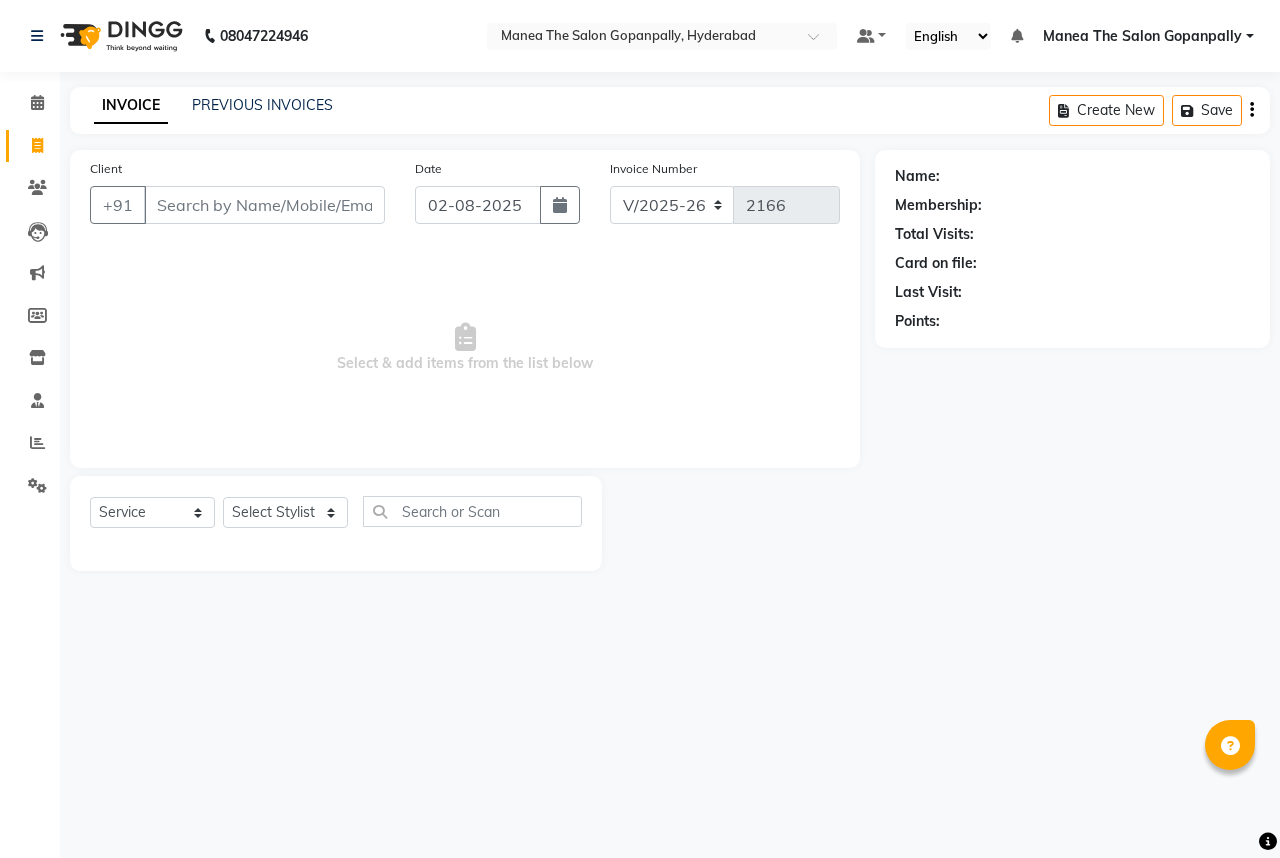 select on "7027" 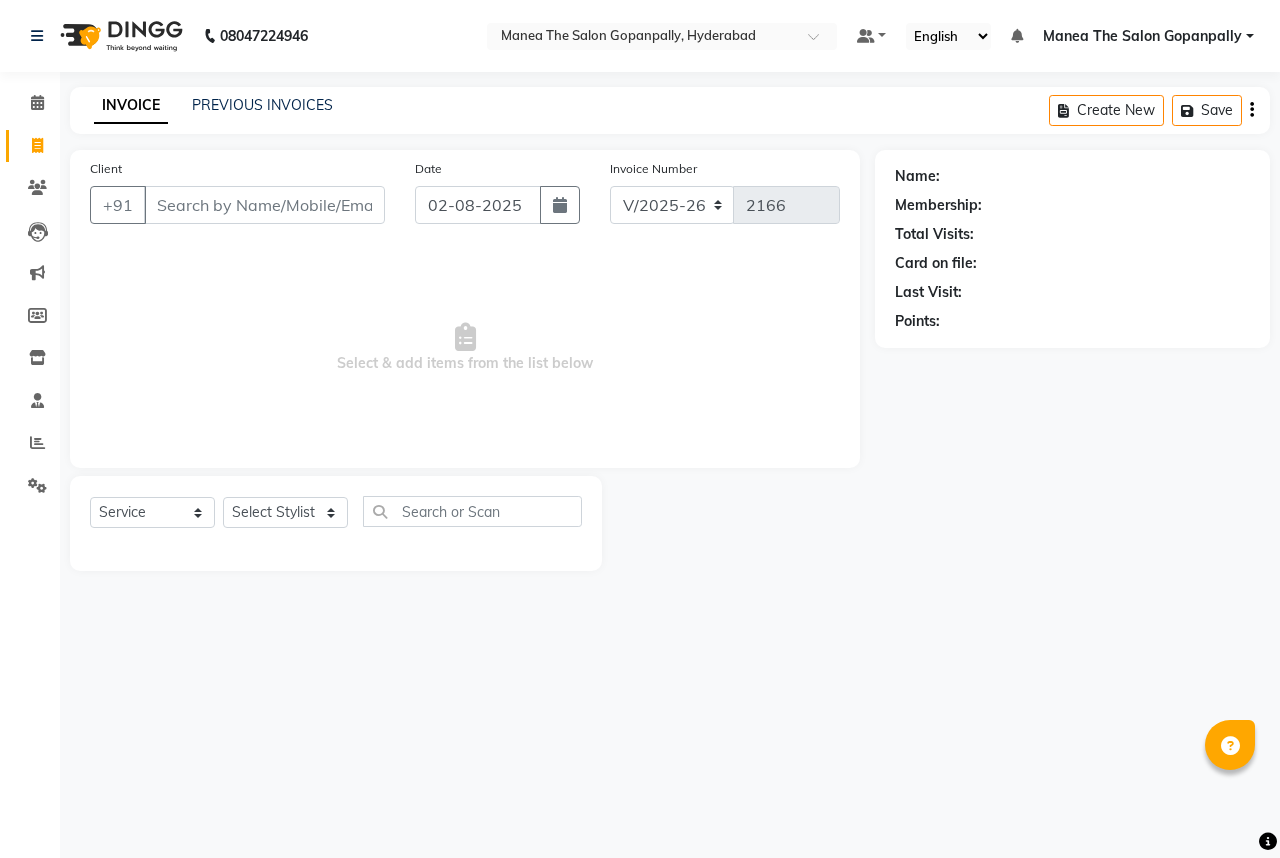 scroll, scrollTop: 0, scrollLeft: 0, axis: both 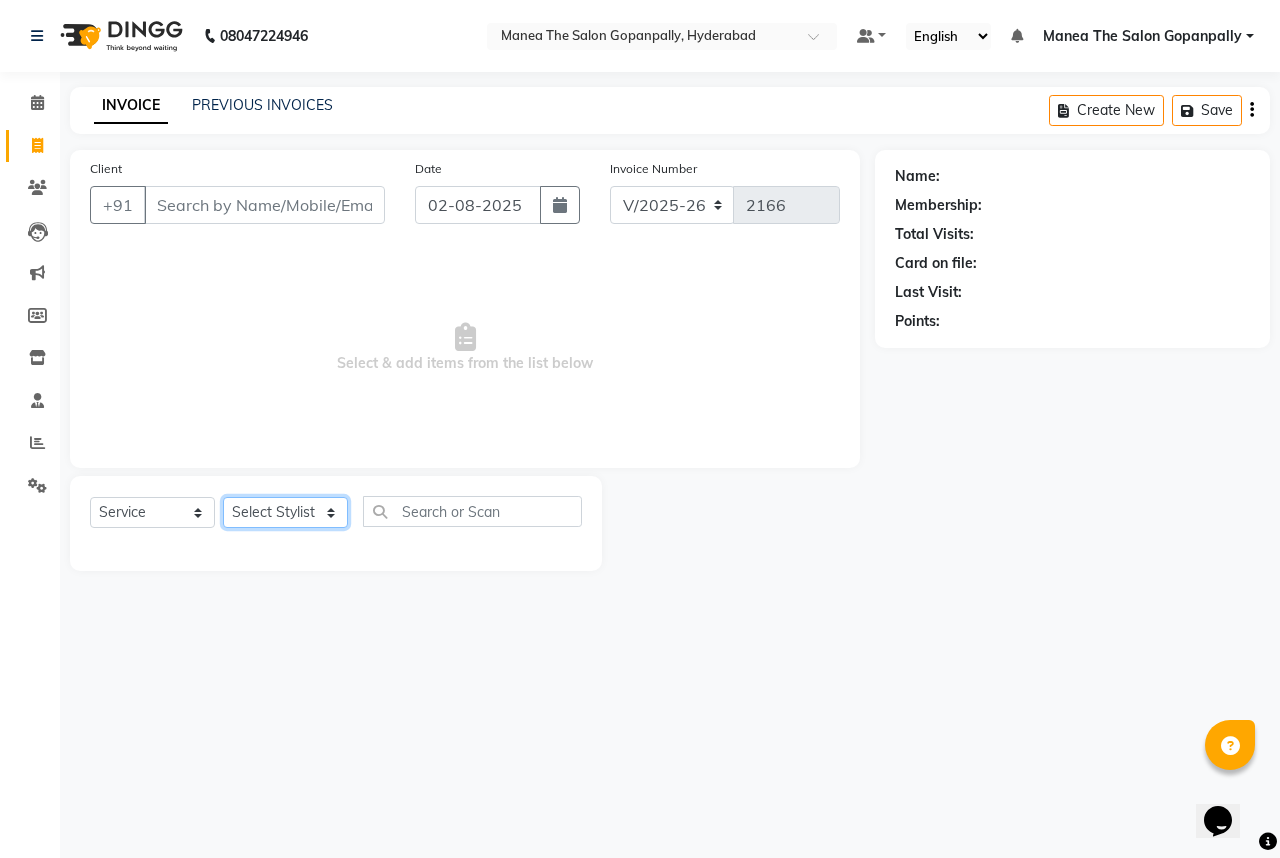 click on "Select Stylist Anand AVANTHI Haider  indu IRFAN keerthi rehan sameer saritha zubair" 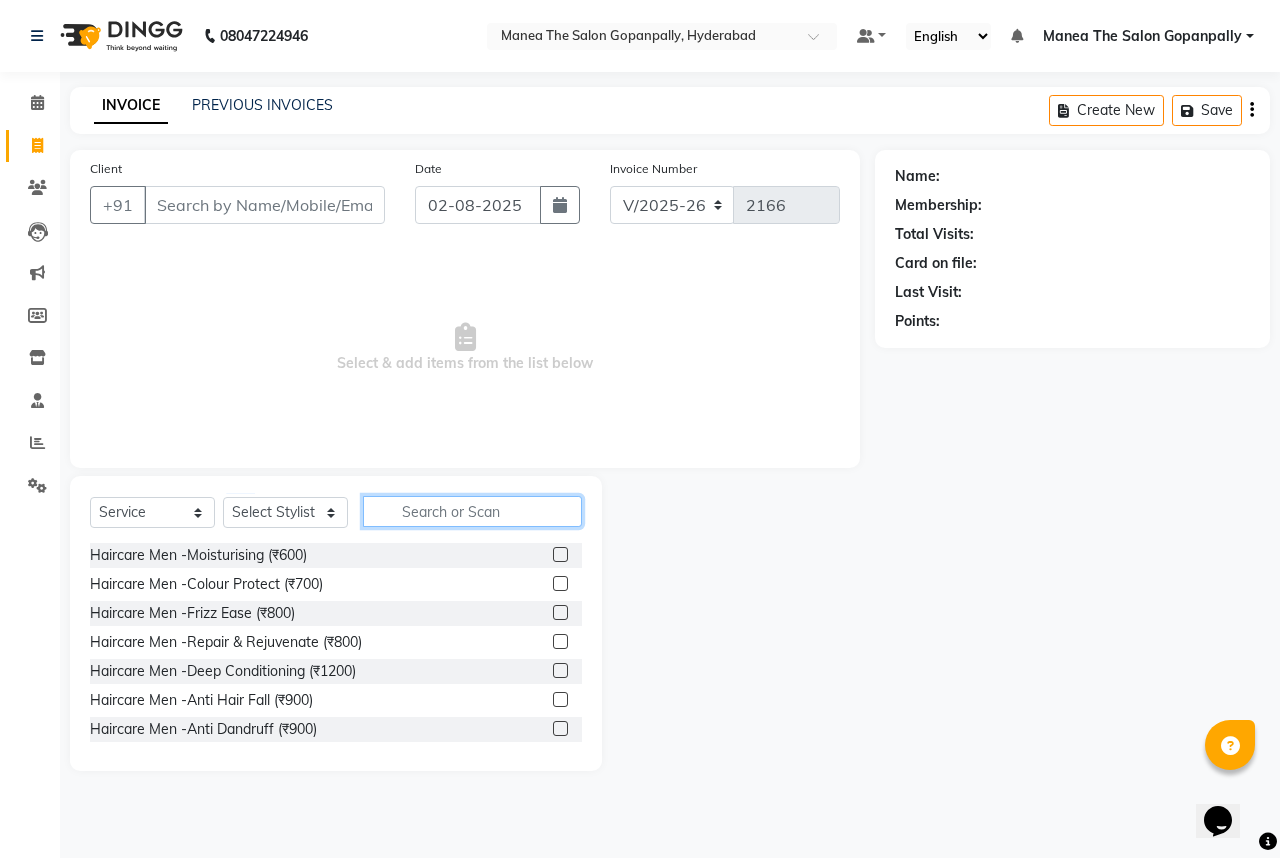 click 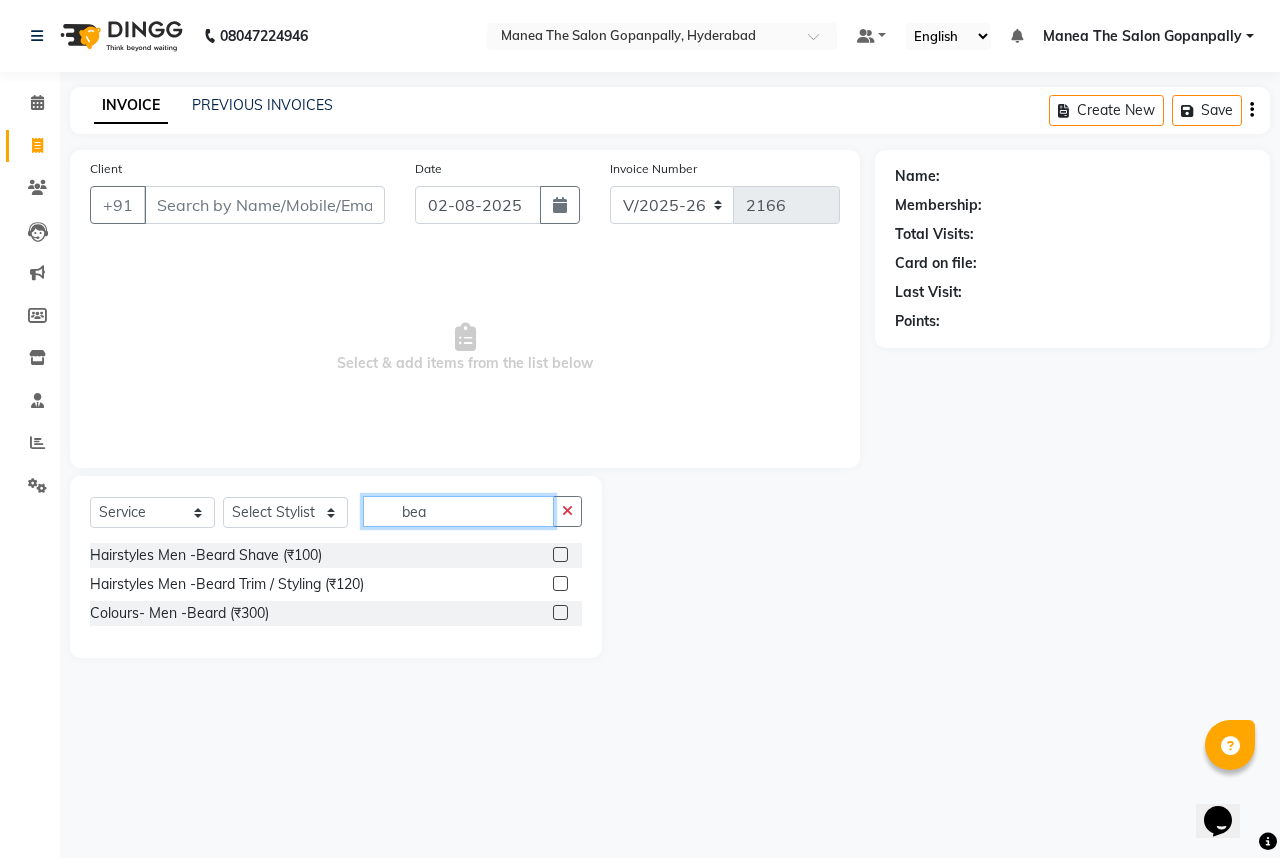 type on "bea" 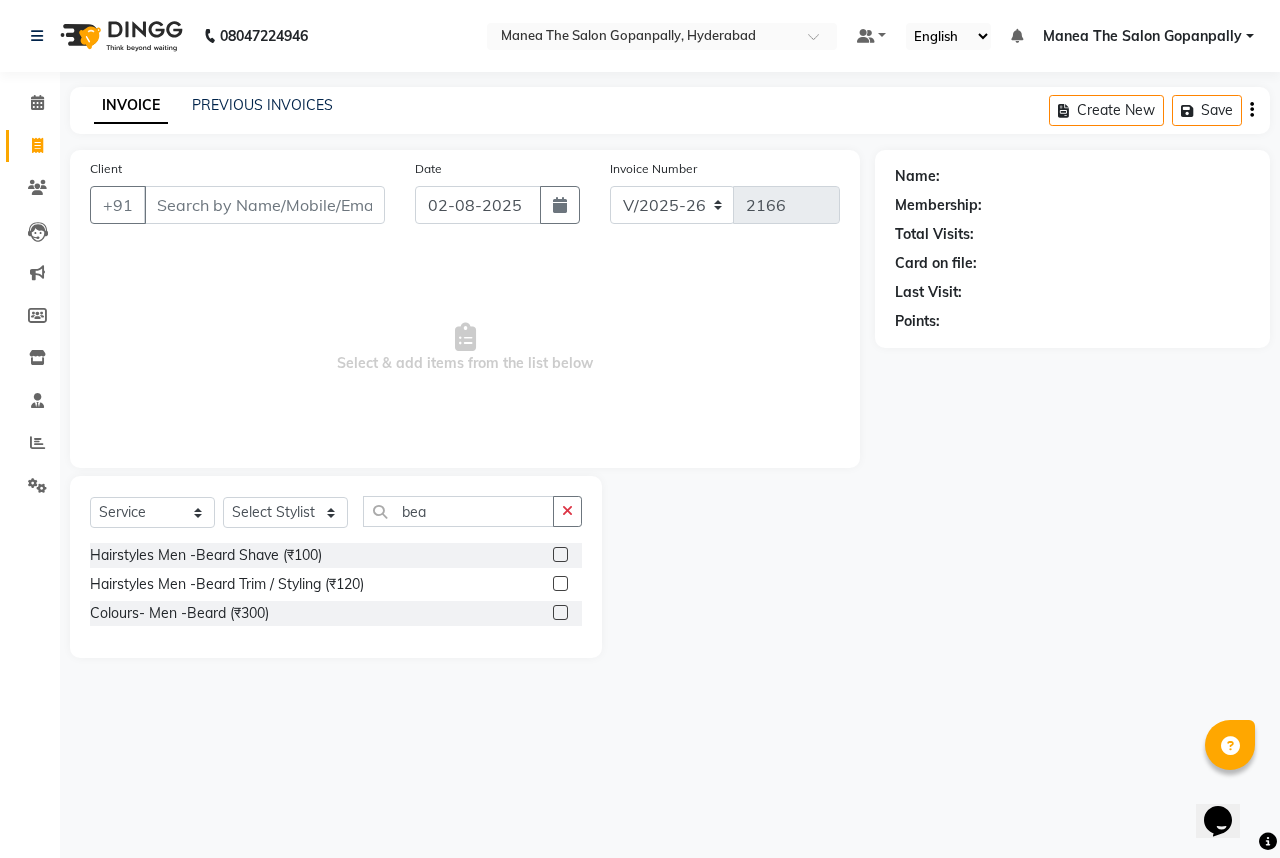 click 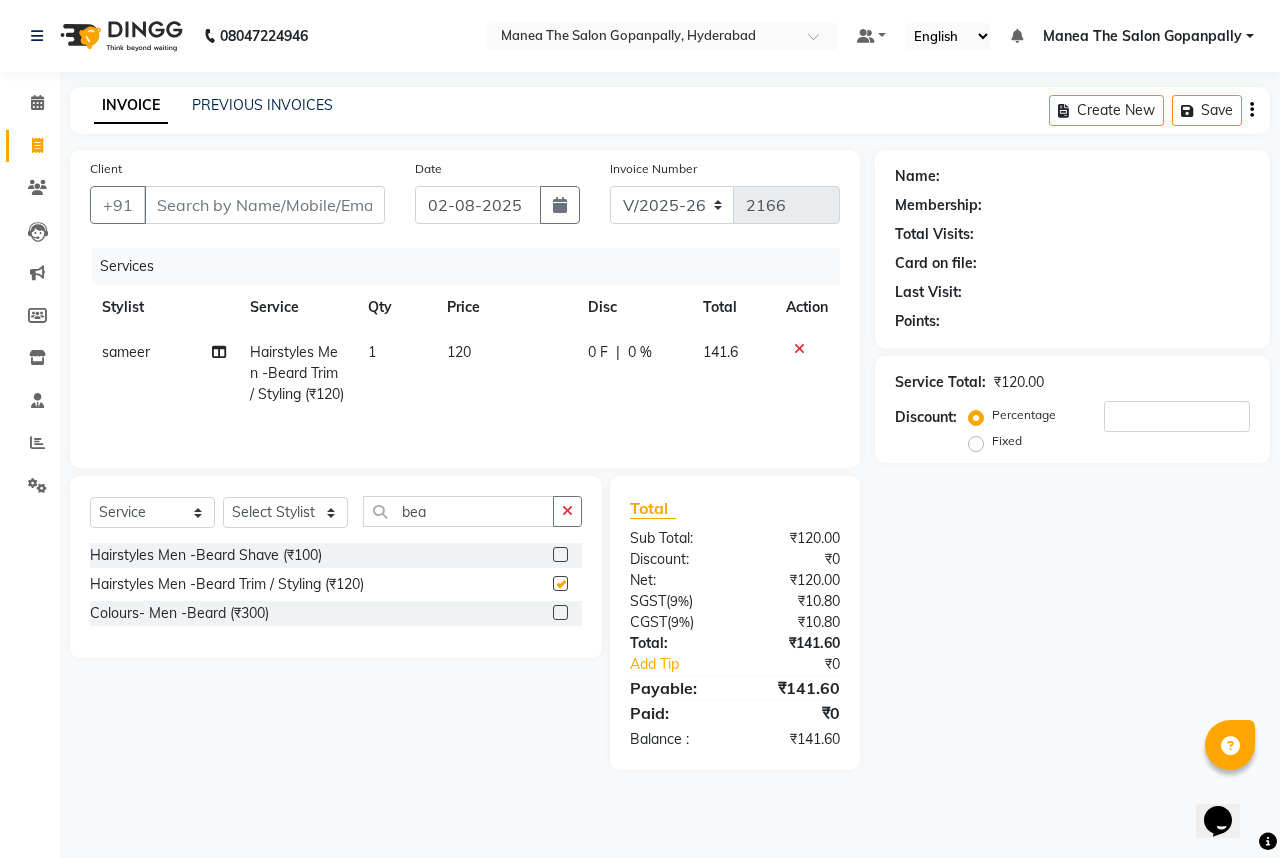 checkbox on "false" 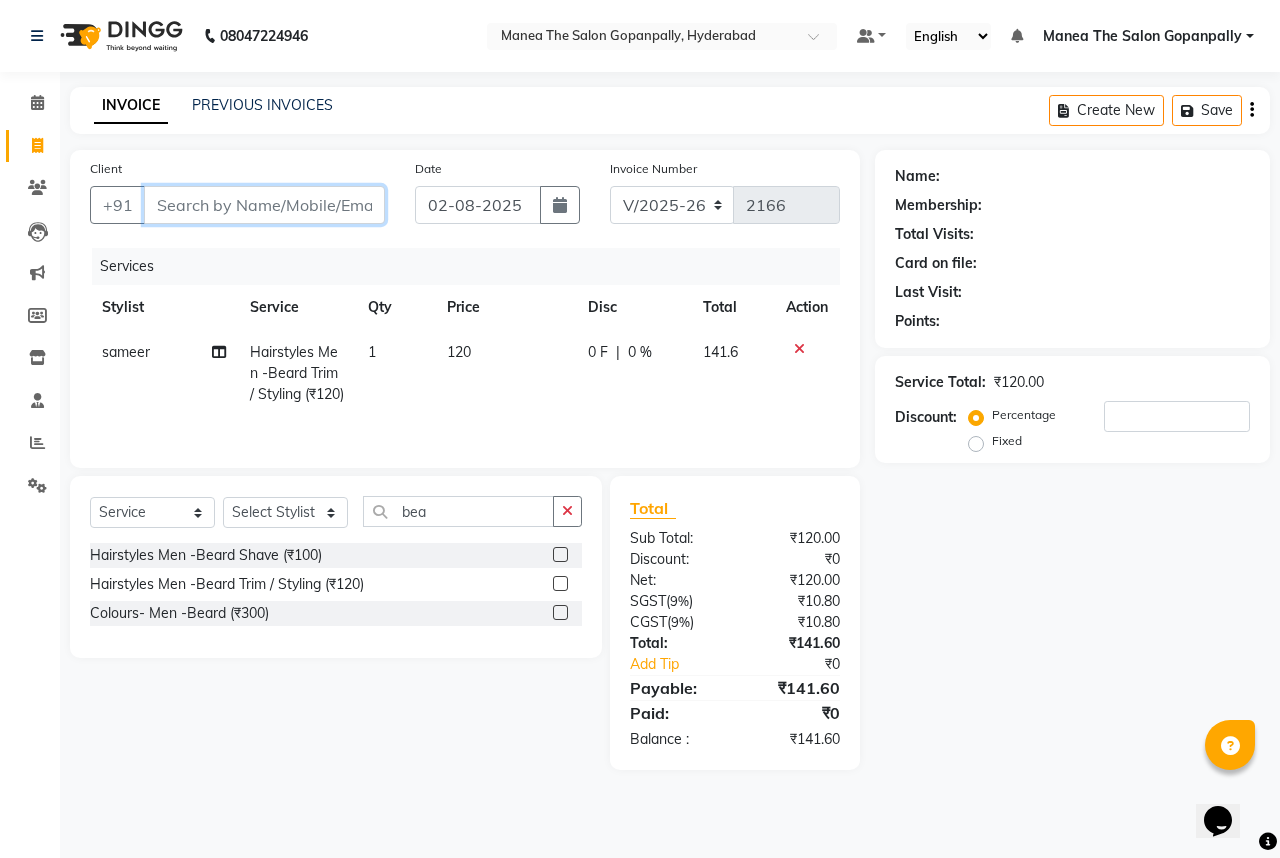 click on "Client" at bounding box center (264, 205) 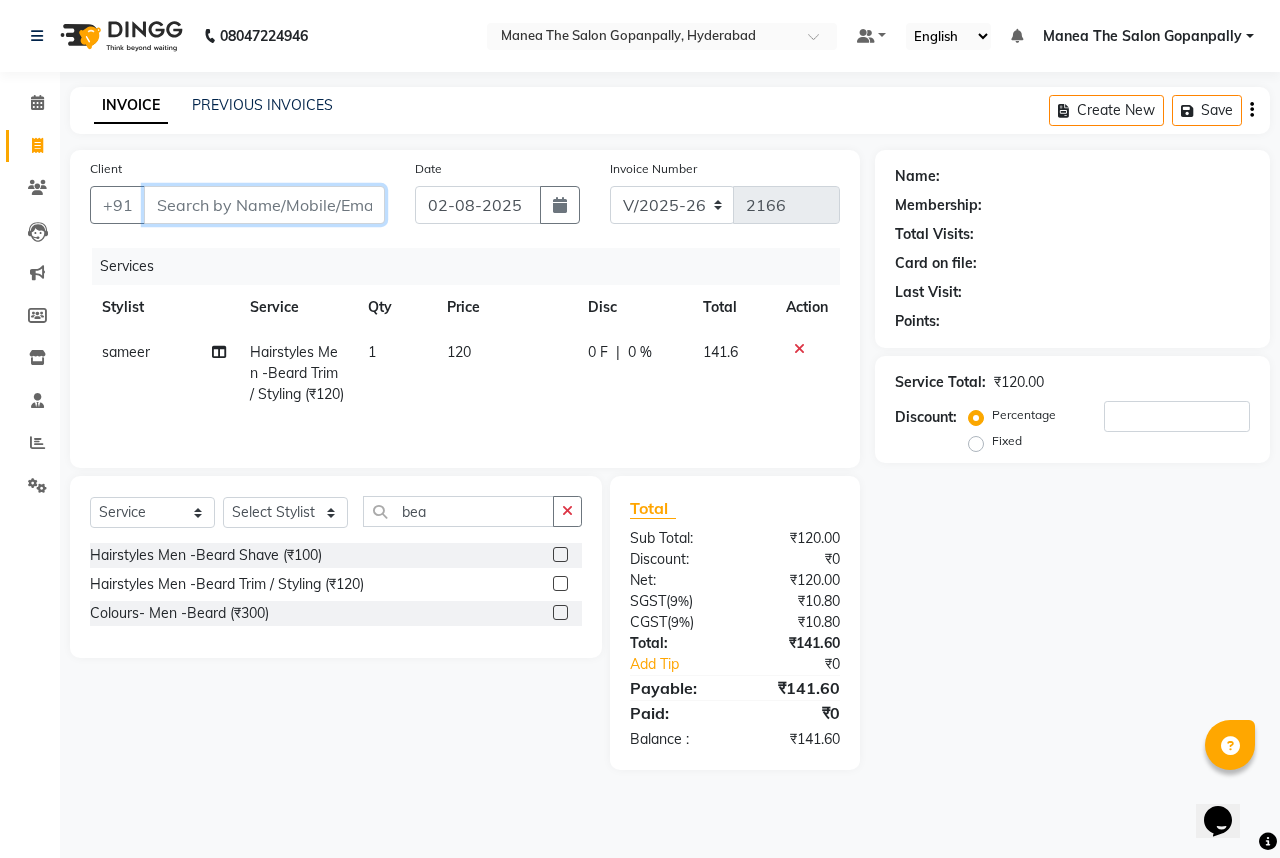 type on "9" 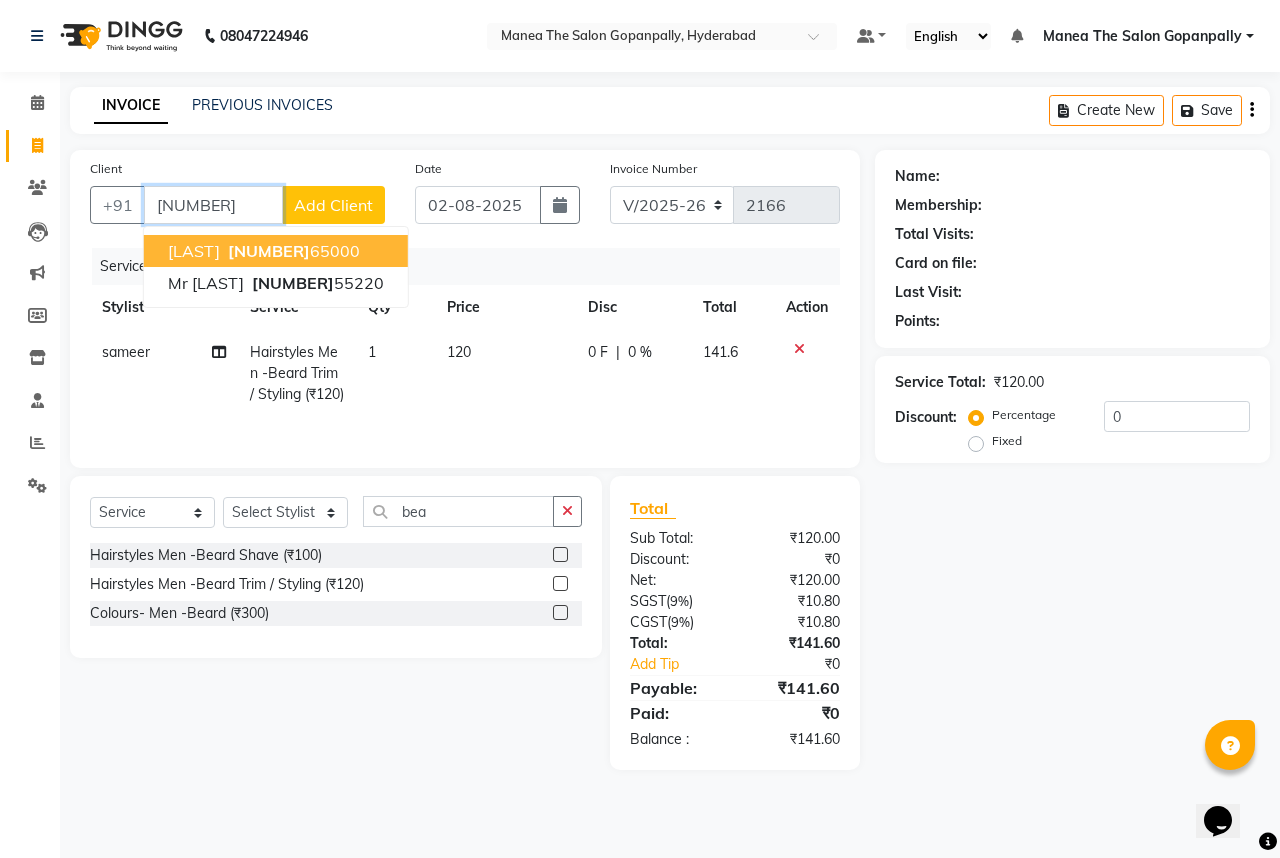 click on "99122 65000" at bounding box center [292, 251] 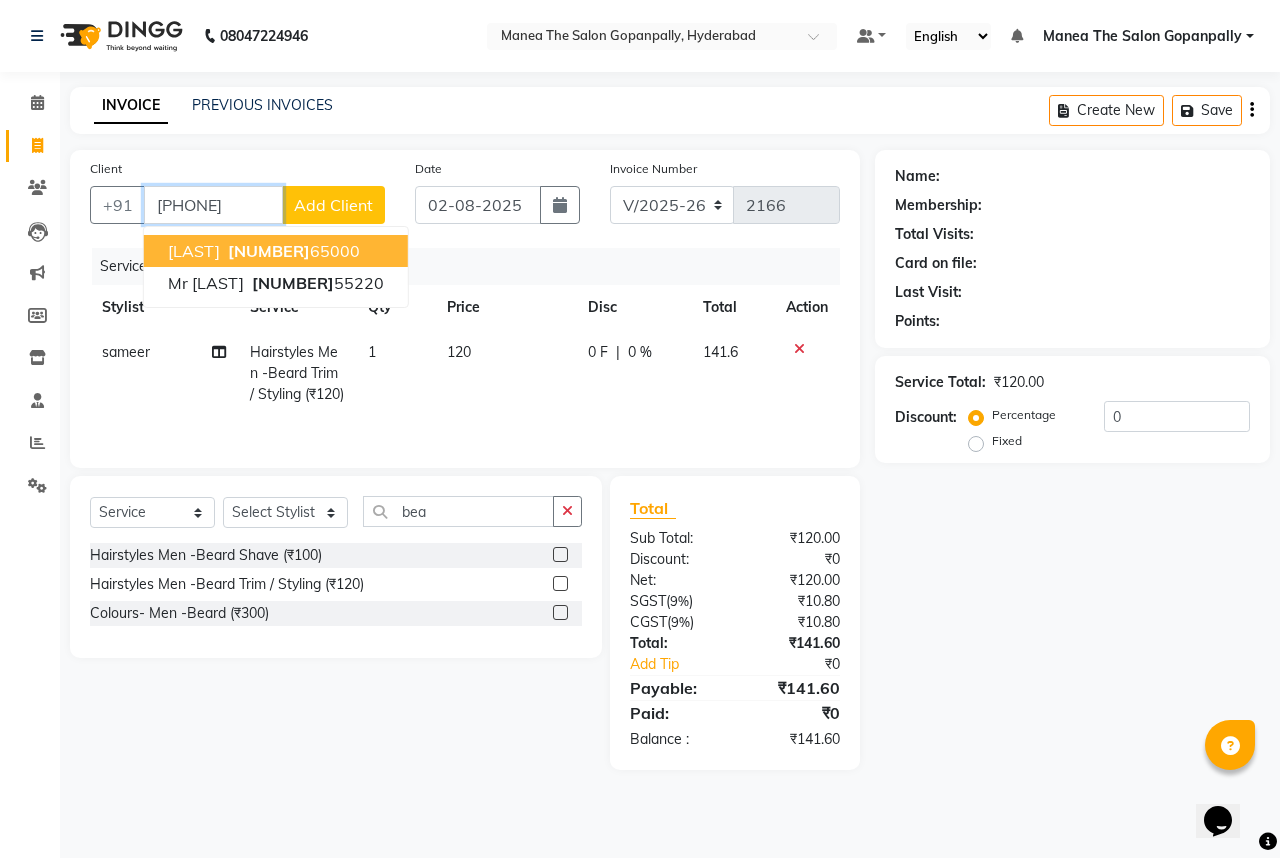 type on "9912265000" 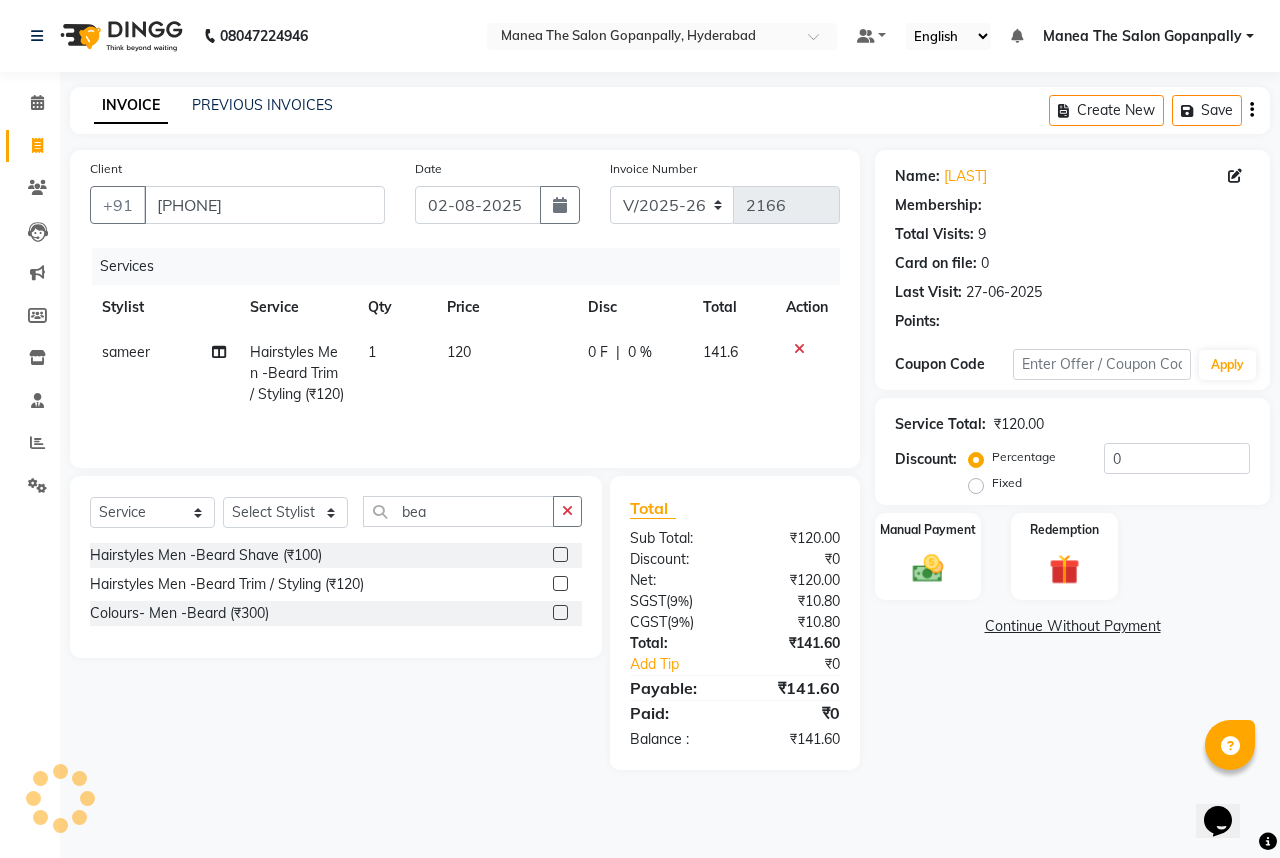 select on "1: Object" 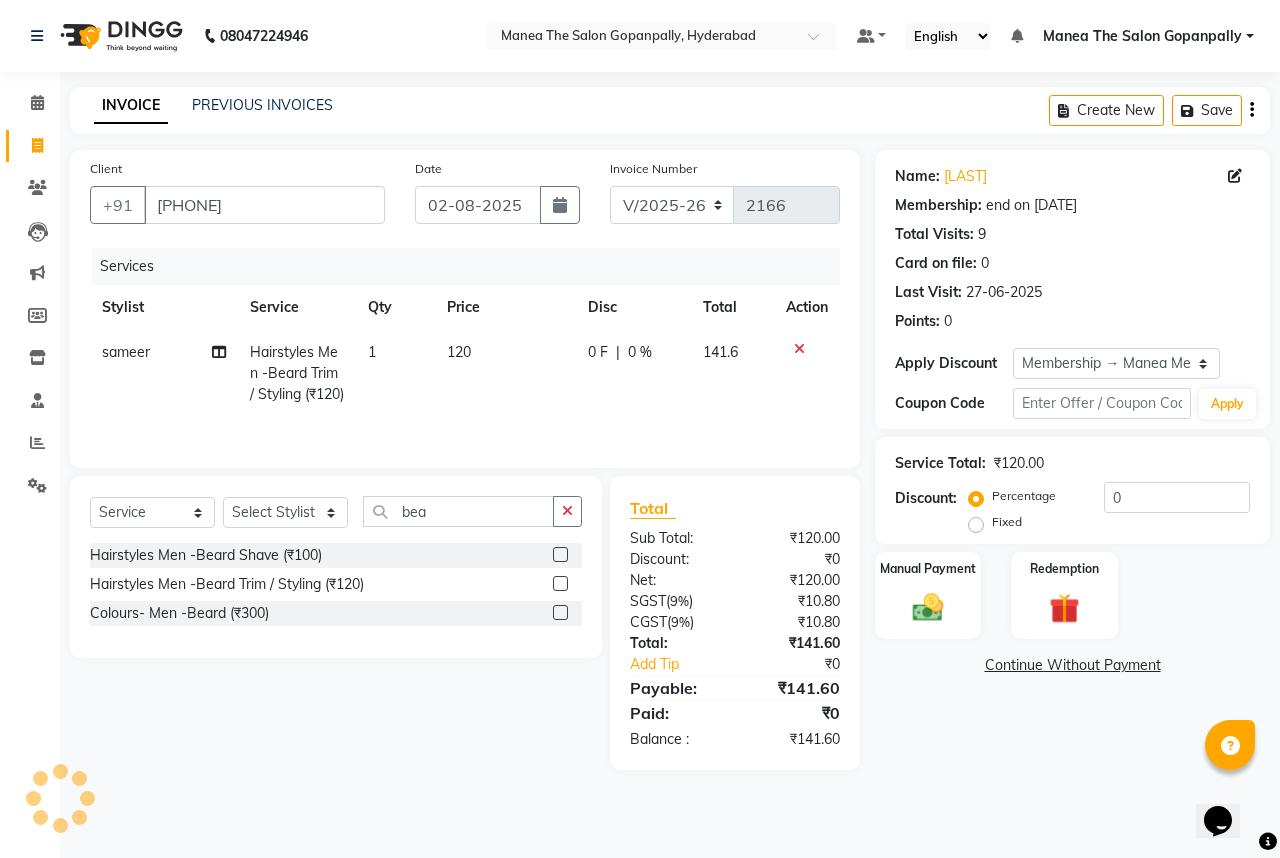 type on "15" 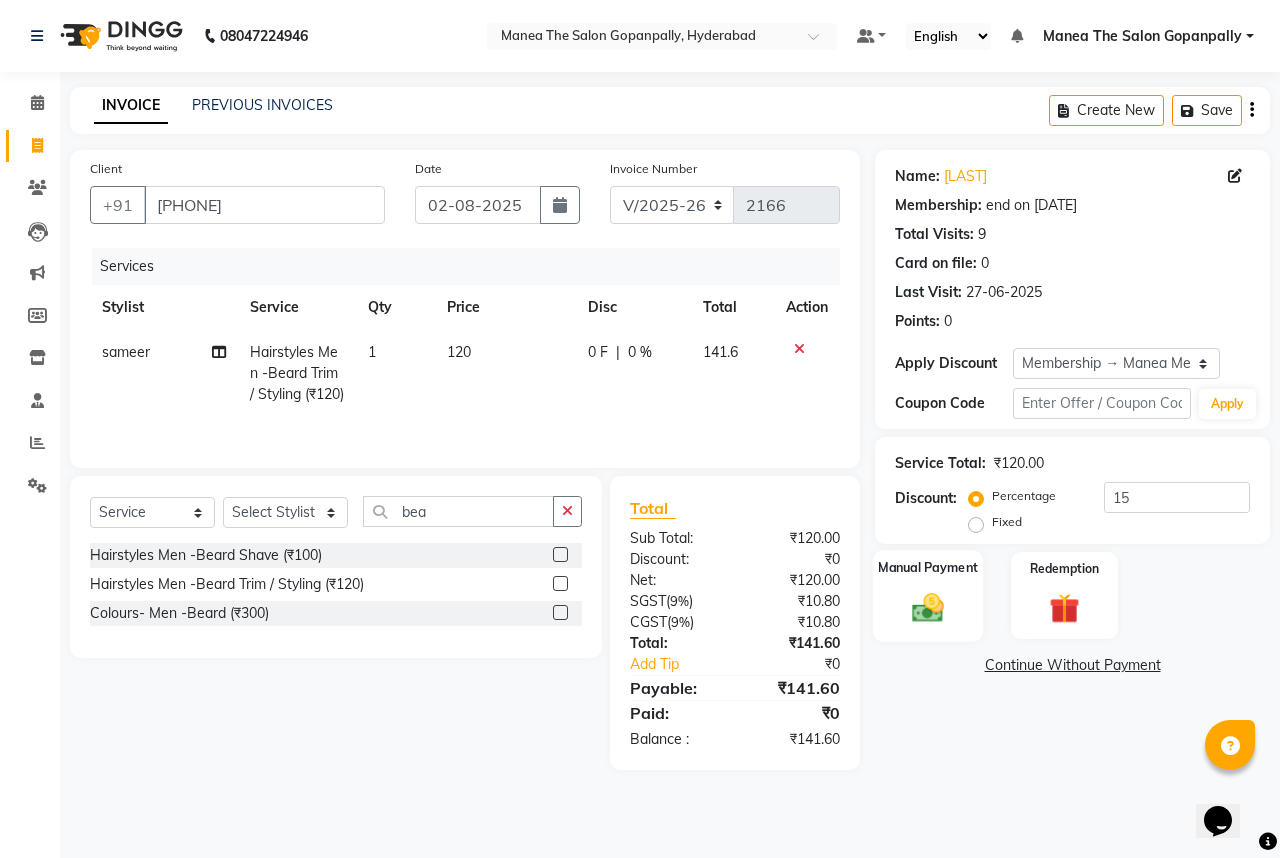click on "Manual Payment" 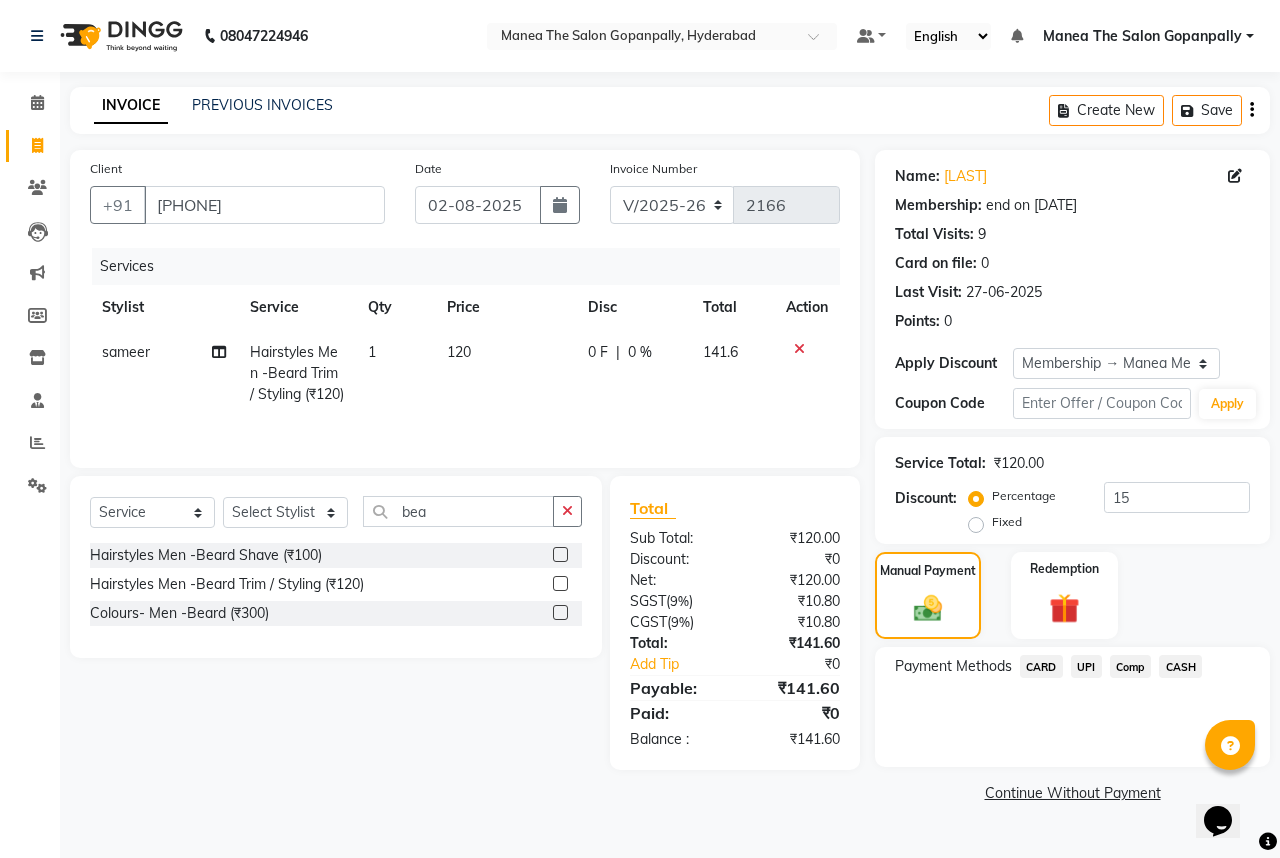 click on "UPI" 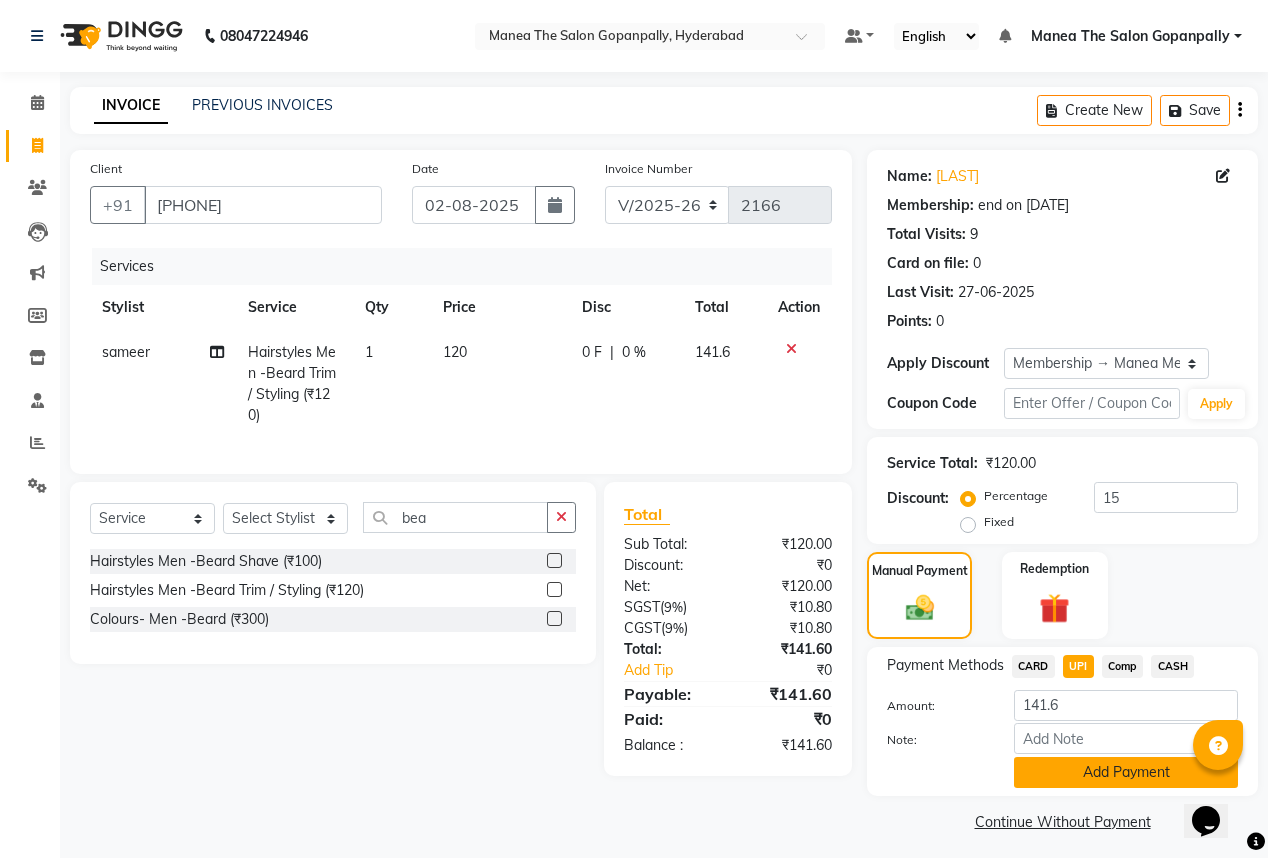 click on "Add Payment" 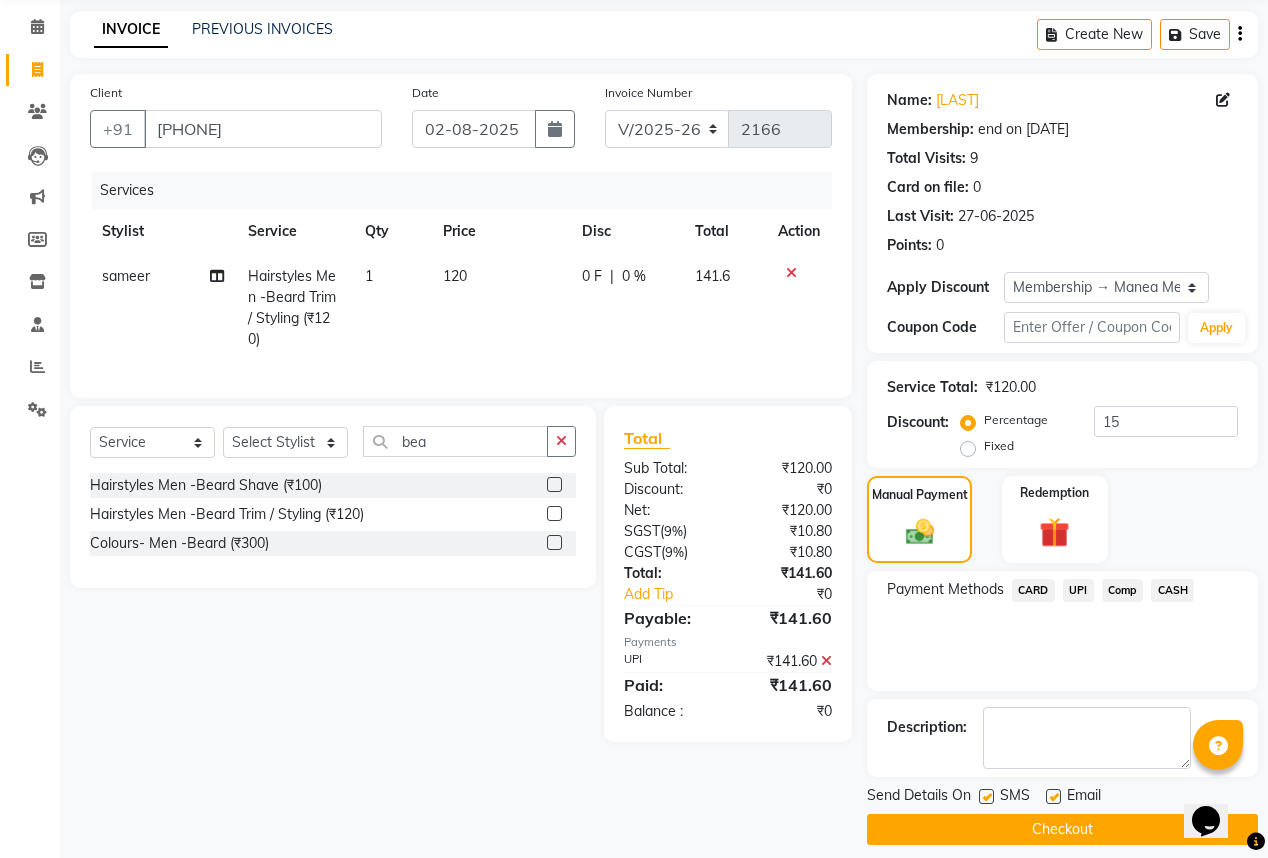scroll, scrollTop: 92, scrollLeft: 0, axis: vertical 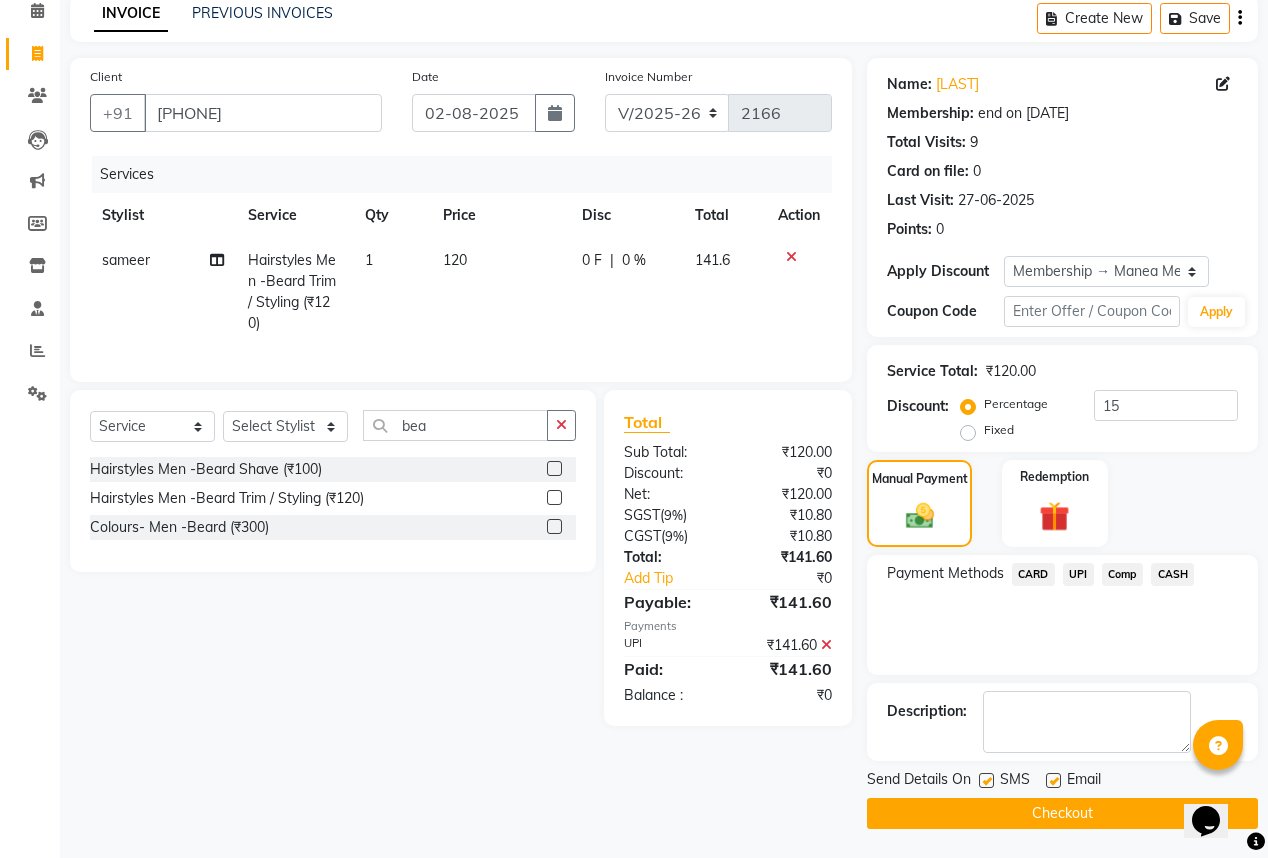 click 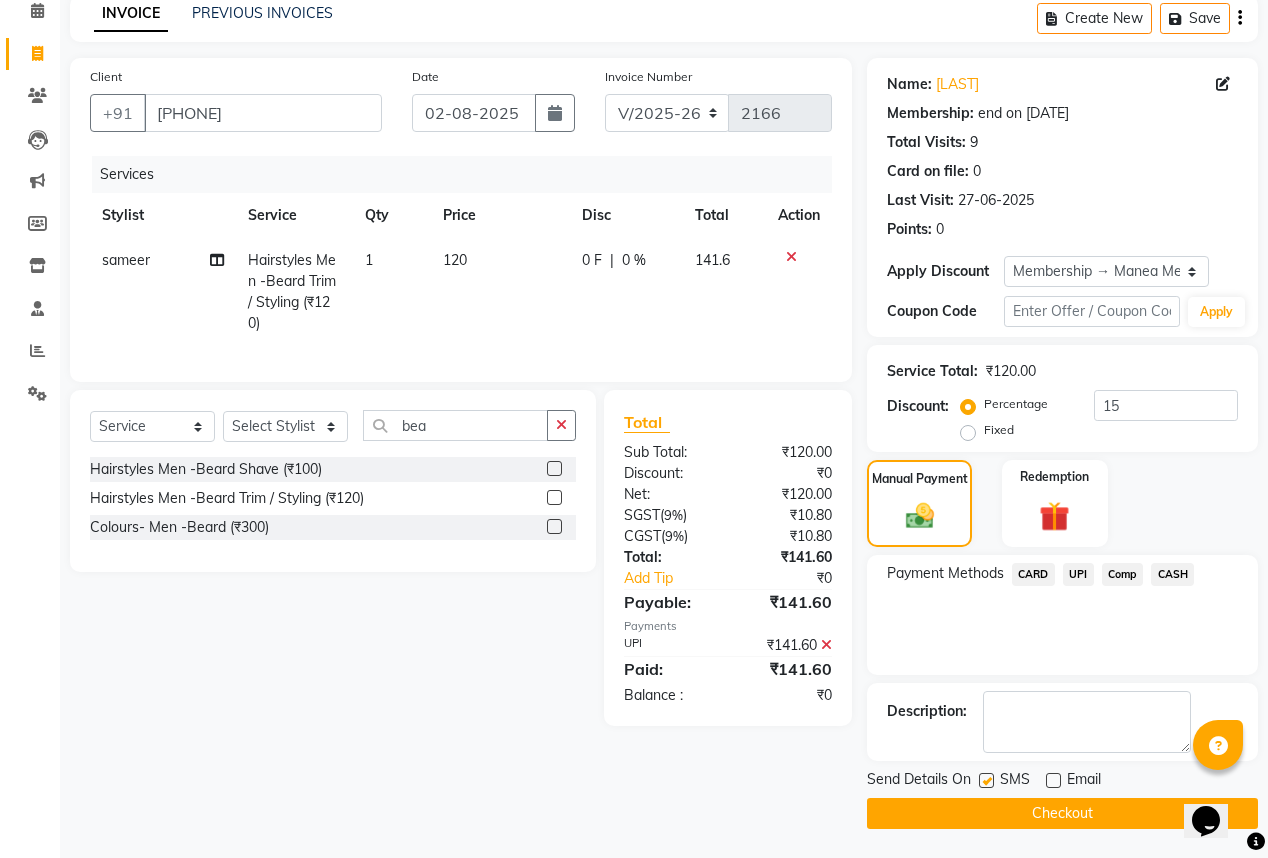 click on "Checkout" 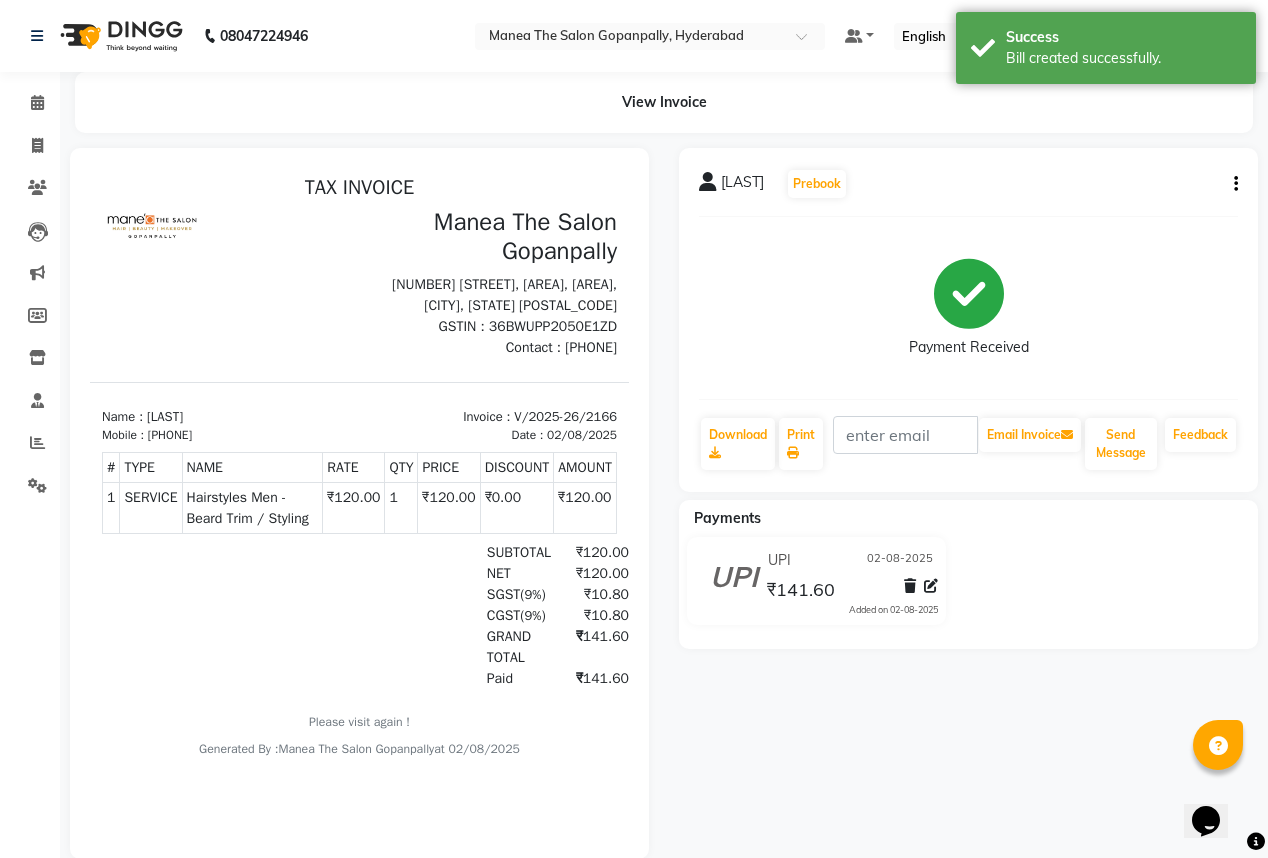 scroll, scrollTop: 0, scrollLeft: 0, axis: both 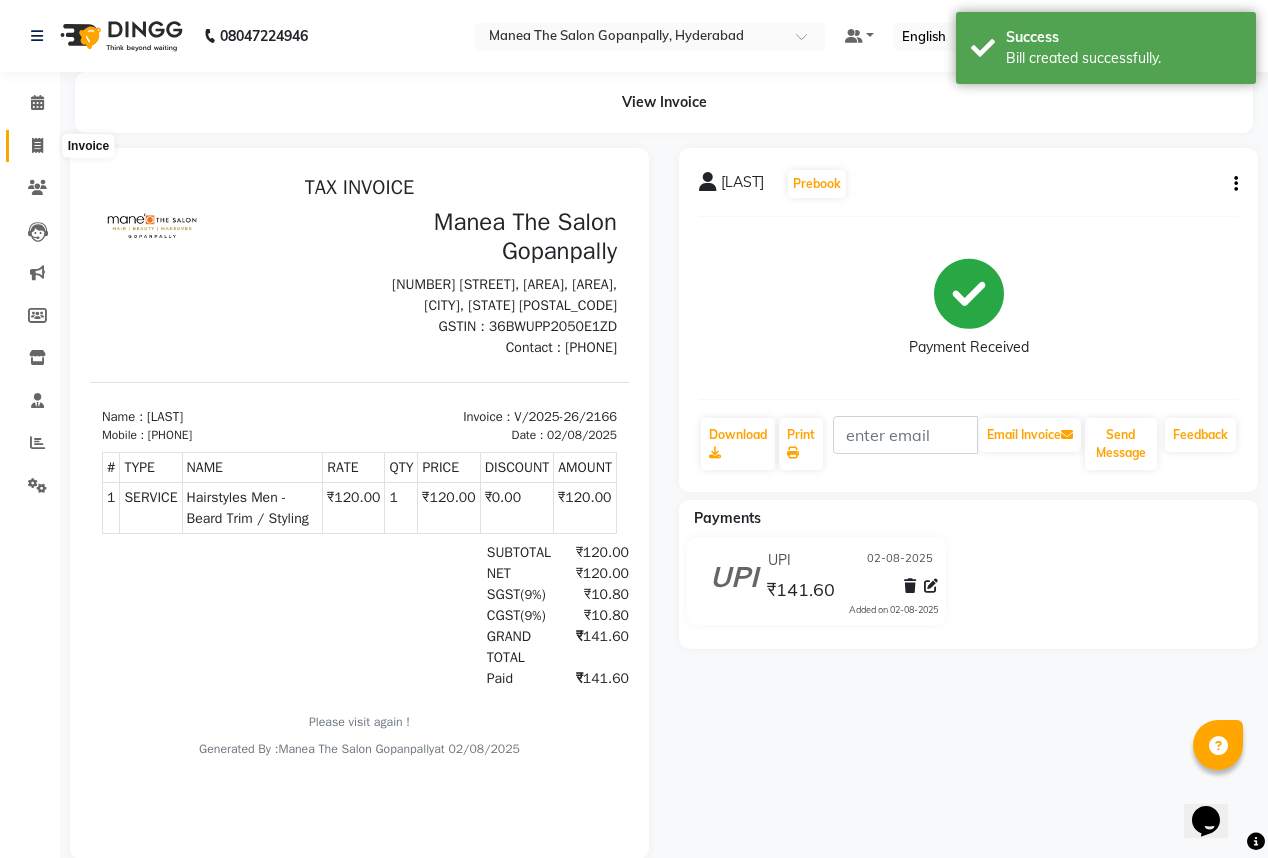 click 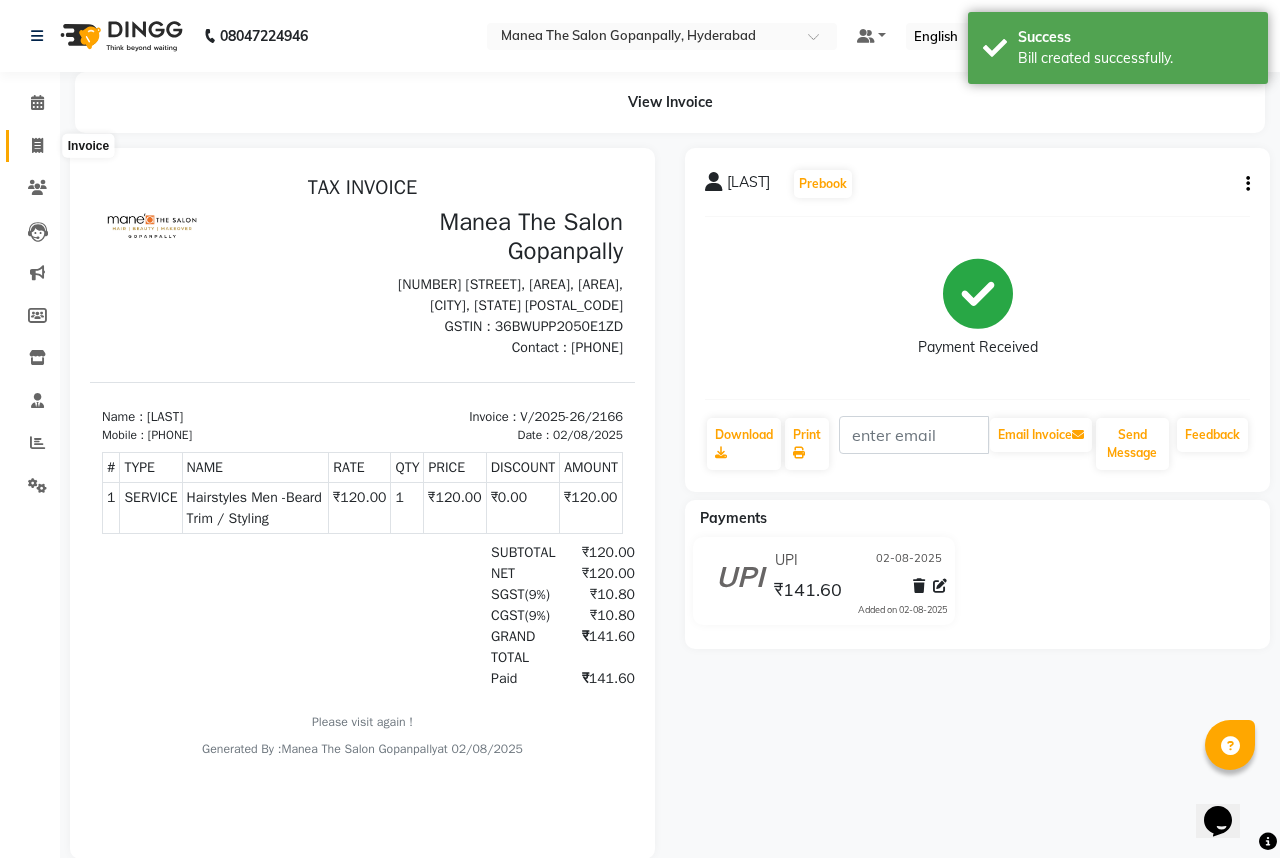 select on "7027" 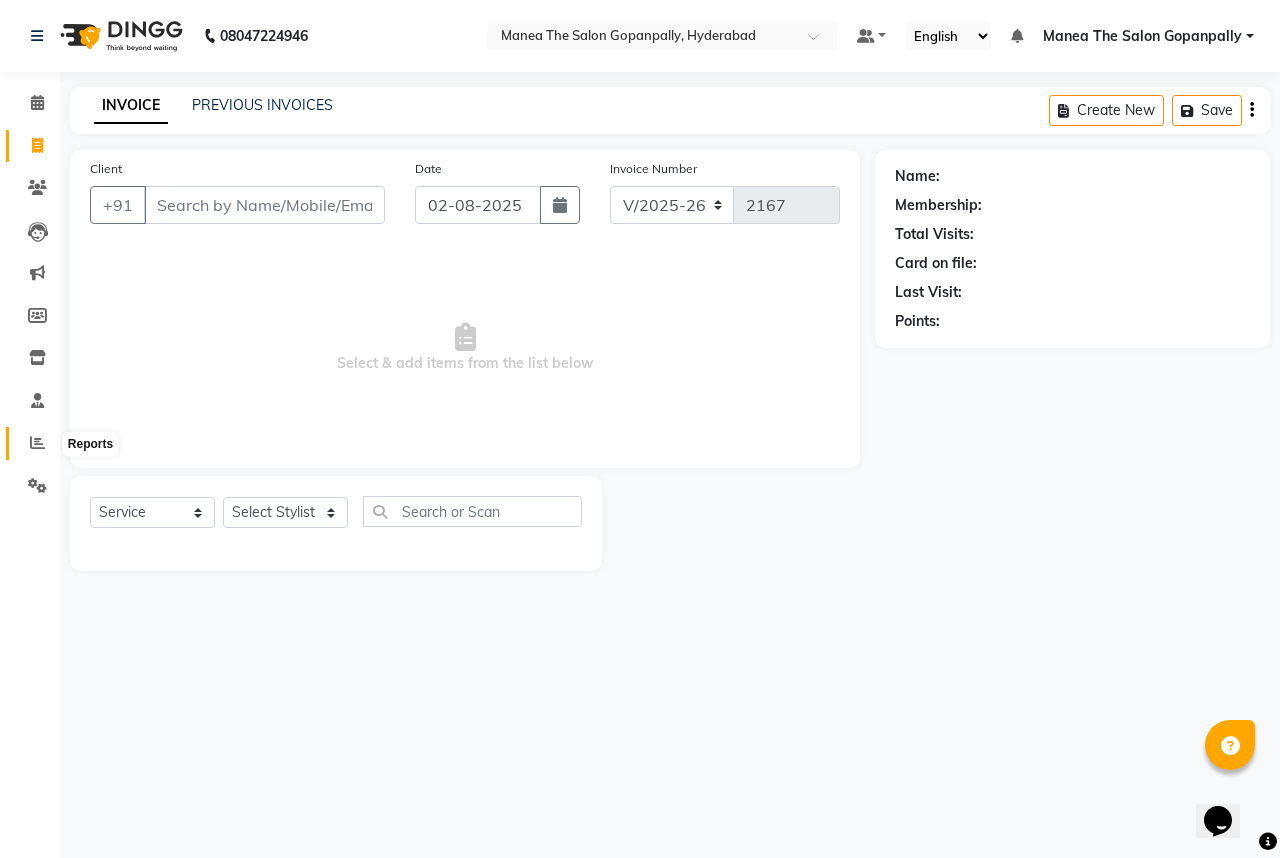 click 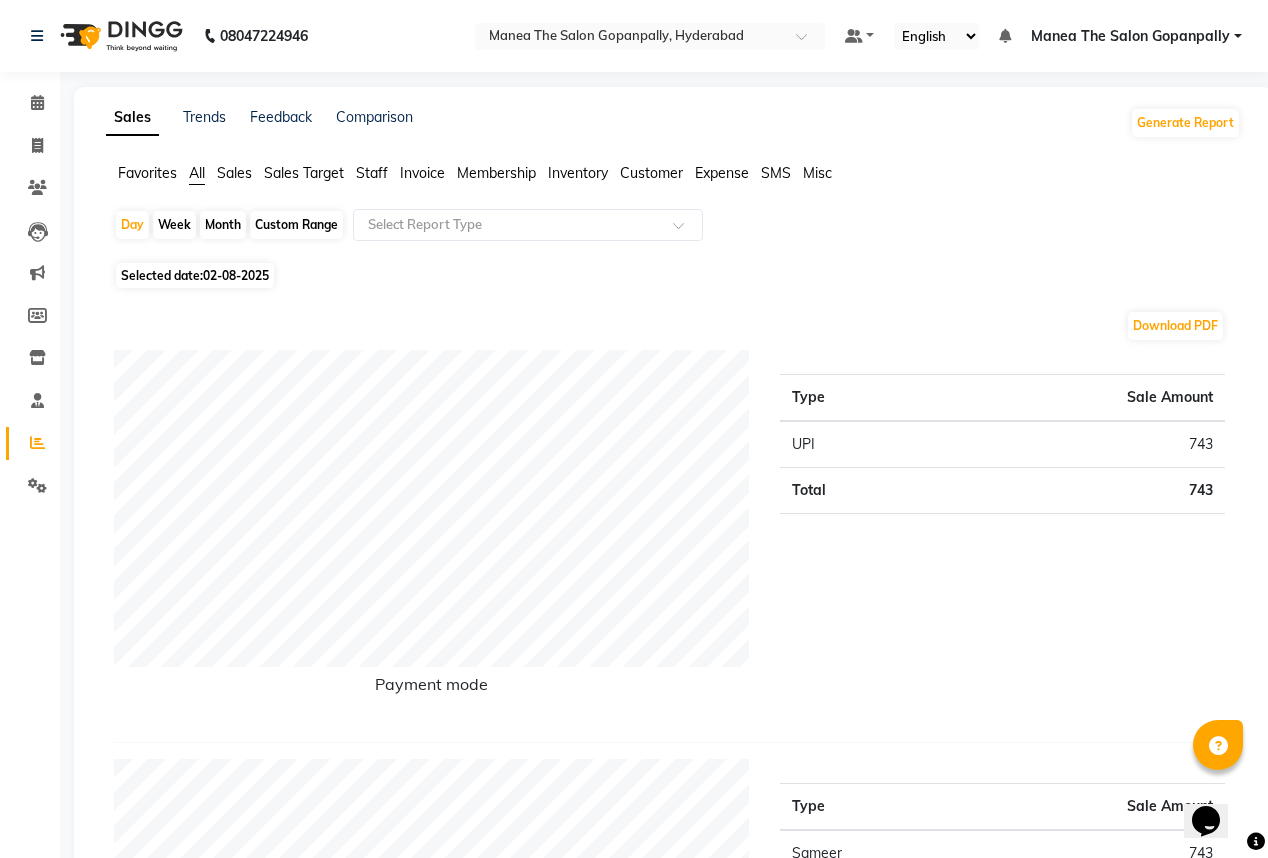 scroll, scrollTop: 0, scrollLeft: 0, axis: both 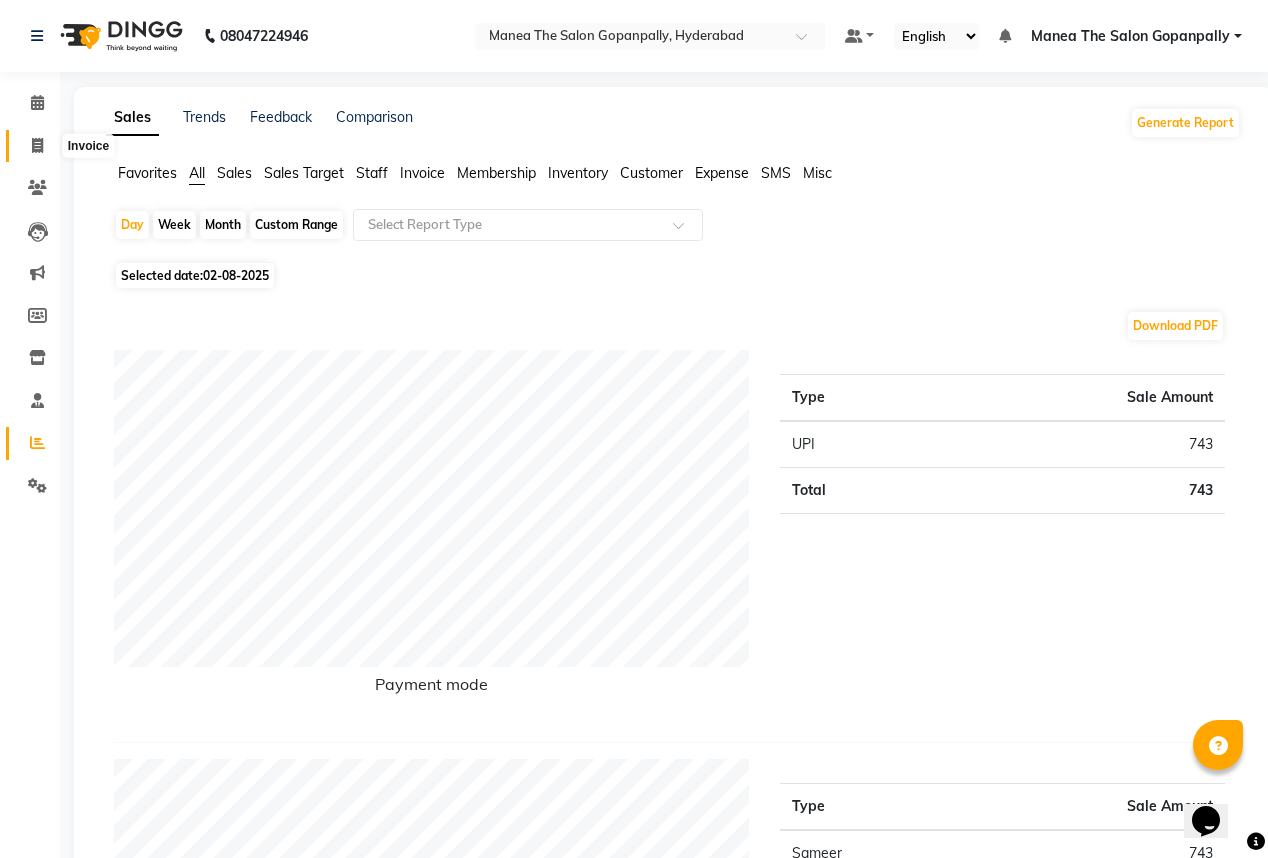 click 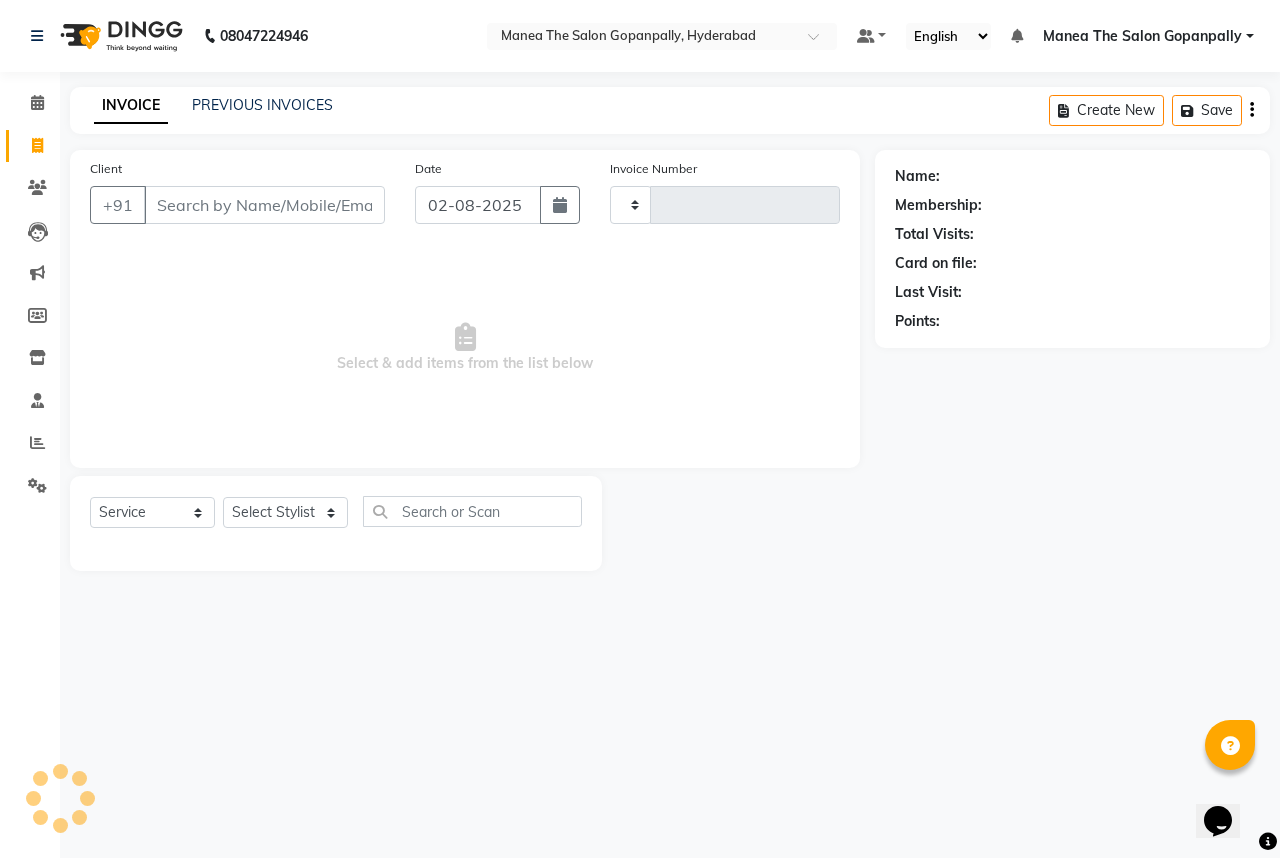 type on "2167" 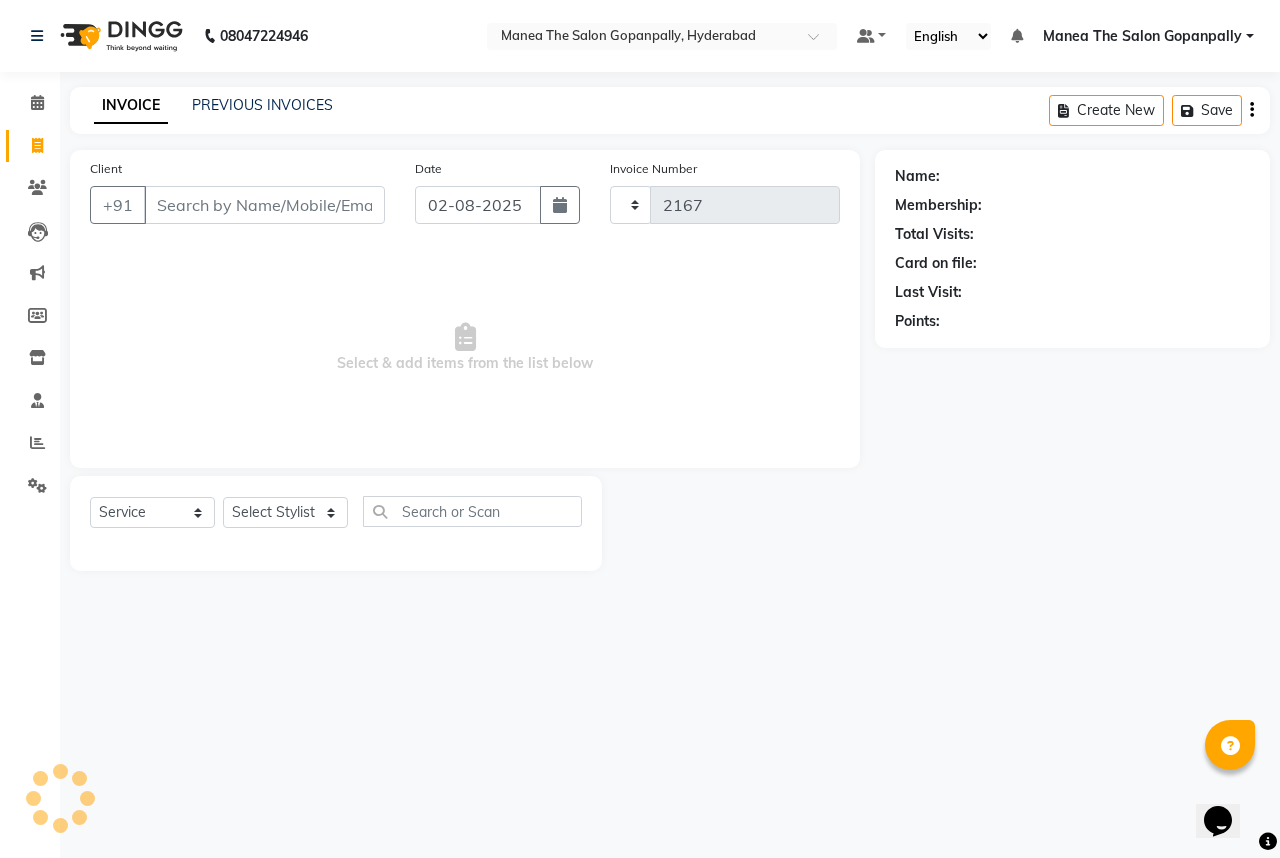 select on "7027" 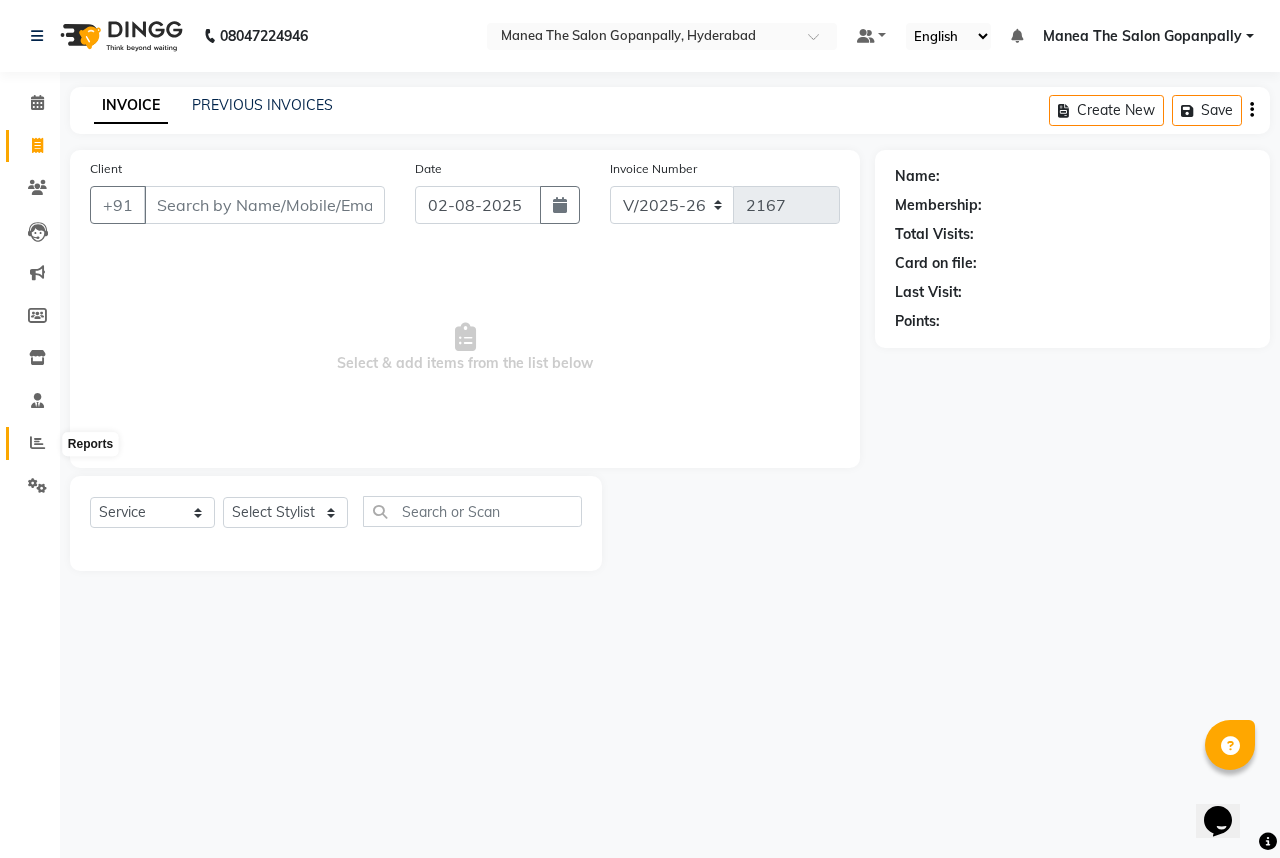 click 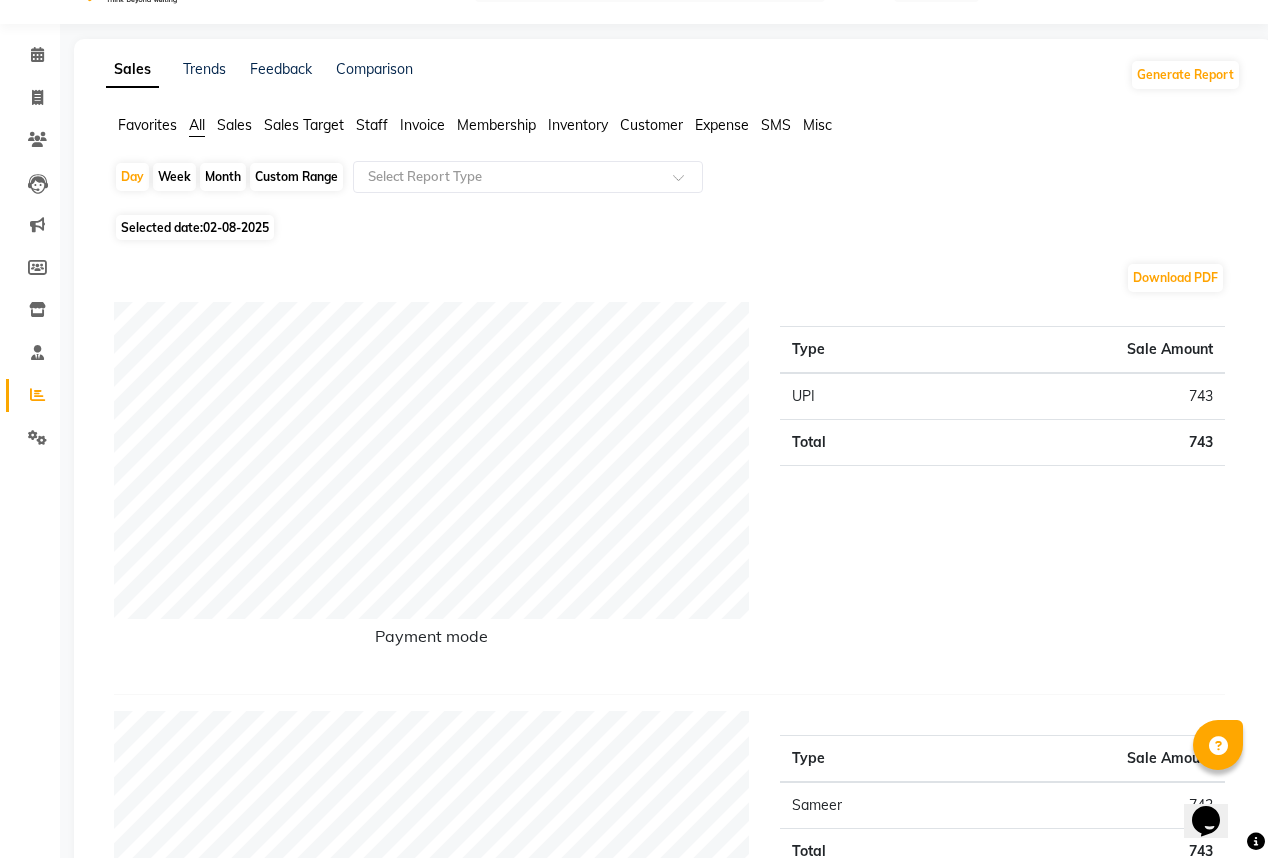 scroll, scrollTop: 0, scrollLeft: 0, axis: both 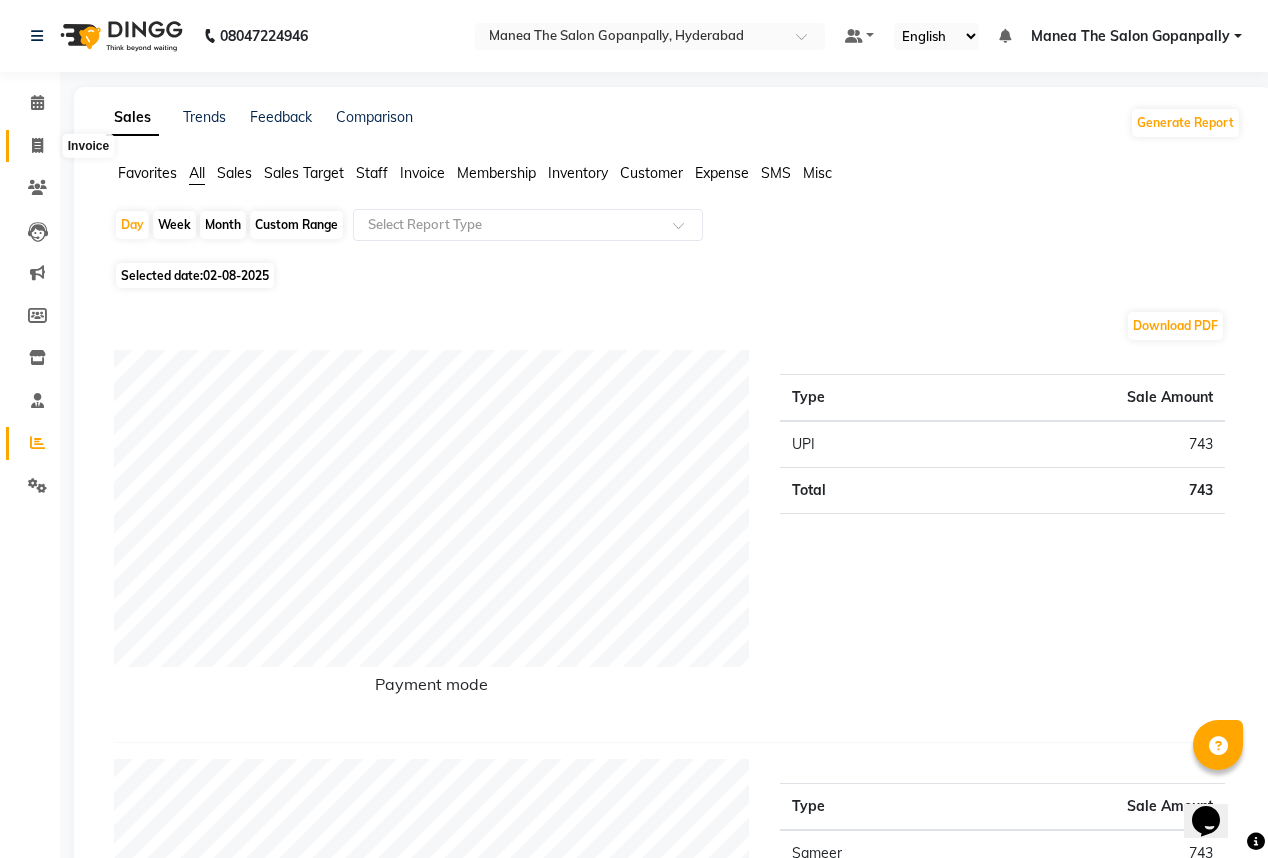 click 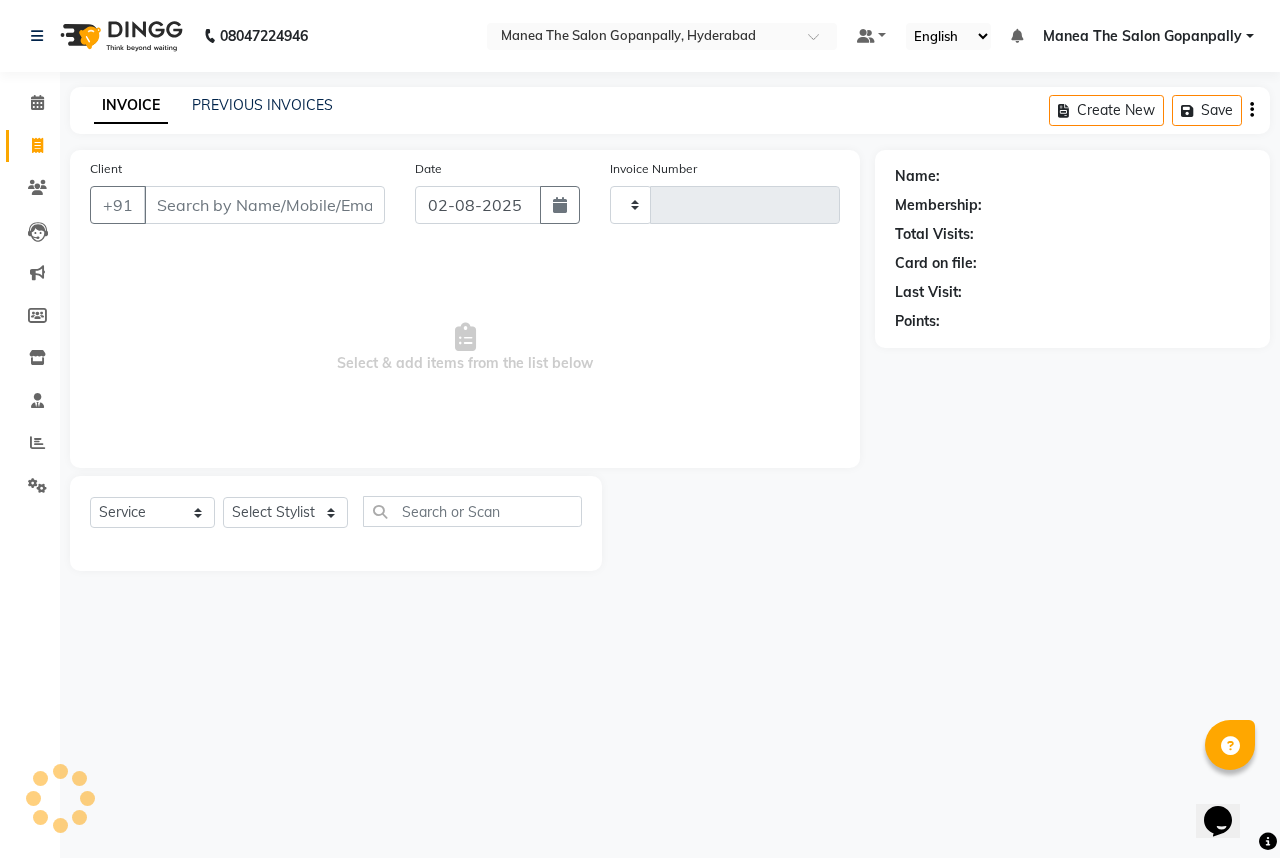 type on "2167" 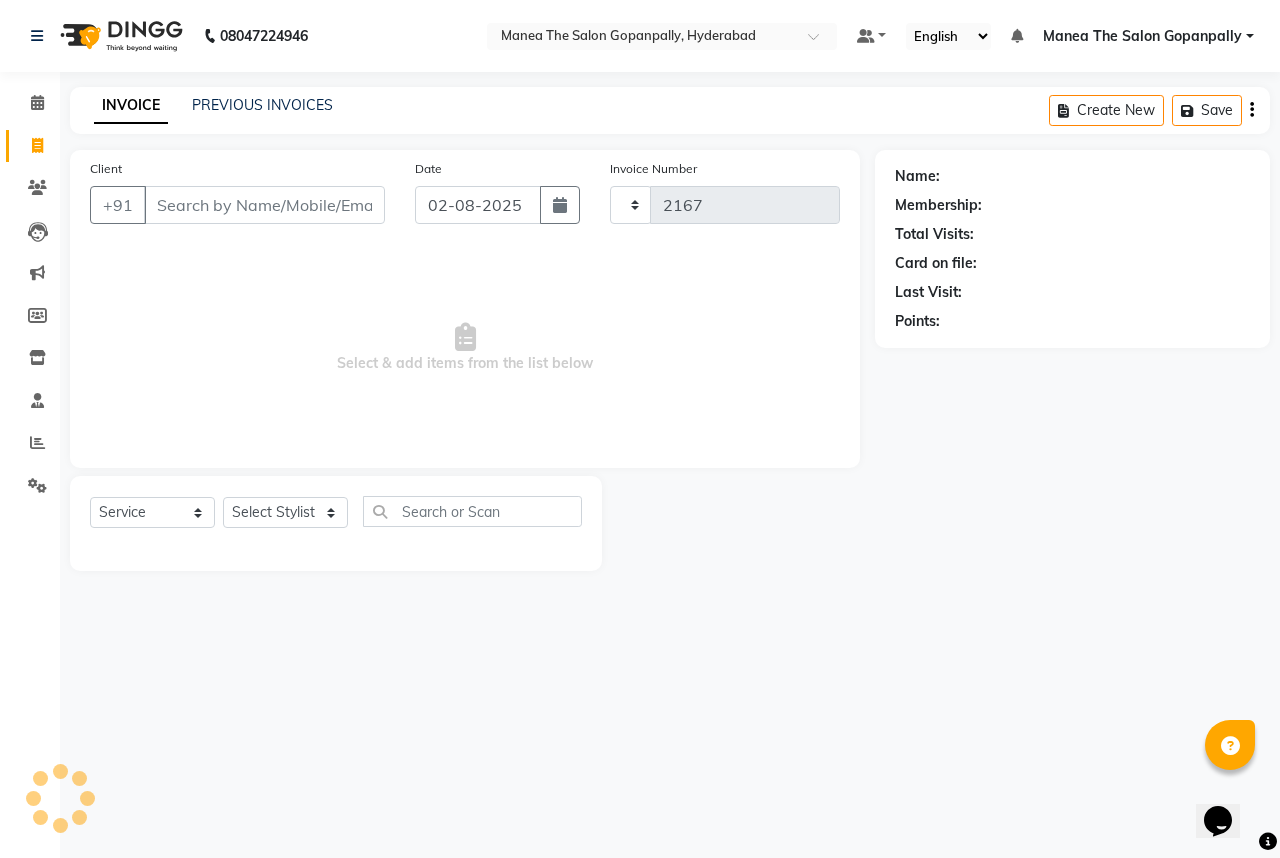 select on "7027" 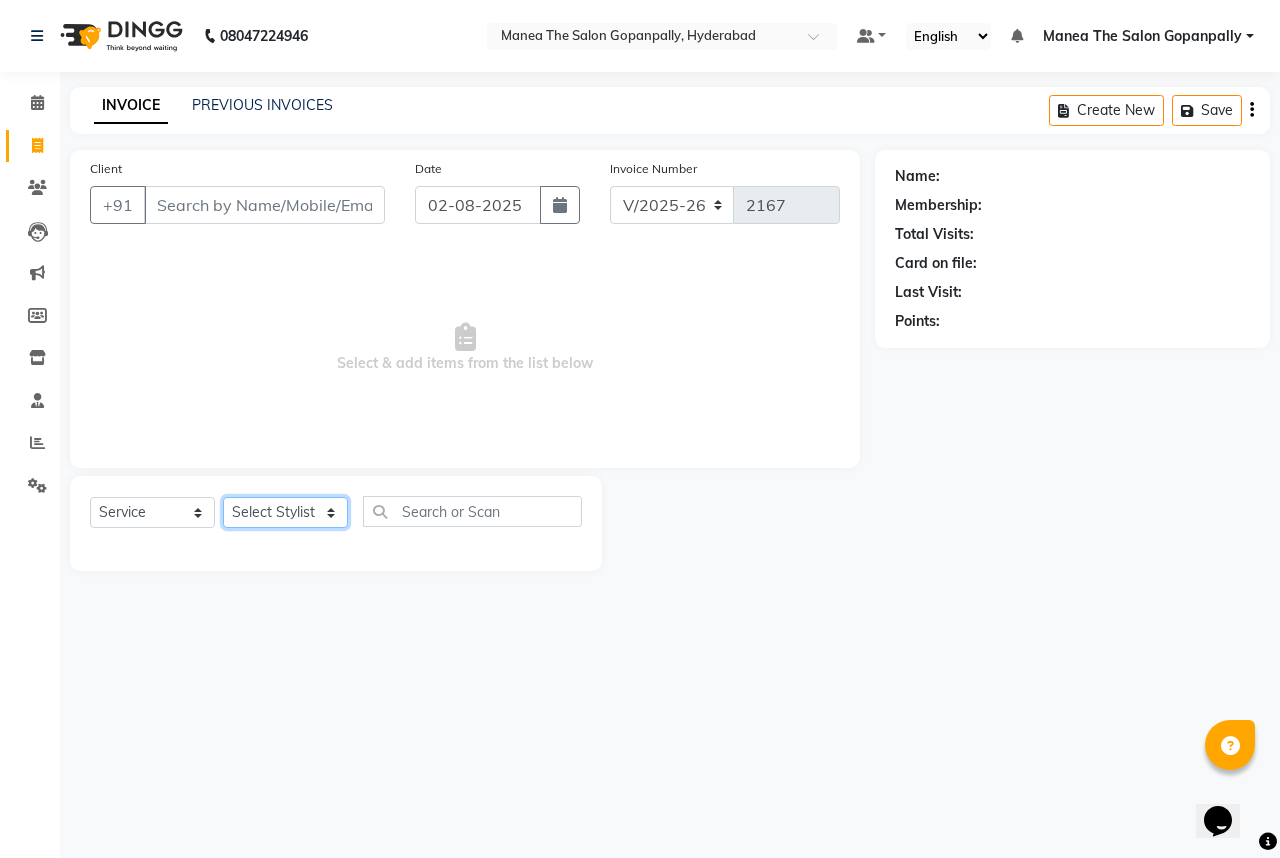 click on "Select Stylist Anand AVANTHI Haider  indu IRFAN keerthi rehan sameer saritha zubair" 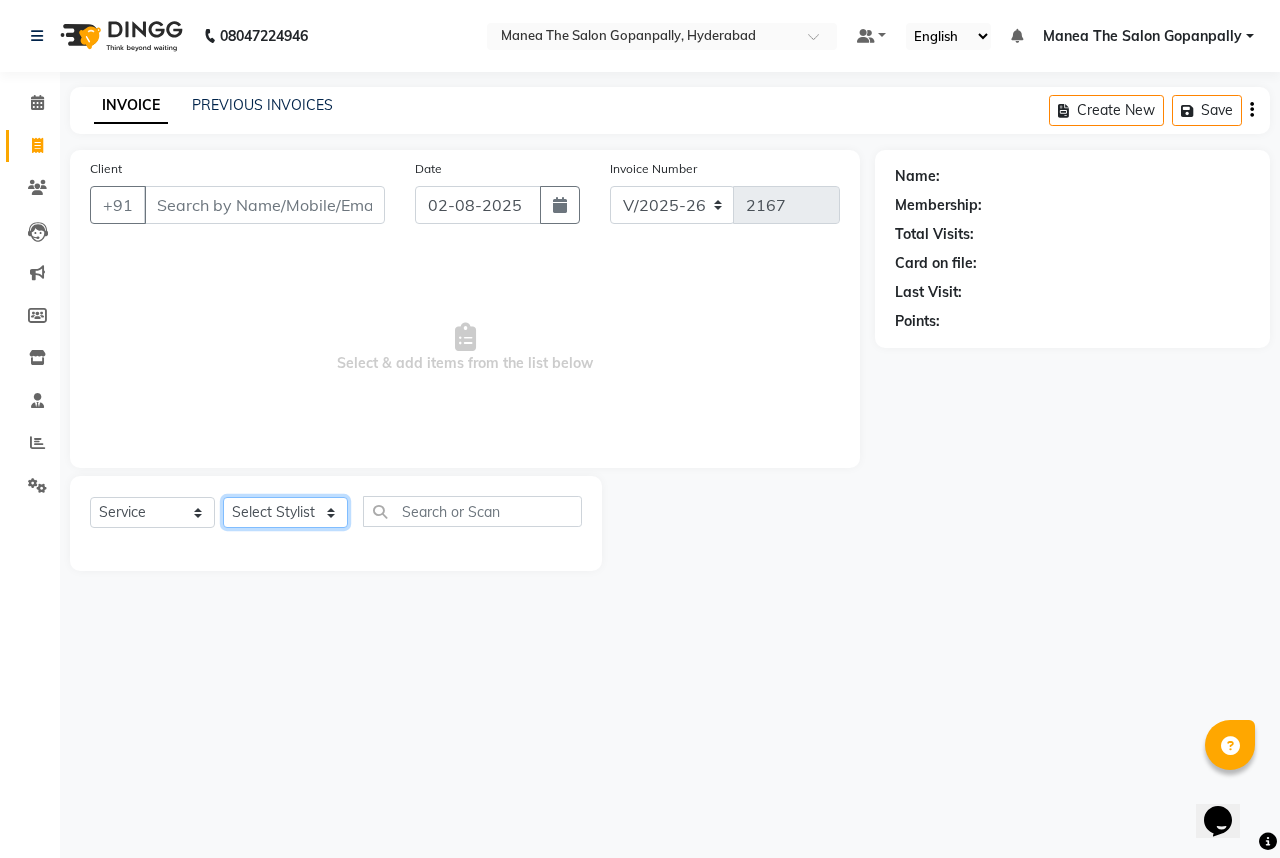 select on "57882" 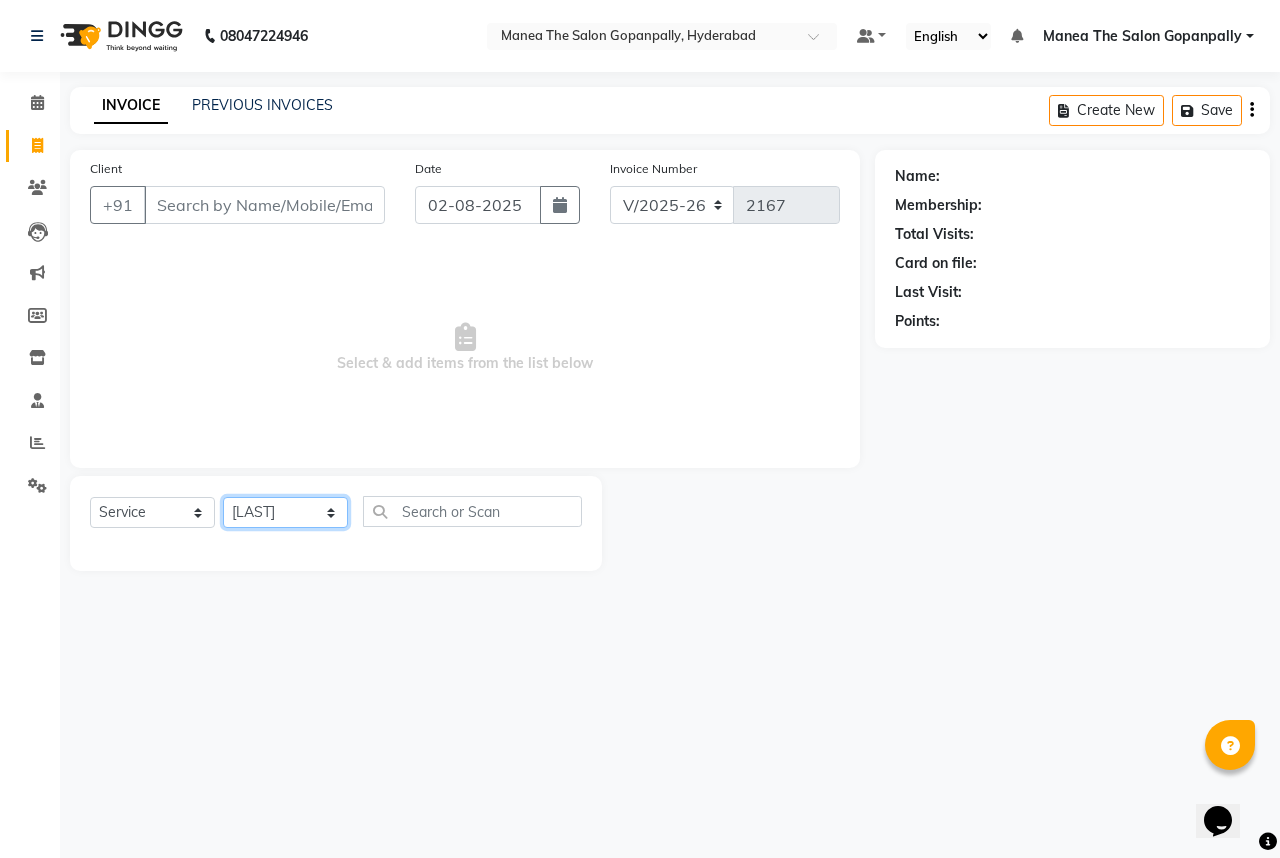 click on "Select Stylist Anand AVANTHI Haider  indu IRFAN keerthi rehan sameer saritha zubair" 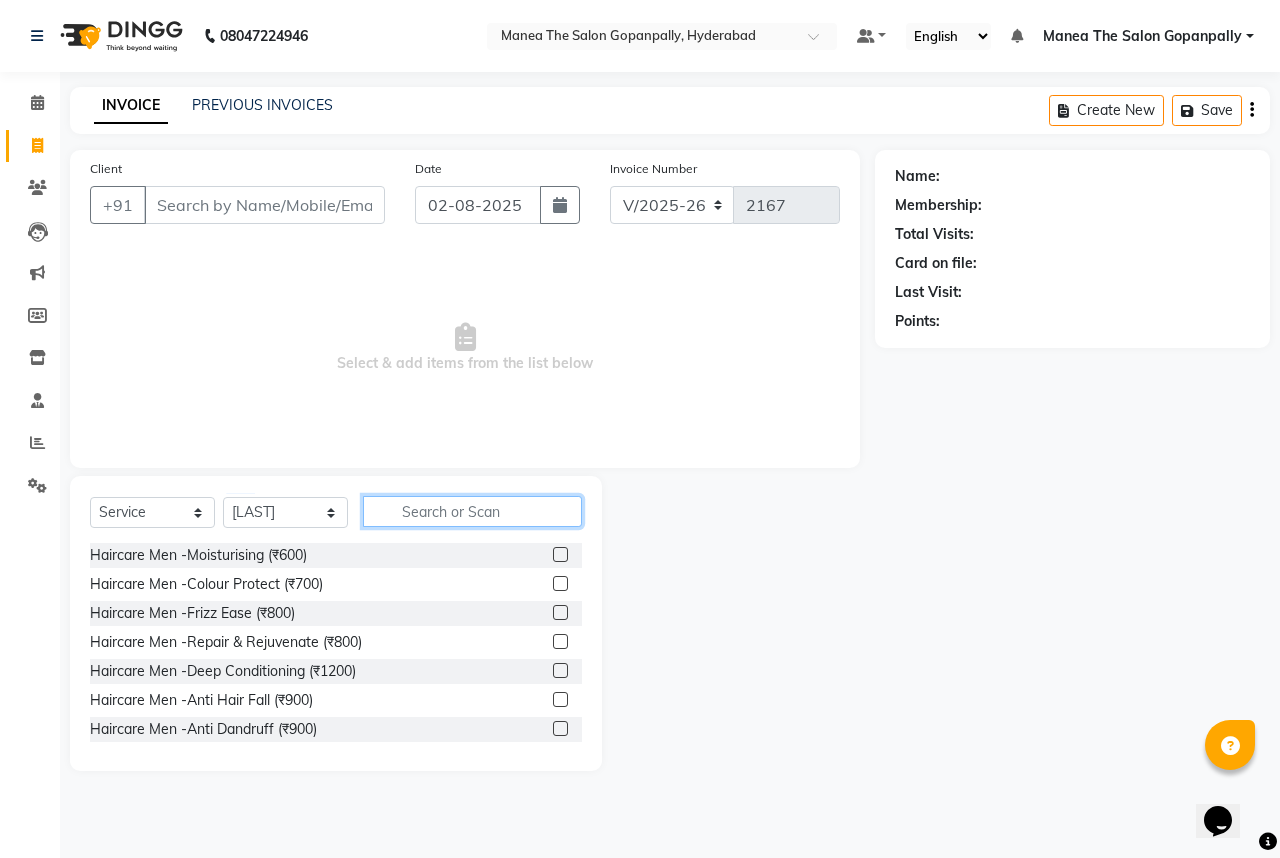 click 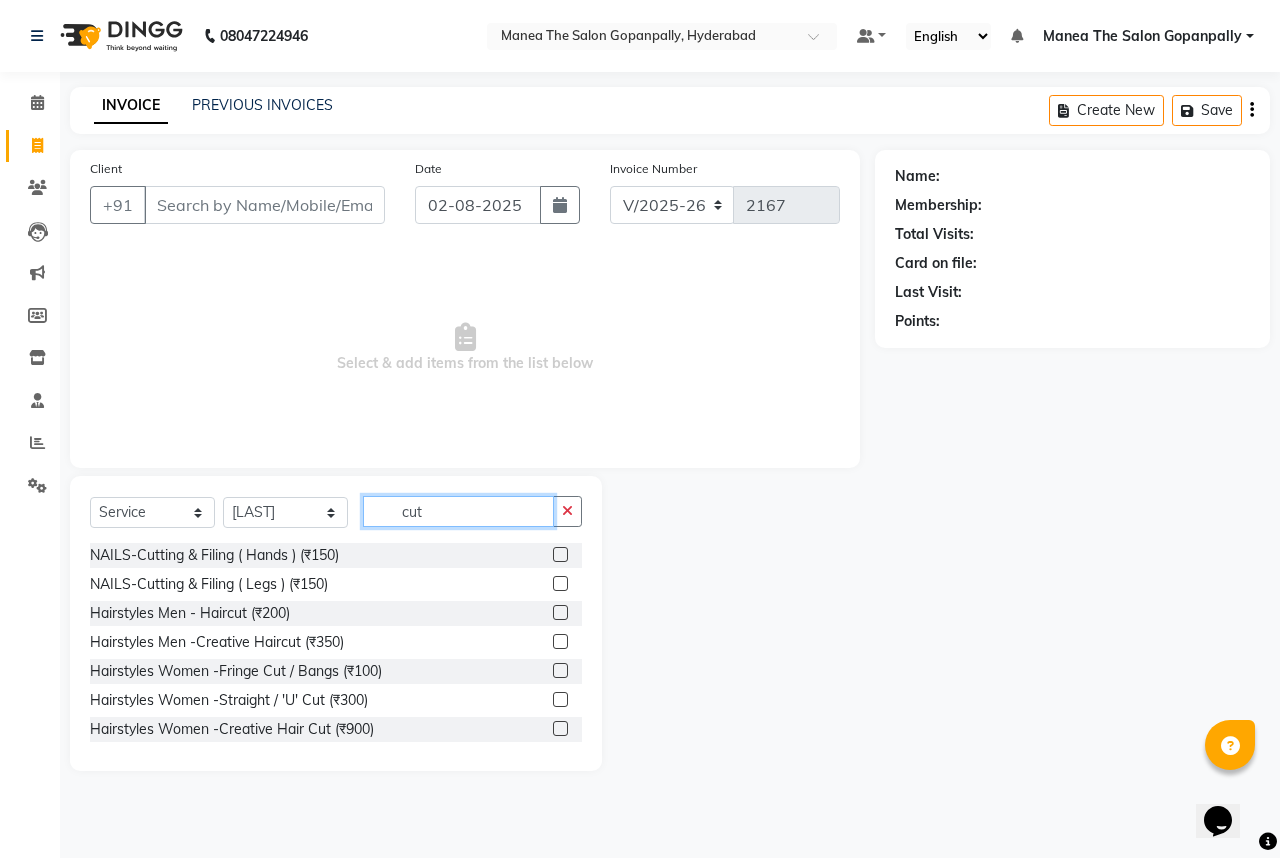 type on "cut" 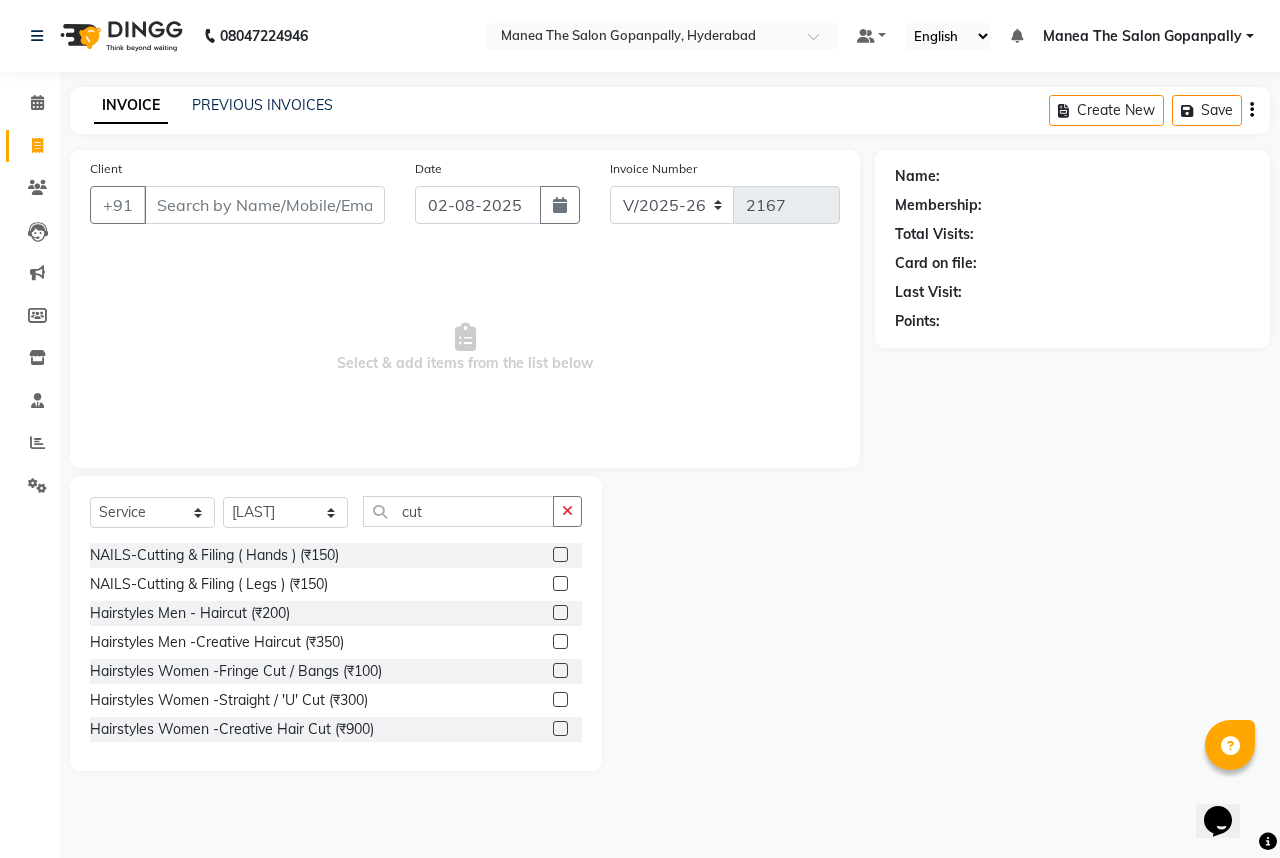 click 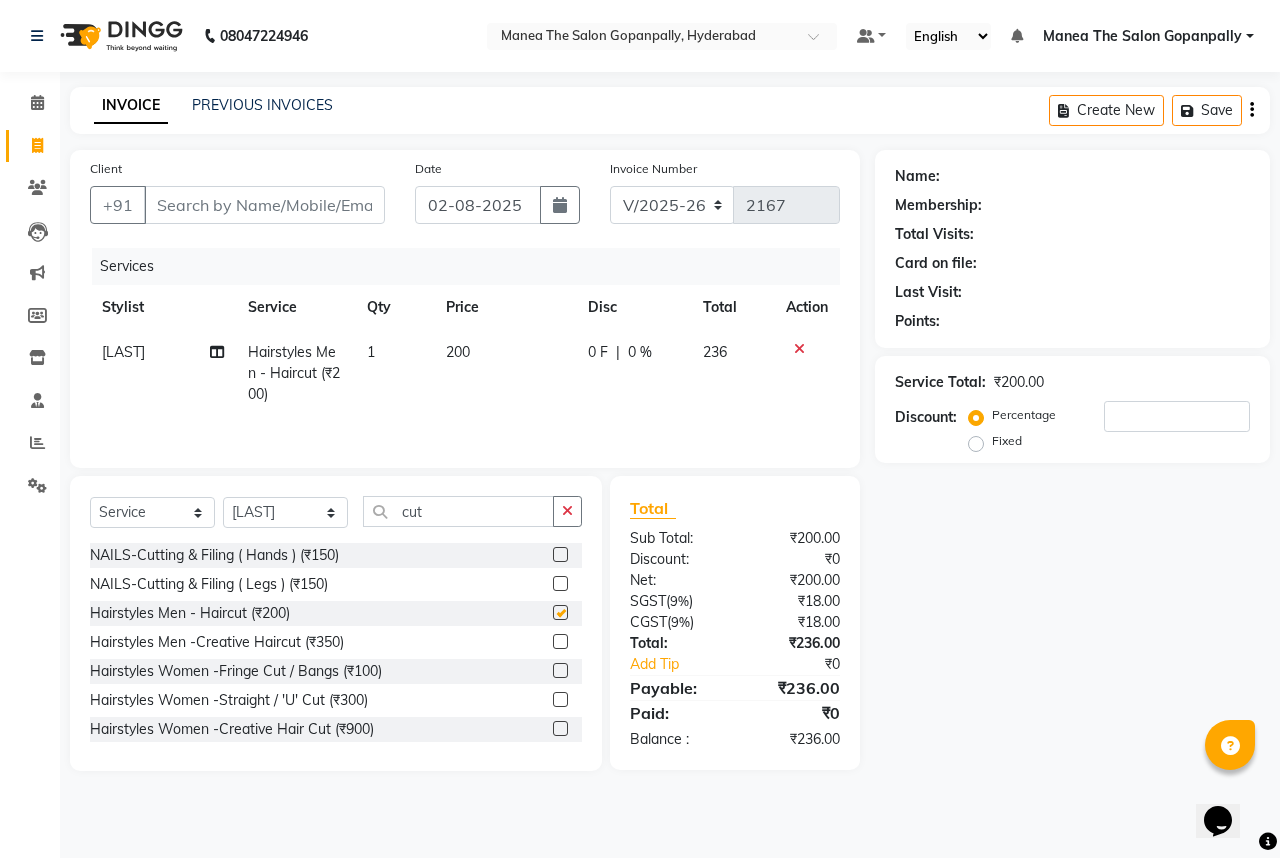 checkbox on "false" 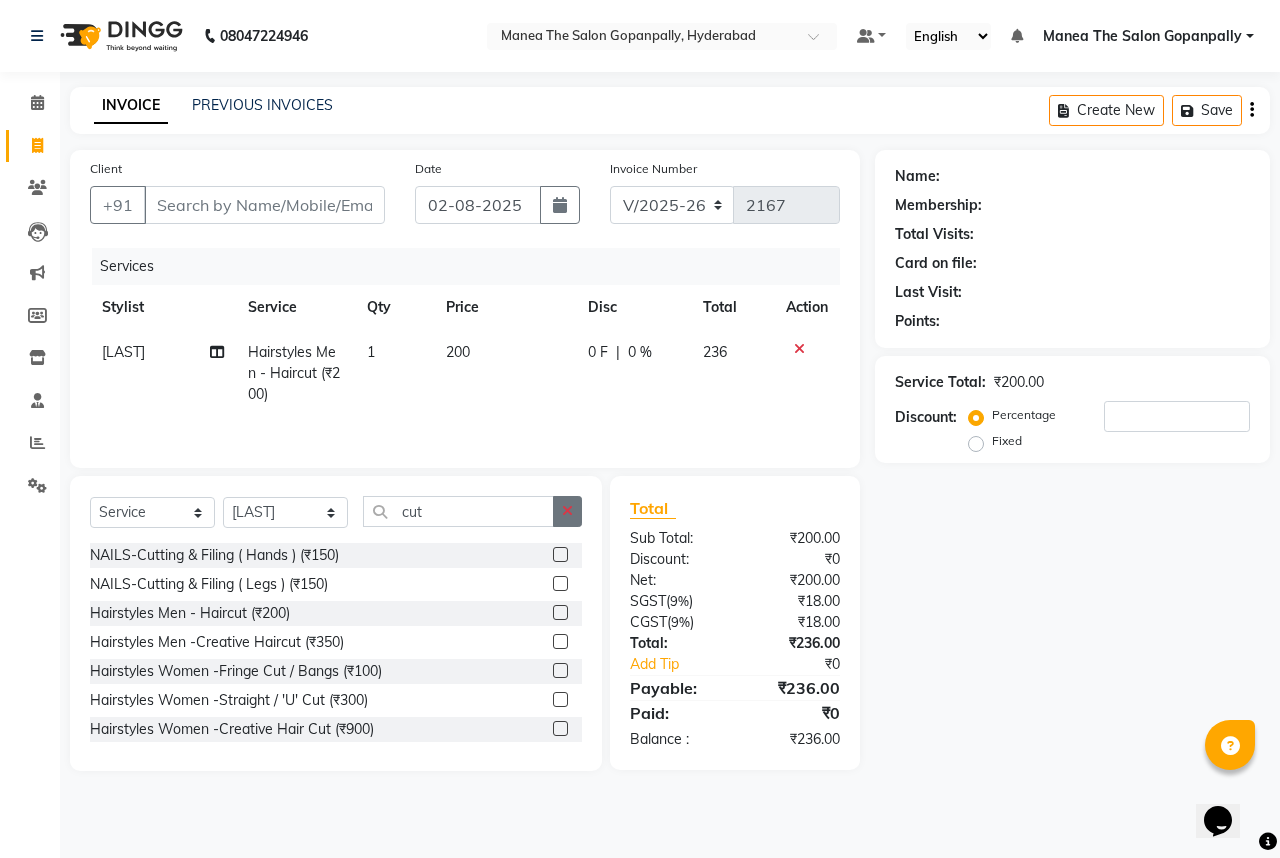 click 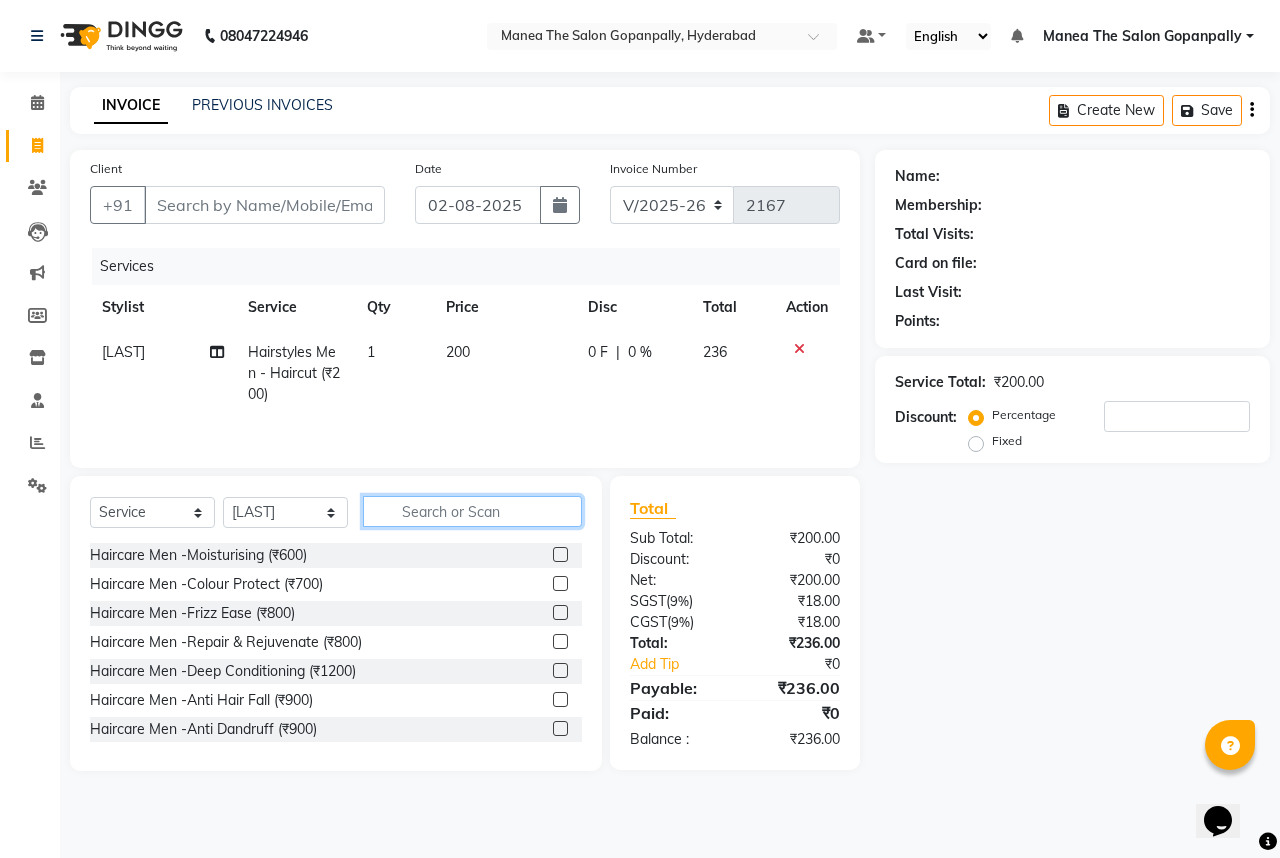 click 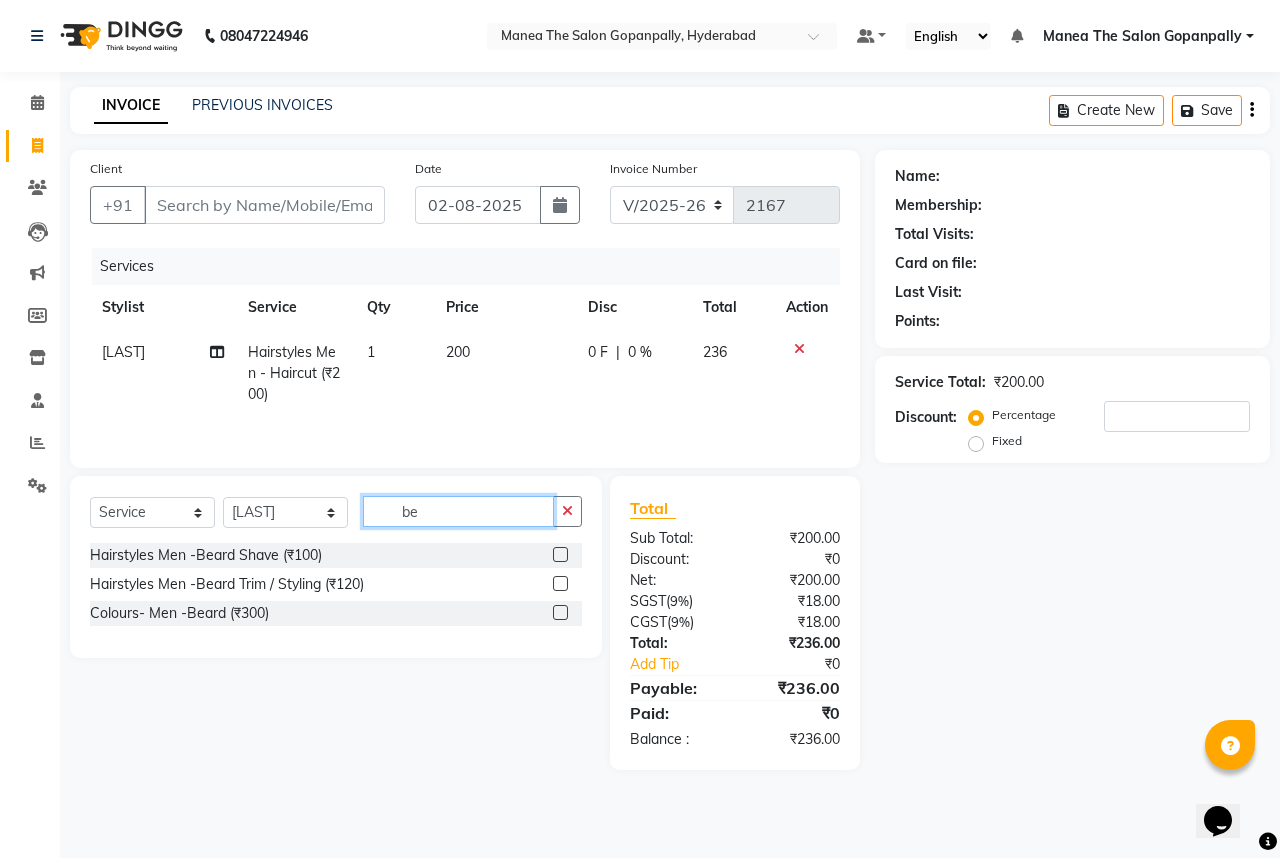 type on "be" 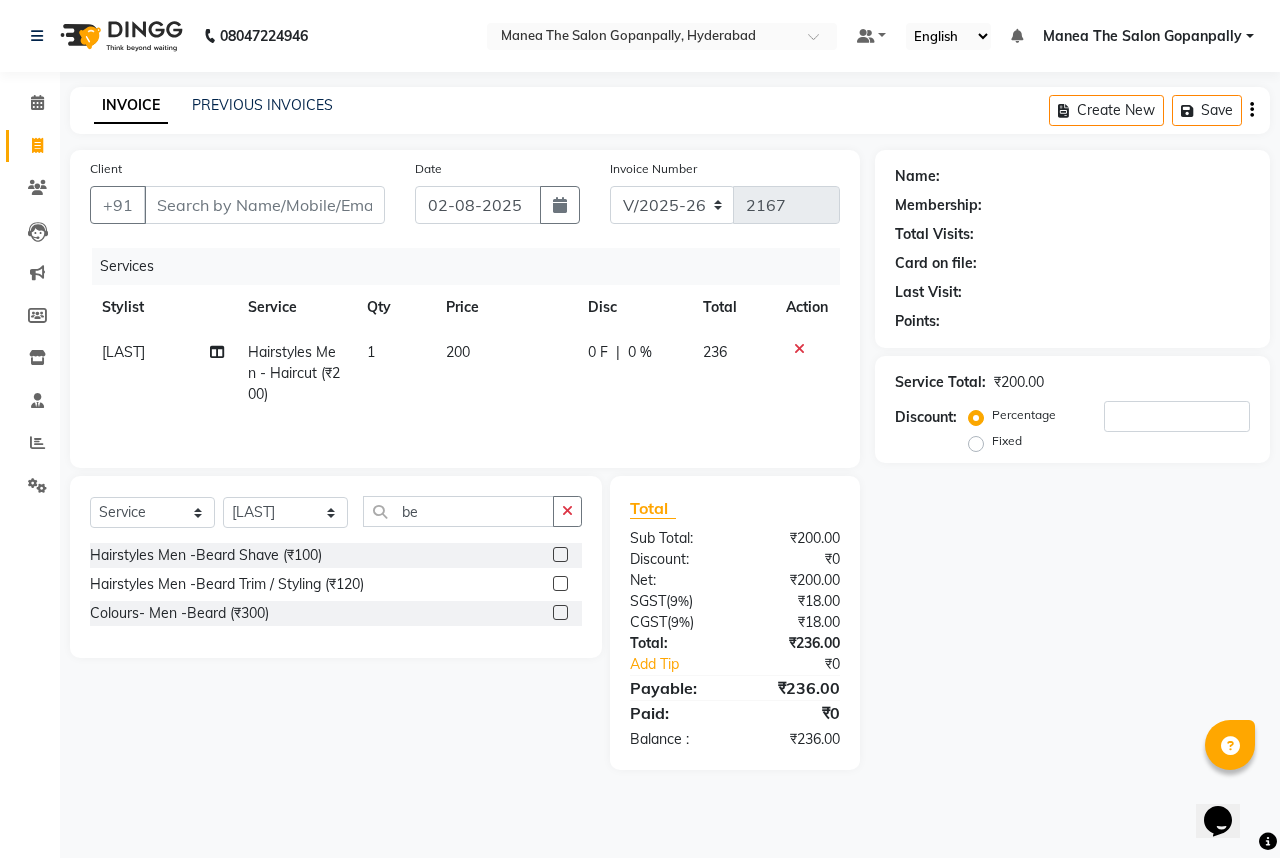 click 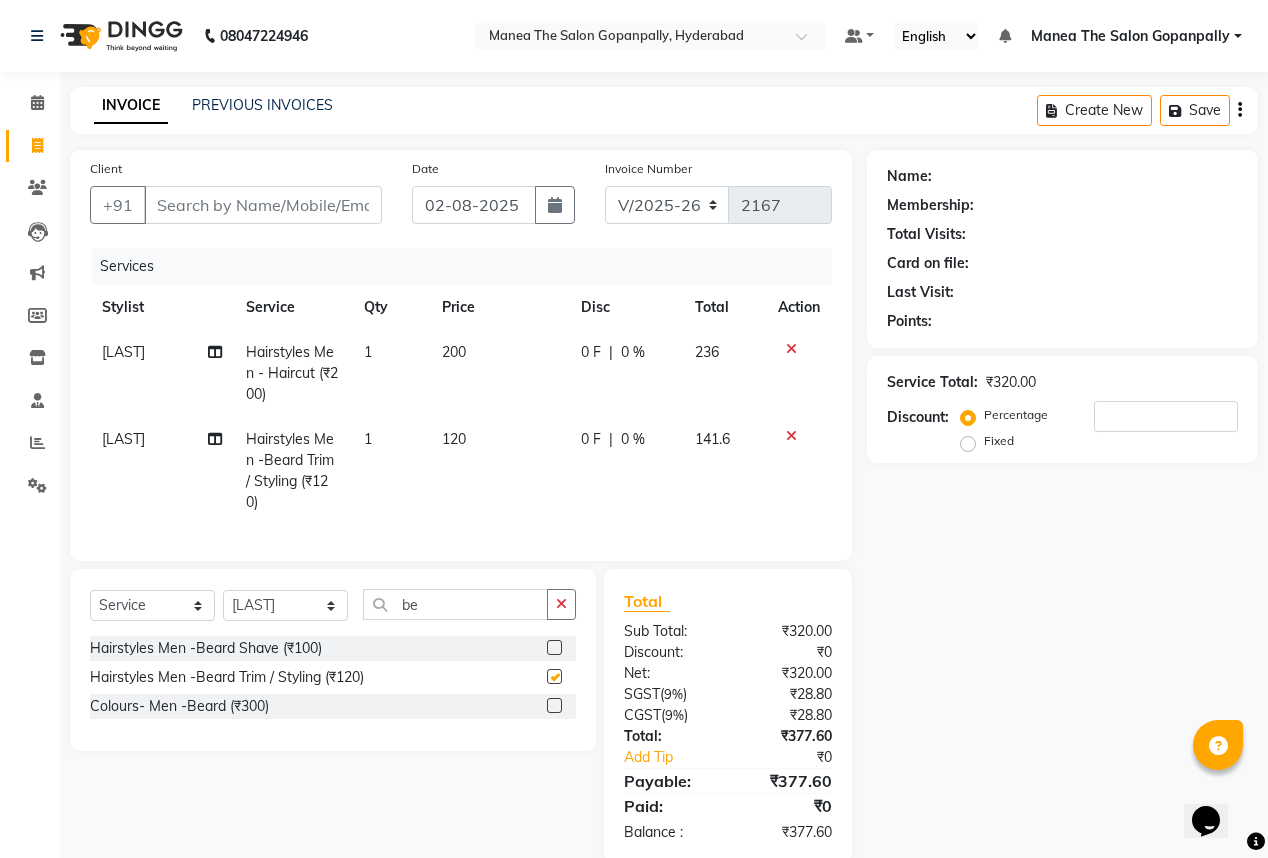 checkbox on "false" 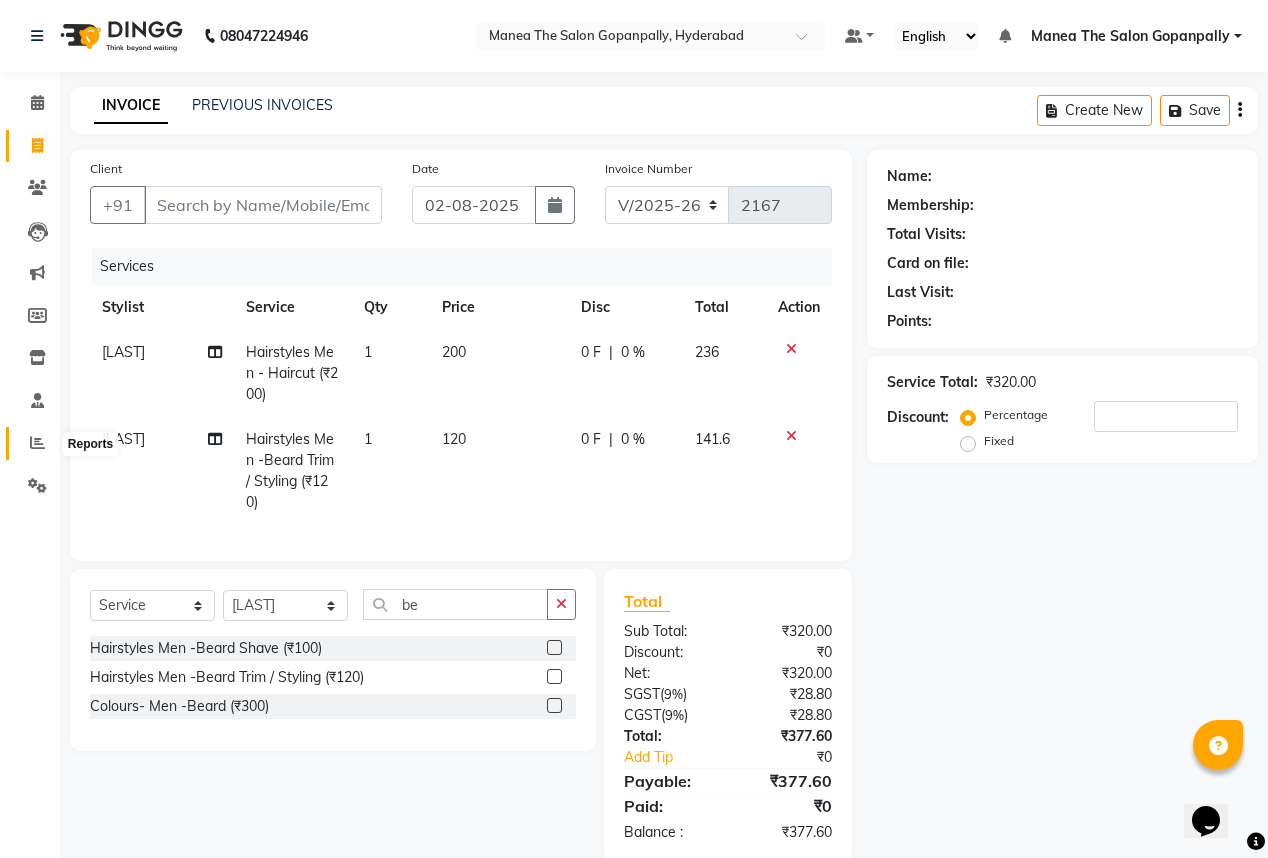 click 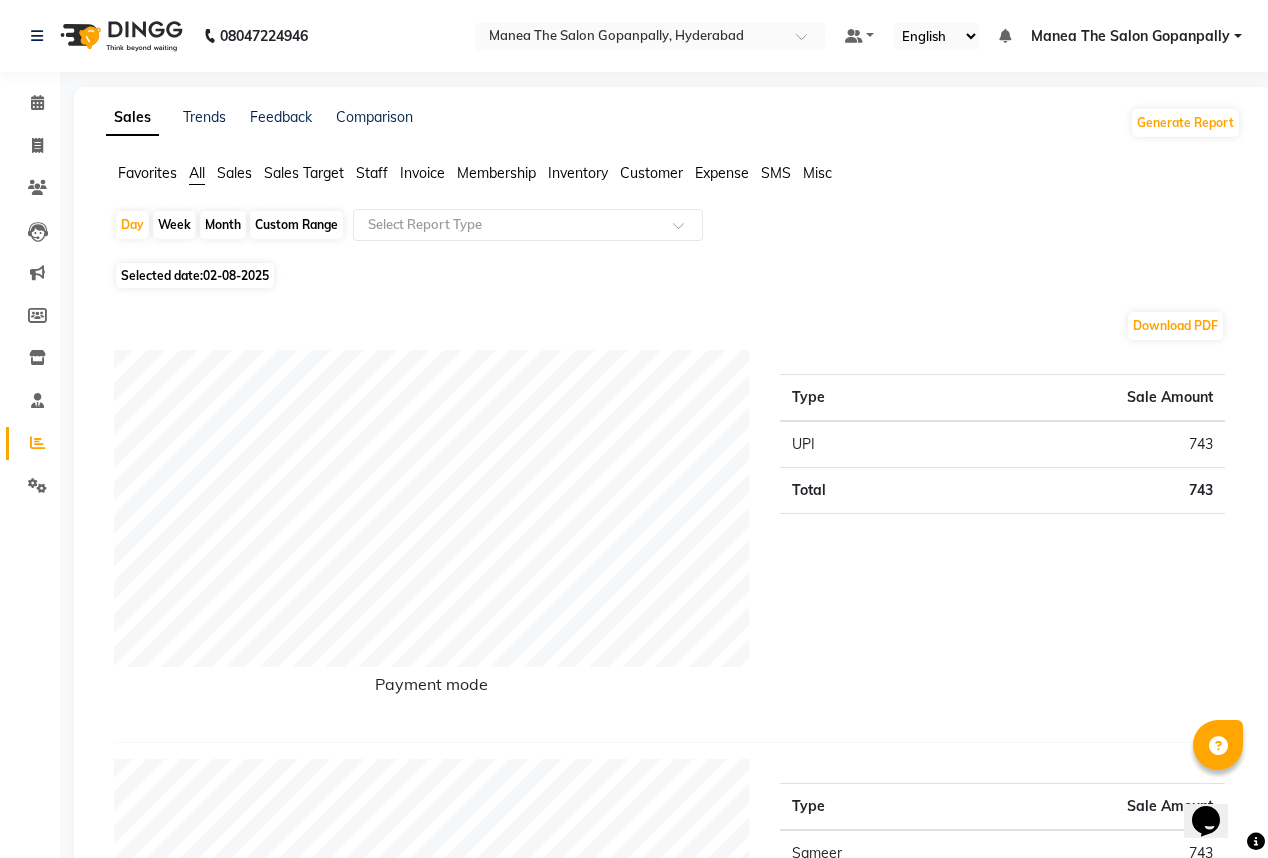 click on "Month" 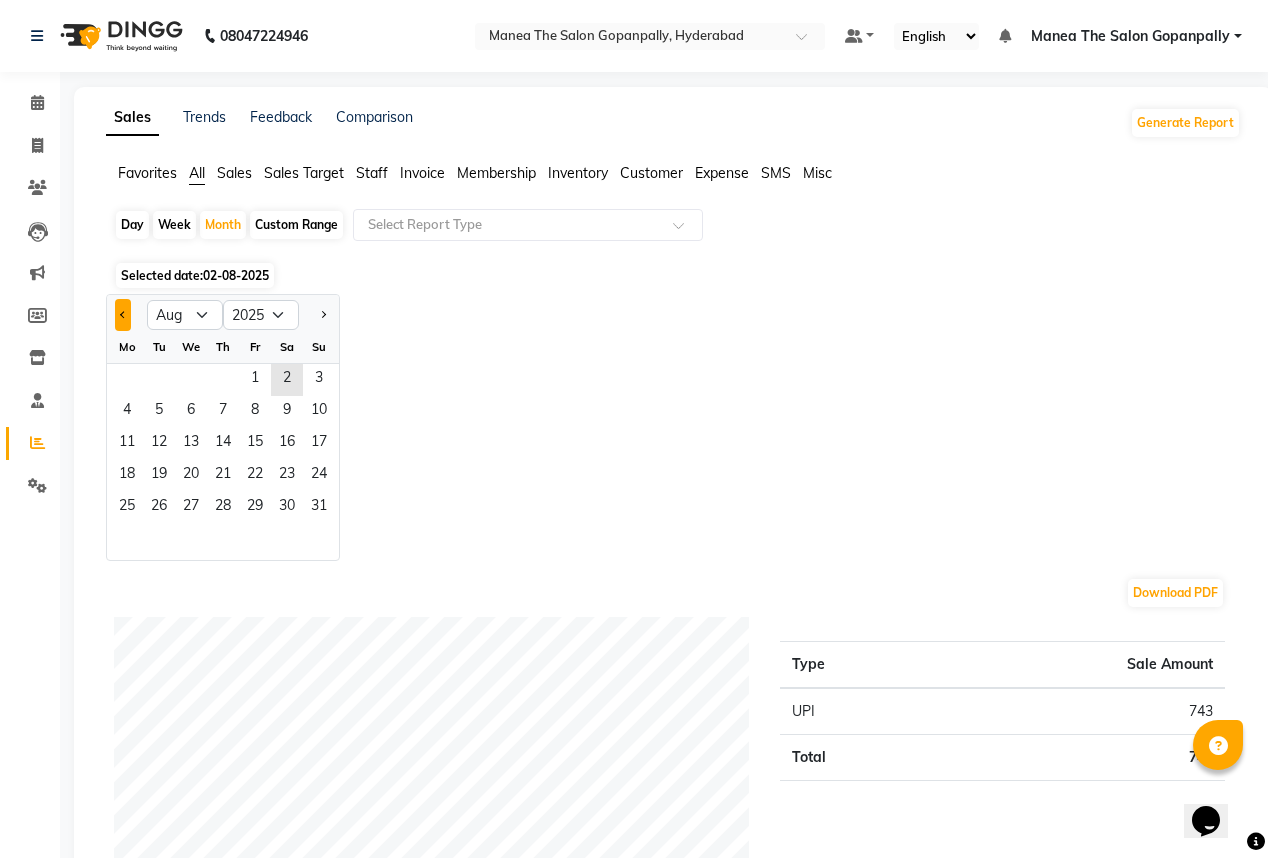 click 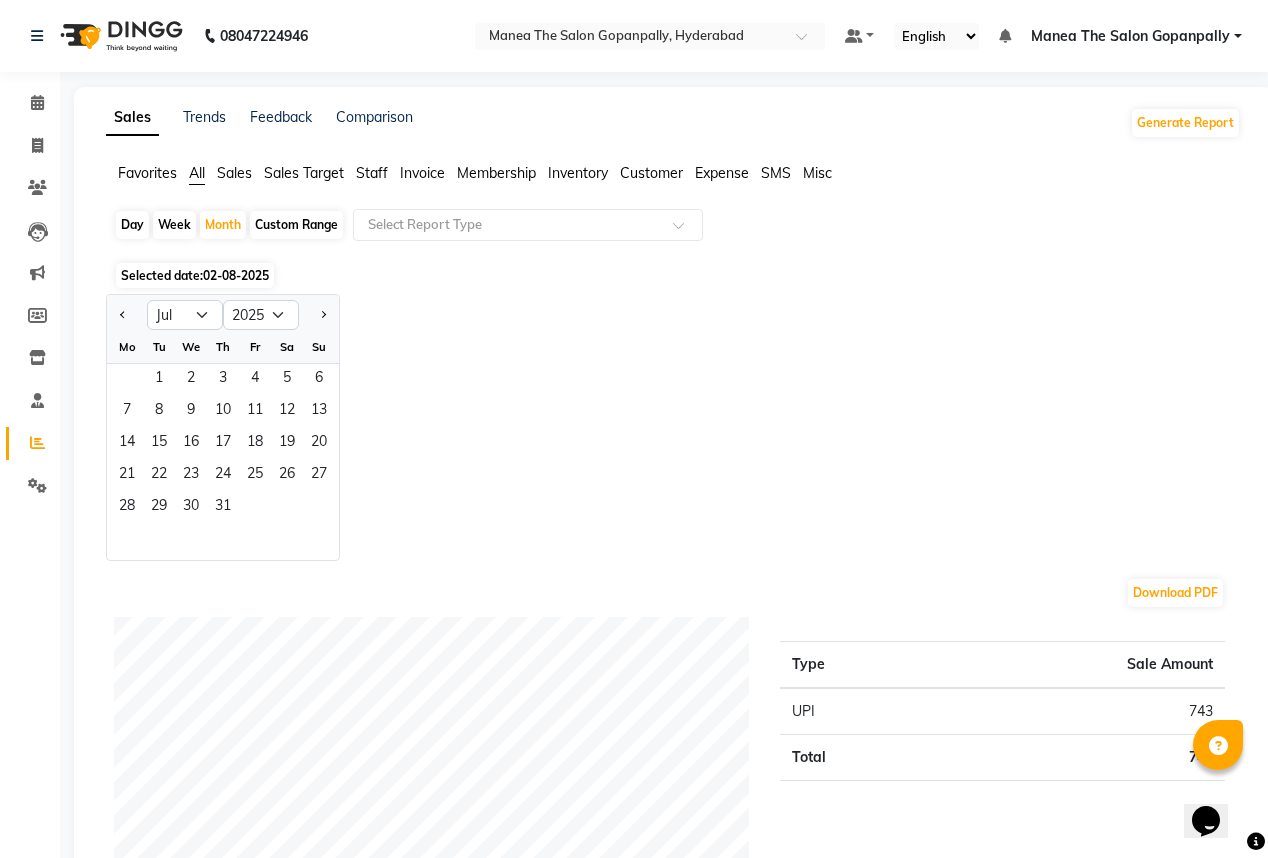 scroll, scrollTop: 0, scrollLeft: 0, axis: both 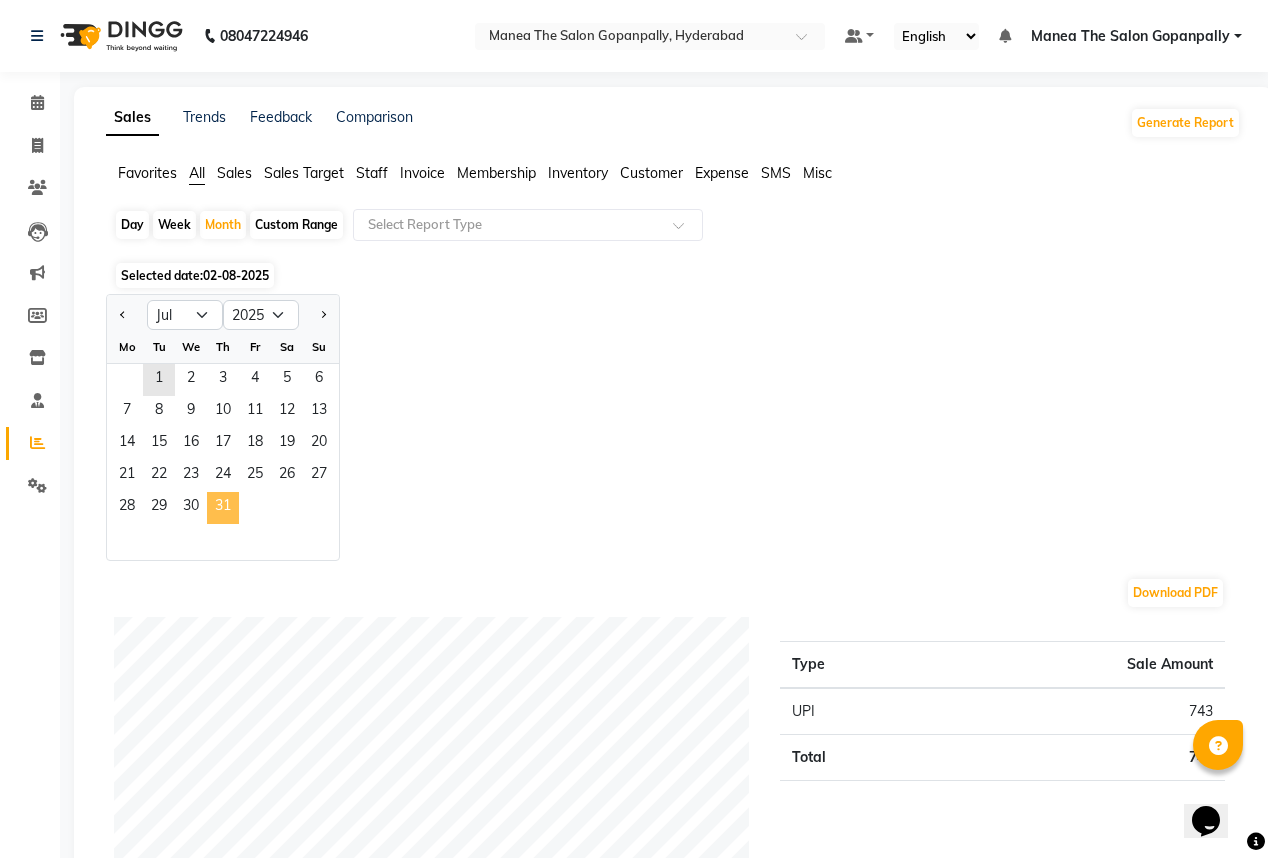 click on "31" 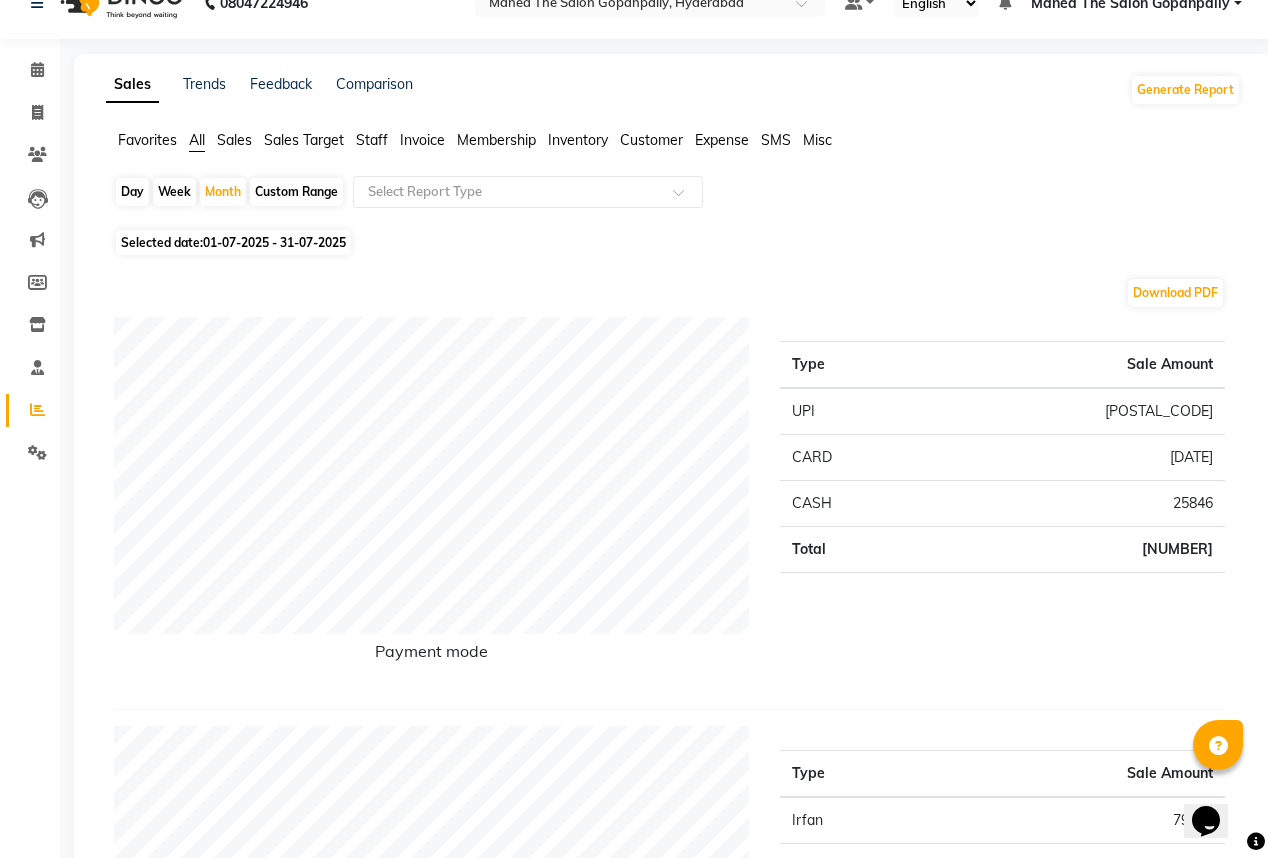 scroll, scrollTop: 0, scrollLeft: 0, axis: both 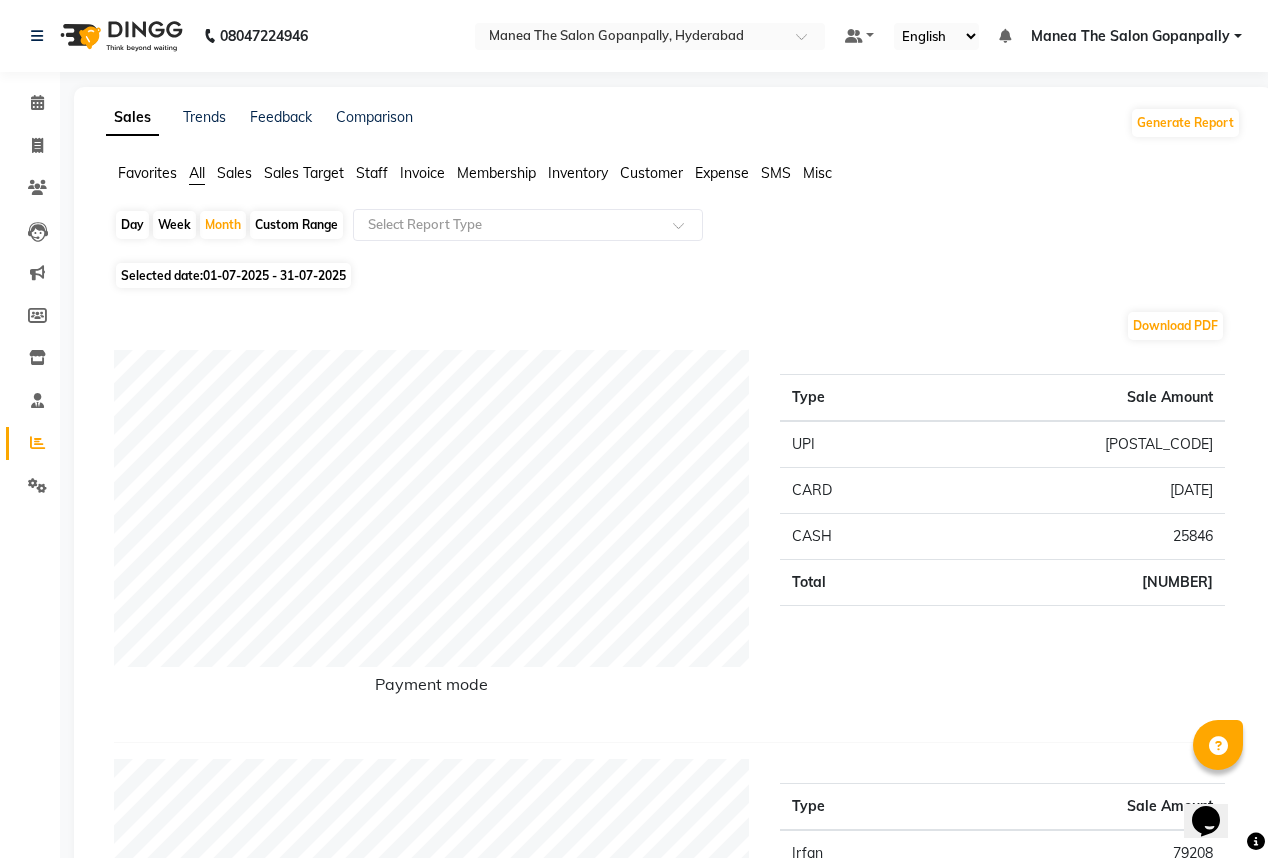 click on "Day" 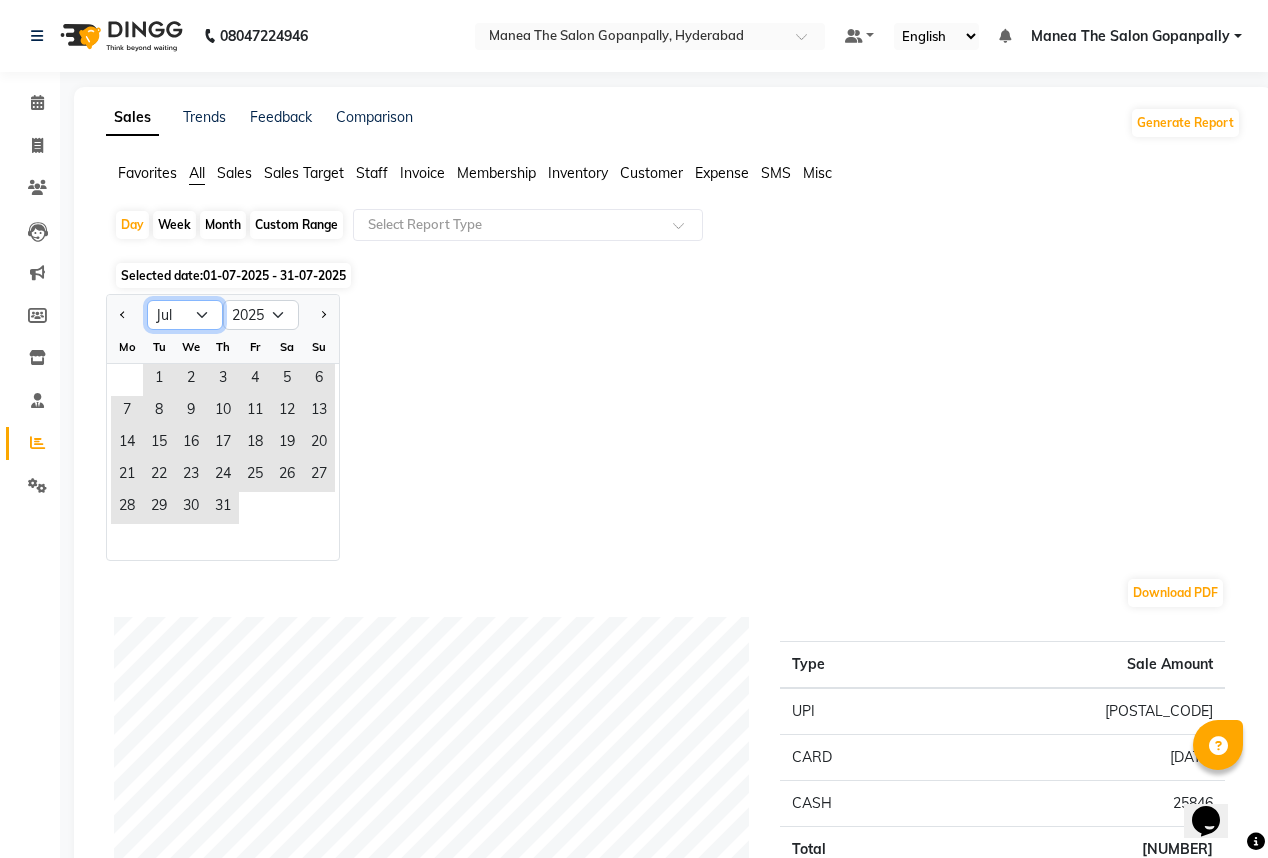 click on "Jan Feb Mar Apr May Jun Jul Aug Sep Oct Nov Dec" 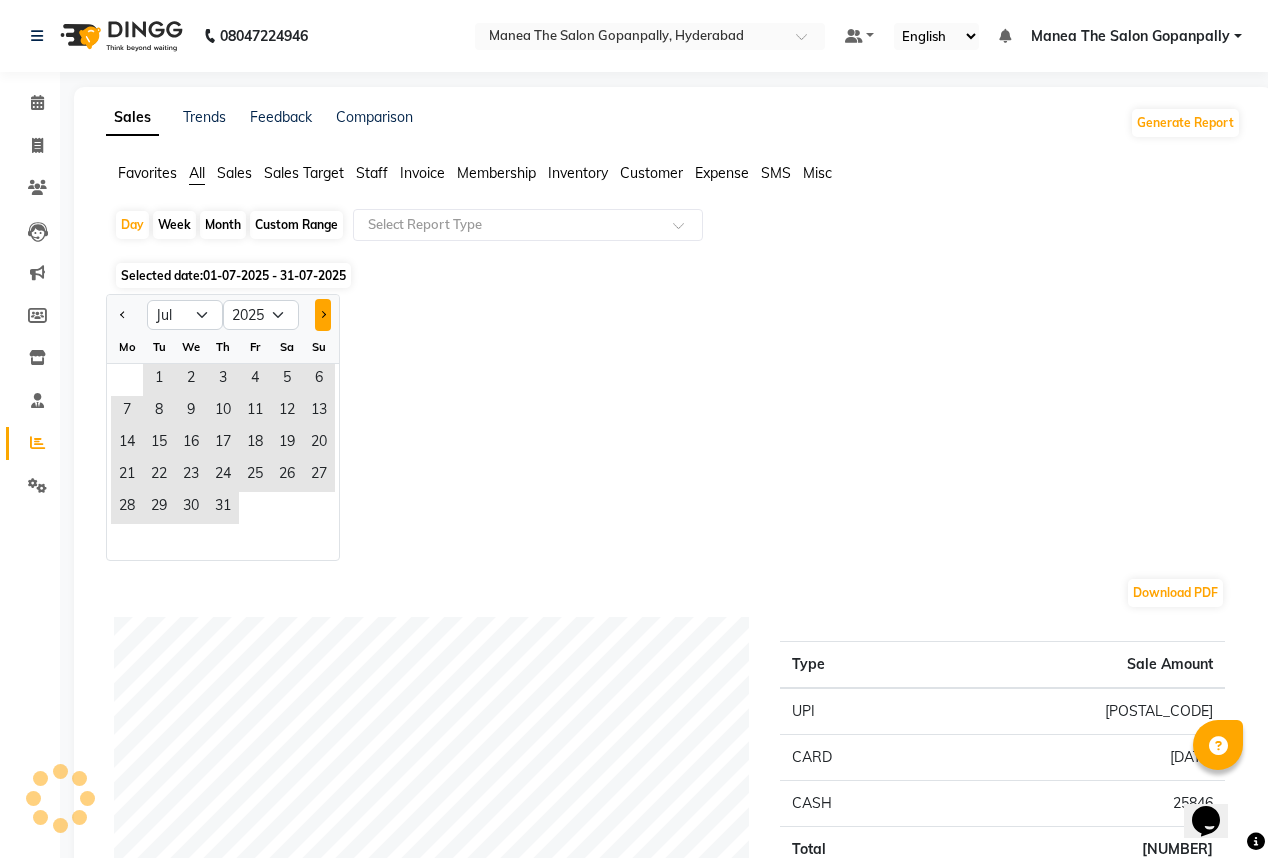click 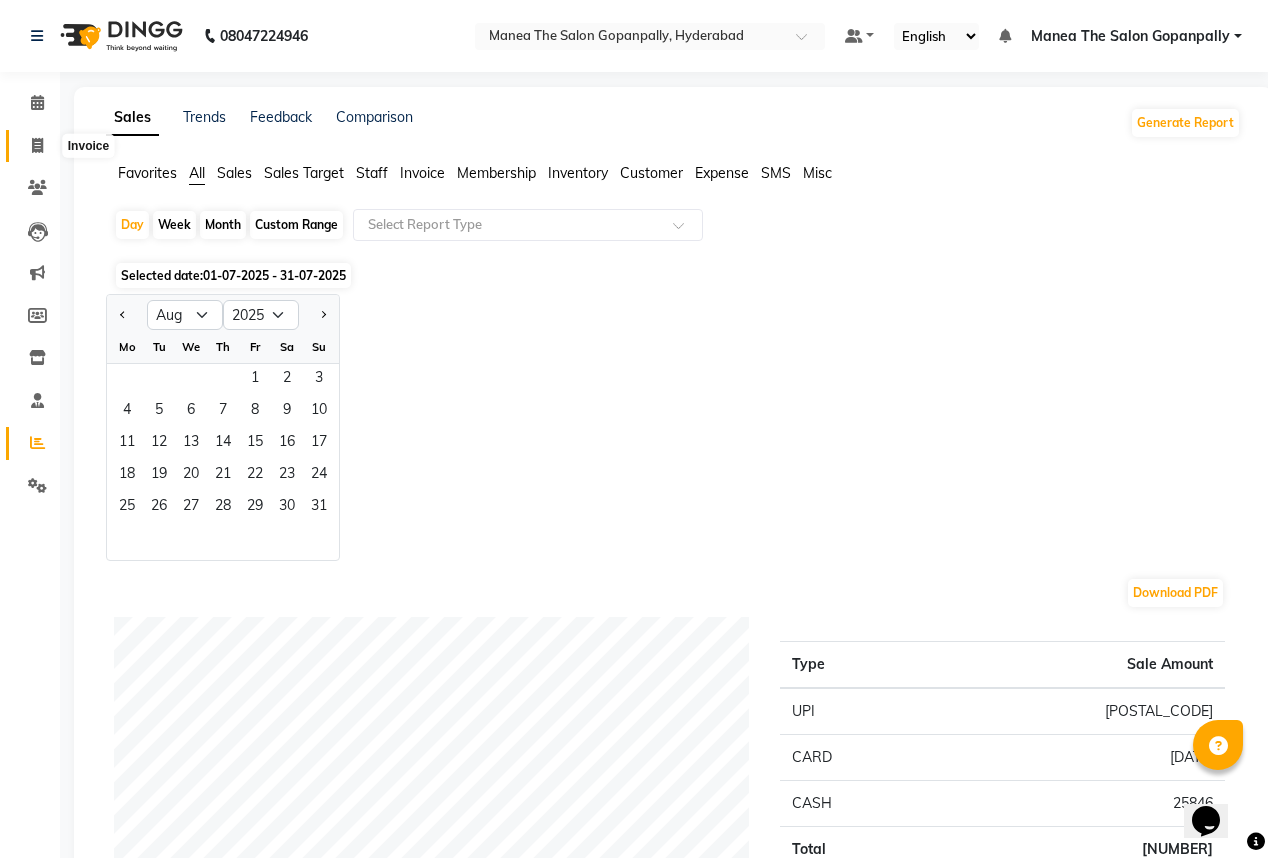click 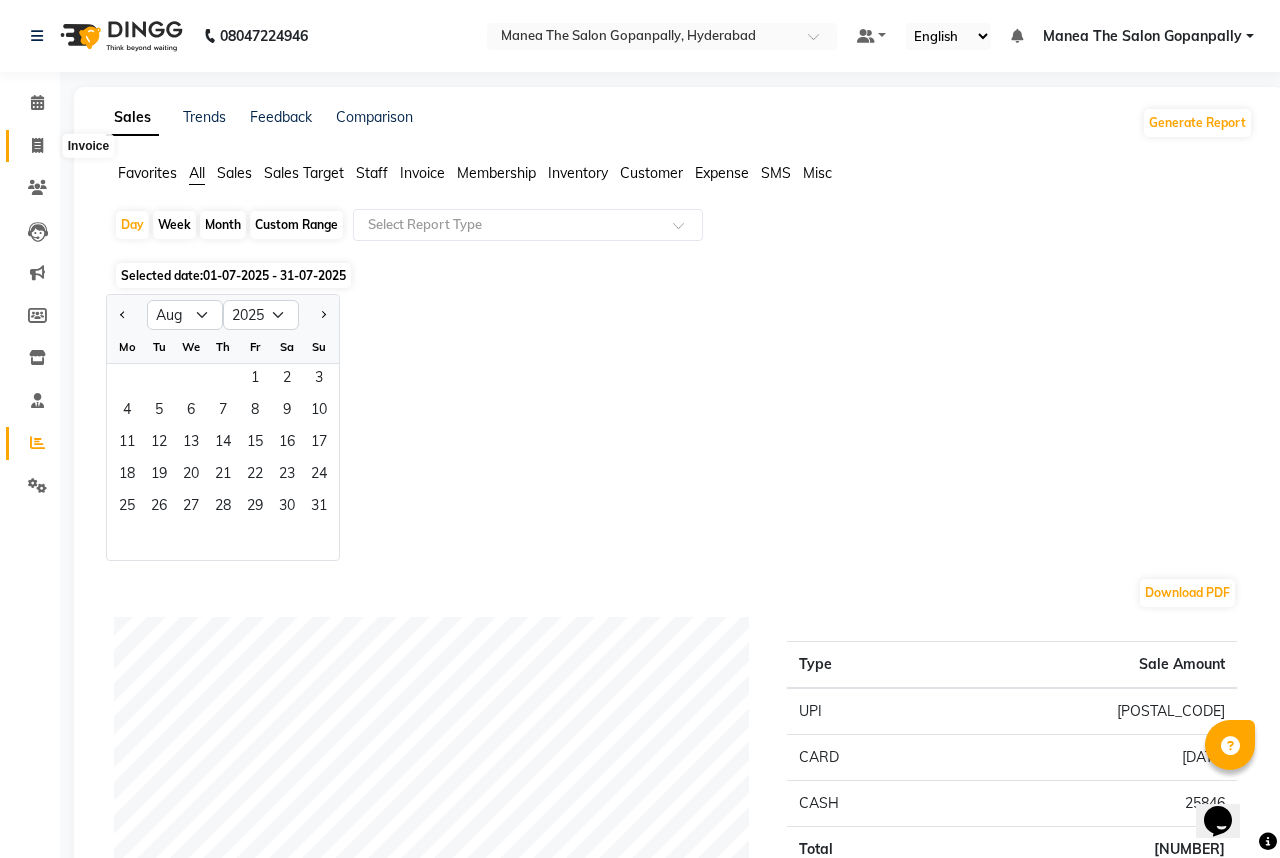 select on "7027" 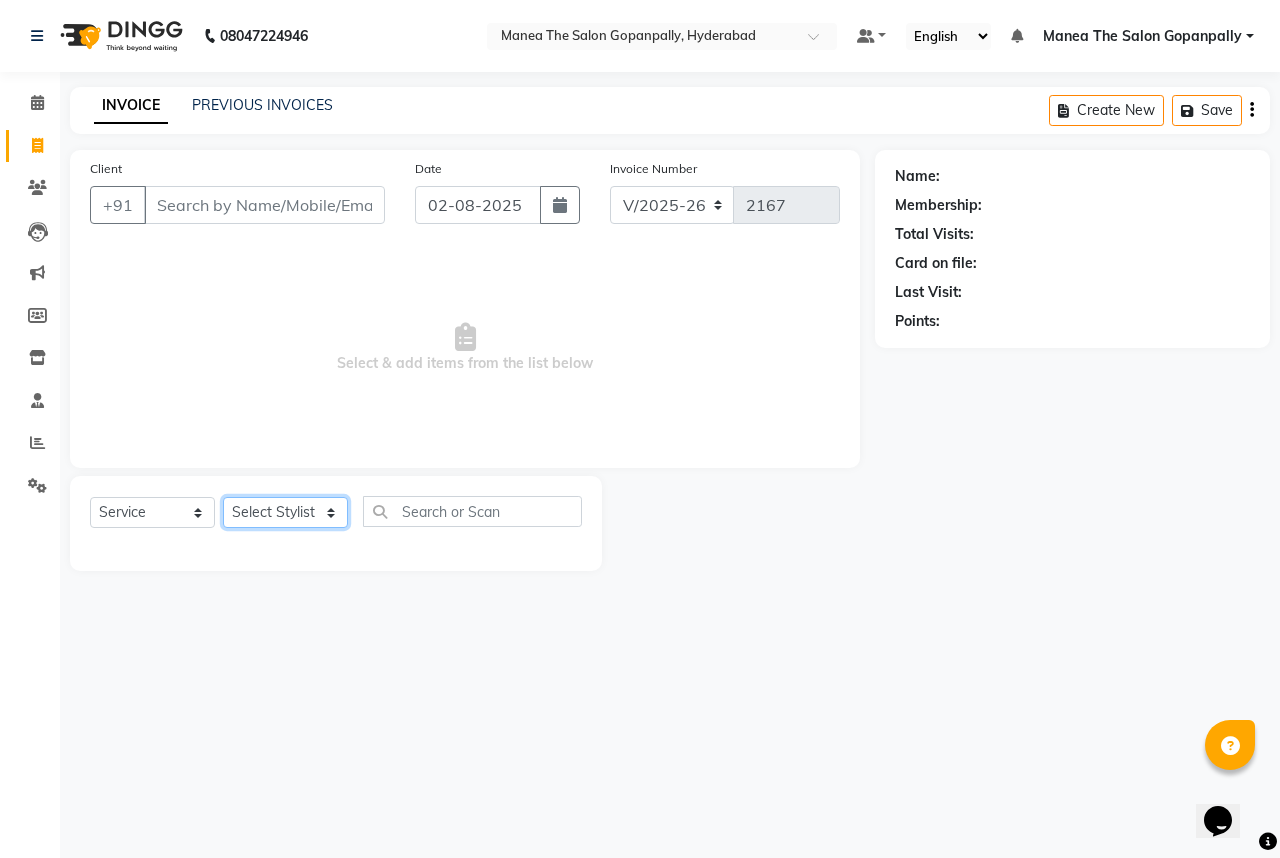 click on "Select Stylist Anand AVANTHI Haider  indu IRFAN keerthi rehan sameer saritha zubair" 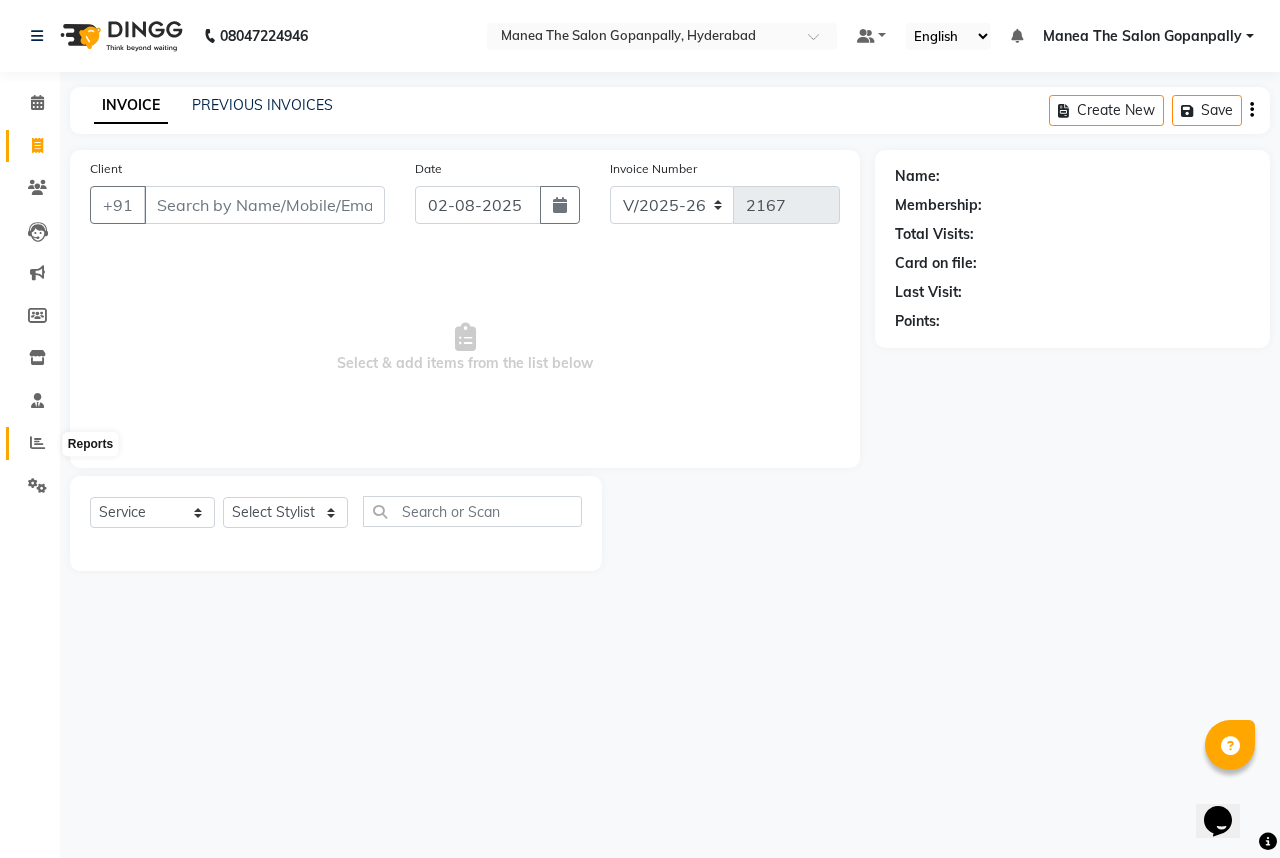 click 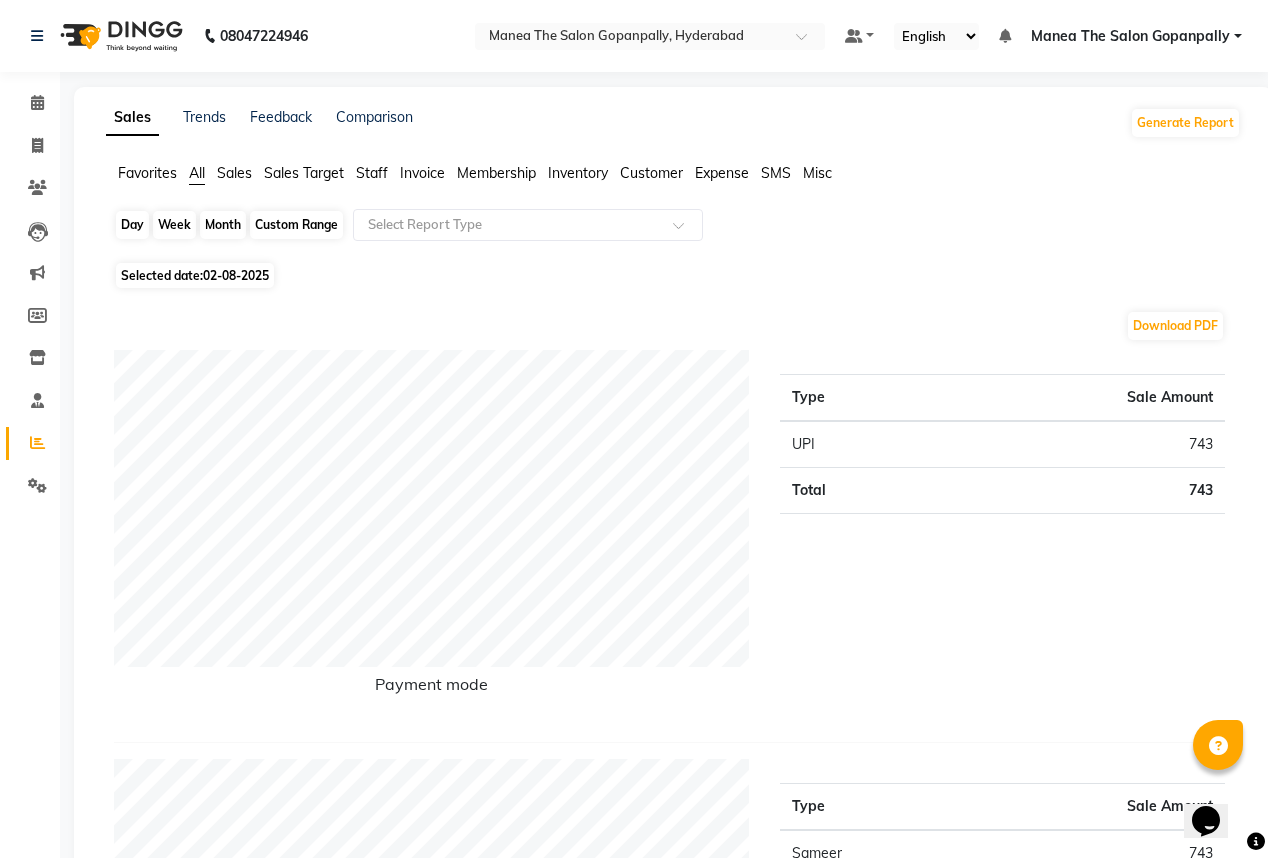 click on "Day" 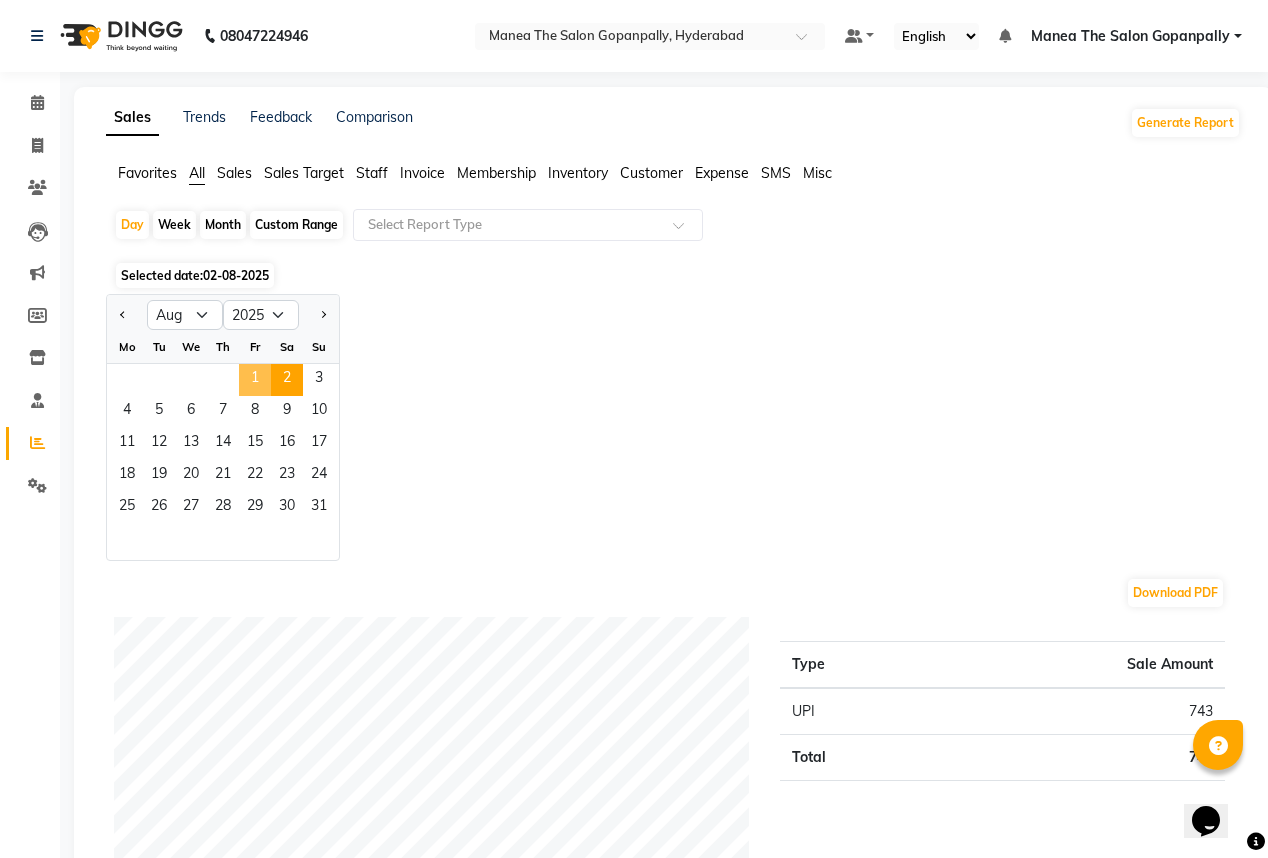 click on "1" 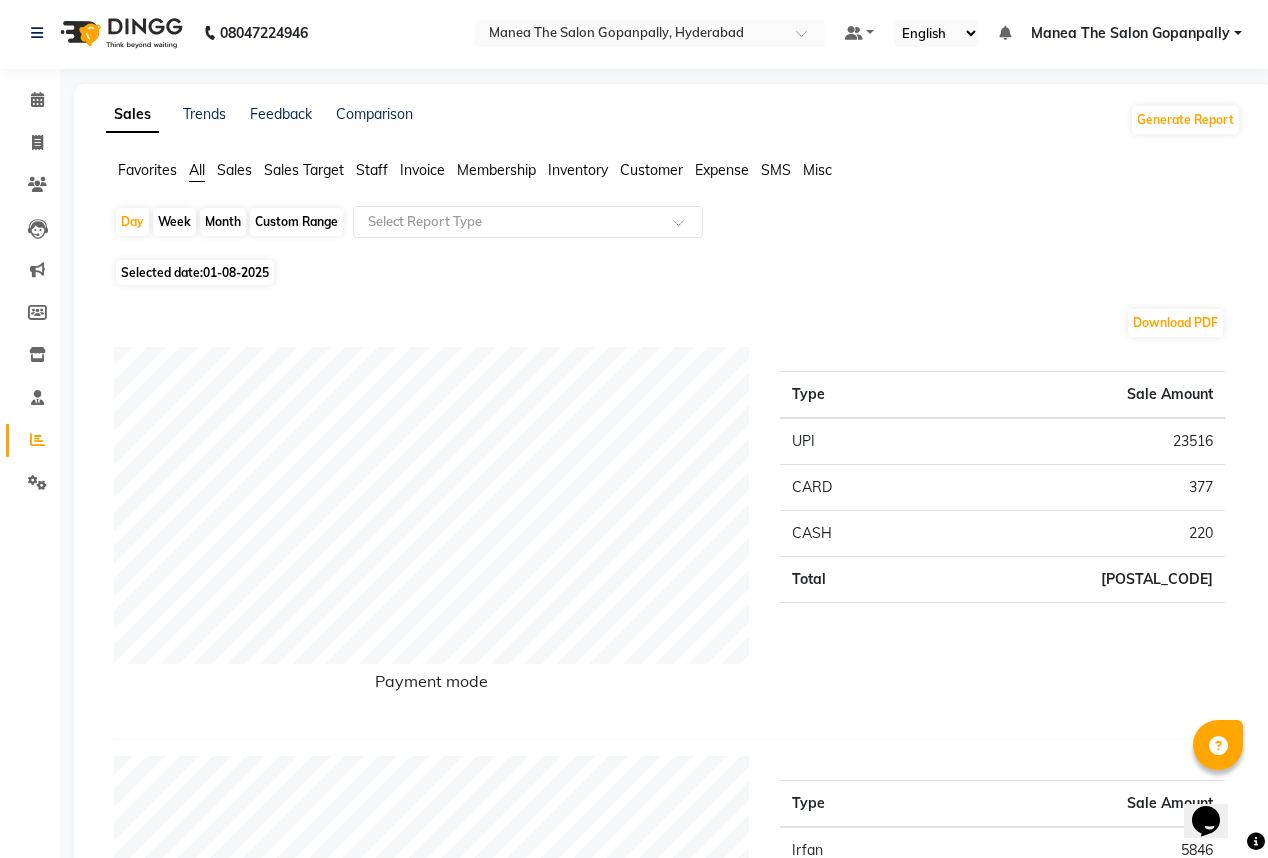 scroll, scrollTop: 0, scrollLeft: 0, axis: both 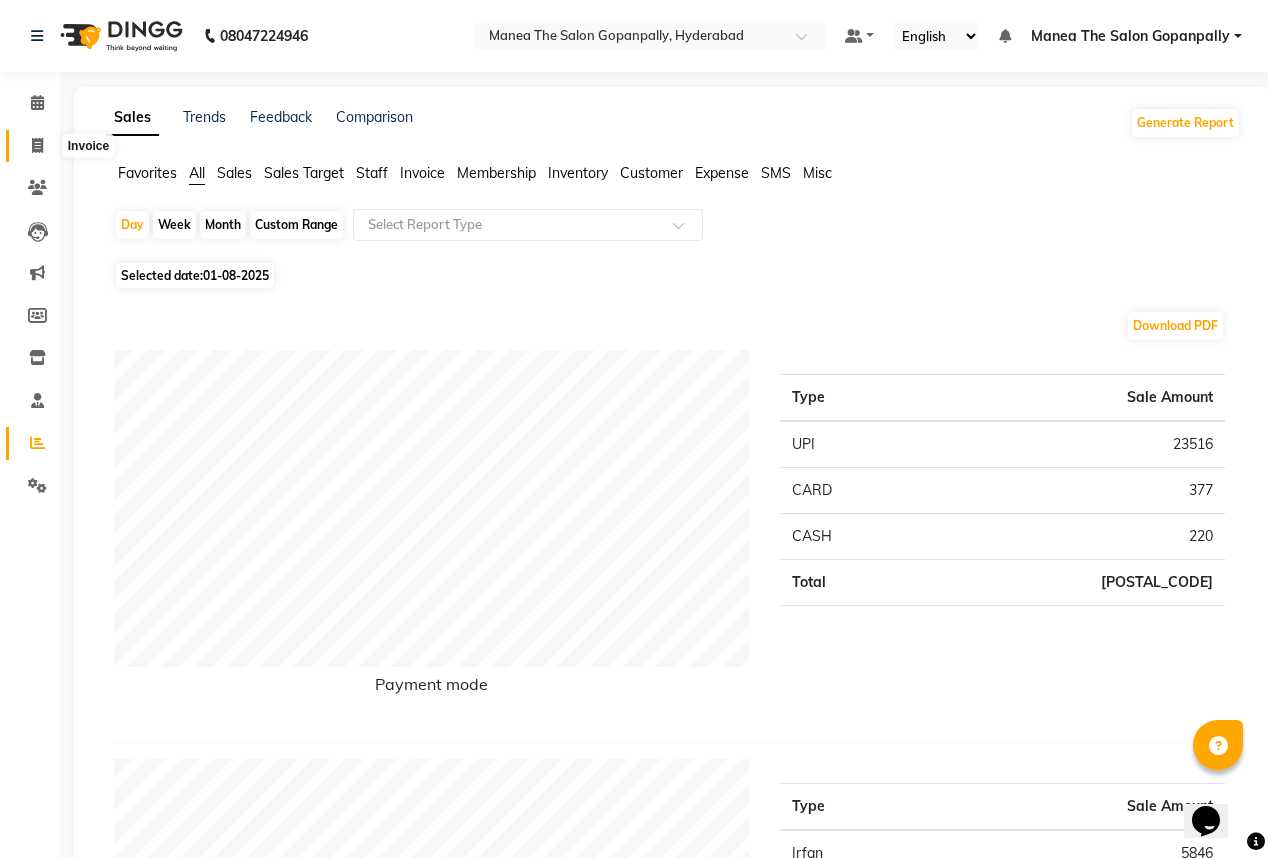 click 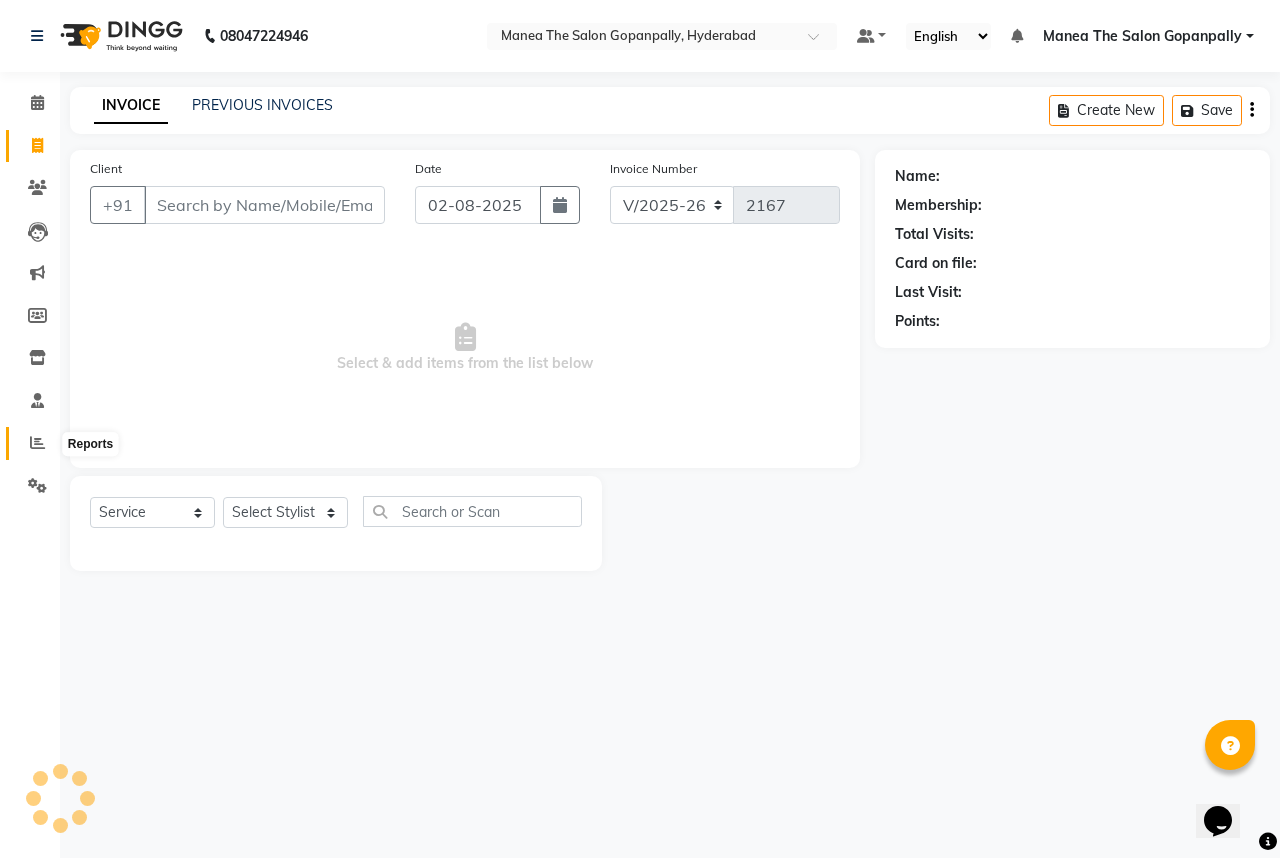 click 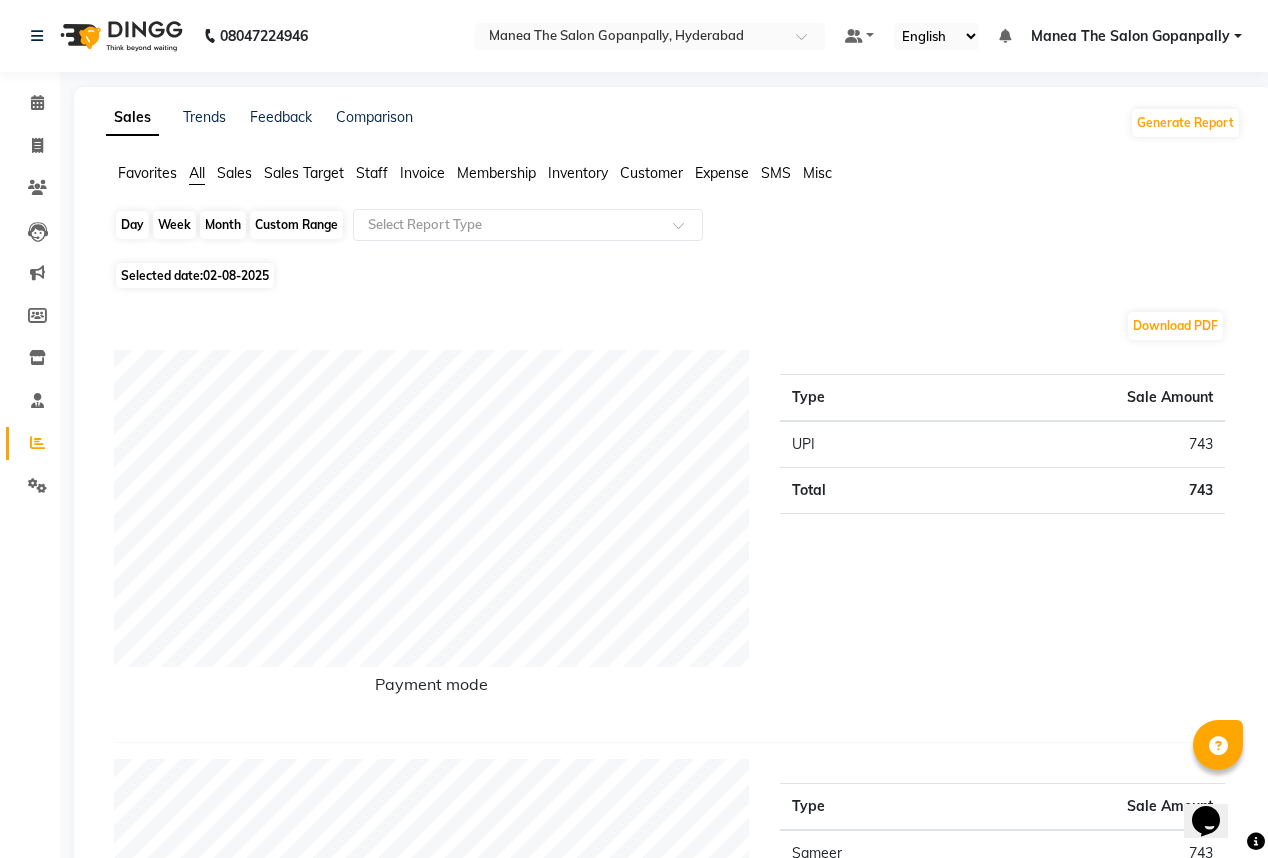 click on "Day" 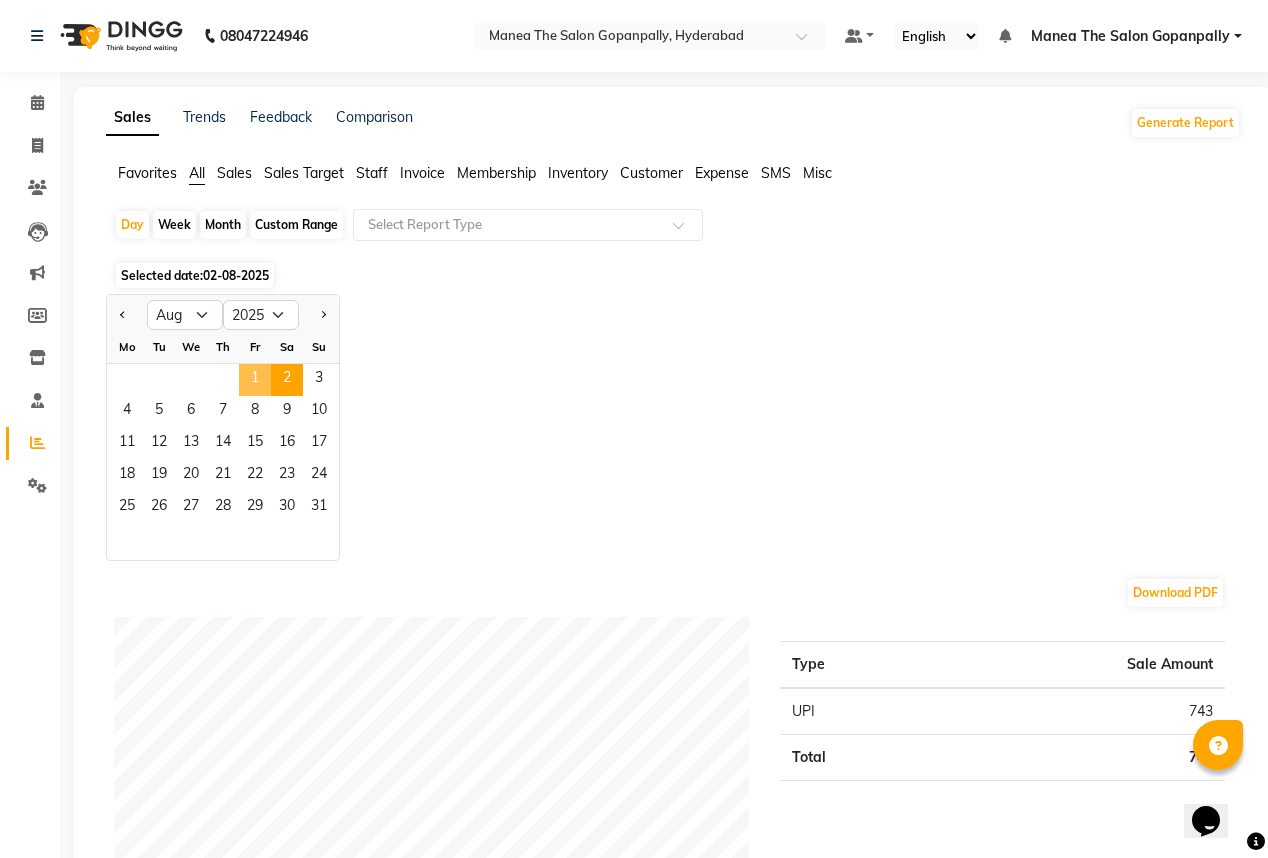 click on "1" 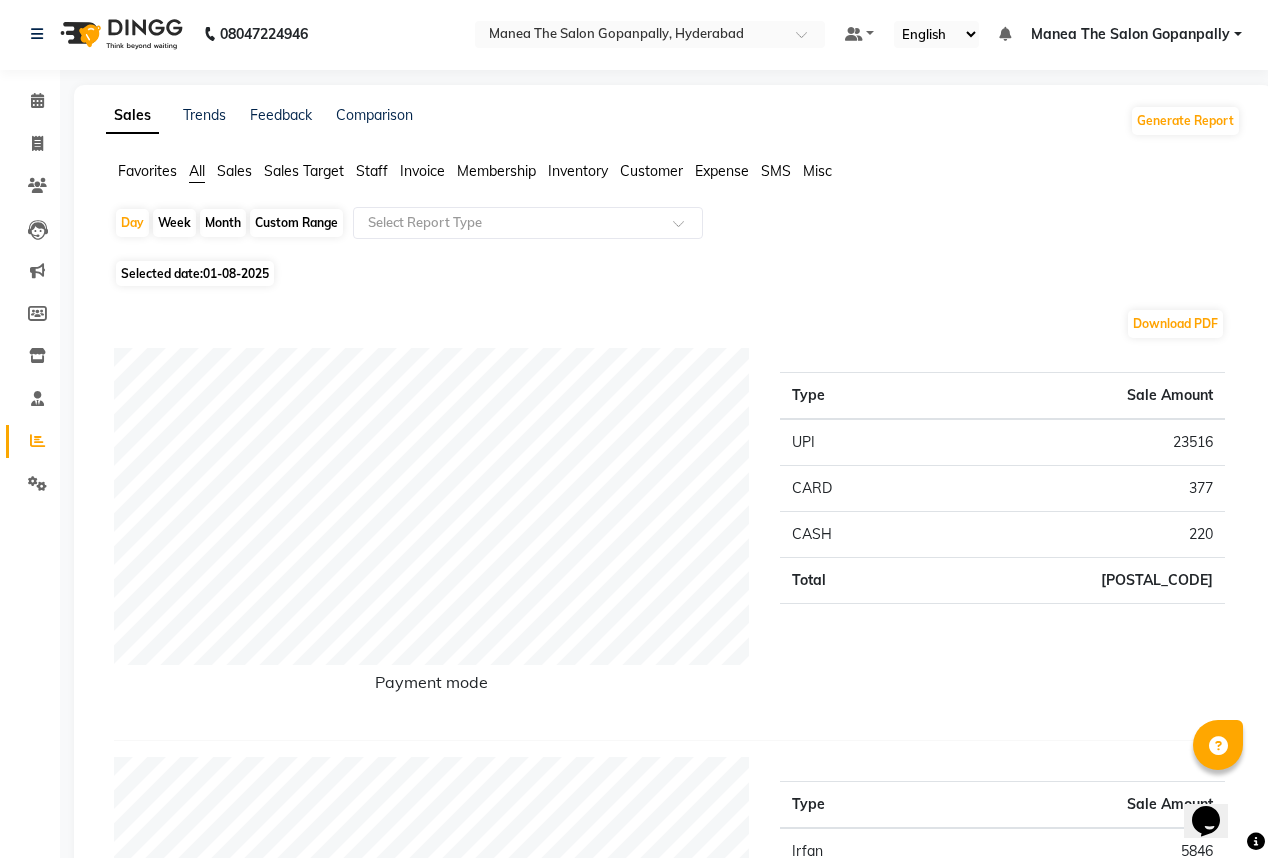 scroll, scrollTop: 0, scrollLeft: 0, axis: both 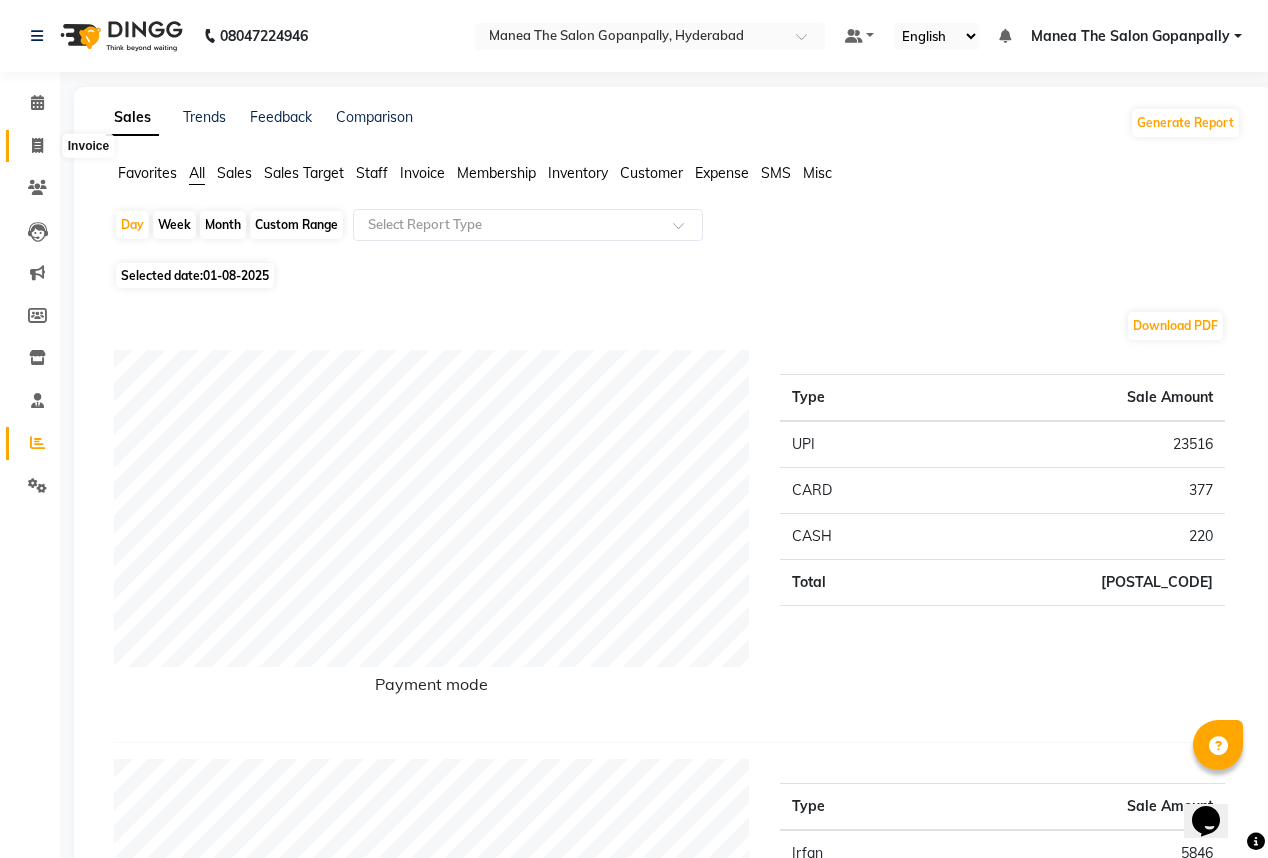 click 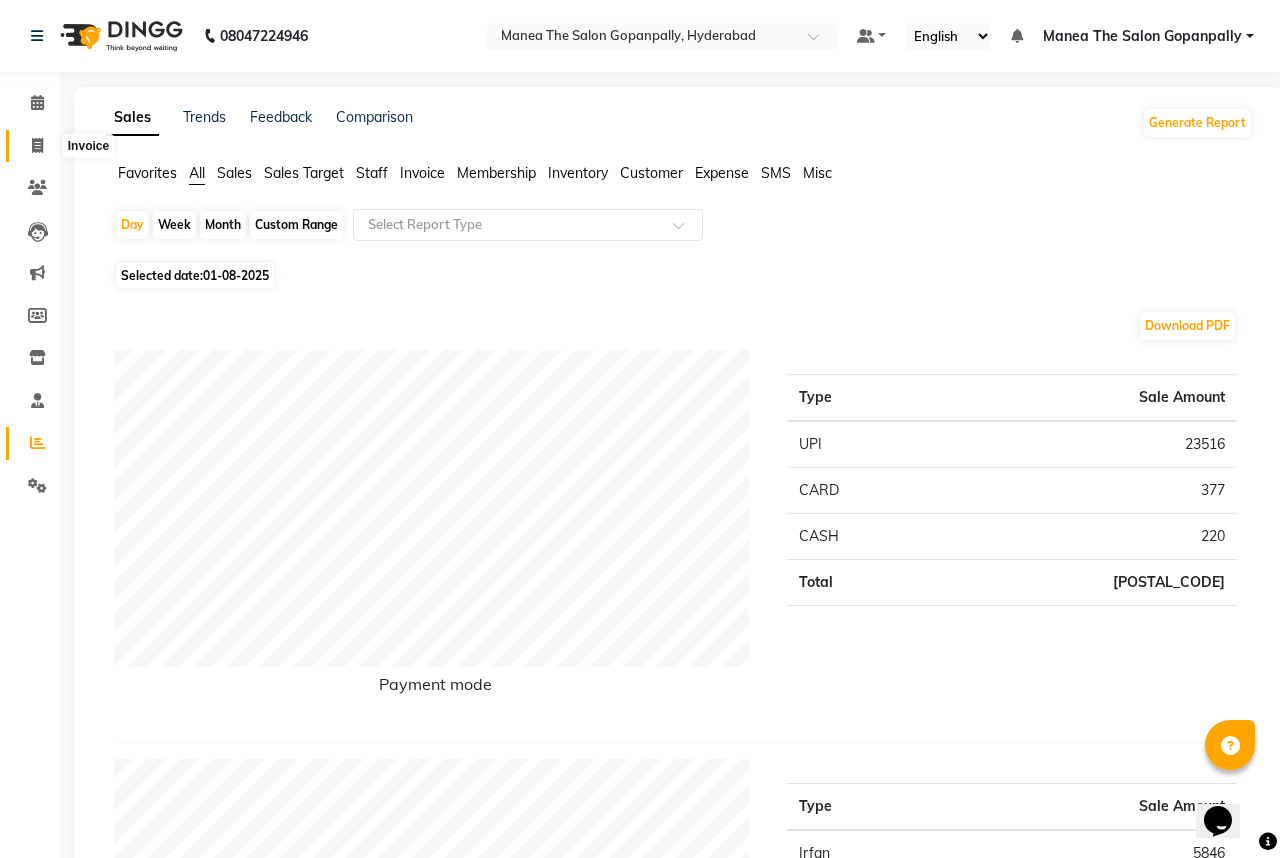 select on "7027" 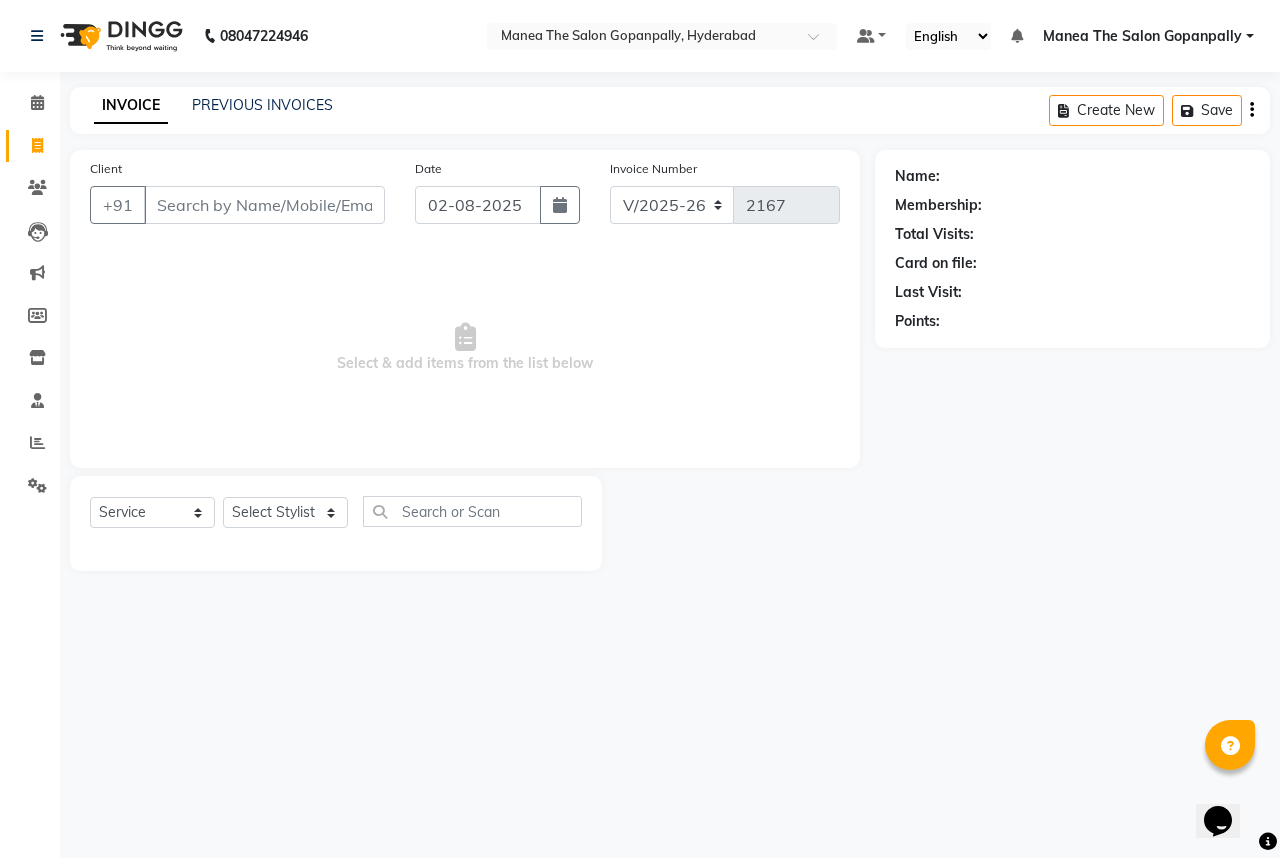 click on "Client" at bounding box center (264, 205) 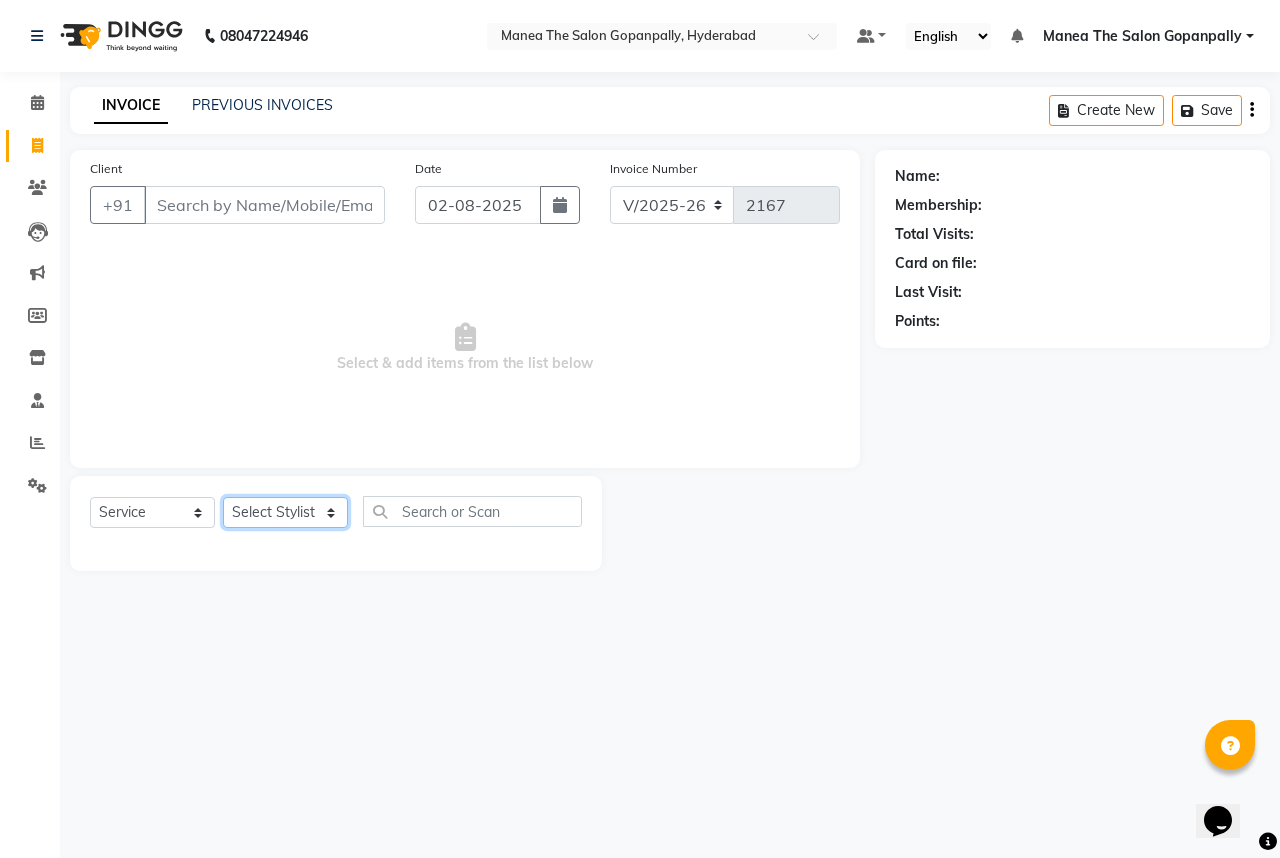 click on "Select Stylist Anand AVANTHI Haider  indu IRFAN keerthi rehan sameer saritha zubair" 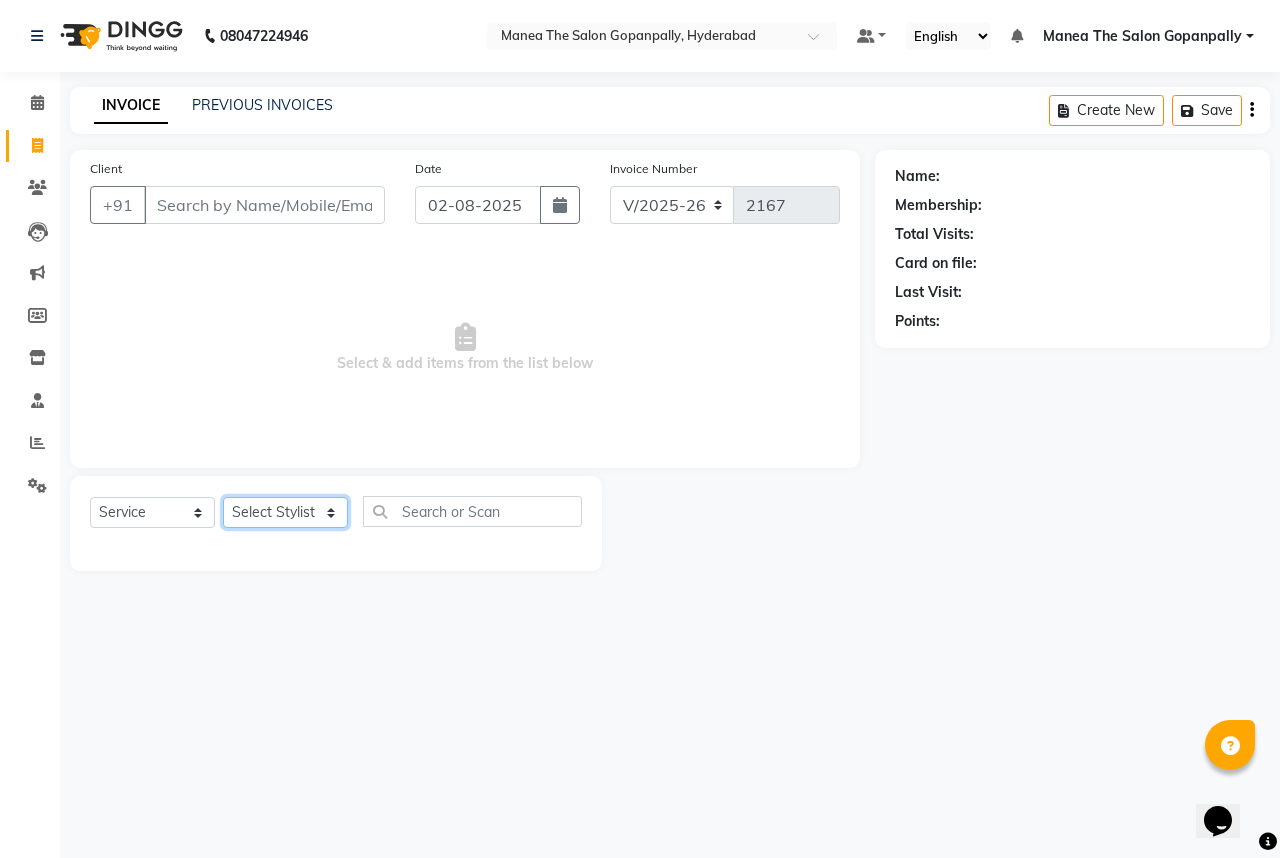 click on "Select Stylist Anand AVANTHI Haider  indu IRFAN keerthi rehan sameer saritha zubair" 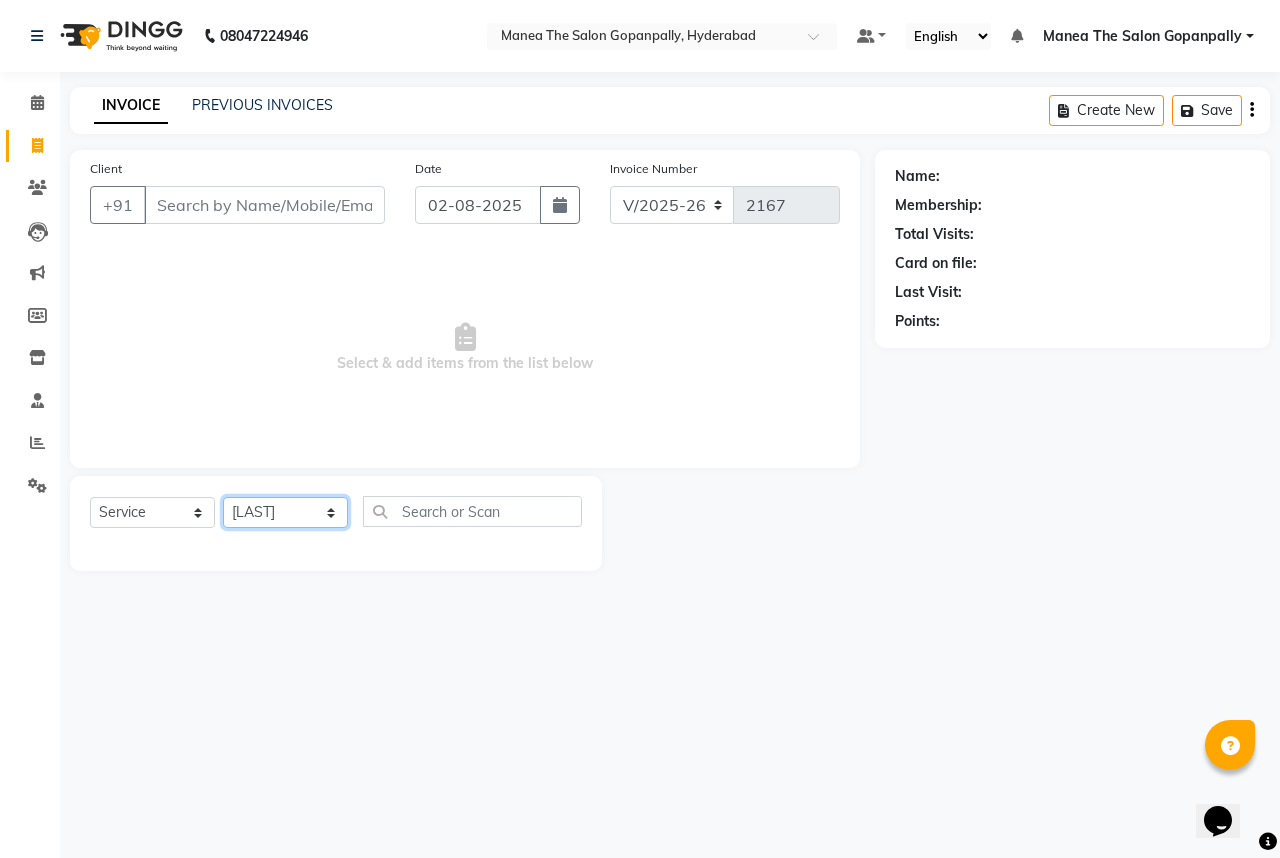 click on "Select Stylist Anand AVANTHI Haider  indu IRFAN keerthi rehan sameer saritha zubair" 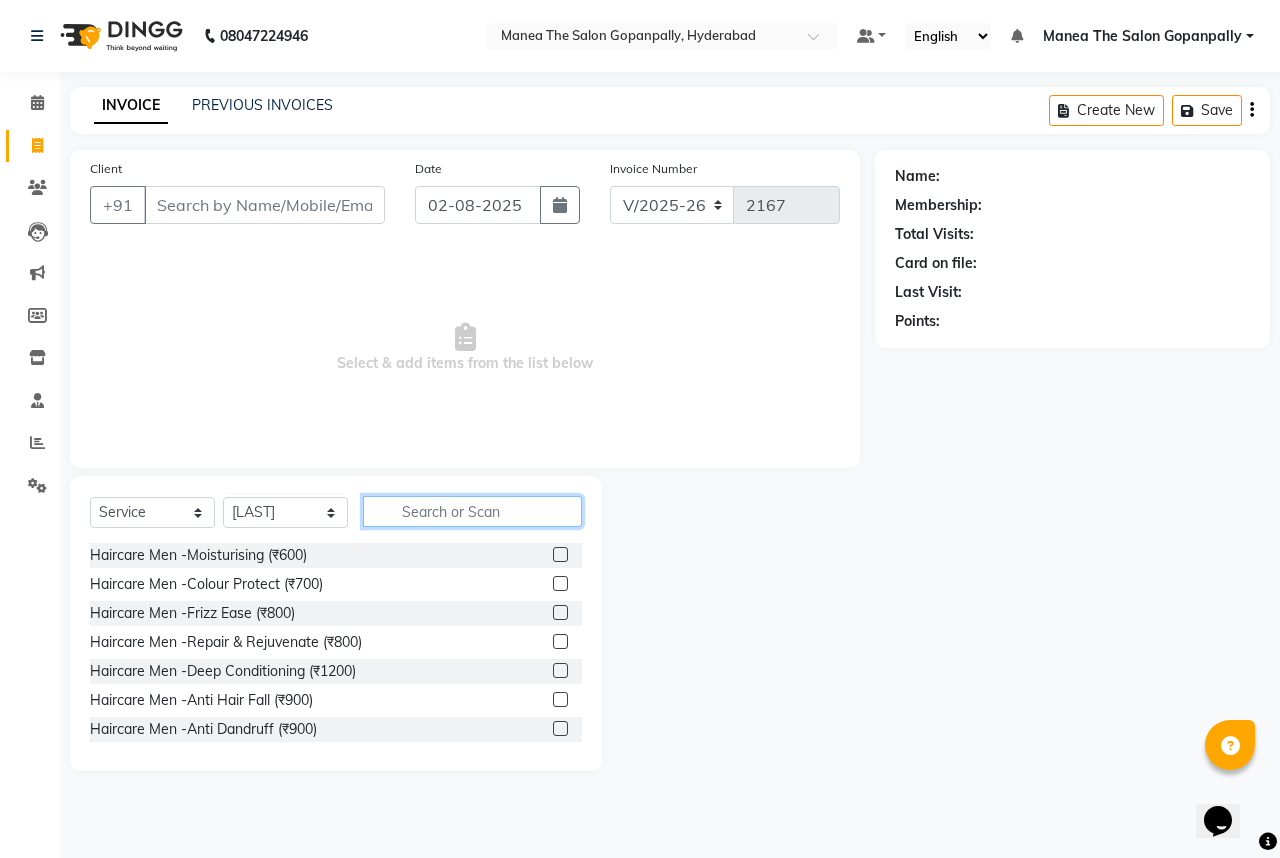 click 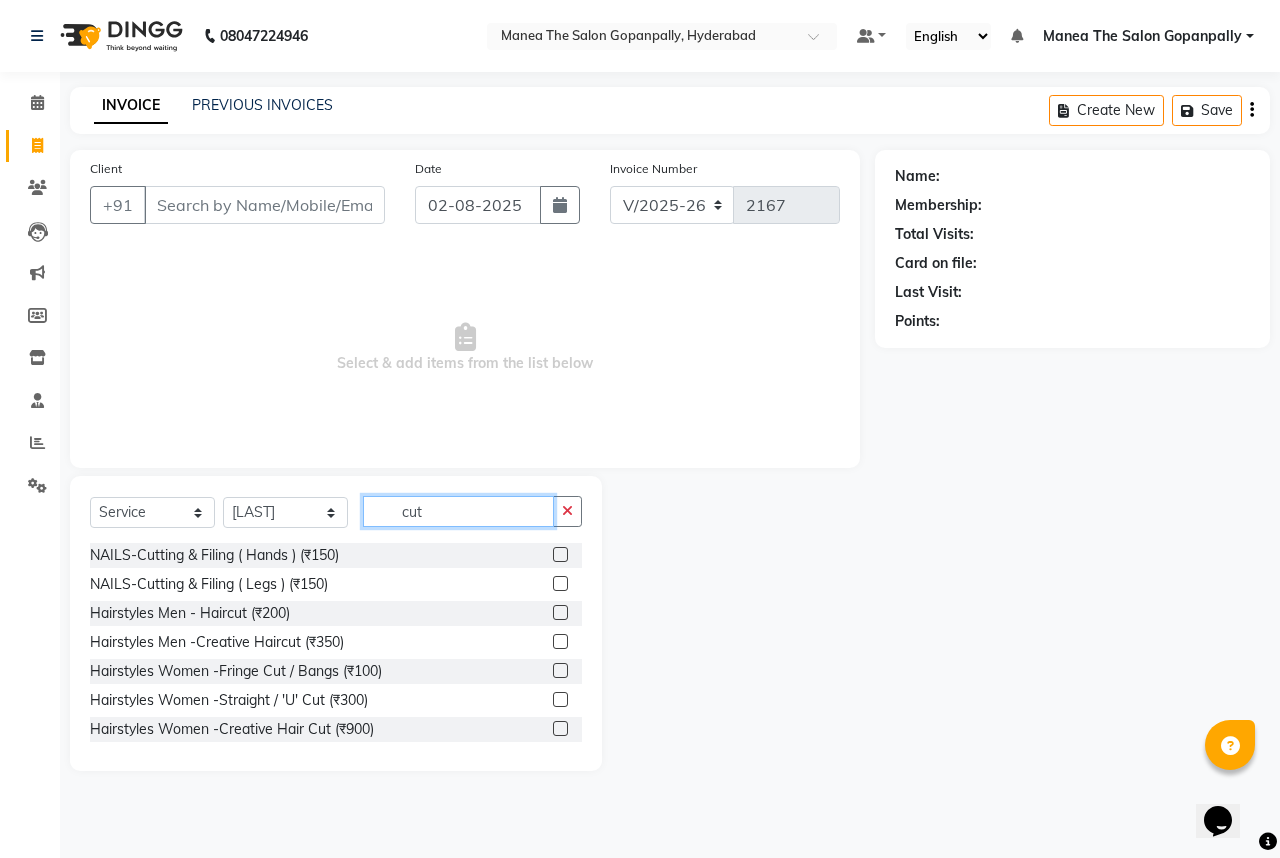 type on "cut" 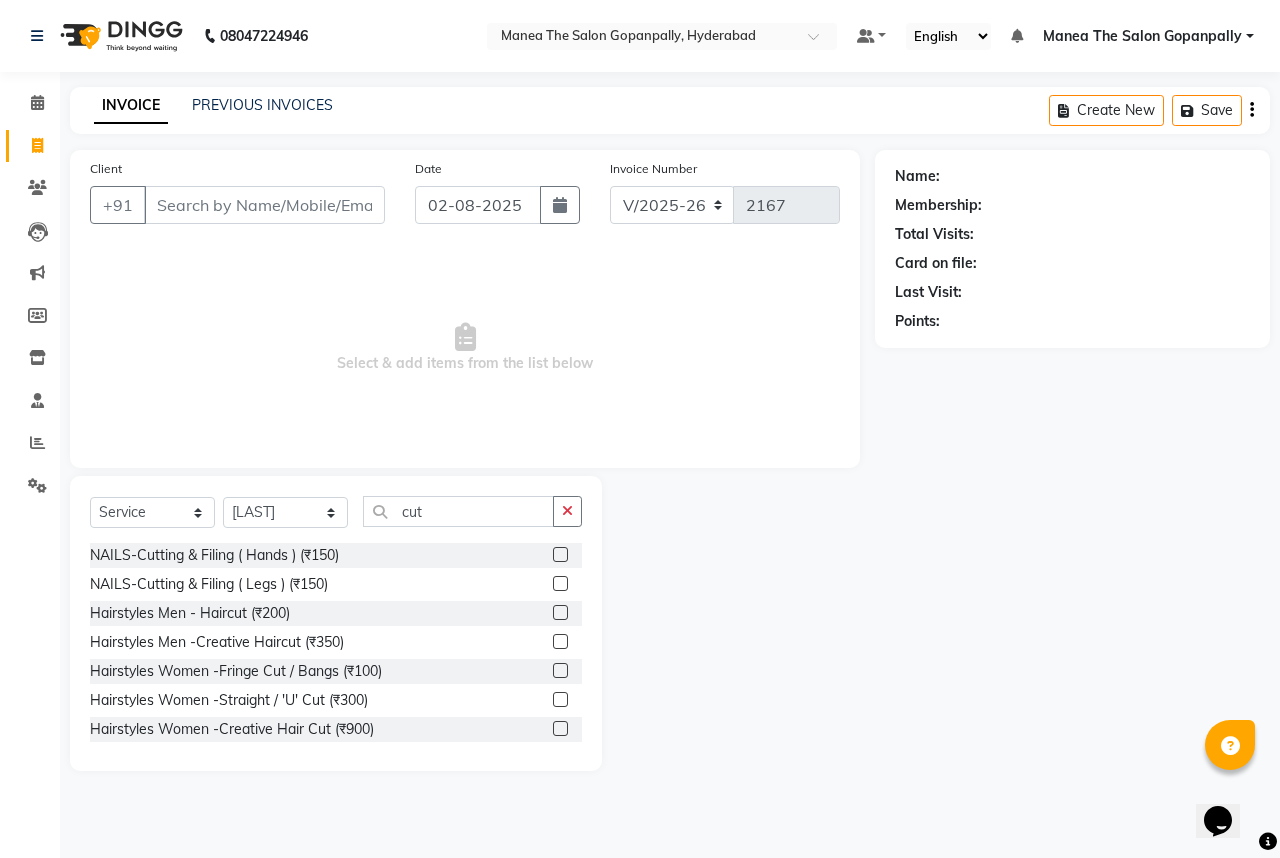click 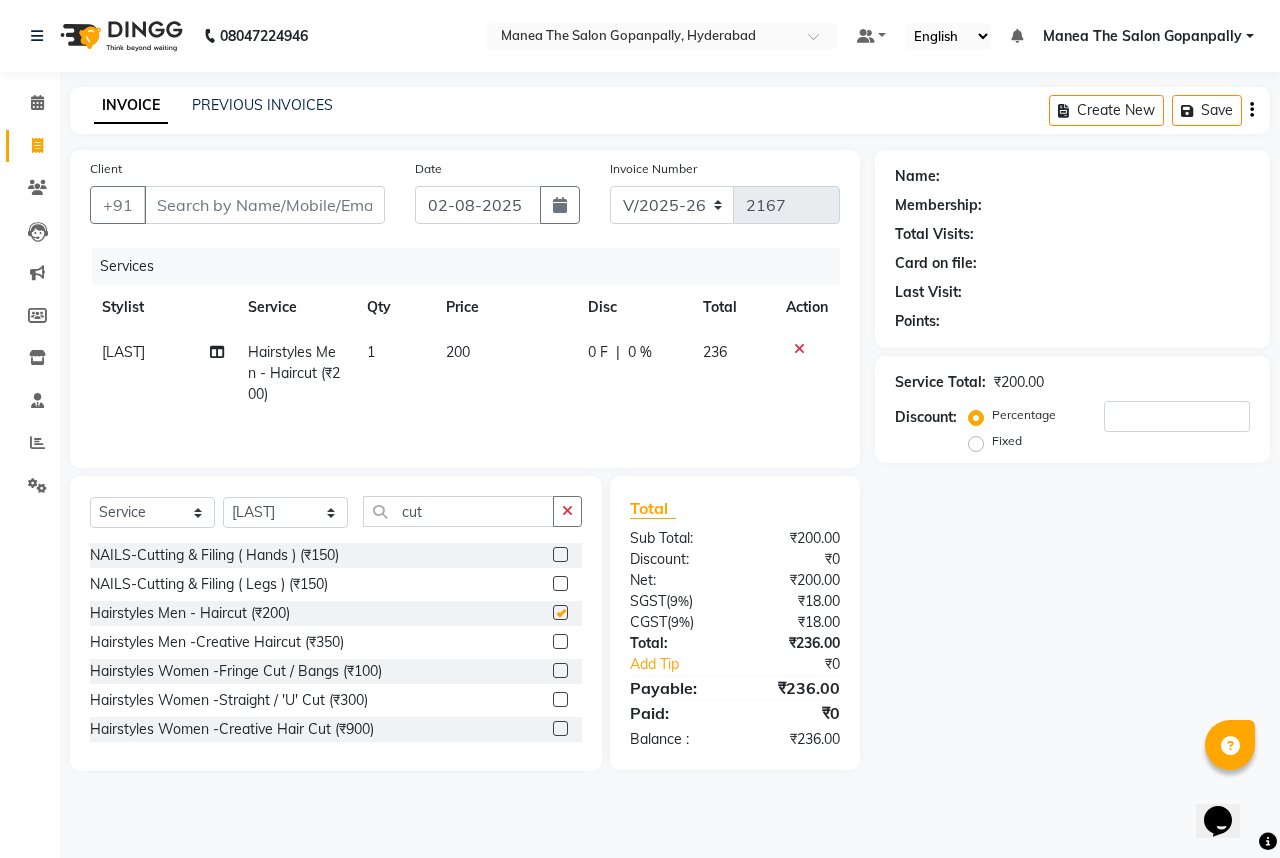 checkbox on "false" 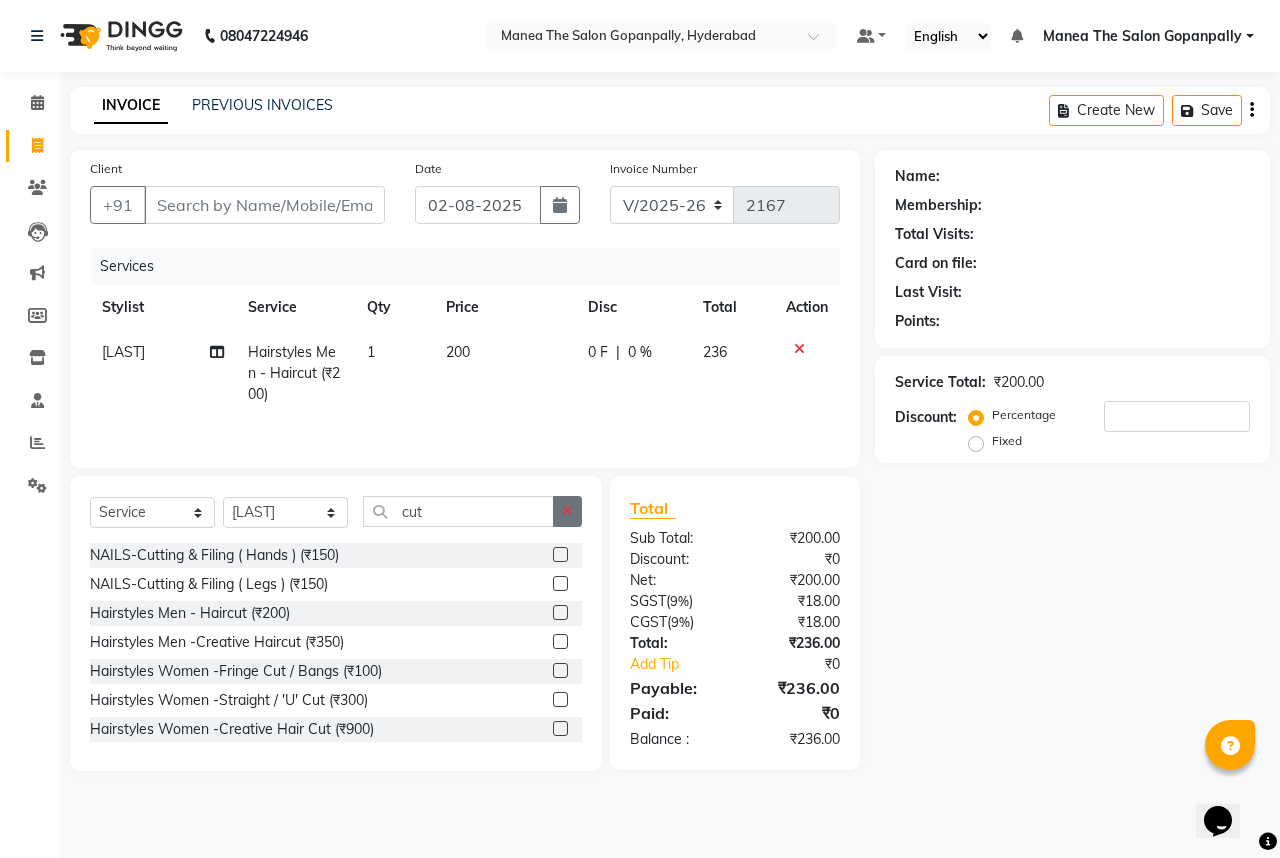 click 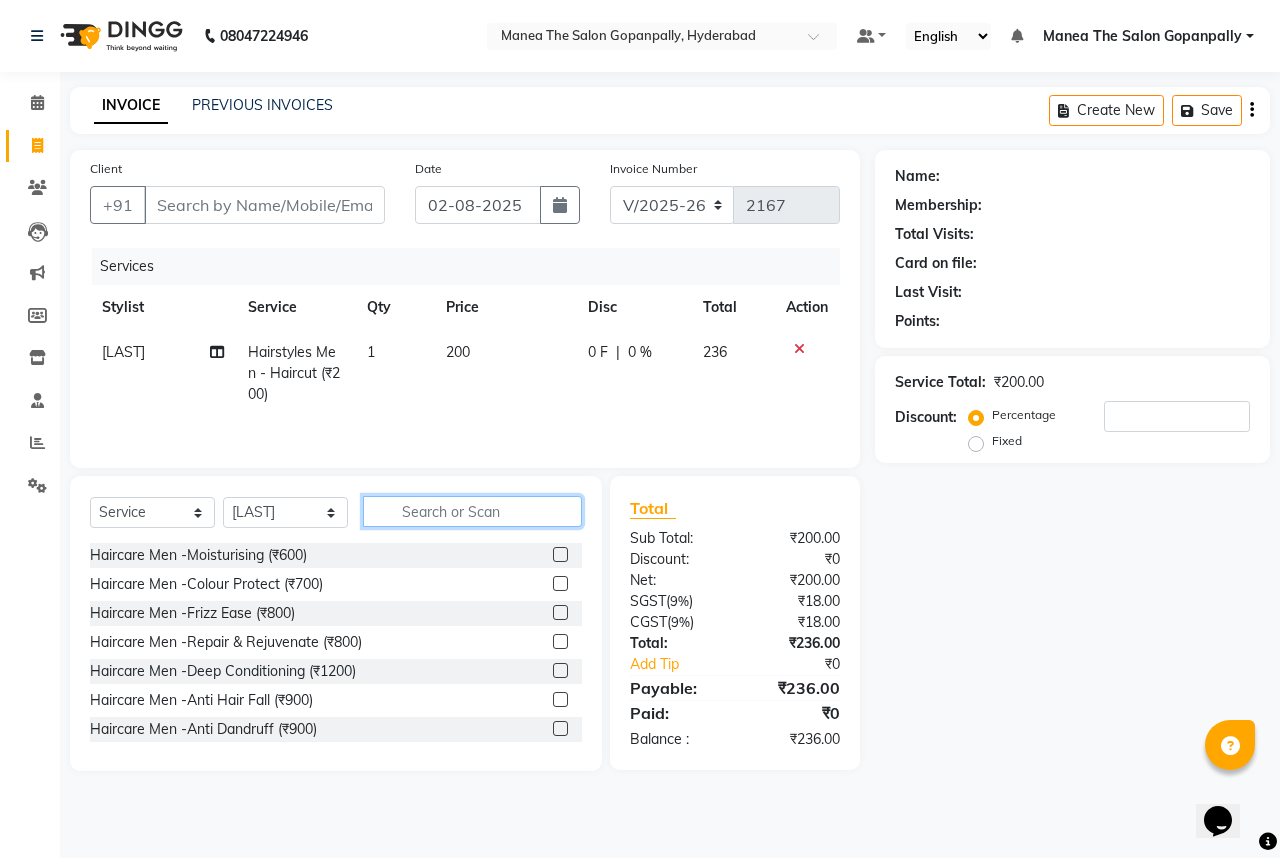 click 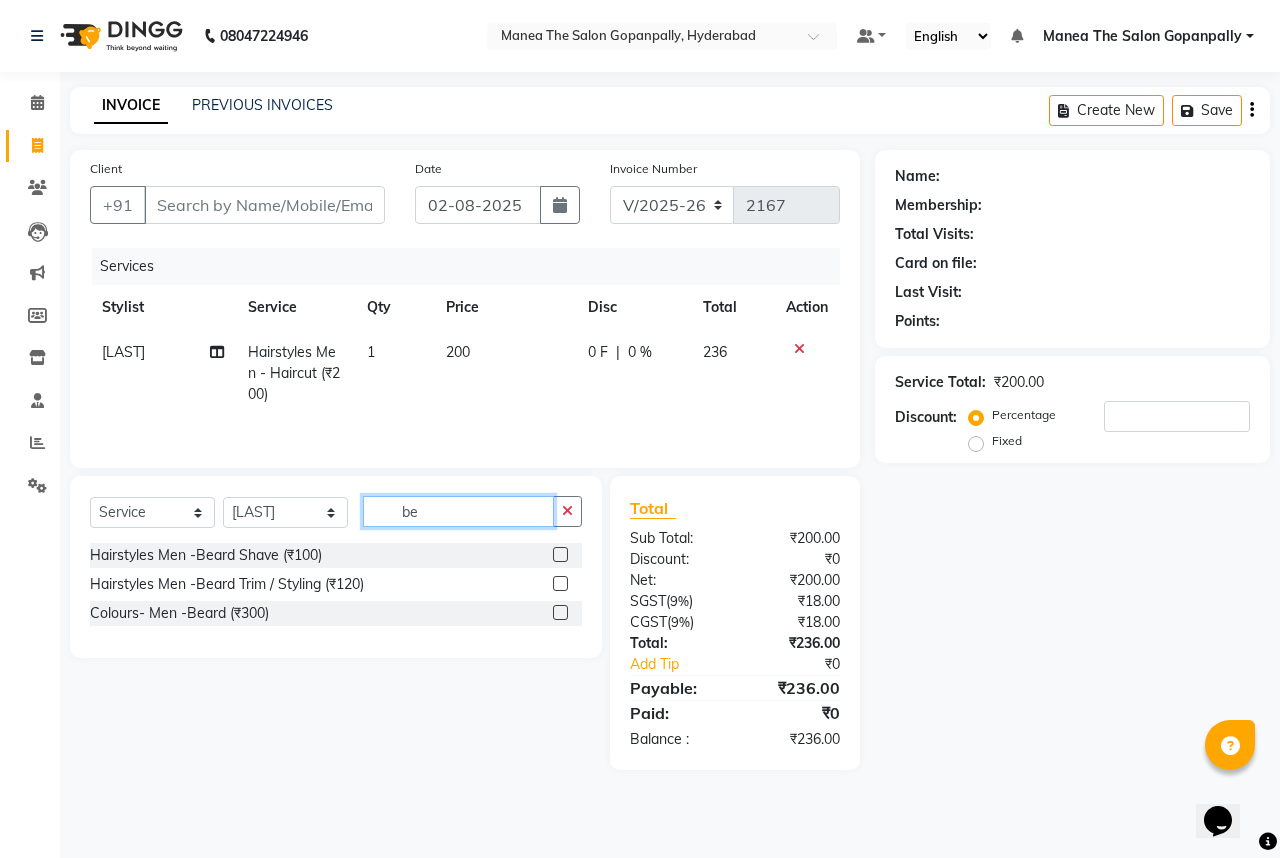 type on "be" 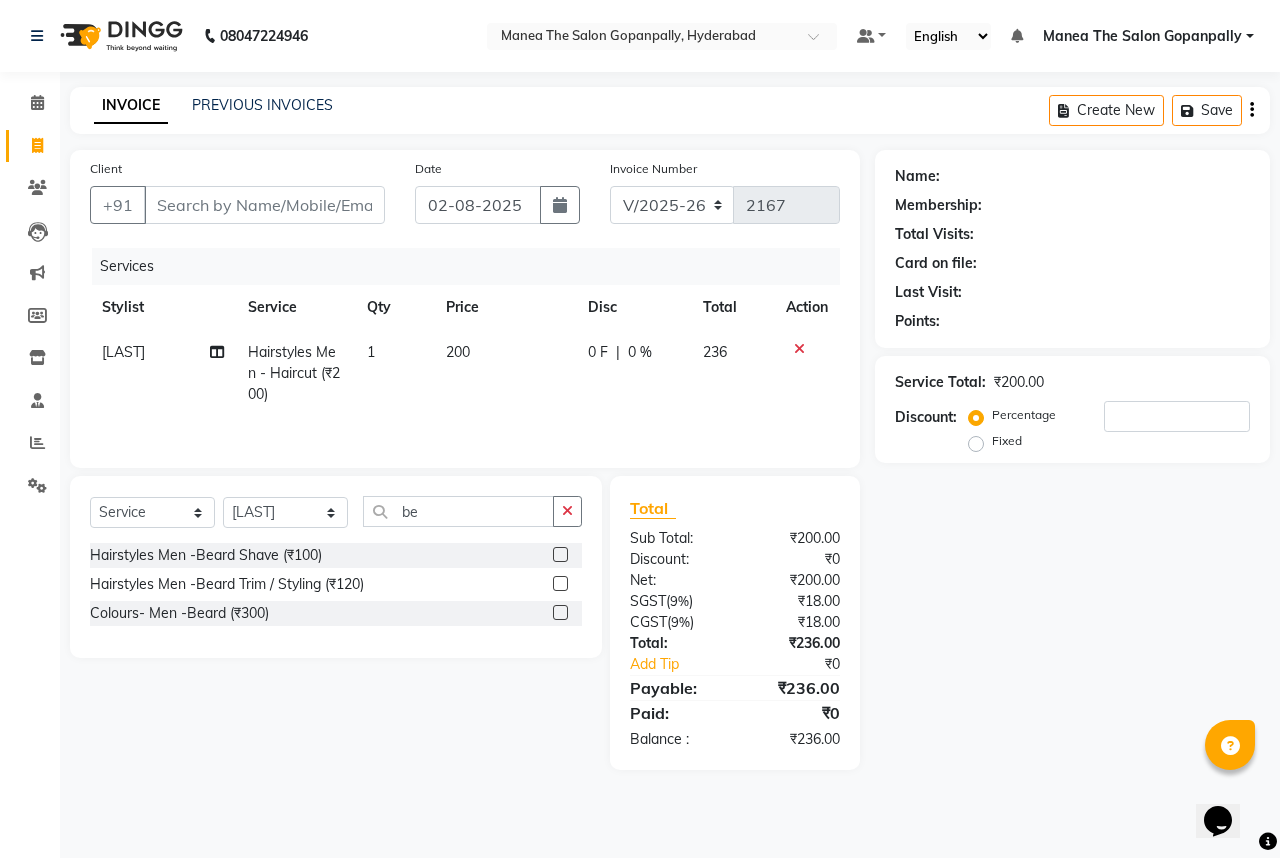 click 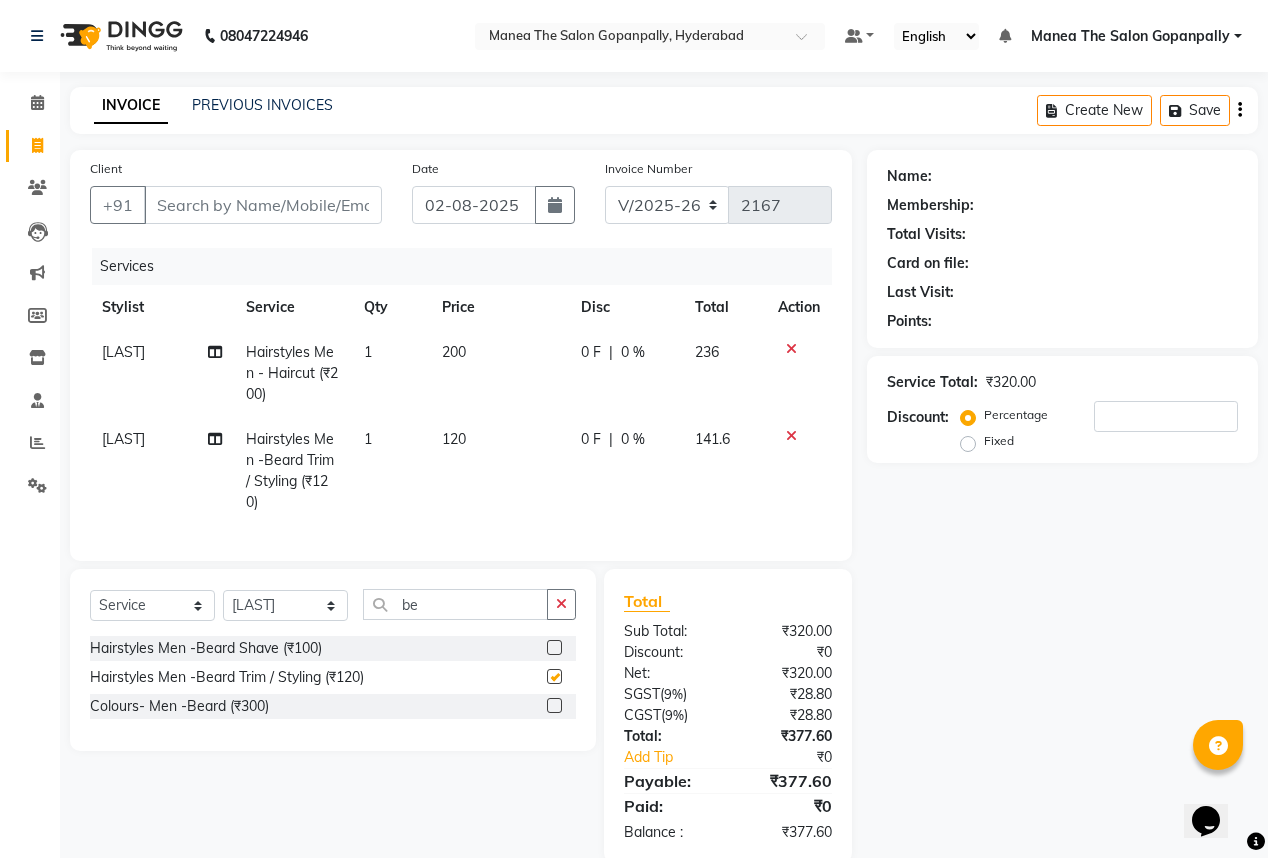 checkbox on "false" 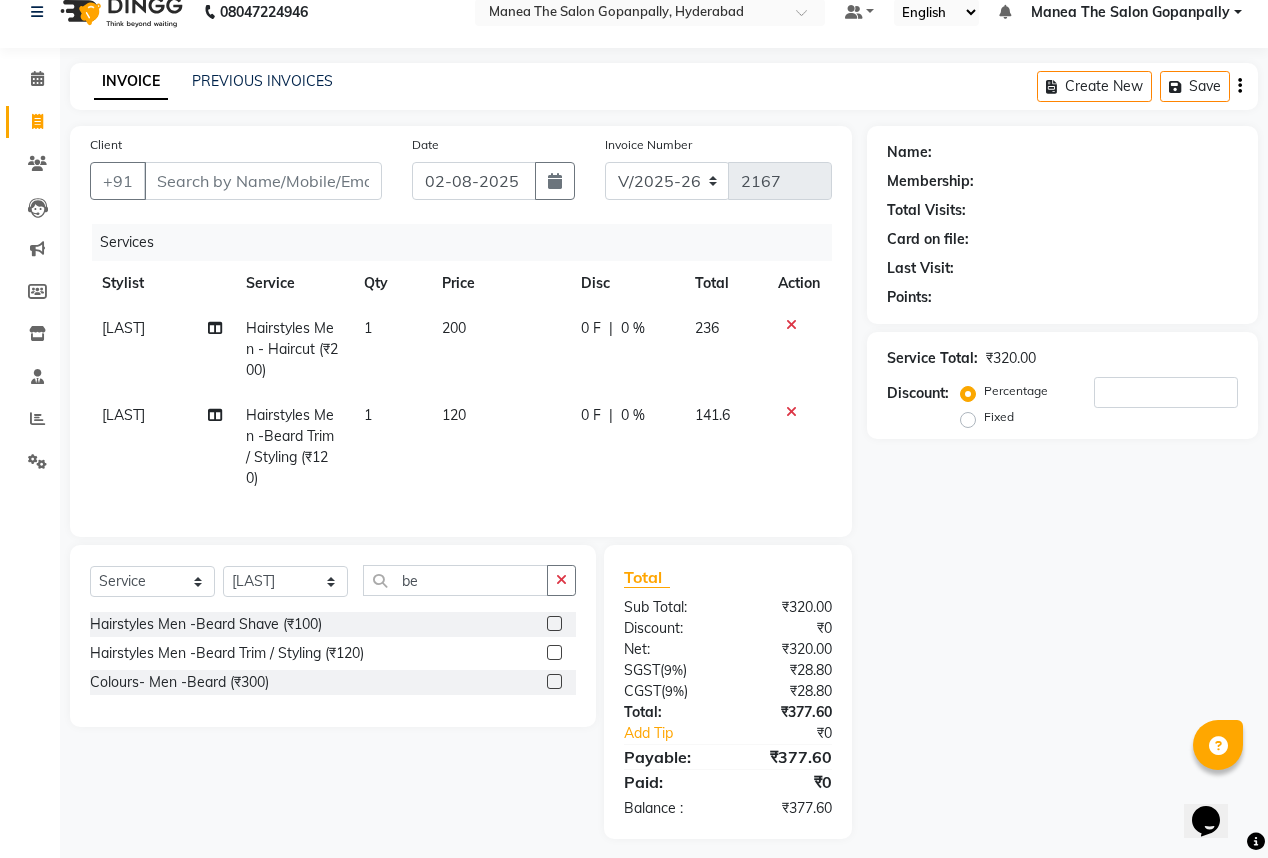 scroll, scrollTop: 47, scrollLeft: 0, axis: vertical 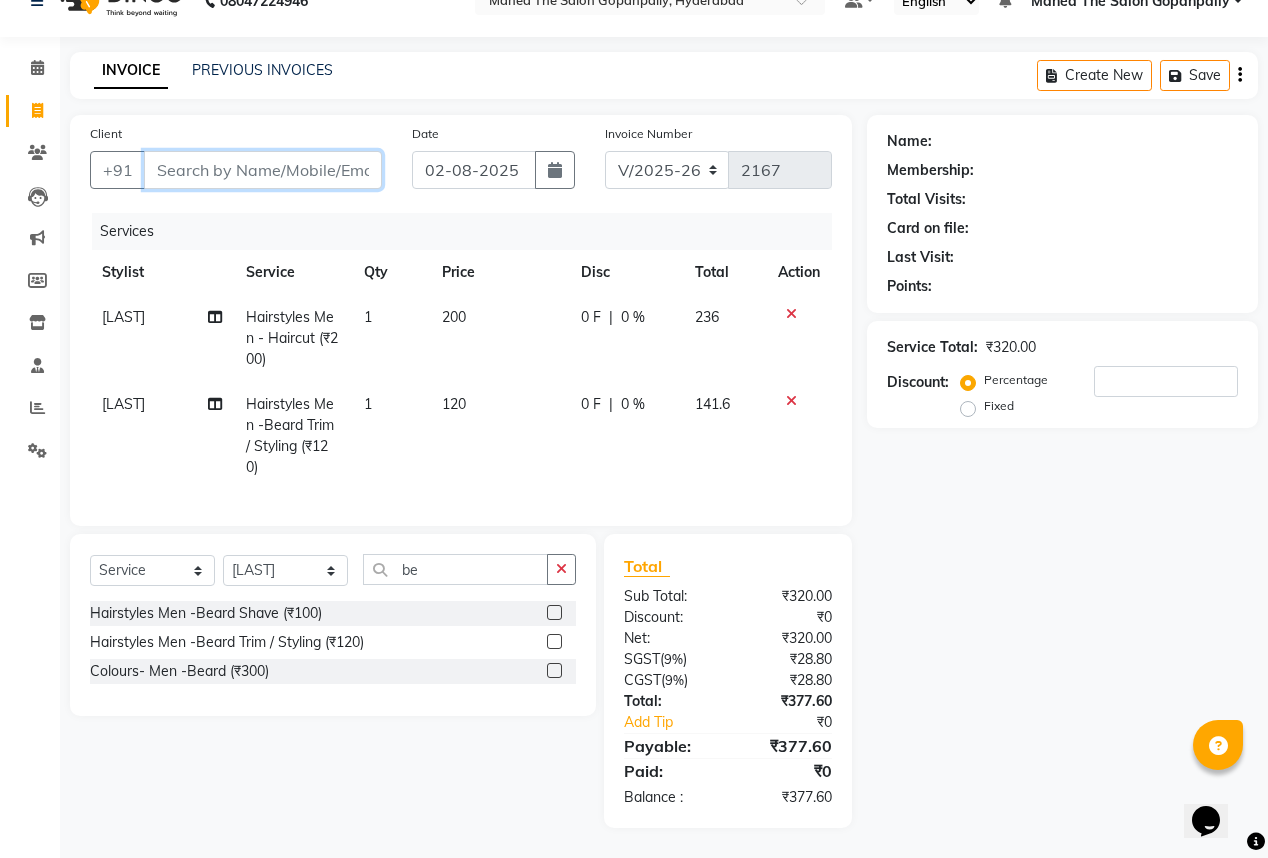 click on "Client" at bounding box center [263, 170] 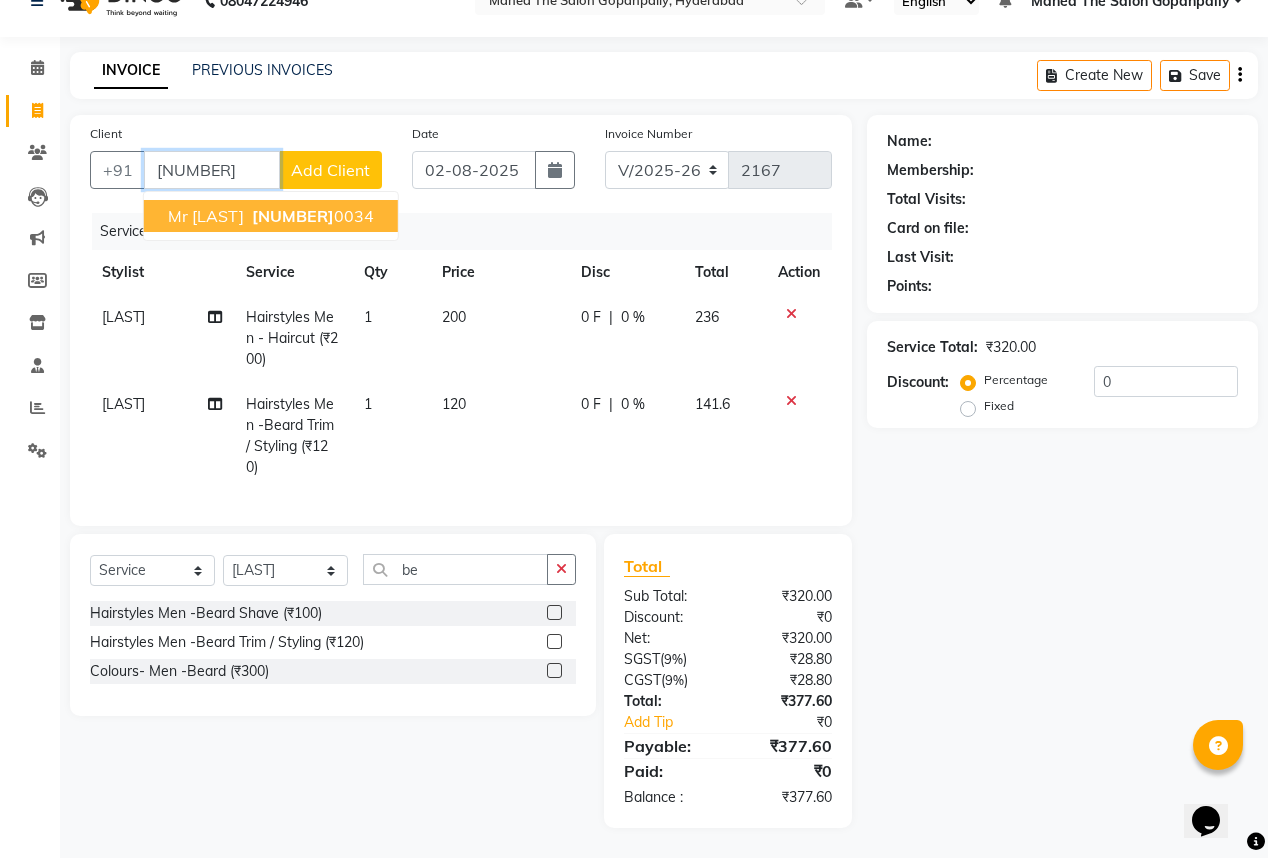 click on "832852" at bounding box center [293, 216] 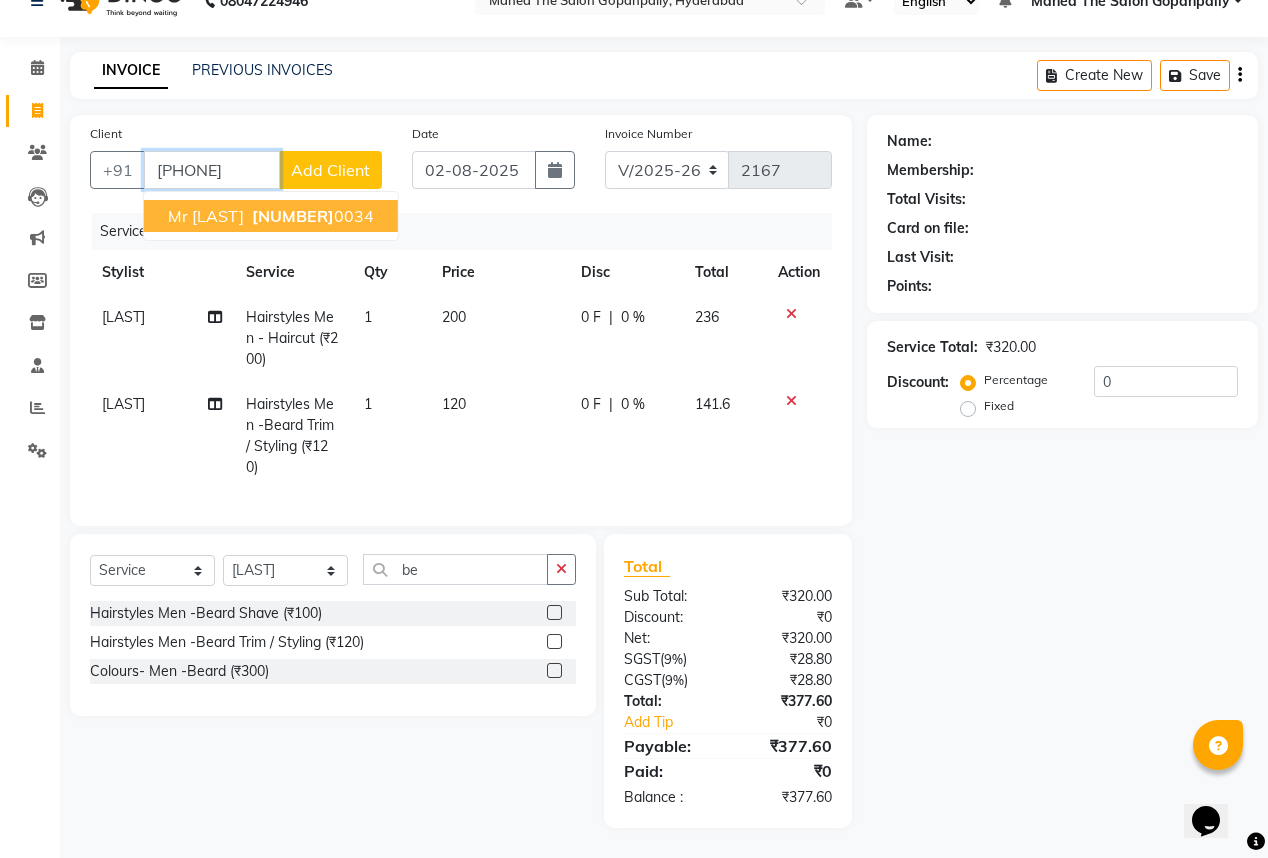 type on "8328520034" 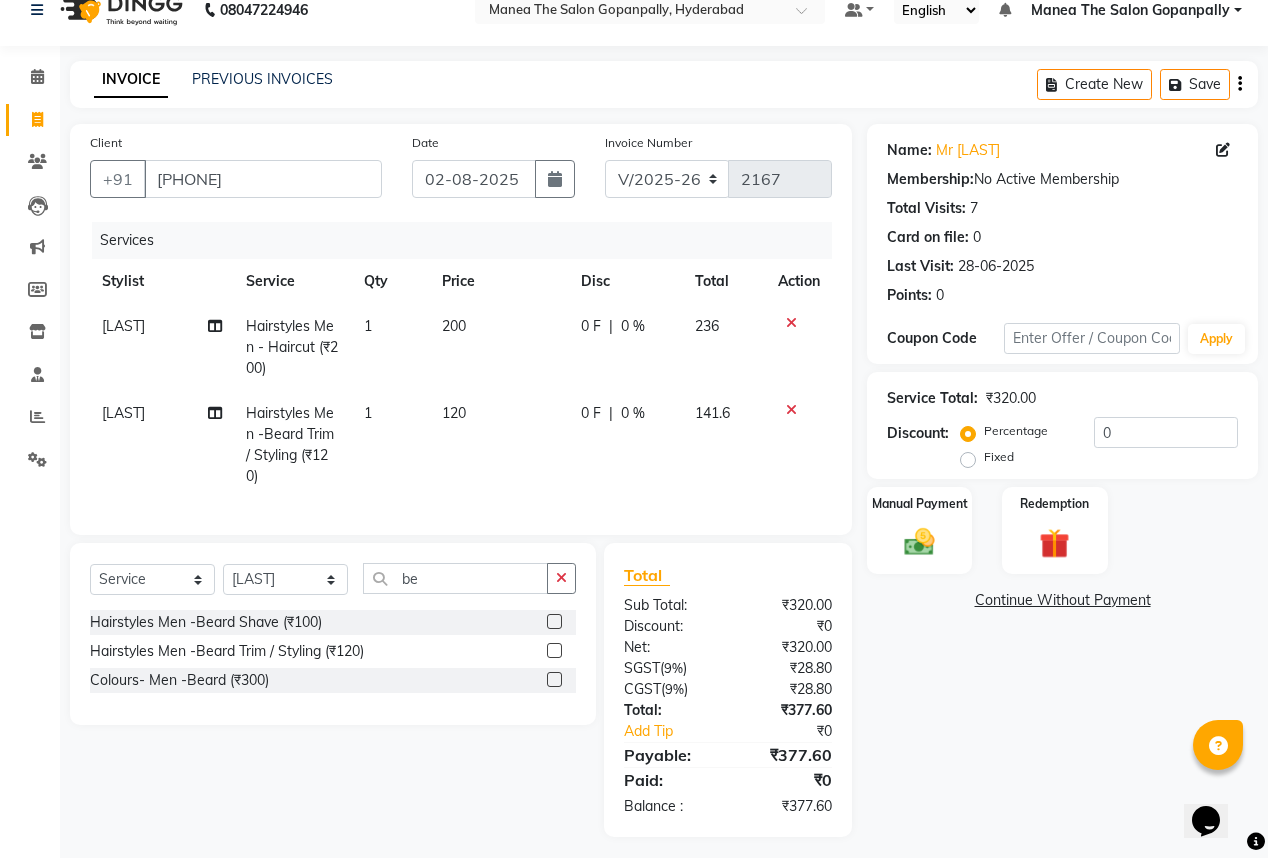 scroll, scrollTop: 47, scrollLeft: 0, axis: vertical 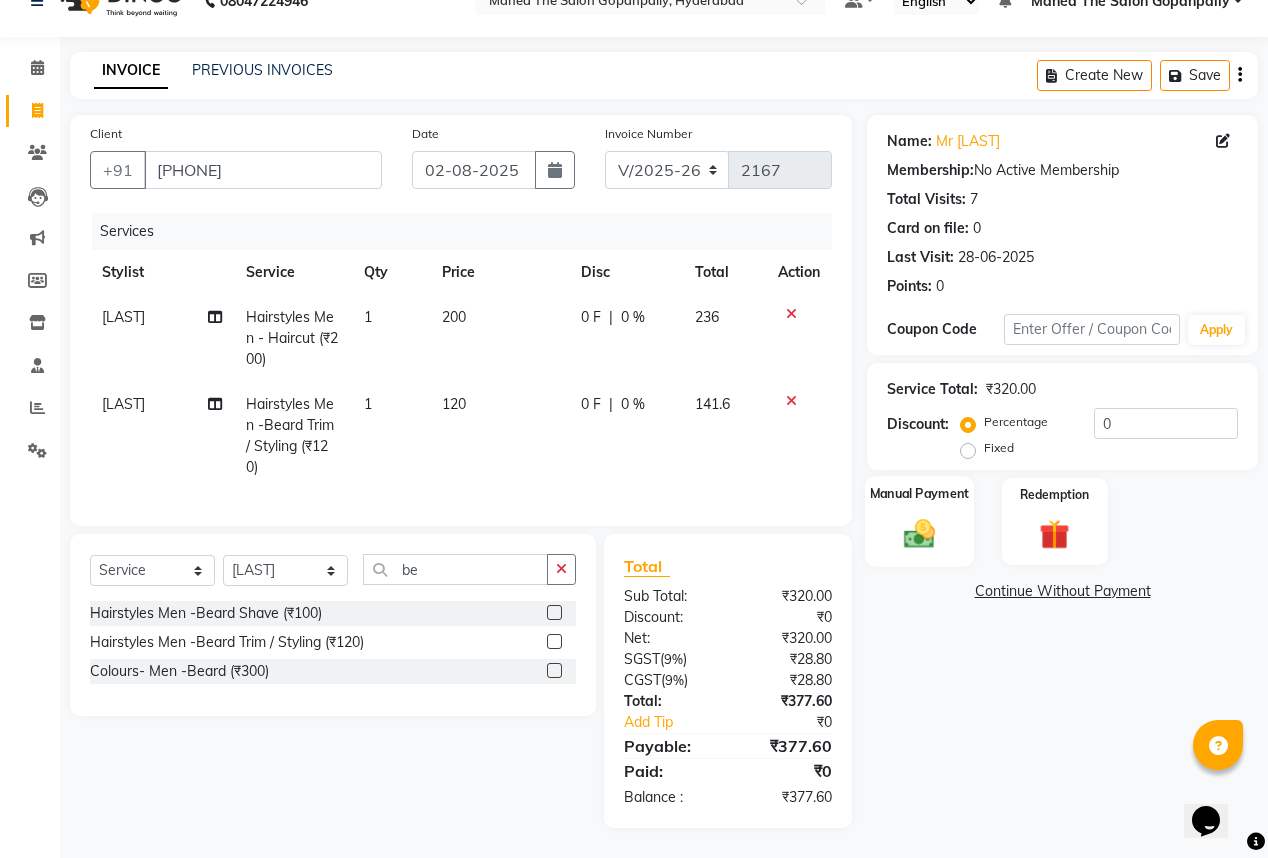 click 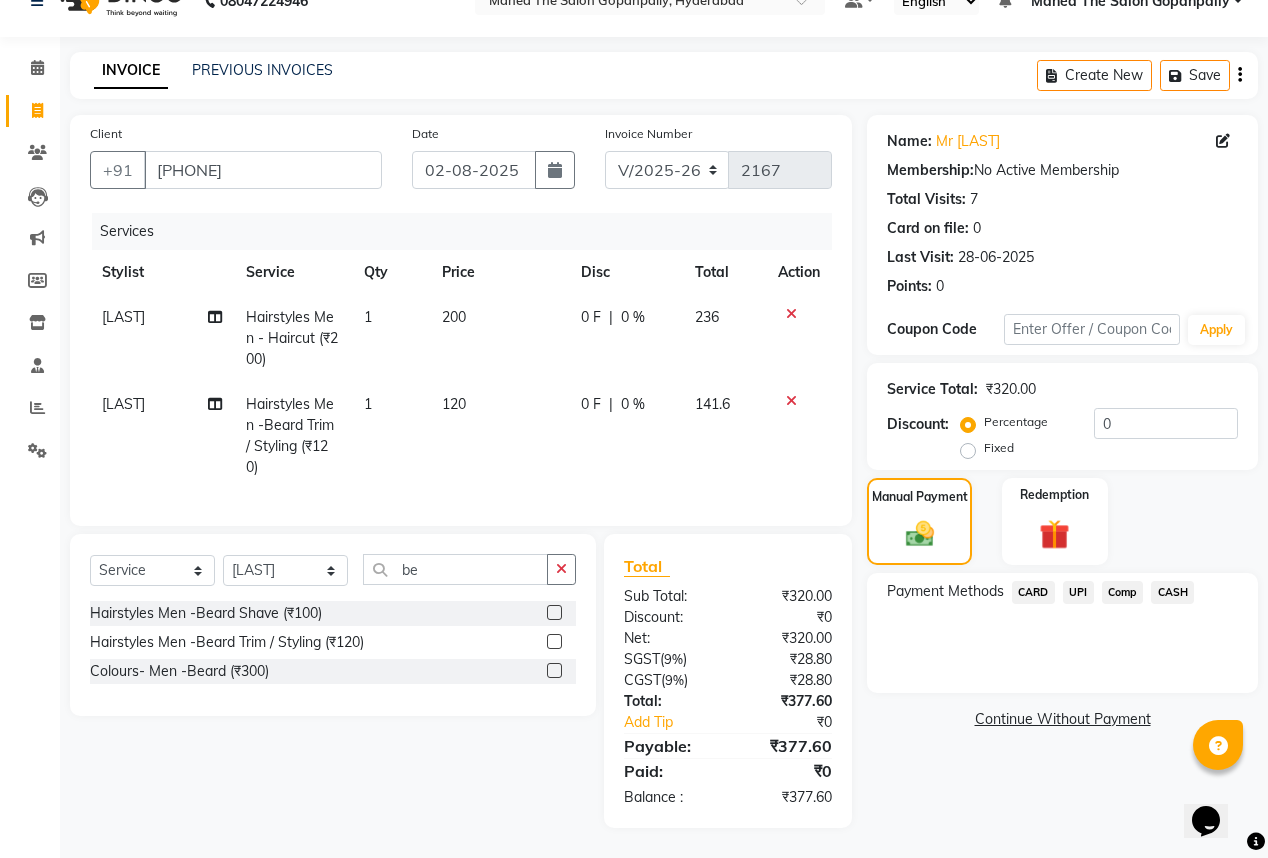 click on "UPI" 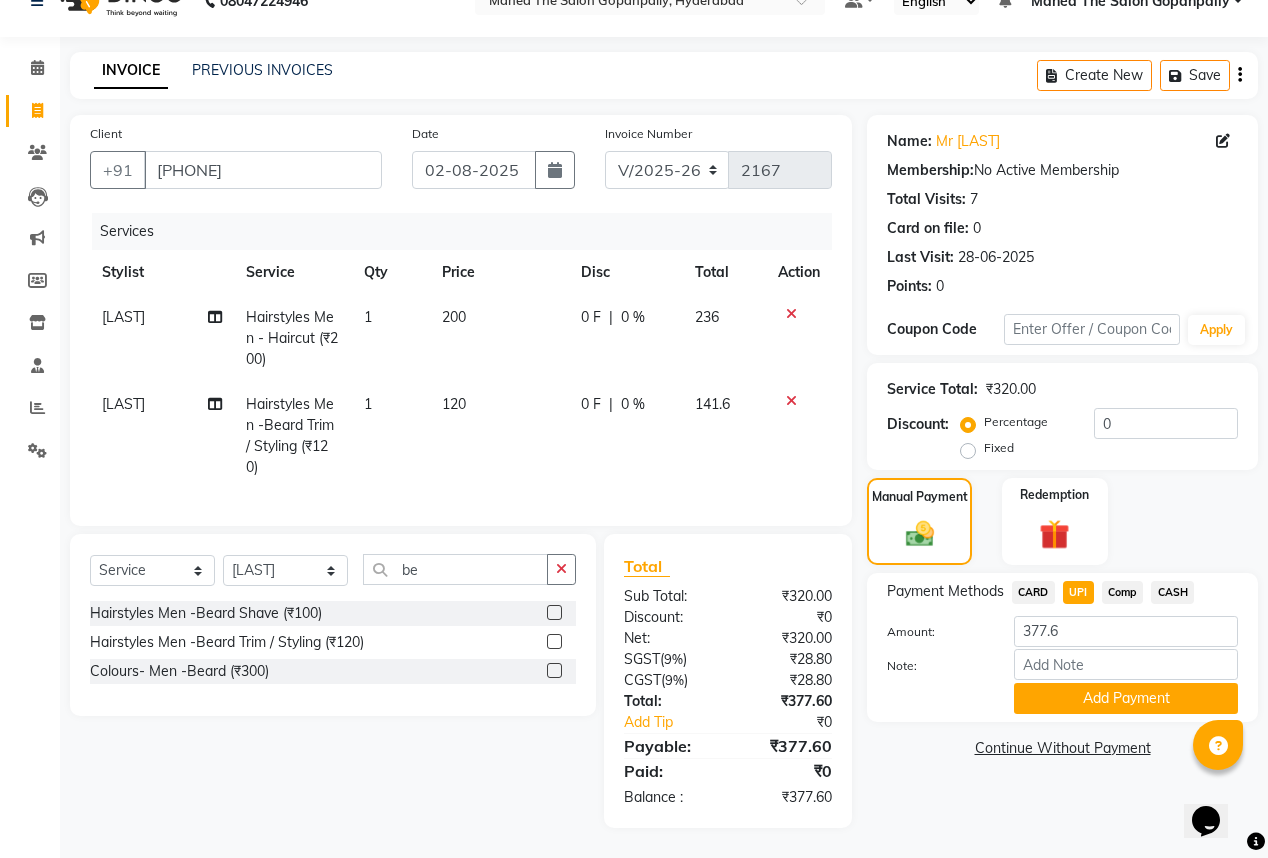 scroll, scrollTop: 47, scrollLeft: 0, axis: vertical 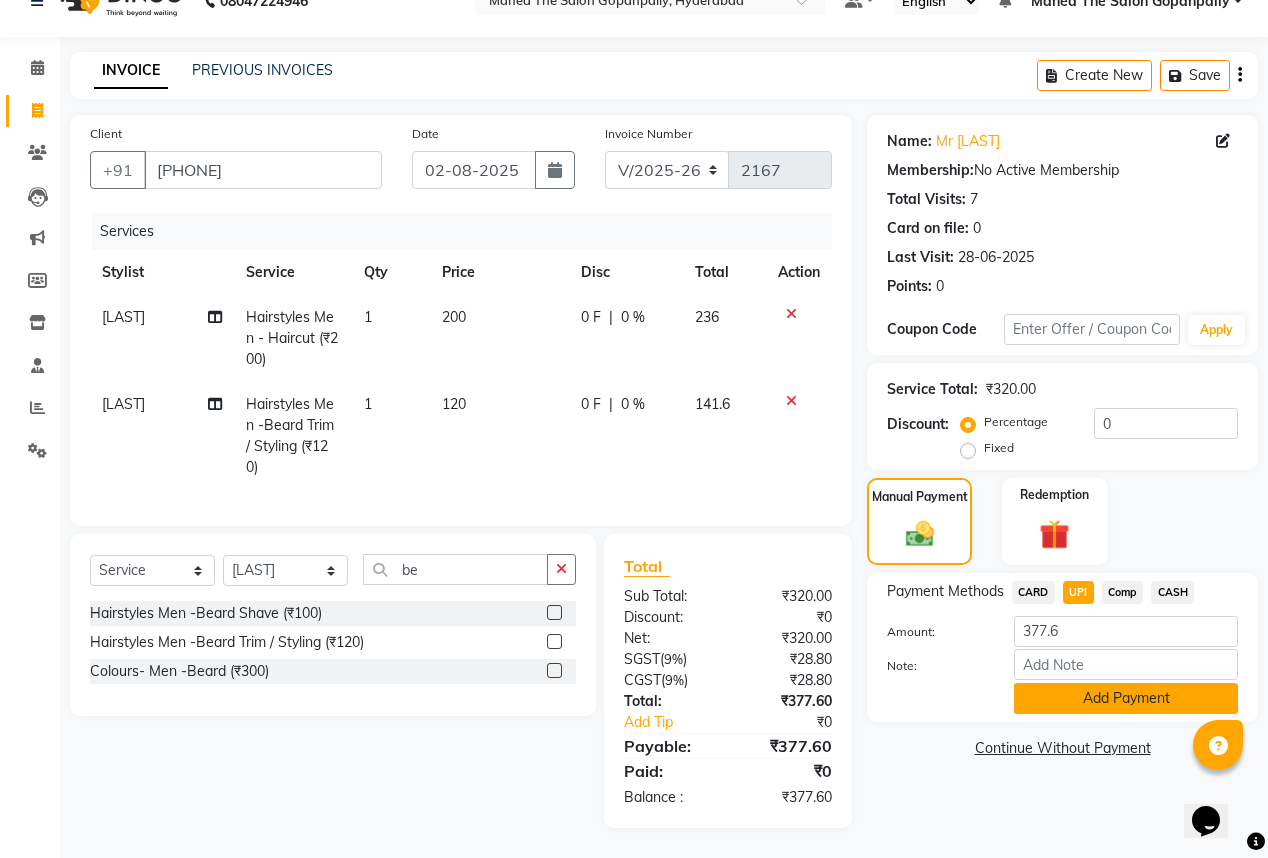click on "Add Payment" 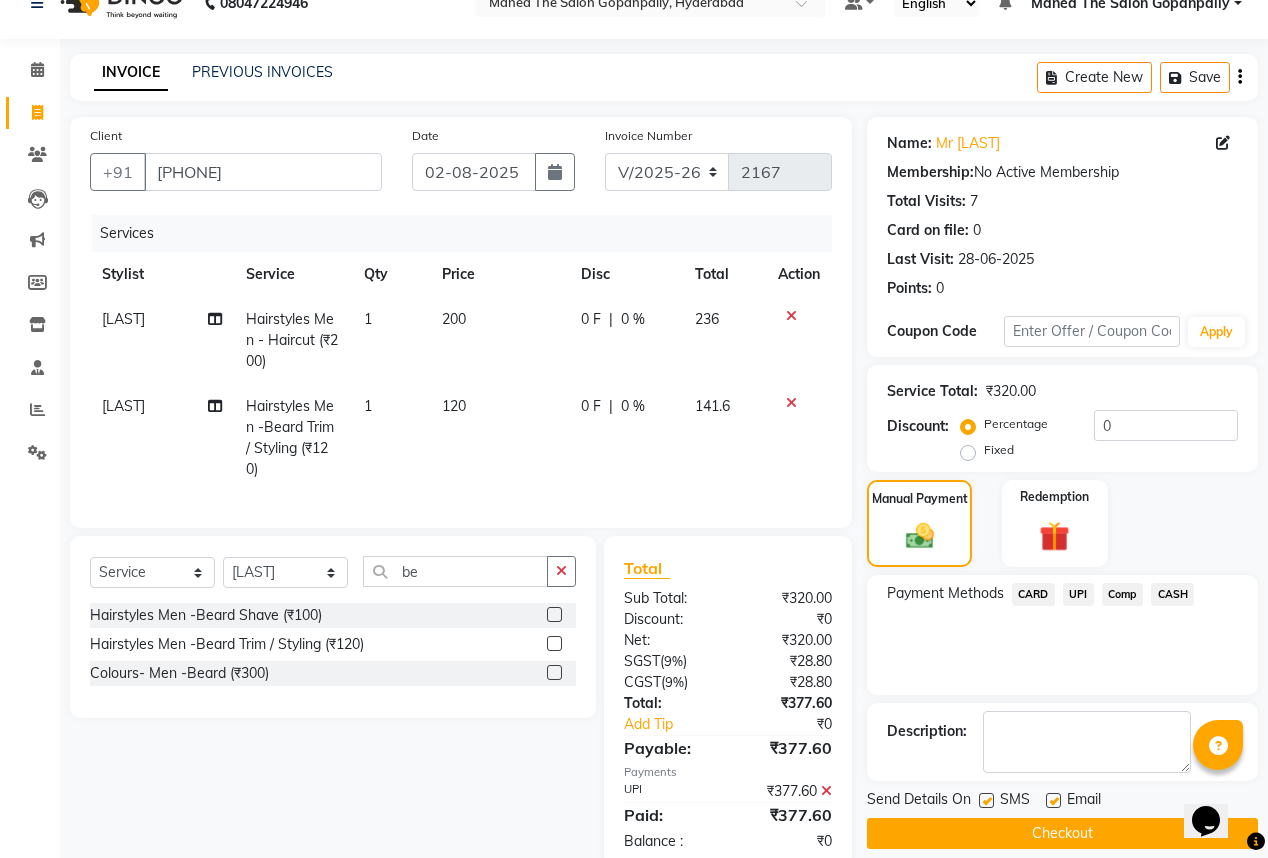scroll, scrollTop: 8, scrollLeft: 0, axis: vertical 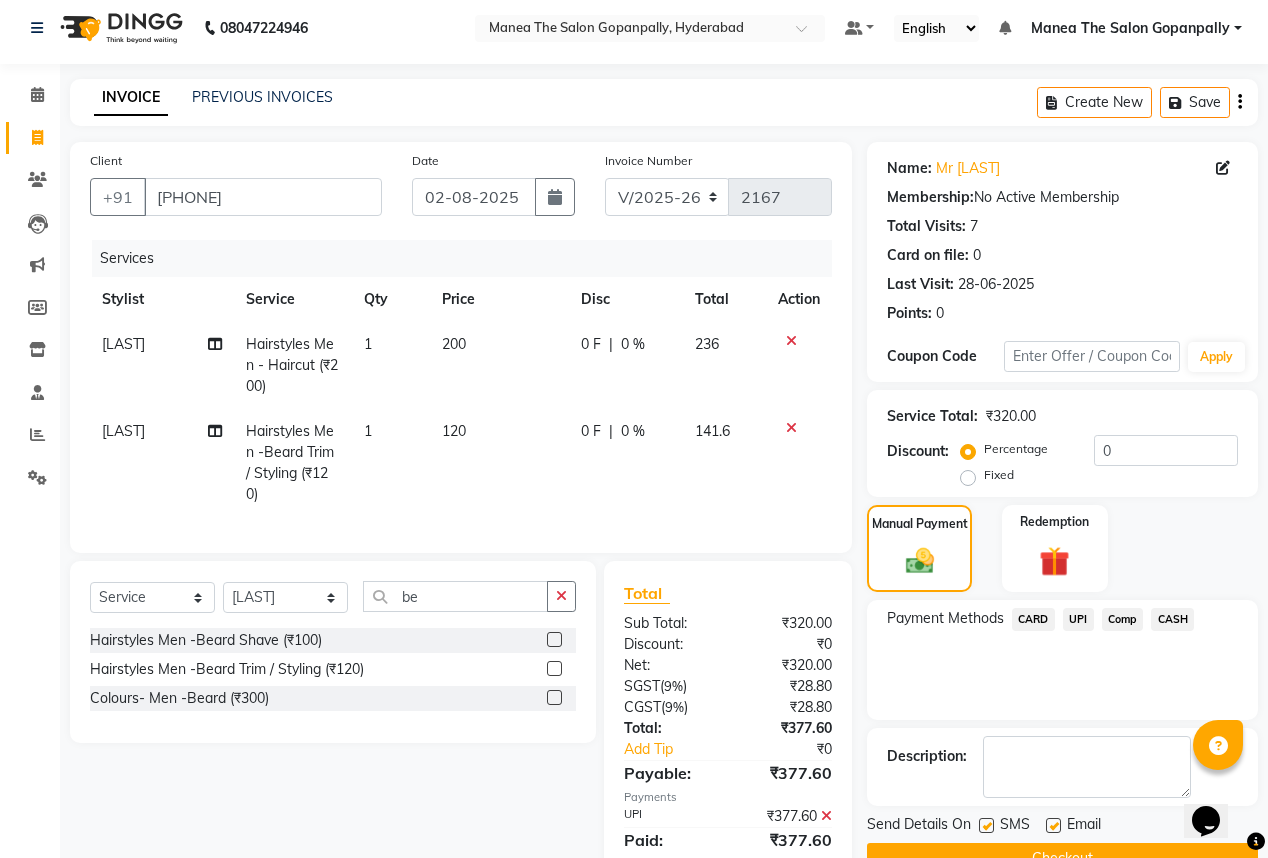 click 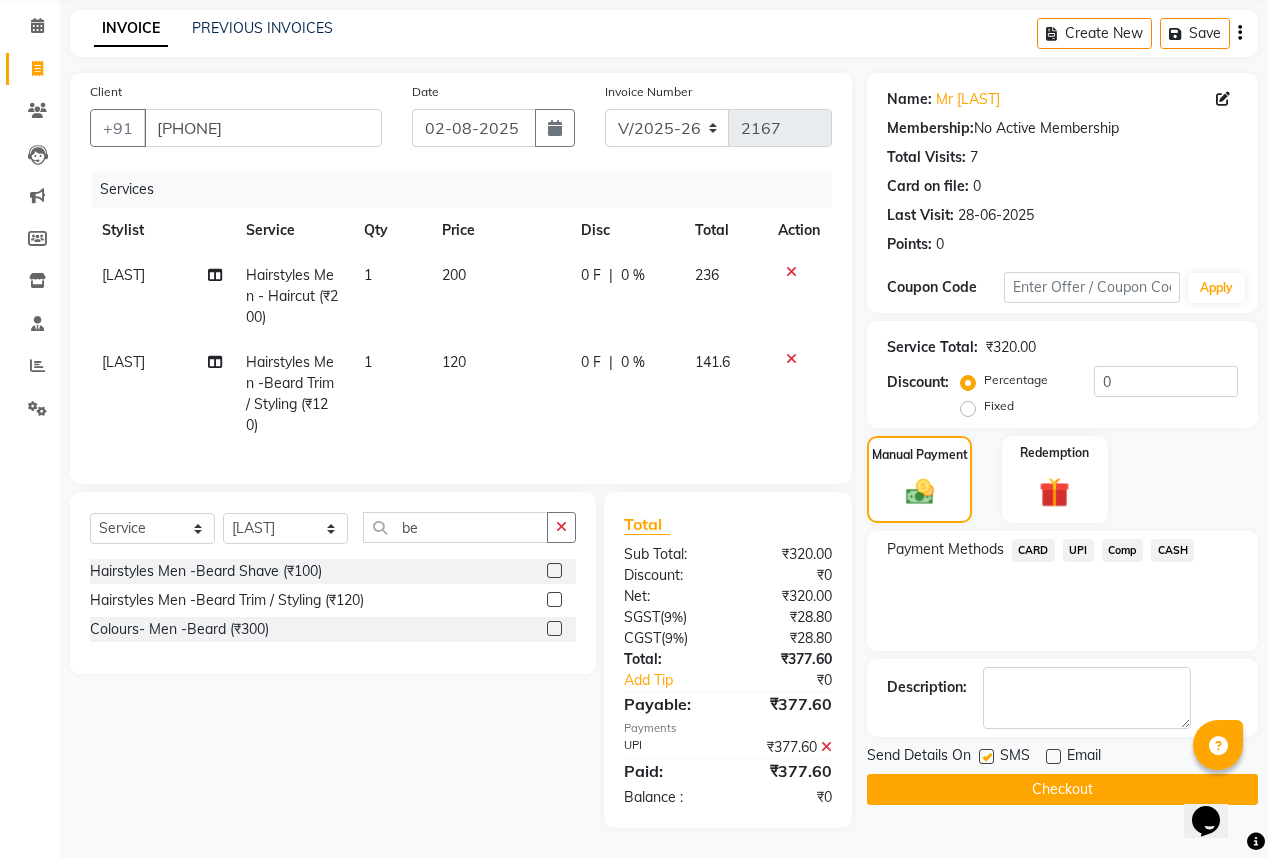 scroll, scrollTop: 88, scrollLeft: 0, axis: vertical 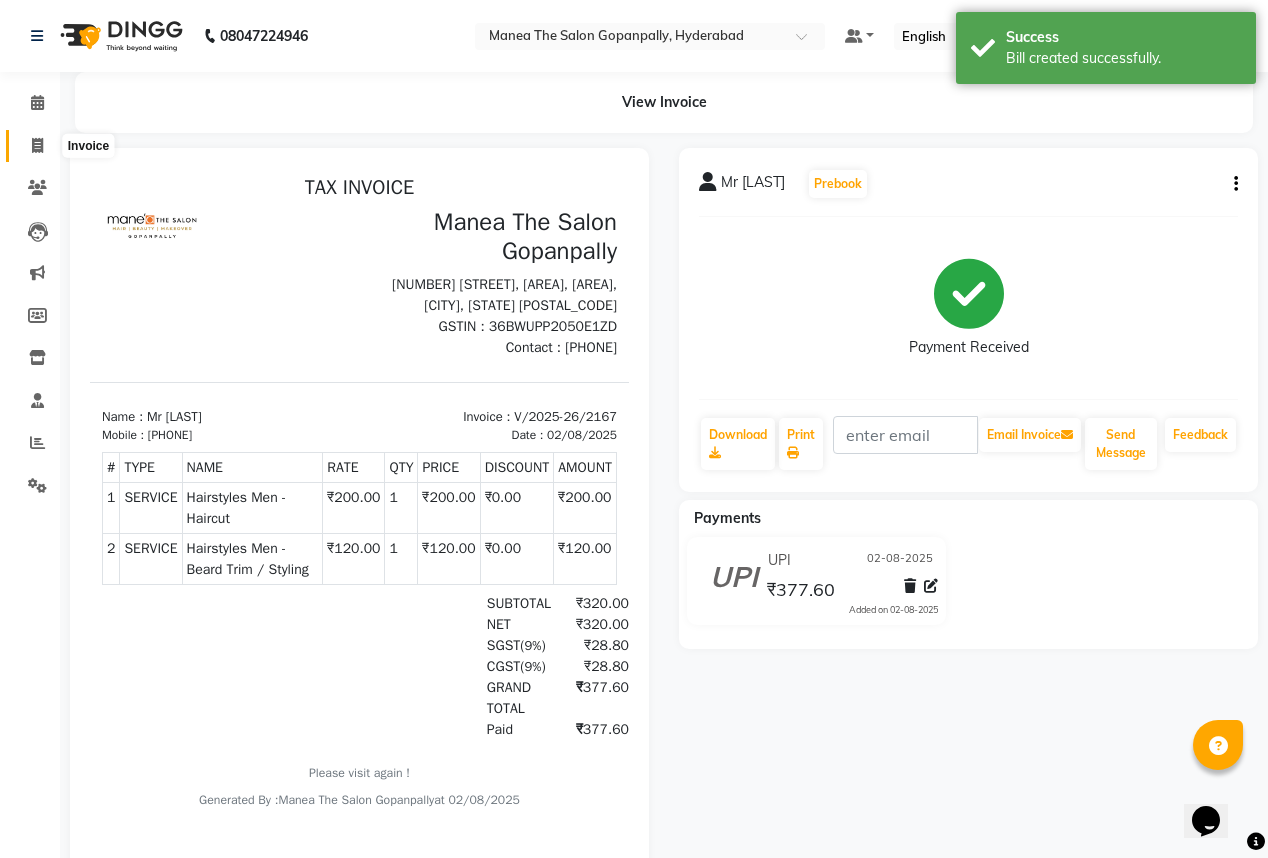 click 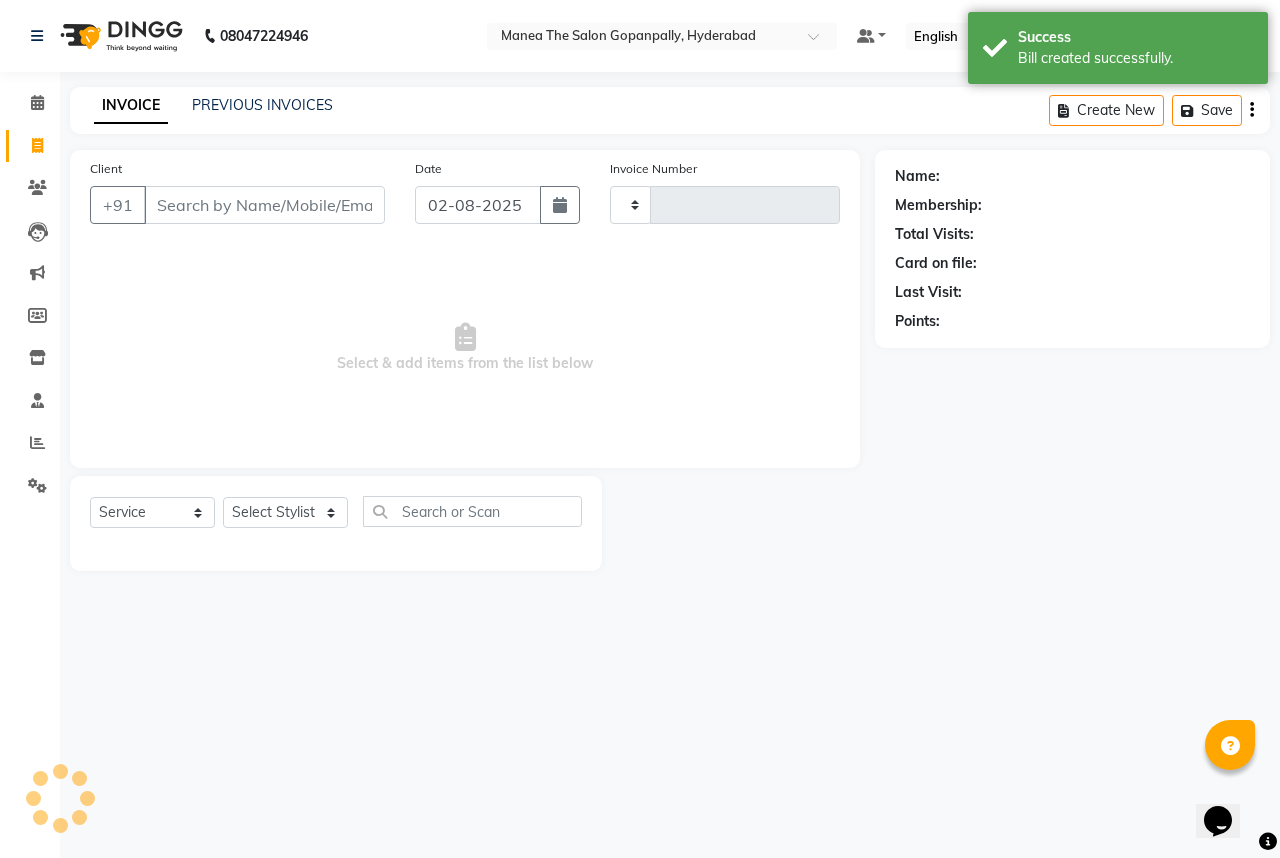 type on "2168" 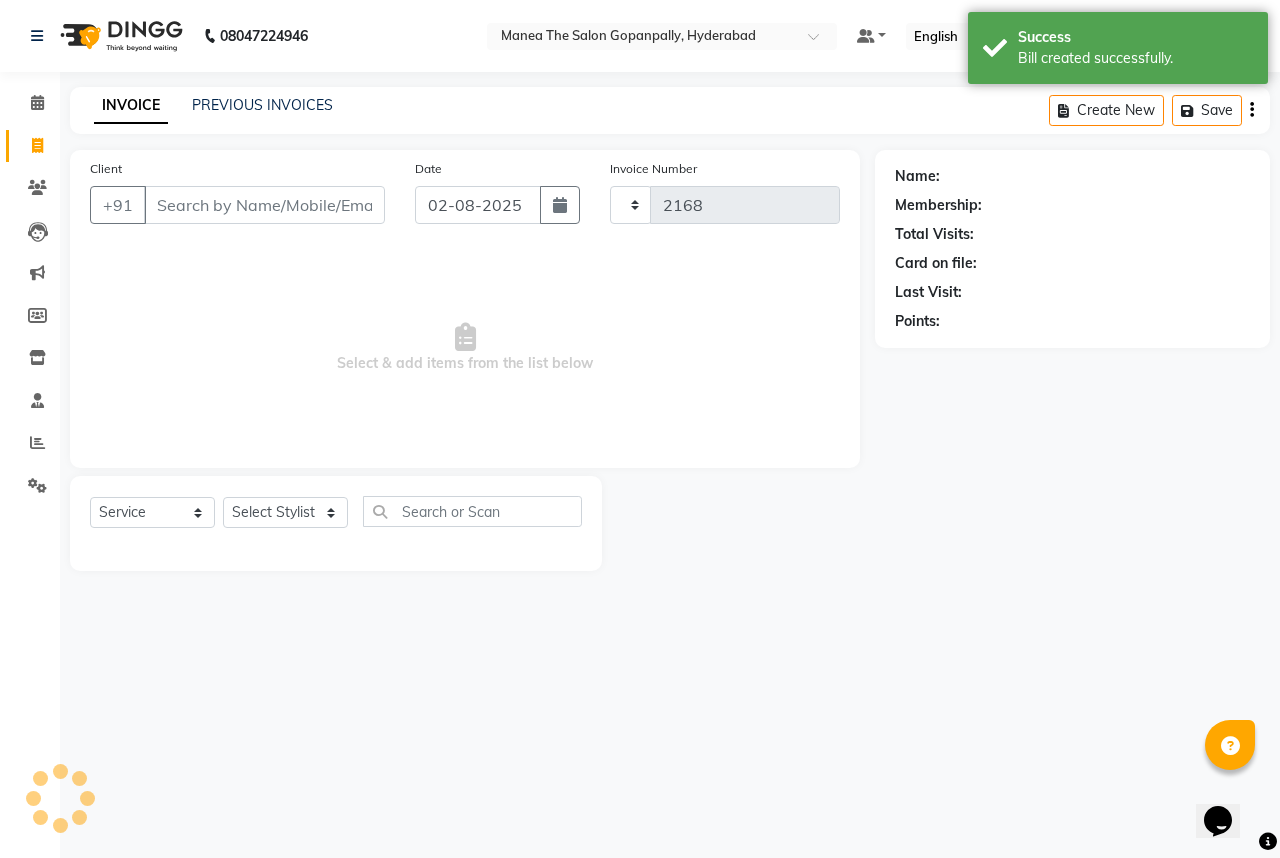 select on "7027" 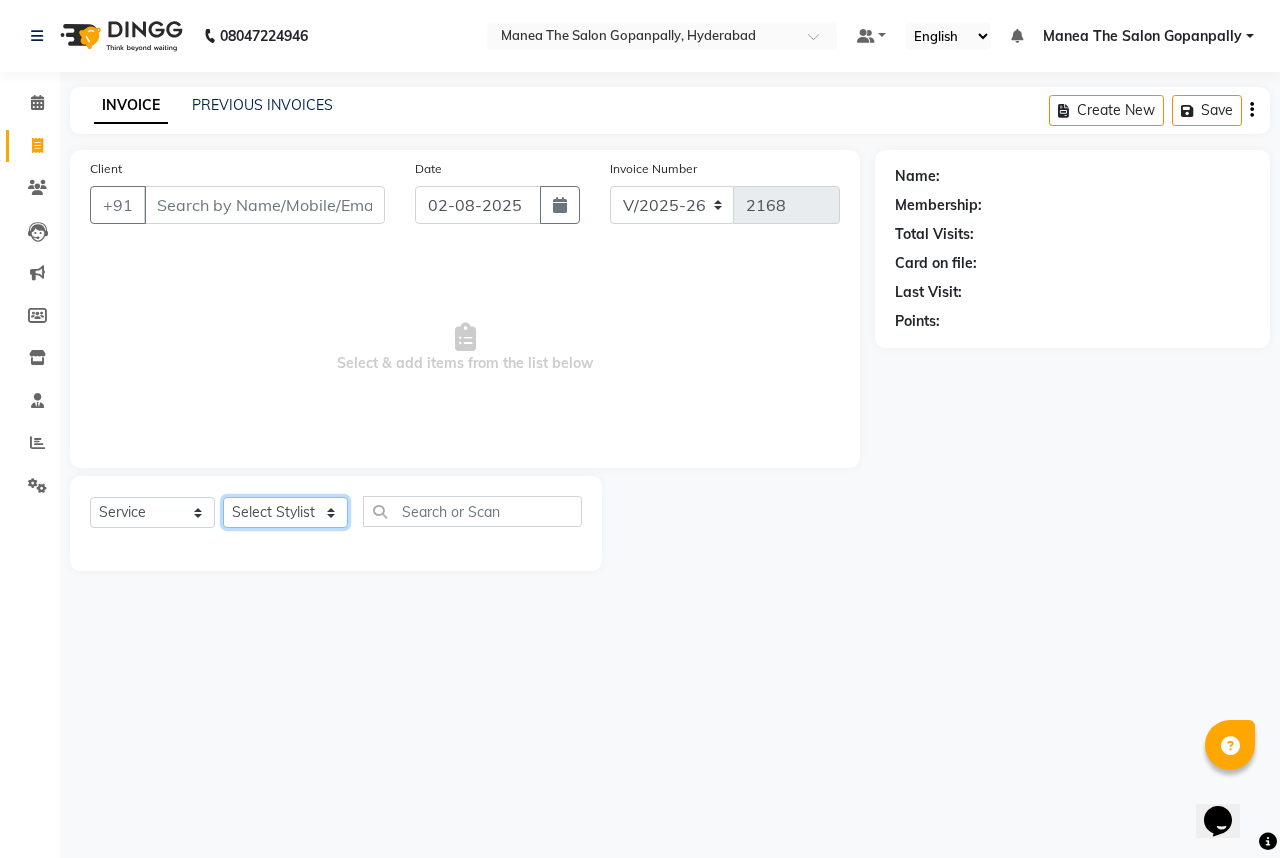 click on "Select Stylist Anand AVANTHI Haider  indu IRFAN keerthi rehan sameer saritha zubair" 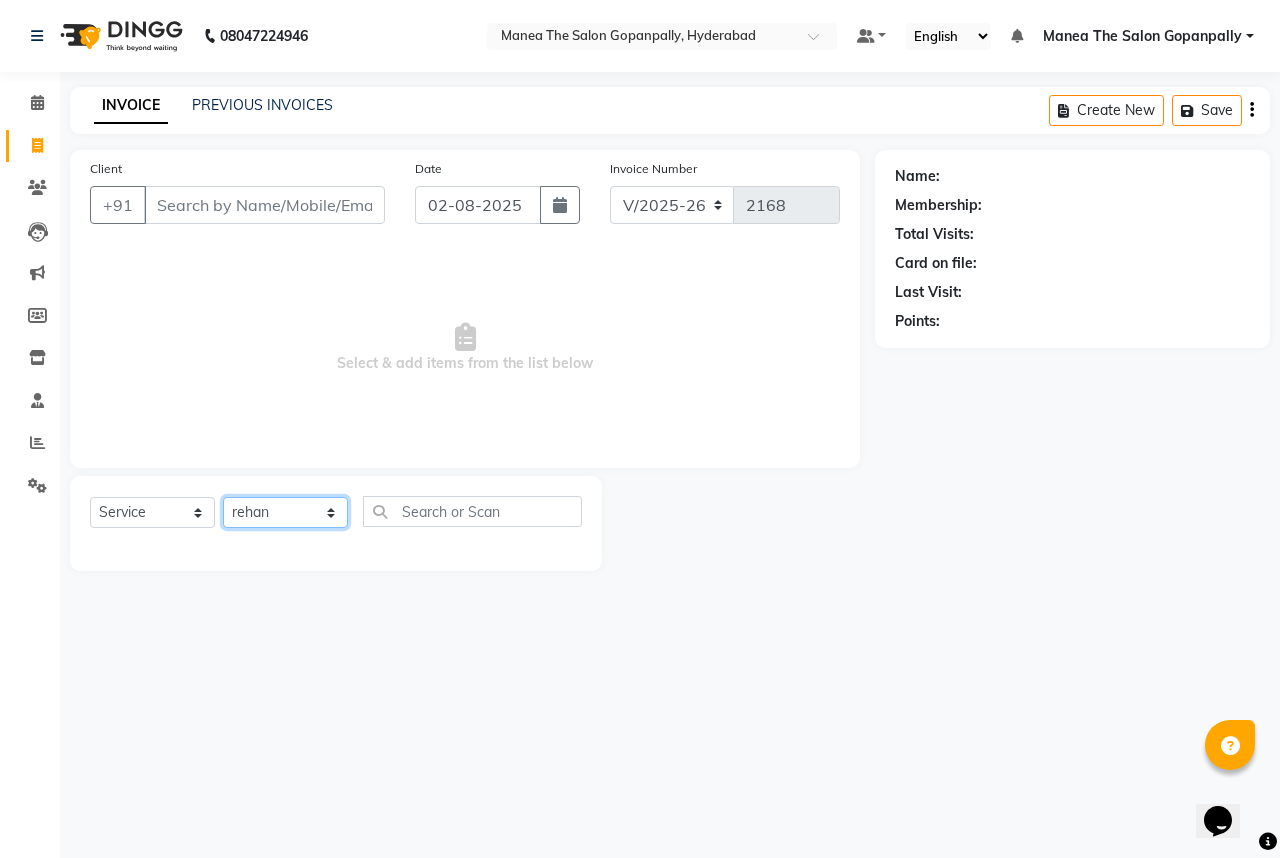 click on "Select Stylist Anand AVANTHI Haider  indu IRFAN keerthi rehan sameer saritha zubair" 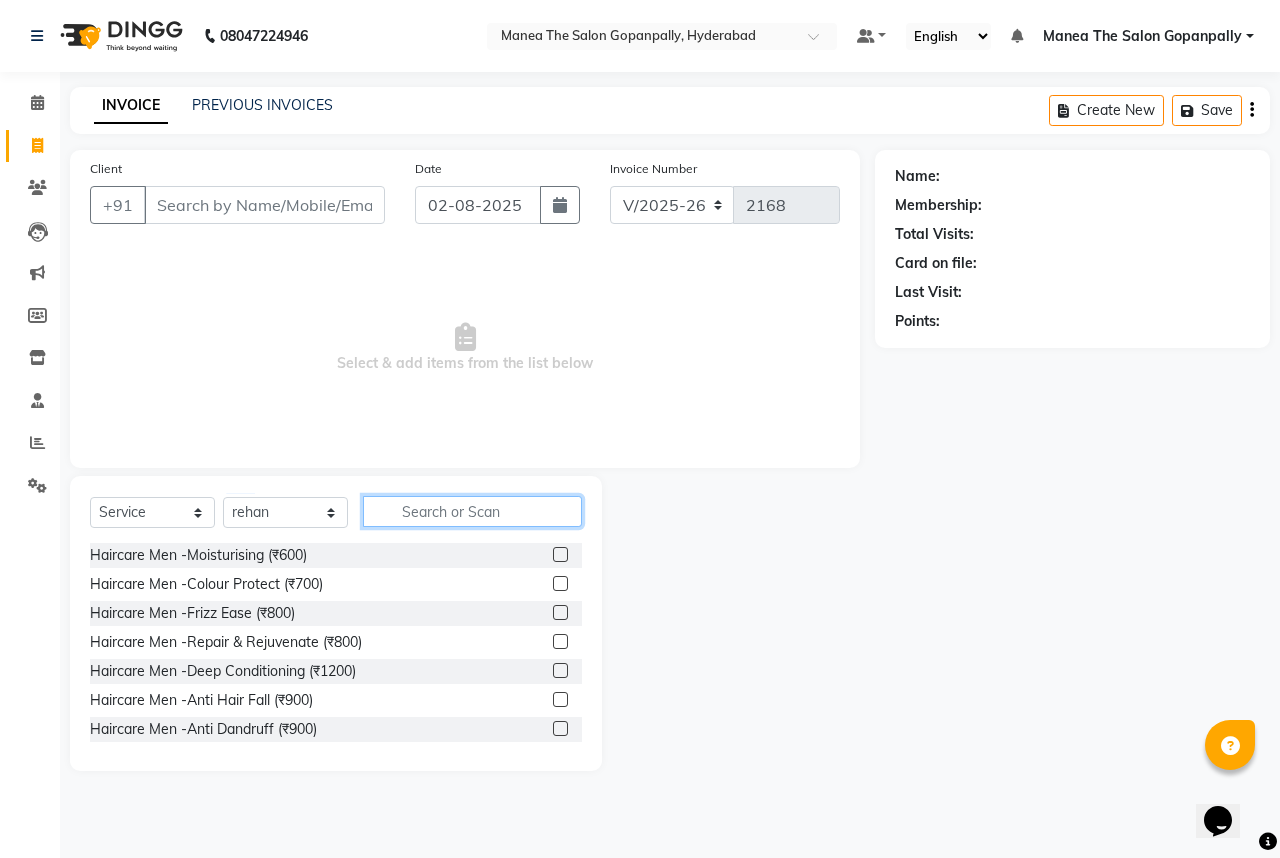 click 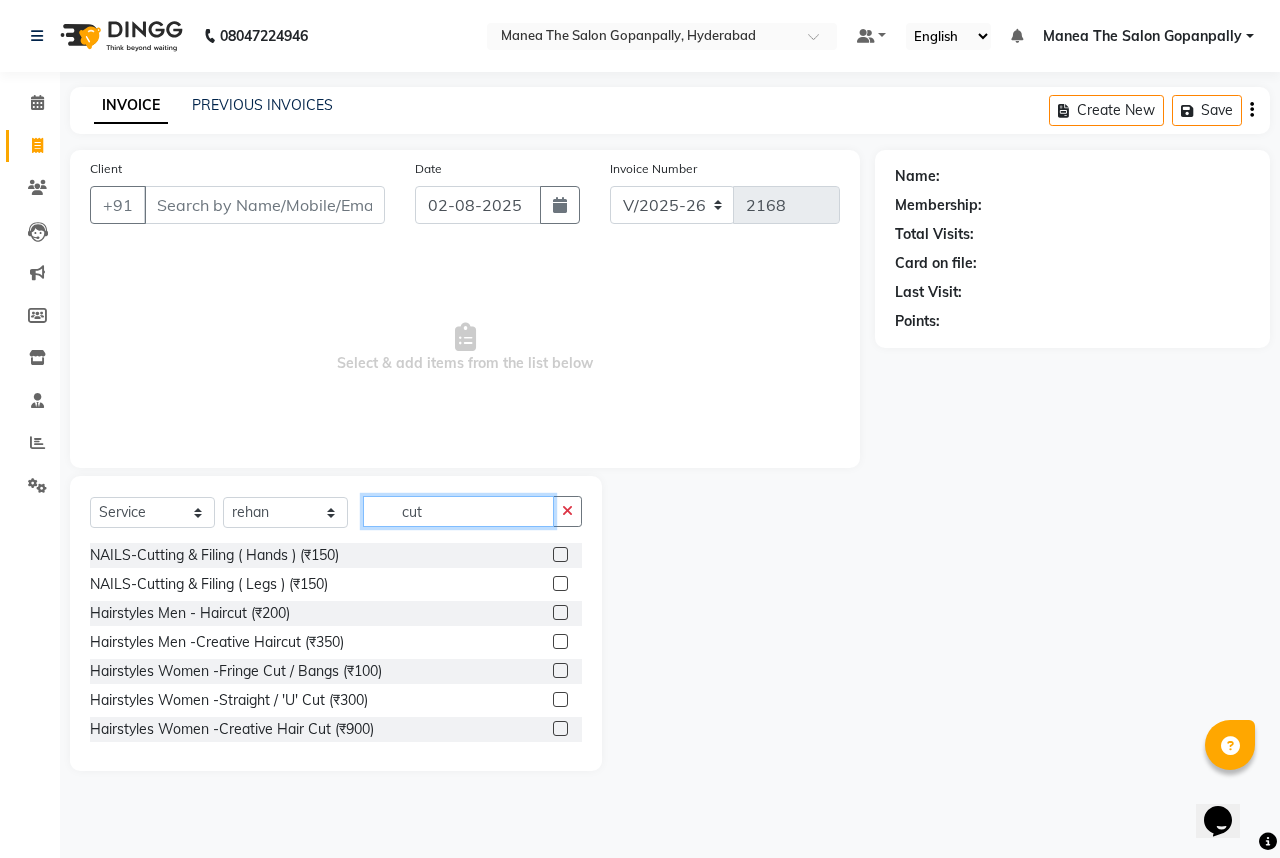 type on "cut" 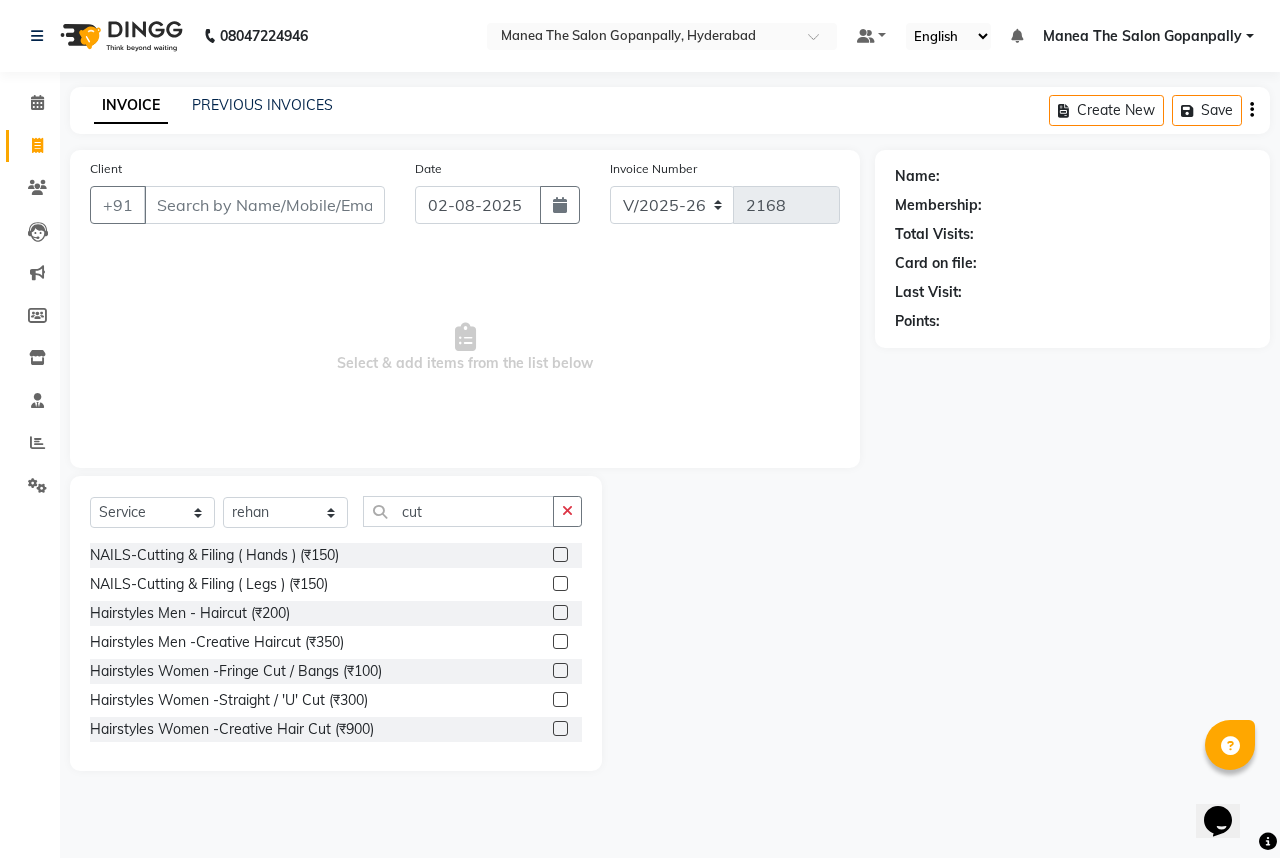 click 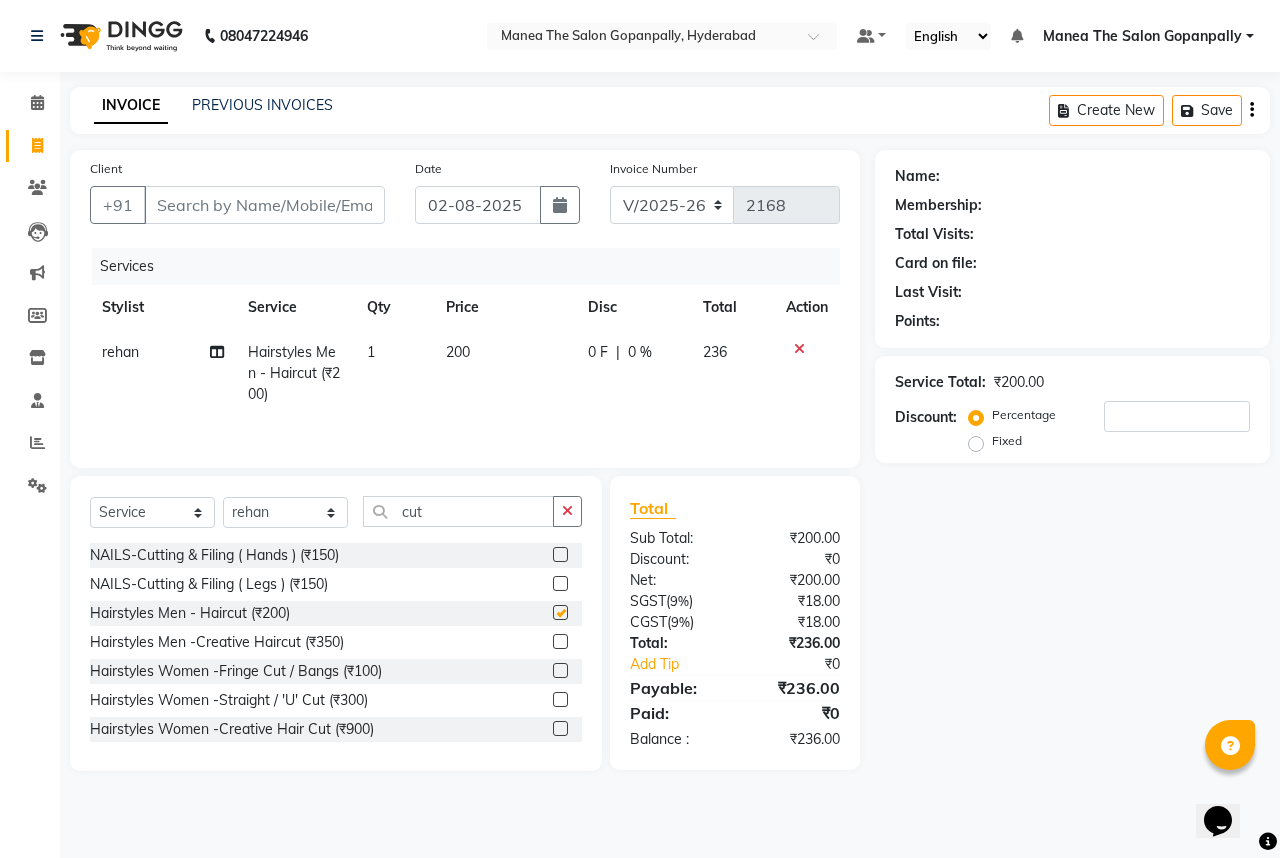 checkbox on "false" 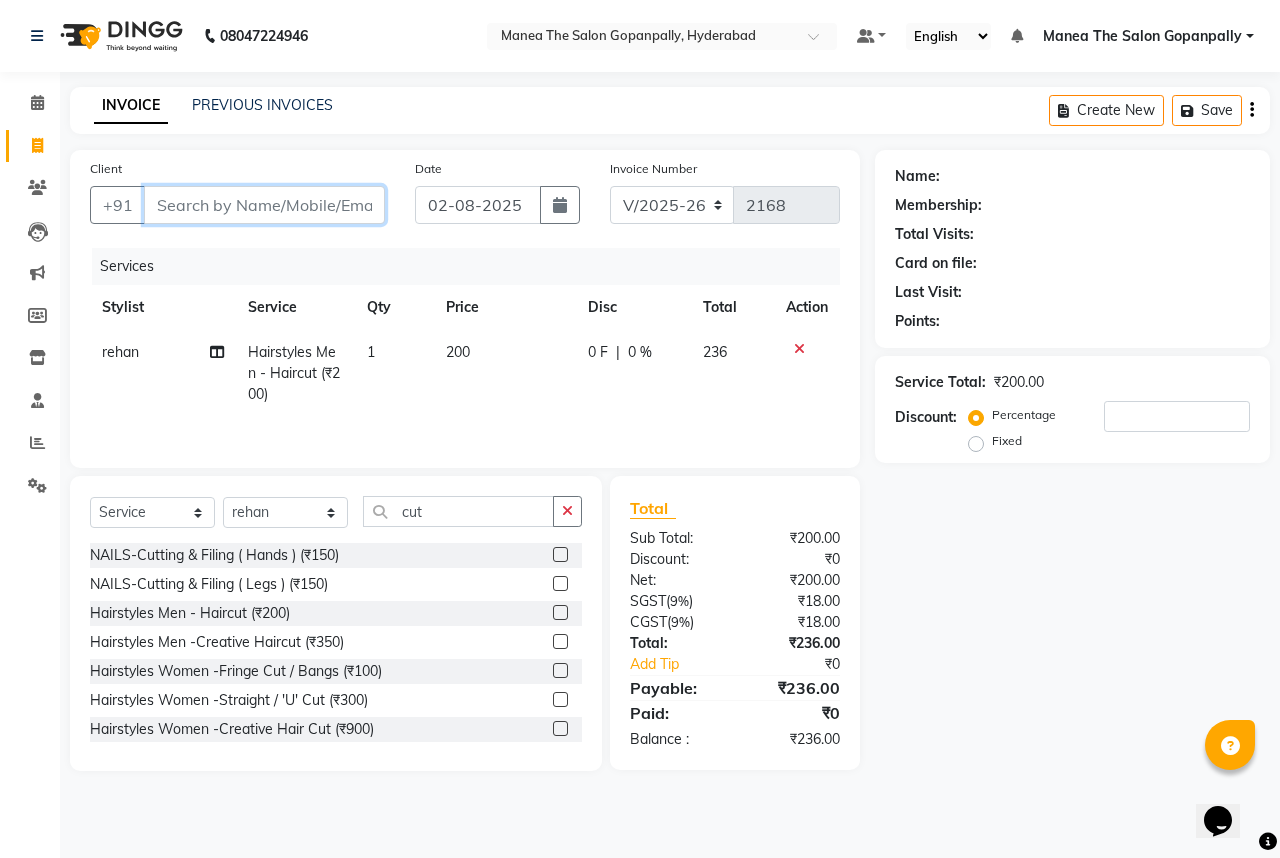 click on "Client" at bounding box center [264, 205] 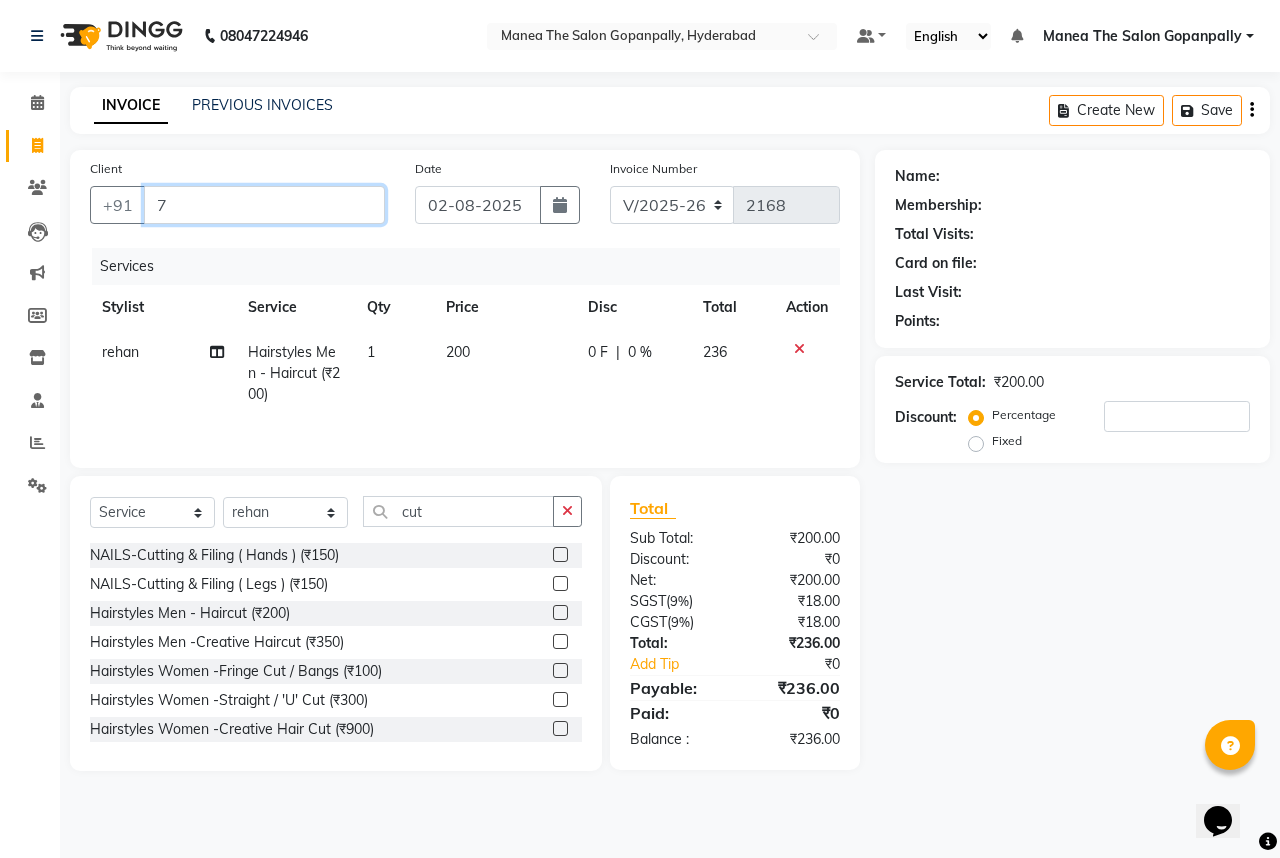 type on "0" 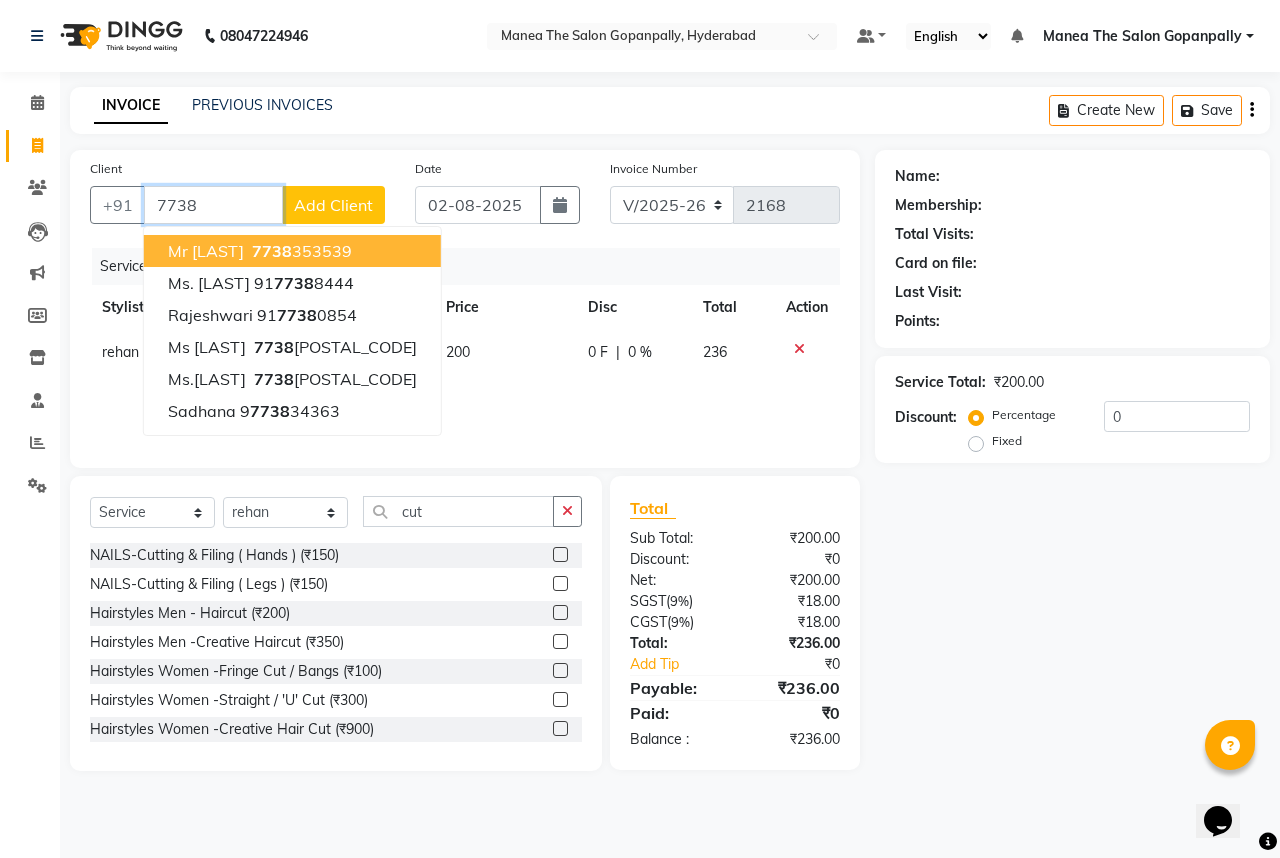 click on "7738 353539" at bounding box center [300, 251] 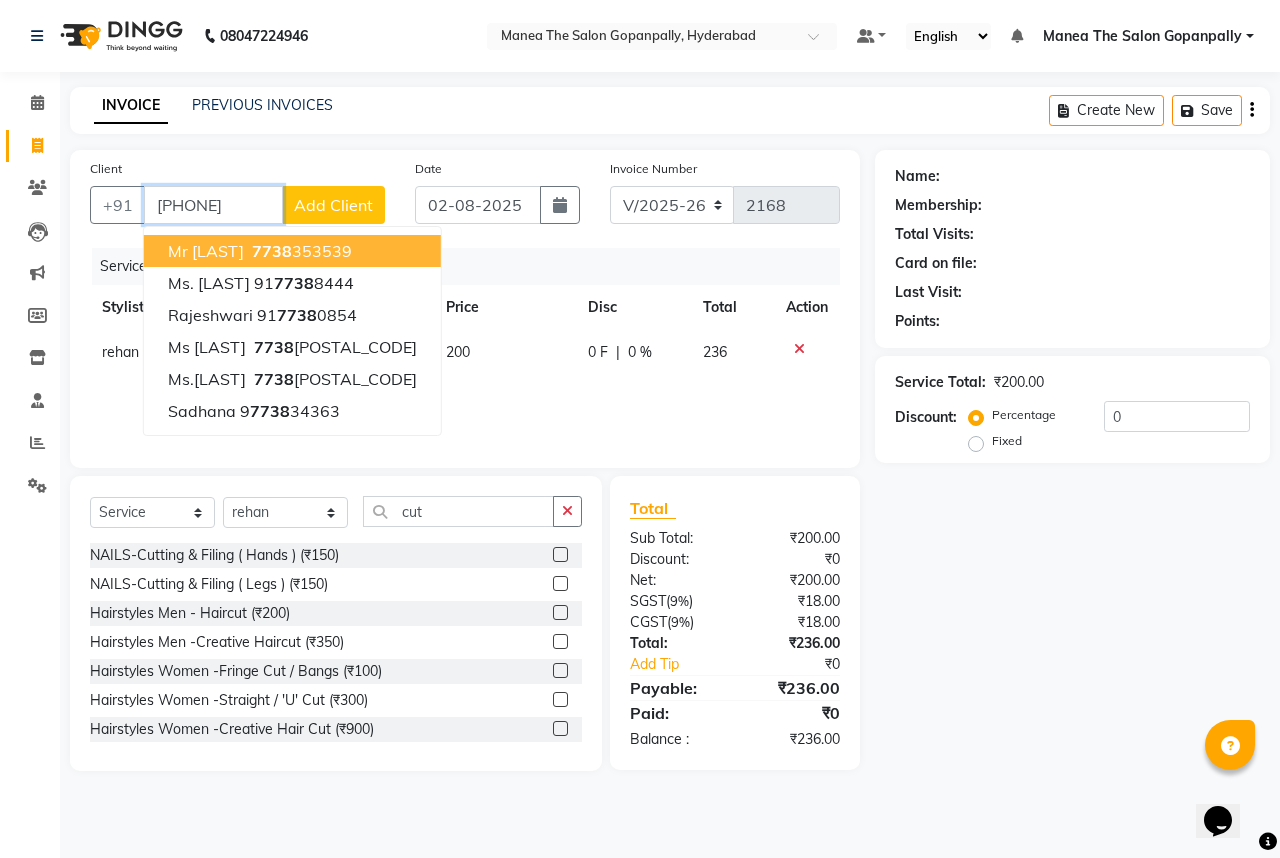 type on "7738353539" 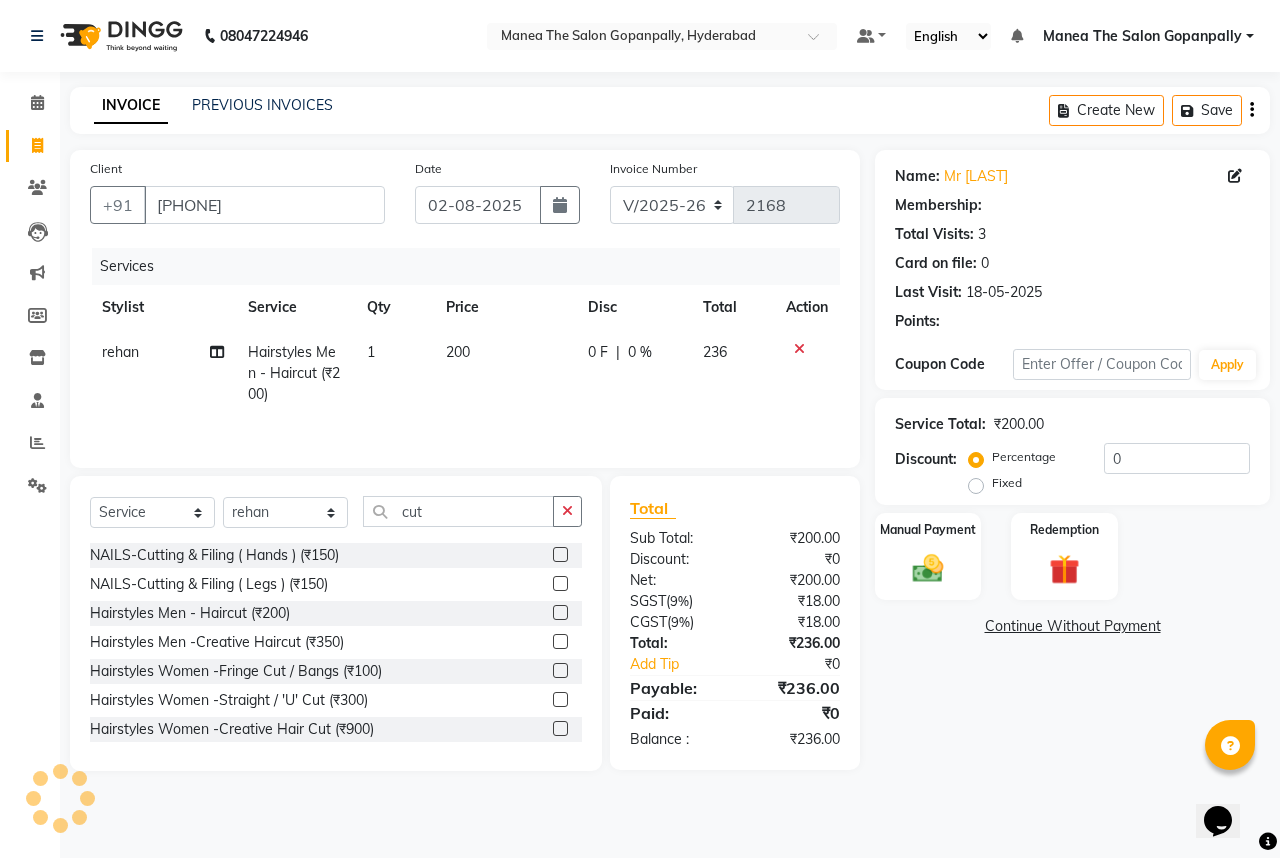 type on "15" 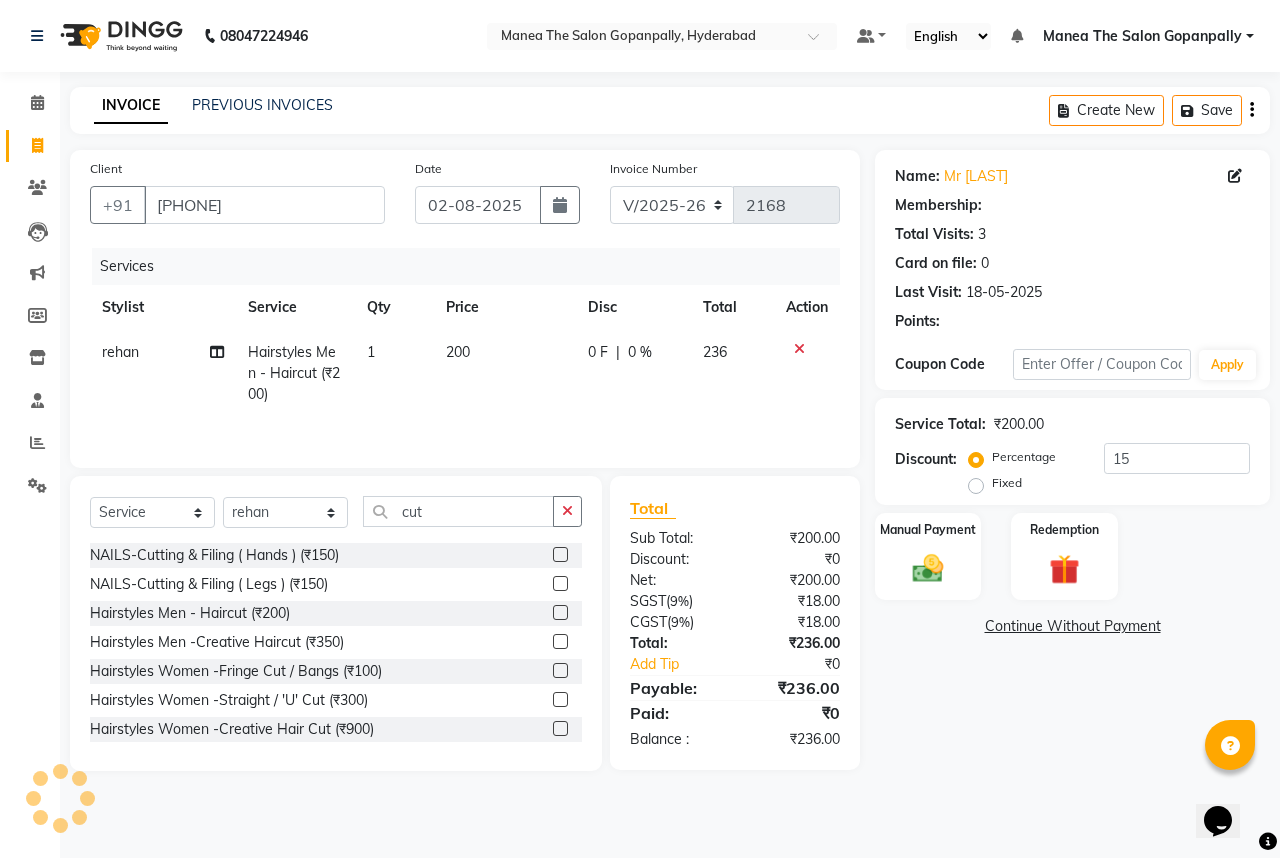 select on "1: Object" 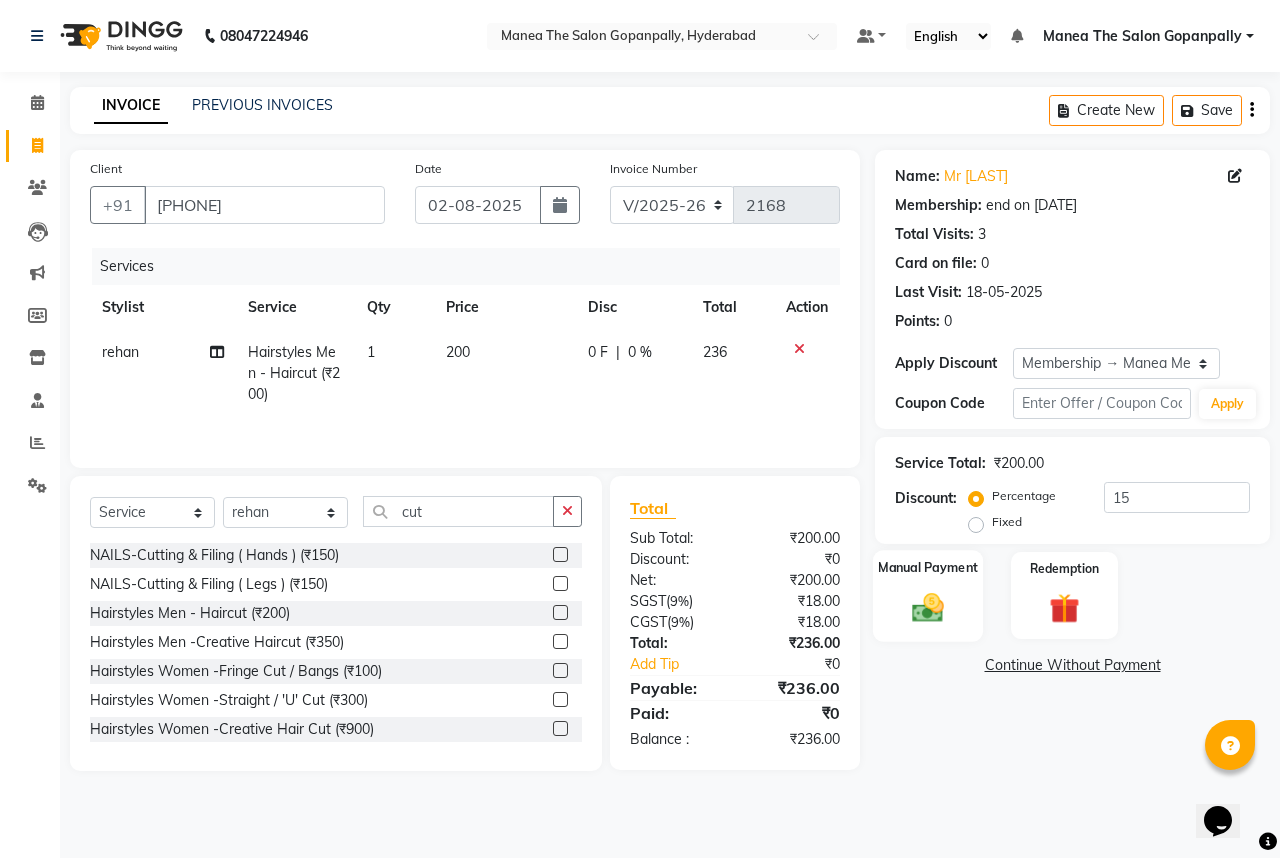 click 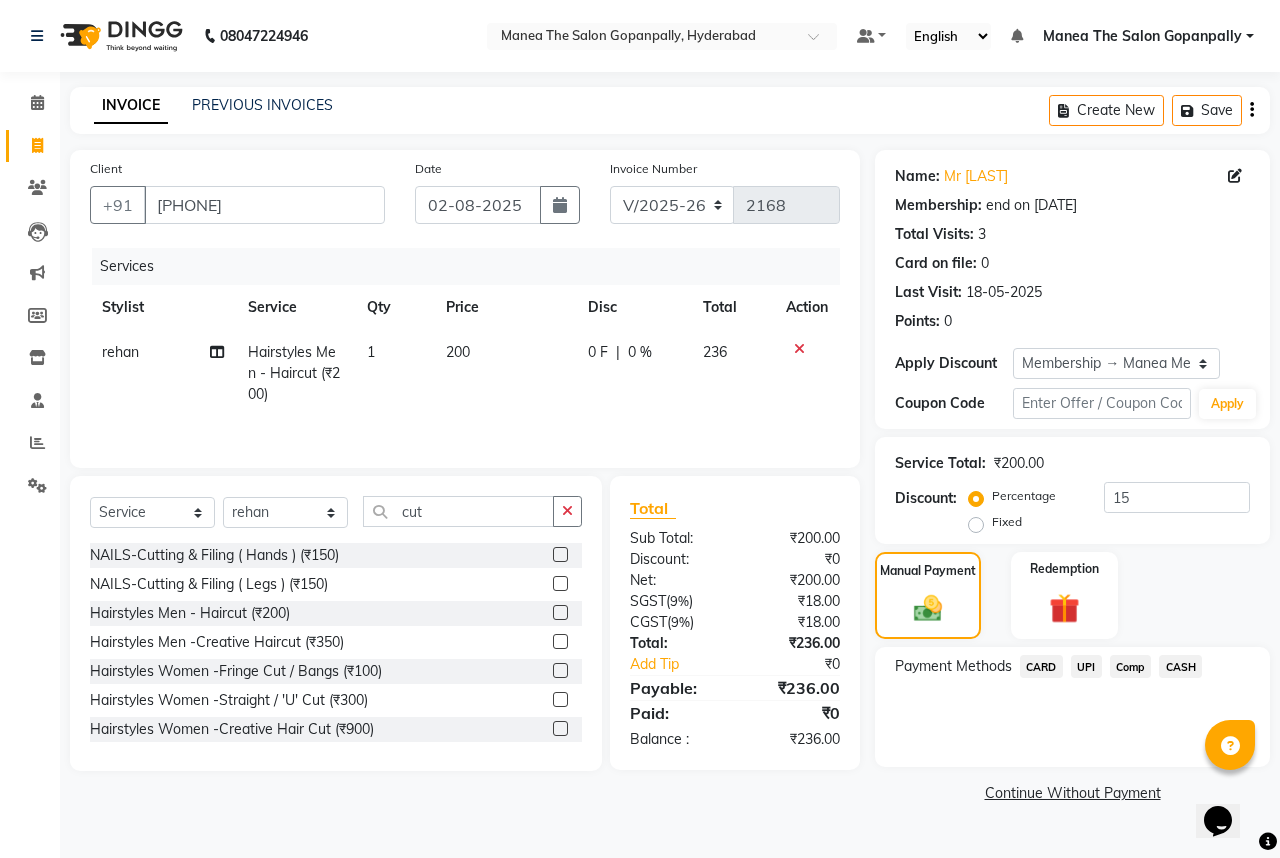 click on "UPI" 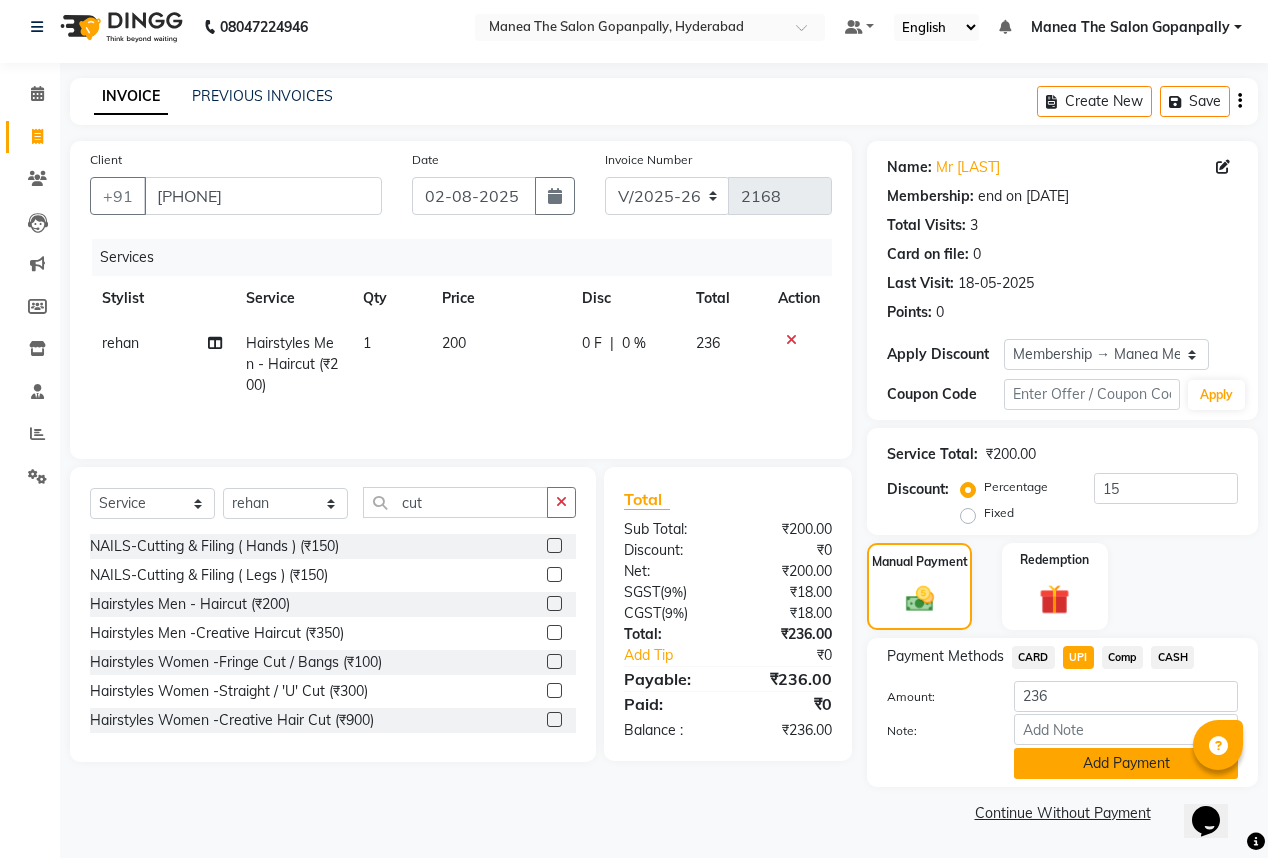 scroll, scrollTop: 11, scrollLeft: 0, axis: vertical 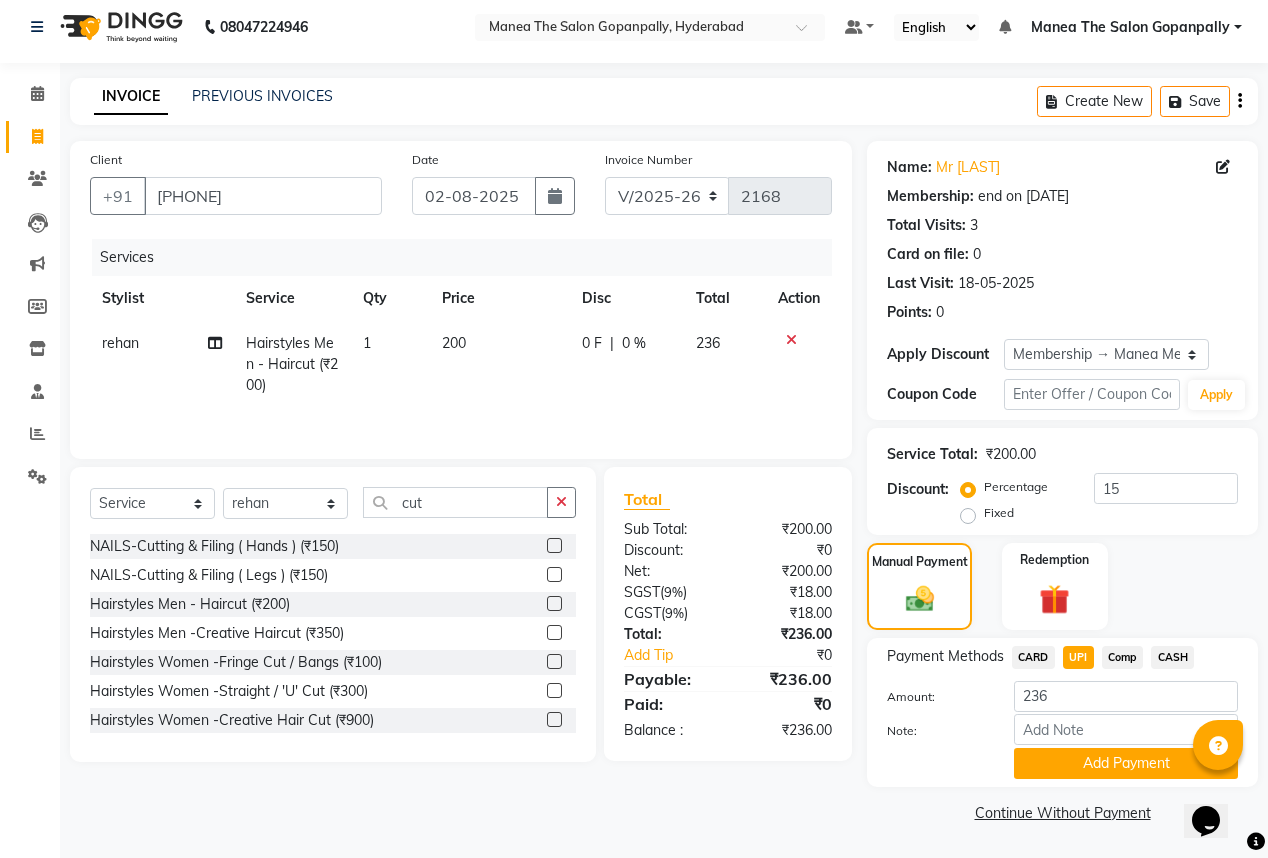 click on "Add Payment" 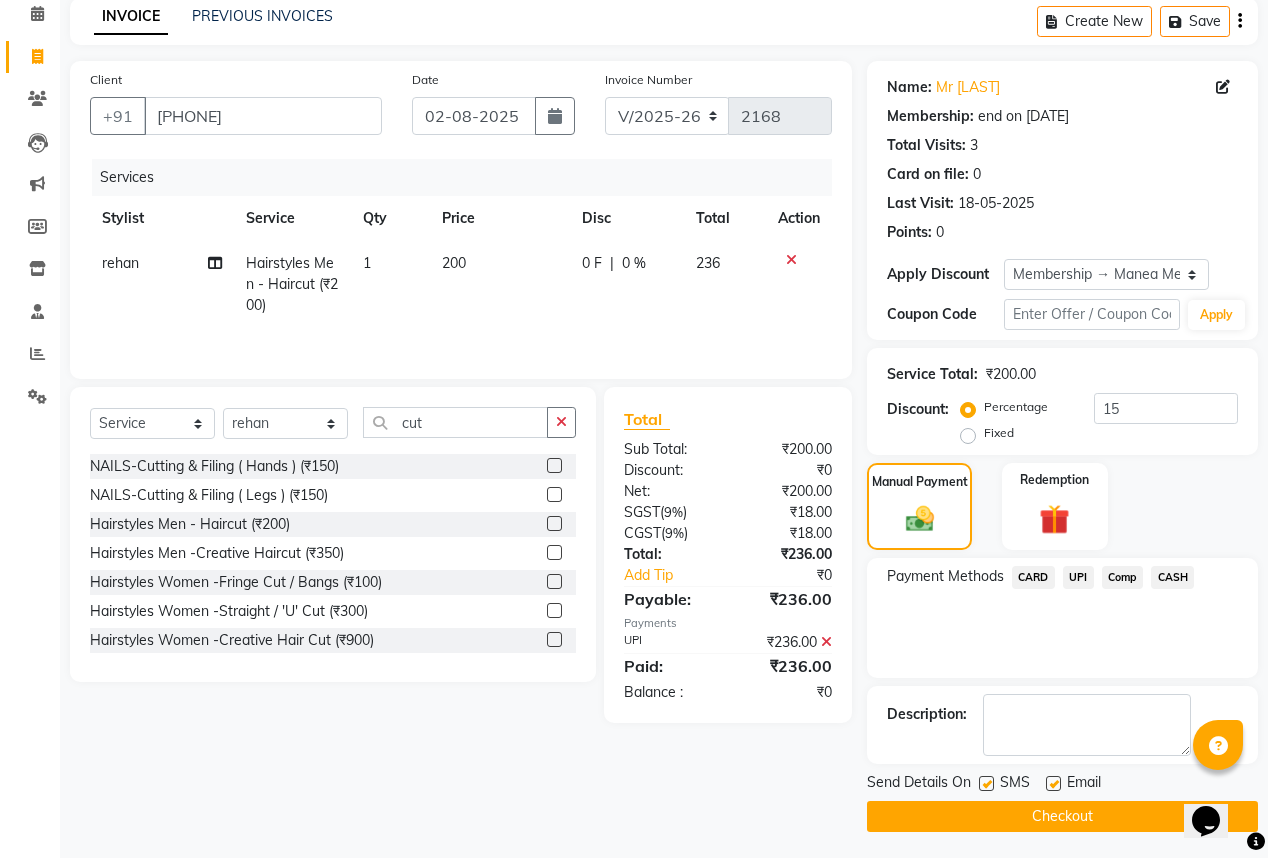 scroll, scrollTop: 92, scrollLeft: 0, axis: vertical 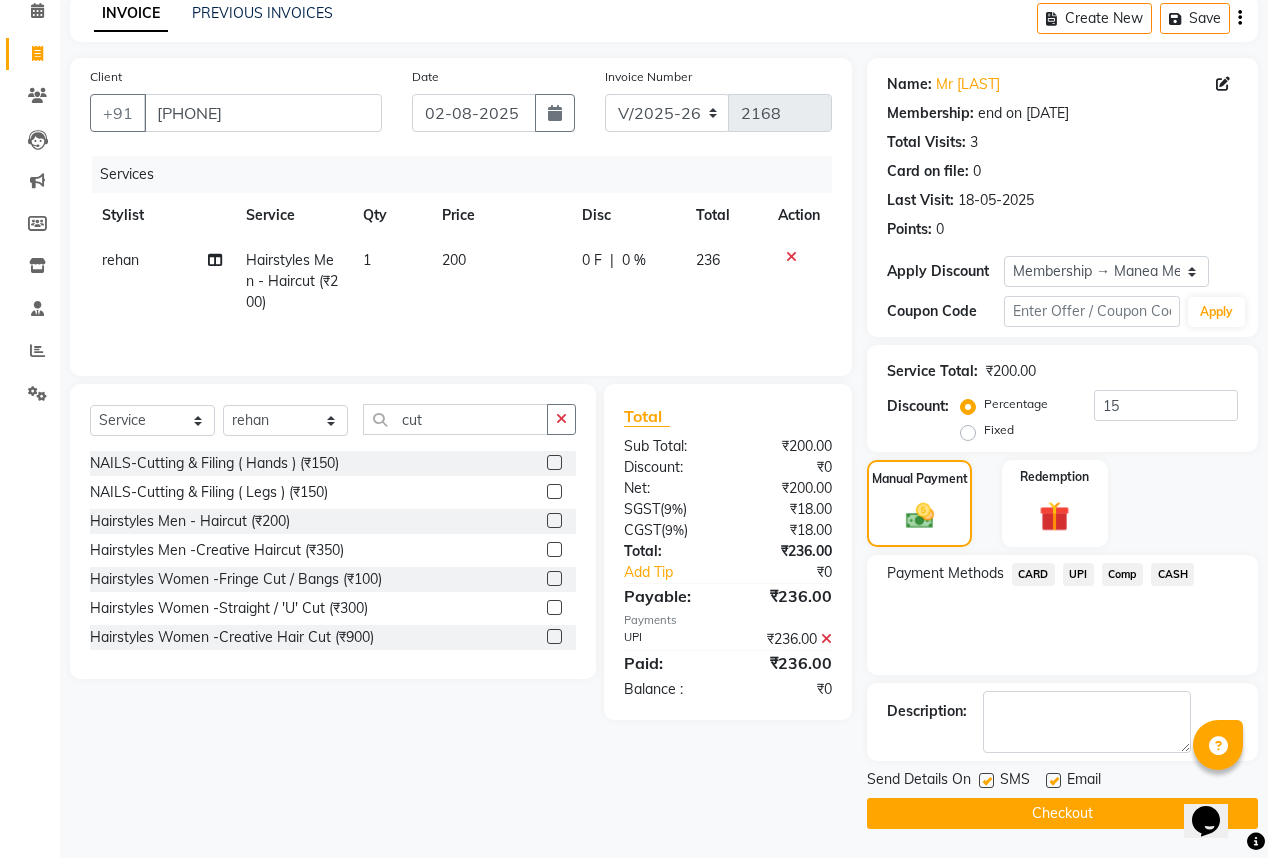 click 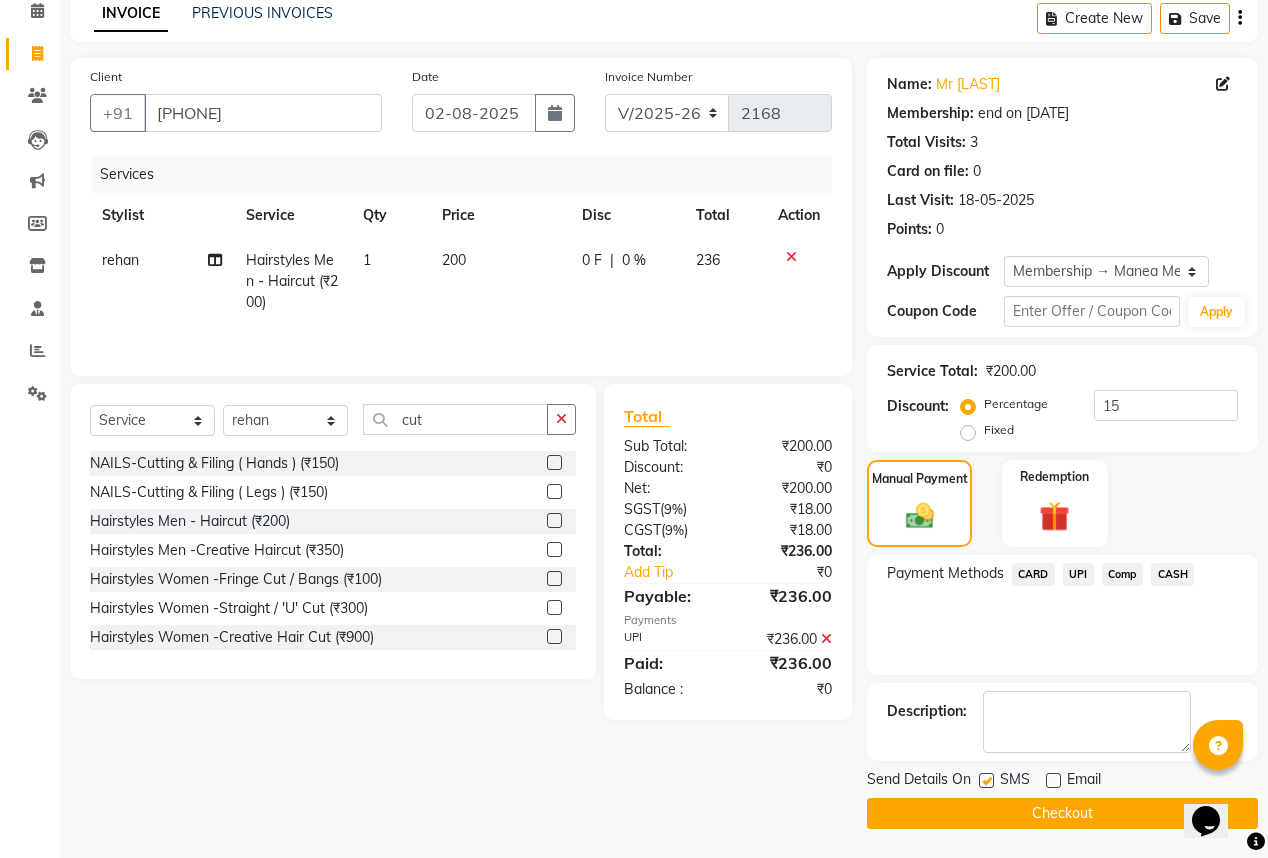 click on "Checkout" 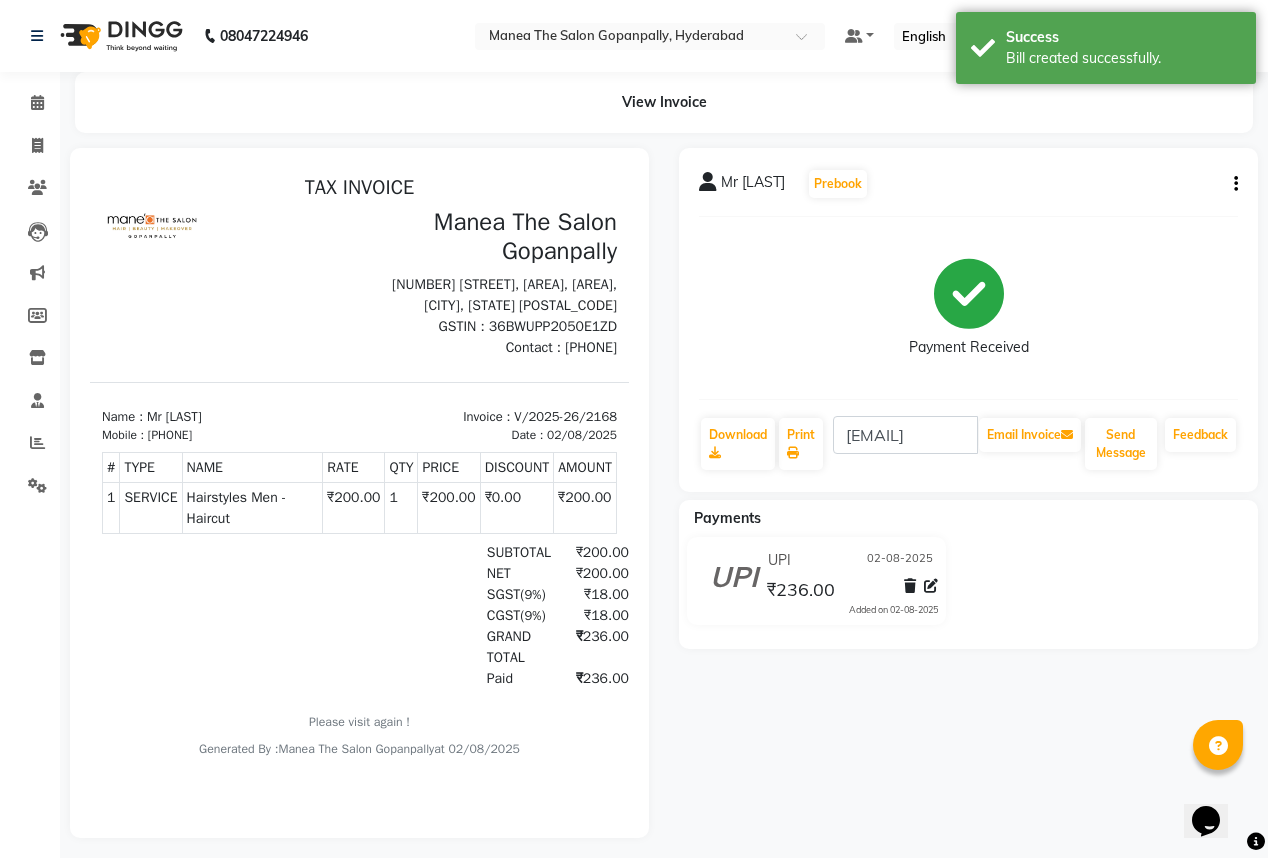 scroll, scrollTop: 0, scrollLeft: 0, axis: both 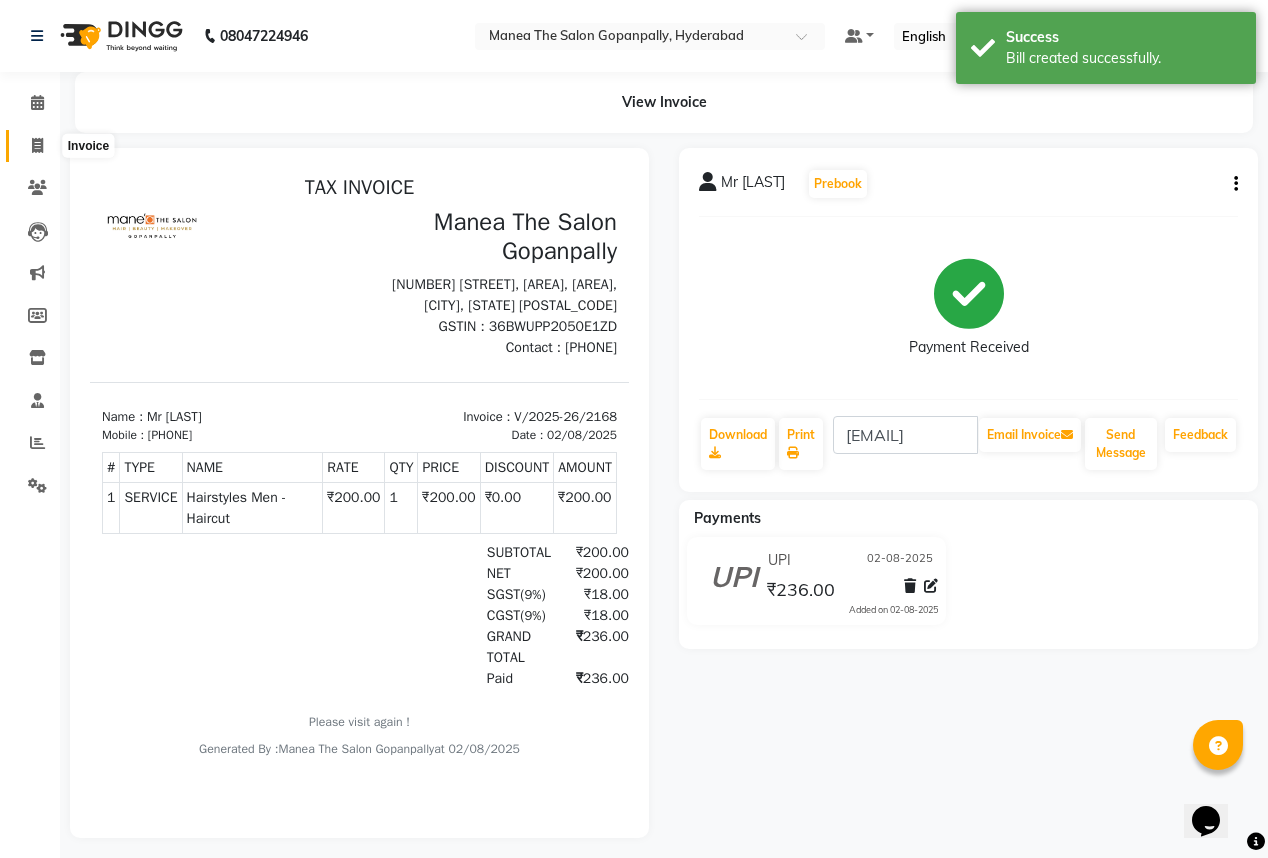 click 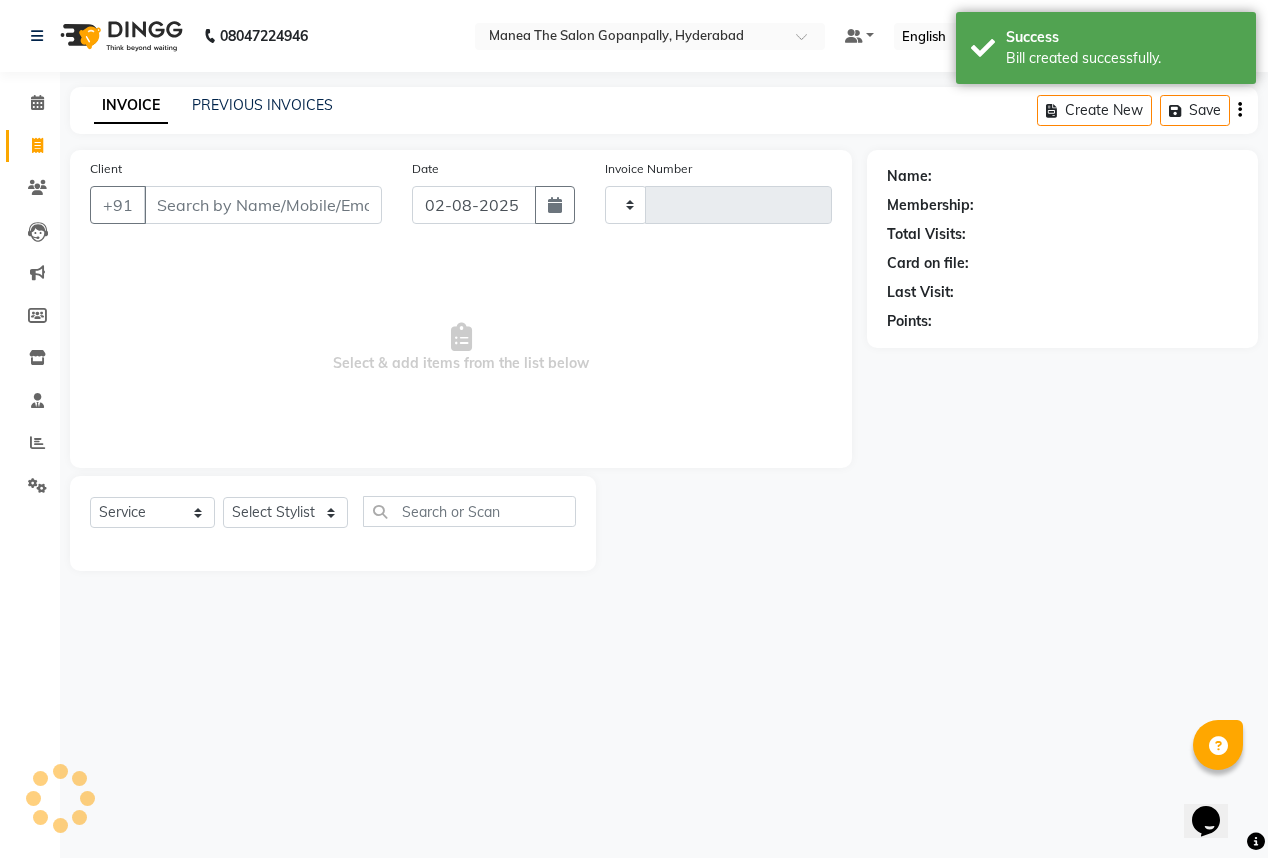 type on "2169" 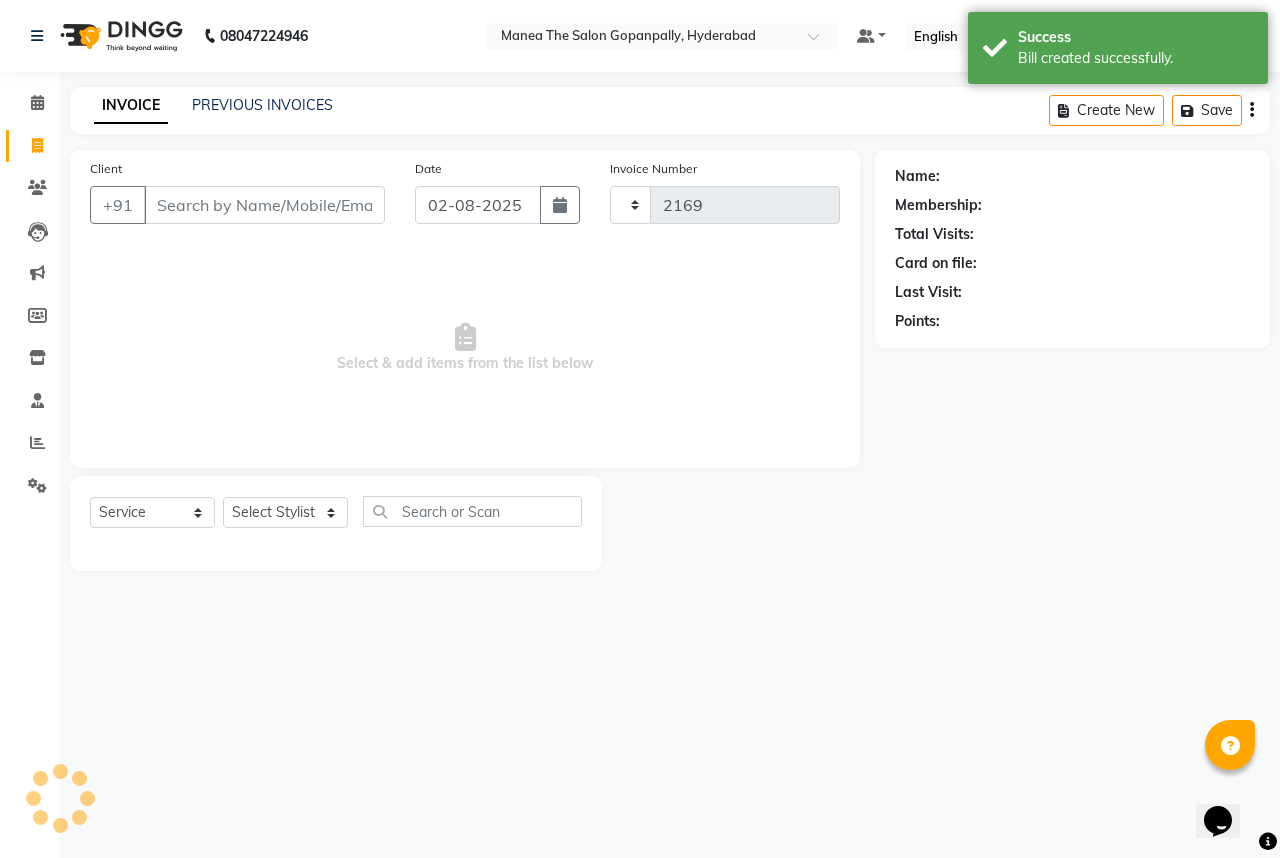 select on "7027" 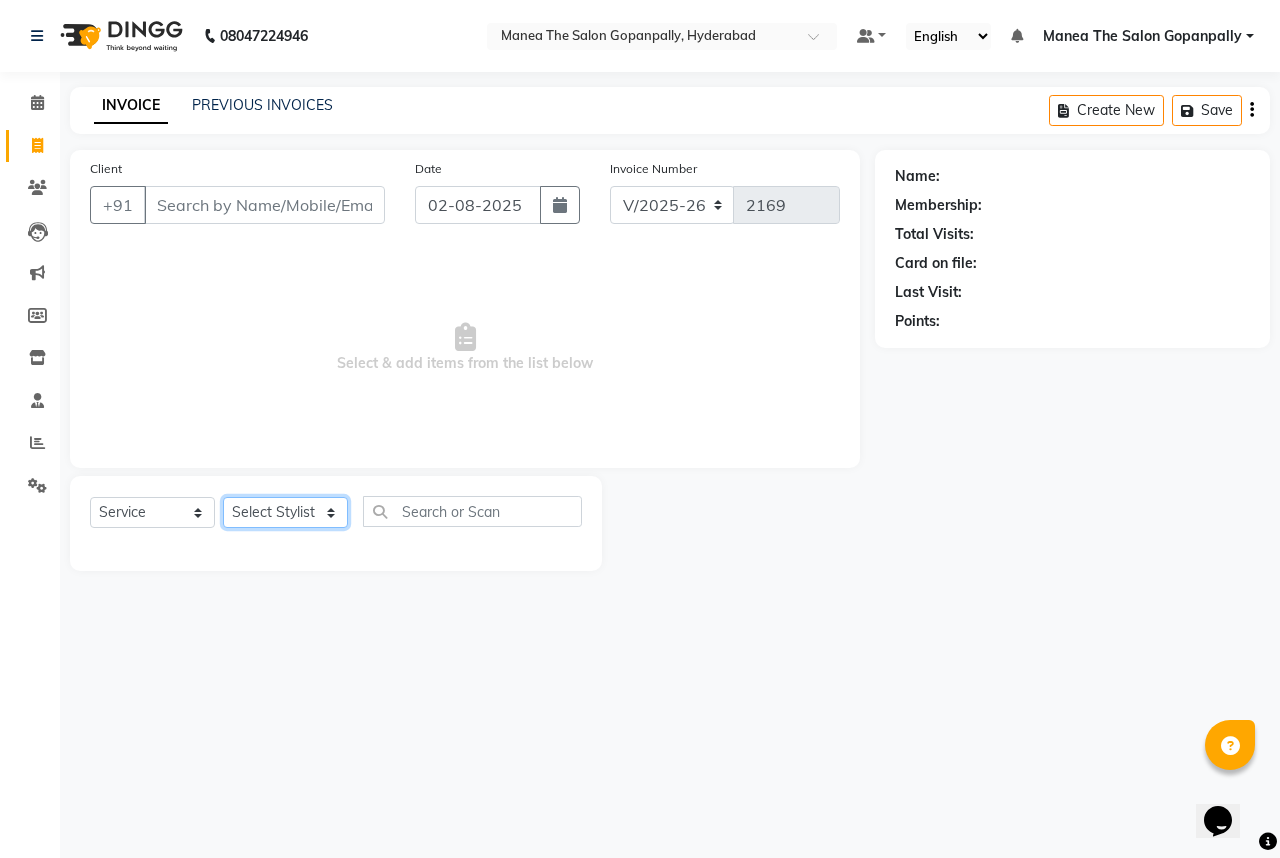click on "Select Stylist Anand AVANTHI Haider  indu IRFAN keerthi rehan sameer saritha zubair" 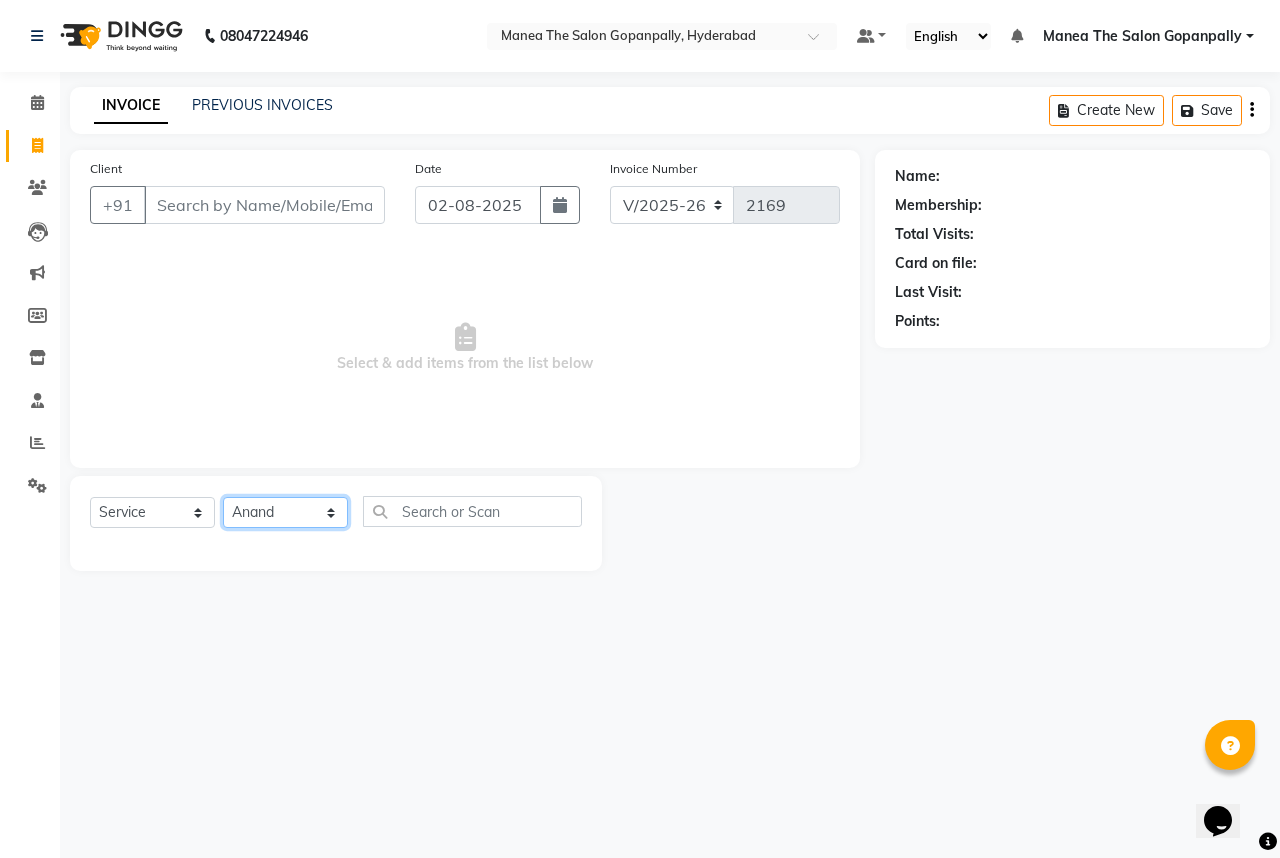 click on "Select Stylist Anand AVANTHI Haider  indu IRFAN keerthi rehan sameer saritha zubair" 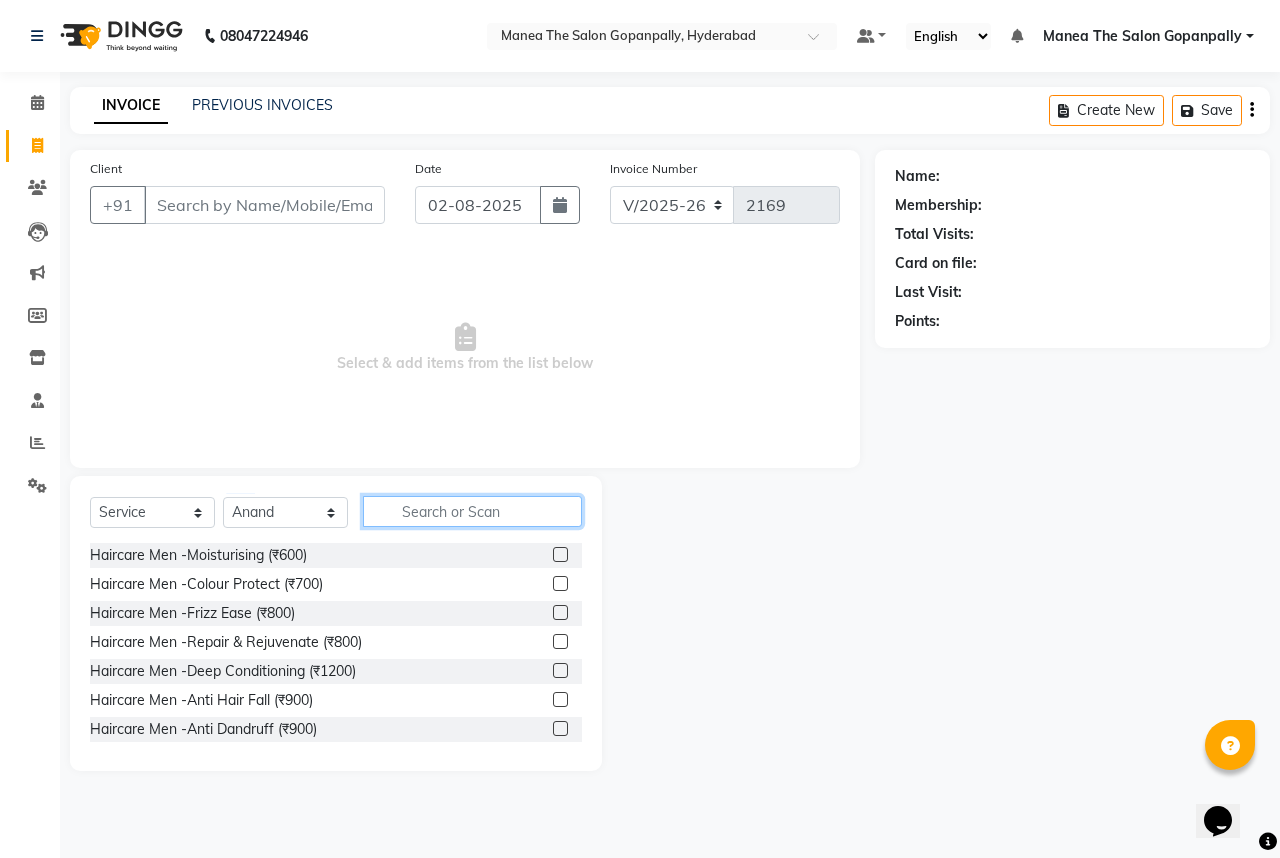 click 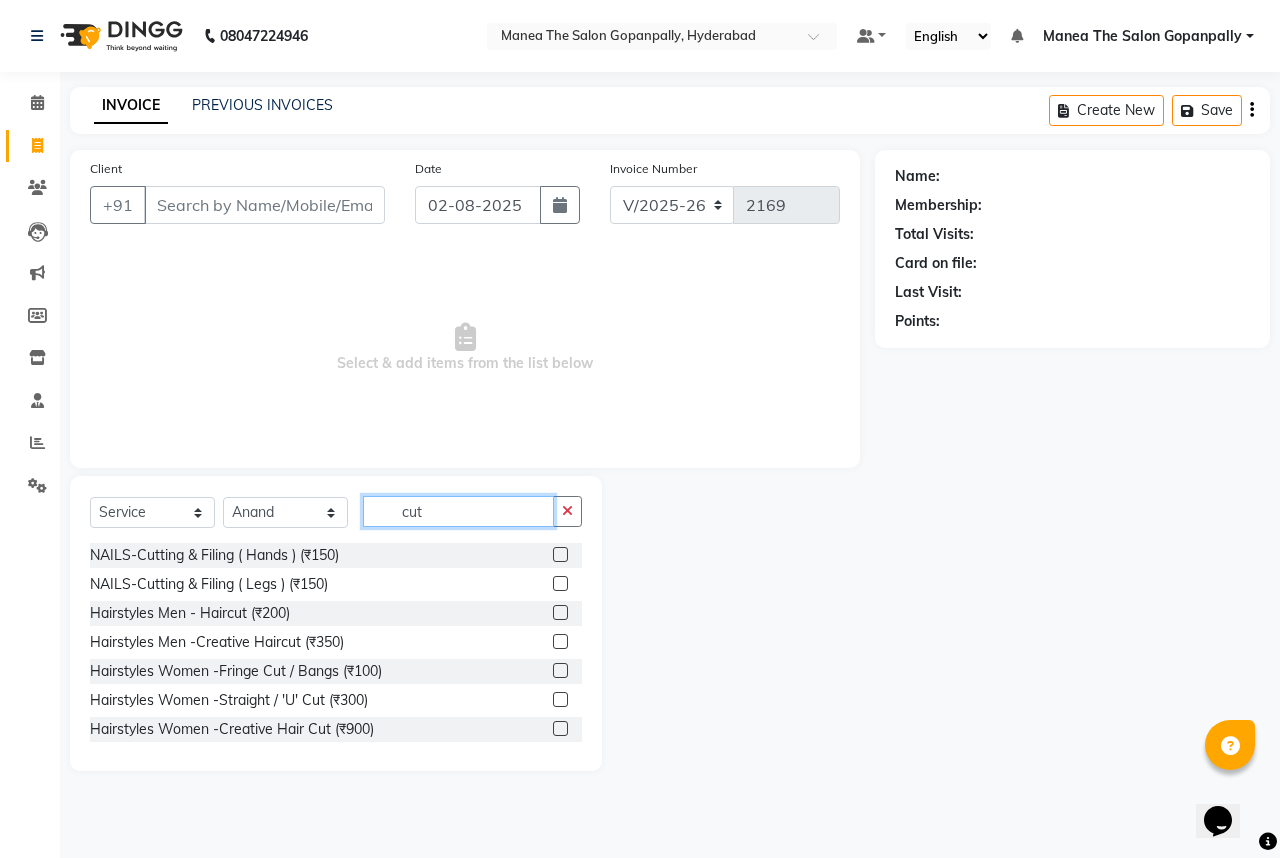 type on "cut" 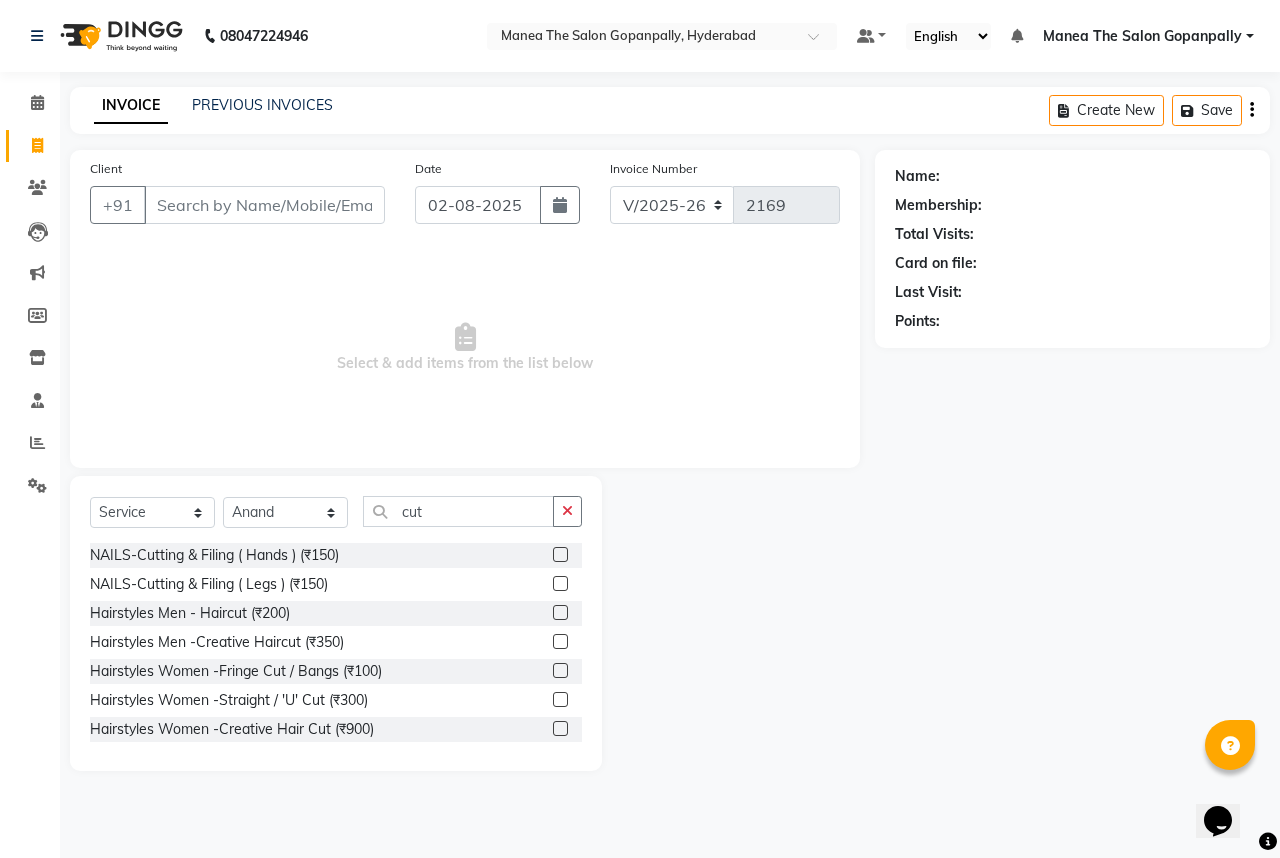 click 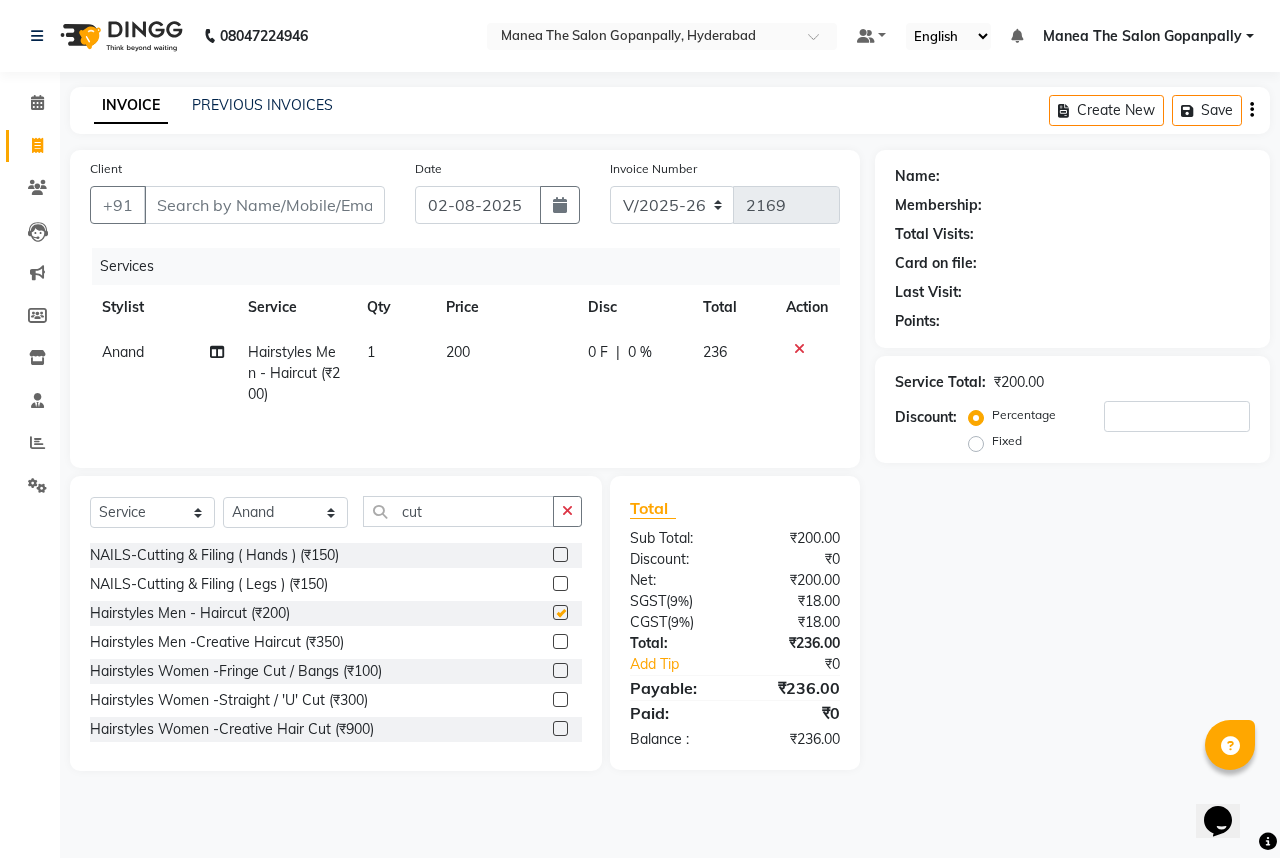 checkbox on "false" 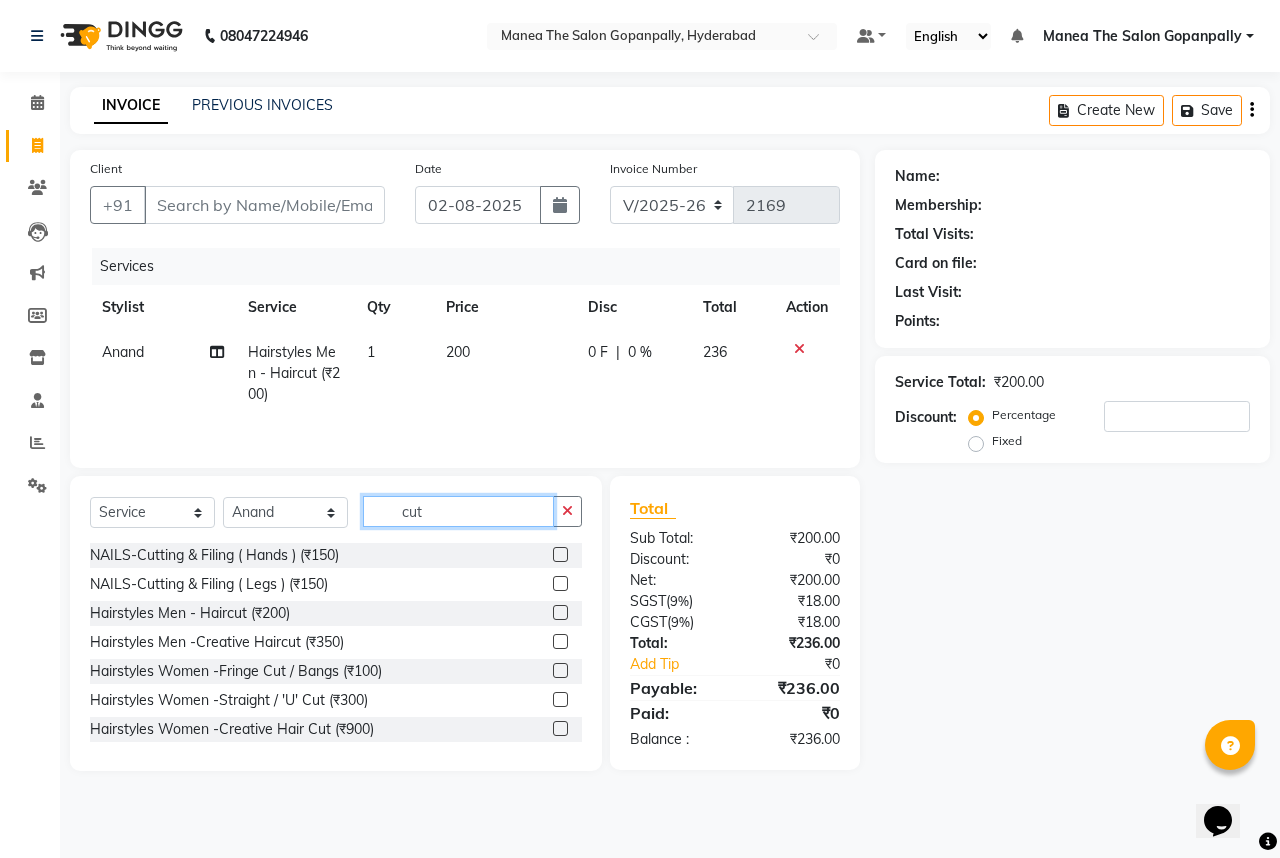 click on "cut" 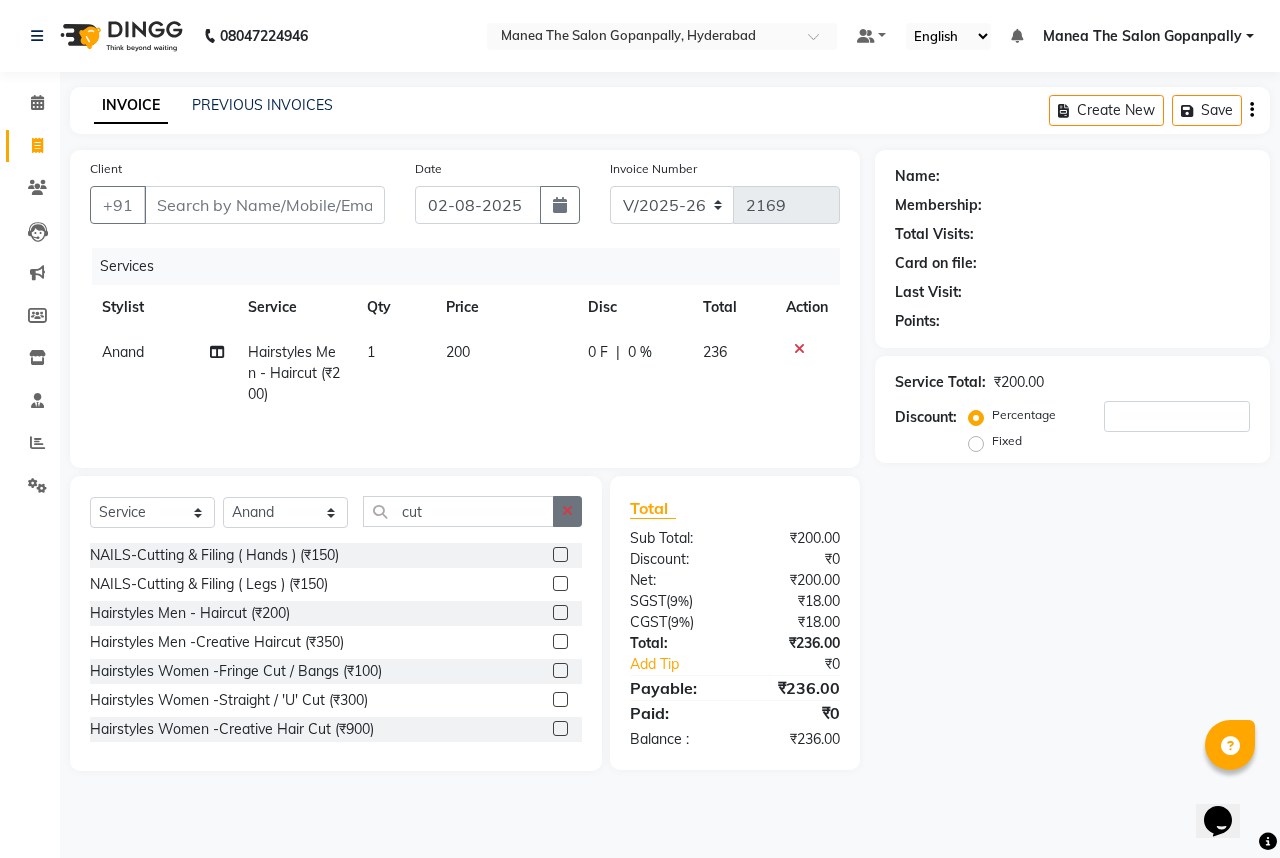 click 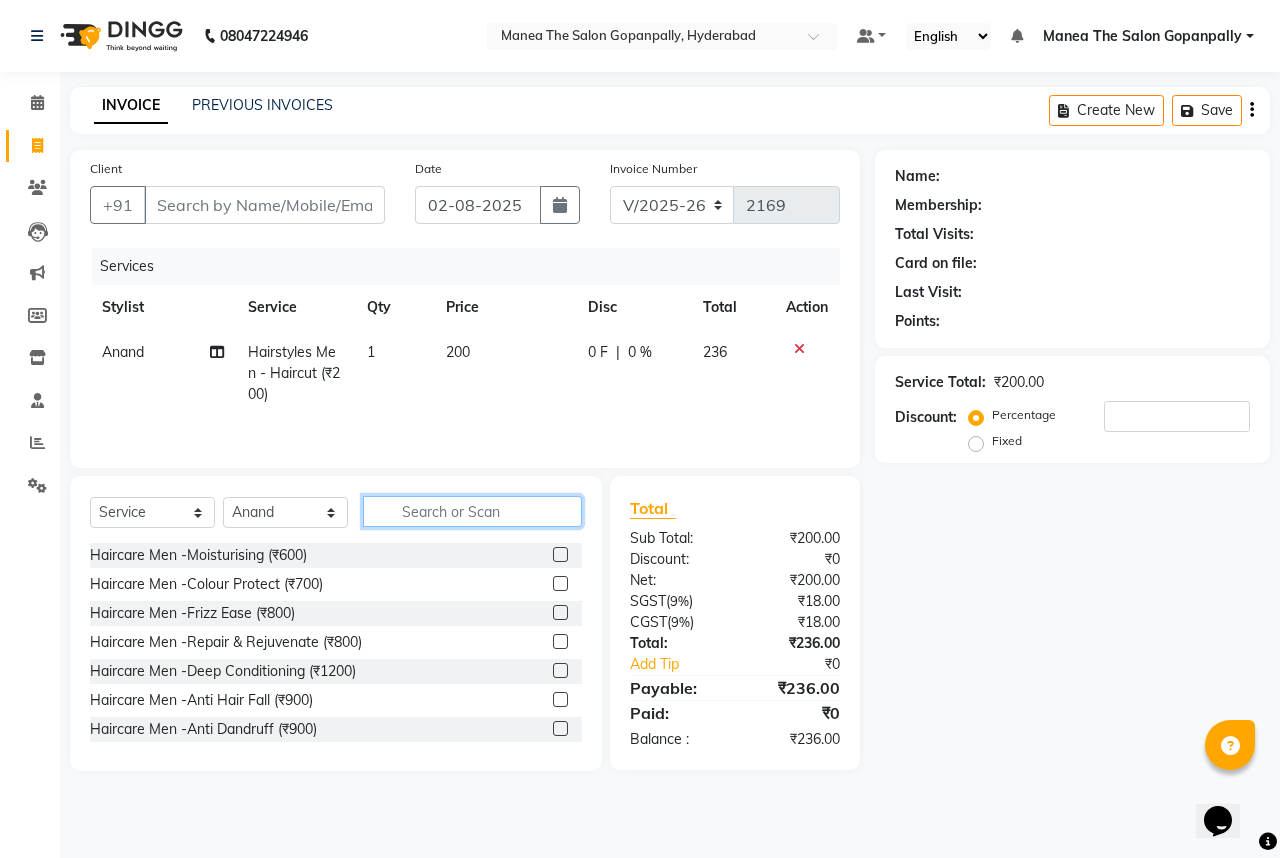 click 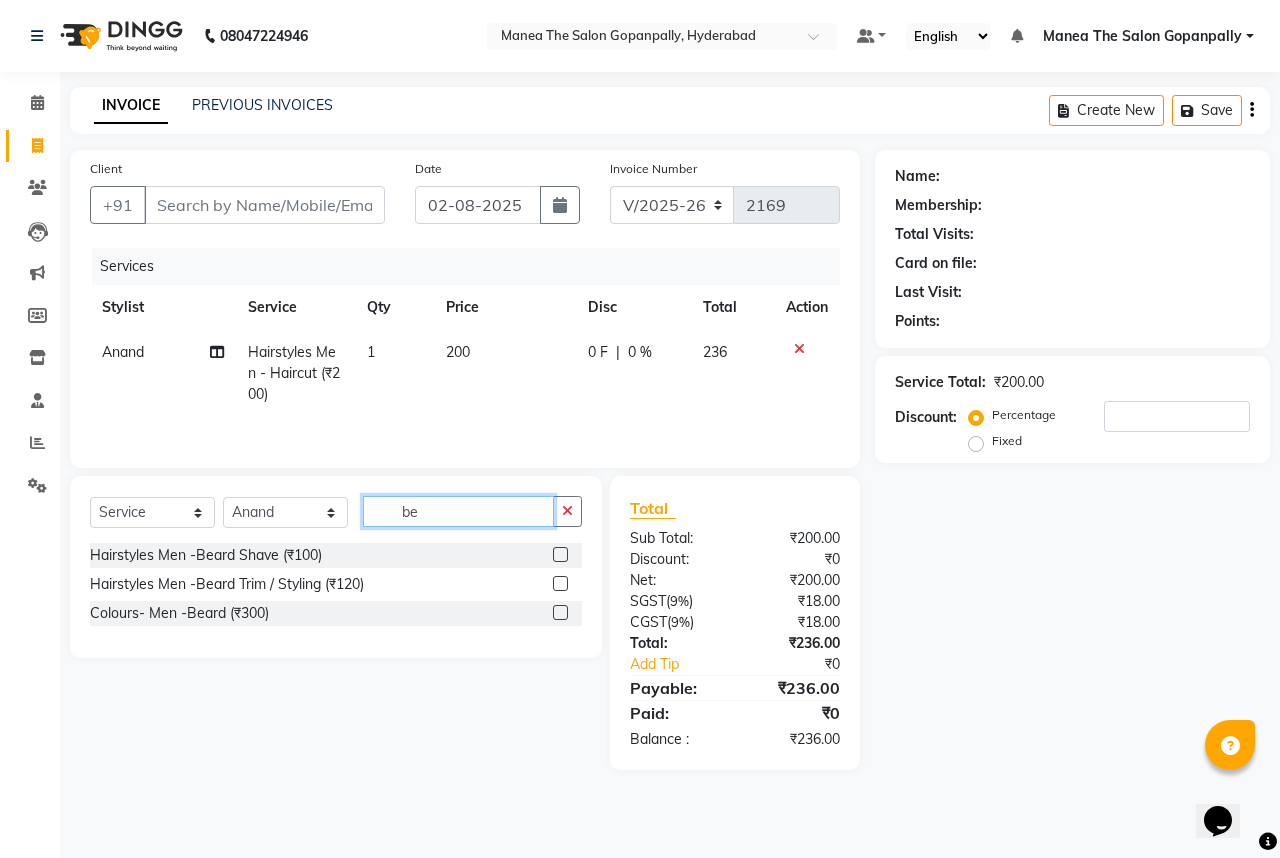 type on "be" 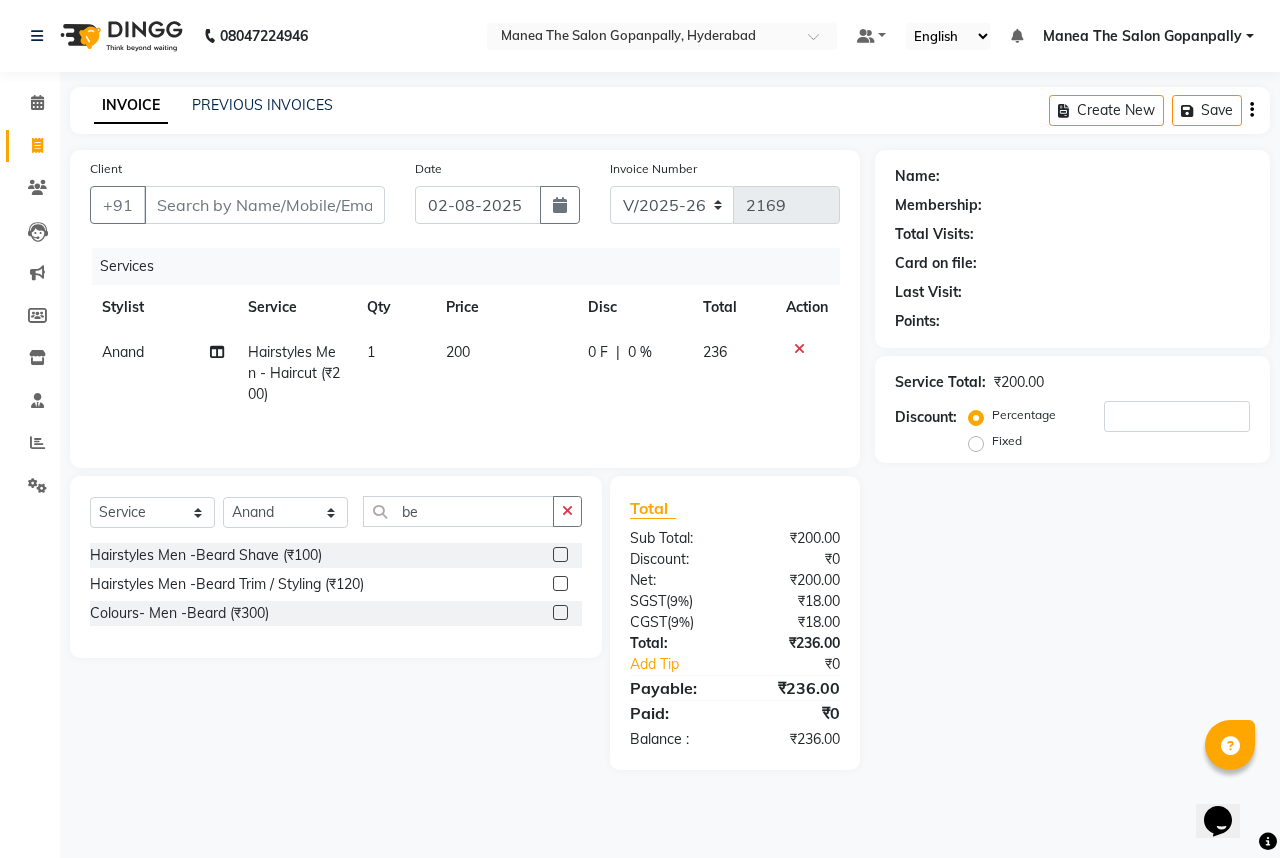 click 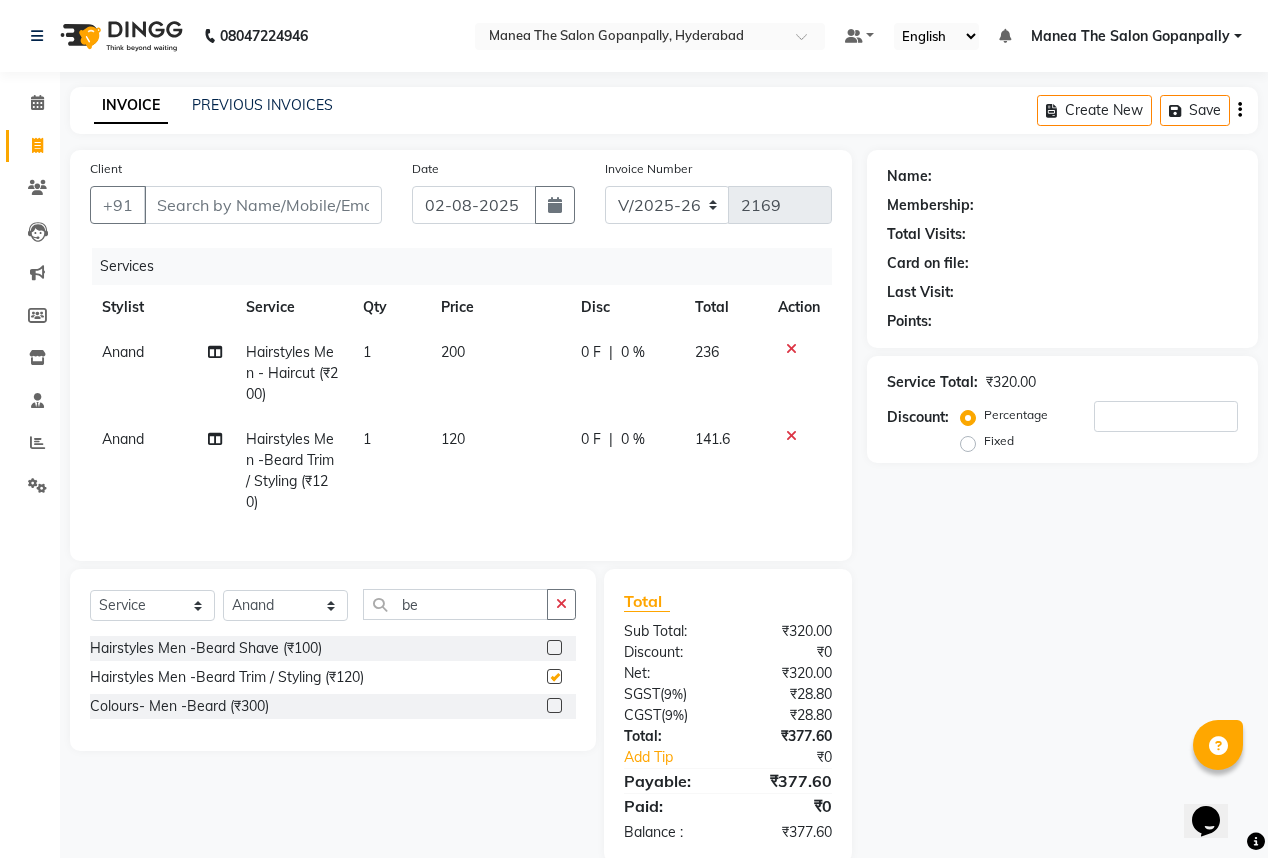 checkbox on "false" 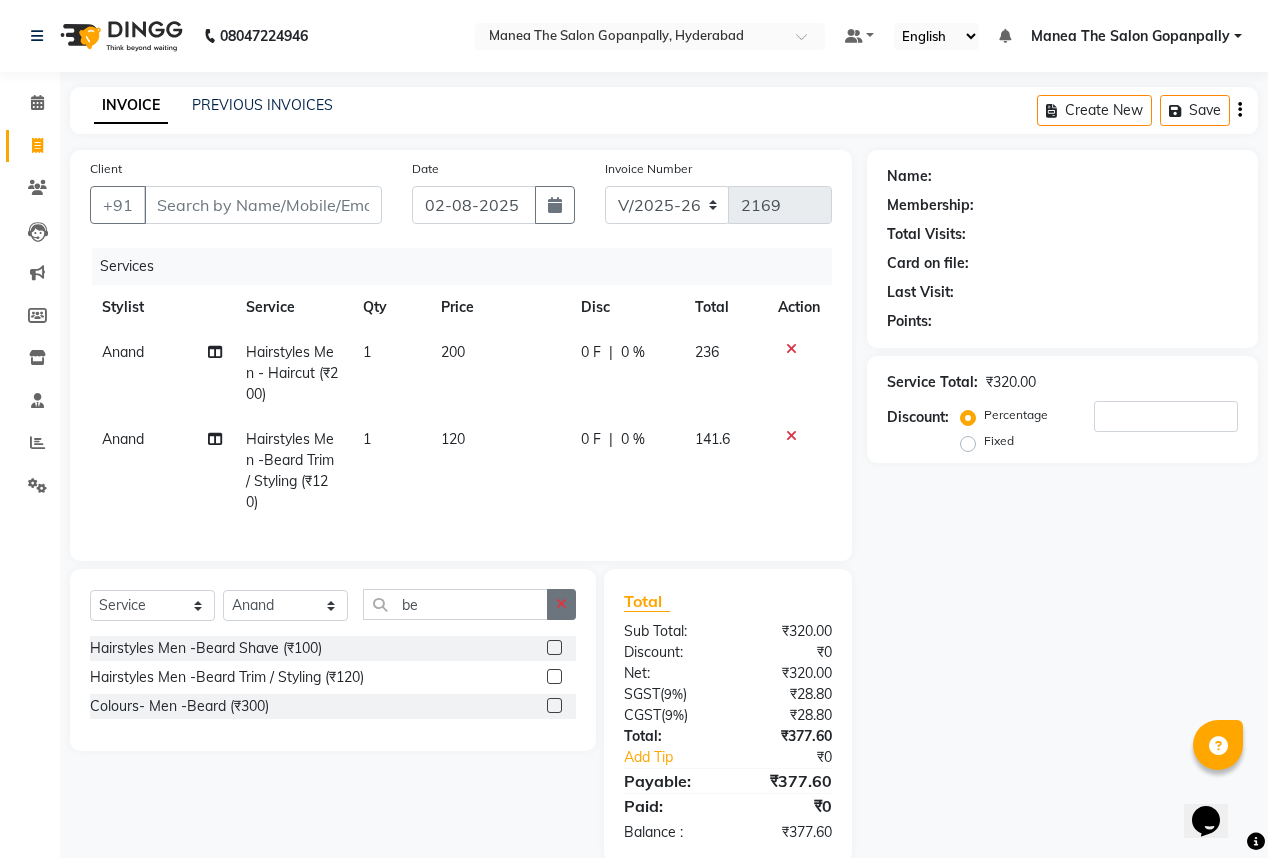 click 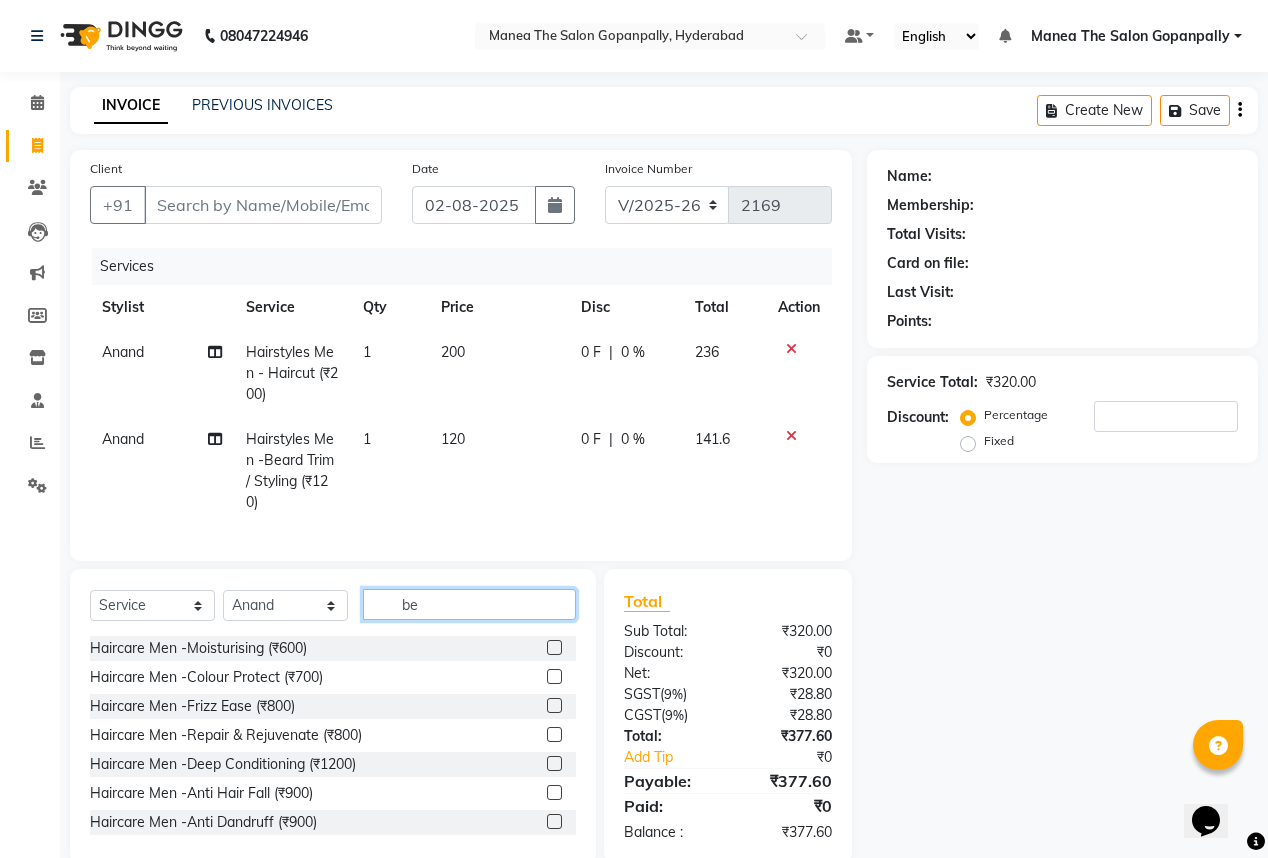 type 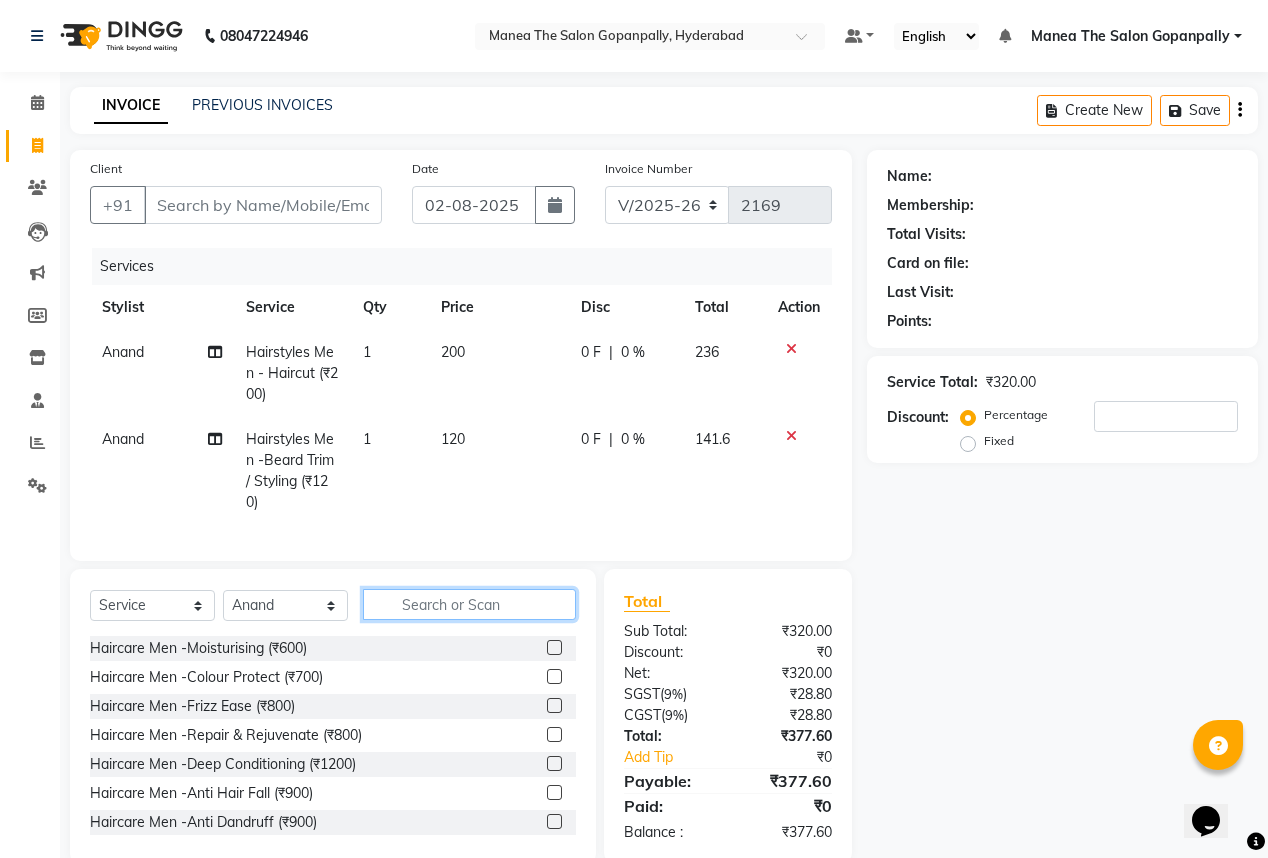 click 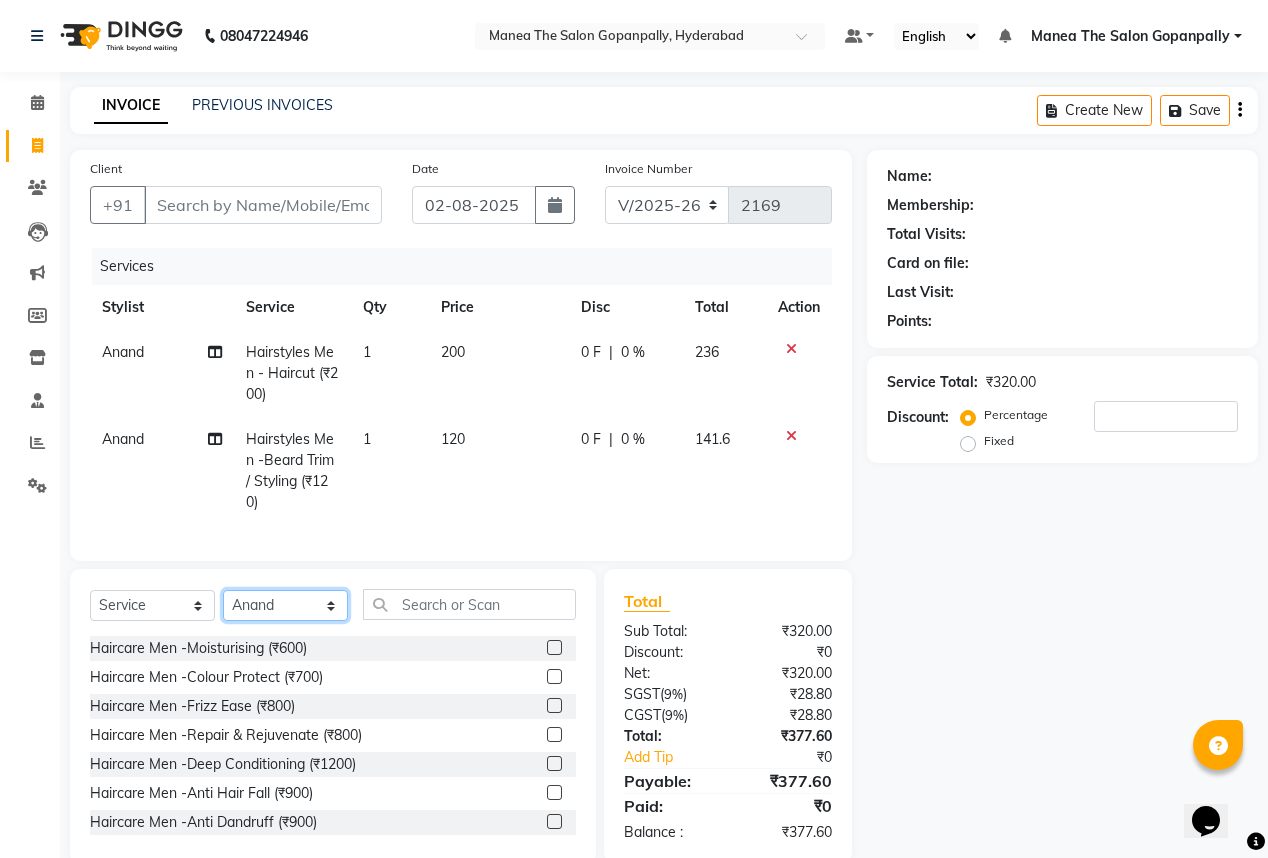 click on "Select Stylist Anand AVANTHI Haider  indu IRFAN keerthi rehan sameer saritha zubair" 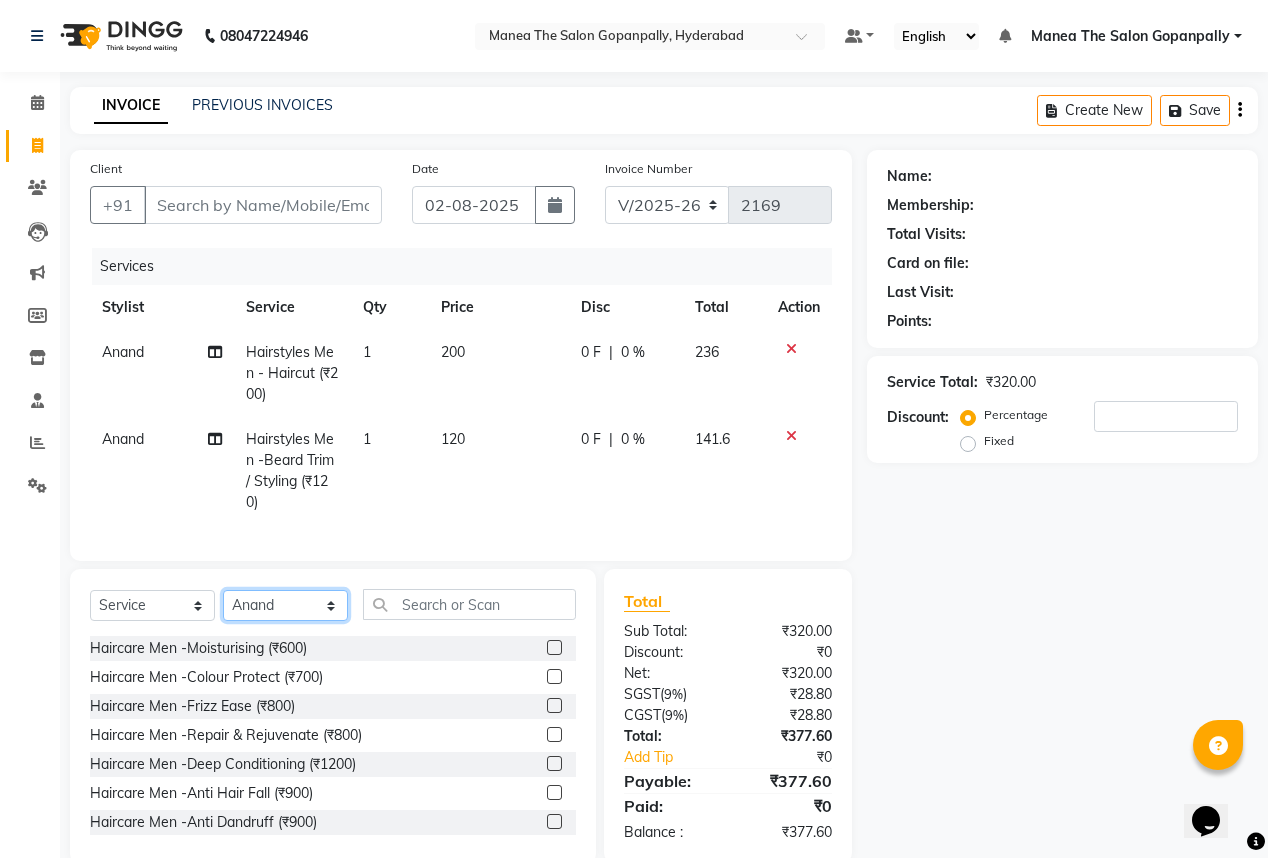 select on "83346" 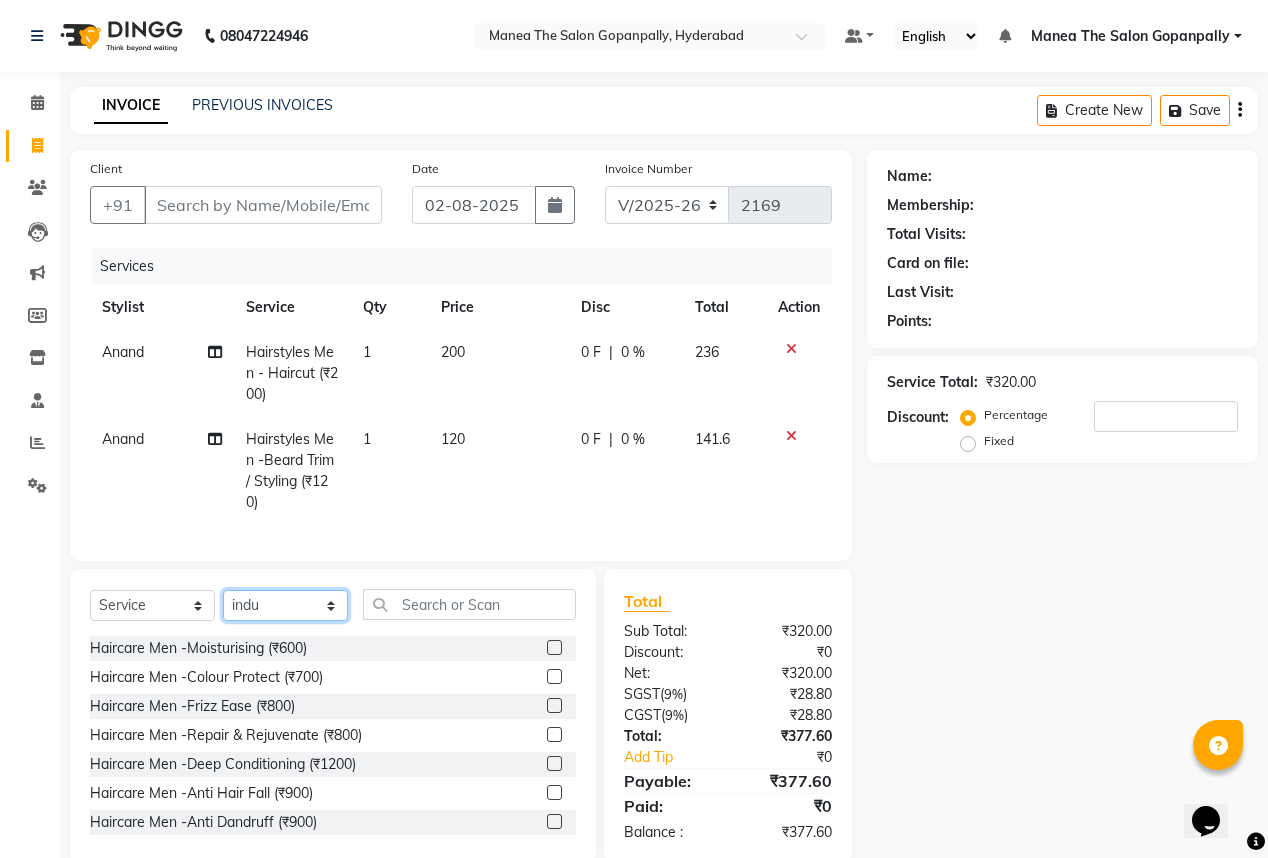 click on "Select Stylist Anand AVANTHI Haider  indu IRFAN keerthi rehan sameer saritha zubair" 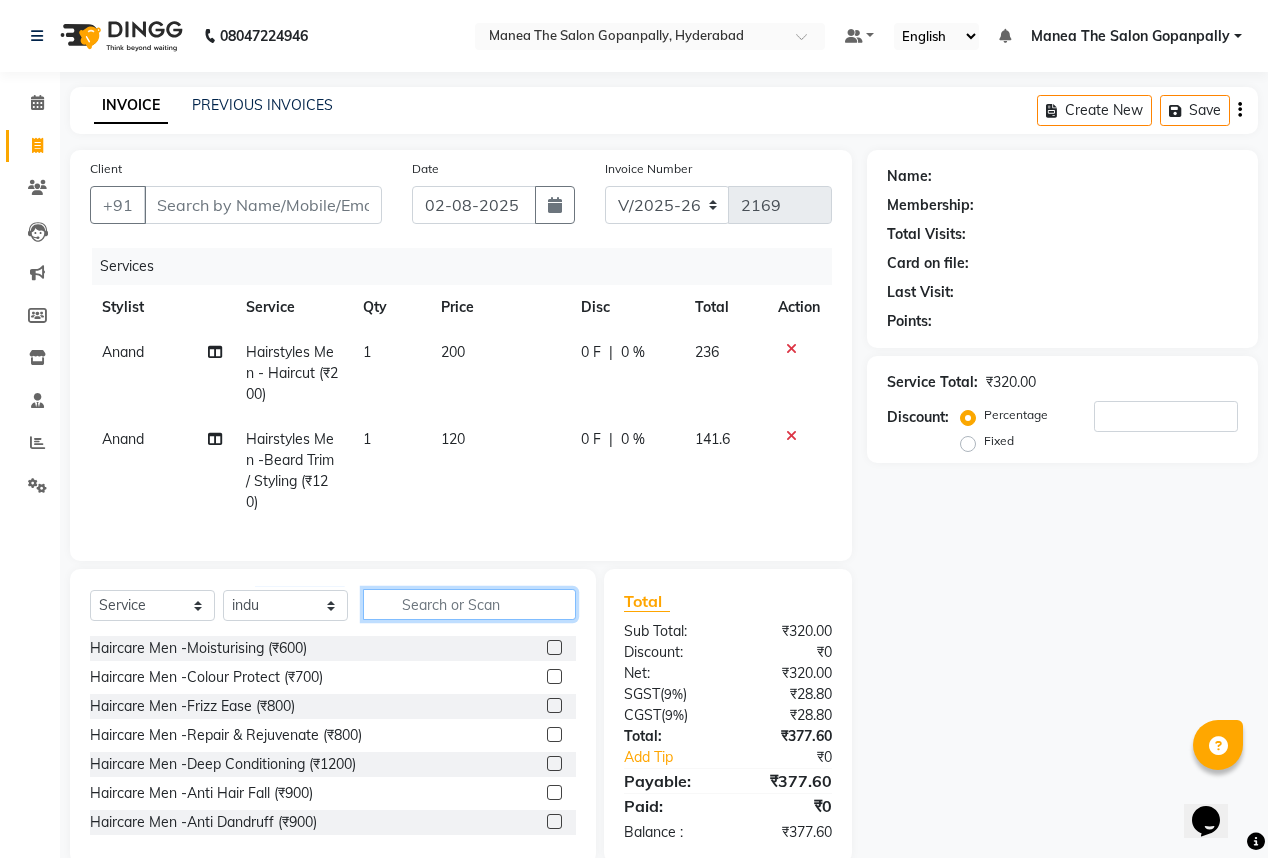 click 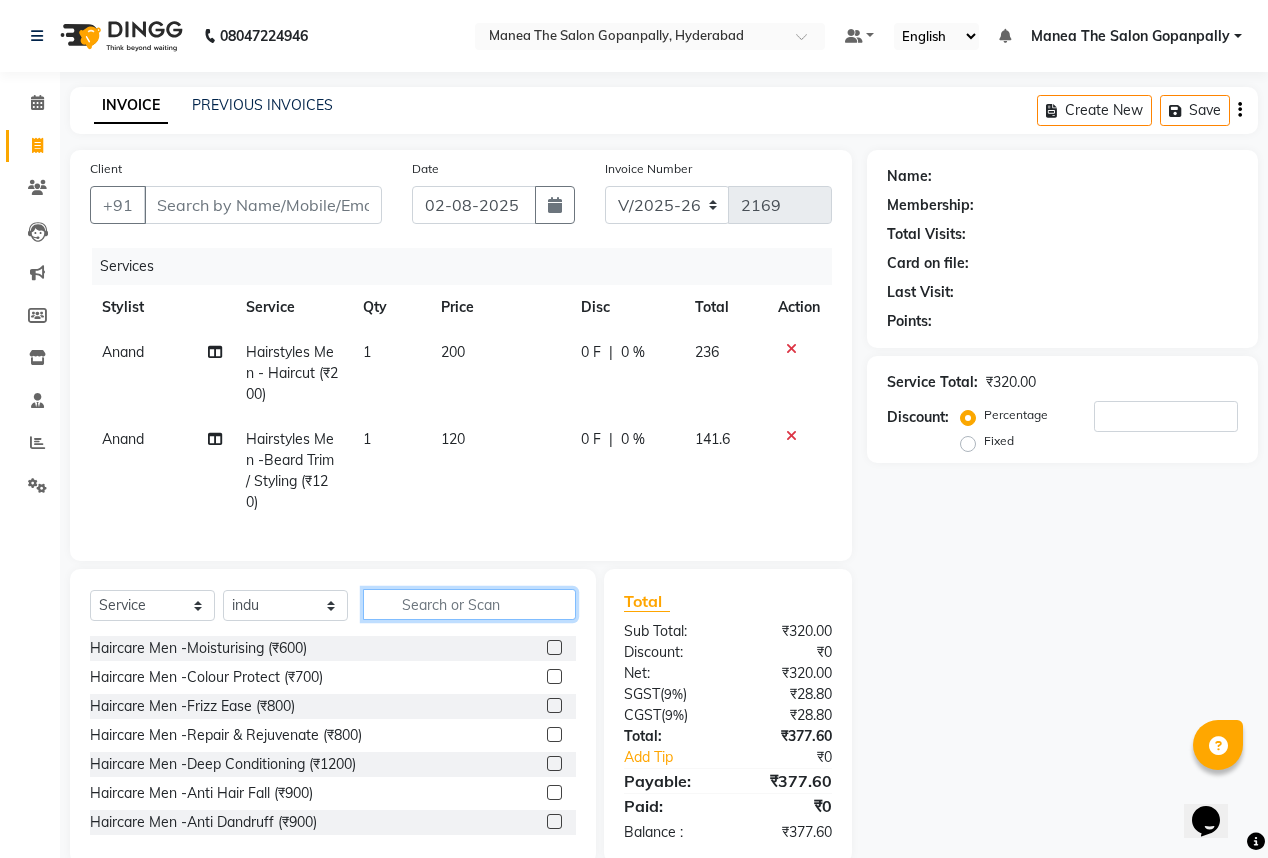 click 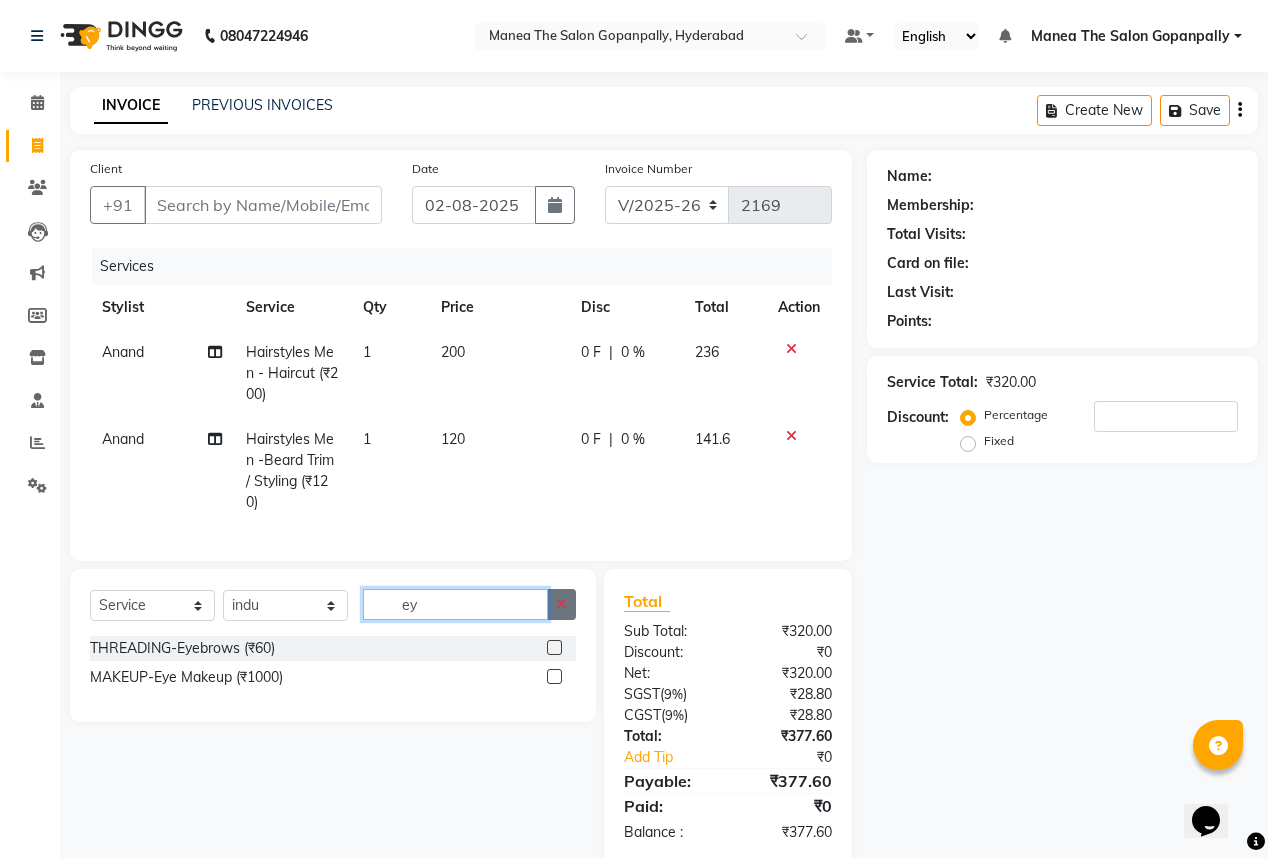 type on "ey" 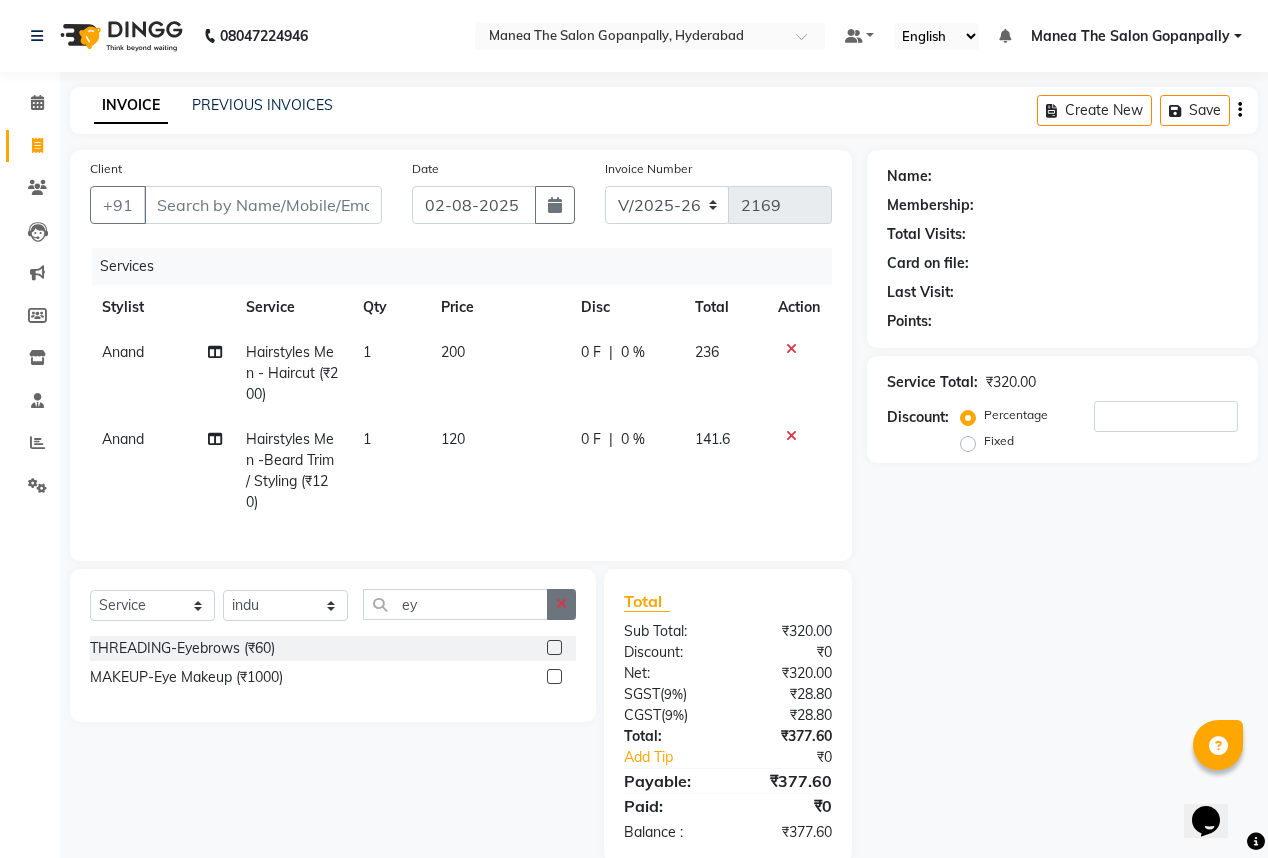 click 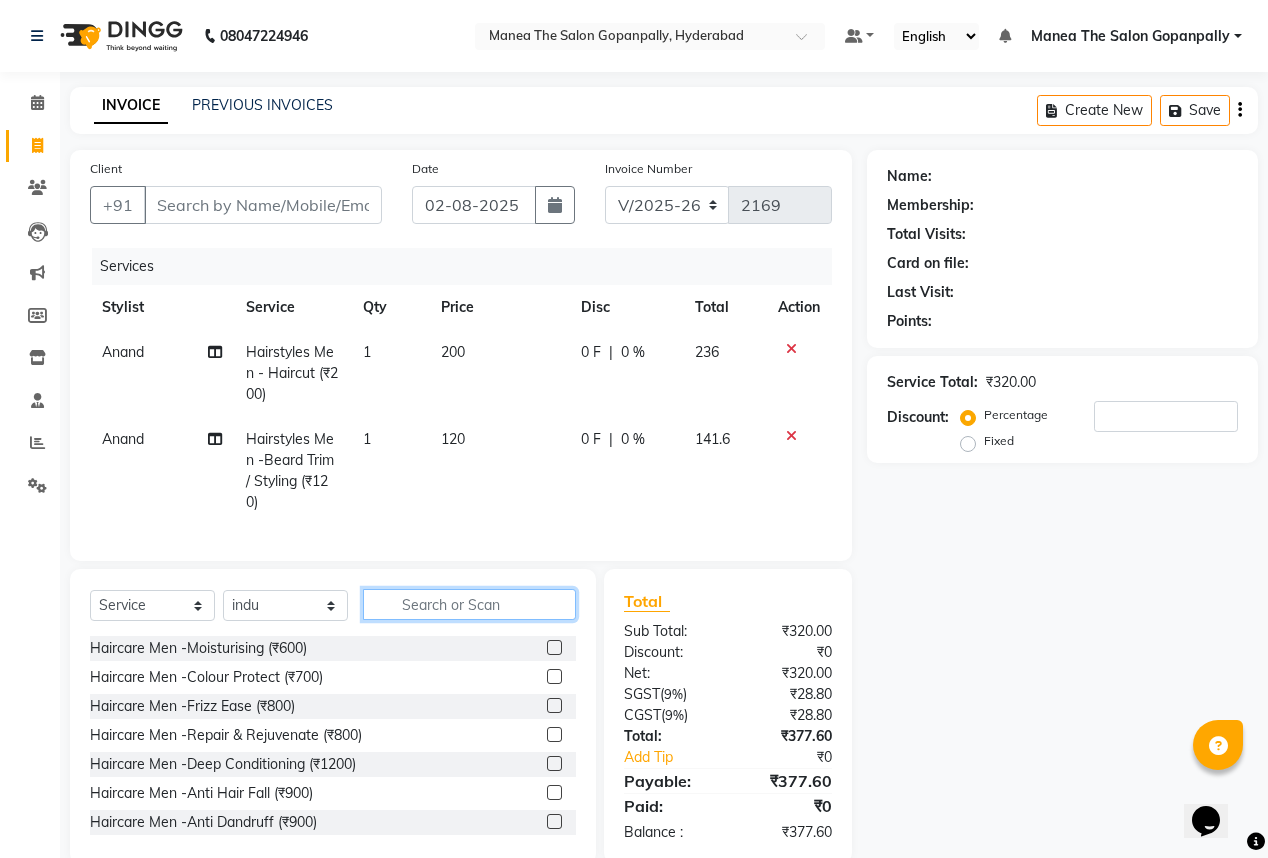 click 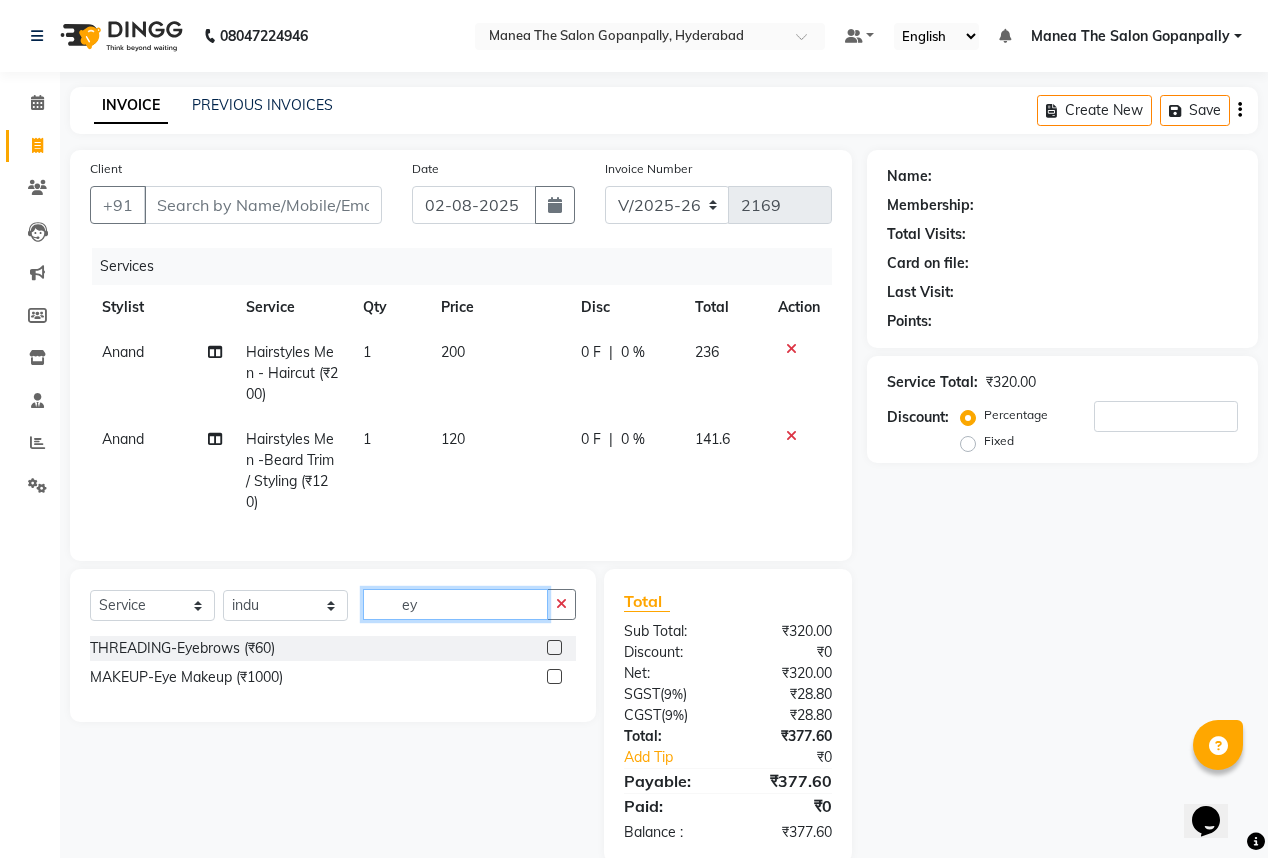 type on "ey" 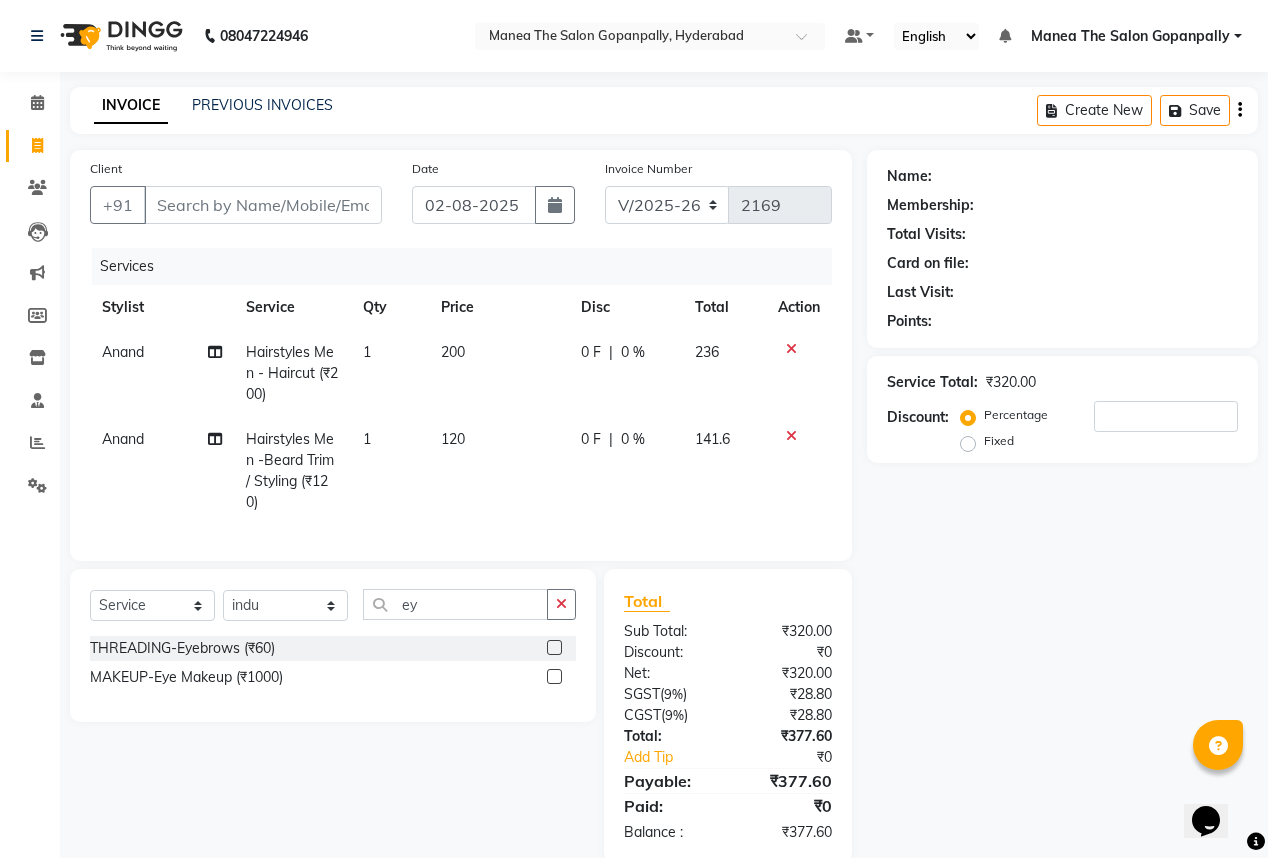 click 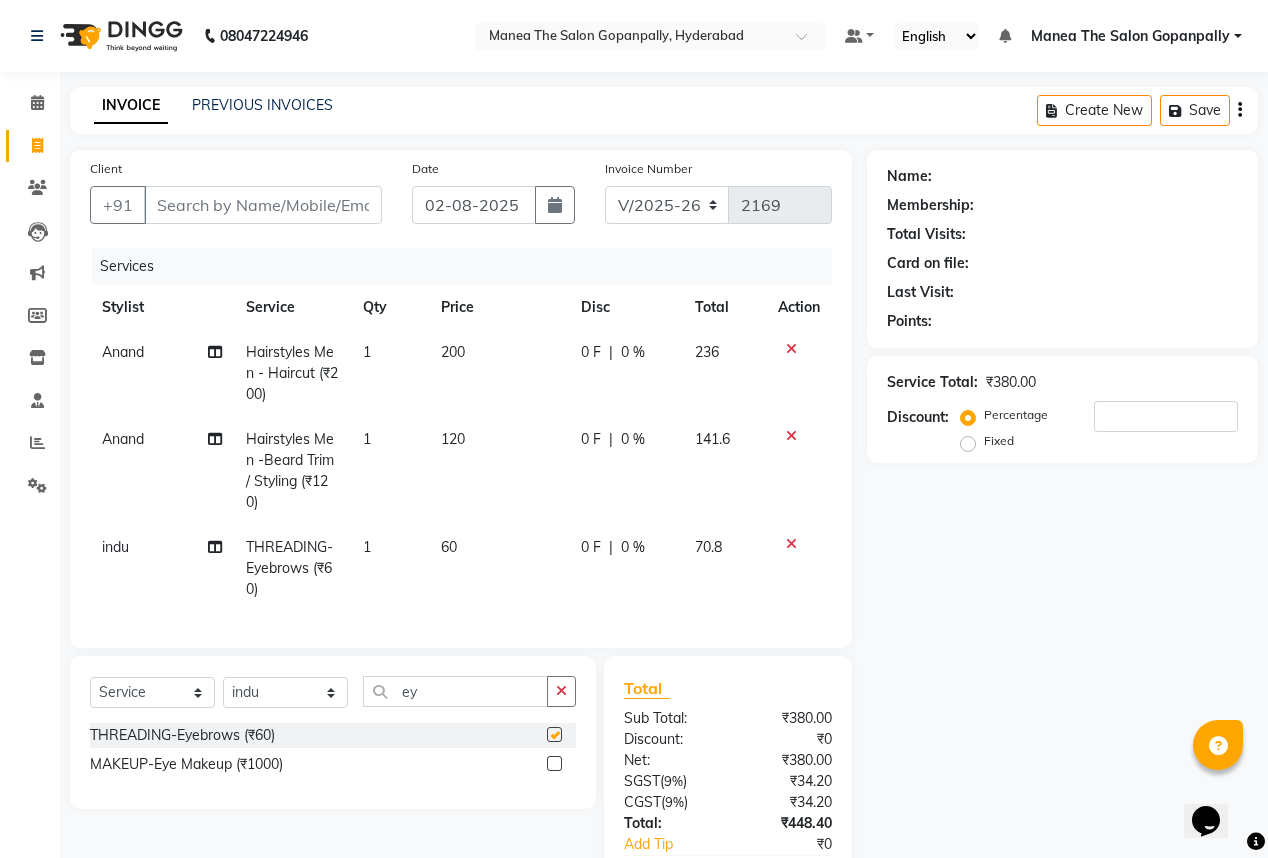 checkbox on "false" 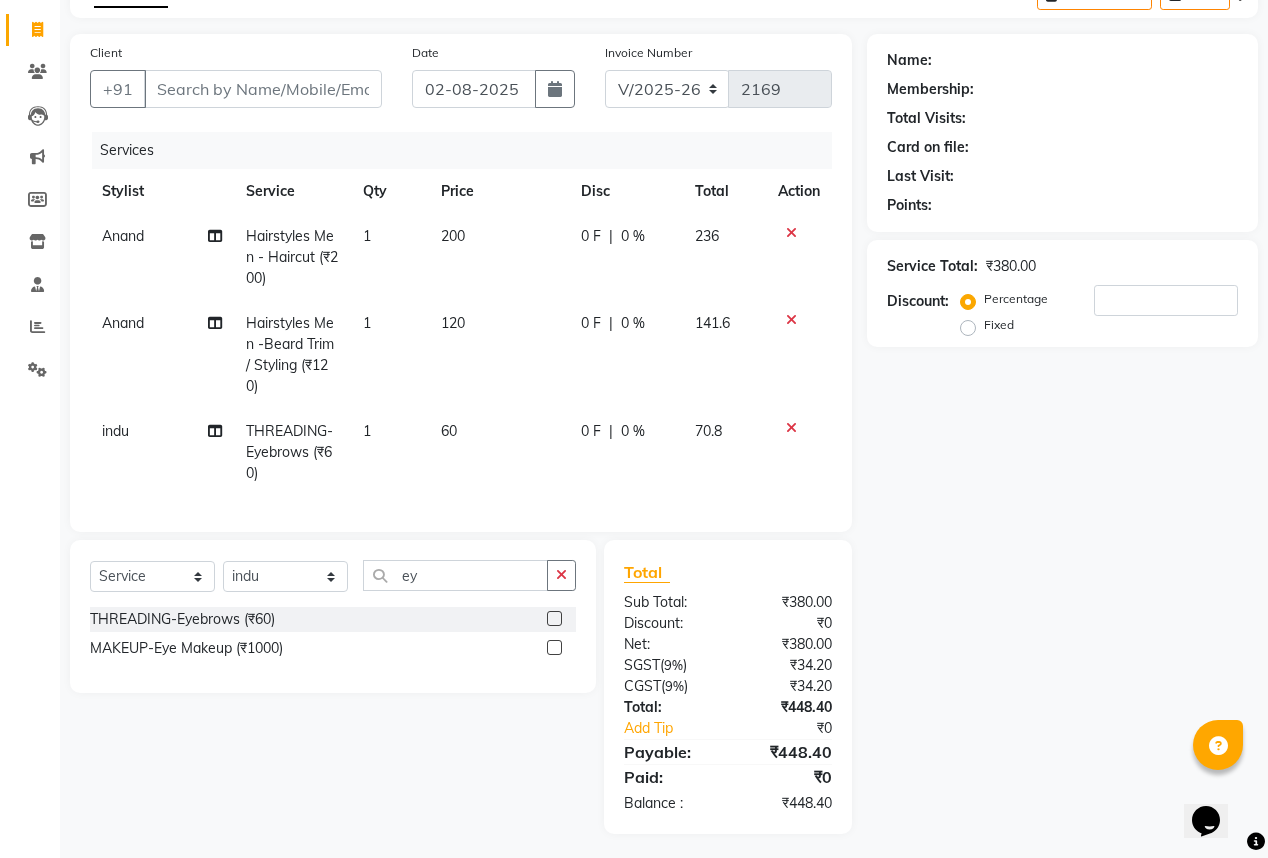 scroll, scrollTop: 134, scrollLeft: 0, axis: vertical 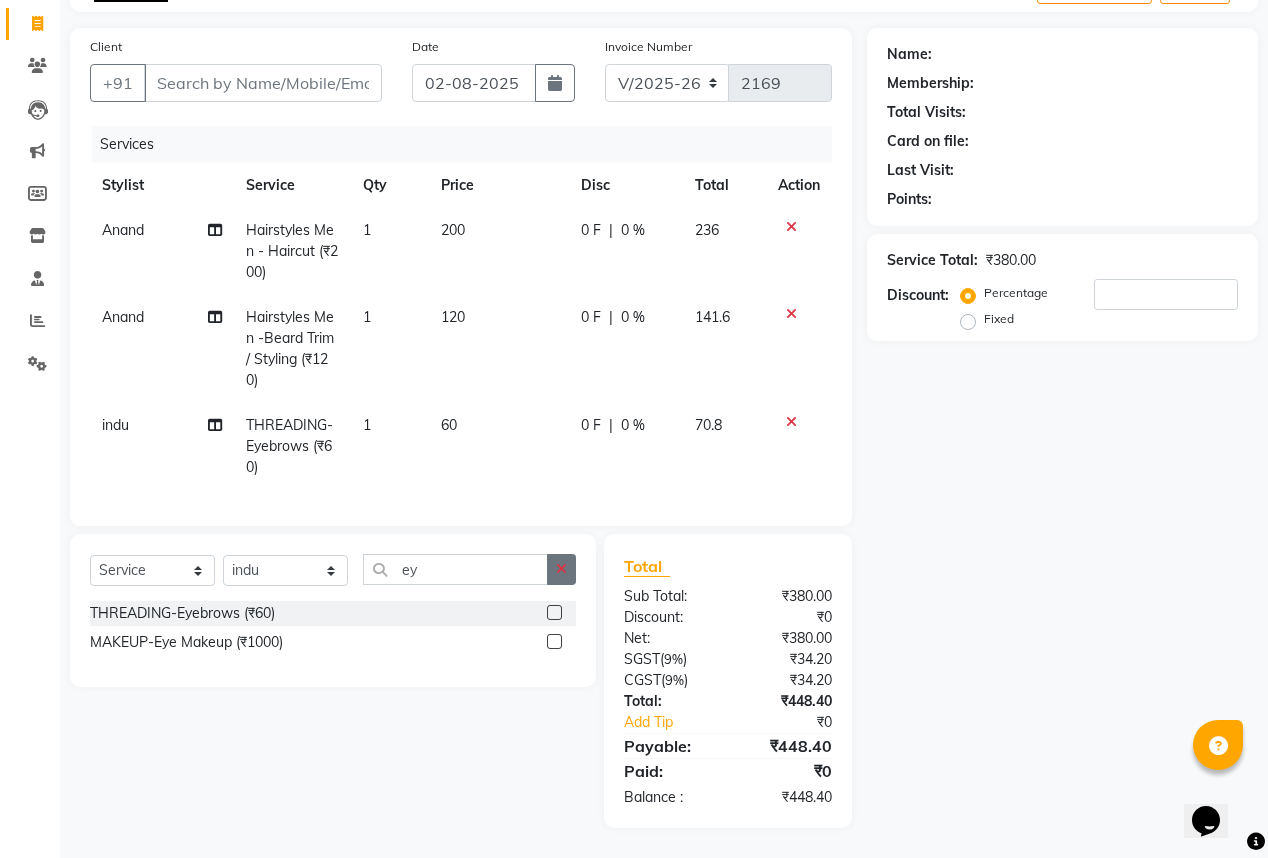 click 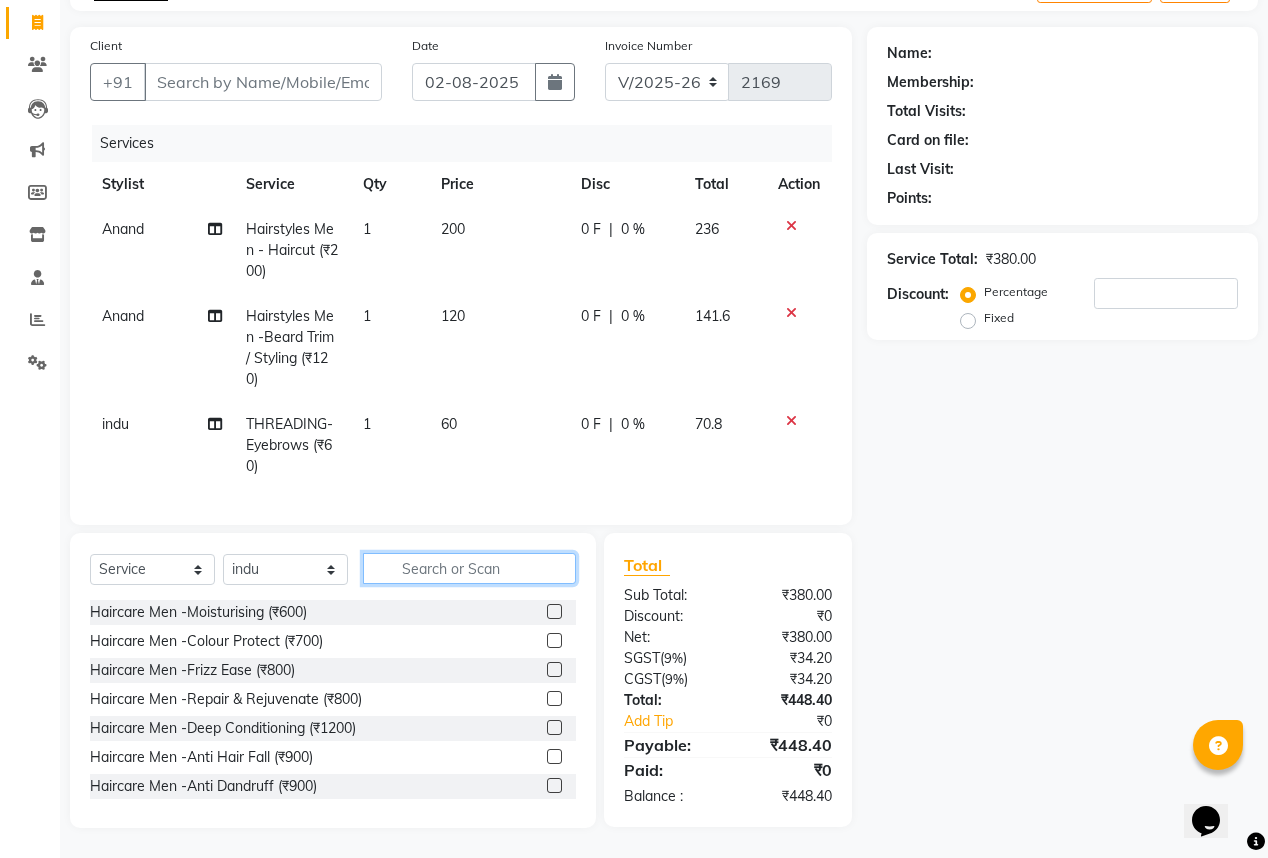 click 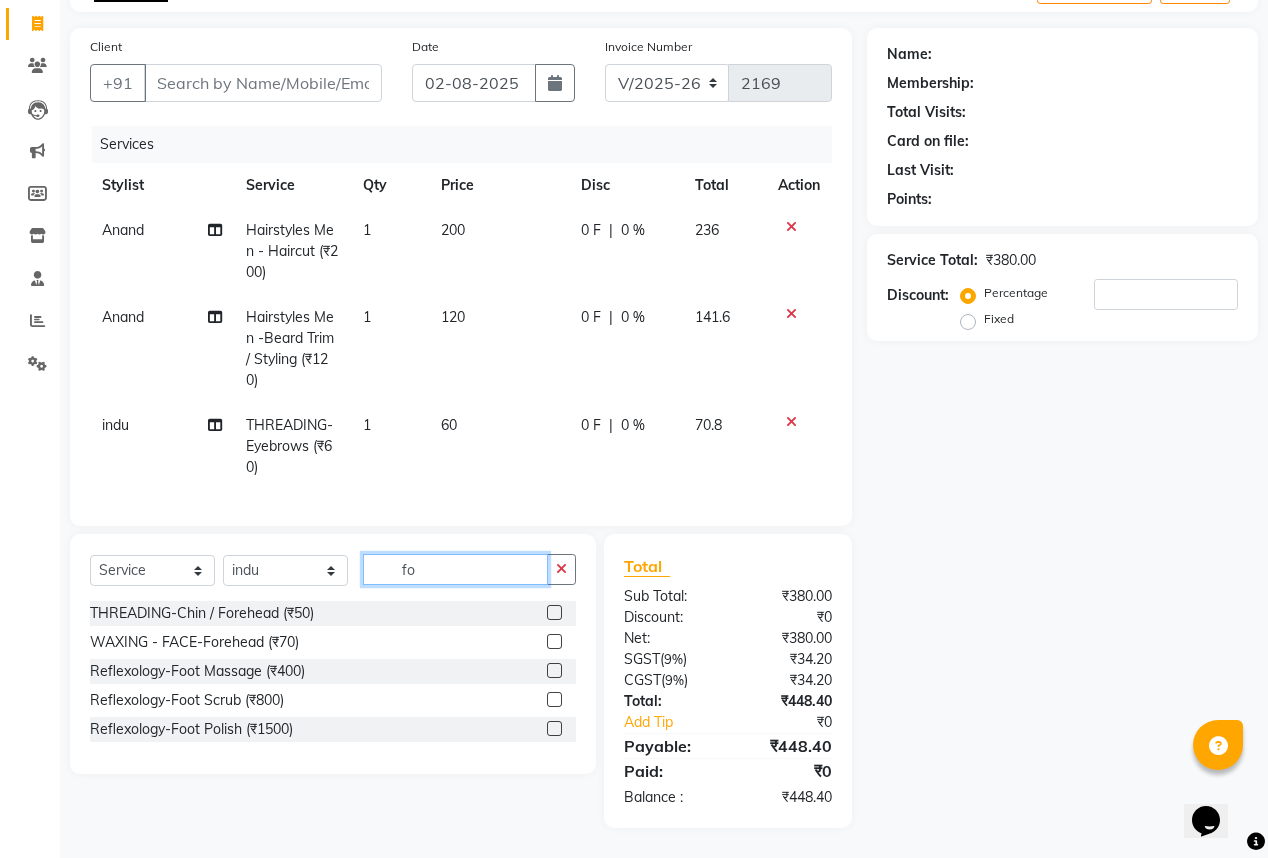 type on "fo" 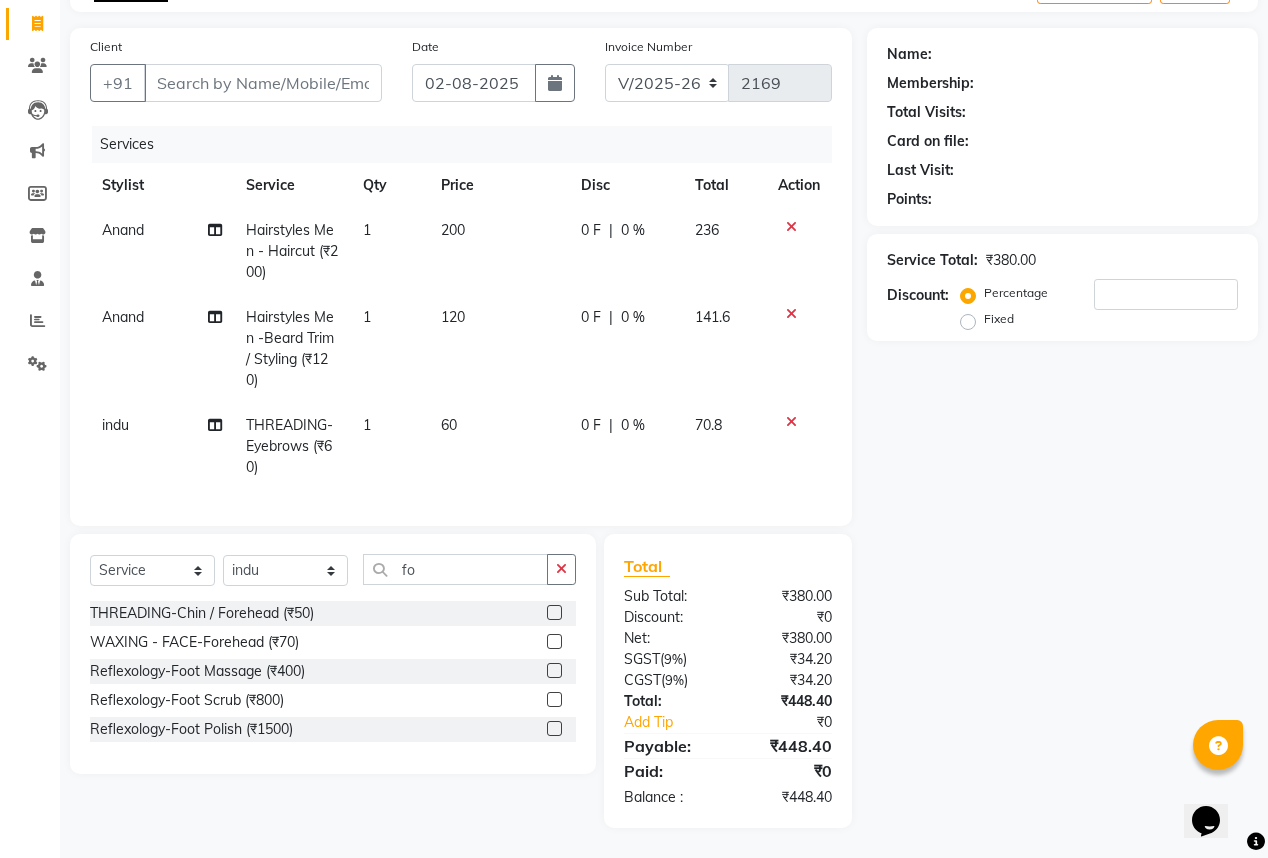 click 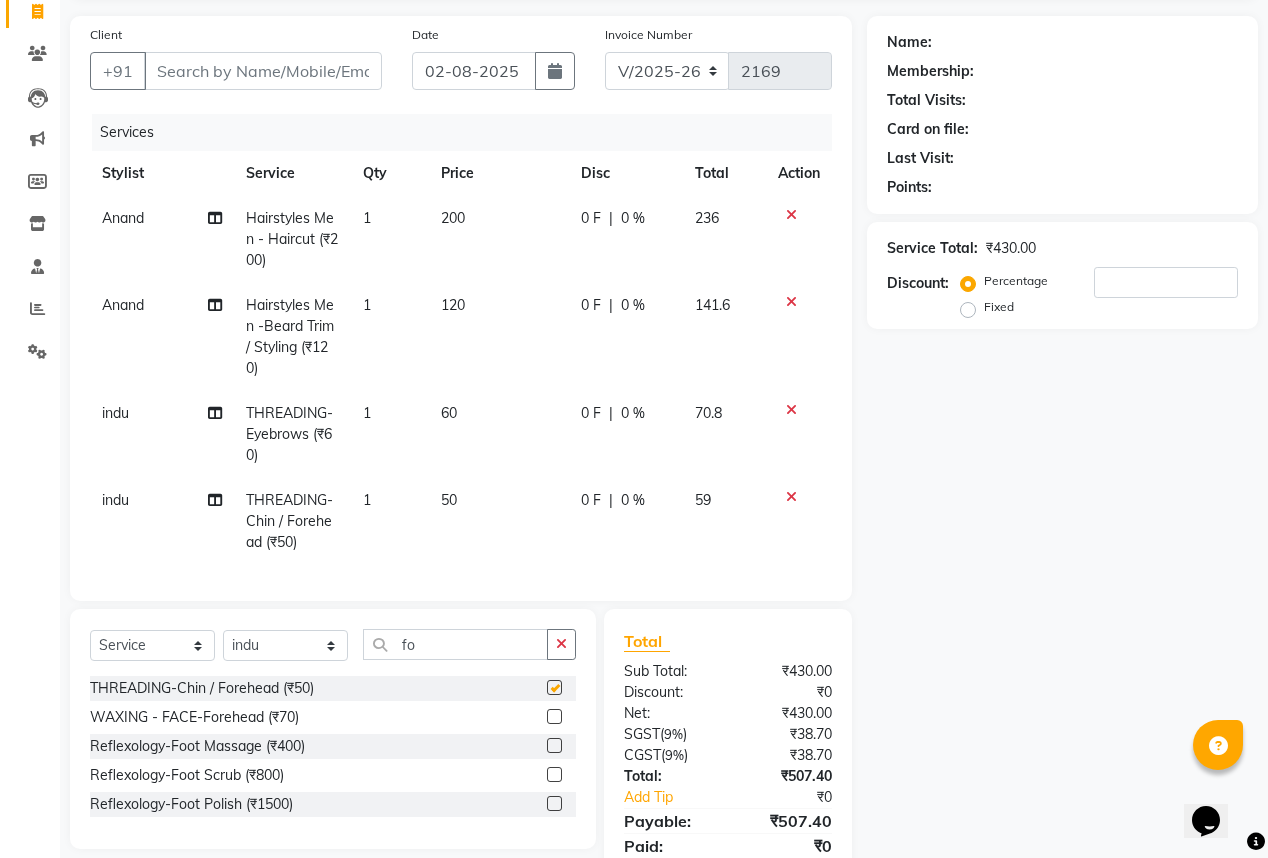 checkbox on "false" 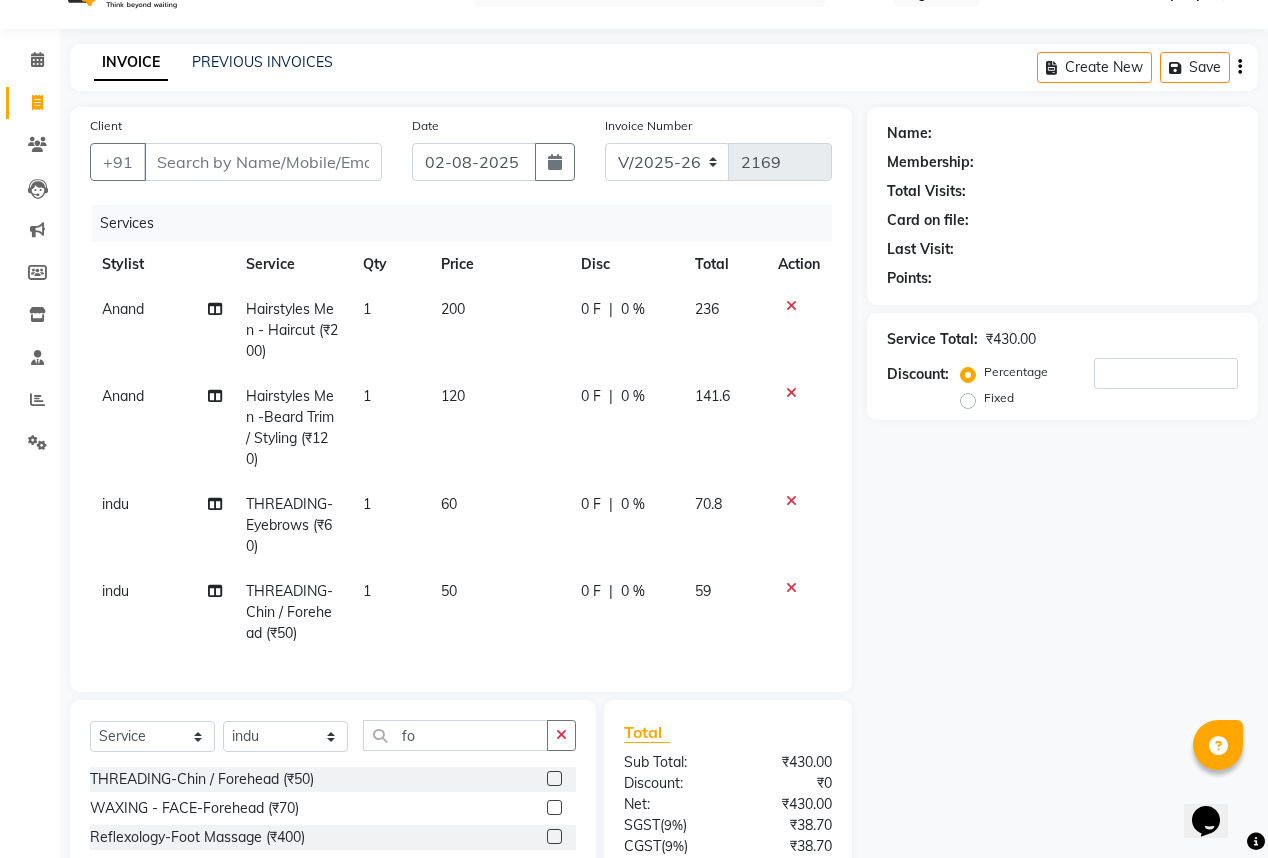 scroll, scrollTop: 0, scrollLeft: 0, axis: both 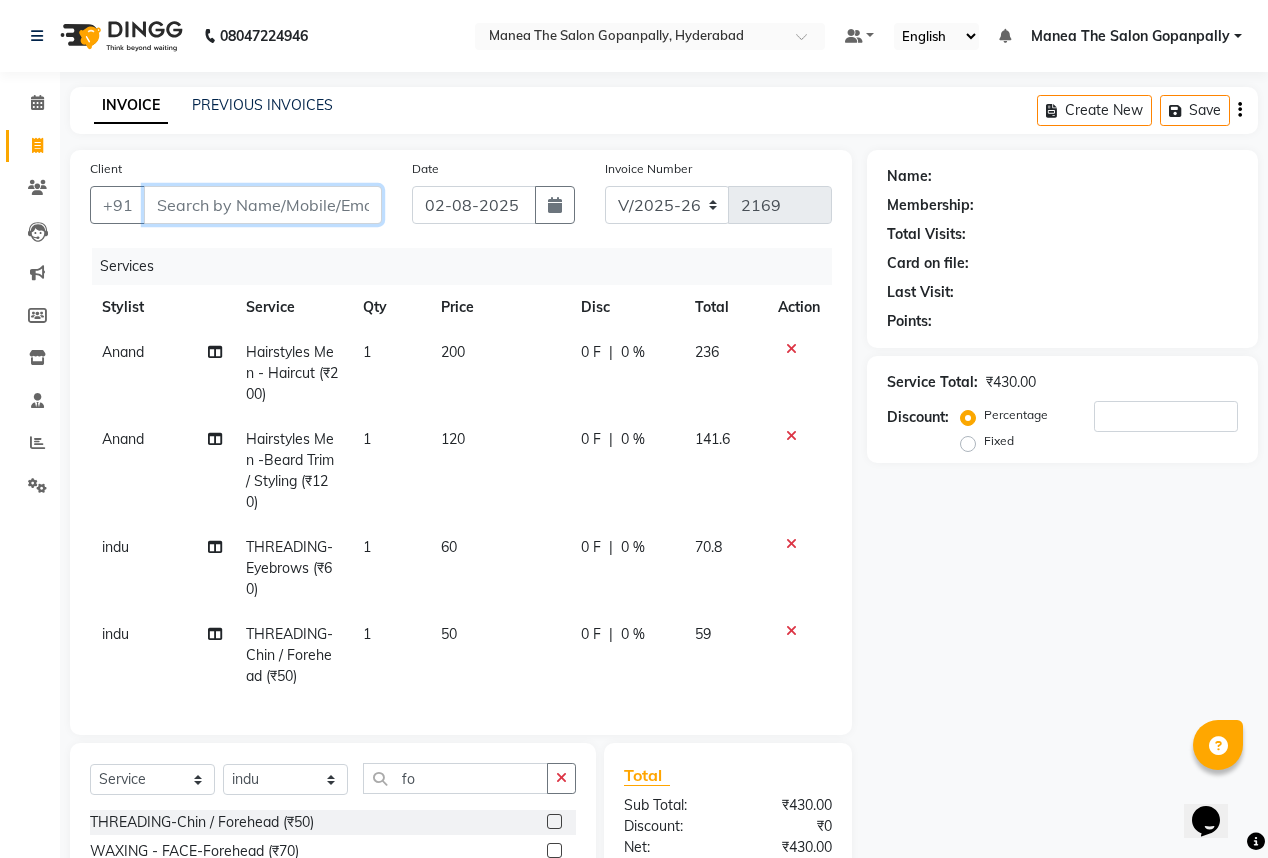 click on "Client" at bounding box center [263, 205] 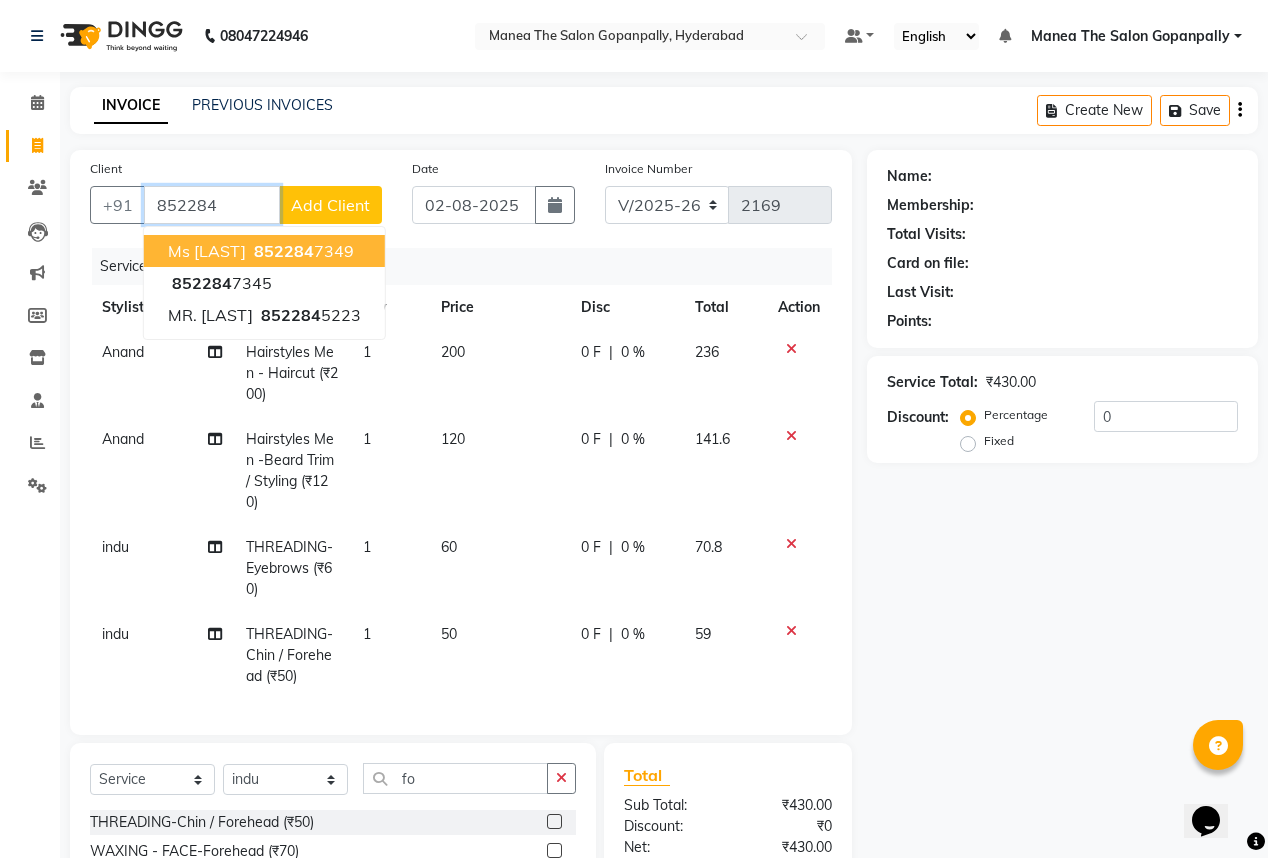 click on "Ms Priyanka   852284 7349" at bounding box center [264, 251] 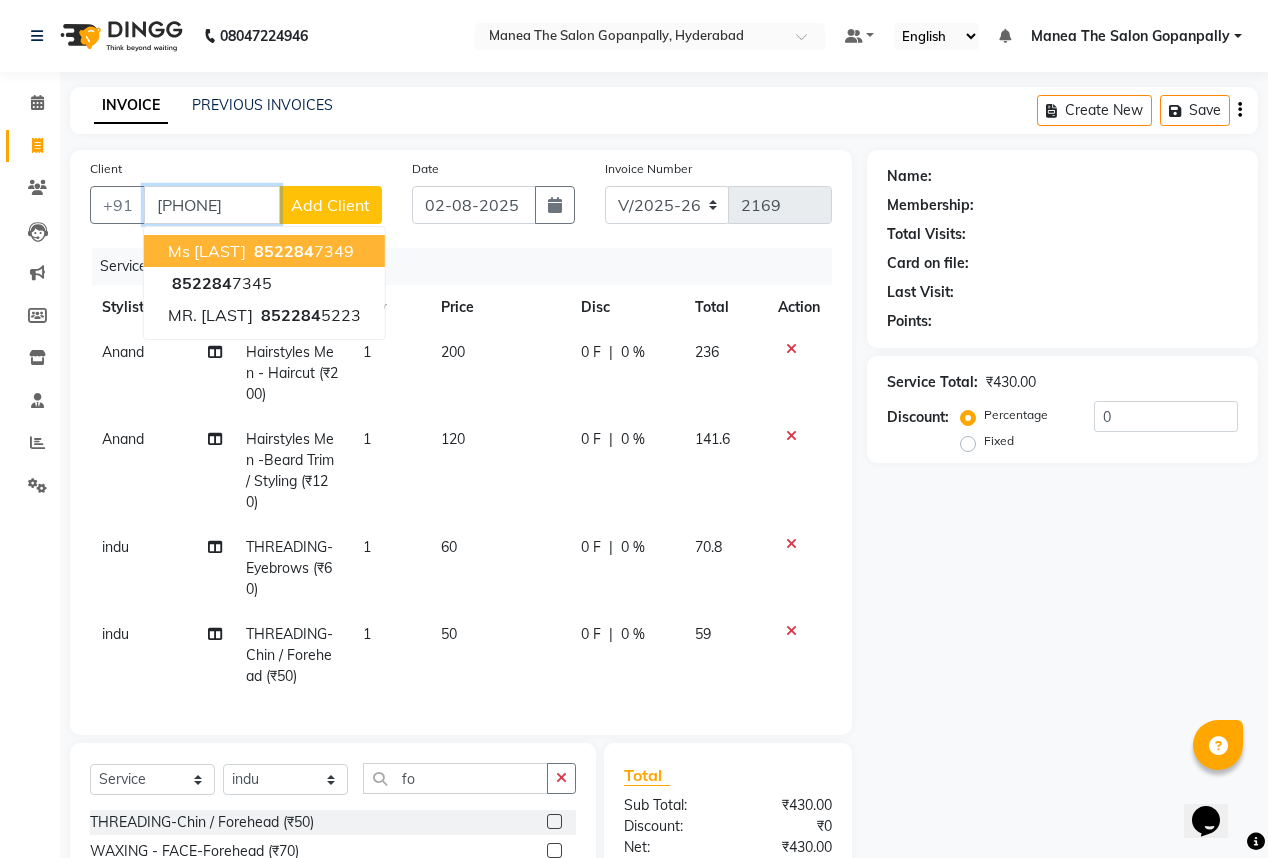 type on "8522847349" 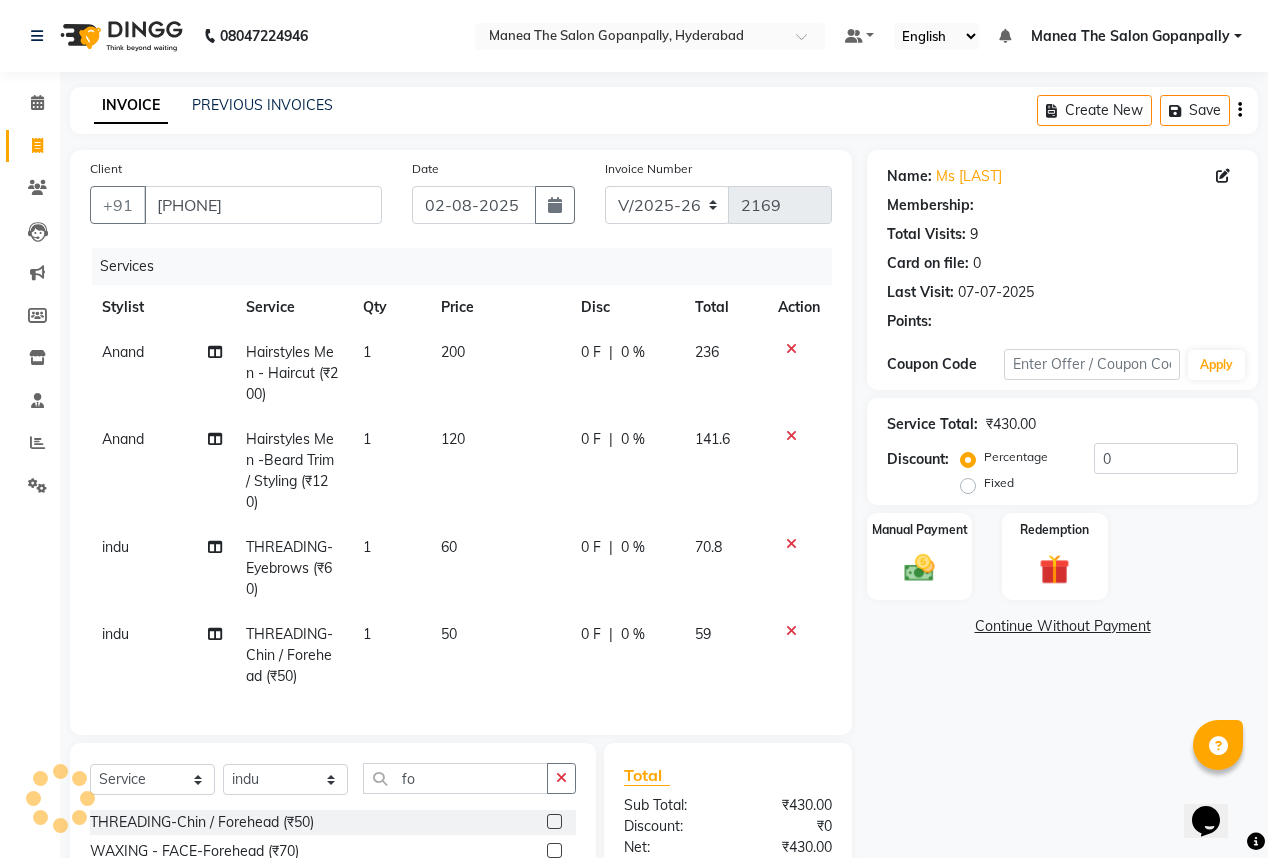 type on "15" 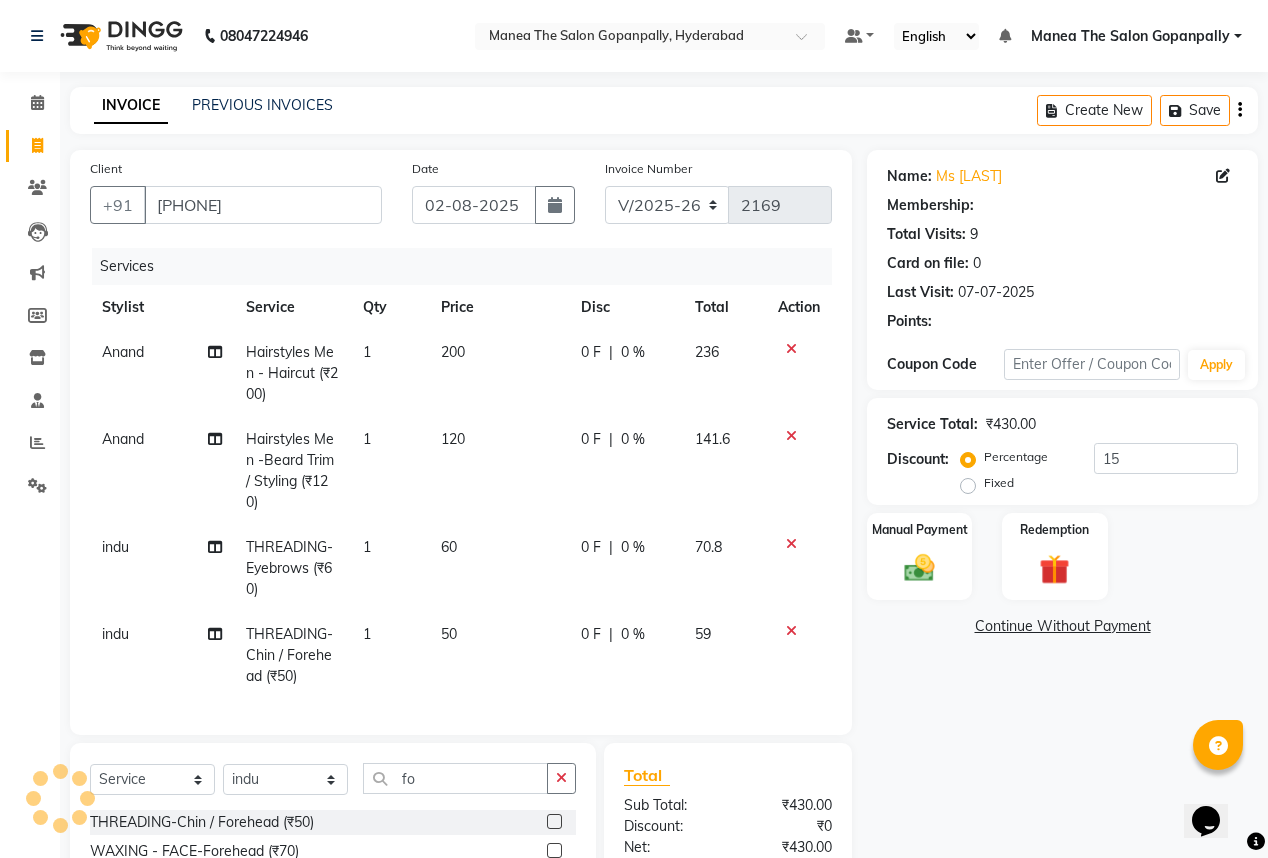 select on "1: Object" 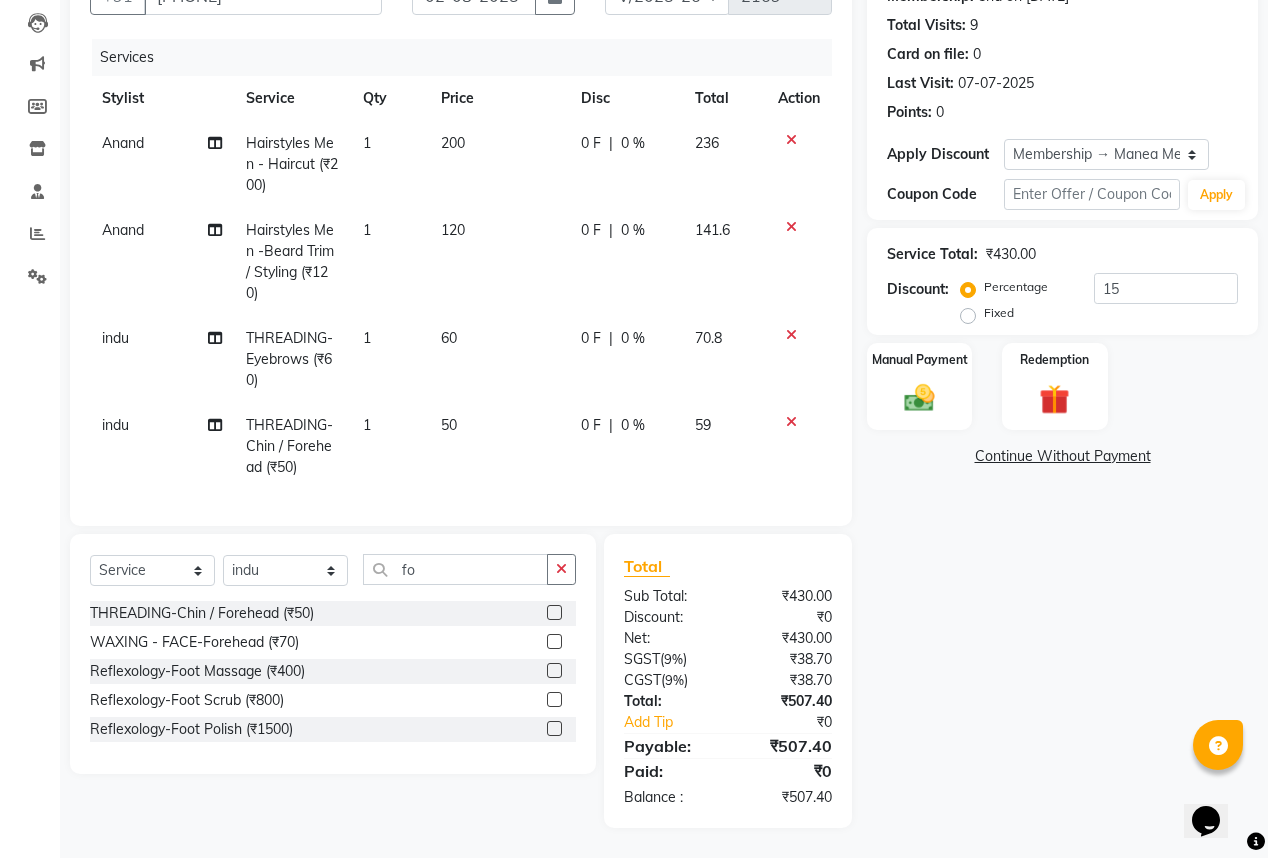 scroll, scrollTop: 221, scrollLeft: 0, axis: vertical 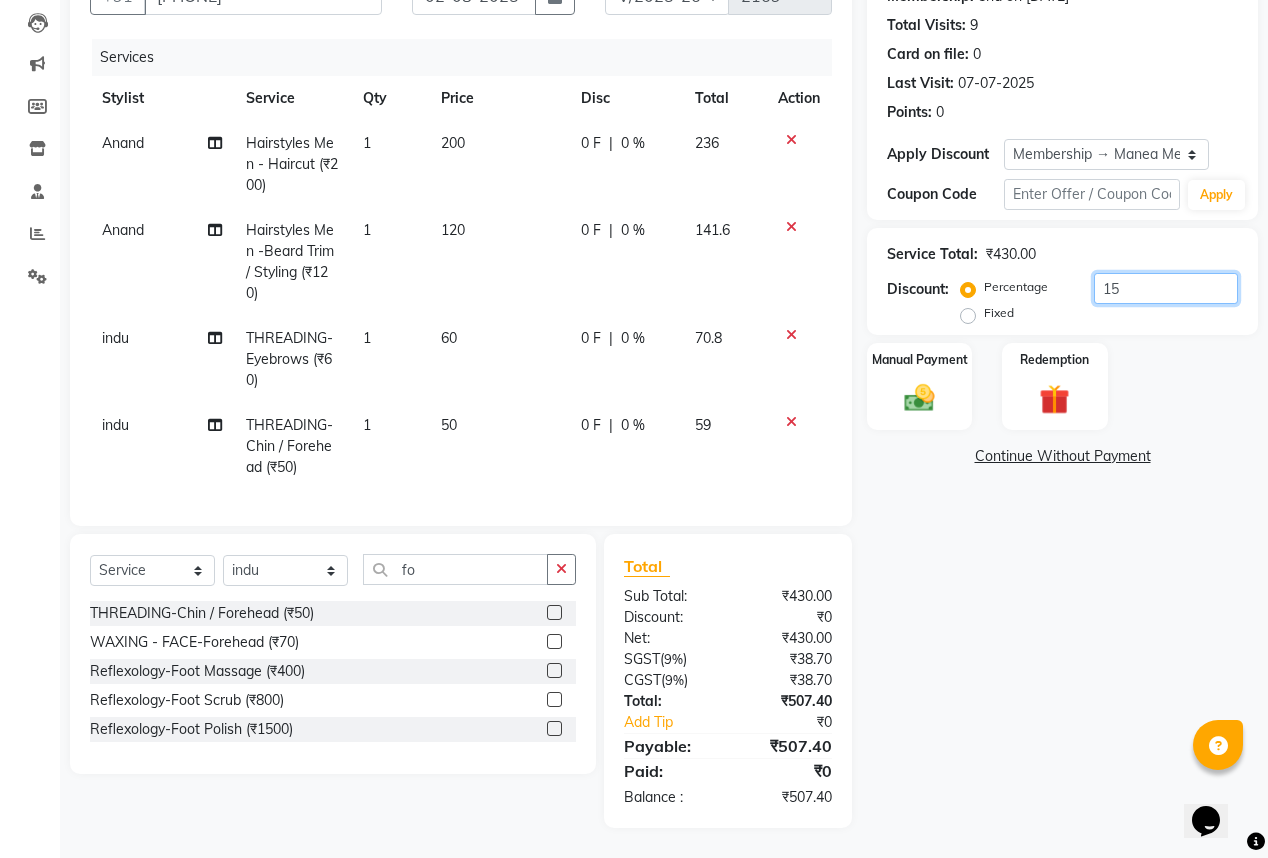click on "15" 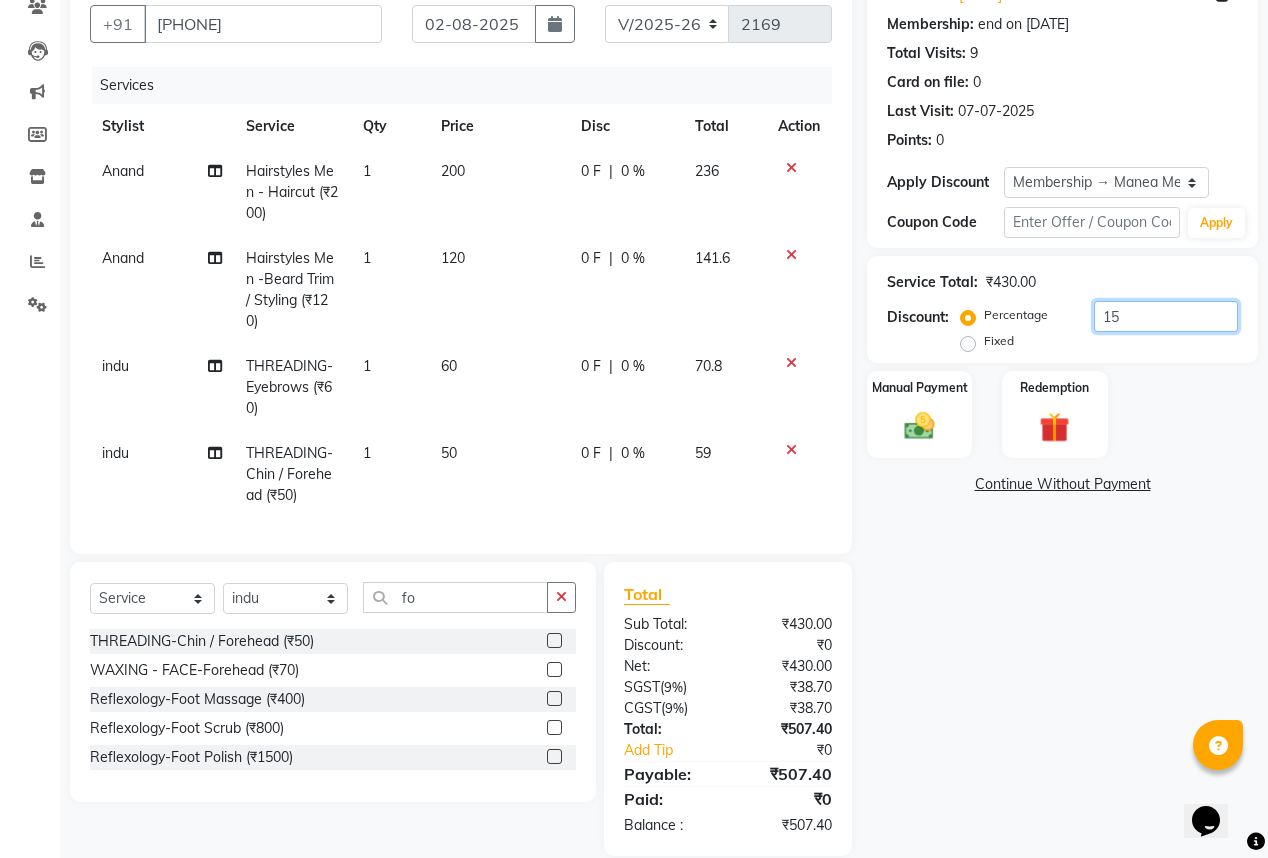scroll, scrollTop: 221, scrollLeft: 0, axis: vertical 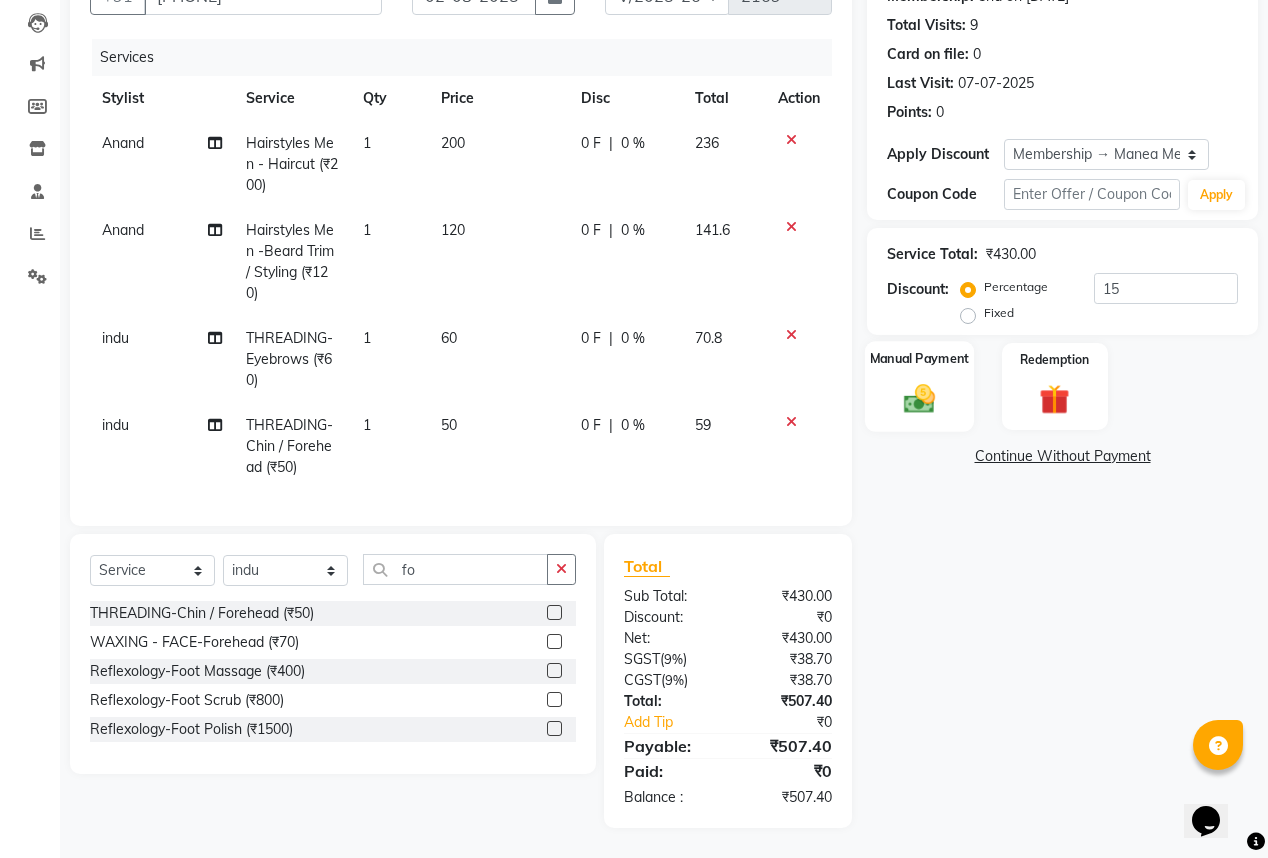 click 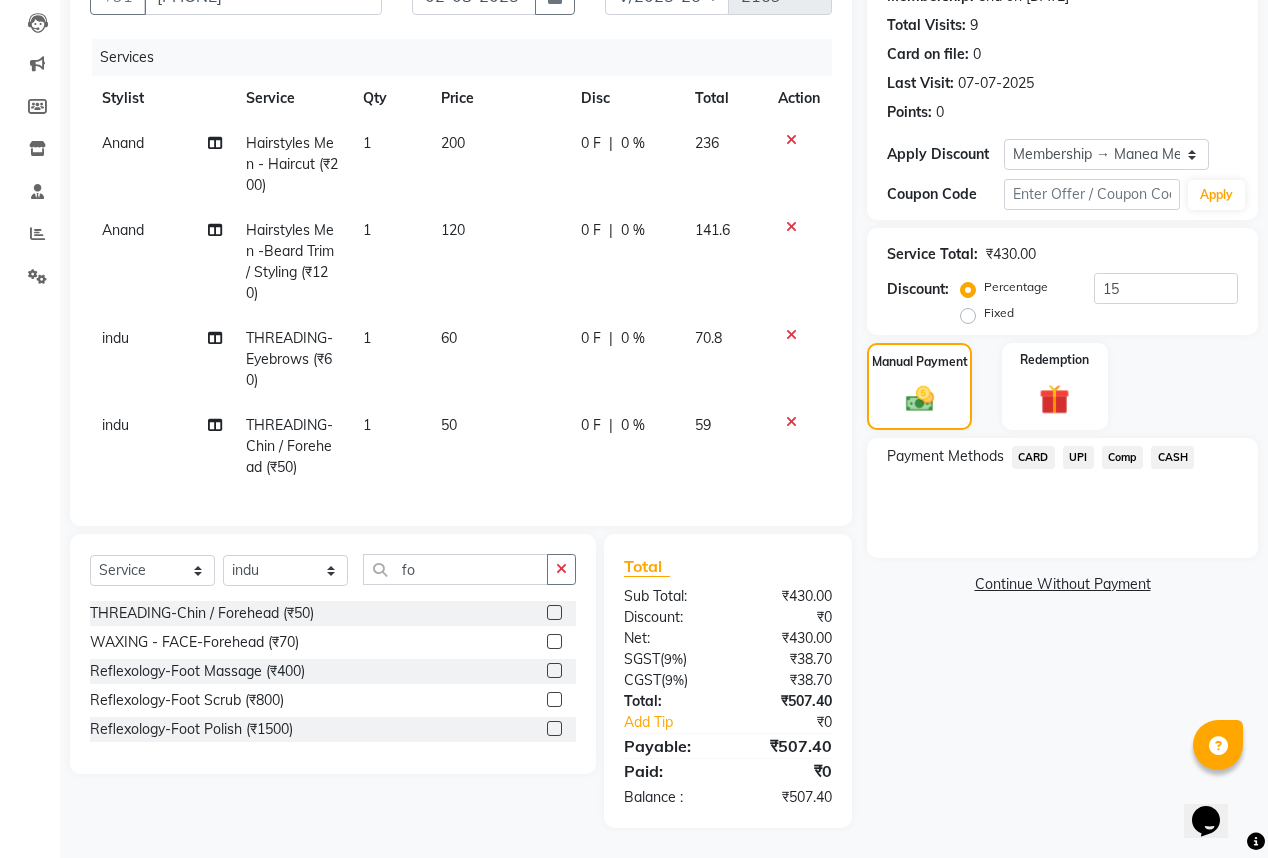 click on "UPI" 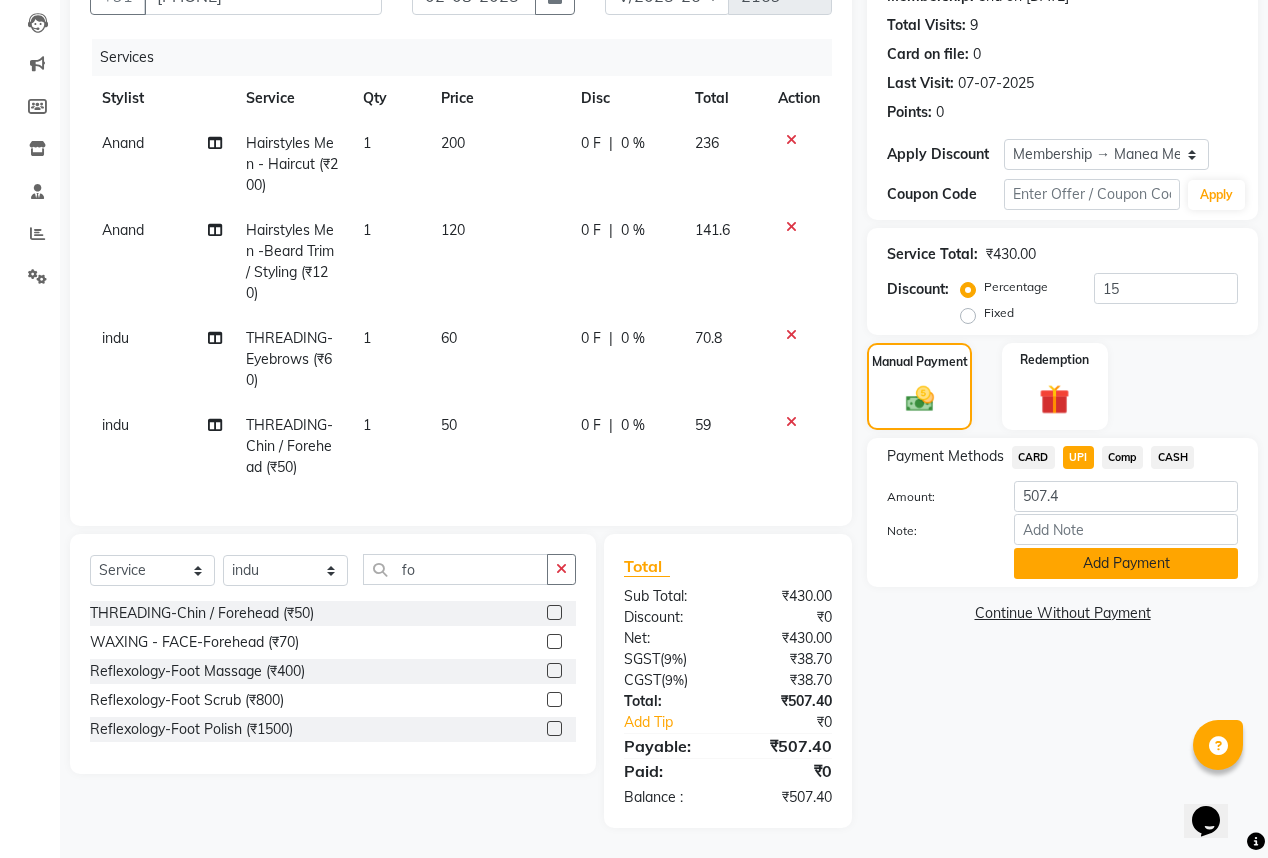 click on "Add Payment" 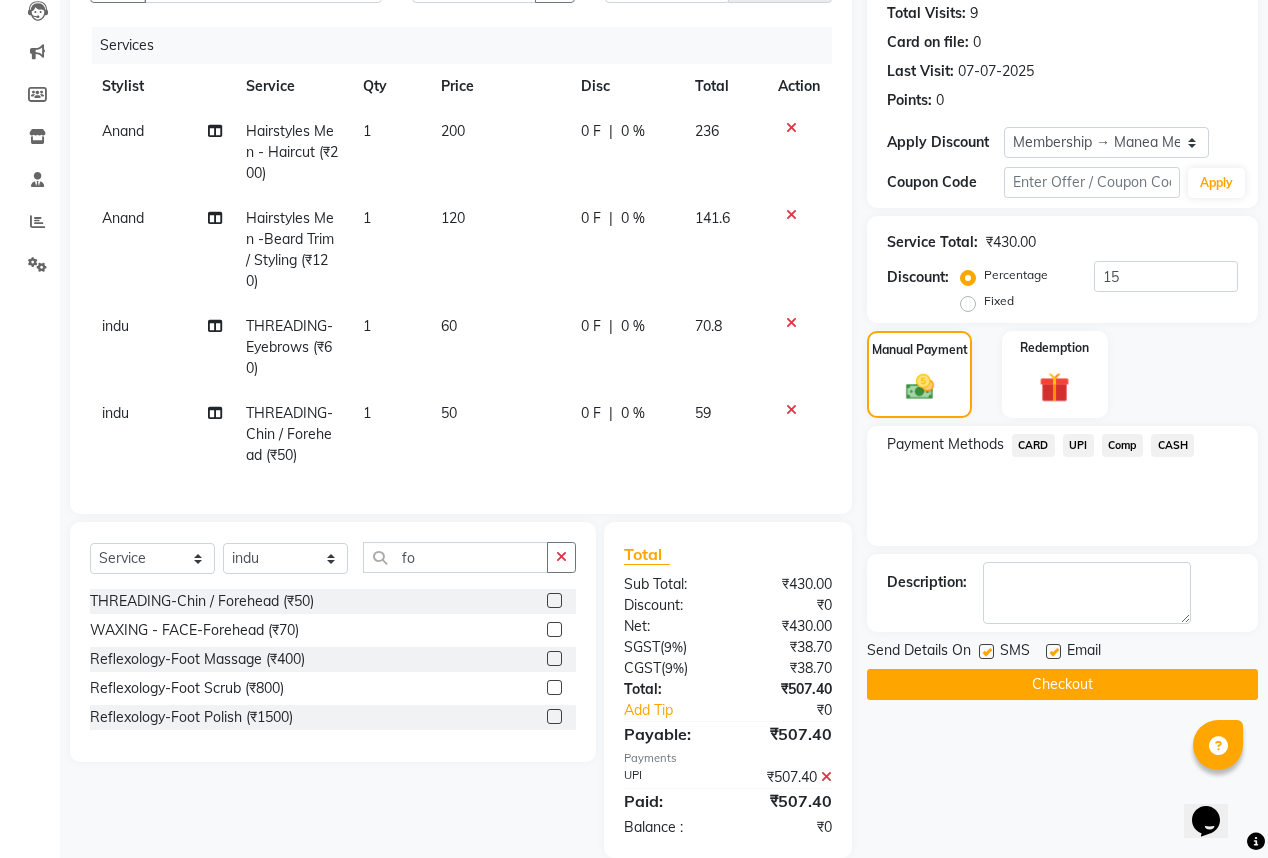click 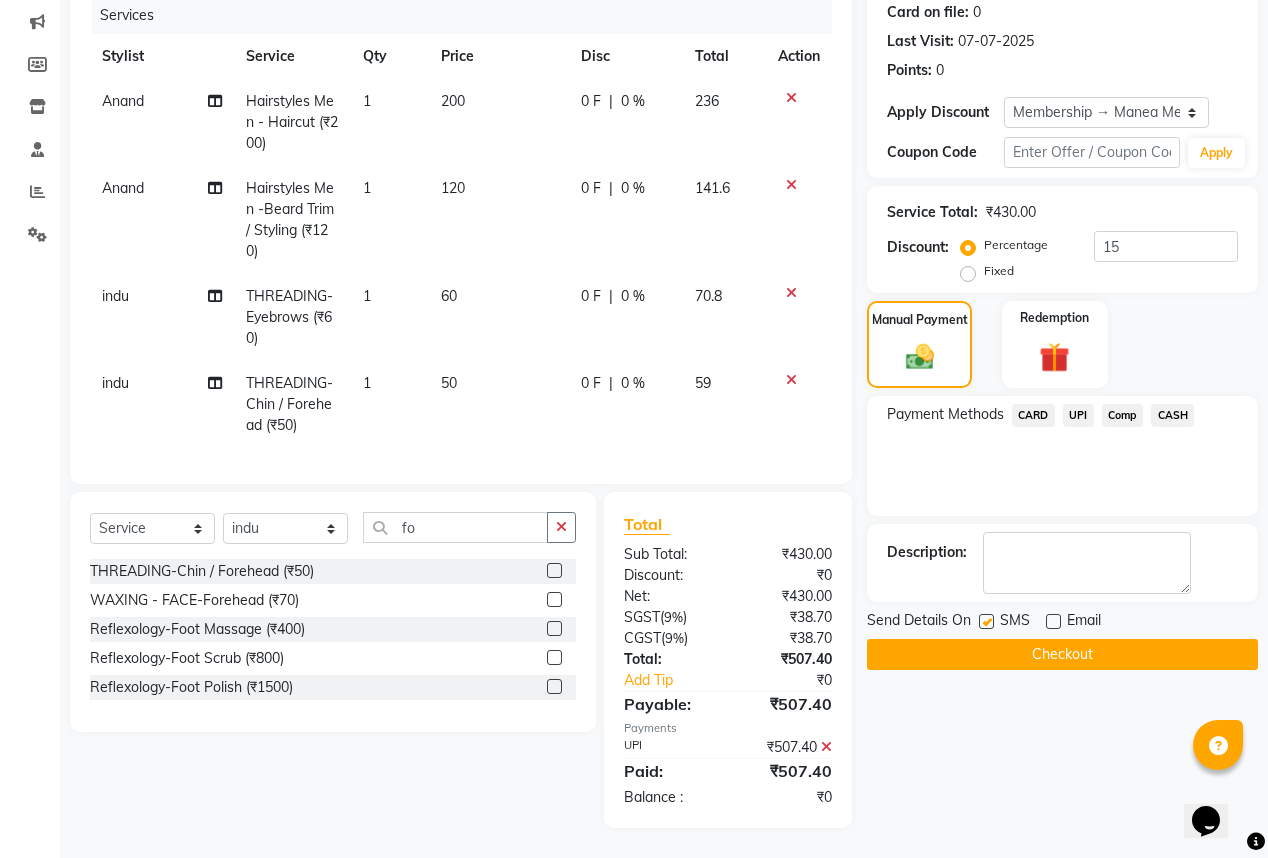 scroll, scrollTop: 263, scrollLeft: 0, axis: vertical 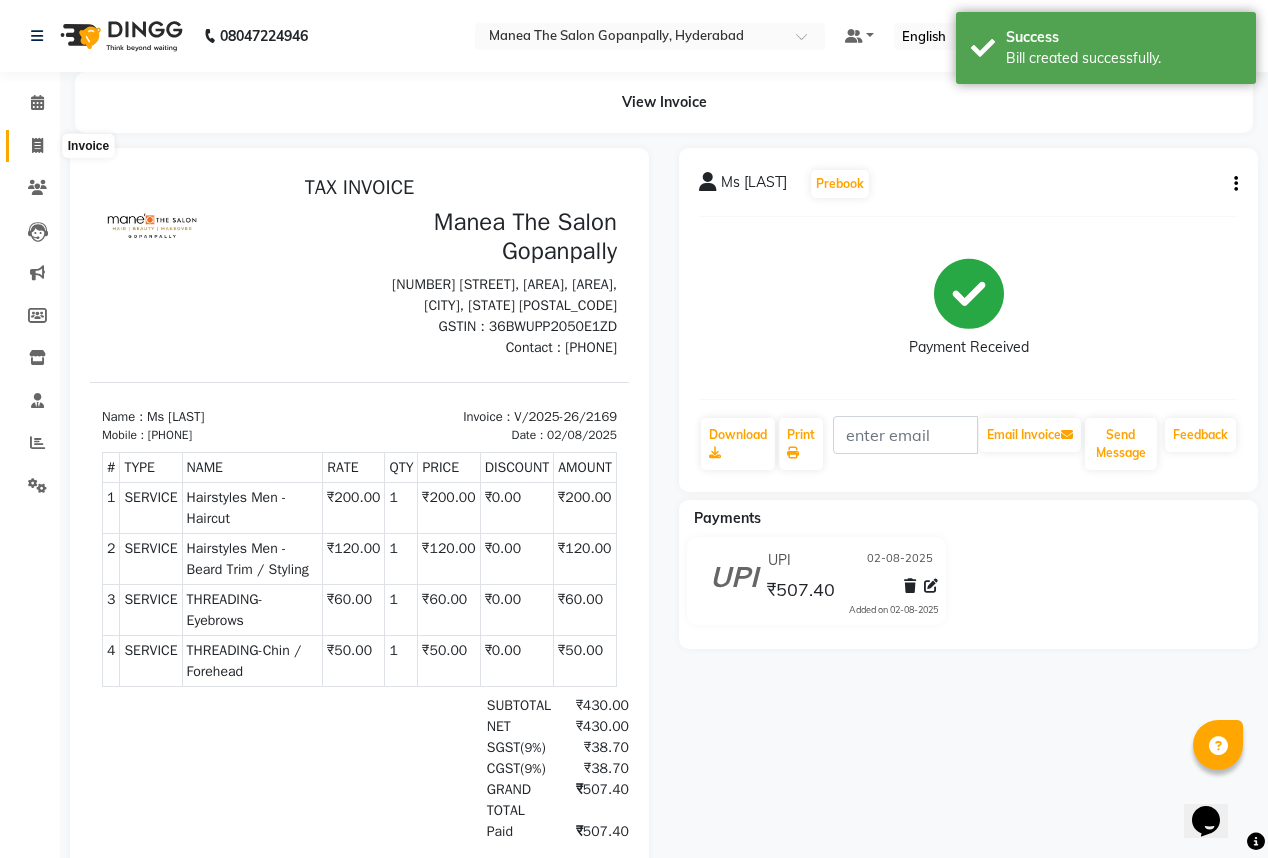 click 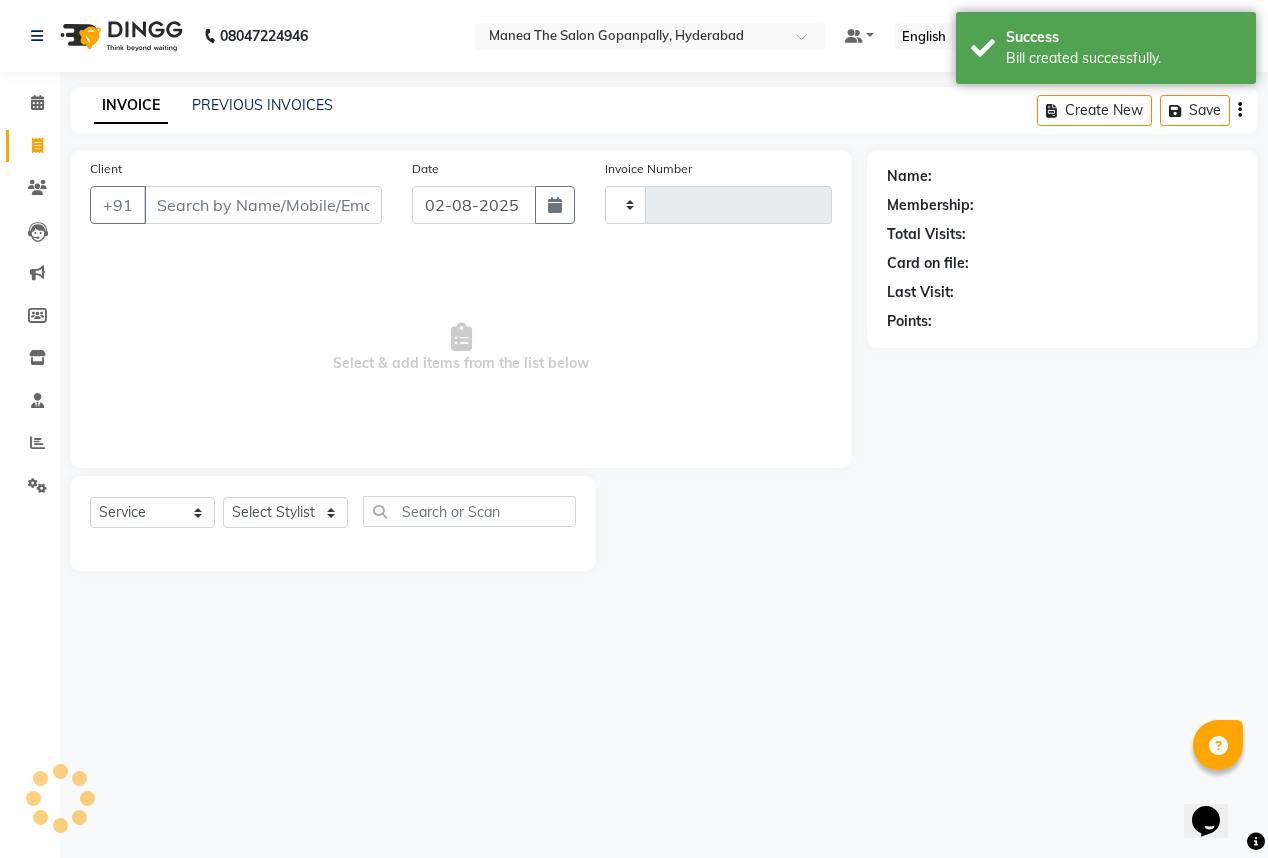 type on "2170" 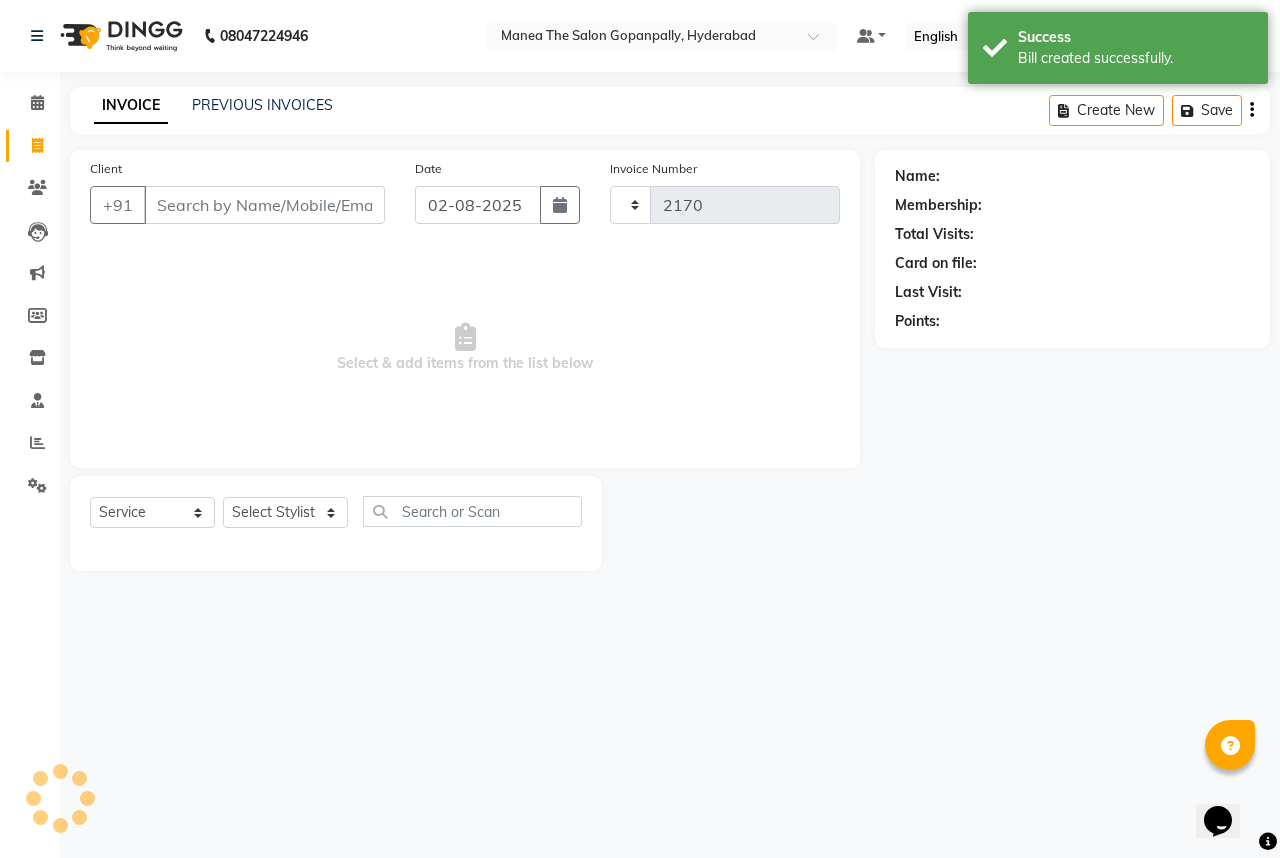 select on "7027" 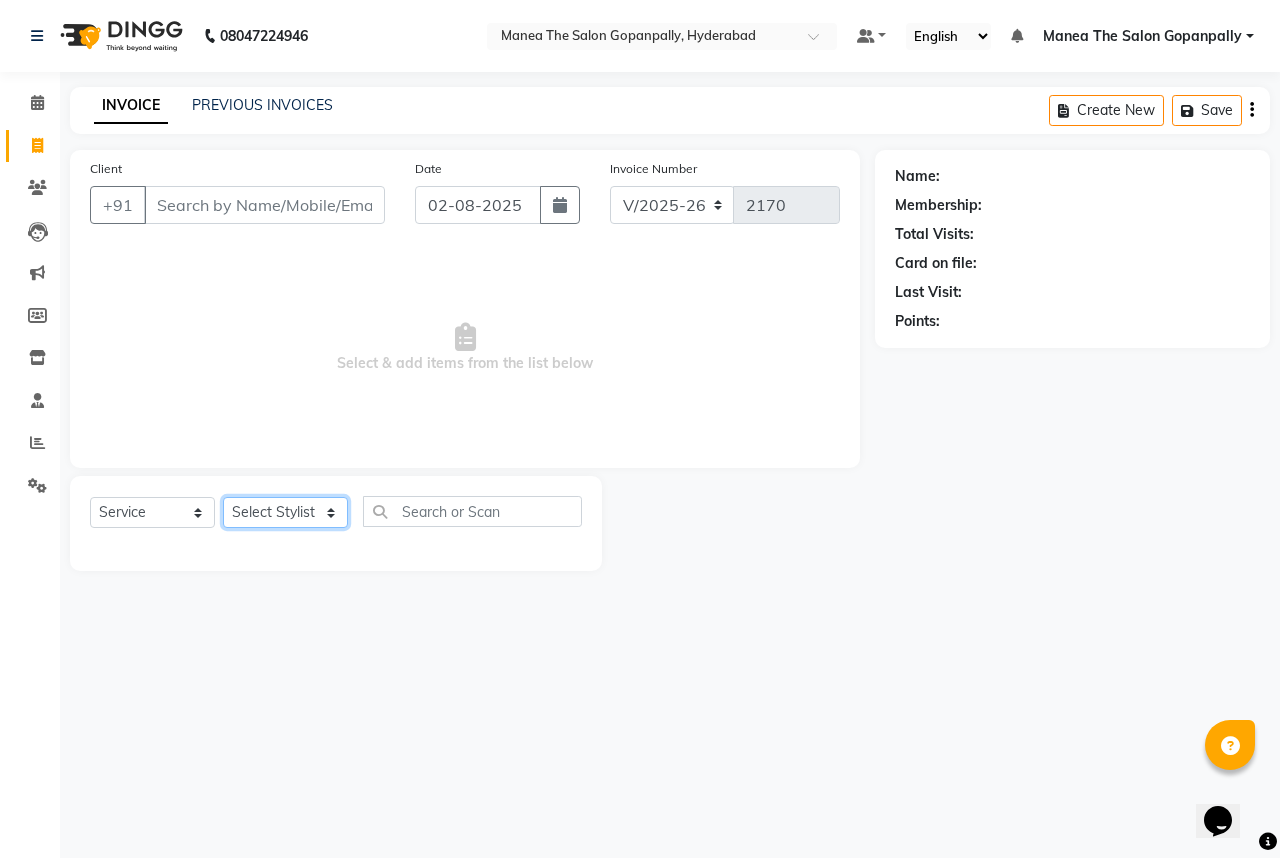 click on "Select Stylist Anand AVANTHI Haider  indu IRFAN keerthi rehan sameer saritha zubair" 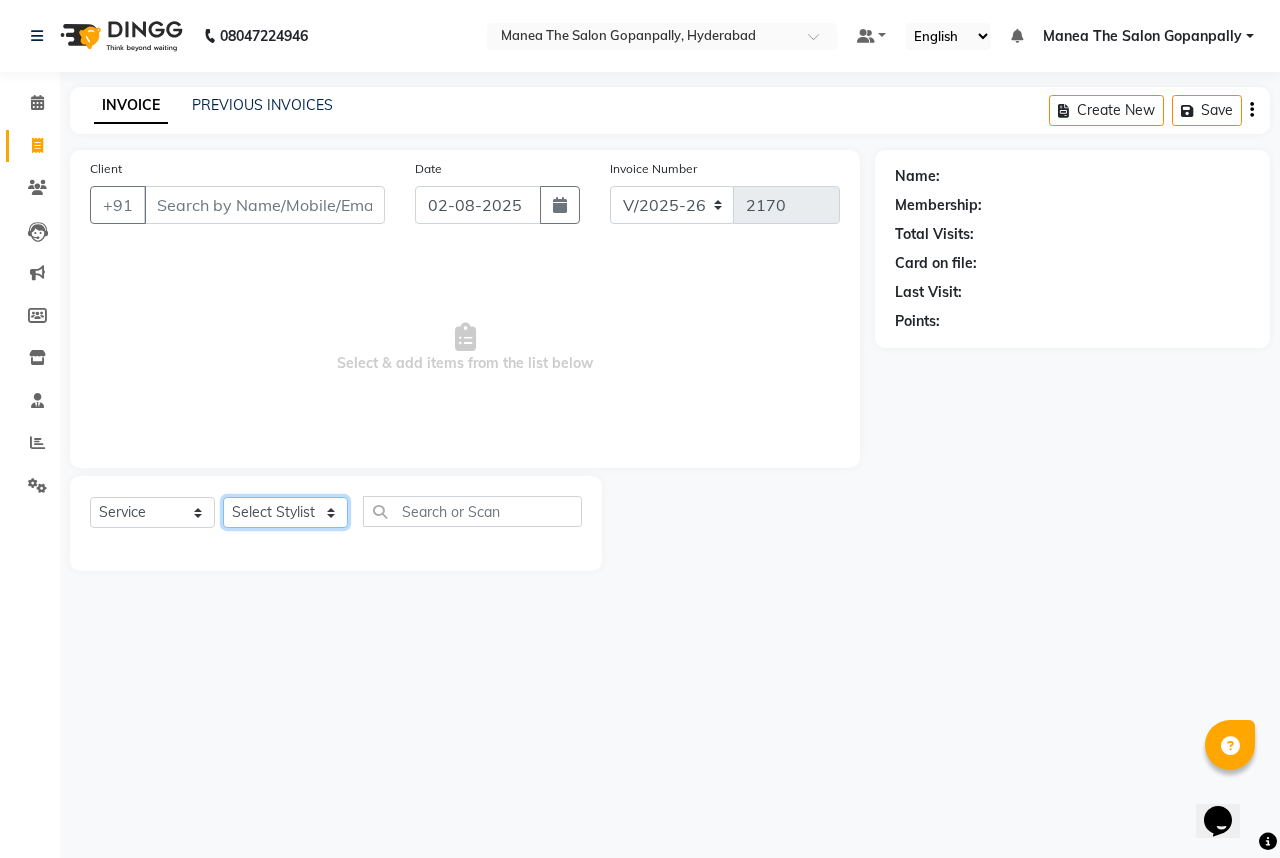 select on "57885" 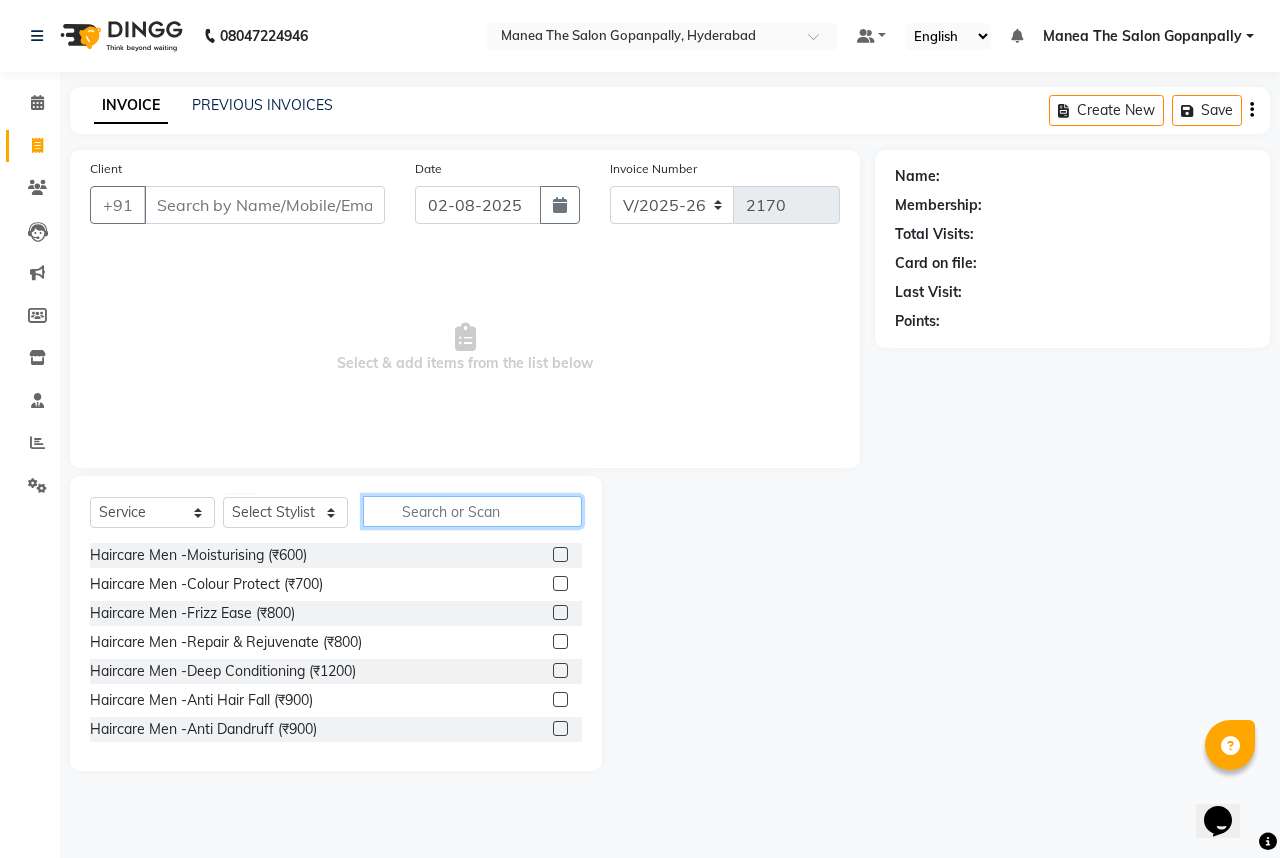 click 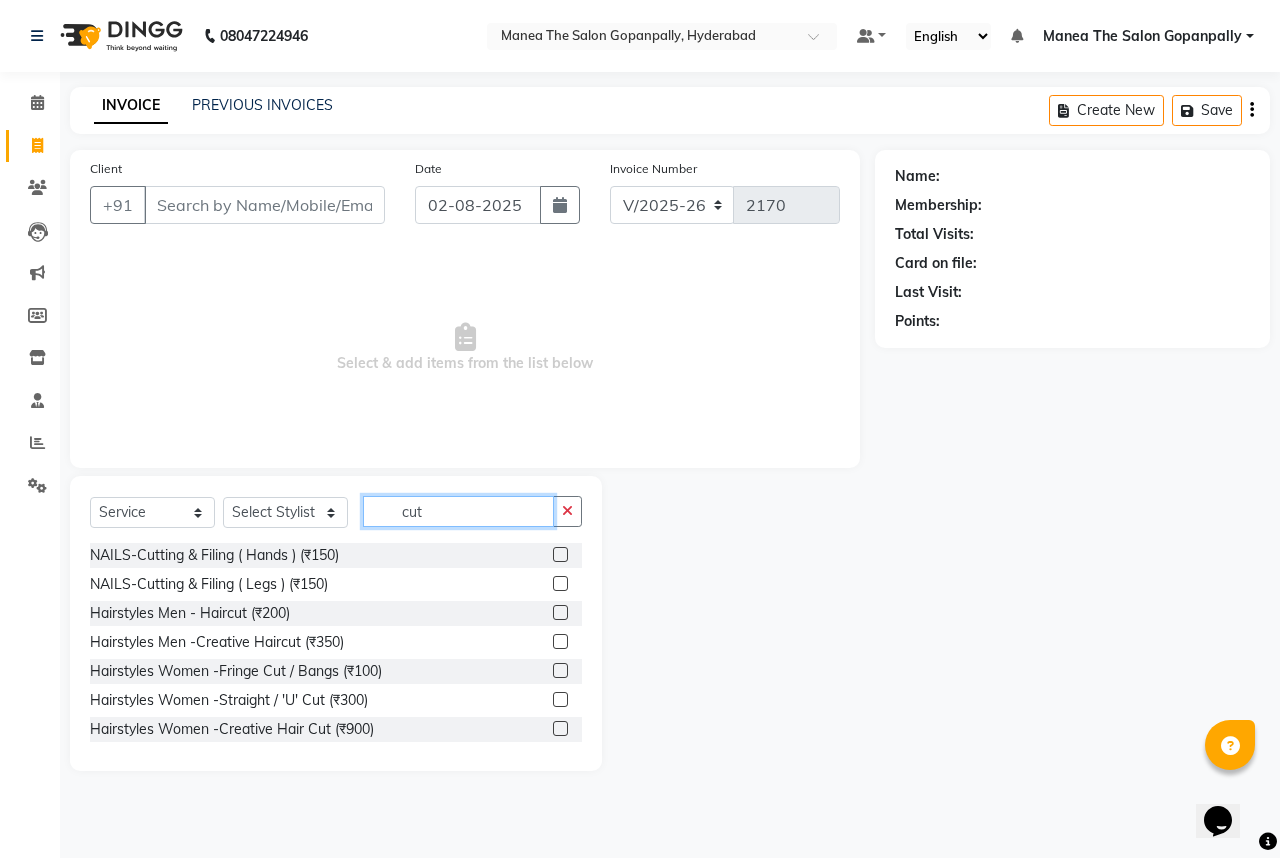 type on "cut" 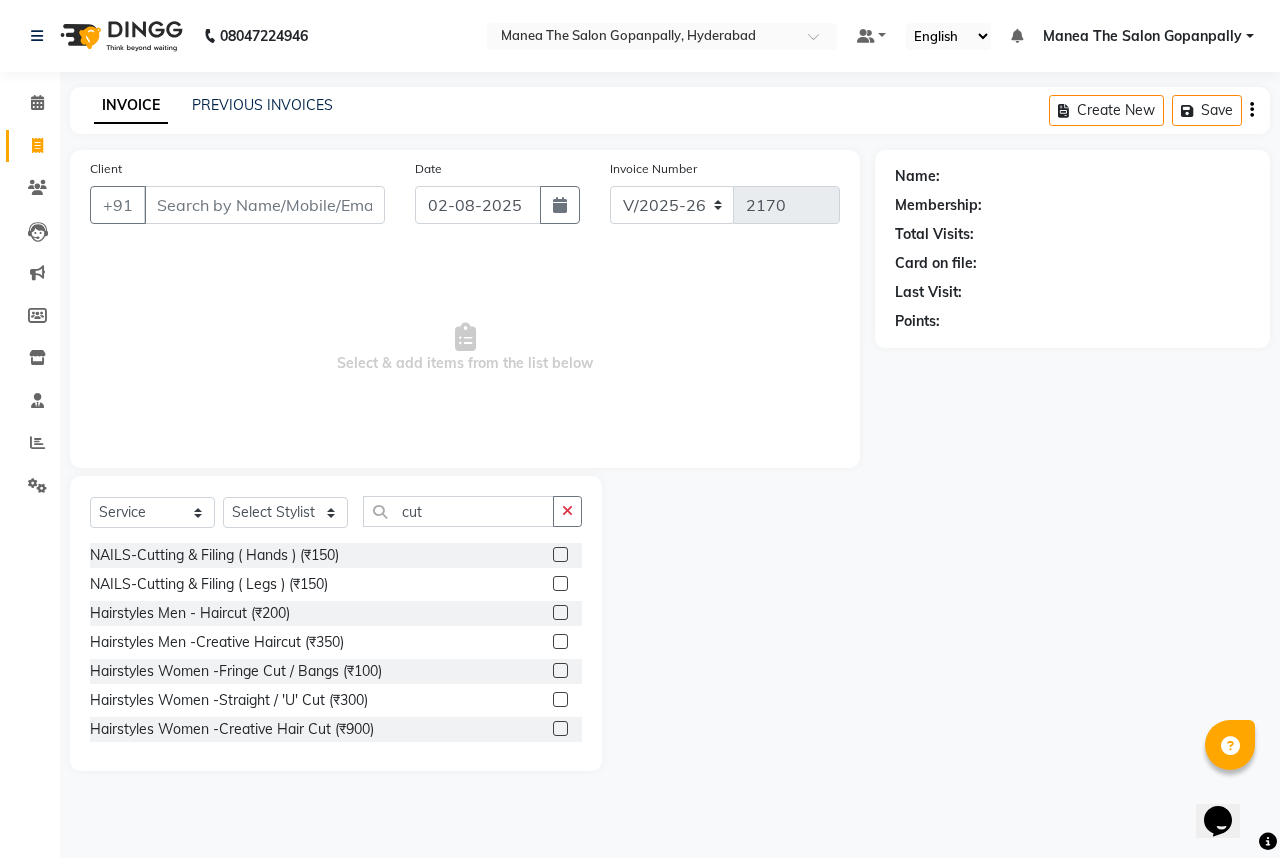click 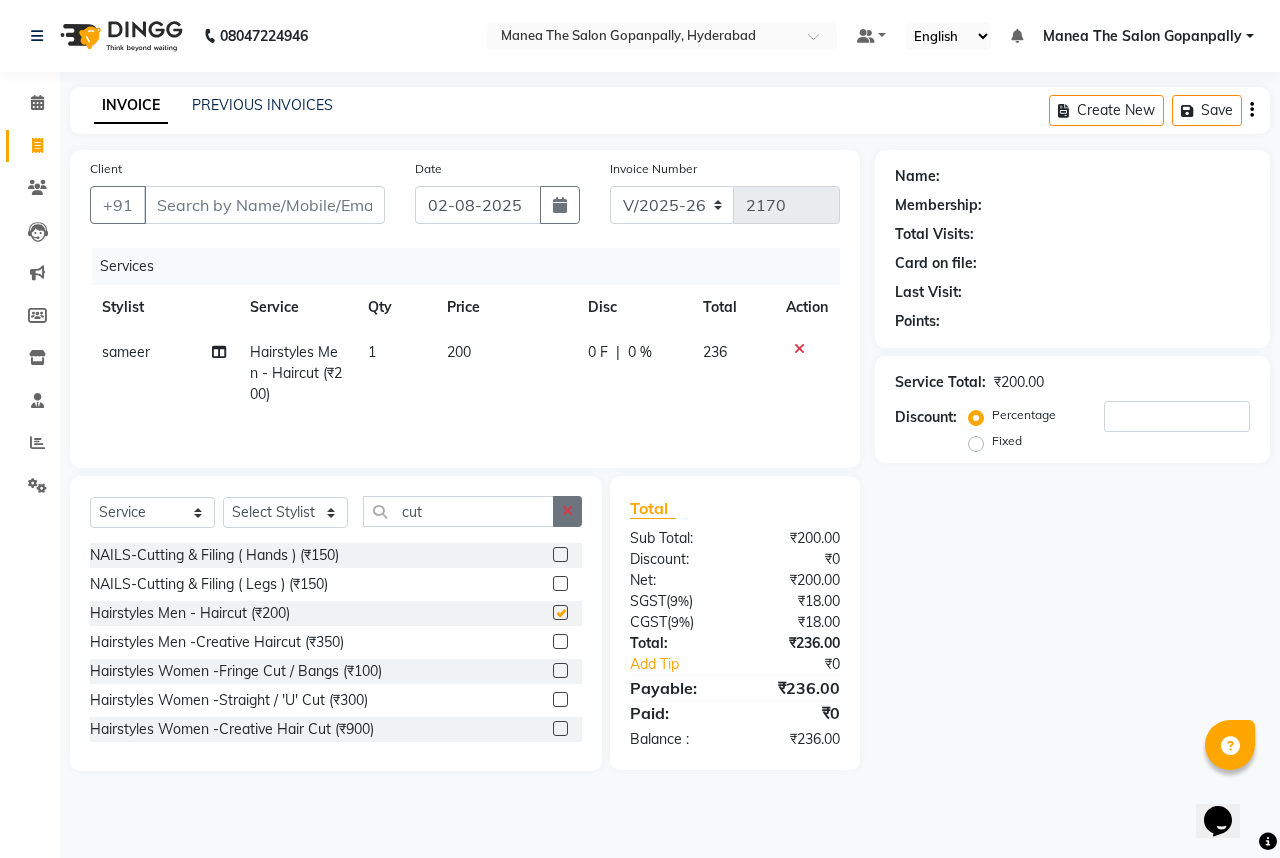 checkbox on "false" 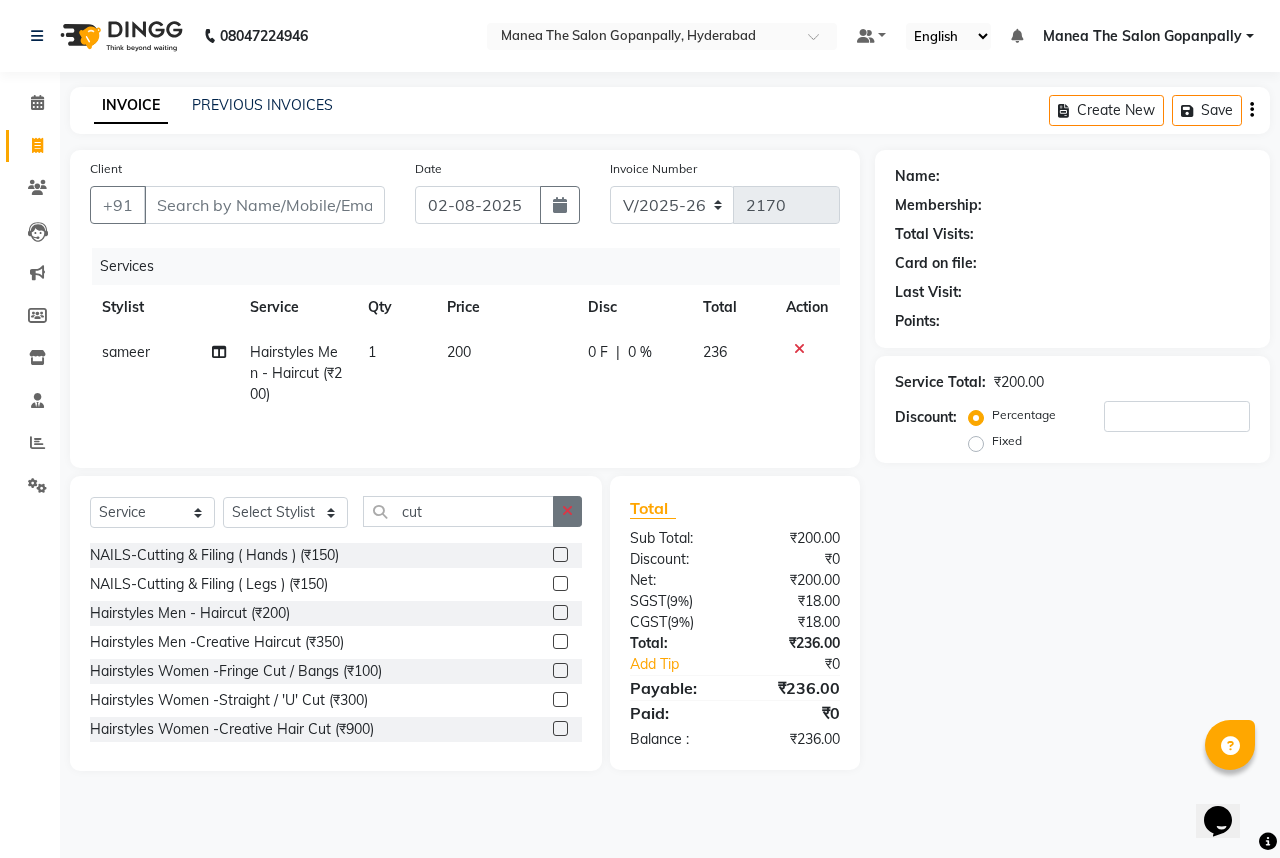 click 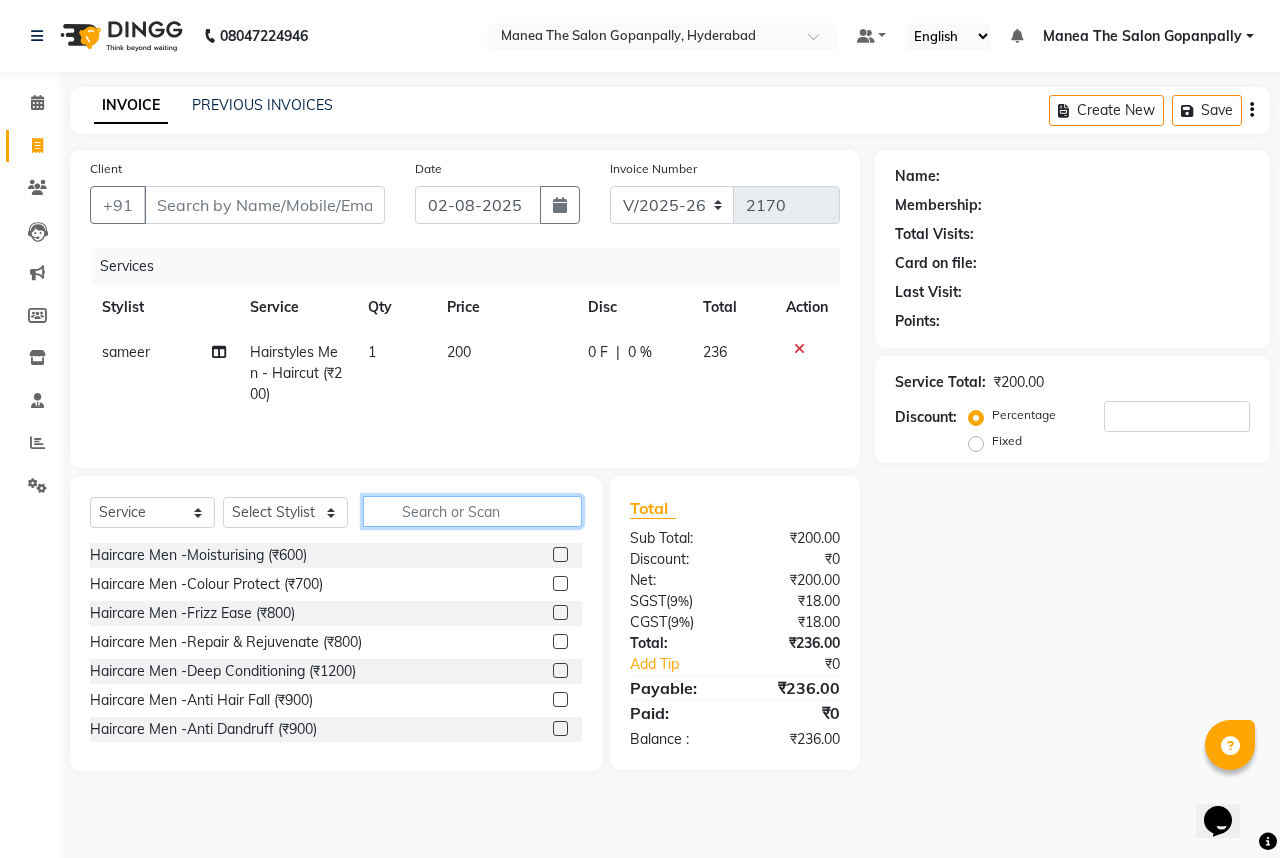 click 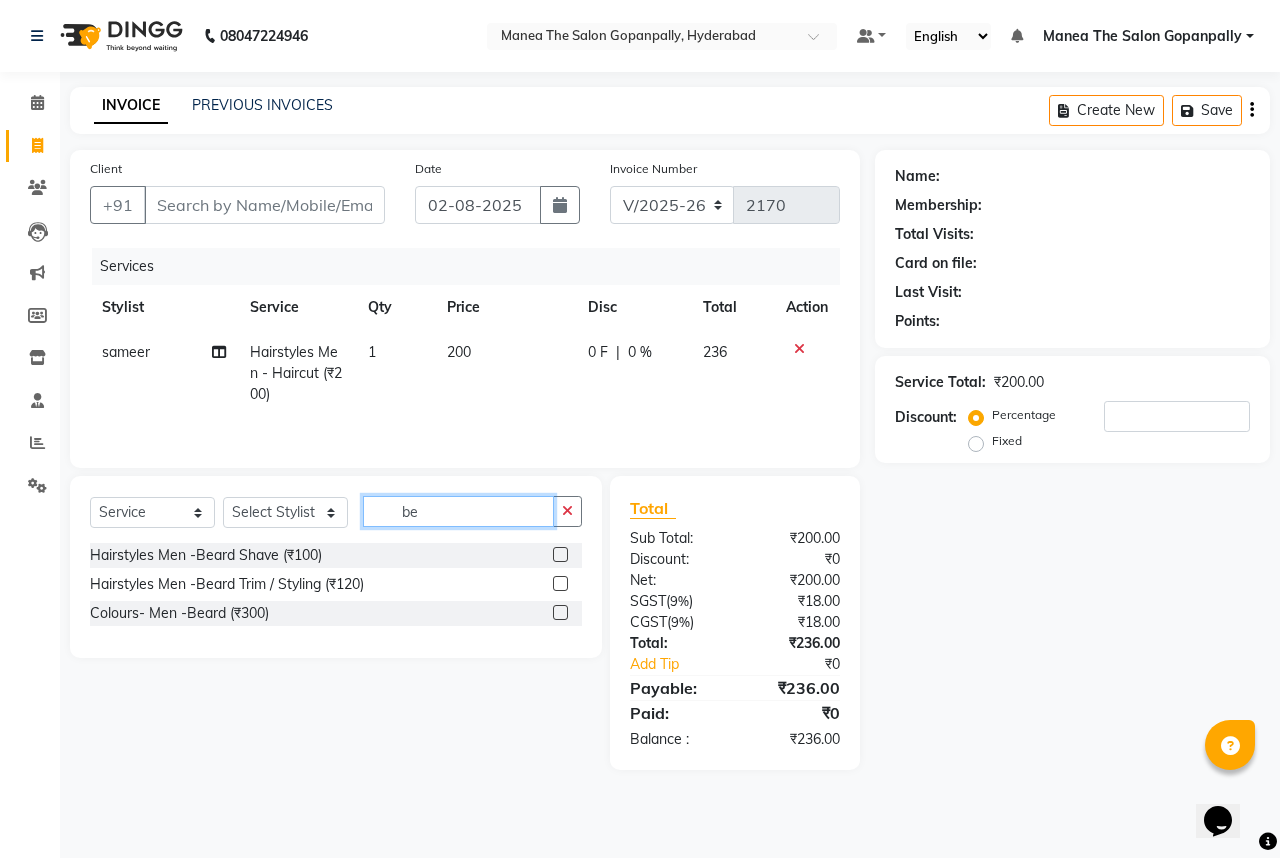 type on "be" 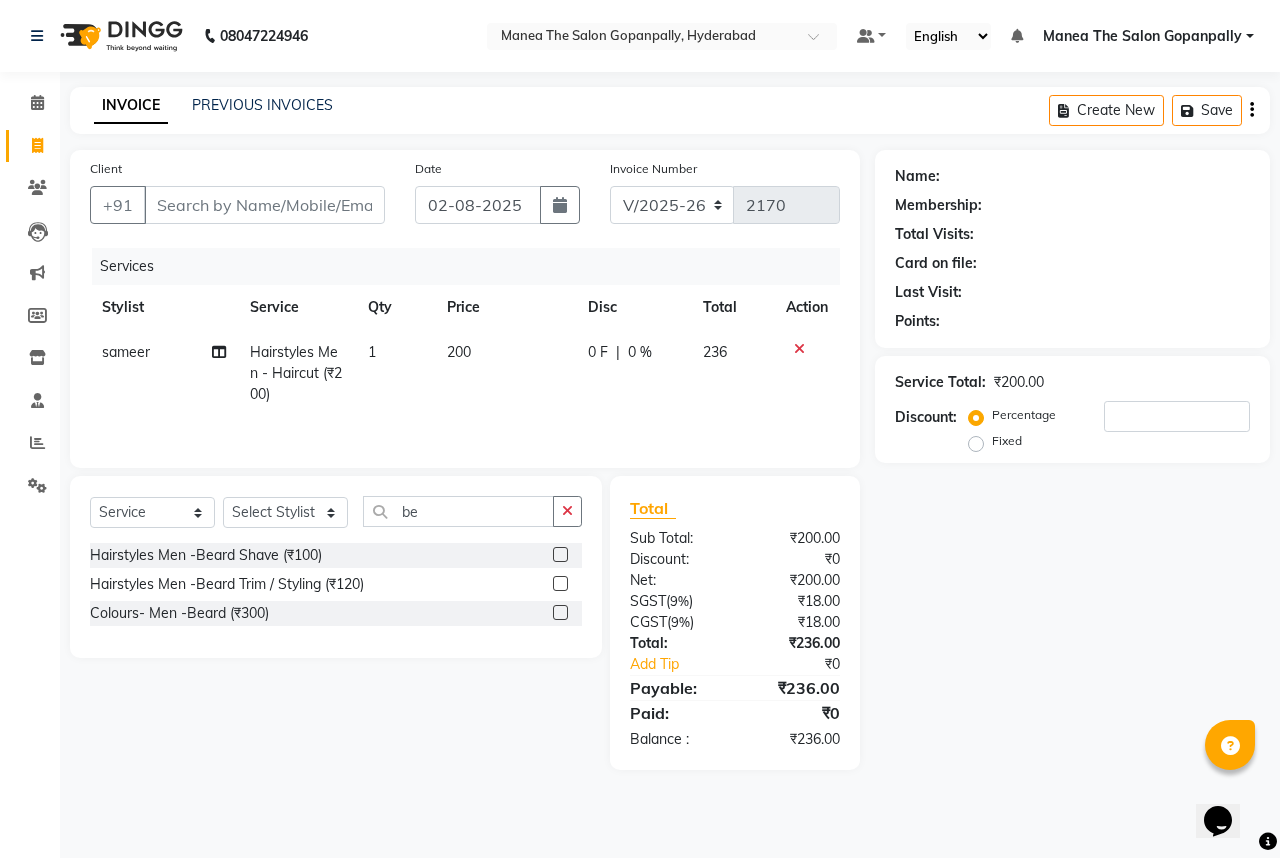 click 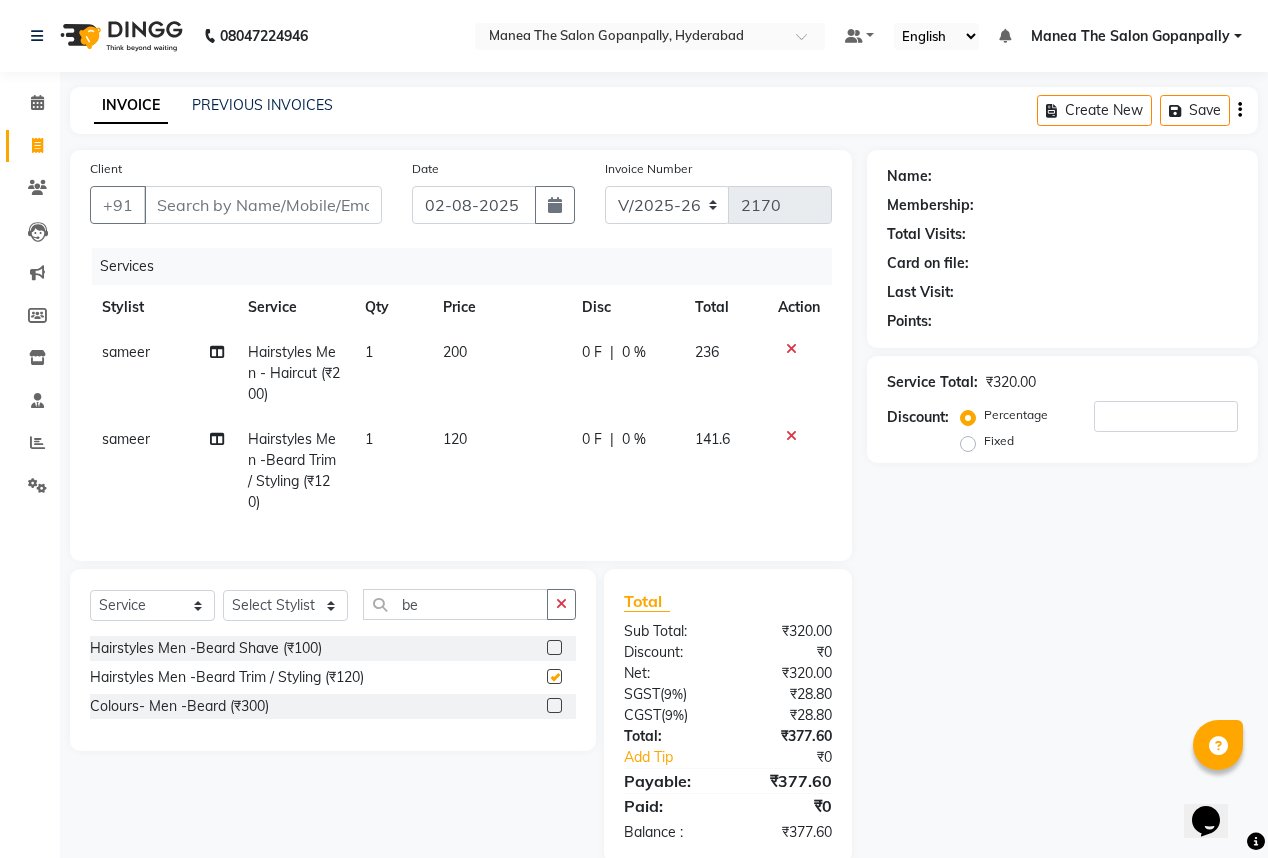 checkbox on "false" 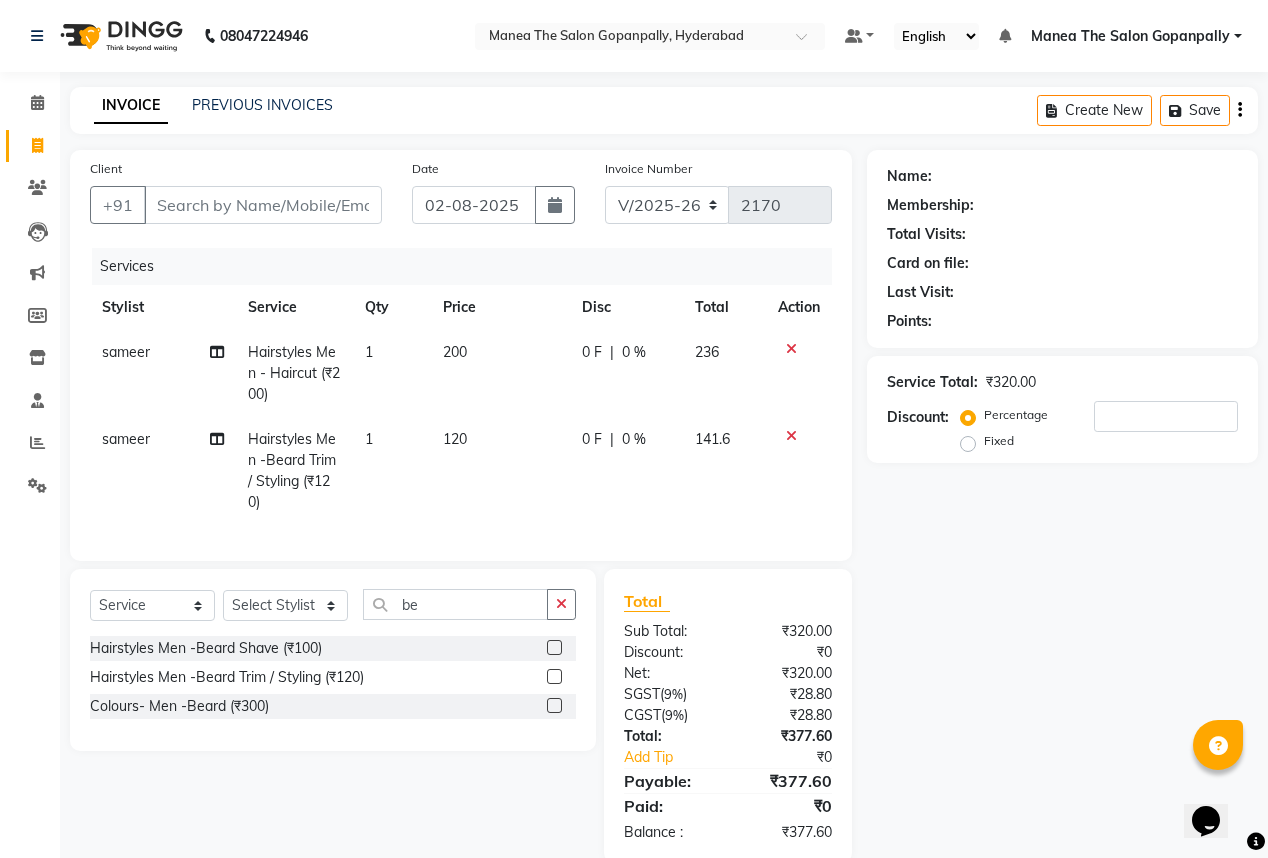 scroll, scrollTop: 47, scrollLeft: 0, axis: vertical 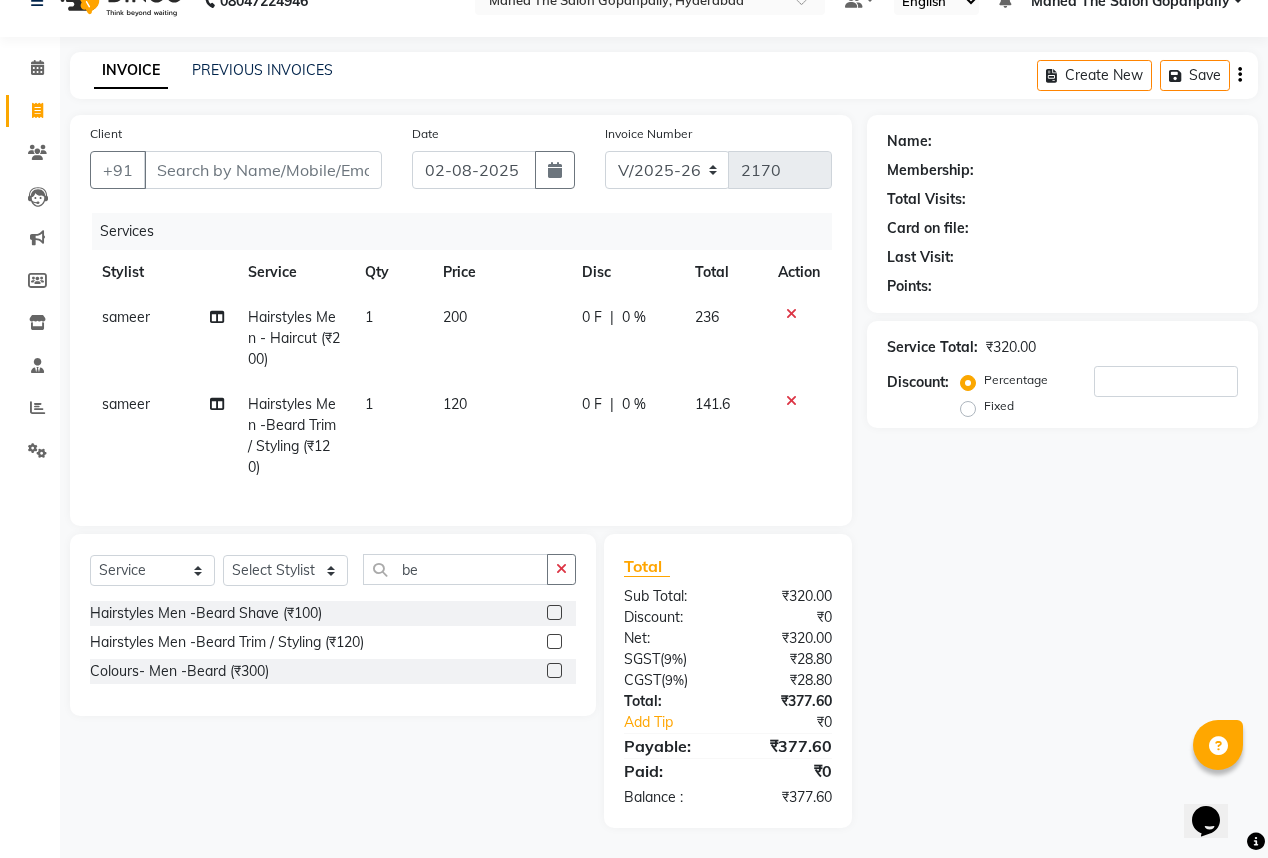 click 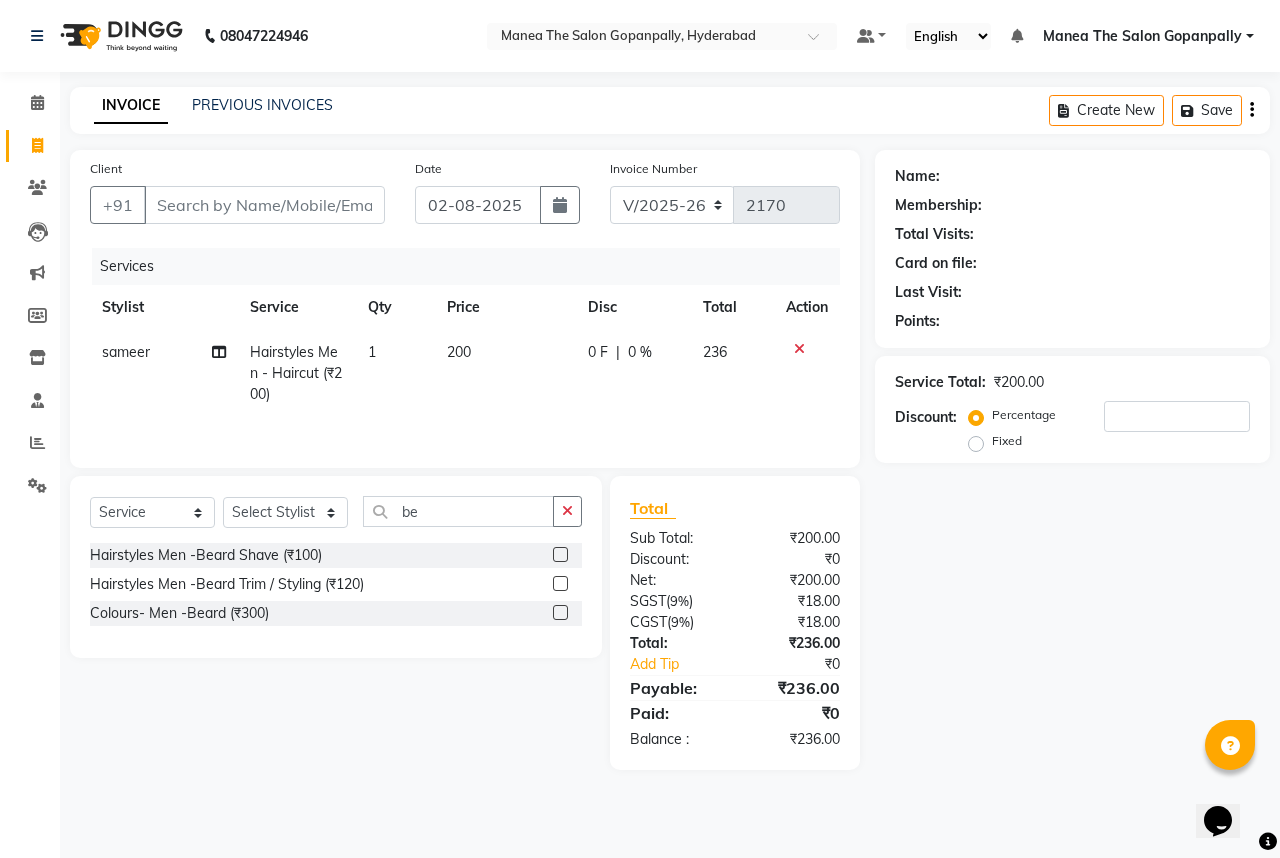 click 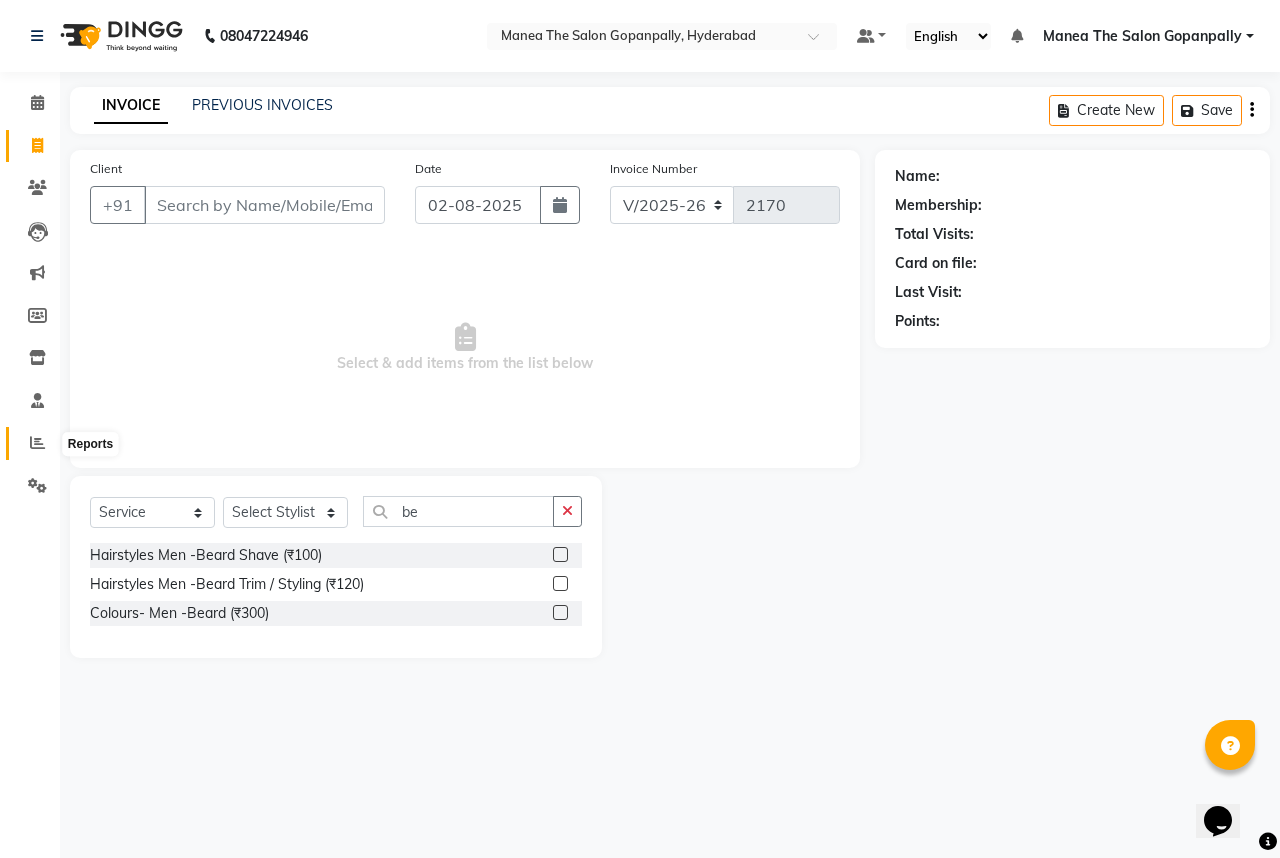 click 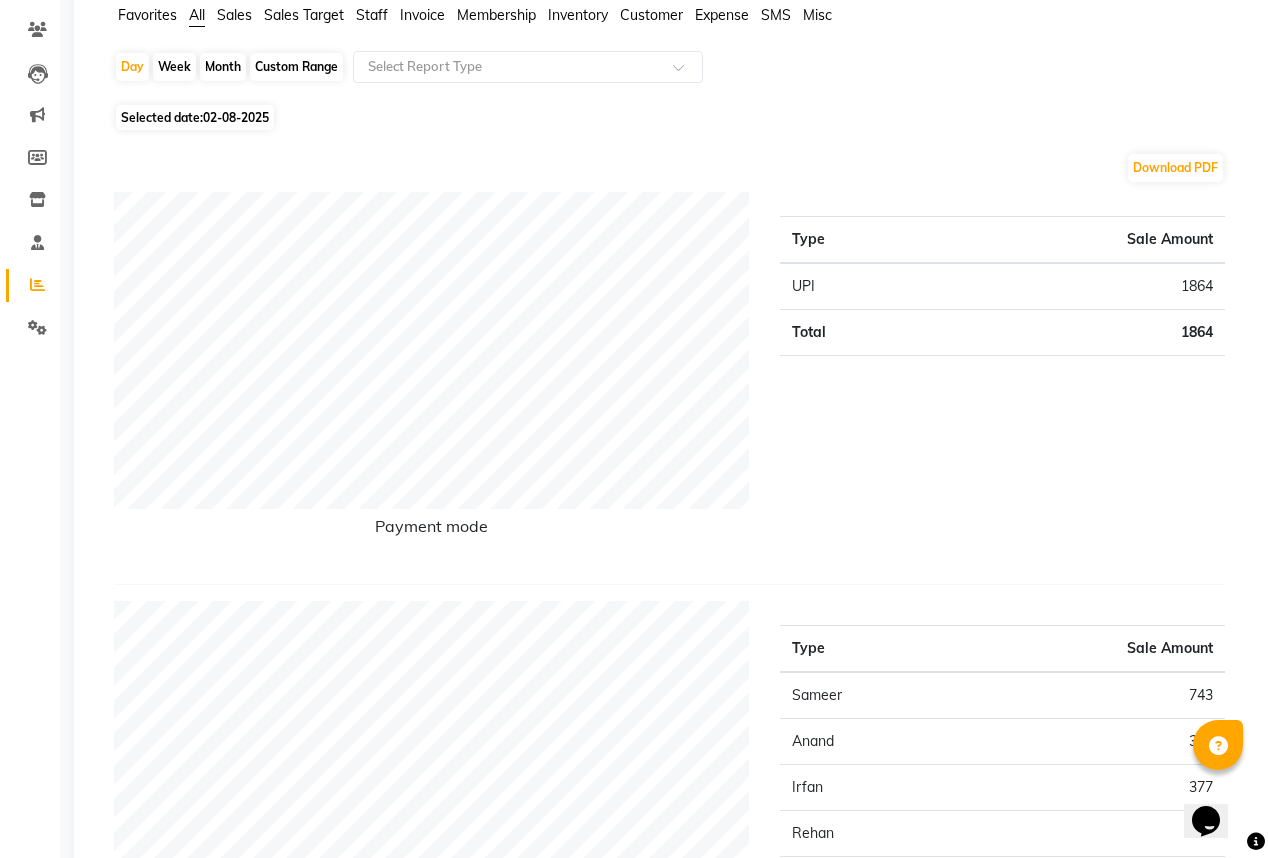 scroll, scrollTop: 160, scrollLeft: 0, axis: vertical 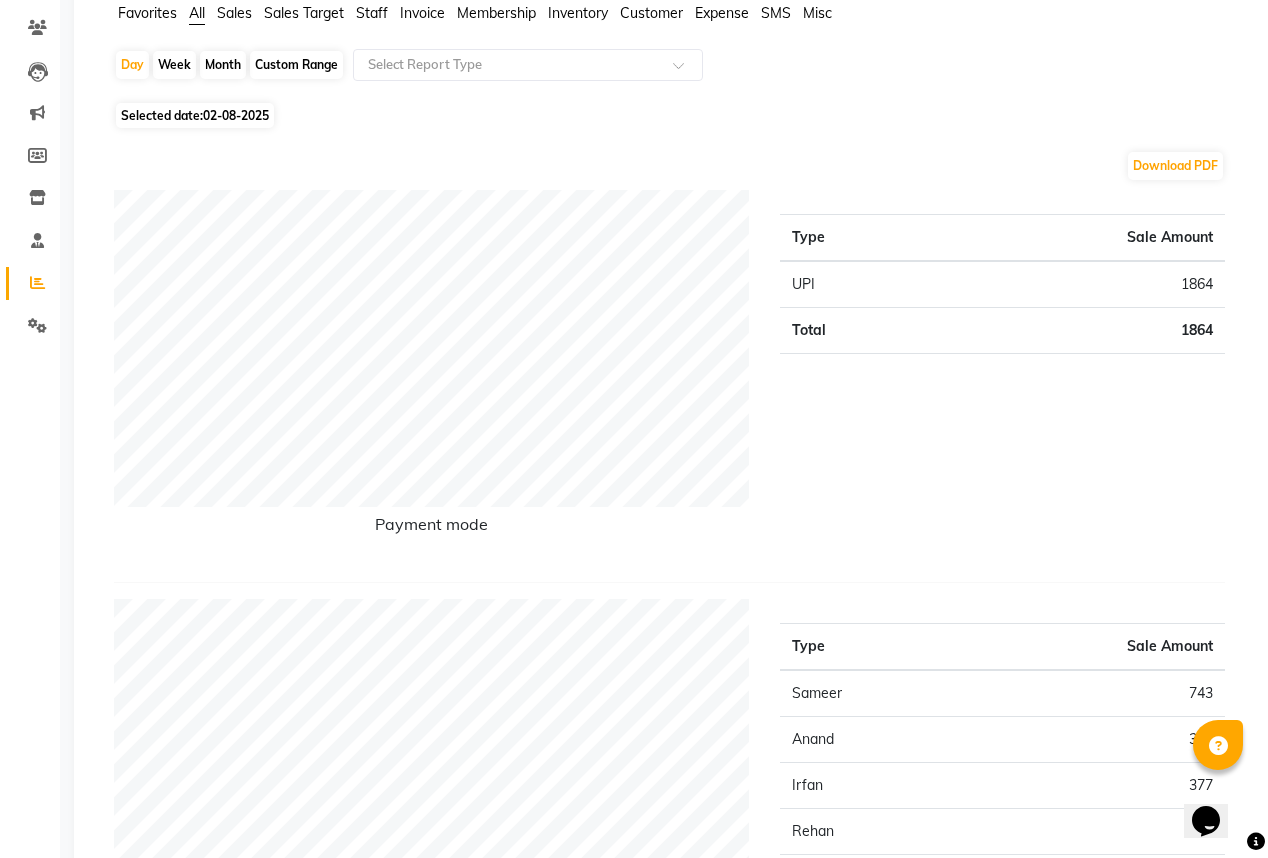 click on "Month" 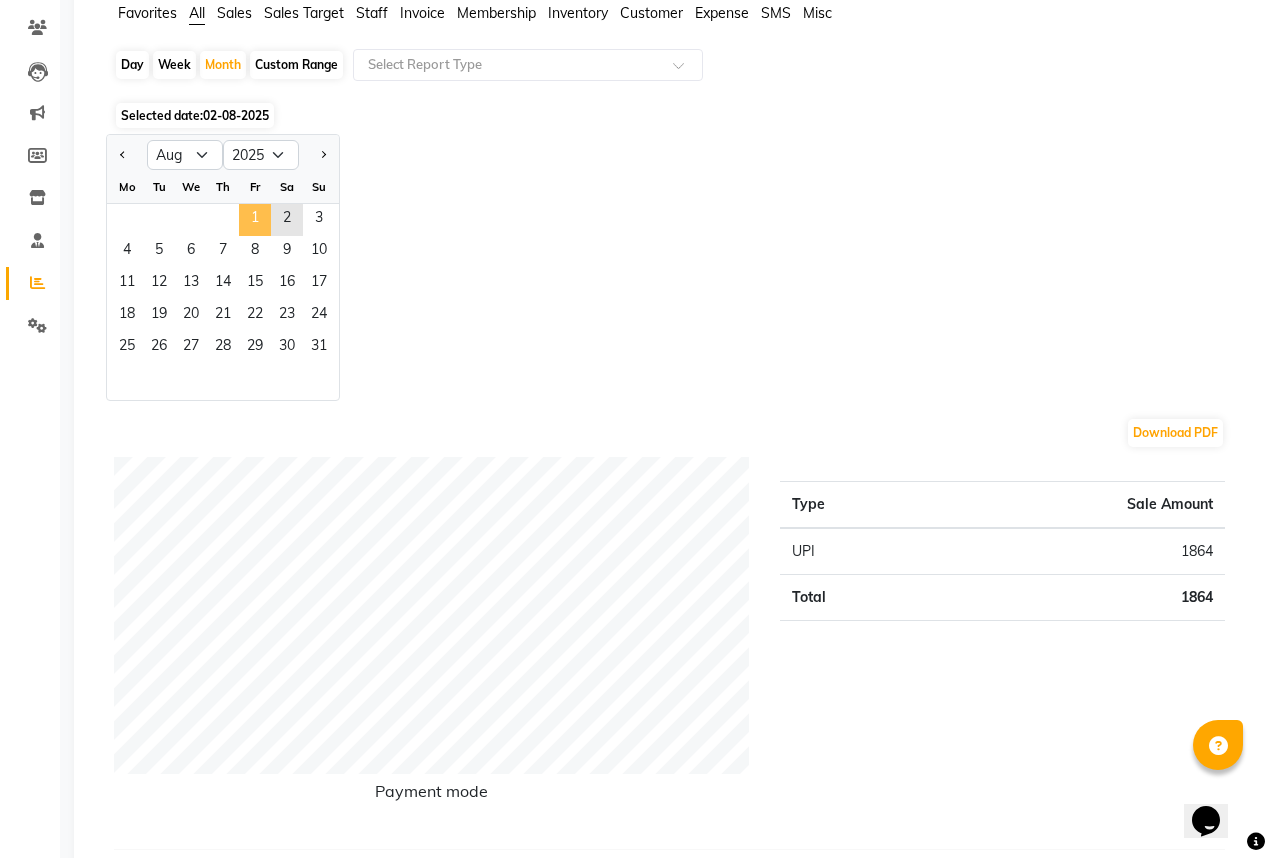 click on "1" 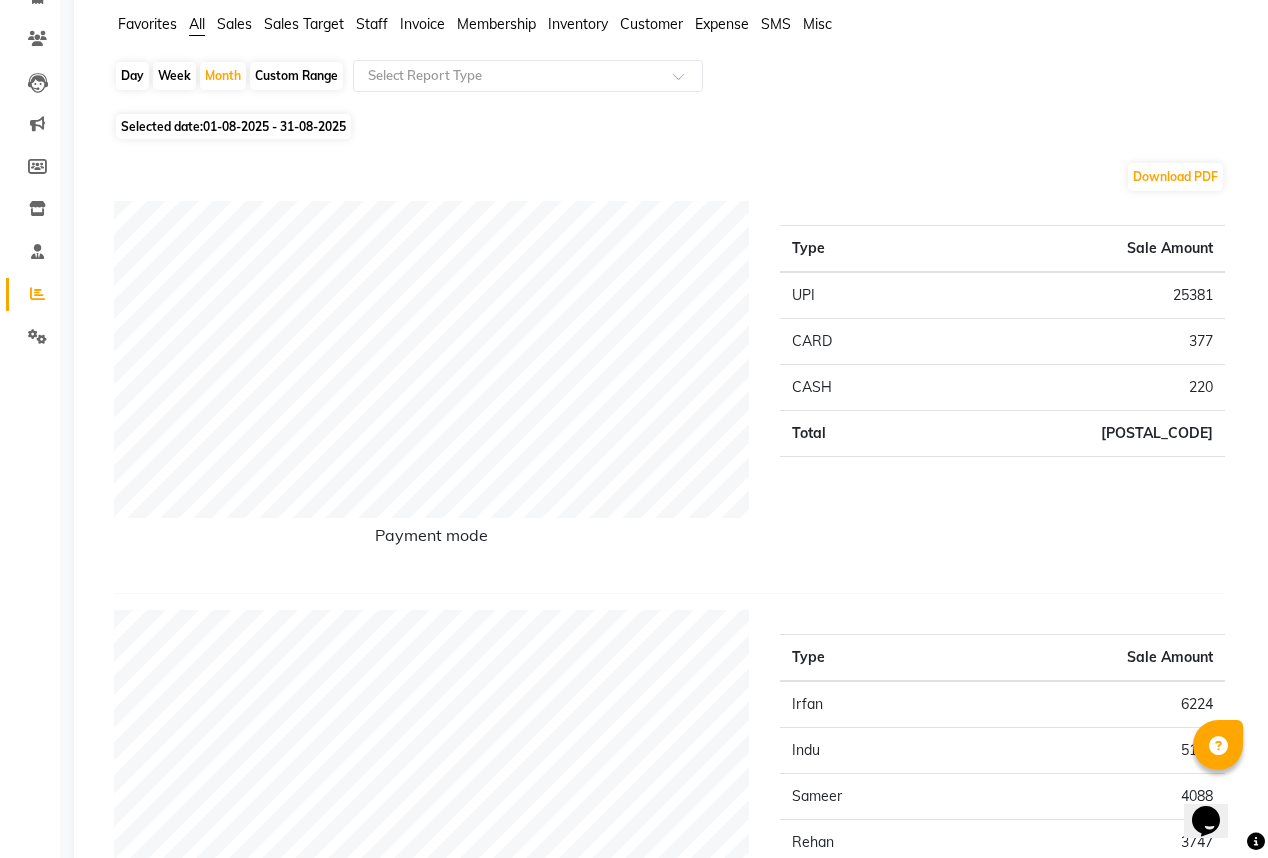 scroll, scrollTop: 0, scrollLeft: 0, axis: both 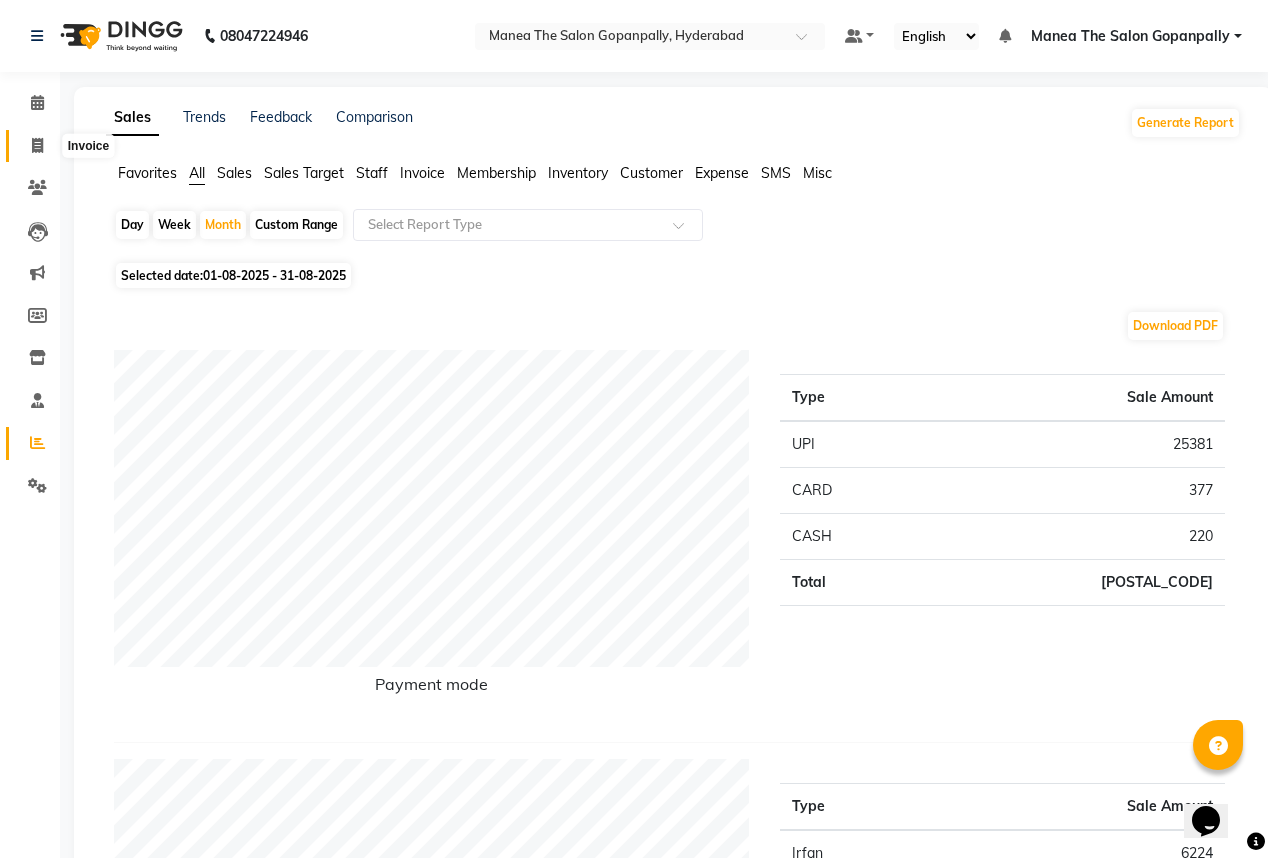 click 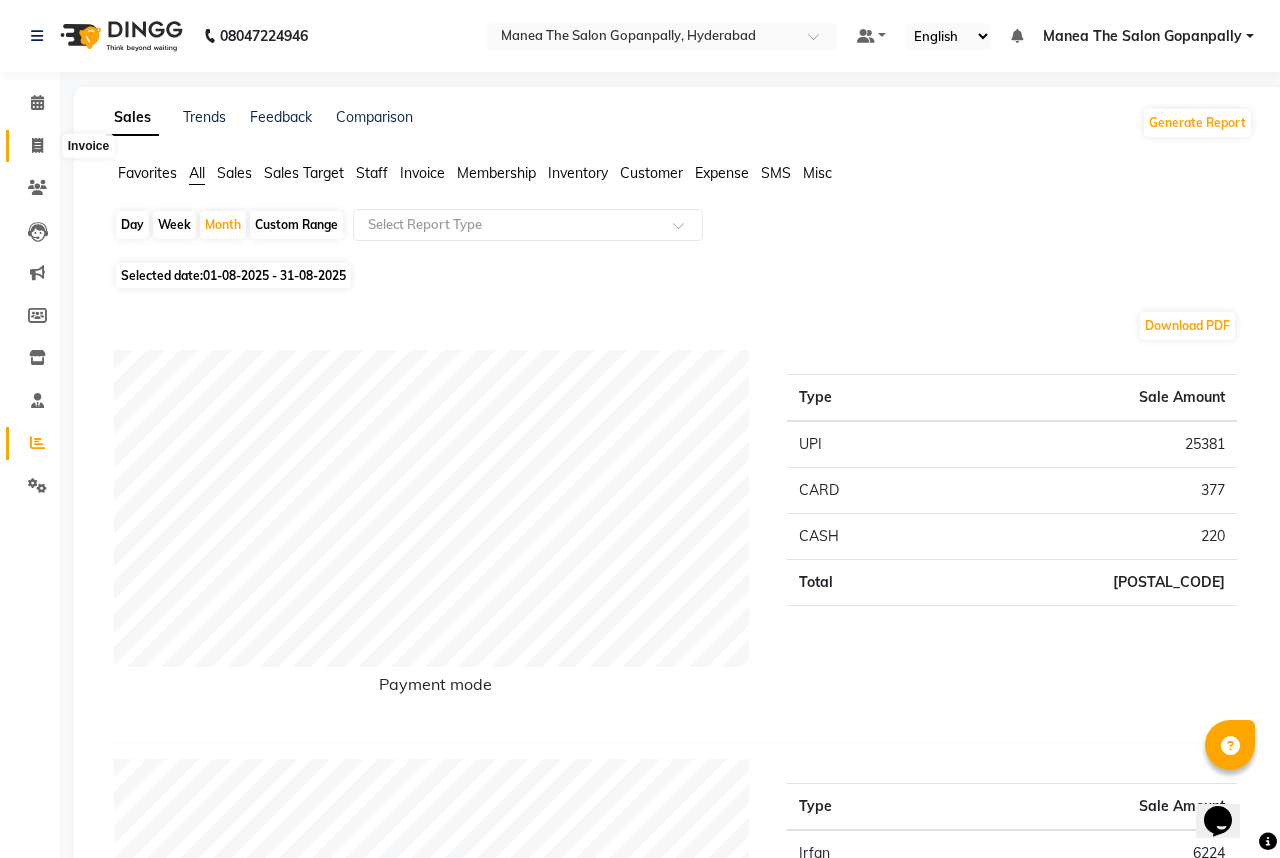 select on "7027" 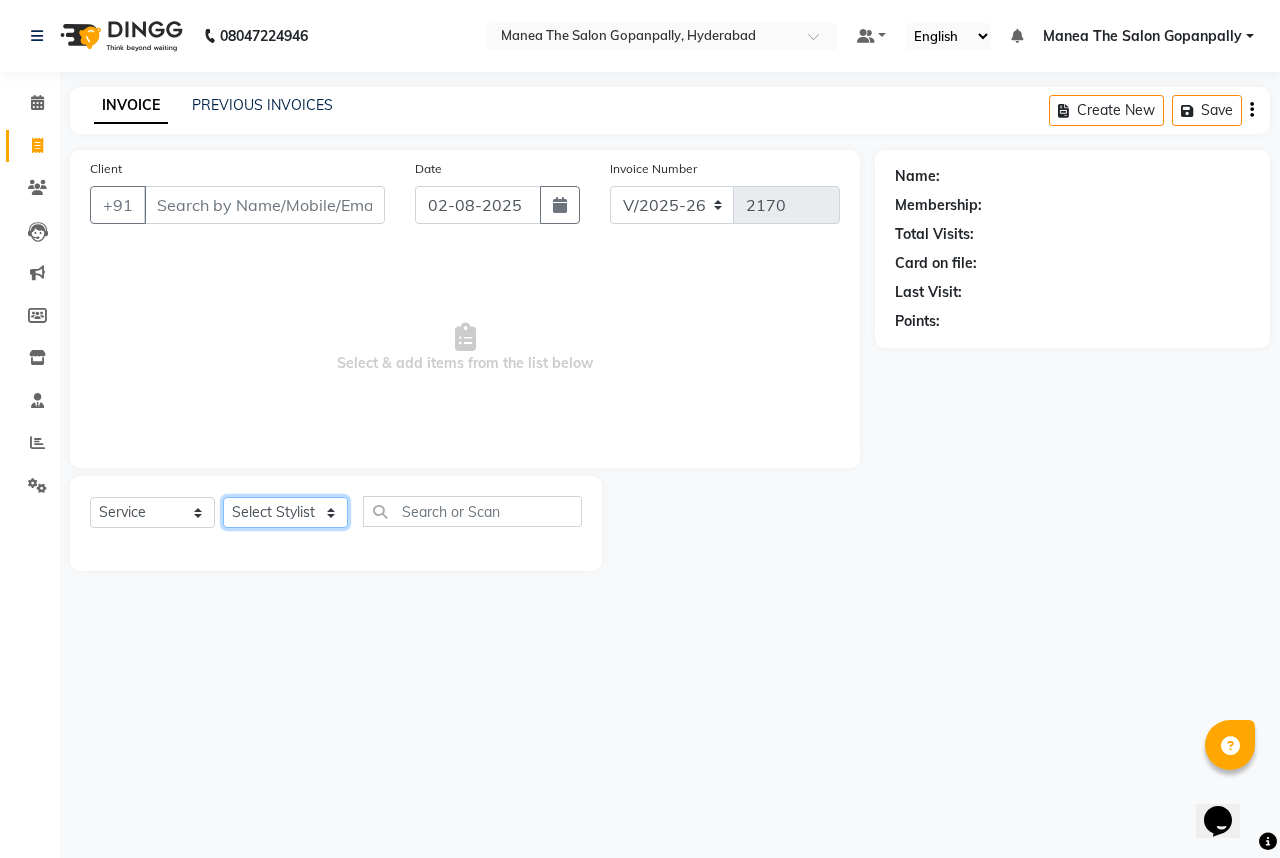 click on "Select Stylist Anand AVANTHI Haider  indu IRFAN keerthi rehan sameer saritha zubair" 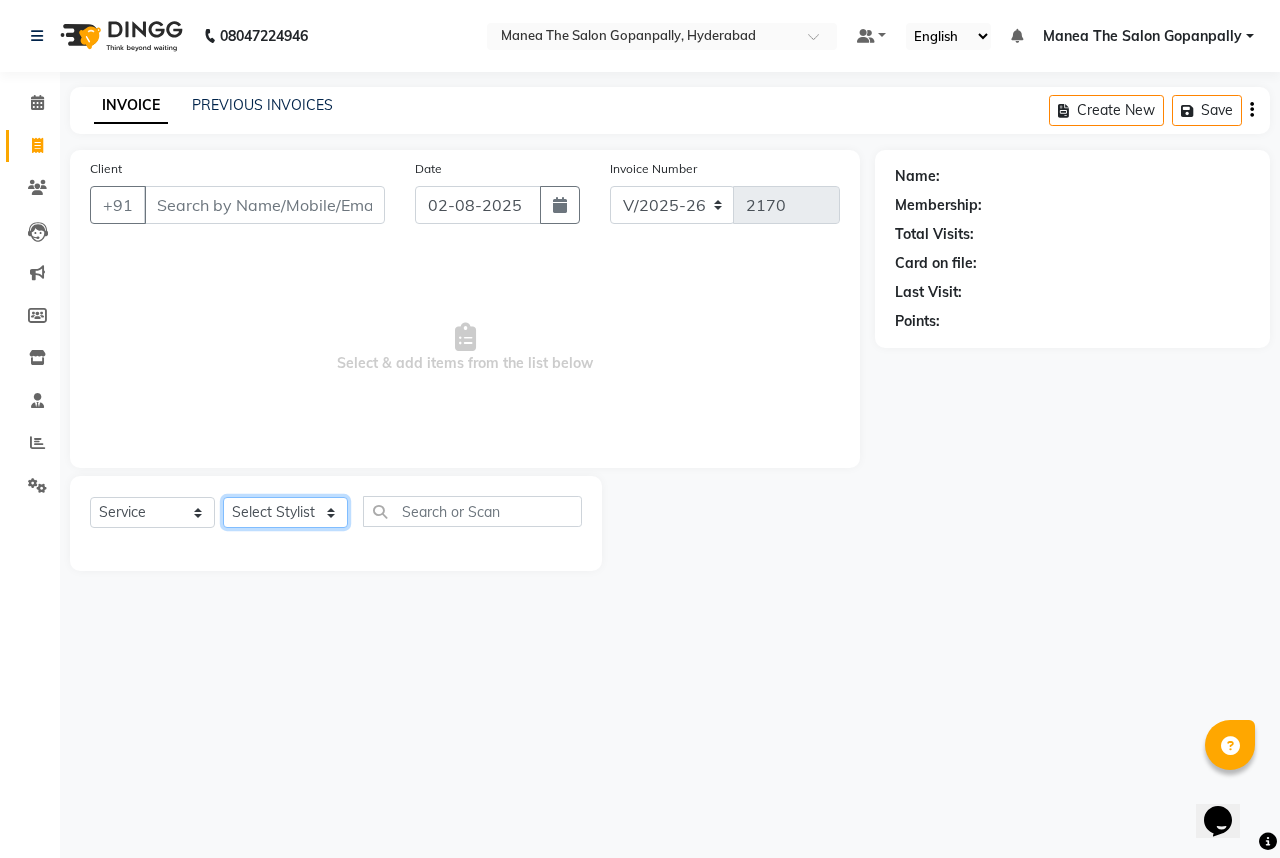 select on "57885" 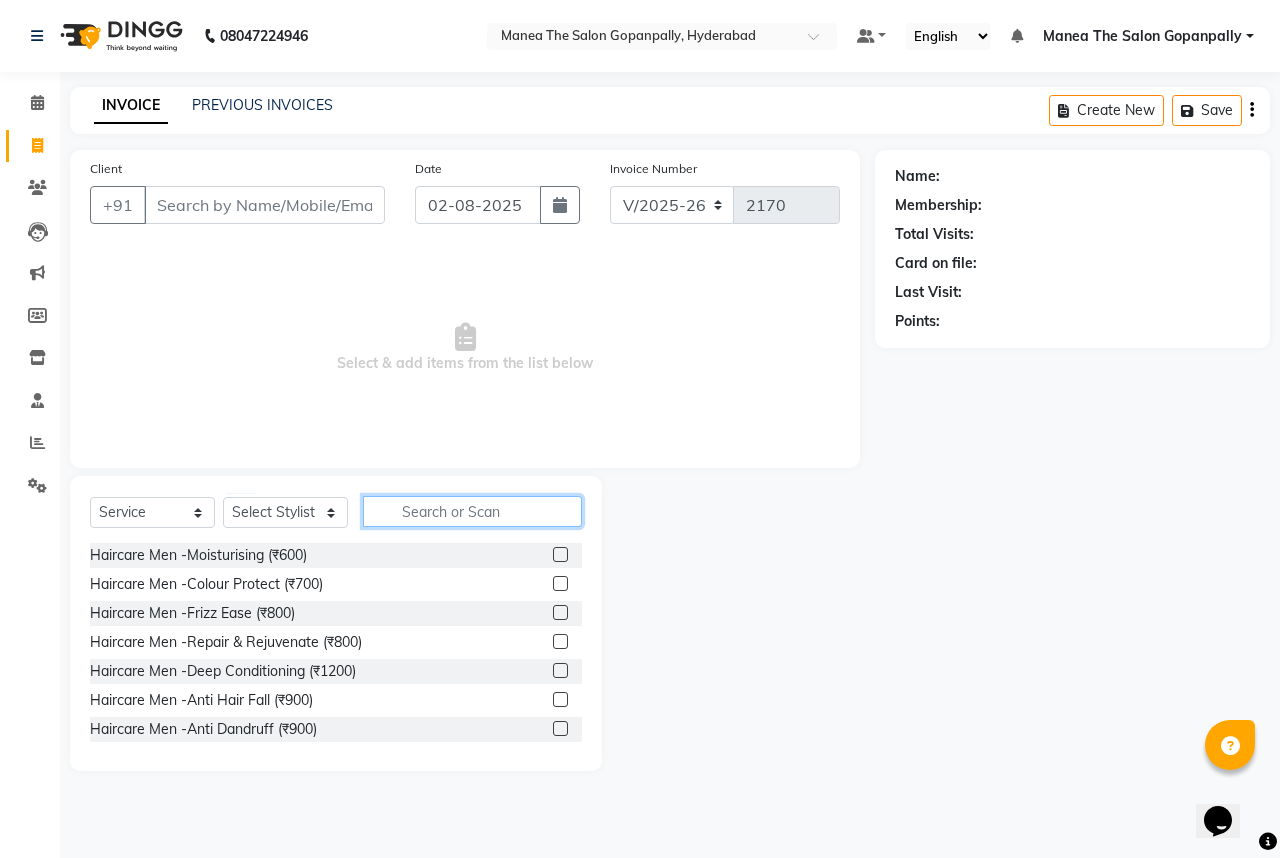 click 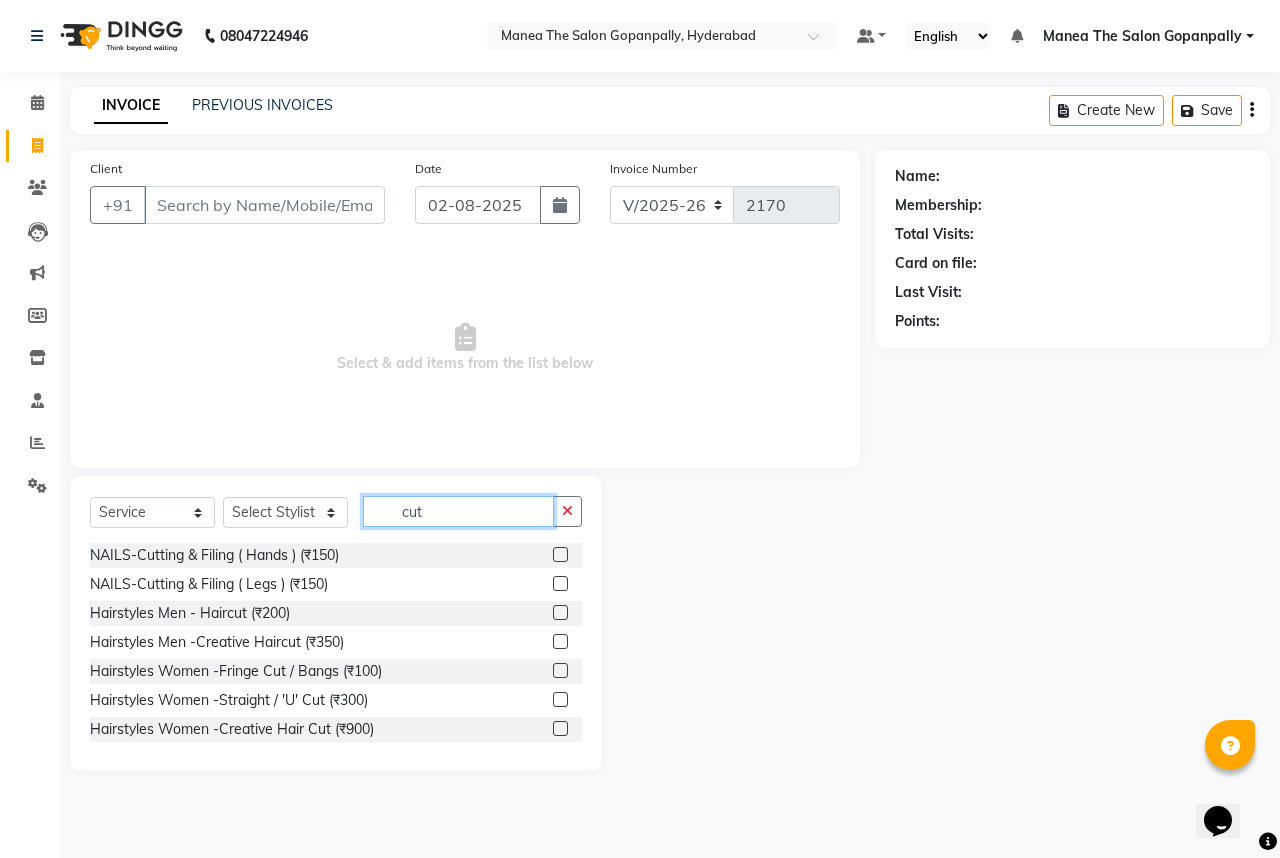 type on "cut" 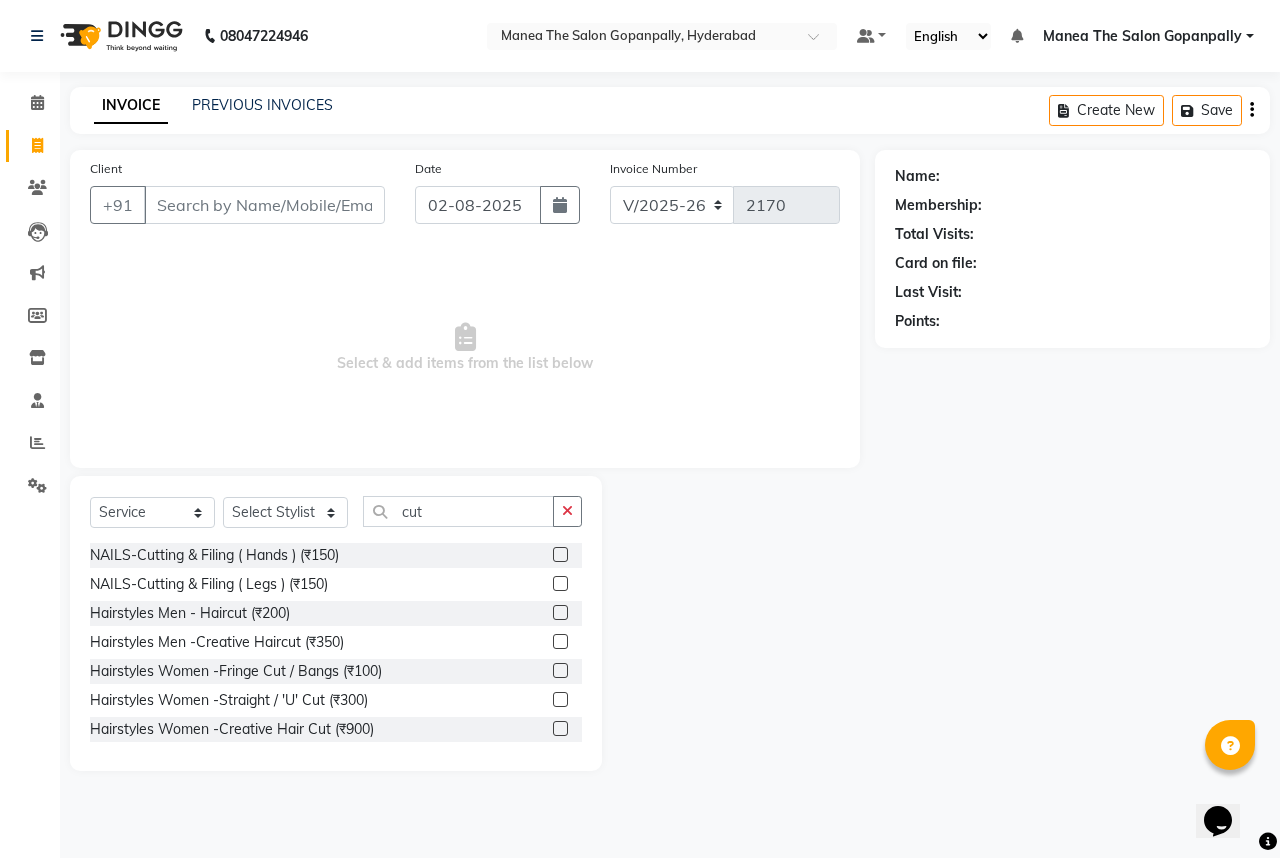 click 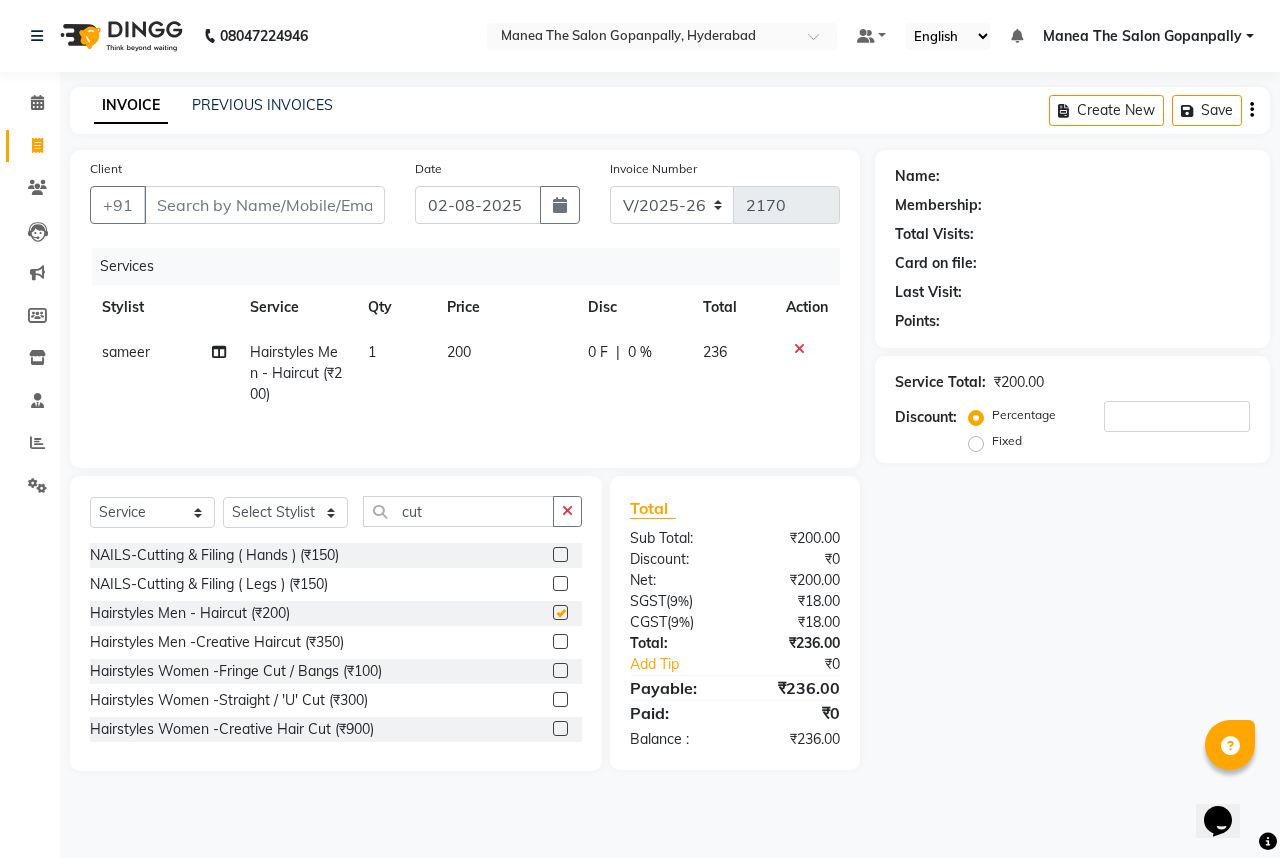 checkbox on "false" 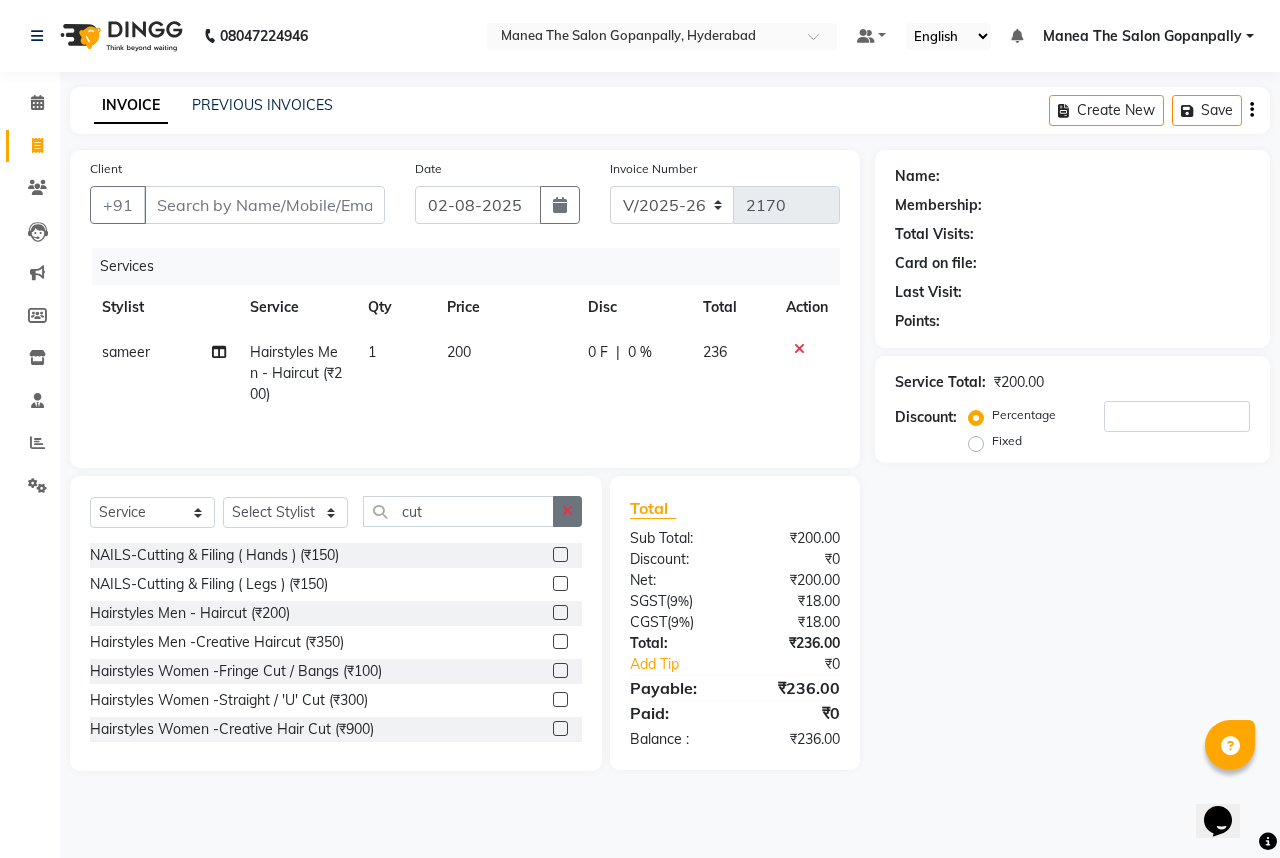 click 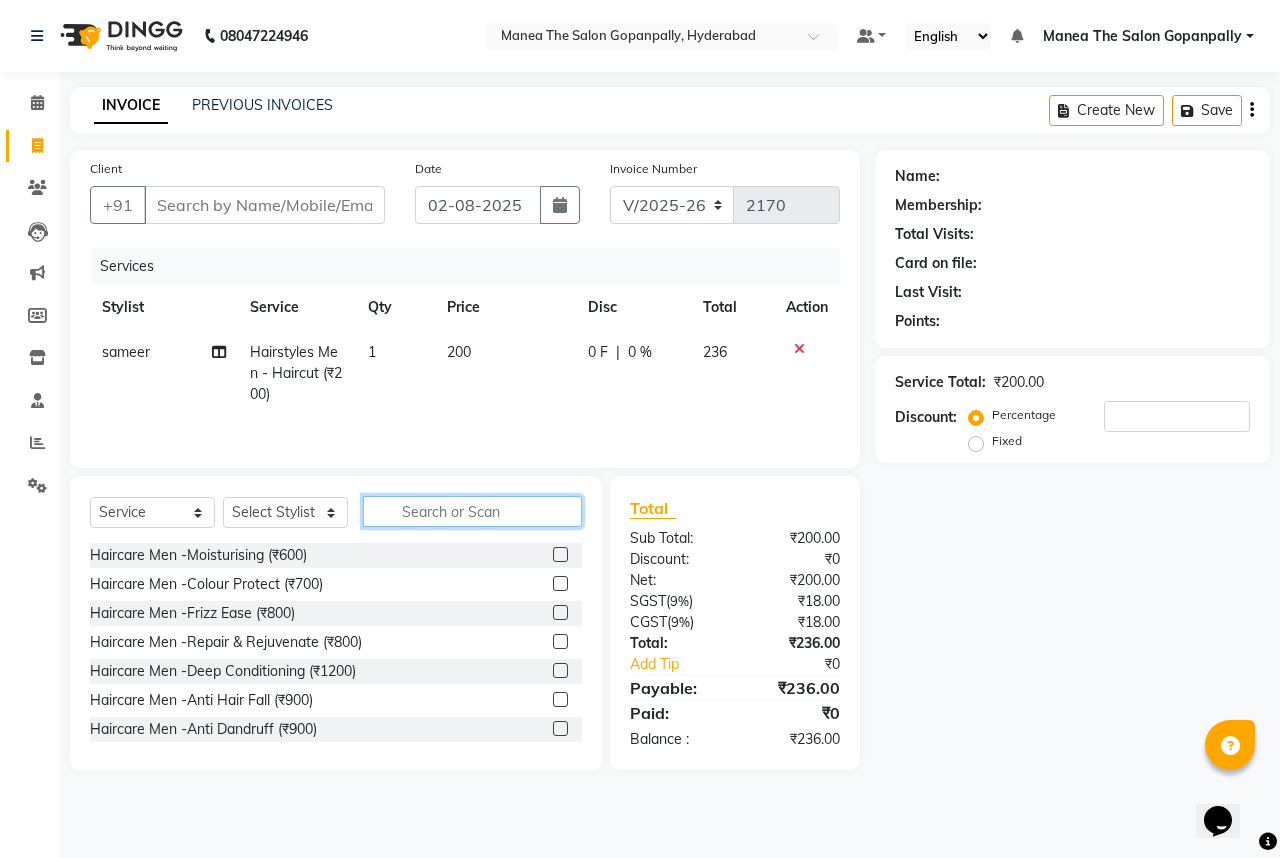 click 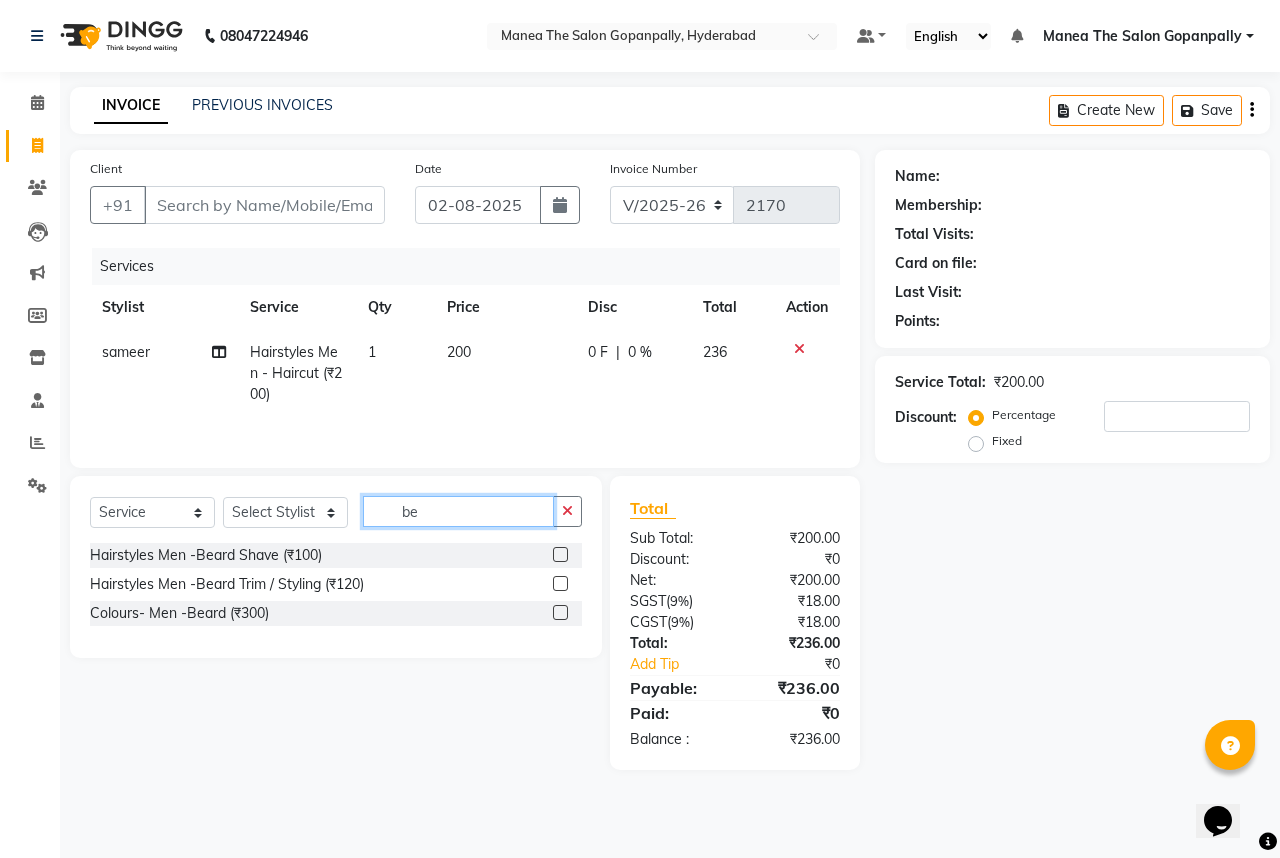 type on "be" 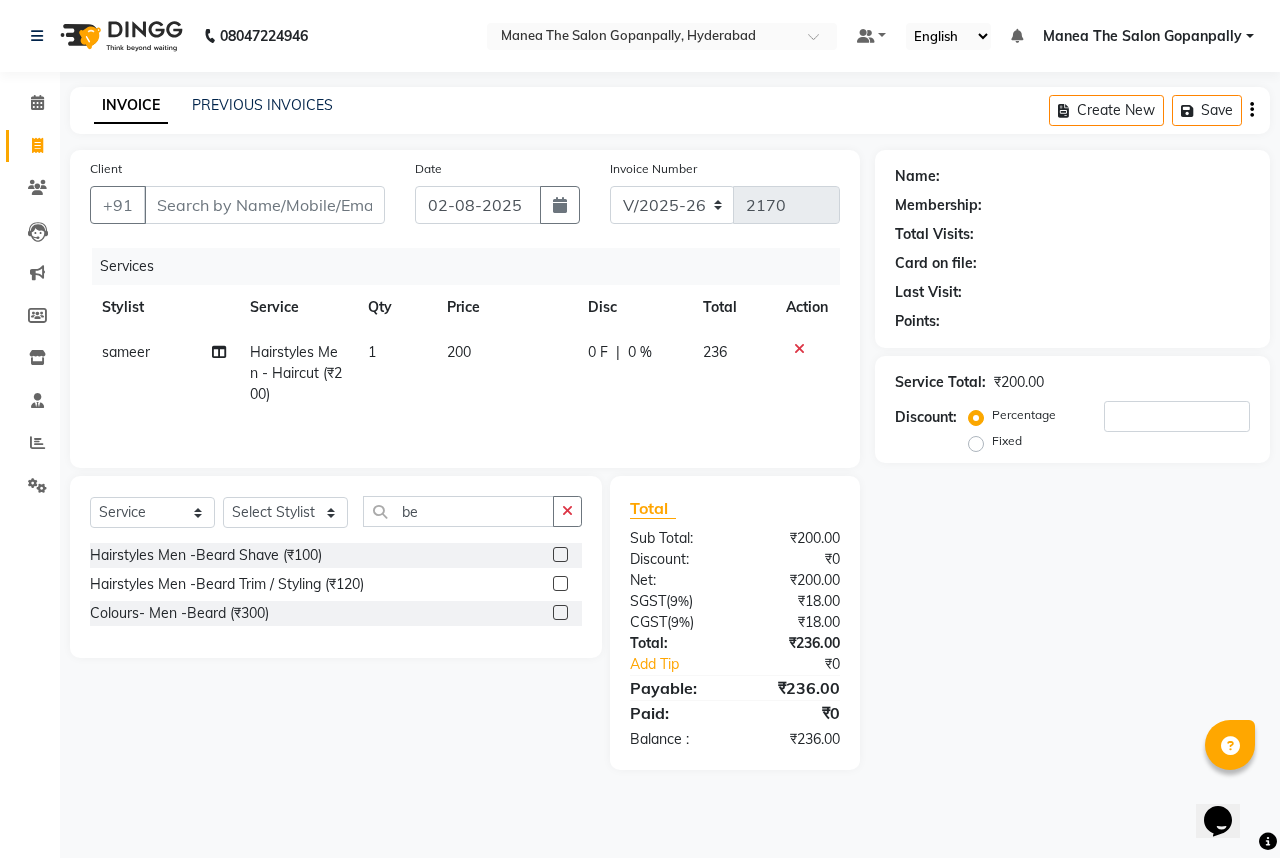 click 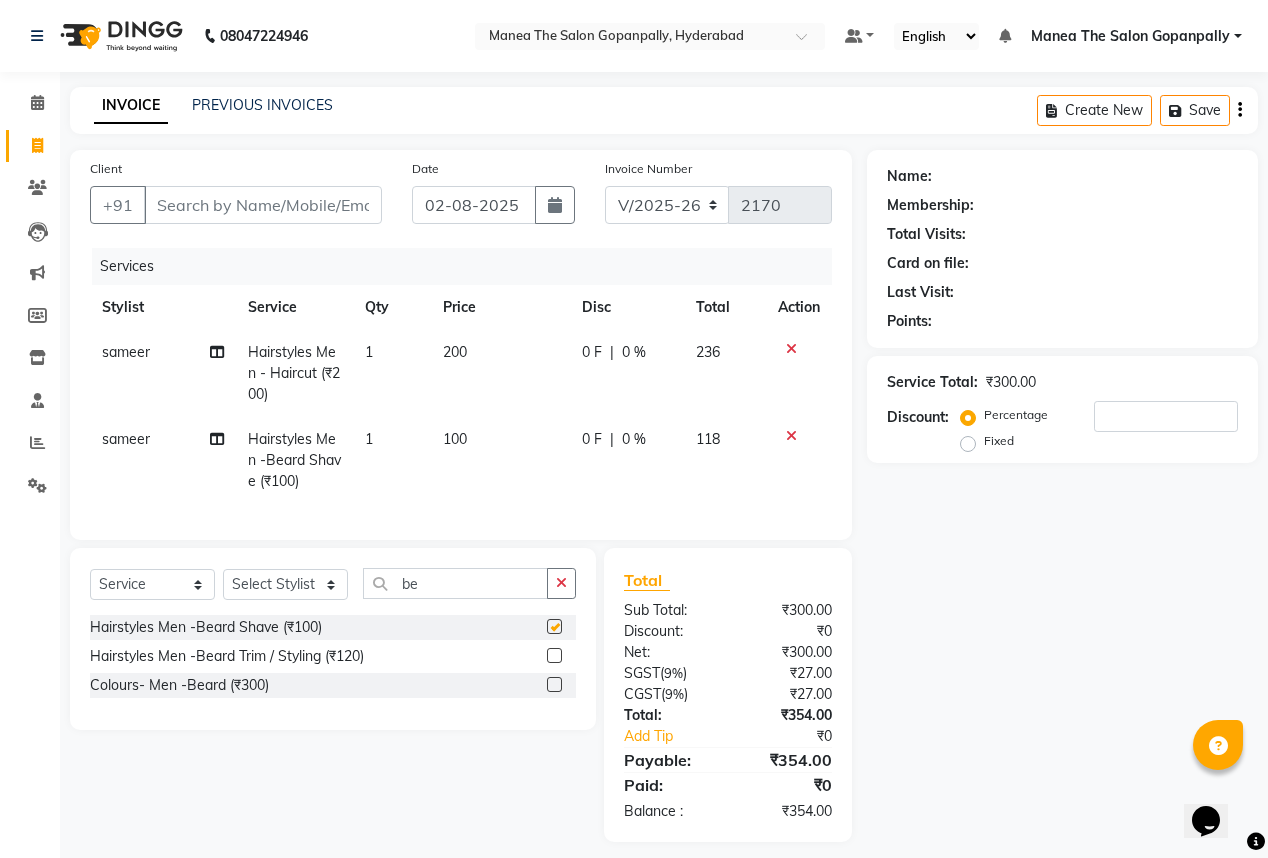 checkbox on "false" 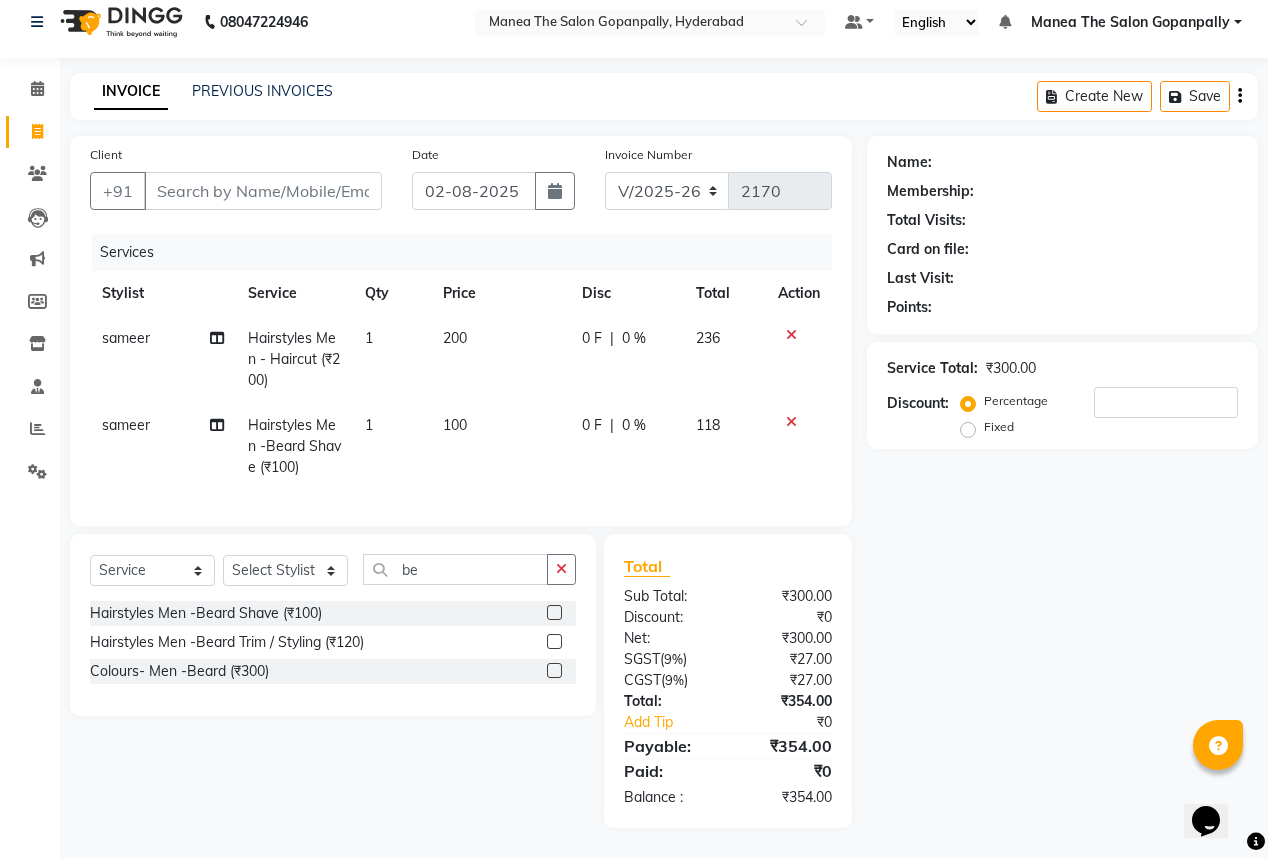scroll, scrollTop: 26, scrollLeft: 0, axis: vertical 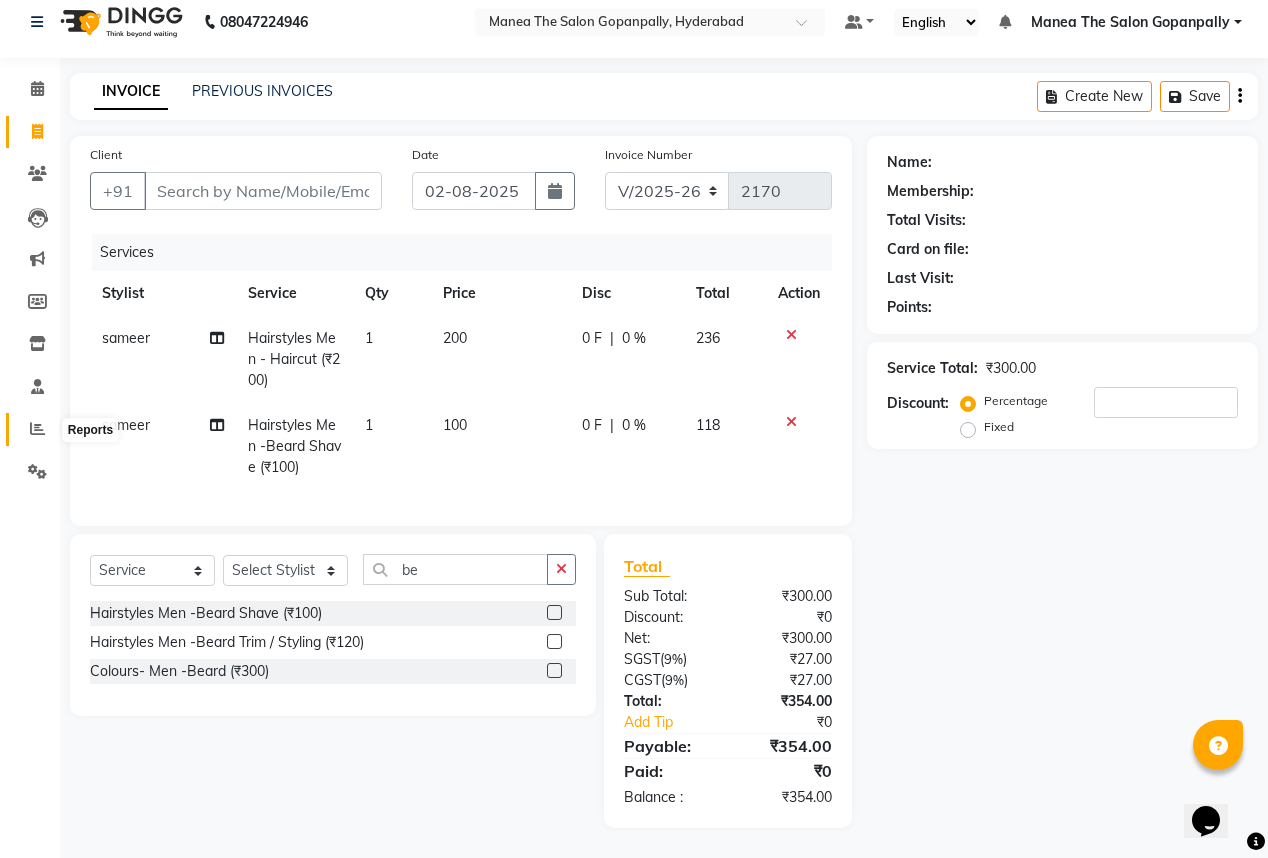 click 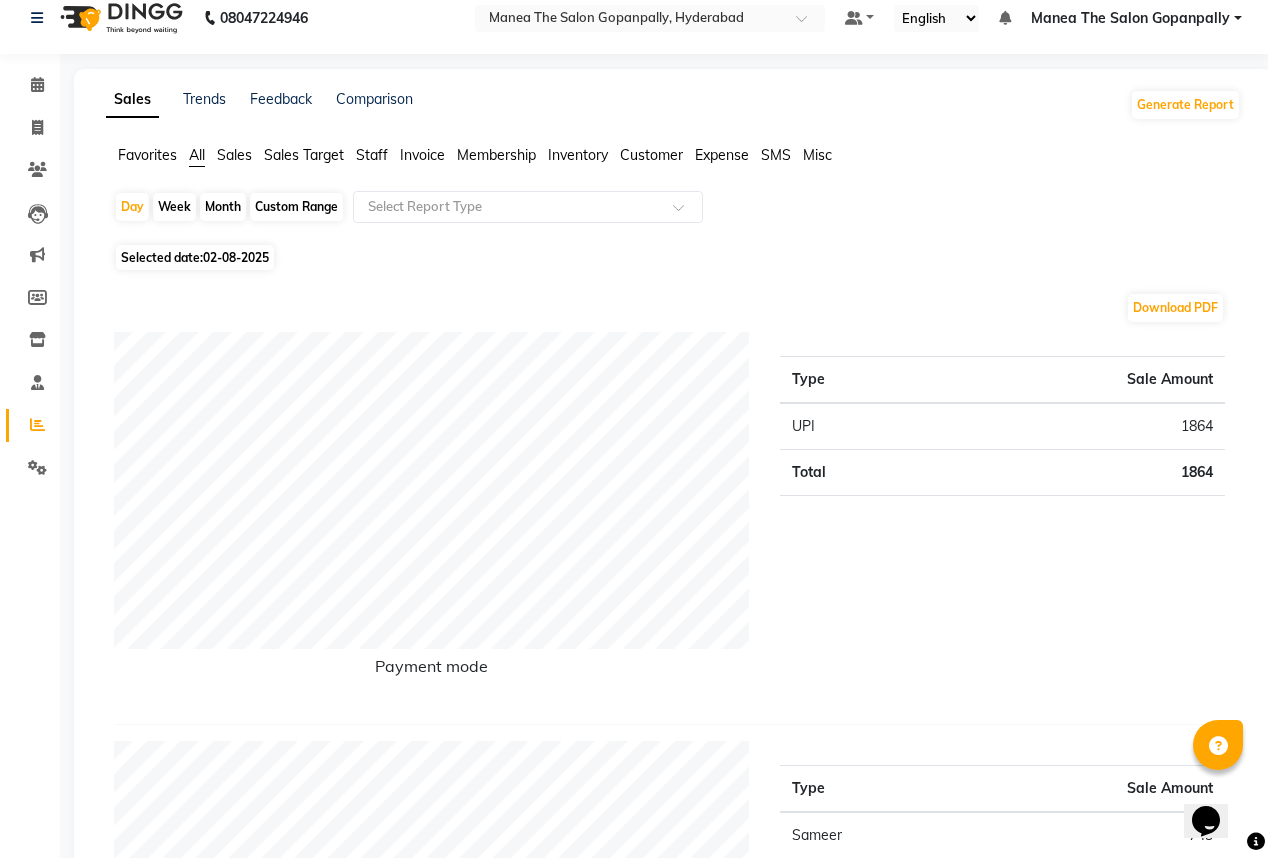 scroll, scrollTop: 0, scrollLeft: 0, axis: both 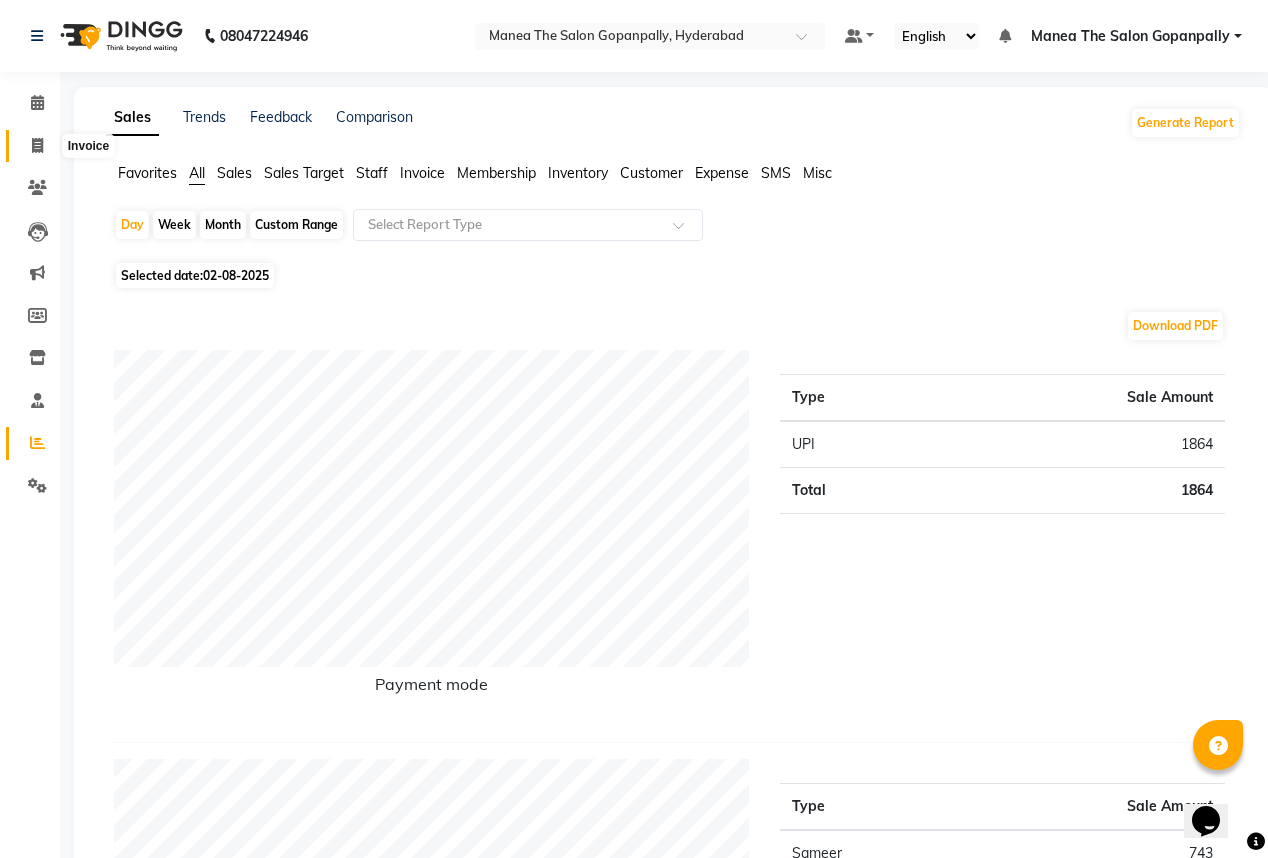 click 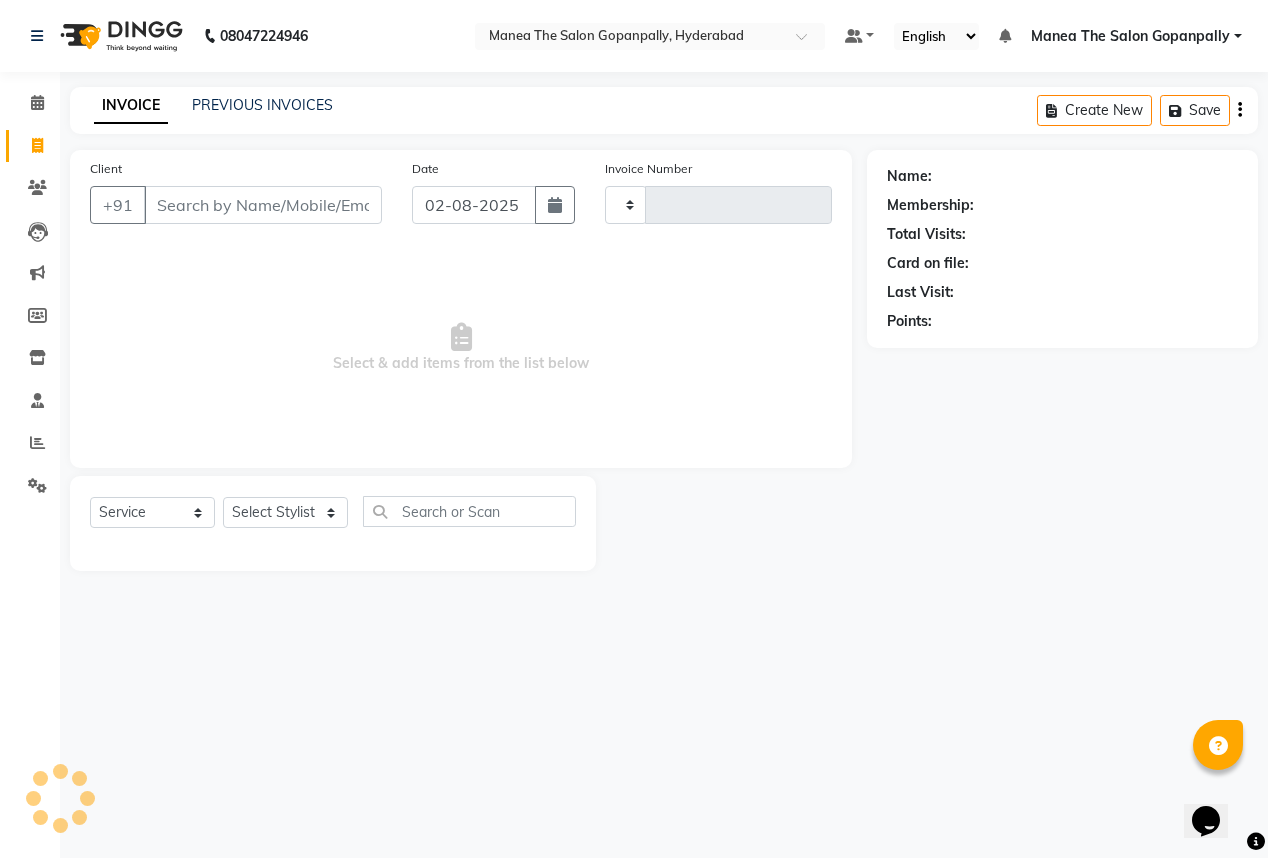 type on "2170" 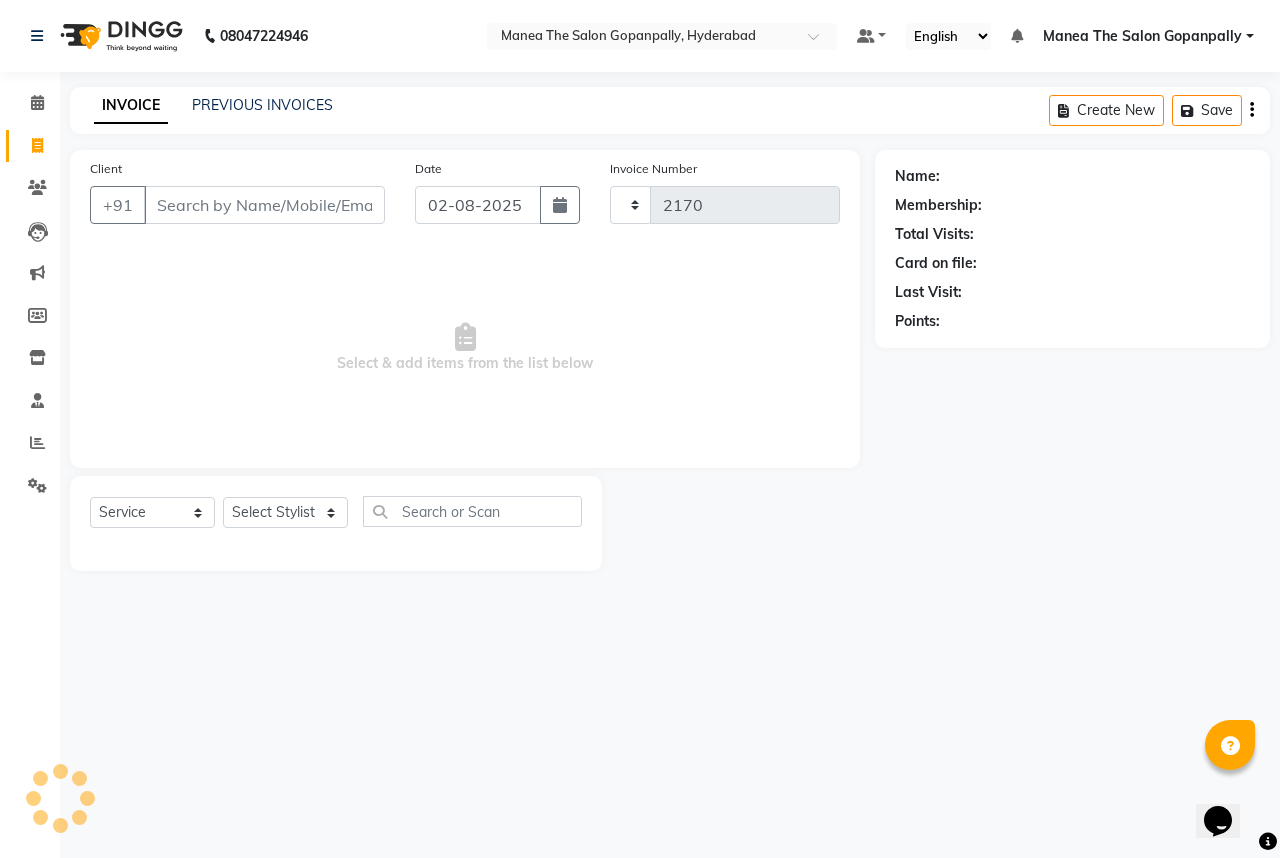 select on "7027" 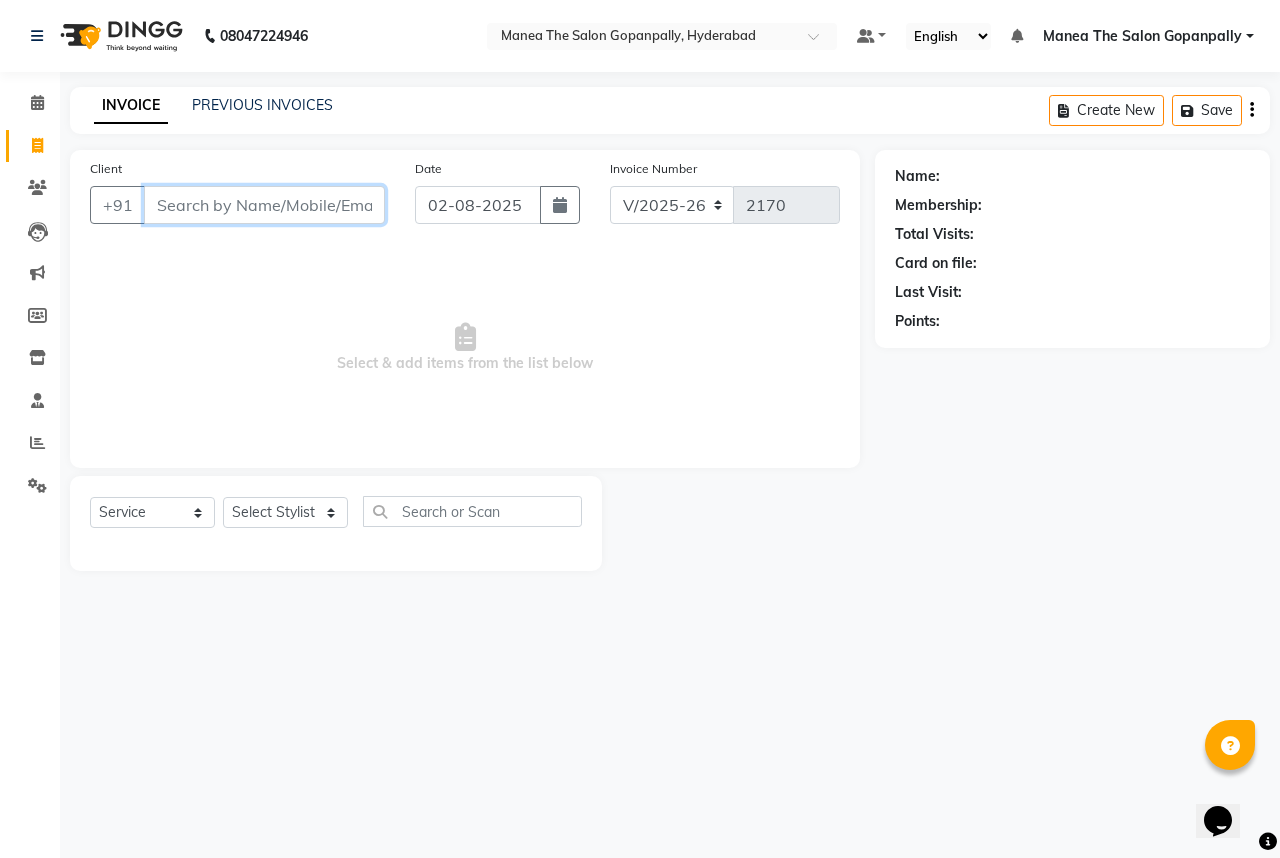 click on "Client" at bounding box center (264, 205) 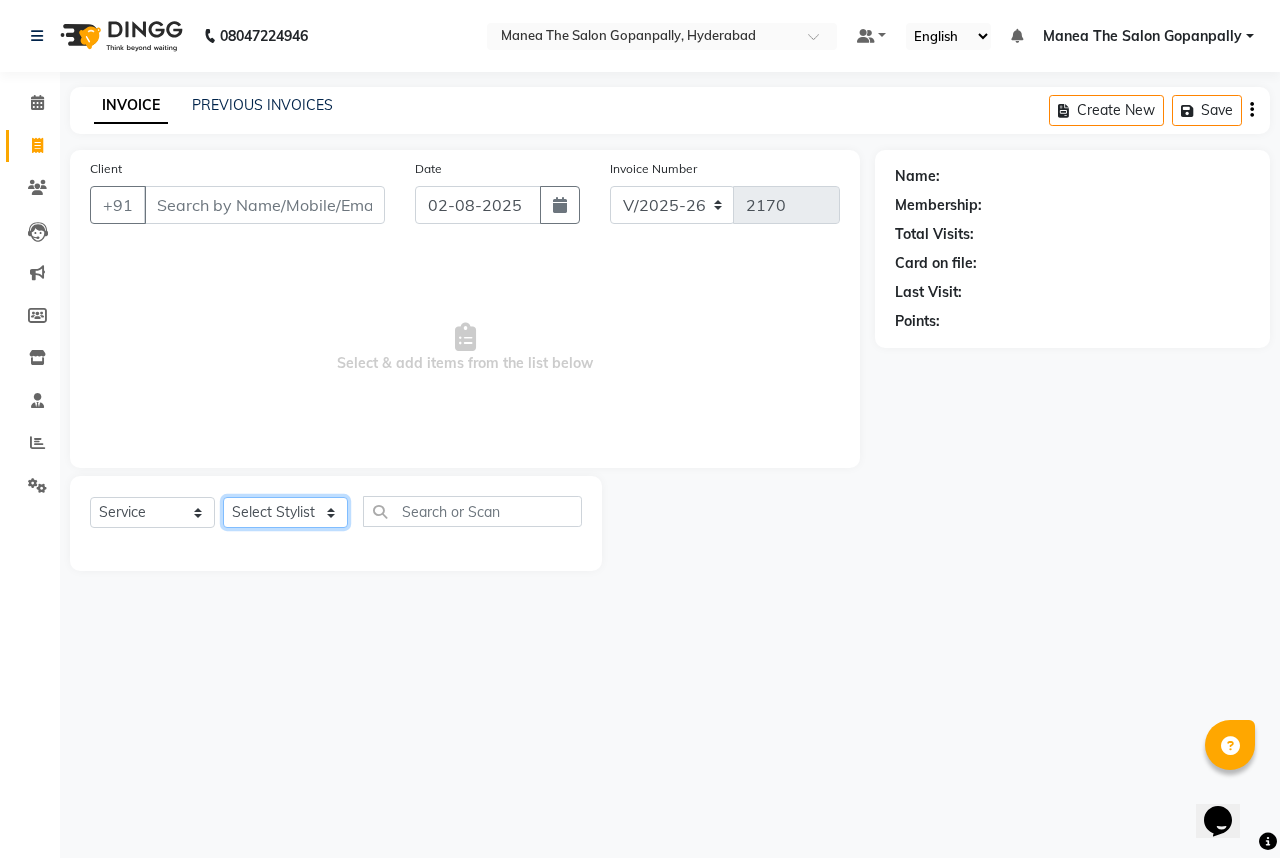 click on "Select Stylist Anand AVANTHI Haider  indu IRFAN keerthi rehan sameer saritha zubair" 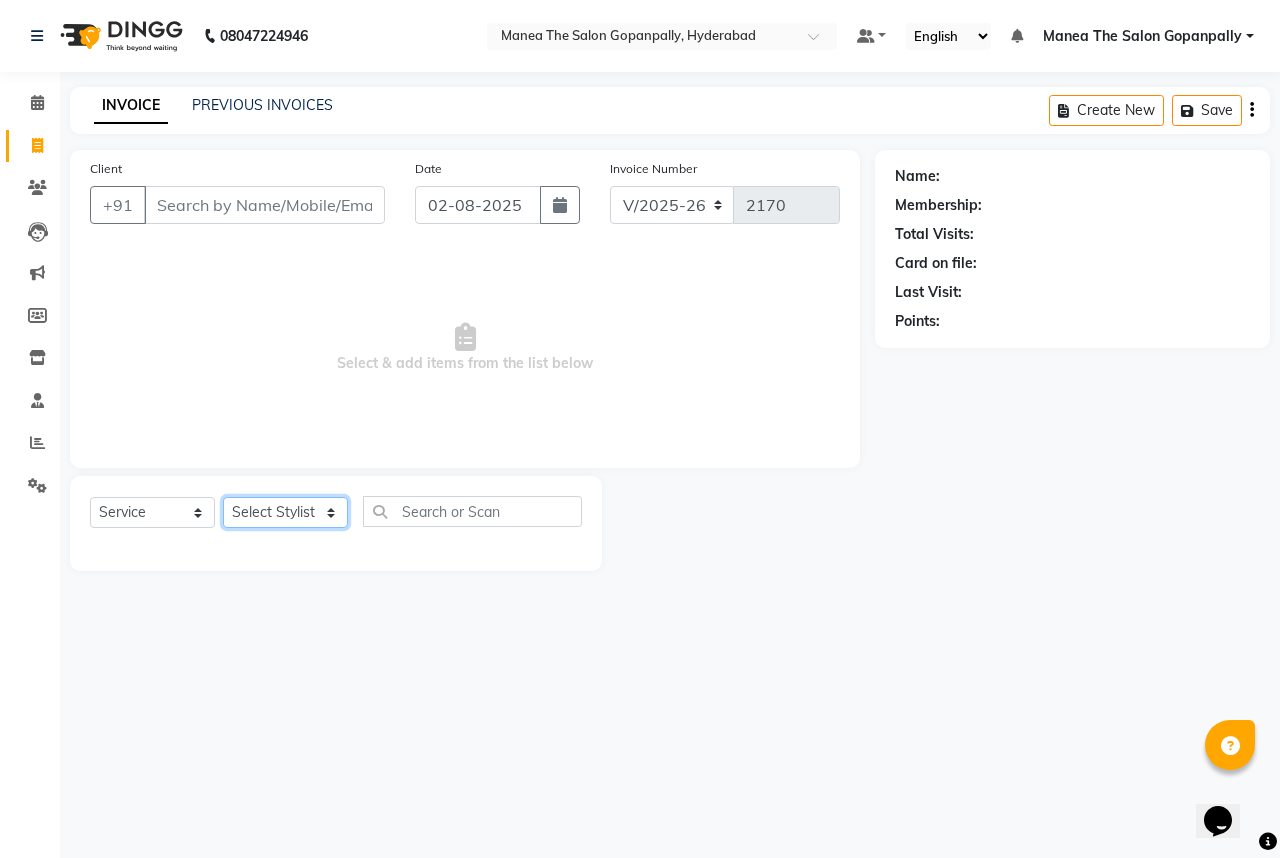 select on "86049" 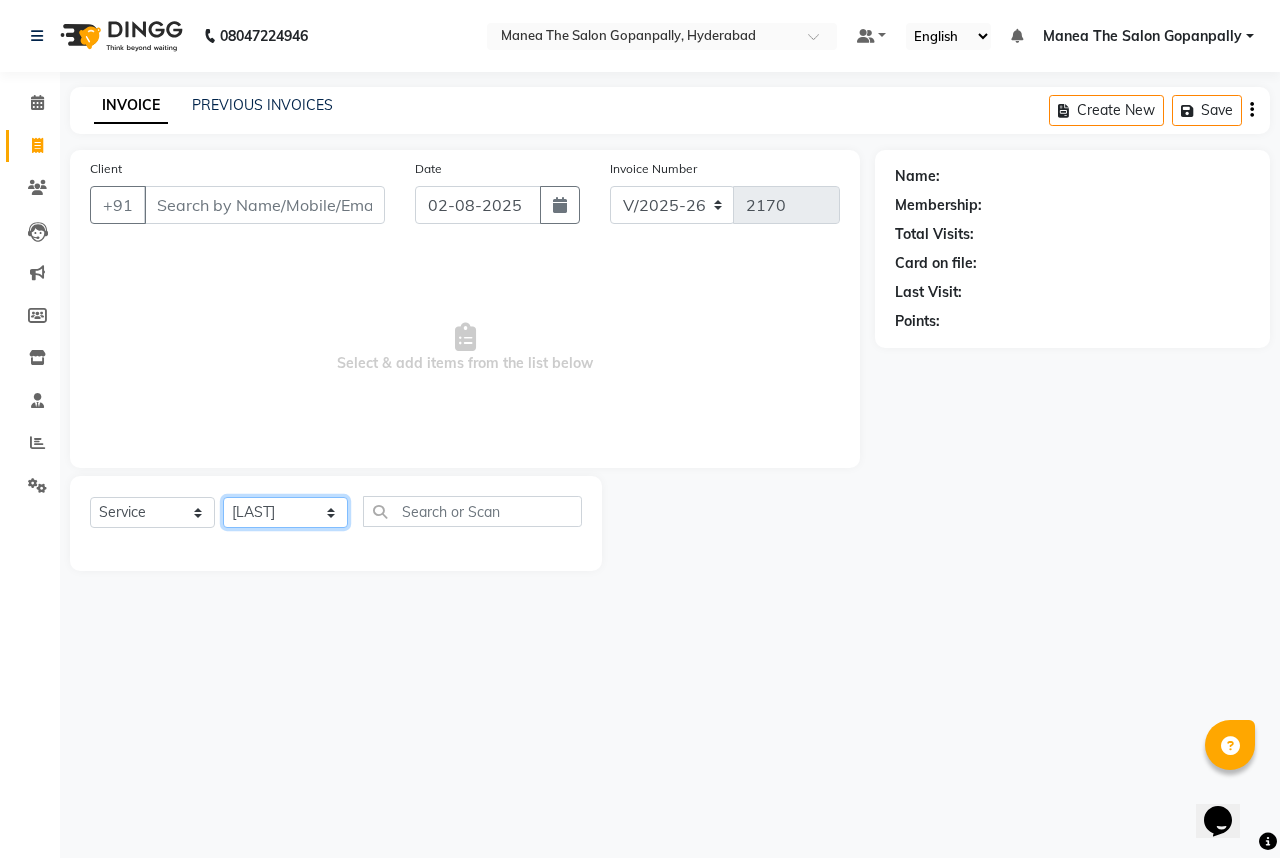 click on "Select Stylist Anand AVANTHI Haider  indu IRFAN keerthi rehan sameer saritha zubair" 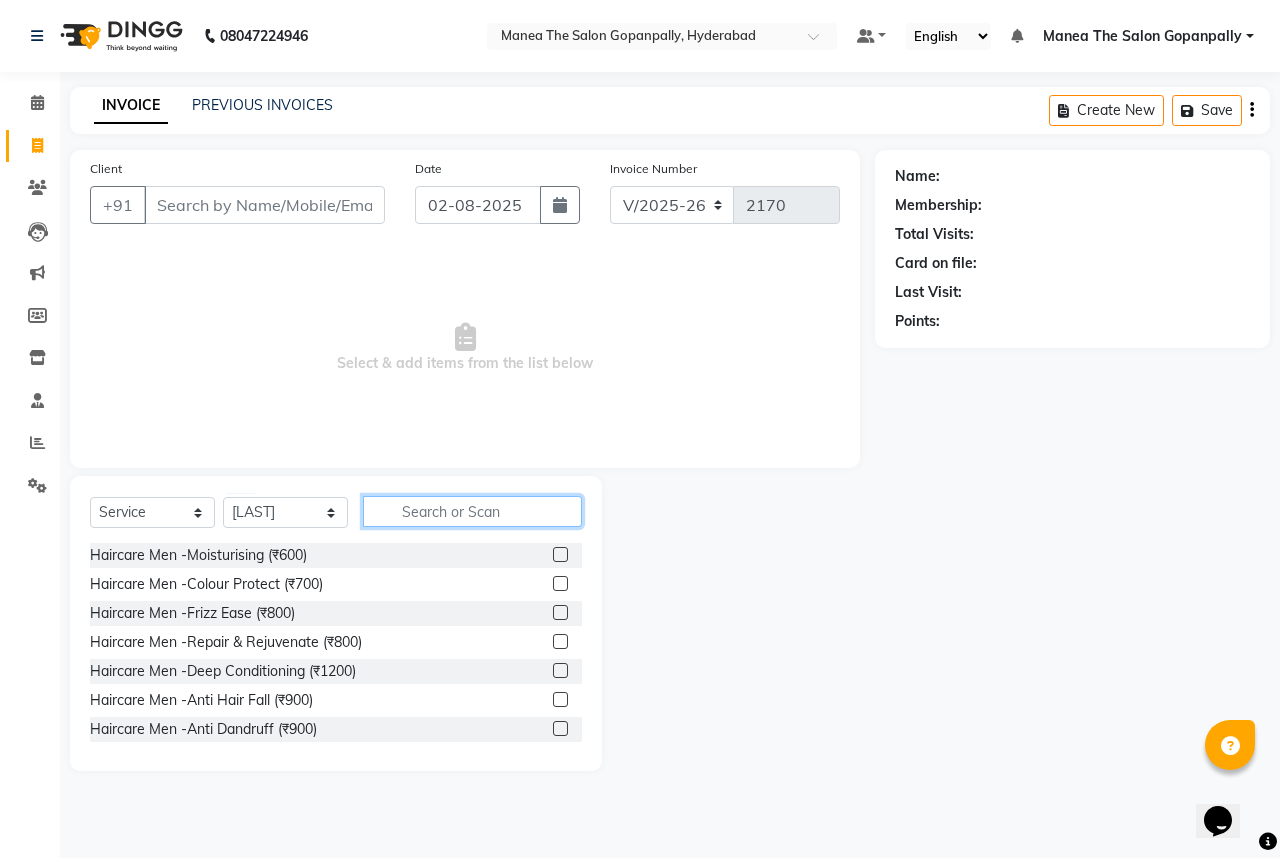 click 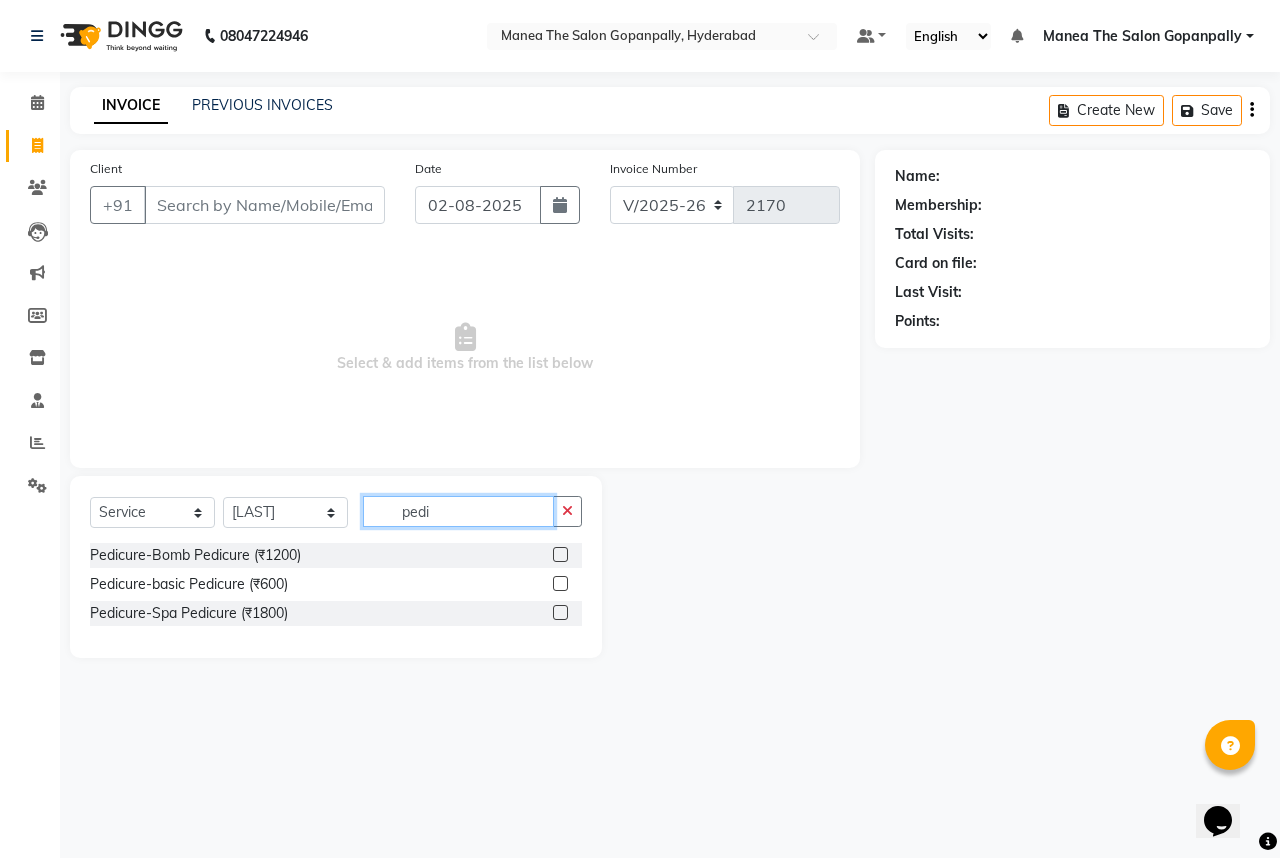 type on "pedi" 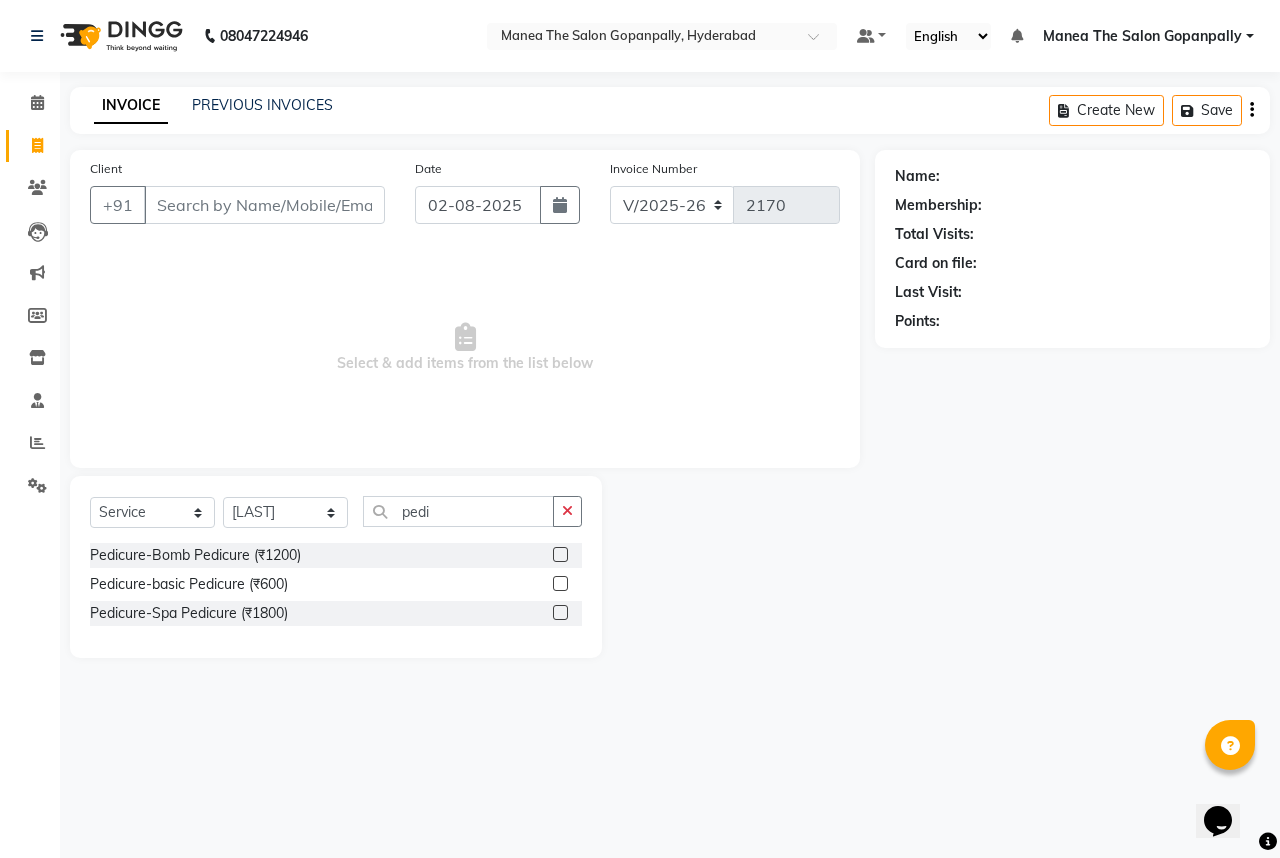 click 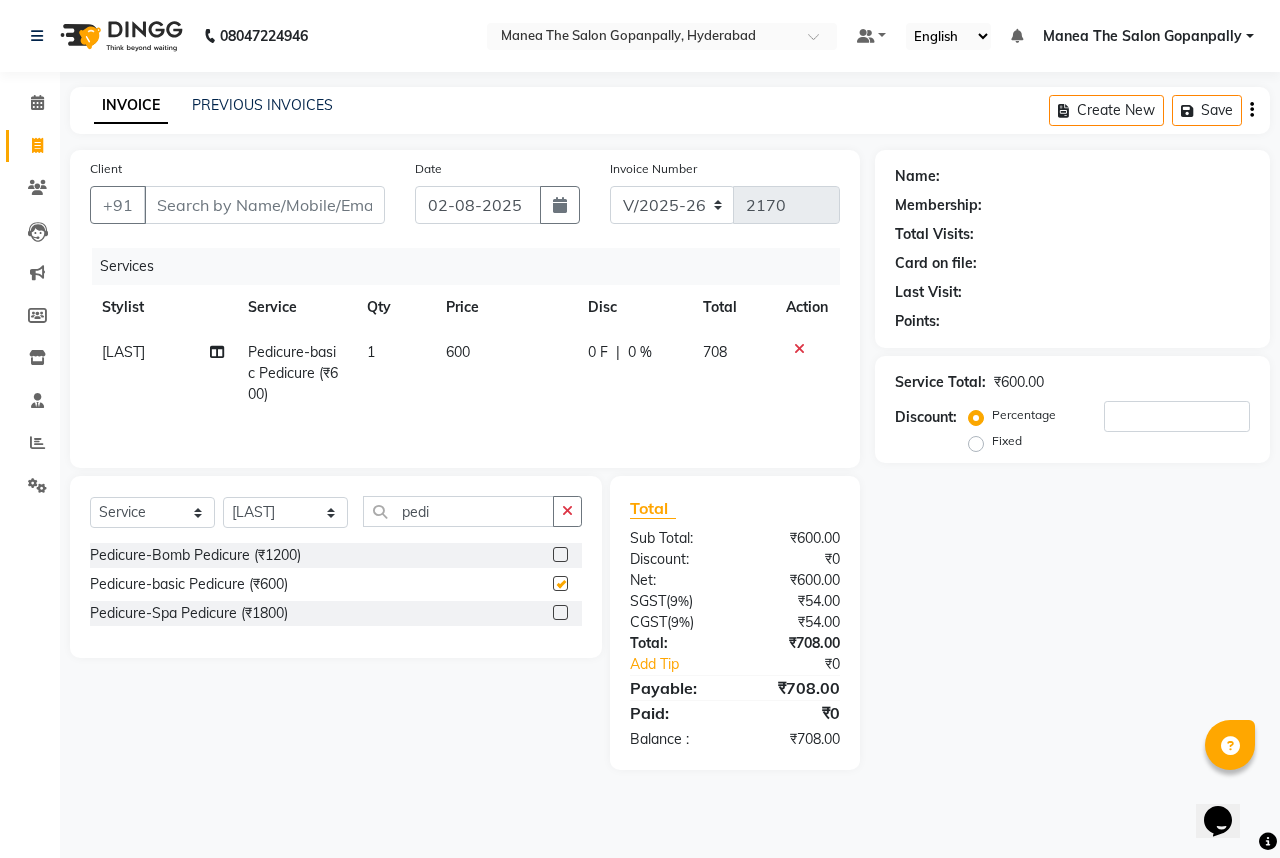 checkbox on "false" 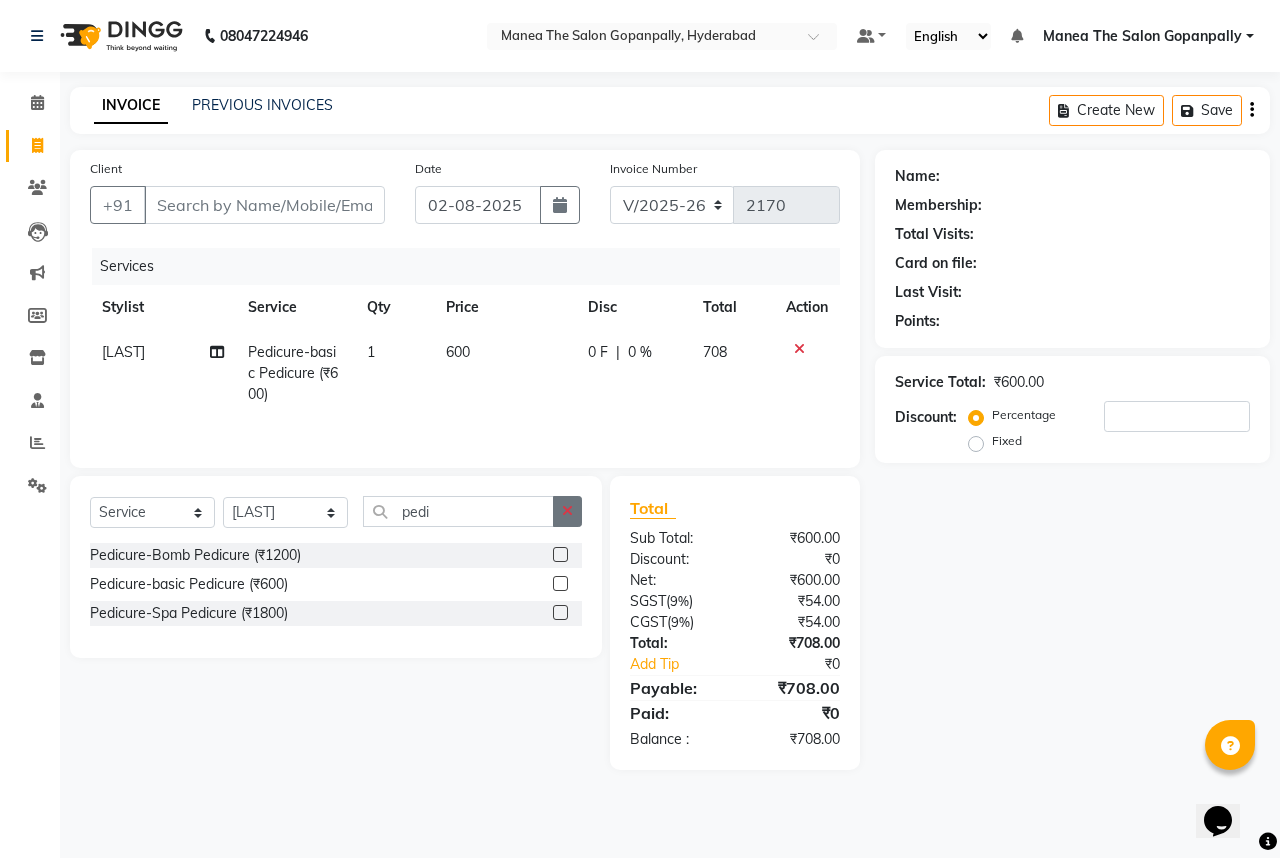 click 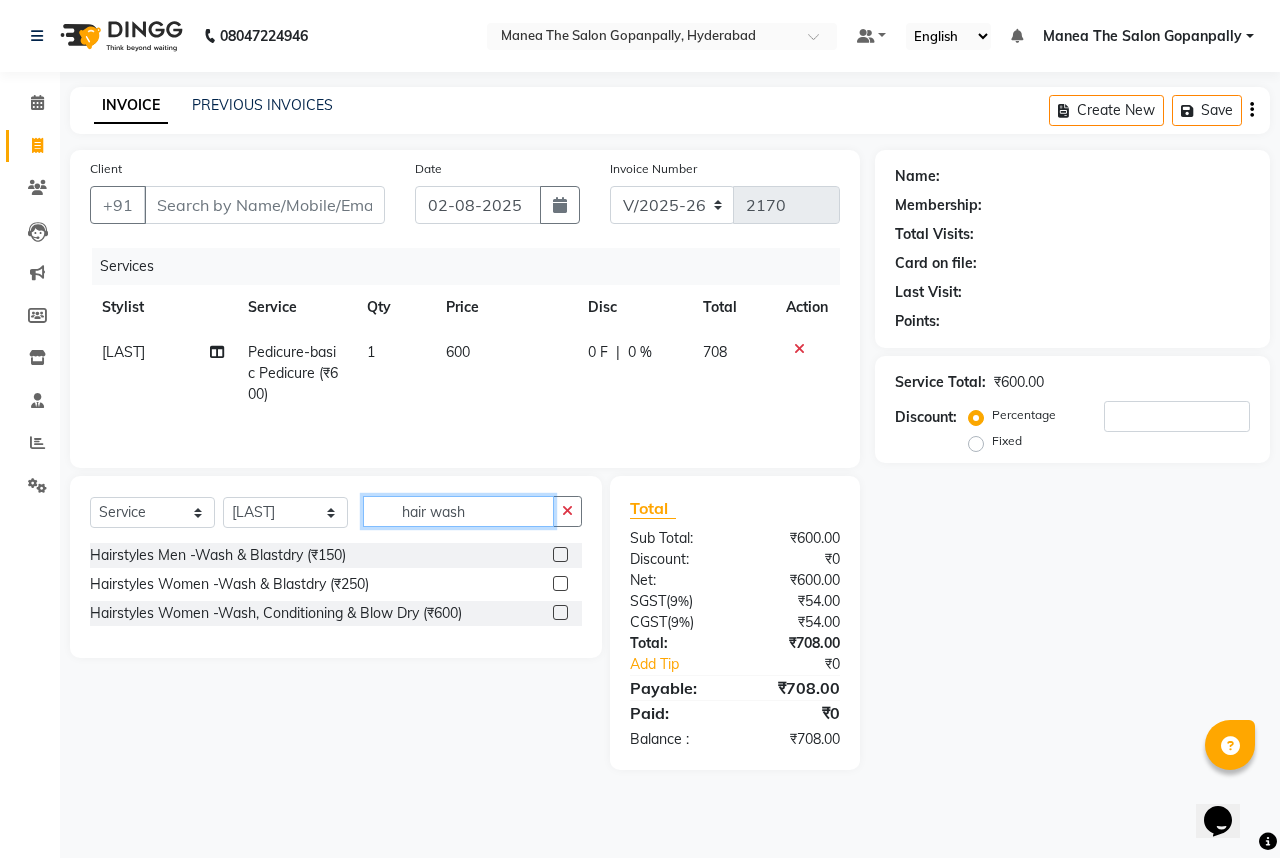 type on "hair wash" 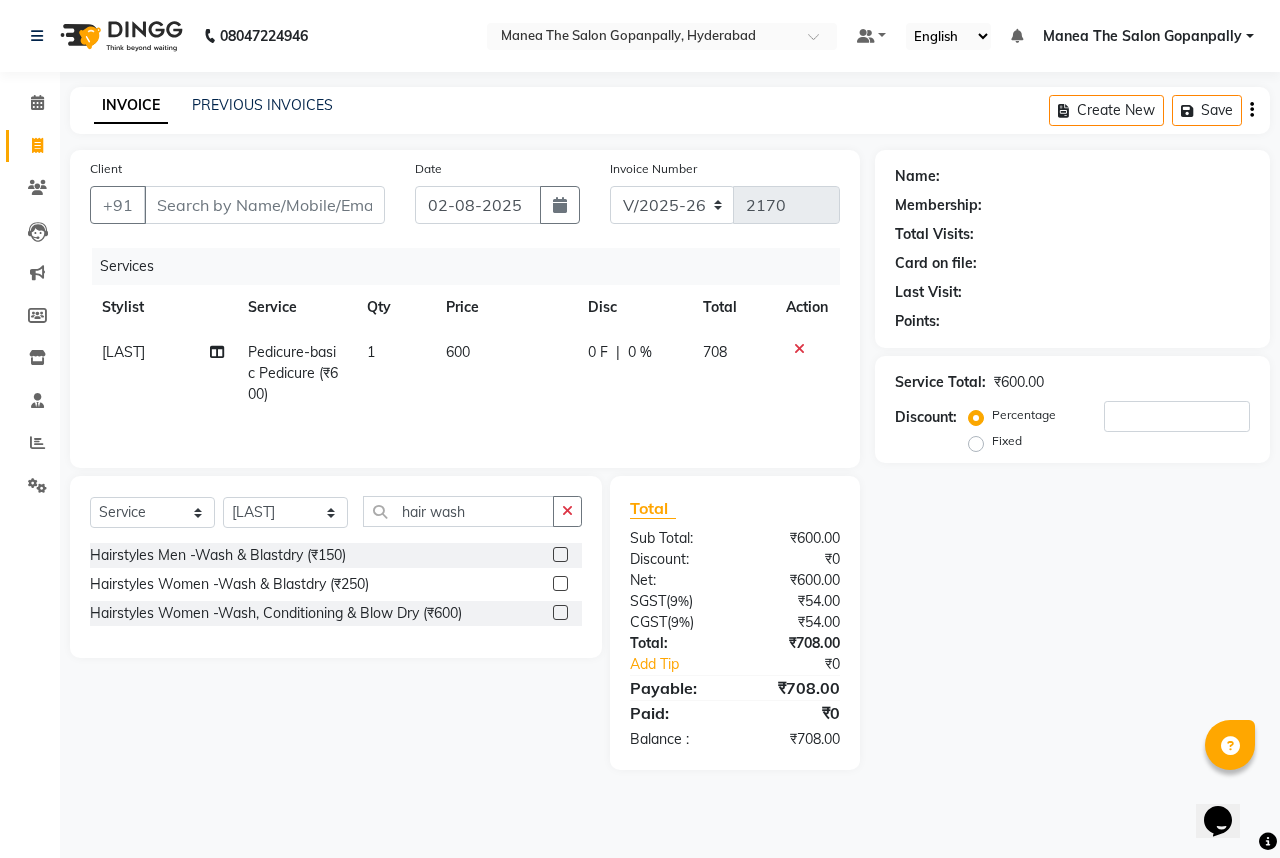 click 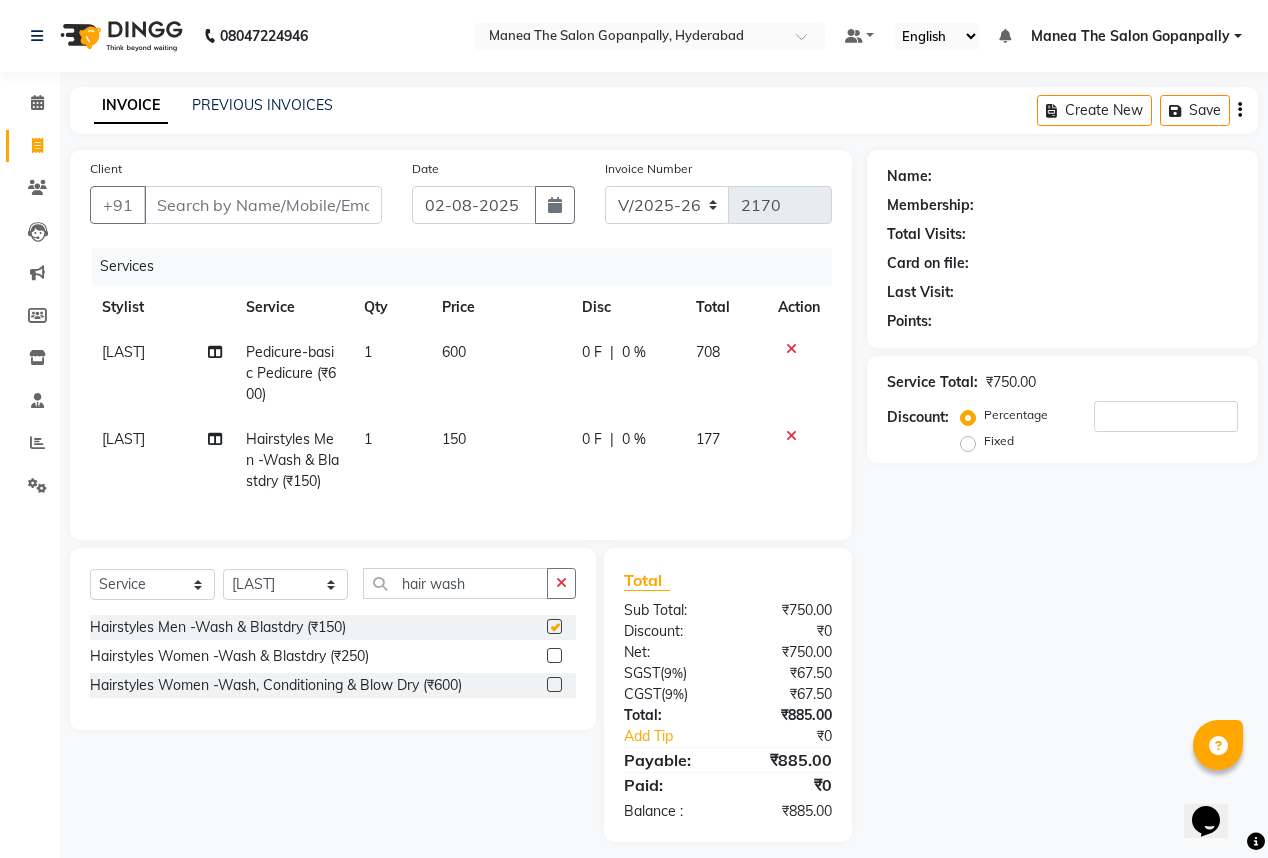 checkbox on "false" 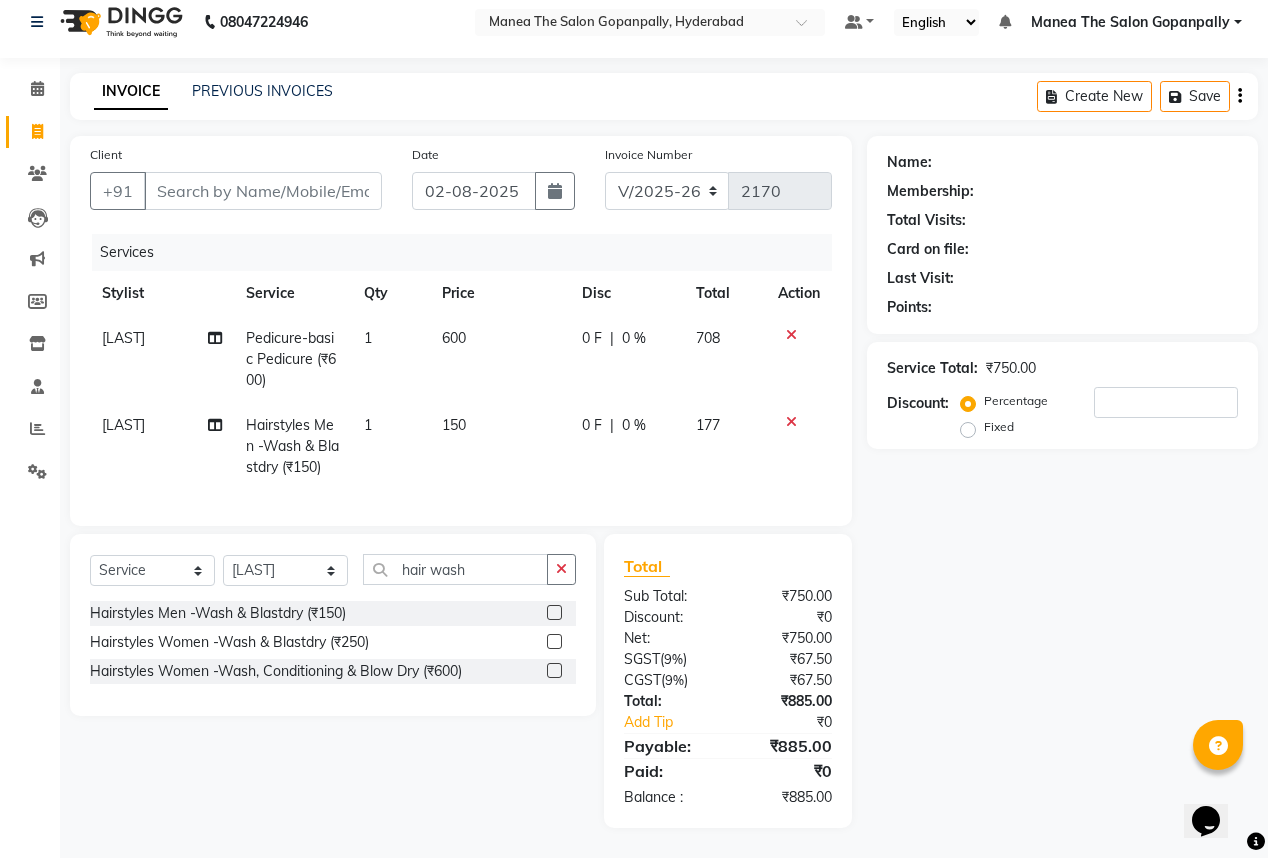 scroll, scrollTop: 26, scrollLeft: 0, axis: vertical 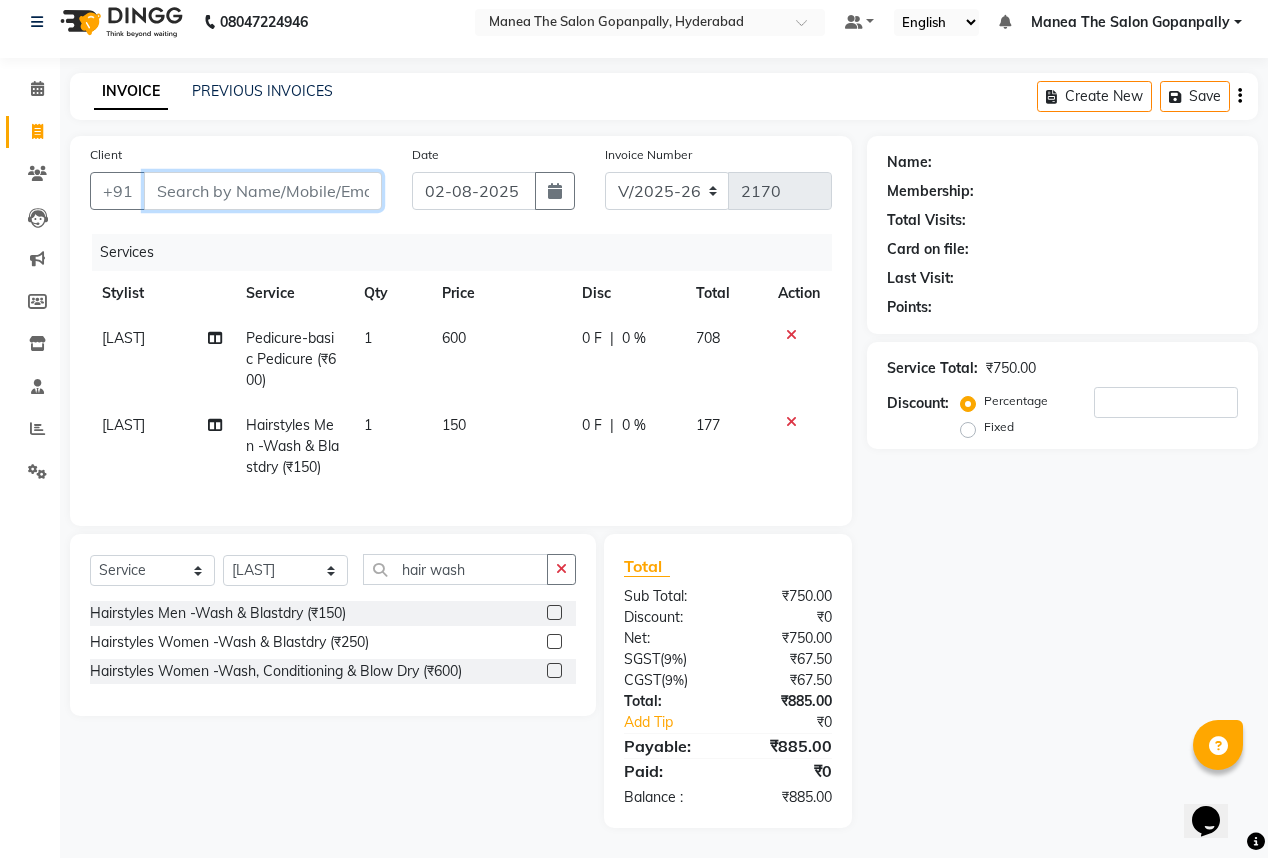 click on "Client" at bounding box center (263, 191) 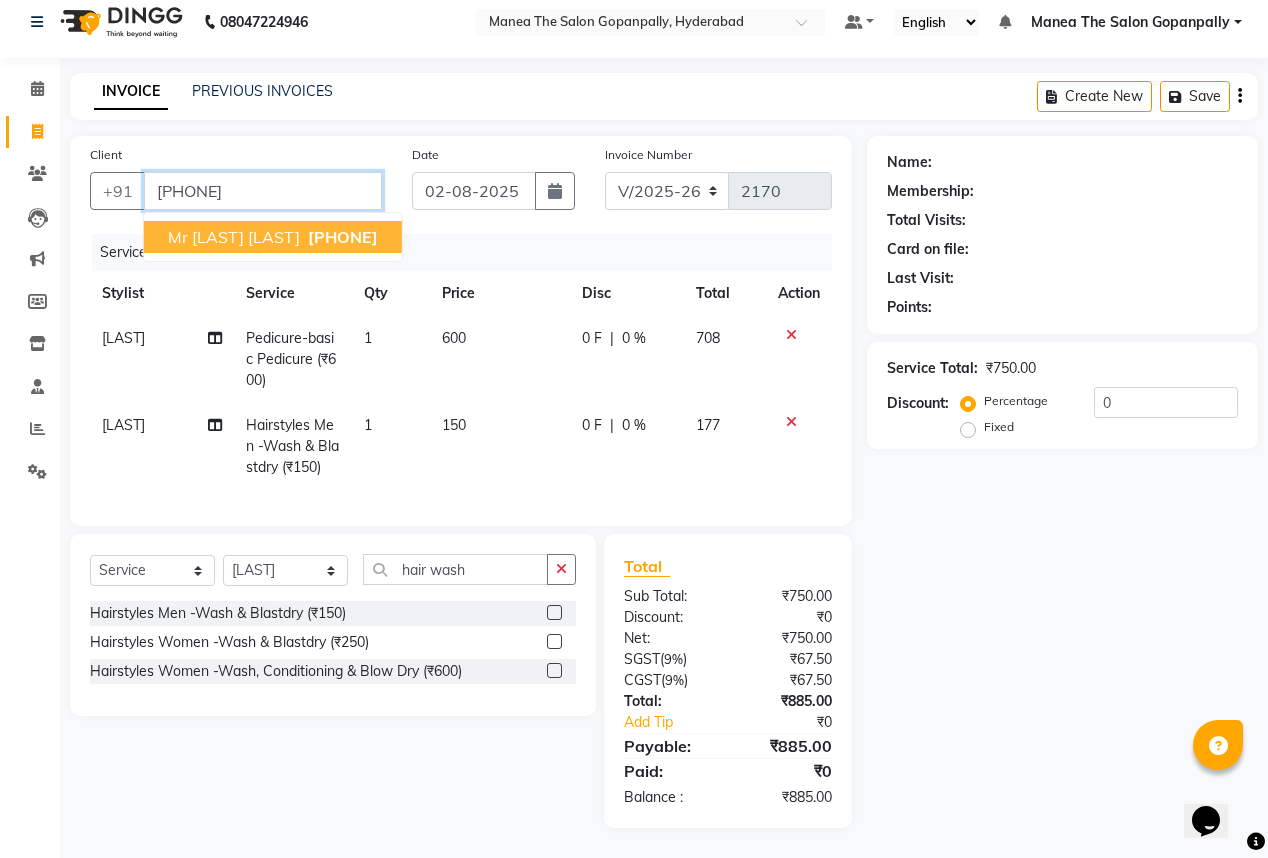 type on "[PHONE]" 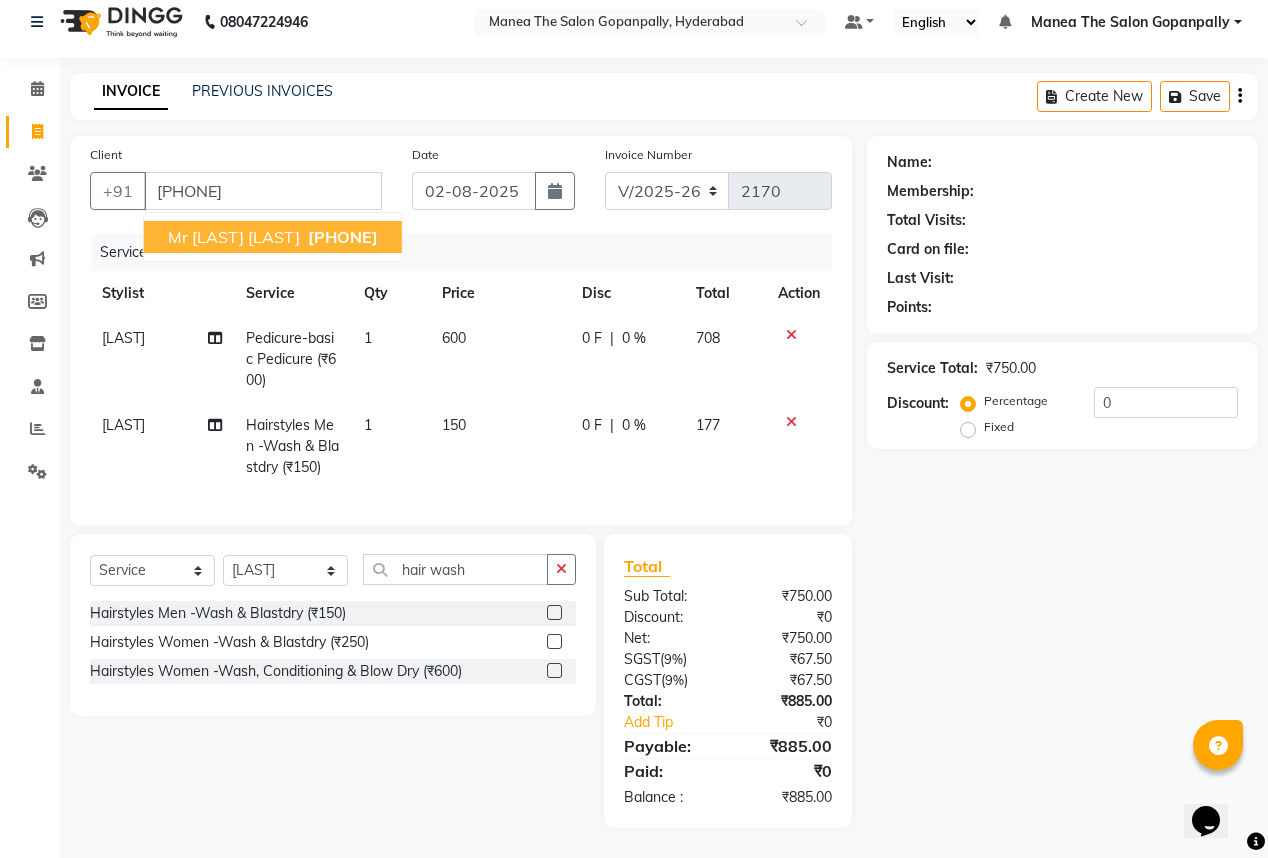 select on "1: Object" 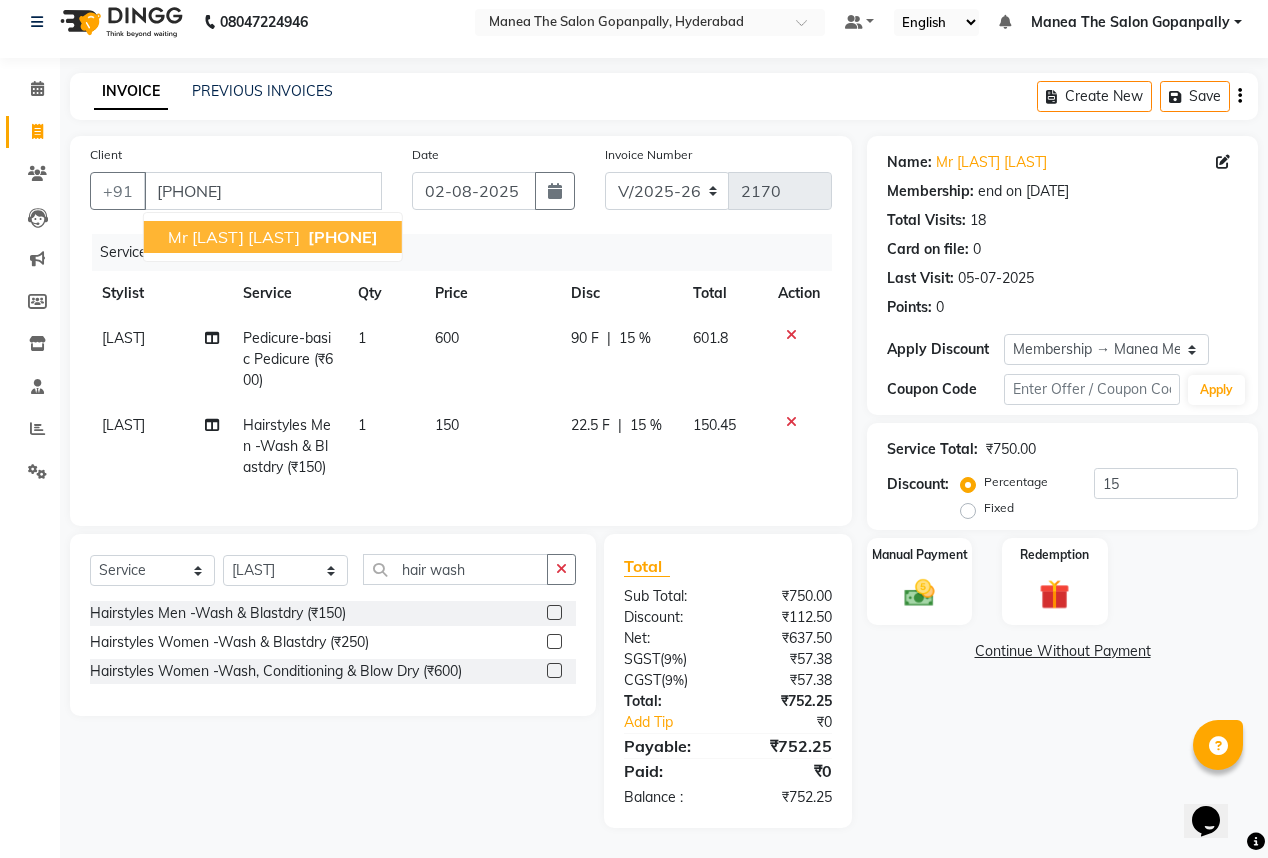 click on "[PHONE]" at bounding box center (343, 237) 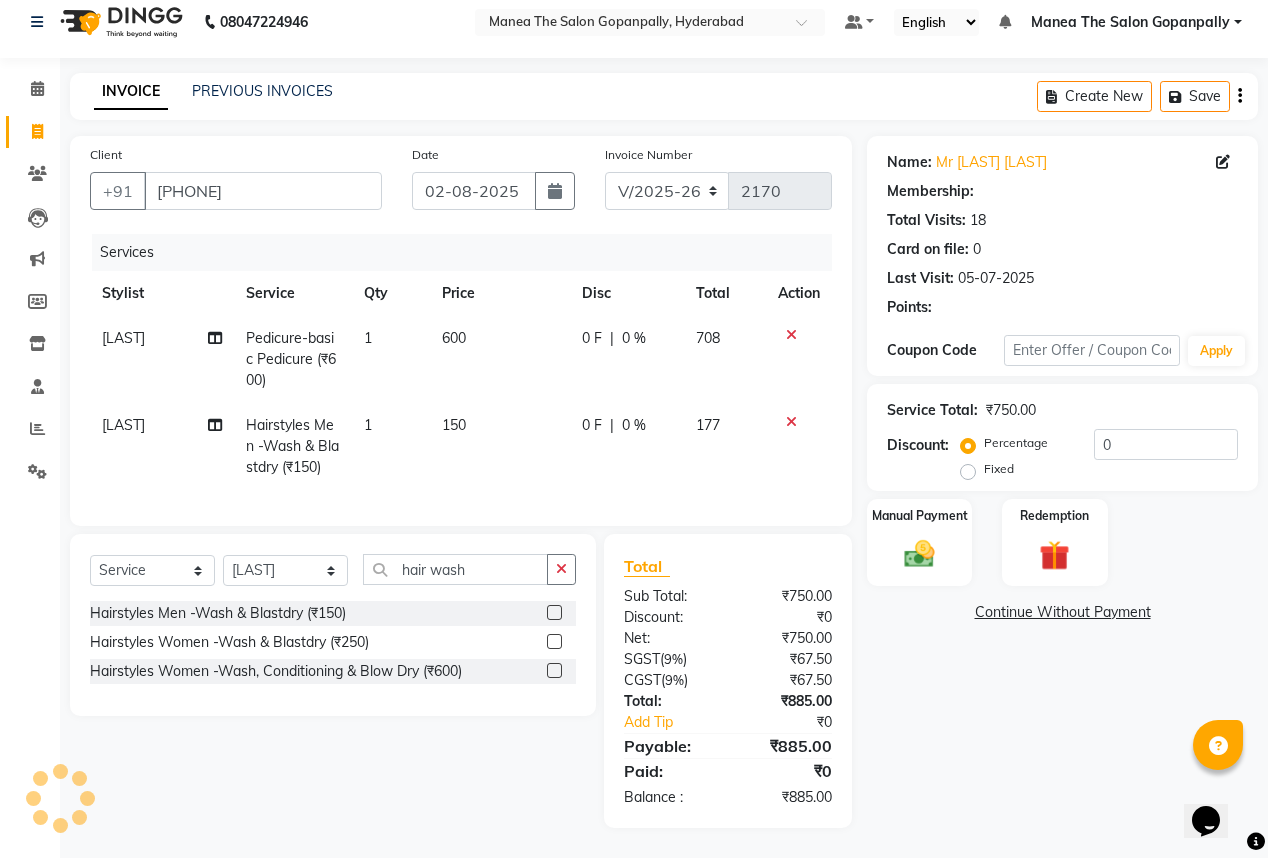 type on "15" 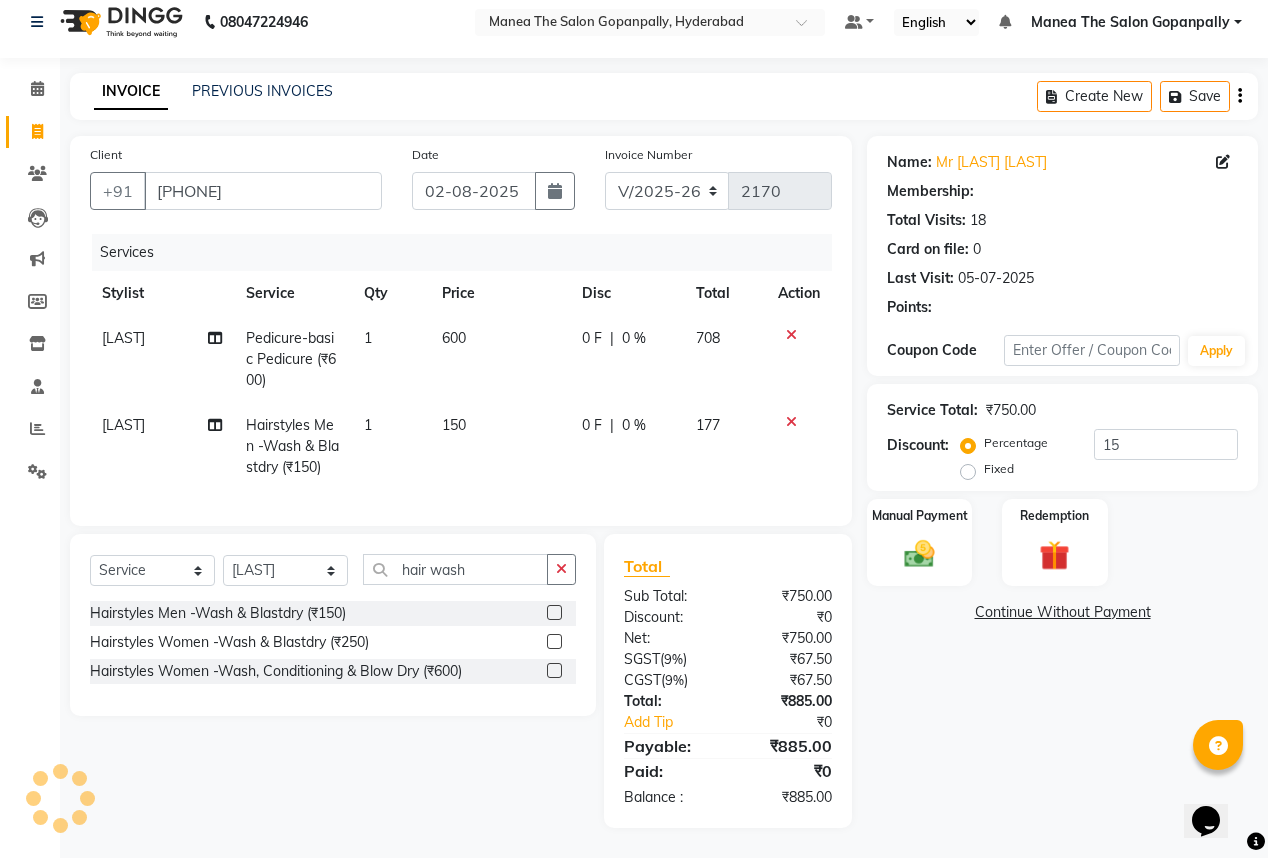 select on "1: Object" 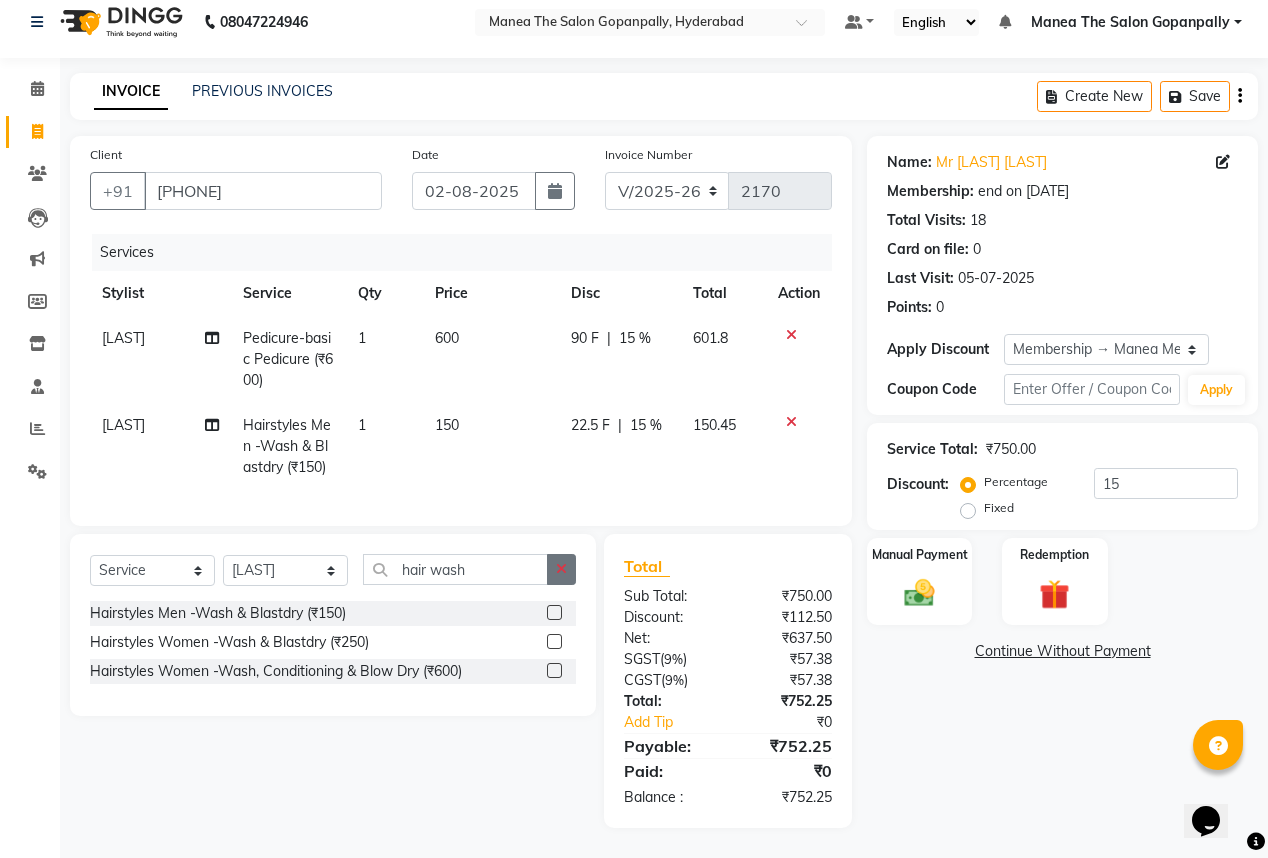 click 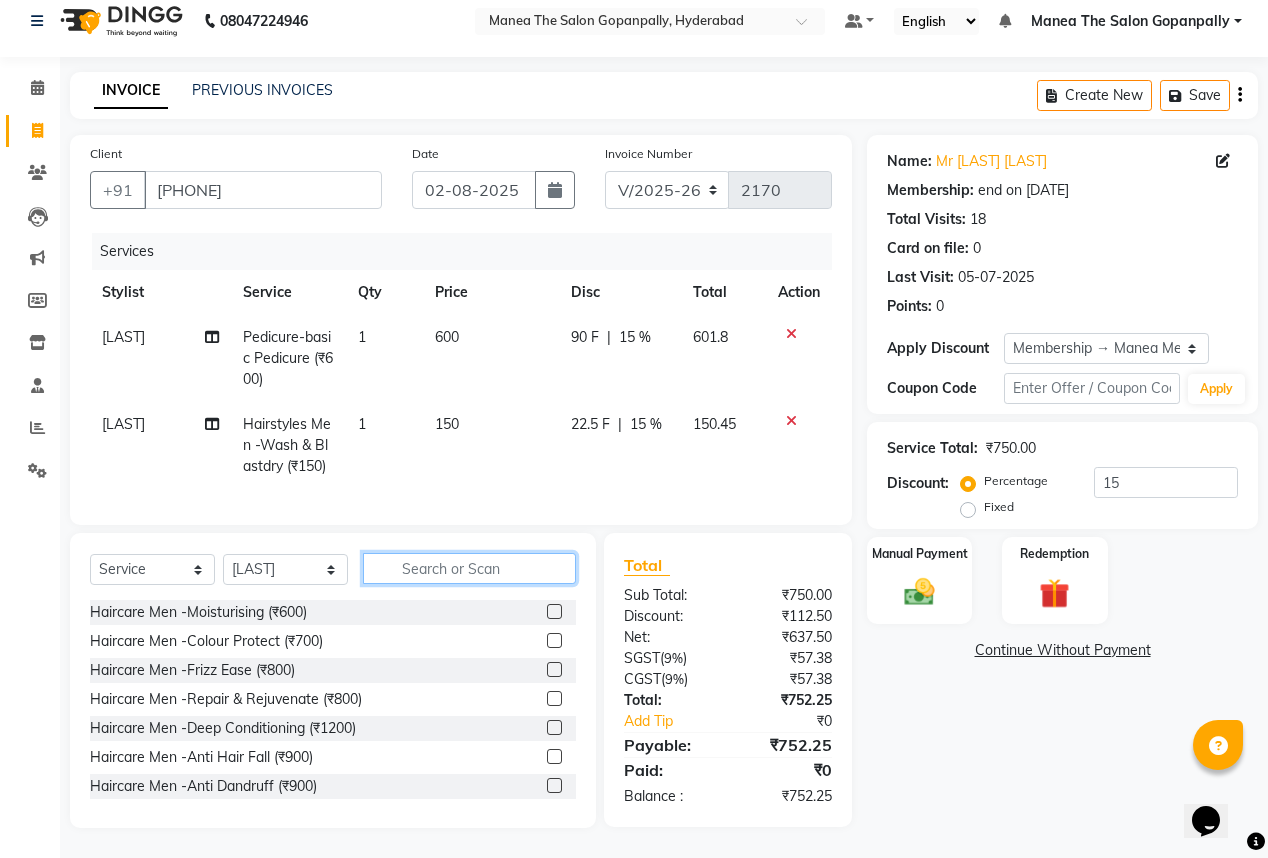 click 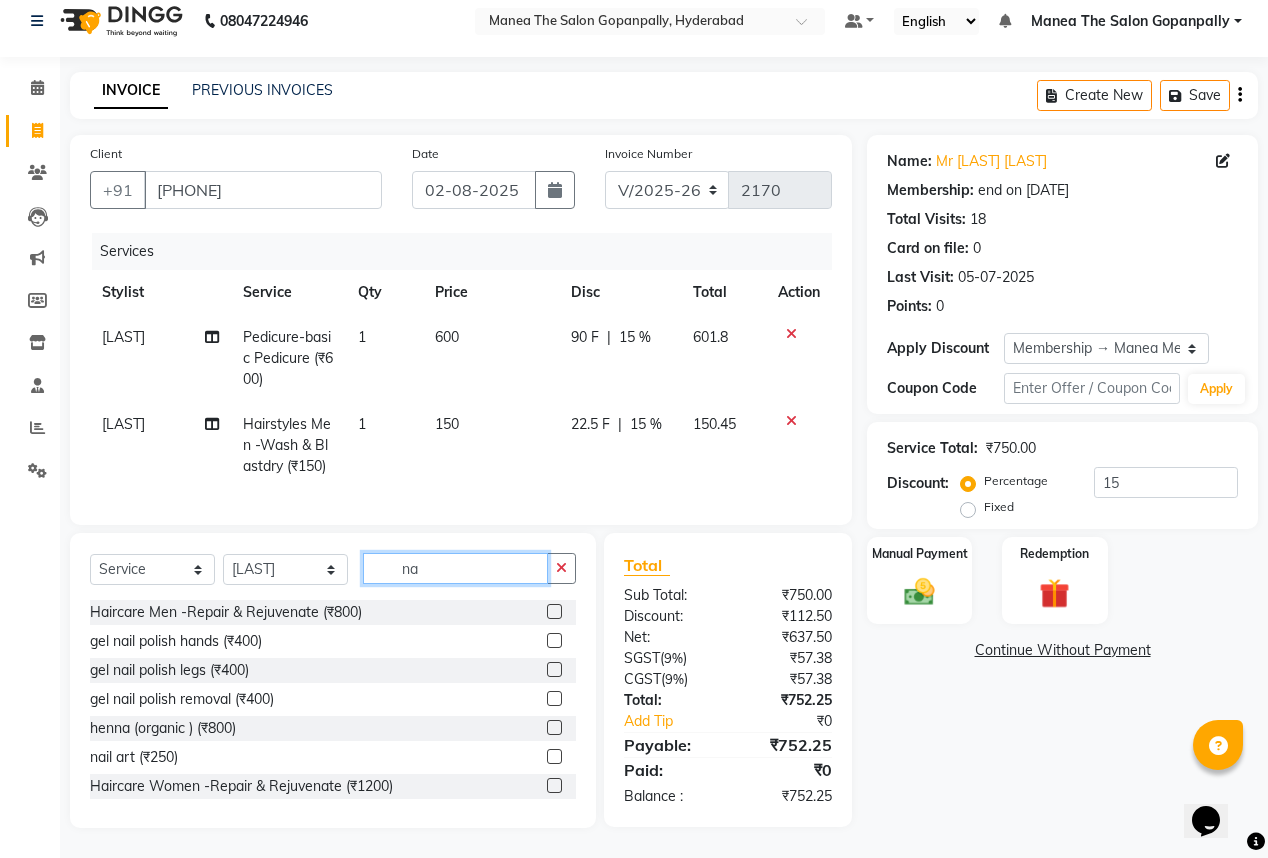 type on "n" 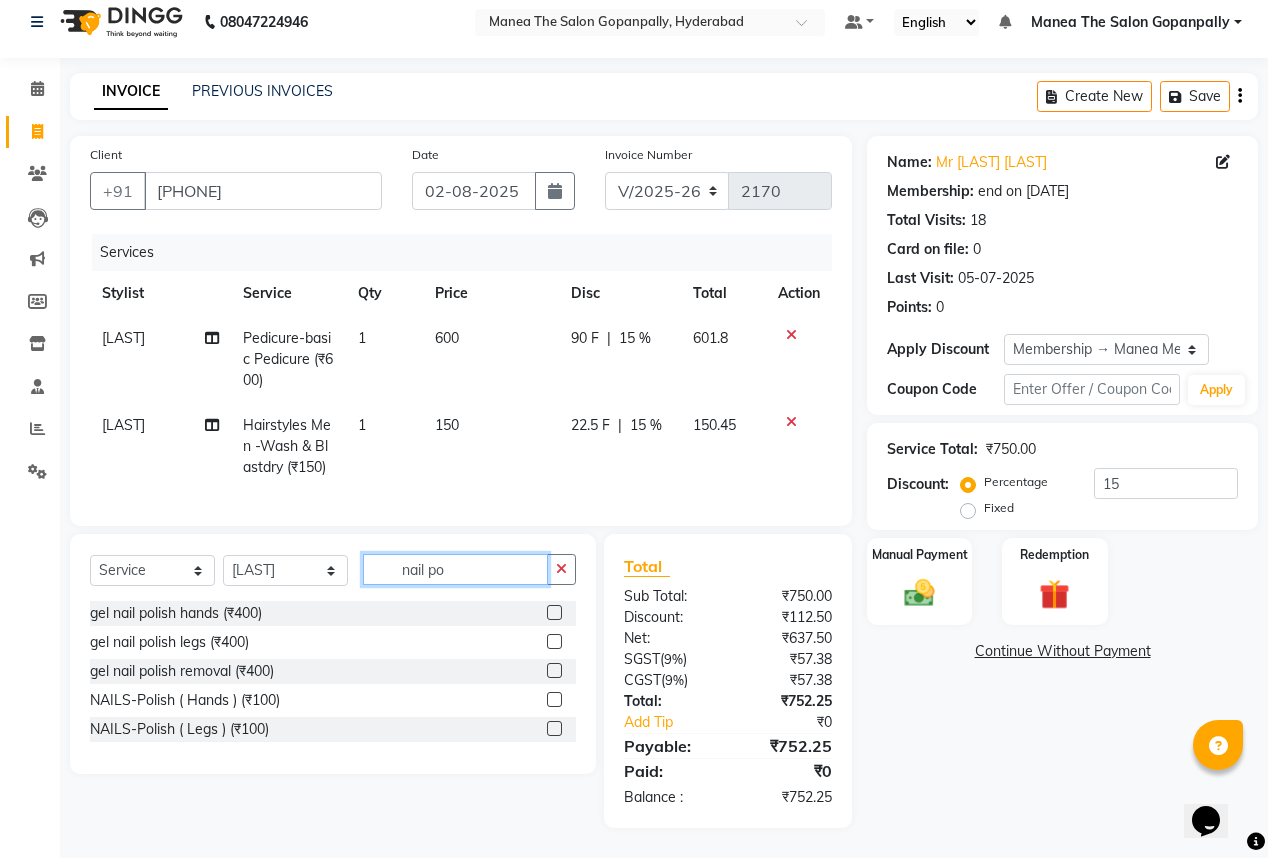 type on "nail po" 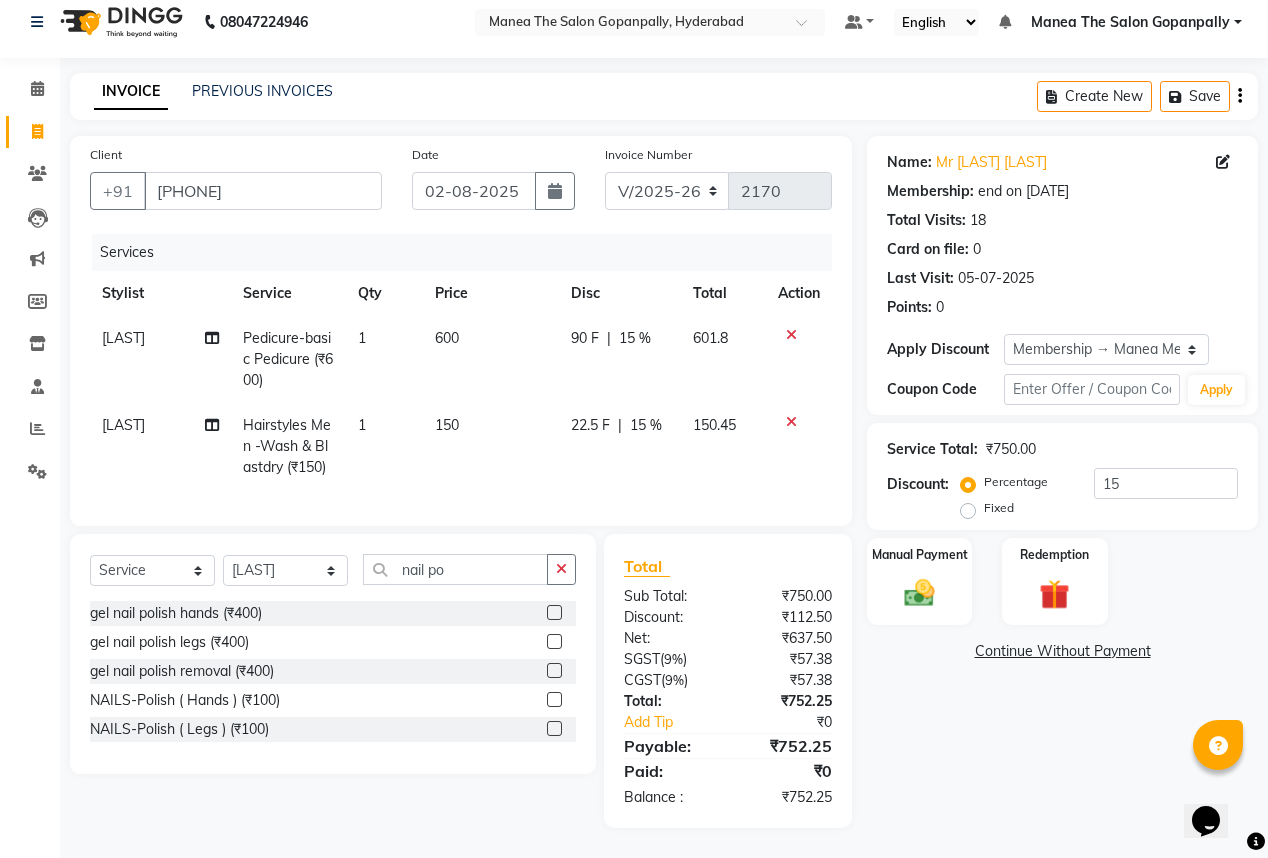 click 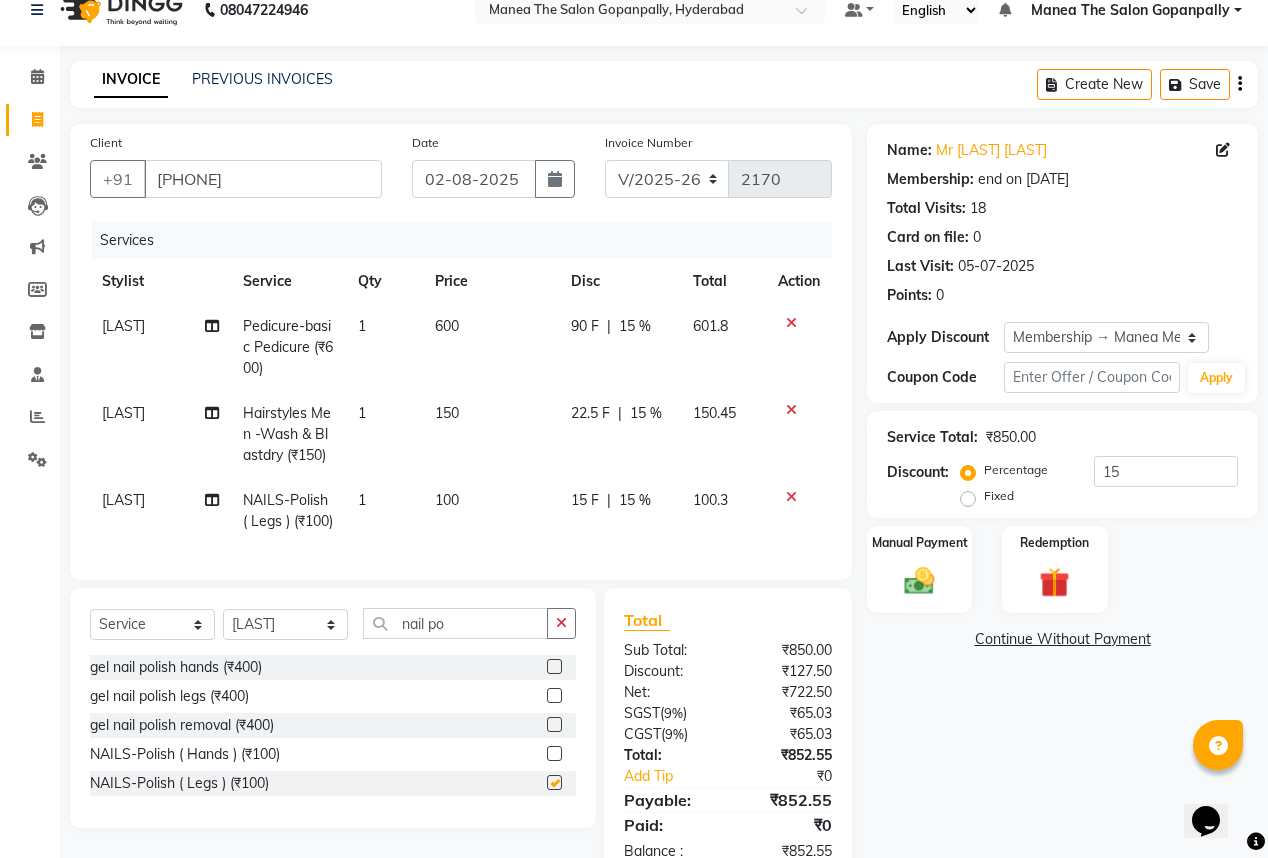 checkbox on "false" 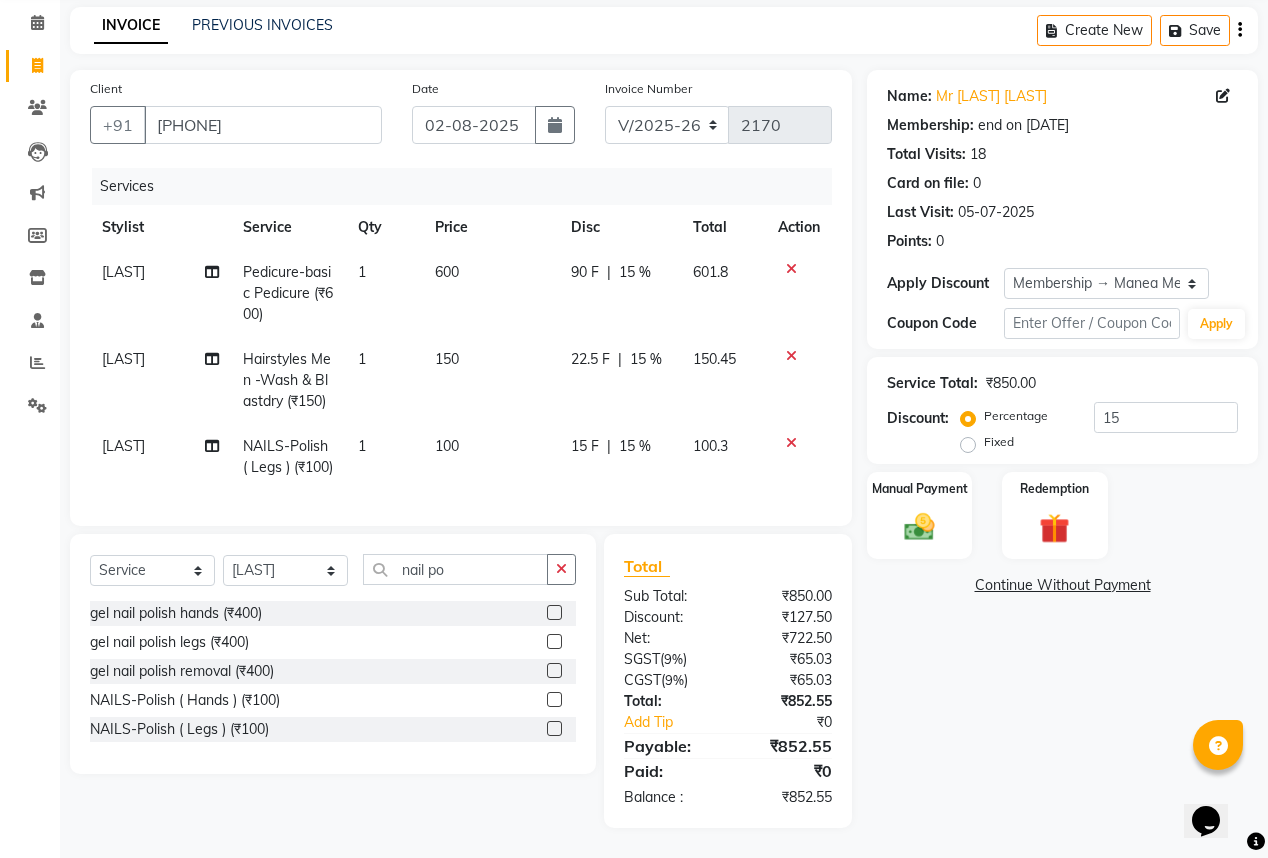 scroll, scrollTop: 113, scrollLeft: 0, axis: vertical 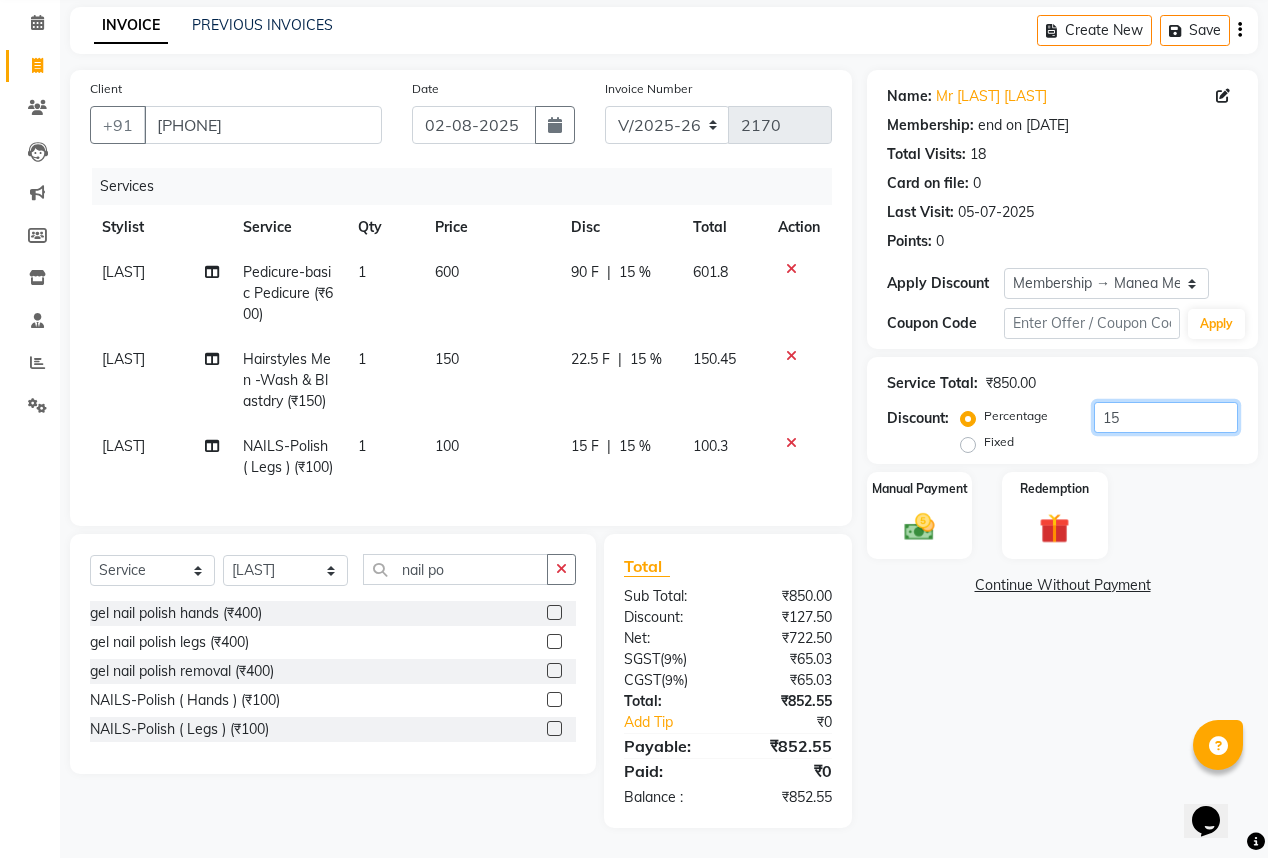 click on "15" 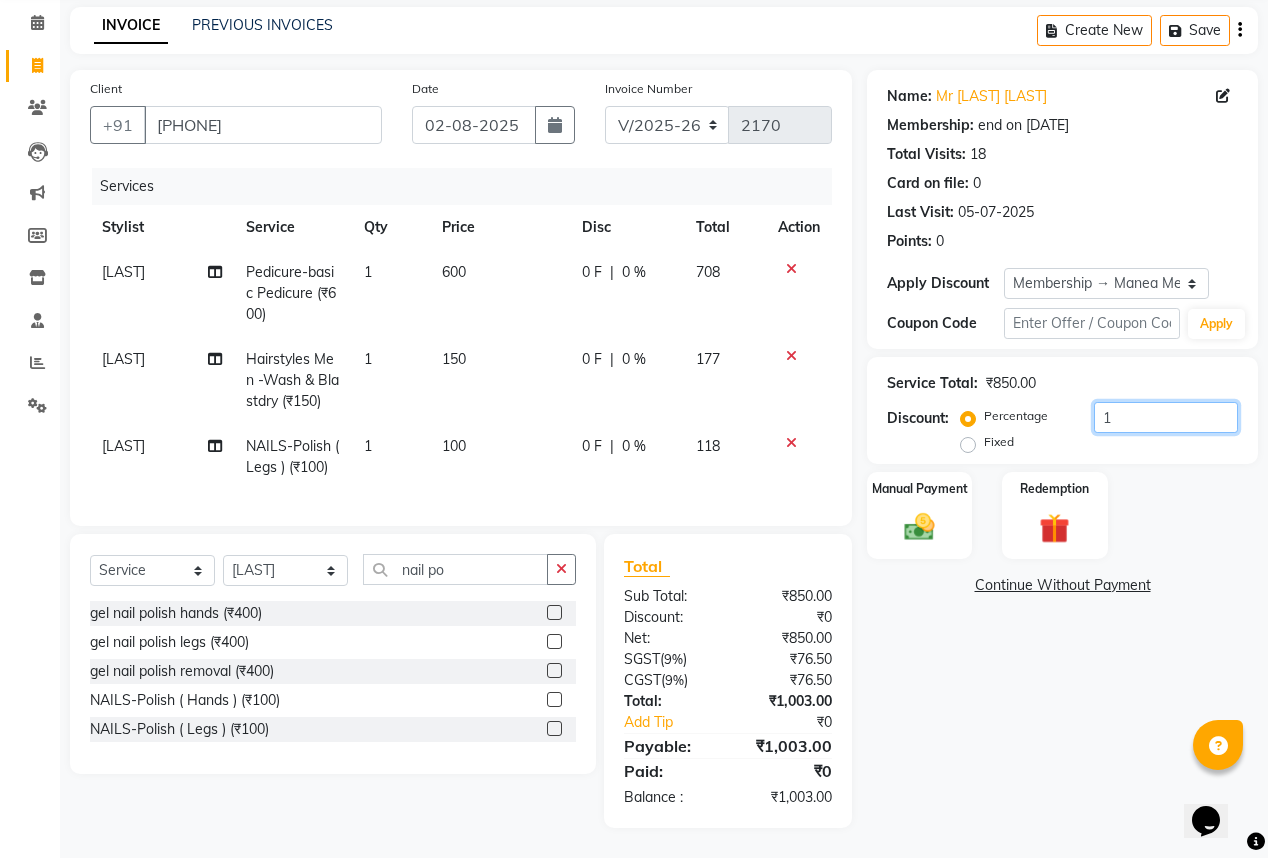 scroll, scrollTop: 113, scrollLeft: 0, axis: vertical 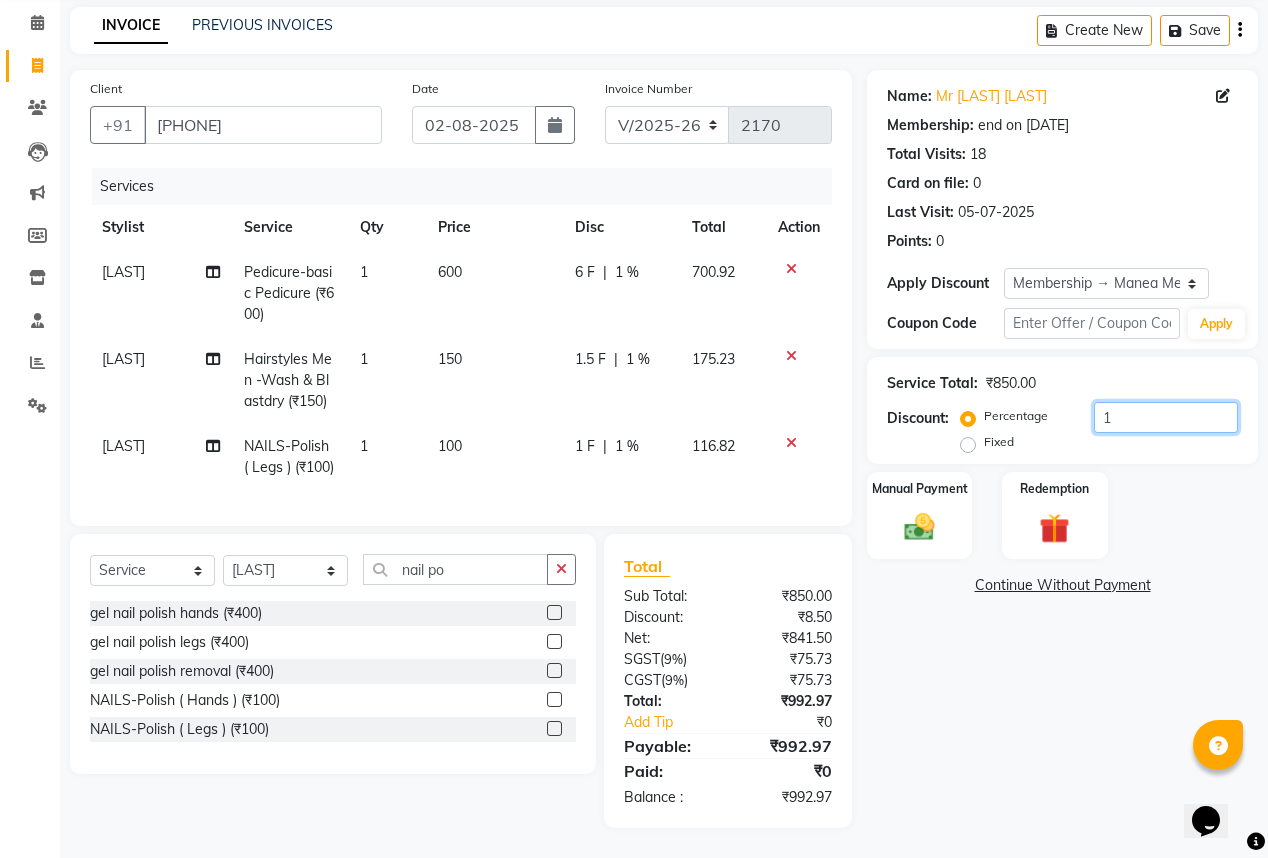 type on "15" 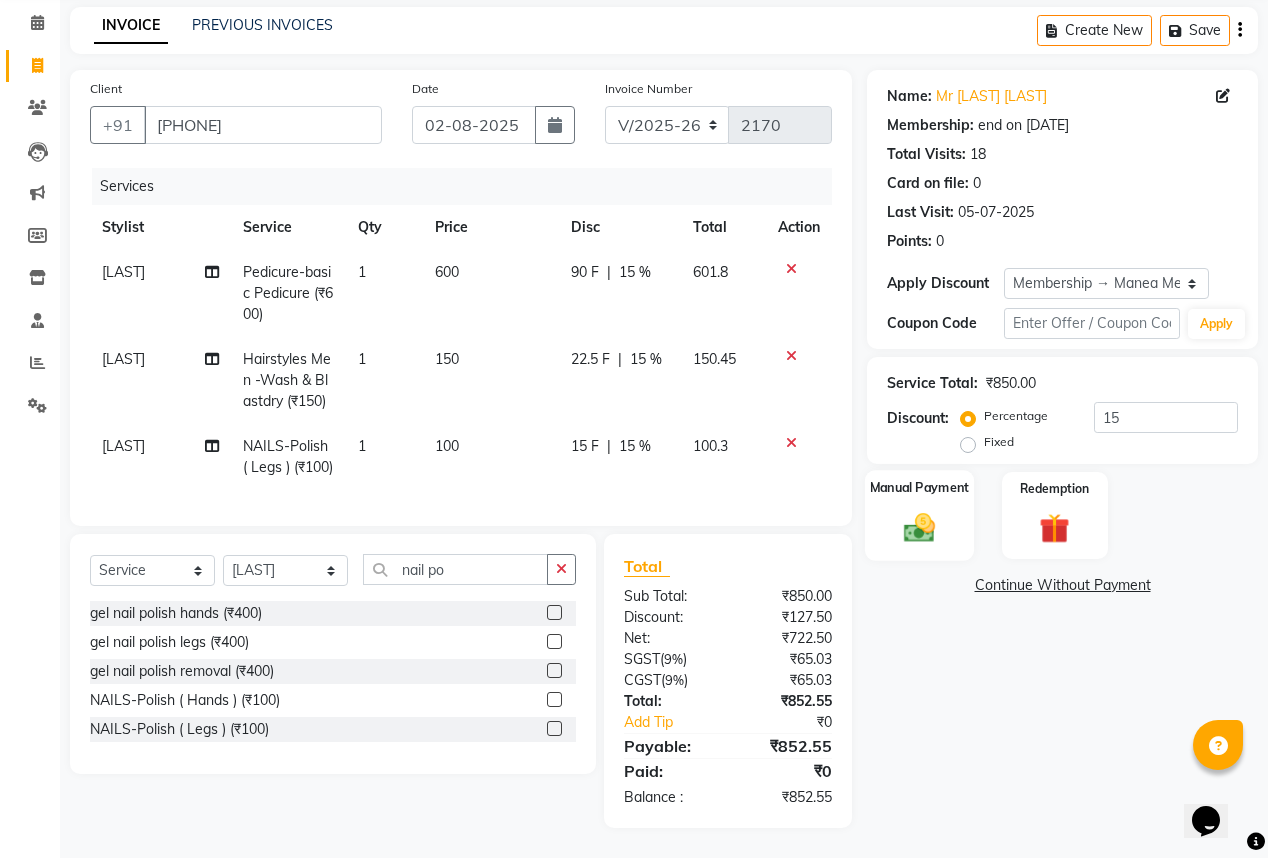 click 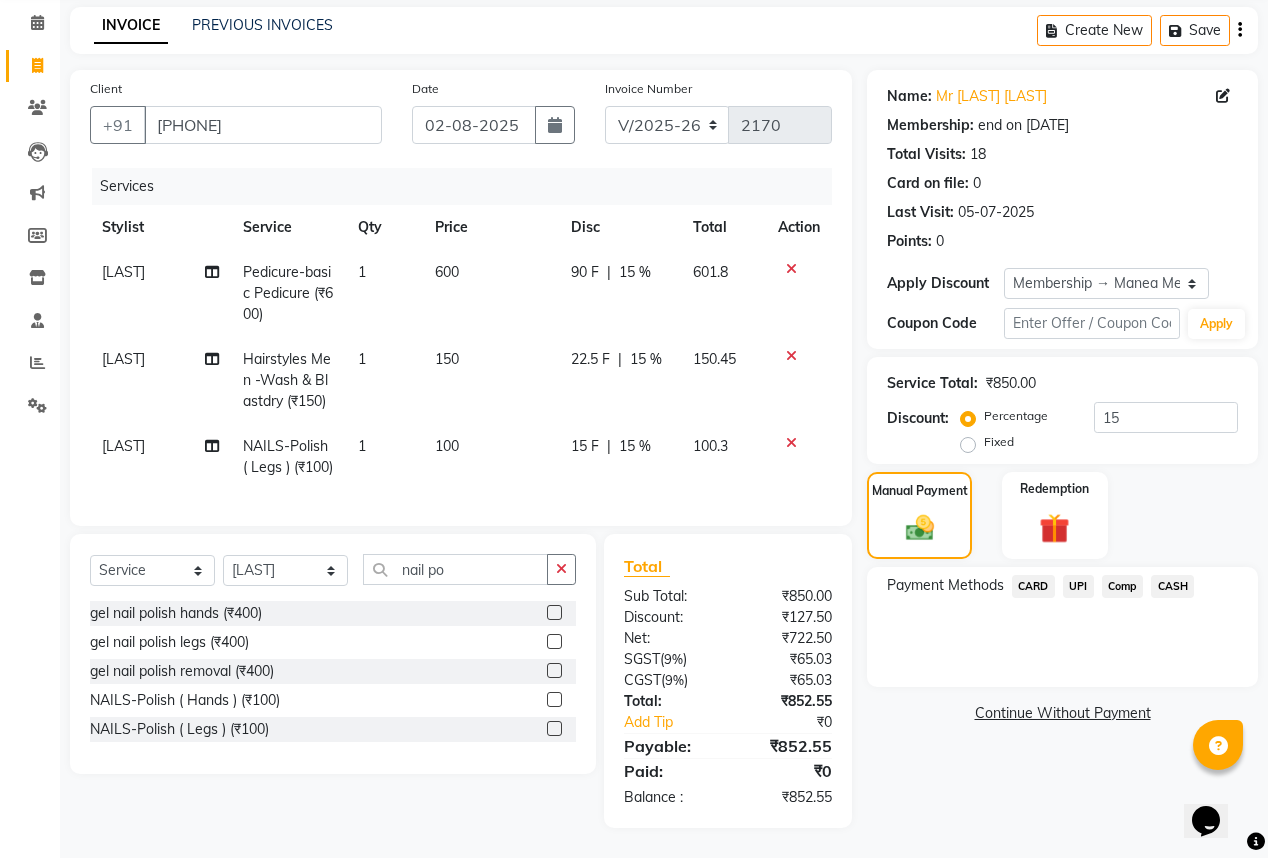 click on "UPI" 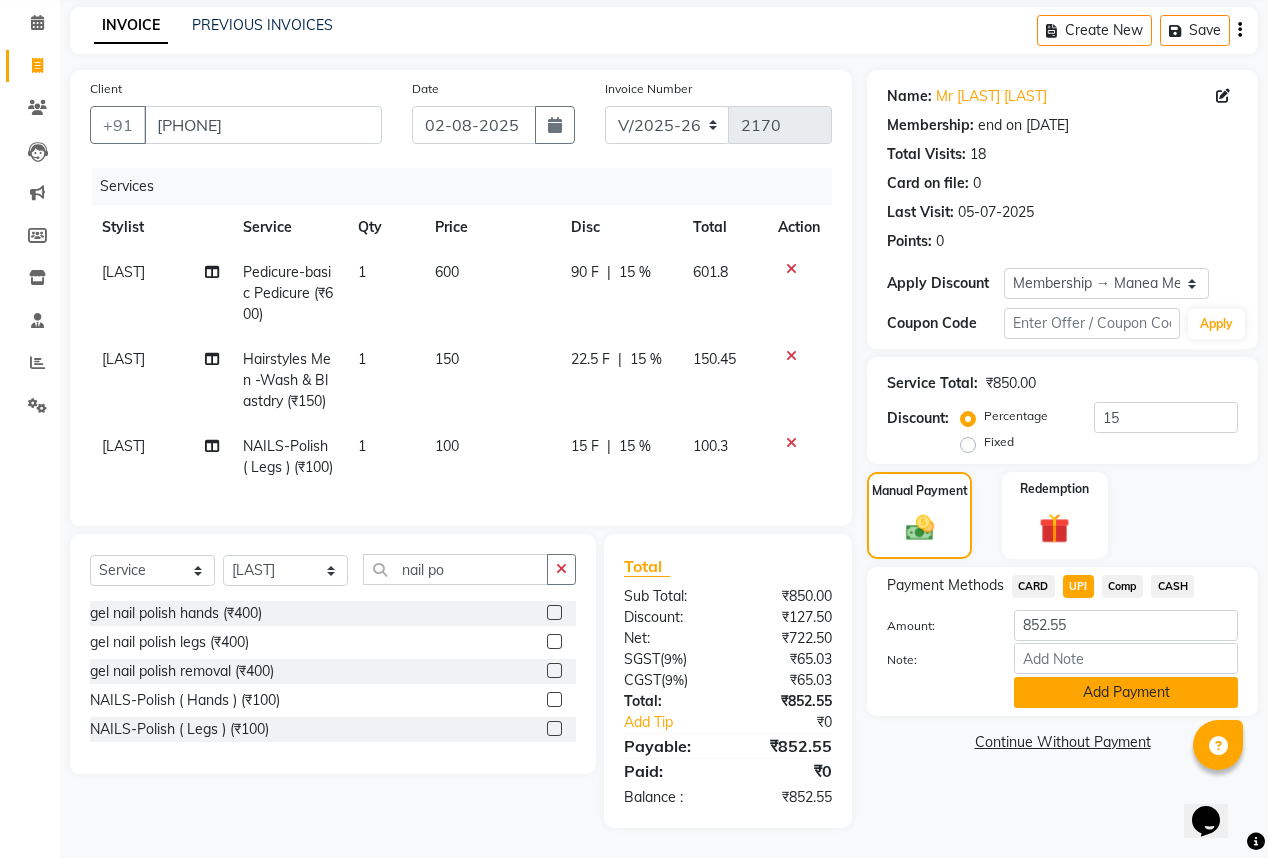click on "Add Payment" 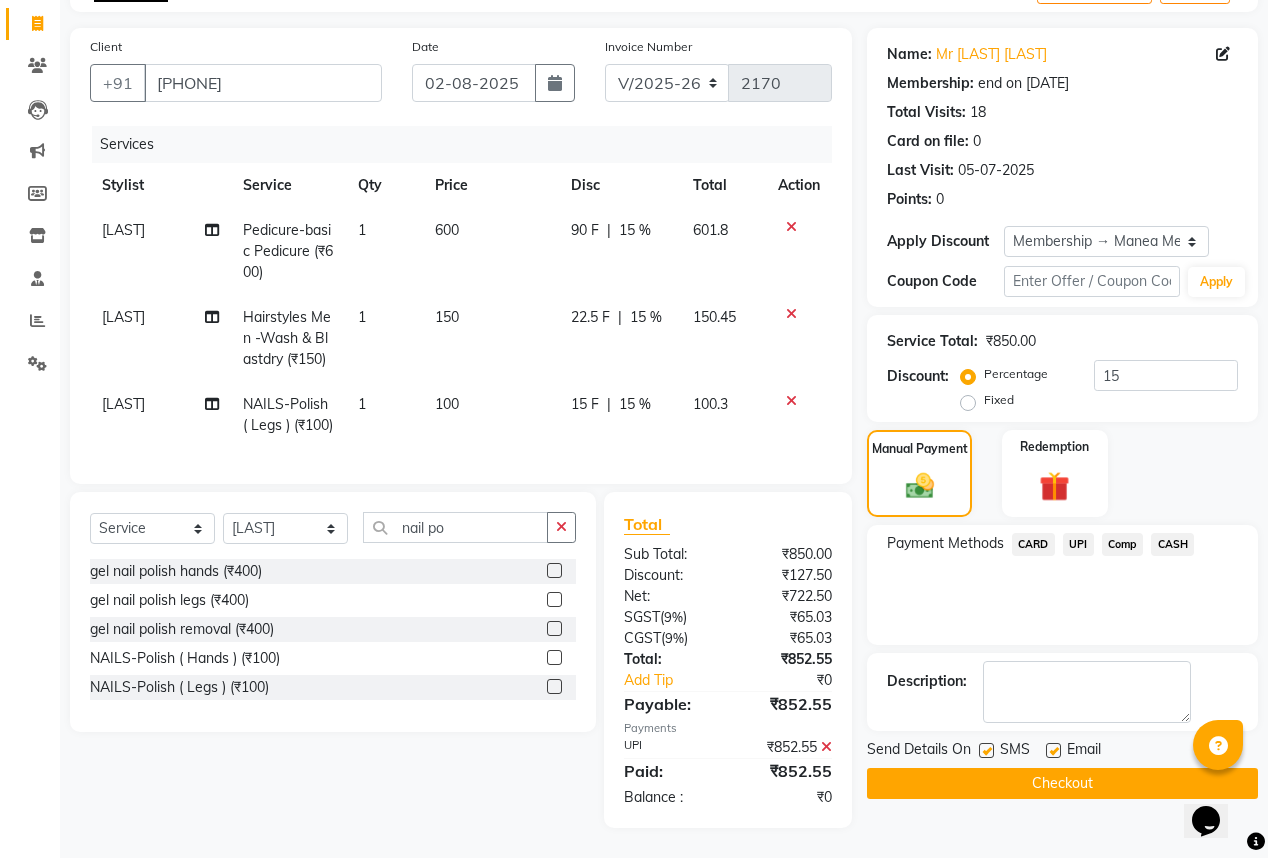 scroll, scrollTop: 155, scrollLeft: 0, axis: vertical 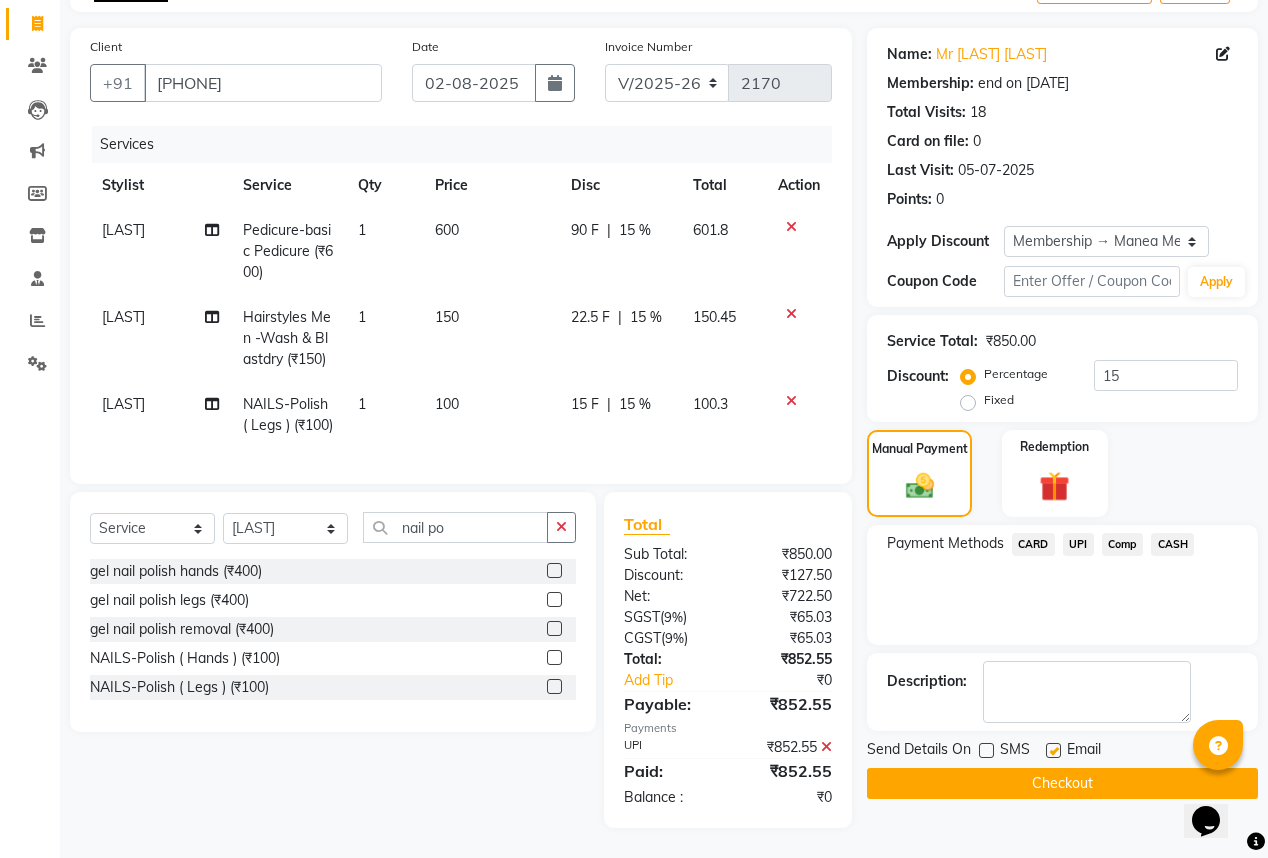 click 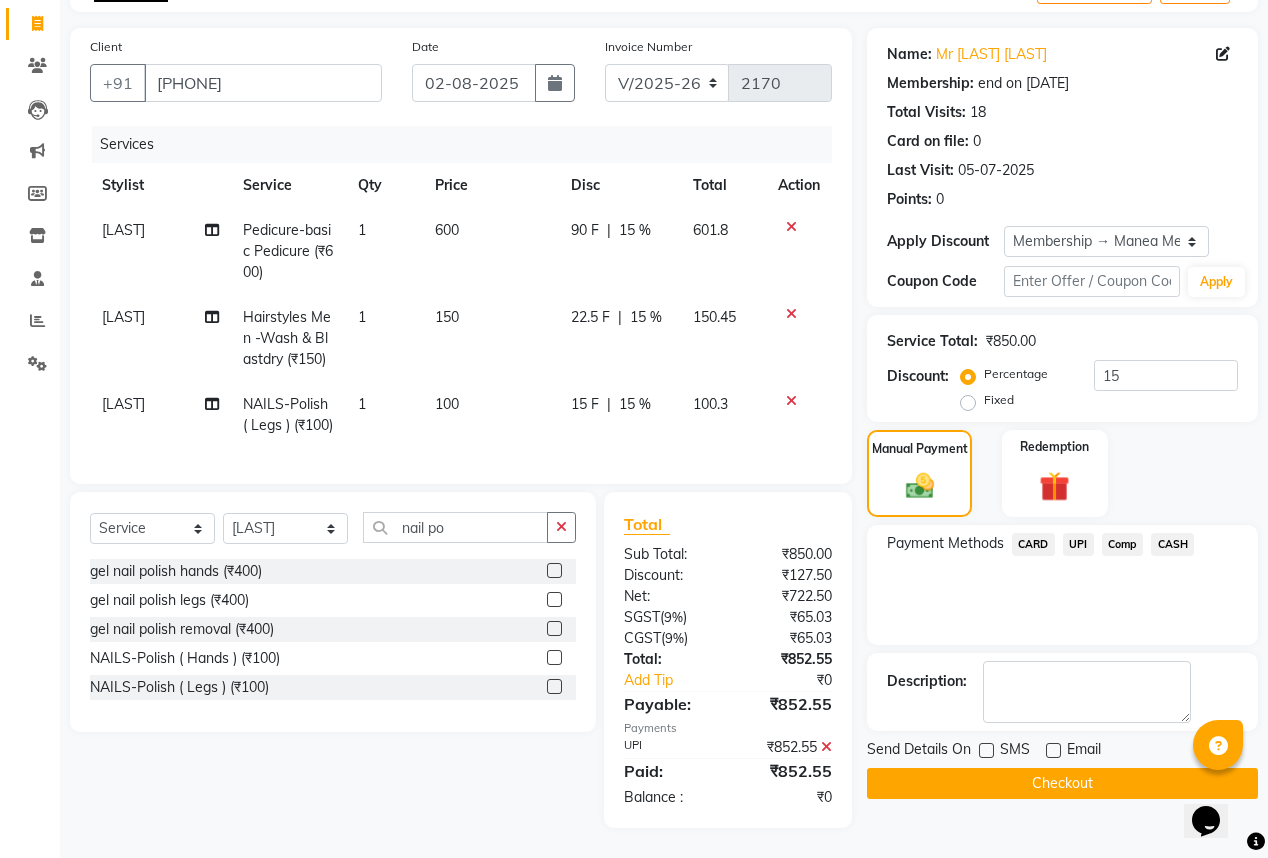 click on "Checkout" 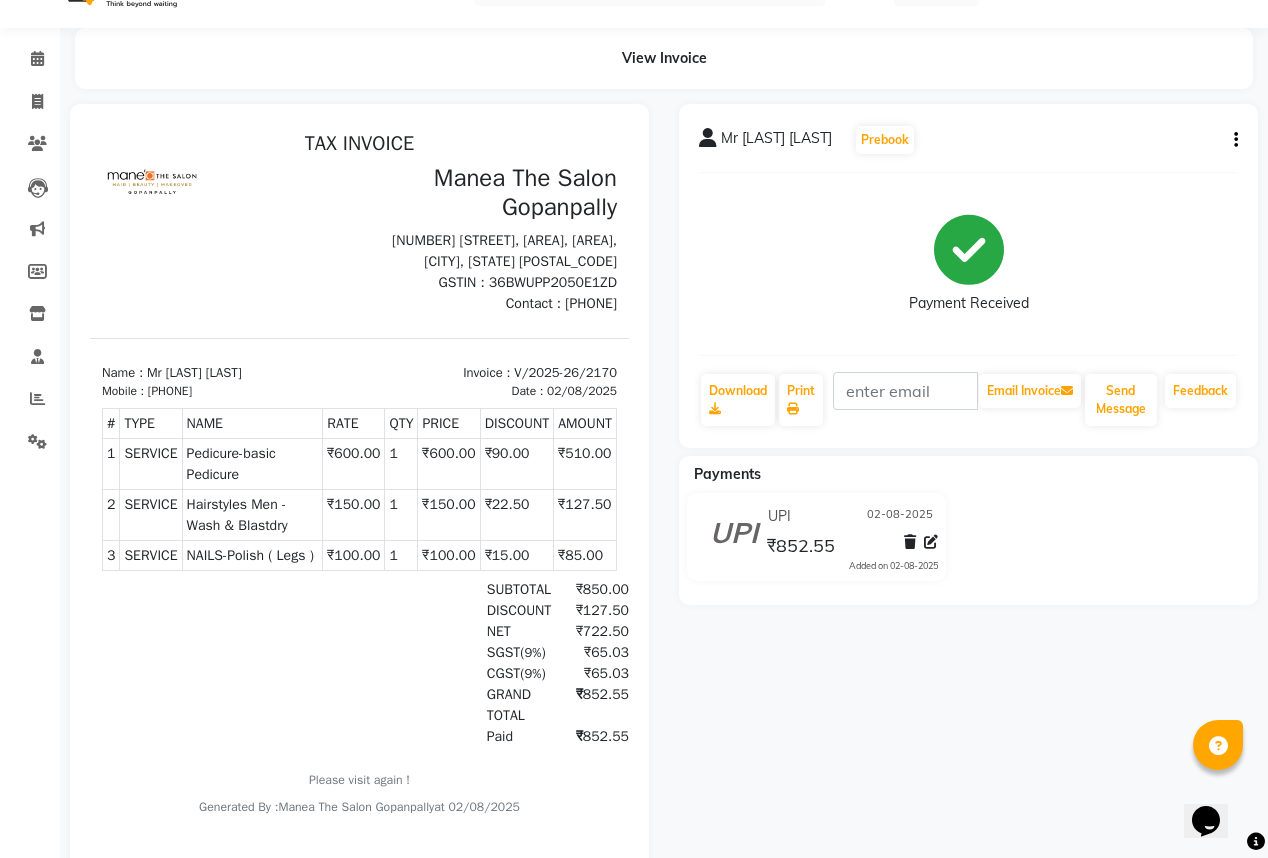 scroll, scrollTop: 80, scrollLeft: 0, axis: vertical 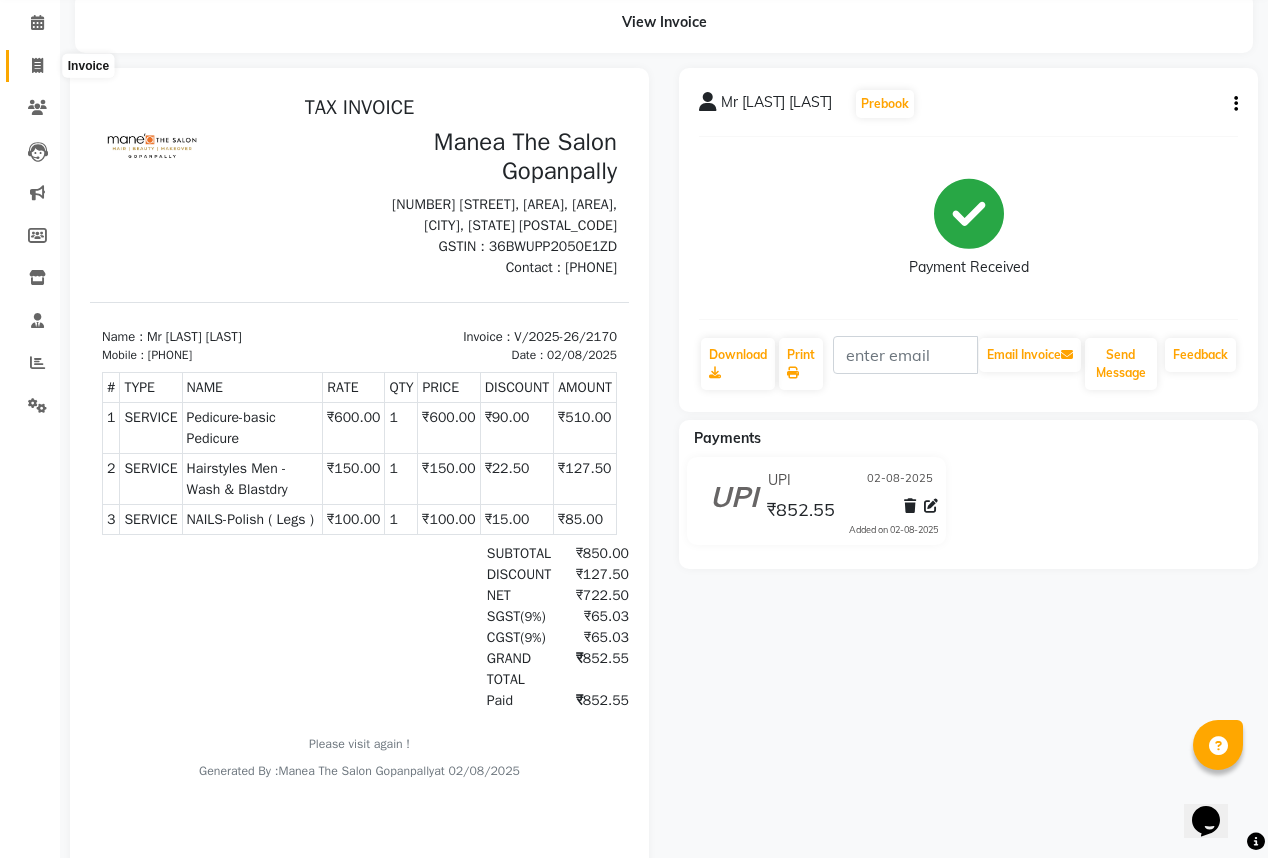 click 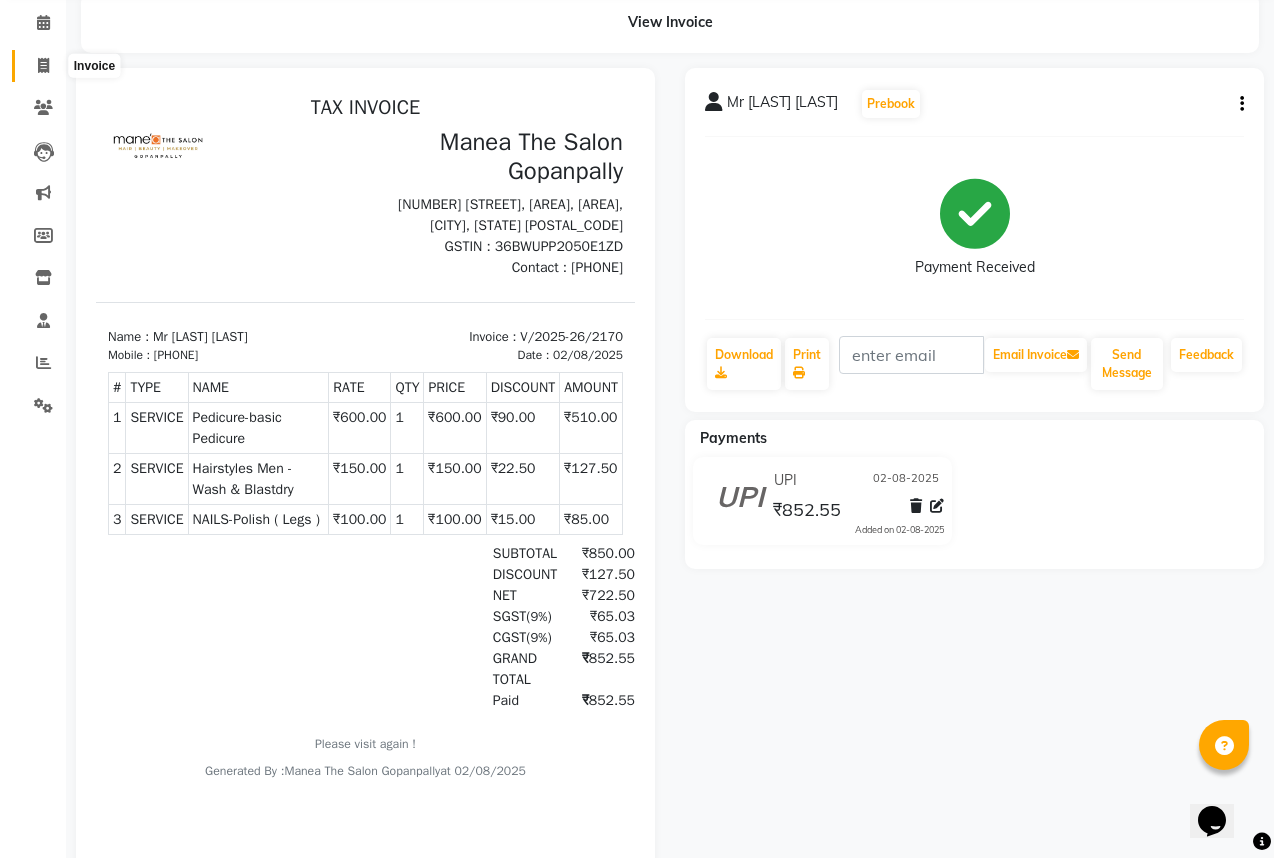 scroll, scrollTop: 0, scrollLeft: 0, axis: both 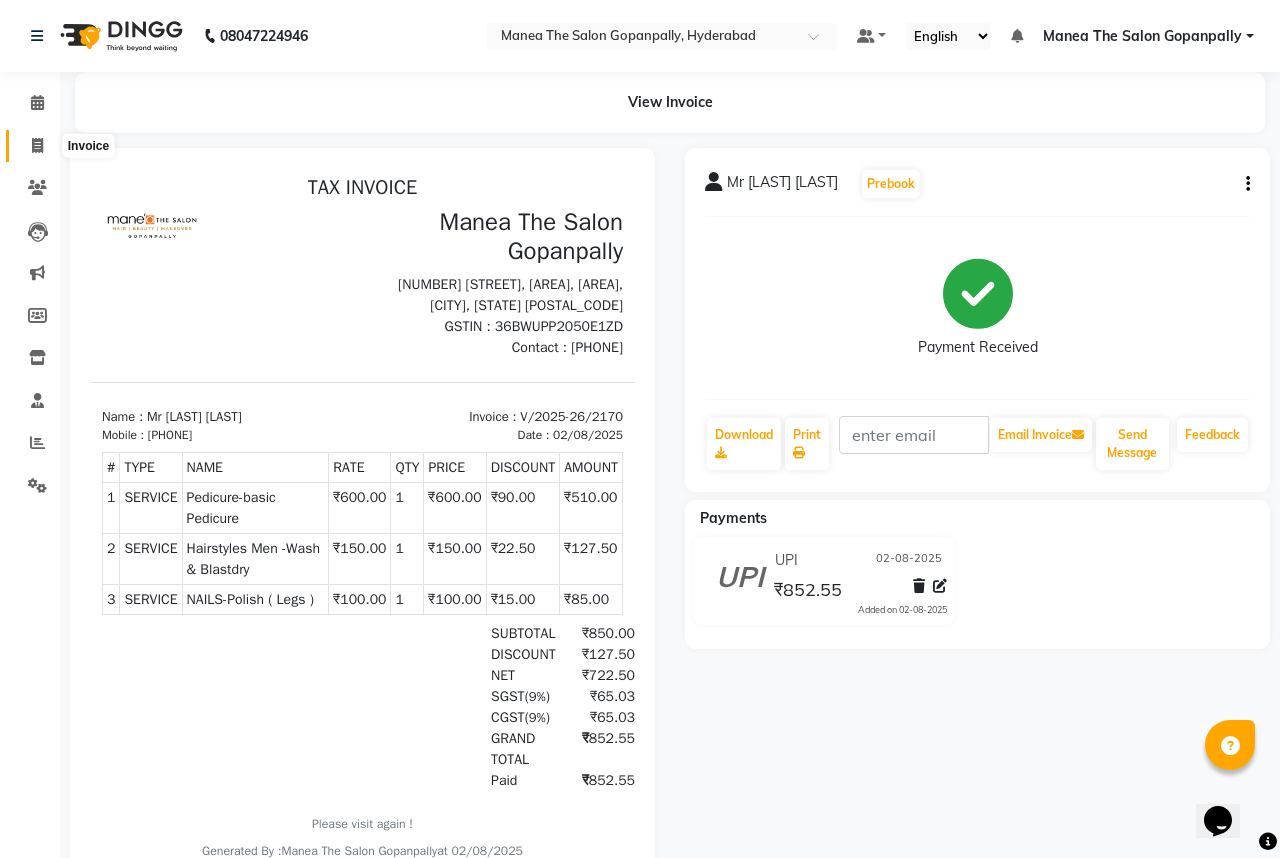 select on "7027" 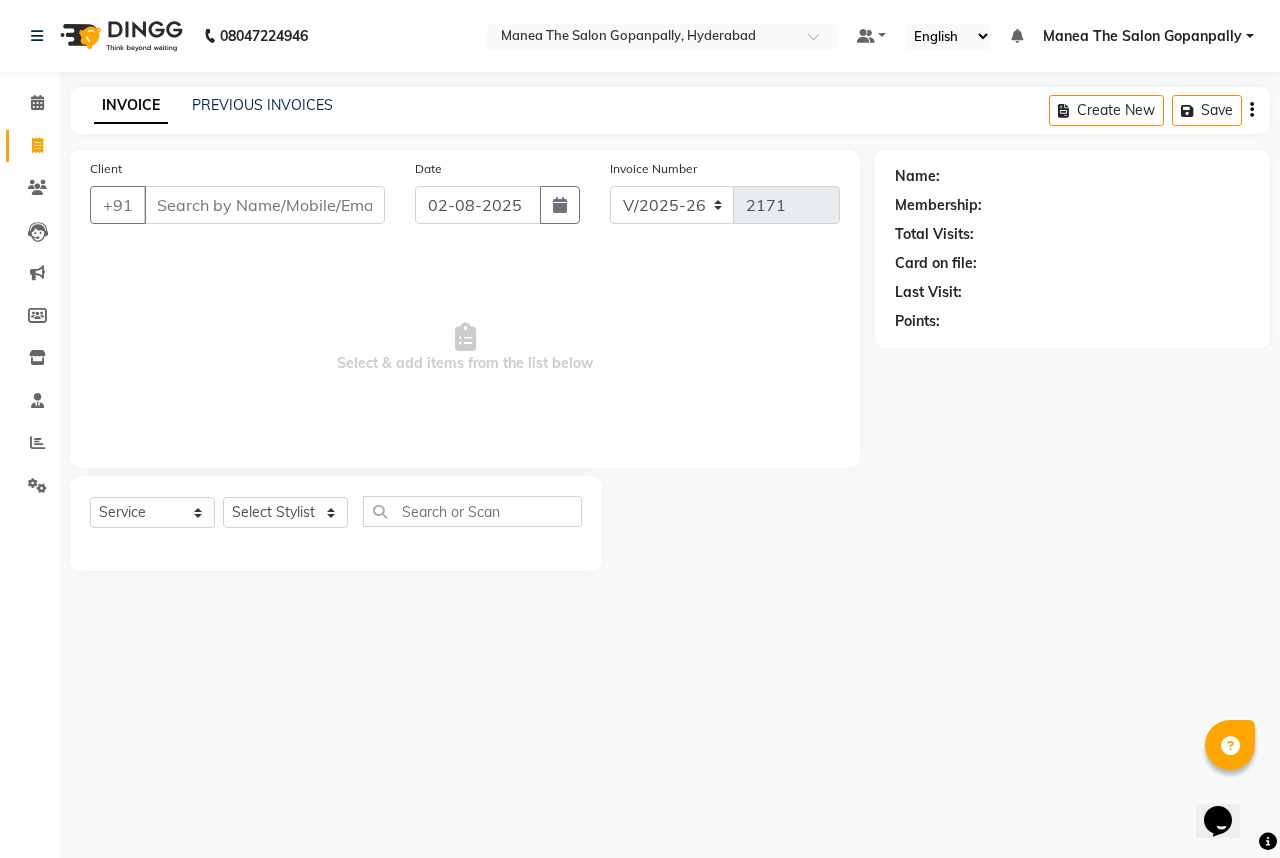 click on "Client" at bounding box center (264, 205) 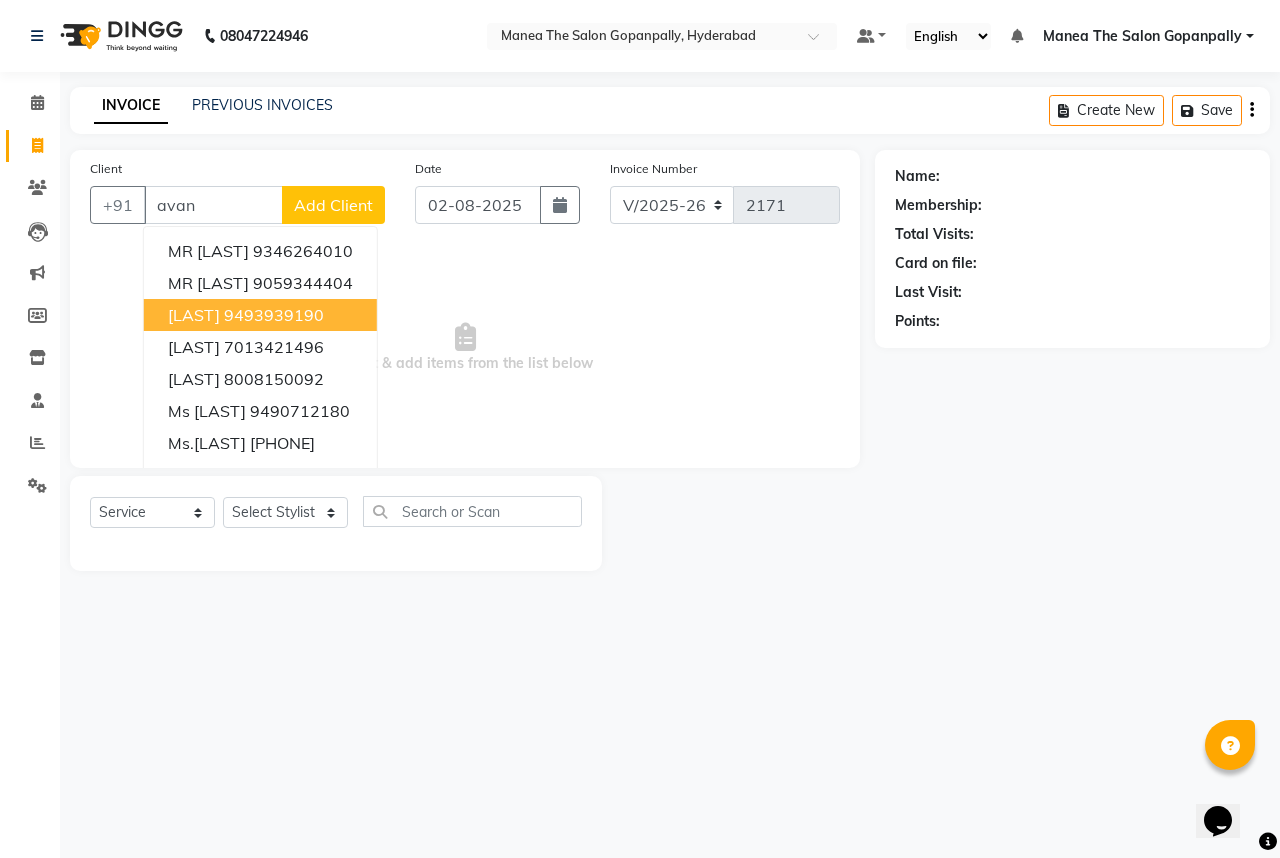 click on "9493939190" at bounding box center [274, 315] 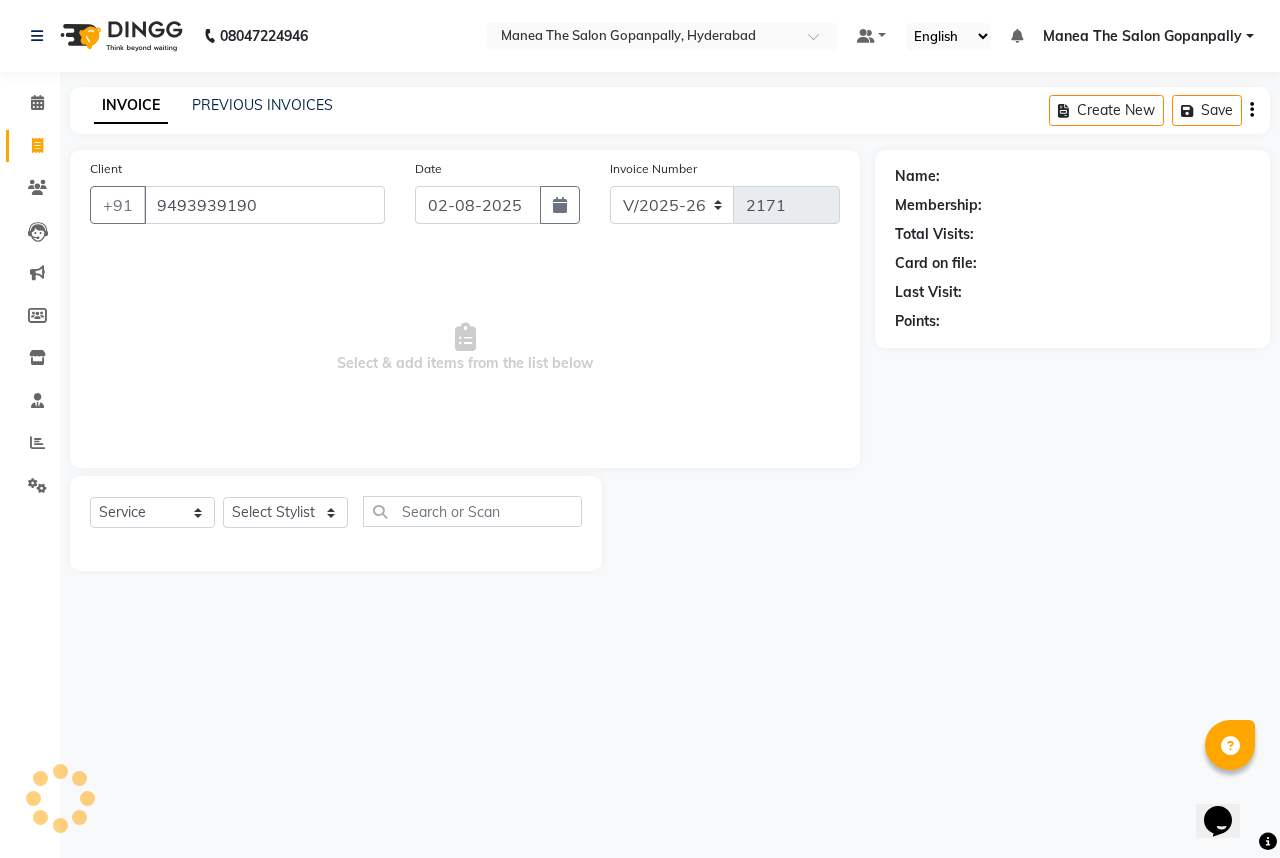 type on "9493939190" 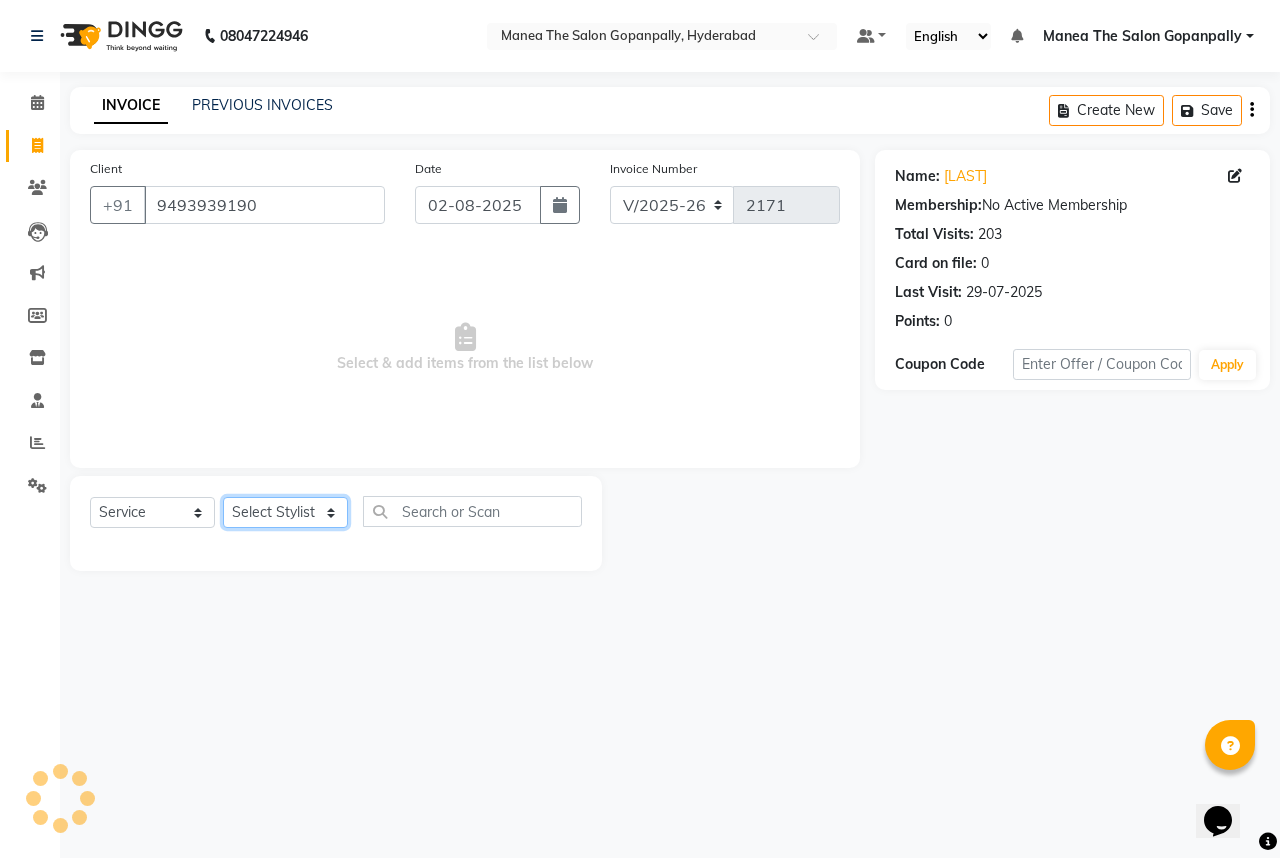 click on "Select Stylist Anand AVANTHI Haider  indu IRFAN keerthi rehan sameer saritha zubair" 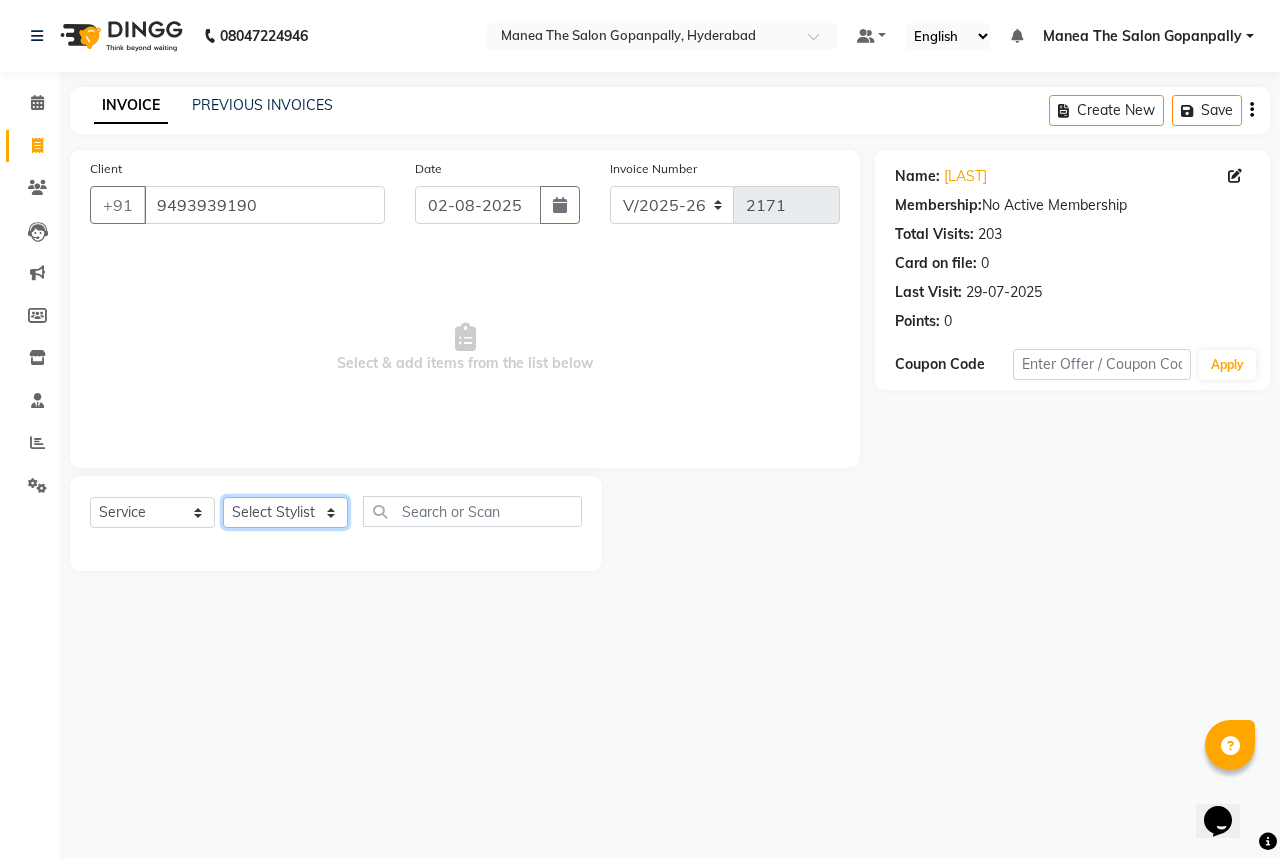 select on "57882" 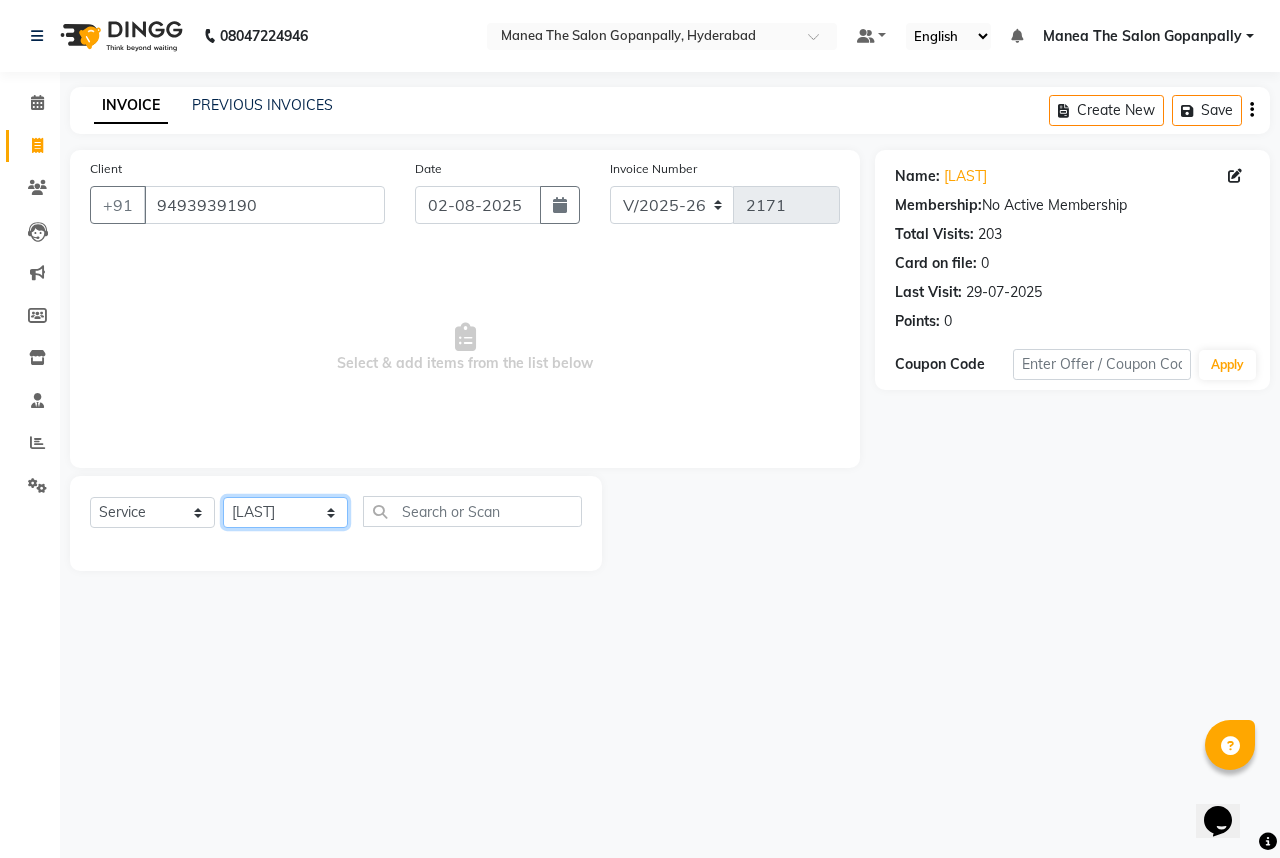 click on "Select Stylist Anand AVANTHI Haider  indu IRFAN keerthi rehan sameer saritha zubair" 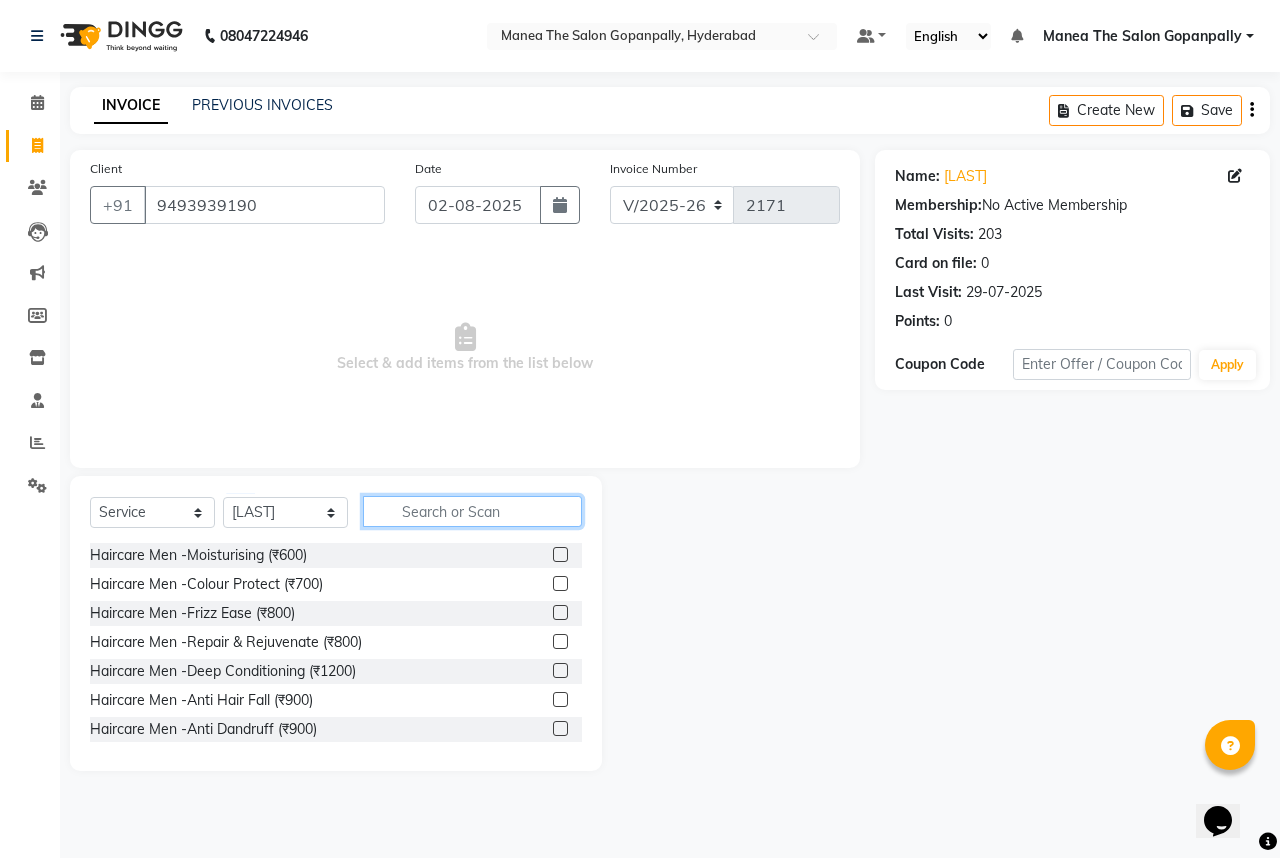 click 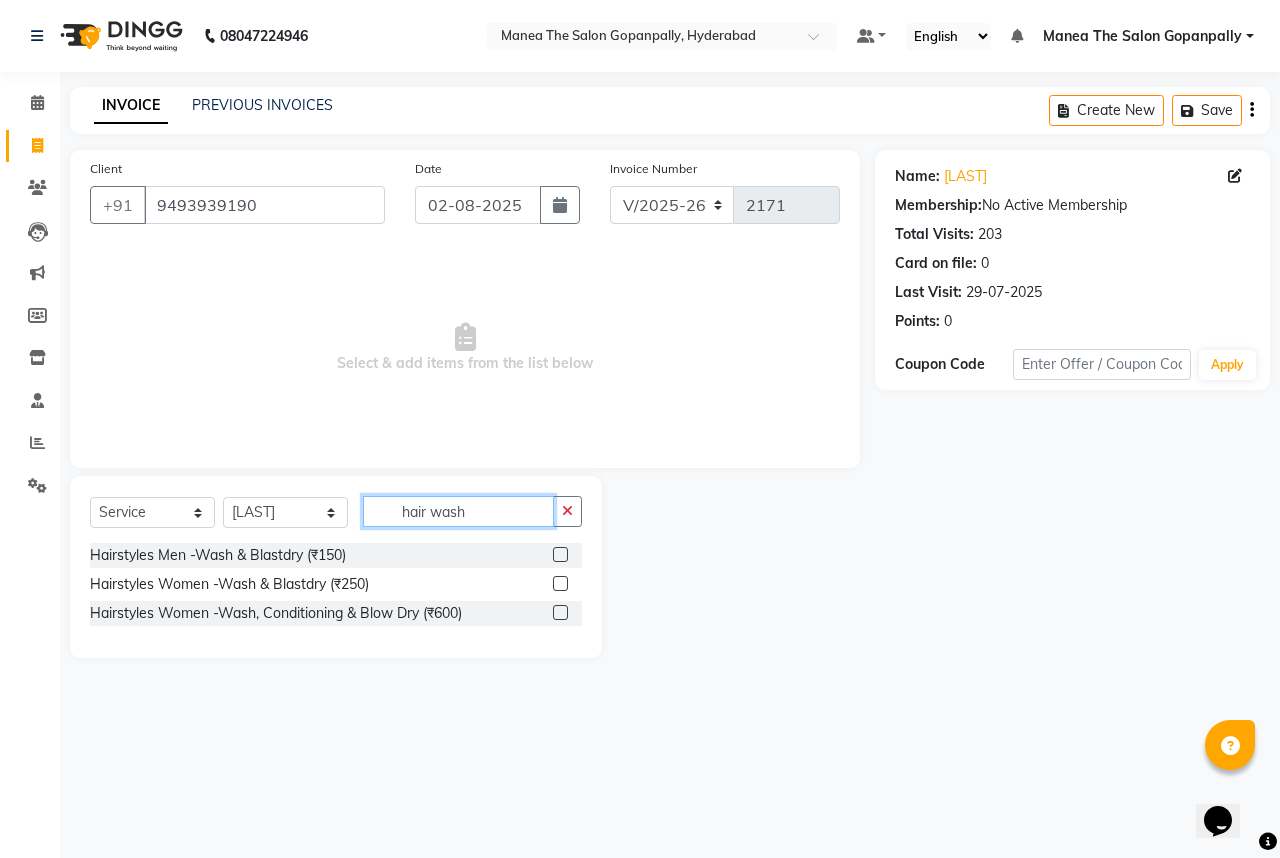 type on "hair wash" 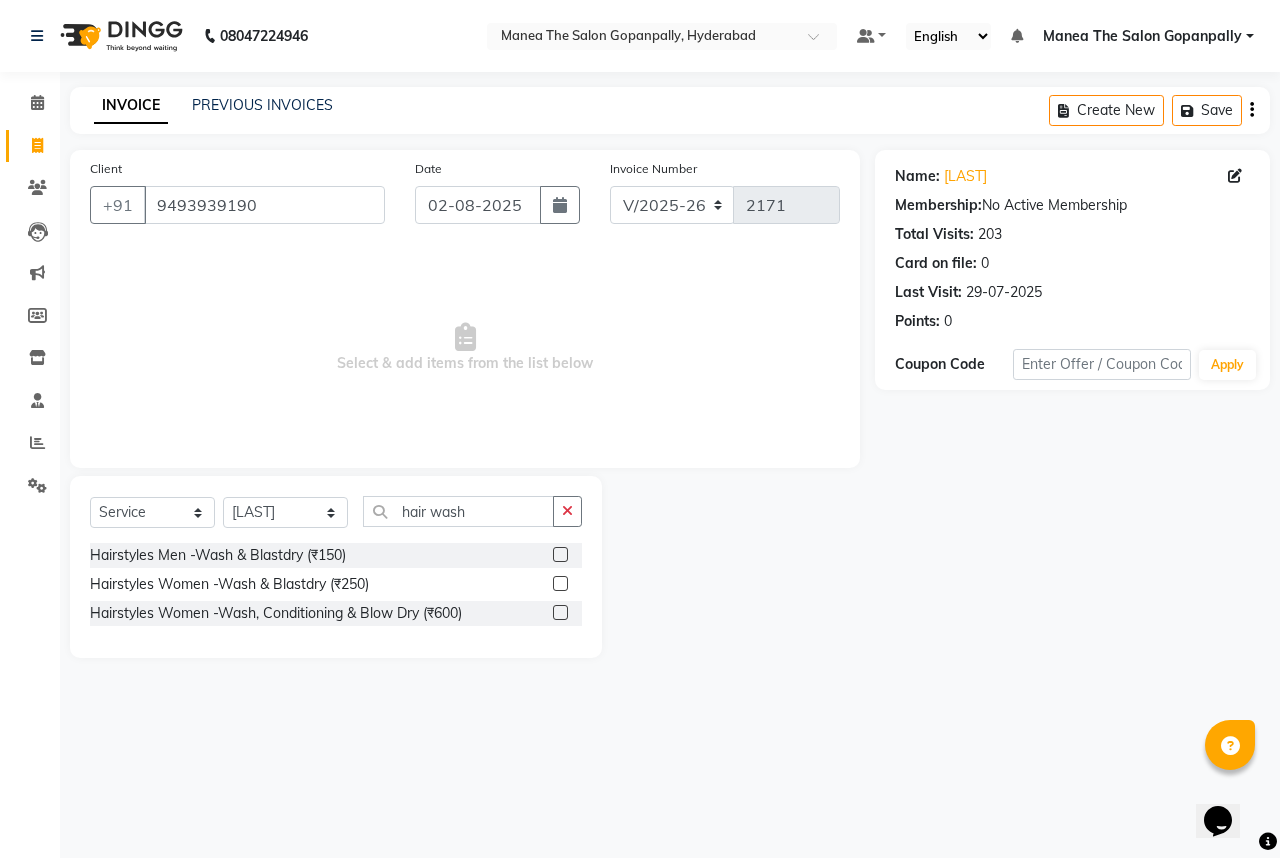 click 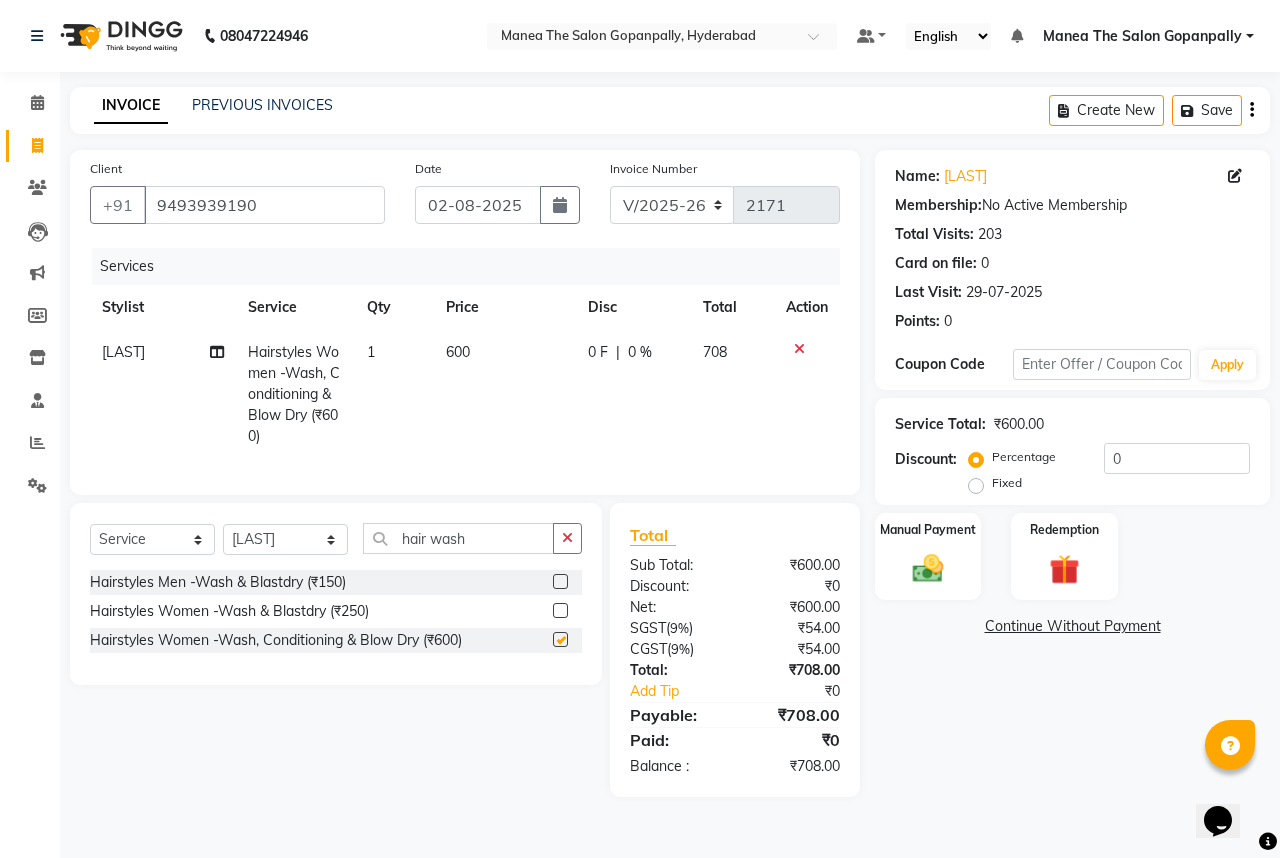 checkbox on "false" 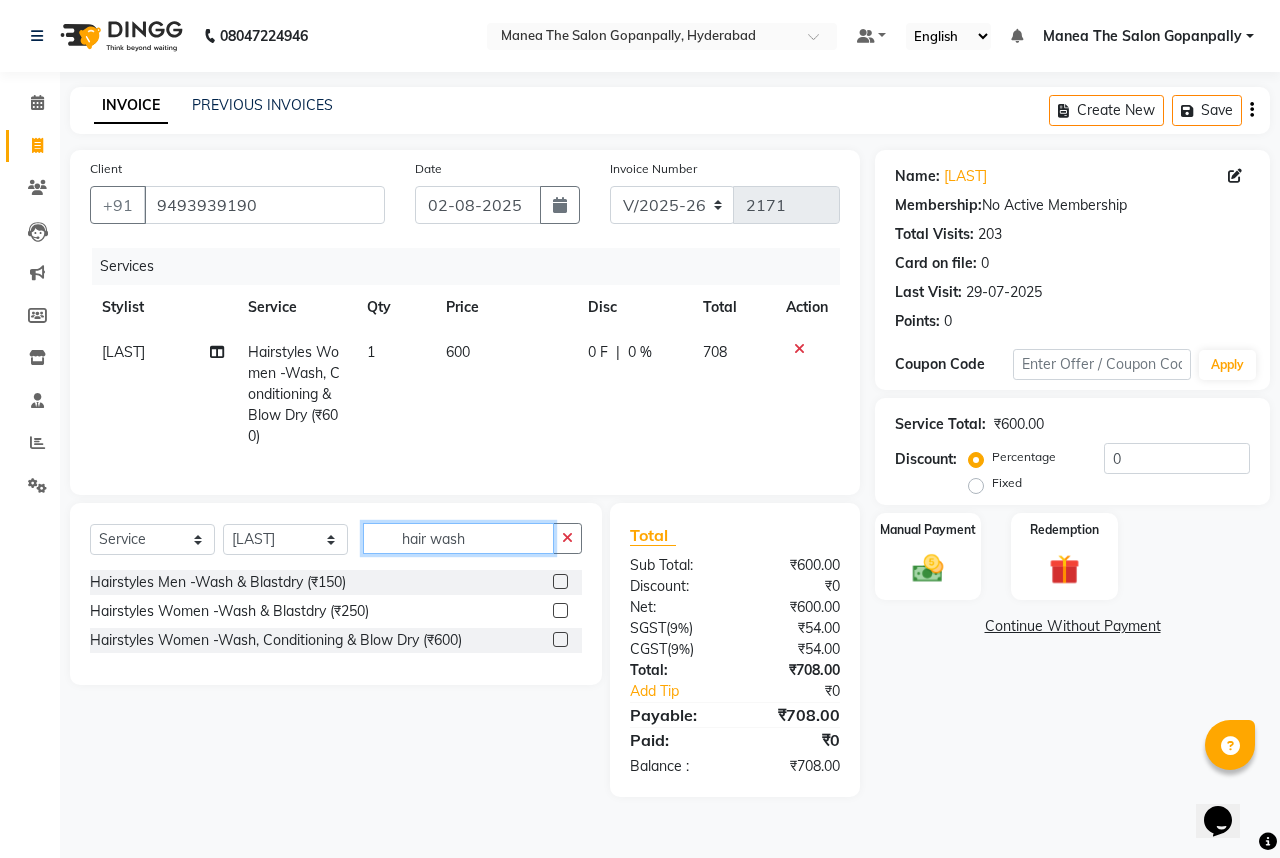 click on "hair wash" 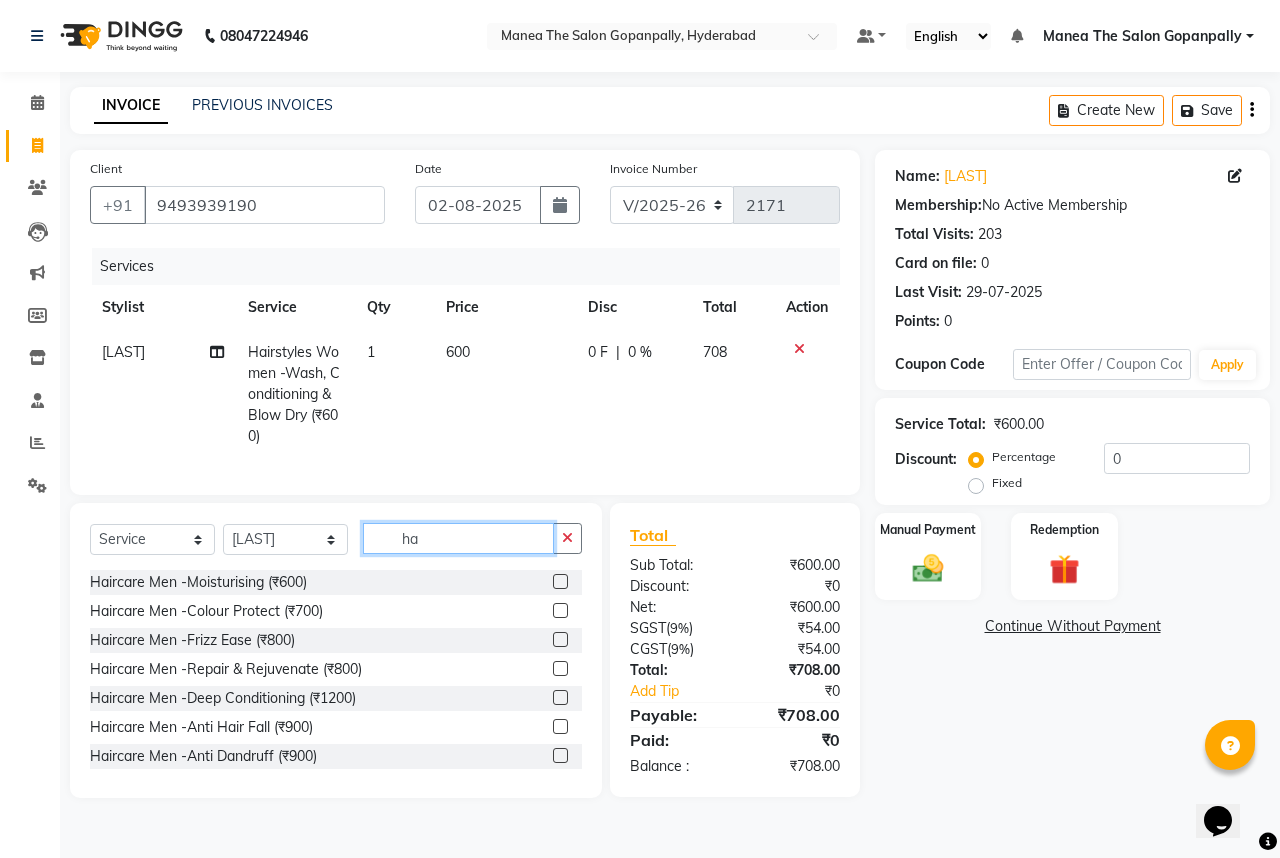 type on "h" 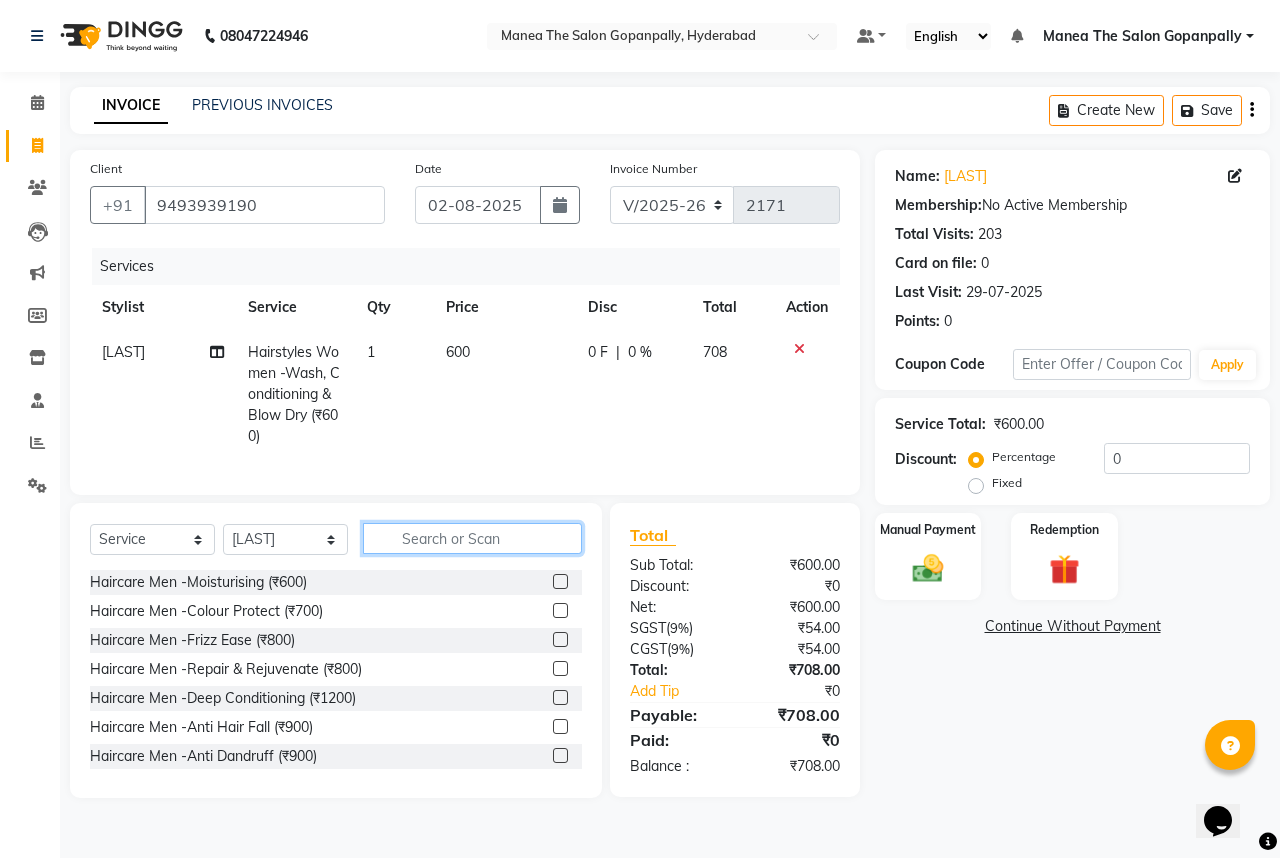 type 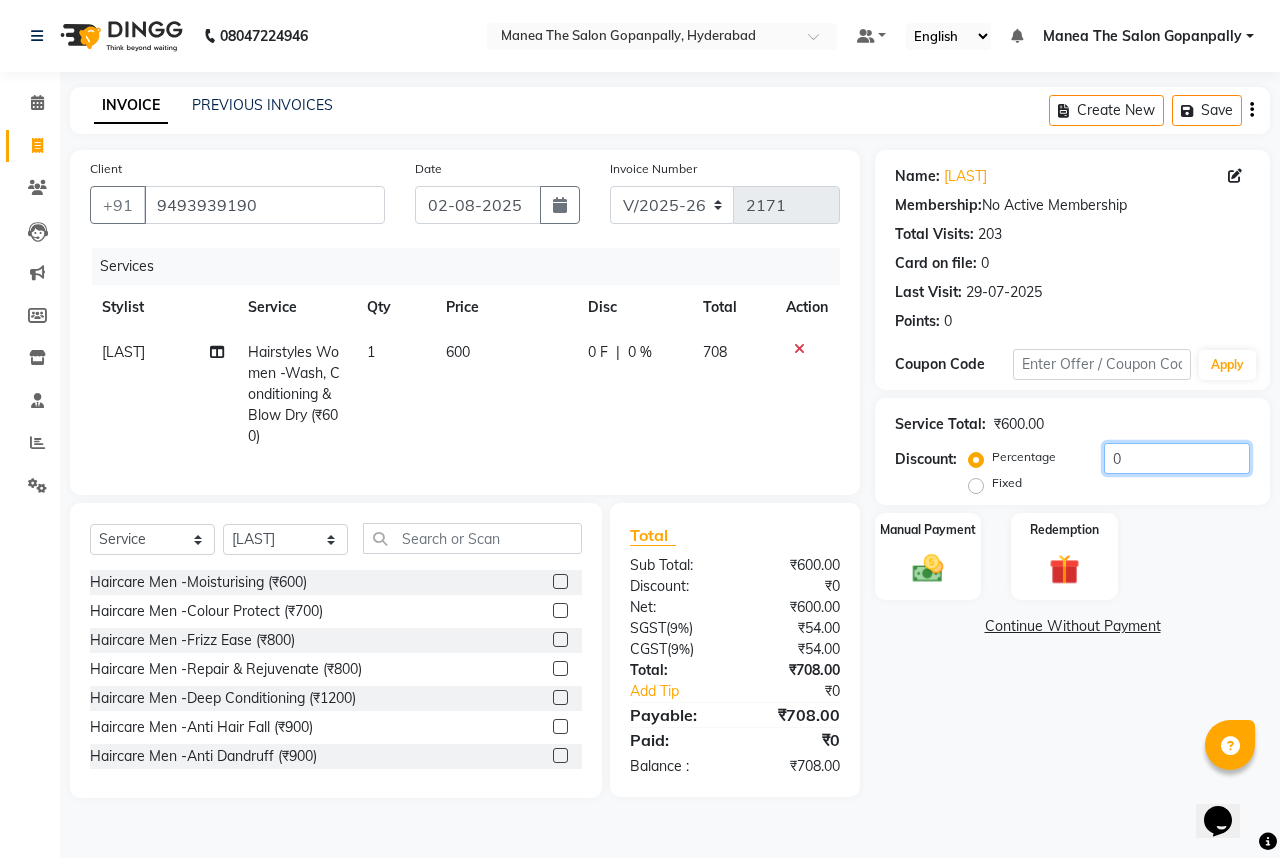 click on "0" 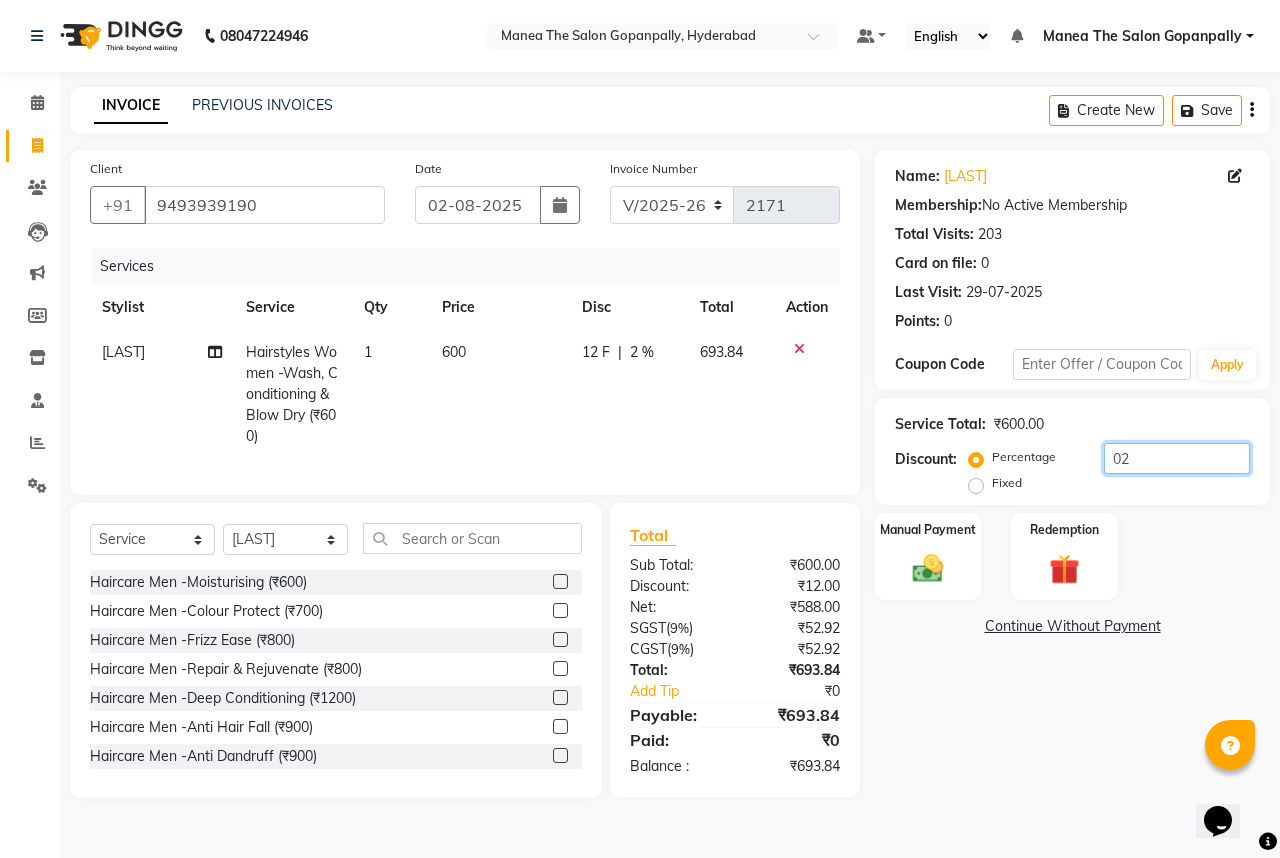 type on "0" 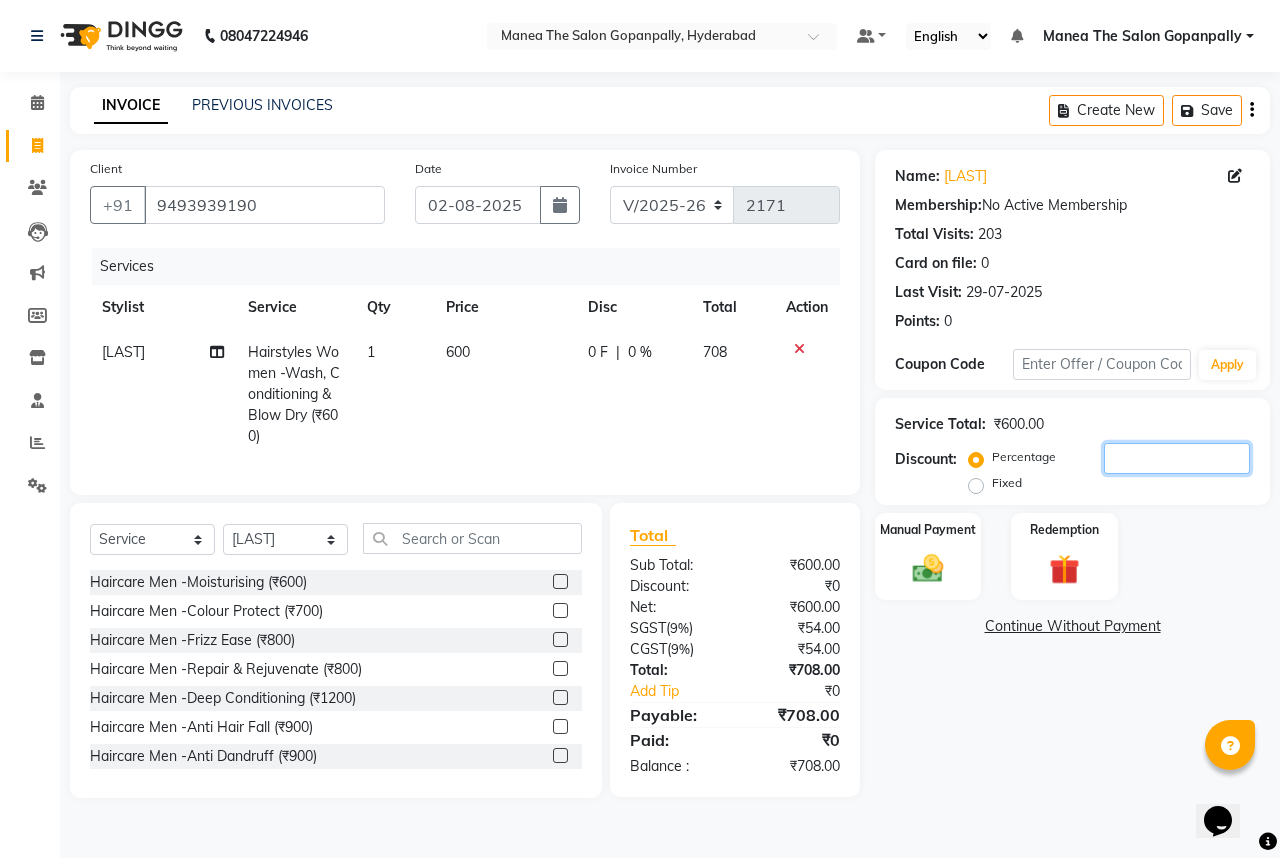 type on "0" 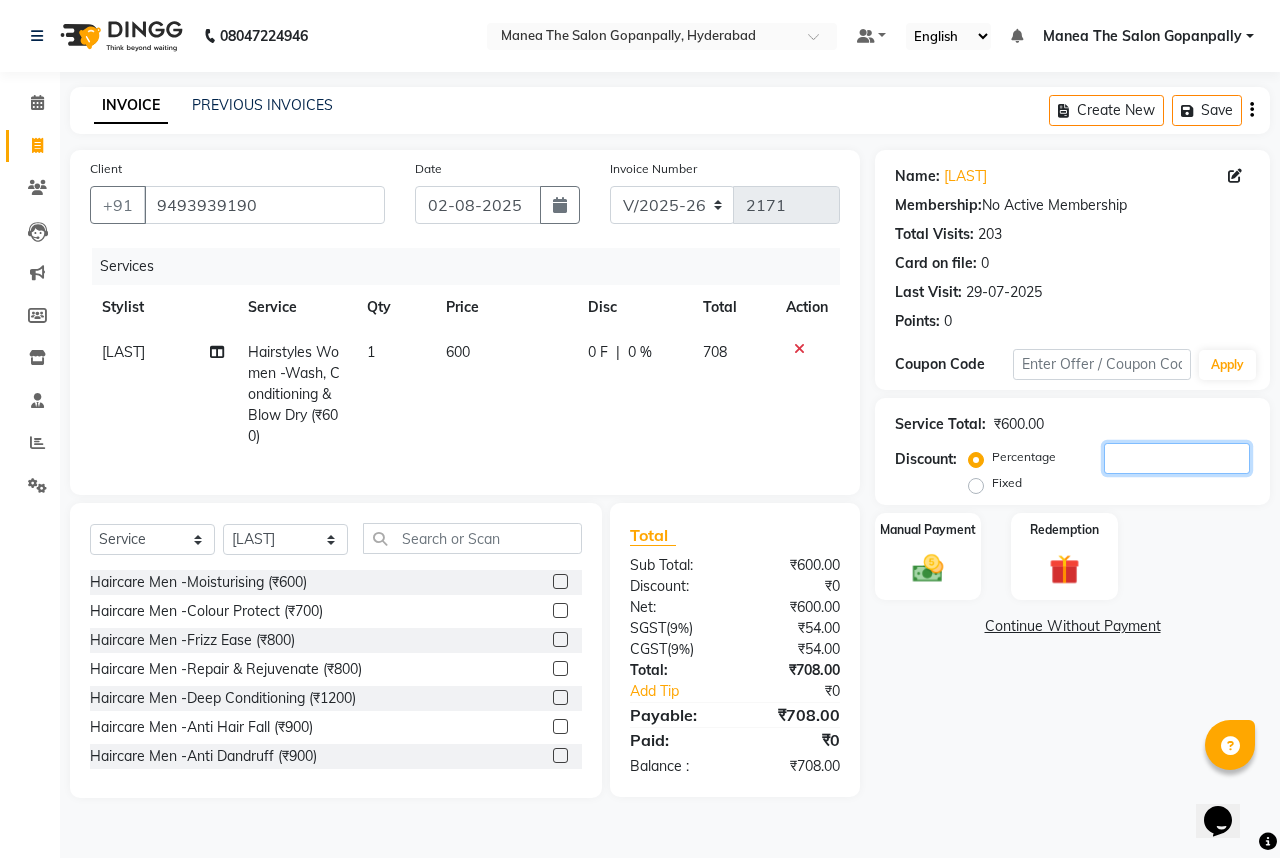 type on "0" 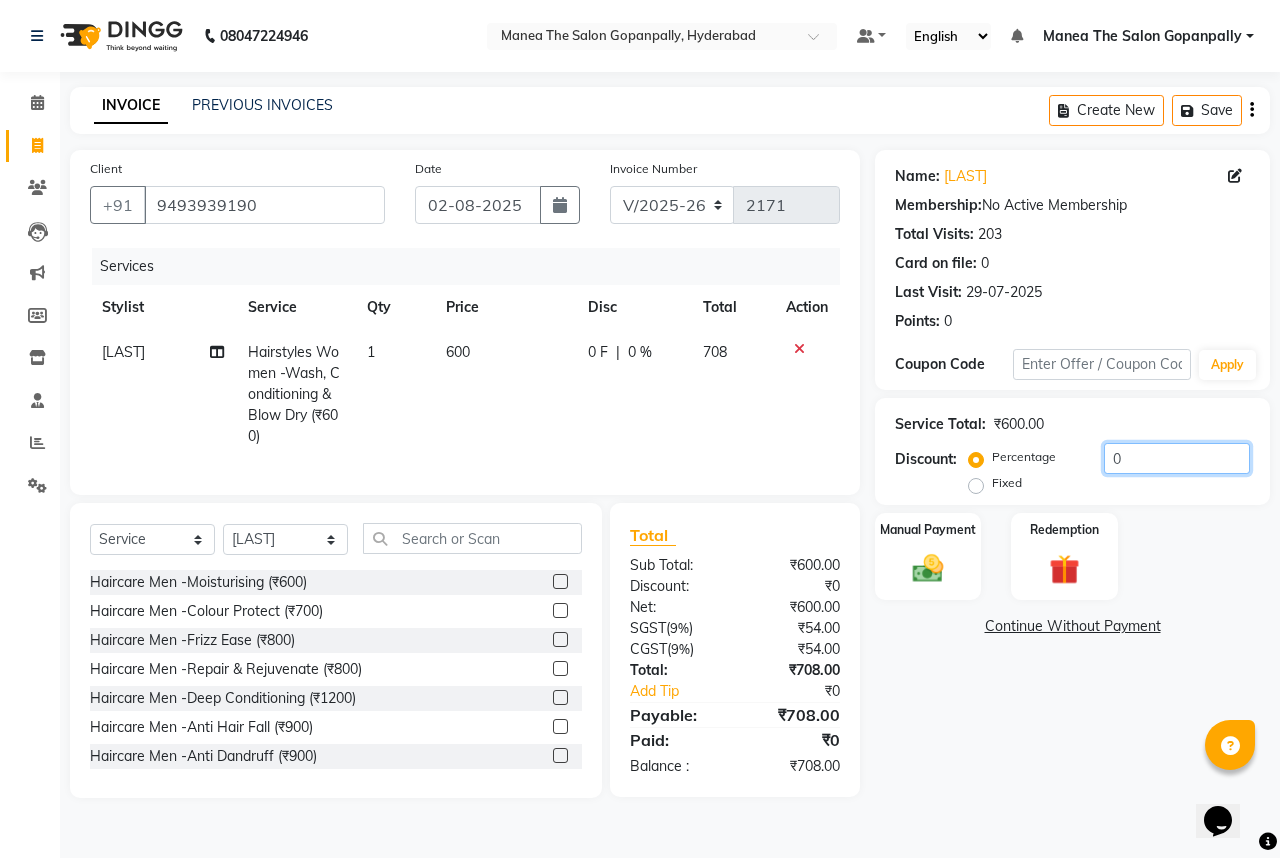 click on "0" 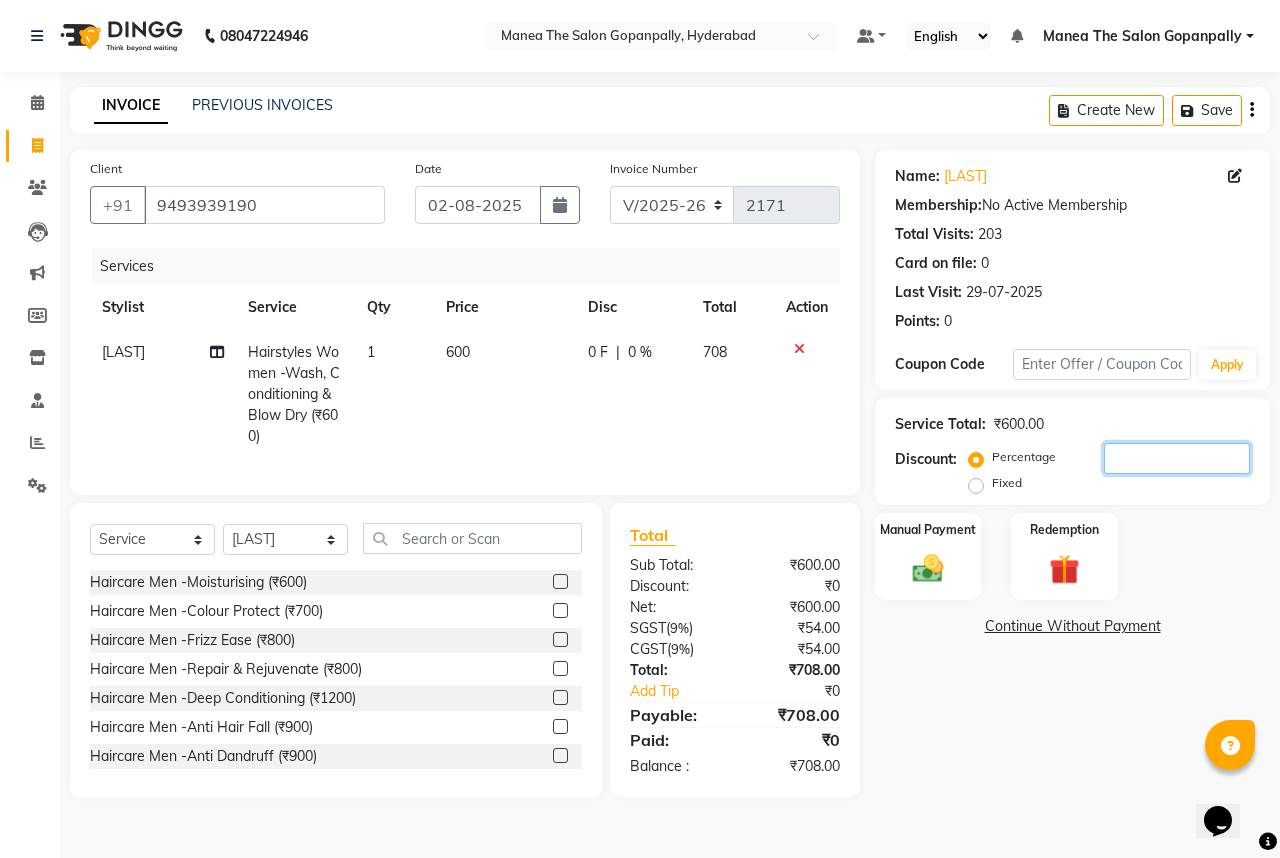 type on "0" 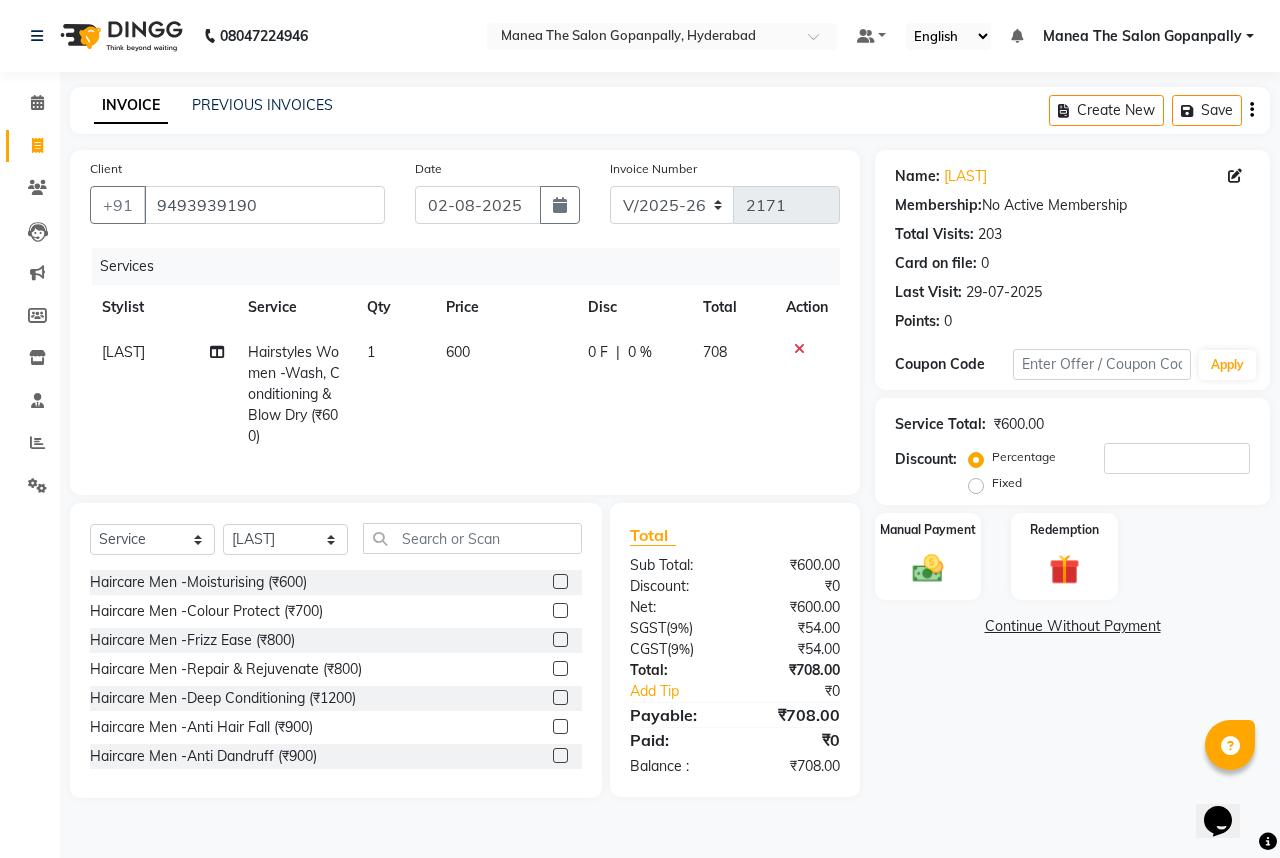 click 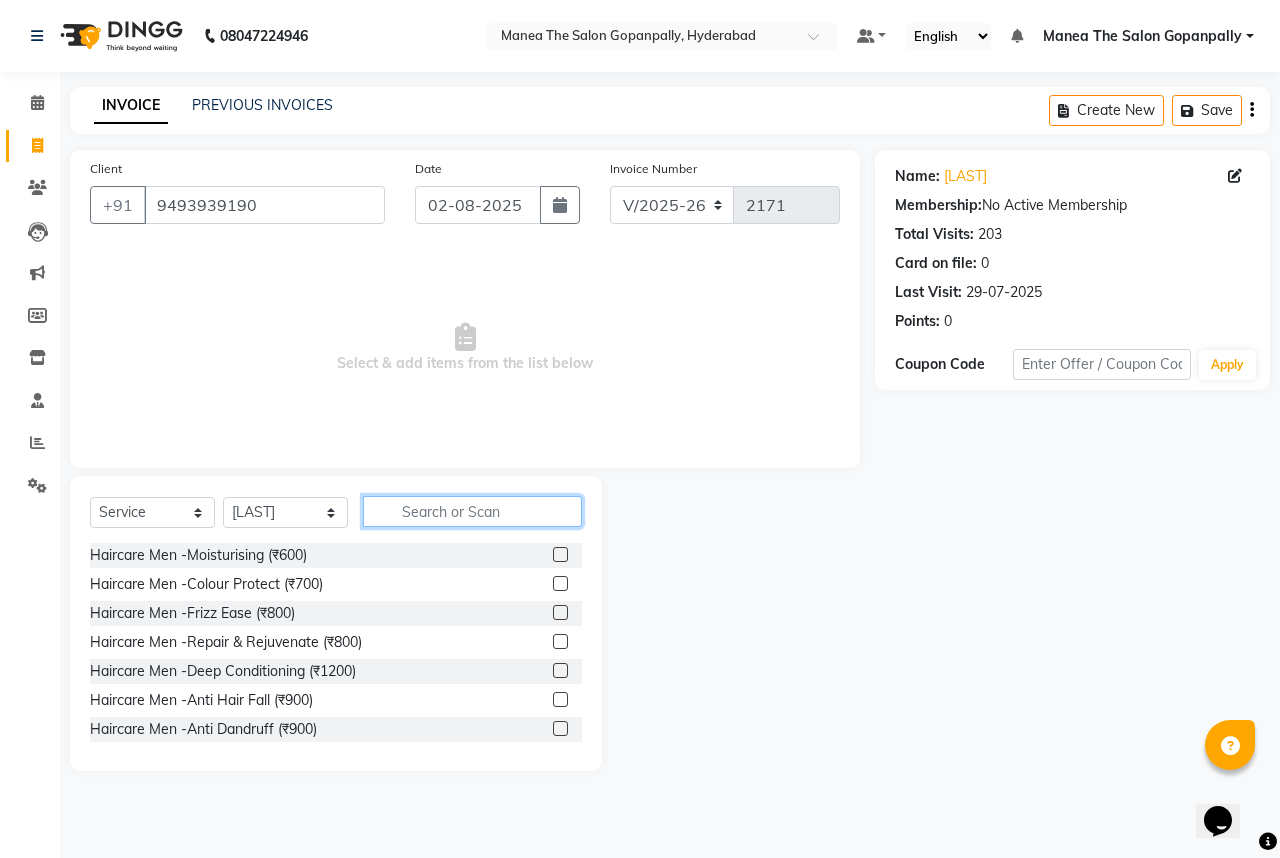 click 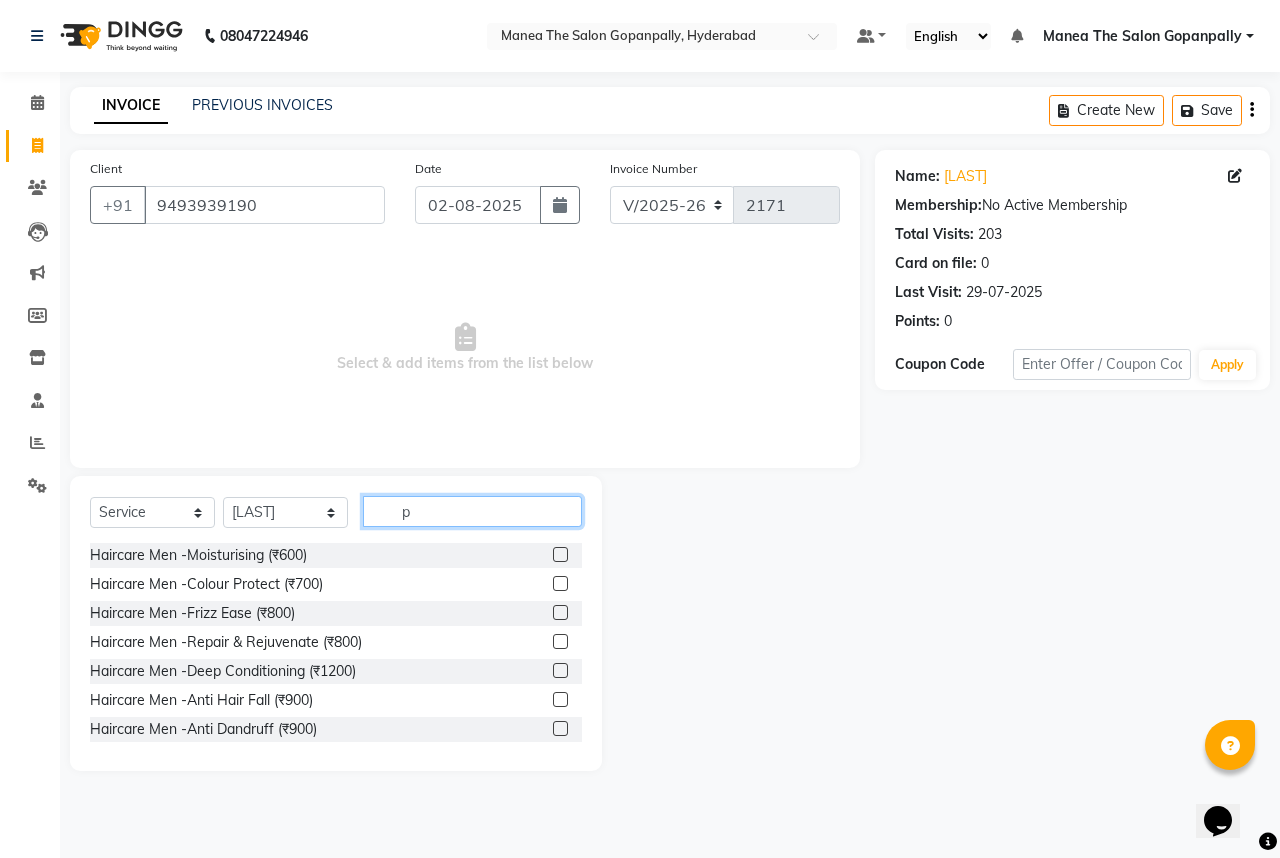 type on "p" 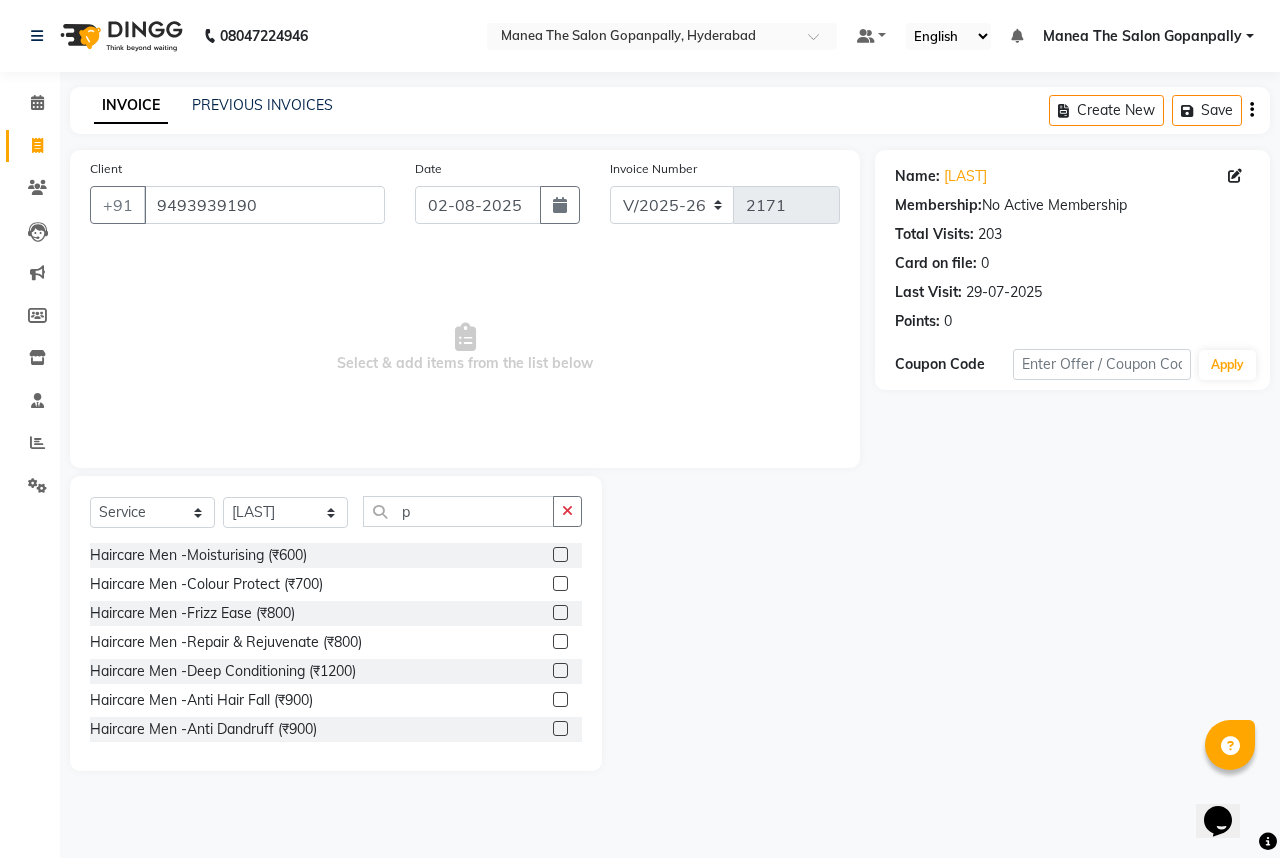 click 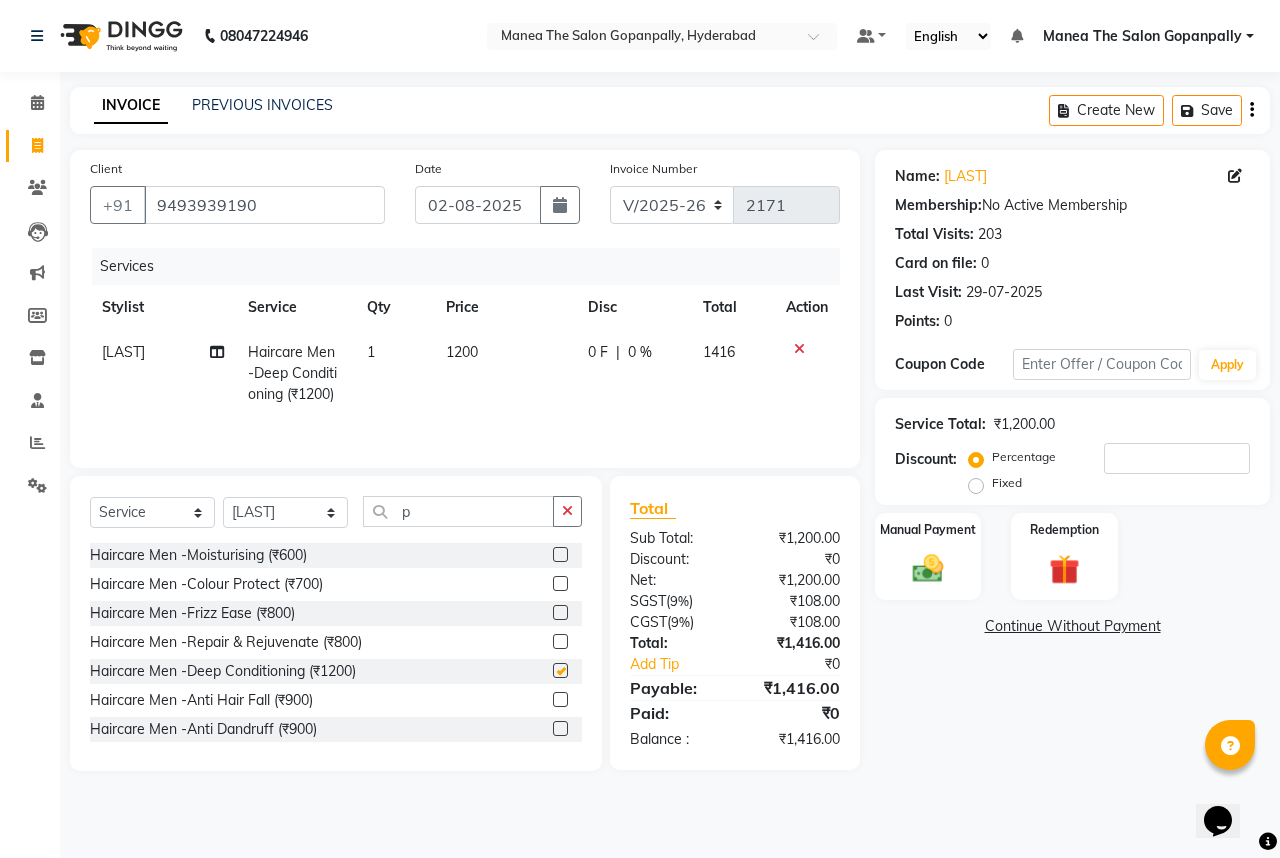 checkbox on "false" 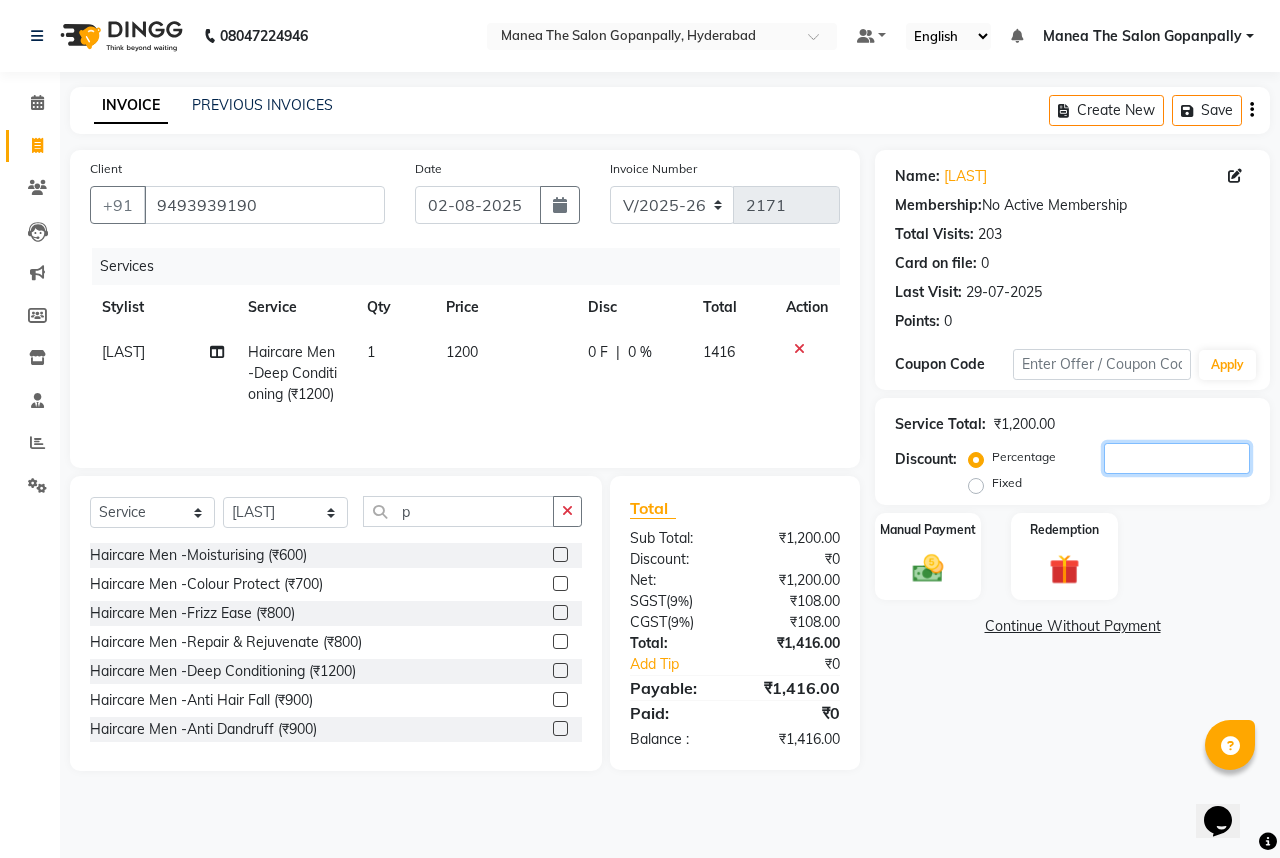 click 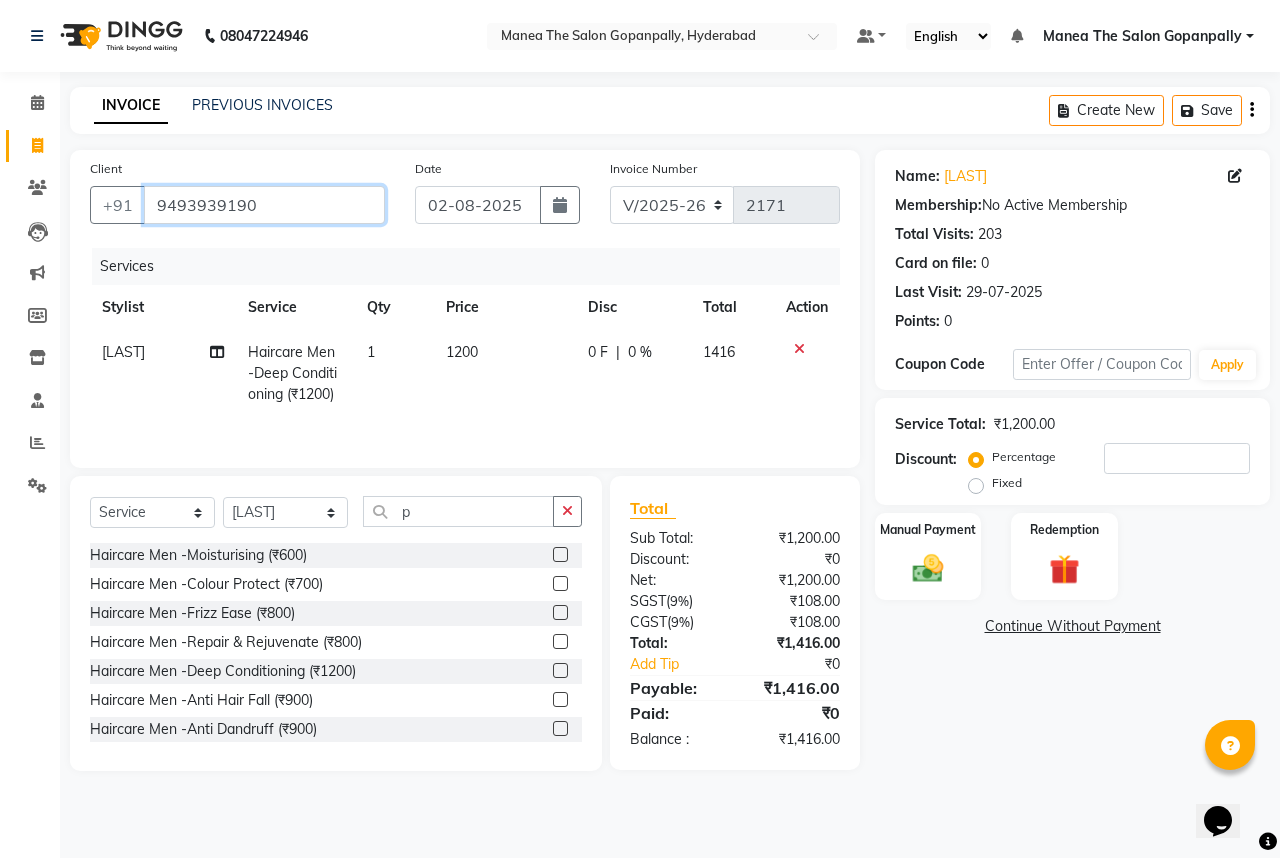 click on "9493939190" at bounding box center [264, 205] 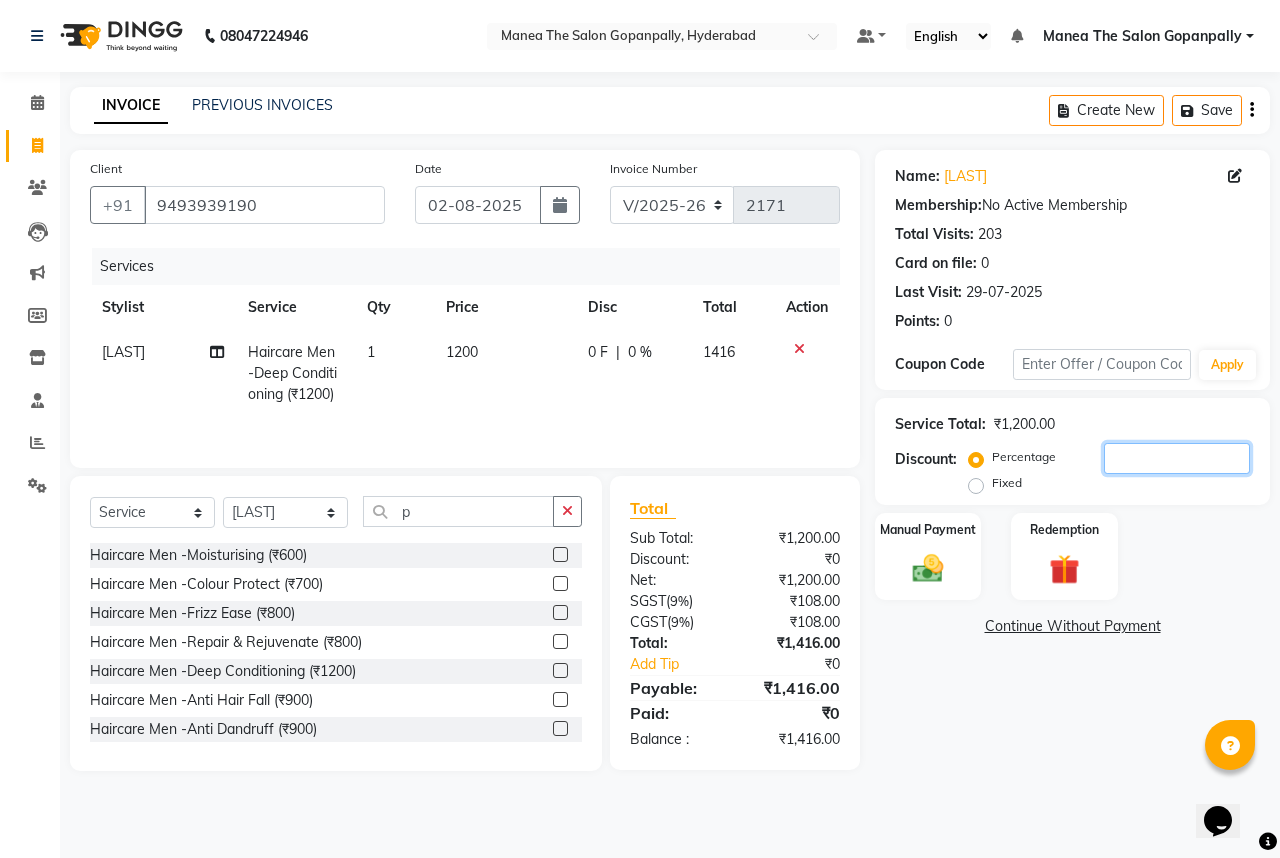 click 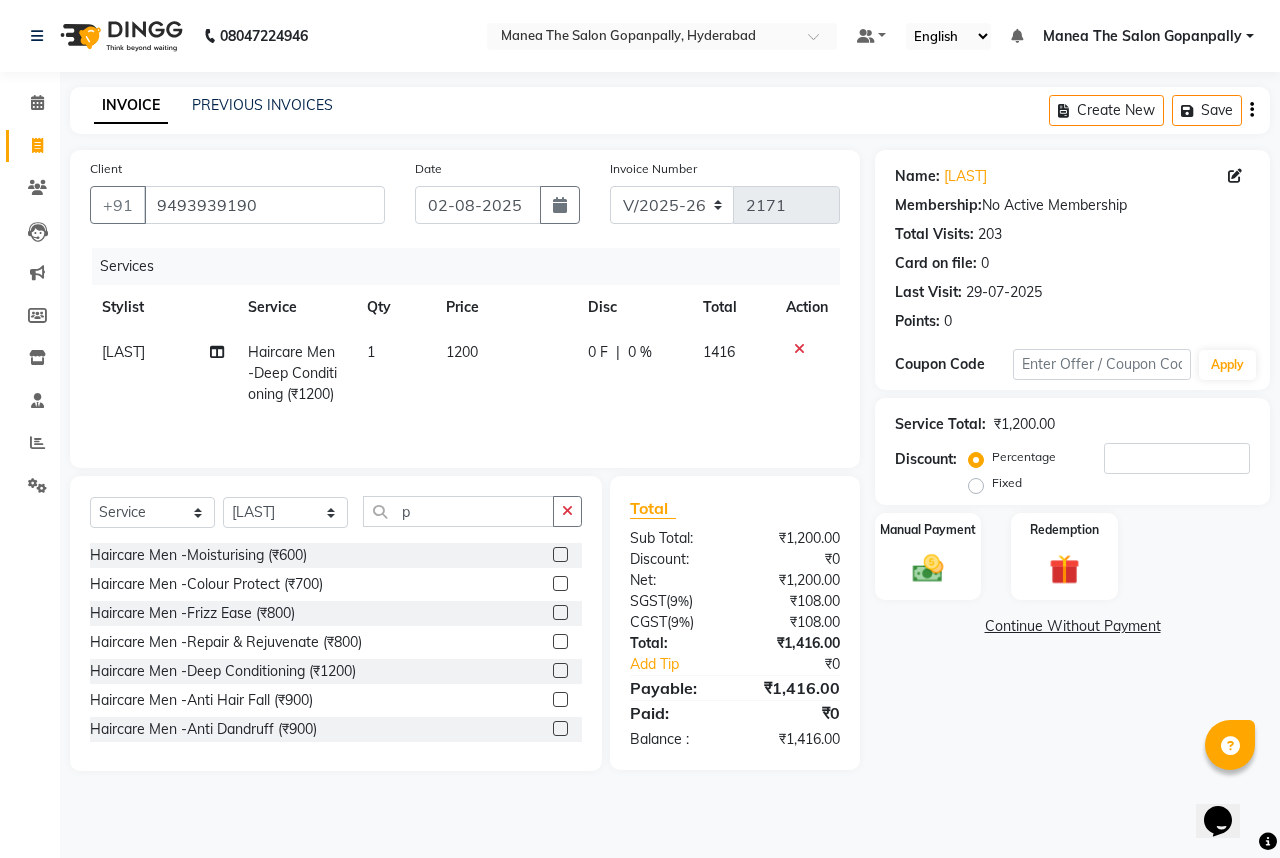 click 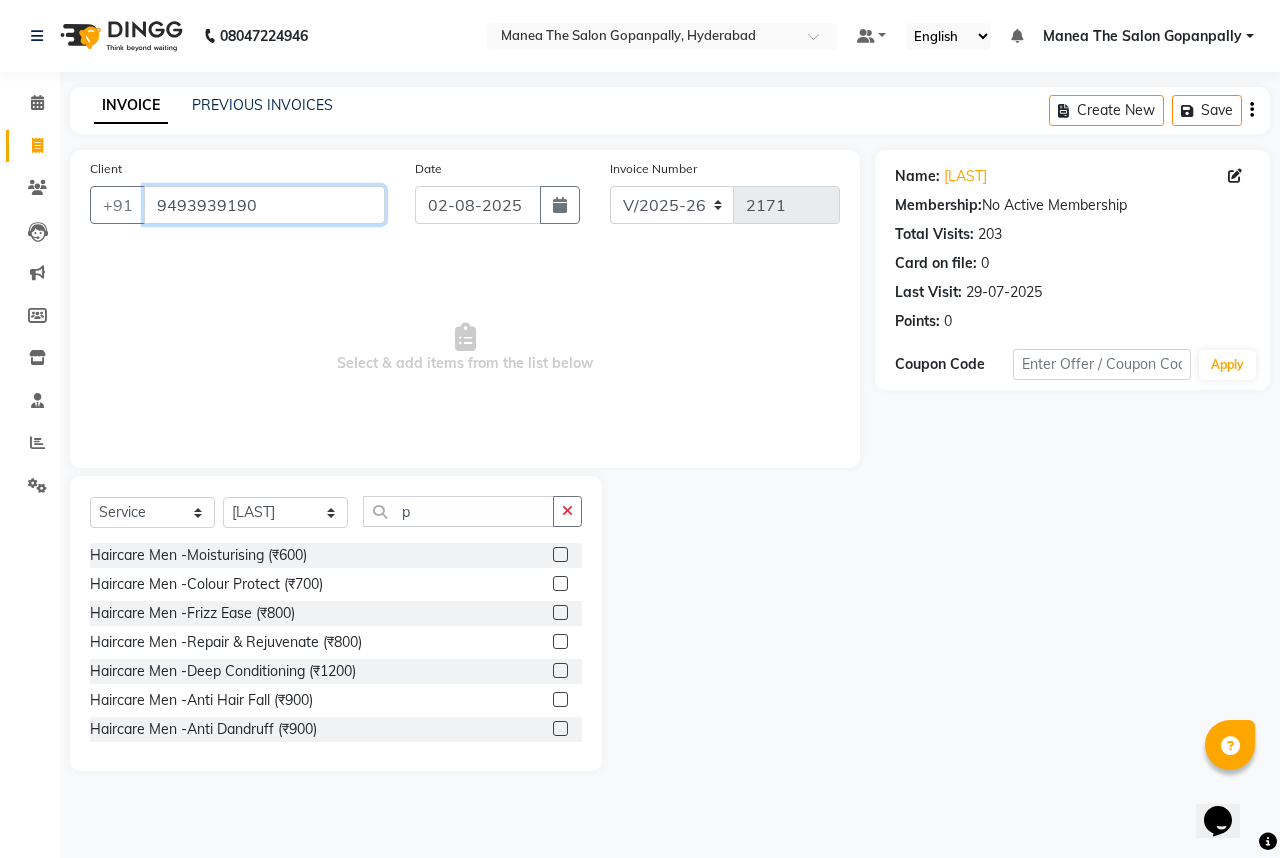 click on "9493939190" at bounding box center [264, 205] 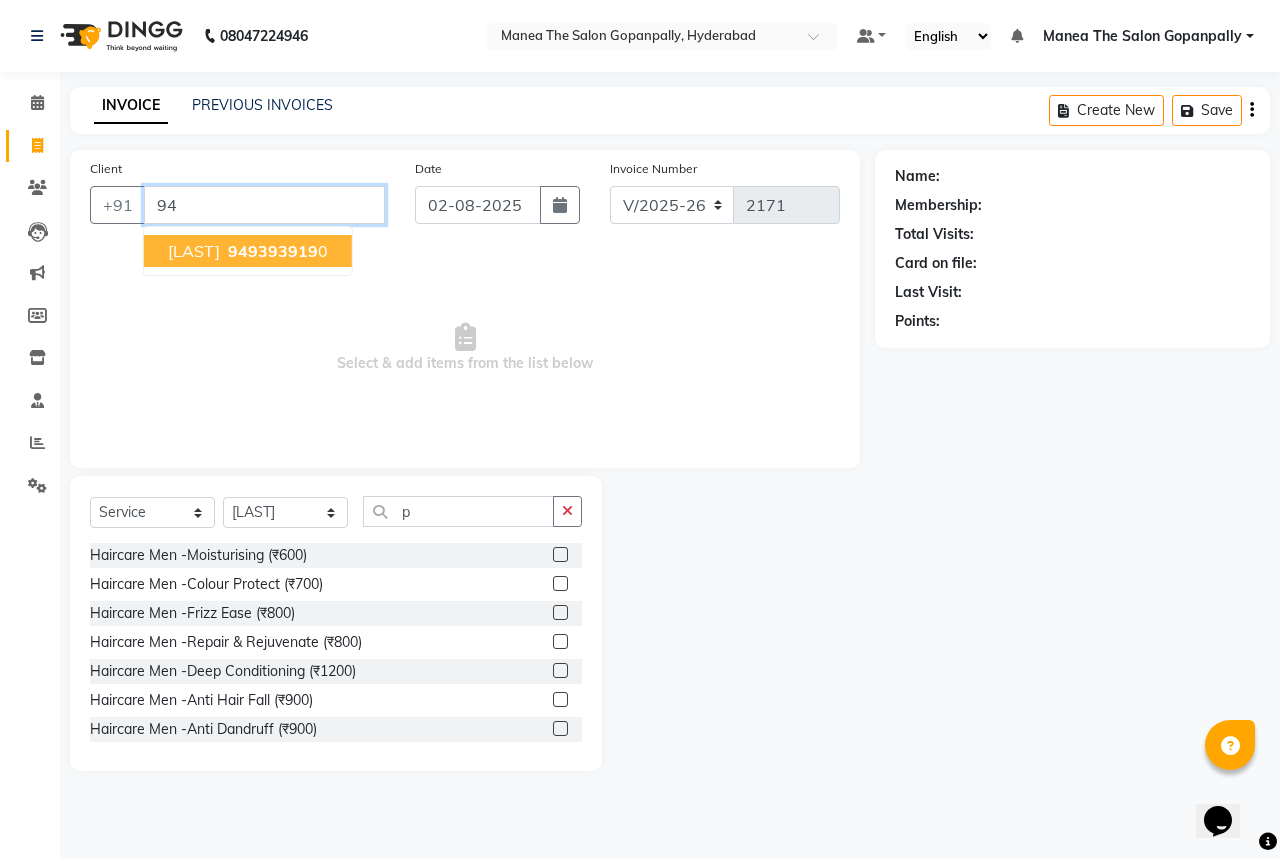 type on "9" 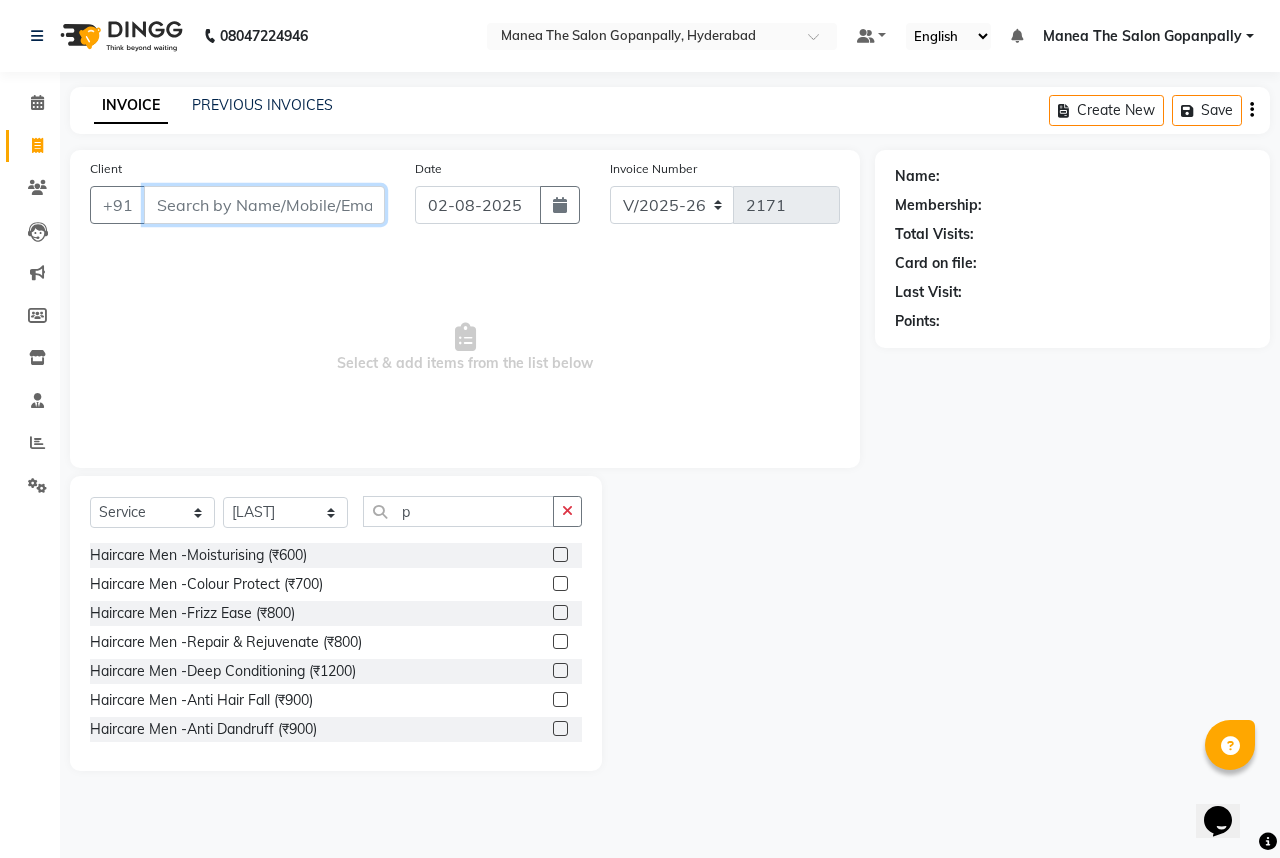 type 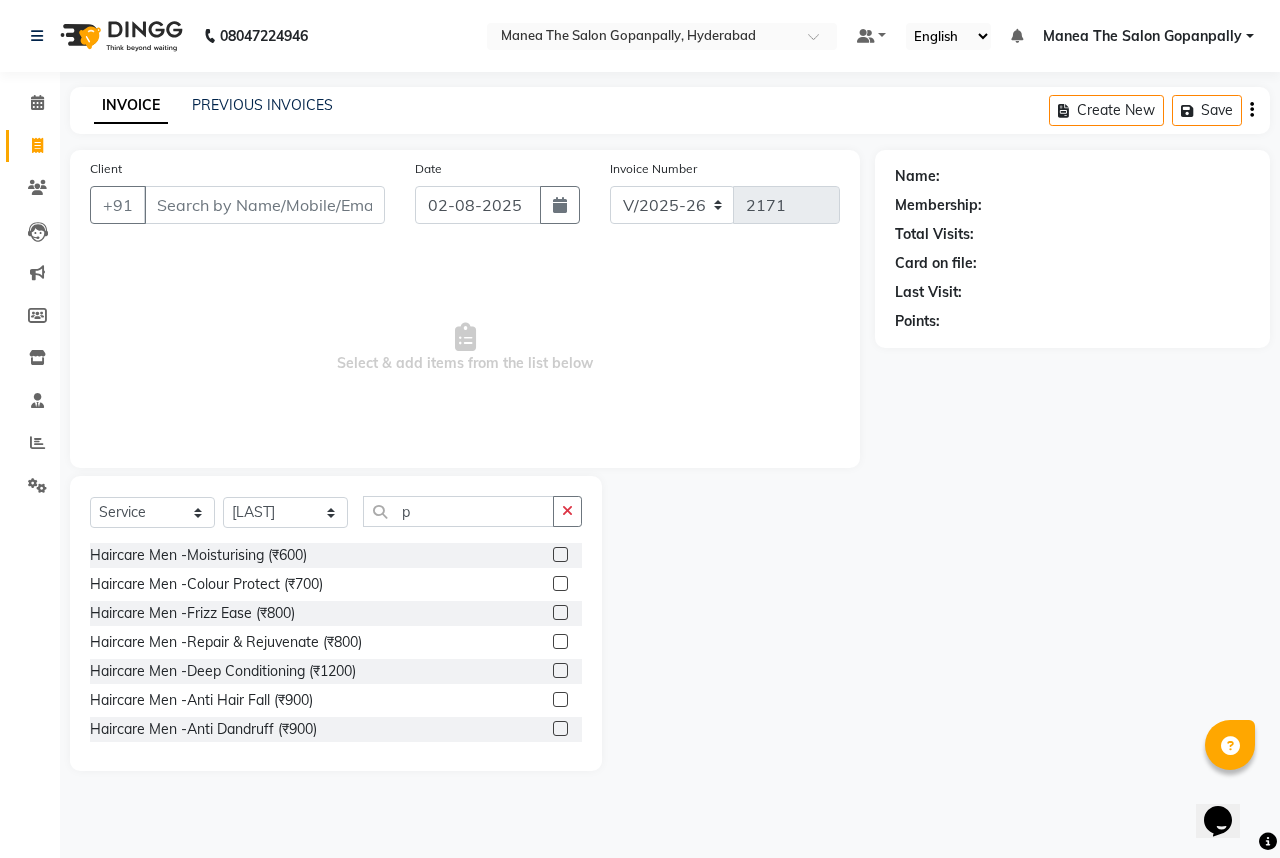 click on "Client +91" 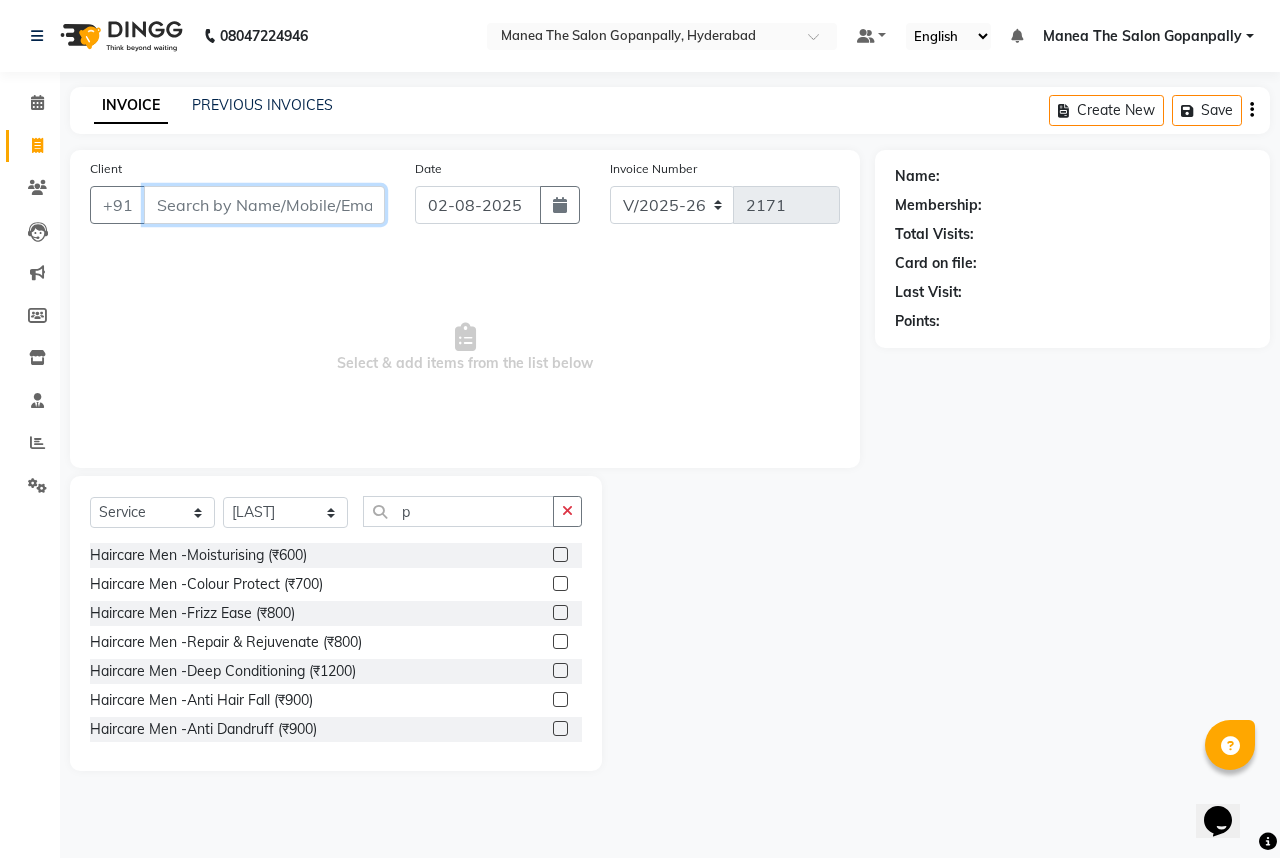 click on "Client" at bounding box center (264, 205) 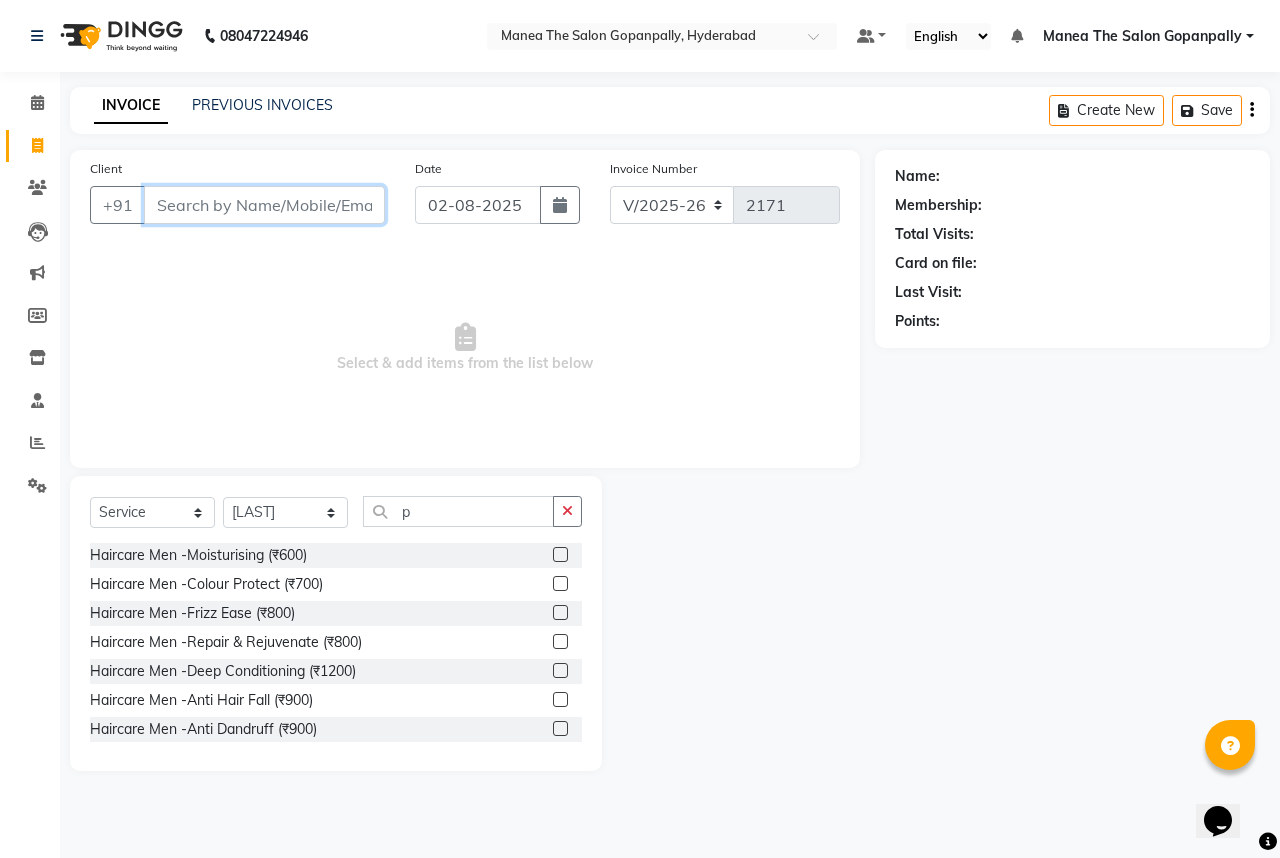 click on "Client" at bounding box center [264, 205] 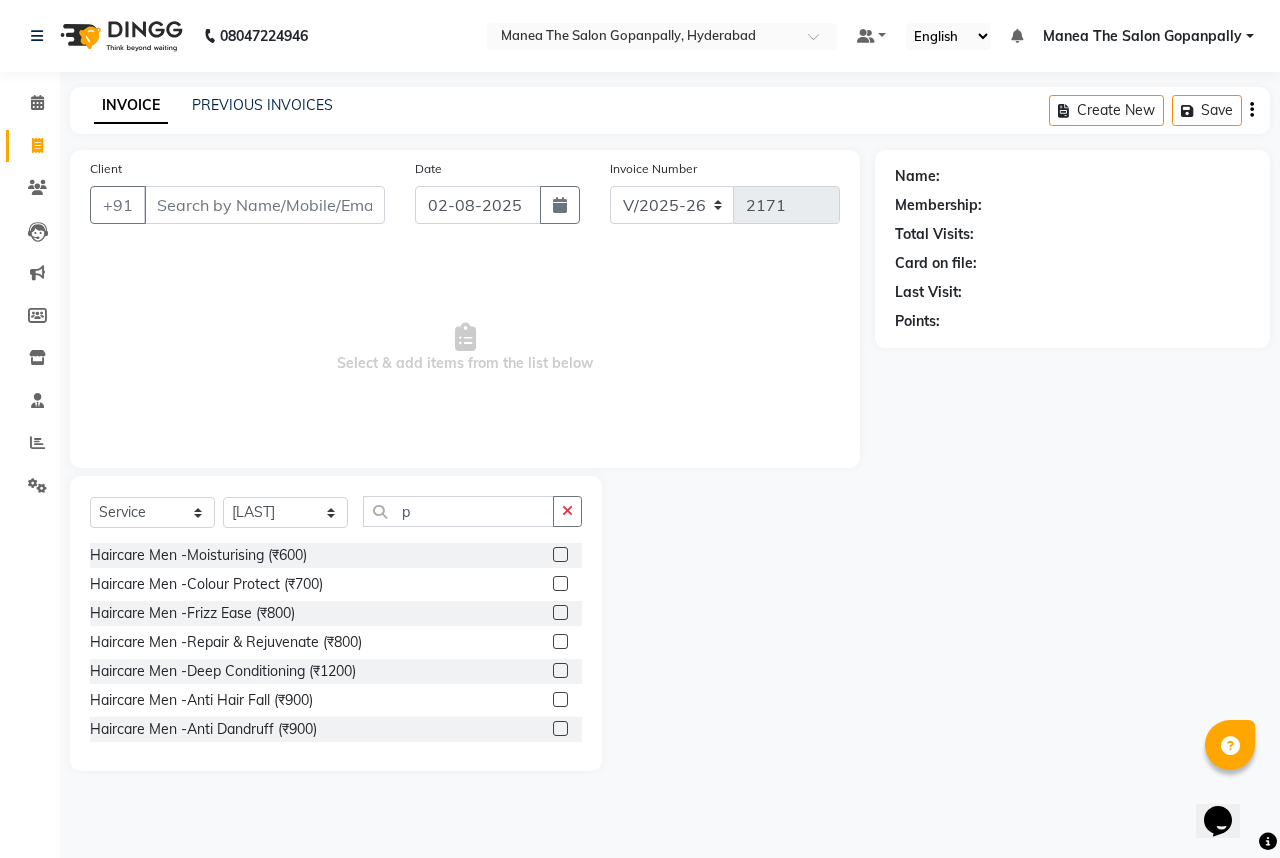 click on "Select & add items from the list below" at bounding box center (465, 348) 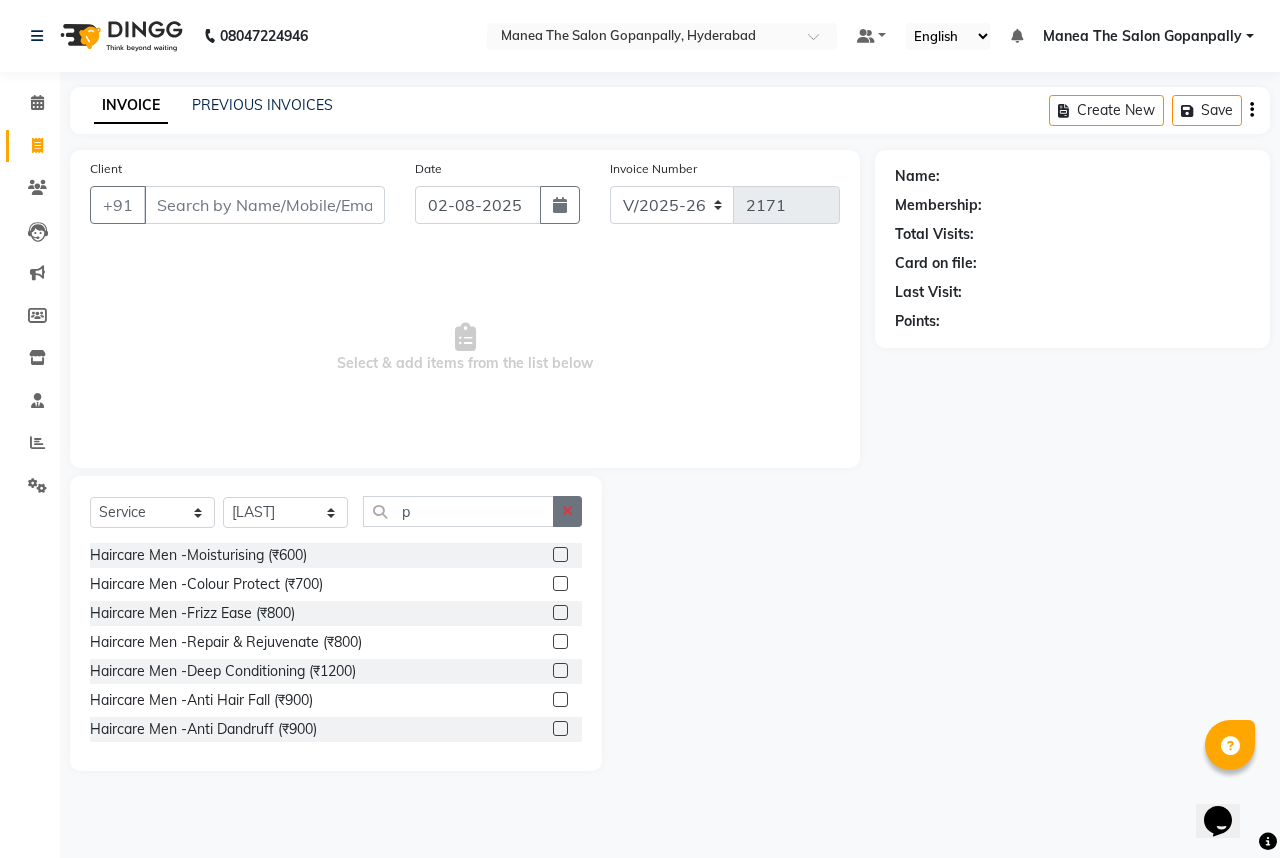 click 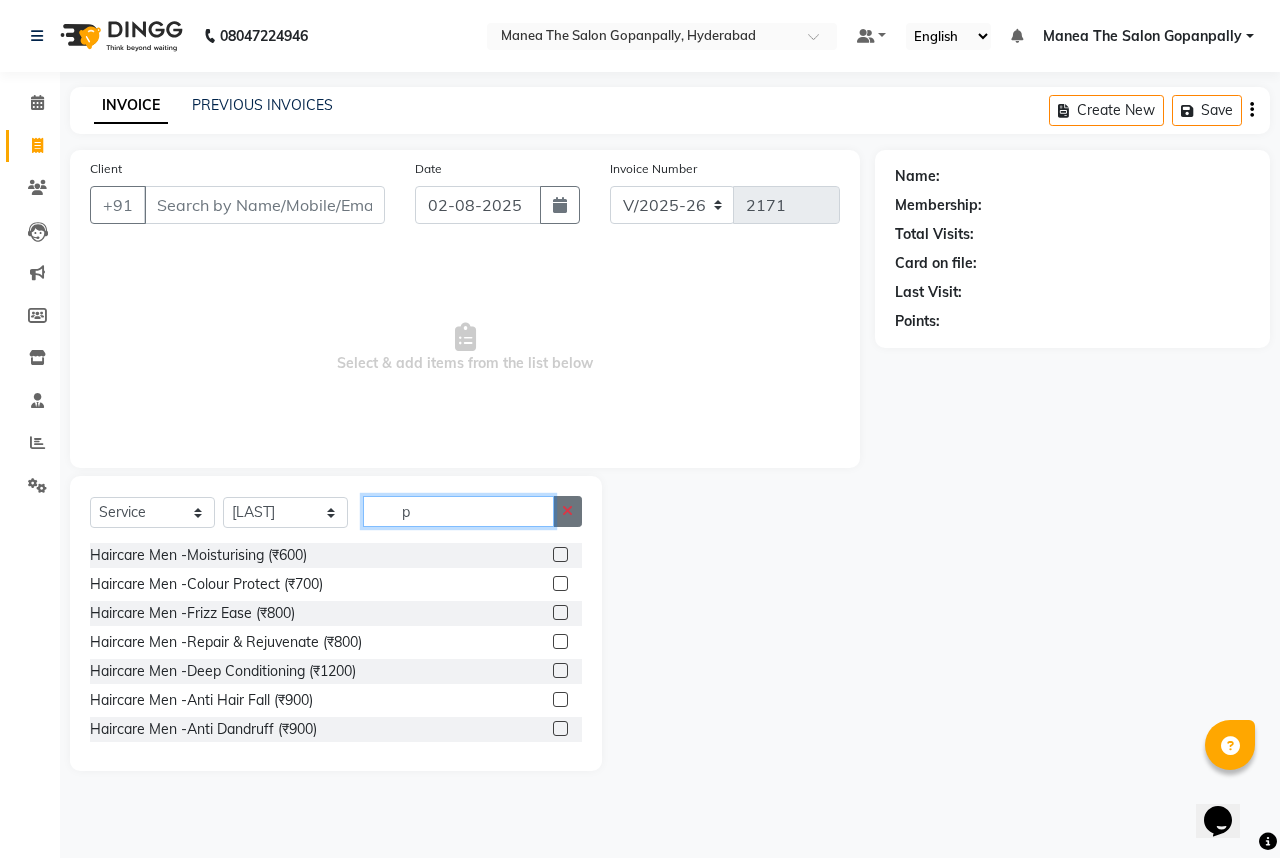type 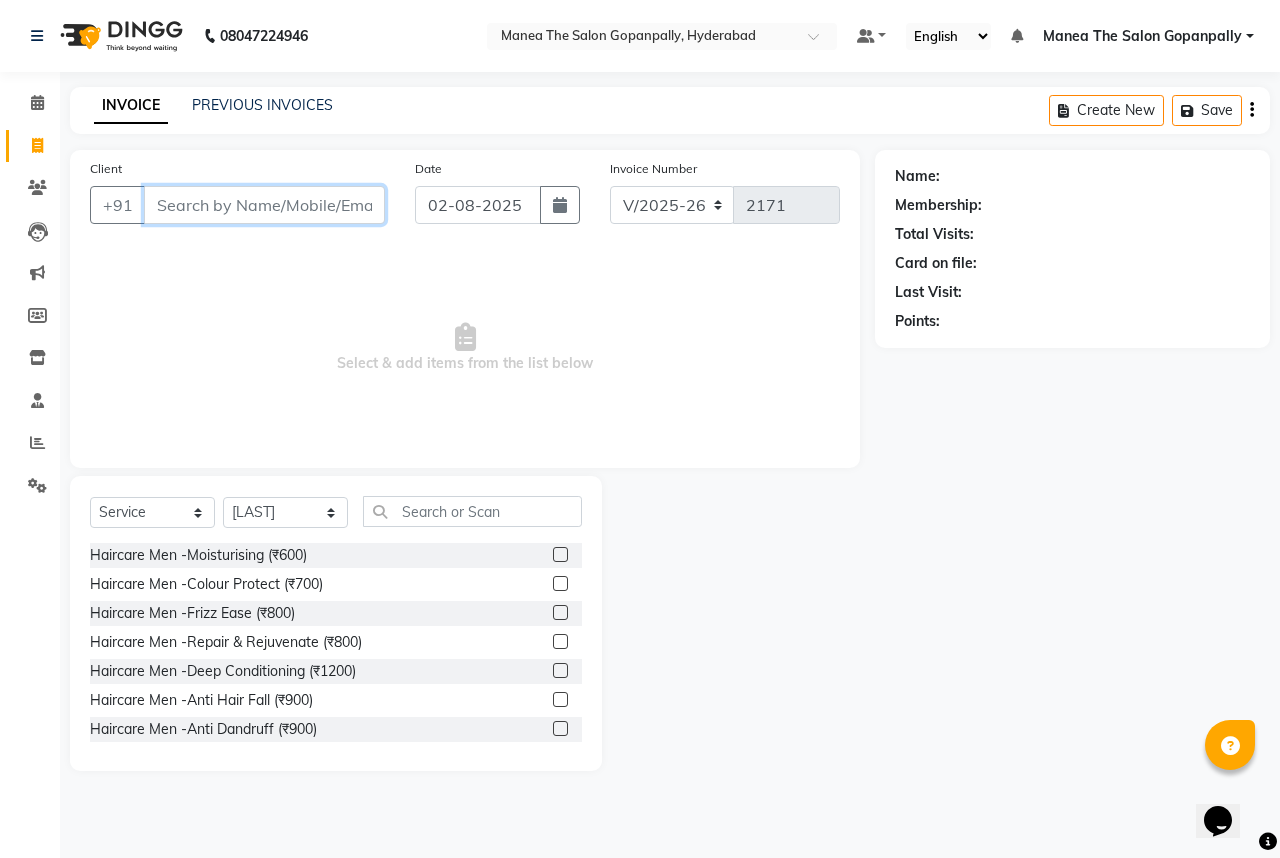 click on "Client" at bounding box center (264, 205) 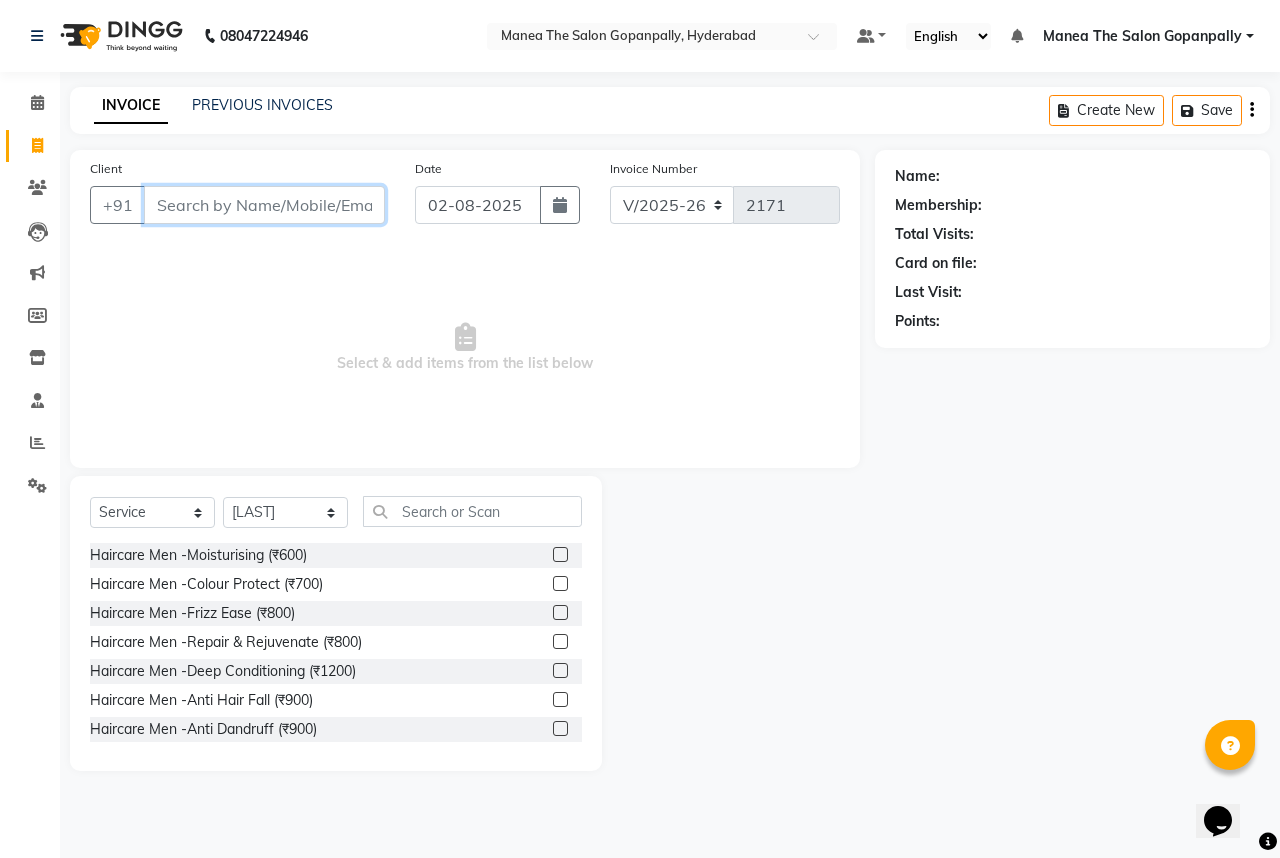 click on "Client" at bounding box center (264, 205) 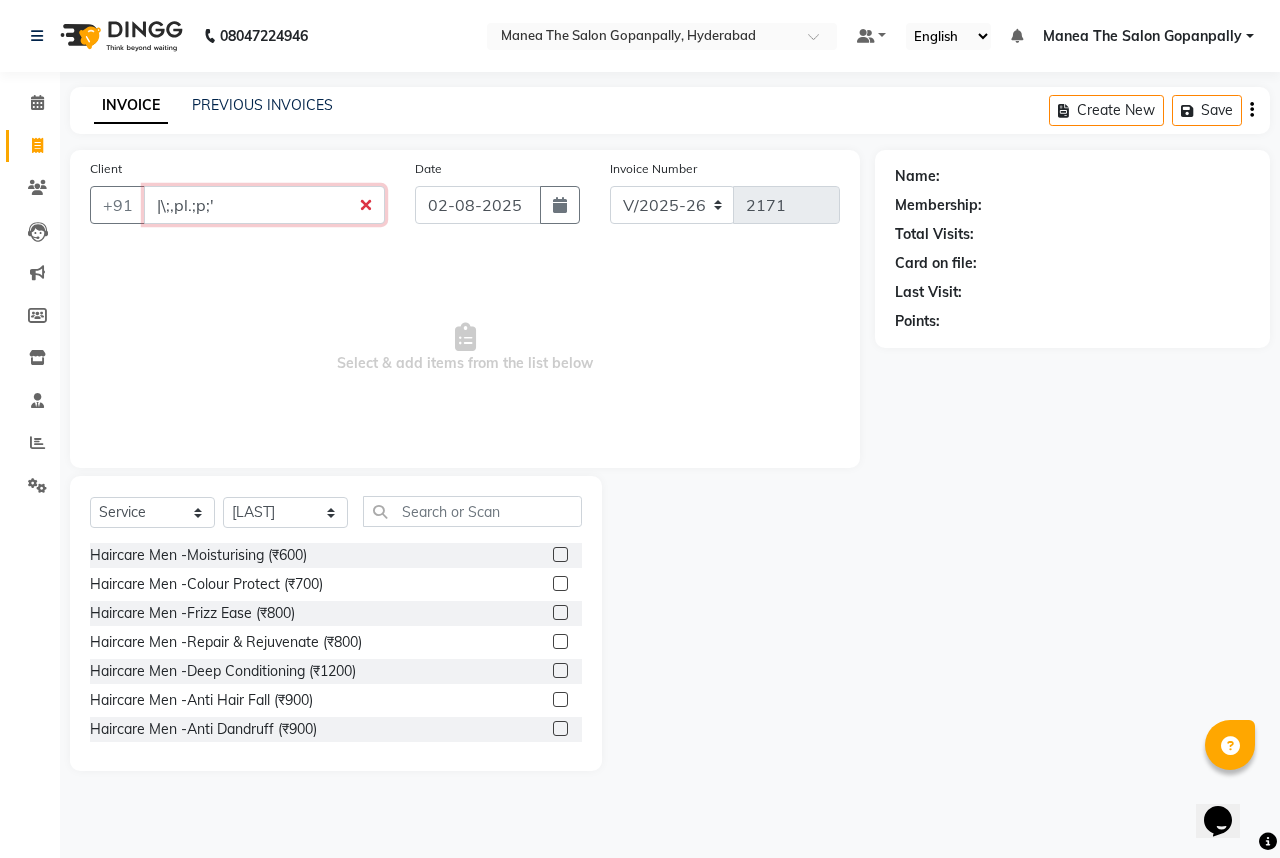 click on "|\;,pl.;p;'" at bounding box center (264, 205) 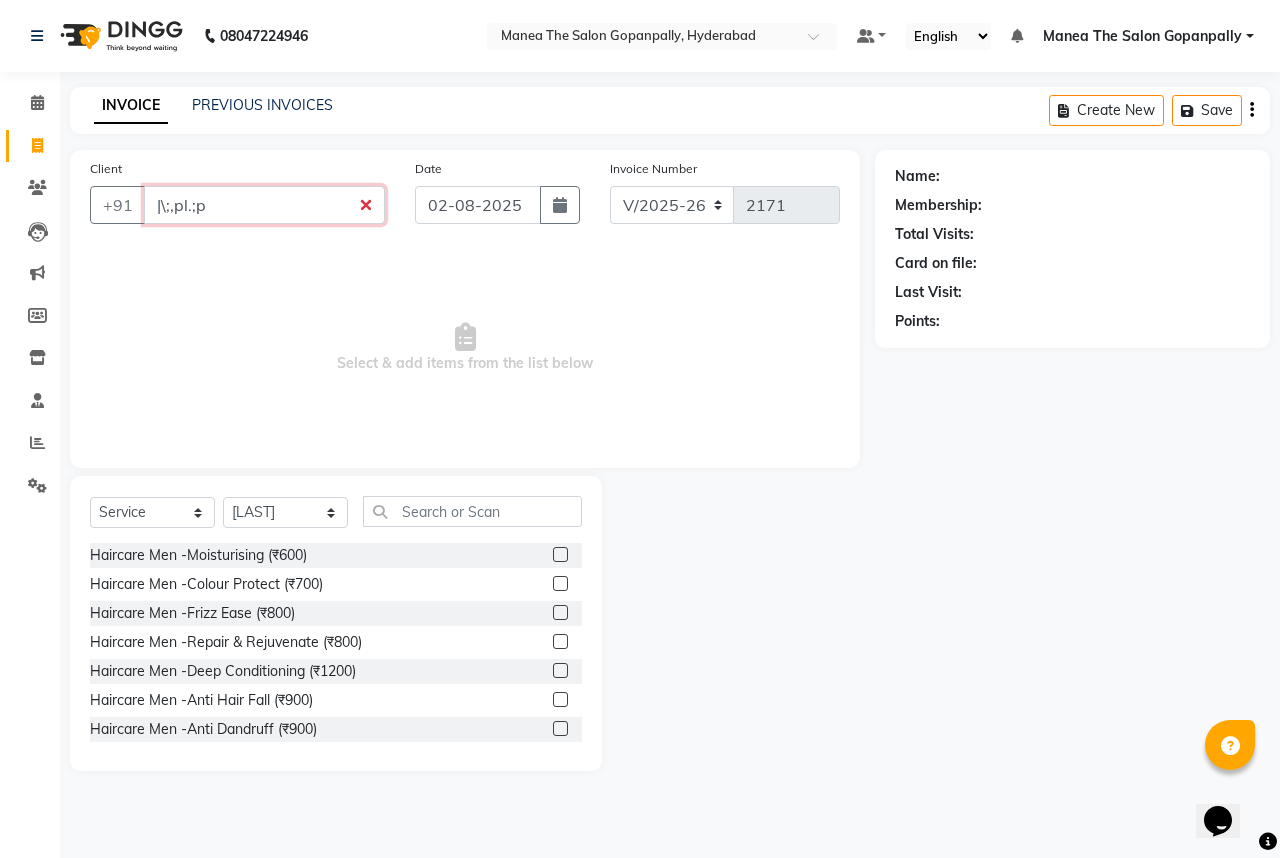 click on "|\;,pl.;p" at bounding box center [264, 205] 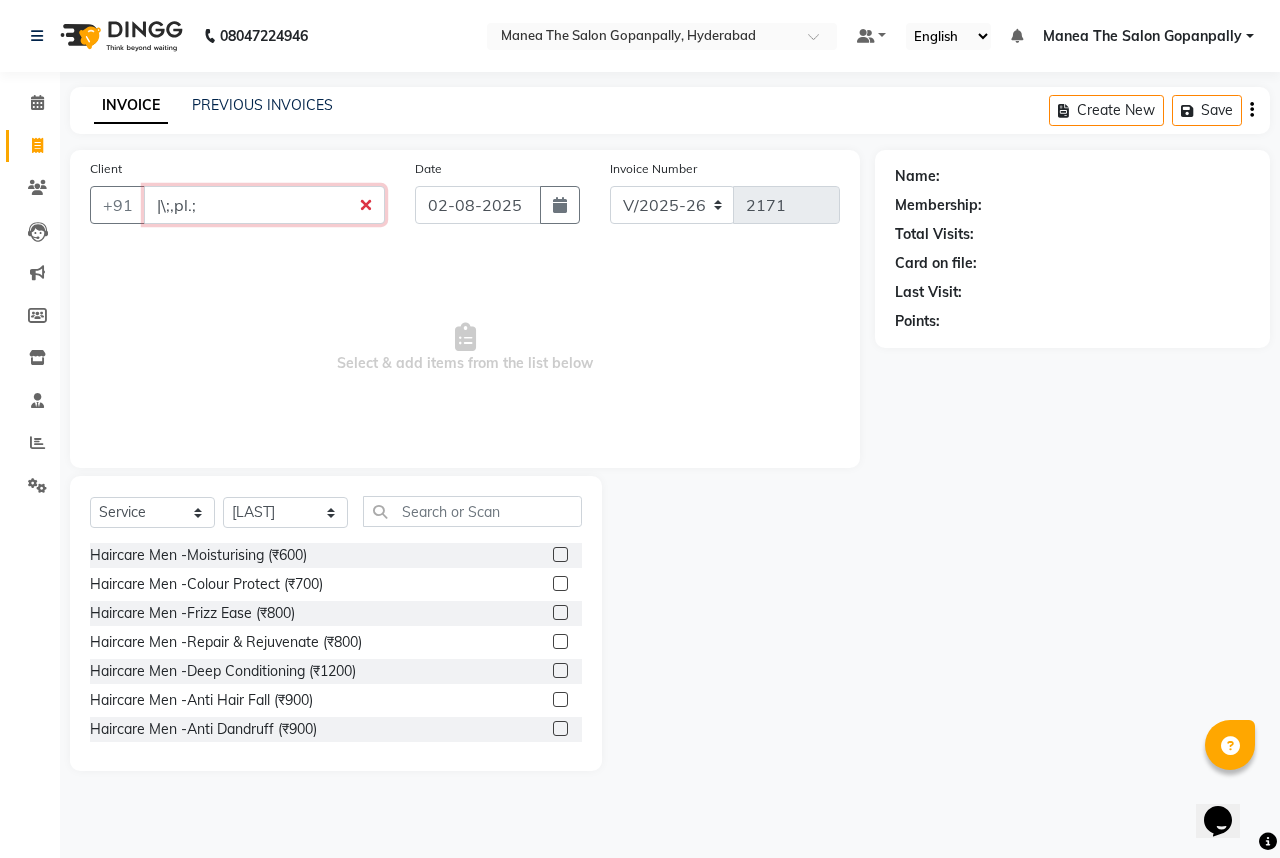 click on "|\;,pl.;" at bounding box center [264, 205] 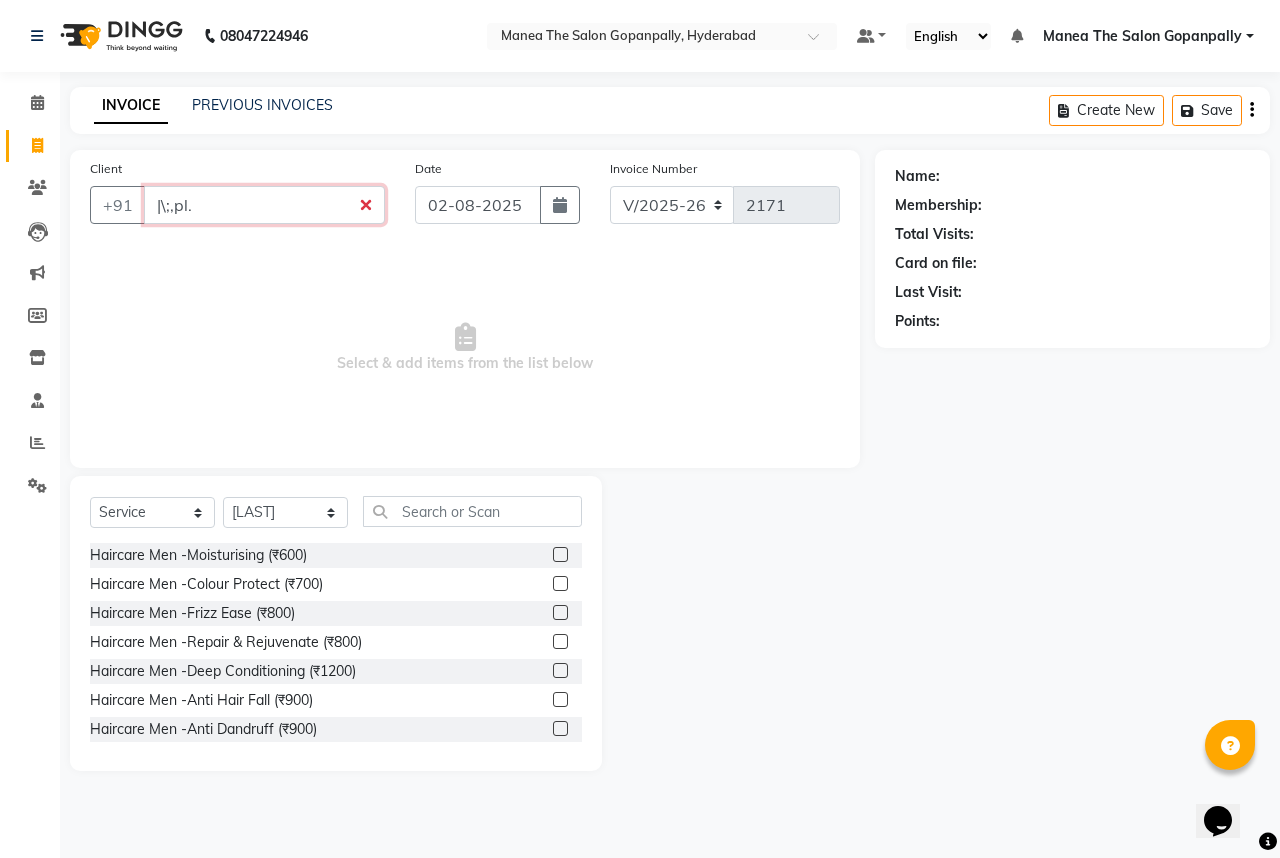 click on "|\;,pl." at bounding box center [264, 205] 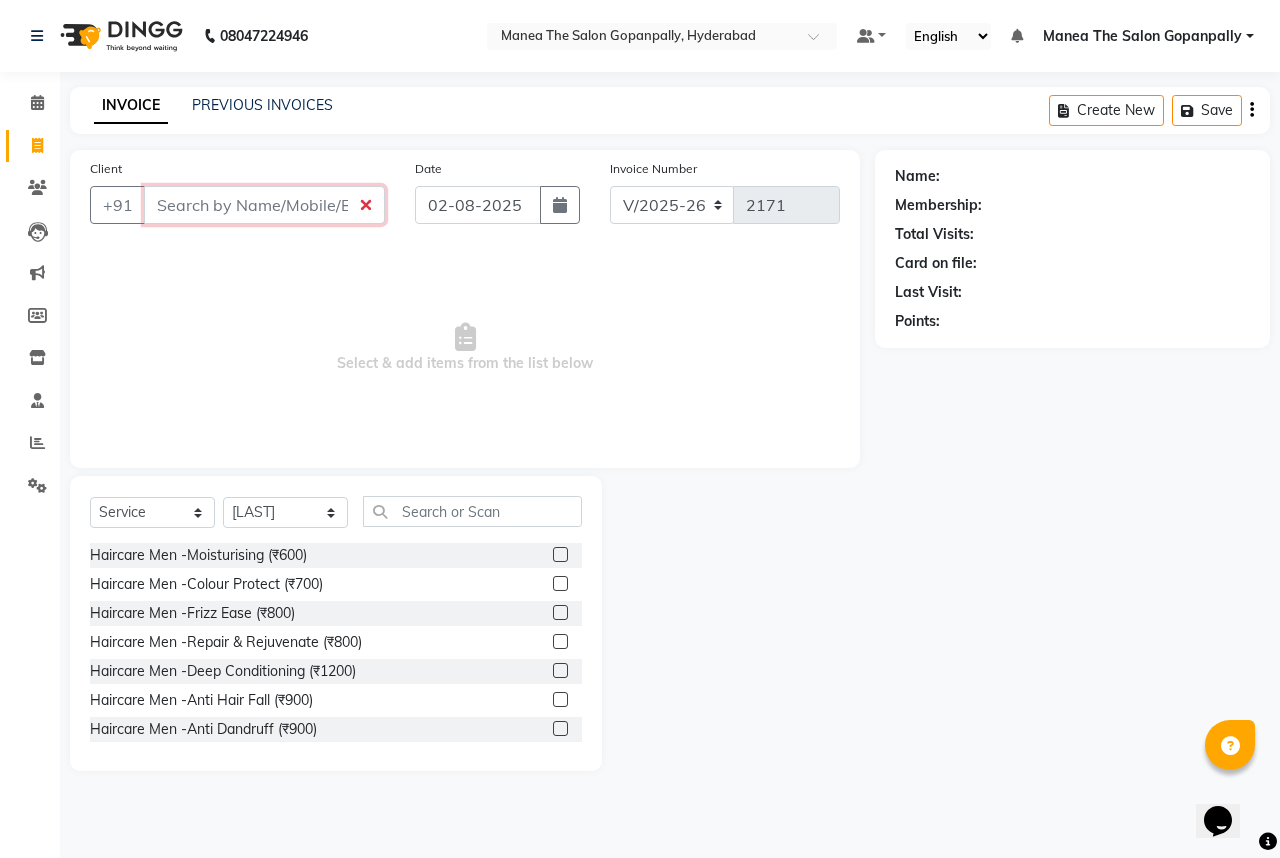 click on "Client" at bounding box center [264, 205] 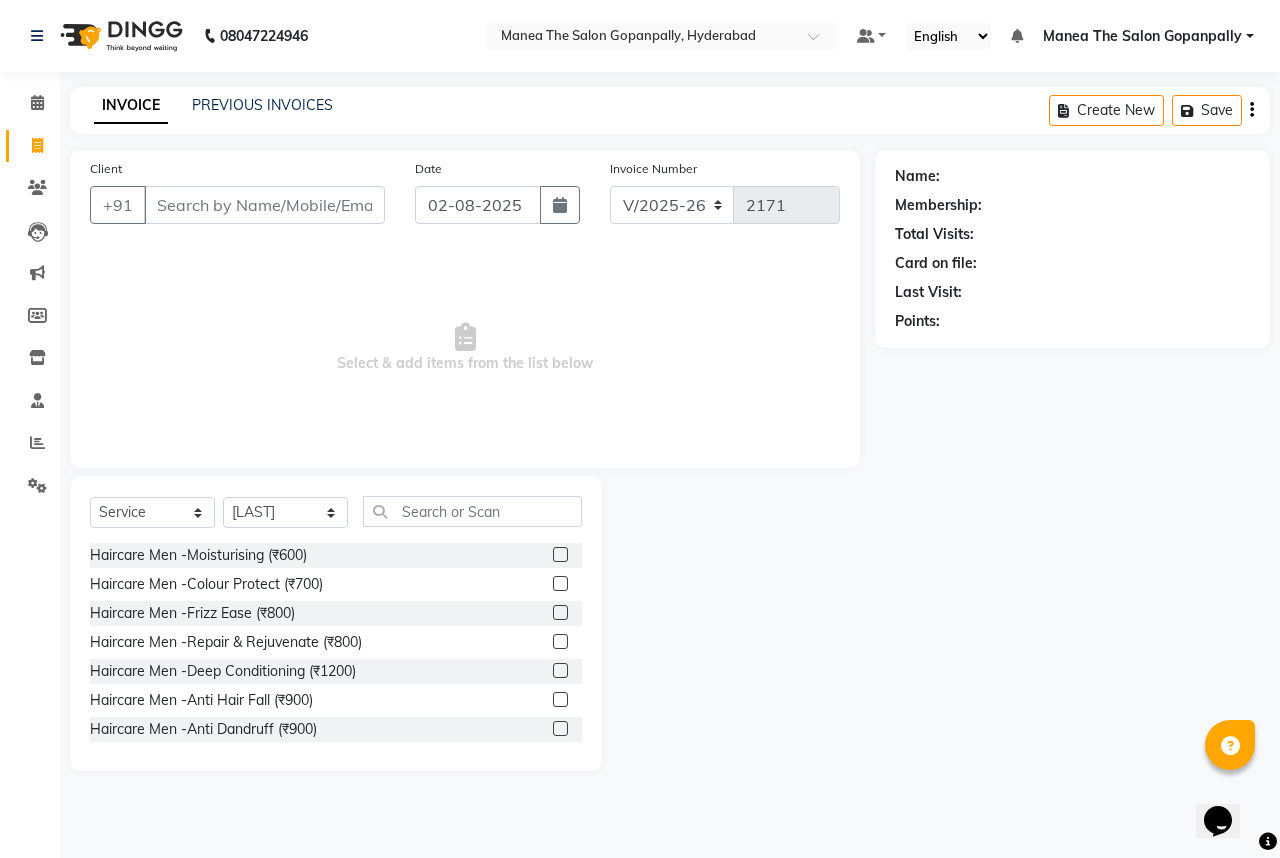 click on "Client +91" 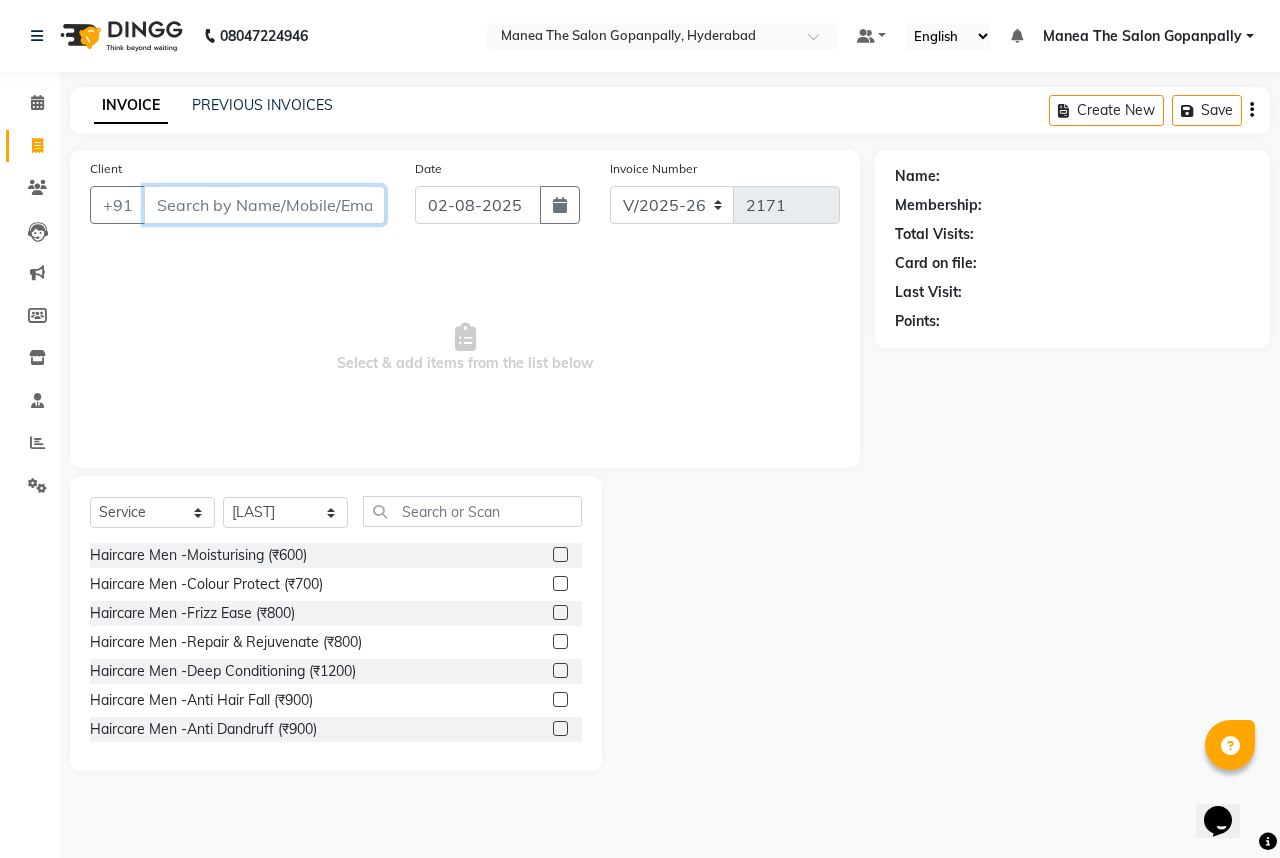 click on "Client" at bounding box center [264, 205] 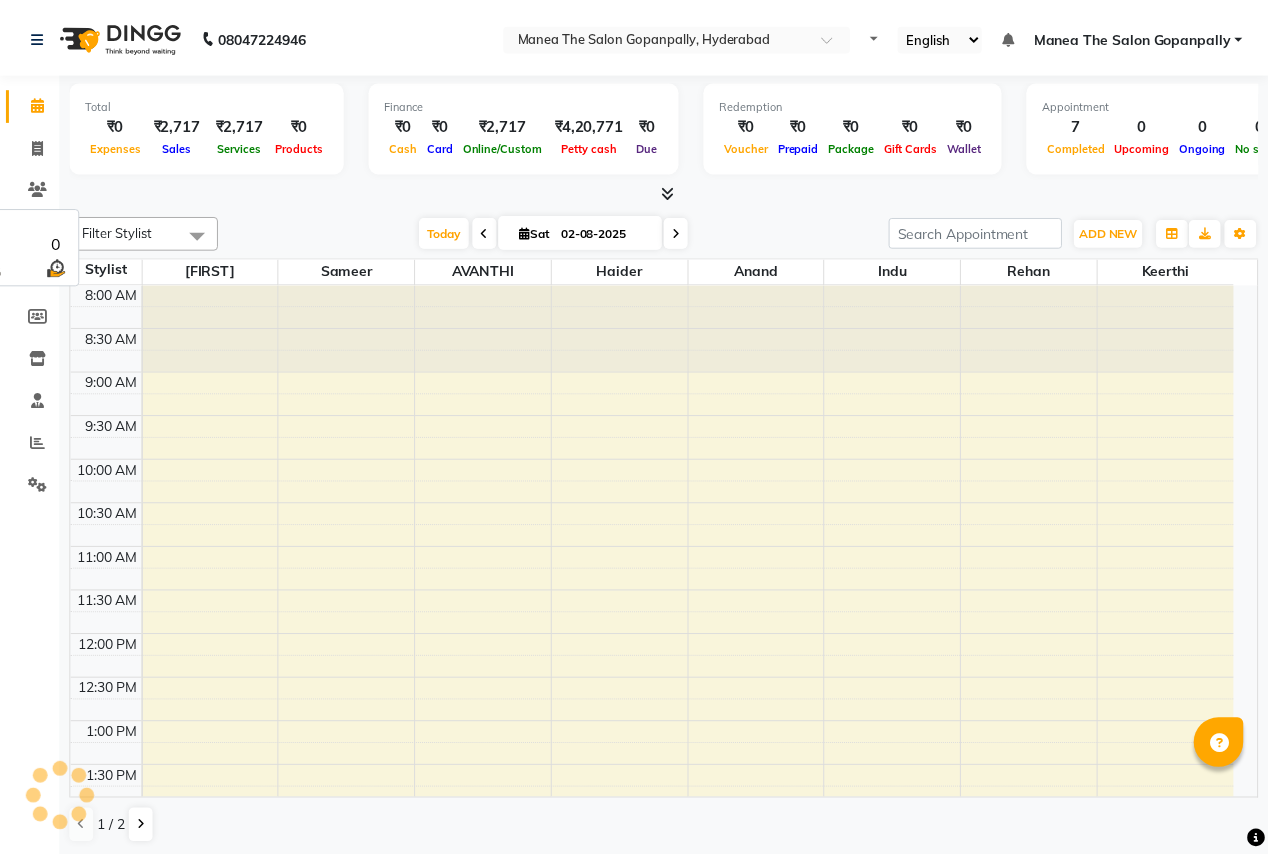 scroll, scrollTop: 0, scrollLeft: 0, axis: both 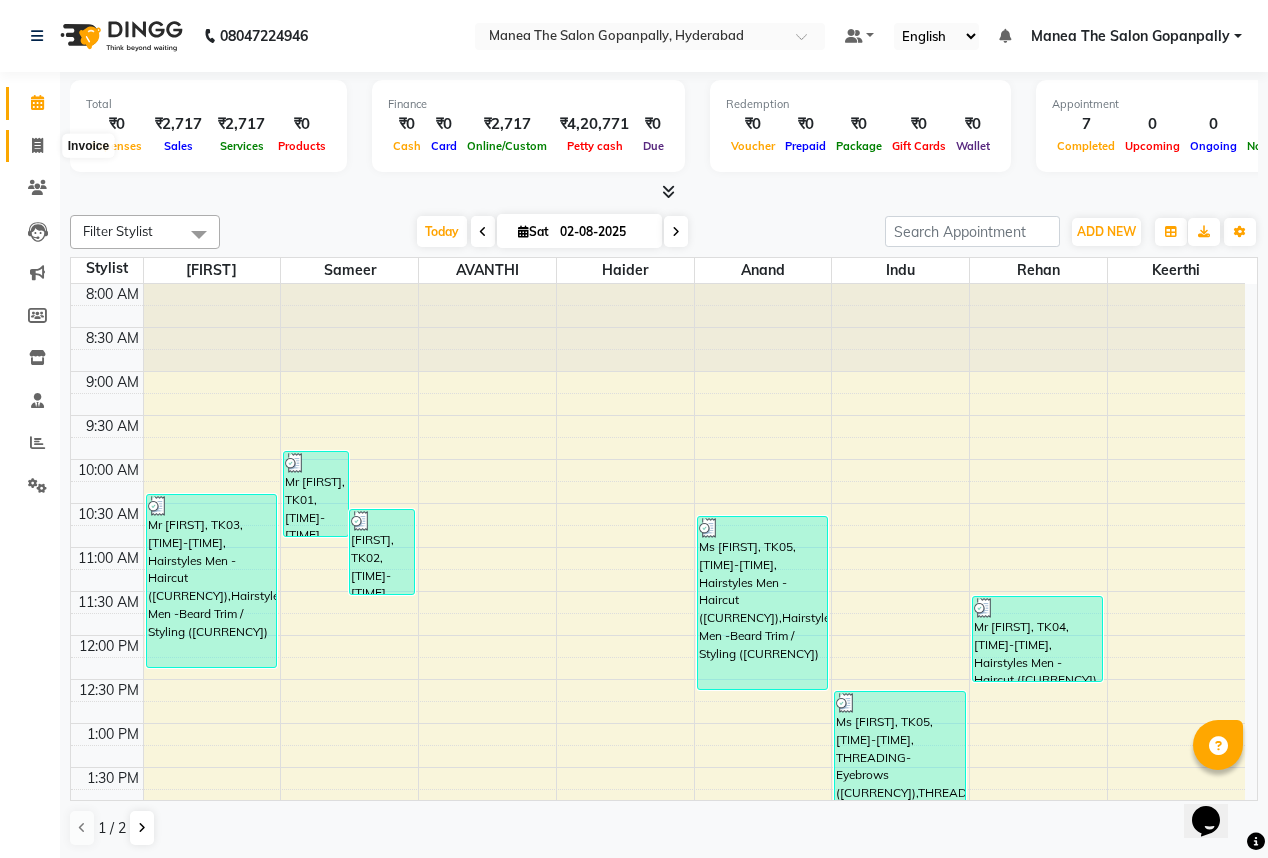 click 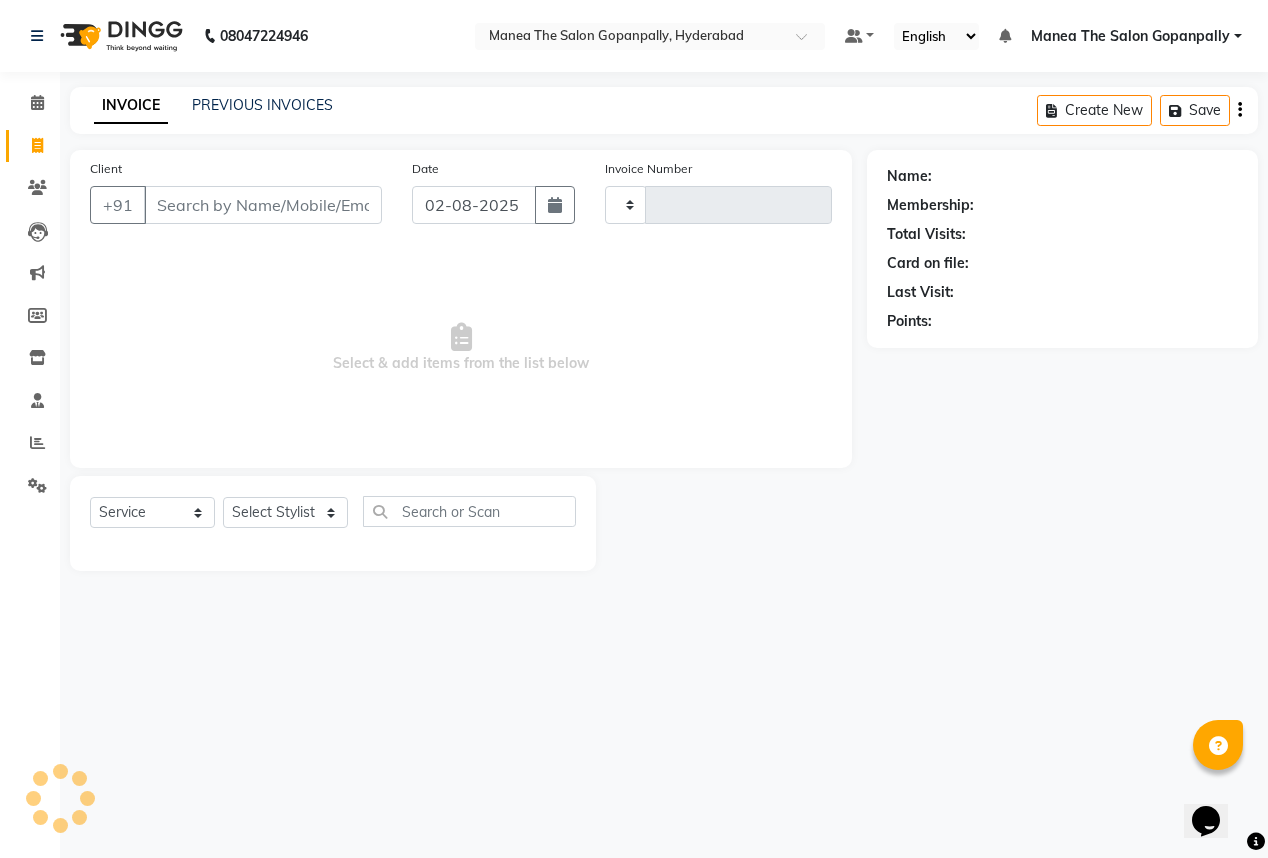 type on "2171" 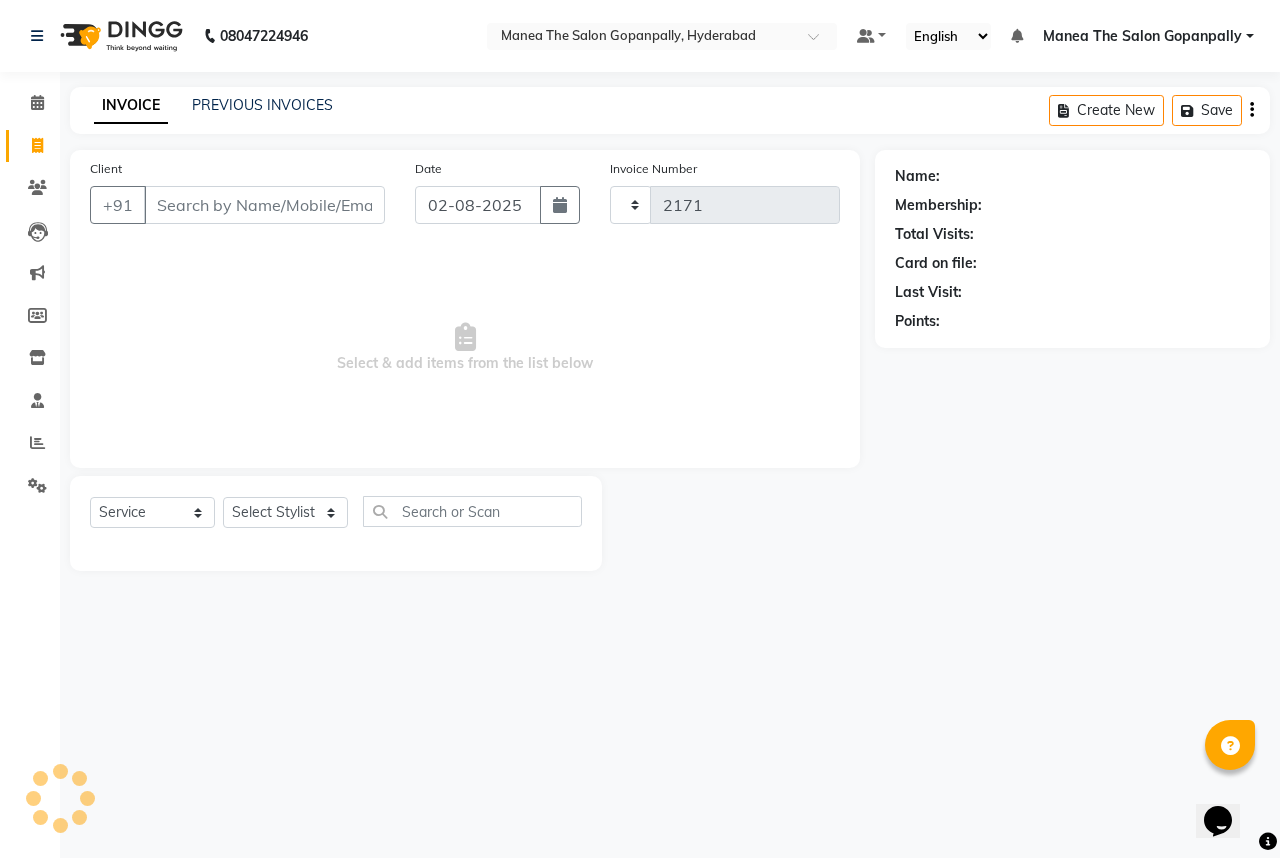 select on "7027" 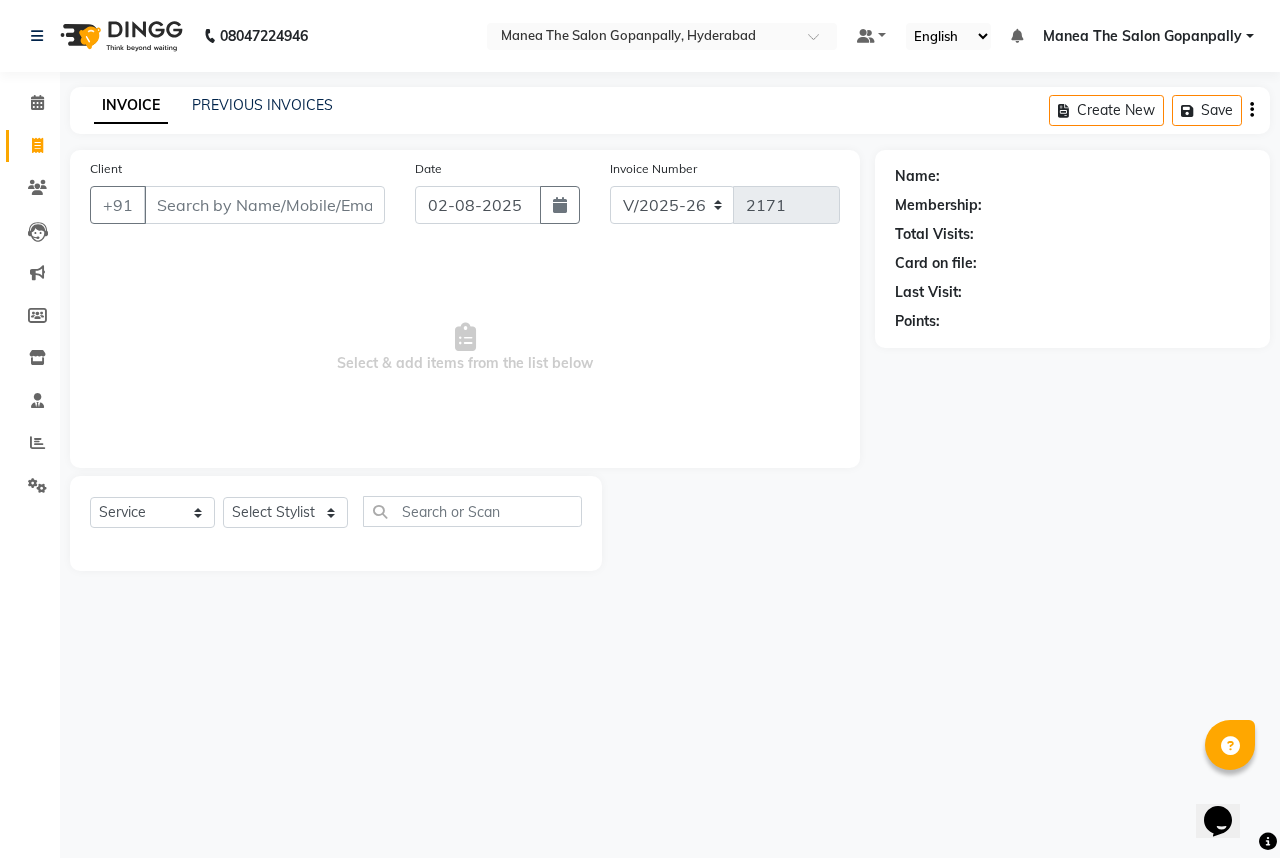 click on "Client" at bounding box center (264, 205) 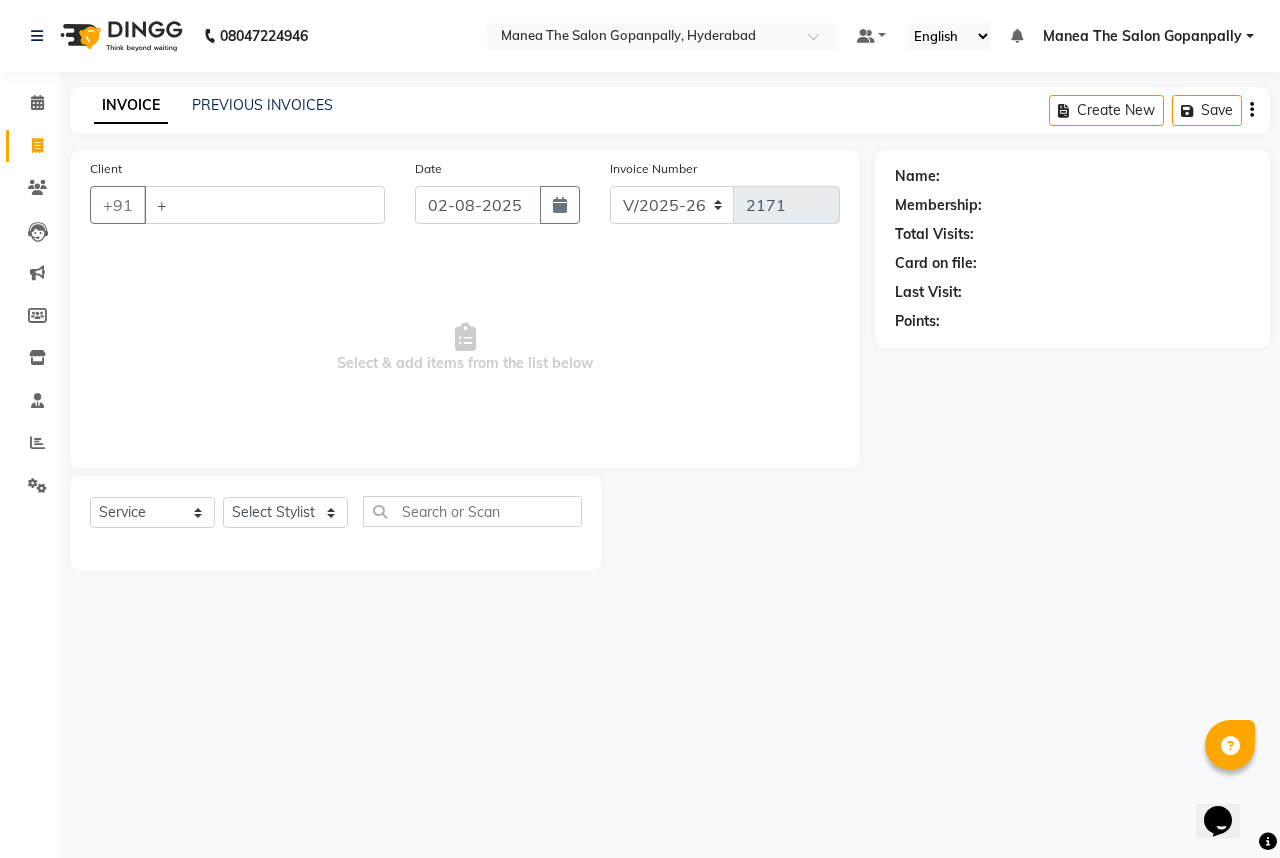 type 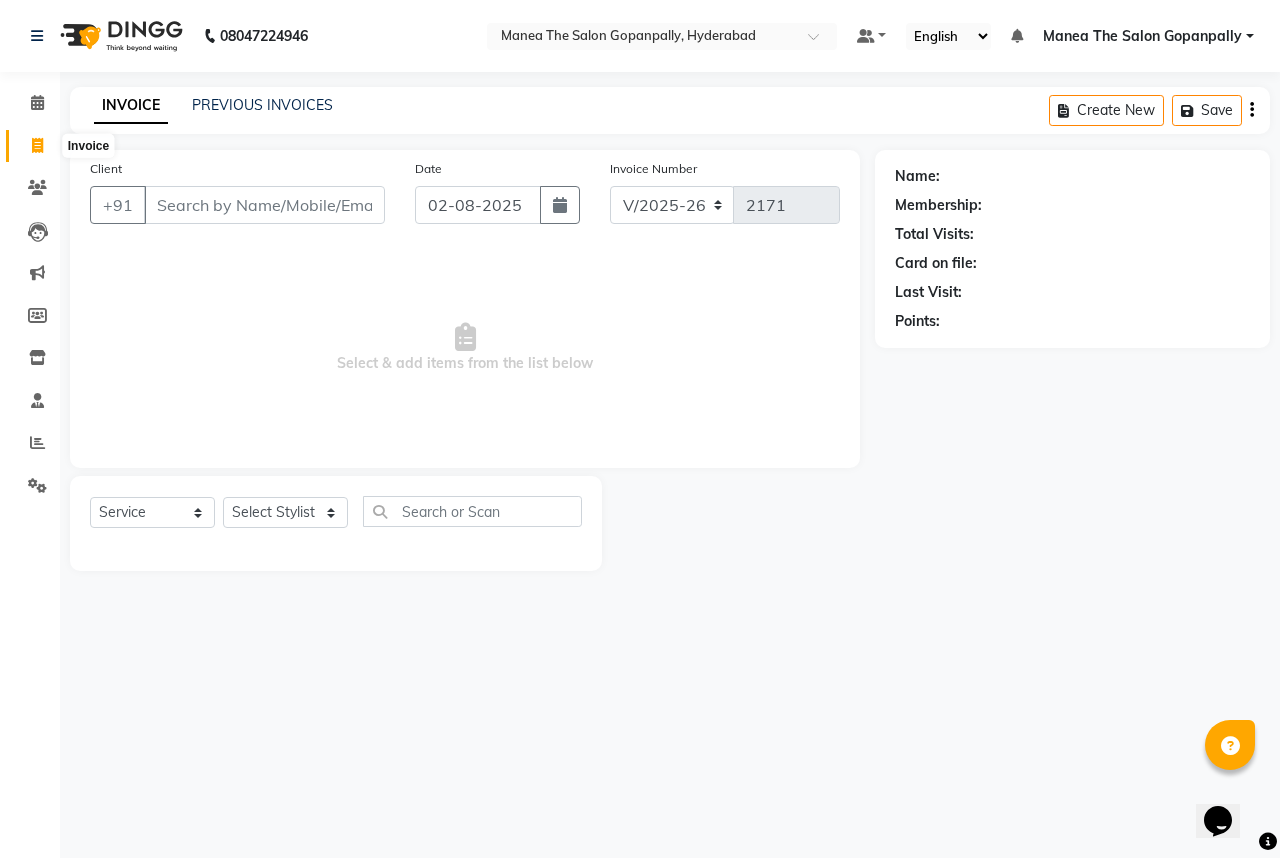 click 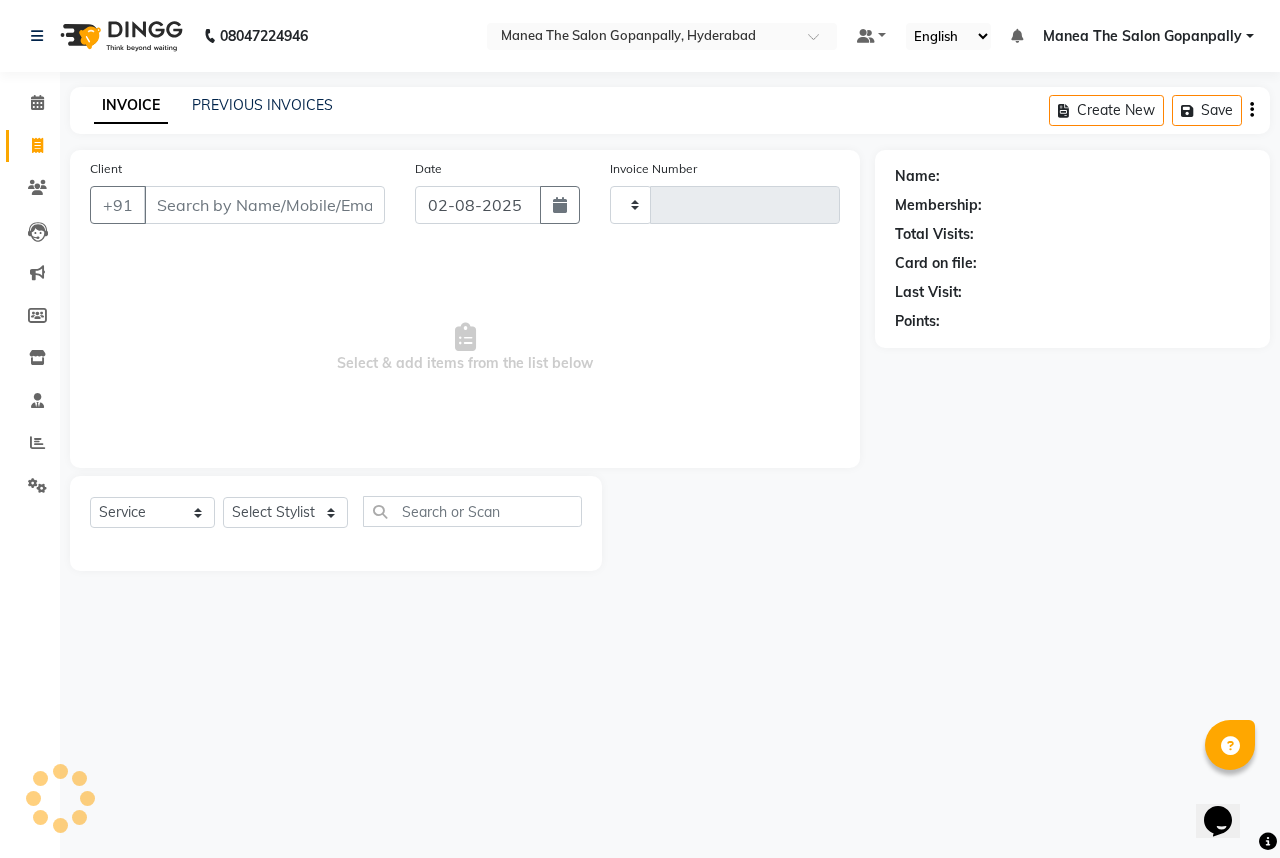 type on "2171" 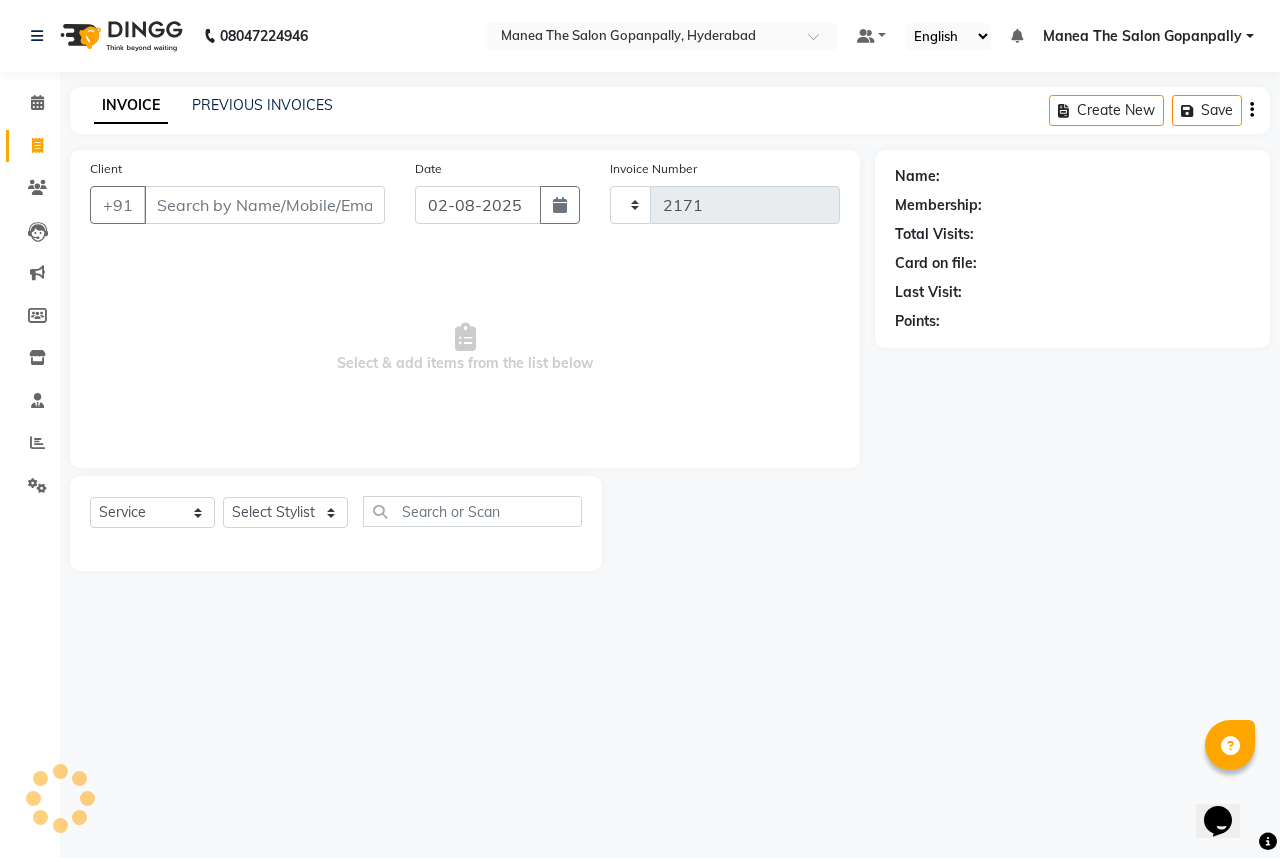 select on "7027" 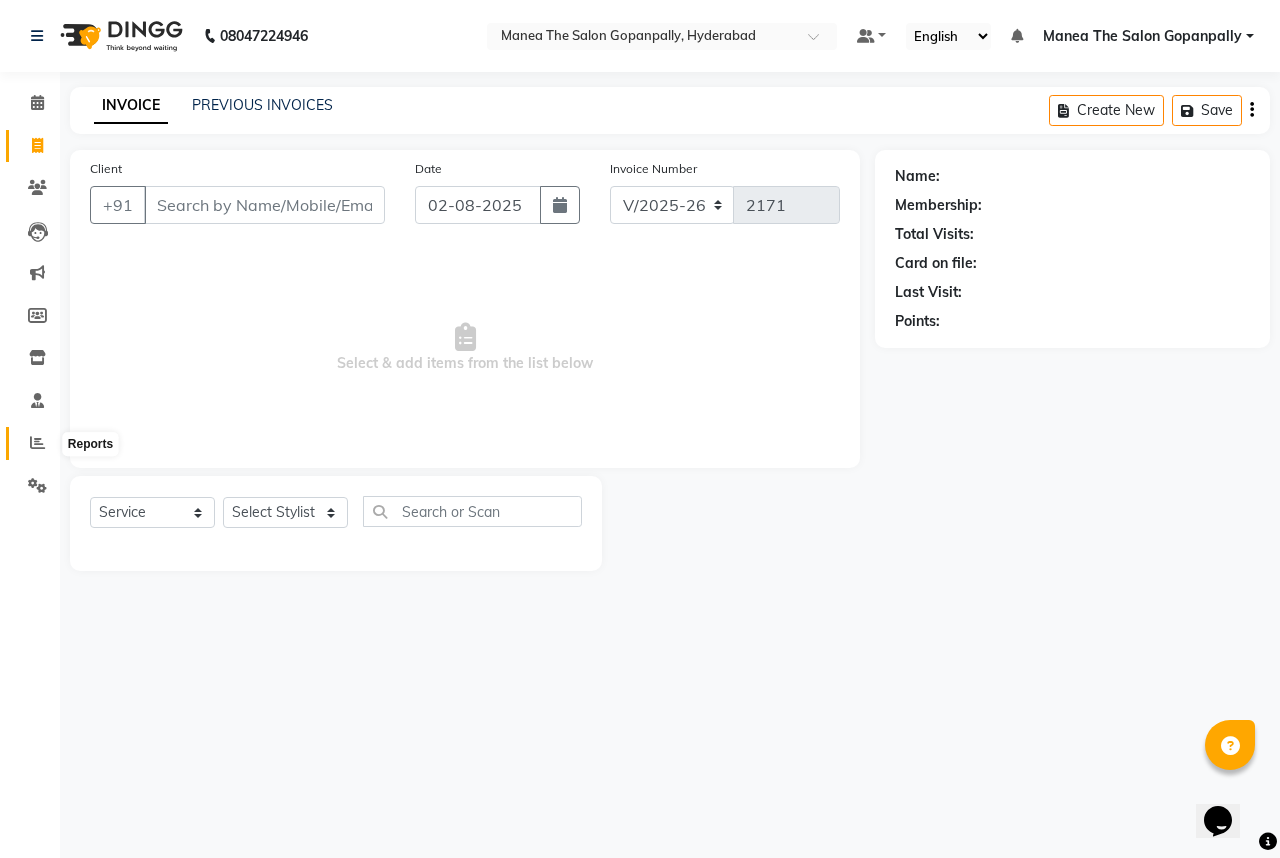 click 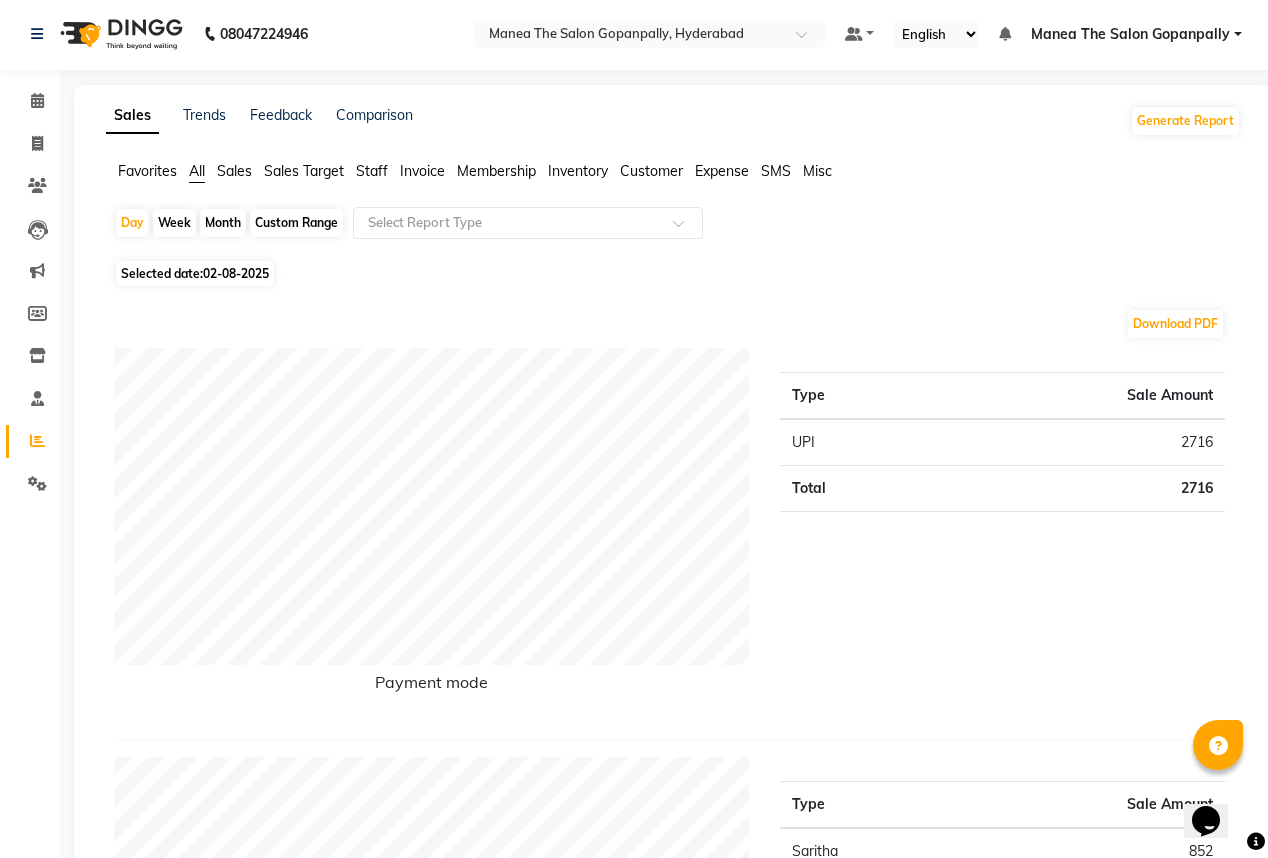 scroll, scrollTop: 0, scrollLeft: 0, axis: both 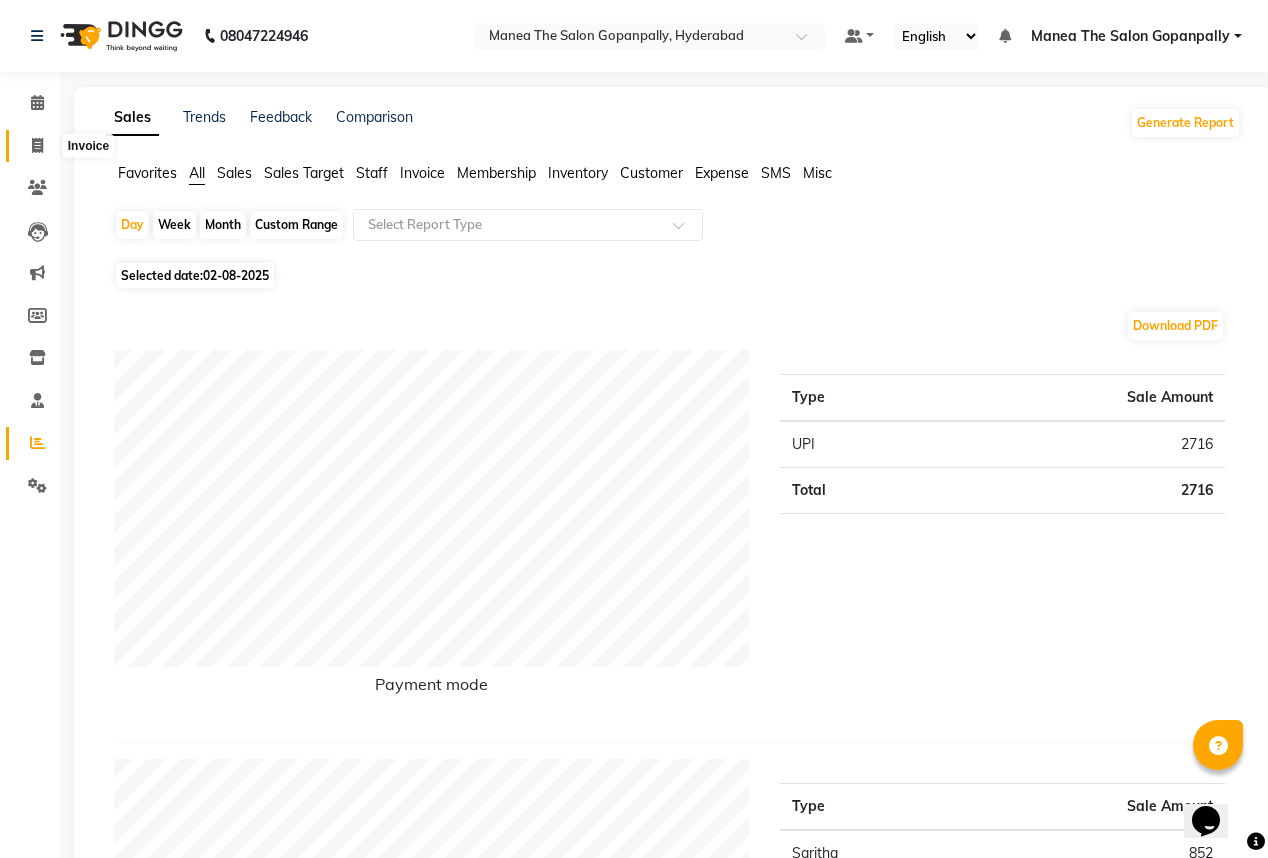 click 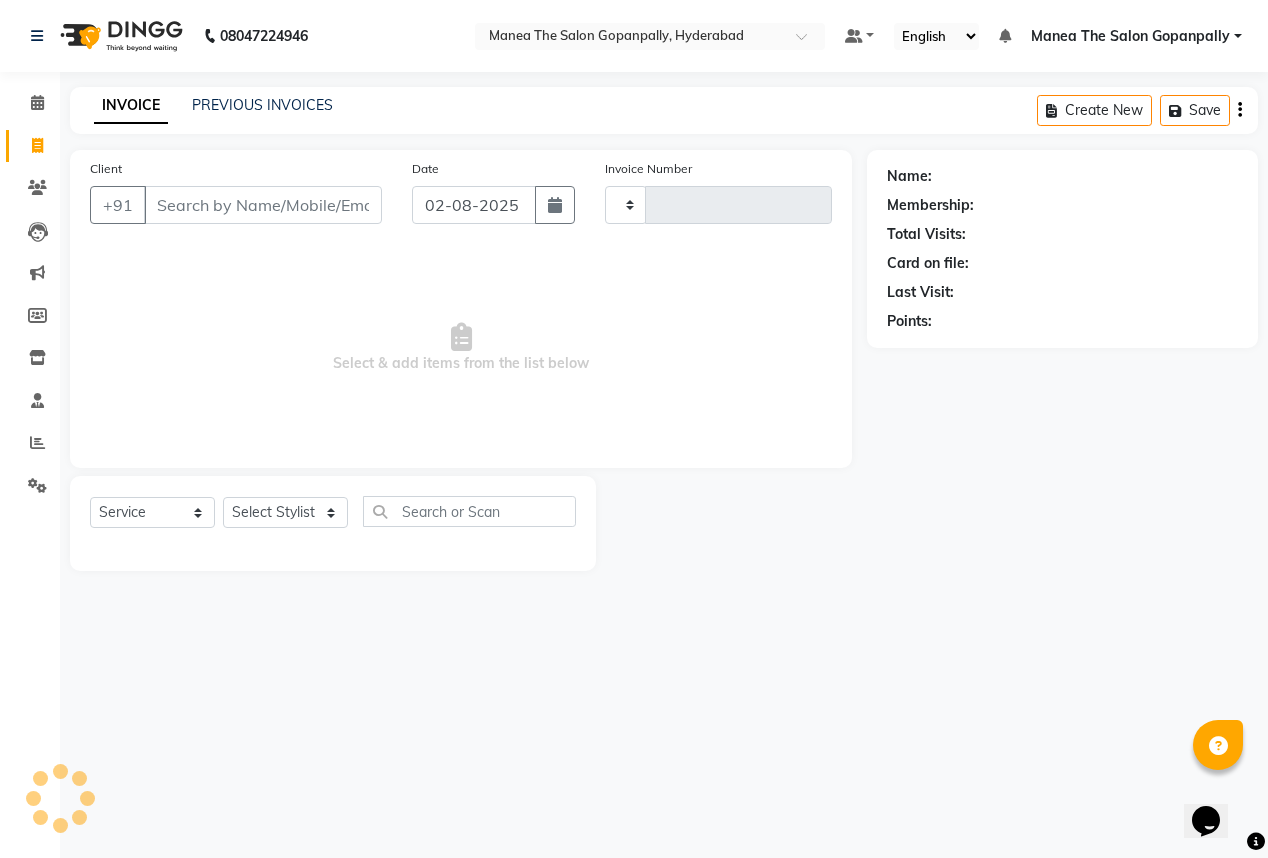 type on "2171" 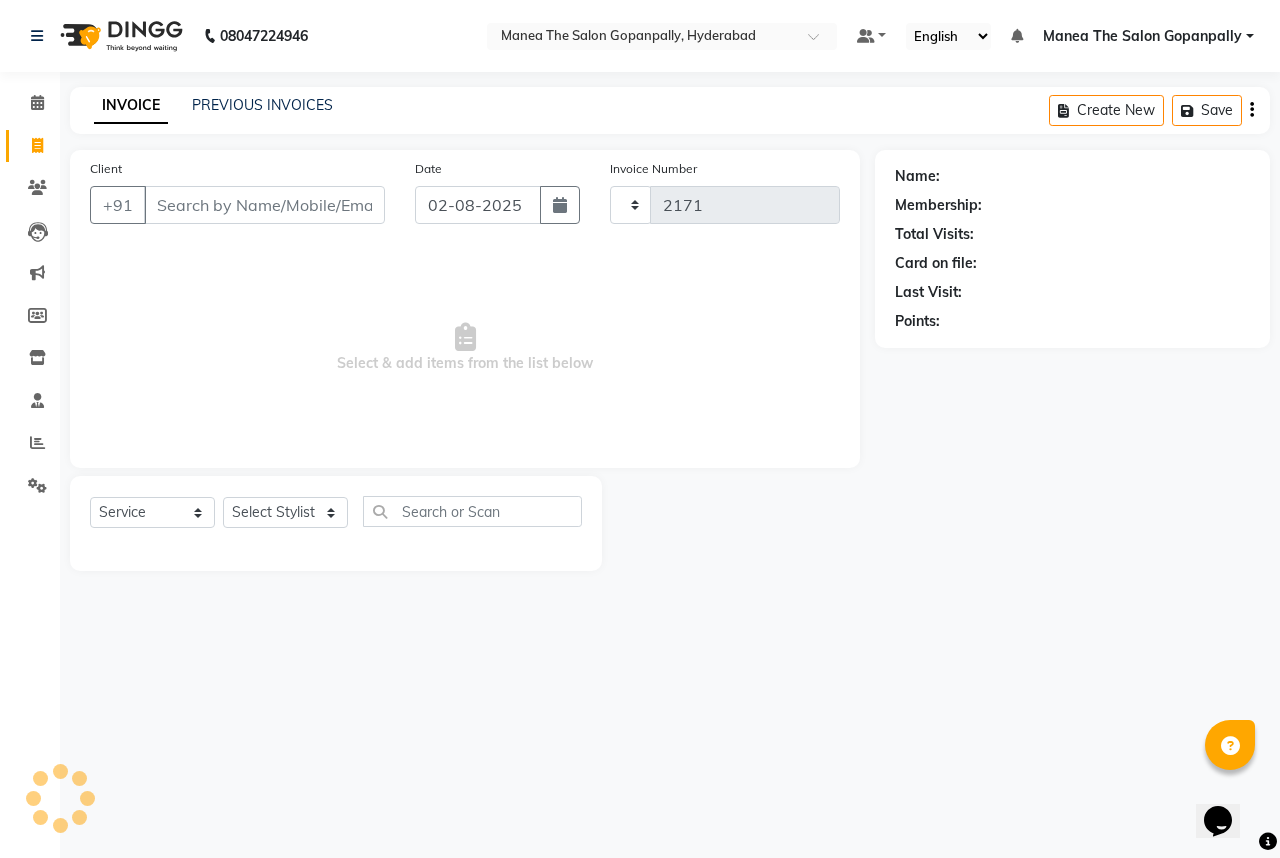 select on "7027" 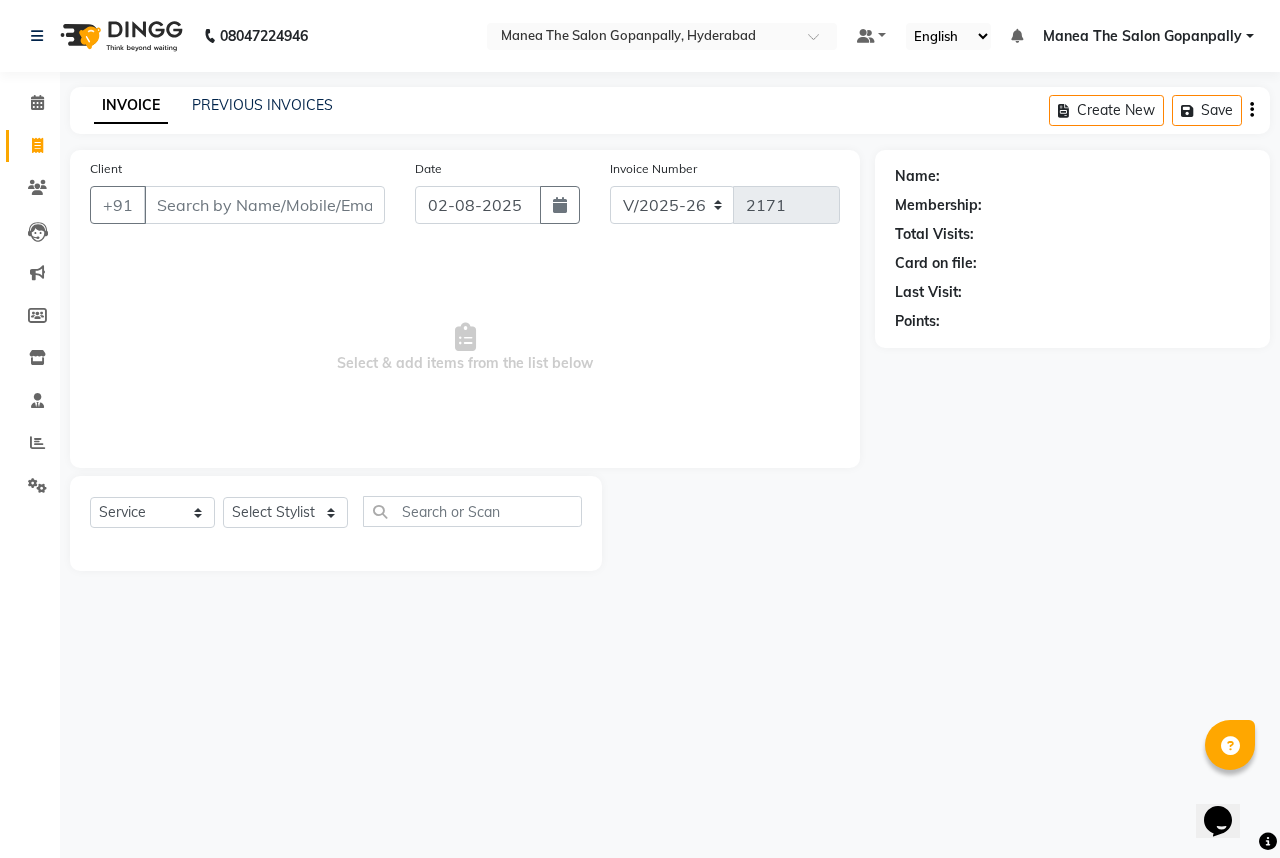 click on "Client" at bounding box center (264, 205) 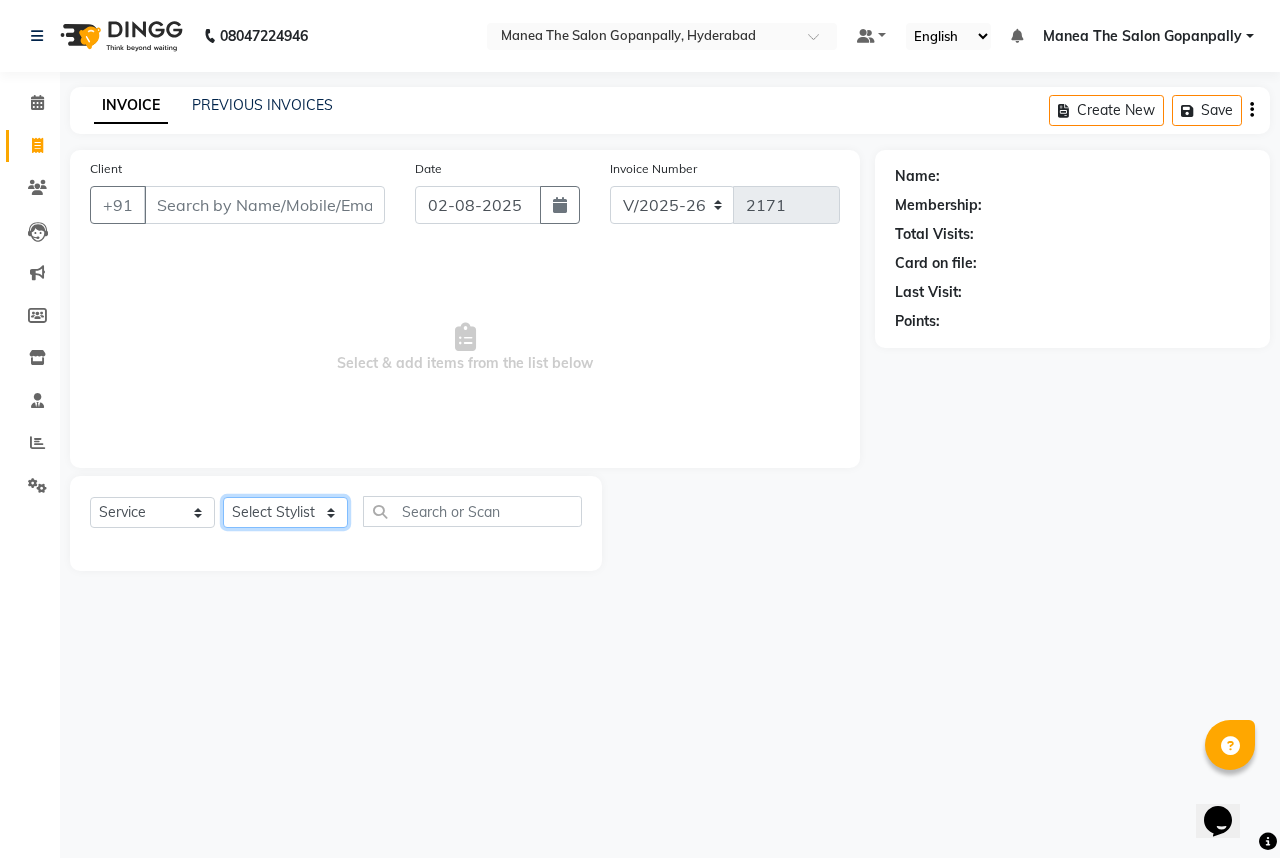click on "Select Stylist Anand AVANTHI Haider  indu IRFAN keerthi rehan sameer saritha zubair" 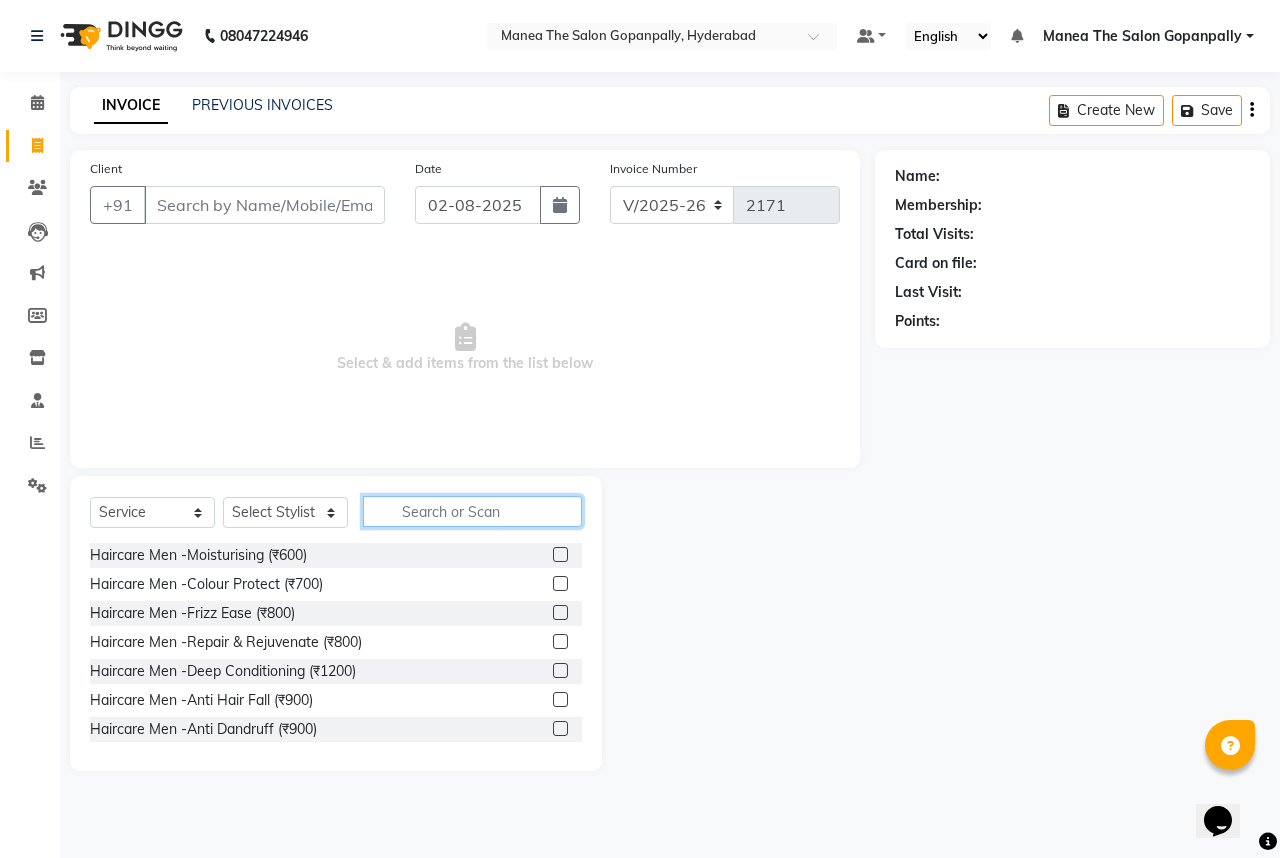 click 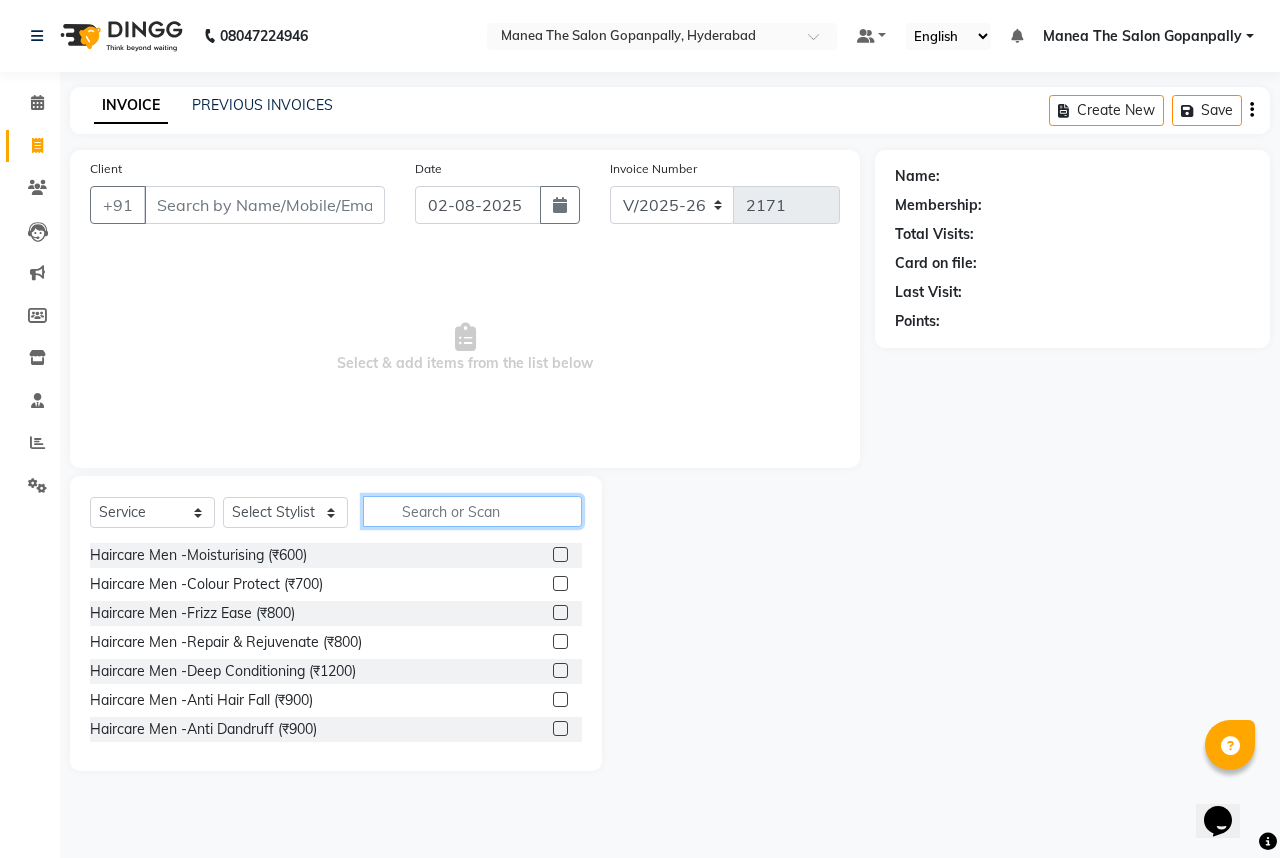 click 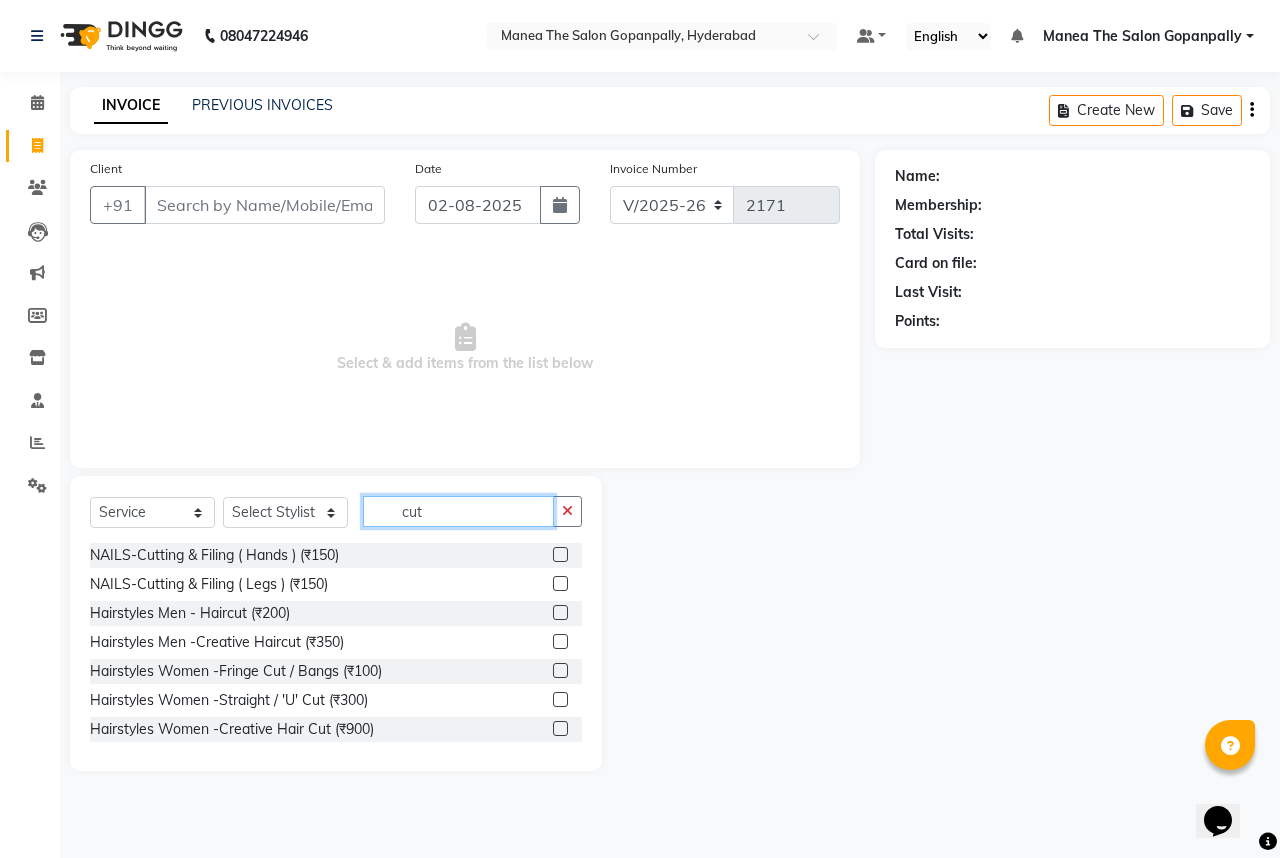 type on "cut" 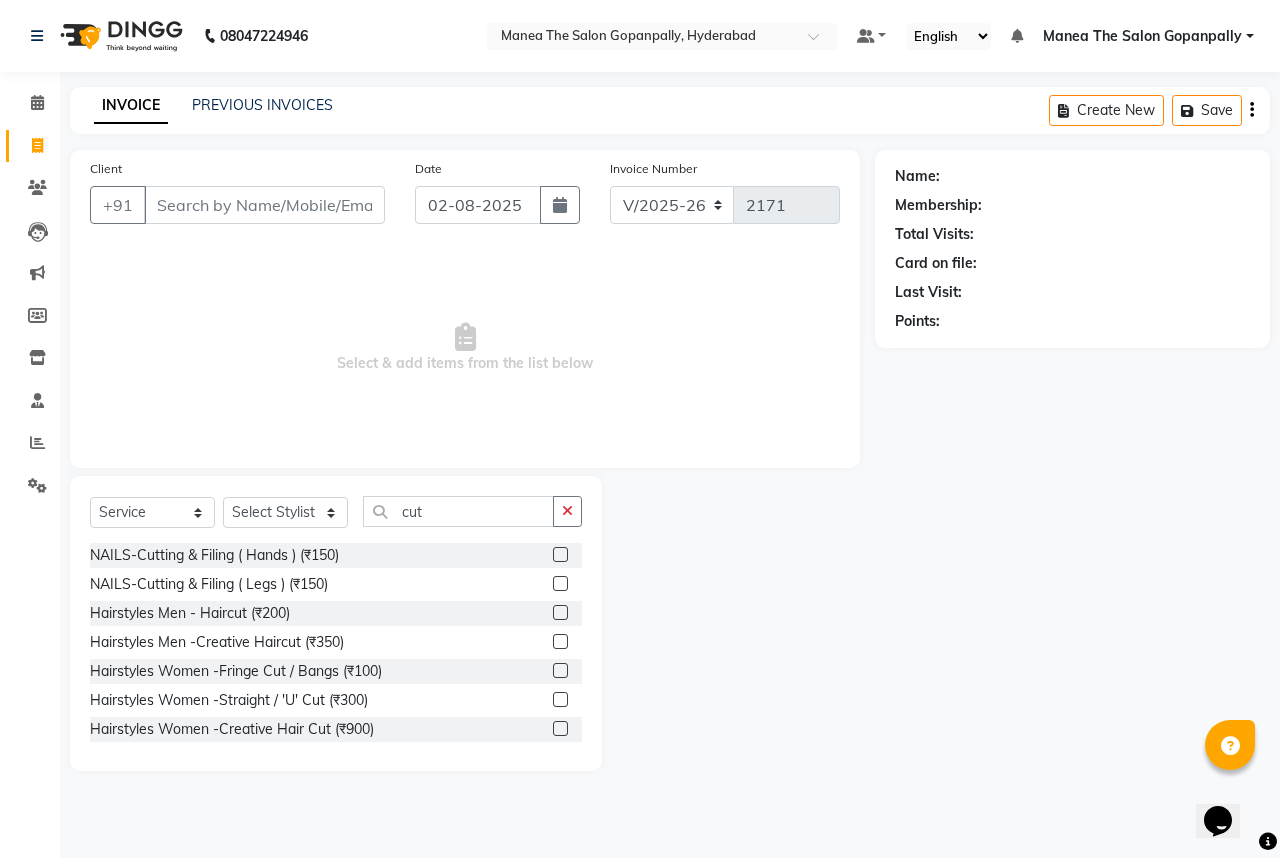click 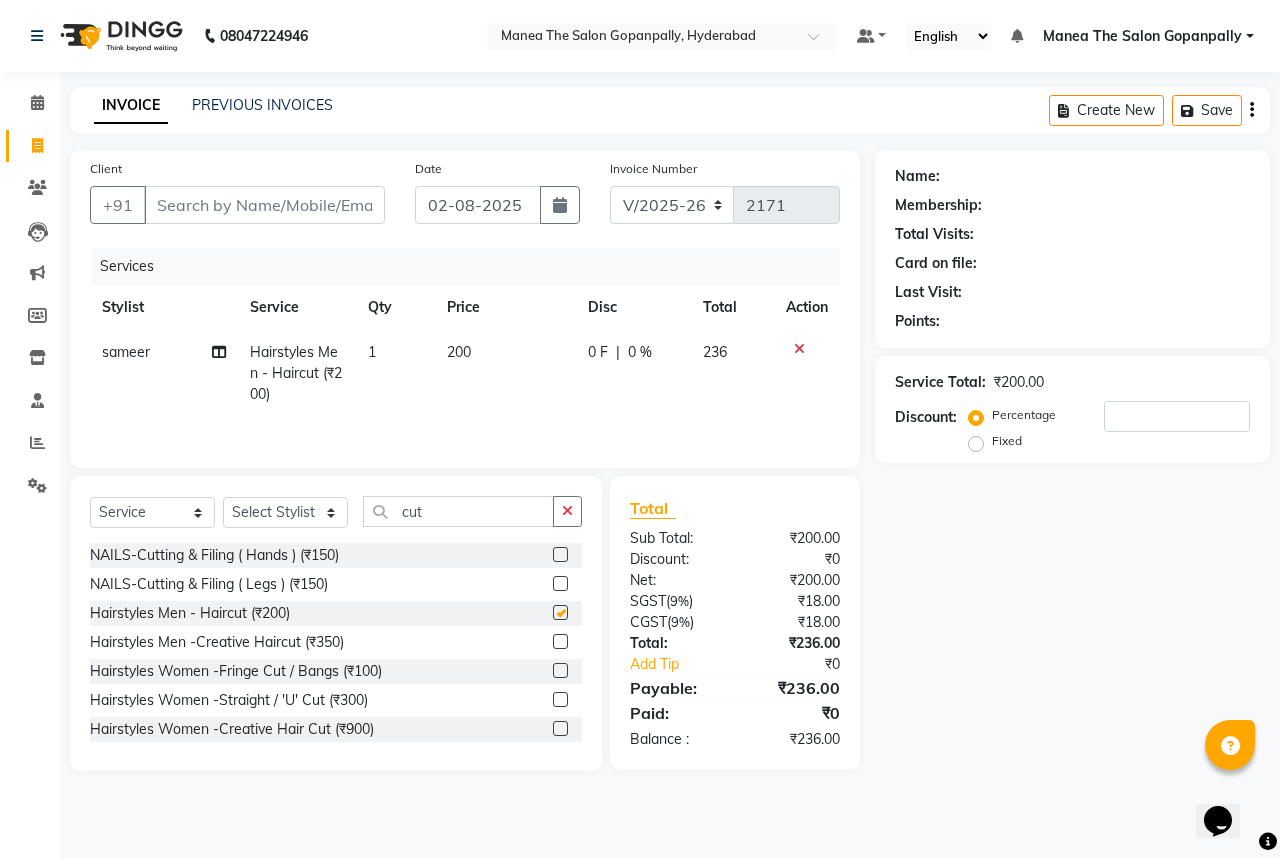 checkbox on "false" 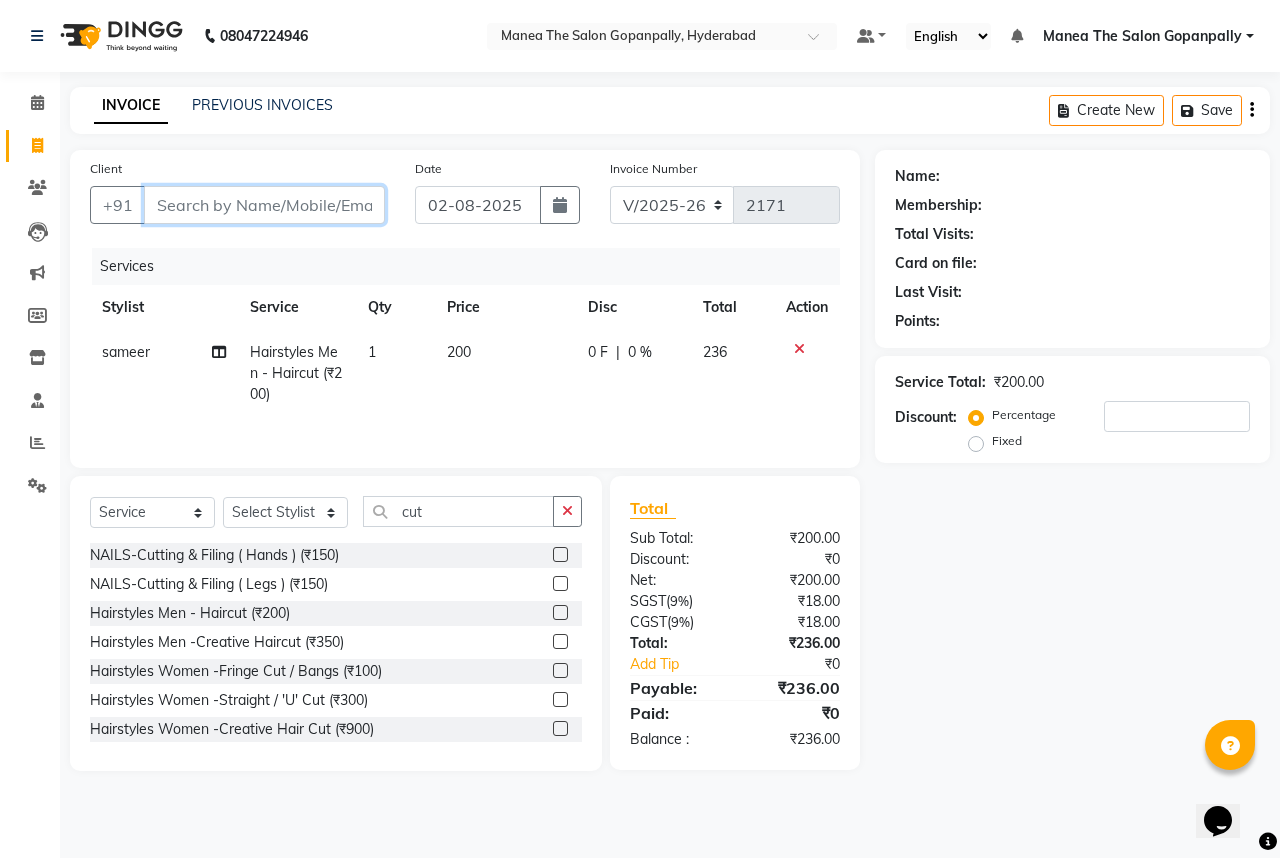 click on "Client" at bounding box center (264, 205) 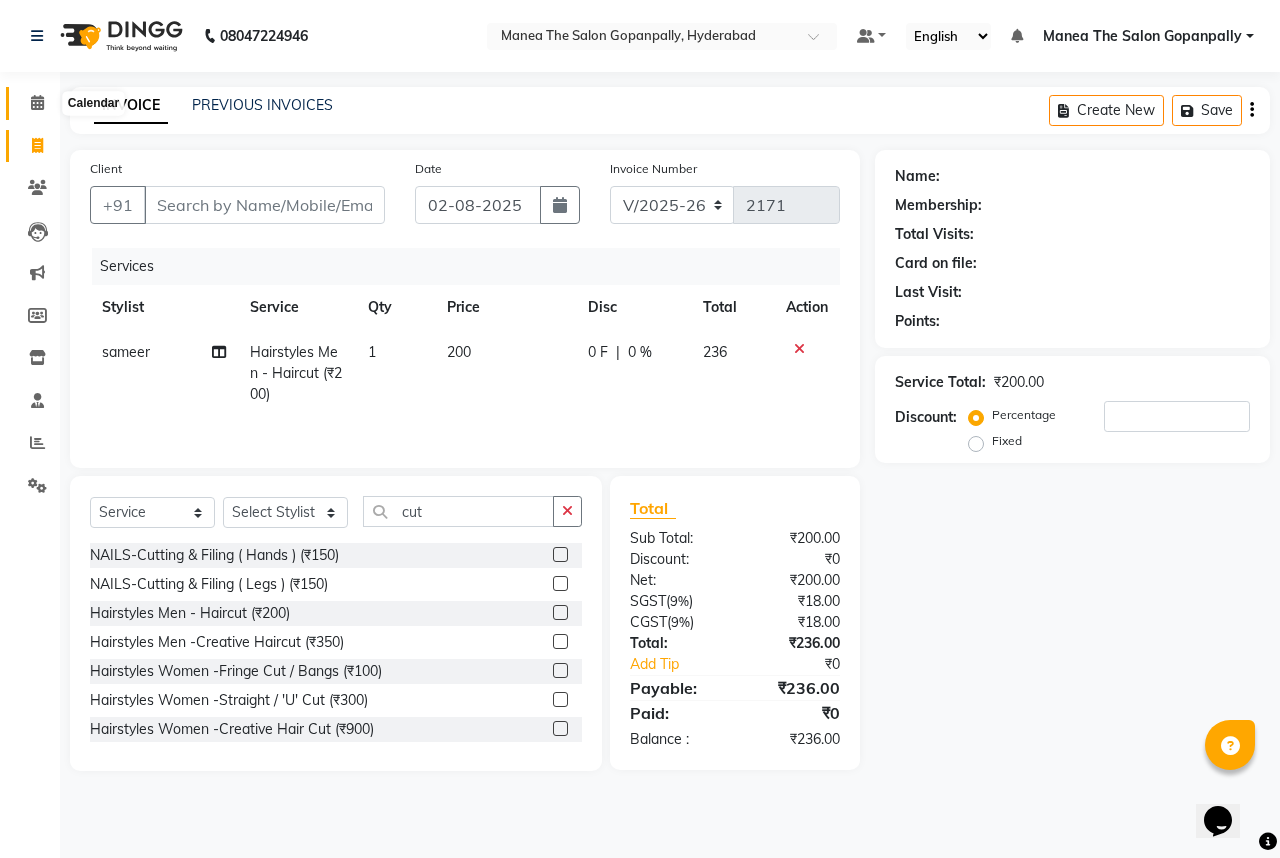 click 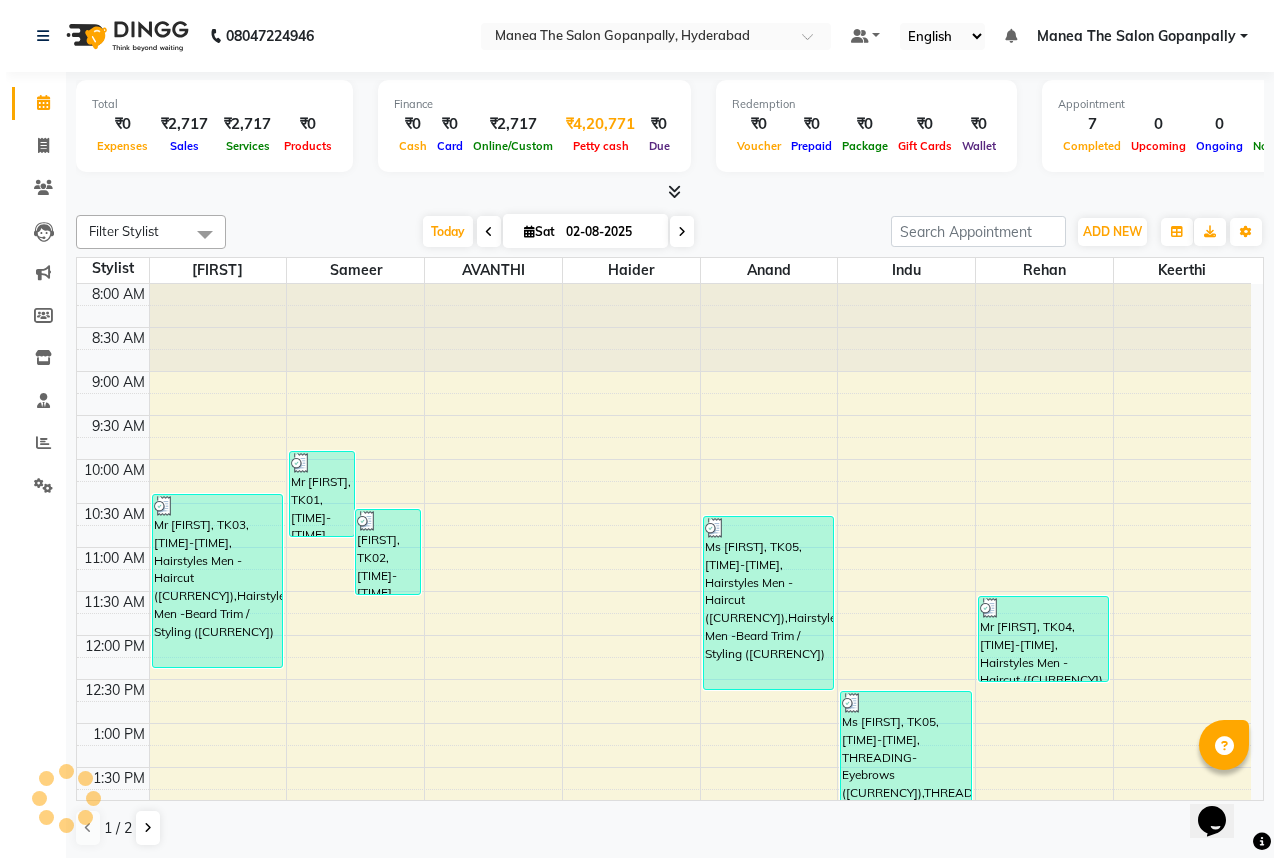 scroll, scrollTop: 0, scrollLeft: 0, axis: both 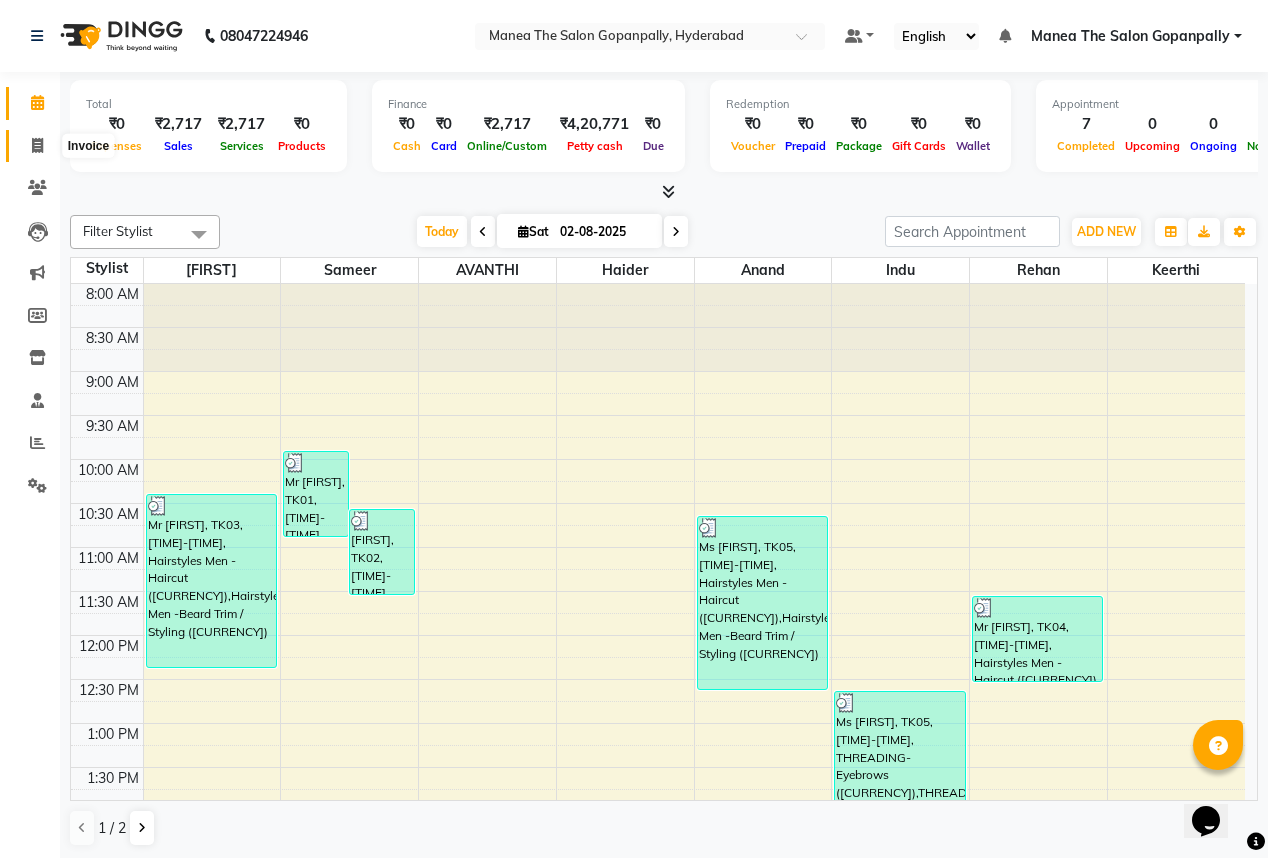 click 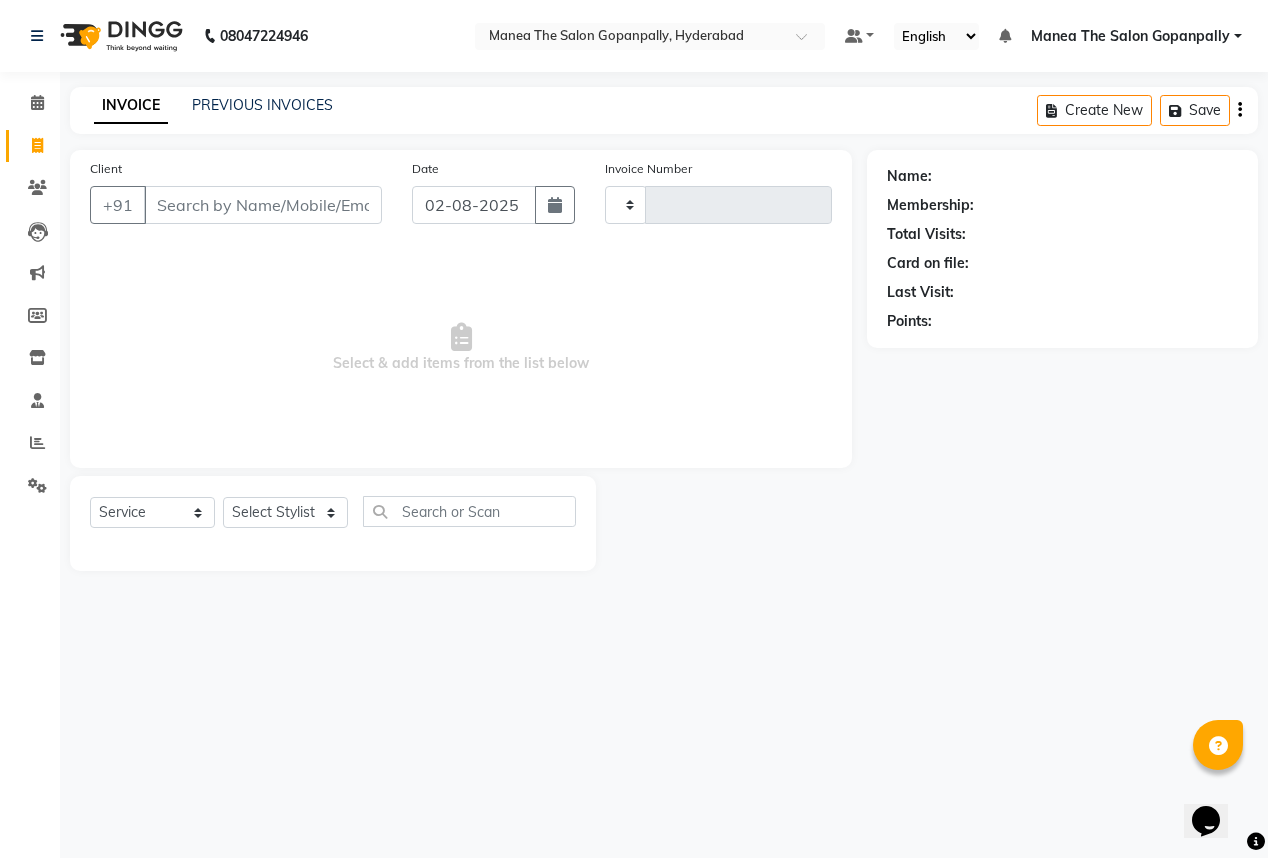 type on "2171" 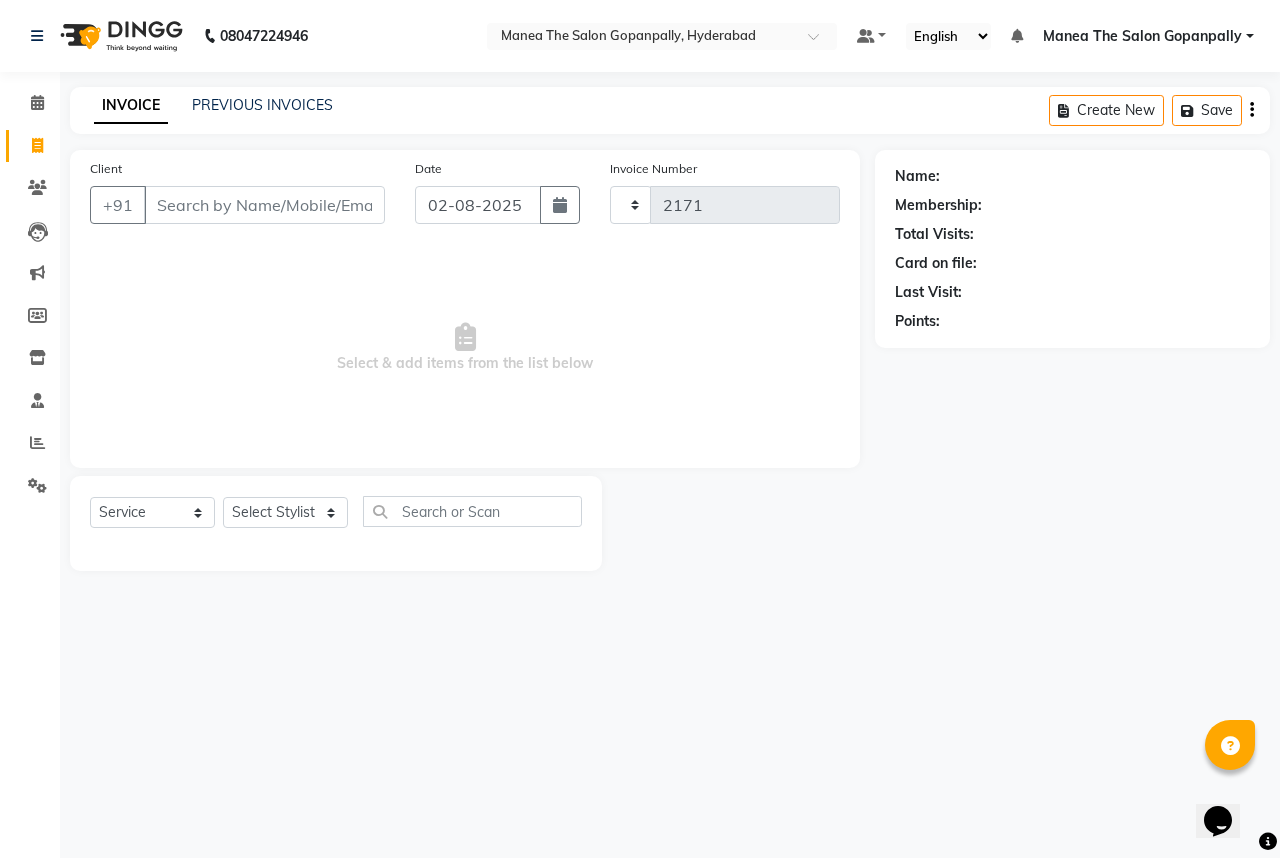 select on "7027" 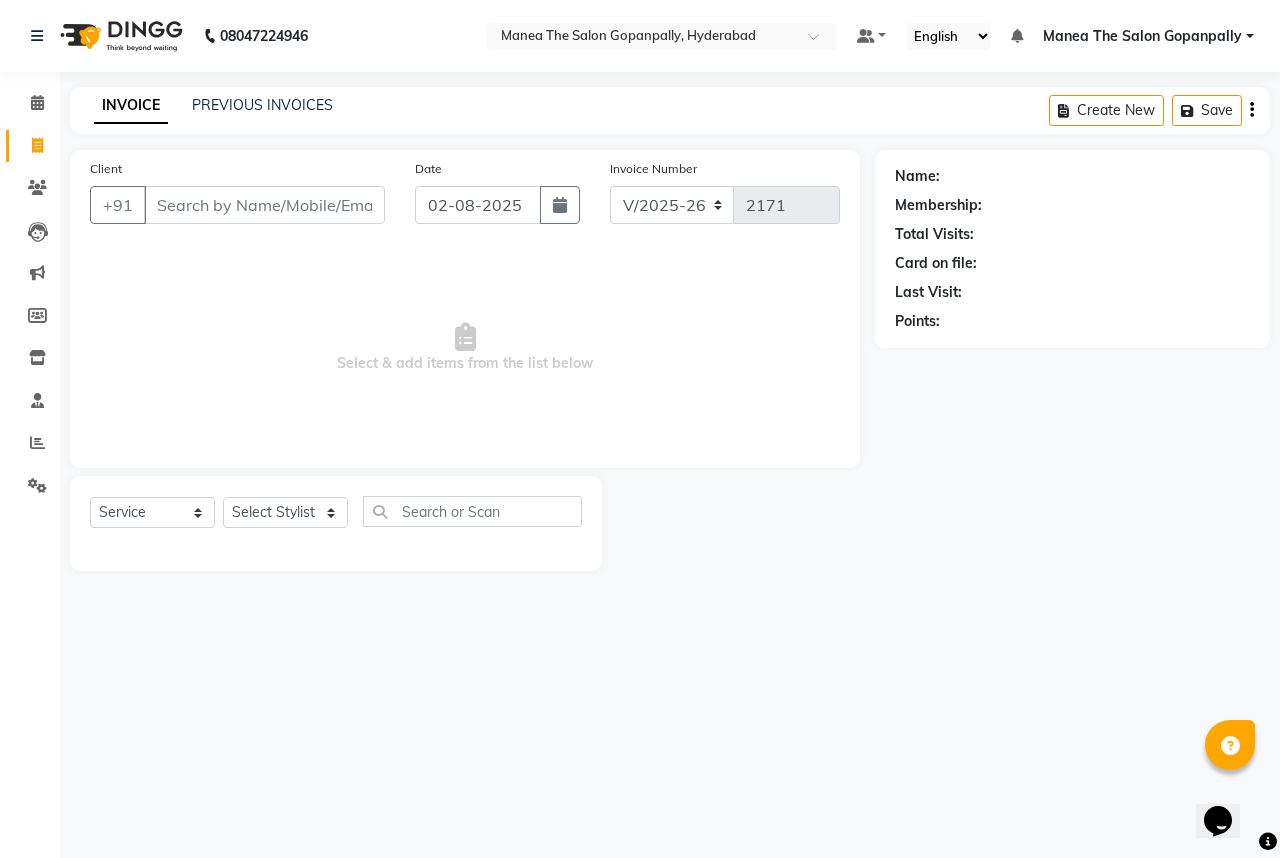 click on "Client" at bounding box center (264, 205) 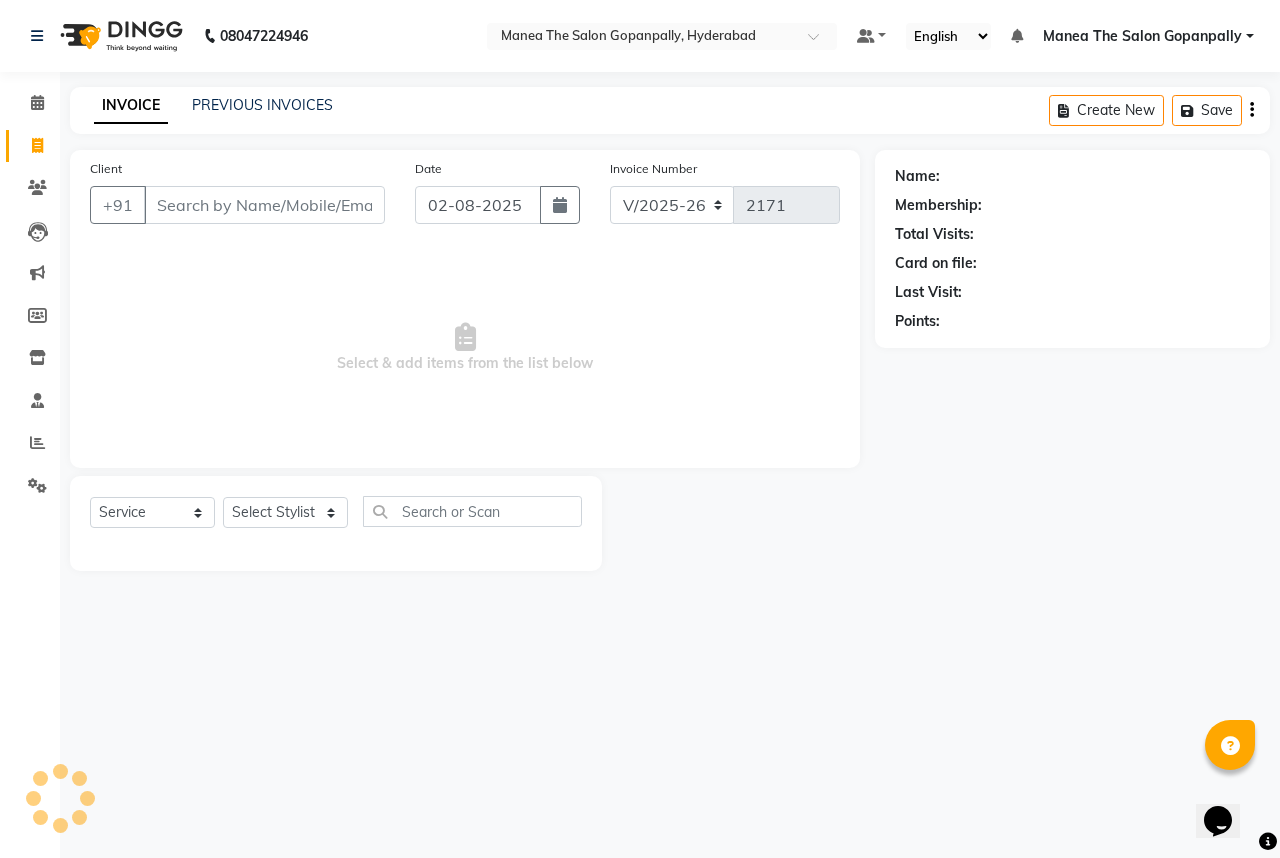 click on "Client" at bounding box center [264, 205] 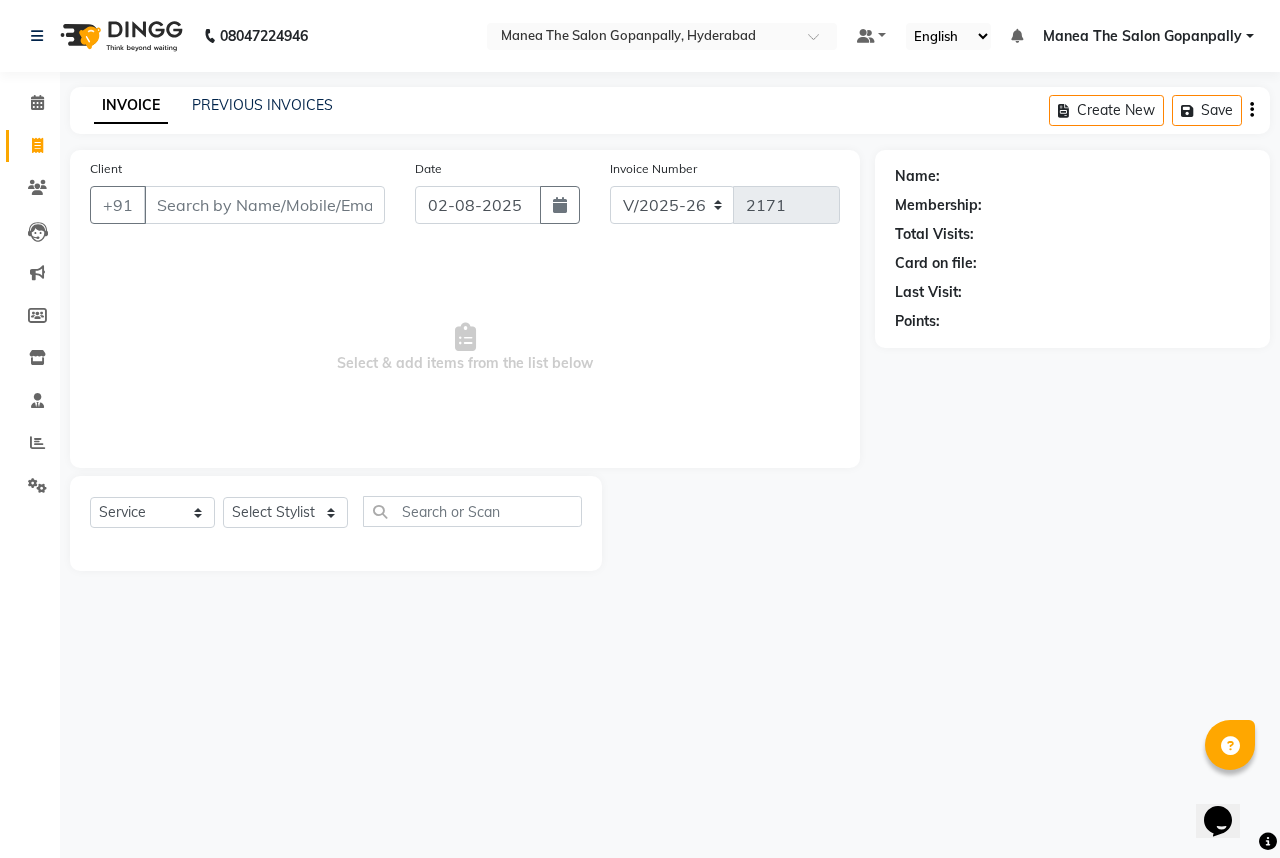 click on "Client" at bounding box center (264, 205) 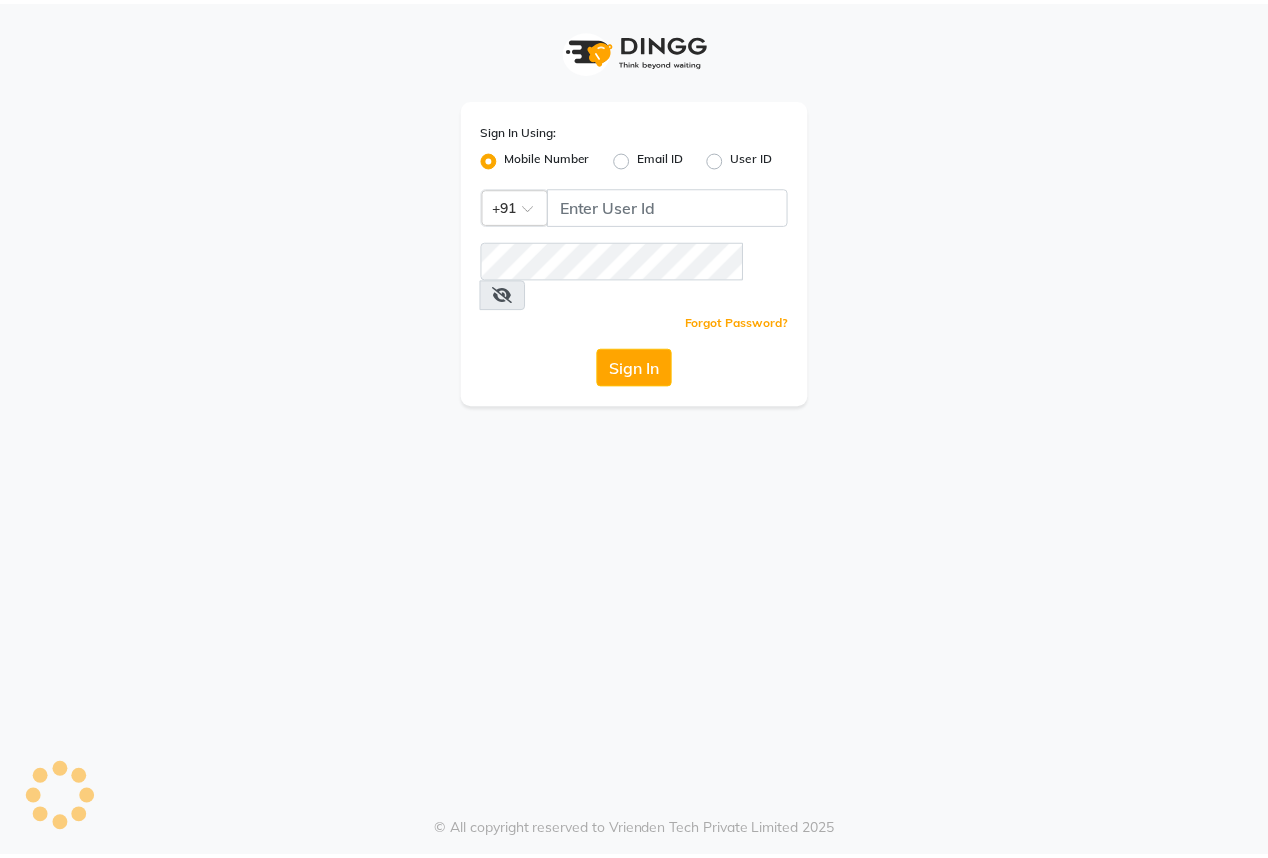 scroll, scrollTop: 0, scrollLeft: 0, axis: both 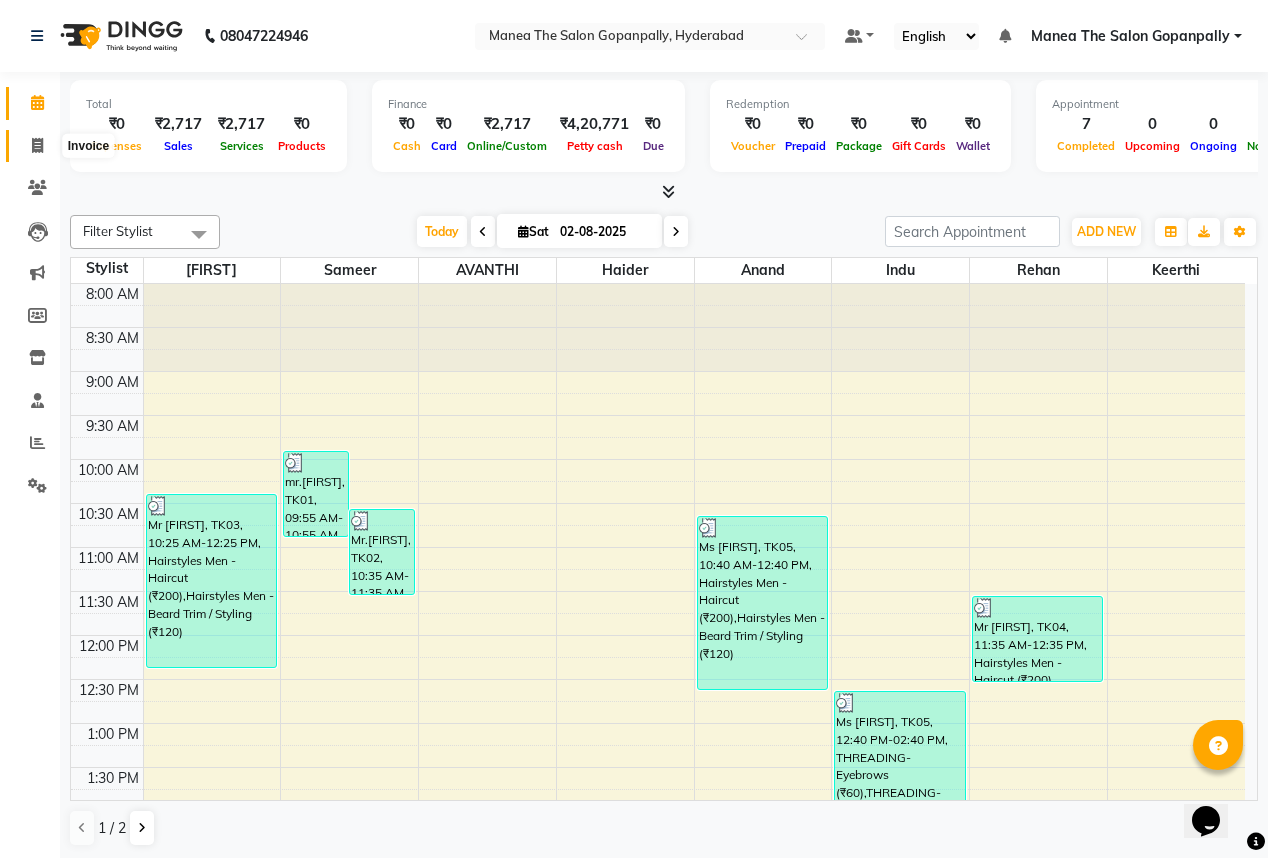 click 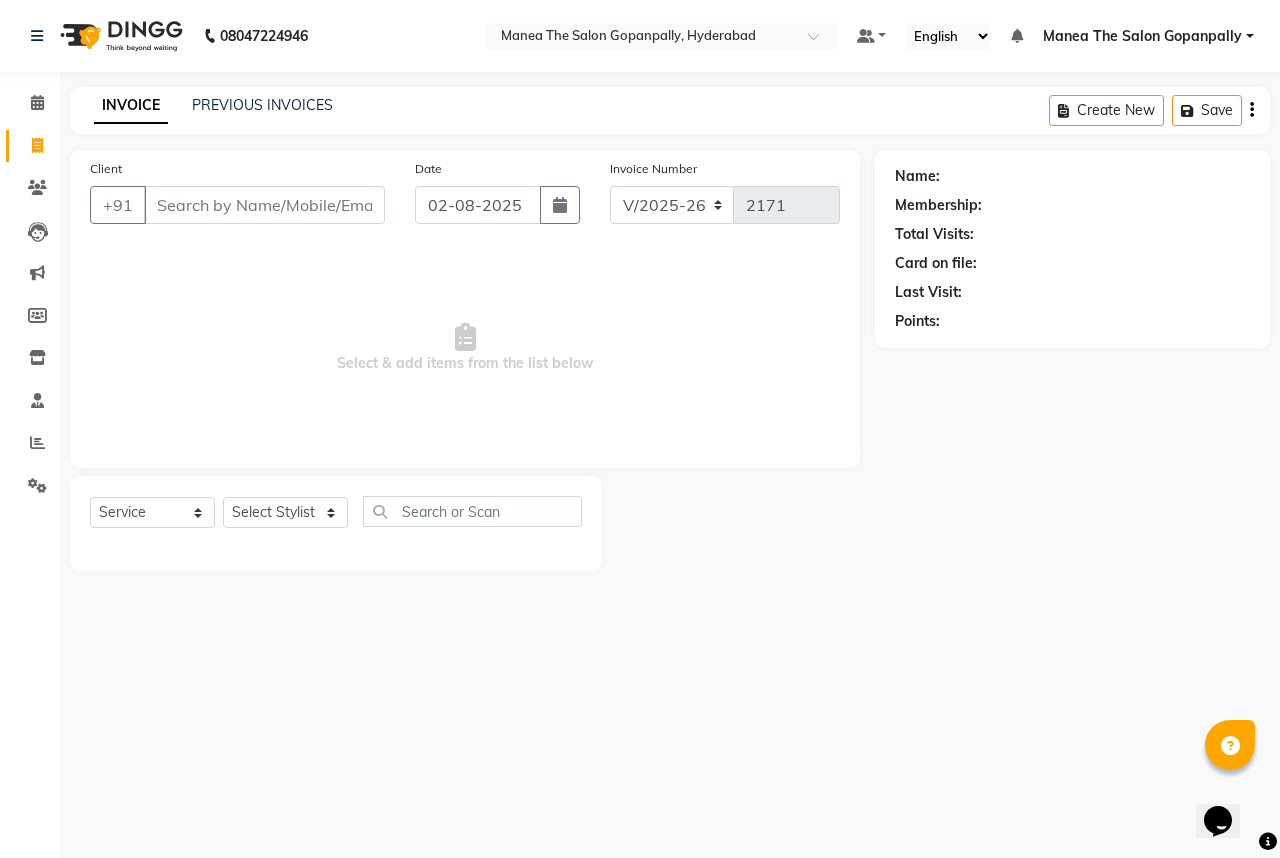 click on "Client +91" 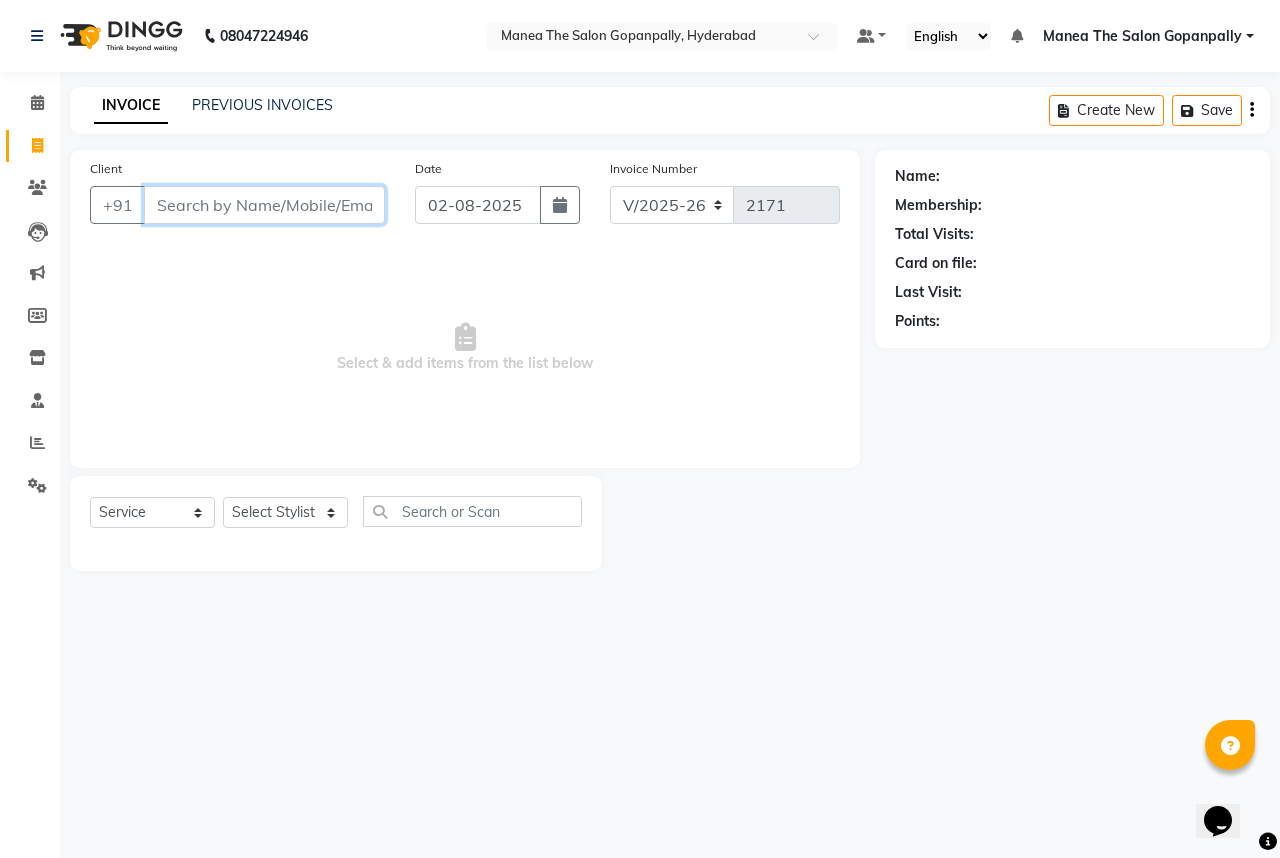 click on "Client" at bounding box center [264, 205] 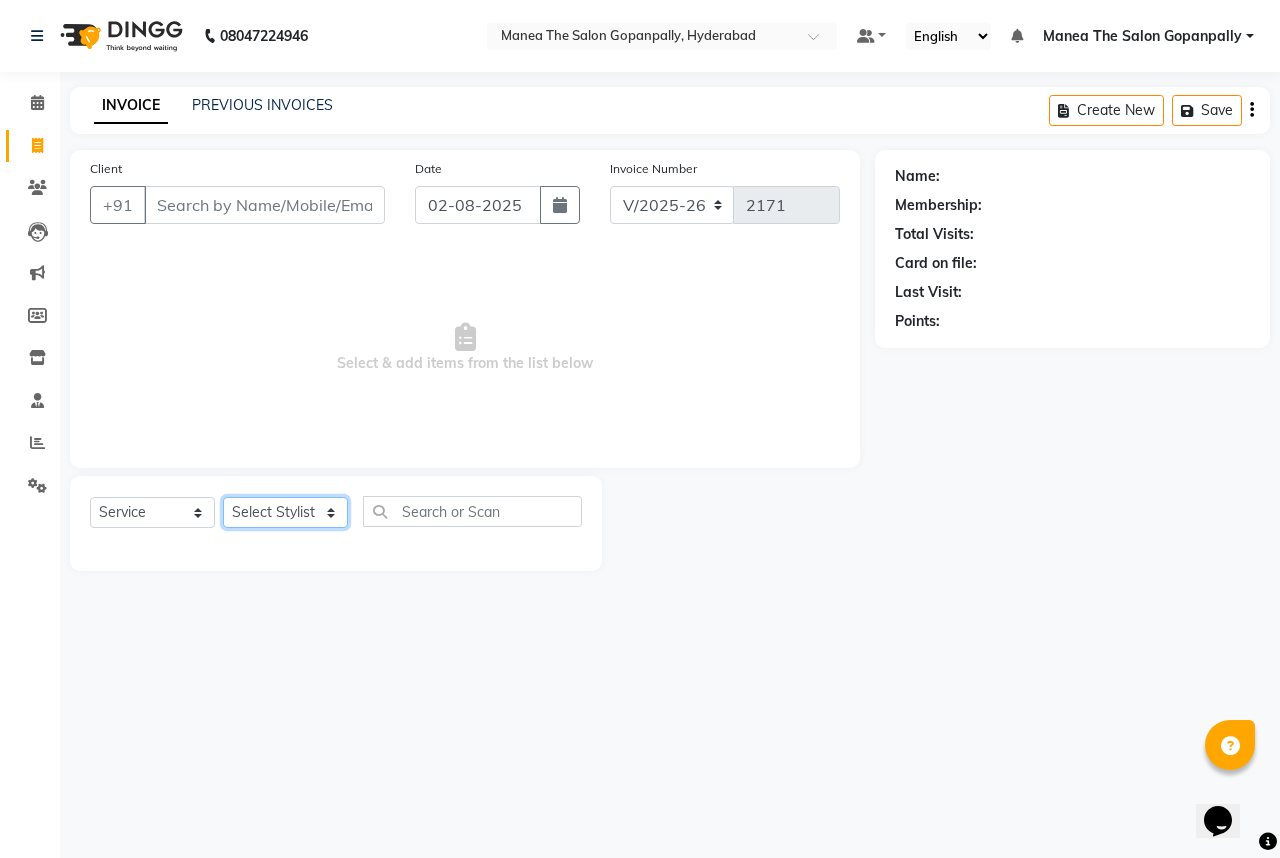 click on "Select Stylist Anand AVANTHI Haider  indu IRFAN keerthi rehan sameer saritha zubair" 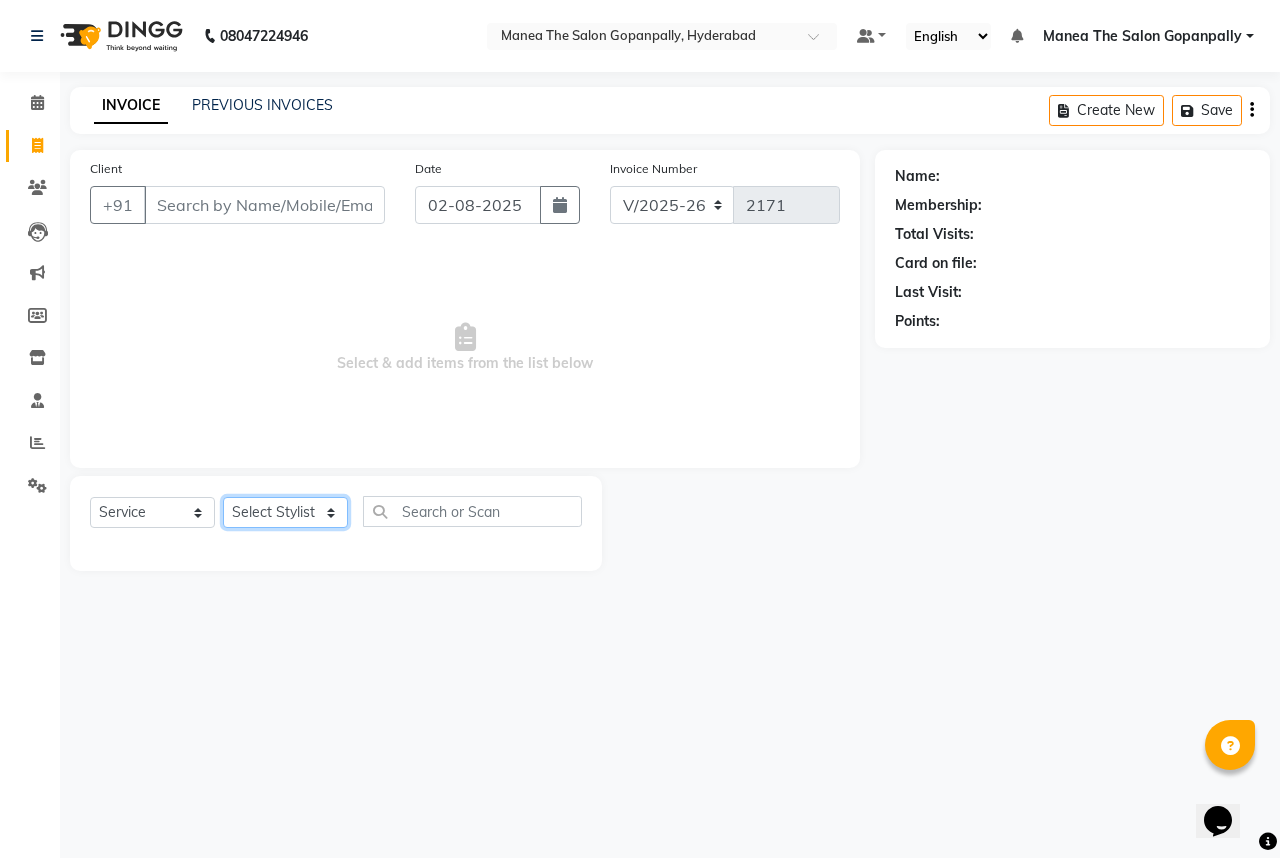 select on "[NUMBER]" 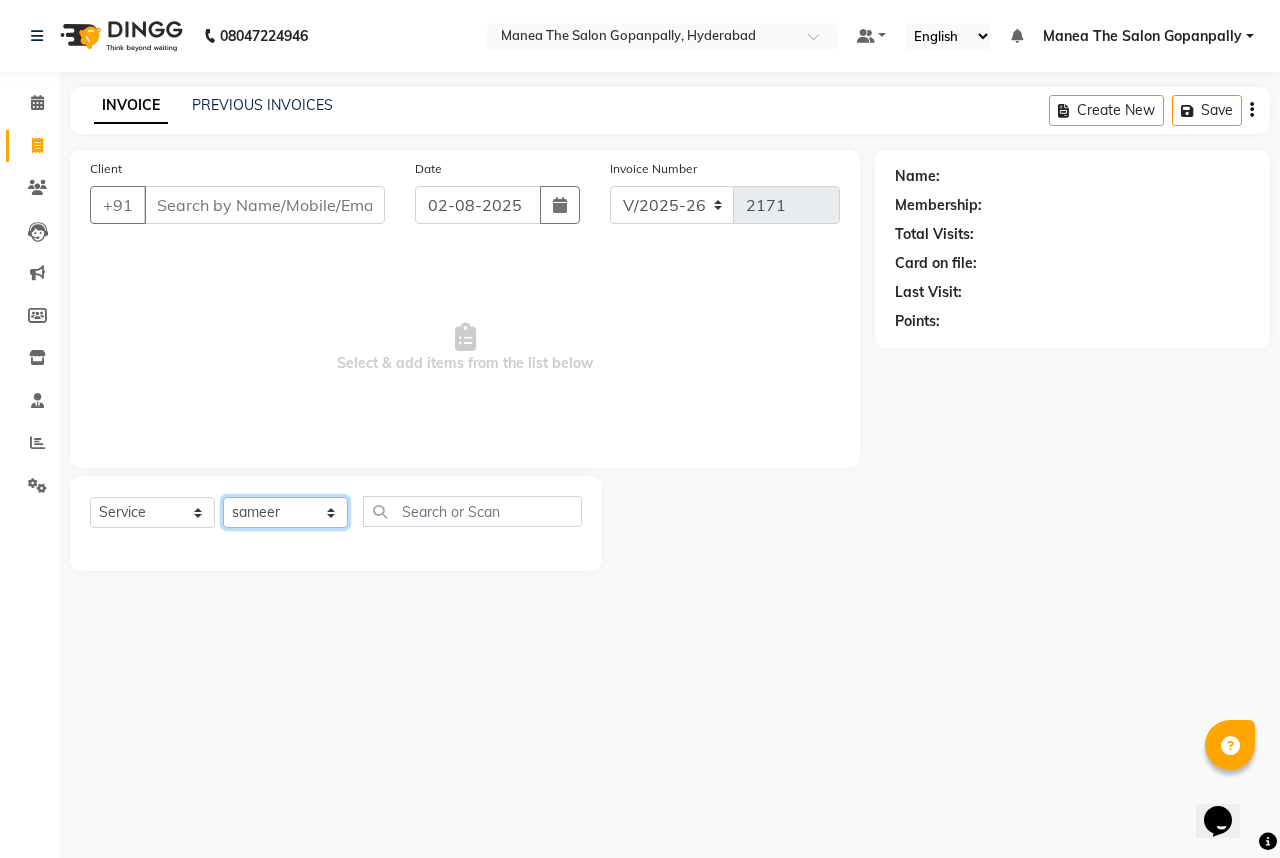 click on "Select Stylist Anand AVANTHI Haider  indu IRFAN keerthi rehan sameer saritha zubair" 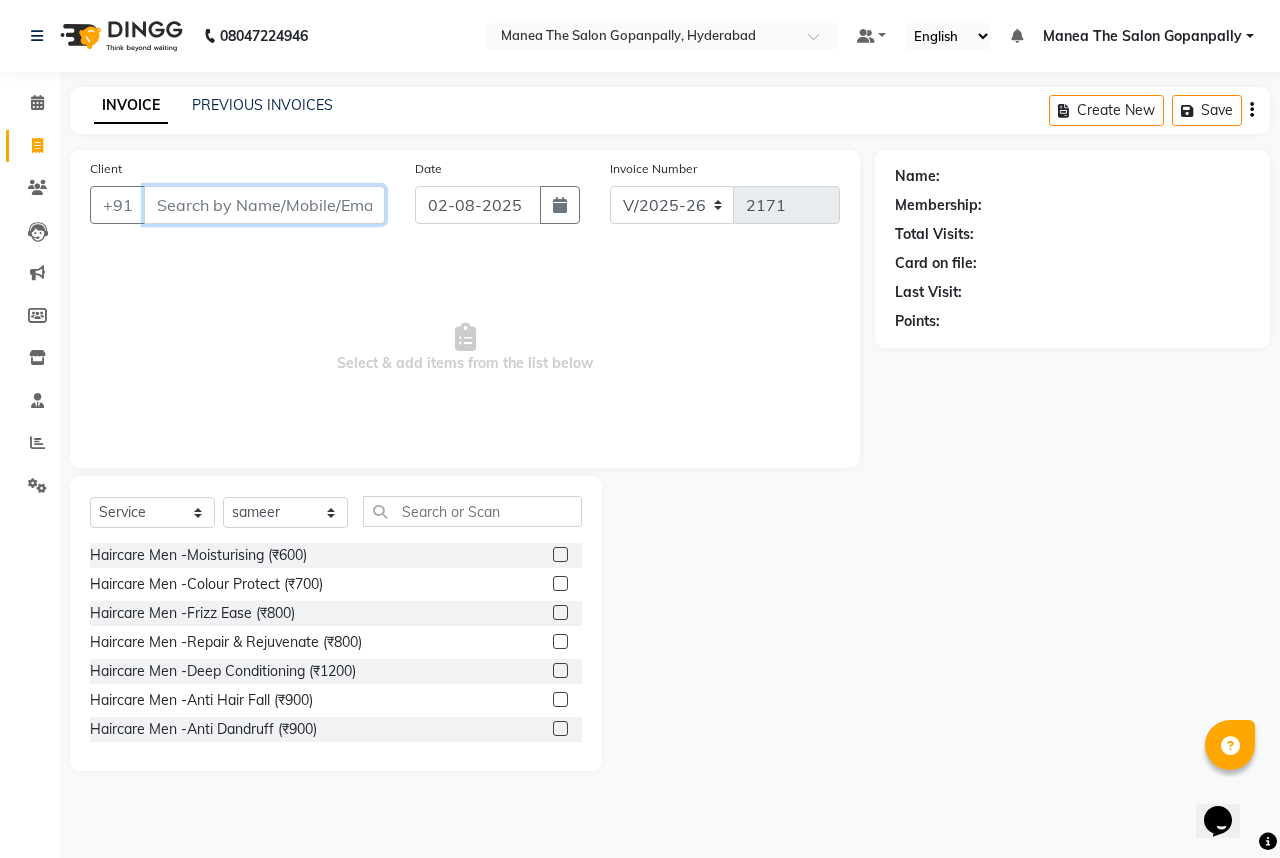 click on "Client" at bounding box center (264, 205) 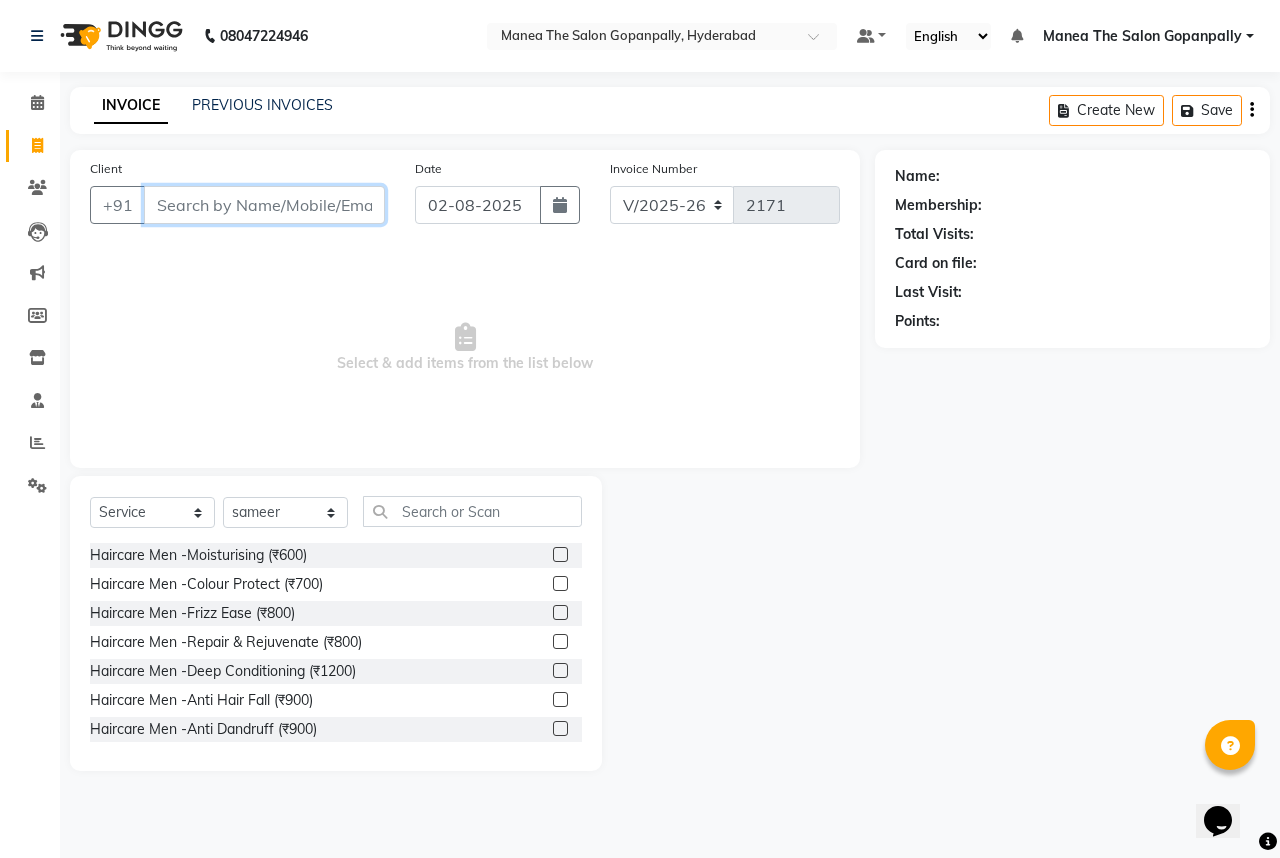click on "Client" at bounding box center [264, 205] 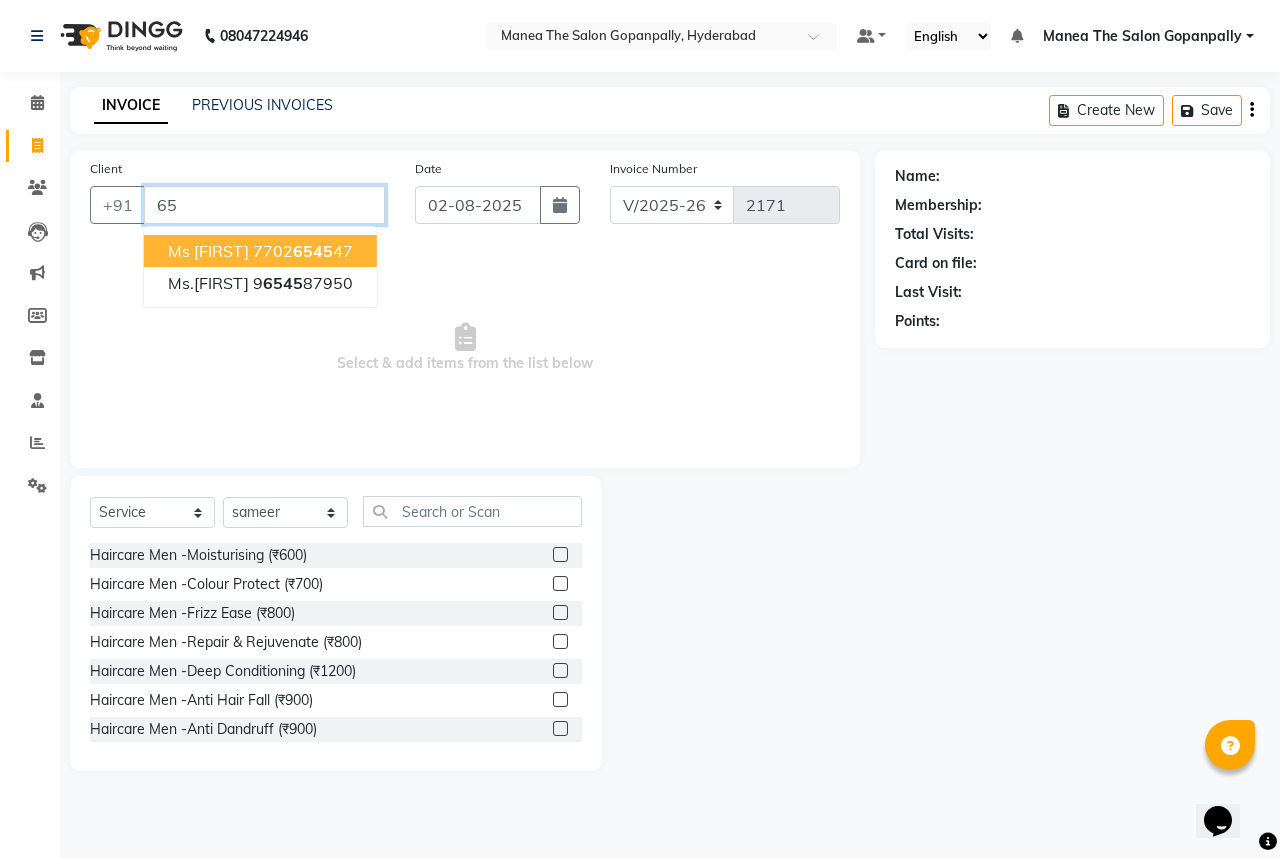 type on "6" 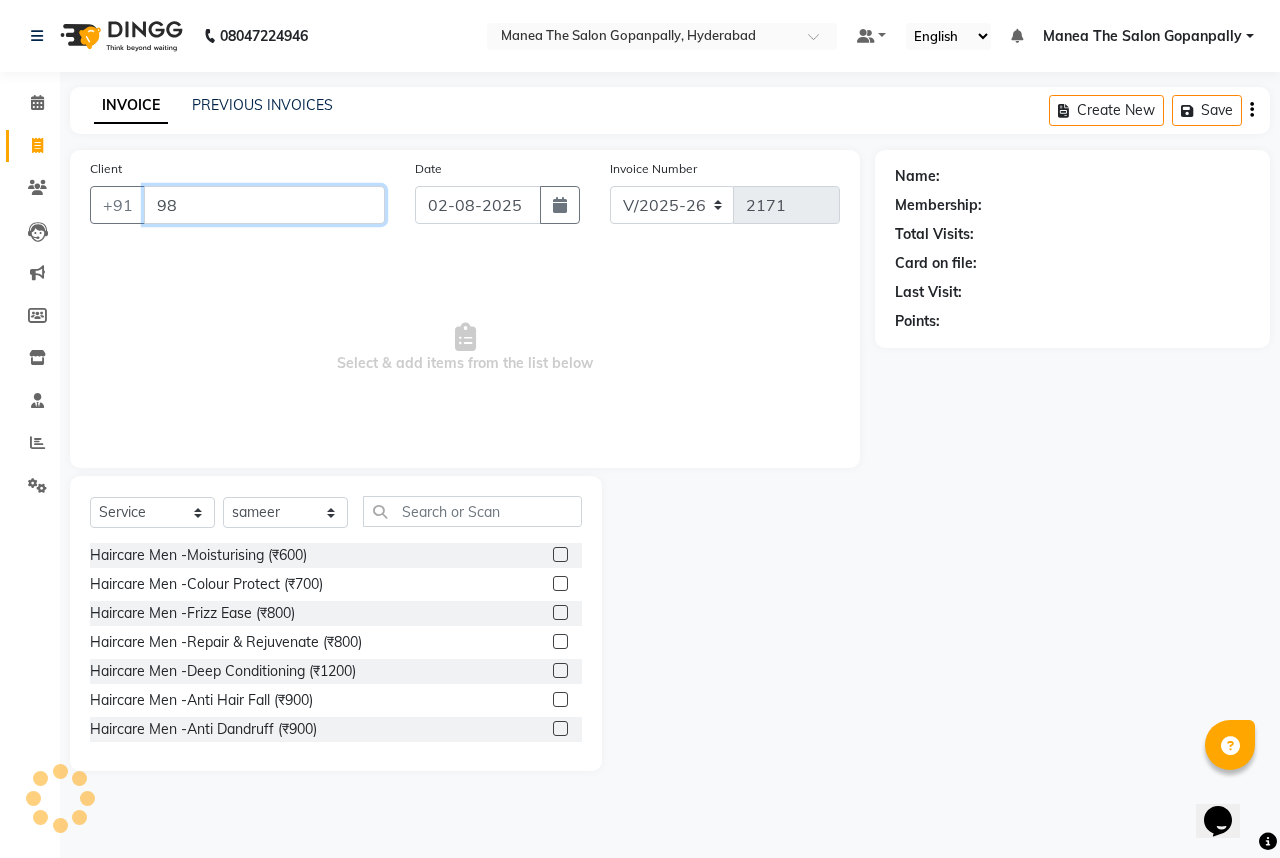 type on "9" 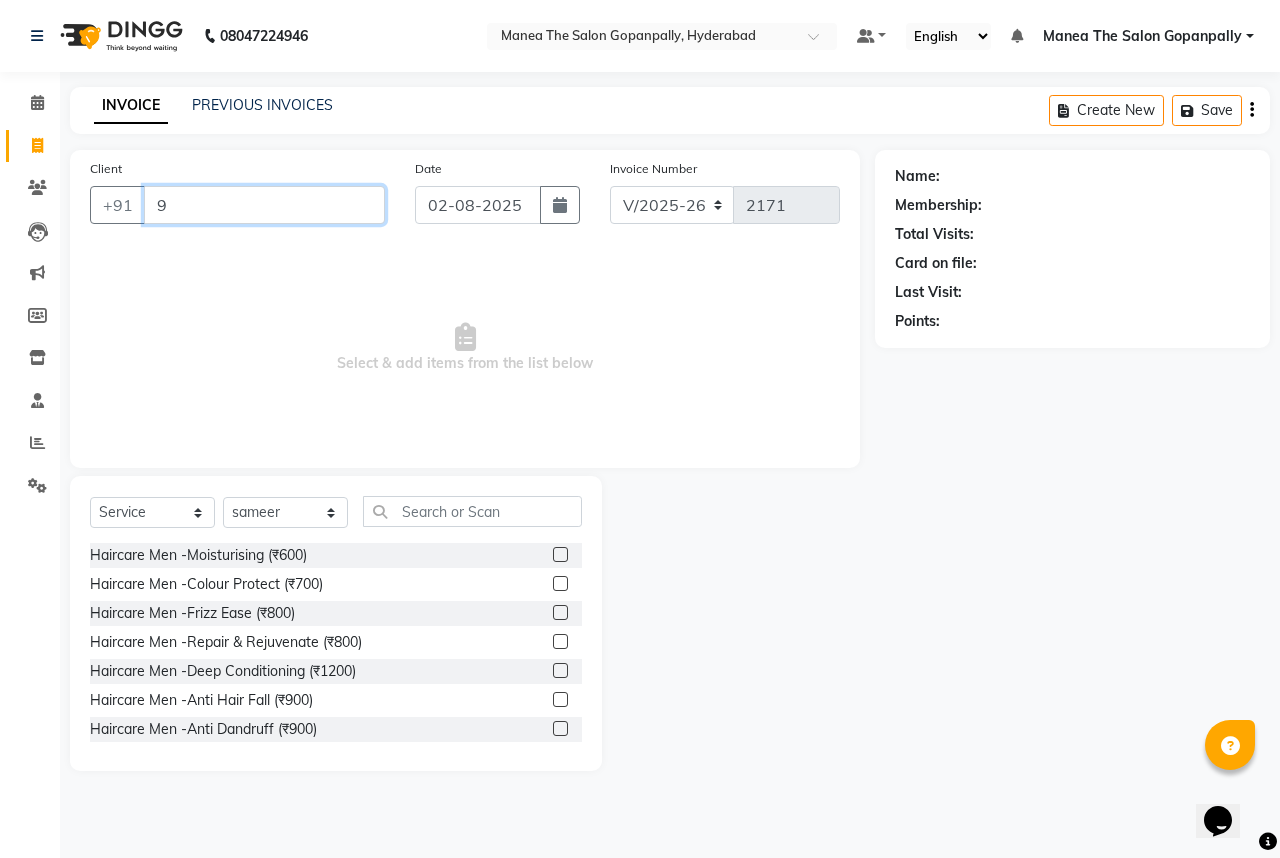 type 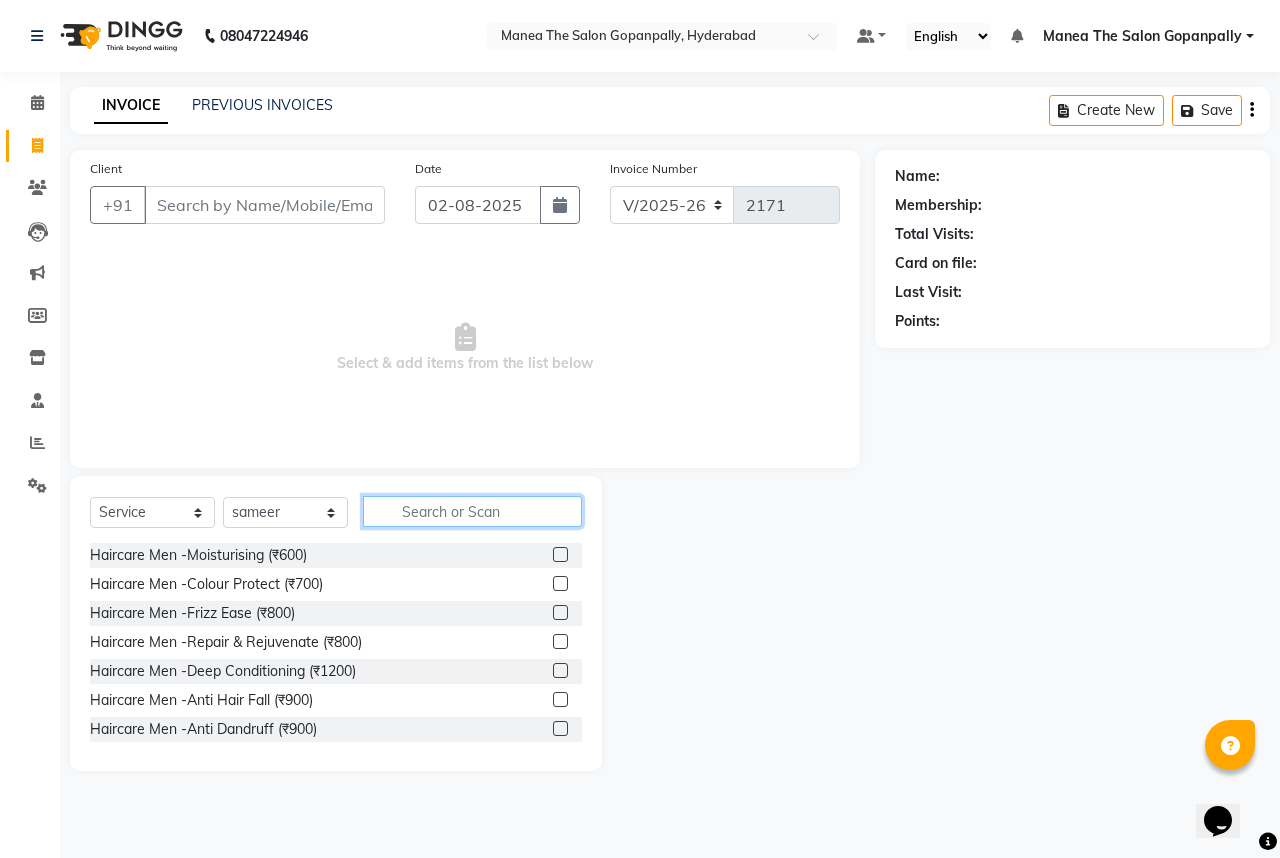 click 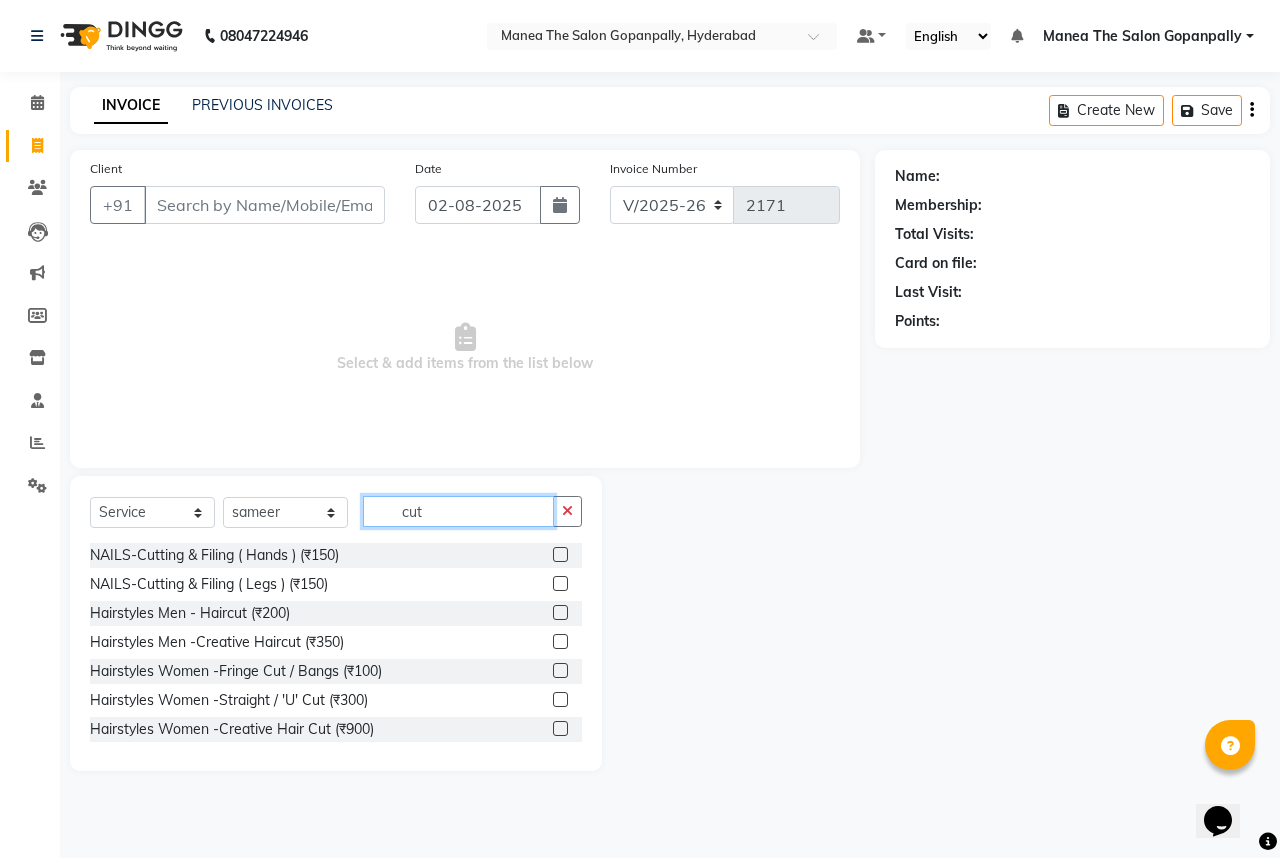 type on "cut" 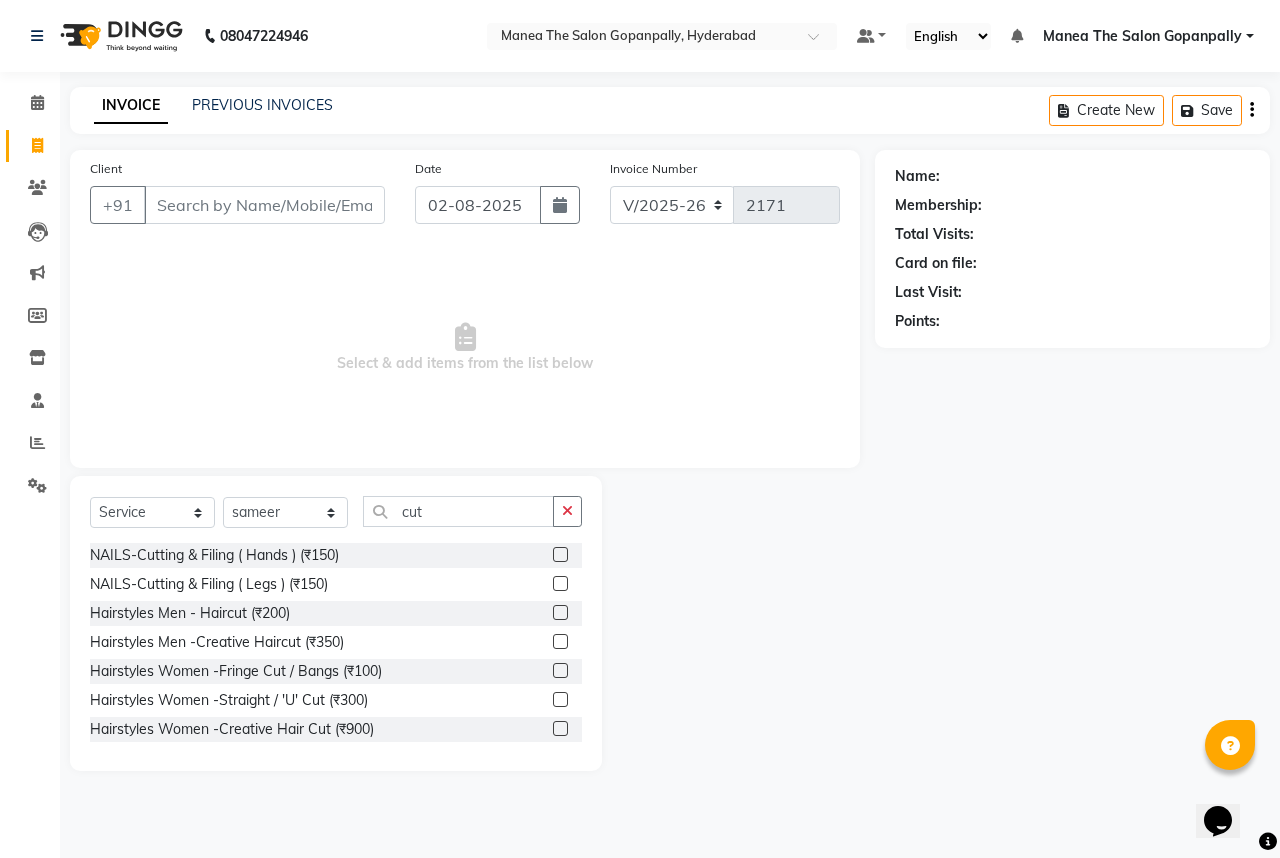 click 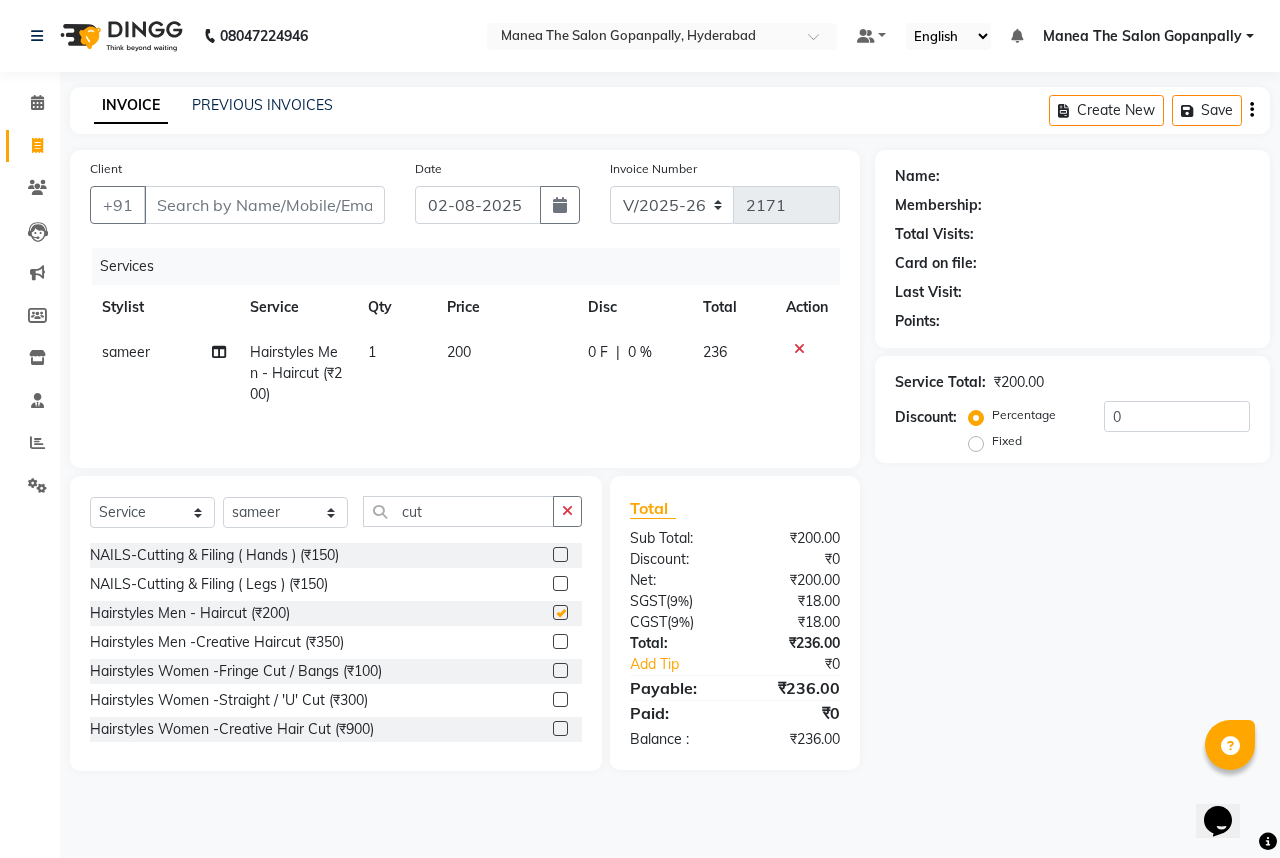 checkbox on "false" 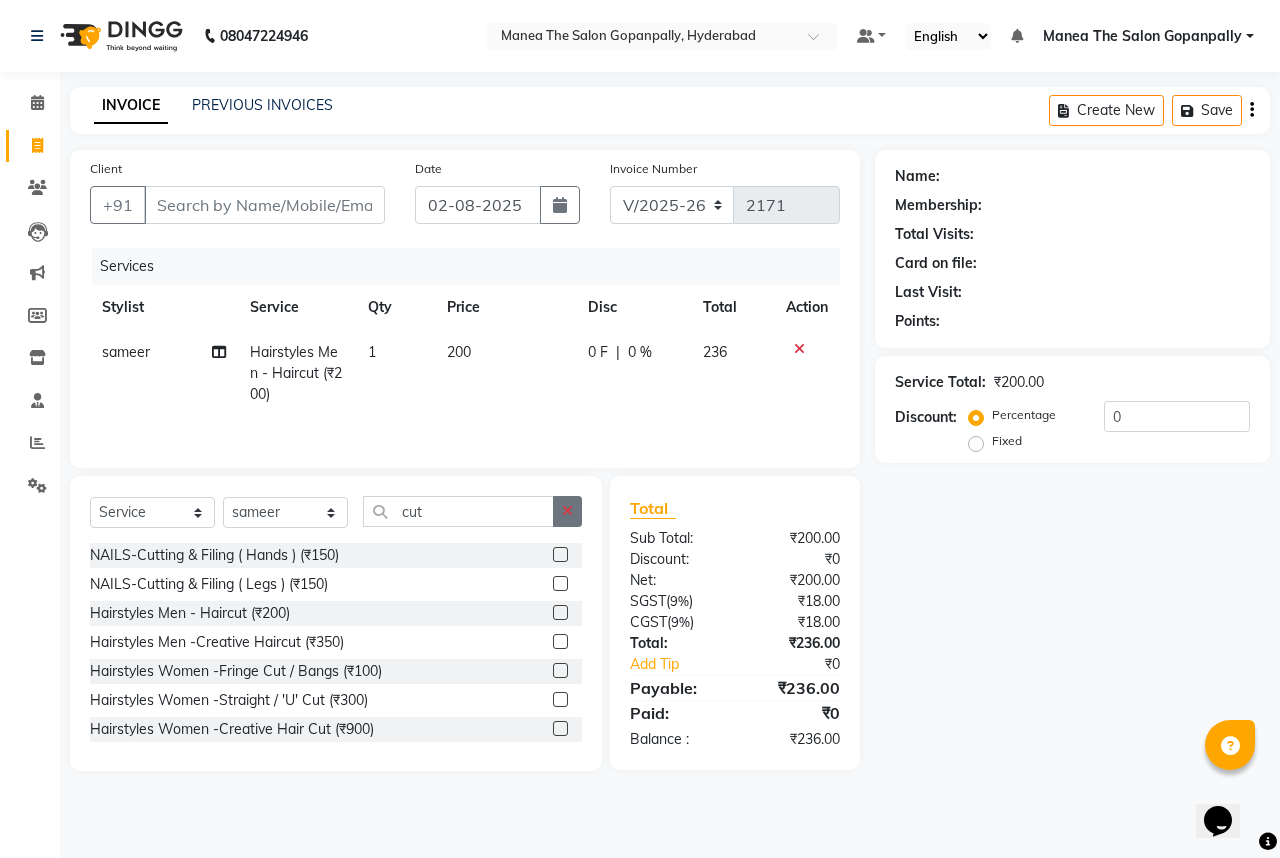 click 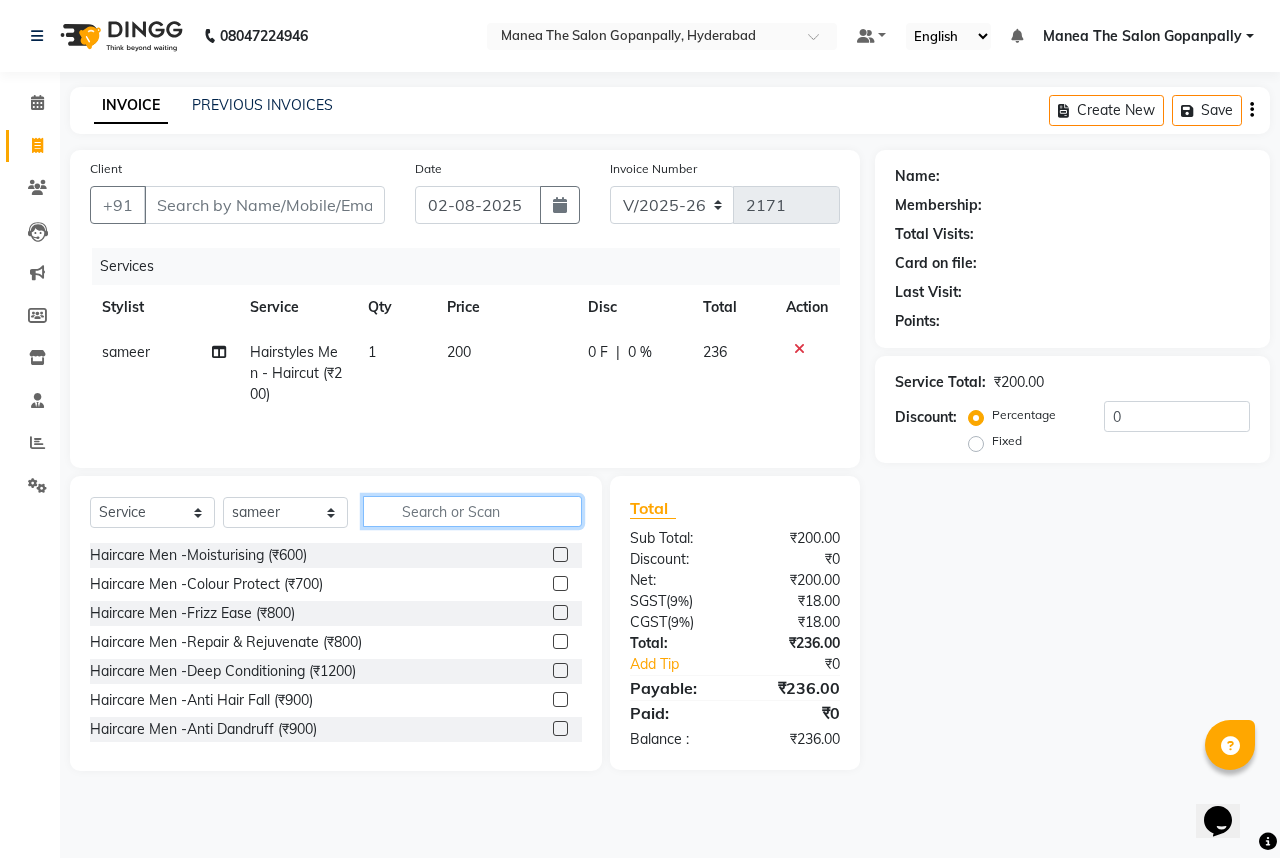 click 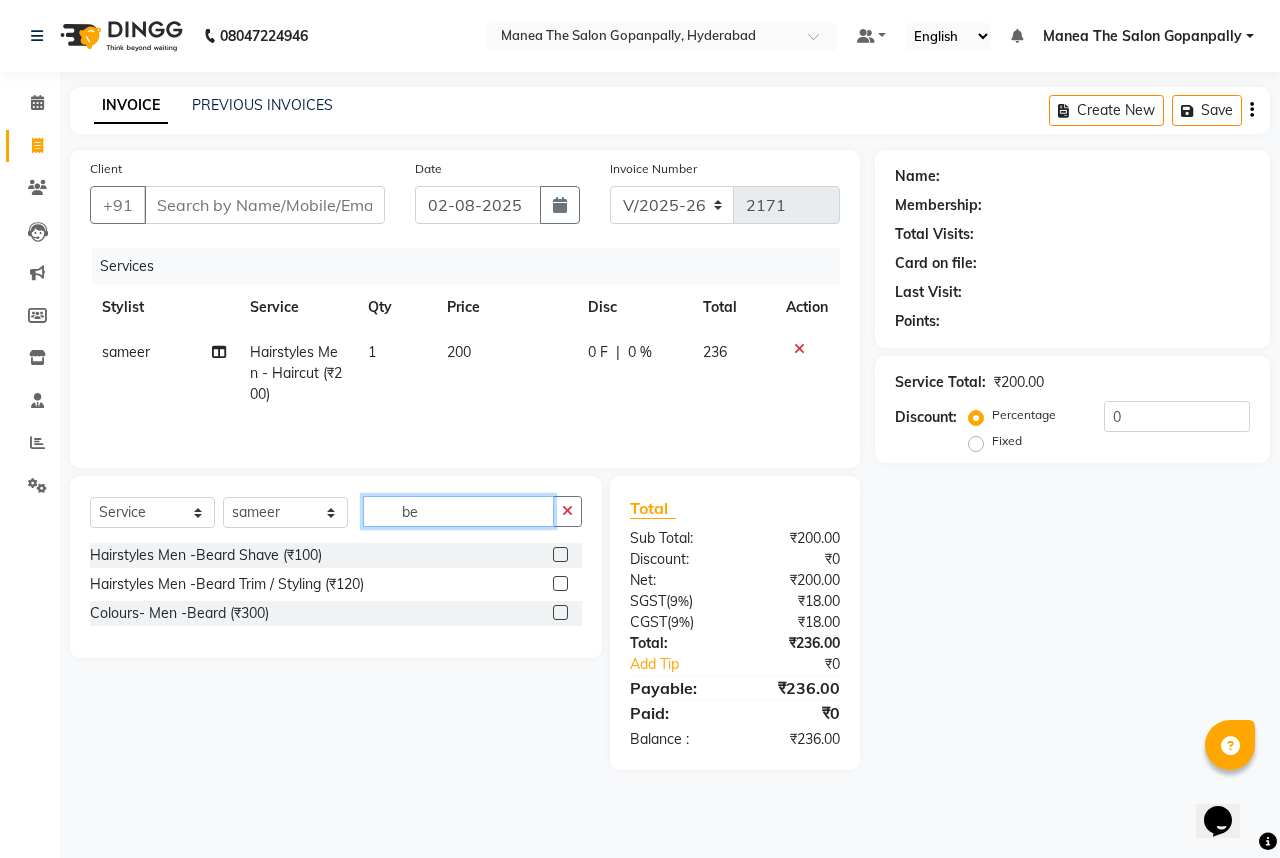 type on "be" 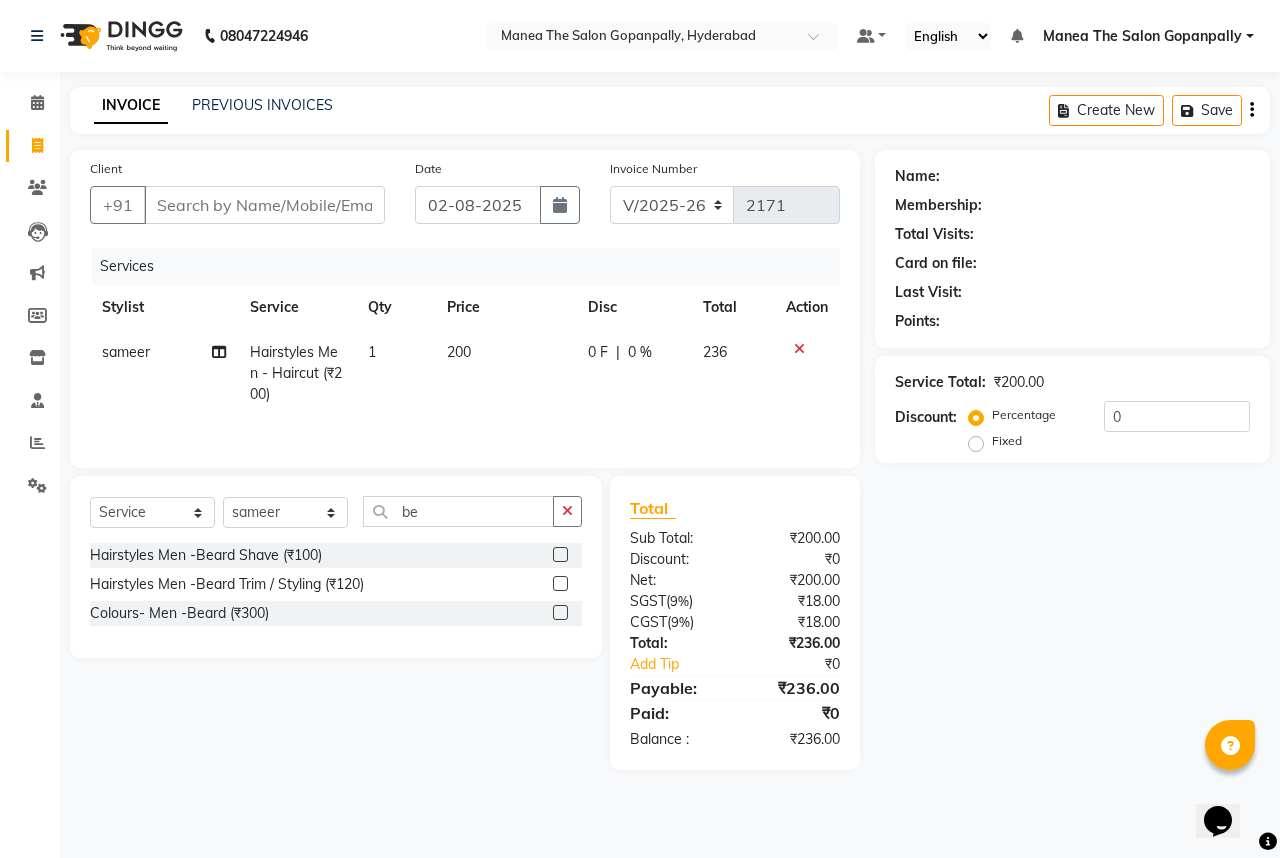 click 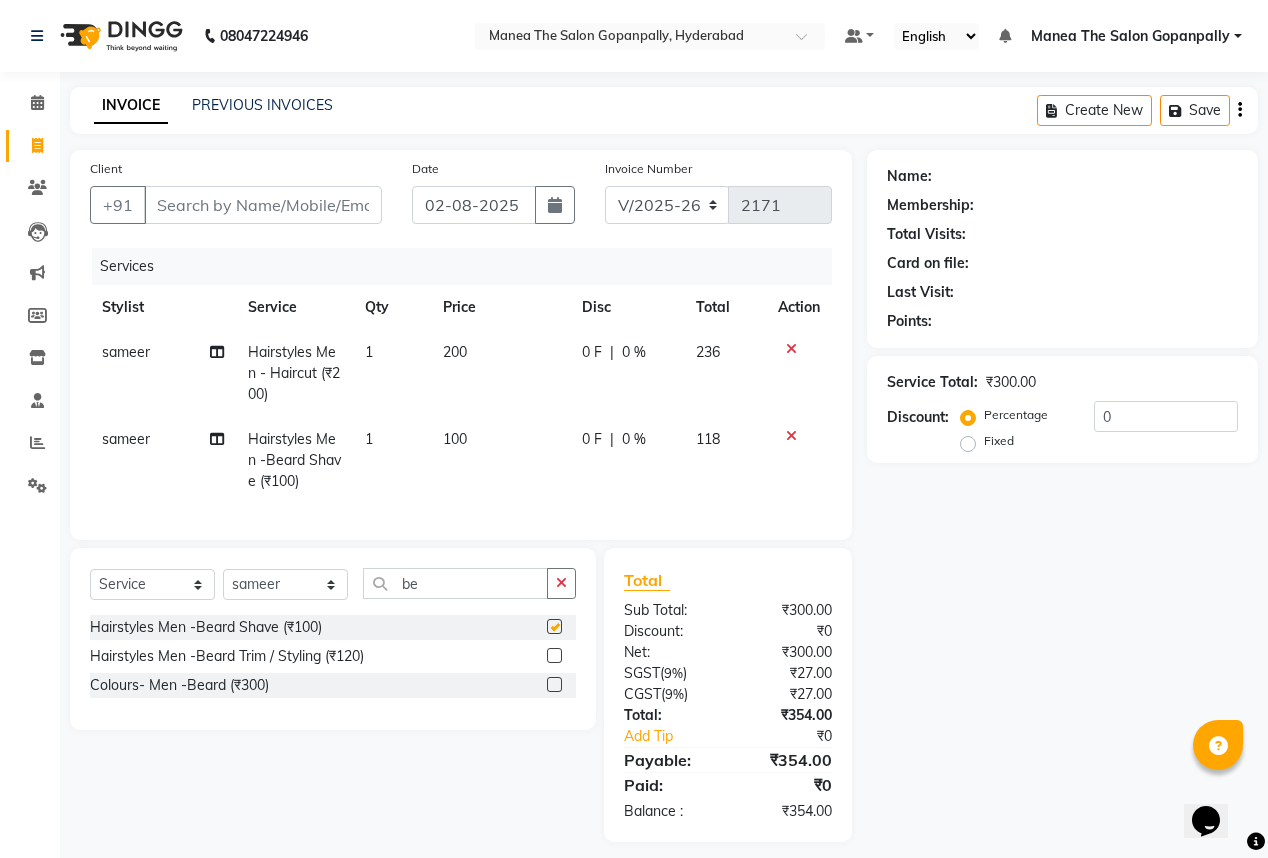 checkbox on "false" 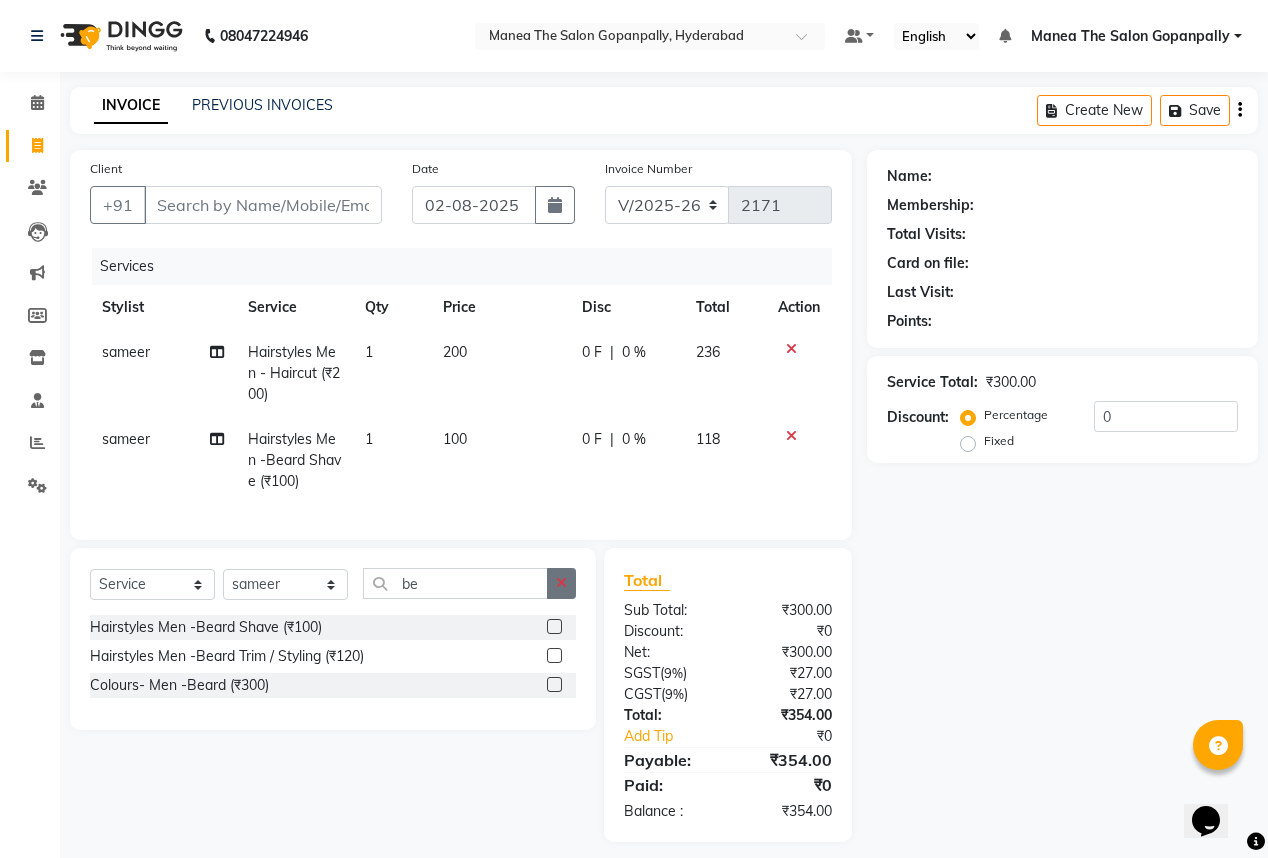 click 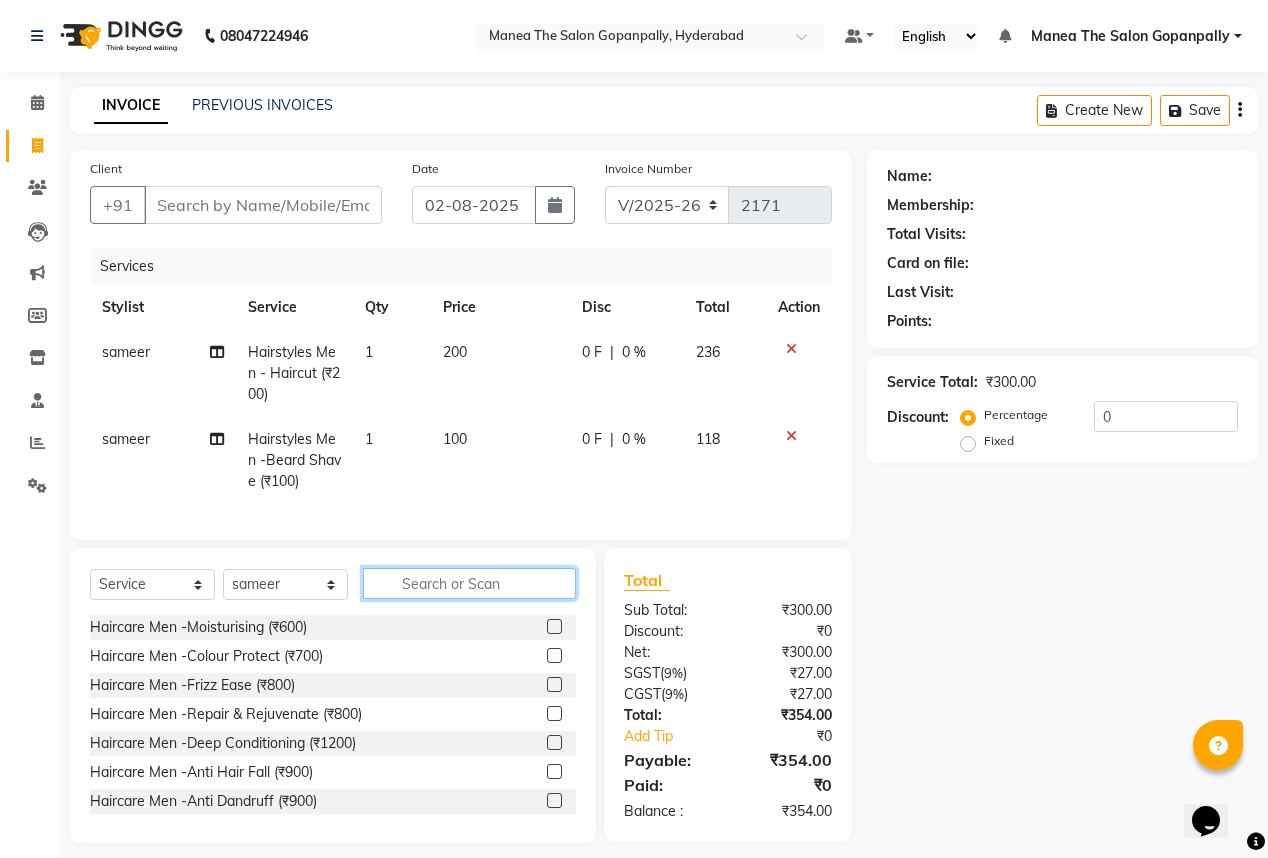 click 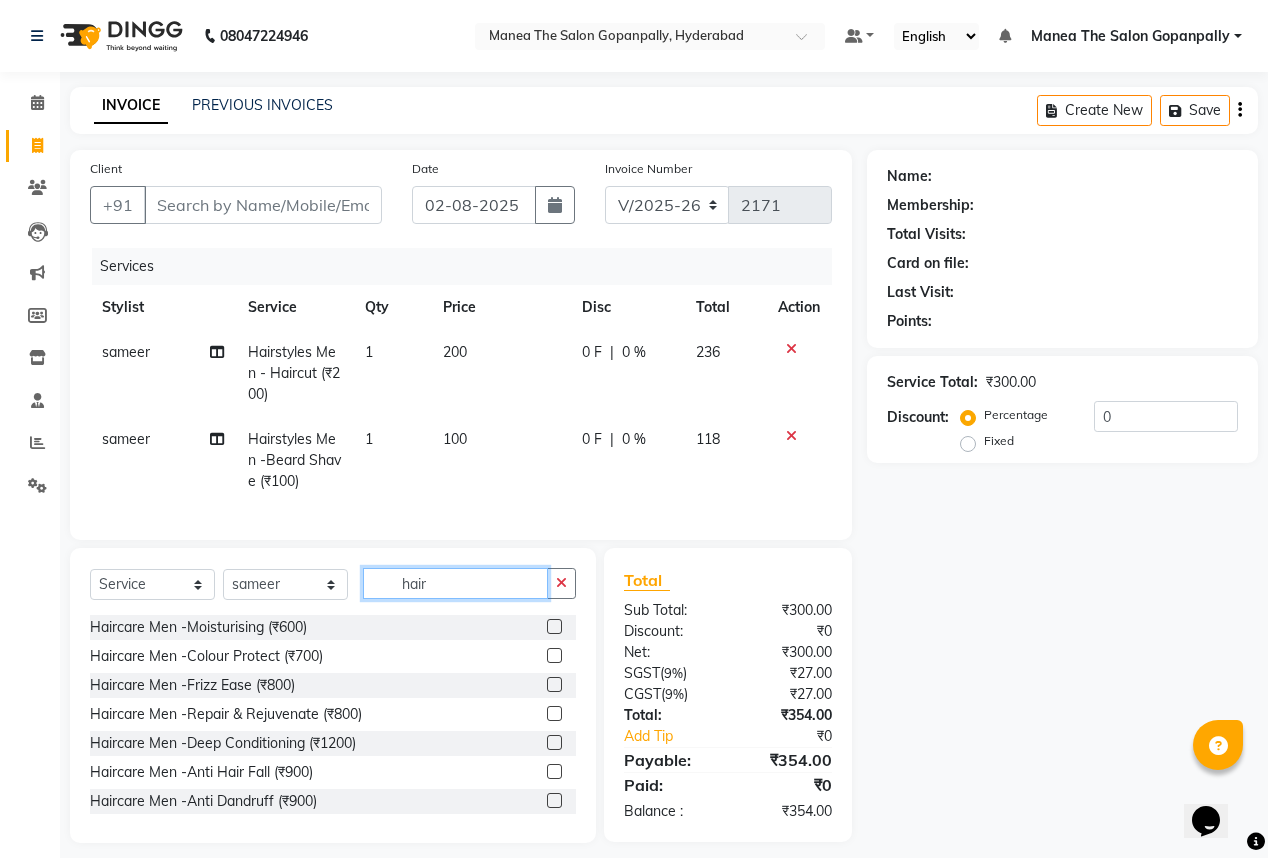 scroll, scrollTop: 80, scrollLeft: 0, axis: vertical 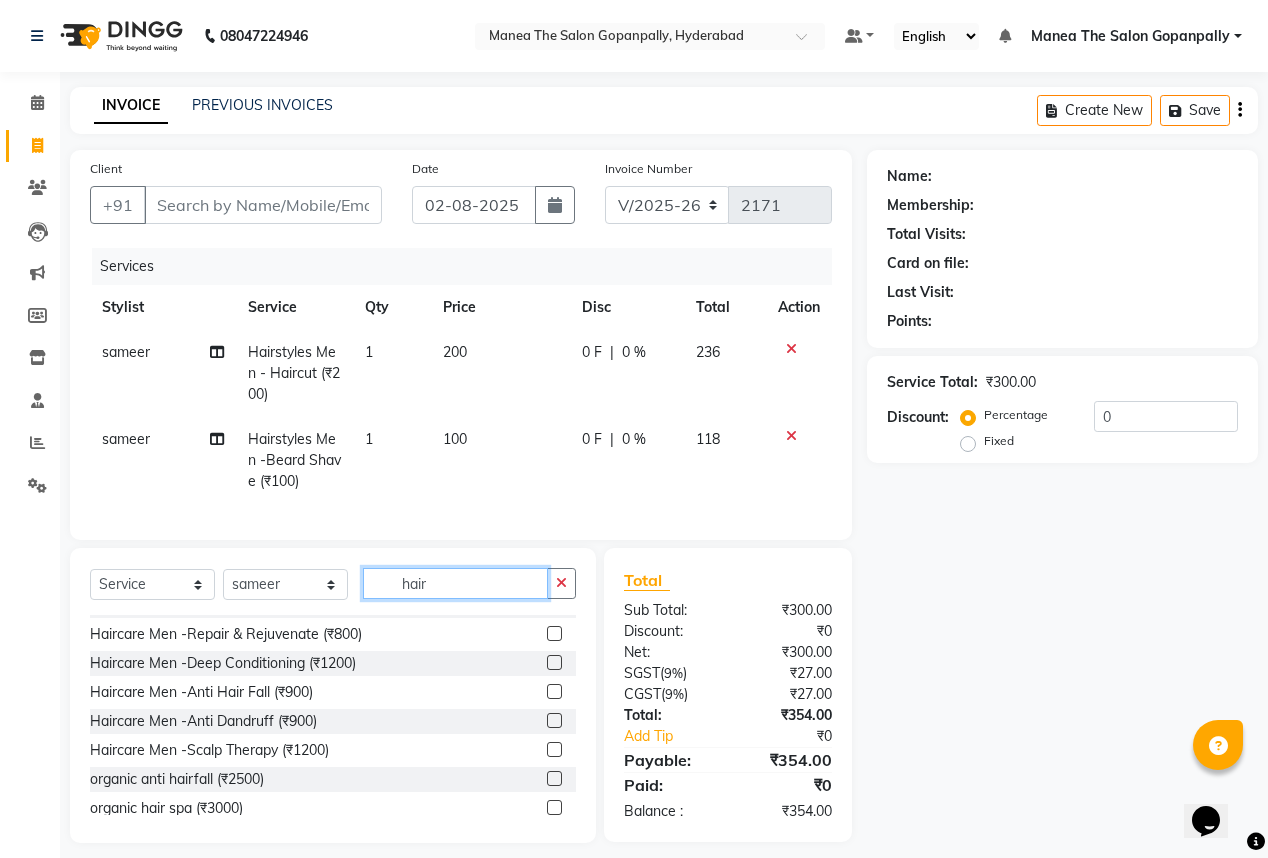 type on "hair" 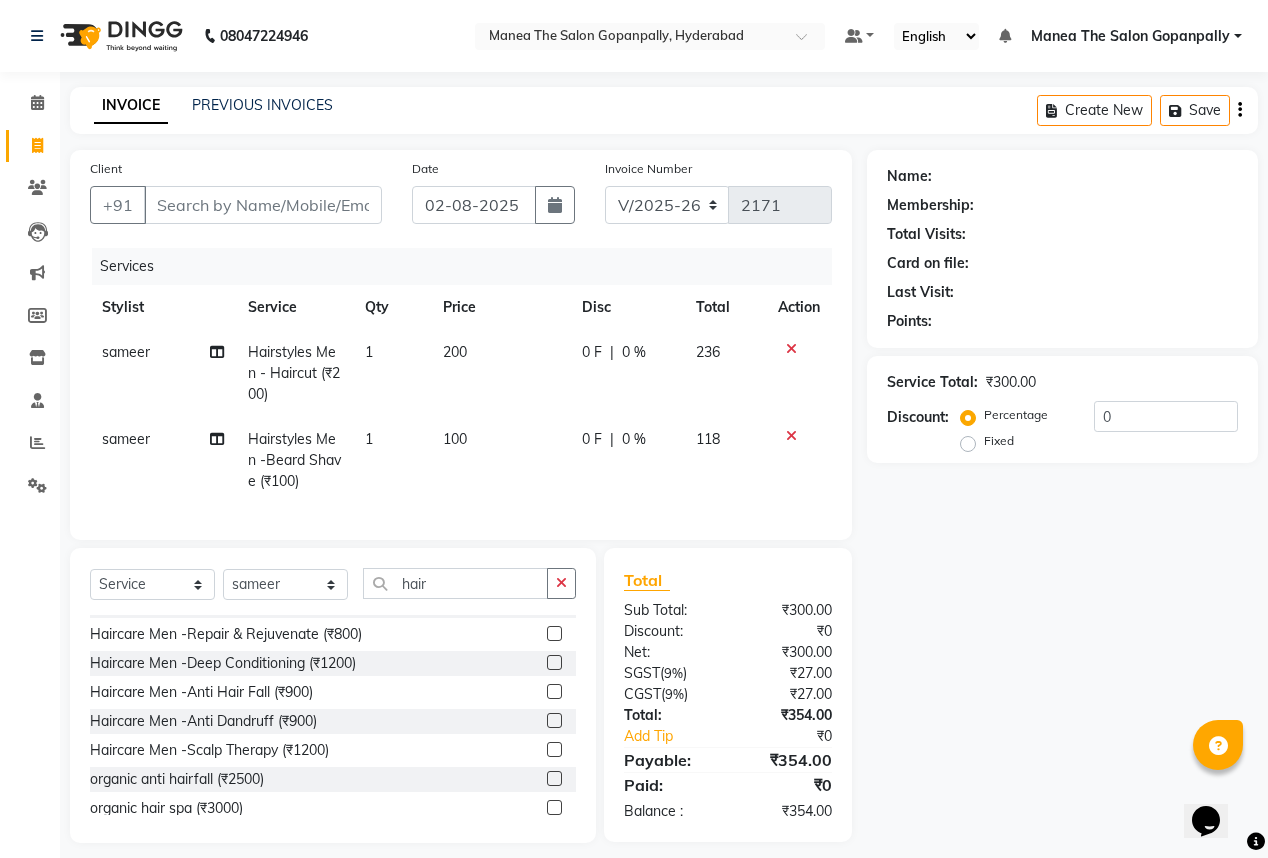 click 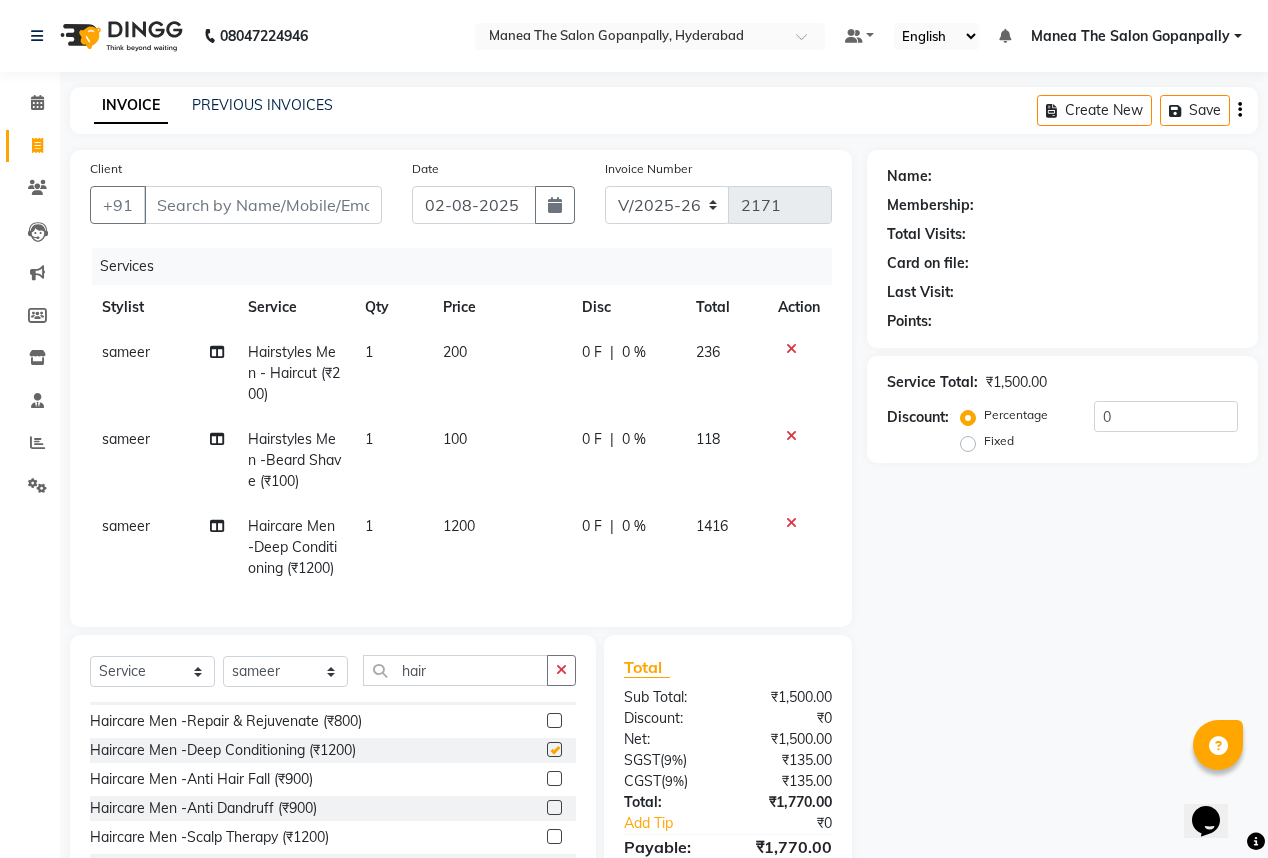 checkbox on "false" 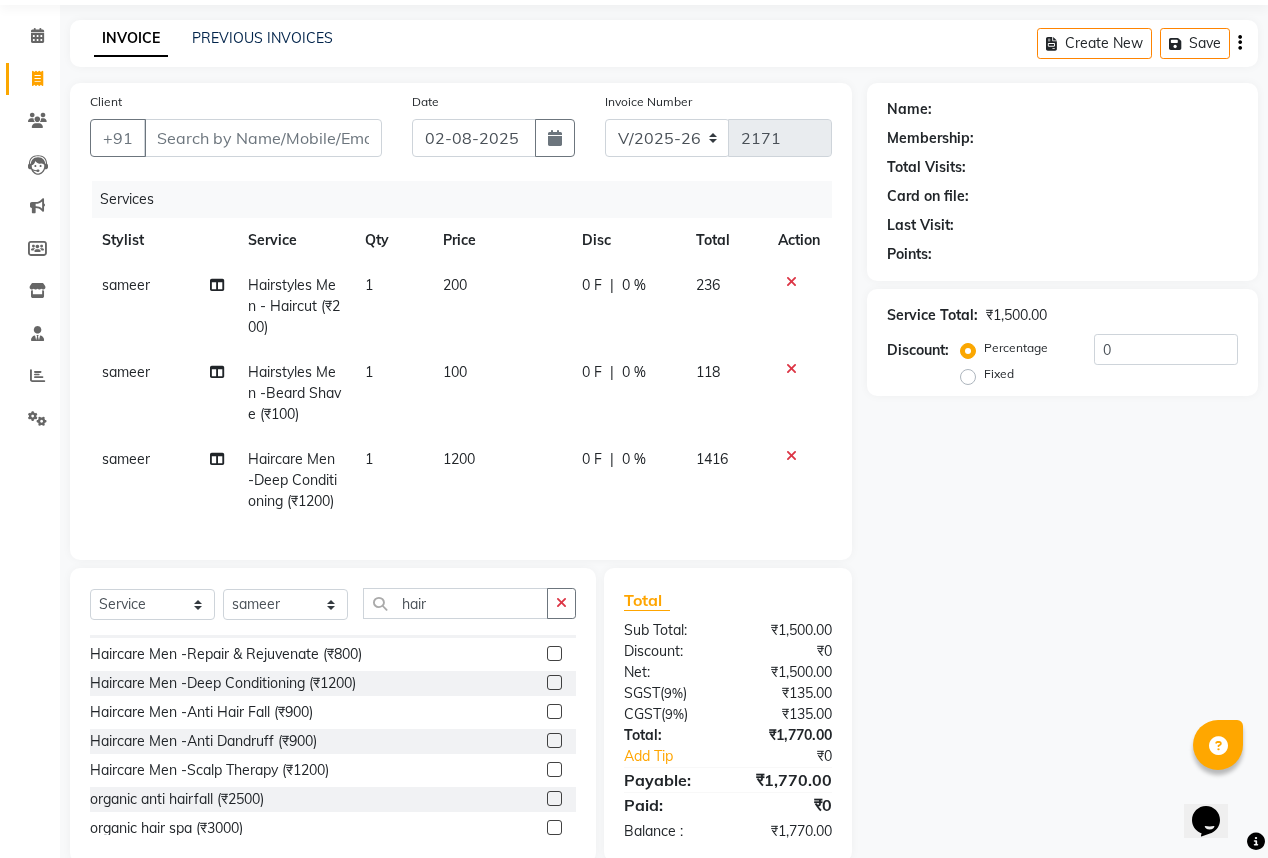 scroll, scrollTop: 34, scrollLeft: 0, axis: vertical 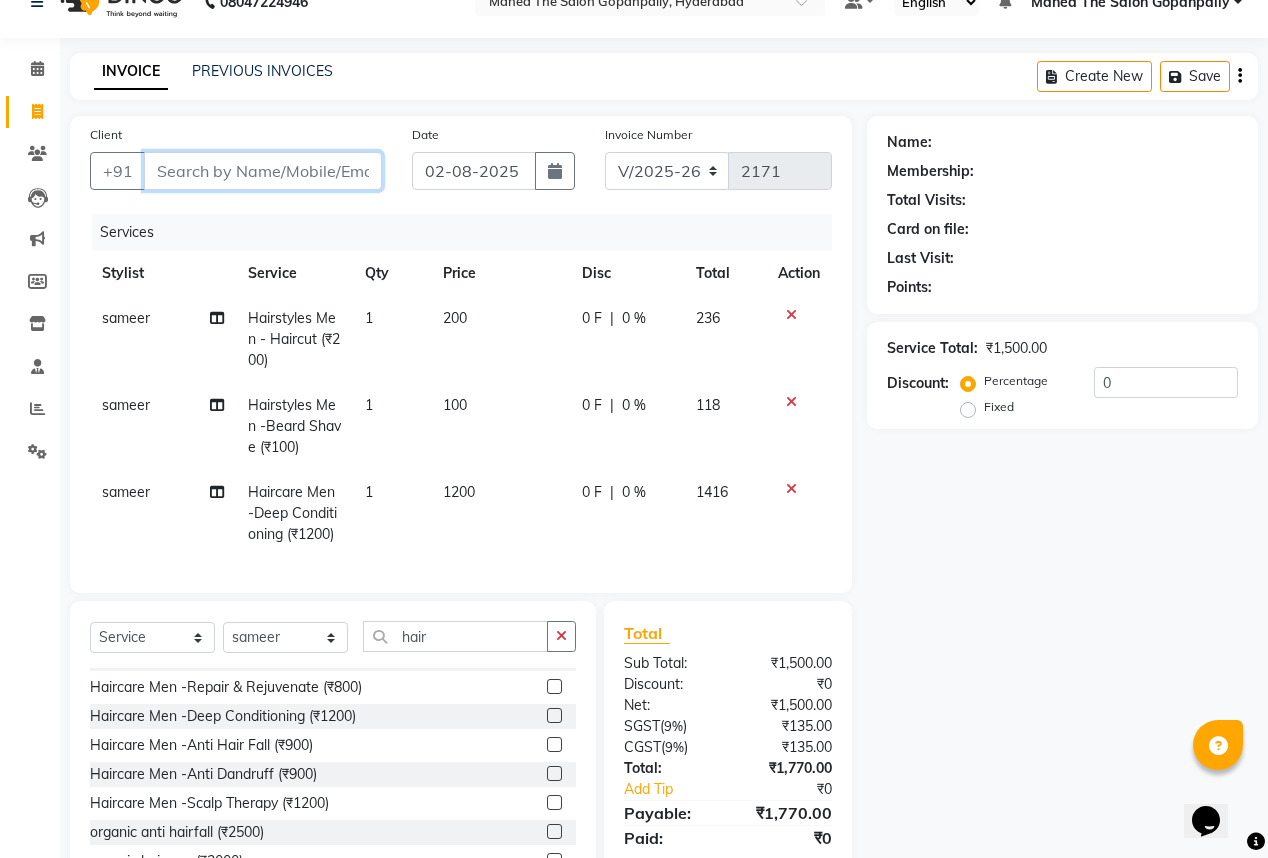 click on "Client" at bounding box center [263, 171] 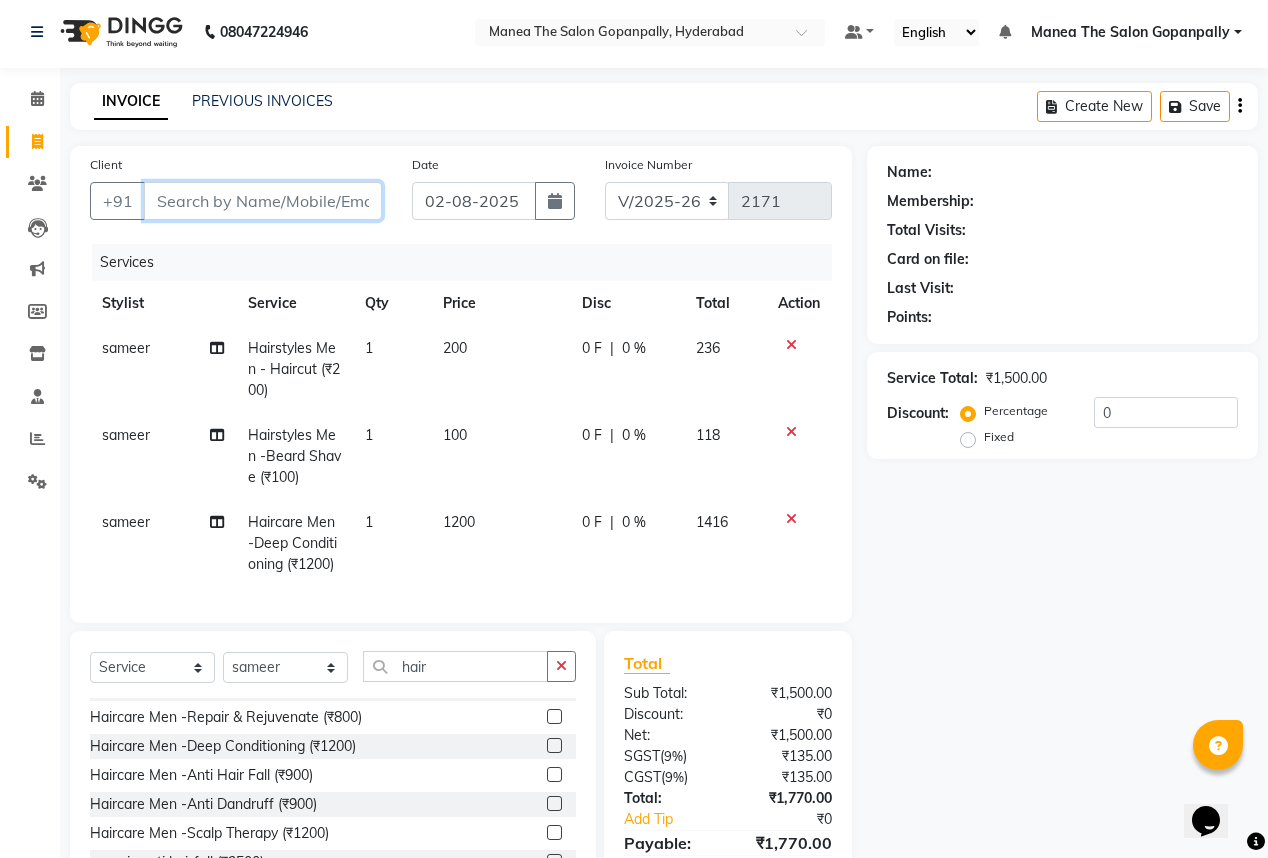 scroll, scrollTop: 0, scrollLeft: 0, axis: both 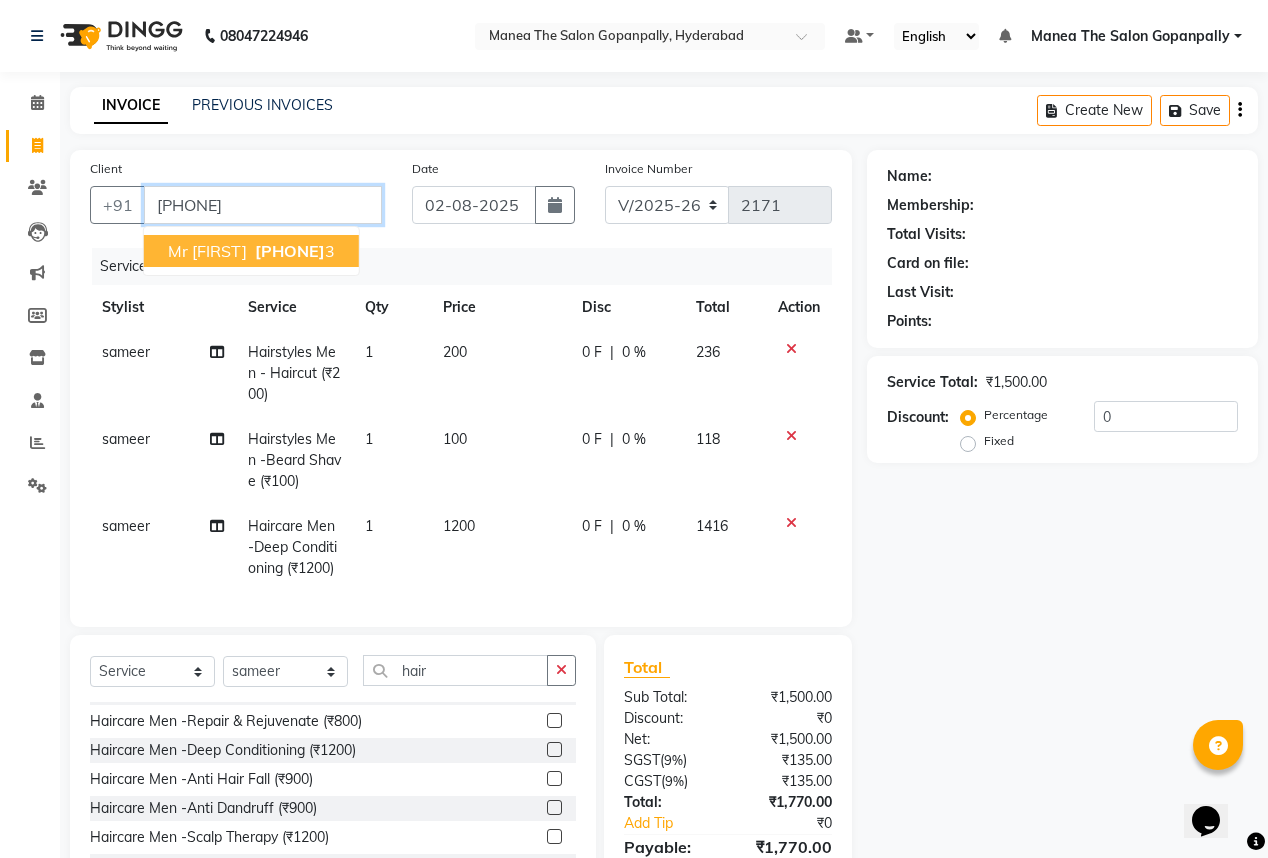 type on "9703815413" 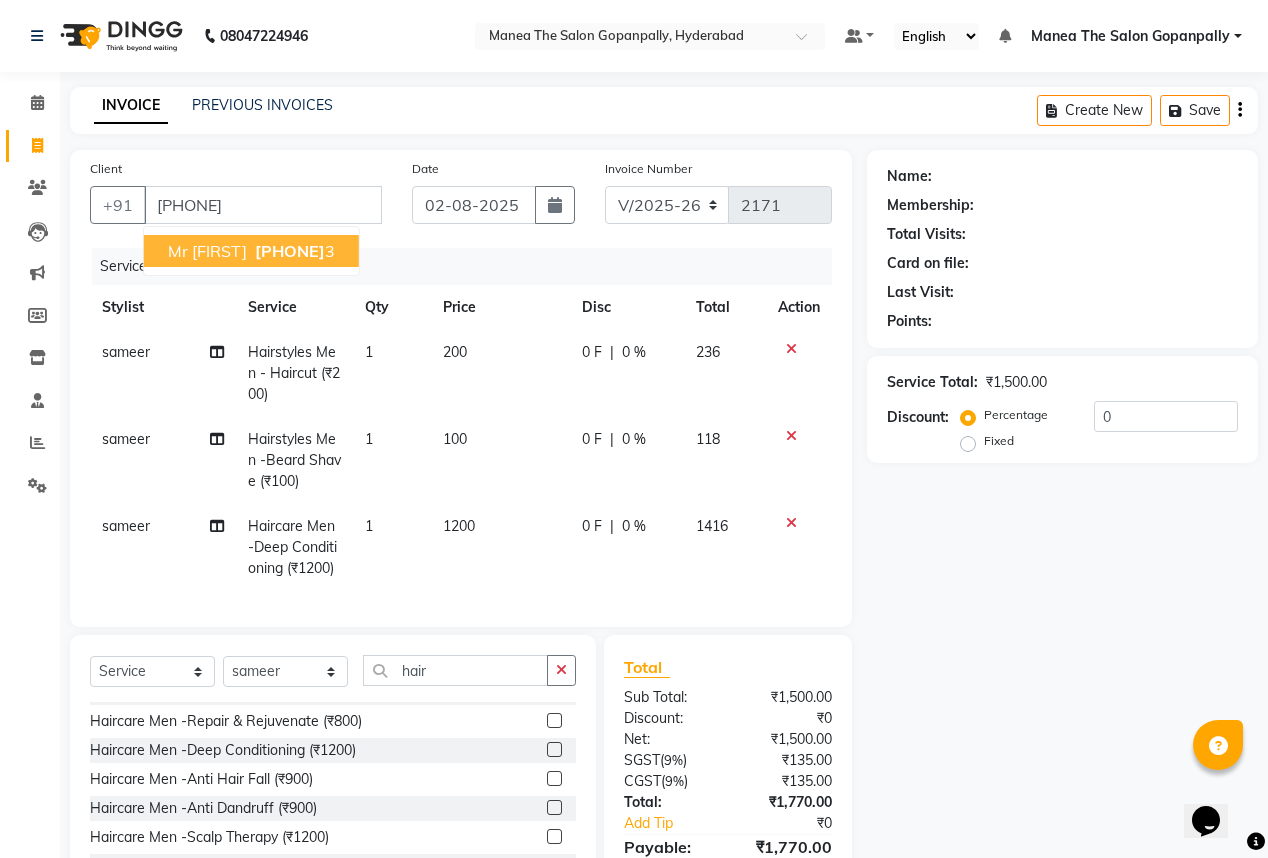 select on "1: Object" 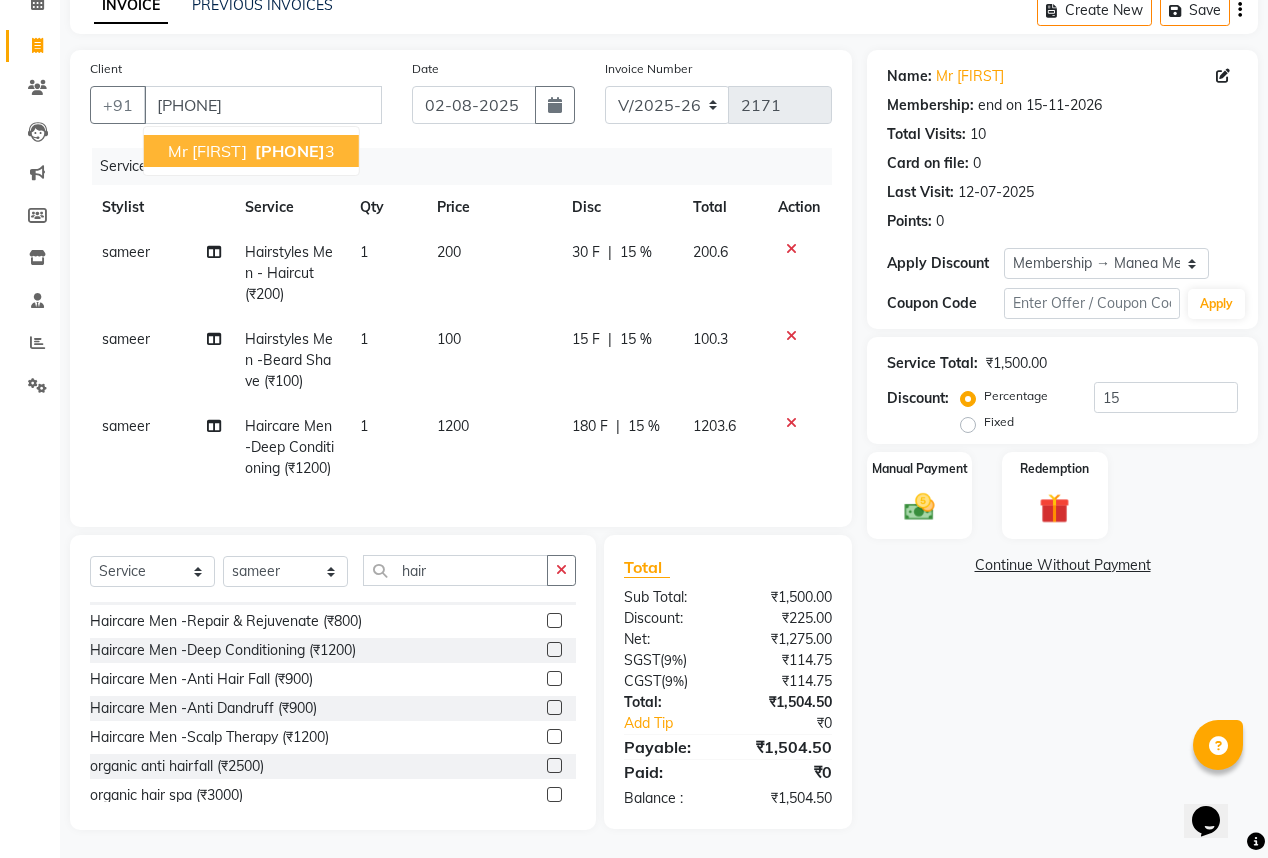 scroll, scrollTop: 114, scrollLeft: 0, axis: vertical 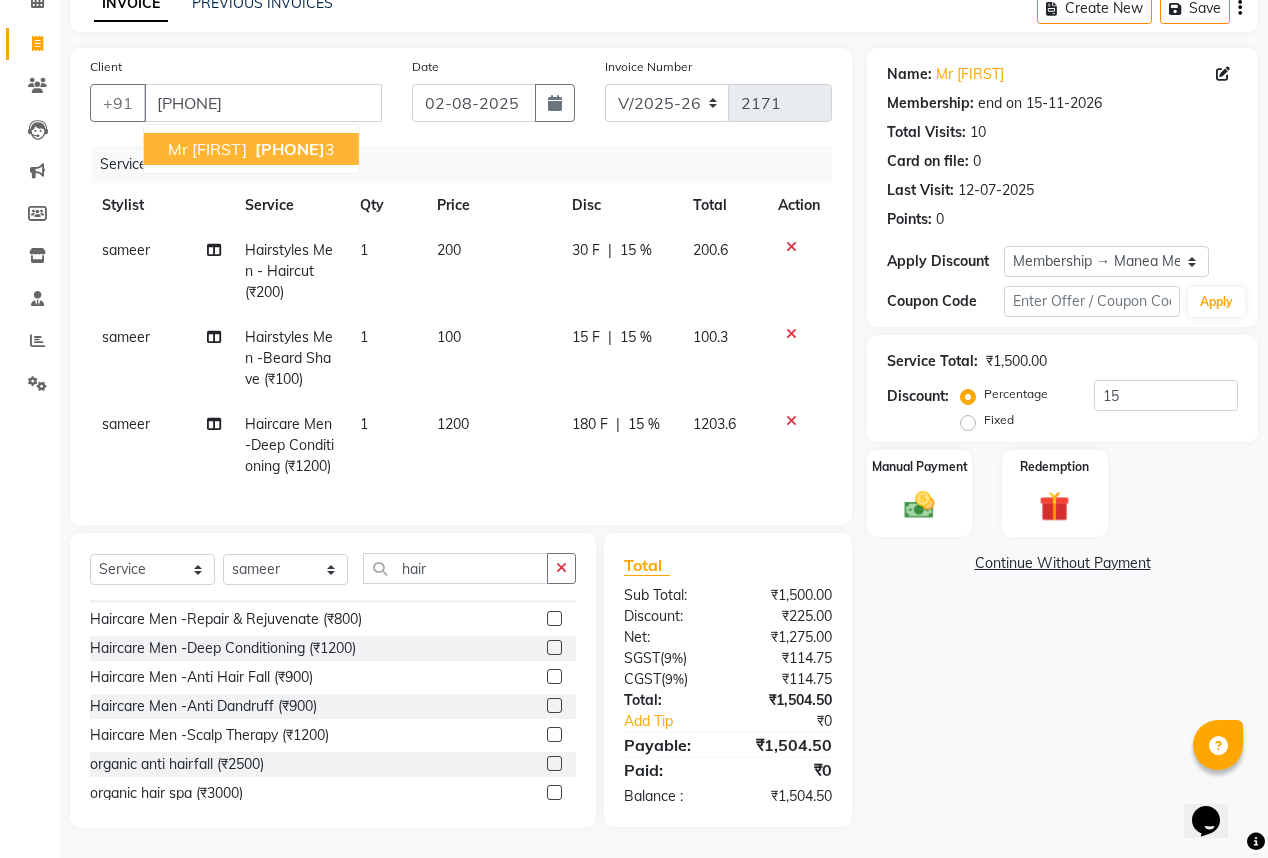 click on "970381541 3" at bounding box center (293, 149) 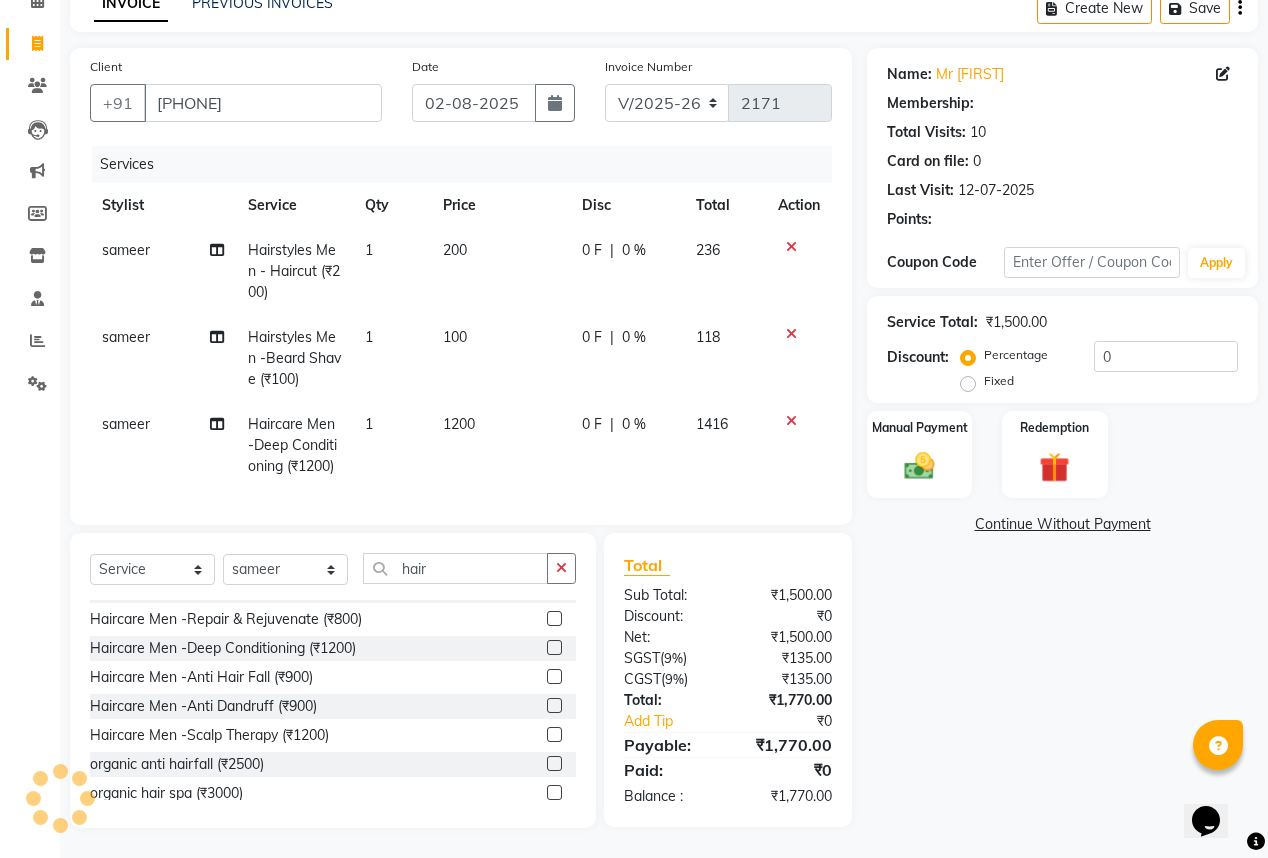 select on "1: Object" 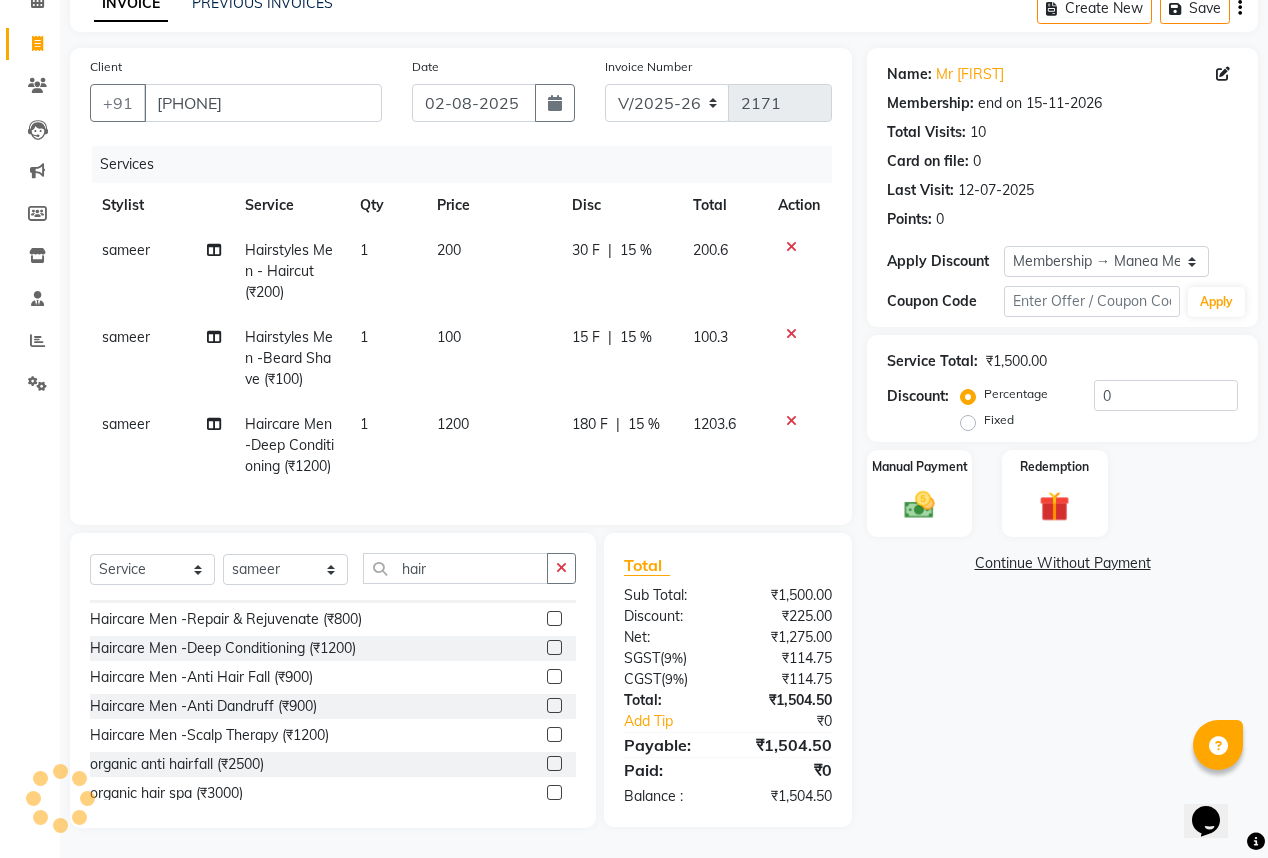 type on "15" 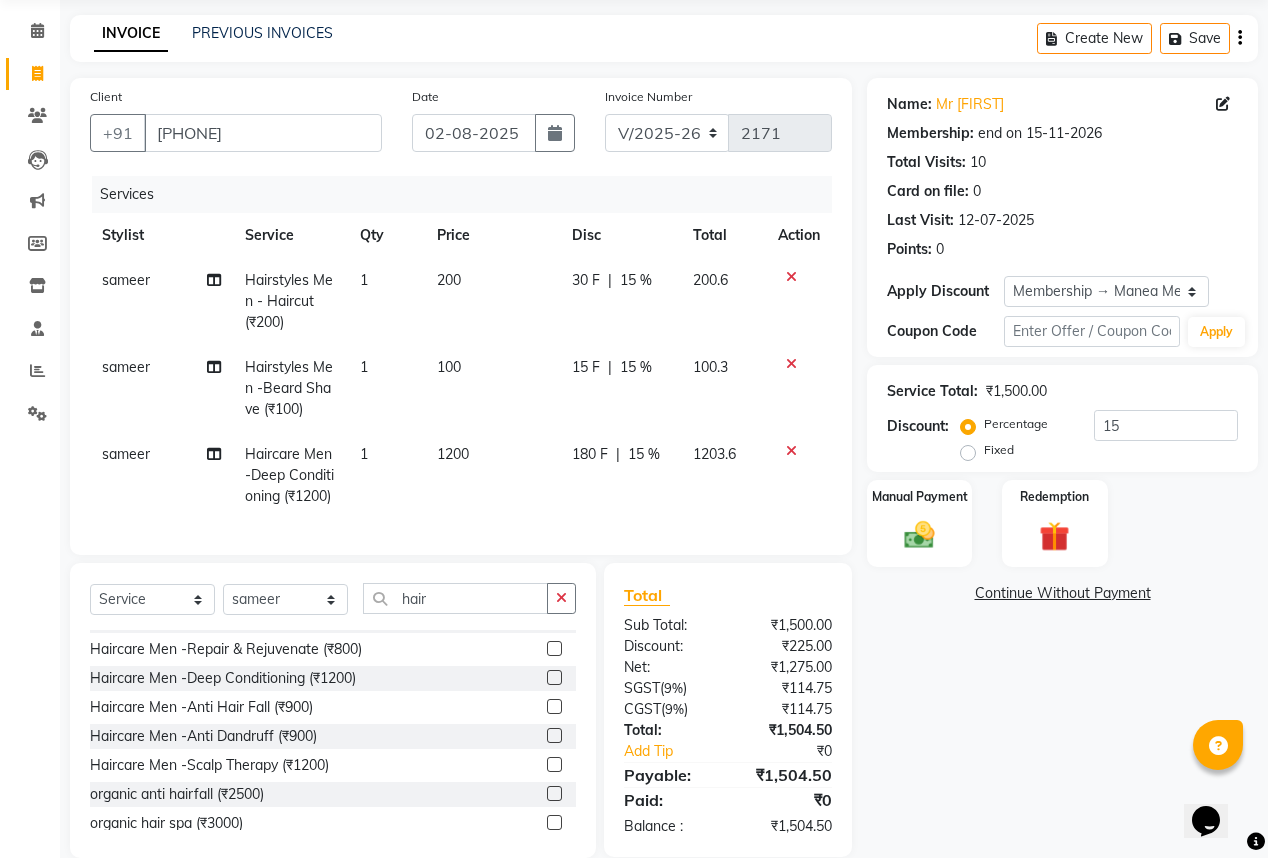 scroll, scrollTop: 114, scrollLeft: 0, axis: vertical 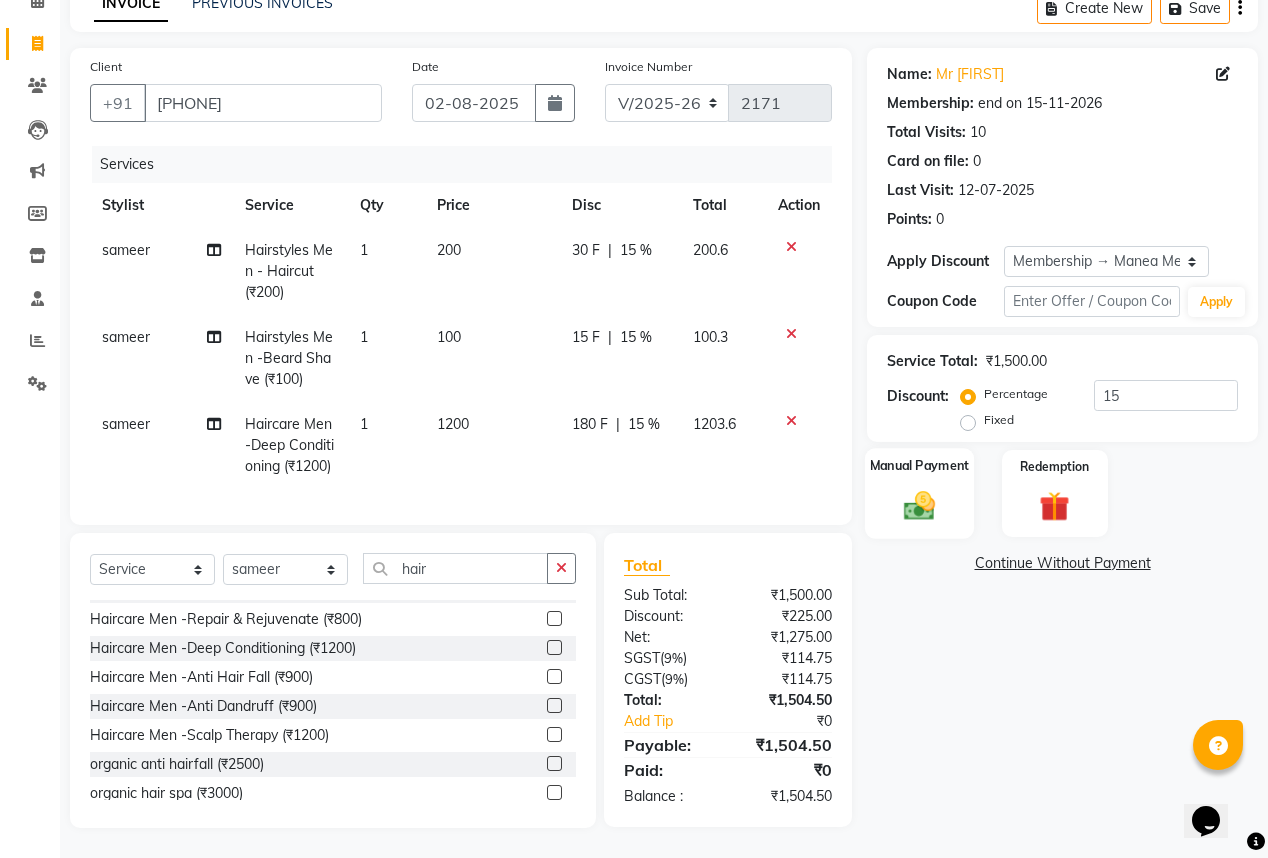 click 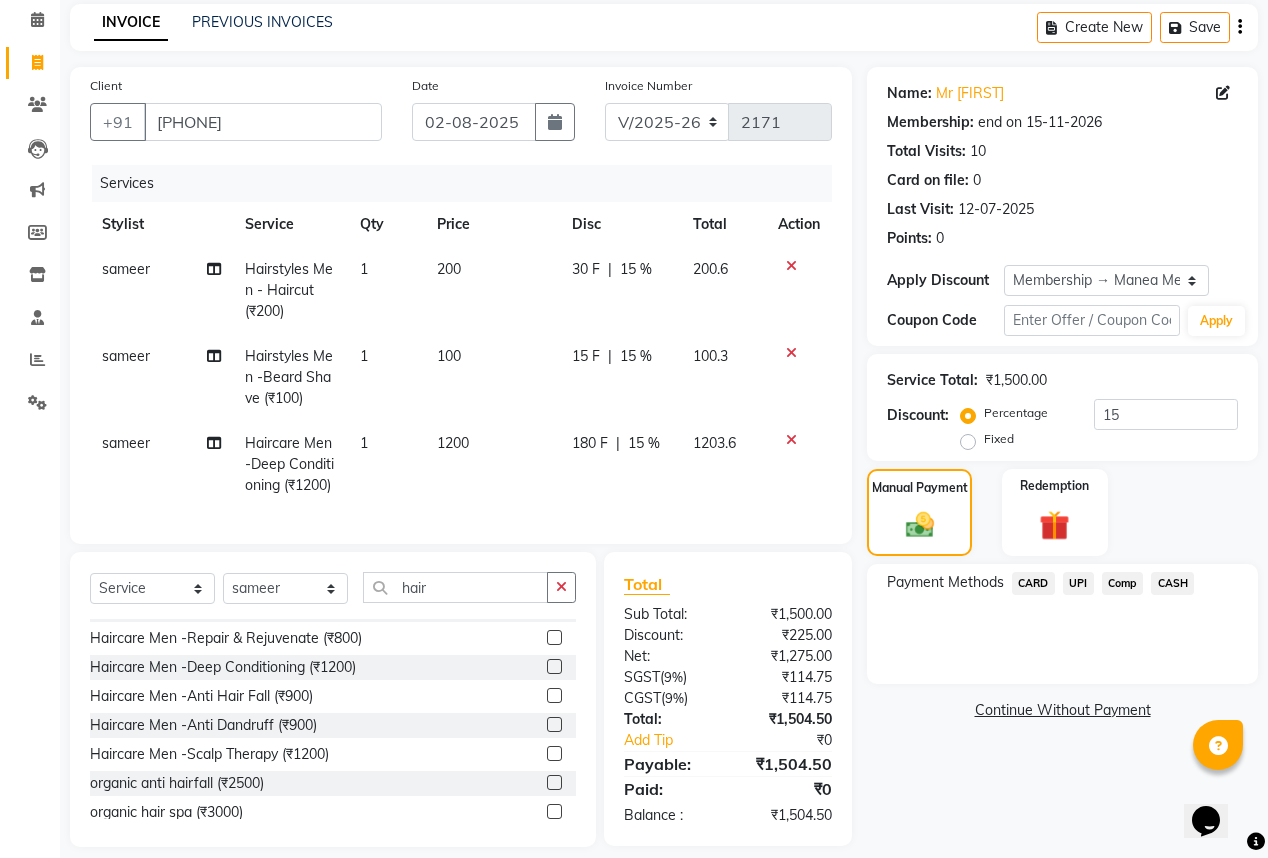 scroll, scrollTop: 114, scrollLeft: 0, axis: vertical 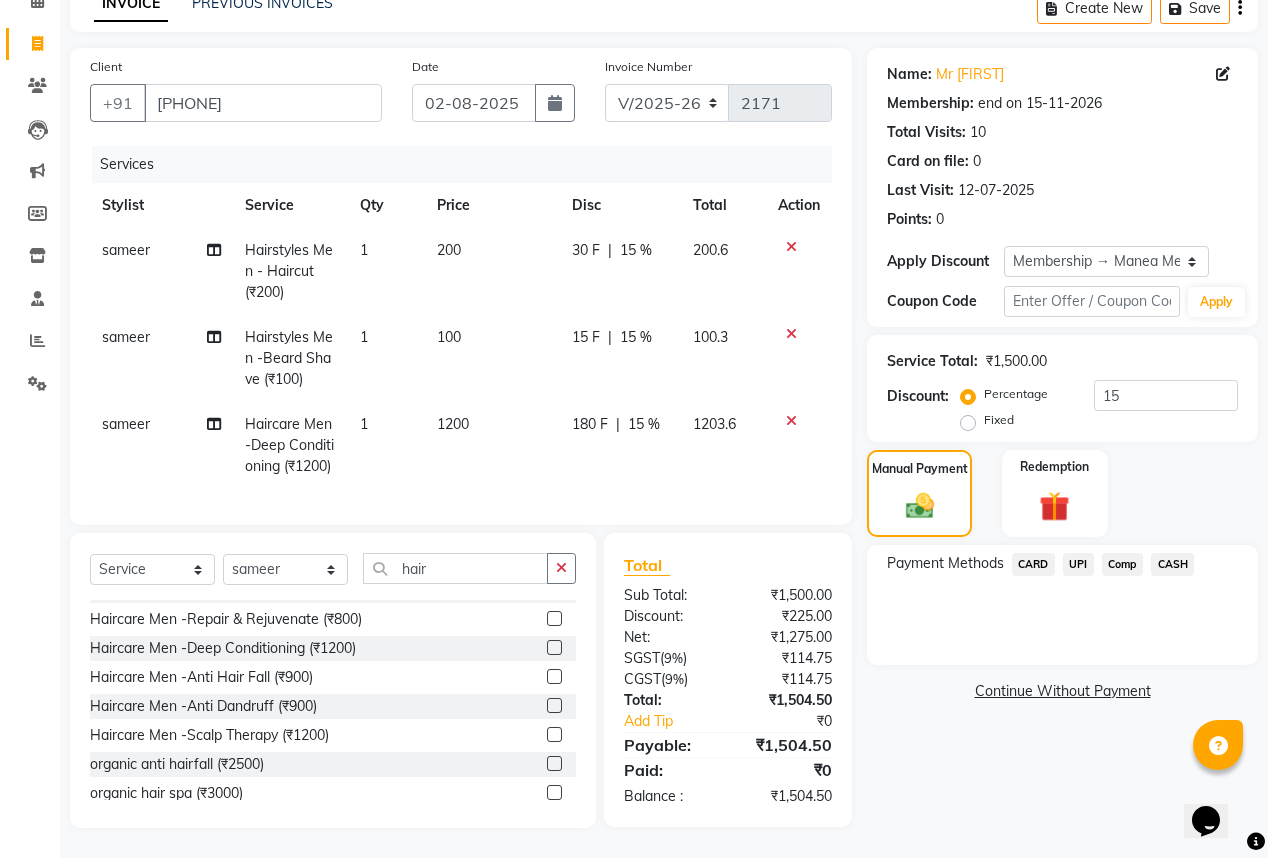 click on "UPI" 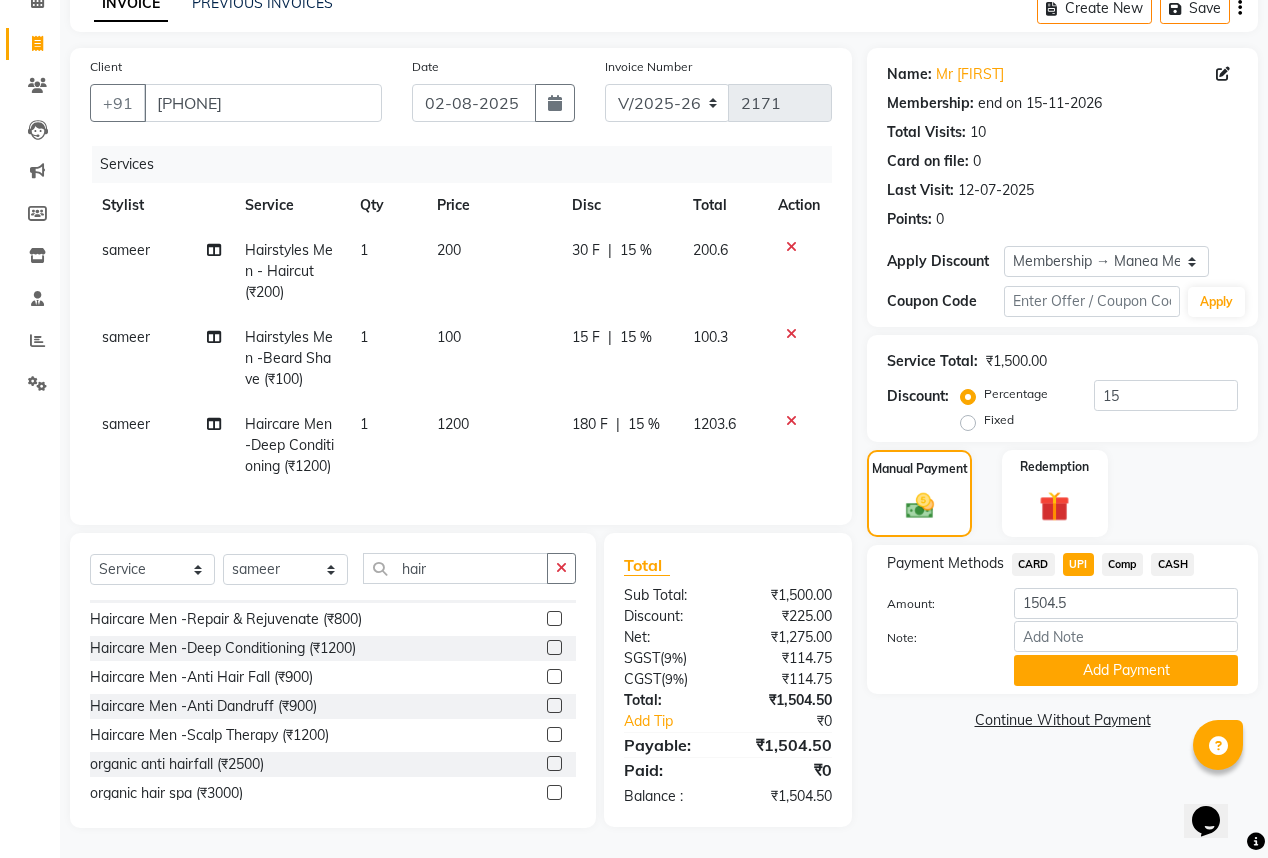 scroll, scrollTop: 114, scrollLeft: 0, axis: vertical 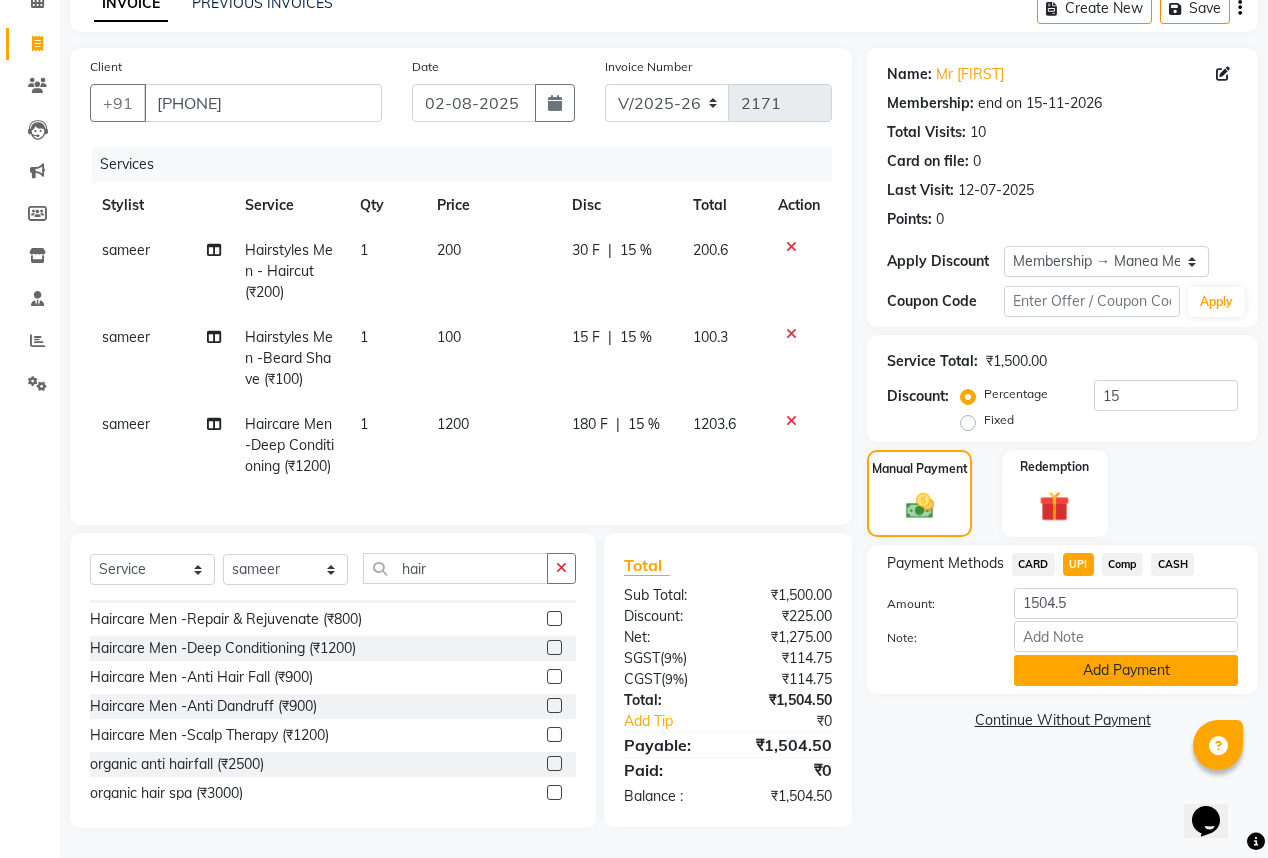 click on "Add Payment" 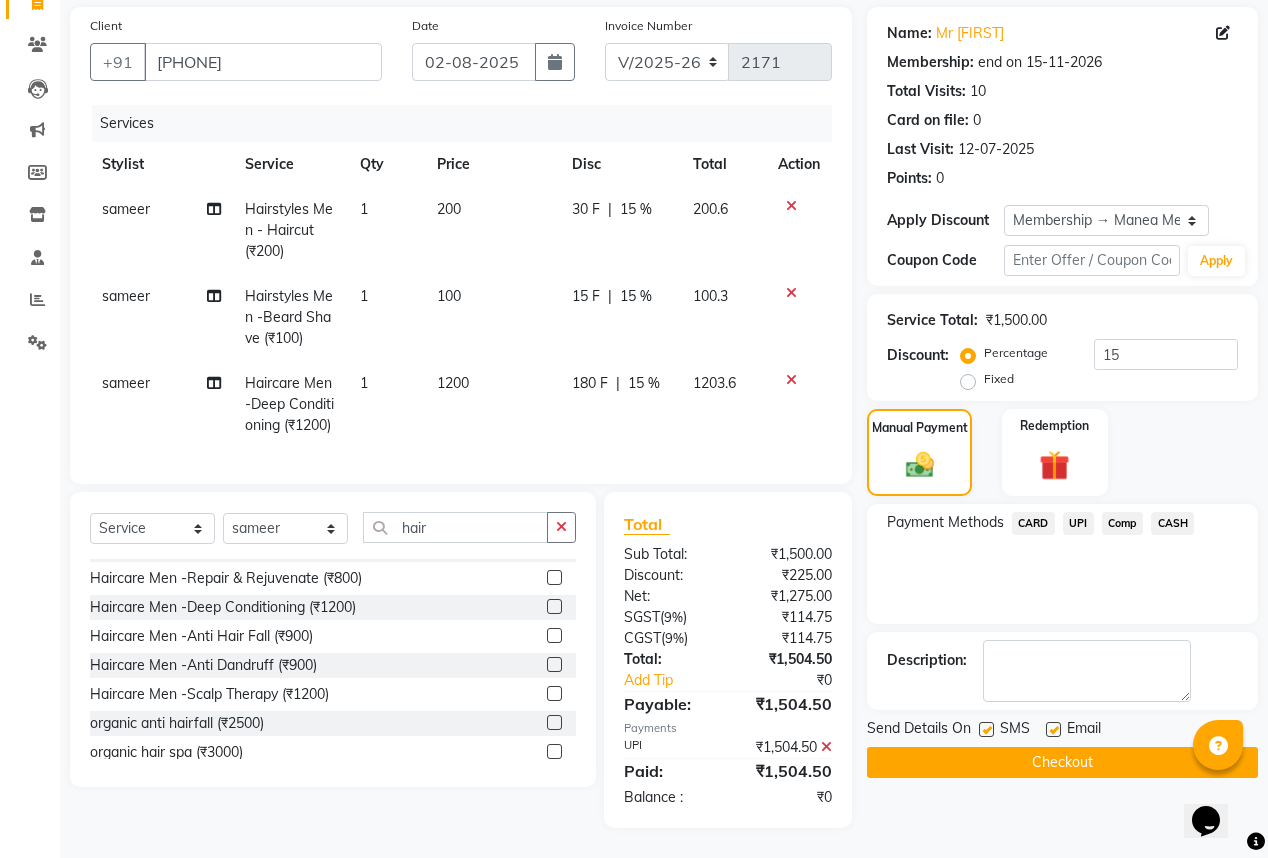 scroll, scrollTop: 155, scrollLeft: 0, axis: vertical 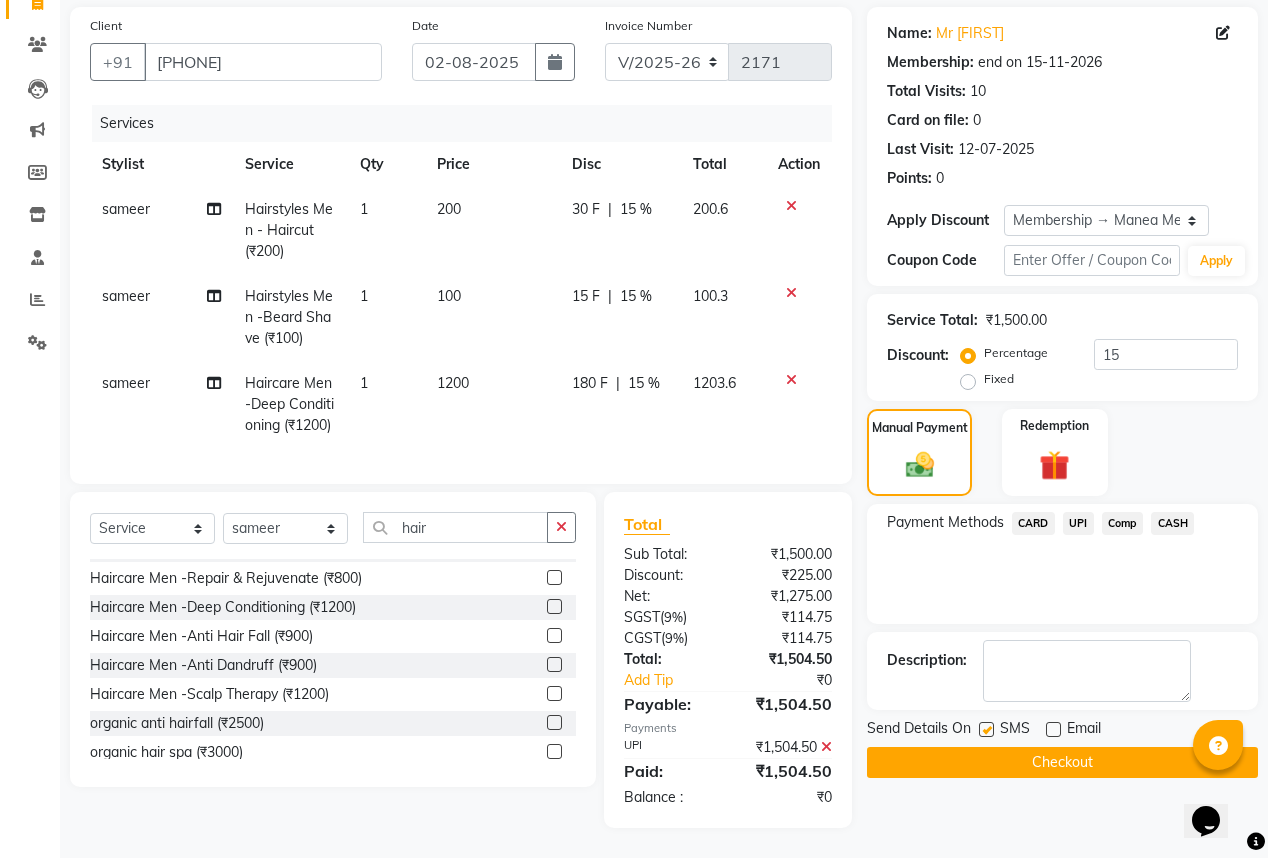 click on "Checkout" 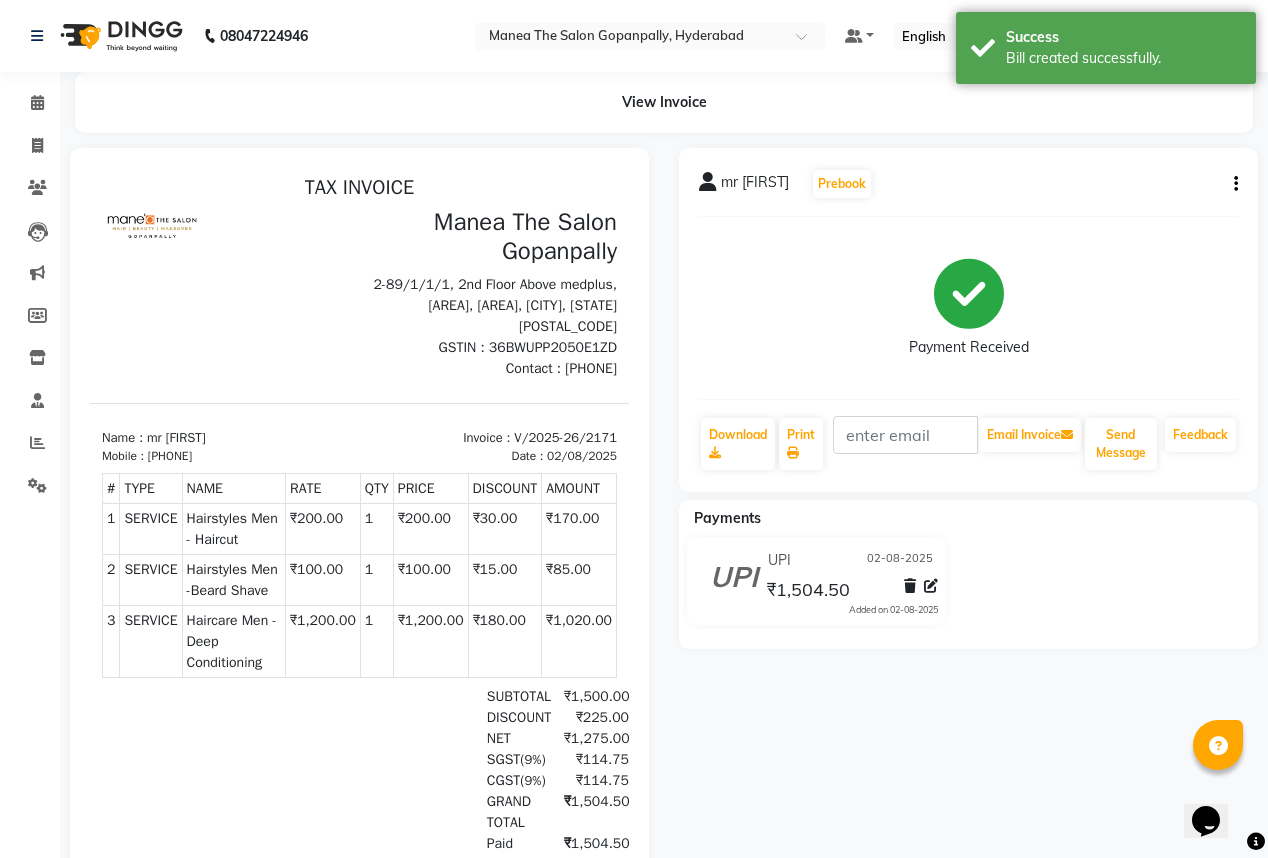 scroll, scrollTop: 0, scrollLeft: 0, axis: both 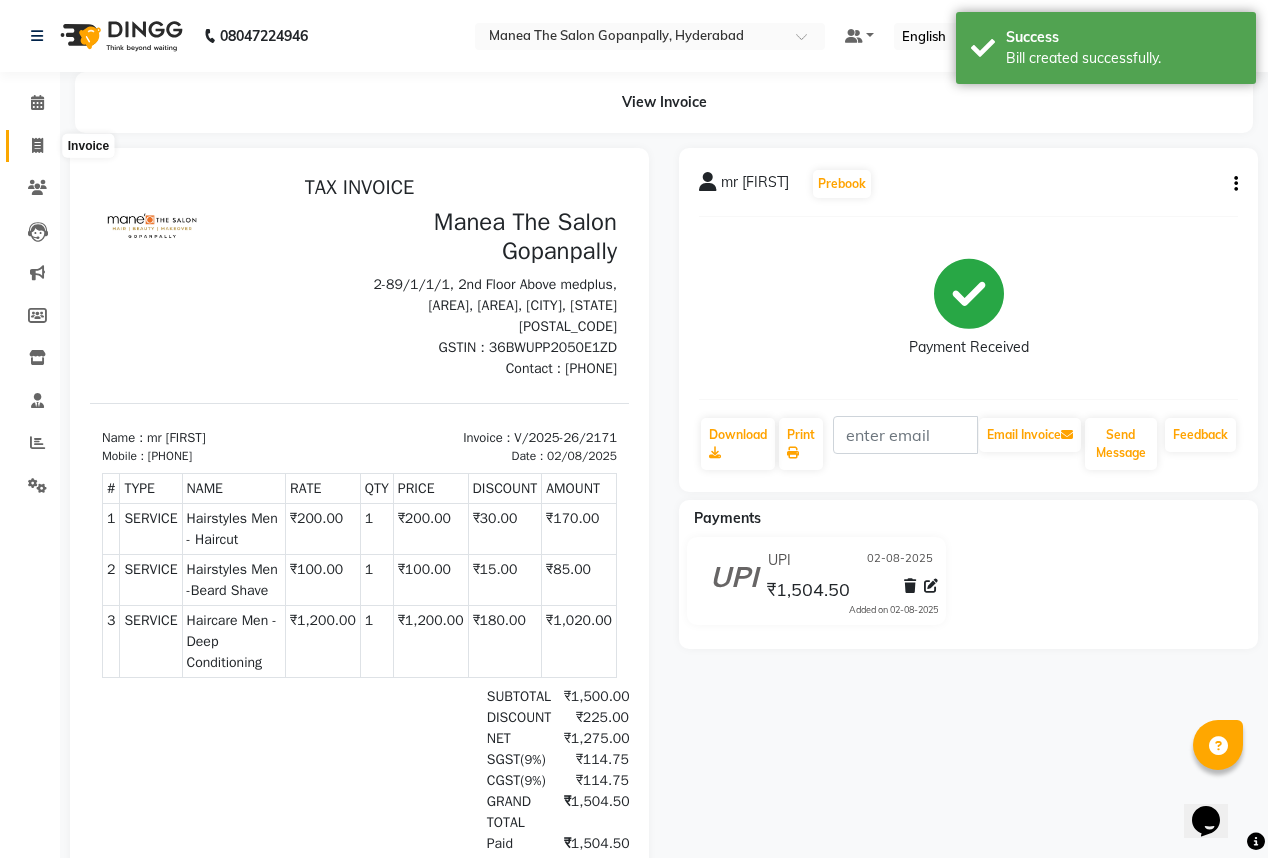 click 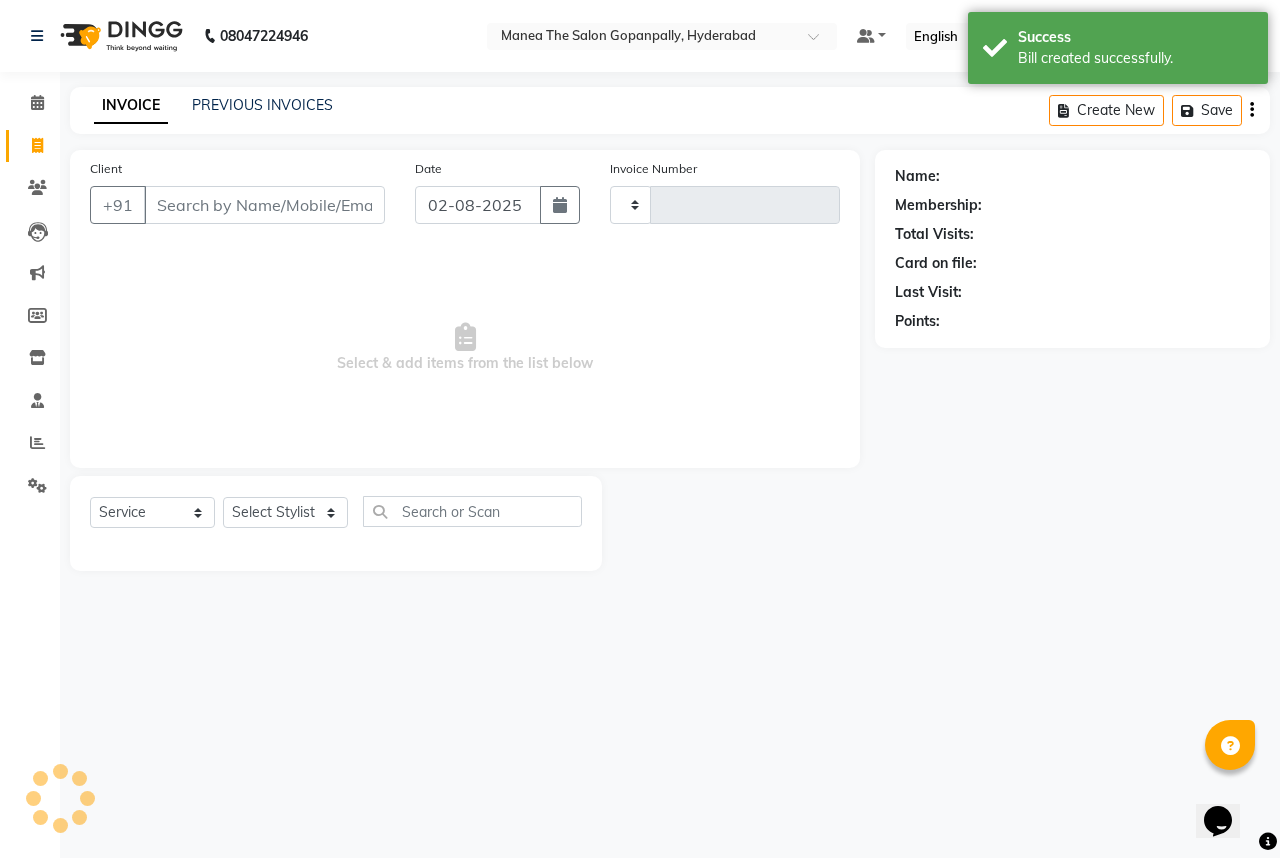 type on "2172" 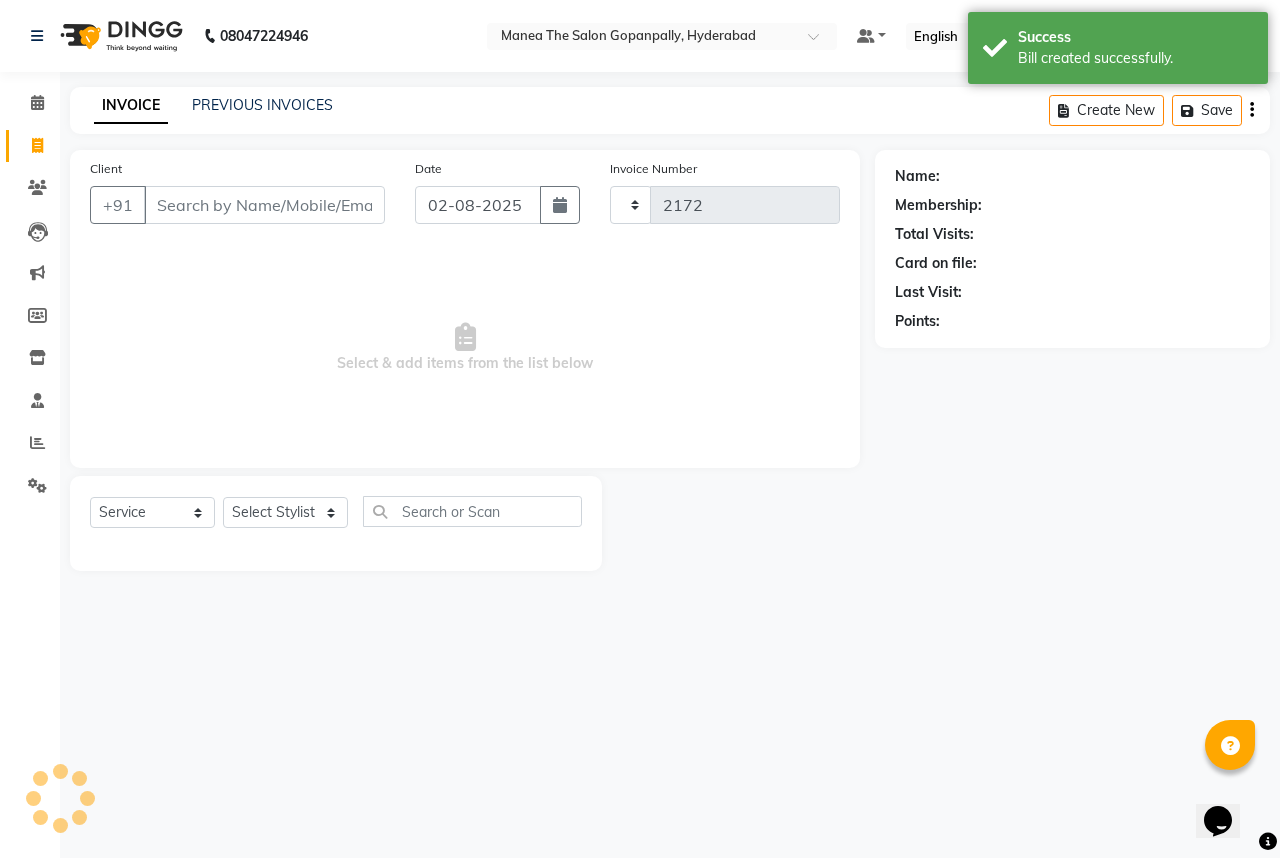 select on "7027" 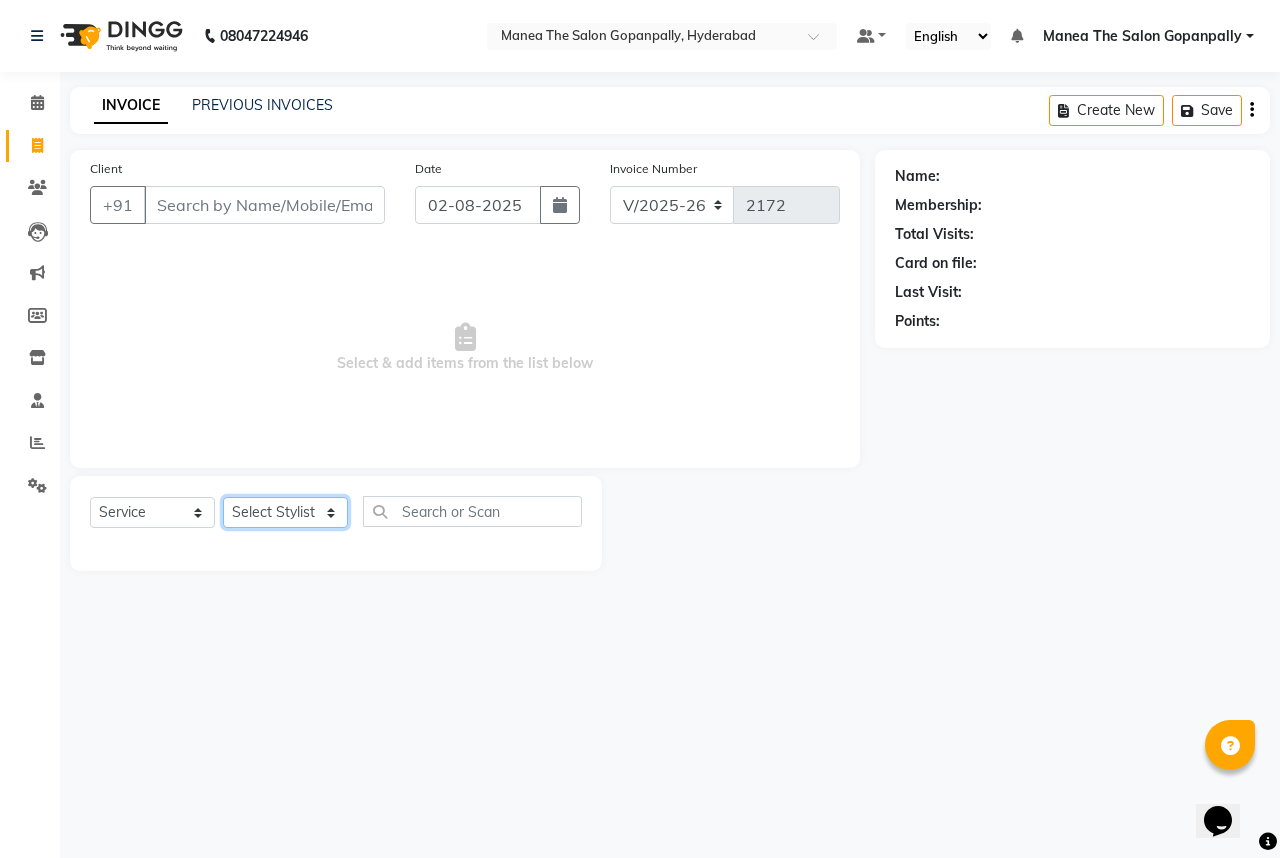 click on "Select Stylist Anand AVANTHI Haider  indu IRFAN keerthi rehan sameer saritha zubair" 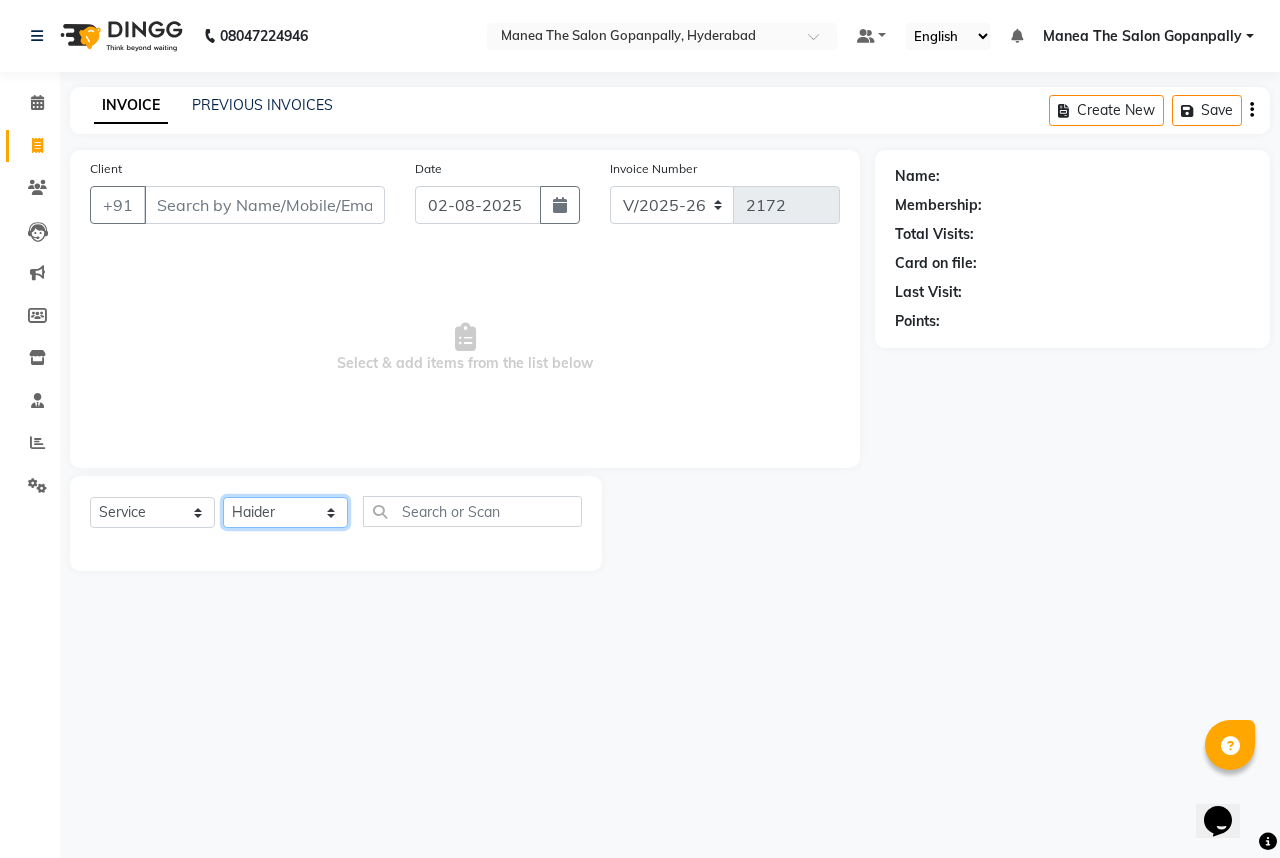 click on "Select Stylist Anand AVANTHI Haider  indu IRFAN keerthi rehan sameer saritha zubair" 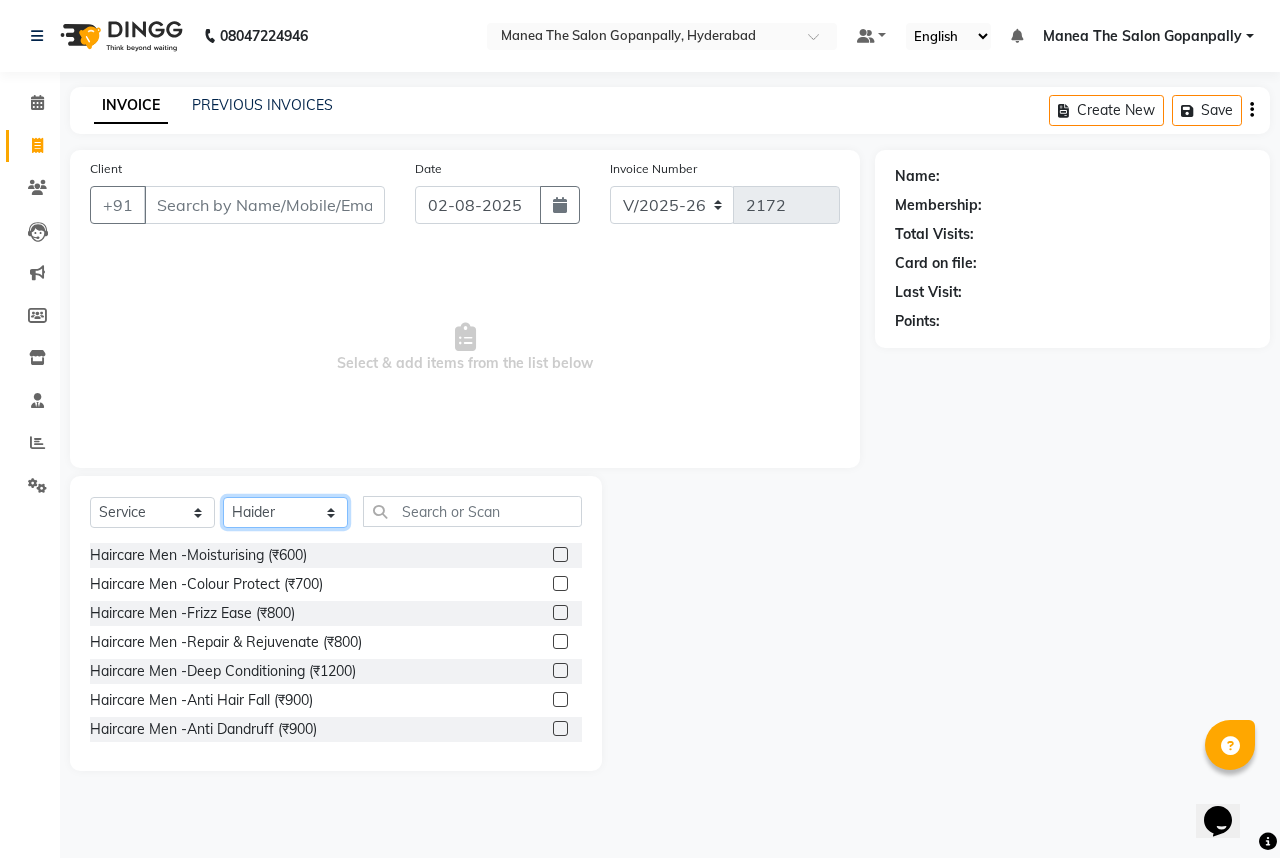 click on "Select Stylist Anand AVANTHI Haider  indu IRFAN keerthi rehan sameer saritha zubair" 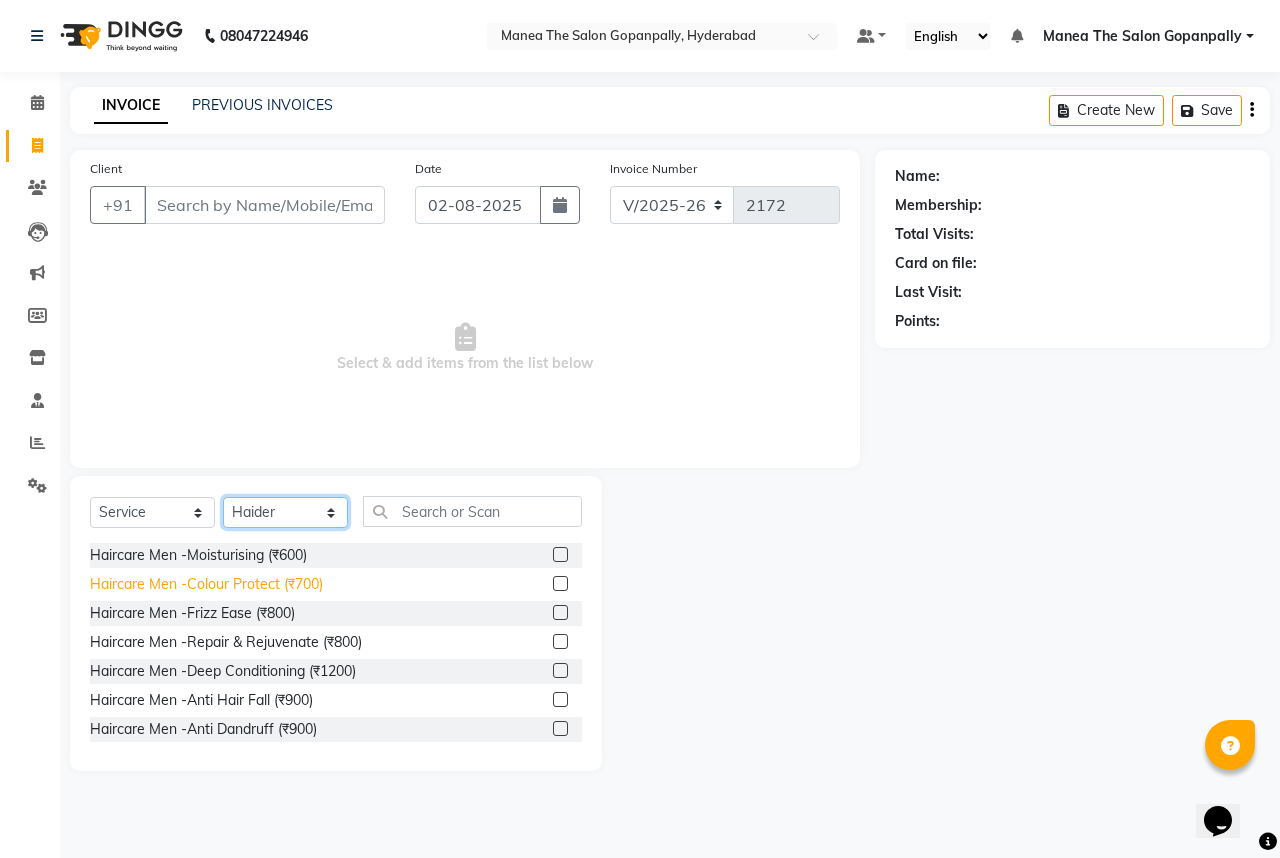 select on "83346" 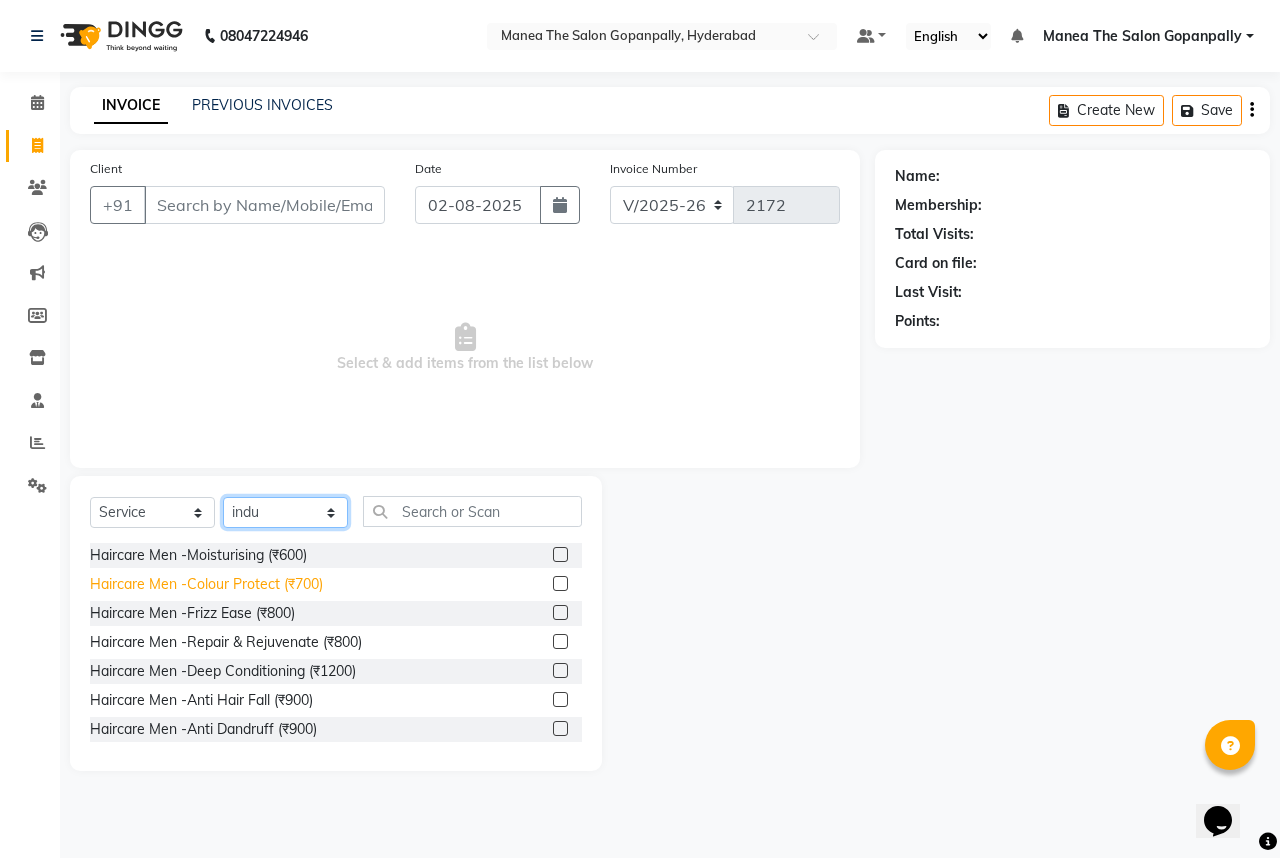 click on "Select Stylist Anand AVANTHI Haider  indu IRFAN keerthi rehan sameer saritha zubair" 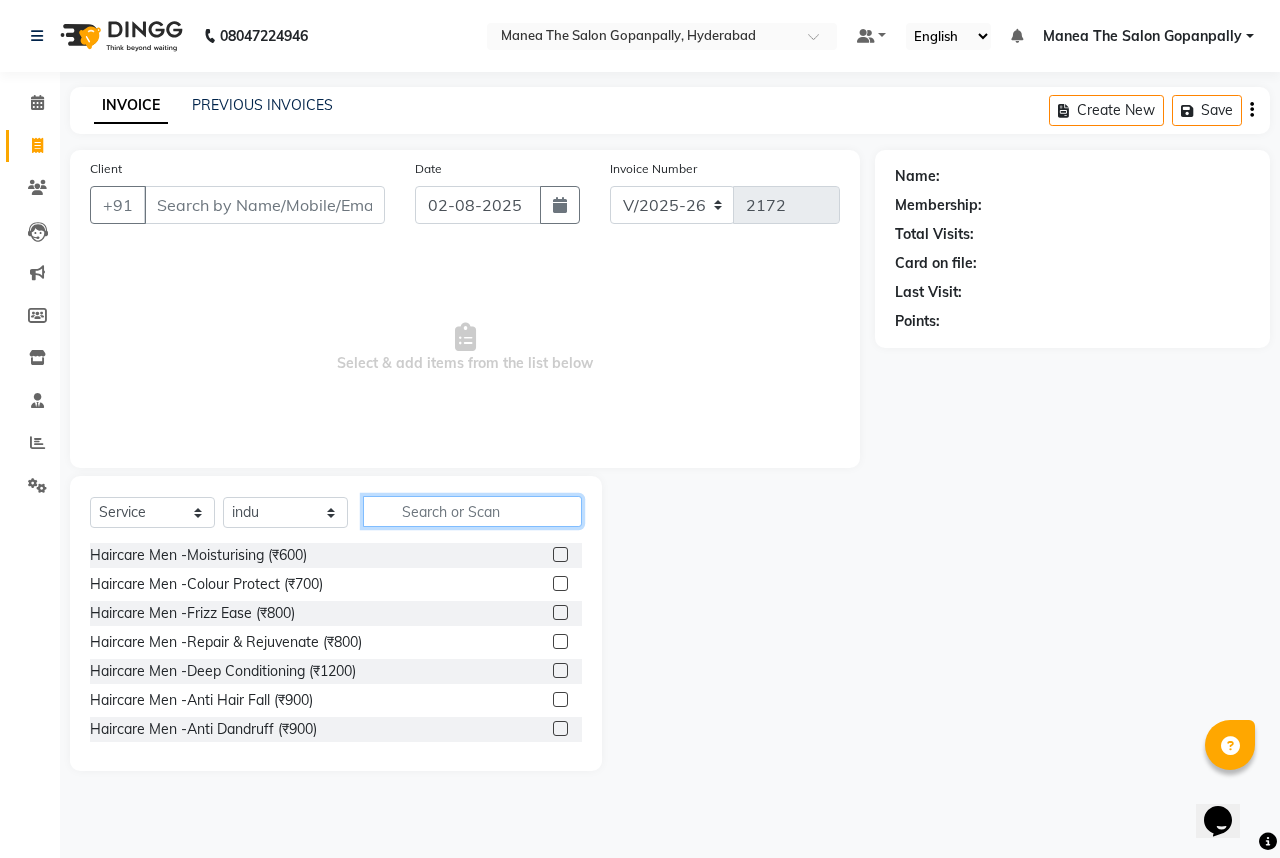 click 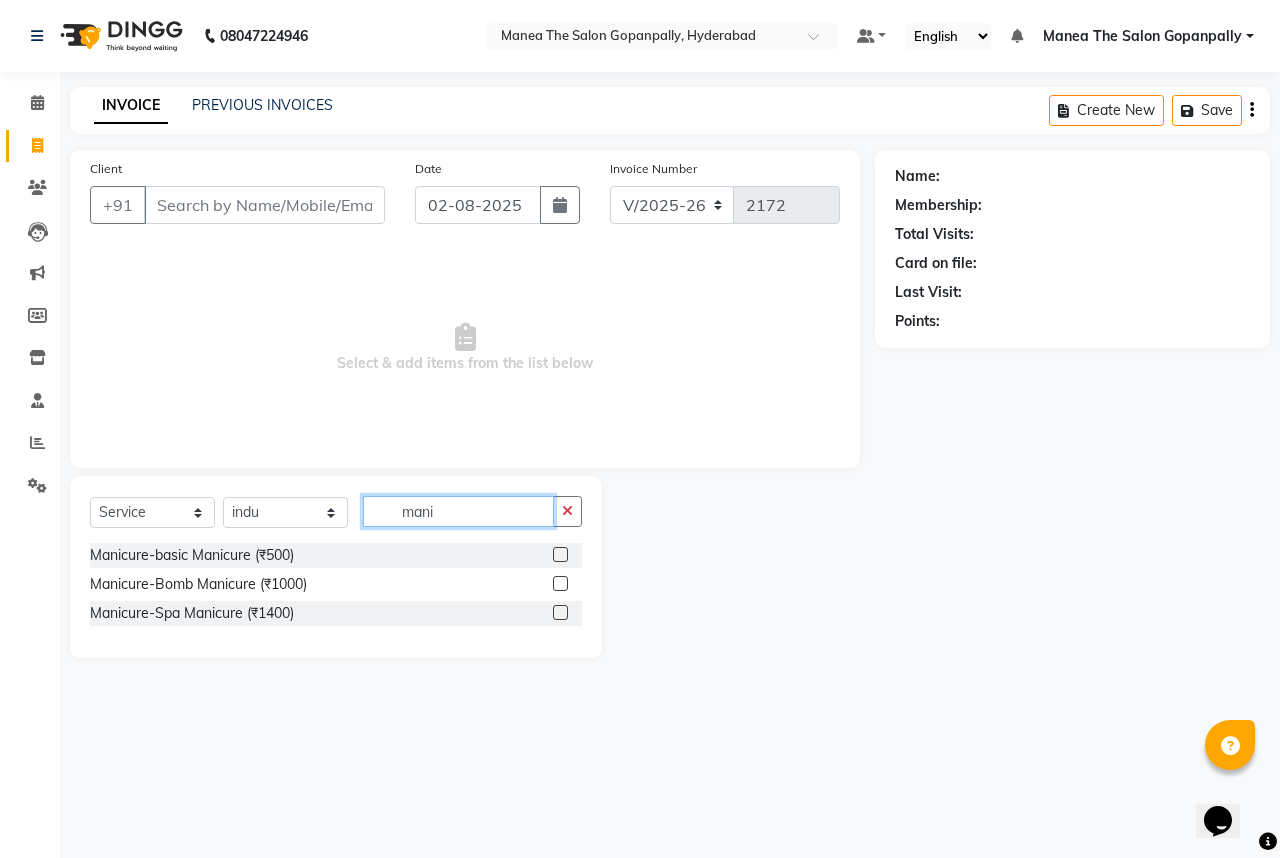 type on "mani" 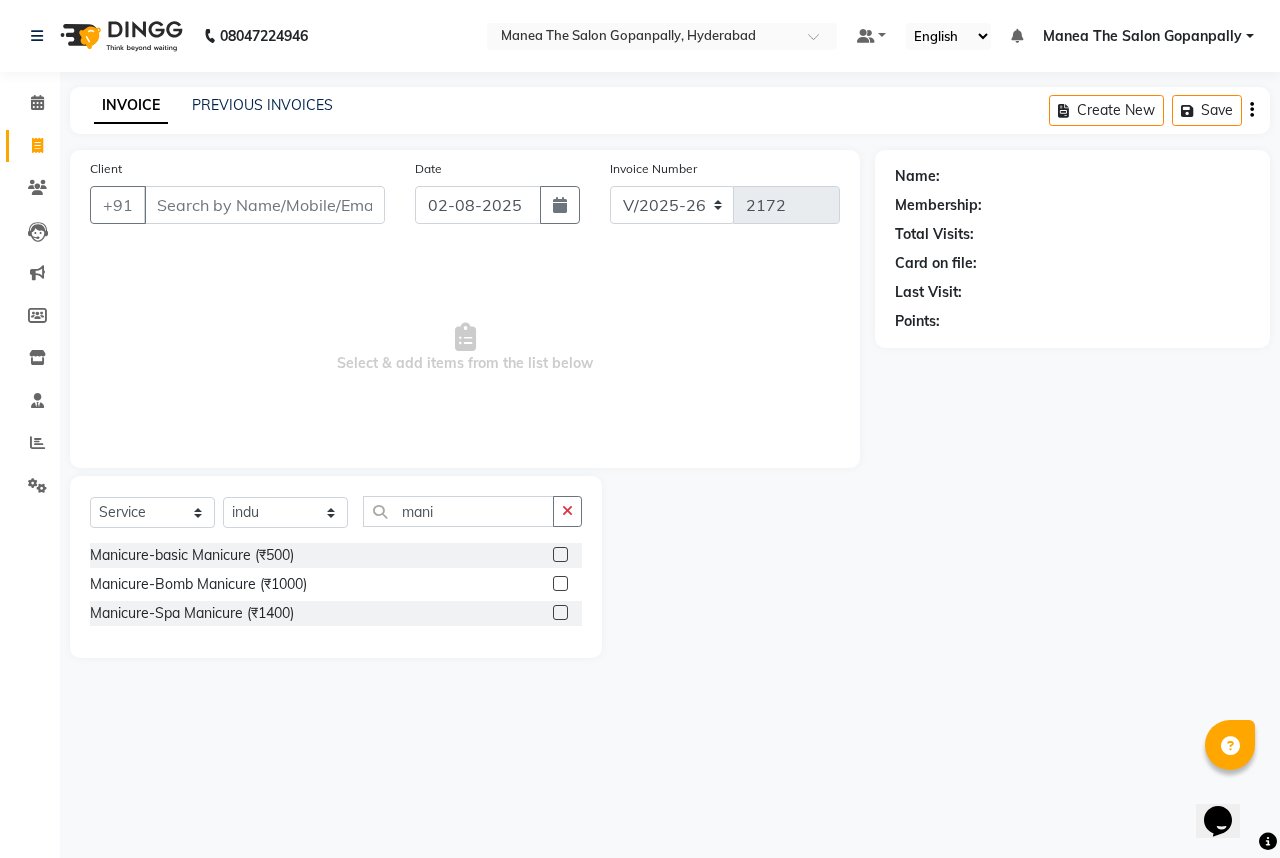 click 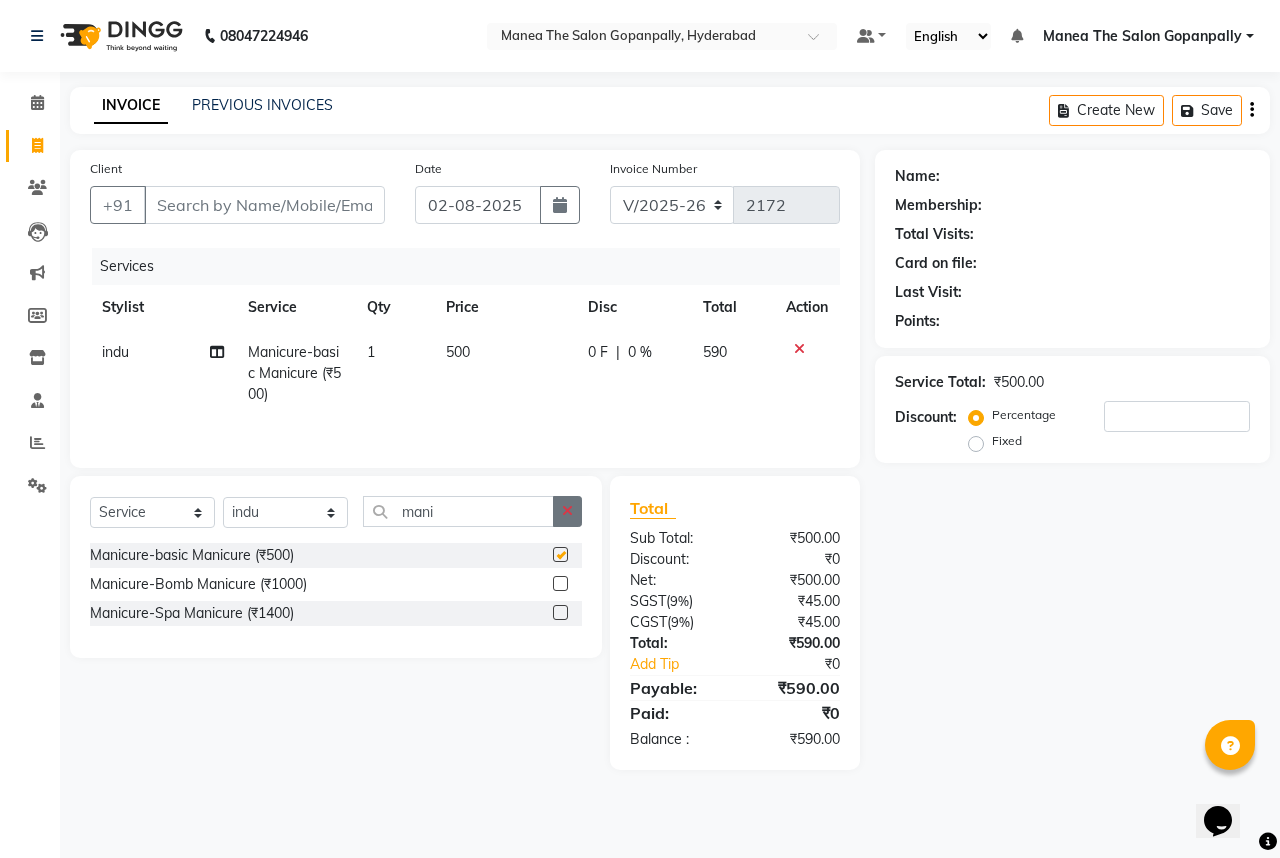 checkbox on "false" 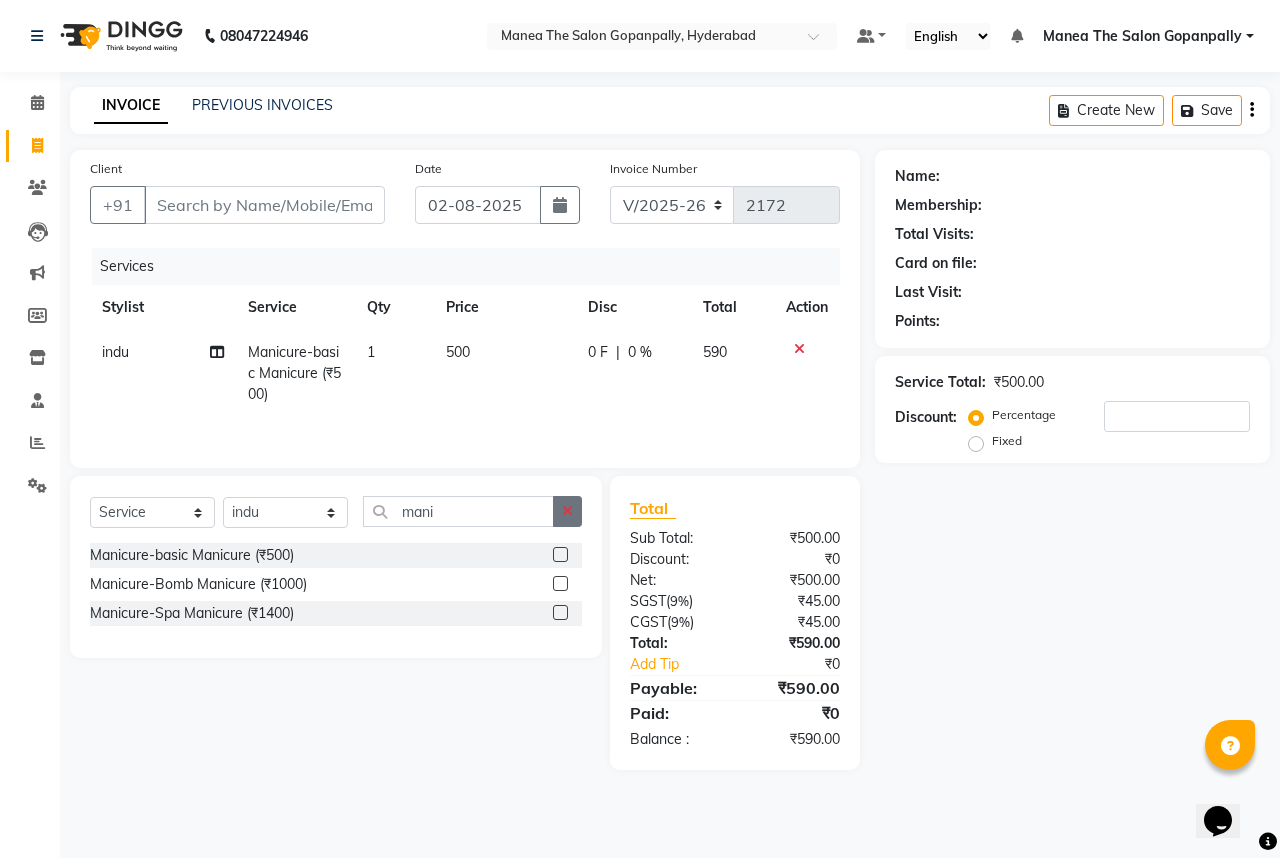 click 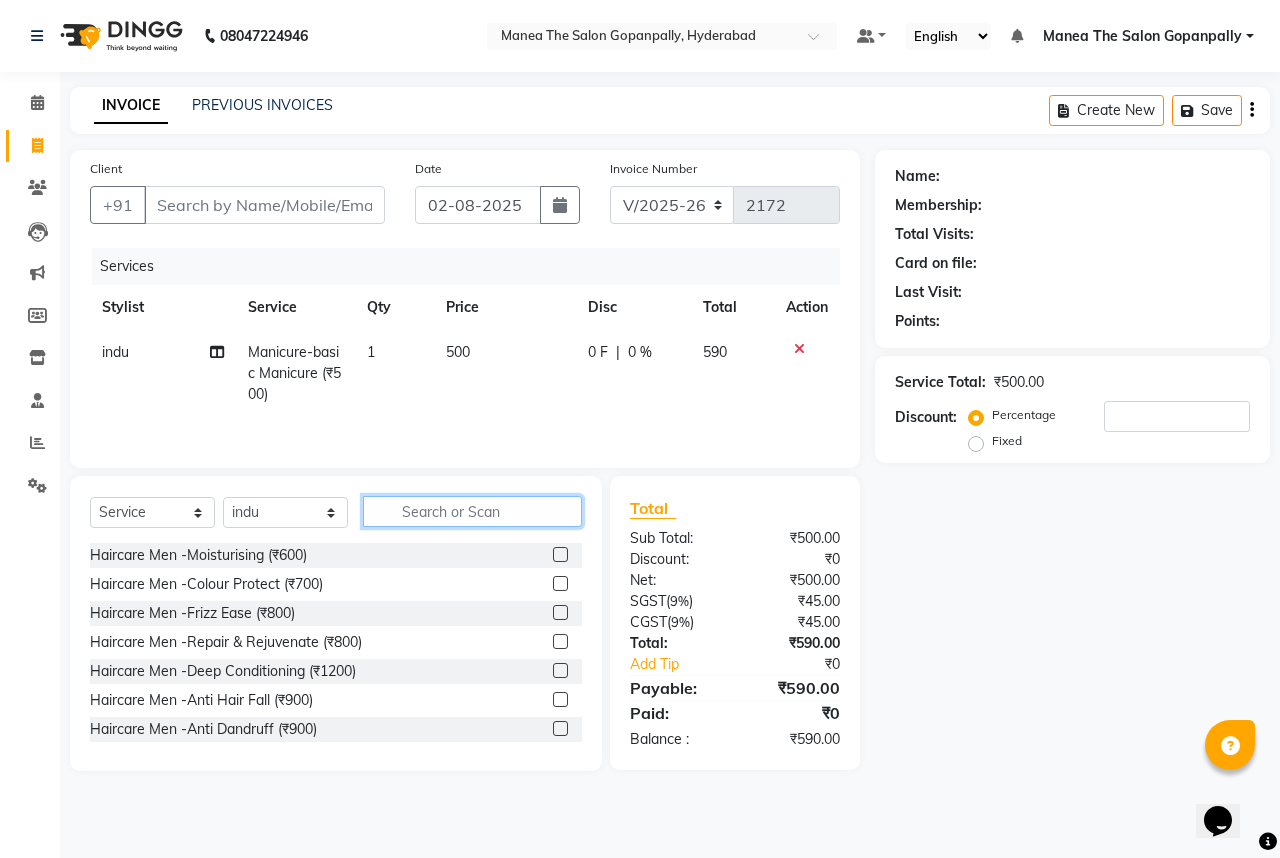 click 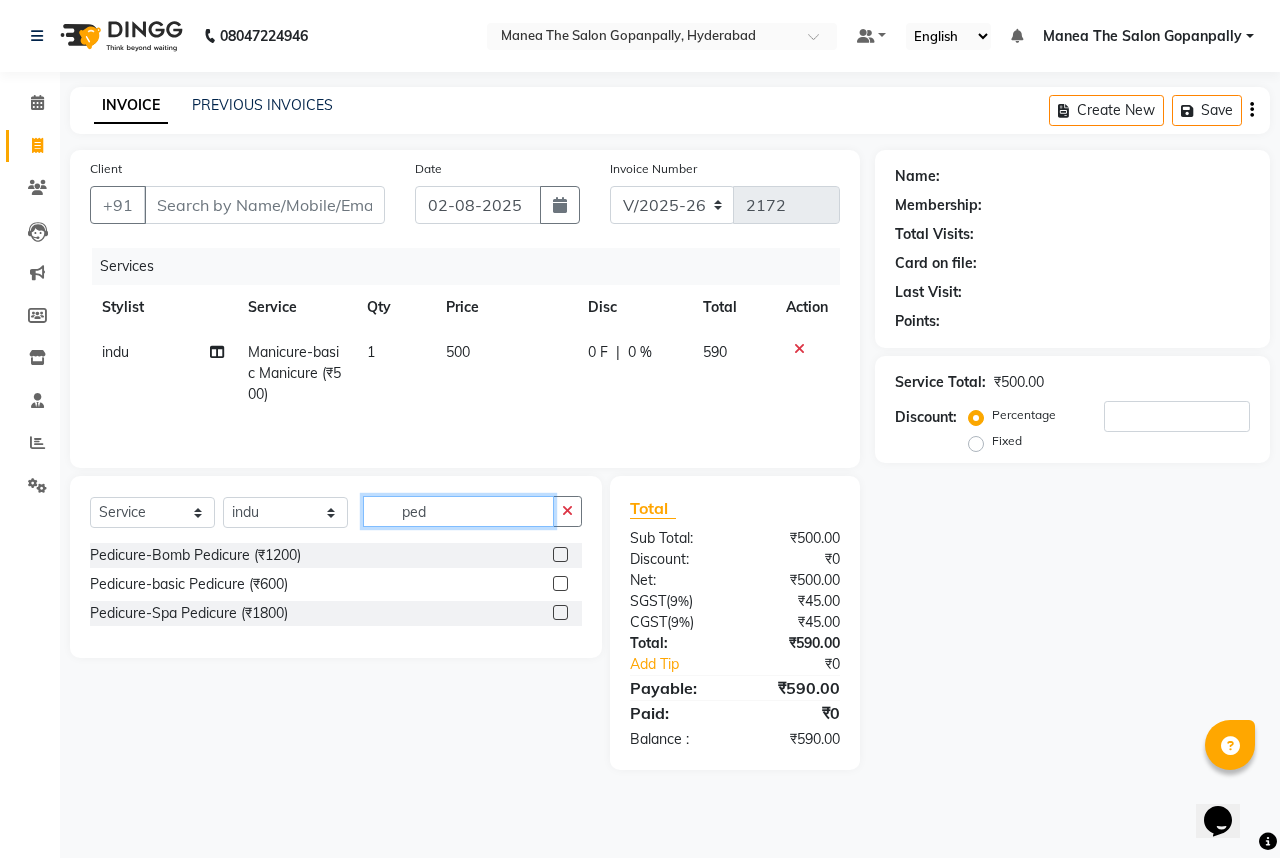 type on "ped" 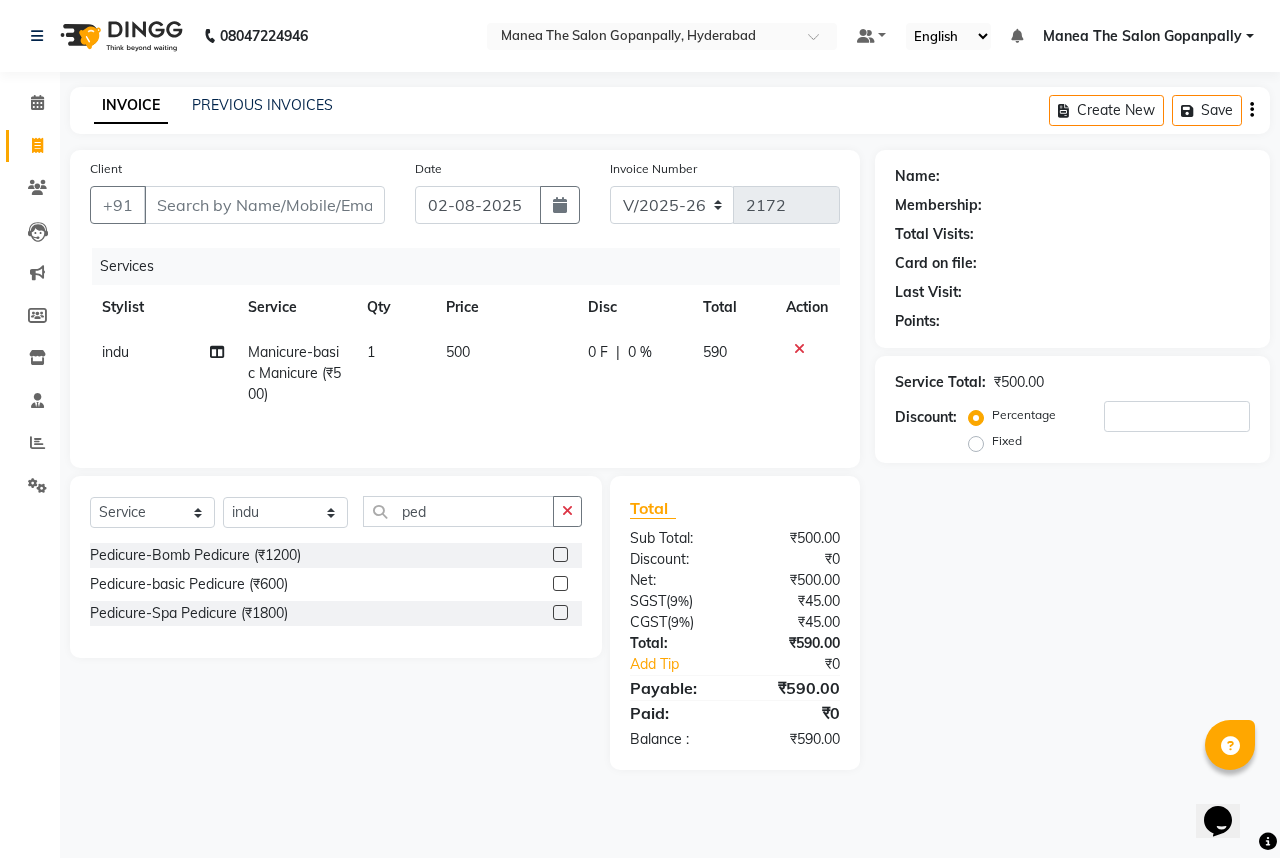 click 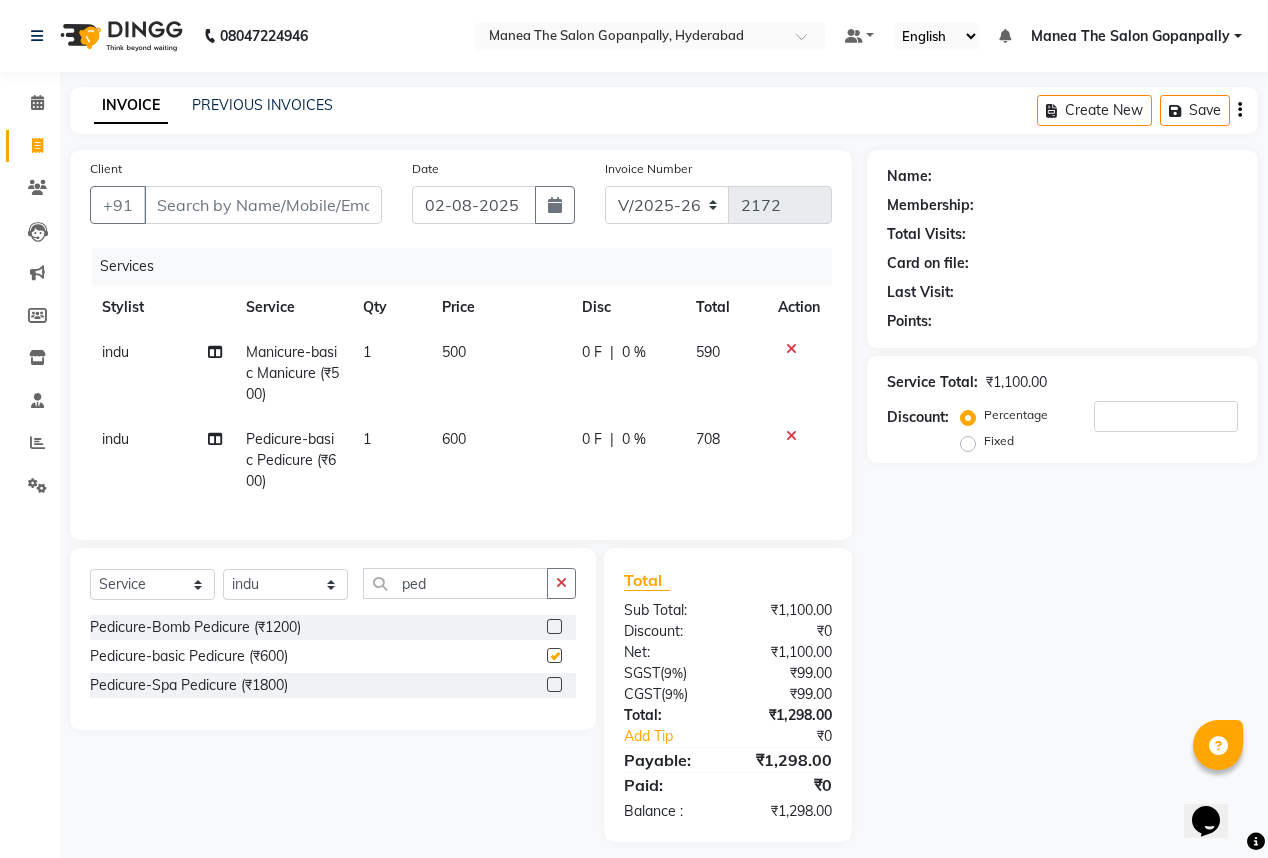 checkbox on "false" 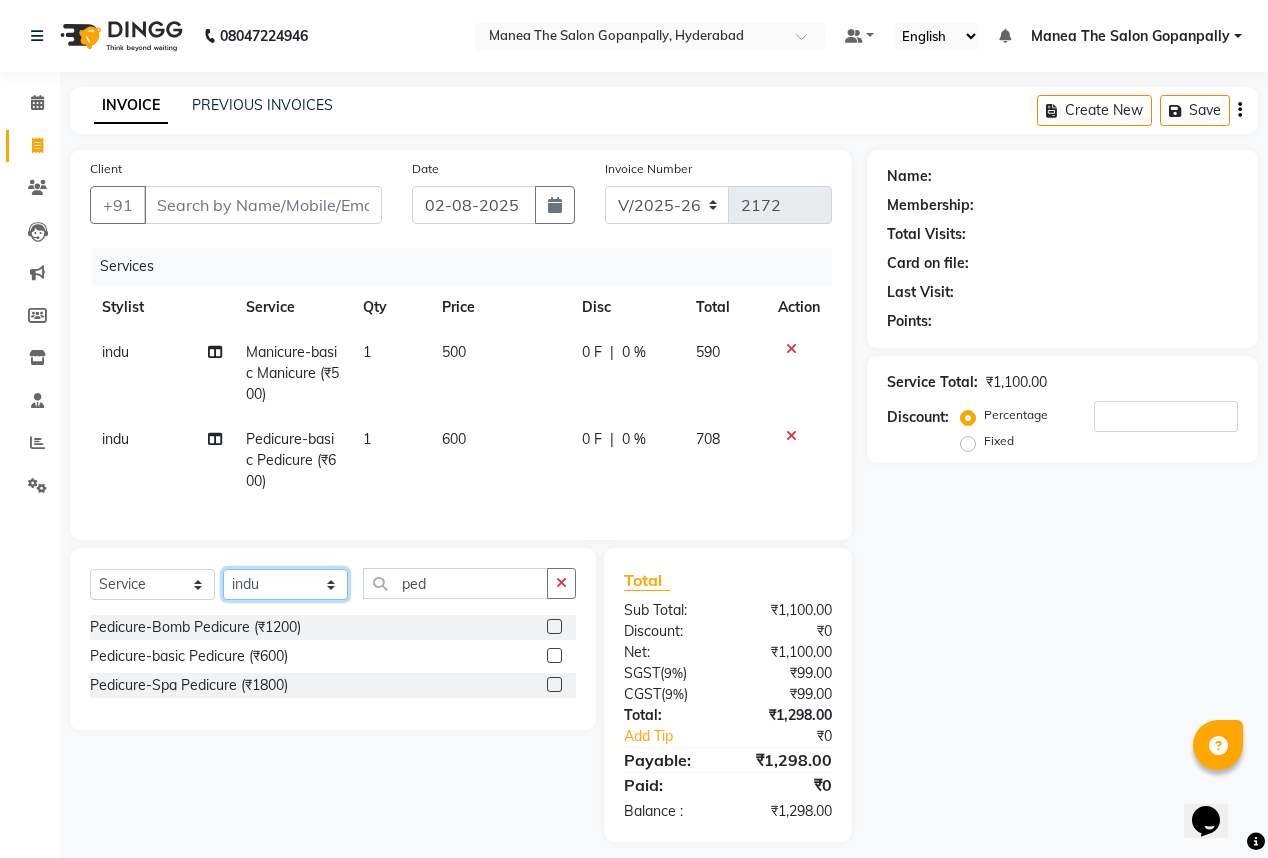 click on "Select Stylist Anand AVANTHI Haider  indu IRFAN keerthi rehan sameer saritha zubair" 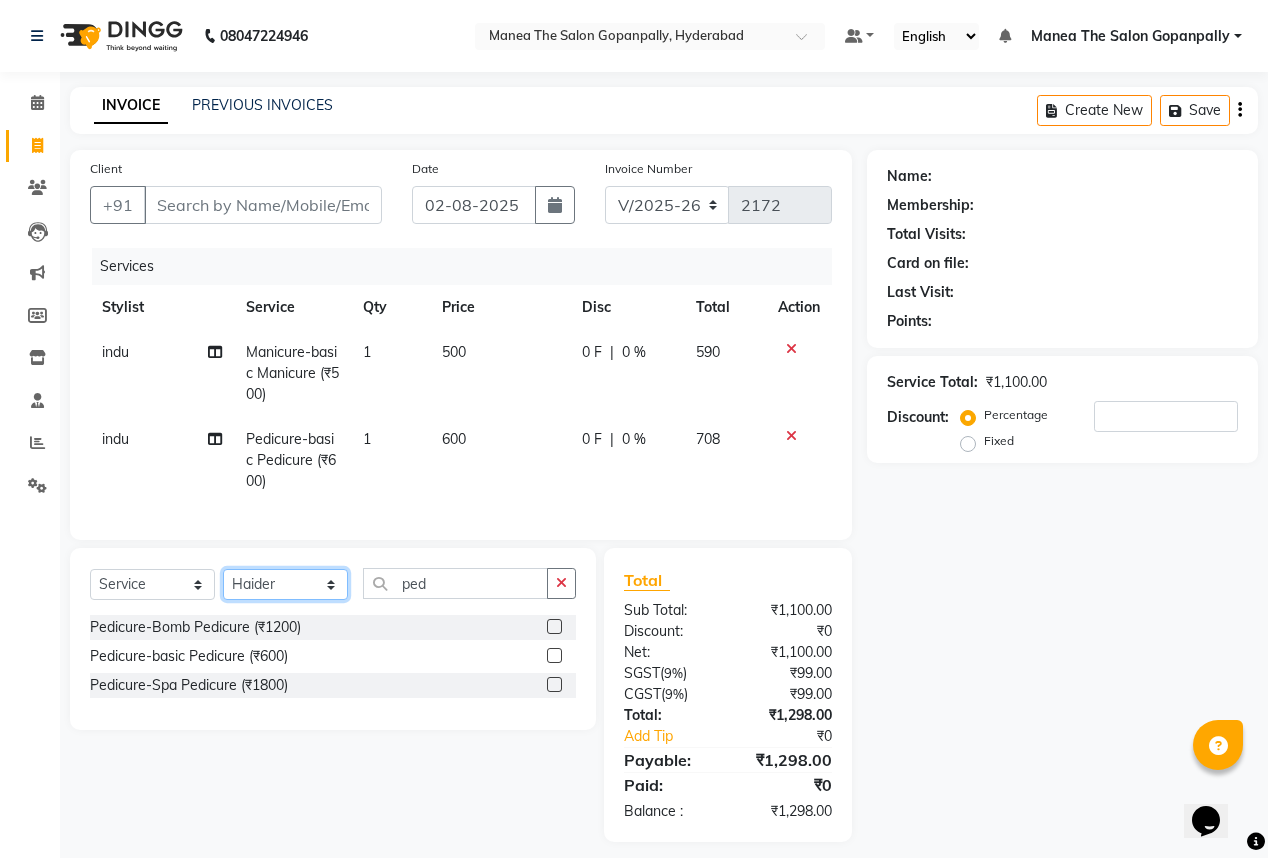 click on "Select Stylist Anand AVANTHI Haider  indu IRFAN keerthi rehan sameer saritha zubair" 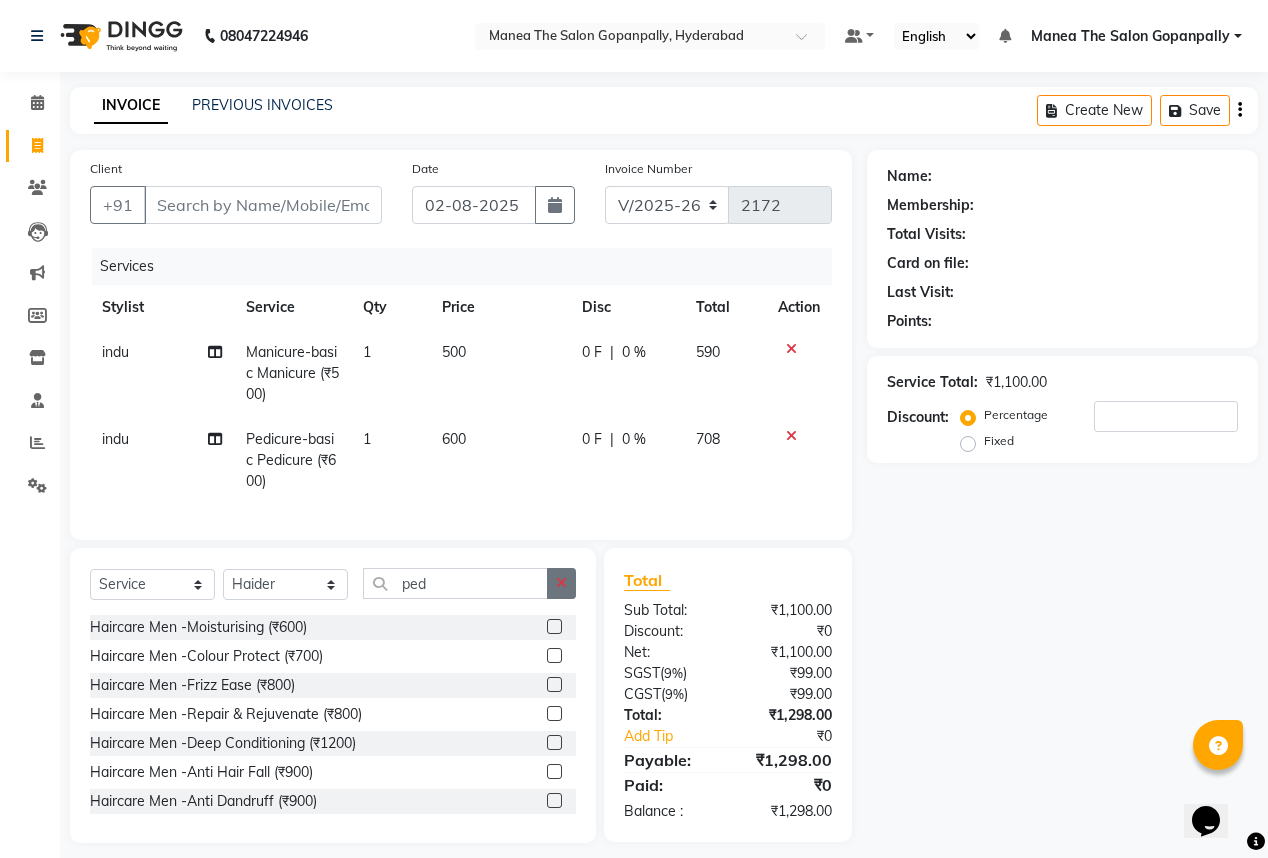 click 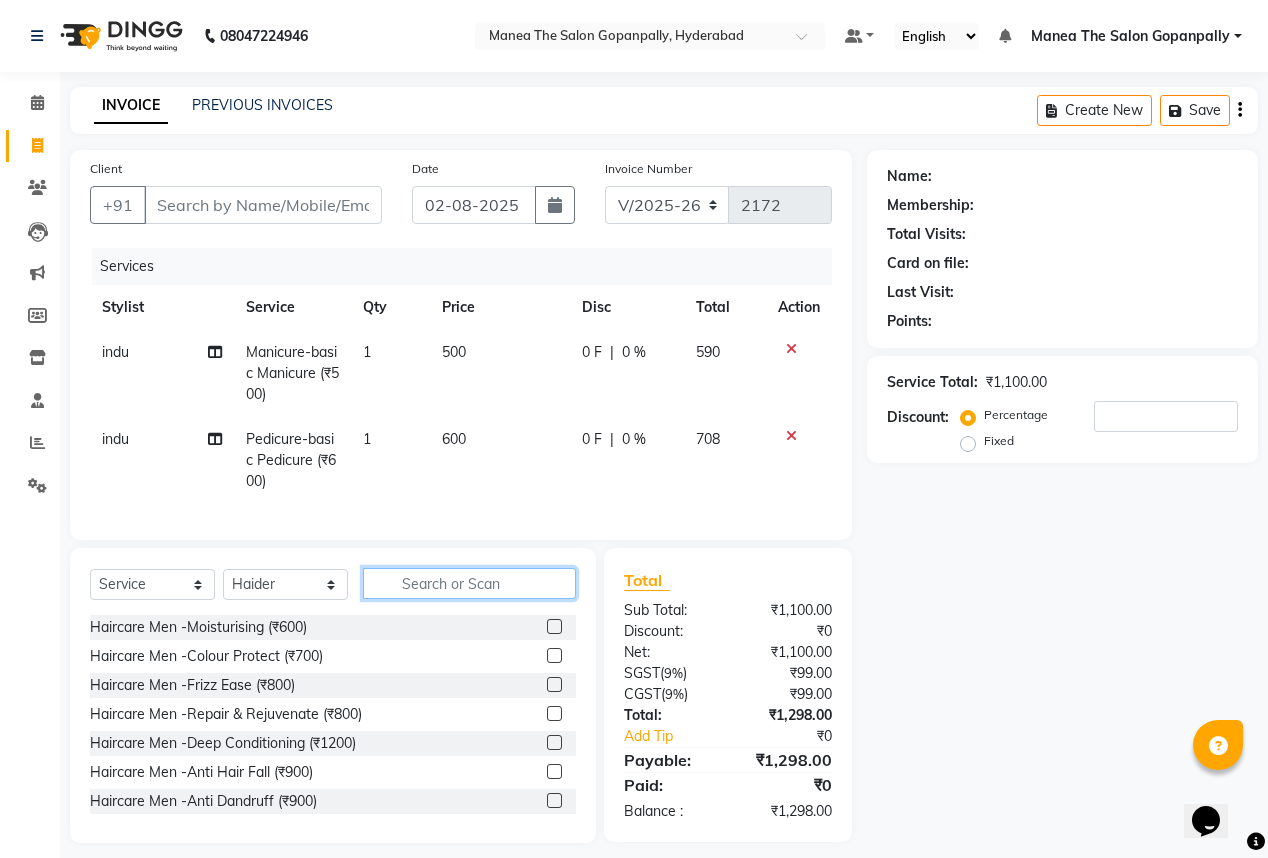 click 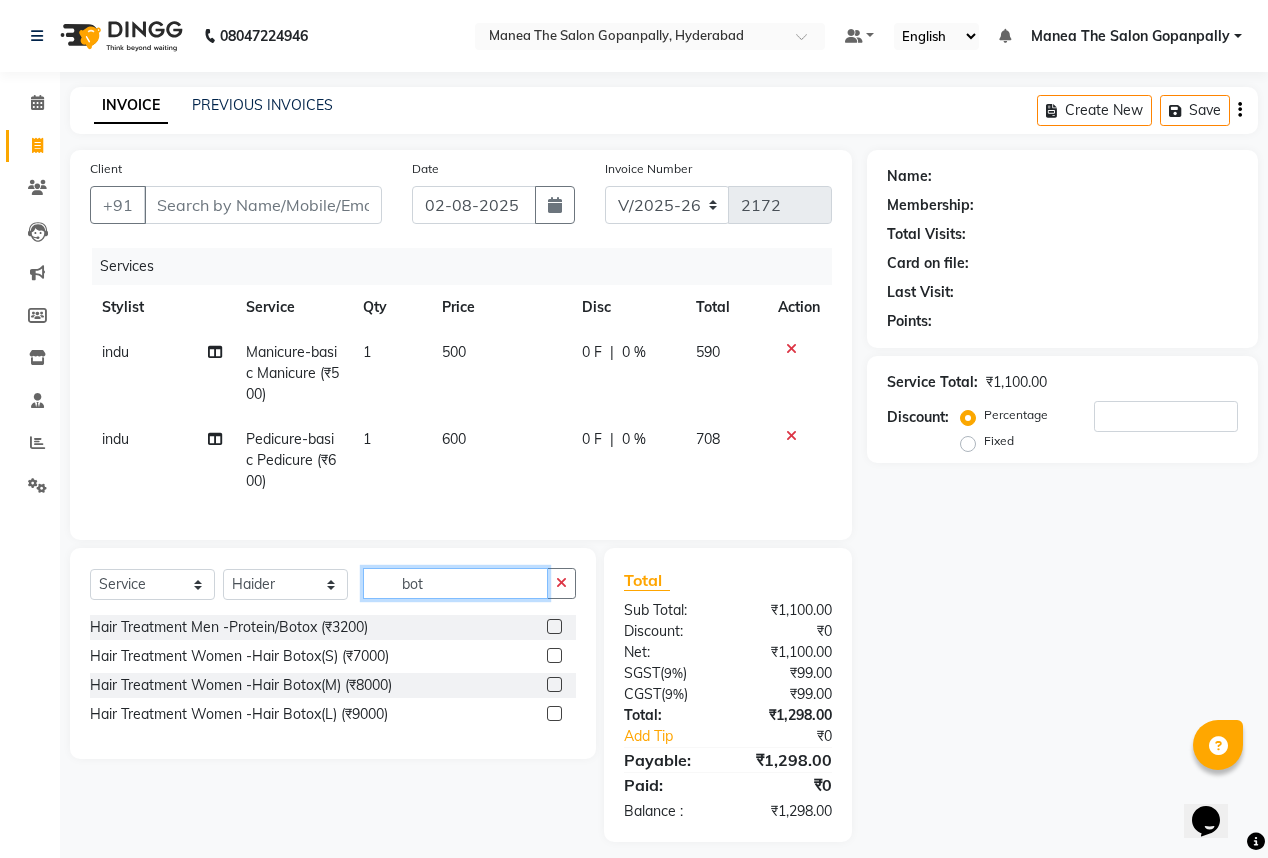 type on "bot" 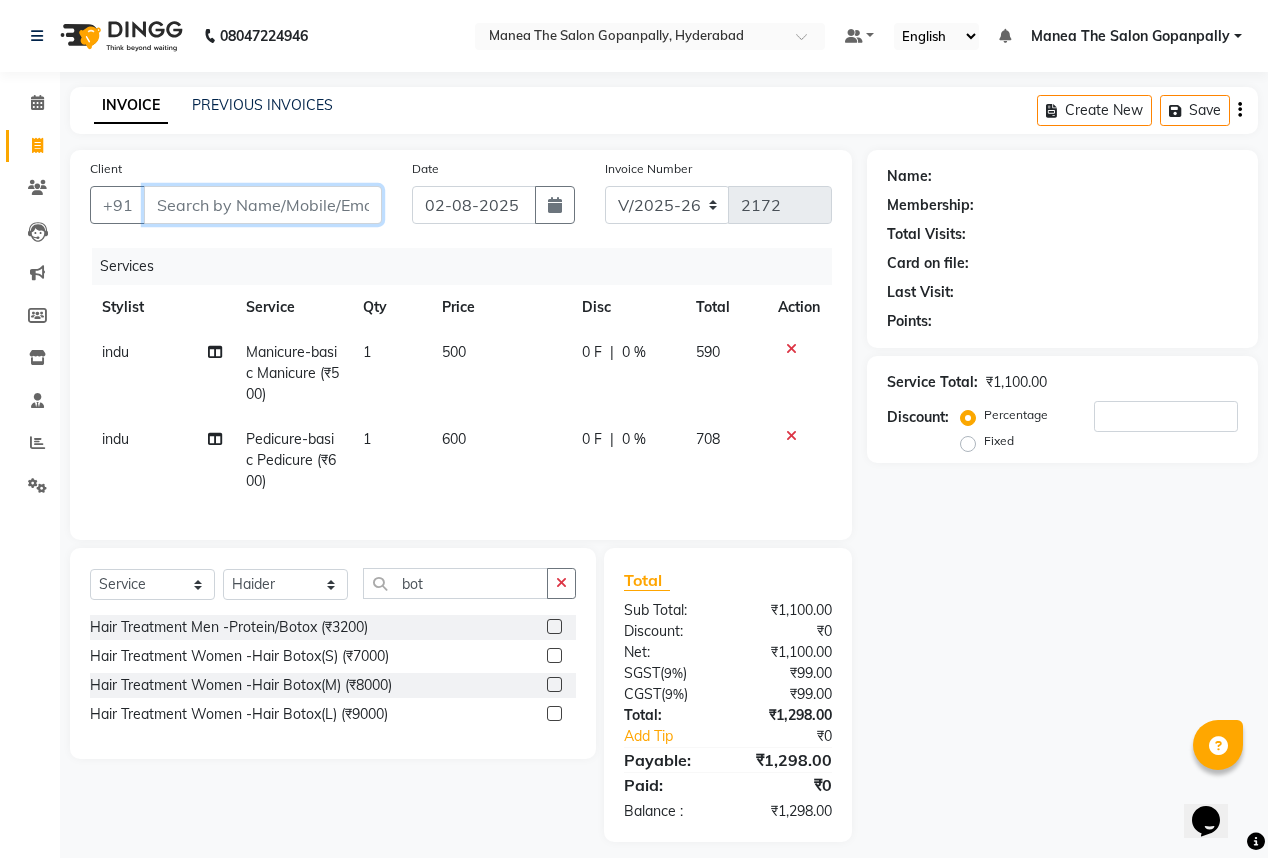 click on "Client" at bounding box center (263, 205) 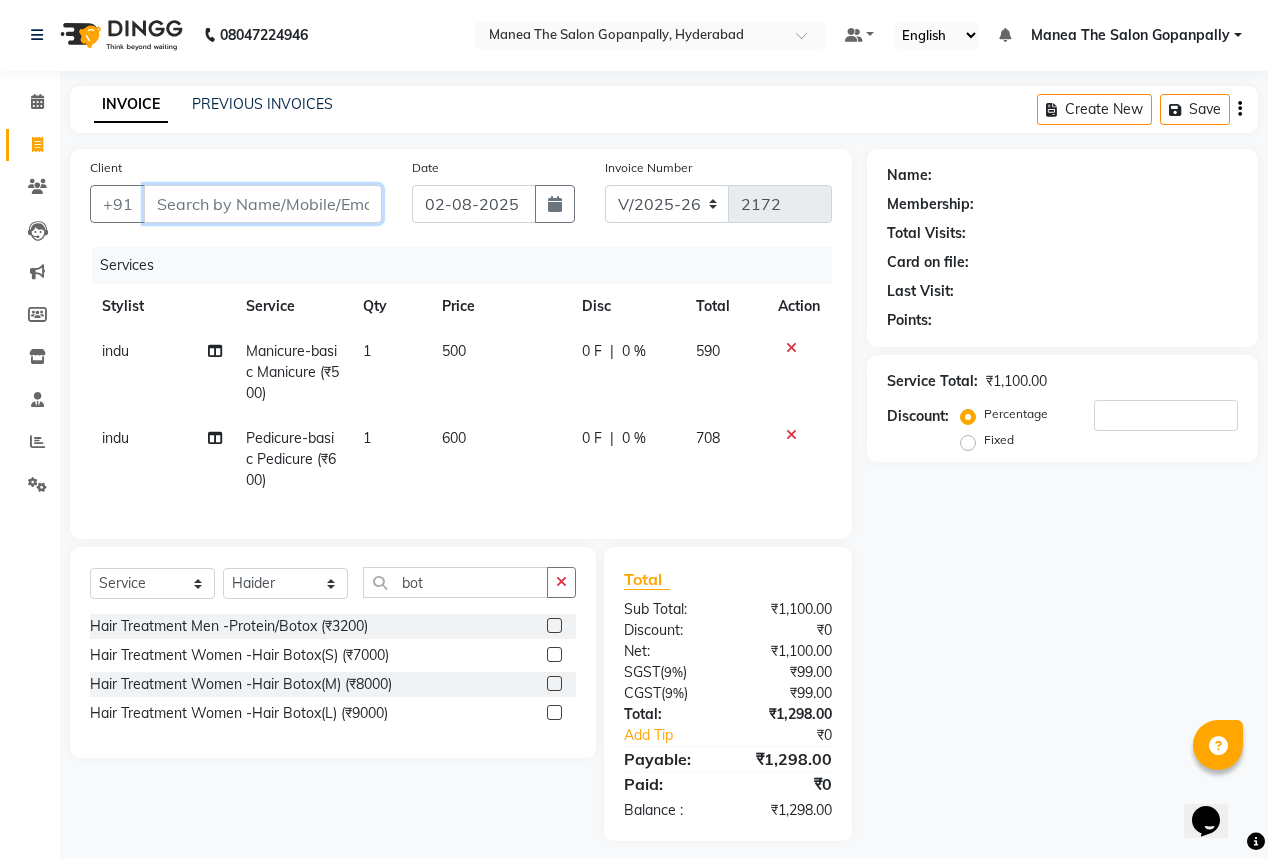 scroll, scrollTop: 0, scrollLeft: 0, axis: both 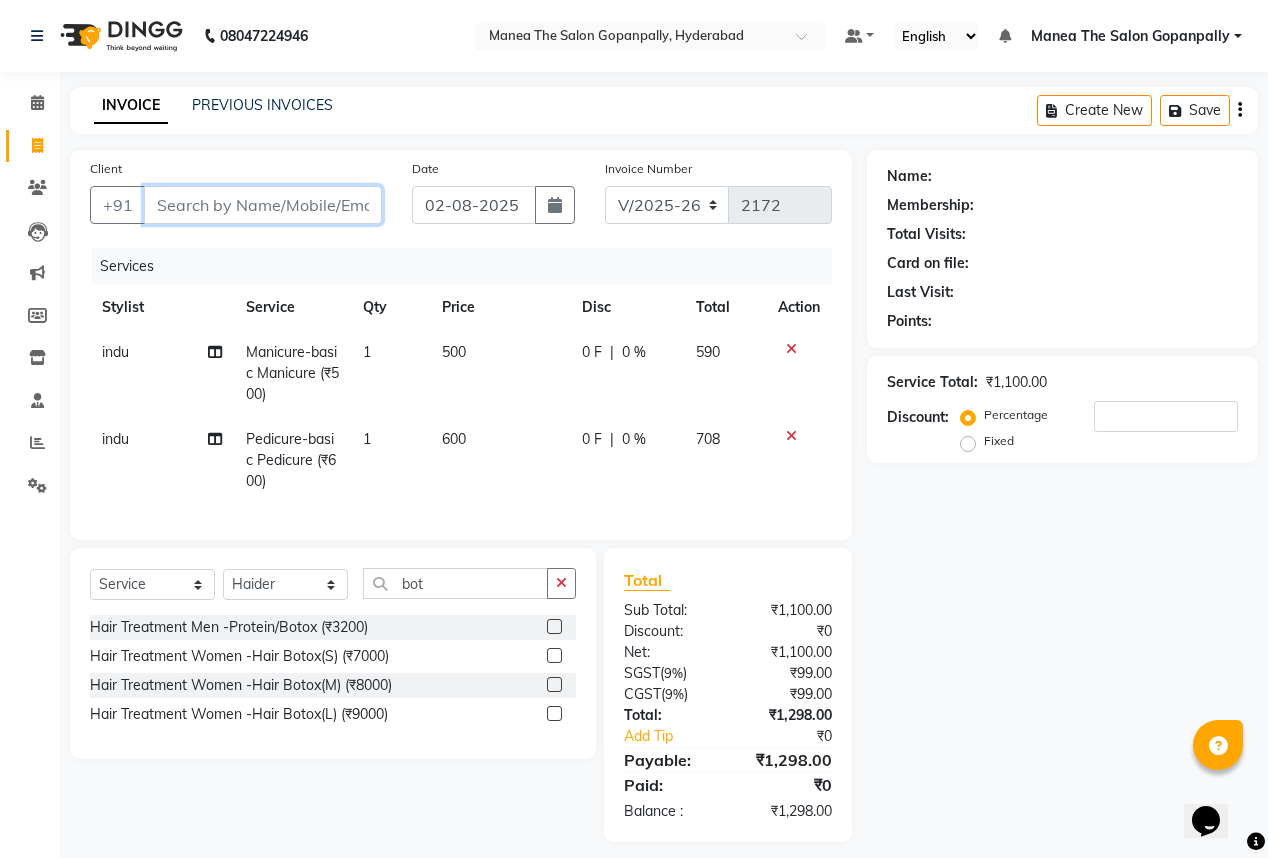 click on "Client" at bounding box center [263, 205] 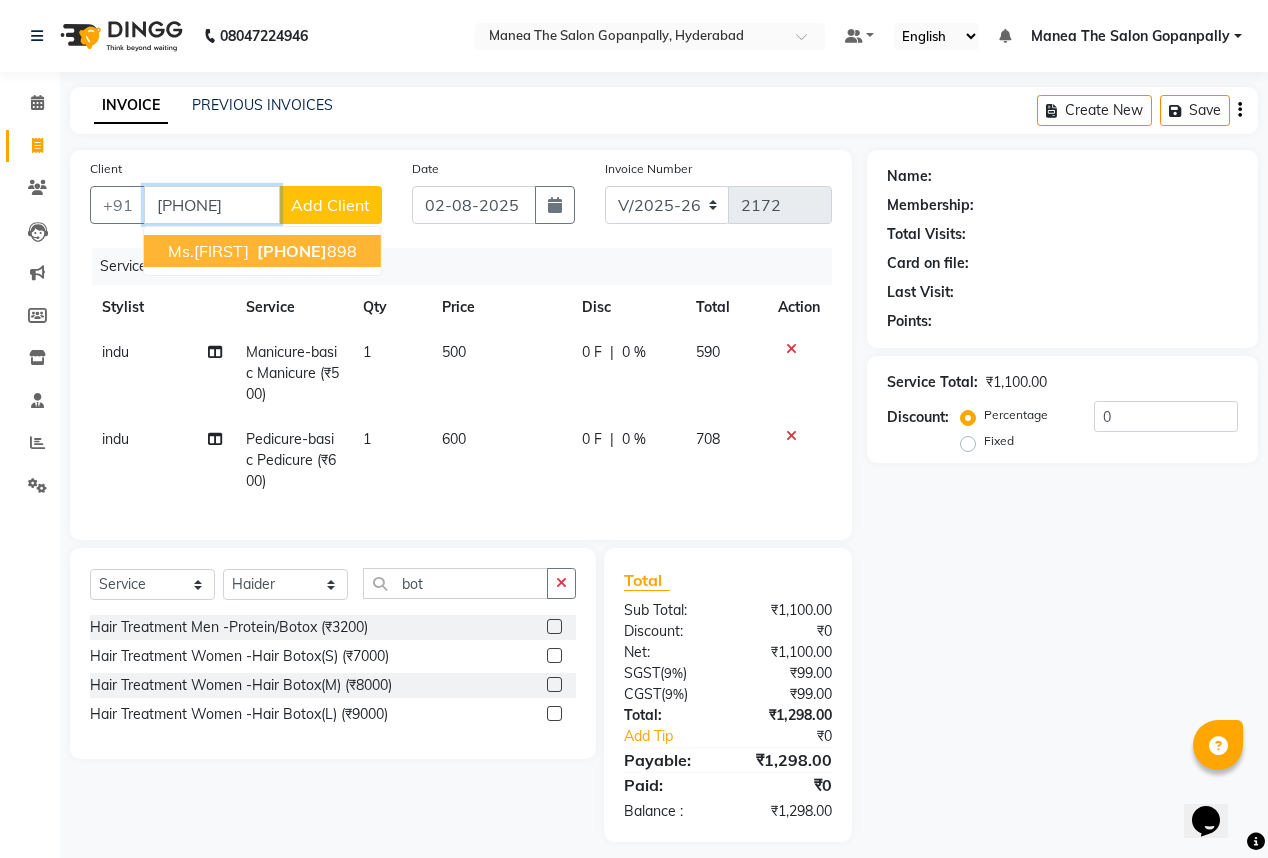 click on "9398113" at bounding box center [292, 251] 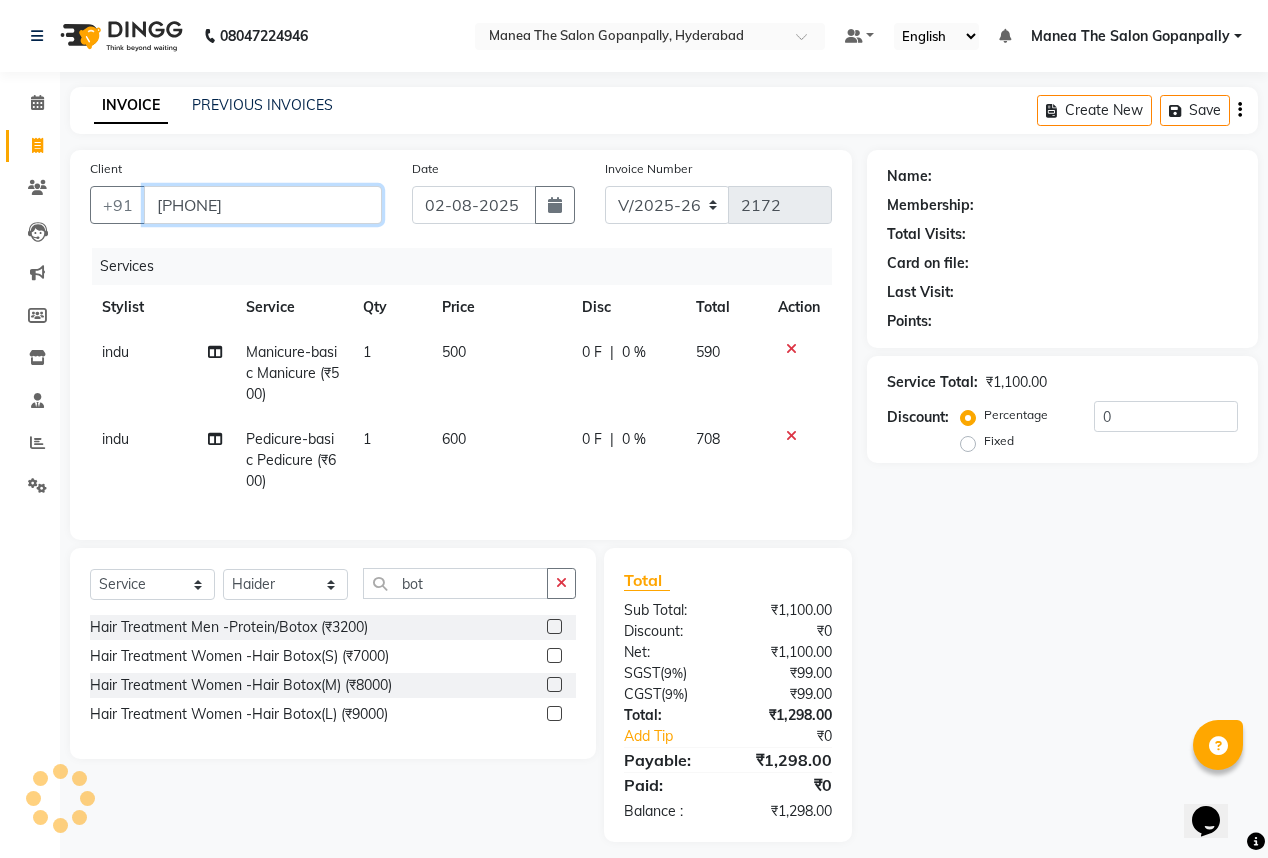 type on "9398113898" 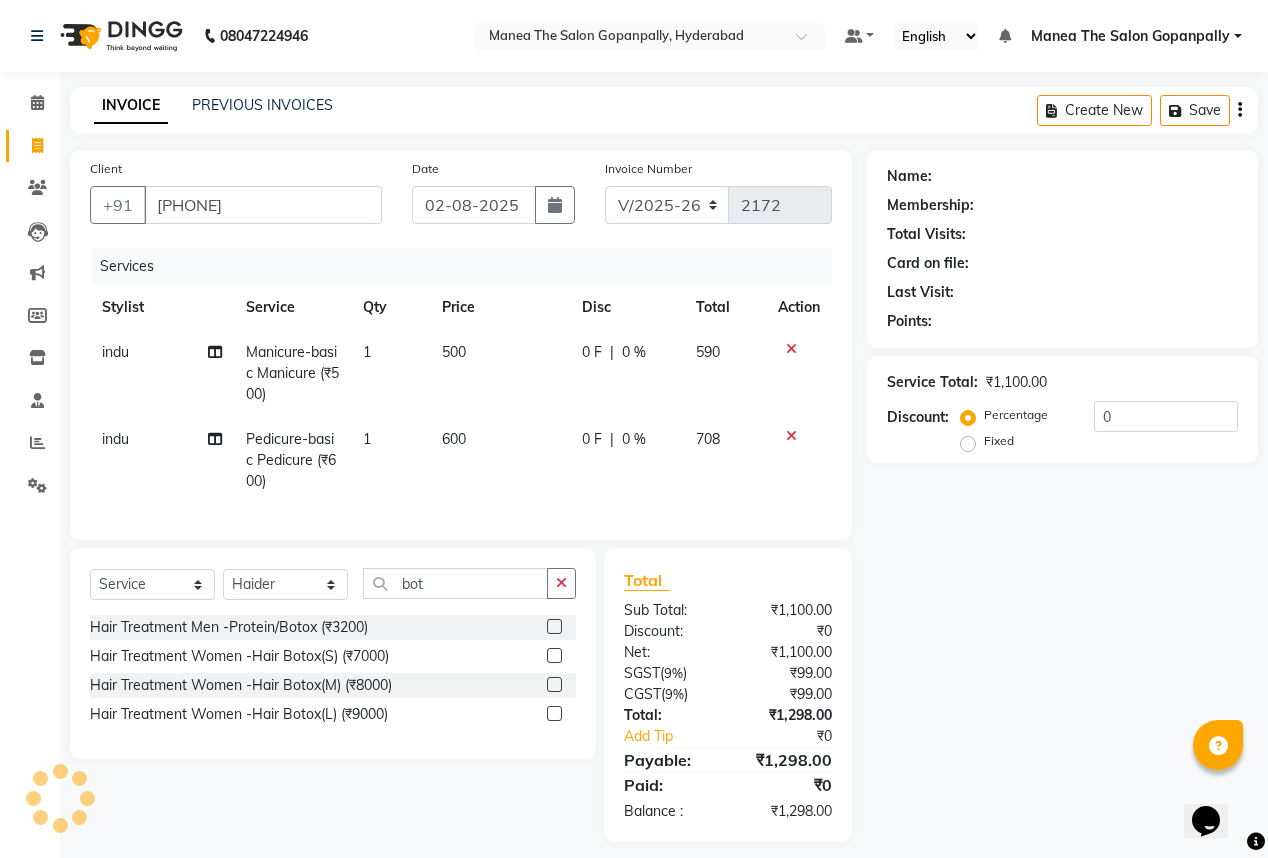 select on "1: Object" 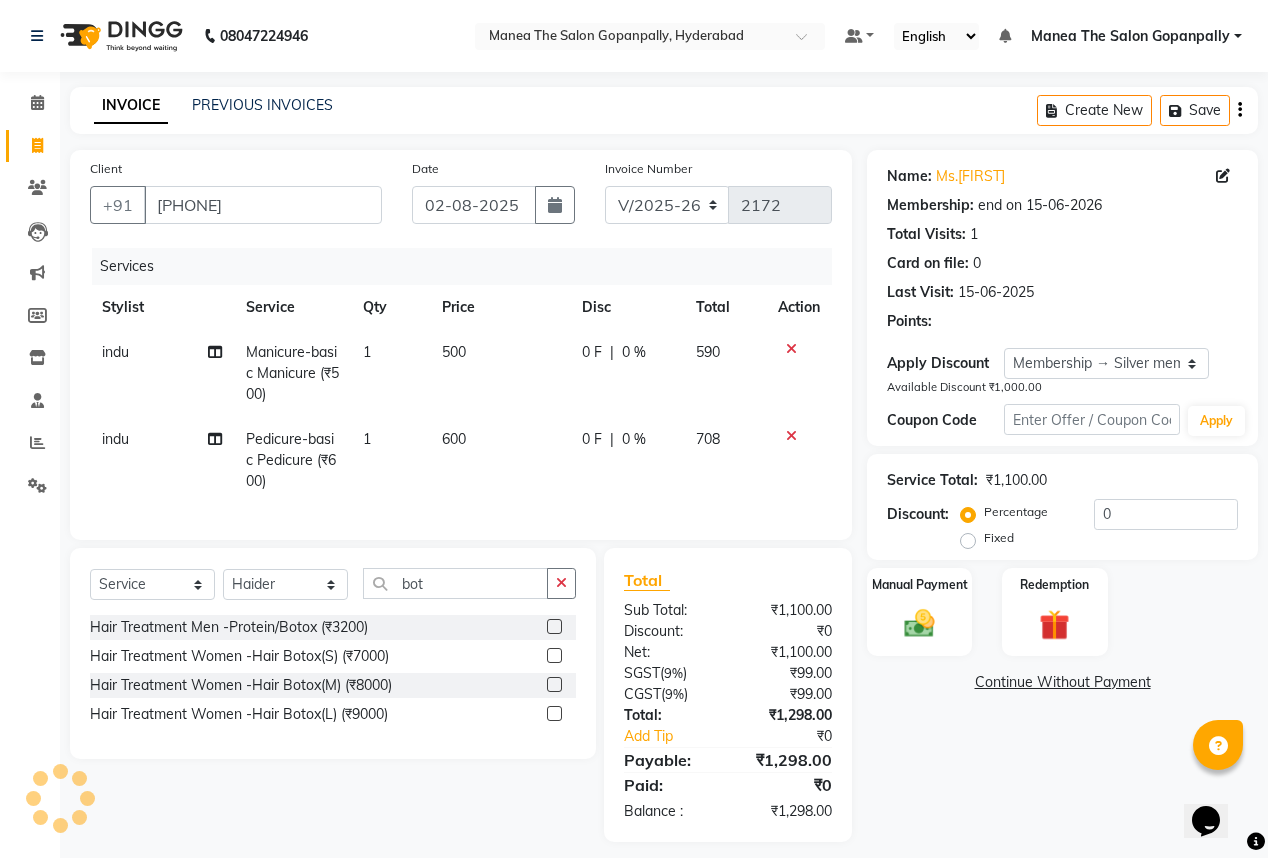 type 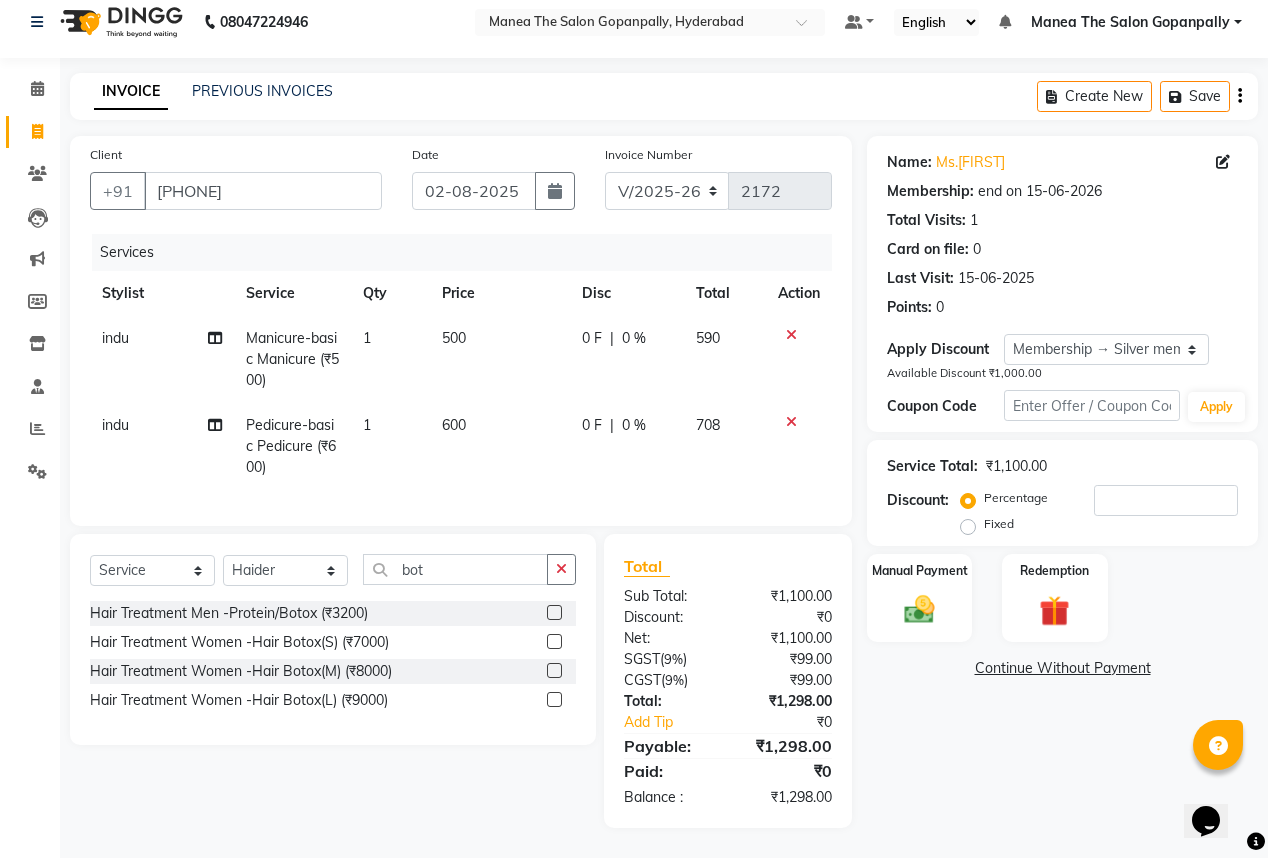 scroll, scrollTop: 26, scrollLeft: 0, axis: vertical 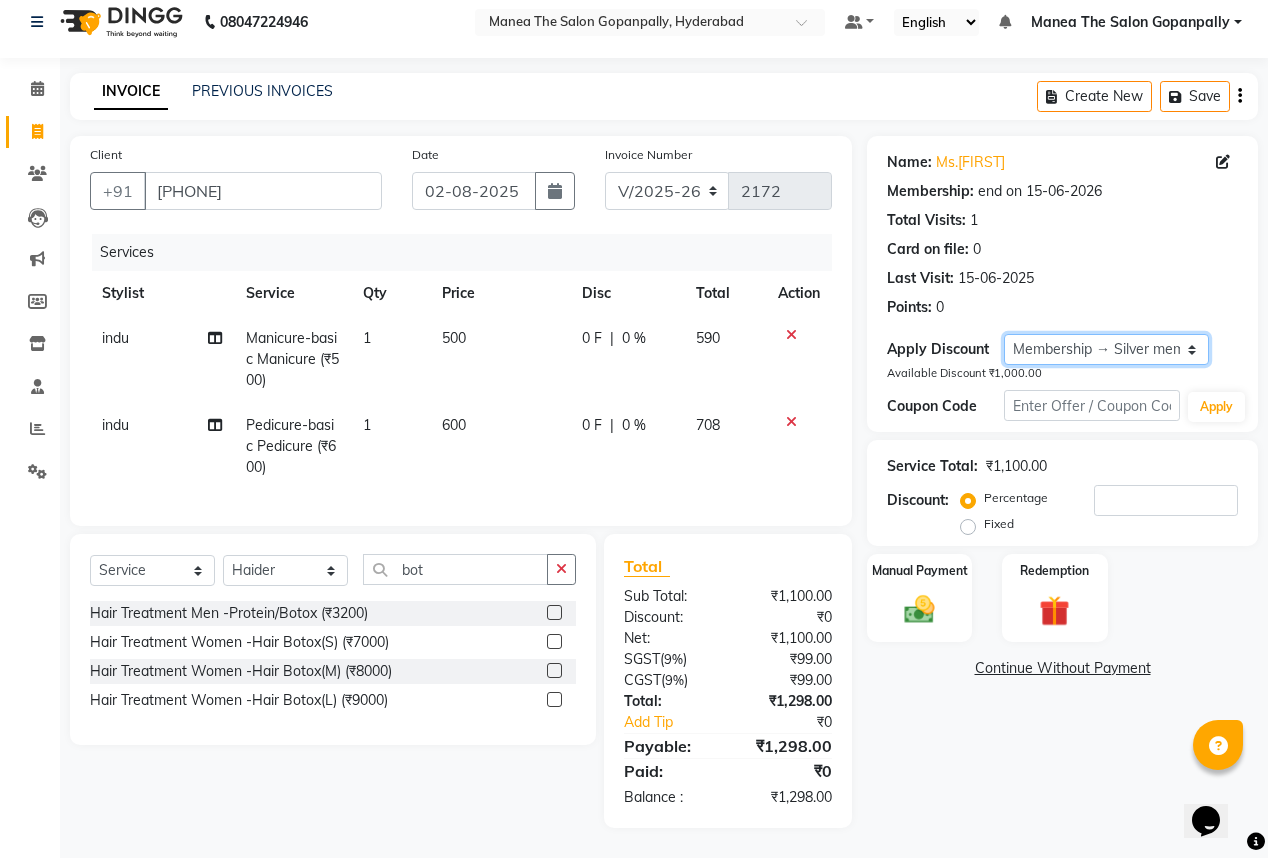 click on "Select Membership → Silver mem" 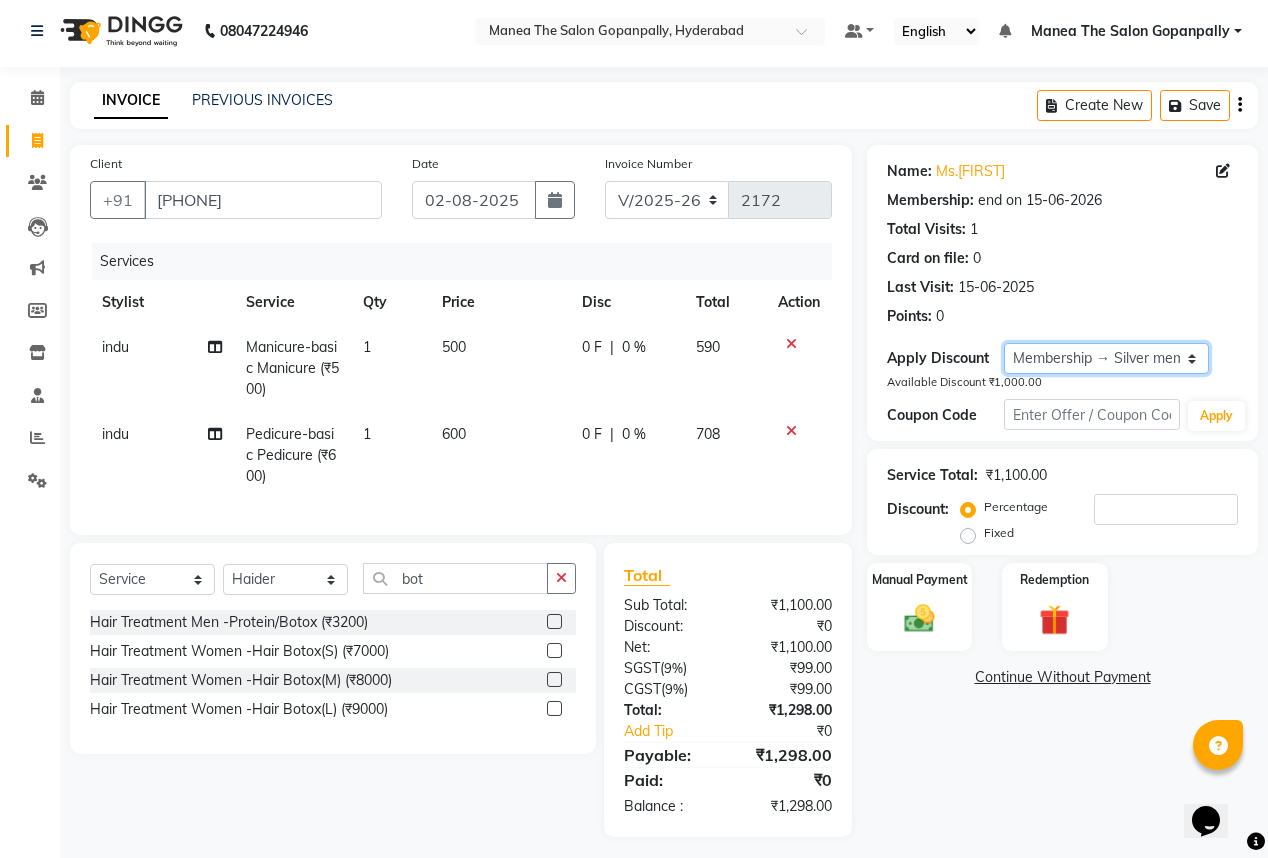 scroll, scrollTop: 0, scrollLeft: 0, axis: both 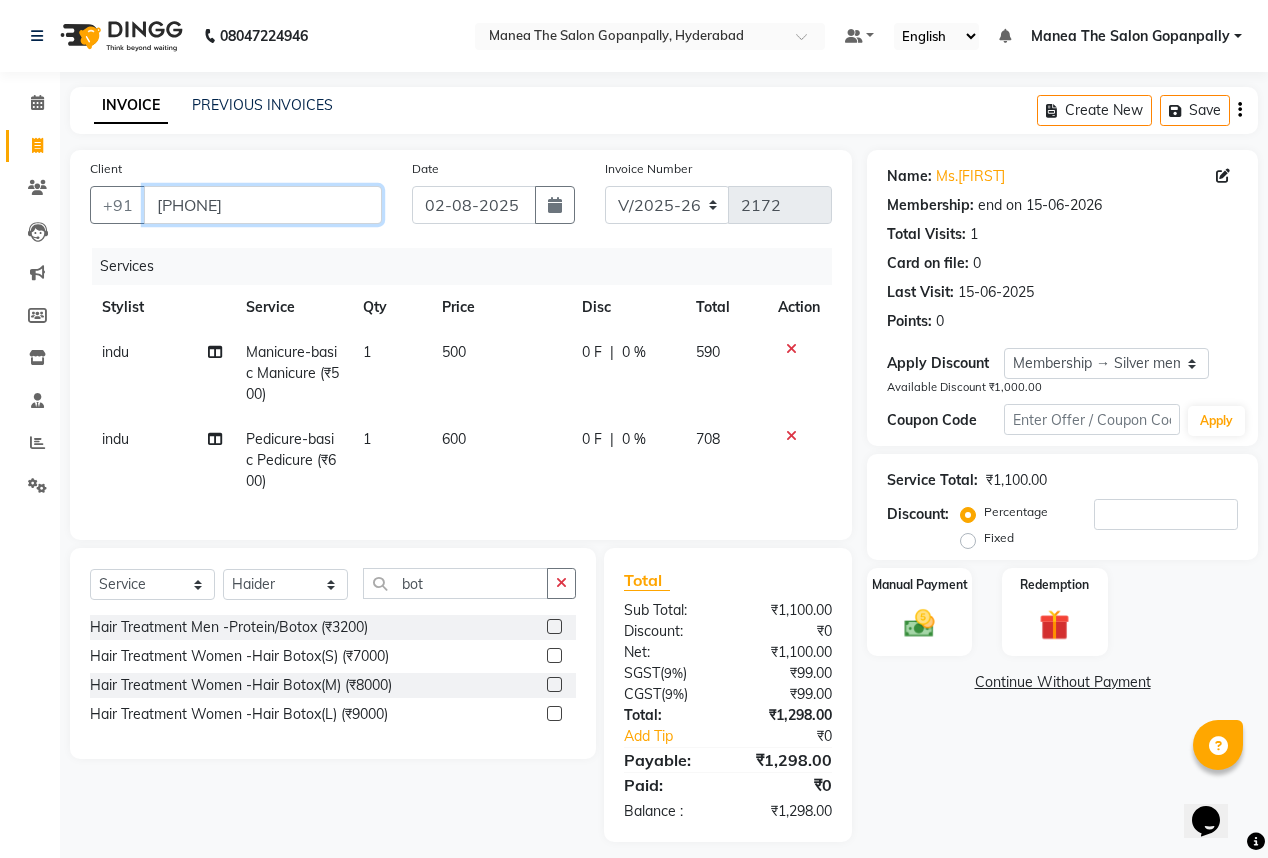 click on "9398113898" at bounding box center (263, 205) 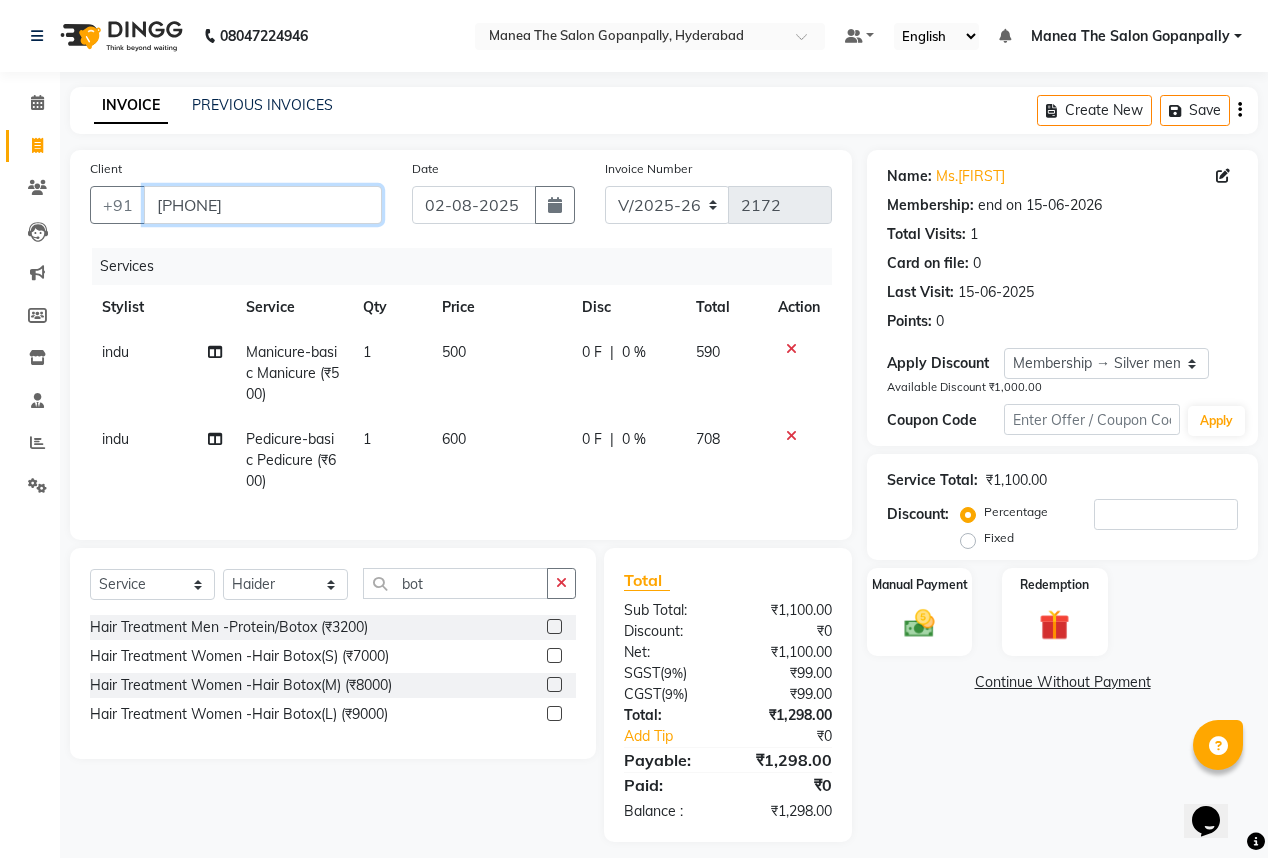 type on "939811389" 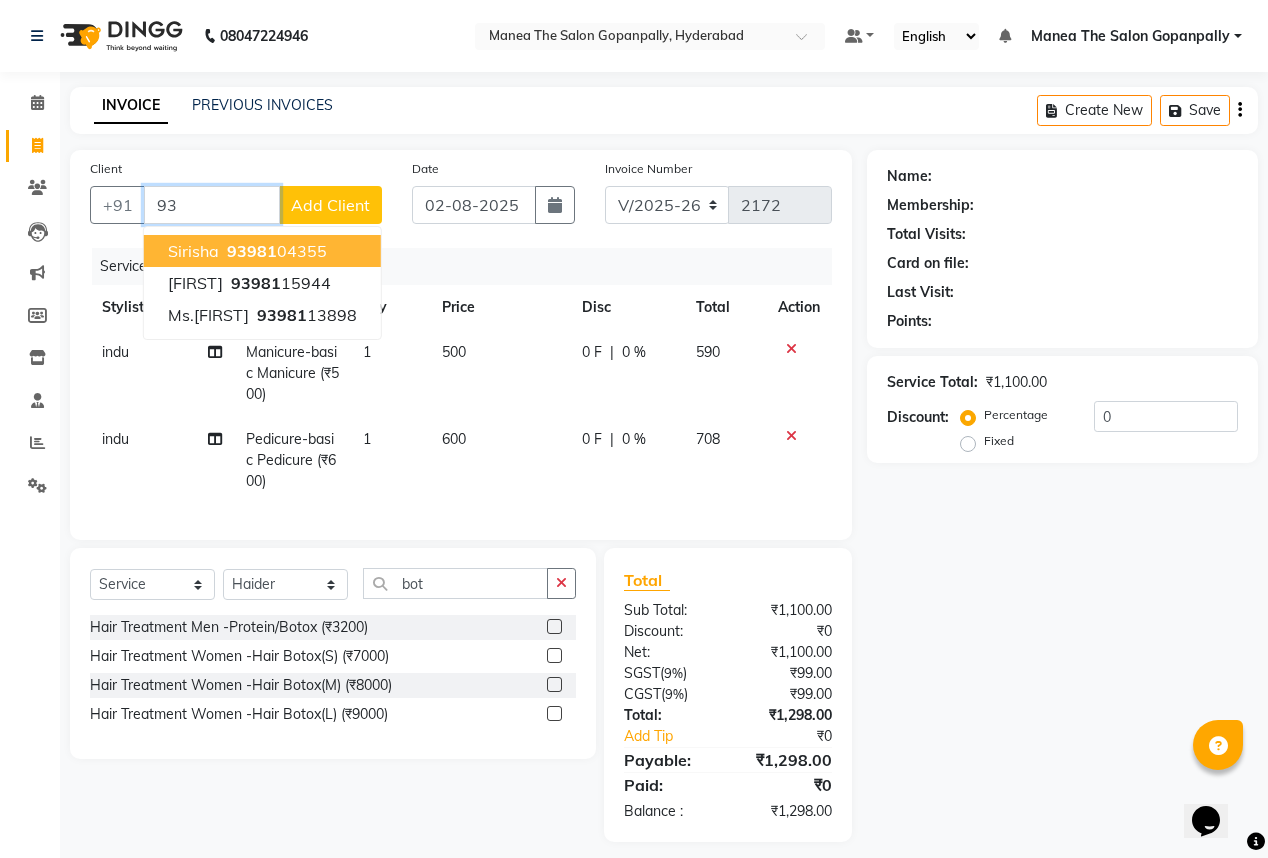 type on "9" 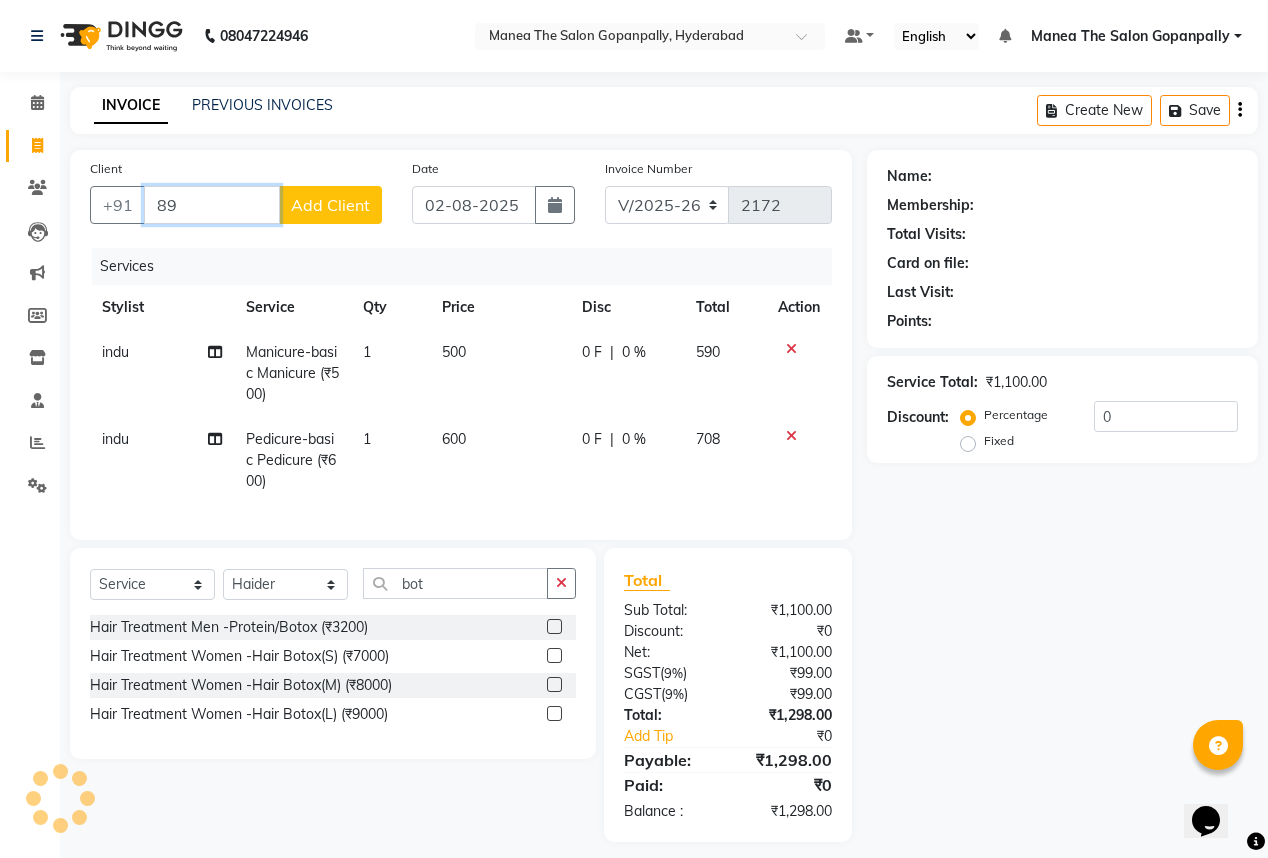 type on "8" 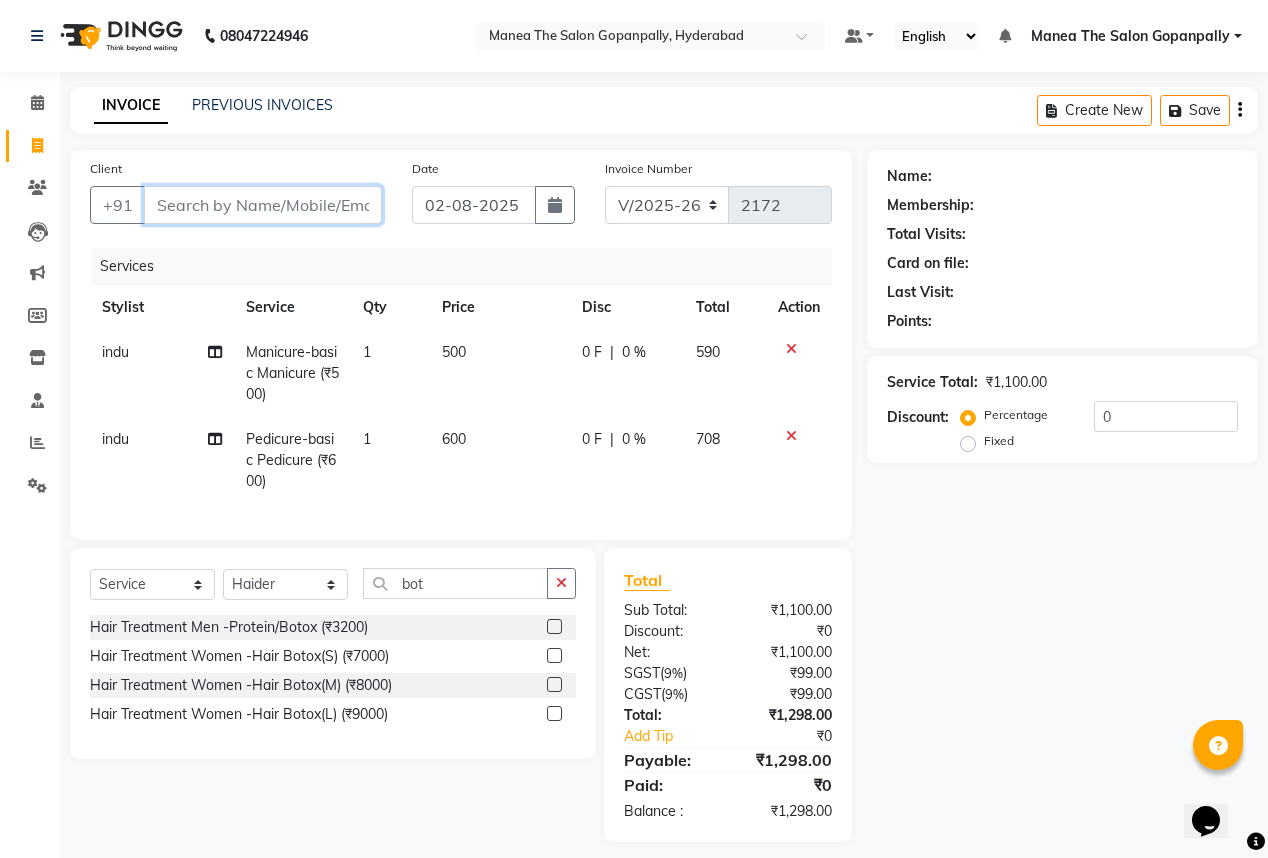 click on "Client" at bounding box center (263, 205) 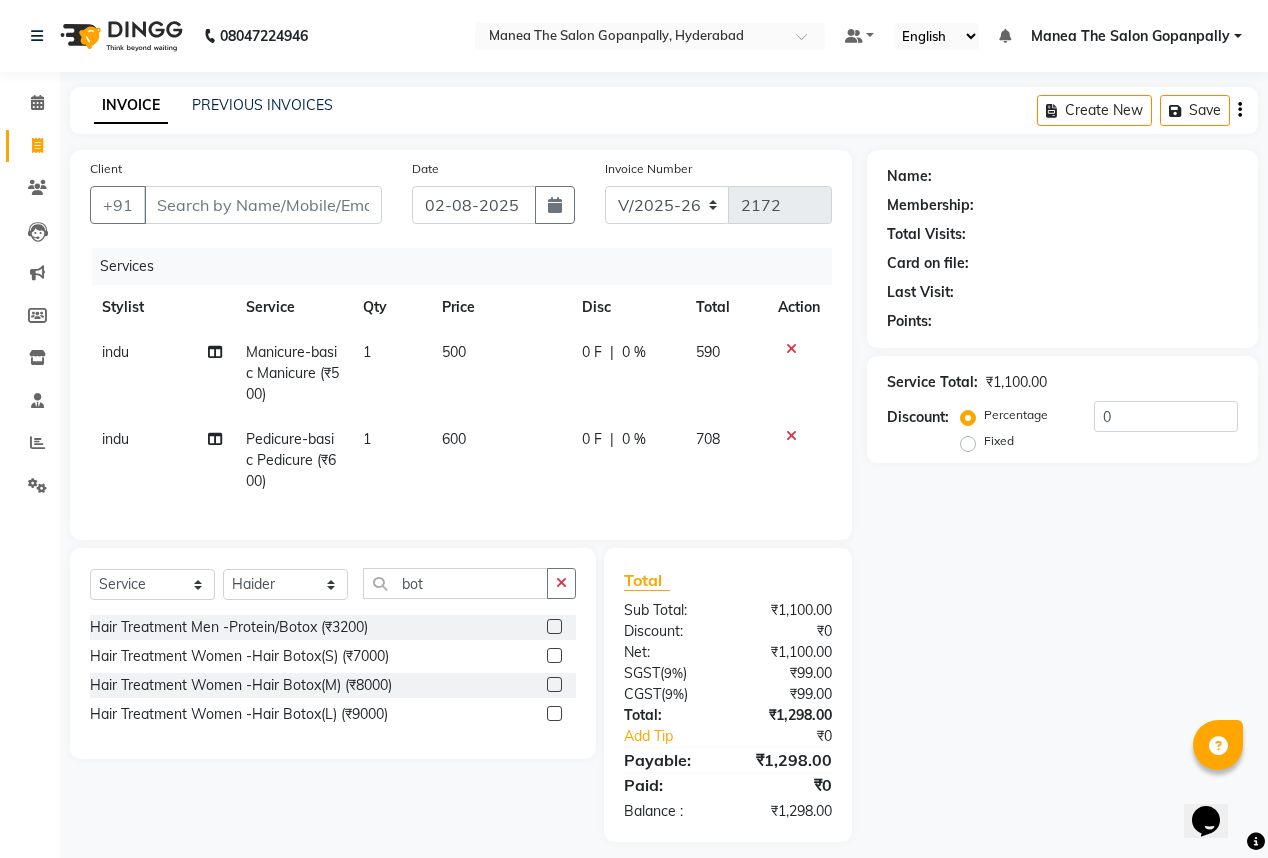 click 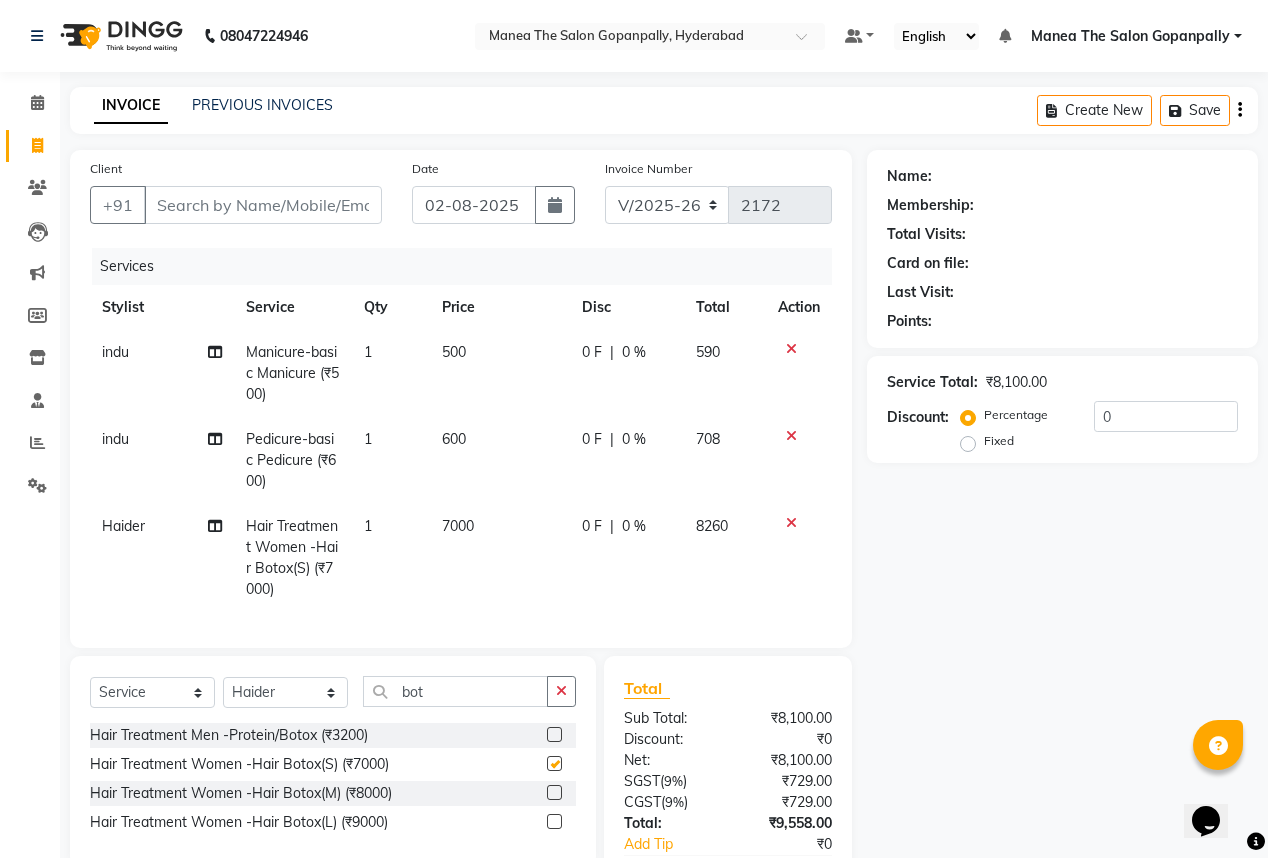 checkbox on "false" 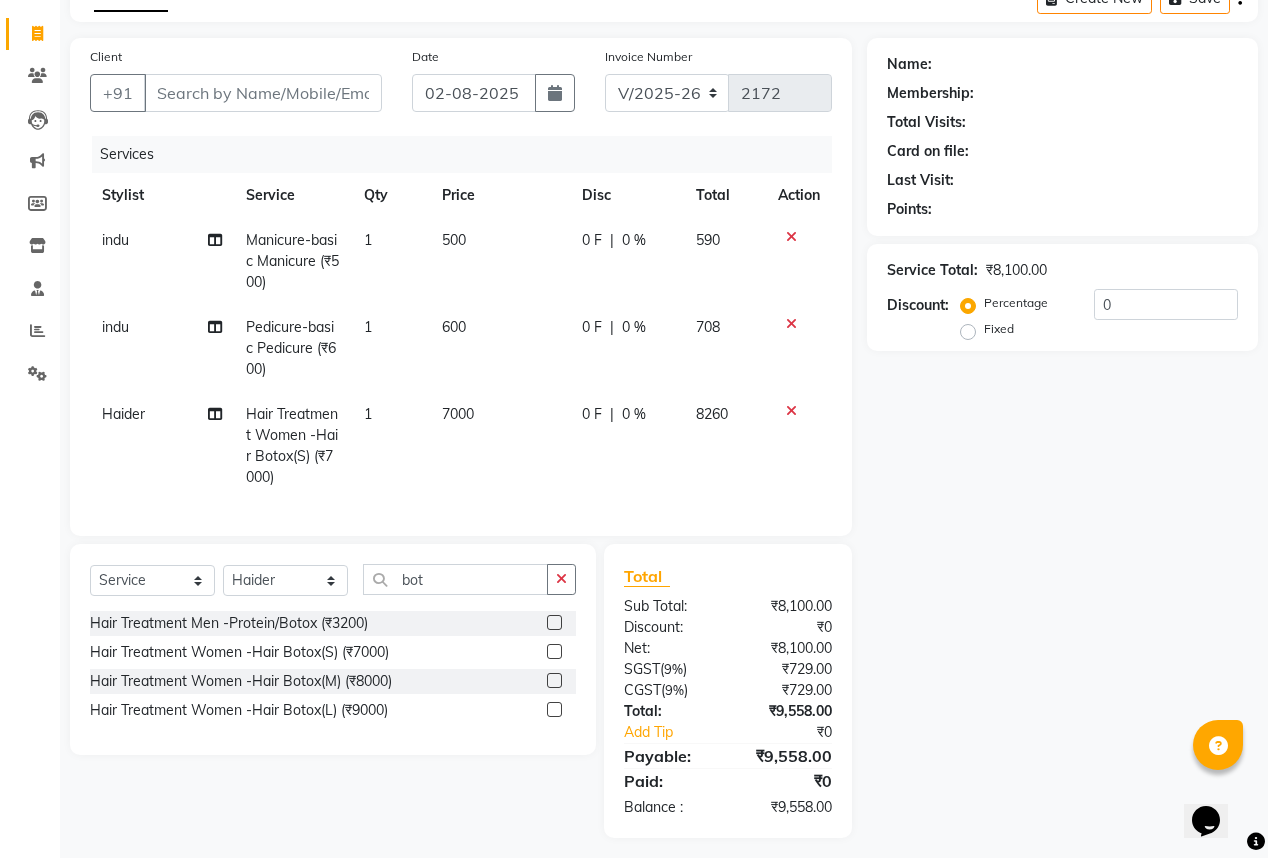scroll, scrollTop: 134, scrollLeft: 0, axis: vertical 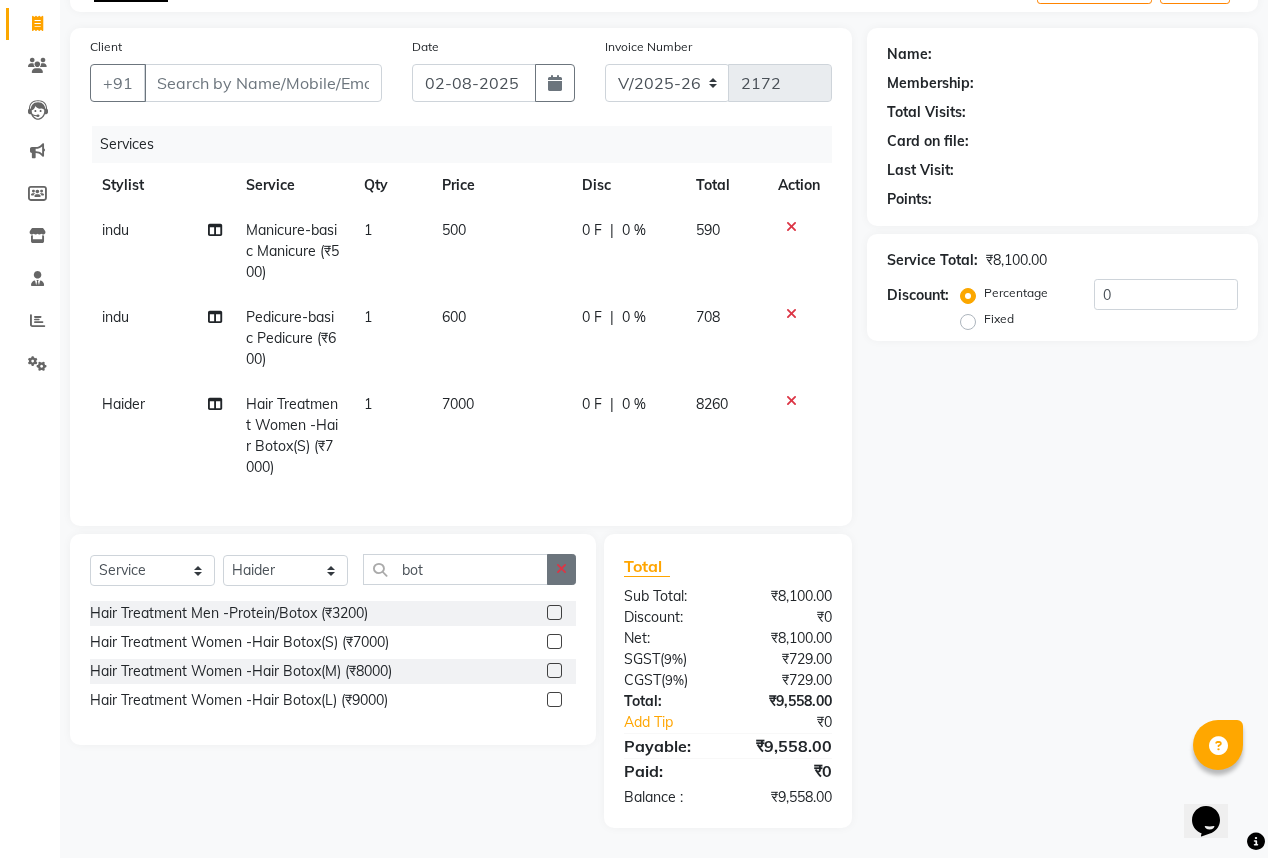click 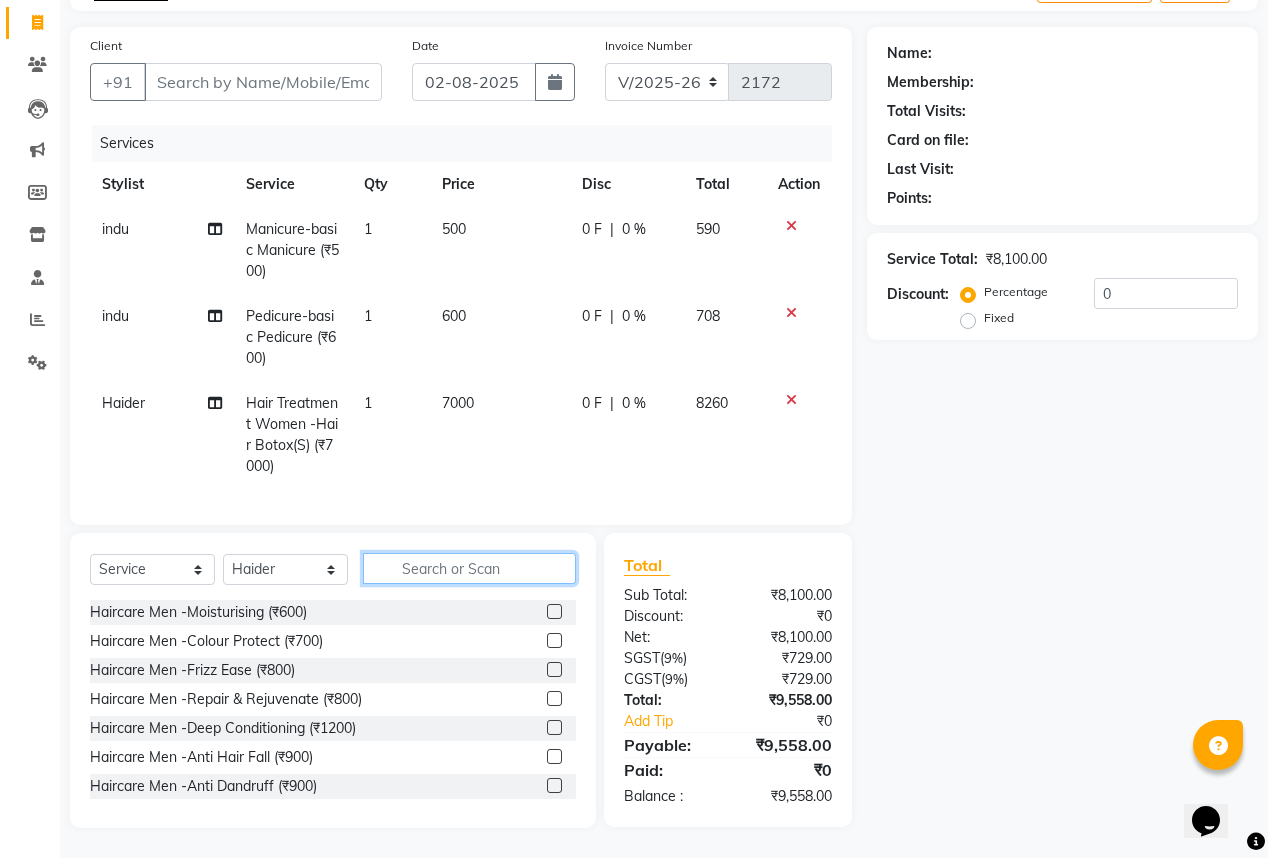 click 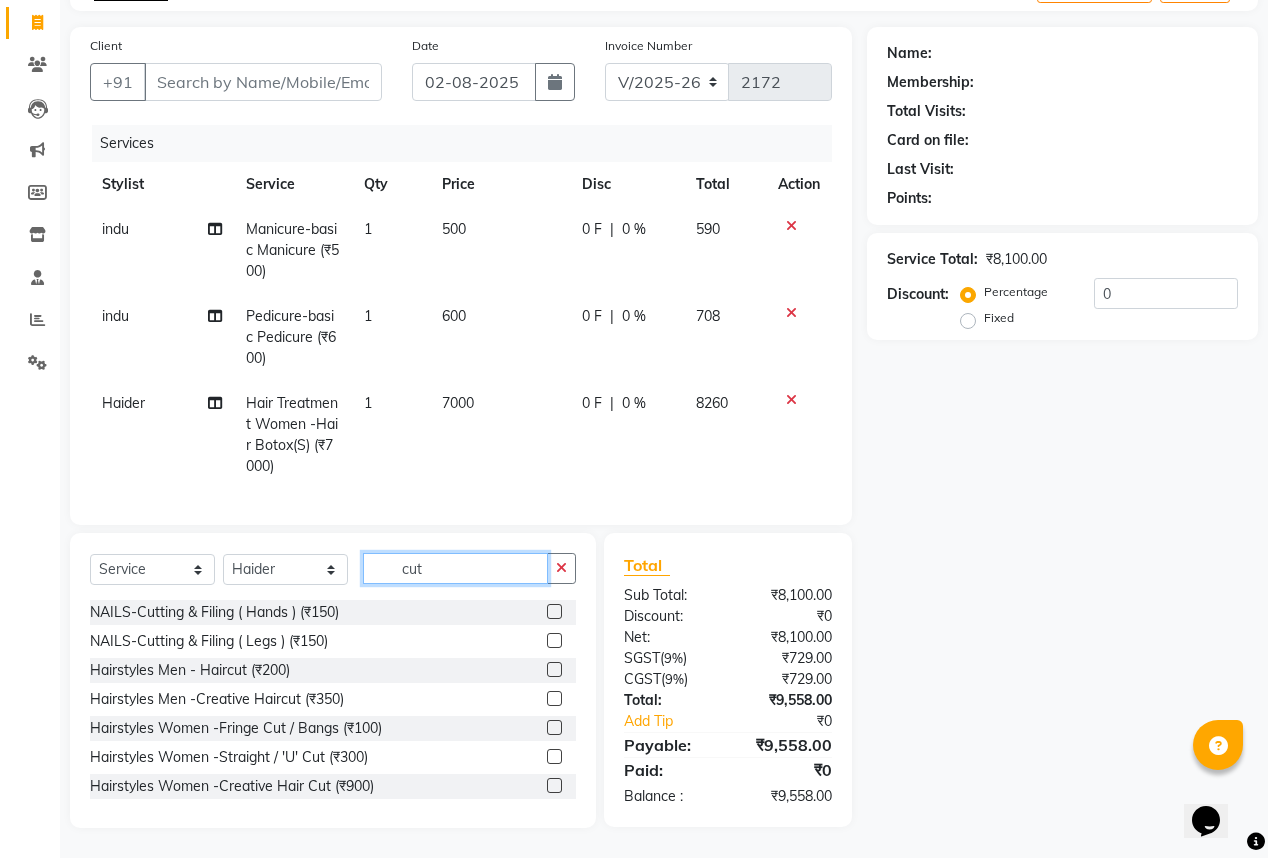 type on "cut" 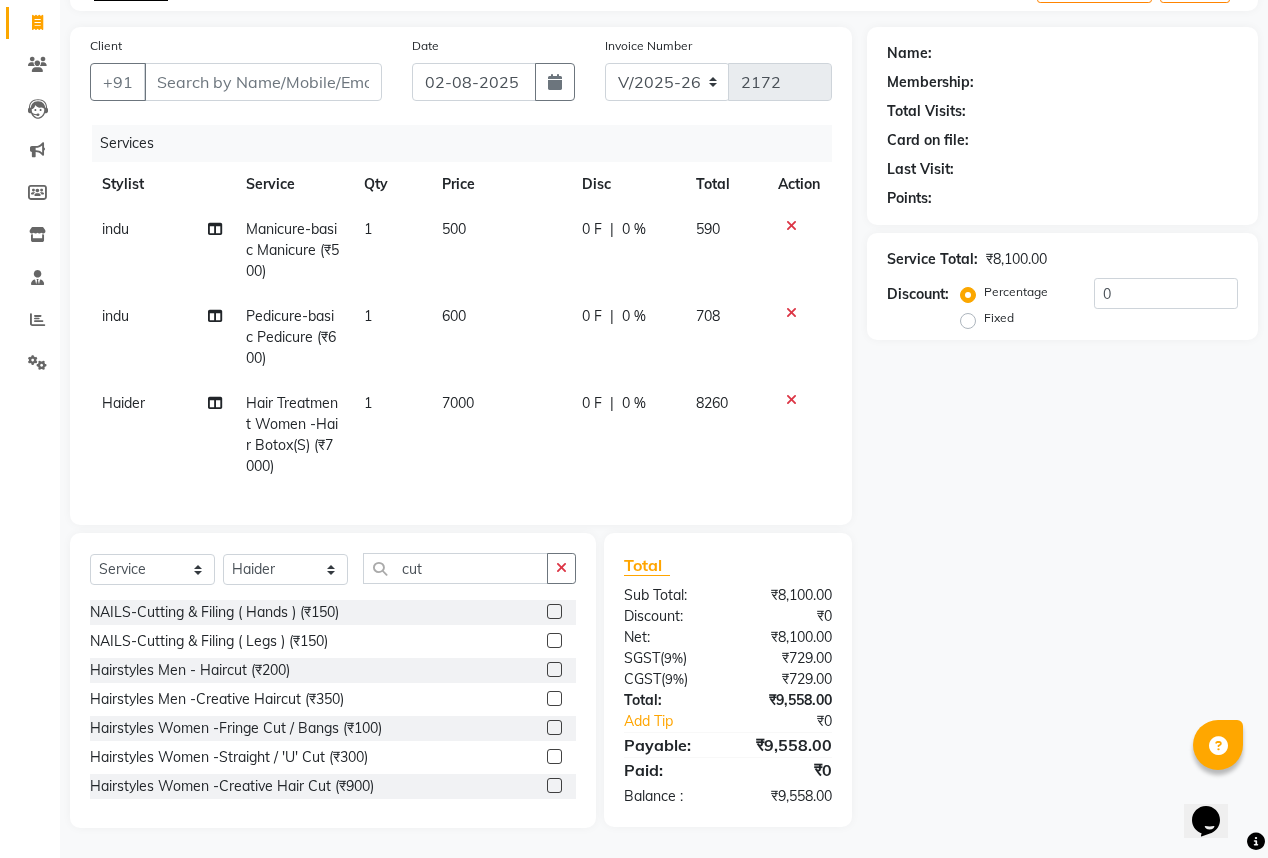 drag, startPoint x: 542, startPoint y: 791, endPoint x: 543, endPoint y: 777, distance: 14.035668 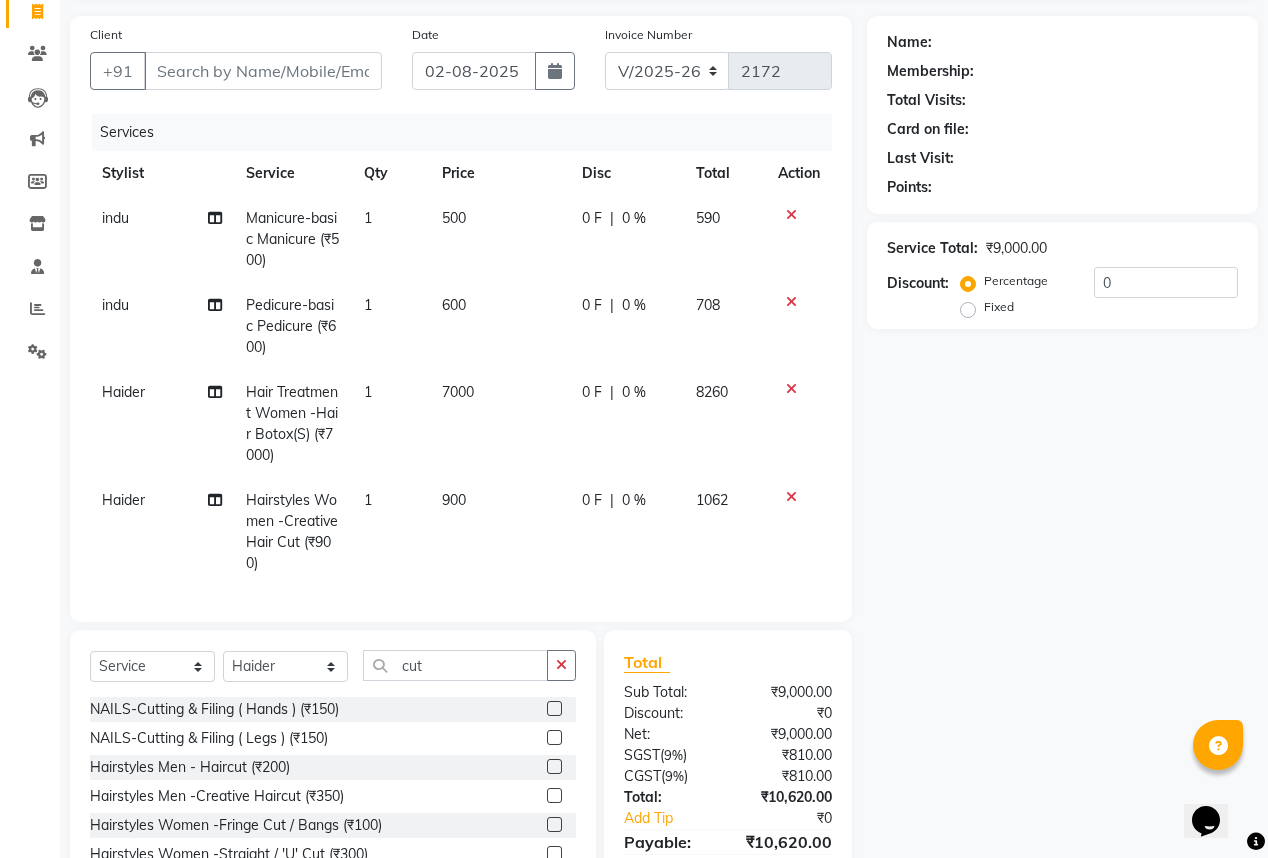 checkbox on "false" 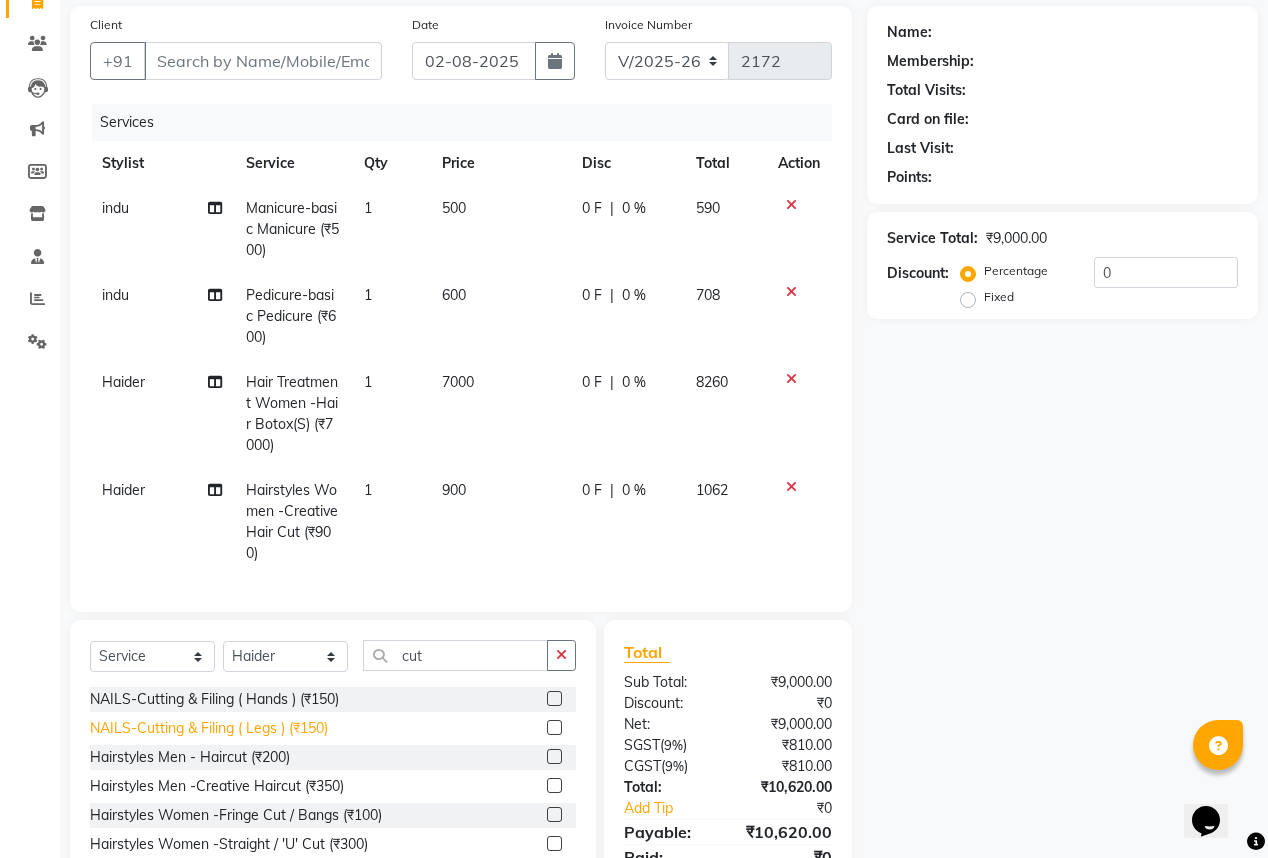 scroll, scrollTop: 160, scrollLeft: 0, axis: vertical 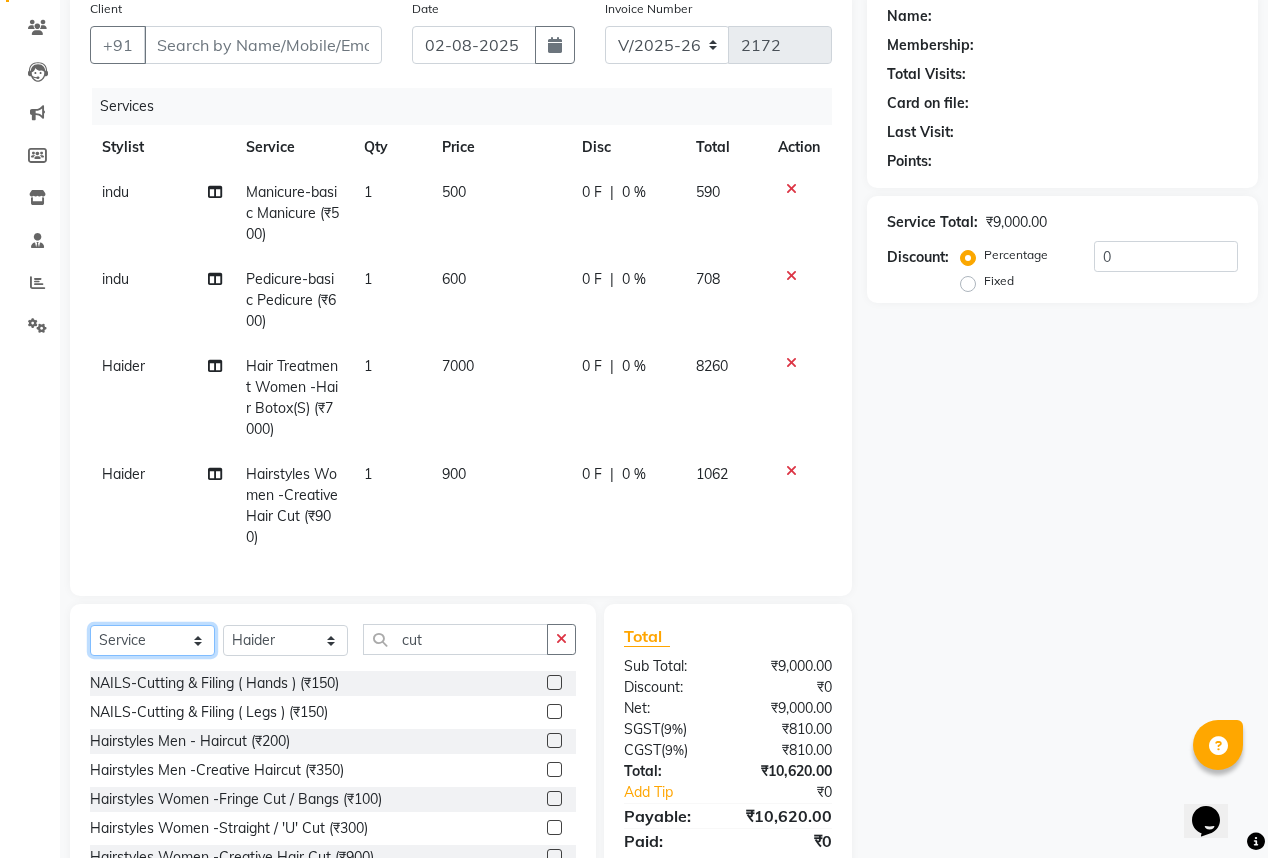 click on "Select  Service  Product  Membership  Package Voucher Prepaid Gift Card" 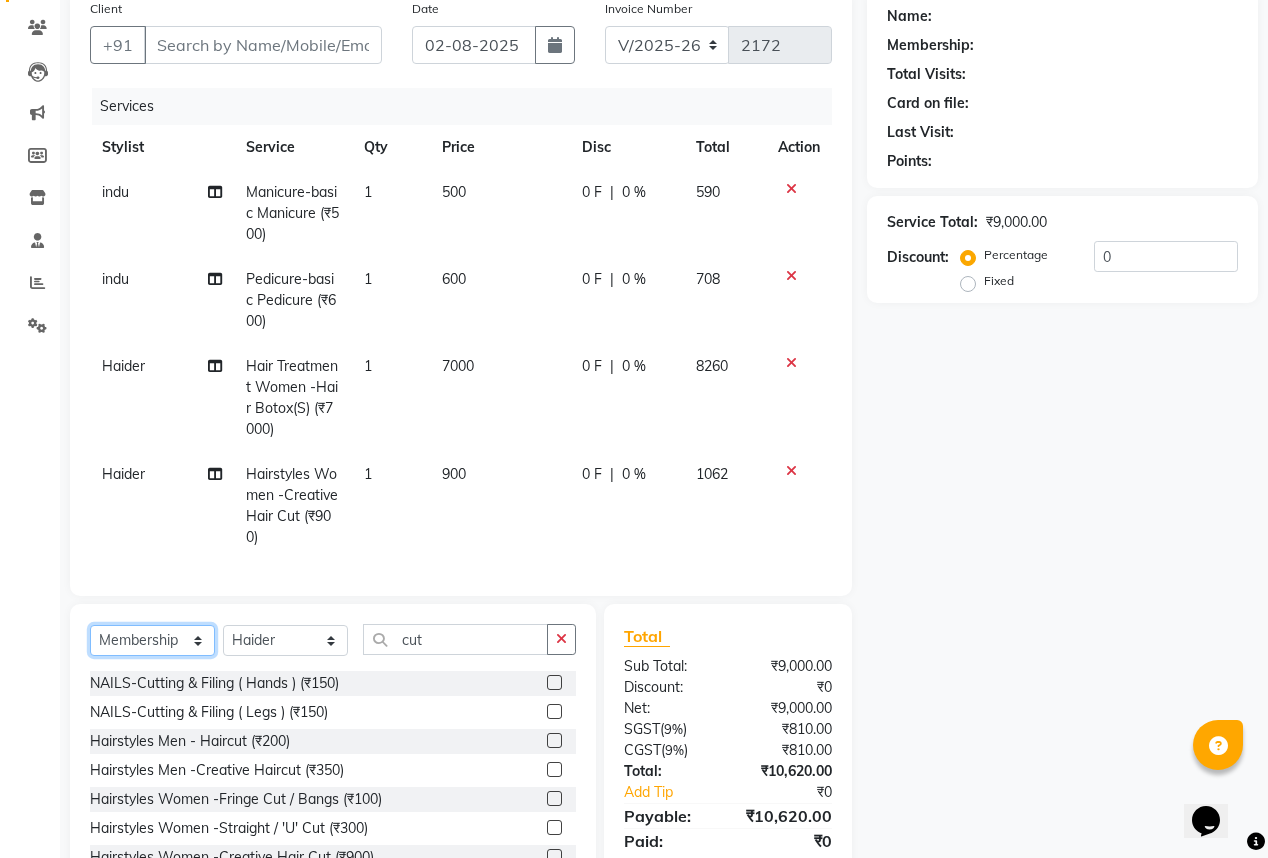 click on "Select  Service  Product  Membership  Package Voucher Prepaid Gift Card" 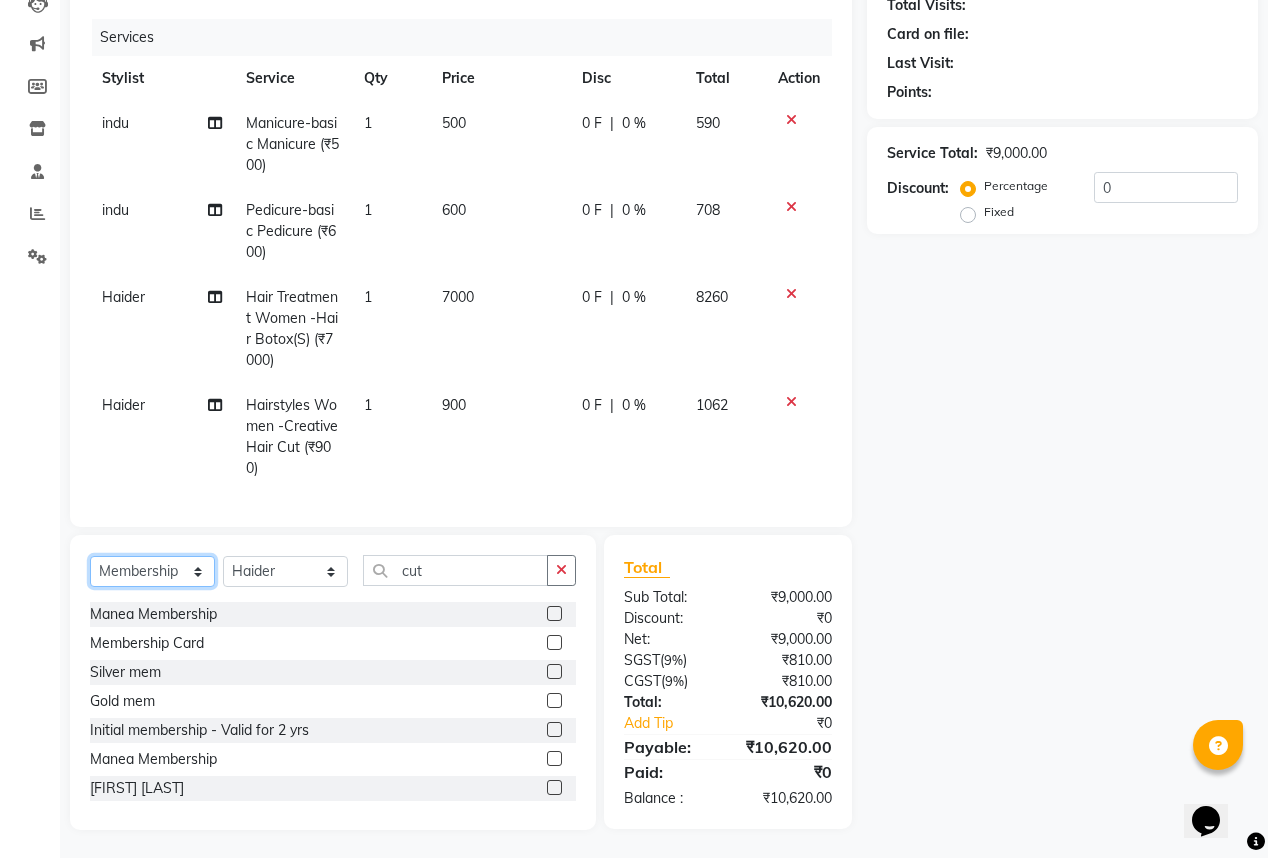 scroll, scrollTop: 243, scrollLeft: 0, axis: vertical 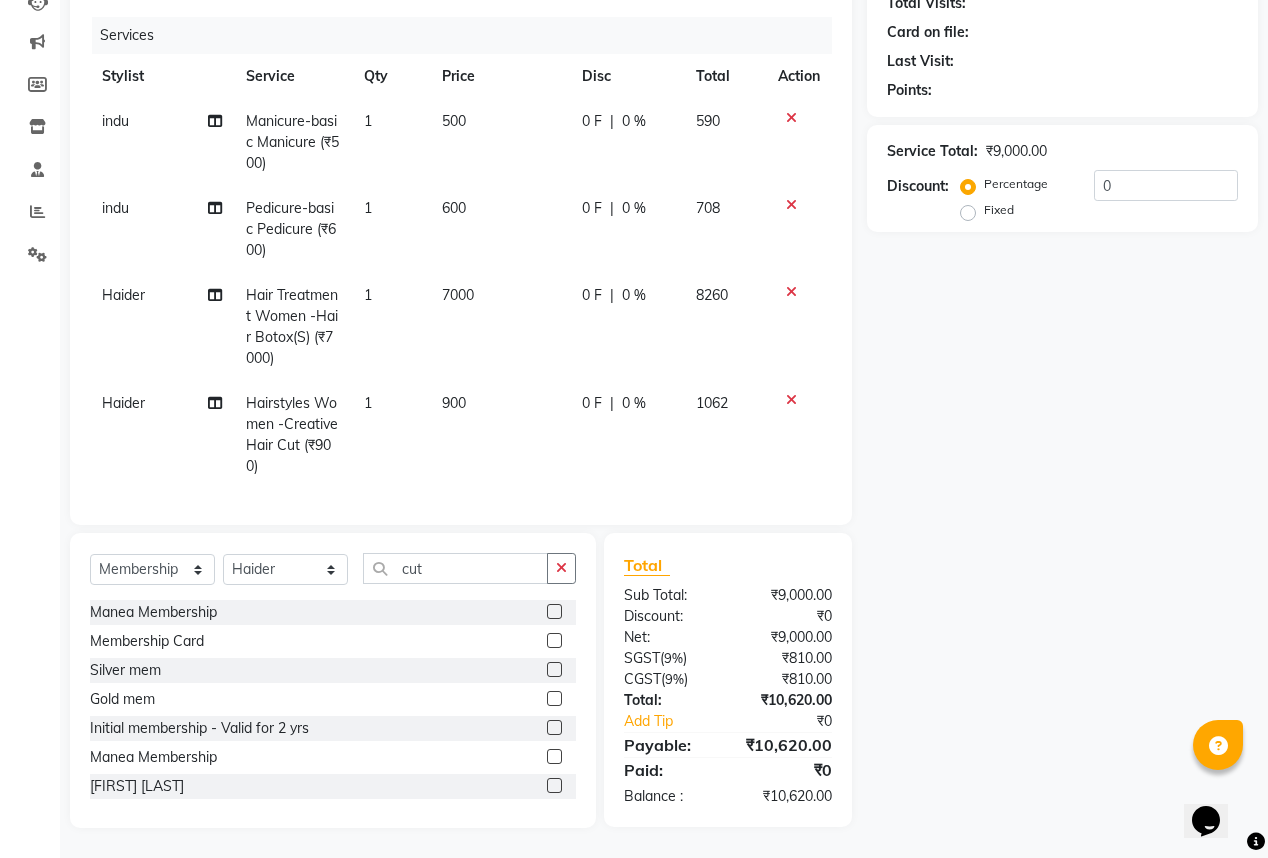 click 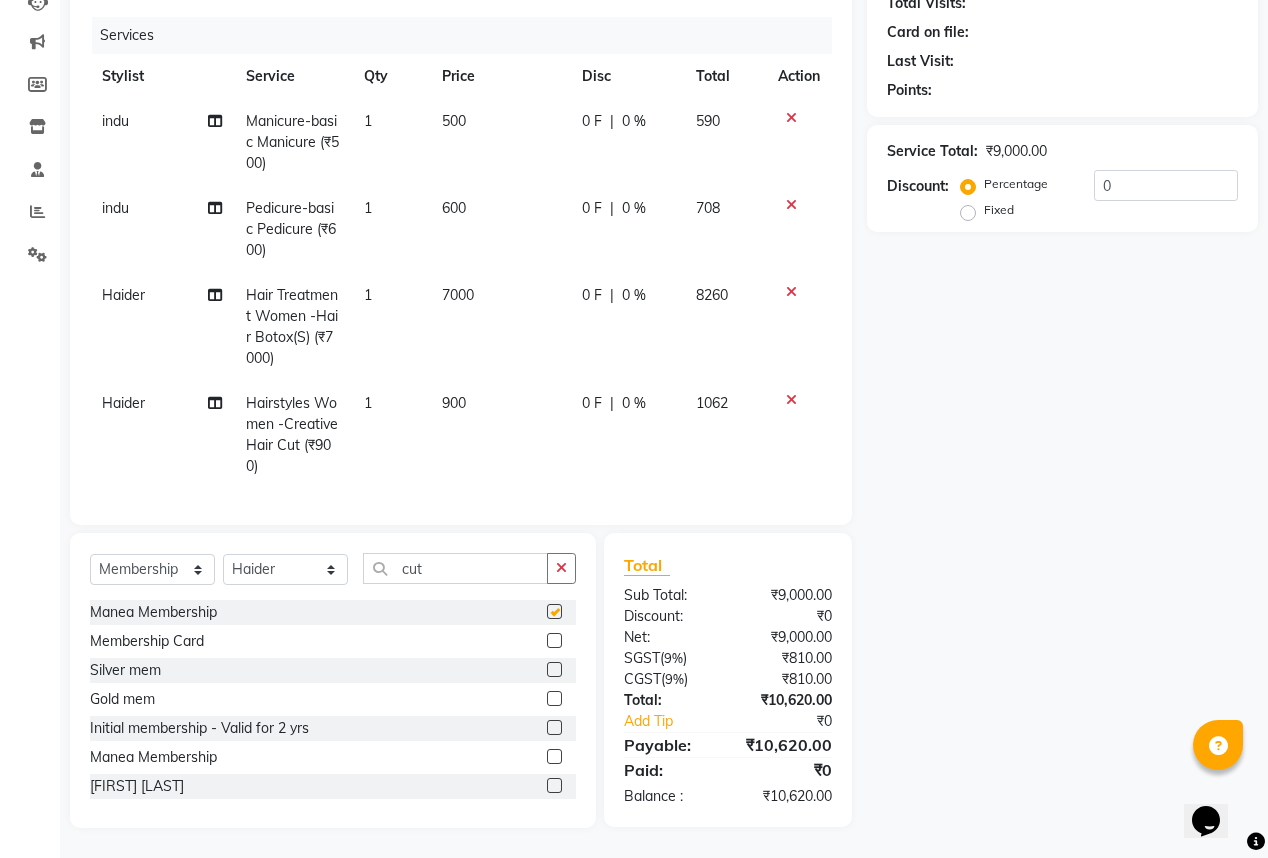 select on "select" 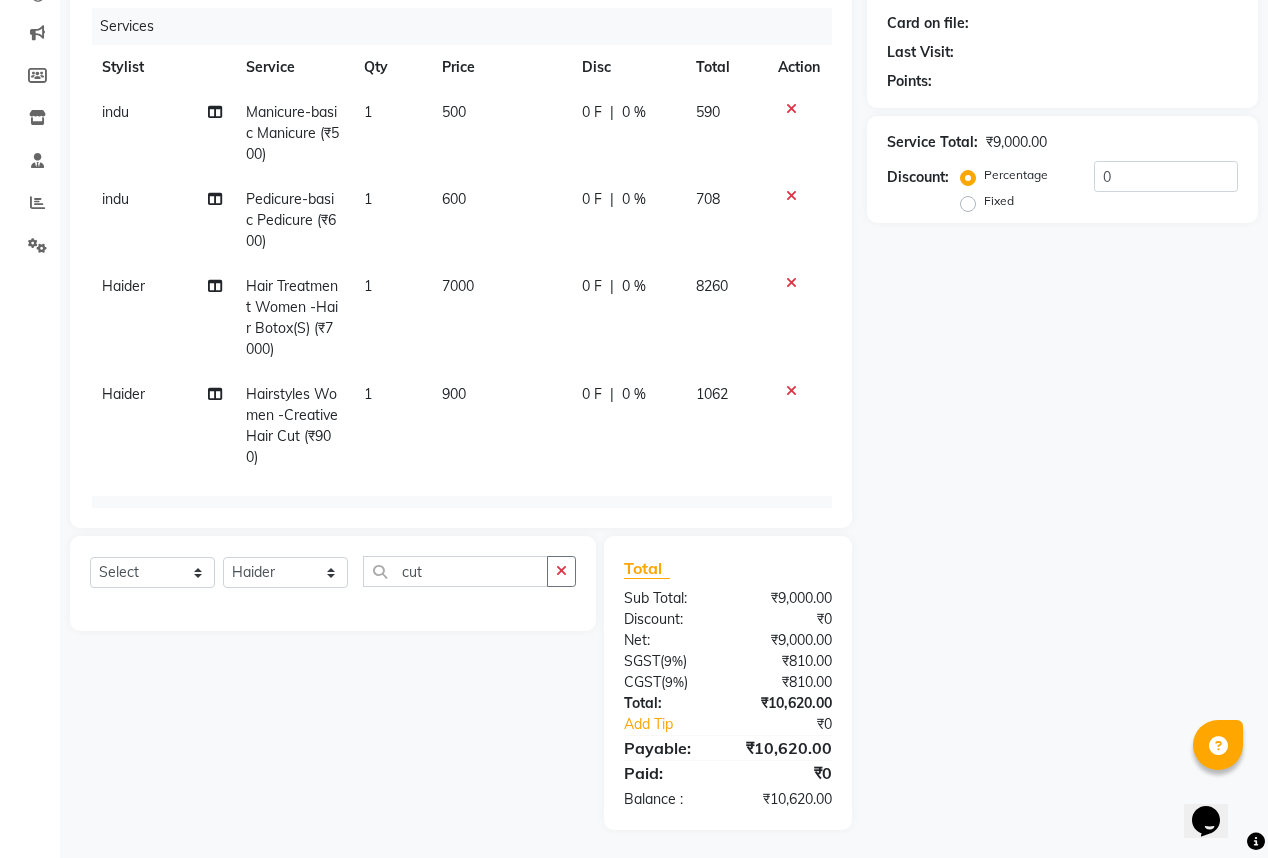 scroll, scrollTop: 242, scrollLeft: 0, axis: vertical 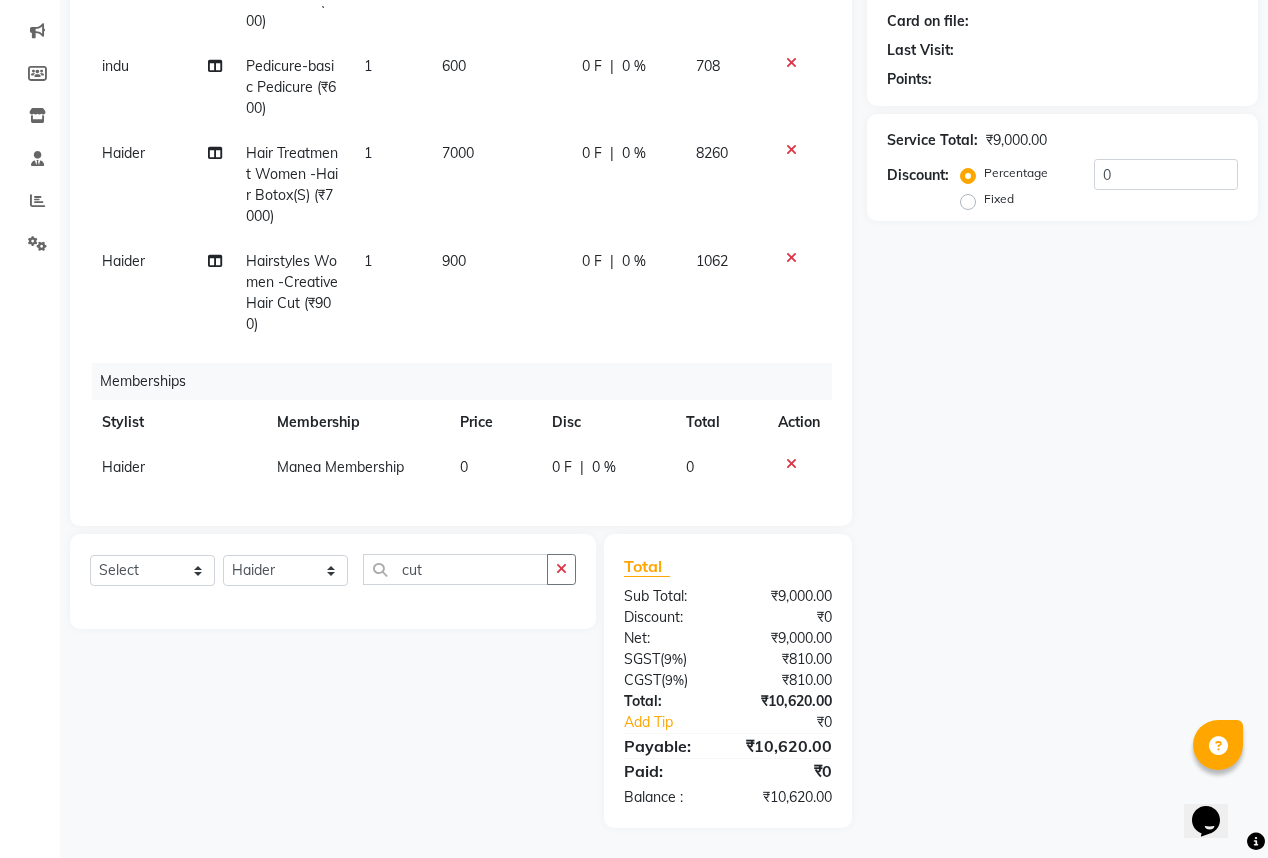 drag, startPoint x: 455, startPoint y: 446, endPoint x: 467, endPoint y: 445, distance: 12.0415945 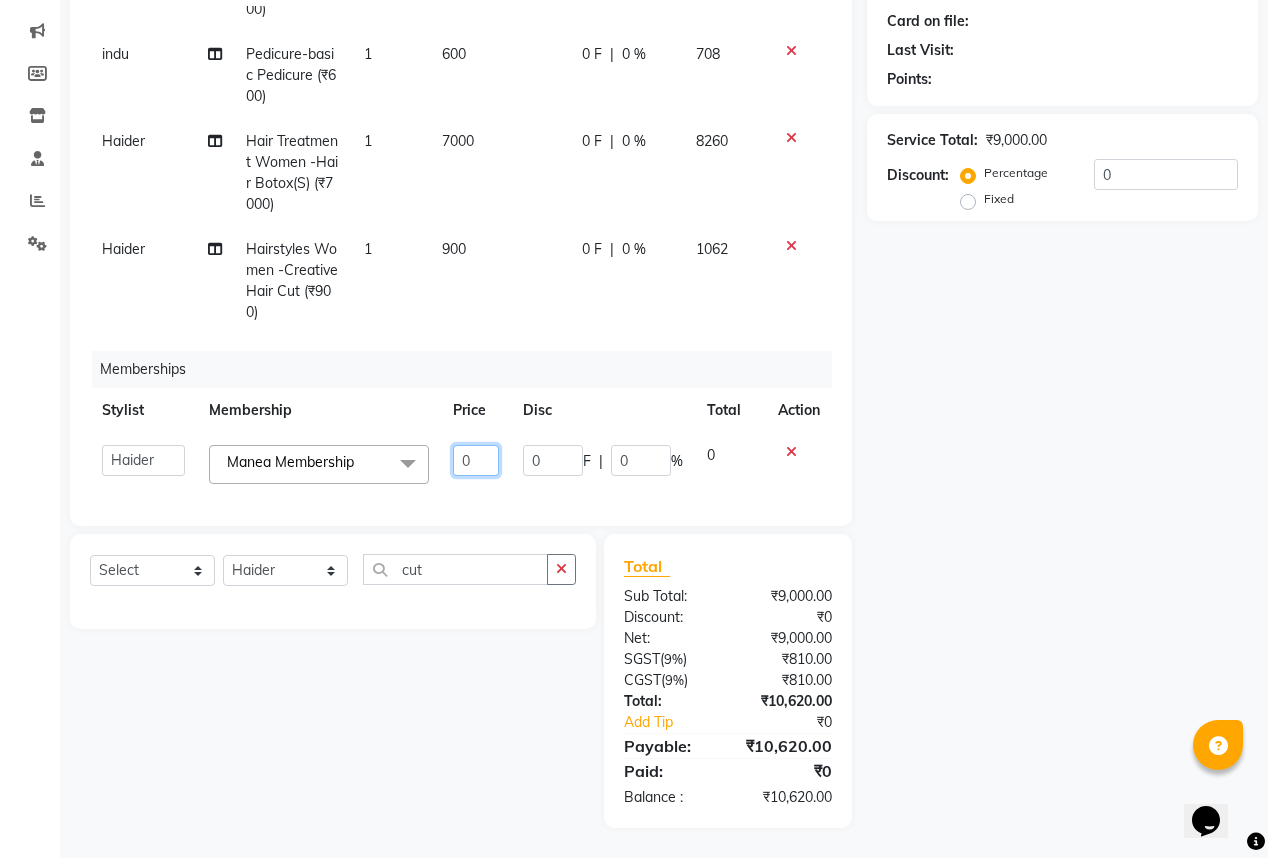 click on "0" 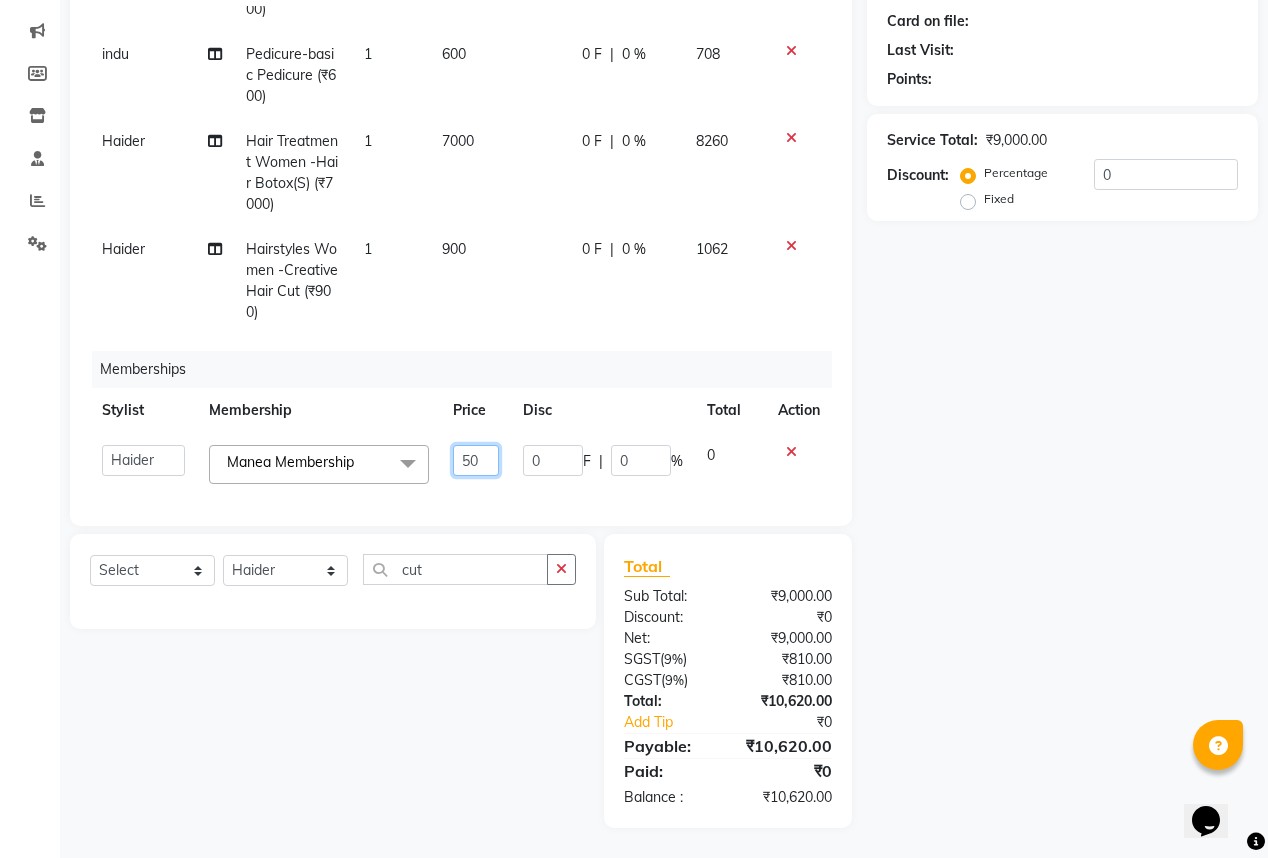 type on "500" 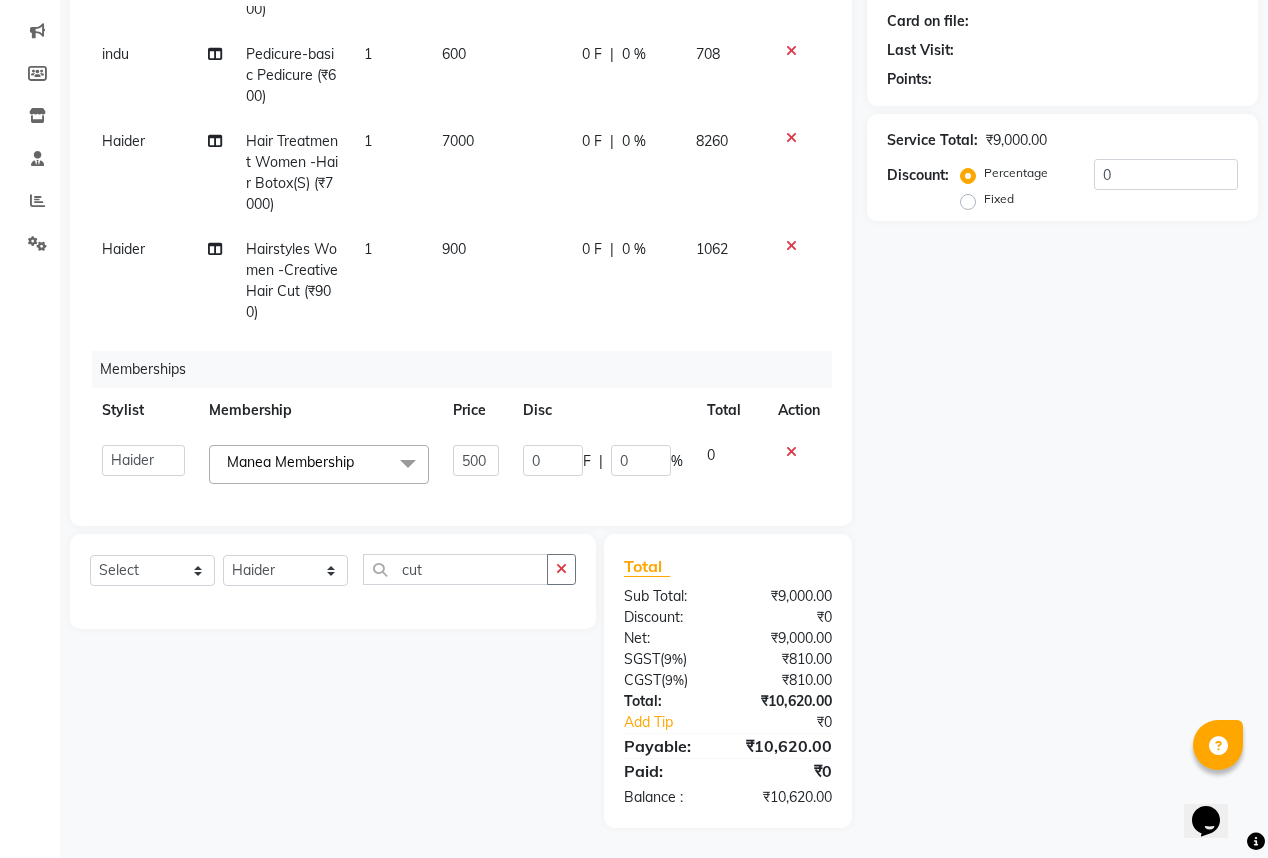 click on "0 F | 0 %" 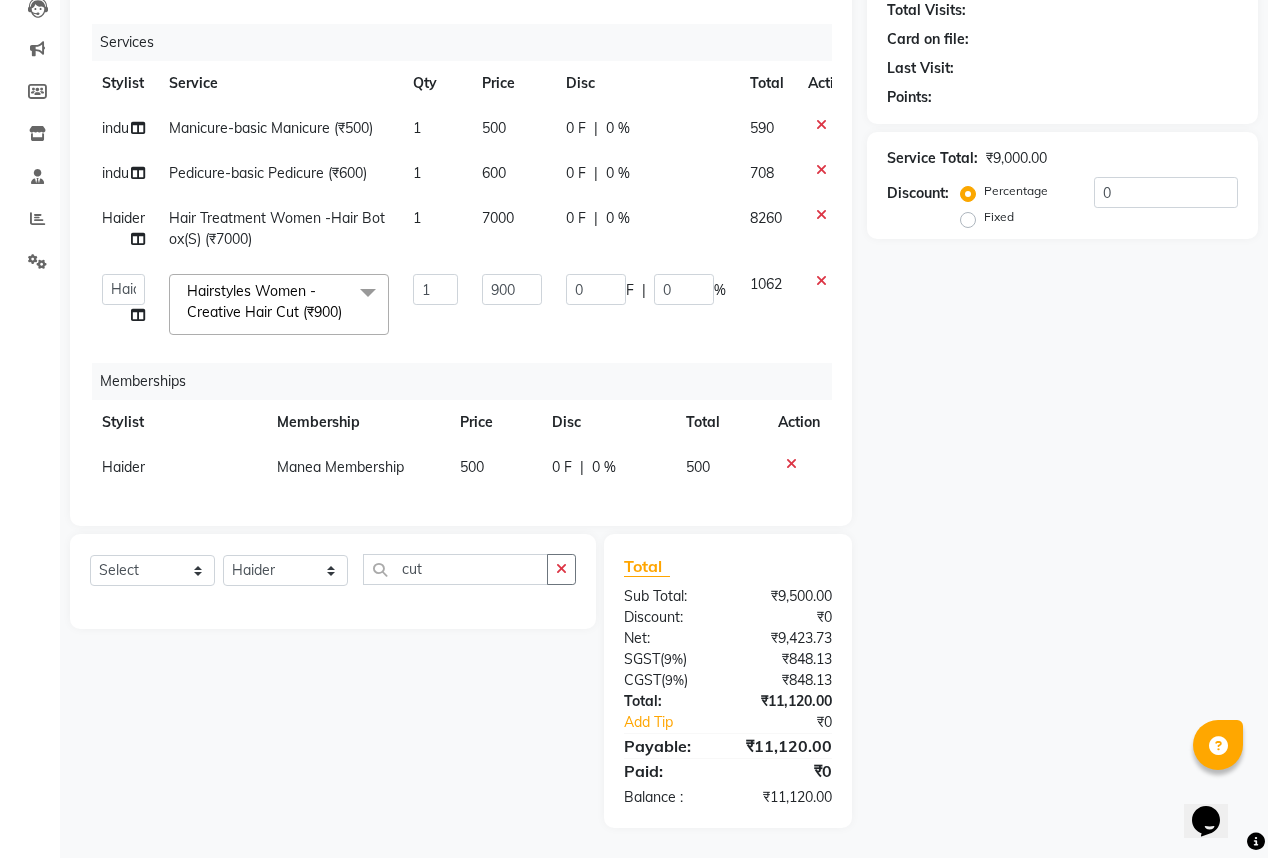 scroll, scrollTop: 15, scrollLeft: 0, axis: vertical 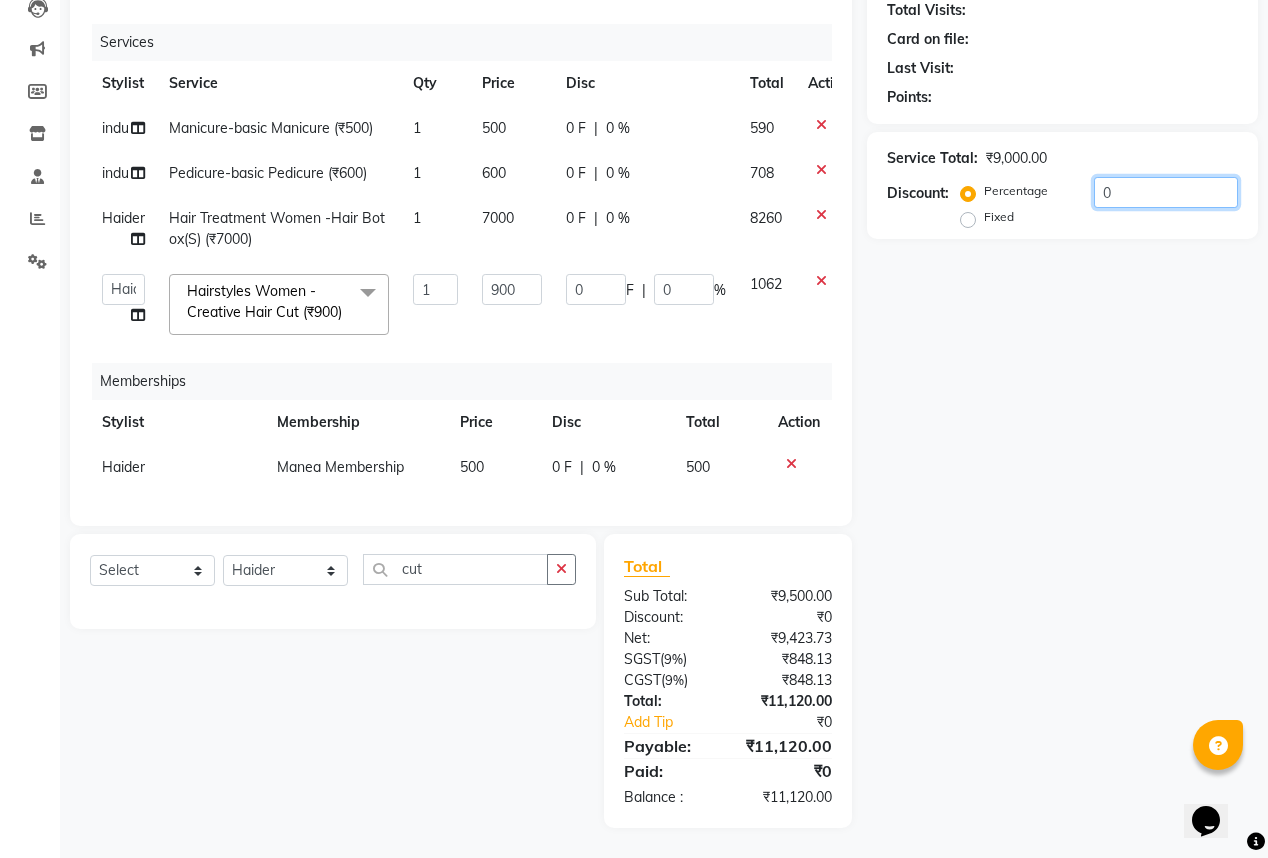 click on "0" 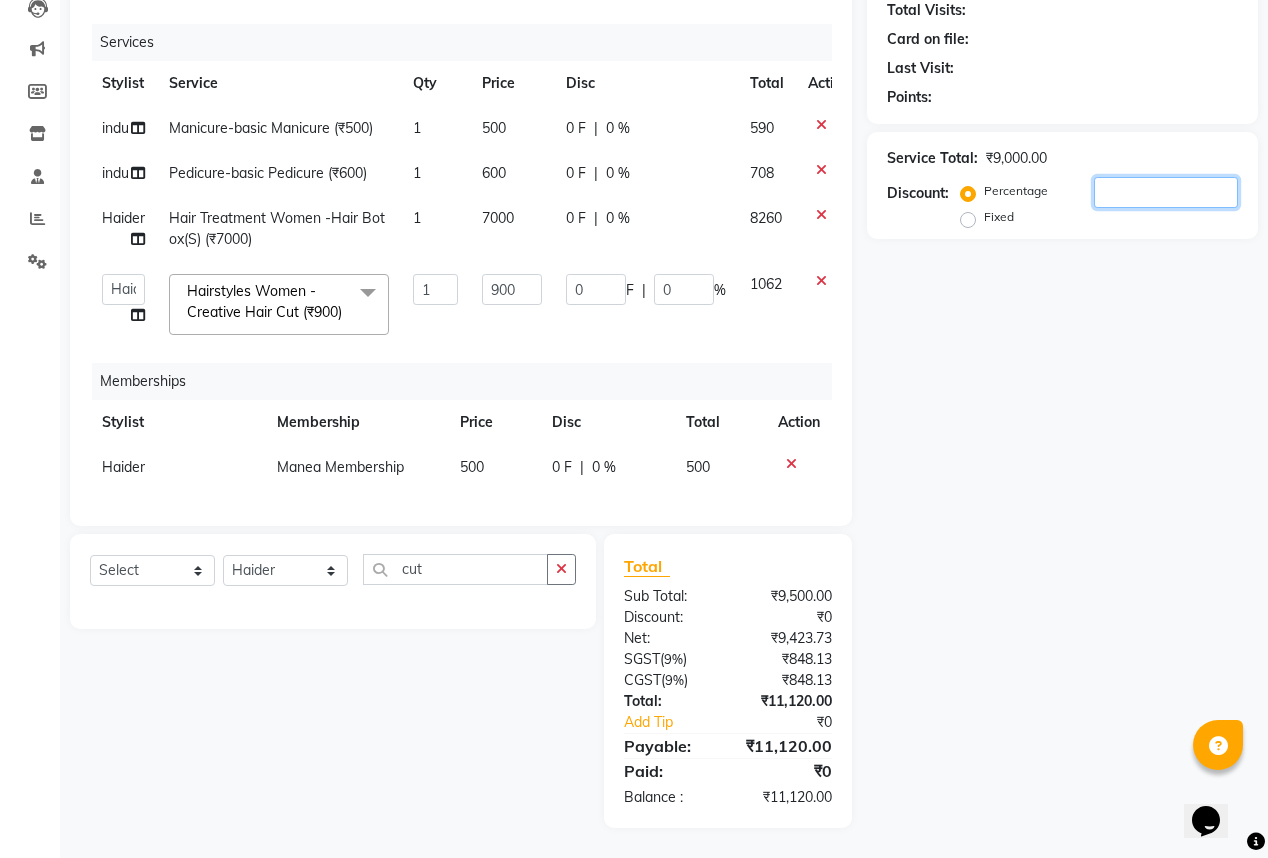 type on "0" 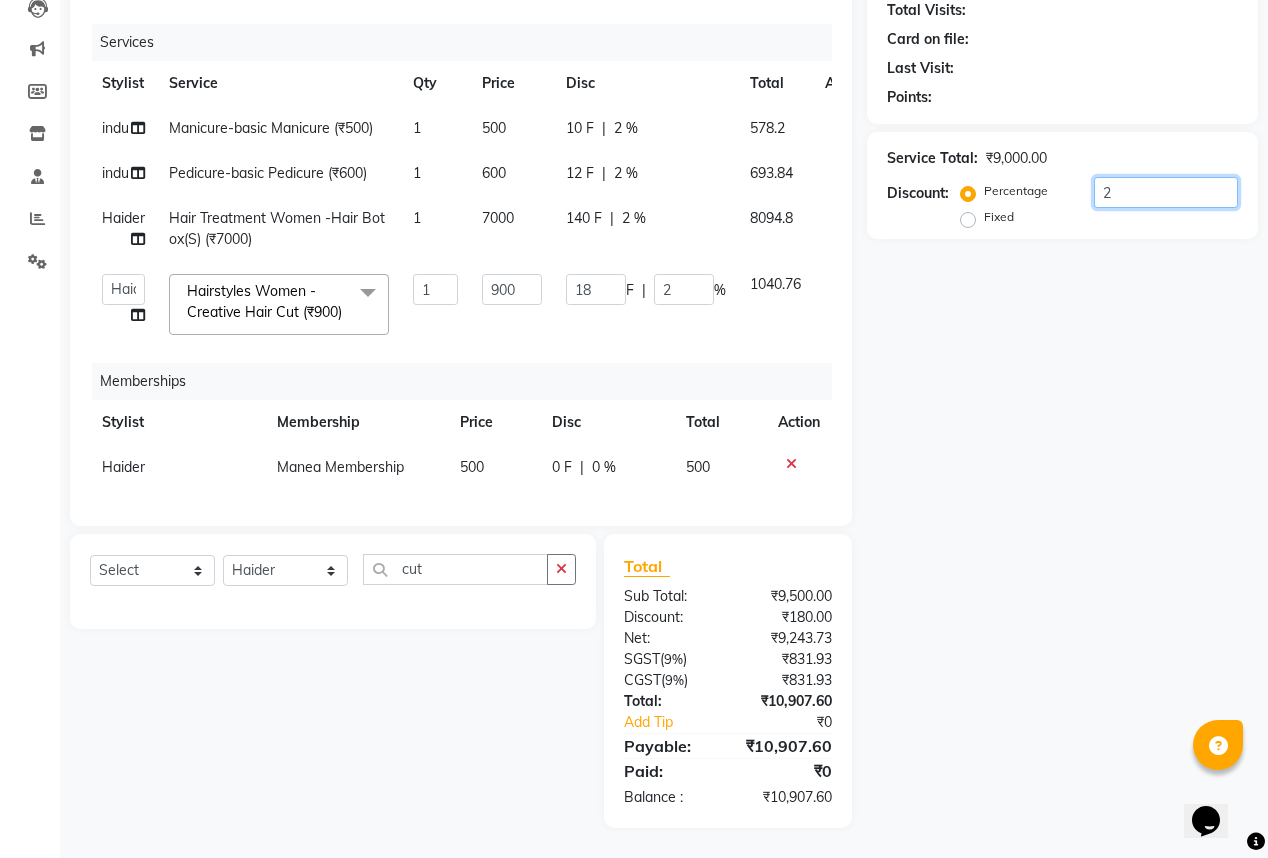 type on "25" 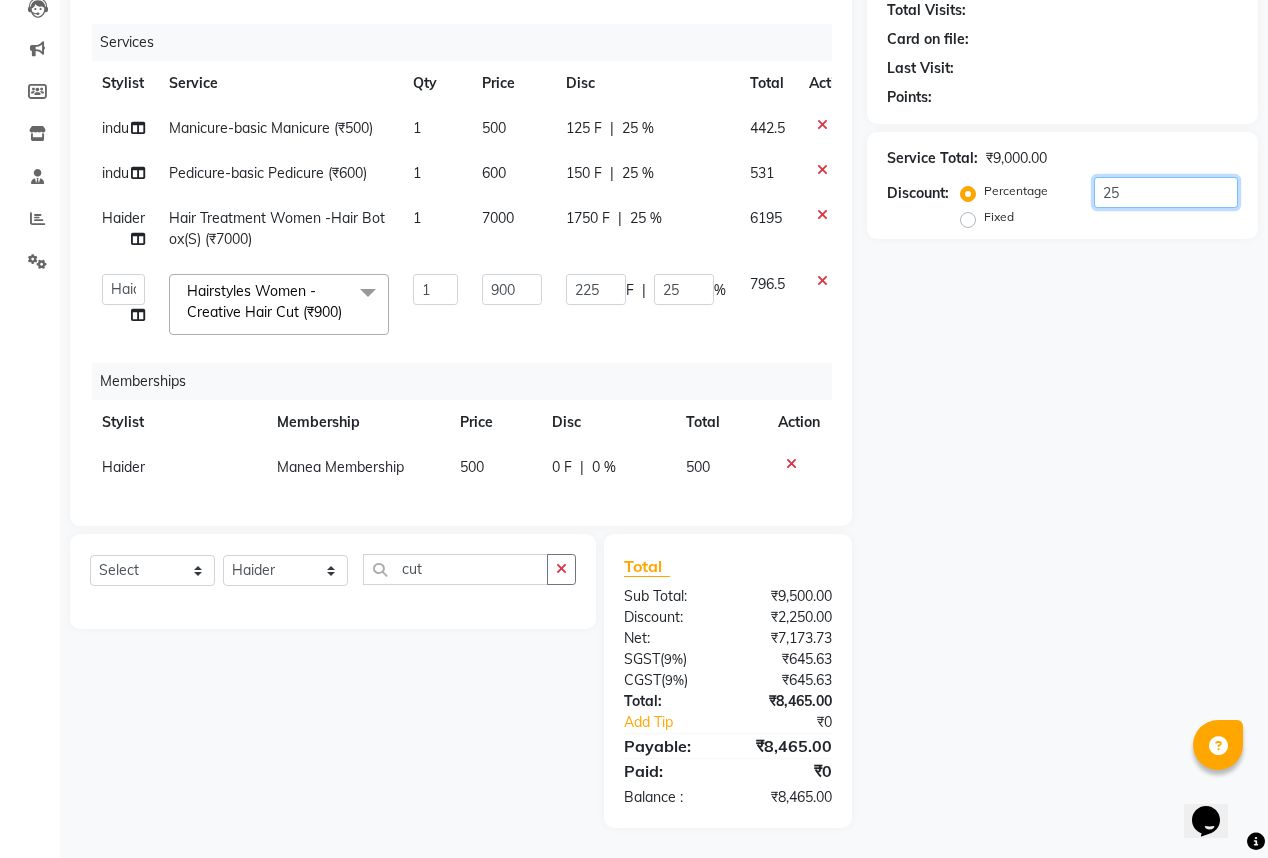 scroll, scrollTop: 242, scrollLeft: 0, axis: vertical 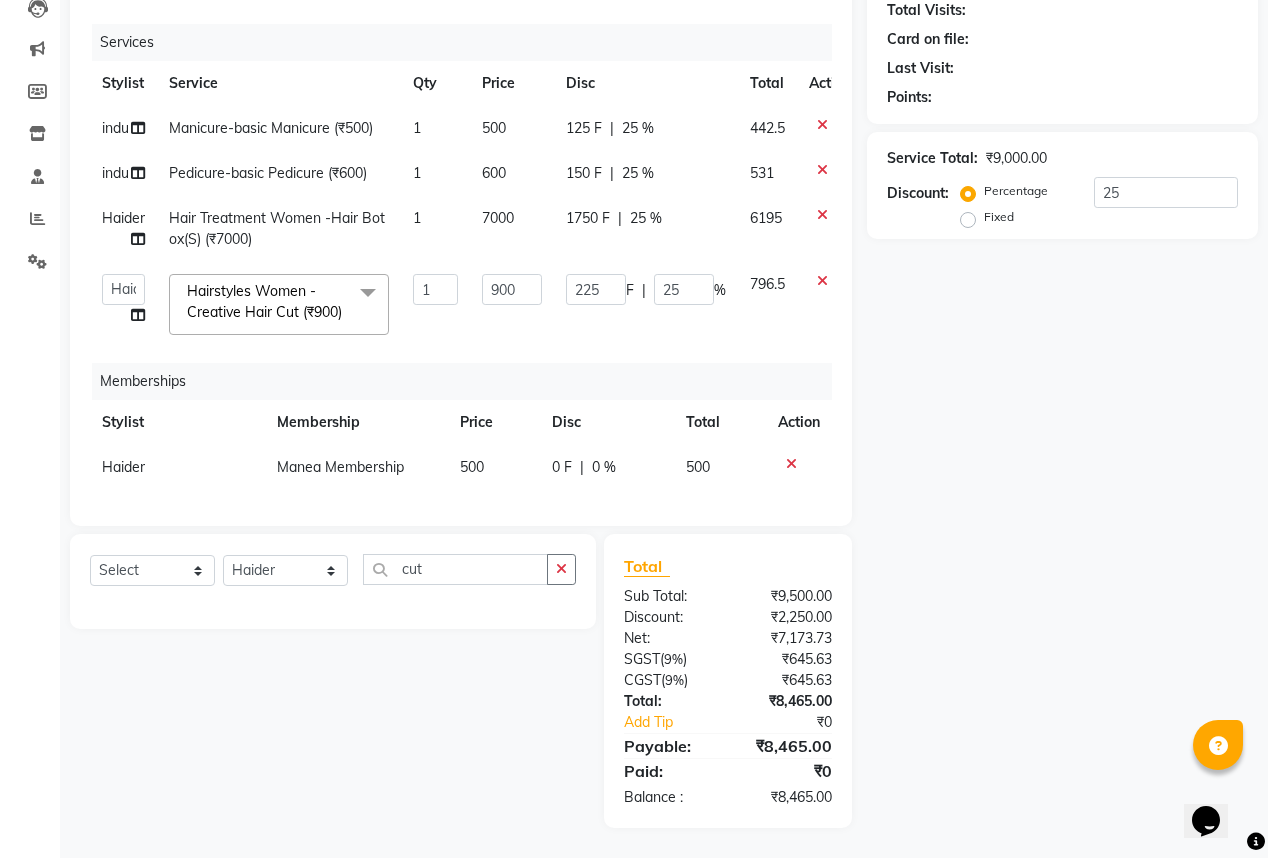 click on "Name: Membership: Total Visits: Card on file: Last Visit:  Points:  Service Total:  ₹9,000.00  Discount:  Percentage   Fixed  25" 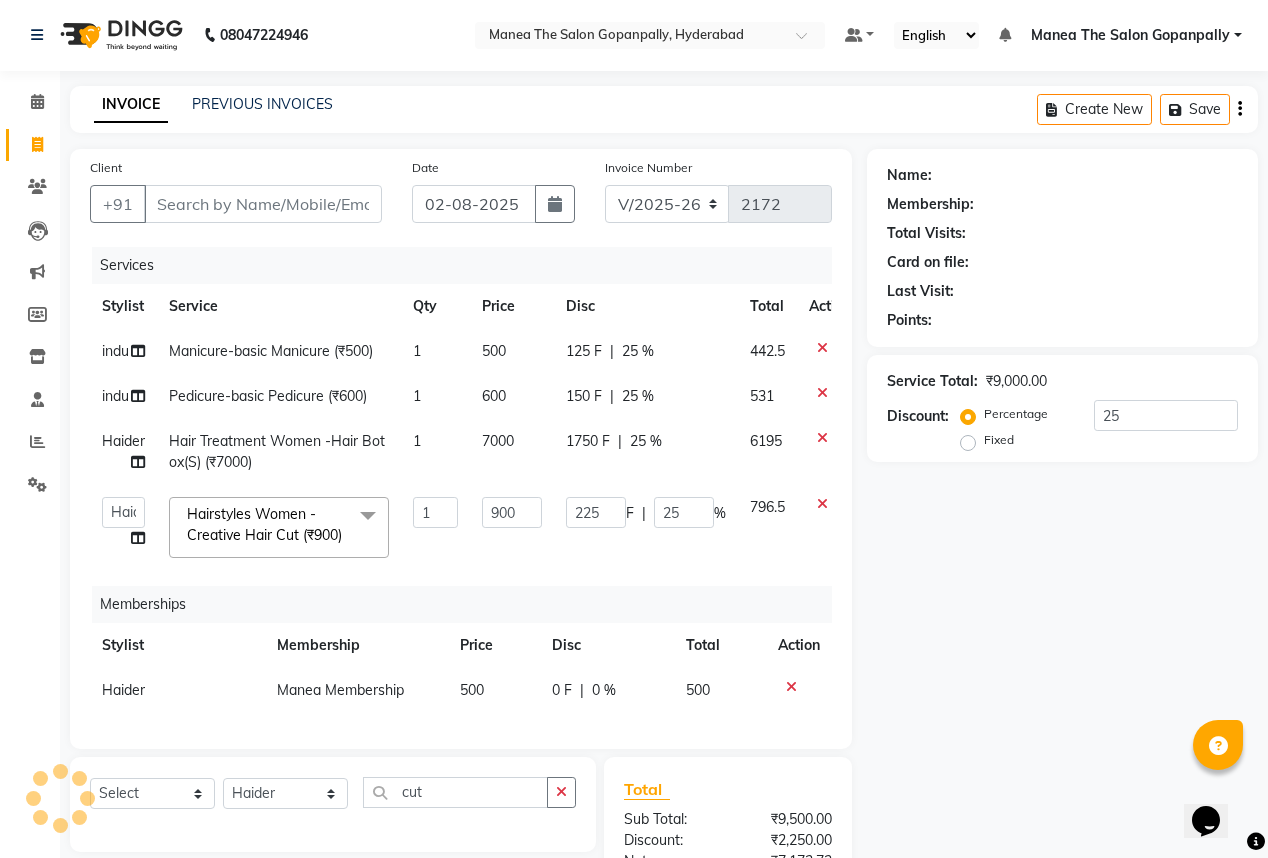 scroll, scrollTop: 0, scrollLeft: 0, axis: both 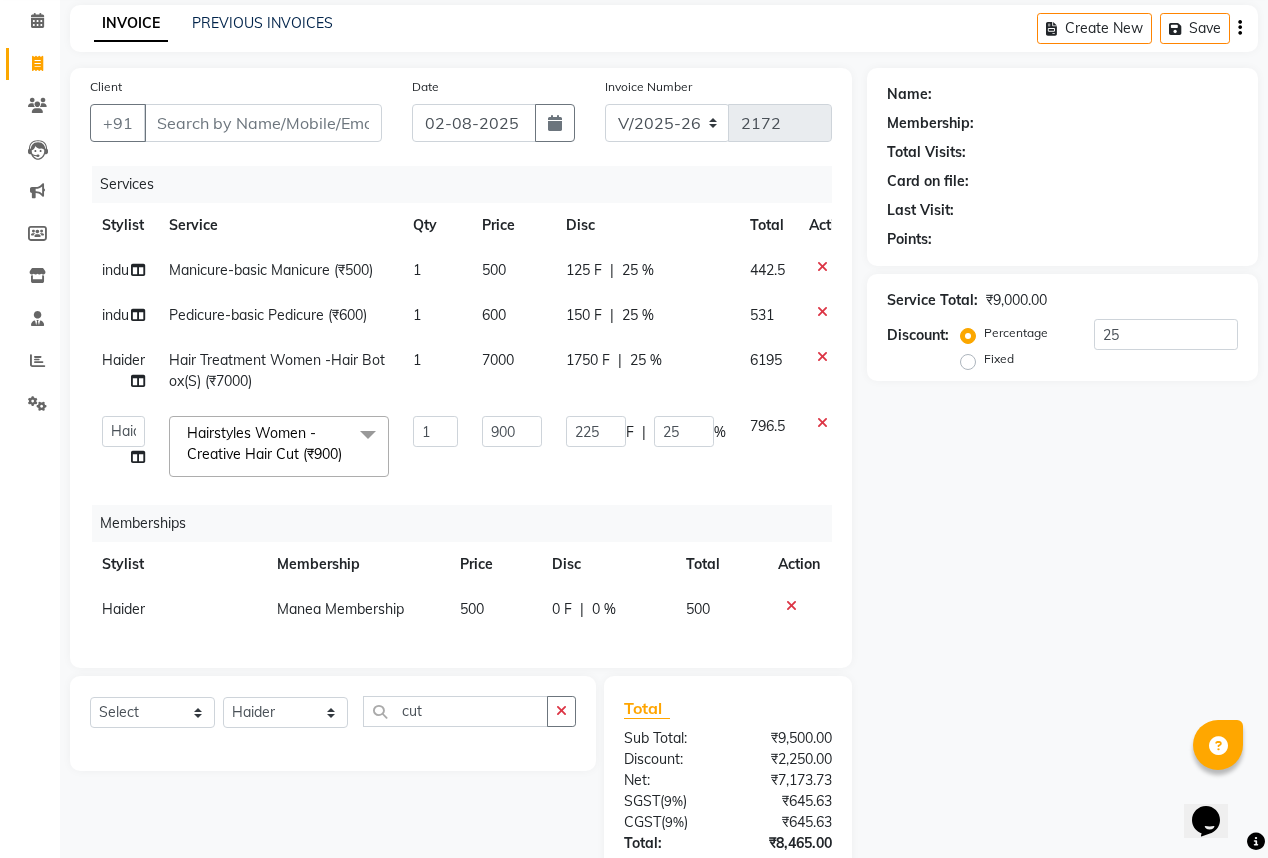 click on "Name: Membership: Total Visits: Card on file: Last Visit:  Points:  Service Total:  ₹9,000.00  Discount:  Percentage   Fixed  25" 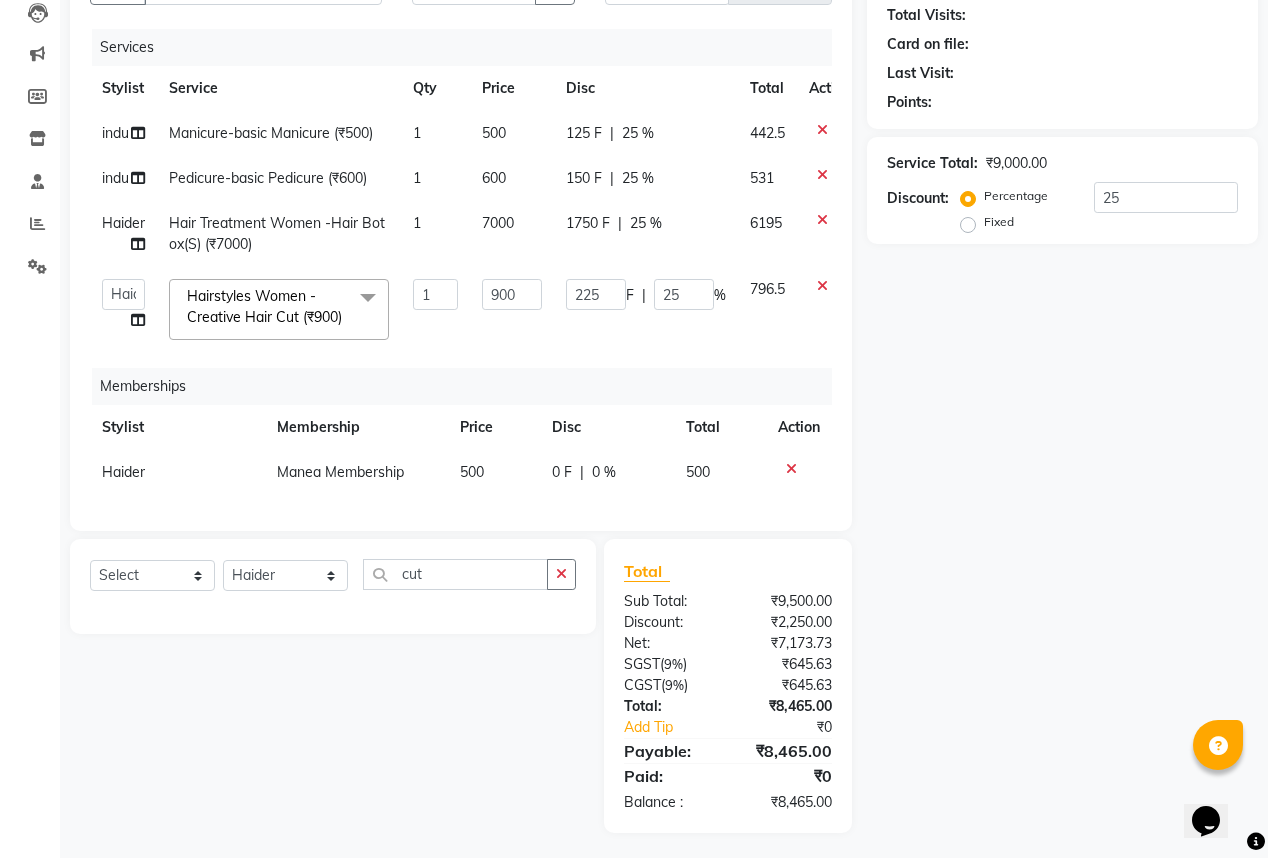 scroll, scrollTop: 242, scrollLeft: 0, axis: vertical 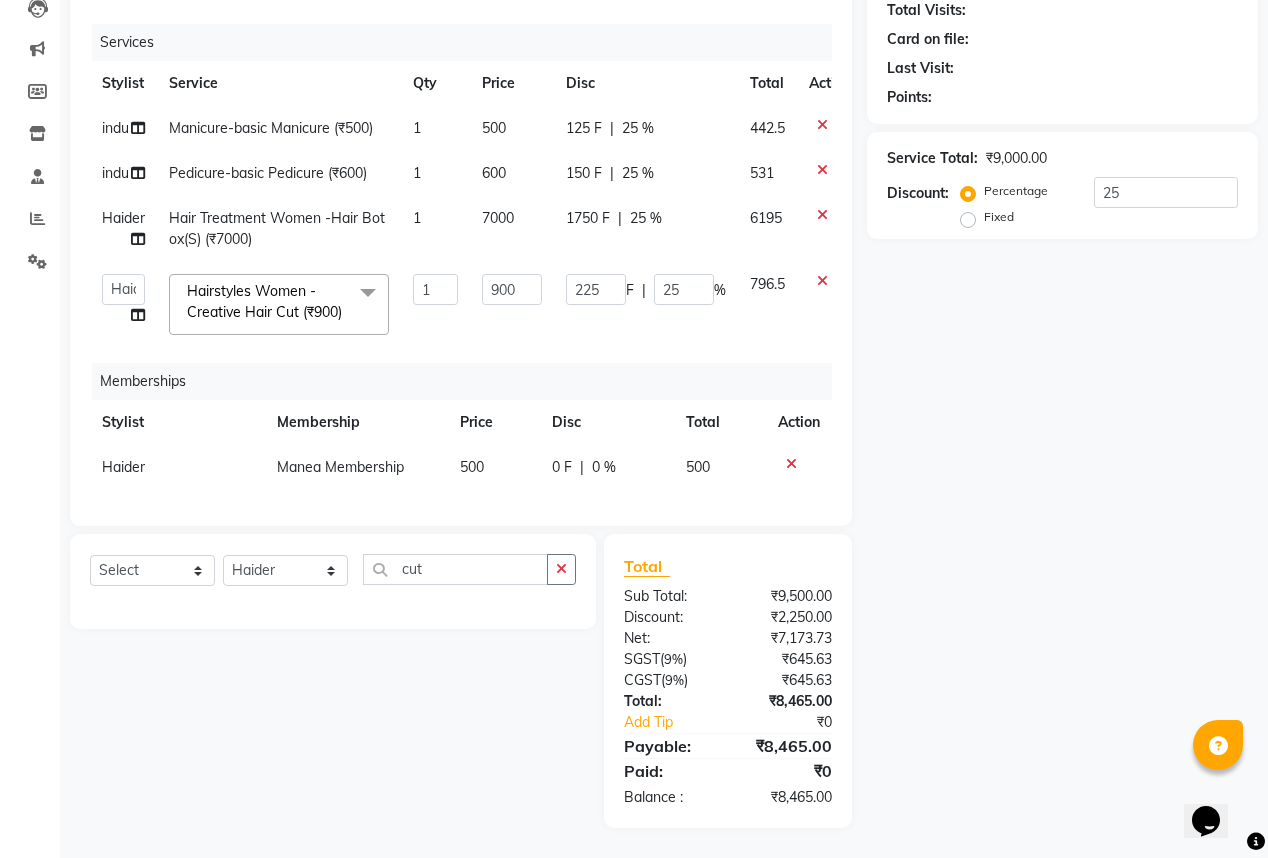 click on "Name: Membership: Total Visits: Card on file: Last Visit:  Points:  Service Total:  ₹9,000.00  Discount:  Percentage   Fixed  25" 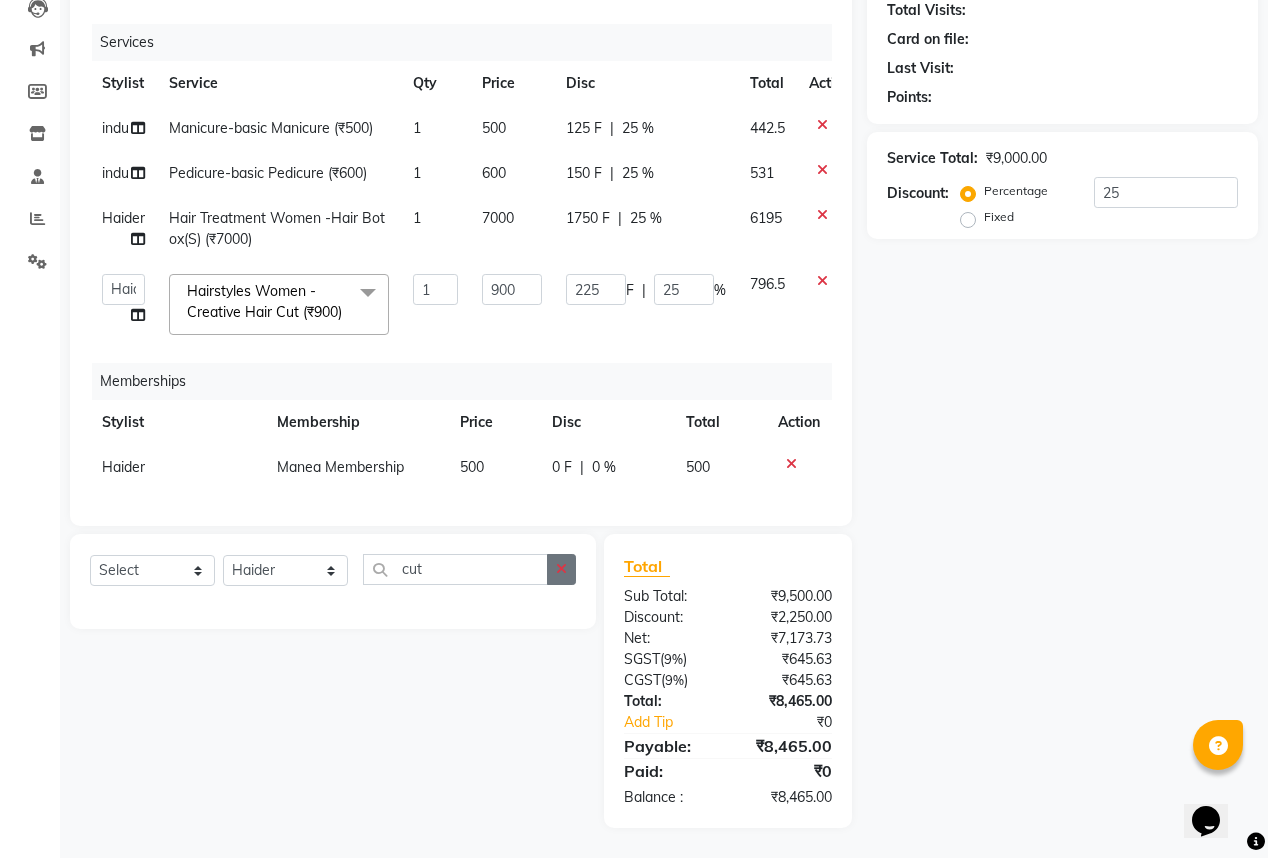 click 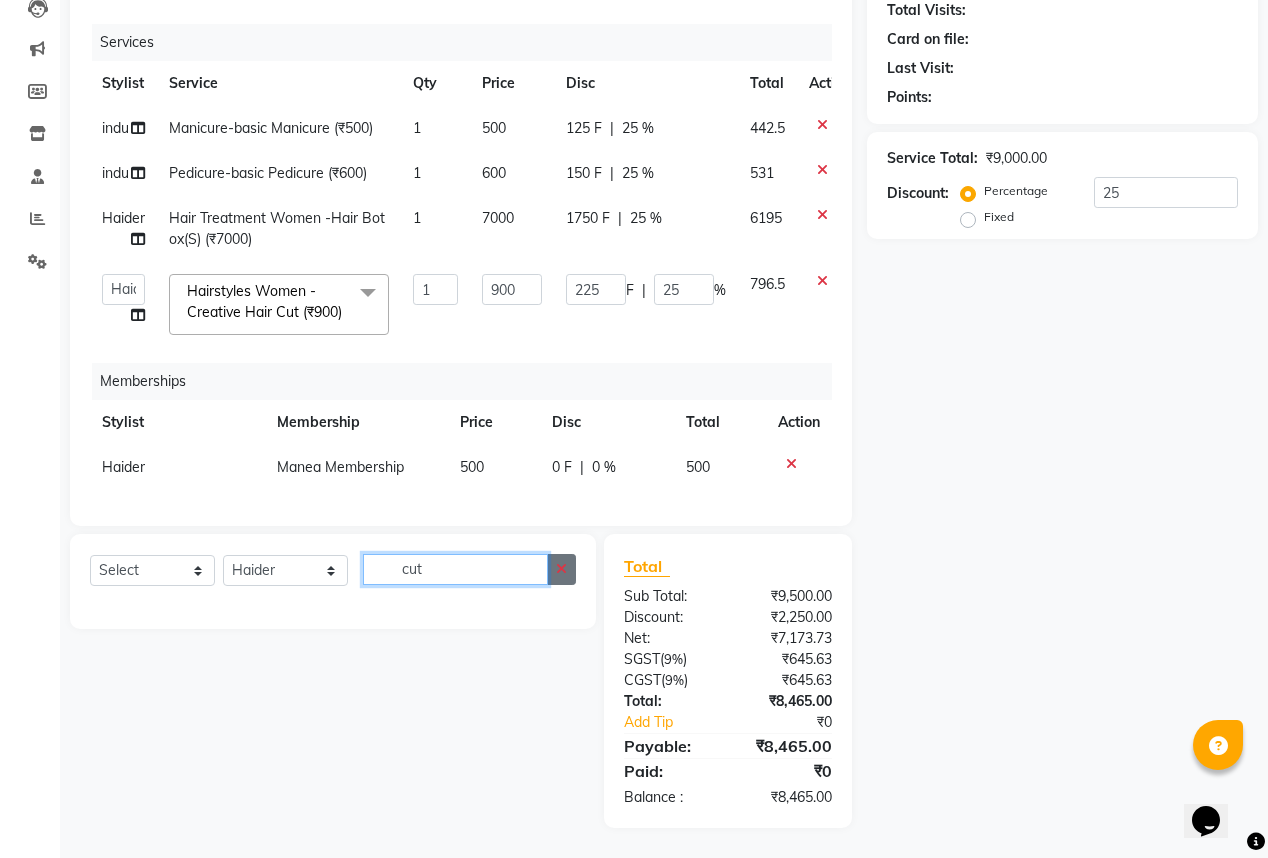 type 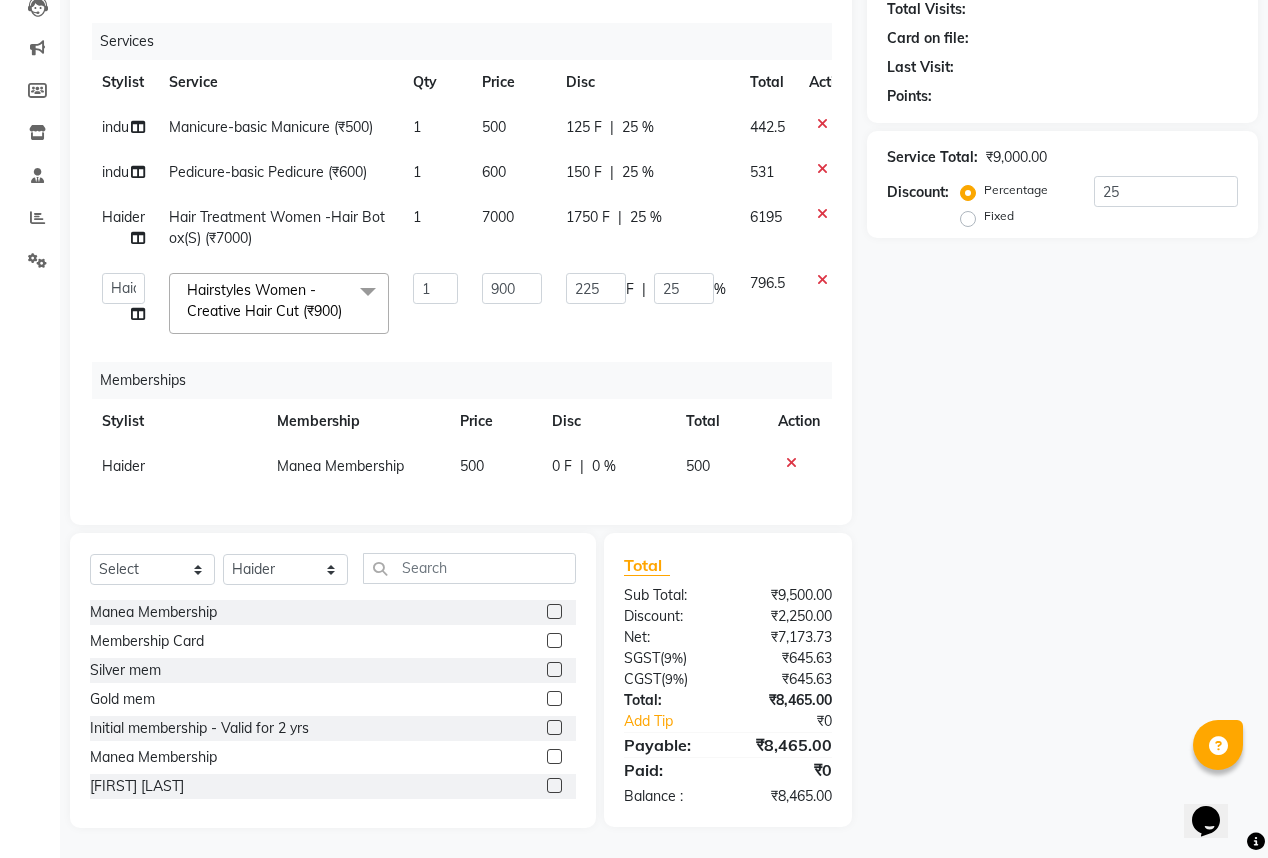 click on "Name: Membership: Total Visits: Card on file: Last Visit:  Points:  Service Total:  ₹9,000.00  Discount:  Percentage   Fixed  25" 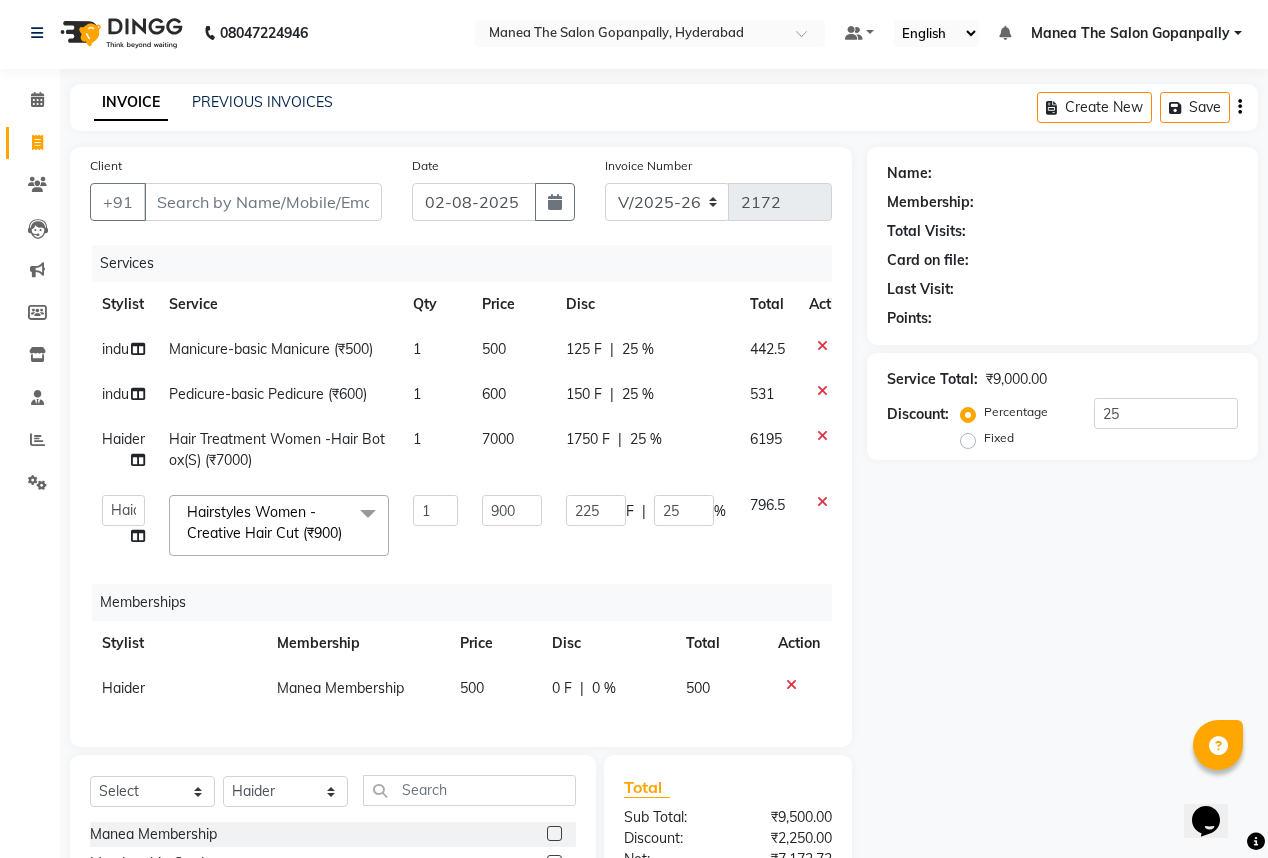 scroll, scrollTop: 0, scrollLeft: 0, axis: both 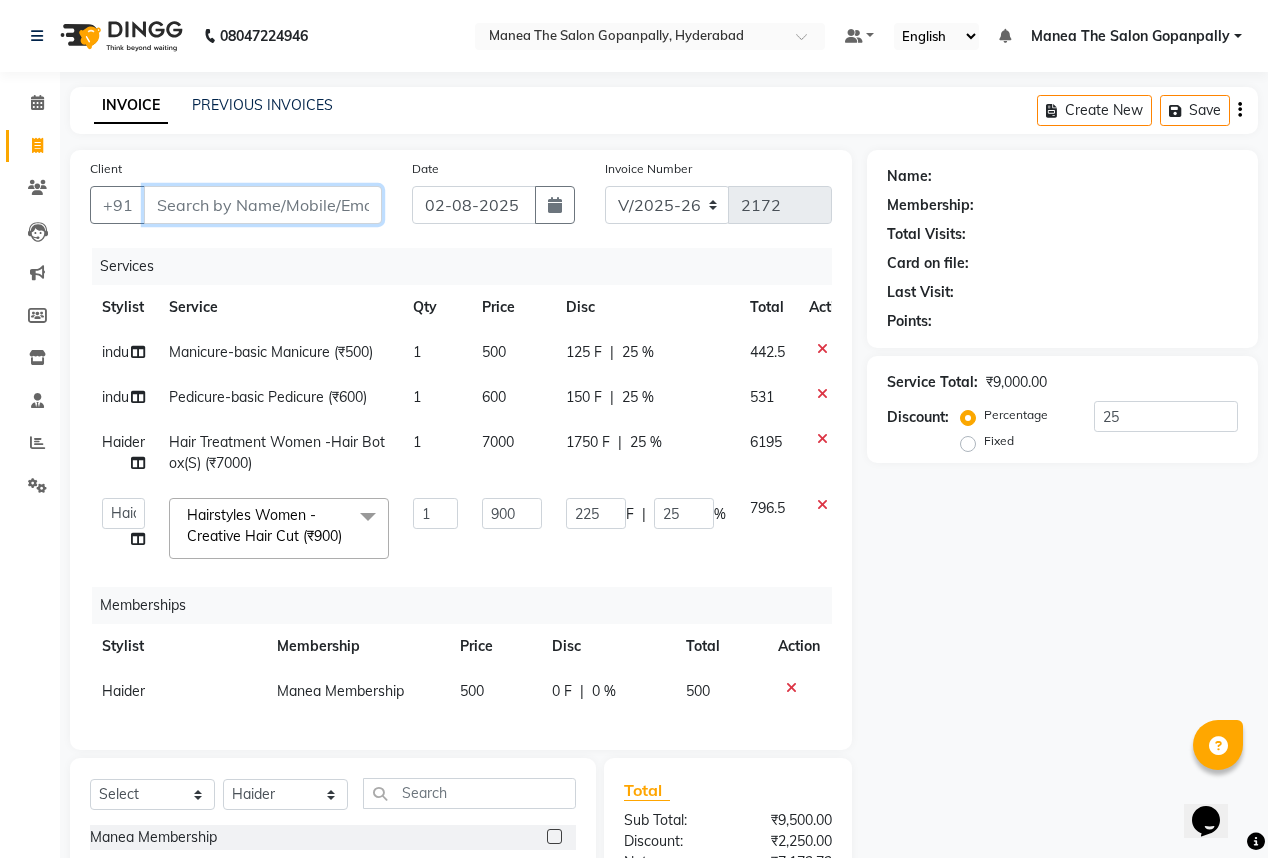 click on "Client" at bounding box center (263, 205) 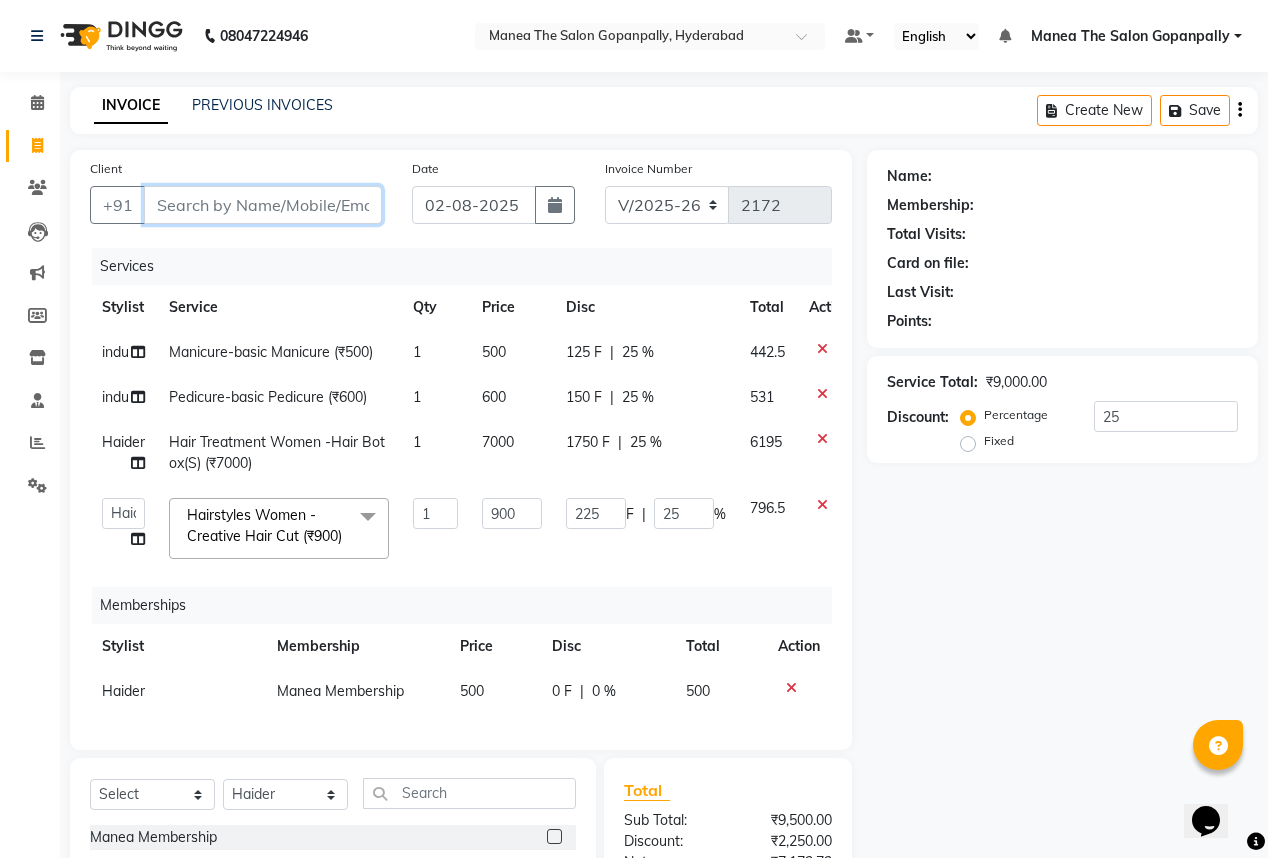 click on "Client" at bounding box center (263, 205) 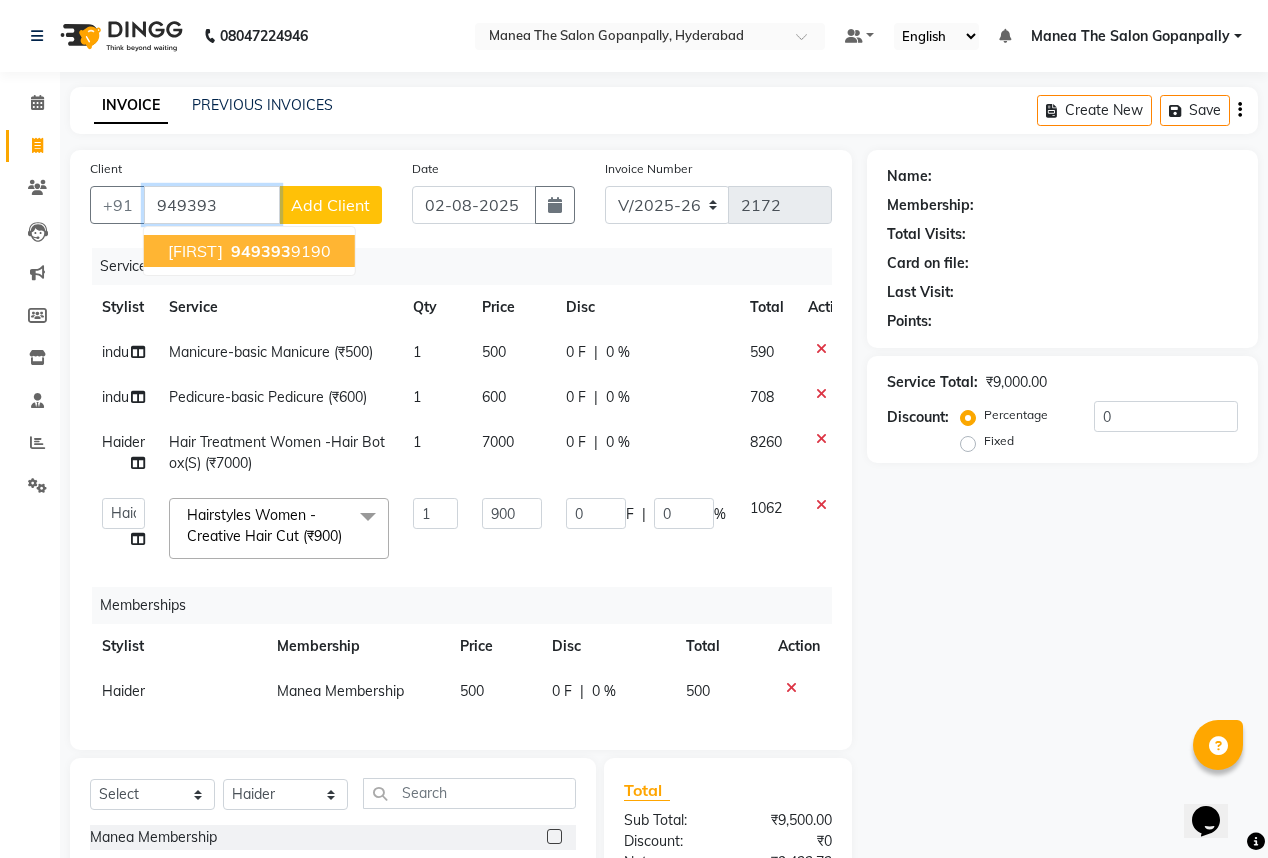 click on "949393 9190" at bounding box center (279, 251) 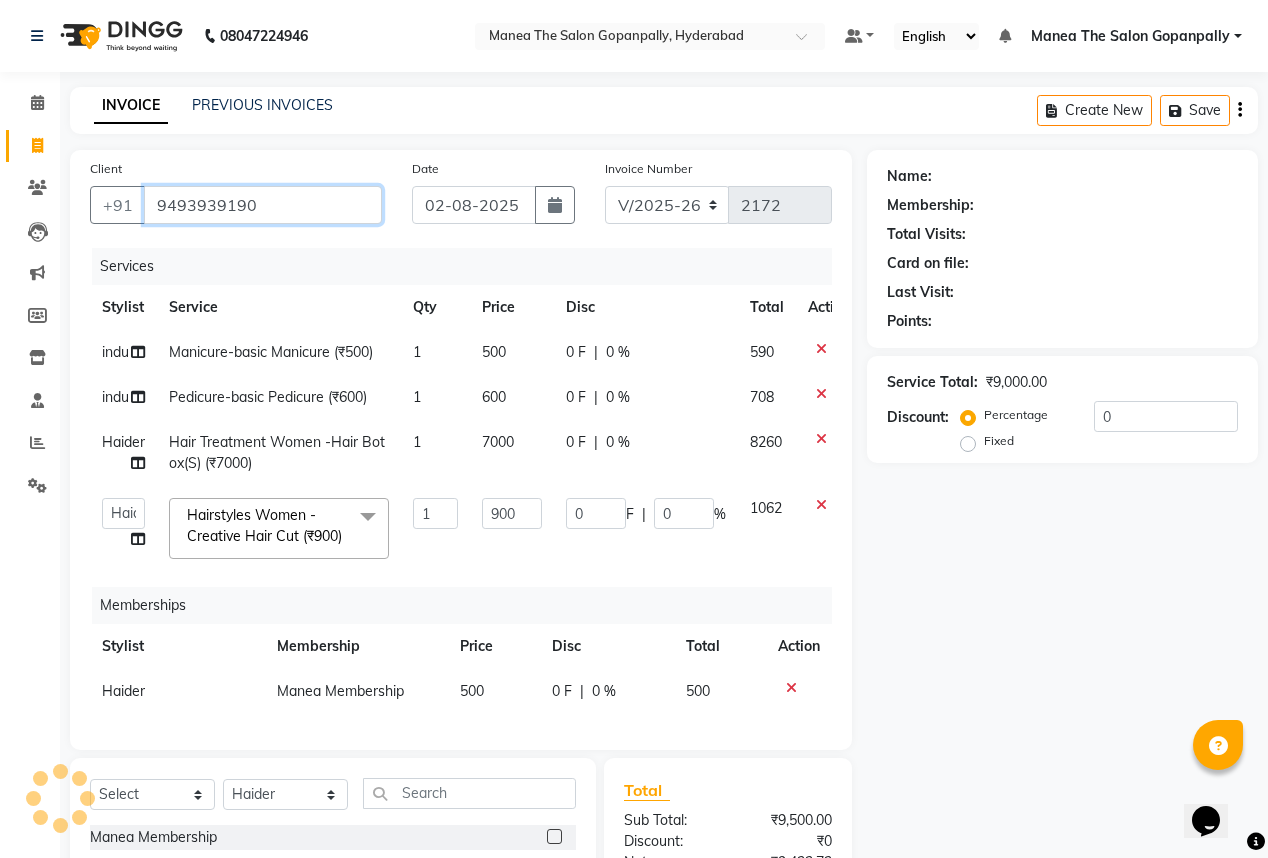 type on "9493939190" 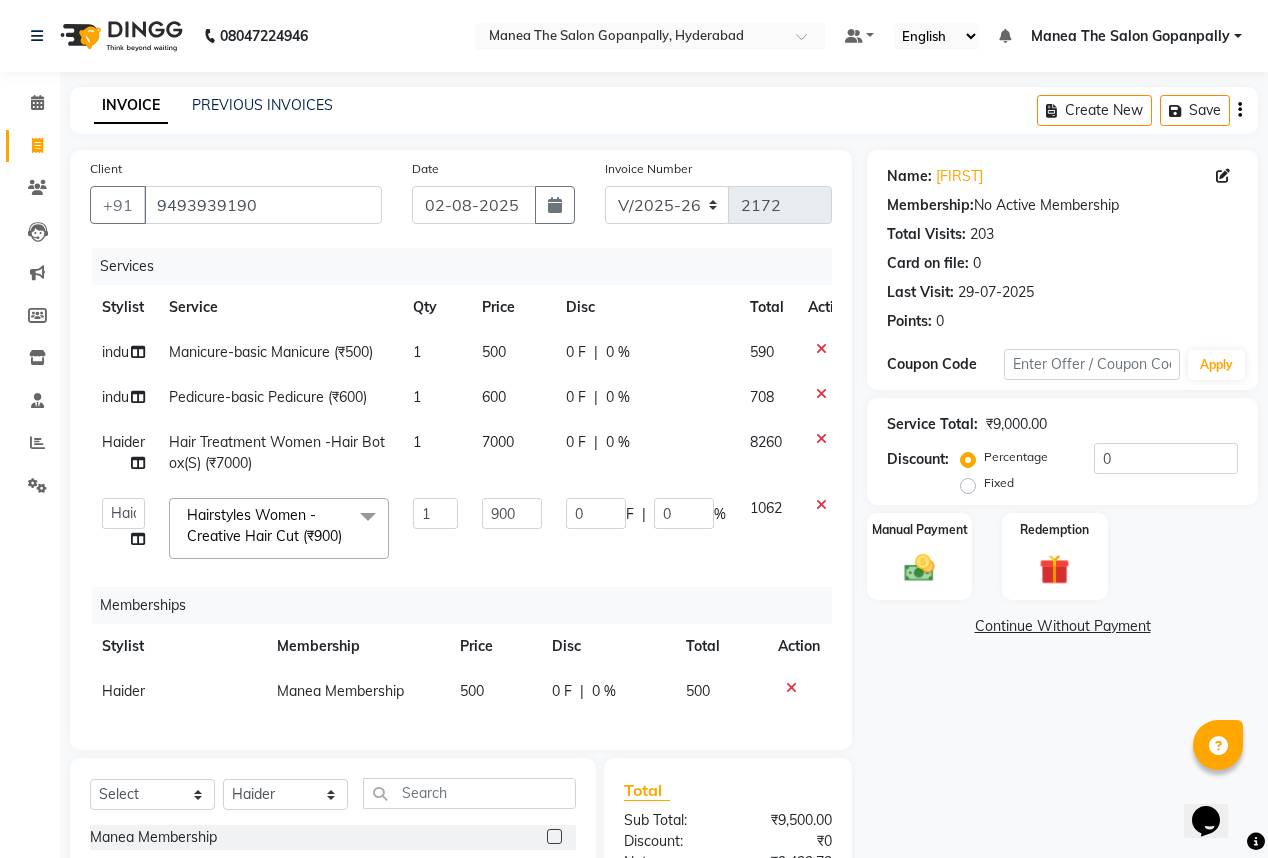 scroll, scrollTop: 15, scrollLeft: 0, axis: vertical 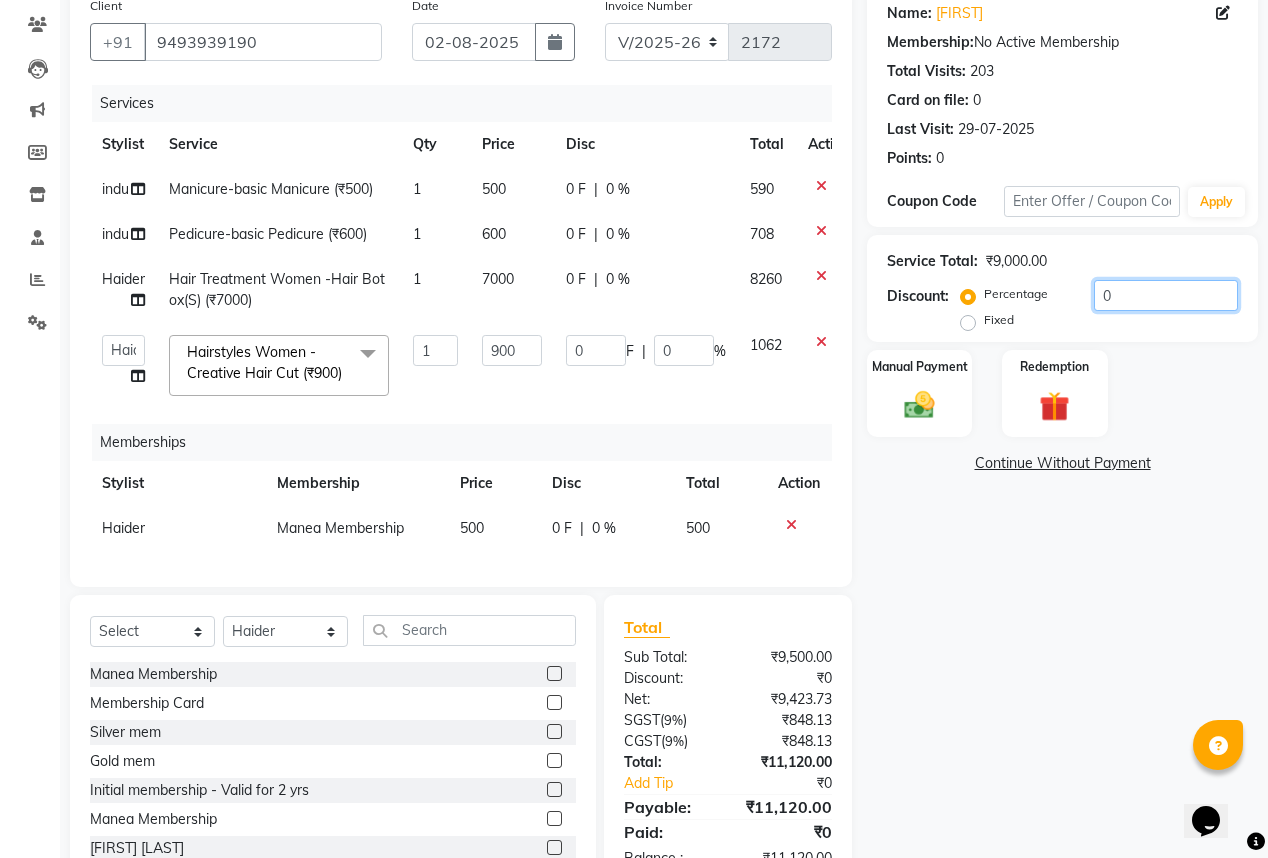 click on "0" 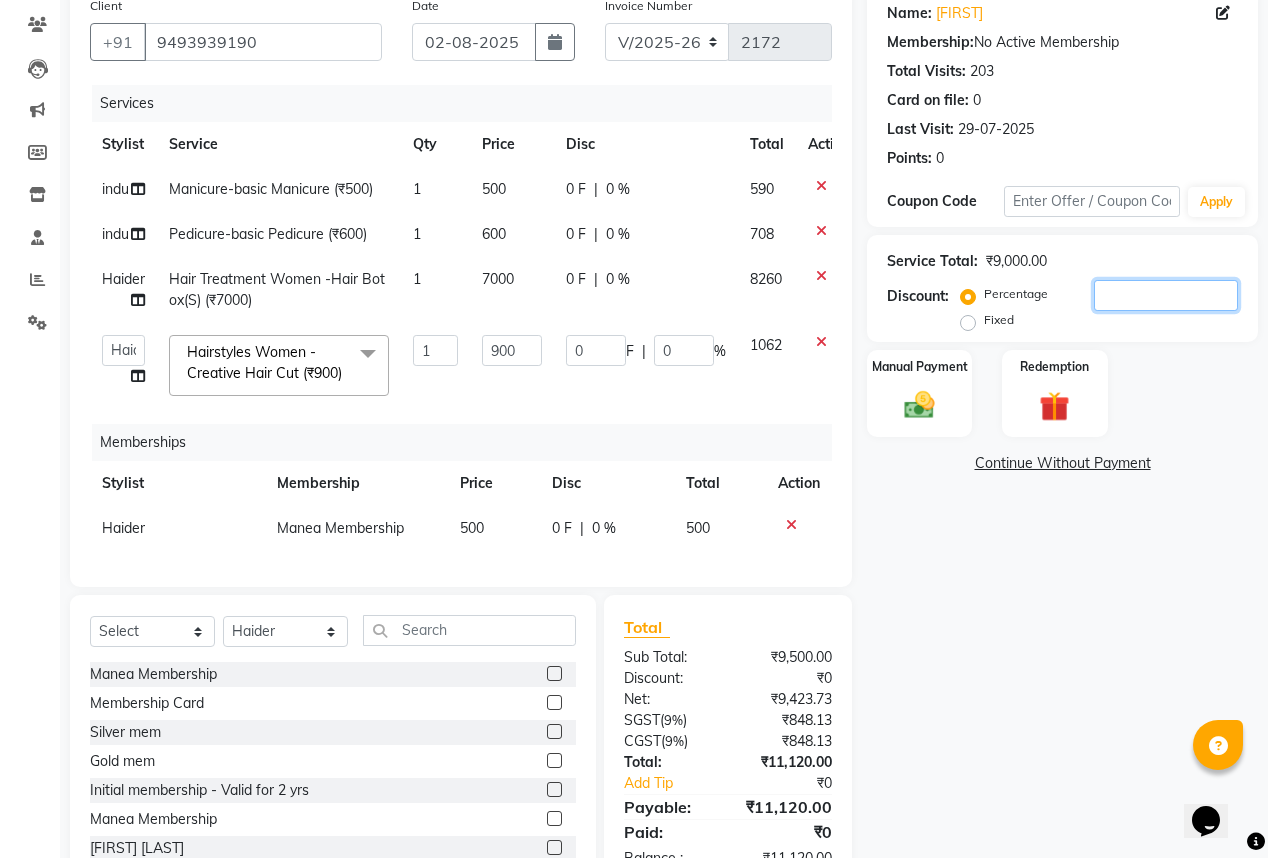 type on "2" 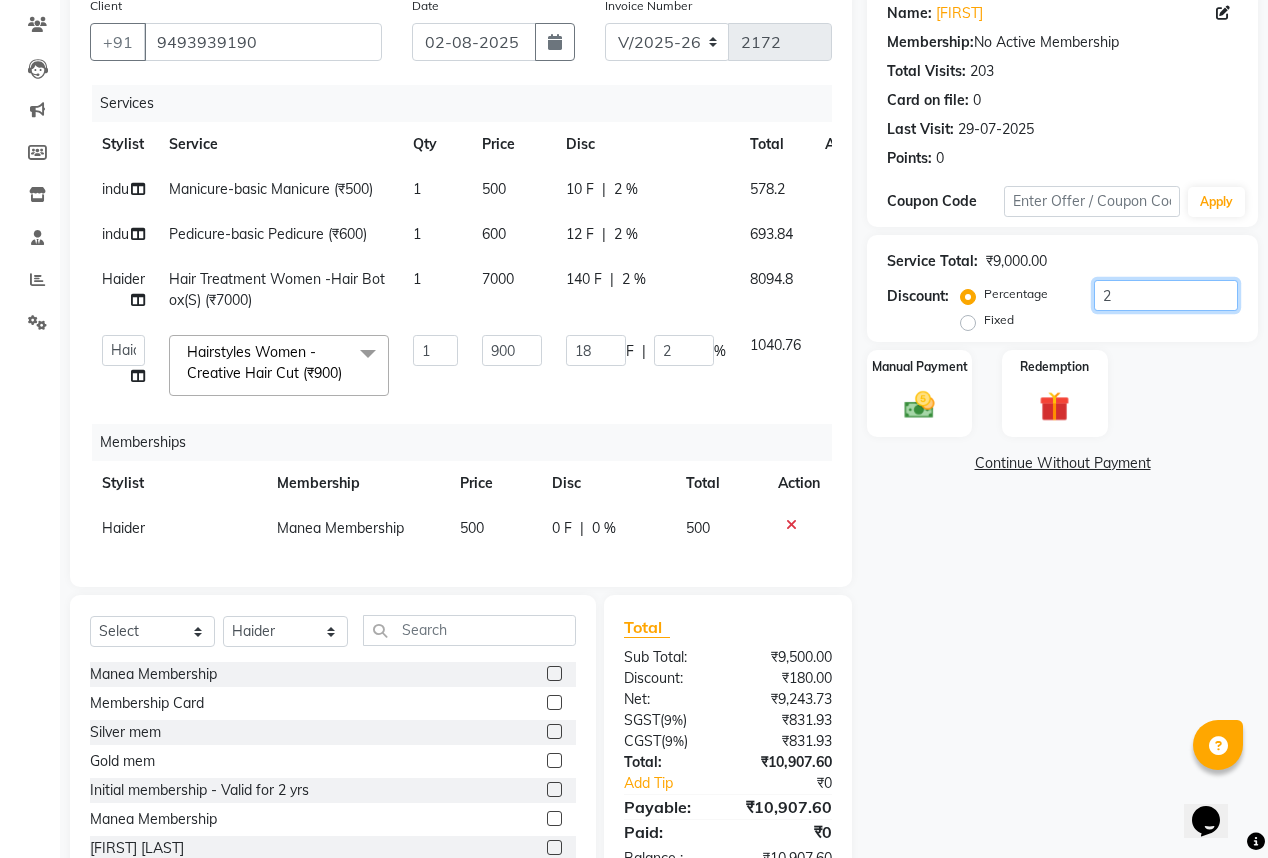 type on "25" 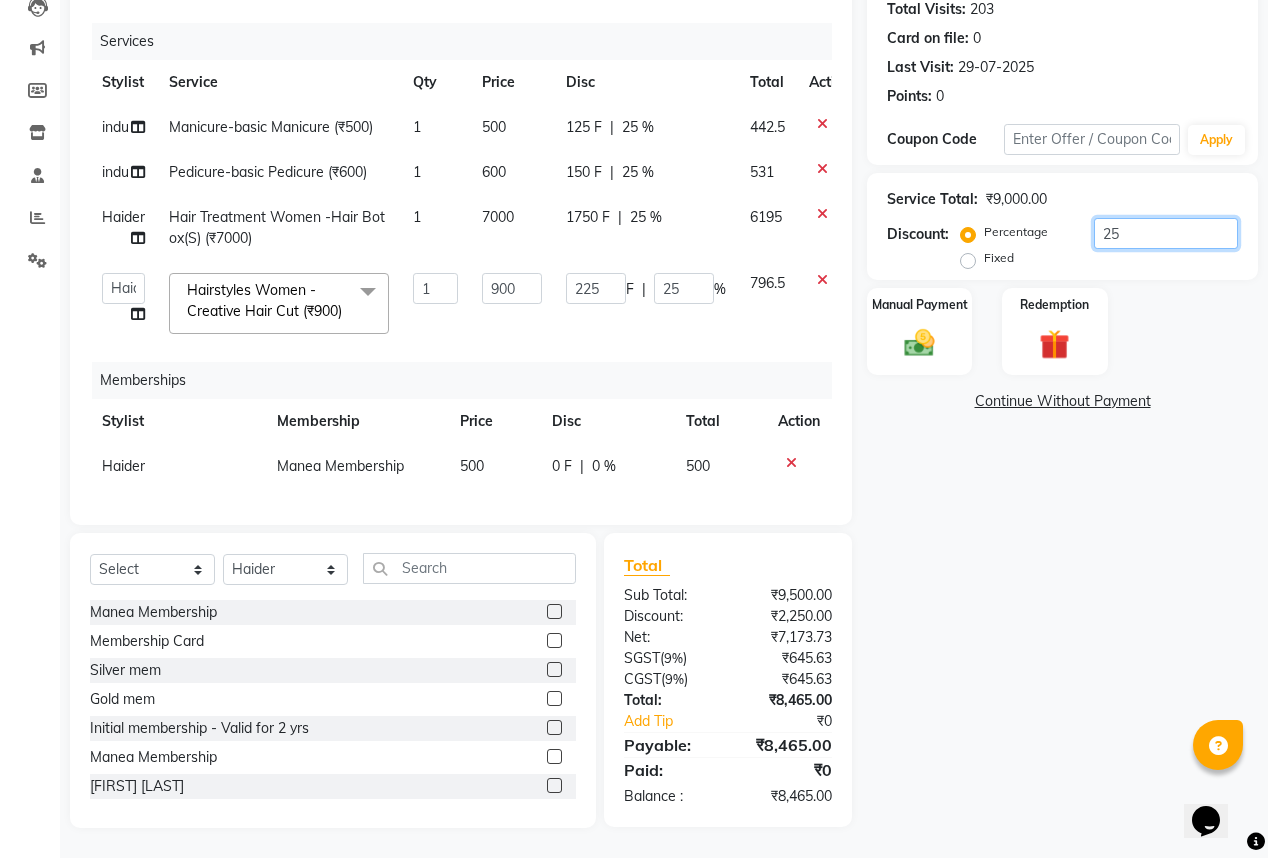 scroll, scrollTop: 243, scrollLeft: 0, axis: vertical 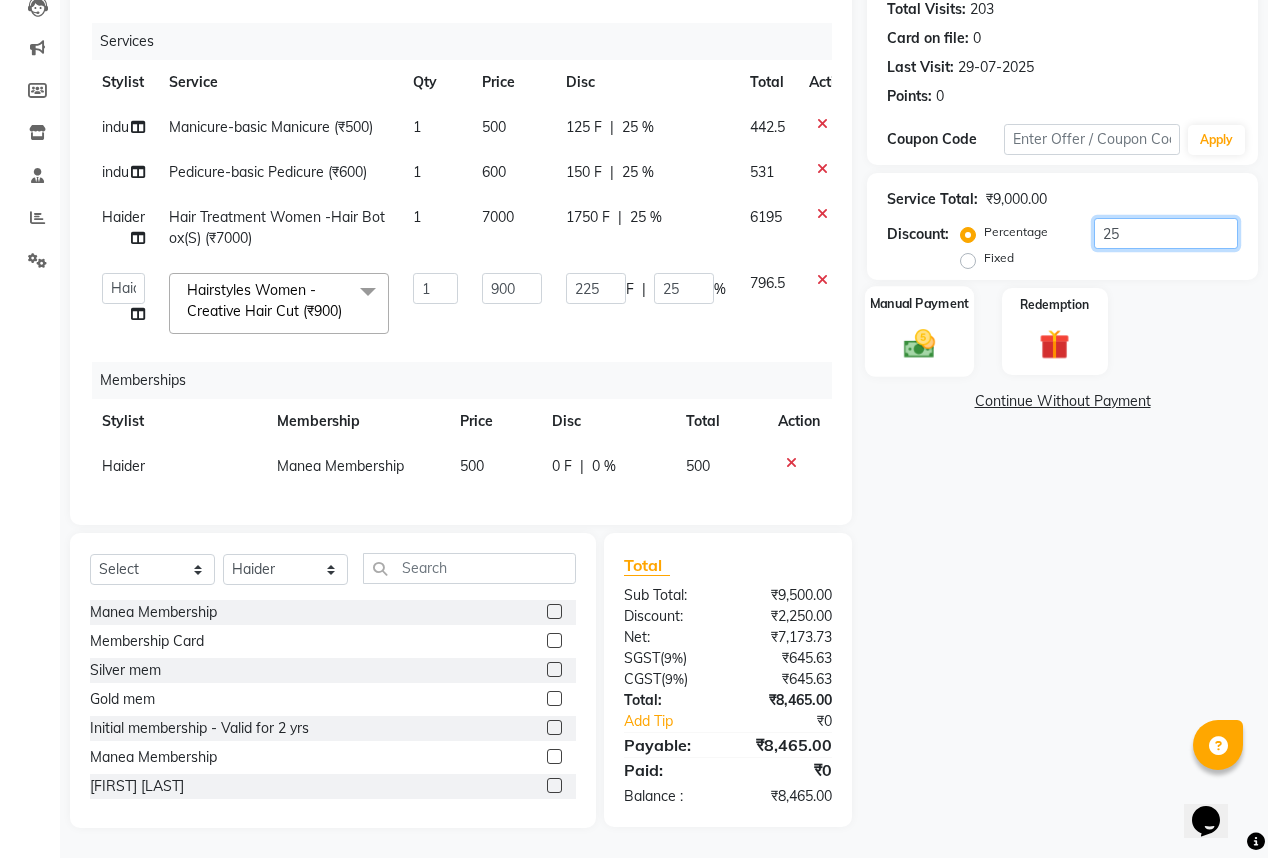 type on "25" 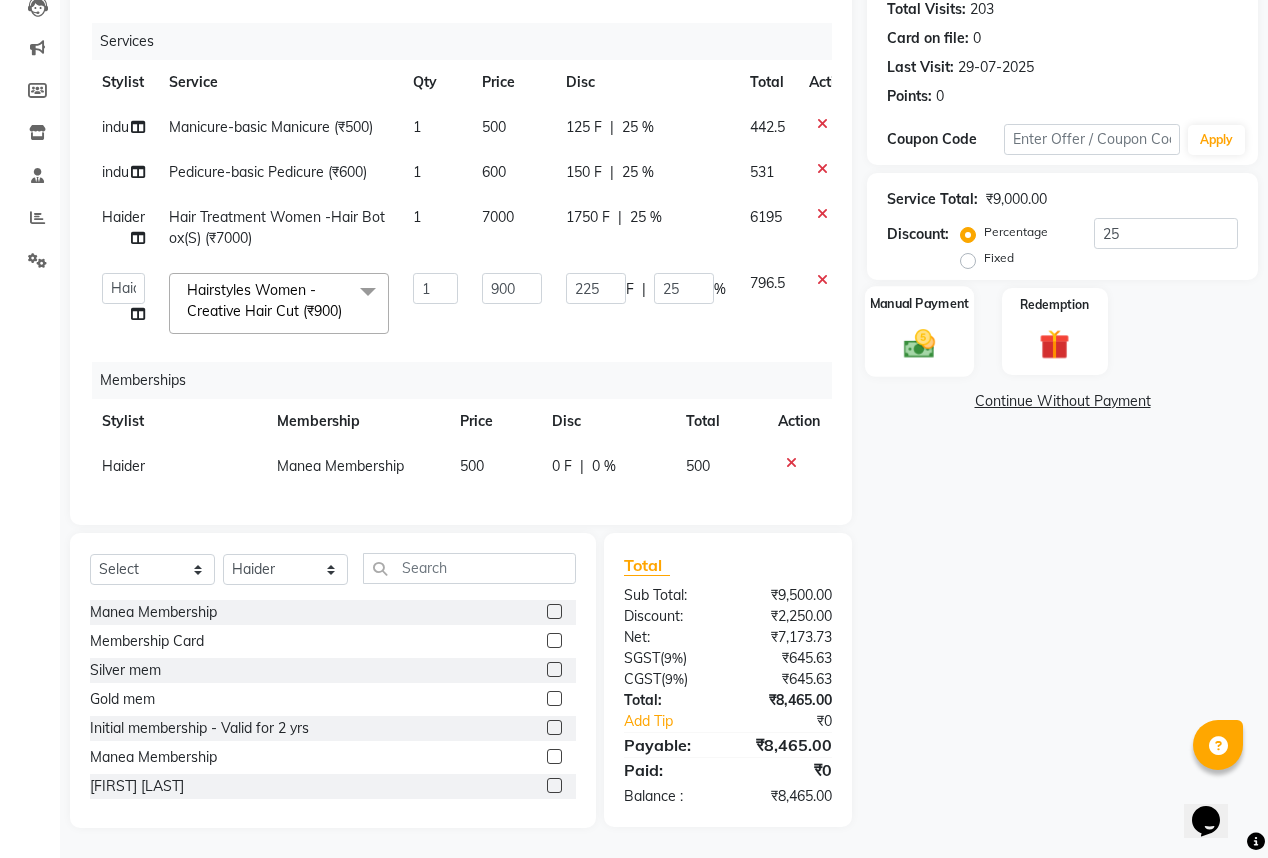 click 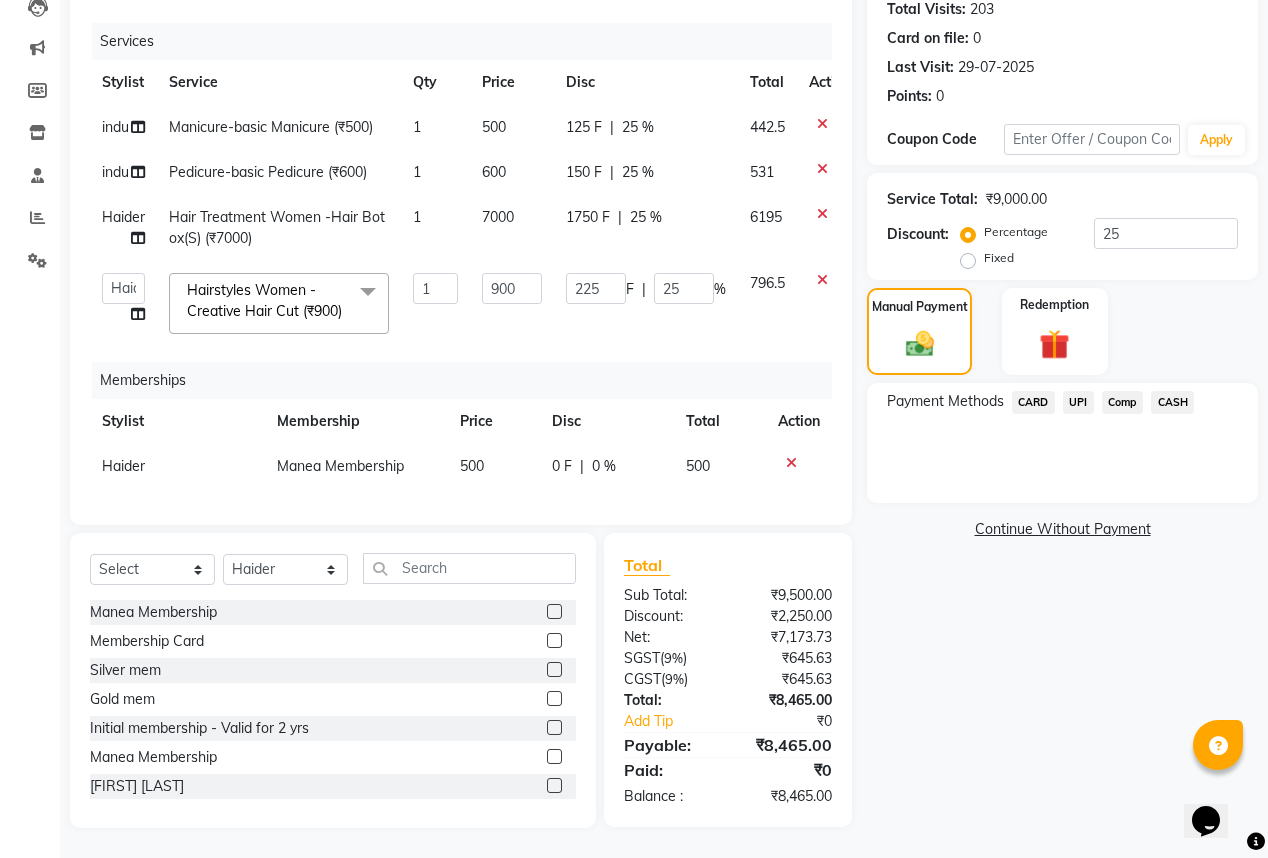 click on "CARD" 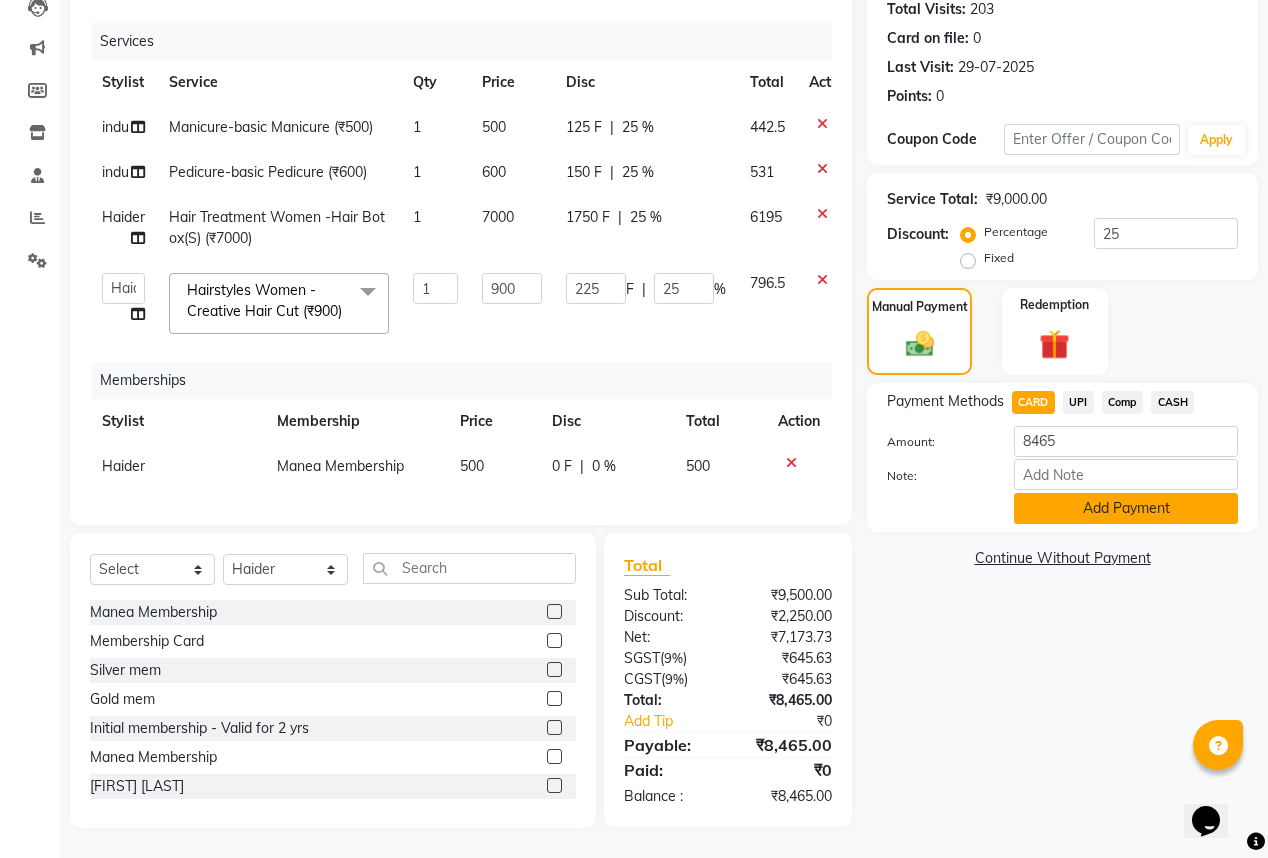 click on "Add Payment" 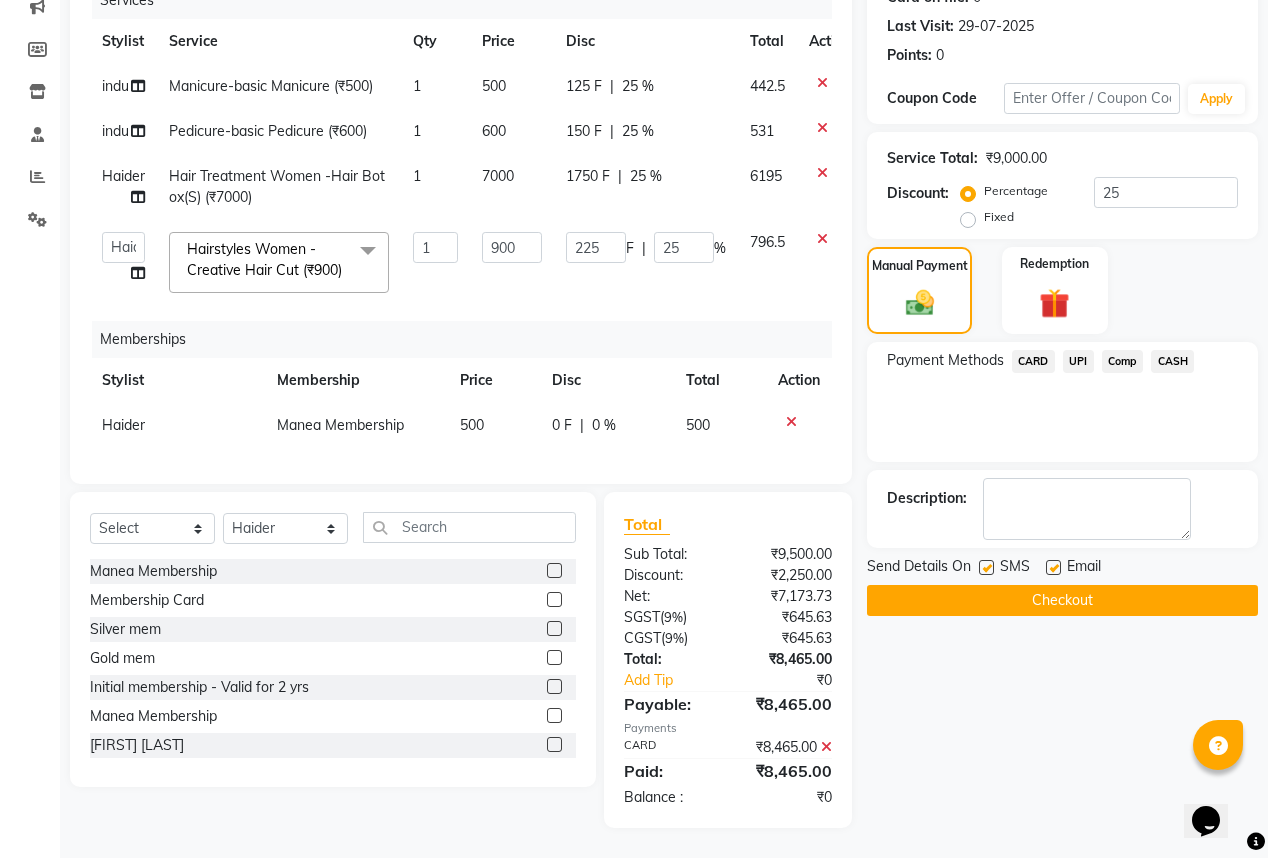 scroll, scrollTop: 284, scrollLeft: 0, axis: vertical 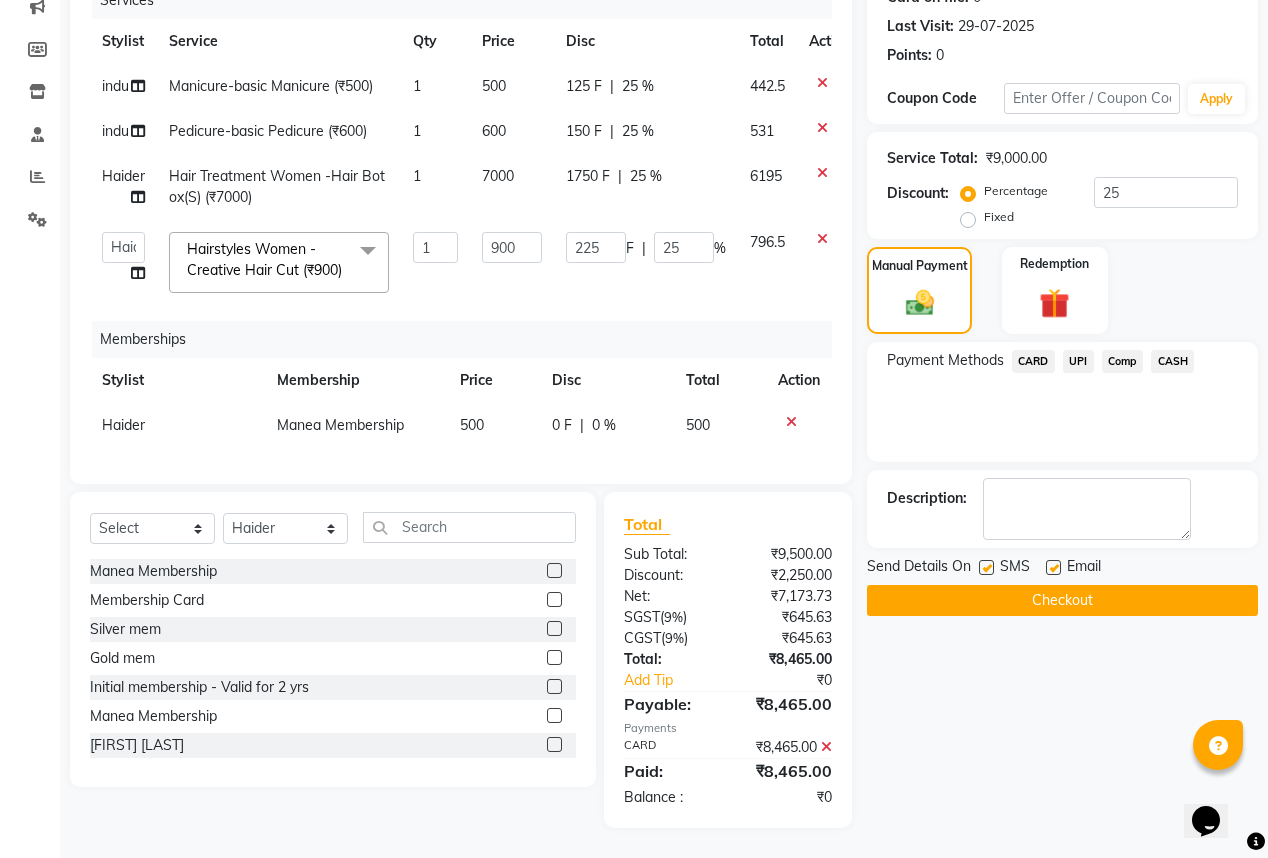 click 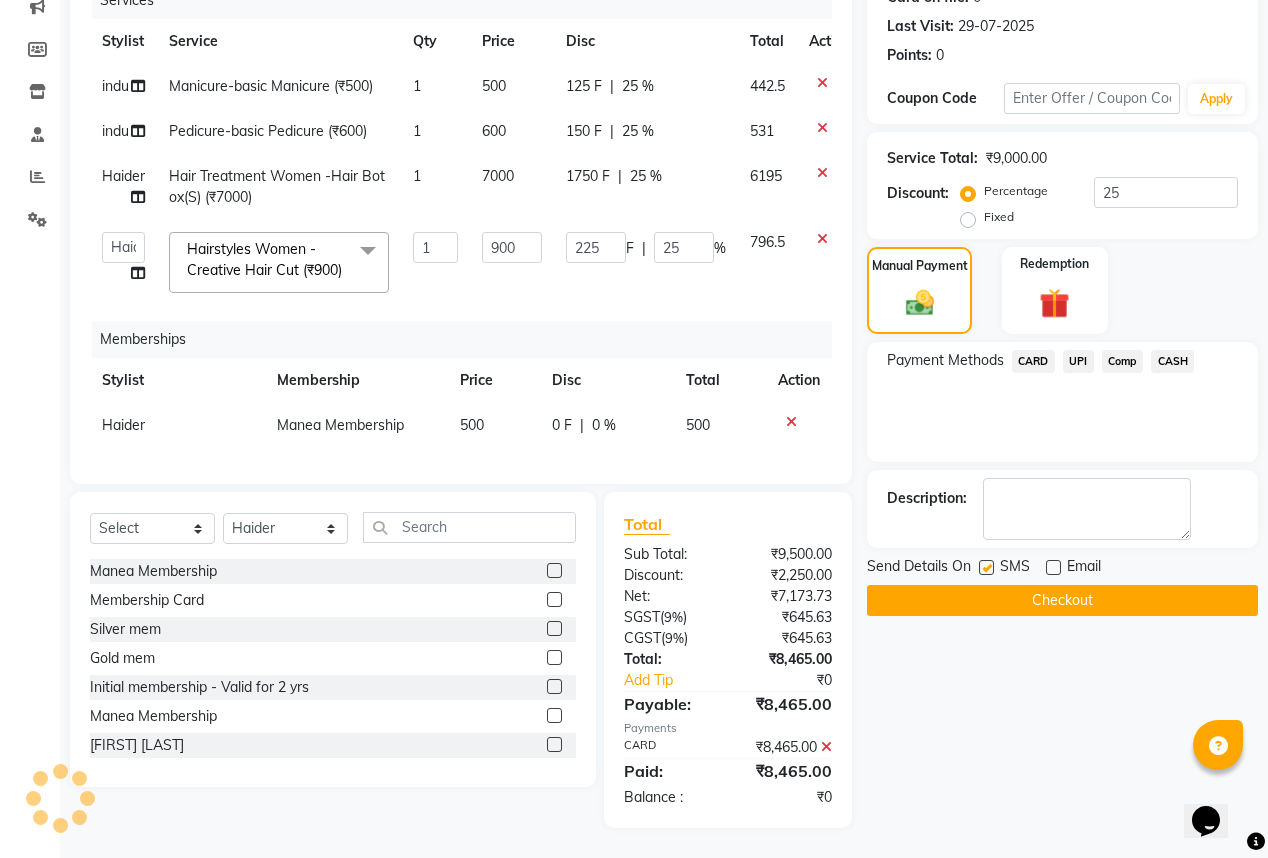 click on "Checkout" 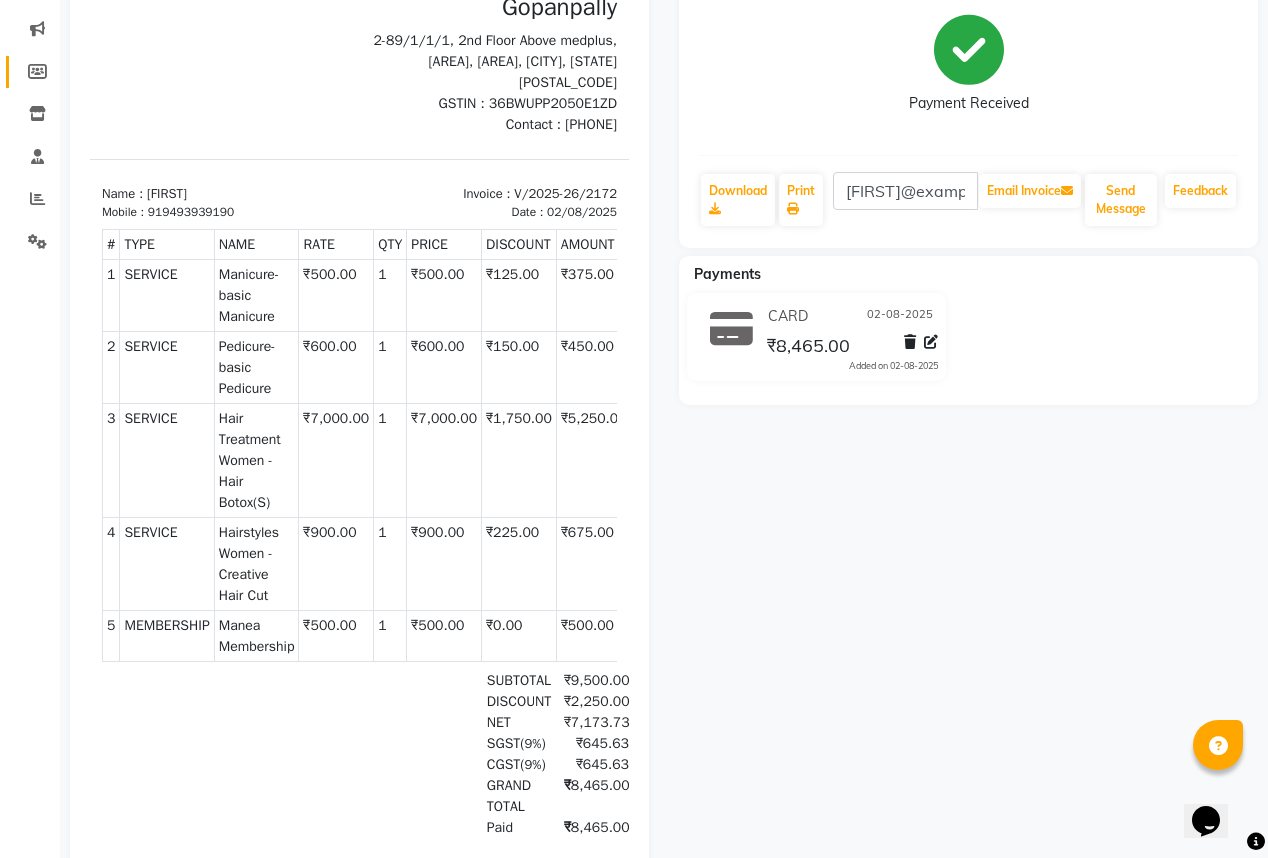 scroll, scrollTop: 160, scrollLeft: 0, axis: vertical 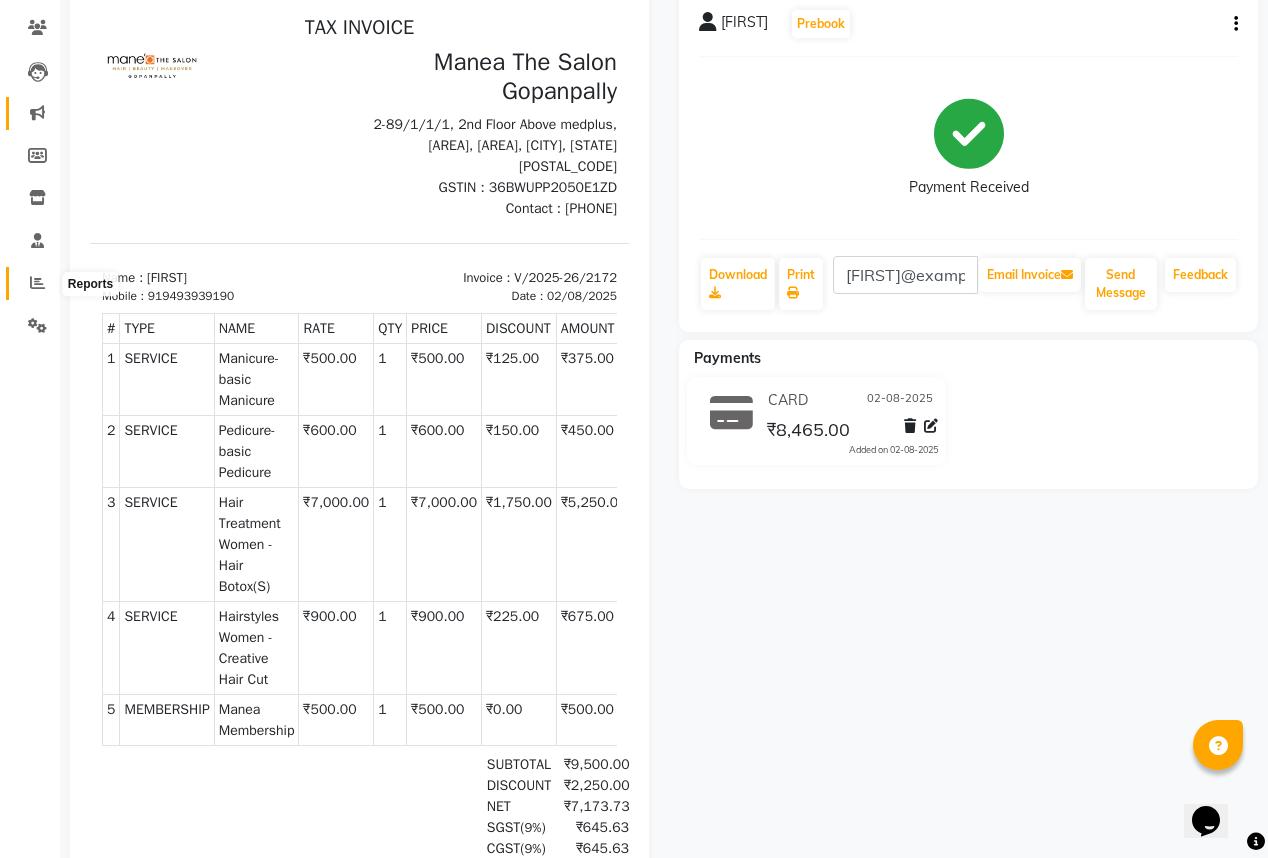 click 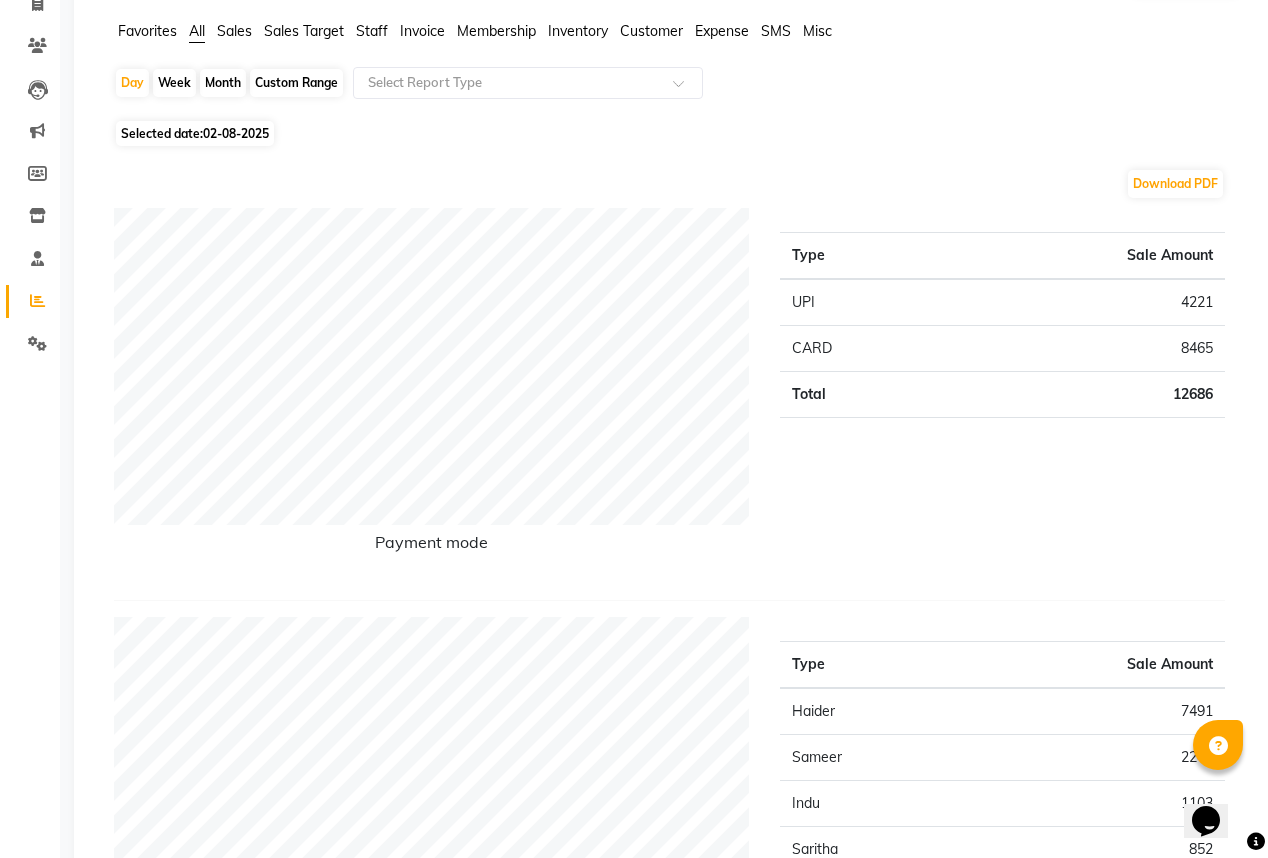 scroll, scrollTop: 0, scrollLeft: 0, axis: both 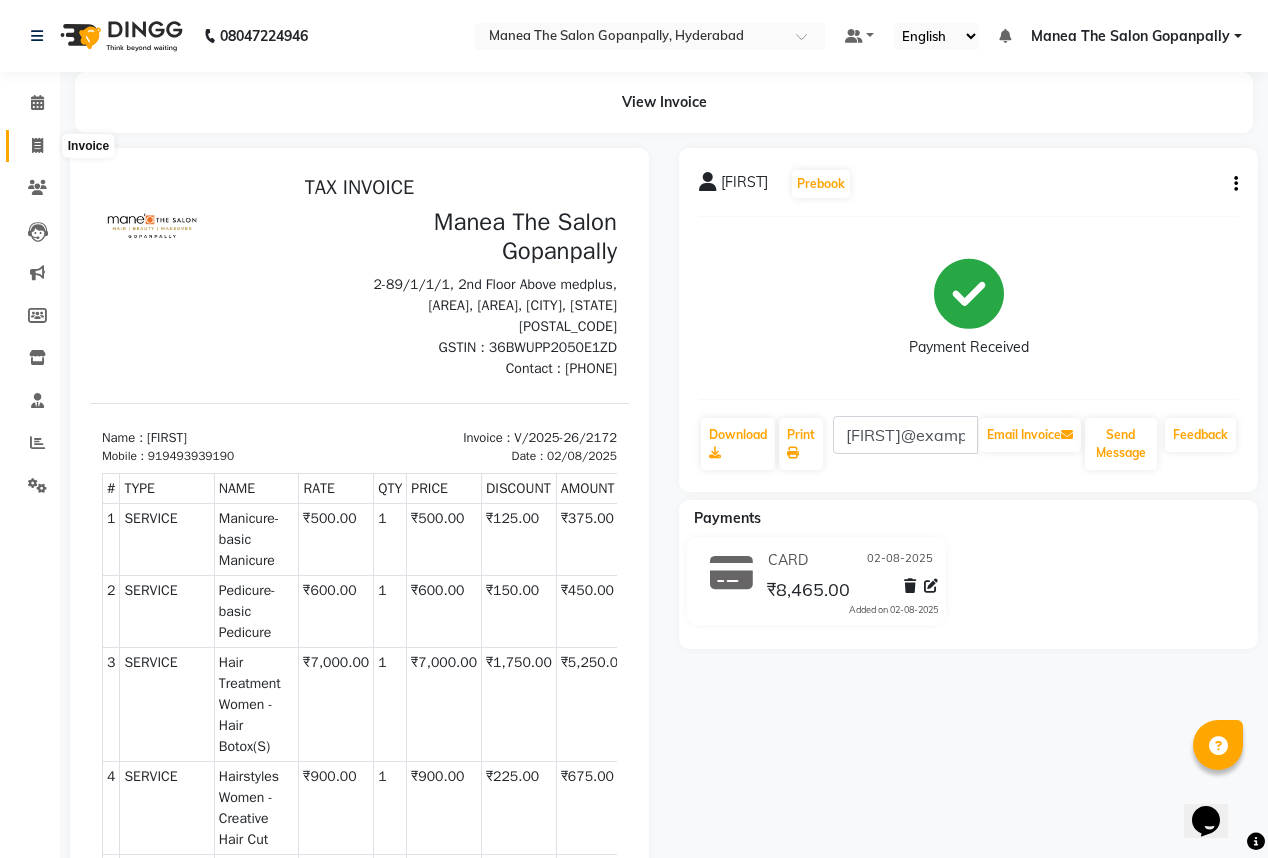 click 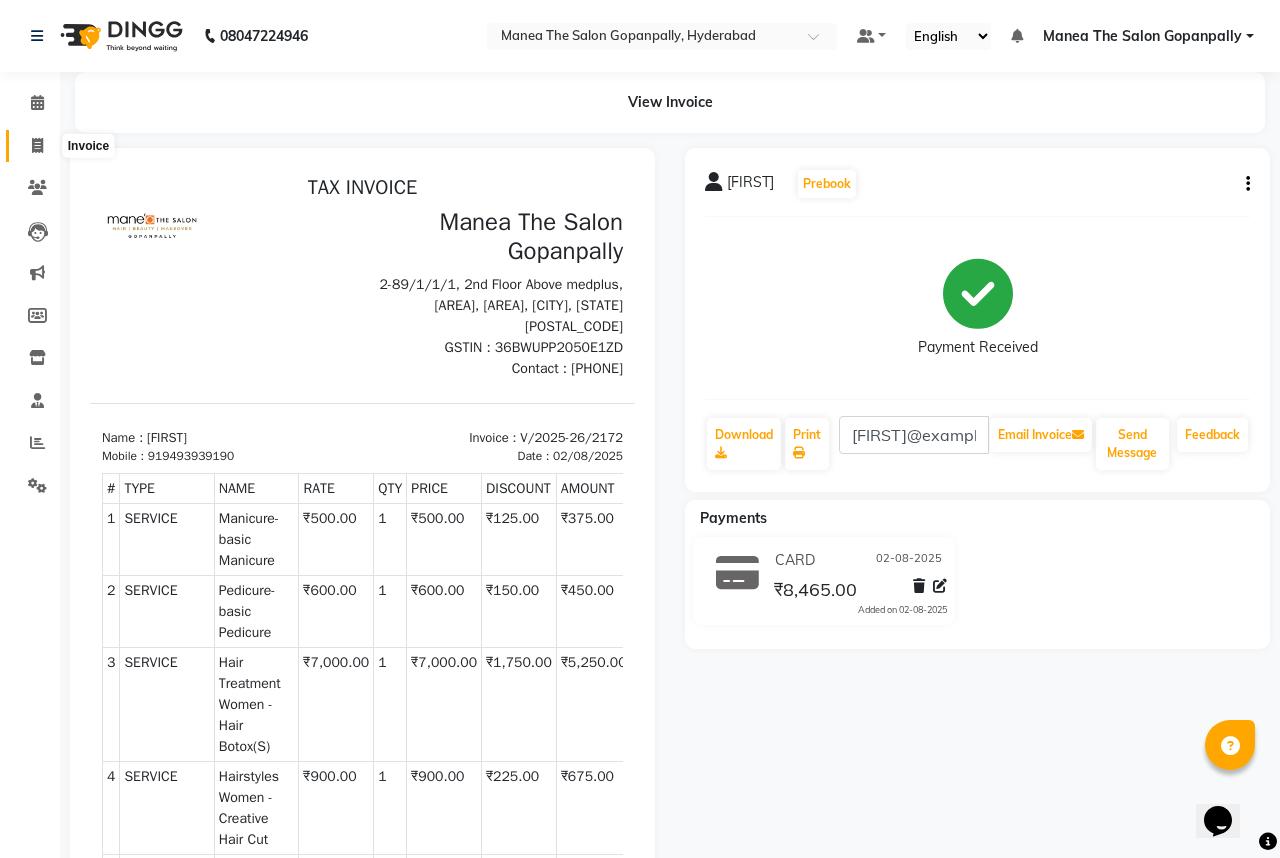select on "7027" 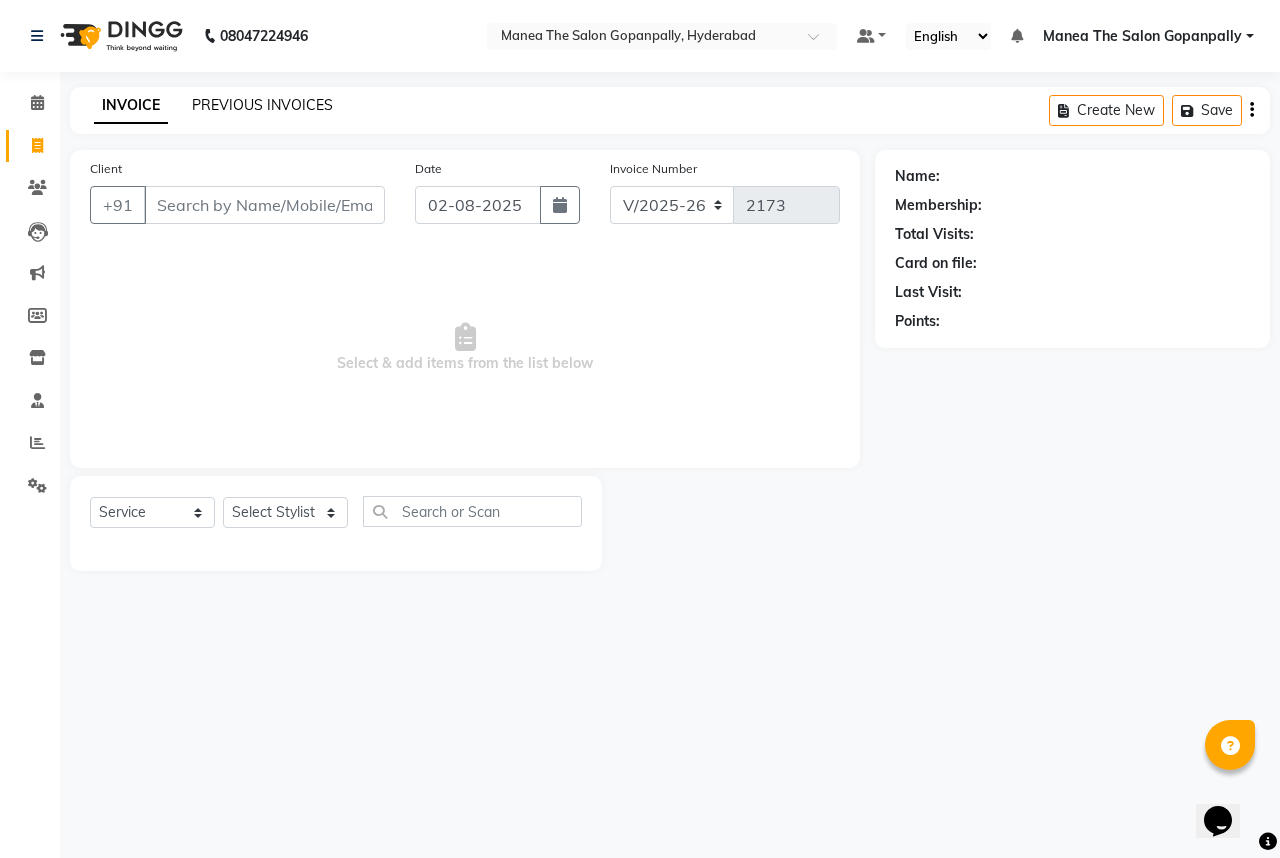 click on "PREVIOUS INVOICES" 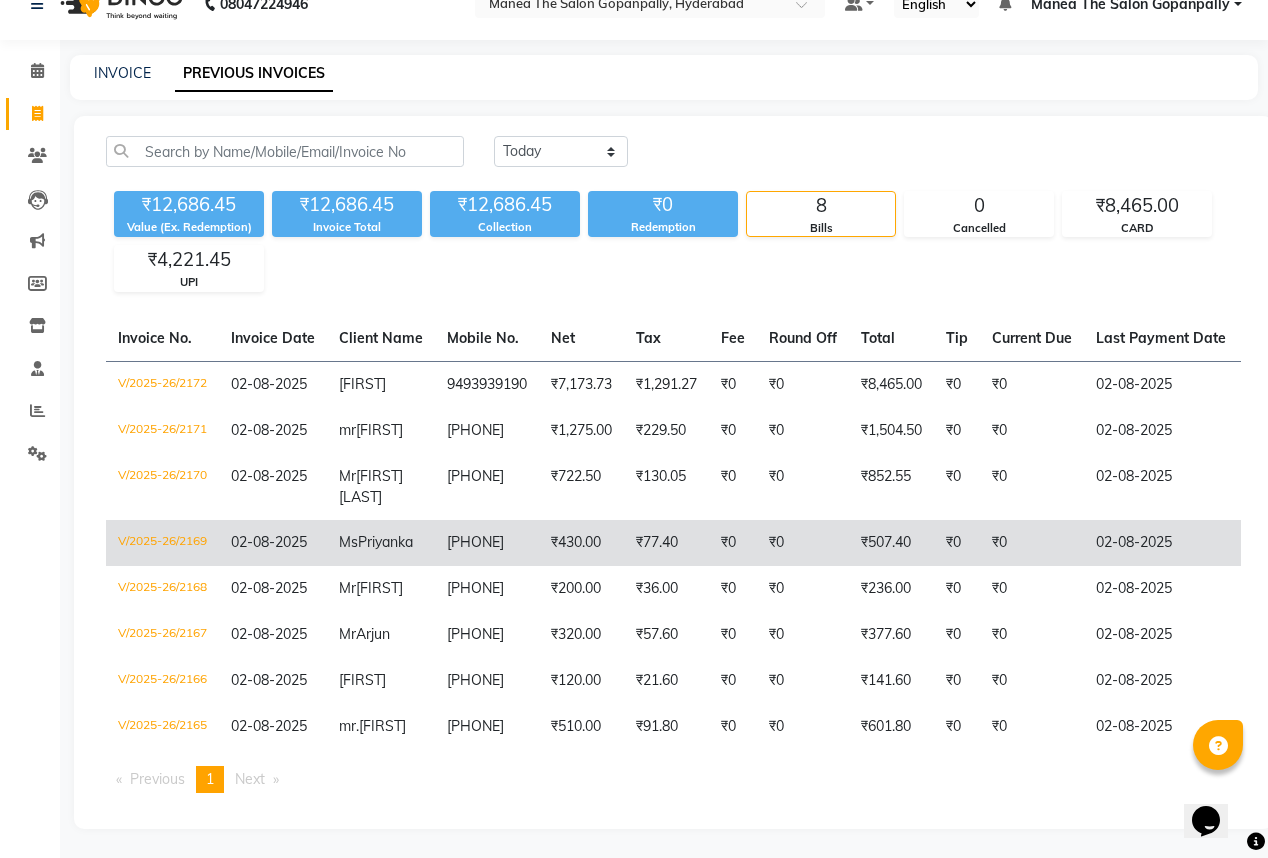 scroll, scrollTop: 44, scrollLeft: 0, axis: vertical 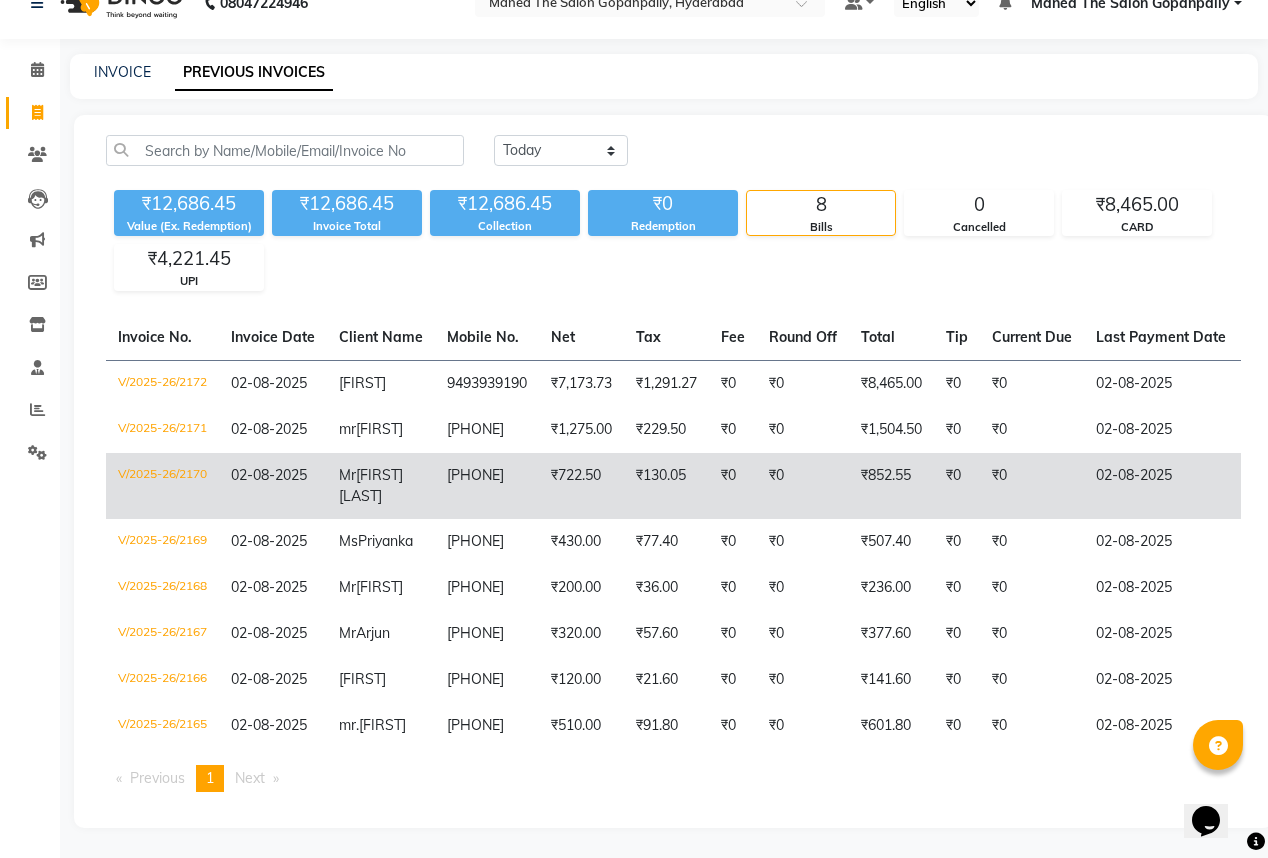 click on "₹0" 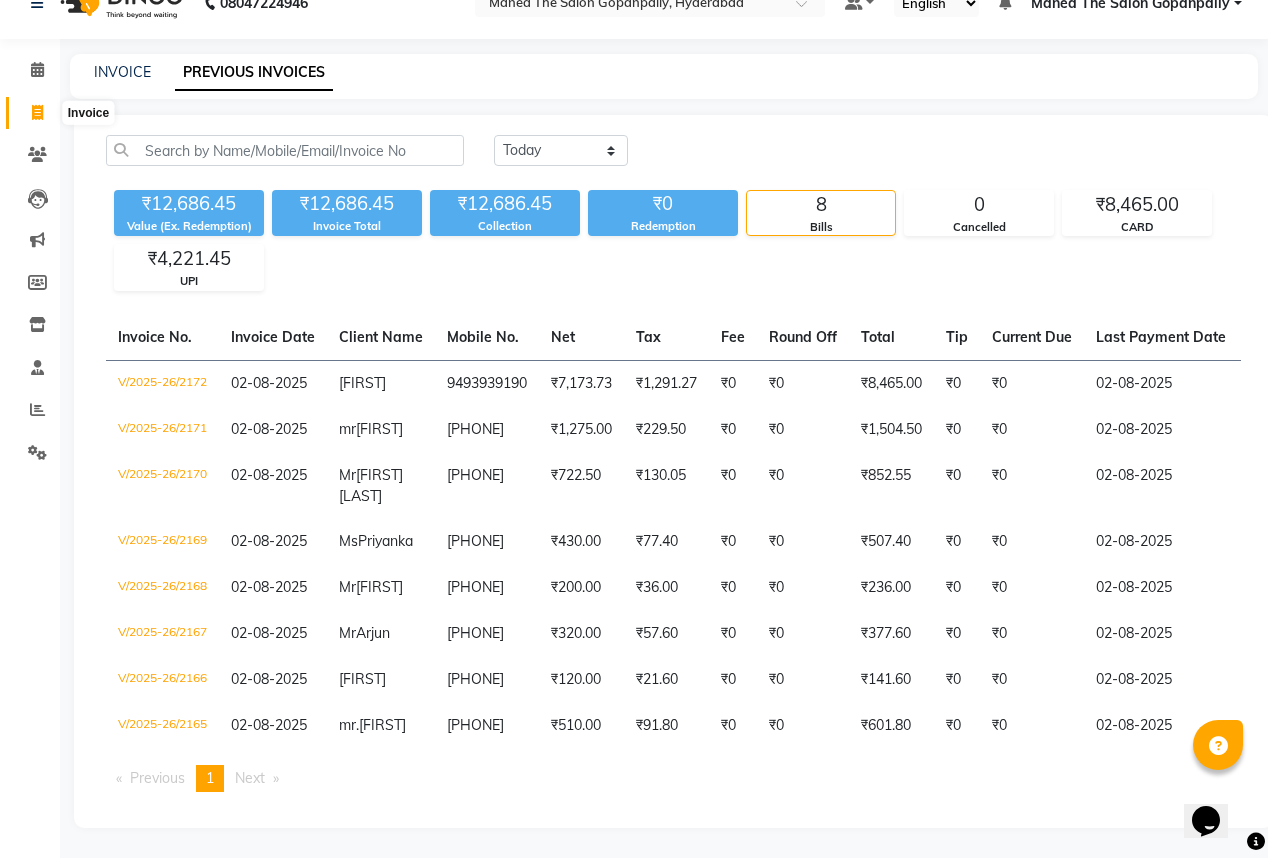click 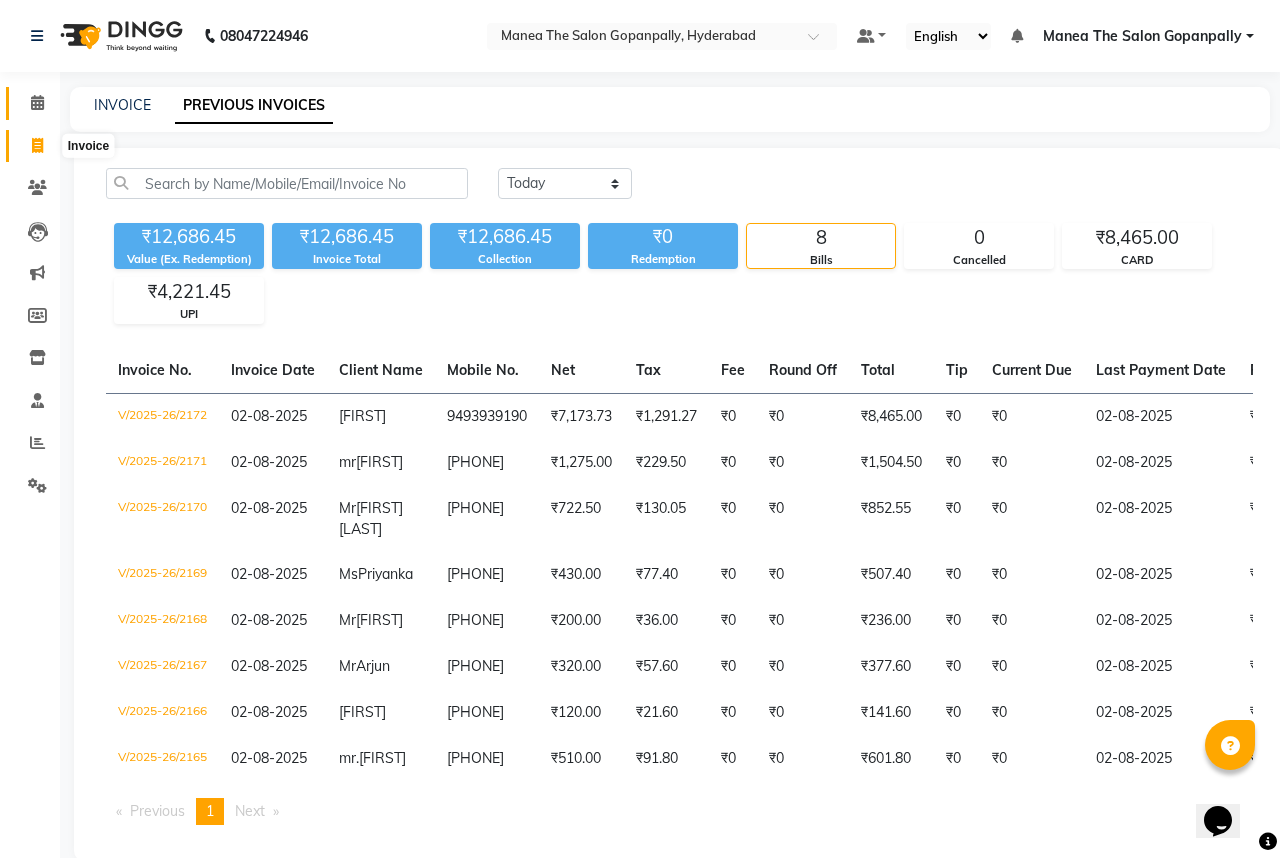 click 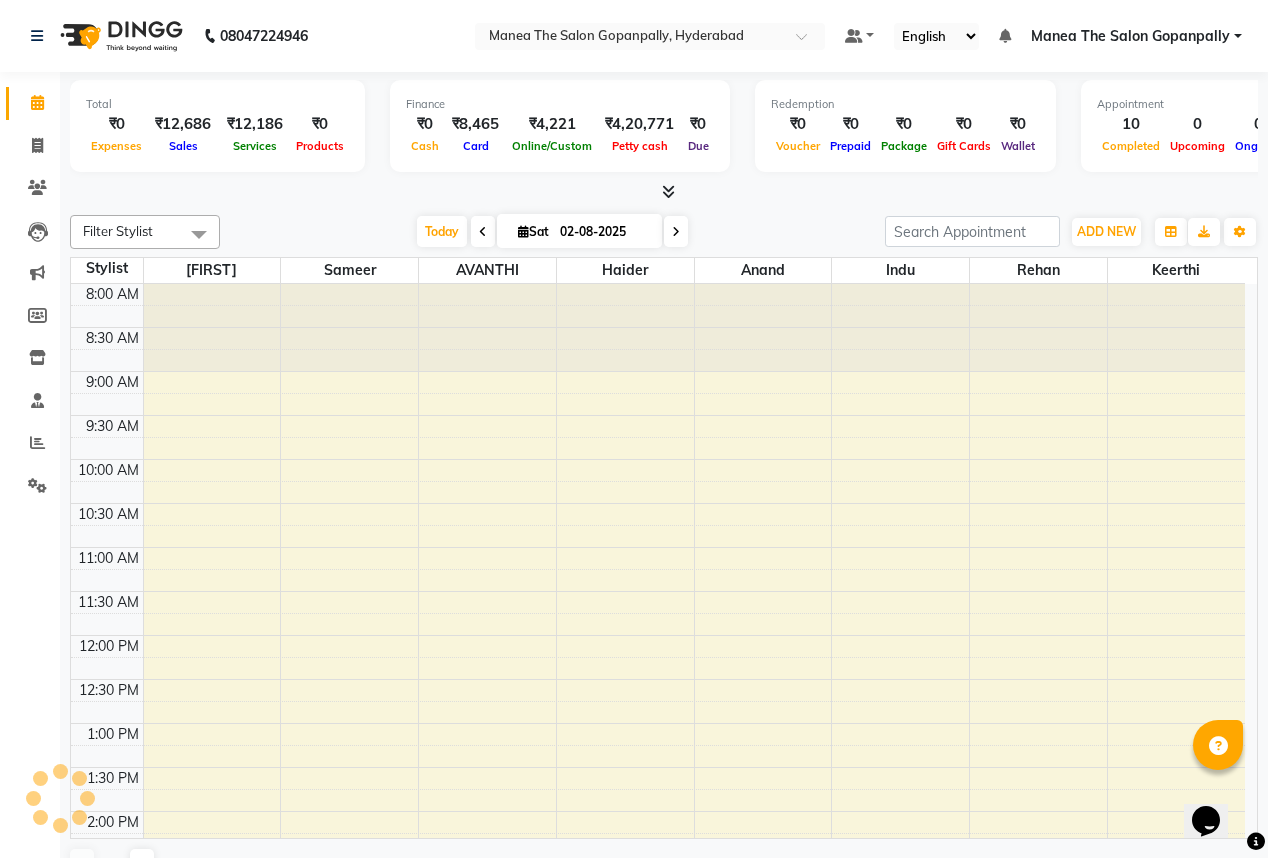 scroll, scrollTop: 0, scrollLeft: 0, axis: both 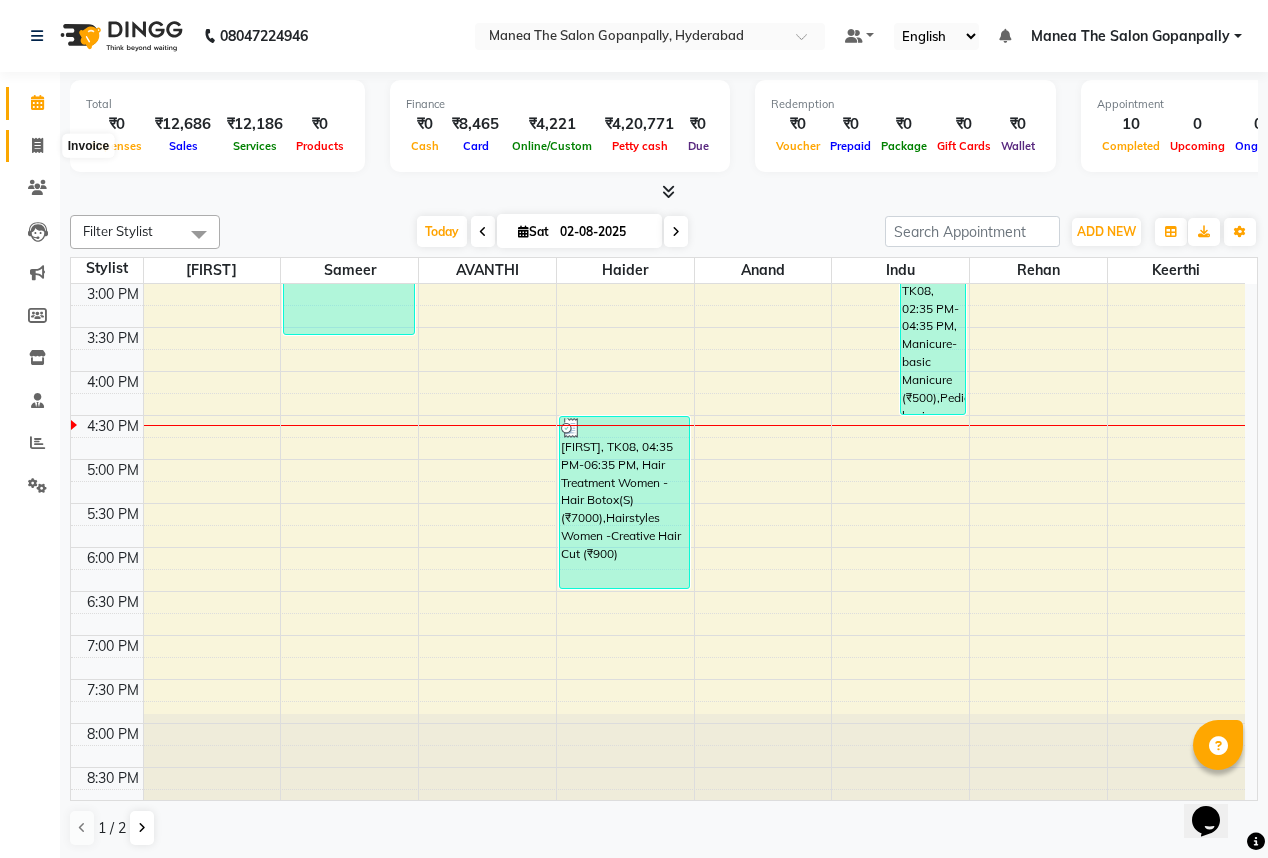 click 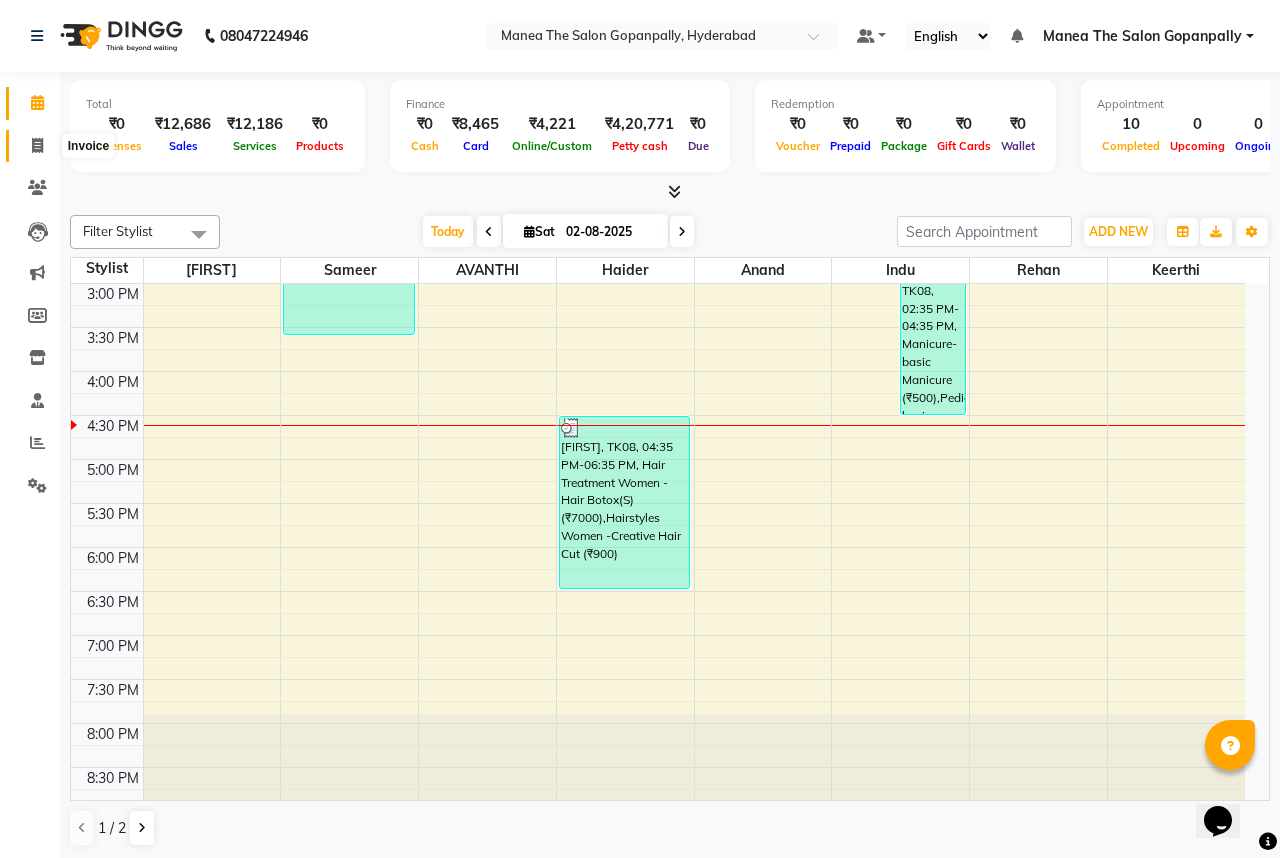 click 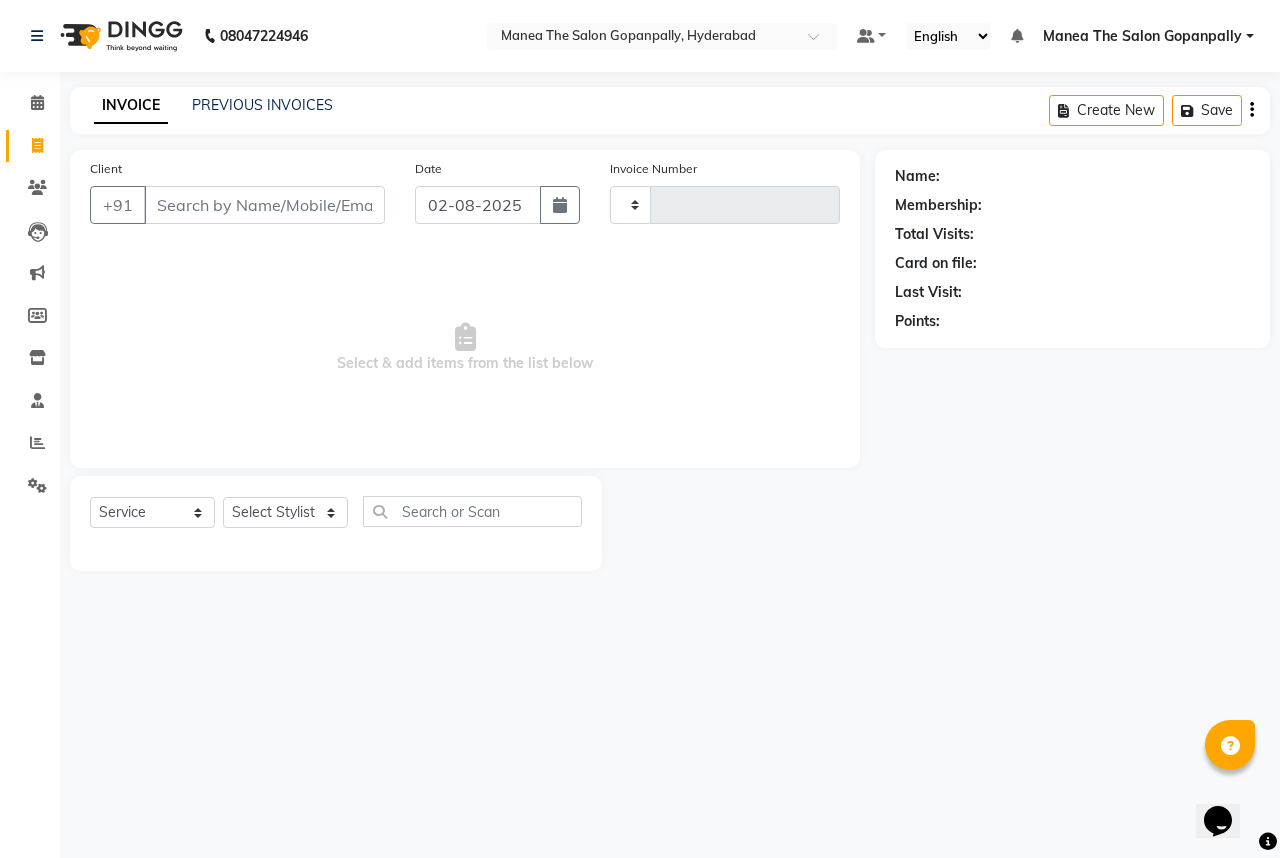 type on "2173" 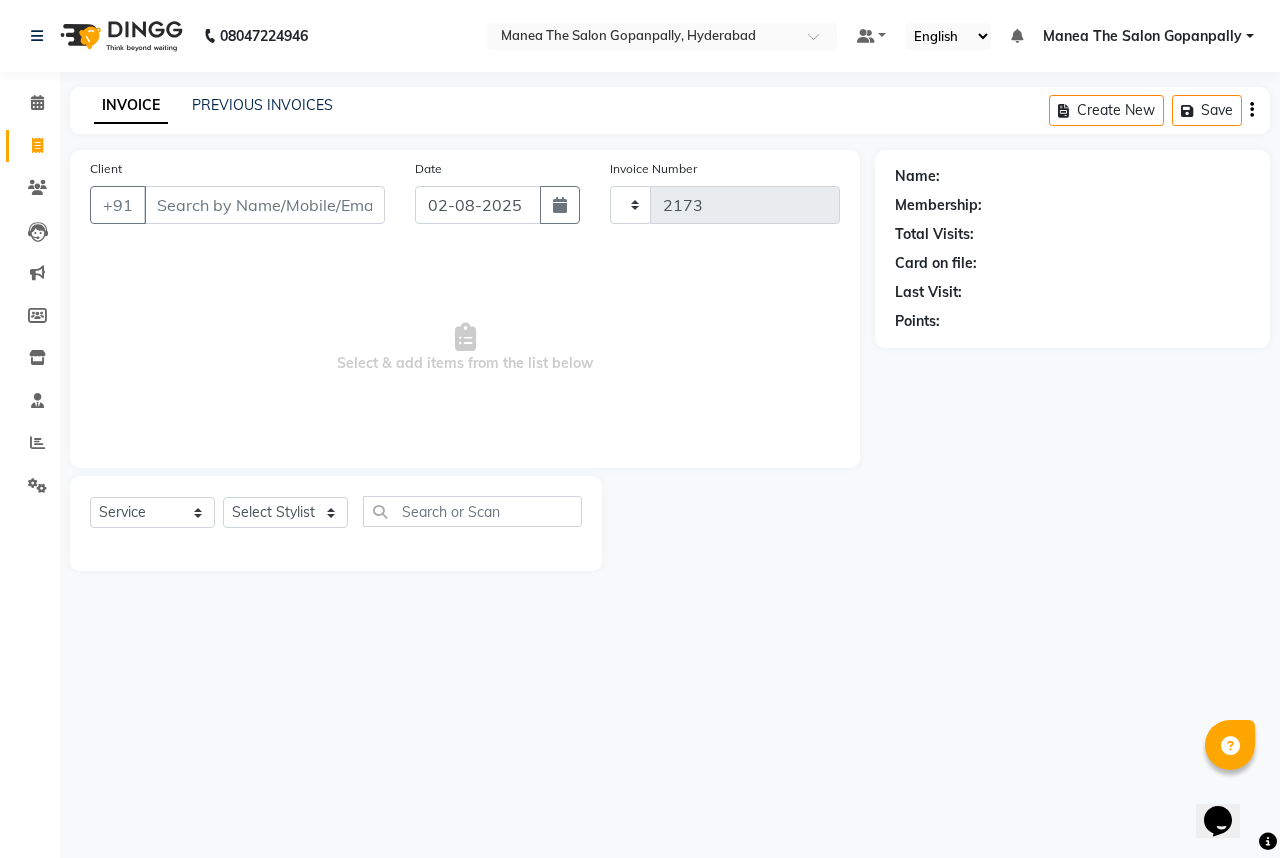 select on "7027" 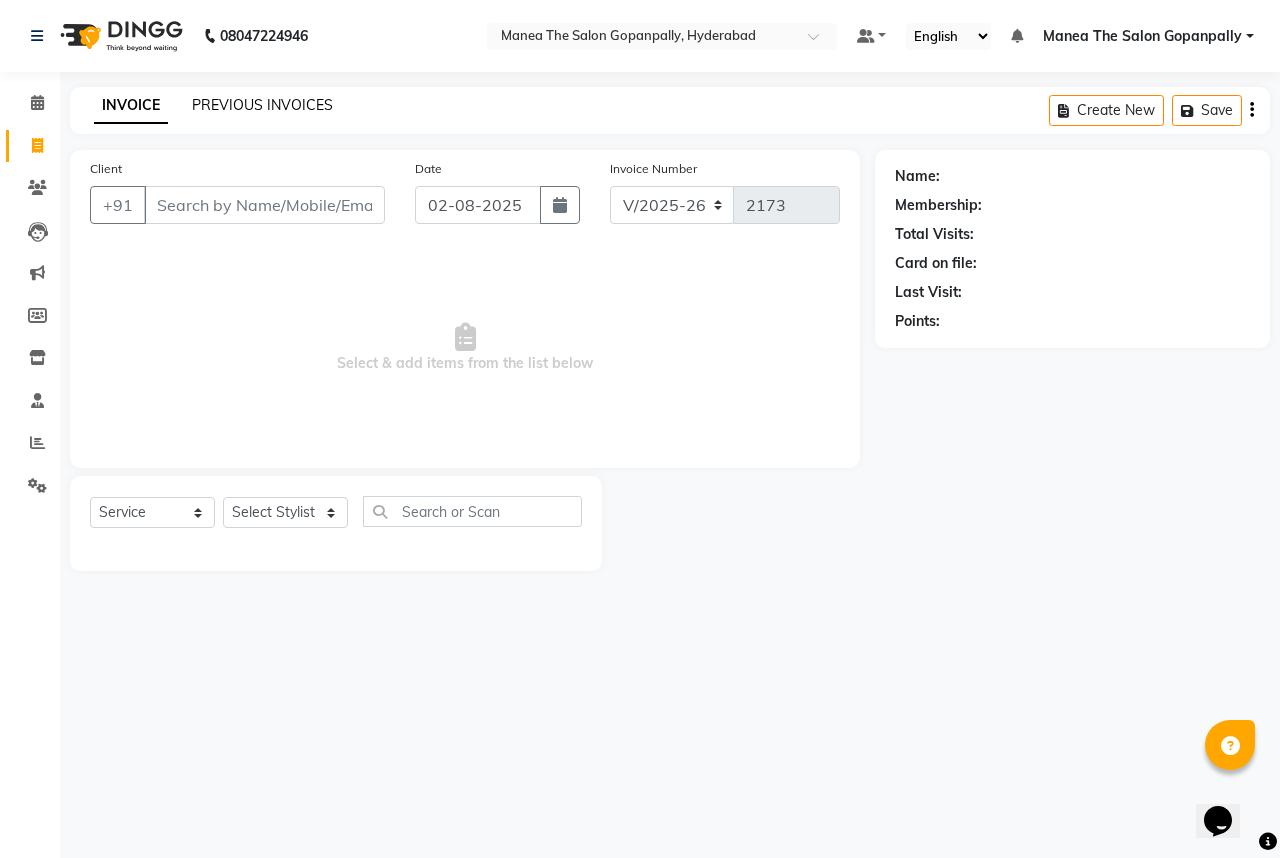 click on "PREVIOUS INVOICES" 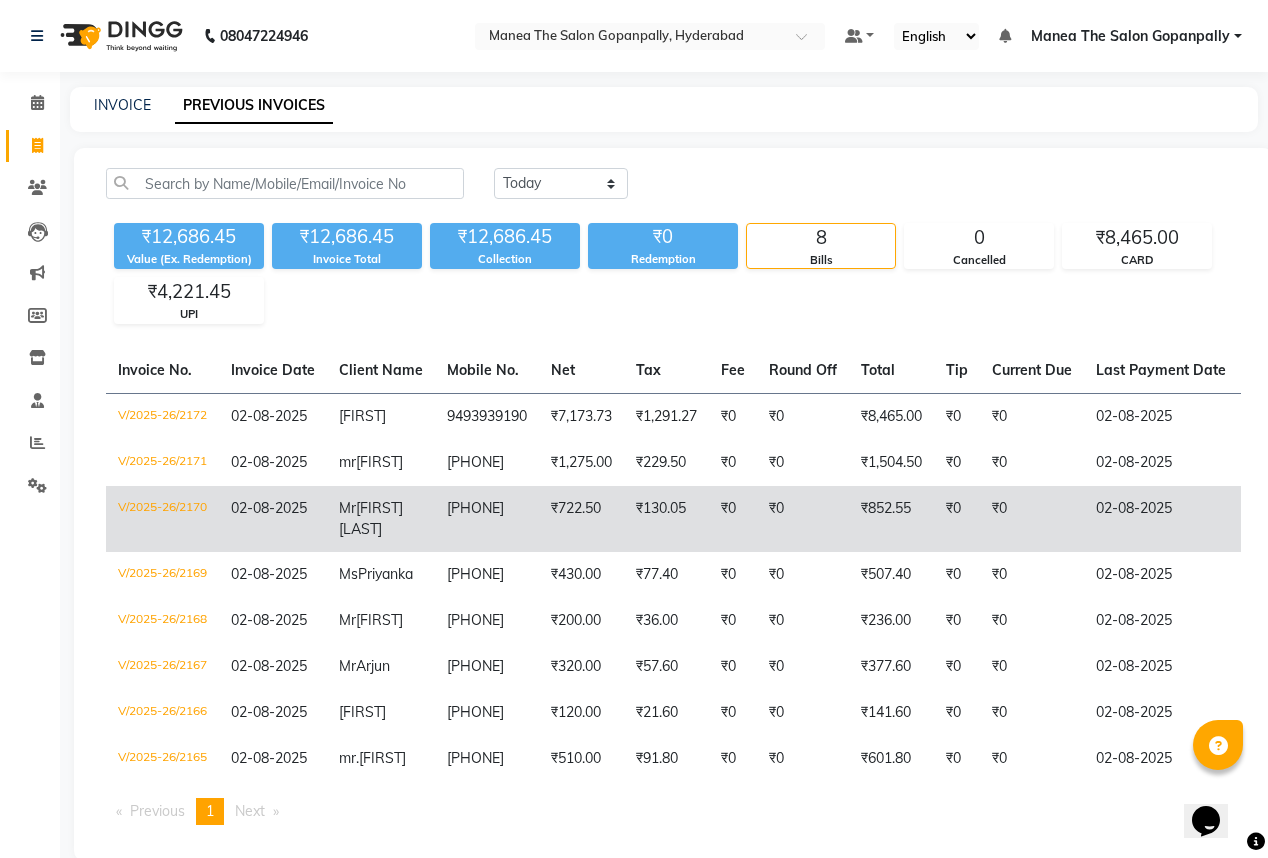 click on "₹852.55" 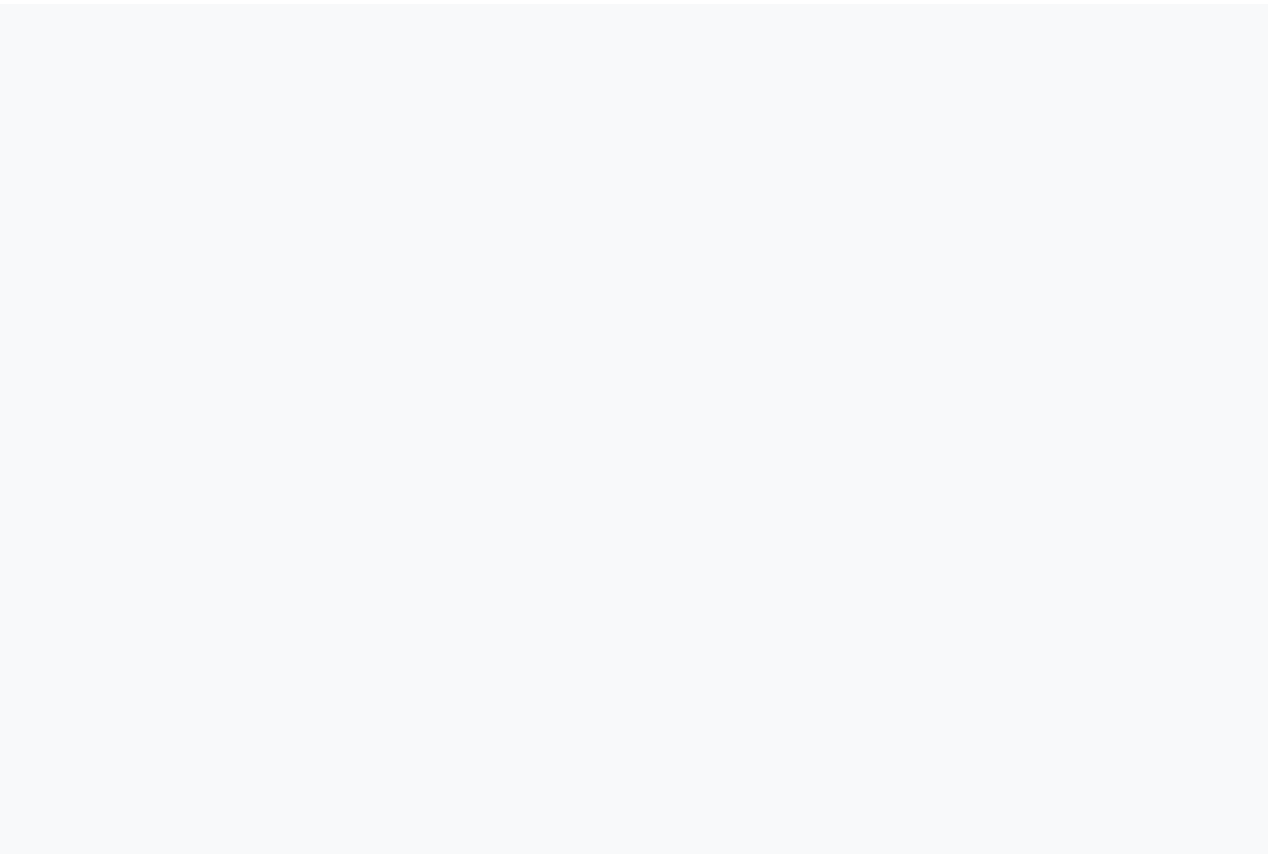 scroll, scrollTop: 0, scrollLeft: 0, axis: both 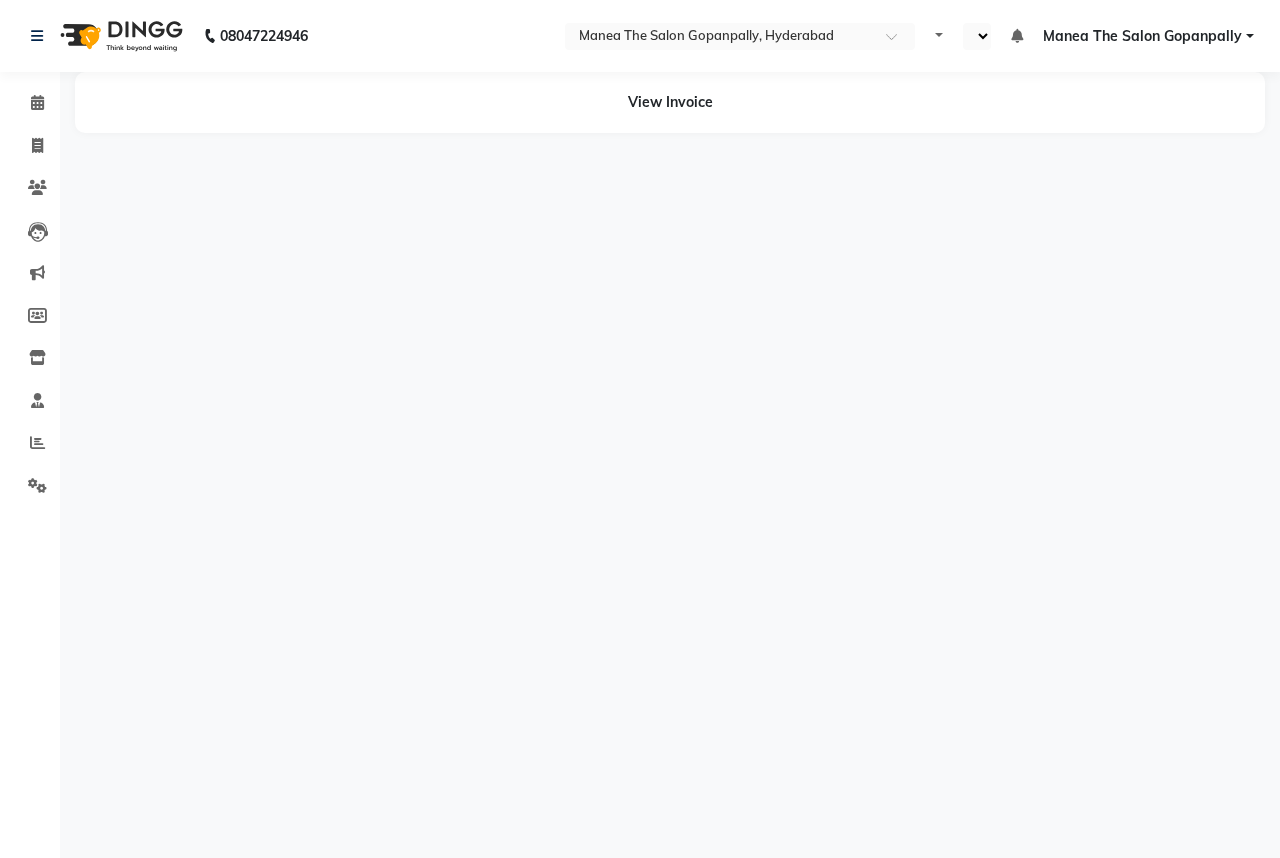 select on "en" 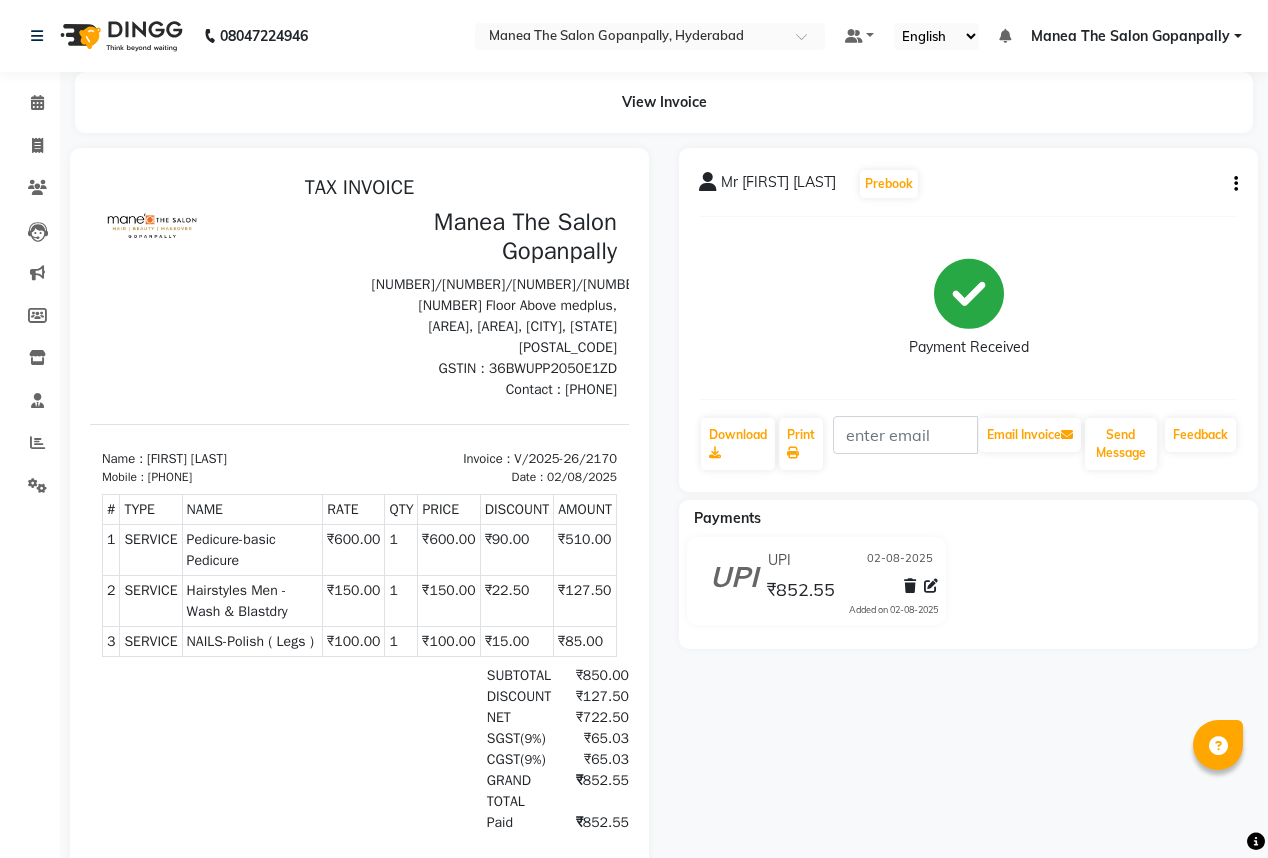 scroll, scrollTop: 0, scrollLeft: 0, axis: both 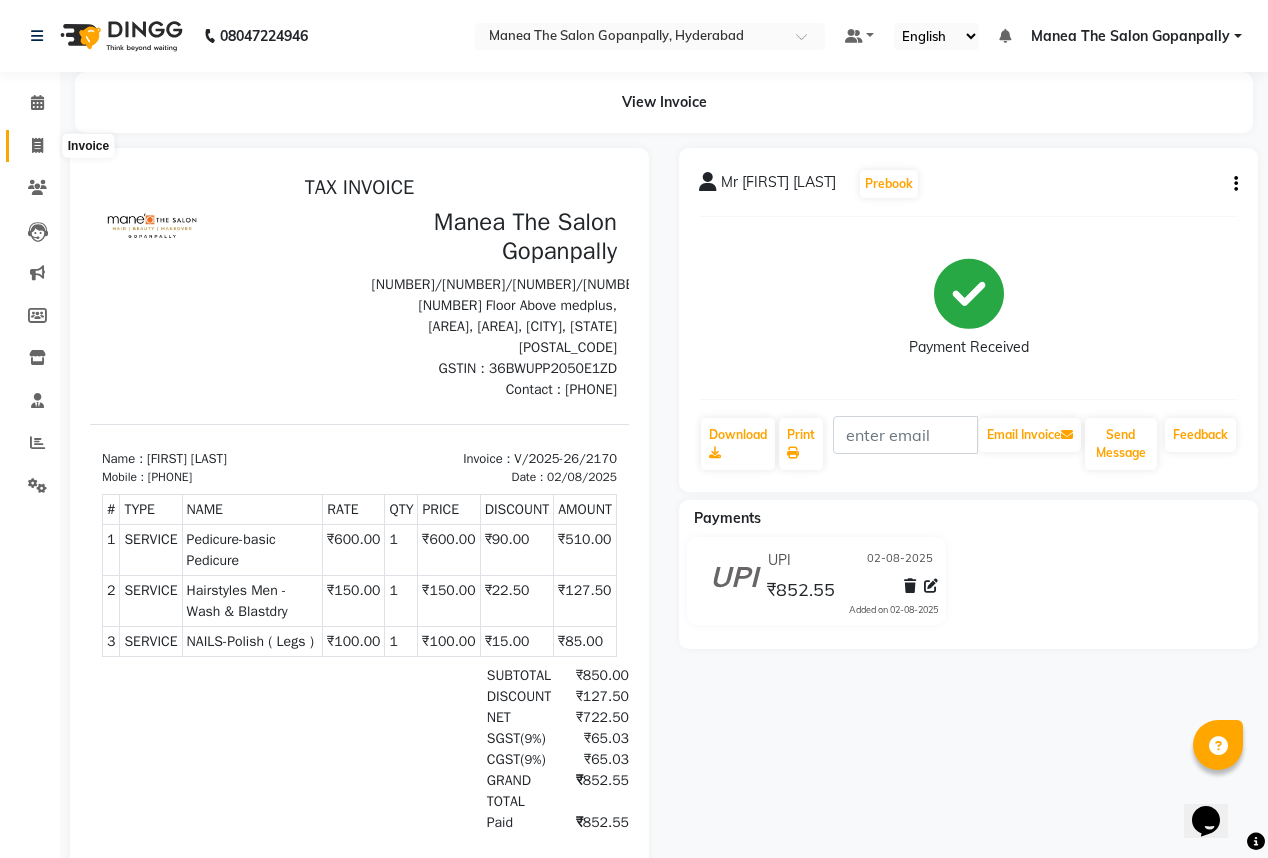 click 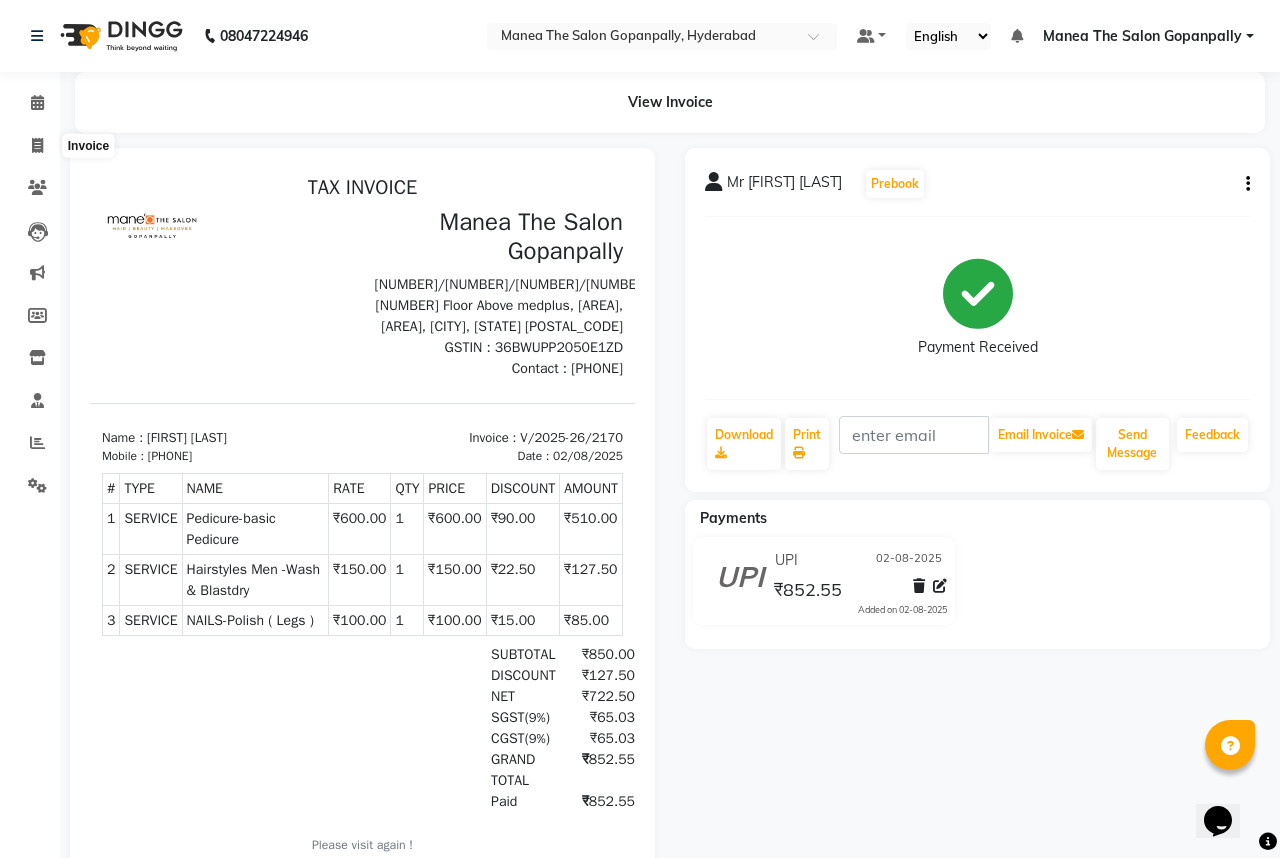 select on "service" 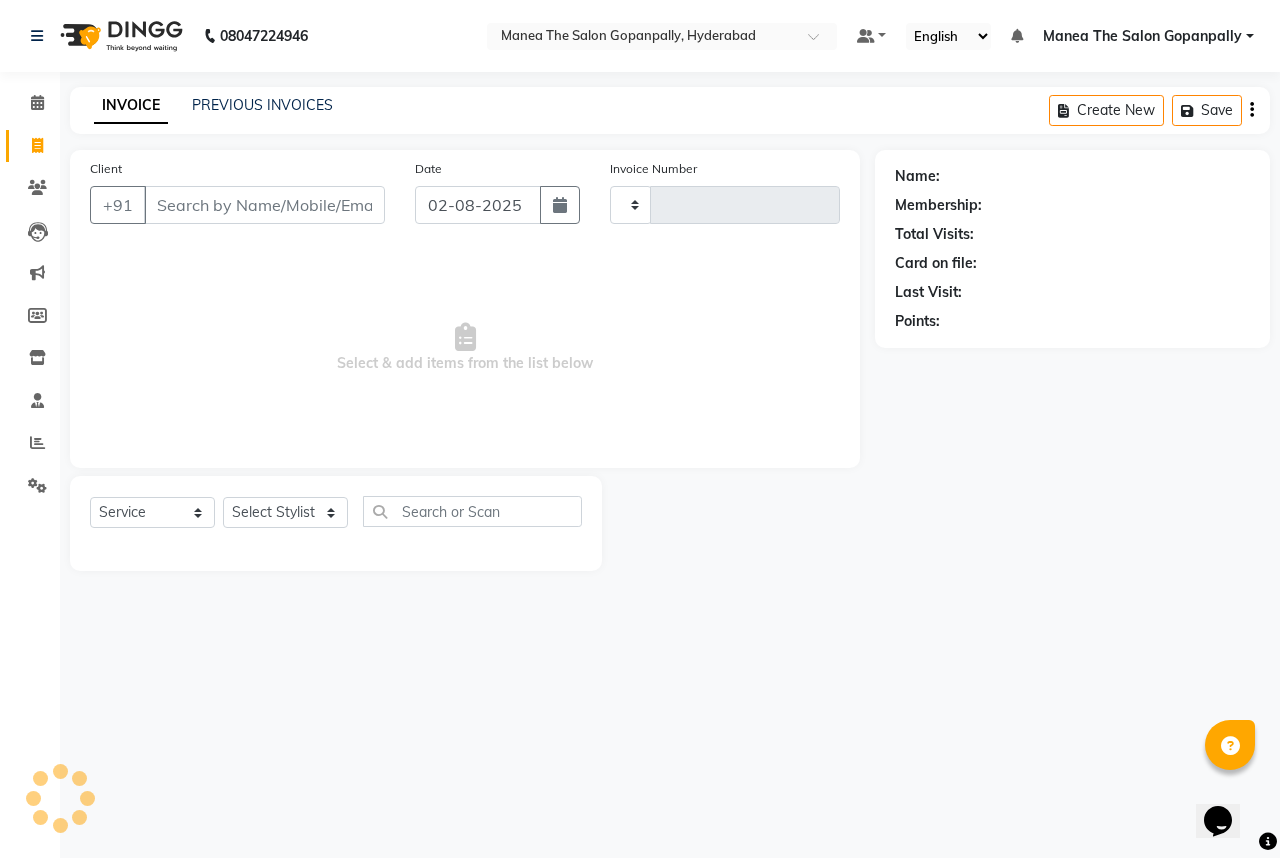 type on "2173" 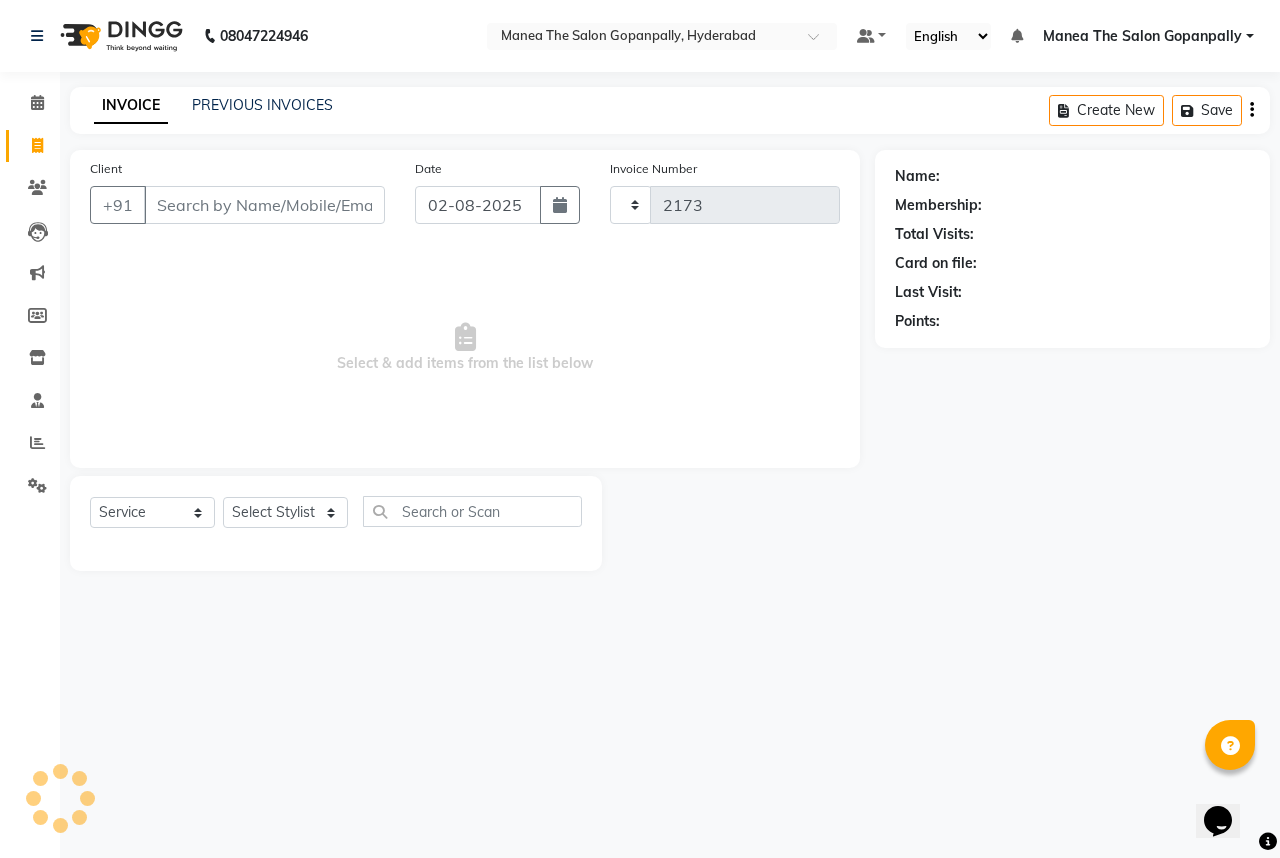 select on "7027" 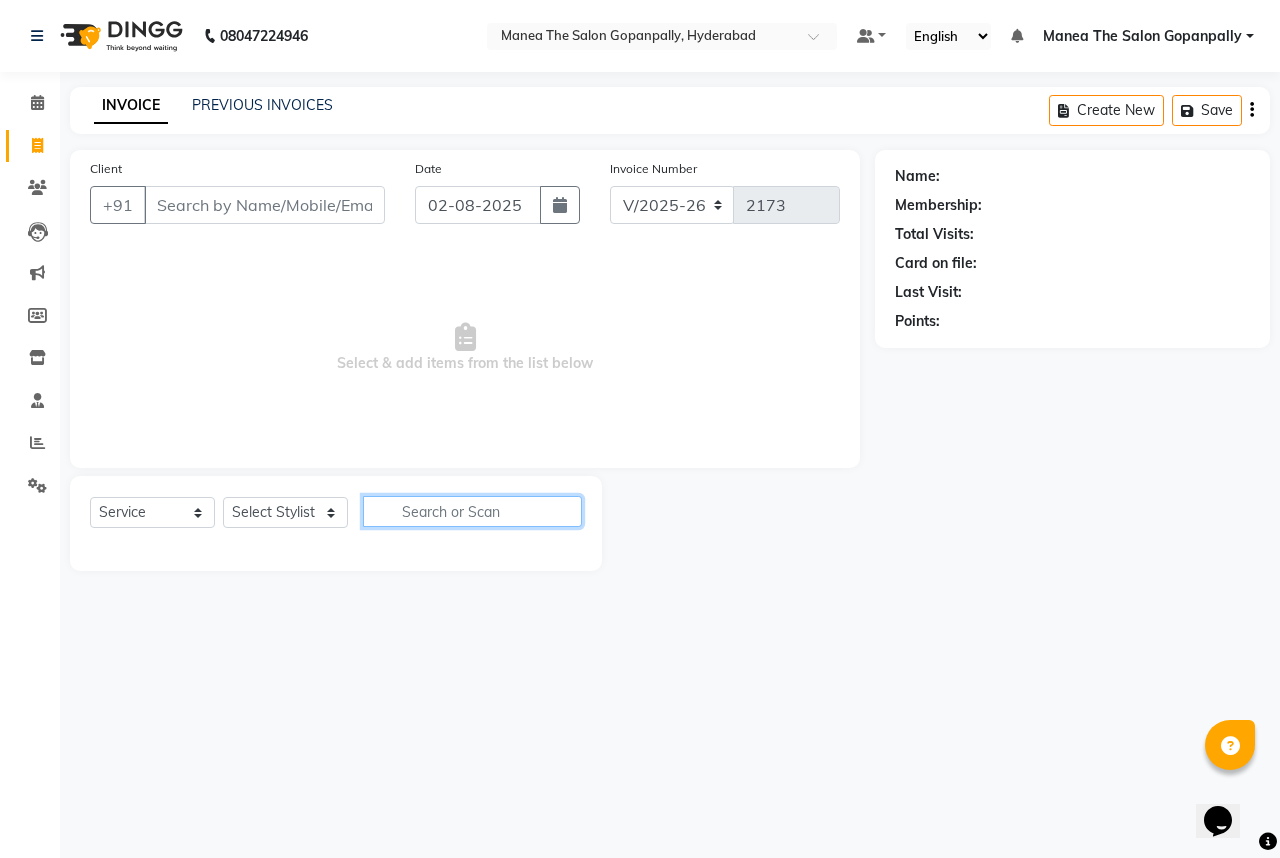 click 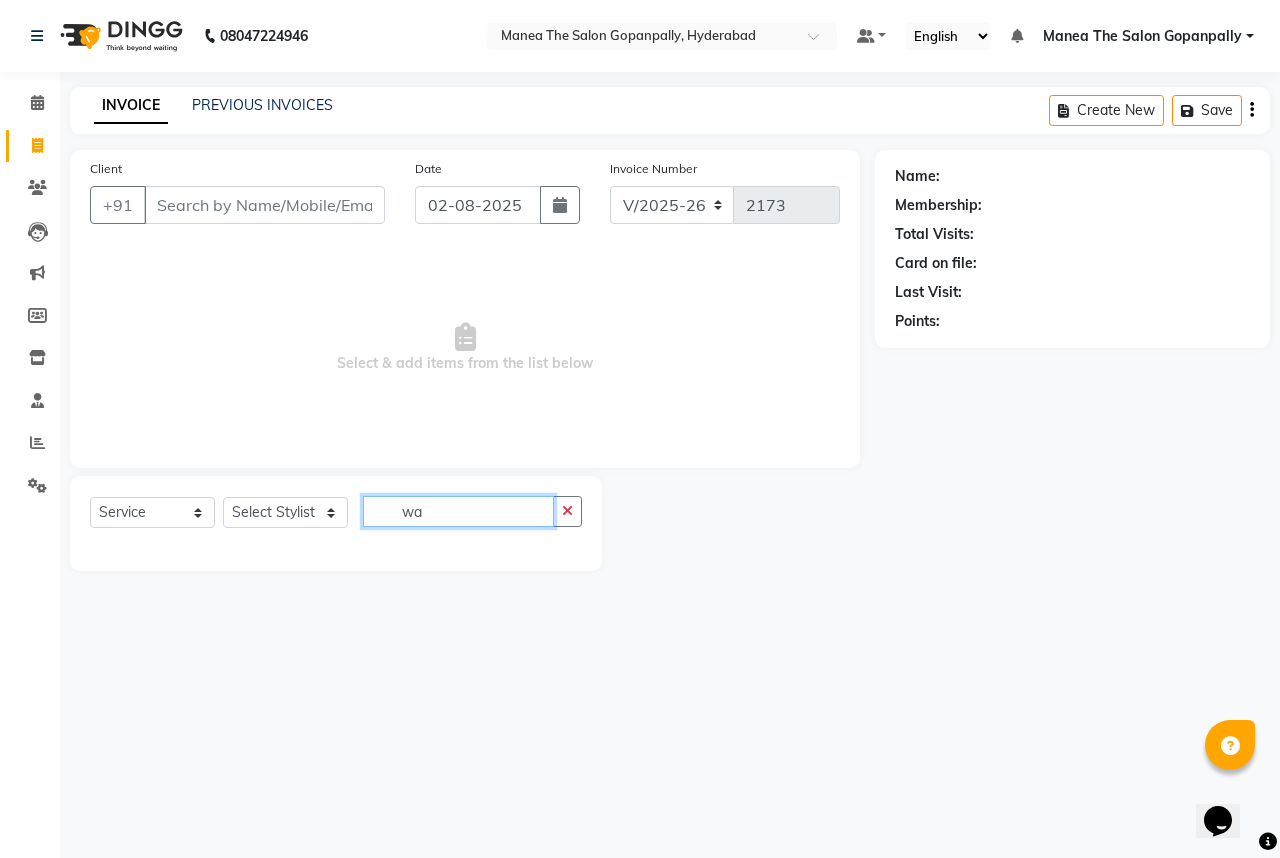 type on "w" 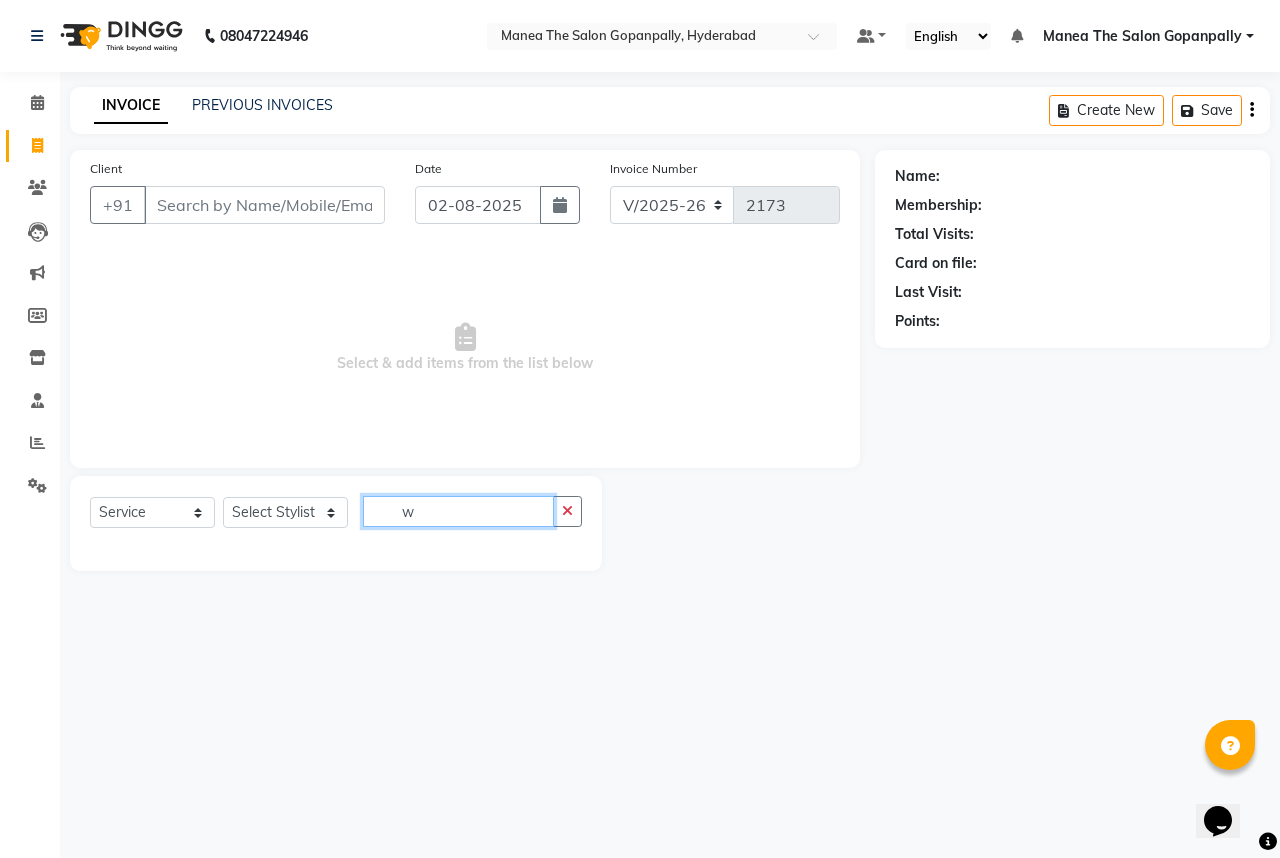 type 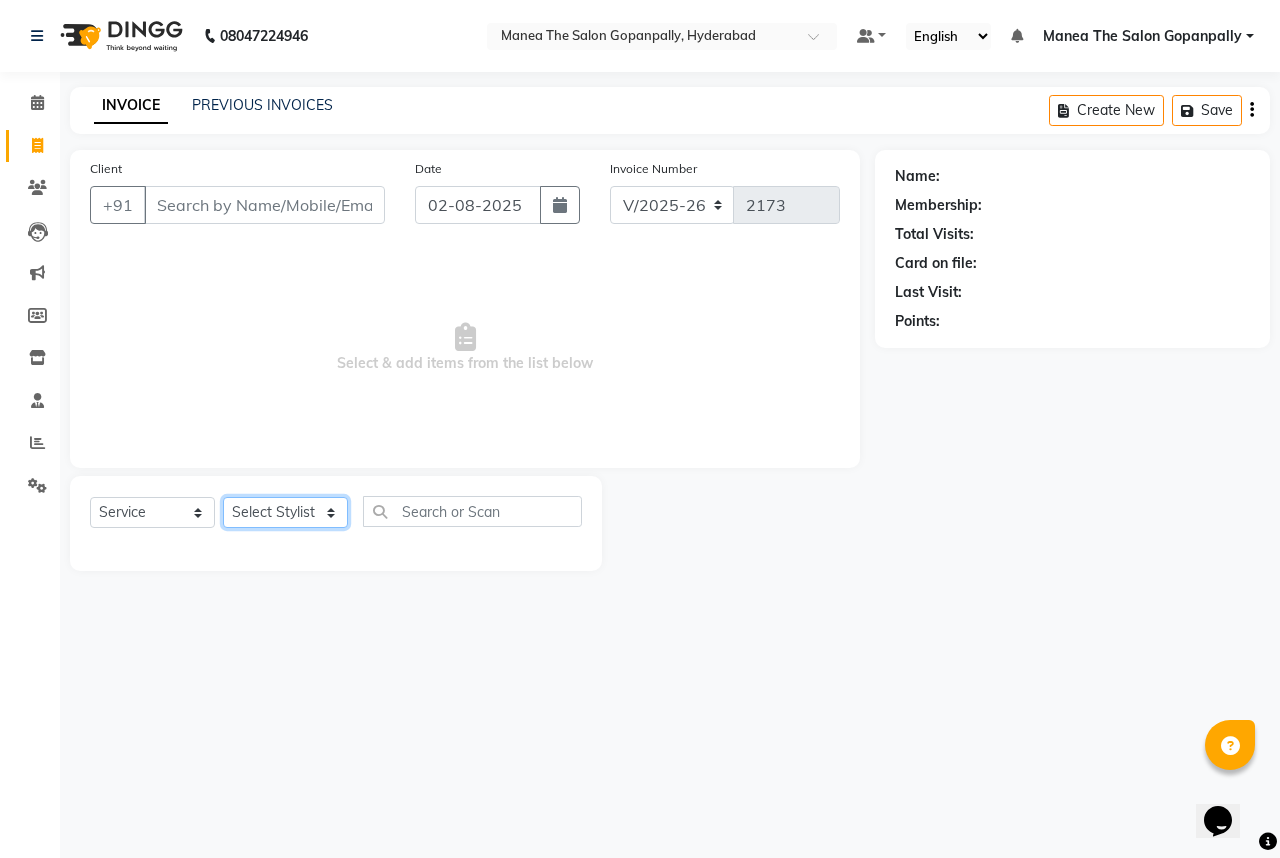 drag, startPoint x: 328, startPoint y: 515, endPoint x: 323, endPoint y: 528, distance: 13.928389 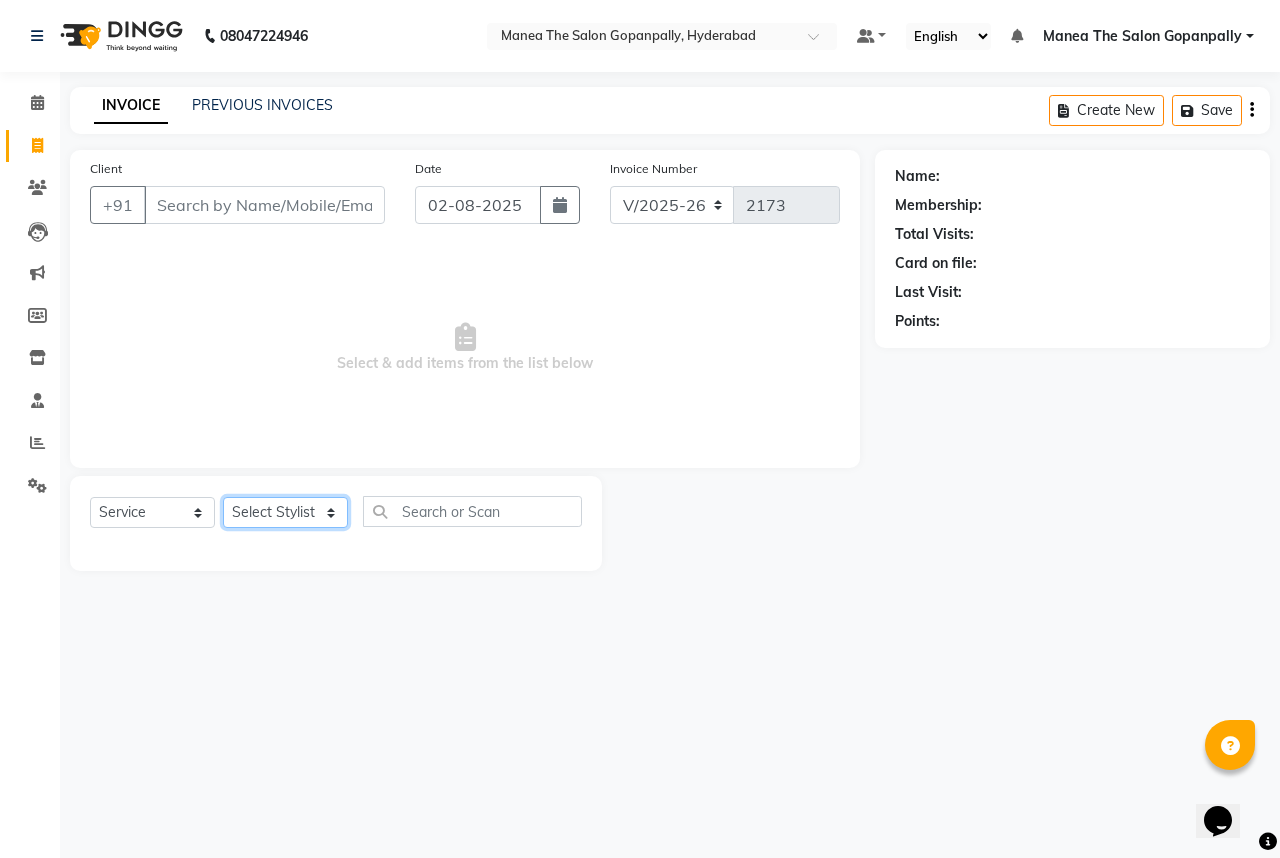 select on "77517" 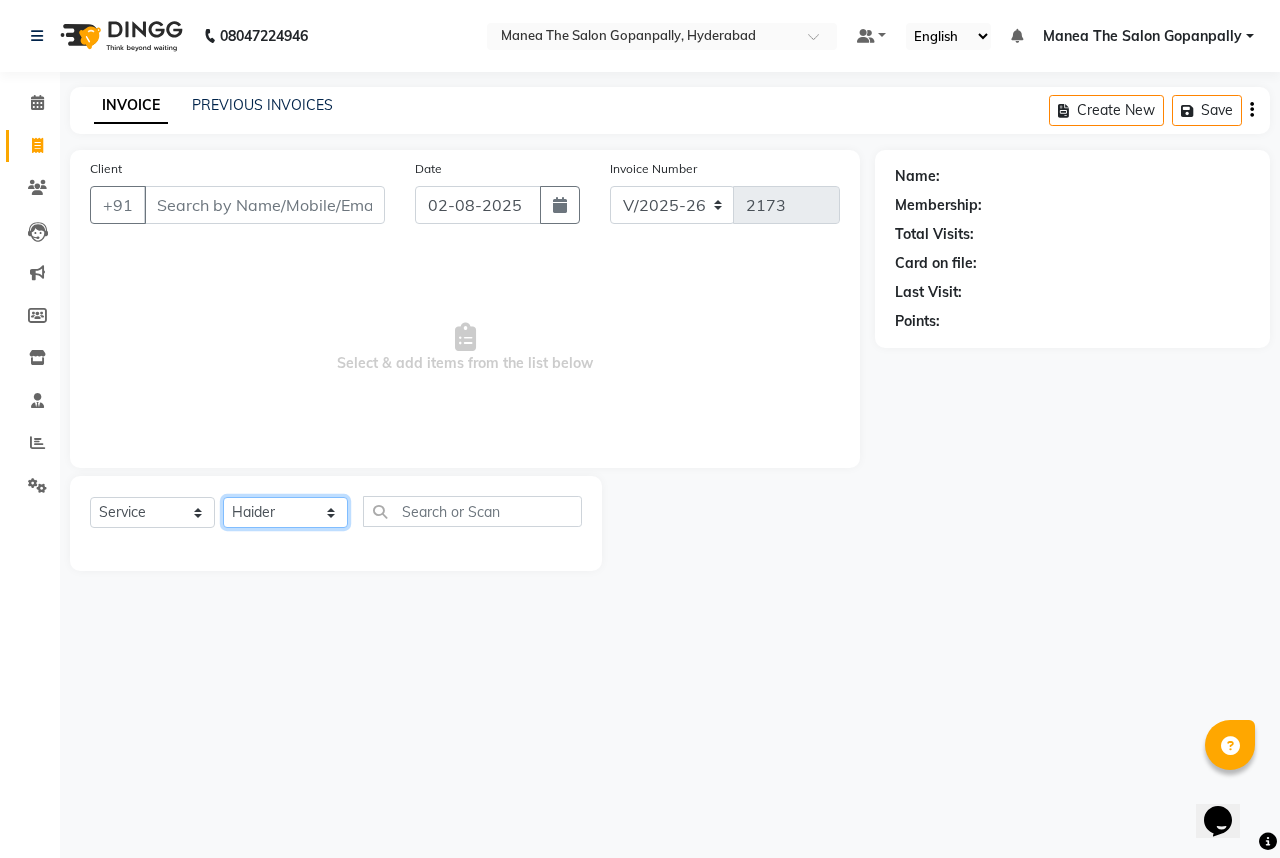 click on "Select Stylist Anand AVANTHI Haider  indu IRFAN keerthi rehan sameer saritha zubair" 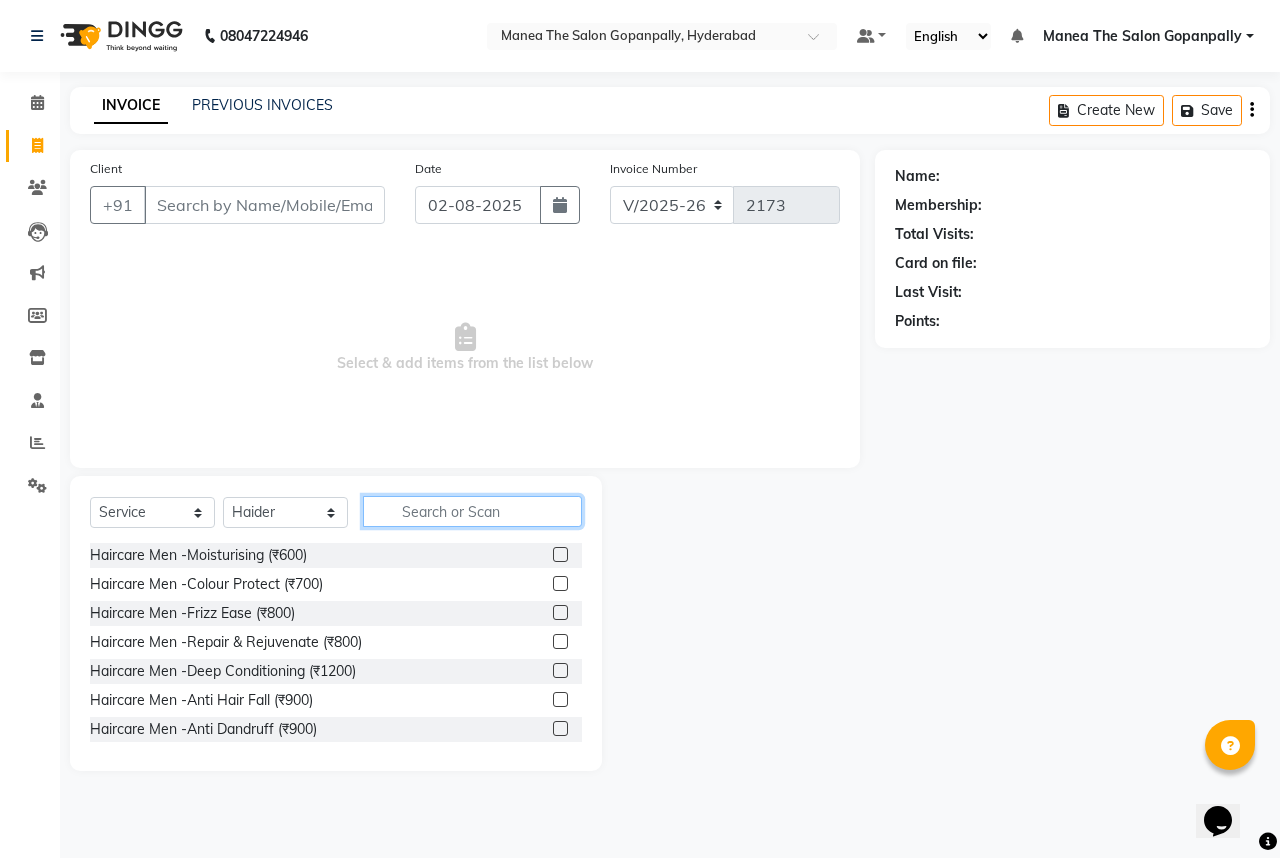 click 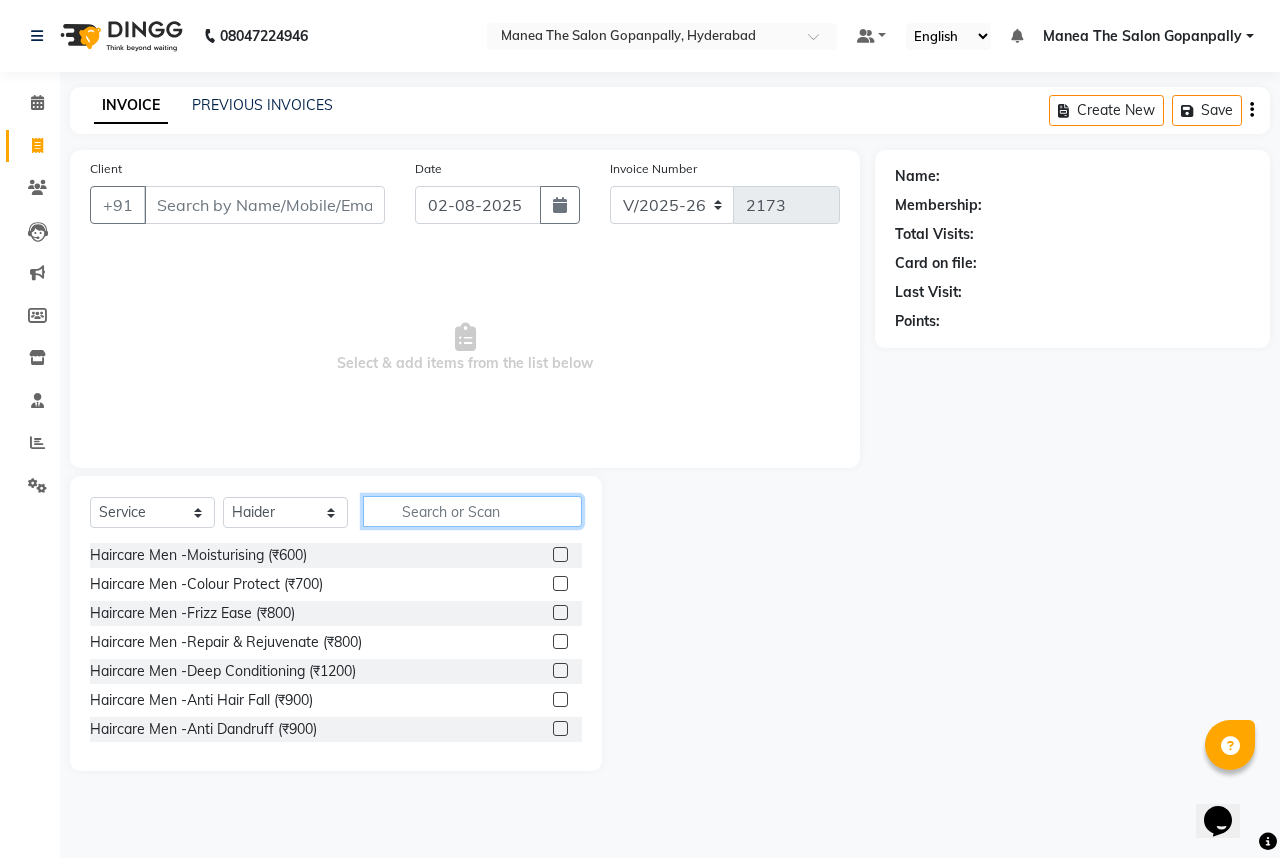 click 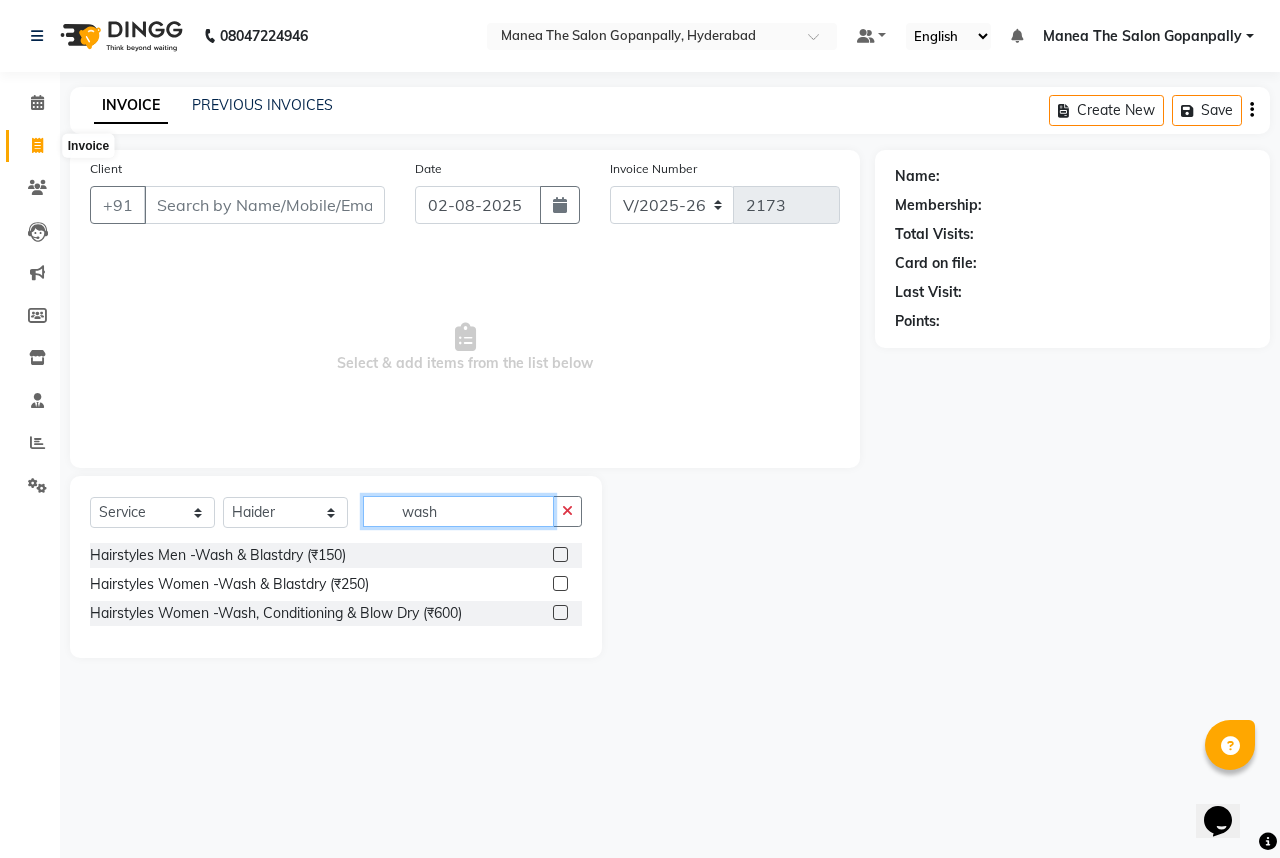 type on "wash" 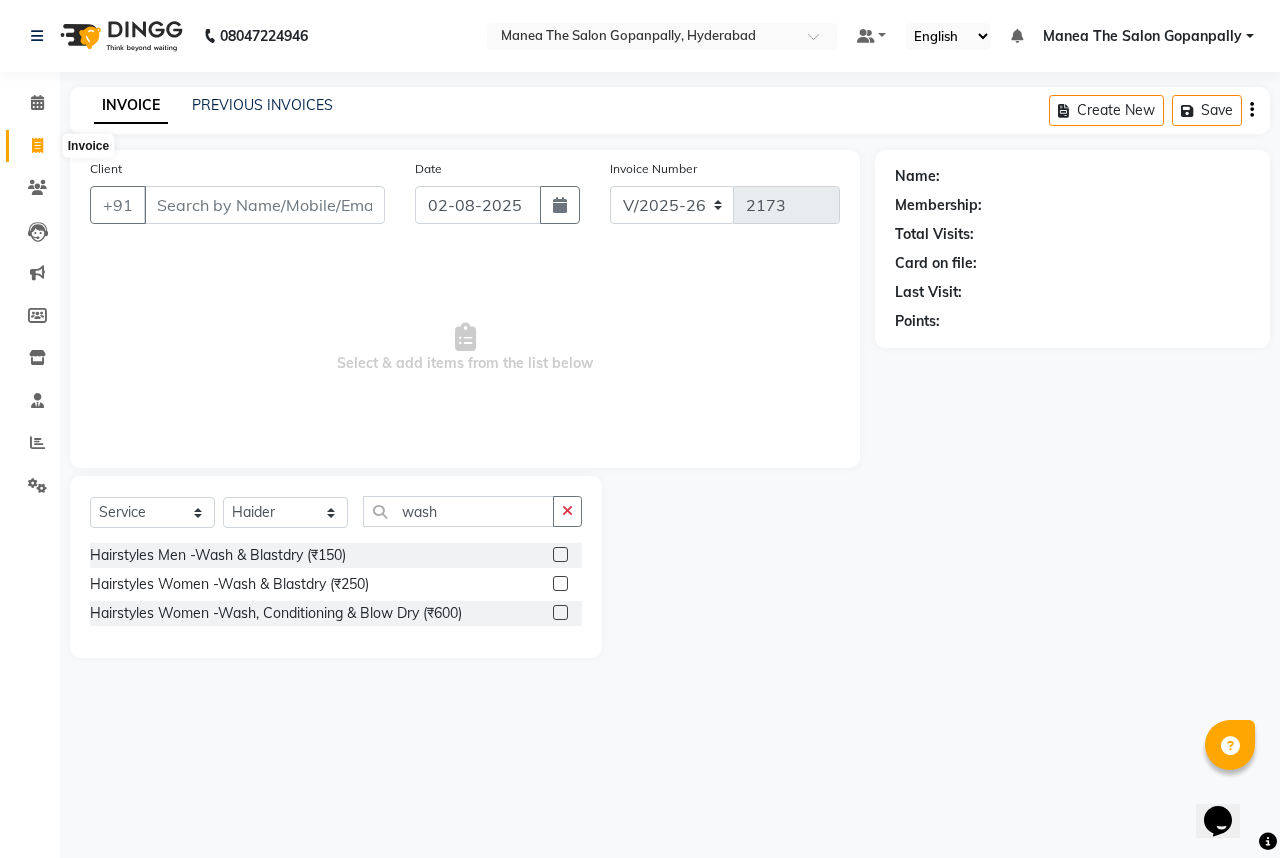 click 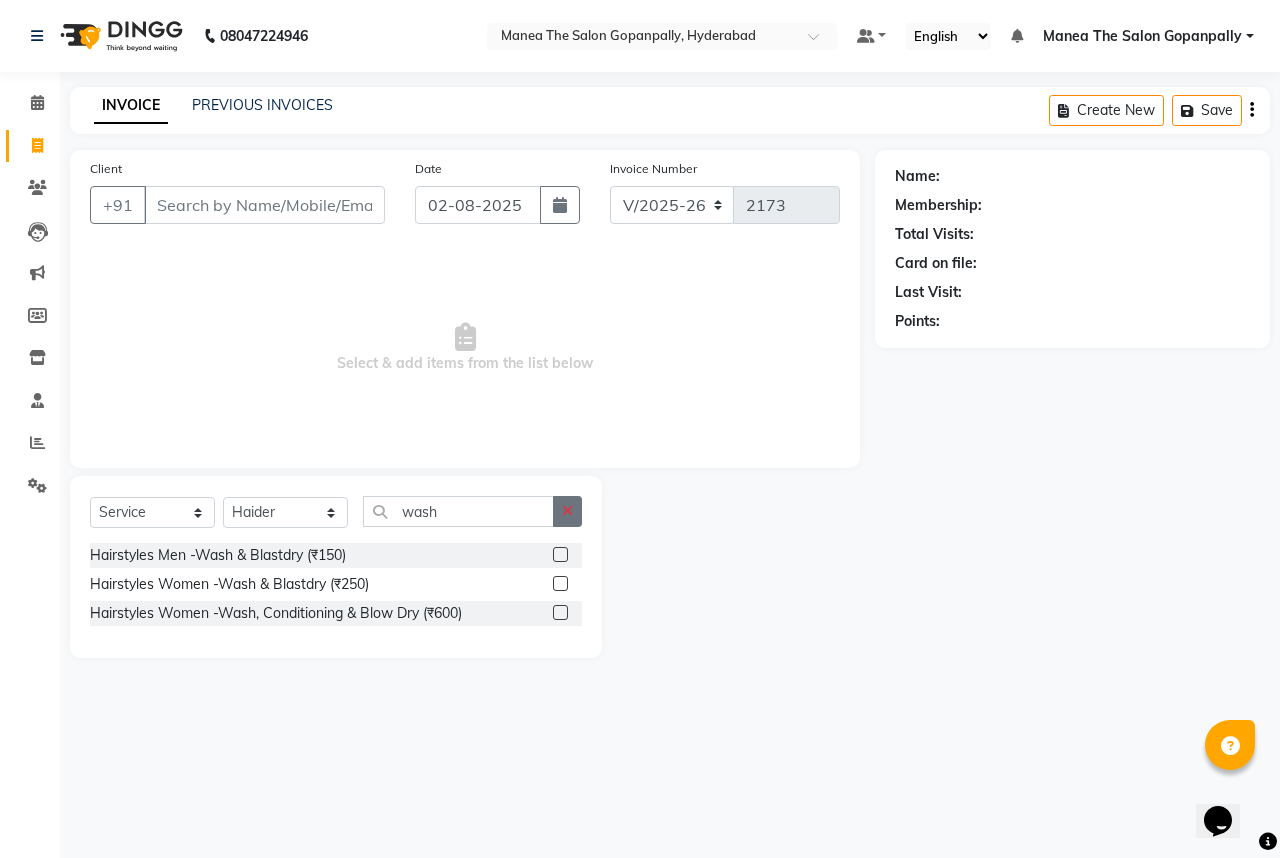 click 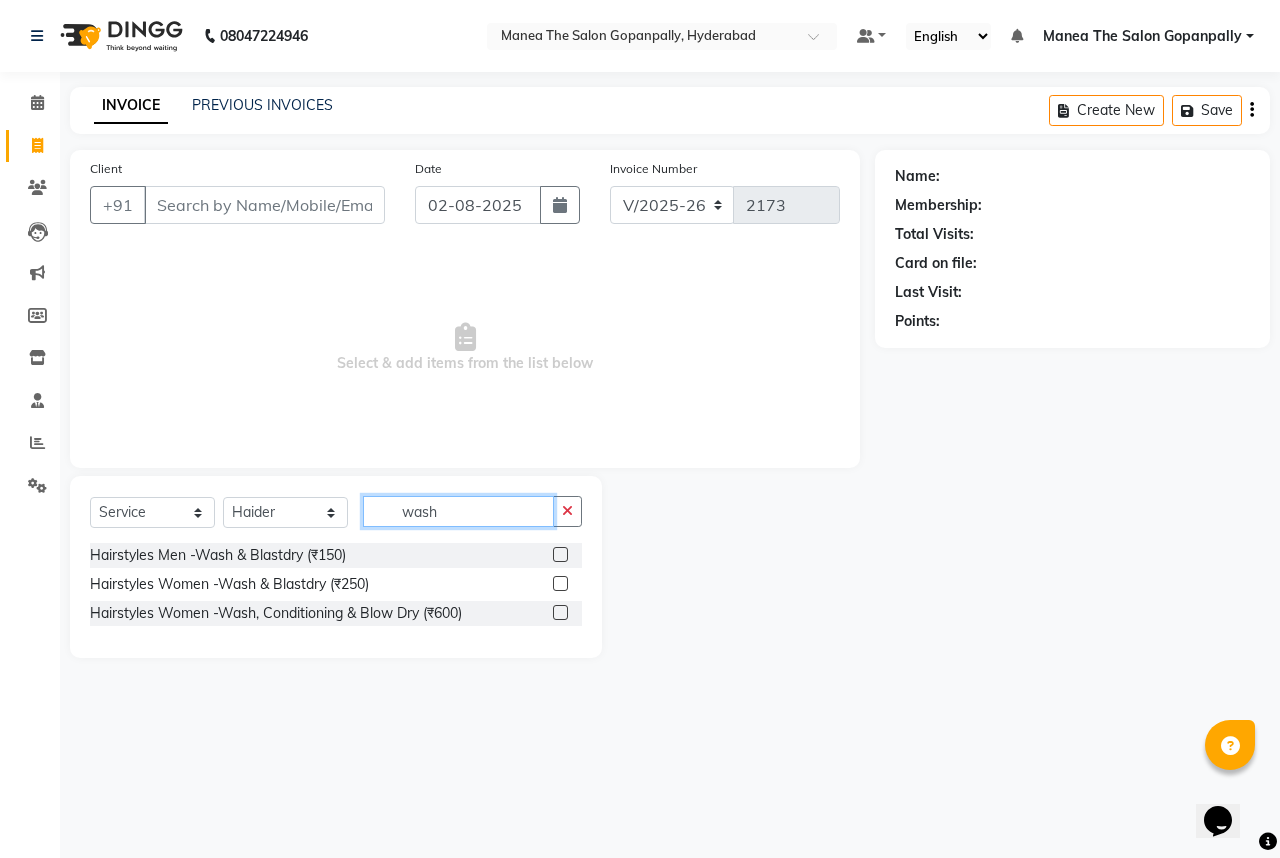 type 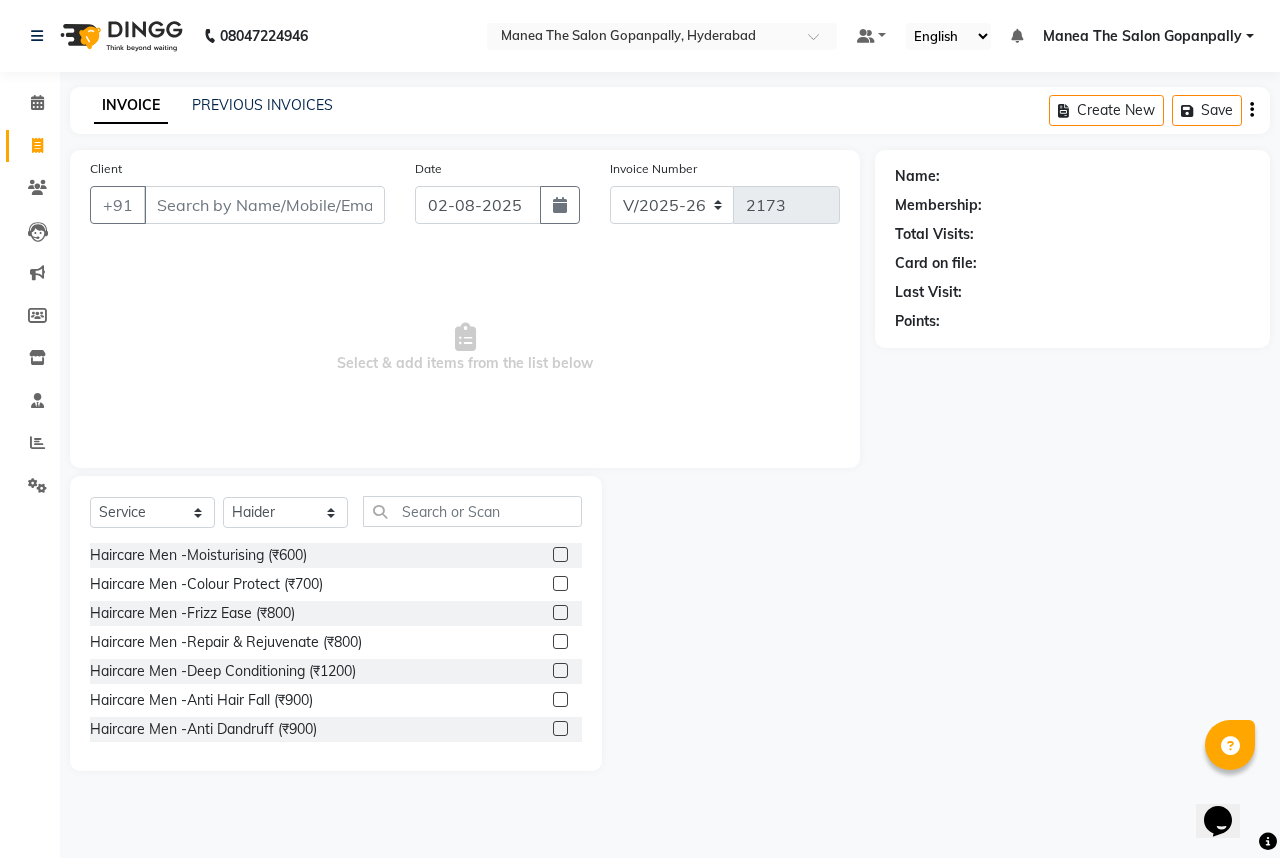 drag, startPoint x: 136, startPoint y: 370, endPoint x: 299, endPoint y: 459, distance: 185.71483 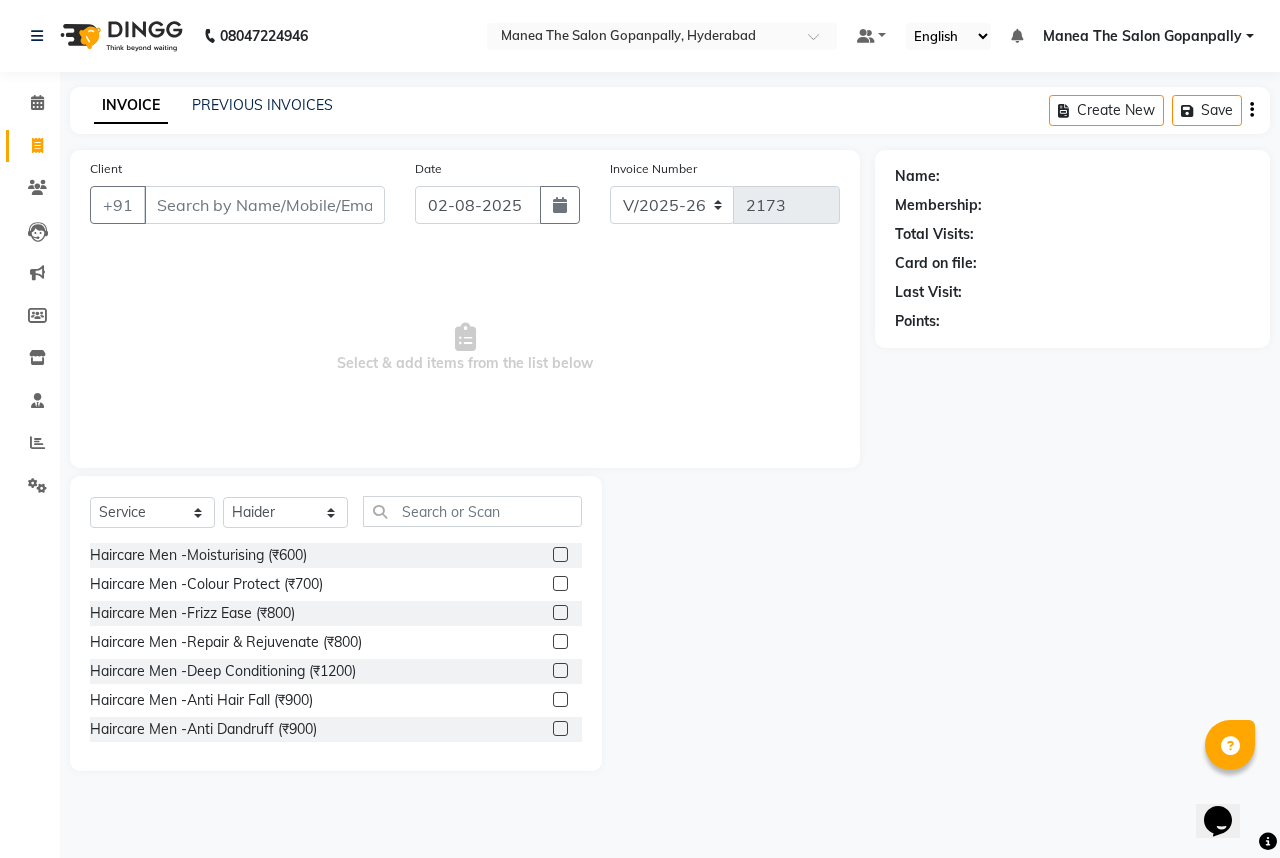 click on "Name: Membership: Total Visits: Card on file: Last Visit:  Points:" 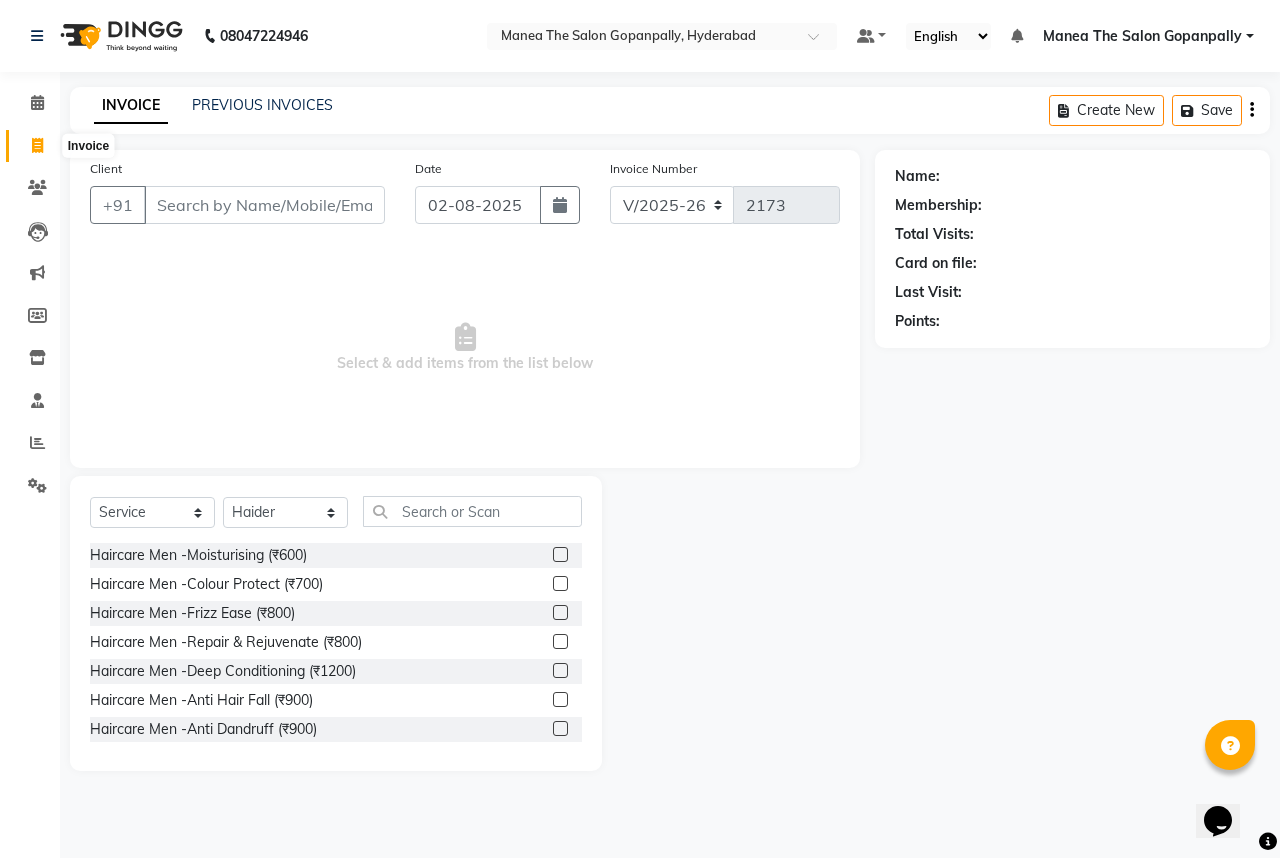 click 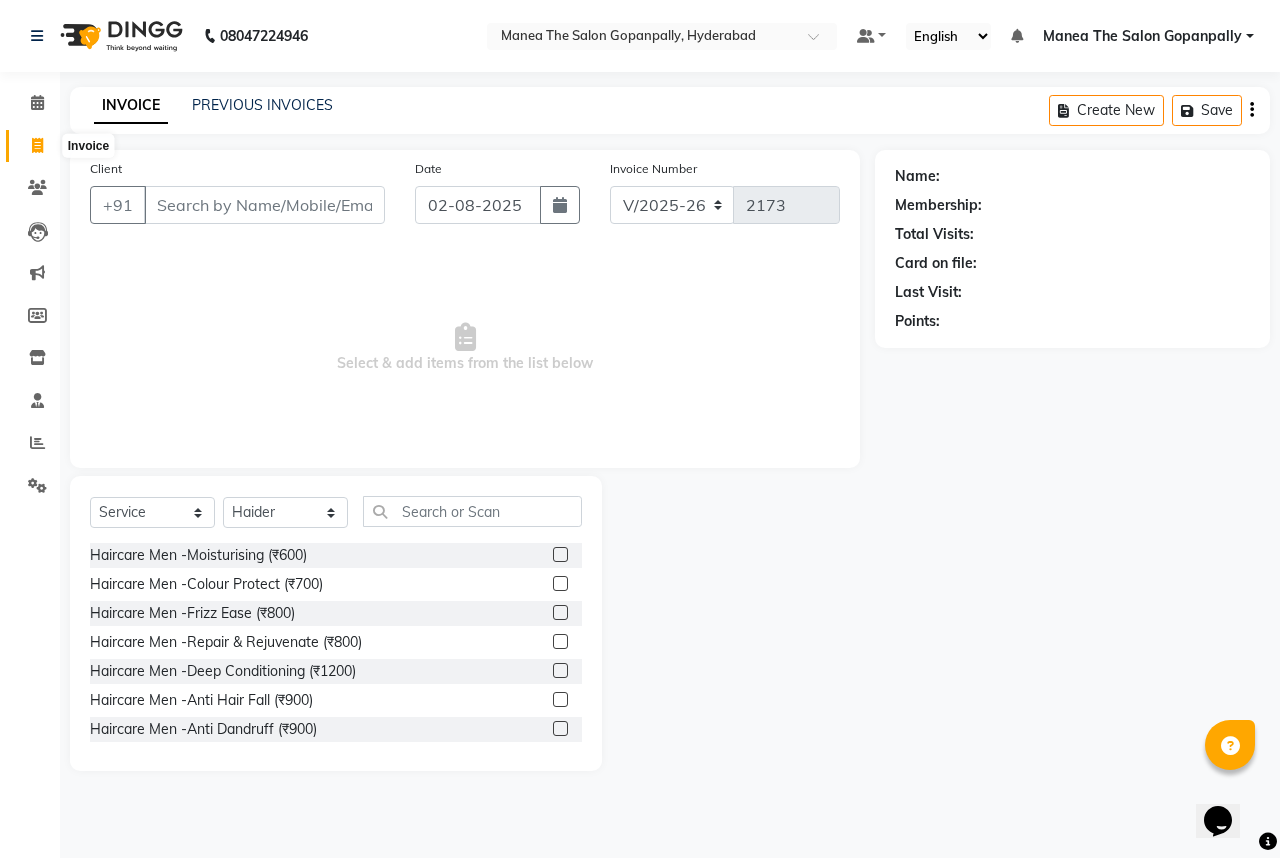 select on "service" 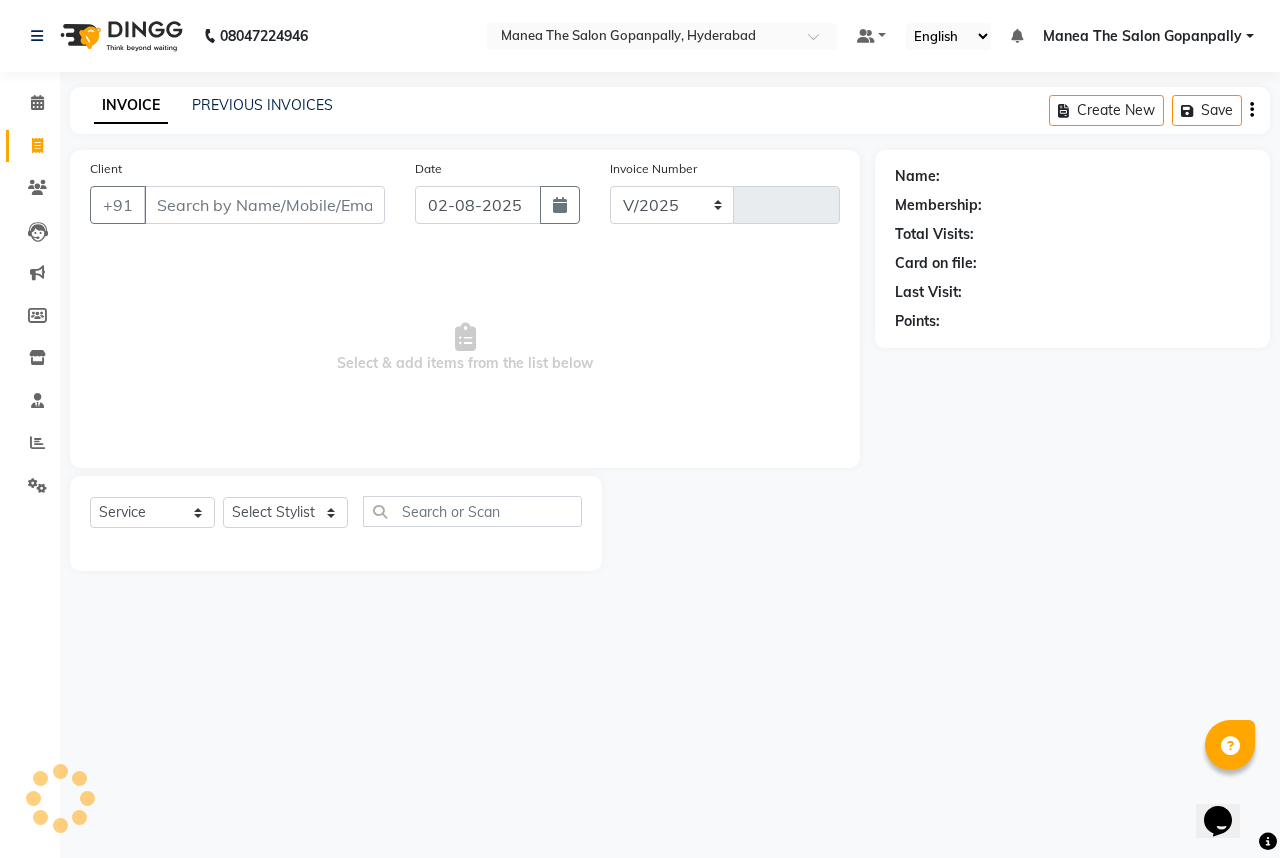 select on "7027" 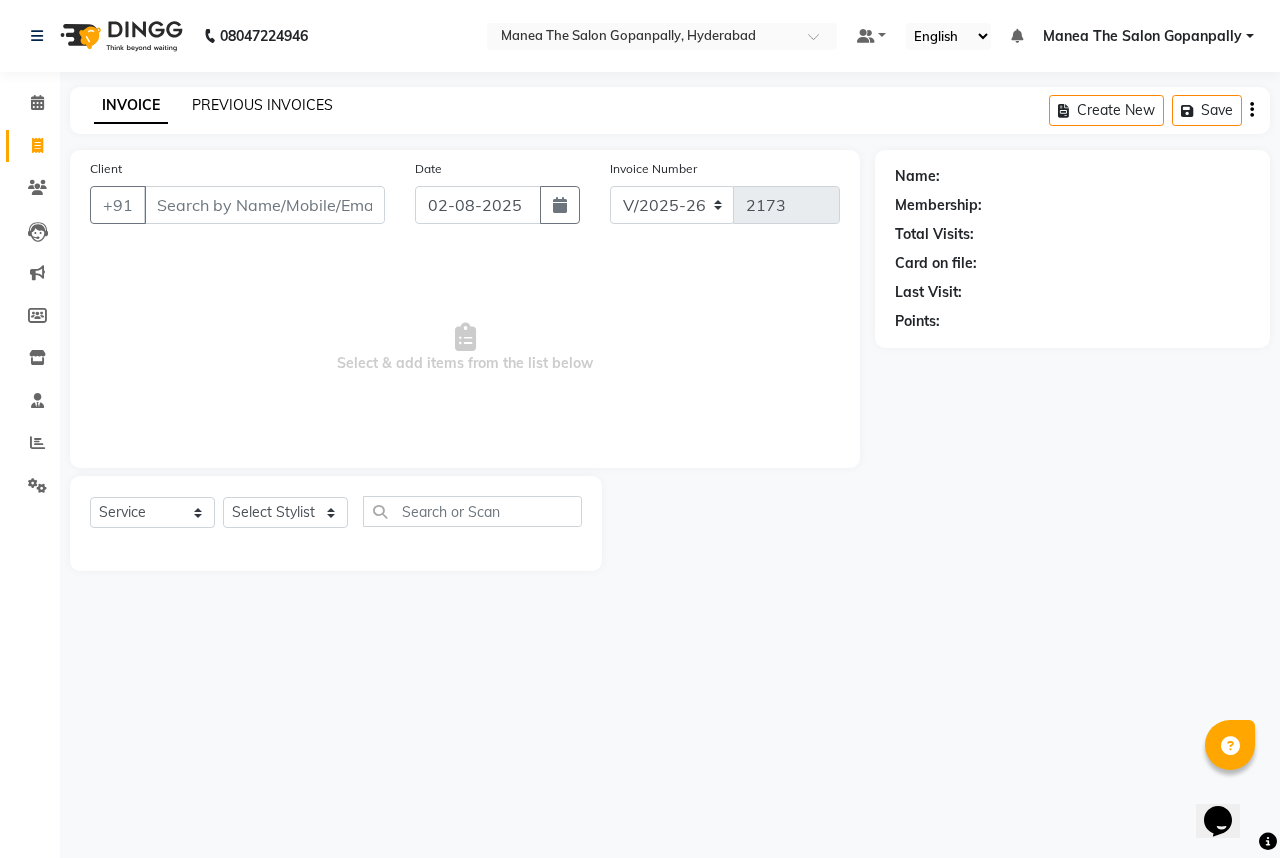click on "PREVIOUS INVOICES" 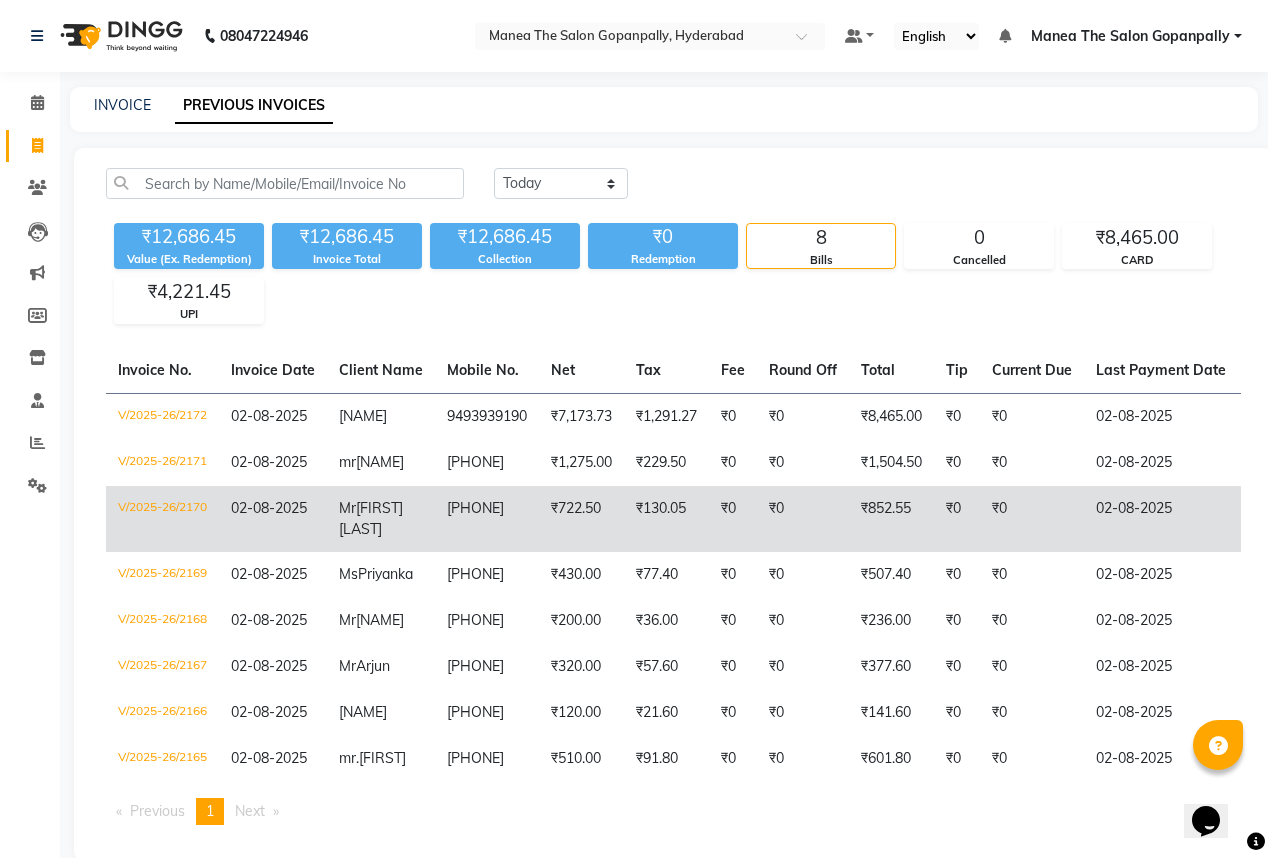 click on "₹852.55" 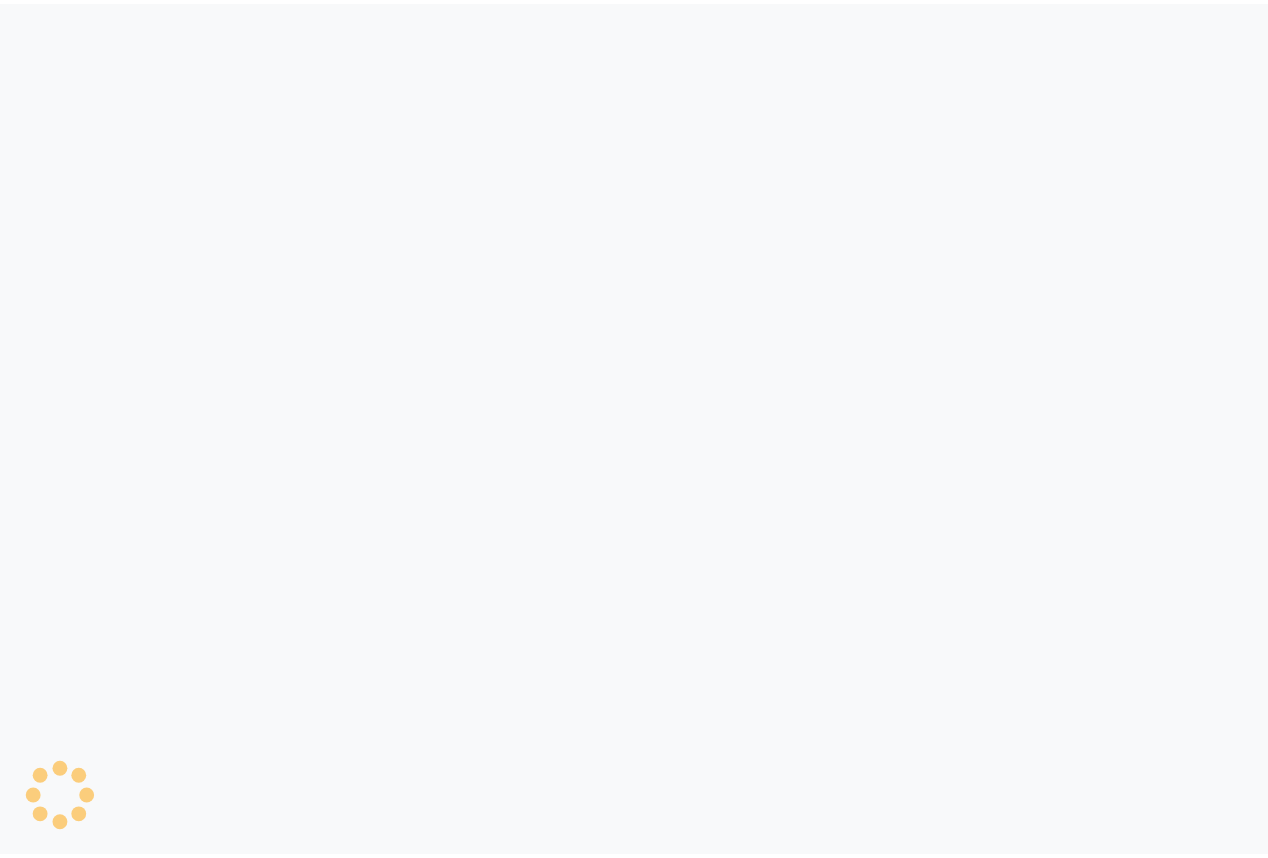 scroll, scrollTop: 0, scrollLeft: 0, axis: both 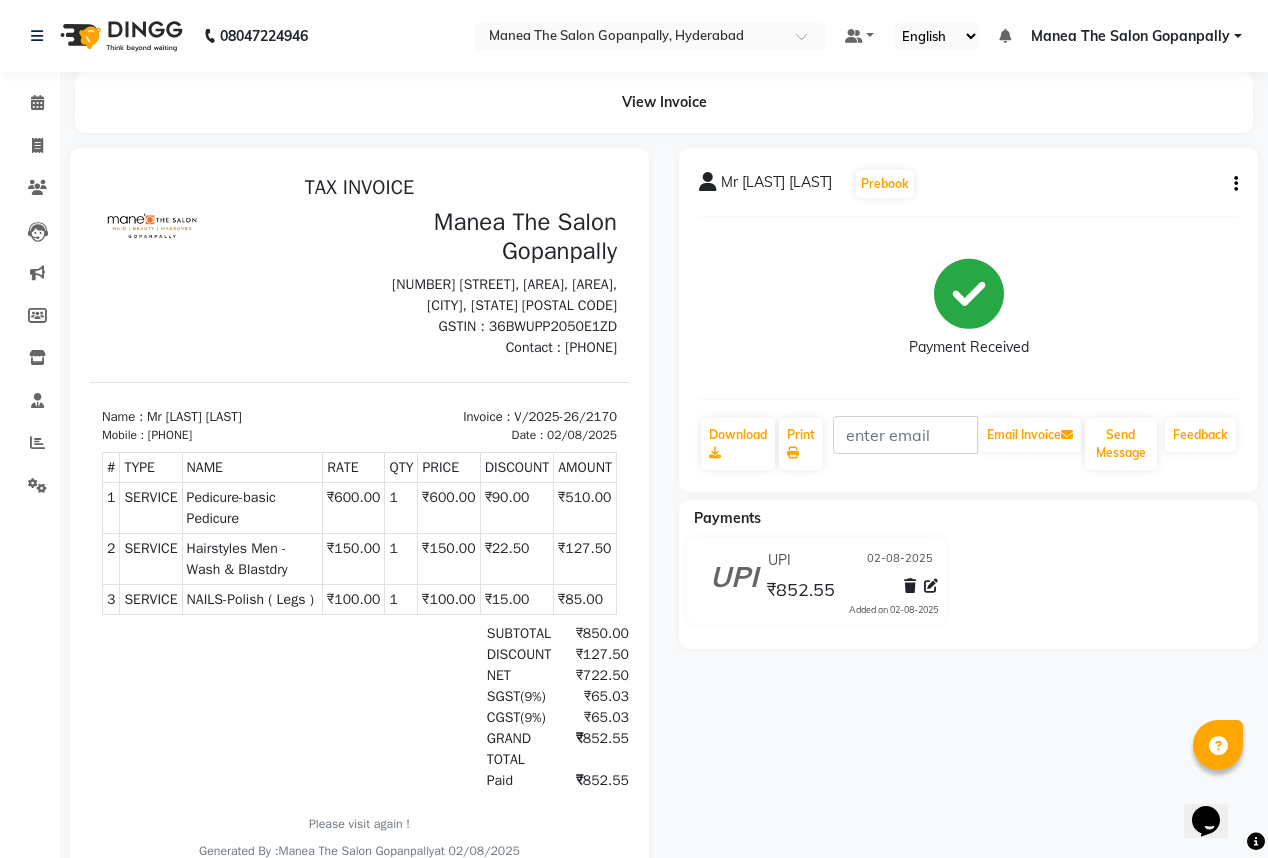 click 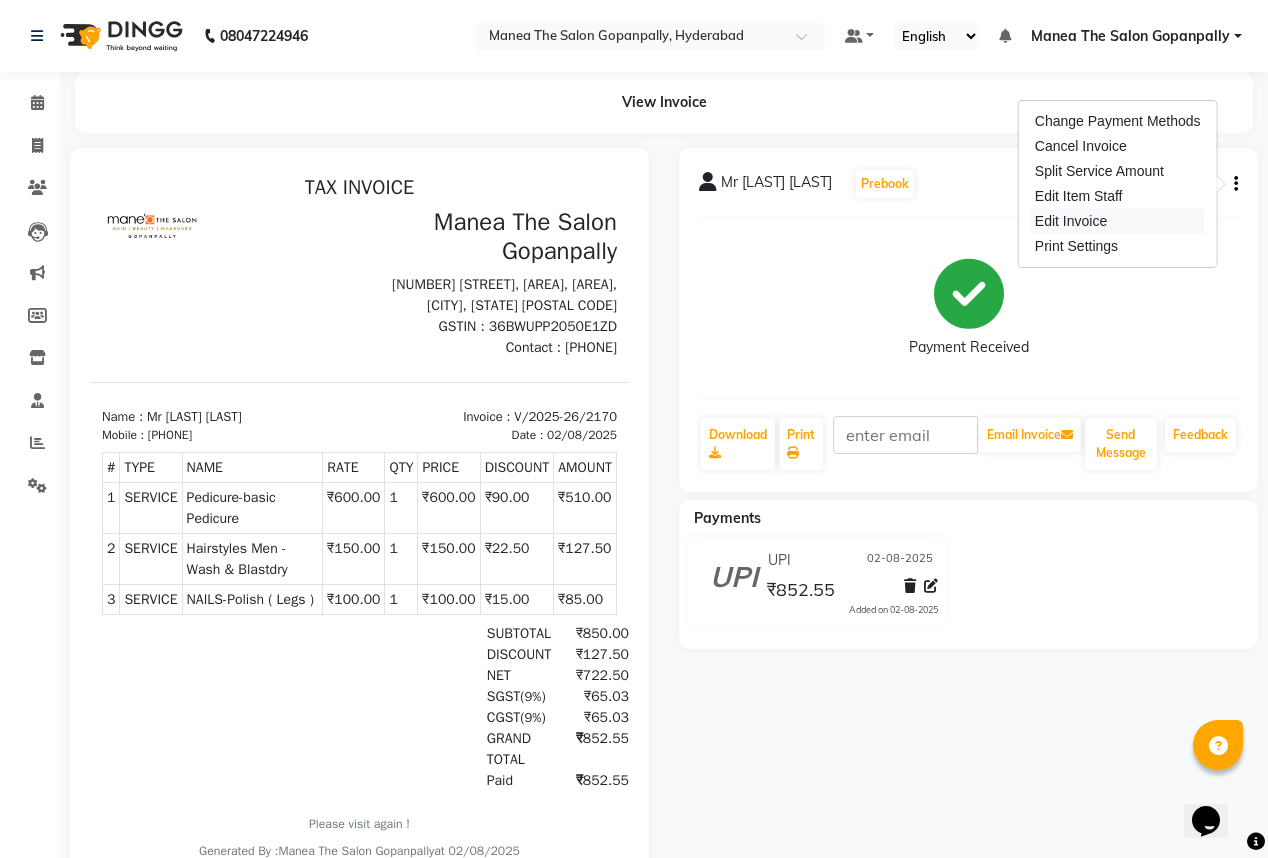 click on "Edit Invoice" at bounding box center [1118, 221] 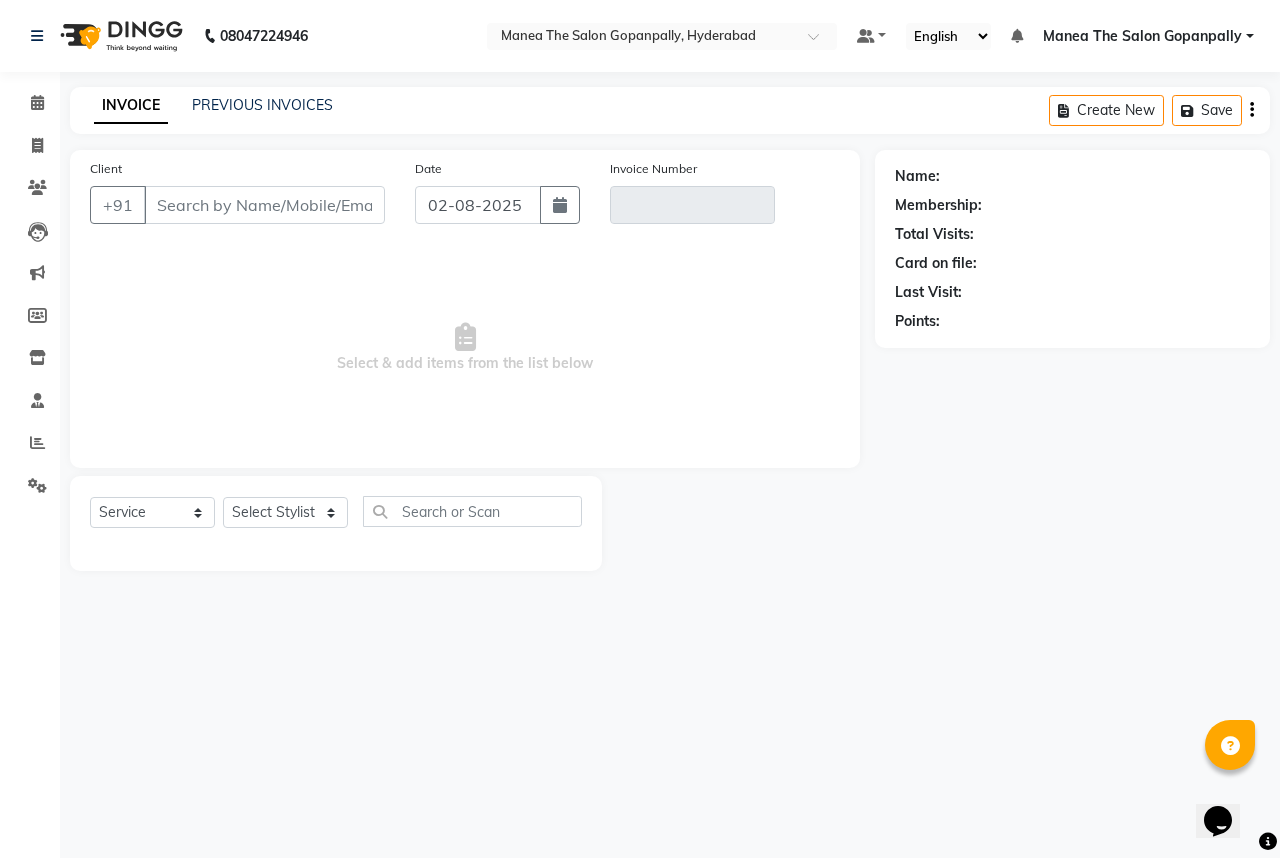 type on "[PHONE]" 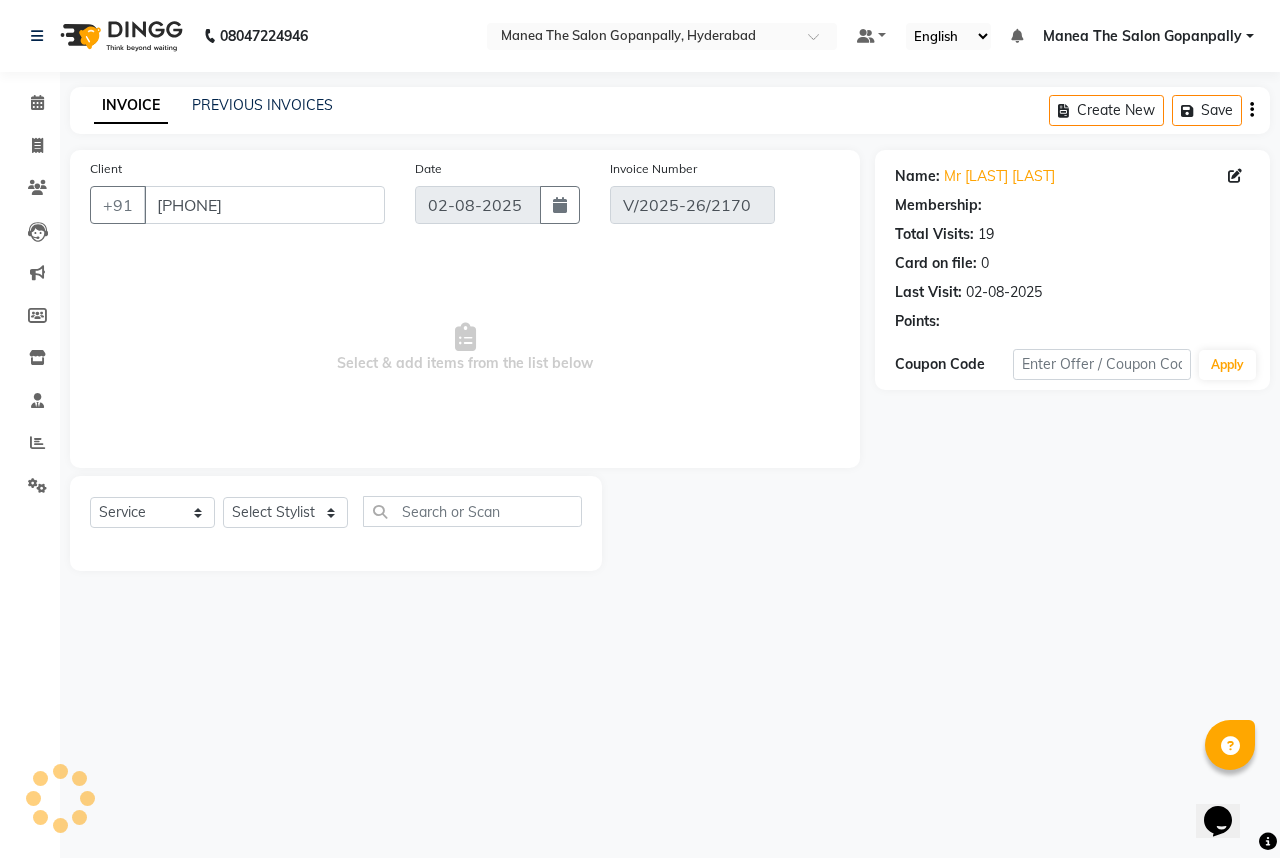 select on "select" 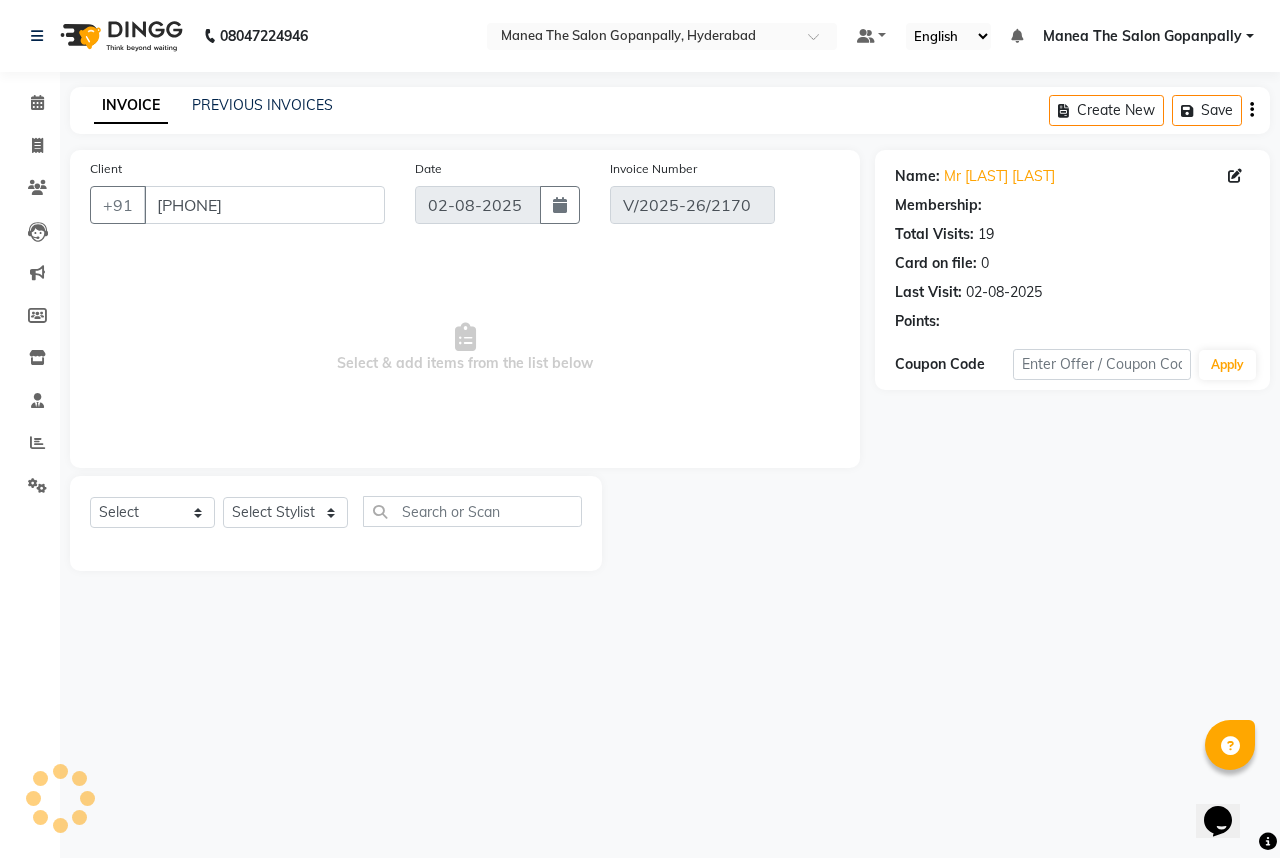 select on "1: Object" 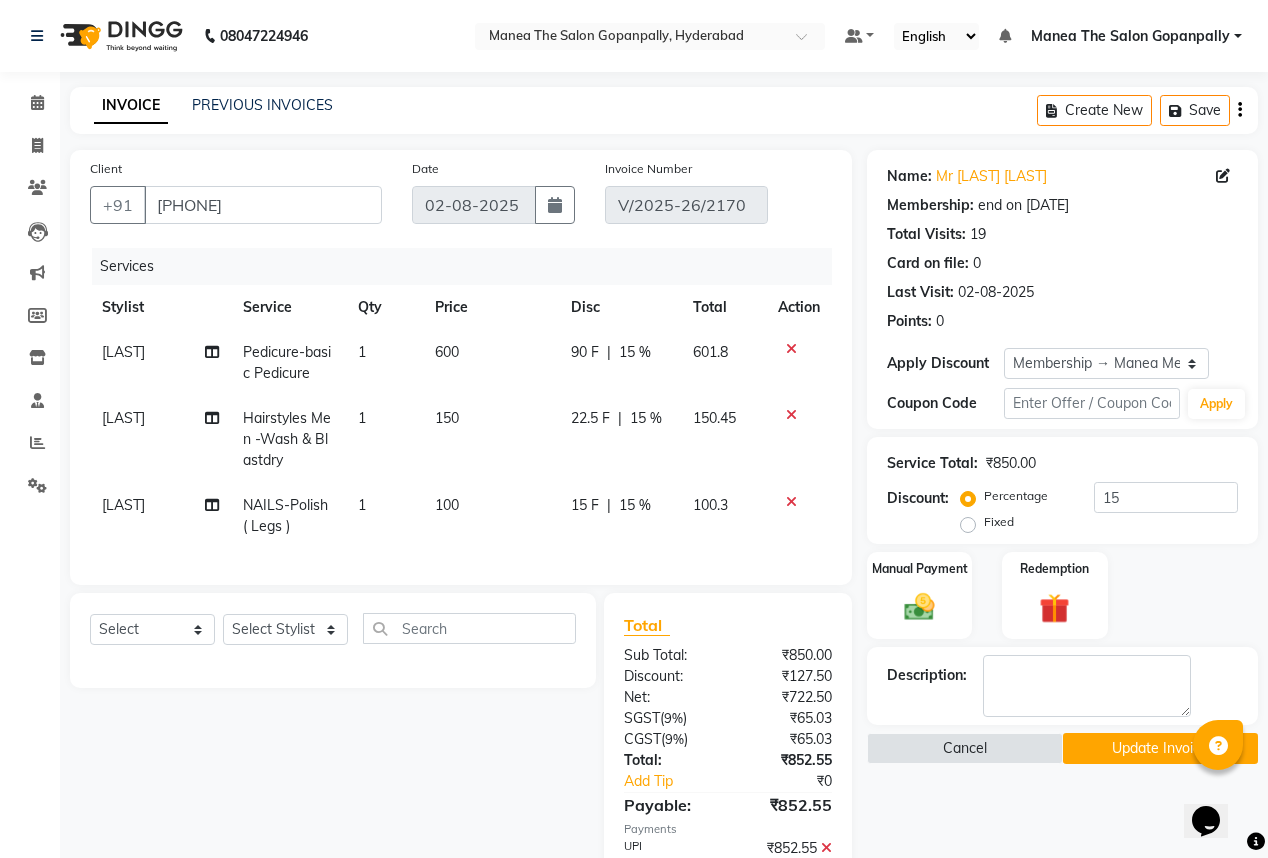 click on "[LAST]" 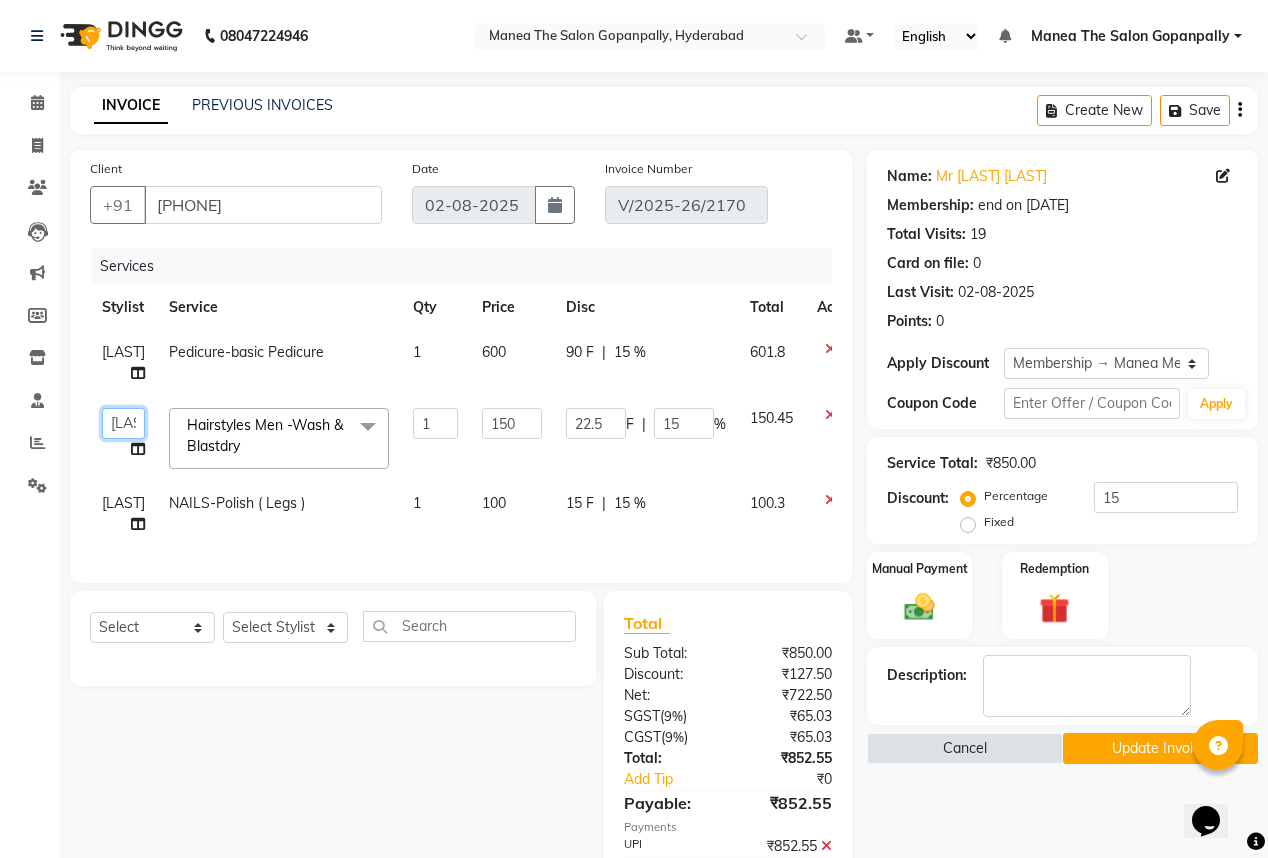 click on "[LAST] [LAST] [LAST] indu IRFAN keerthi rehan sameer saritha zubair" 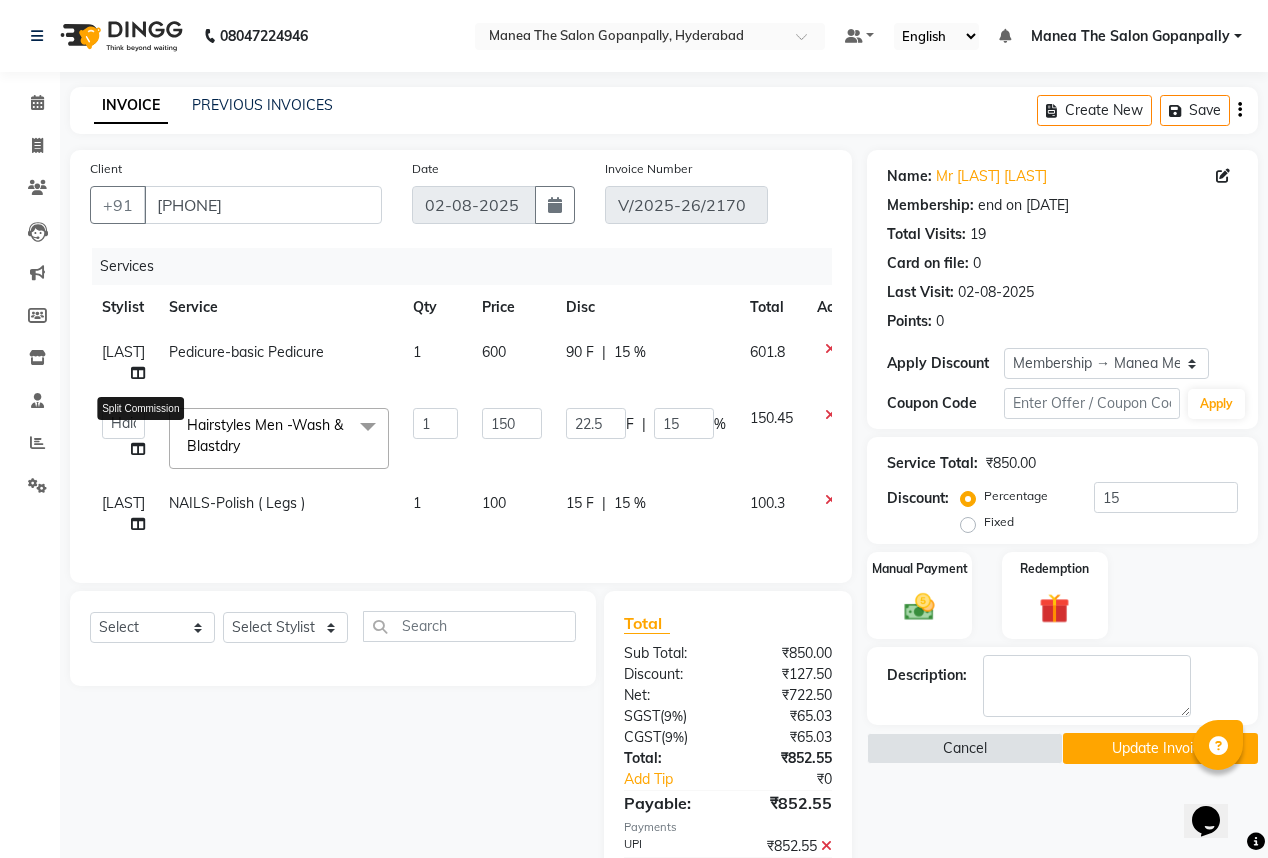 select on "77517" 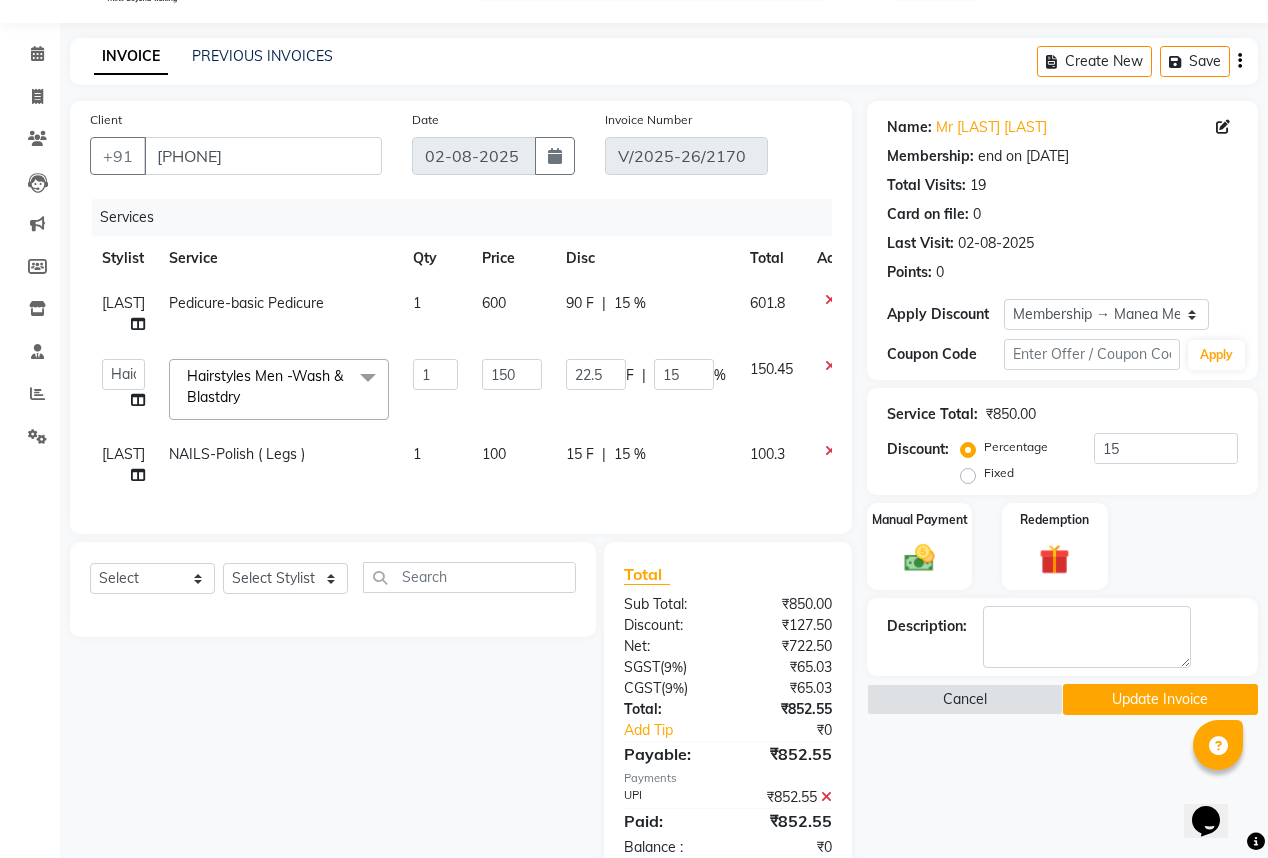 scroll, scrollTop: 110, scrollLeft: 0, axis: vertical 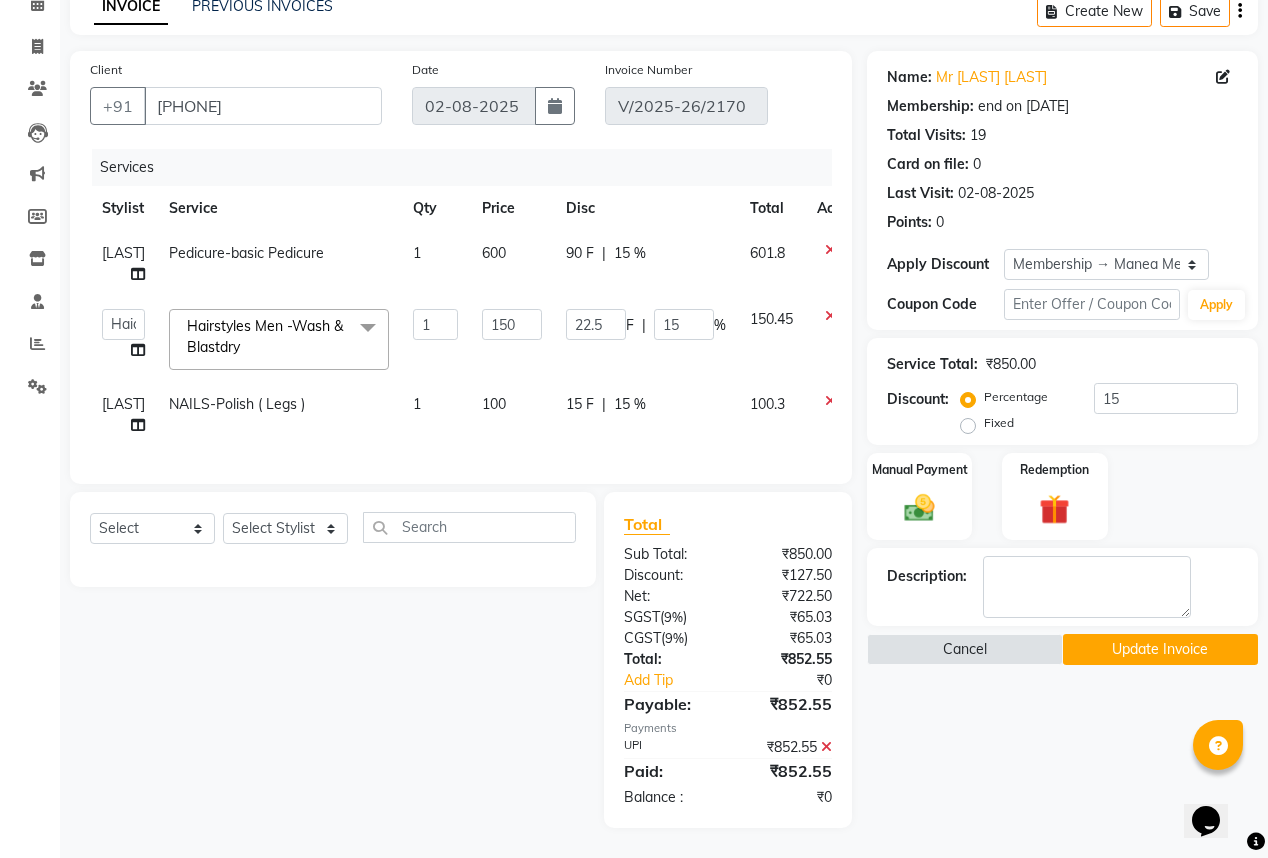 click on "Update Invoice" 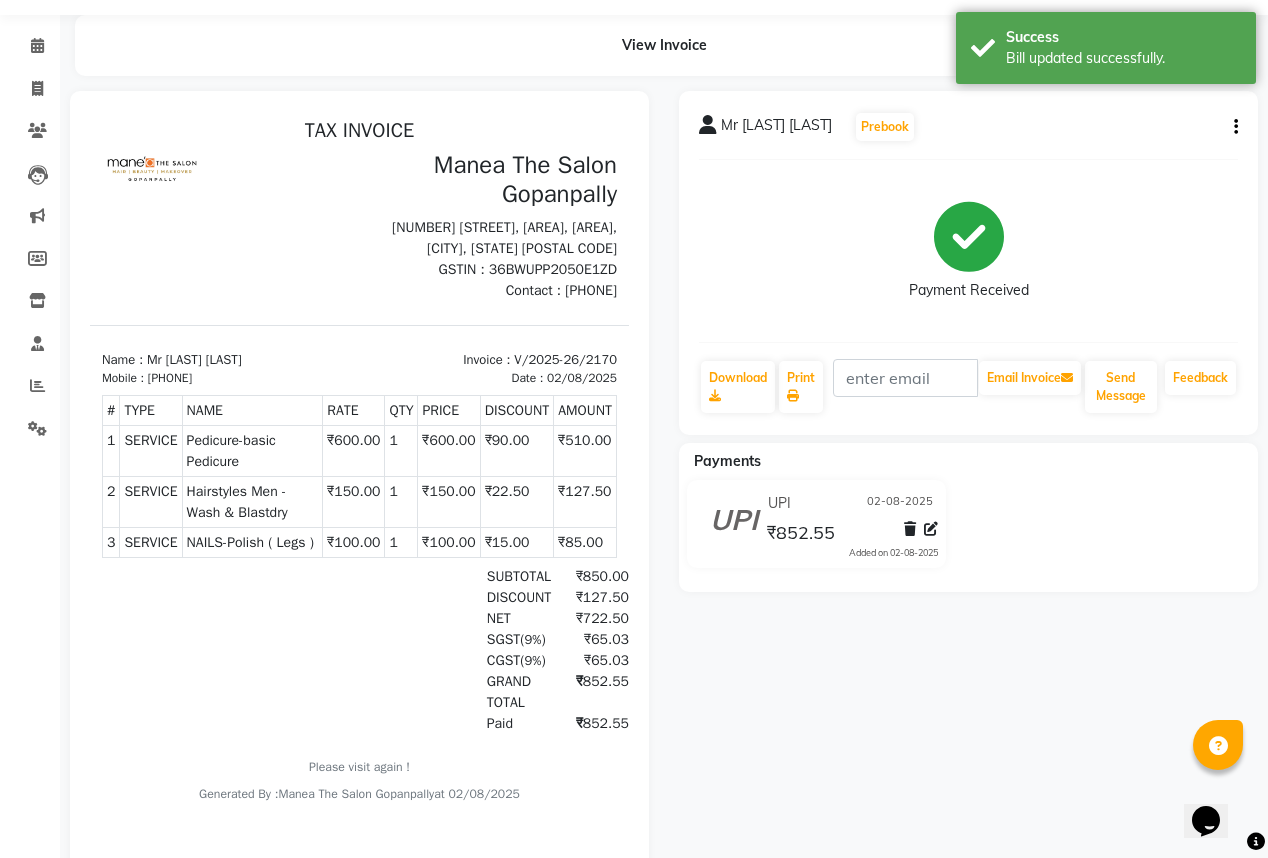 scroll, scrollTop: 0, scrollLeft: 0, axis: both 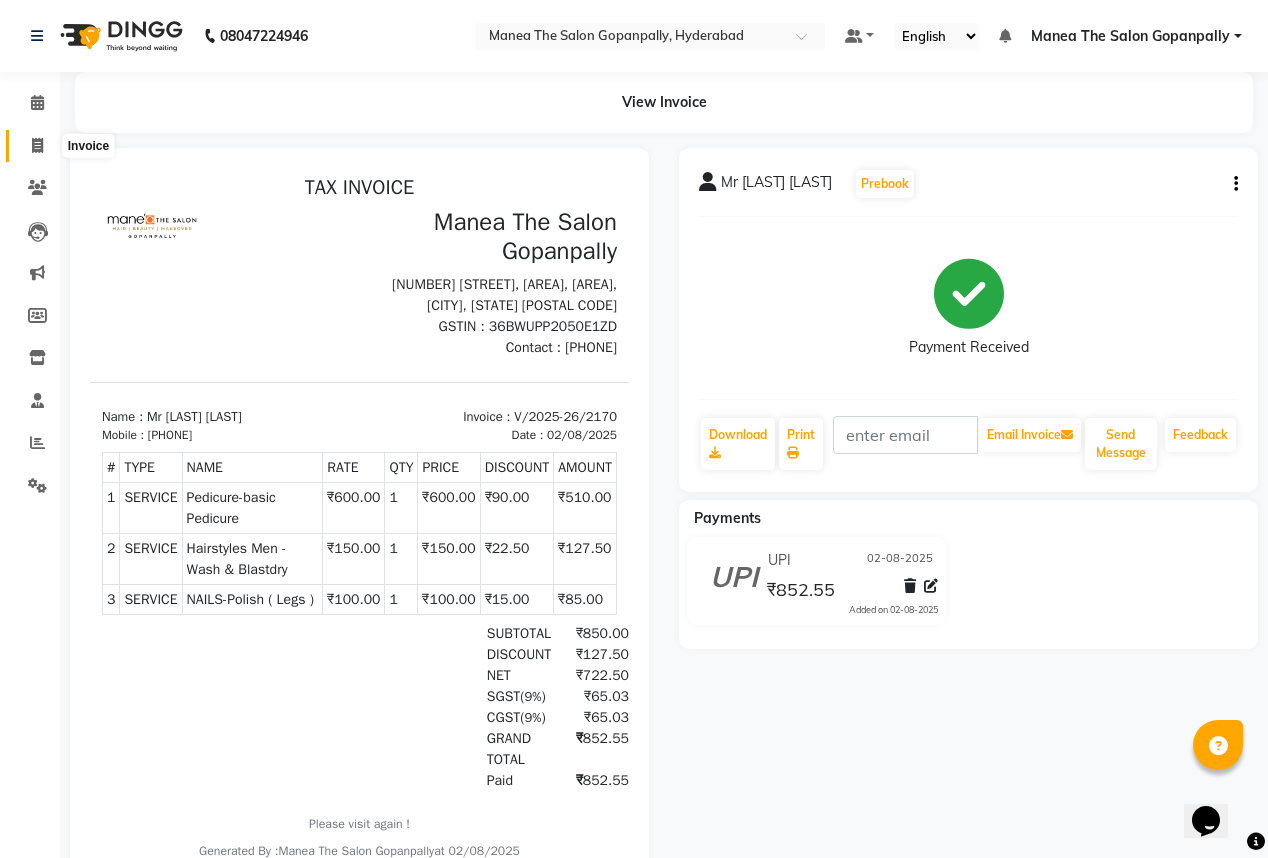 click 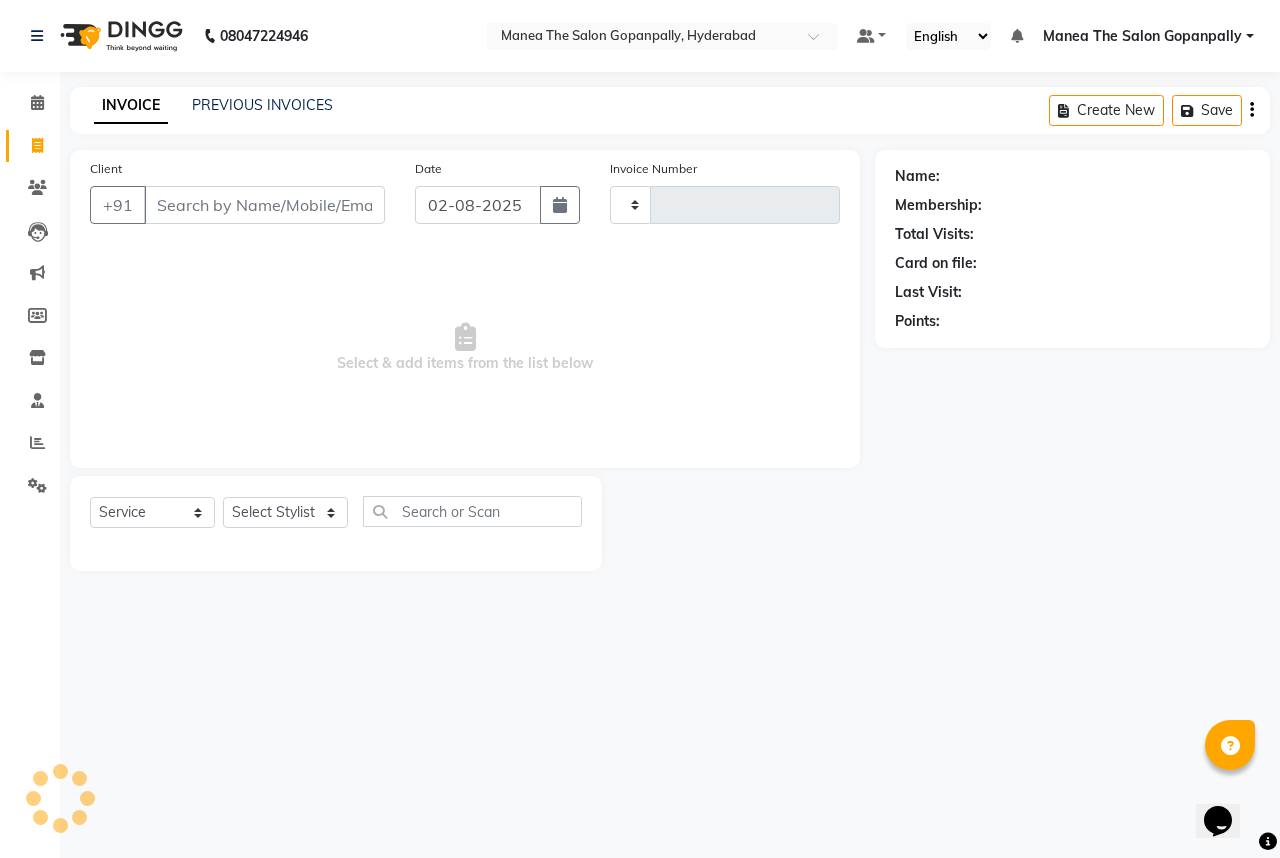 type on "2173" 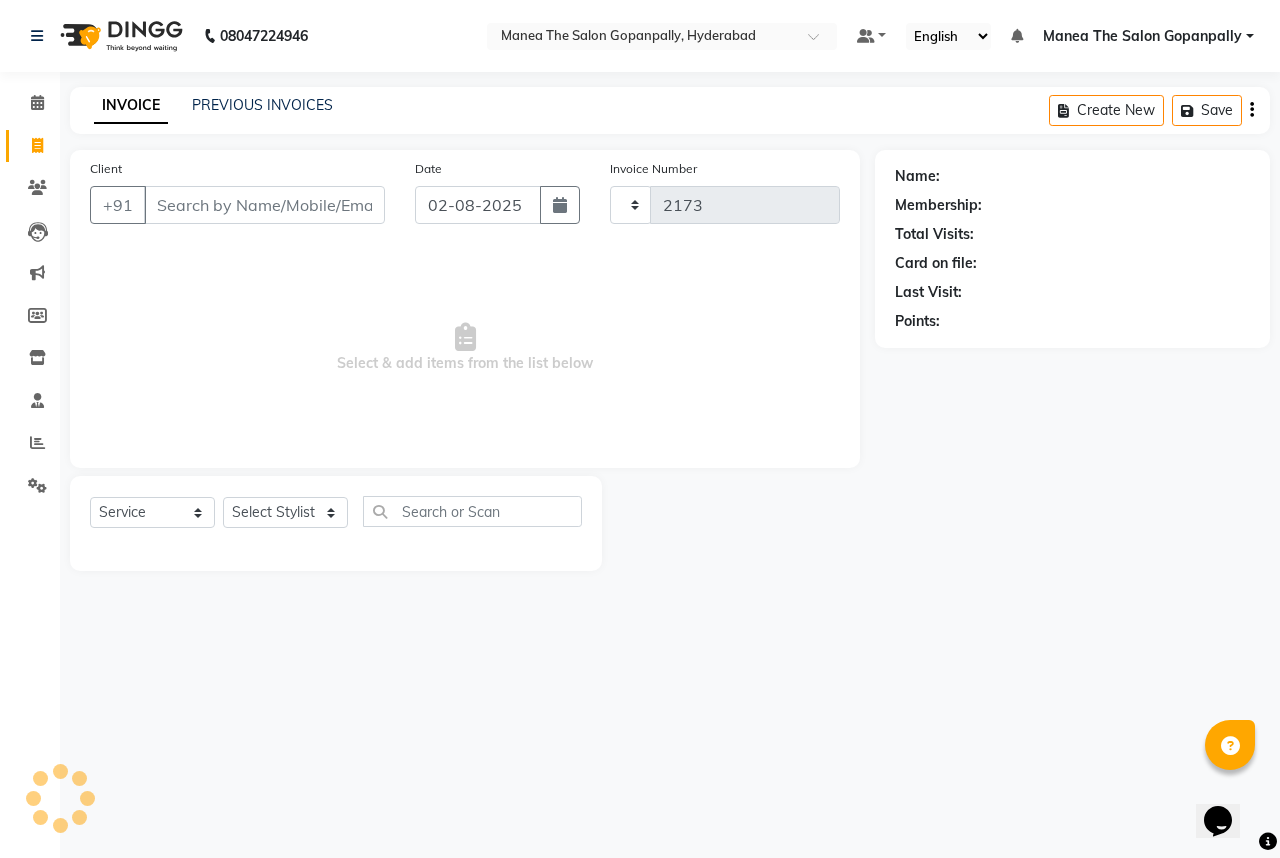 select on "7027" 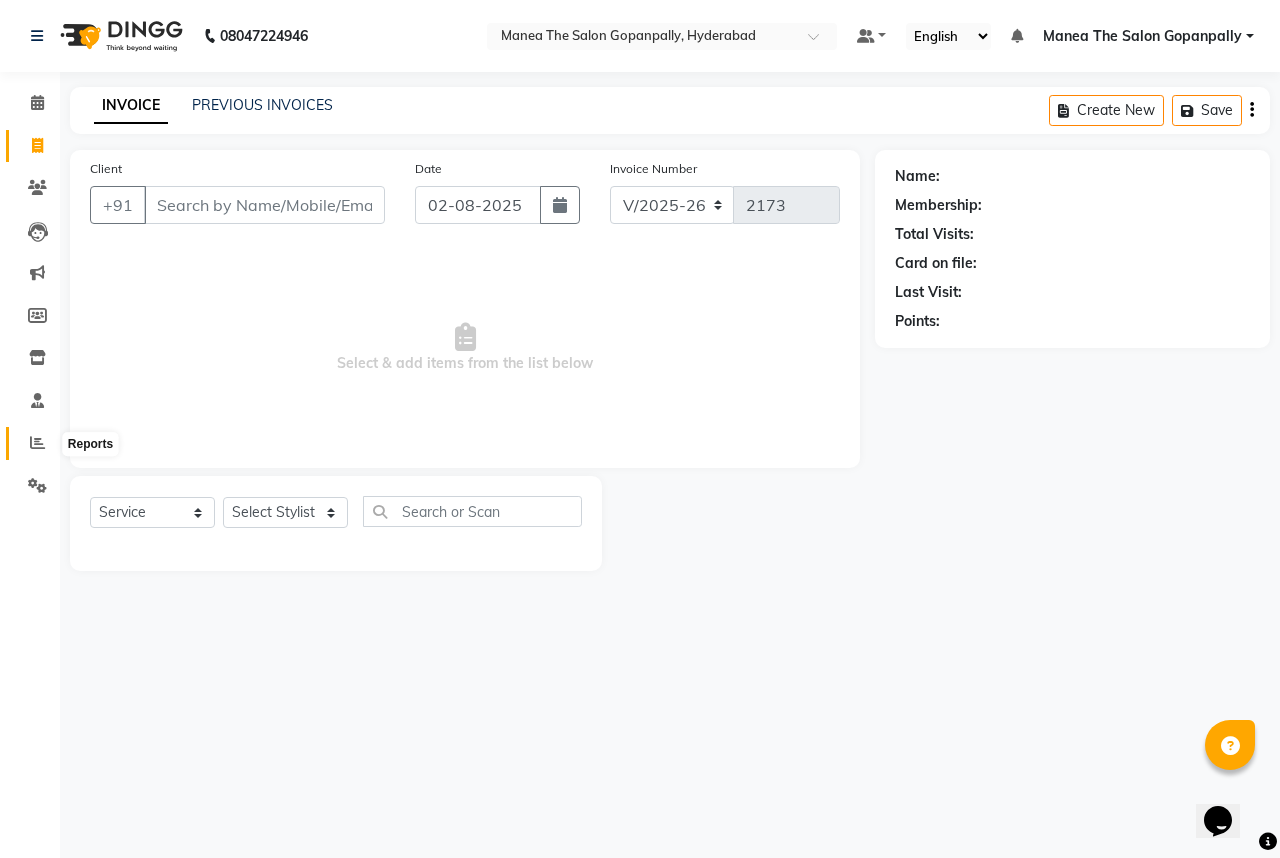 click 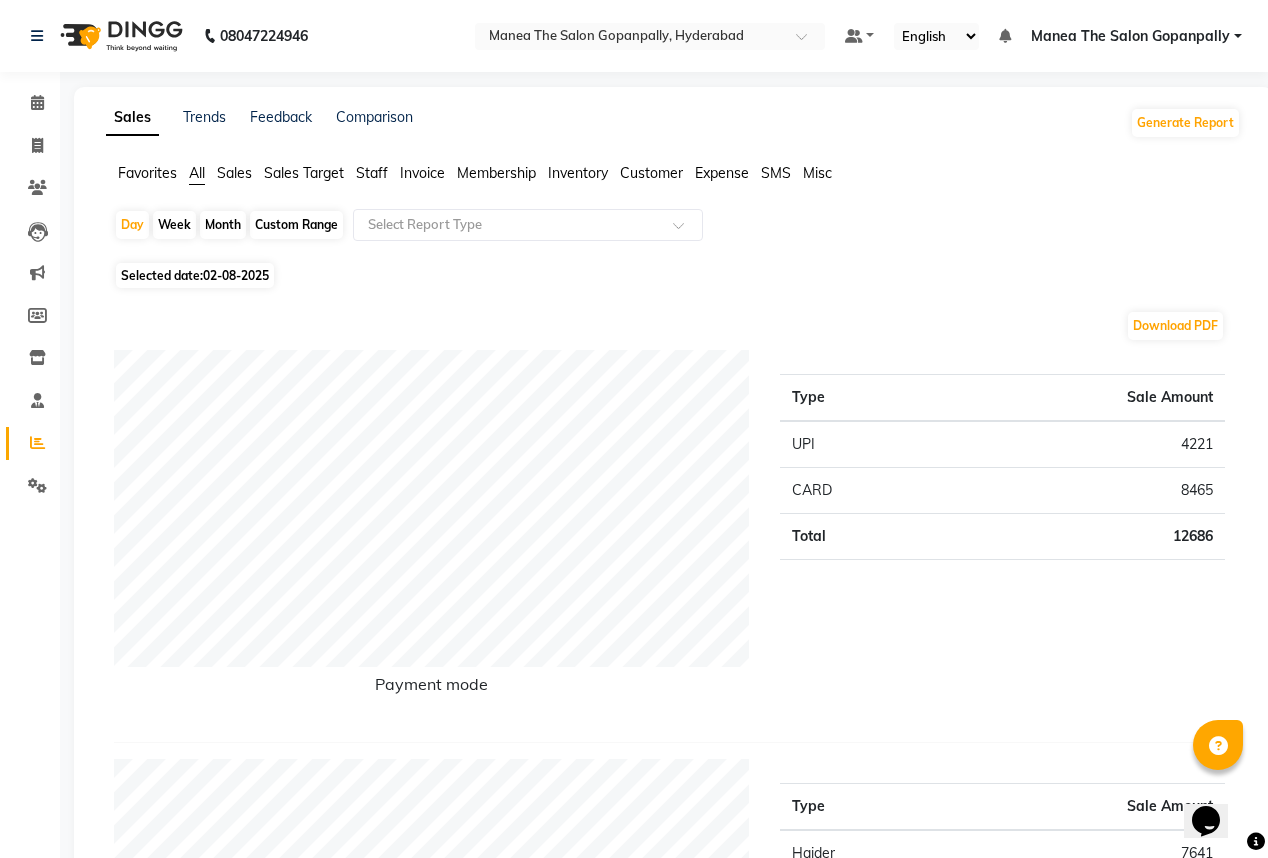click on "Month" 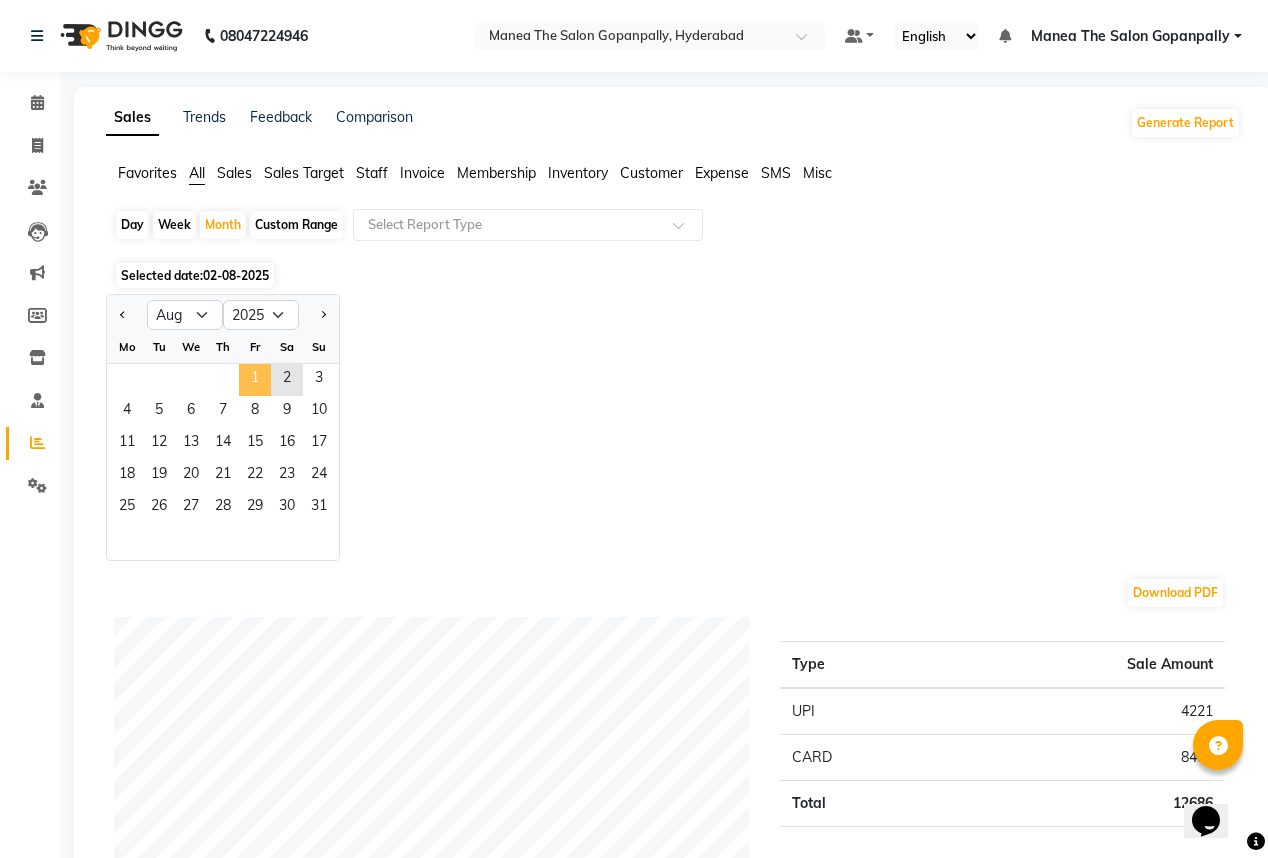 click on "1" 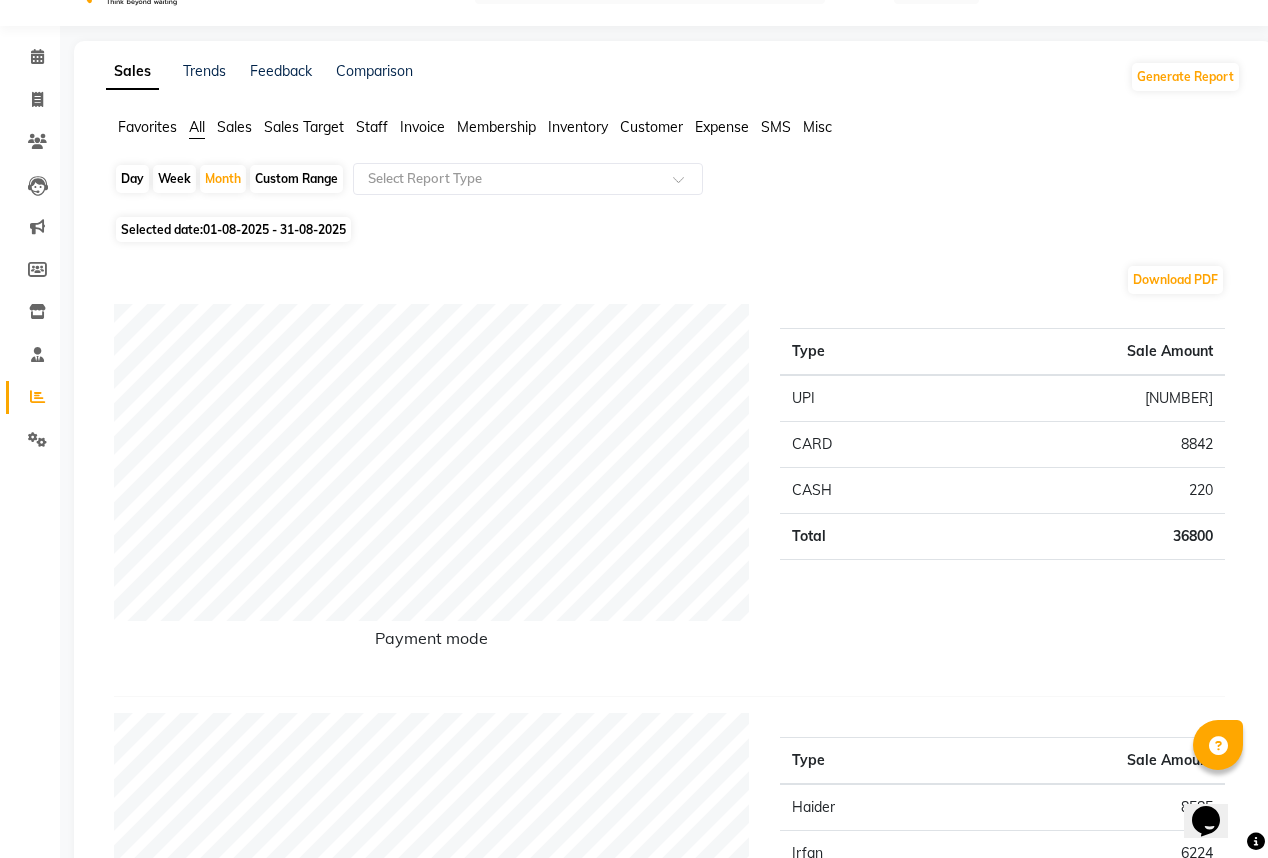 scroll, scrollTop: 80, scrollLeft: 0, axis: vertical 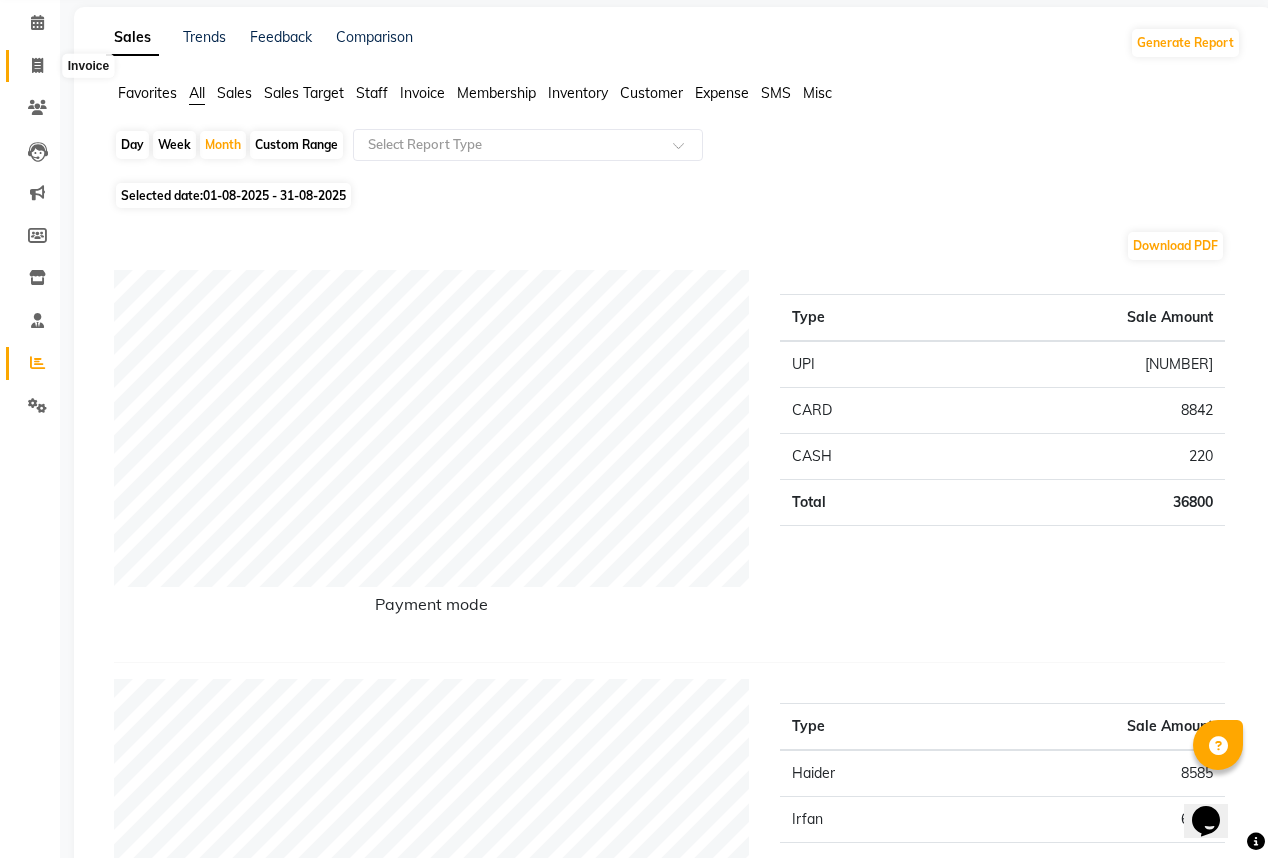 click 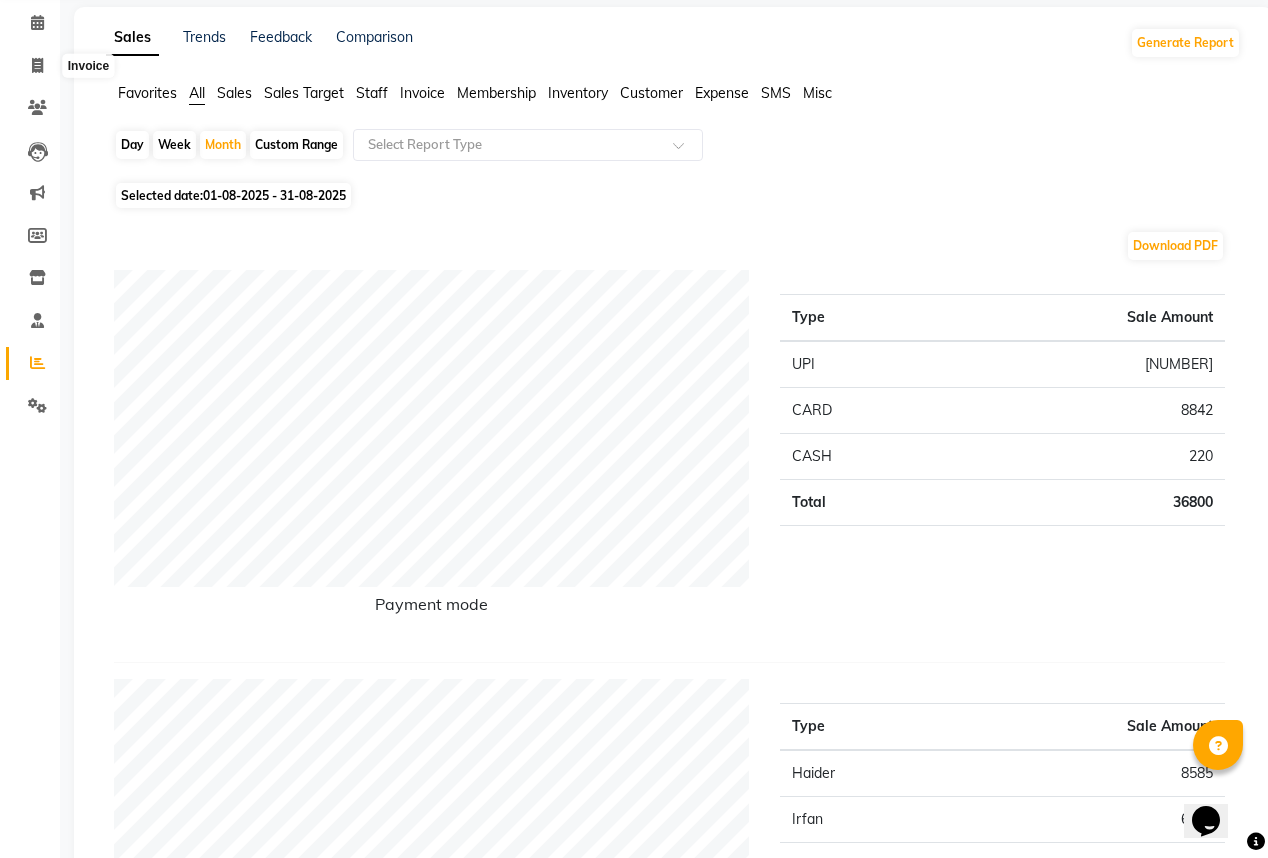 select on "service" 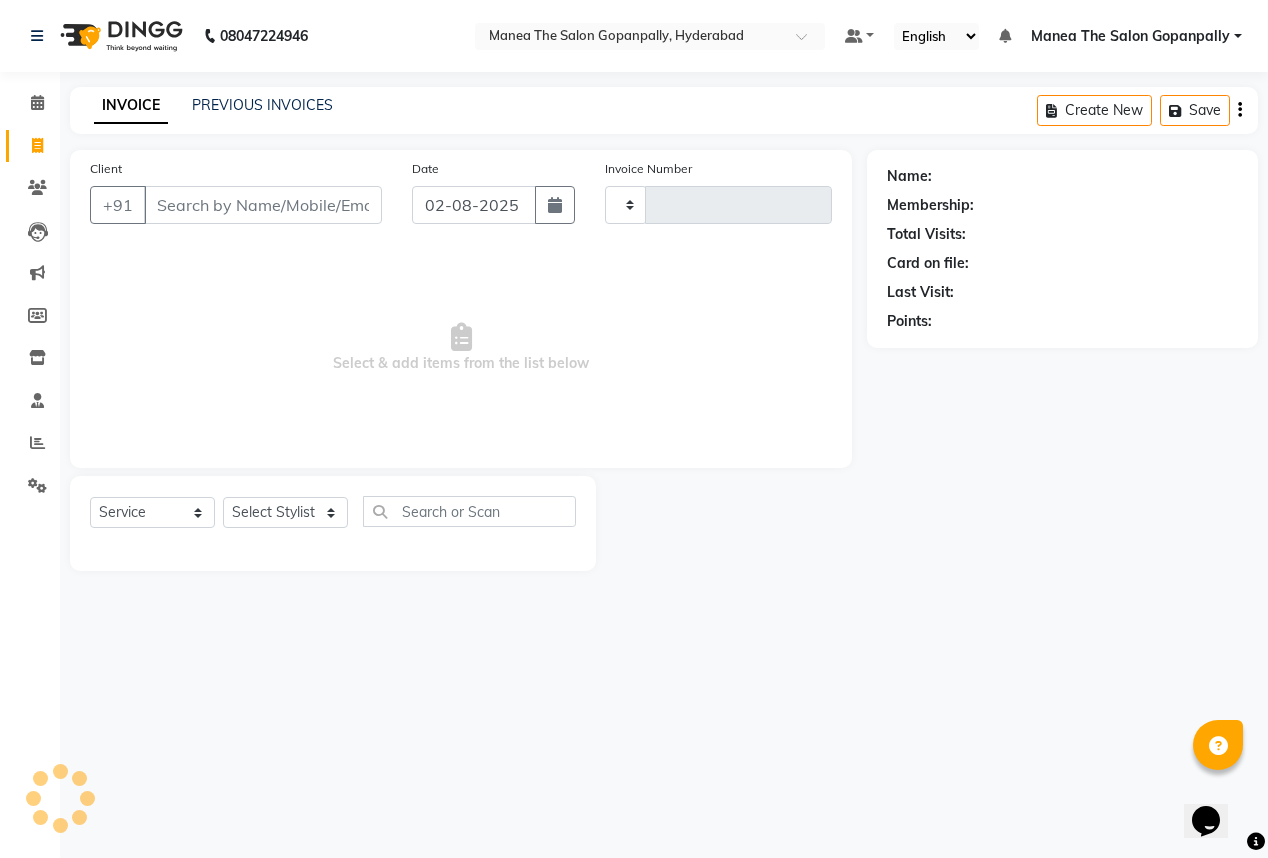 scroll, scrollTop: 0, scrollLeft: 0, axis: both 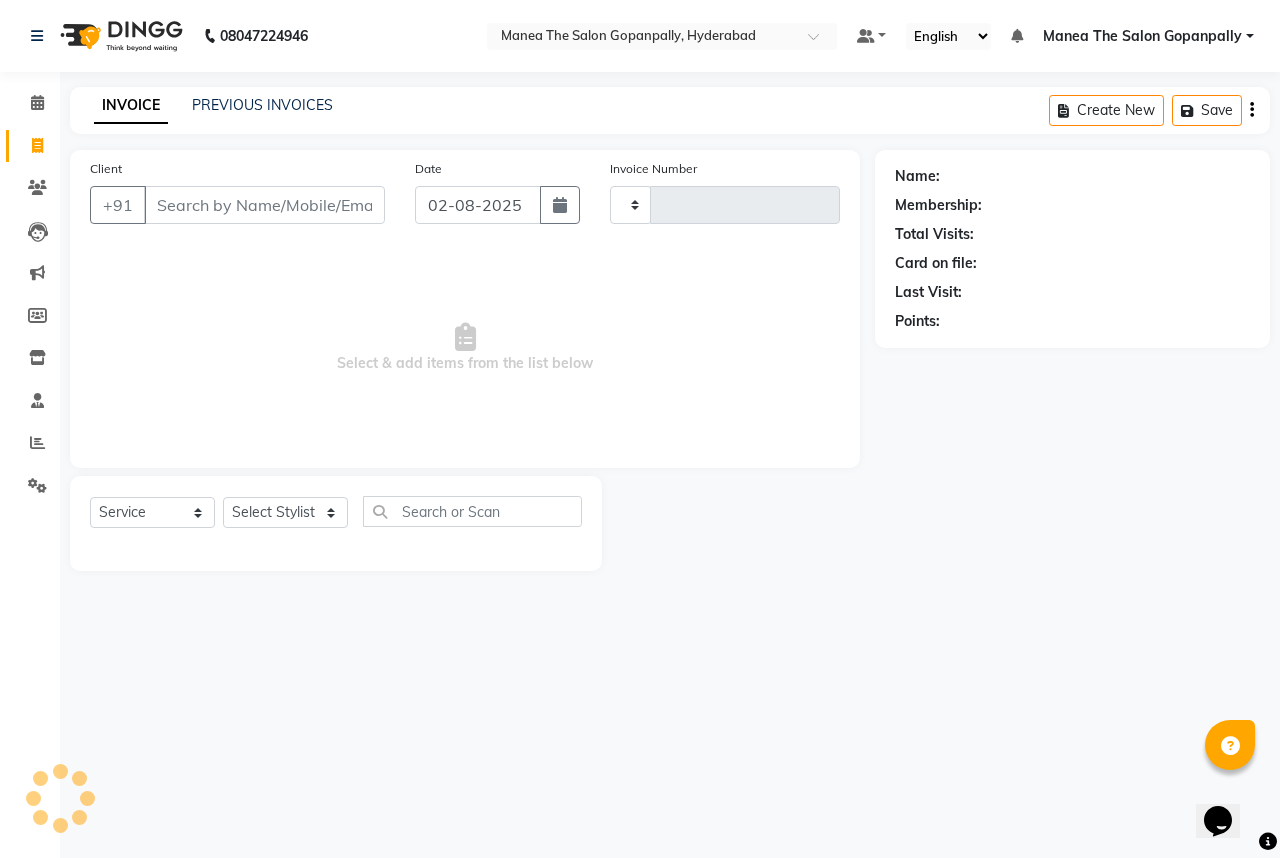 type on "2173" 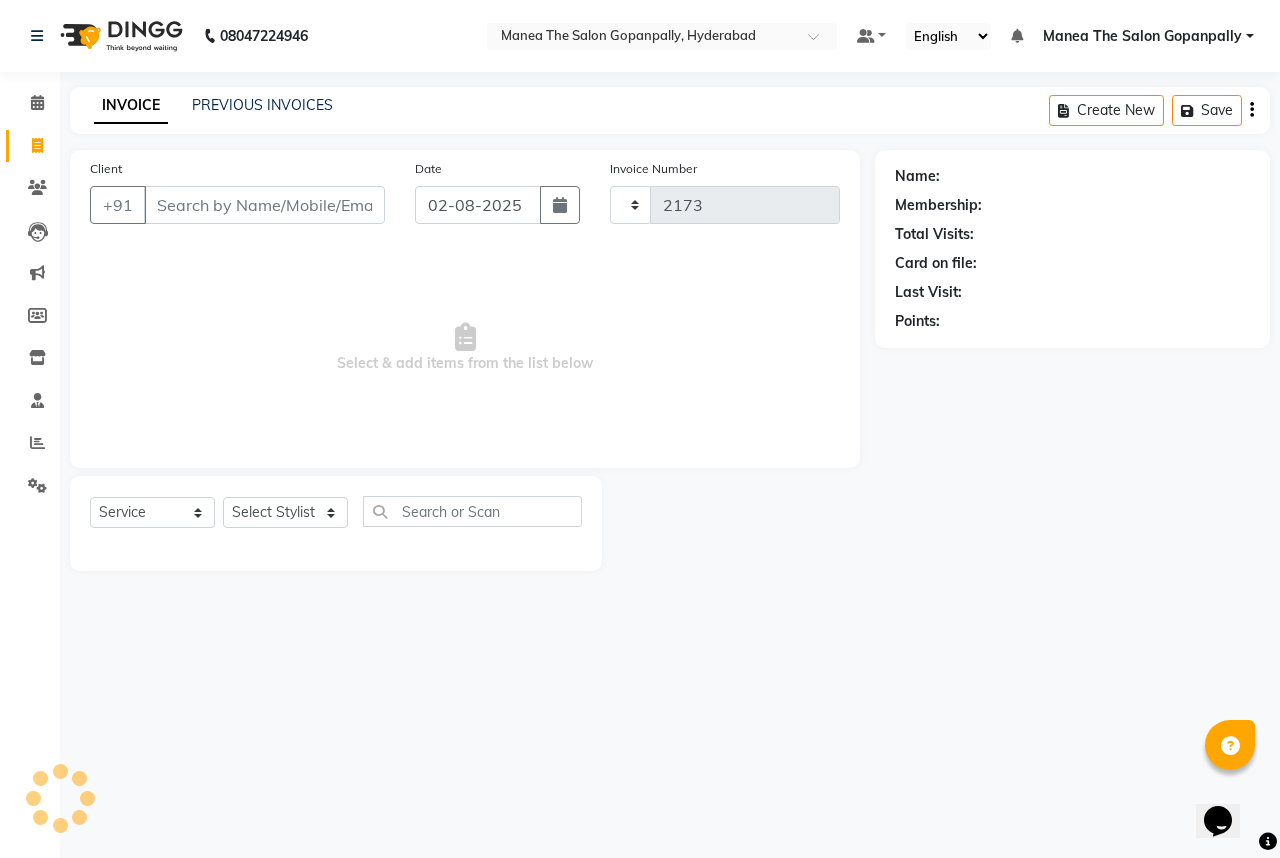 select on "7027" 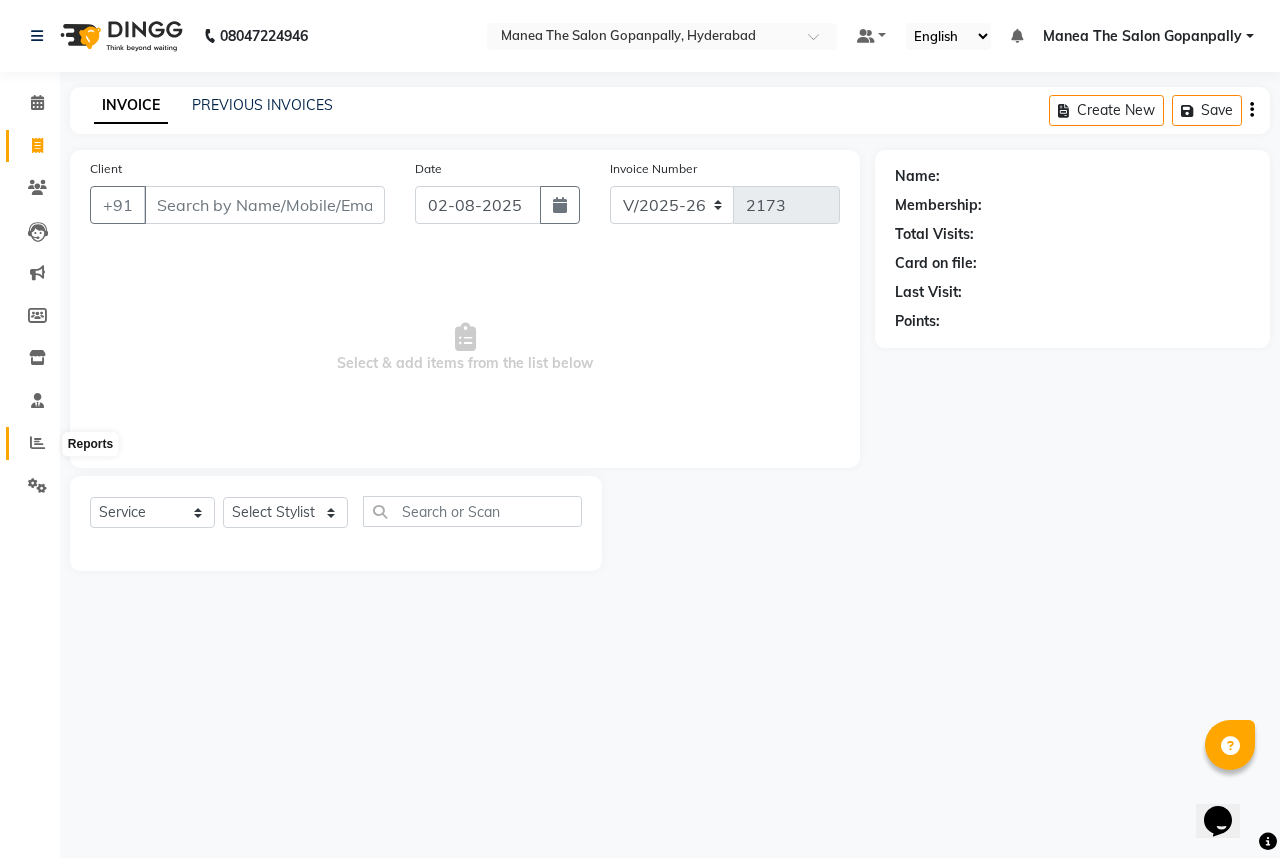 click 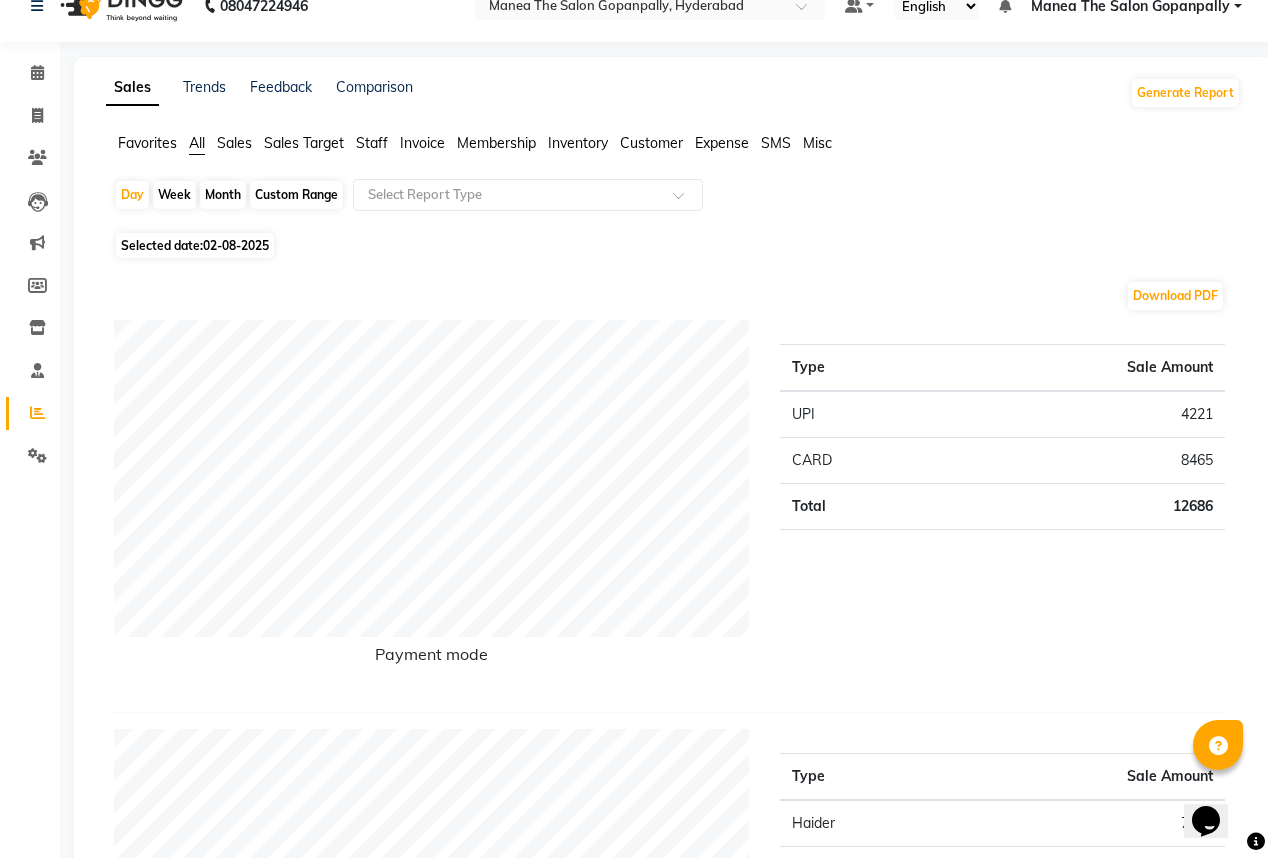 scroll, scrollTop: 0, scrollLeft: 0, axis: both 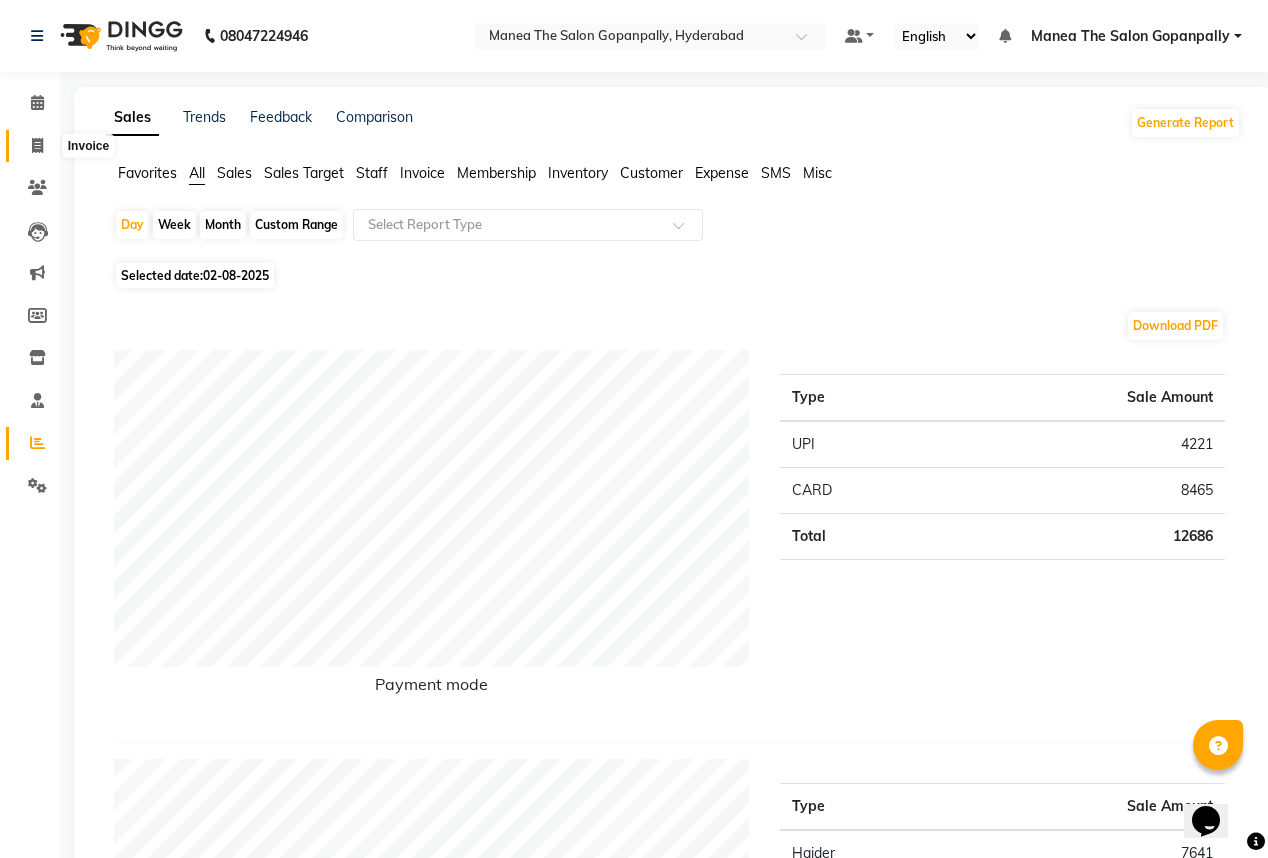 click 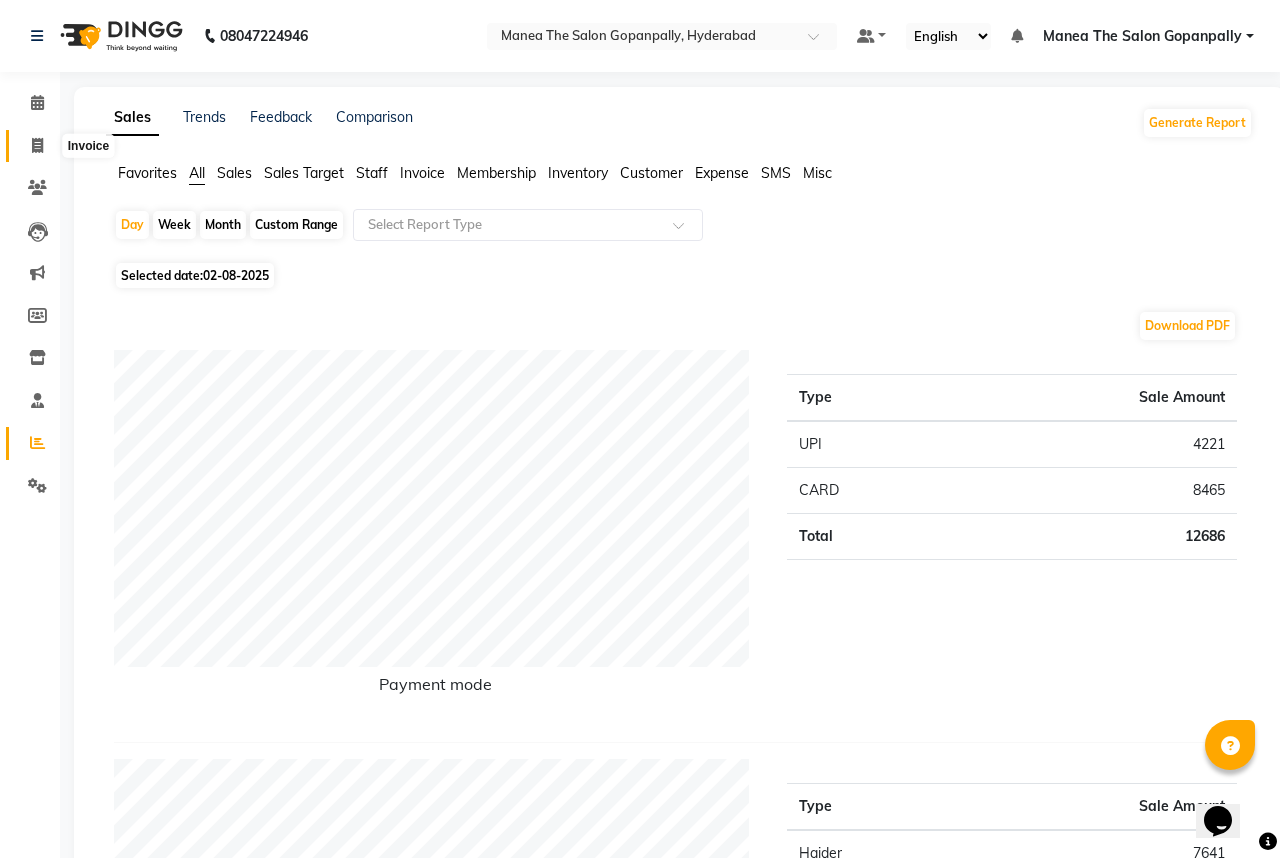 select on "7027" 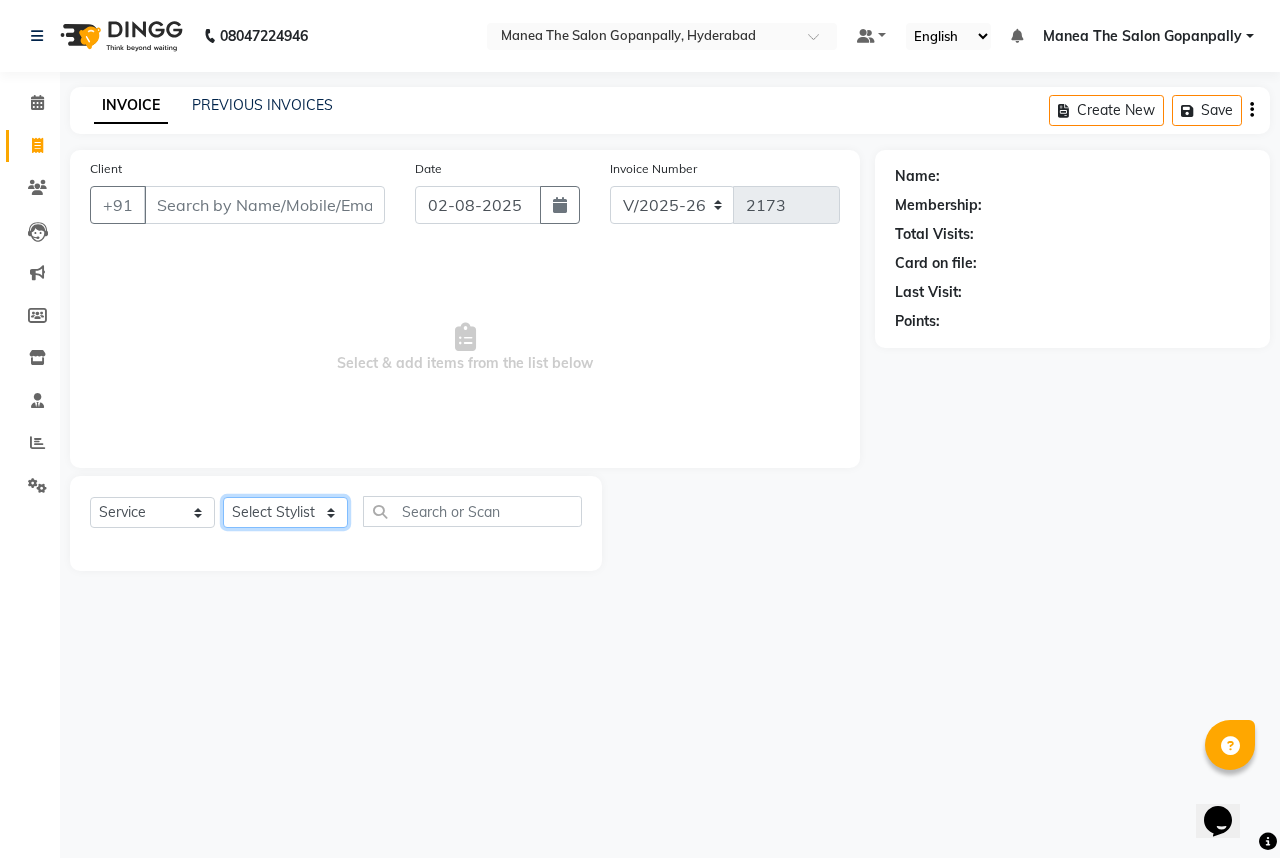click on "Select Stylist Anand AVANTHI Haider  indu IRFAN keerthi rehan sameer saritha zubair" 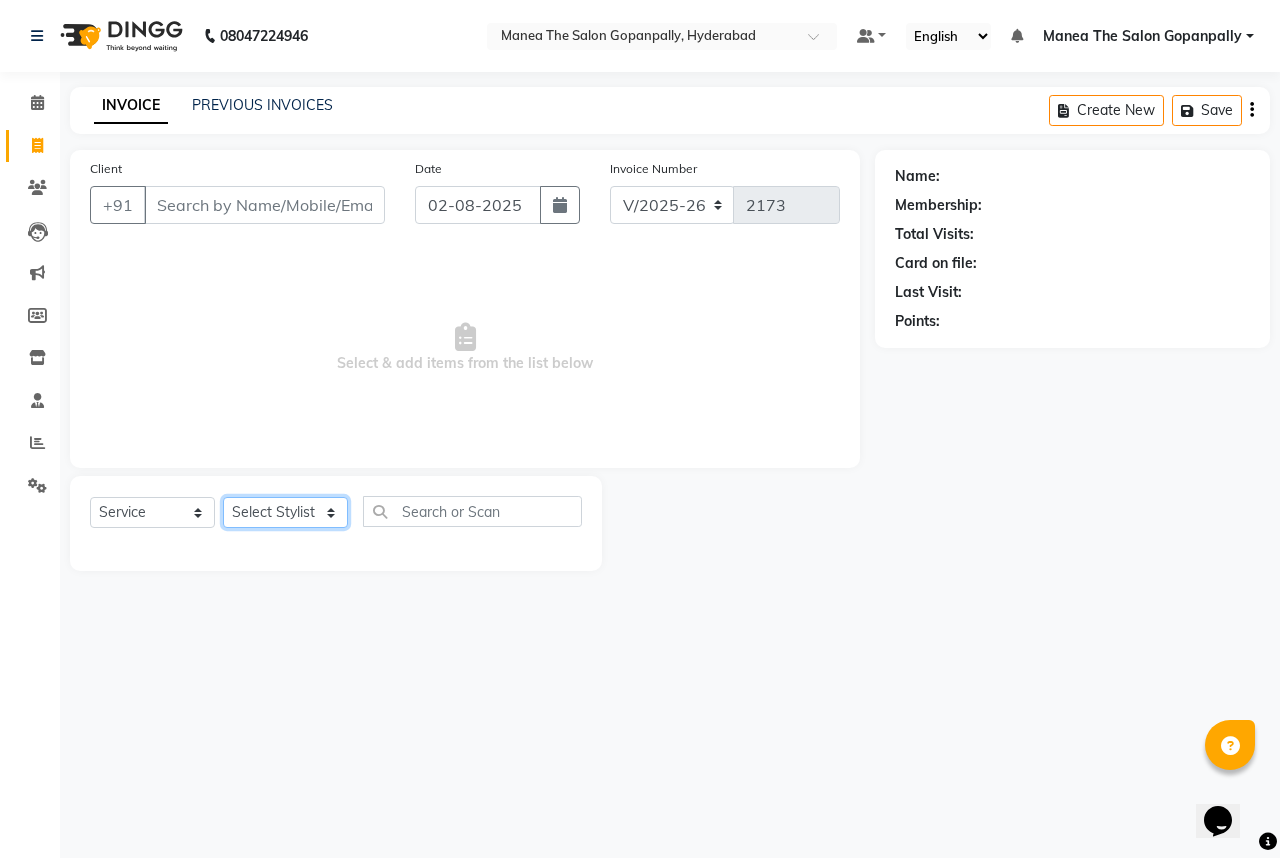 select on "57882" 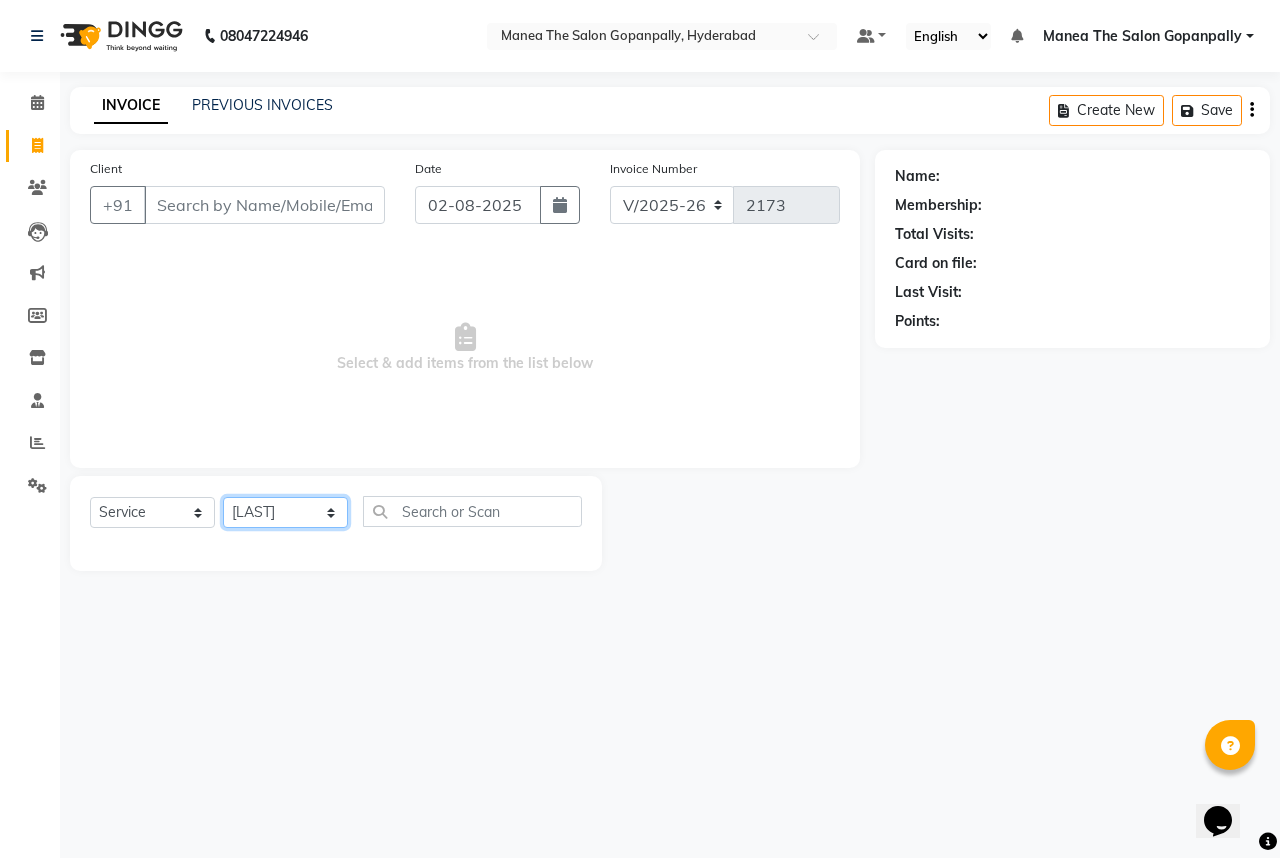 click on "Select Stylist Anand AVANTHI Haider  indu IRFAN keerthi rehan sameer saritha zubair" 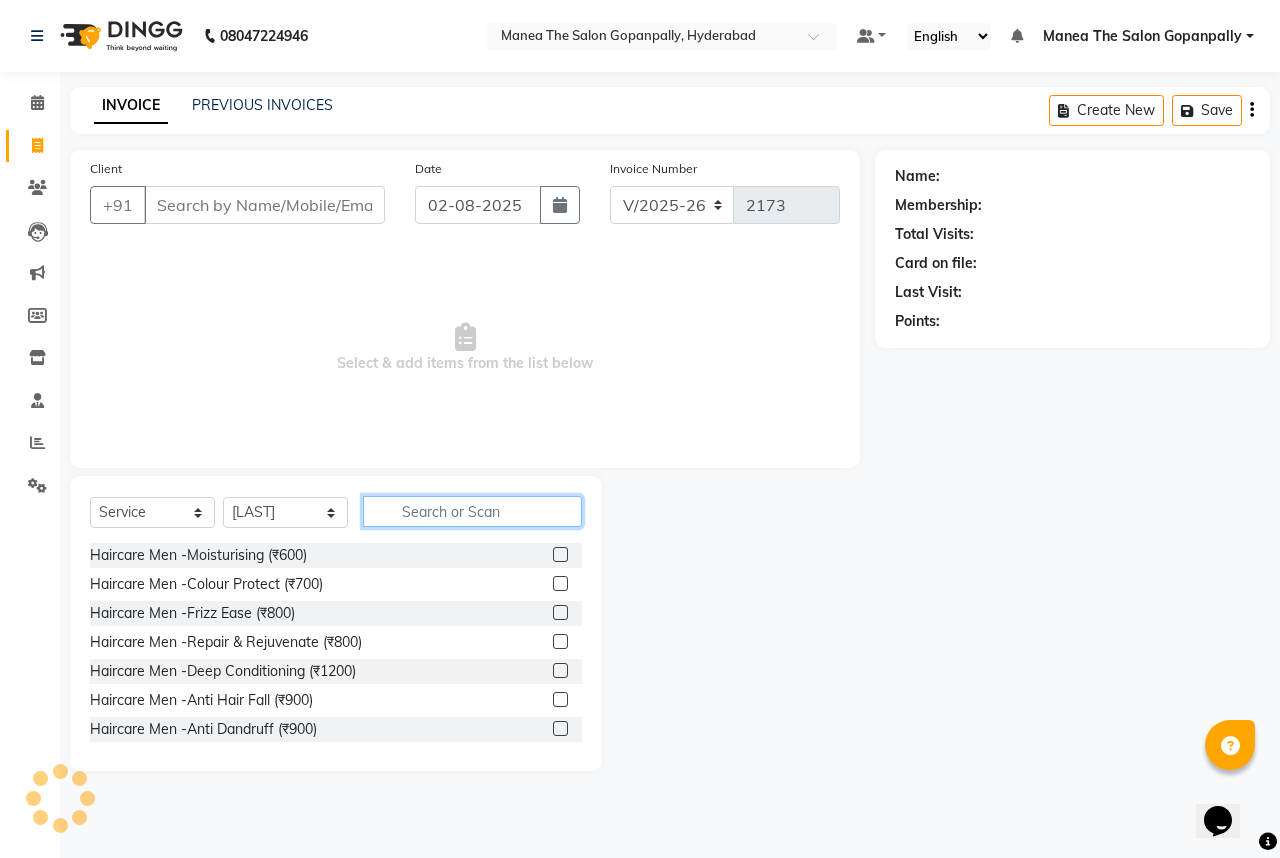 drag, startPoint x: 456, startPoint y: 498, endPoint x: 447, endPoint y: 535, distance: 38.078865 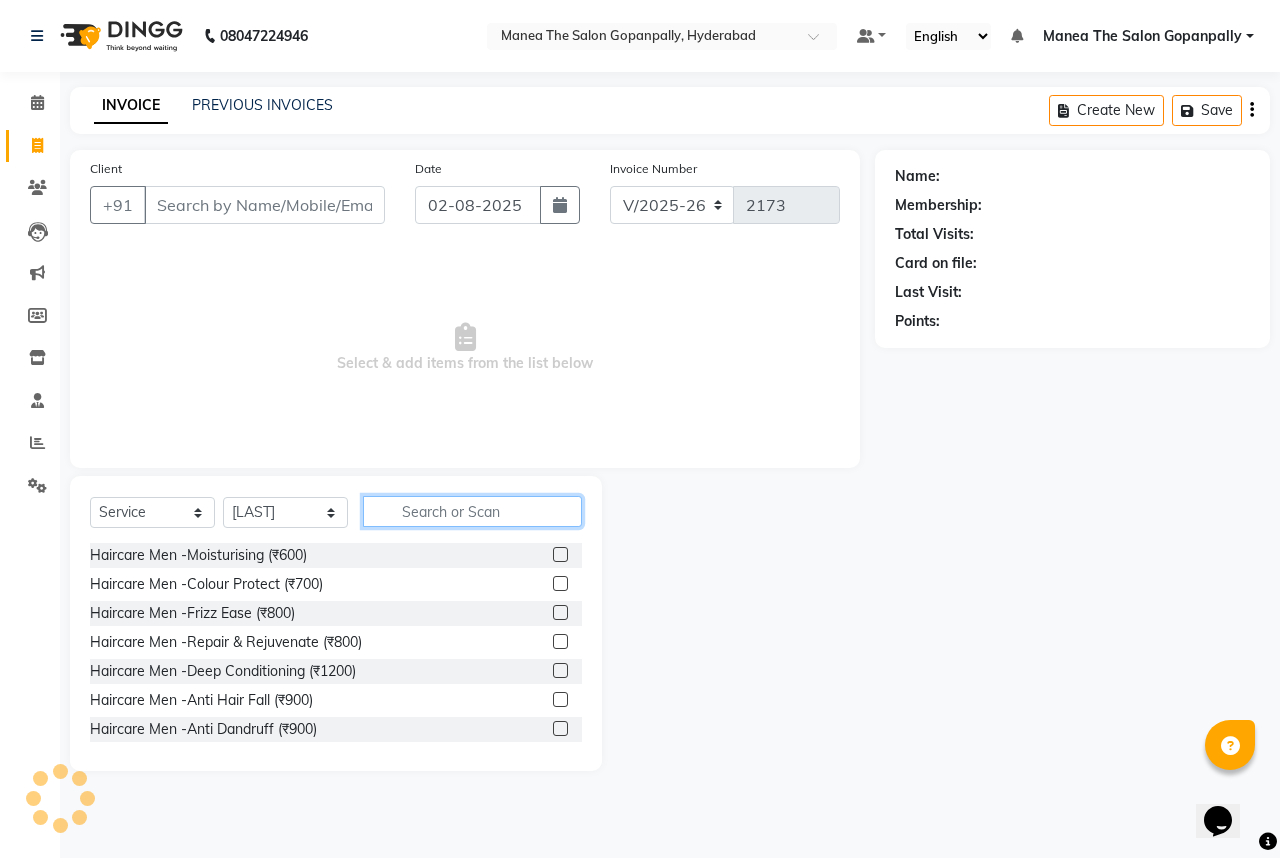 click 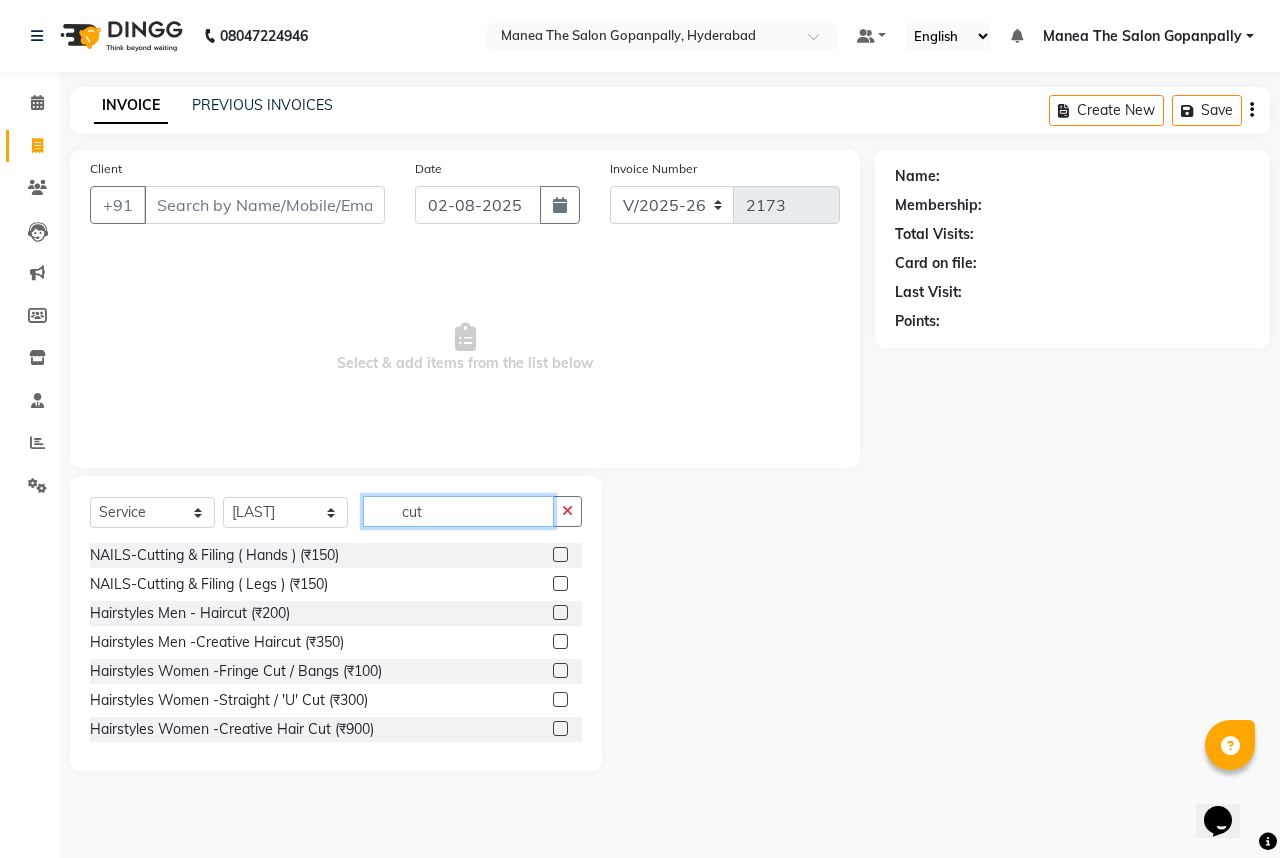 type on "cut" 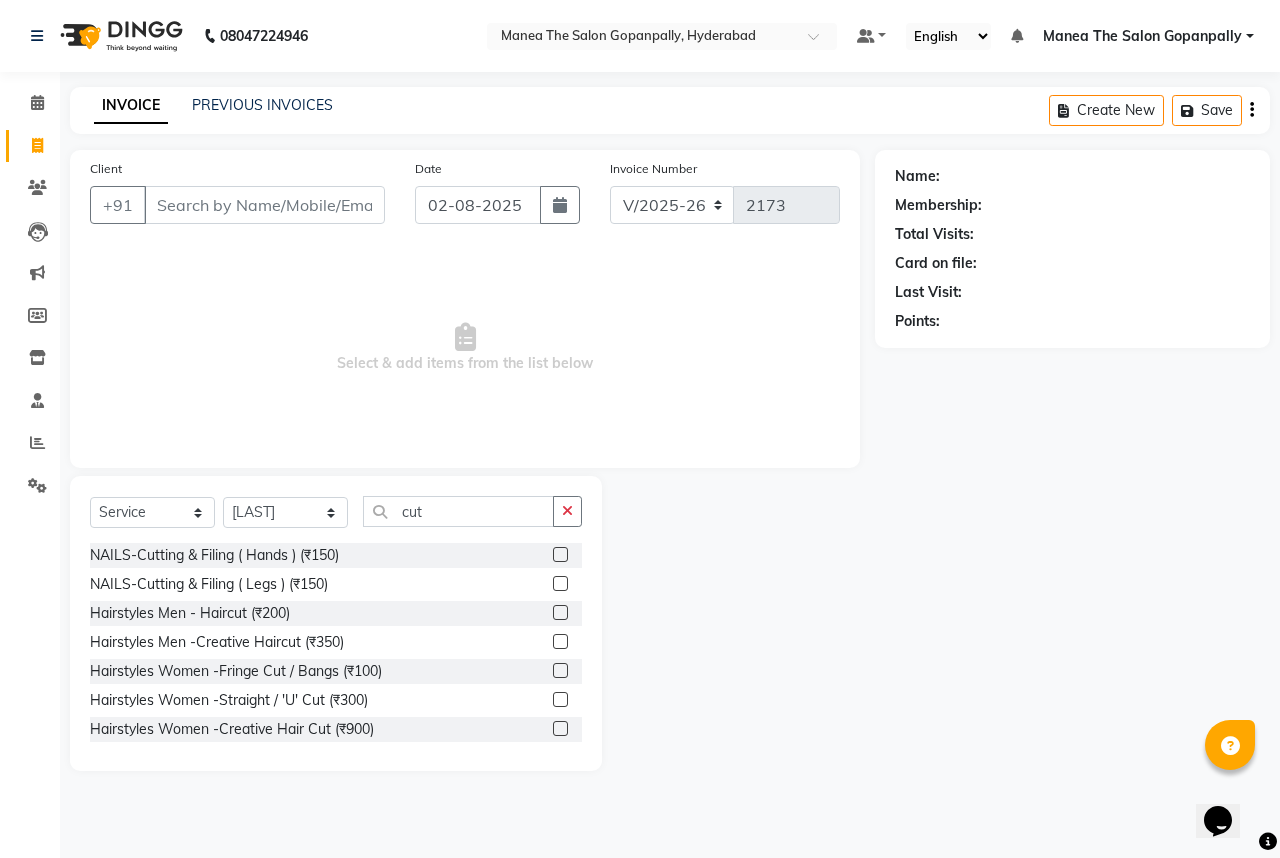click 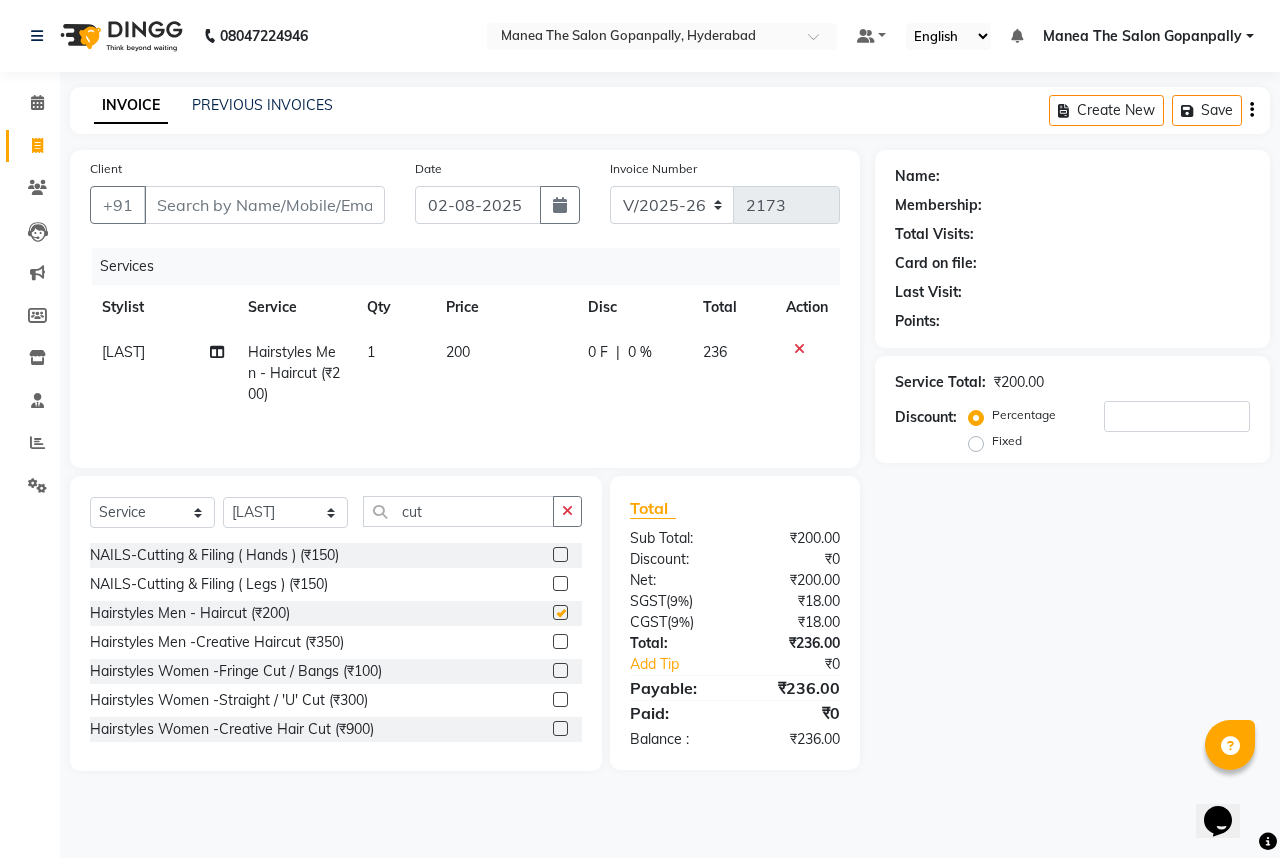 checkbox on "false" 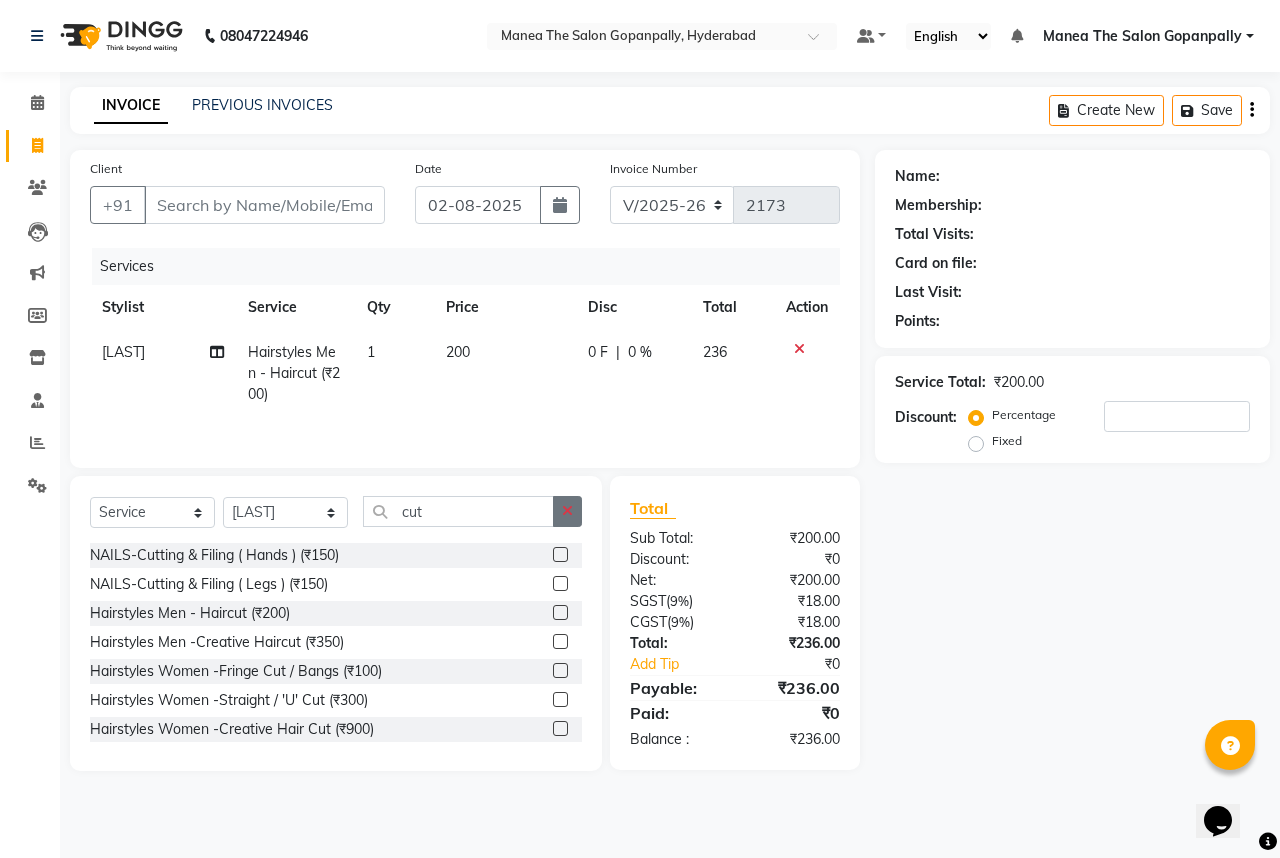 drag, startPoint x: 582, startPoint y: 496, endPoint x: 562, endPoint y: 501, distance: 20.615528 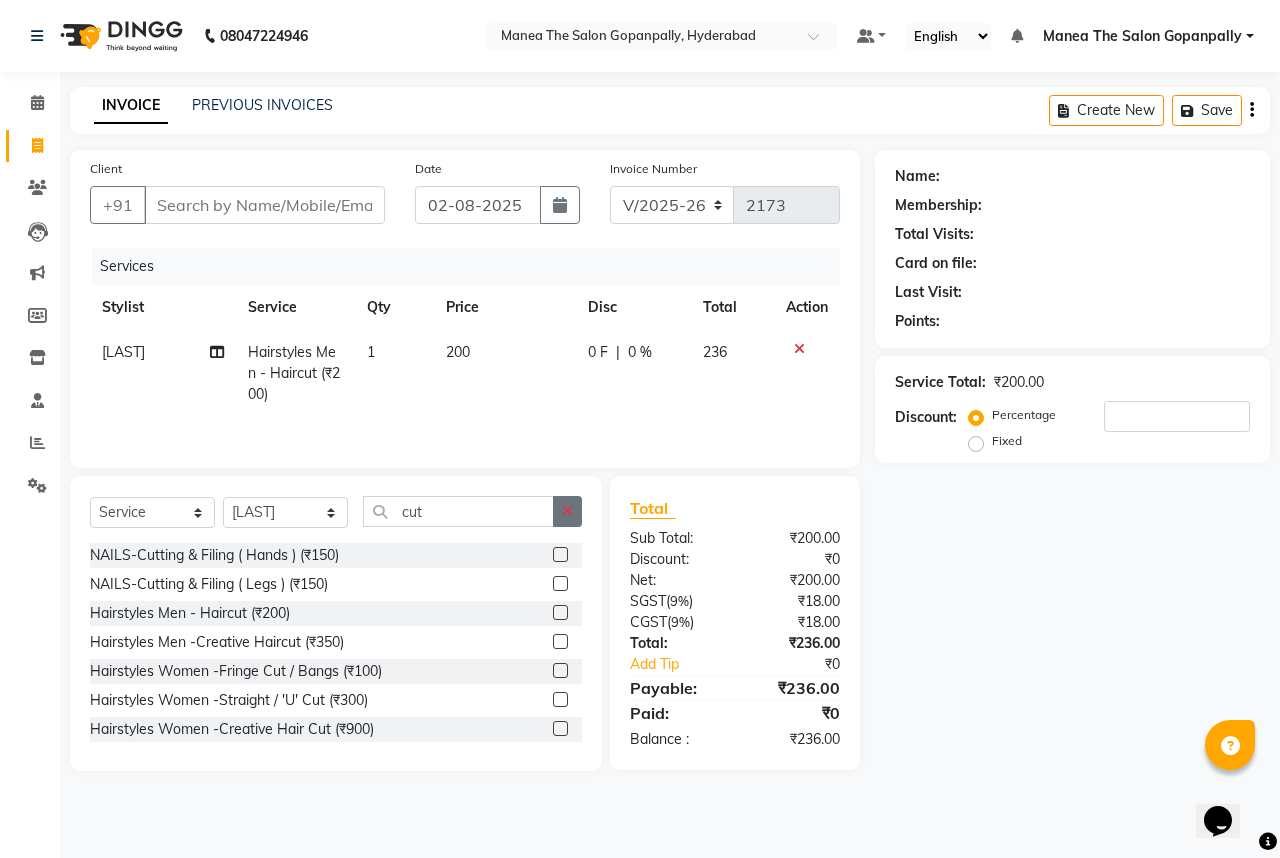 click 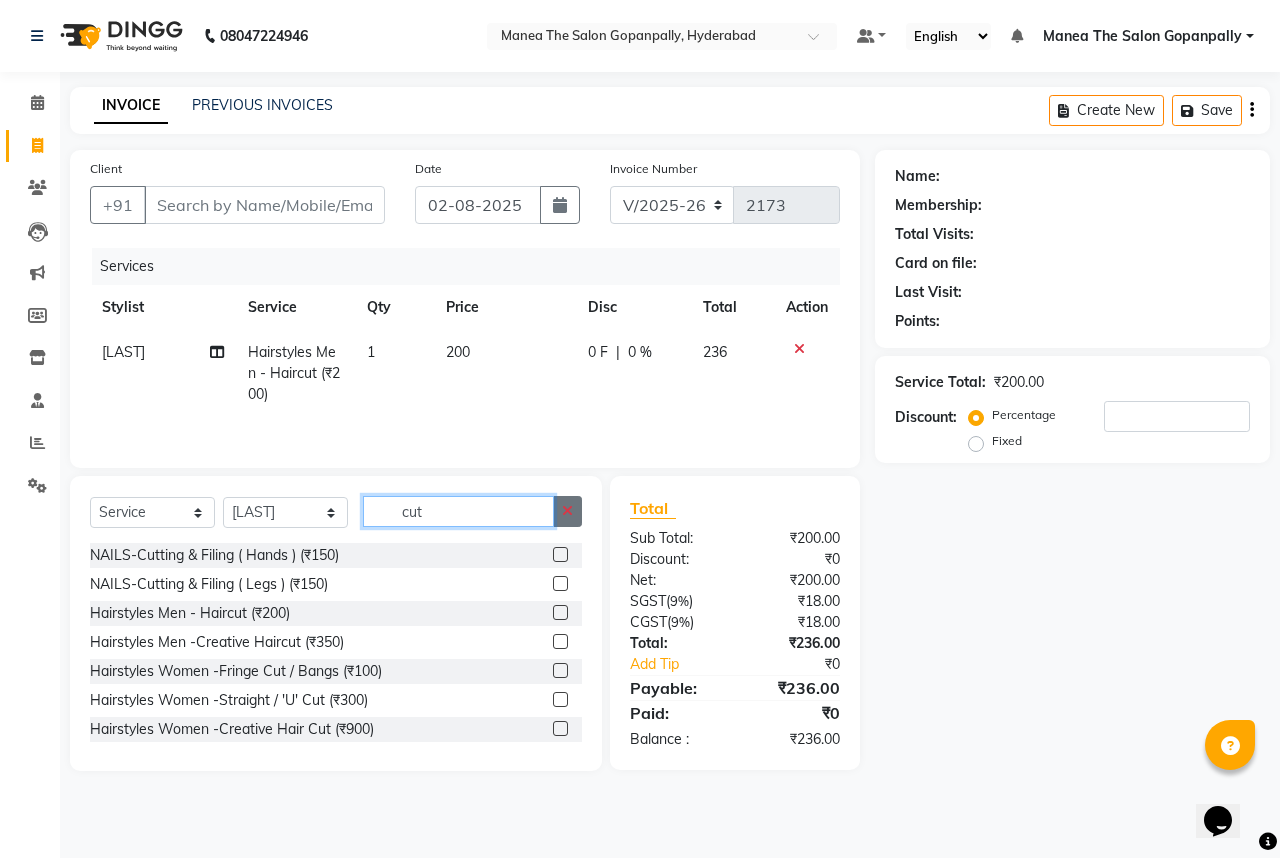 type 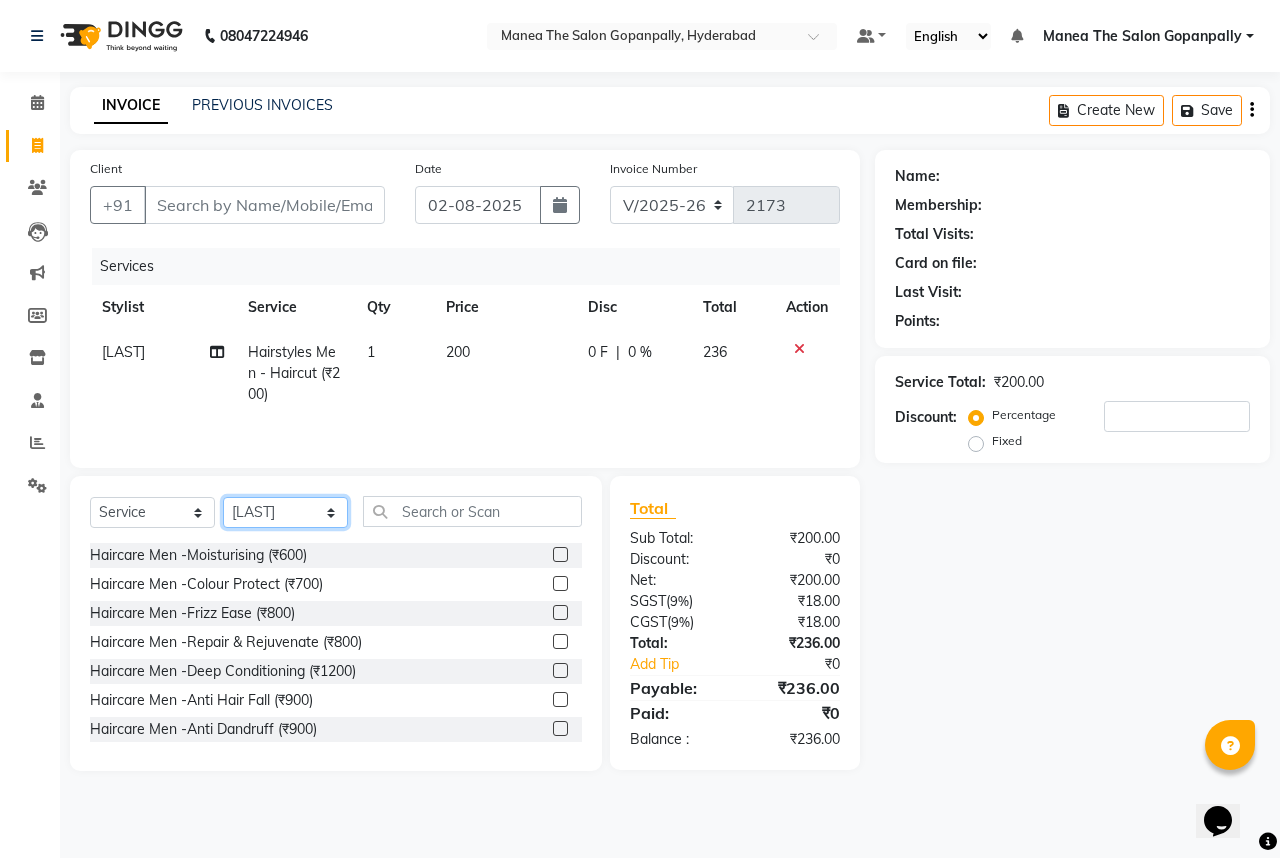 click on "Select Stylist Anand AVANTHI Haider  indu IRFAN keerthi rehan sameer saritha zubair" 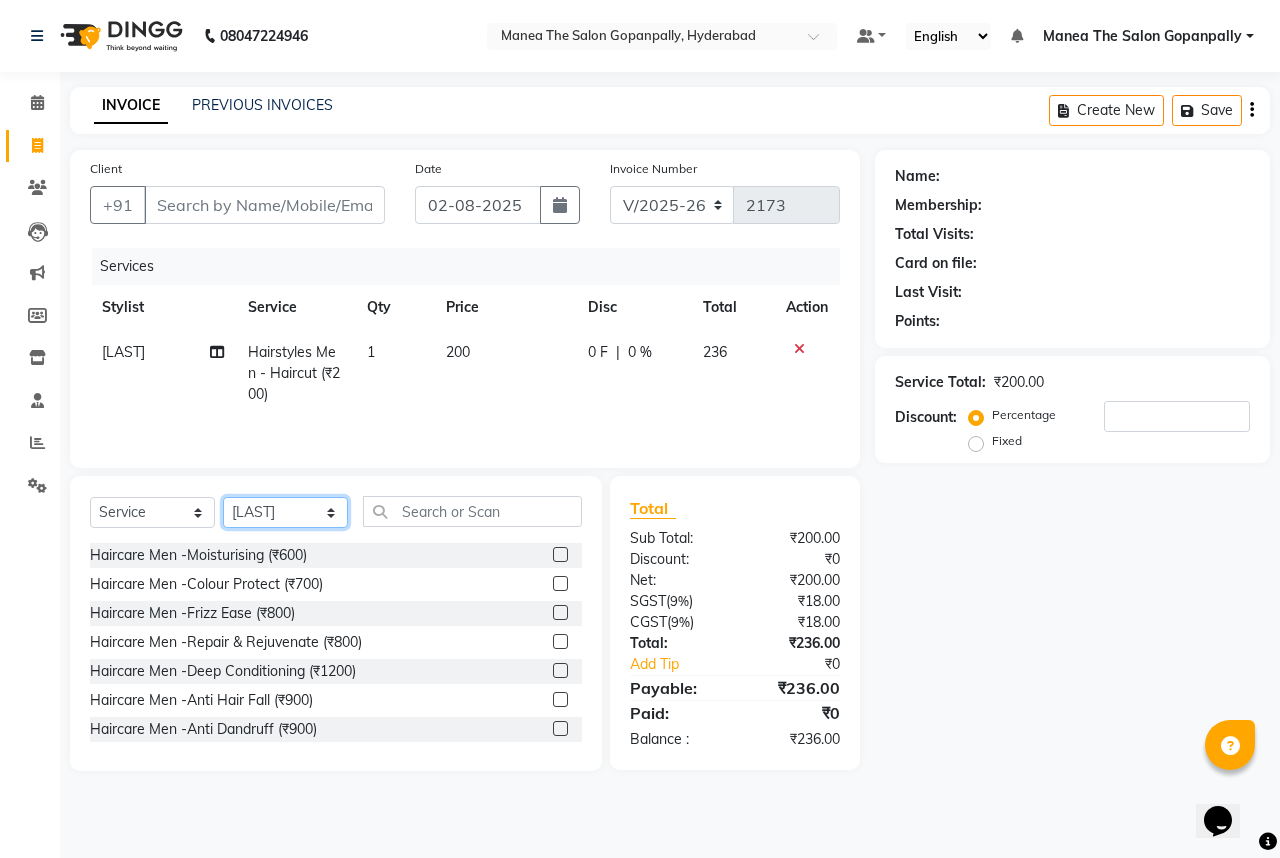 select on "86049" 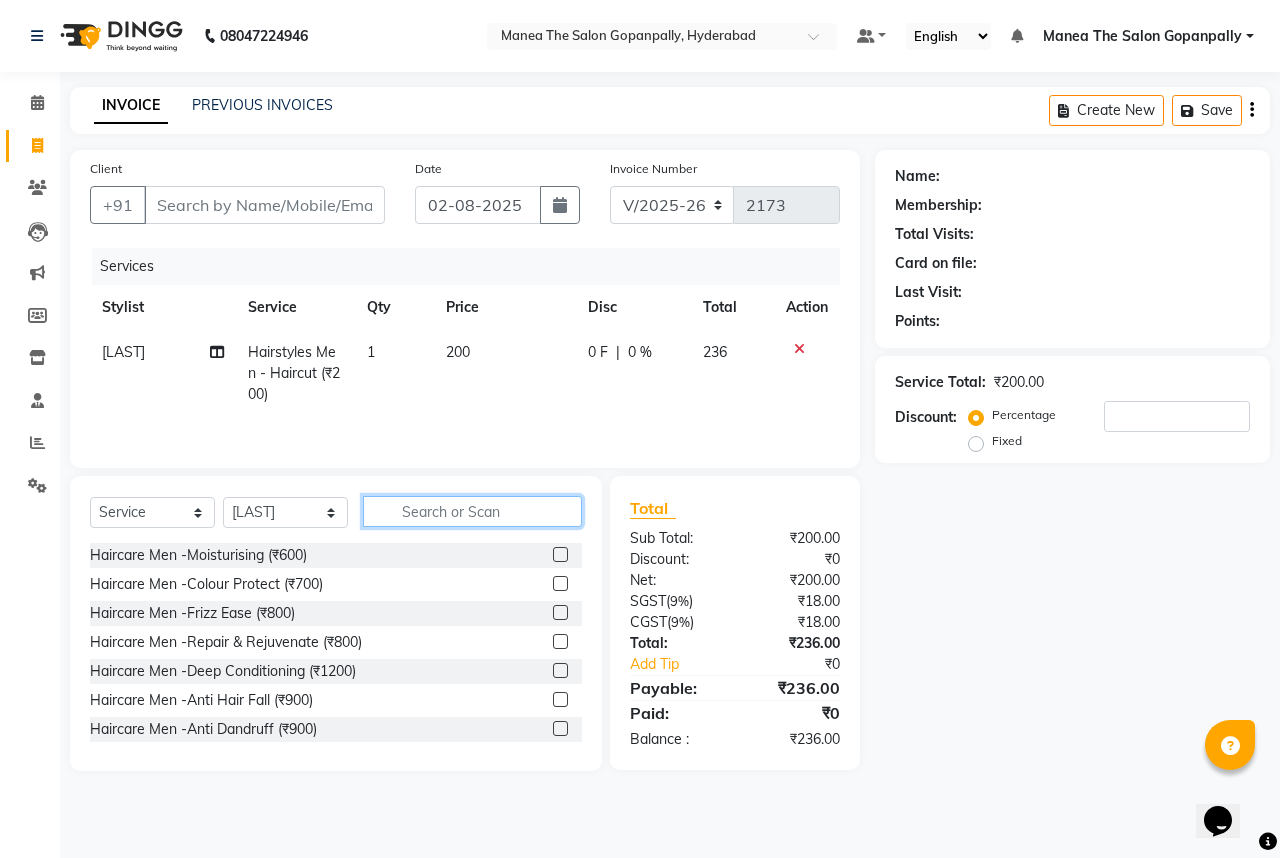 click 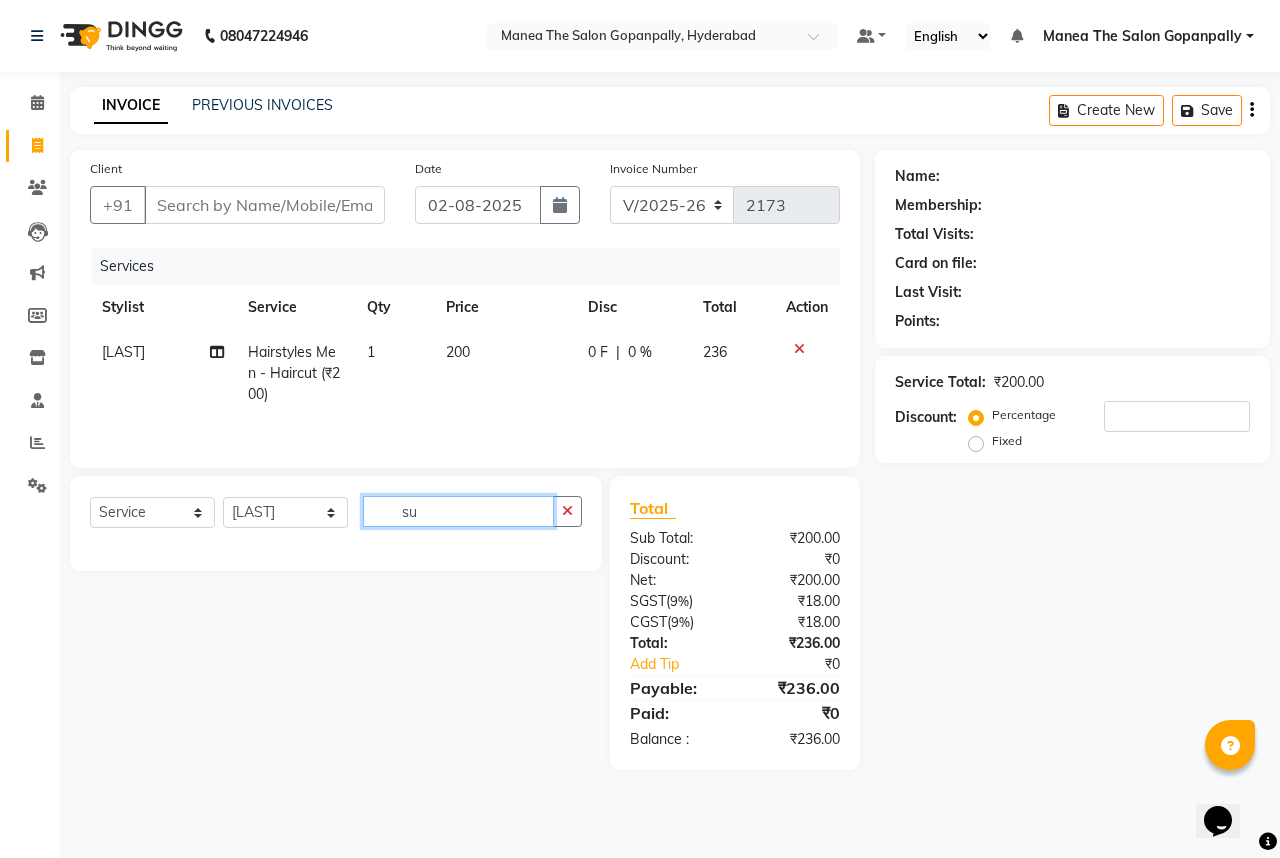 type on "s" 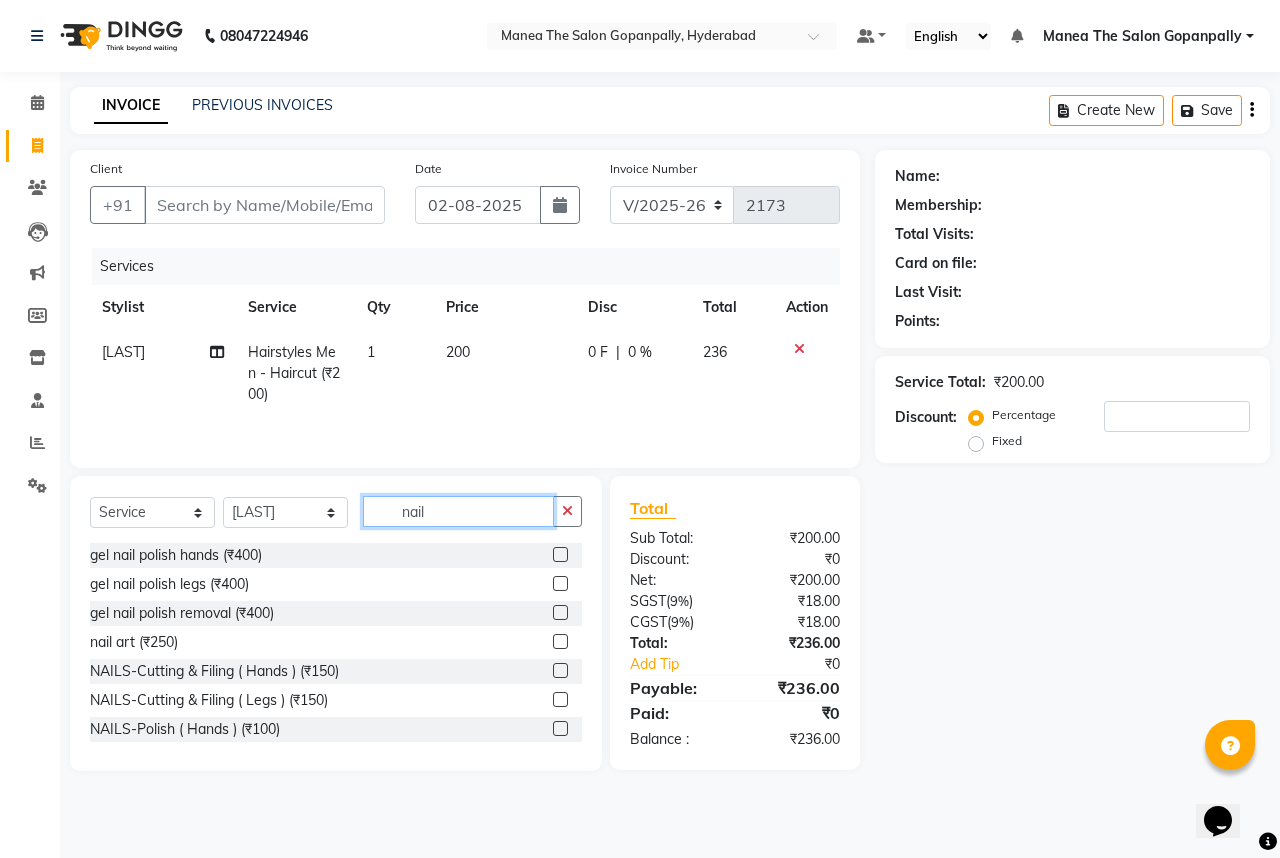 type on "nail" 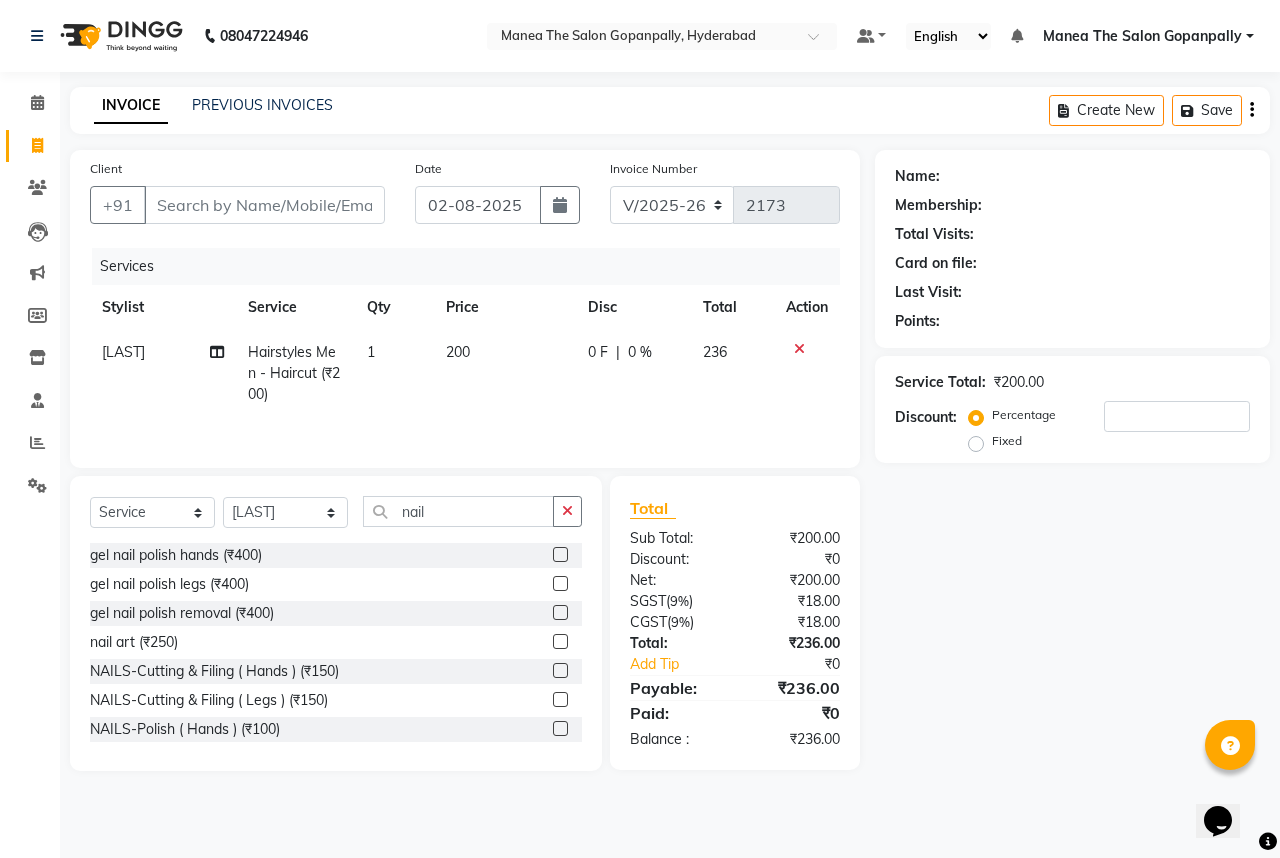 click 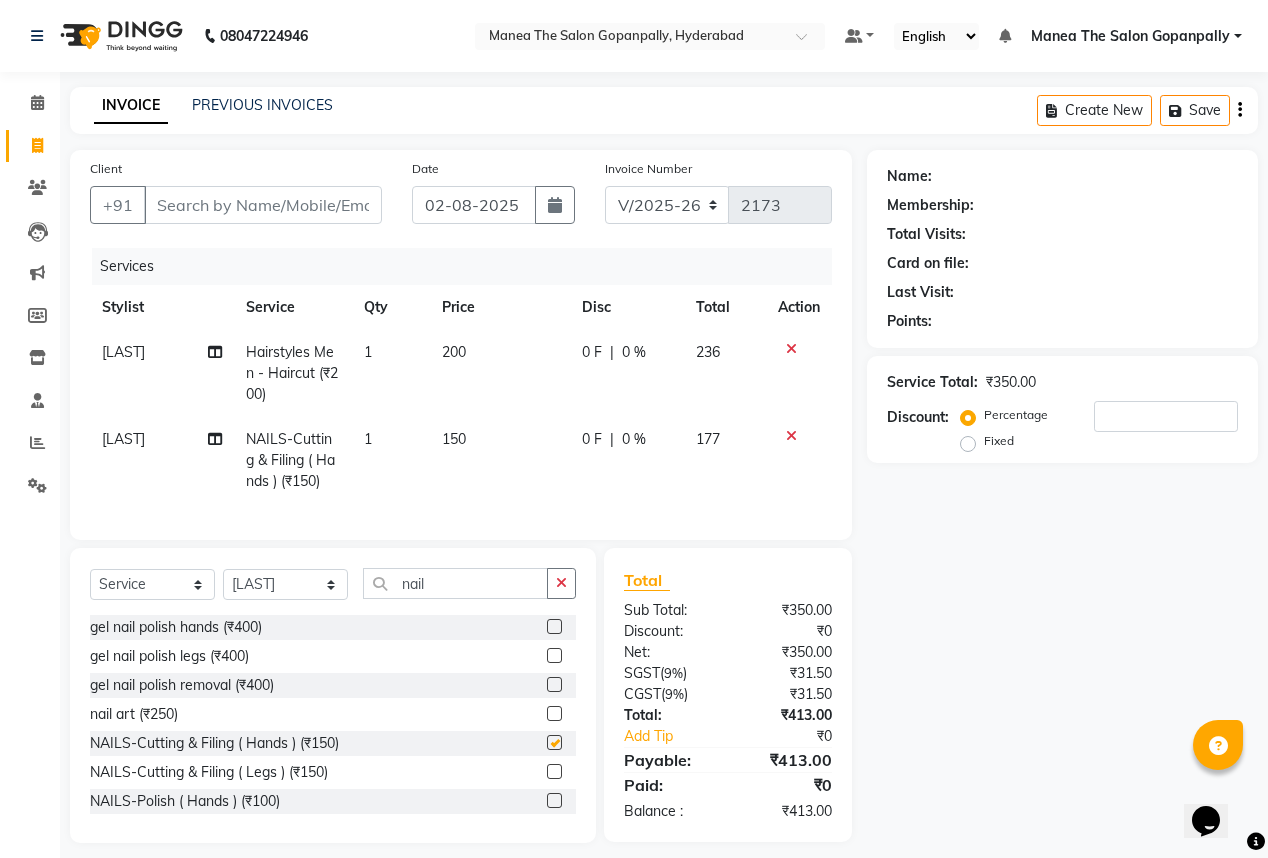 checkbox on "false" 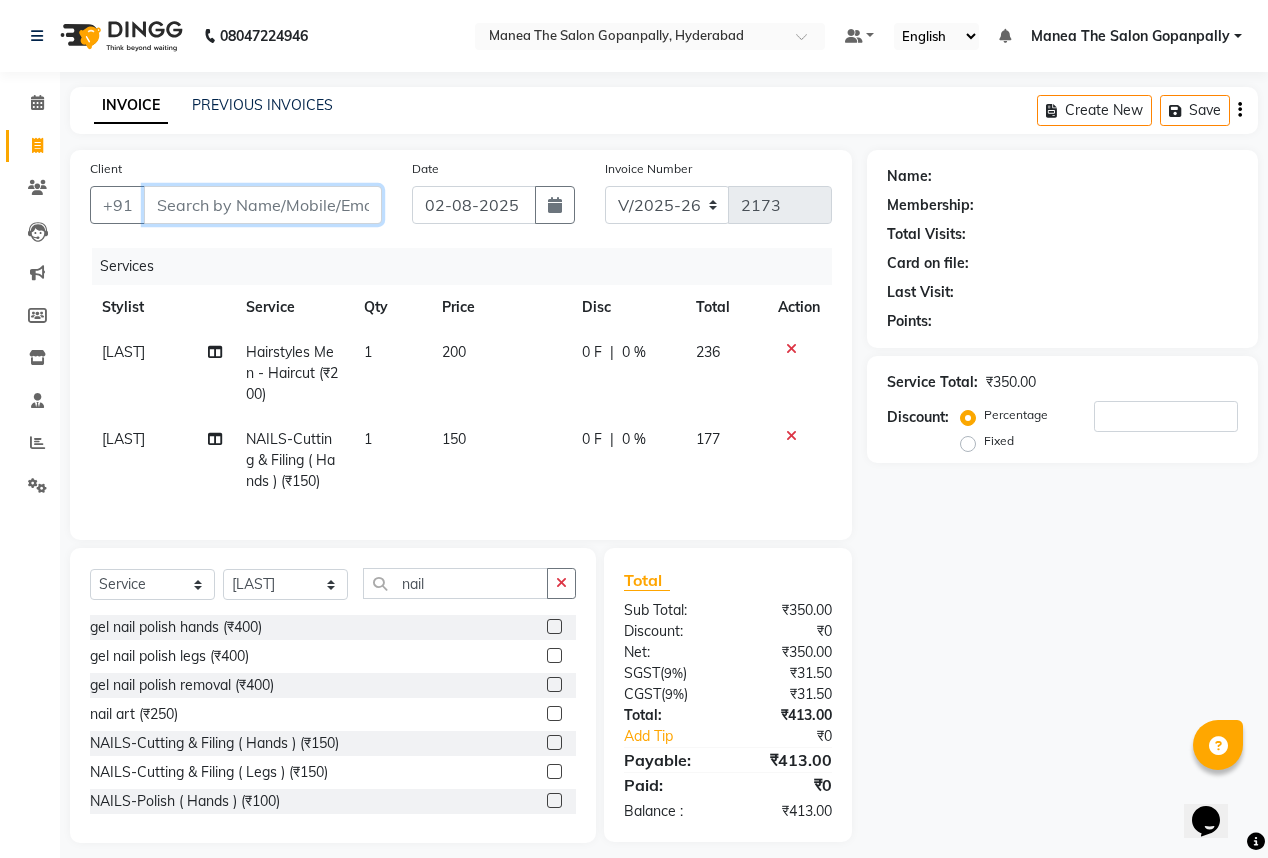 click on "Client" at bounding box center (263, 205) 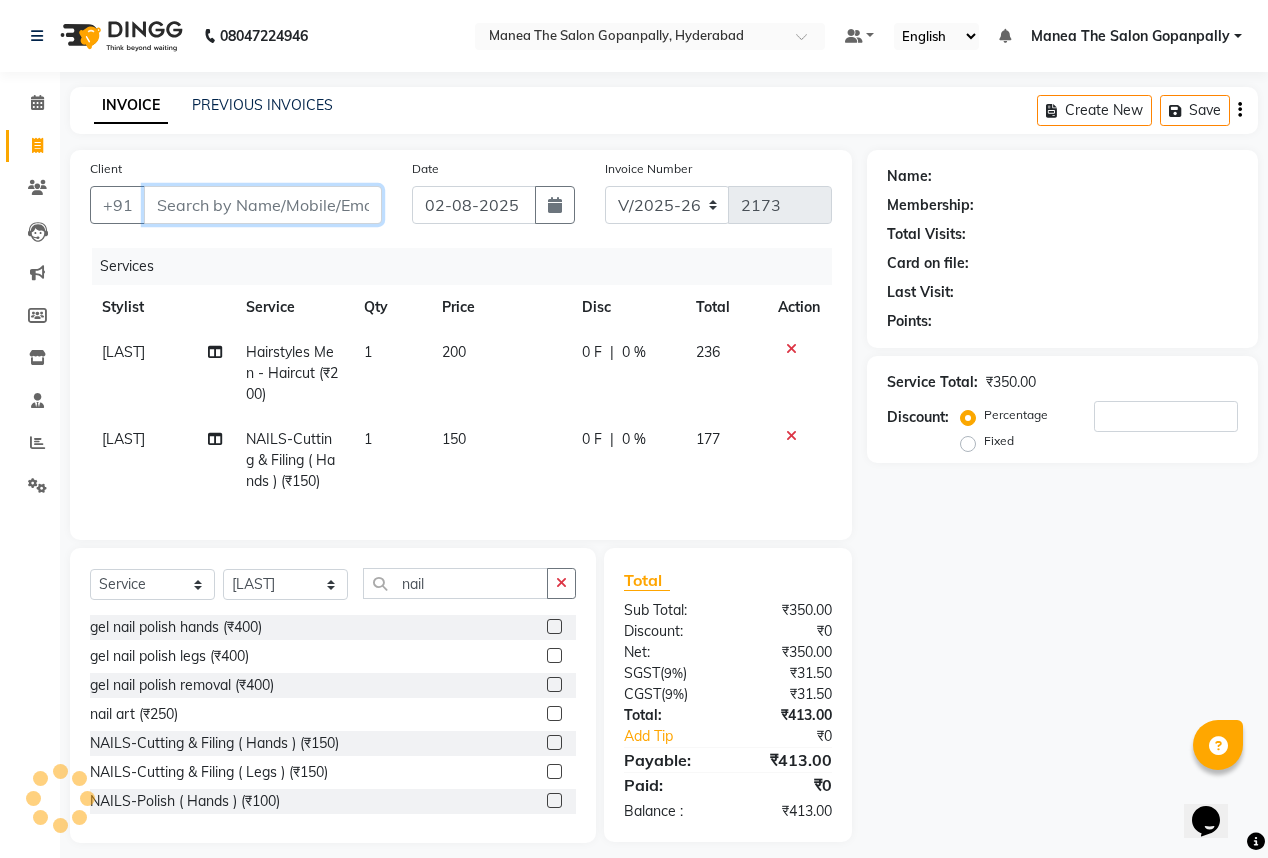 click on "Client" at bounding box center (263, 205) 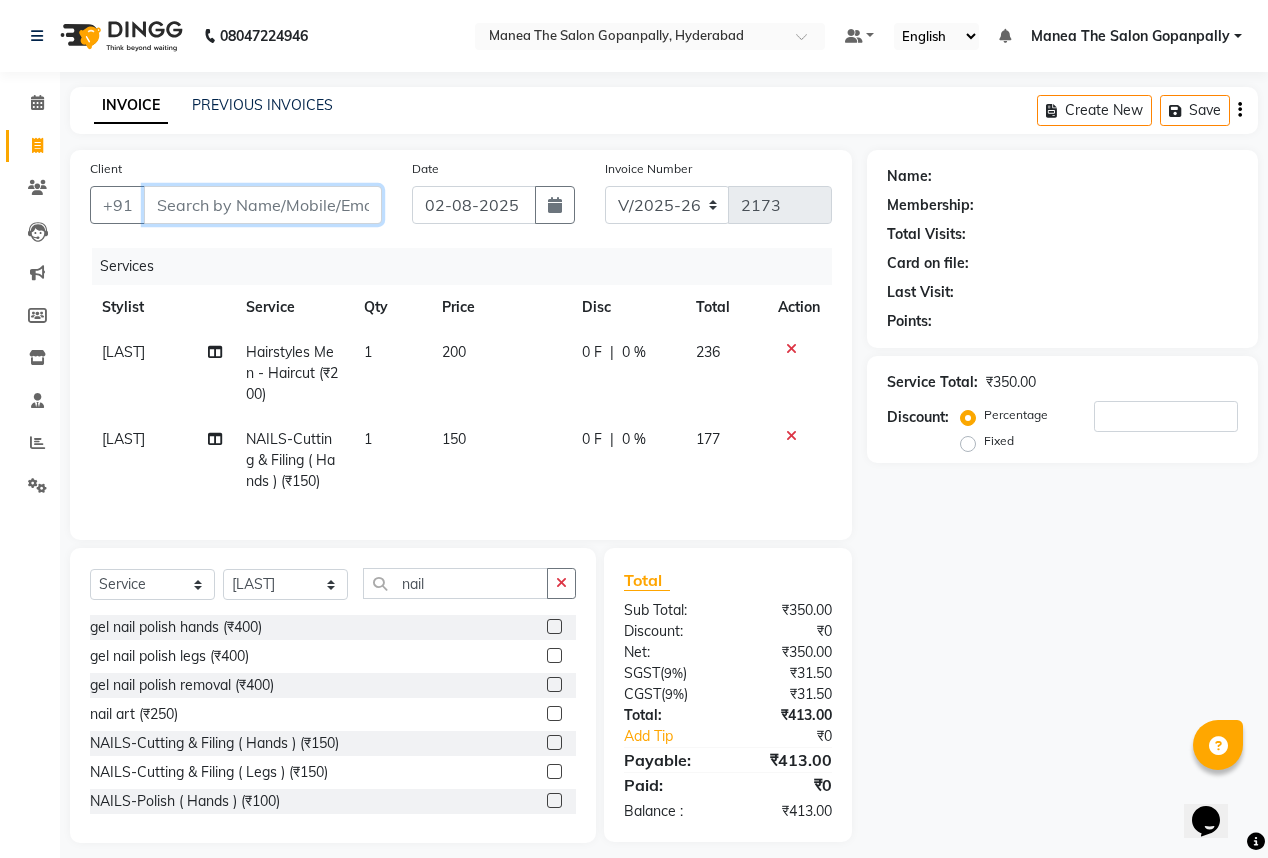 click on "Client" at bounding box center (263, 205) 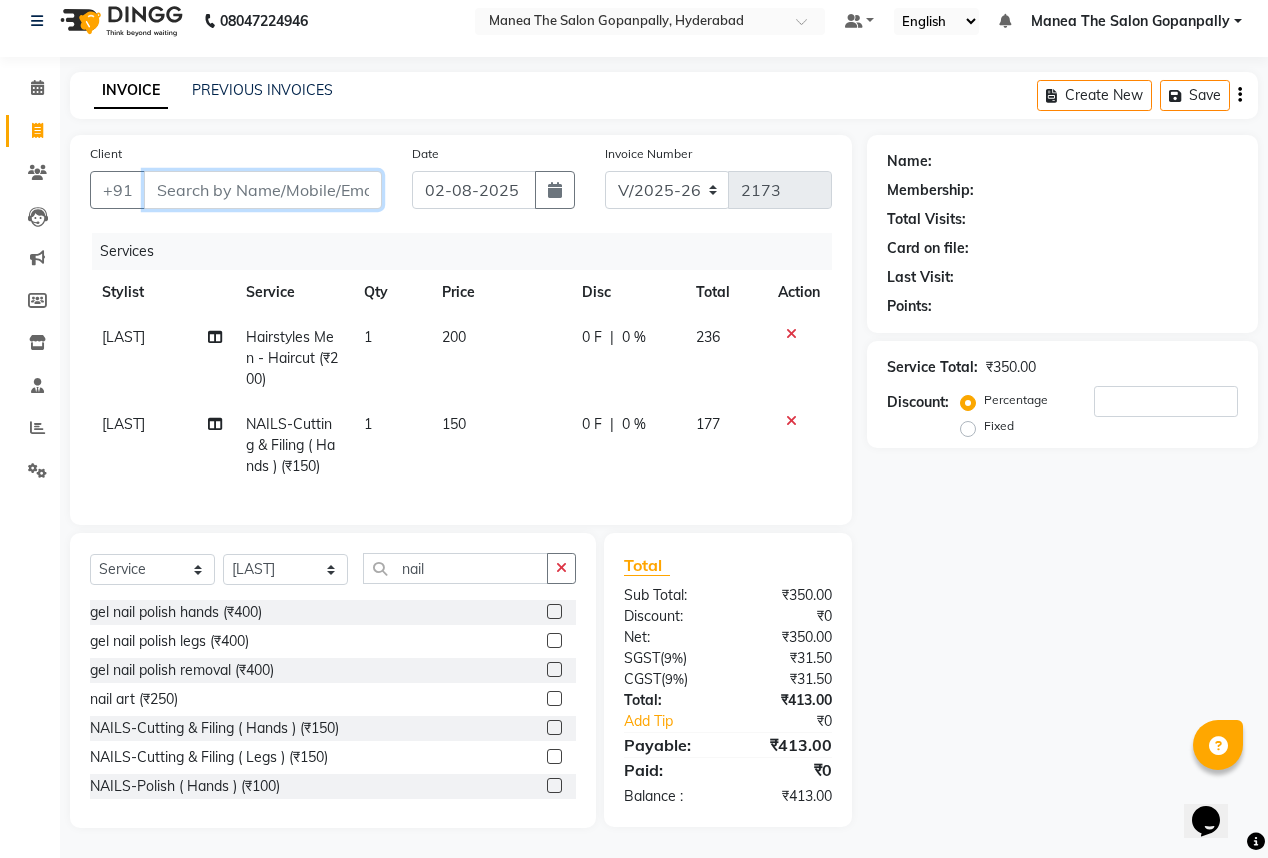 scroll, scrollTop: 27, scrollLeft: 0, axis: vertical 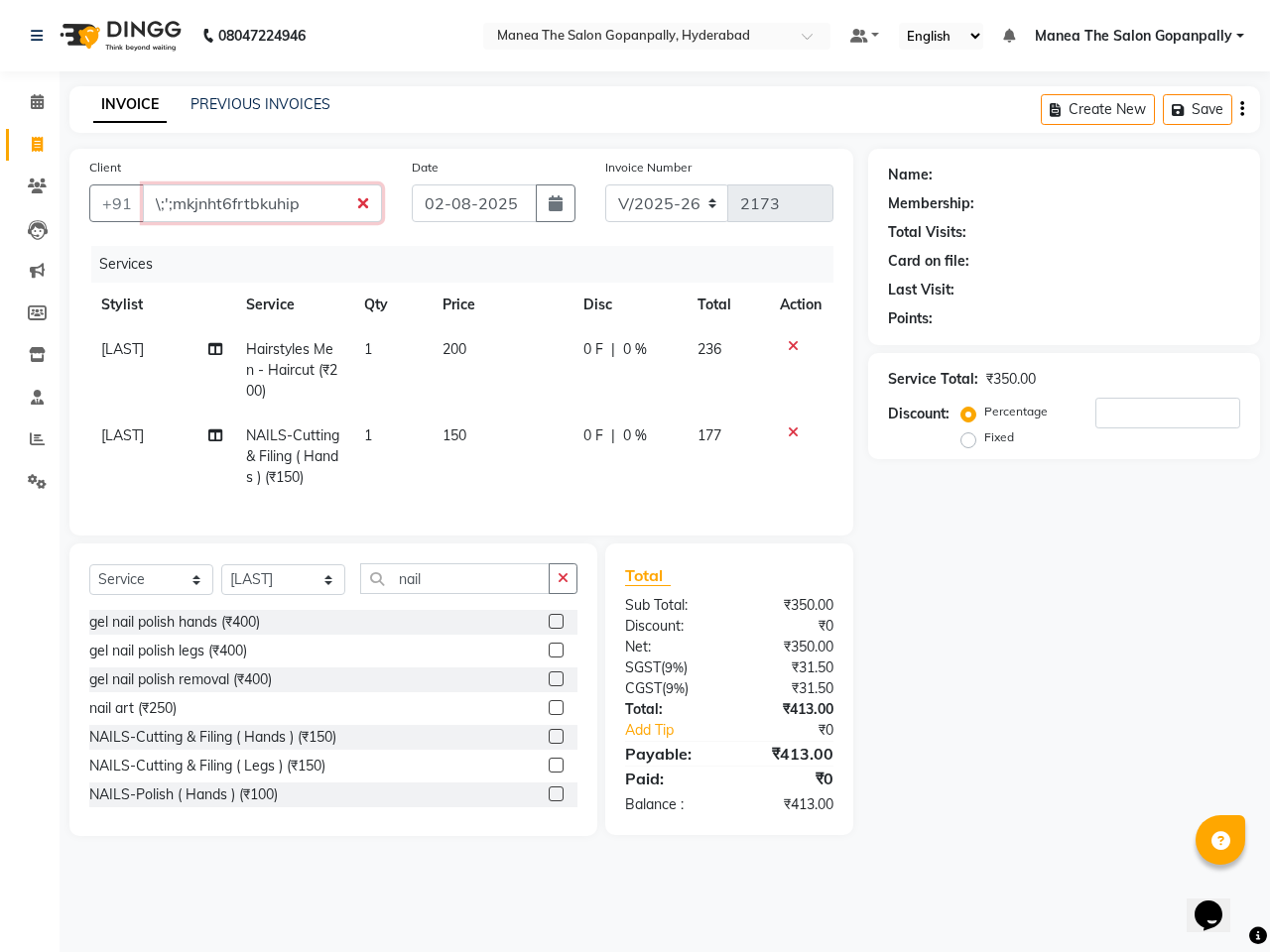 click on "\;';mkjnht6frtbkuhip" at bounding box center [262, 203] 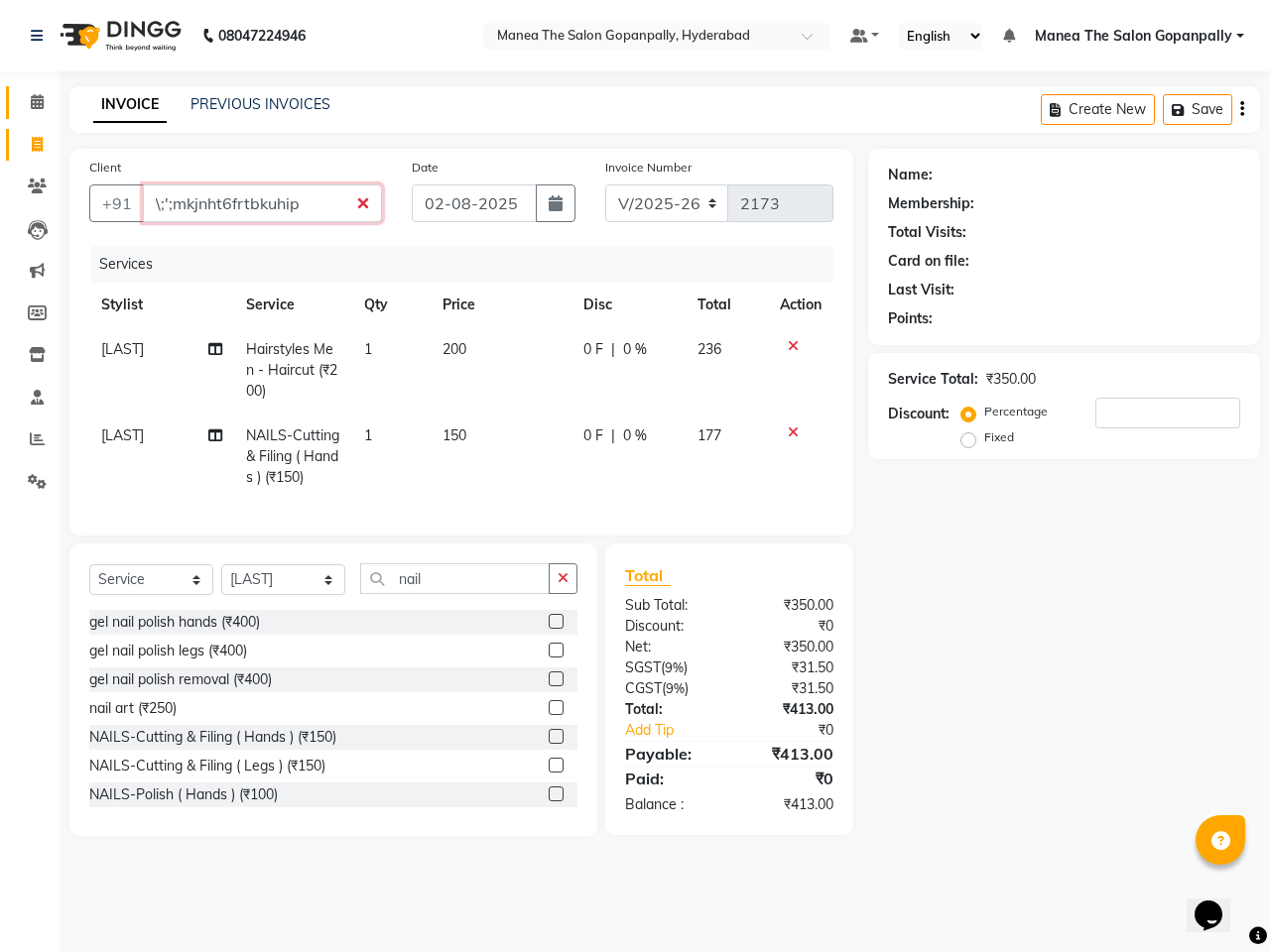 type on "\;';mkjnht6frtbkuhip" 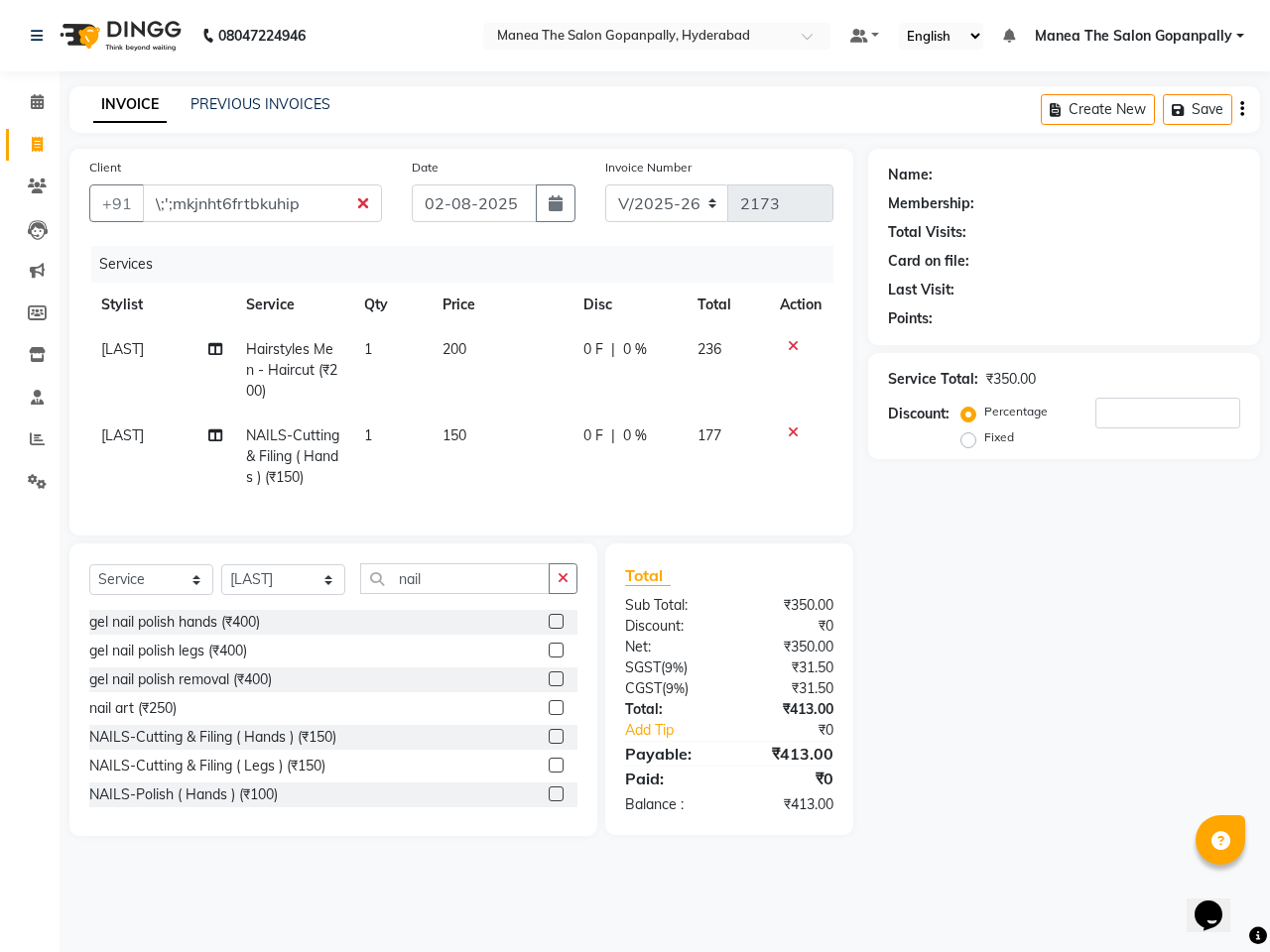 drag, startPoint x: 41, startPoint y: 107, endPoint x: 280, endPoint y: 123, distance: 239.53497 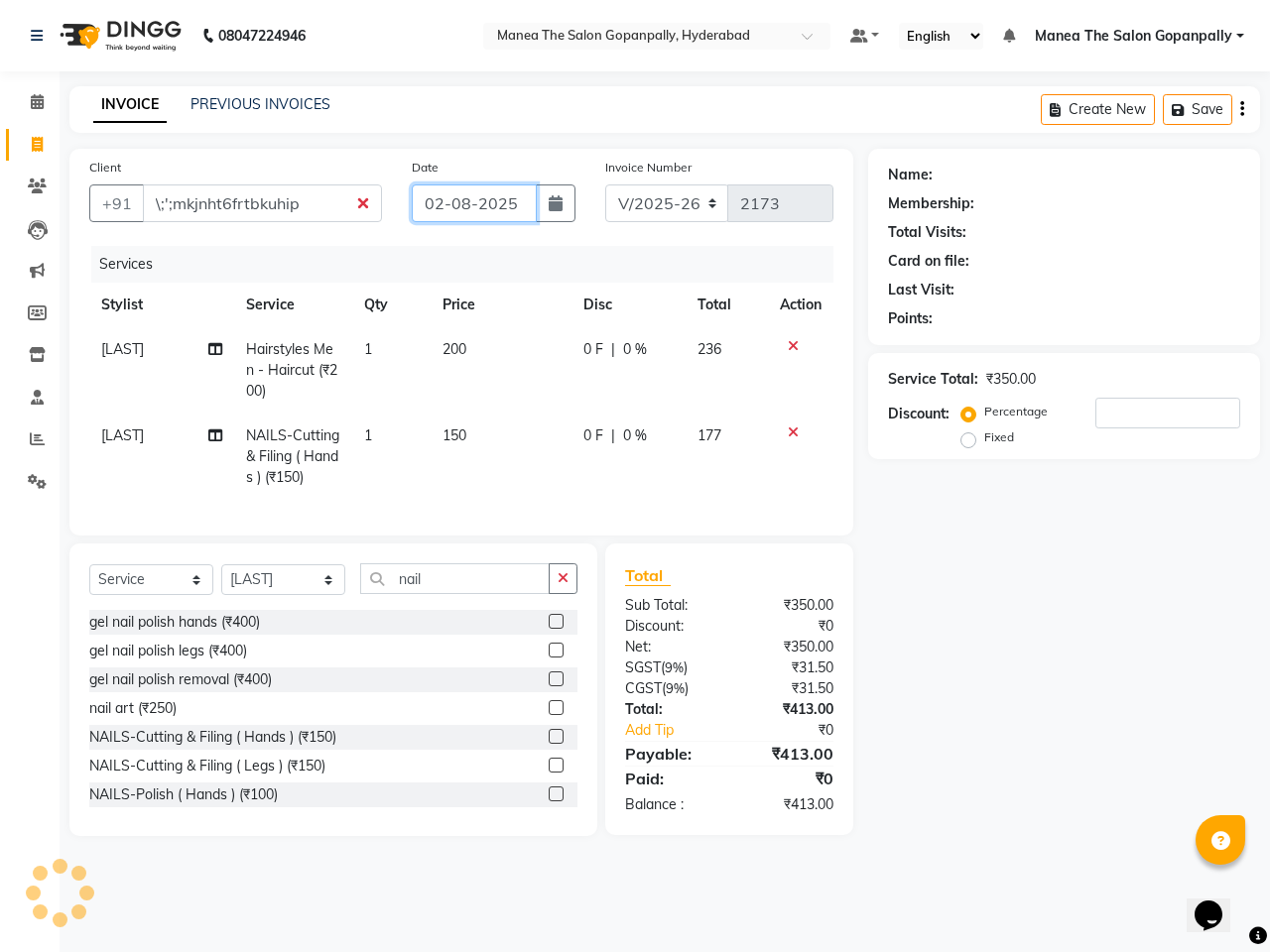 drag, startPoint x: 0, startPoint y: 0, endPoint x: 850, endPoint y: 60, distance: 852.115 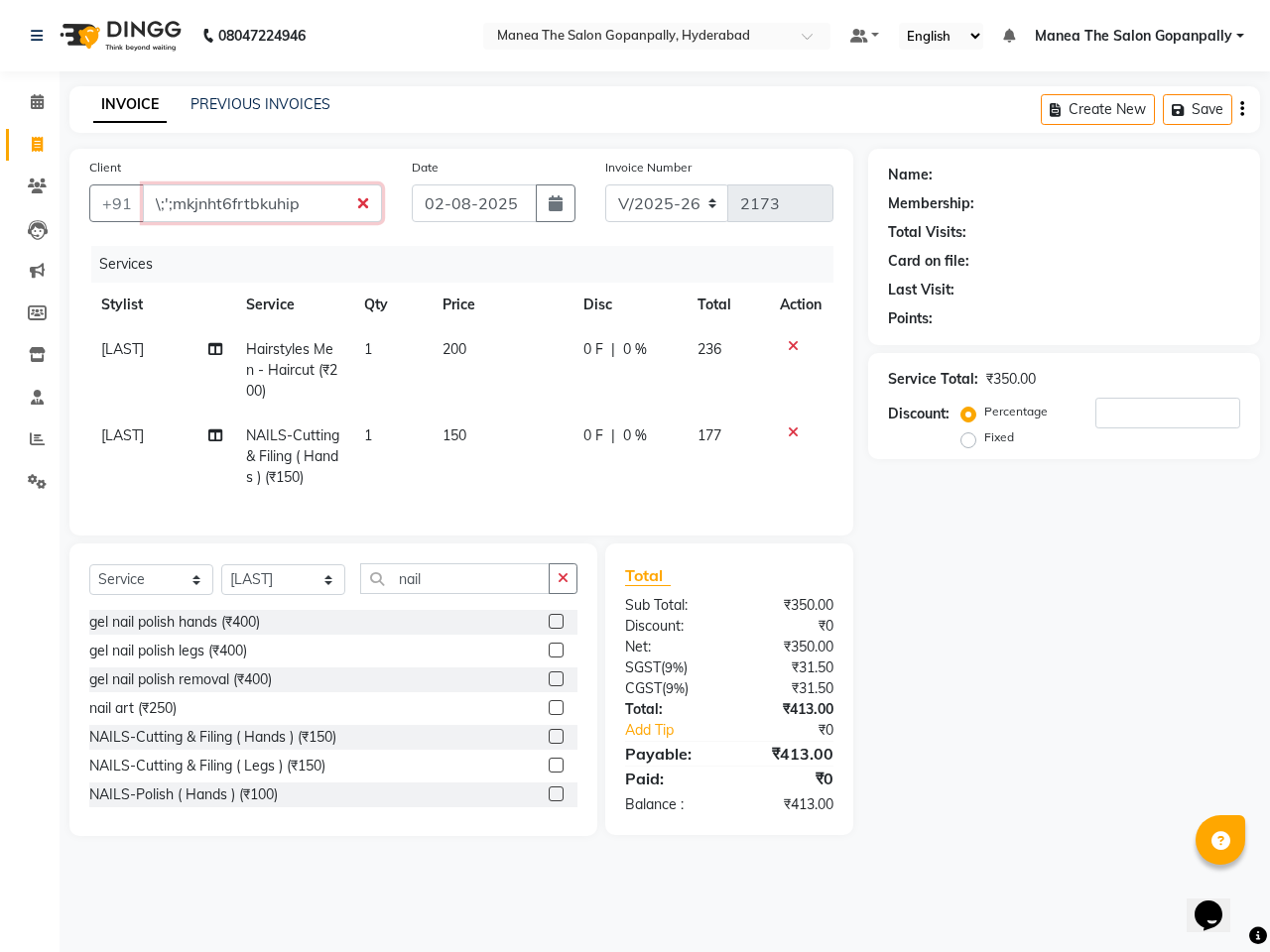 click on "\;';mkjnht6frtbkuhip" at bounding box center [262, 203] 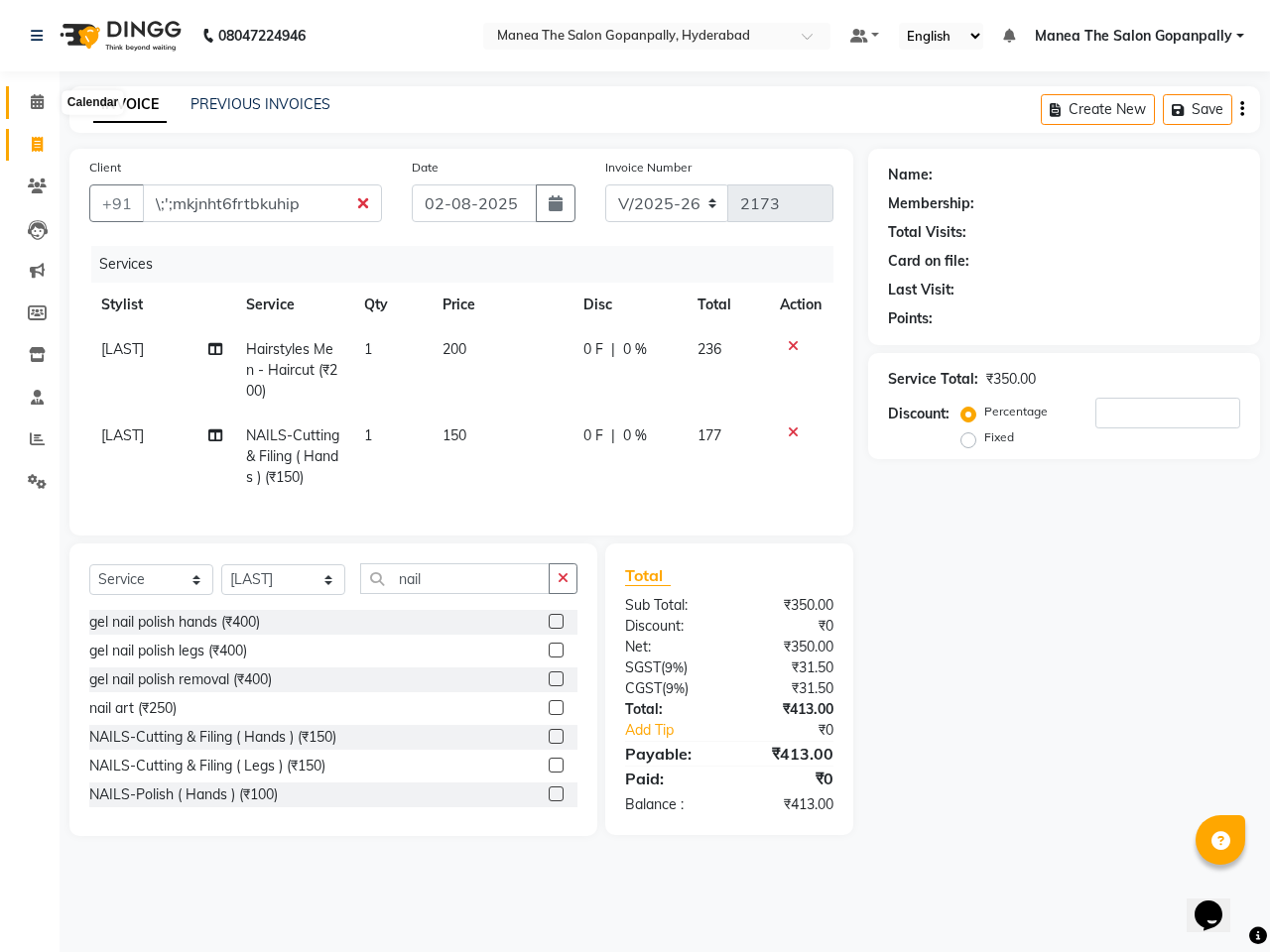 click 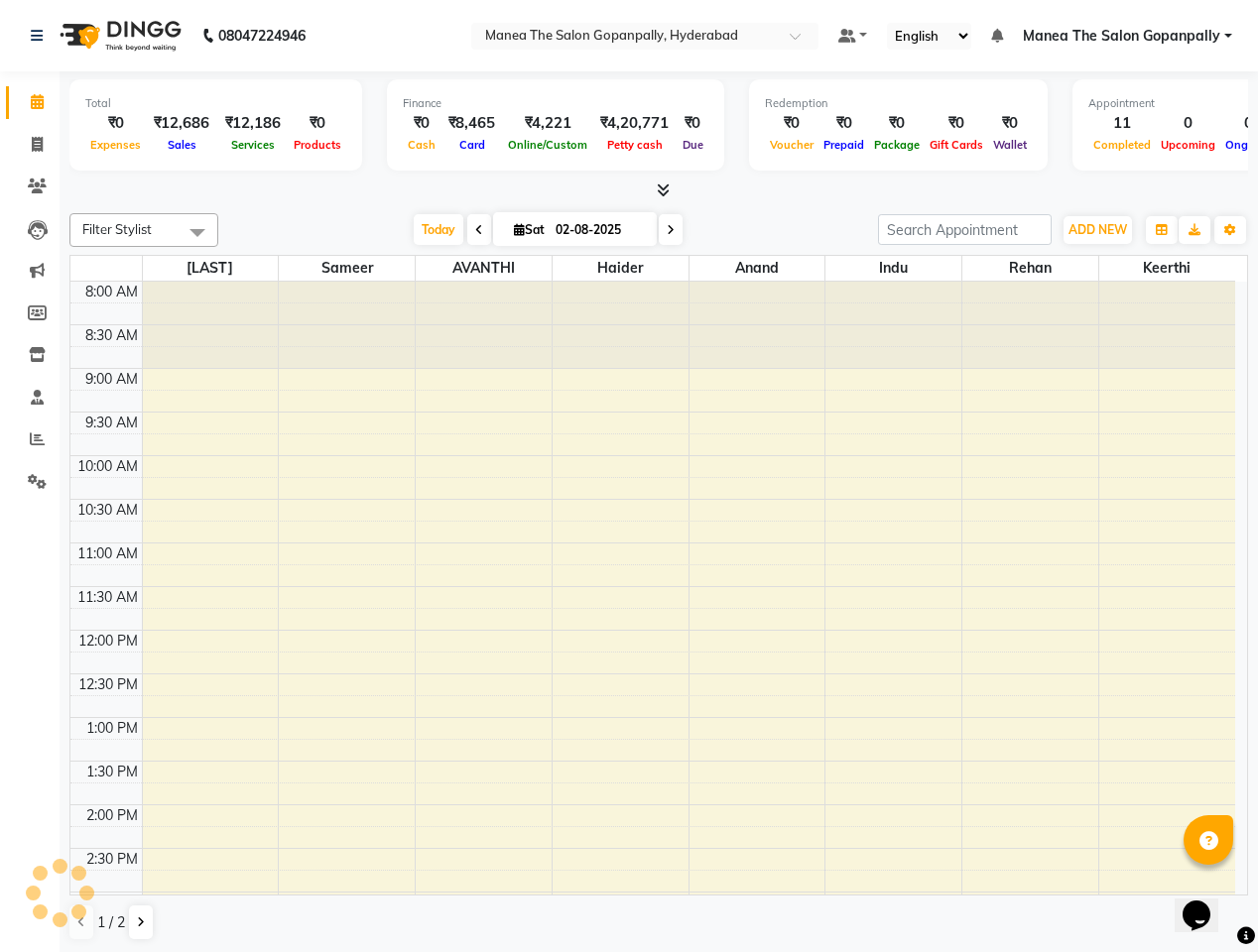 scroll, scrollTop: 0, scrollLeft: 0, axis: both 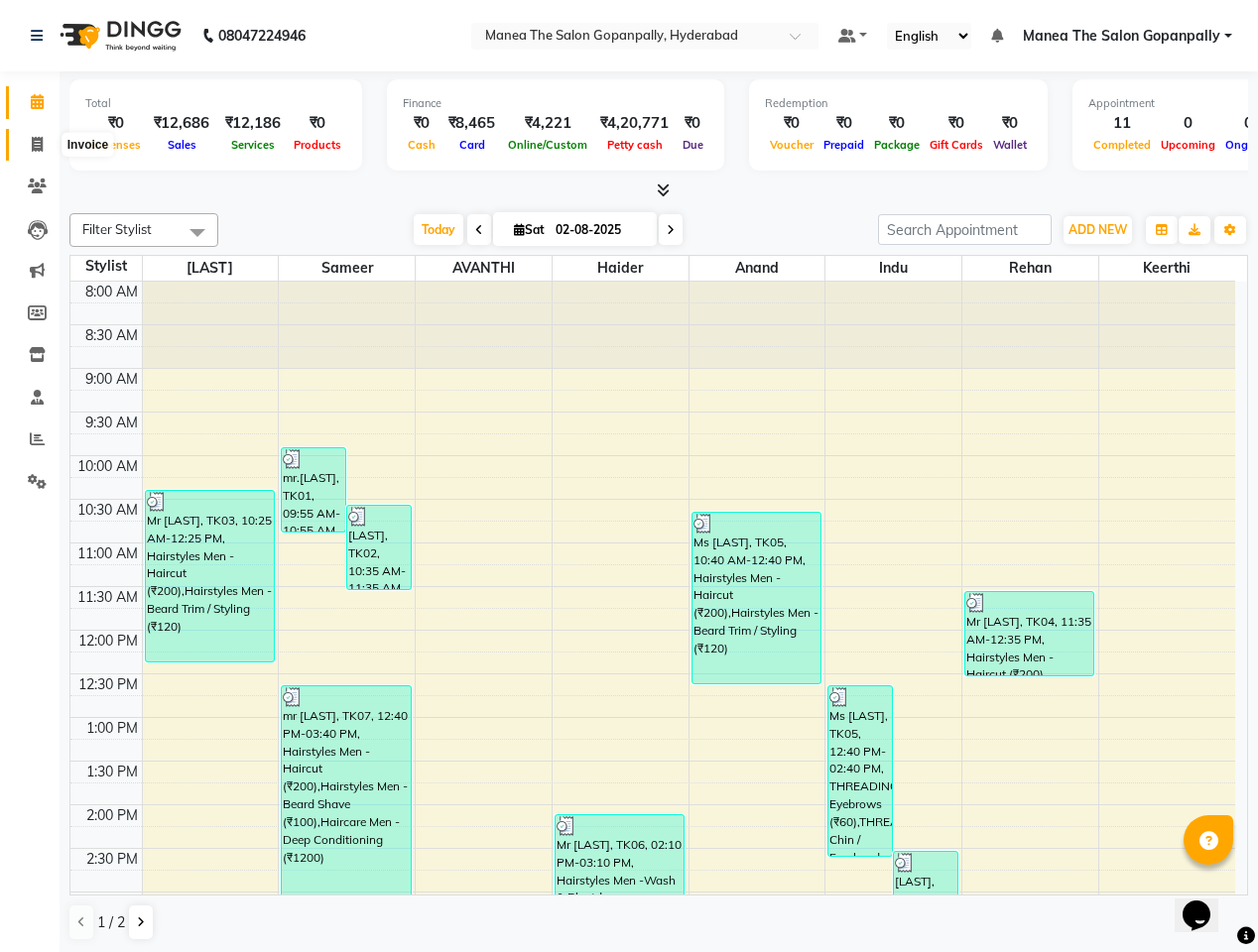 click 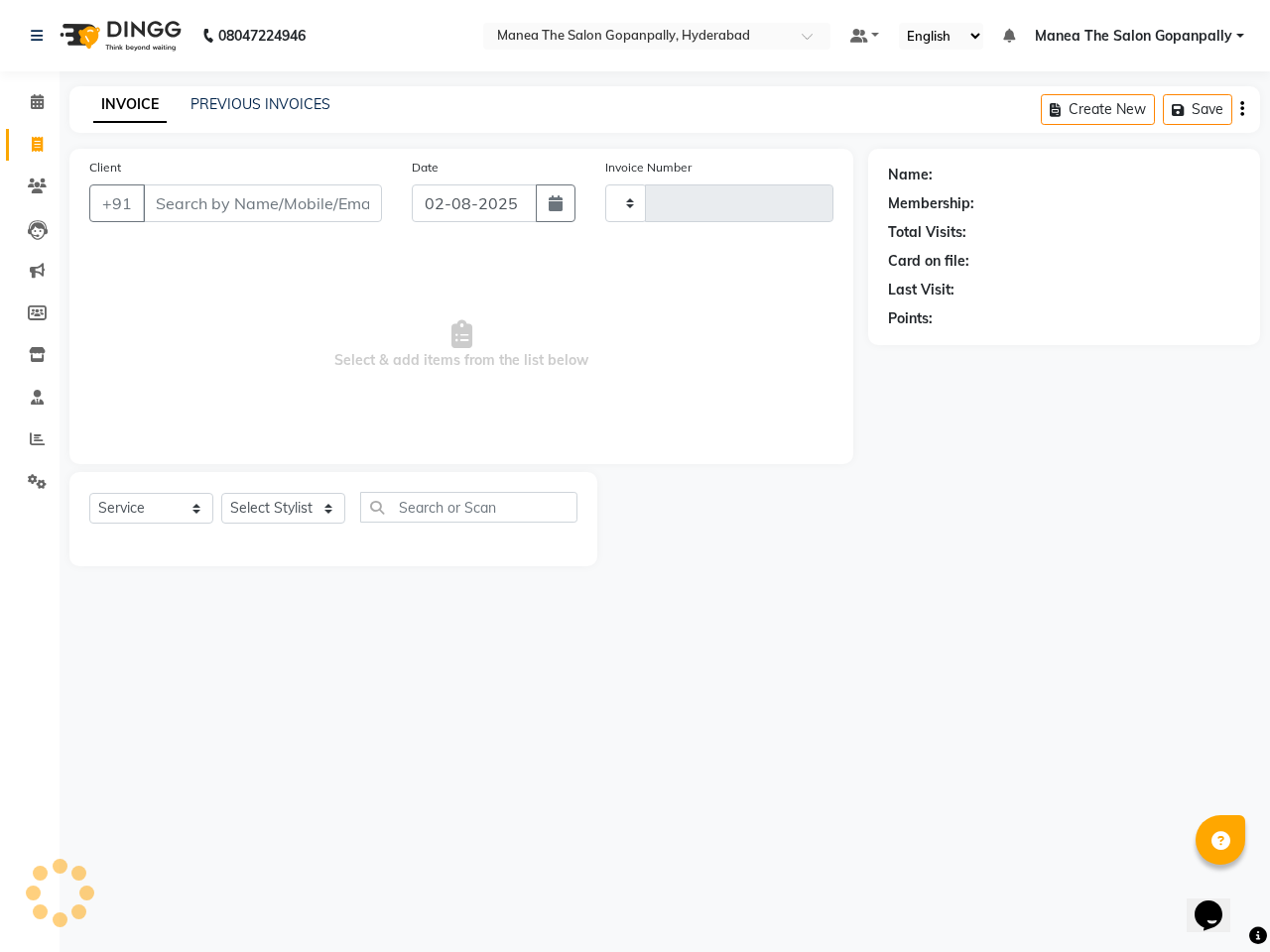 type on "2173" 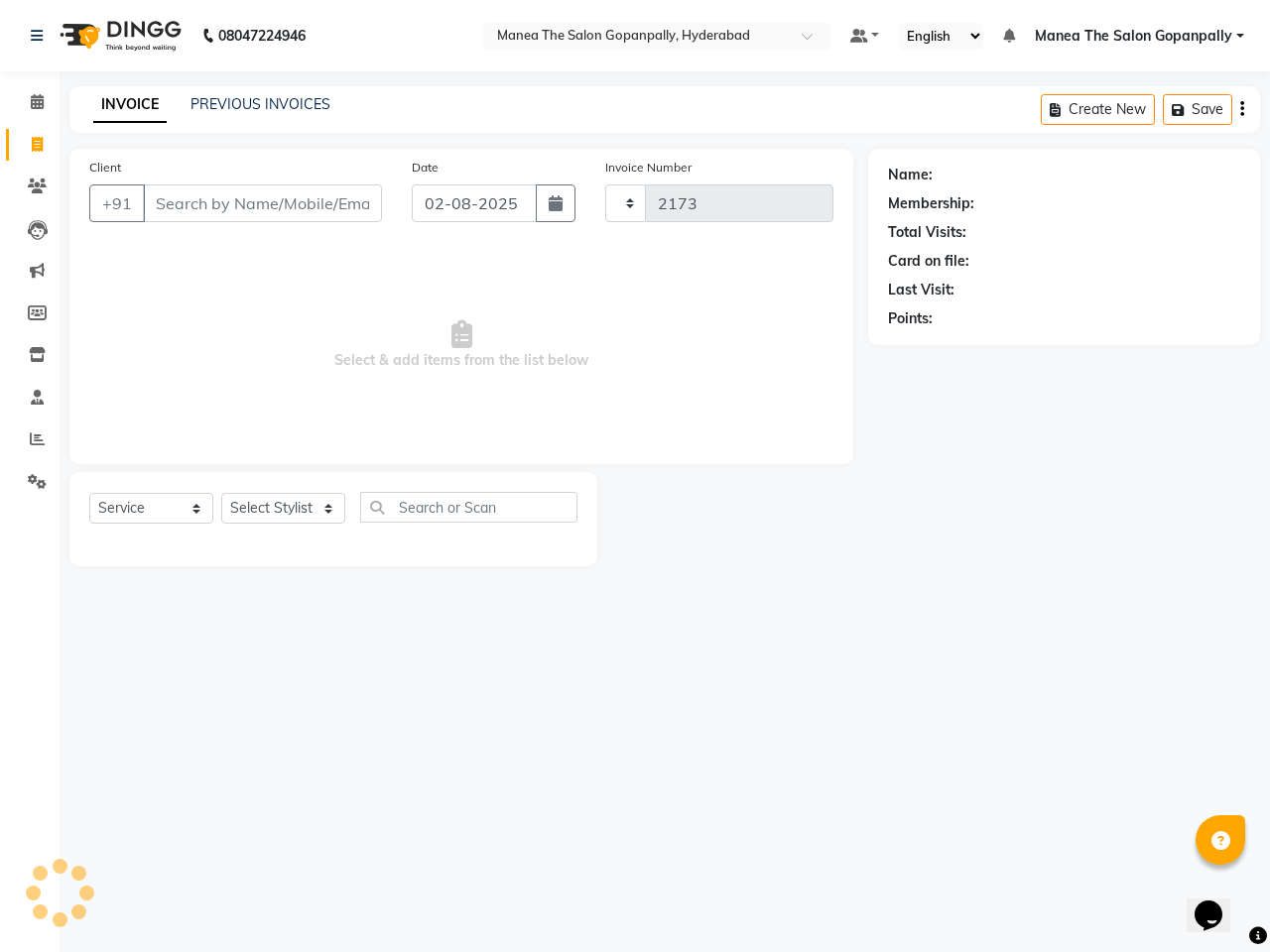 select on "7027" 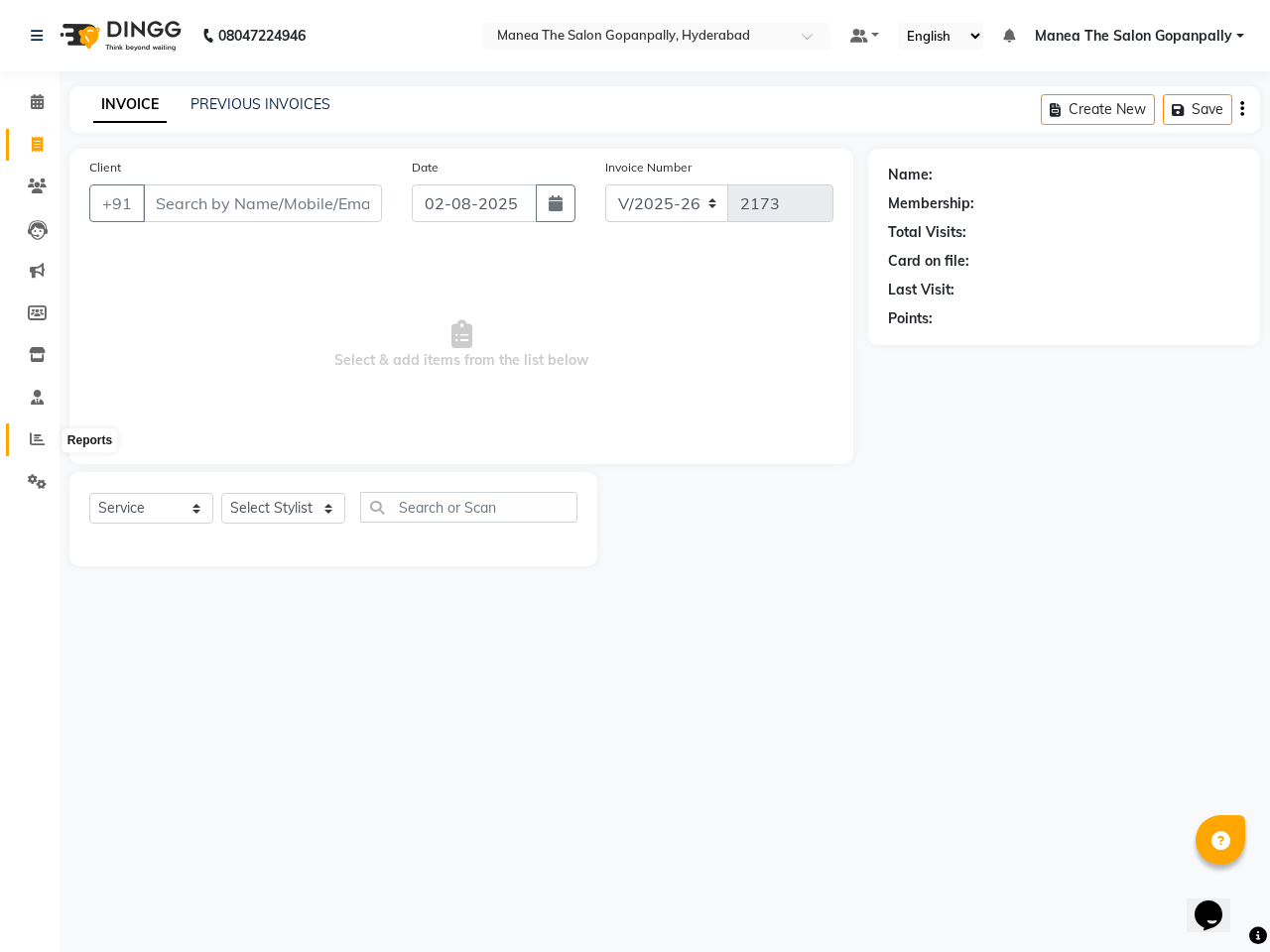 click 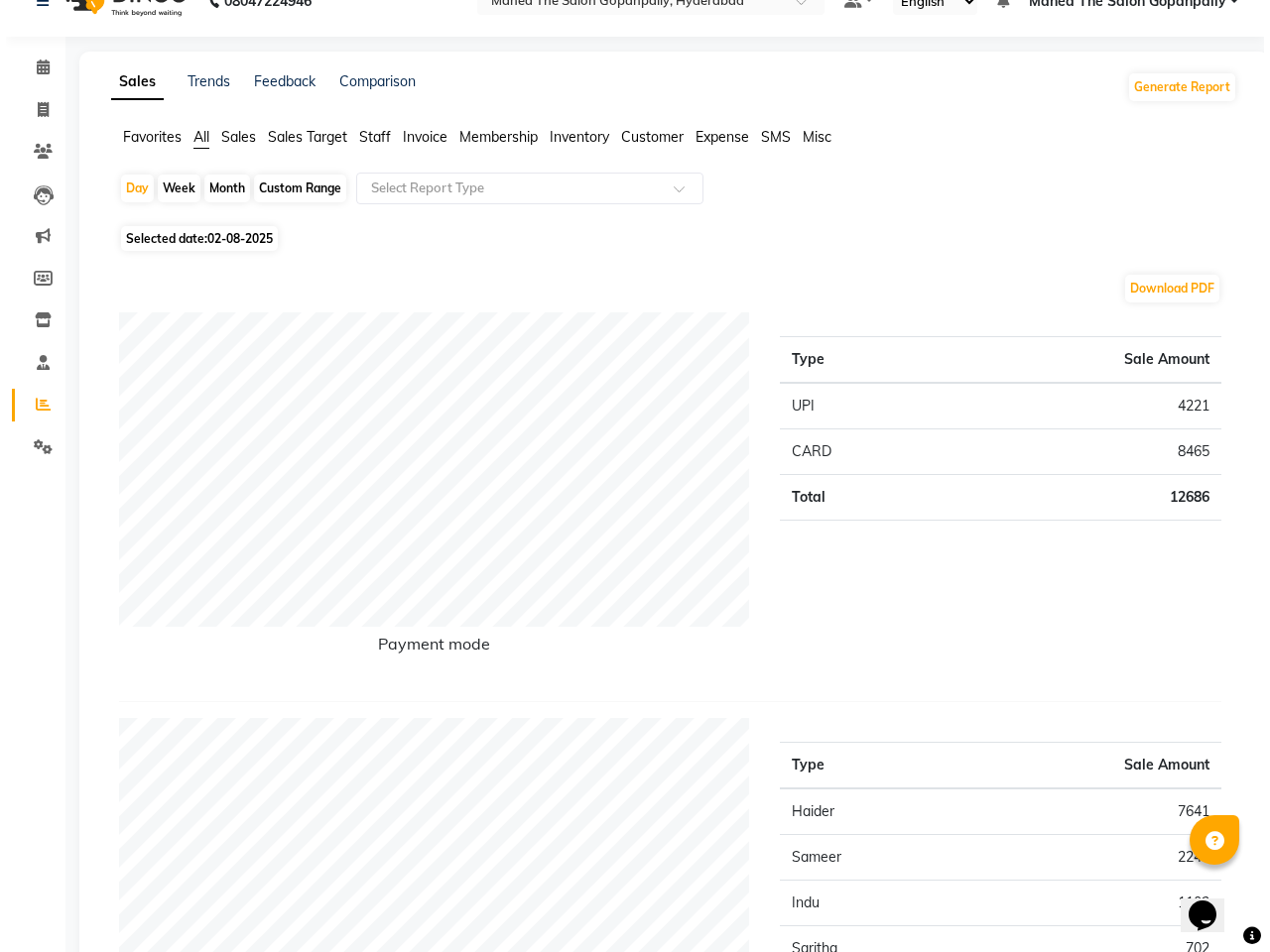 scroll, scrollTop: 0, scrollLeft: 0, axis: both 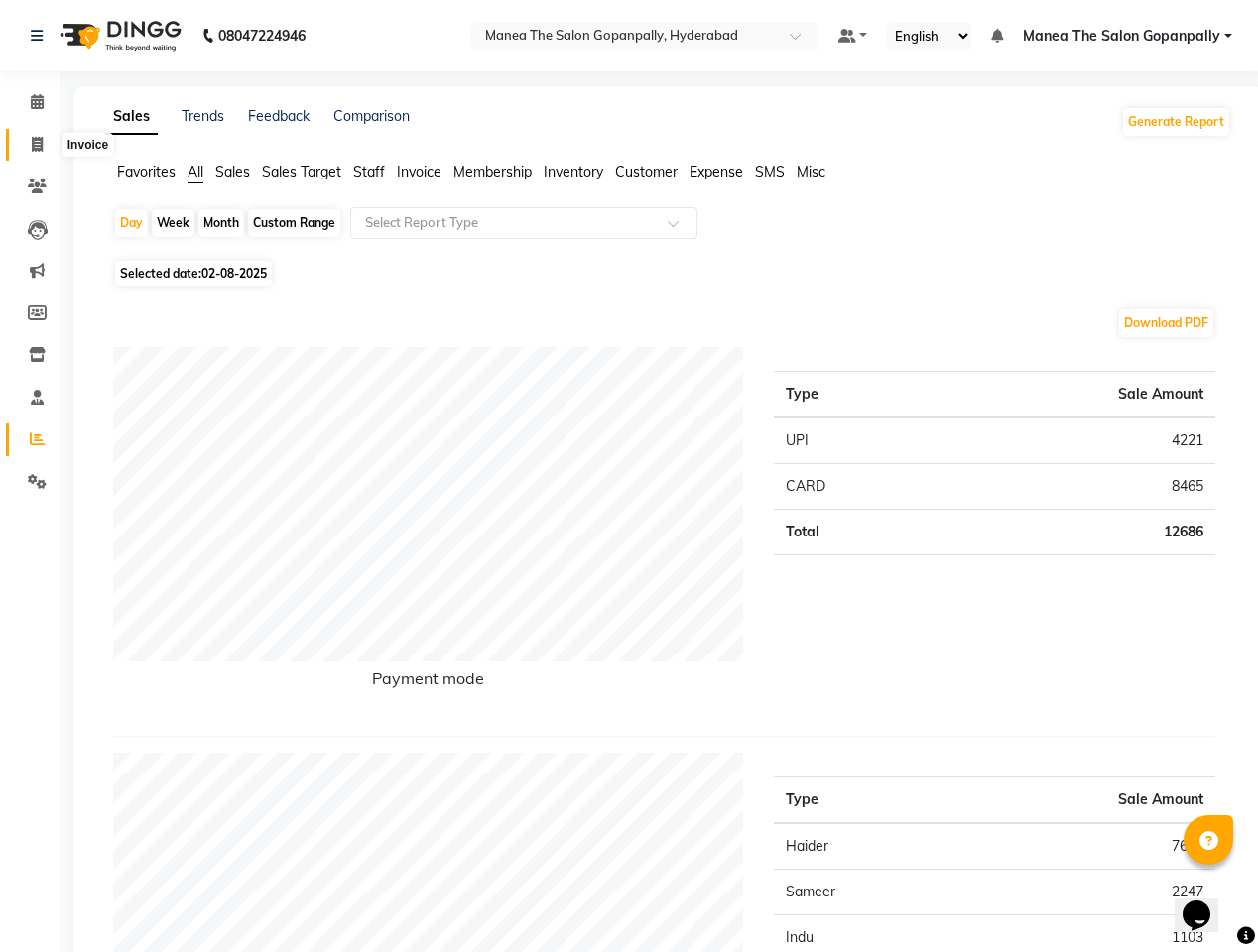 click 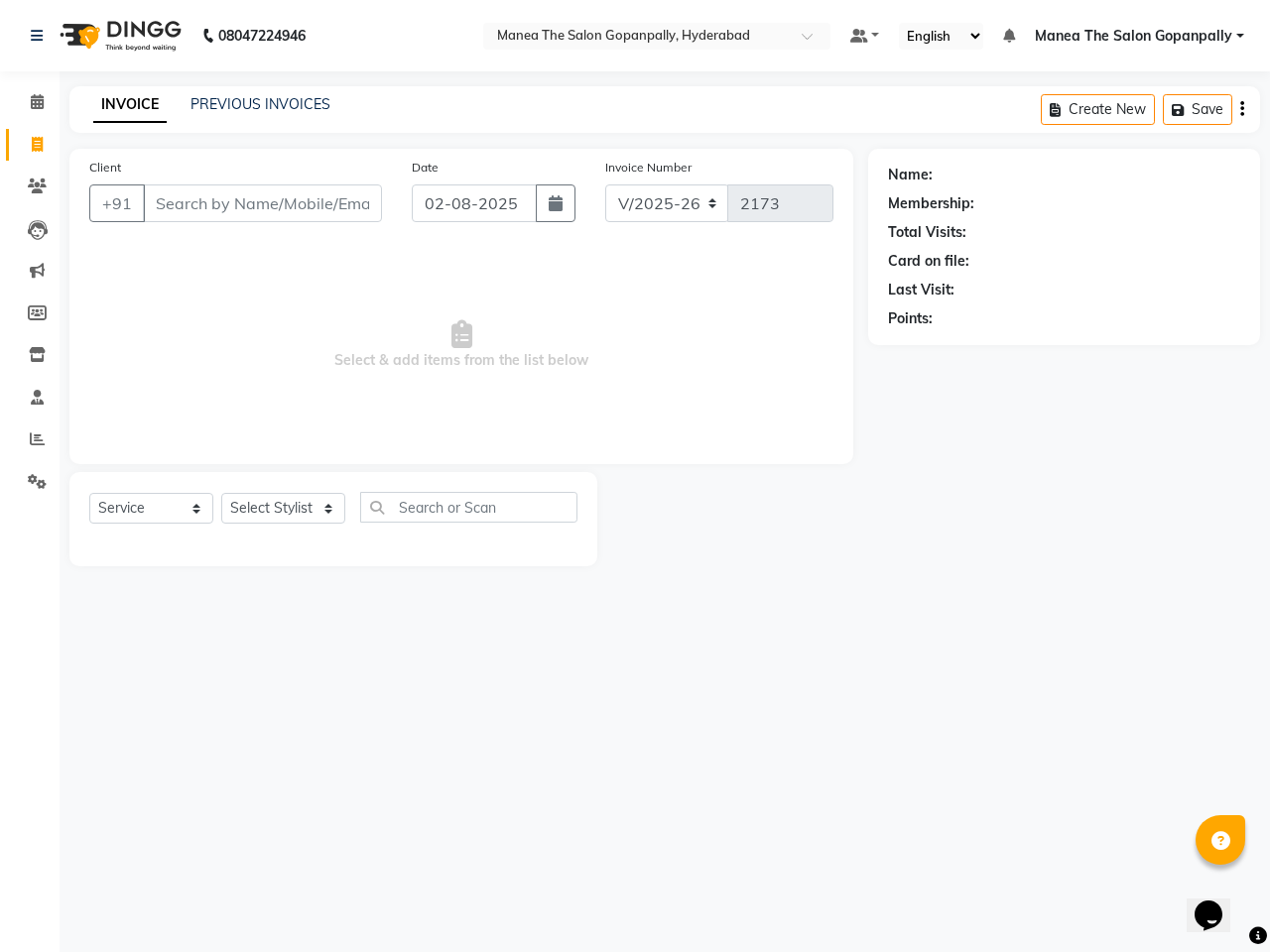 click on "Client" at bounding box center [262, 203] 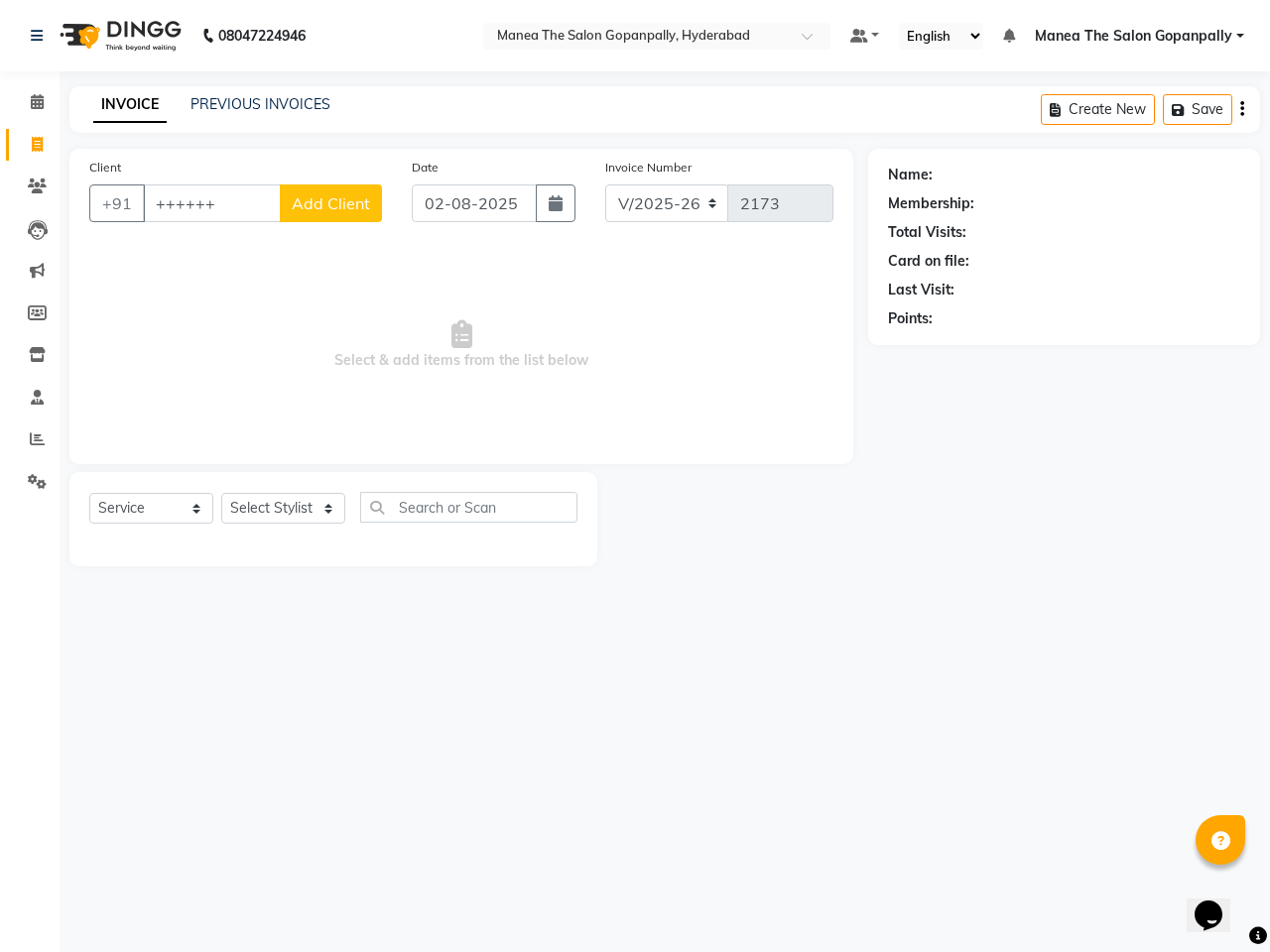 click on "++++++" at bounding box center (211, 203) 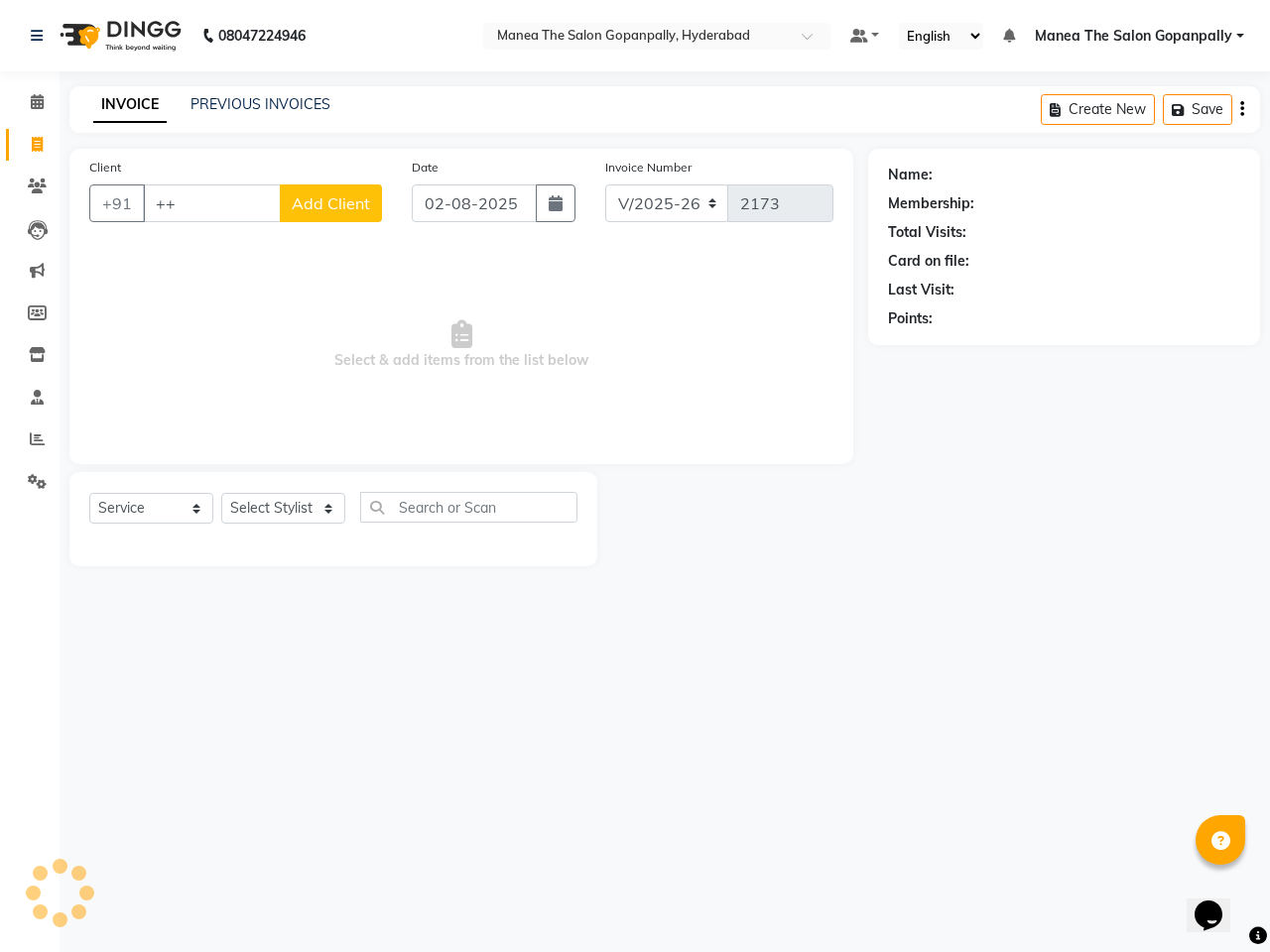type on "+" 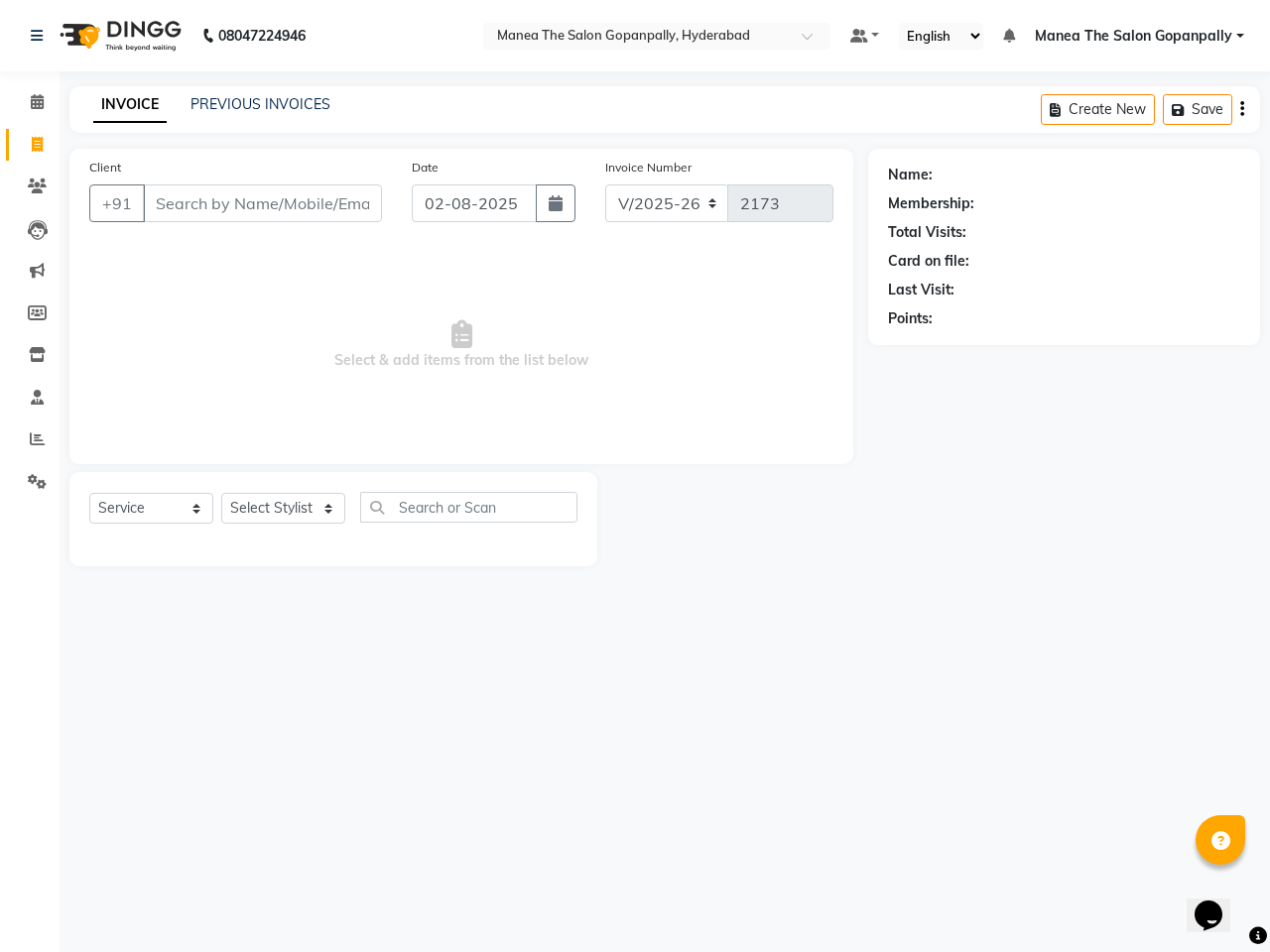 click on "Client" at bounding box center [262, 203] 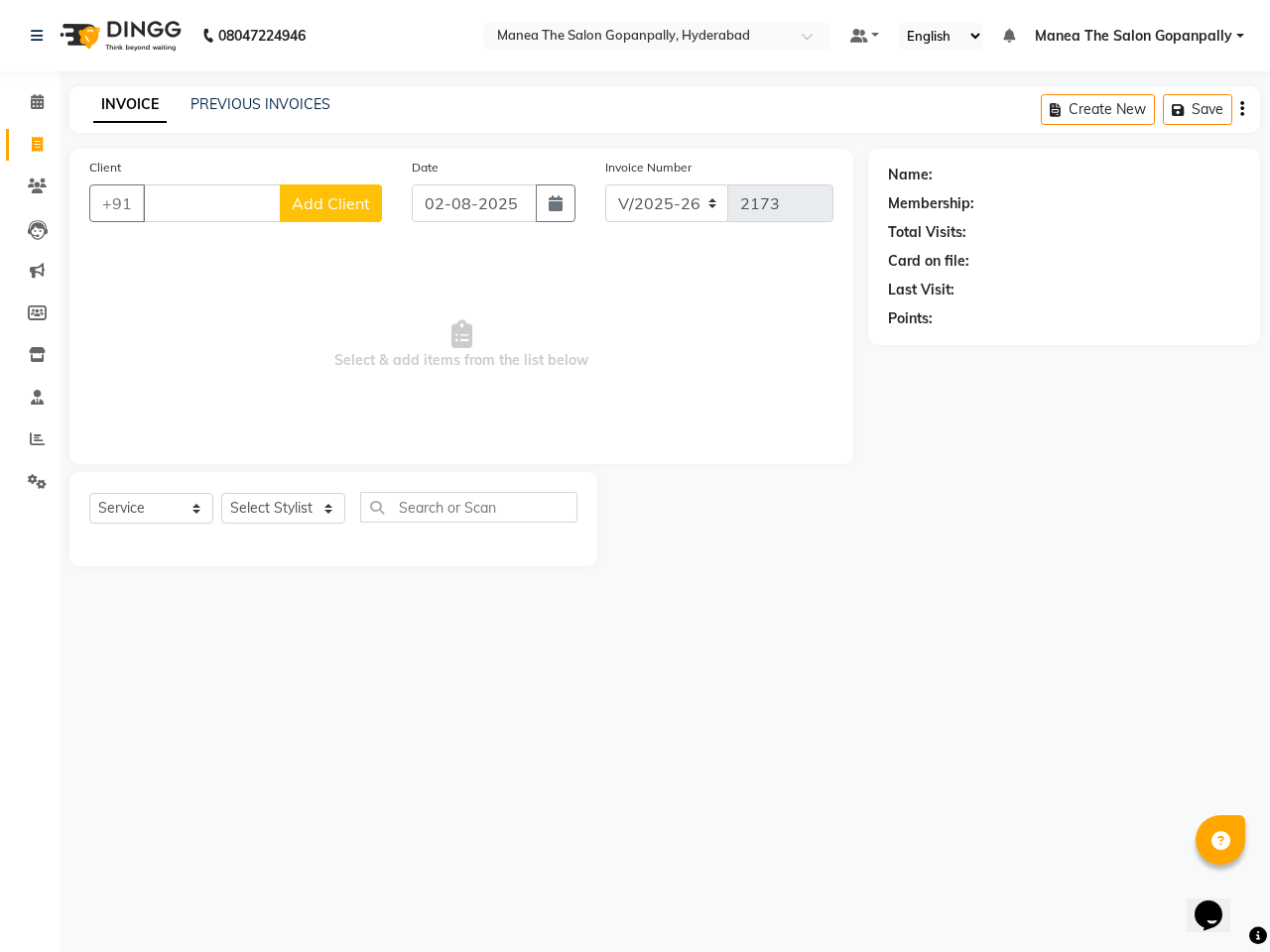 click on "Client" at bounding box center (211, 203) 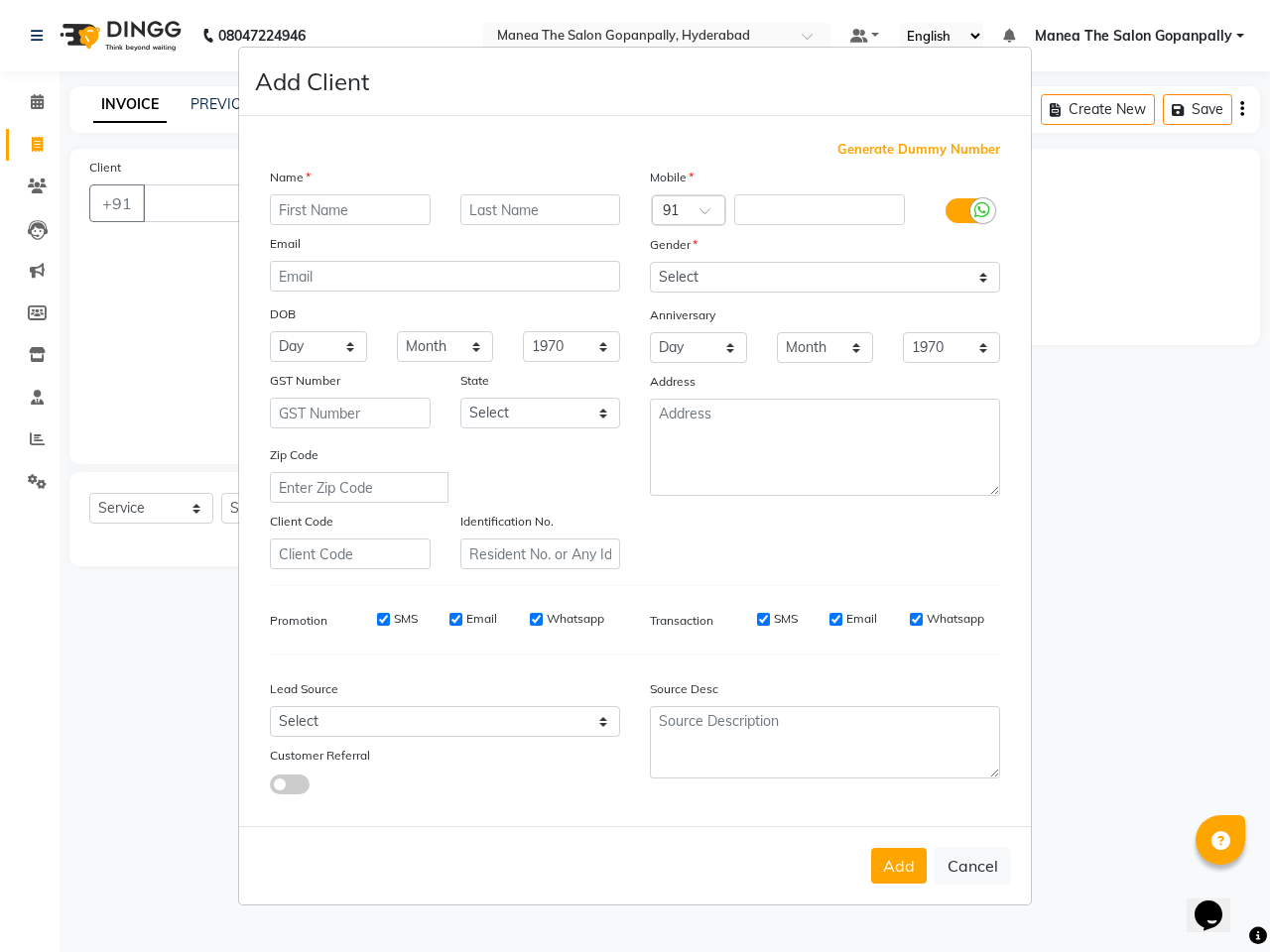 click on "Add Client Generate Dummy Number Name Email DOB Day 01 02 03 04 05 06 07 08 09 10 11 12 13 14 15 16 17 18 19 20 21 22 23 24 25 26 27 28 29 30 31 Month January February March April May June July August September October November December 1940 1941 1942 1943 1944 1945 1946 1947 1948 1949 1950 1951 1952 1953 1954 1955 1956 1957 1958 1959 1960 1961 1962 1963 1964 1965 1966 1967 1968 1969 1970 1971 1972 1973 1974 1975 1976 1977 1978 1979 1980 1981 1982 1983 1984 1985 1986 1987 1988 1989 1990 1991 1992 1993 1994 1995 1996 1997 1998 1999 2000 2001 2002 2003 2004 2005 2006 2007 2008 2009 2010 2011 2012 2013 2014 2015 2016 2017 2018 2019 2020 2021 2022 2023 2024 GST Number State Select Andaman and Nicobar Islands Andhra Pradesh Arunachal Pradesh Assam Bihar Chandigarh Chhattisgarh Dadra and Nagar Haveli Daman and Diu Delhi Goa Gujarat Haryana Himachal Pradesh Jammu and Kashmir Jharkhand Karnataka Kerala Lakshadweep Madhya Pradesh Maharashtra Manipur Meghalaya Mizoram Nagaland Odisha Pondicherry Punjab Rajasthan Sikkim" at bounding box center (635, 476) 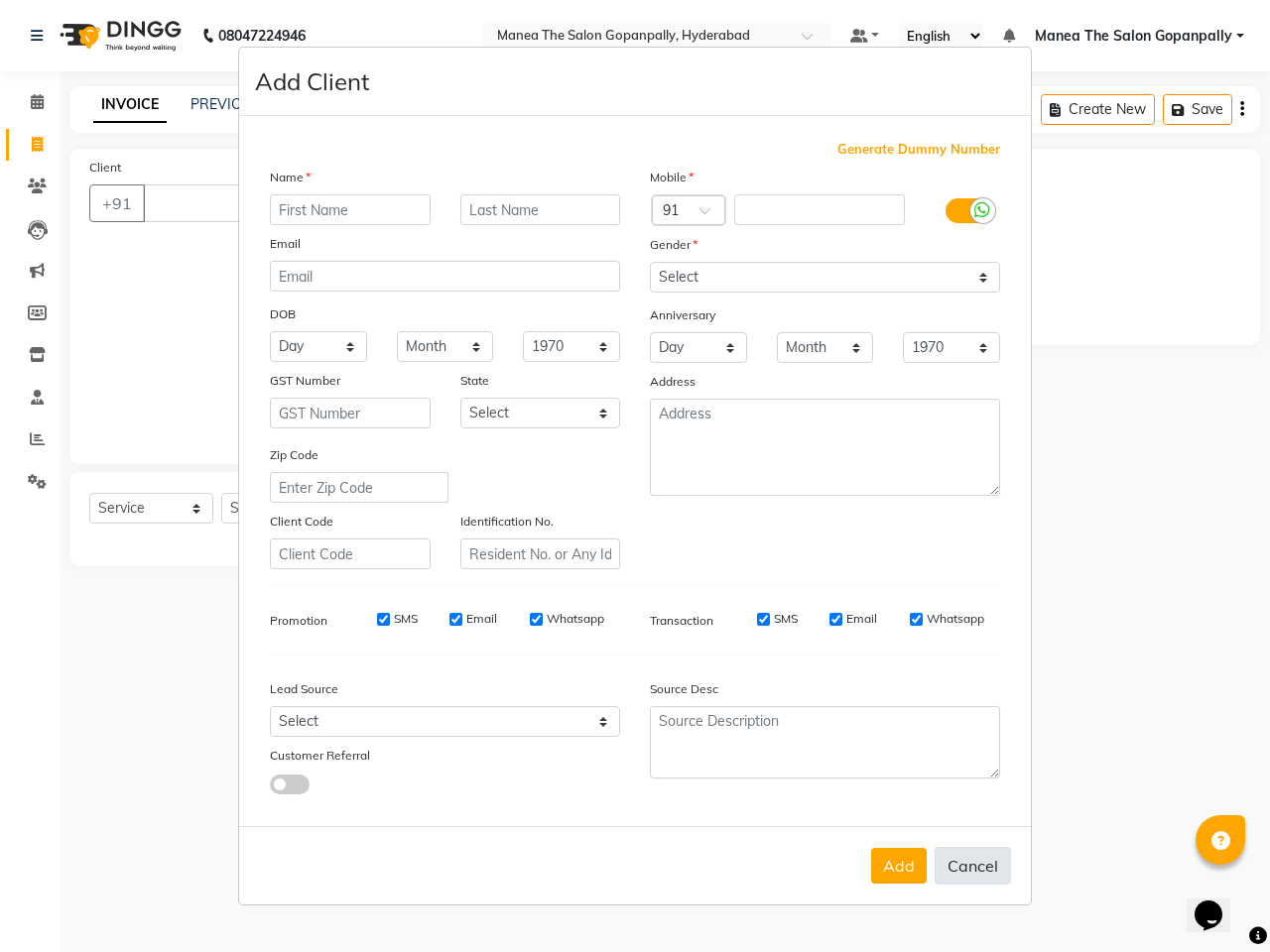 click on "Cancel" at bounding box center (972, 866) 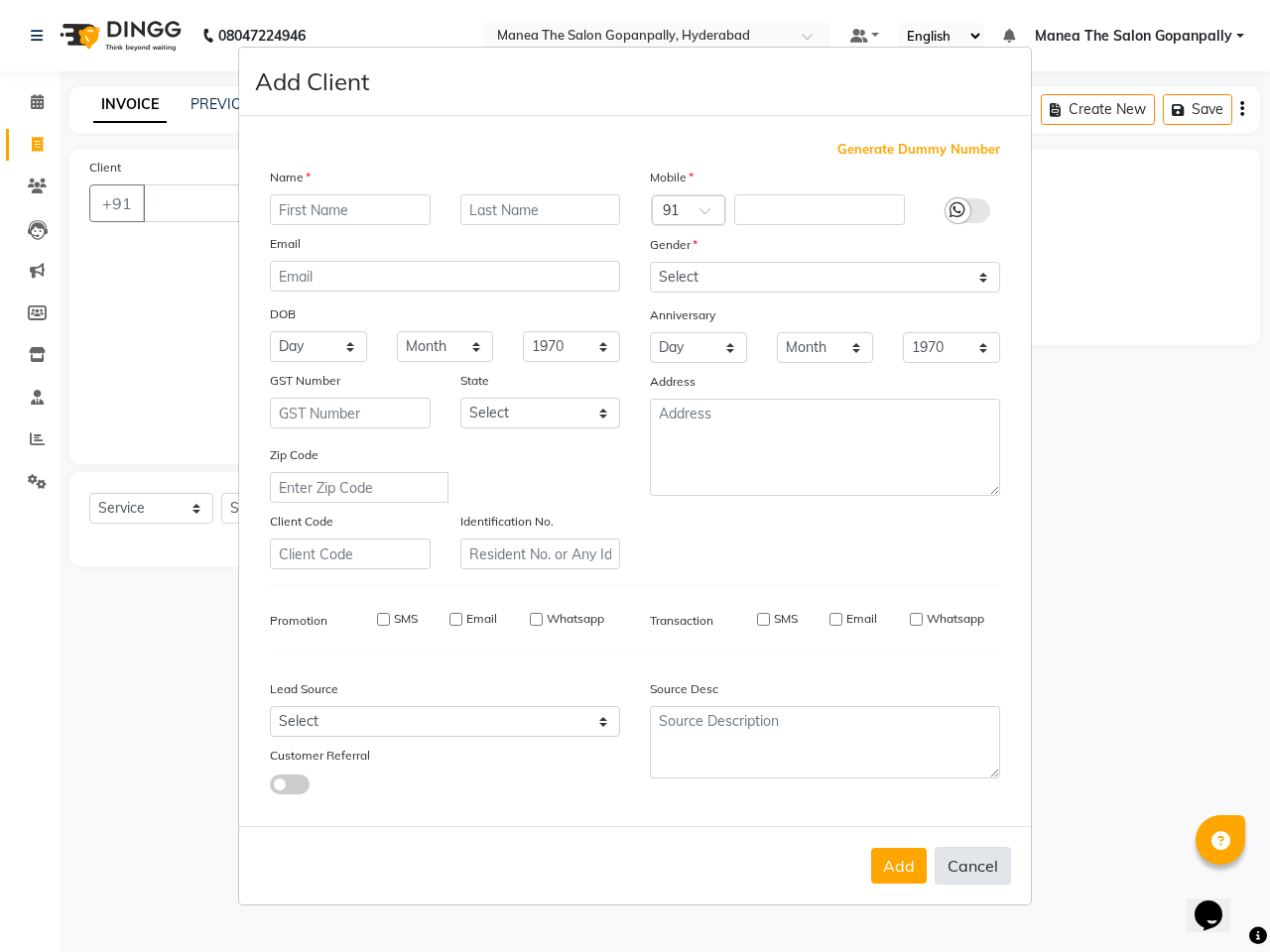 select 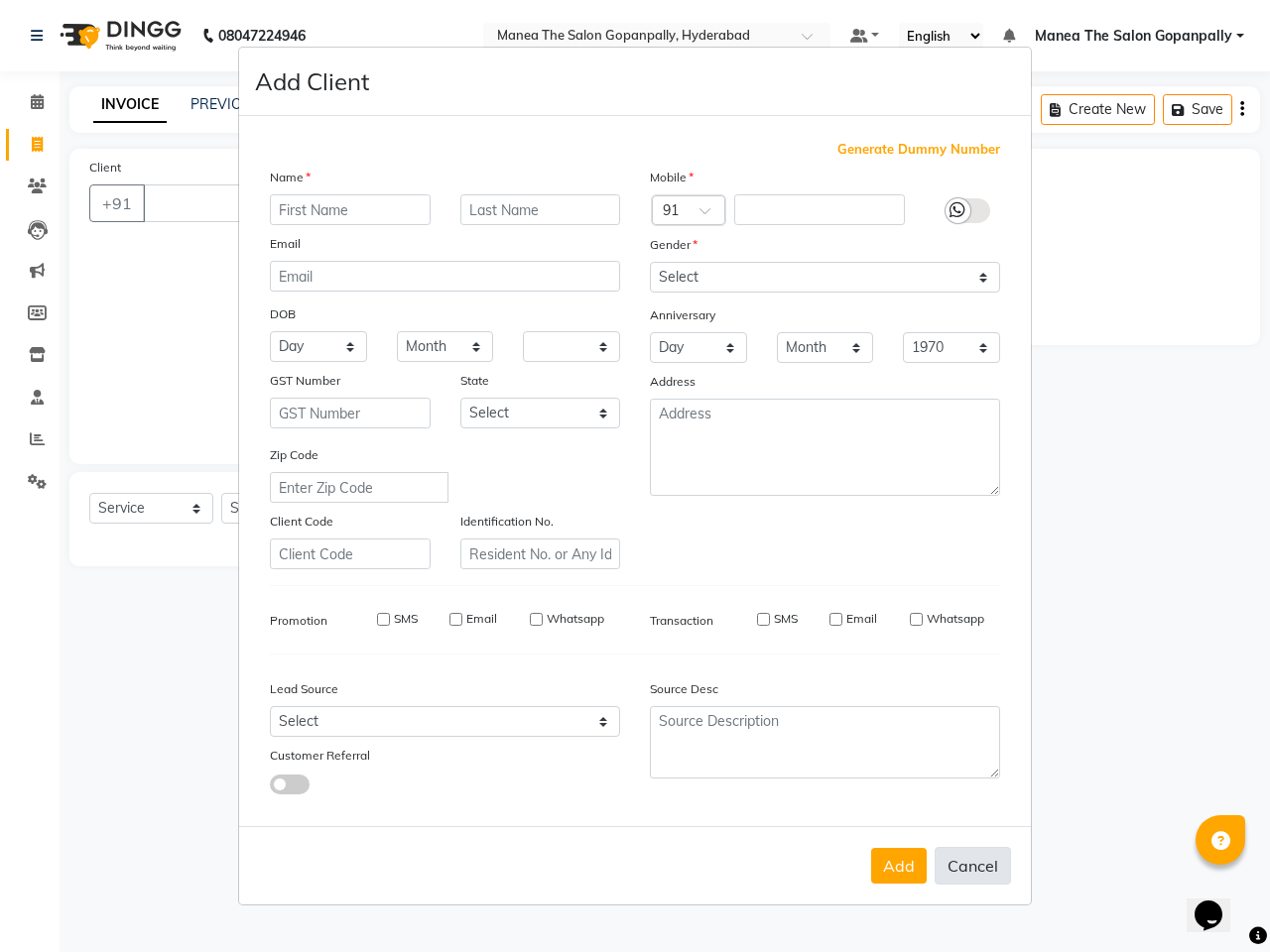 type 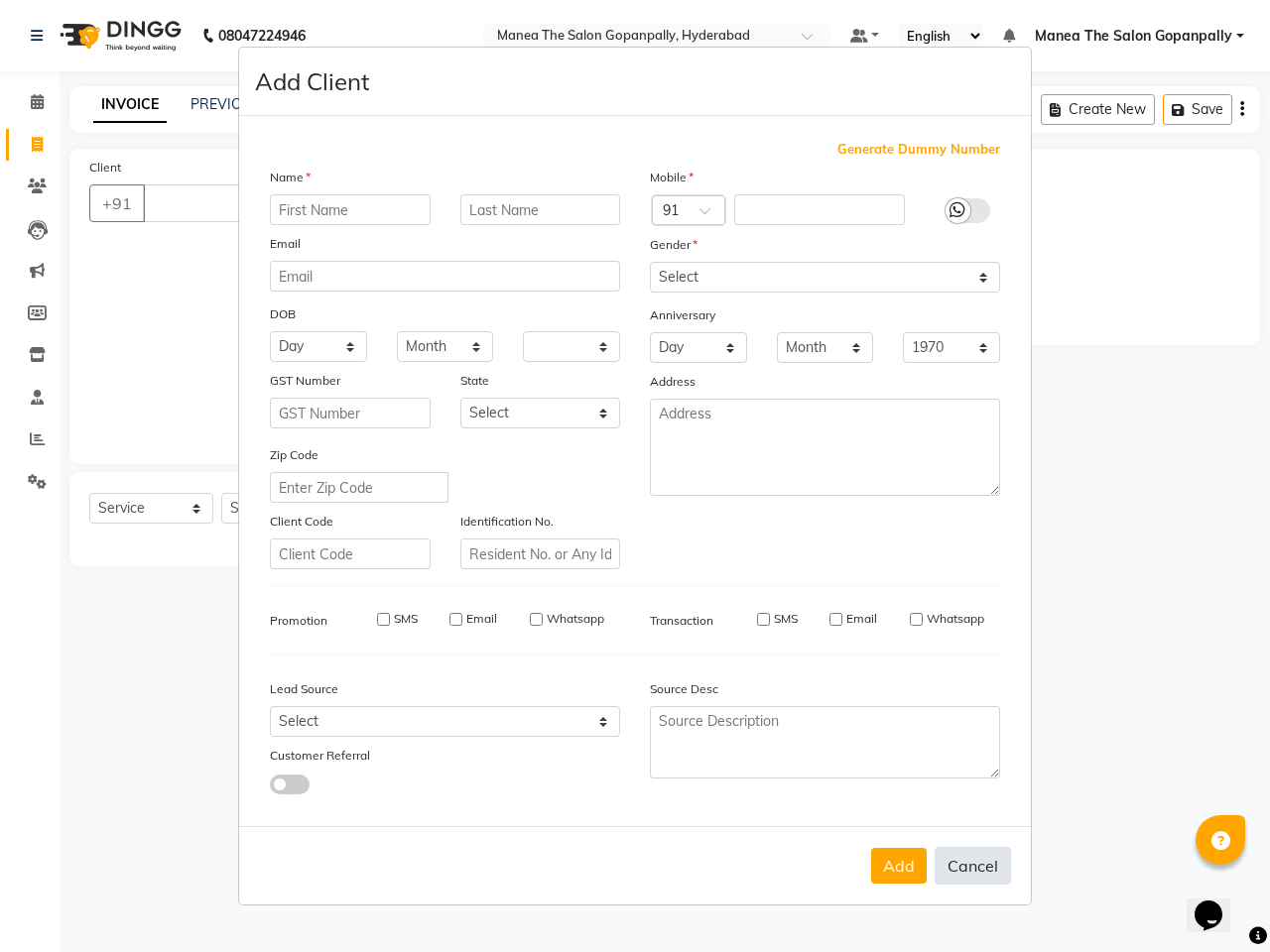 select 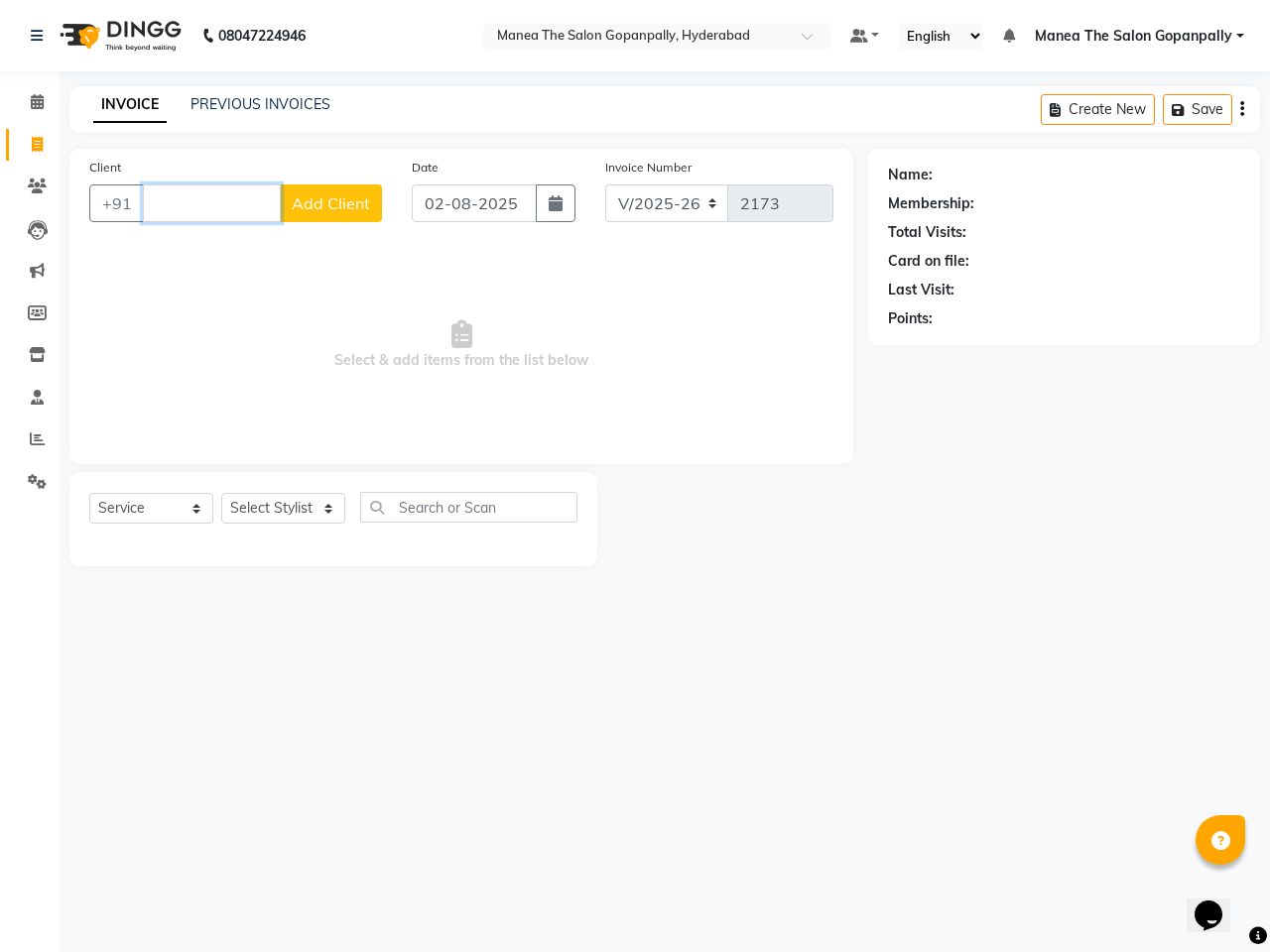 click on "Client" at bounding box center (211, 203) 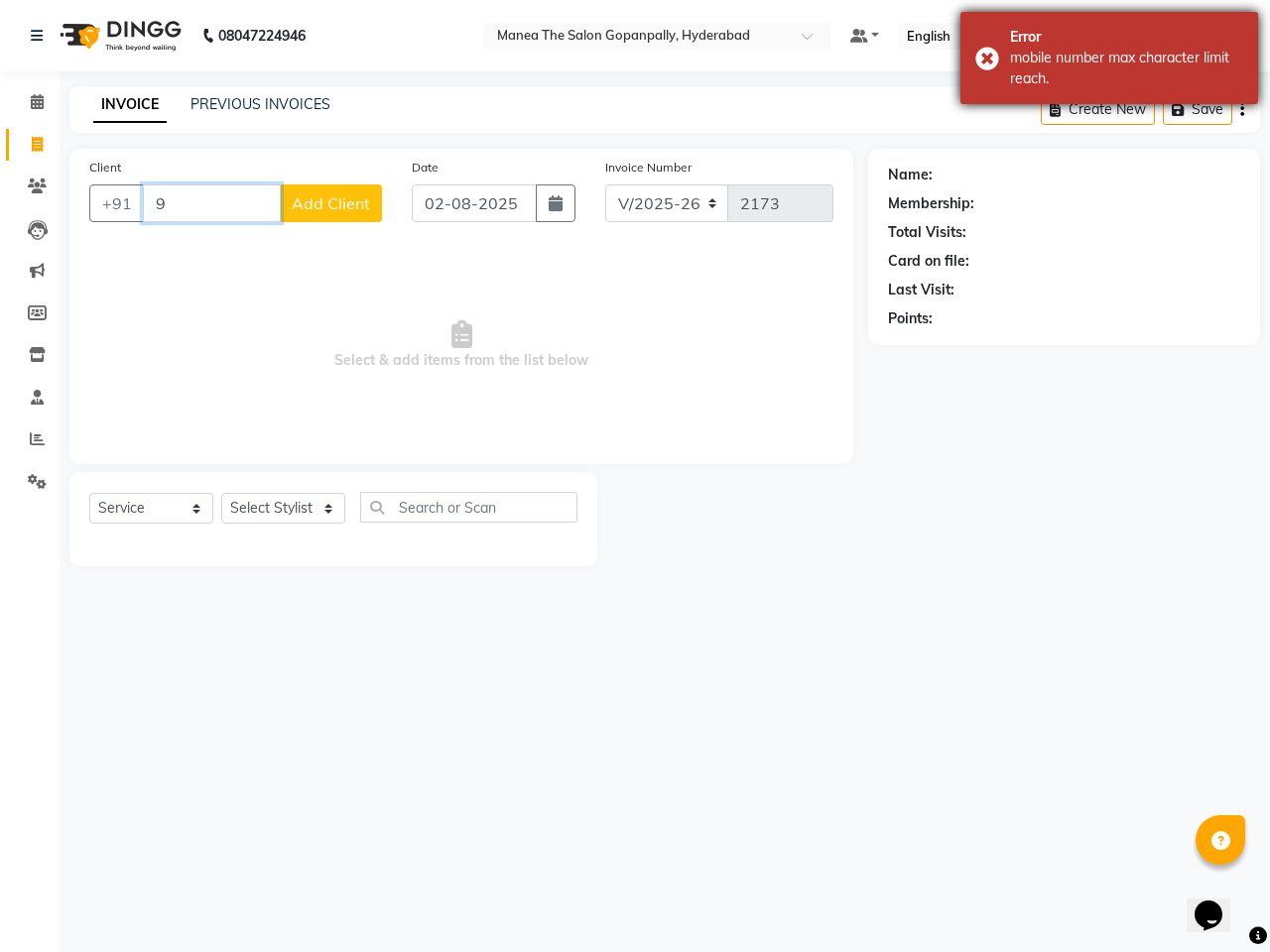 type on "9" 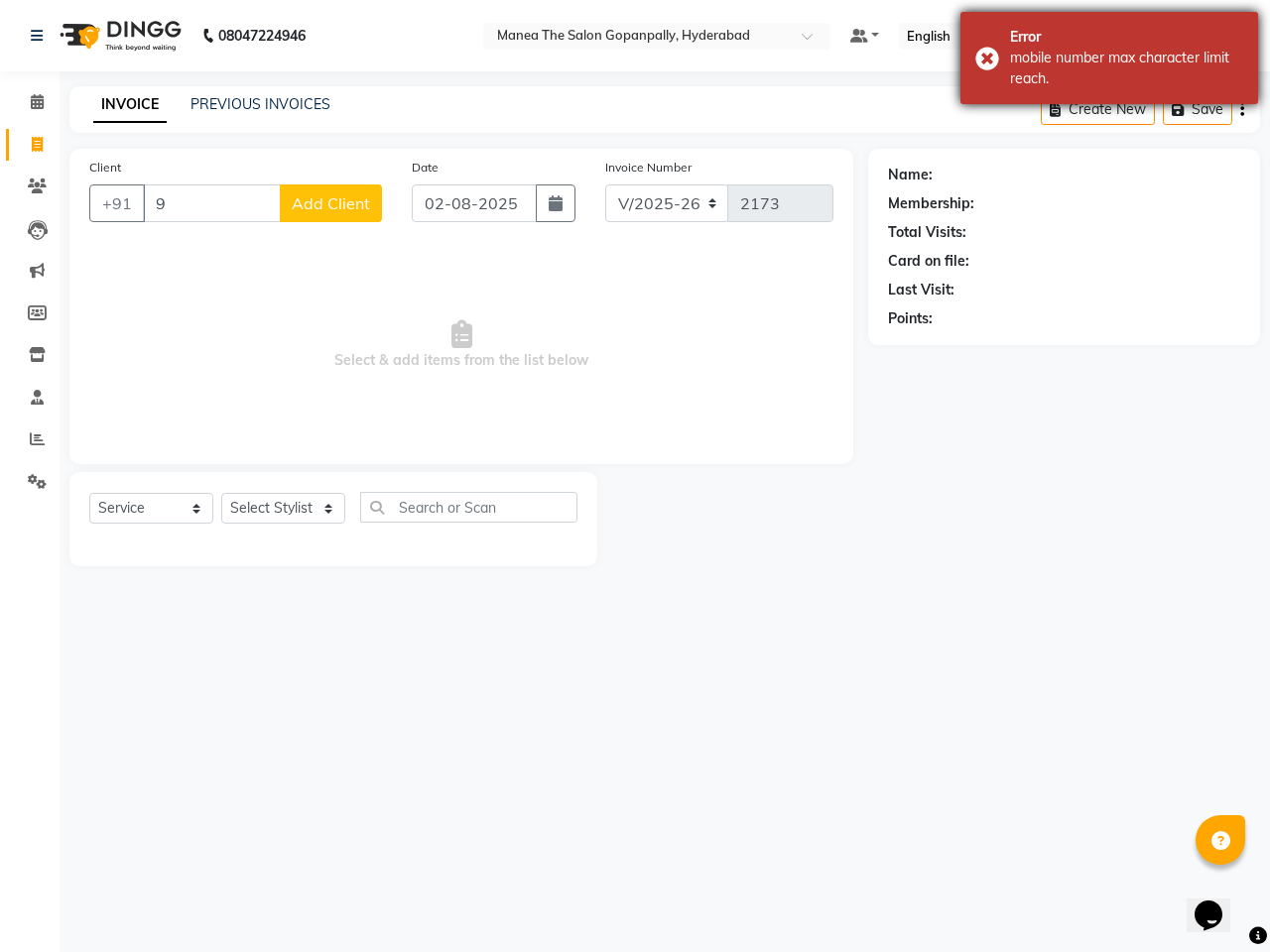click on "Error   mobile number max character limit reach." at bounding box center (1109, 58) 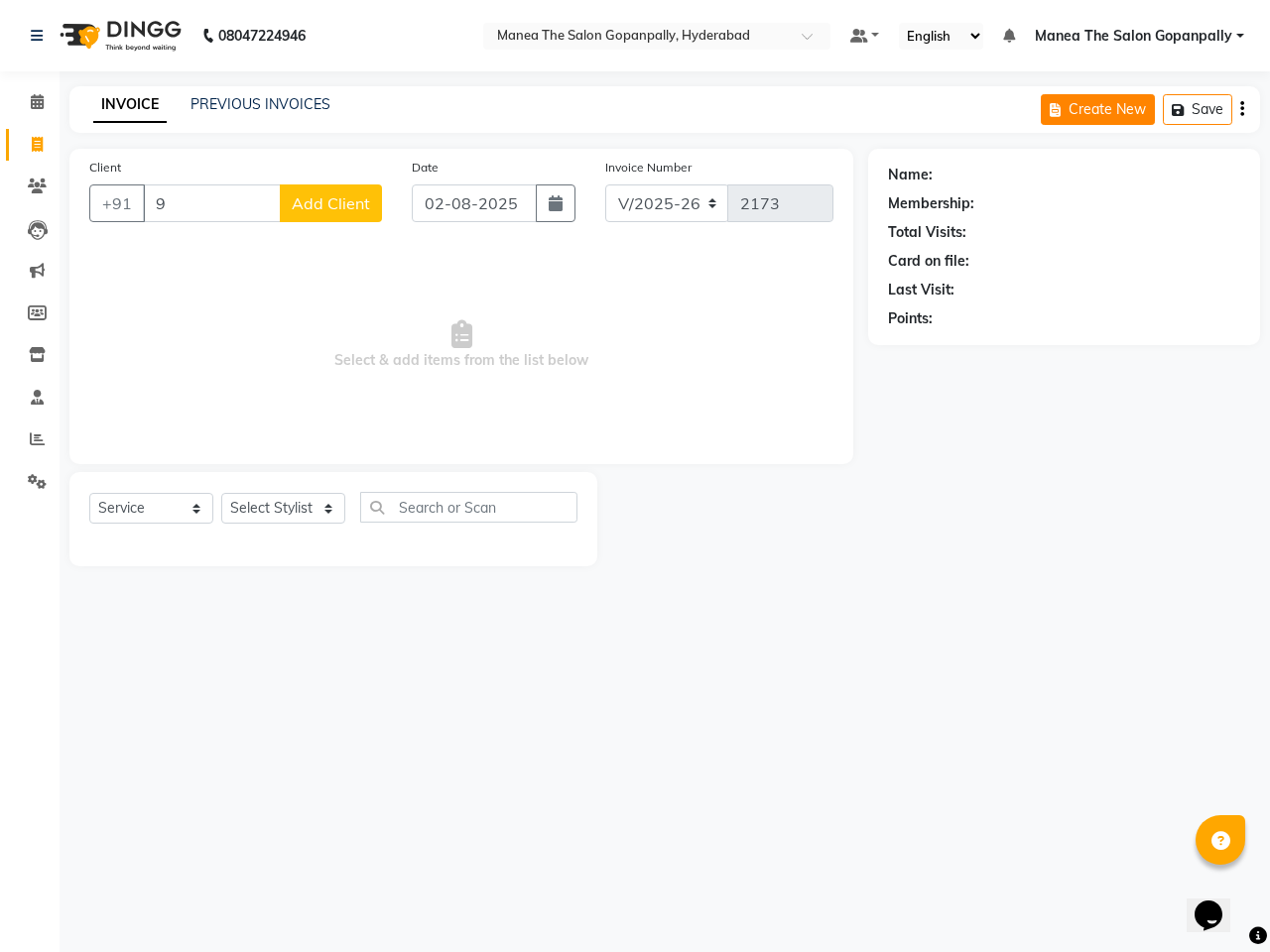 click on "Create New" 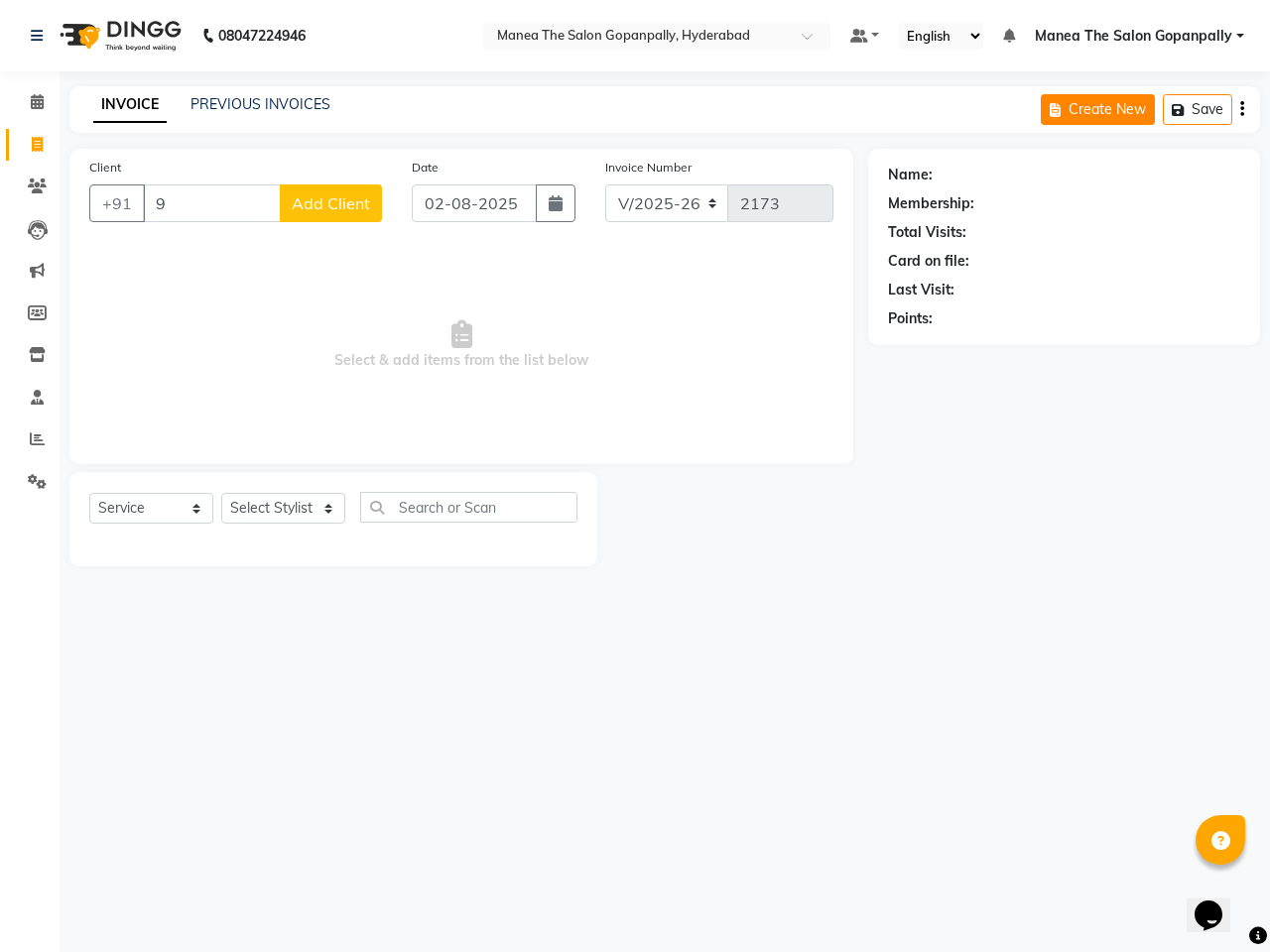 select on "service" 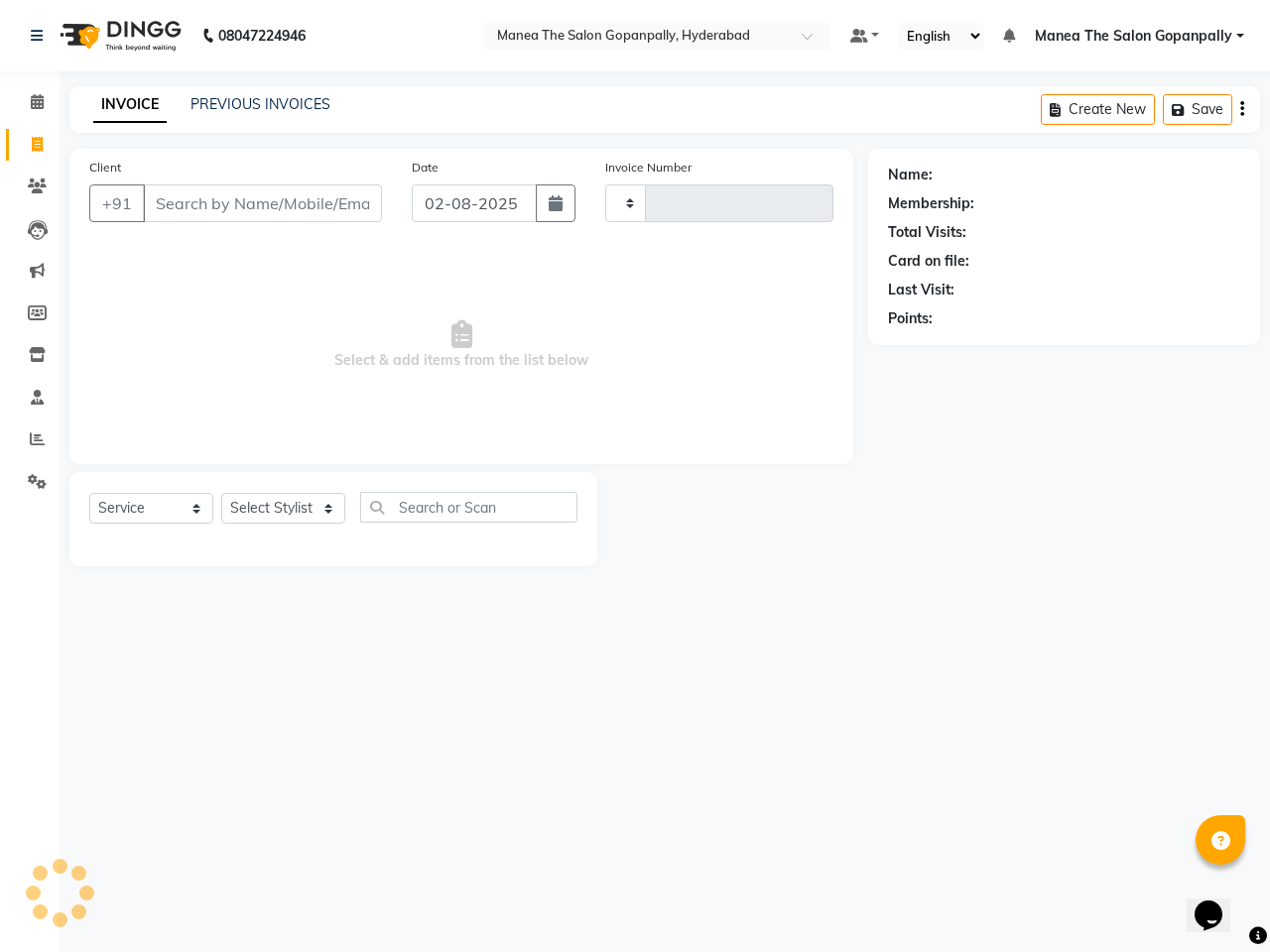 type on "2173" 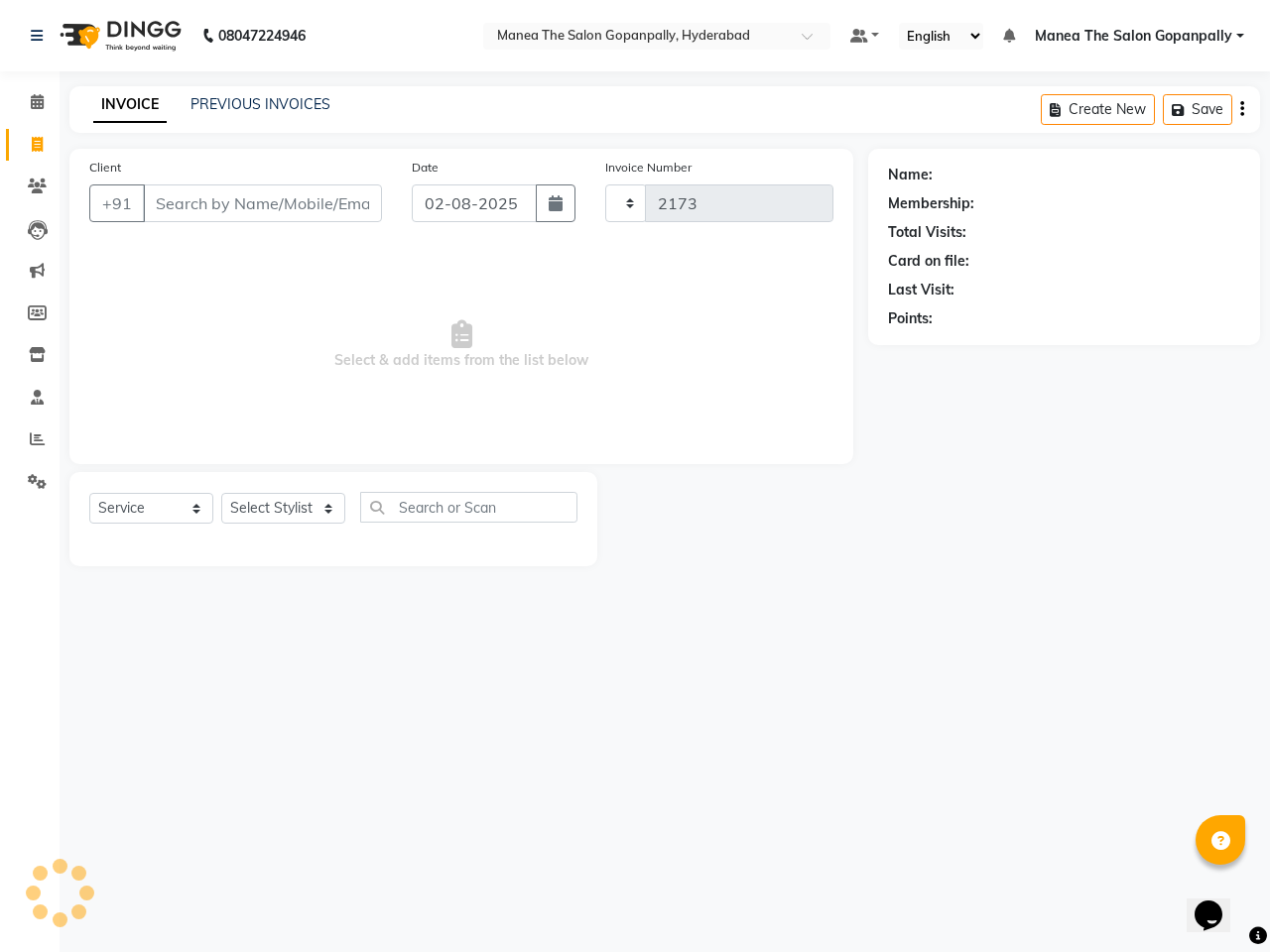 select on "7027" 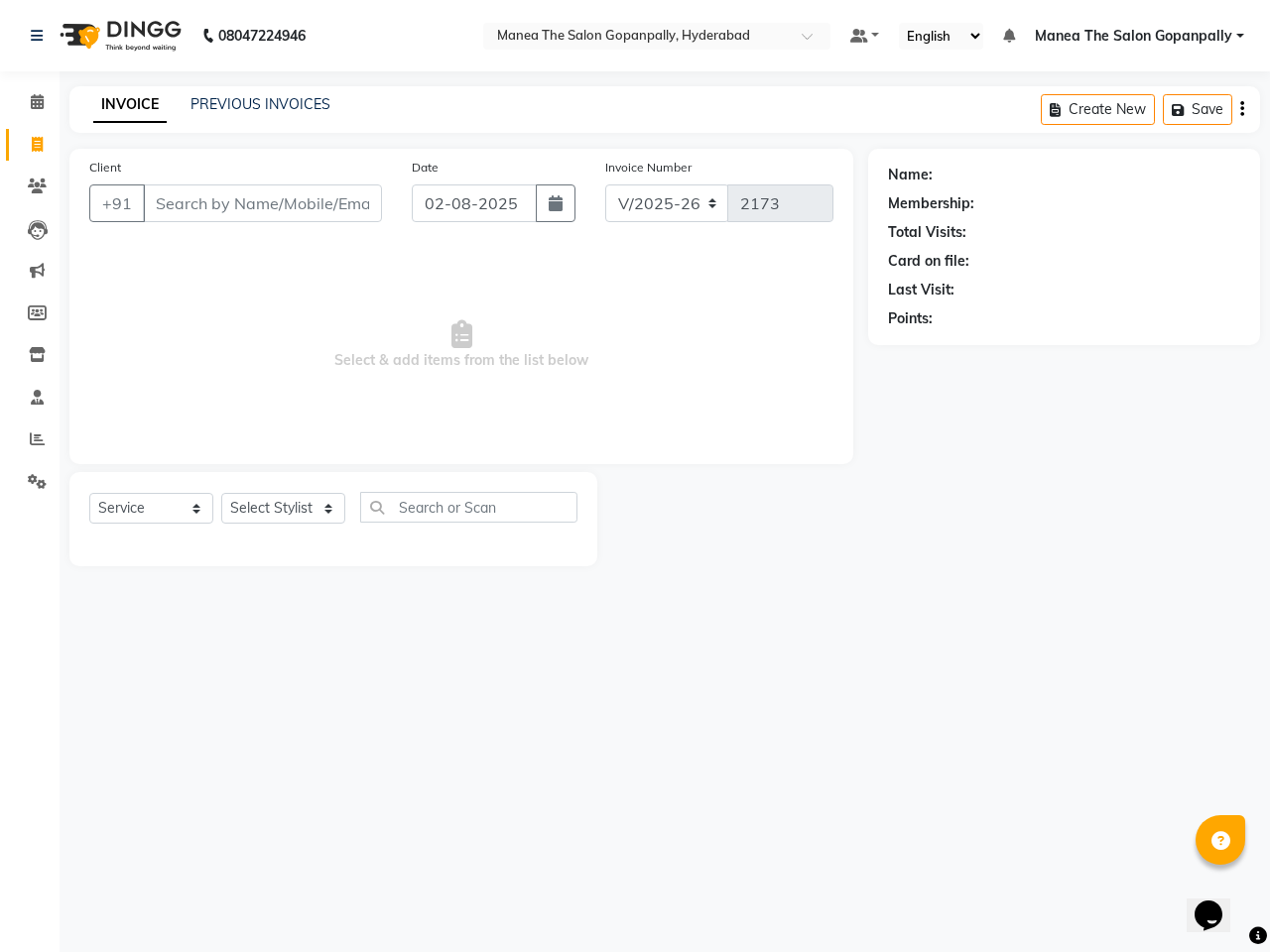 click on "Client" at bounding box center [262, 203] 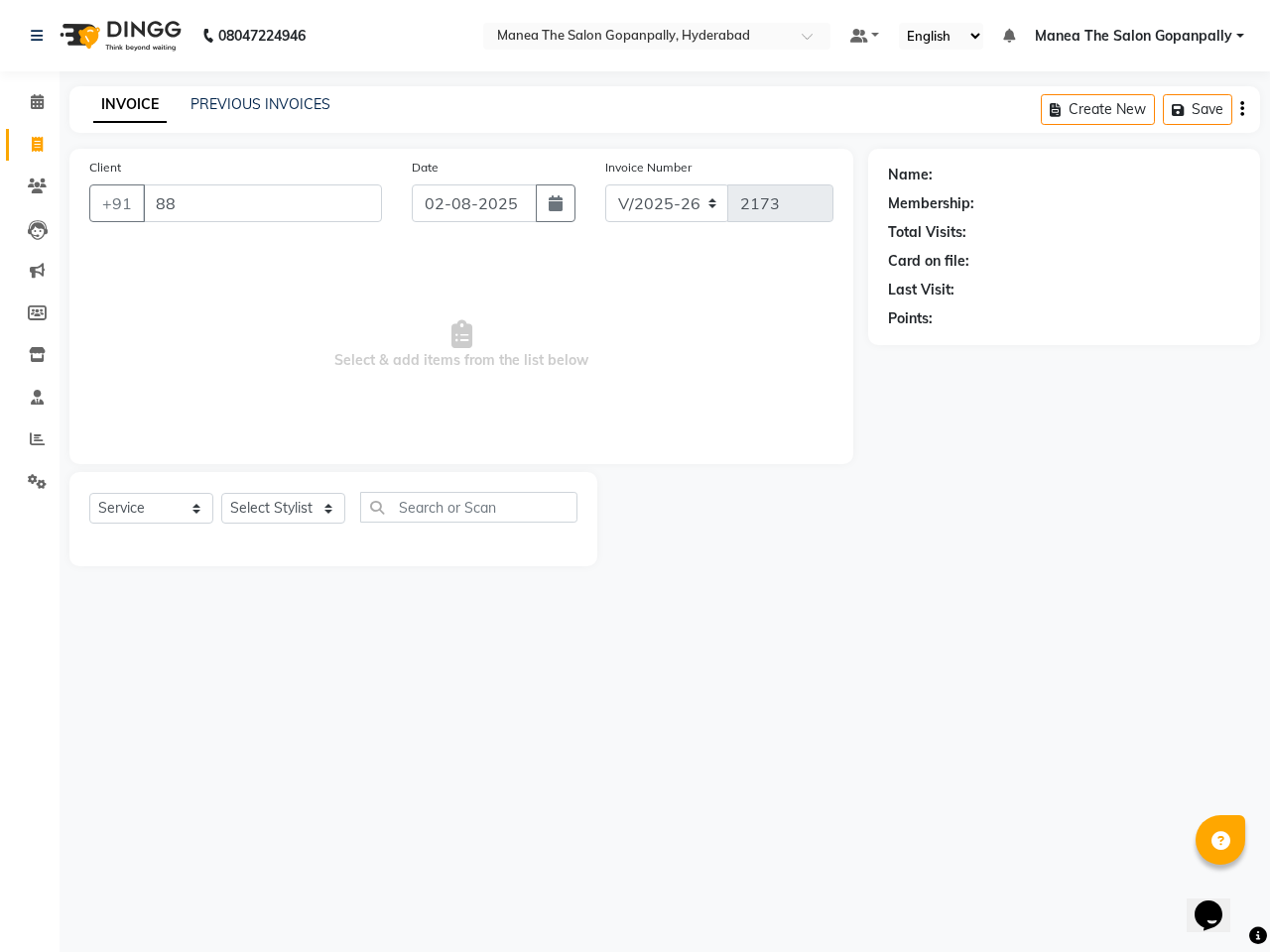 type on "8" 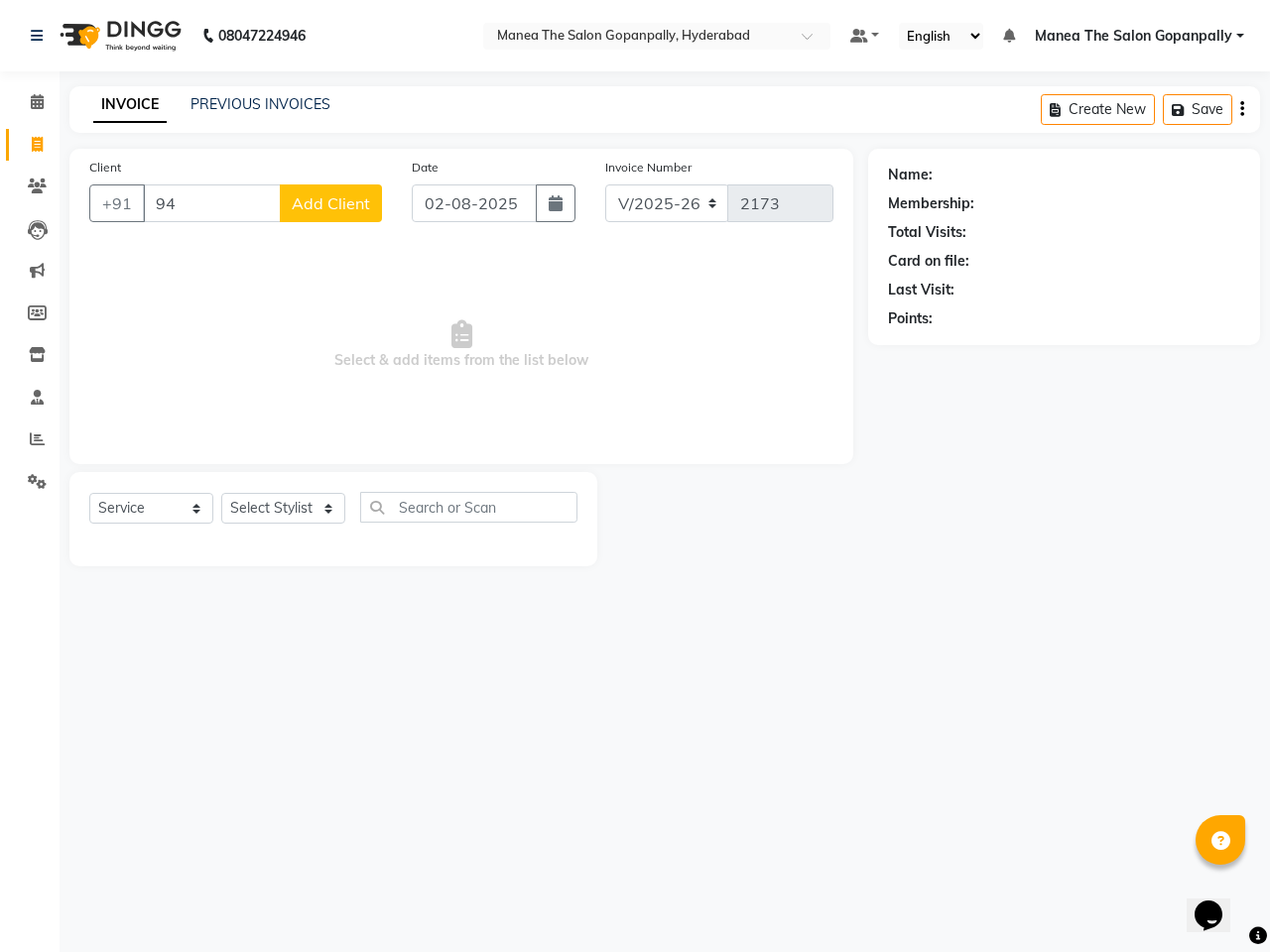 type on "9" 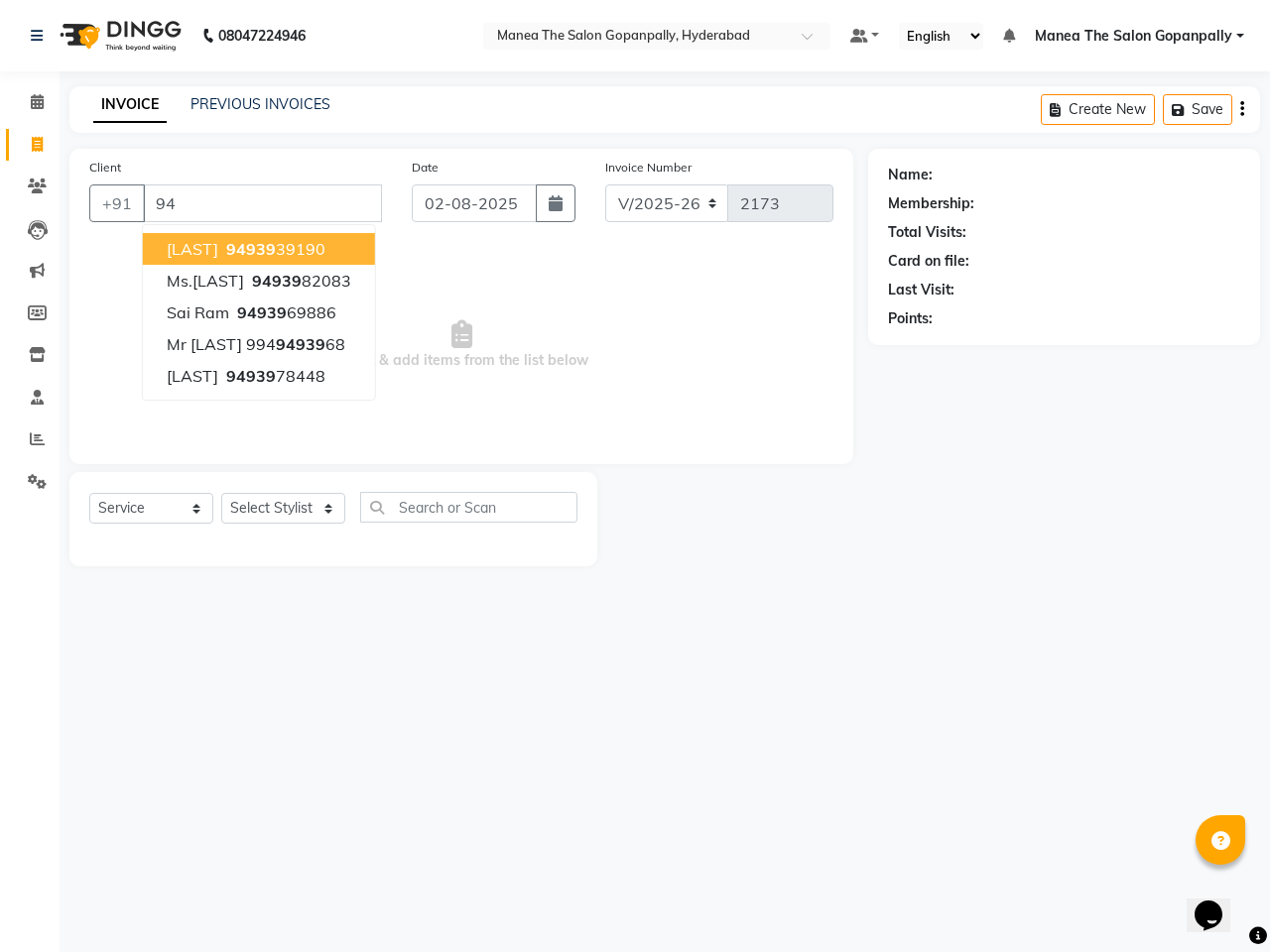 type on "9" 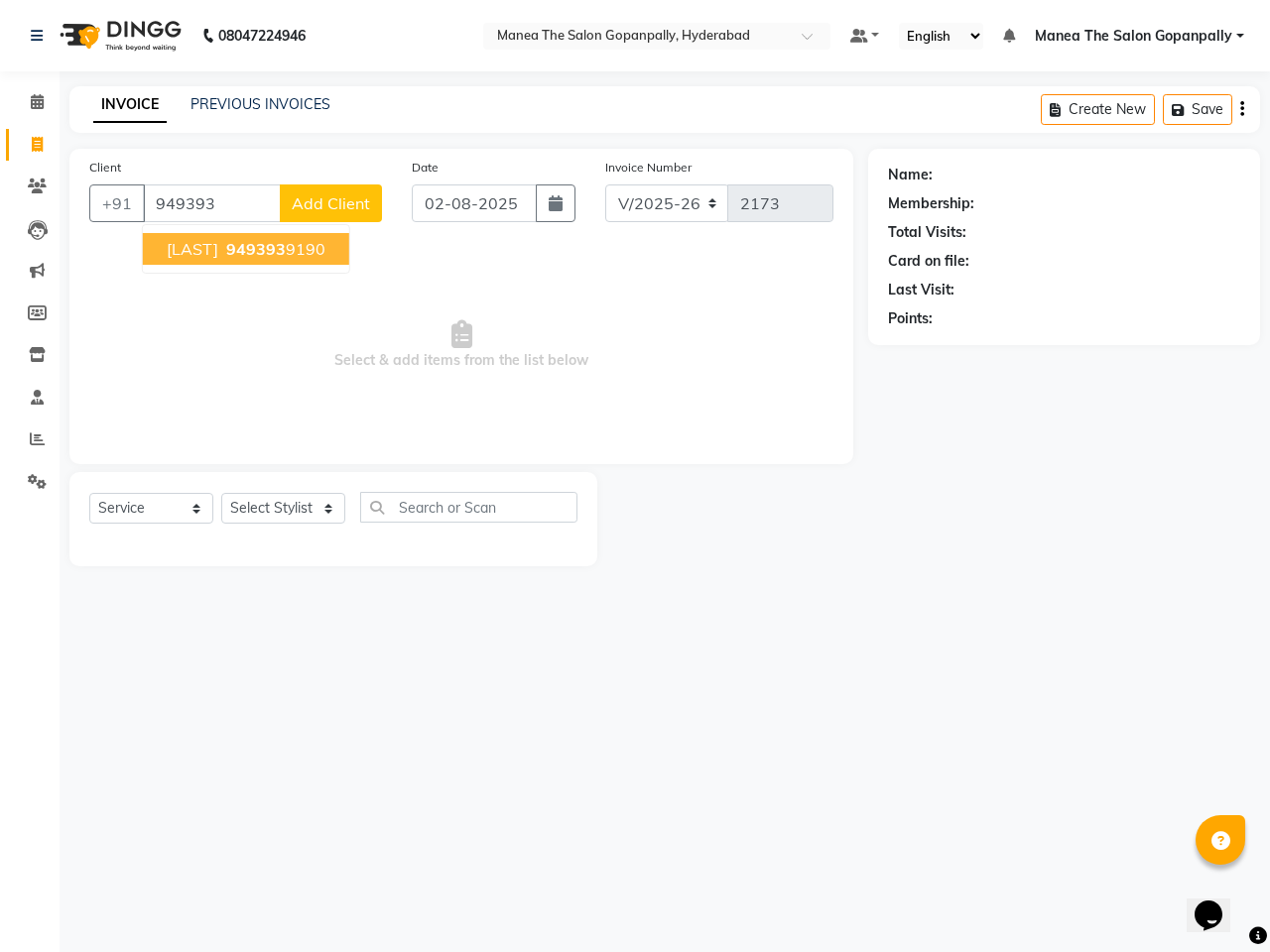 click on "949393" at bounding box center (256, 249) 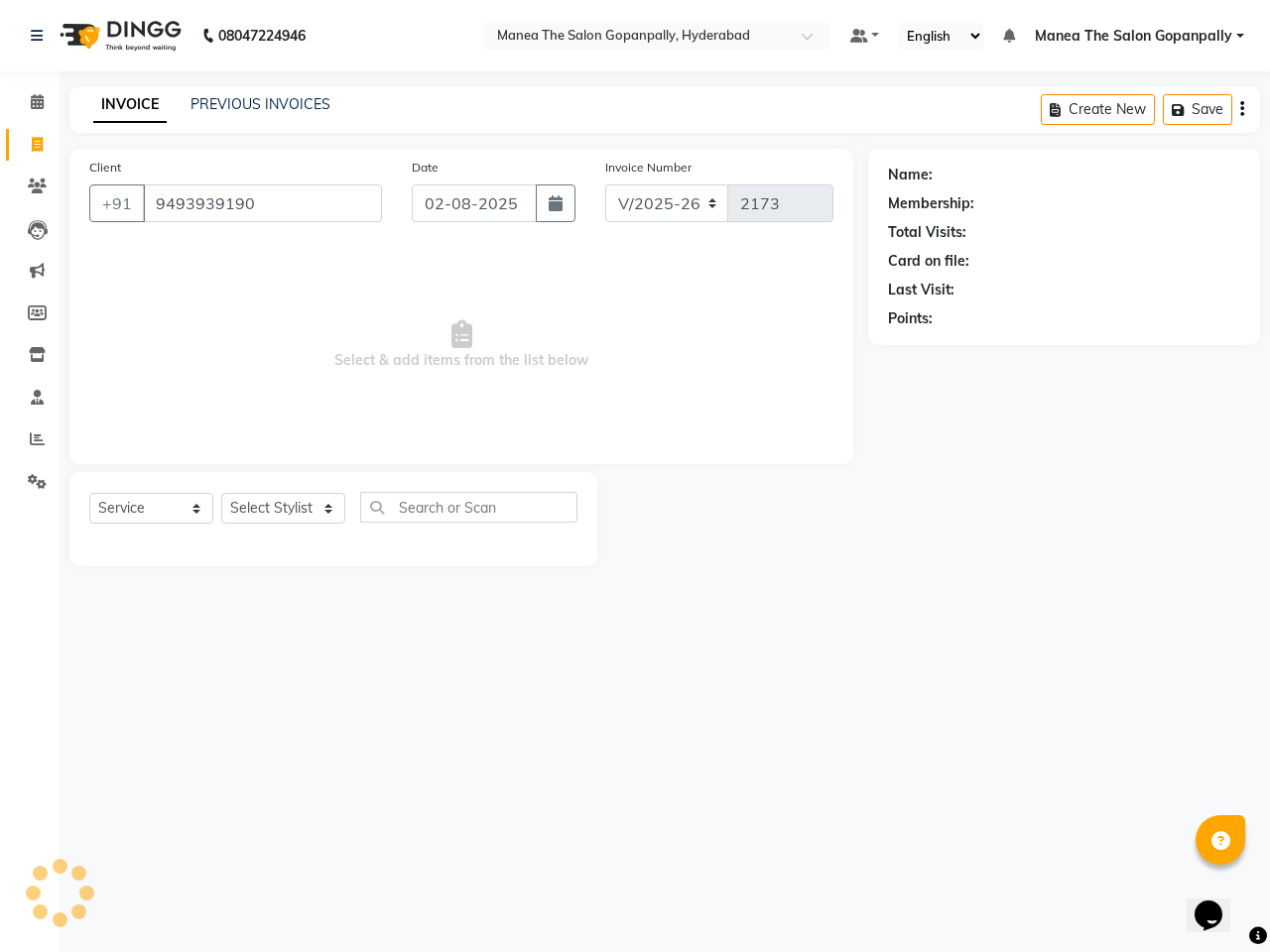 type on "9493939190" 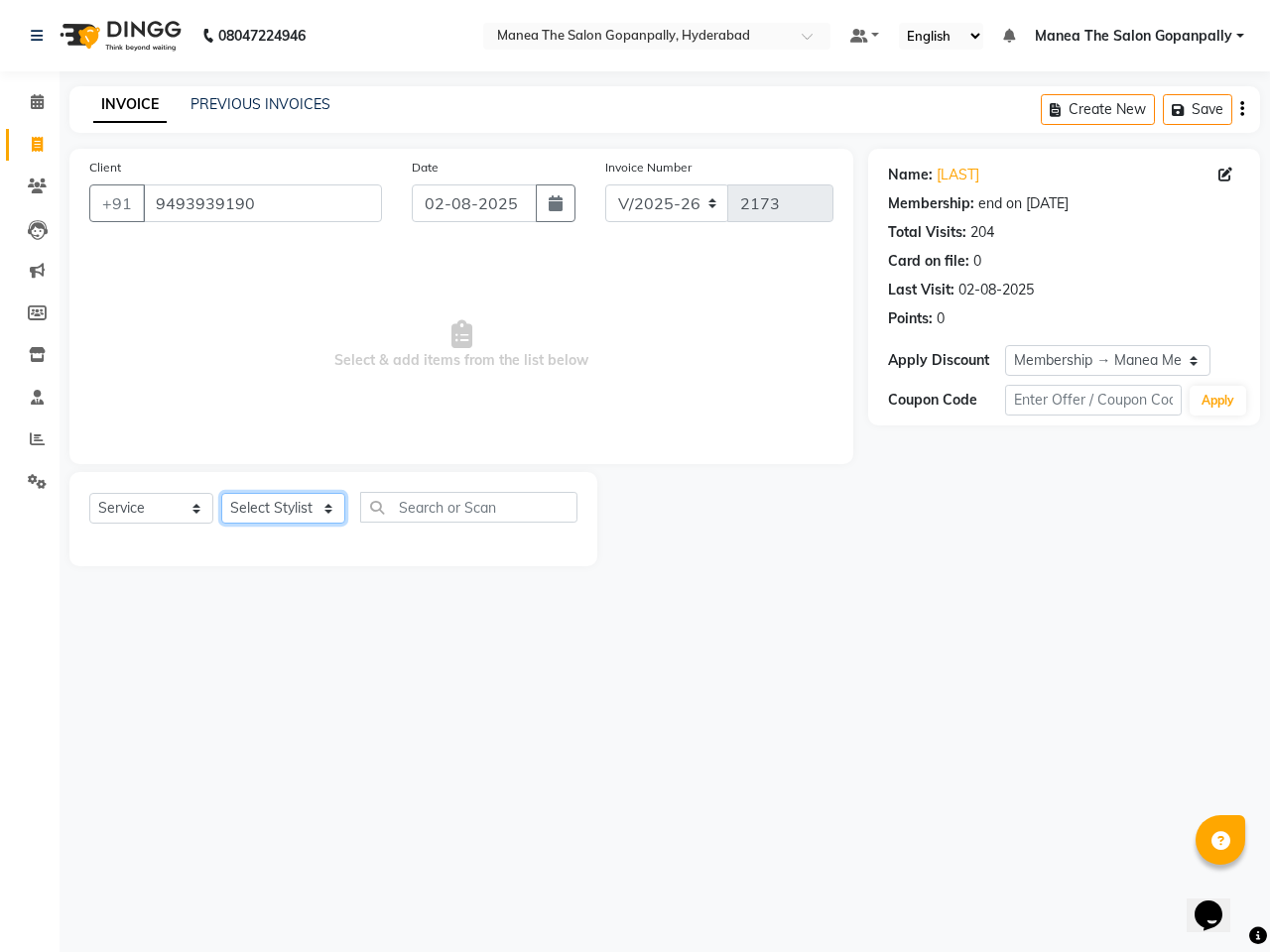 click on "Select Stylist Anand AVANTHI Haider  indu IRFAN keerthi rehan sameer saritha zubair" 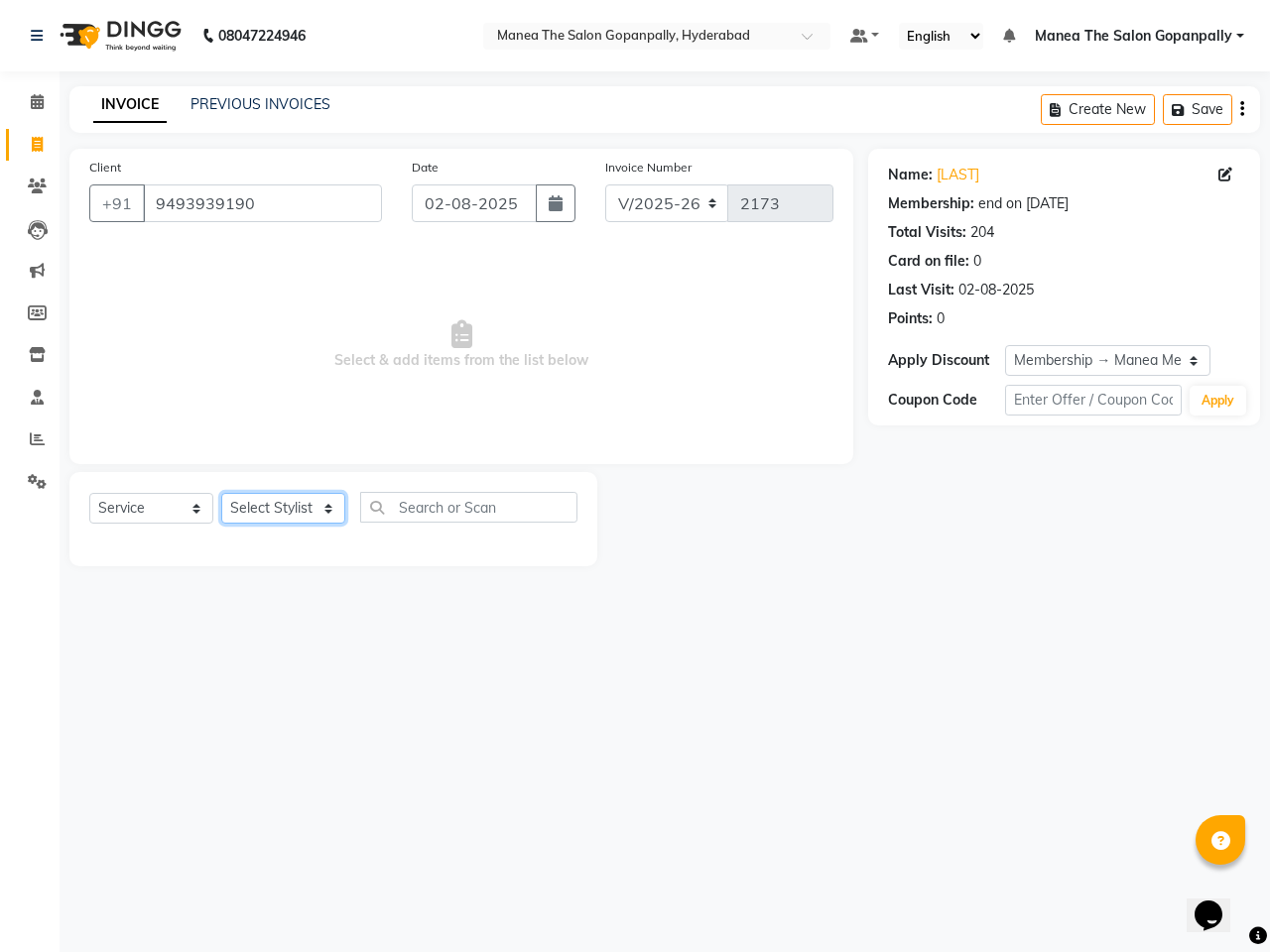 select on "57882" 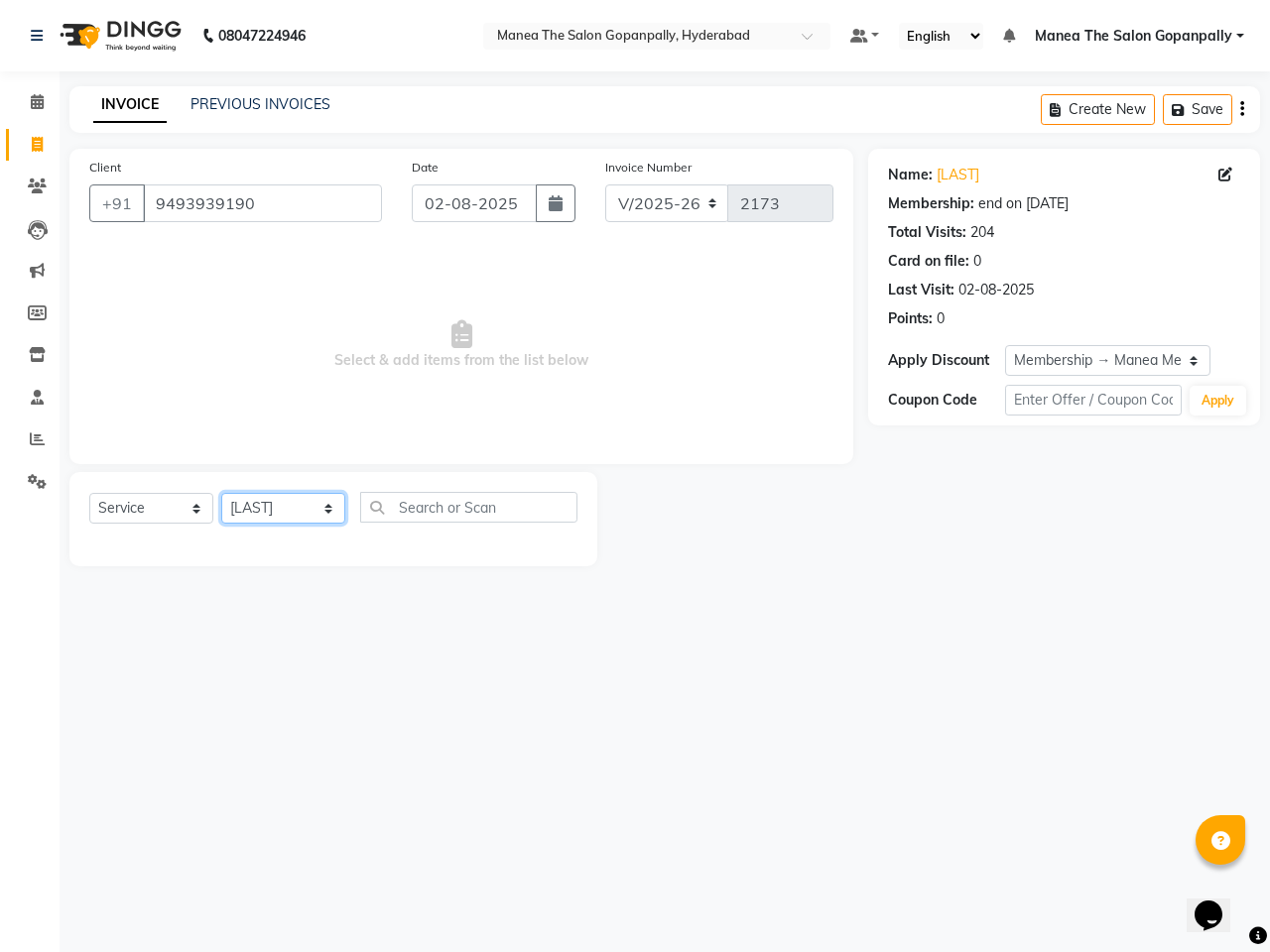 click on "Select Stylist Anand AVANTHI Haider  indu IRFAN keerthi rehan sameer saritha zubair" 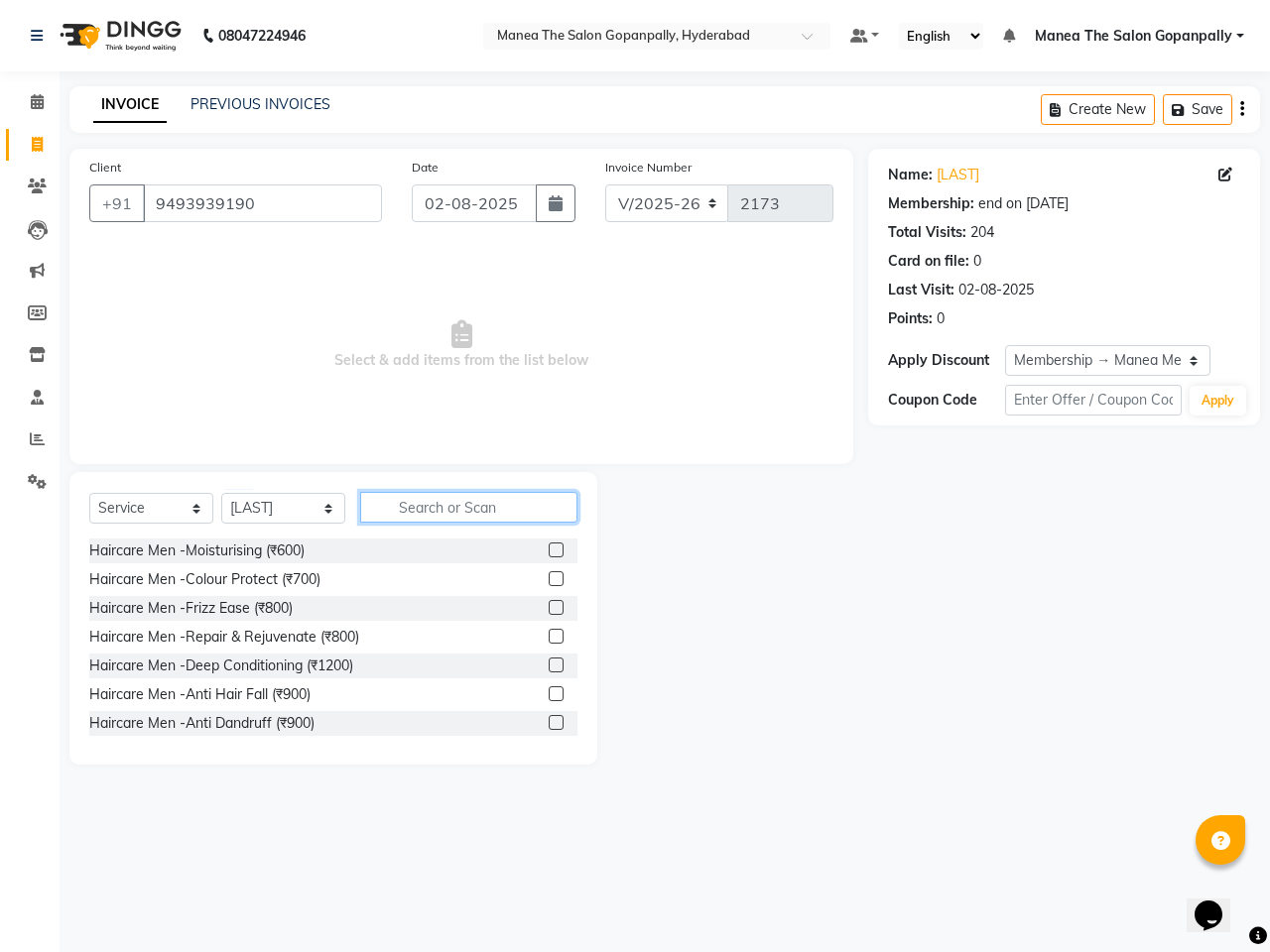 click 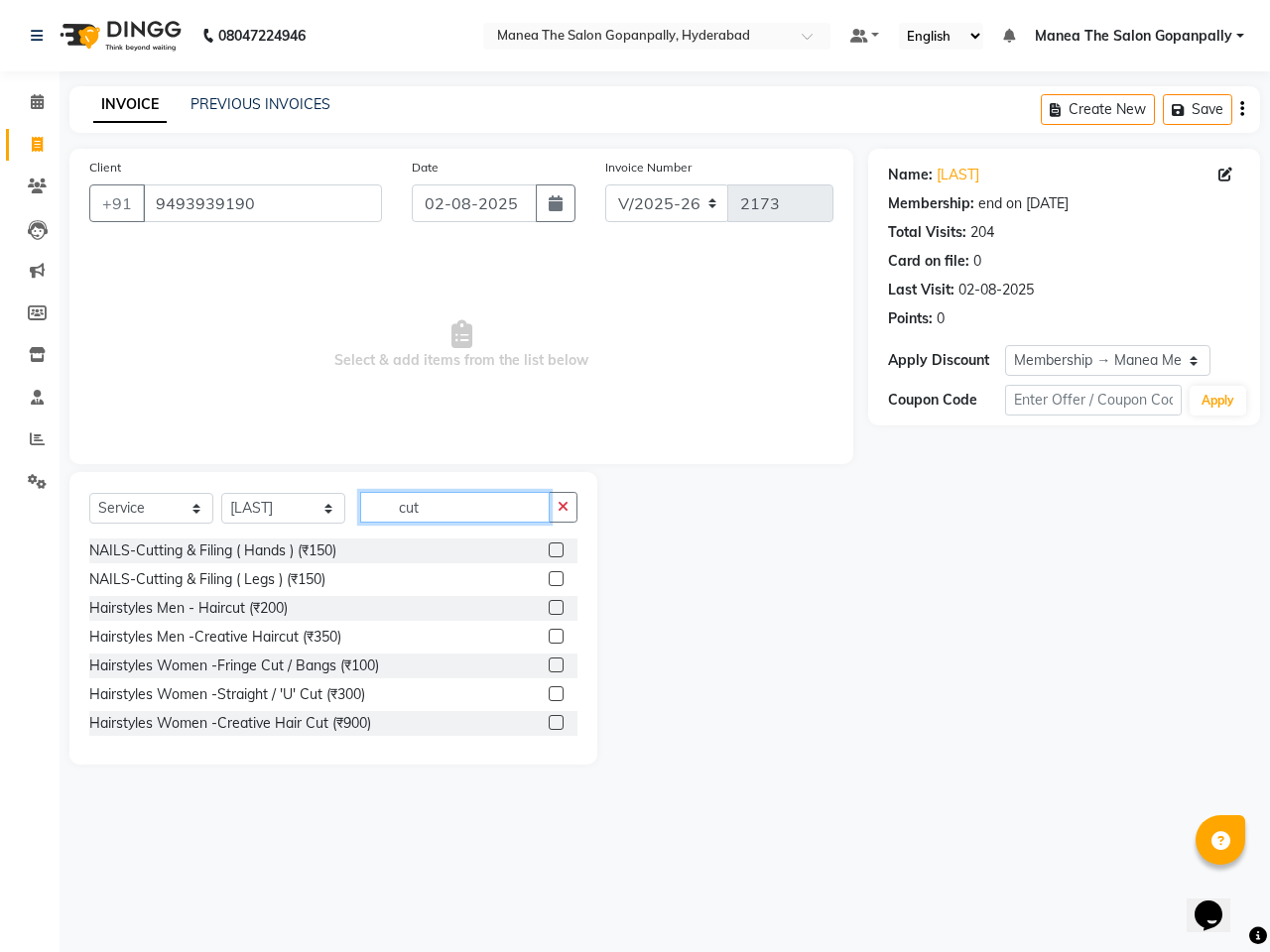 type on "cut" 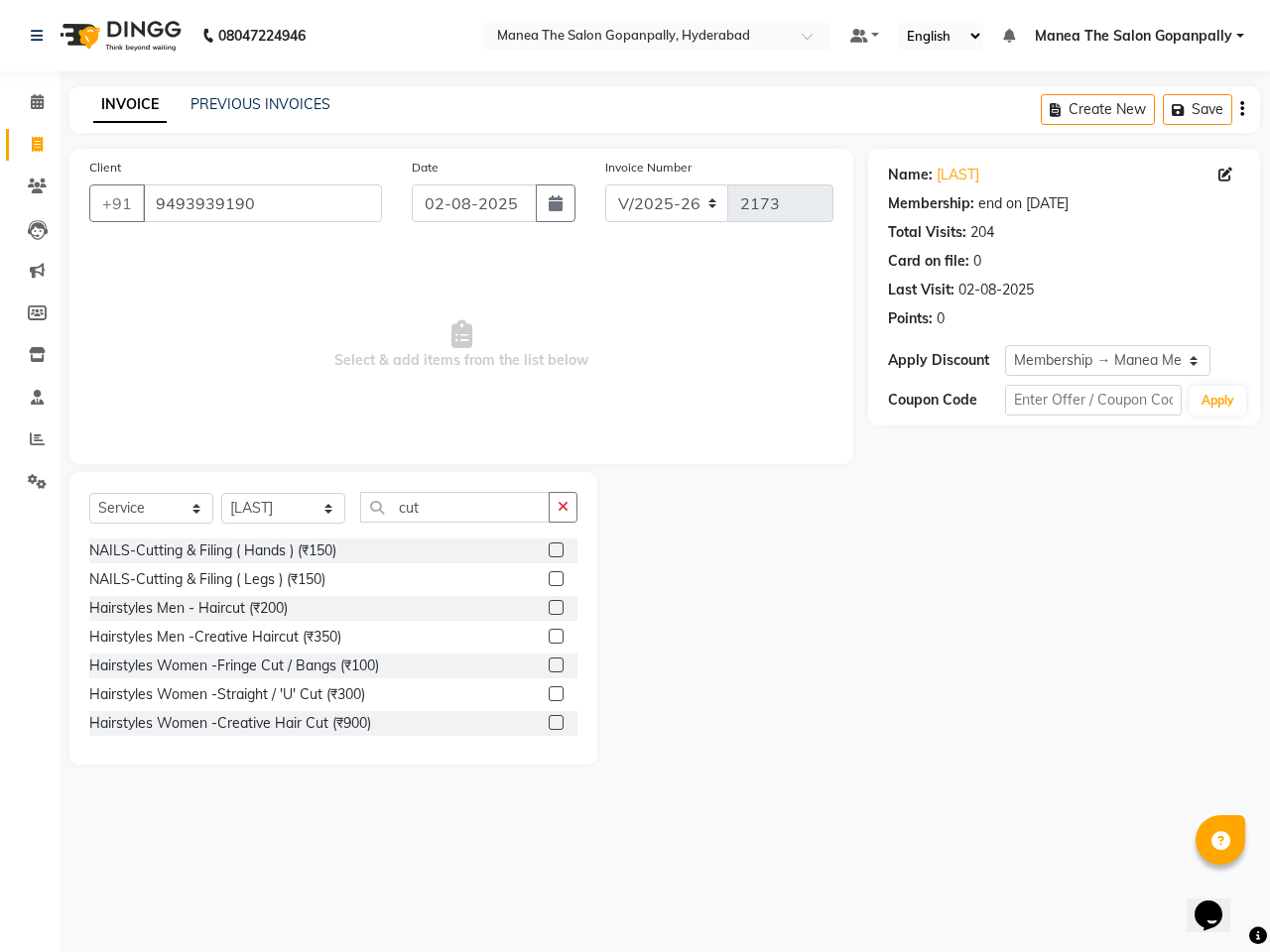click 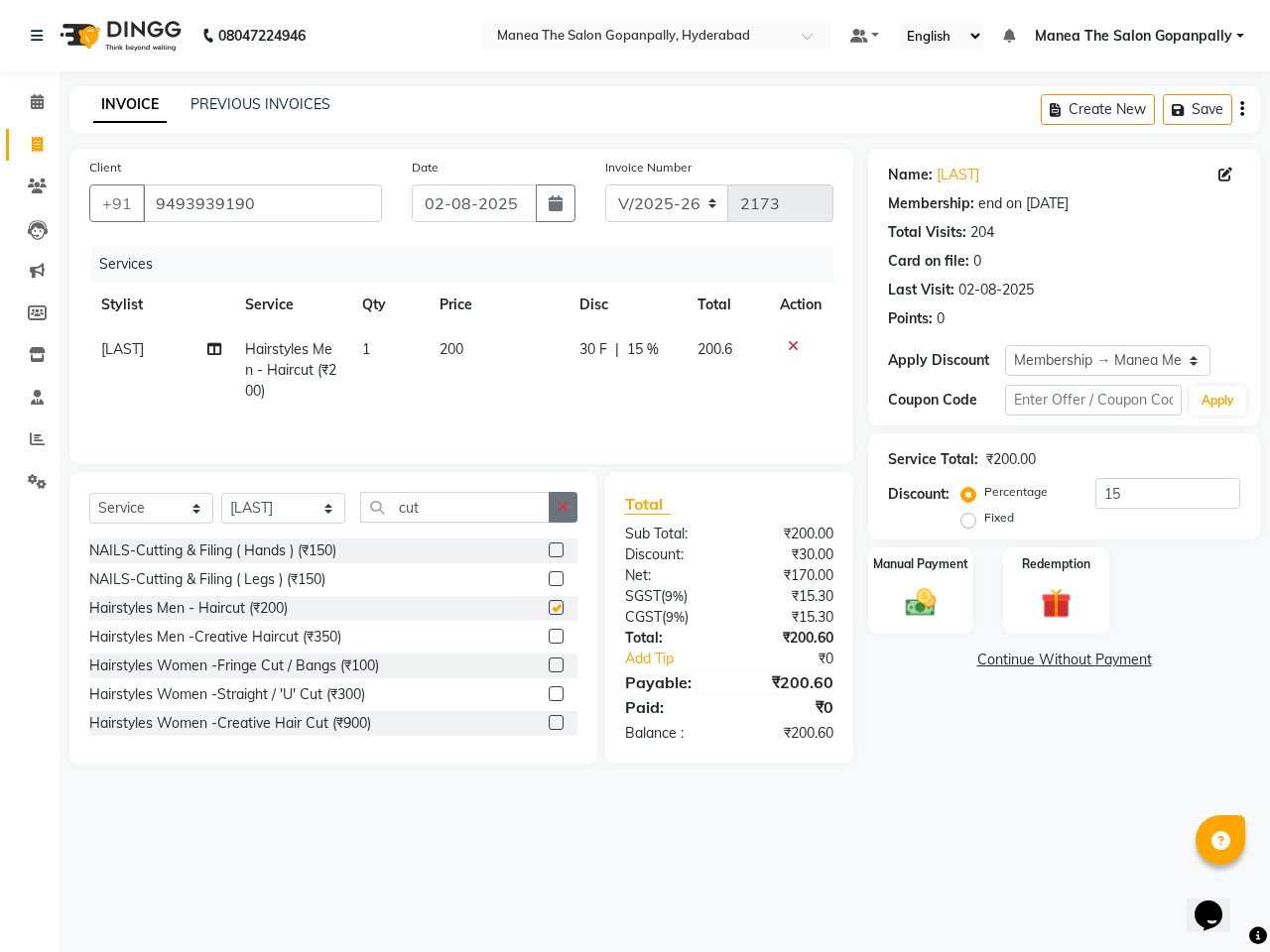 checkbox on "false" 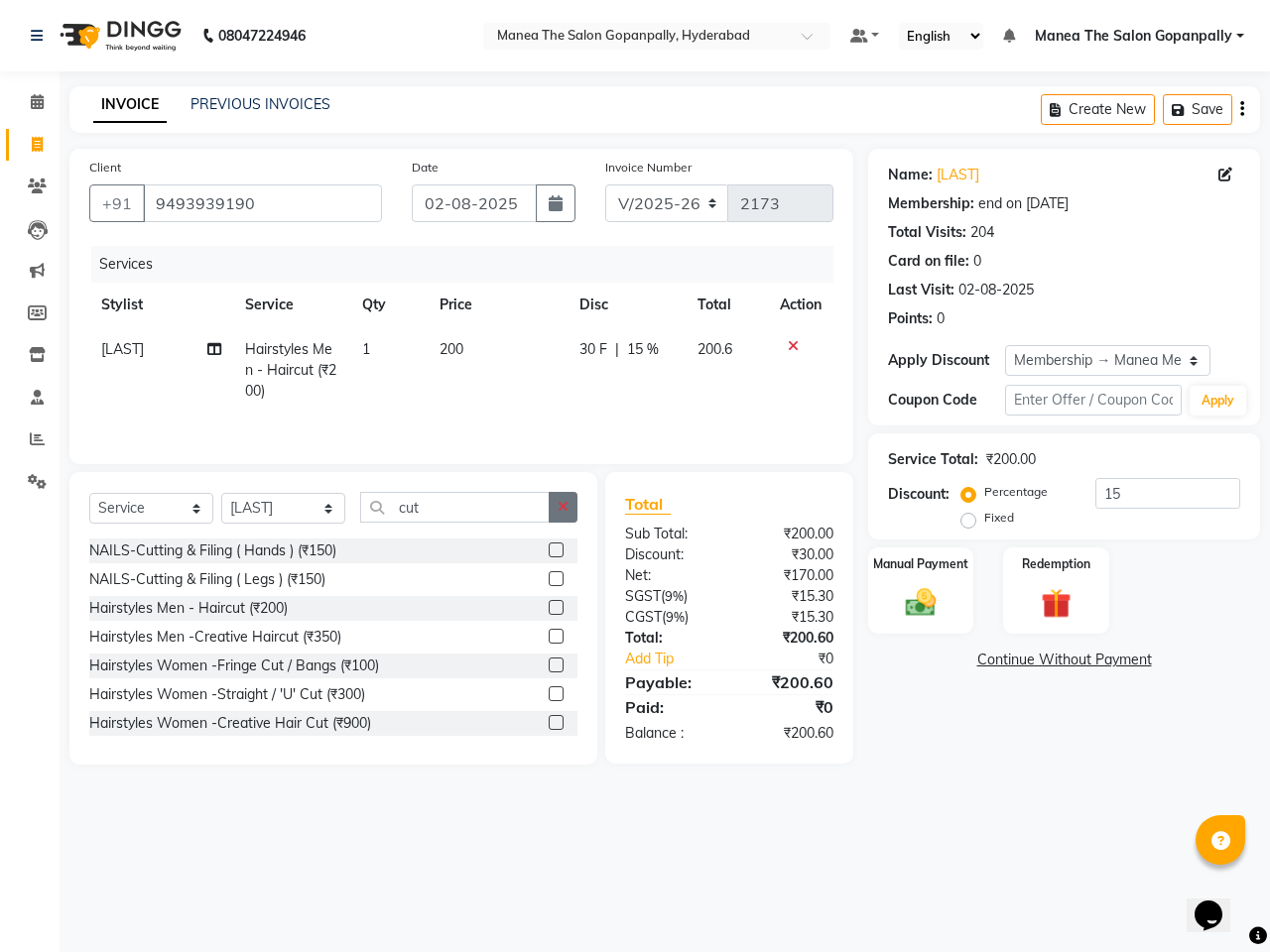 click 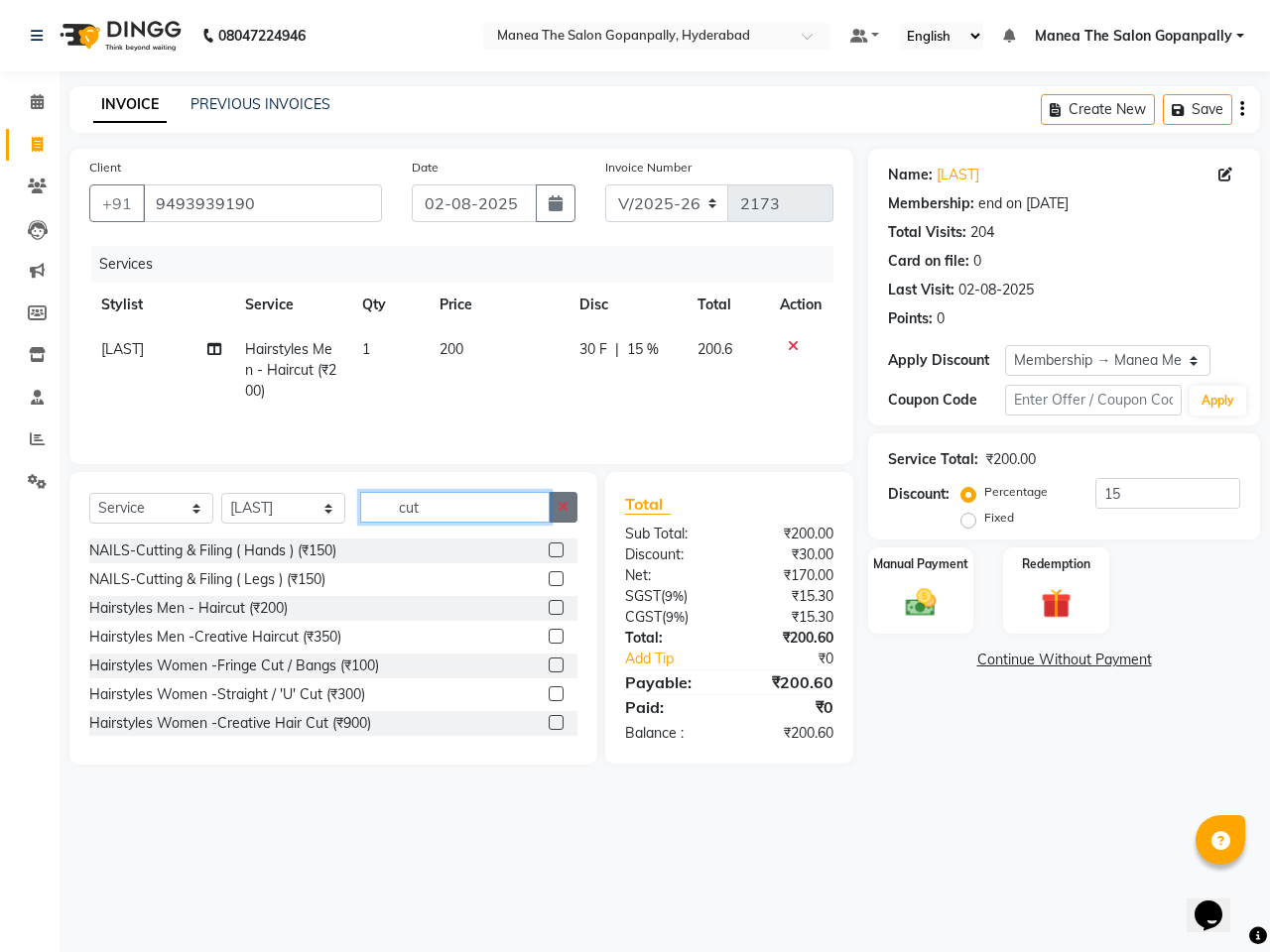 type 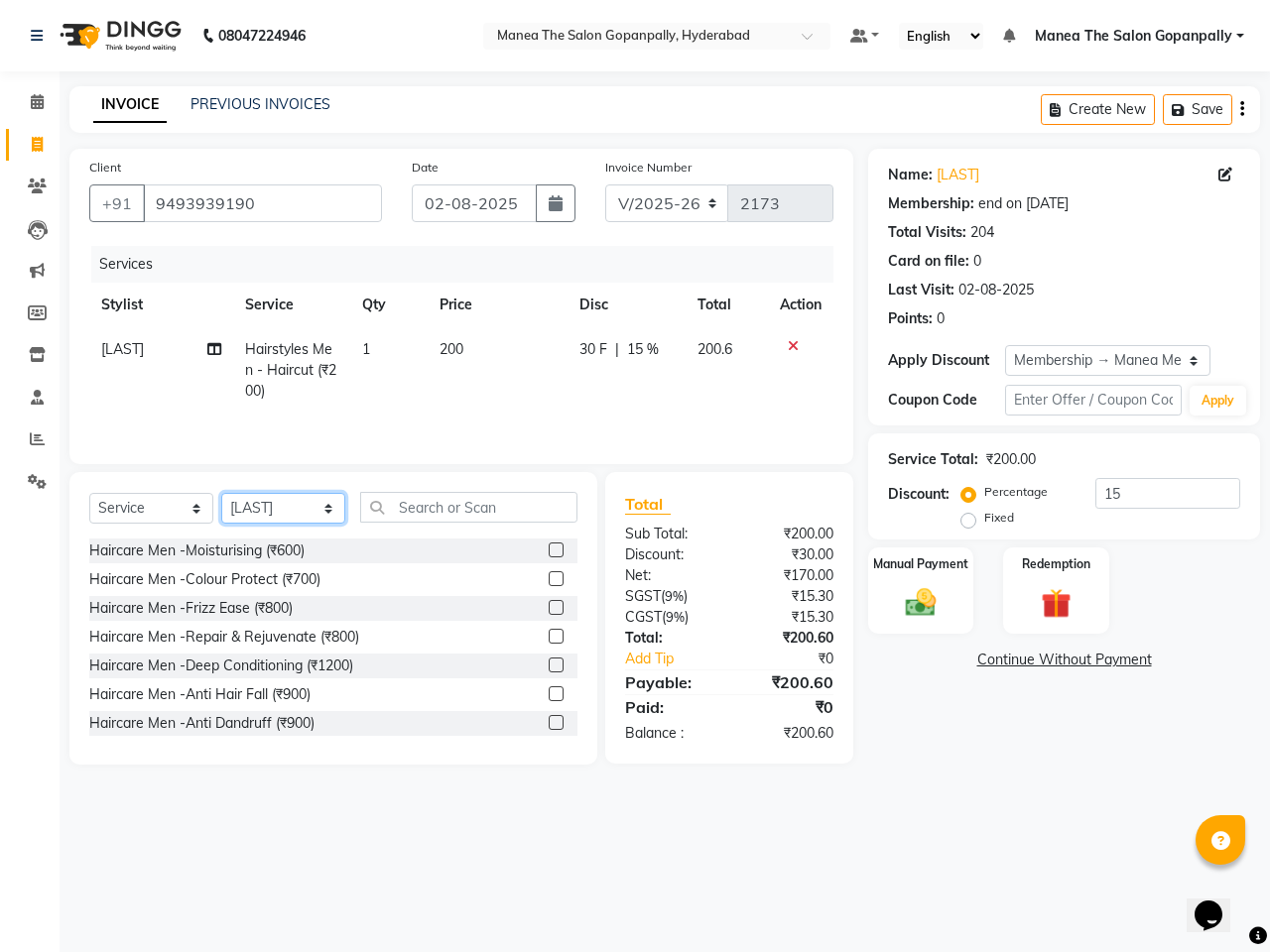 click on "Select Stylist Anand AVANTHI Haider  indu IRFAN keerthi rehan sameer saritha zubair" 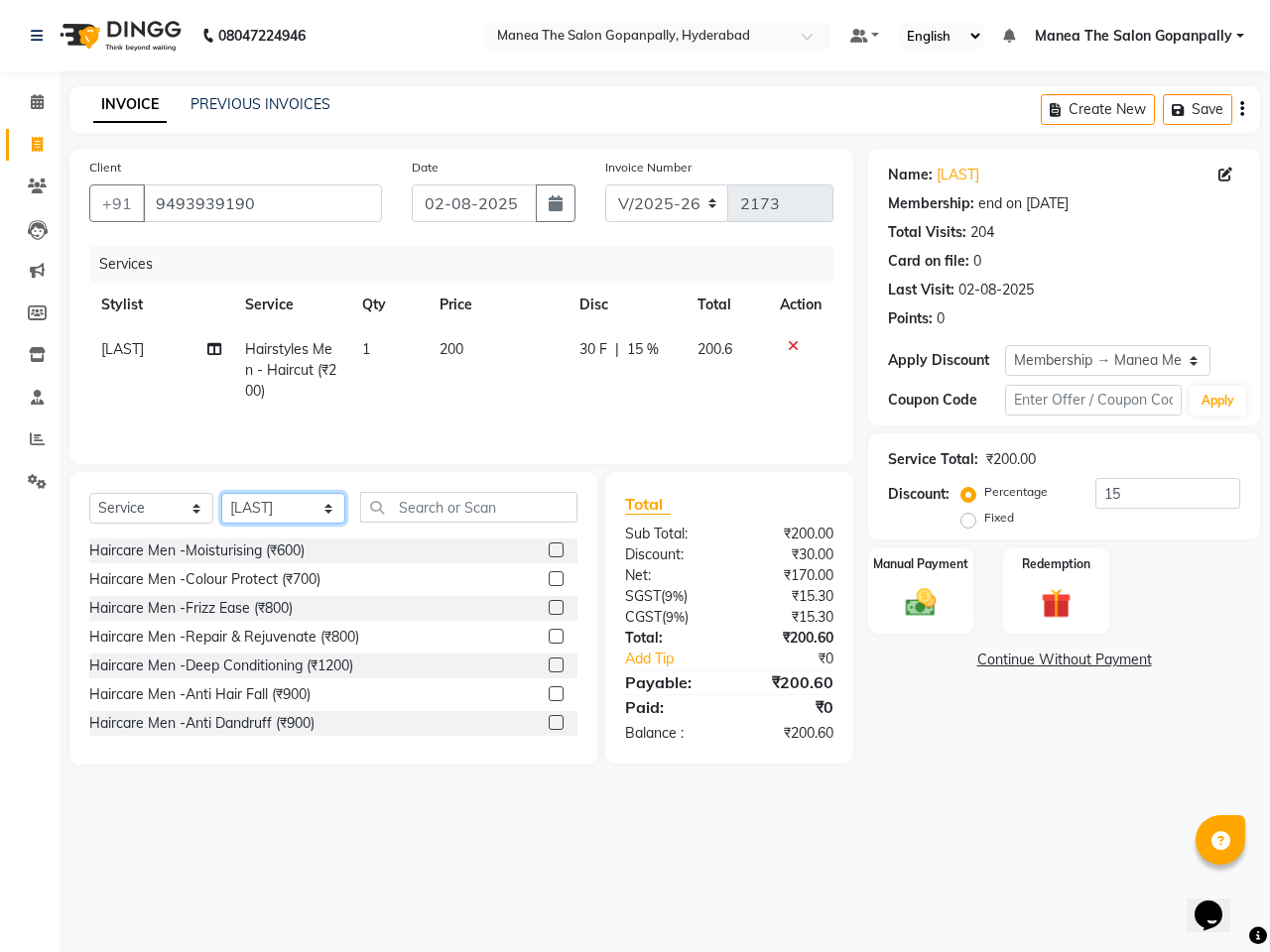 select on "86049" 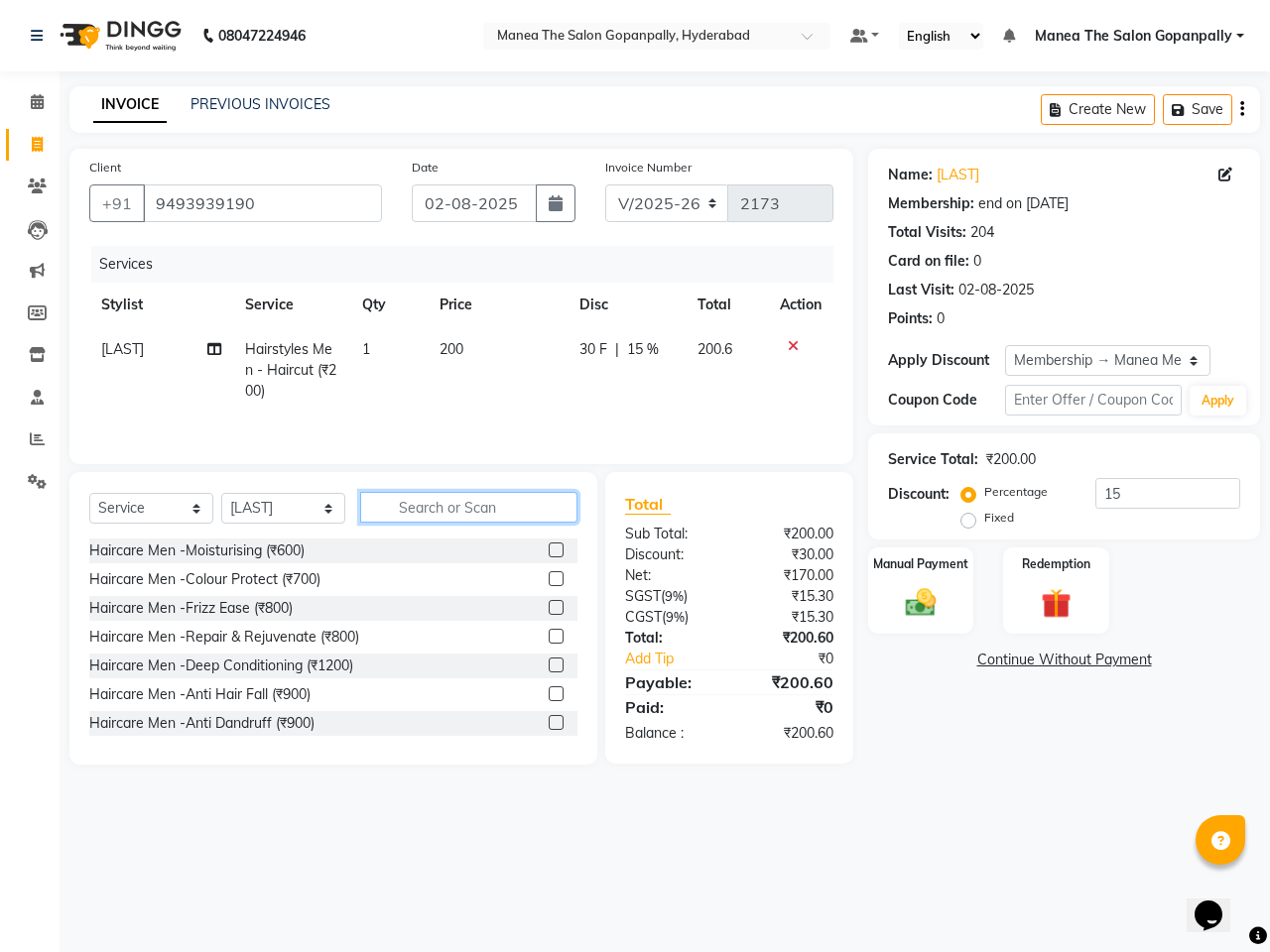 click 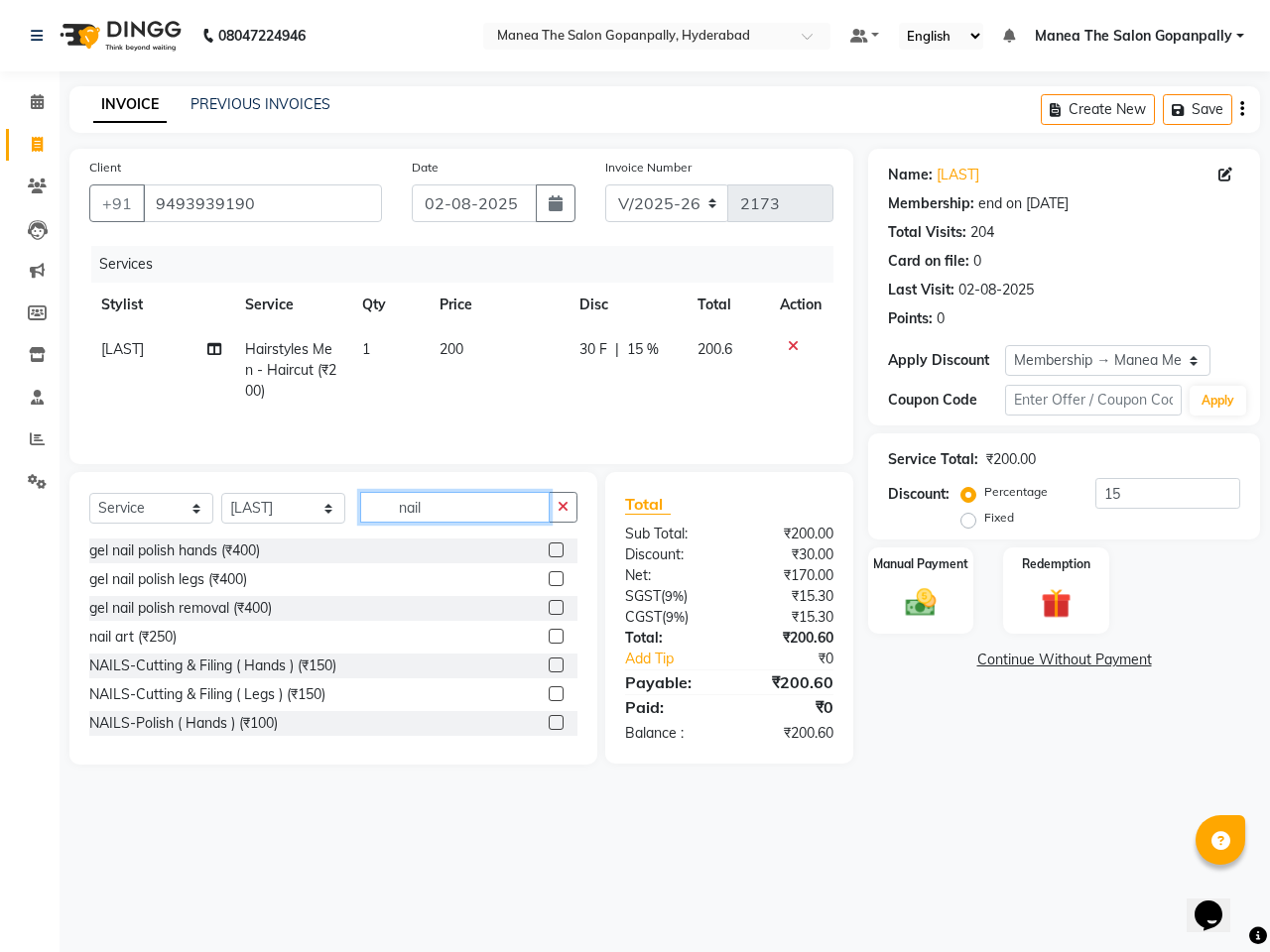 type on "nail" 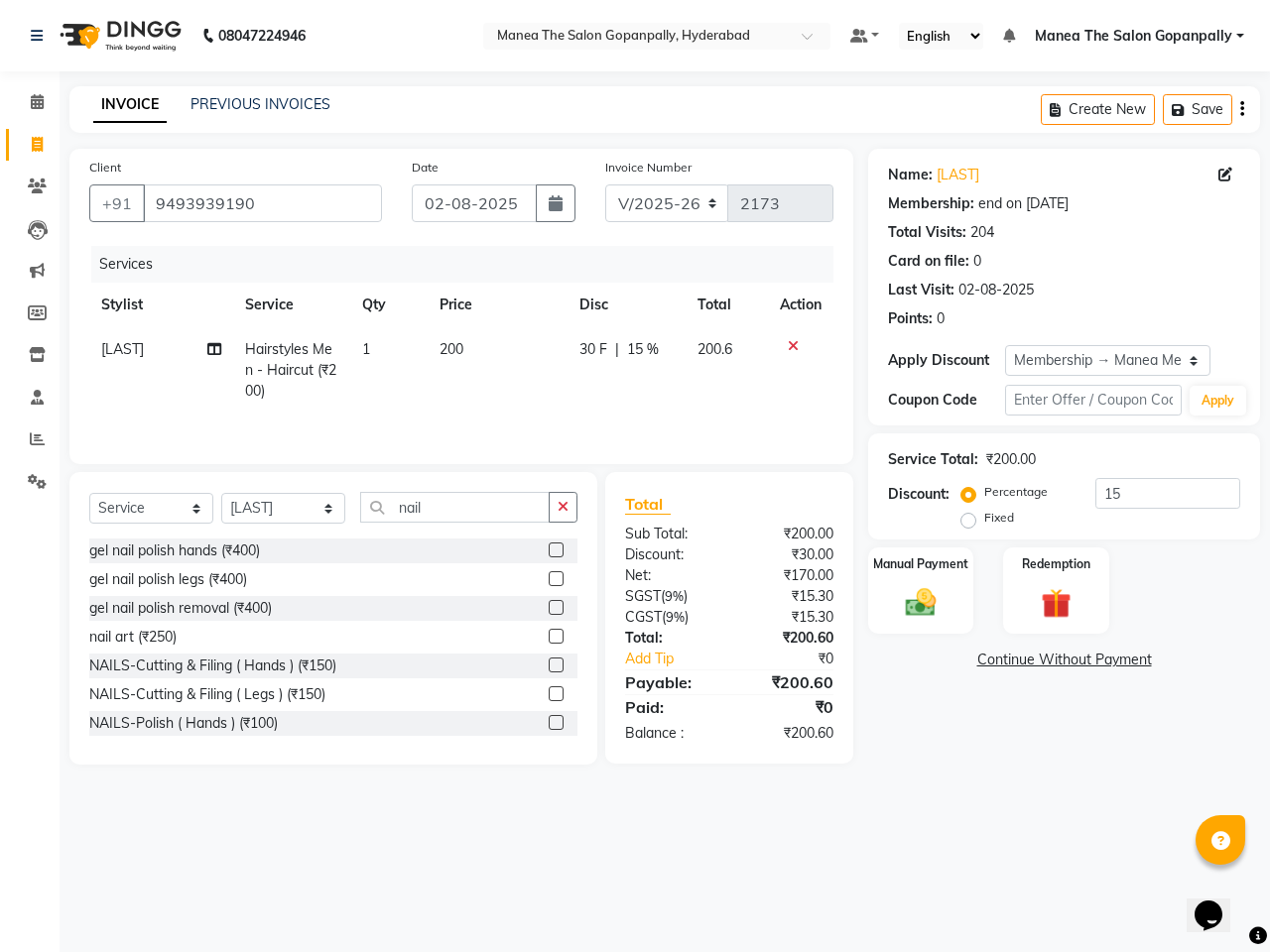 click 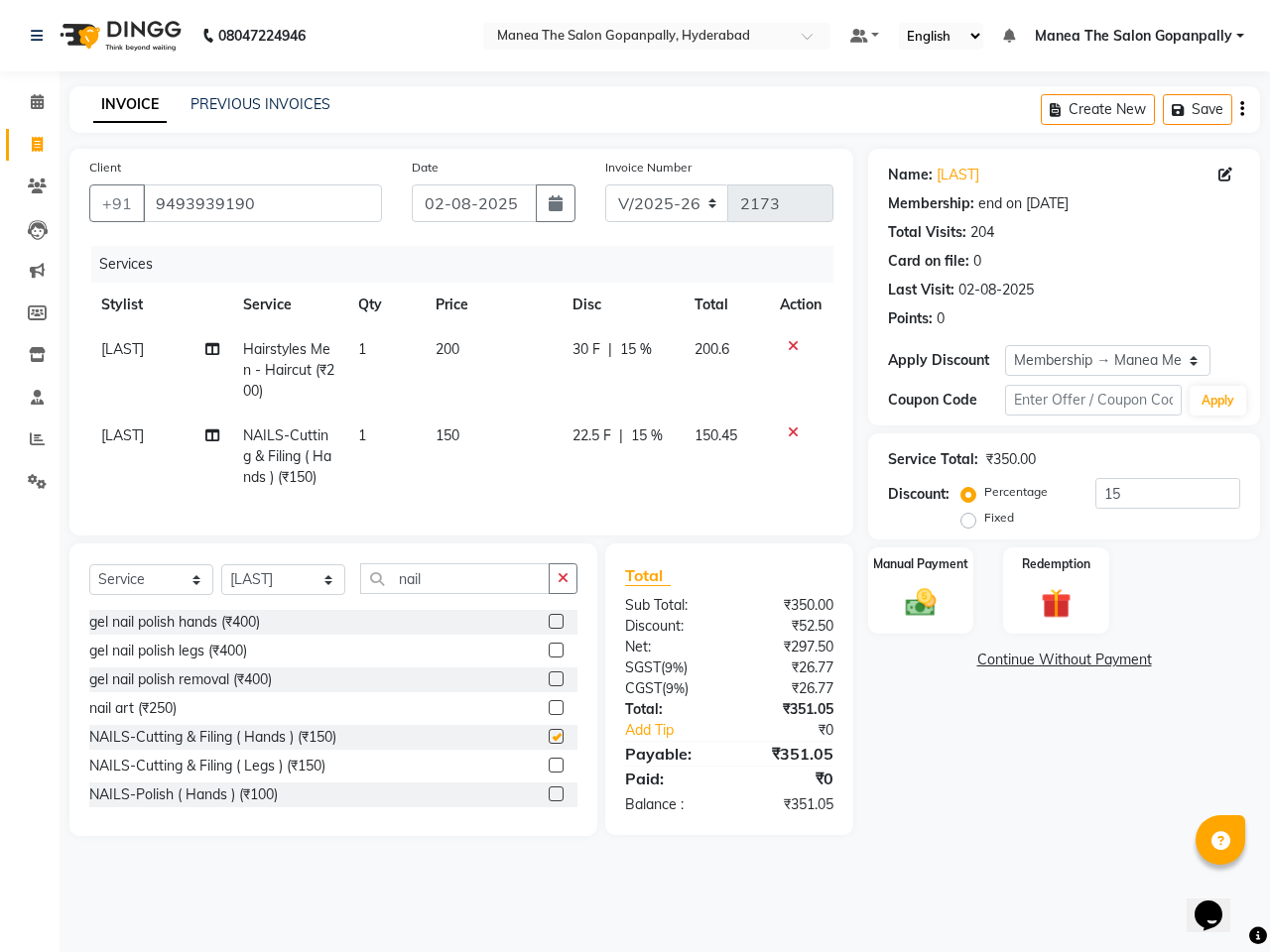 checkbox on "false" 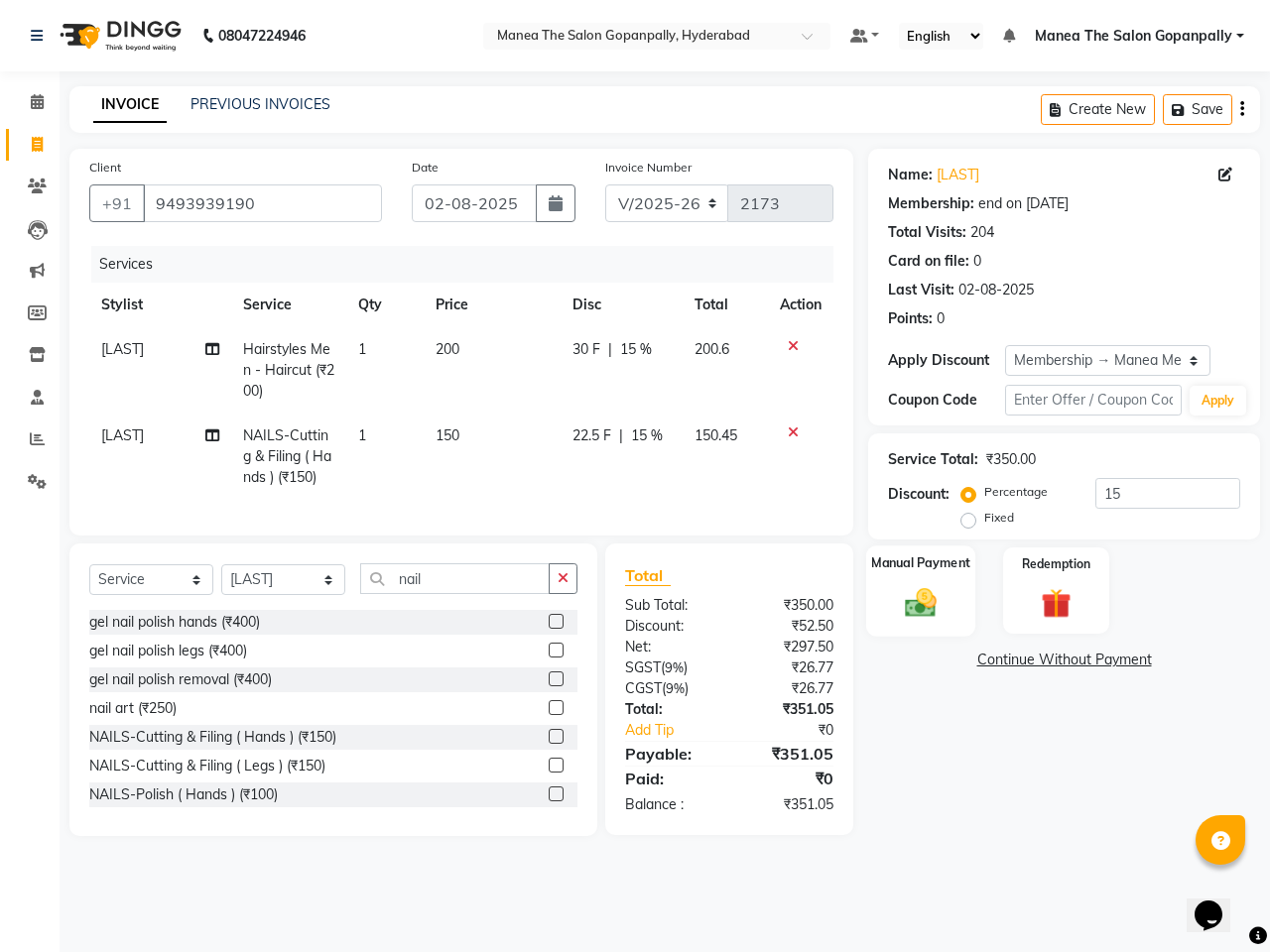 click on "Manual Payment" 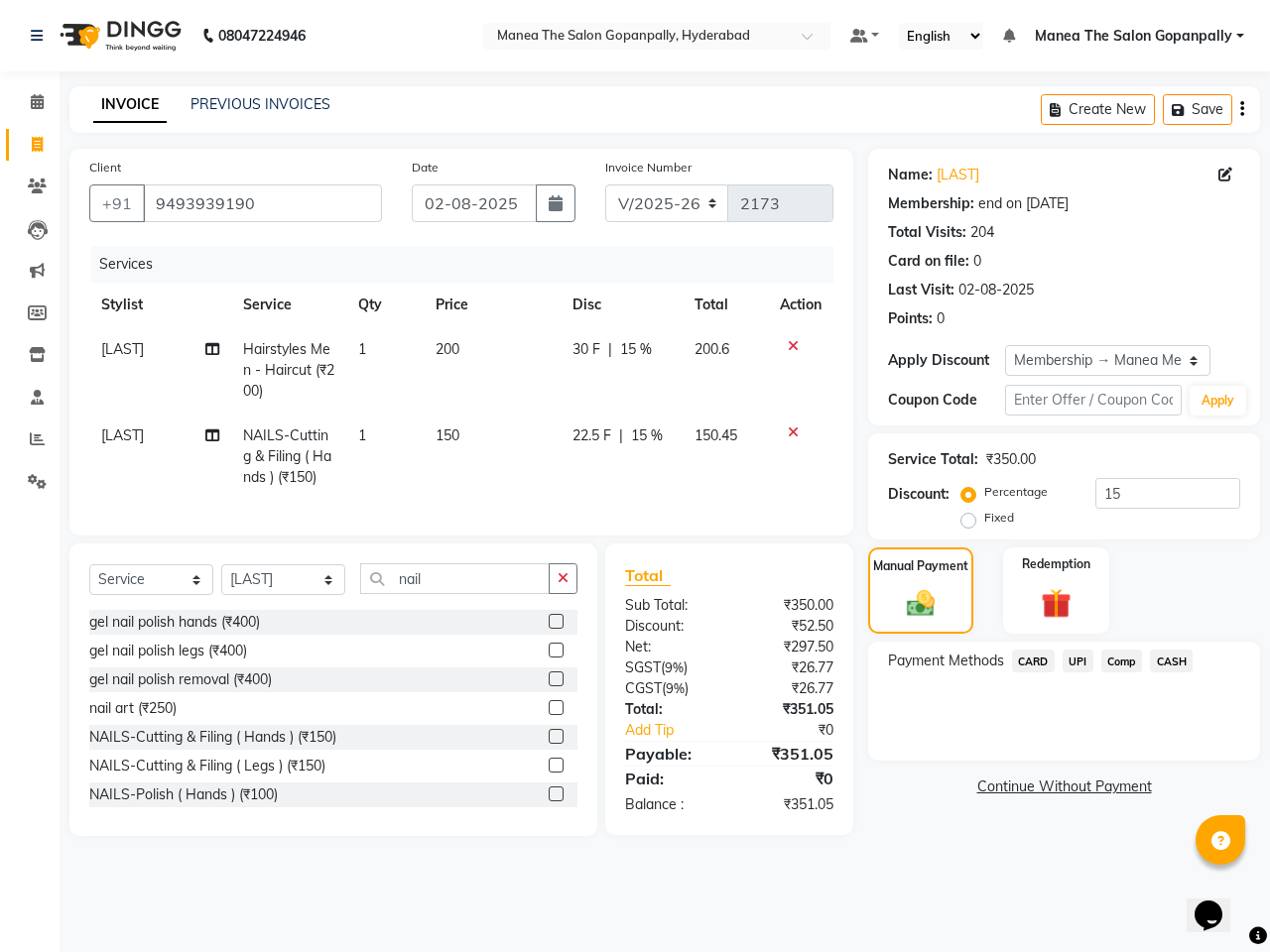 click on "UPI" 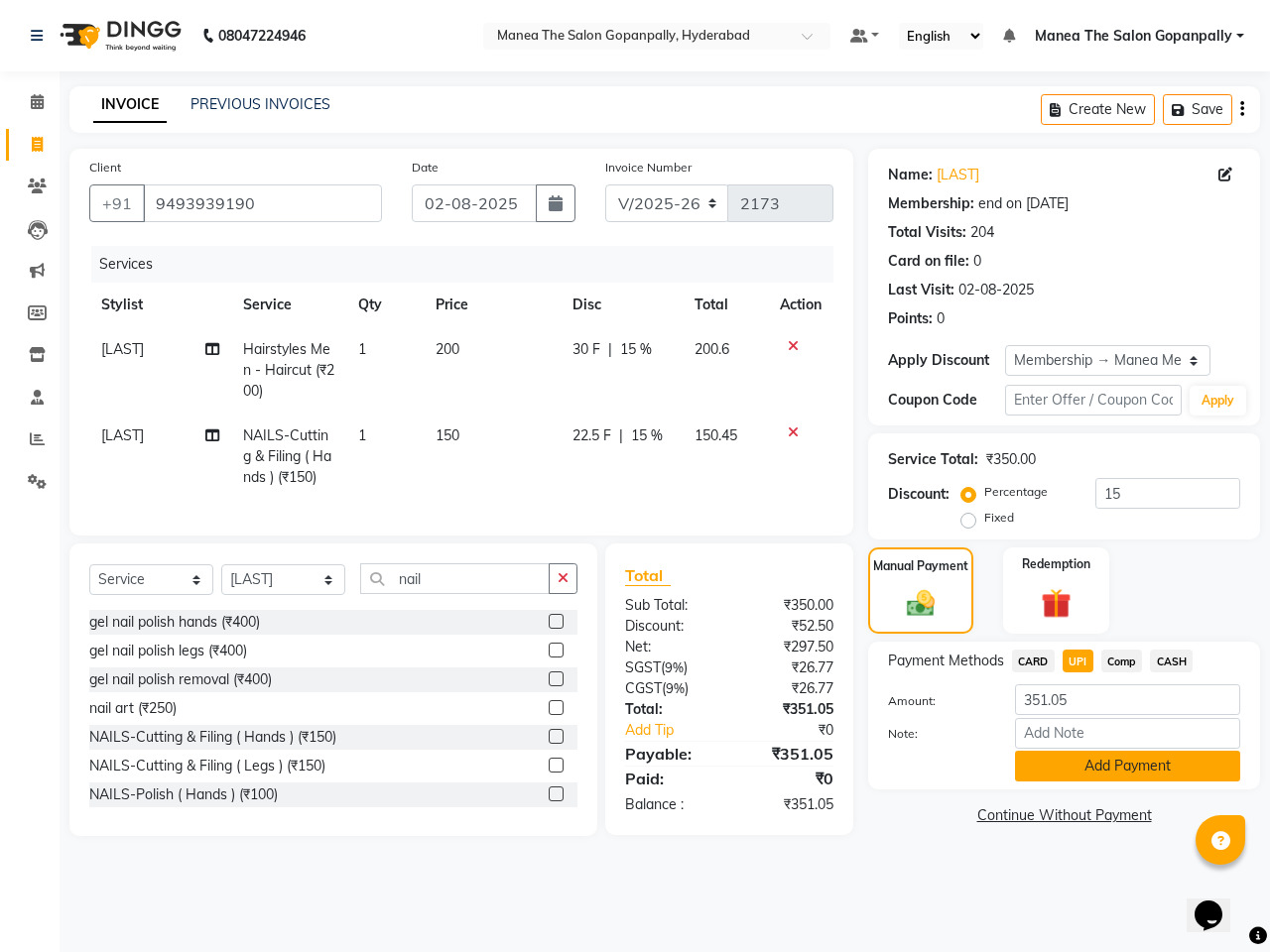 click on "Add Payment" 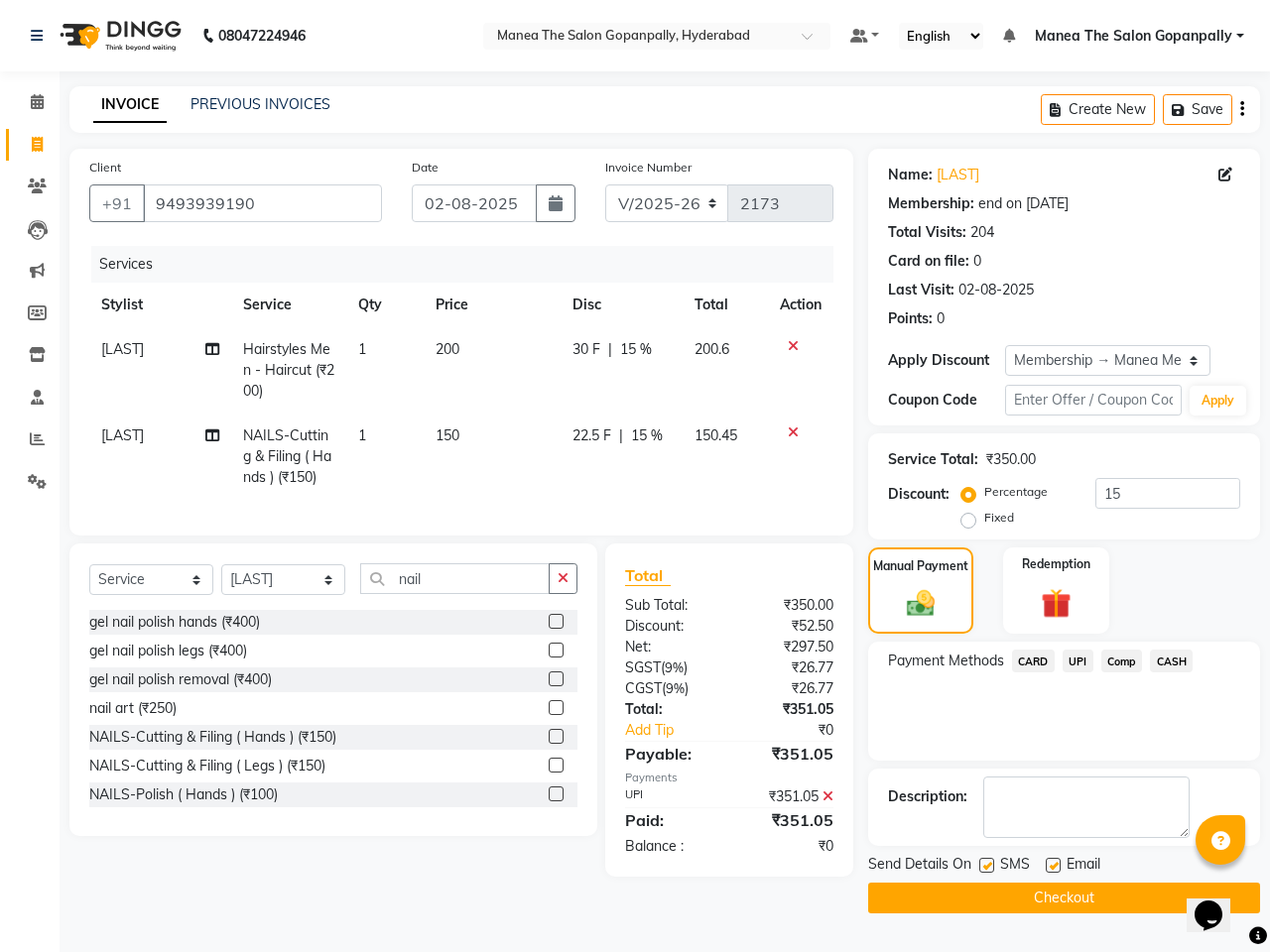 click 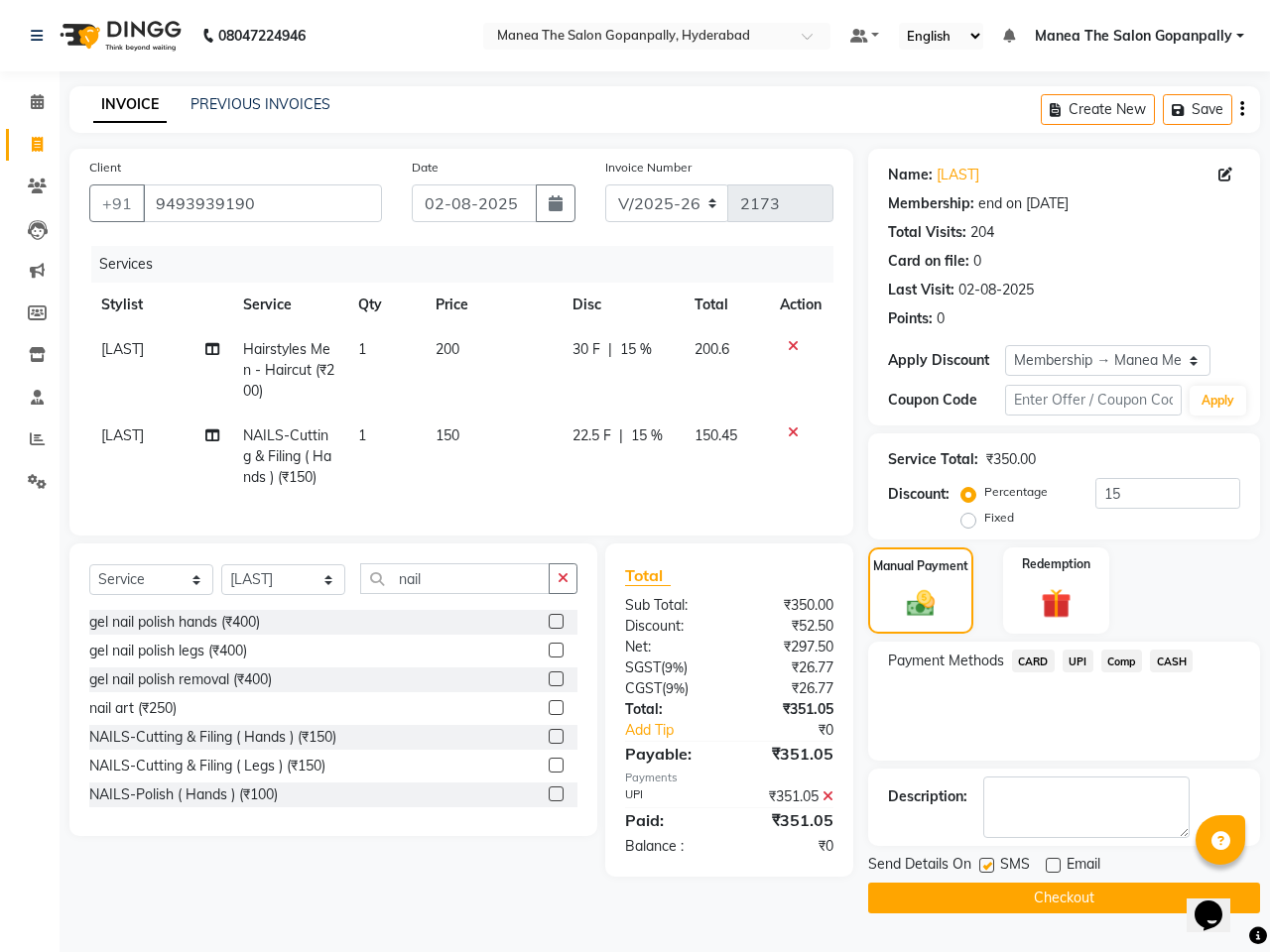 click on "Checkout" 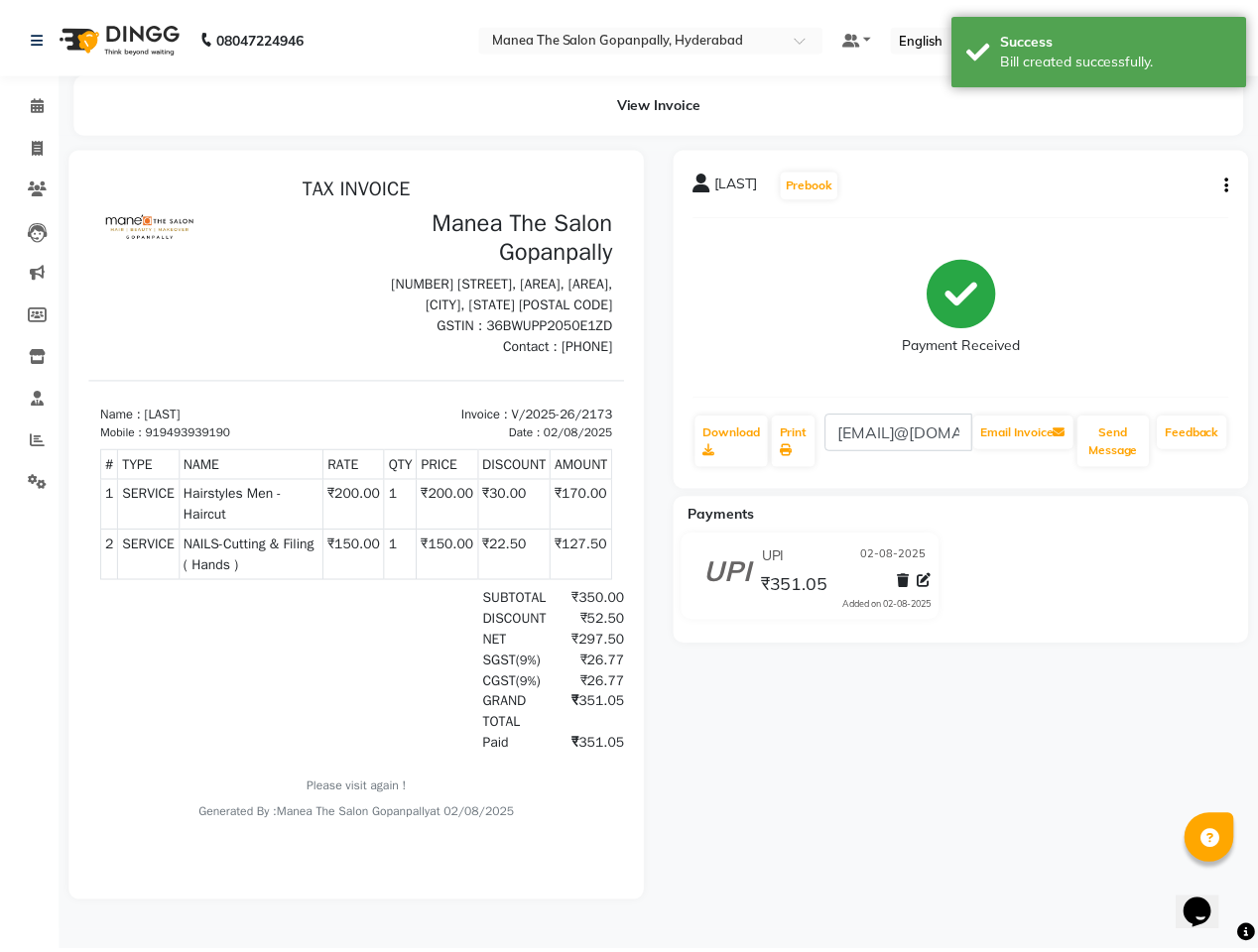 scroll, scrollTop: 0, scrollLeft: 0, axis: both 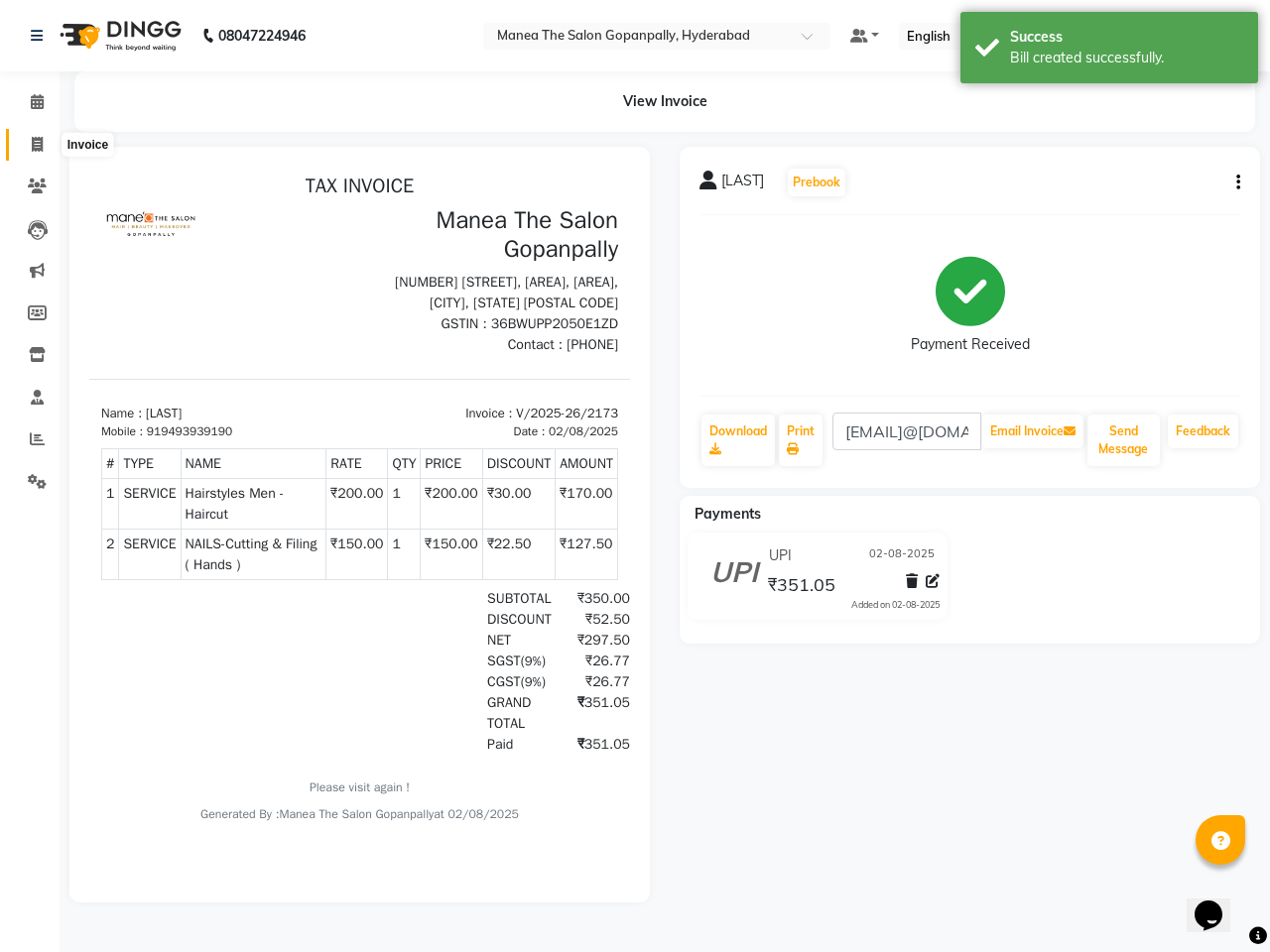 click 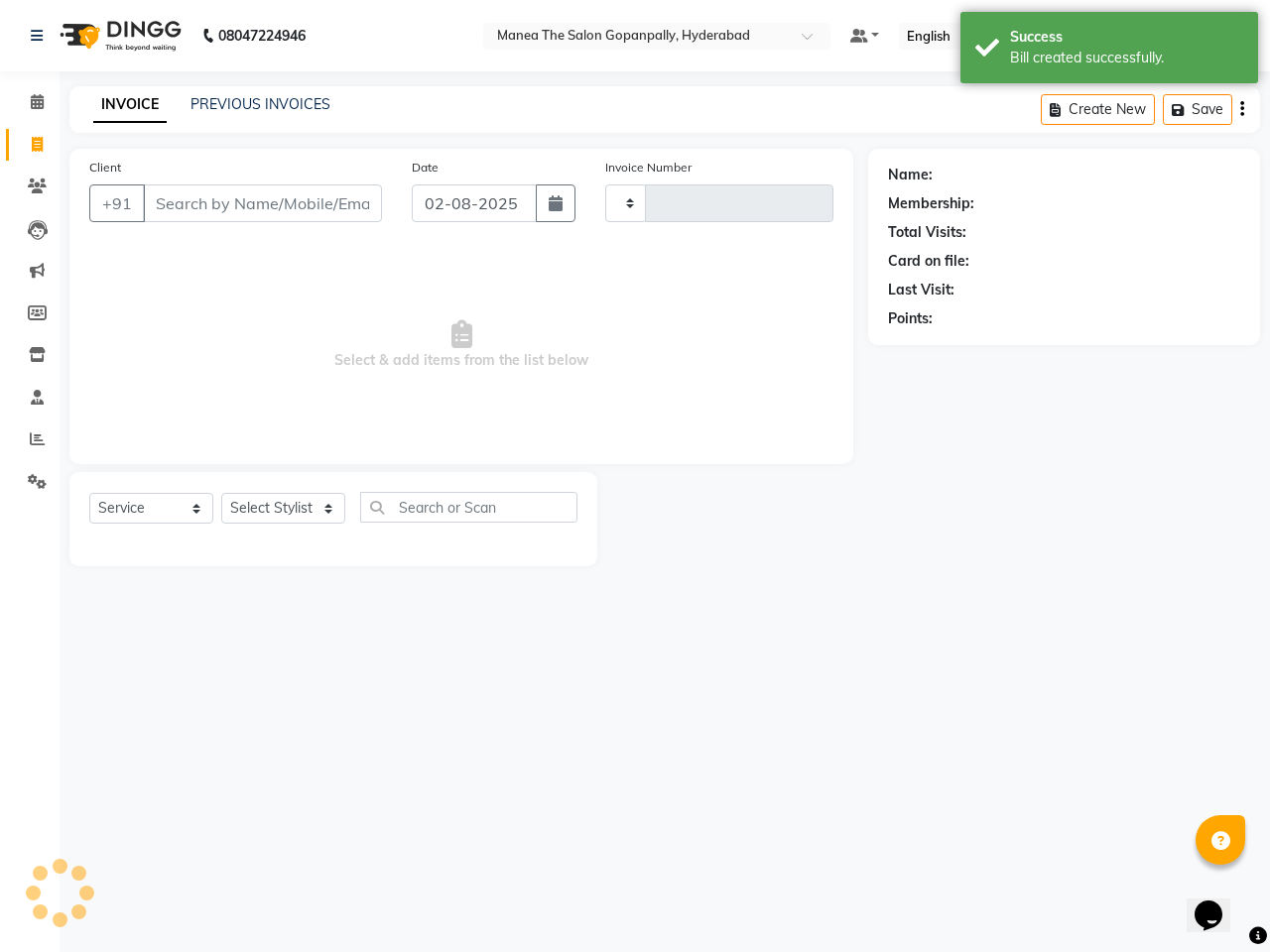 type on "2174" 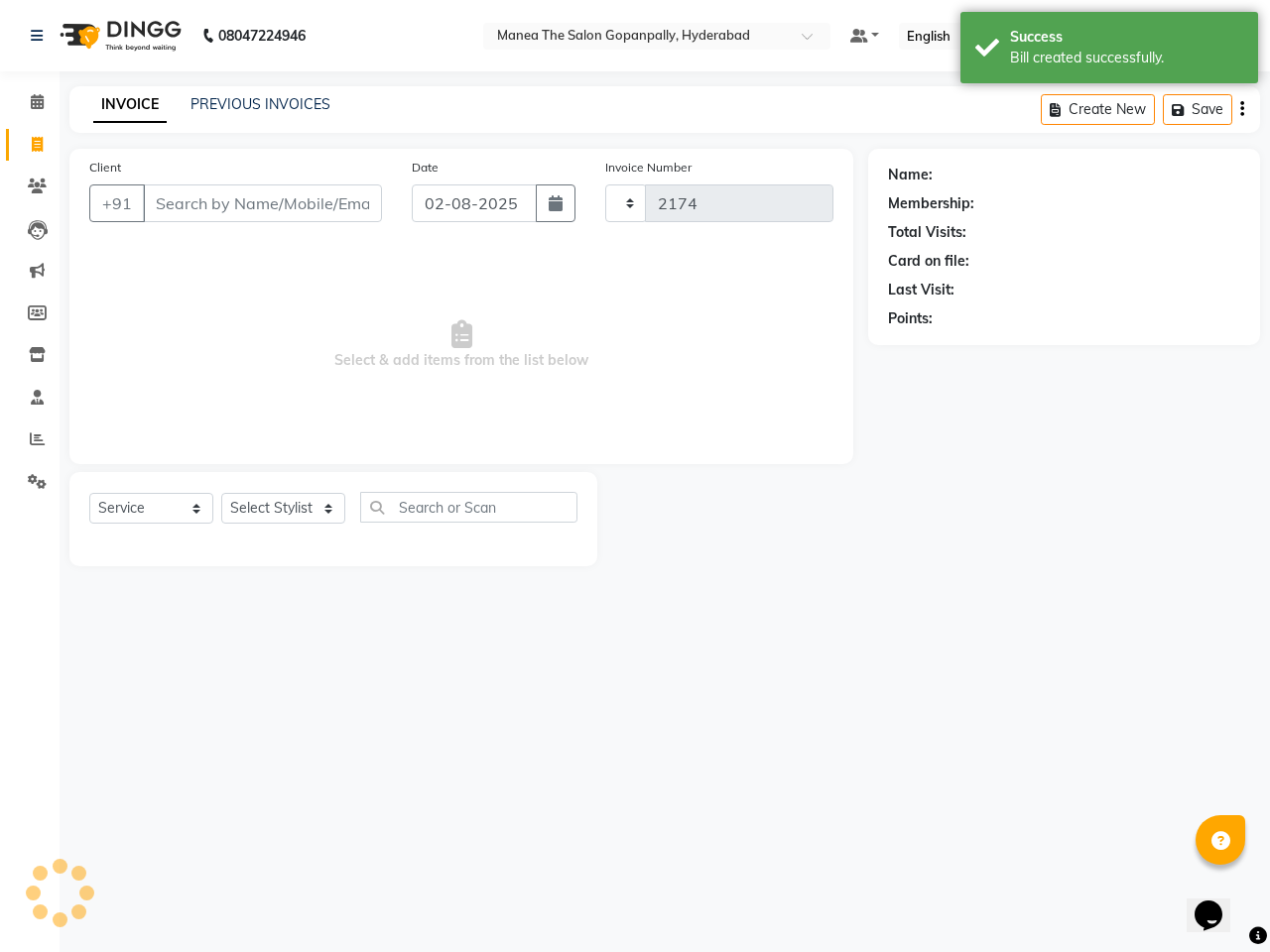 select on "7027" 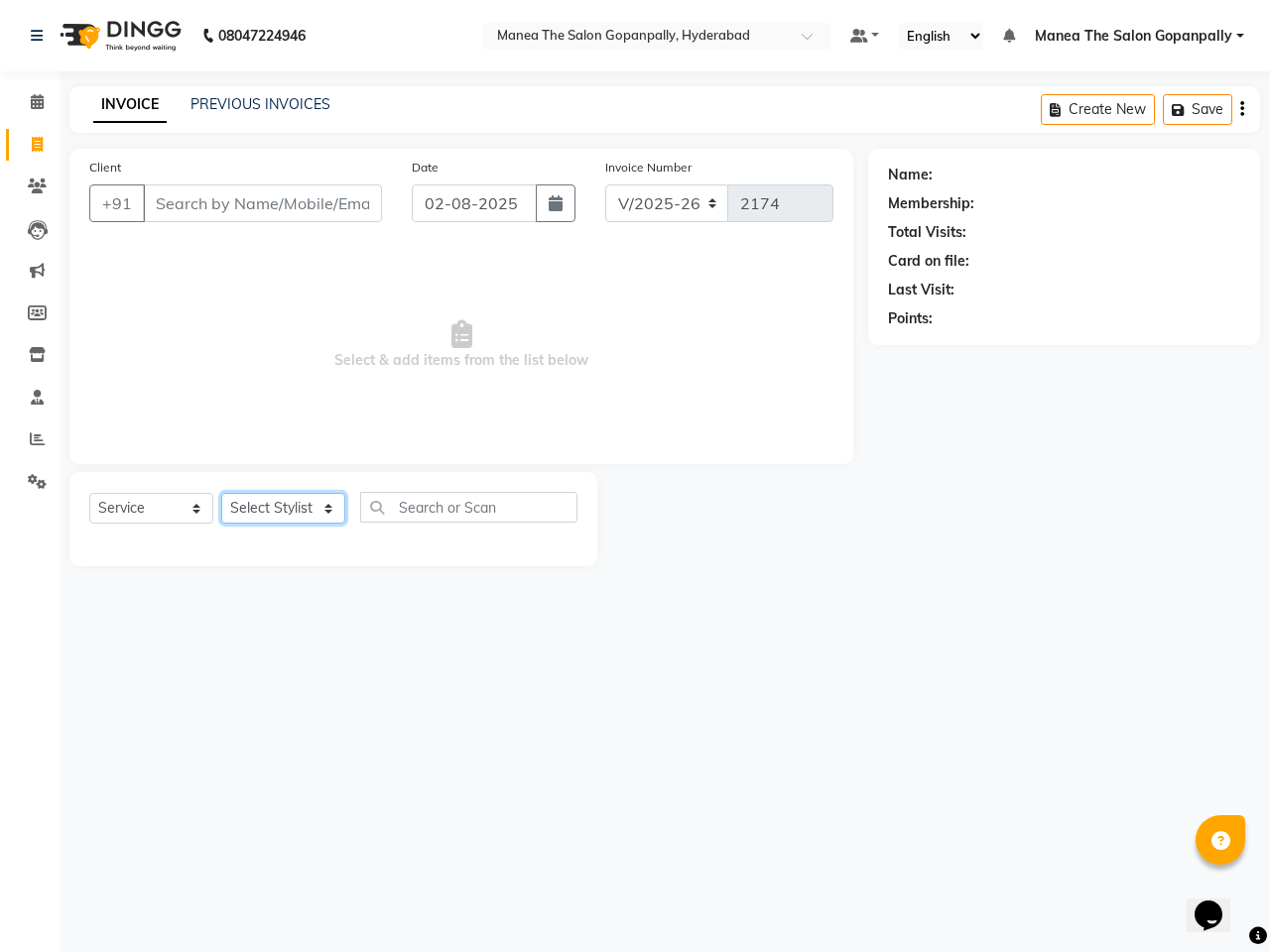 click on "Select Stylist Anand AVANTHI Haider  indu IRFAN keerthi rehan sameer saritha zubair" 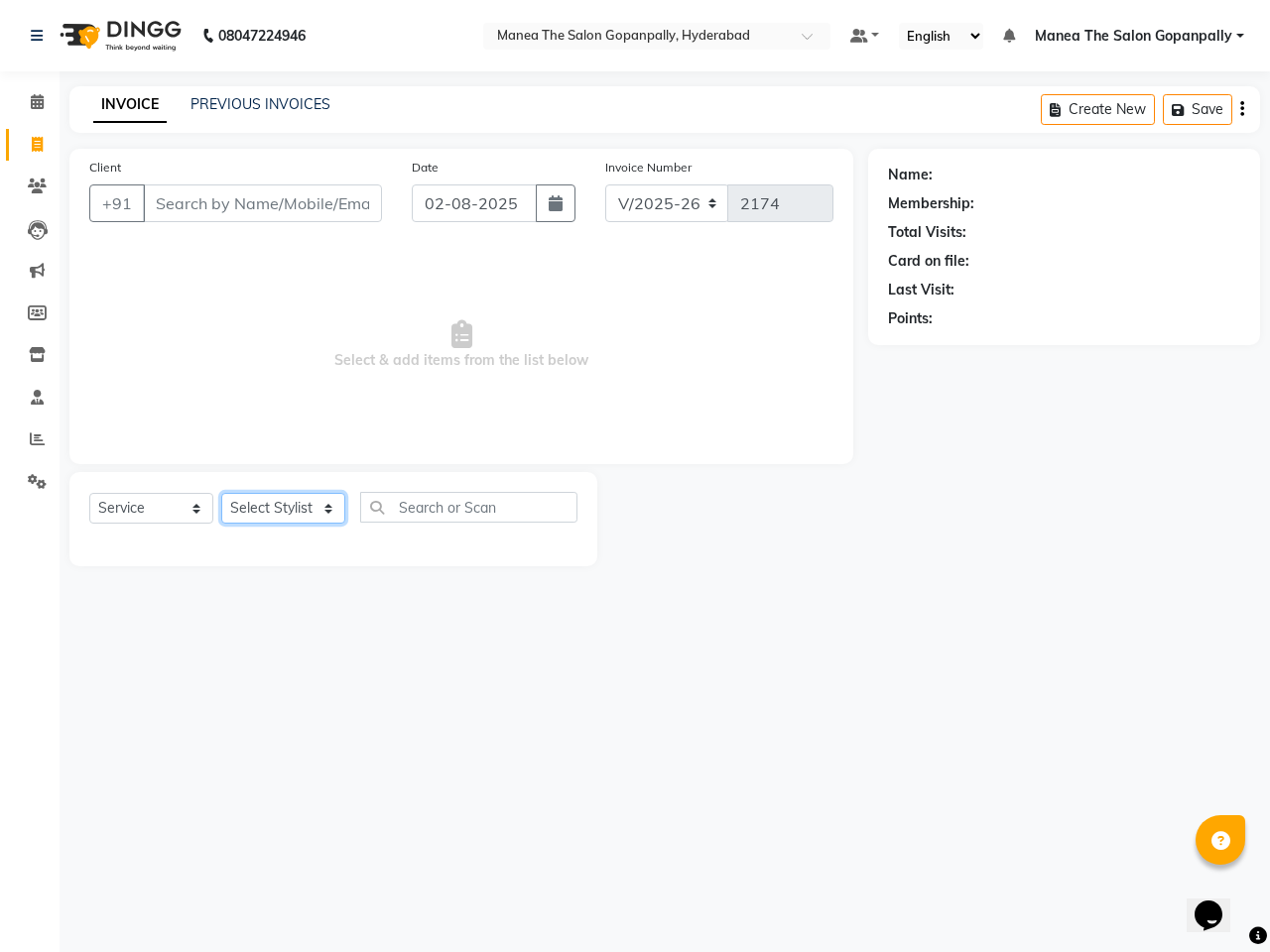 select on "77517" 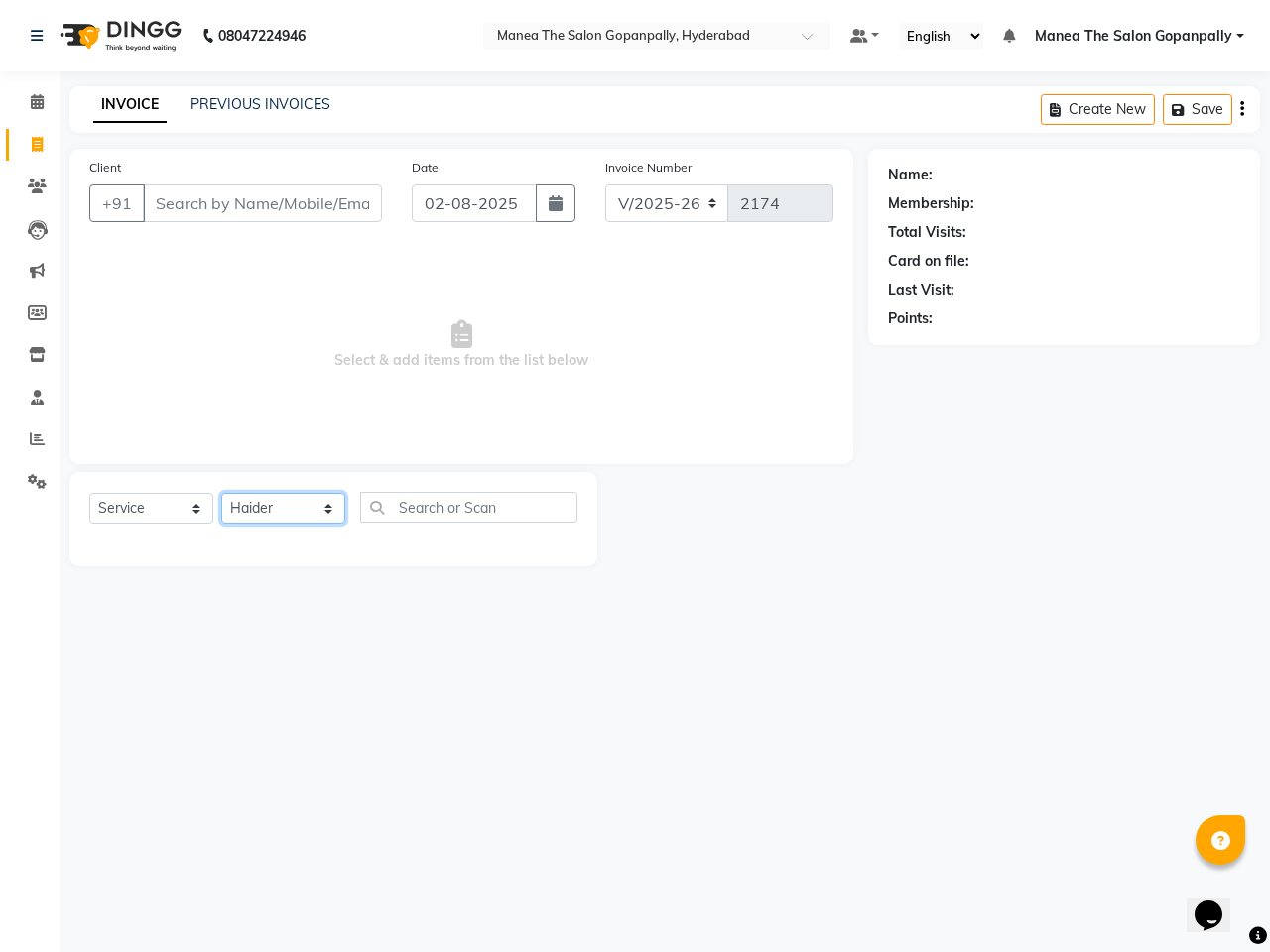 click on "Select Stylist Anand AVANTHI Haider  indu IRFAN keerthi rehan sameer saritha zubair" 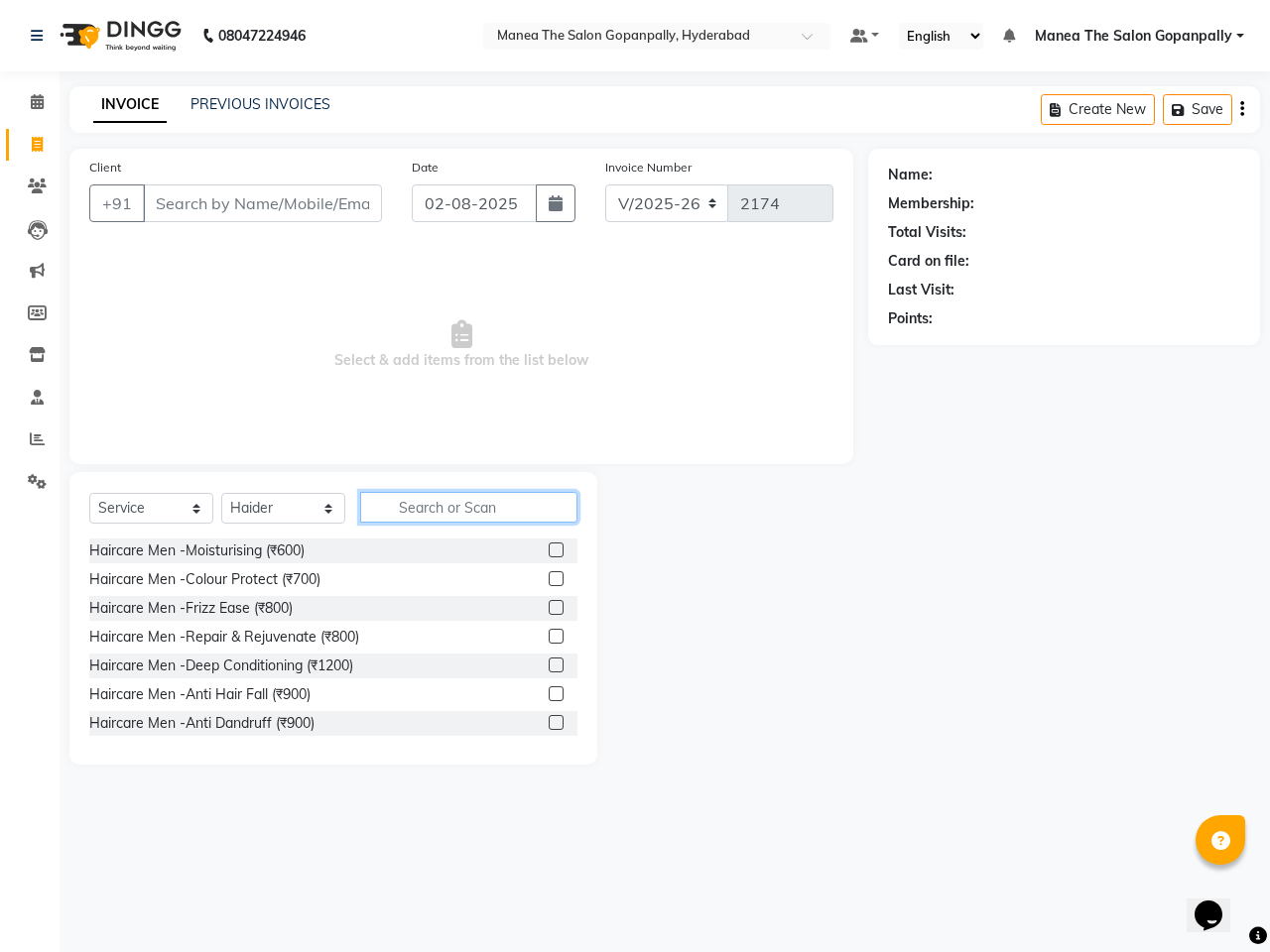click 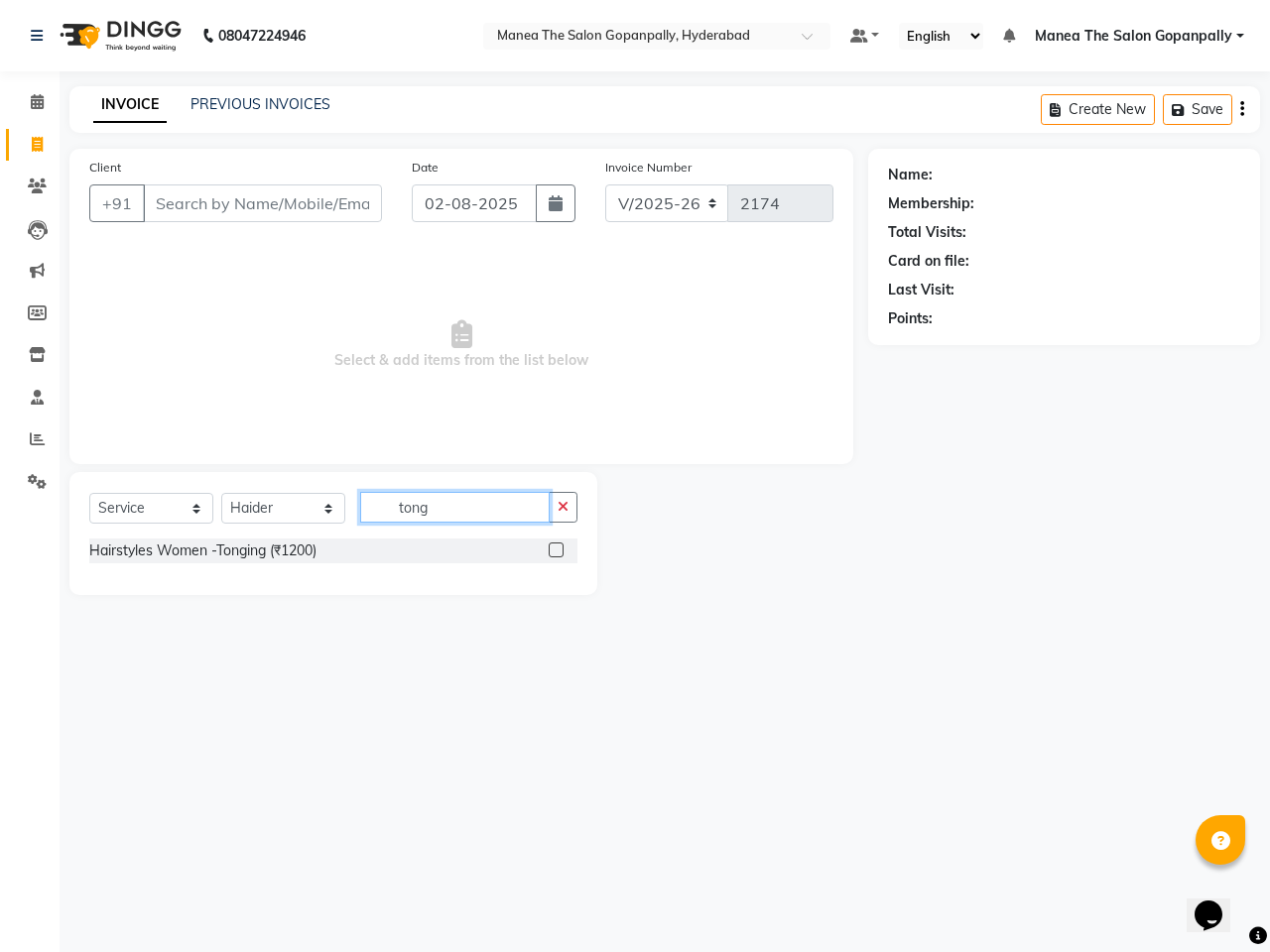 type on "tong" 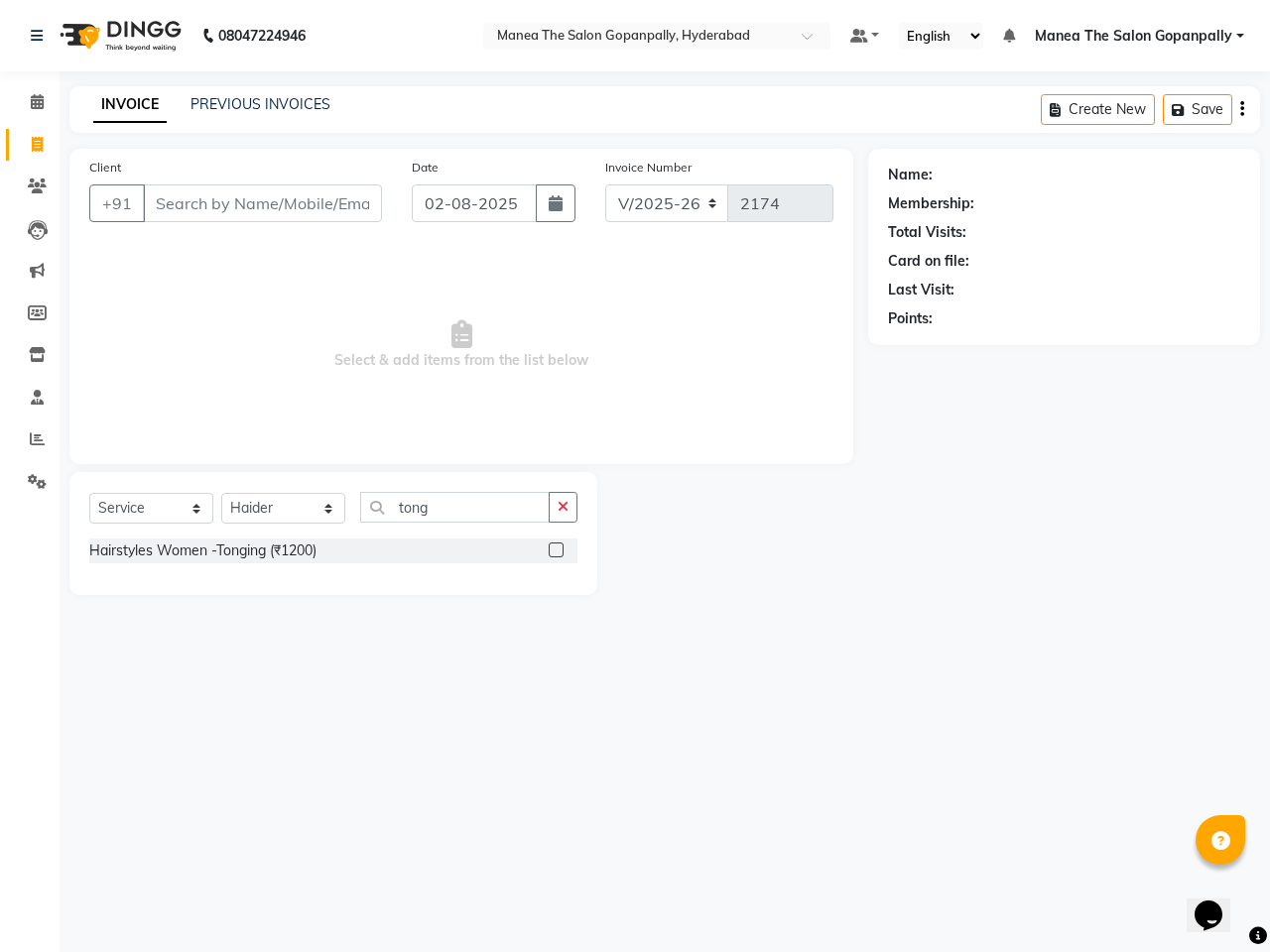 click 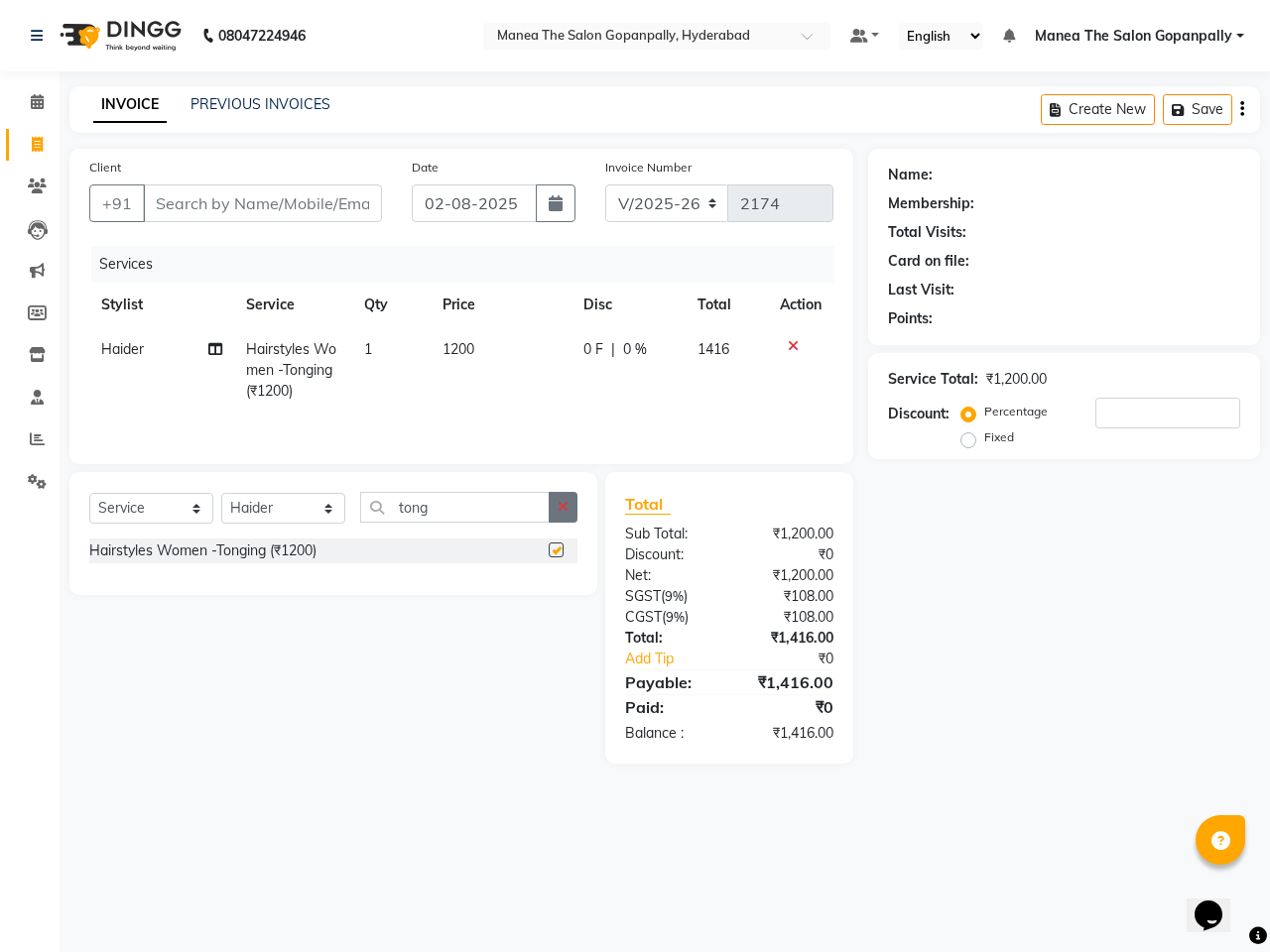 checkbox on "false" 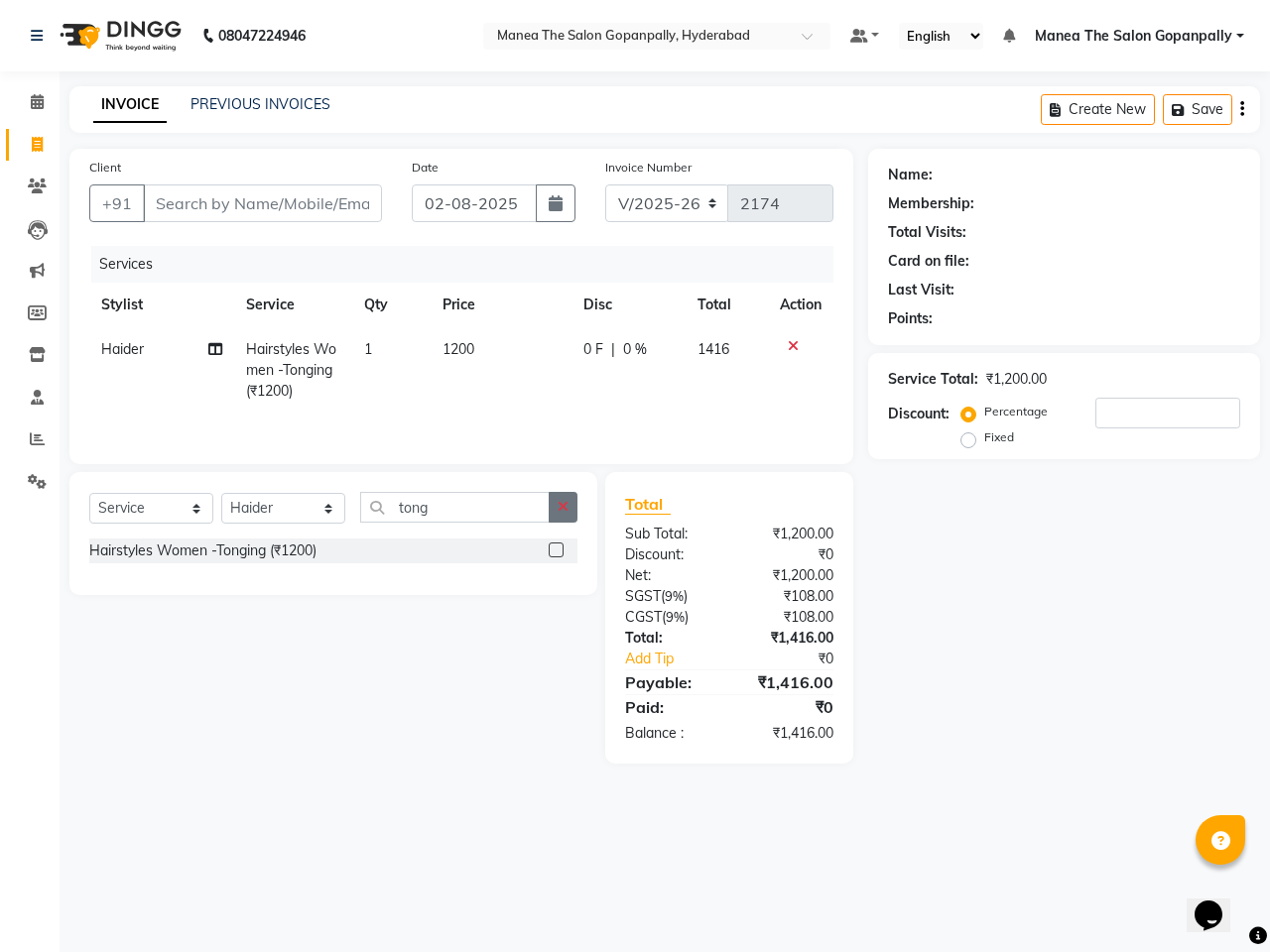 click 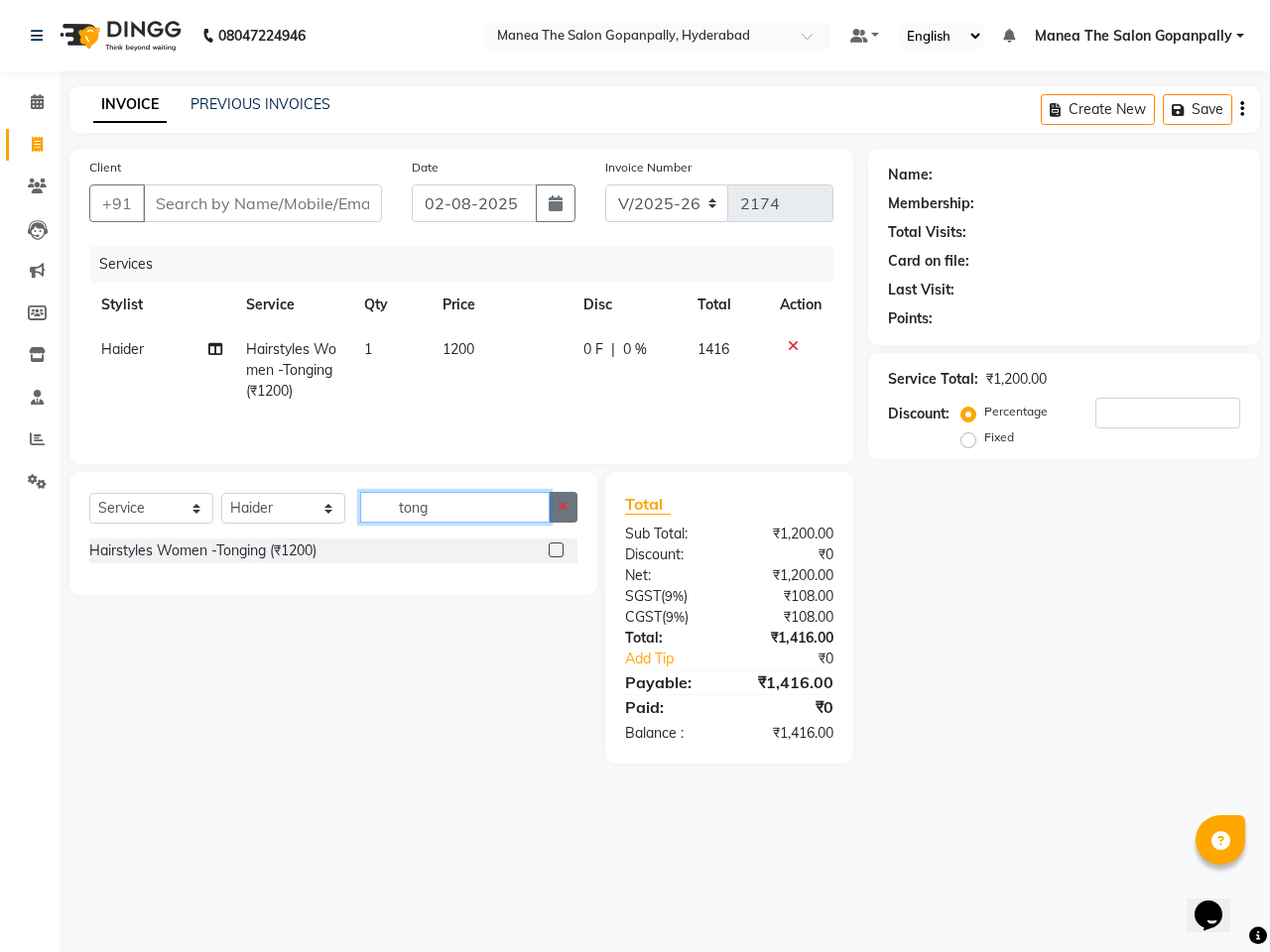 type 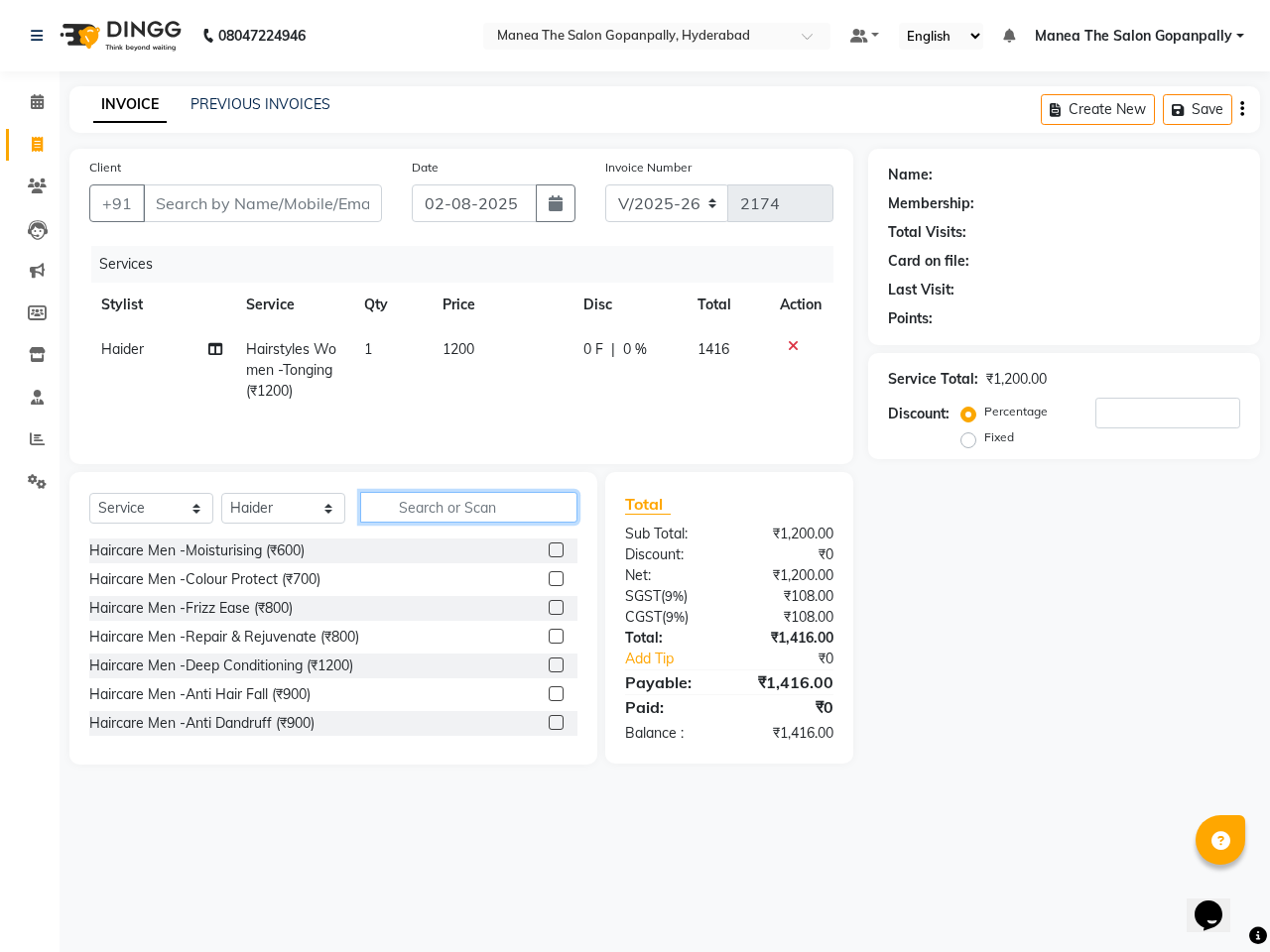 click 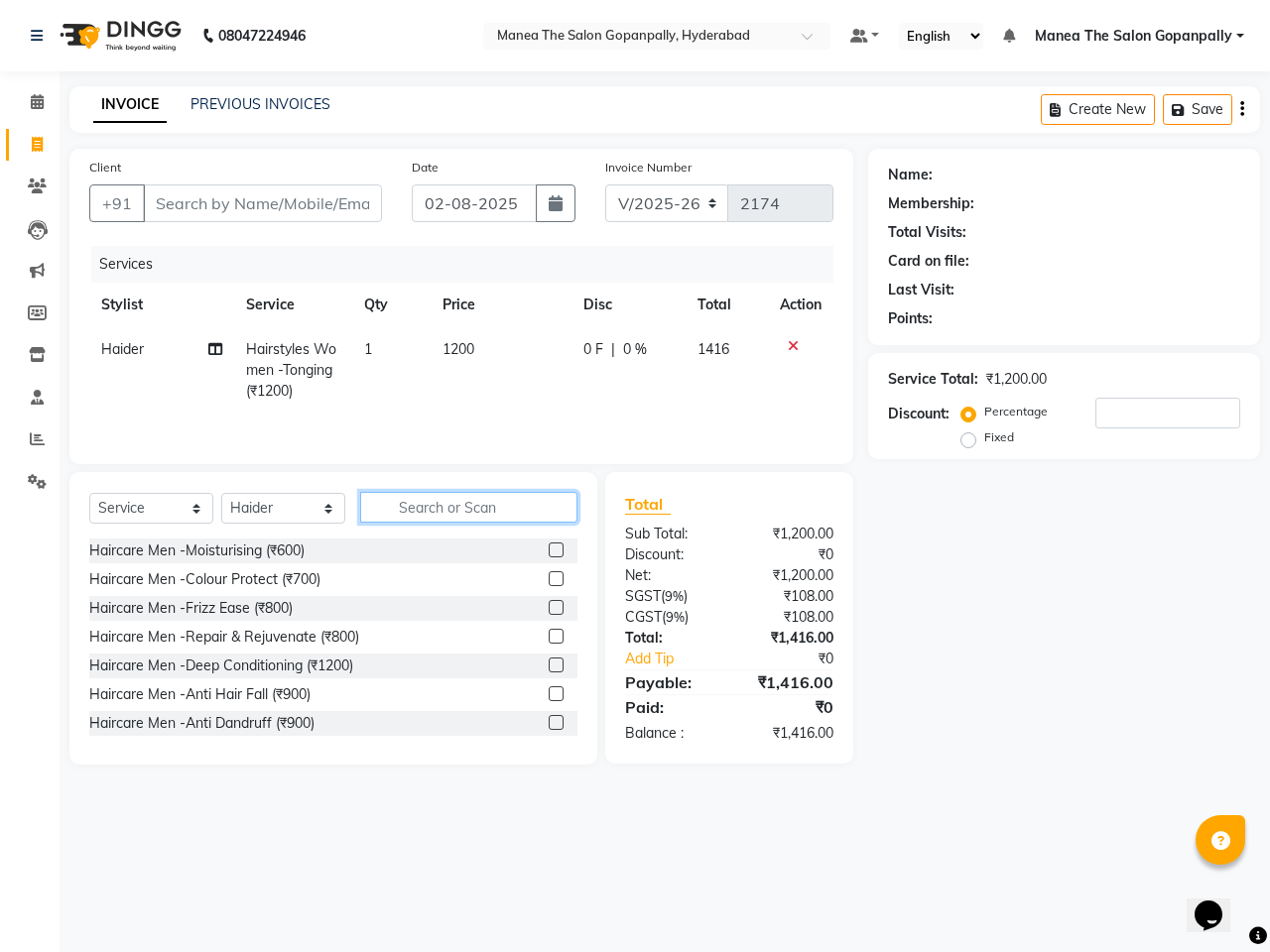 click 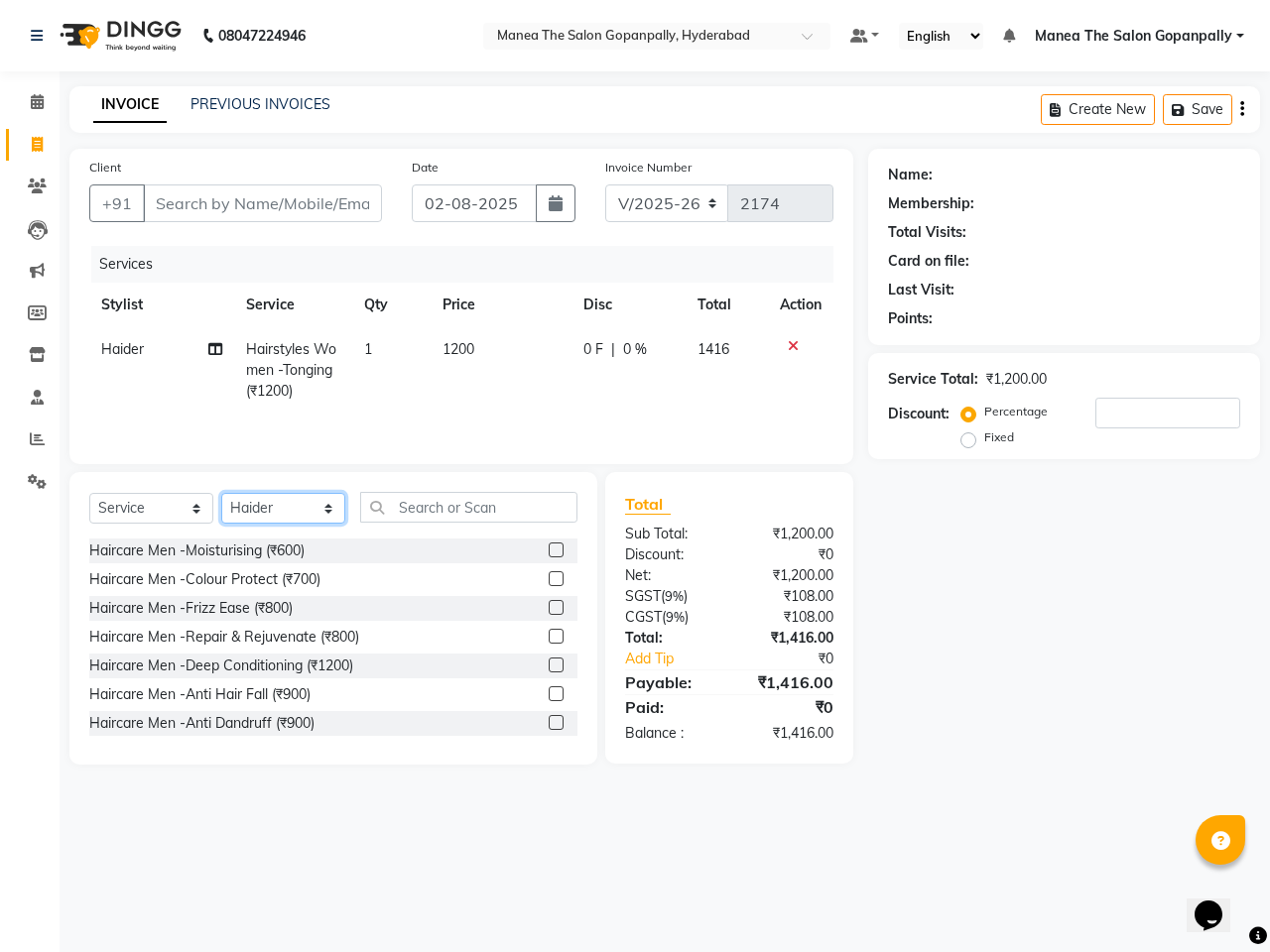 click on "Select Stylist Anand AVANTHI Haider  indu IRFAN keerthi rehan sameer saritha zubair" 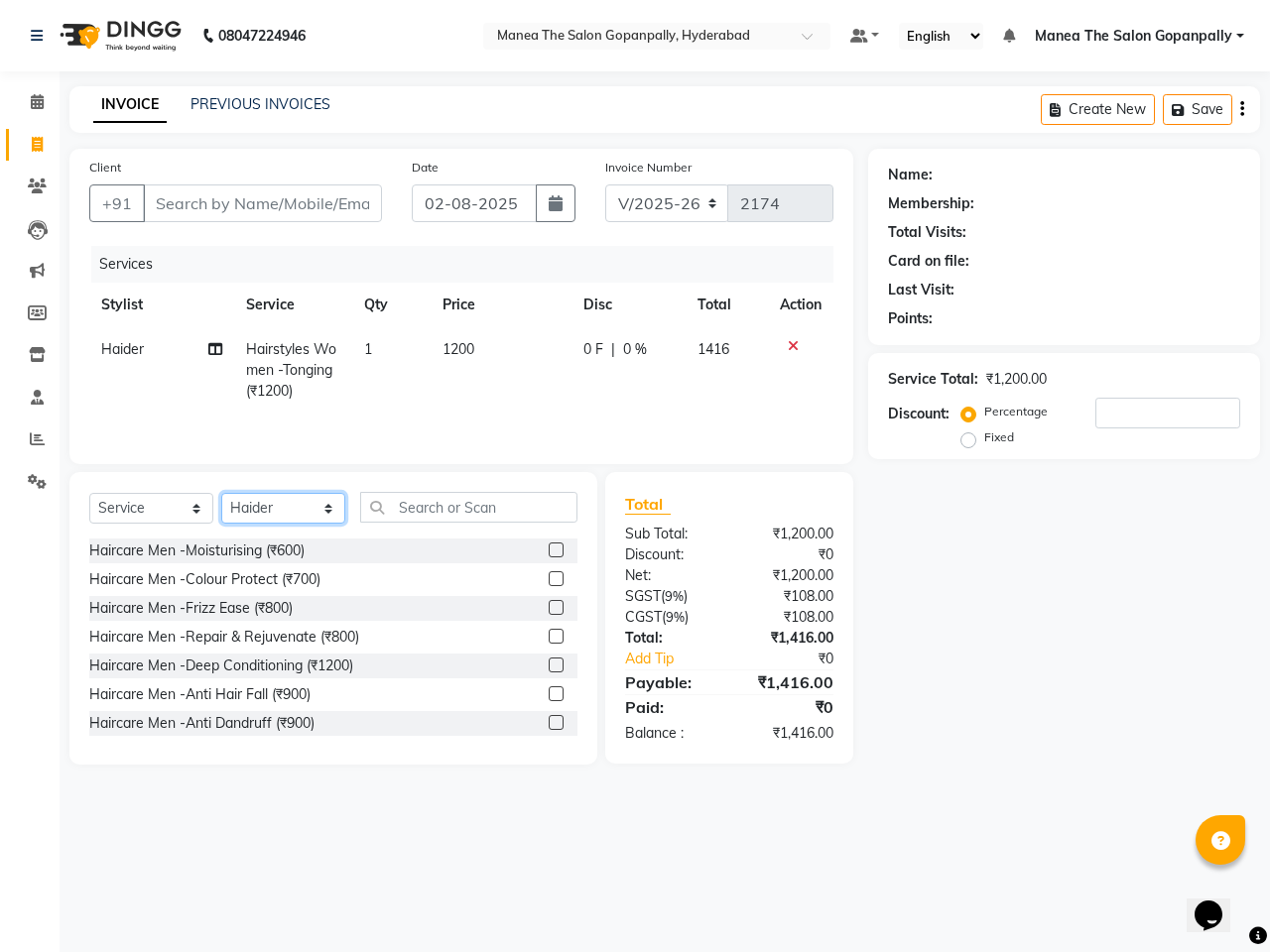 select on "83653" 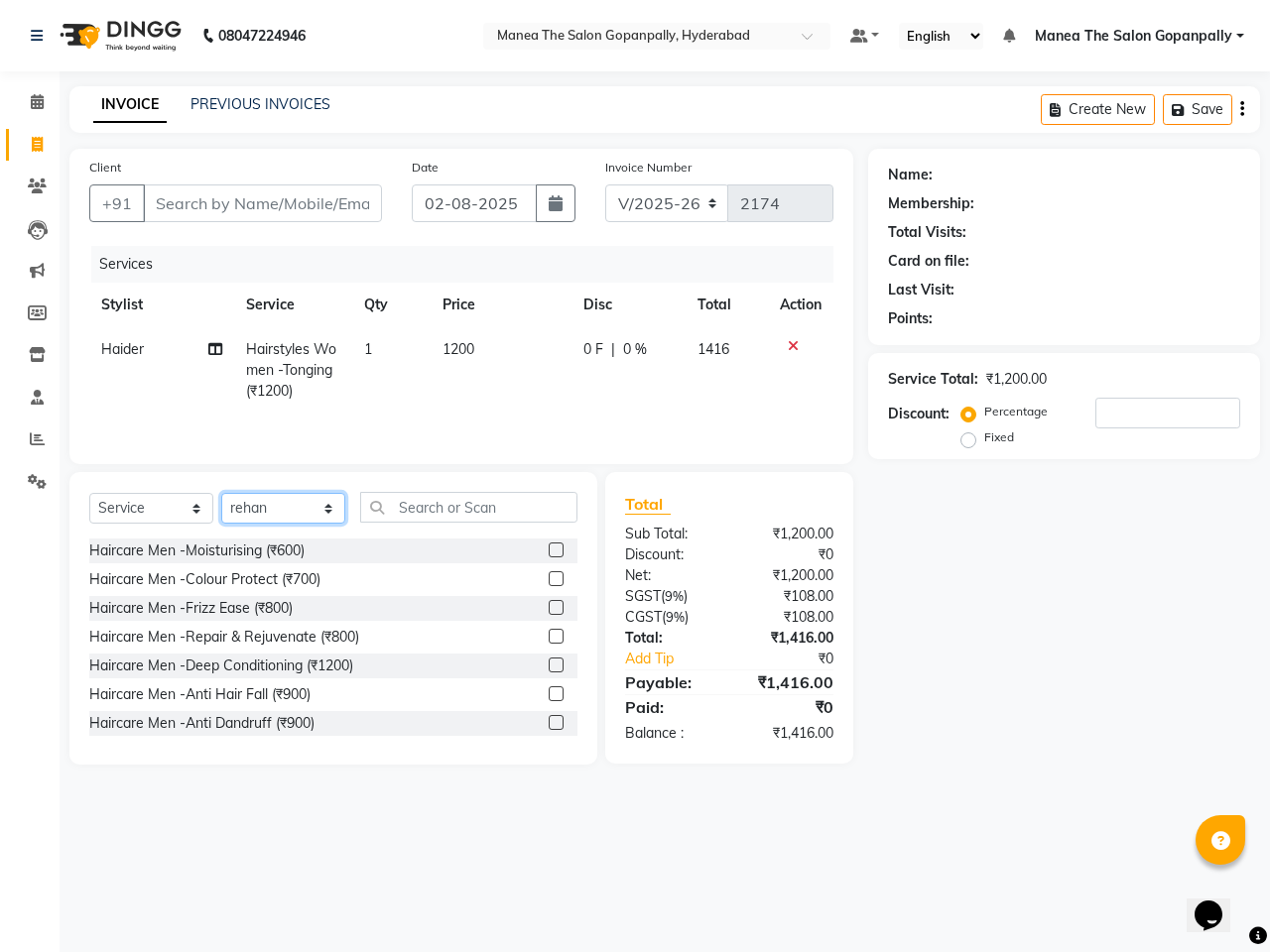 click on "Select Stylist Anand AVANTHI Haider  indu IRFAN keerthi rehan sameer saritha zubair" 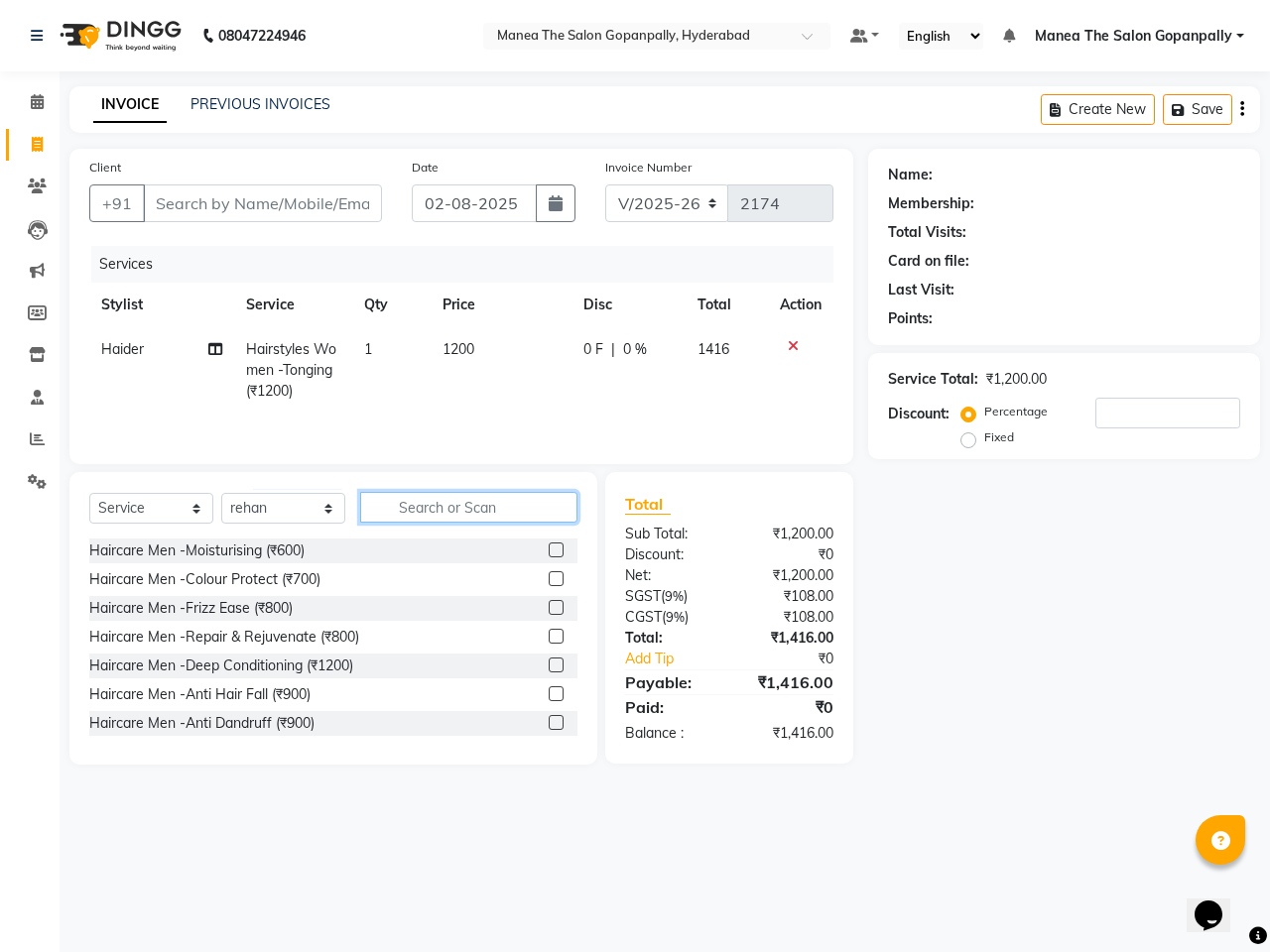 click 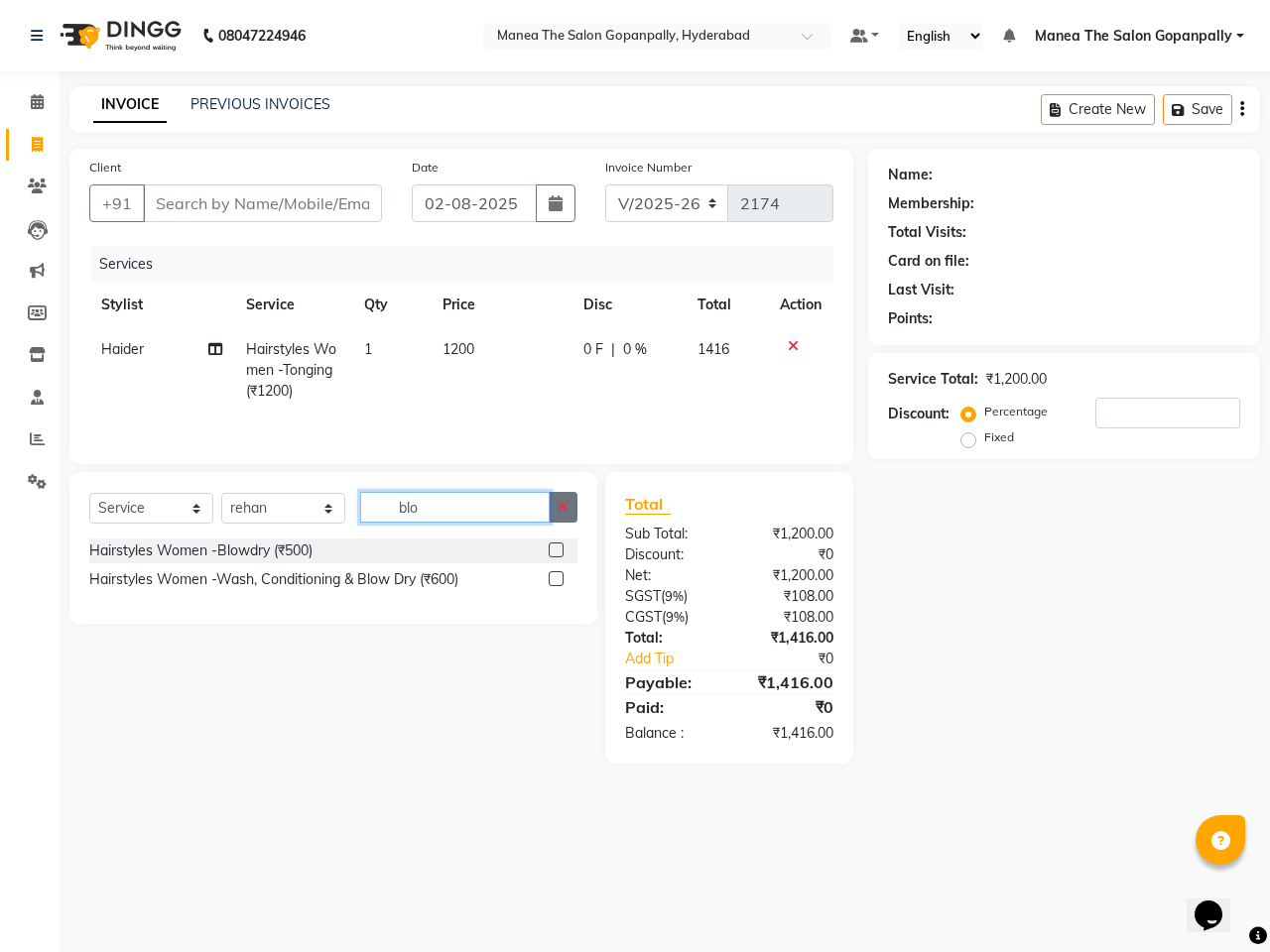 type on "blo" 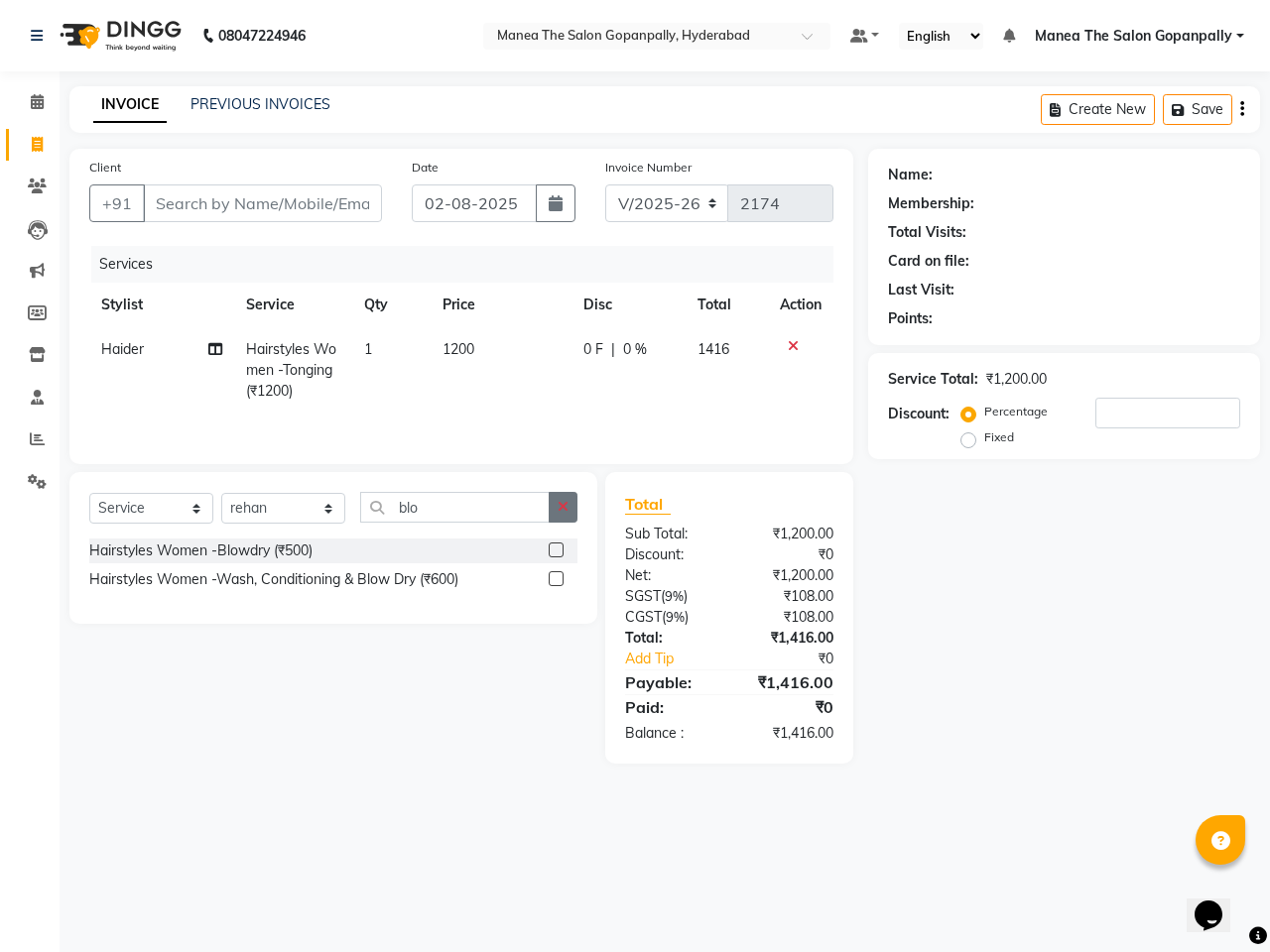 click 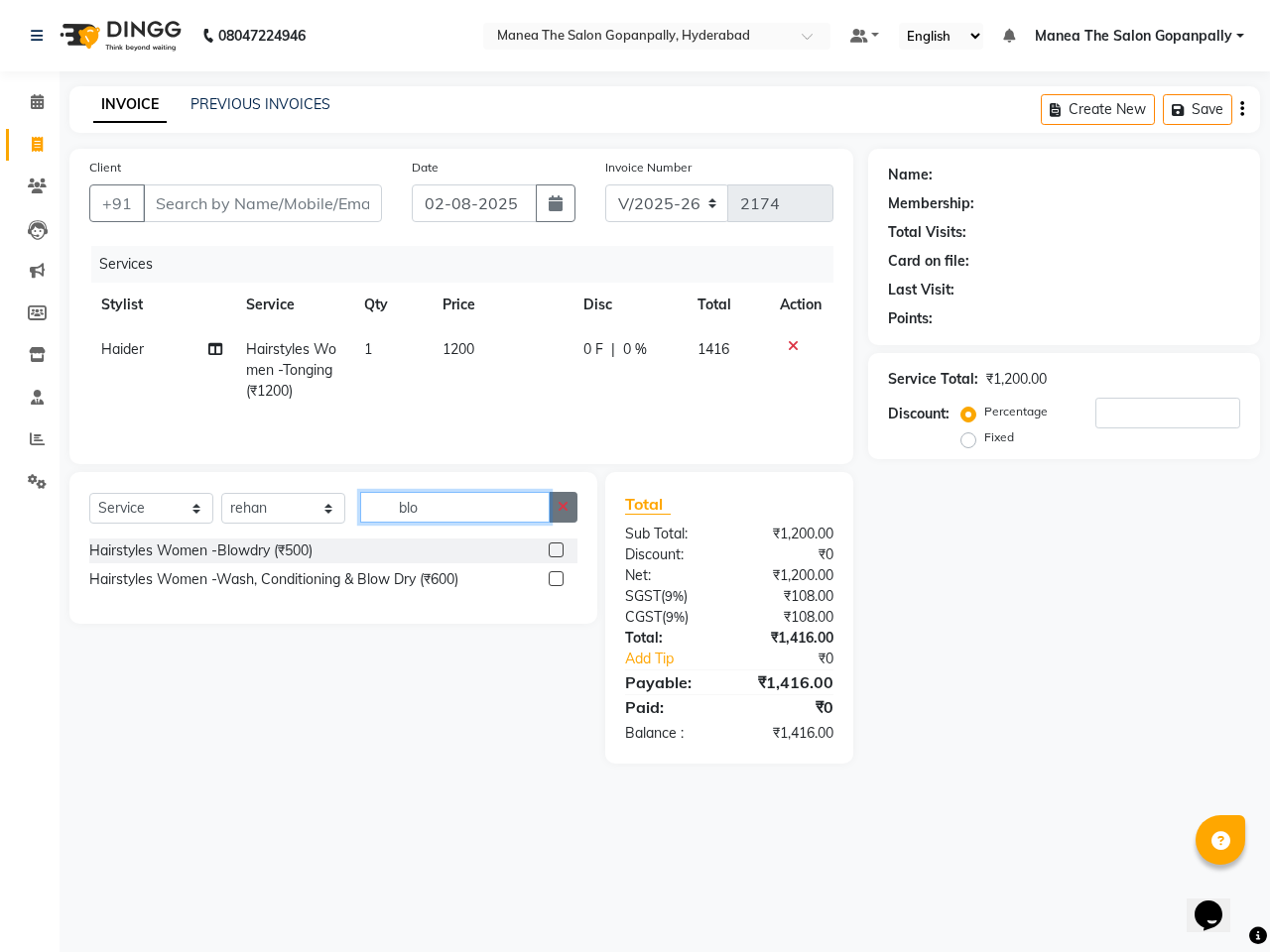 type 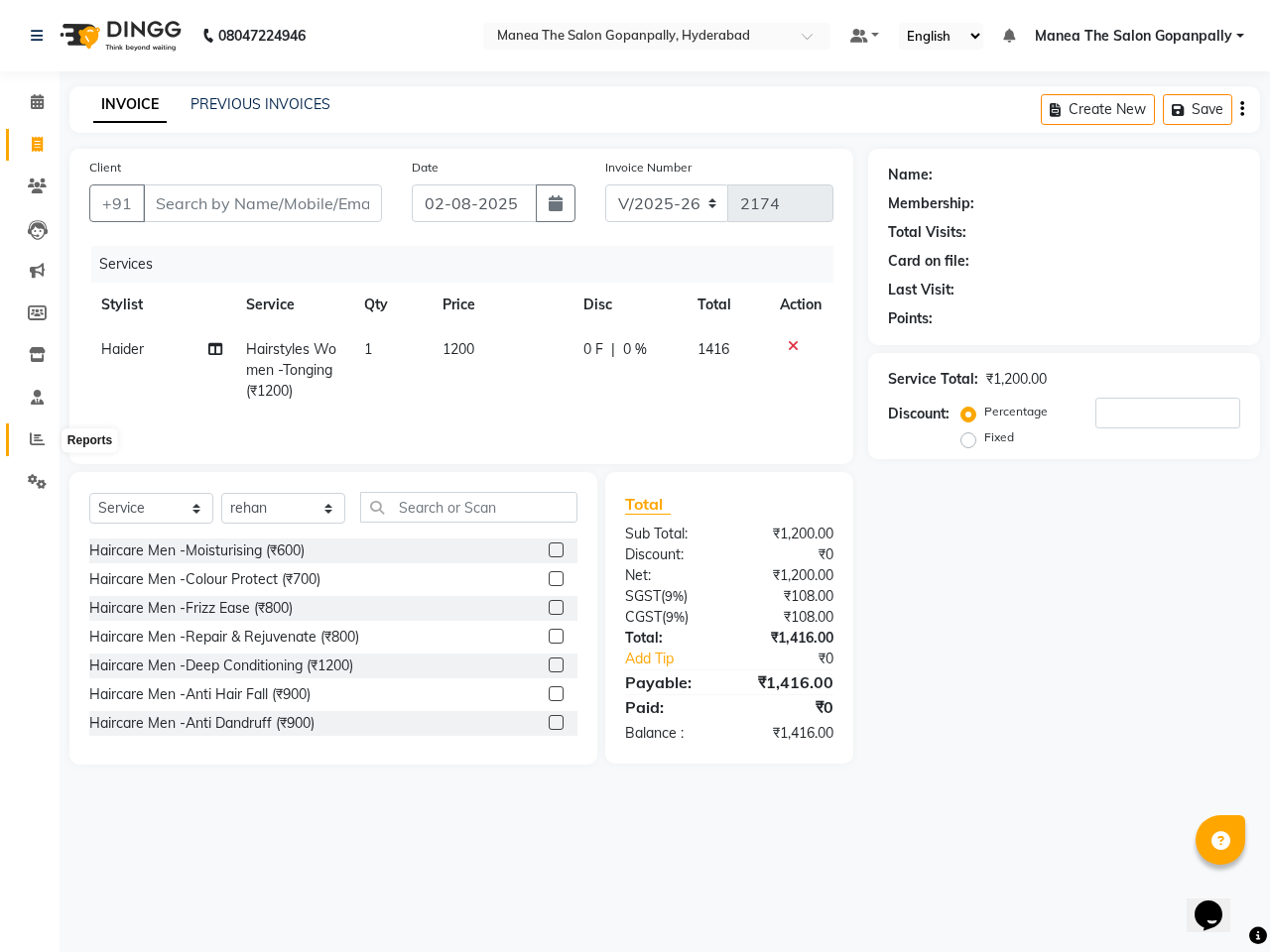 click 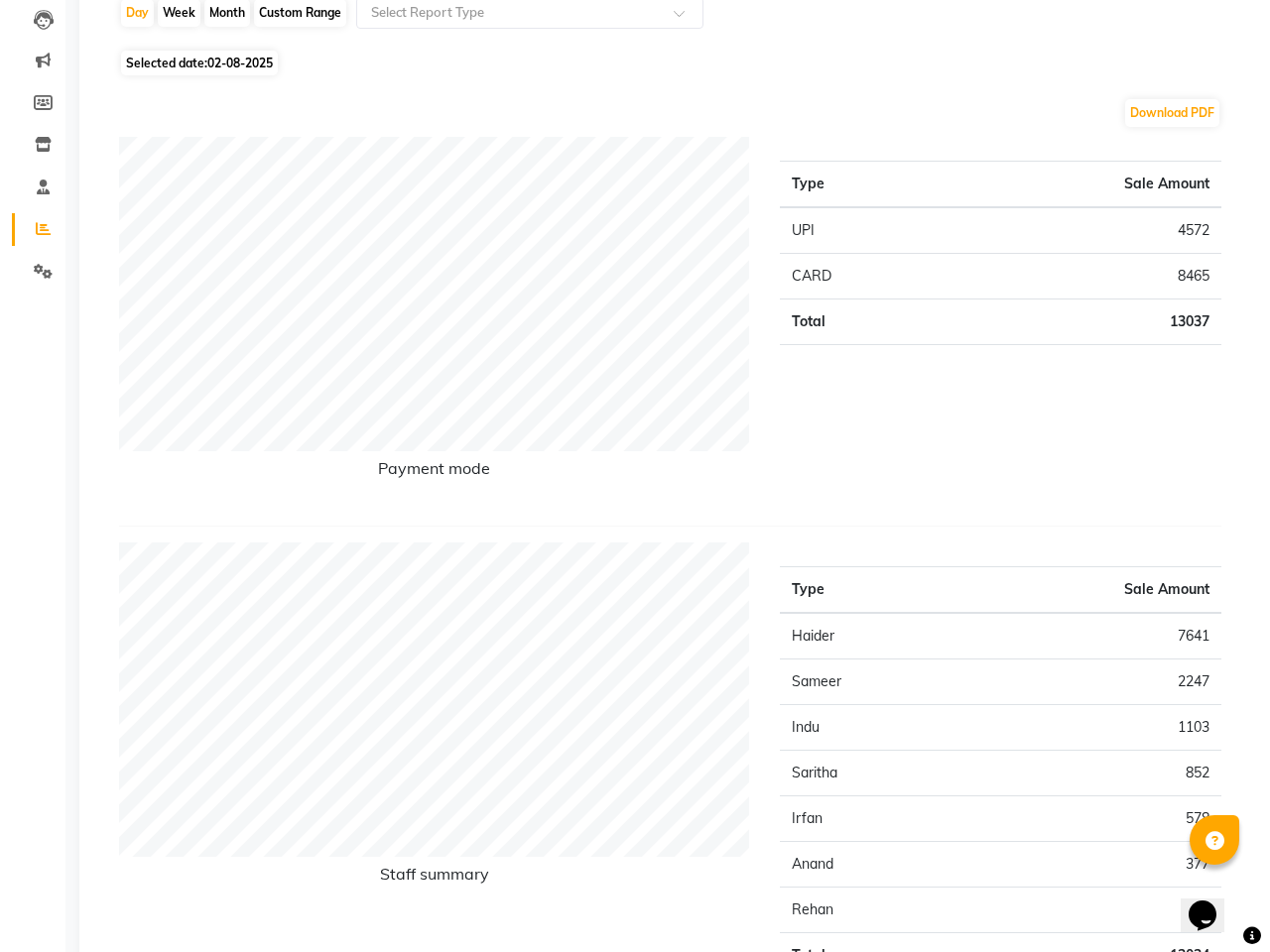 scroll, scrollTop: 0, scrollLeft: 0, axis: both 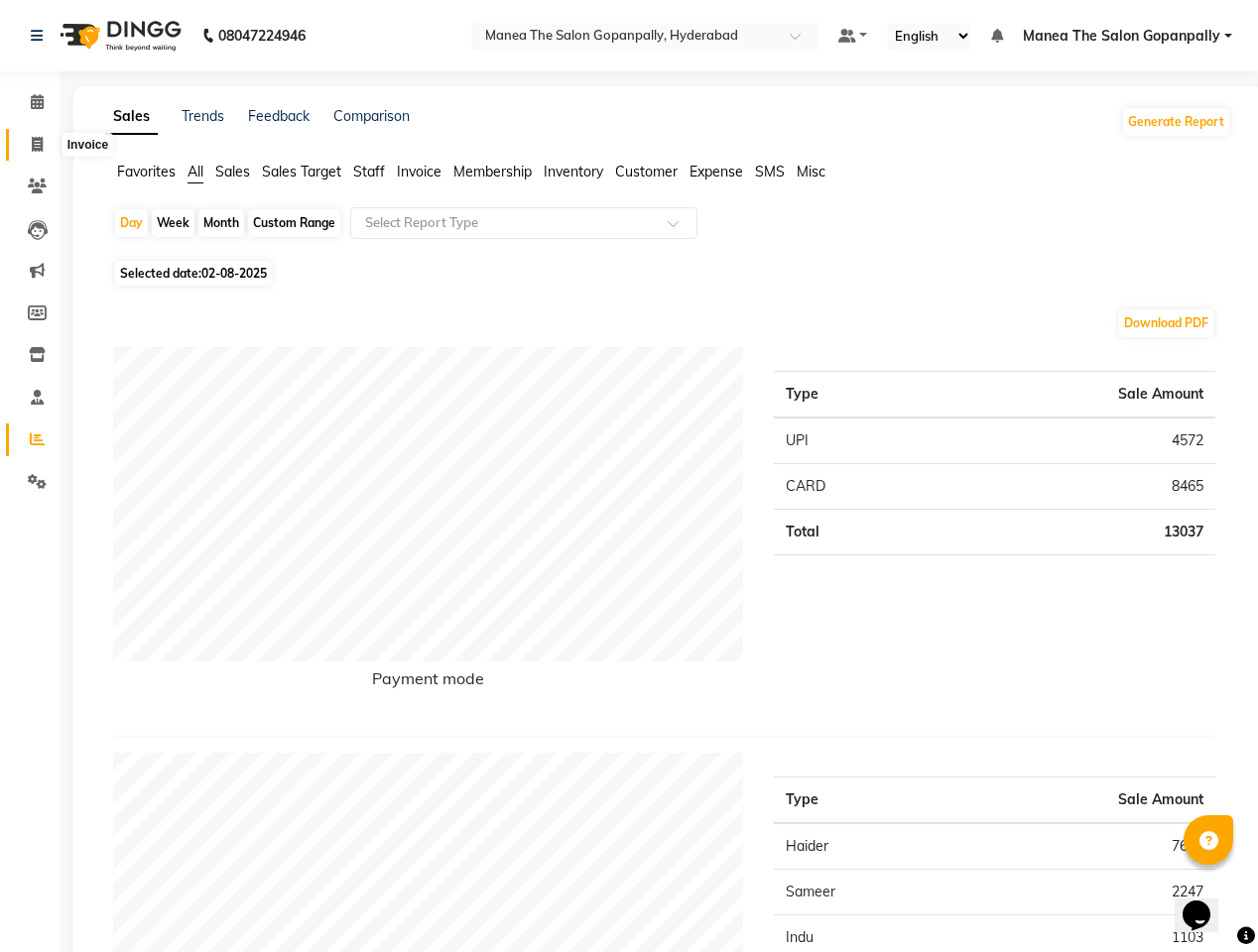 click 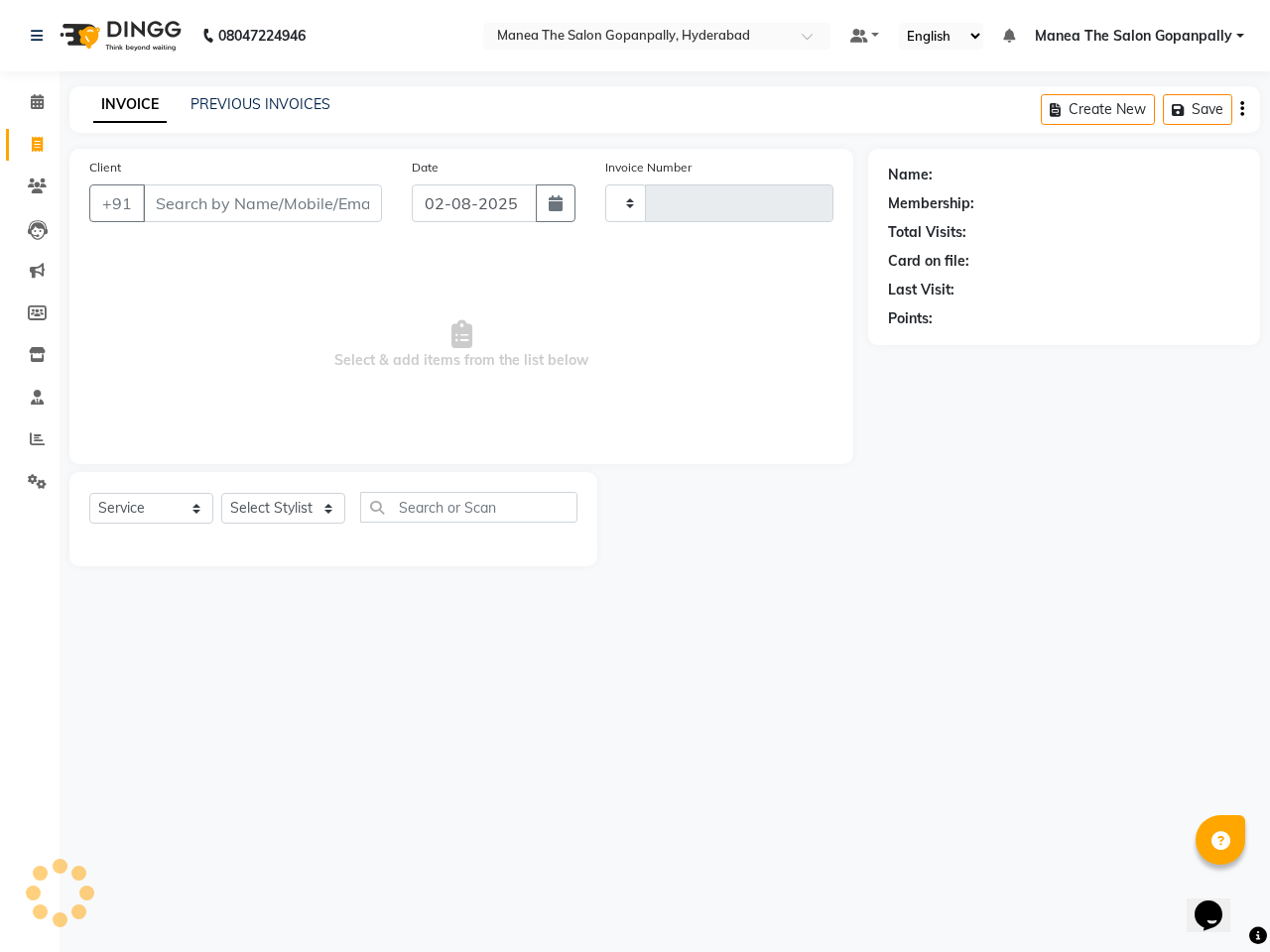 type on "2174" 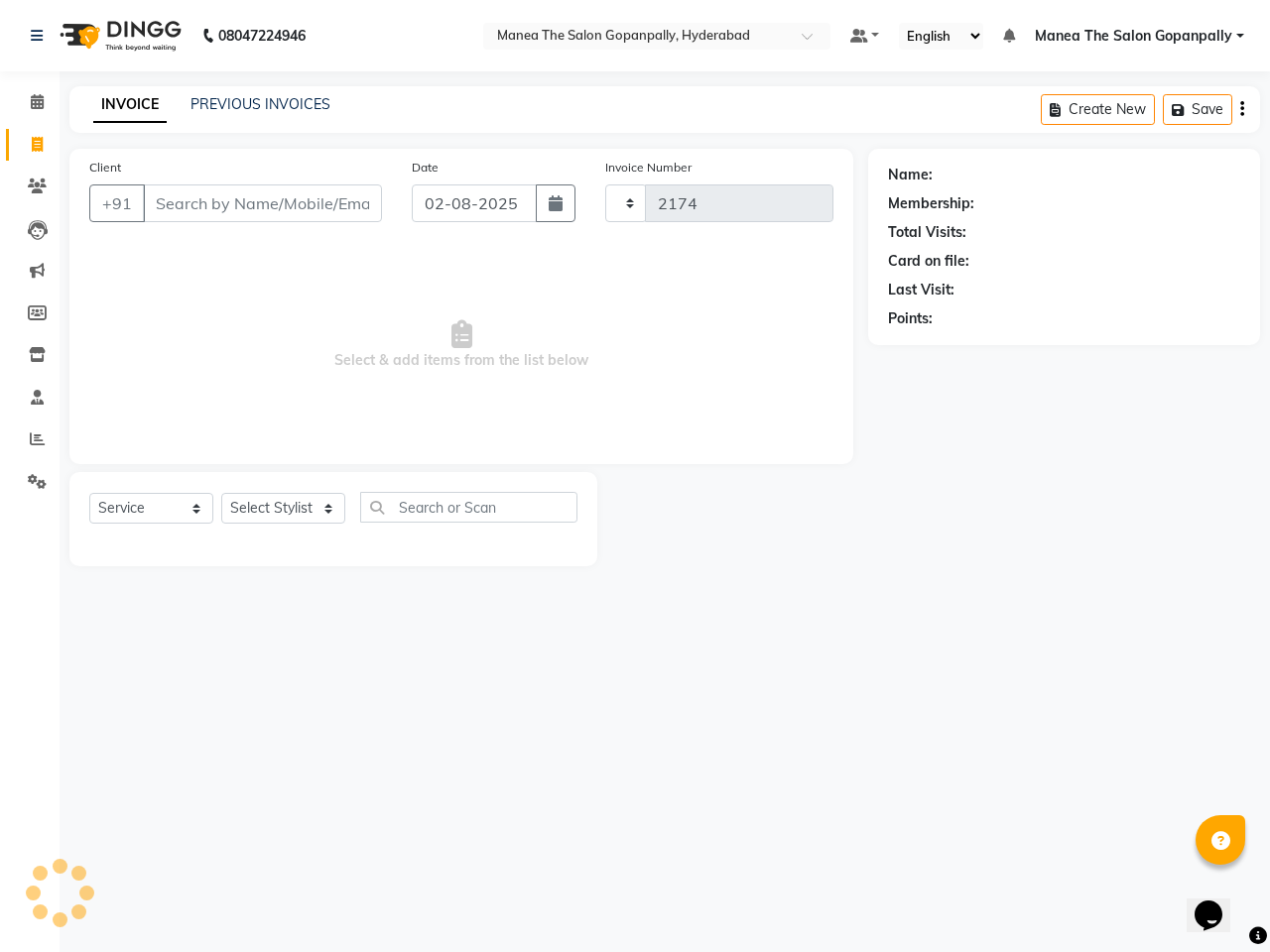 select on "7027" 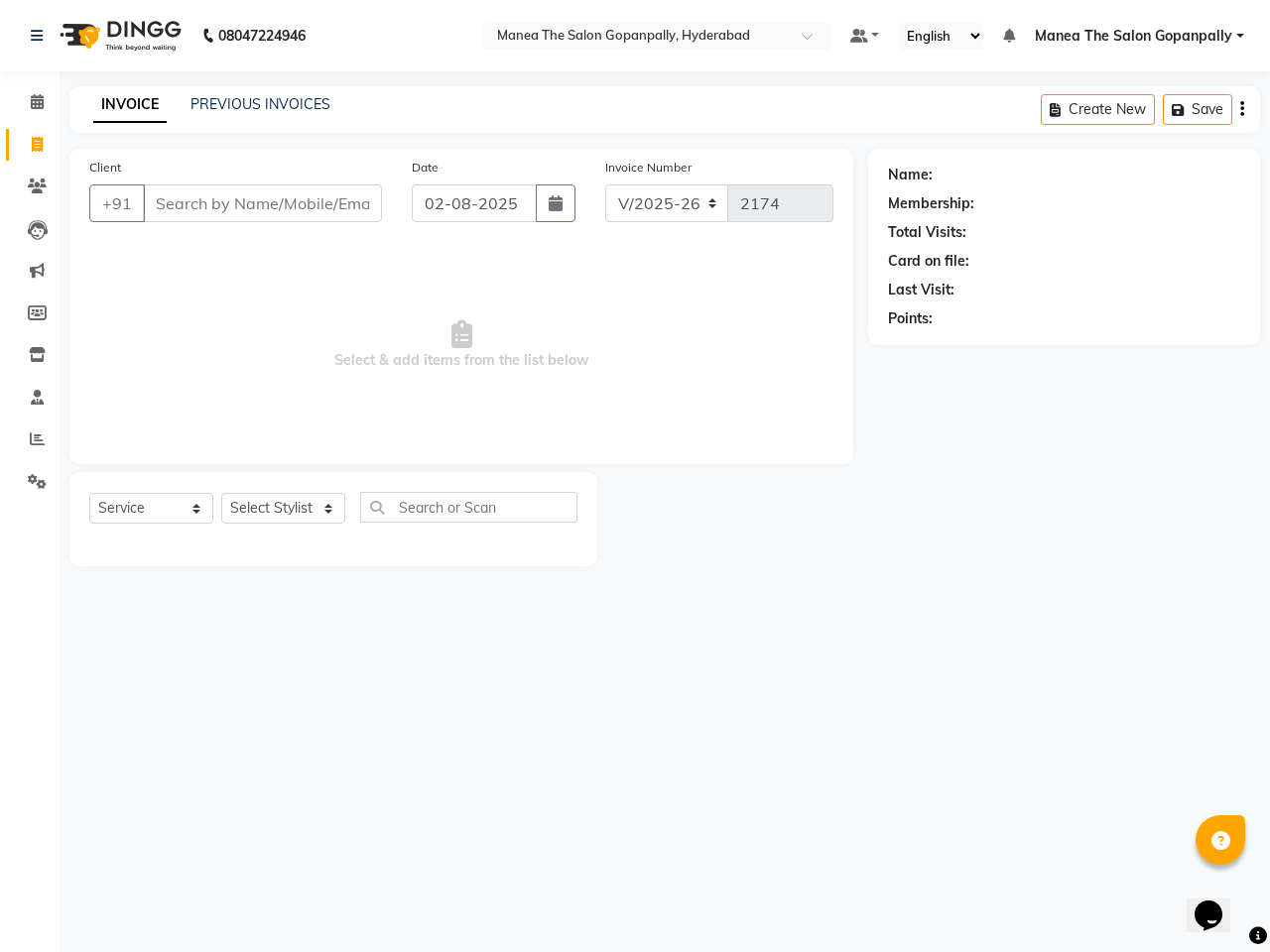 click on "Client +91" 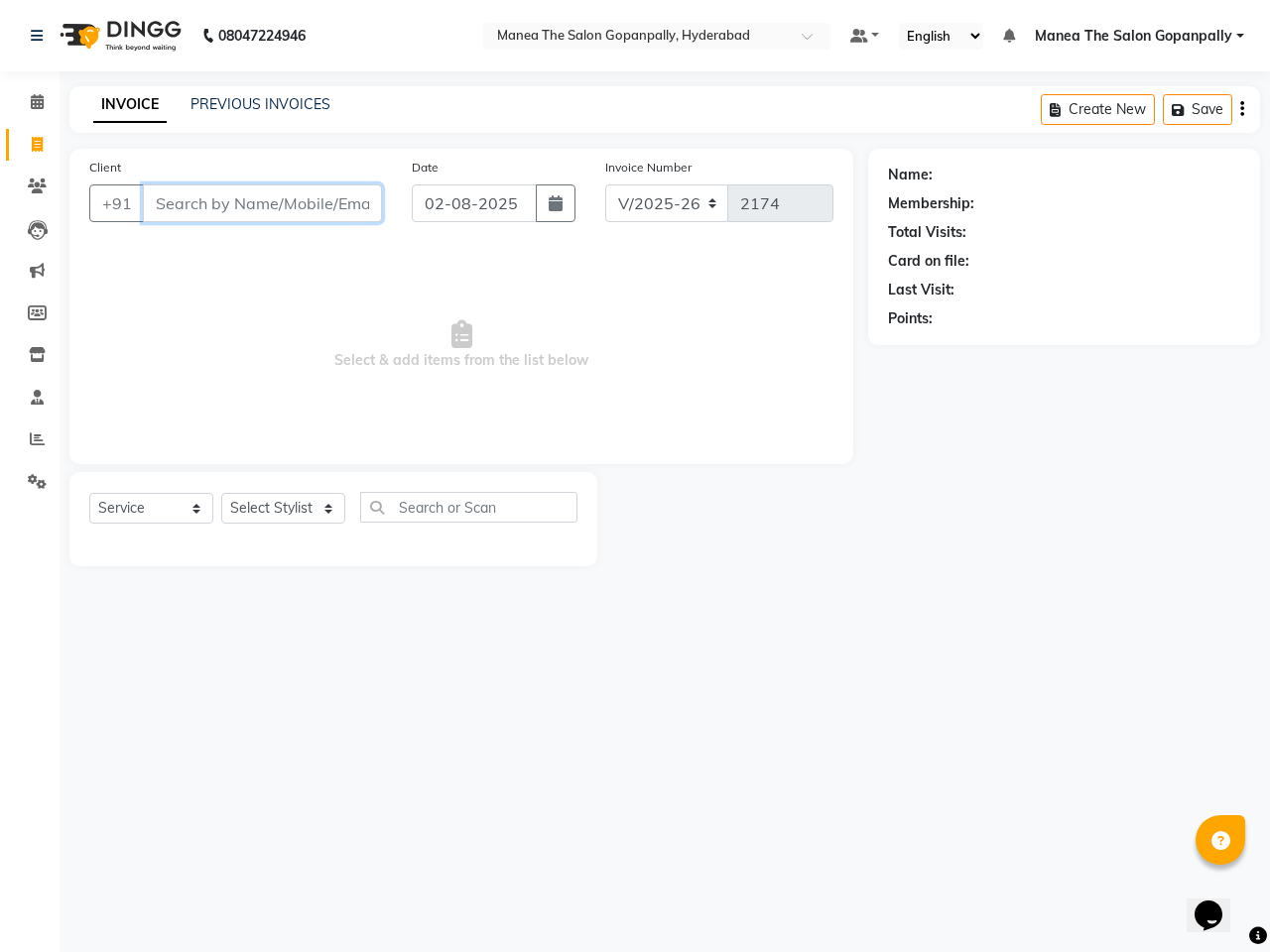 click on "Client" at bounding box center [262, 203] 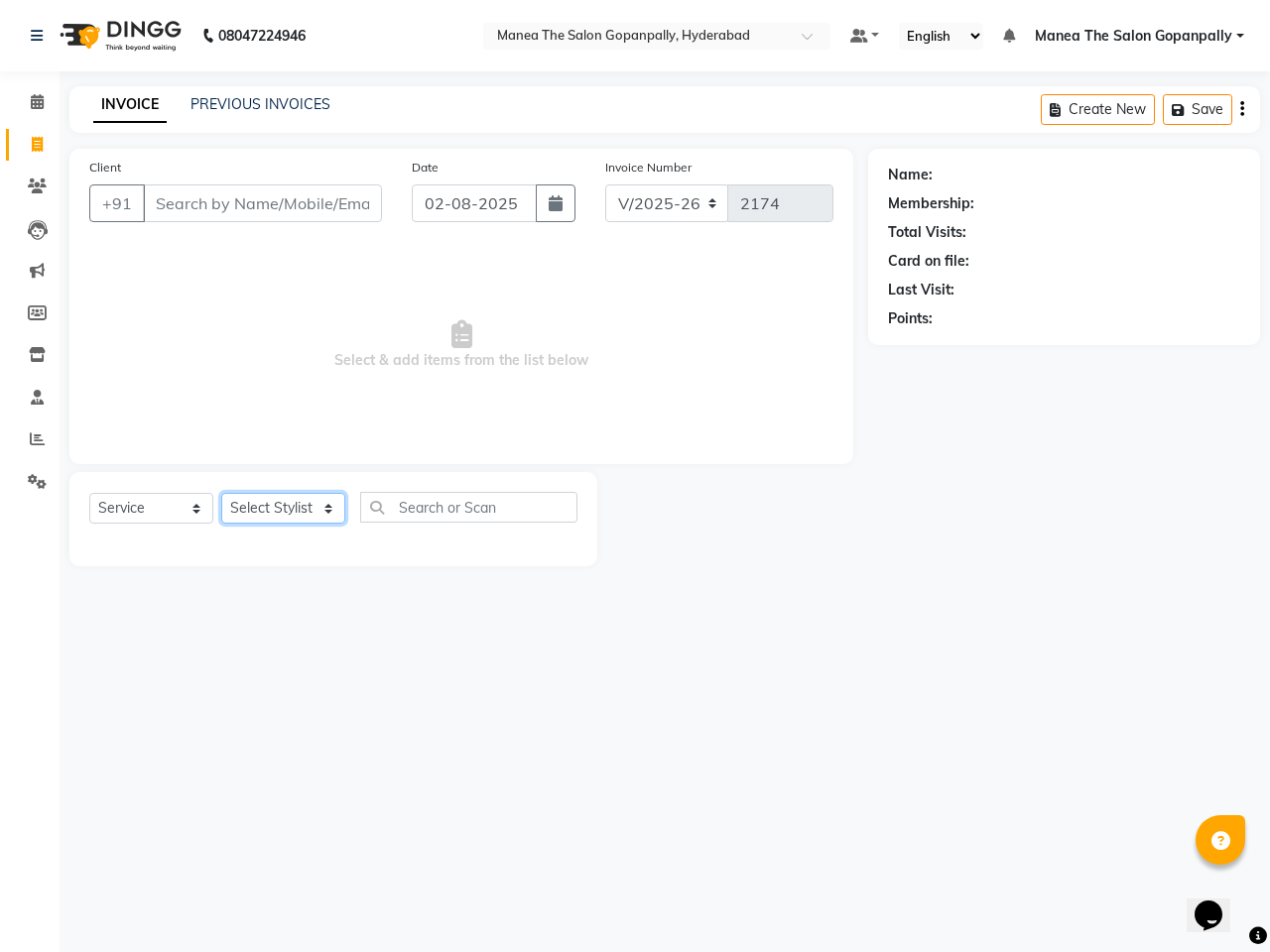 click on "Select Stylist Anand AVANTHI Haider  indu IRFAN keerthi rehan sameer saritha zubair" 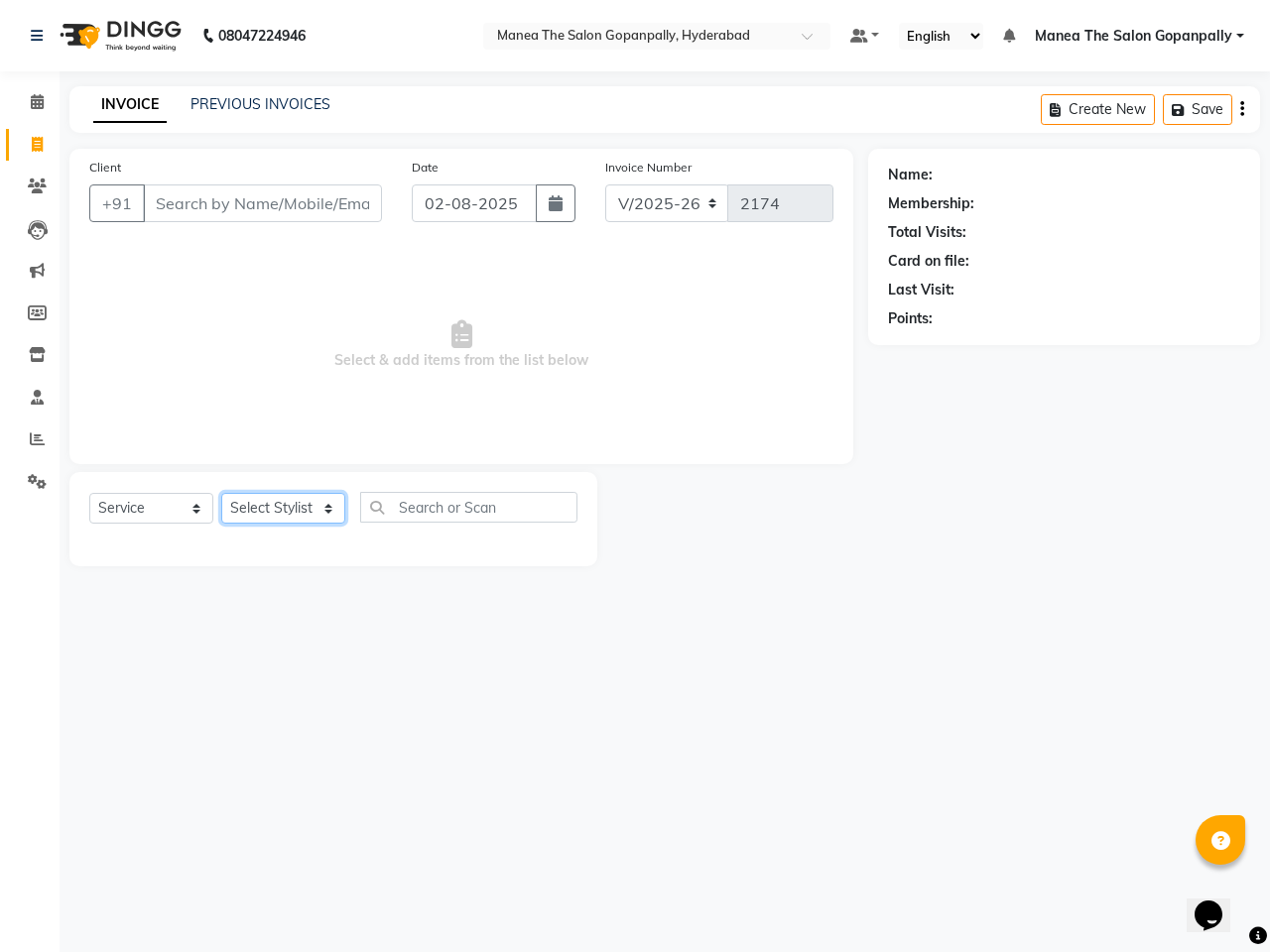 select on "77517" 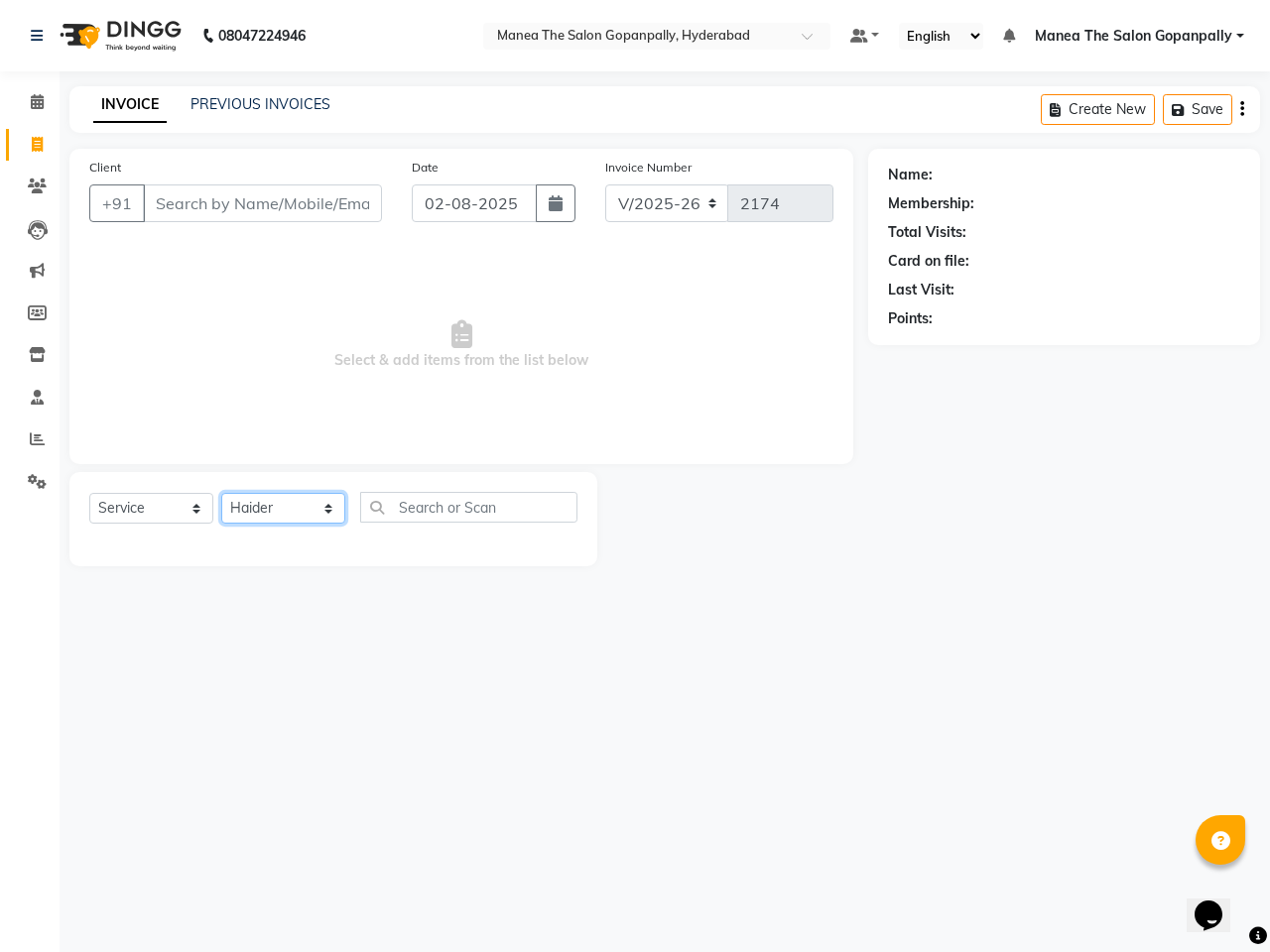 click on "Select Stylist Anand AVANTHI Haider  indu IRFAN keerthi rehan sameer saritha zubair" 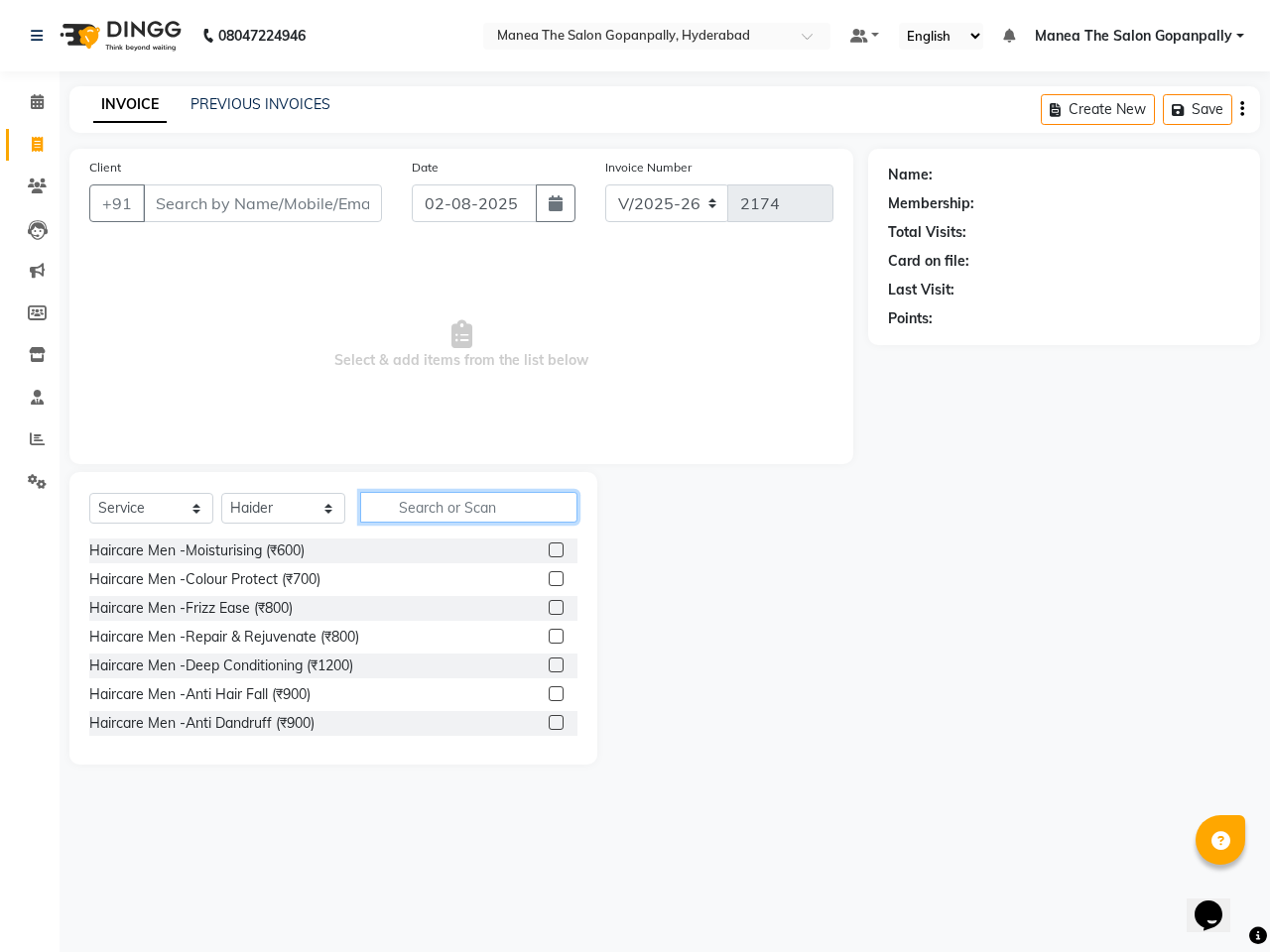 click 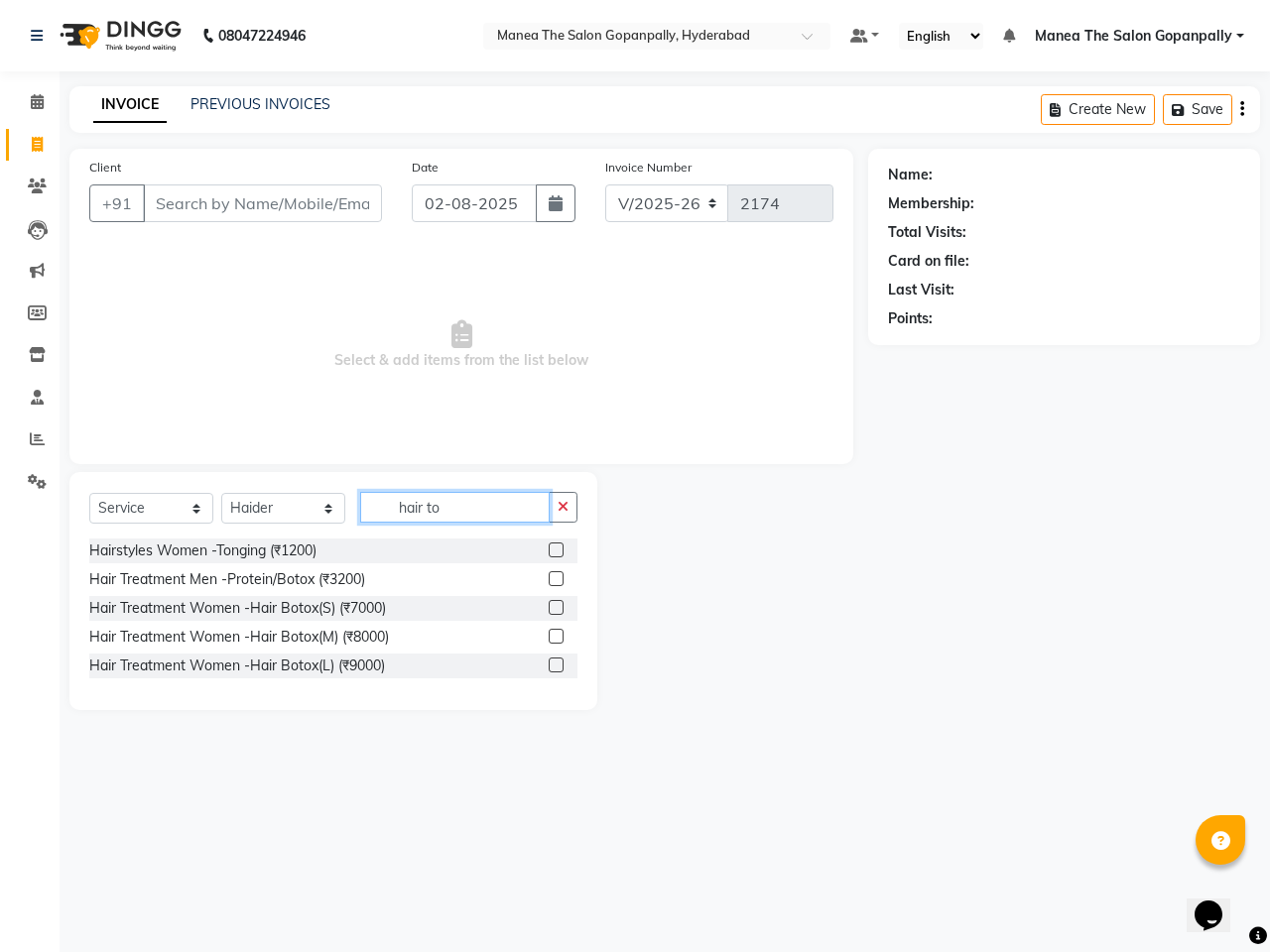 type on "hair to" 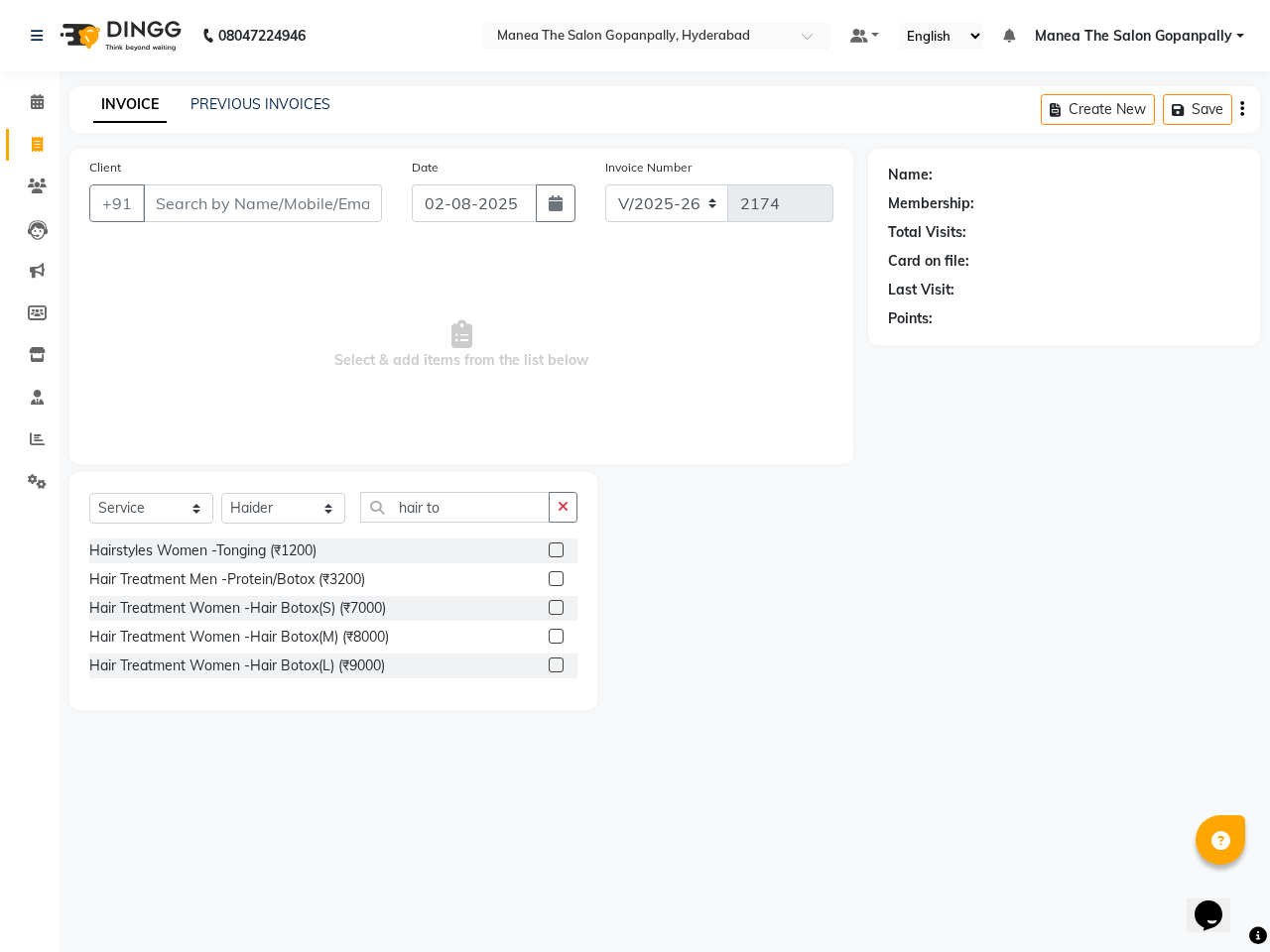 click 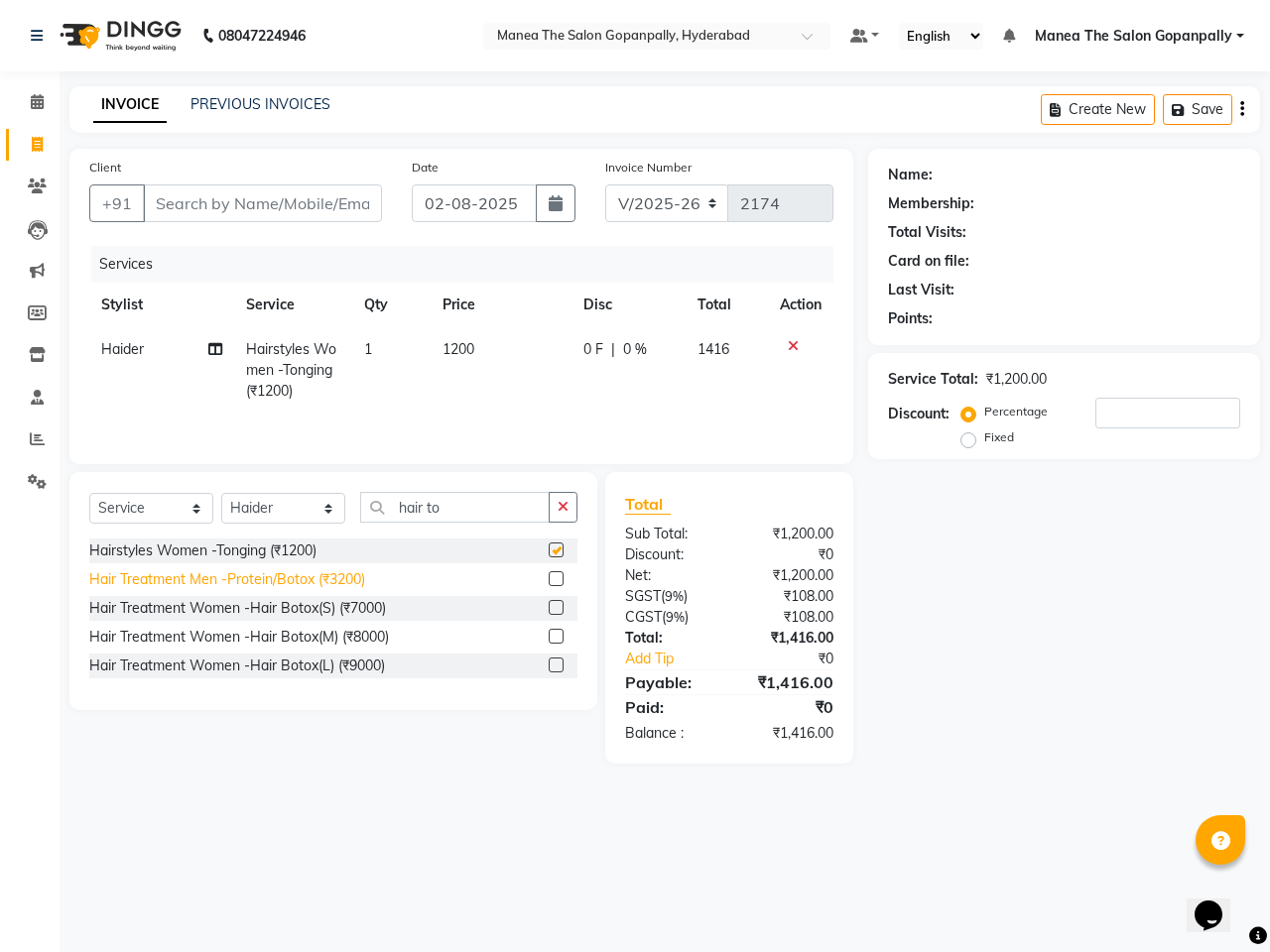 checkbox on "false" 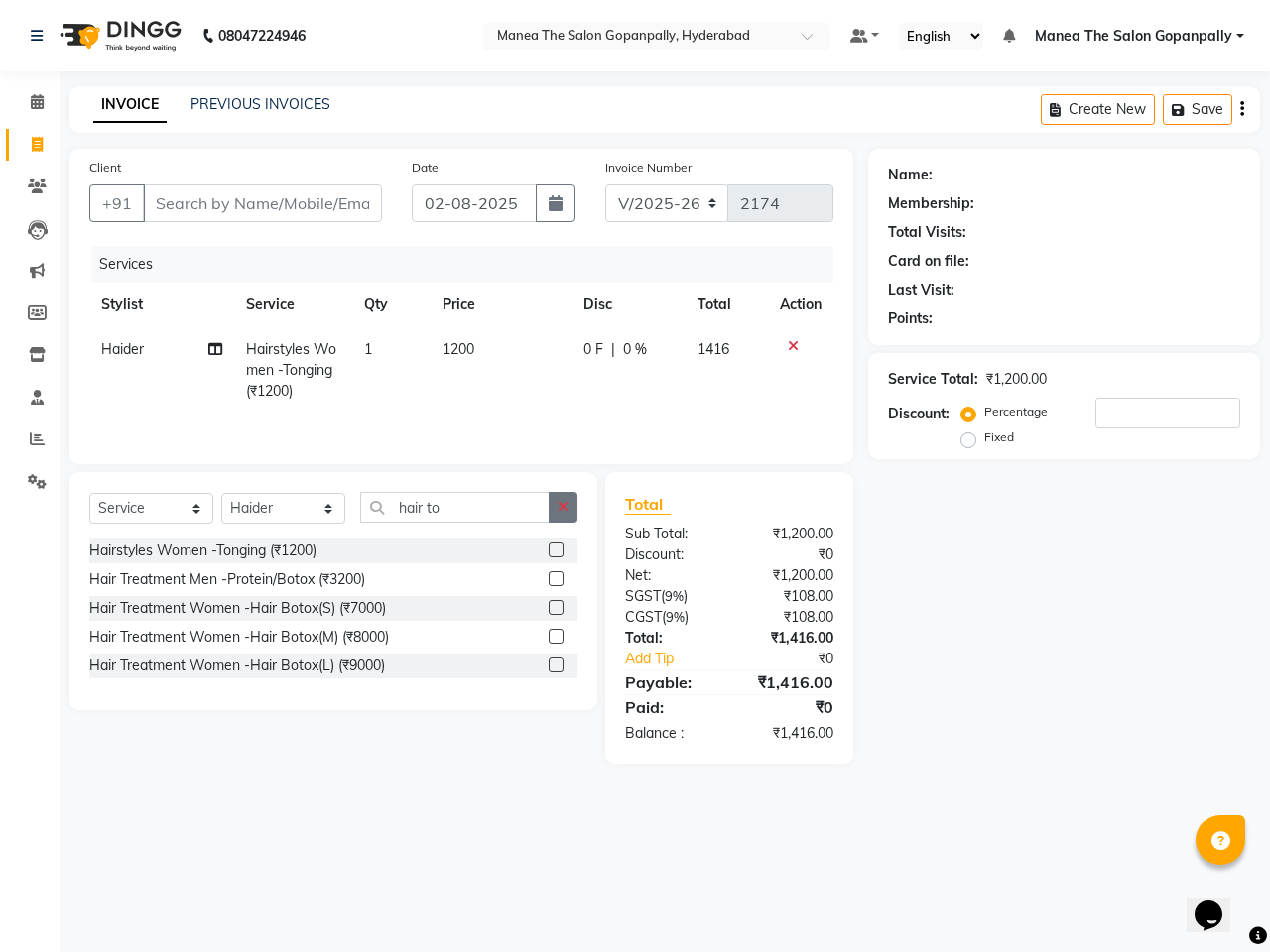click 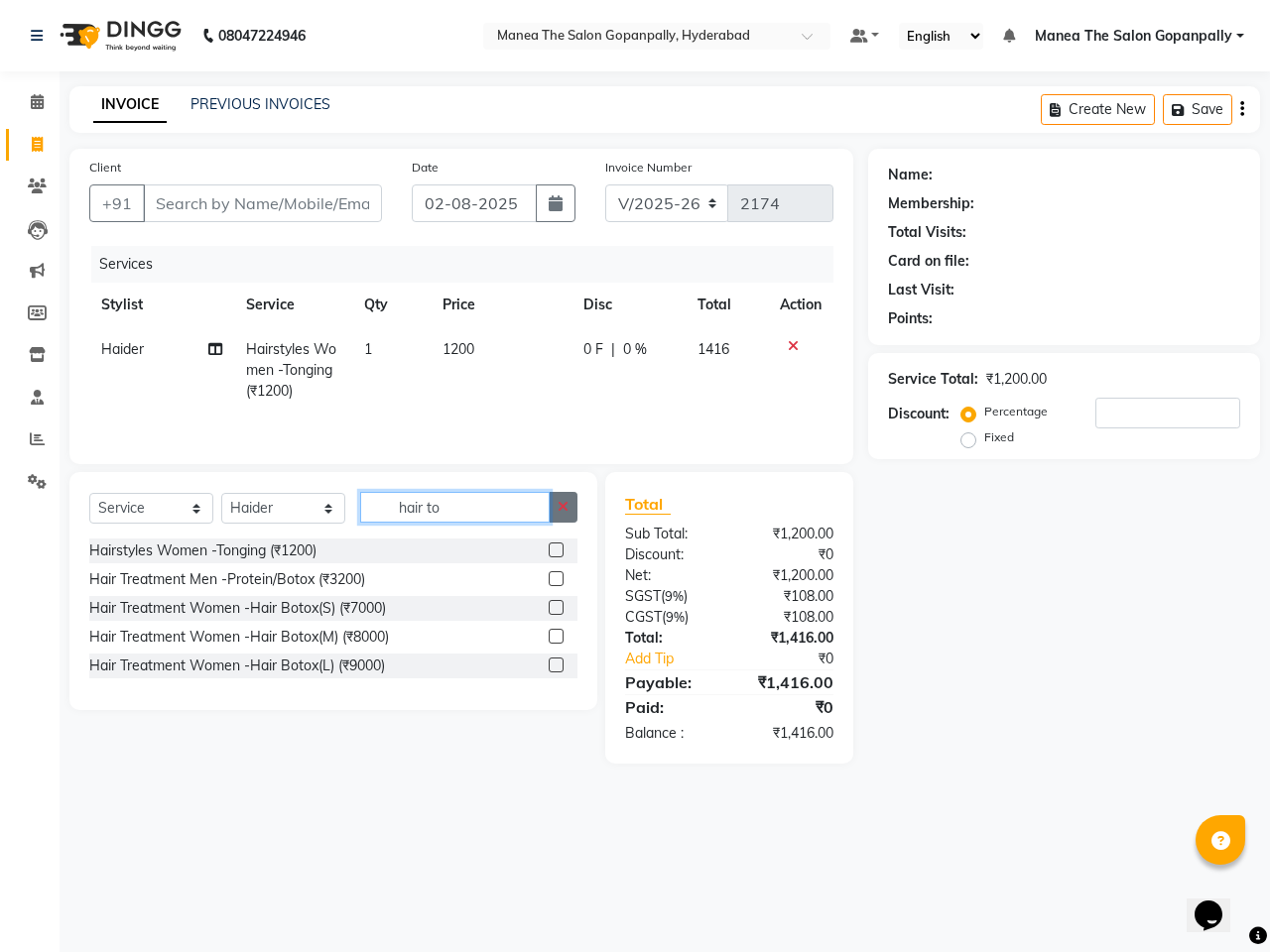 type 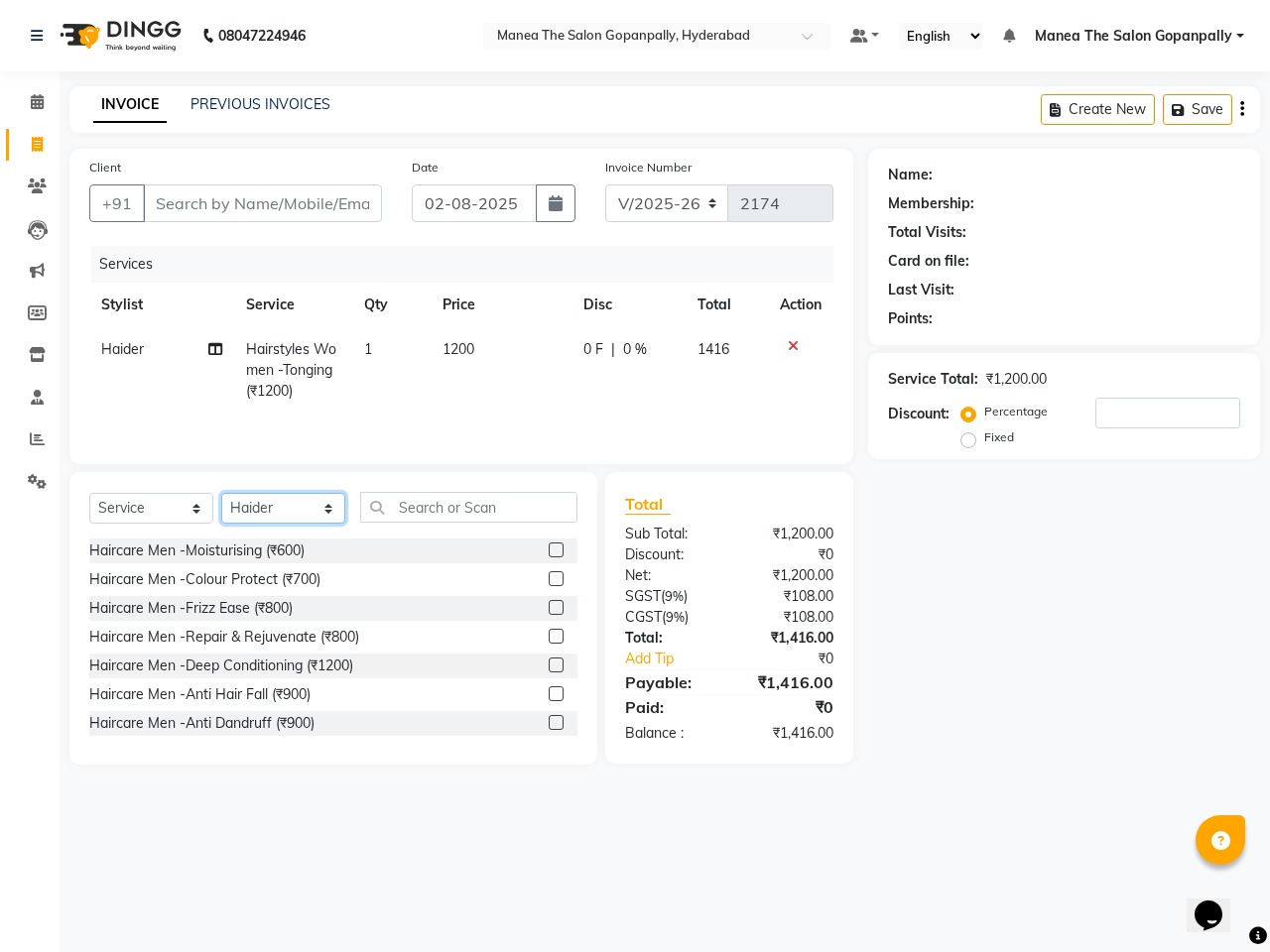 click on "Select Stylist Anand AVANTHI Haider  indu IRFAN keerthi rehan sameer saritha zubair" 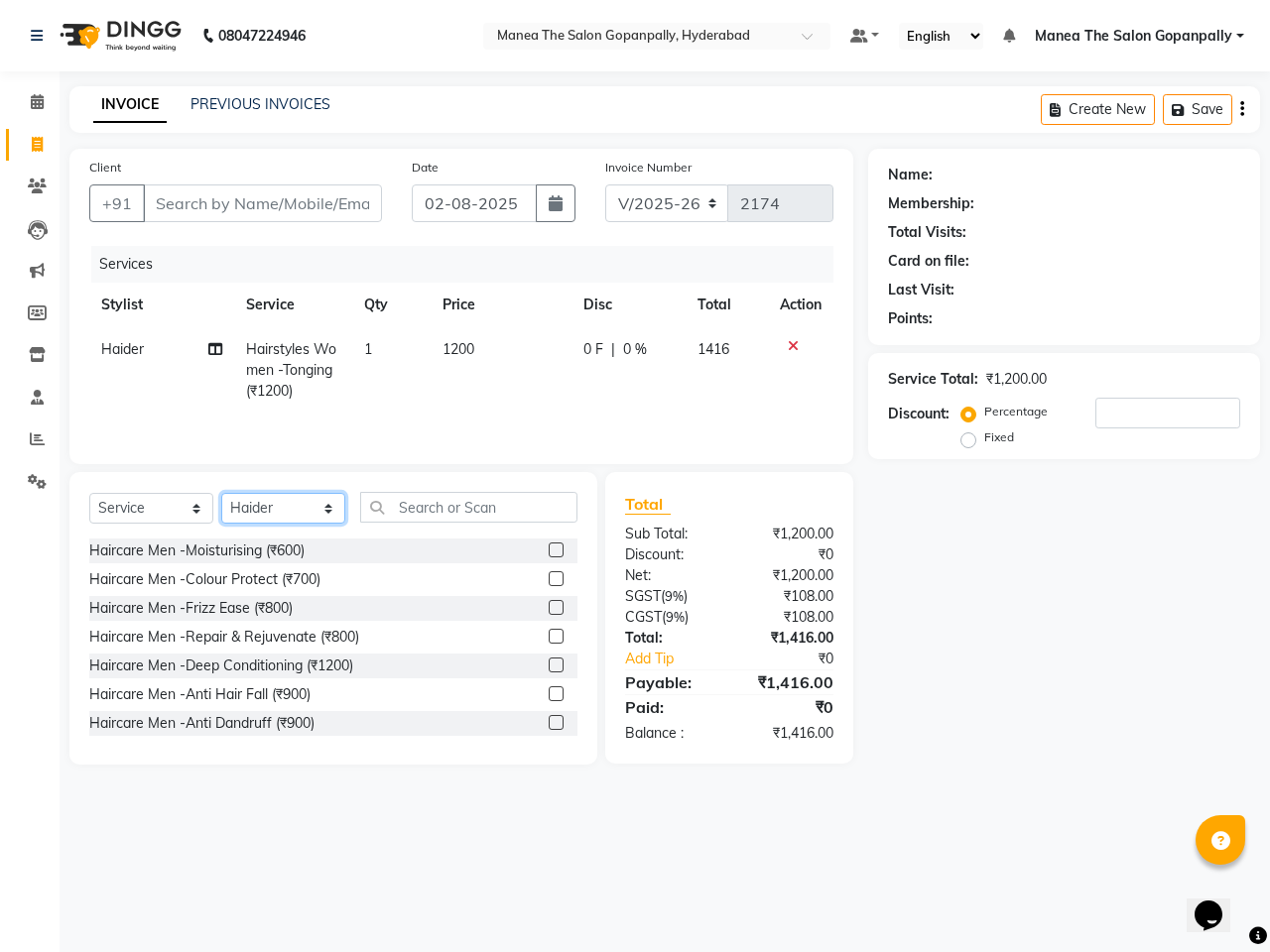 select on "83653" 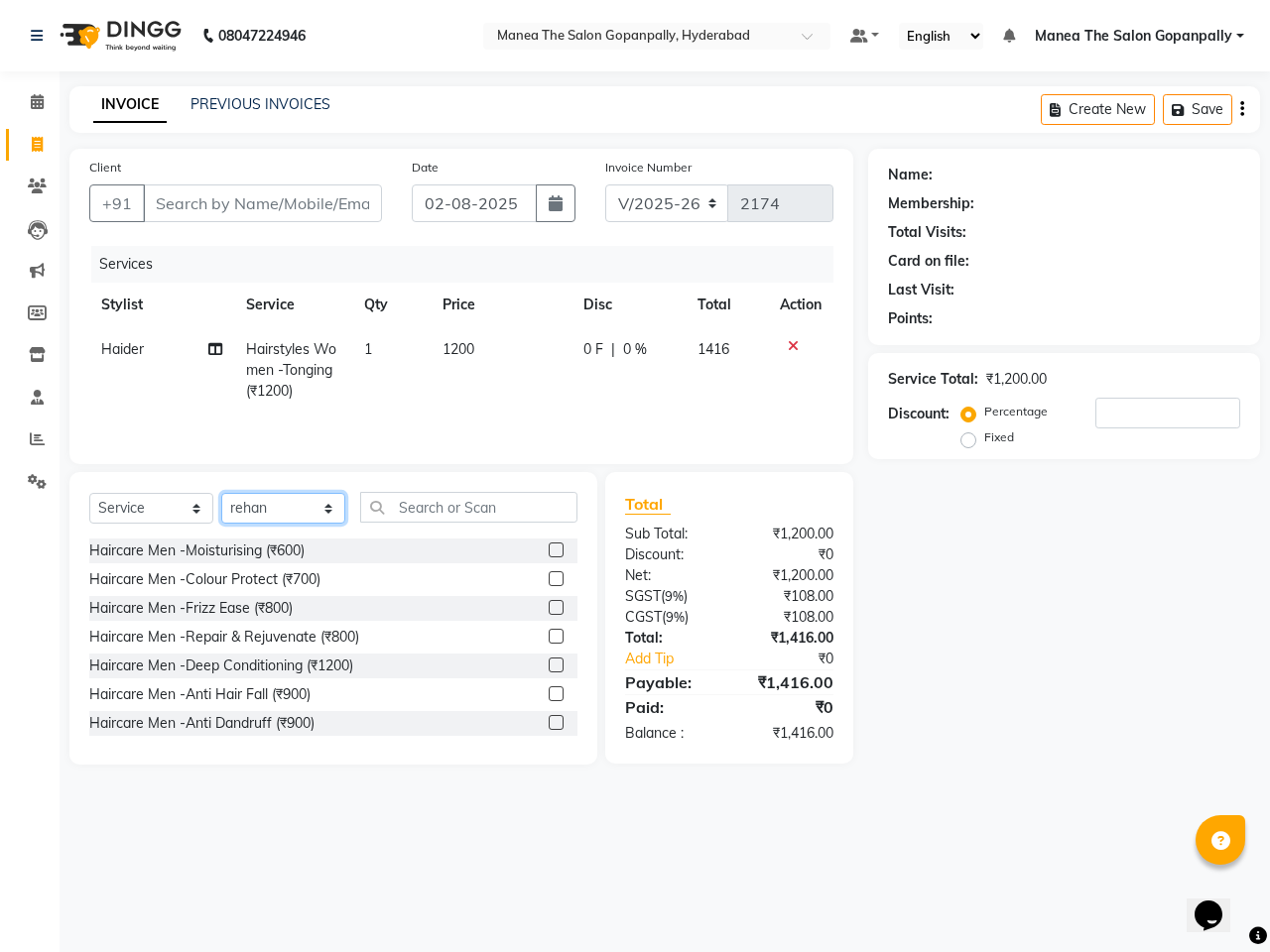 click on "Select Stylist Anand AVANTHI Haider  indu IRFAN keerthi rehan sameer saritha zubair" 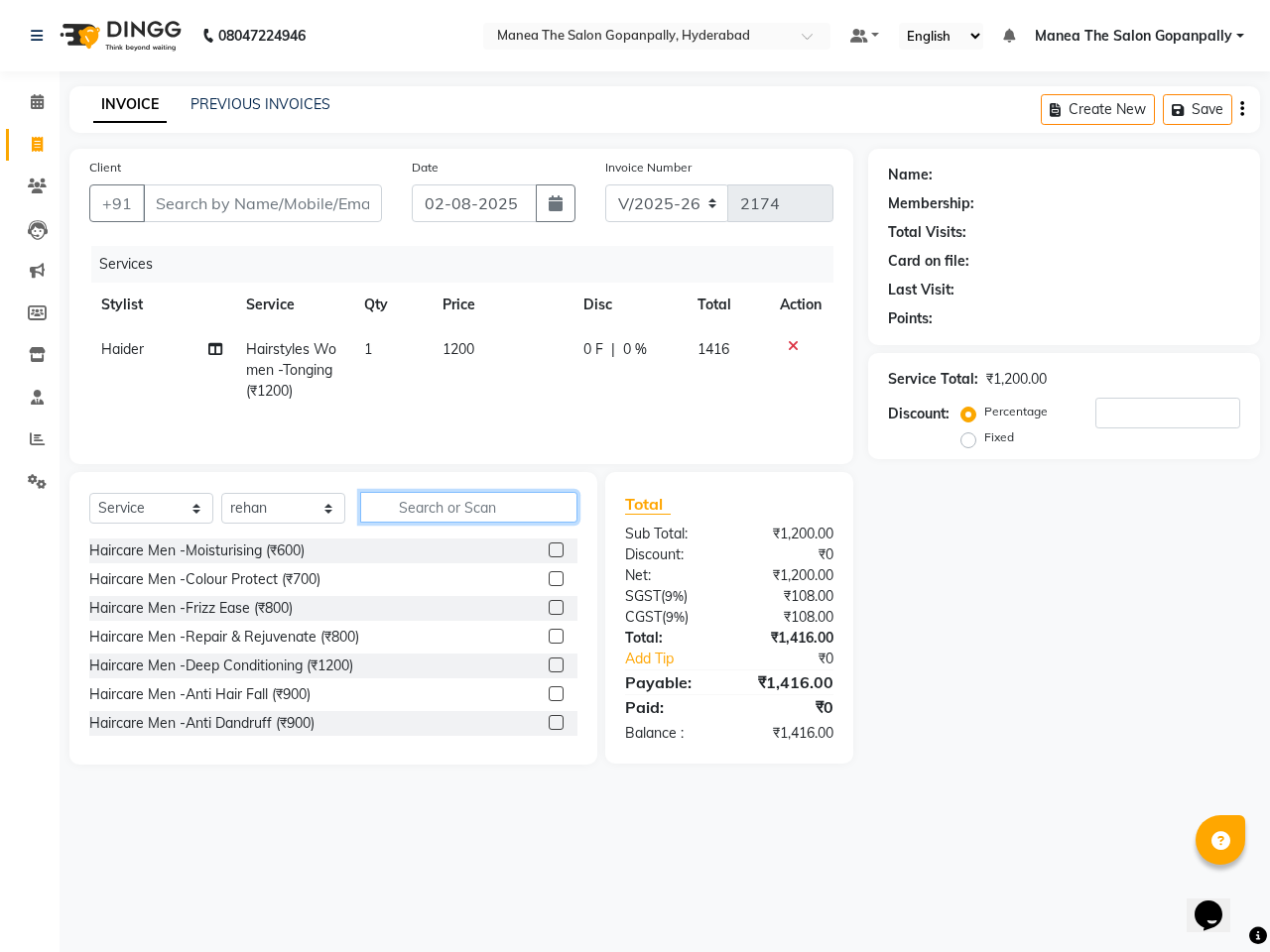 click 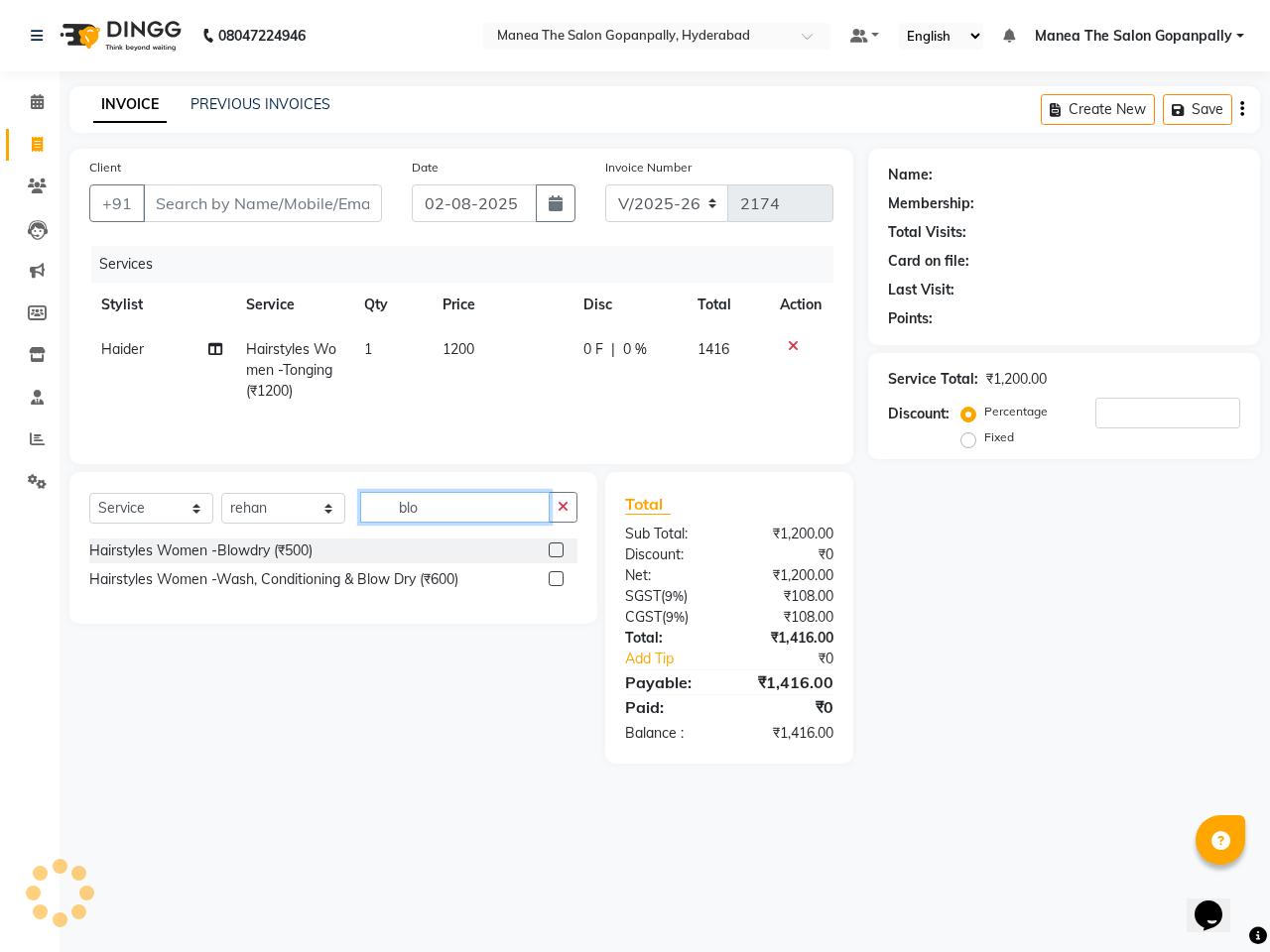 type on "blo" 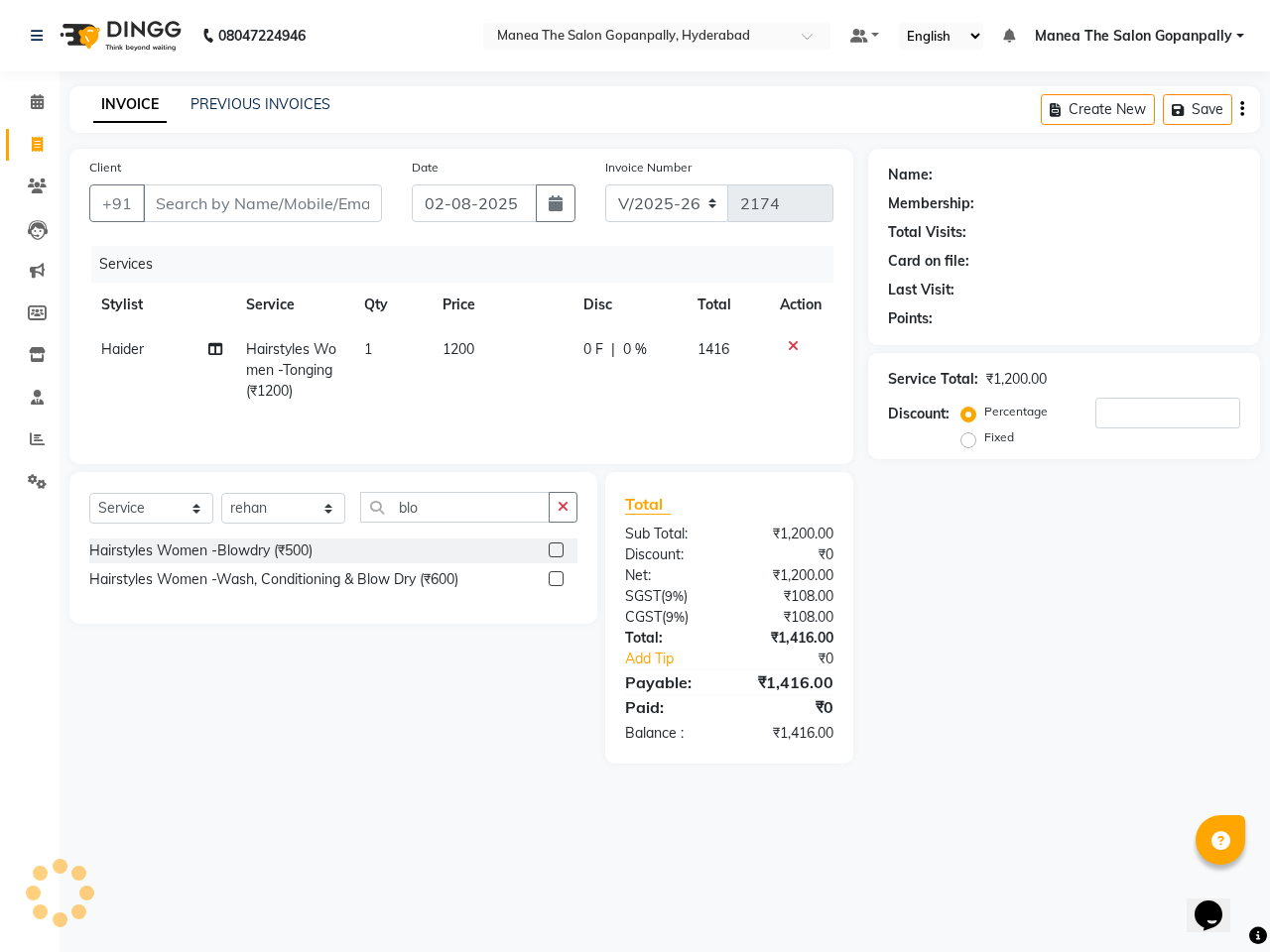 click 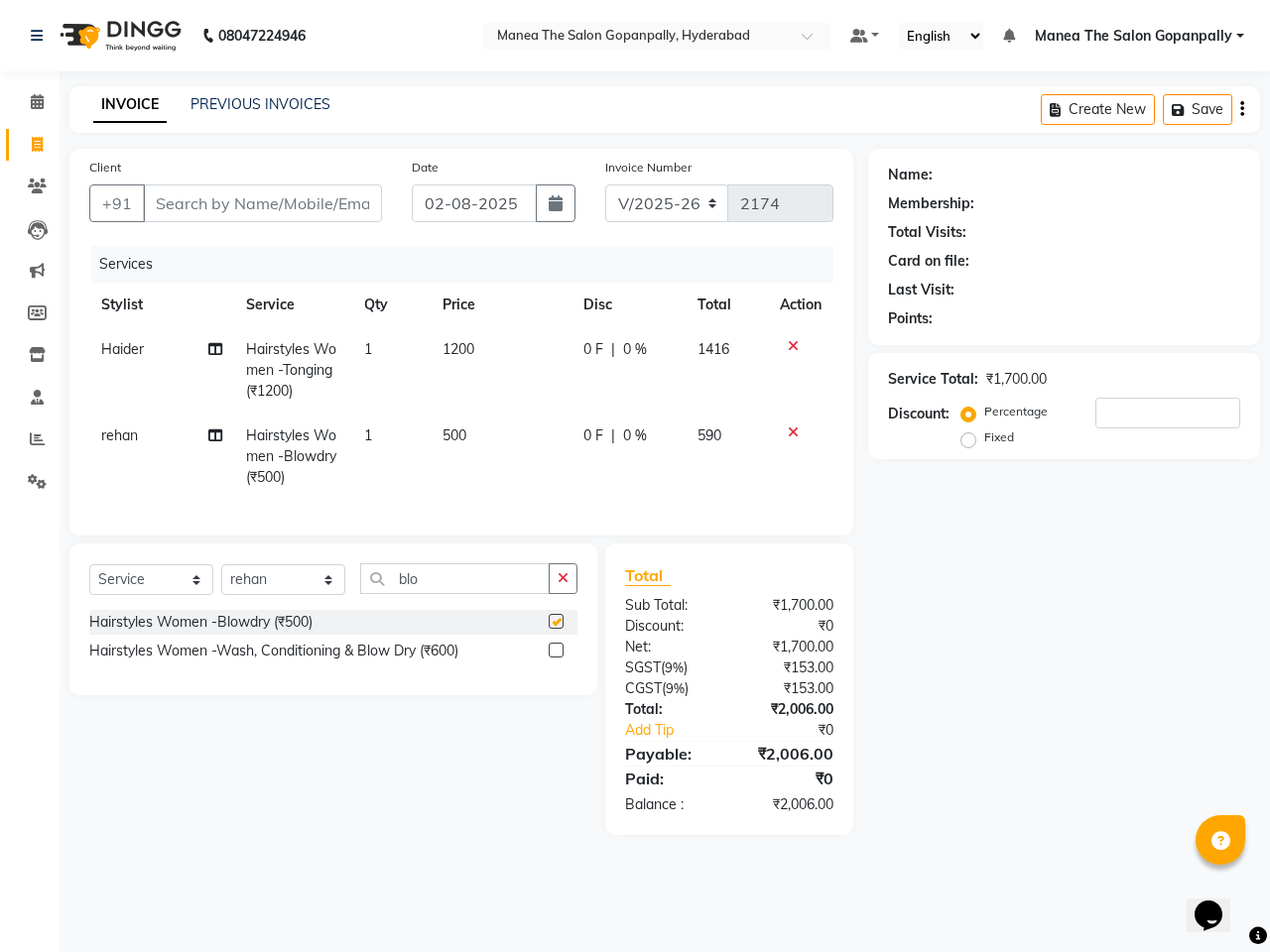 checkbox on "false" 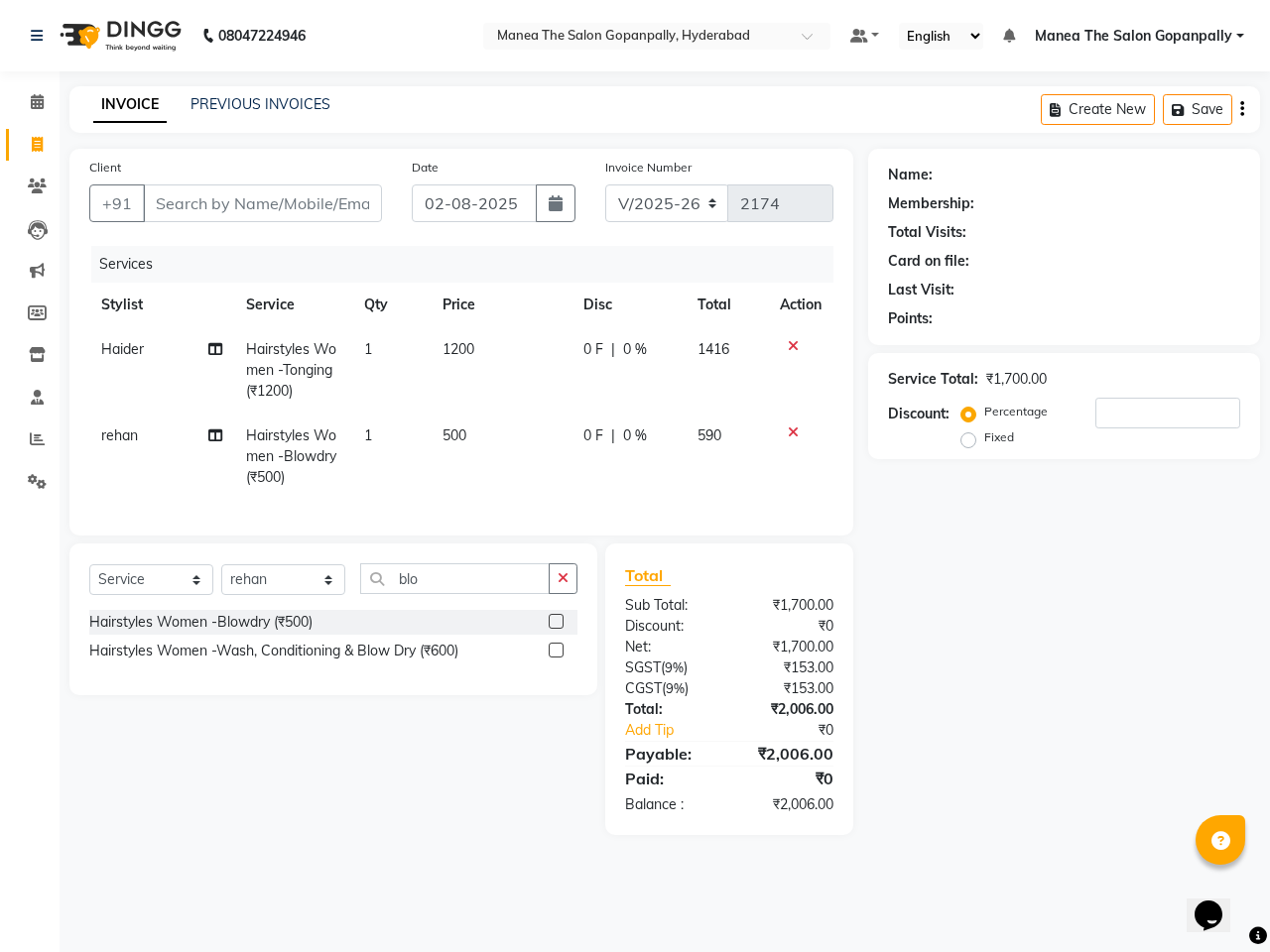 click on "500" 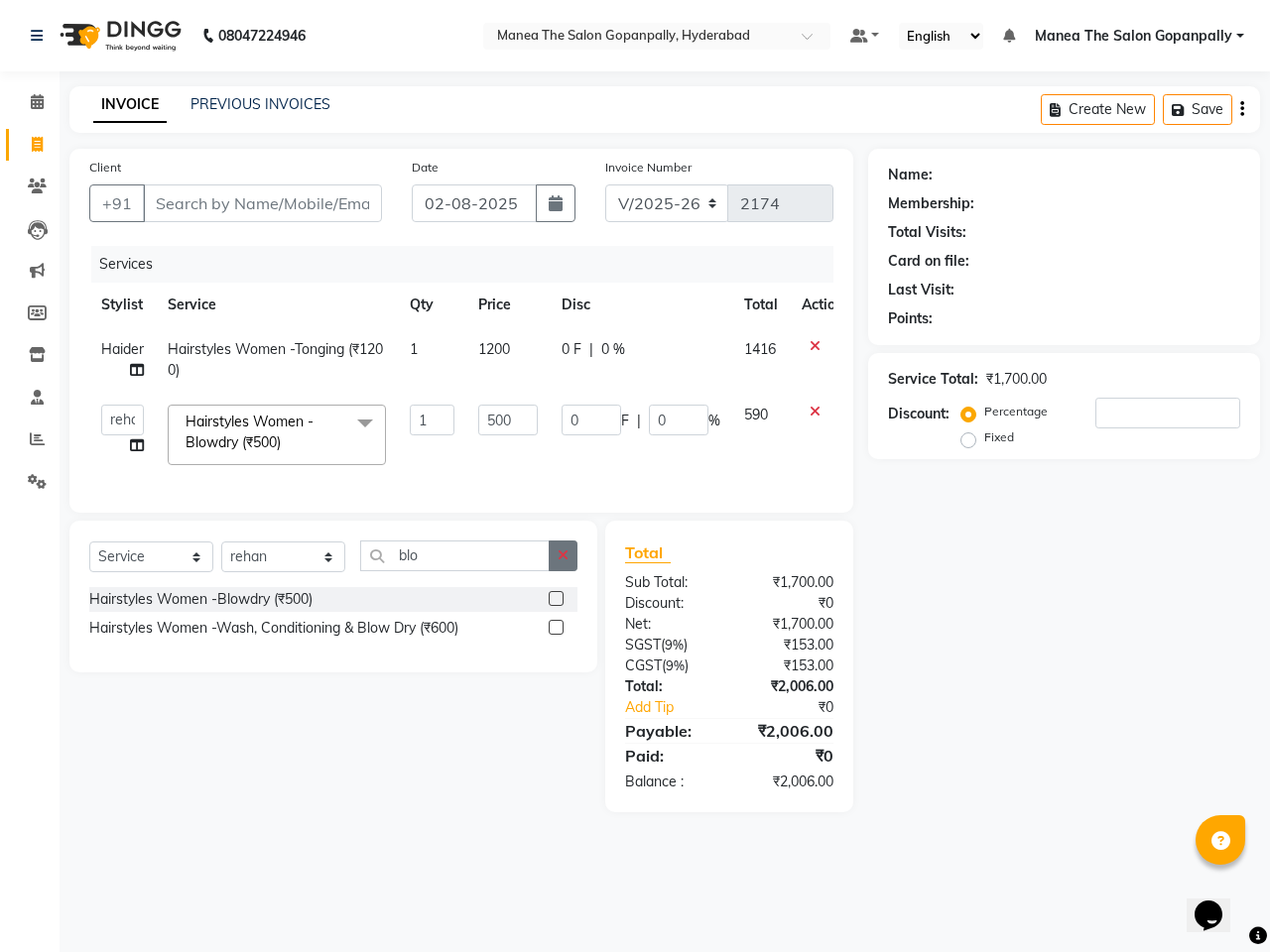 click 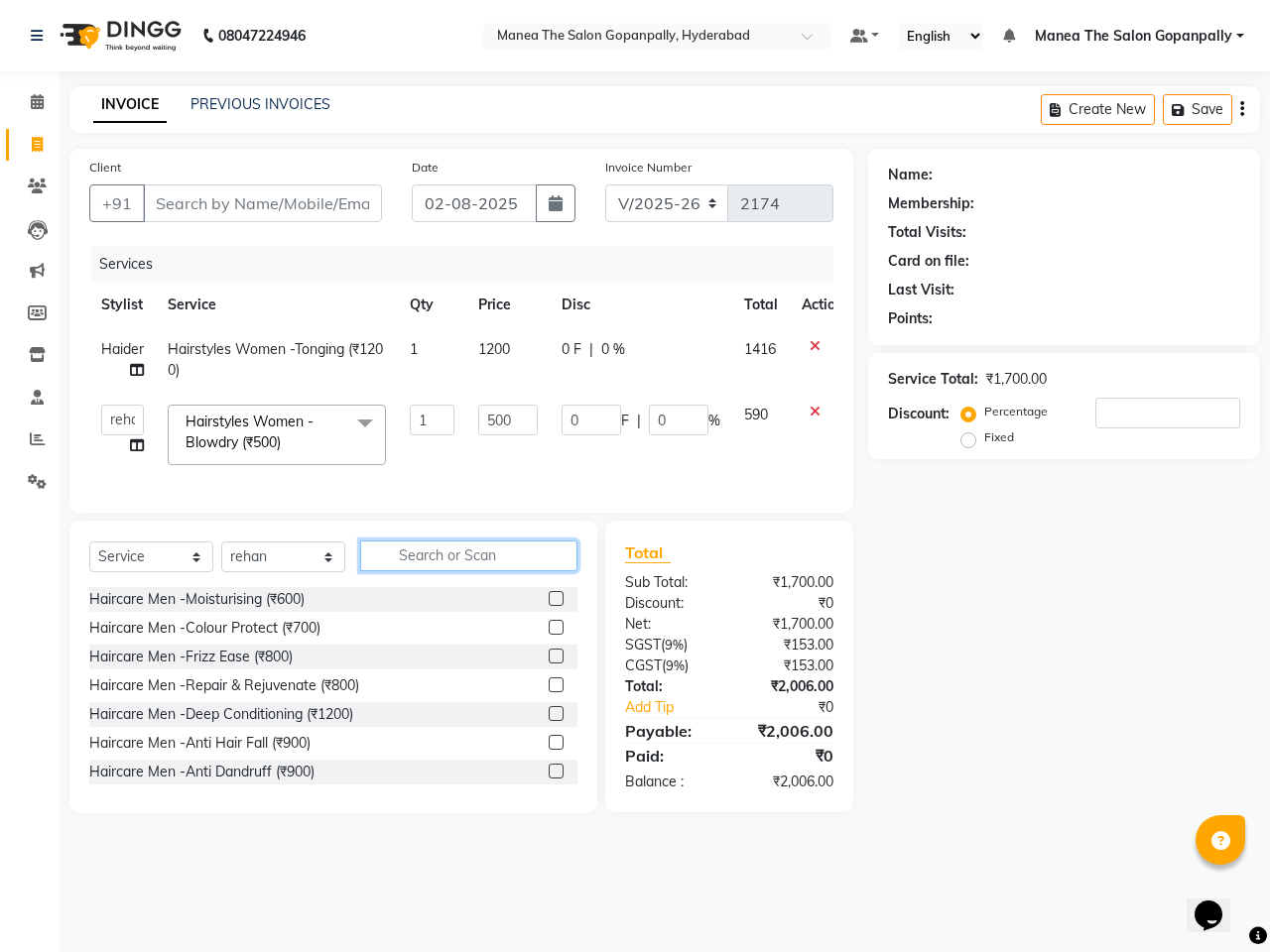 click 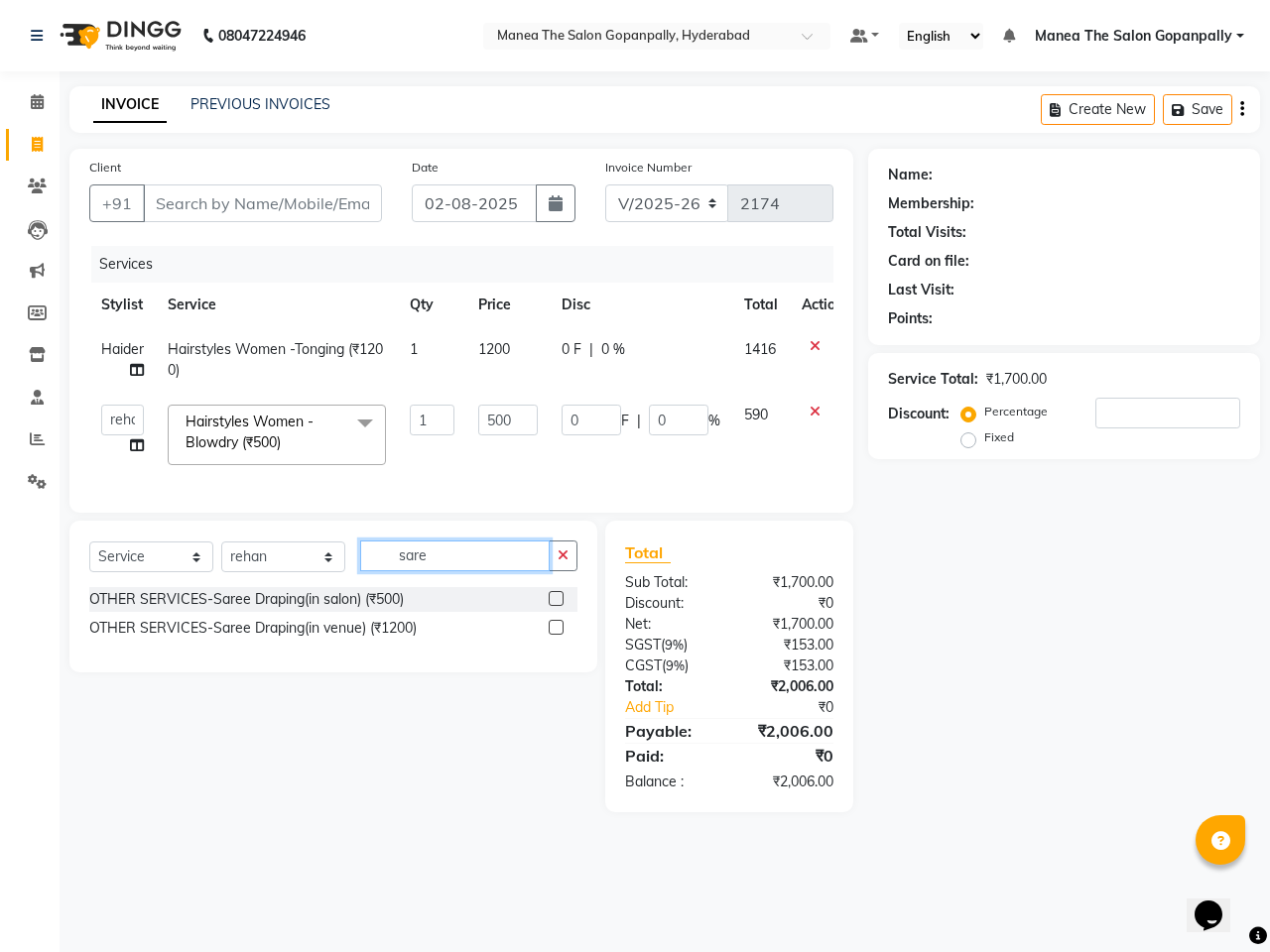 type on "sare" 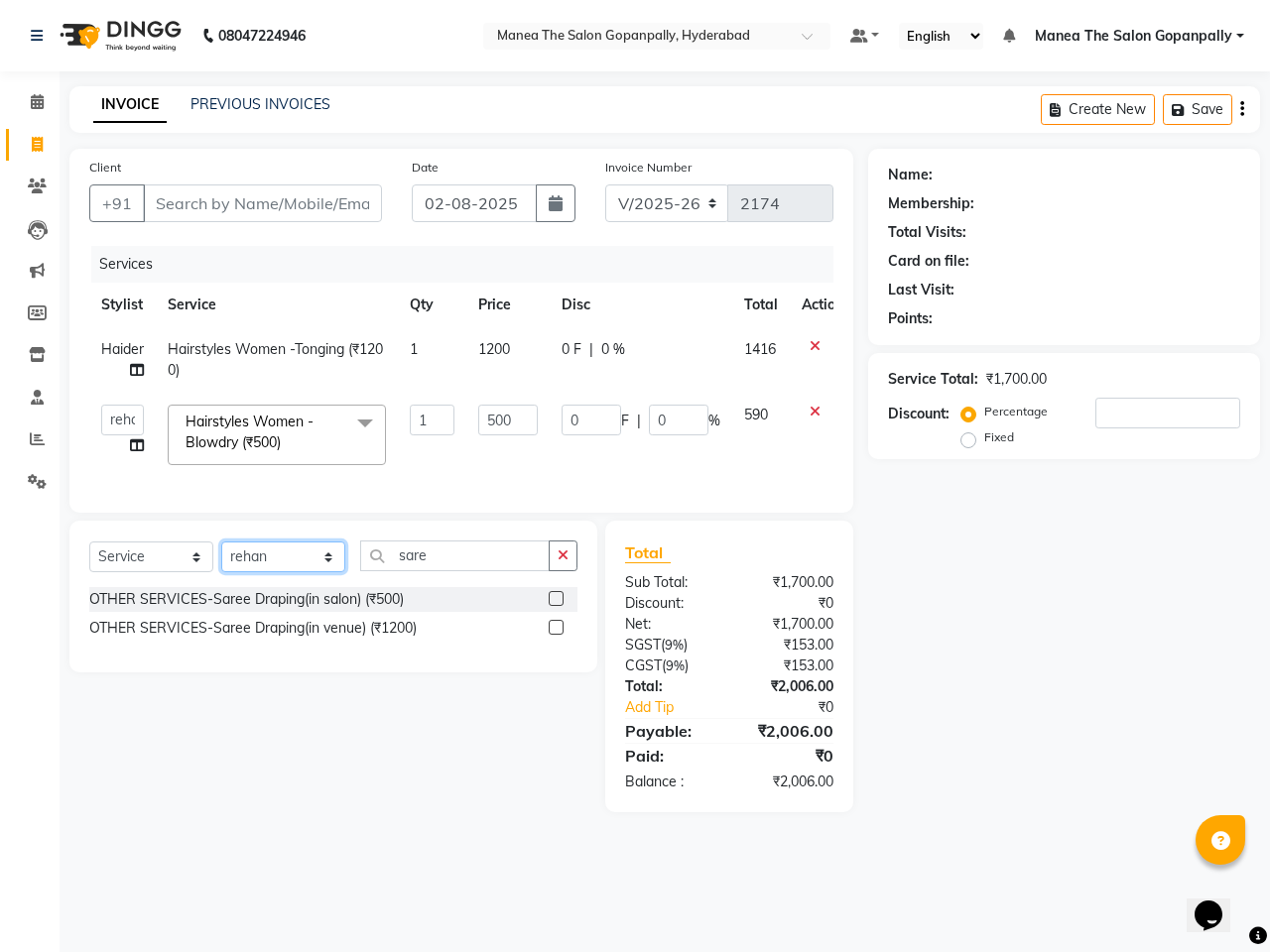 click on "Select Stylist Anand AVANTHI Haider  indu IRFAN keerthi rehan sameer saritha zubair" 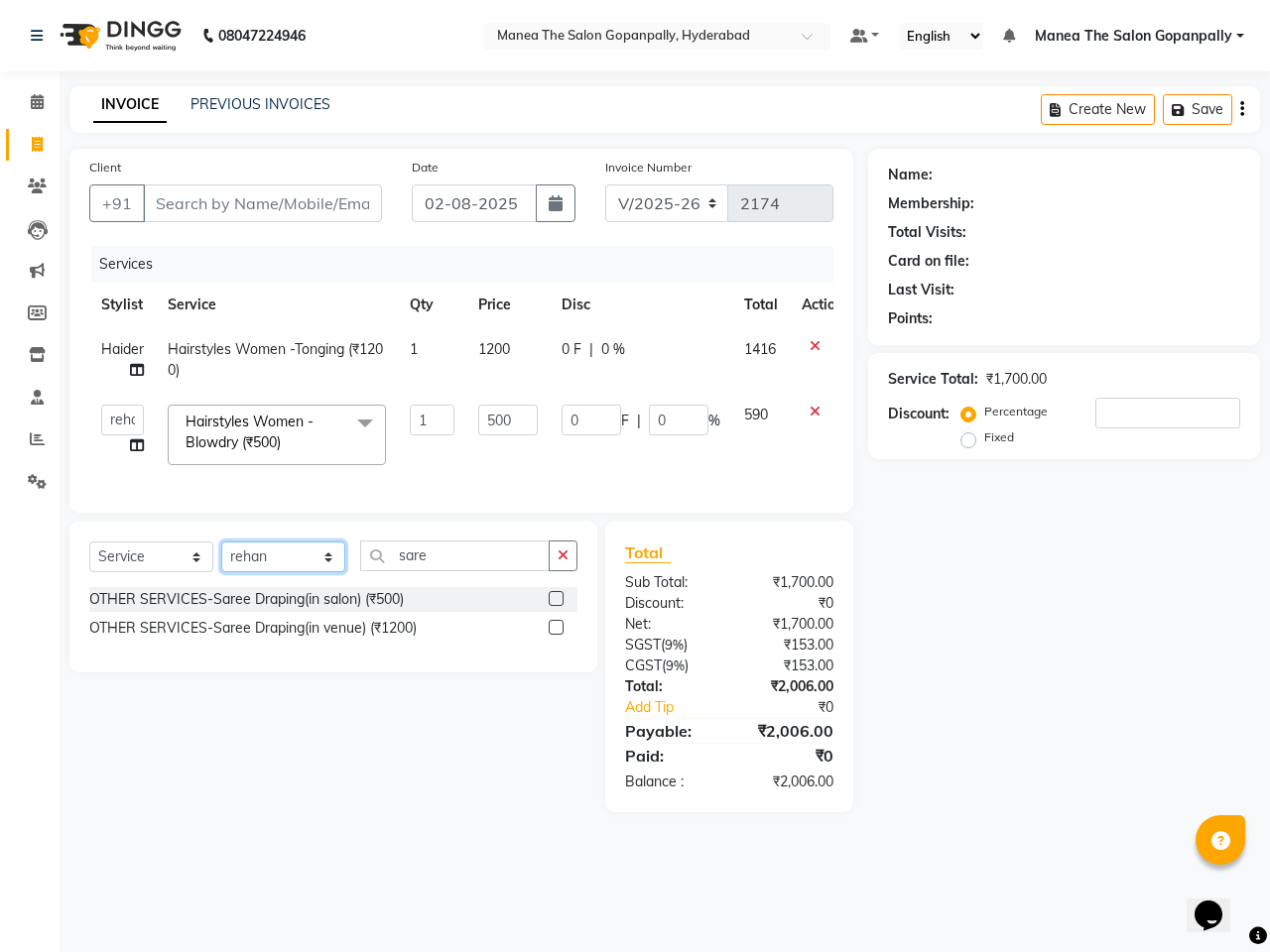 select on "83768" 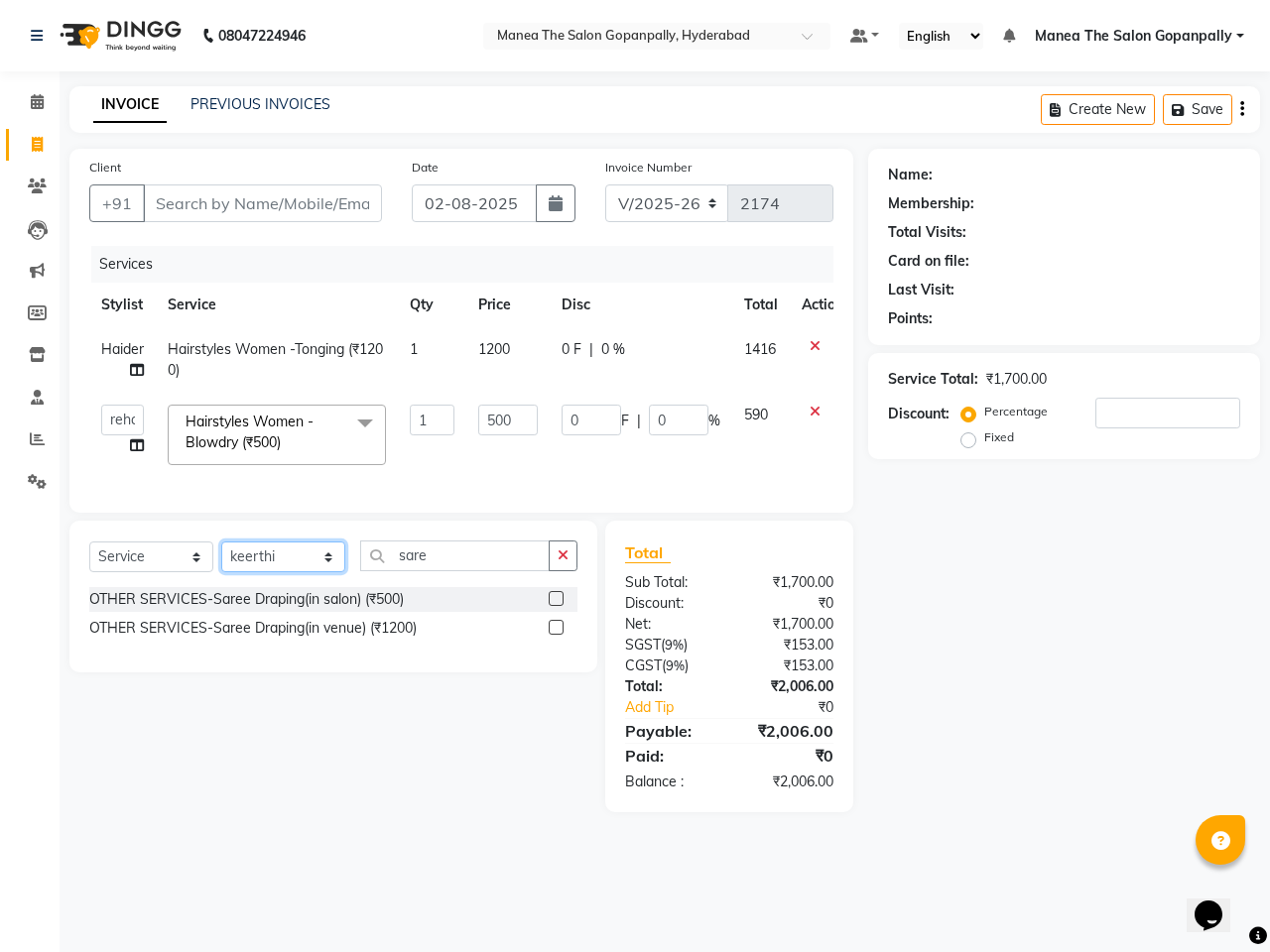 click on "Select Stylist Anand AVANTHI Haider  indu IRFAN keerthi rehan sameer saritha zubair" 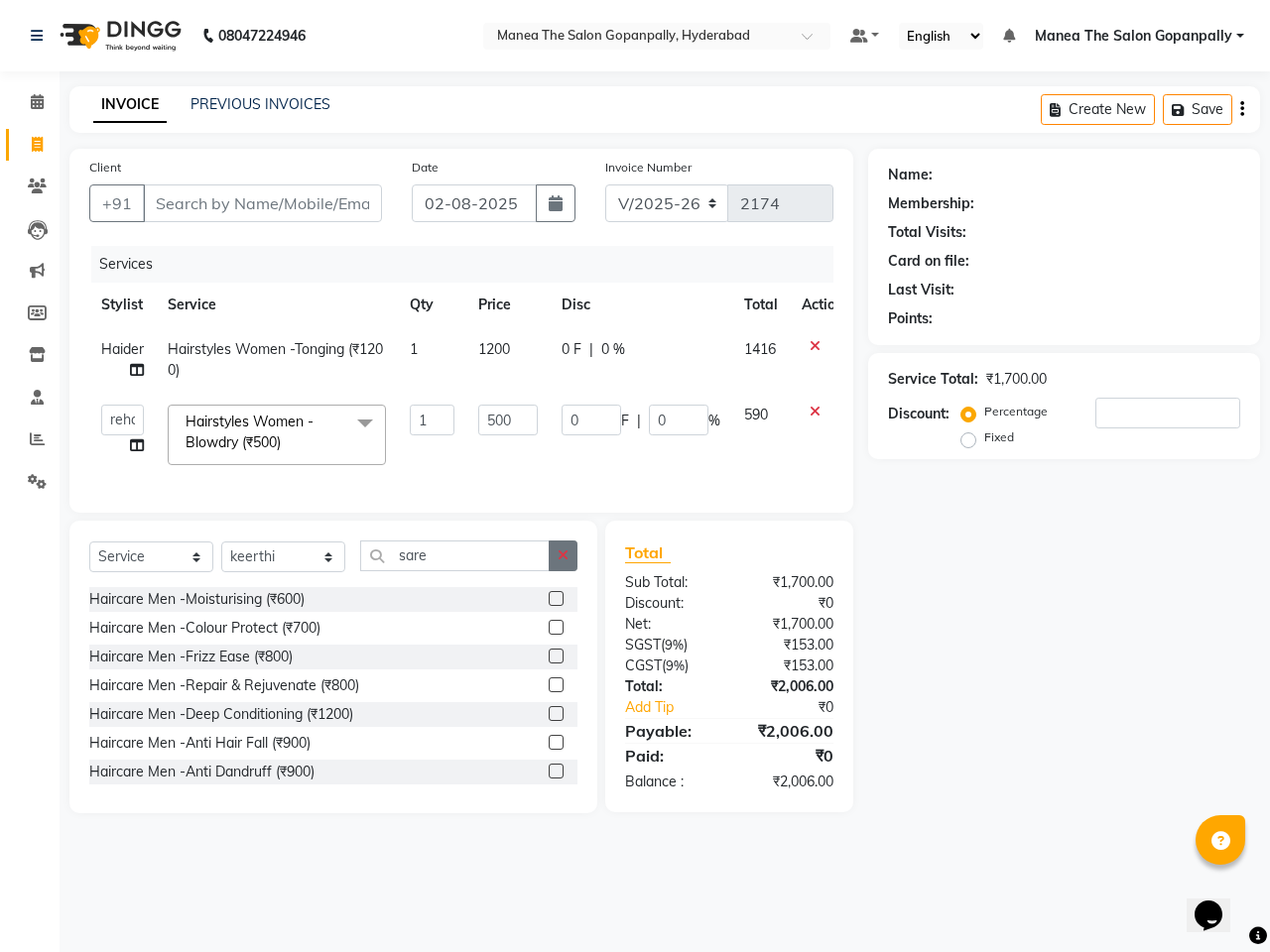 click 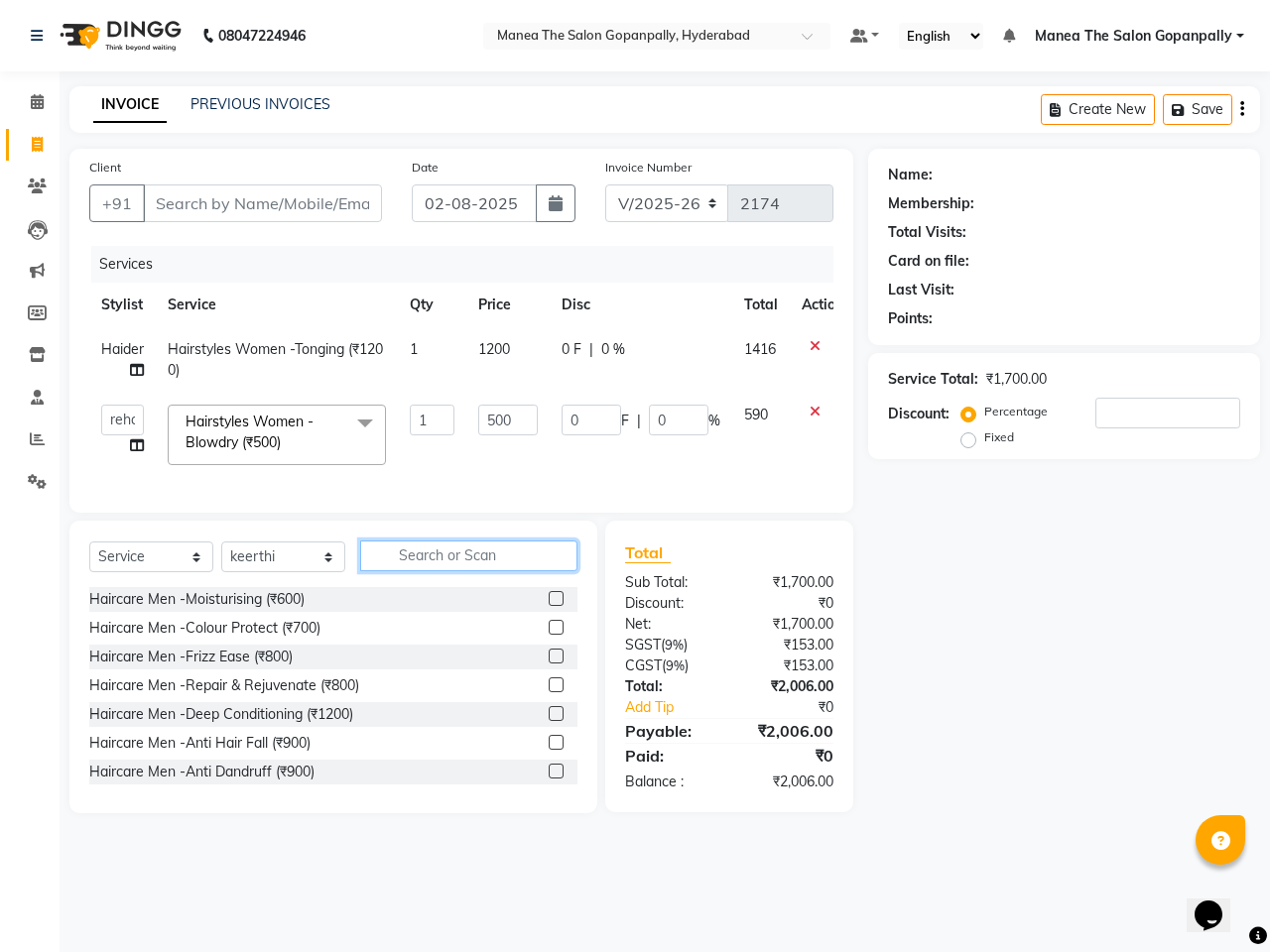 click 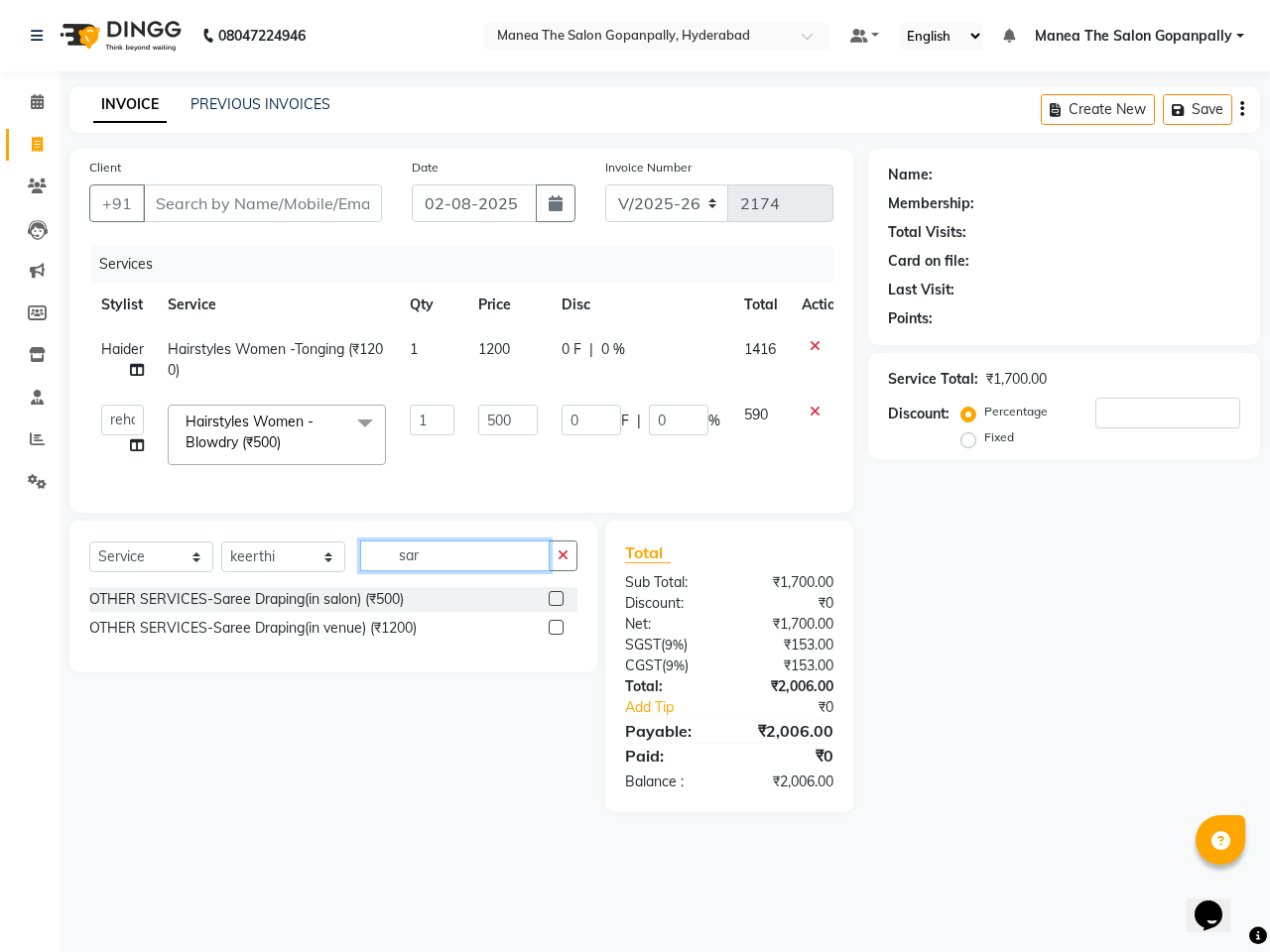 type on "sar" 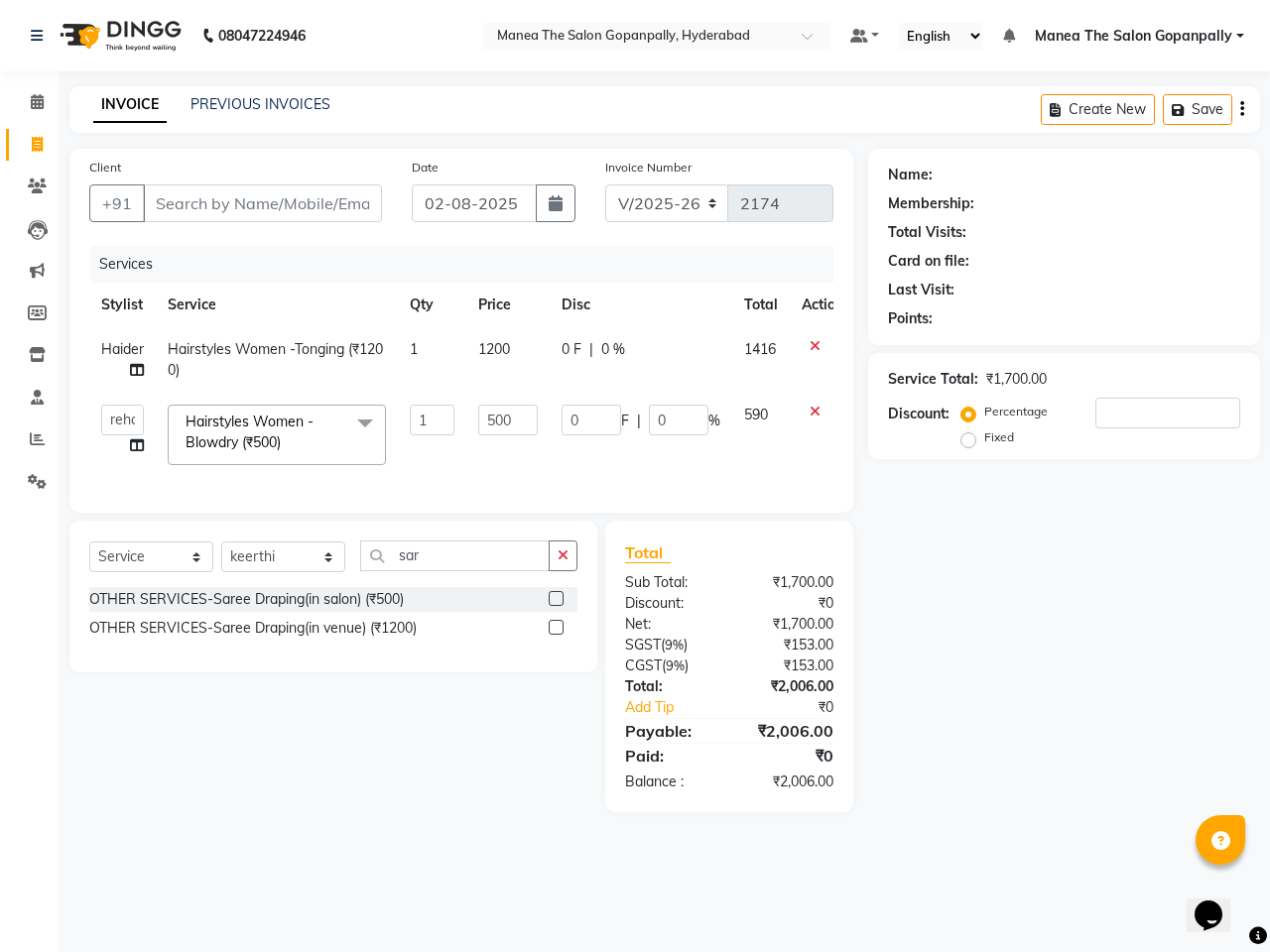 click 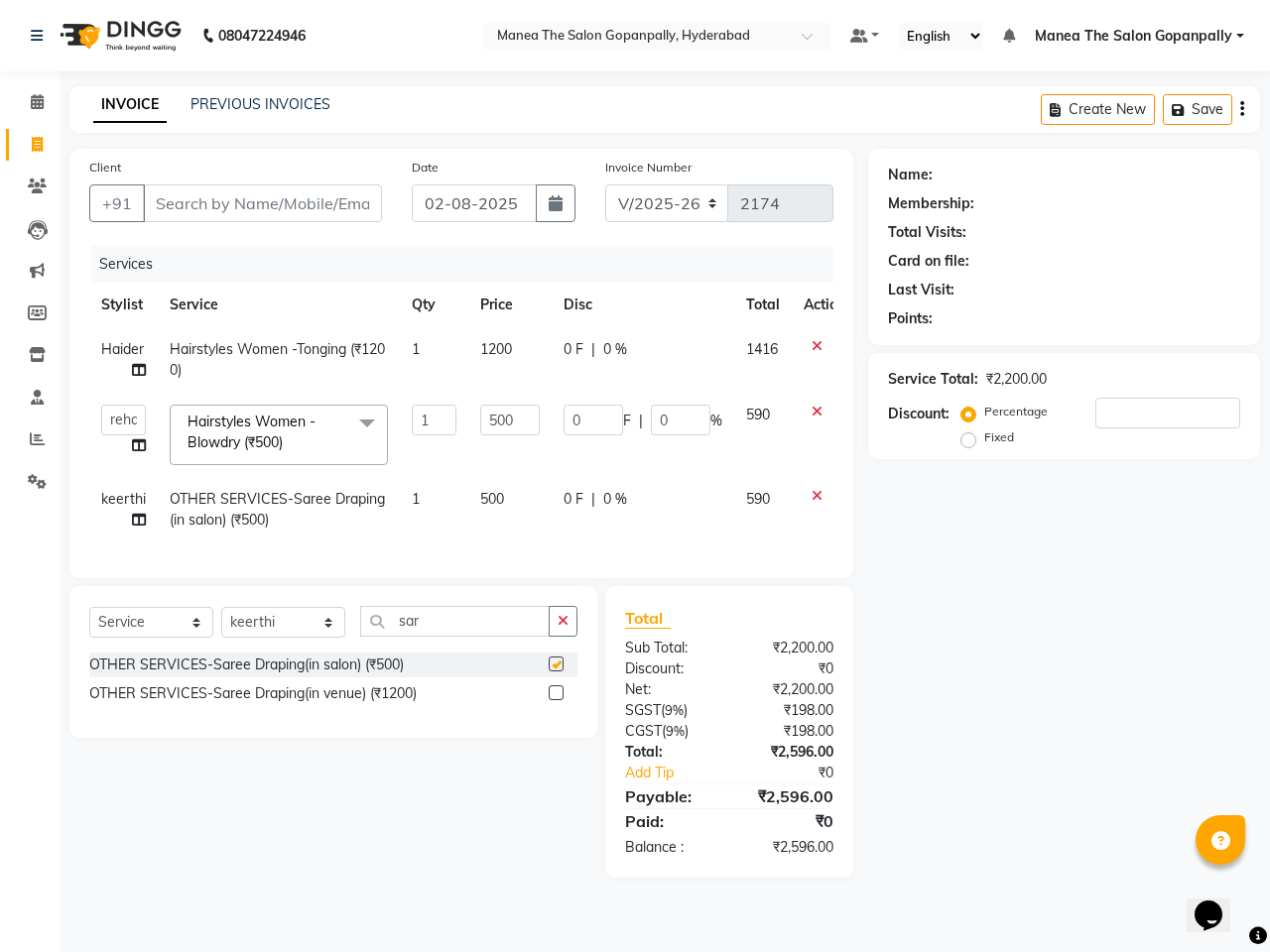 checkbox on "false" 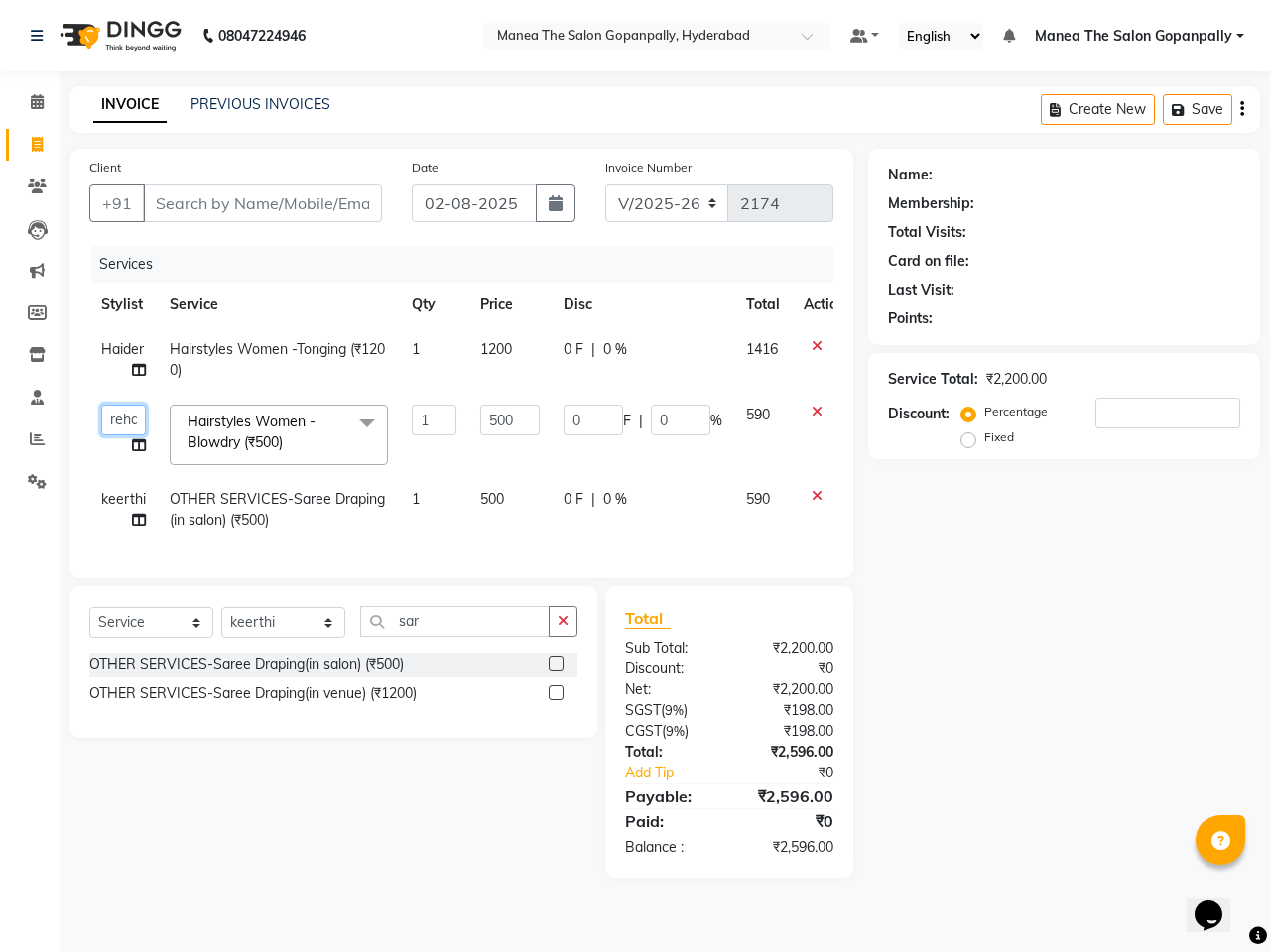 click on "Anand   AVANTHI   Haider    indu   IRFAN   keerthi   rehan   sameer   saritha   zubair" 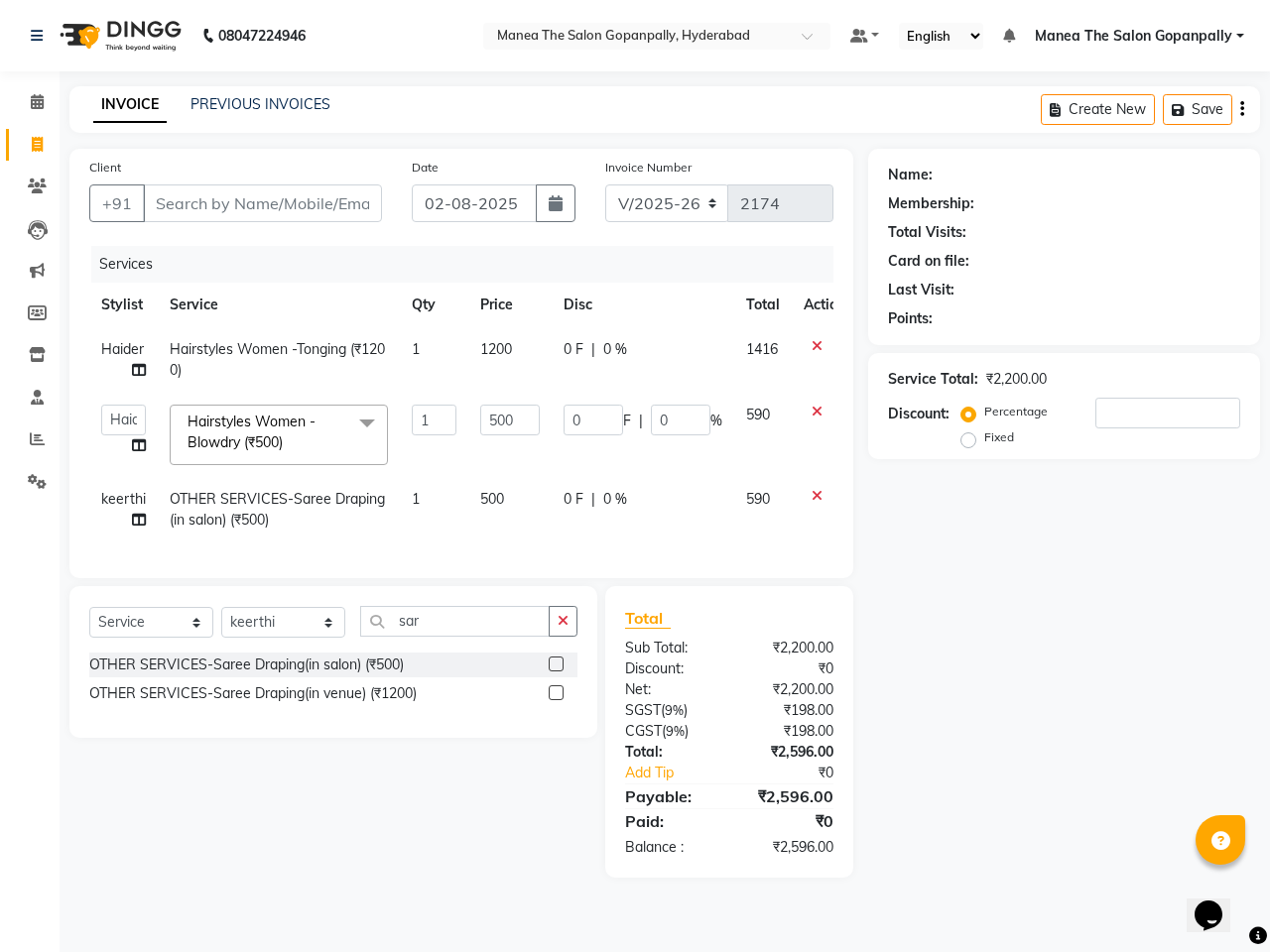 select on "77517" 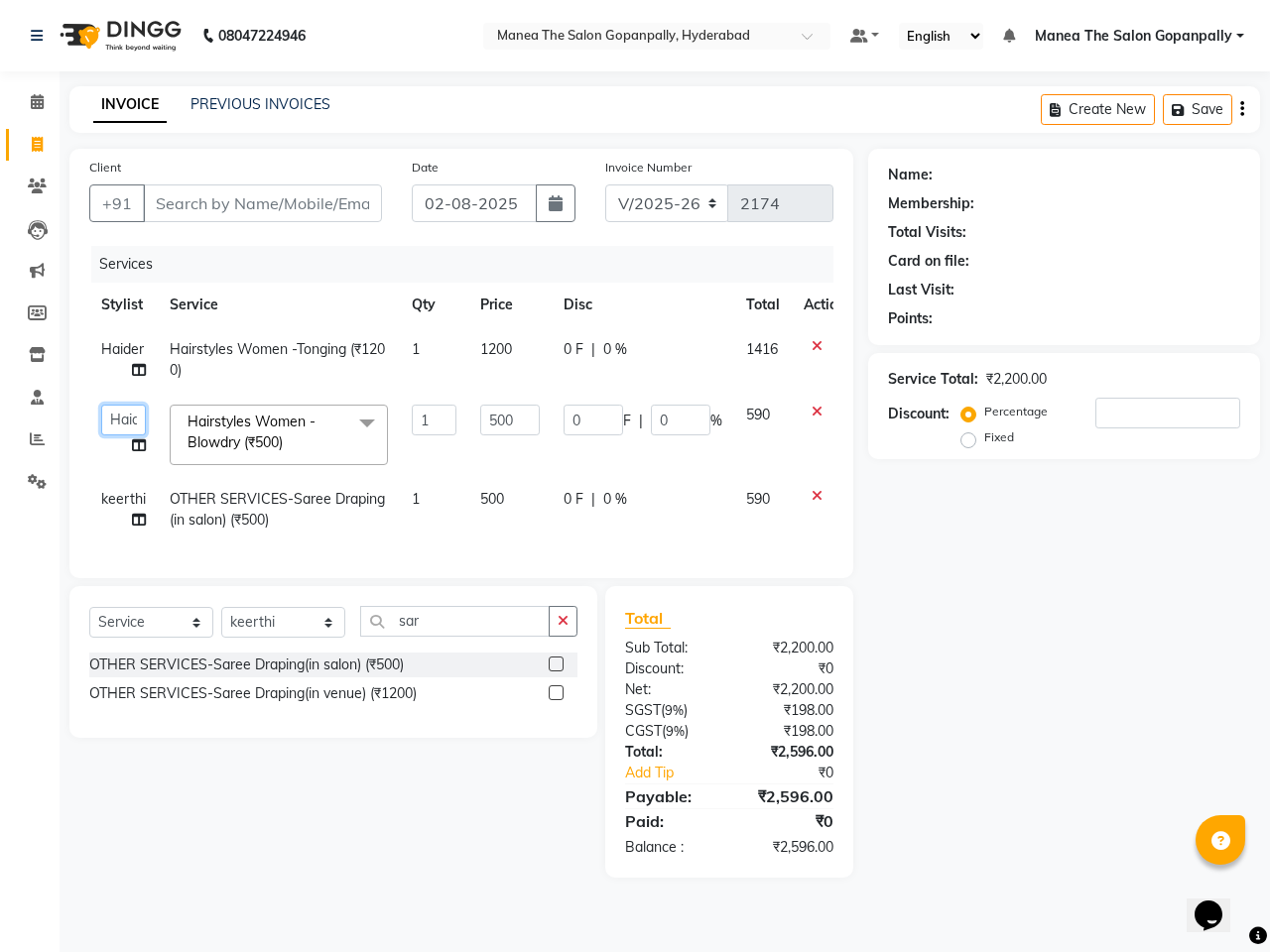 click on "Anand   AVANTHI   Haider    indu   IRFAN   keerthi   rehan   sameer   saritha   zubair" 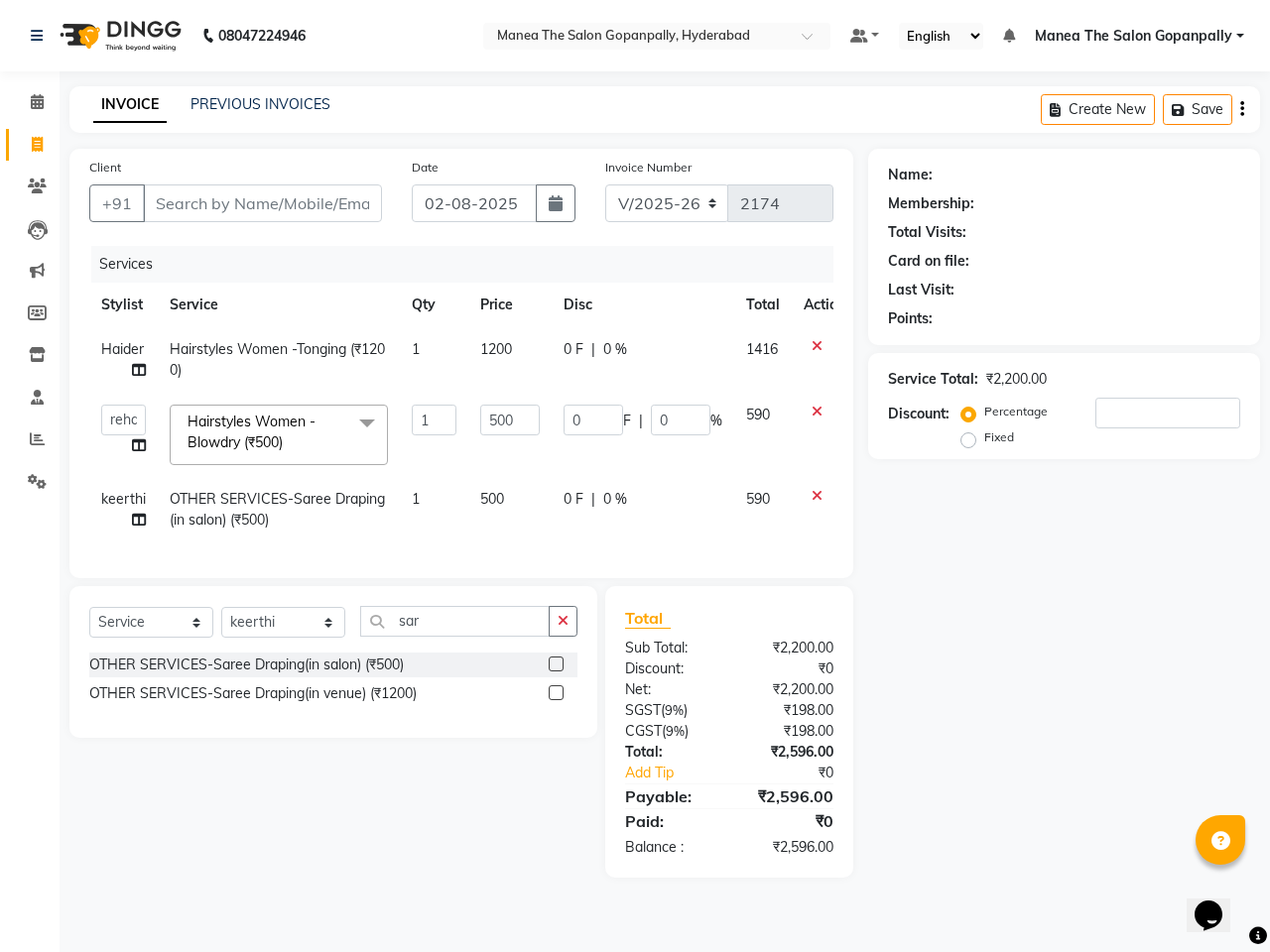 select on "83653" 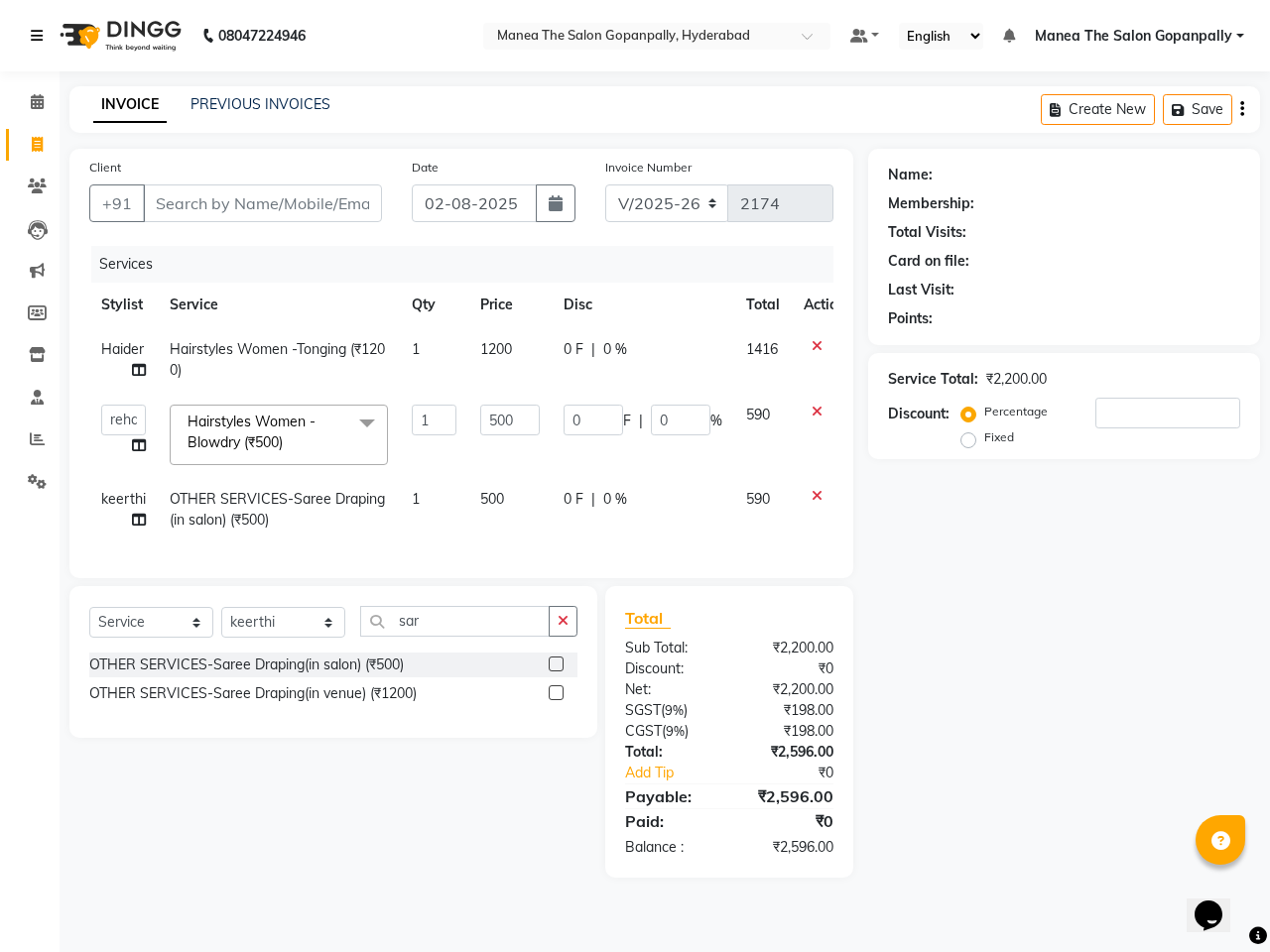 click at bounding box center (37, 36) 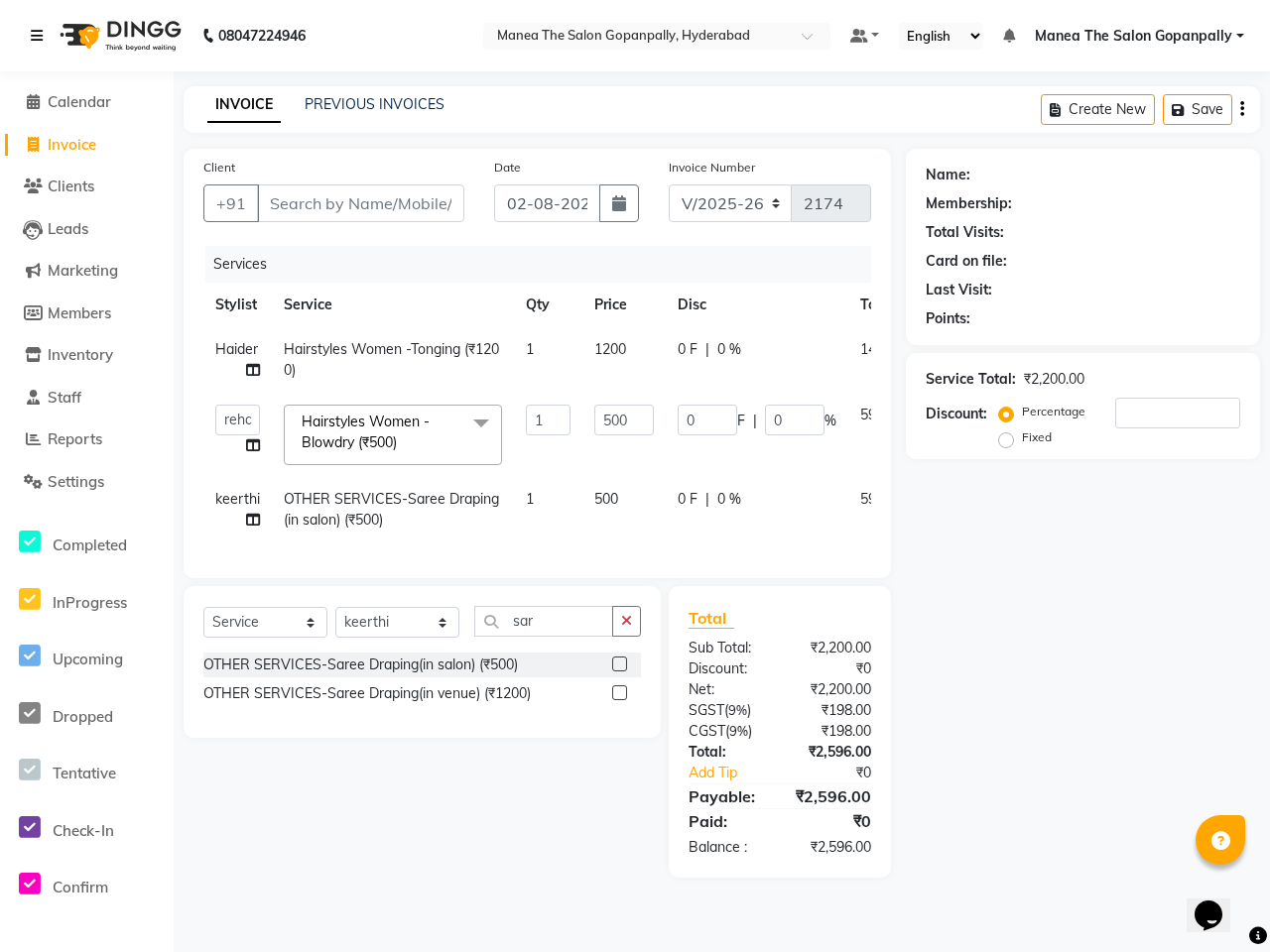 click at bounding box center [37, 36] 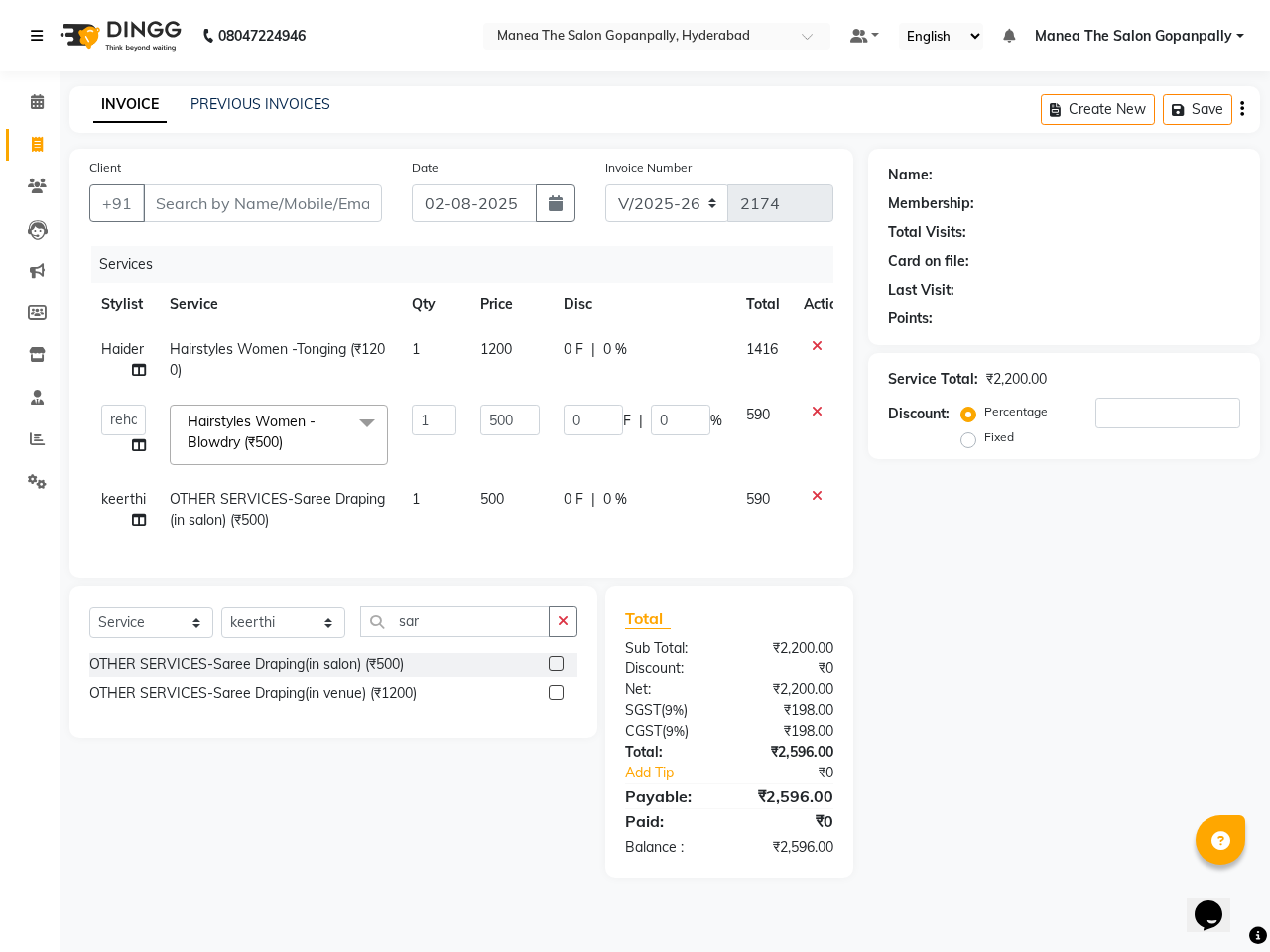 click at bounding box center (37, 36) 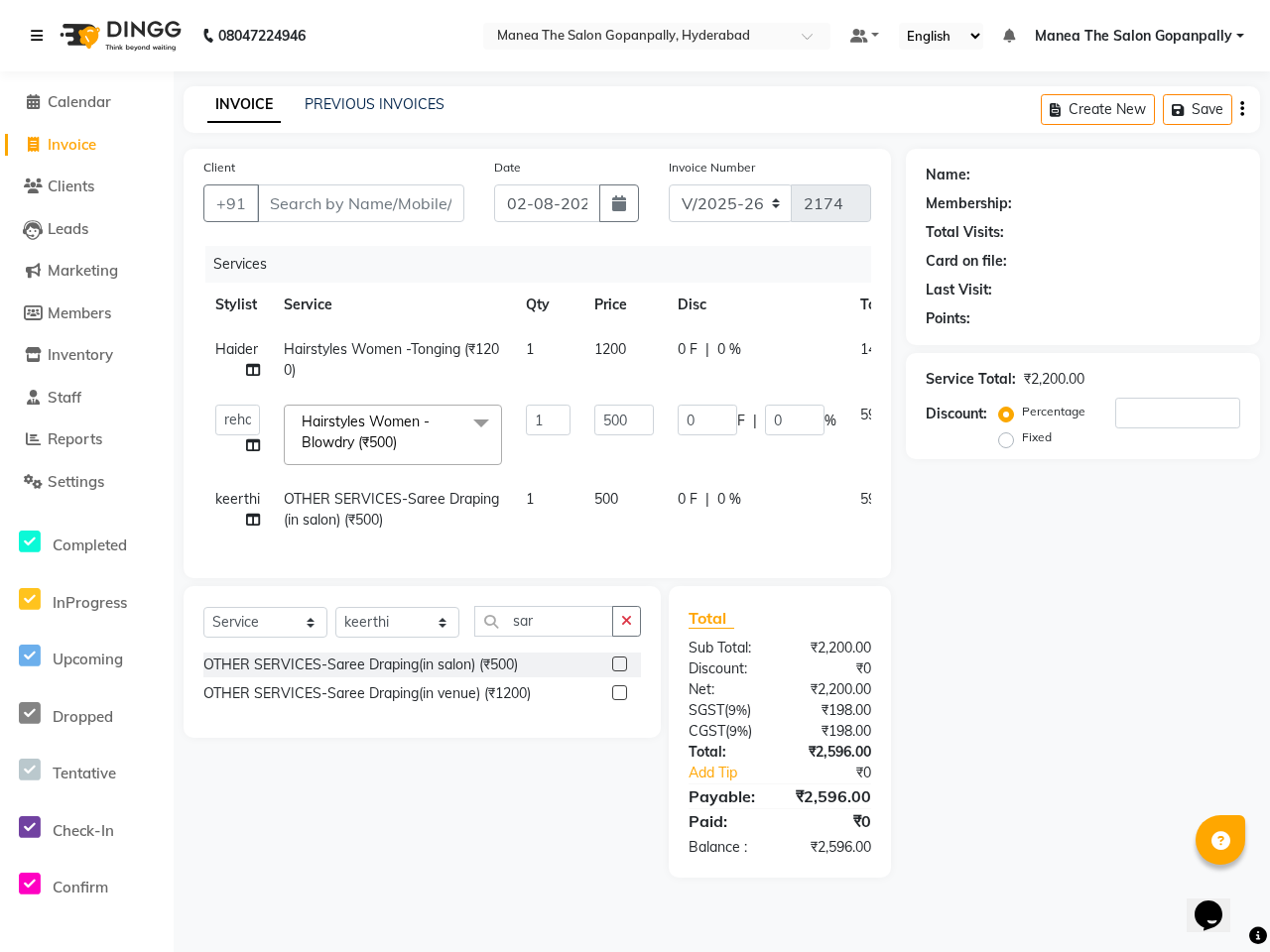 click at bounding box center [37, 36] 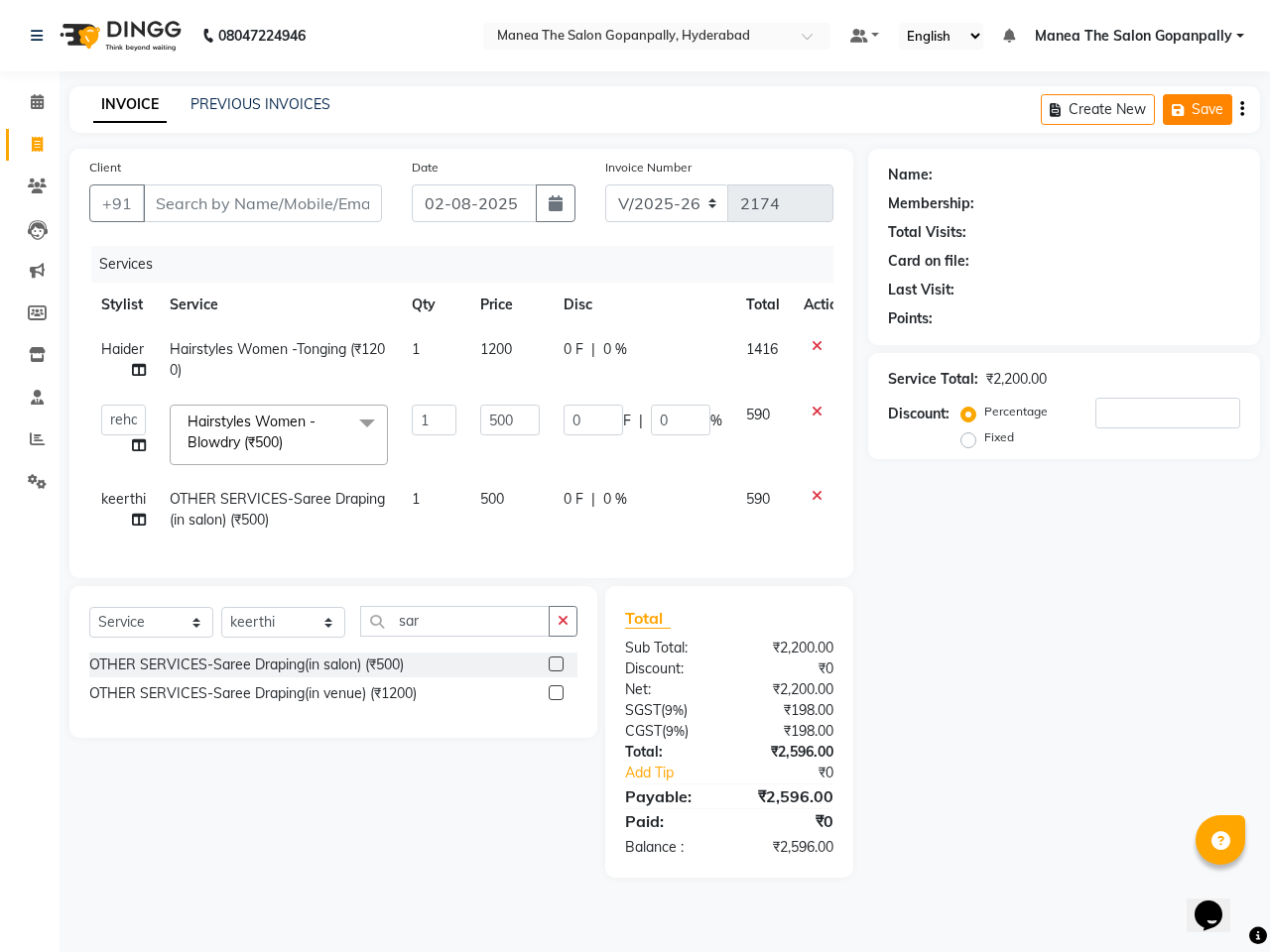 click on "Save" 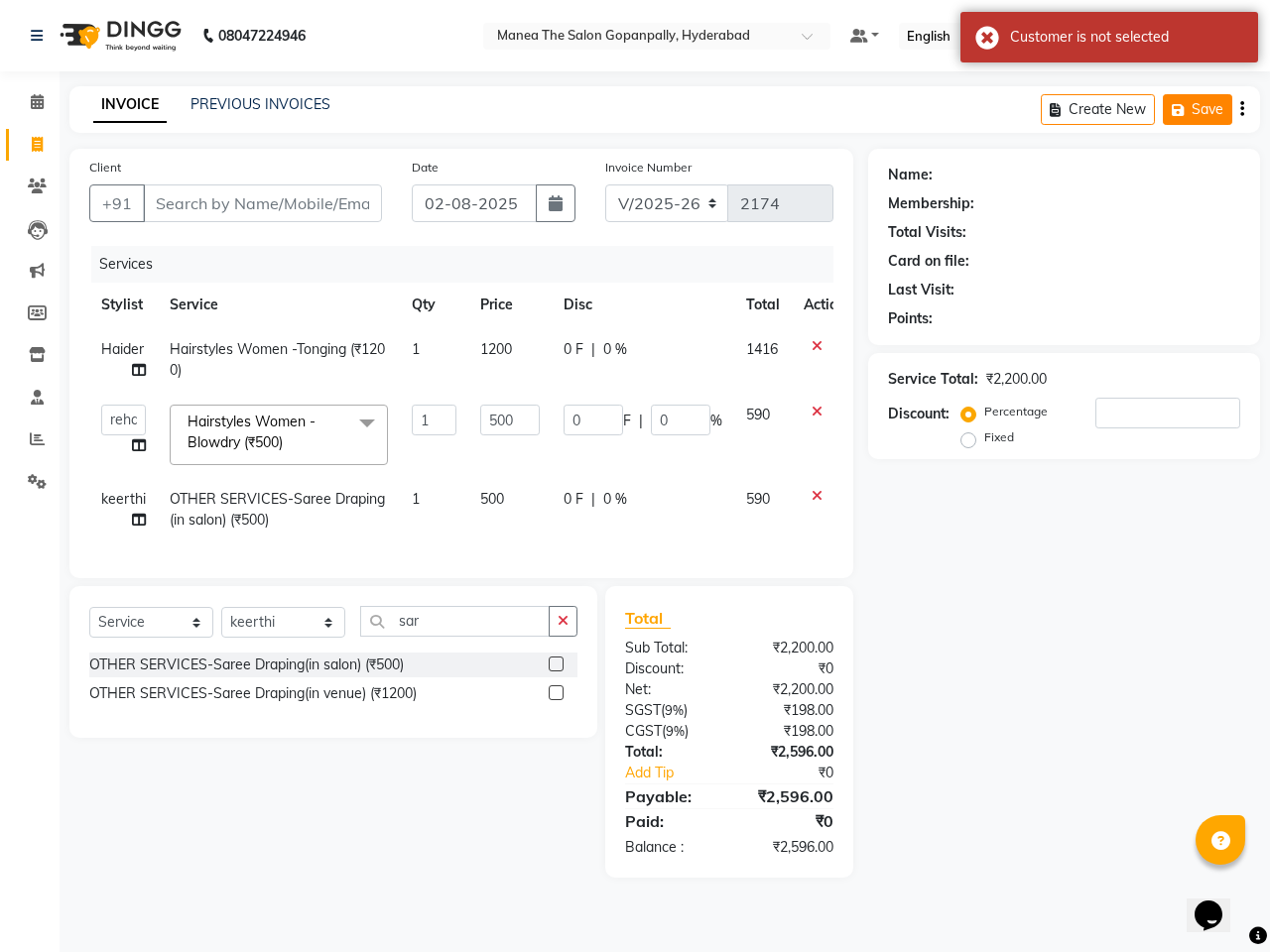 click on "Save" 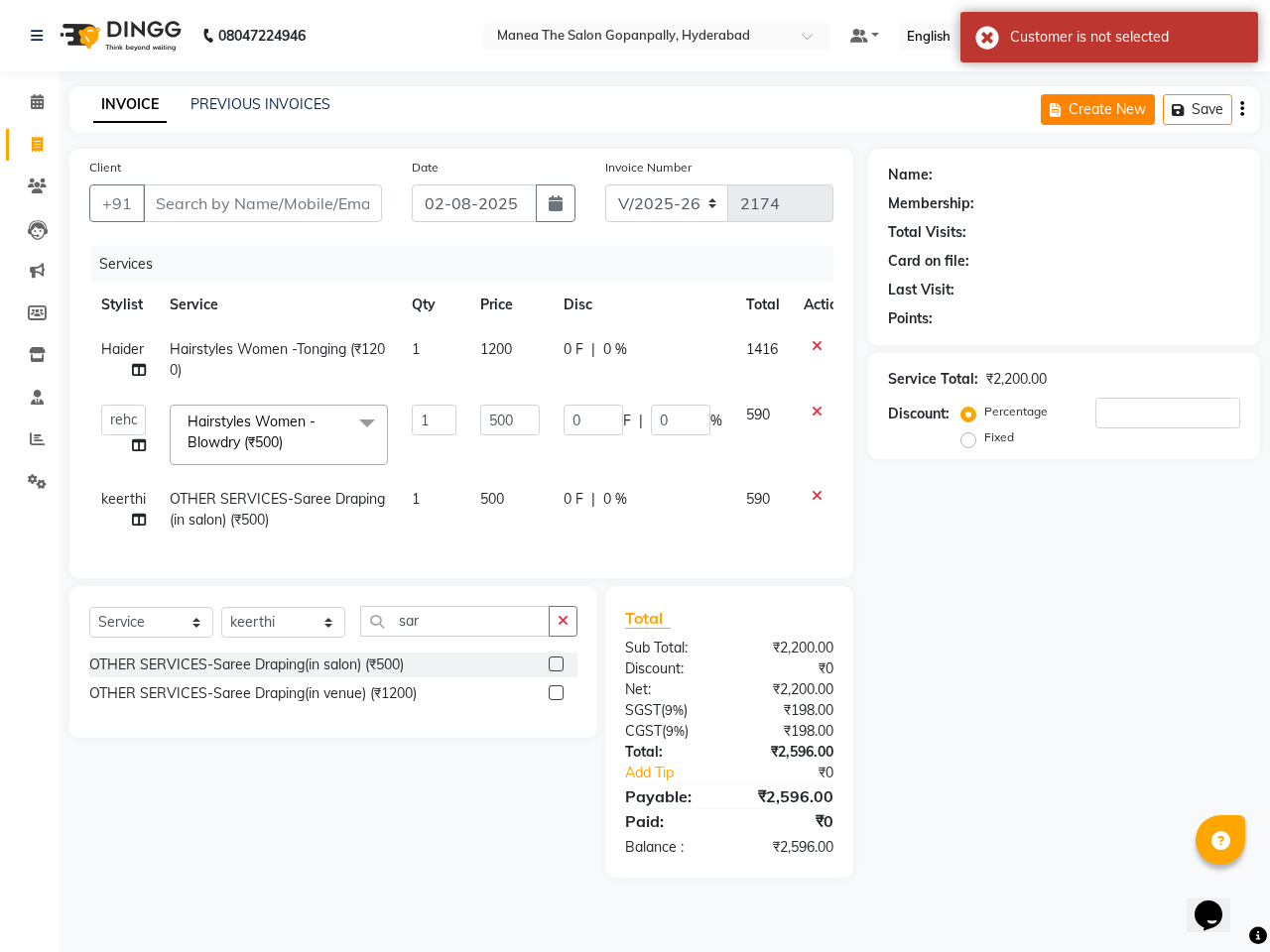 click on "Create New" 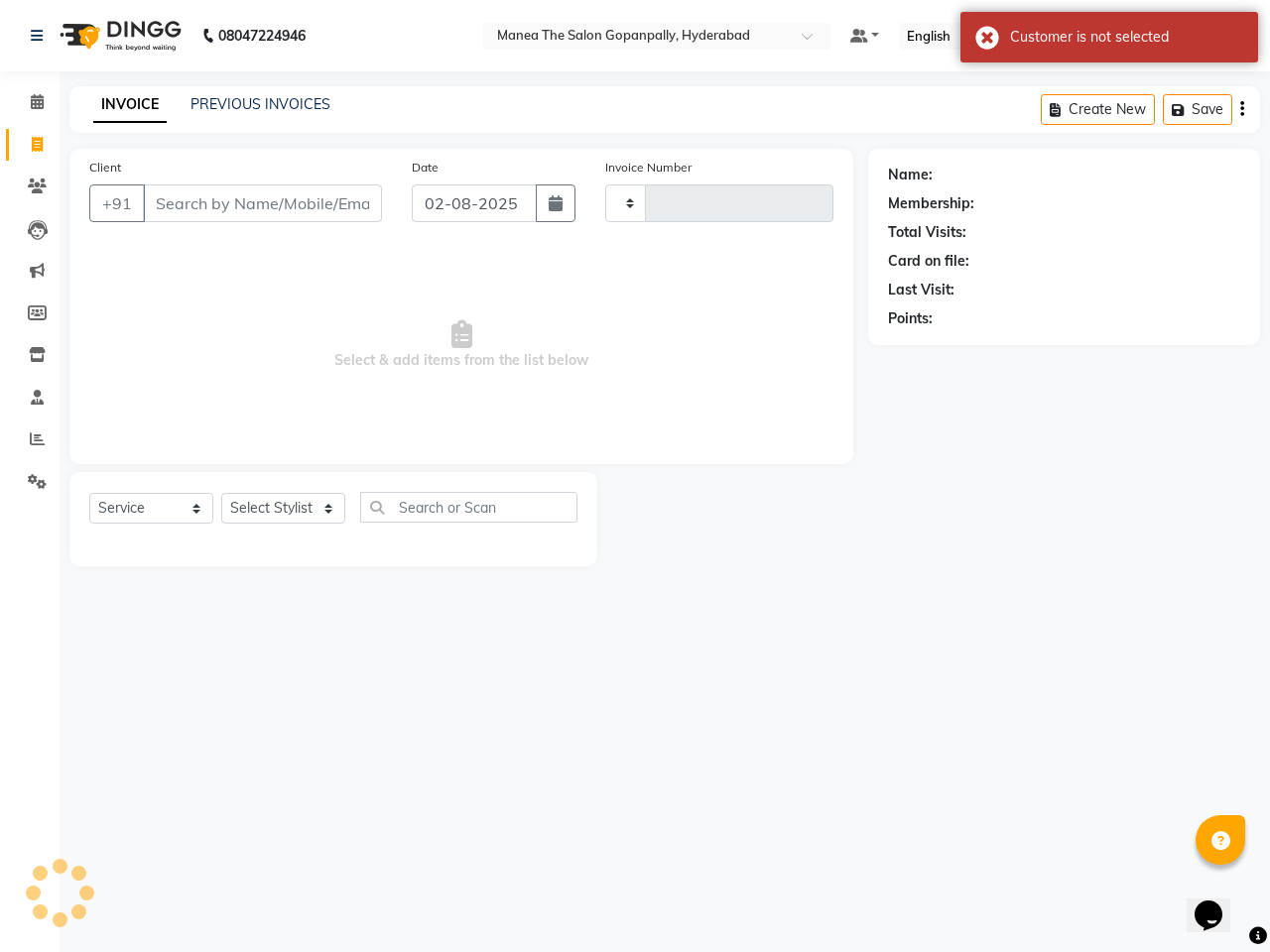 type on "2174" 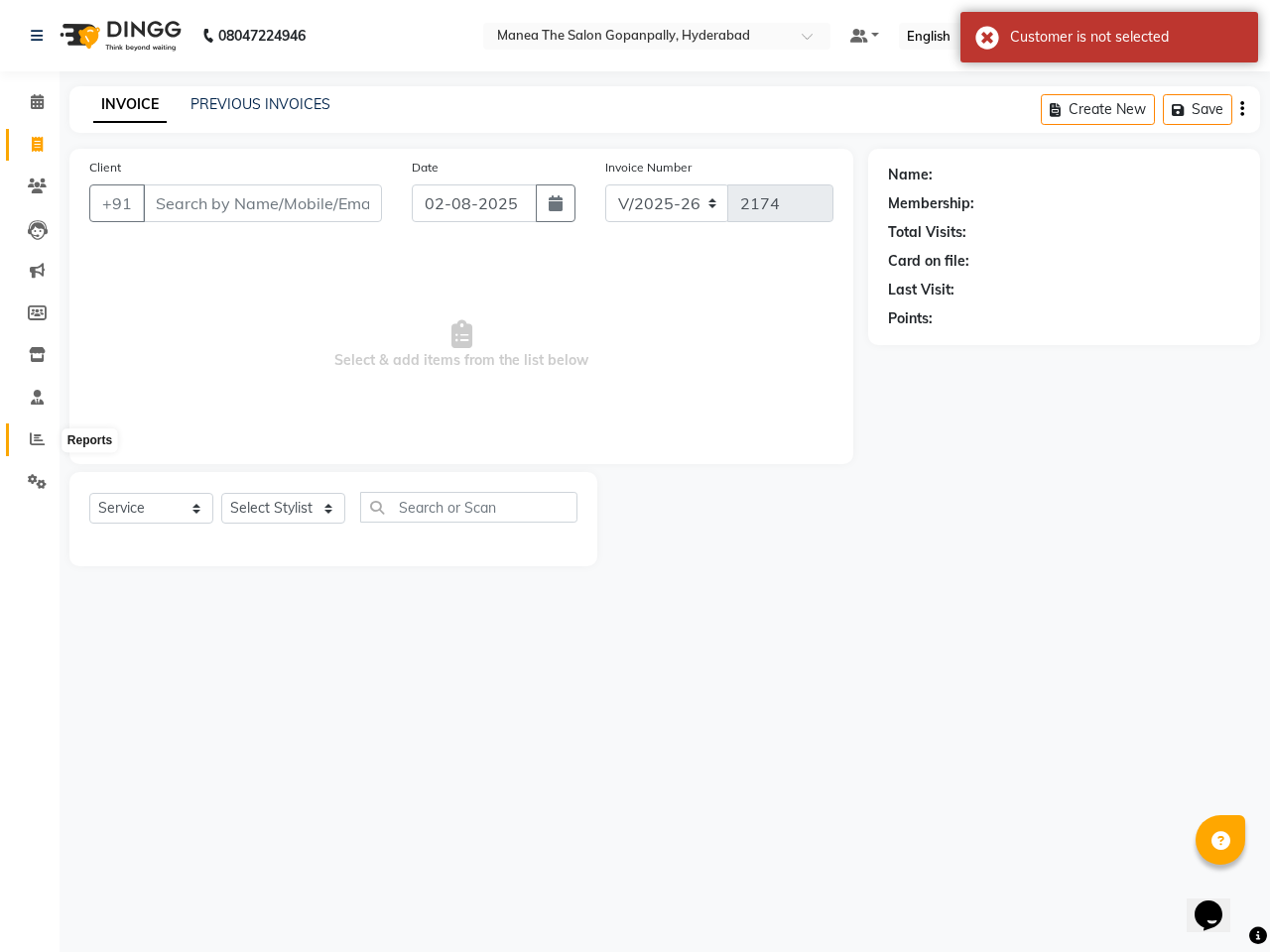 drag, startPoint x: 38, startPoint y: 441, endPoint x: 77, endPoint y: 433, distance: 39.812058 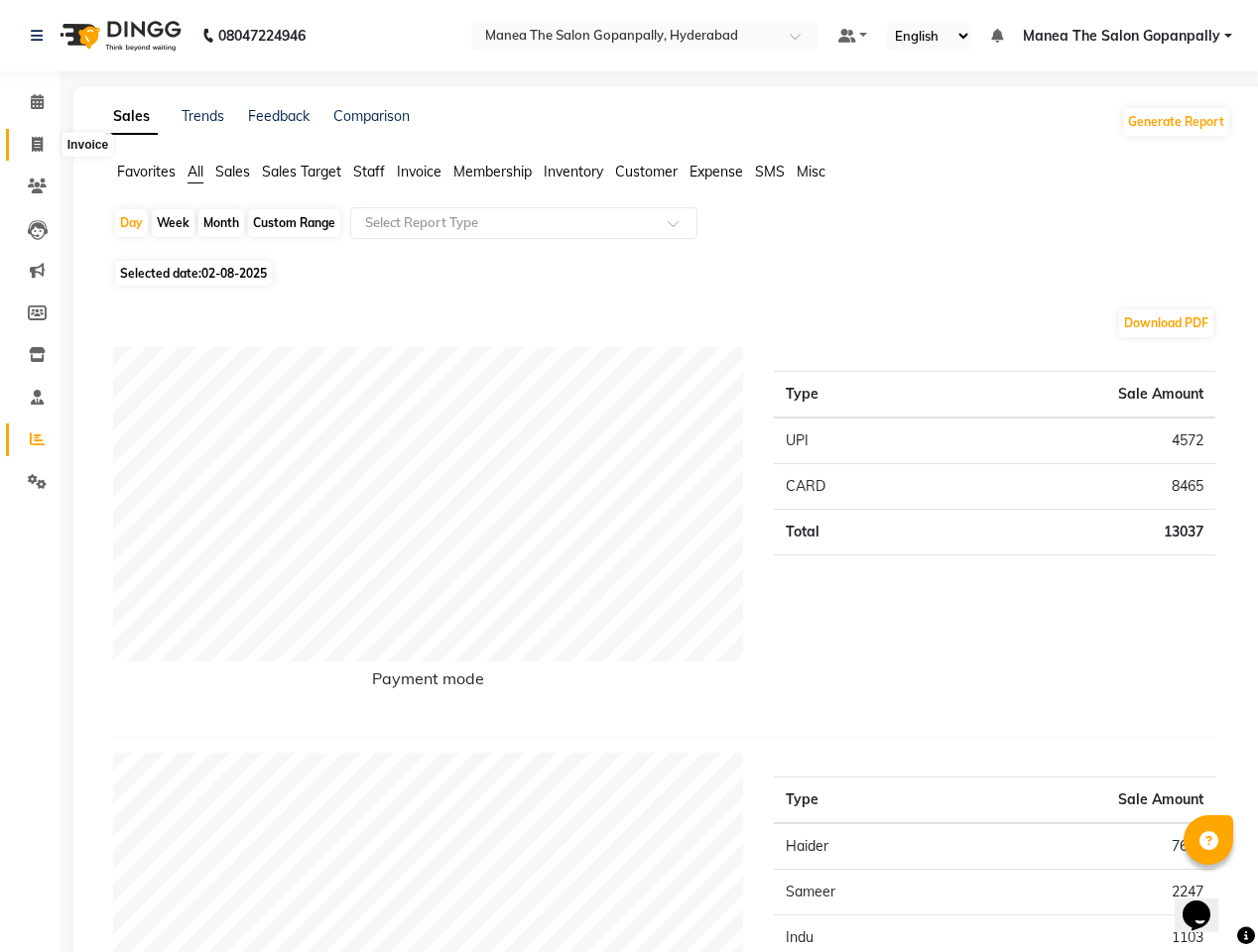 click 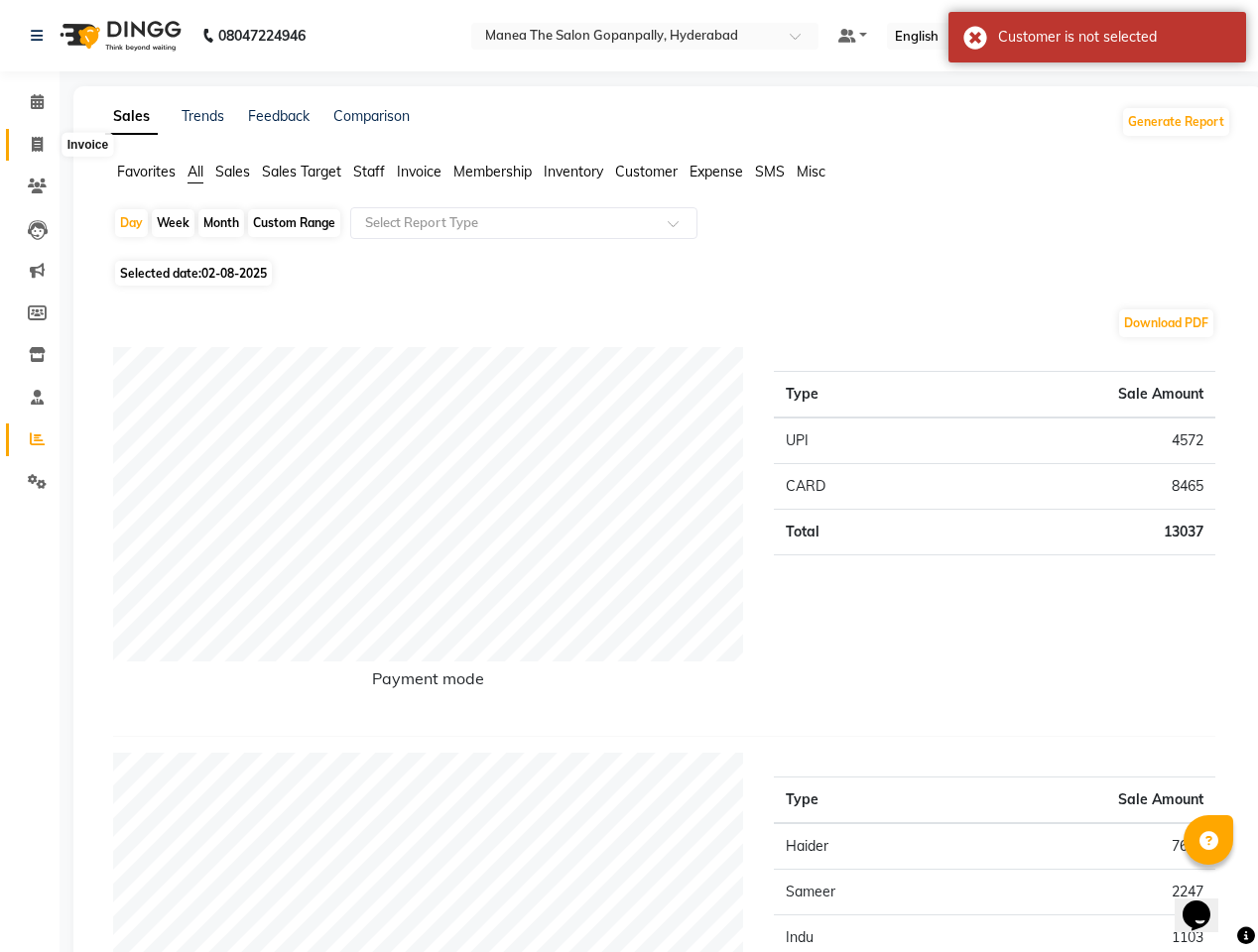 select on "service" 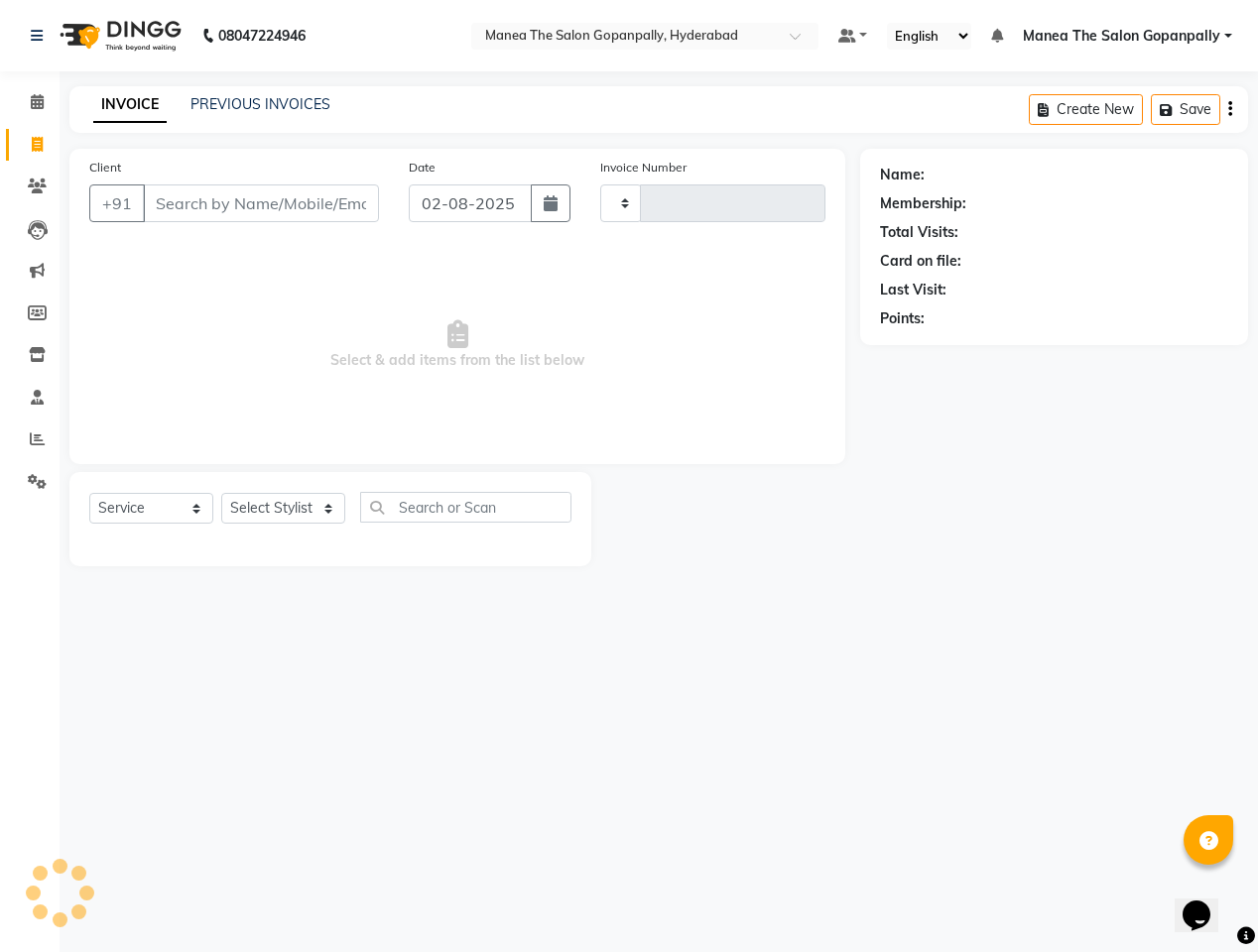 type on "2174" 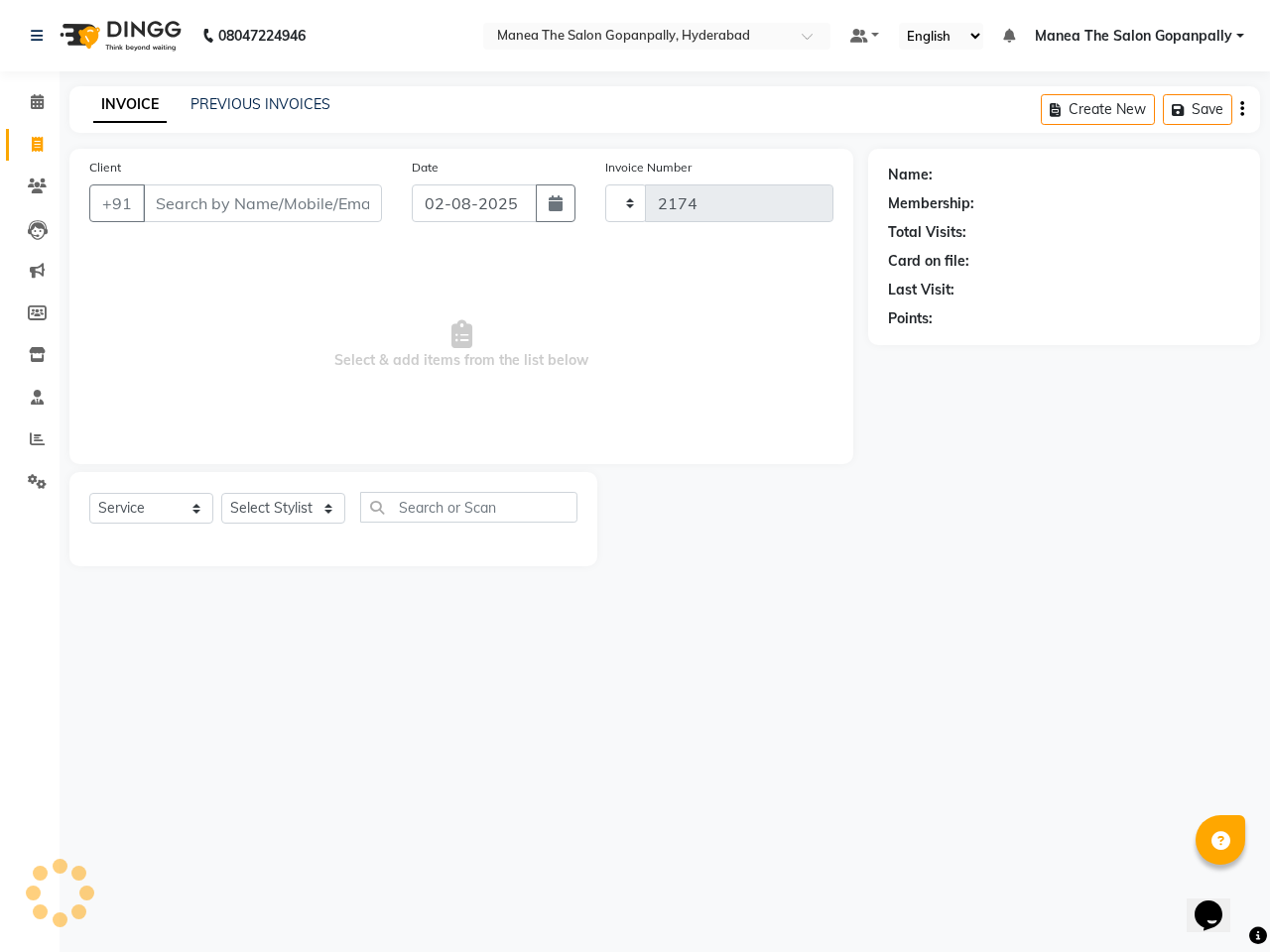 select on "7027" 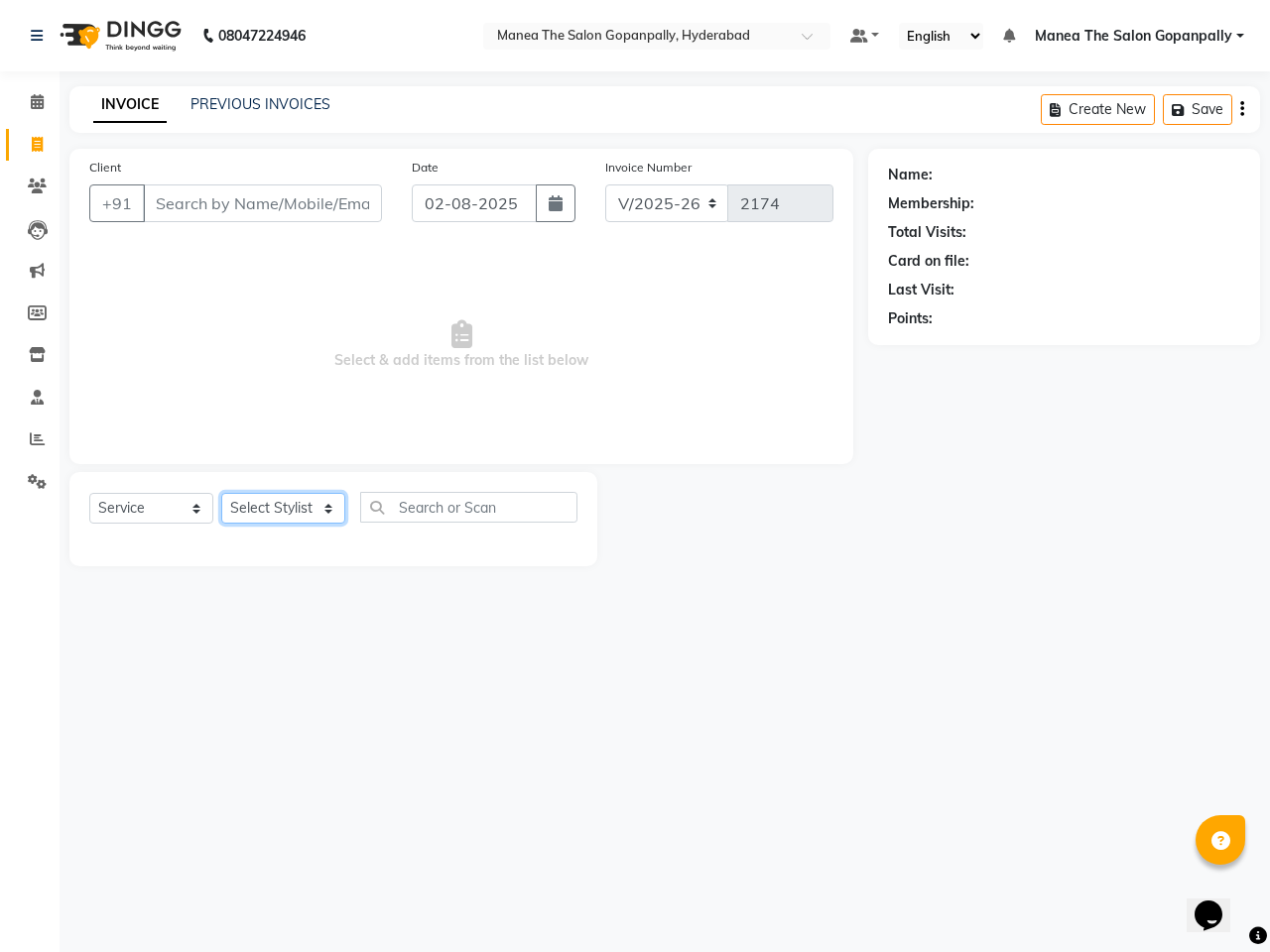 click on "Select Stylist Anand AVANTHI Haider  indu IRFAN keerthi rehan sameer saritha zubair" 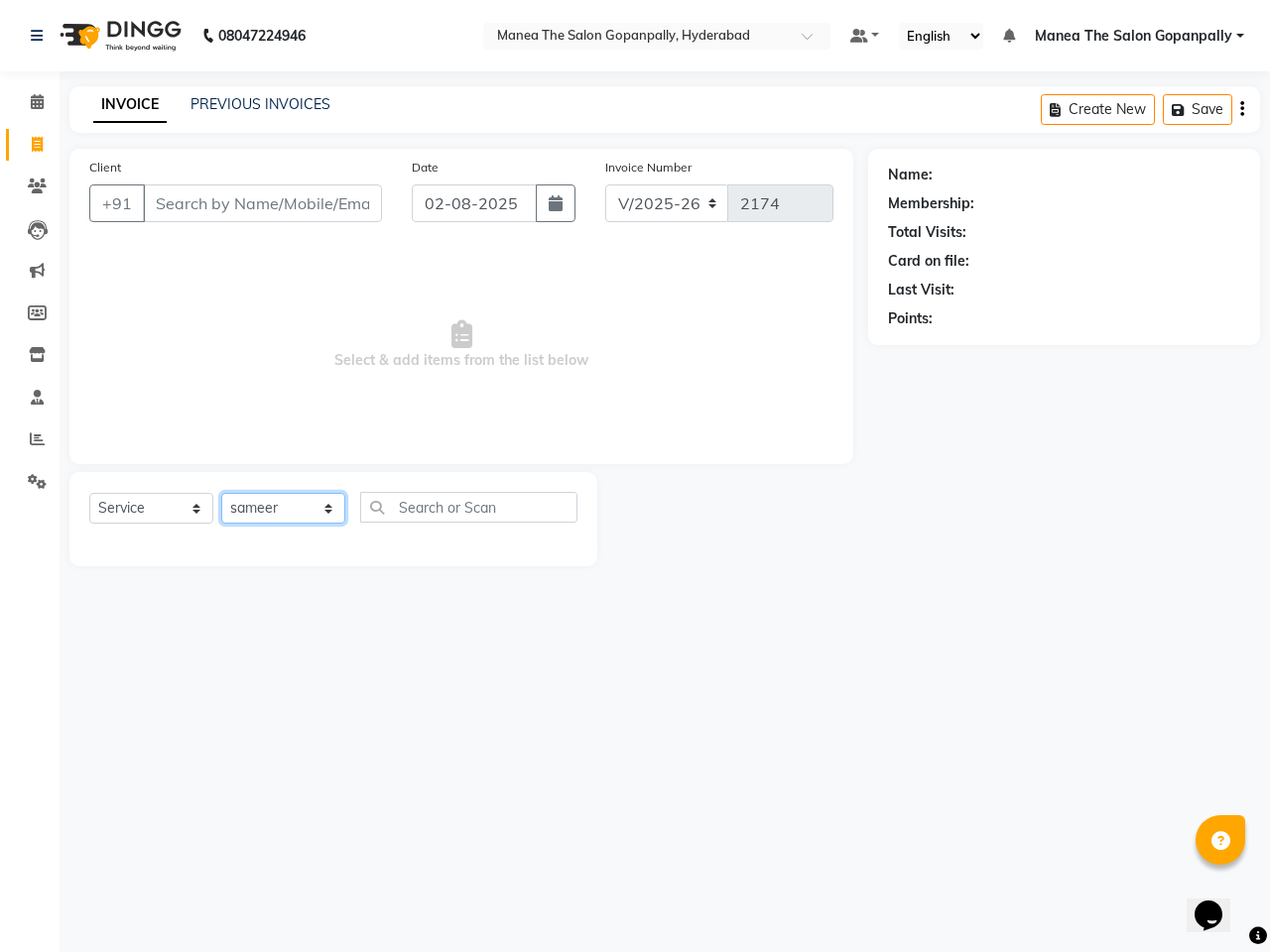 click on "Select Stylist Anand AVANTHI Haider  indu IRFAN keerthi rehan sameer saritha zubair" 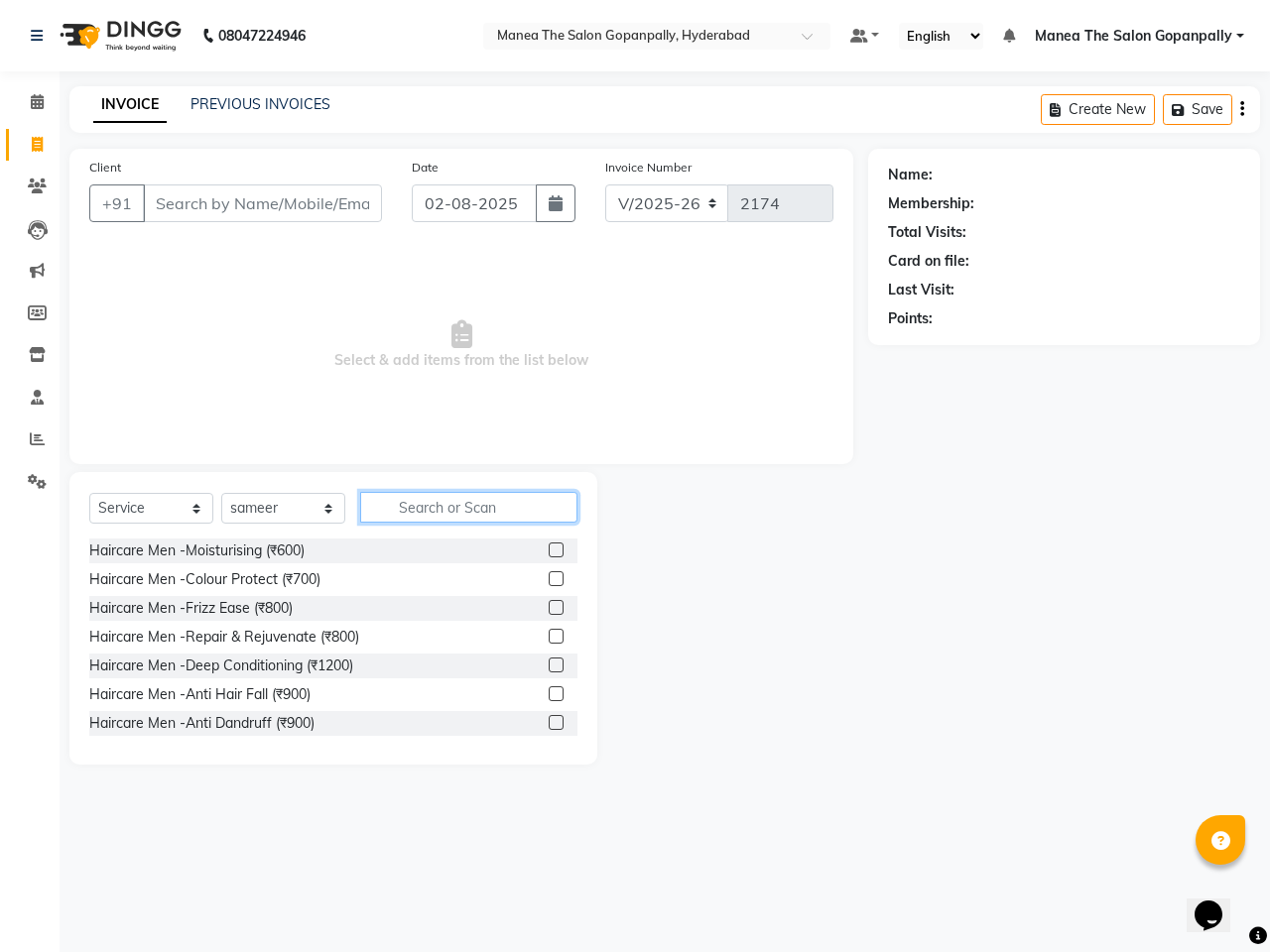 click 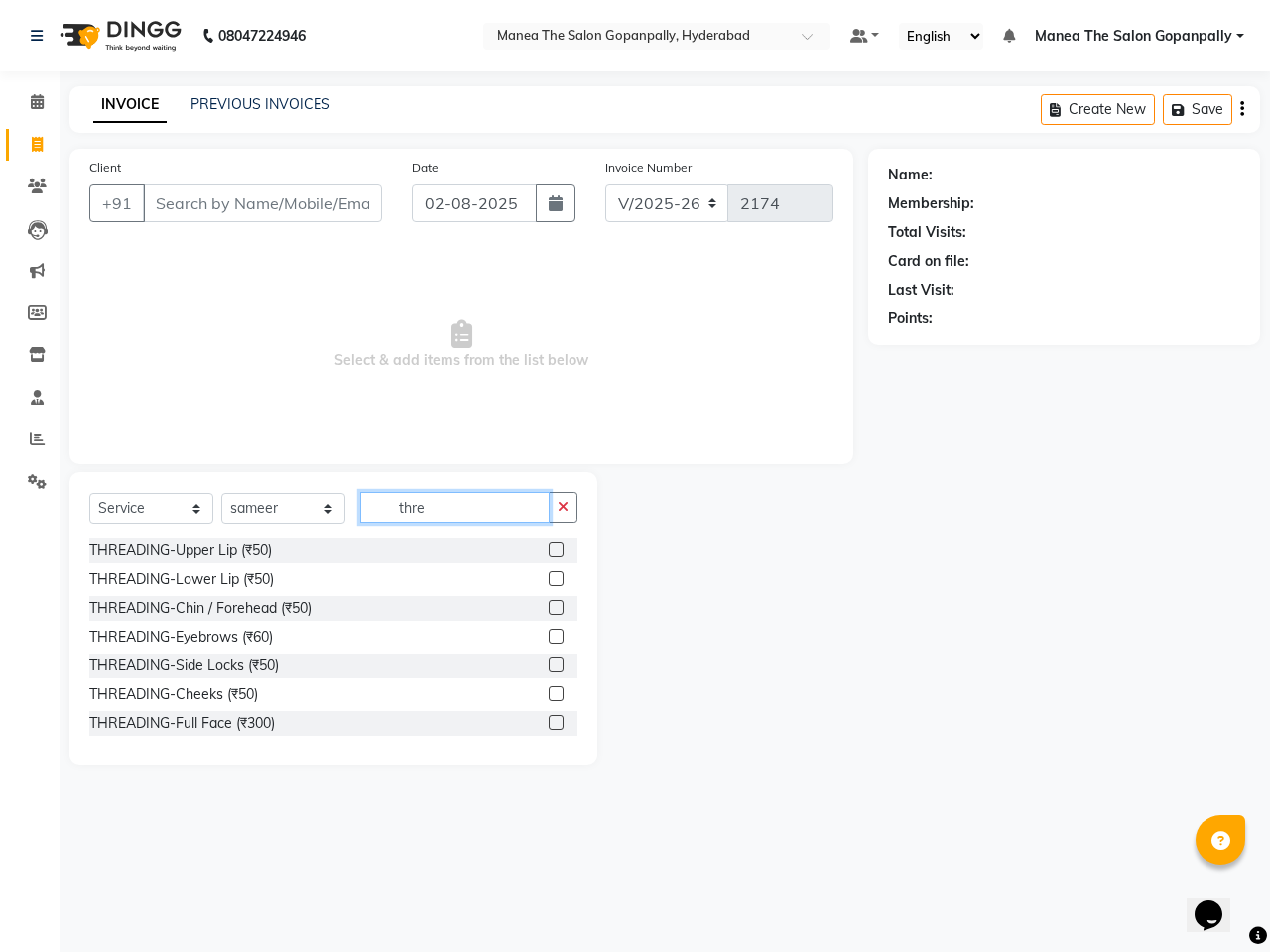 type on "thre" 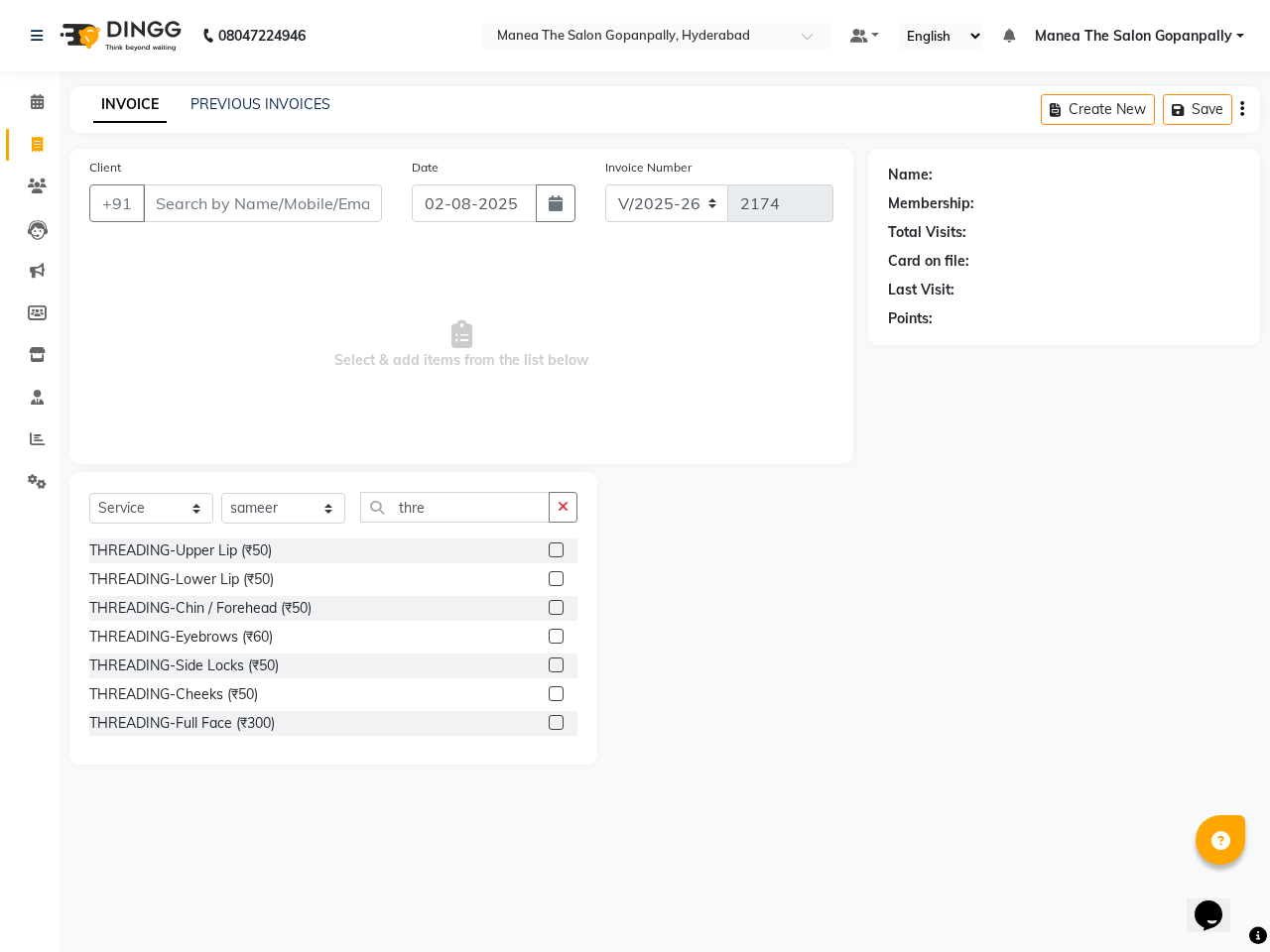 click 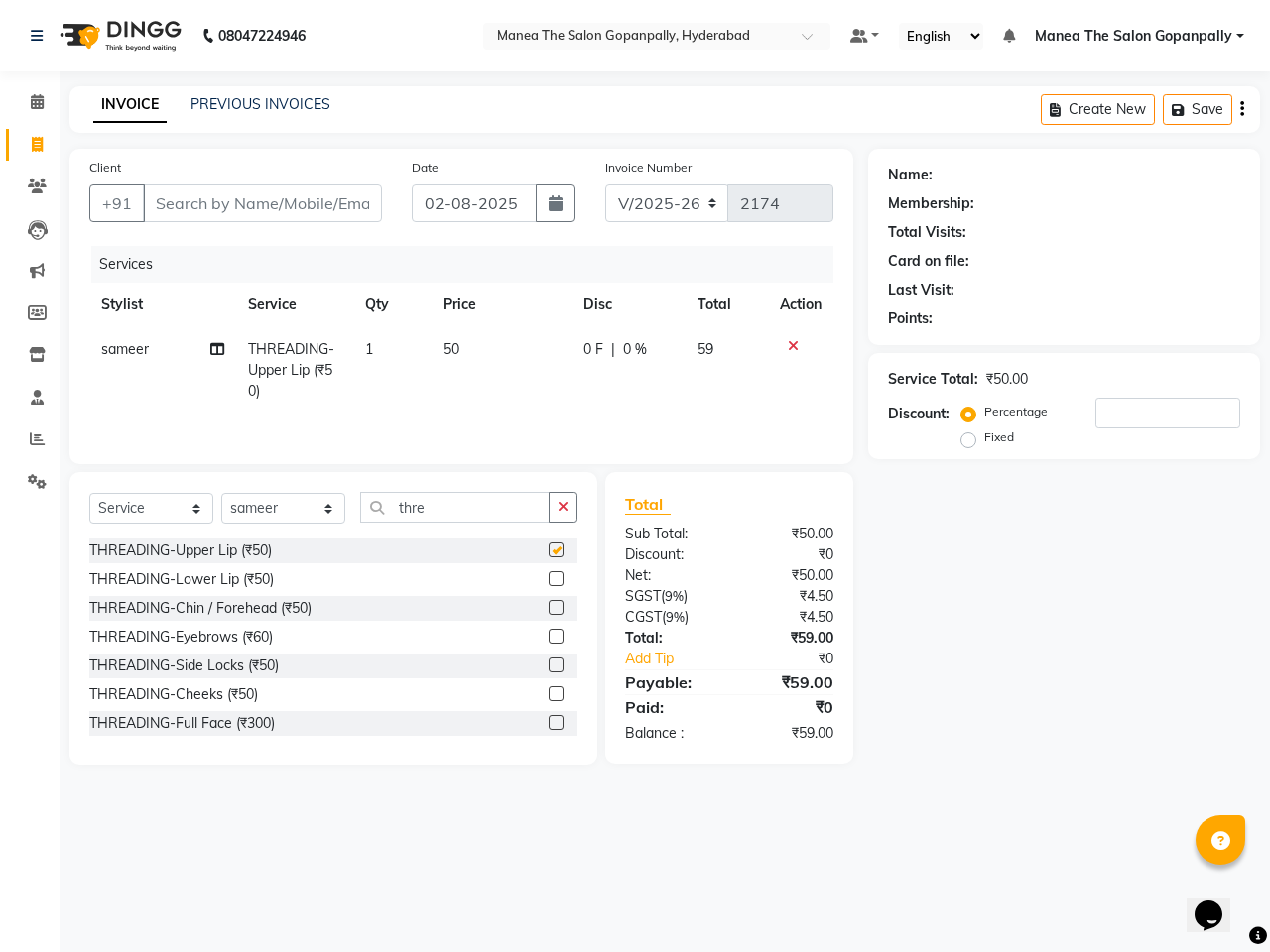 checkbox on "false" 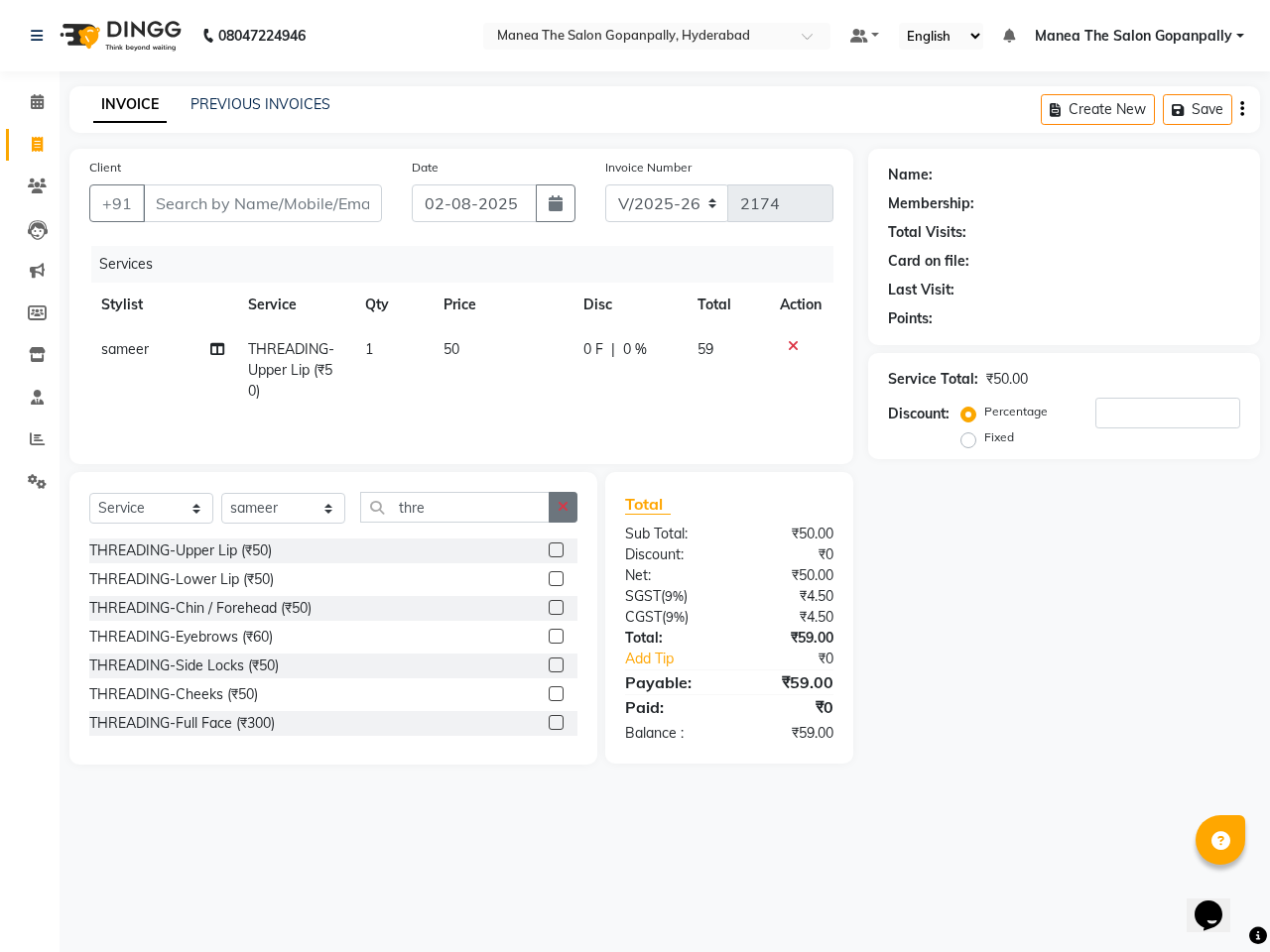 click 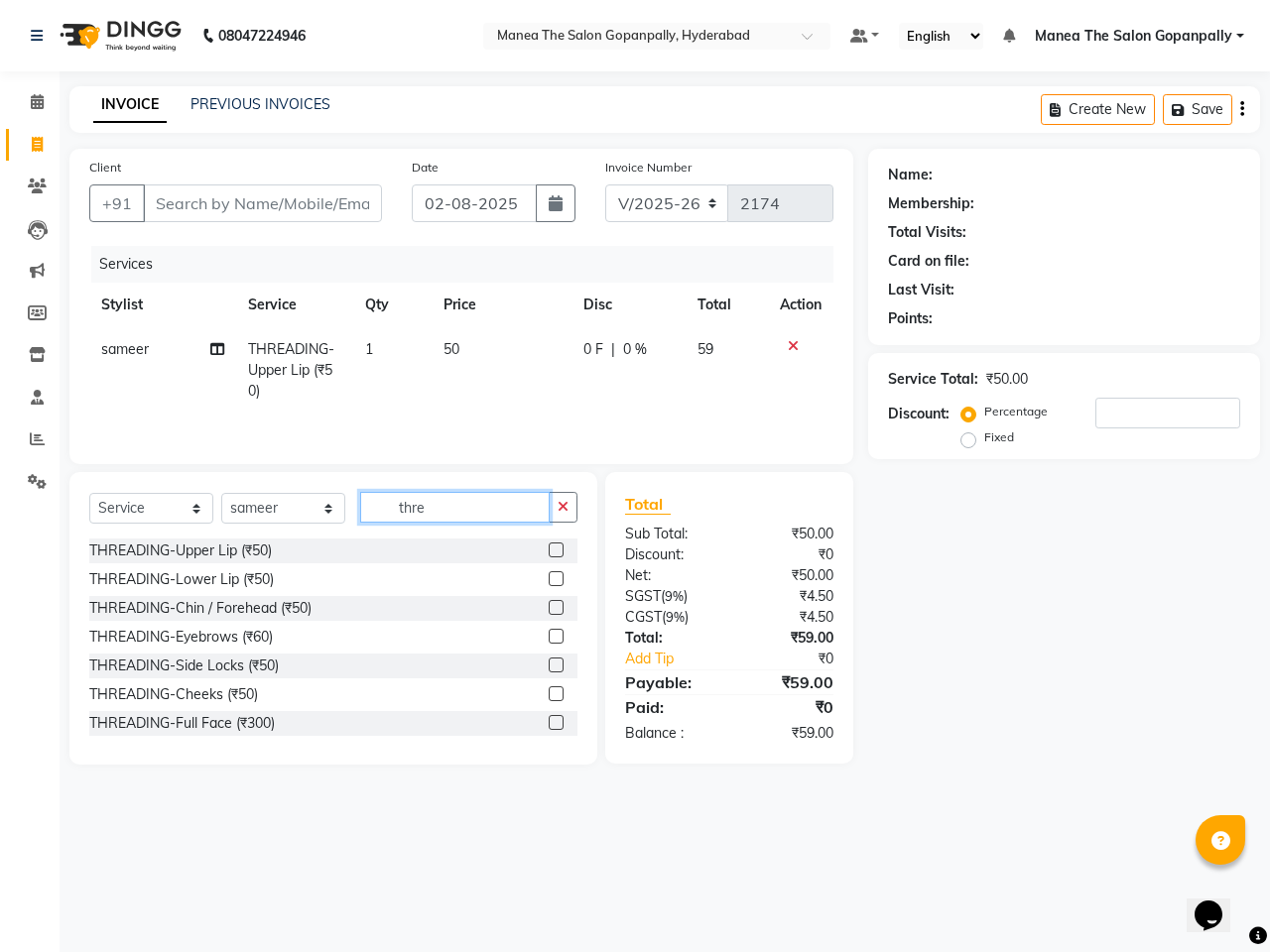 type on "thre" 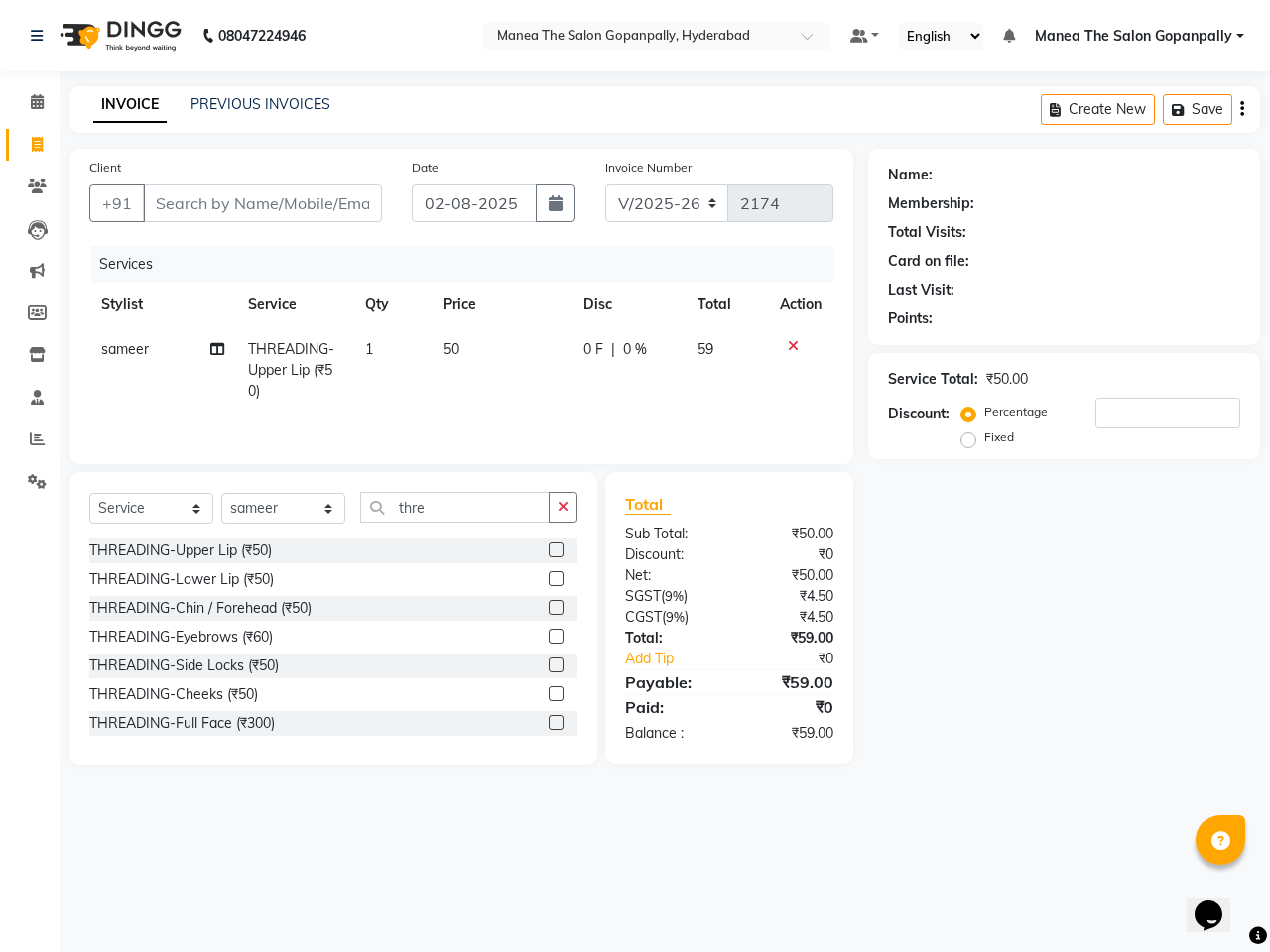 click 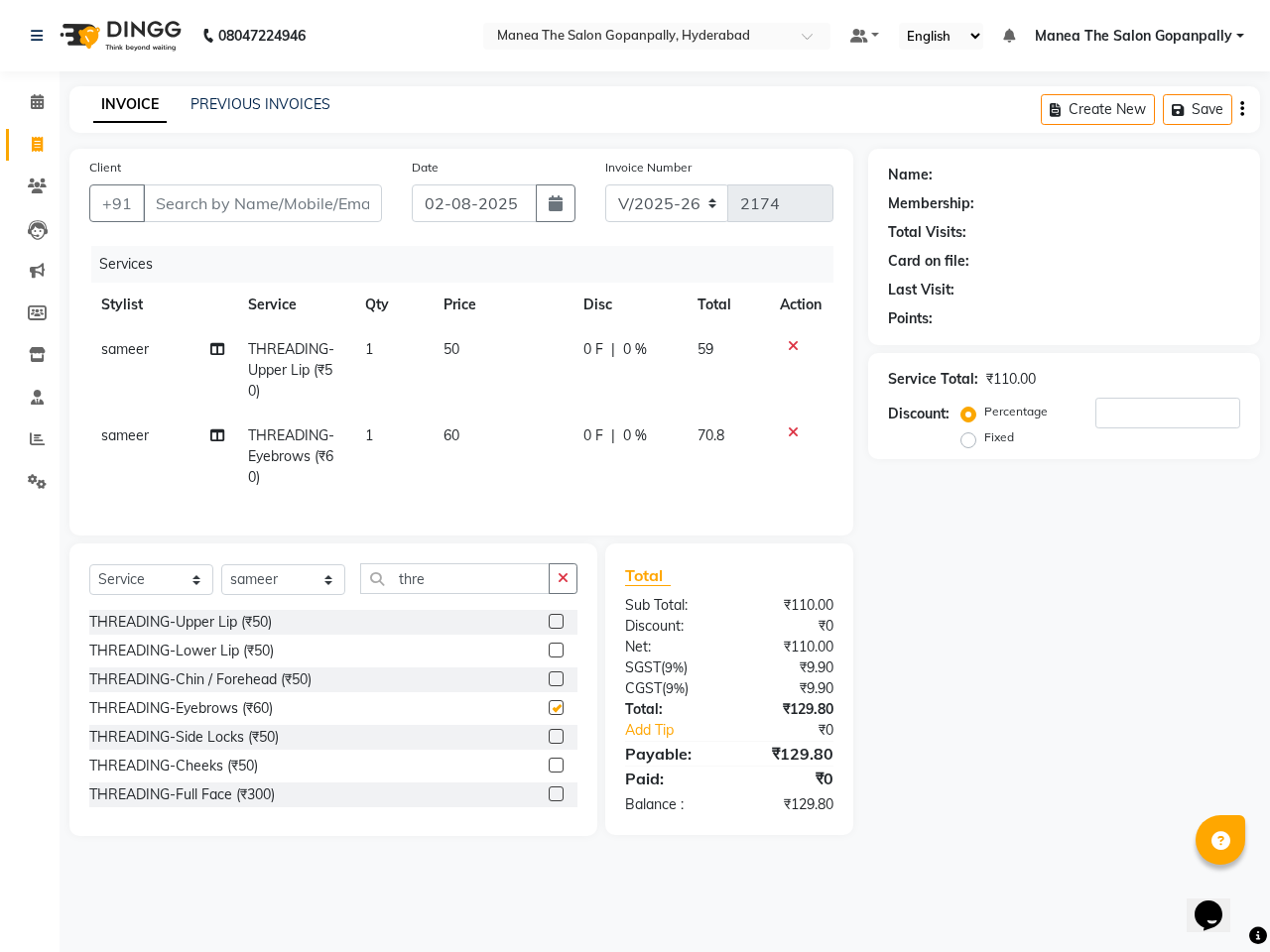 checkbox on "false" 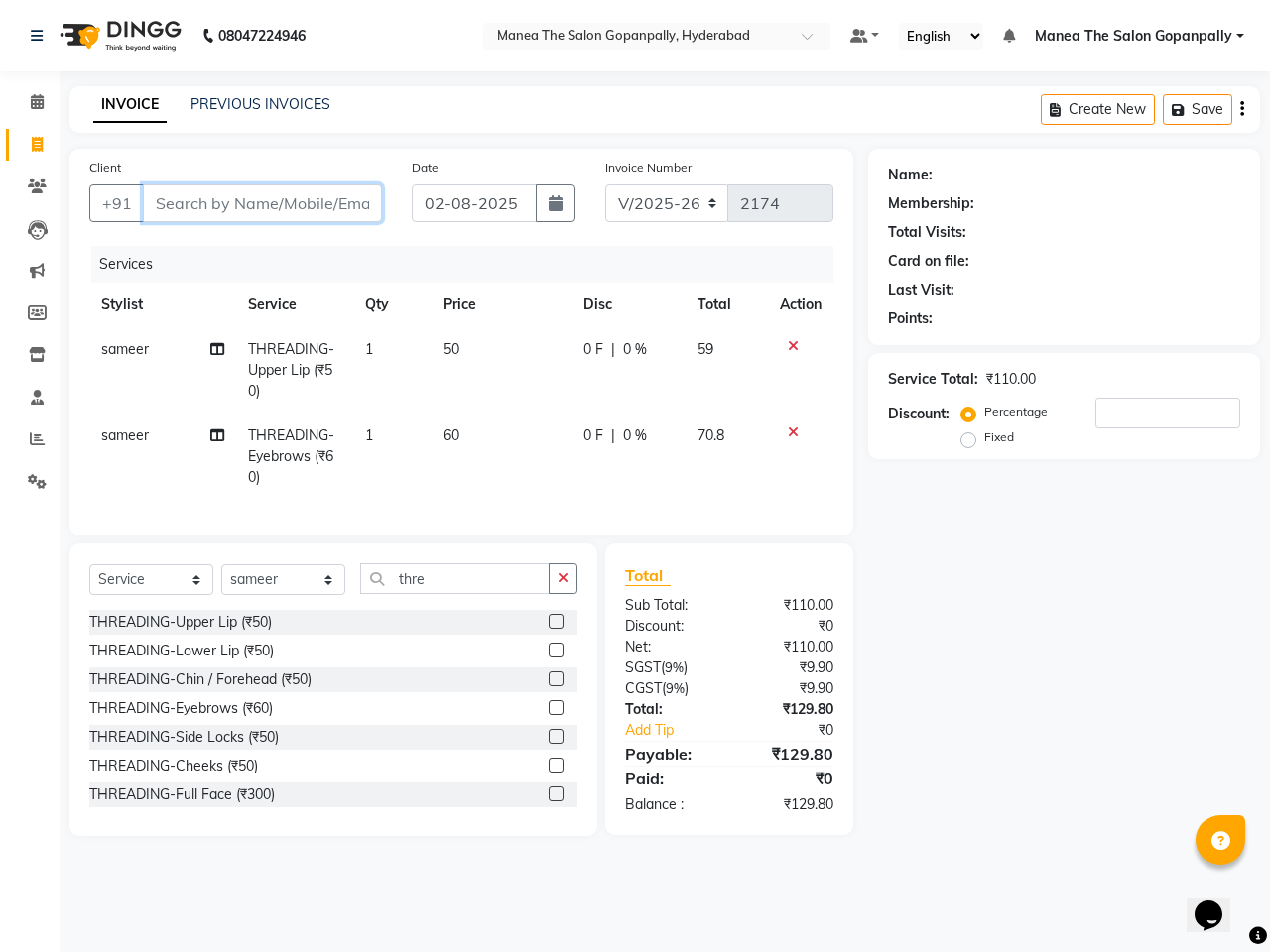 click on "Client" at bounding box center (262, 203) 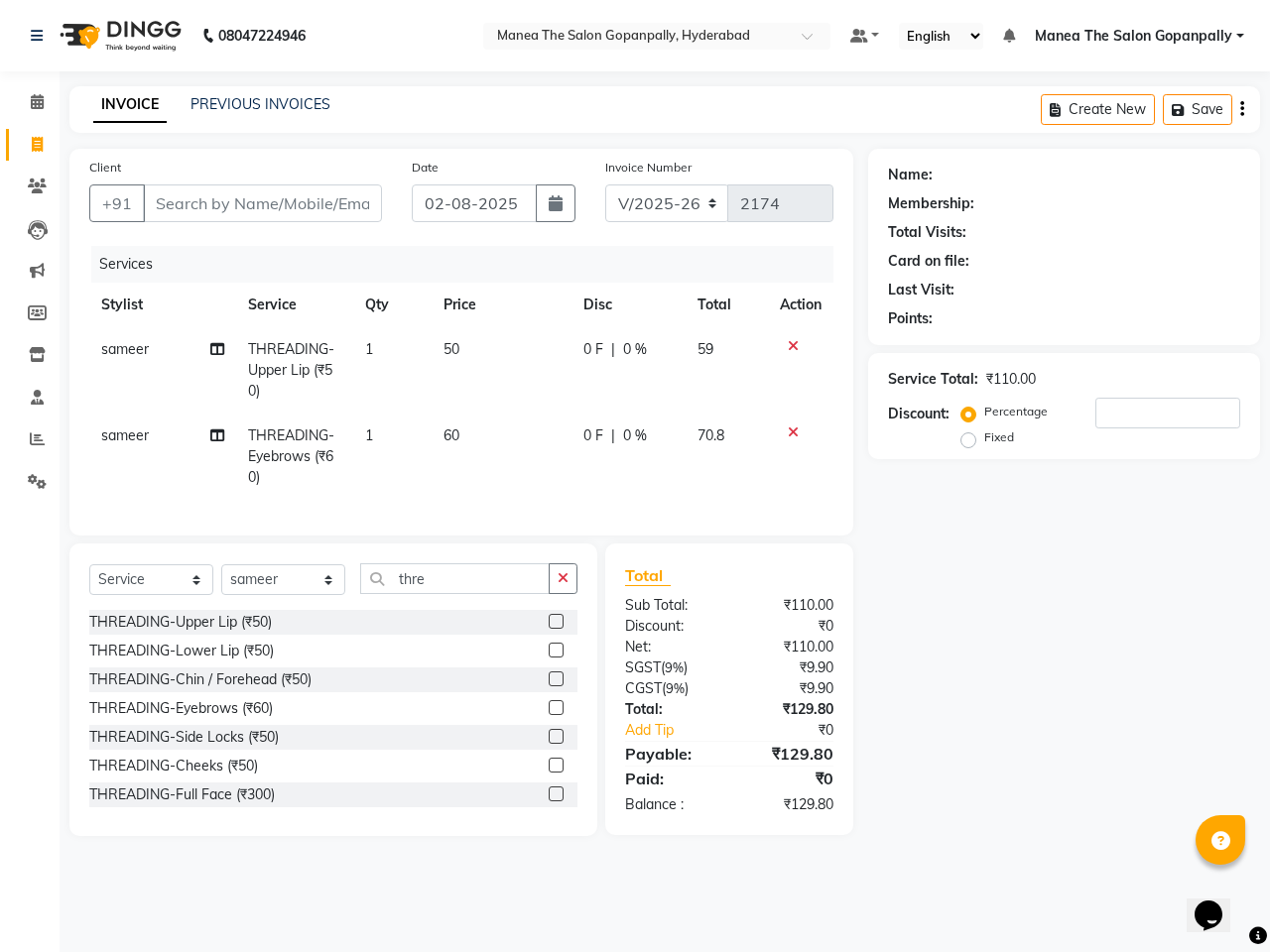 click on "sameer" 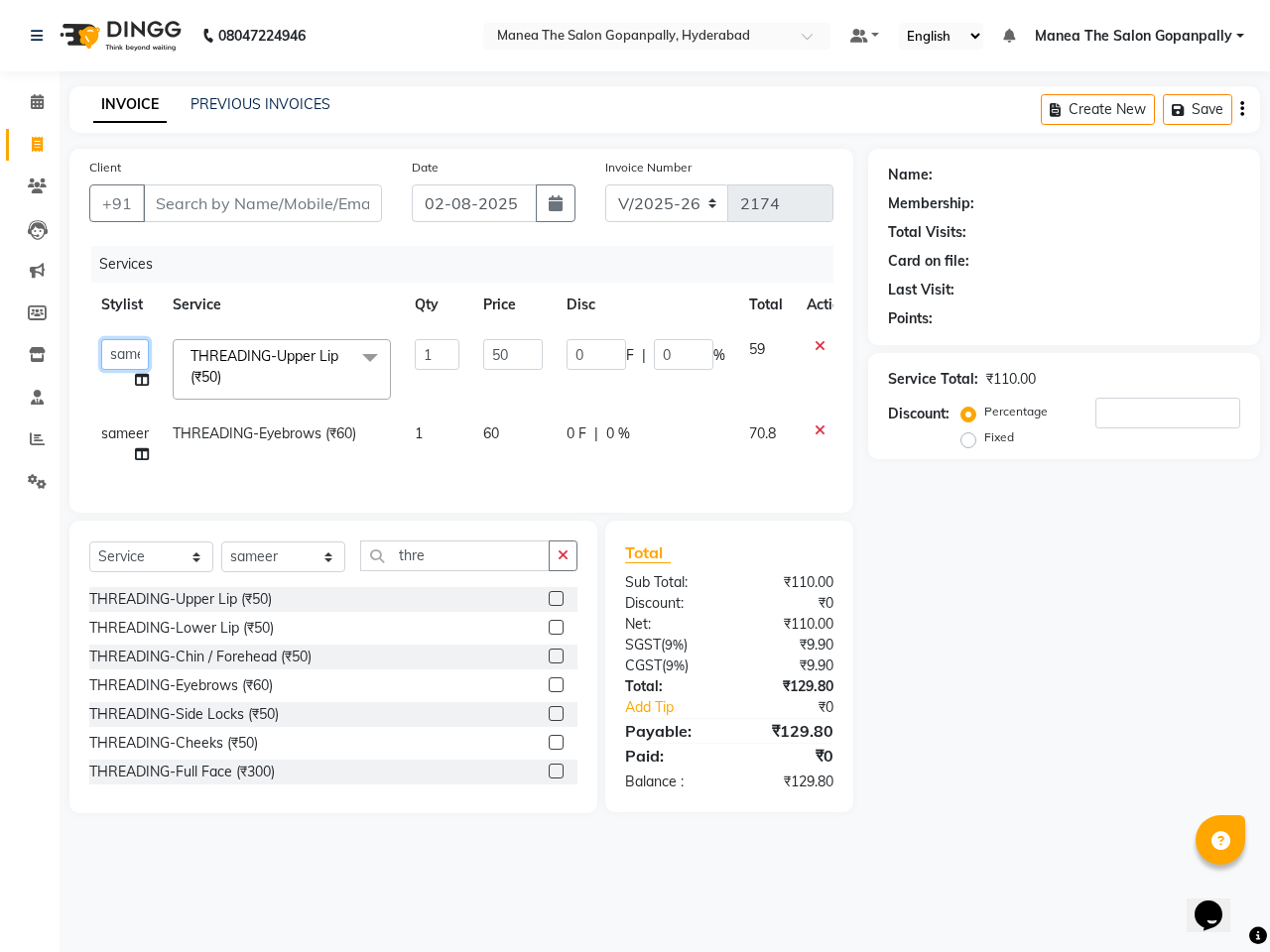 click on "Anand   AVANTHI   Haider    indu   IRFAN   keerthi   rehan   sameer   saritha   zubair" 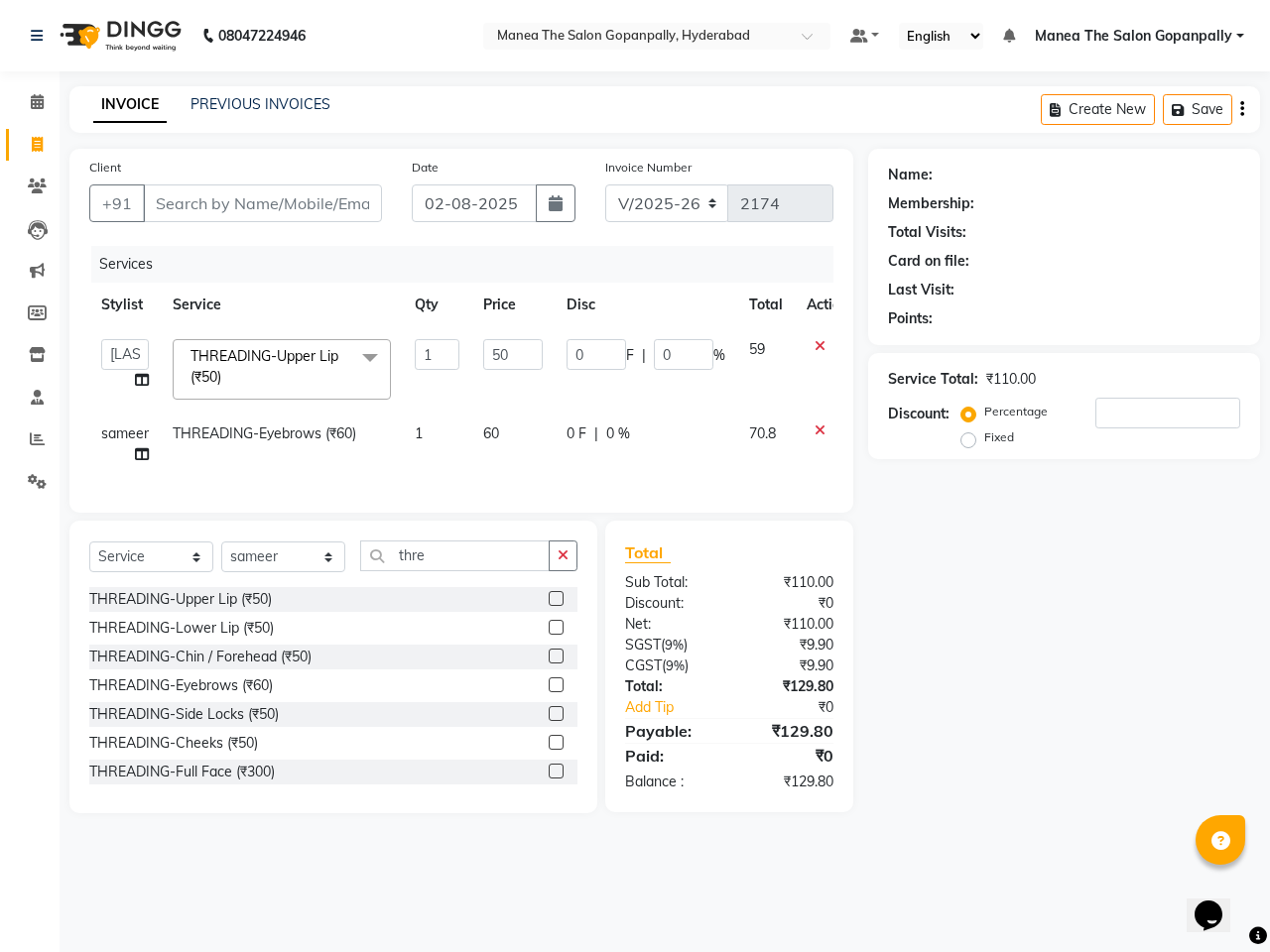 select on "86049" 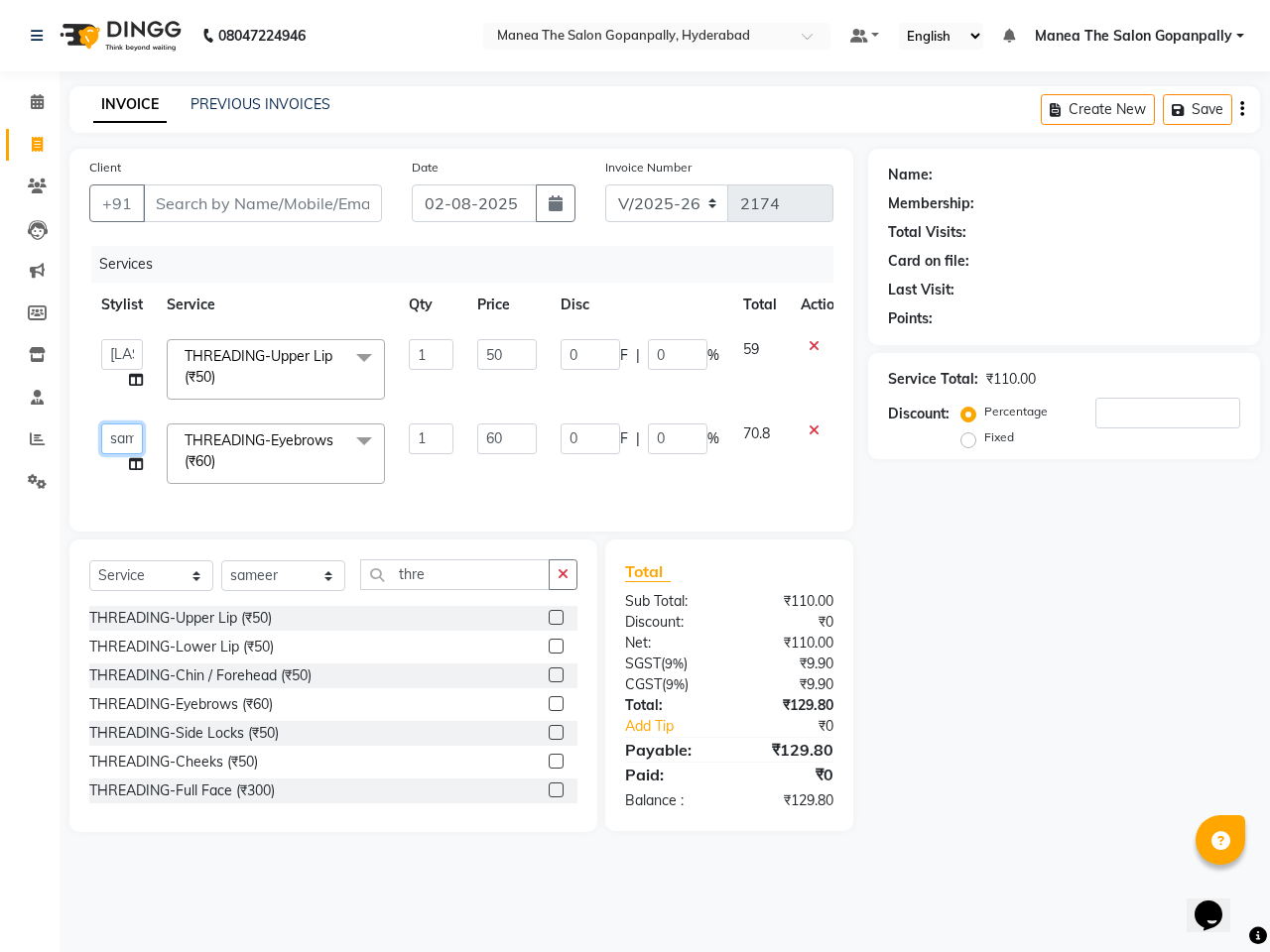 click on "Anand   AVANTHI   Haider    indu   IRFAN   keerthi   rehan   sameer   saritha   zubair" 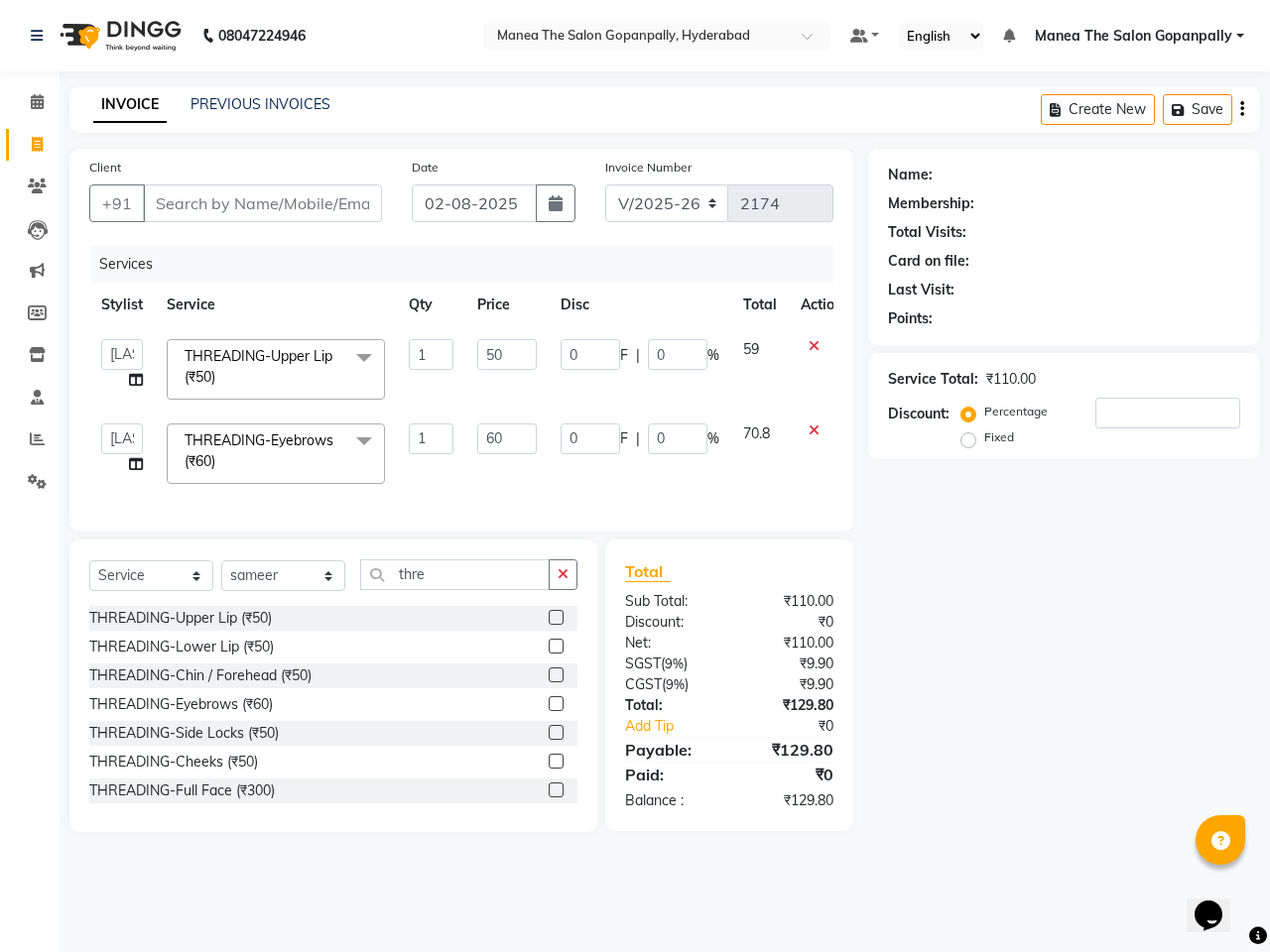 select on "86049" 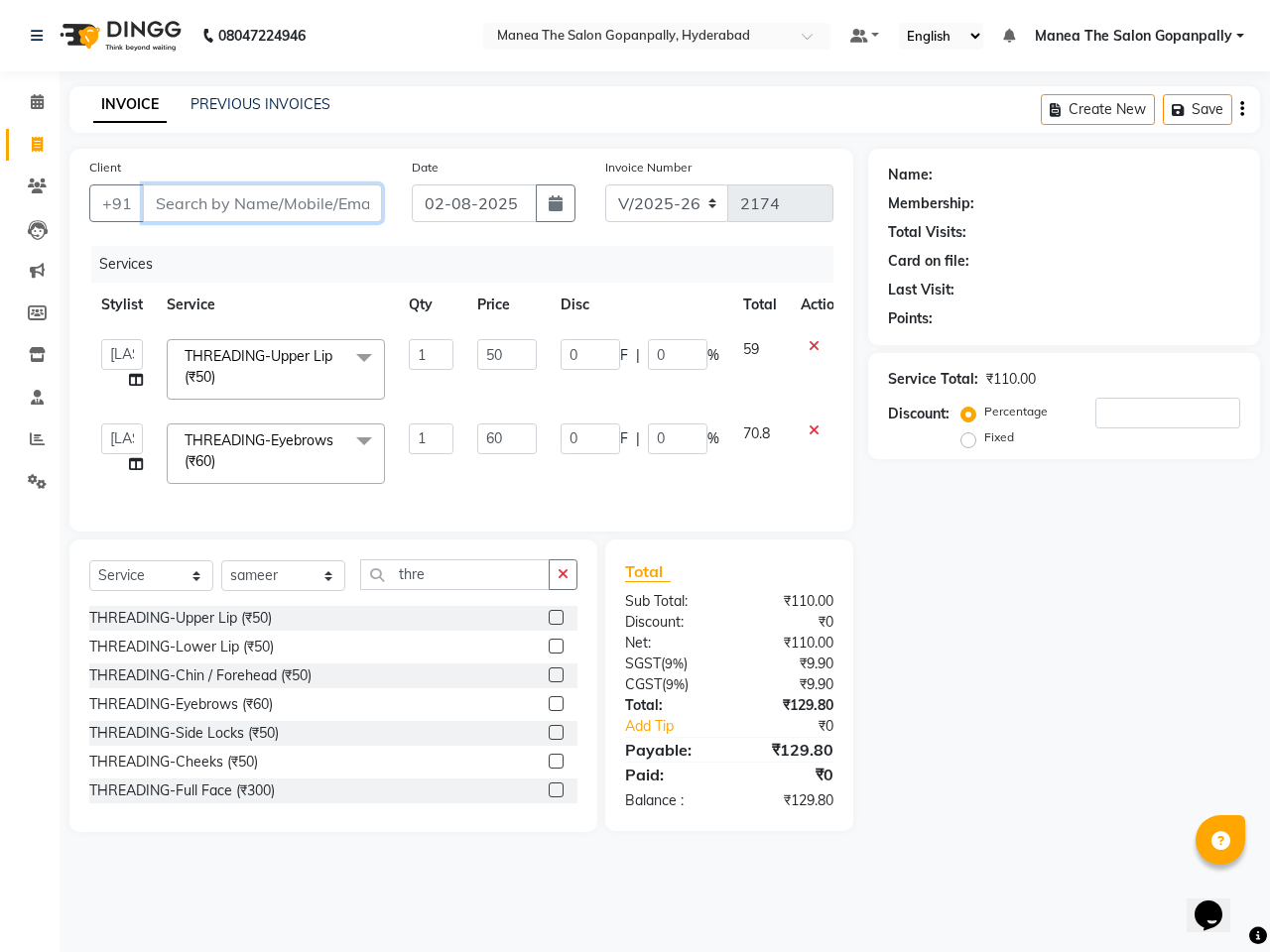 click on "Client" at bounding box center [262, 203] 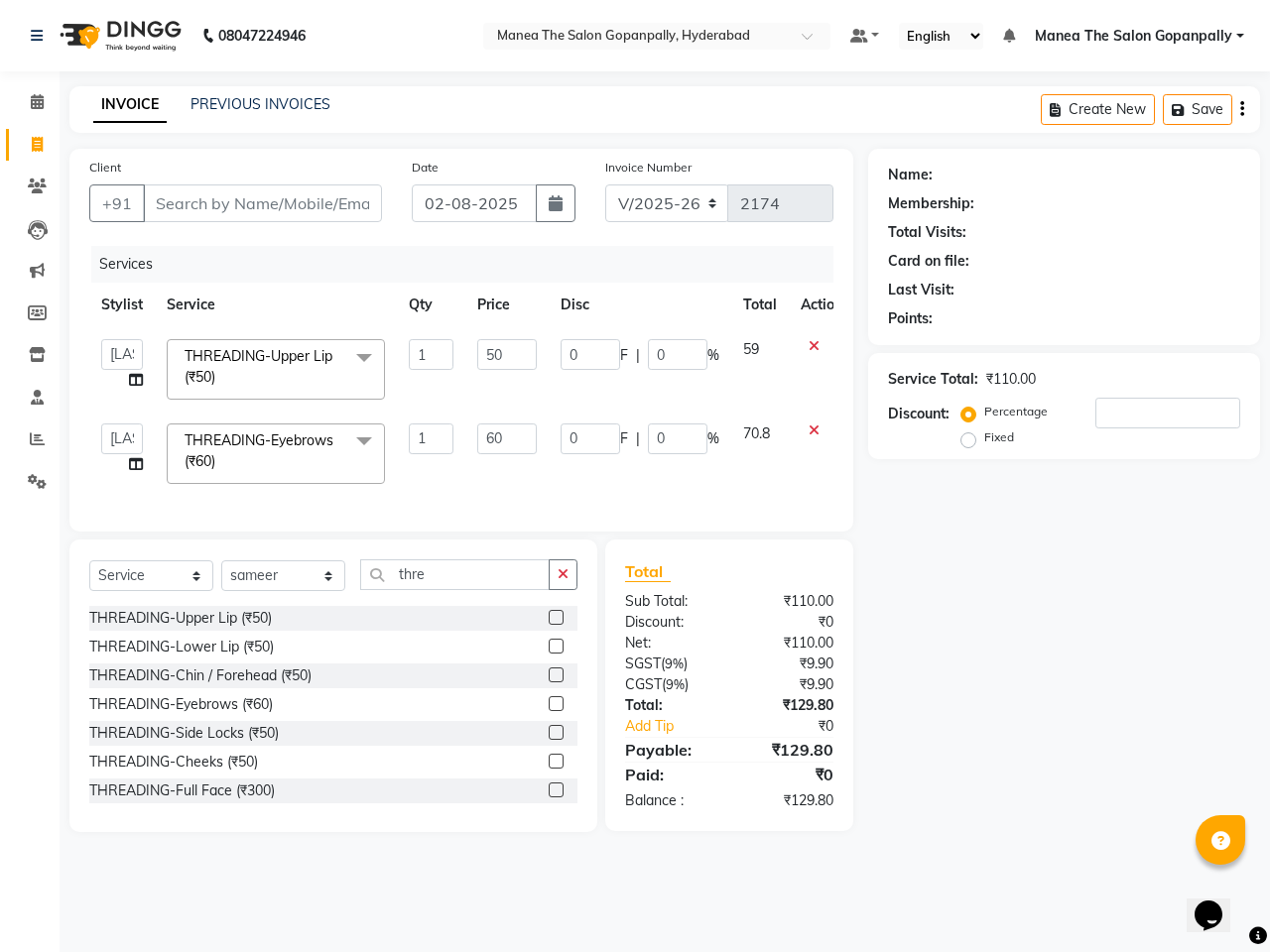 click on "0 F | 0 %" 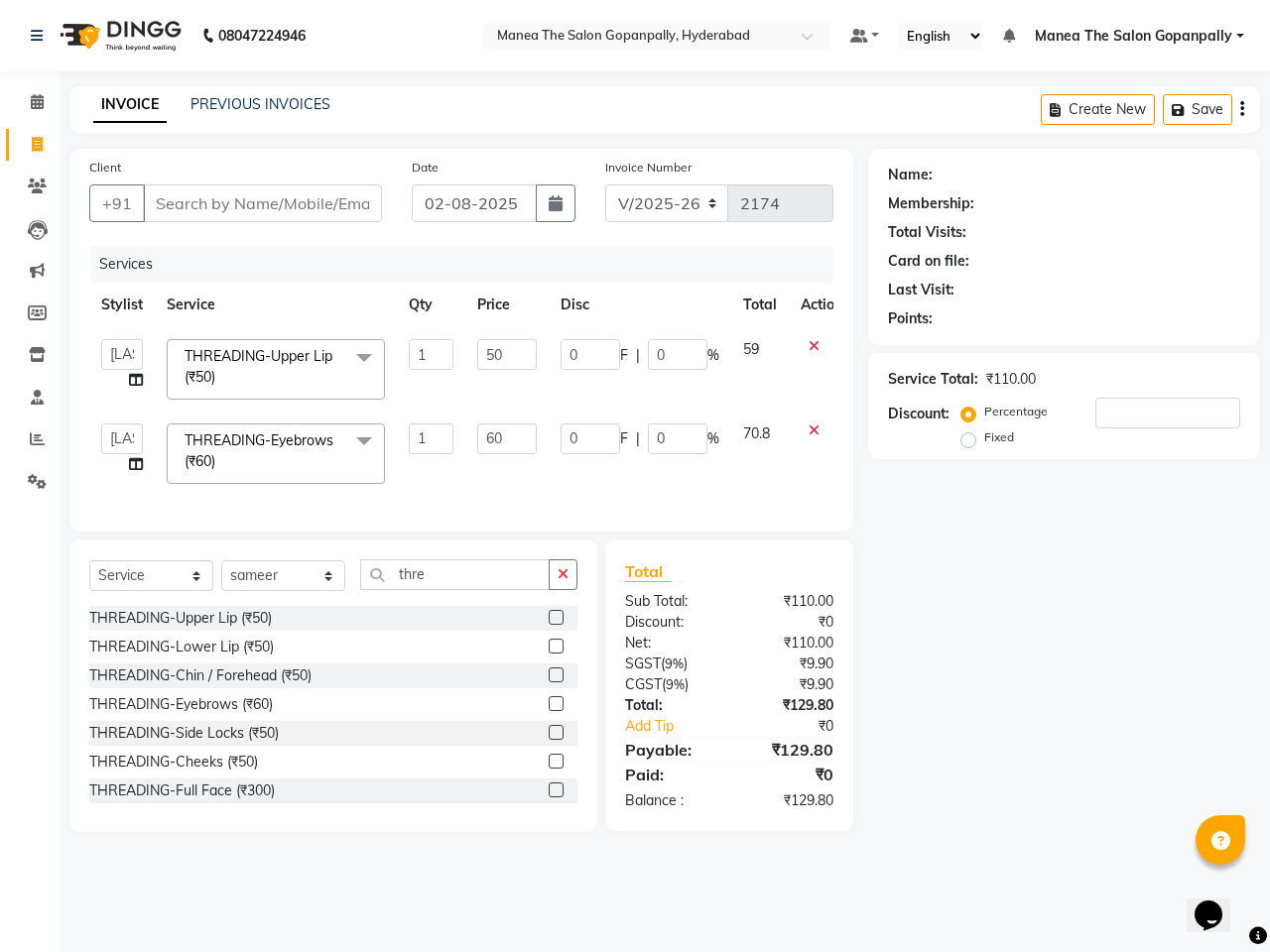 click on "Name: Membership: Total Visits: Card on file: Last Visit:  Points:  Service Total:  ₹110.00  Discount:  Percentage   Fixed" 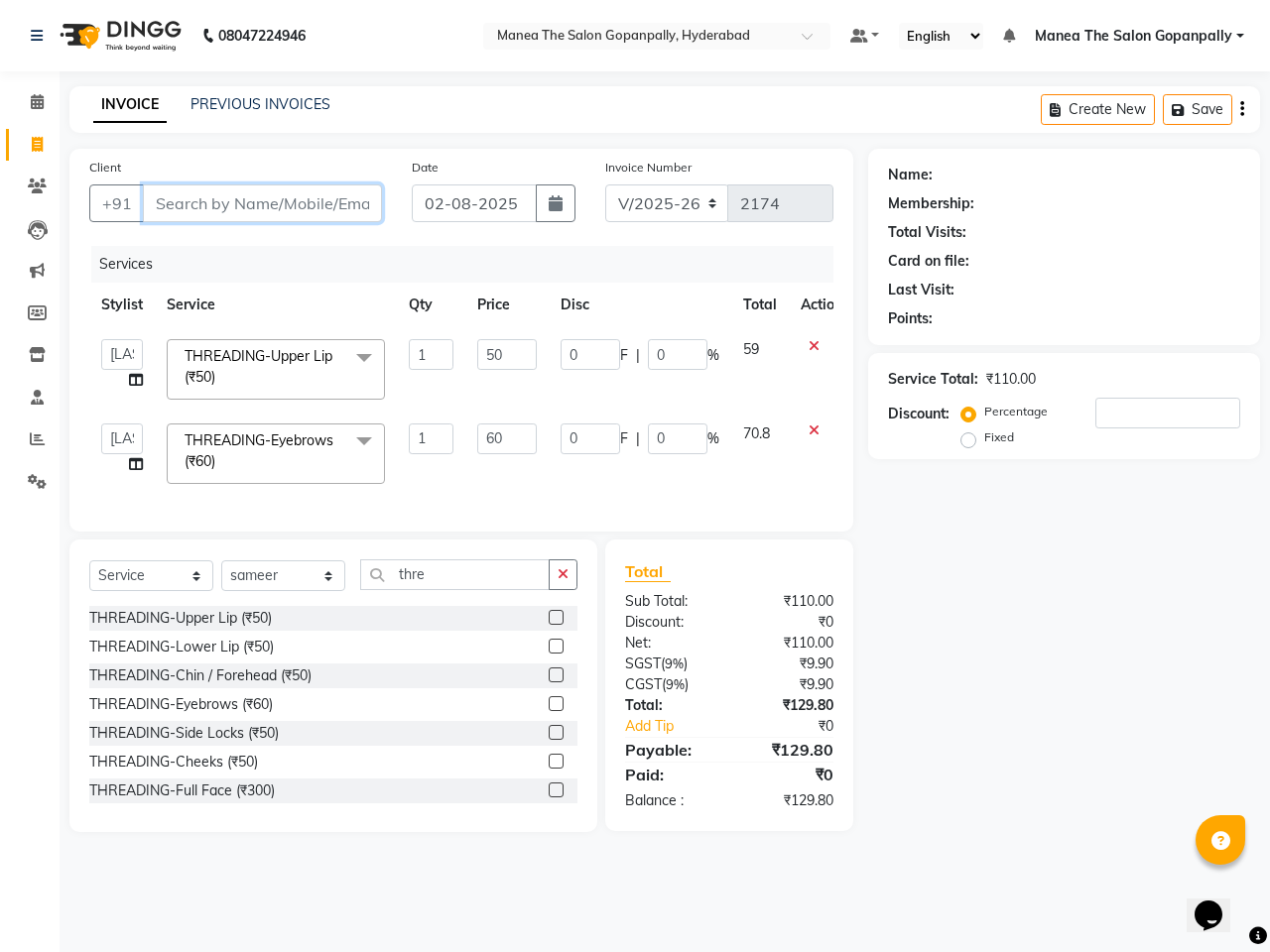 click on "Client" at bounding box center (262, 203) 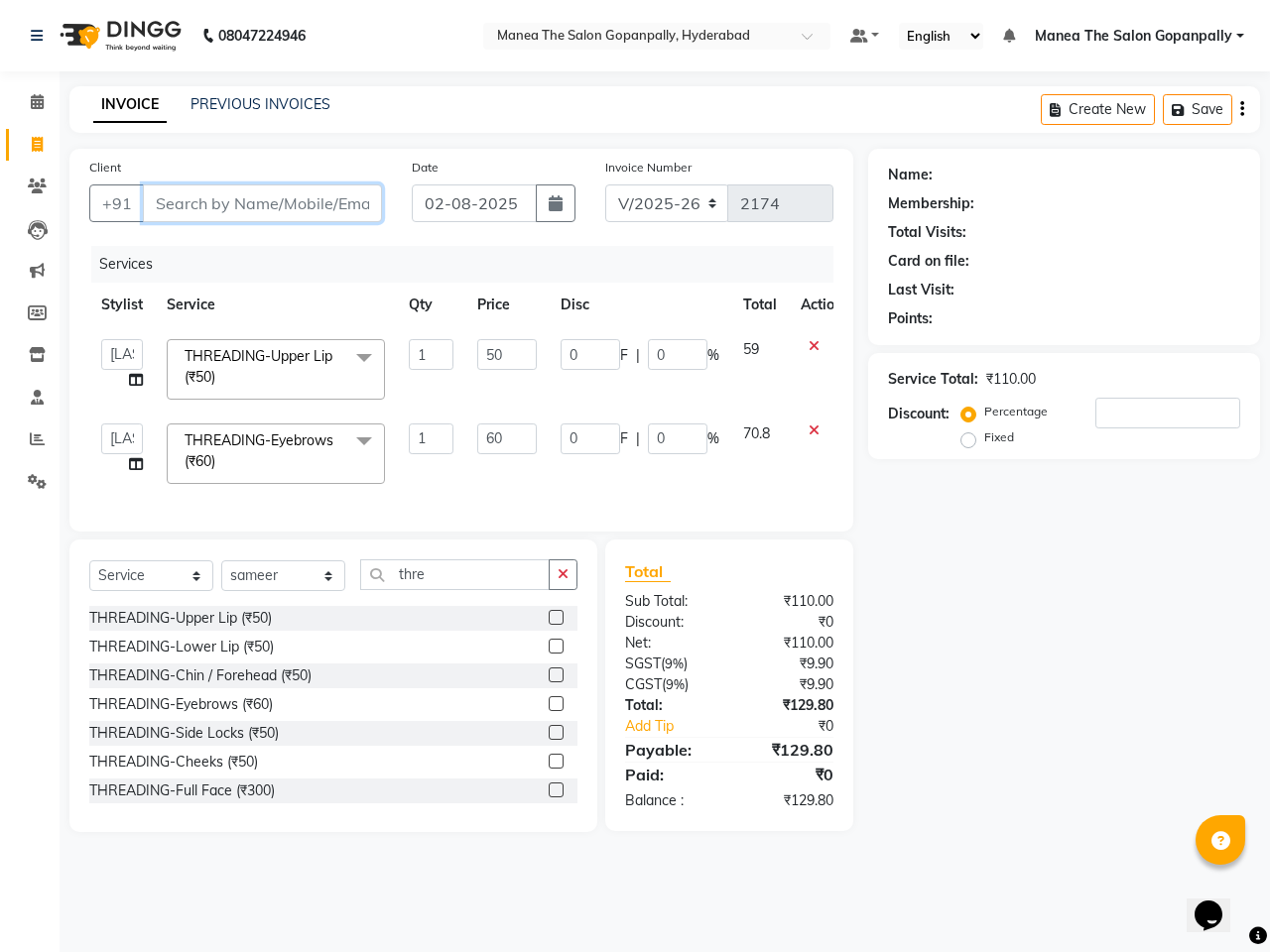 type on "9" 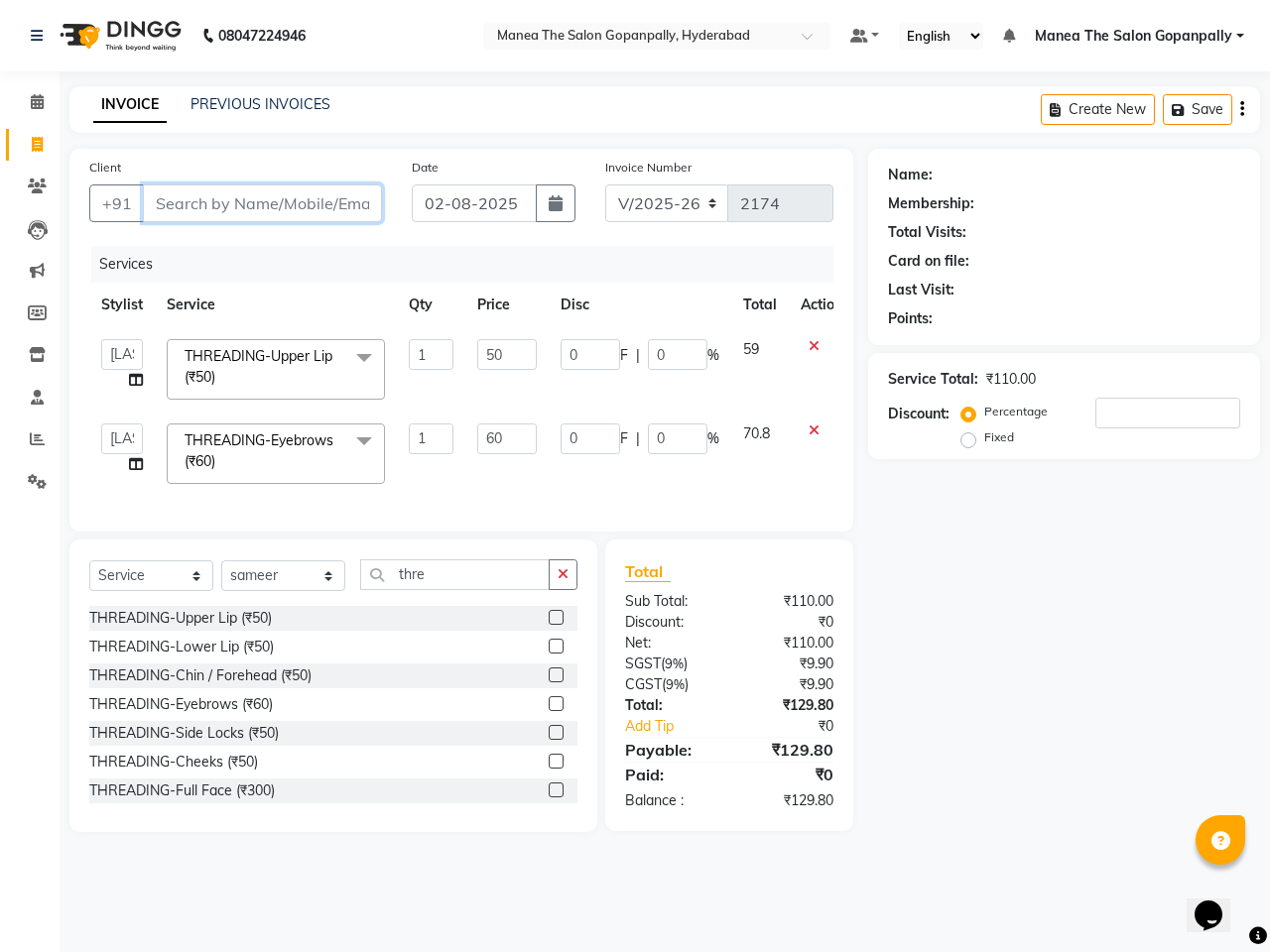 type on "0" 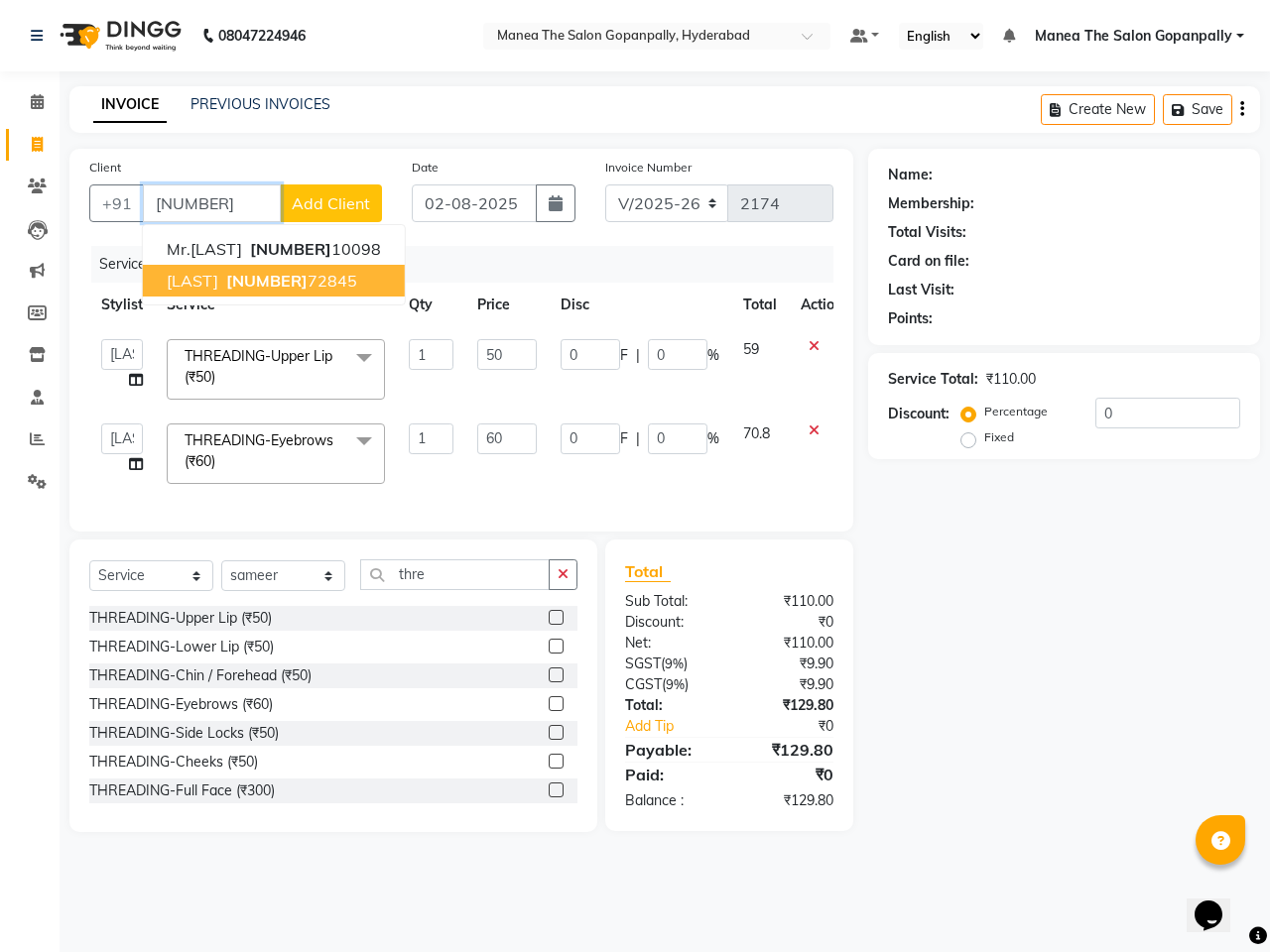 click on "96186" at bounding box center [267, 281] 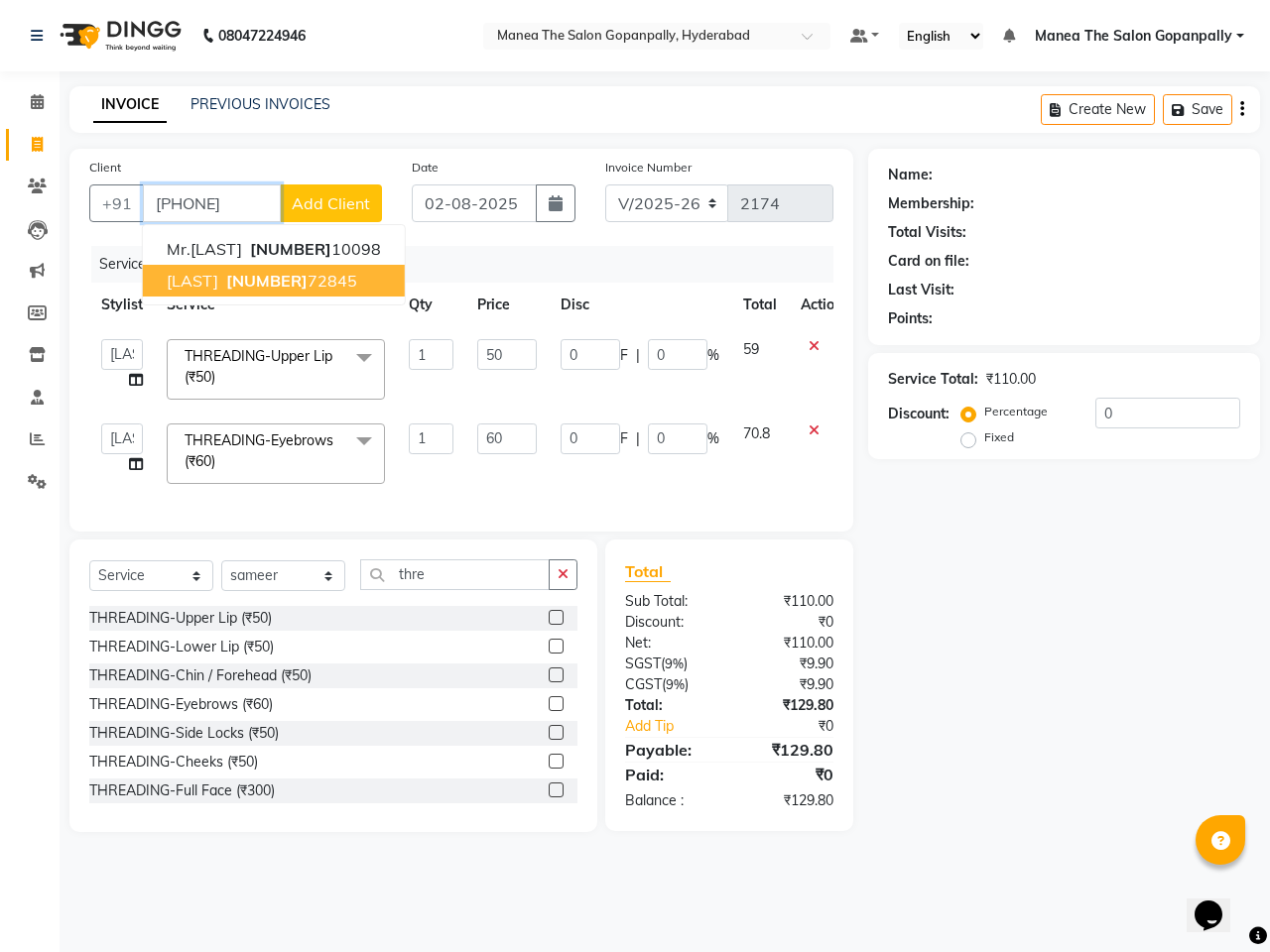 type on "[PHONE]" 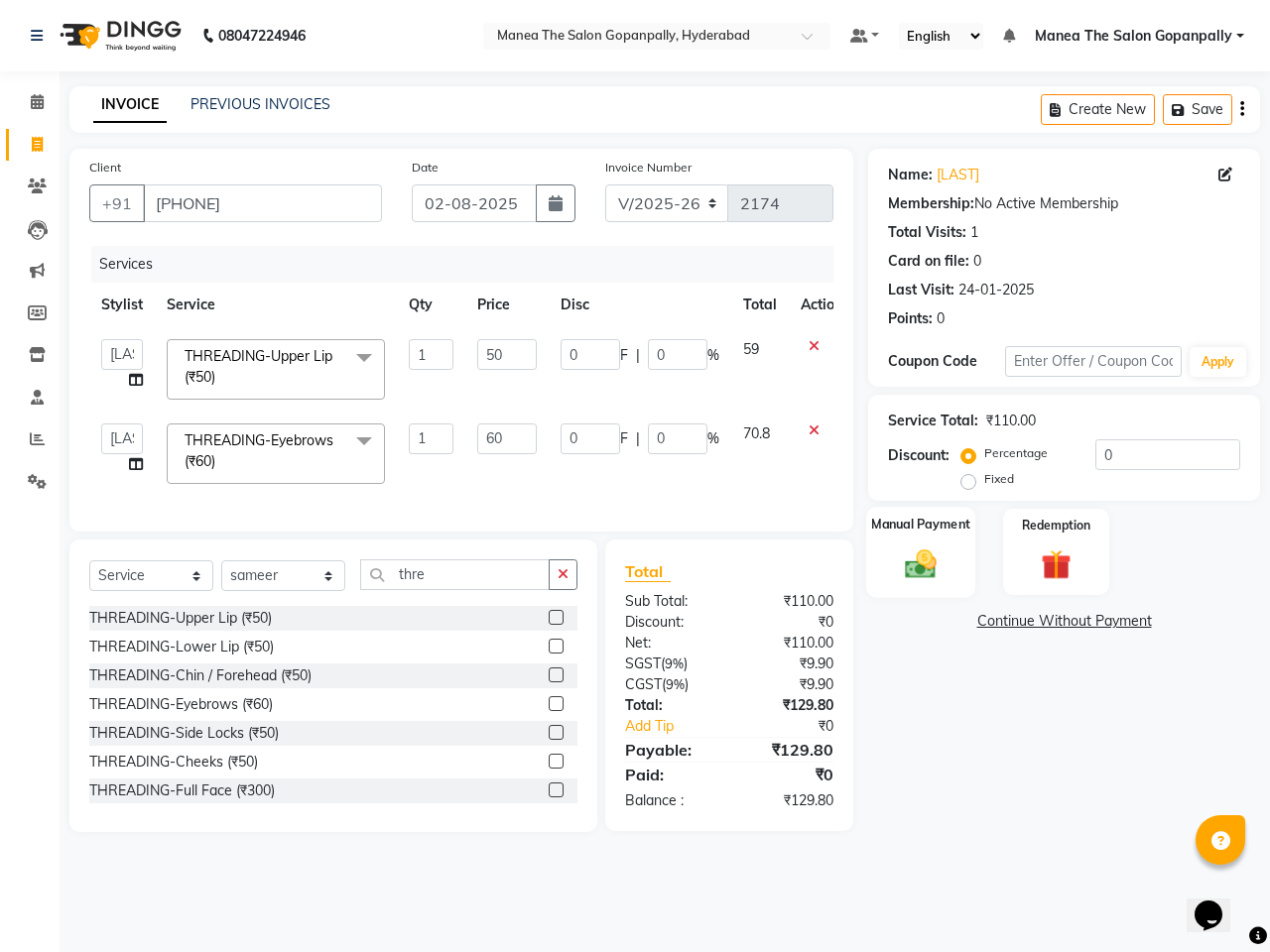 click on "Manual Payment" 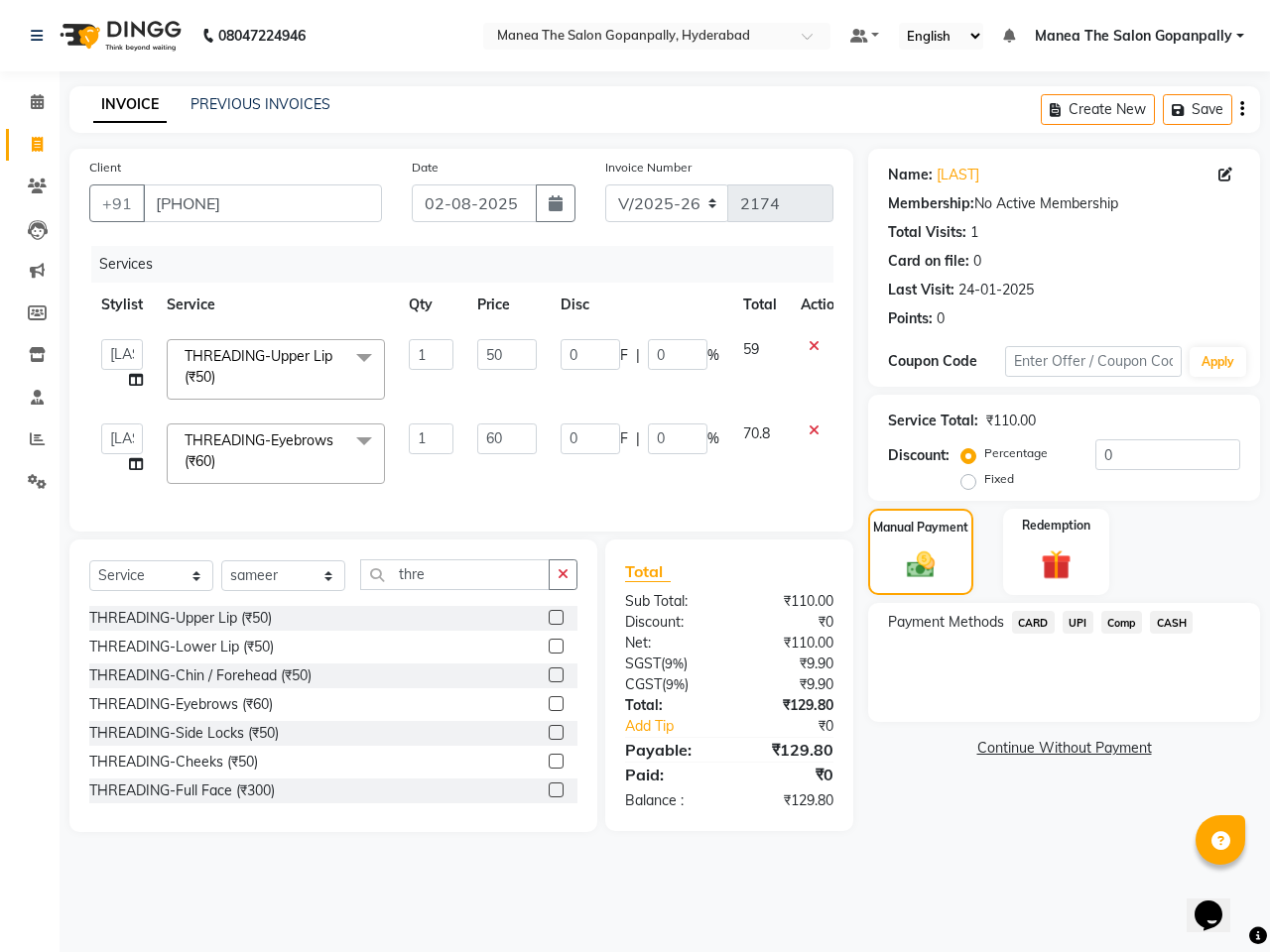 drag, startPoint x: 1080, startPoint y: 625, endPoint x: 1072, endPoint y: 618, distance: 10.630146 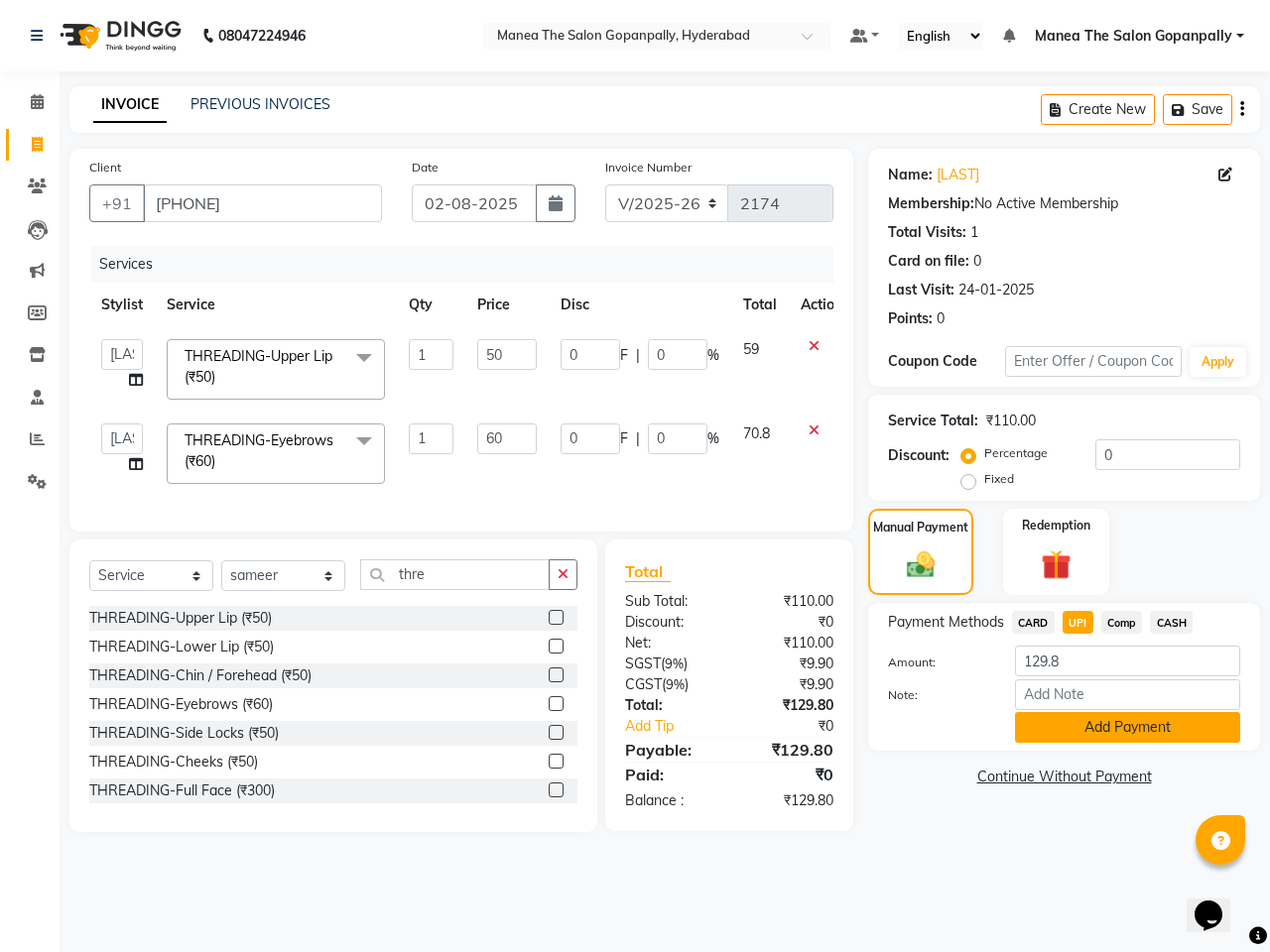 click on "Add Payment" 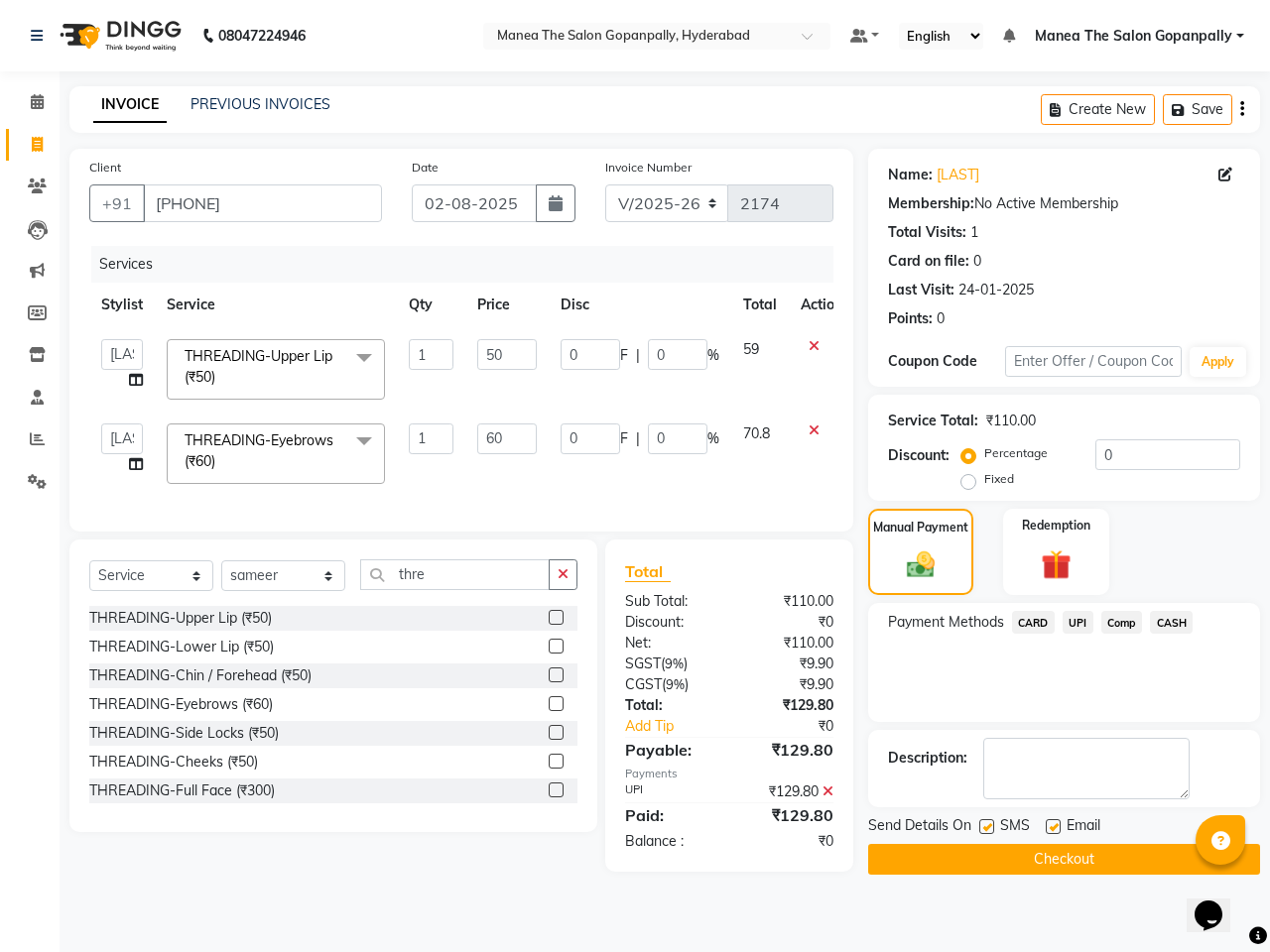 click 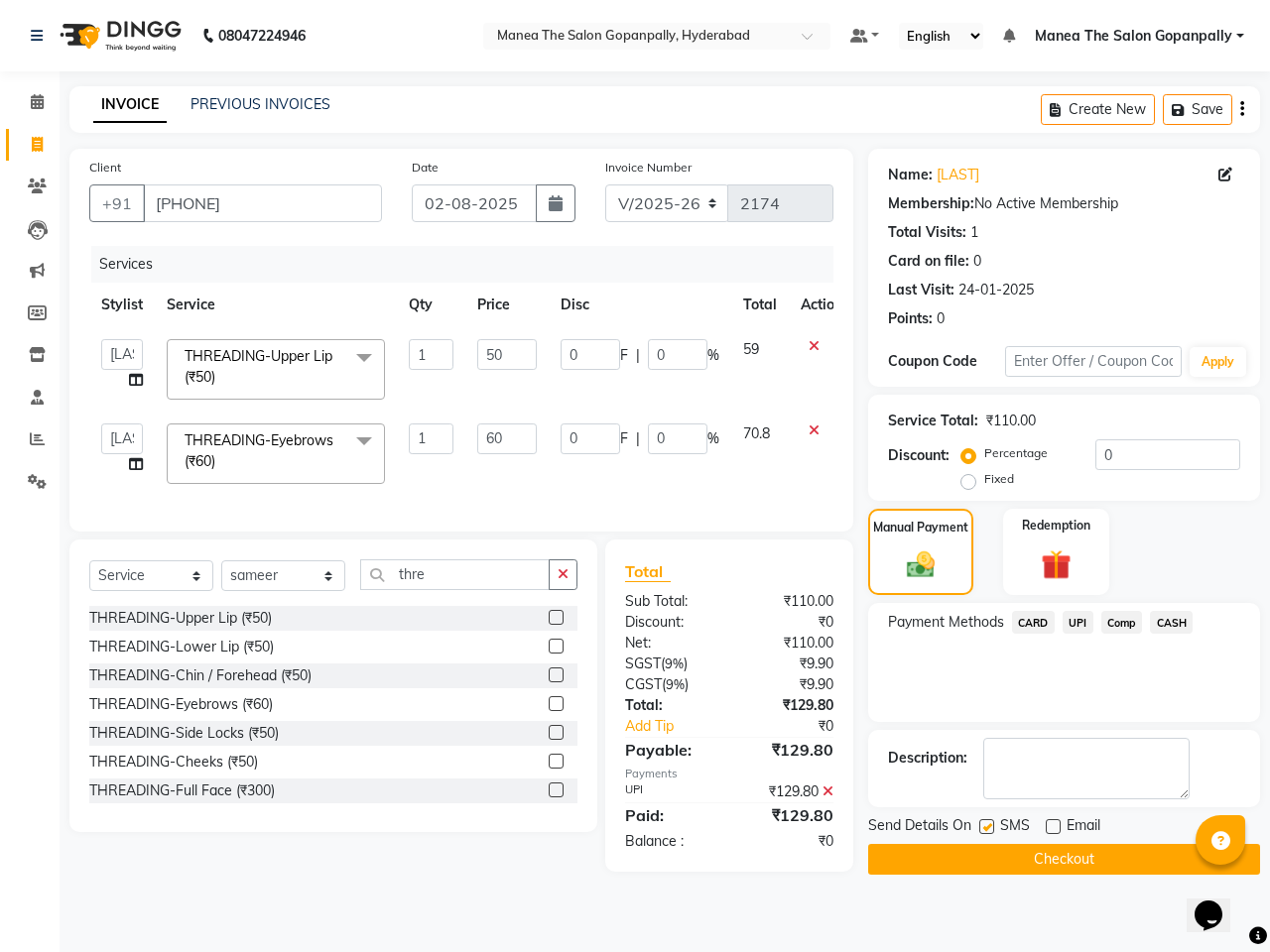 click on "Checkout" 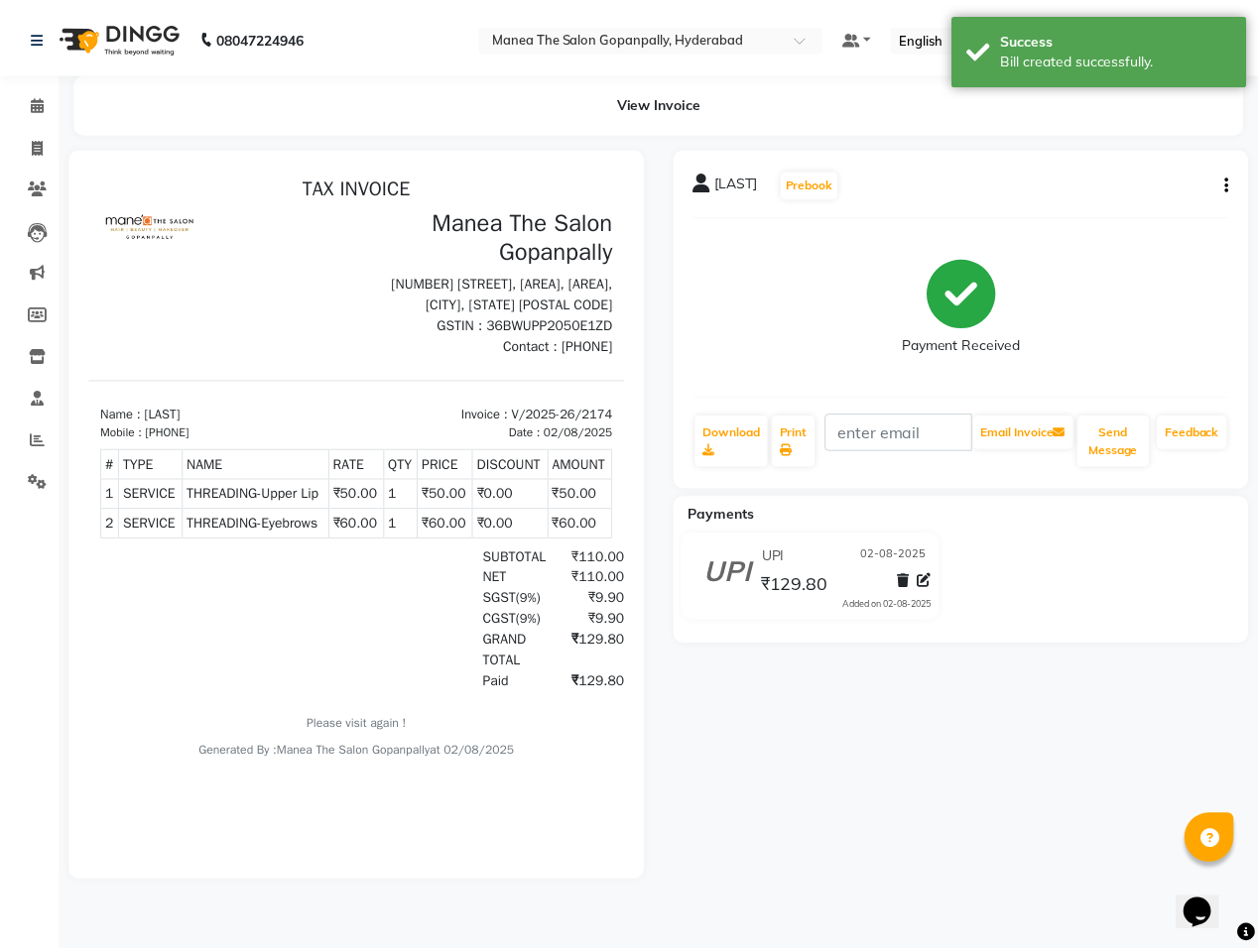 scroll, scrollTop: 0, scrollLeft: 0, axis: both 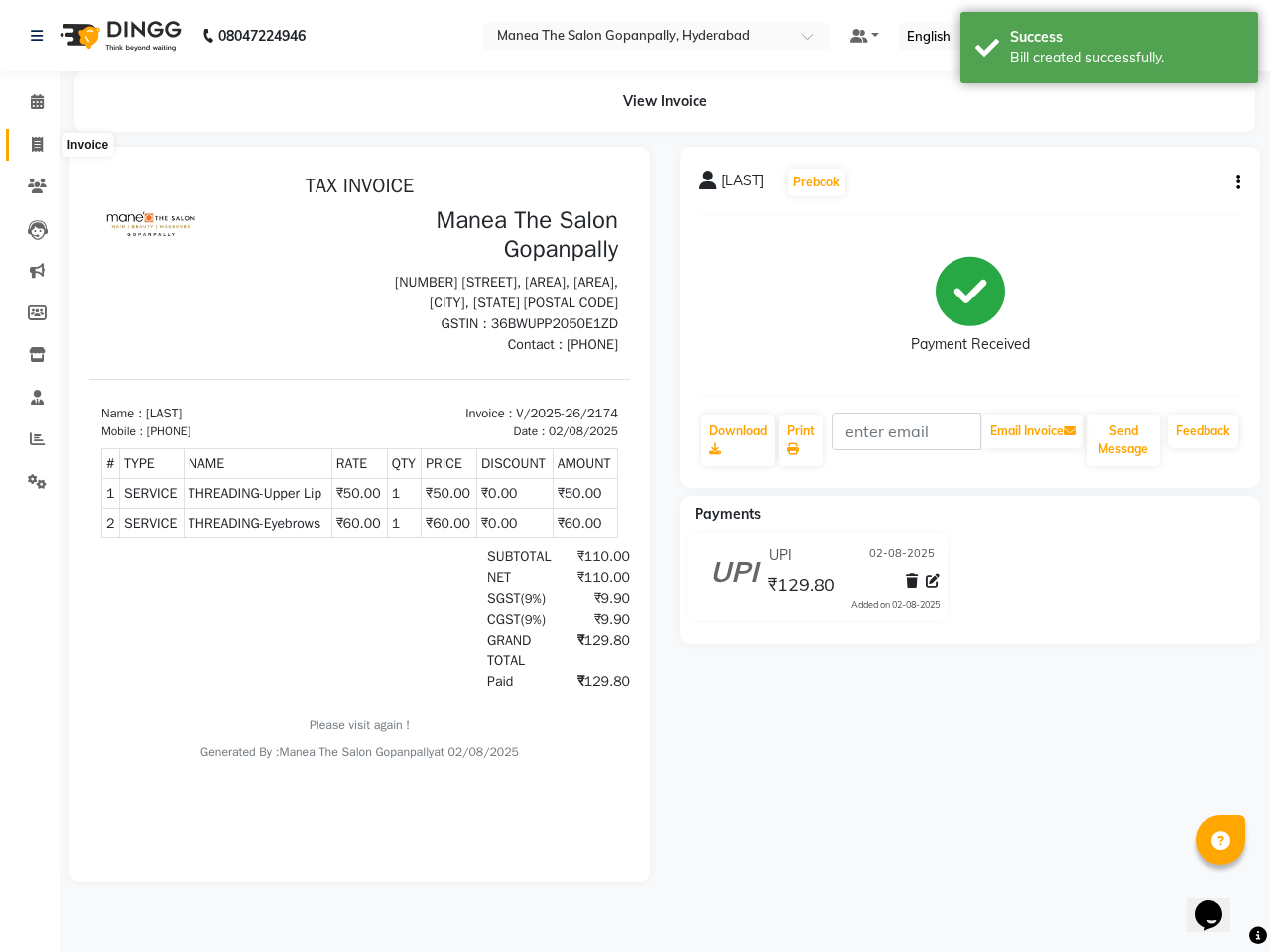 click 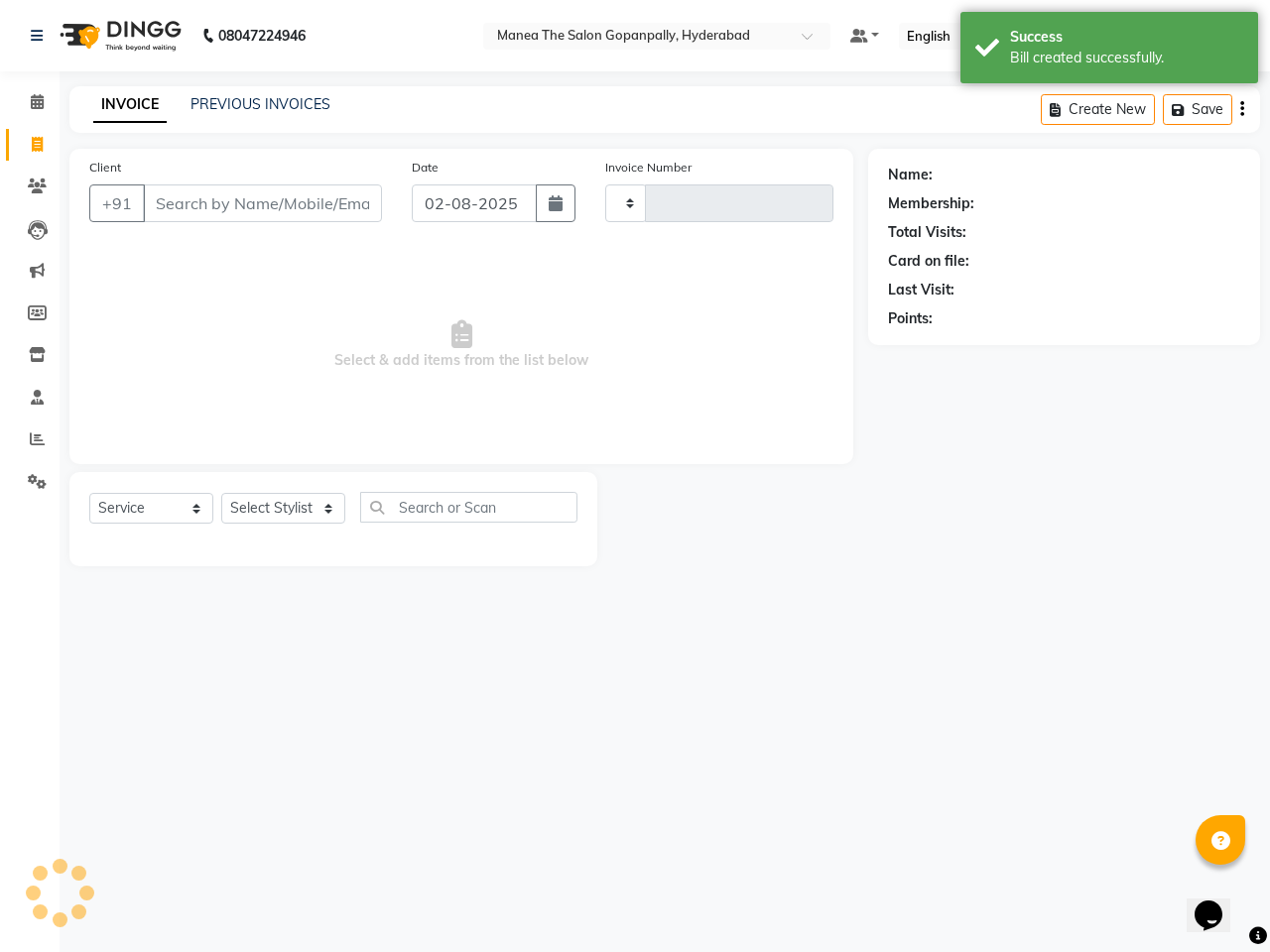 type on "2175" 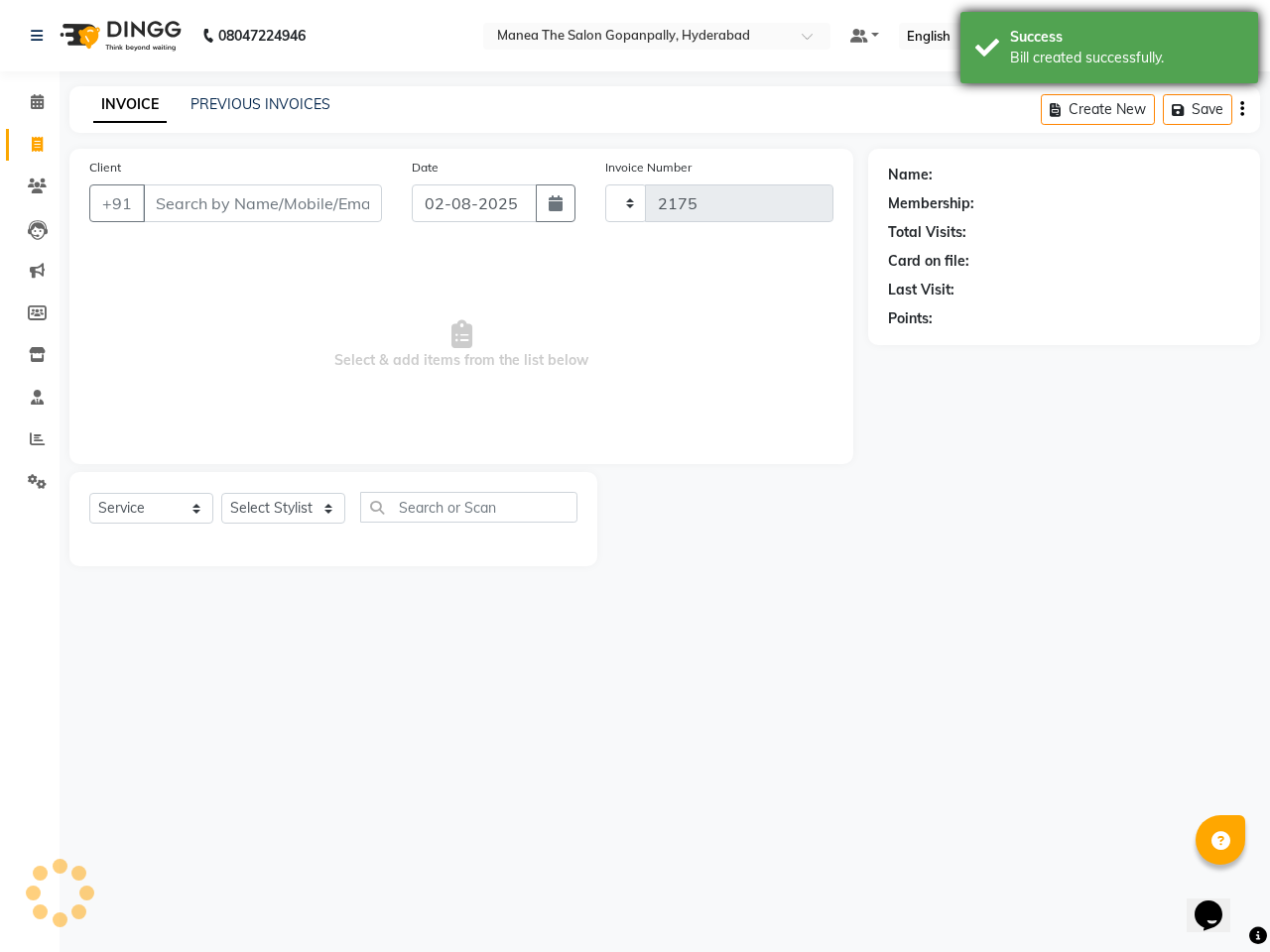 select on "7027" 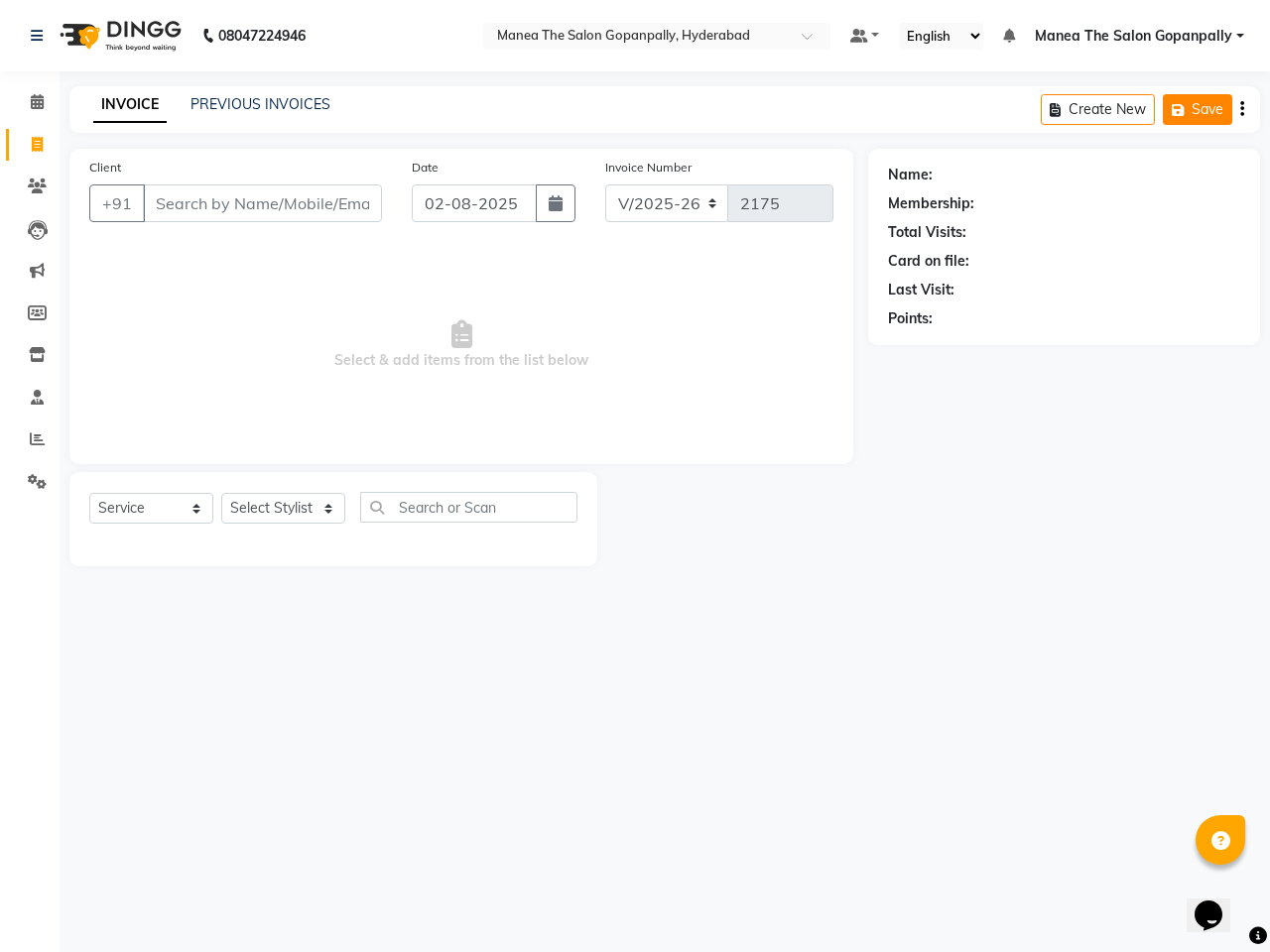 click on "Save" 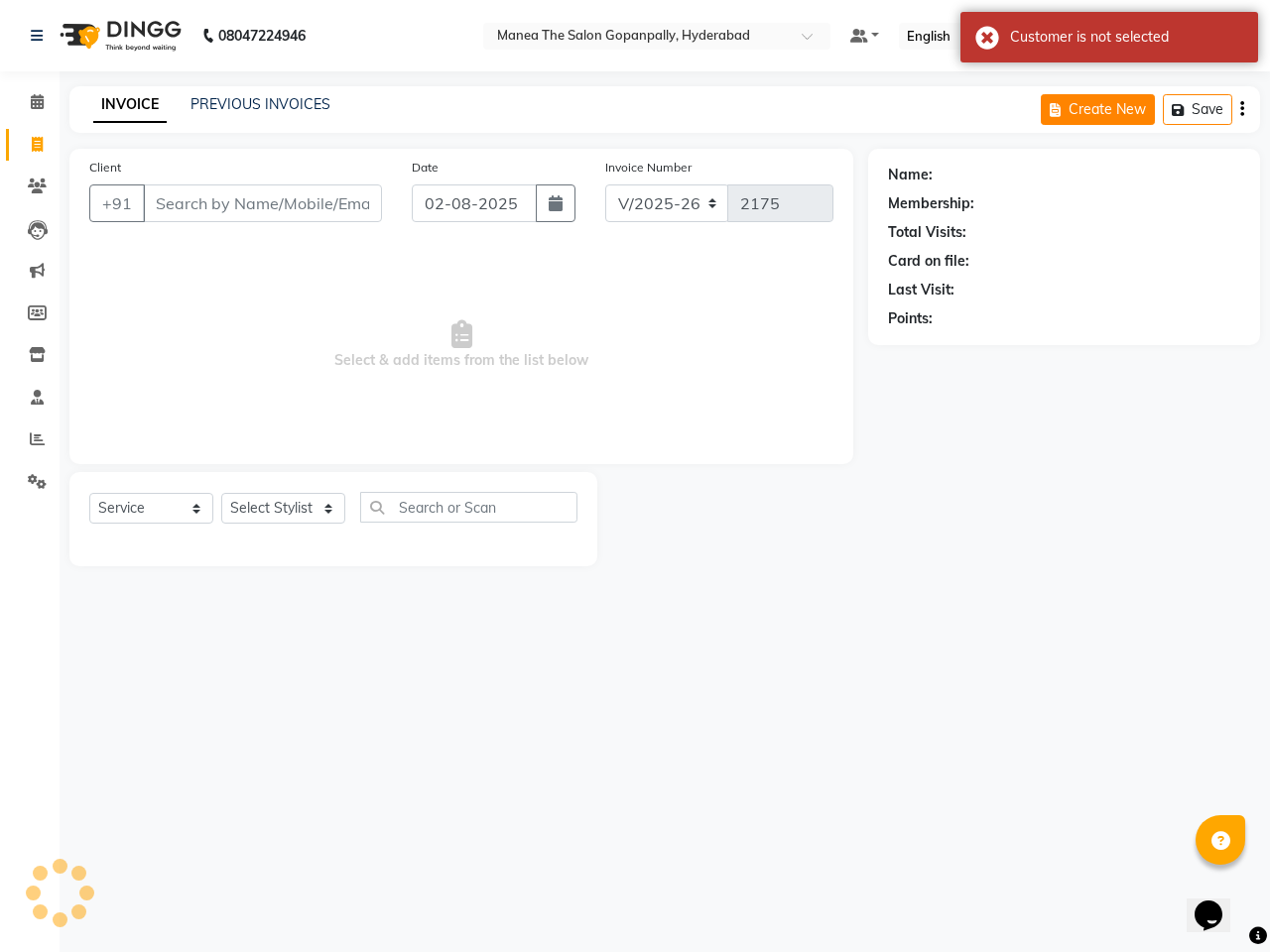 click on "Create New" 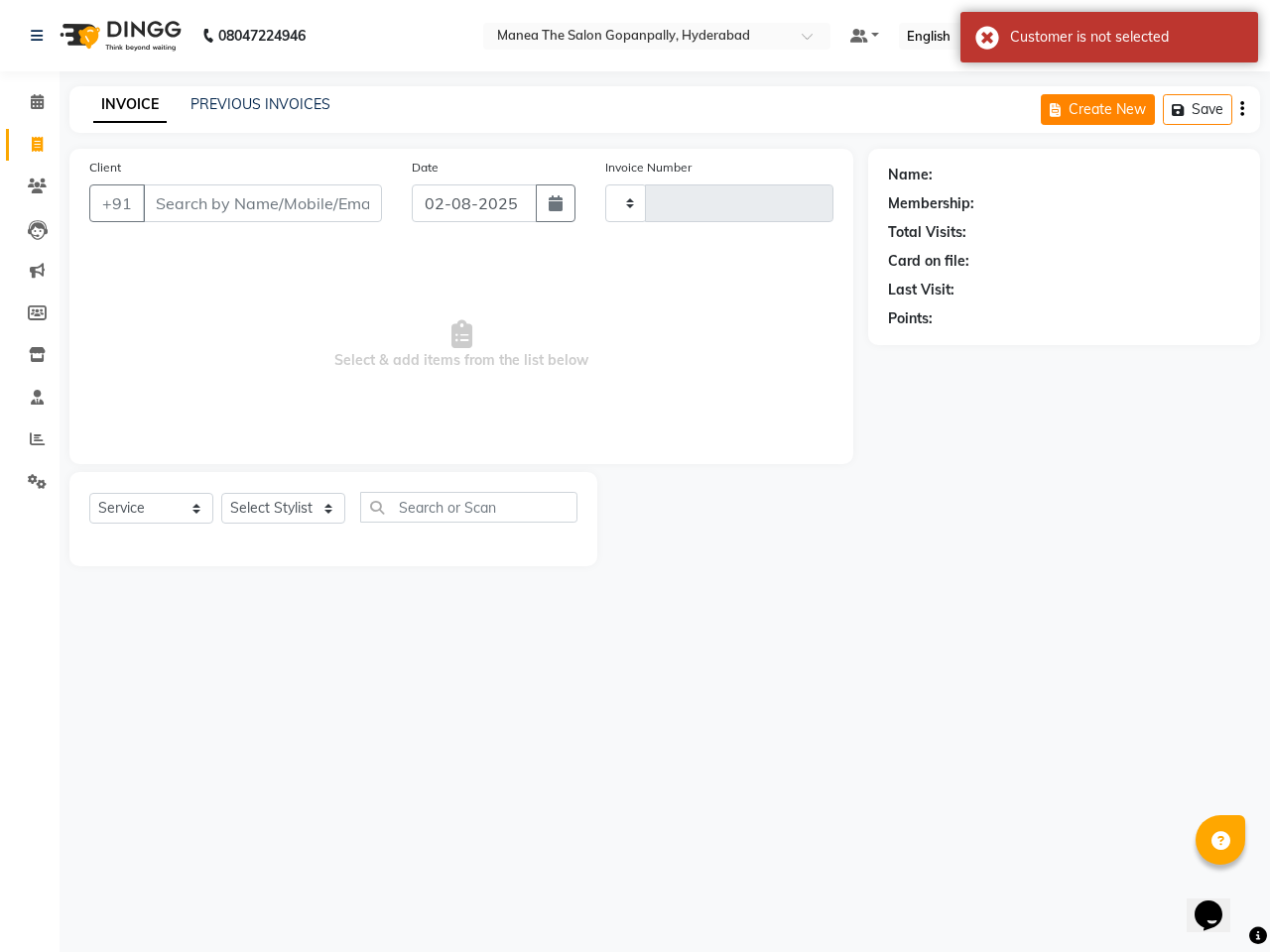 type on "2175" 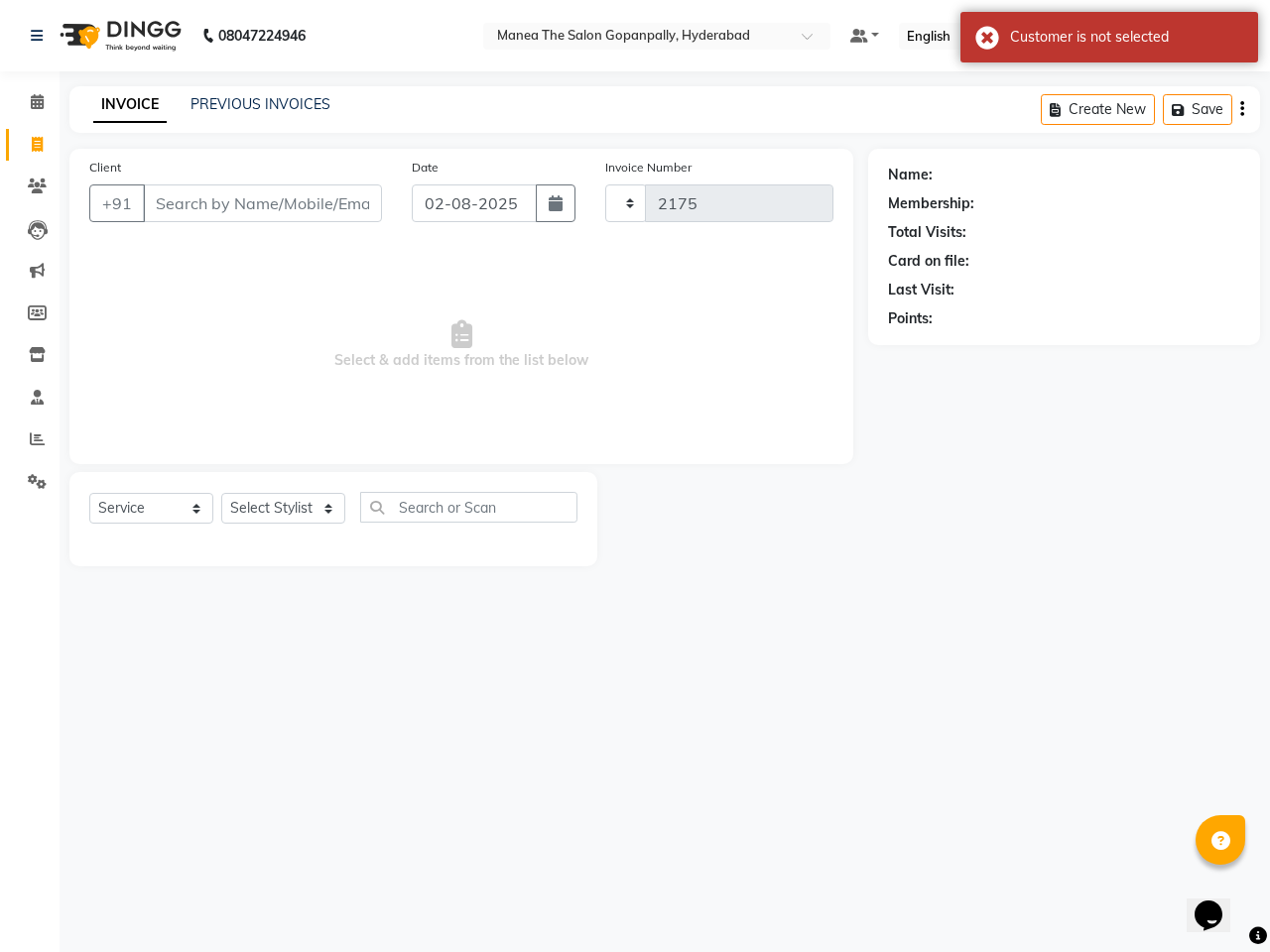 select on "7027" 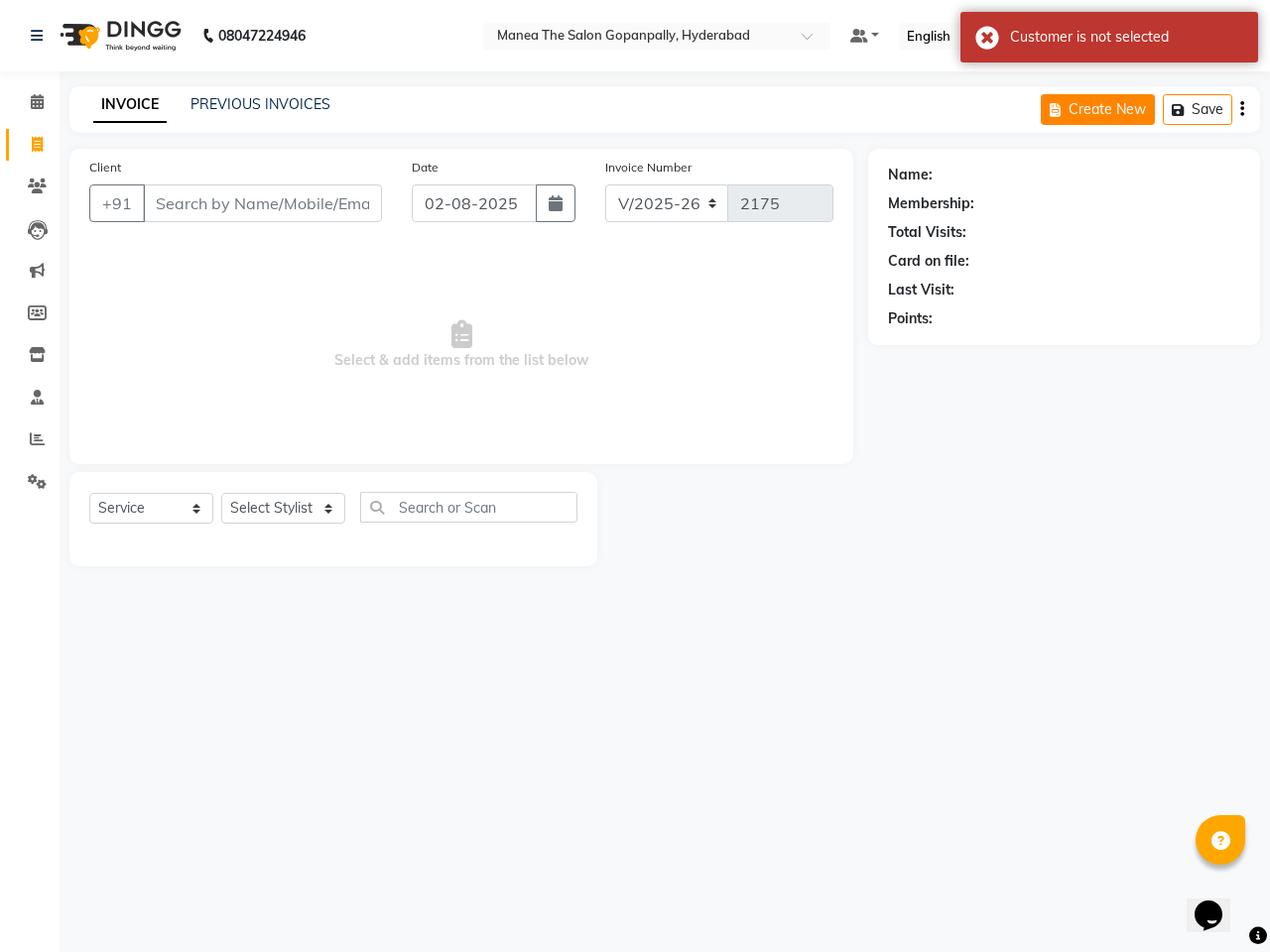 click on "Create New" 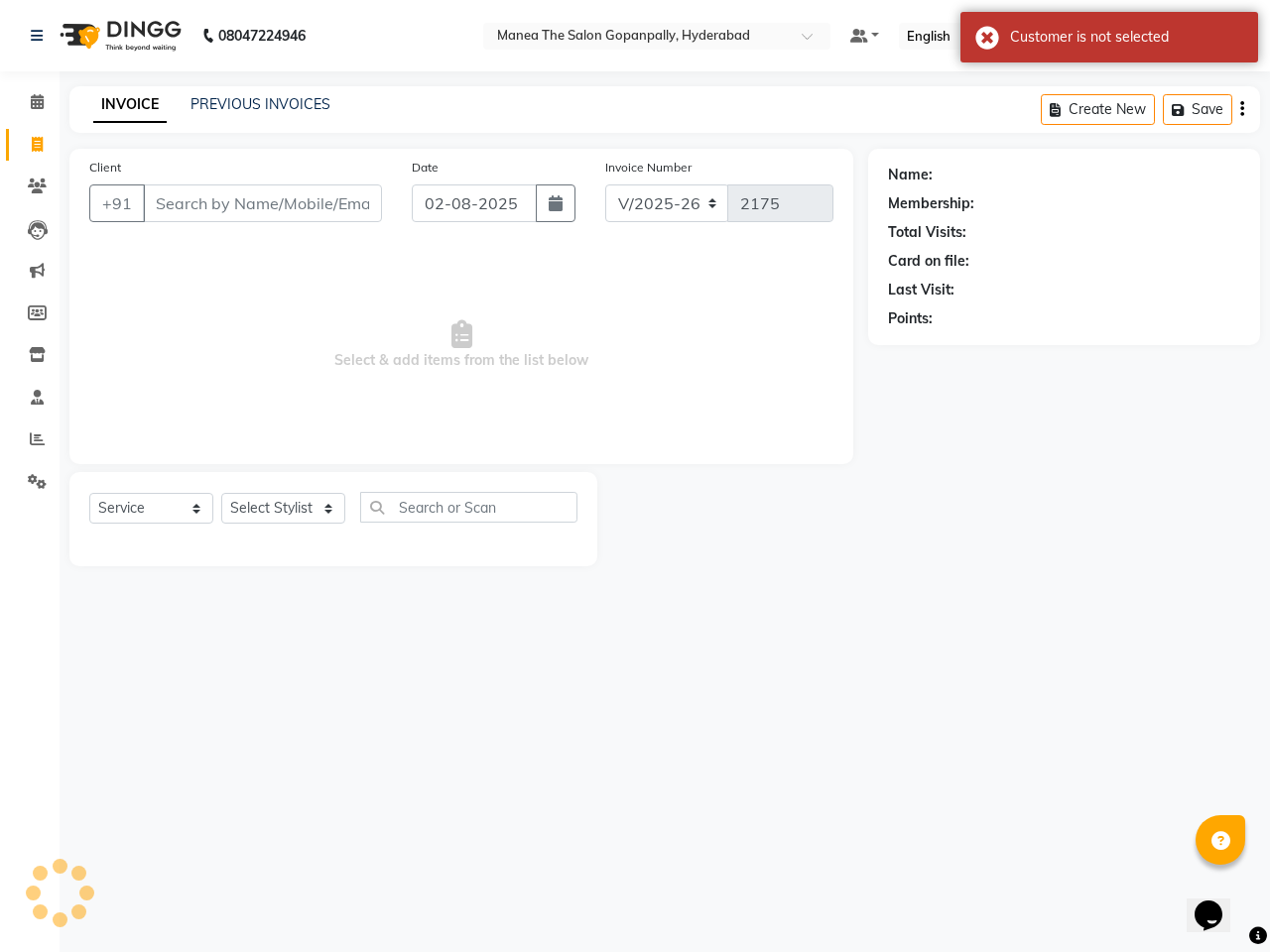 click on "Create New" 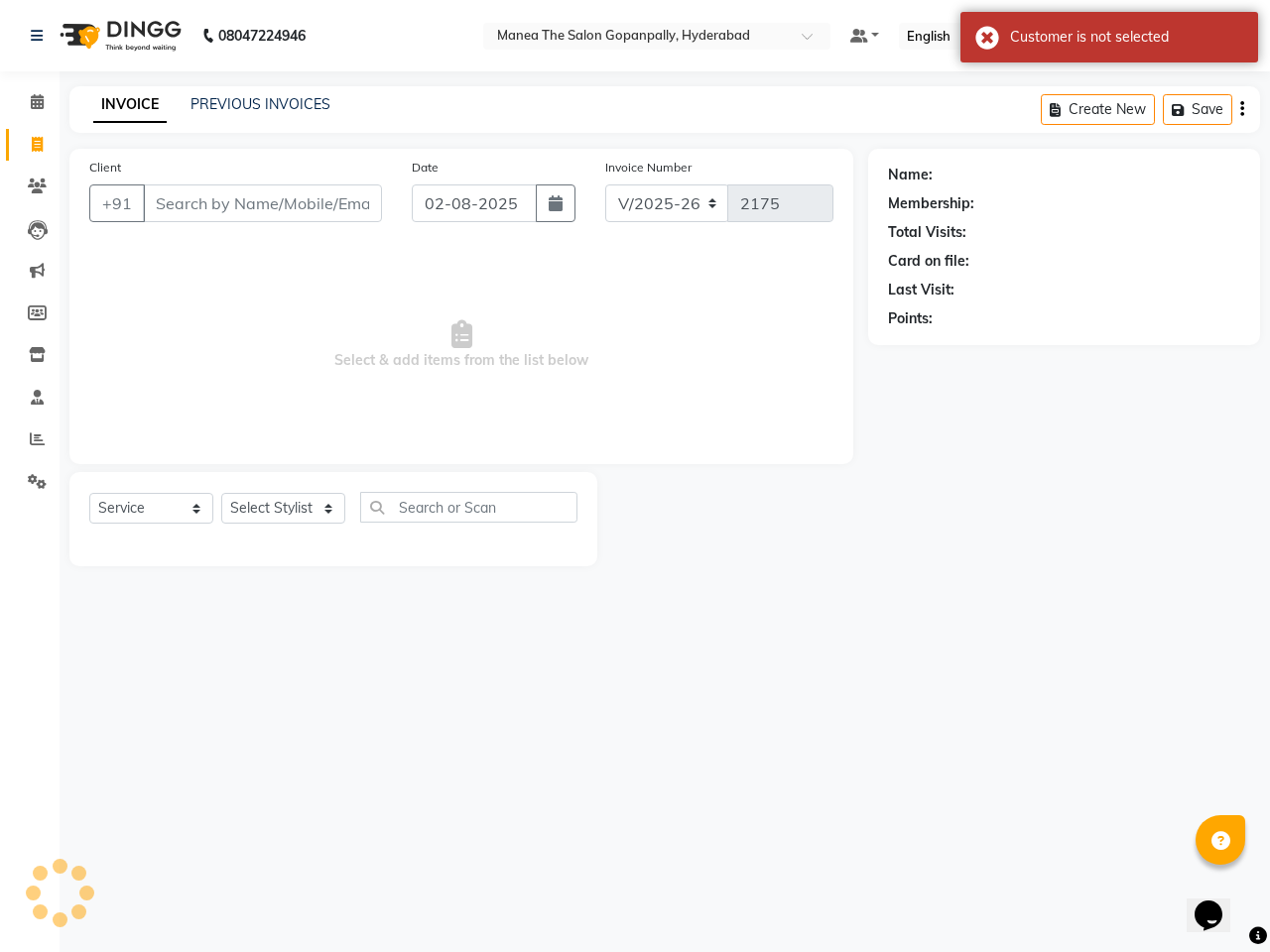 click on "Create New" 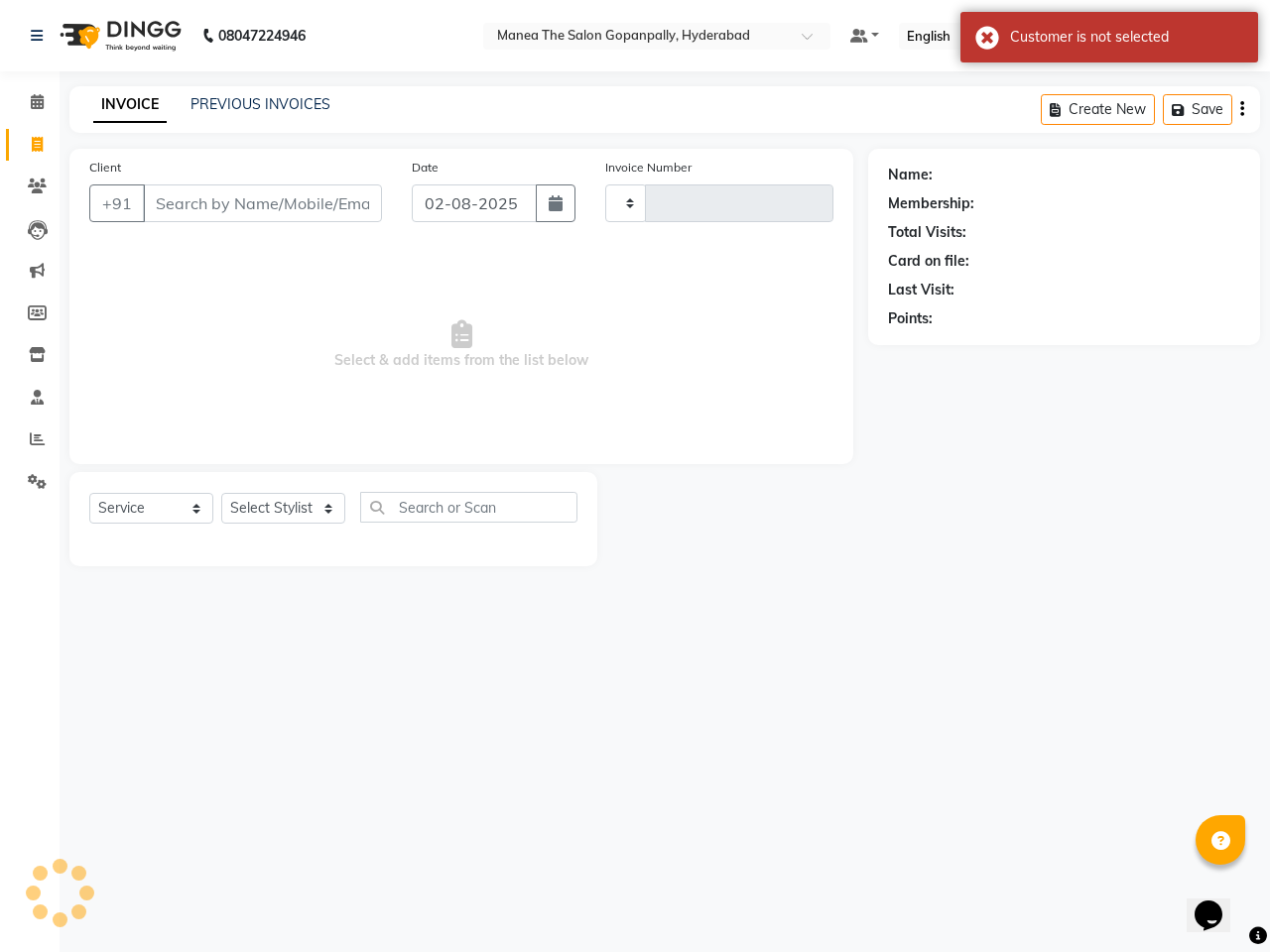 type on "2175" 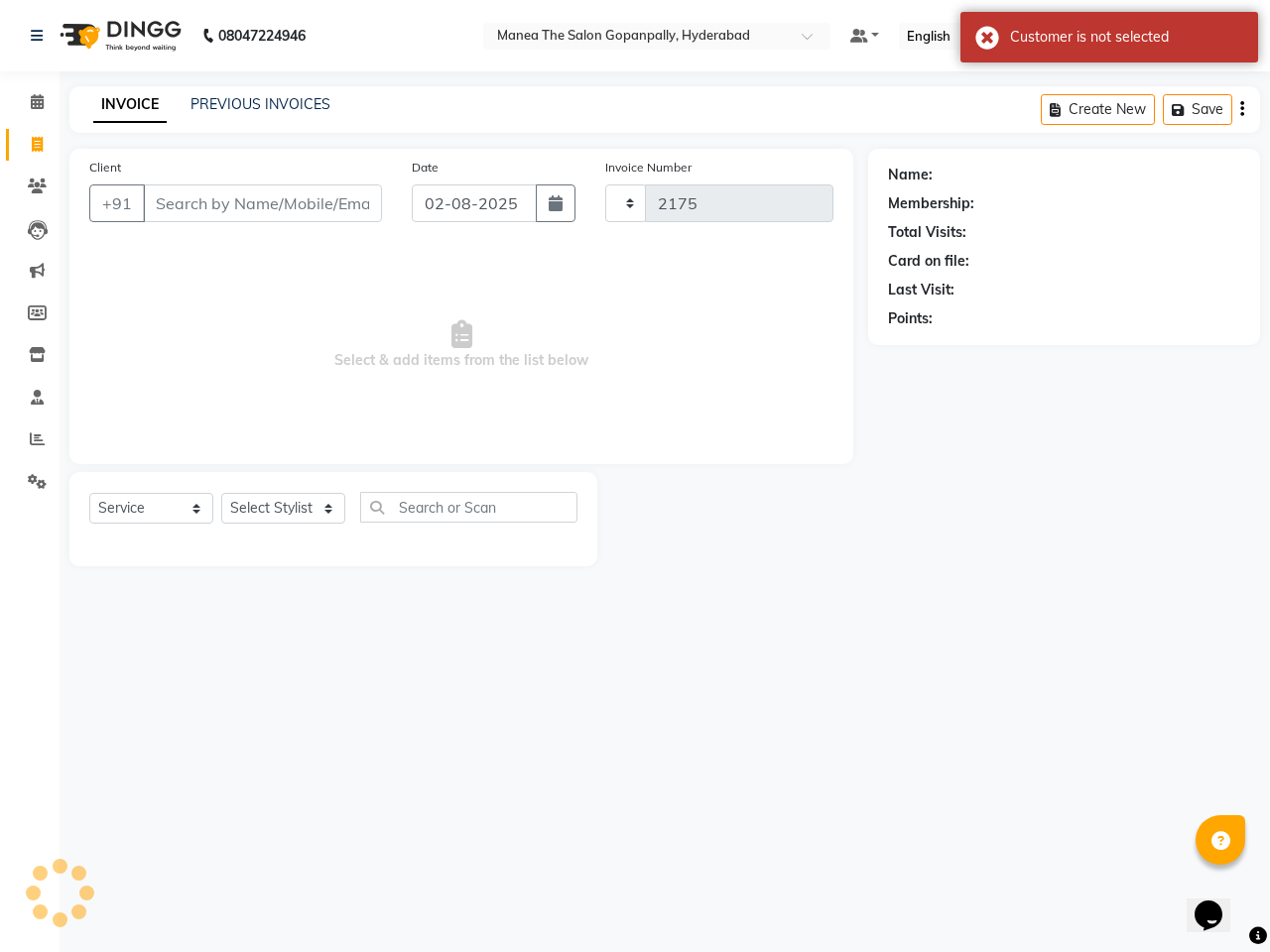 click on "Create New" 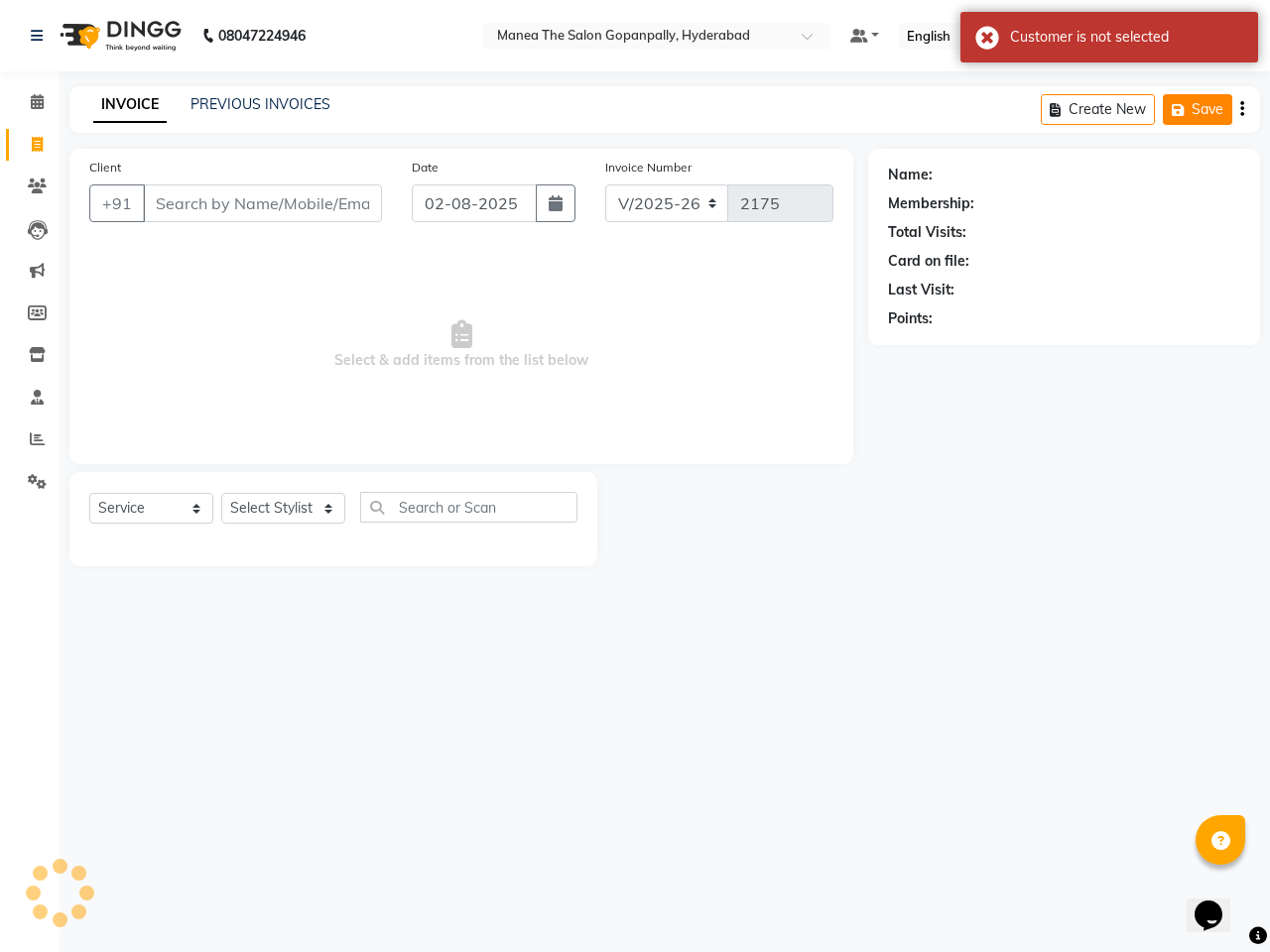 click on "Save" 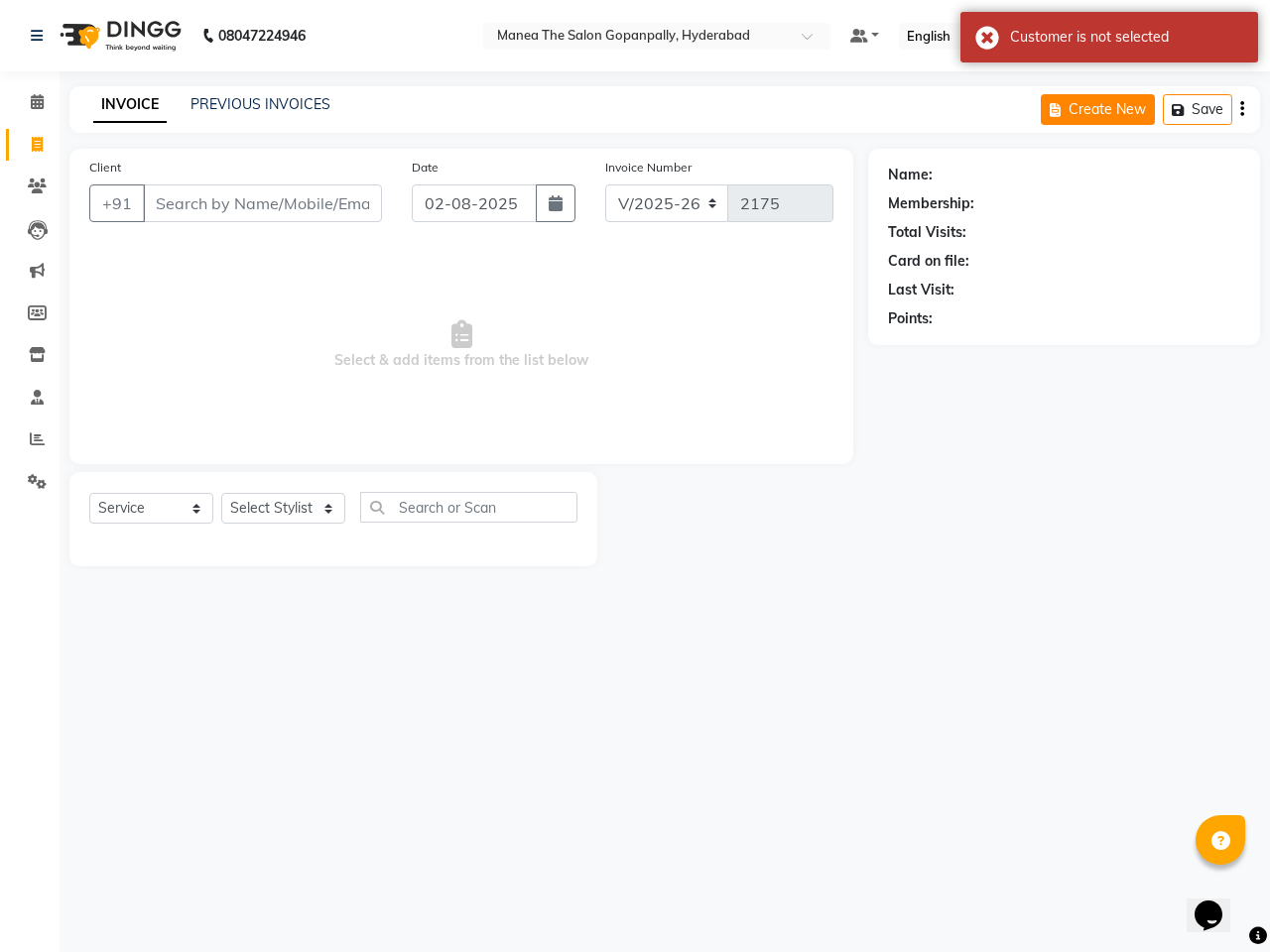 click on "Create New" 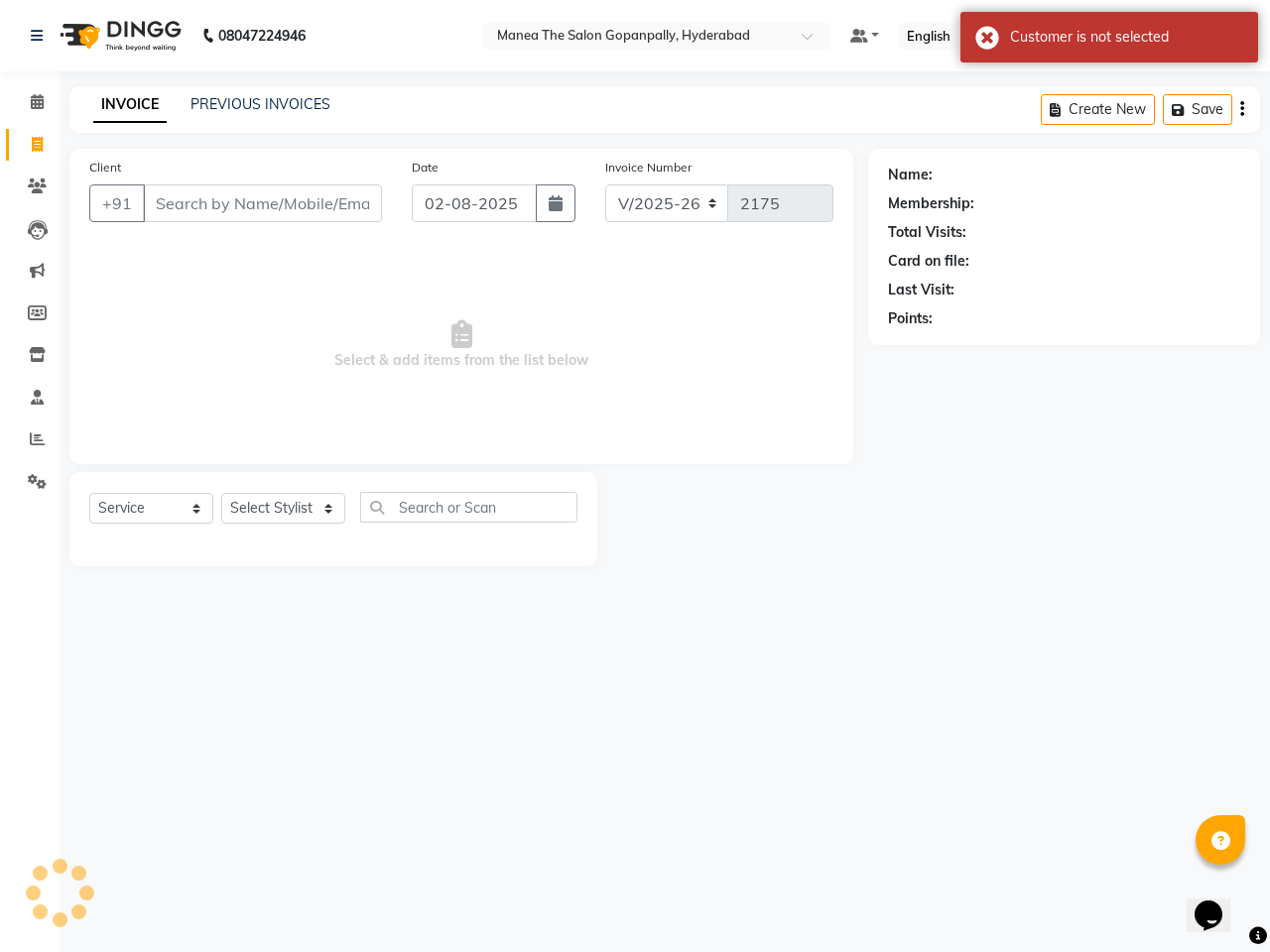click on "Create New" 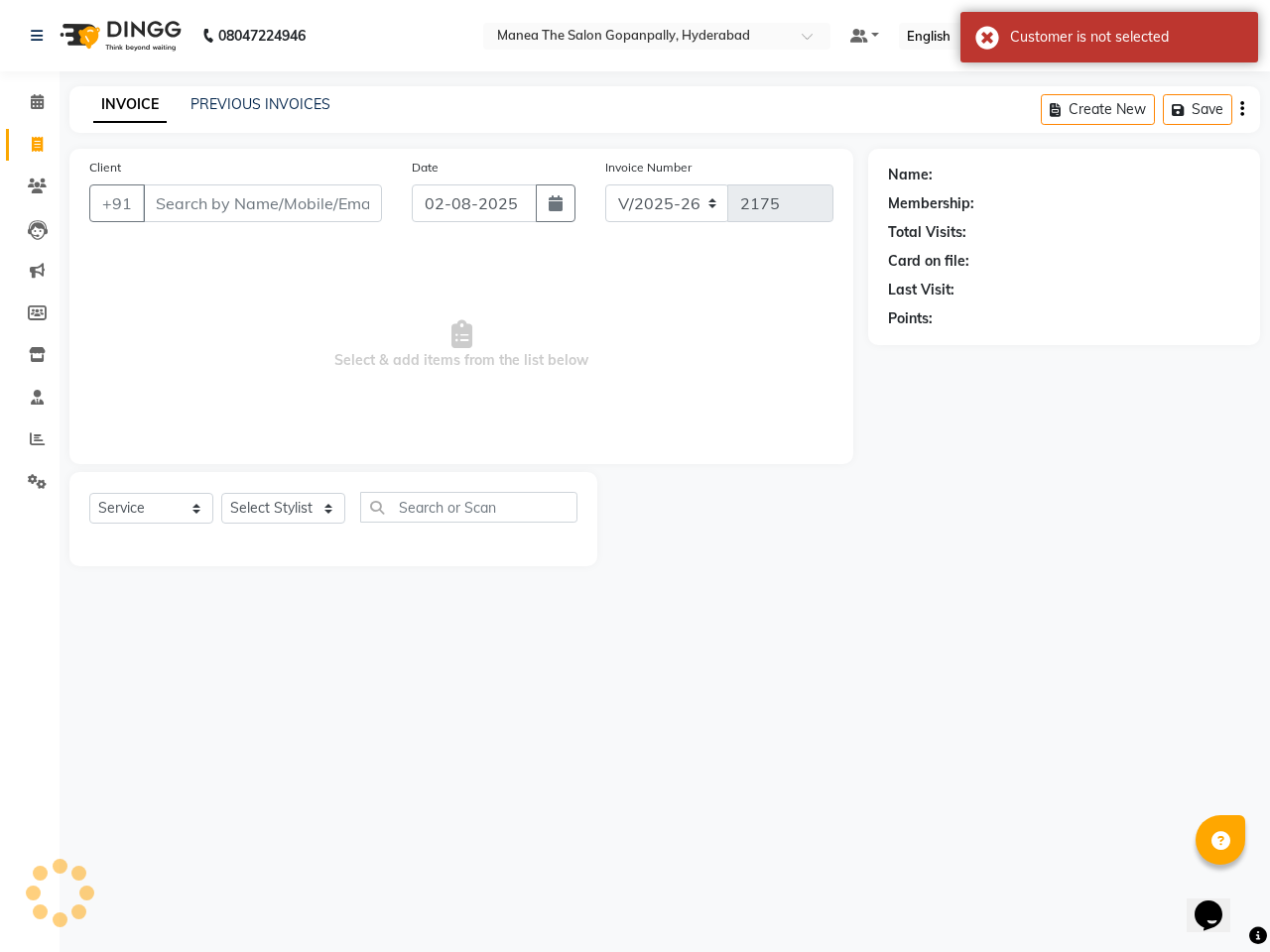 click on "Create New" 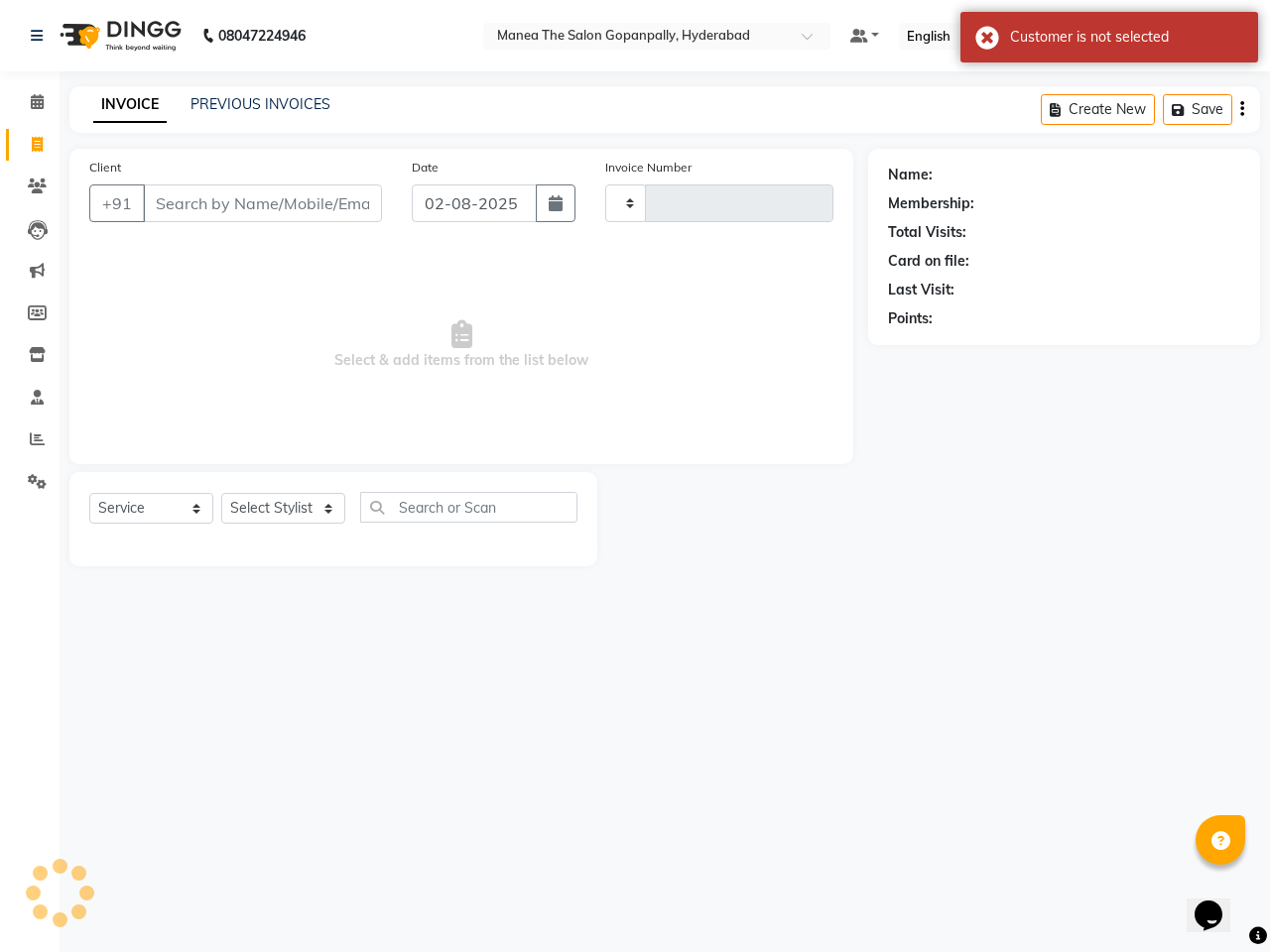type on "2175" 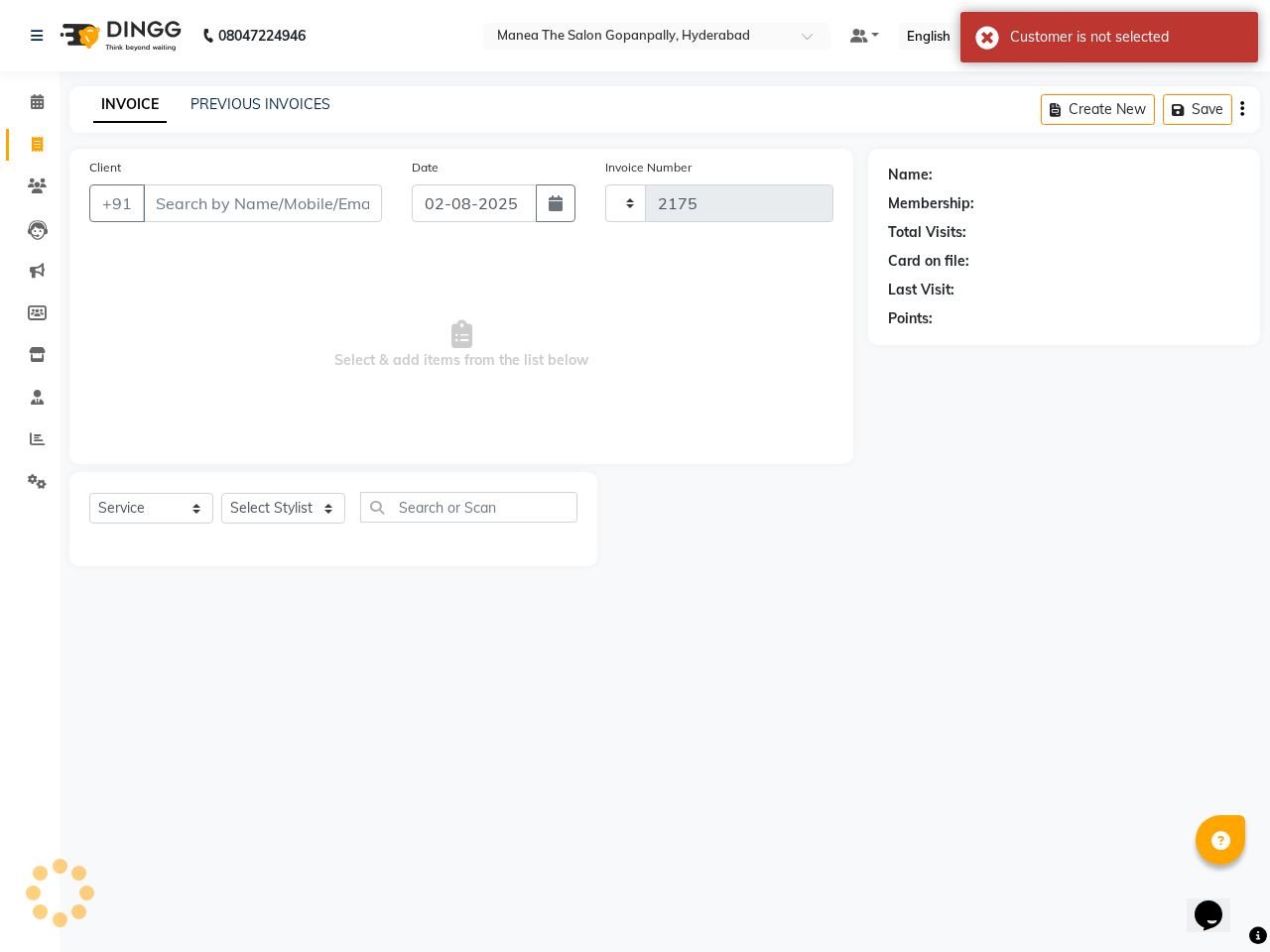 select on "7027" 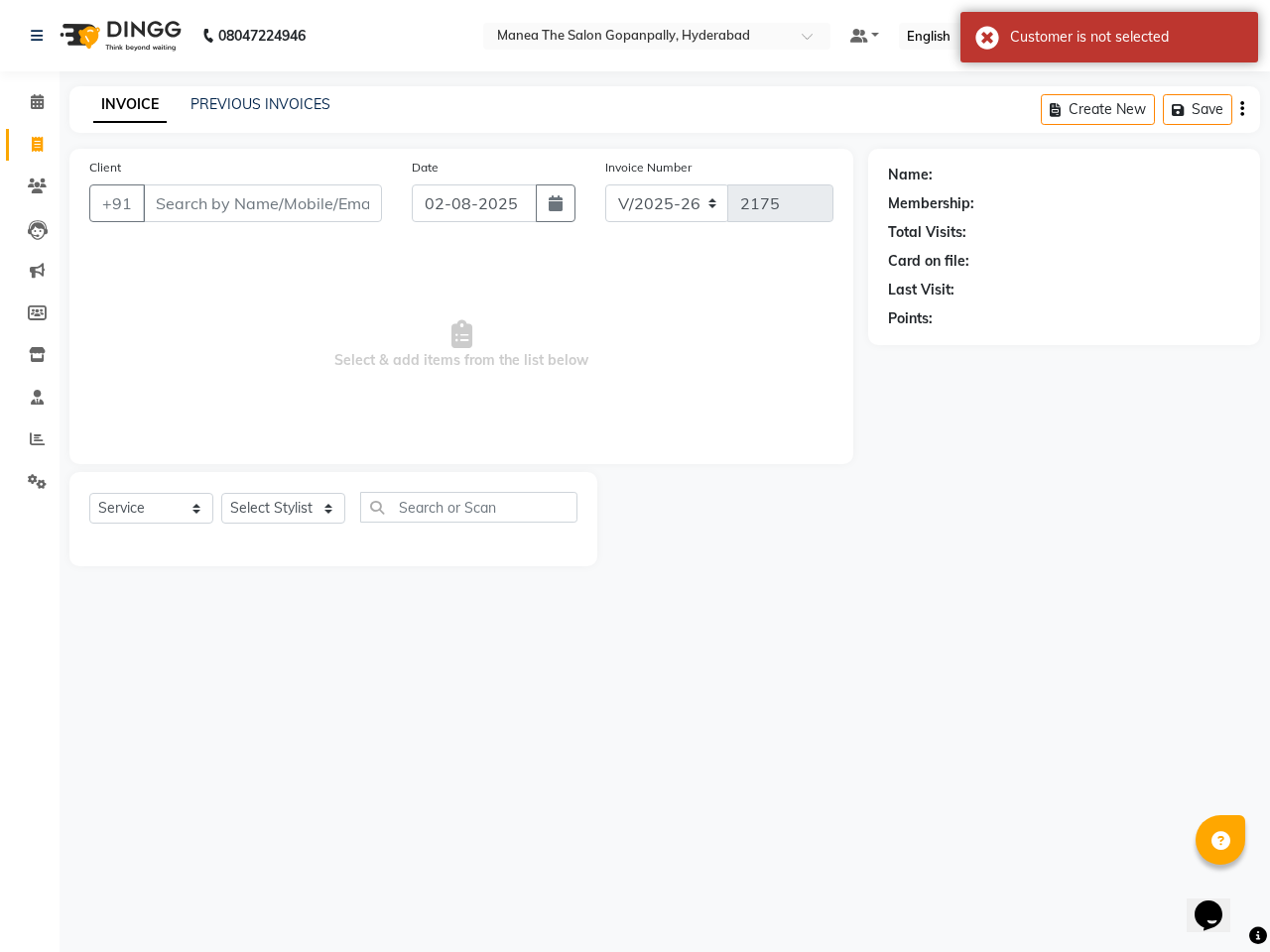 click on "Create New" 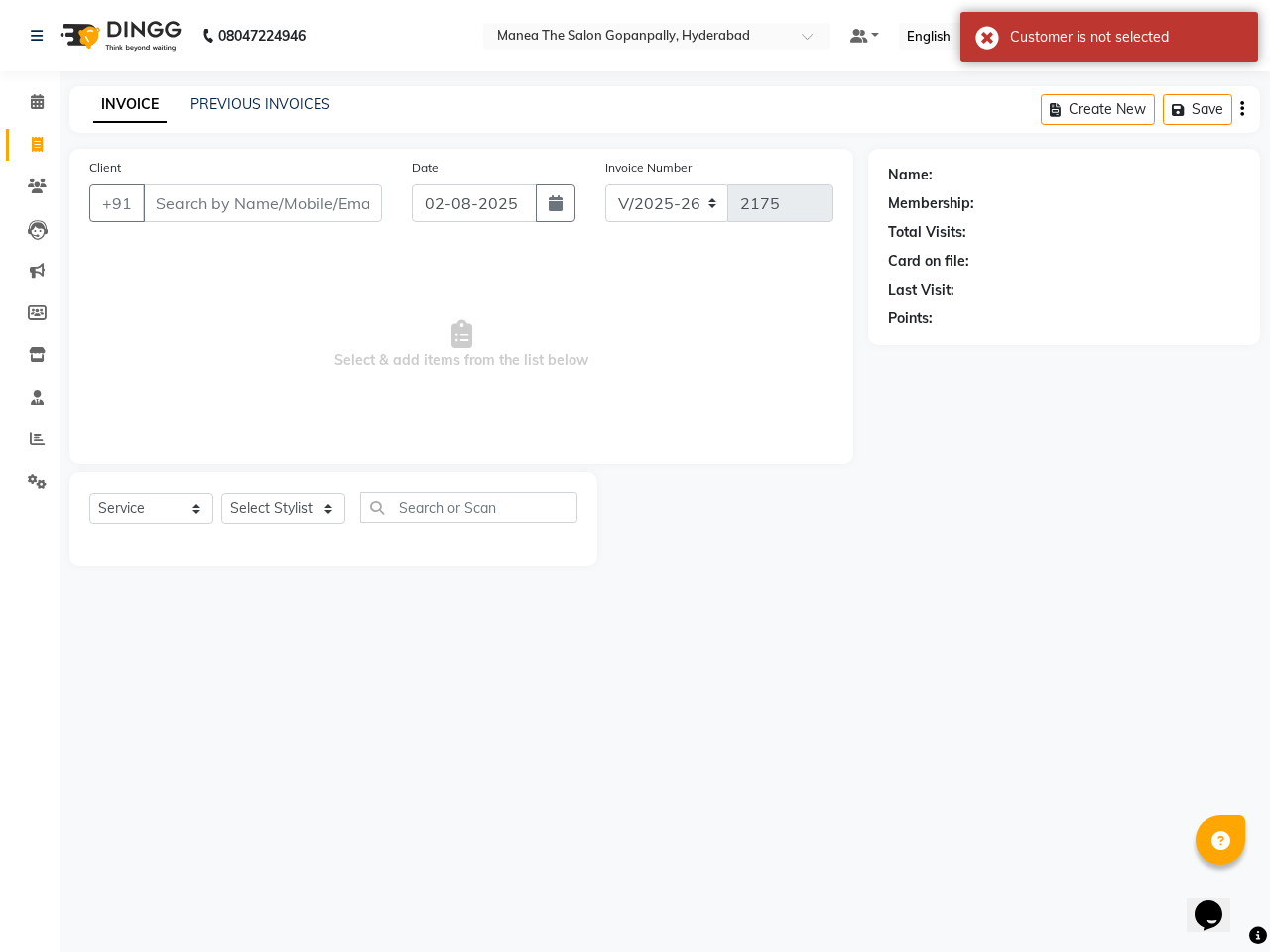 click on "Create New" 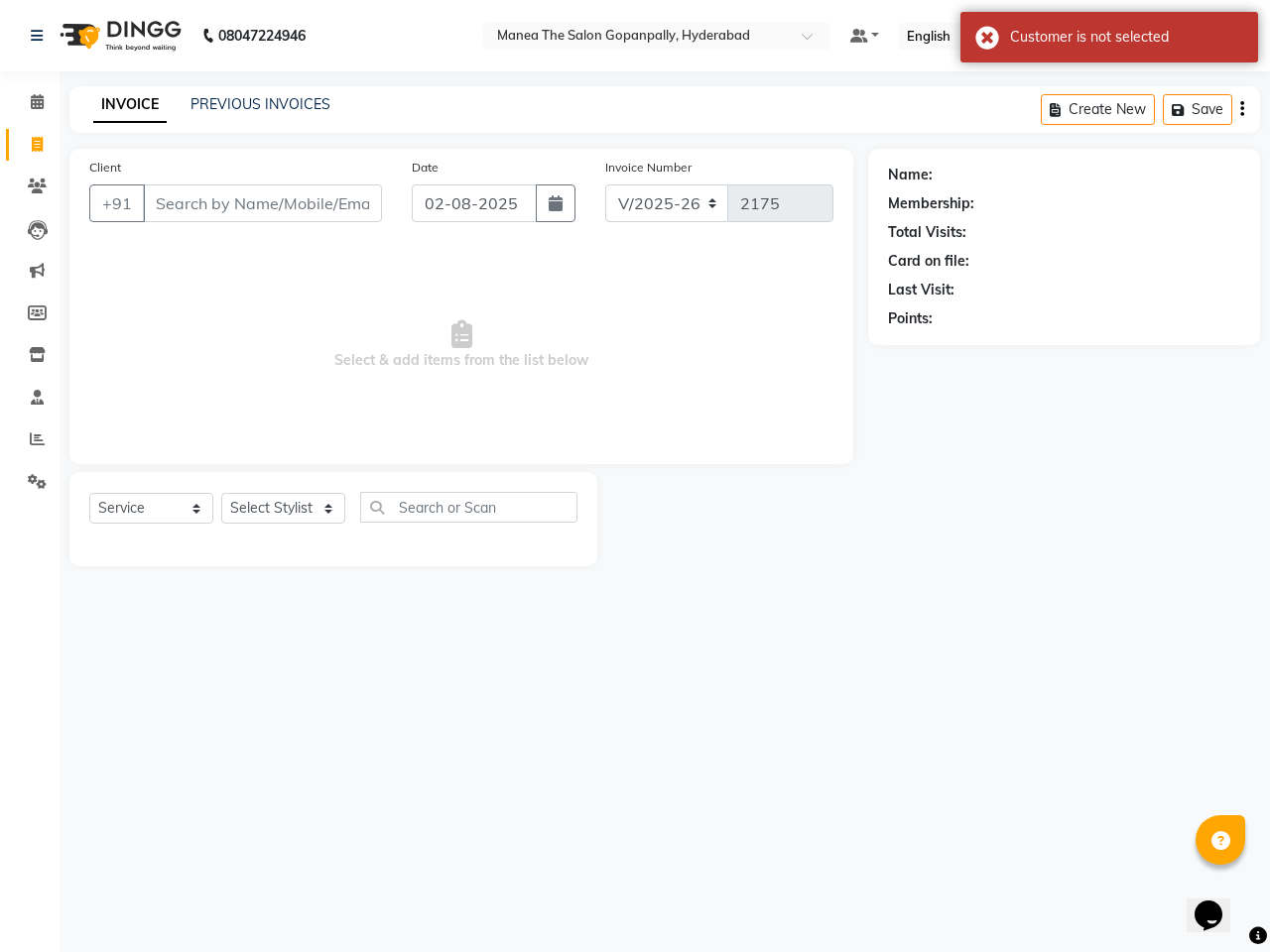 click on "Create New" 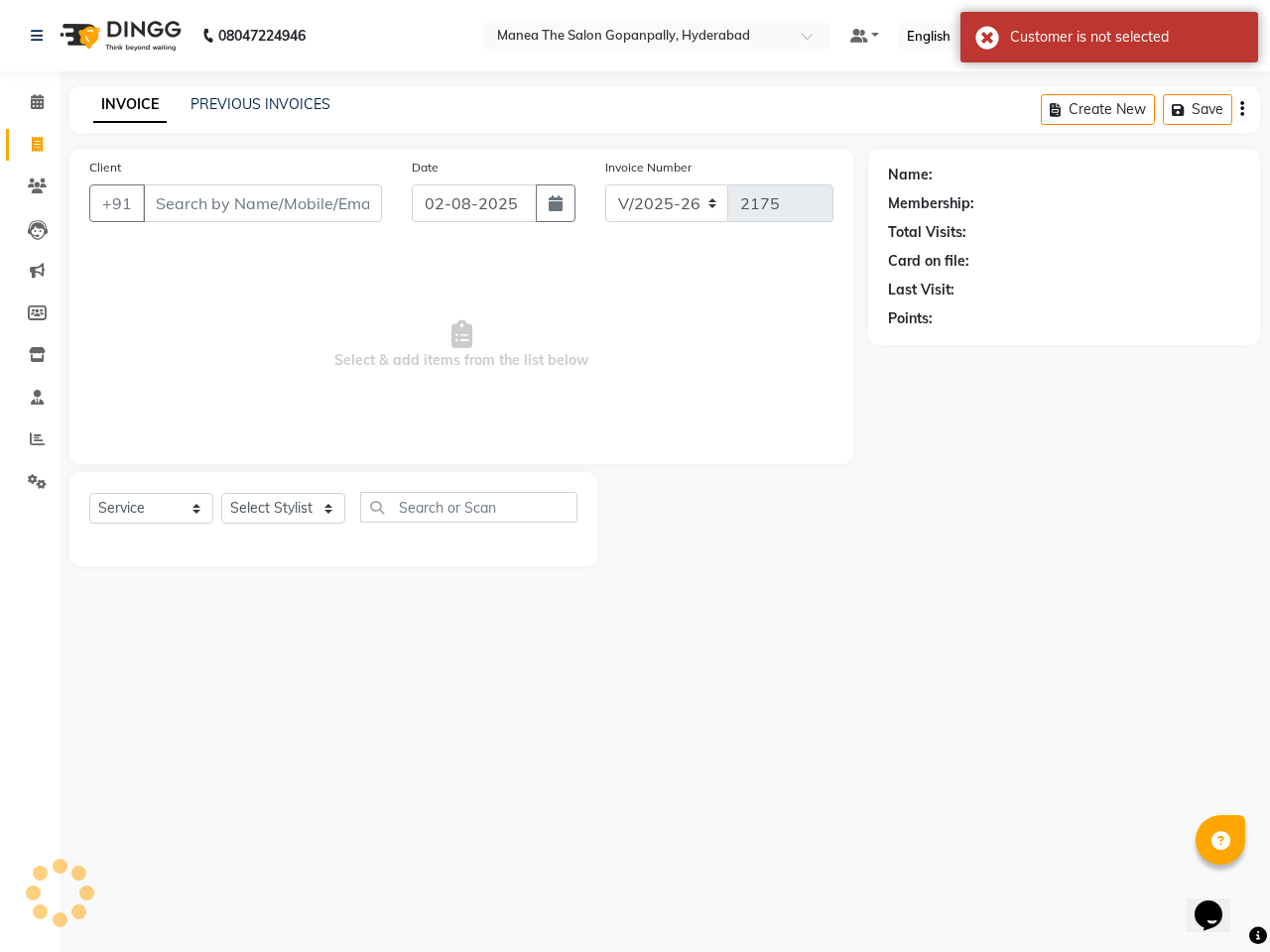 click on "Create New" 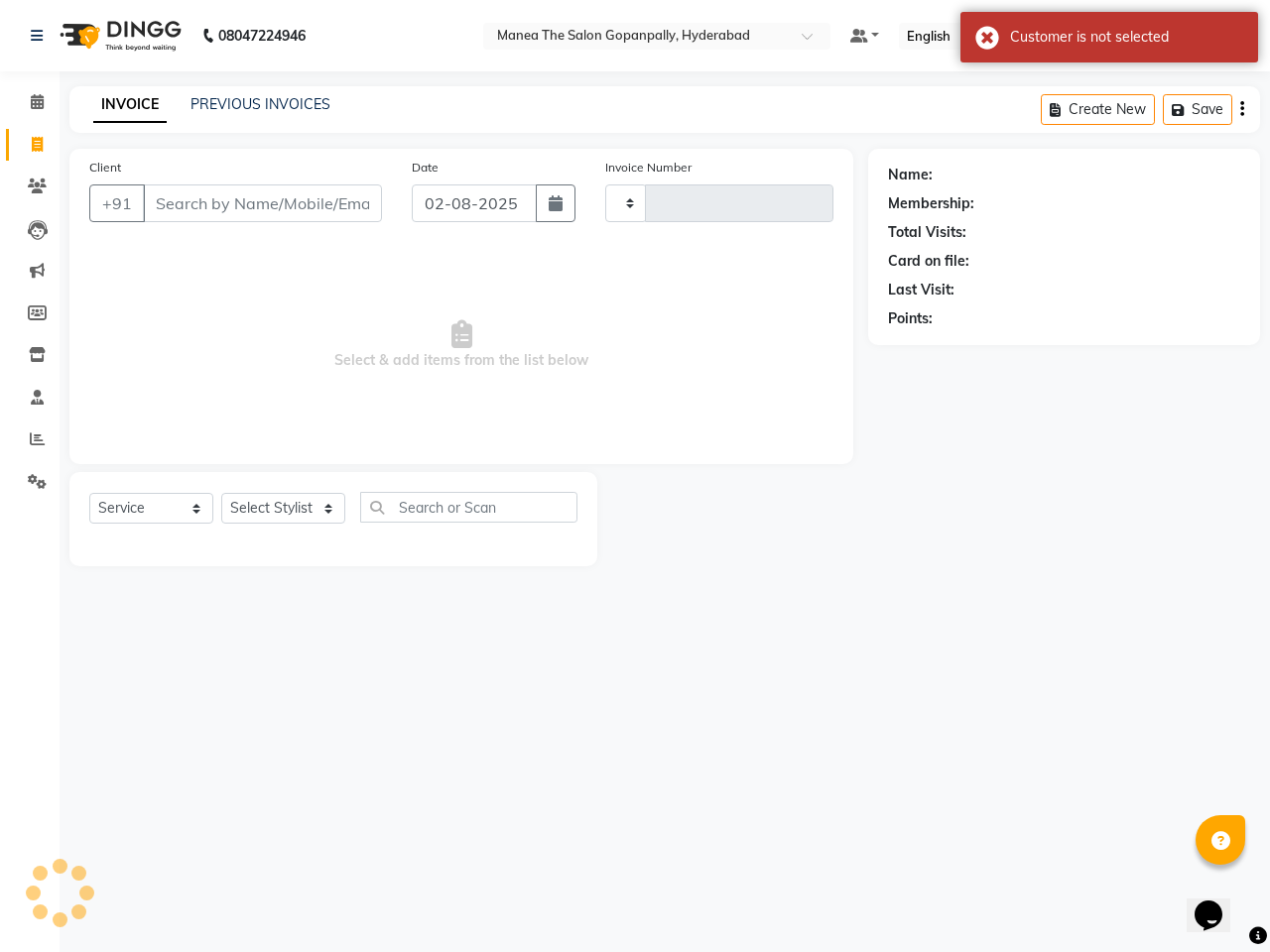 type on "2175" 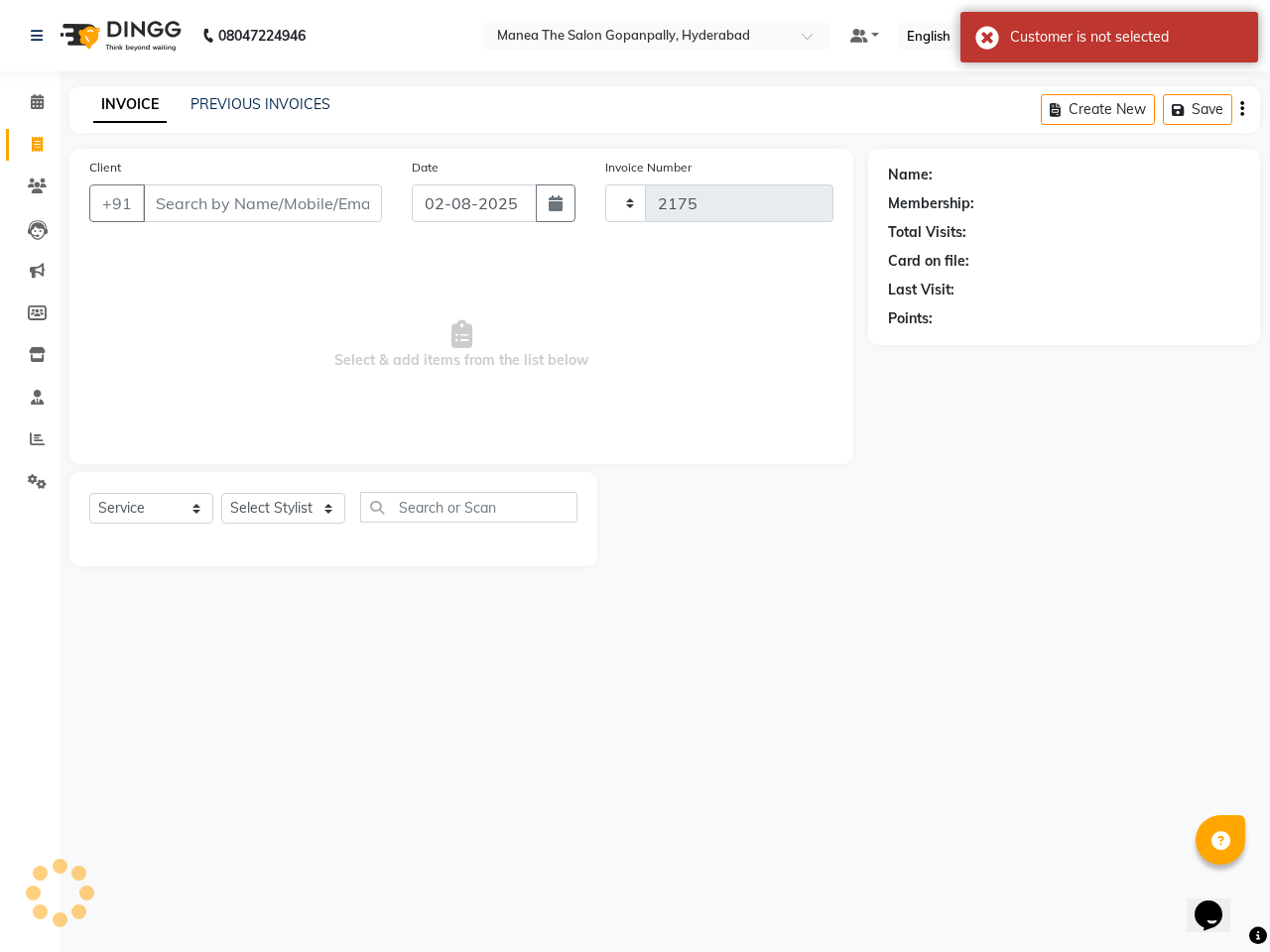 click on "Create New" 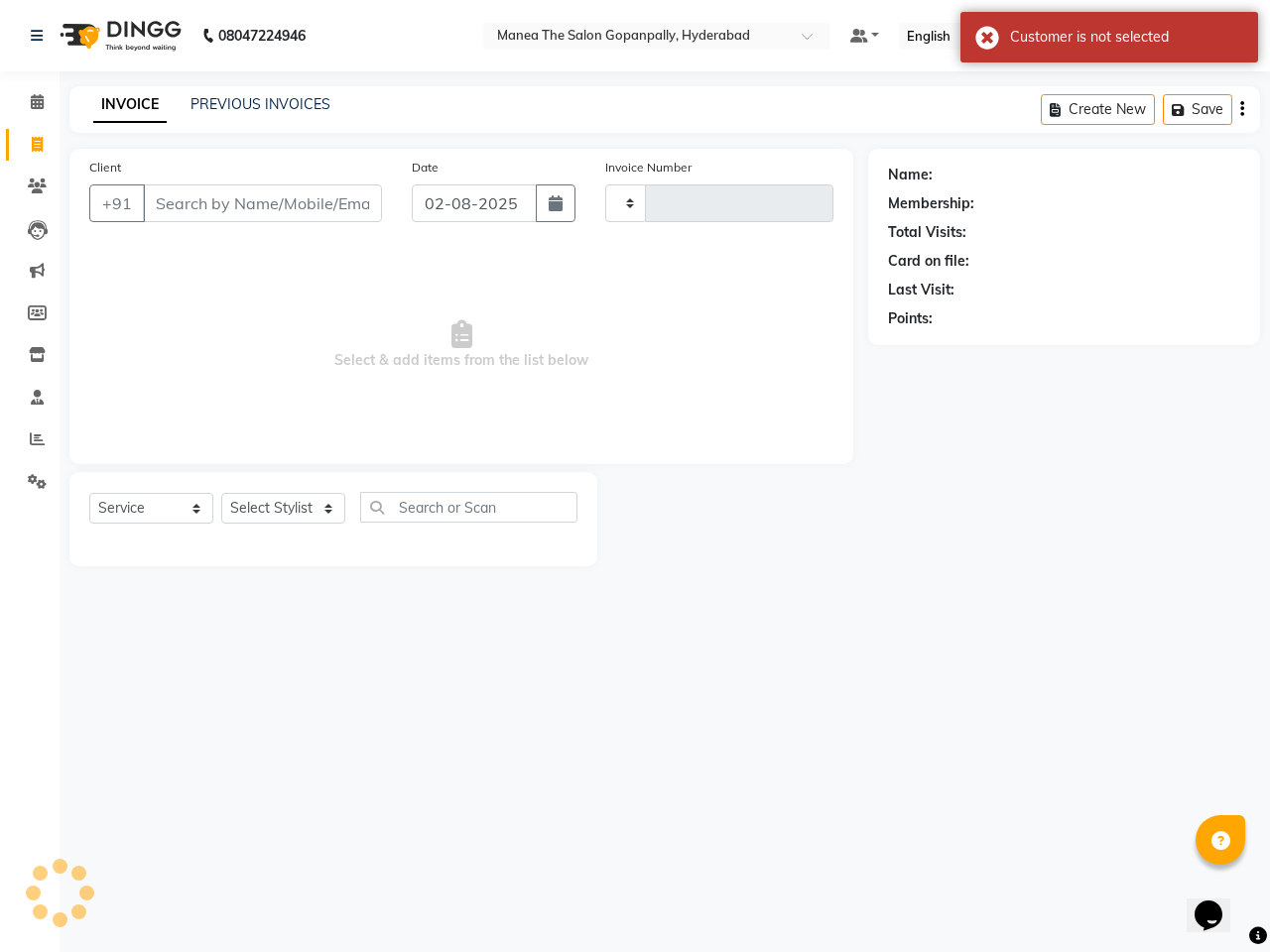 type on "2175" 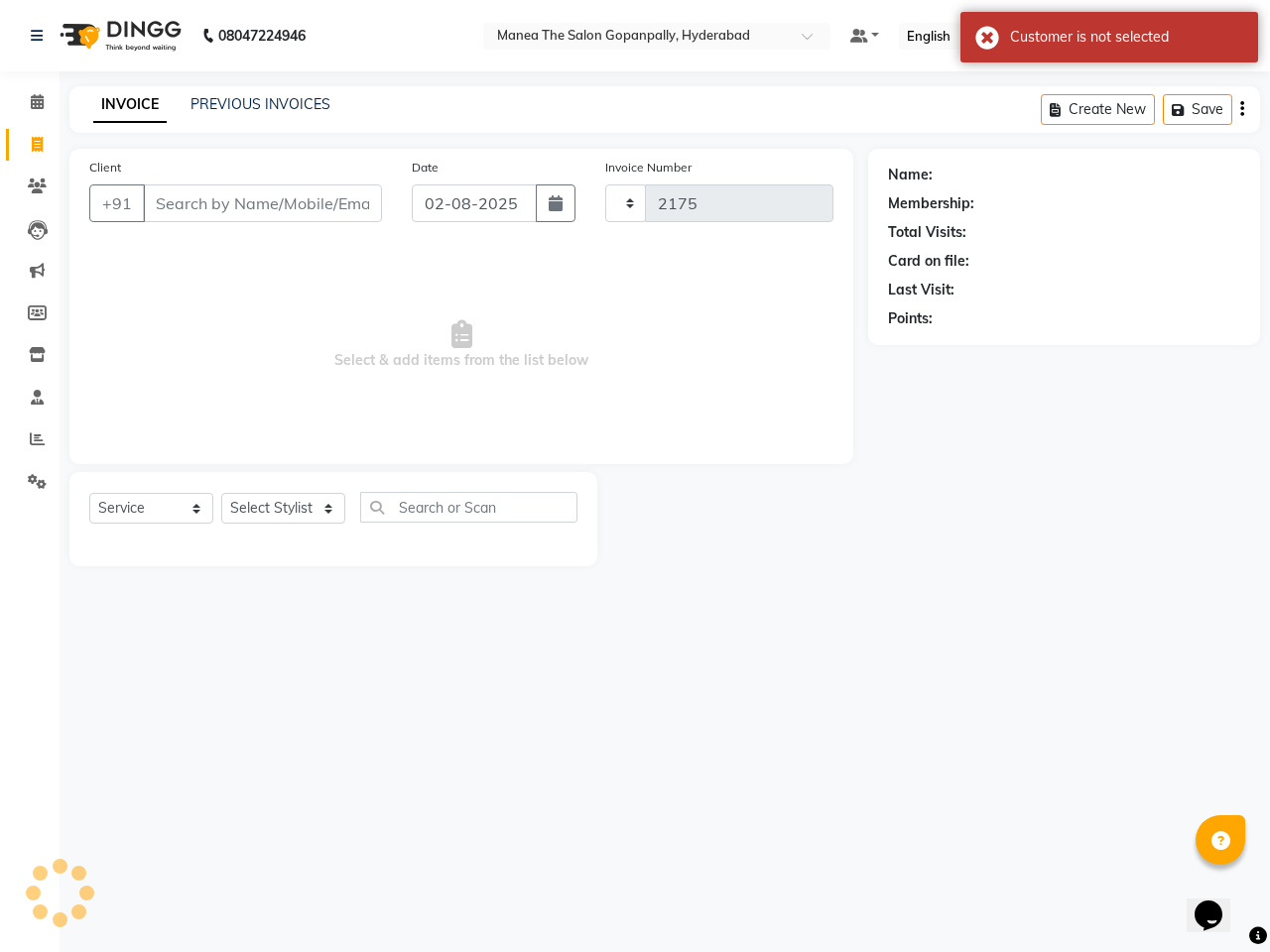 select on "7027" 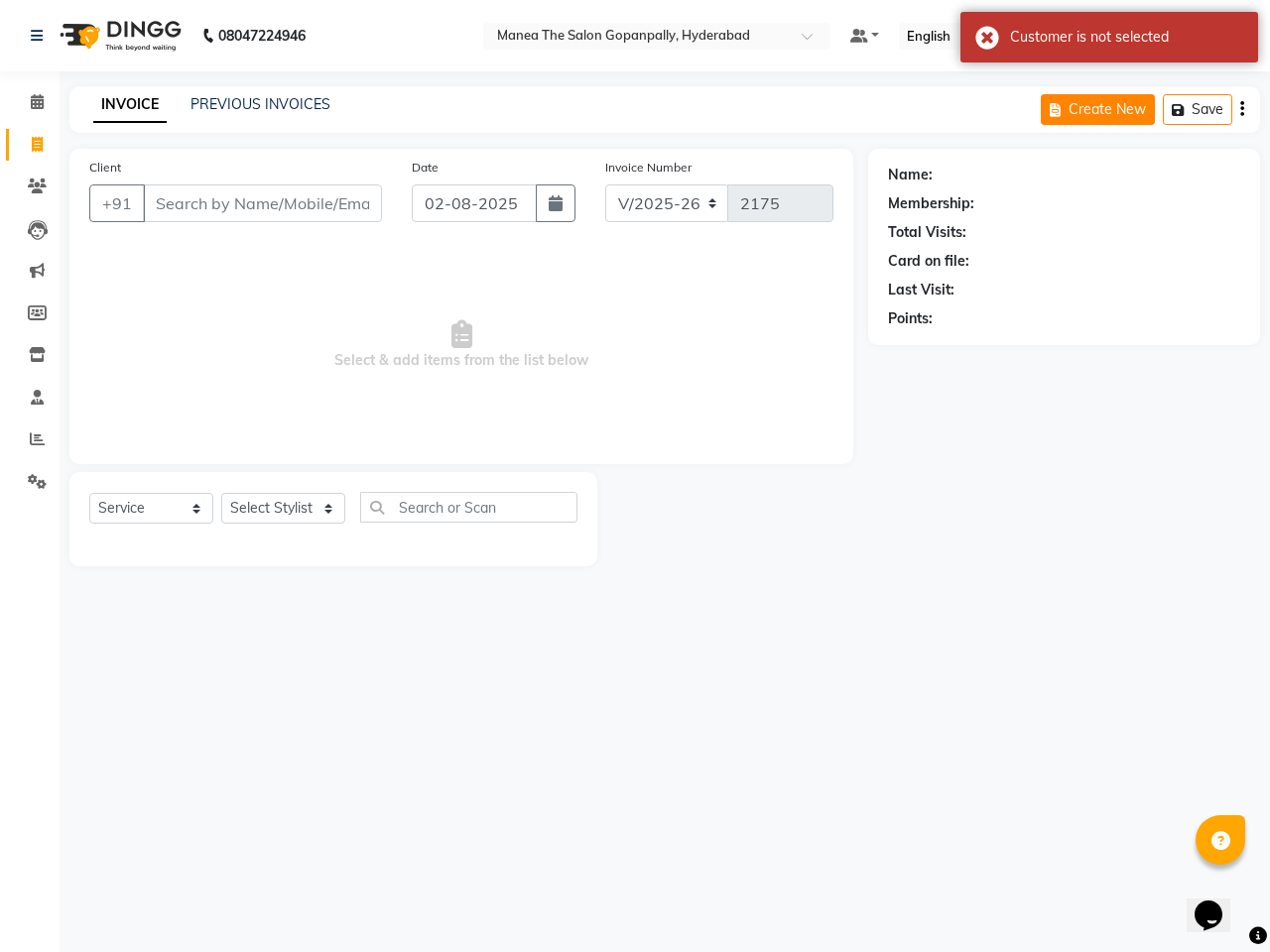 click on "Create New" 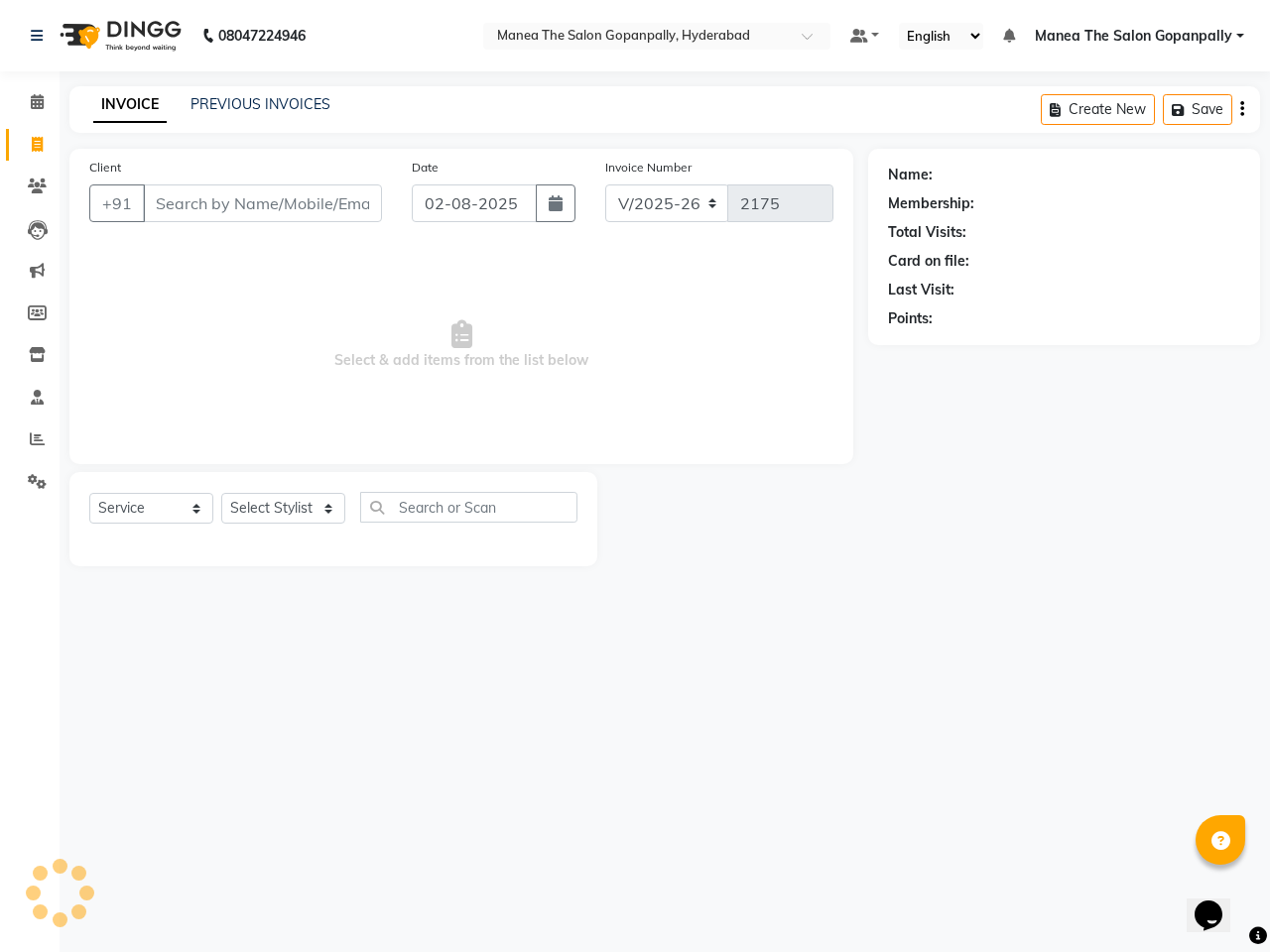 click on "Client" at bounding box center (262, 203) 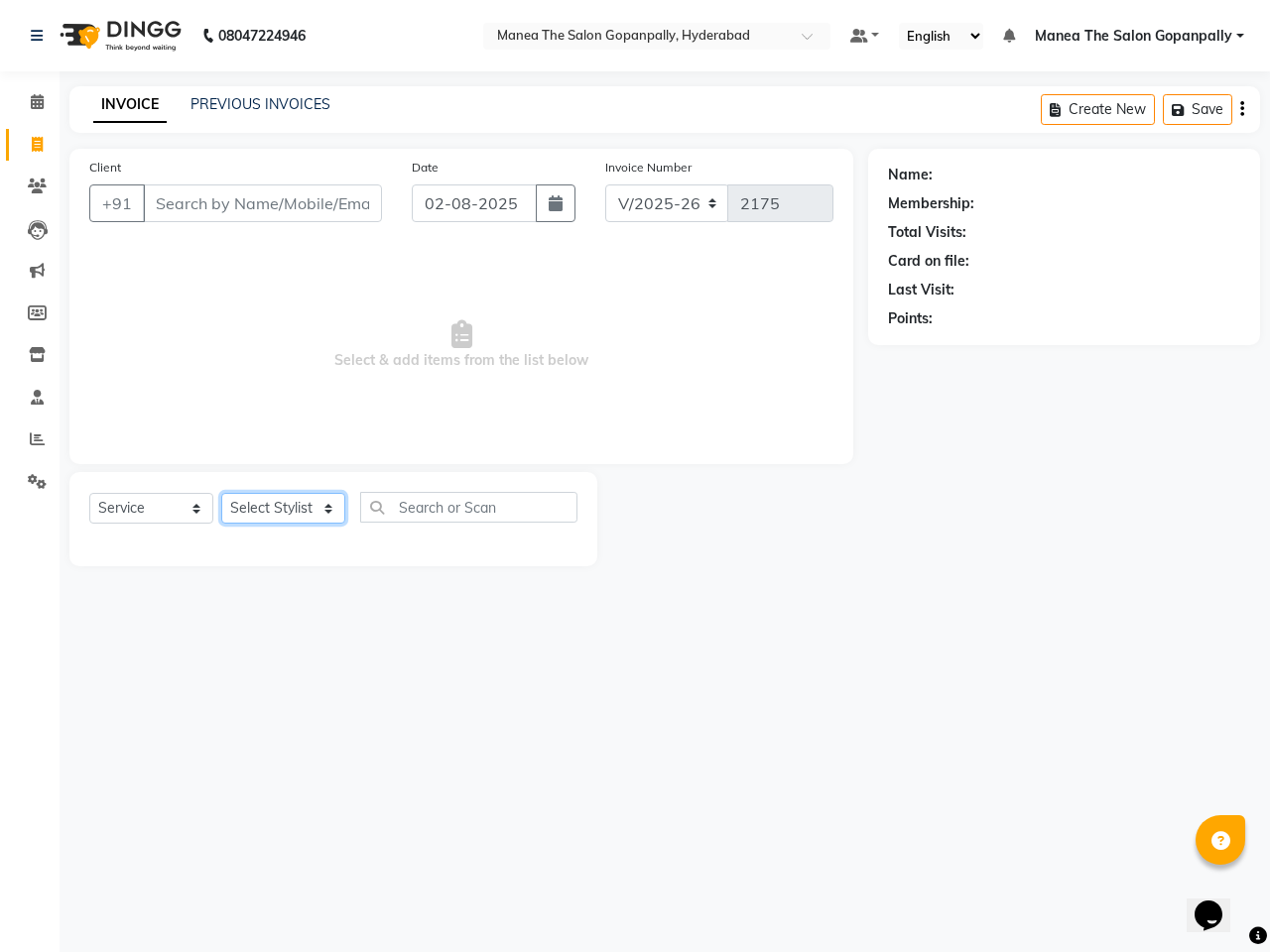 click on "Select Stylist Anand AVANTHI Haider  indu IRFAN keerthi rehan sameer saritha zubair" 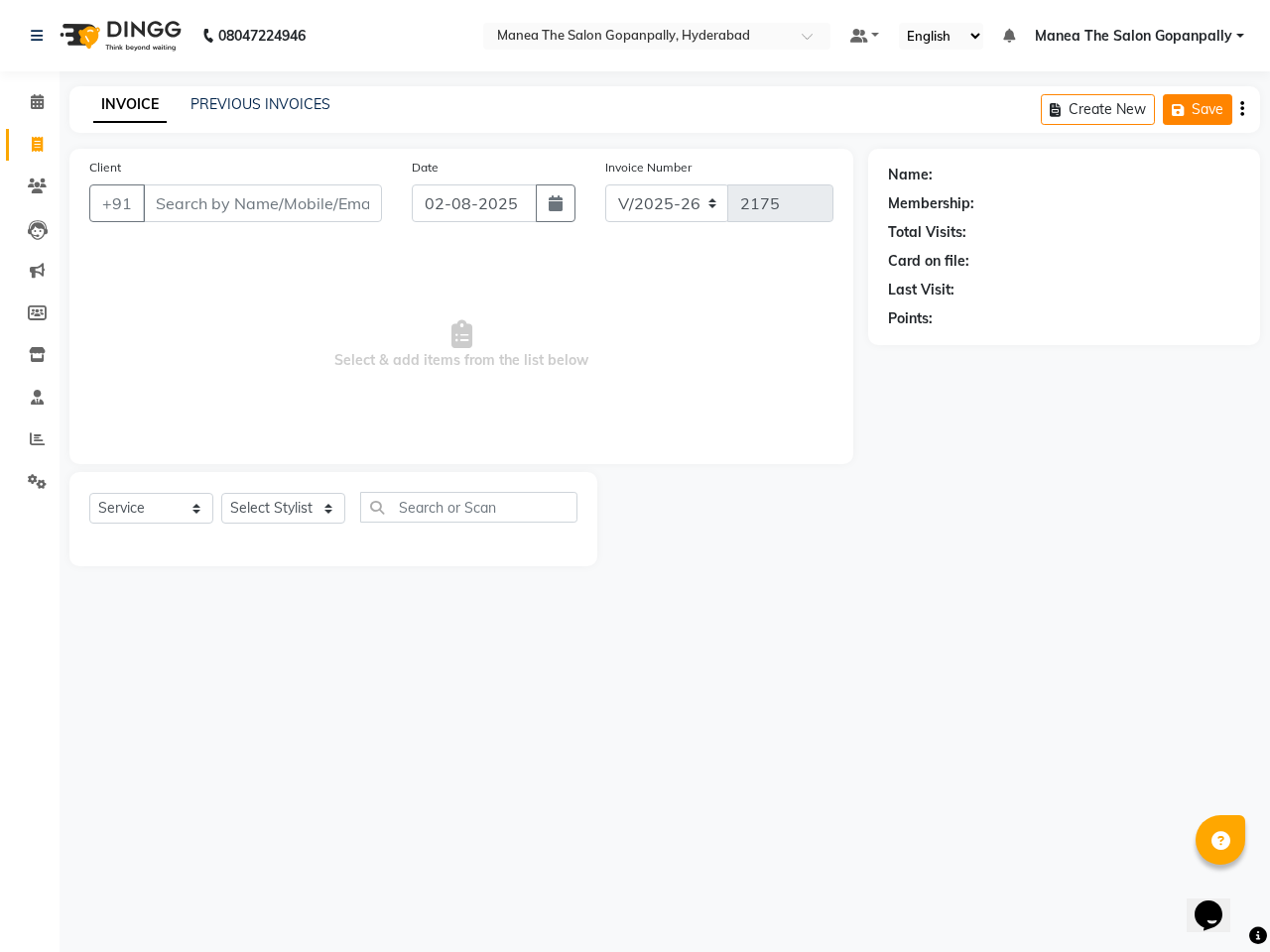 click on "Save" 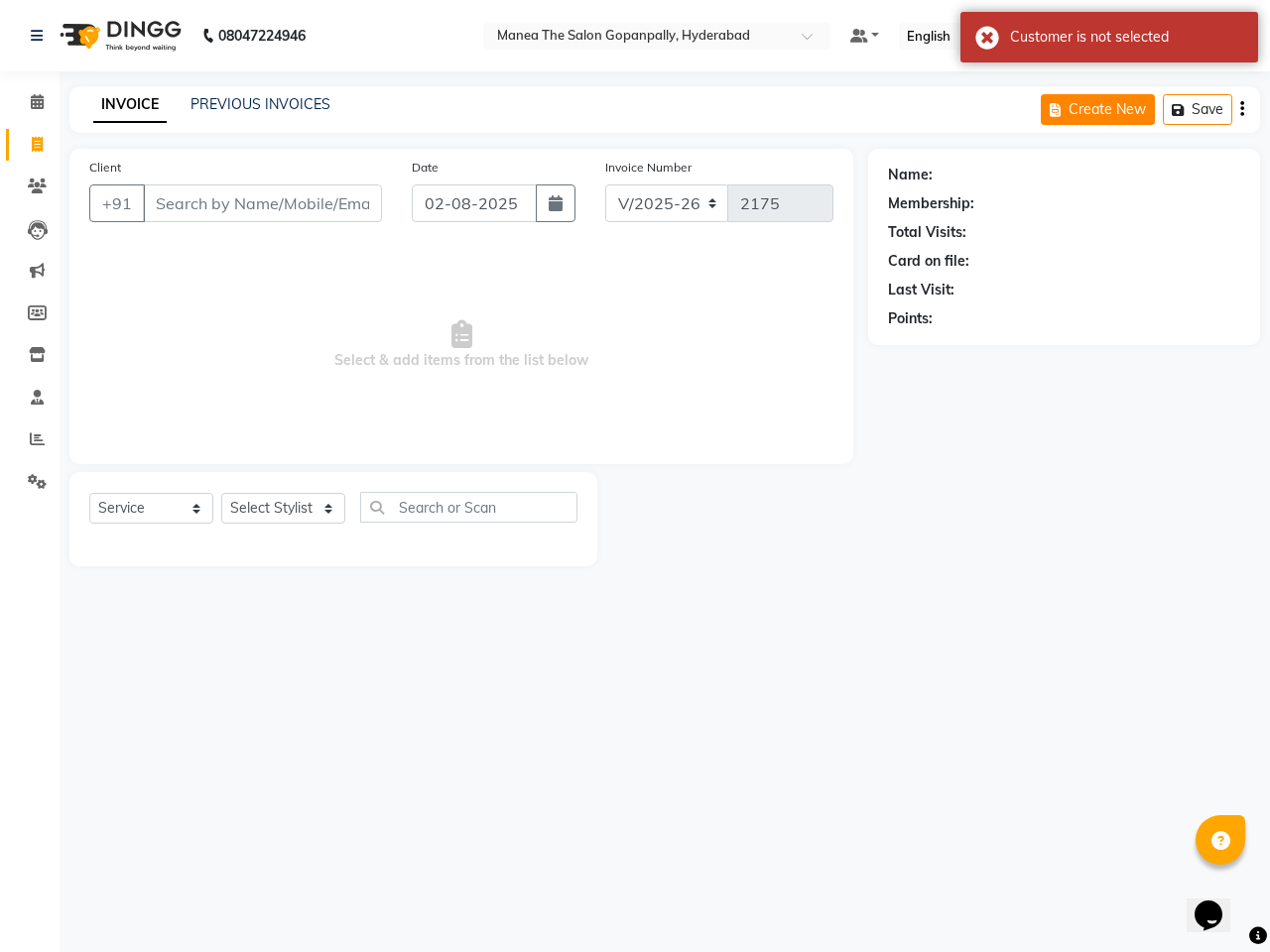 click on "Create New" 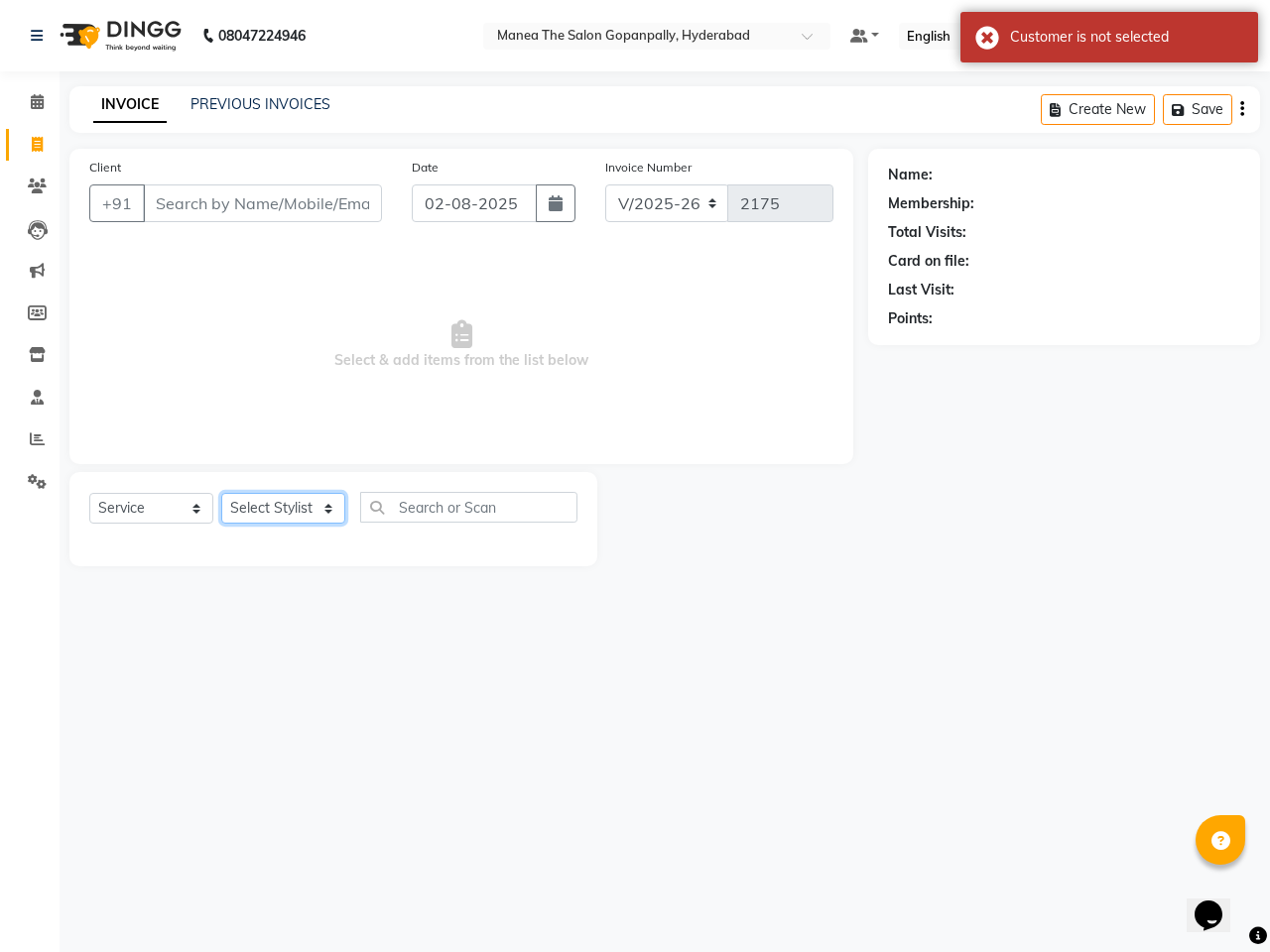 click on "Select Stylist Anand AVANTHI Haider  indu IRFAN keerthi rehan sameer saritha zubair" 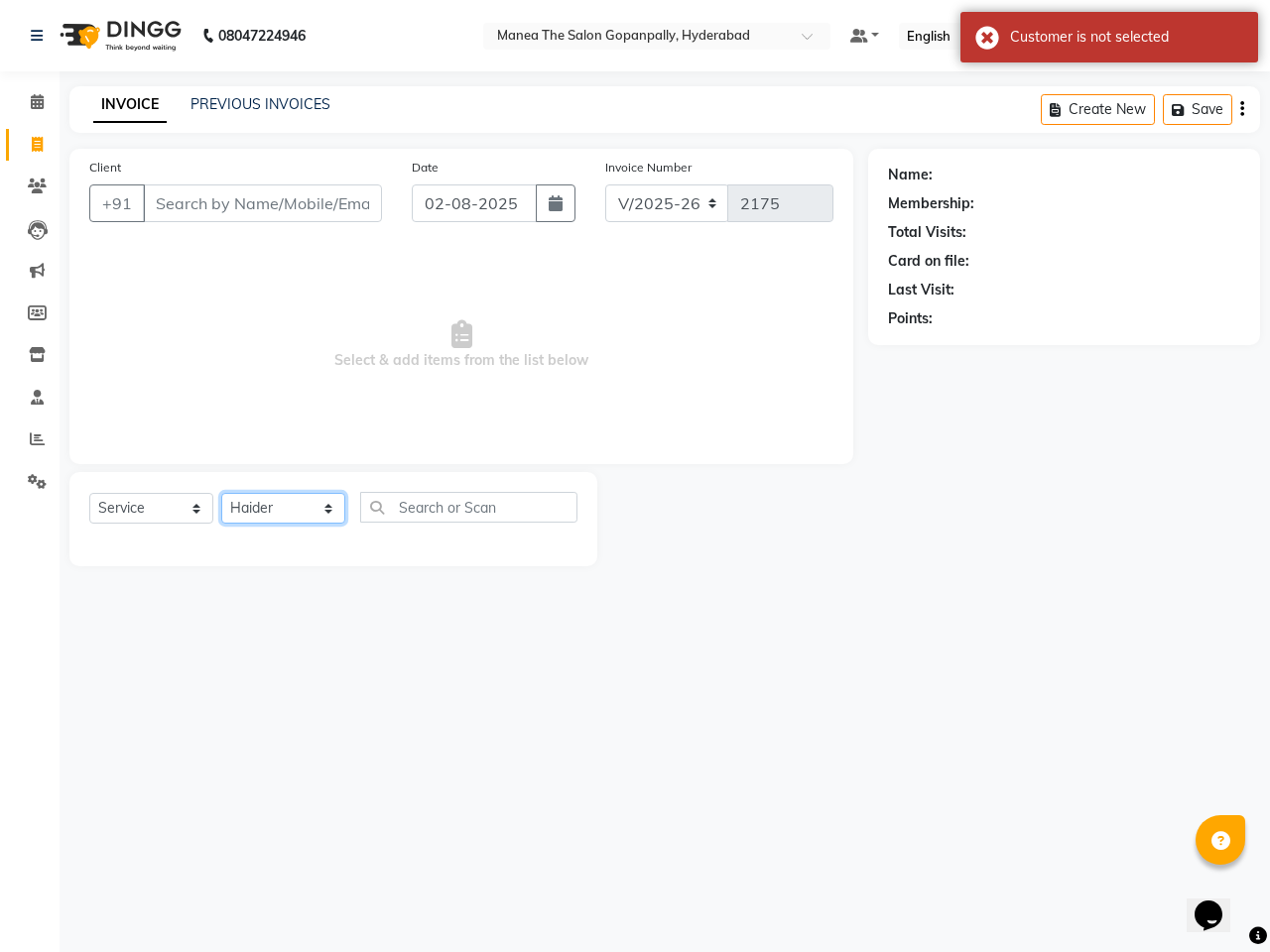 click on "Select Stylist Anand AVANTHI Haider  indu IRFAN keerthi rehan sameer saritha zubair" 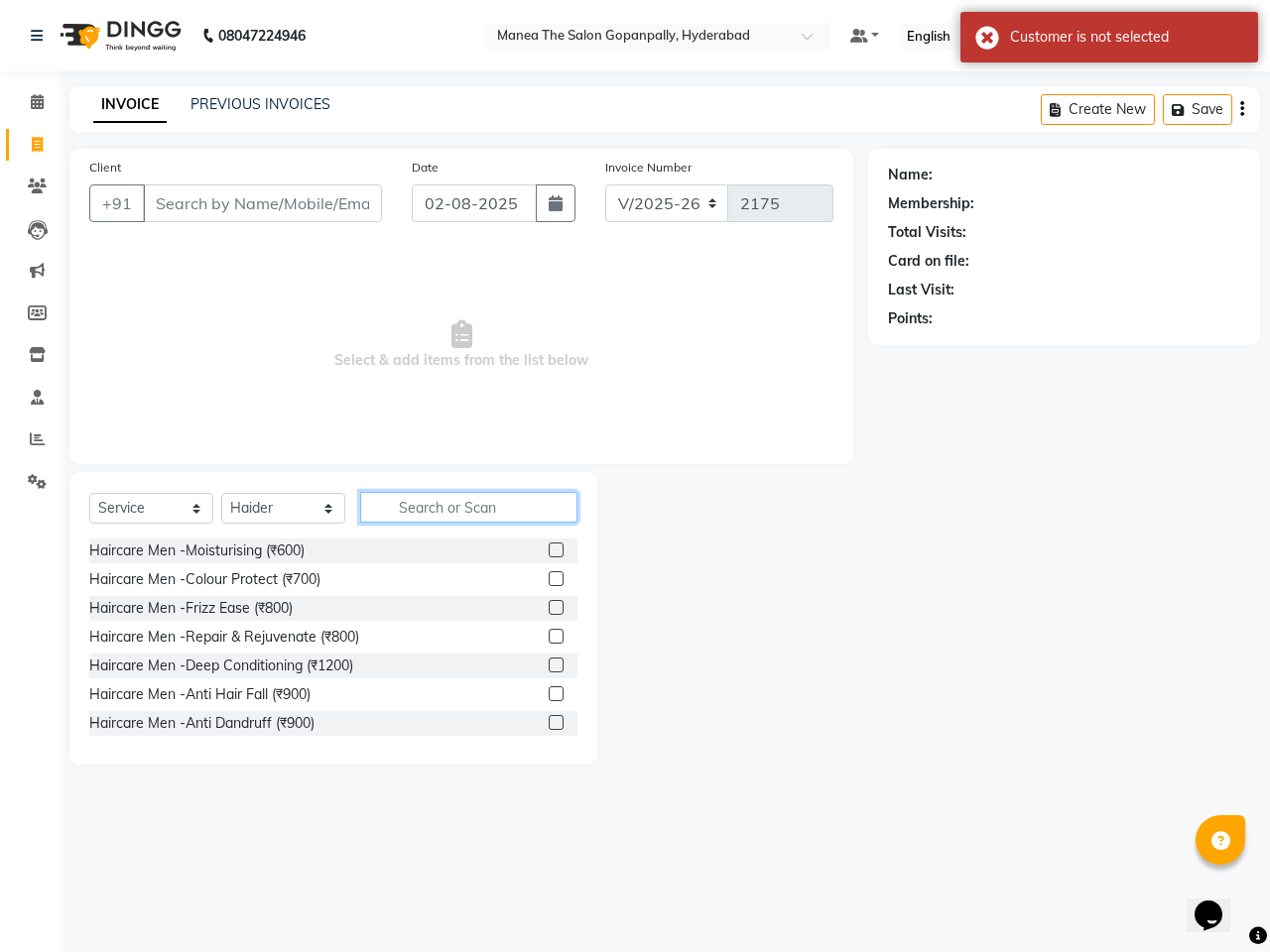 click 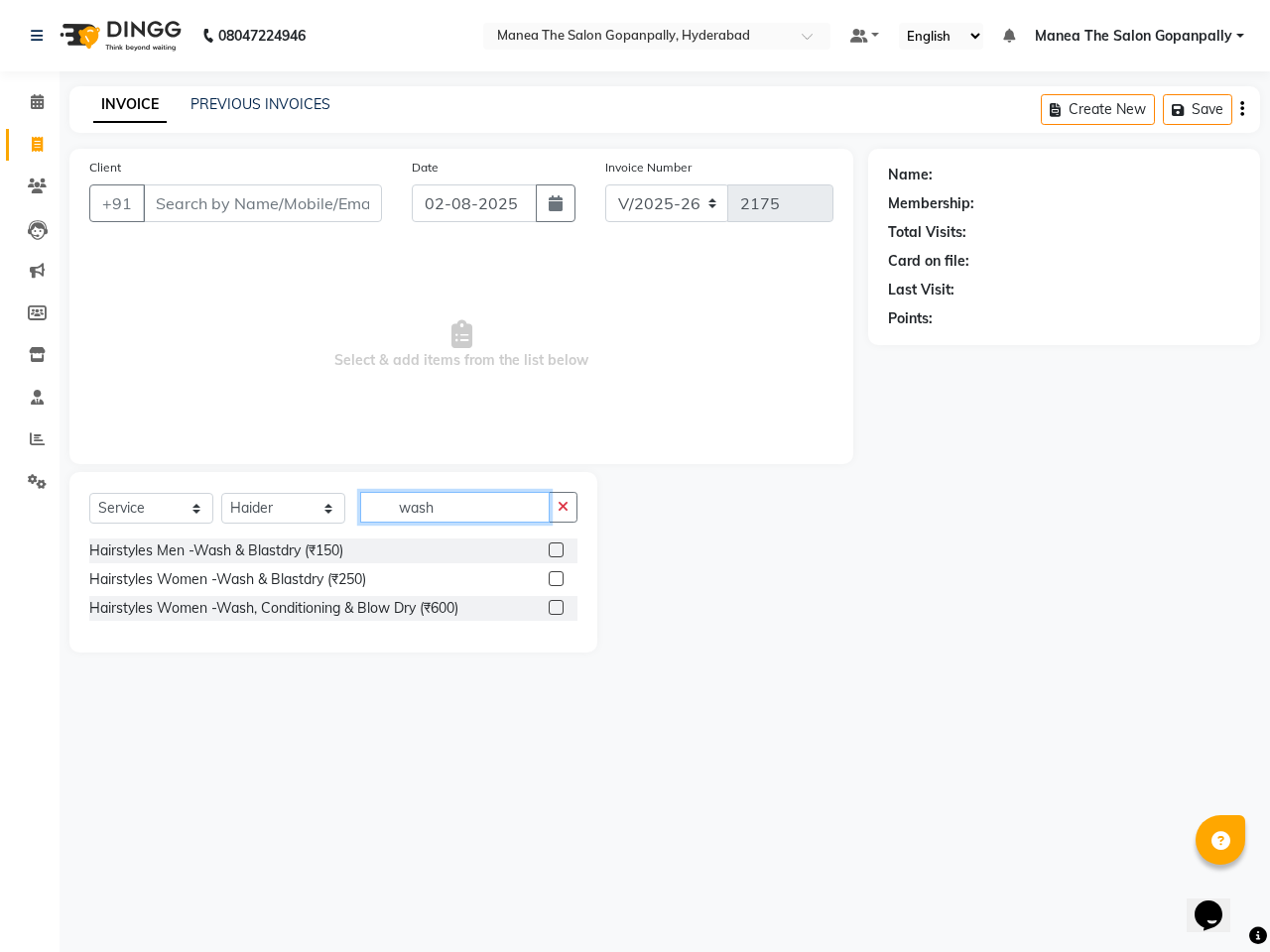 type on "wash" 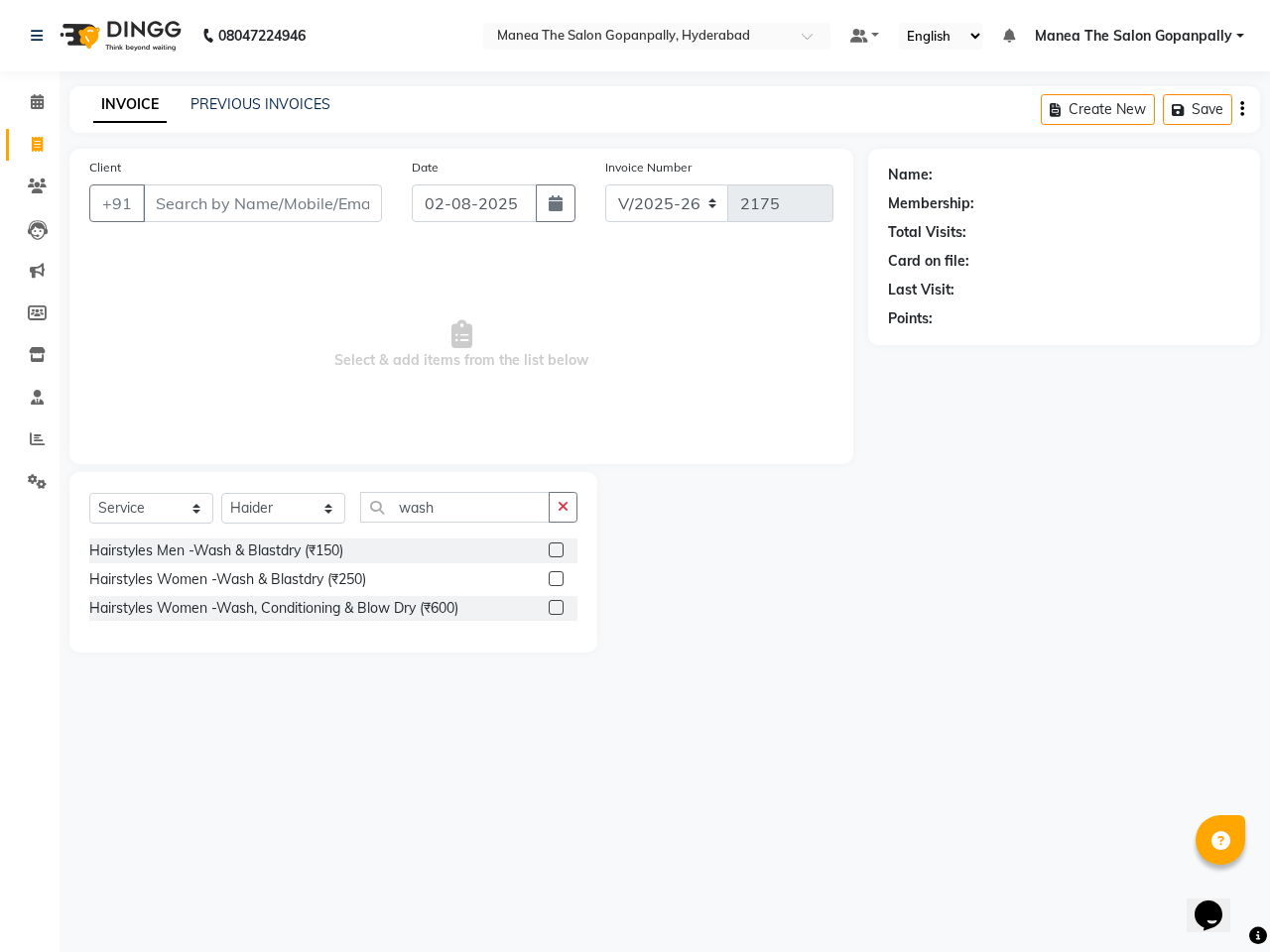 click 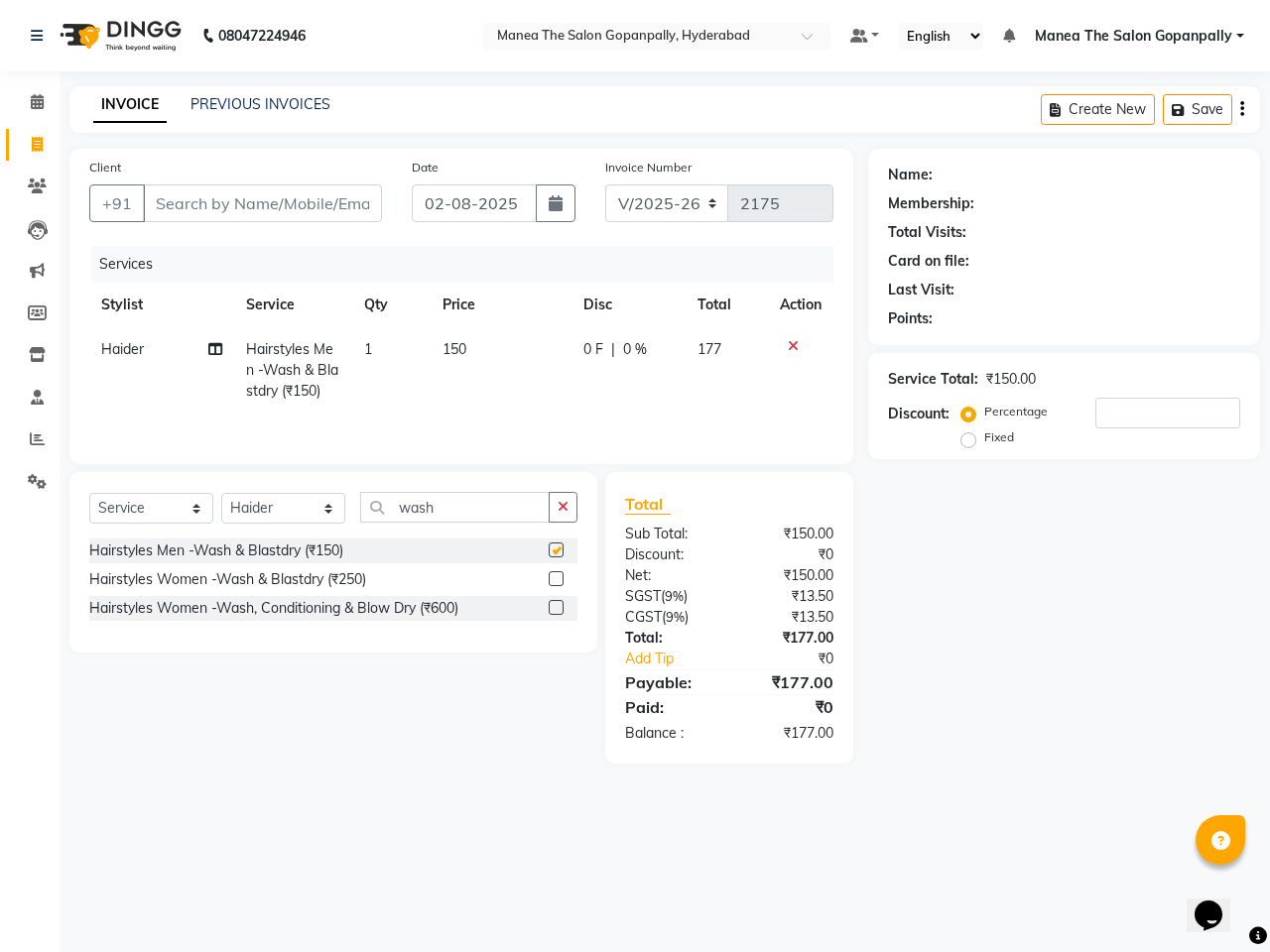 checkbox on "false" 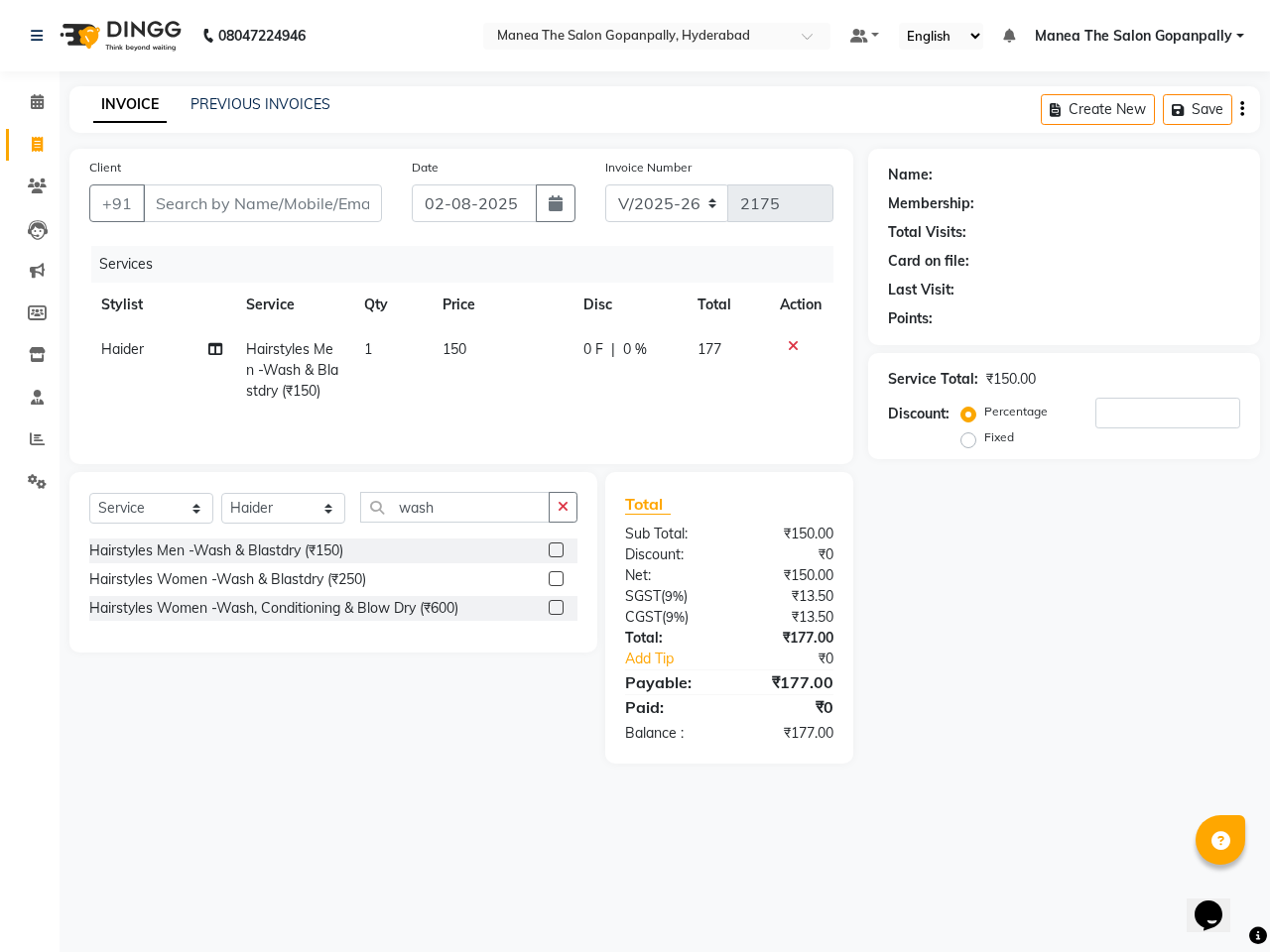 click on "Haider" 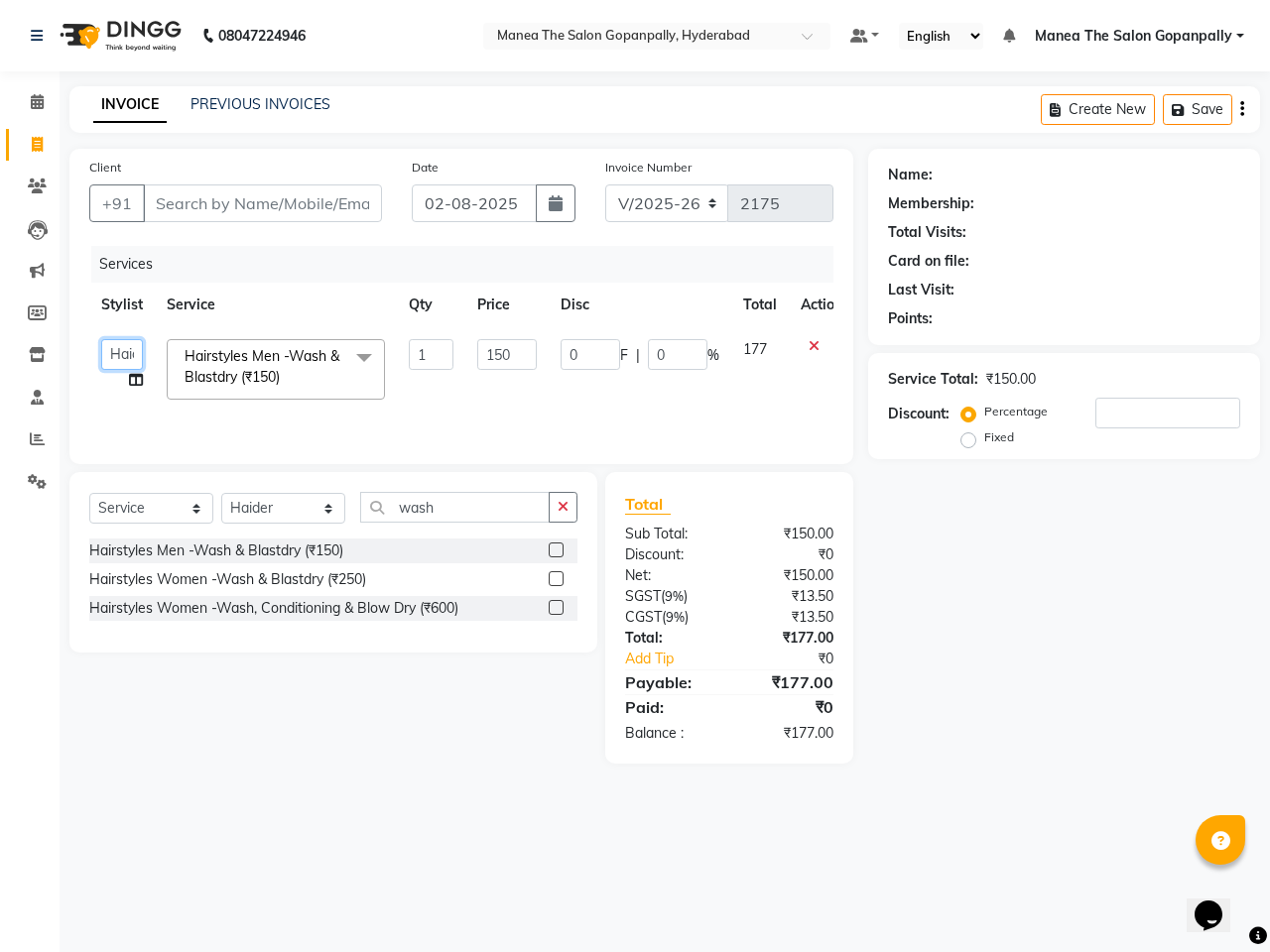 click on "Anand   AVANTHI   Haider    indu   IRFAN   keerthi   rehan   sameer   saritha   zubair" 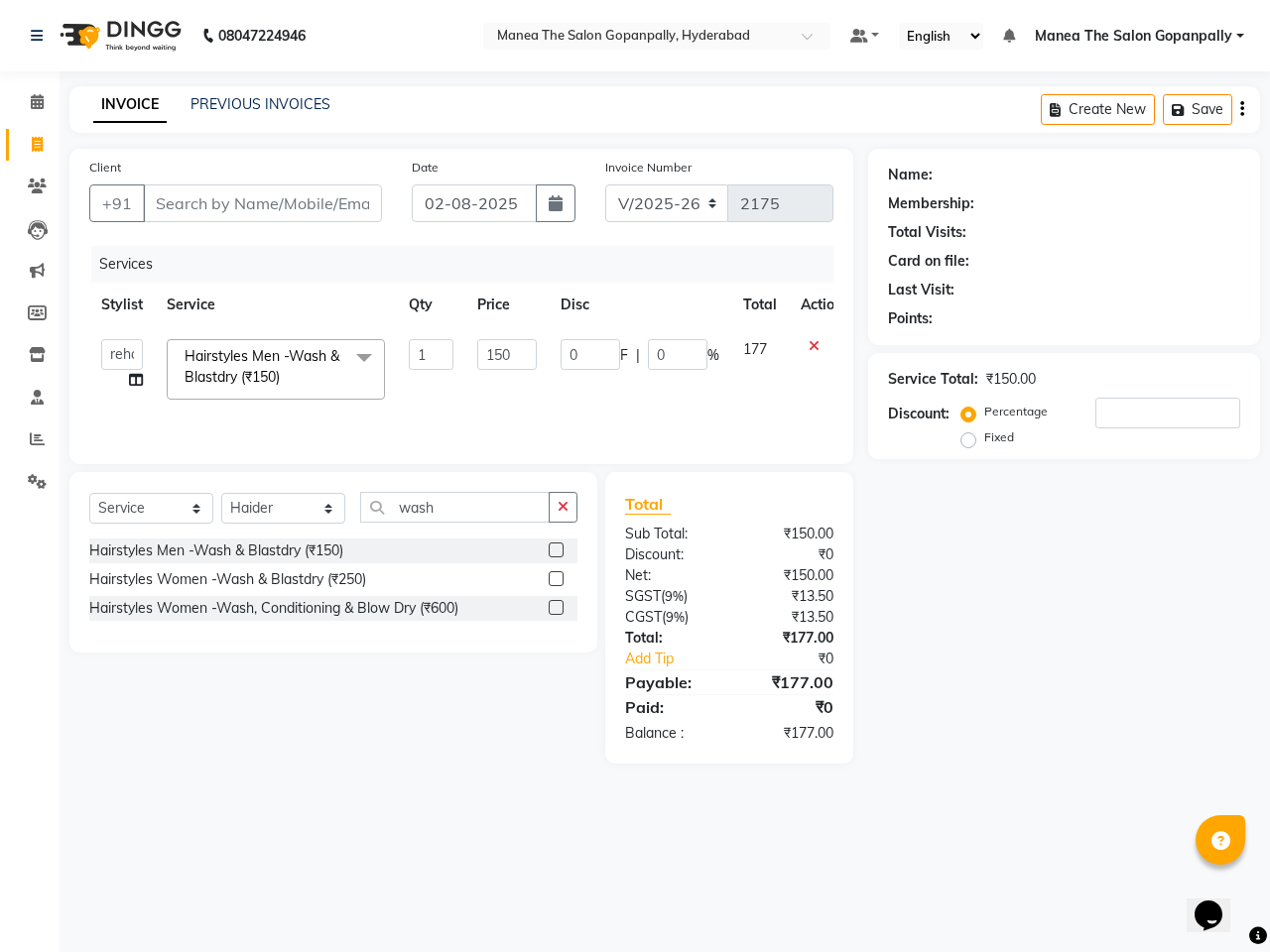 select on "83653" 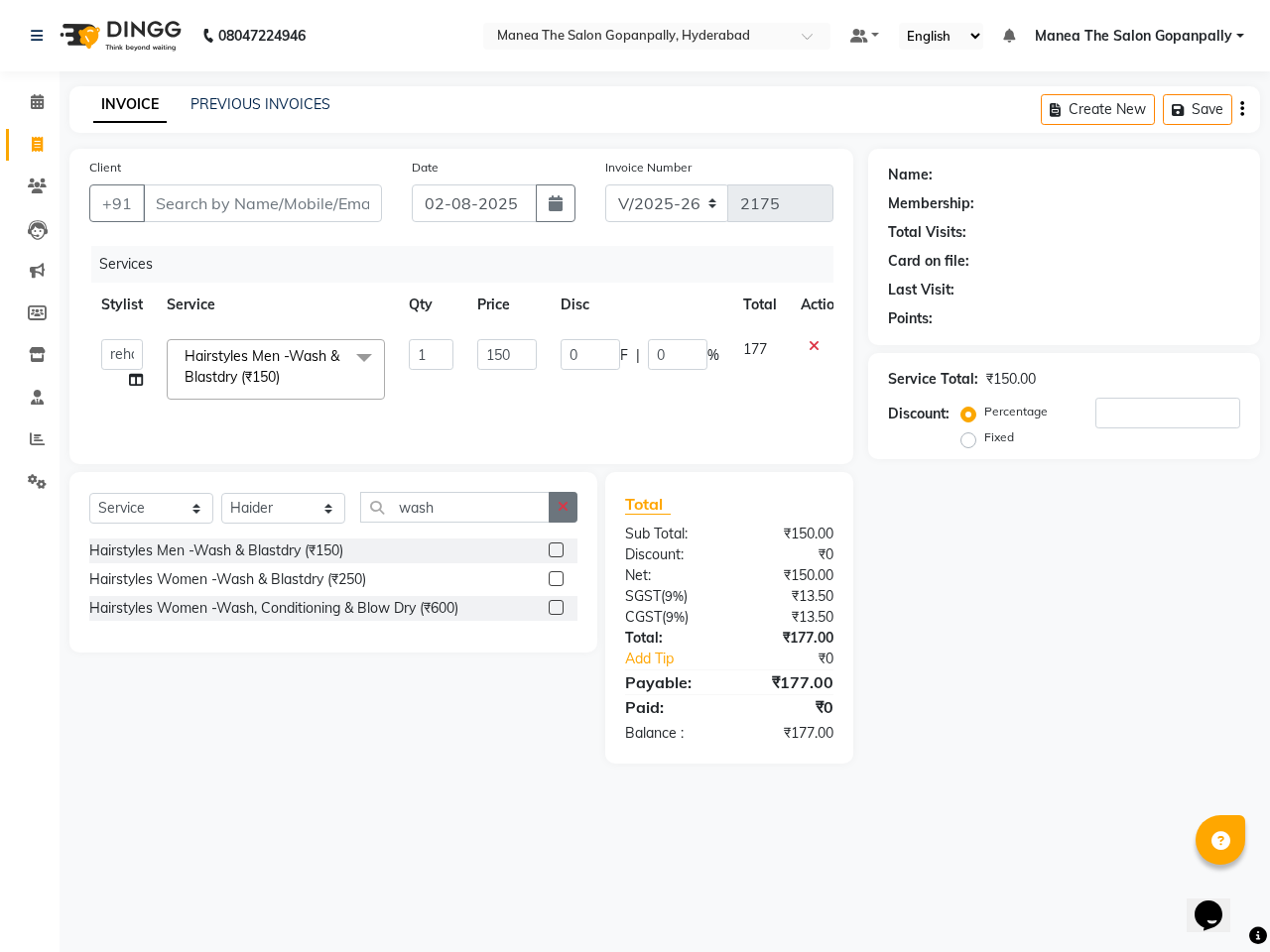 click 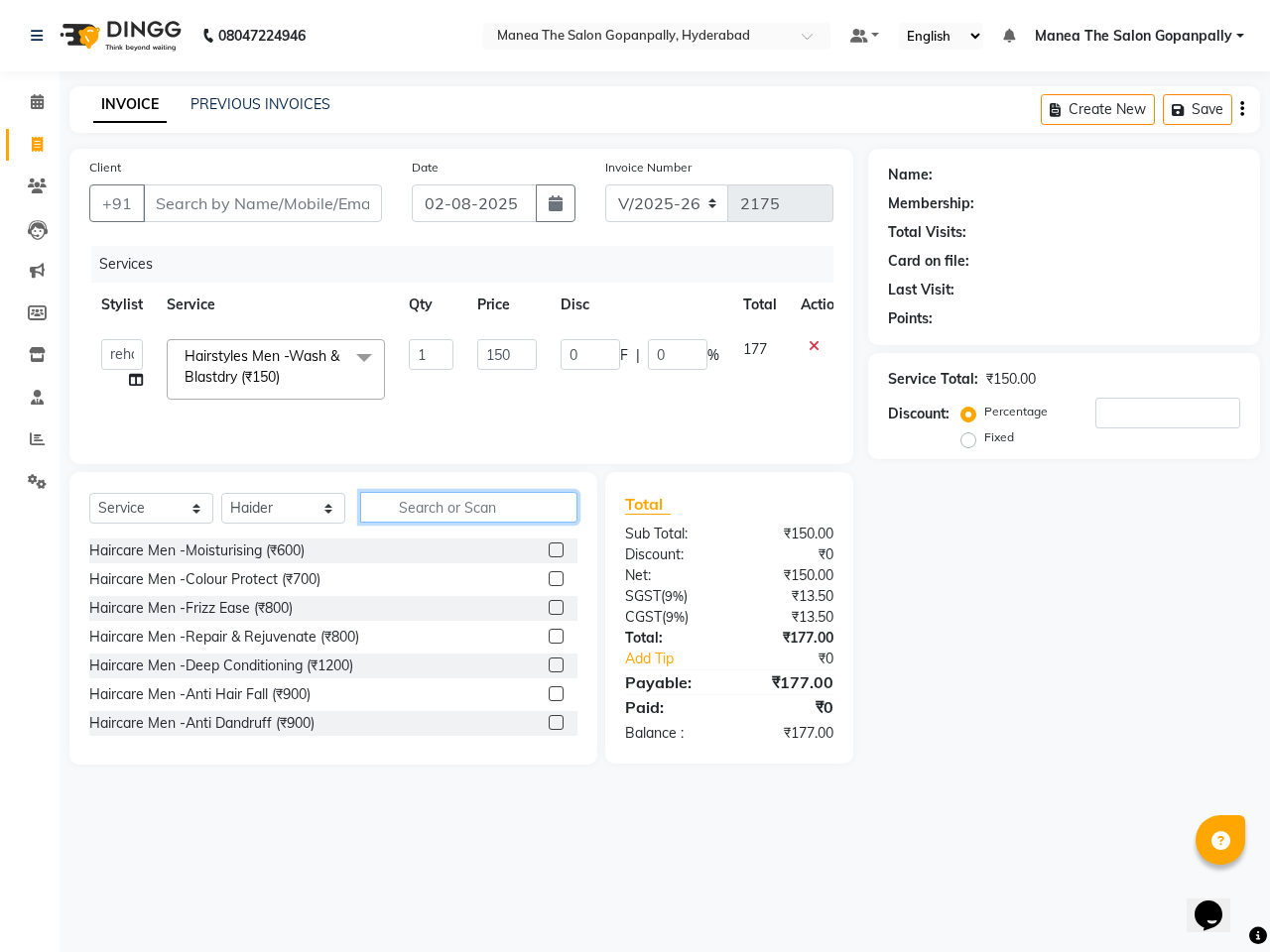 click 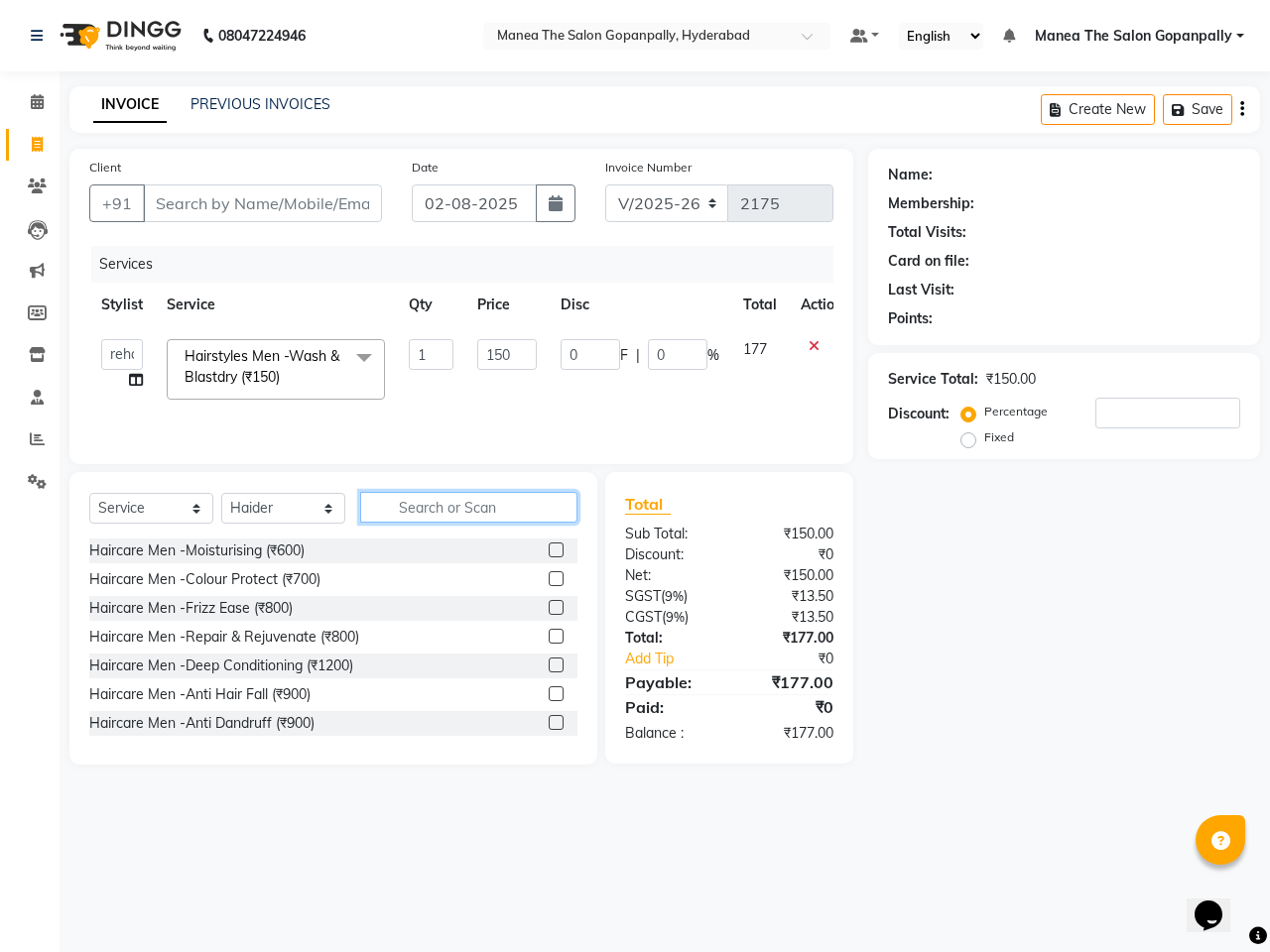 click 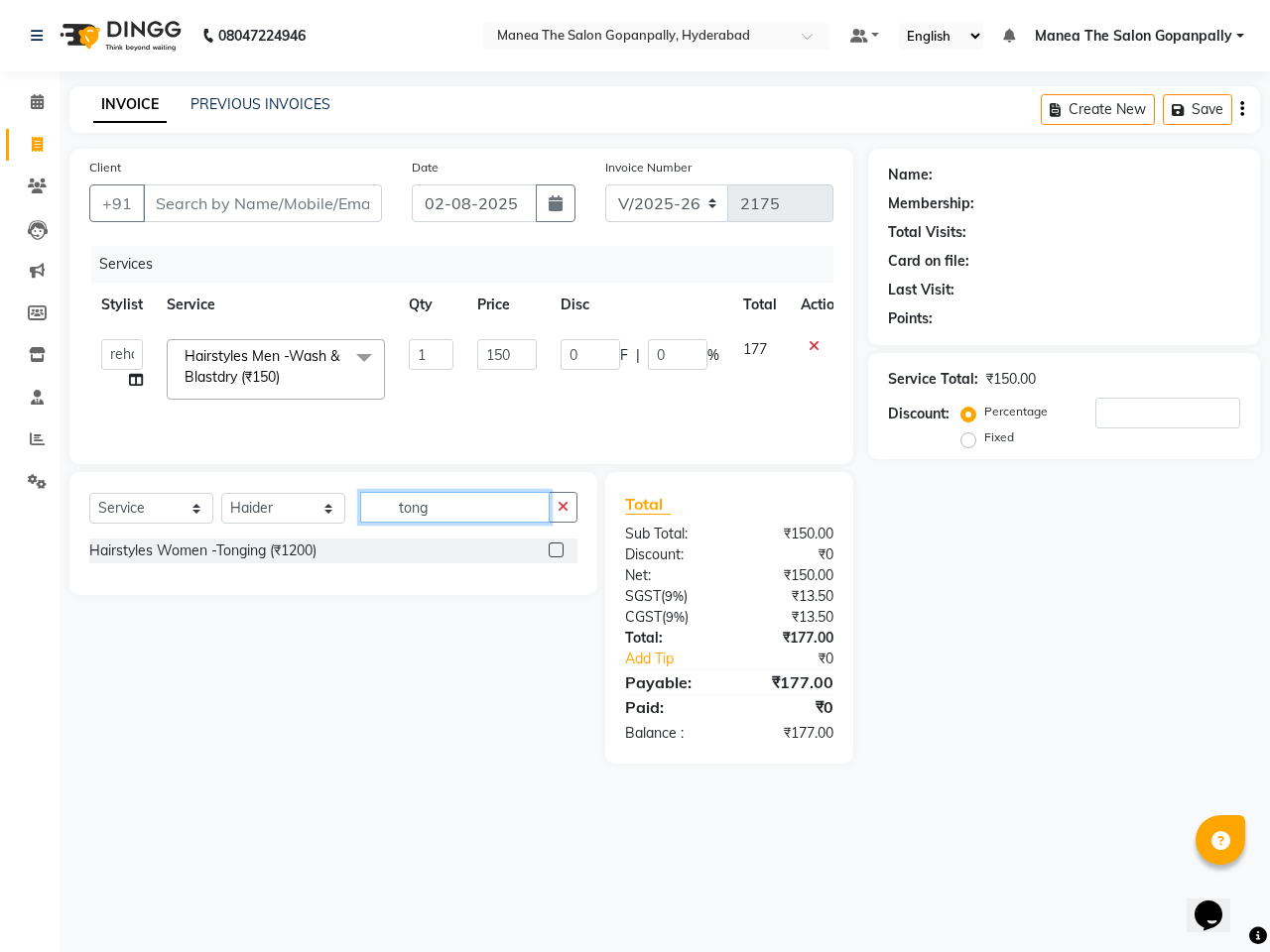 type on "tong" 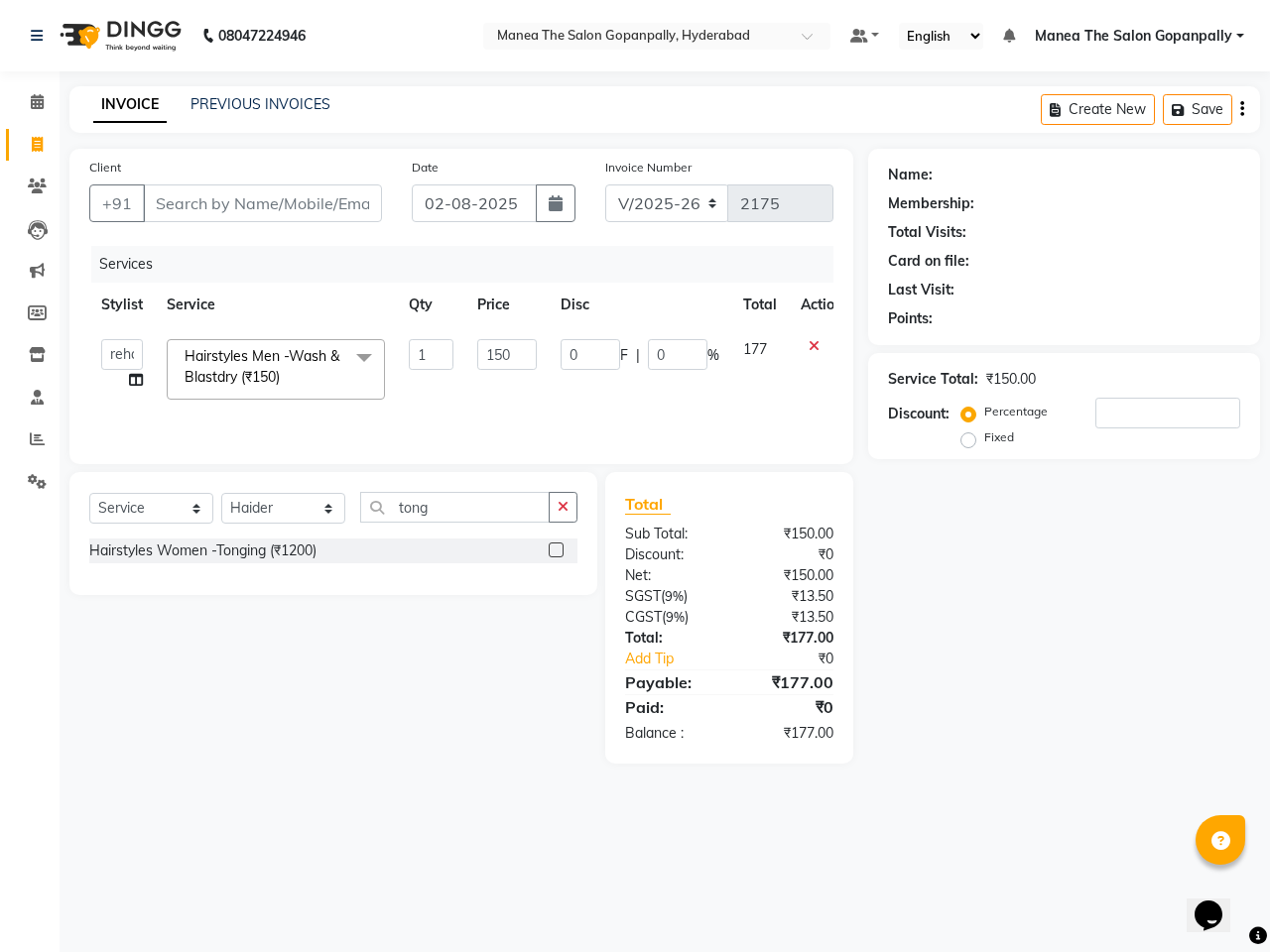 click 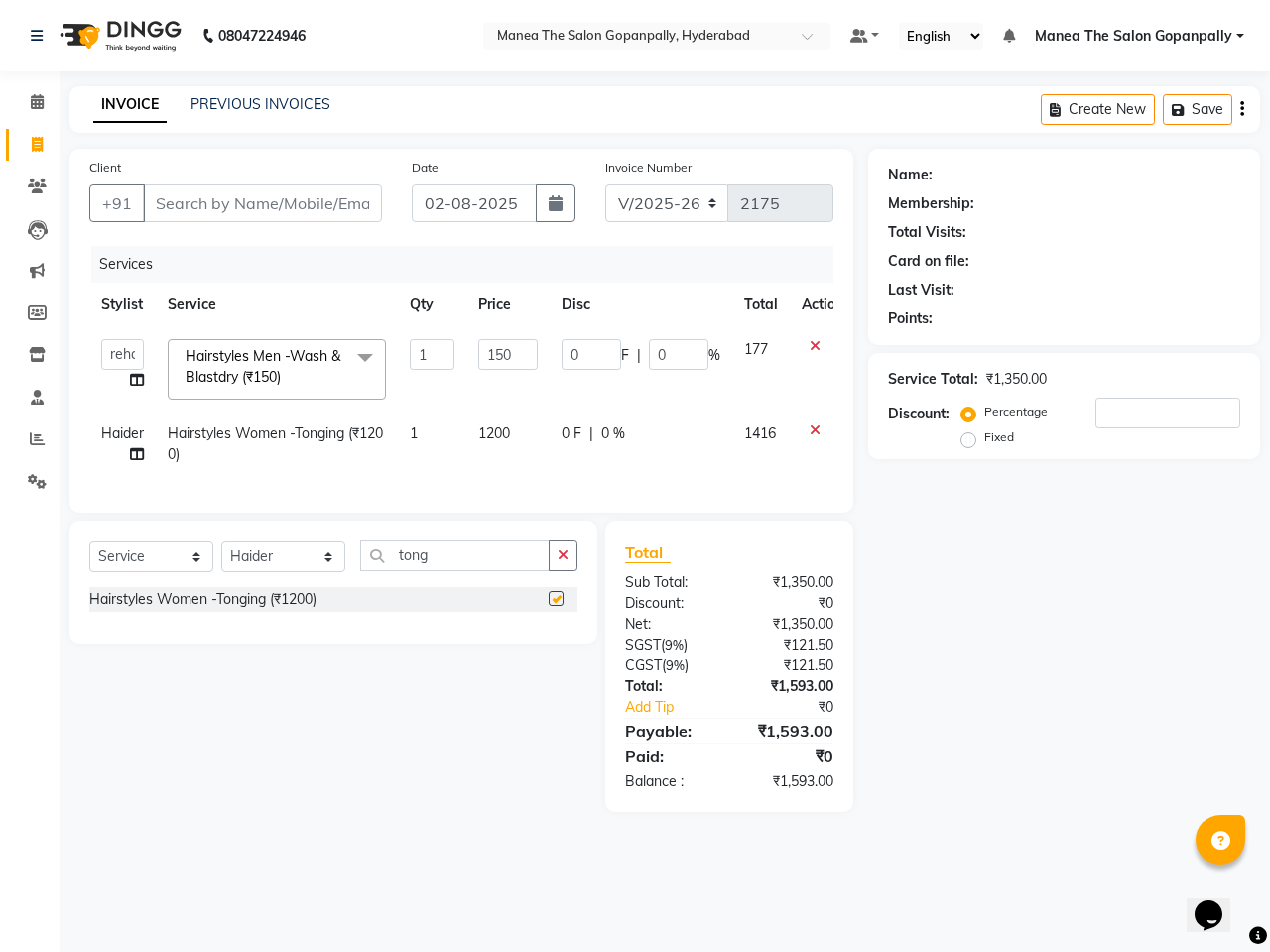 checkbox on "false" 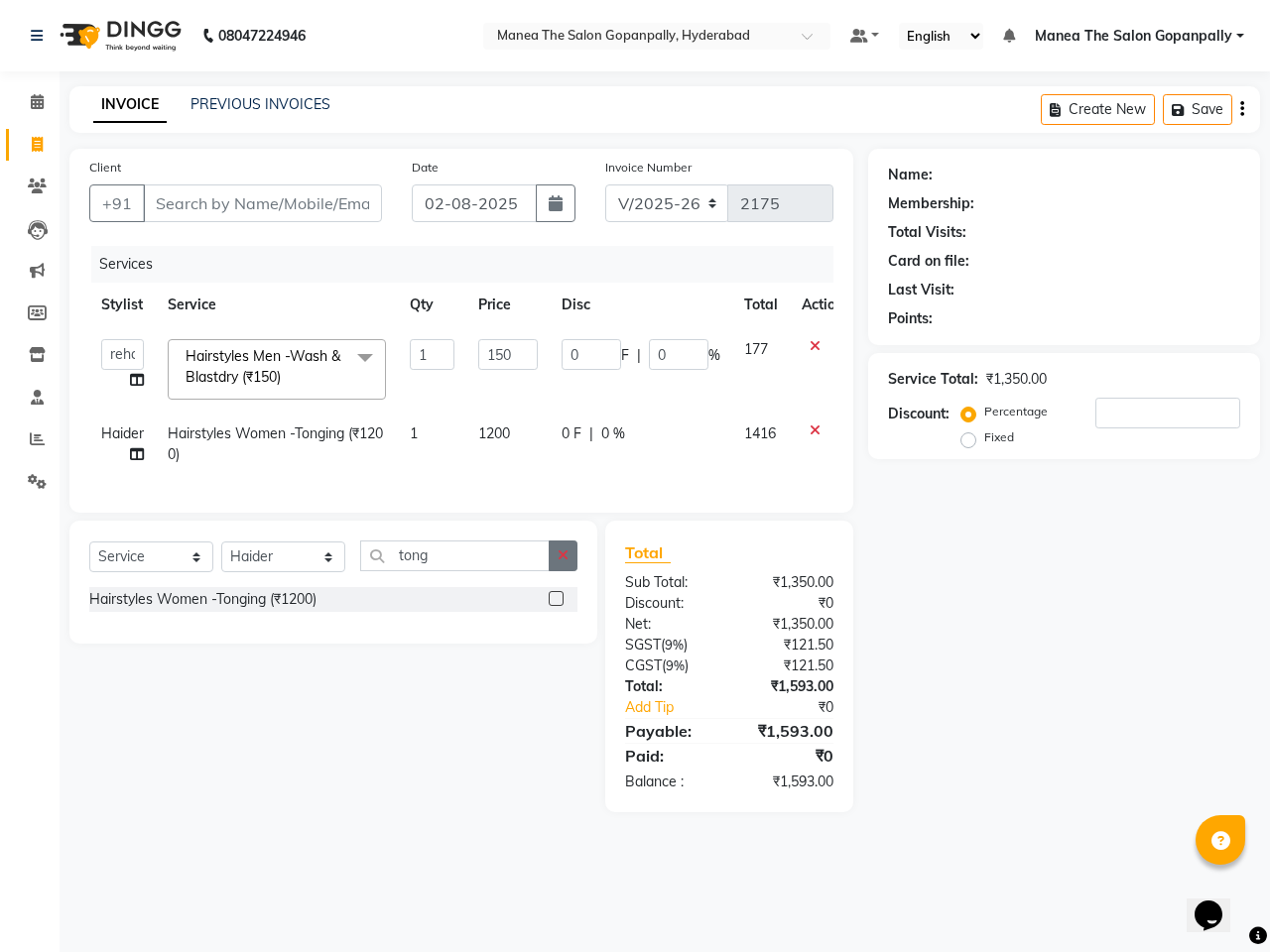 click 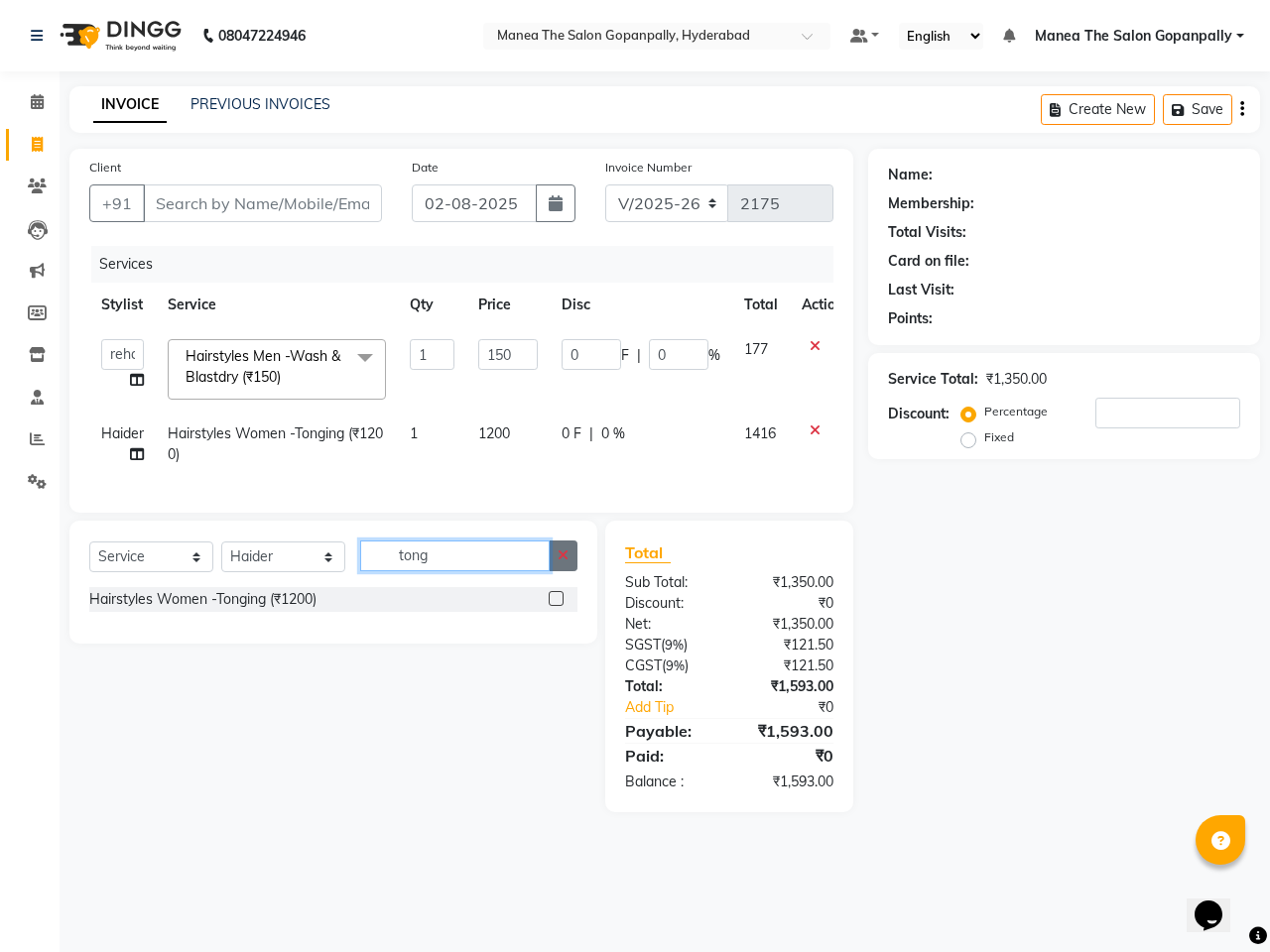 type 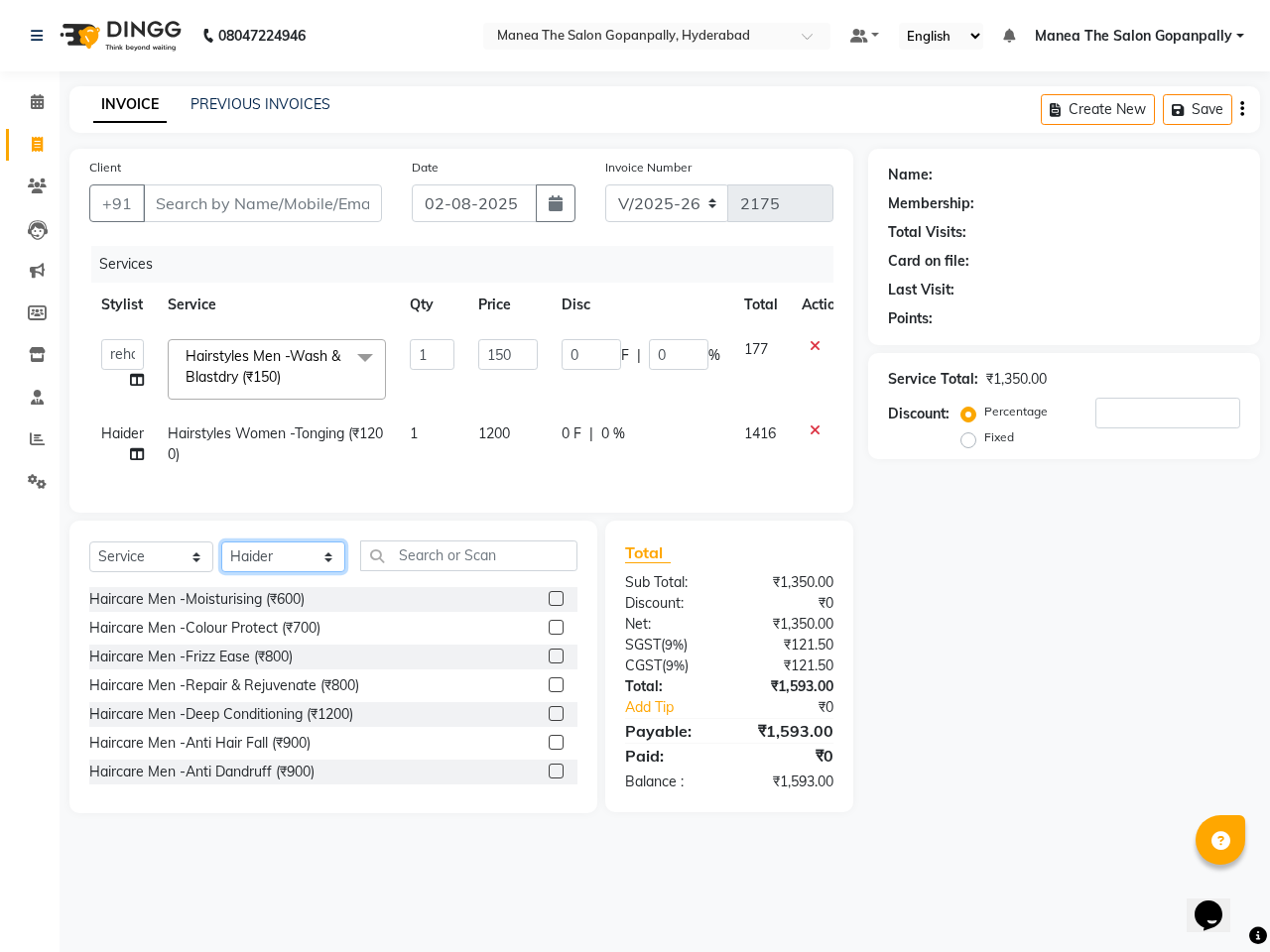 click on "Select Stylist Anand AVANTHI Haider  indu IRFAN keerthi rehan sameer saritha zubair" 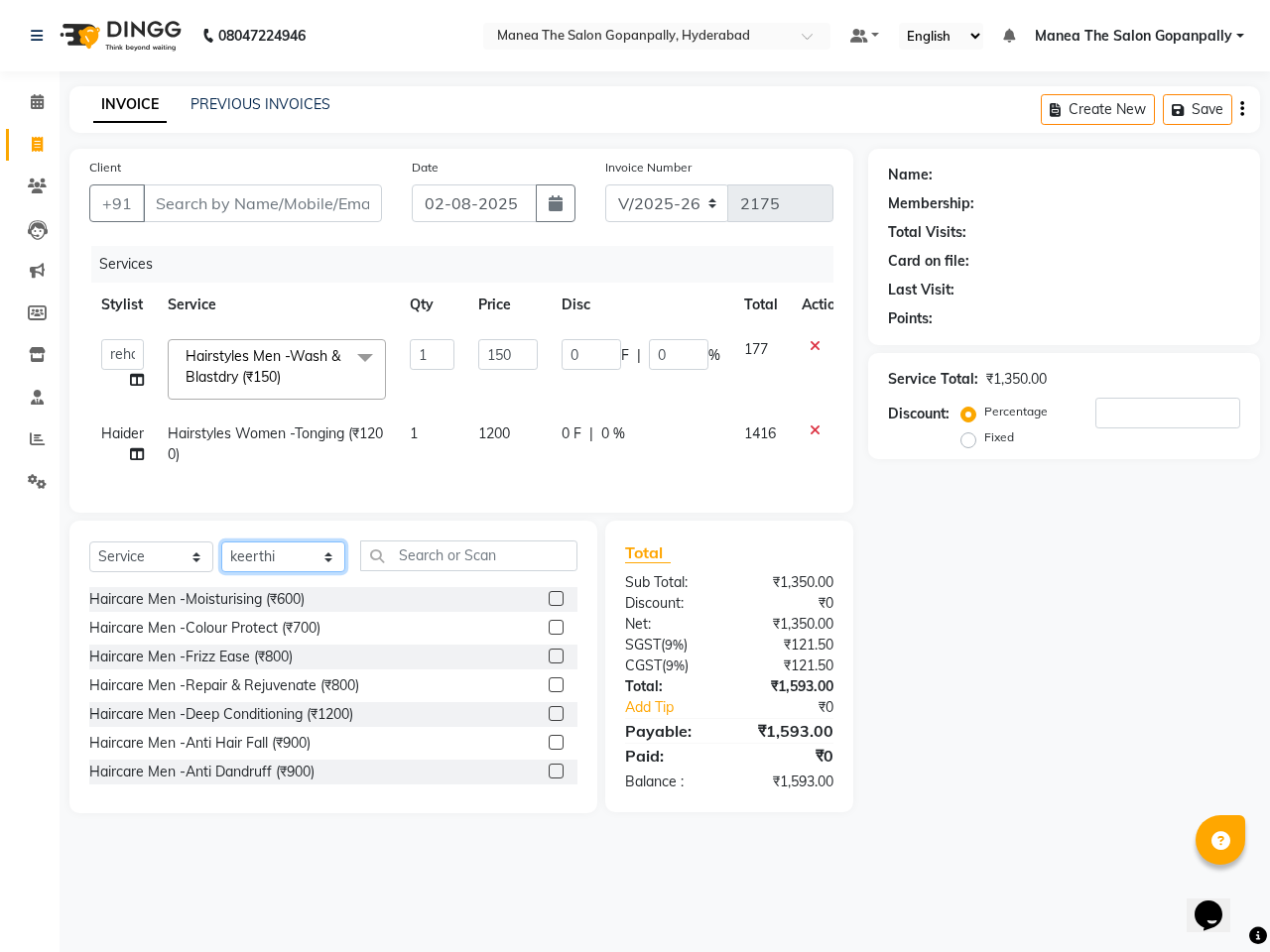 click on "Select Stylist Anand AVANTHI Haider  indu IRFAN keerthi rehan sameer saritha zubair" 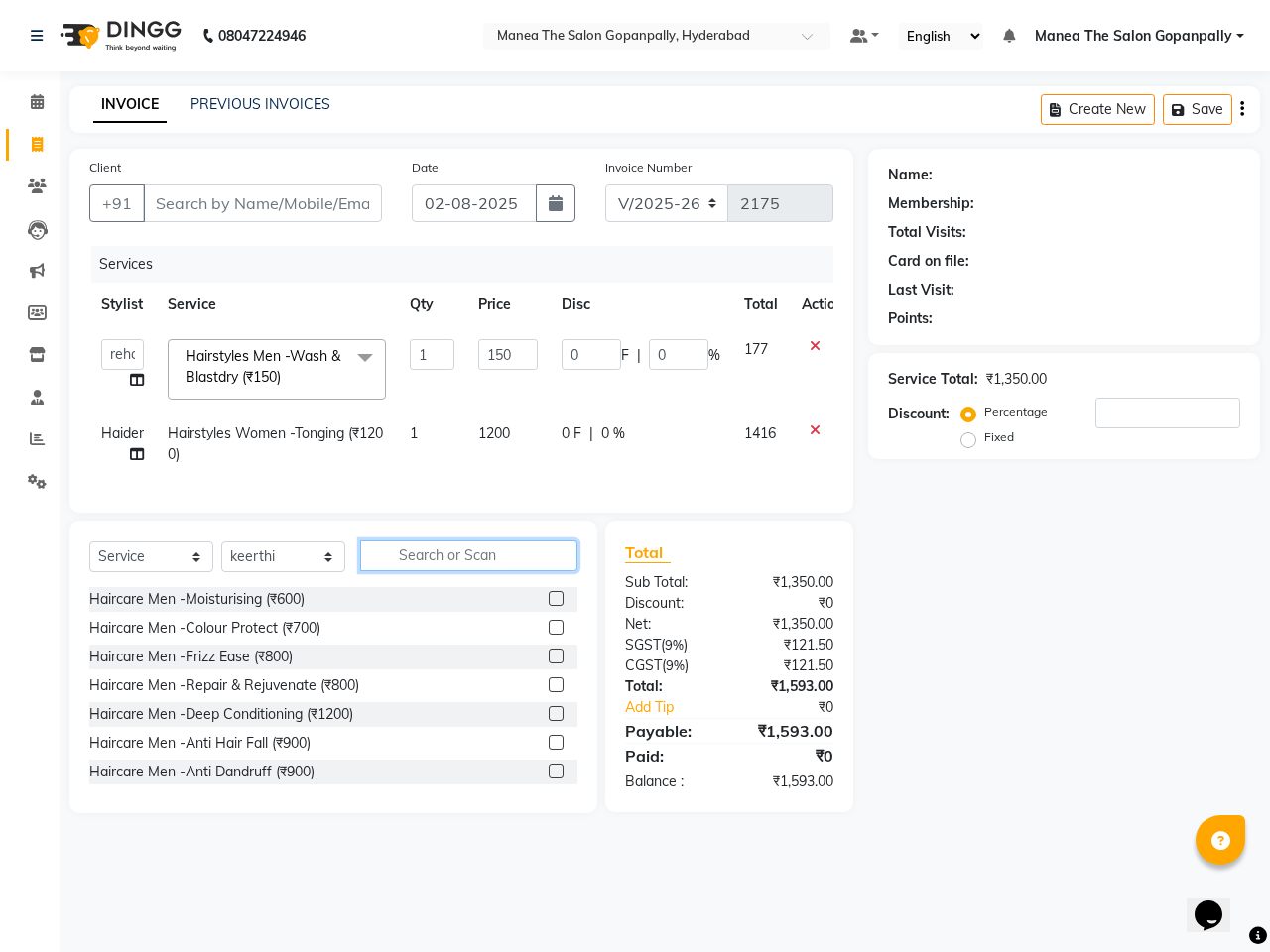 click 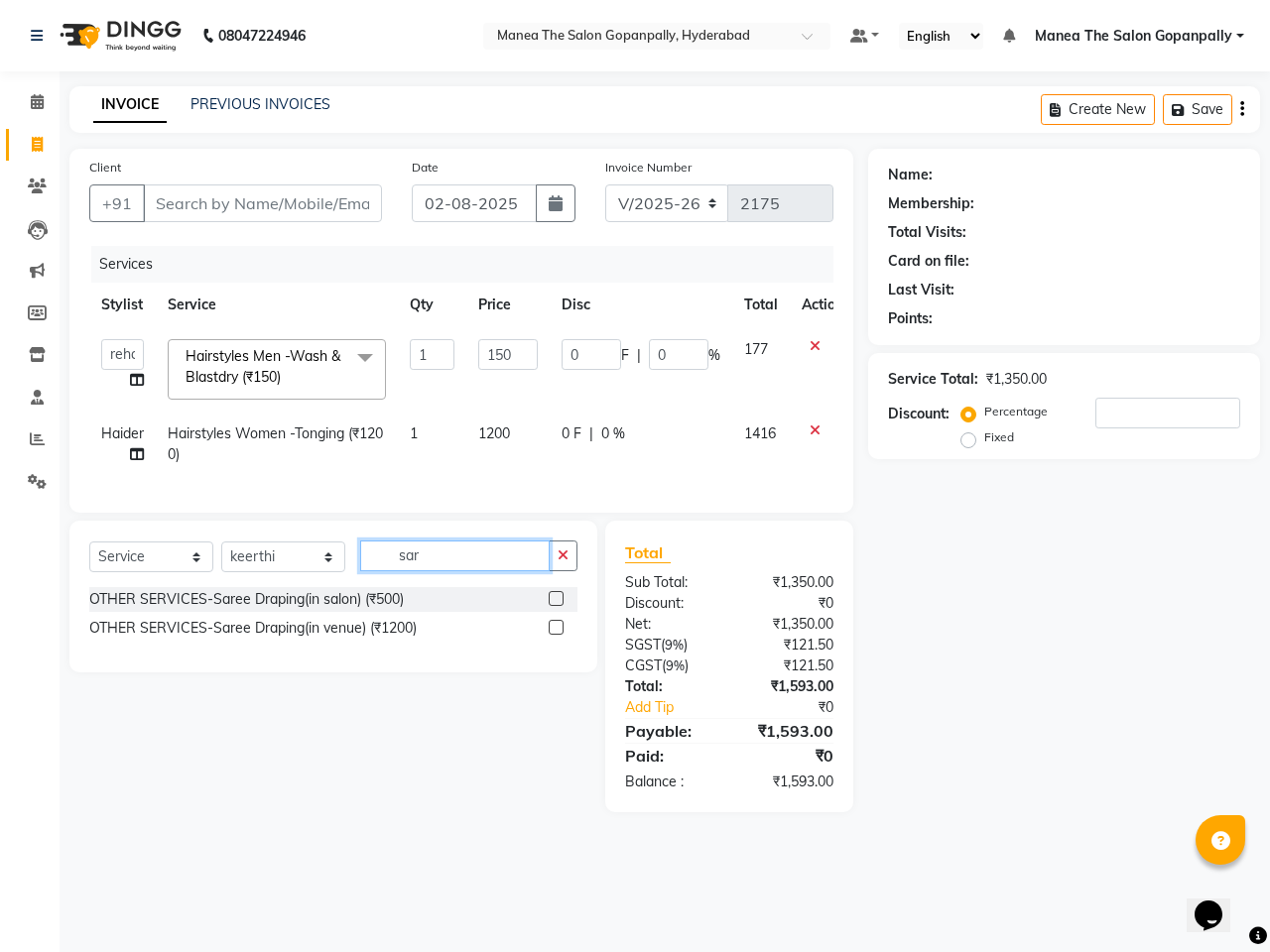 type on "sar" 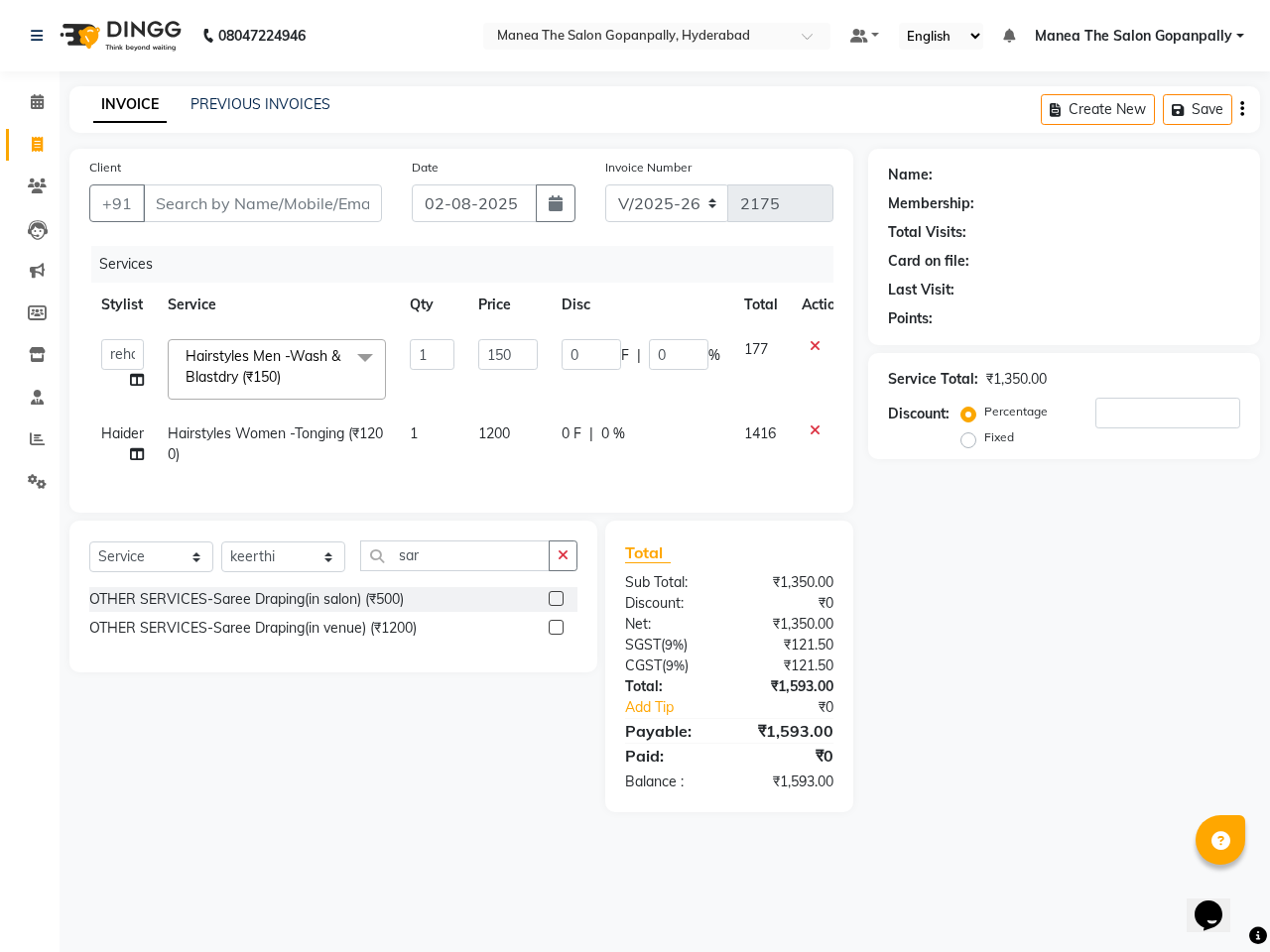click 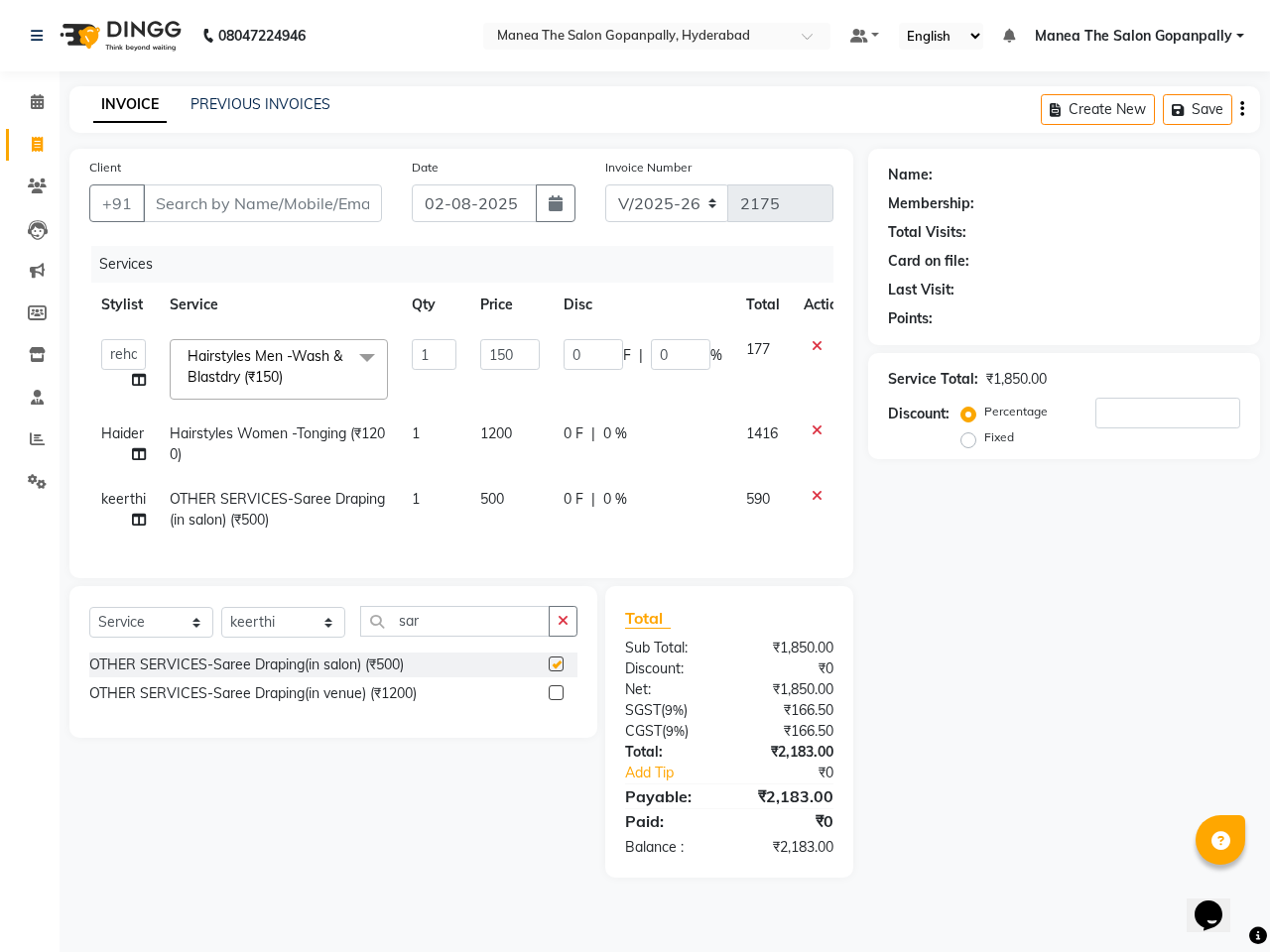 checkbox on "false" 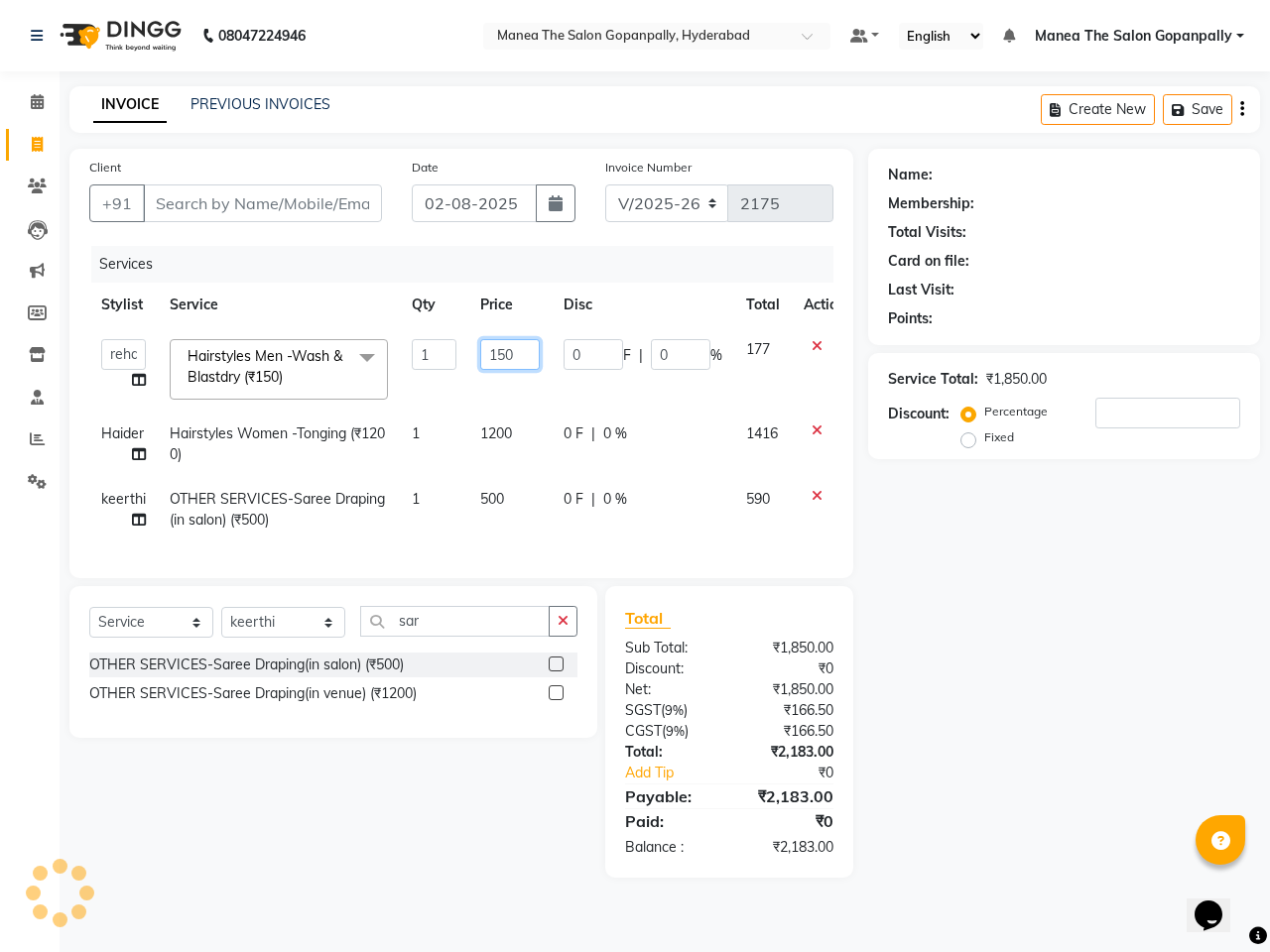 click on "150" 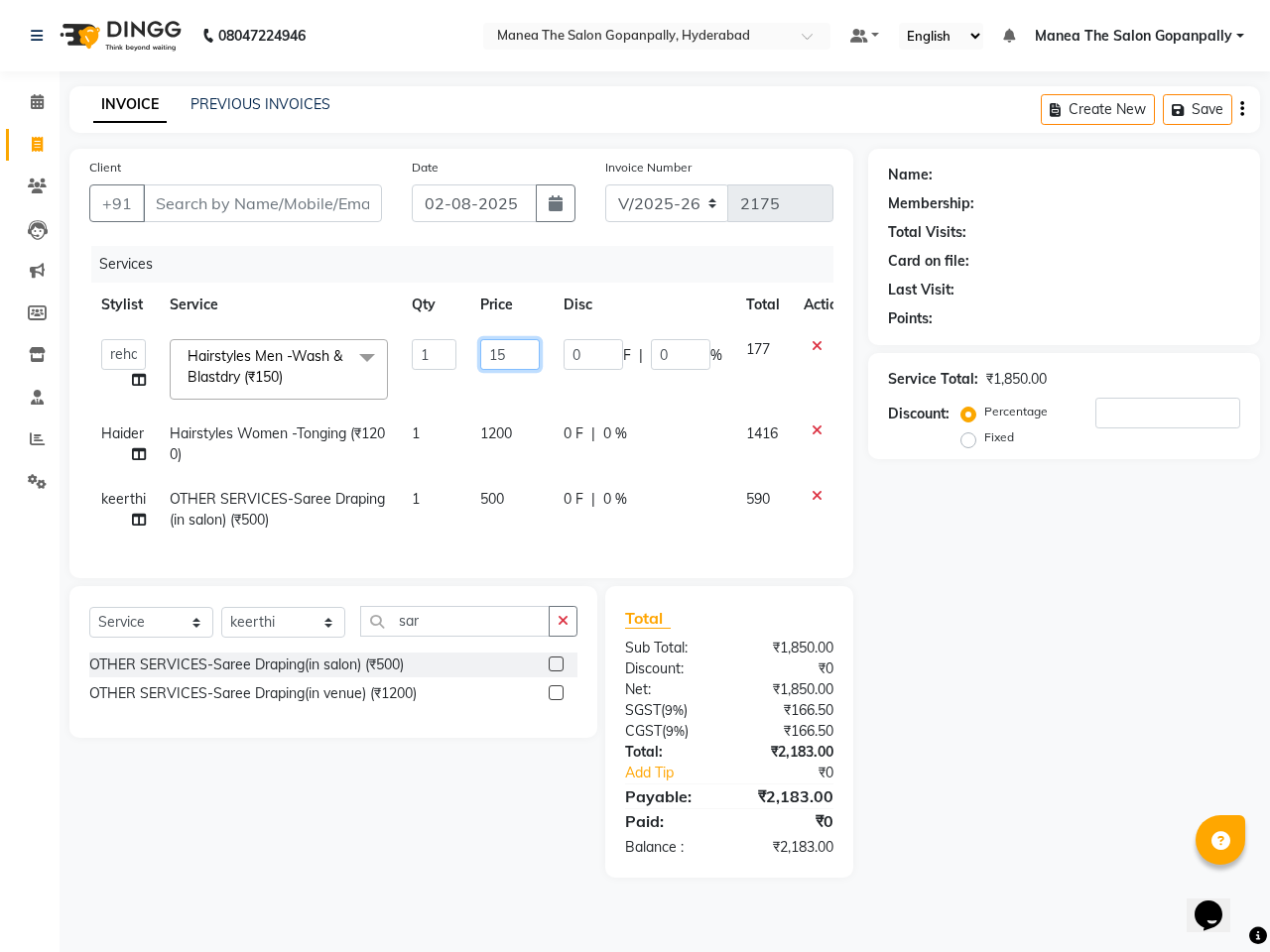 type on "1" 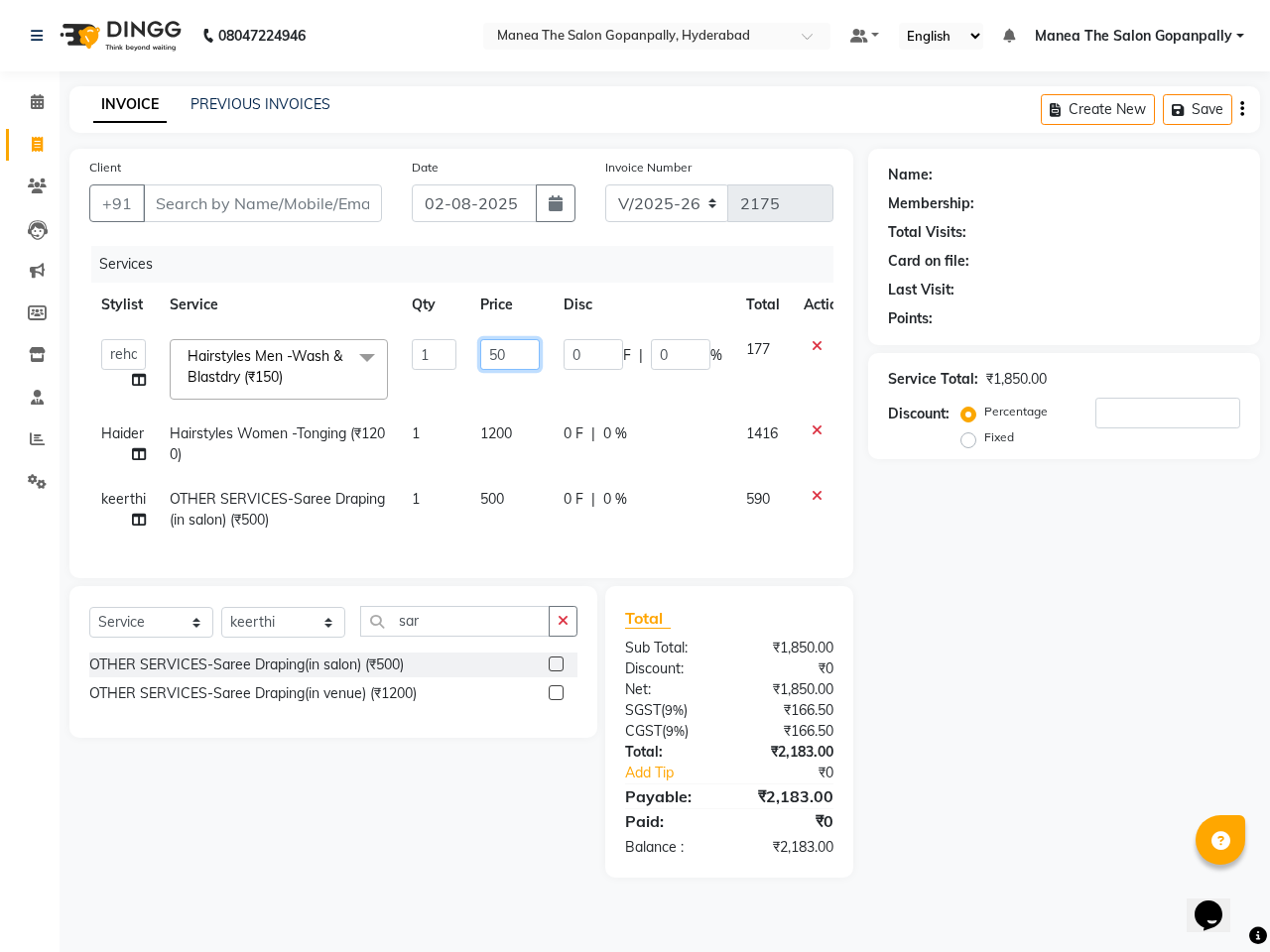 type on "500" 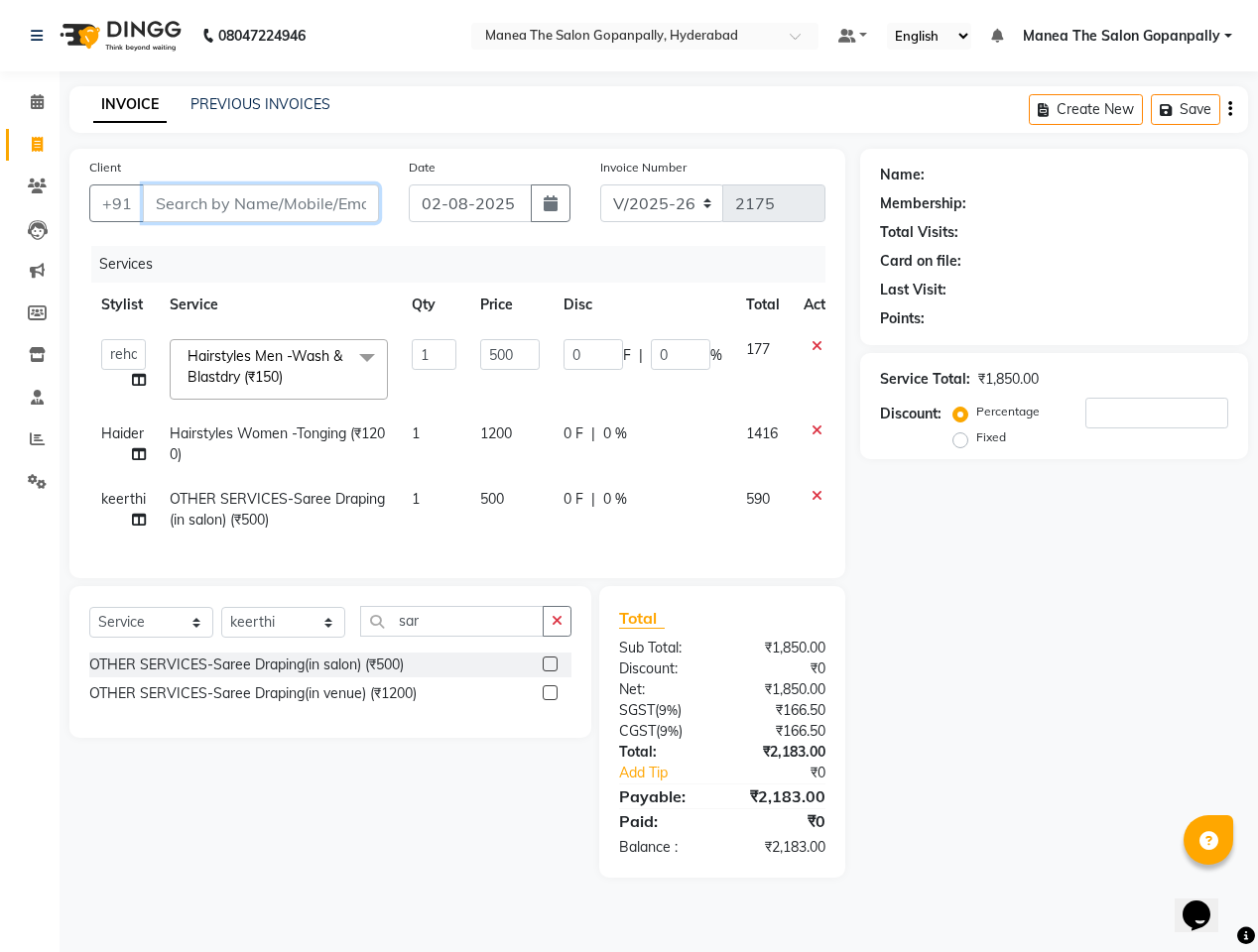 click on "Client" at bounding box center [261, 203] 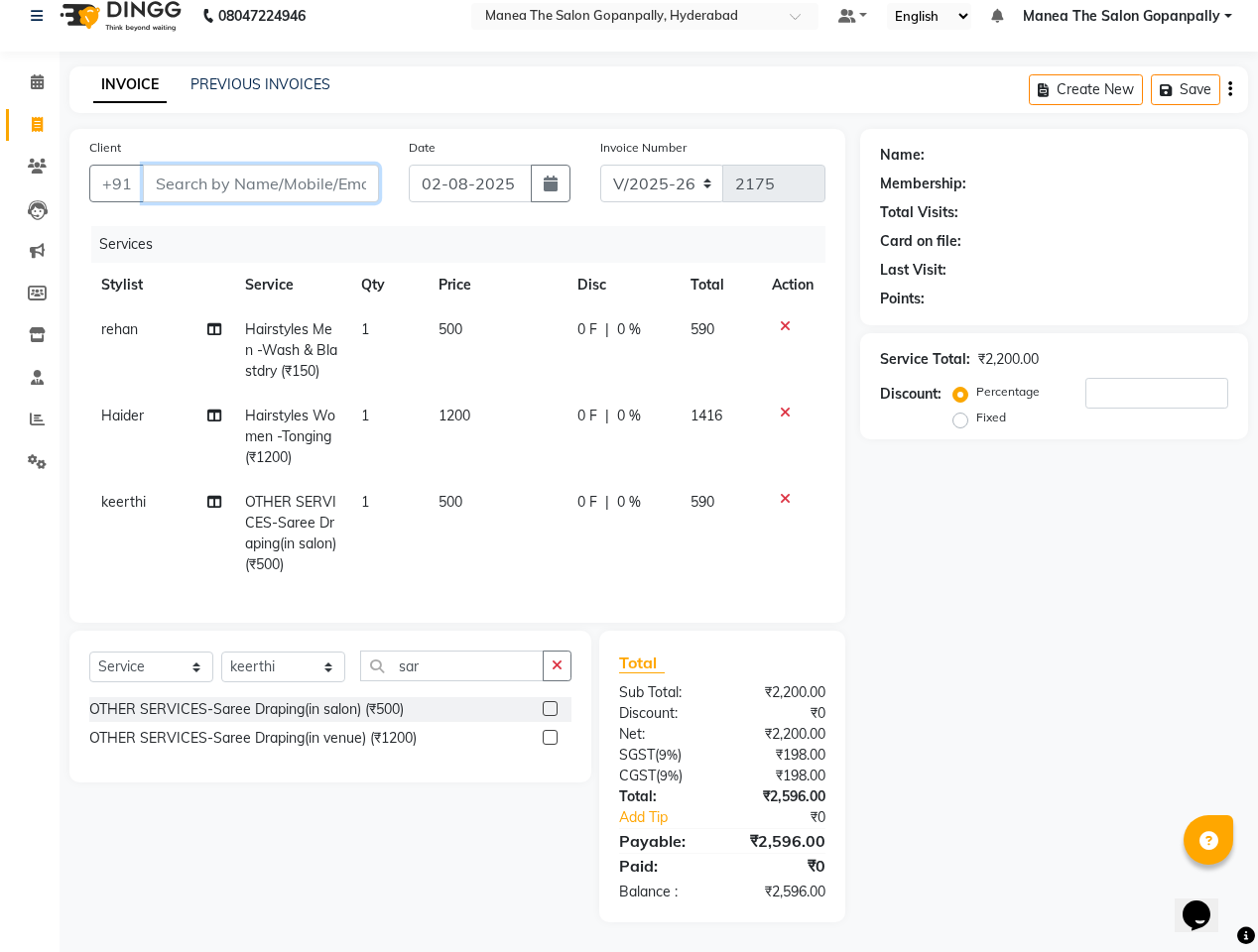 scroll, scrollTop: 32, scrollLeft: 0, axis: vertical 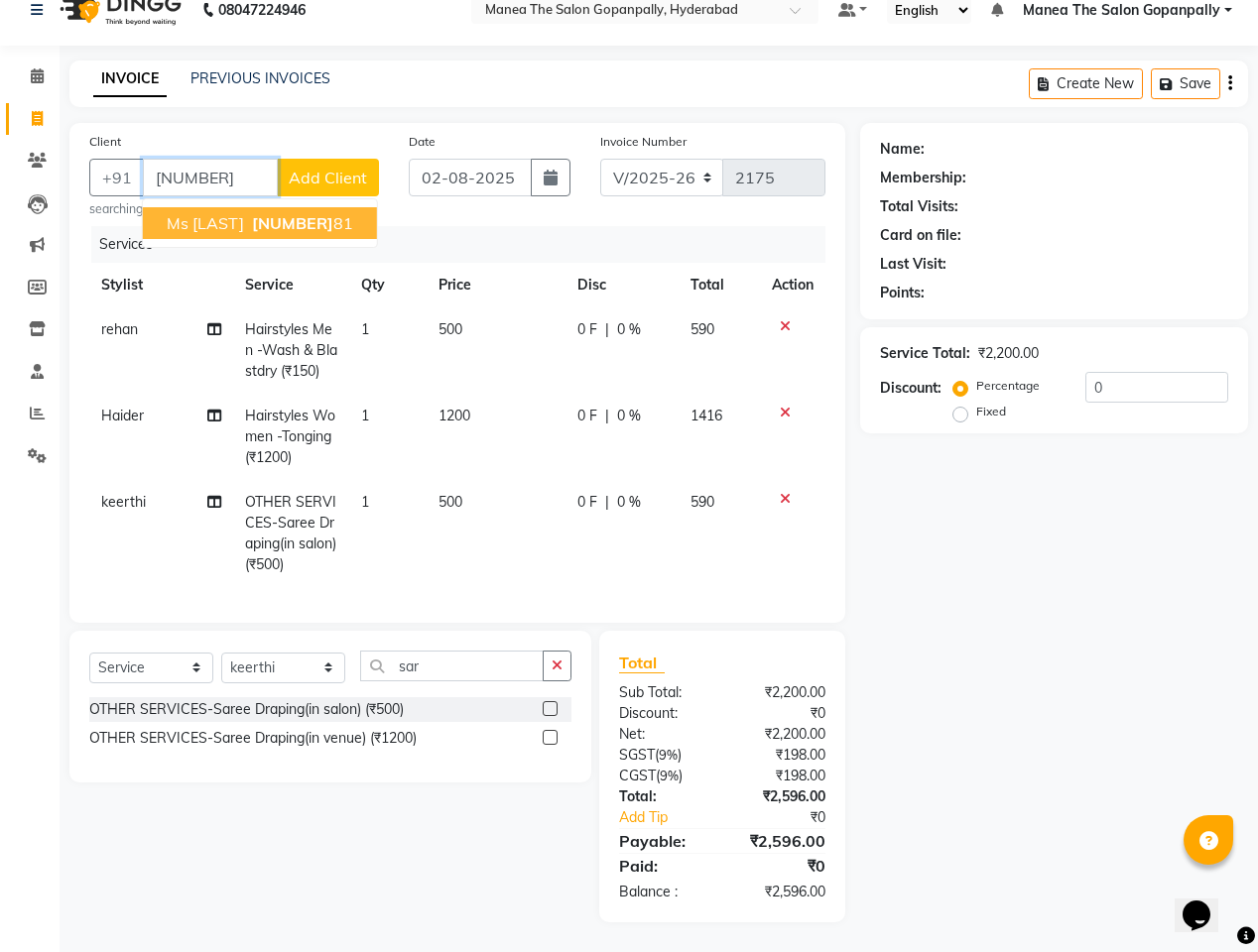 type on "9014100281" 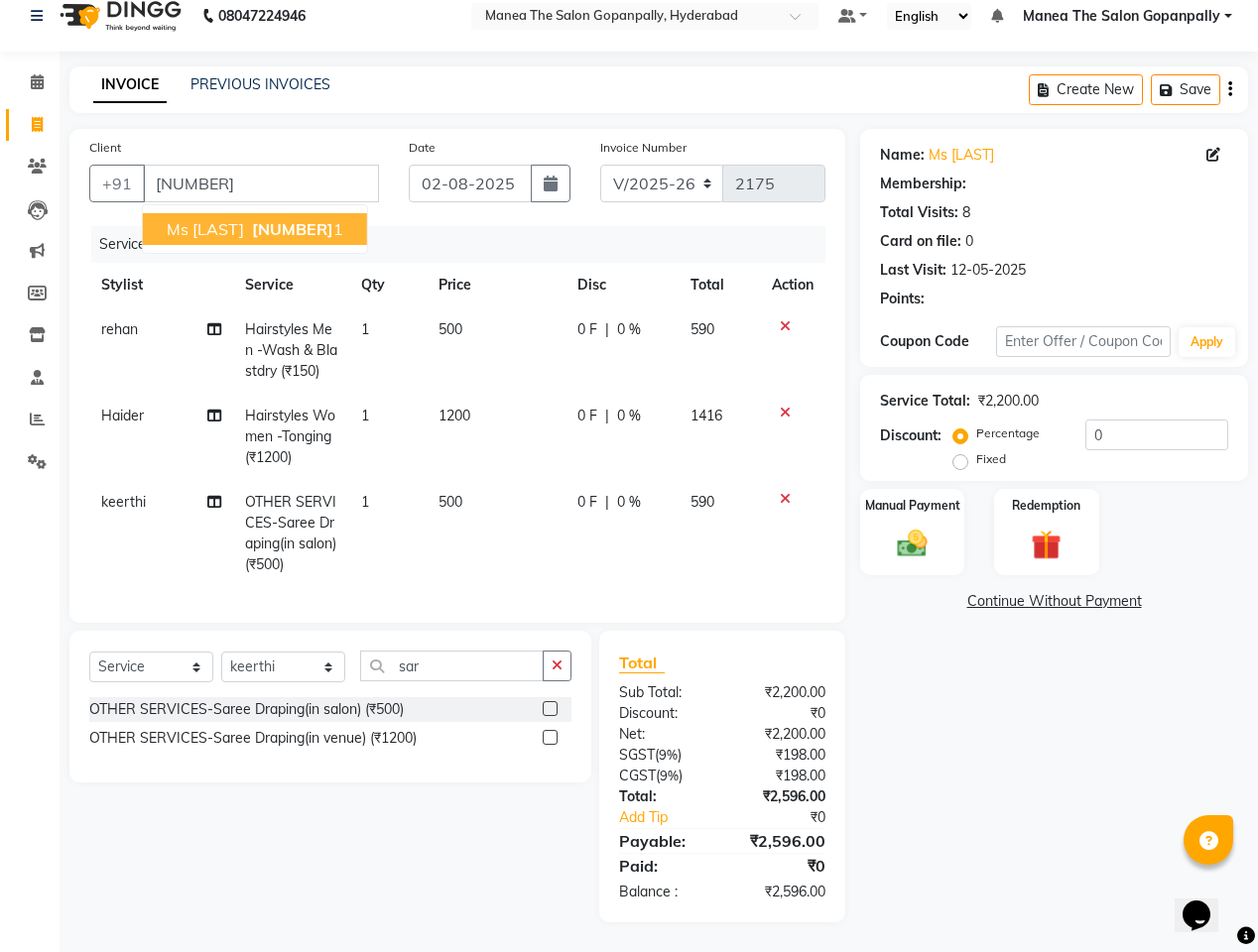 select on "1: Object" 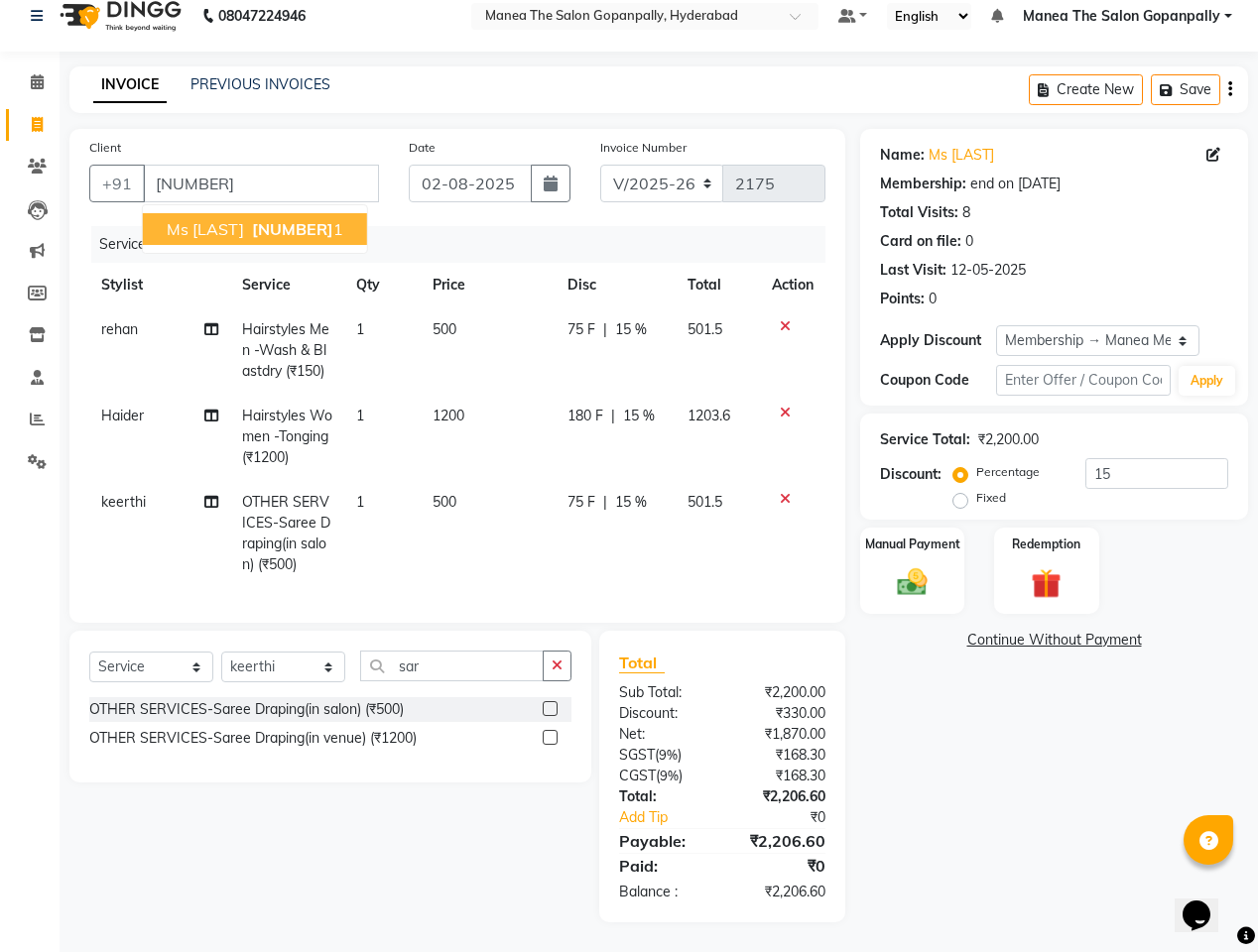 click on "Ms Aradhya" at bounding box center (205, 229) 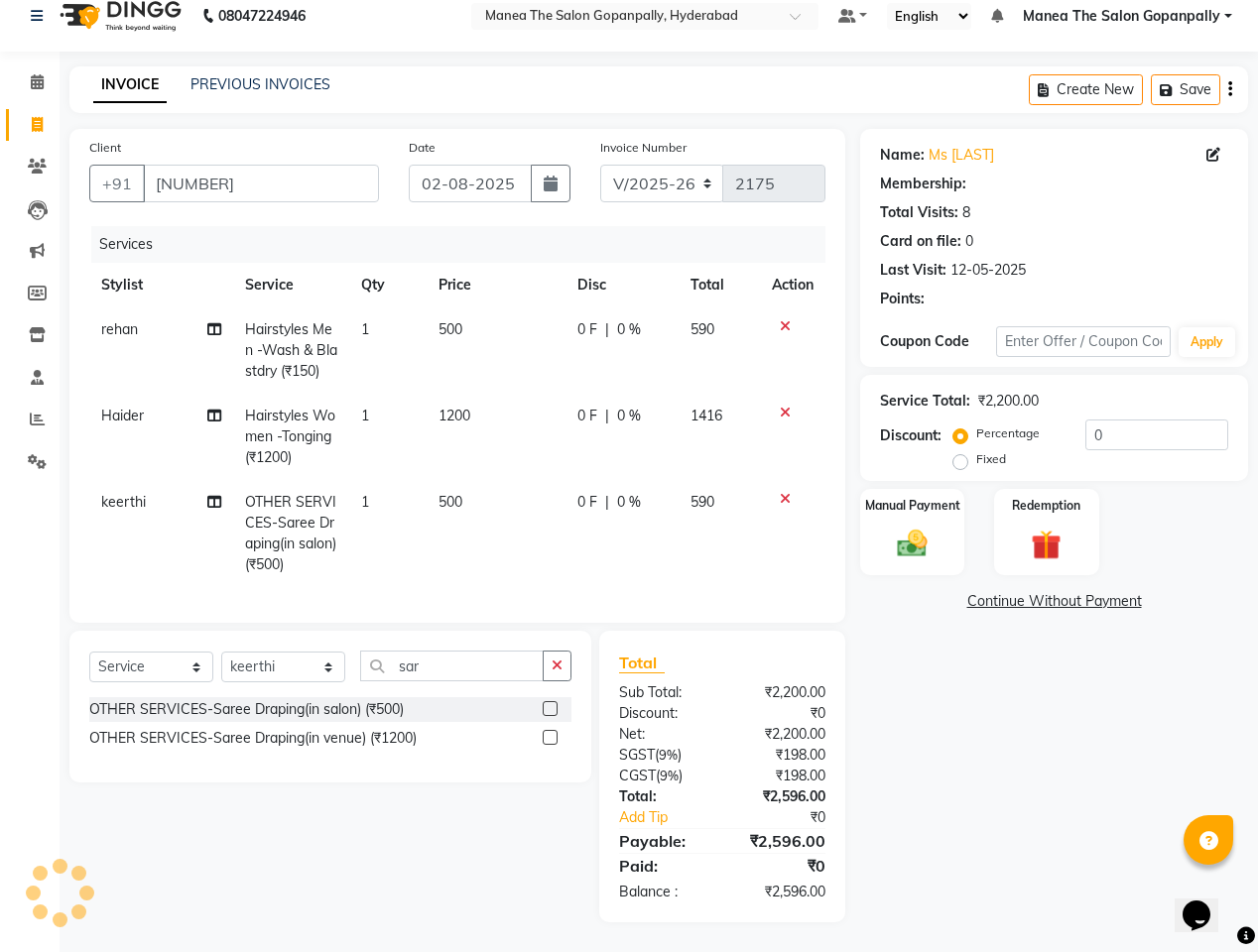 type on "15" 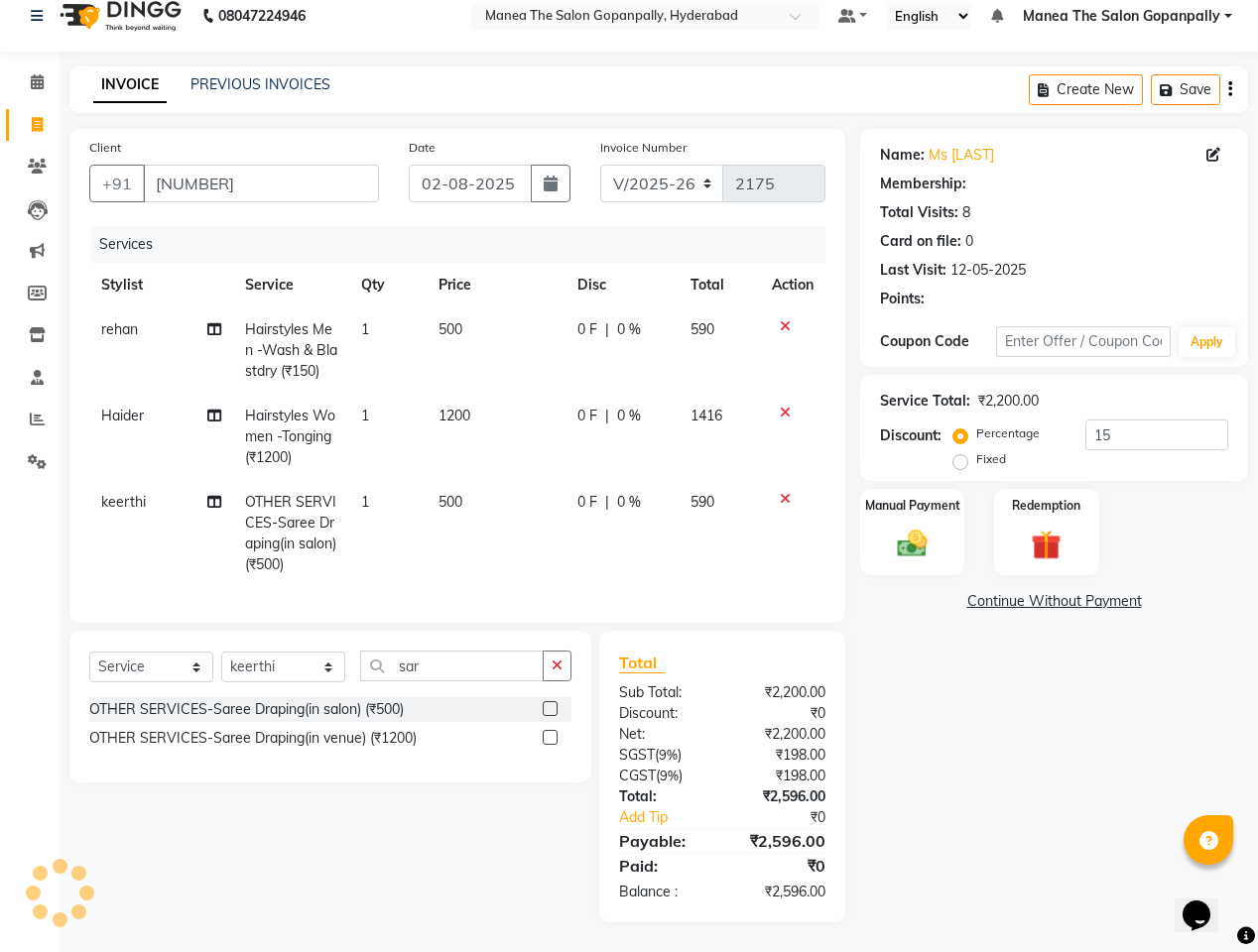 select on "1: Object" 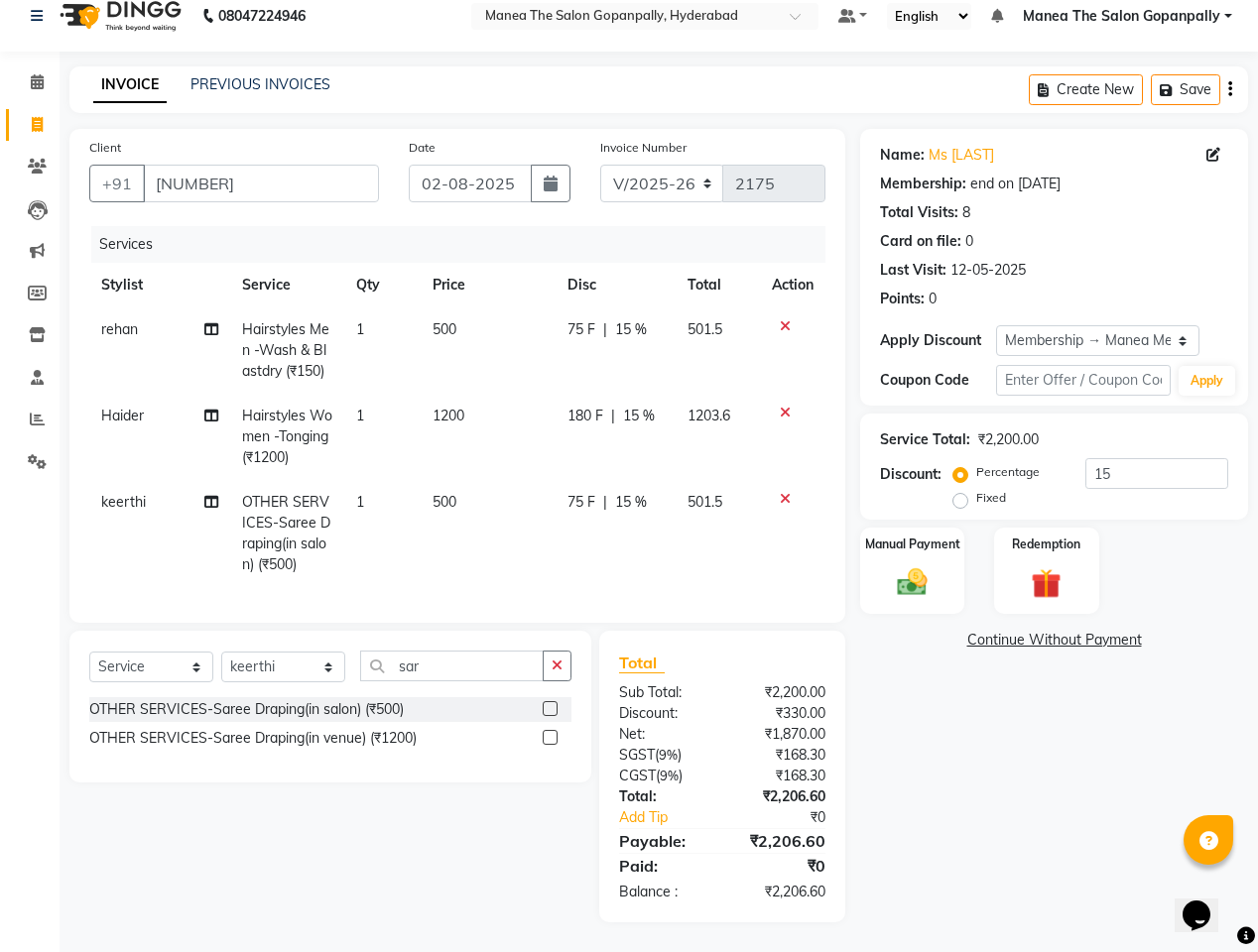 scroll, scrollTop: 32, scrollLeft: 0, axis: vertical 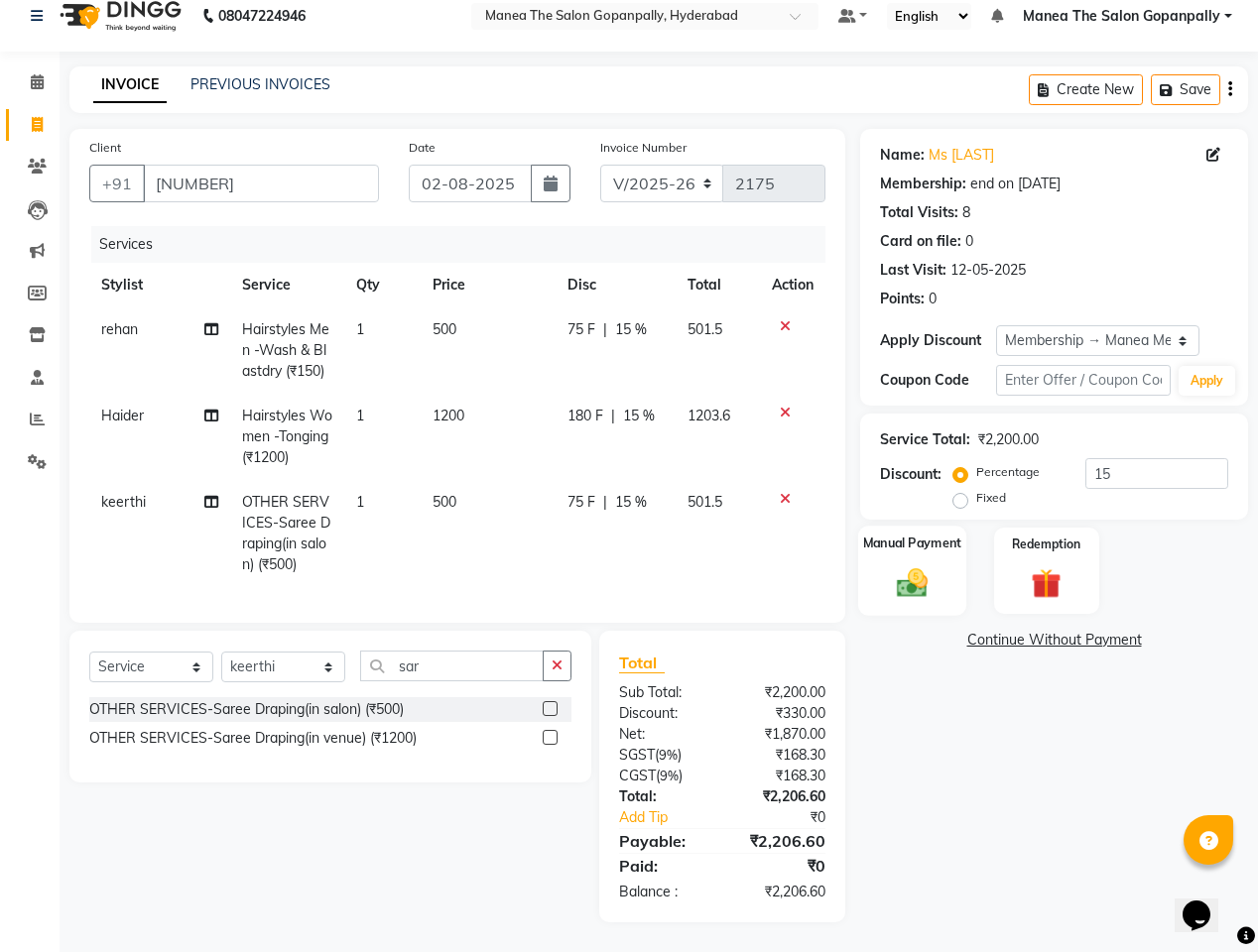 click 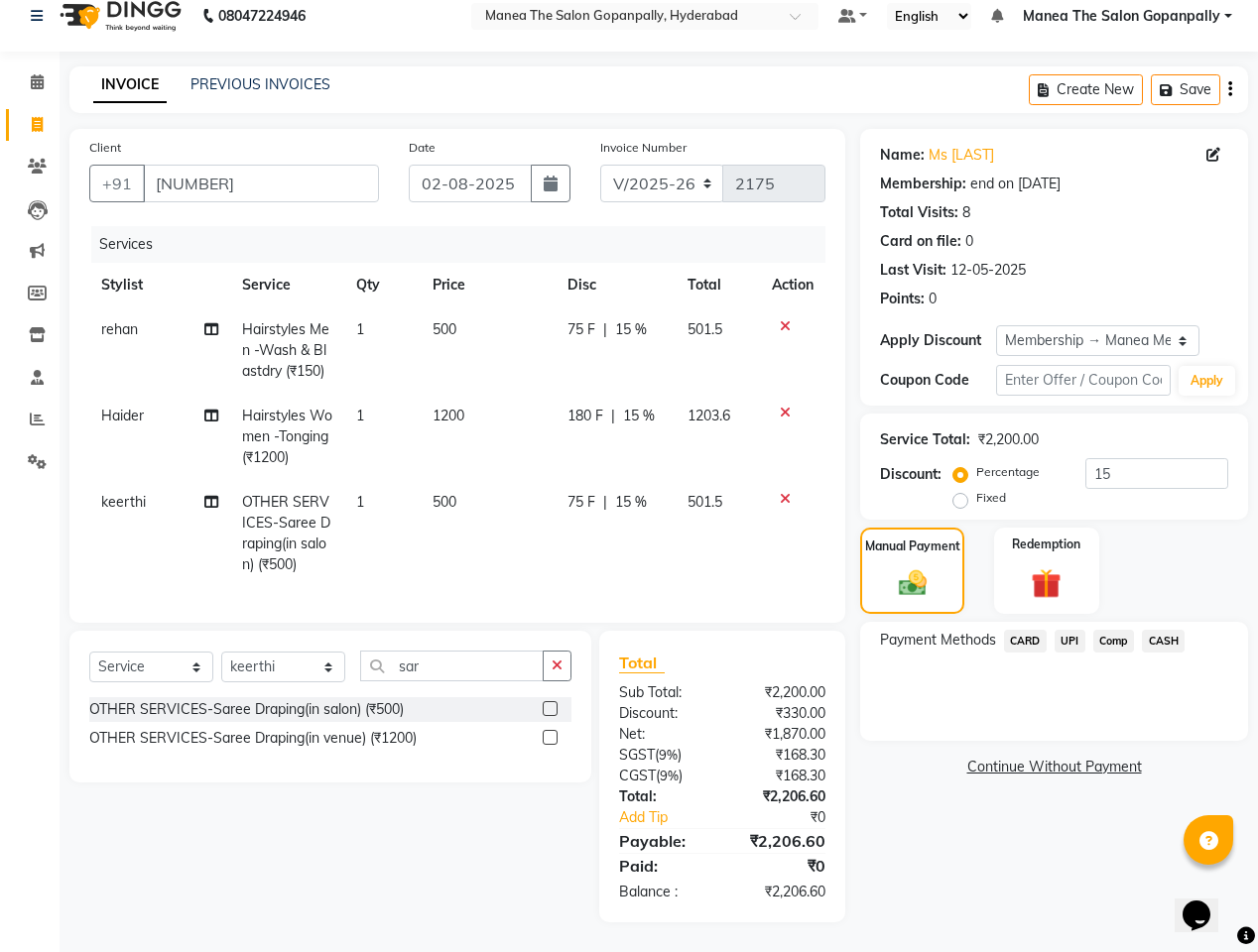 click on "UPI" 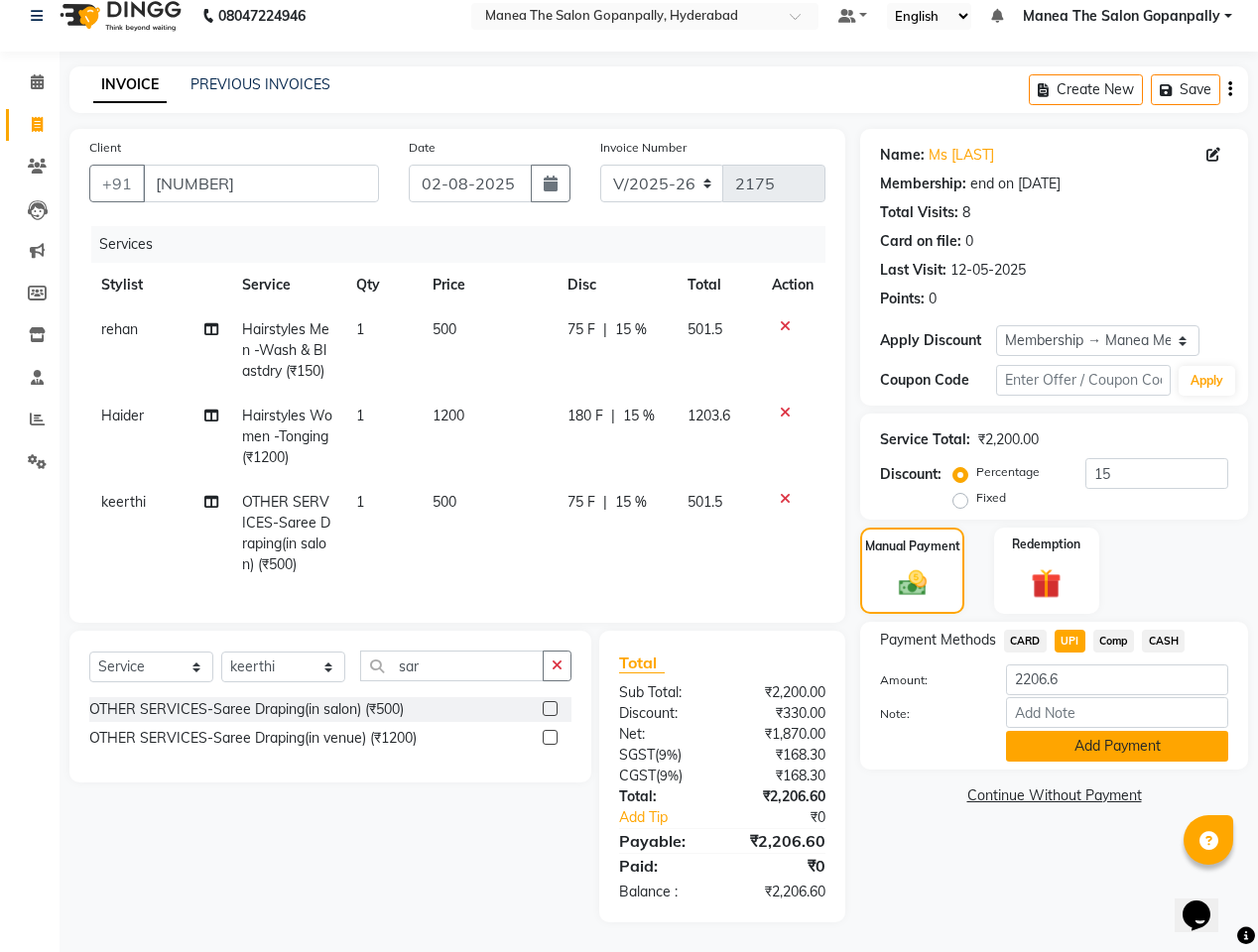 click on "Add Payment" 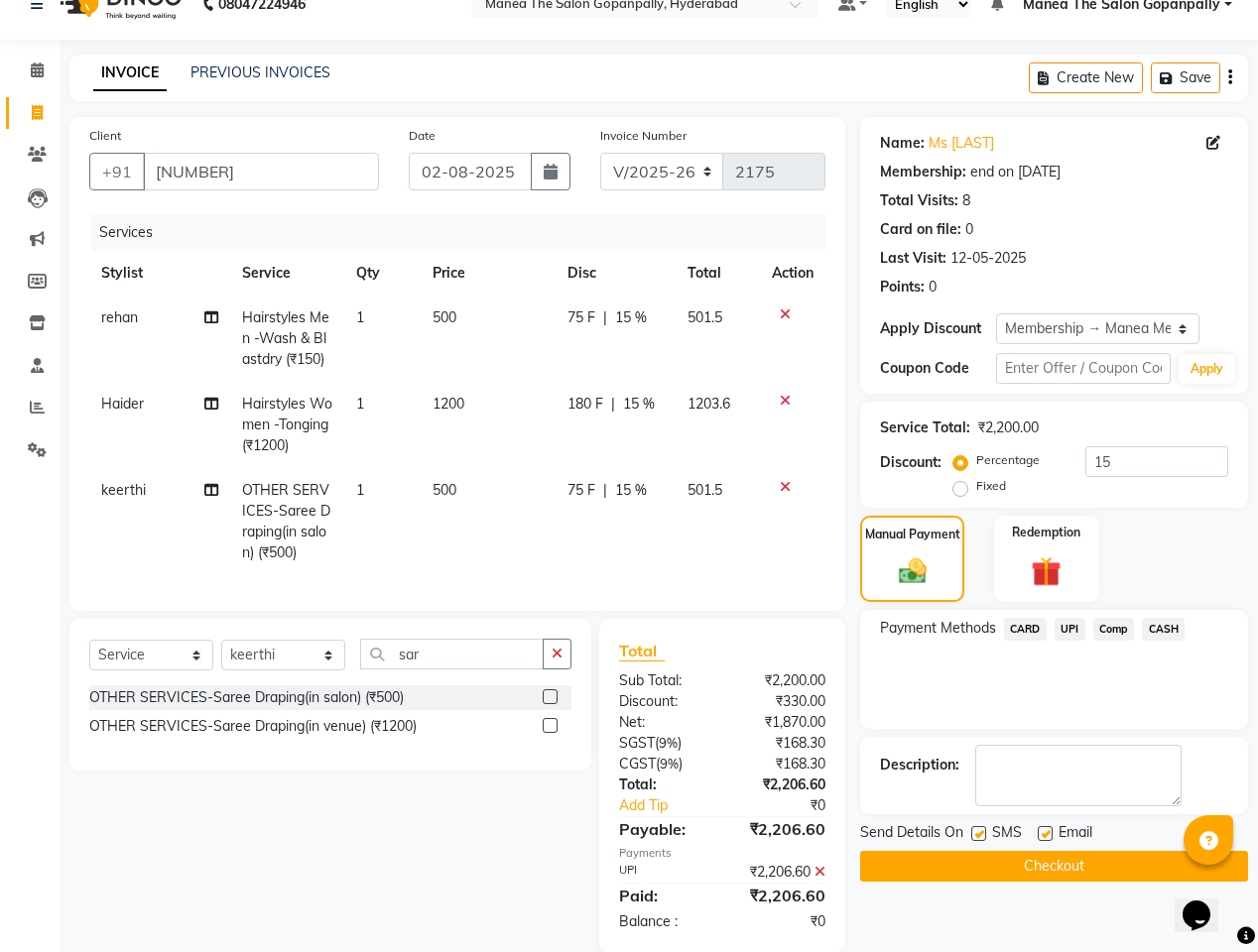click 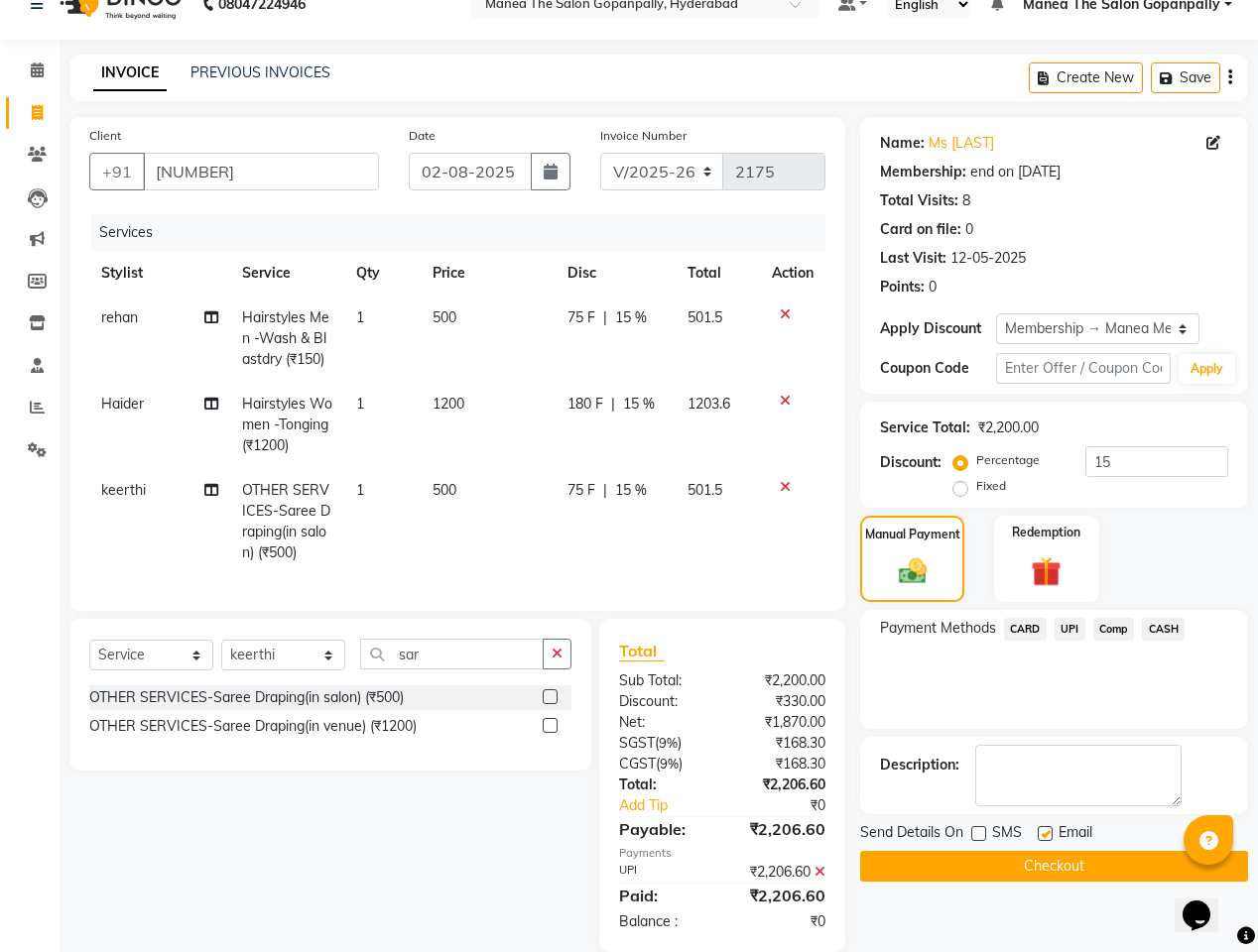 click on "Checkout" 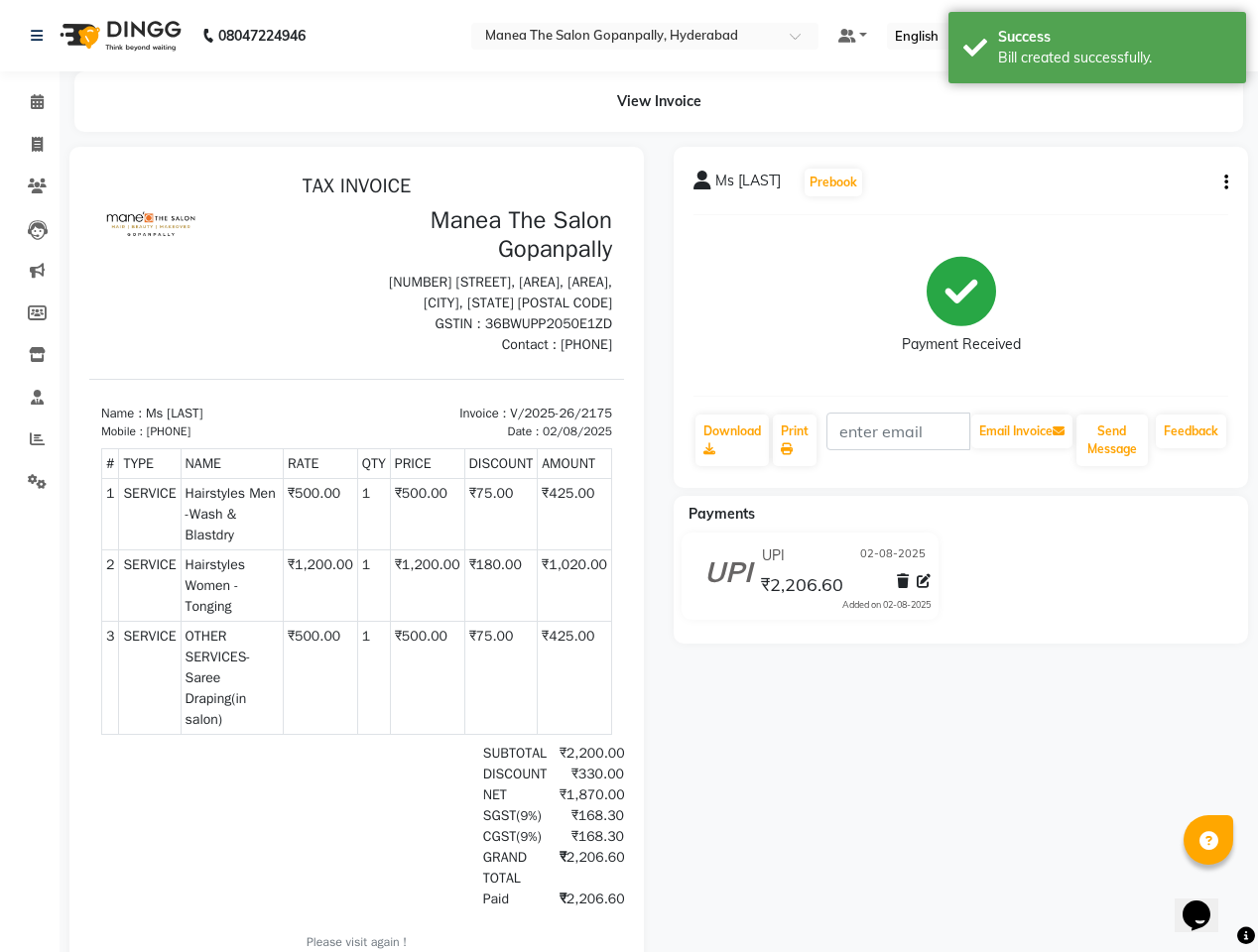 scroll, scrollTop: 0, scrollLeft: 0, axis: both 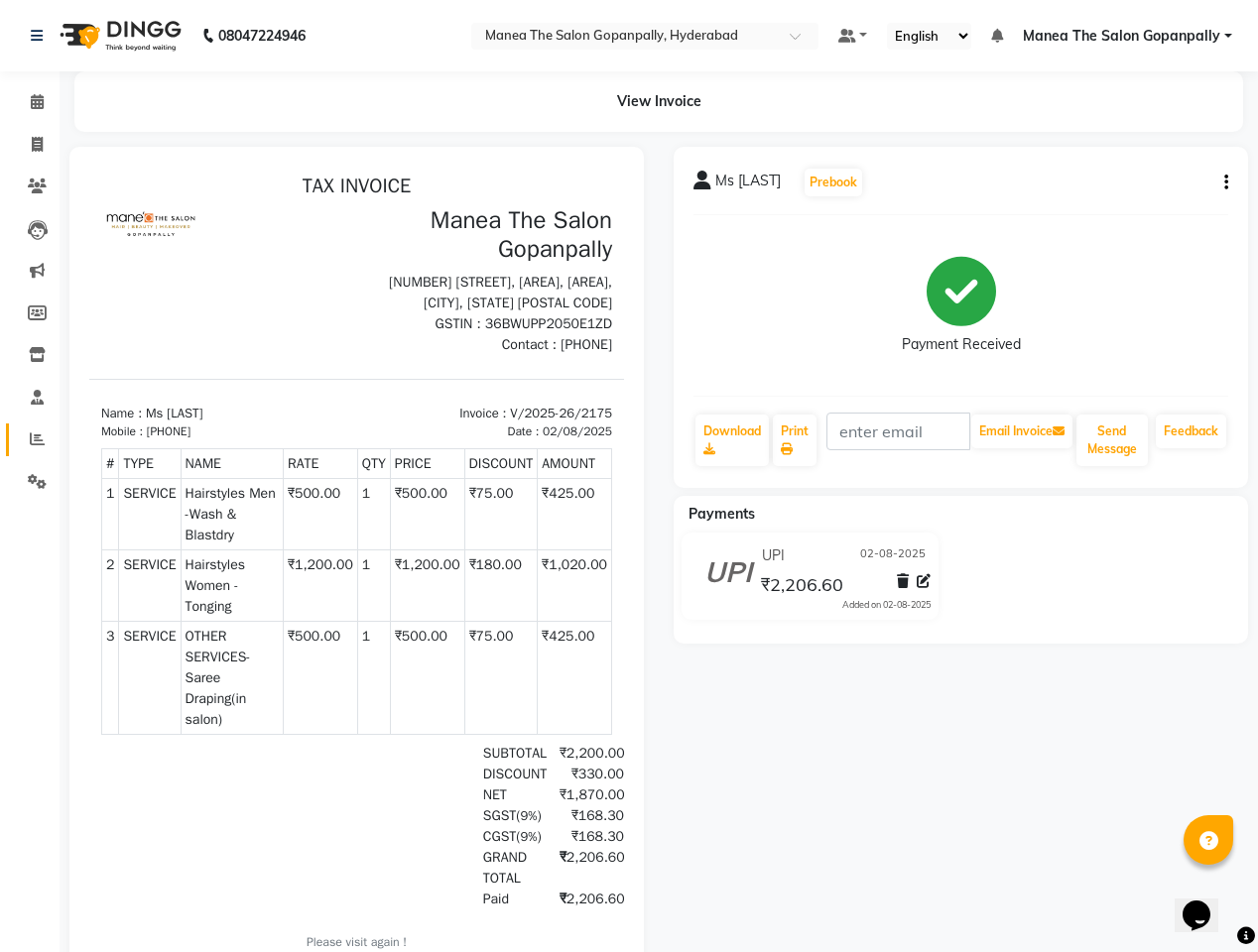 click on "Reports" 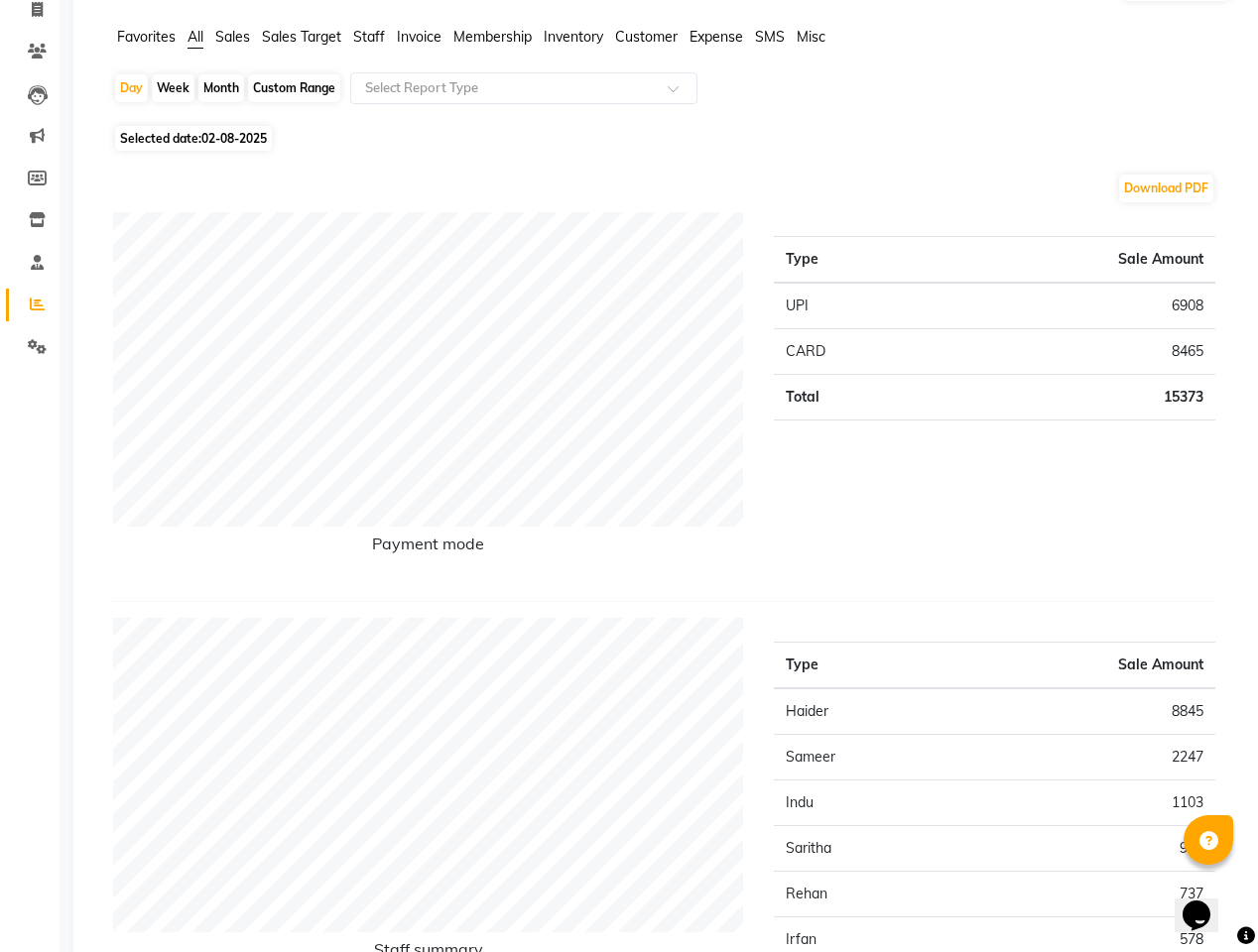 scroll, scrollTop: 0, scrollLeft: 0, axis: both 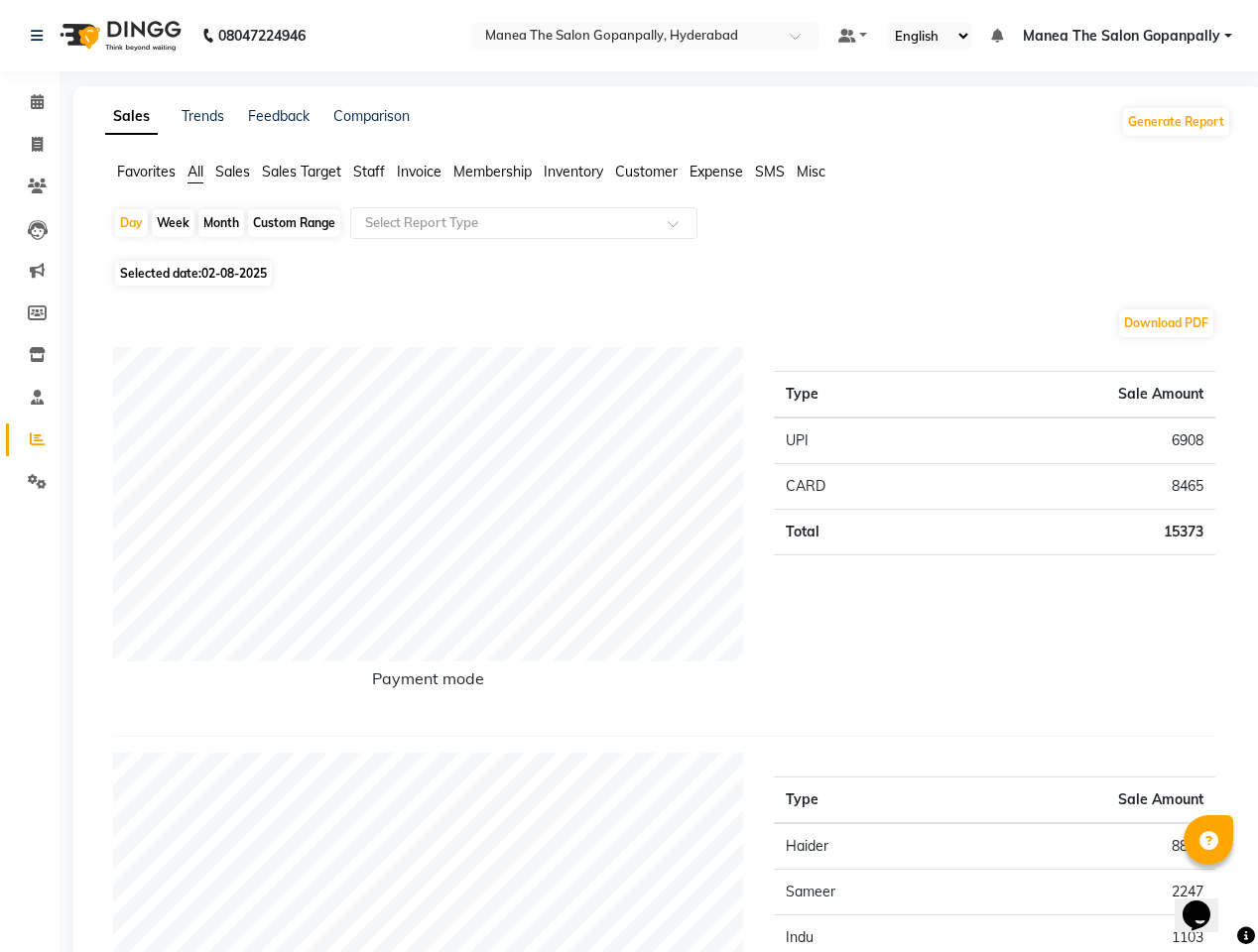 click on "Month" 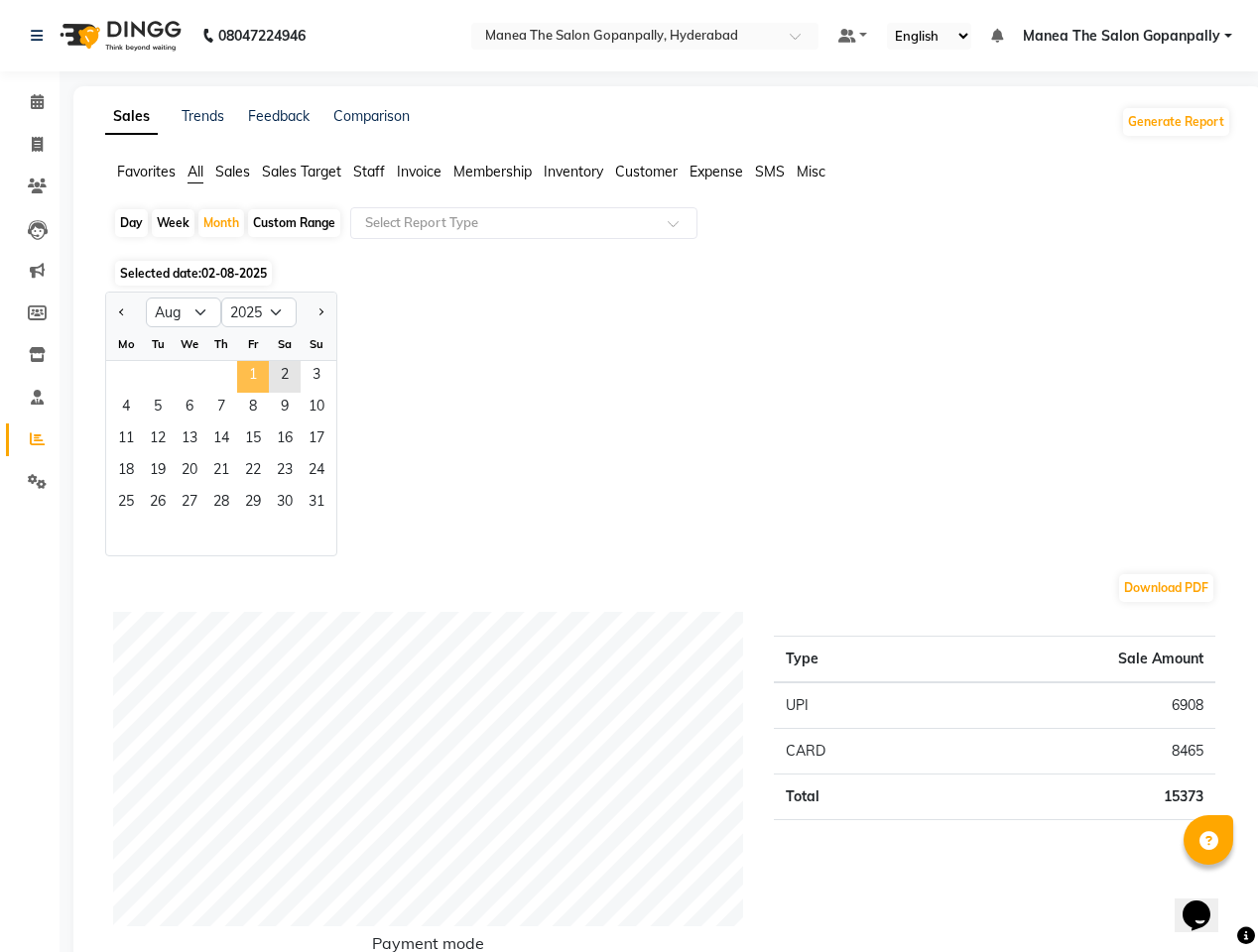 click on "1" 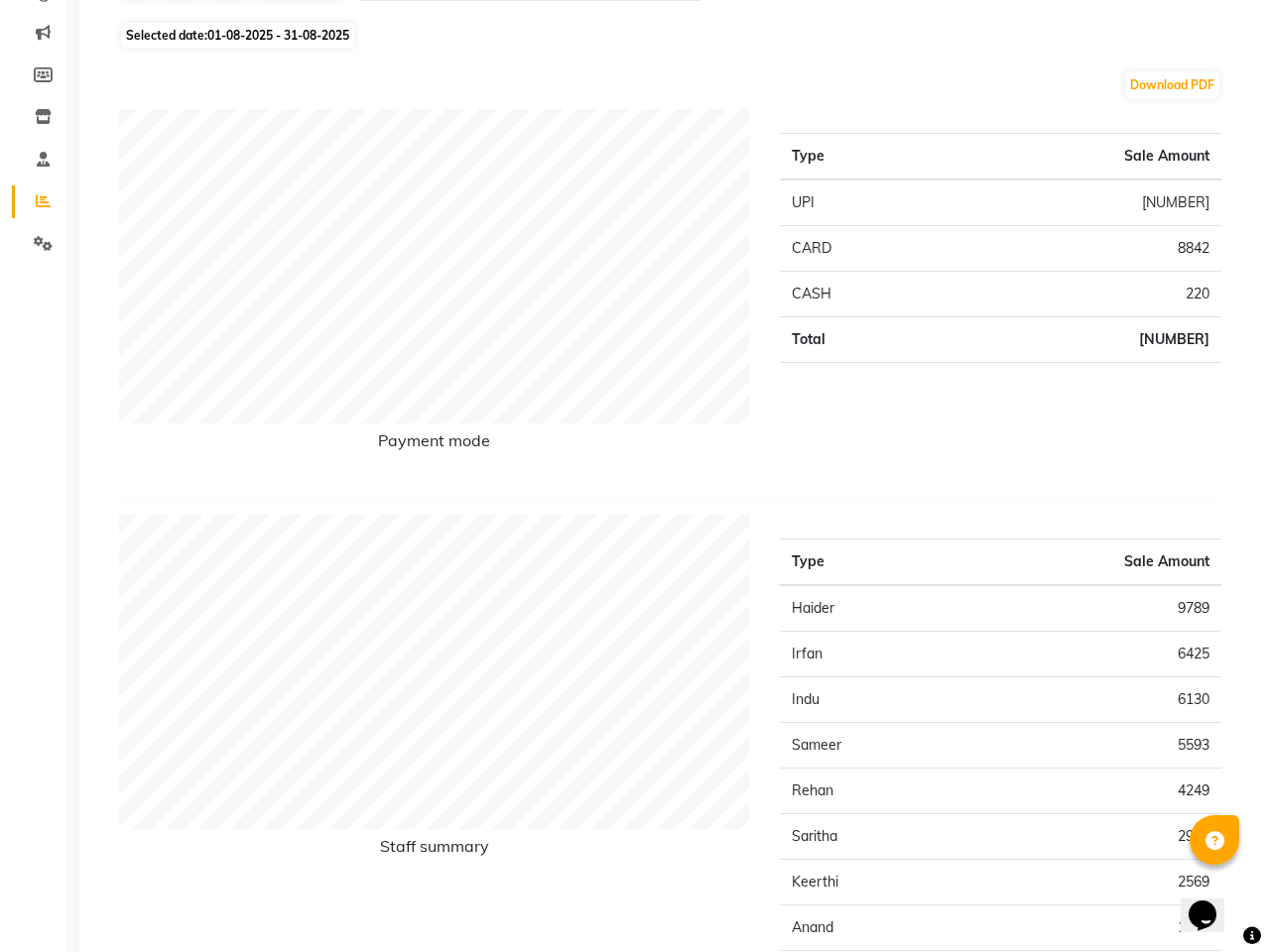 scroll, scrollTop: 0, scrollLeft: 0, axis: both 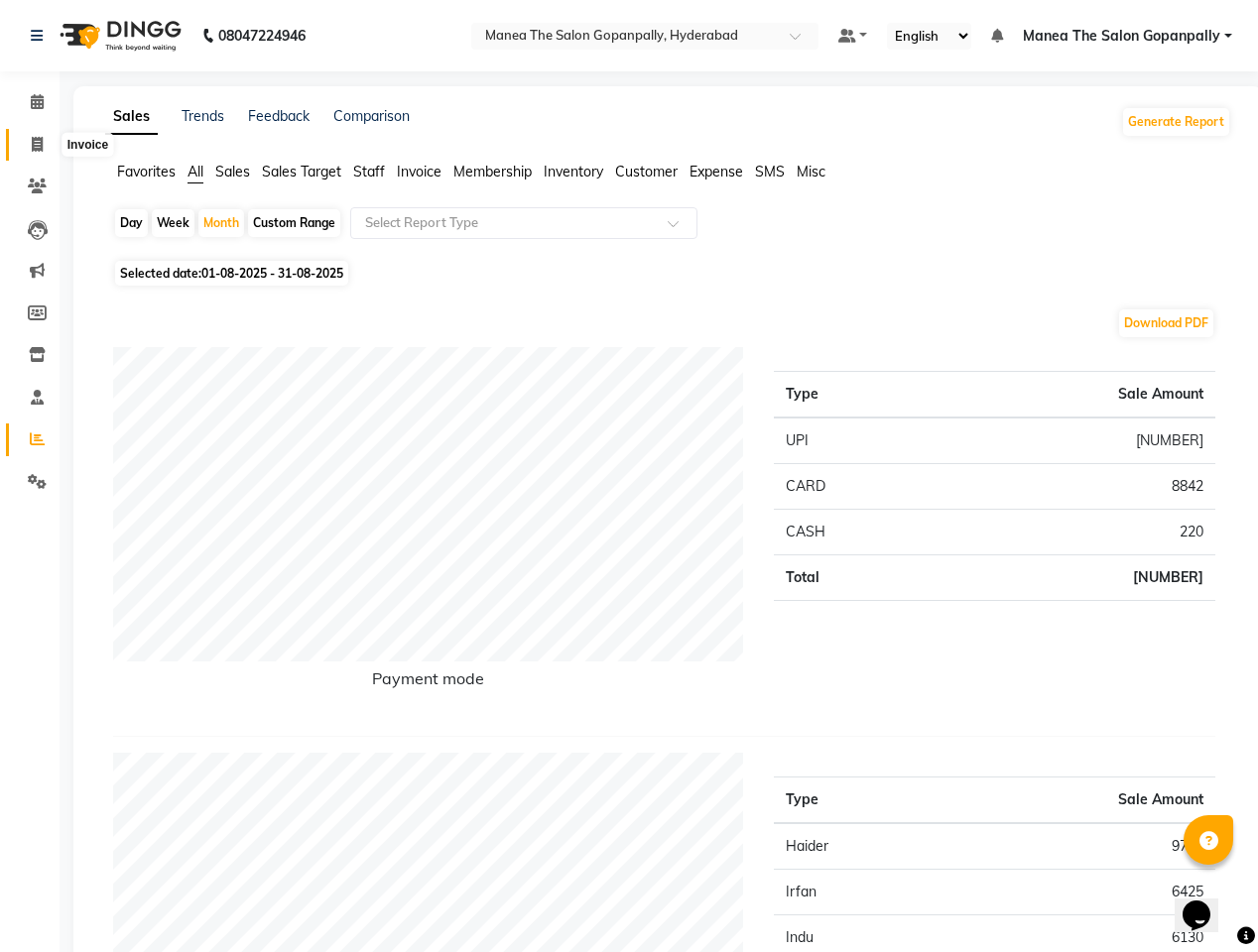 click 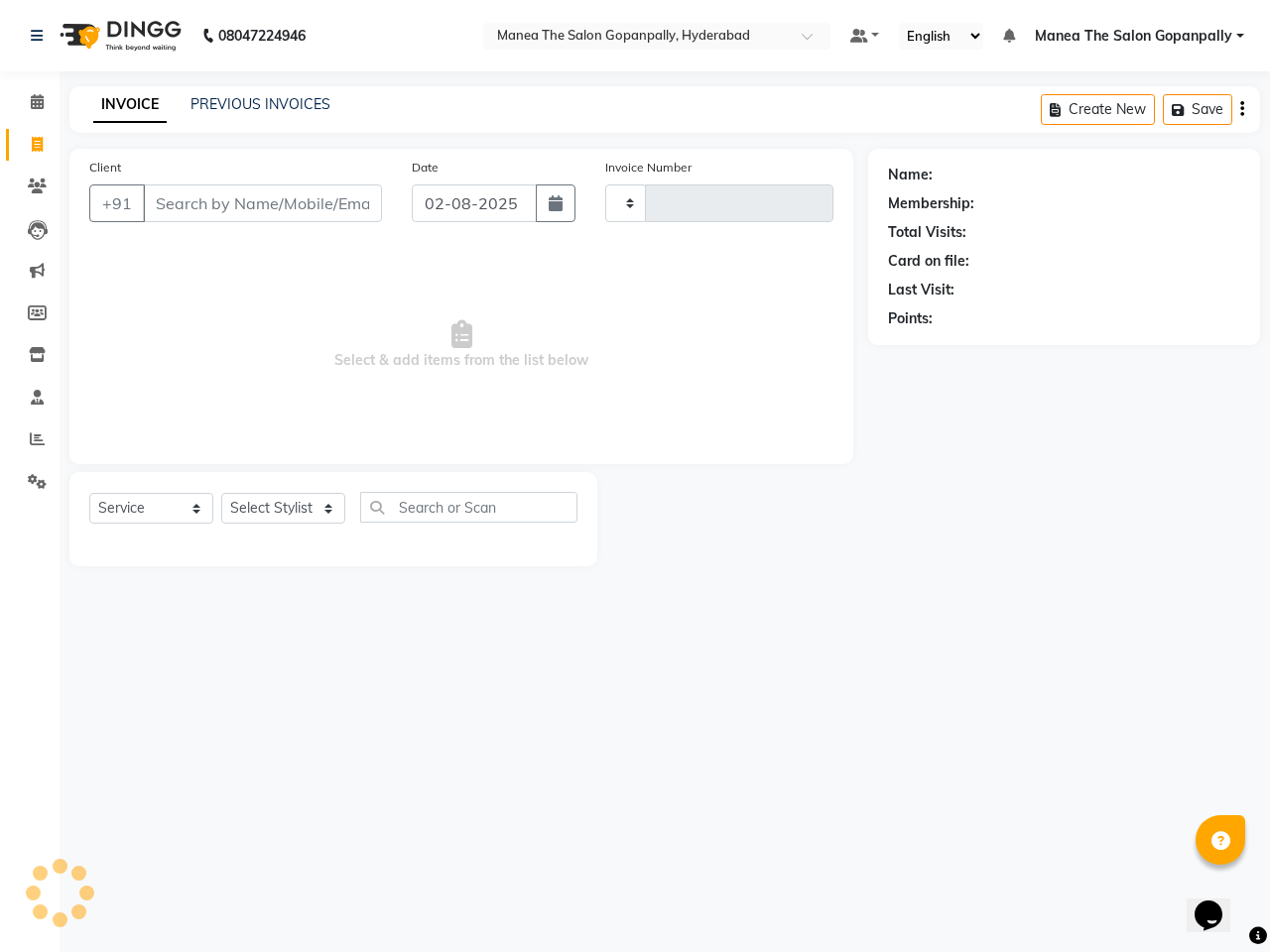 type on "2176" 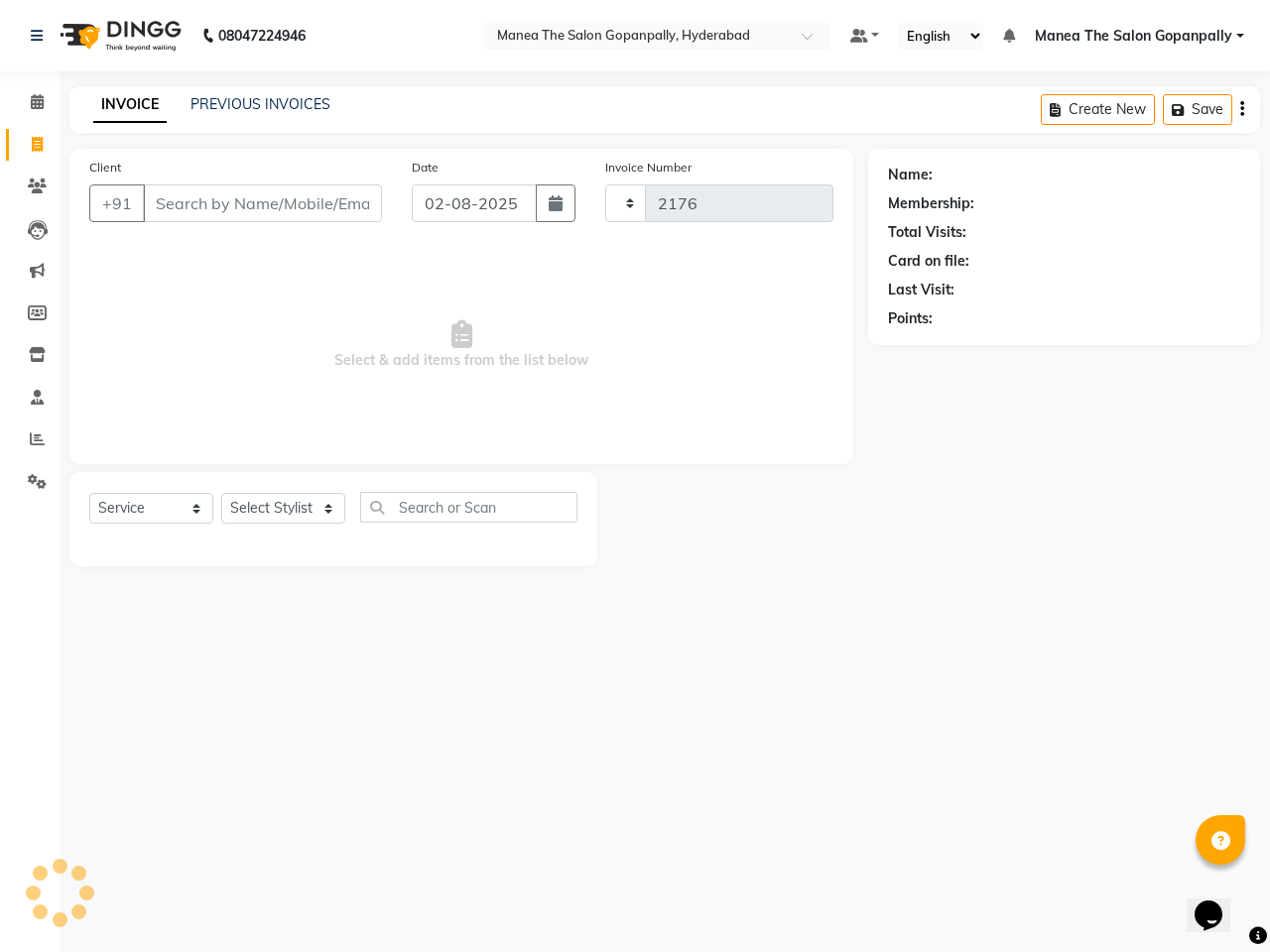 select on "7027" 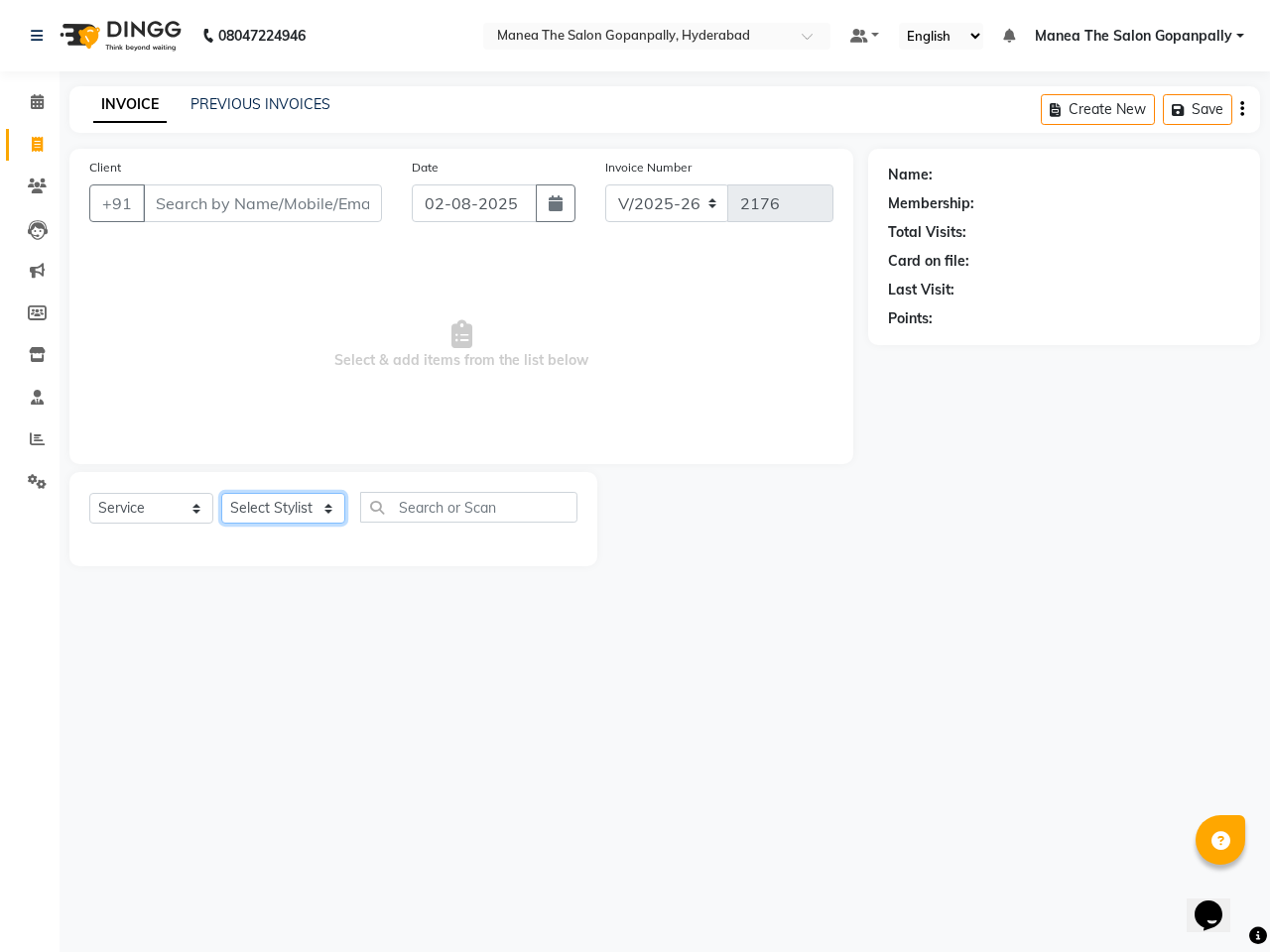 click on "Select Stylist Anand AVANTHI Haider  indu IRFAN keerthi rehan sameer saritha zubair" 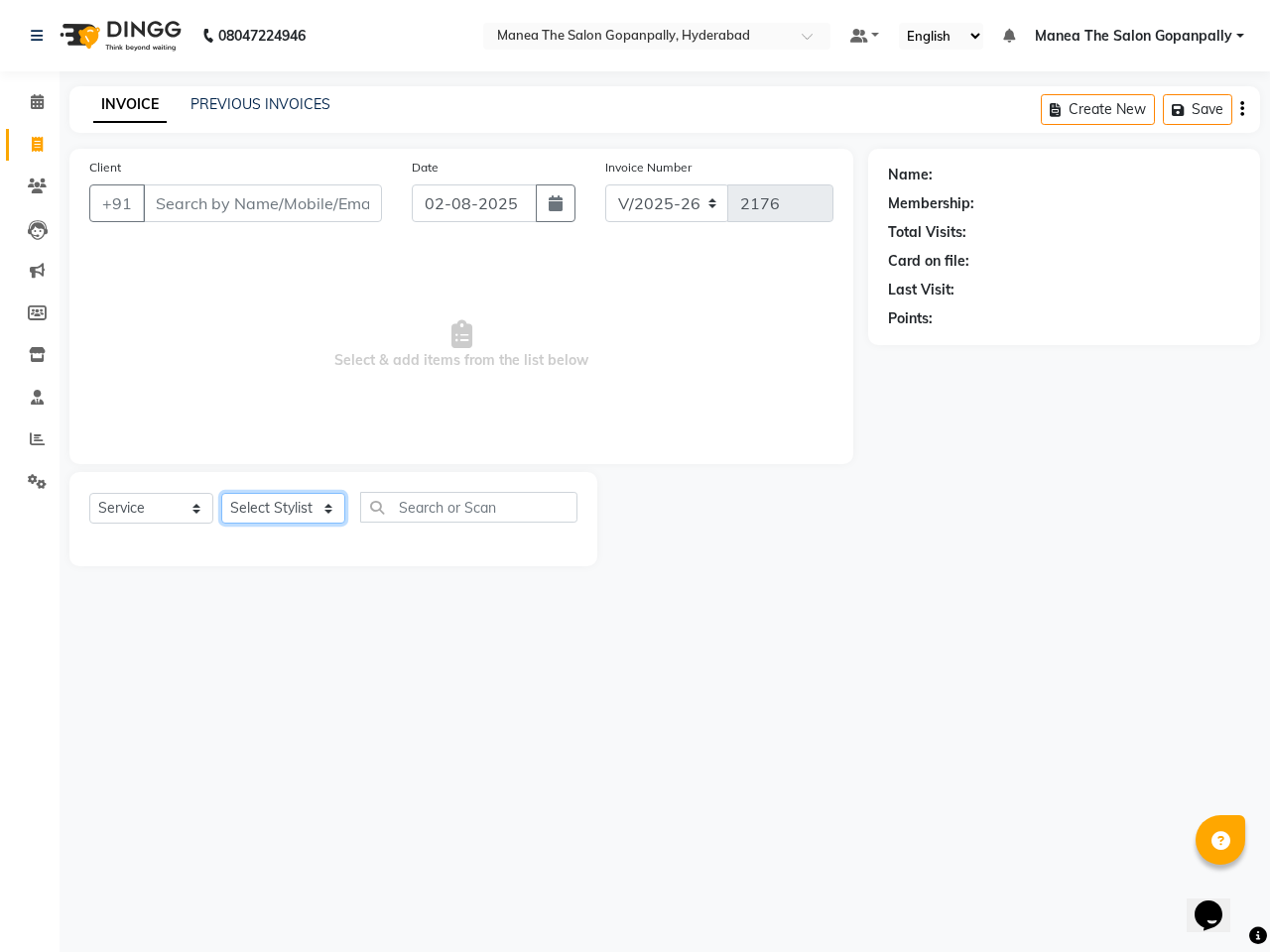 select on "83768" 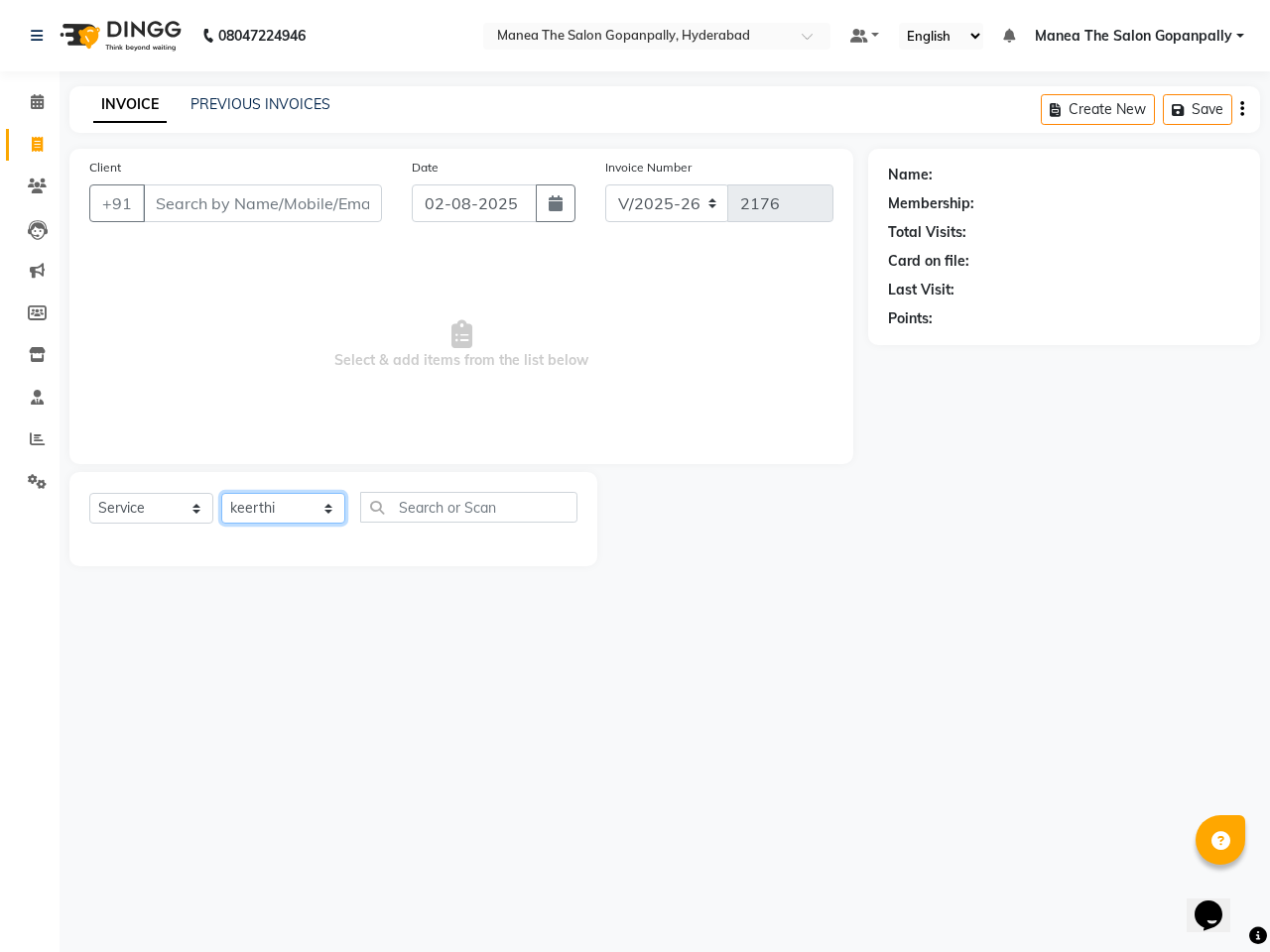 click on "Select Stylist Anand AVANTHI Haider  indu IRFAN keerthi rehan sameer saritha zubair" 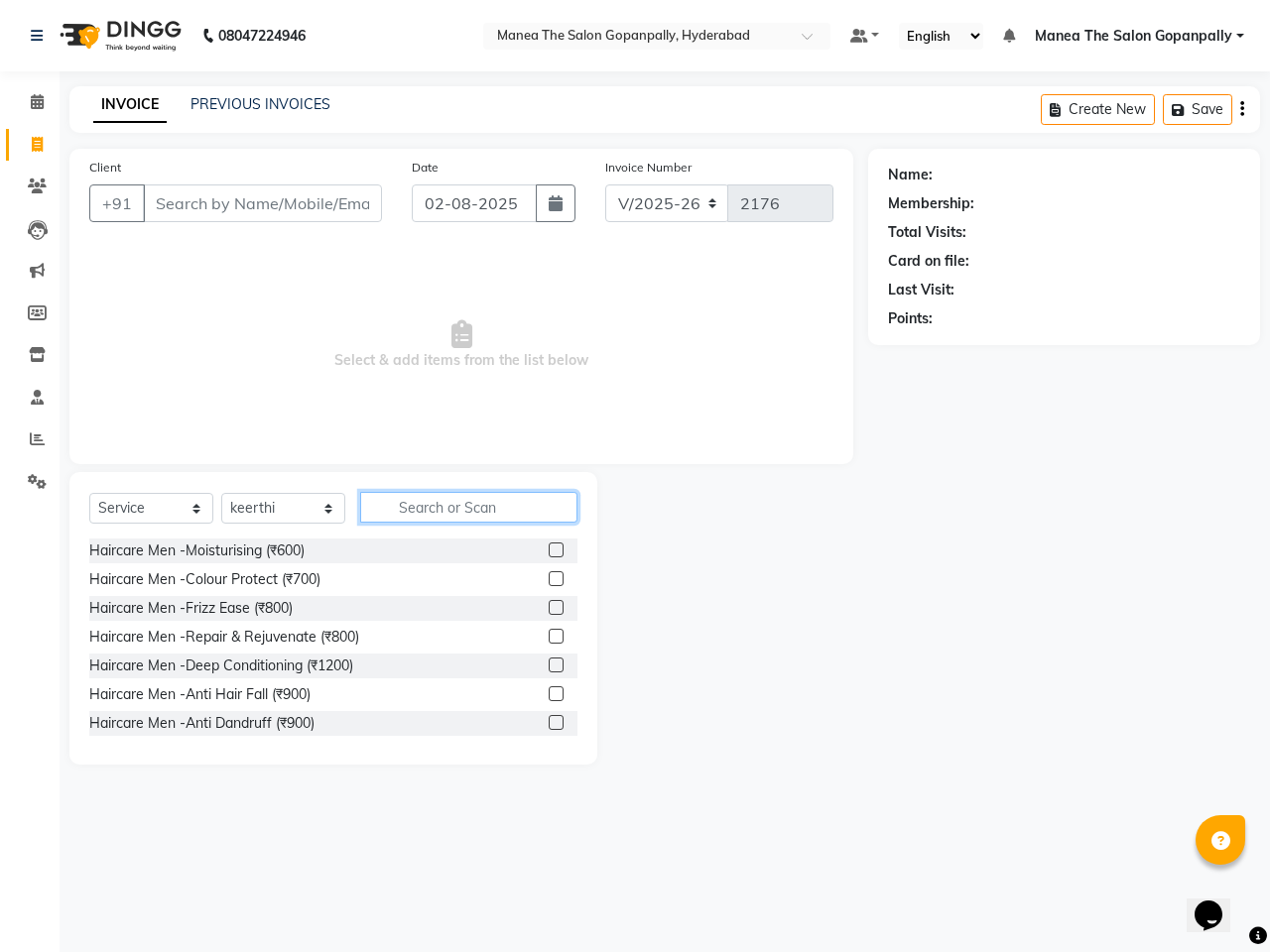 click 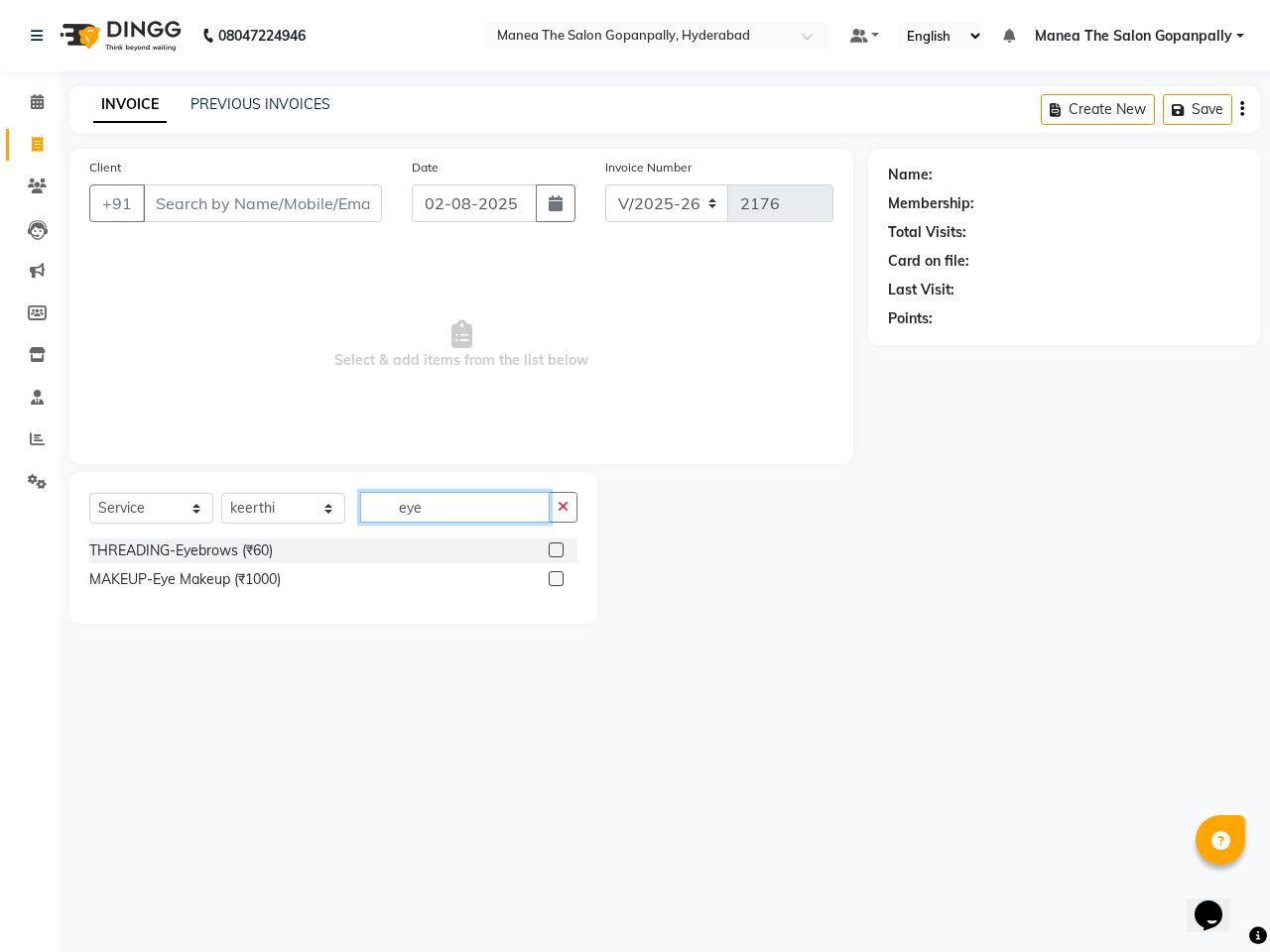 type on "eye" 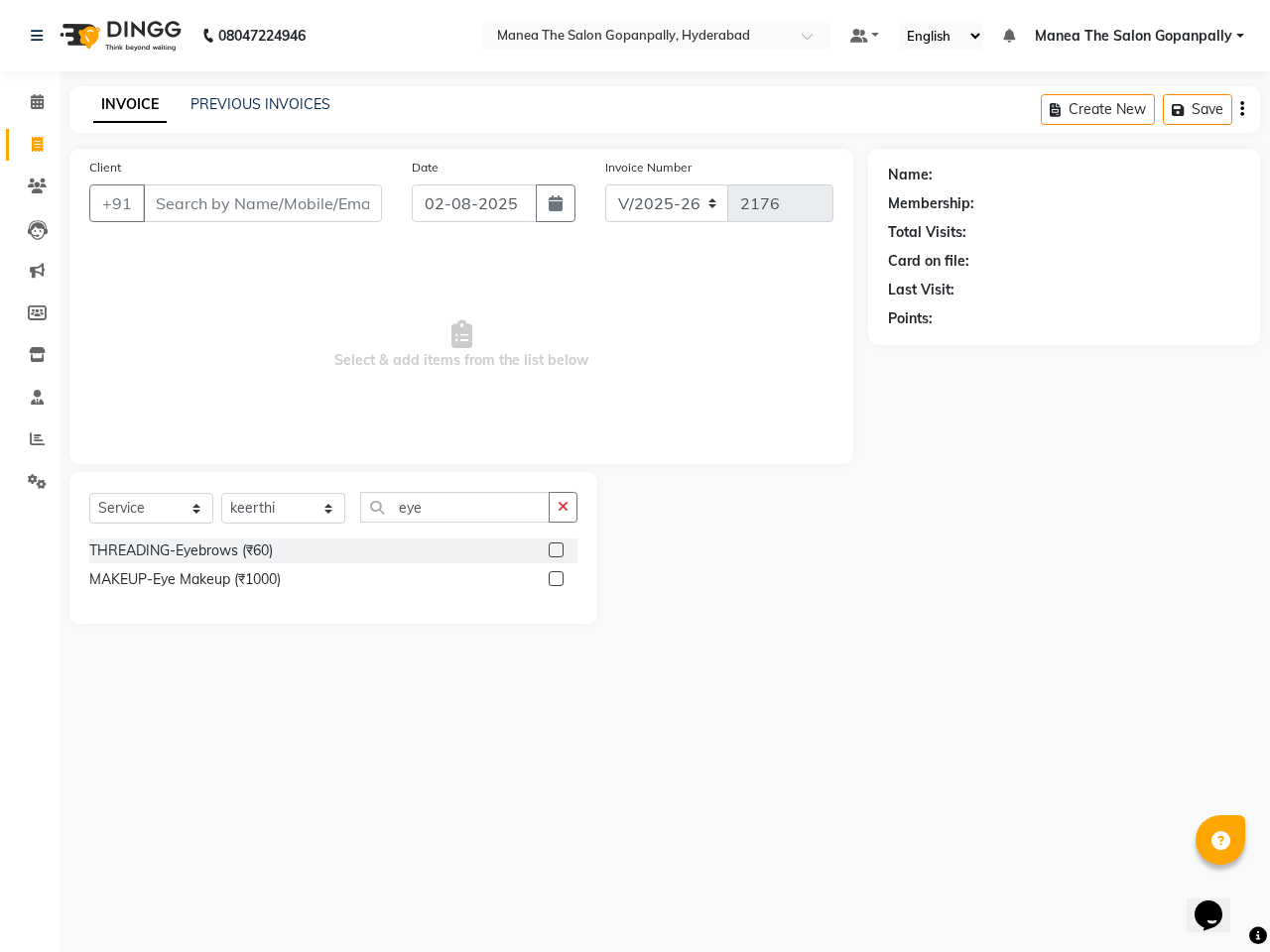 click 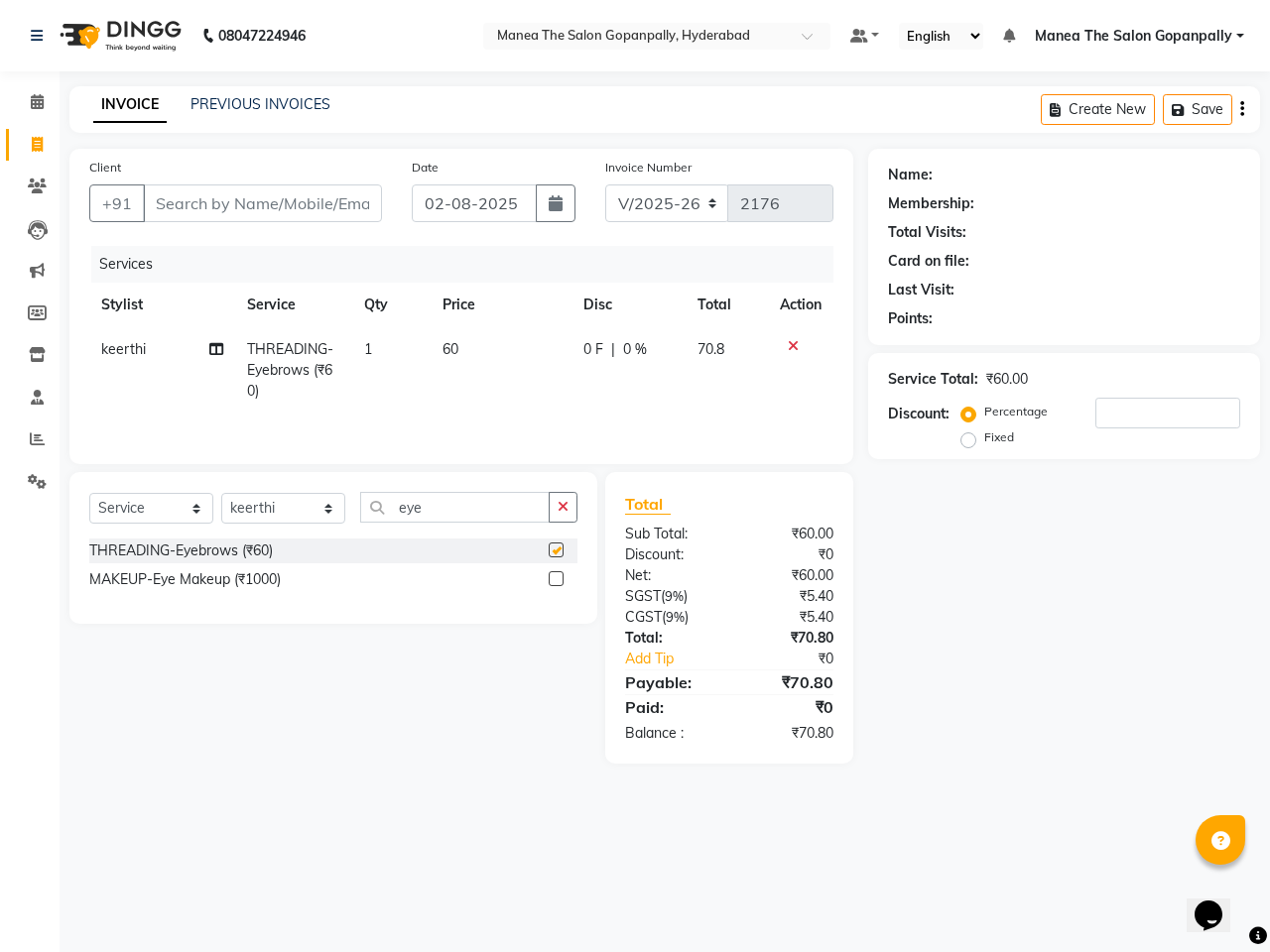 checkbox on "false" 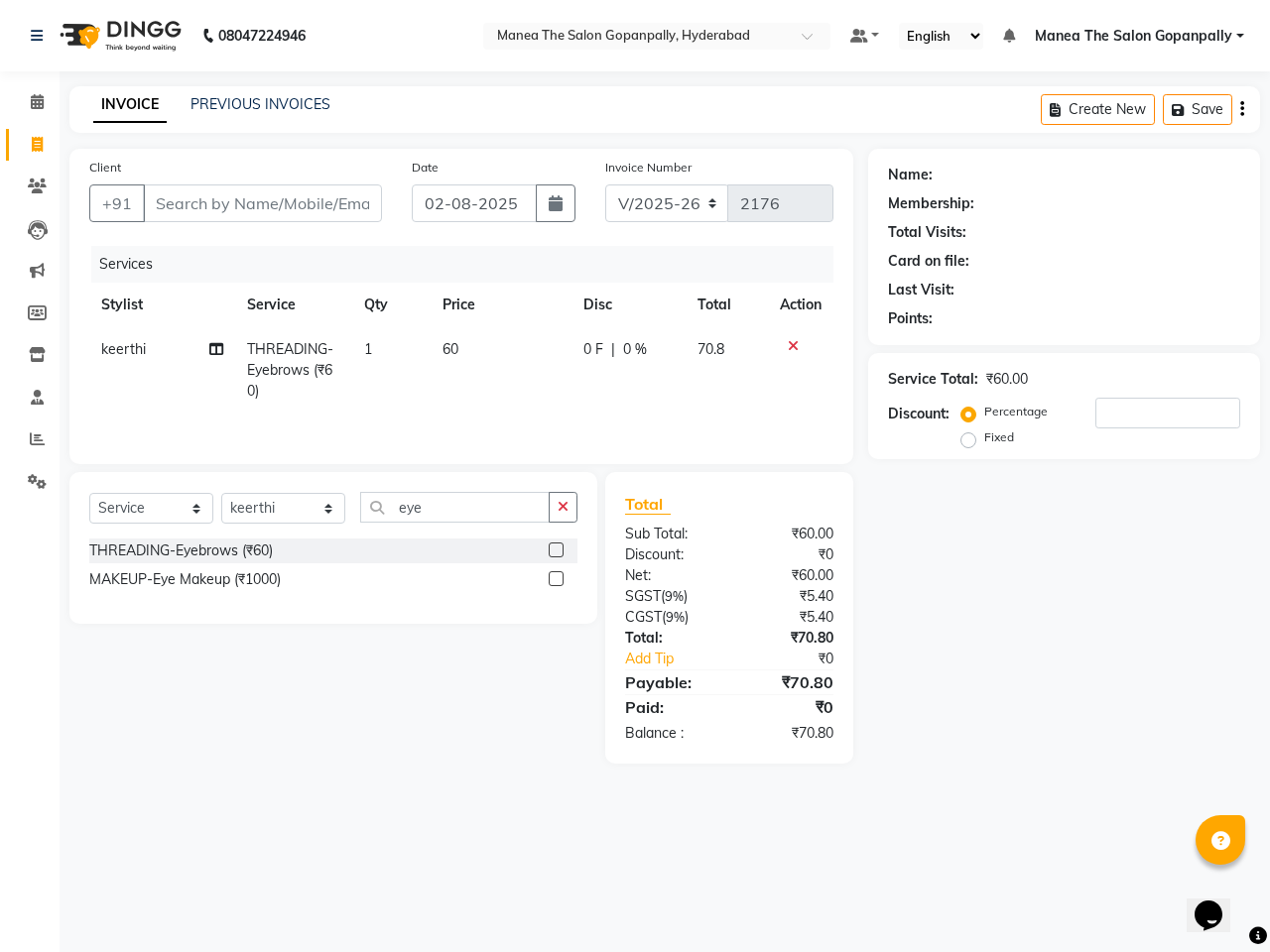 click 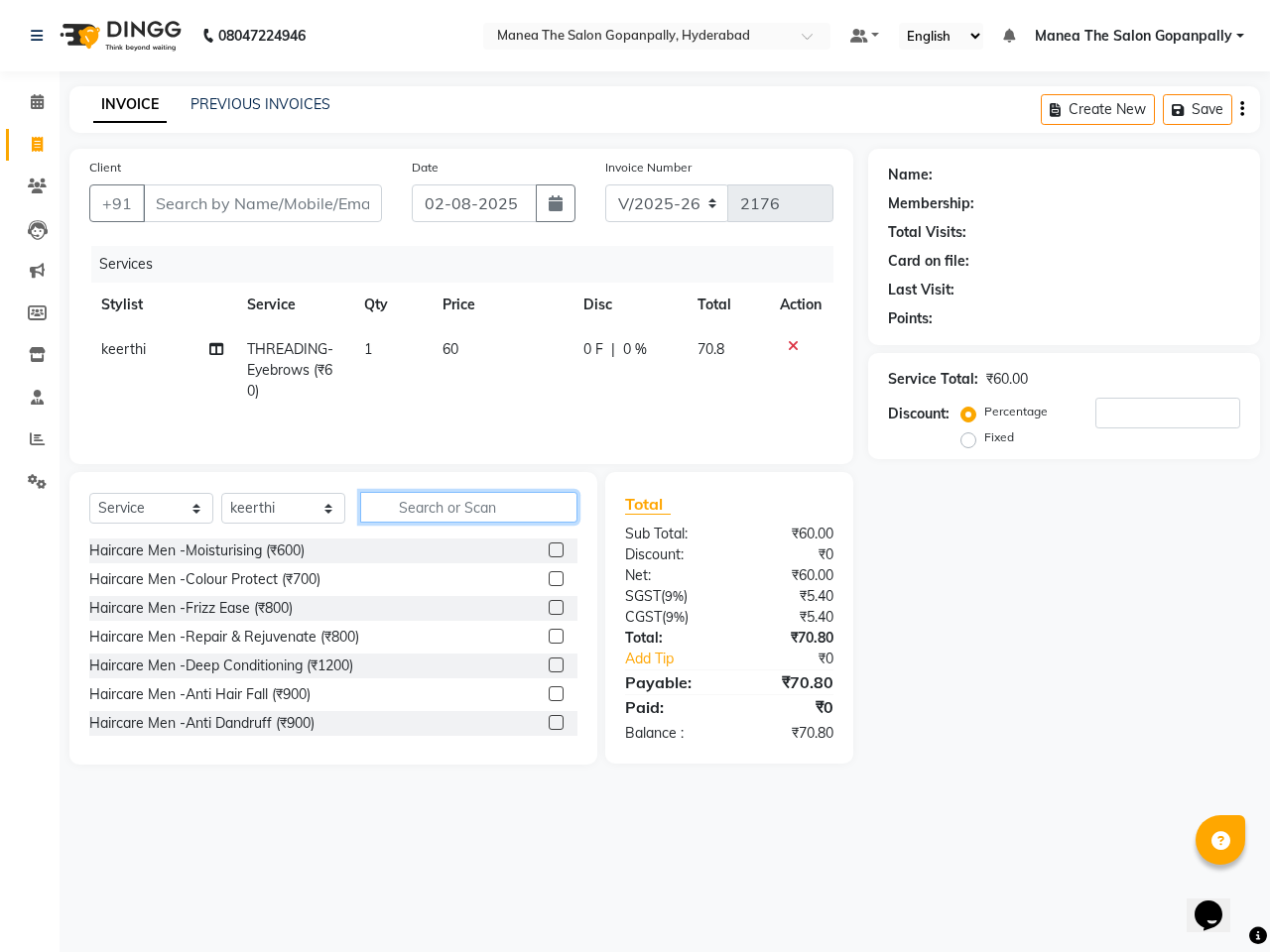 click 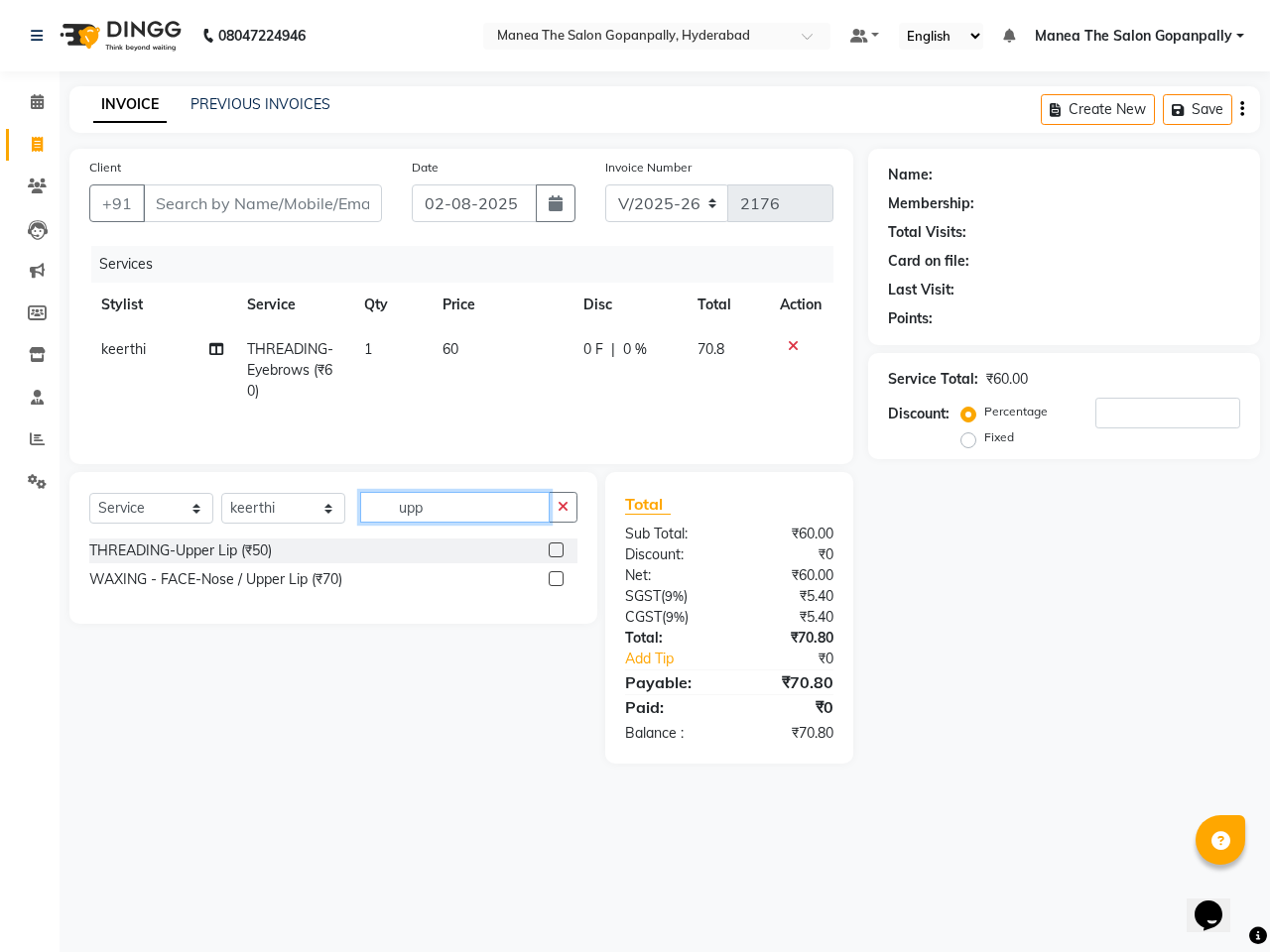 type on "upp" 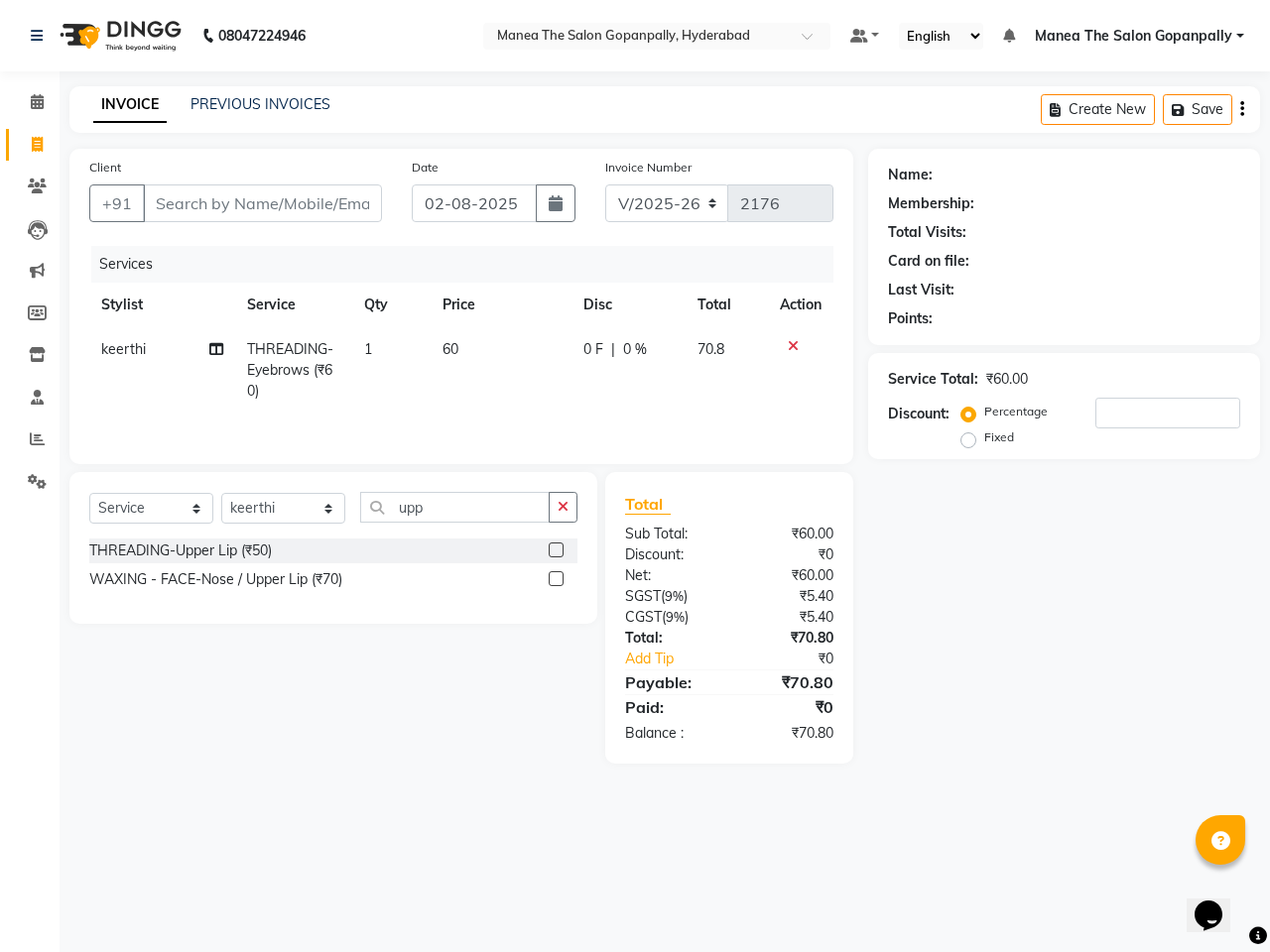 click 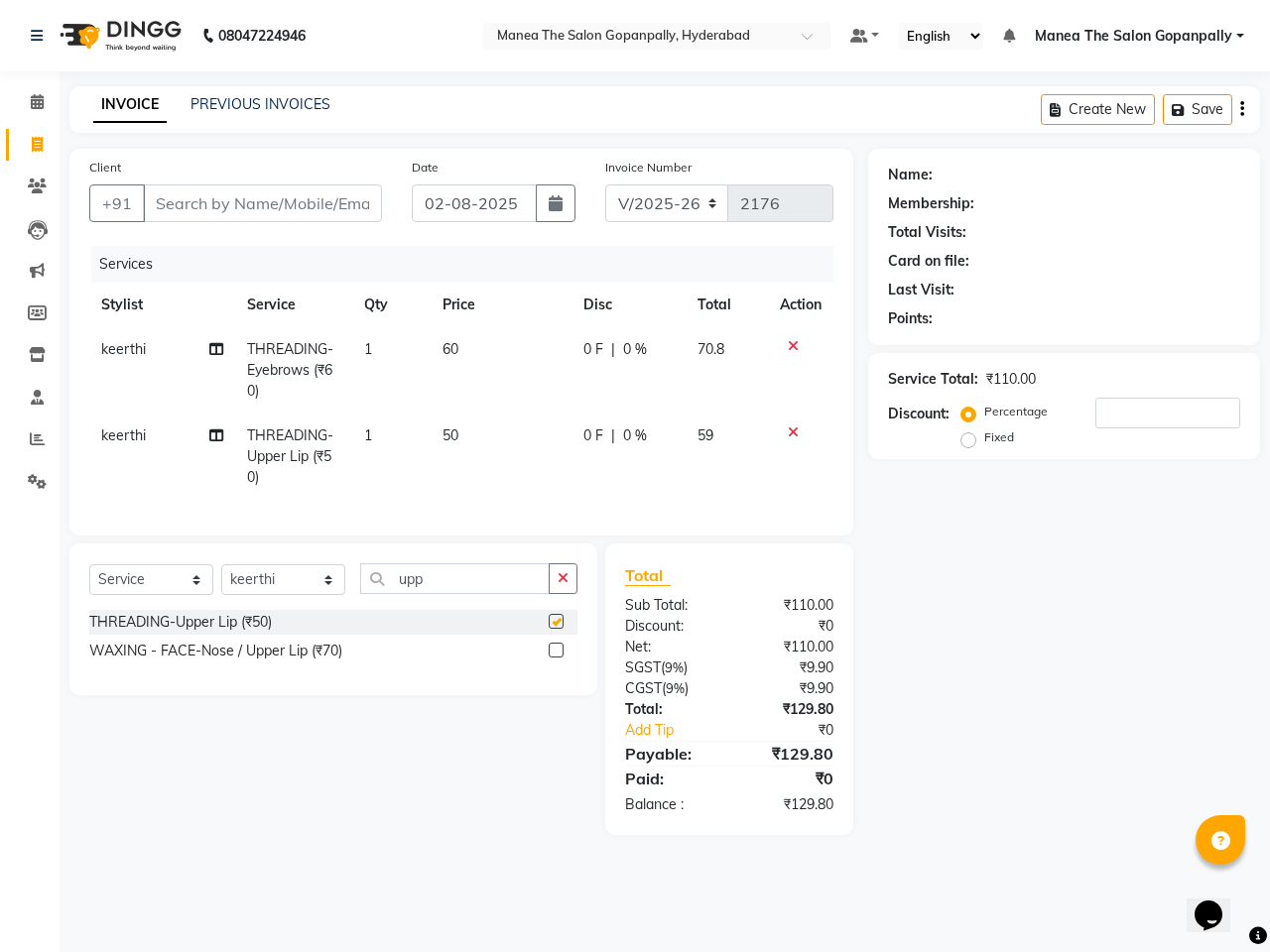 checkbox on "false" 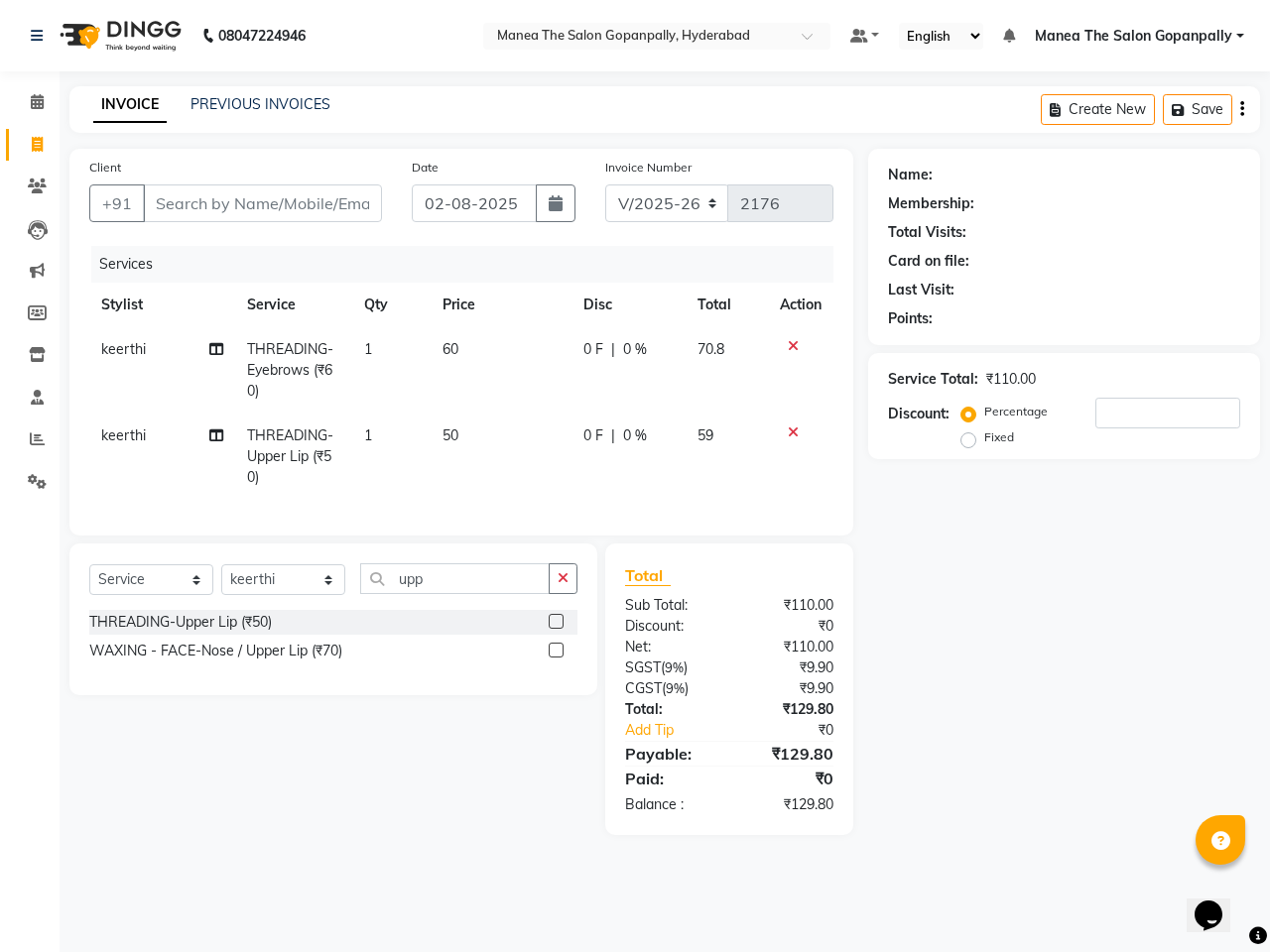 click on "keerthi" 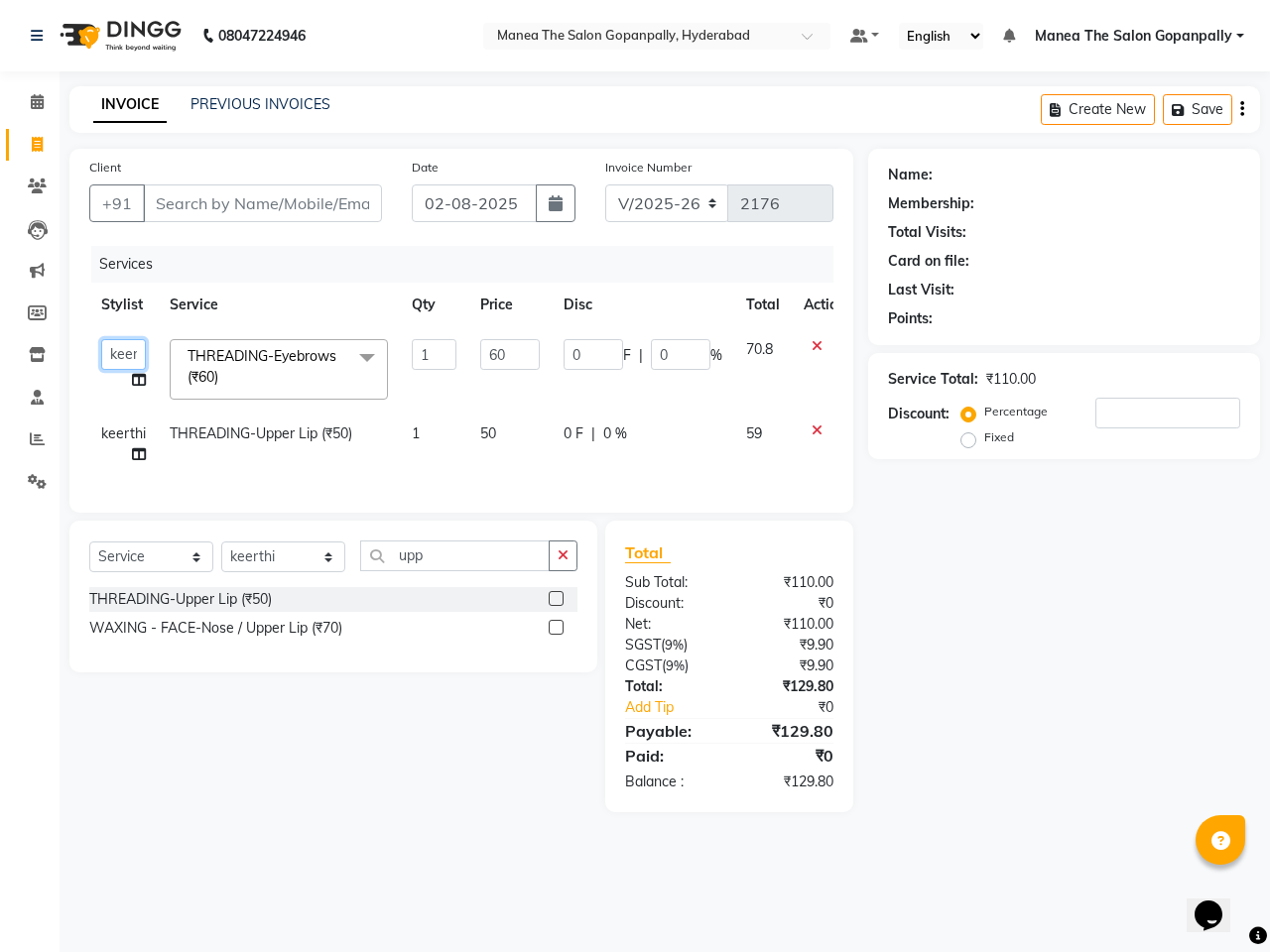click on "Anand   AVANTHI   Haider    indu   IRFAN   keerthi   rehan   sameer   saritha   zubair" 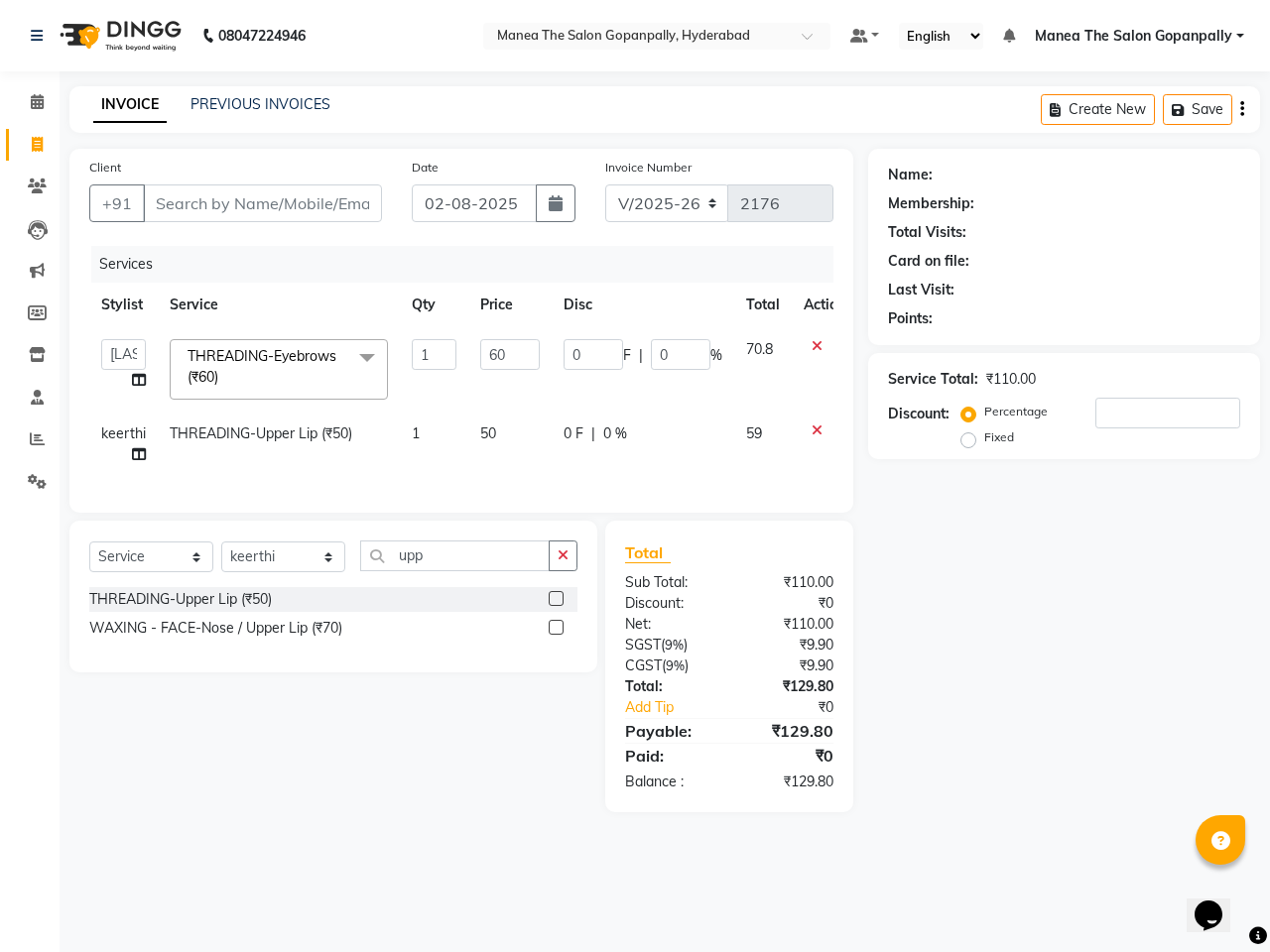 select on "86049" 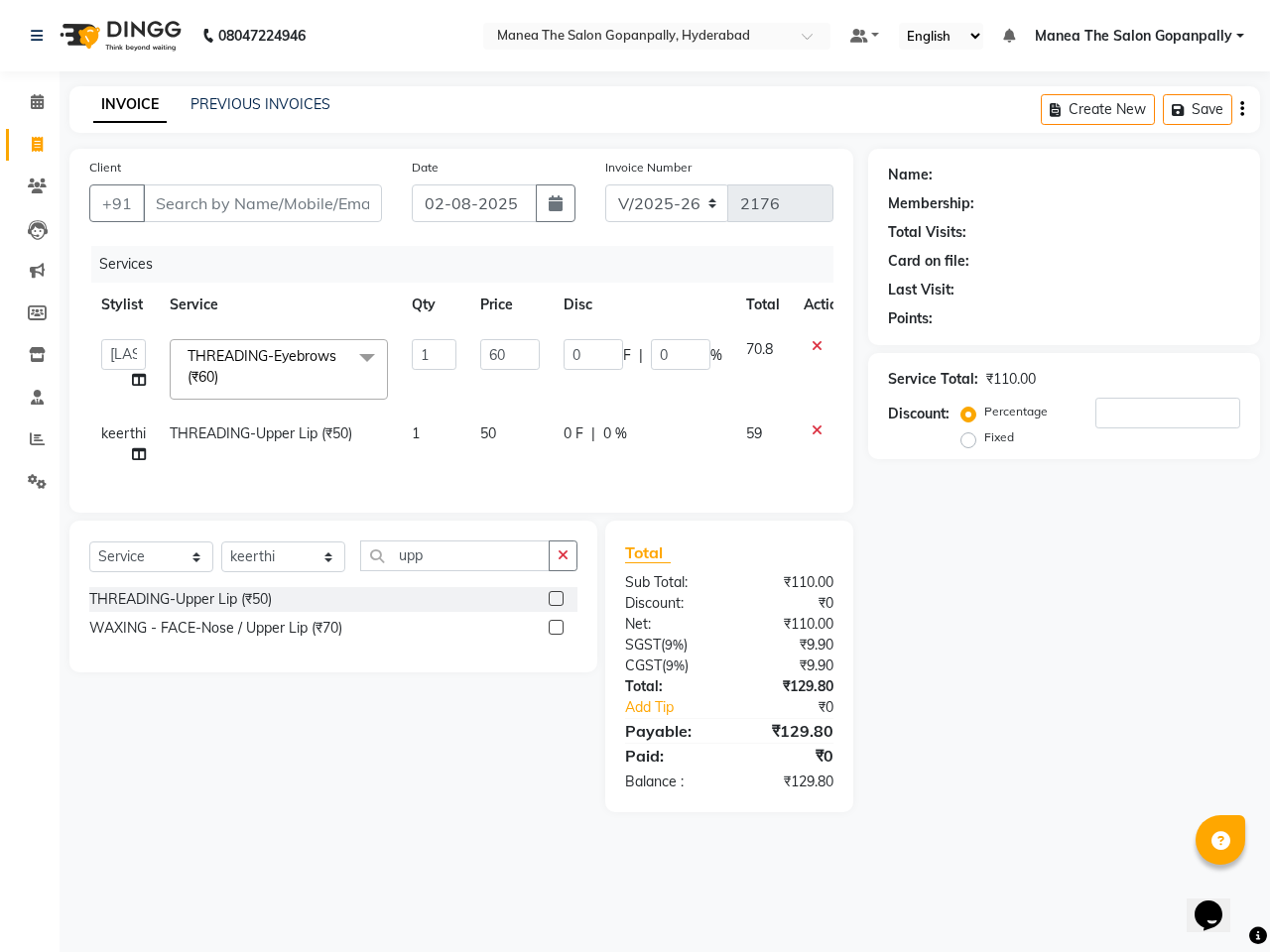 click on "keerthi" 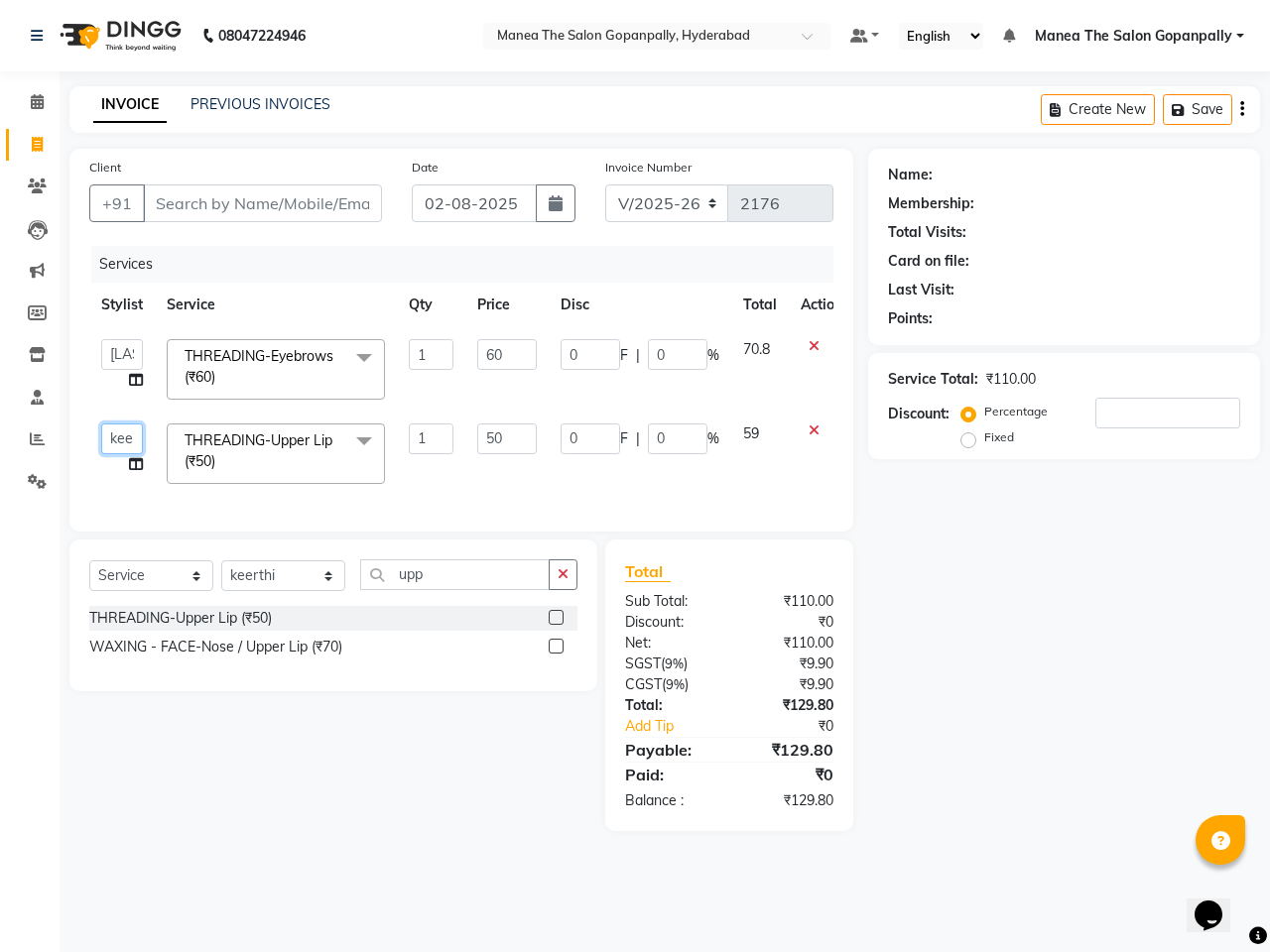 click on "Anand   AVANTHI   Haider    indu   IRFAN   keerthi   rehan   sameer   saritha   zubair" 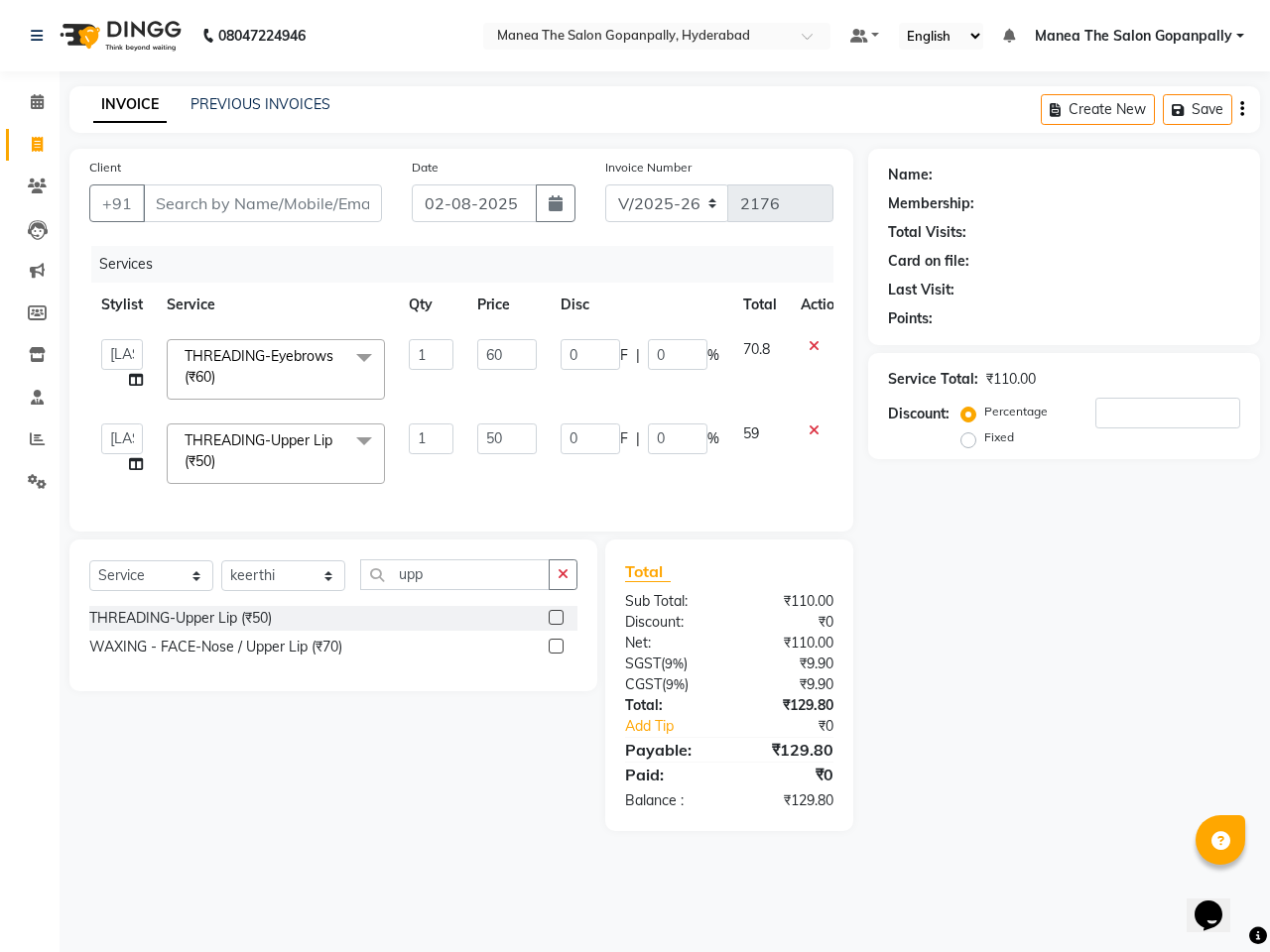 select on "86049" 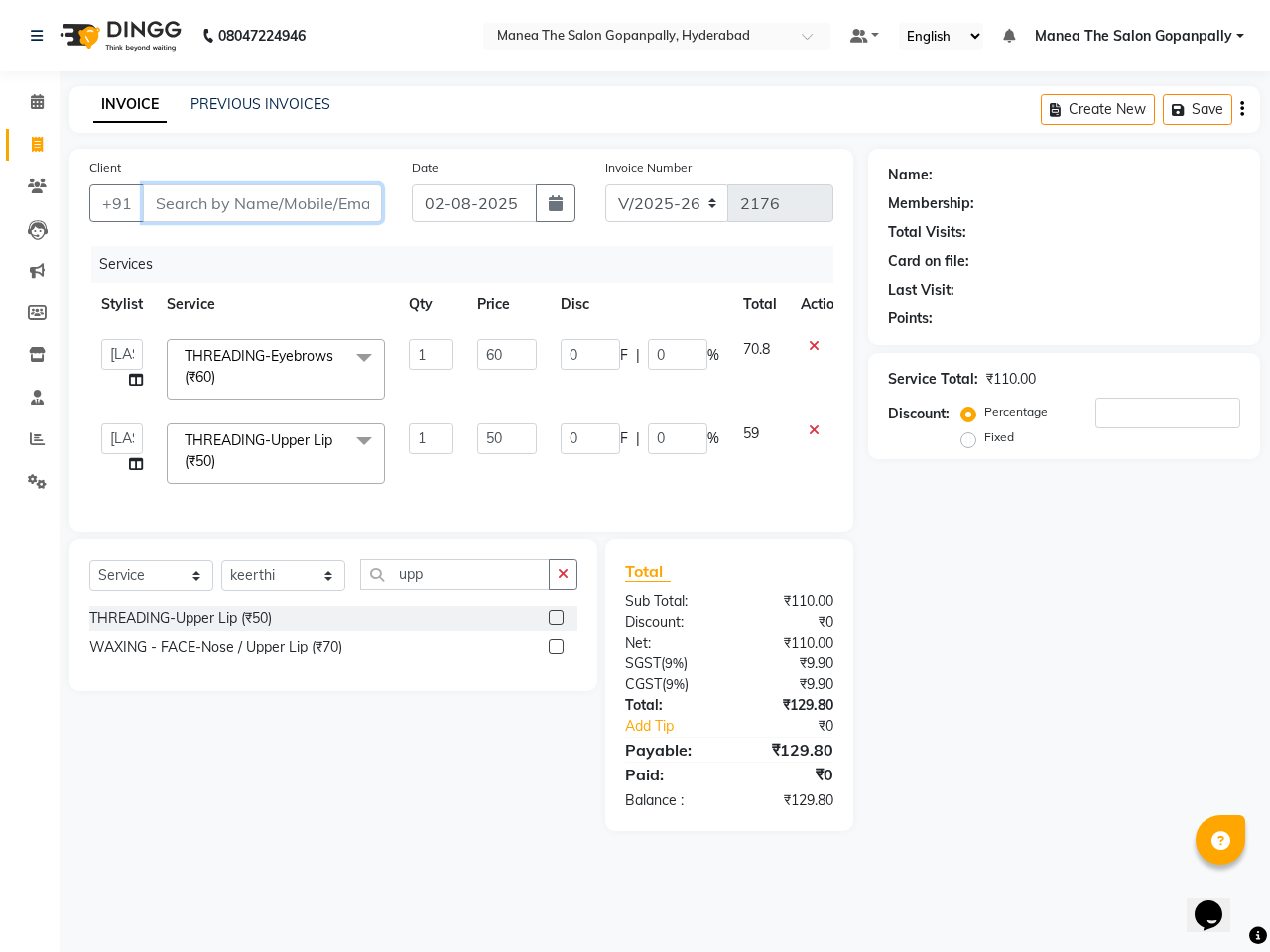click on "Client" at bounding box center (262, 203) 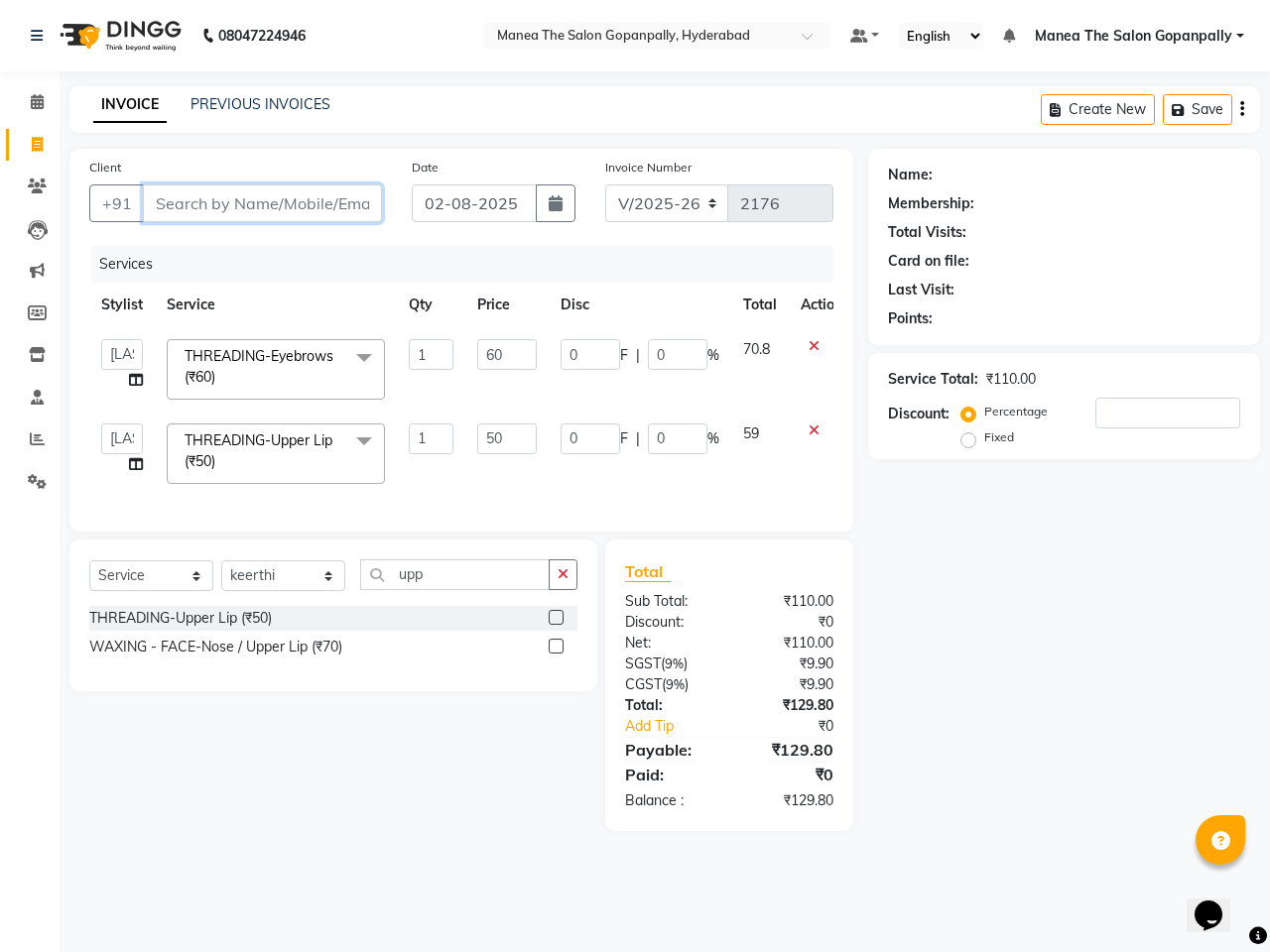 type on "7" 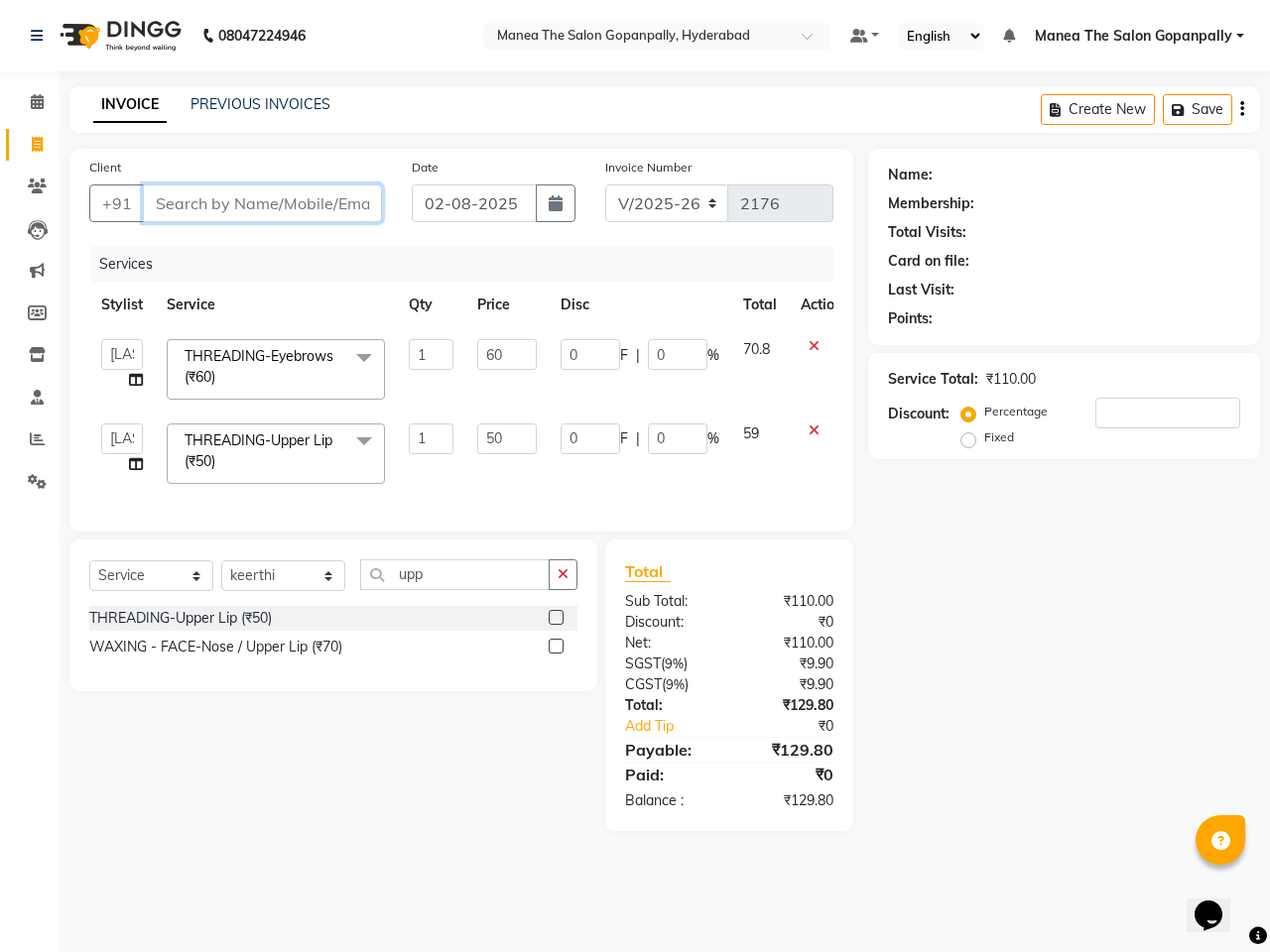 type on "0" 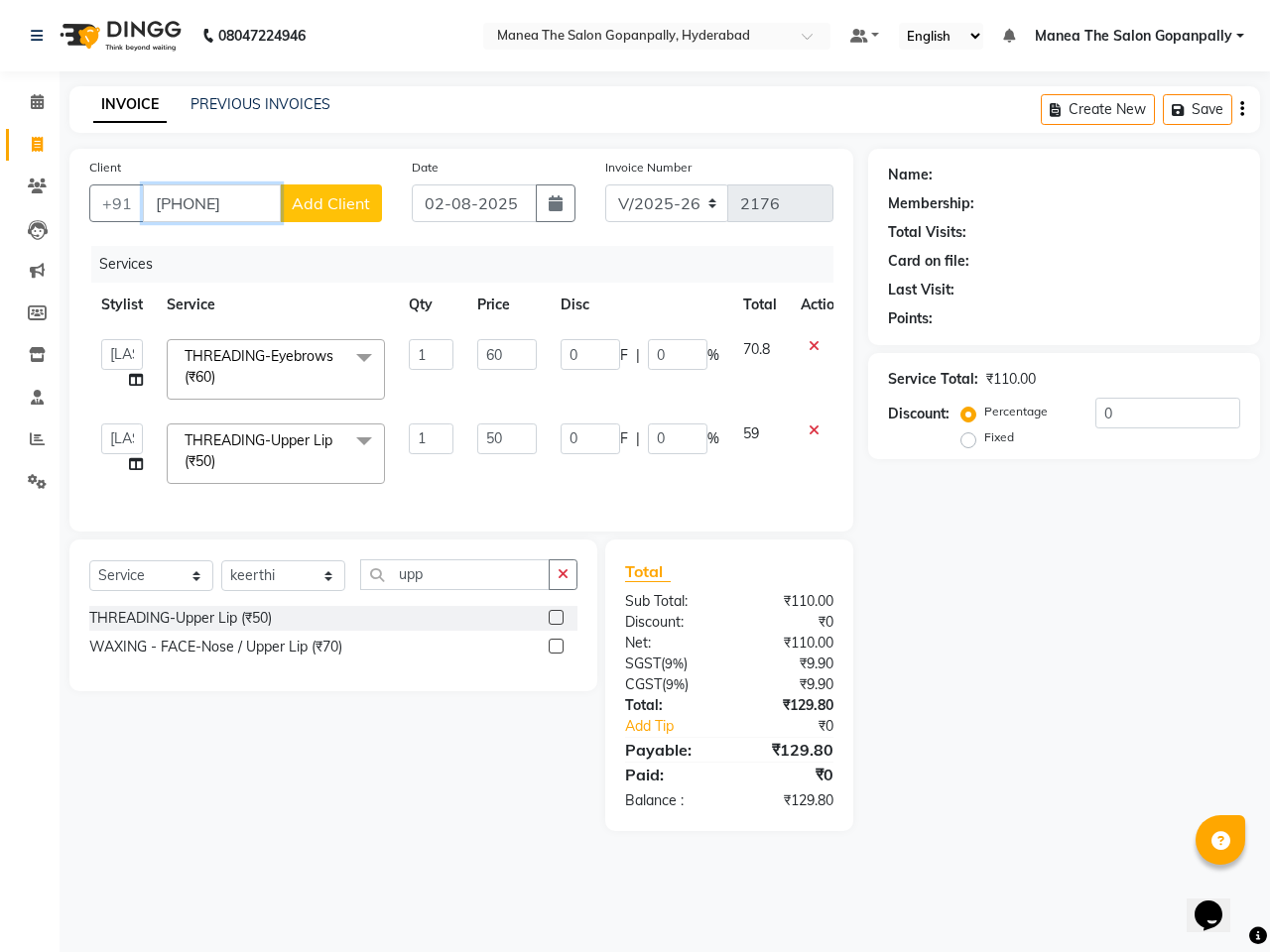 click on "7093660478" at bounding box center (211, 203) 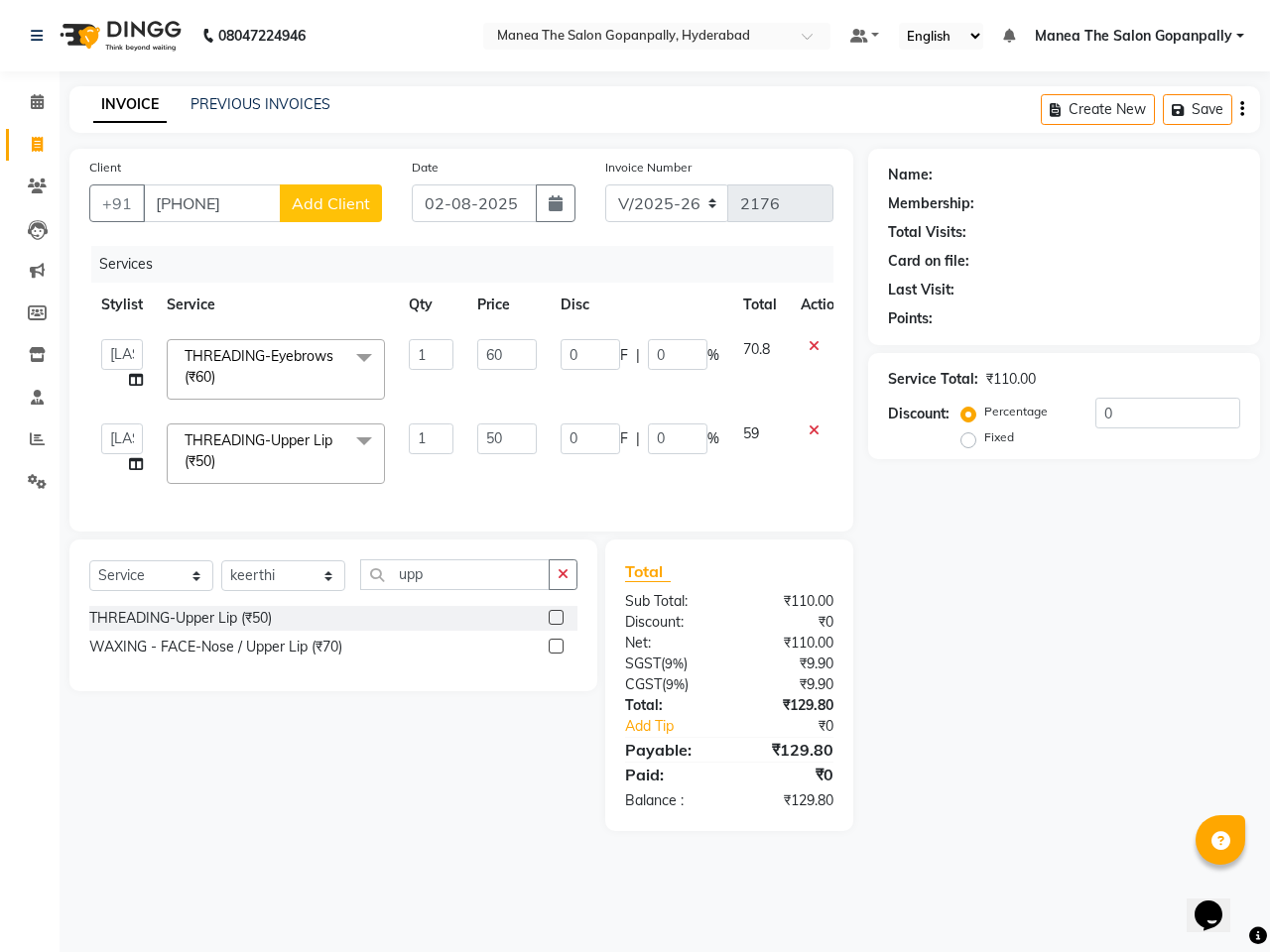 click on "Add Client" 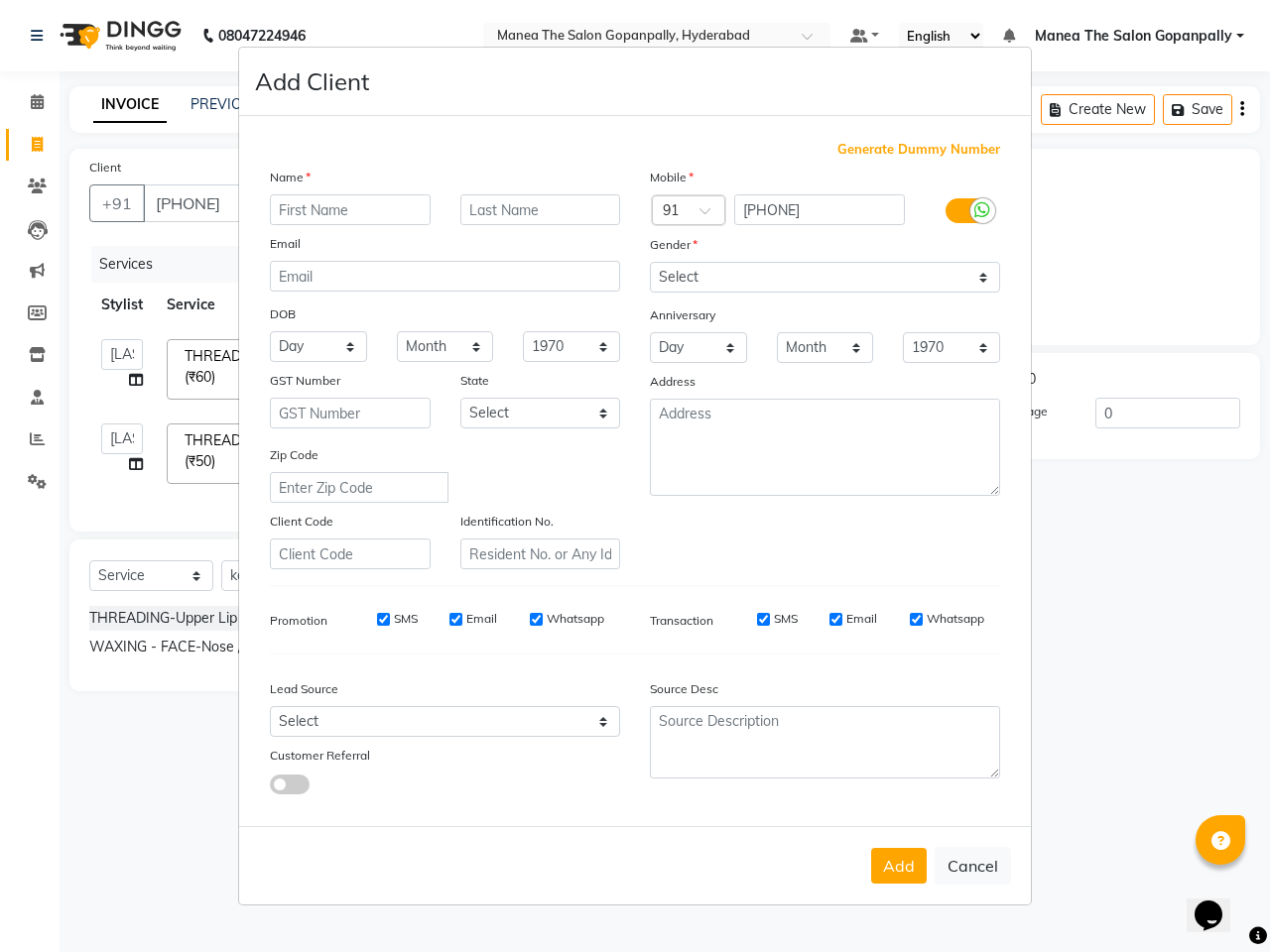 click at bounding box center [350, 209] 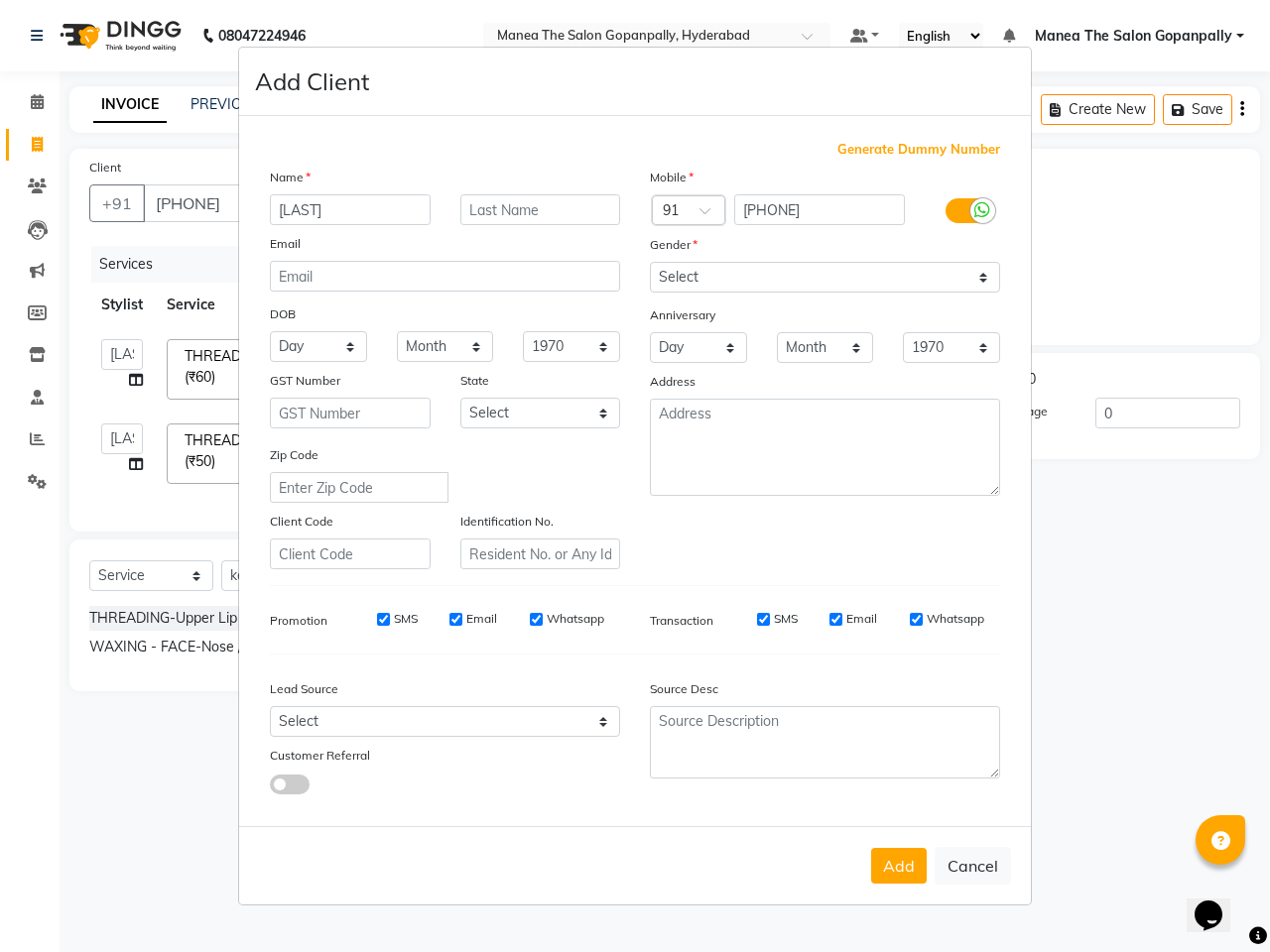 type on "anusha" 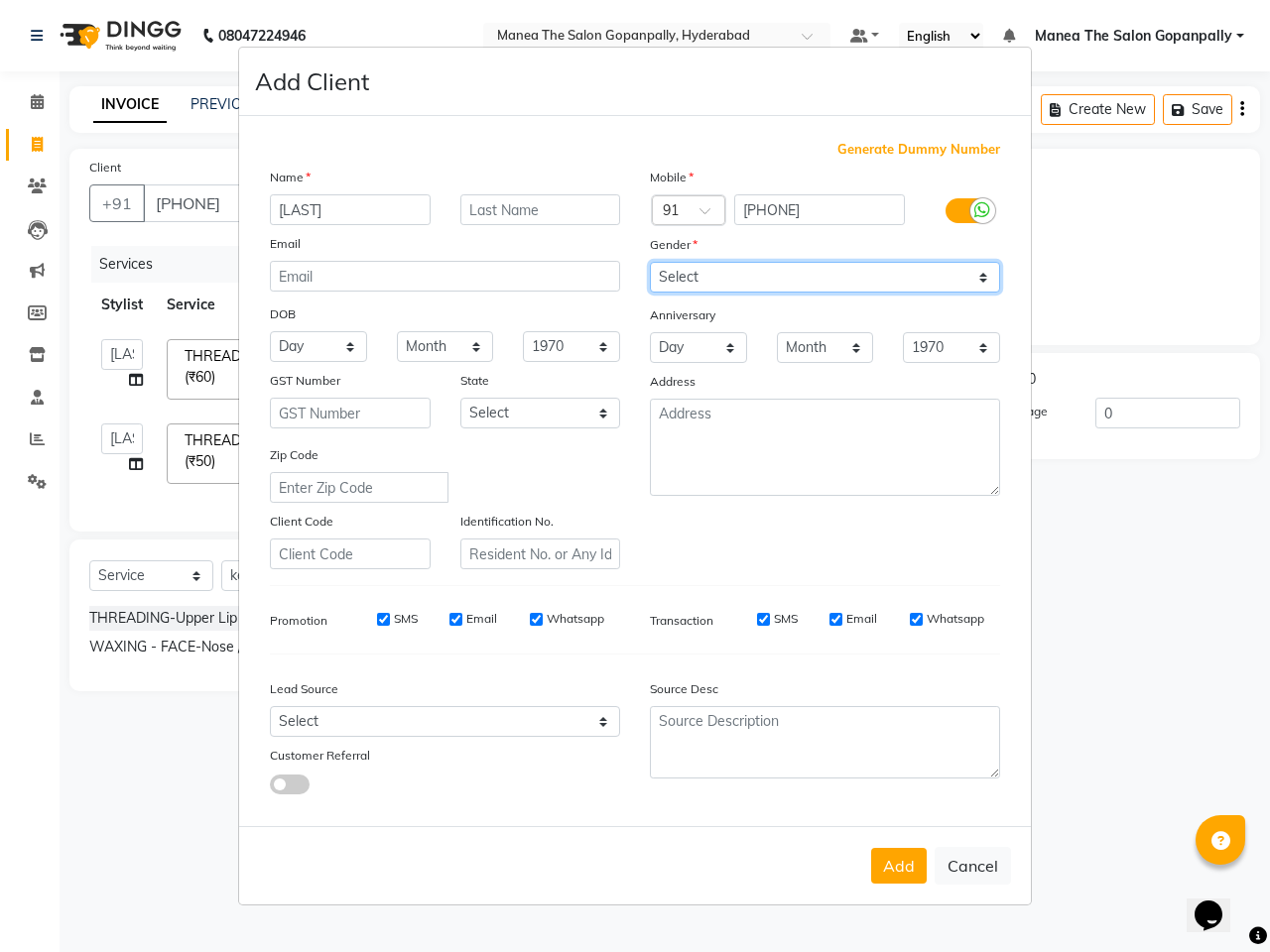click on "Select Male Female Other Prefer Not To Say" at bounding box center [825, 277] 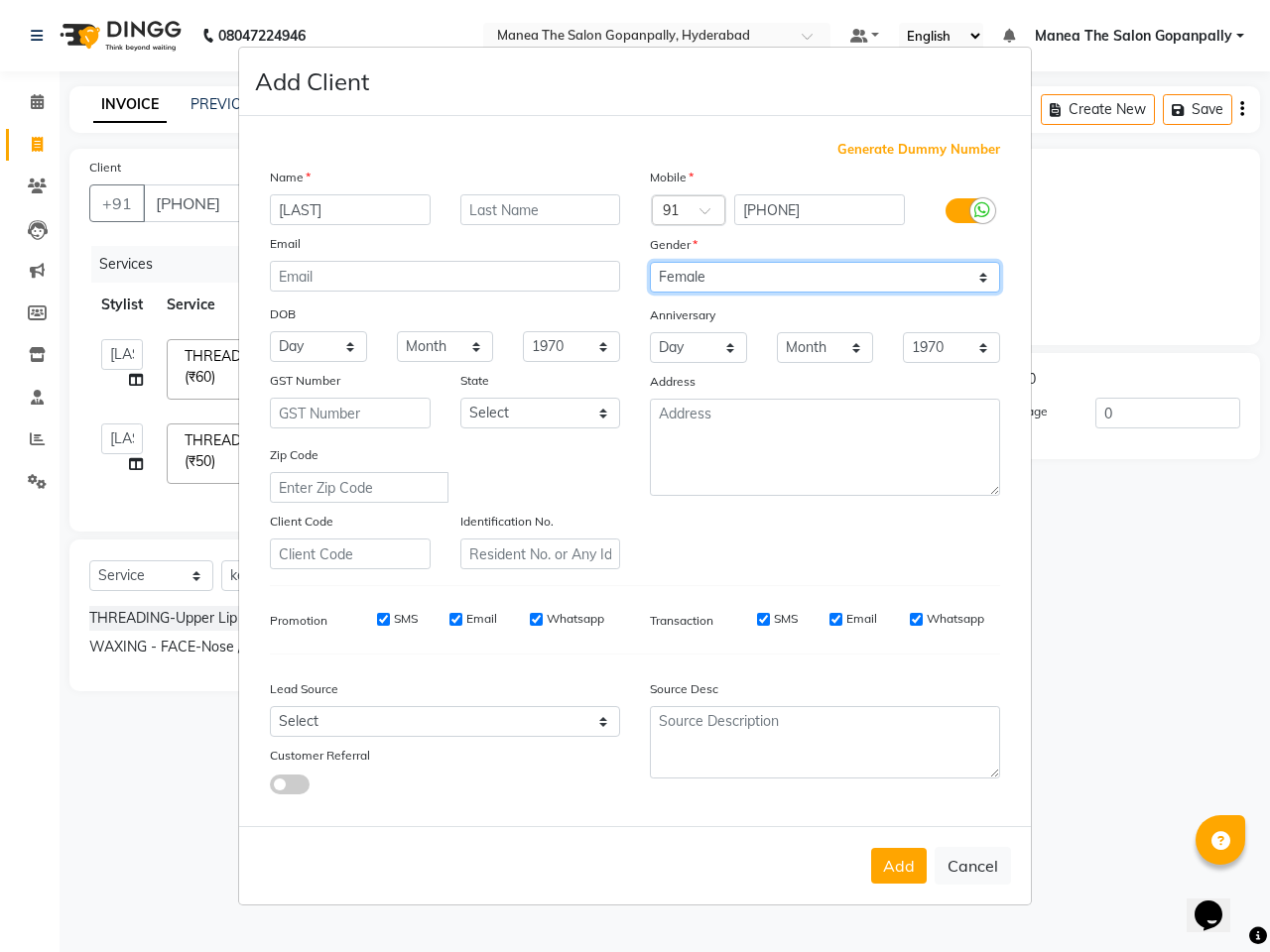 click on "Select Male Female Other Prefer Not To Say" at bounding box center (825, 277) 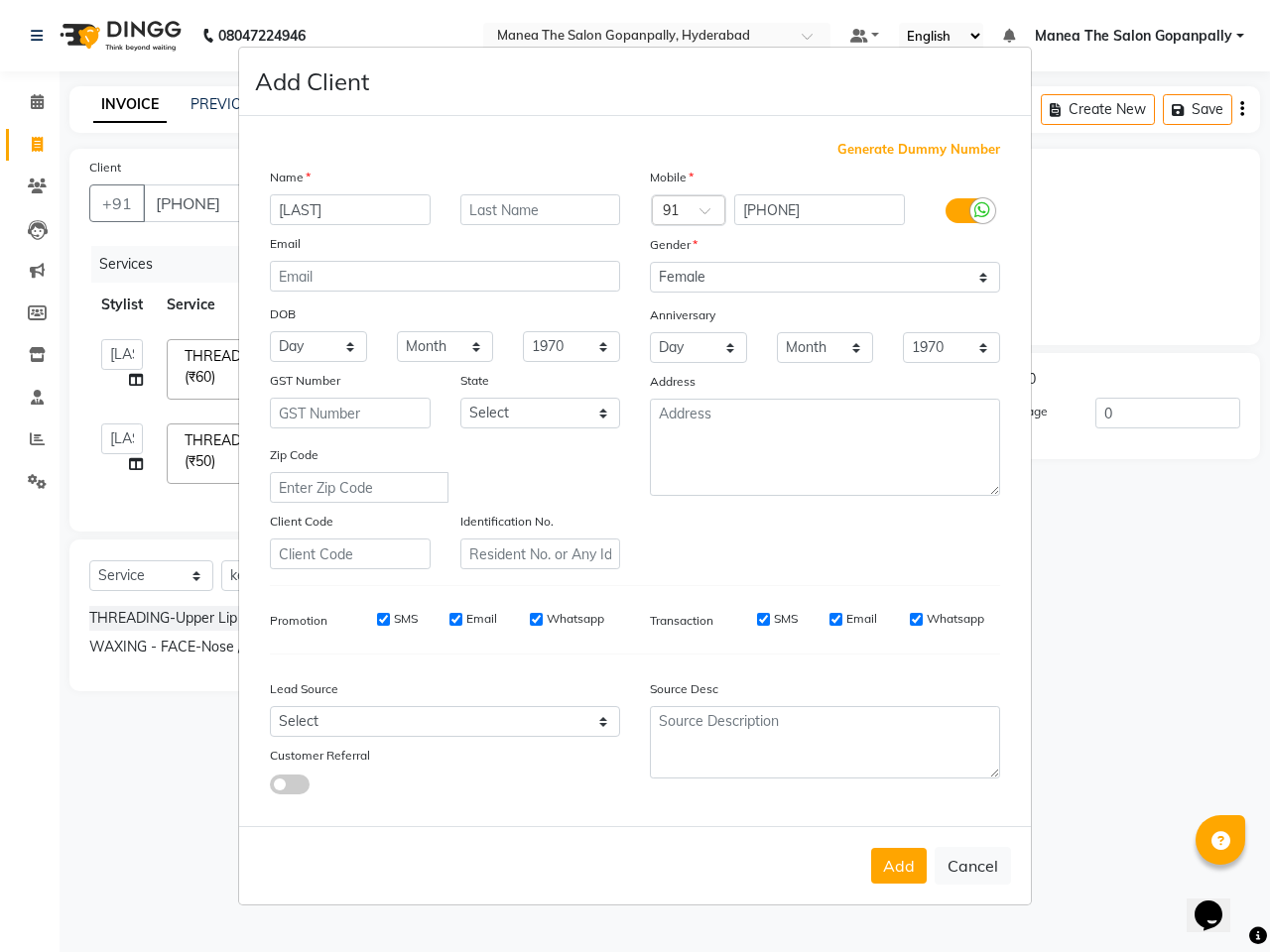 drag, startPoint x: 893, startPoint y: 877, endPoint x: 892, endPoint y: 857, distance: 20.024984 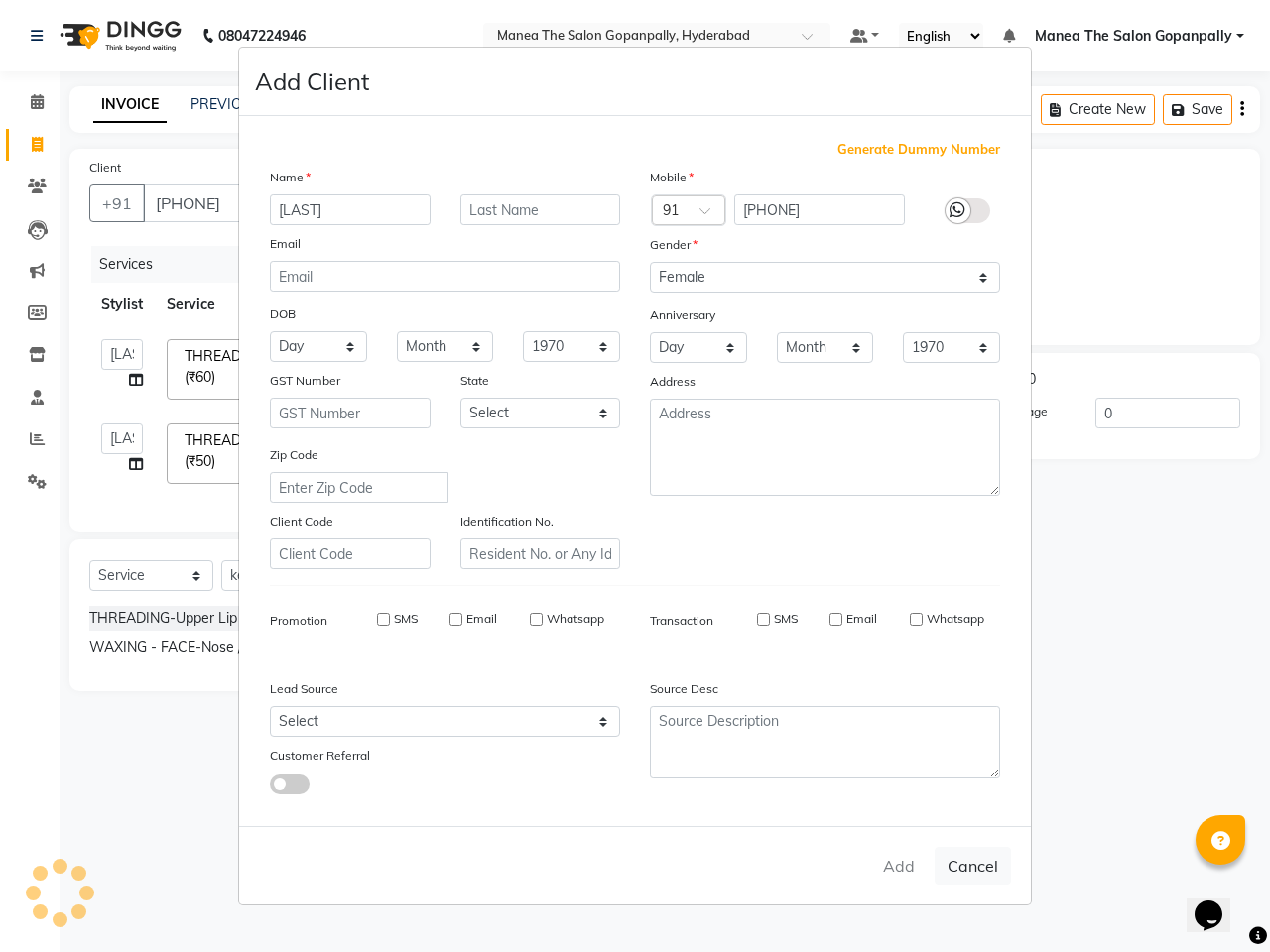 type 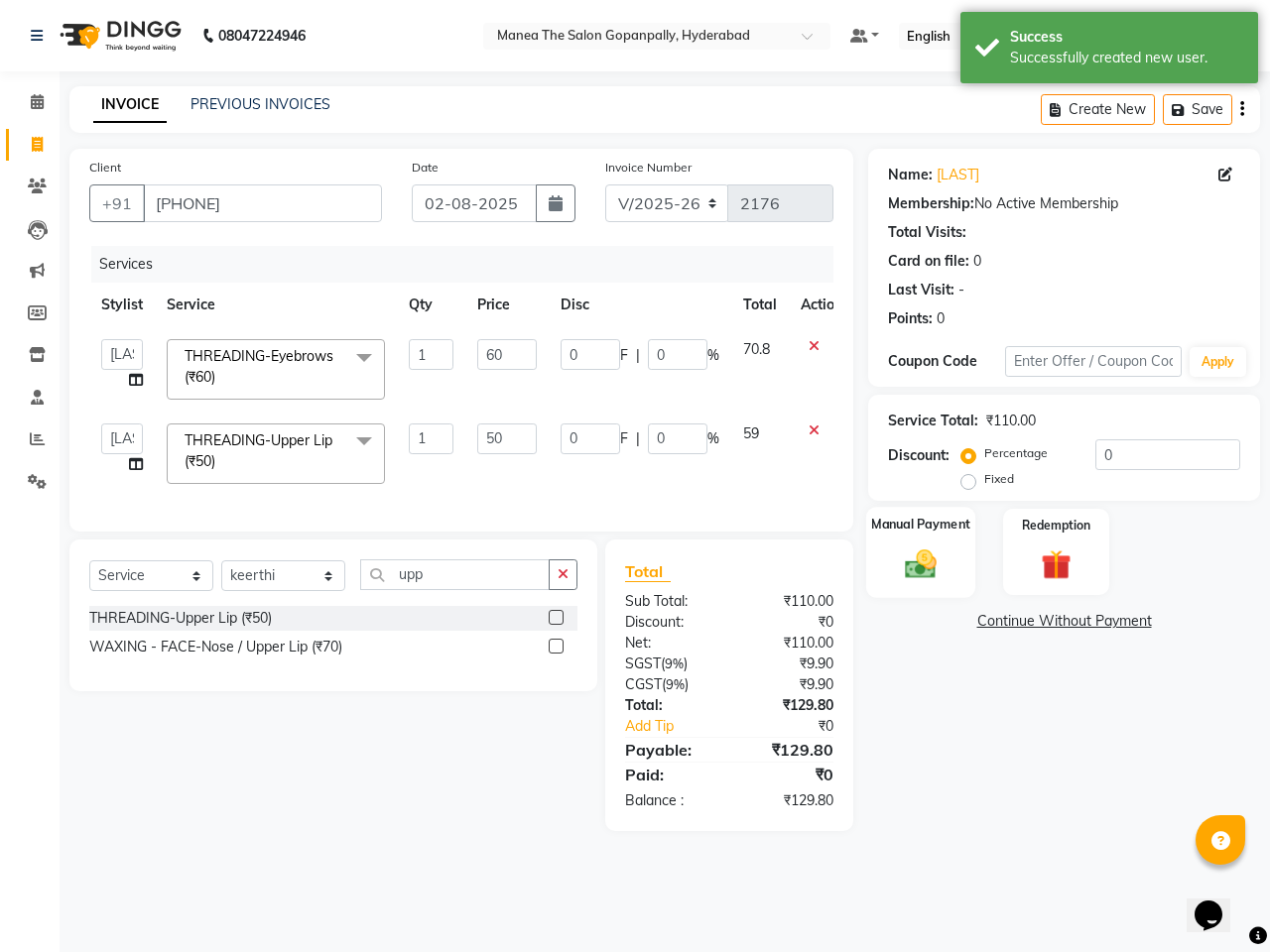 click 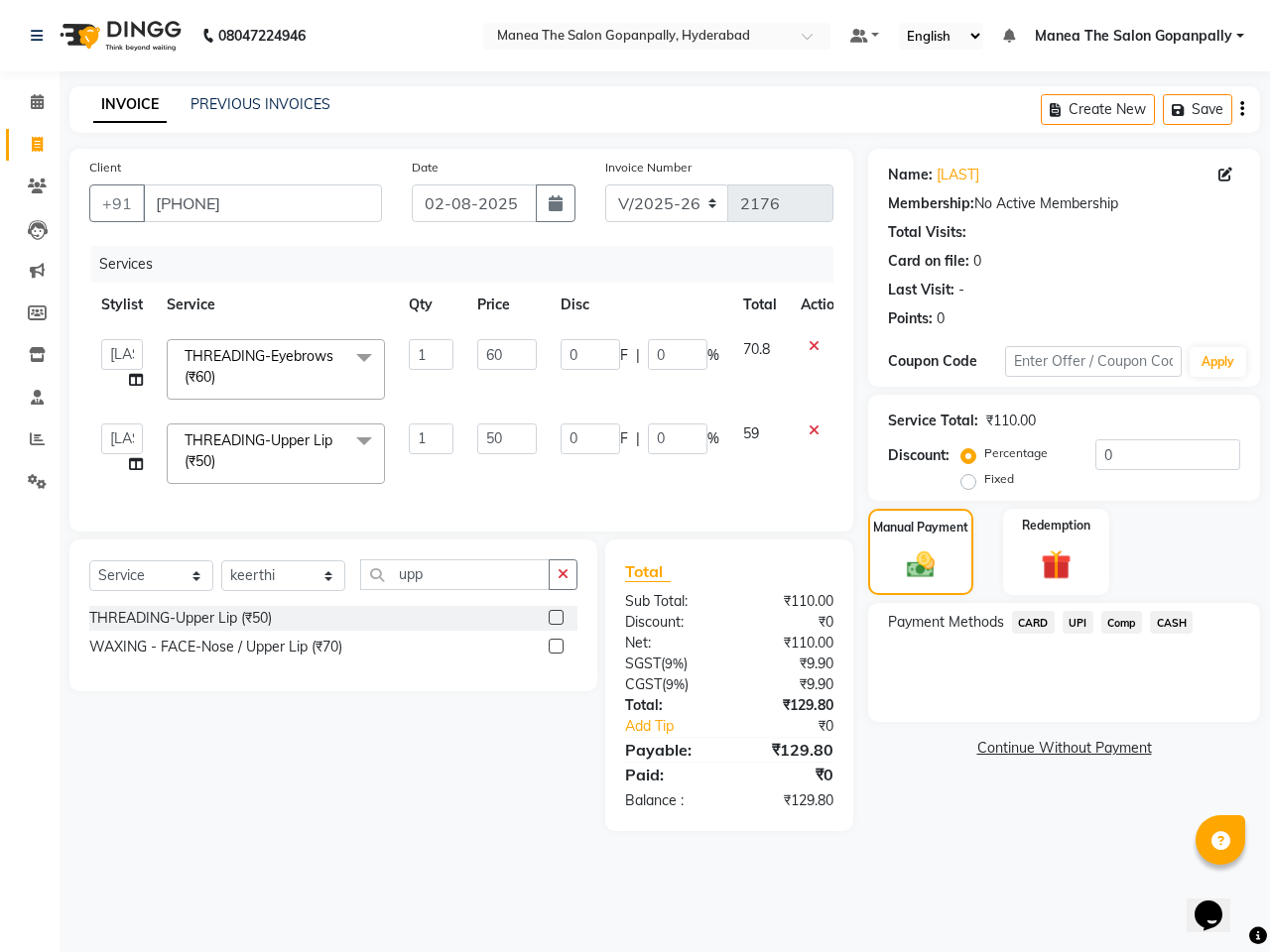 click 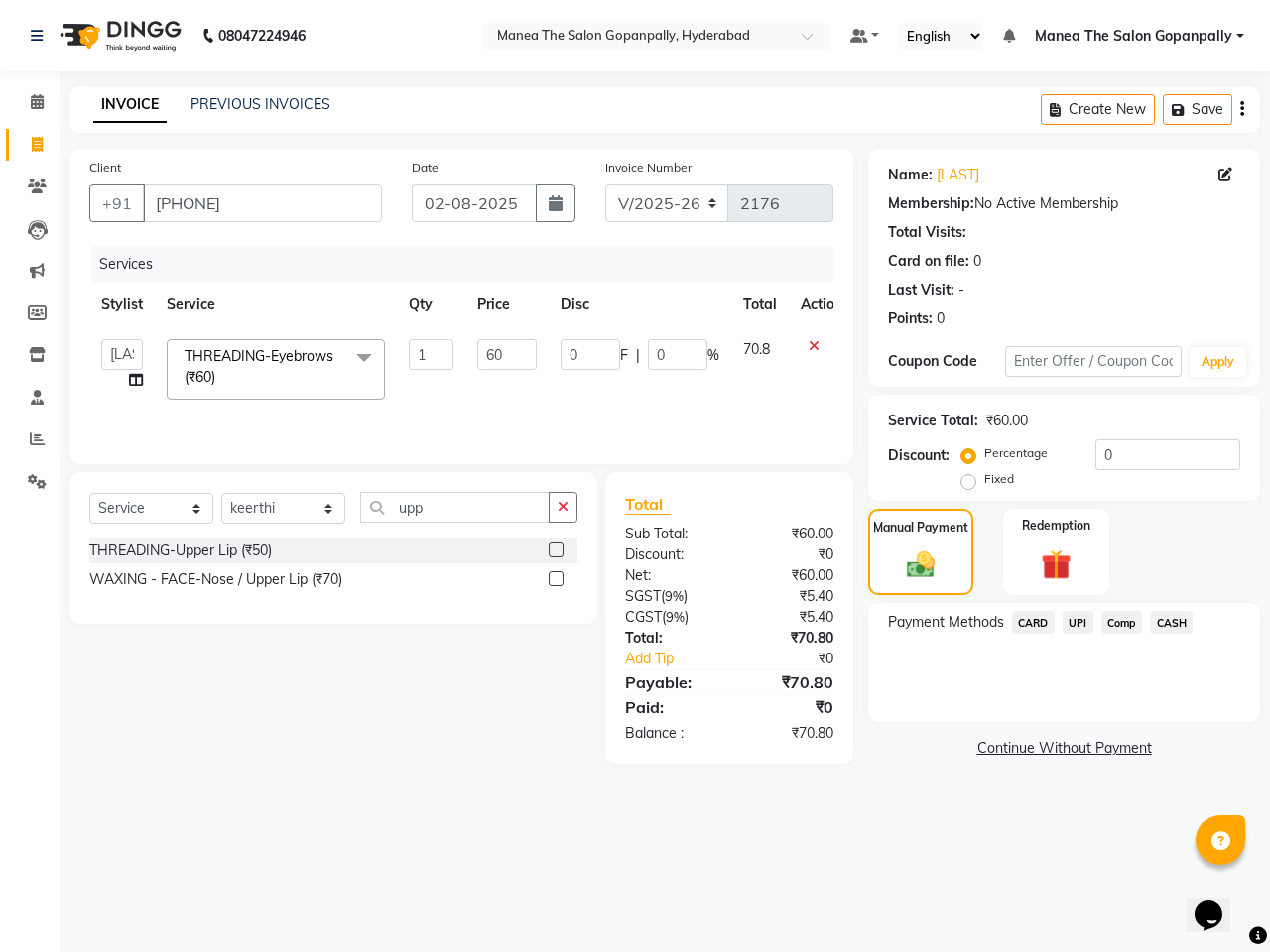 click on "UPI" 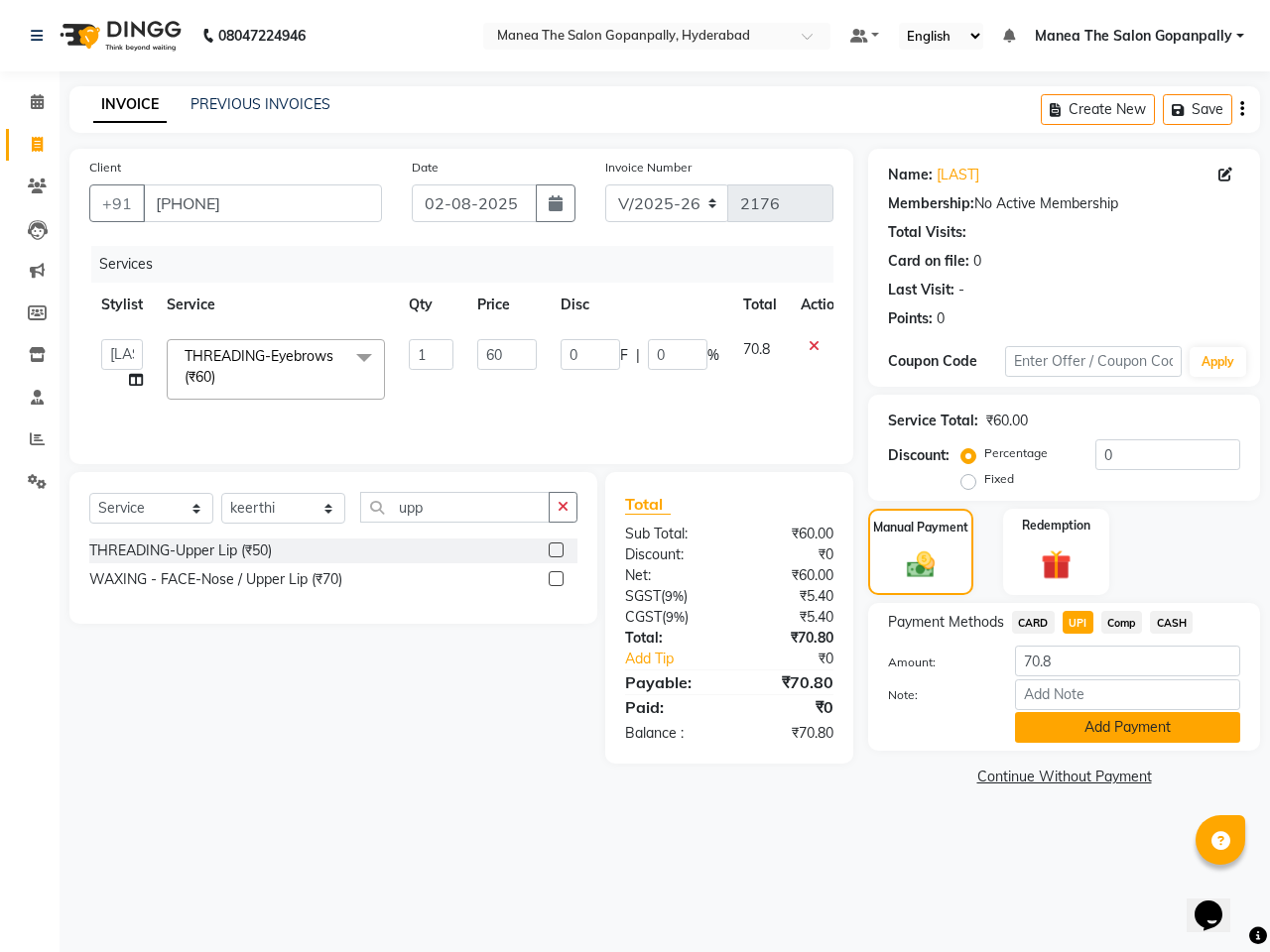 click on "Add Payment" 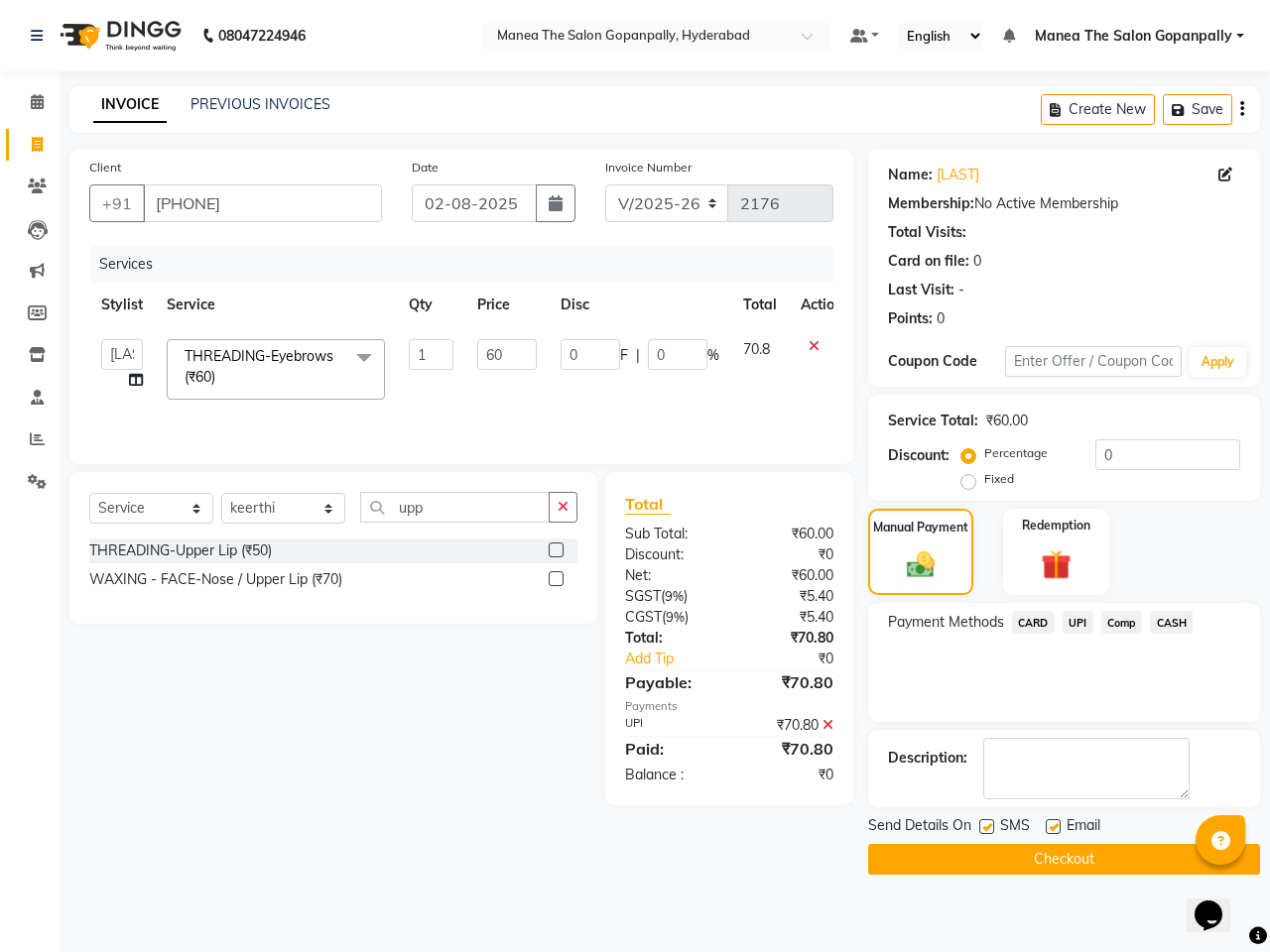 click 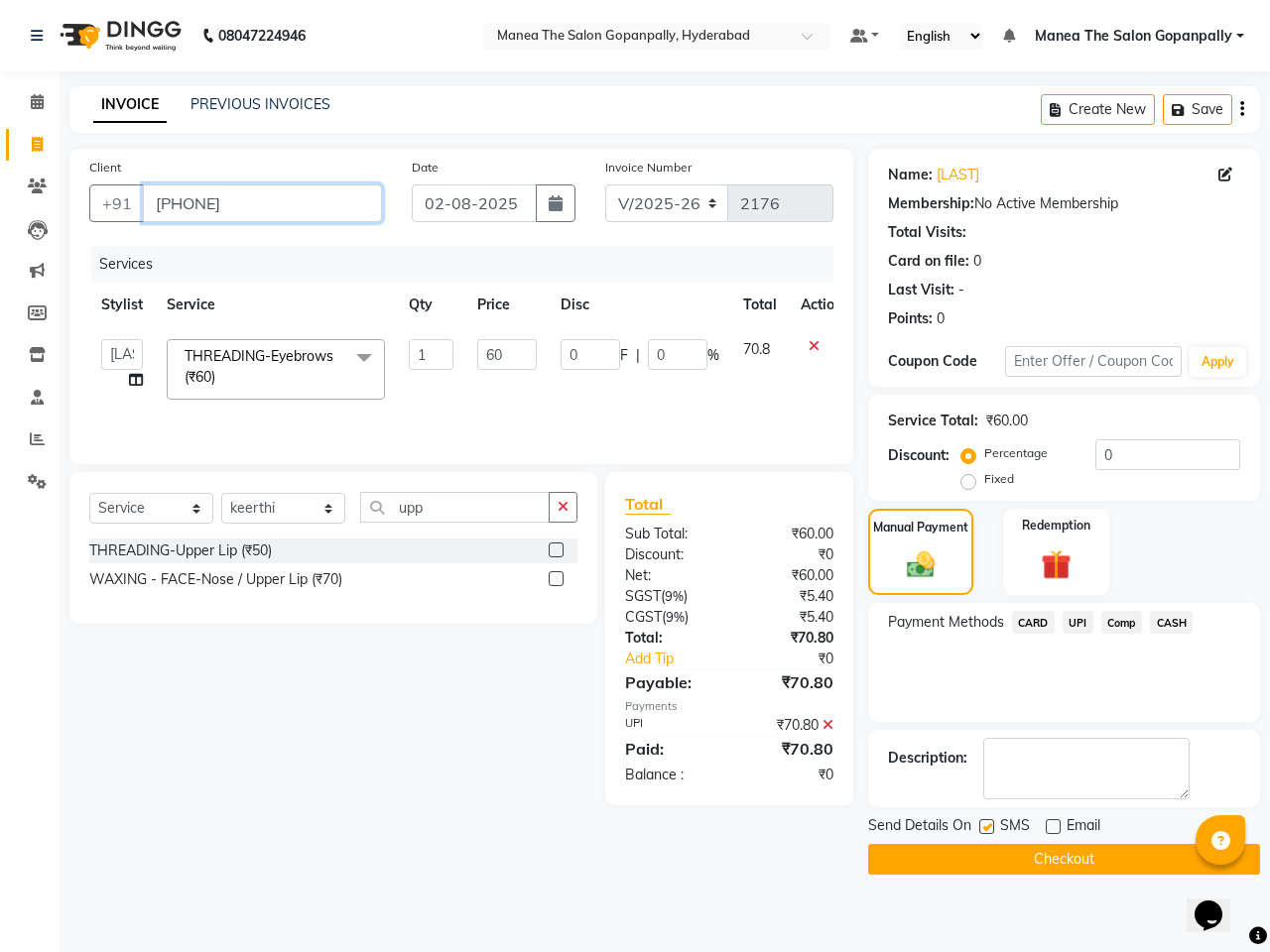 click on "7093660478" at bounding box center [262, 203] 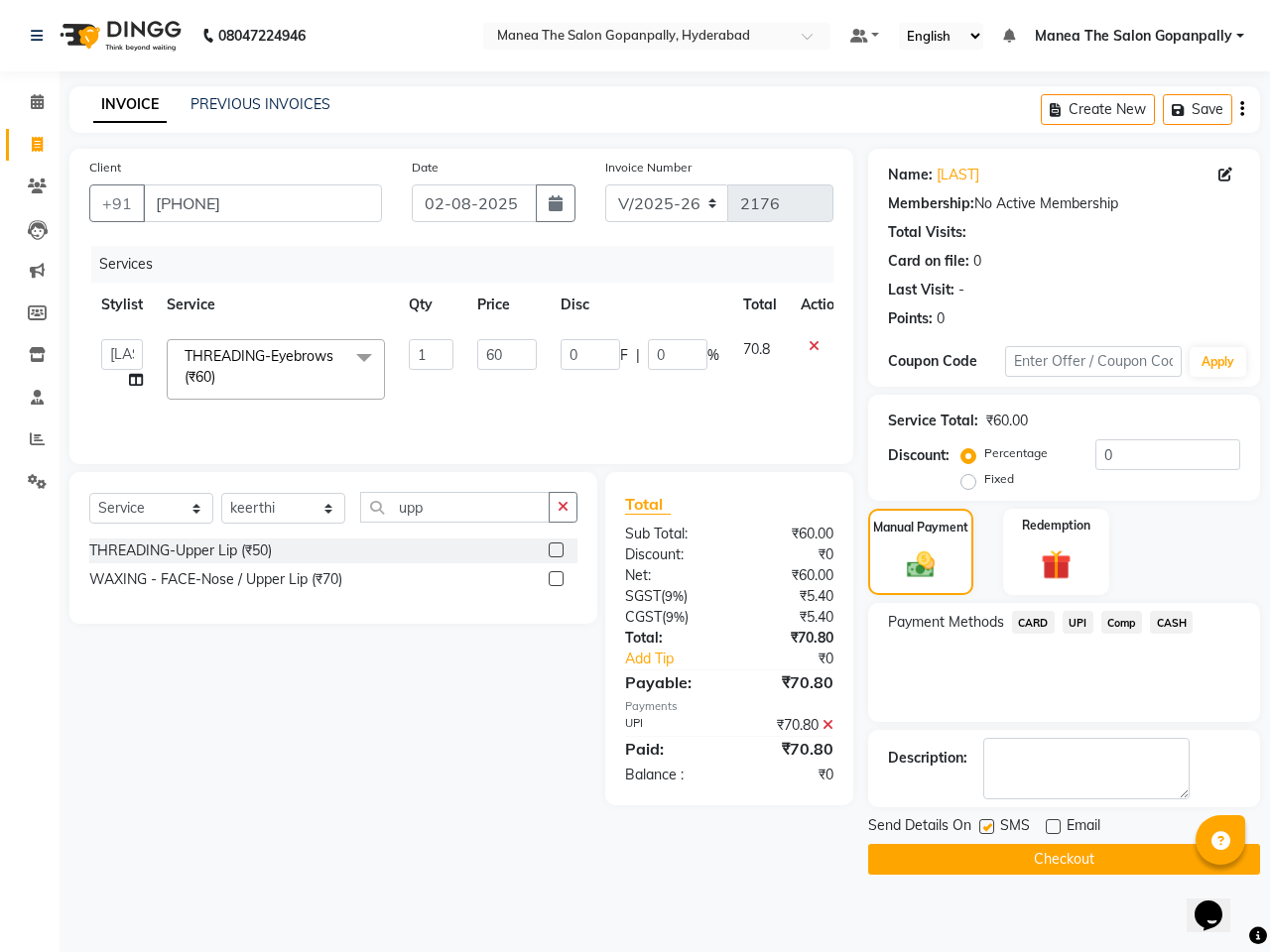 click on "Checkout" 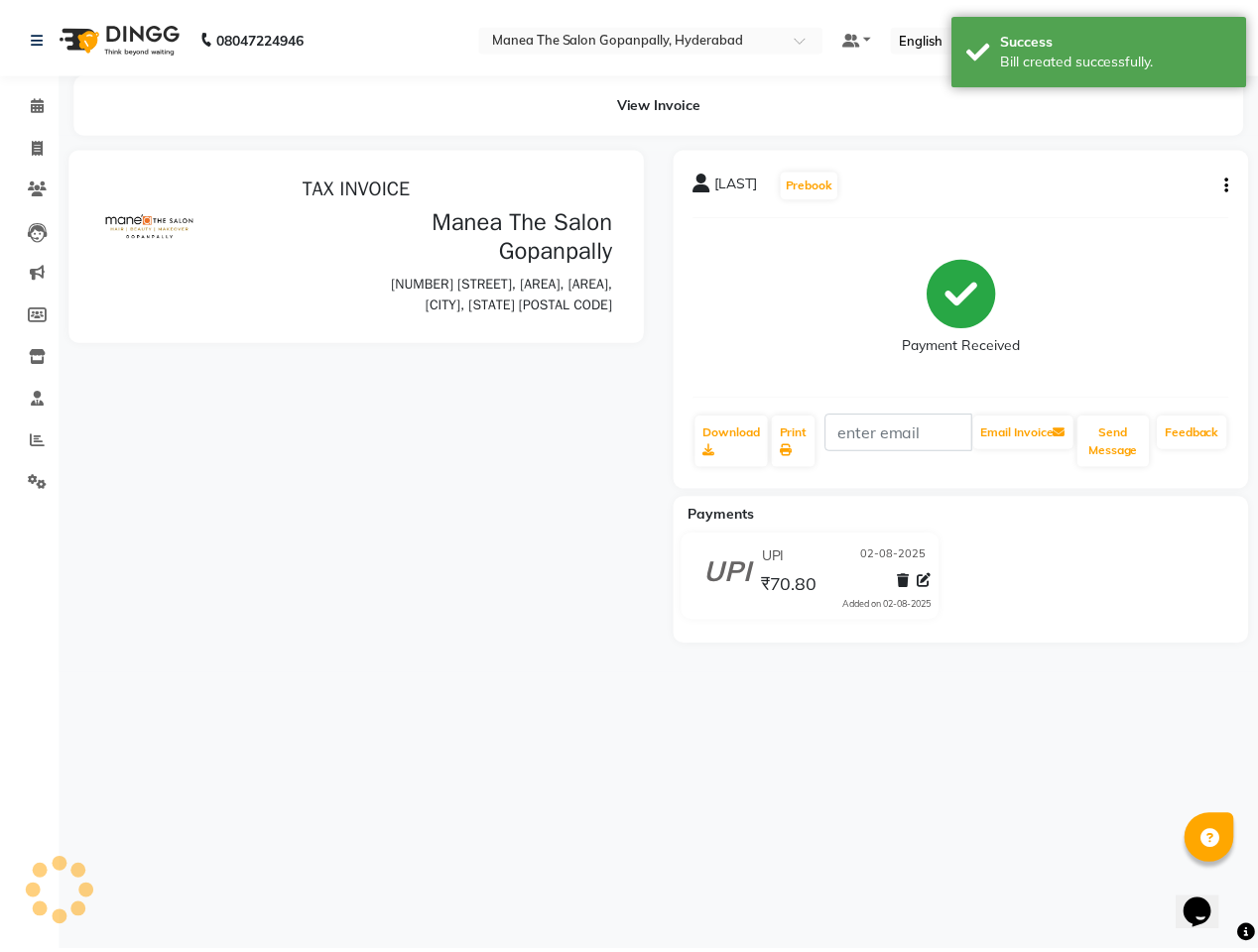 scroll, scrollTop: 0, scrollLeft: 0, axis: both 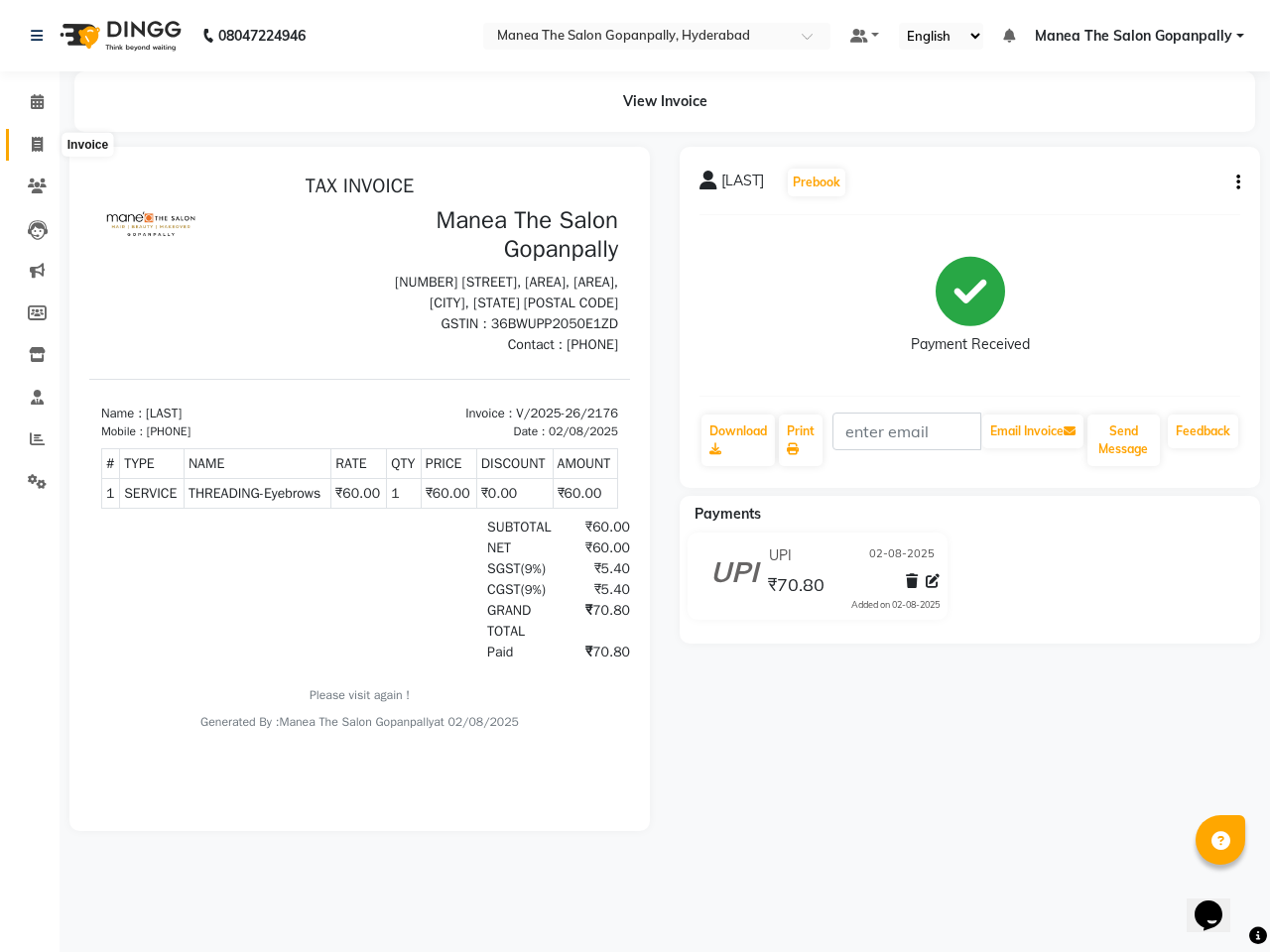 click 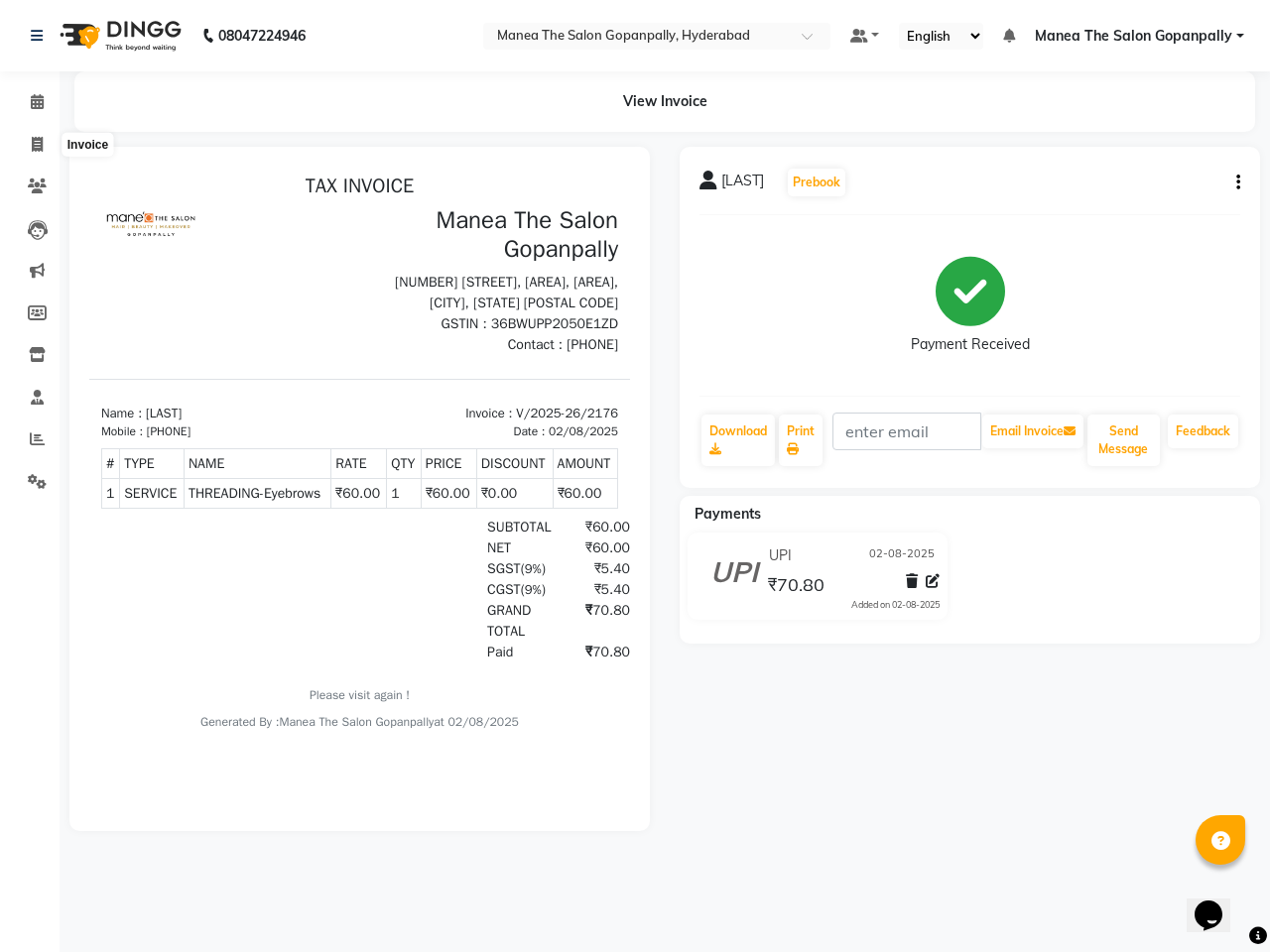 select on "service" 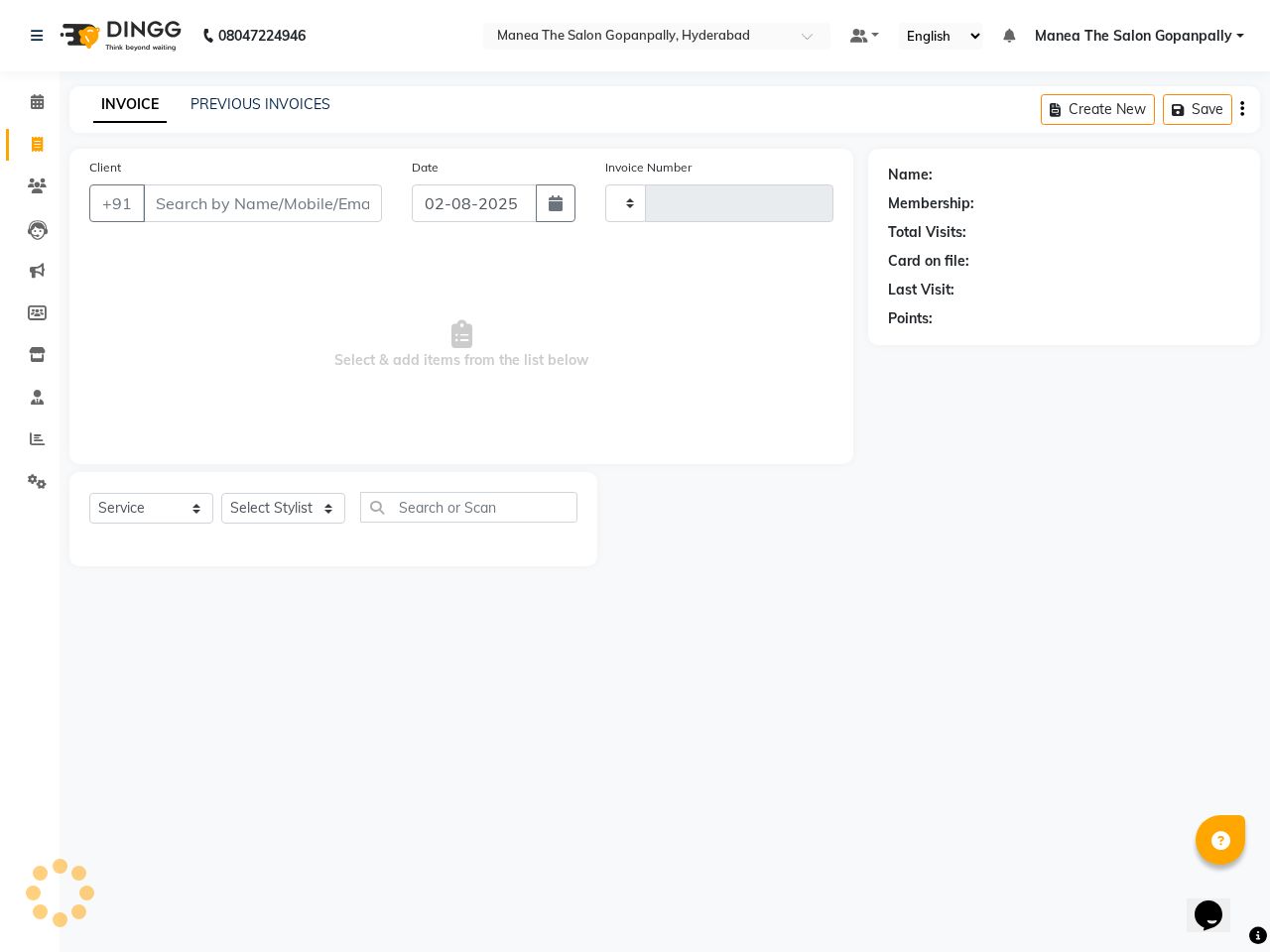 type on "2177" 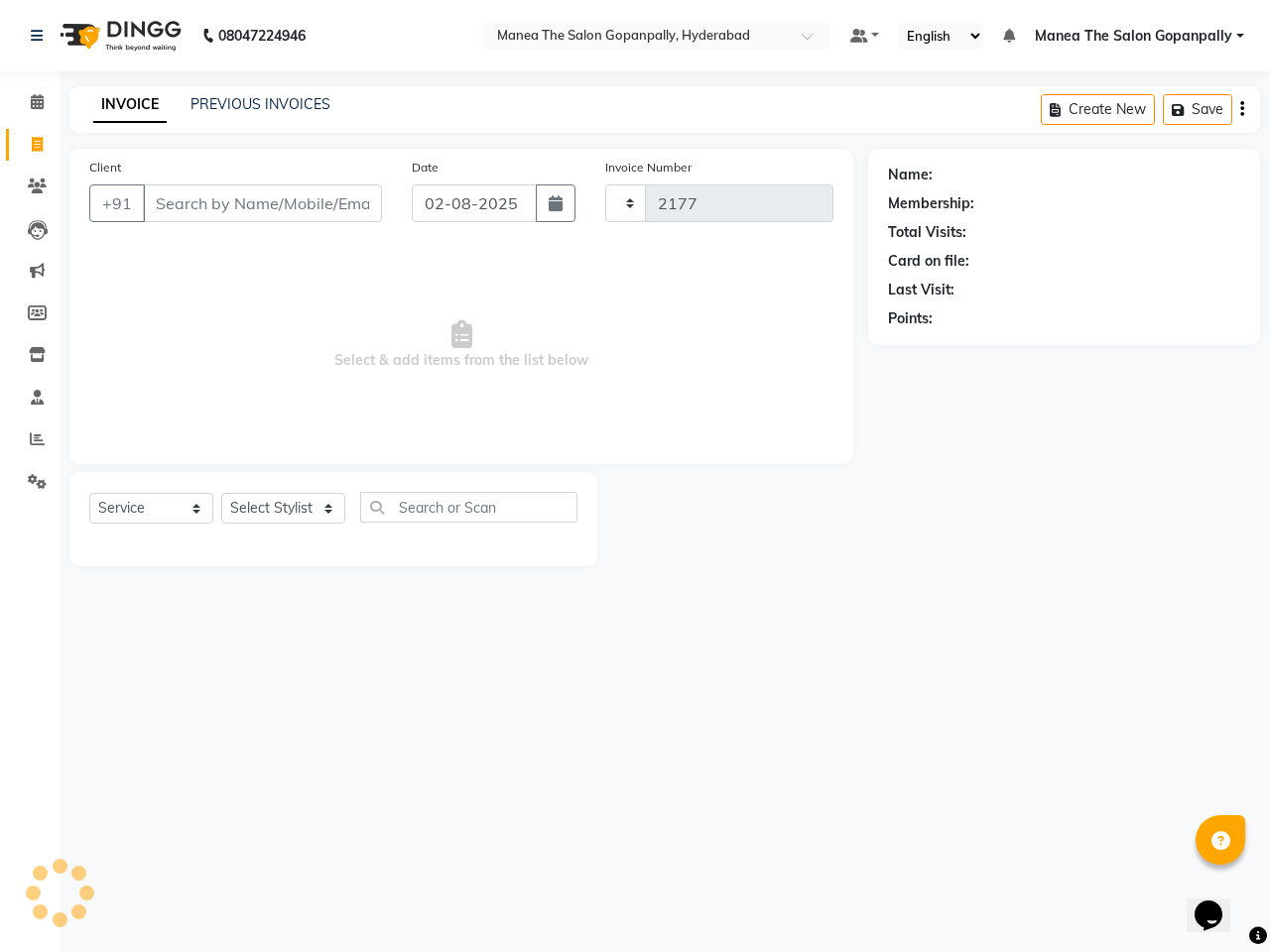 select on "7027" 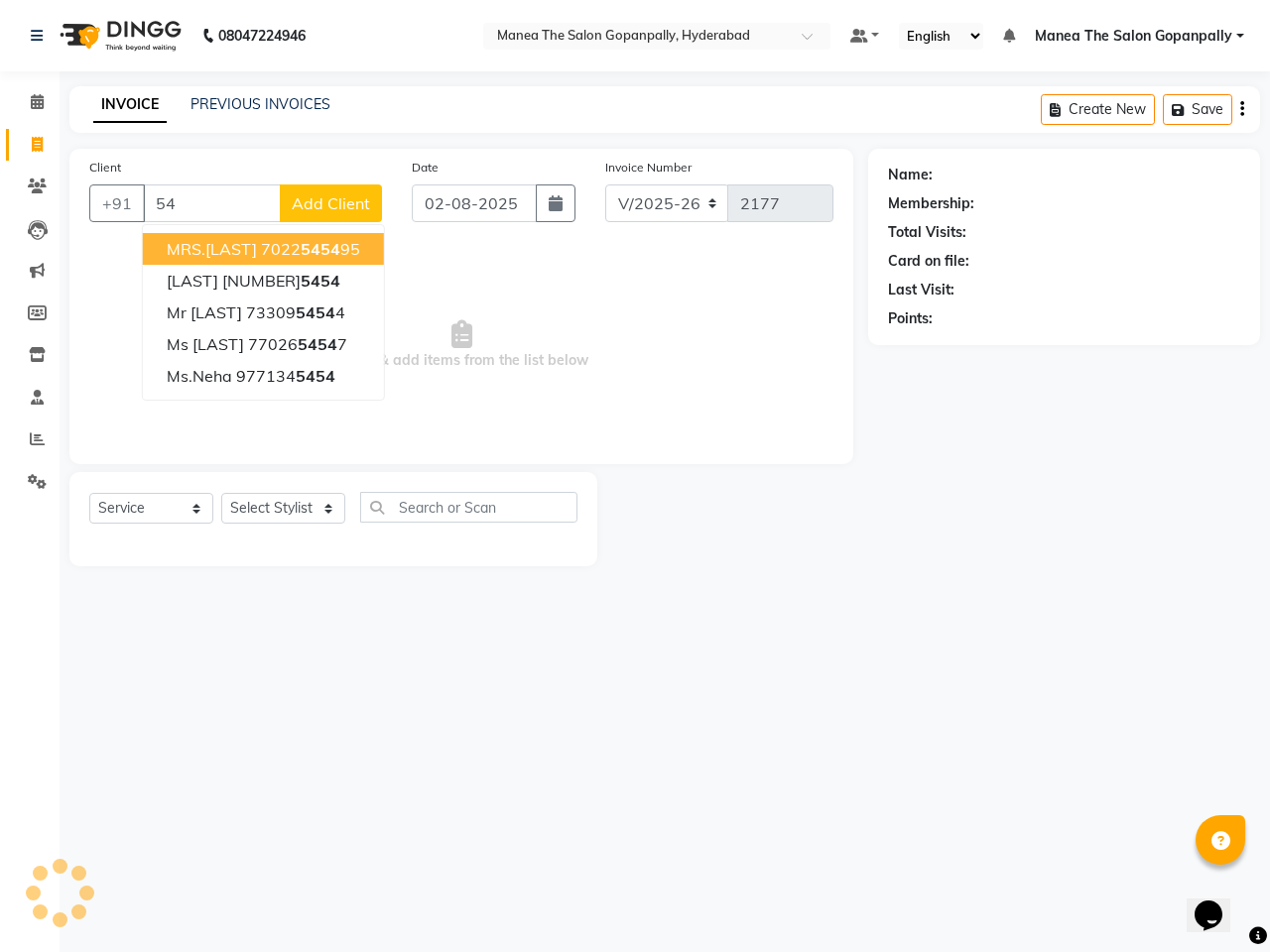 type on "5" 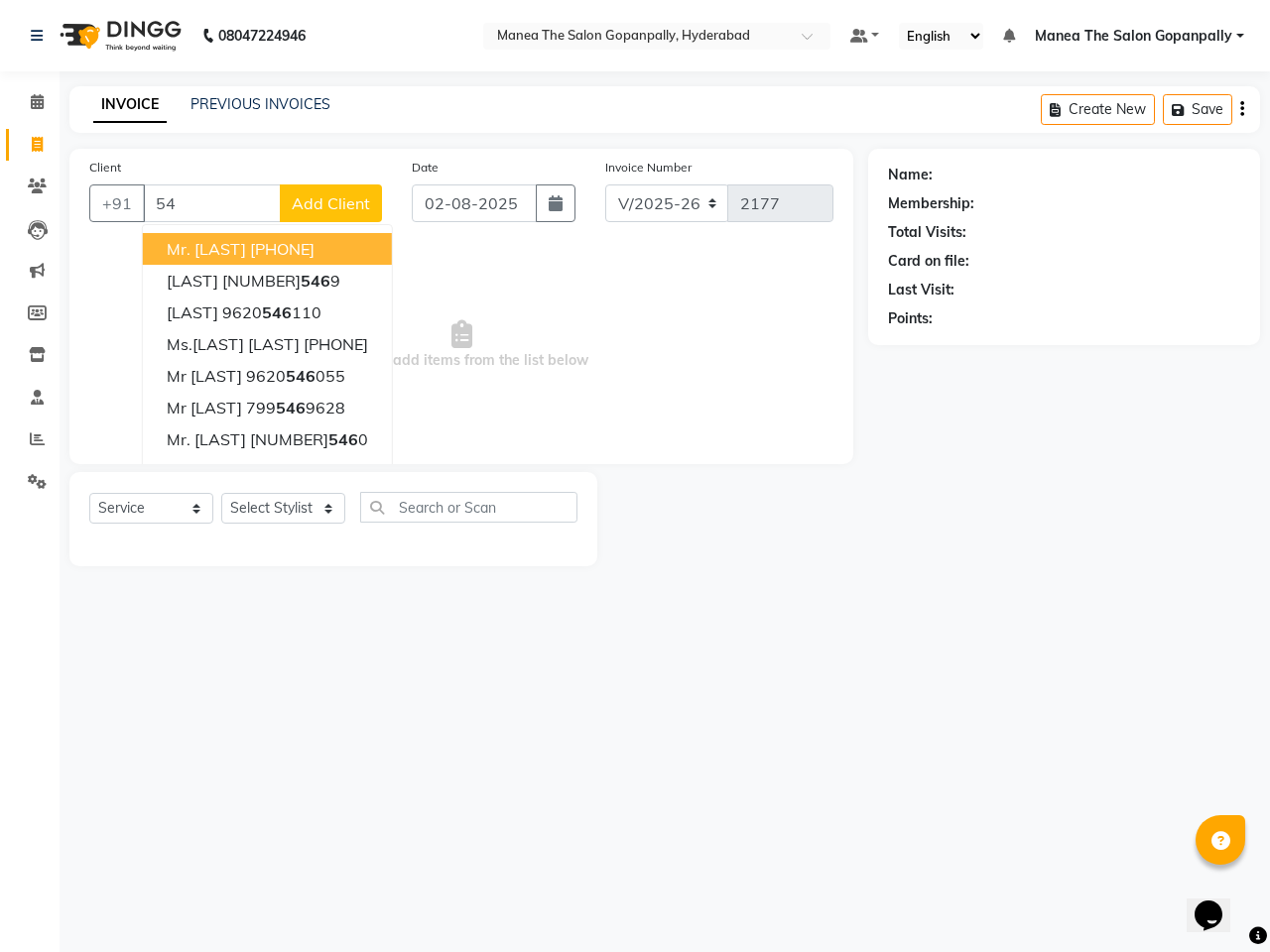 type on "5" 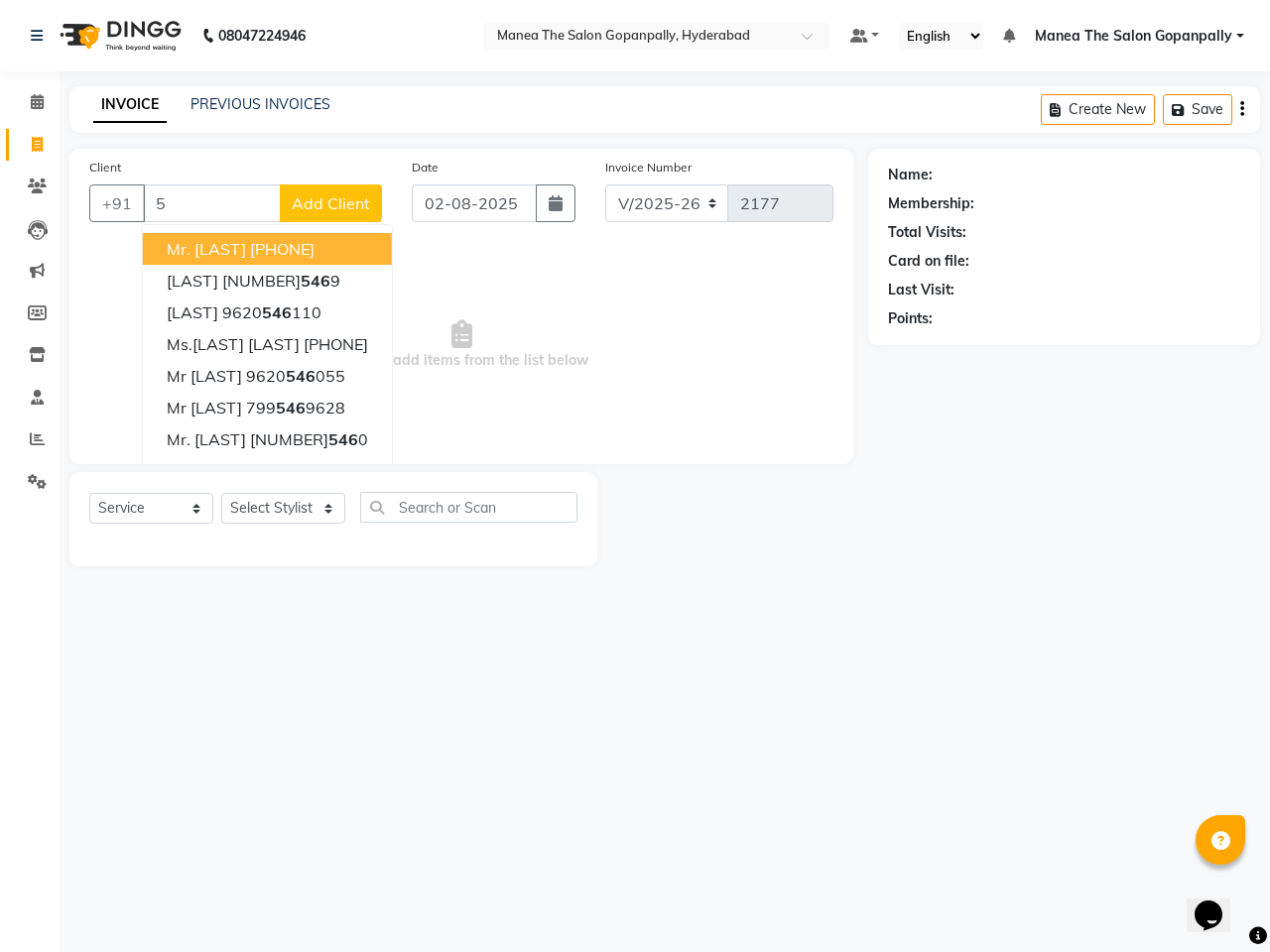 type 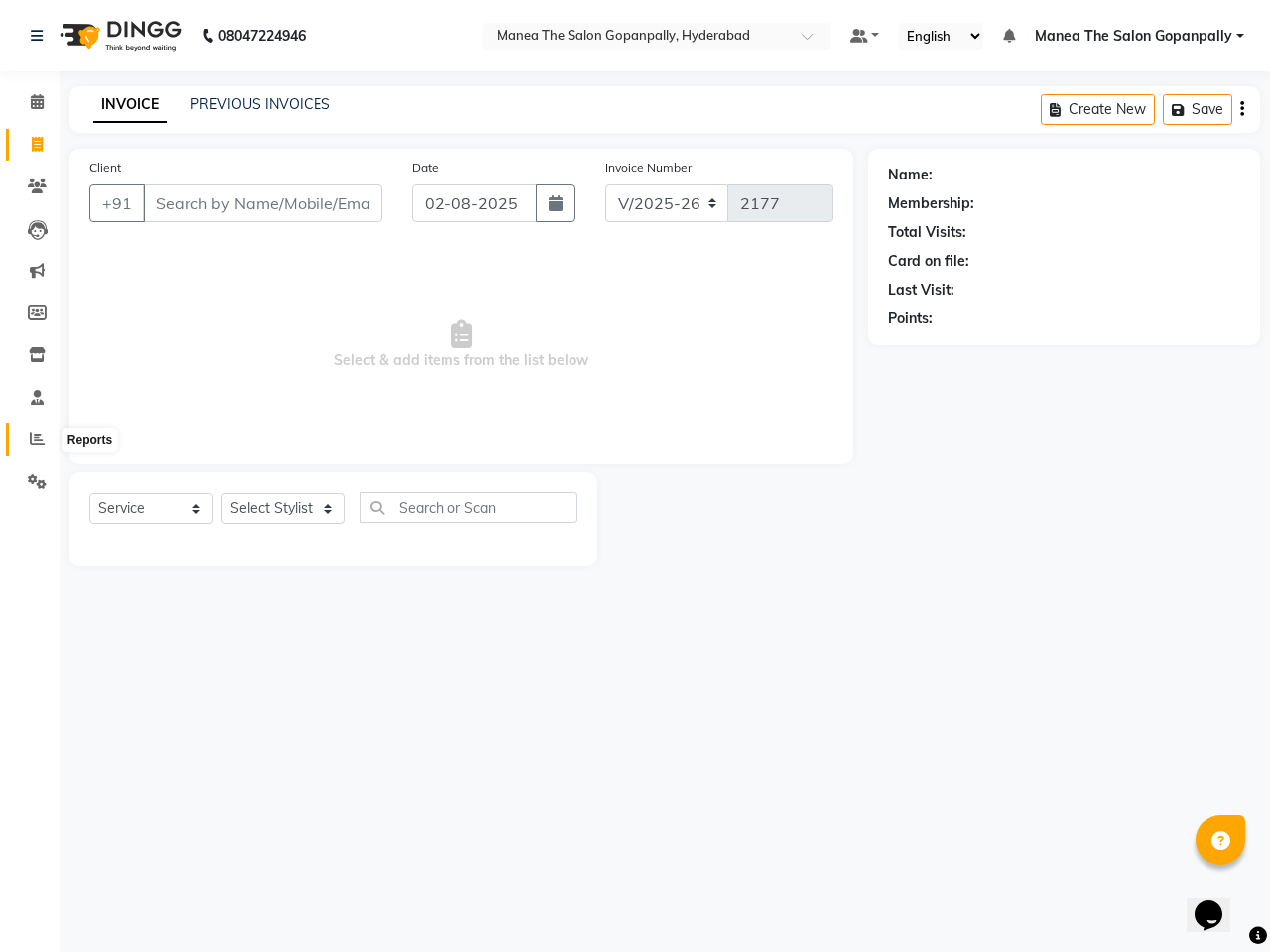 click 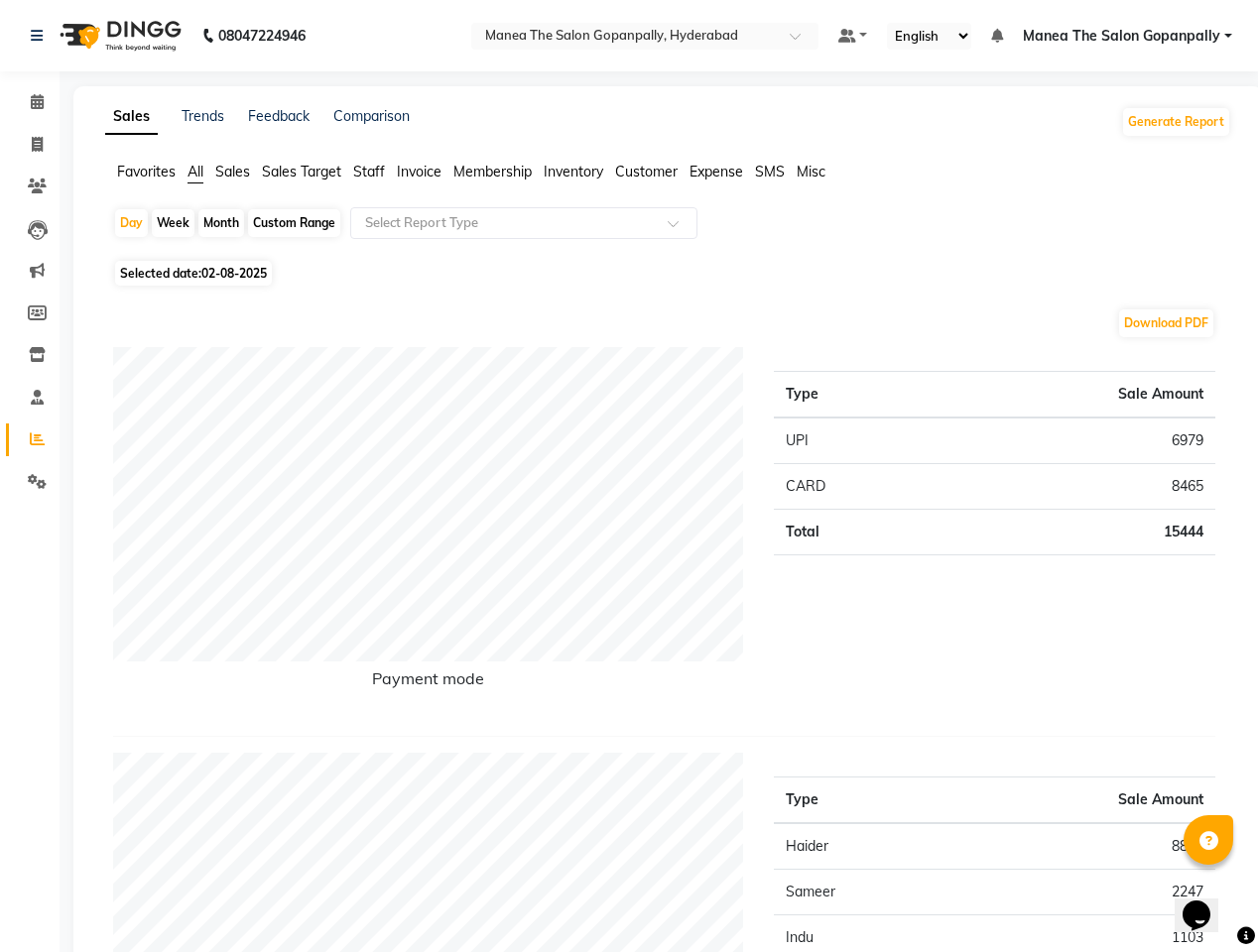 scroll, scrollTop: 0, scrollLeft: 0, axis: both 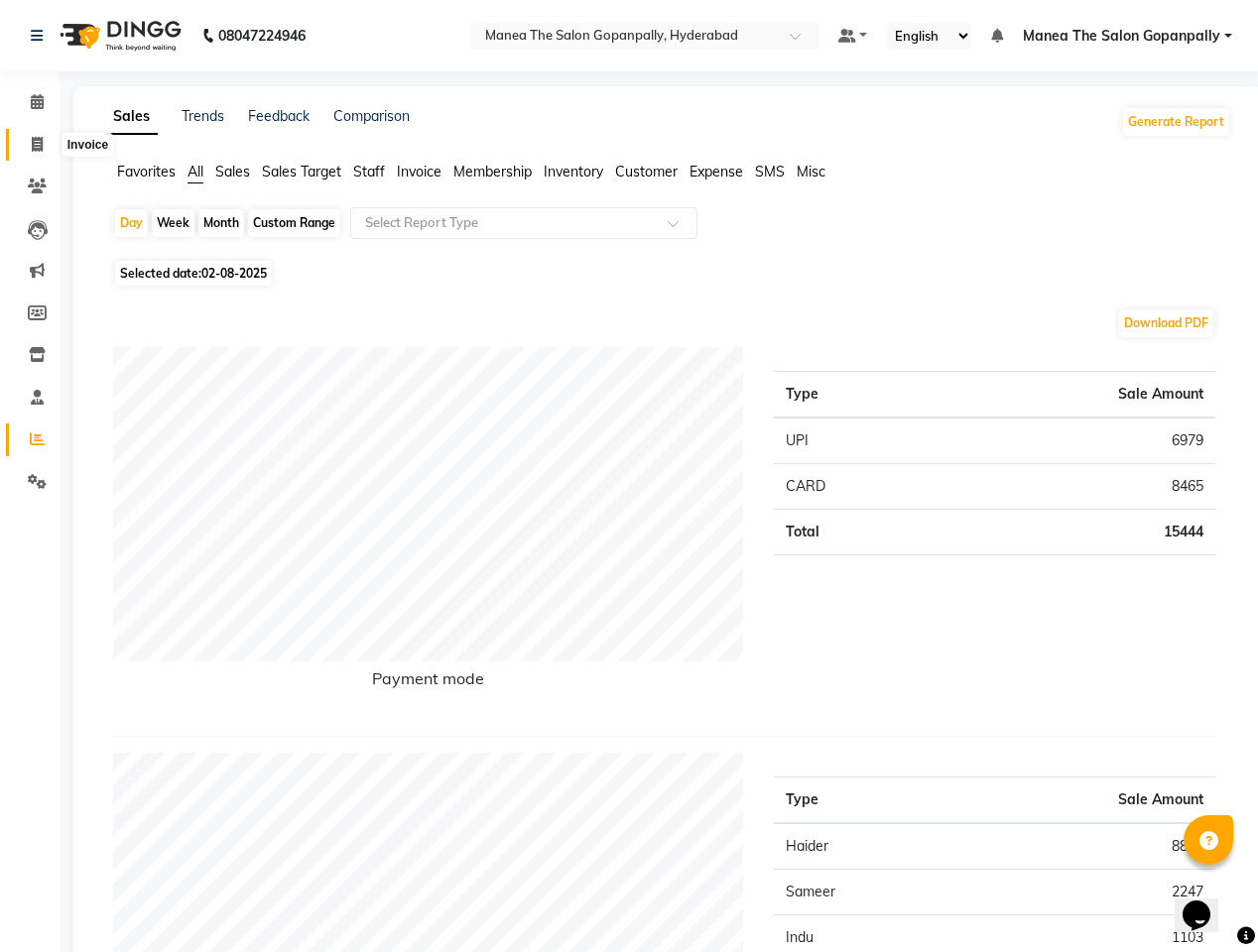 click 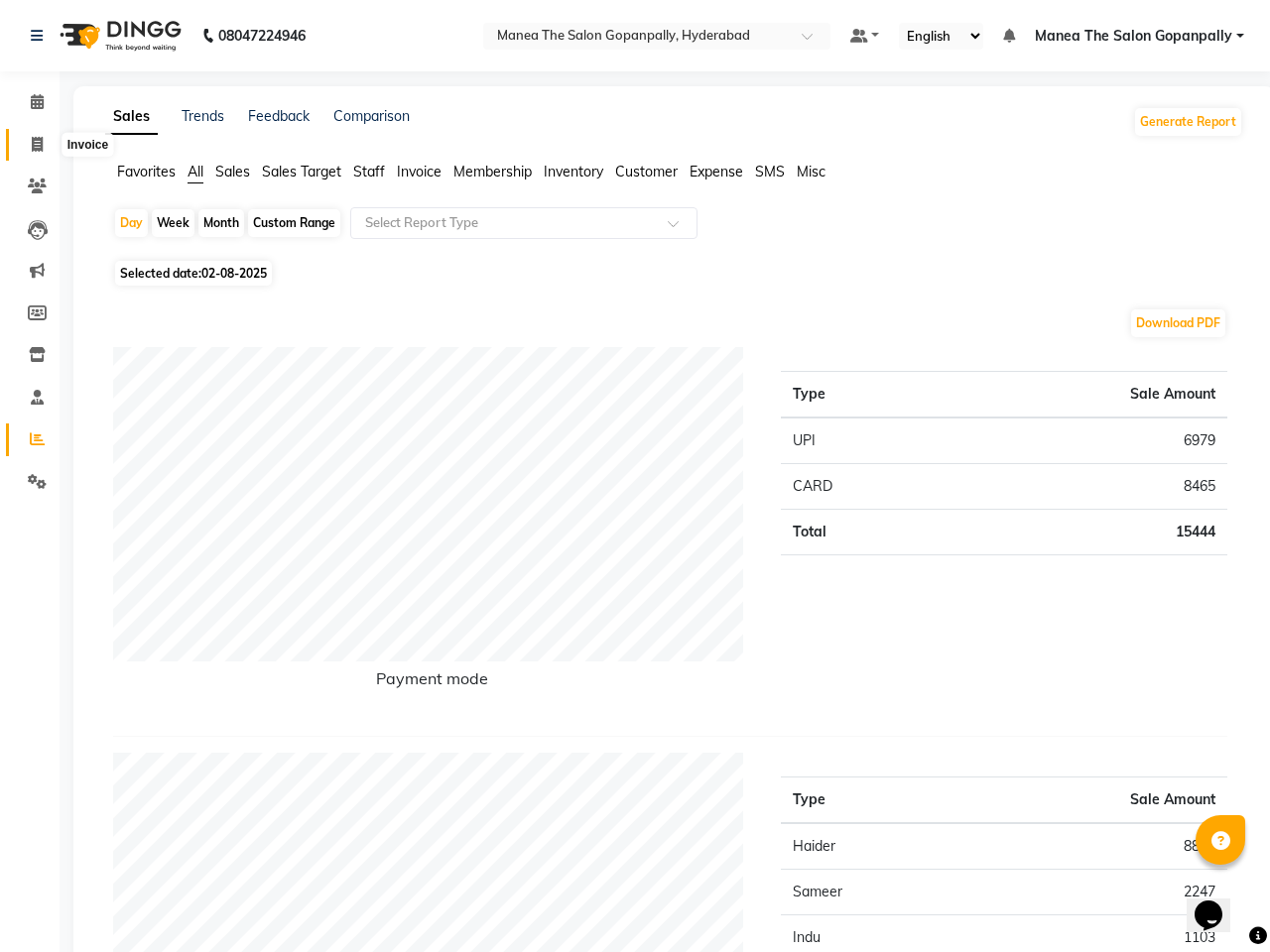 select on "service" 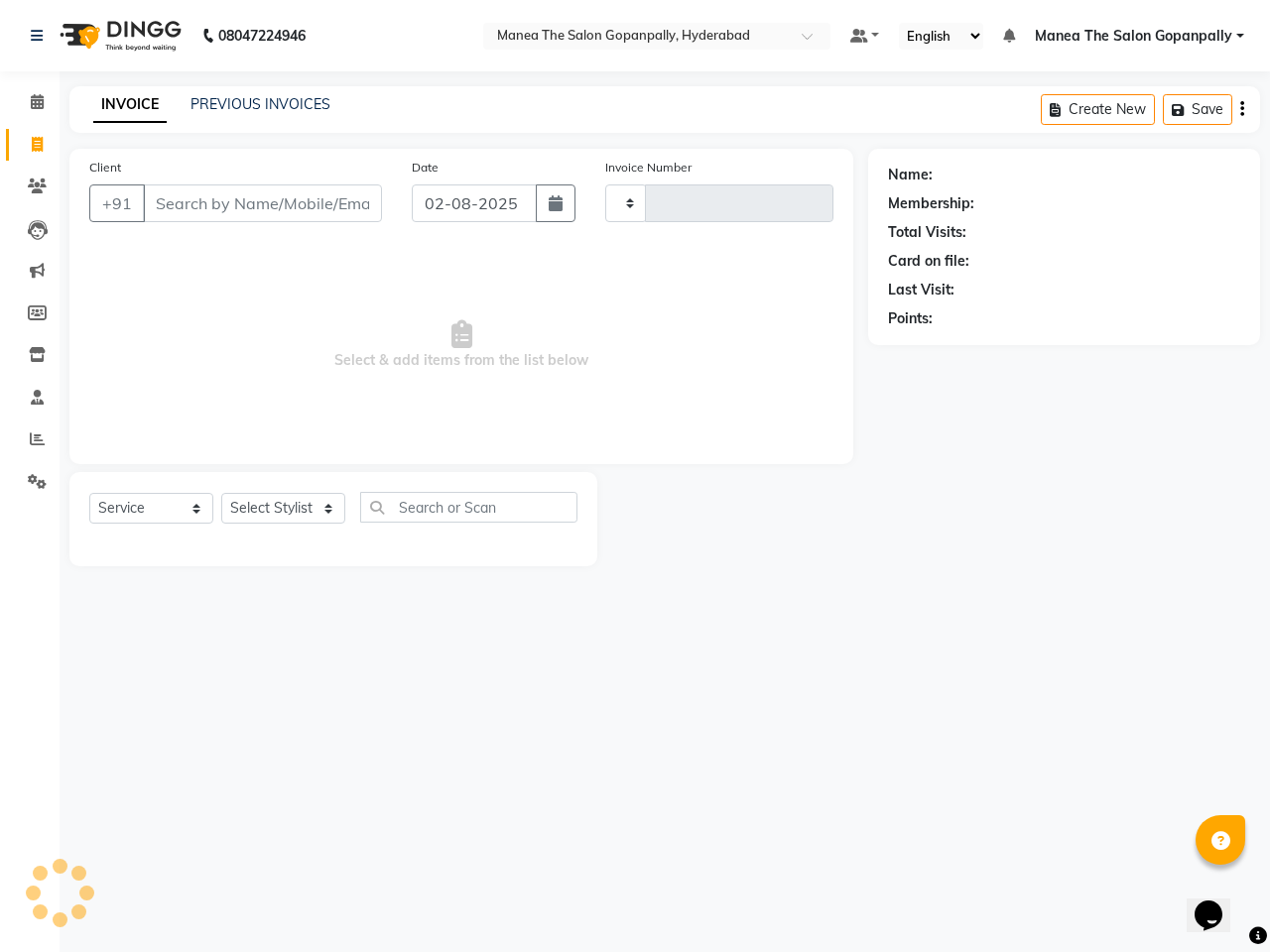 type 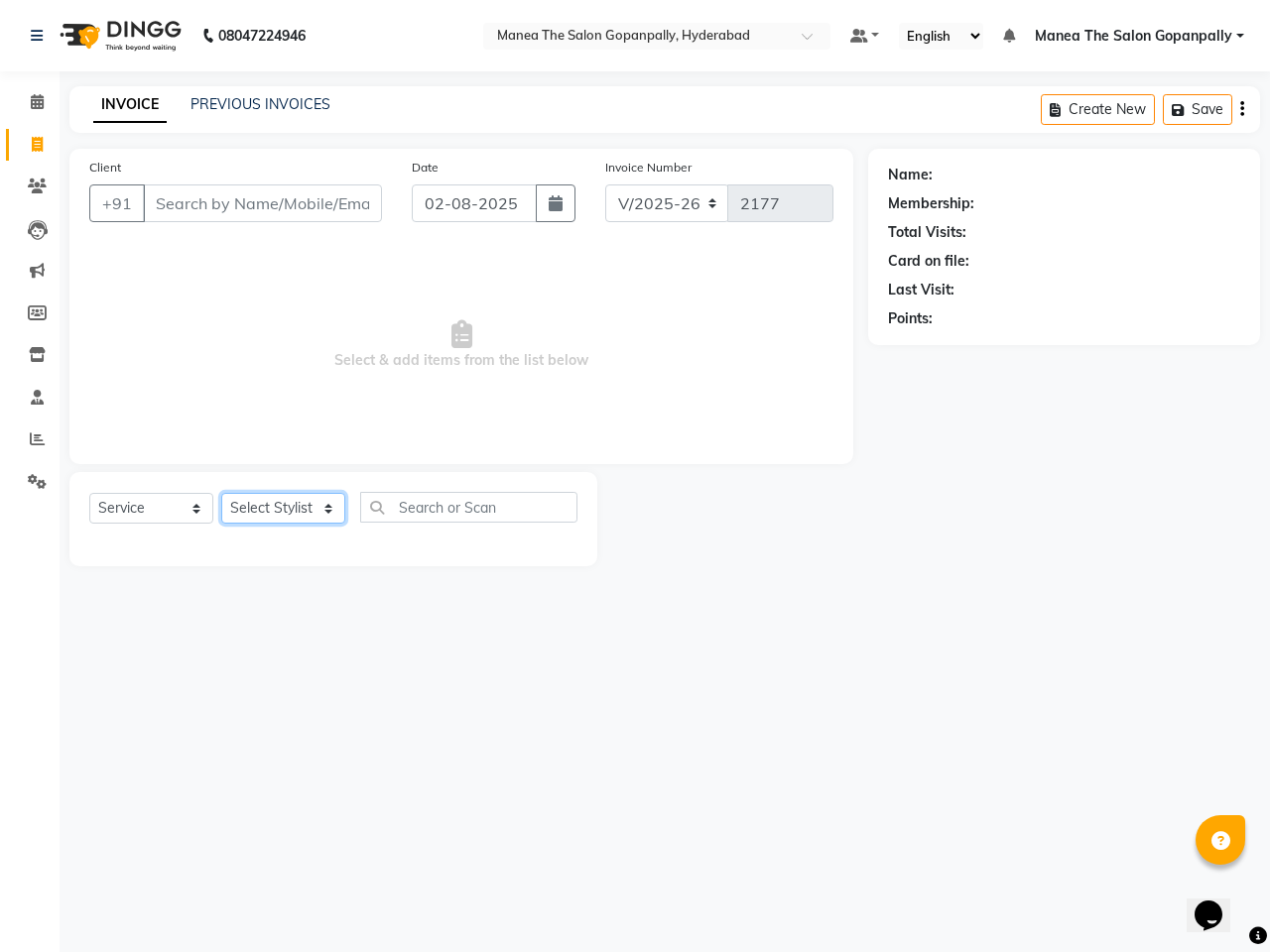 click on "Select Stylist Anand AVANTHI Haider  indu IRFAN keerthi rehan sameer saritha zubair" 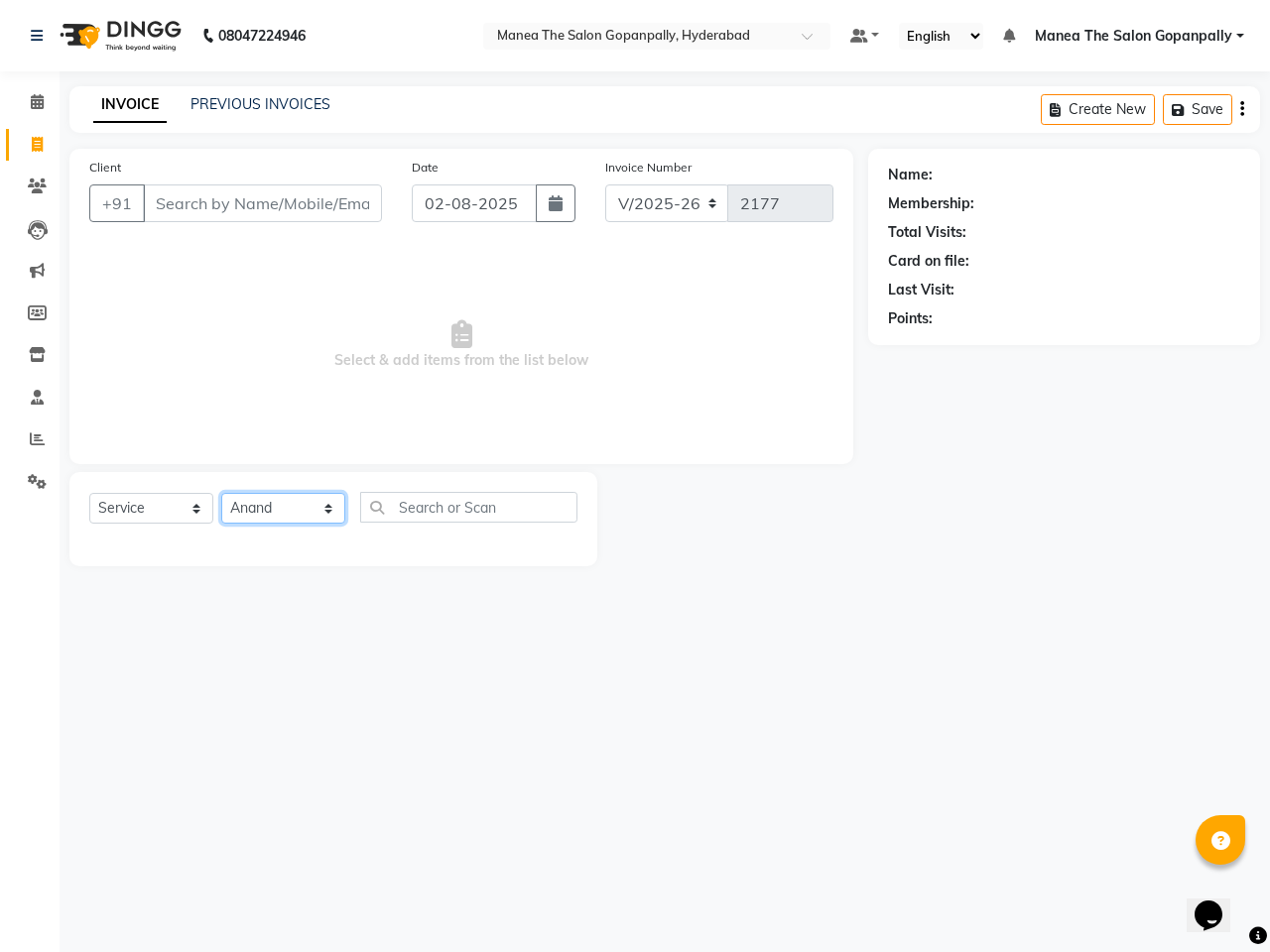 click on "Select Stylist Anand AVANTHI Haider  indu IRFAN keerthi rehan sameer saritha zubair" 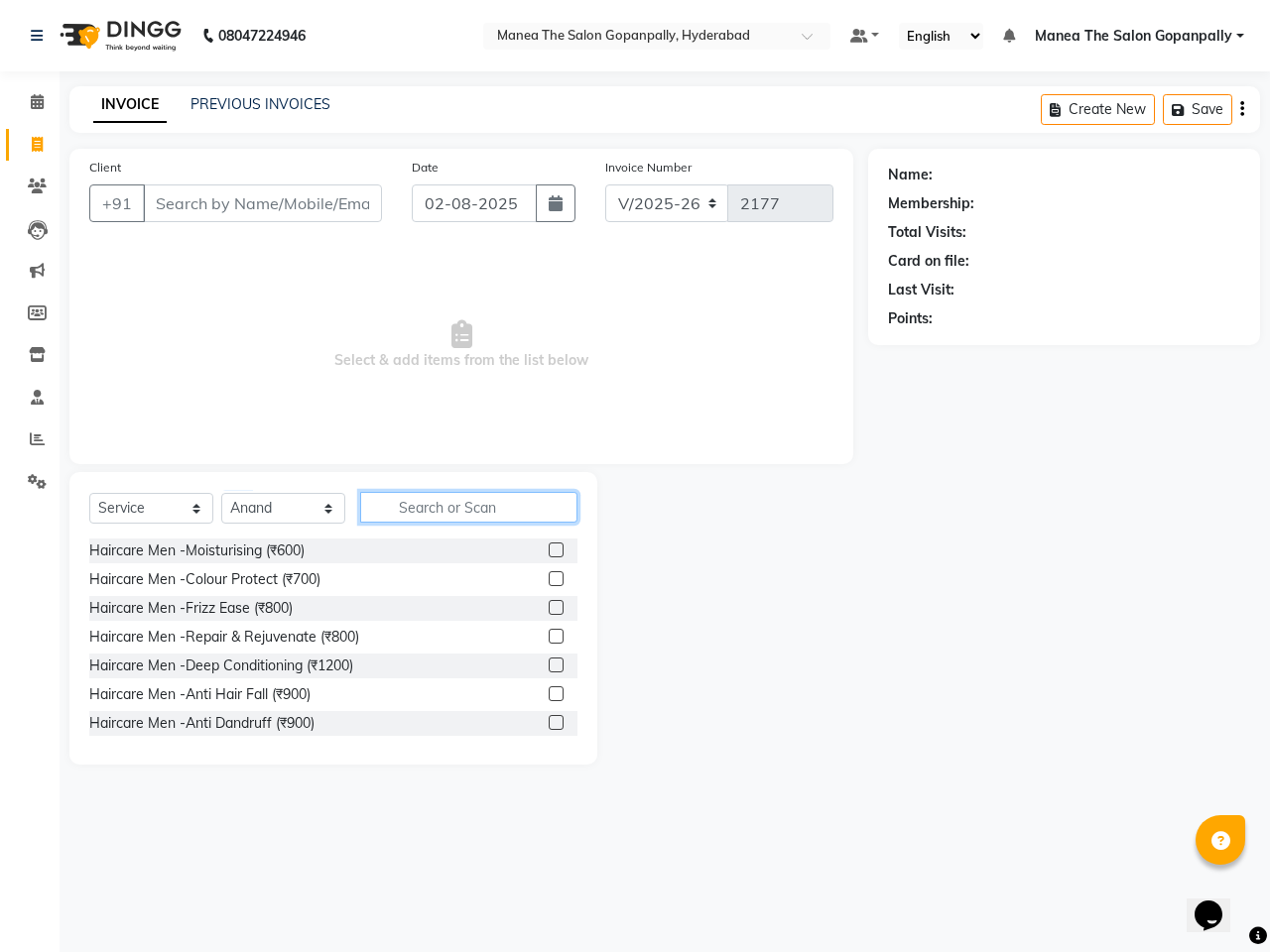 click 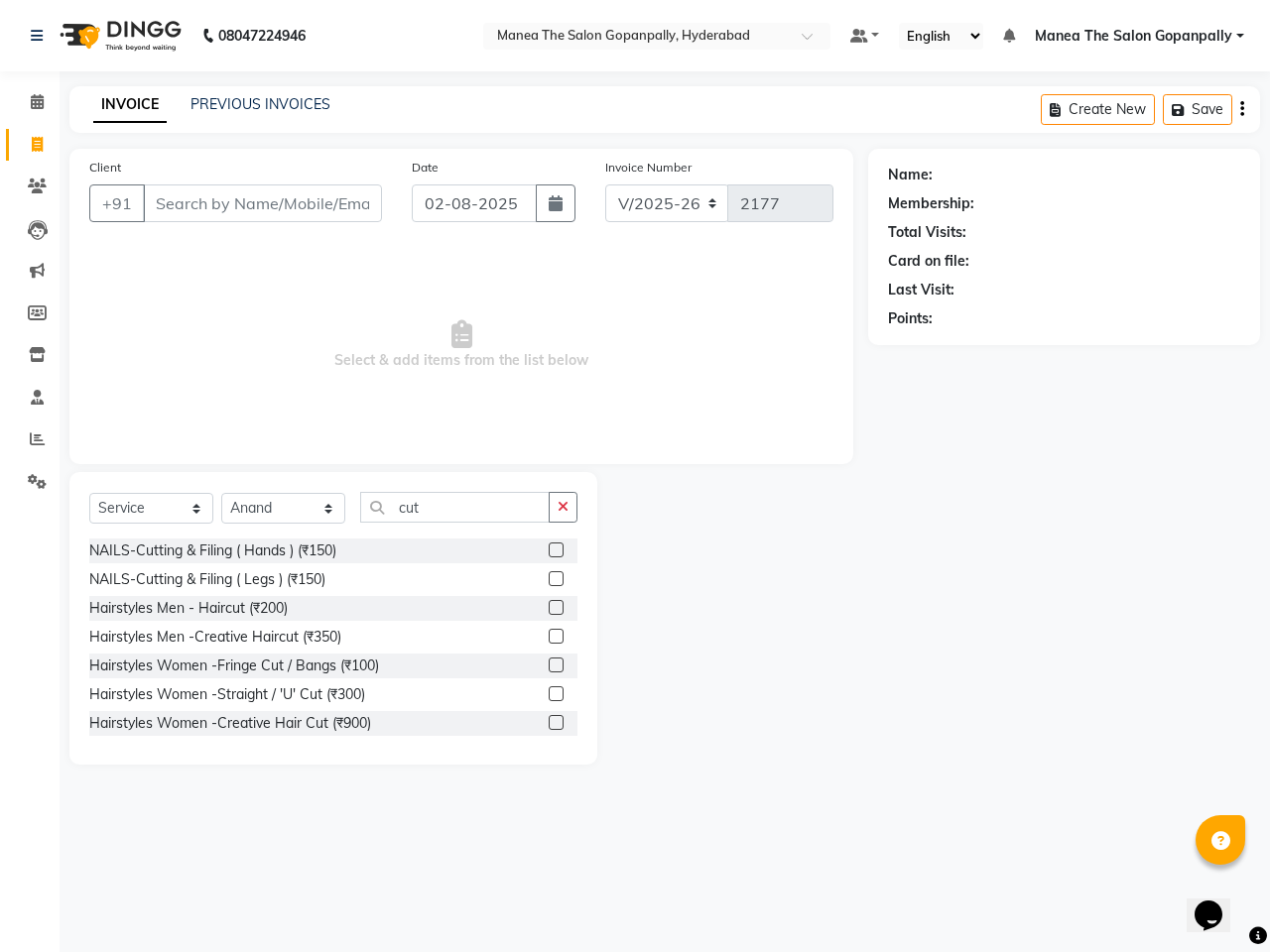 drag, startPoint x: 540, startPoint y: 607, endPoint x: 533, endPoint y: 587, distance: 21.18962 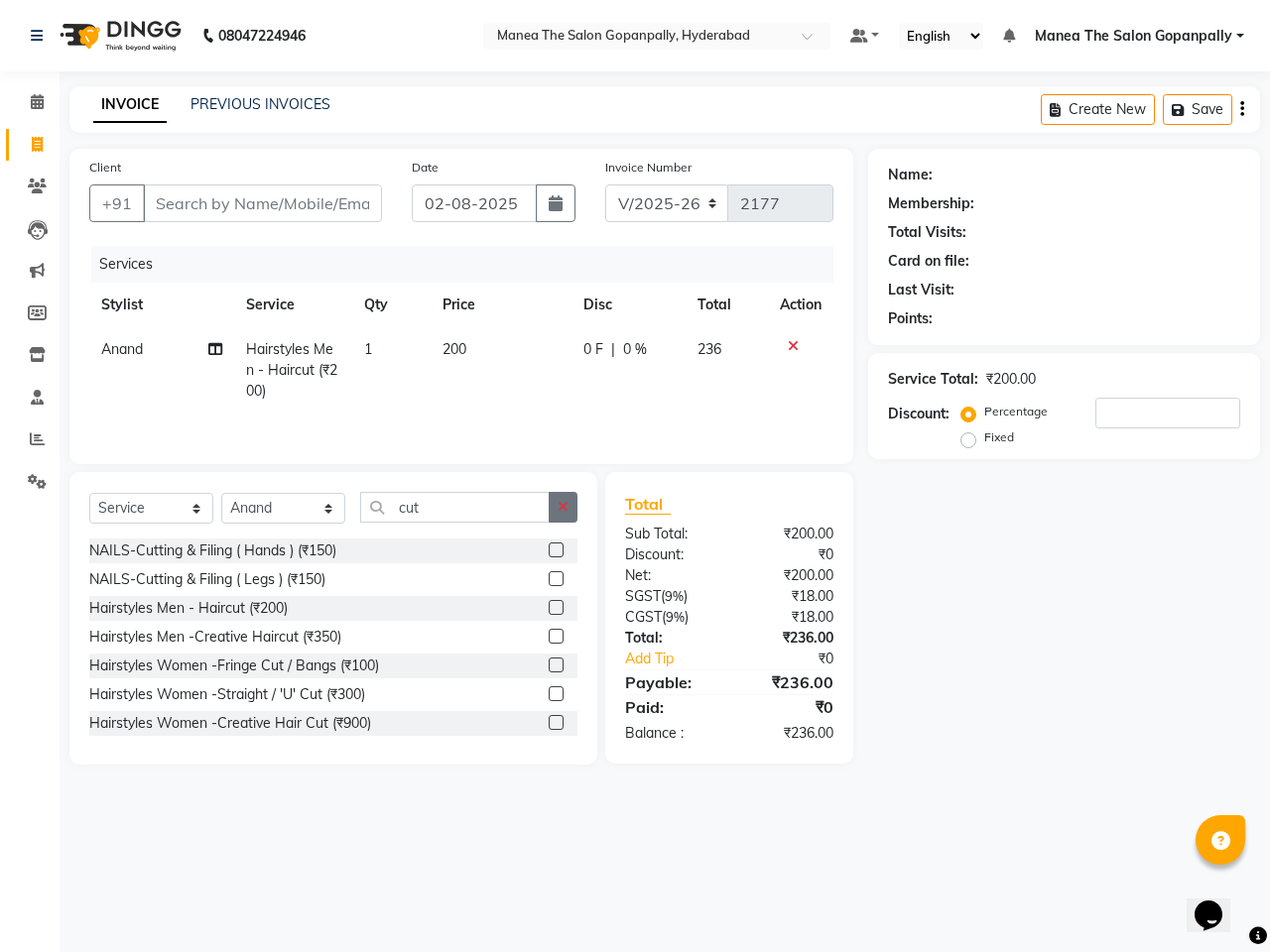 click 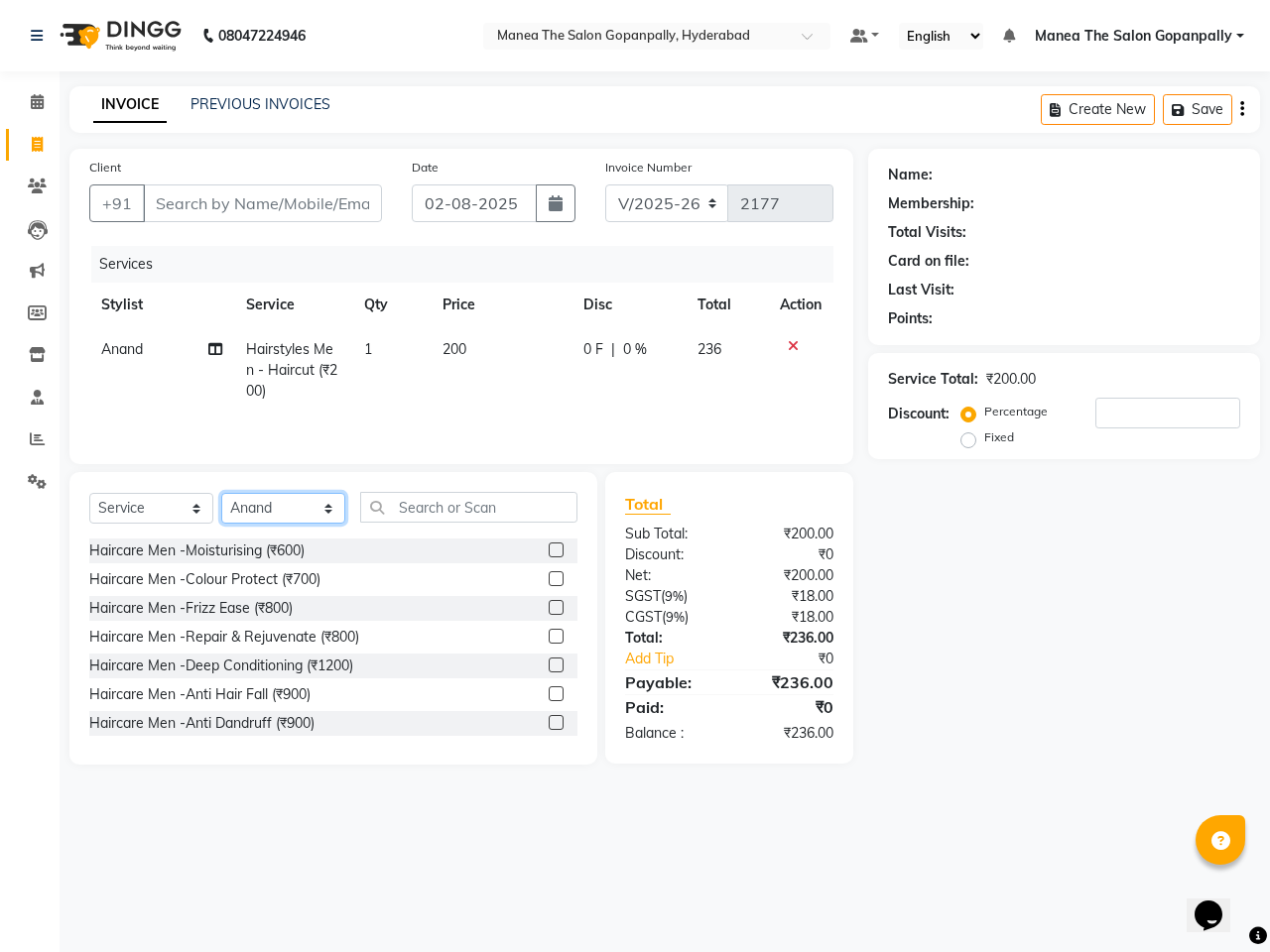 click on "Select Stylist Anand AVANTHI Haider  indu IRFAN keerthi rehan sameer saritha zubair" 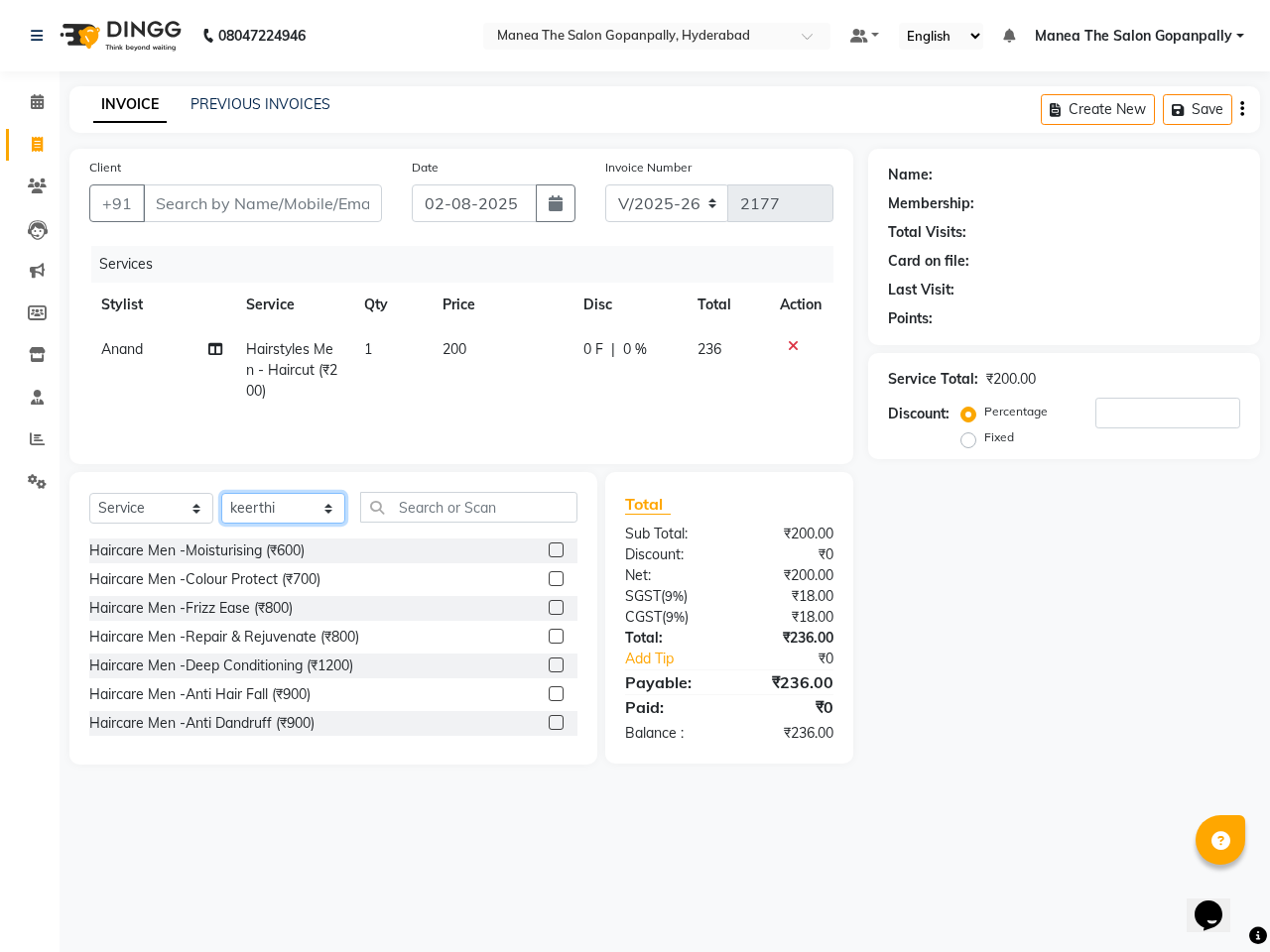 click on "Select Stylist Anand AVANTHI Haider  indu IRFAN keerthi rehan sameer saritha zubair" 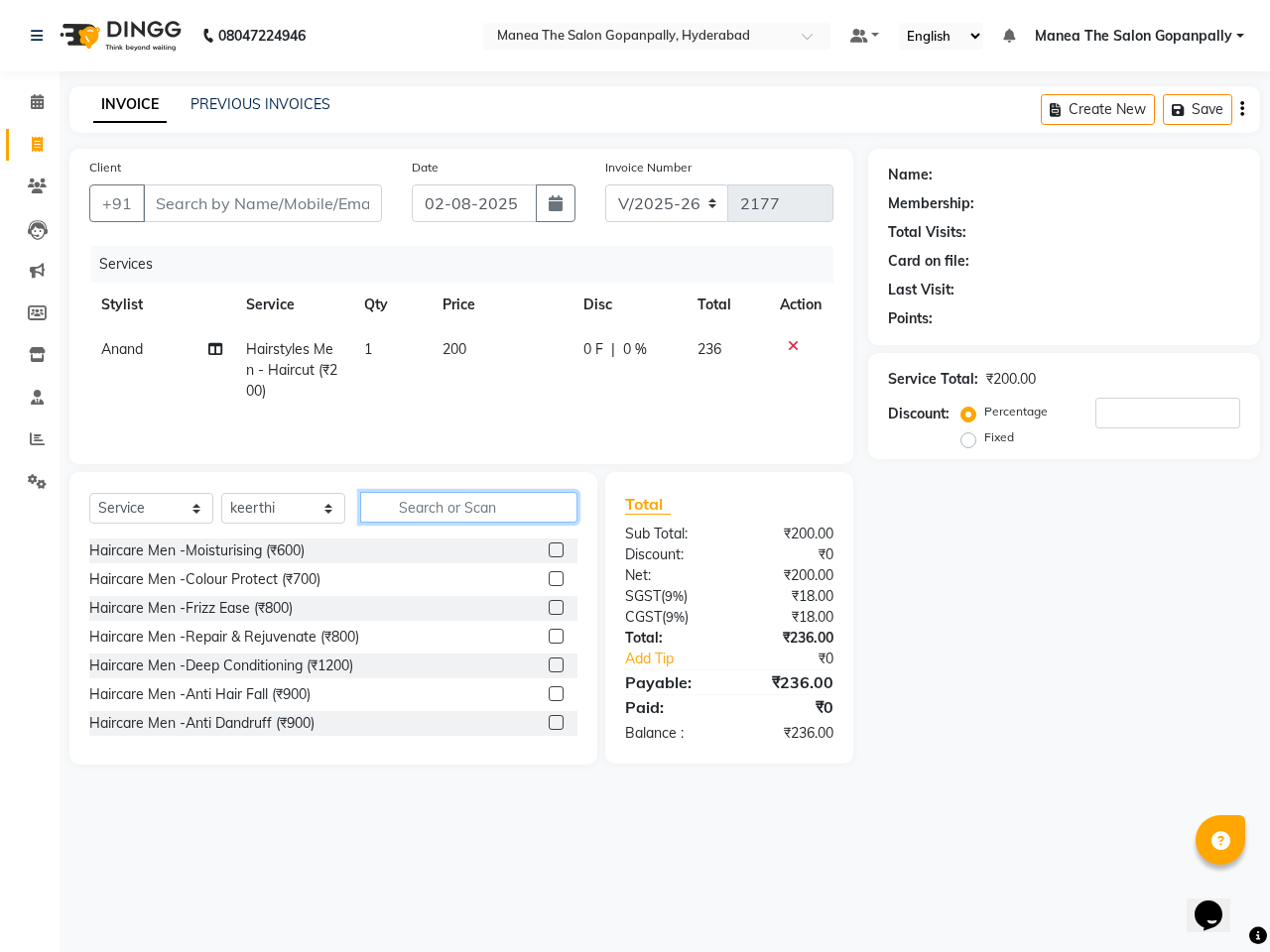 click 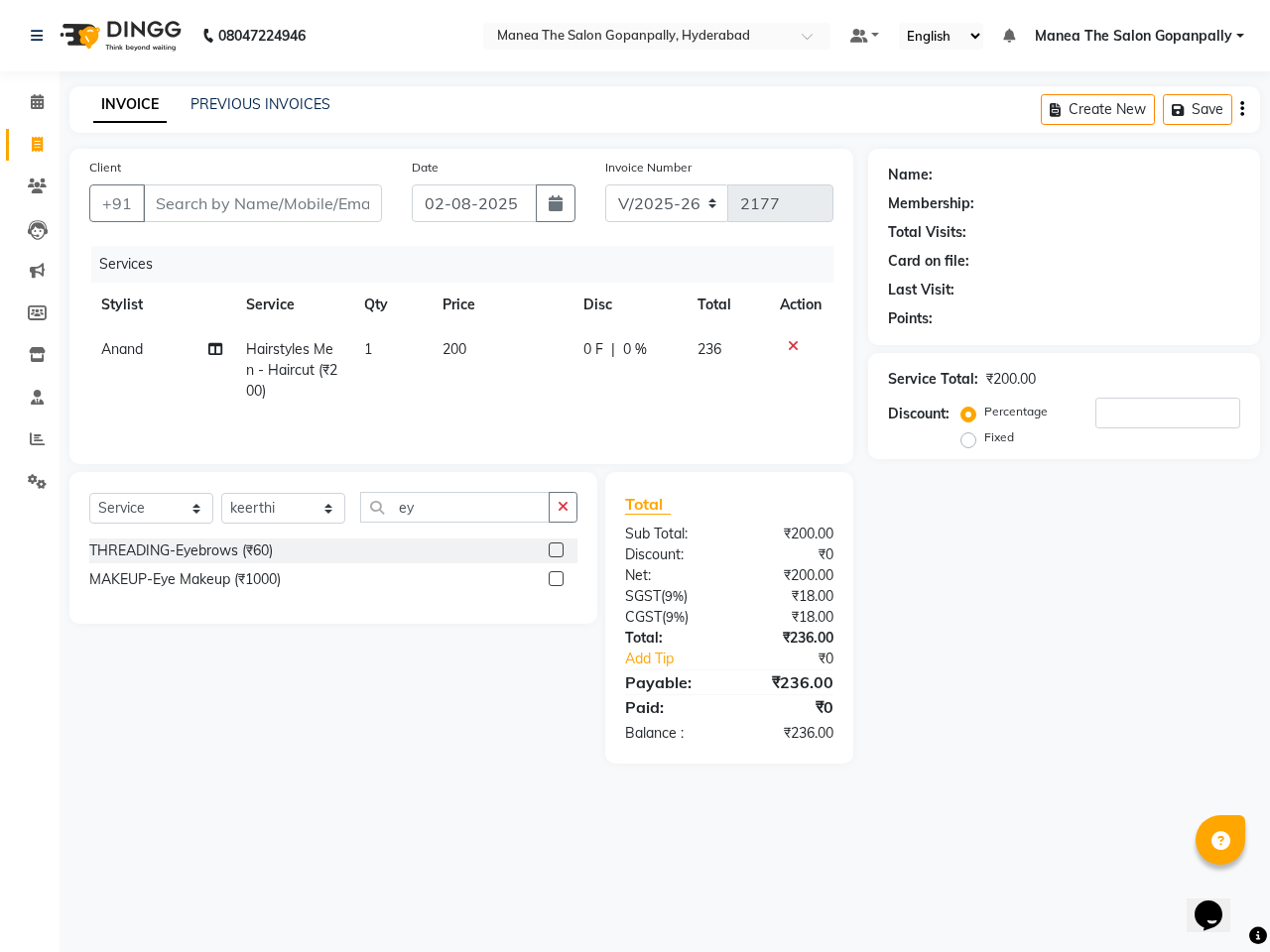click 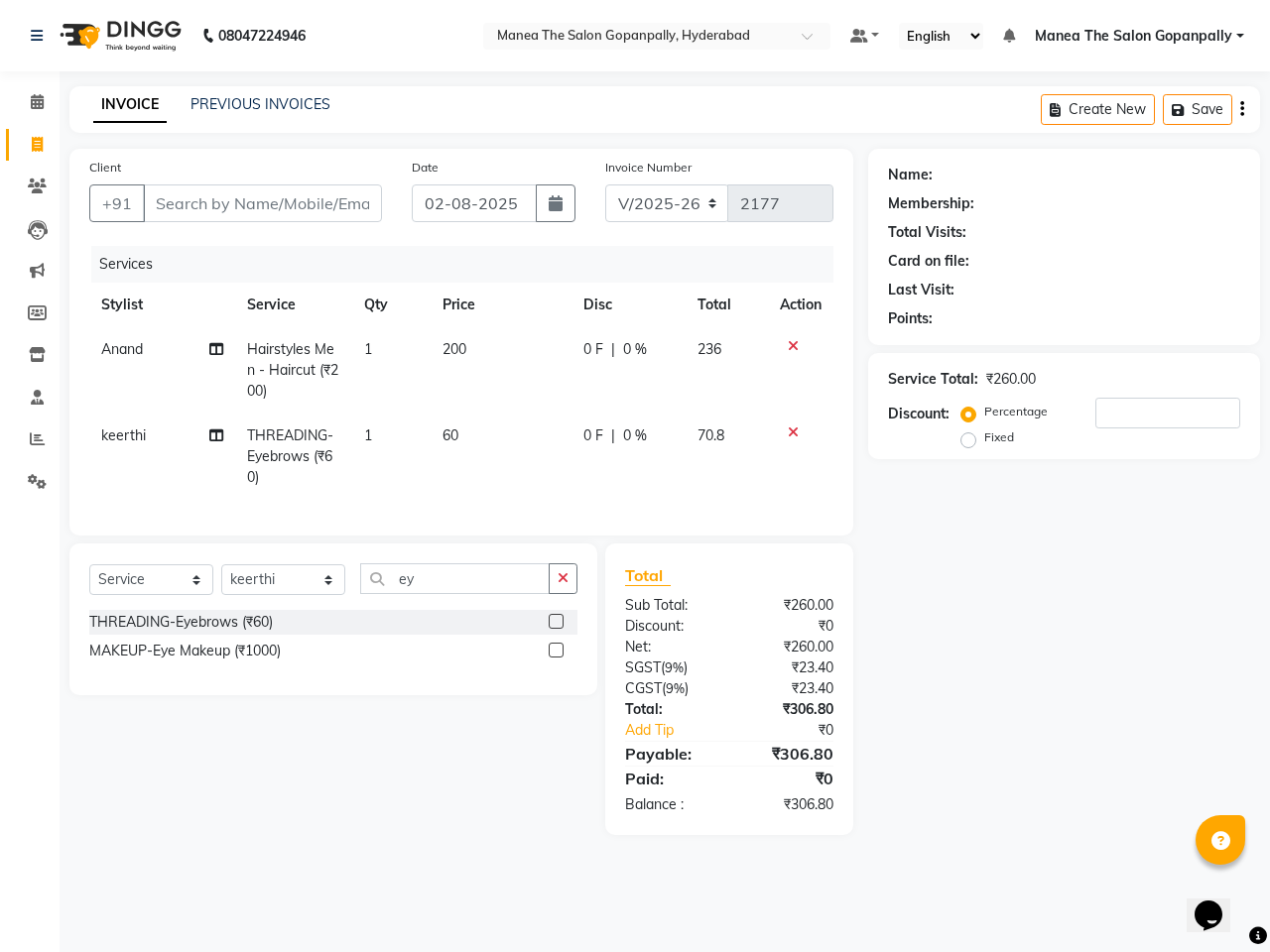 click 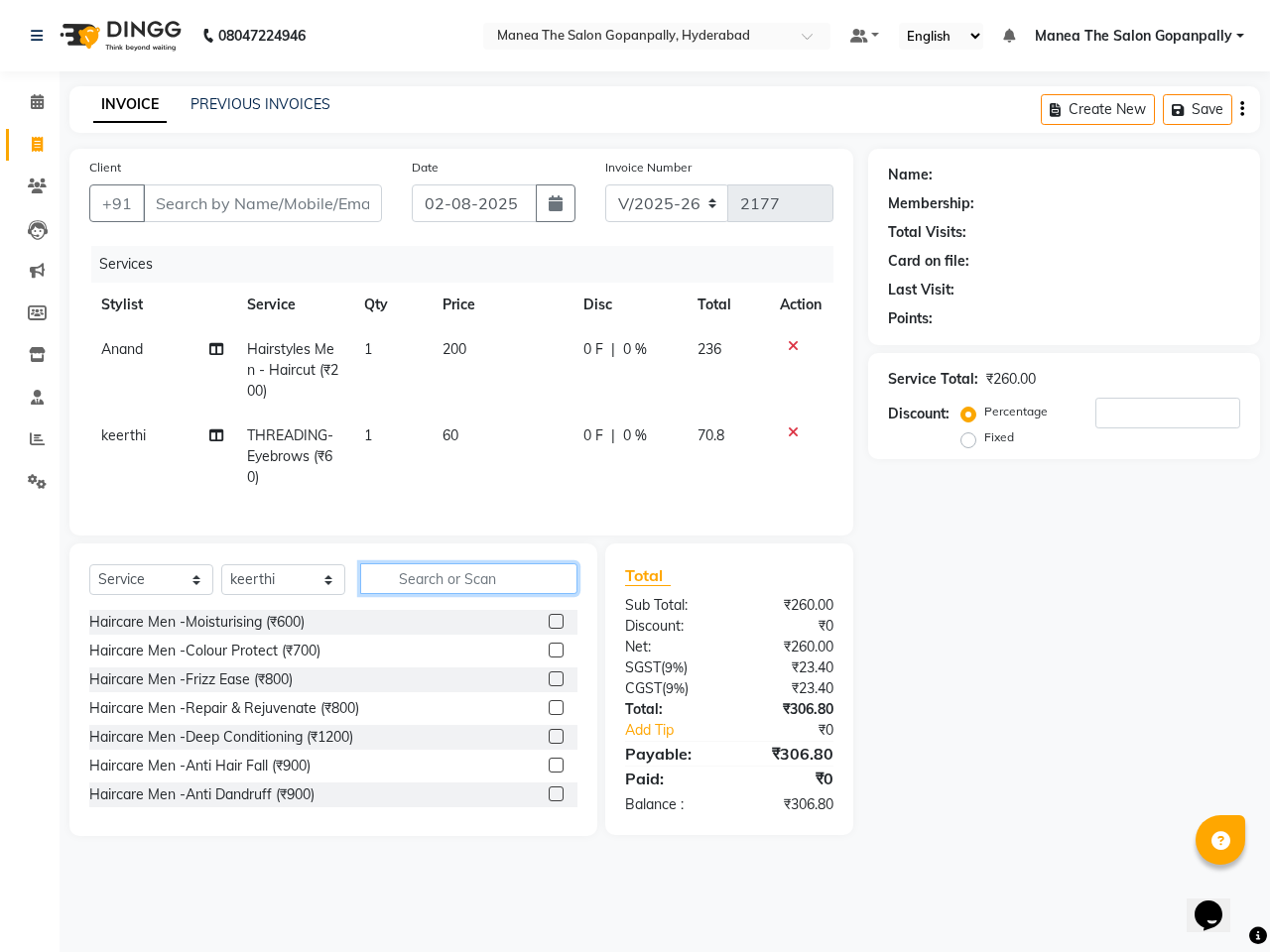 click 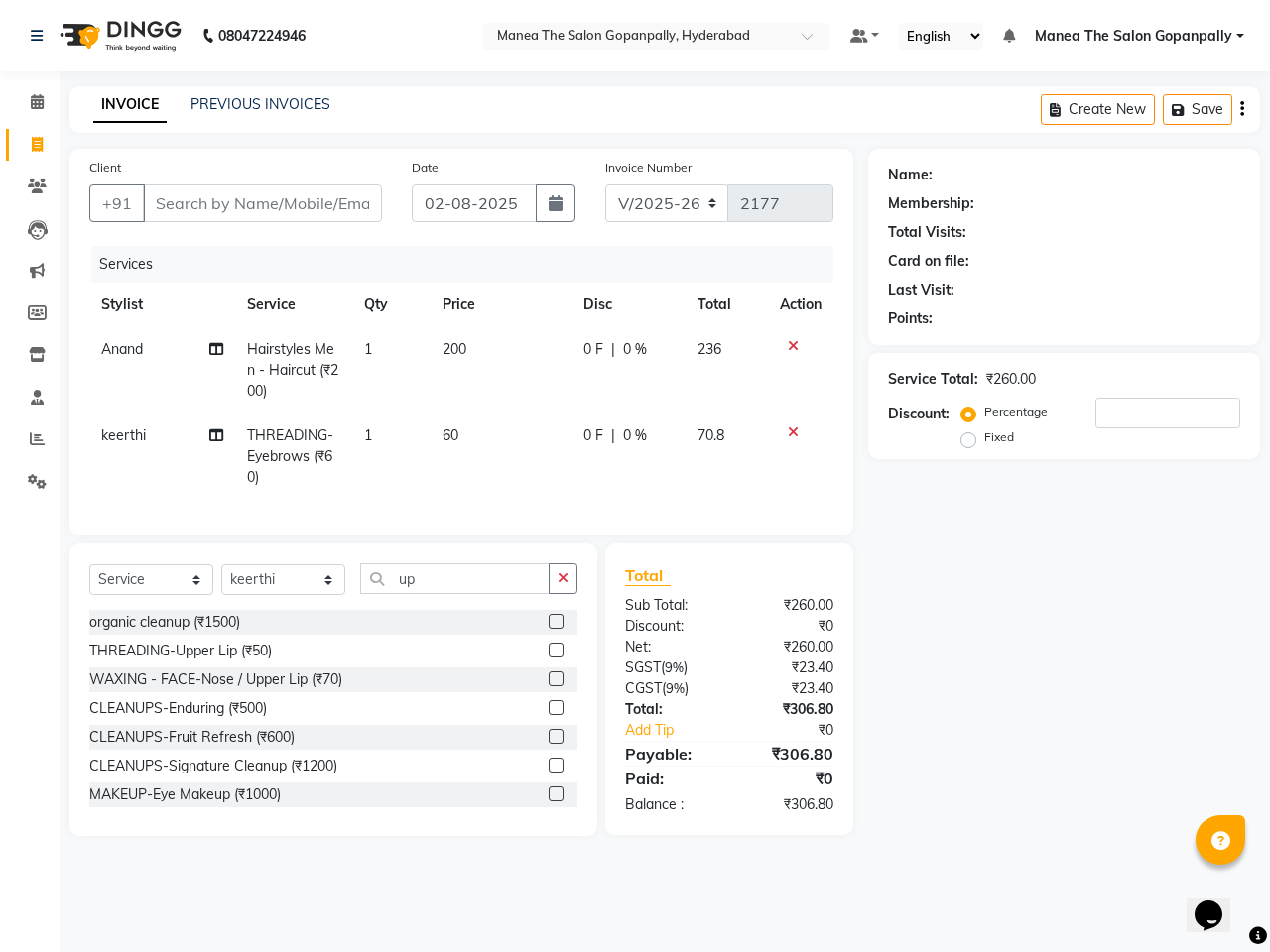 click 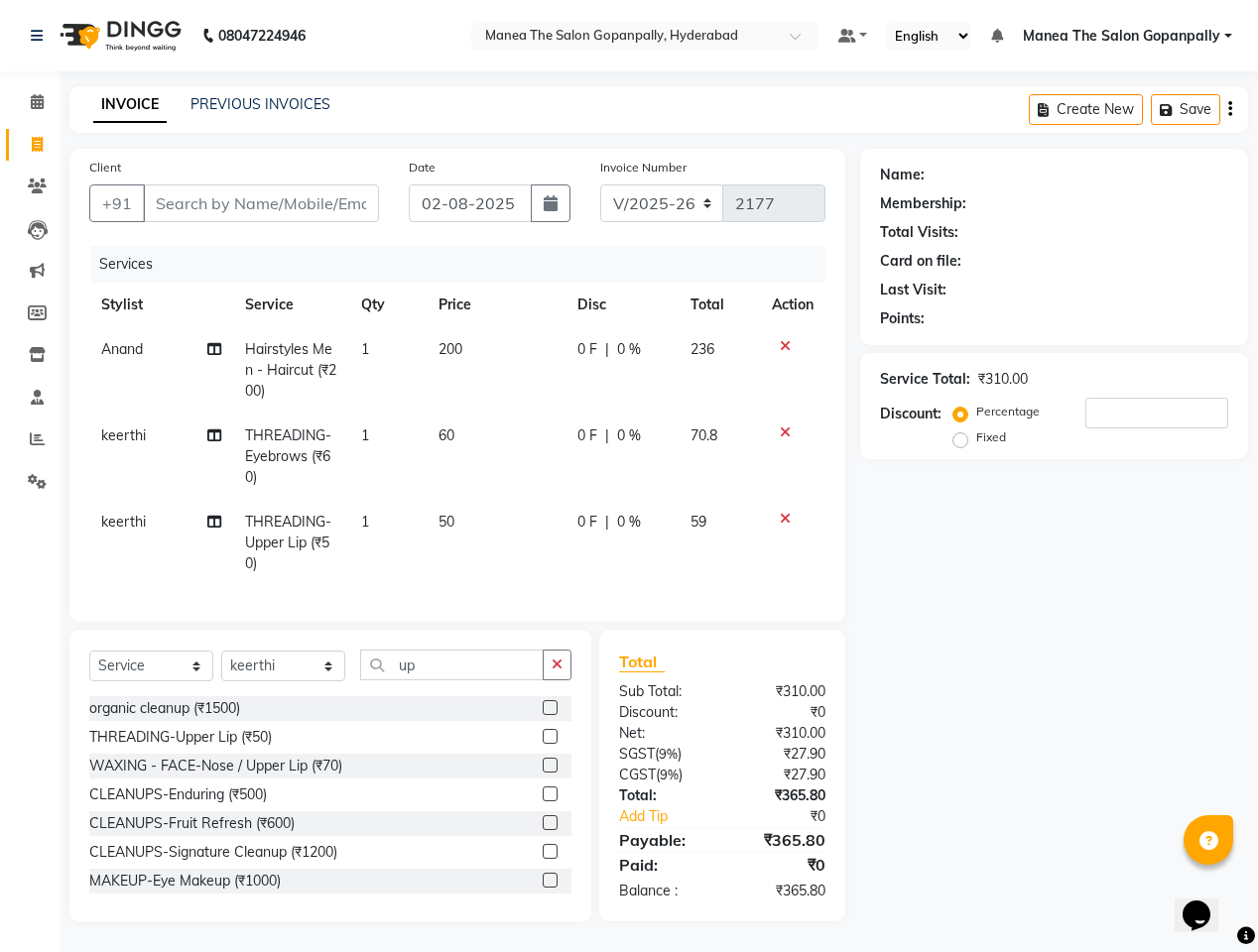 scroll, scrollTop: 12, scrollLeft: 0, axis: vertical 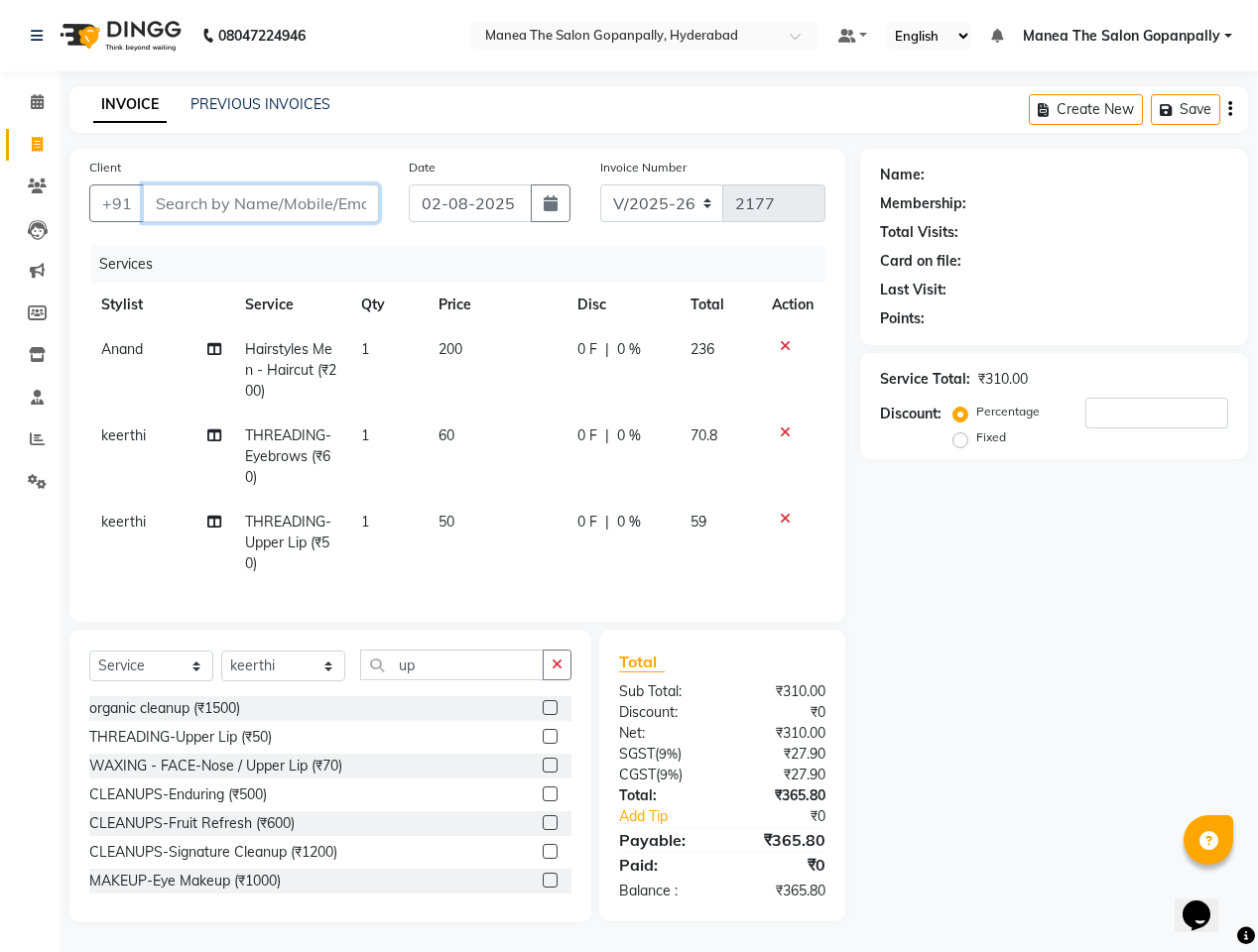 click on "Client" at bounding box center (261, 203) 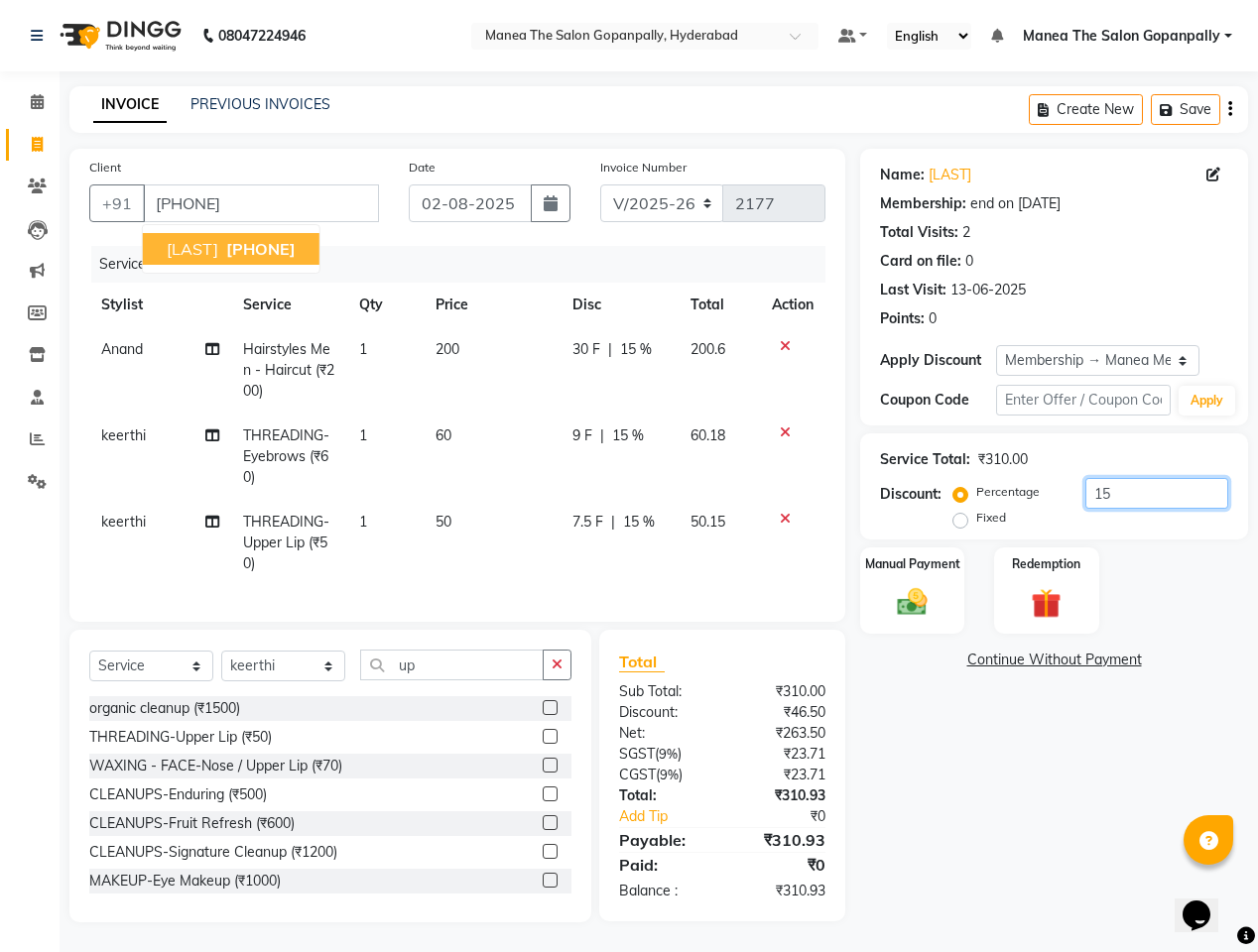 click on "15" 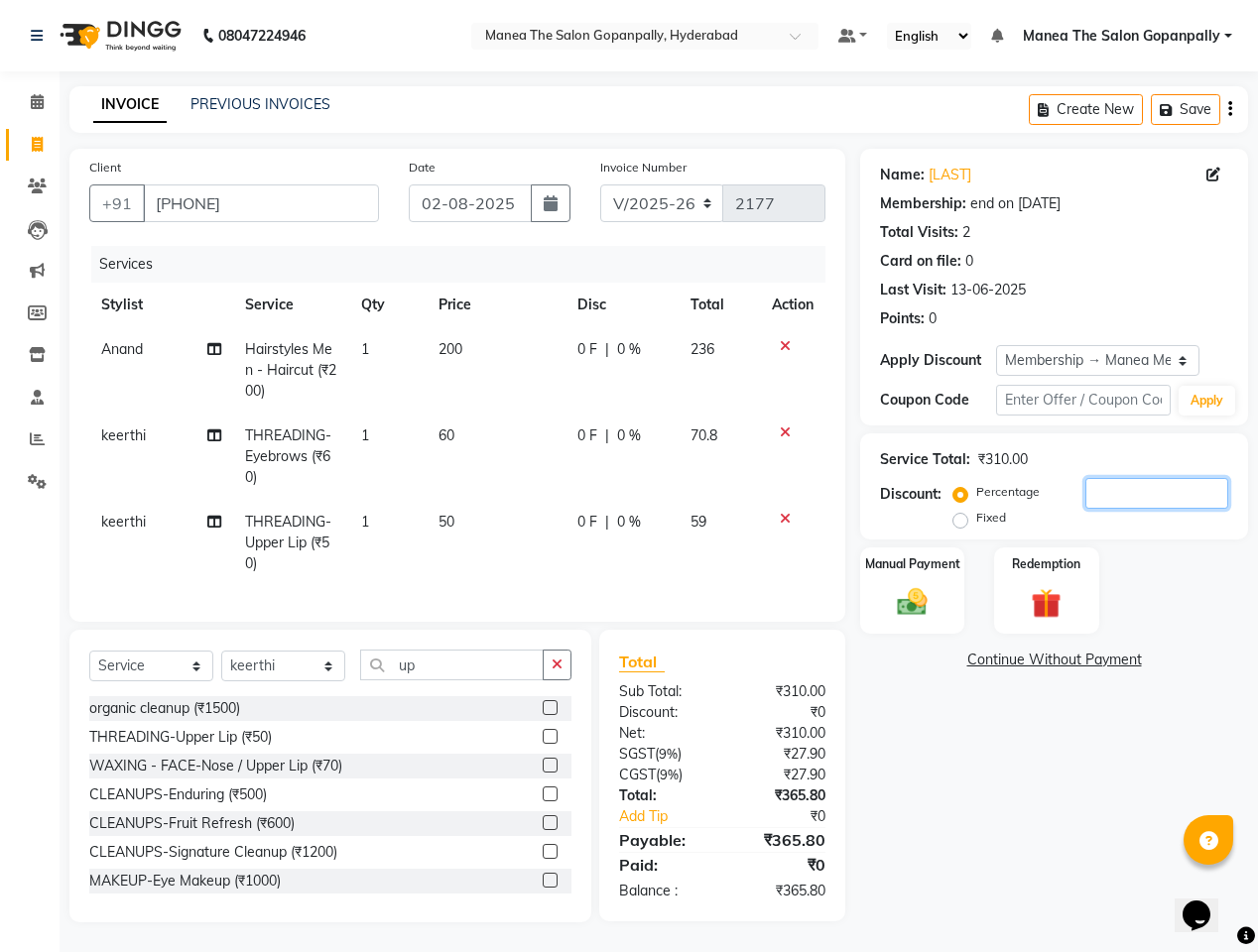 scroll, scrollTop: 12, scrollLeft: 0, axis: vertical 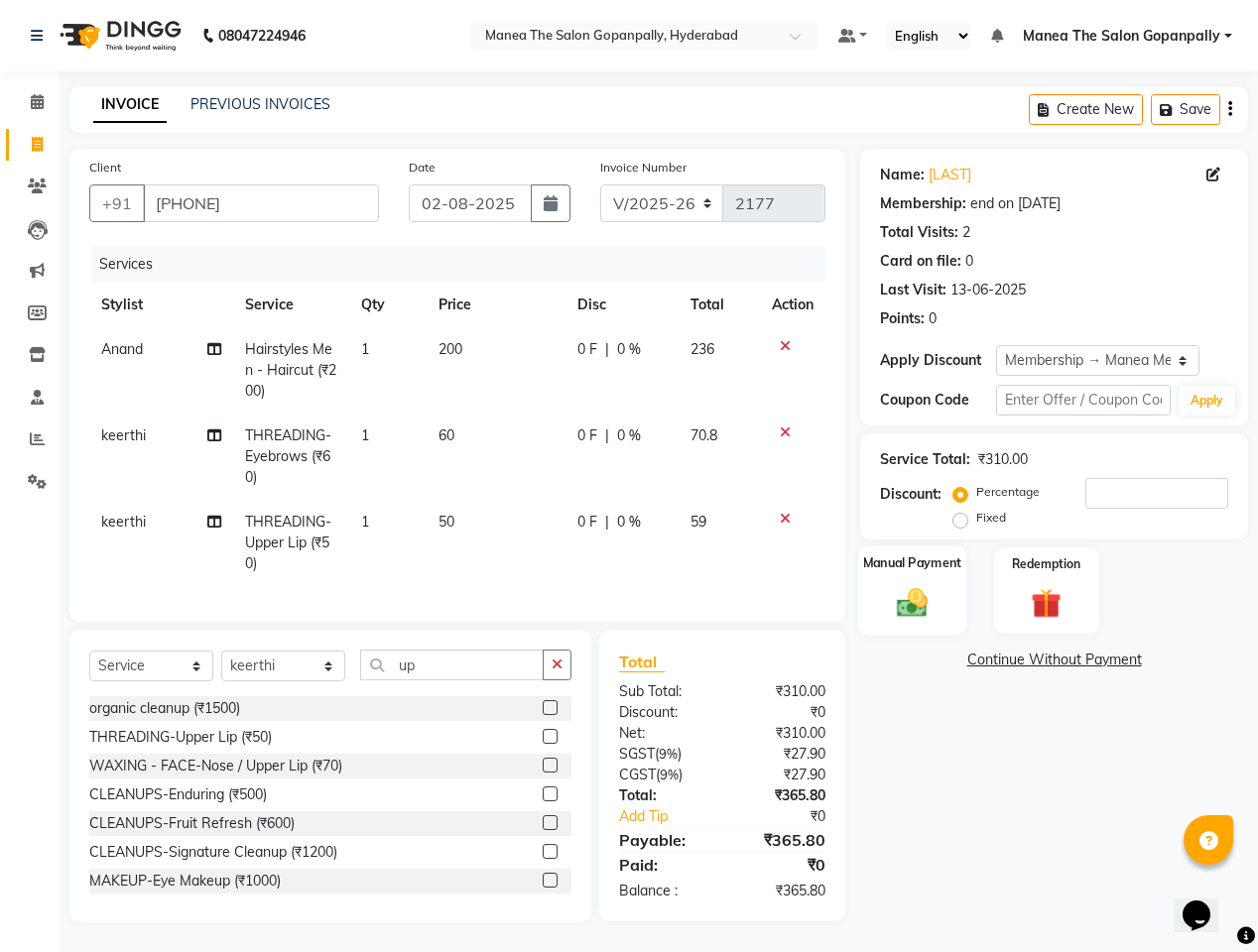 click on "Manual Payment" 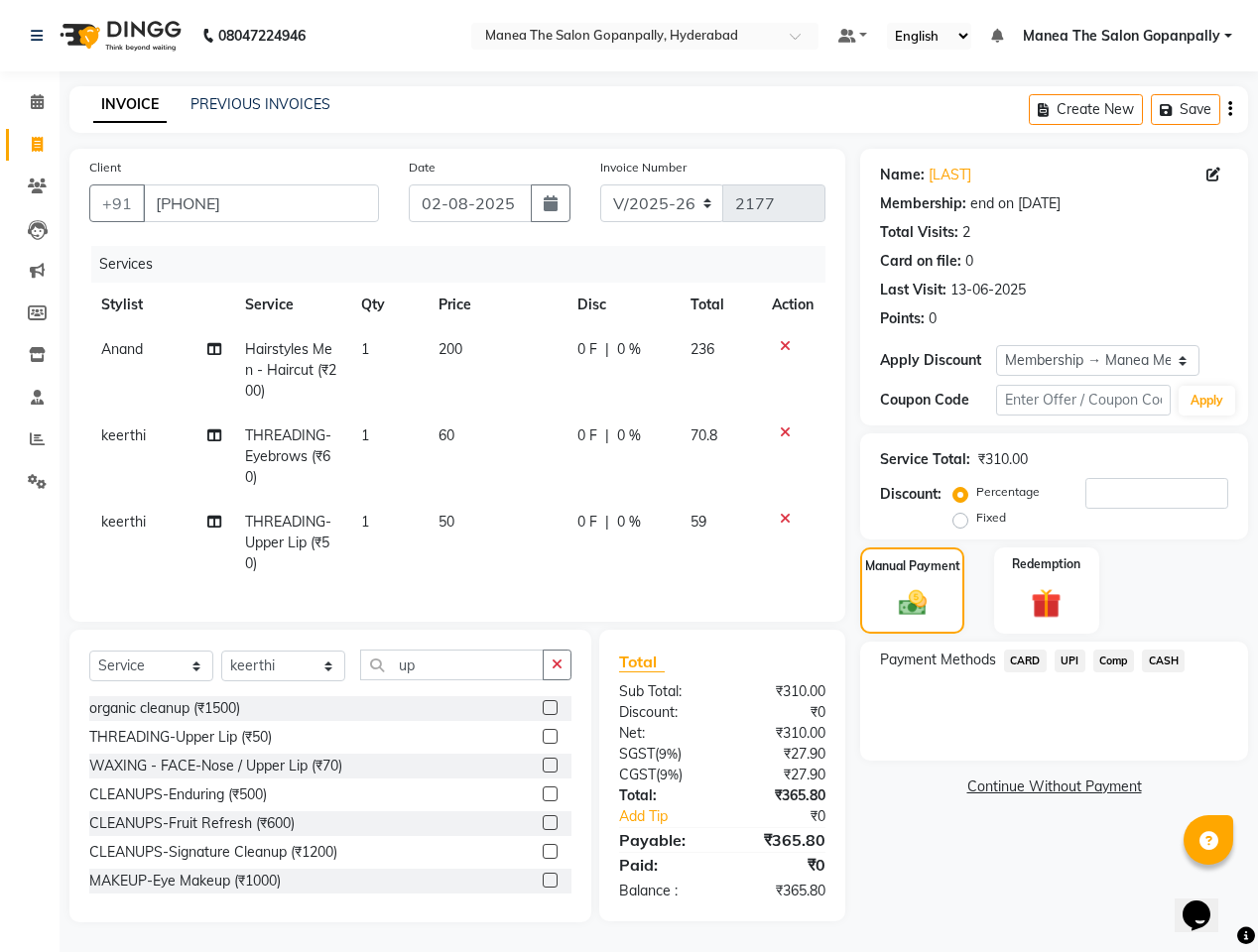 click on "UPI" 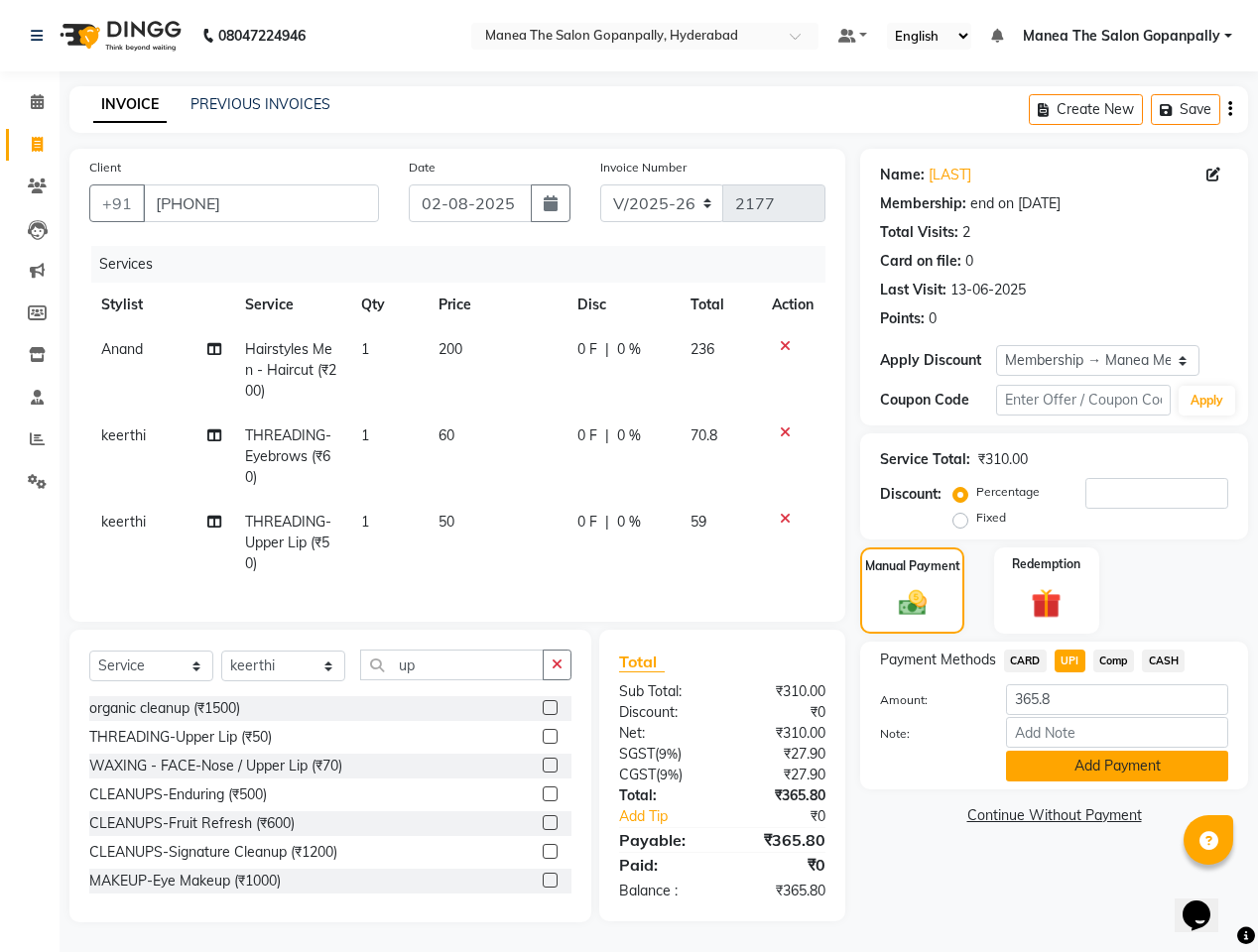 click on "Add Payment" 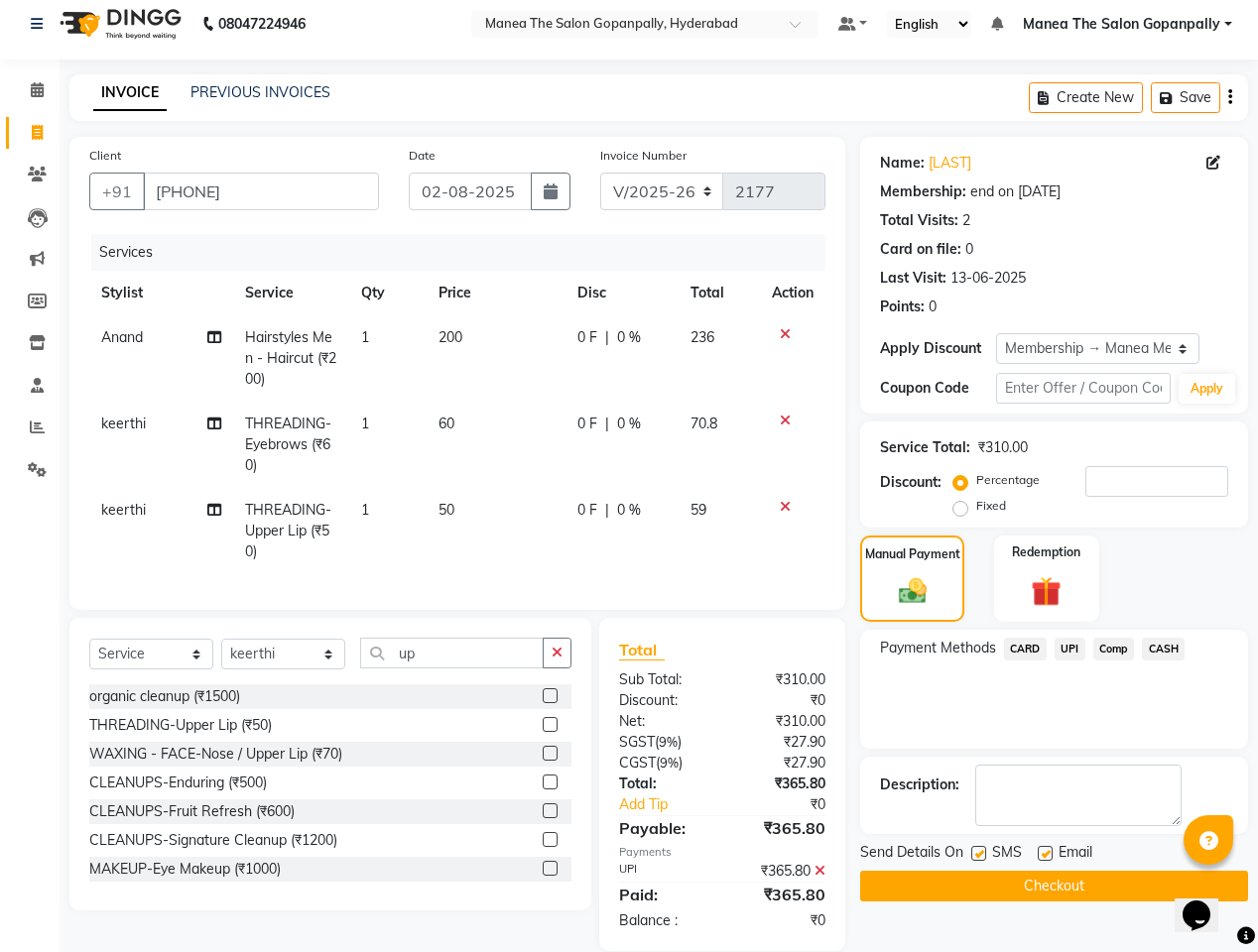 click 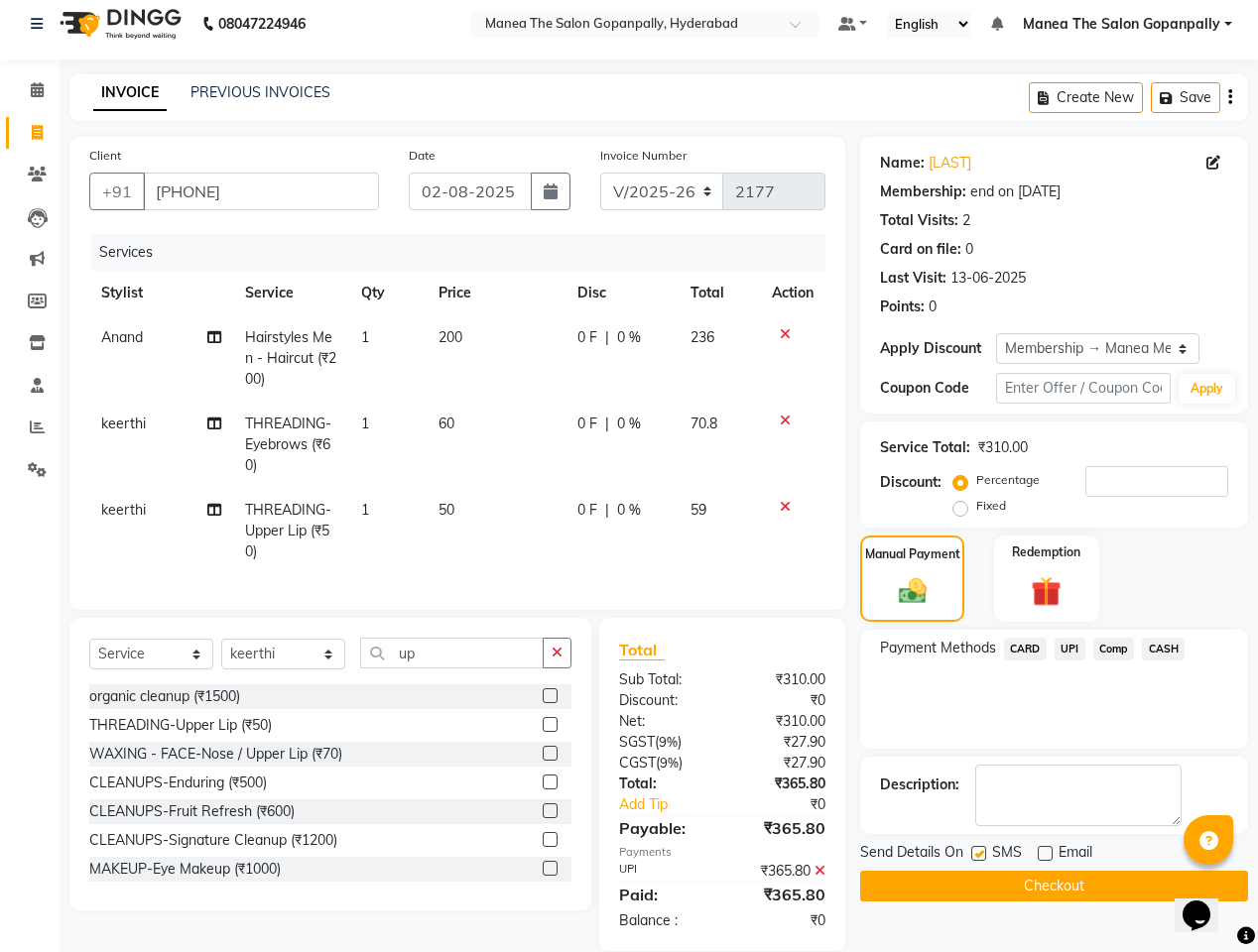 click on "Checkout" 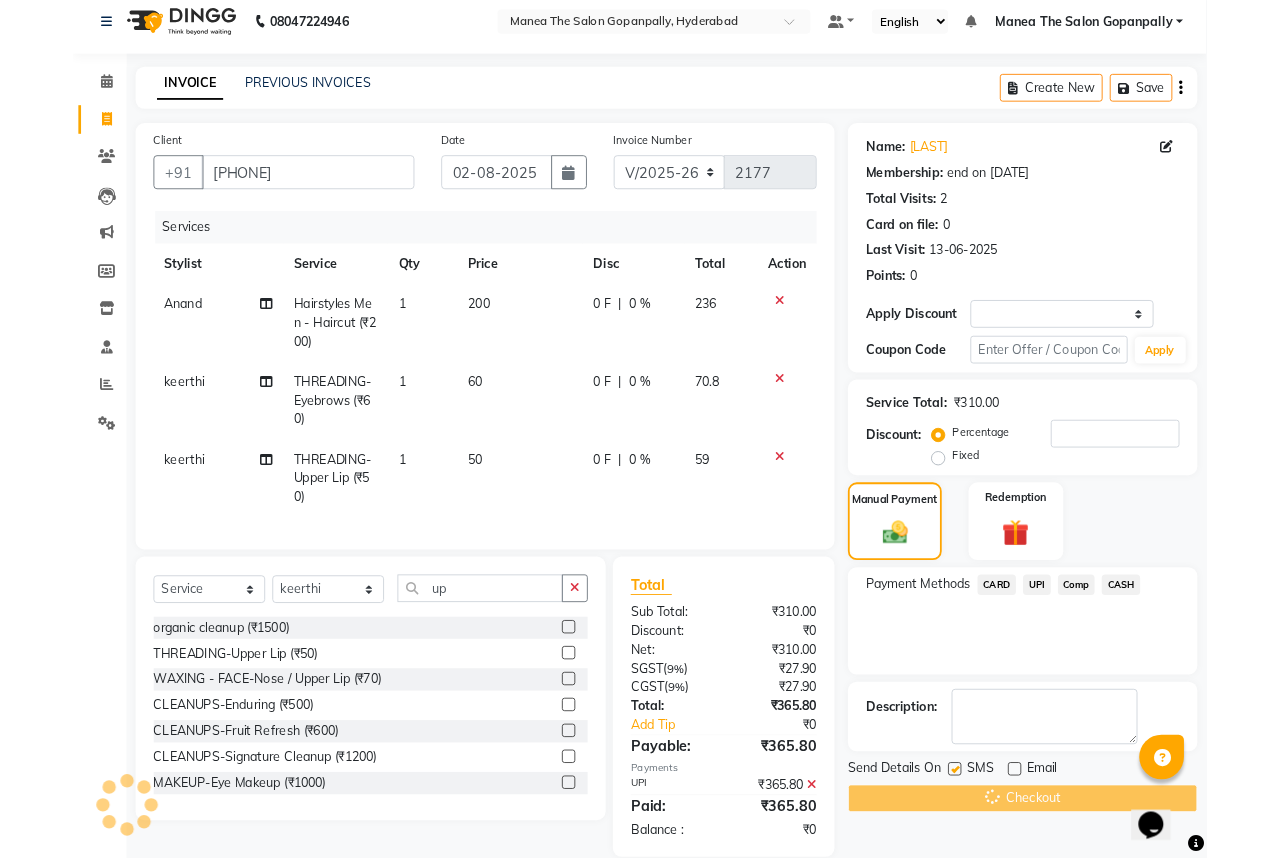 scroll, scrollTop: 0, scrollLeft: 0, axis: both 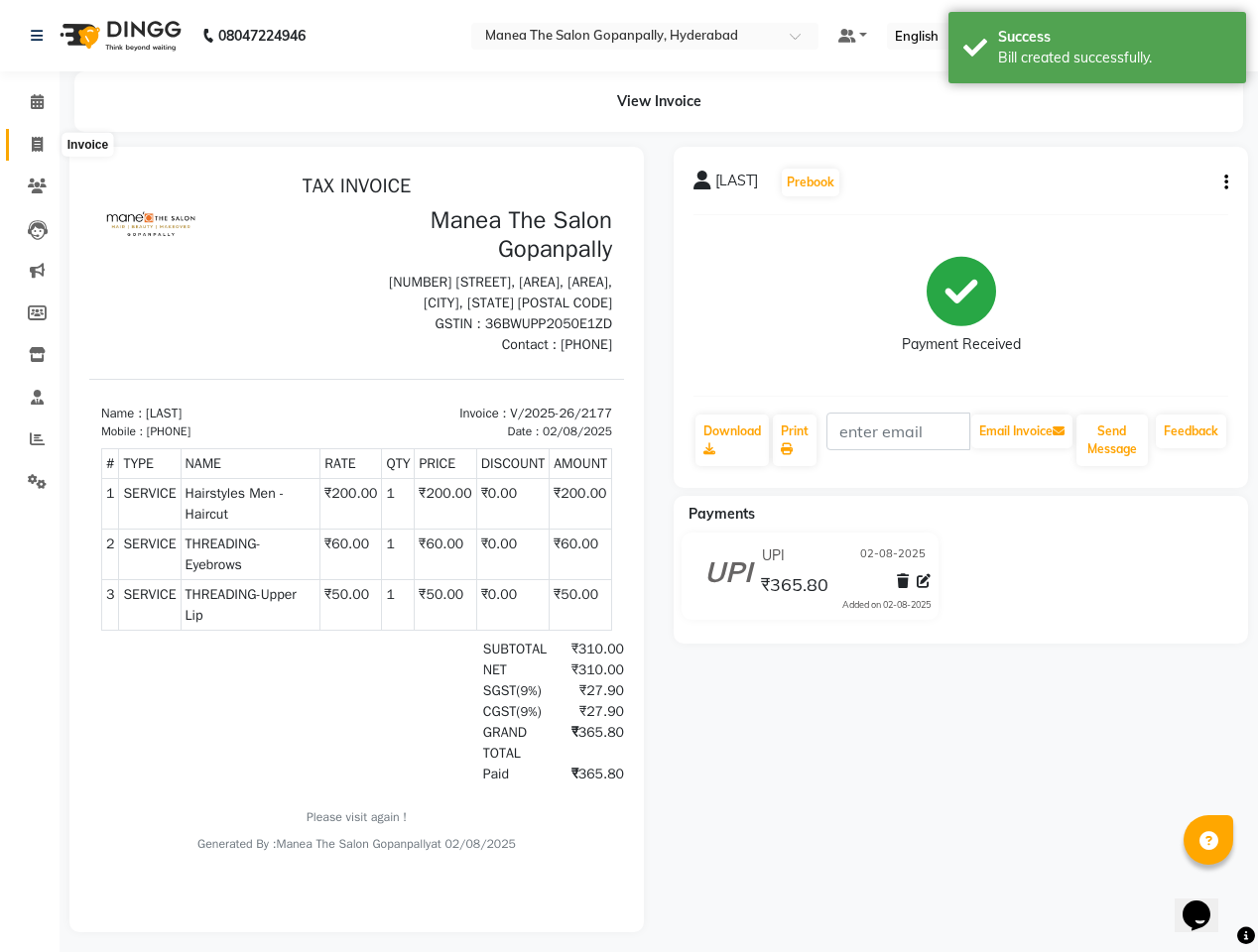 click 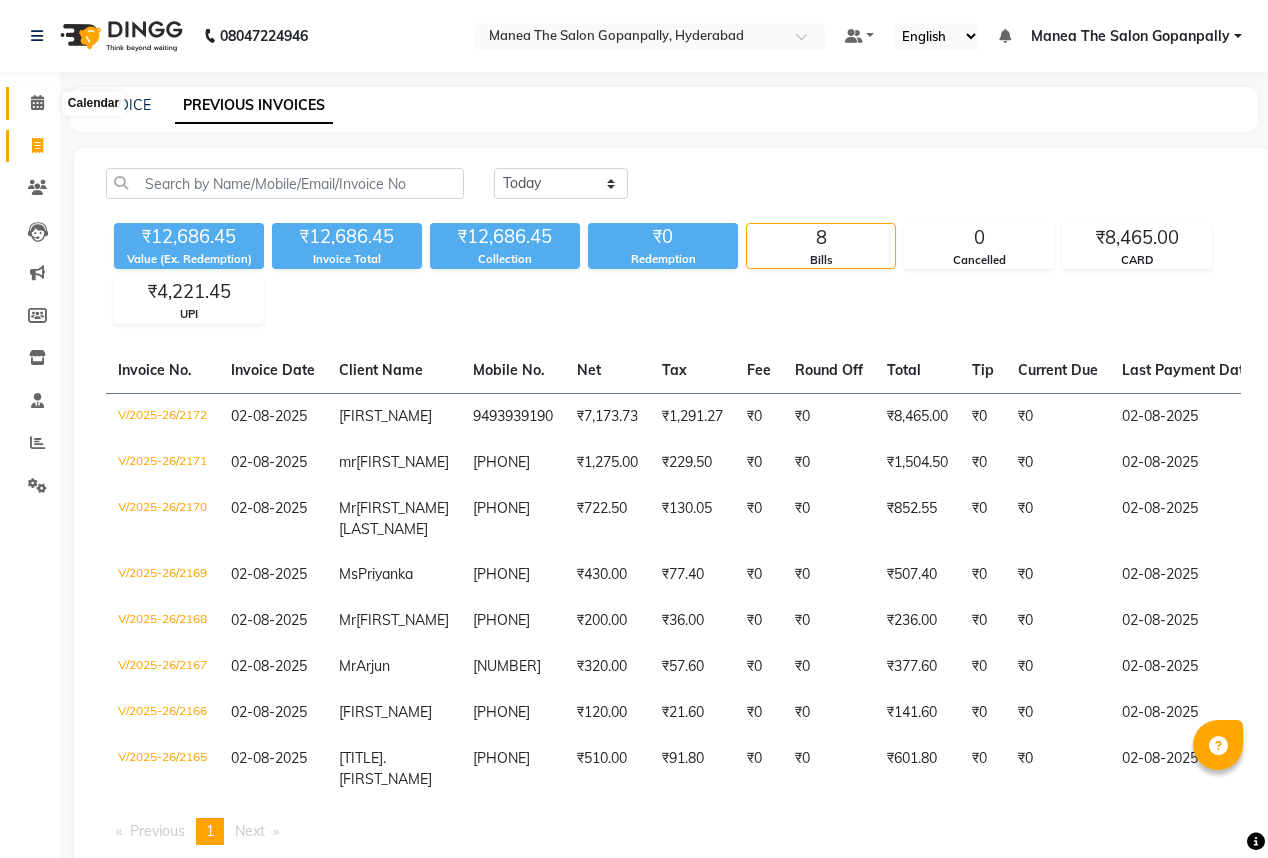 scroll, scrollTop: 0, scrollLeft: 0, axis: both 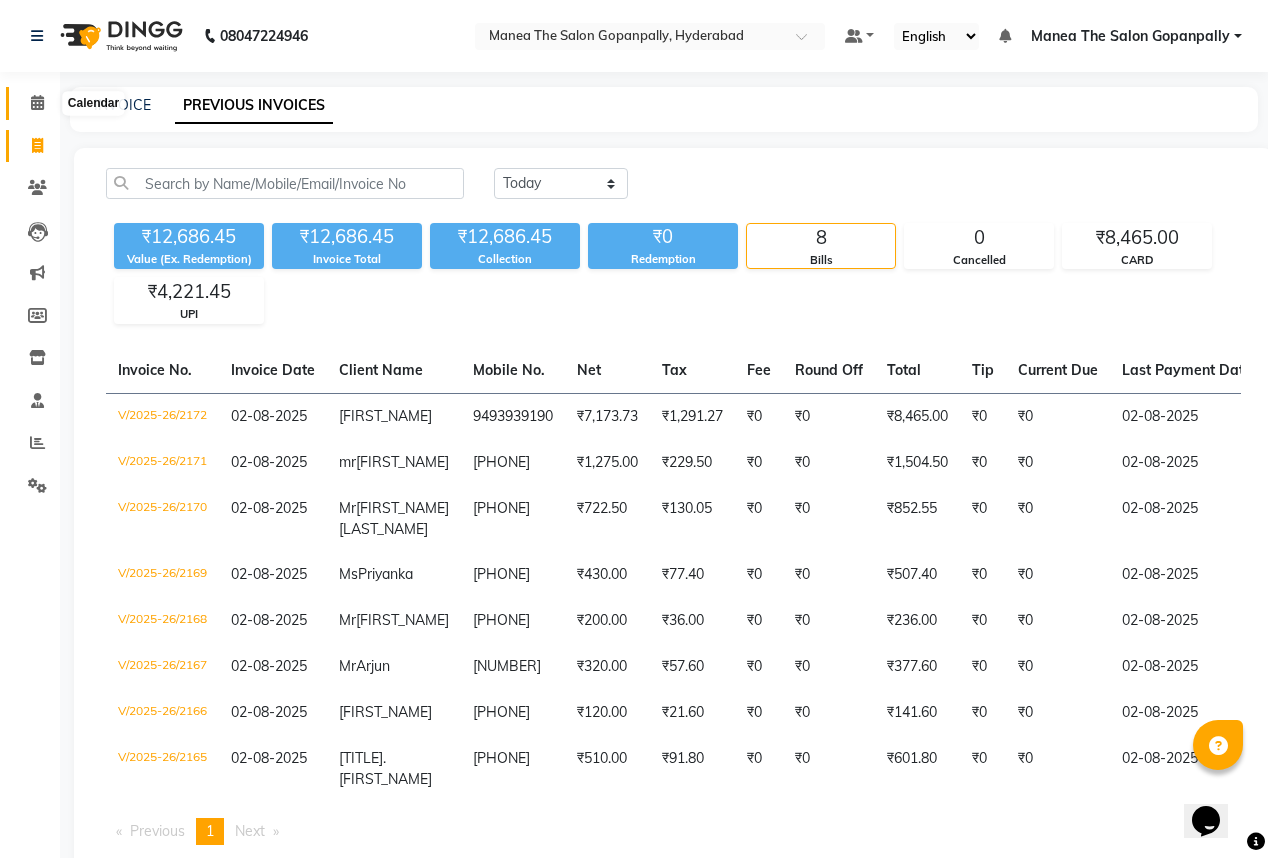 click 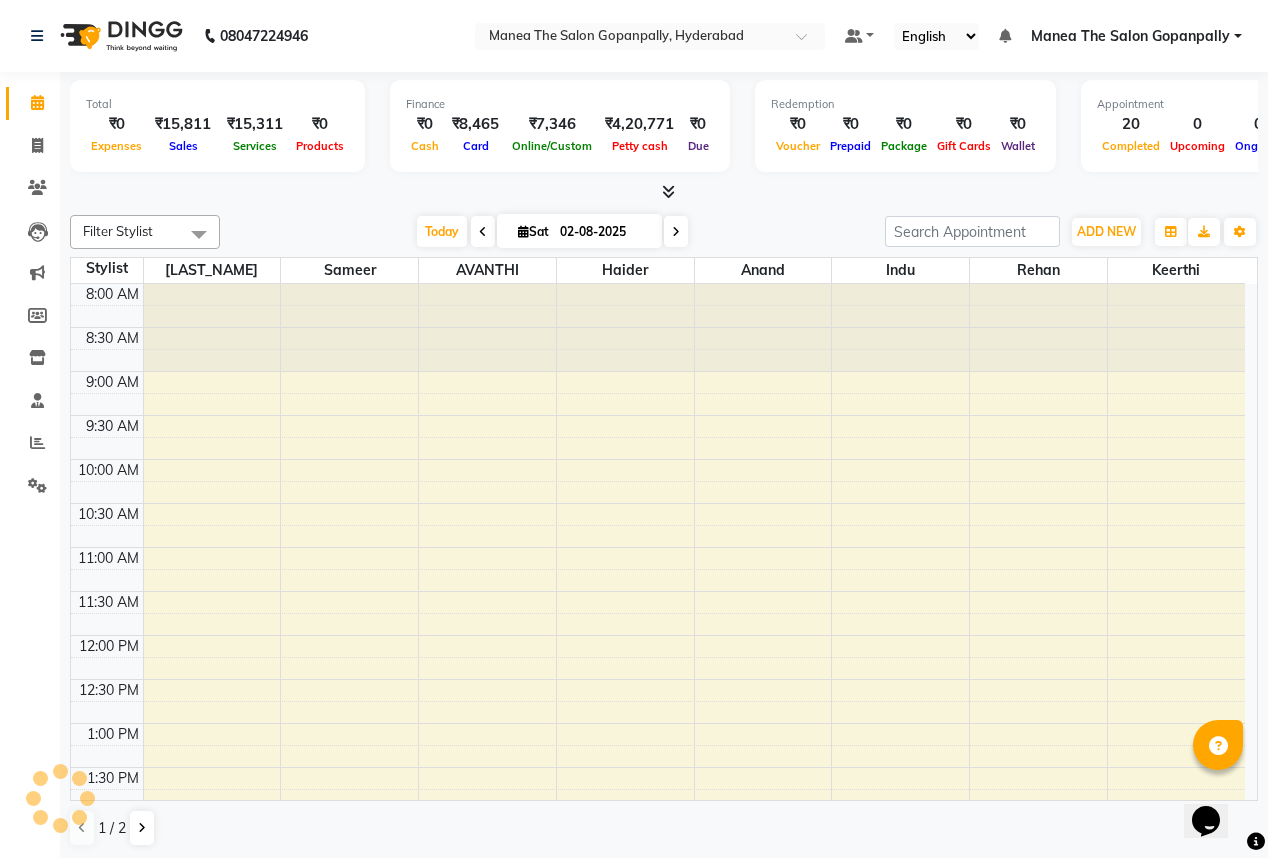 scroll, scrollTop: 0, scrollLeft: 0, axis: both 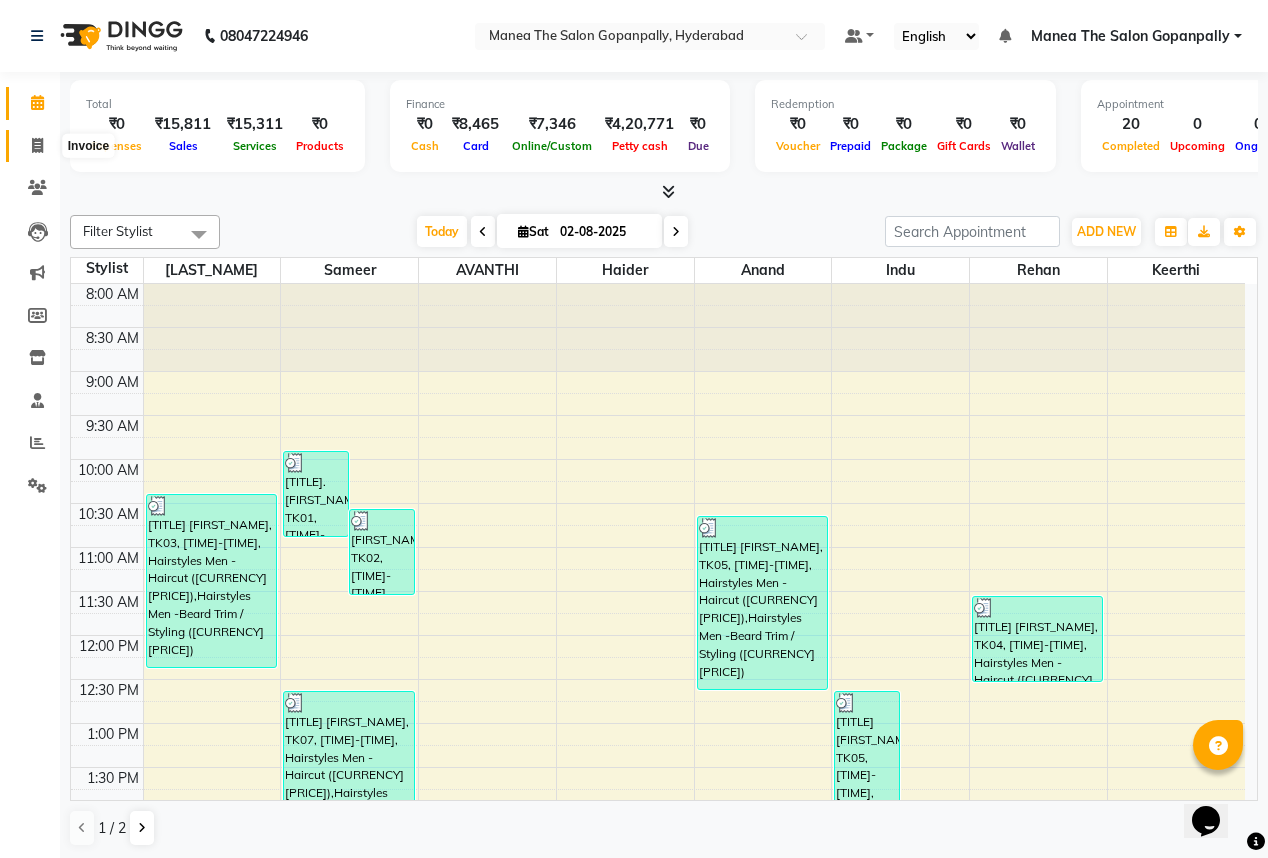 click 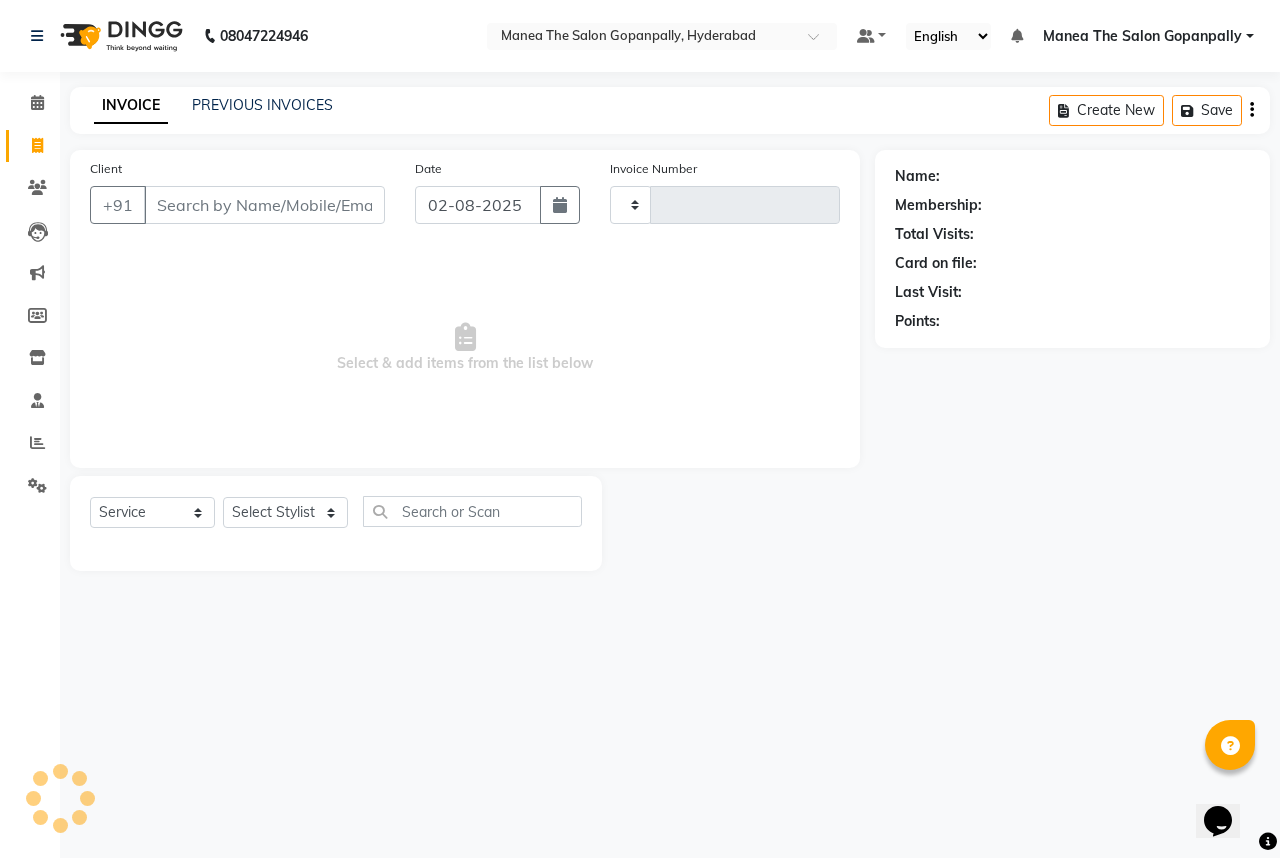 type on "2178" 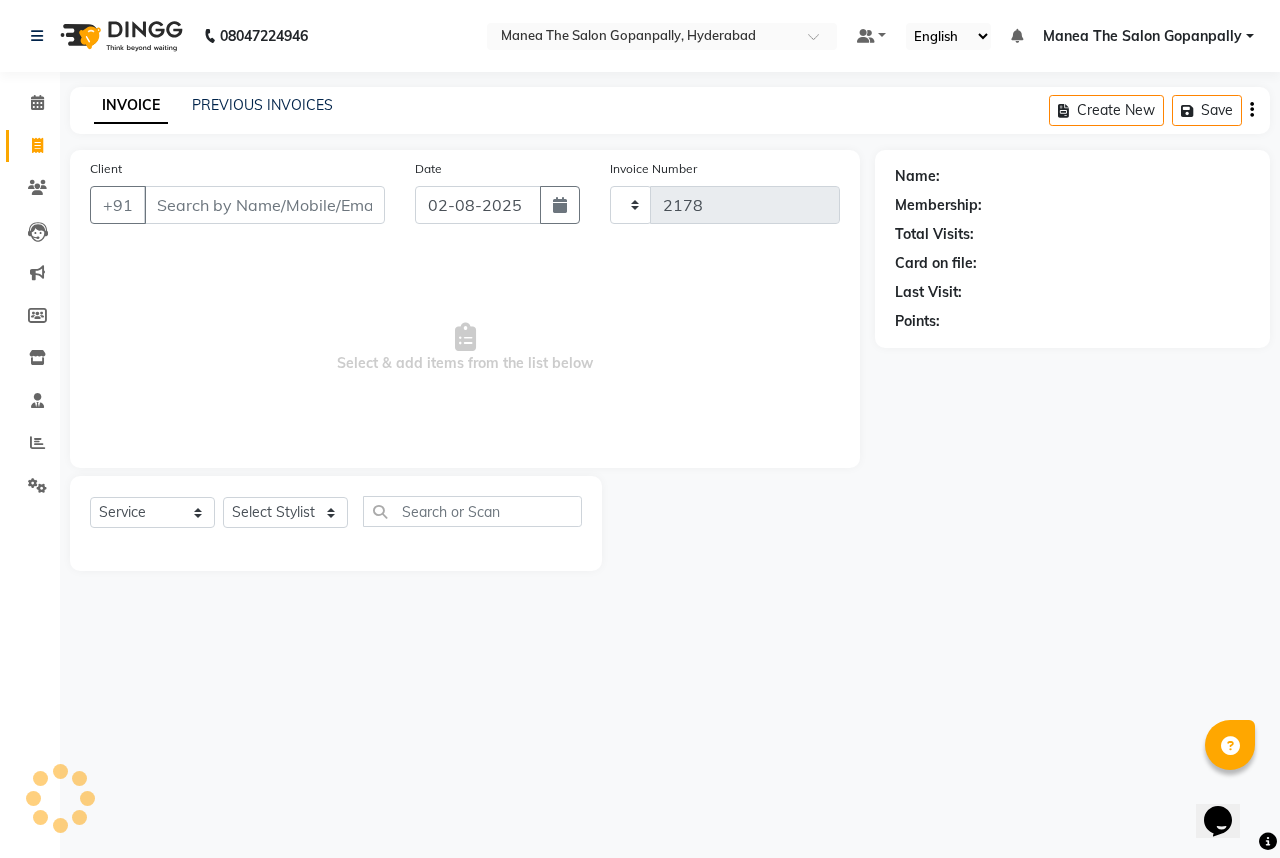 select on "7027" 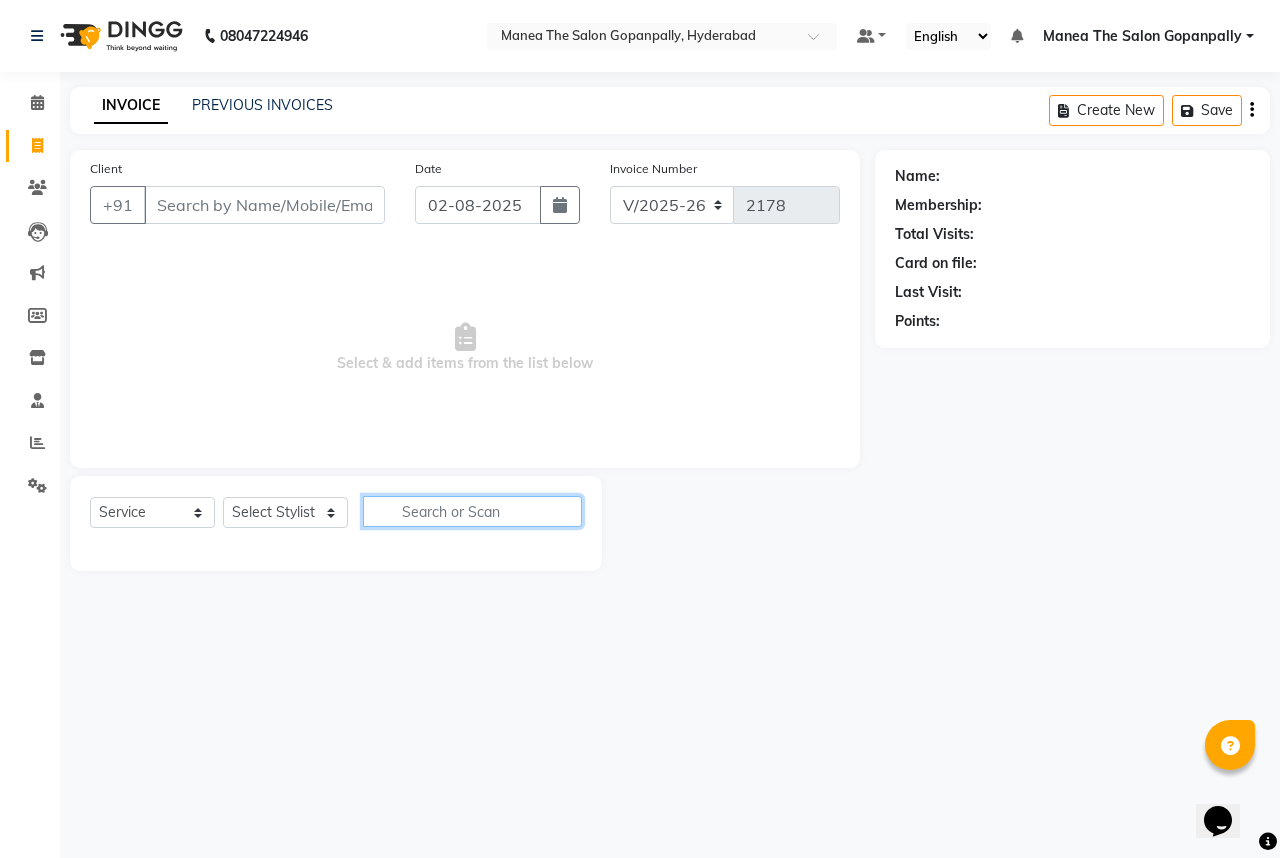 click 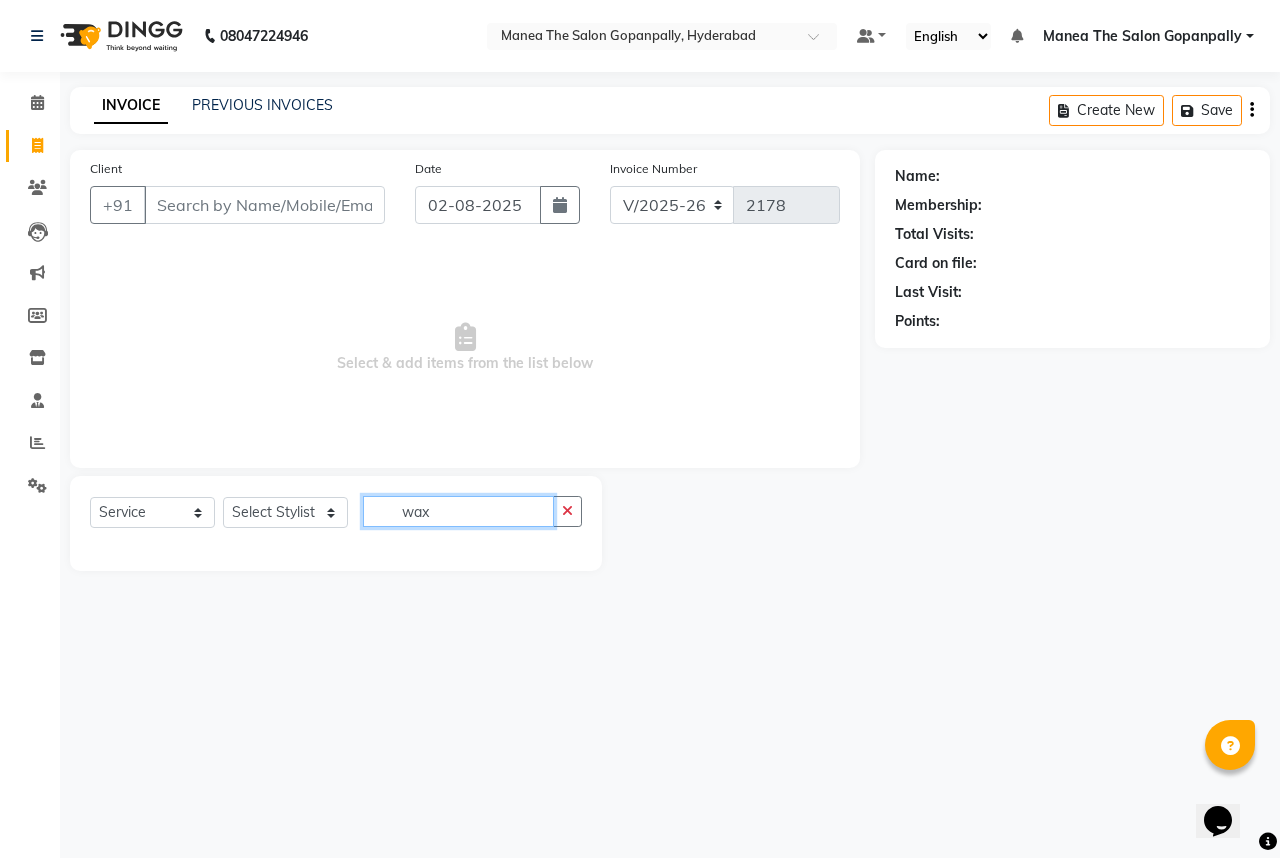 type on "wax" 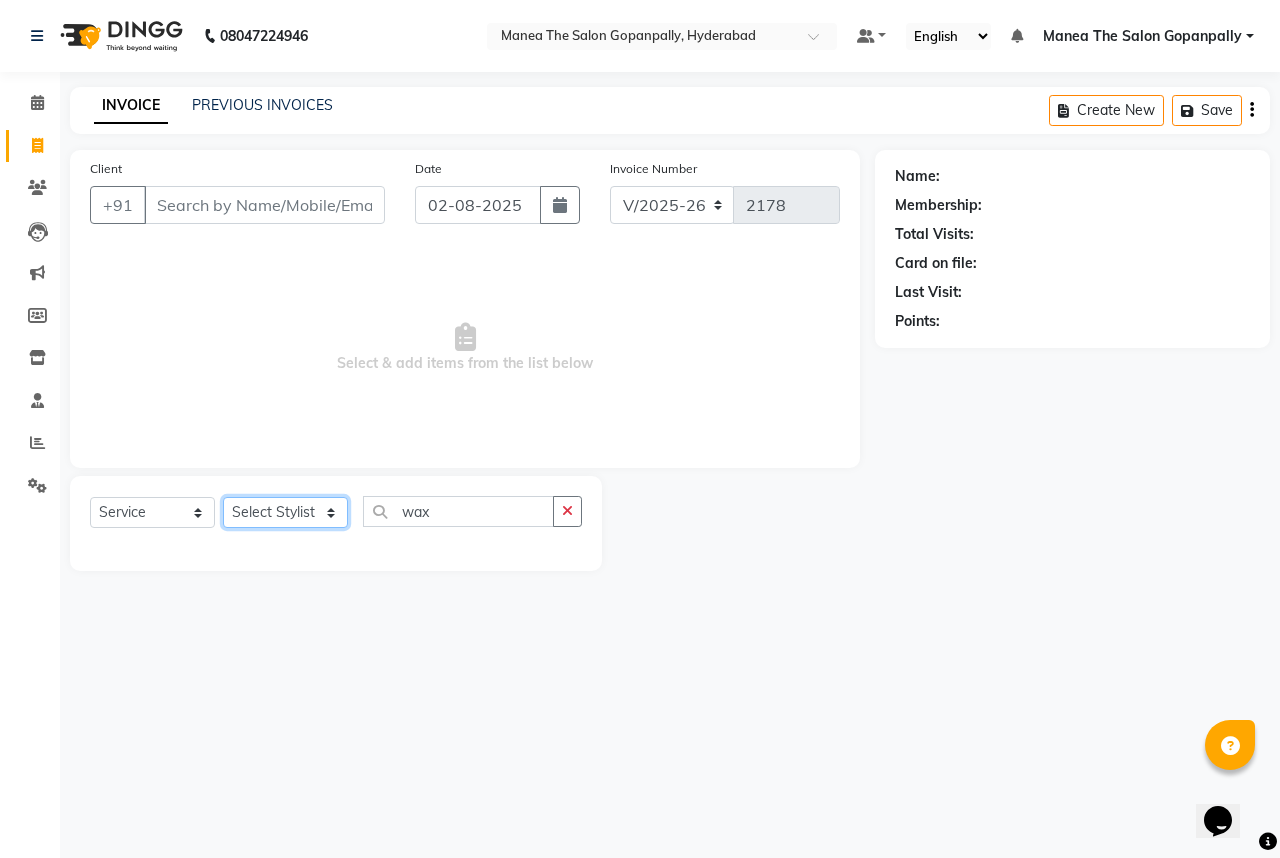click on "Select Stylist Anand AVANTHI Haider  indu IRFAN keerthi rehan sameer saritha zubair" 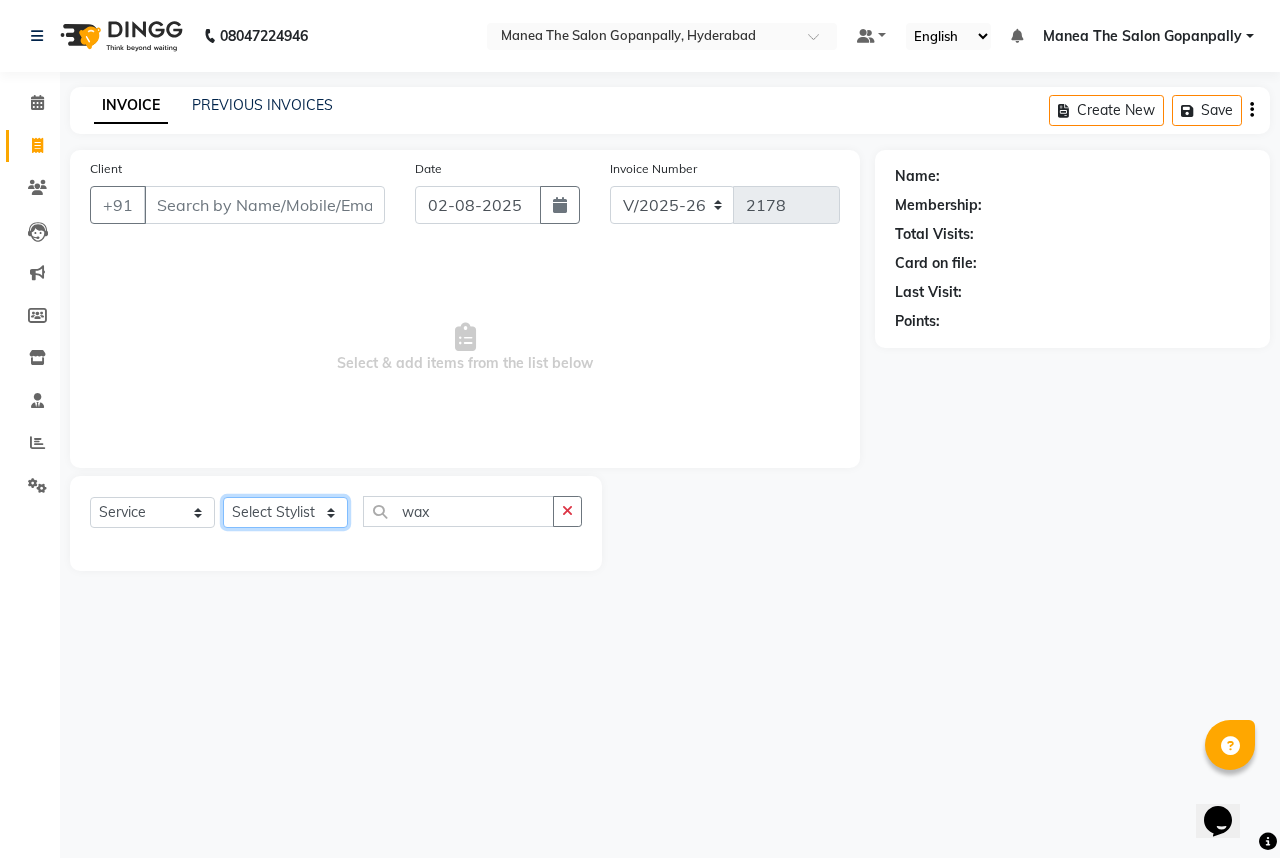 select on "83346" 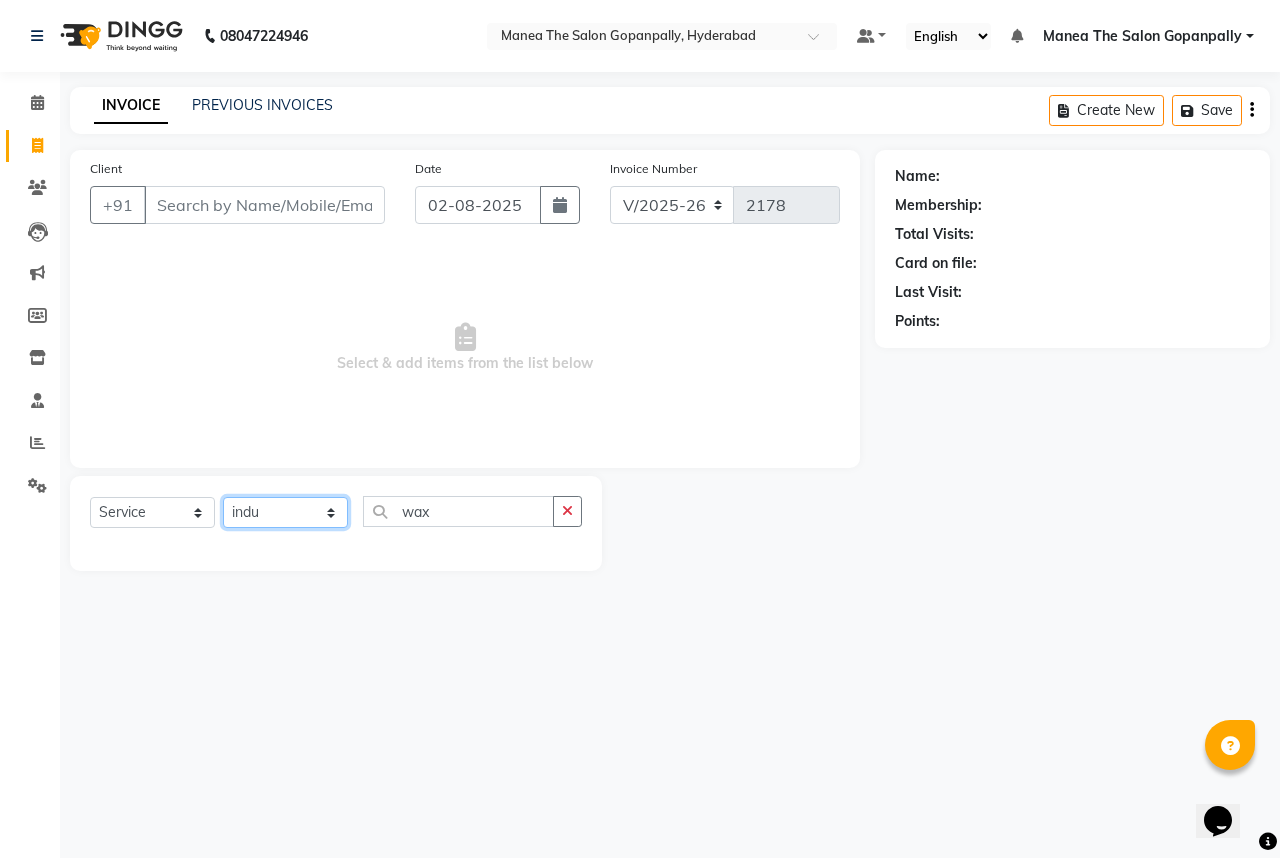 click on "Select Stylist Anand AVANTHI Haider  indu IRFAN keerthi rehan sameer saritha zubair" 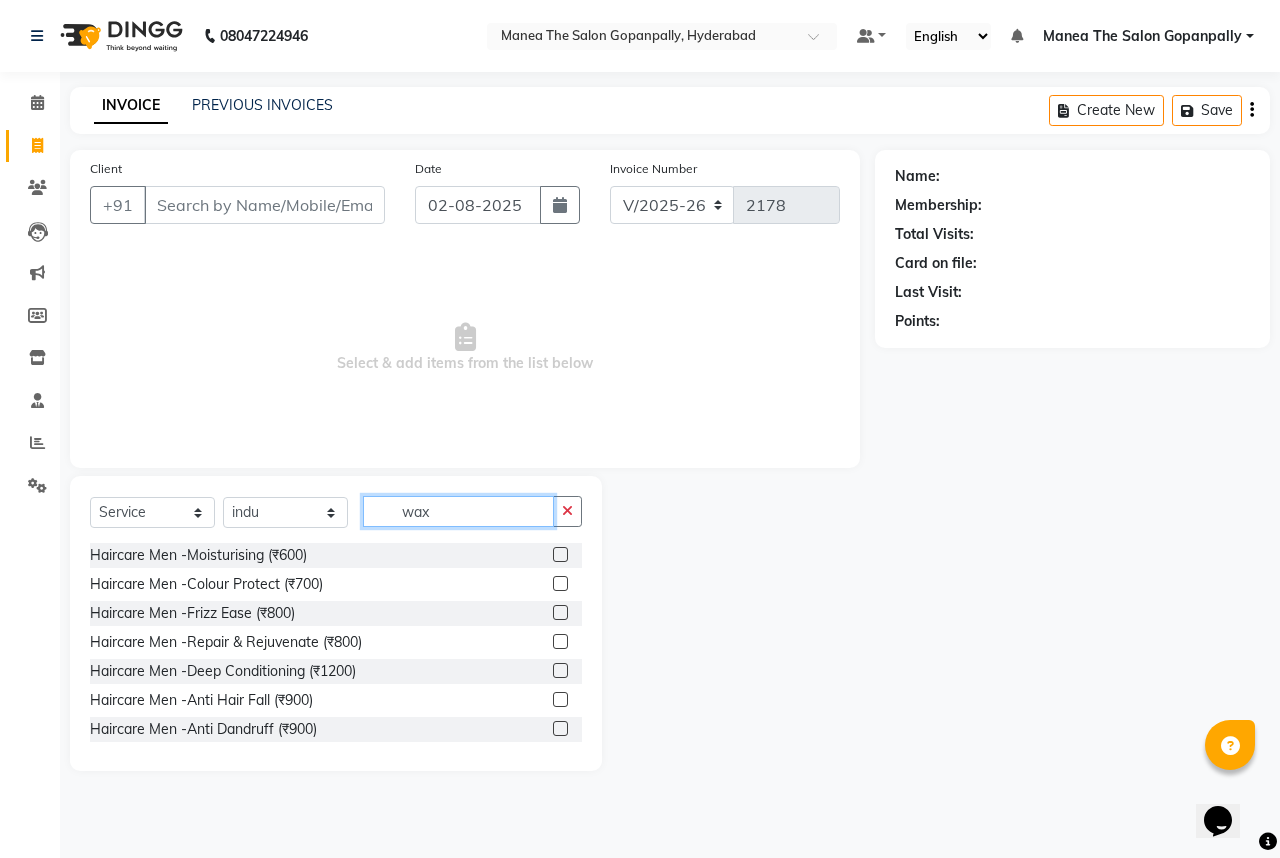 click on "wax" 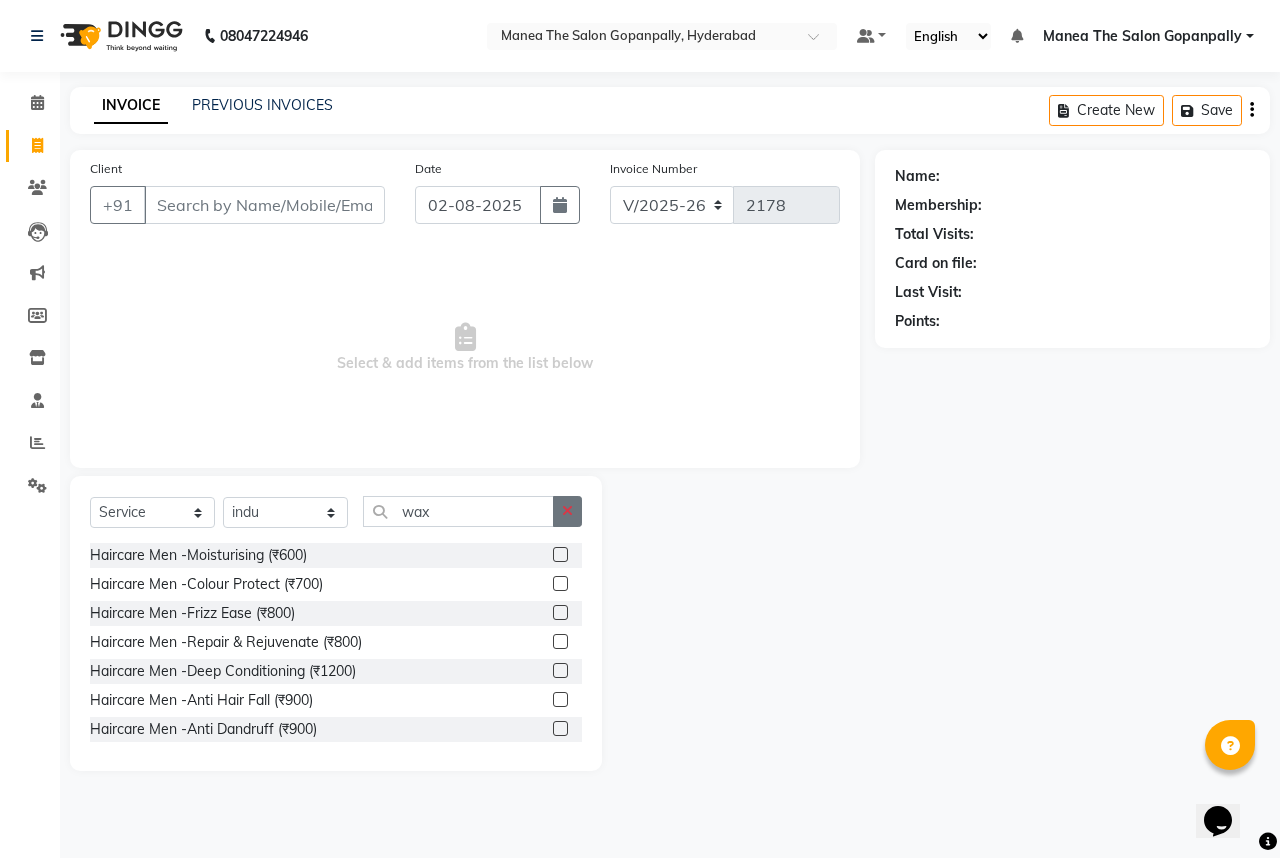 click 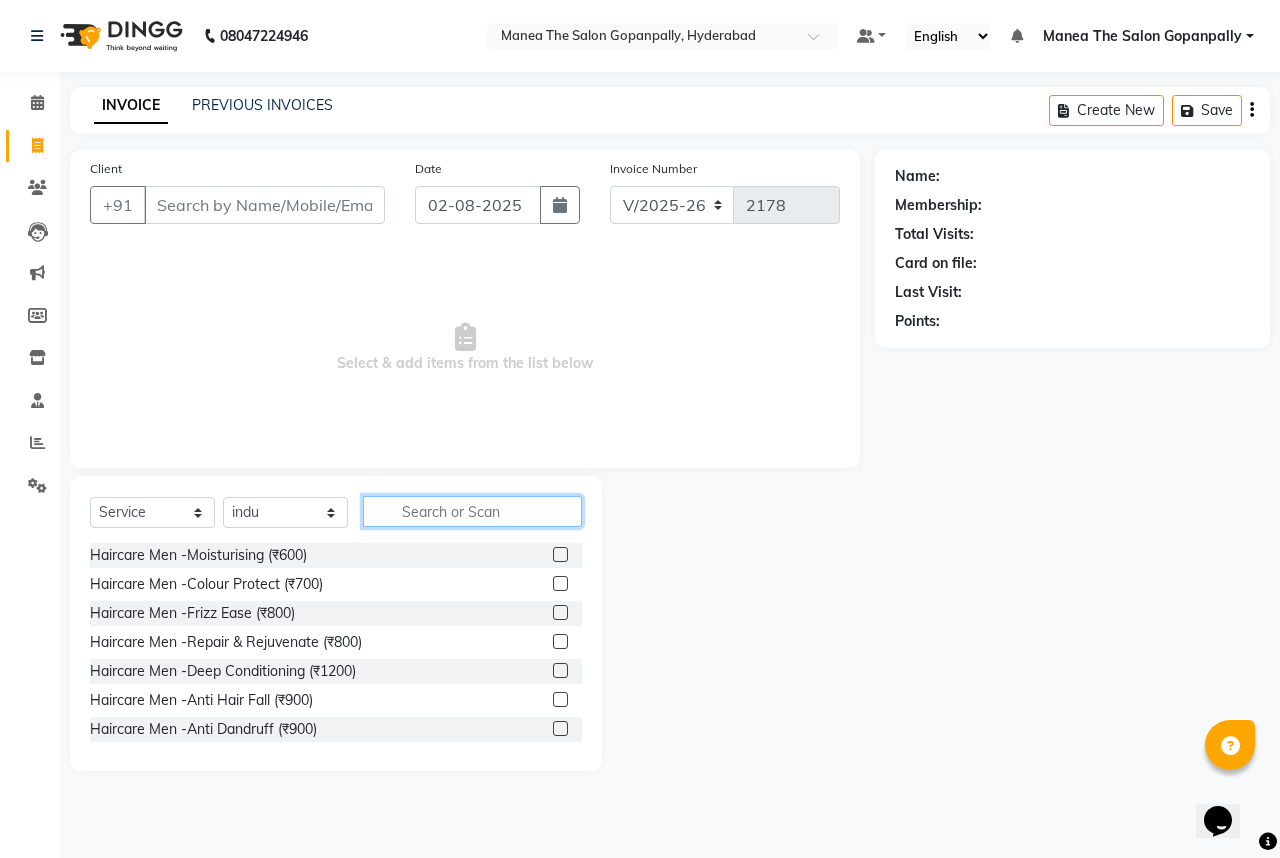 click 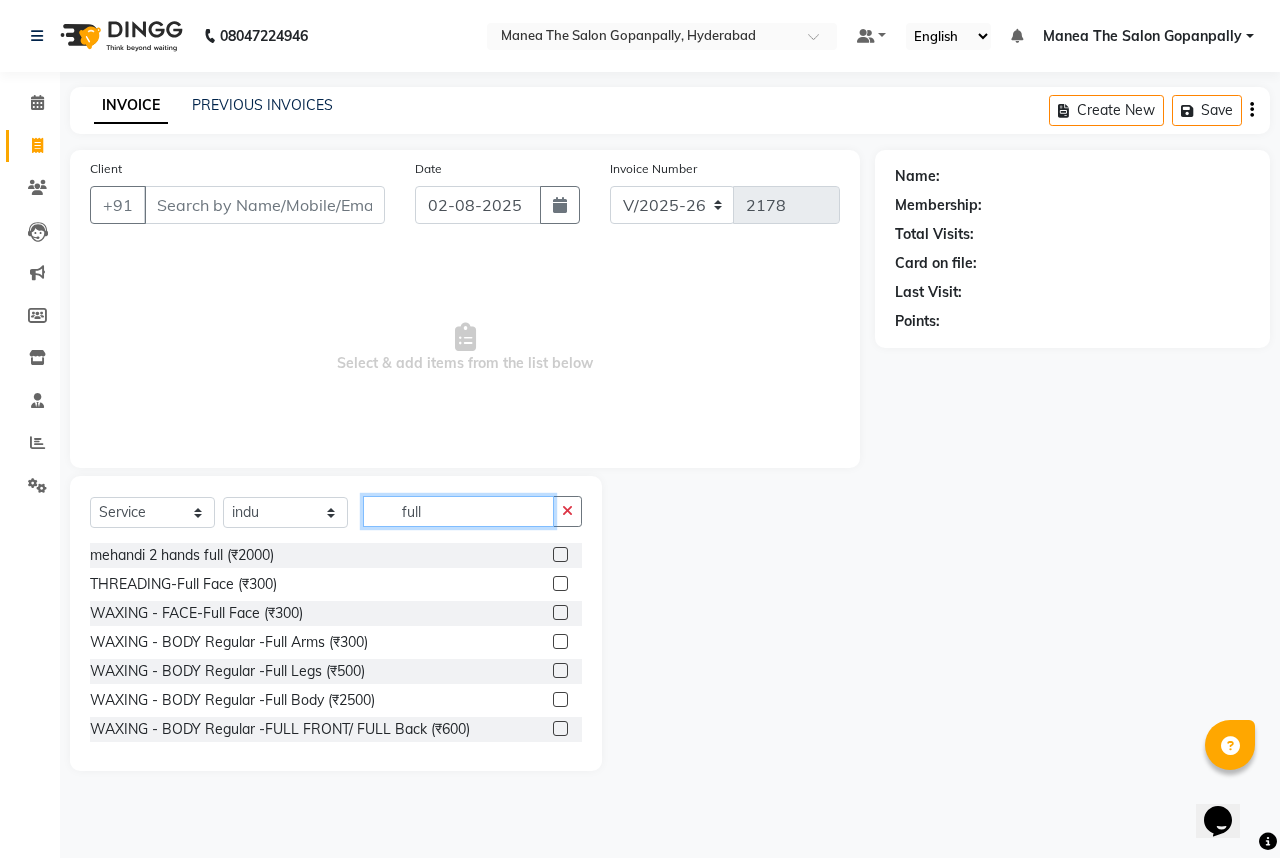 click on "full" 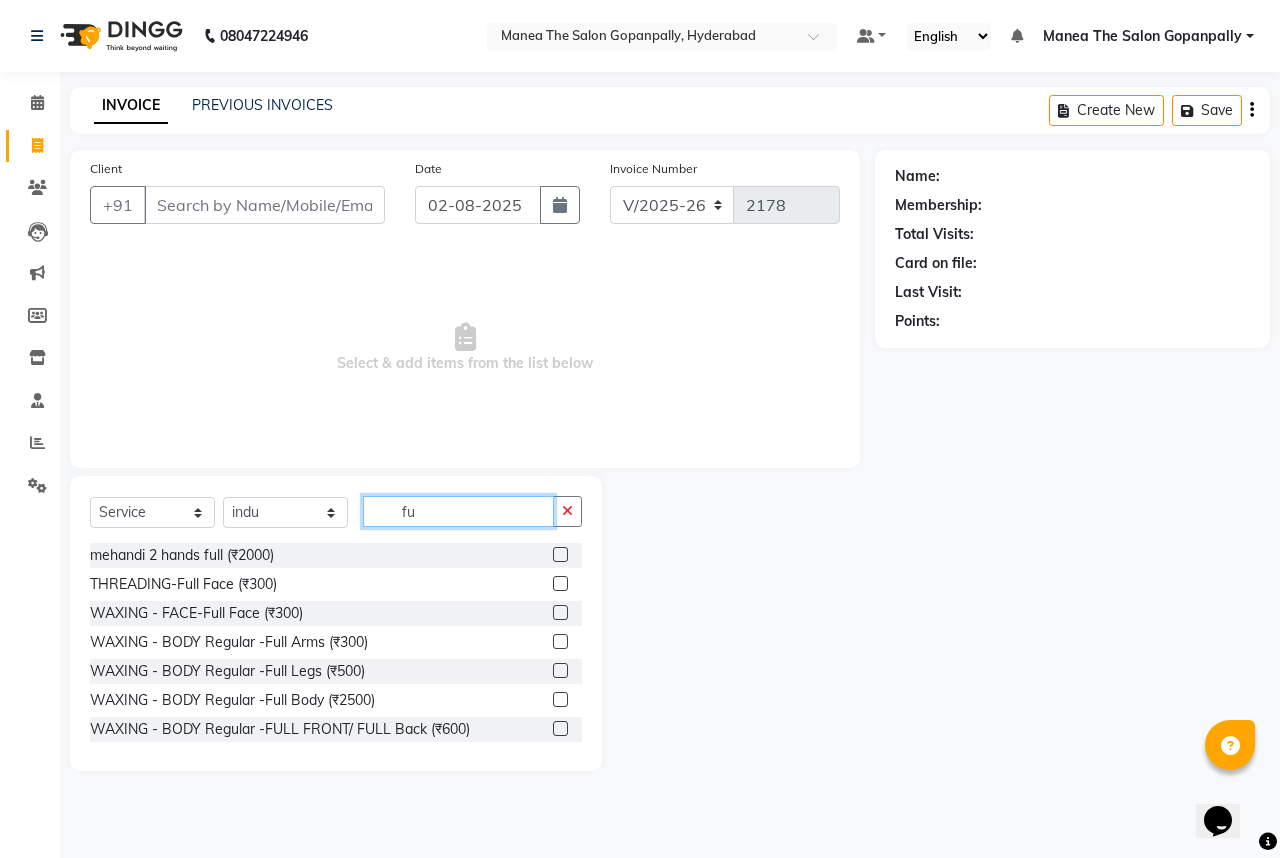 type on "f" 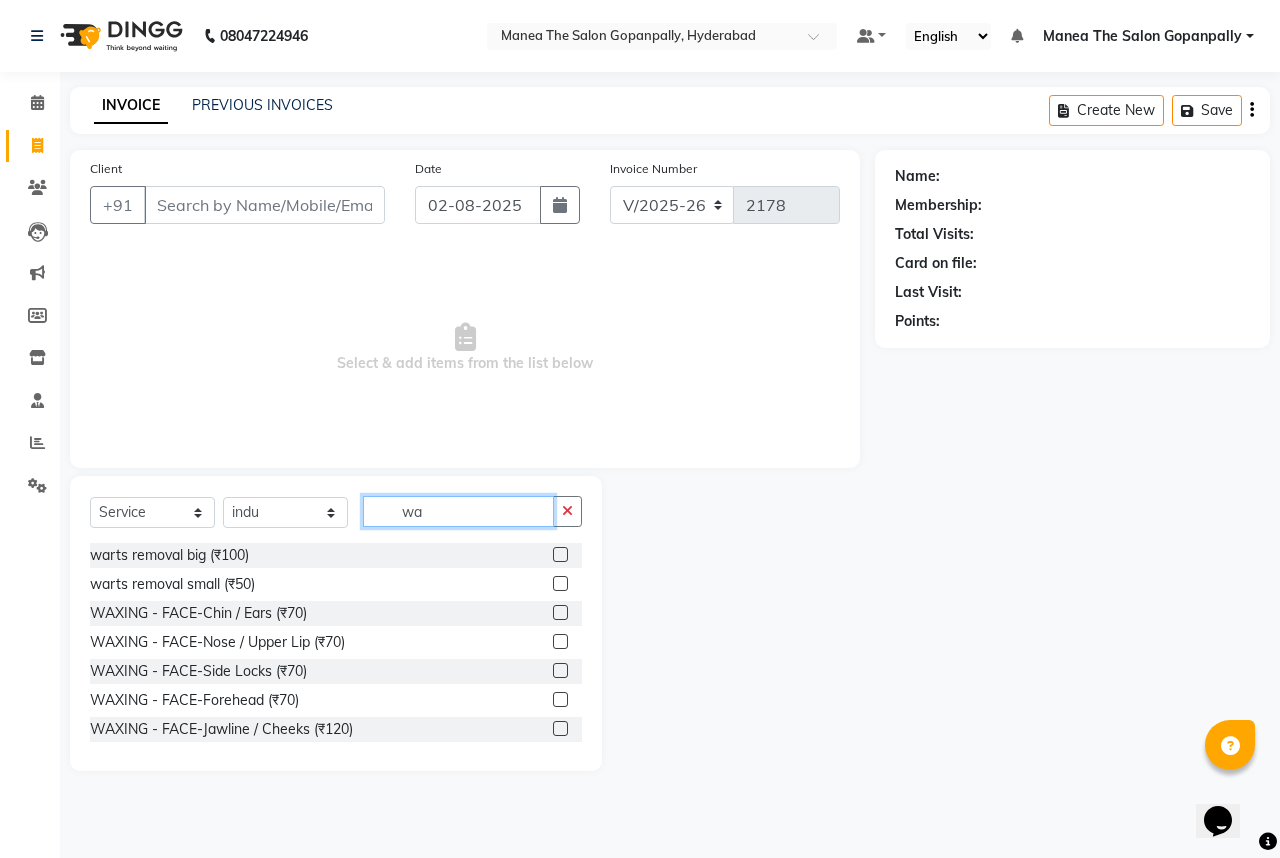 type on "w" 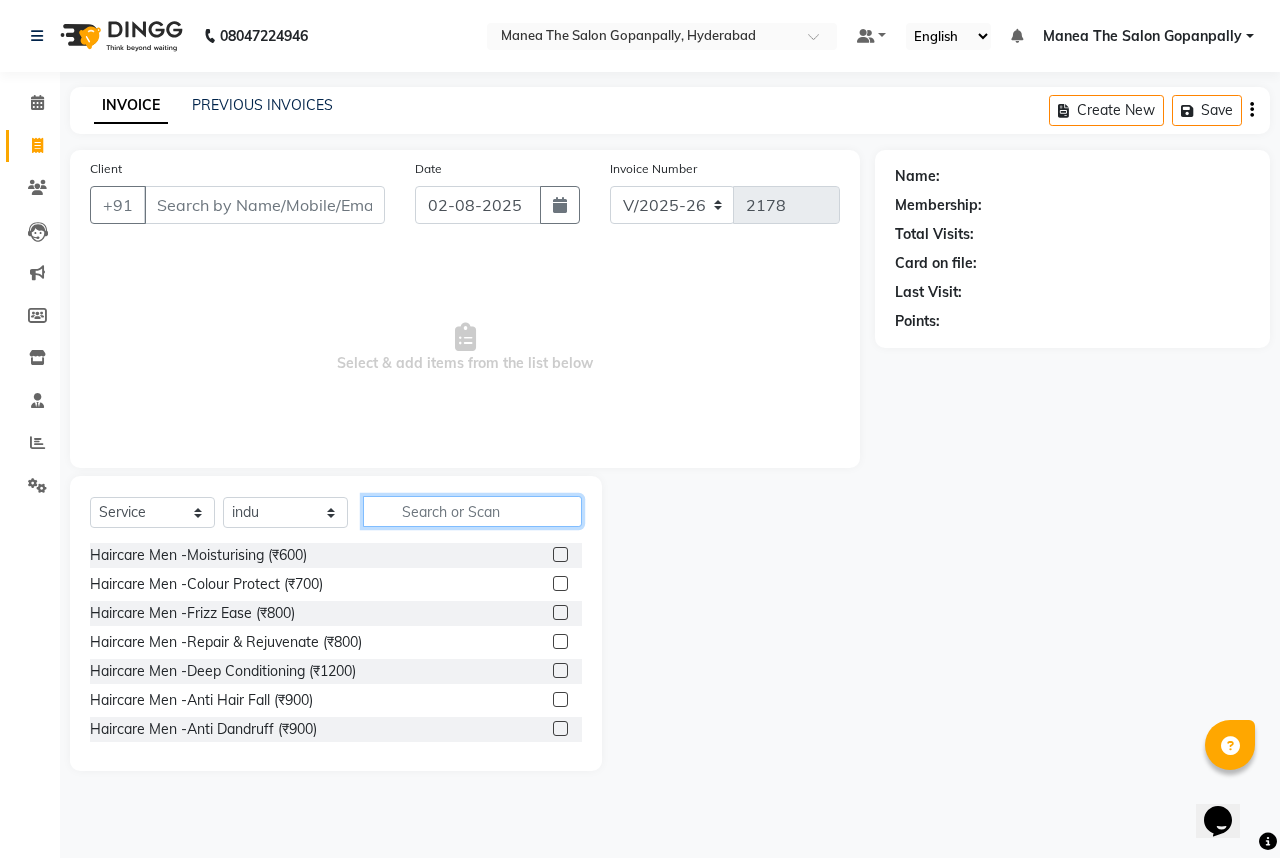 click 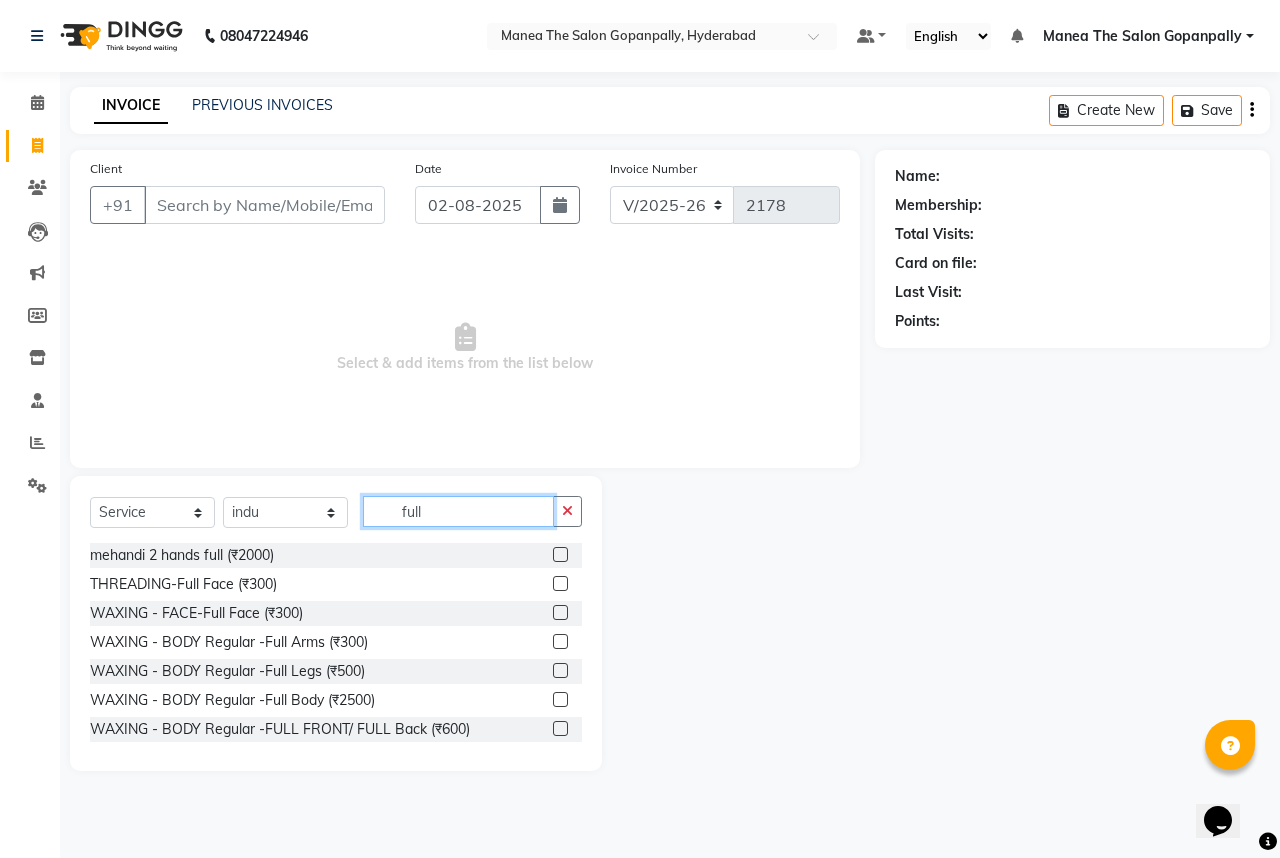 type on "full" 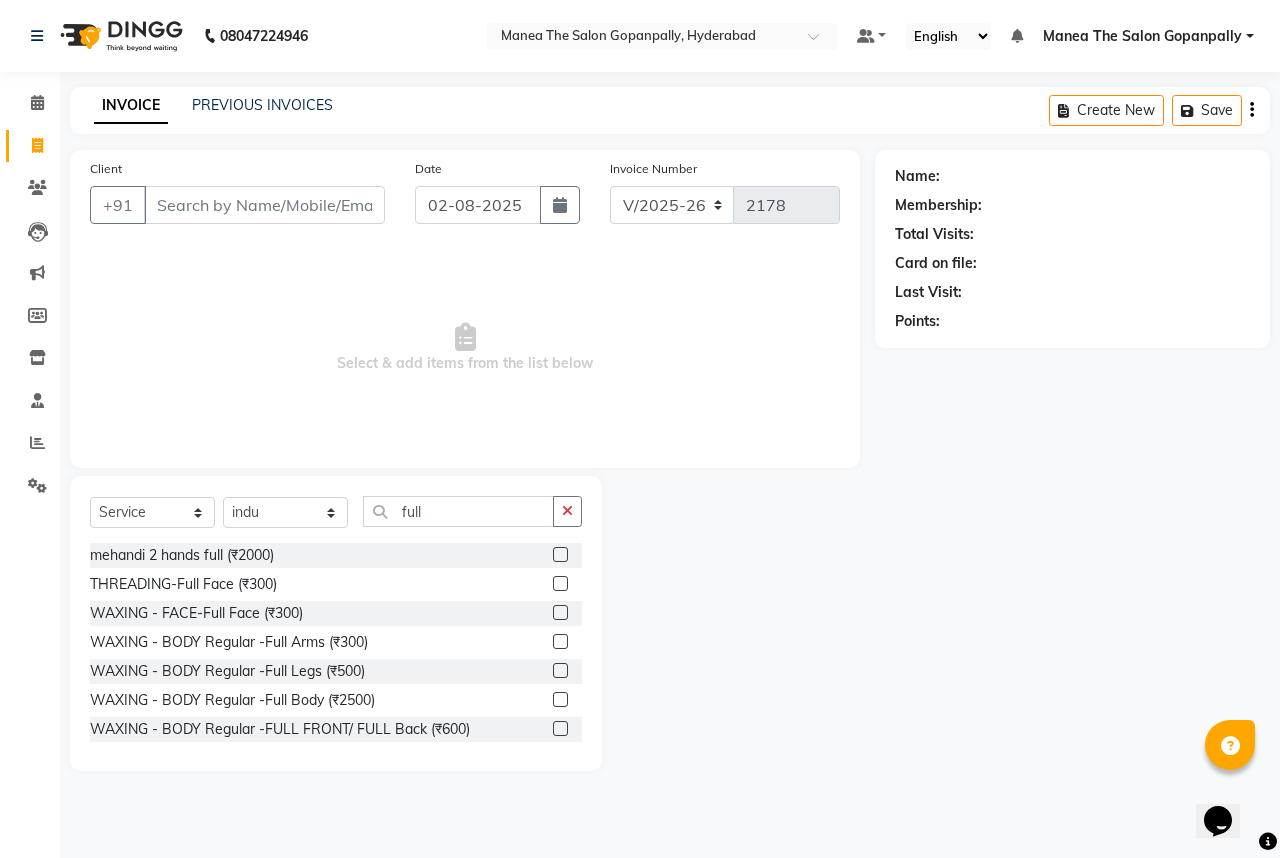 click 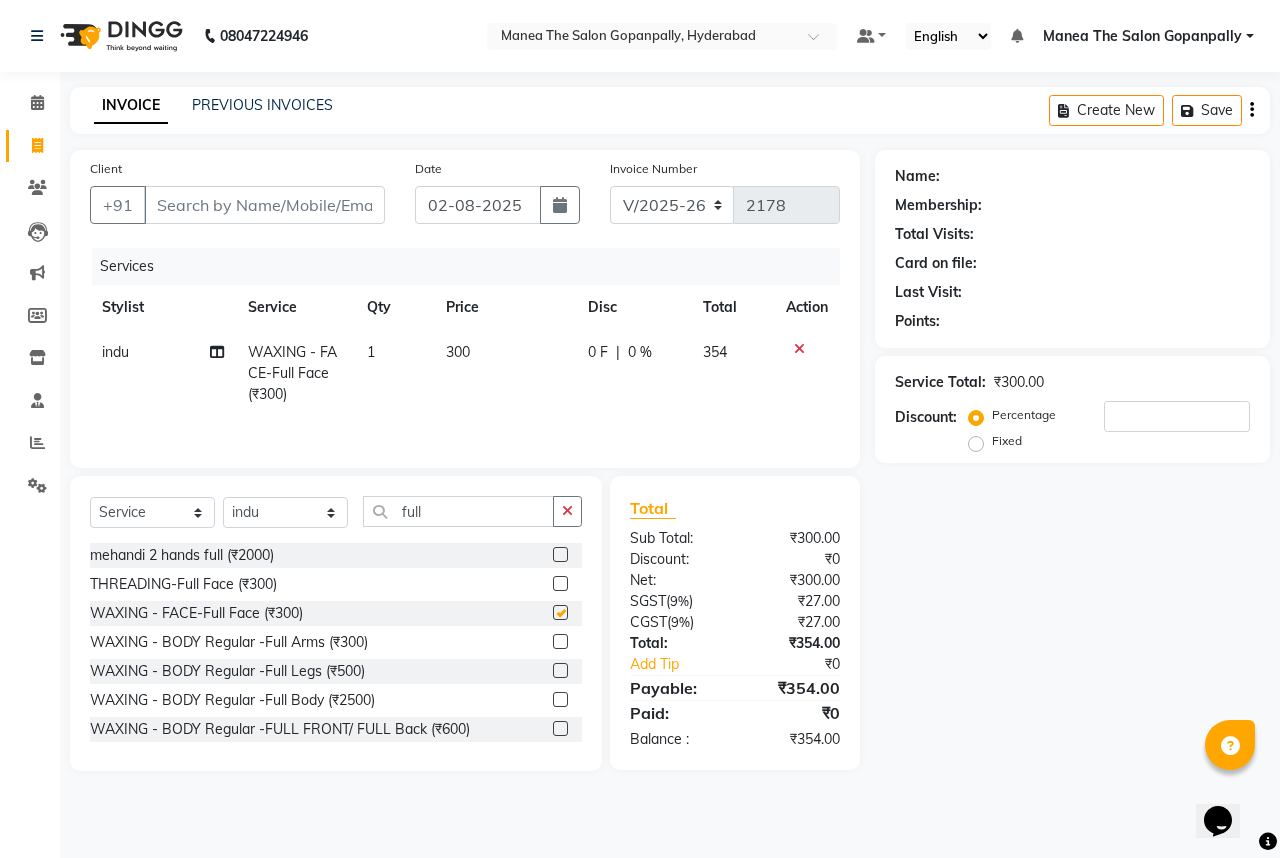 checkbox on "false" 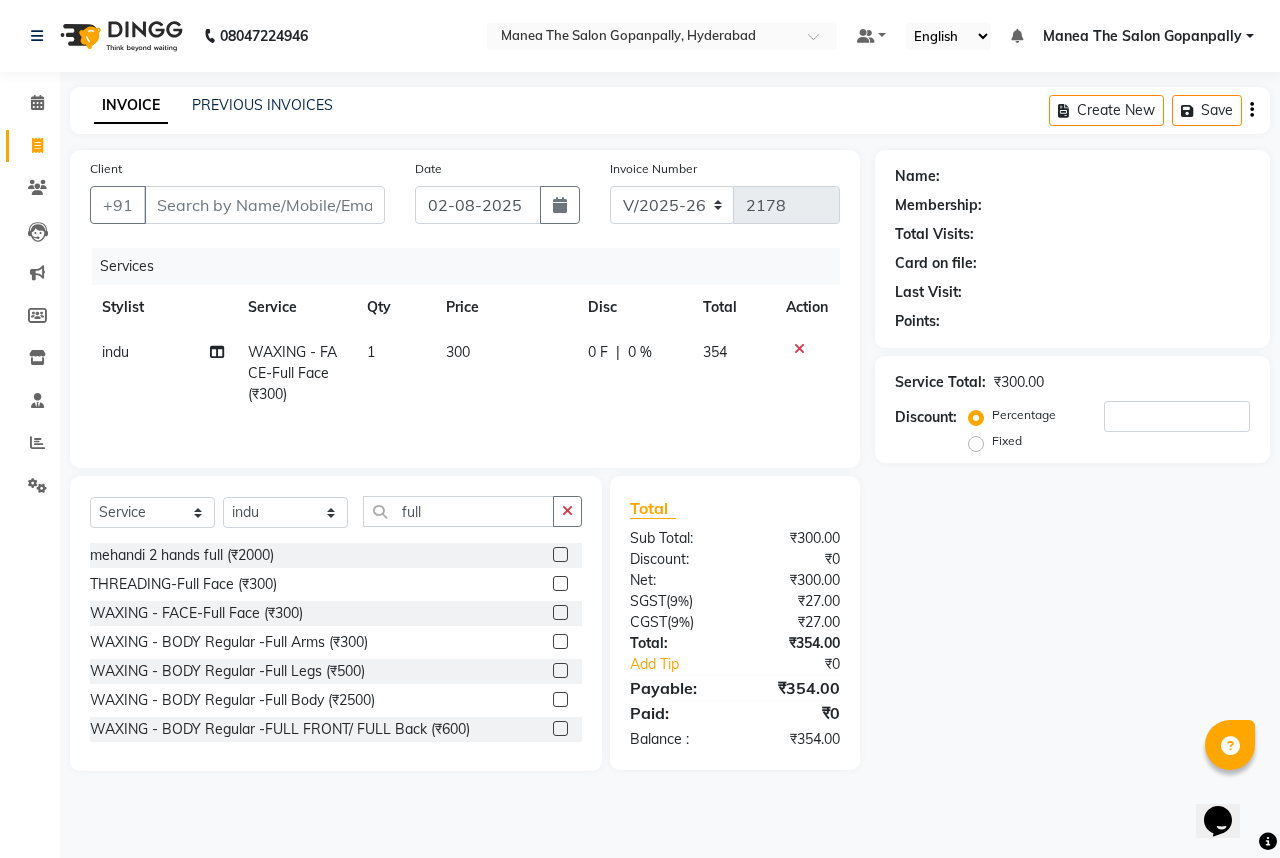 click on "300" 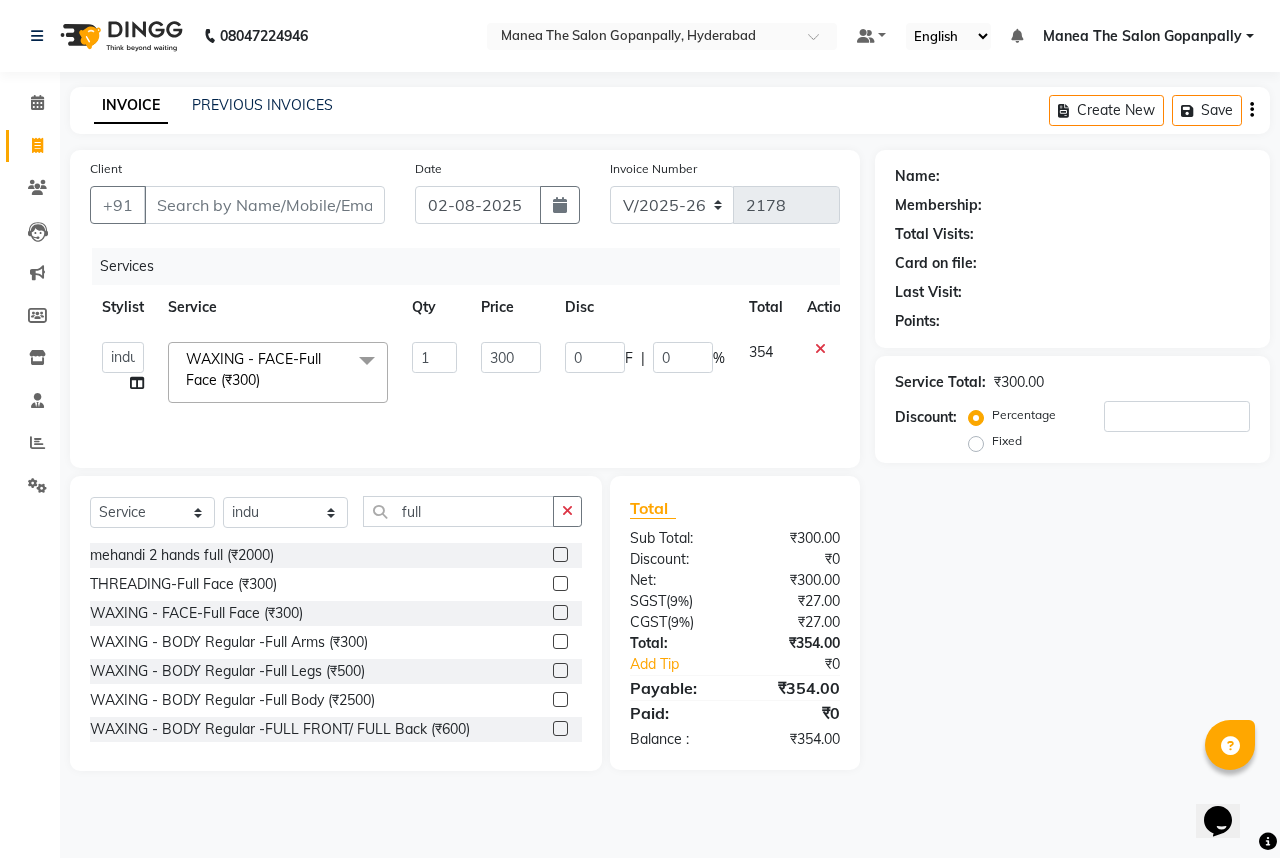 click 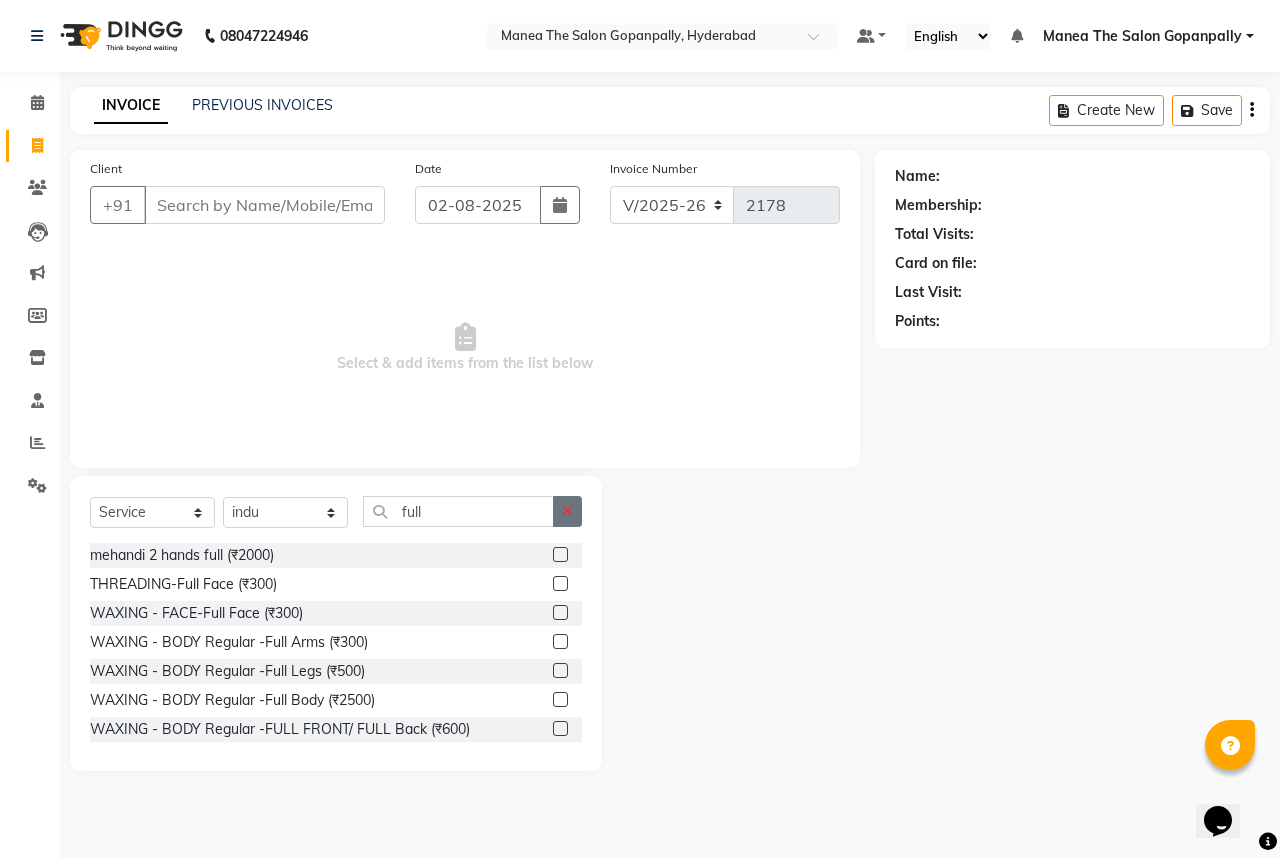 click 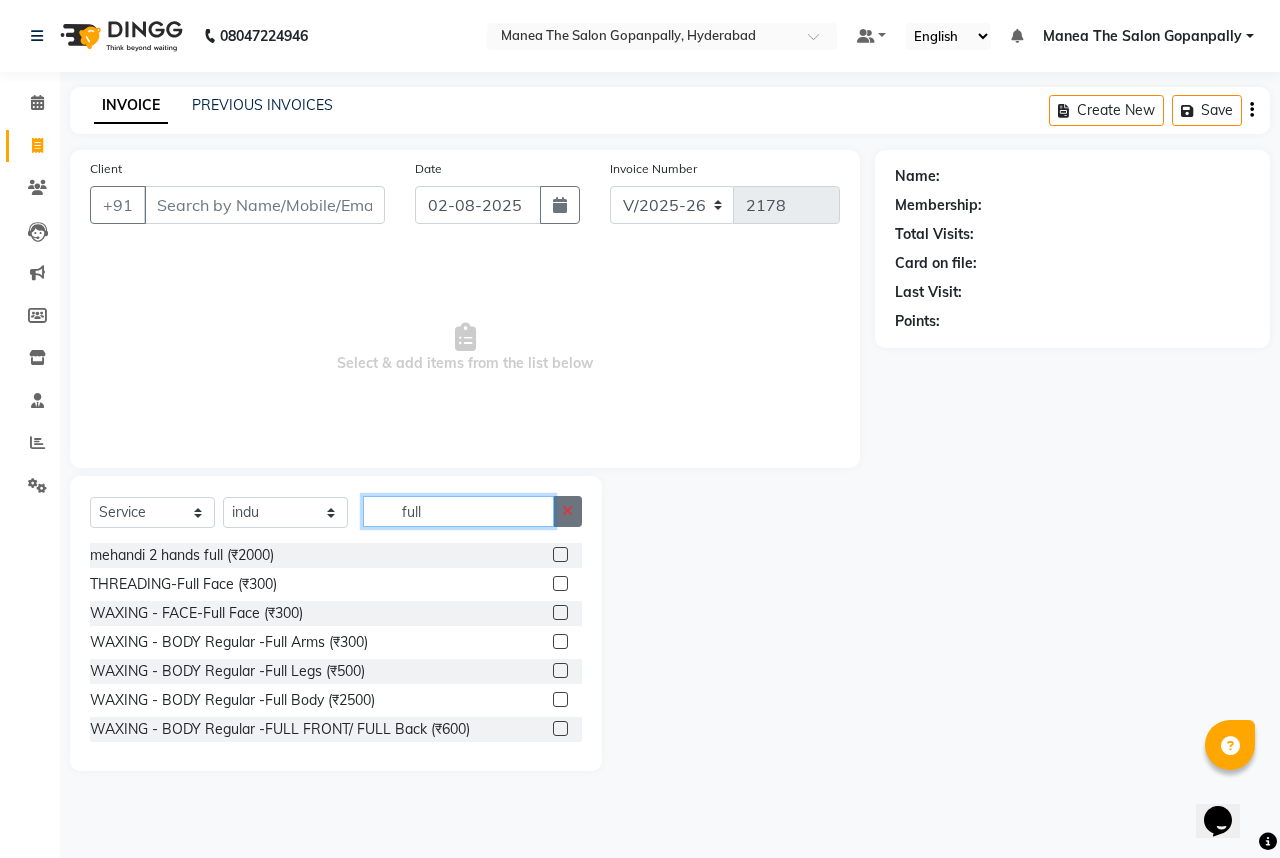 type 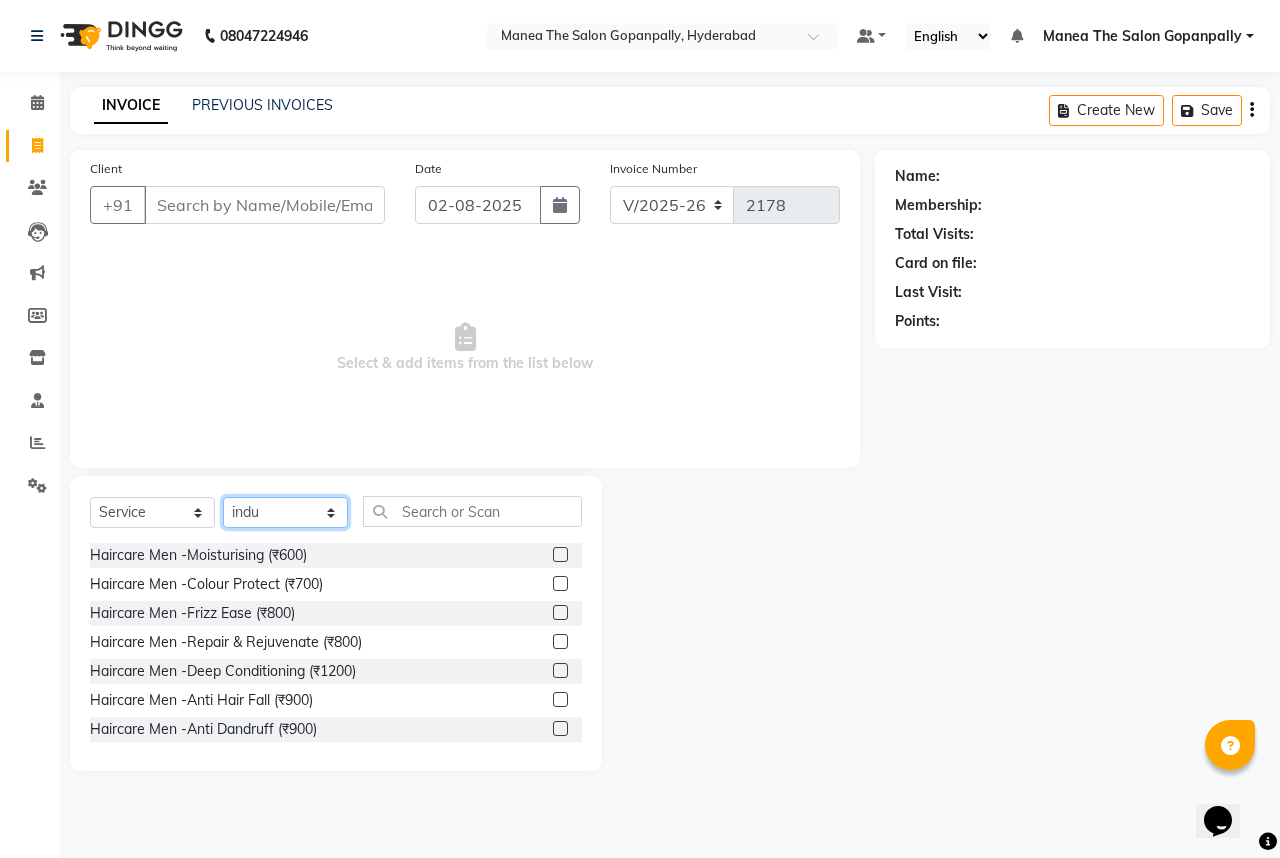 click on "Select Stylist Anand AVANTHI Haider  indu IRFAN keerthi rehan sameer saritha zubair" 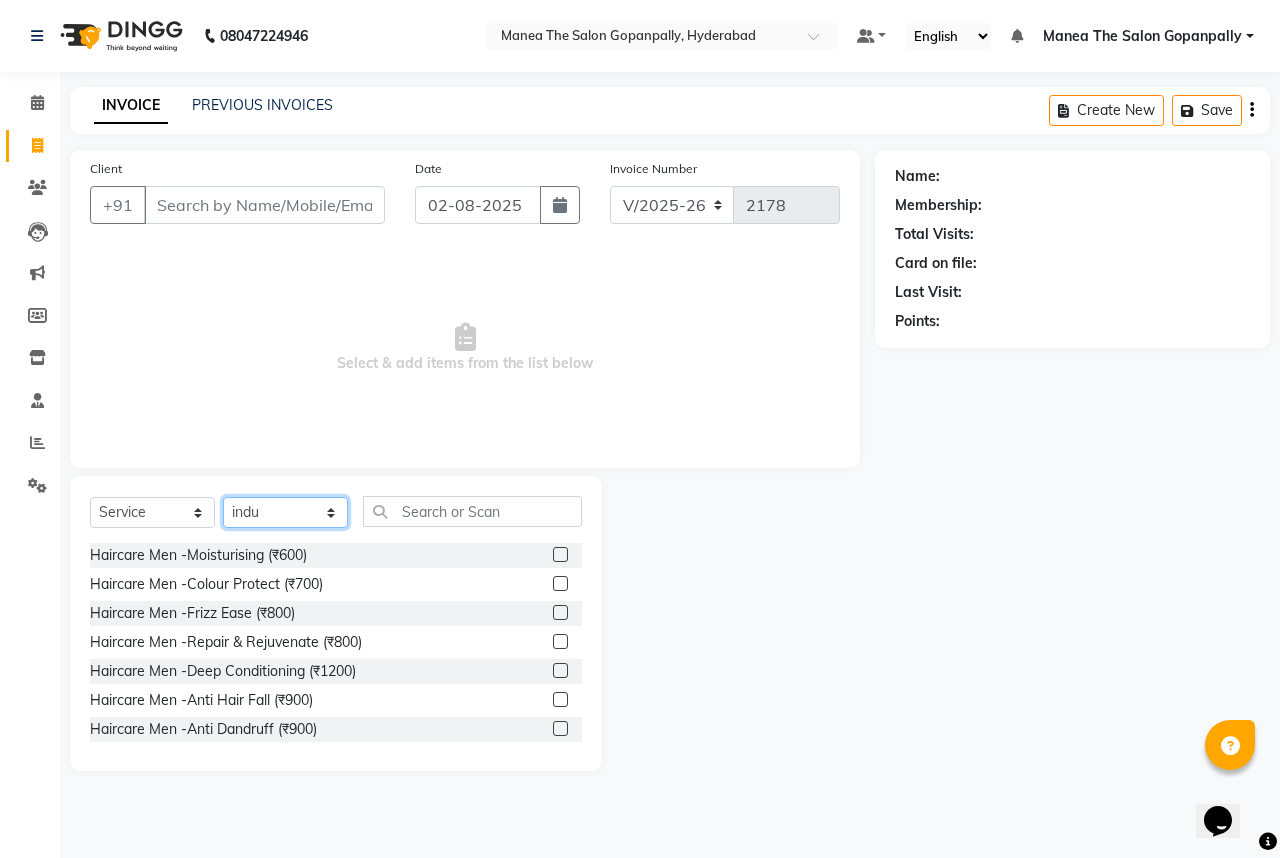 select on "83653" 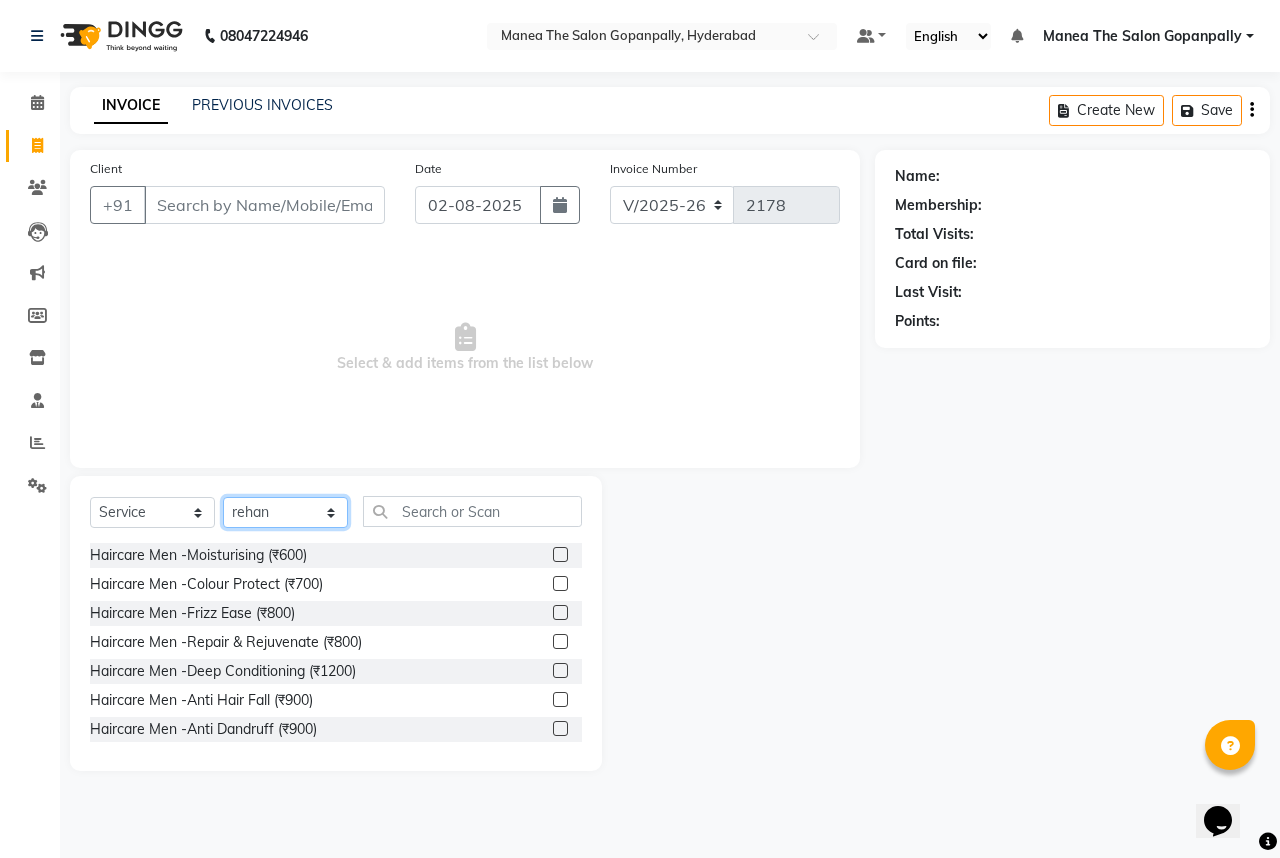 click on "Select Stylist Anand AVANTHI Haider  indu IRFAN keerthi rehan sameer saritha zubair" 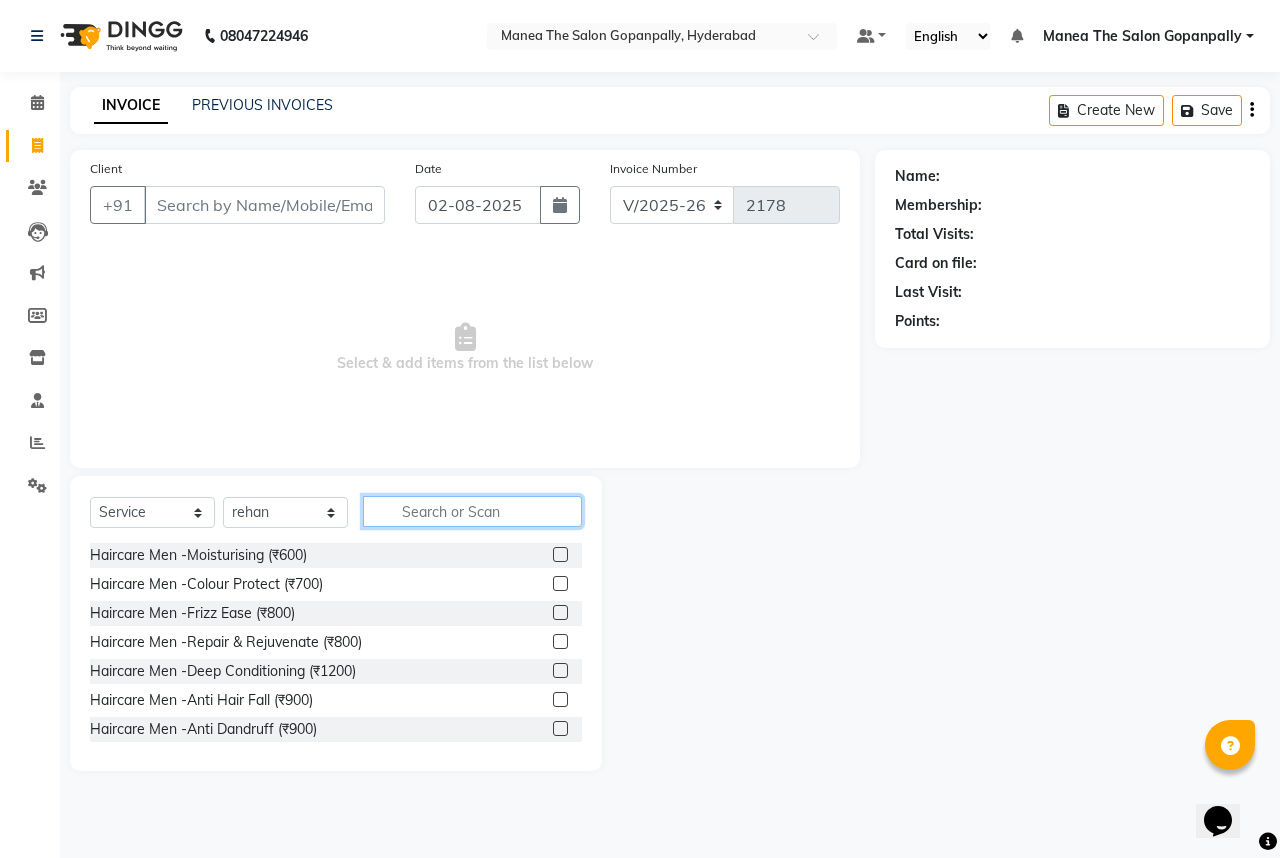 click 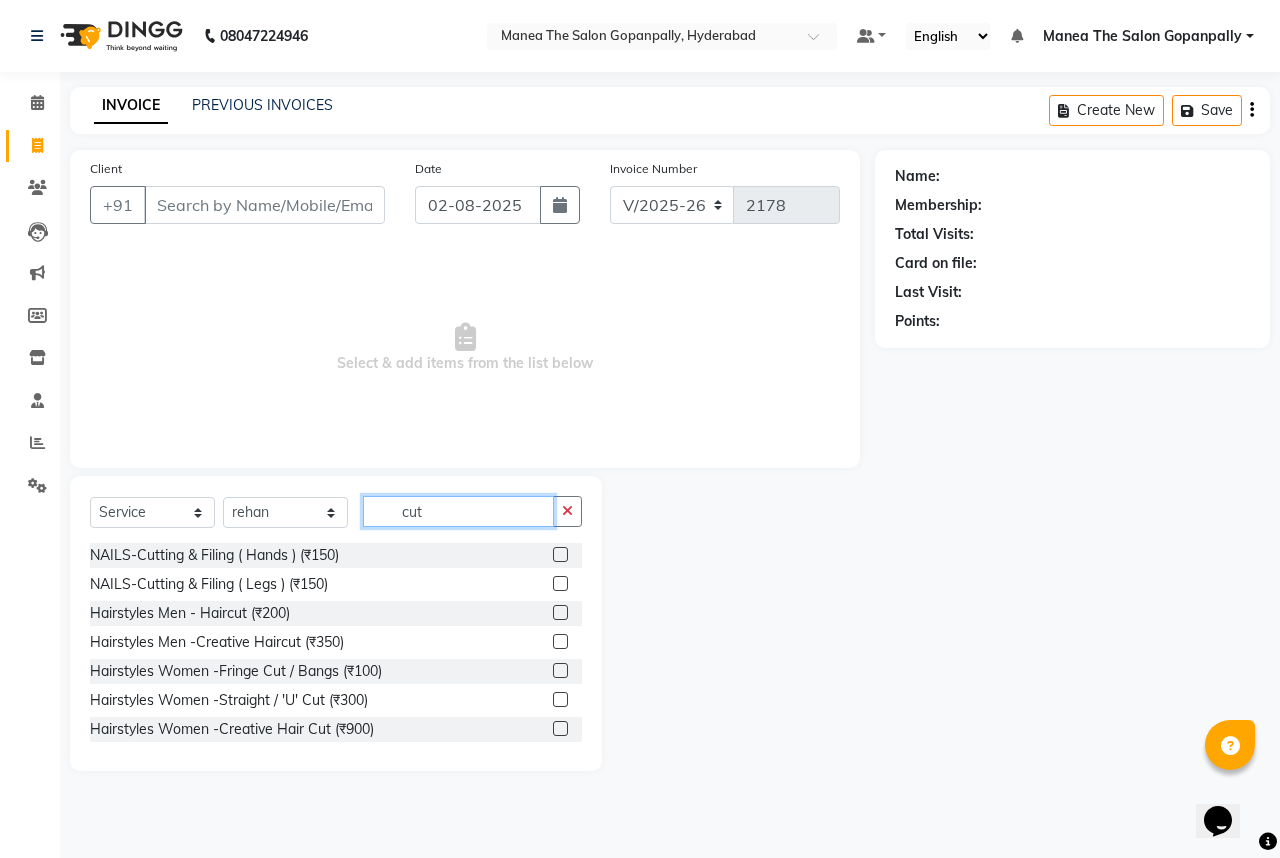 type on "cut" 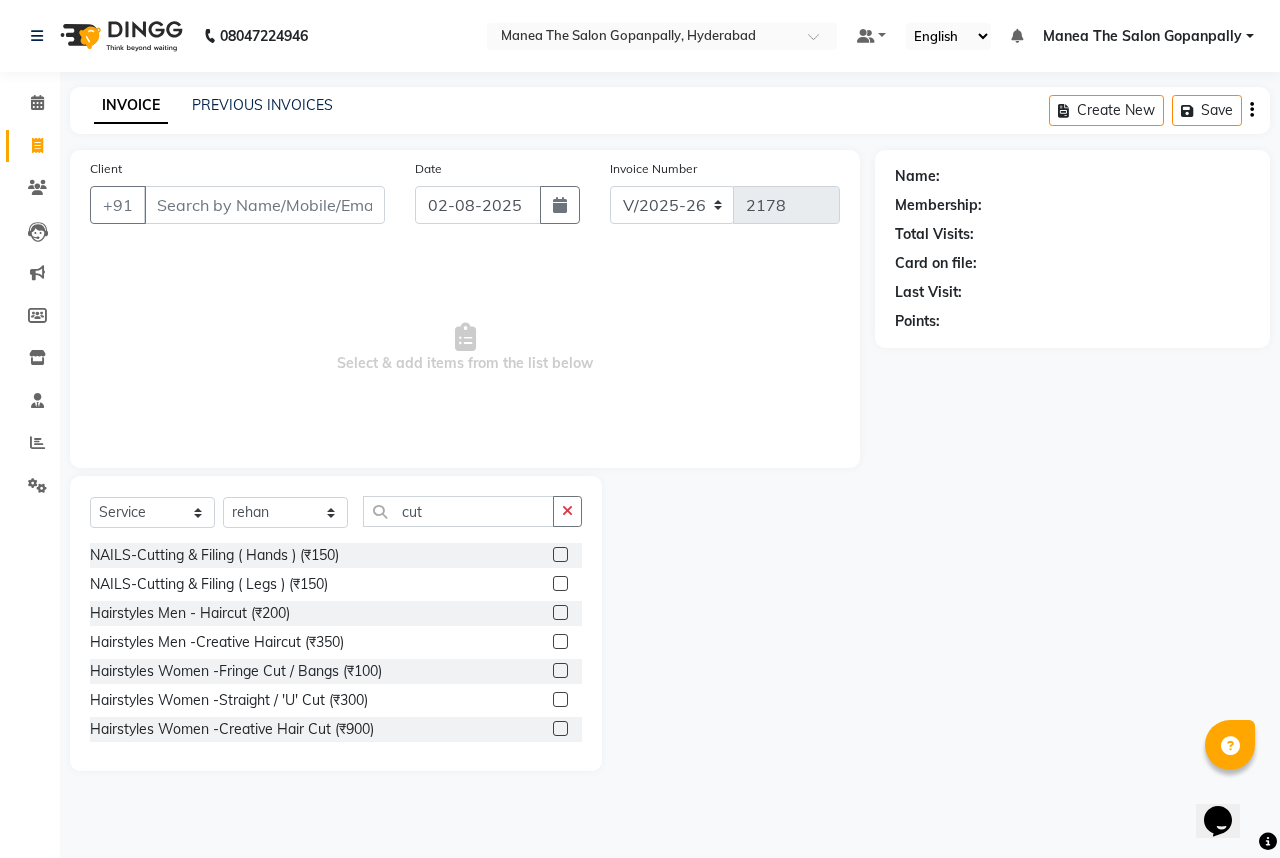 click 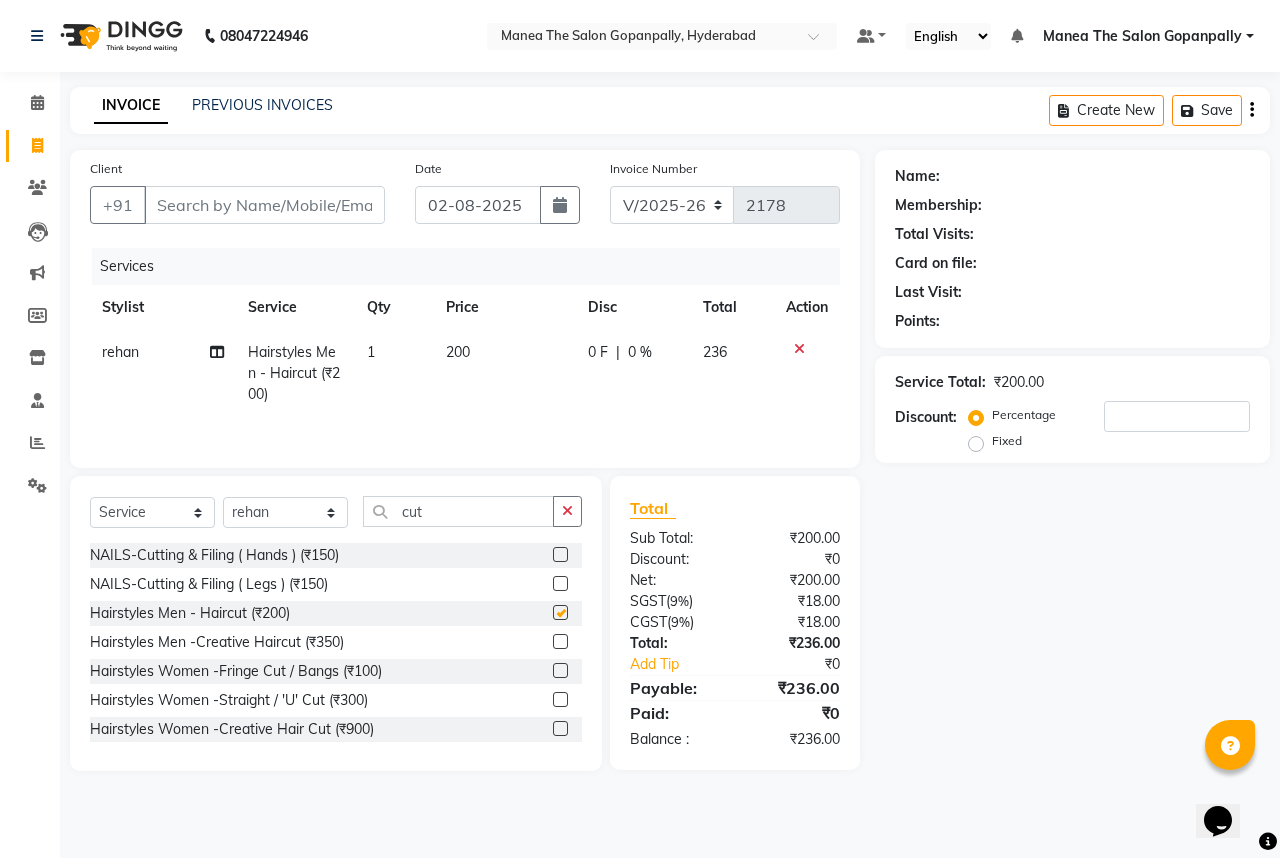 checkbox on "false" 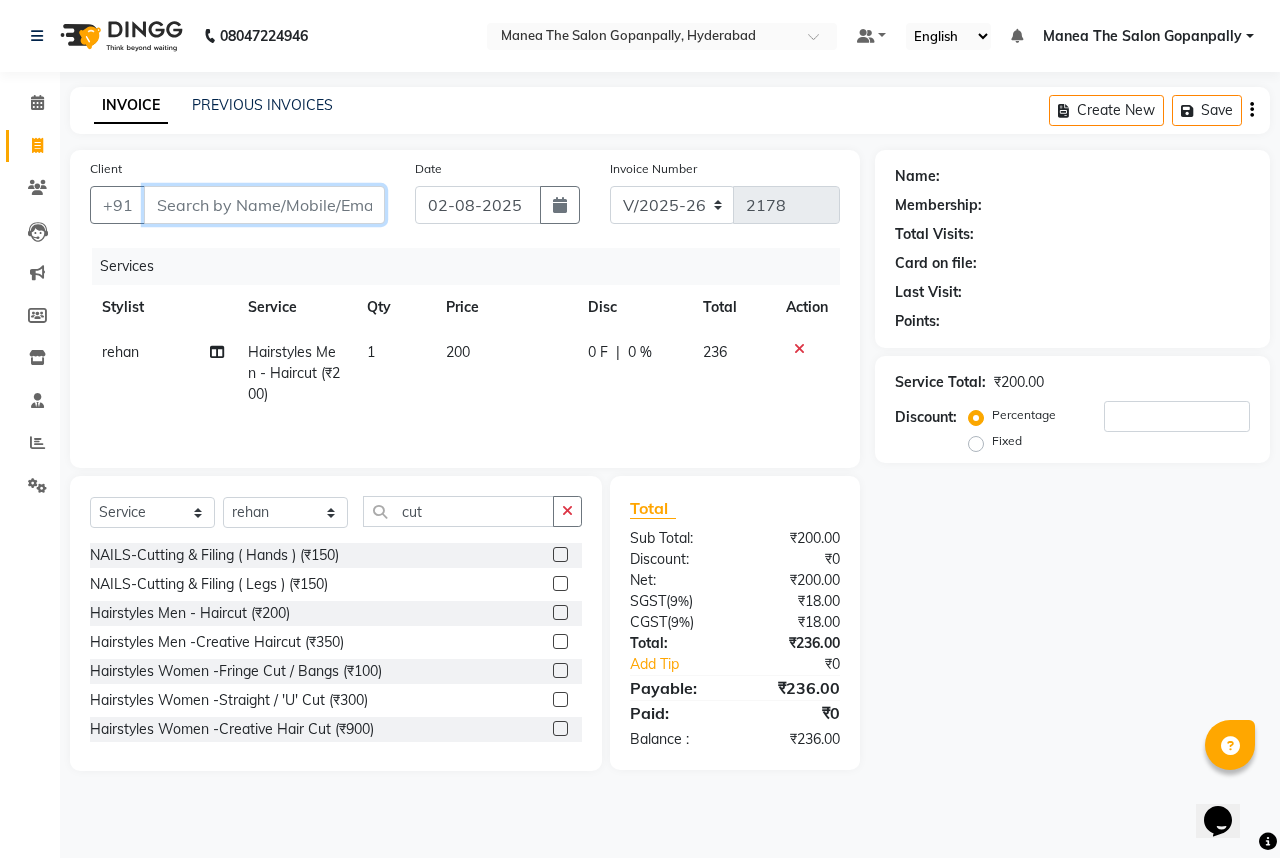 click on "Client" at bounding box center (264, 205) 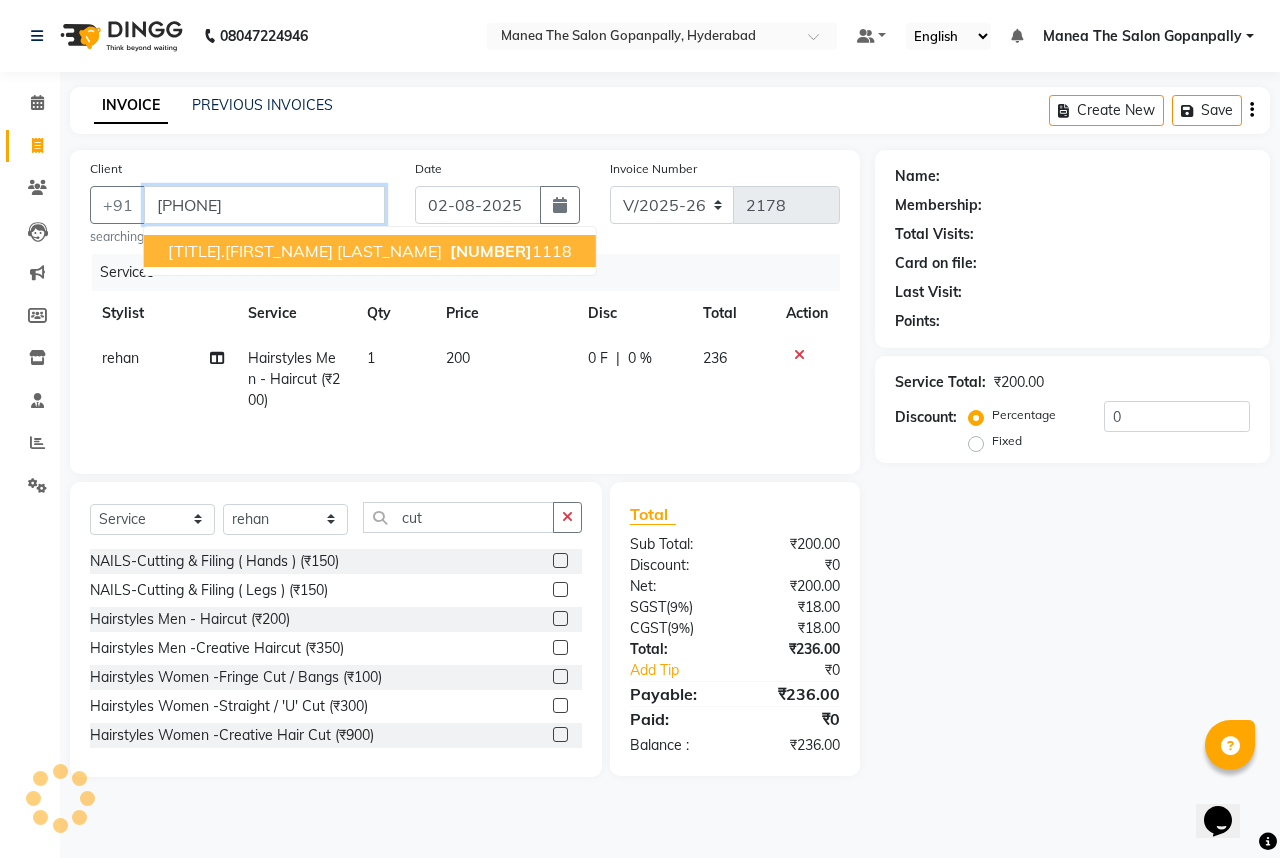 type on "[PHONE]" 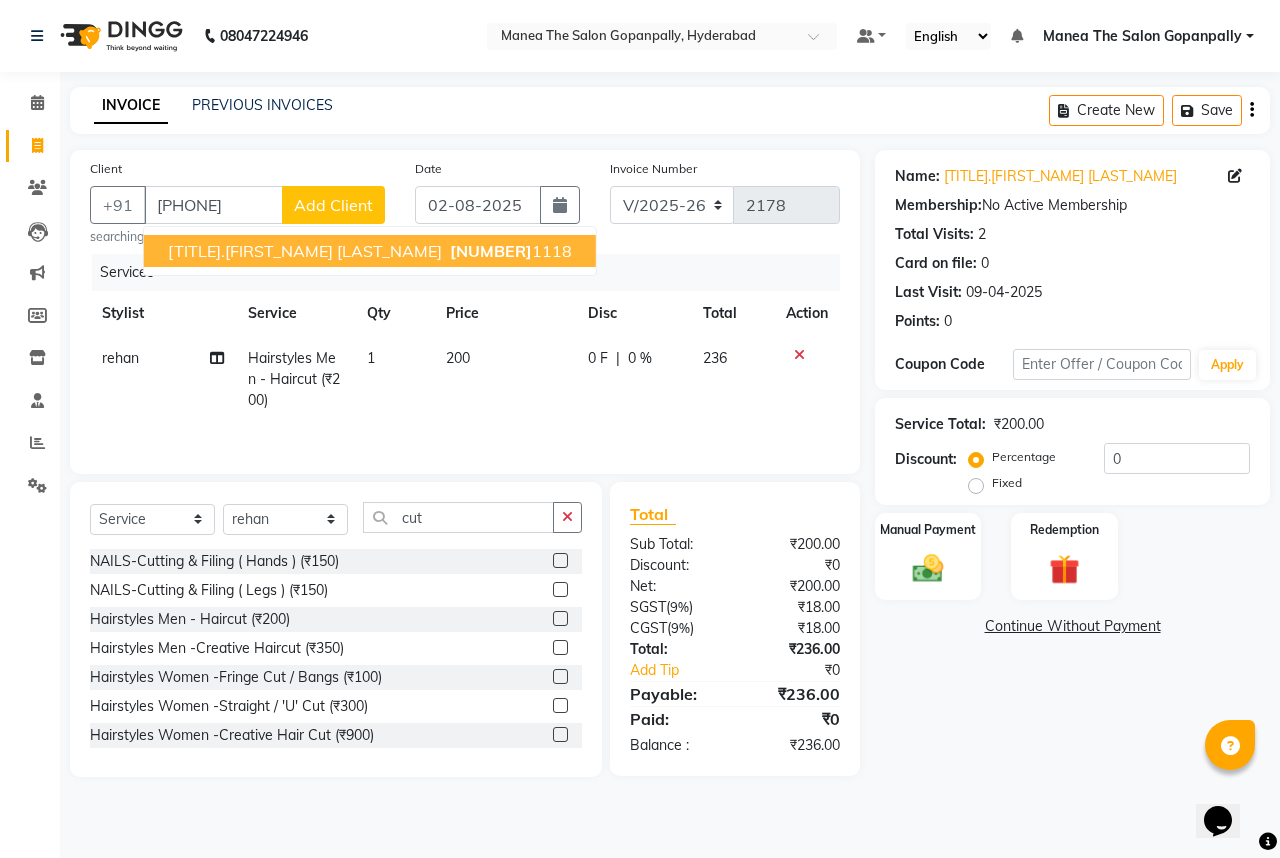click on "[NUMBER]" at bounding box center [491, 251] 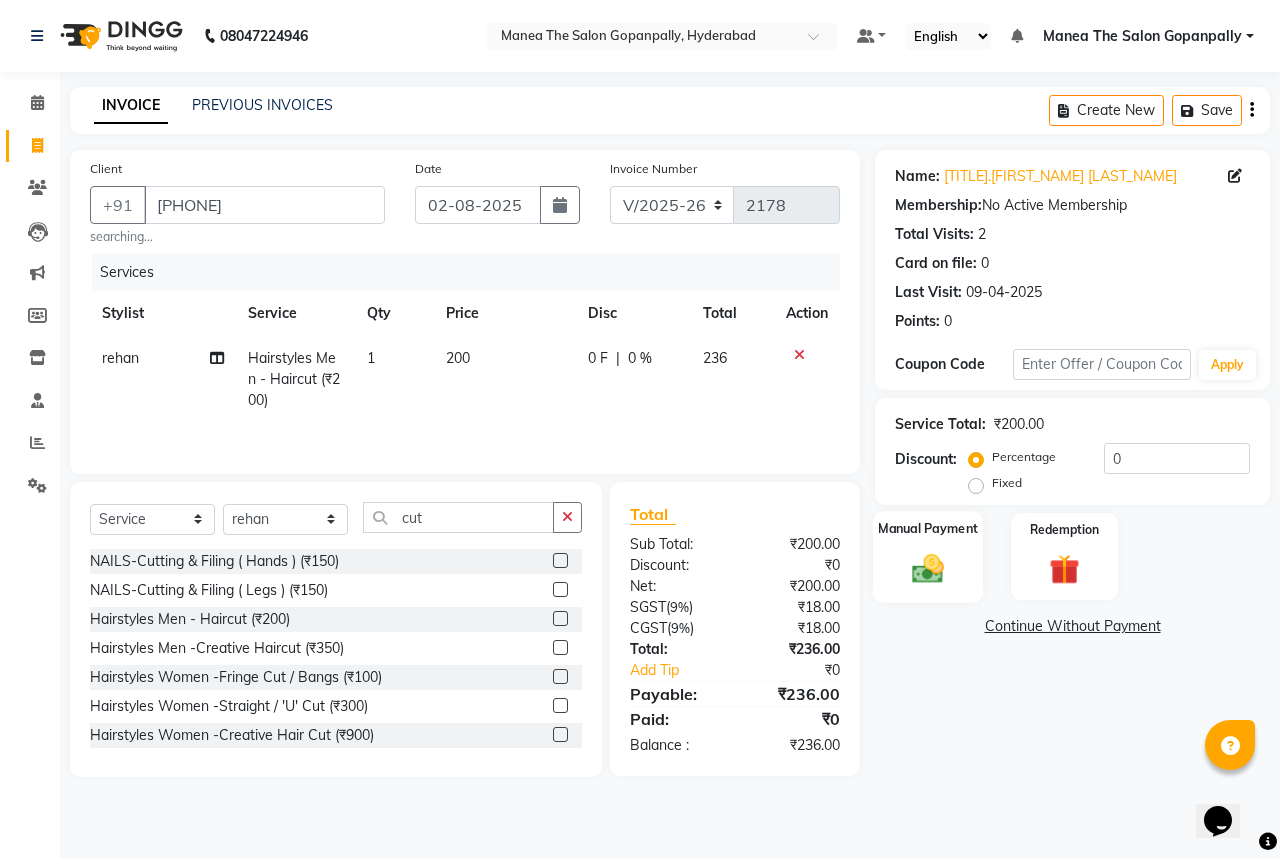 click 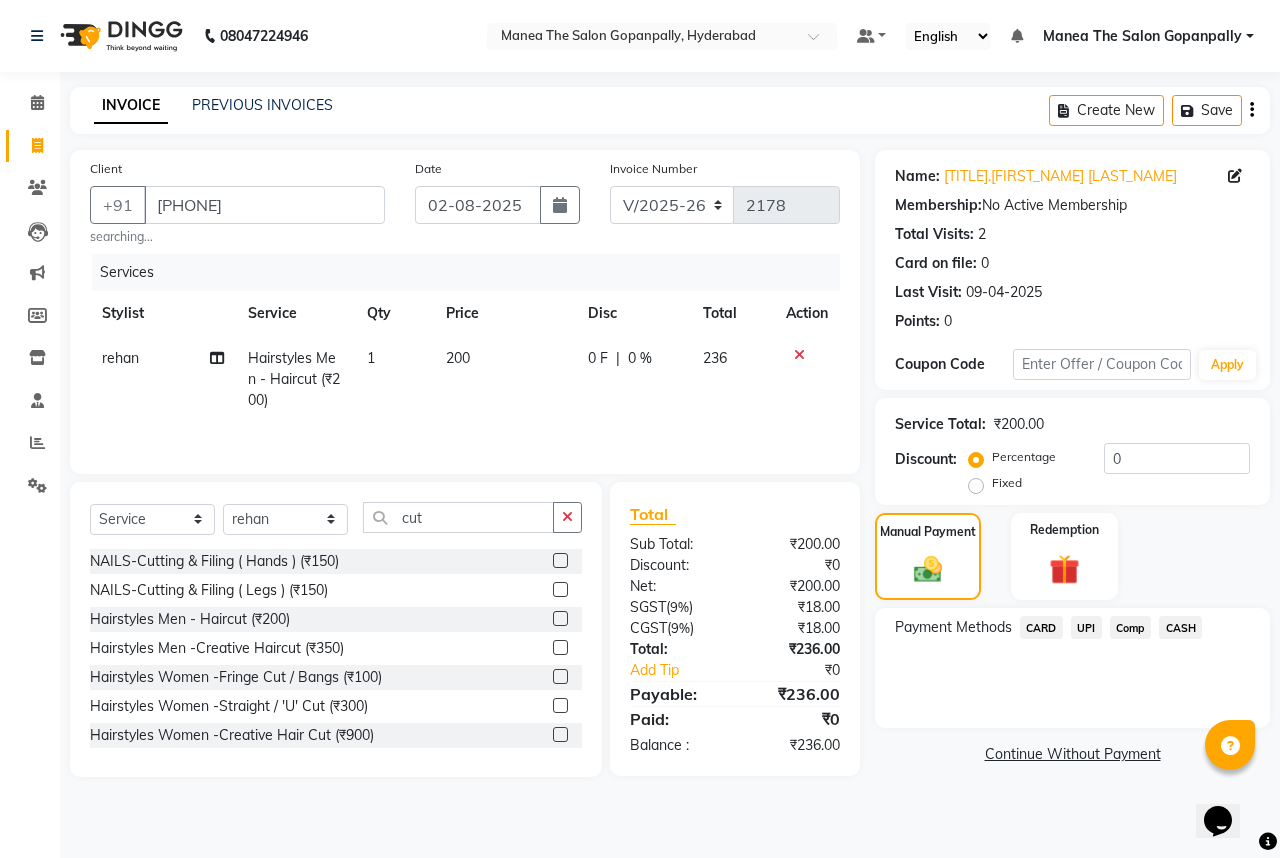 click on "UPI" 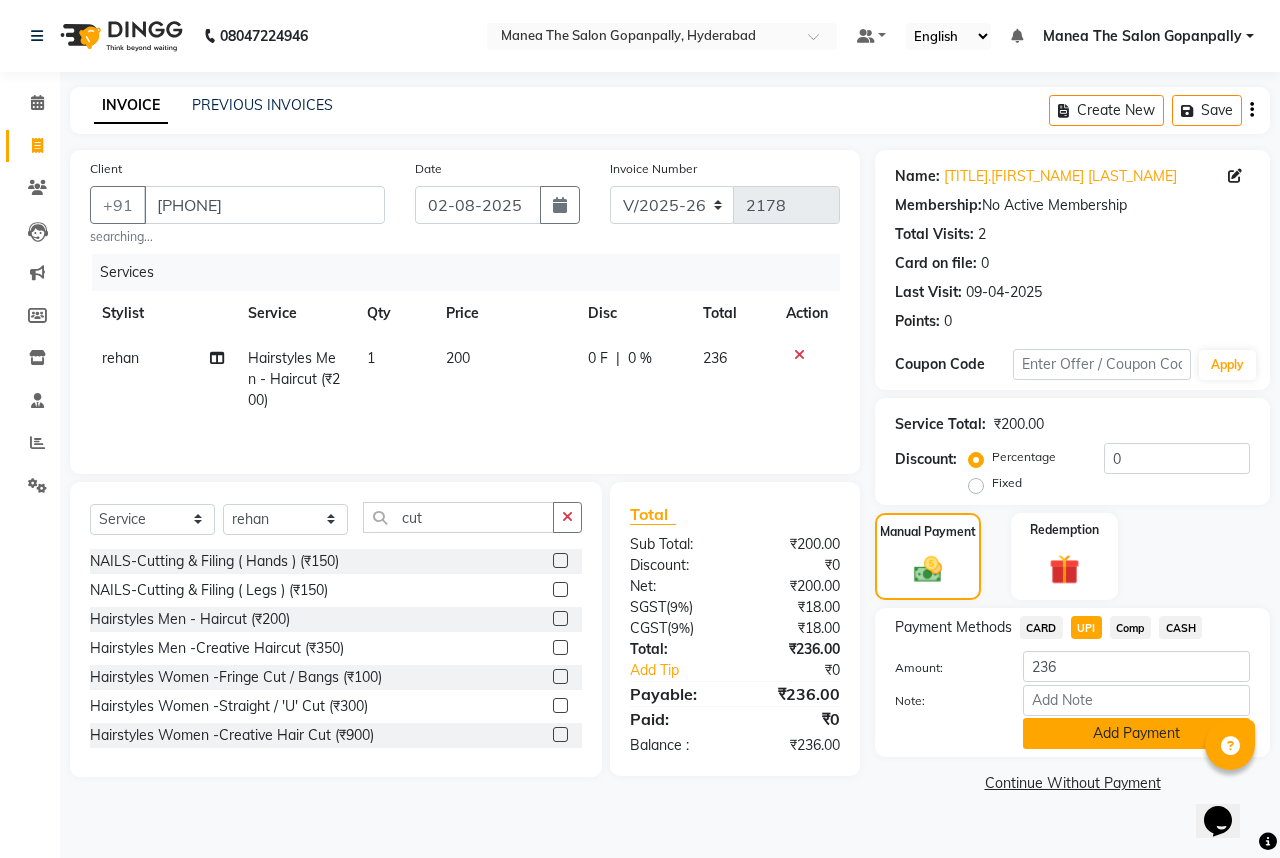 click on "Add Payment" 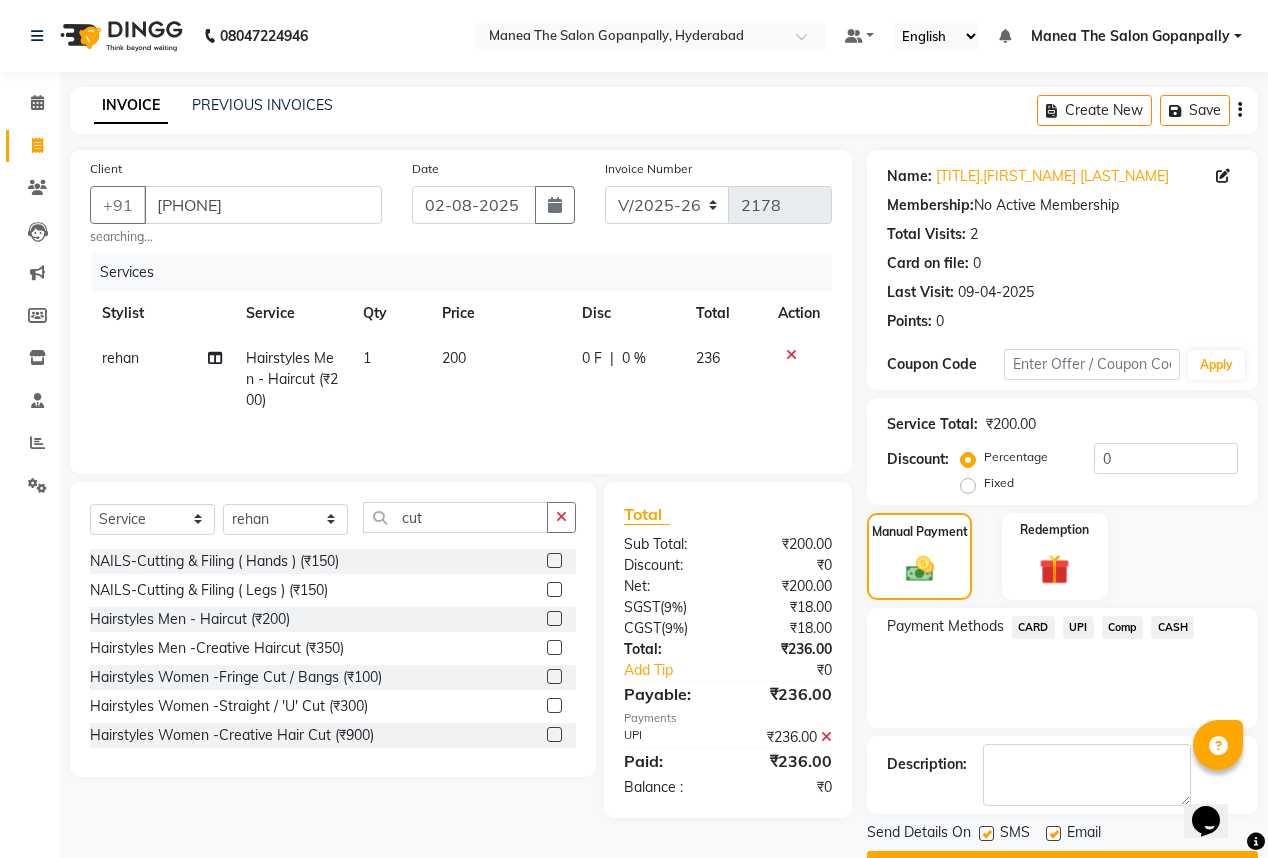 scroll, scrollTop: 53, scrollLeft: 0, axis: vertical 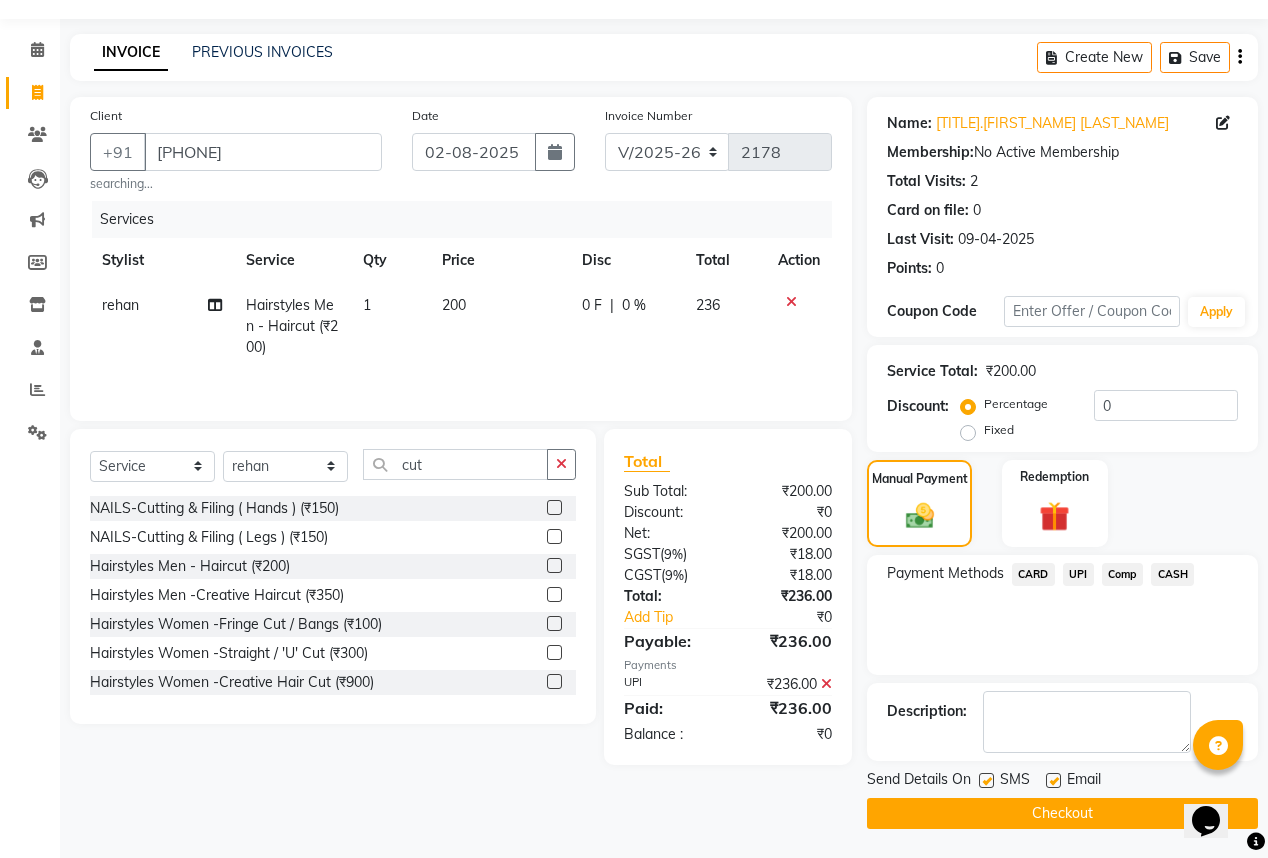 click 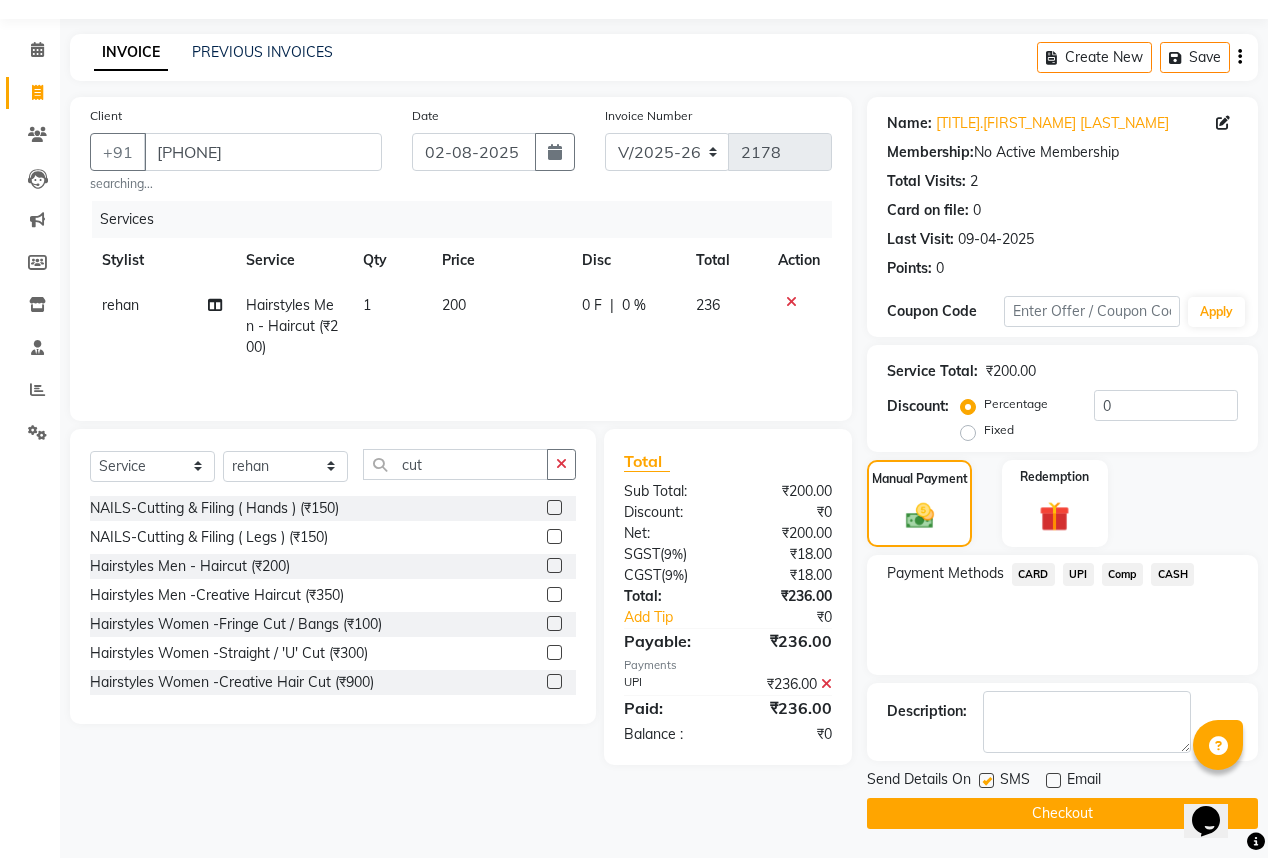 click on "Checkout" 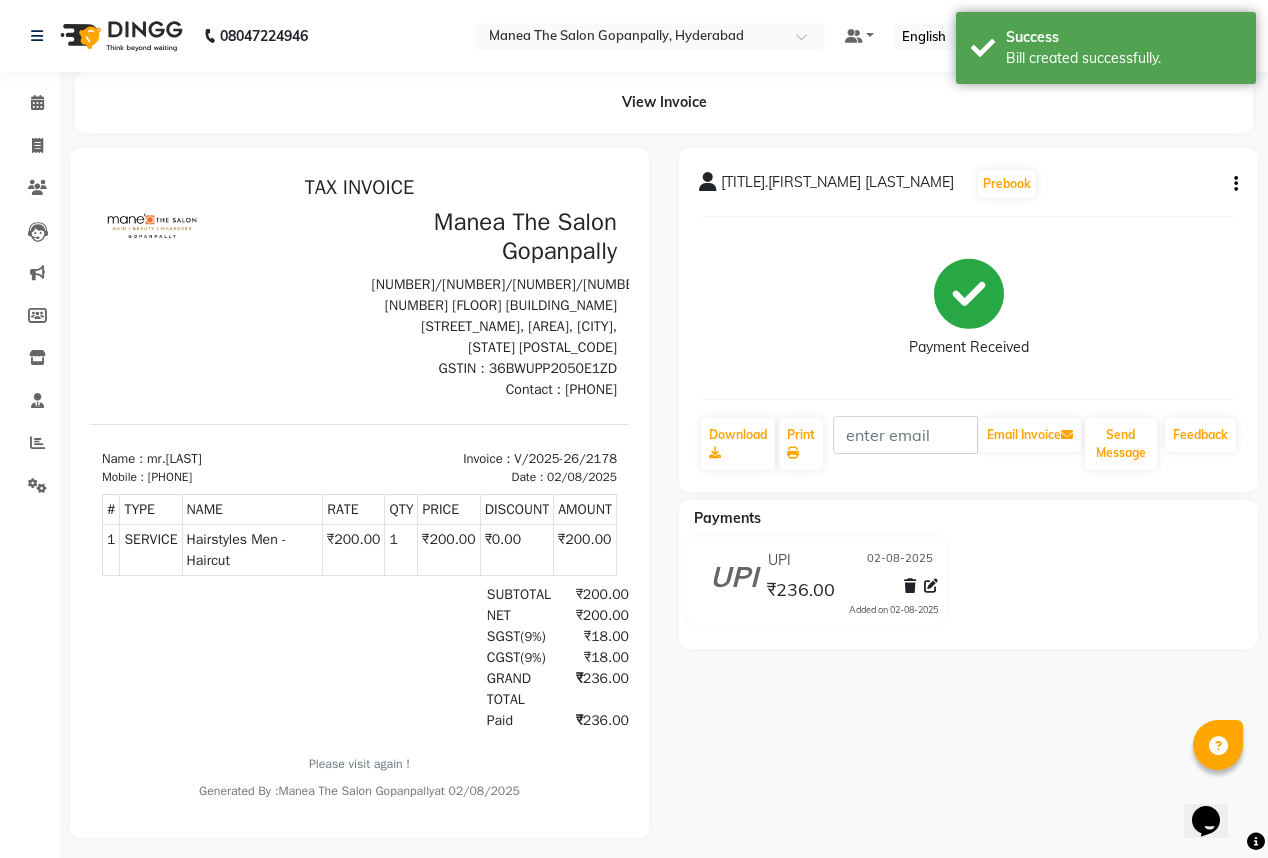 scroll, scrollTop: 0, scrollLeft: 0, axis: both 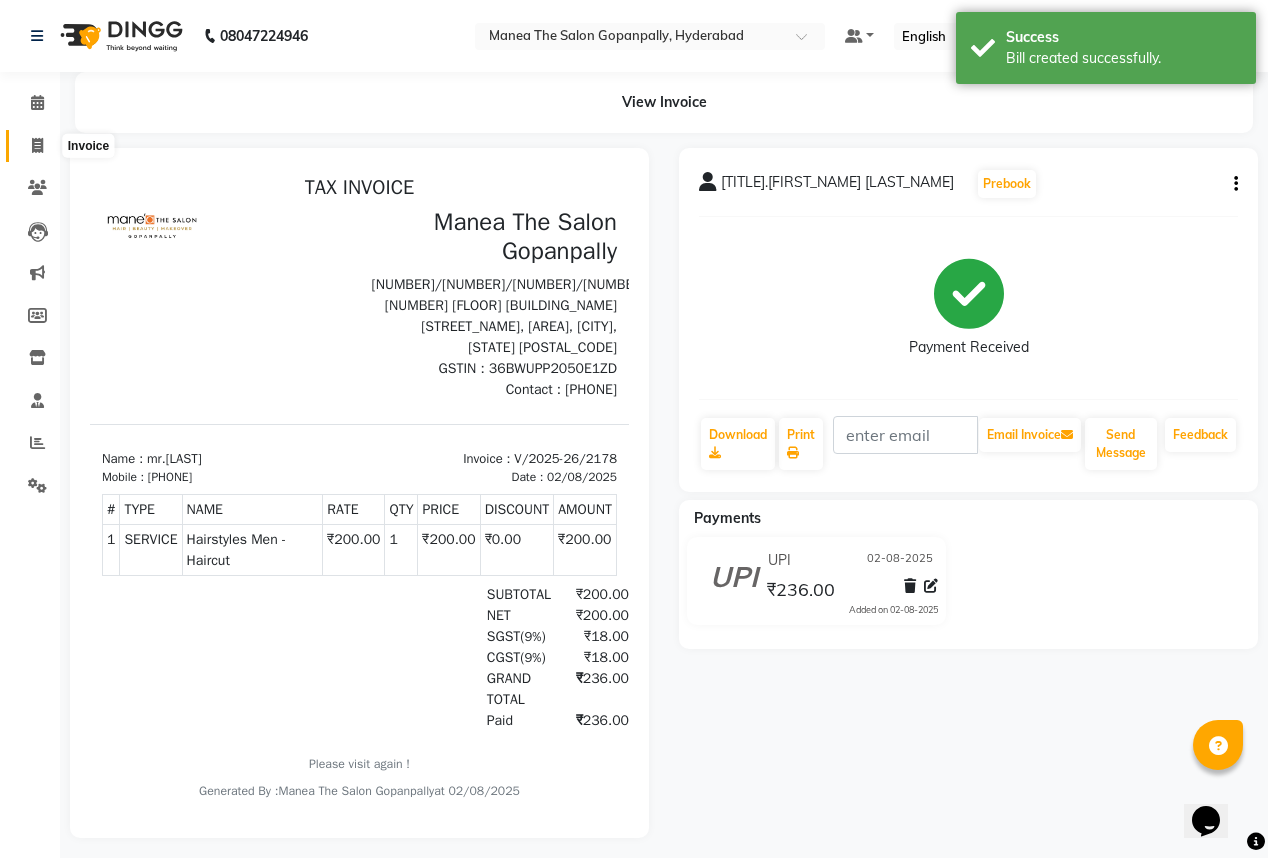 click 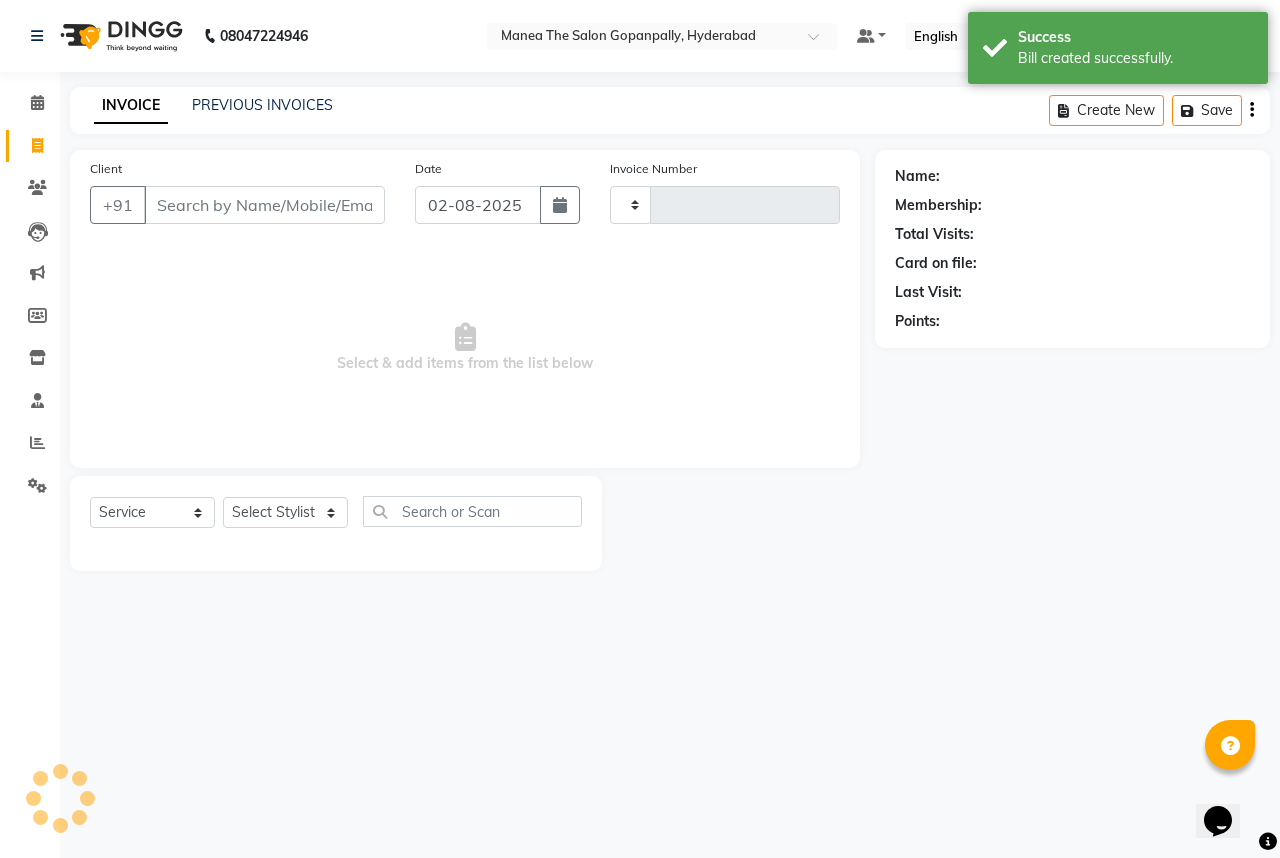 type on "2179" 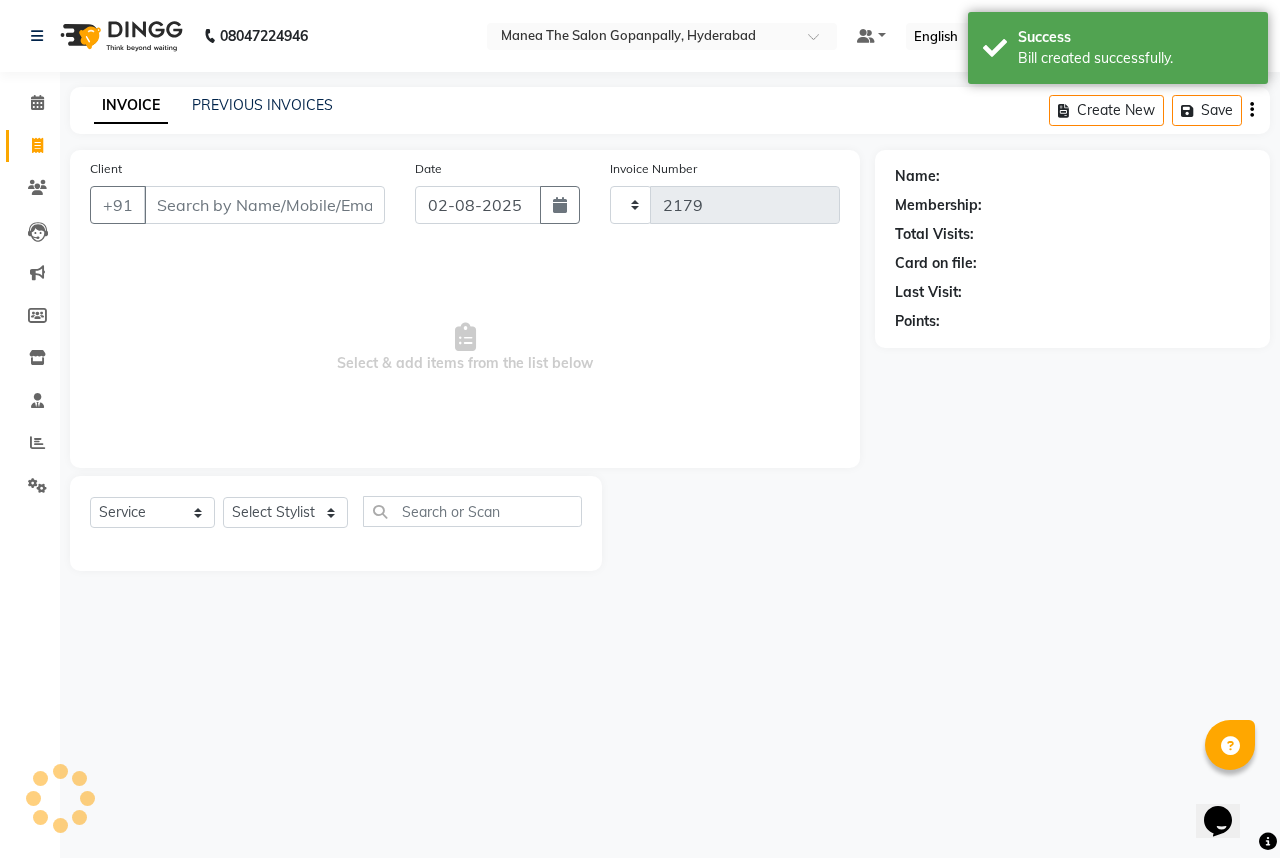 select on "7027" 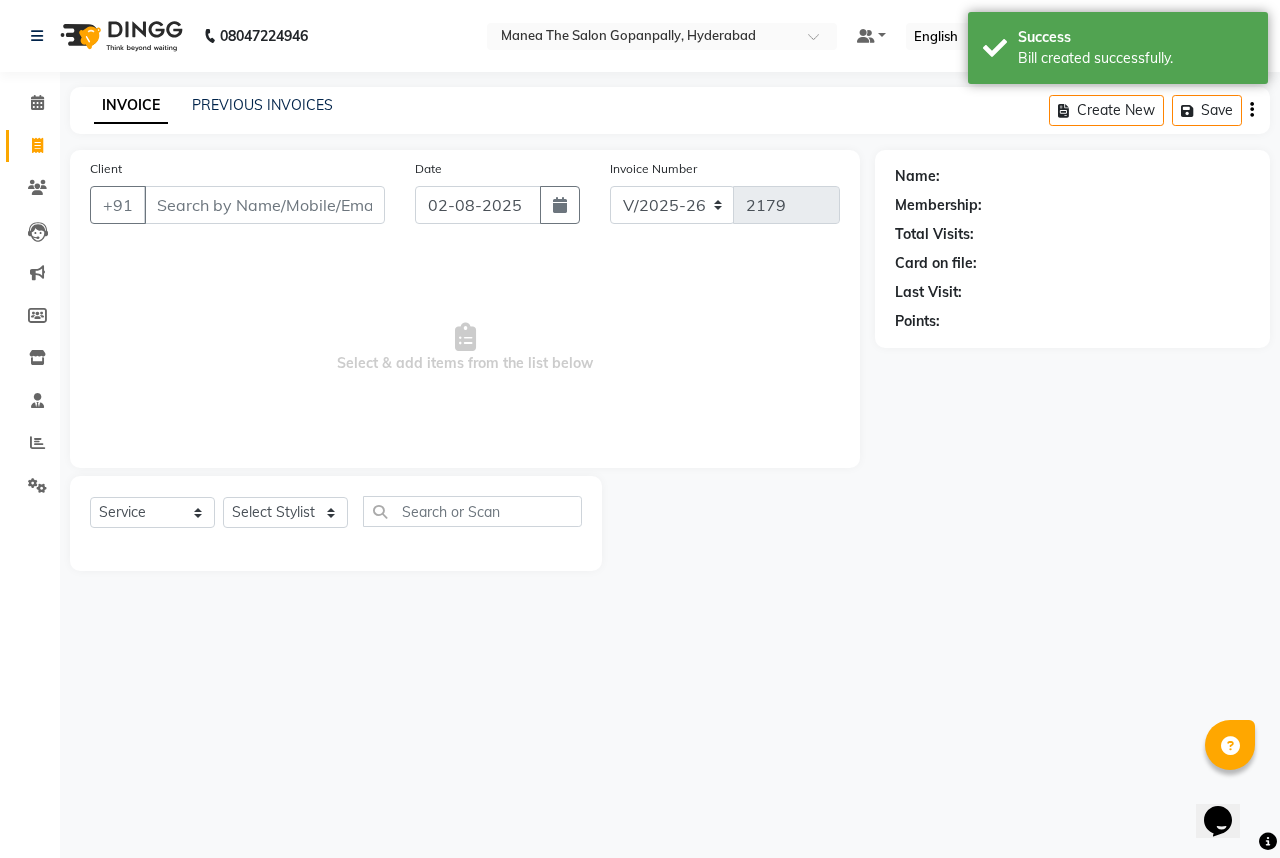 click on "Client" at bounding box center (264, 205) 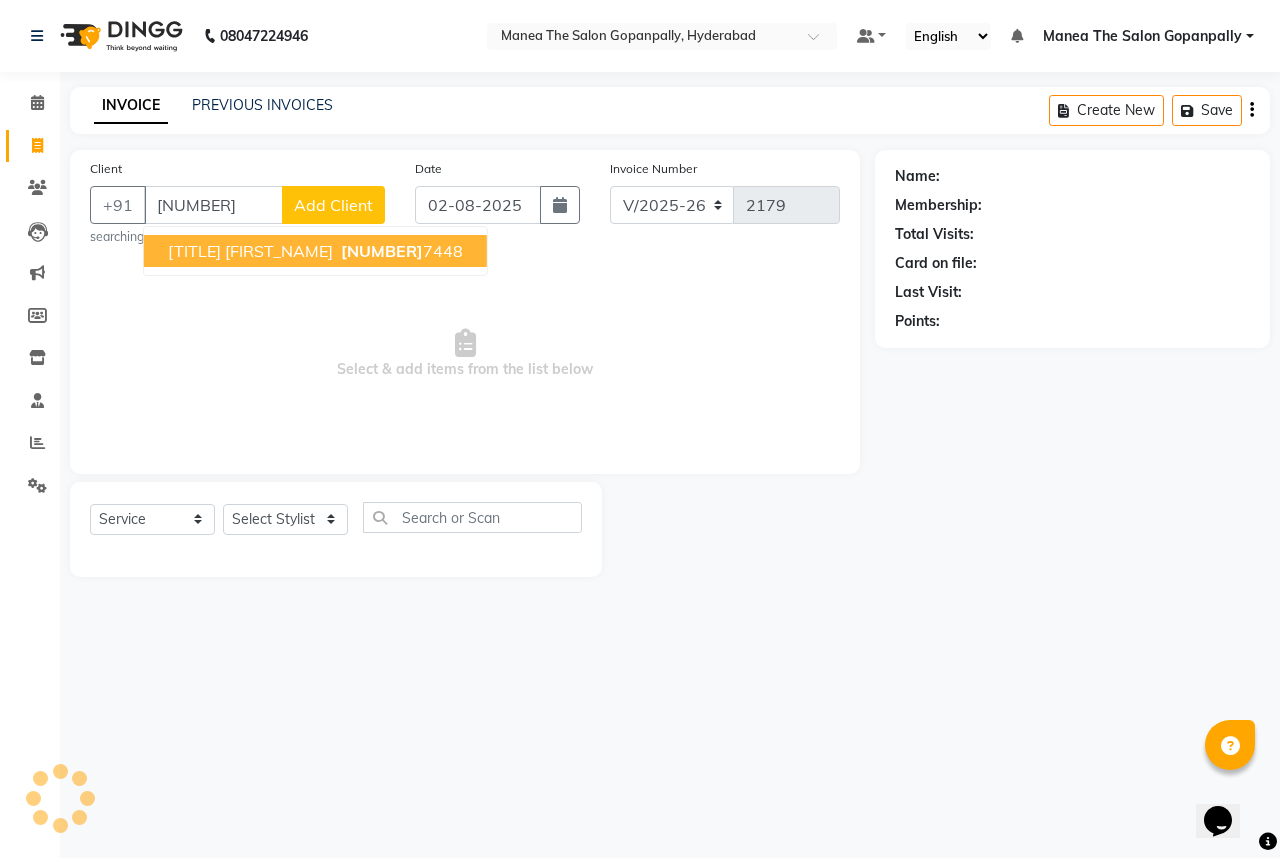 click on "789397 7448" at bounding box center (400, 251) 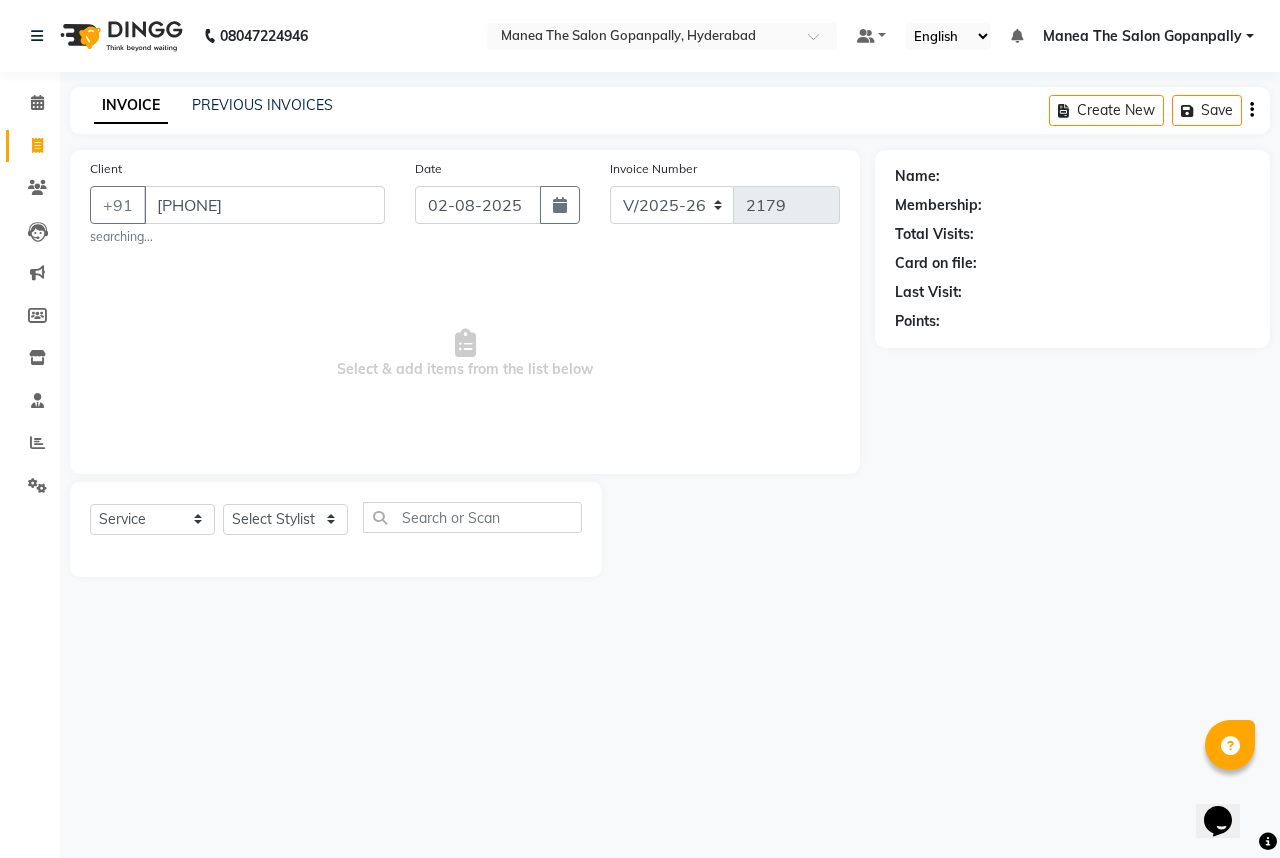 type on "[PHONE]" 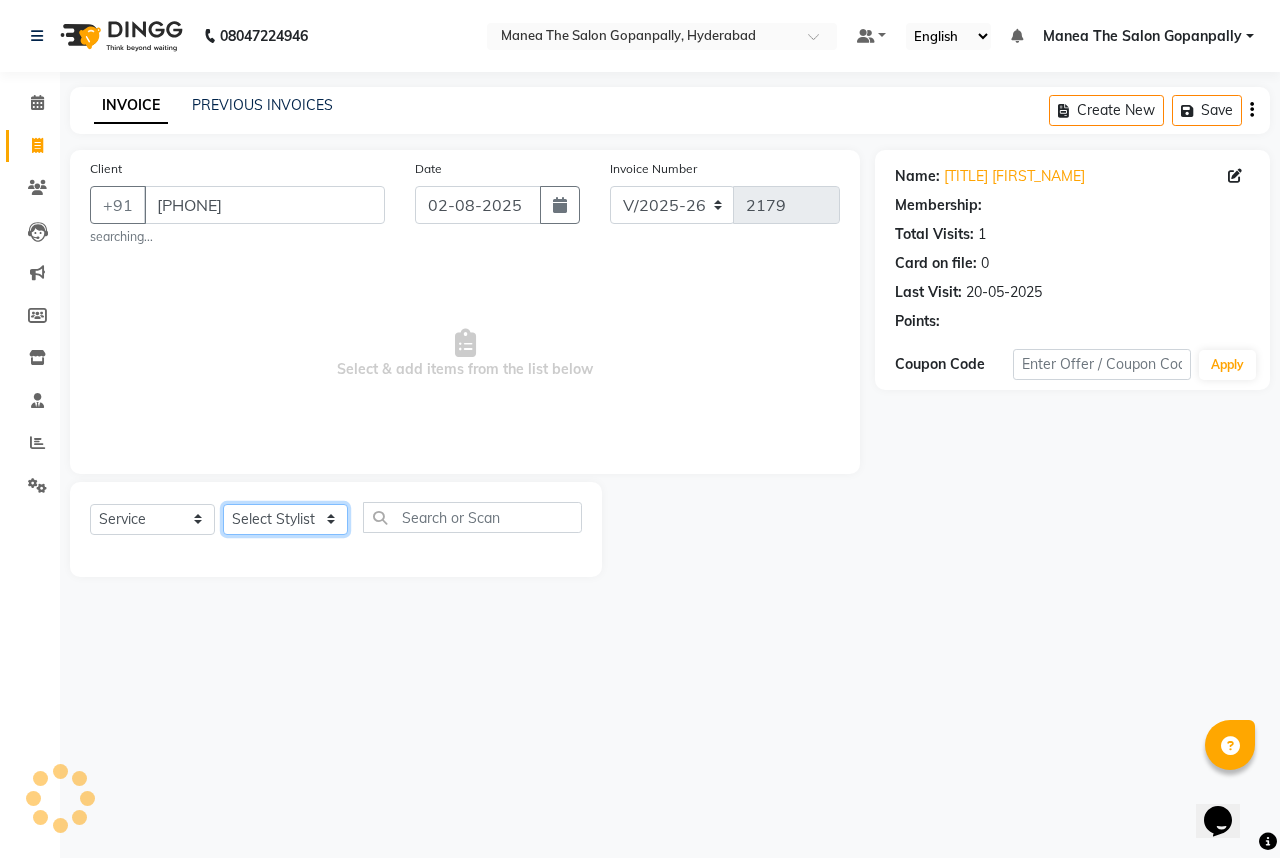 click on "Select Stylist Anand AVANTHI Haider  indu IRFAN keerthi rehan sameer saritha zubair" 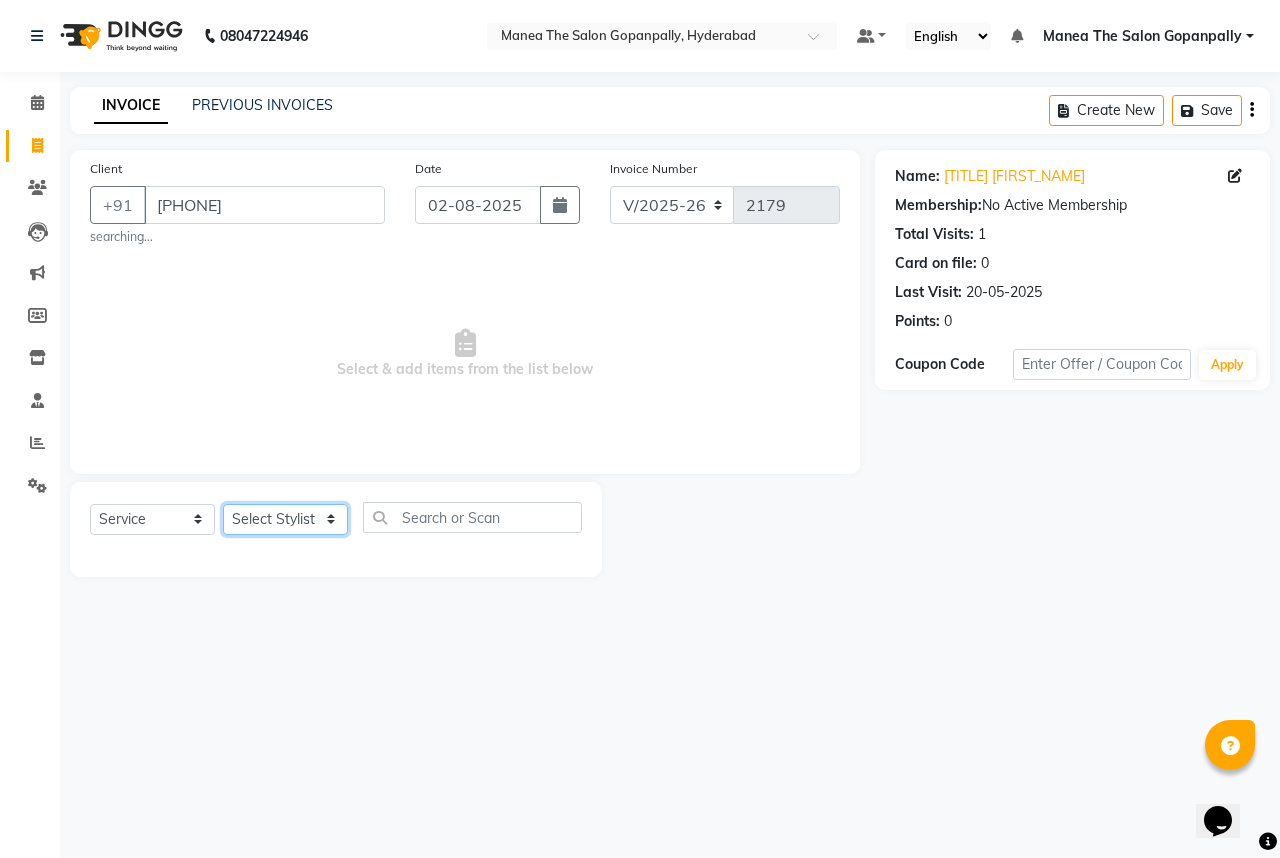 select on "57882" 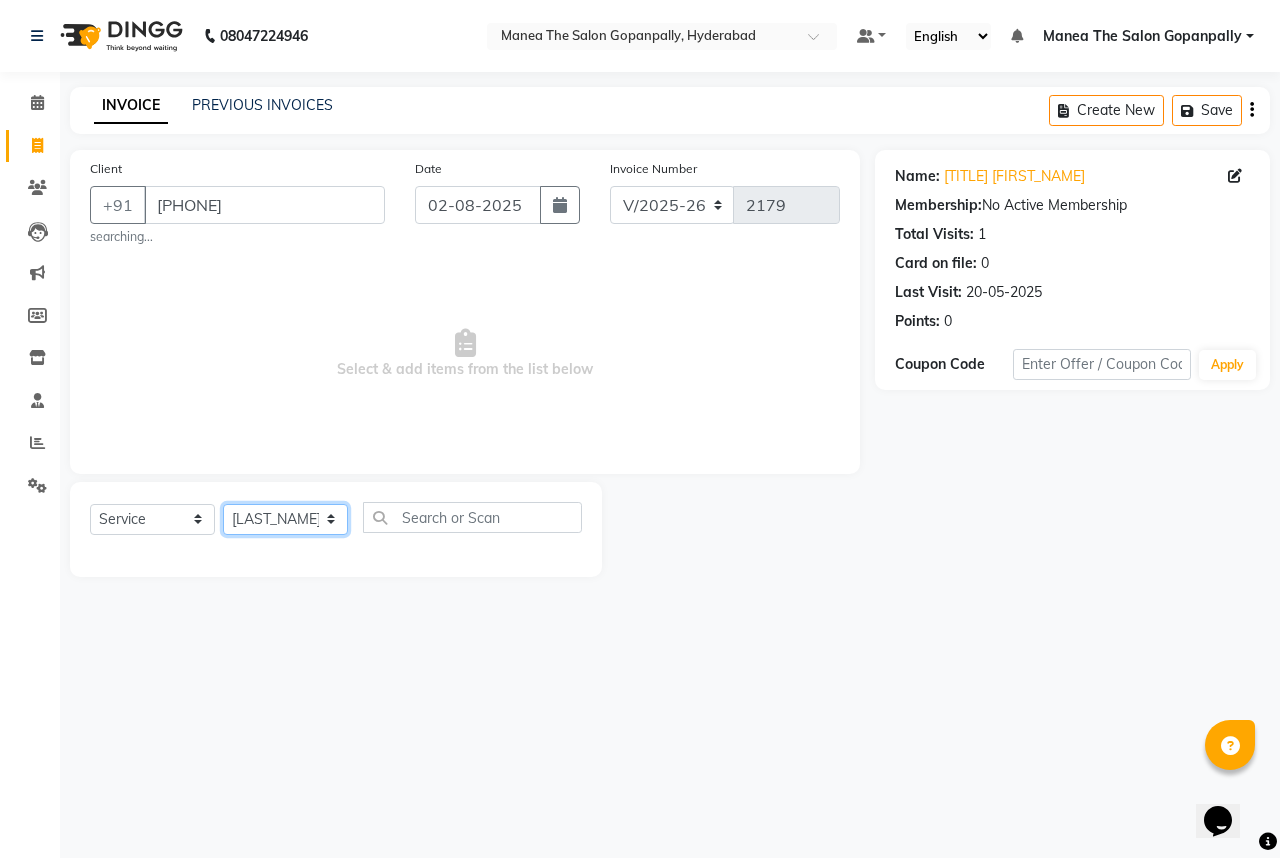 click on "Select Stylist Anand AVANTHI Haider  indu IRFAN keerthi rehan sameer saritha zubair" 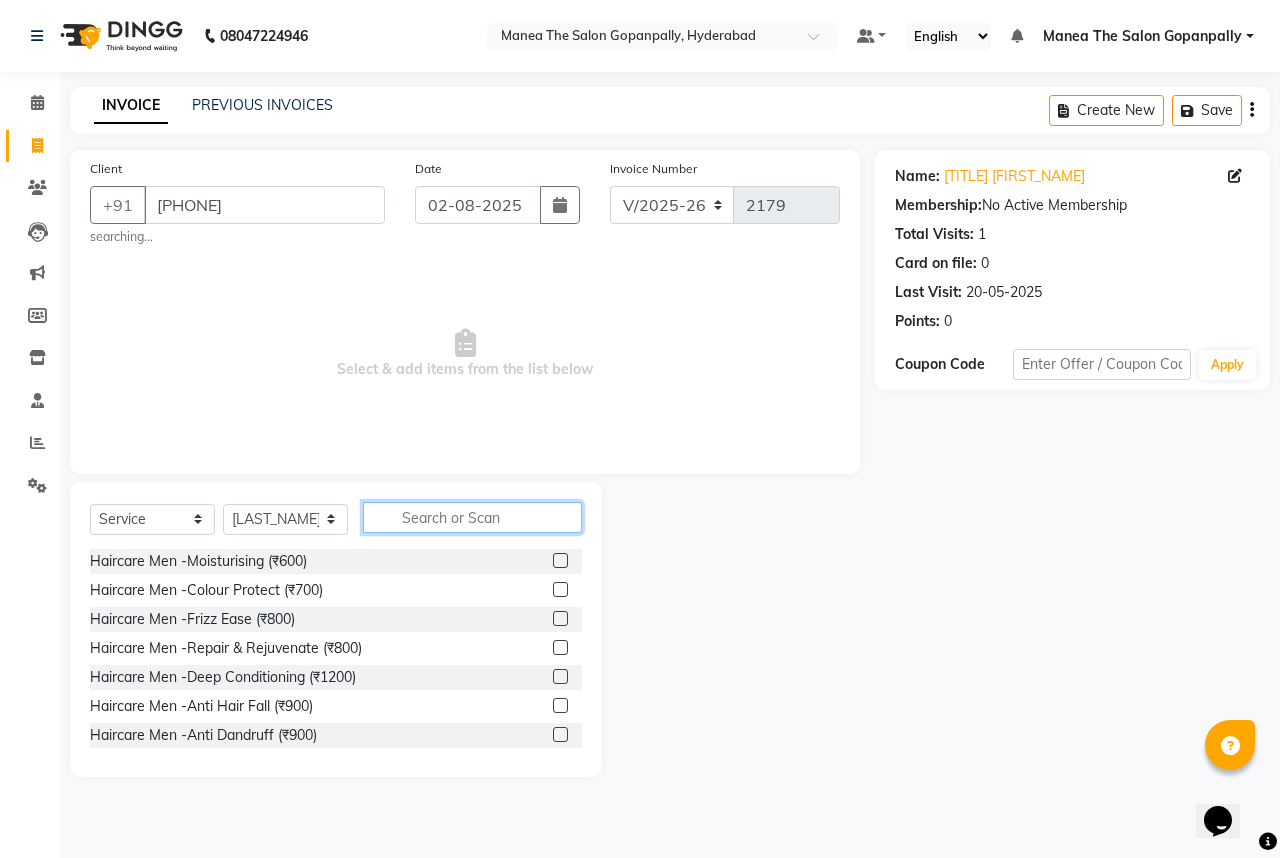 click 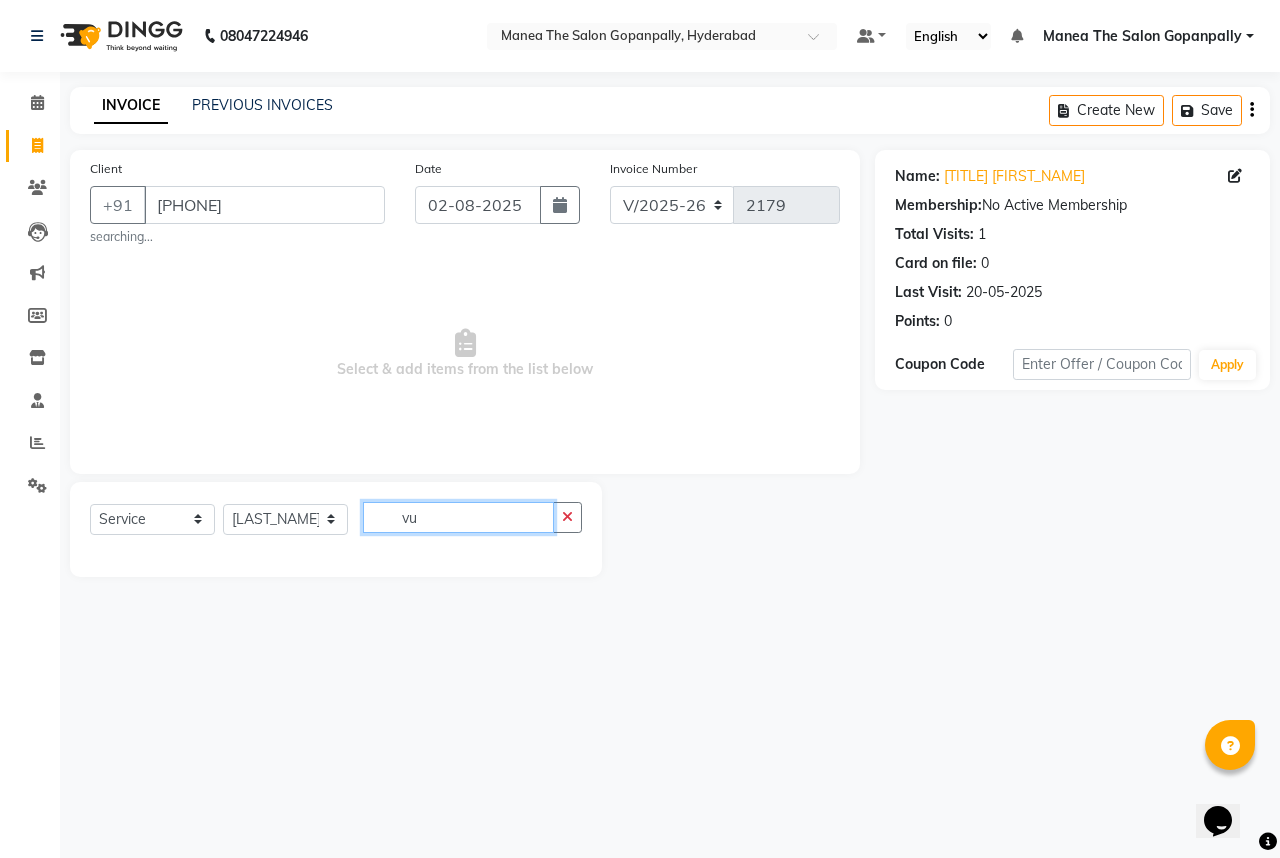 type on "v" 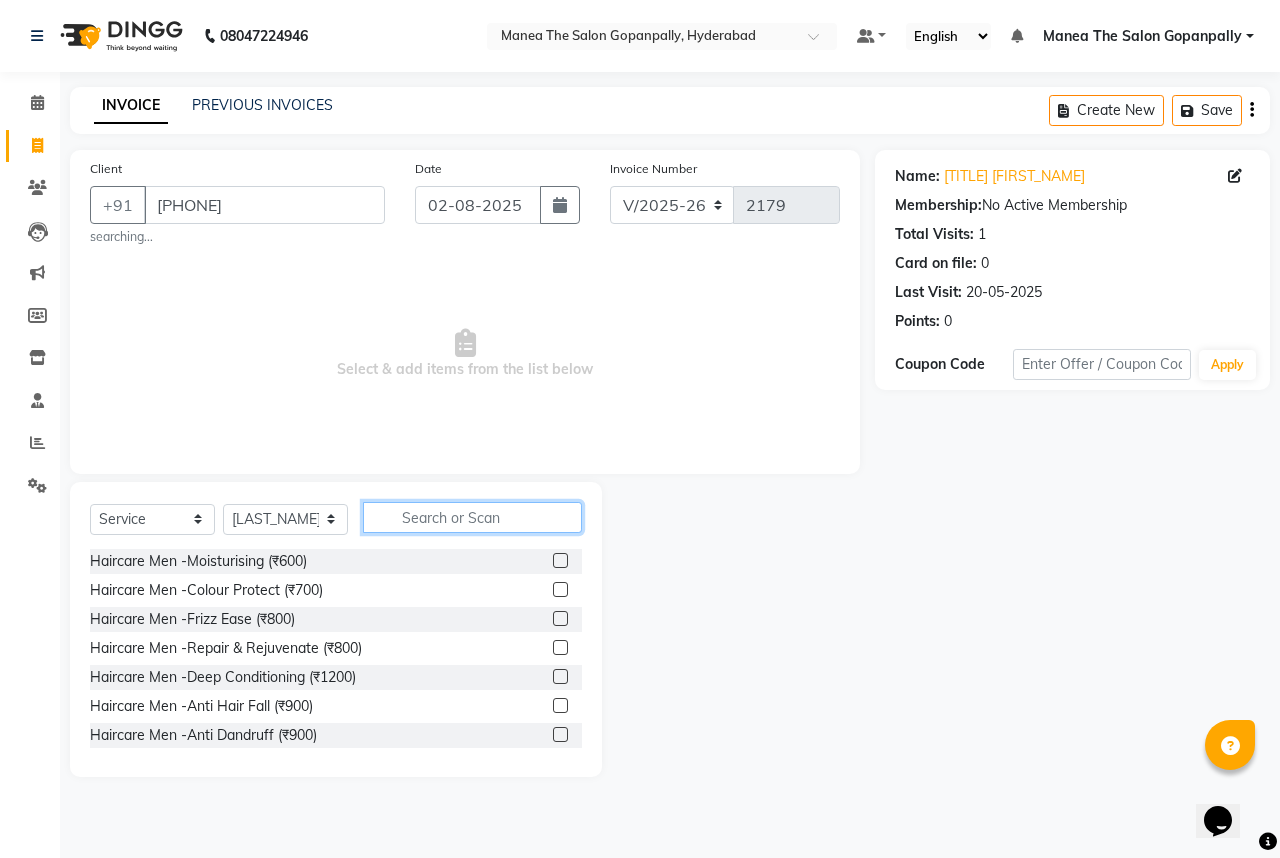 type on "v" 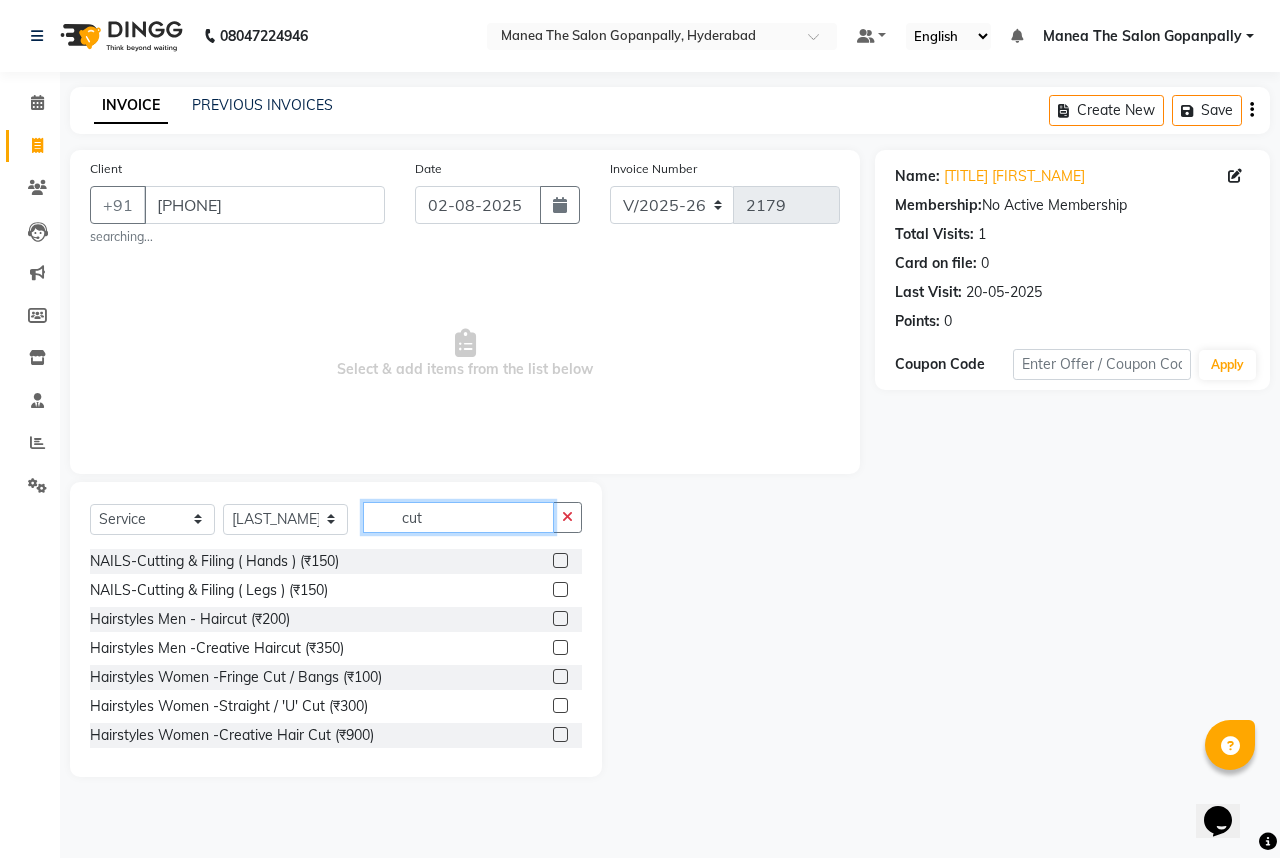 type on "cut" 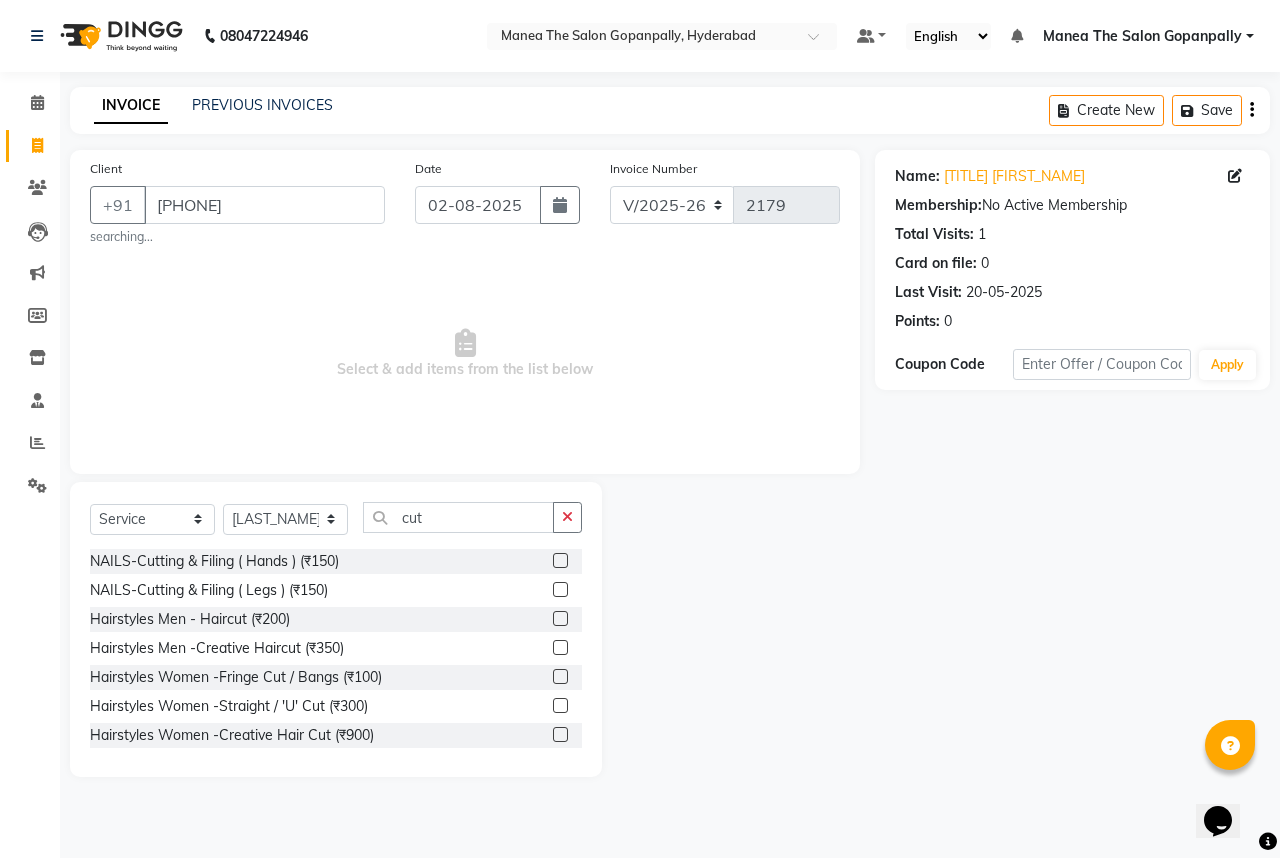 click 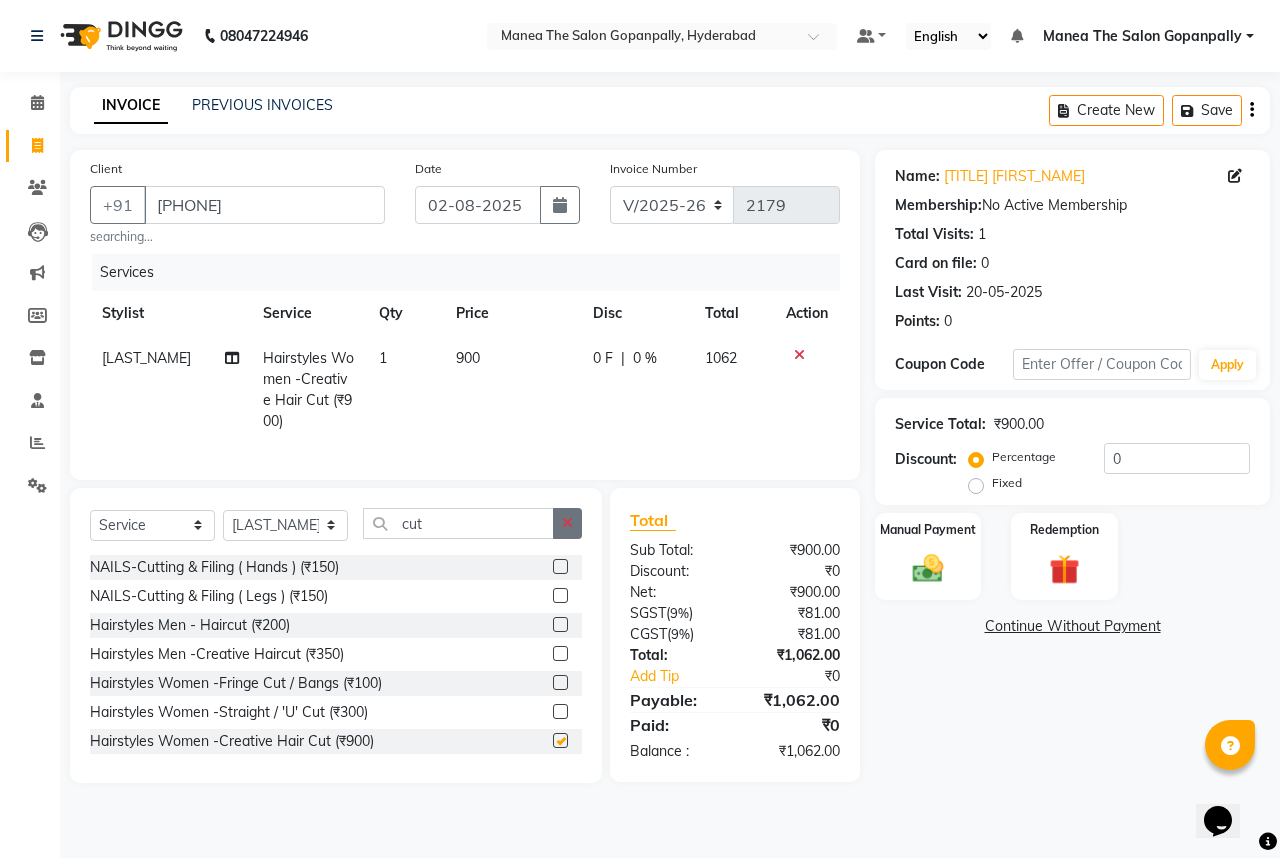 checkbox on "false" 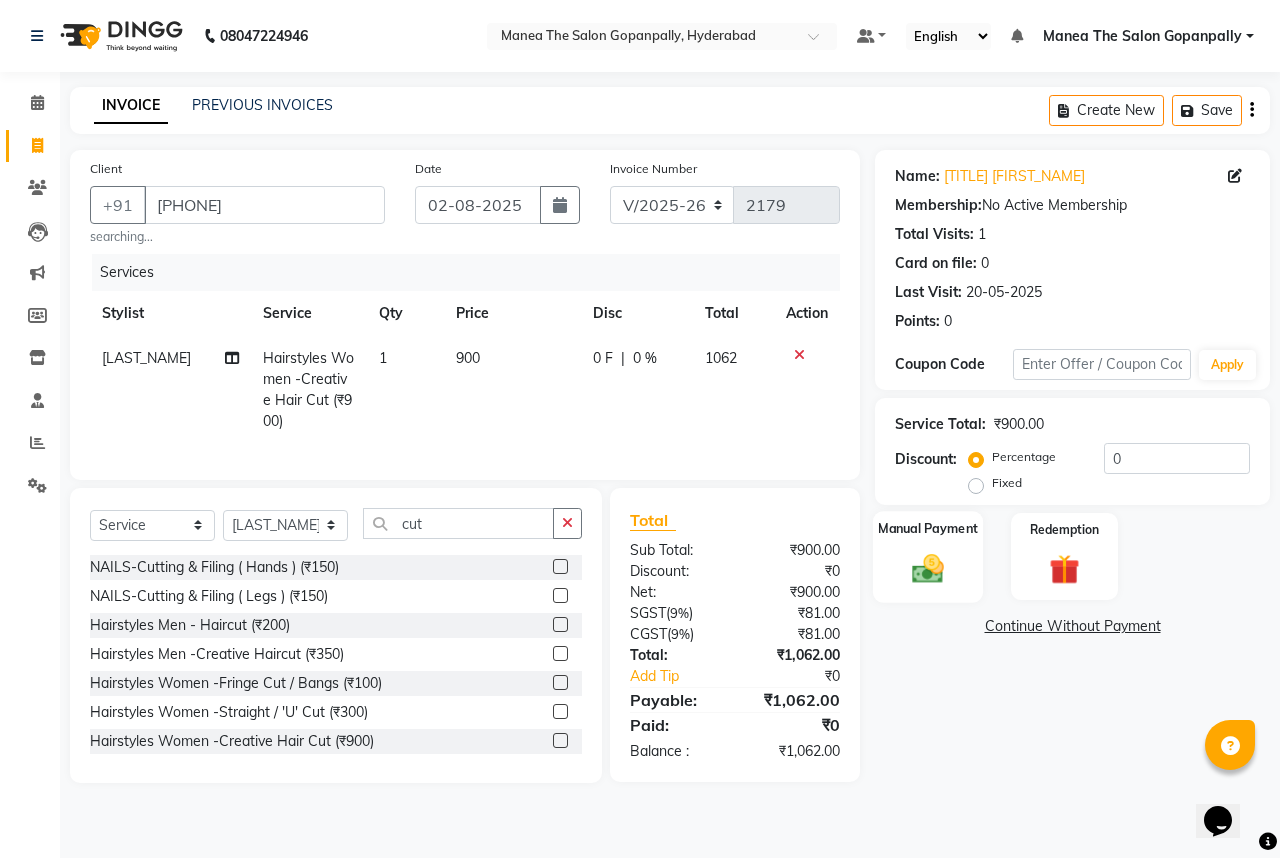 drag, startPoint x: 937, startPoint y: 575, endPoint x: 1099, endPoint y: 580, distance: 162.07715 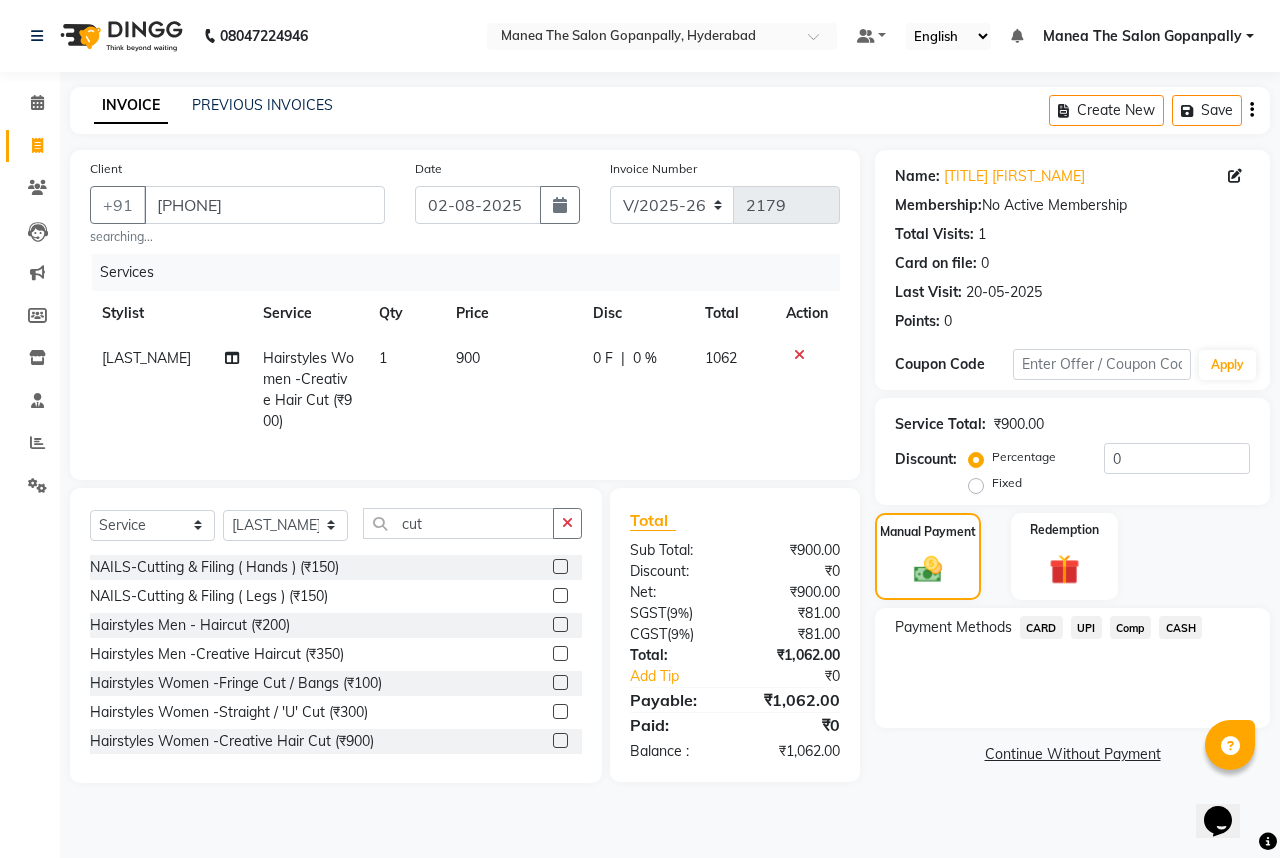 click on "UPI" 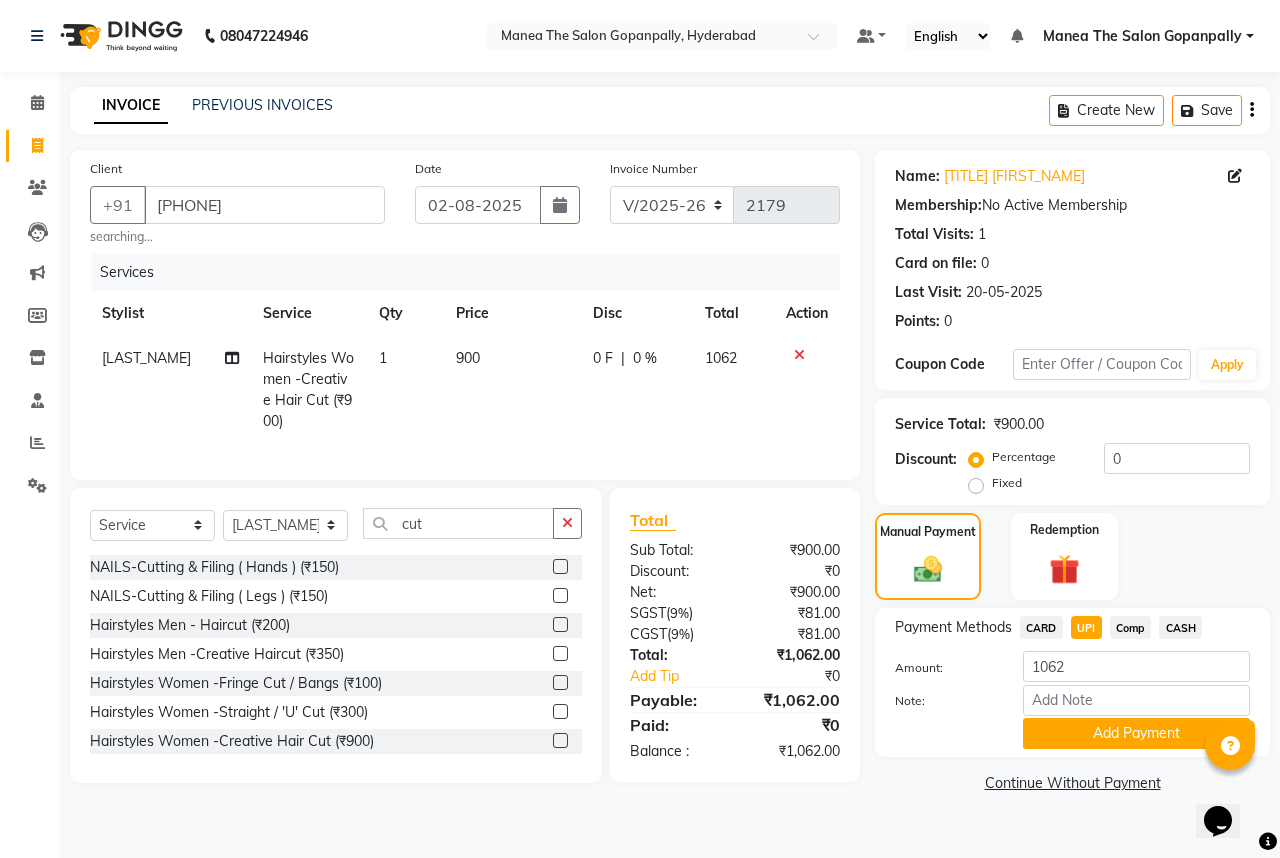 drag, startPoint x: 1048, startPoint y: 625, endPoint x: 1100, endPoint y: 677, distance: 73.53911 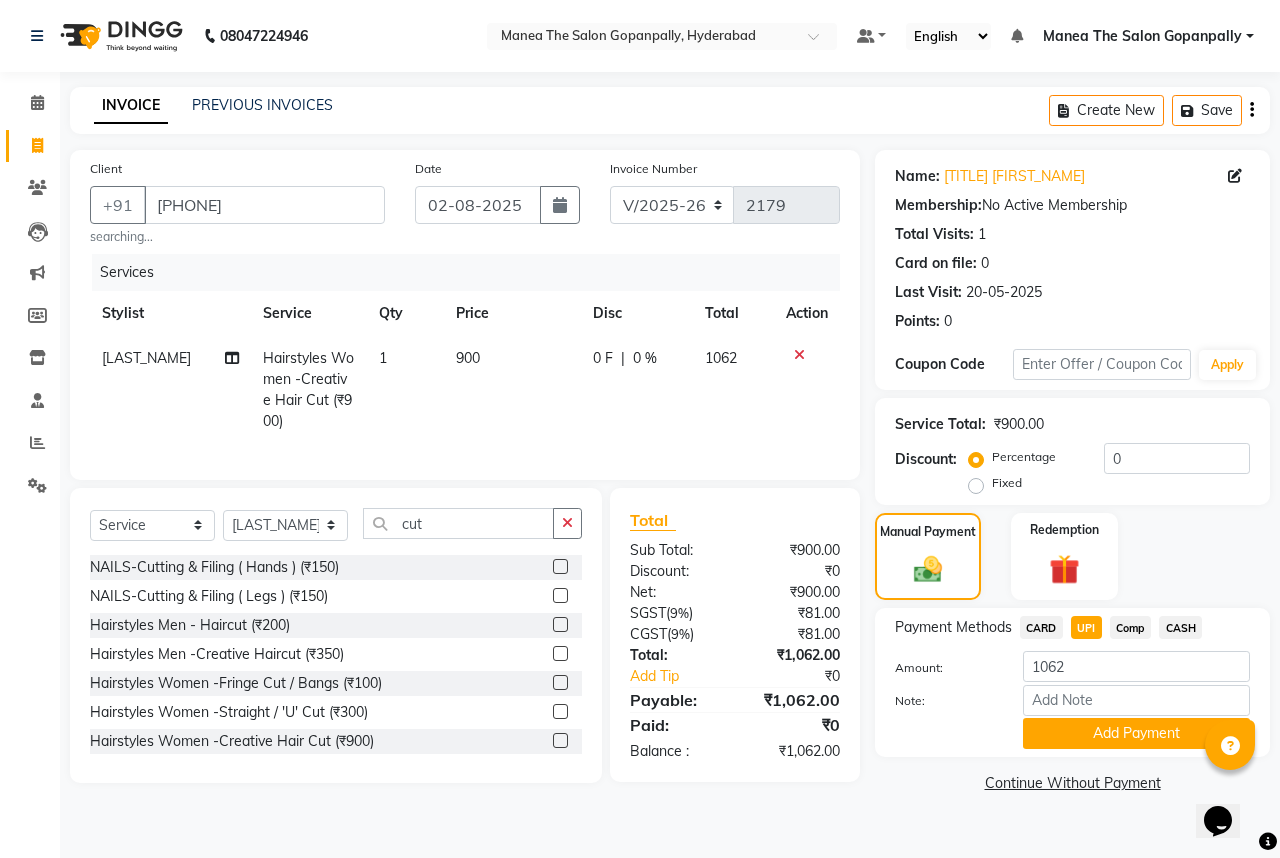 click on "CARD" 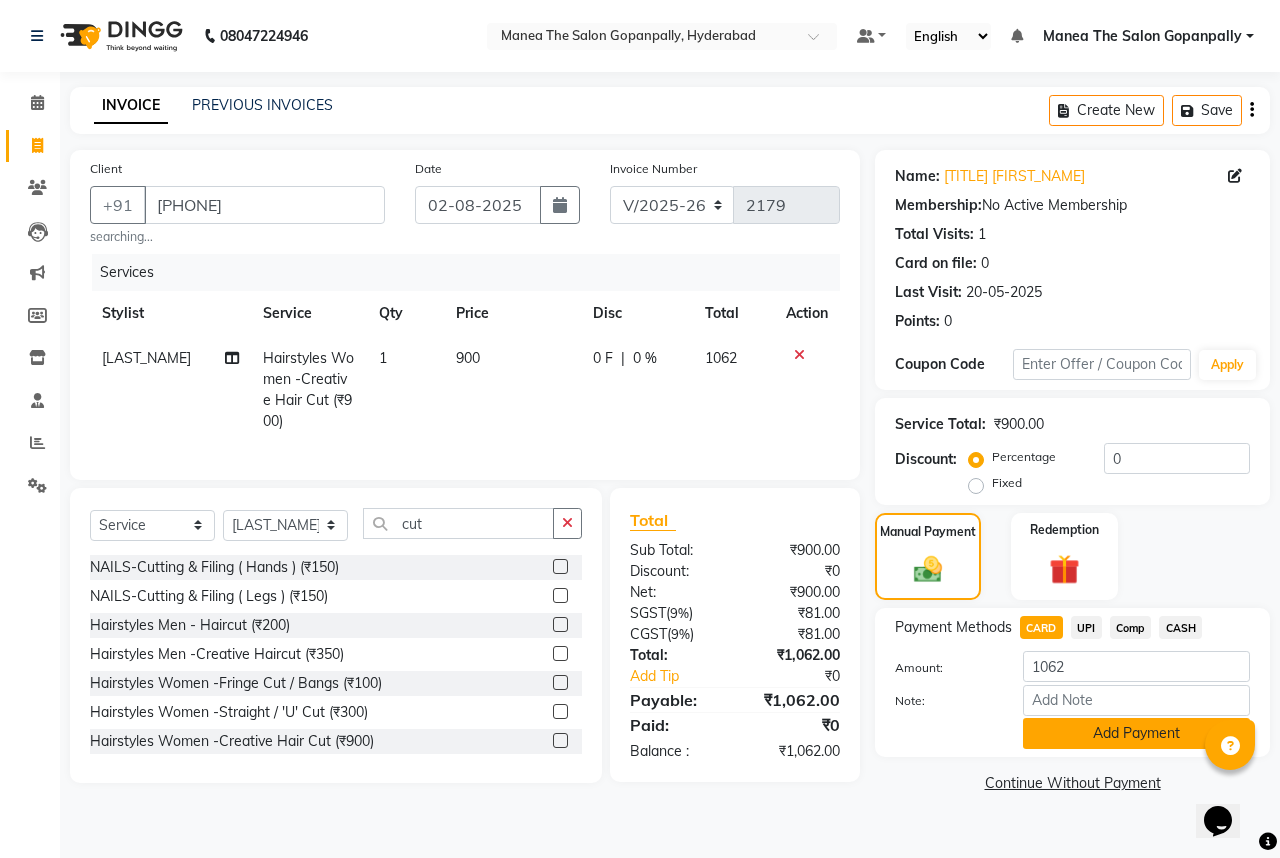 click on "Add Payment" 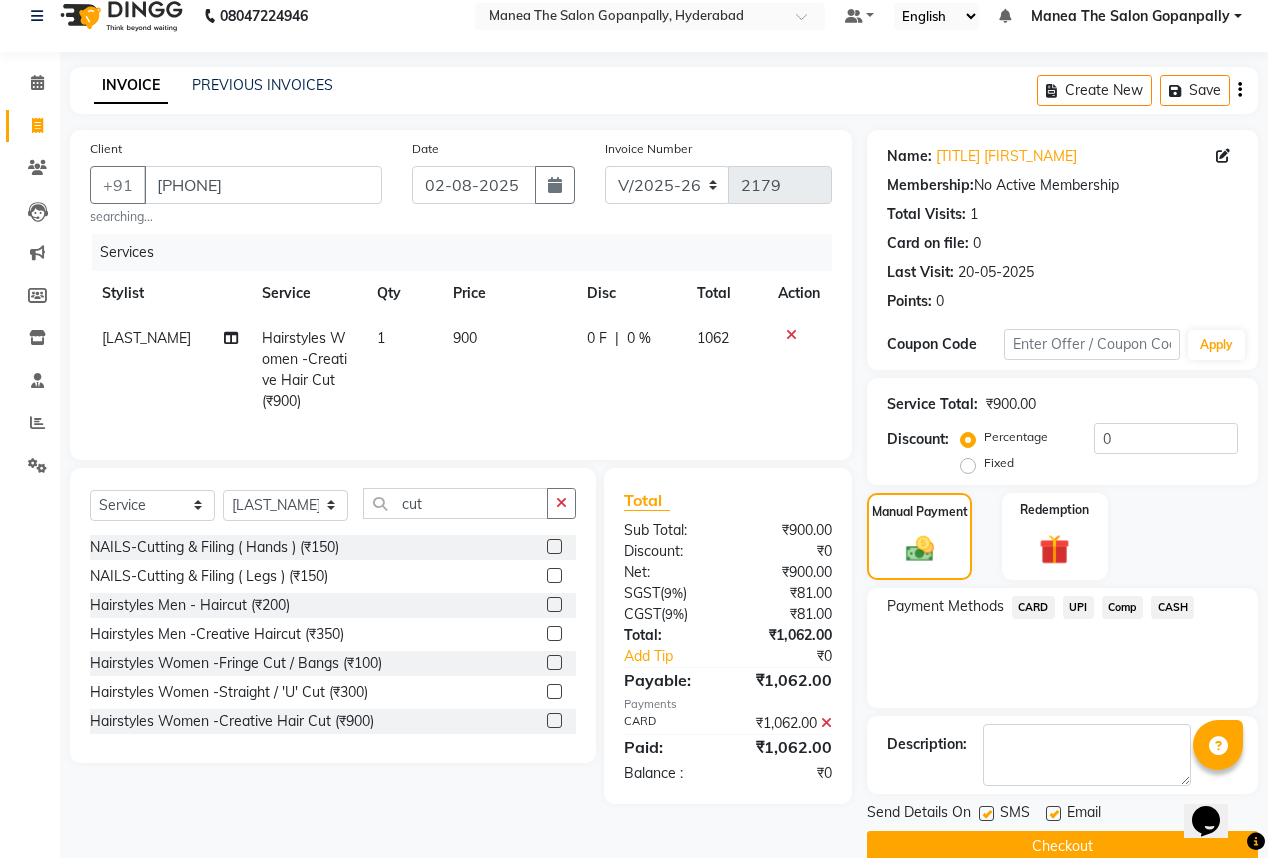 scroll, scrollTop: 0, scrollLeft: 0, axis: both 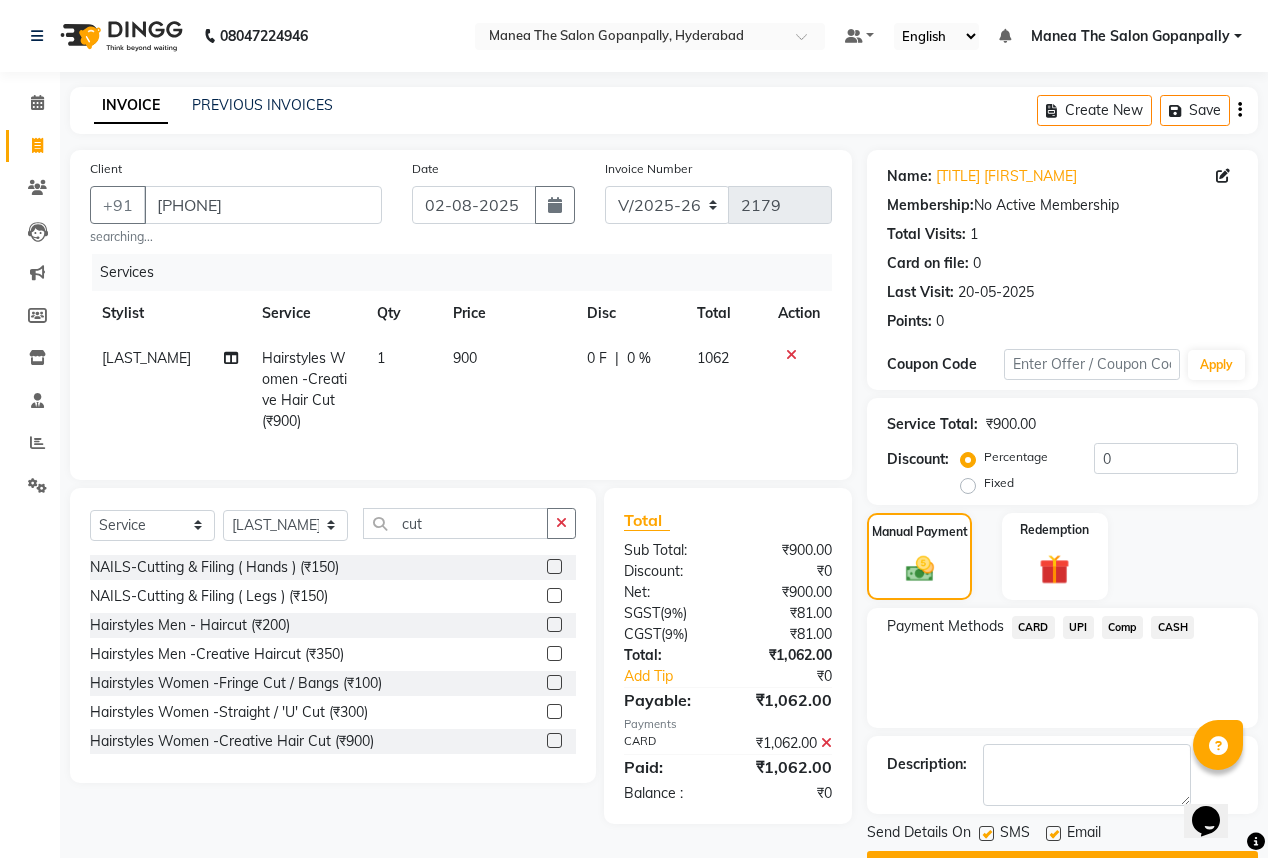 click 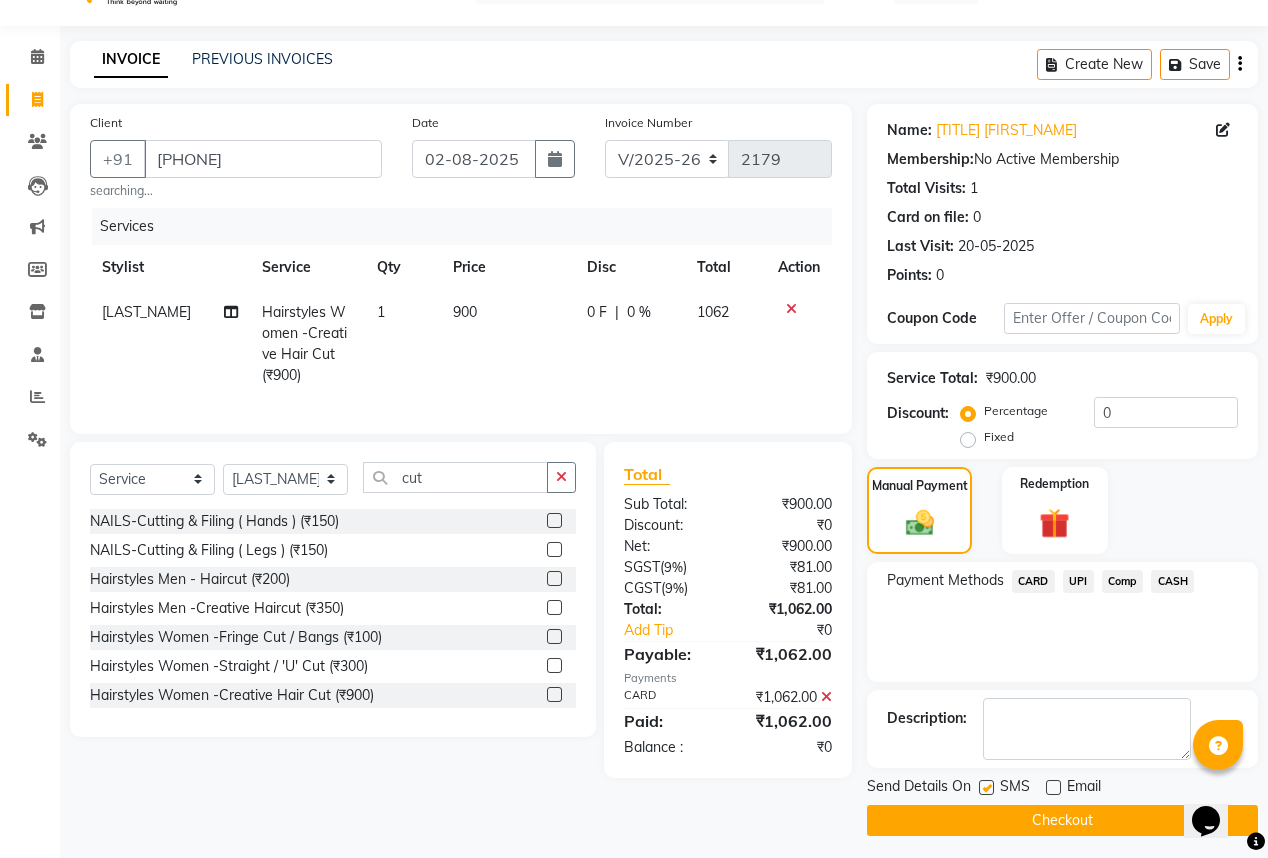 scroll, scrollTop: 53, scrollLeft: 0, axis: vertical 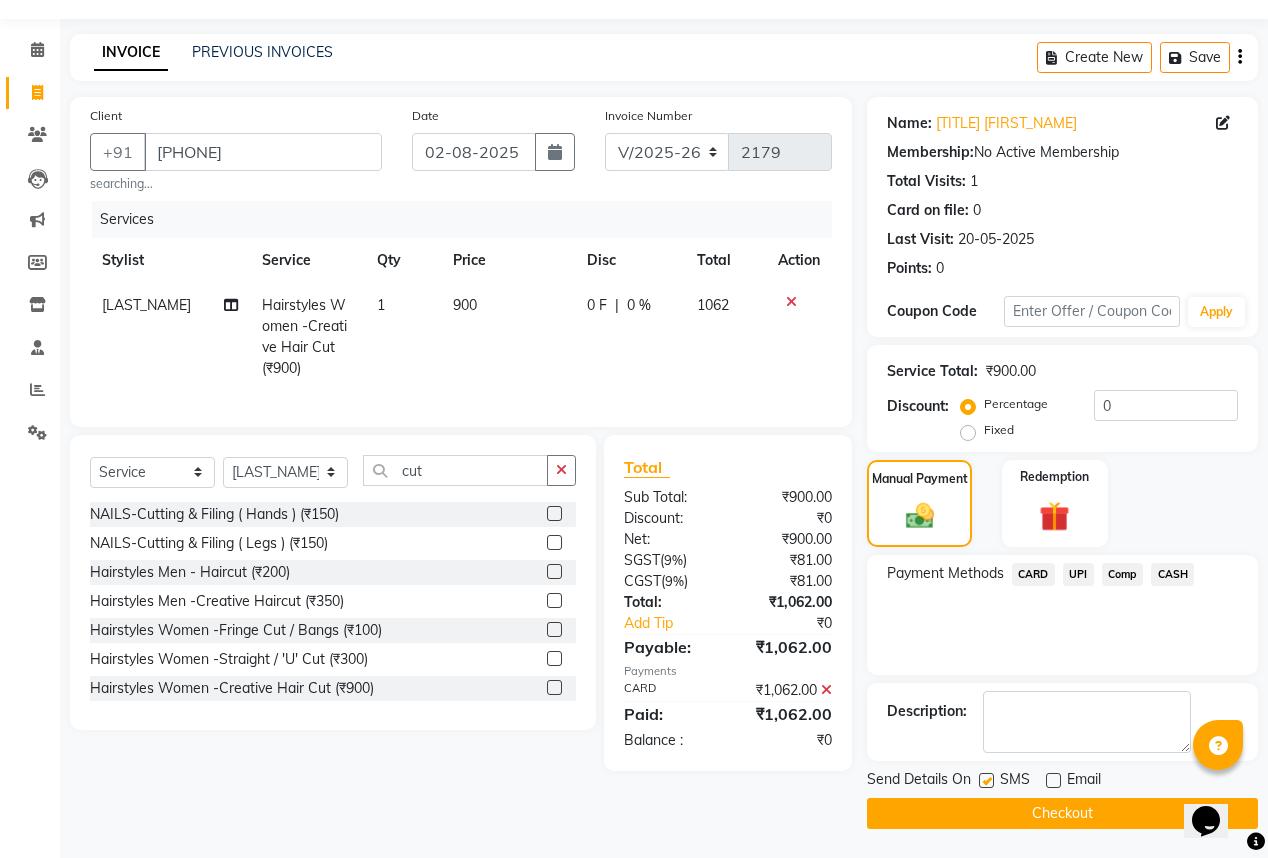 click on "CARD" 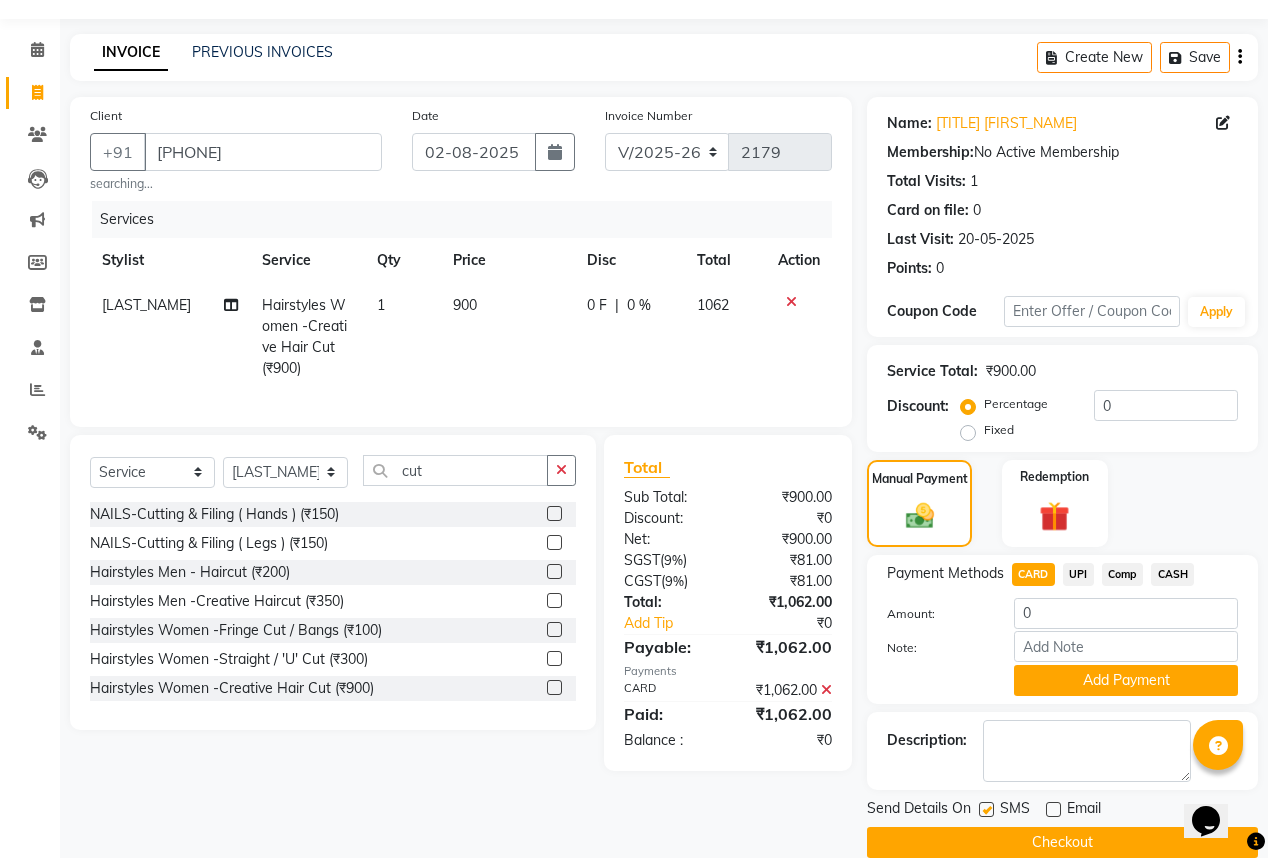 scroll, scrollTop: 84, scrollLeft: 0, axis: vertical 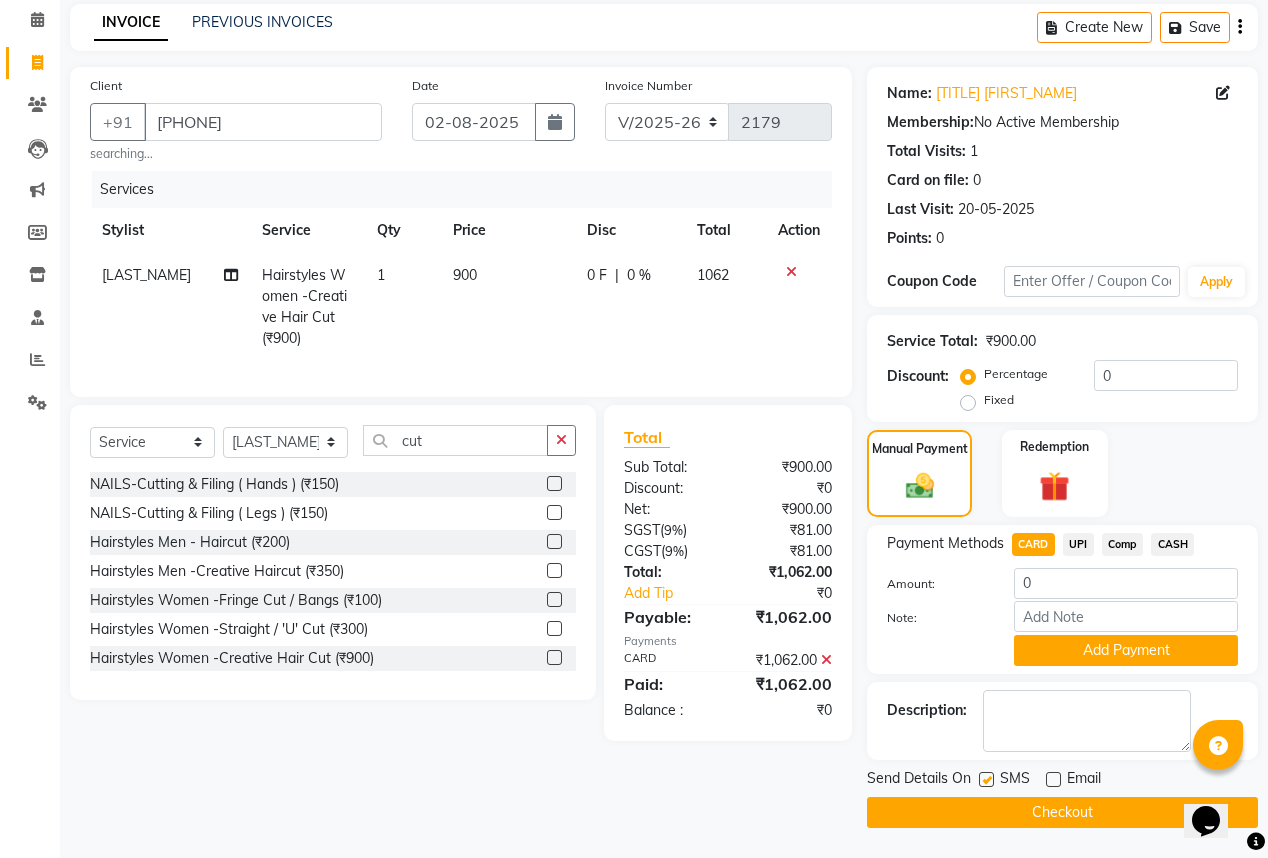 click on "Checkout" 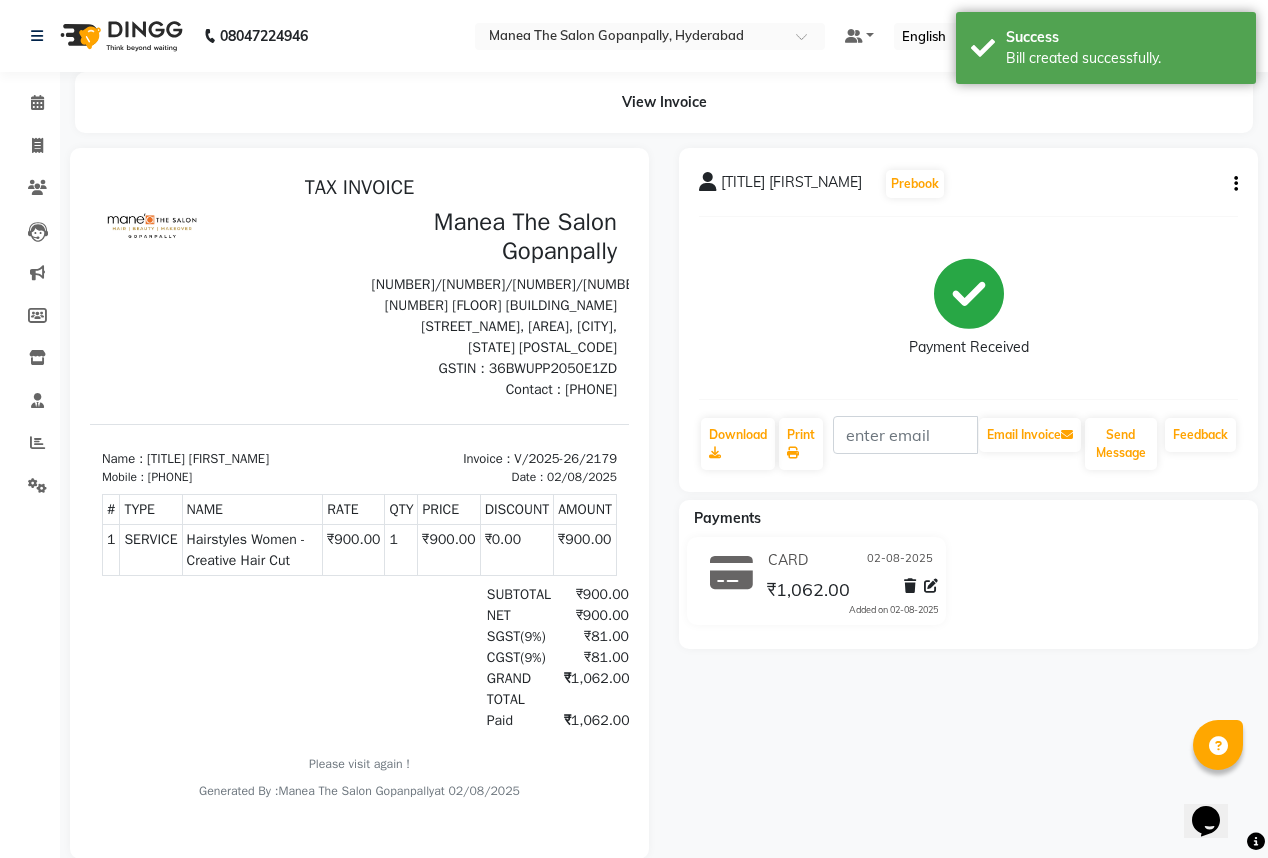 scroll, scrollTop: 0, scrollLeft: 0, axis: both 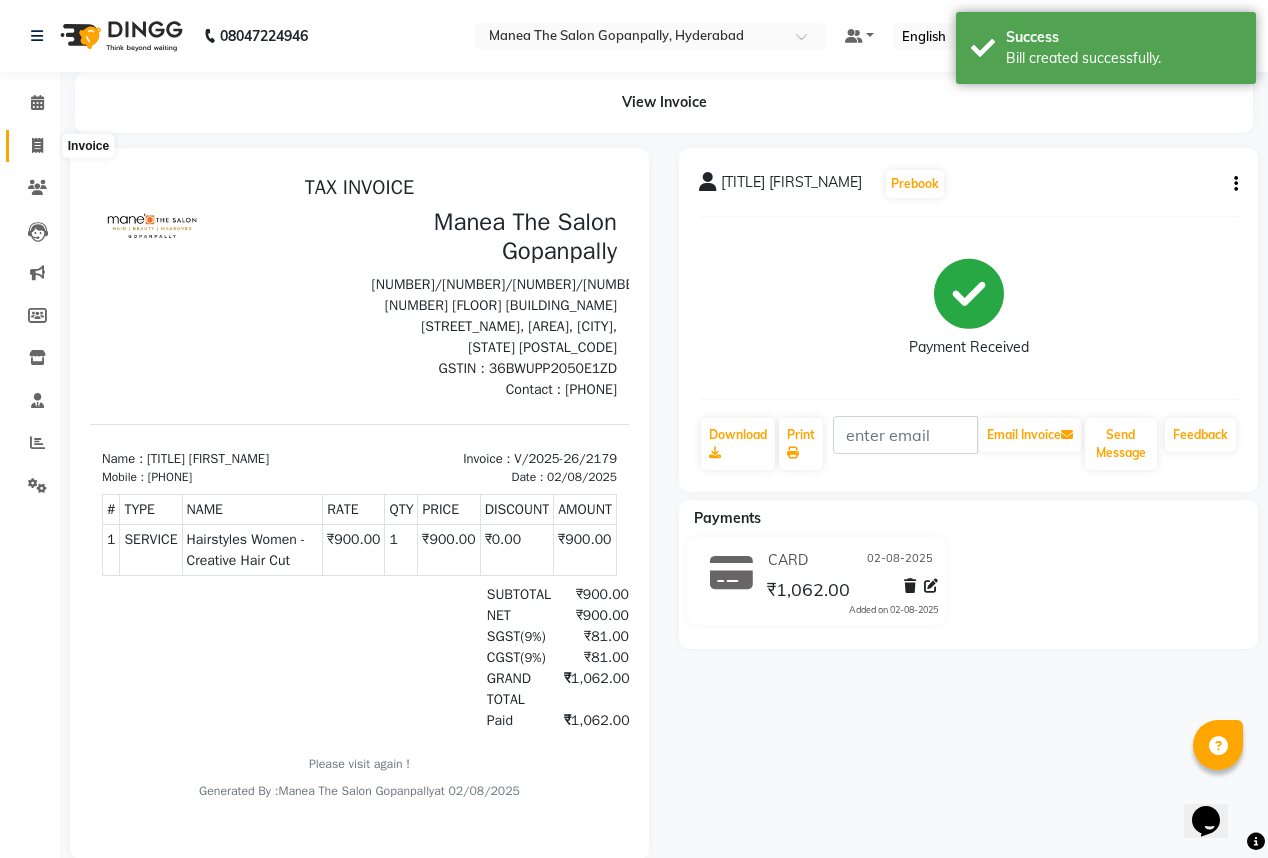 click 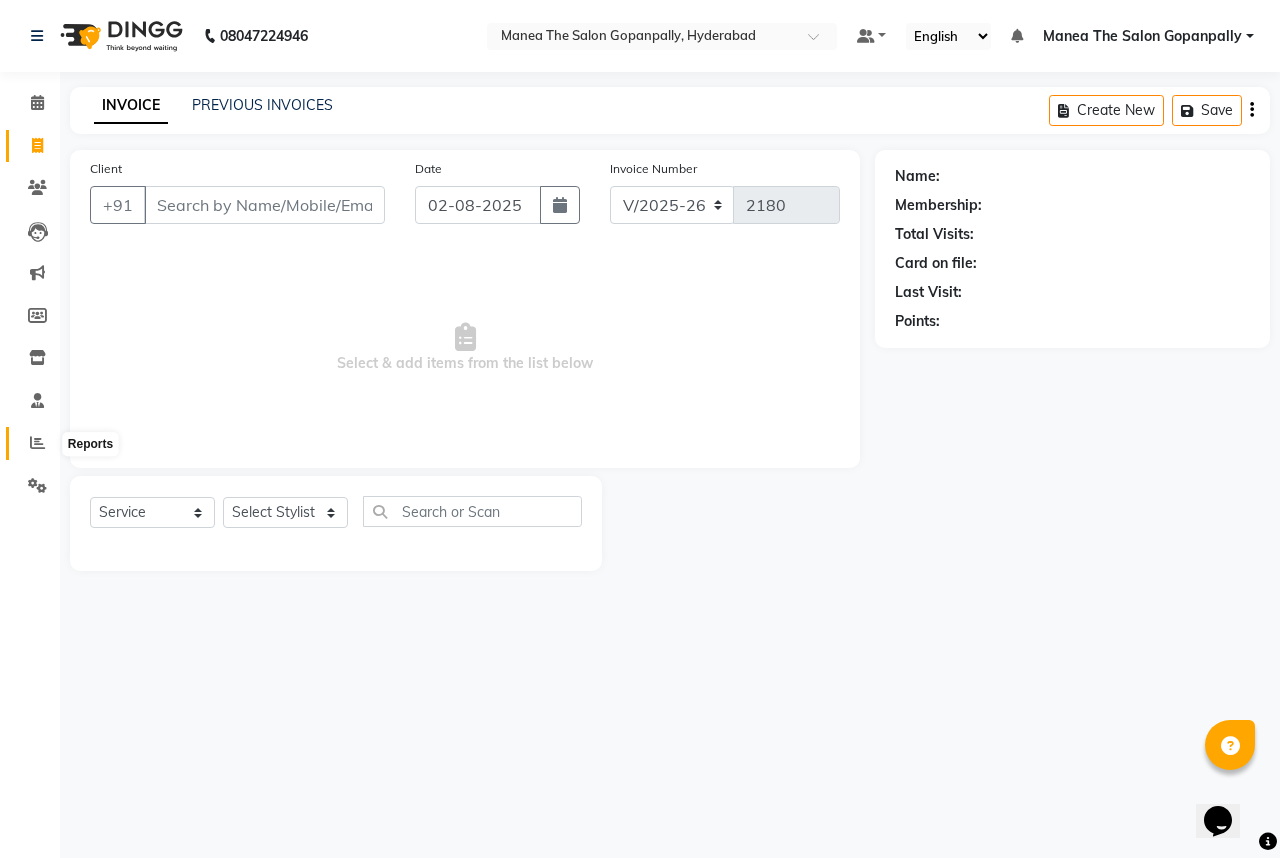 click 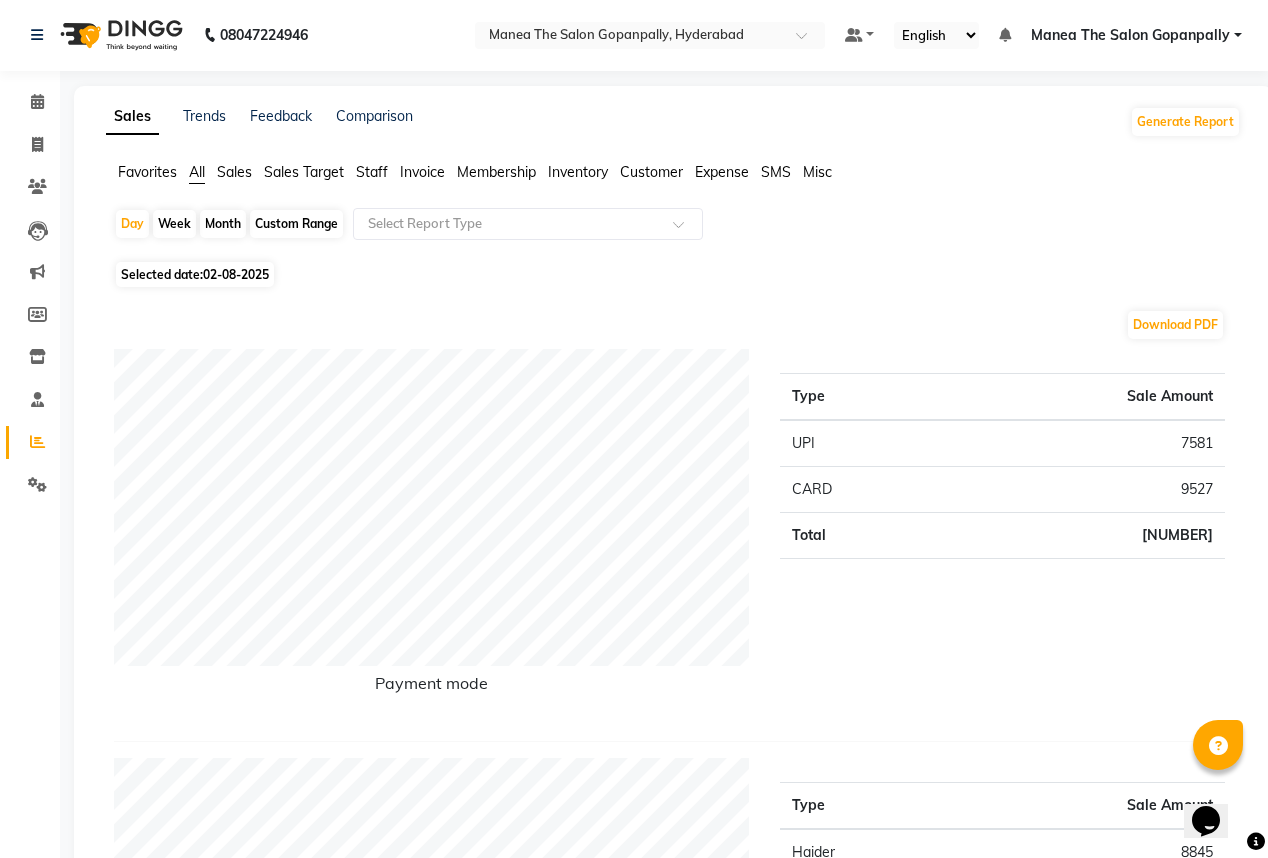 scroll, scrollTop: 0, scrollLeft: 0, axis: both 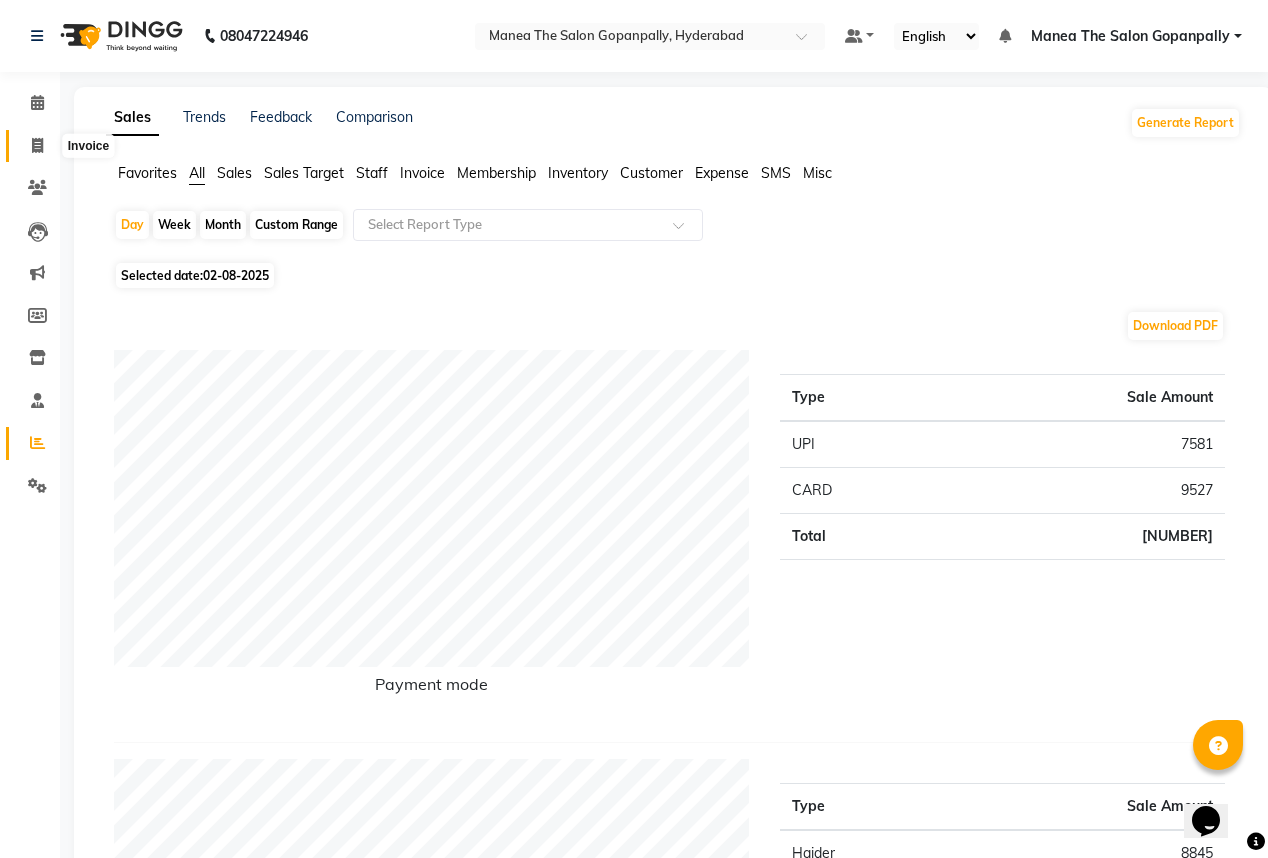 click 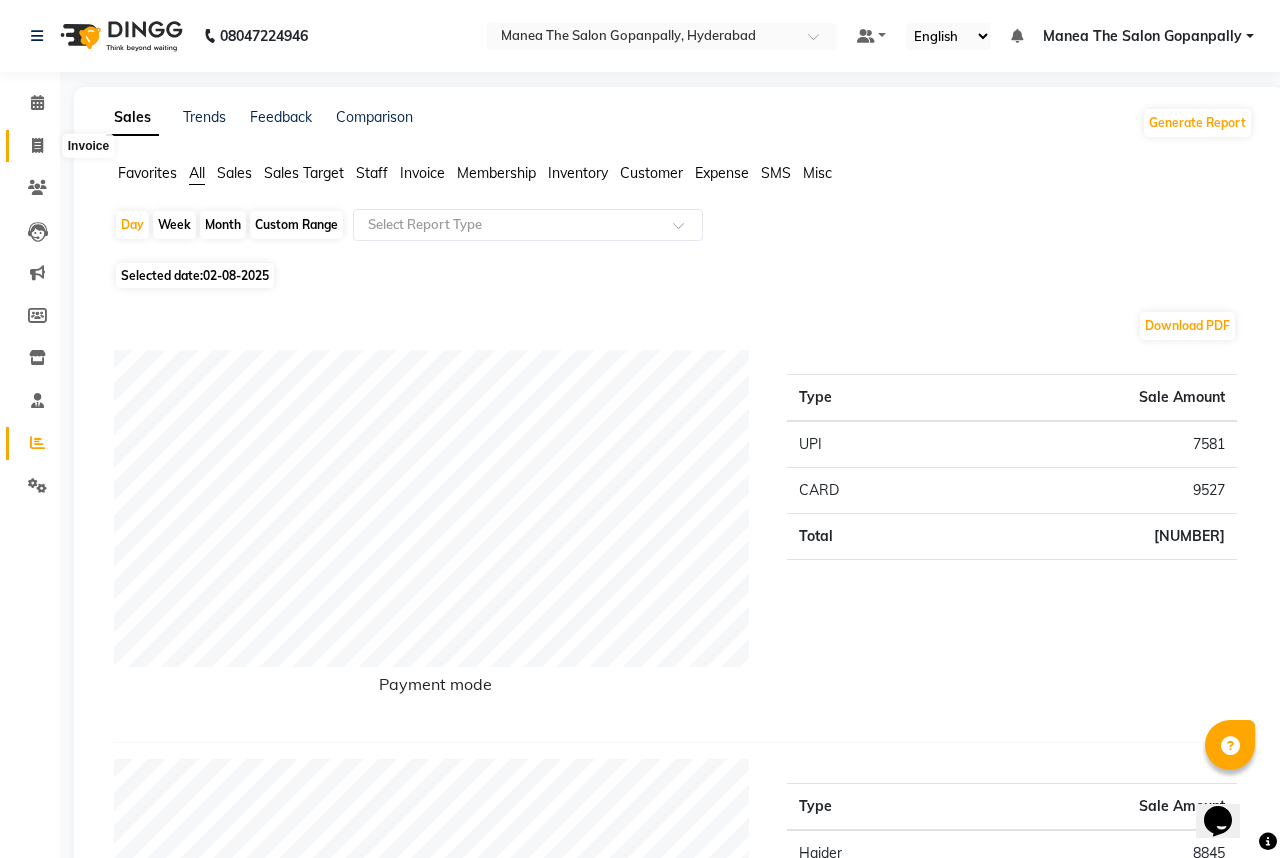select on "7027" 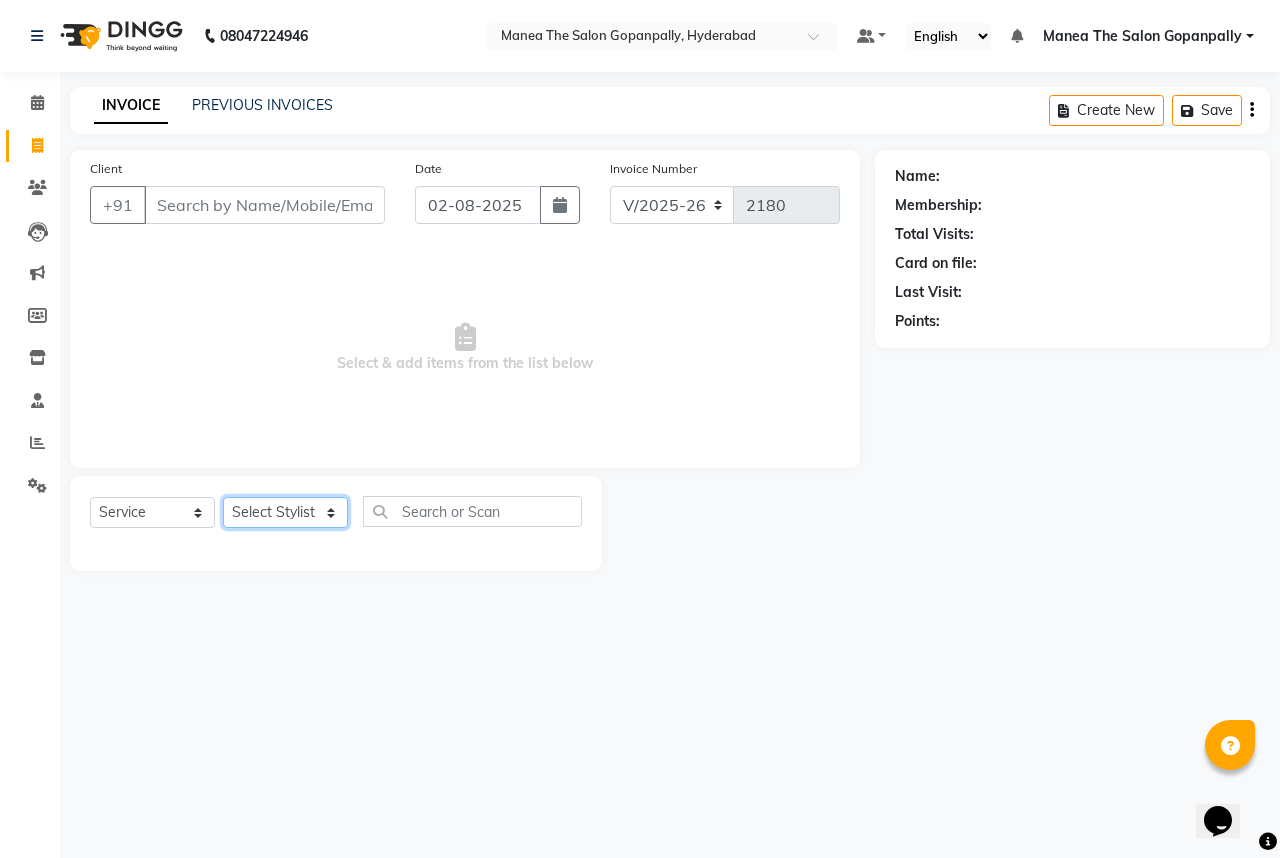click on "Select Stylist Anand AVANTHI Haider  indu IRFAN keerthi rehan sameer saritha zubair" 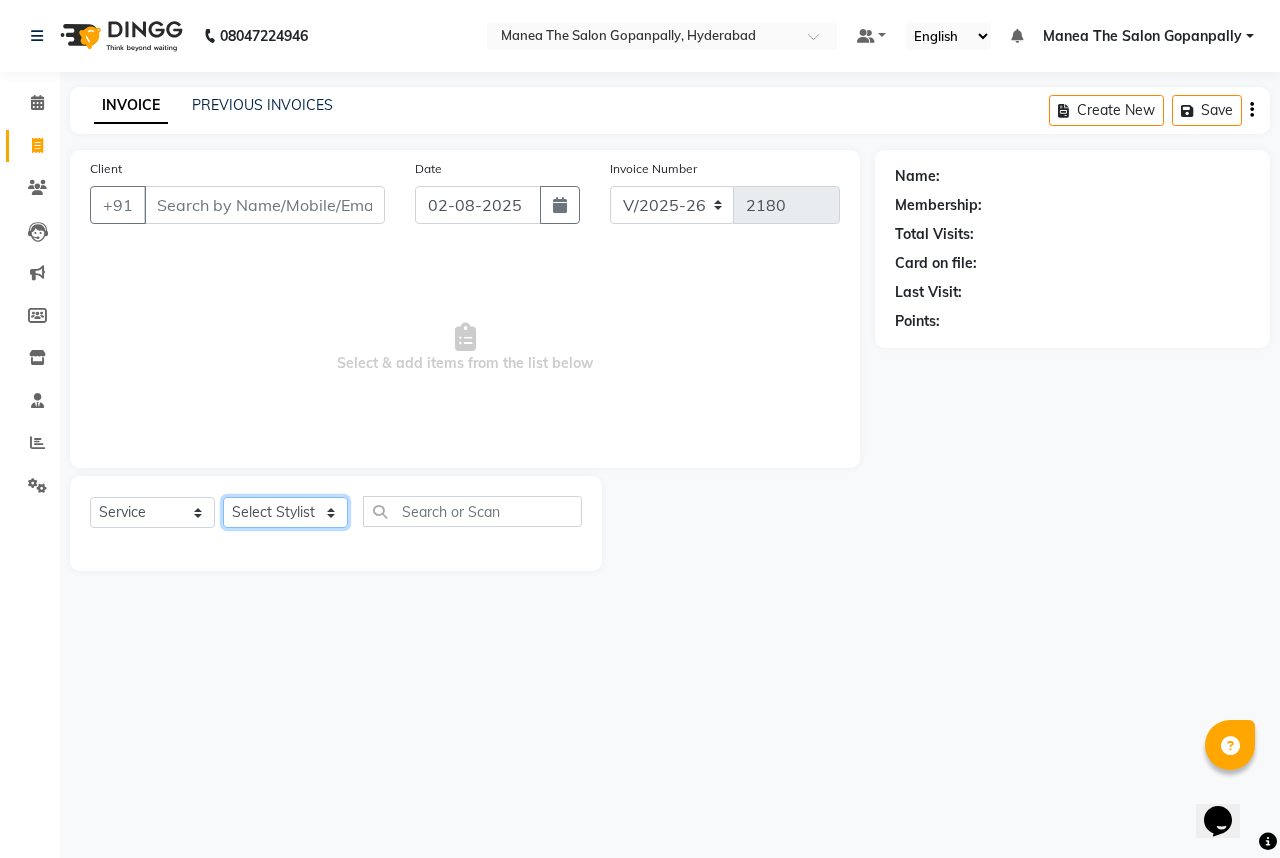 select on "83346" 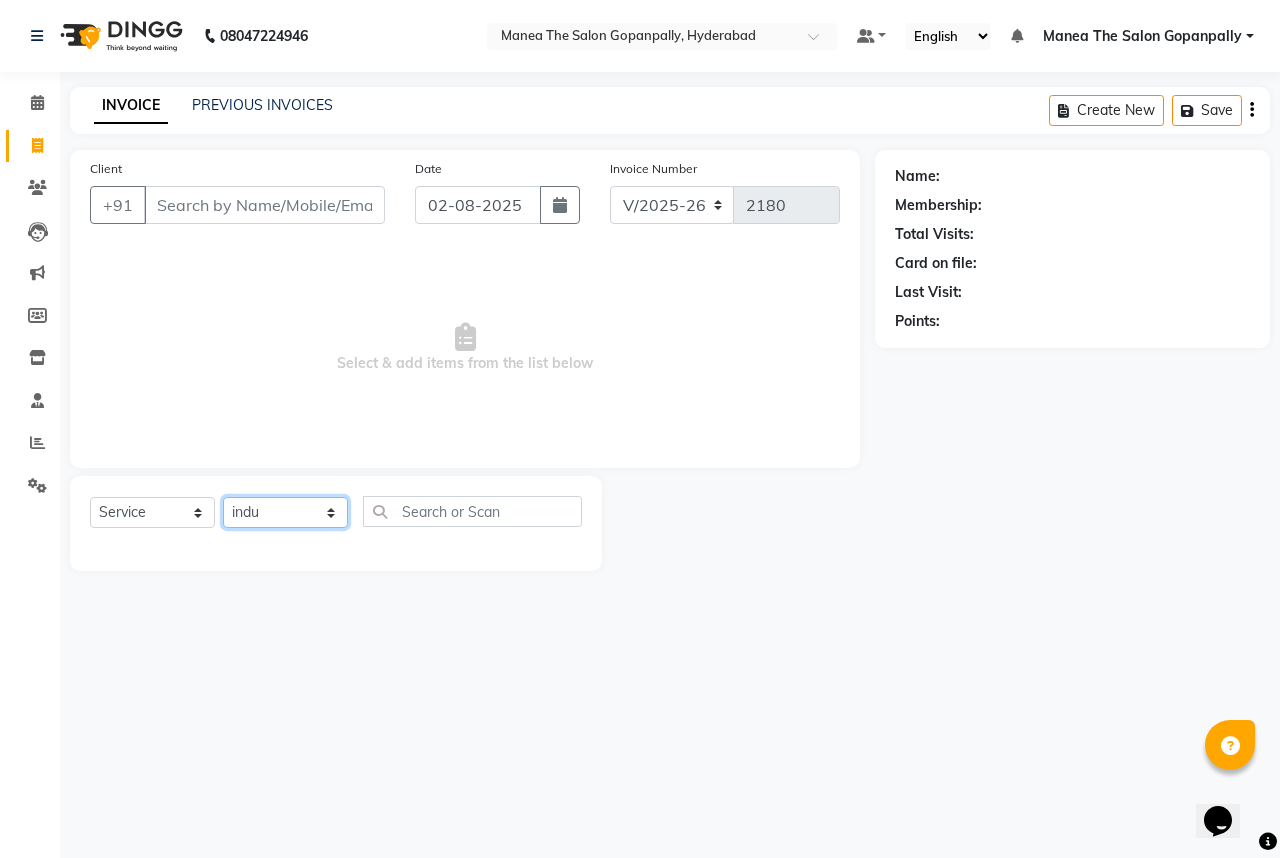click on "Select Stylist Anand AVANTHI Haider  indu IRFAN keerthi rehan sameer saritha zubair" 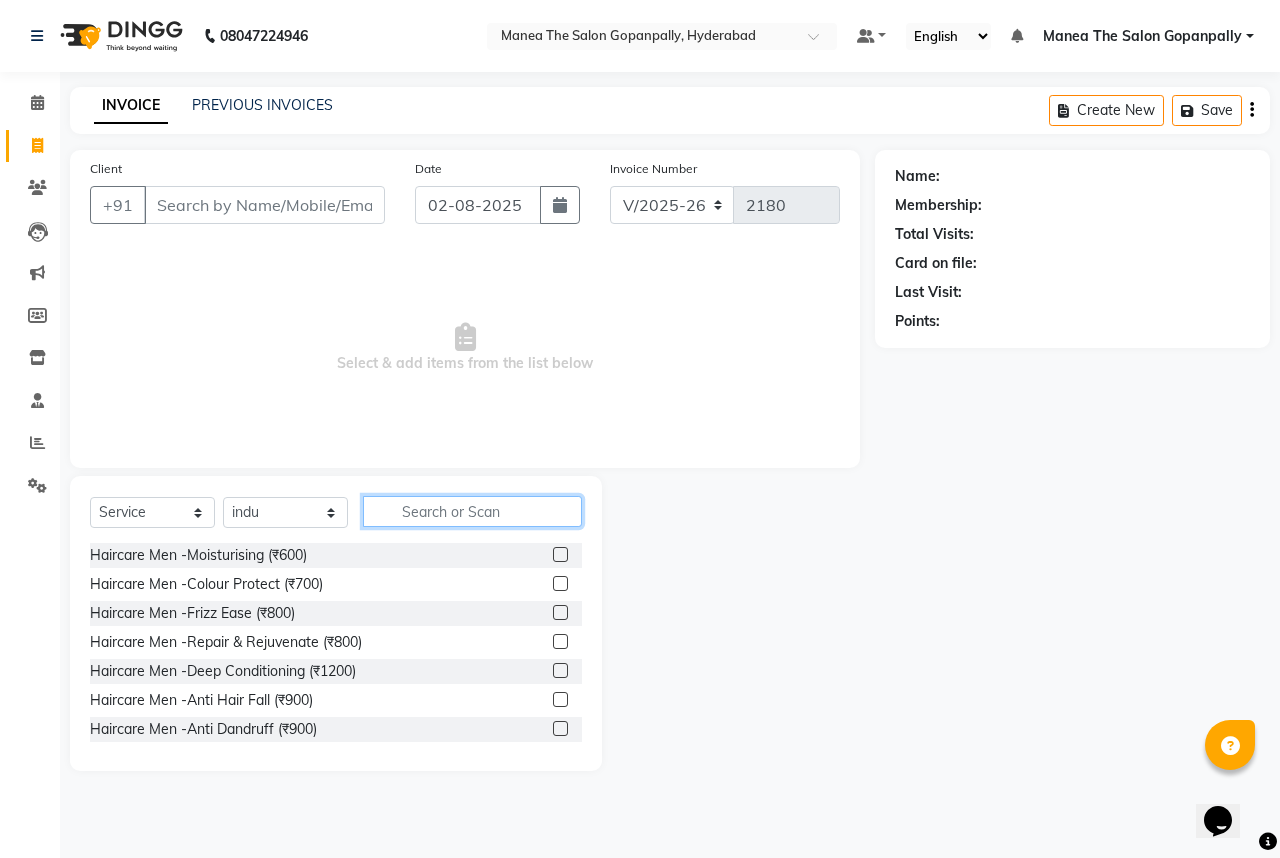 click 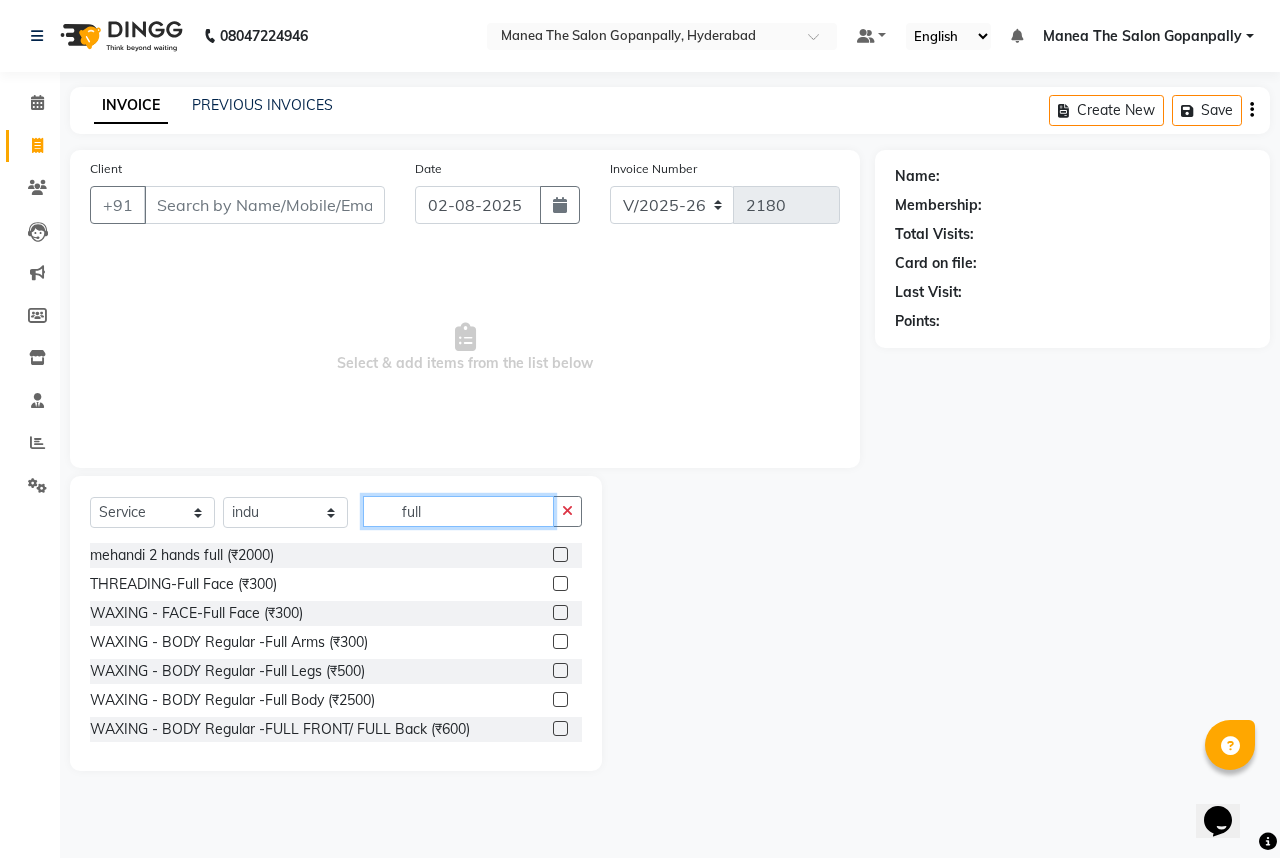 type on "full" 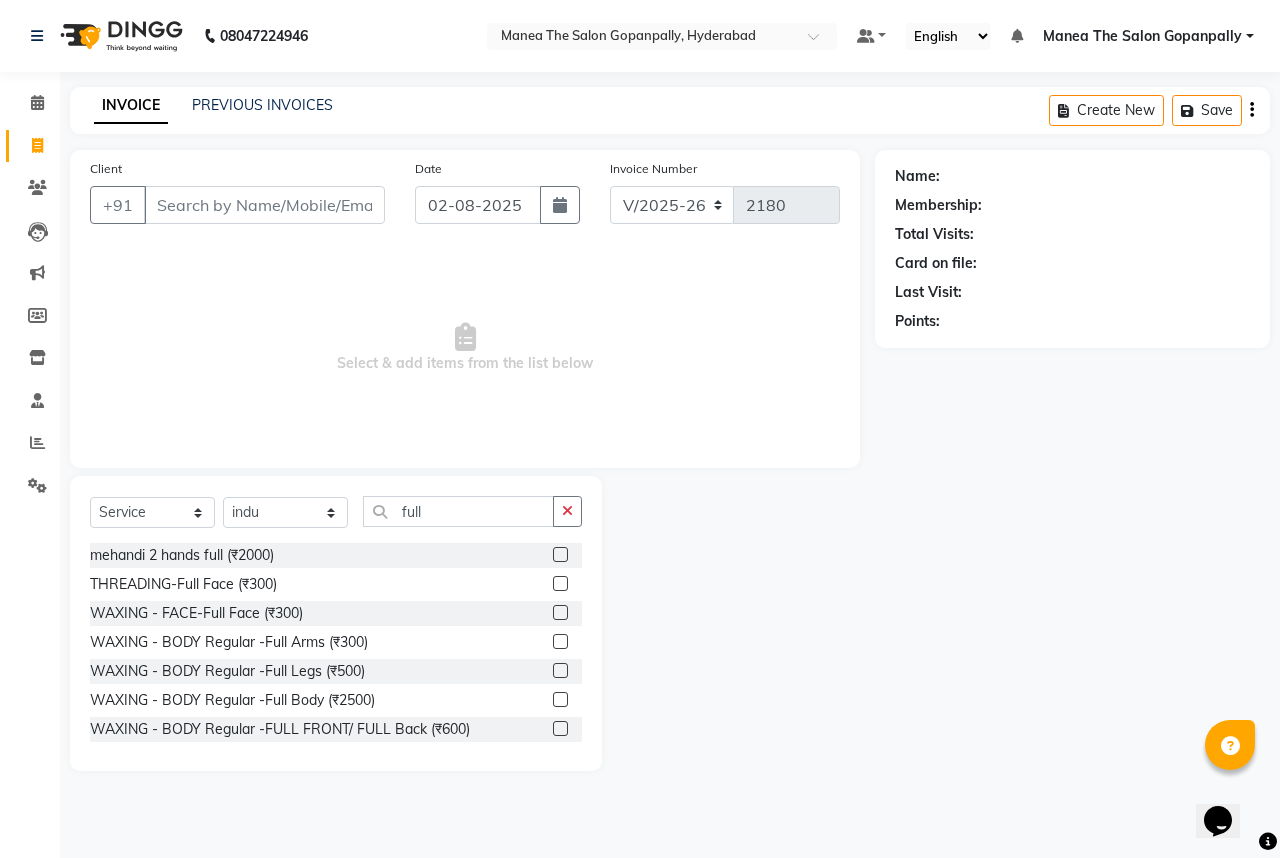 click 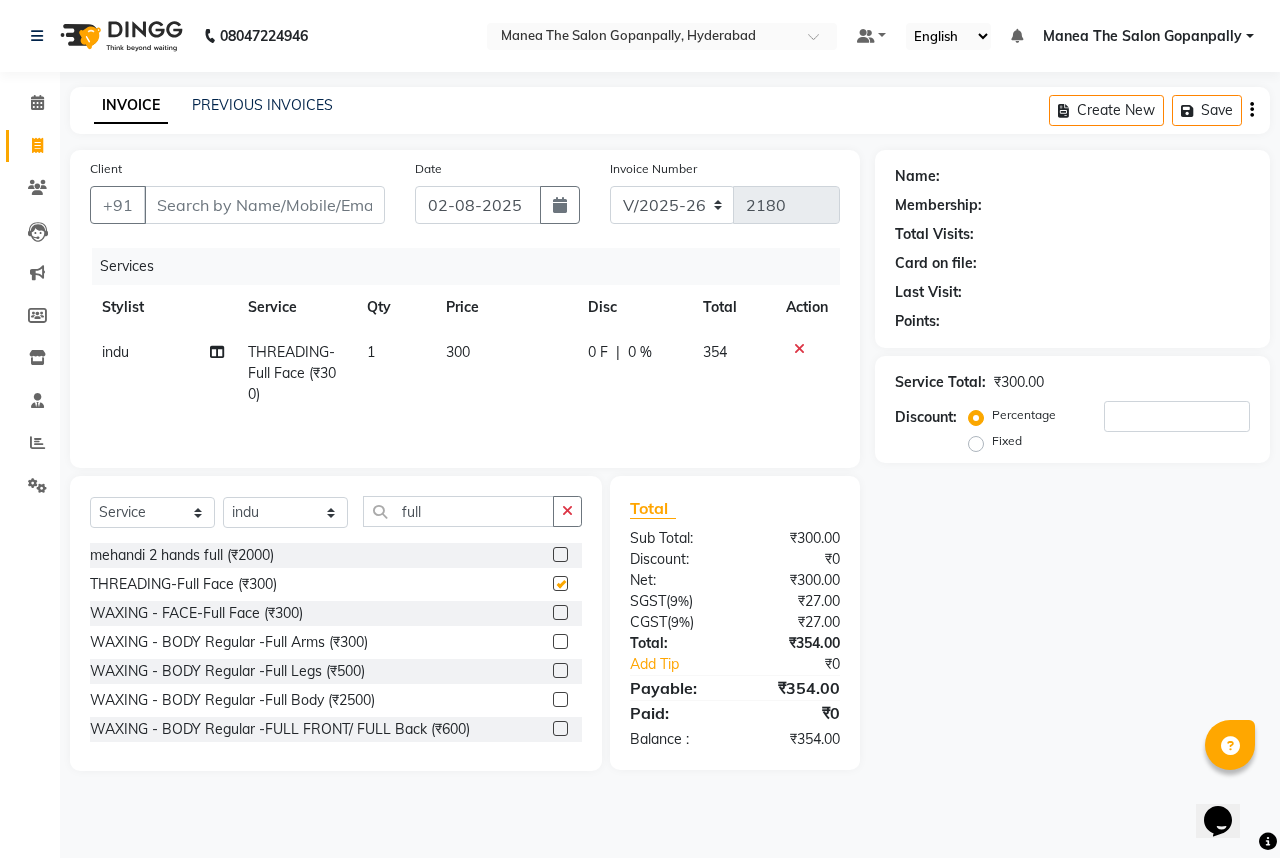 checkbox on "false" 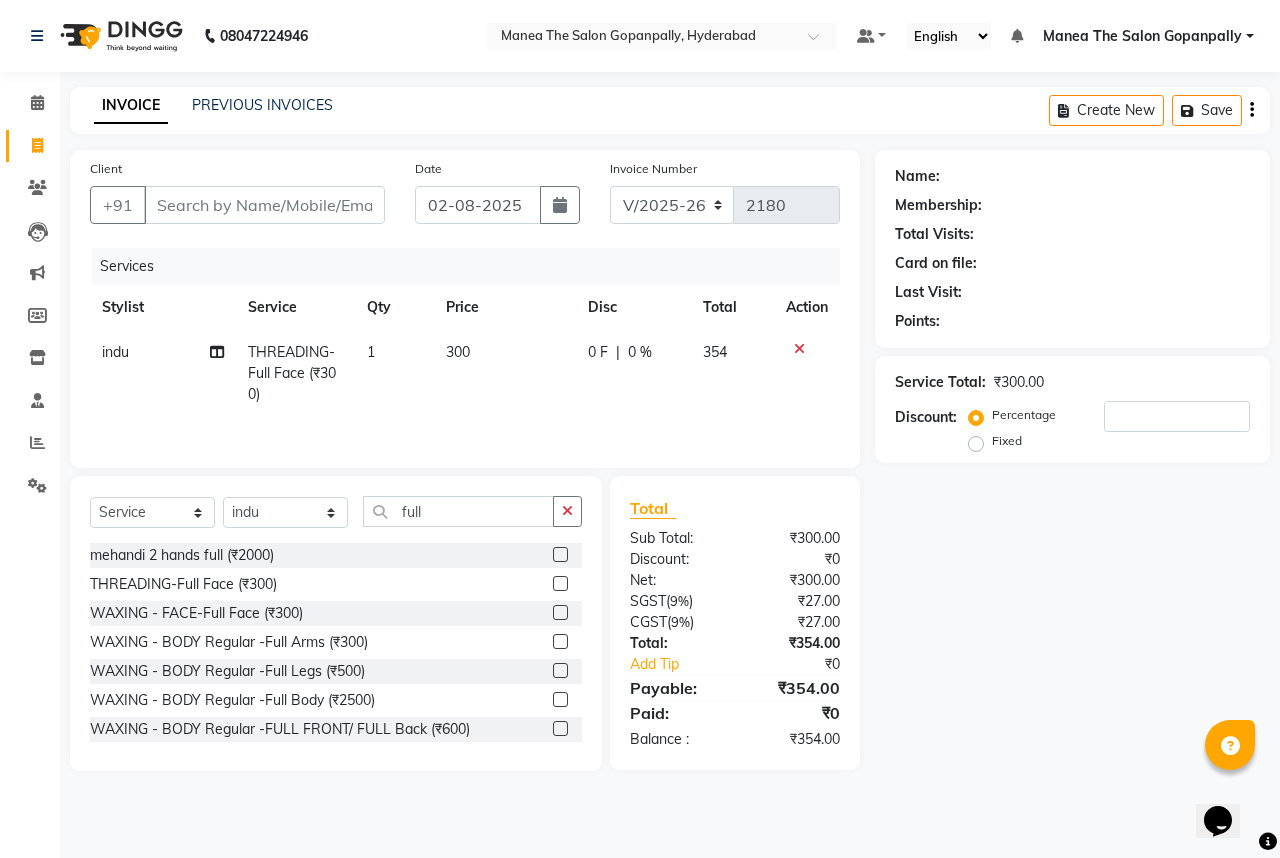 click on "300" 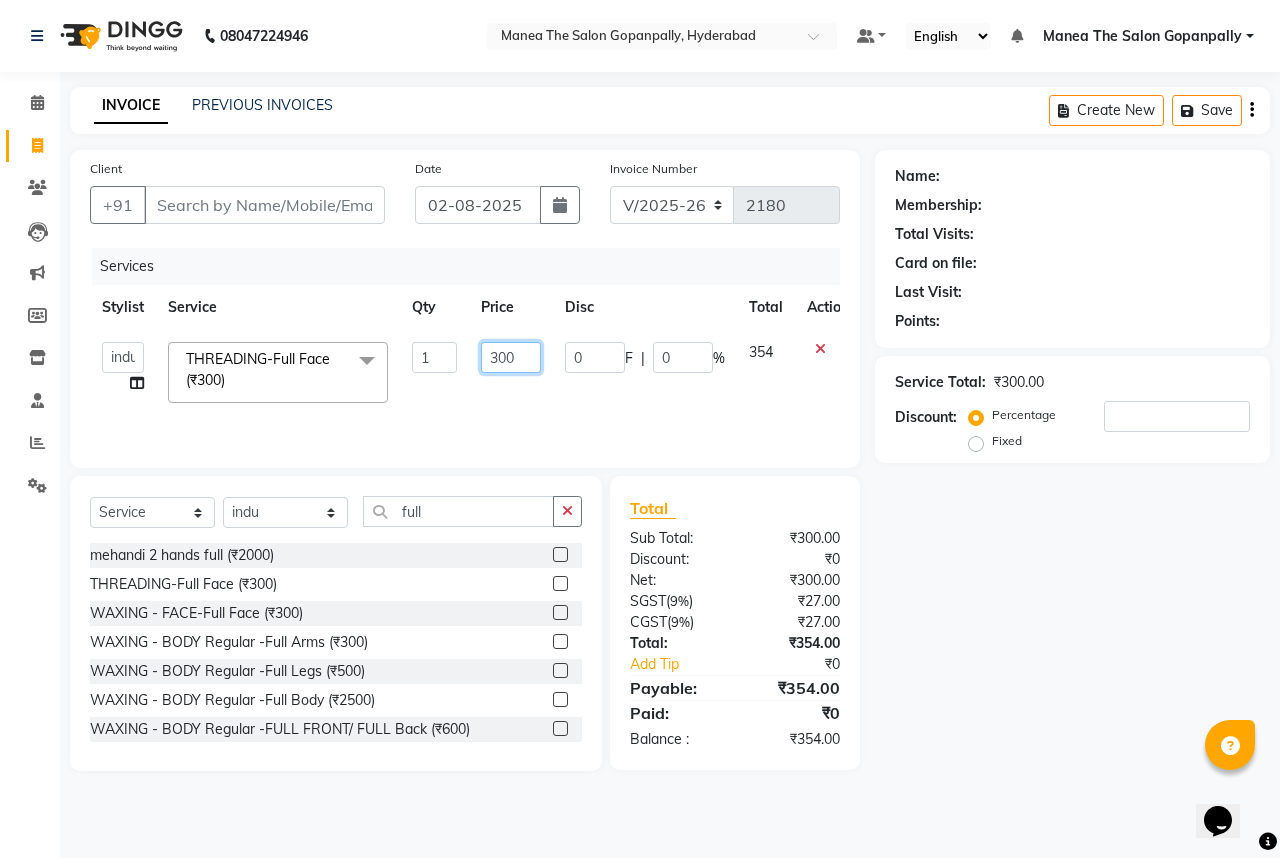 click on "300" 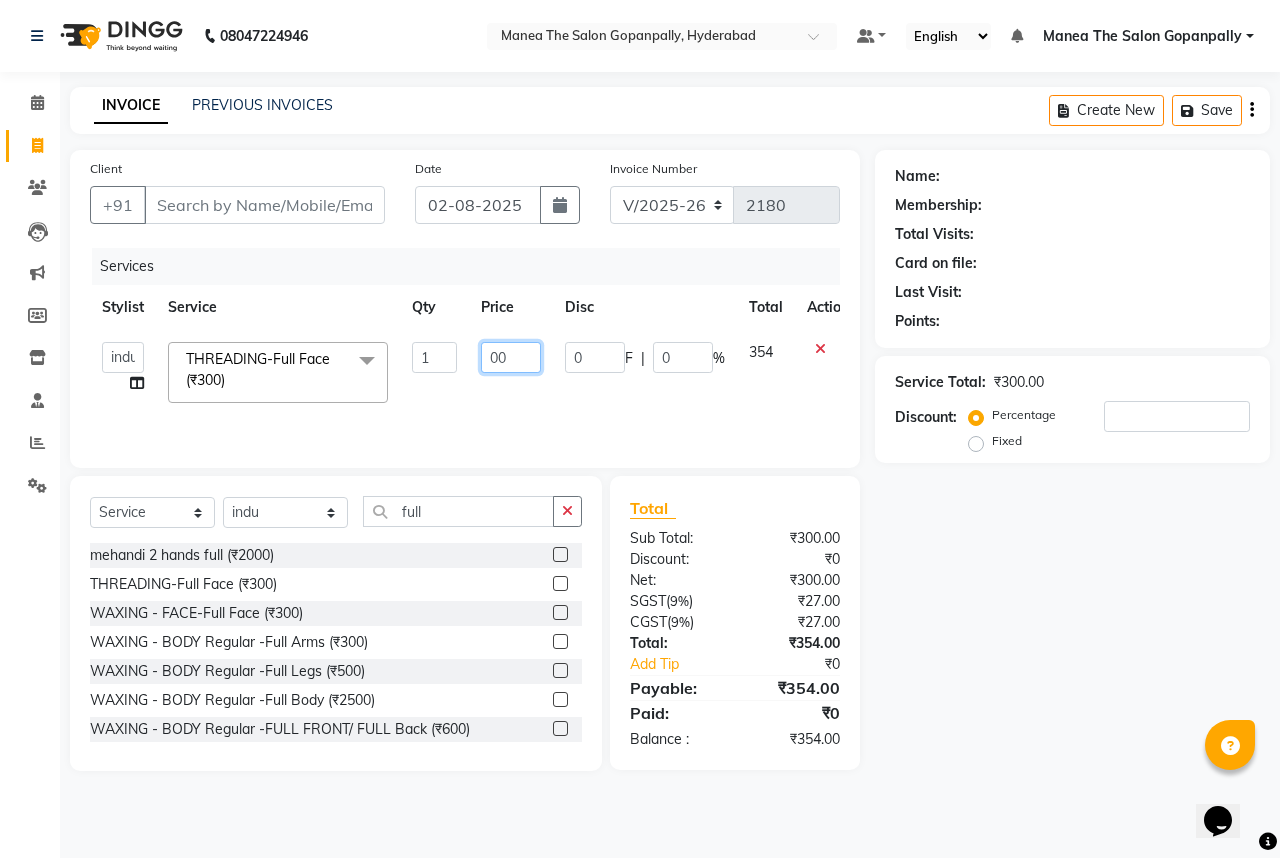 click on "00" 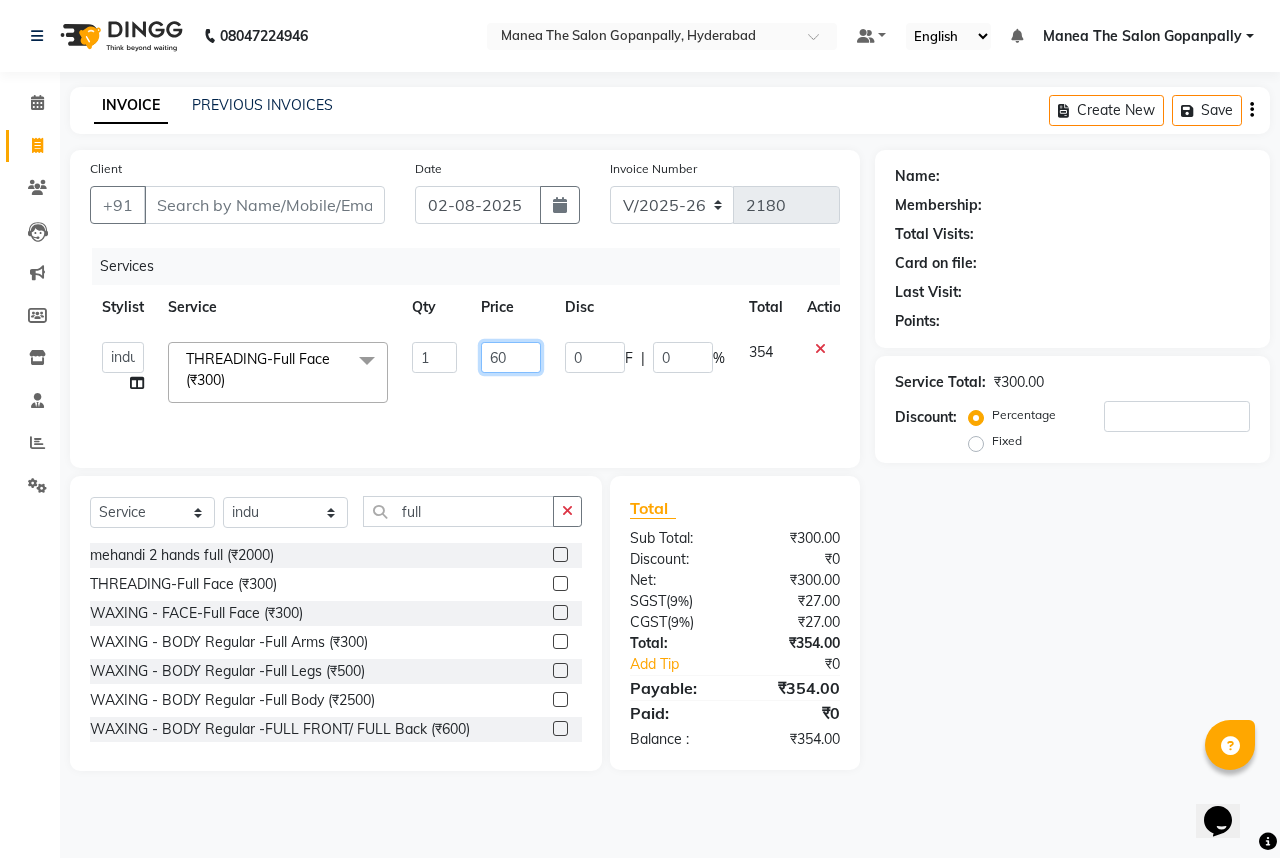 type on "600" 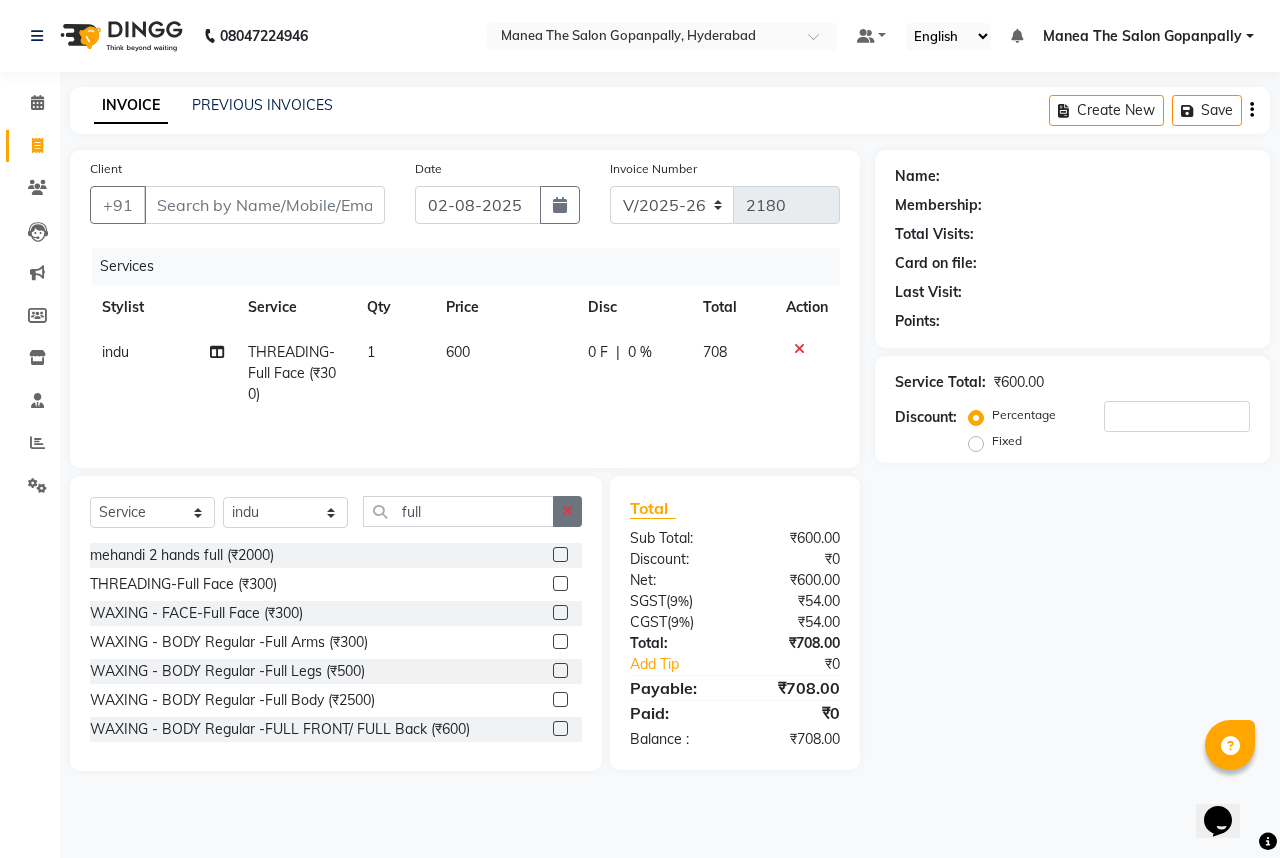 click 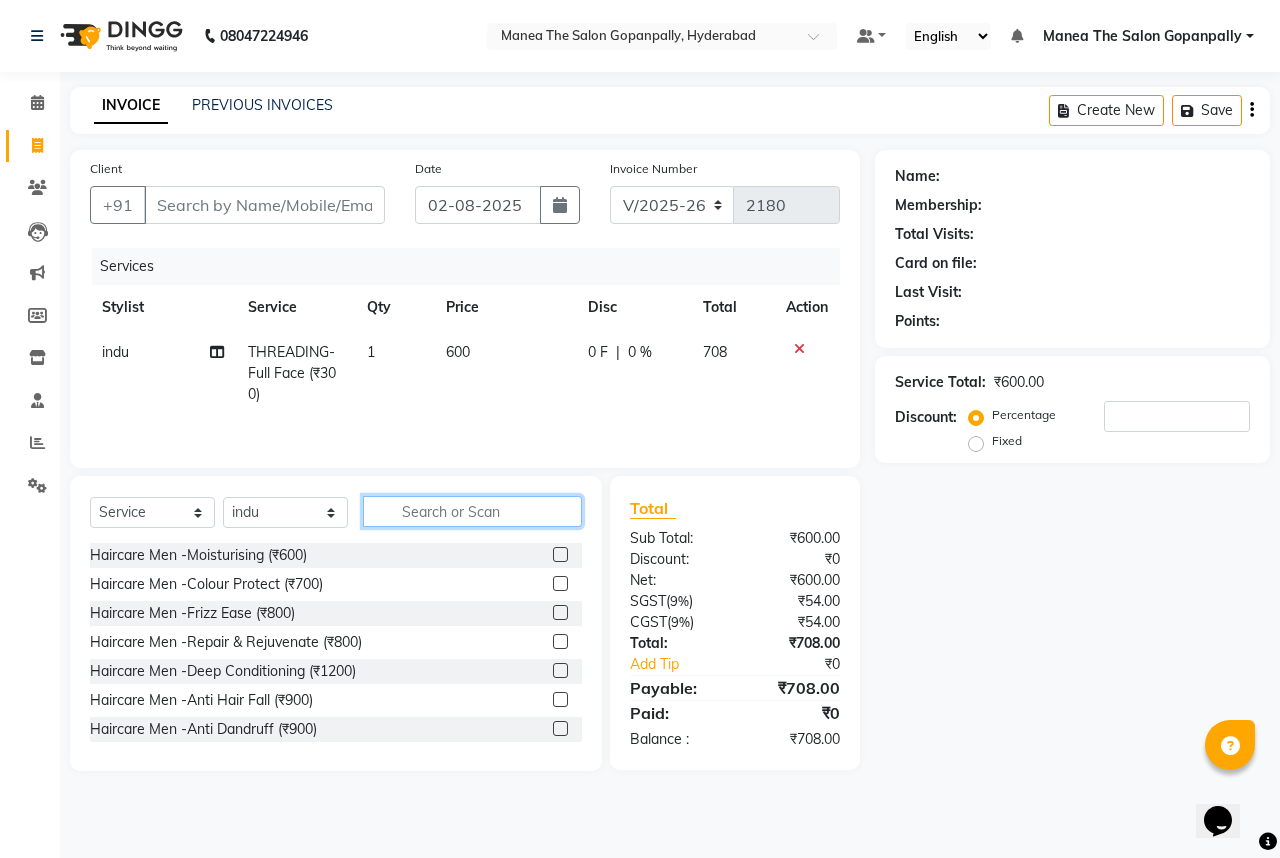 click 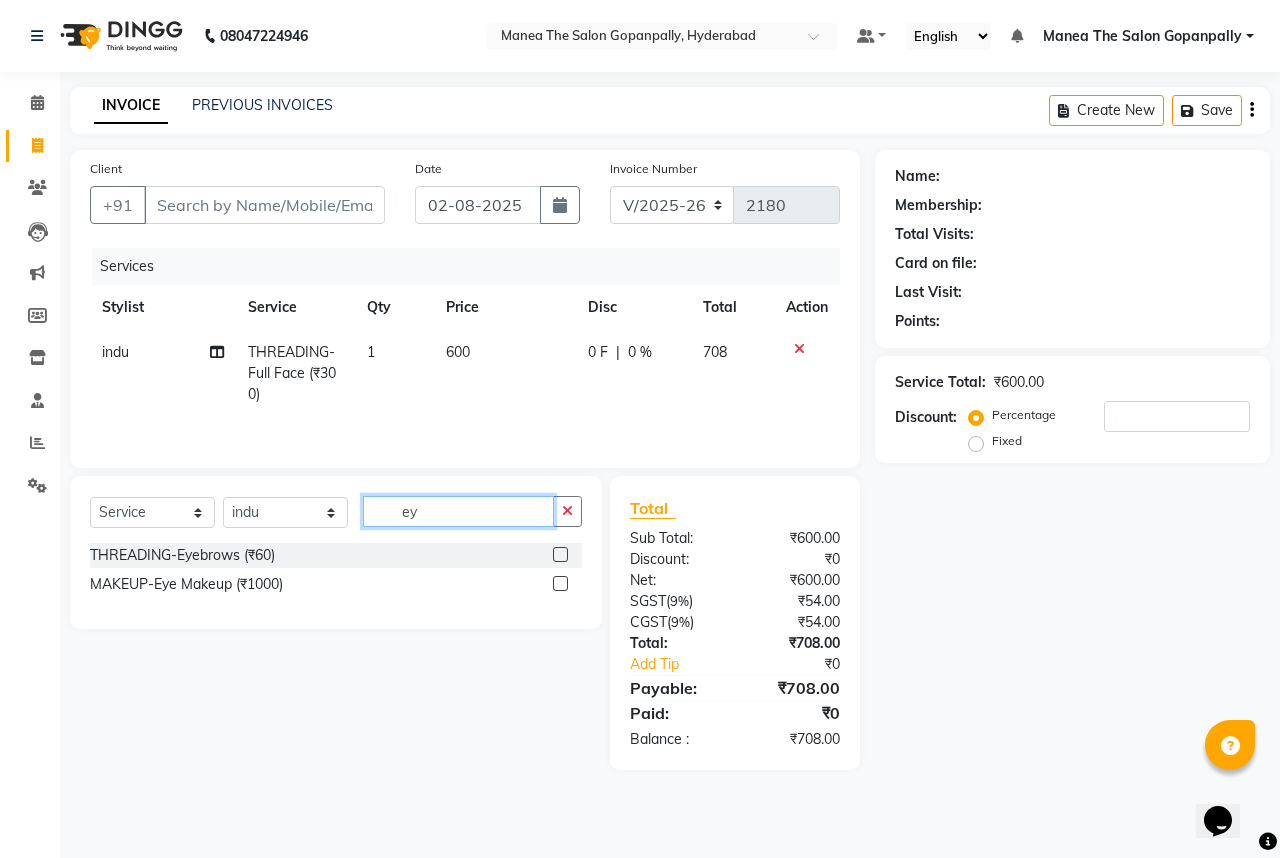type on "ey" 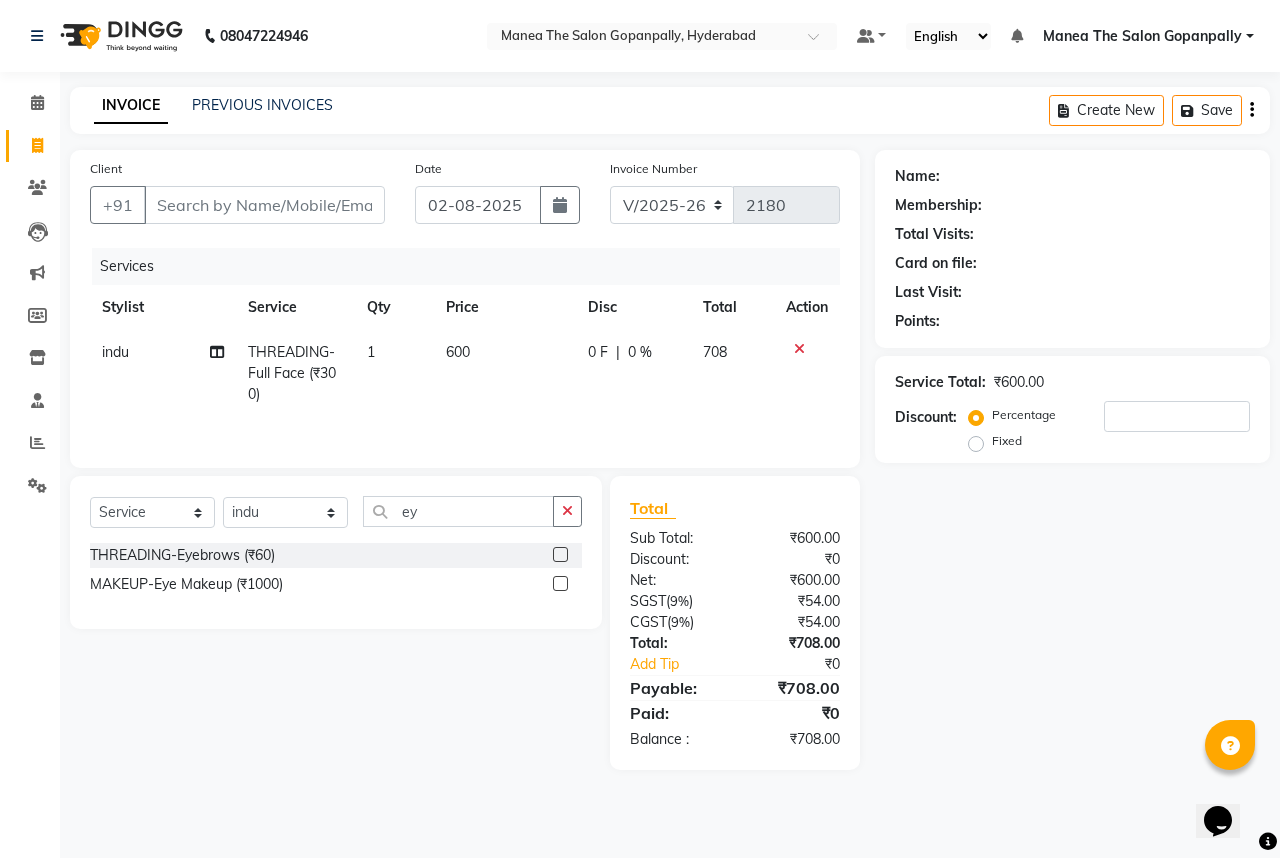 click 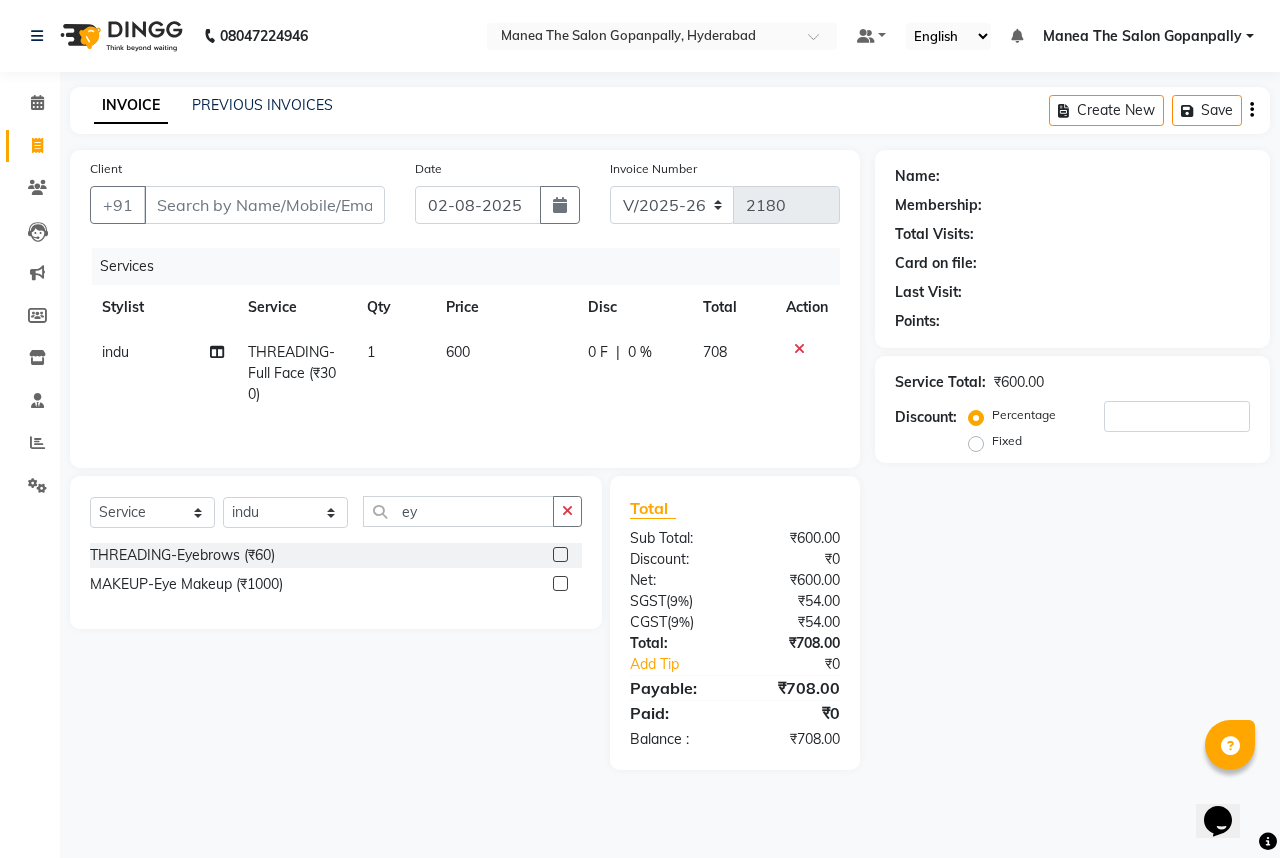 click at bounding box center (559, 555) 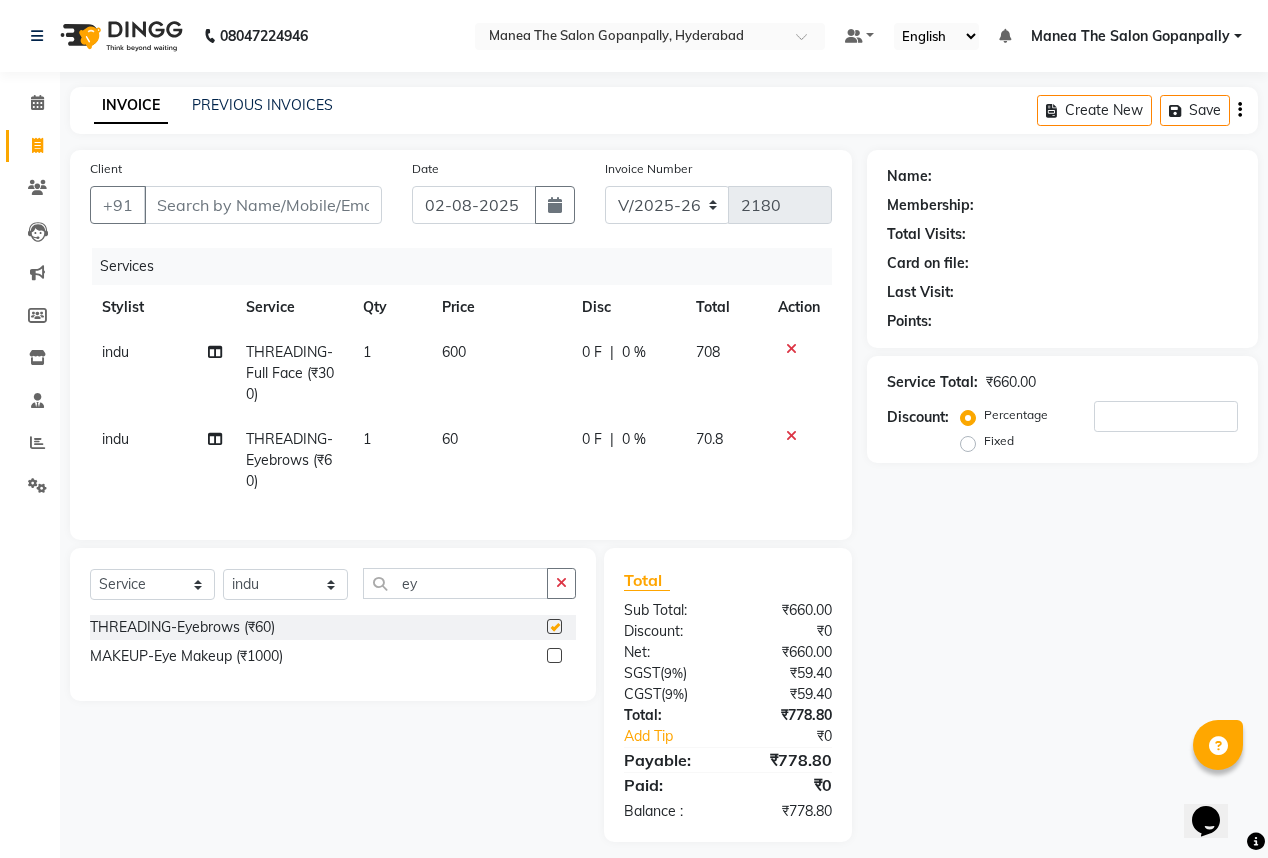 checkbox on "false" 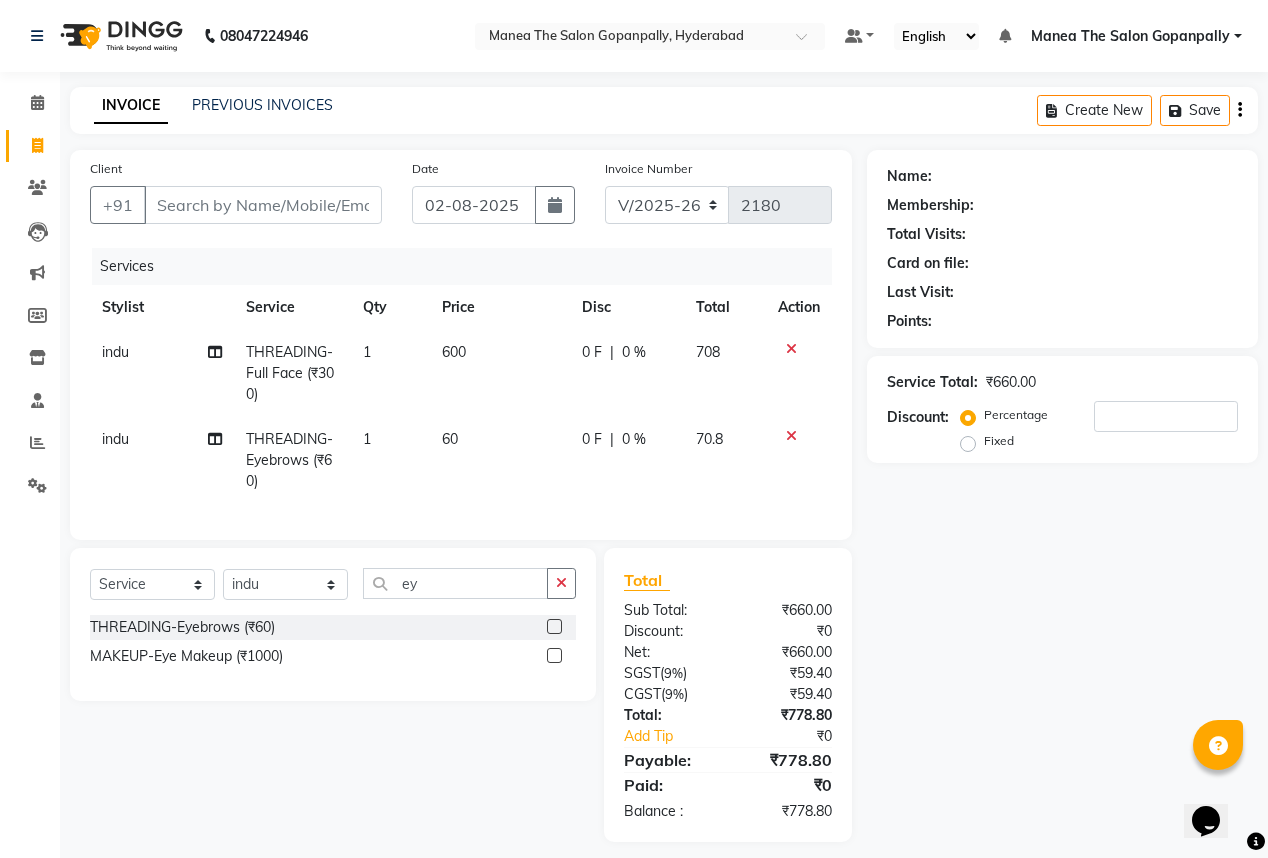scroll, scrollTop: 26, scrollLeft: 0, axis: vertical 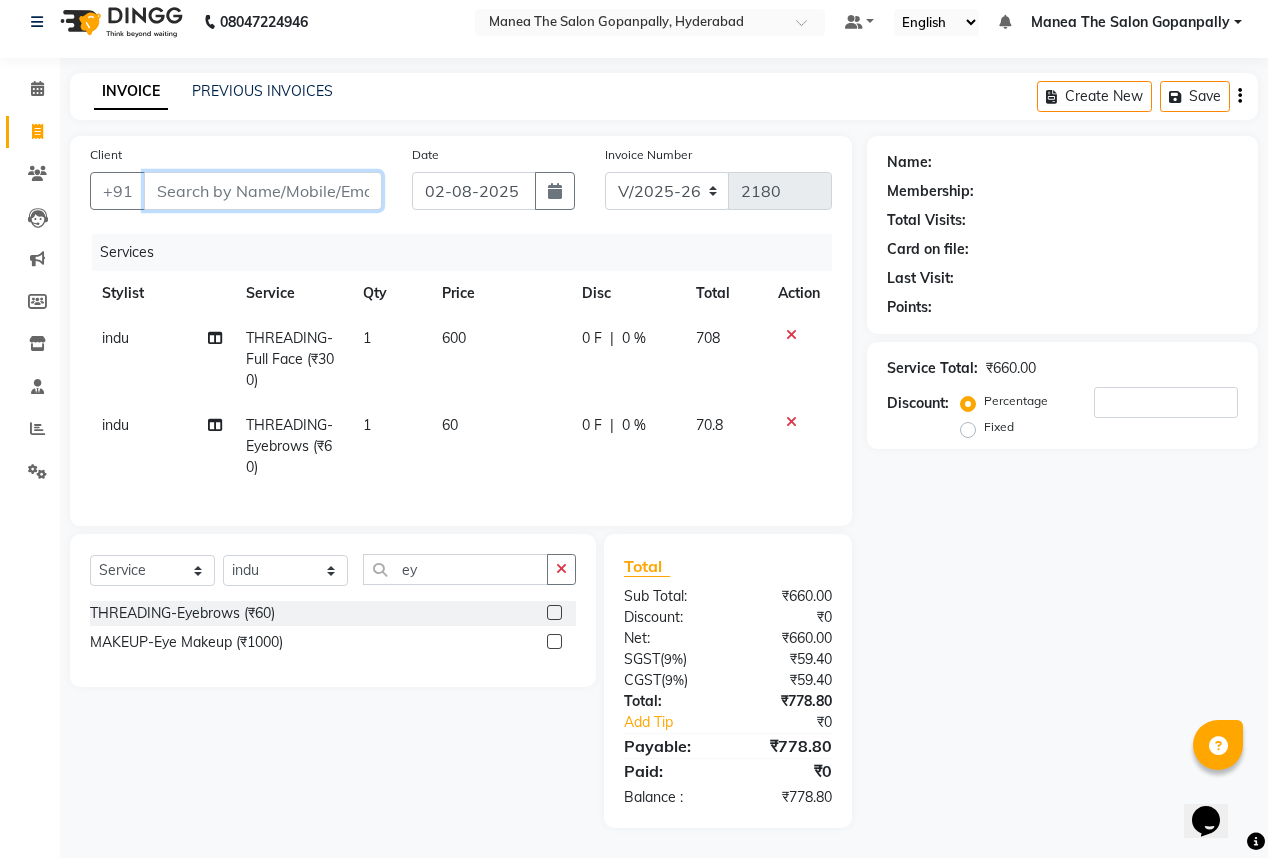 click on "Client" at bounding box center [263, 191] 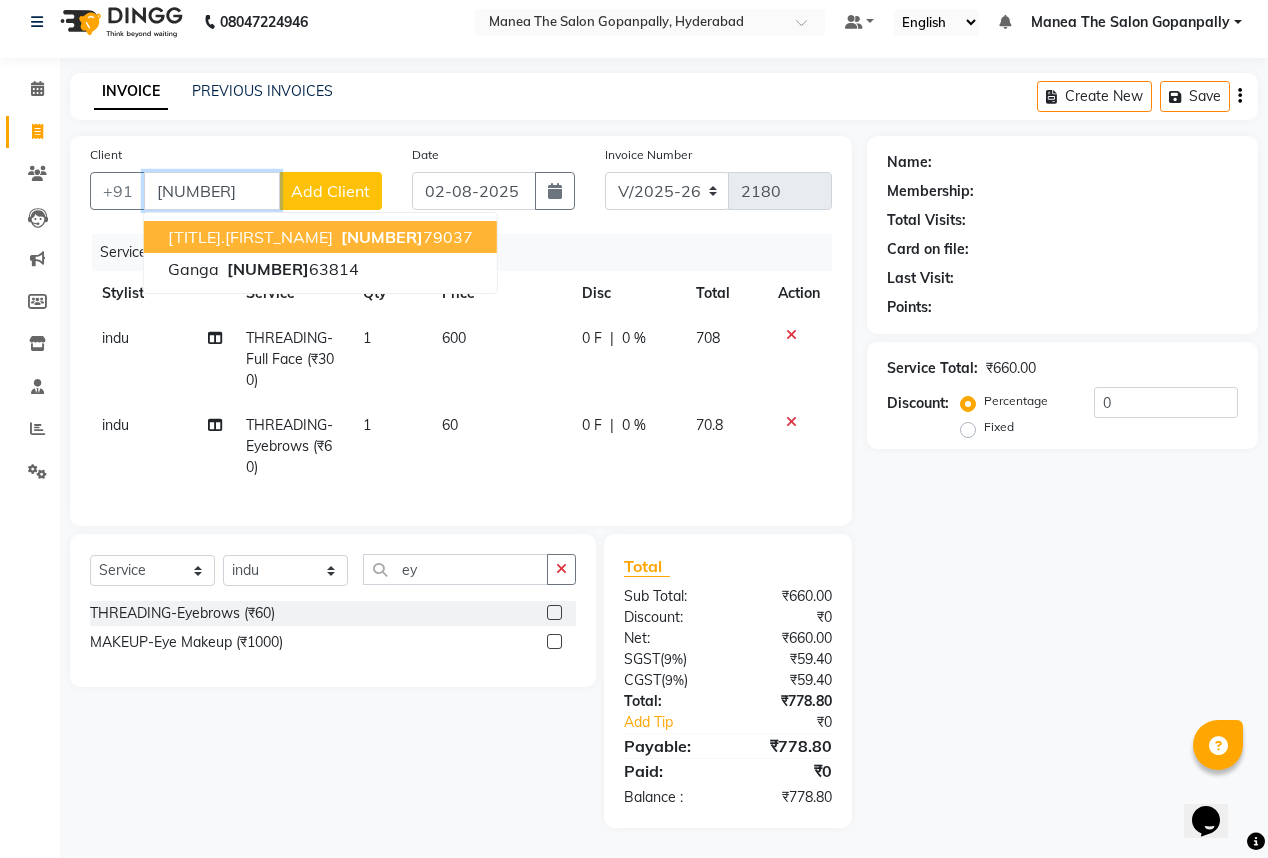 click on "63058 79037" at bounding box center (405, 237) 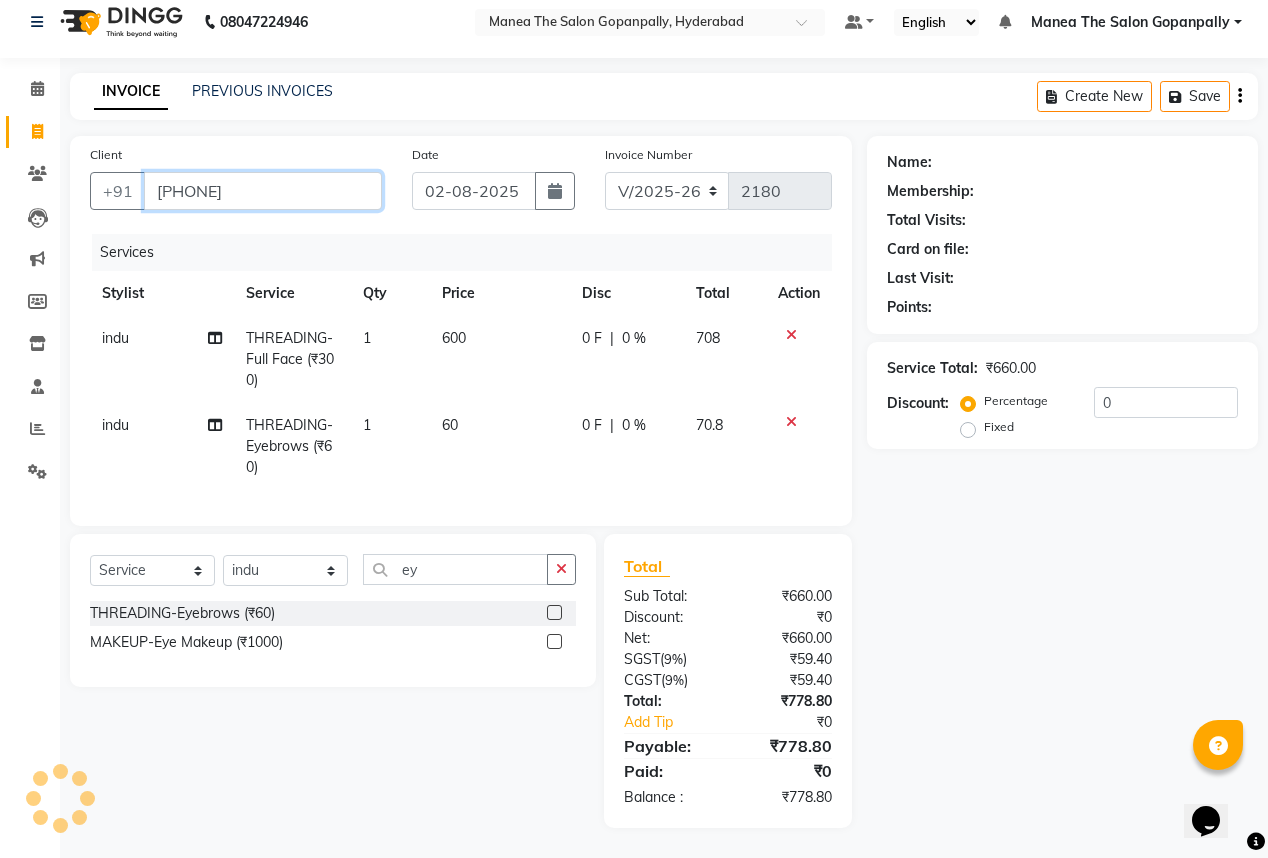 type on "[PHONE]" 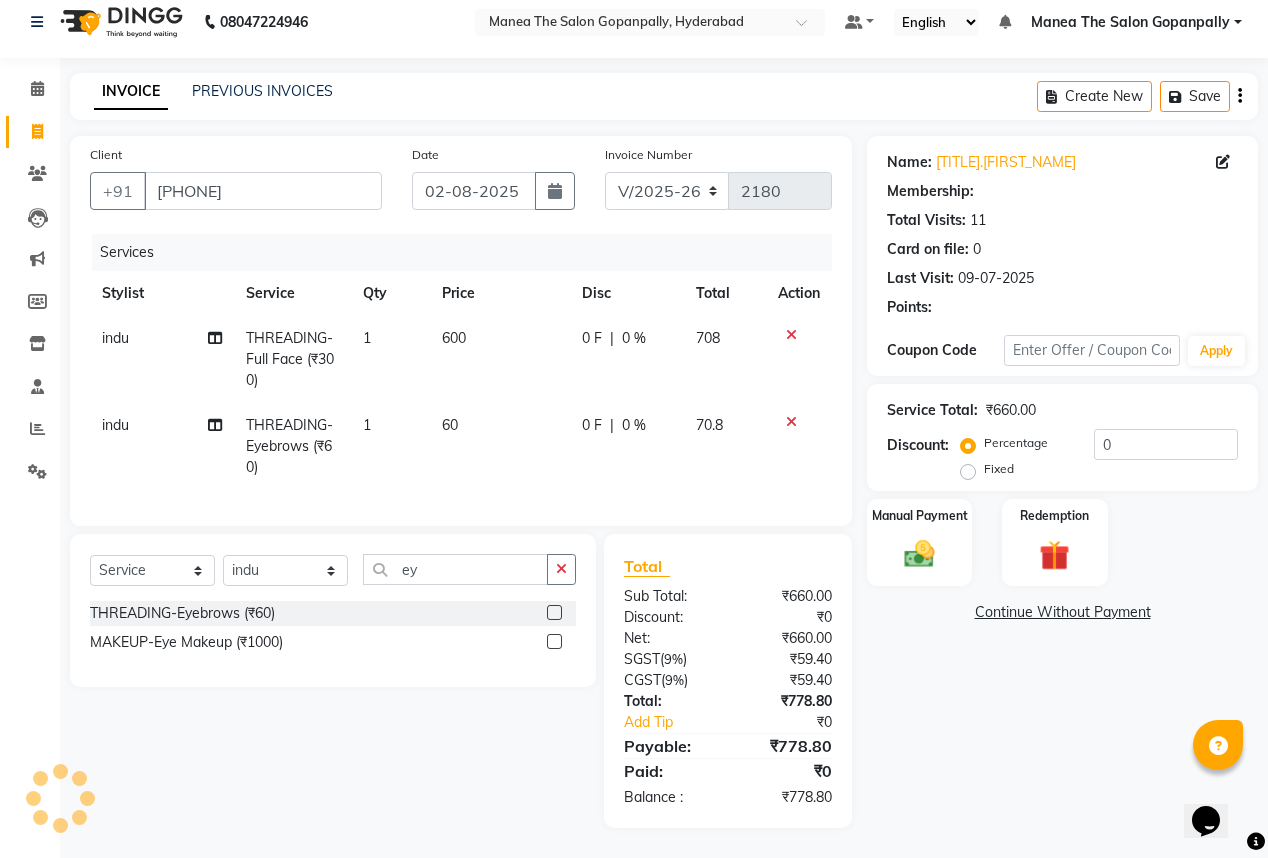 select on "1: Object" 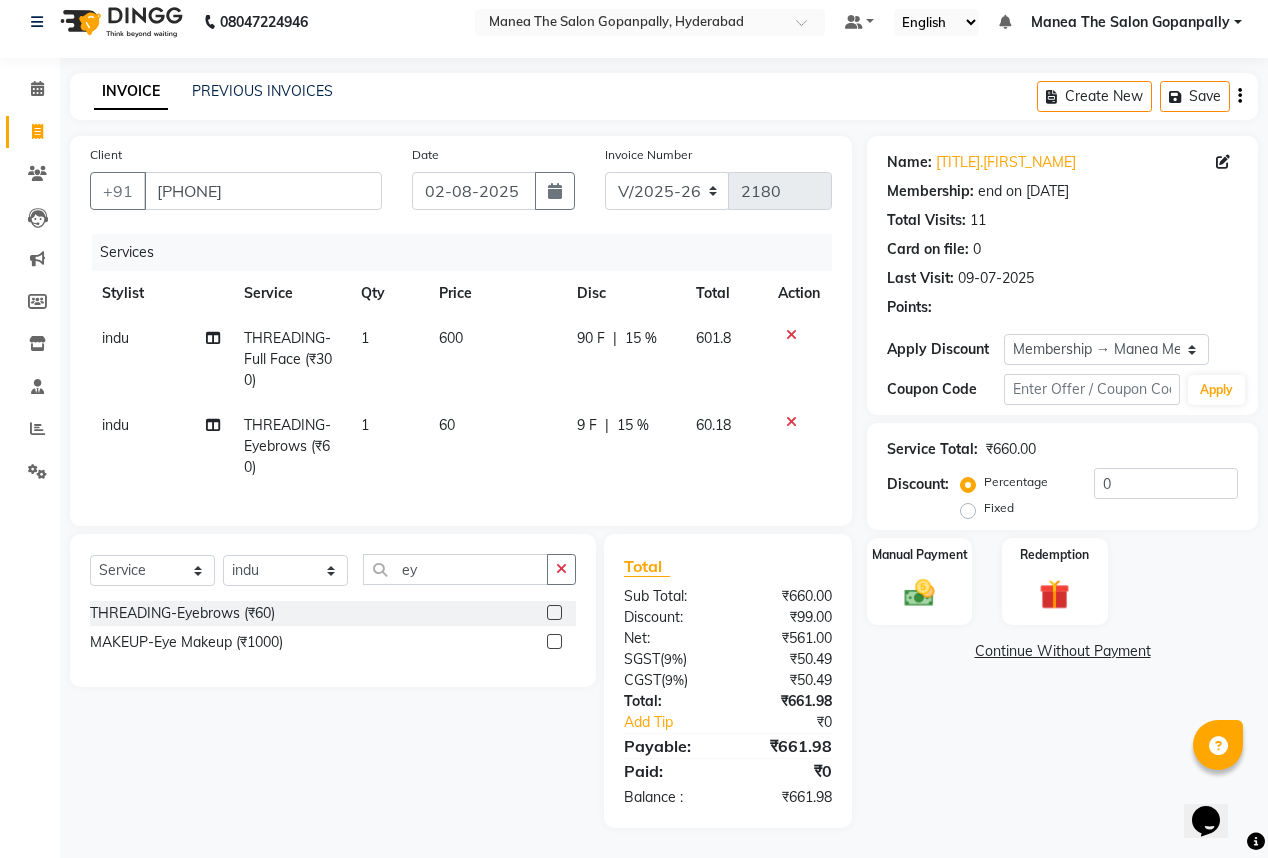 type on "15" 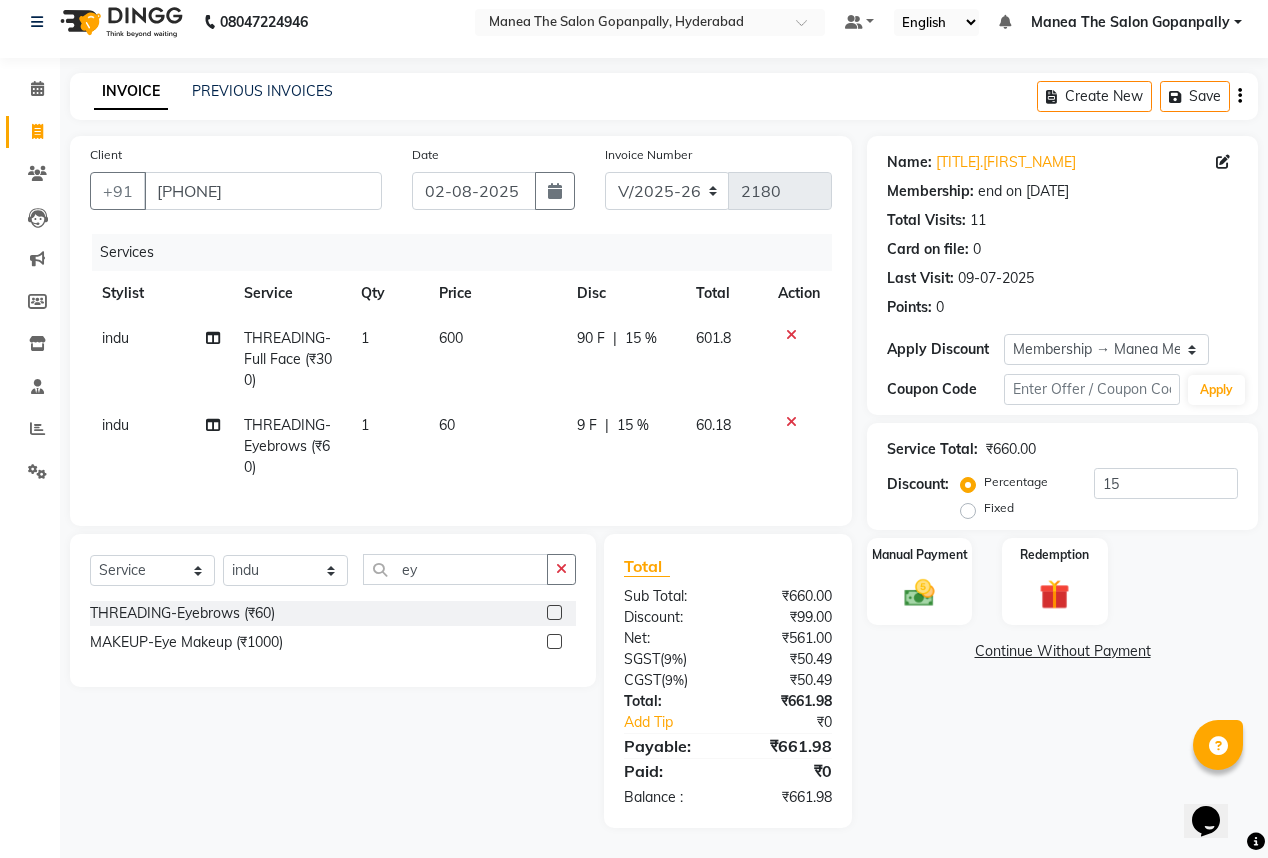 scroll, scrollTop: 26, scrollLeft: 0, axis: vertical 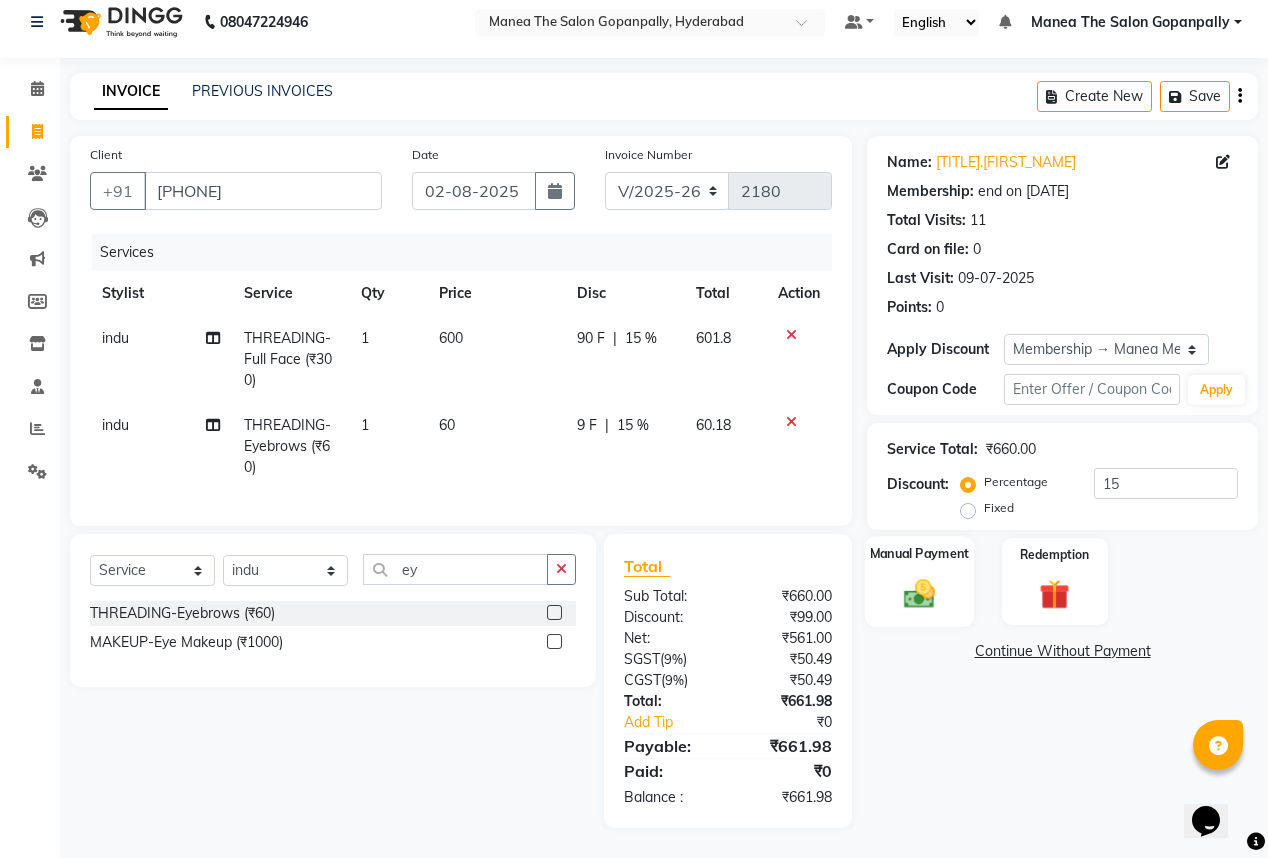 click on "Manual Payment" 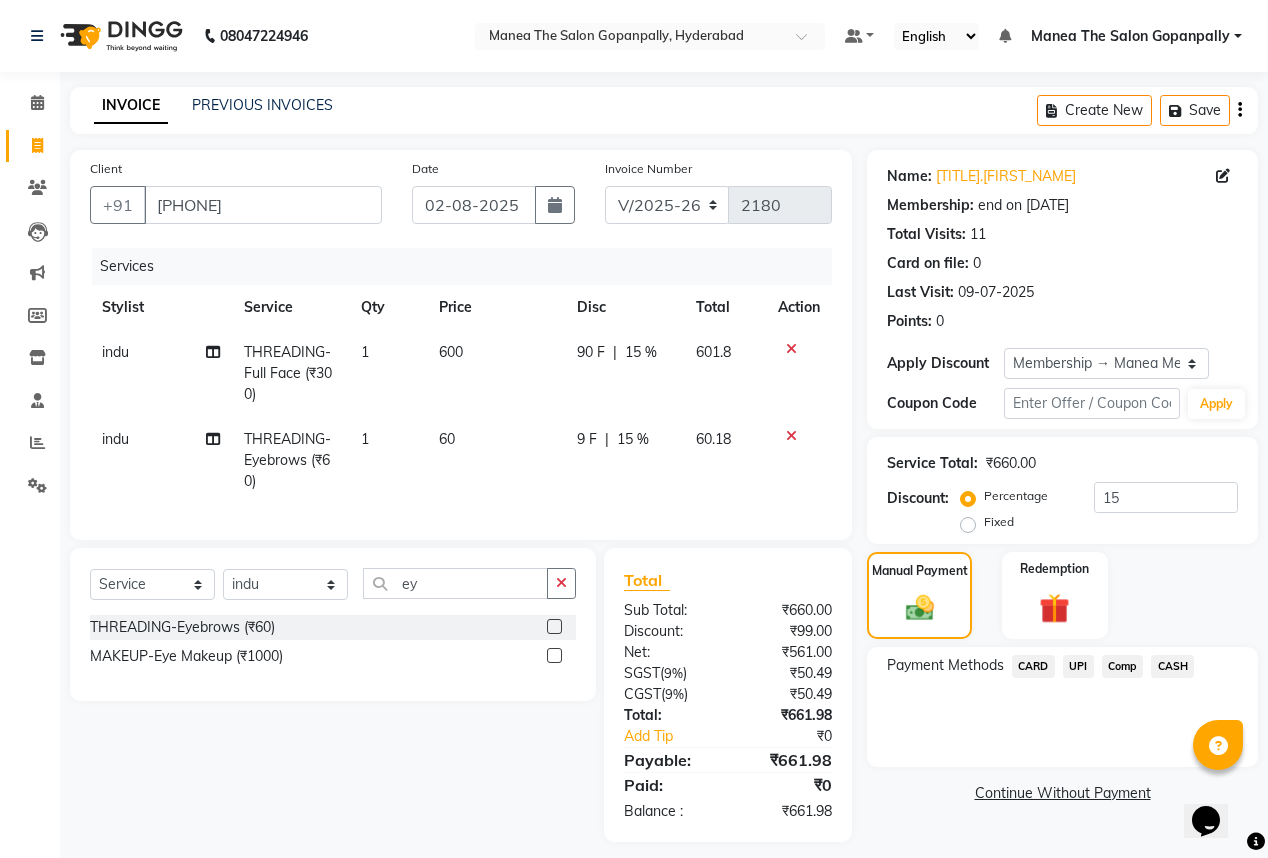 scroll, scrollTop: 26, scrollLeft: 0, axis: vertical 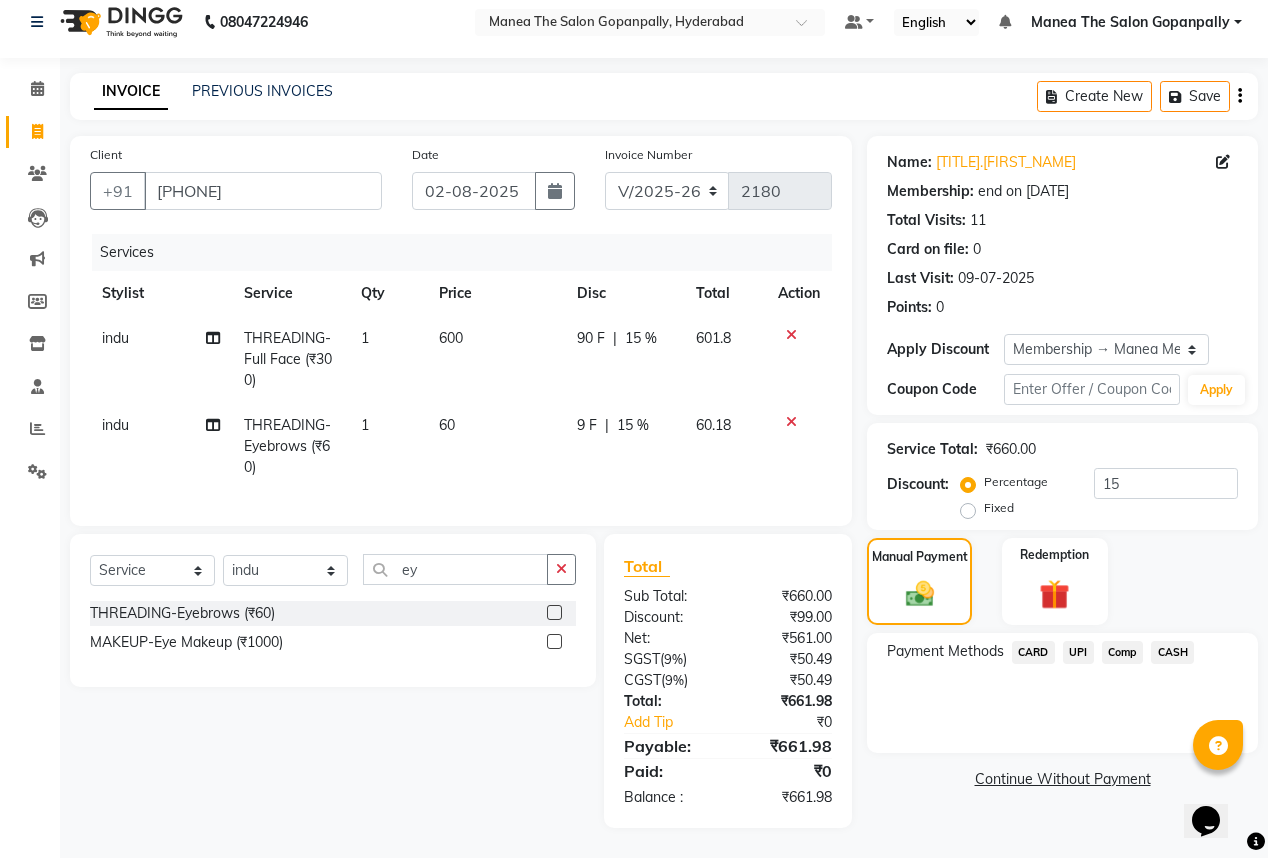 click on "UPI" 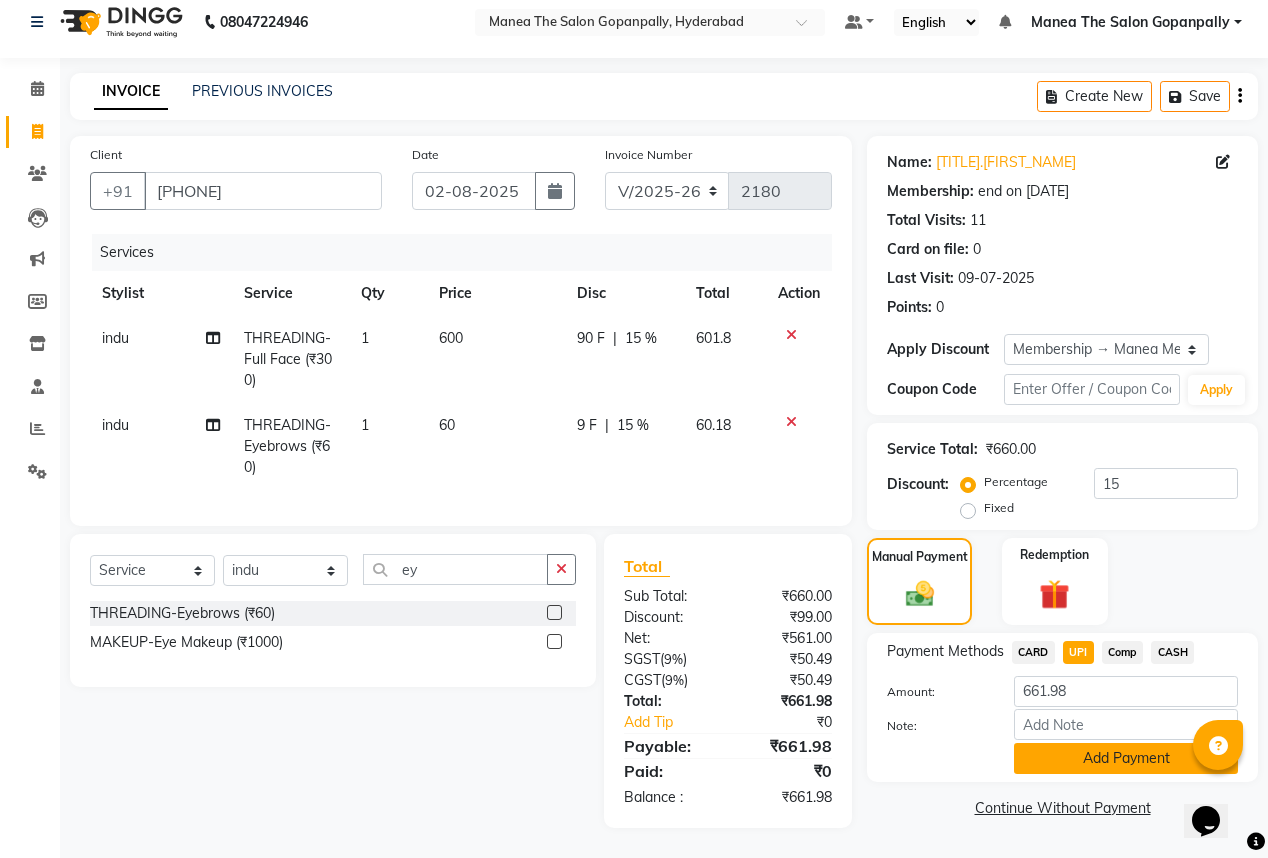 click on "Add Payment" 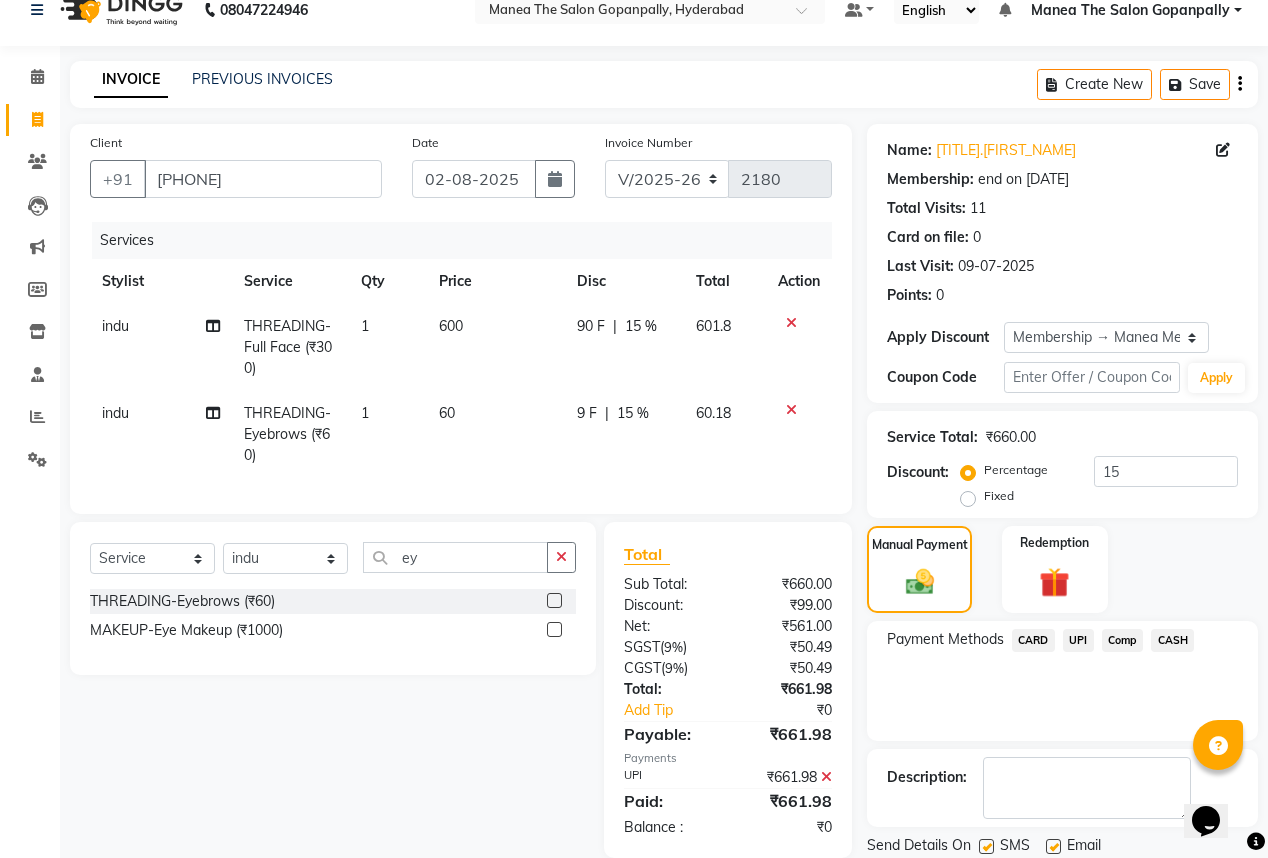 scroll, scrollTop: 92, scrollLeft: 0, axis: vertical 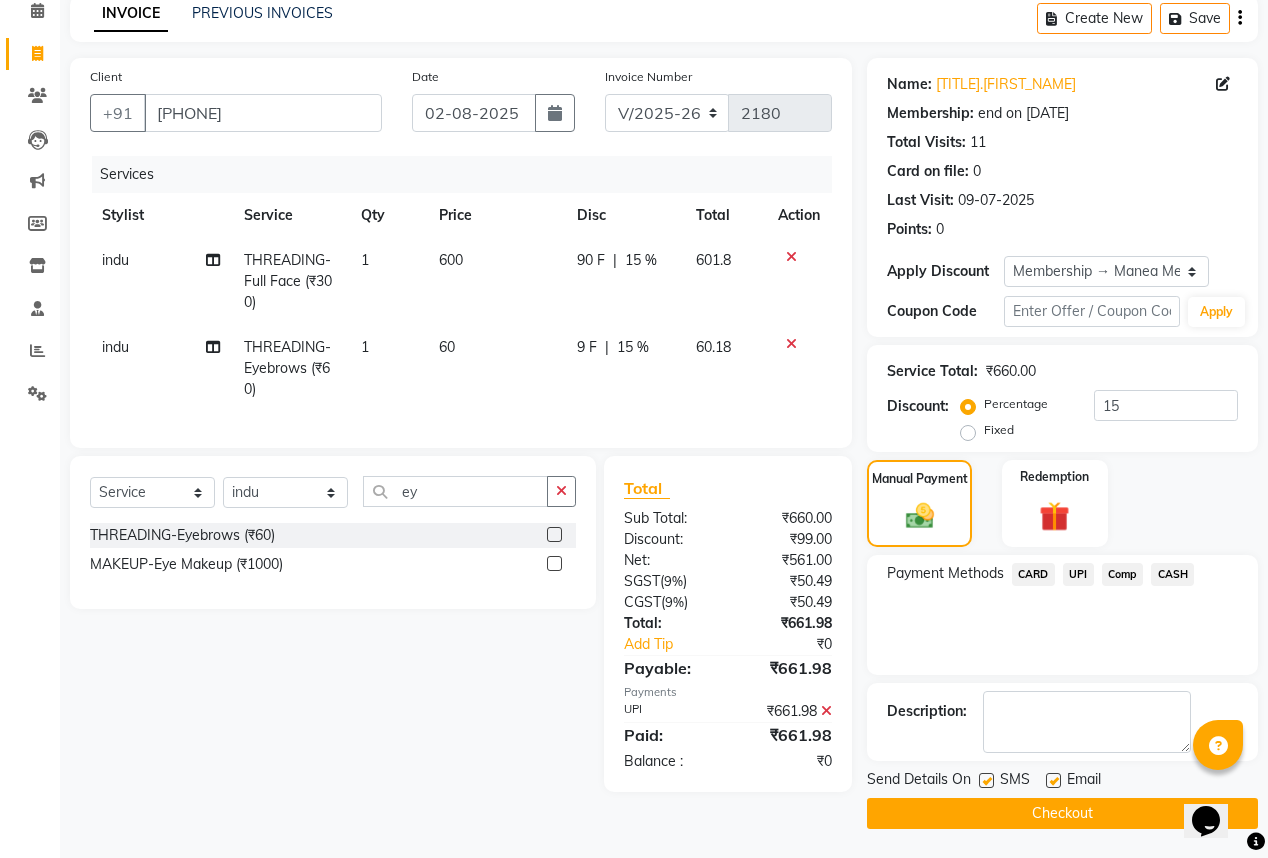 click 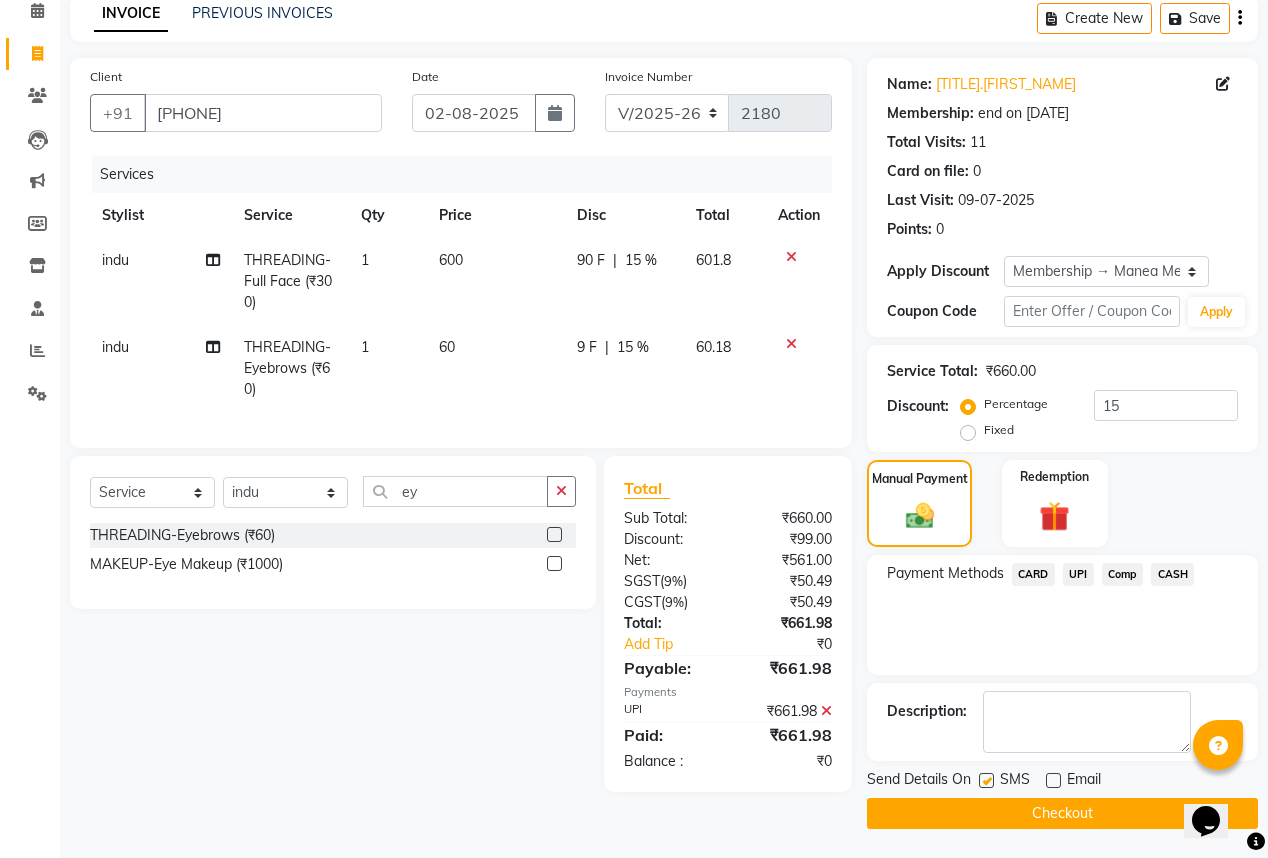 click on "Checkout" 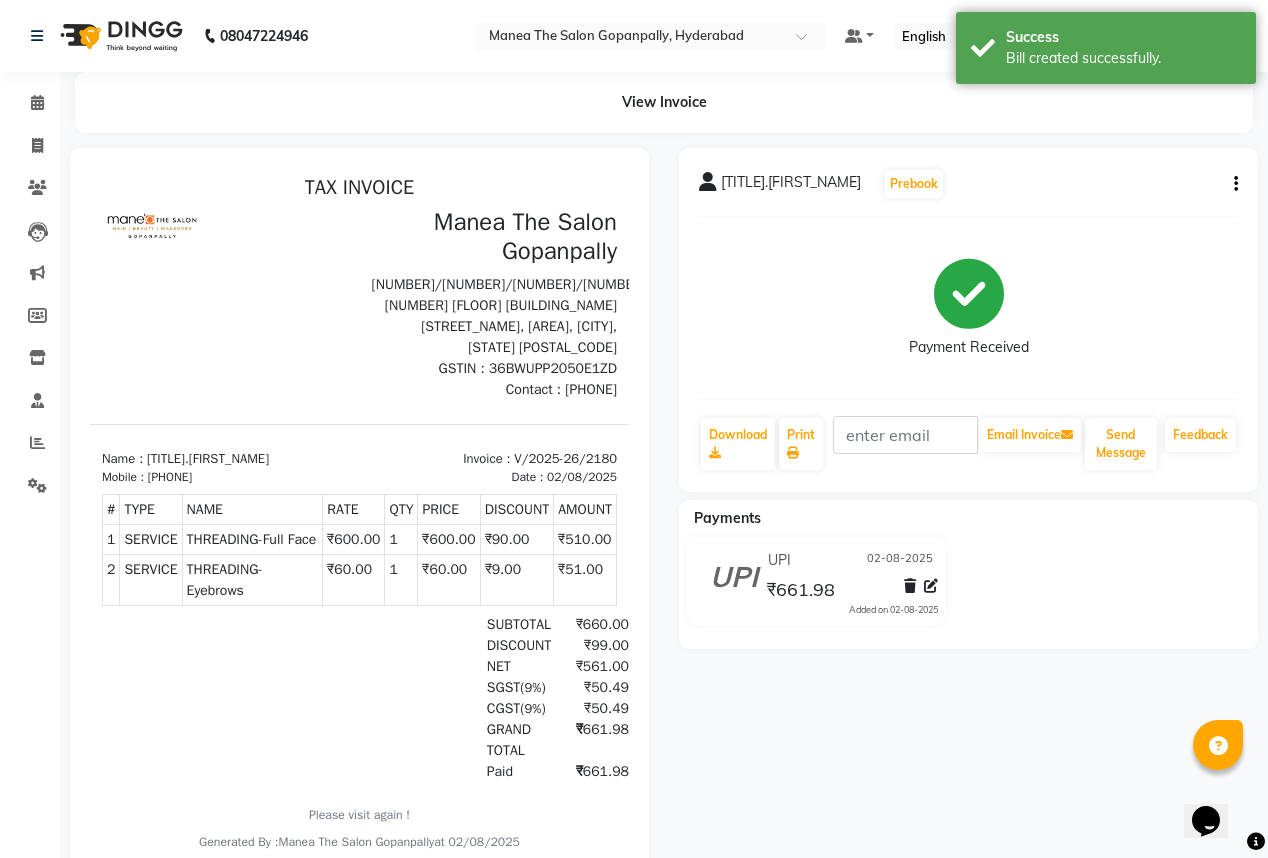 scroll, scrollTop: 0, scrollLeft: 0, axis: both 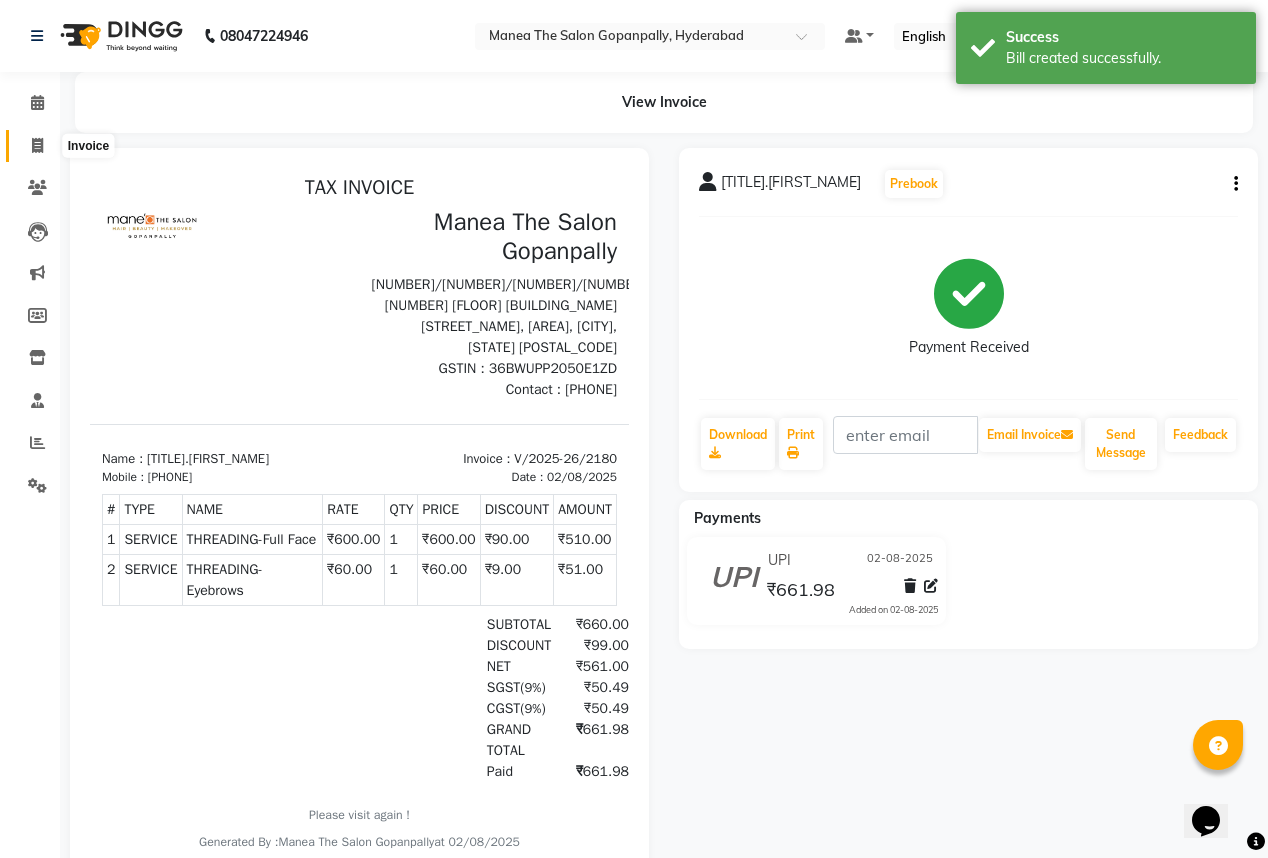 click 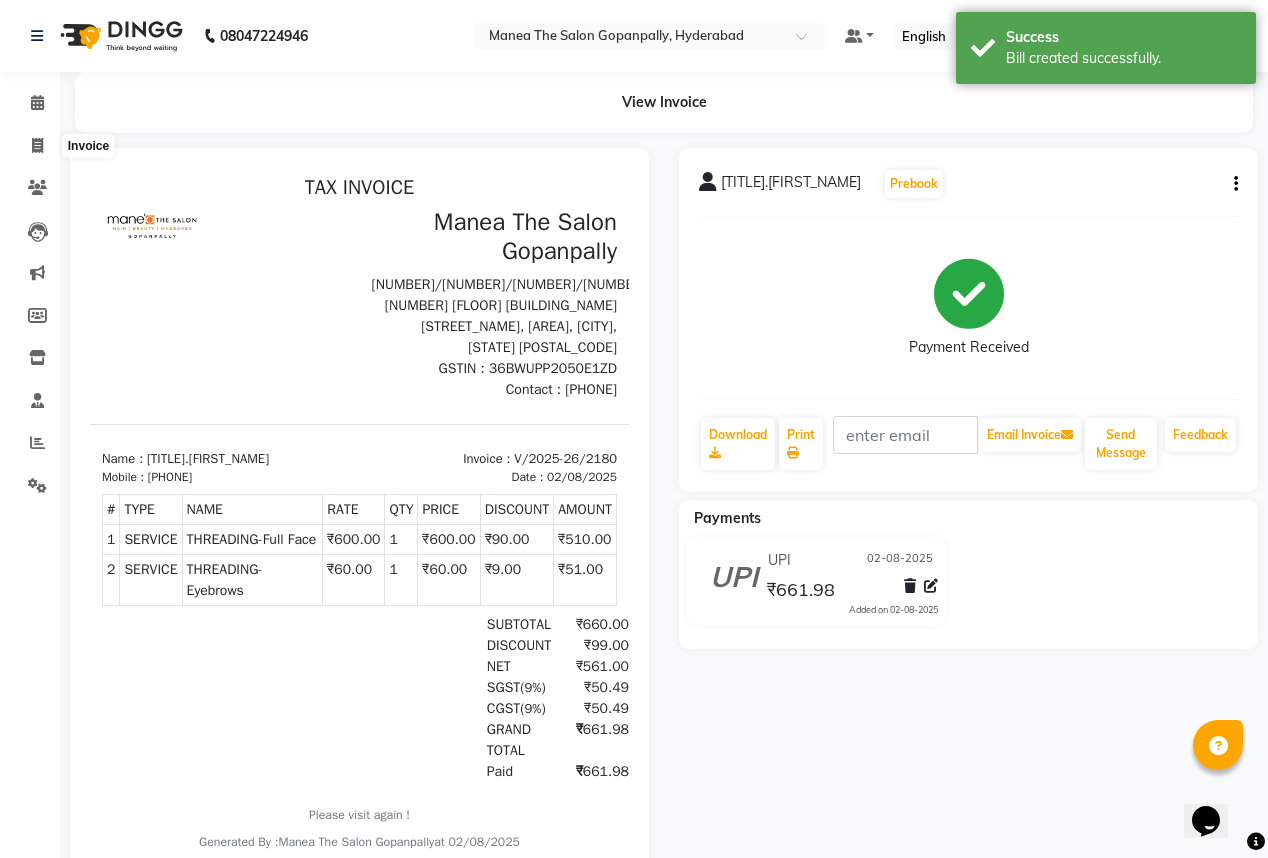 select on "service" 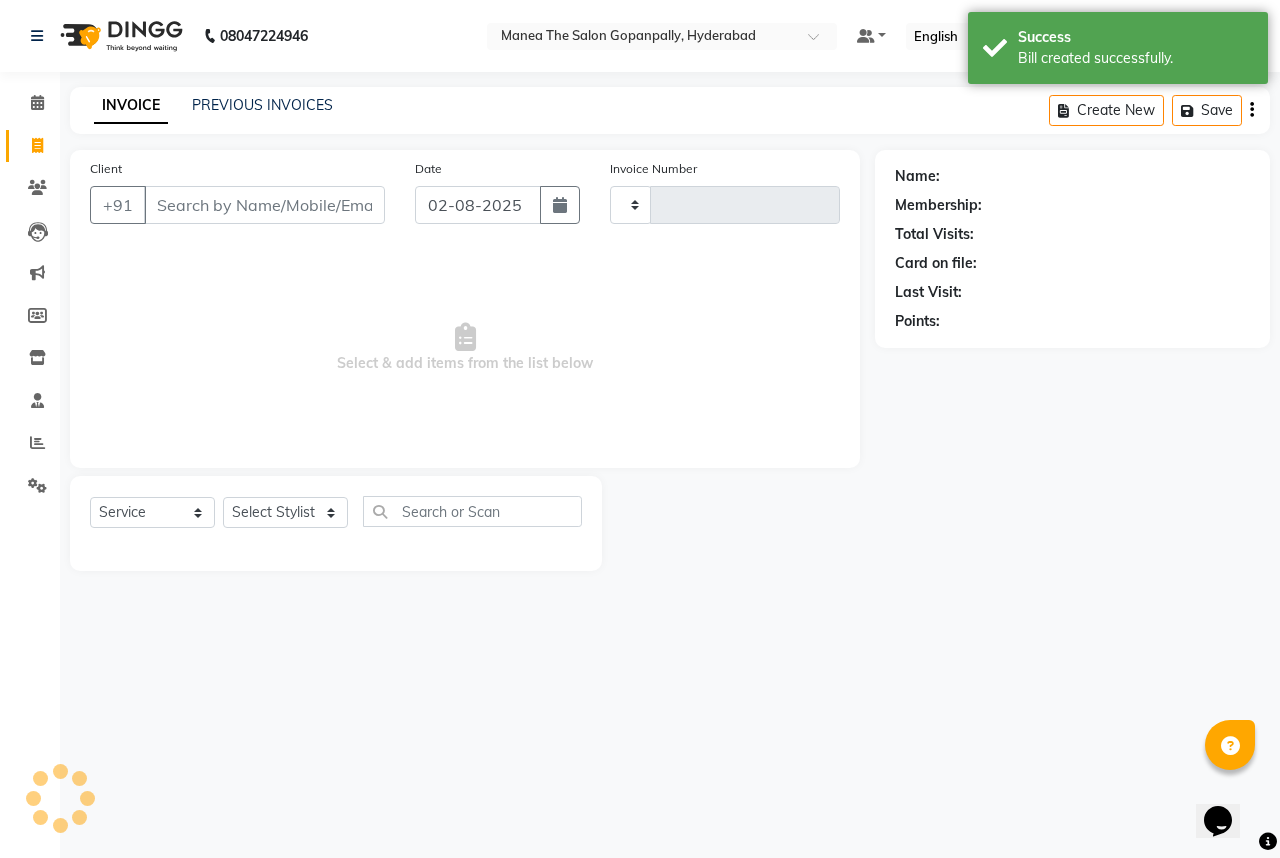 type on "2181" 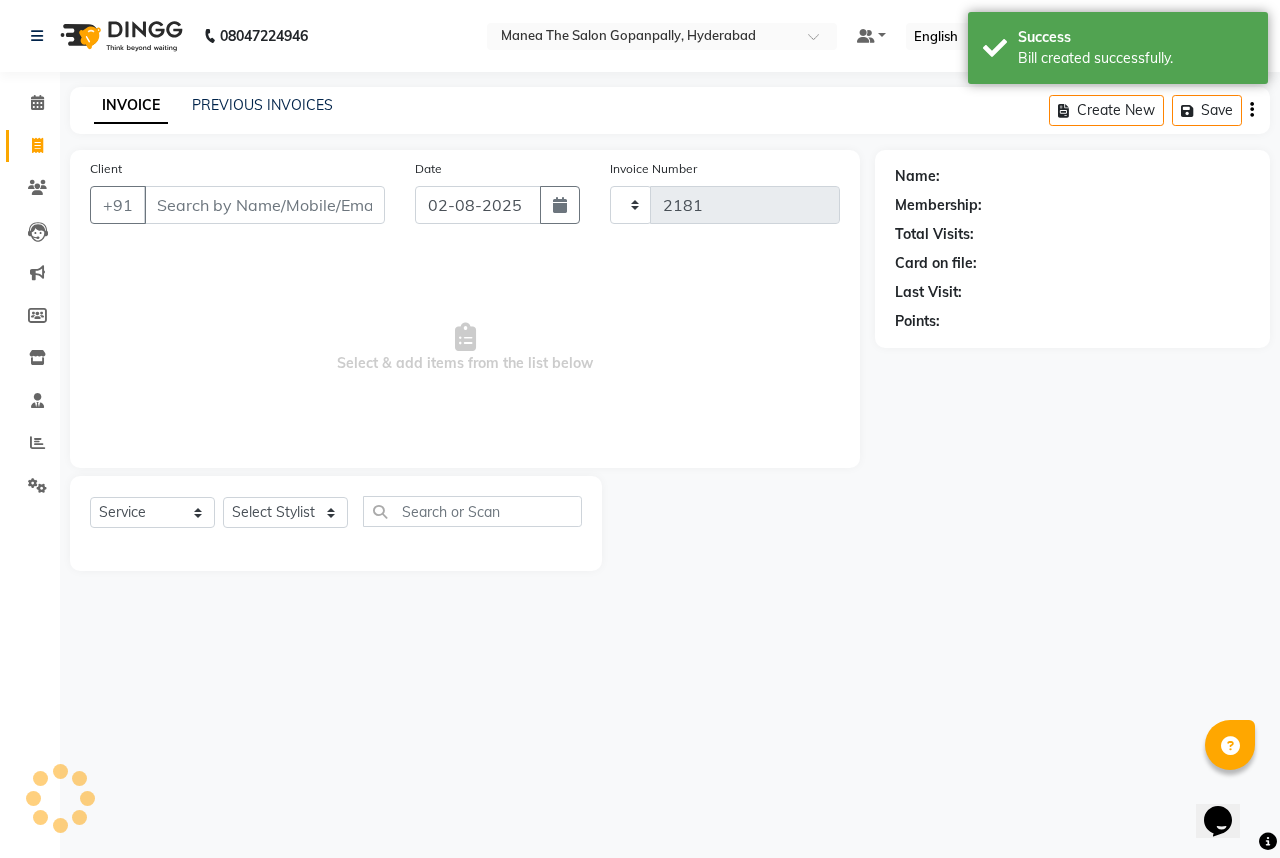 select on "7027" 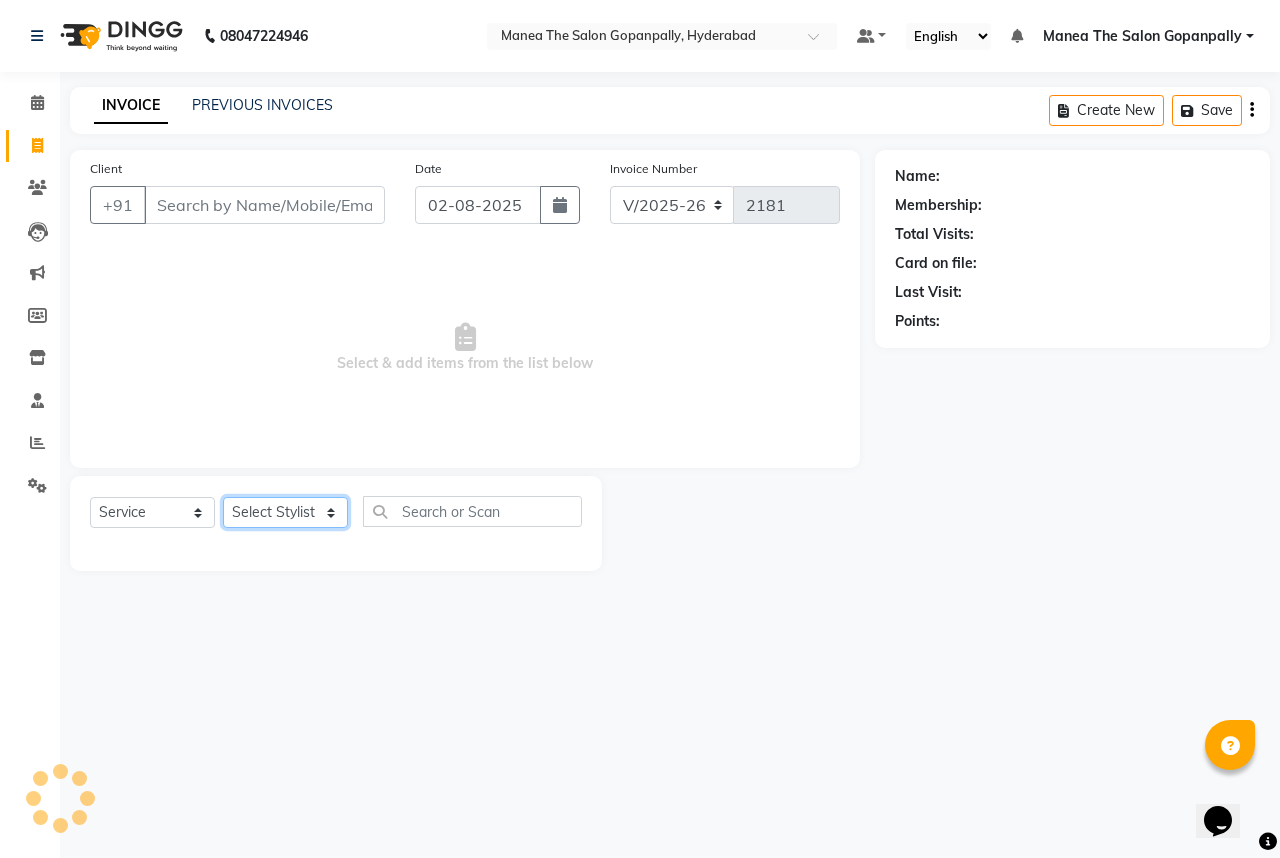 click on "Select Stylist Anand AVANTHI Haider  indu IRFAN keerthi rehan sameer saritha zubair" 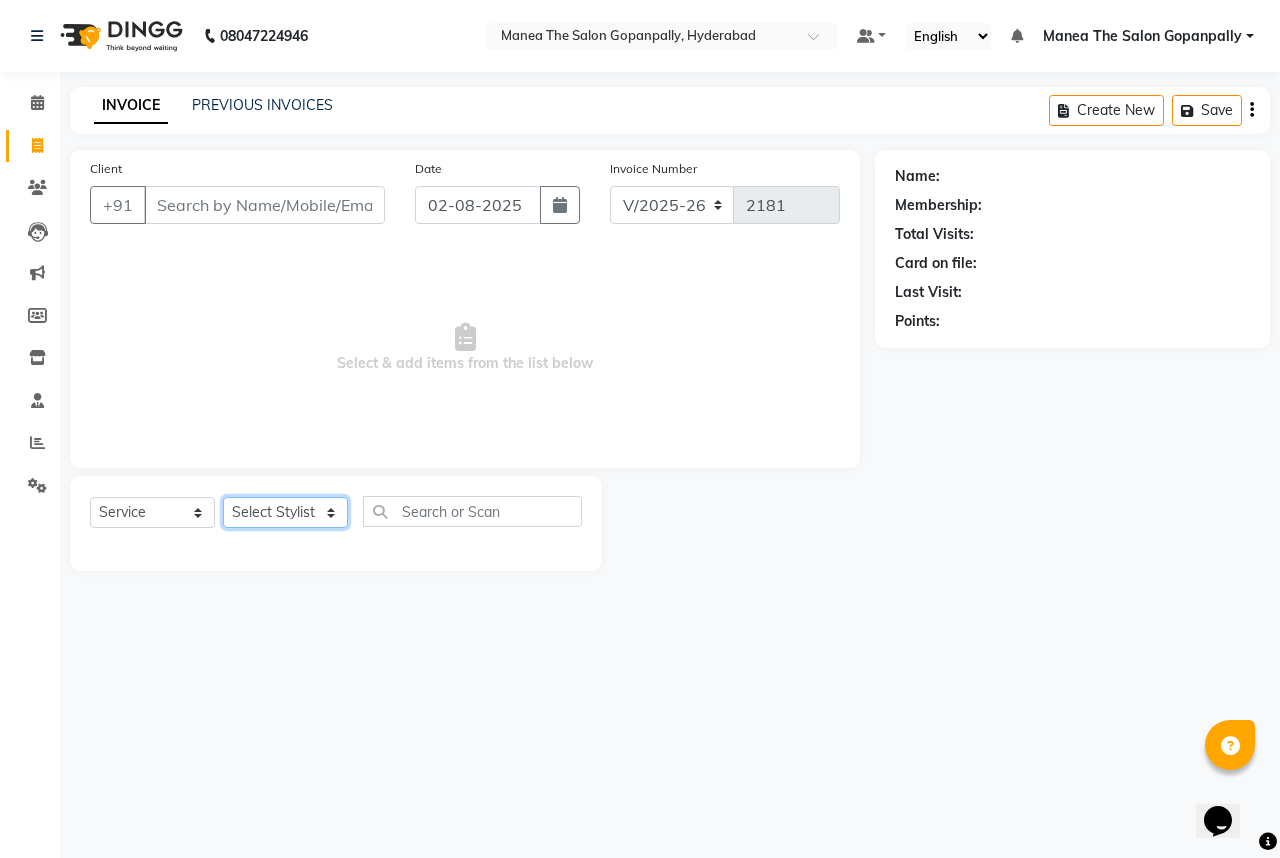 select on "81942" 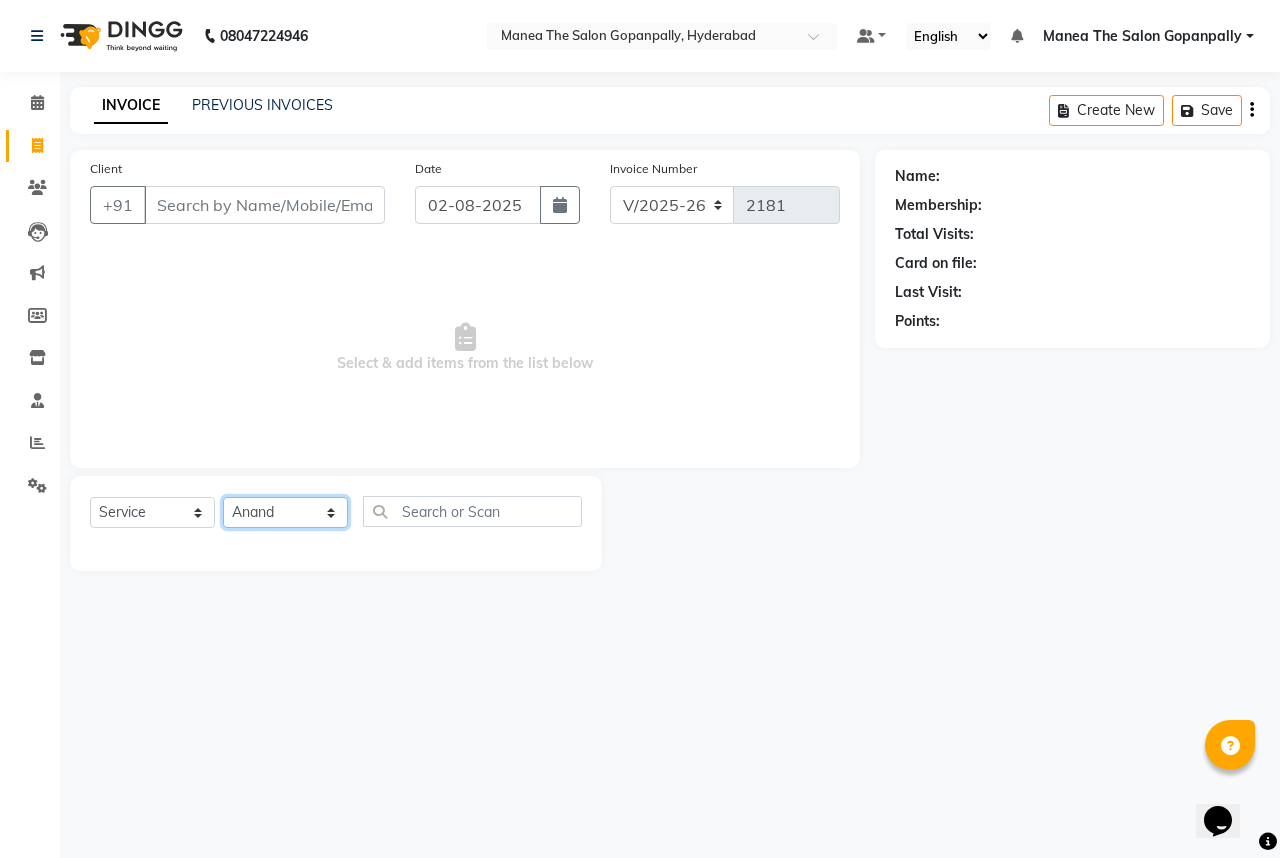 click on "Select Stylist Anand AVANTHI Haider  indu IRFAN keerthi rehan sameer saritha zubair" 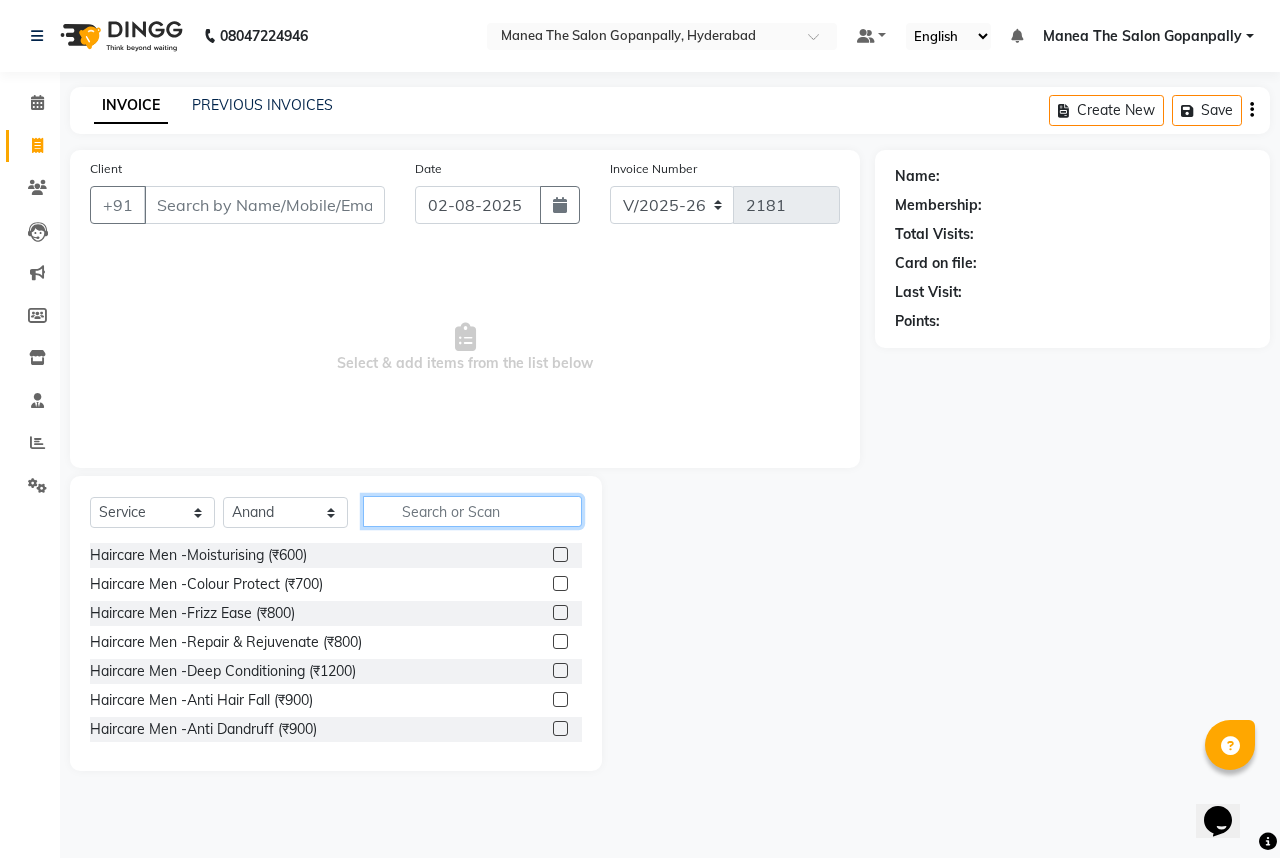 click 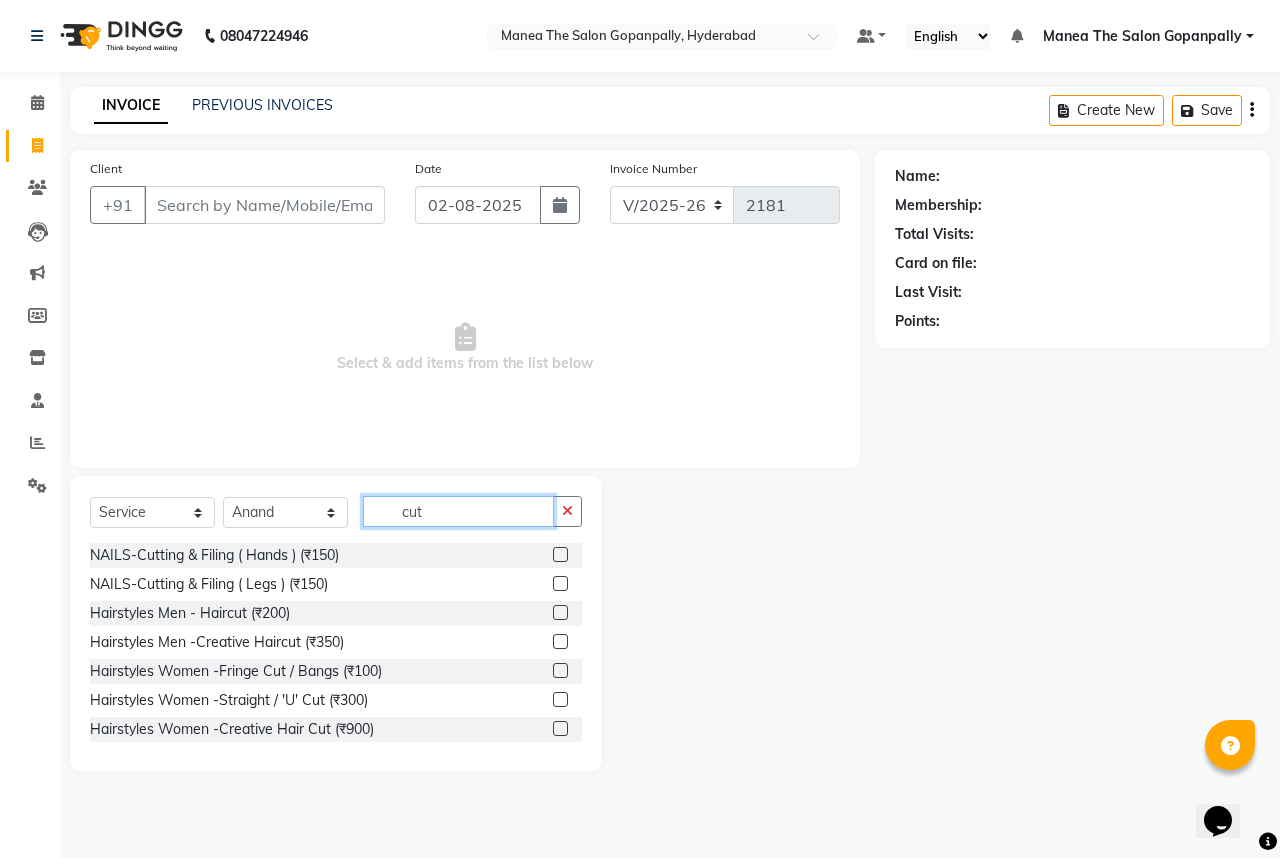 type on "cut" 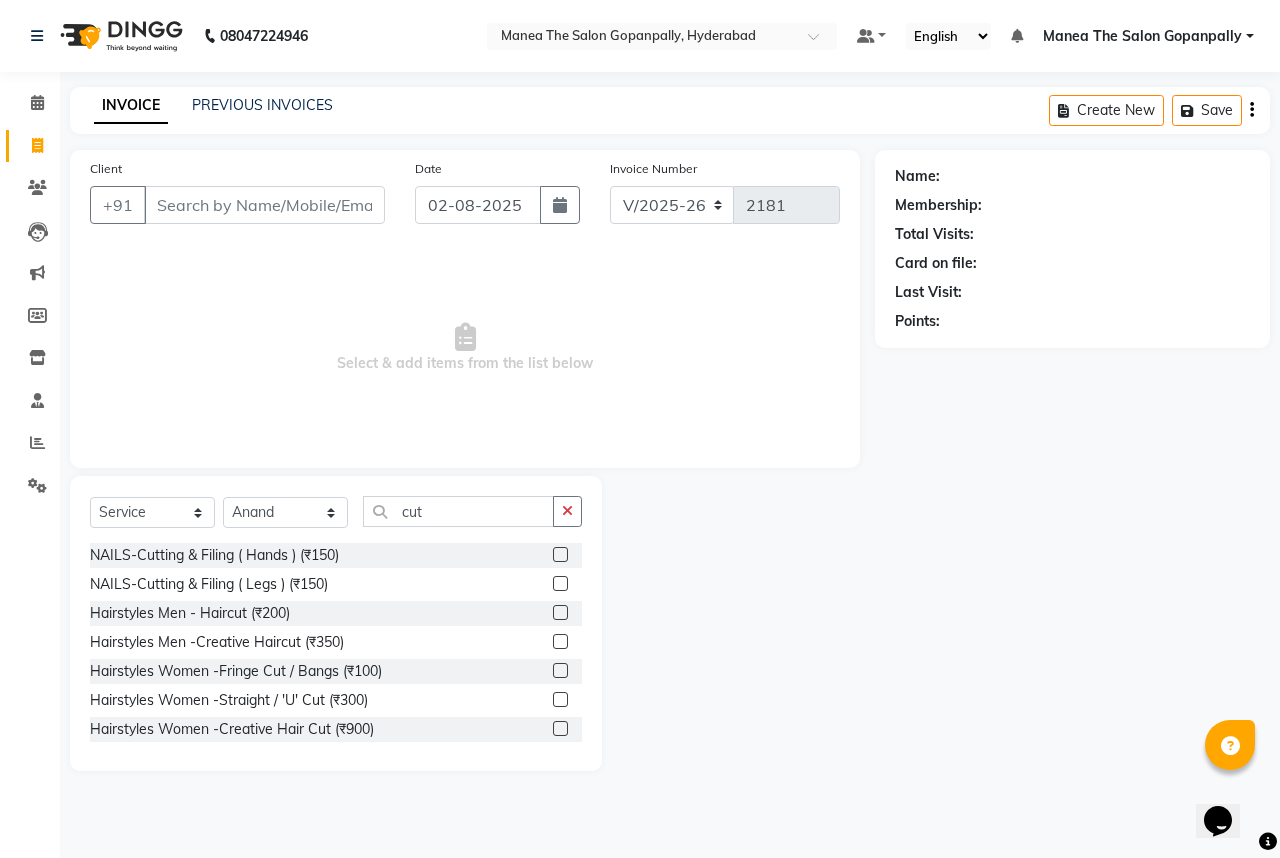 click 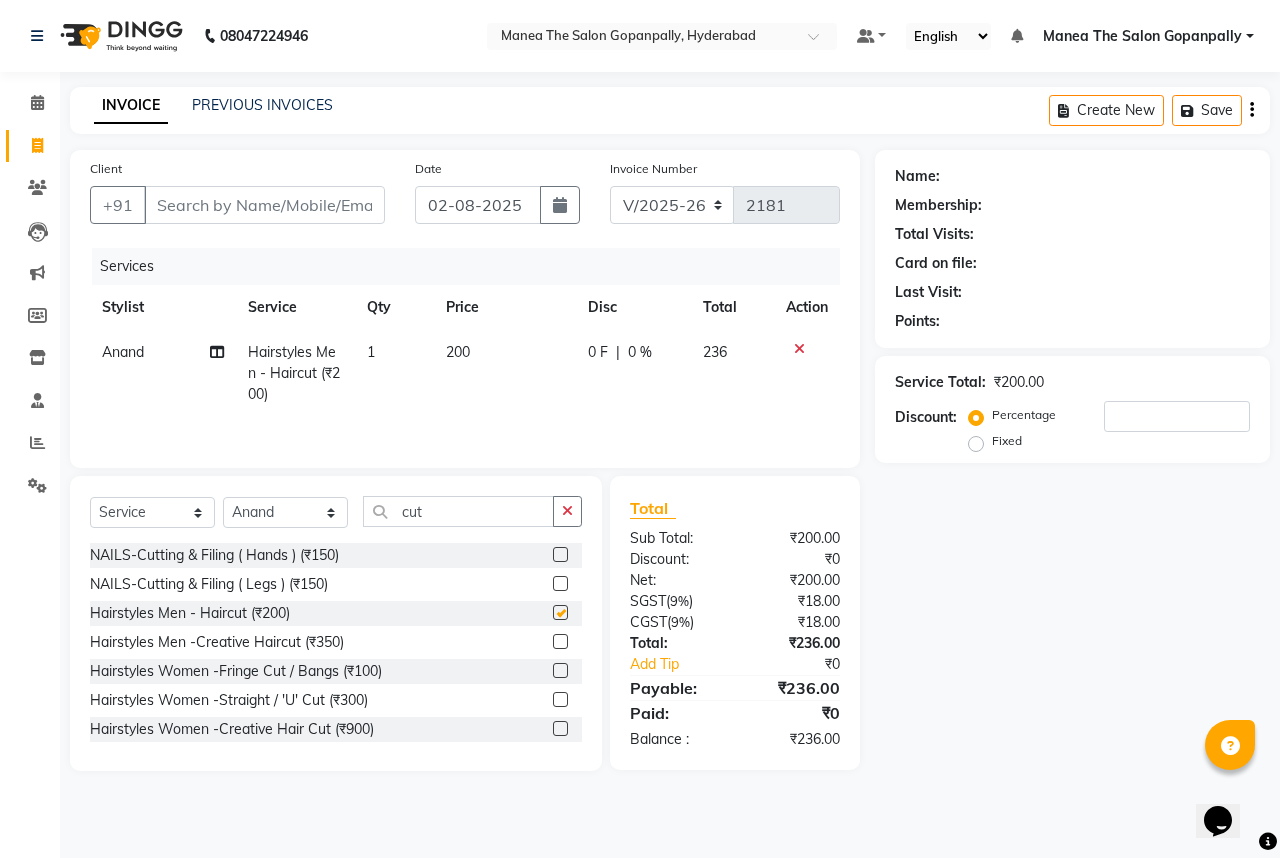 checkbox on "false" 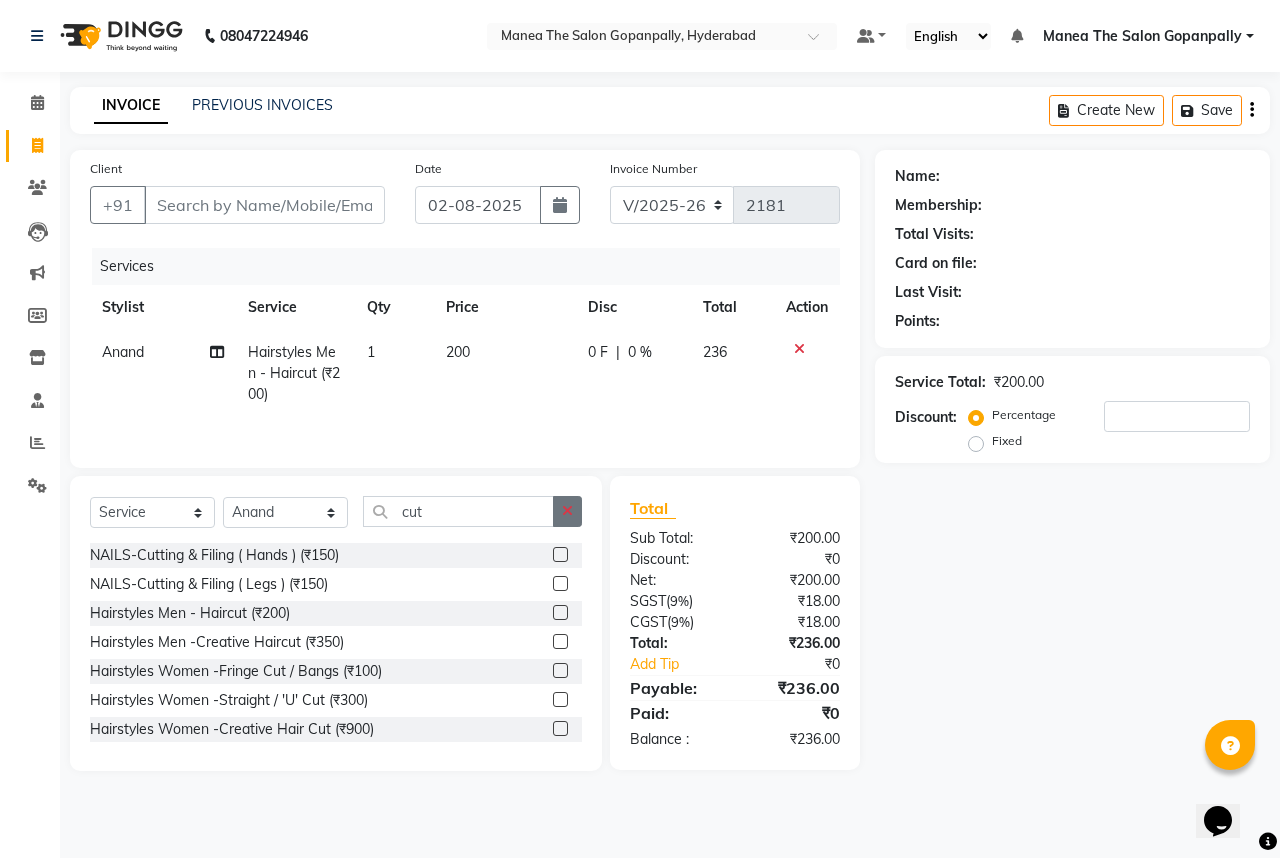 click 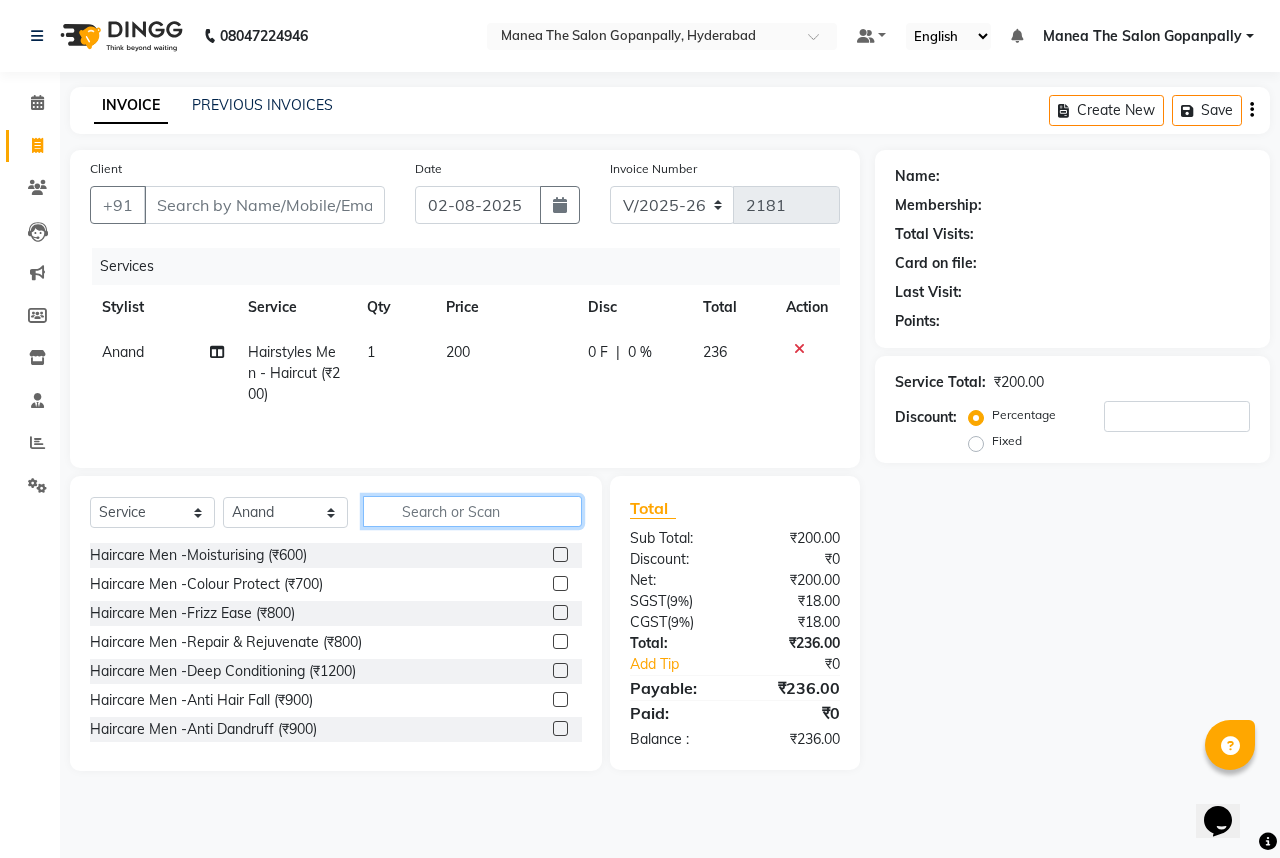 click 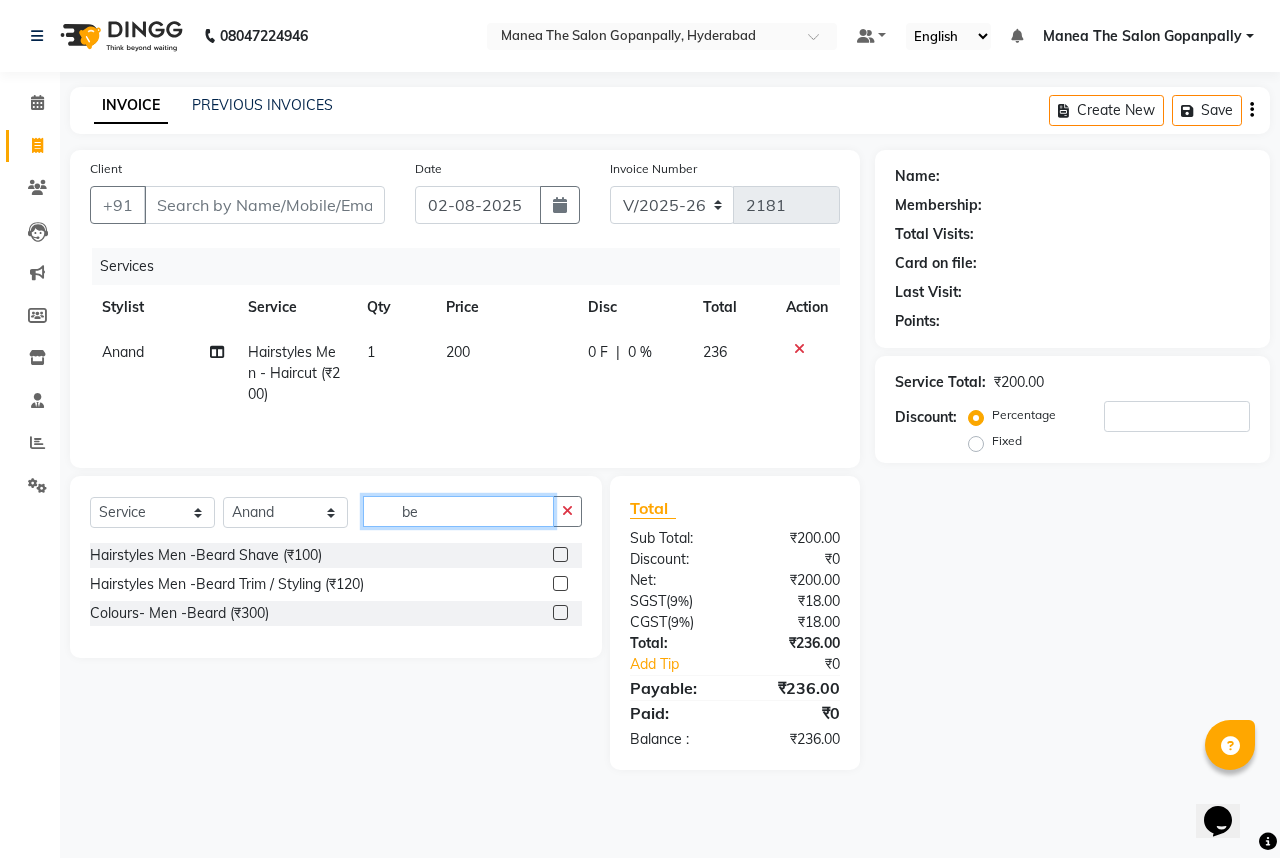 type on "be" 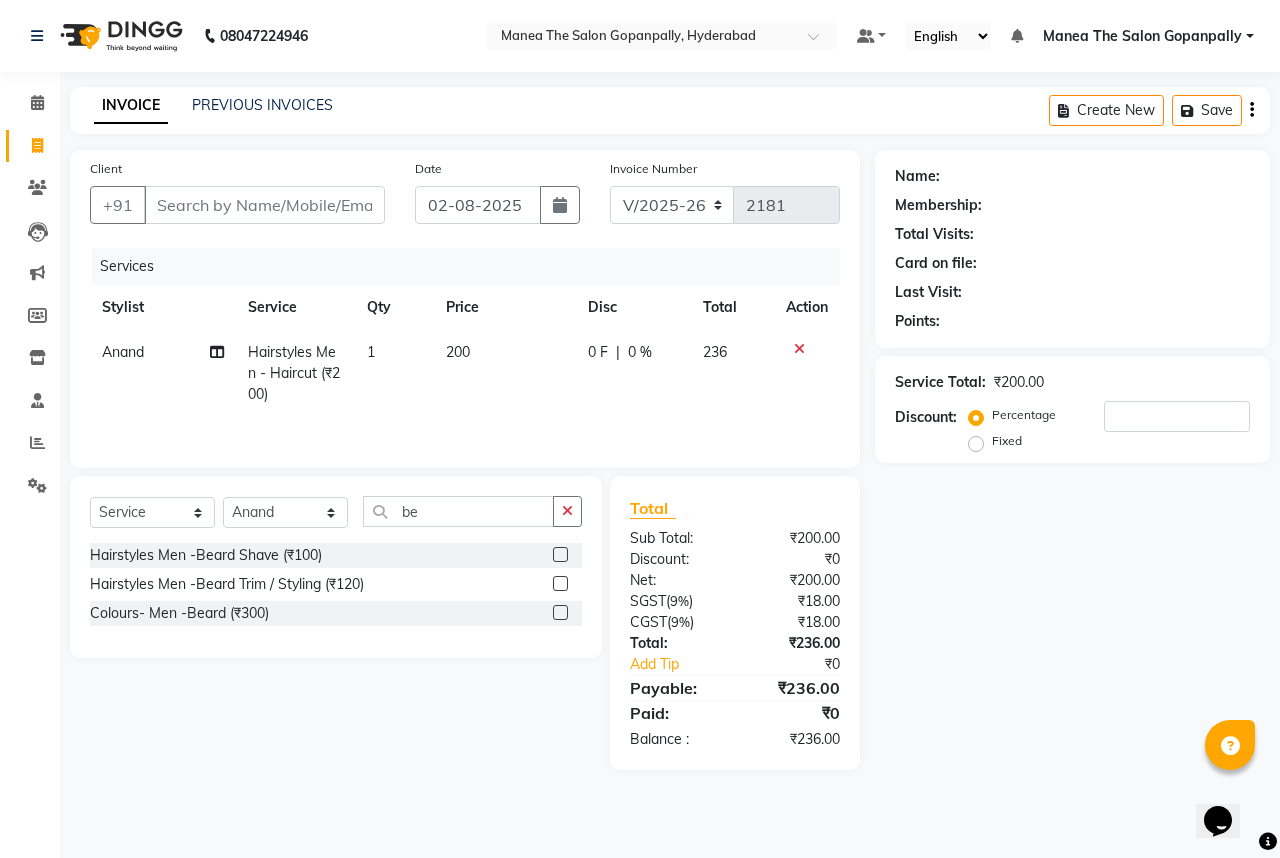 click 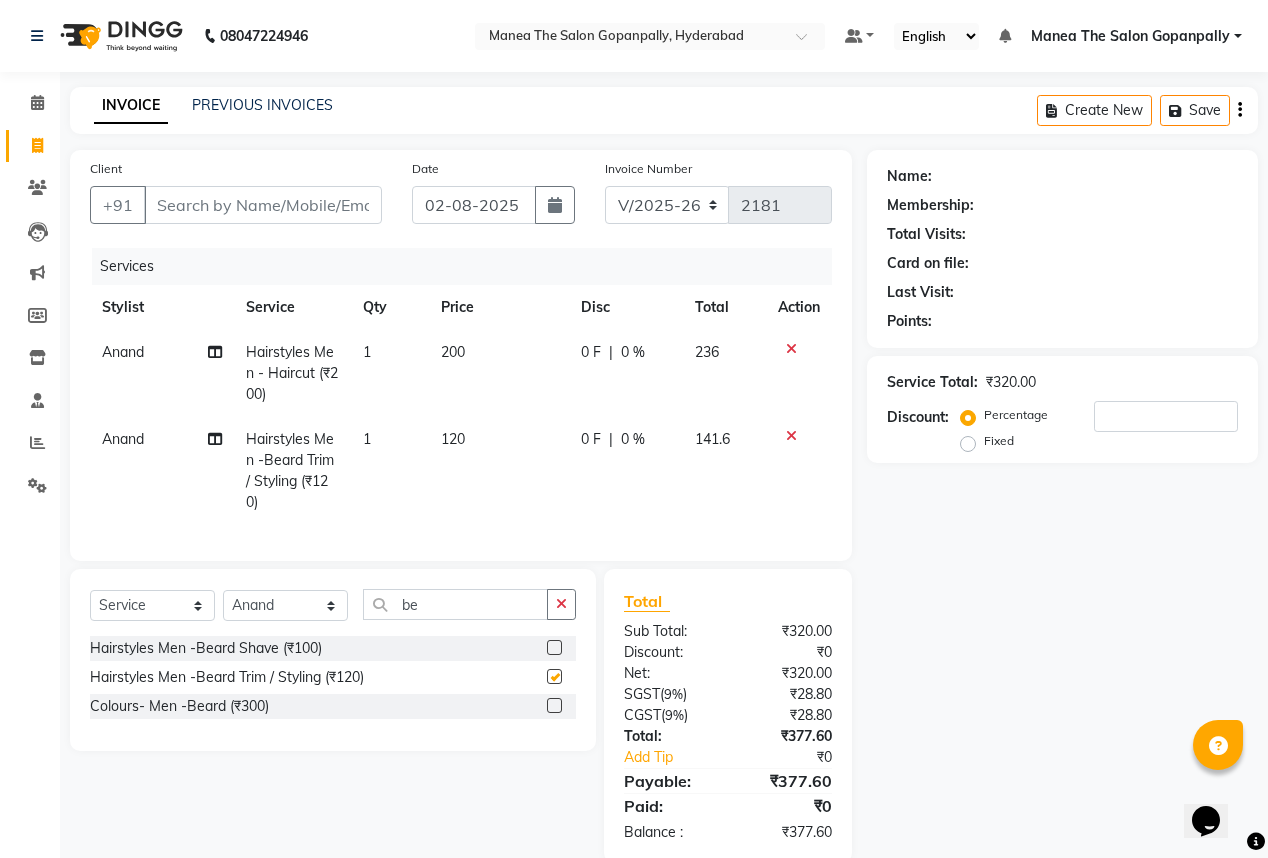 checkbox on "false" 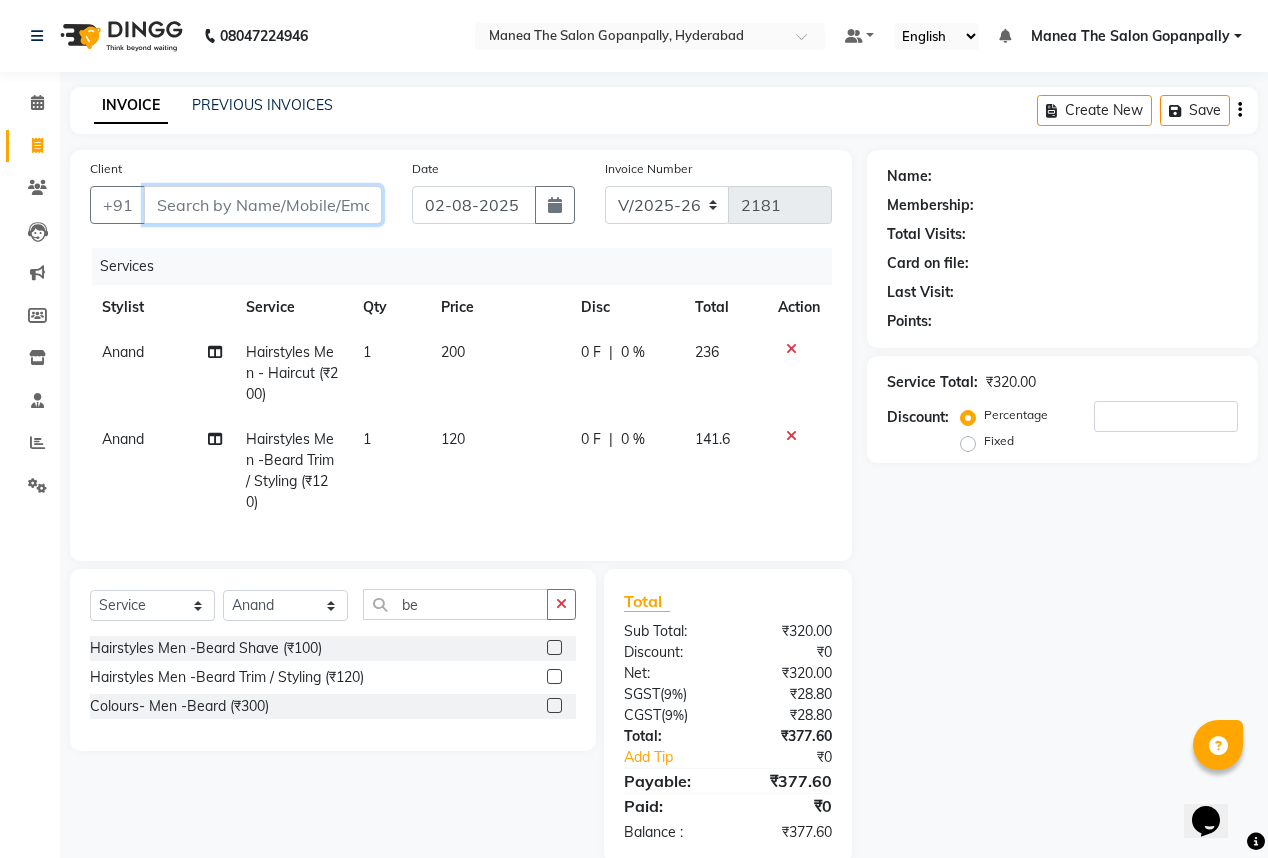click on "Client" at bounding box center (263, 205) 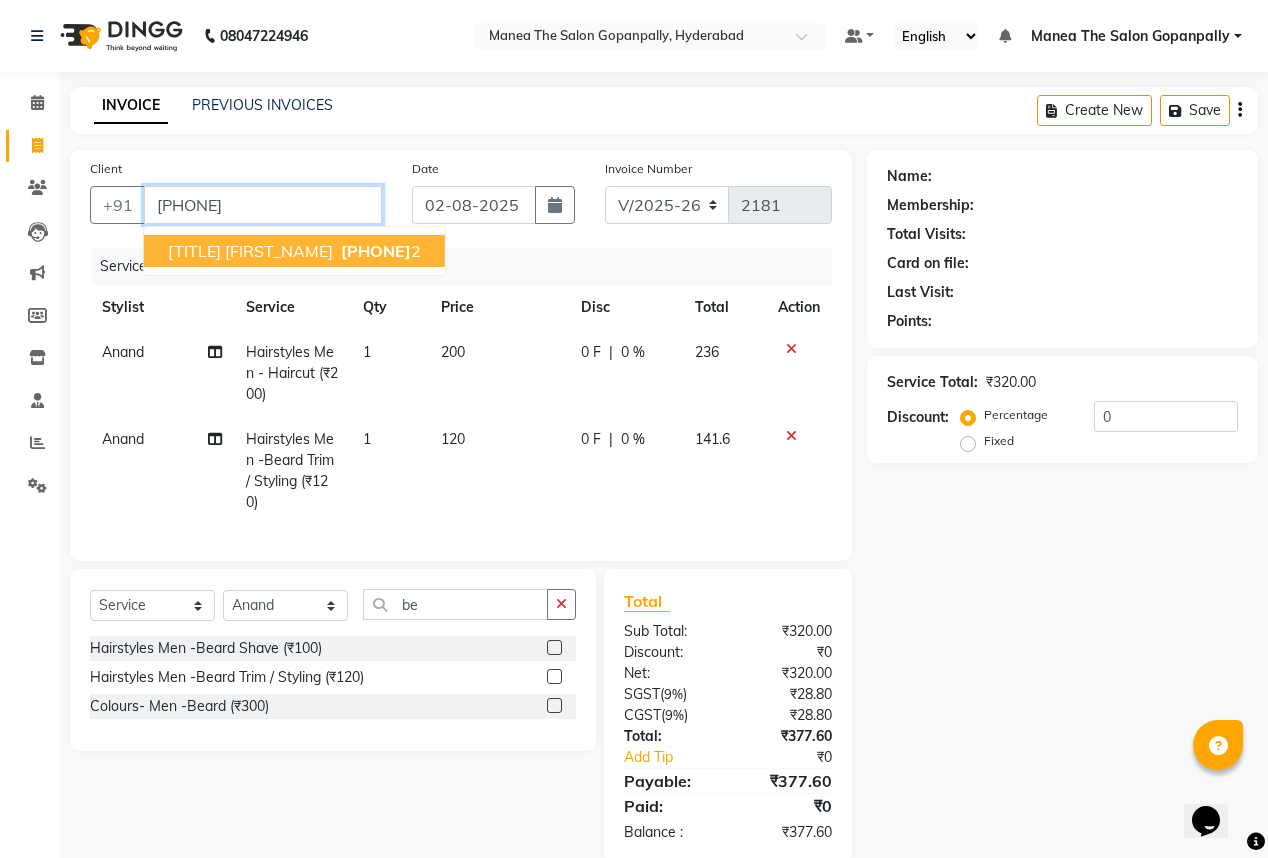 type on "[PHONE]" 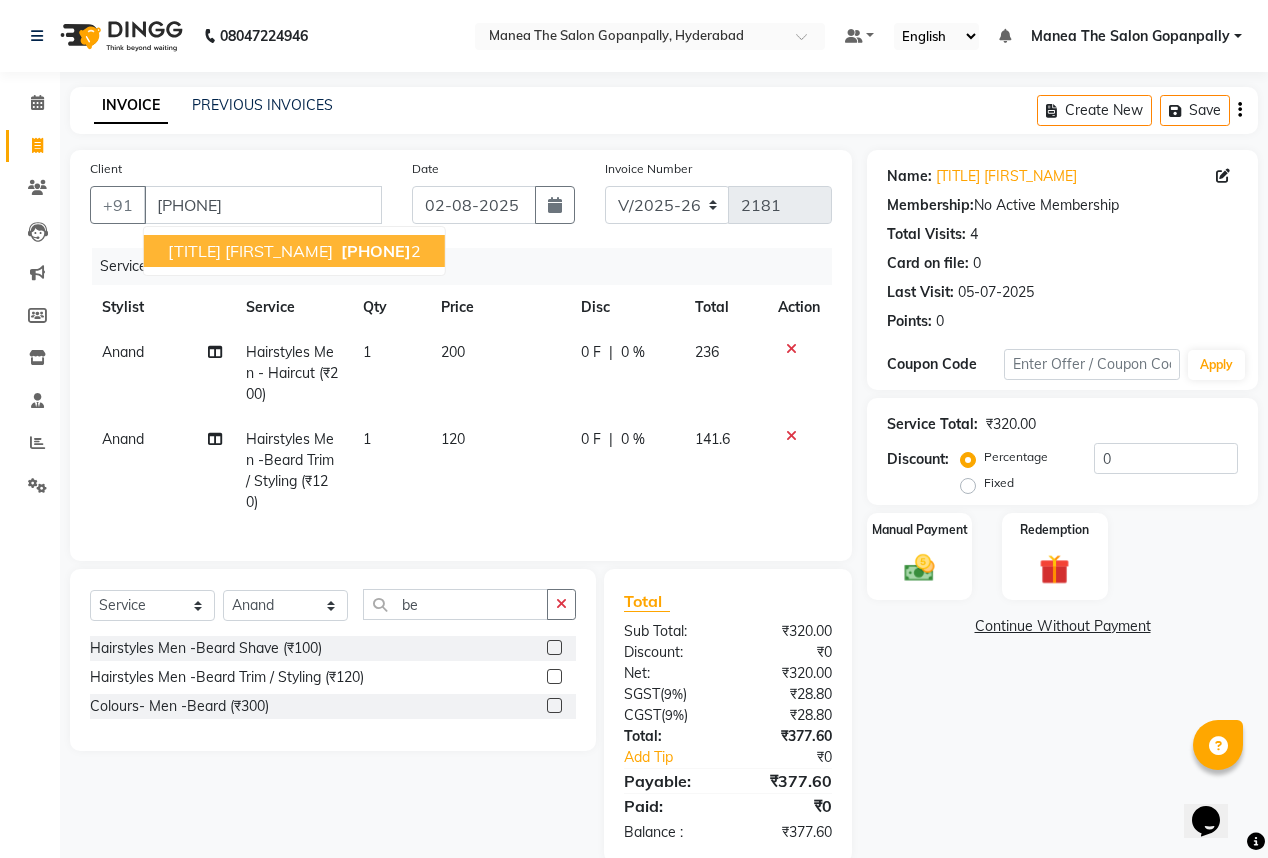 click on "832841455" at bounding box center (376, 251) 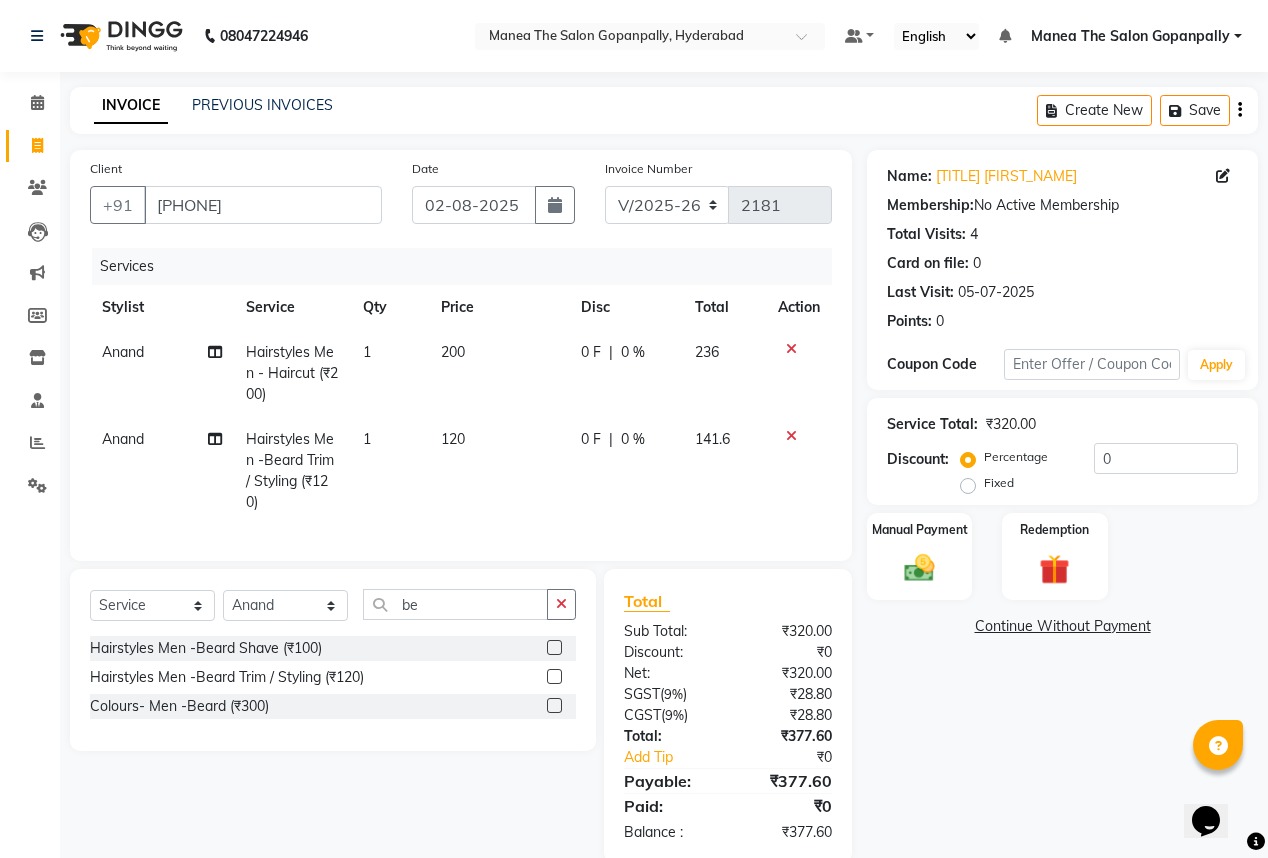 scroll, scrollTop: 47, scrollLeft: 0, axis: vertical 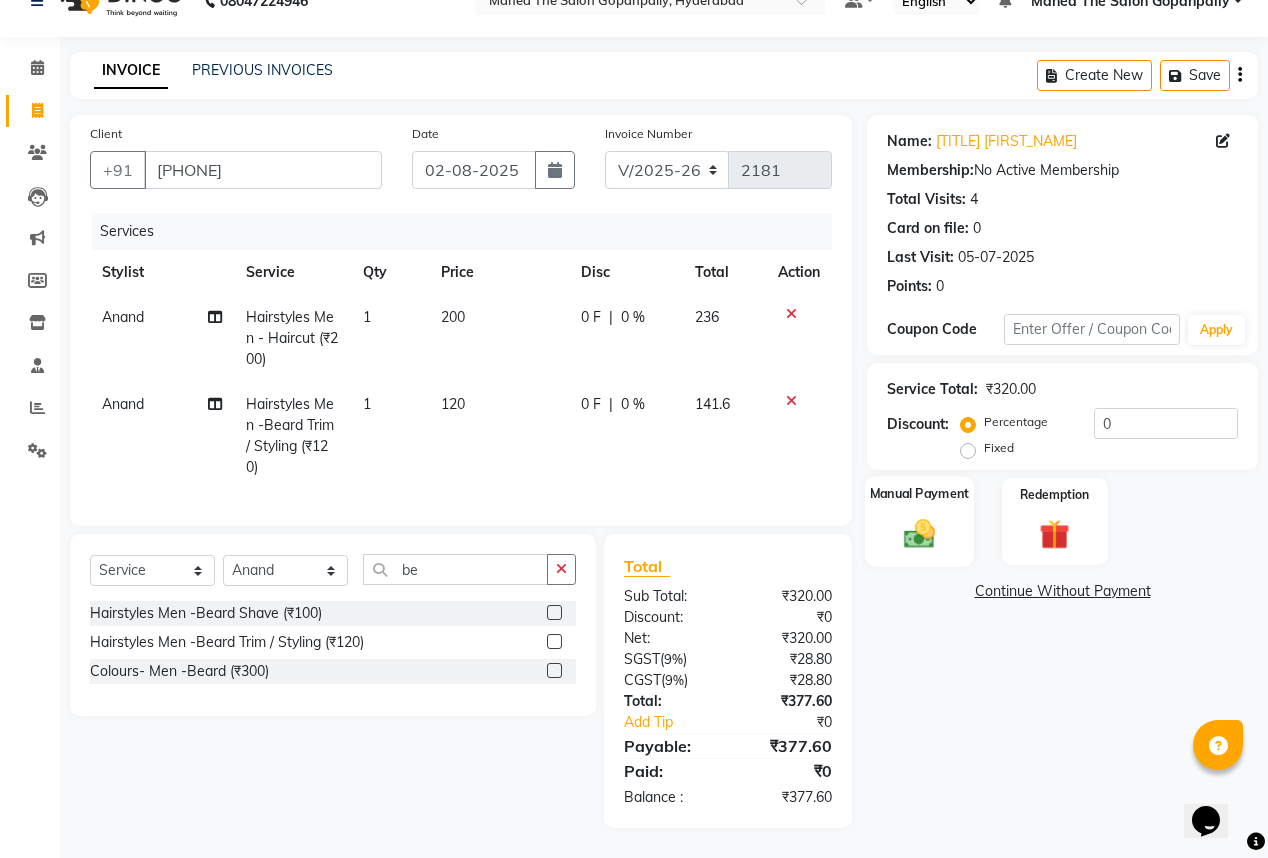 drag, startPoint x: 910, startPoint y: 501, endPoint x: 922, endPoint y: 500, distance: 12.0415945 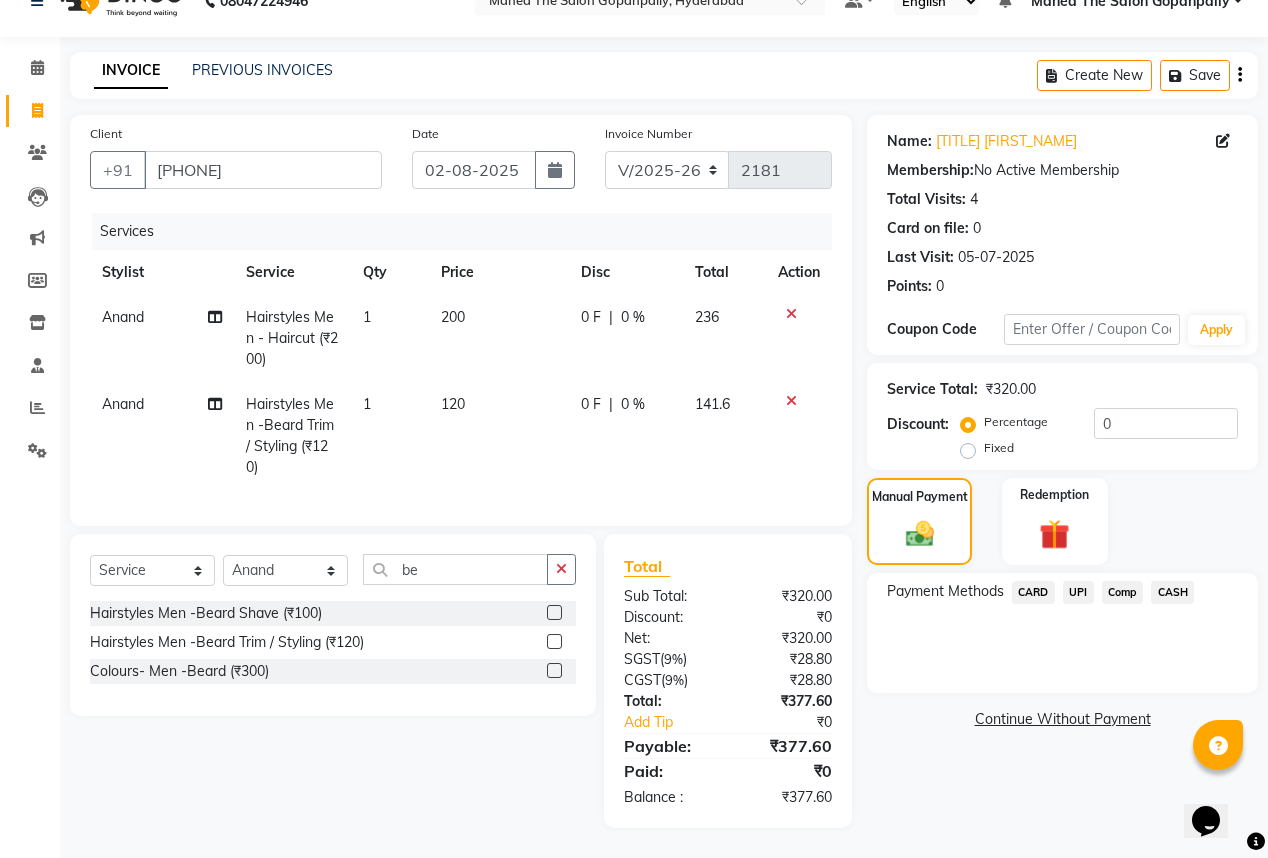 click on "UPI" 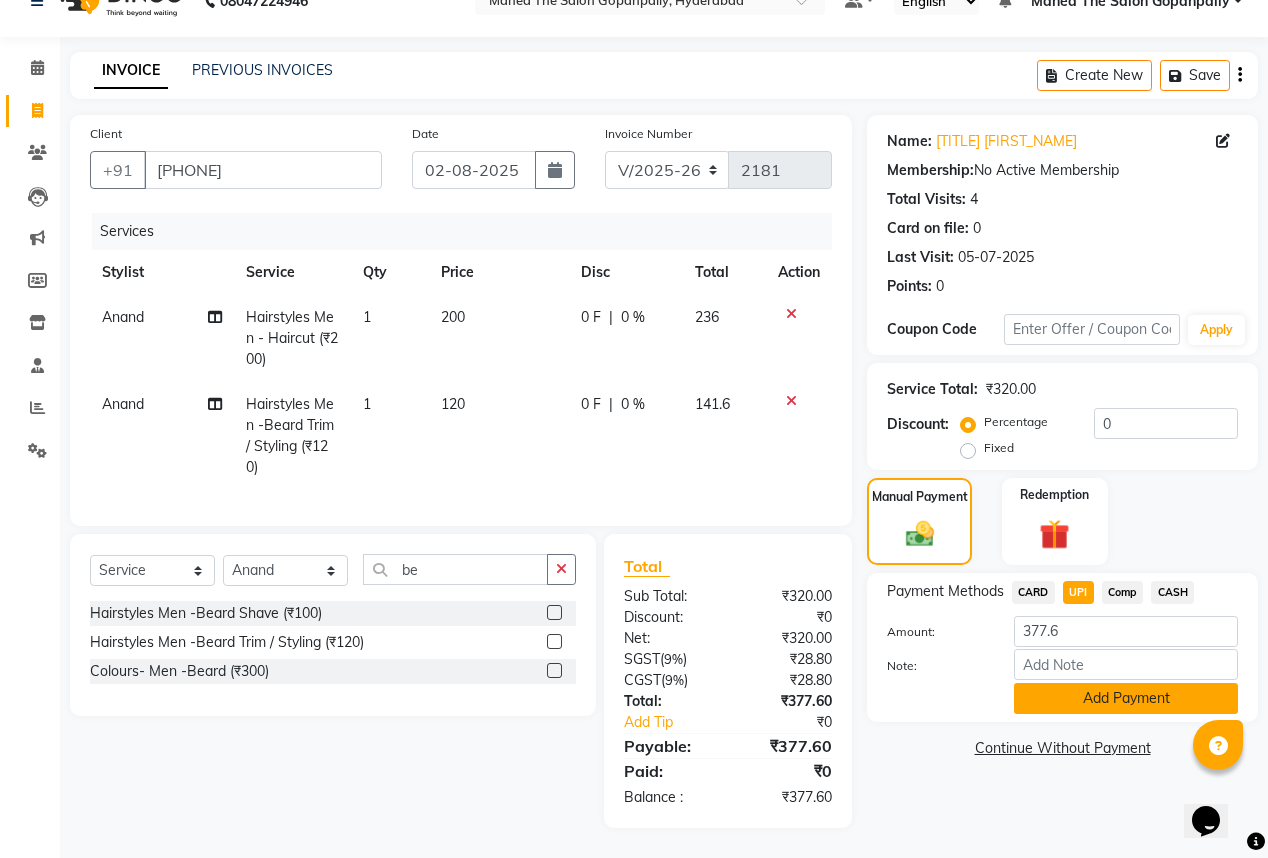 click on "Add Payment" 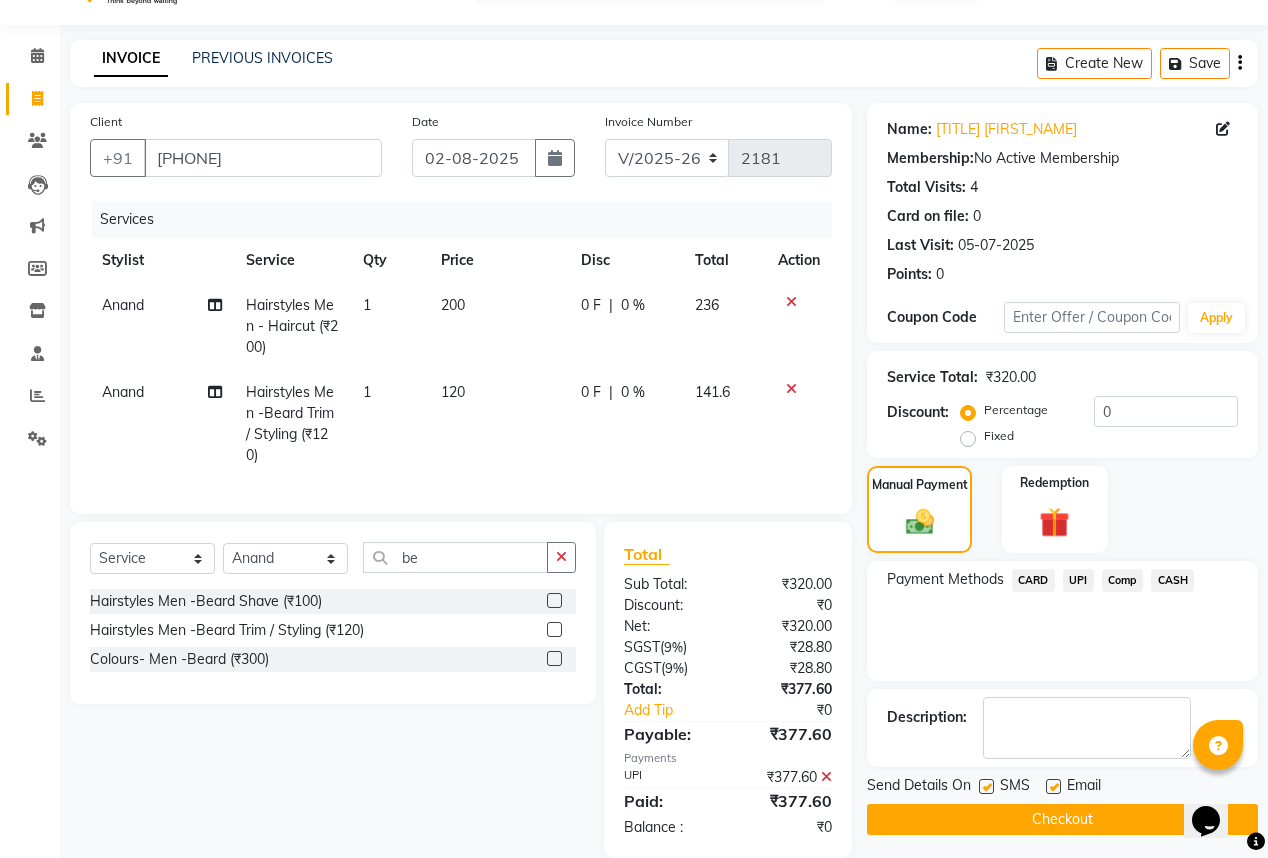 click on "Email" 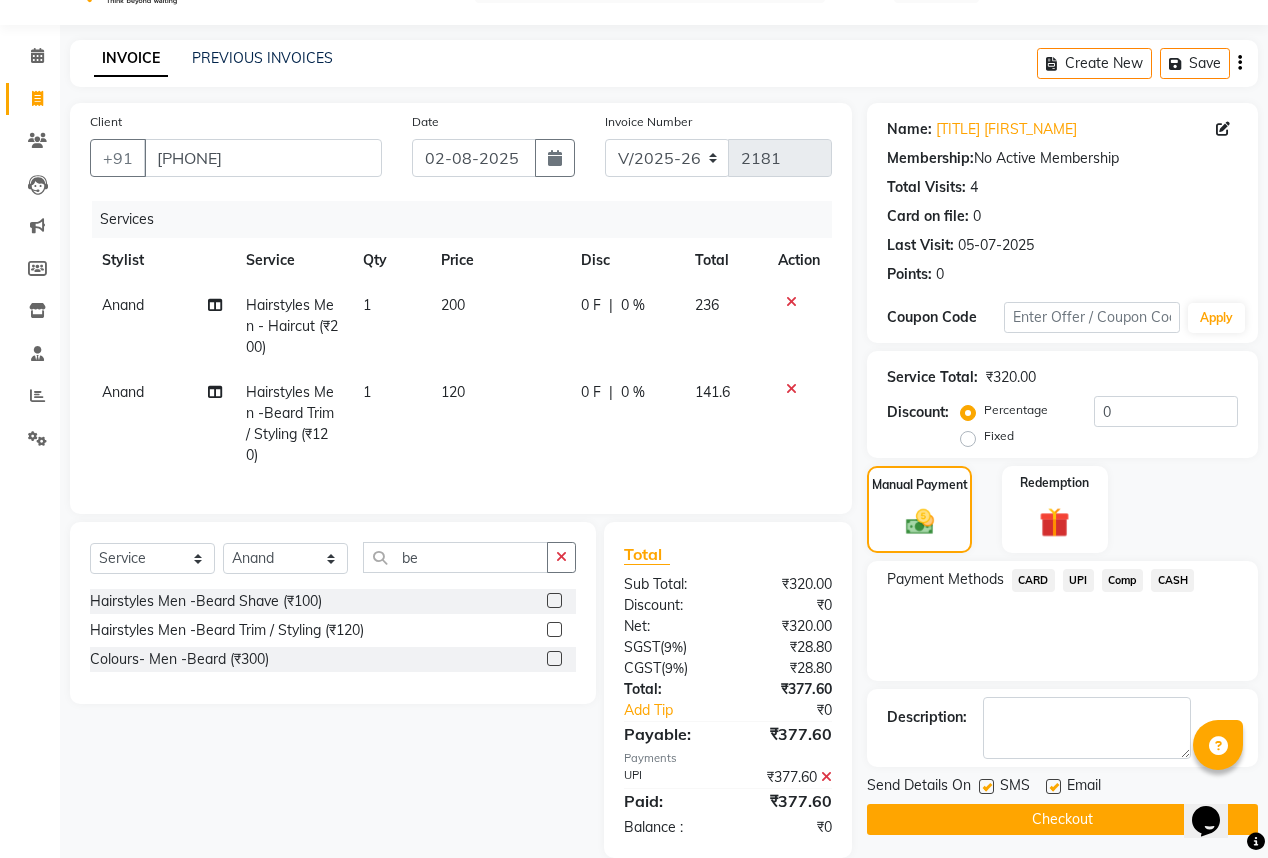 click 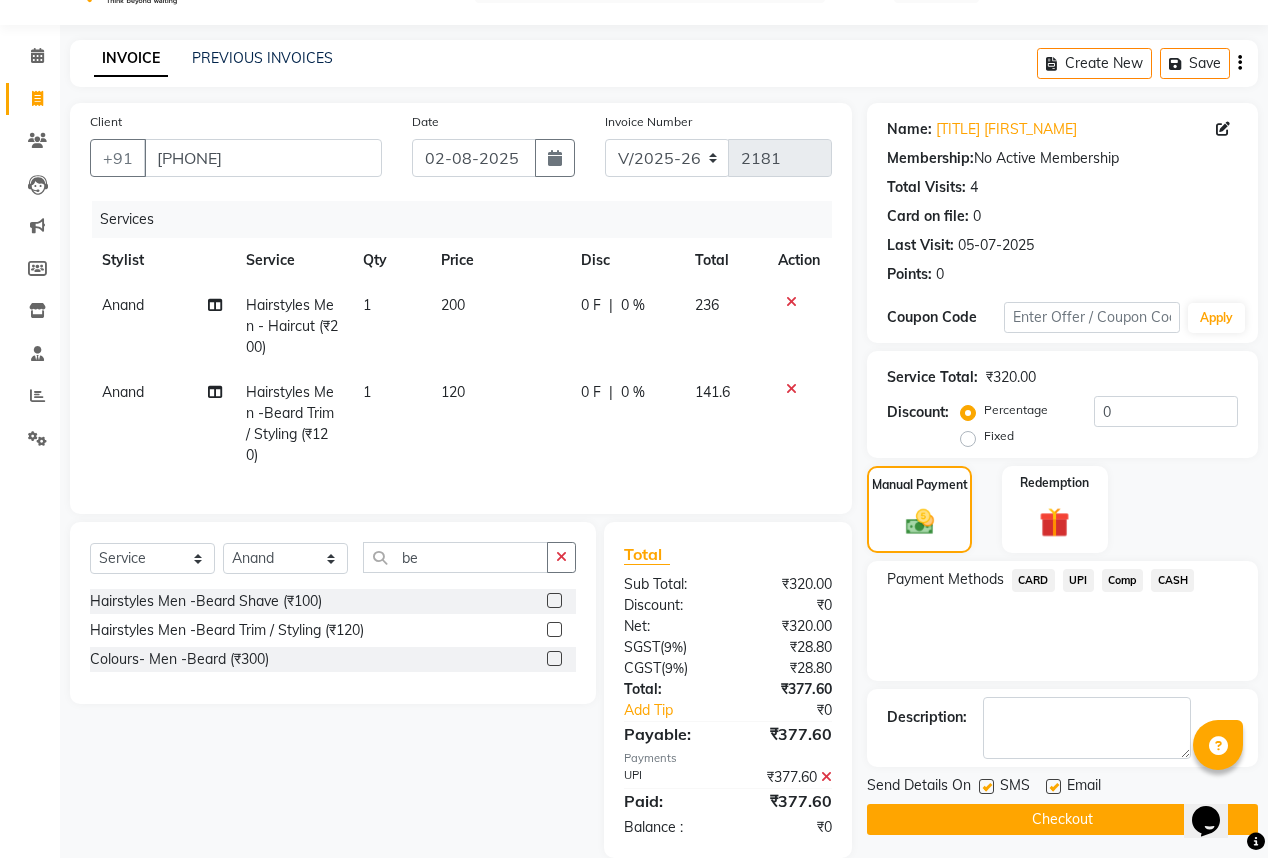 click at bounding box center [1052, 787] 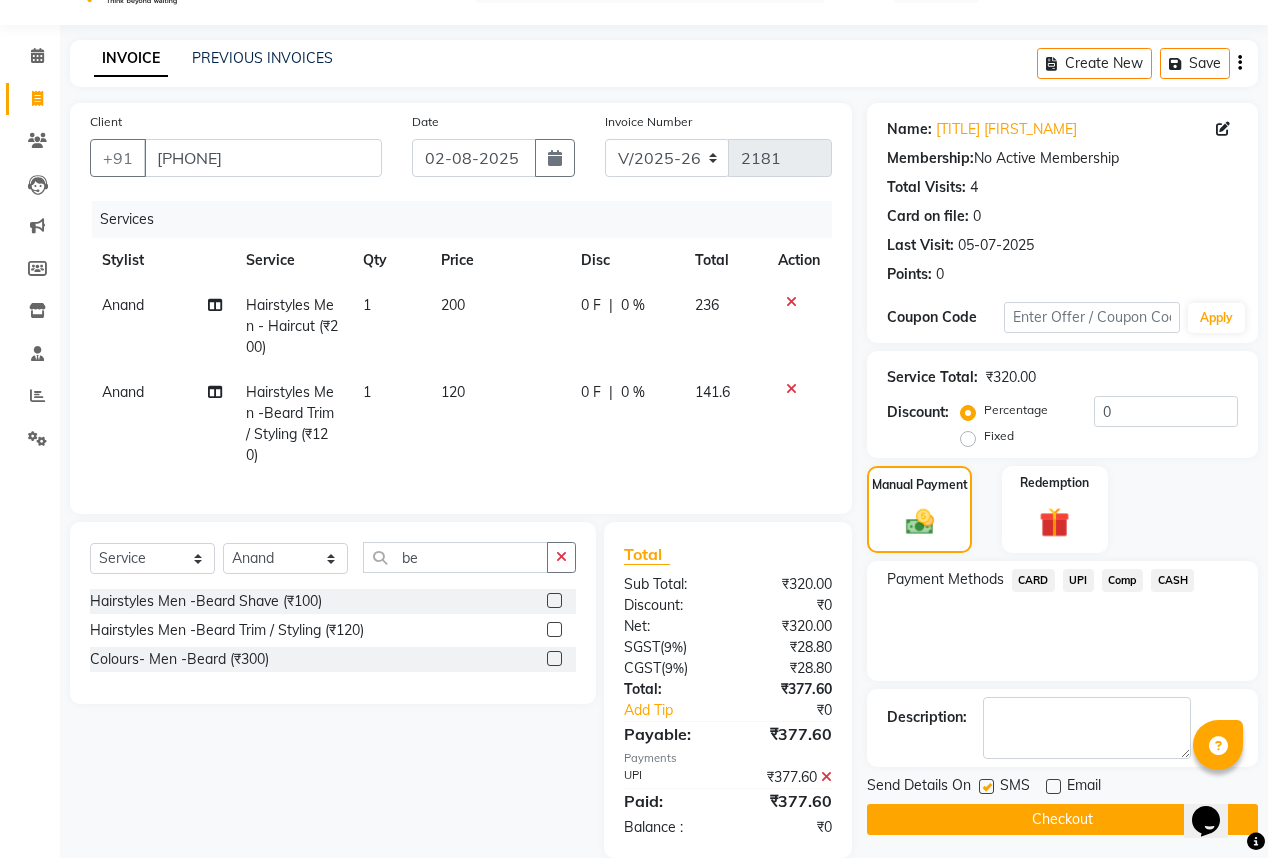 click on "Checkout" 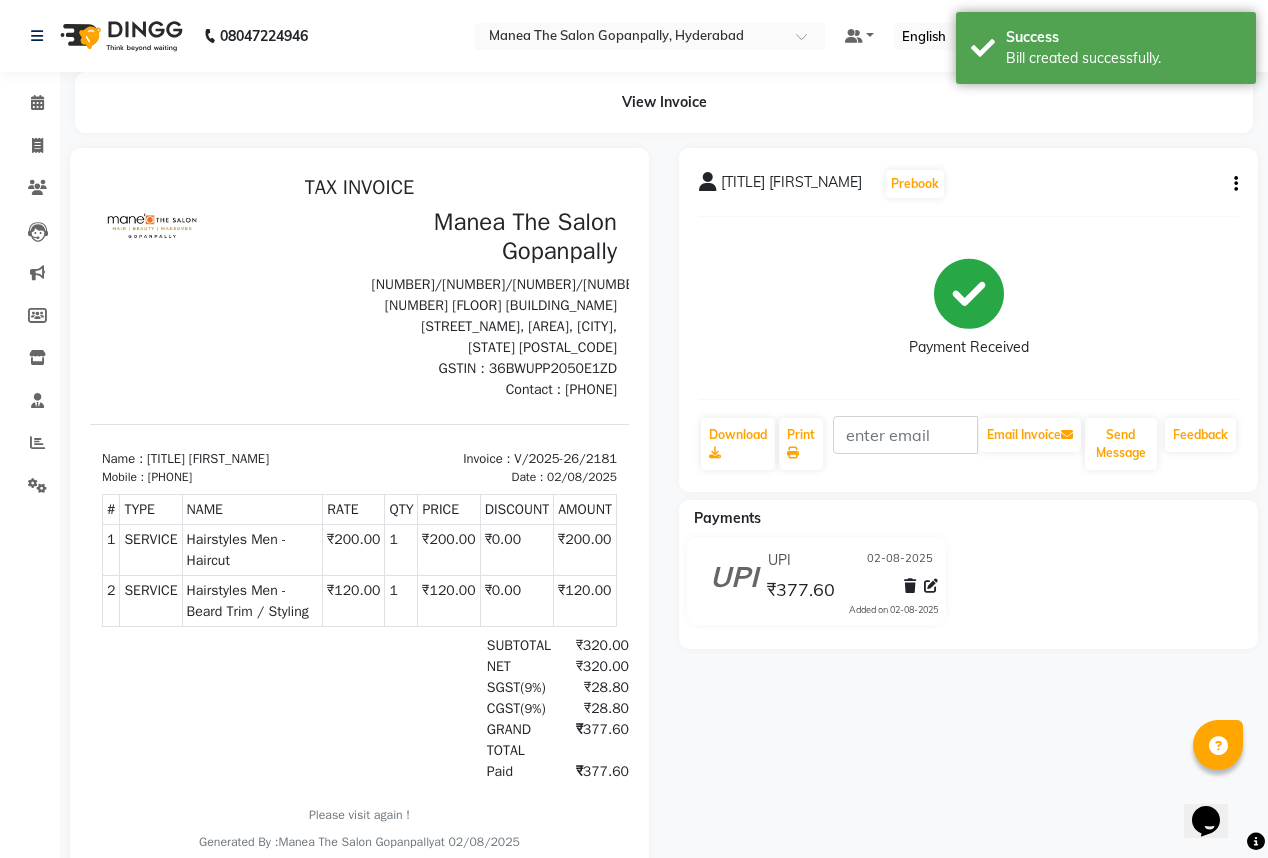 scroll, scrollTop: 0, scrollLeft: 0, axis: both 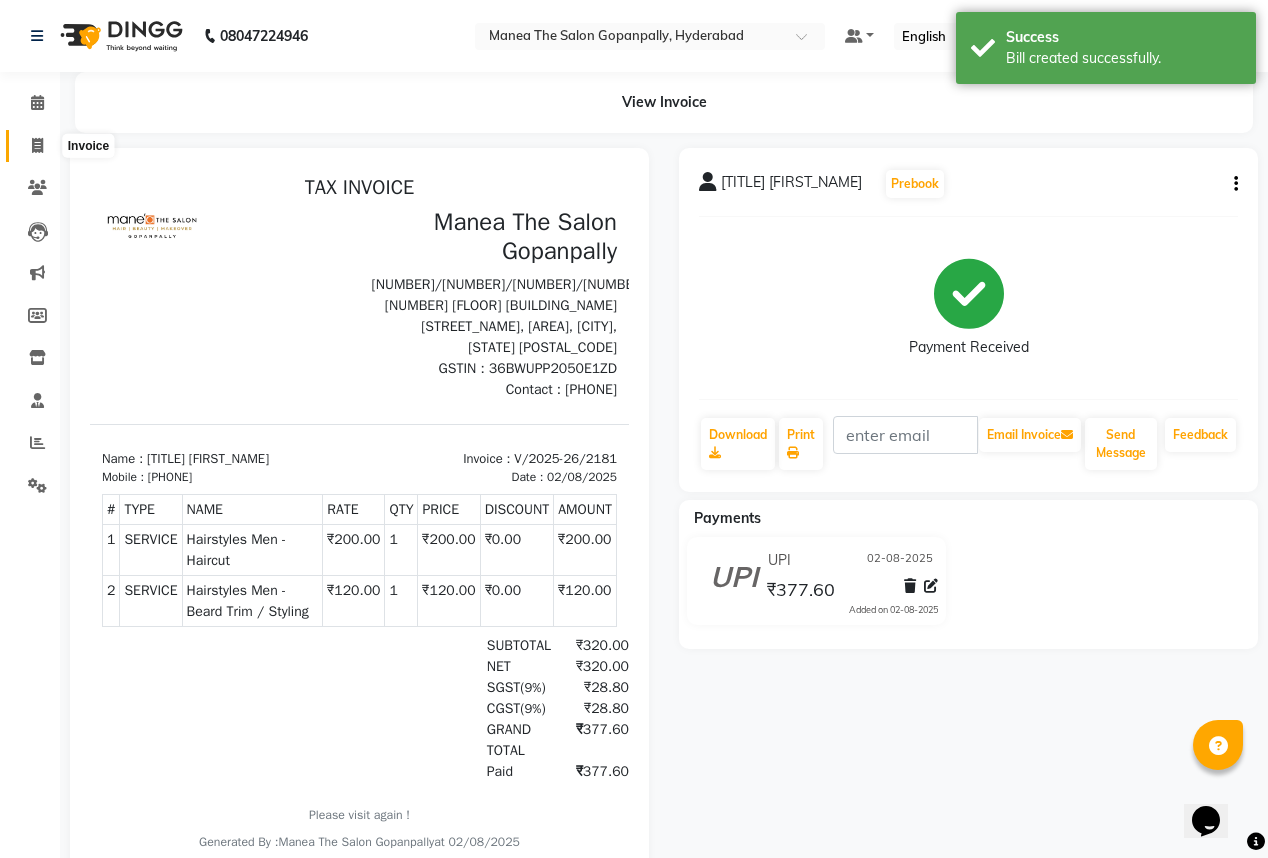 click 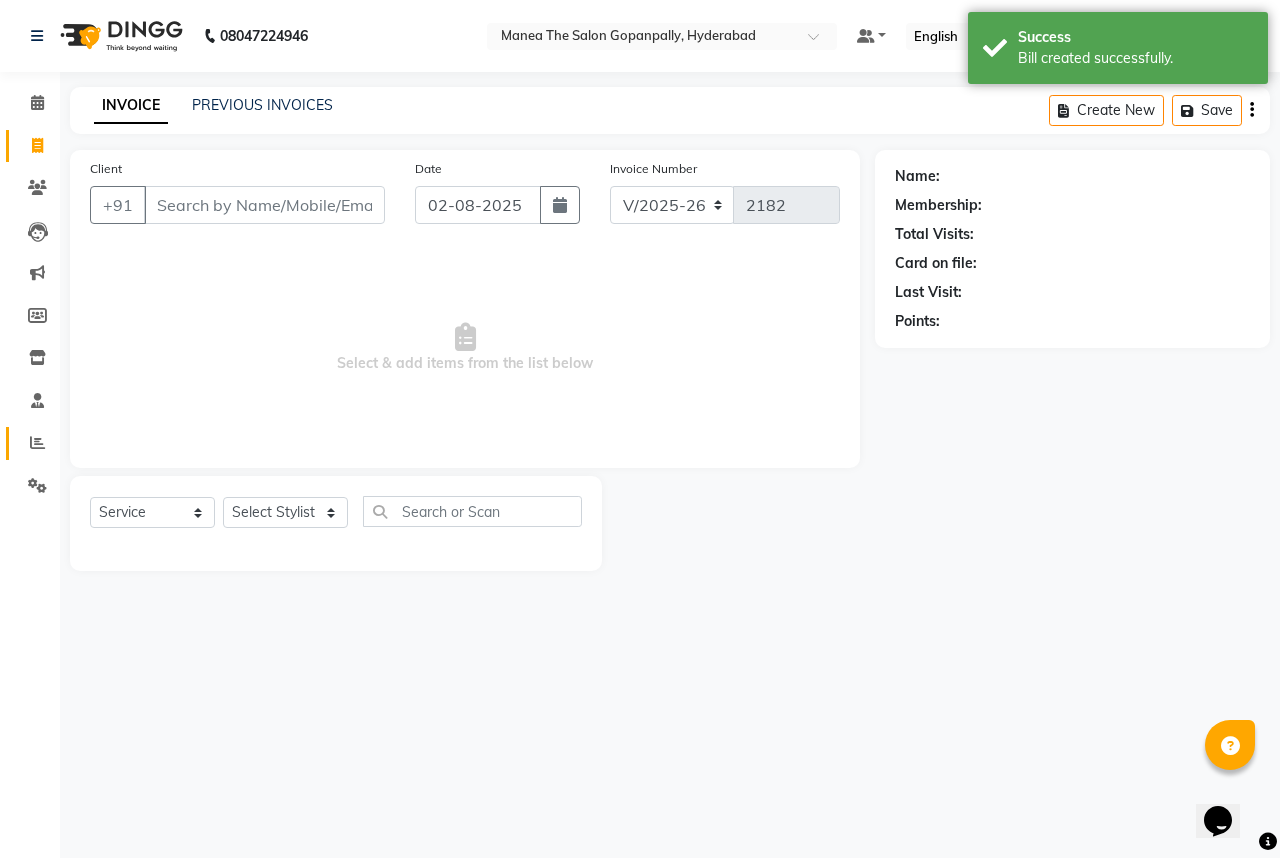 click on "Calendar  Invoice  Clients  Leads   Marketing  Members  Inventory  Staff  Reports  Settings Completed InProgress Upcoming Dropped Tentative Check-In Confirm Bookings Generate Report Segments Page Builder" 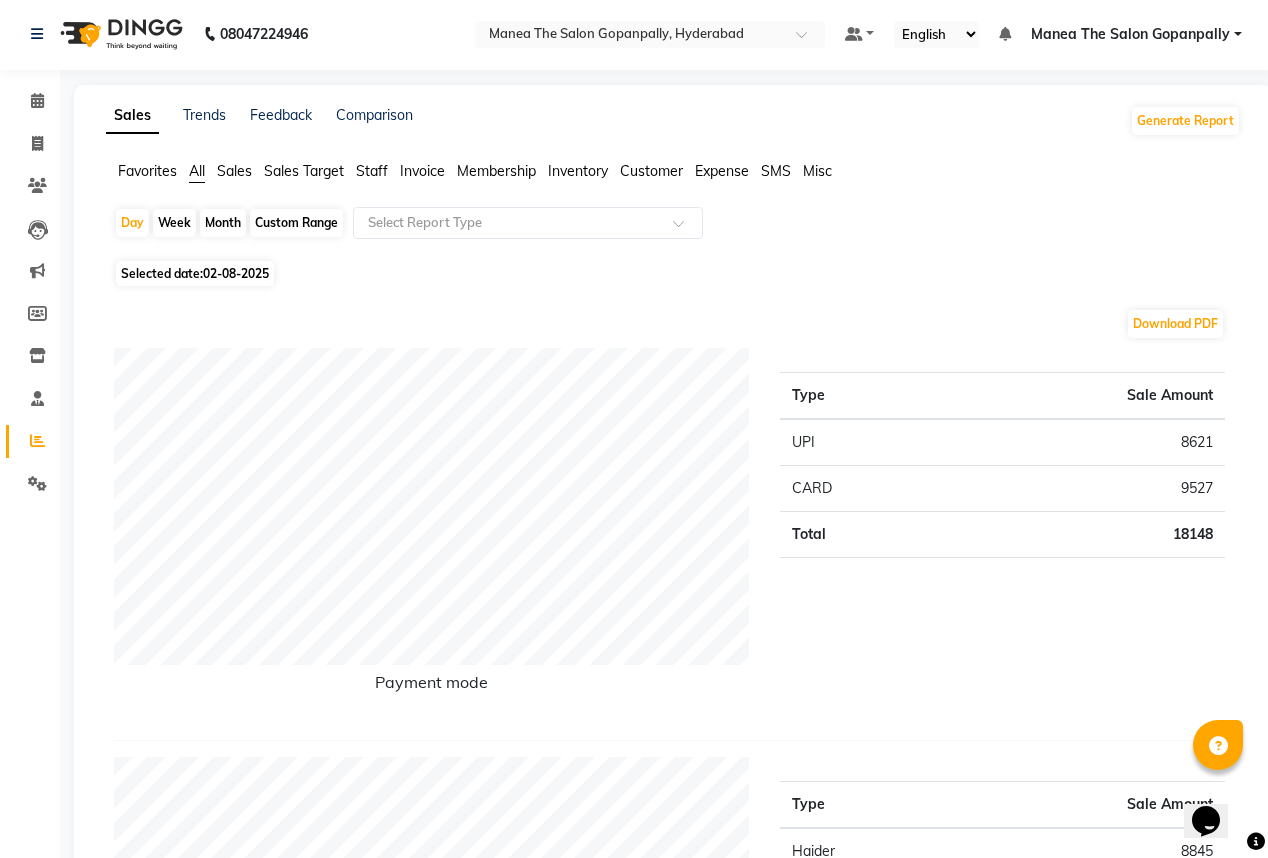scroll, scrollTop: 0, scrollLeft: 0, axis: both 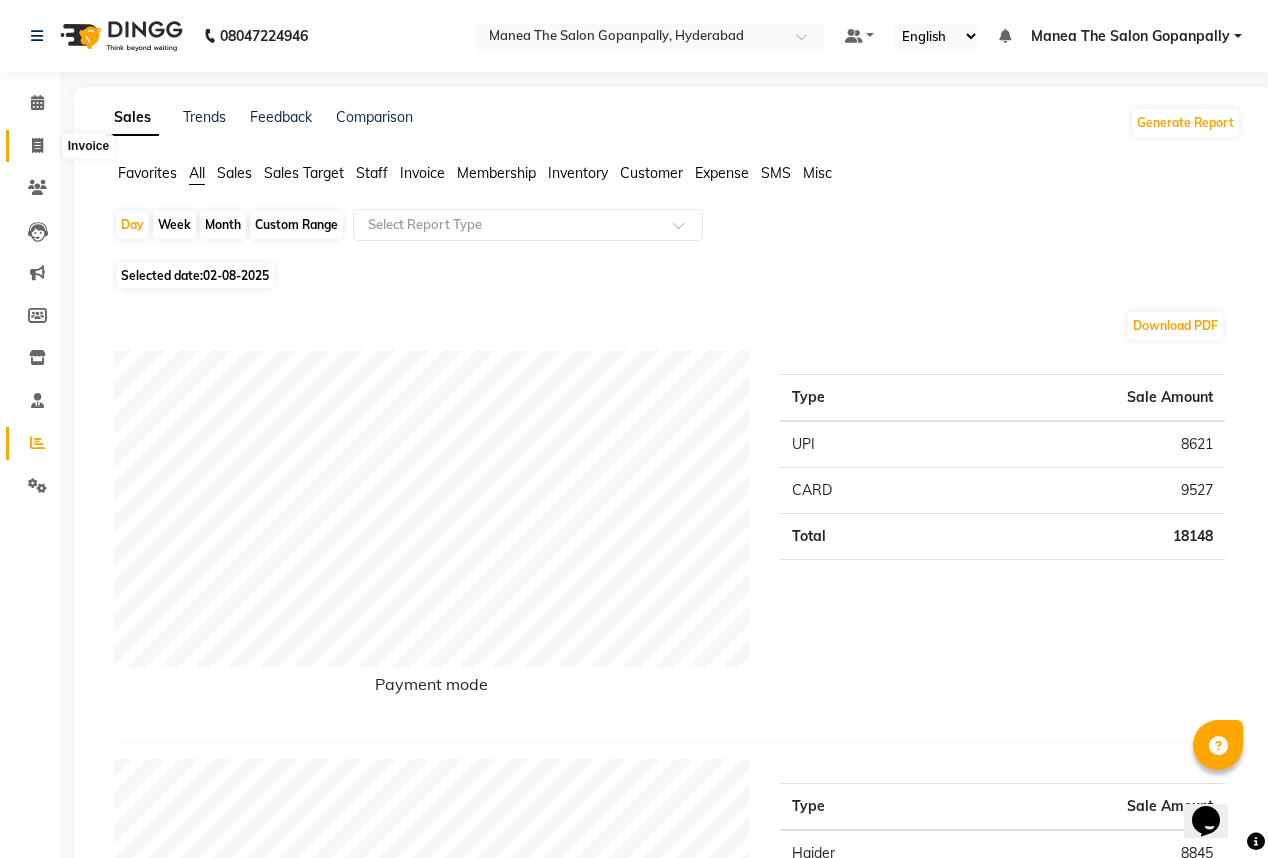 click 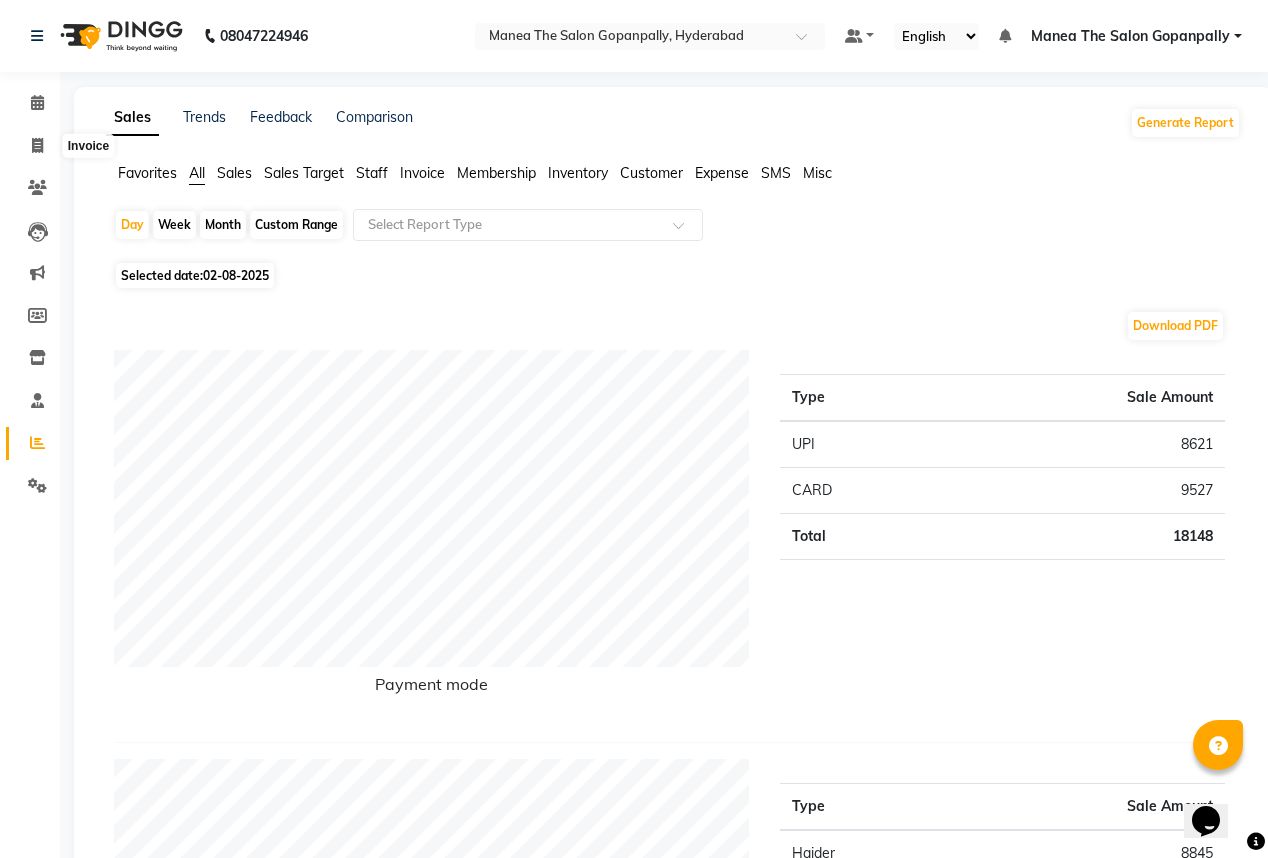 select on "service" 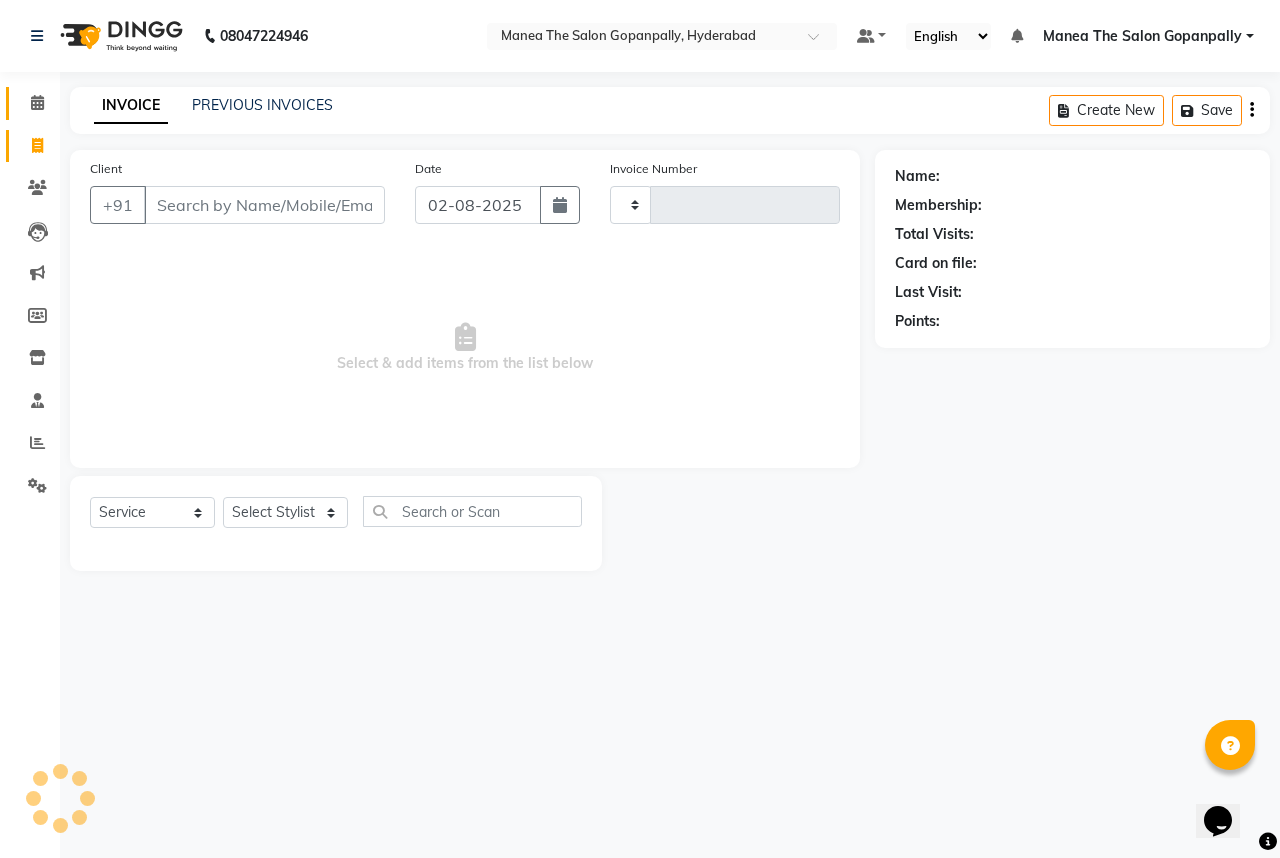 type on "2182" 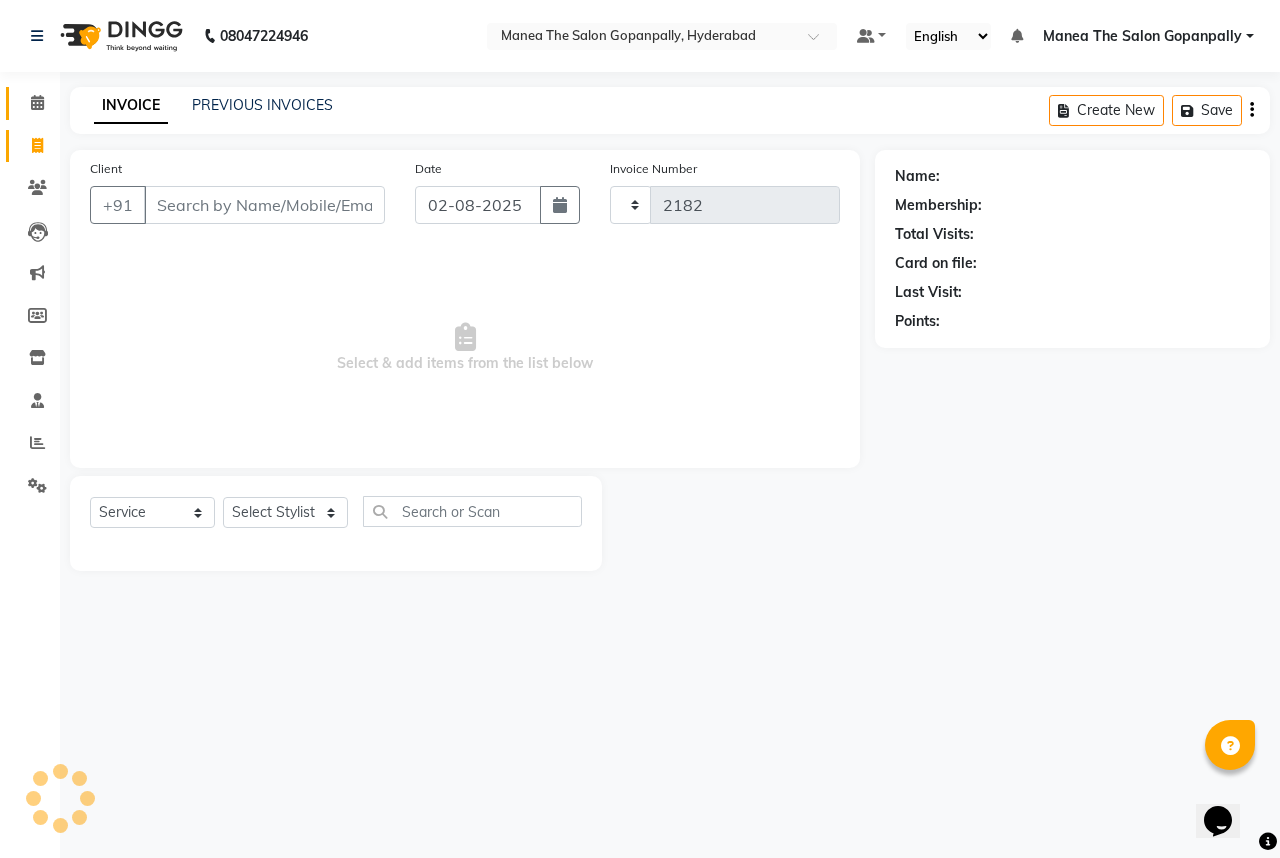 select on "7027" 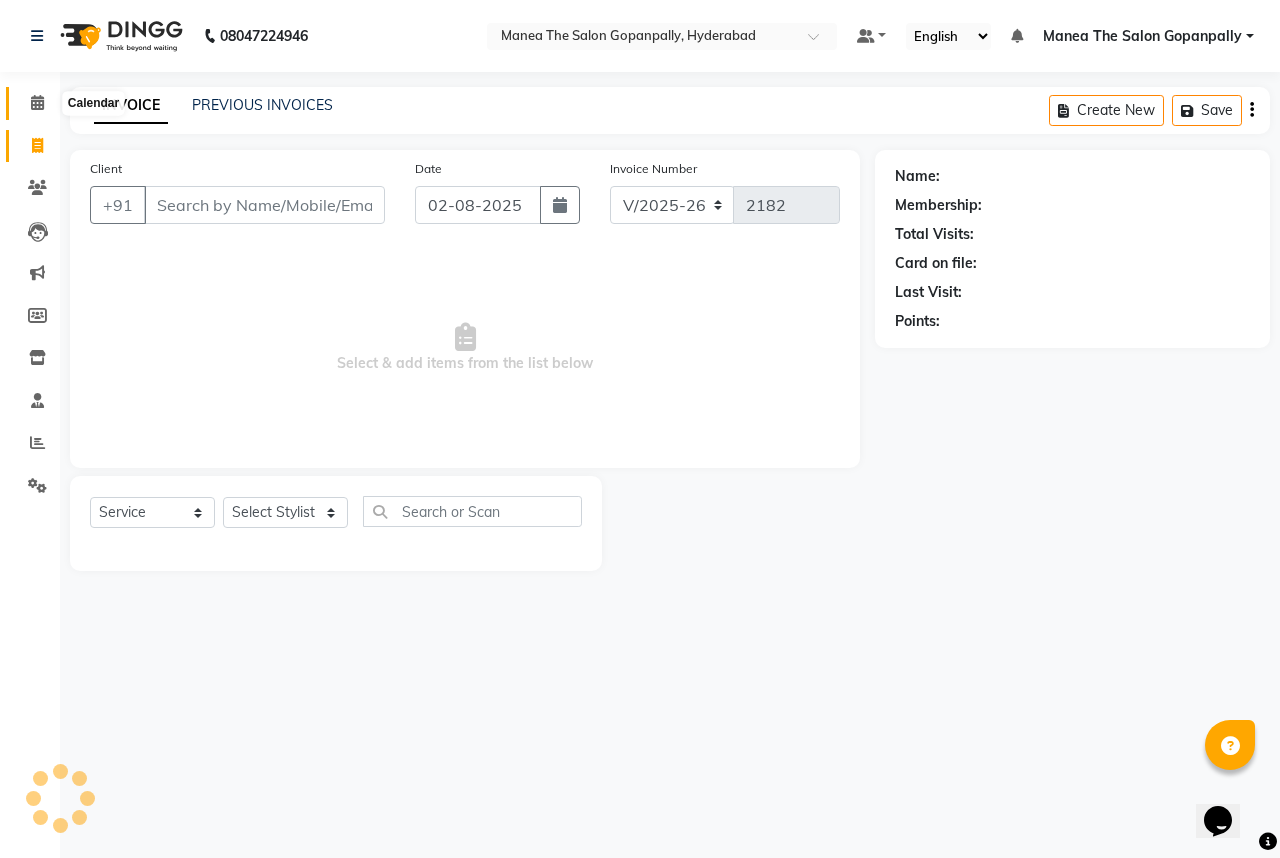 click 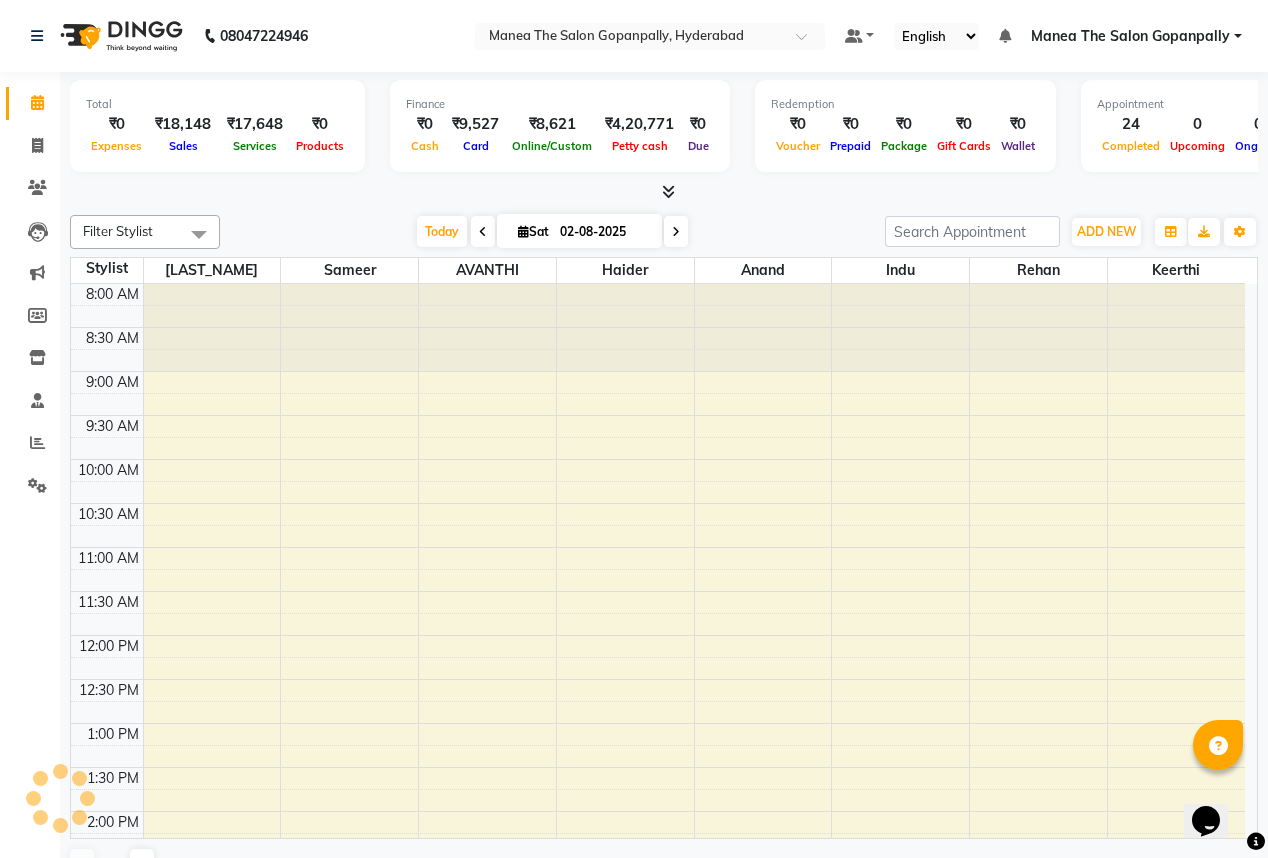 scroll, scrollTop: 0, scrollLeft: 0, axis: both 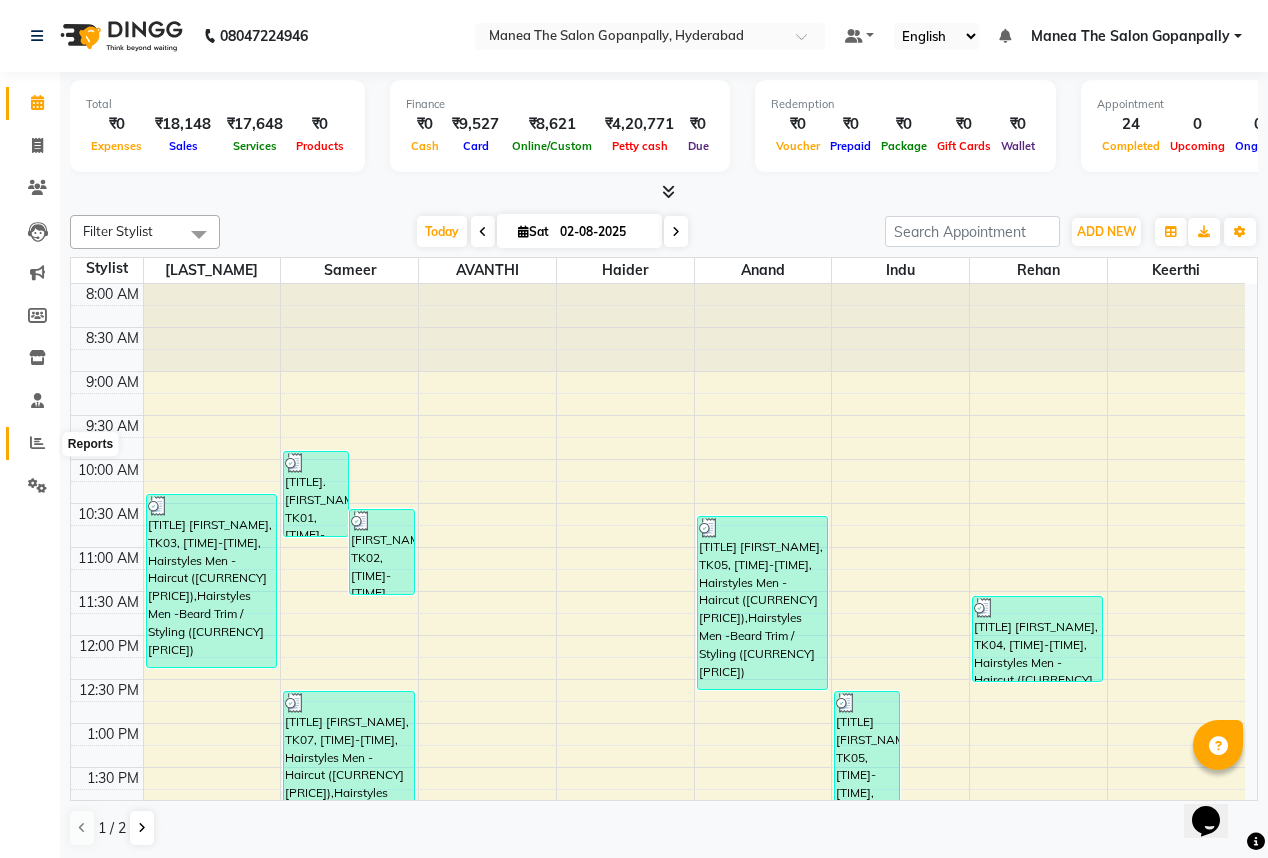 click 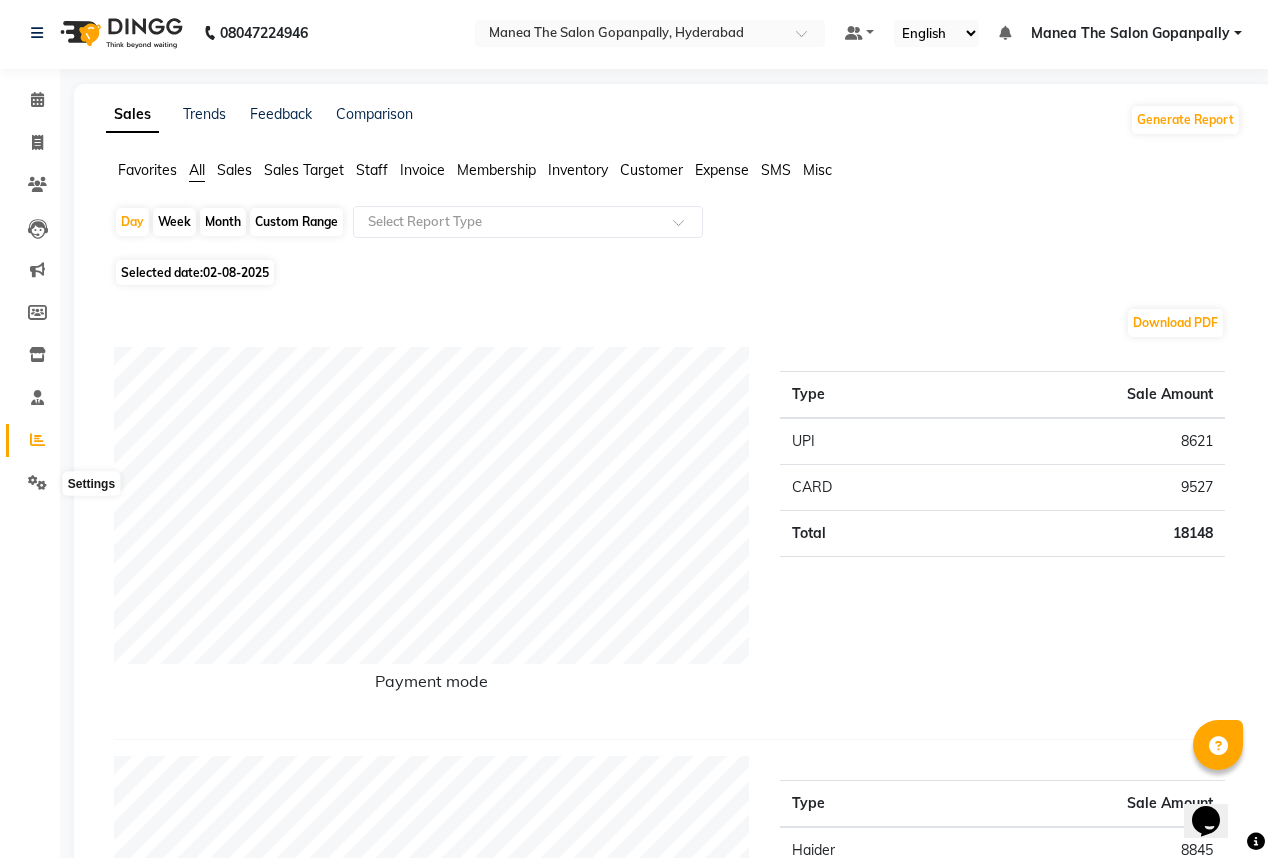 scroll, scrollTop: 0, scrollLeft: 0, axis: both 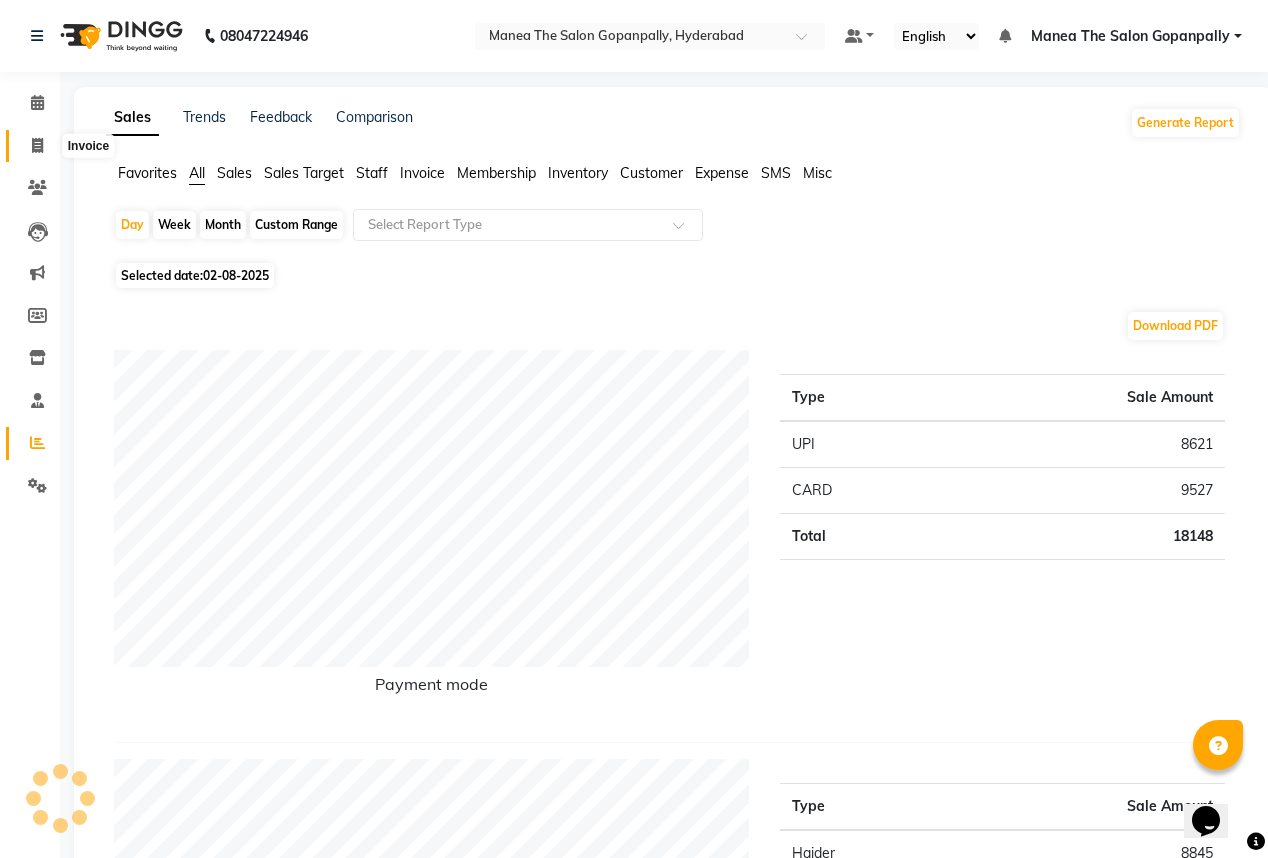 click 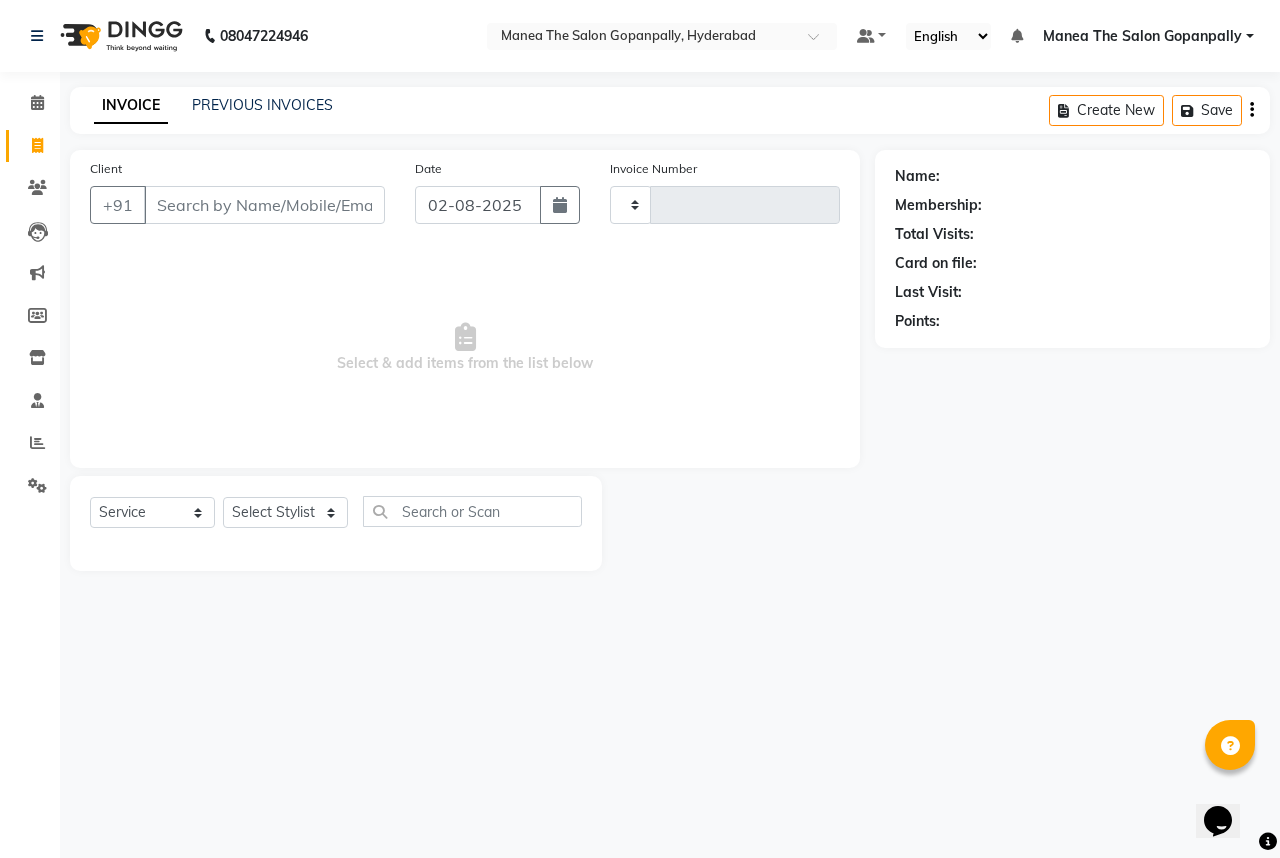 type on "2182" 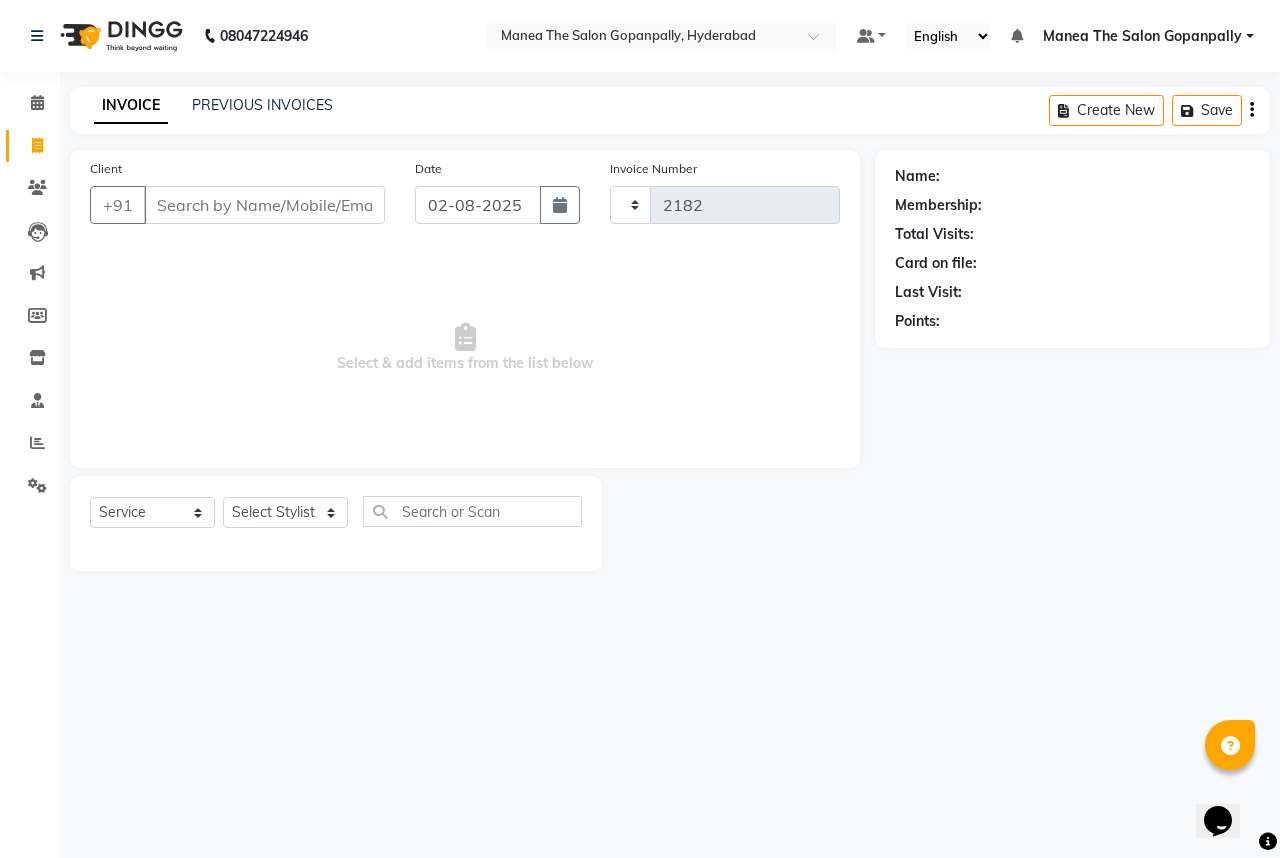 select on "7027" 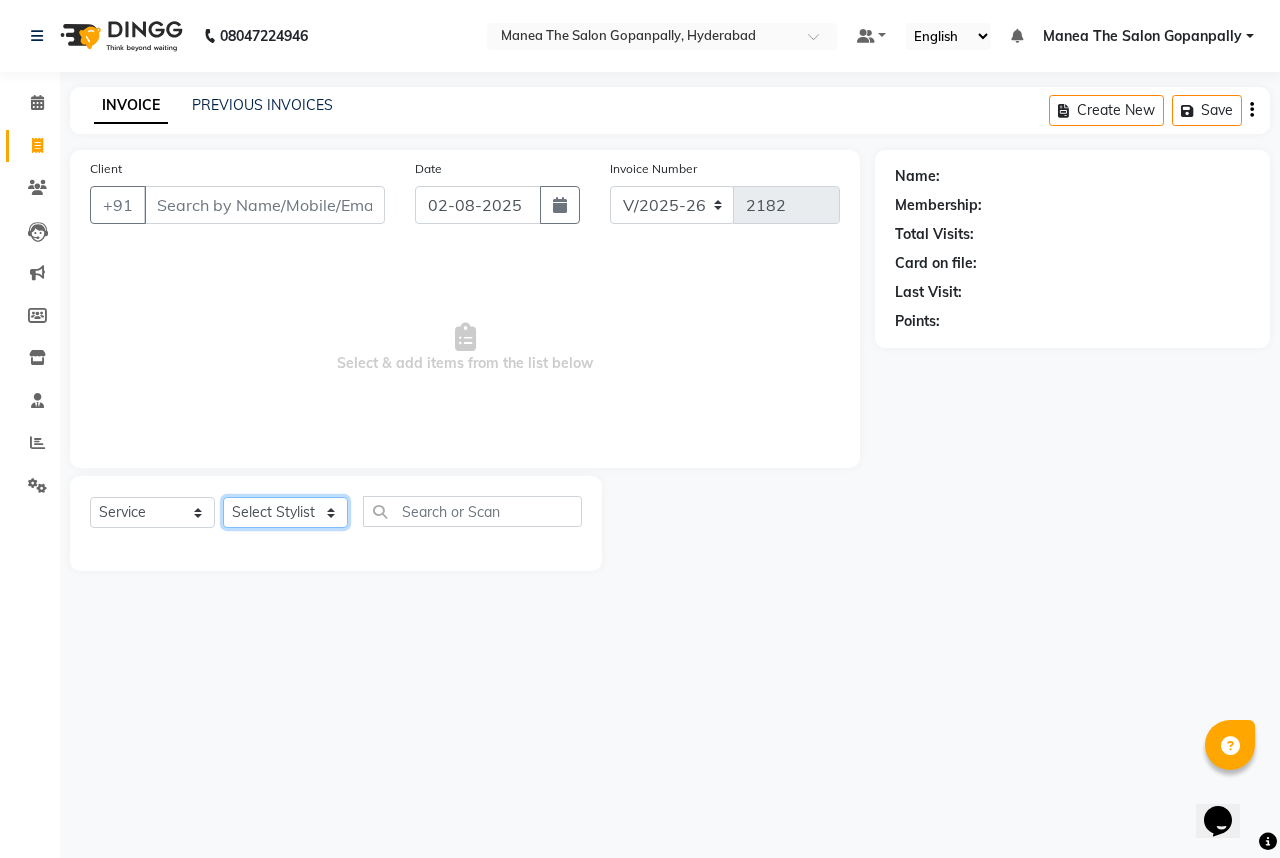 click on "Select Stylist Anand AVANTHI Haider  indu IRFAN keerthi rehan sameer saritha zubair" 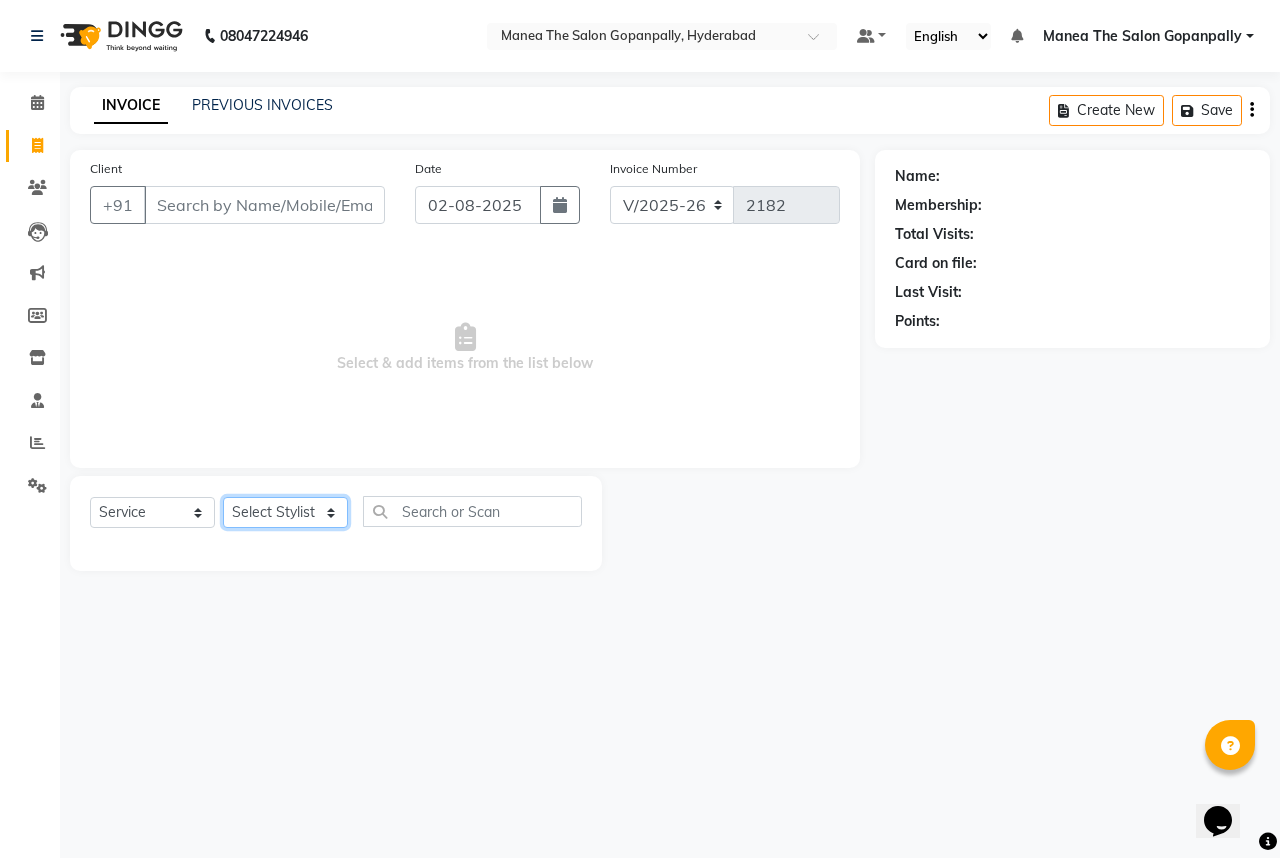 select on "83768" 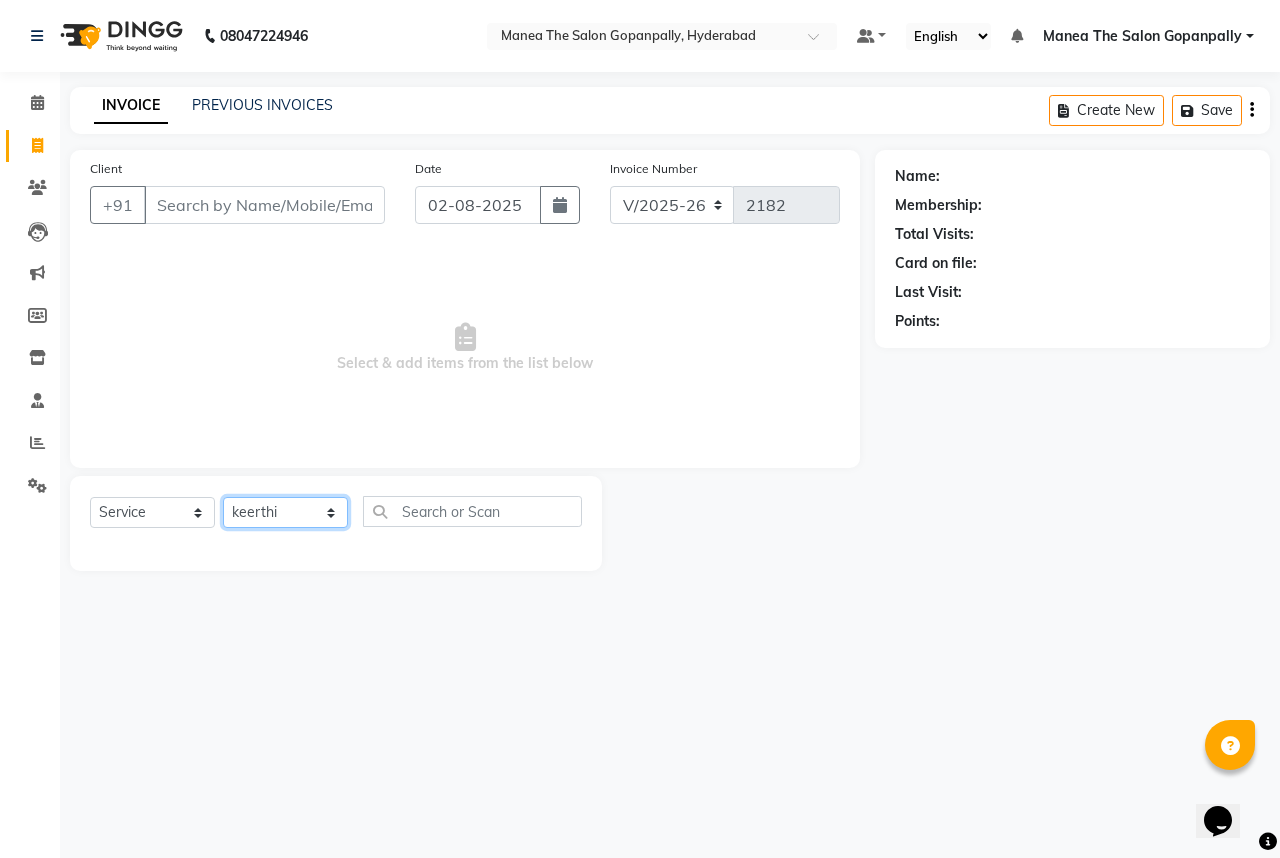 click on "Select Stylist Anand AVANTHI Haider  indu IRFAN keerthi rehan sameer saritha zubair" 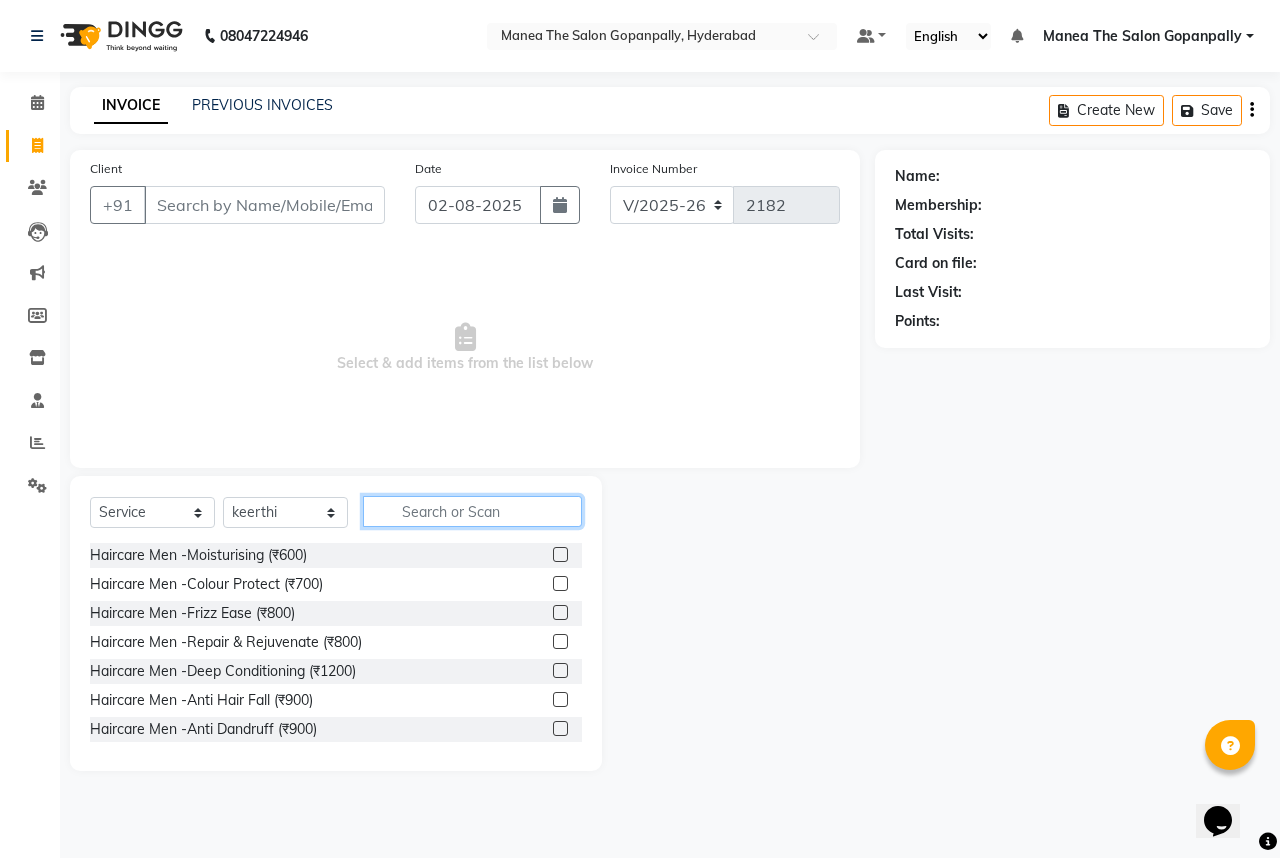 click 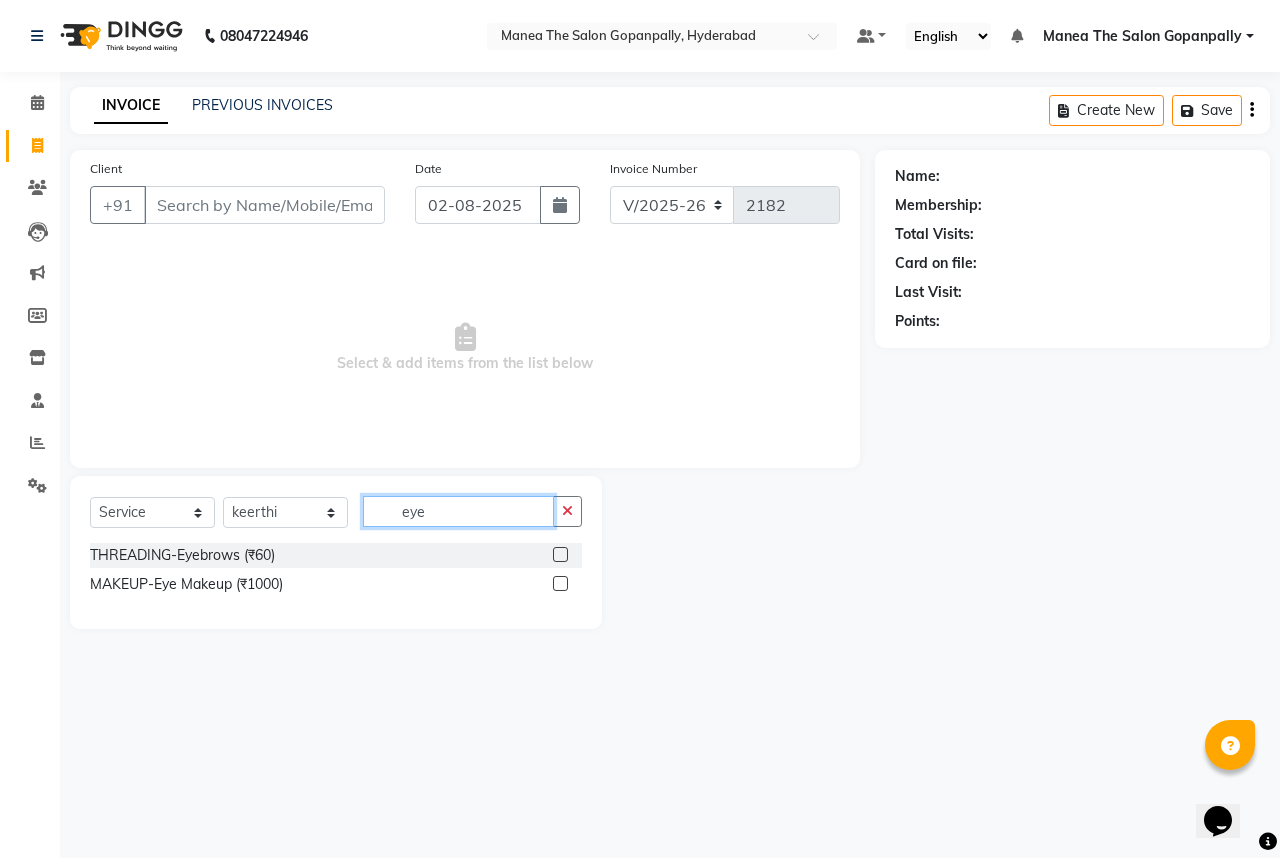 type on "eye" 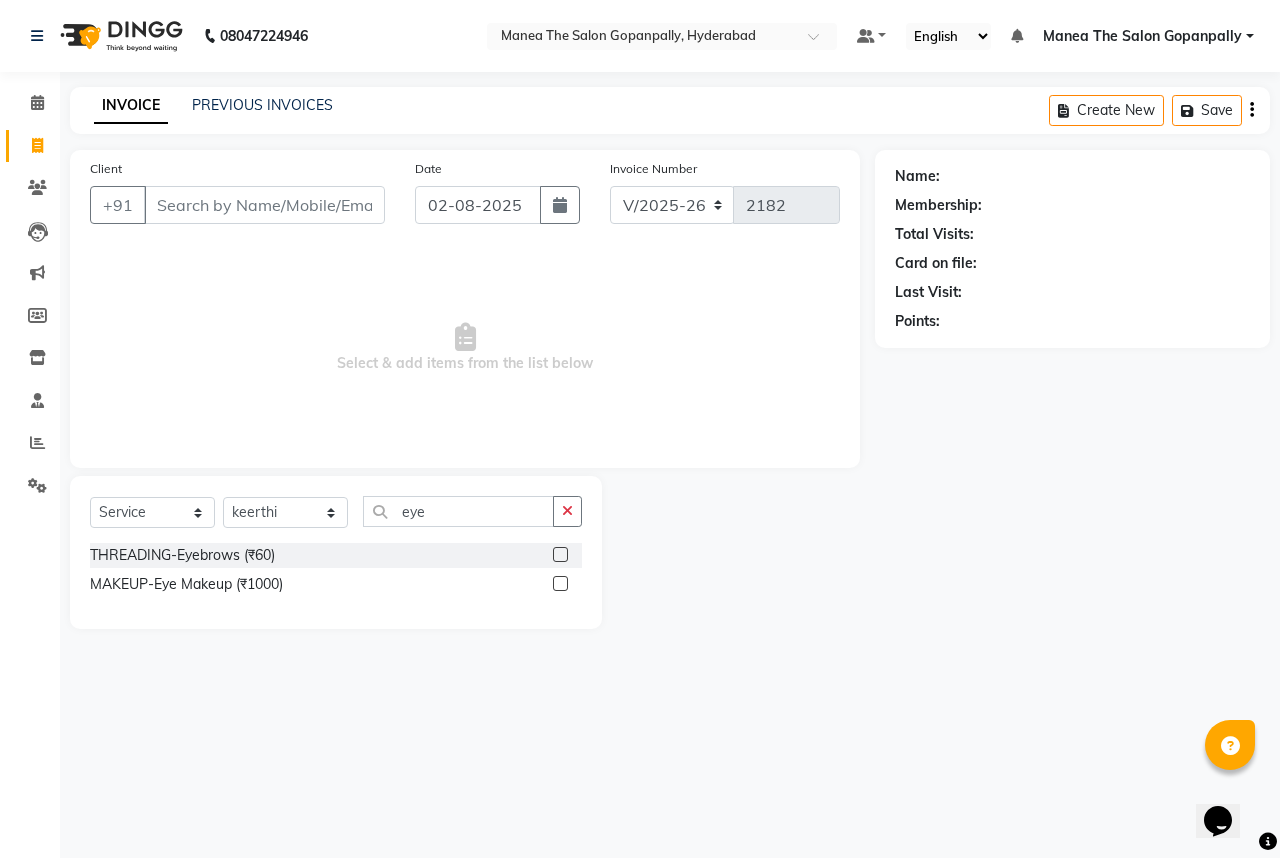 click 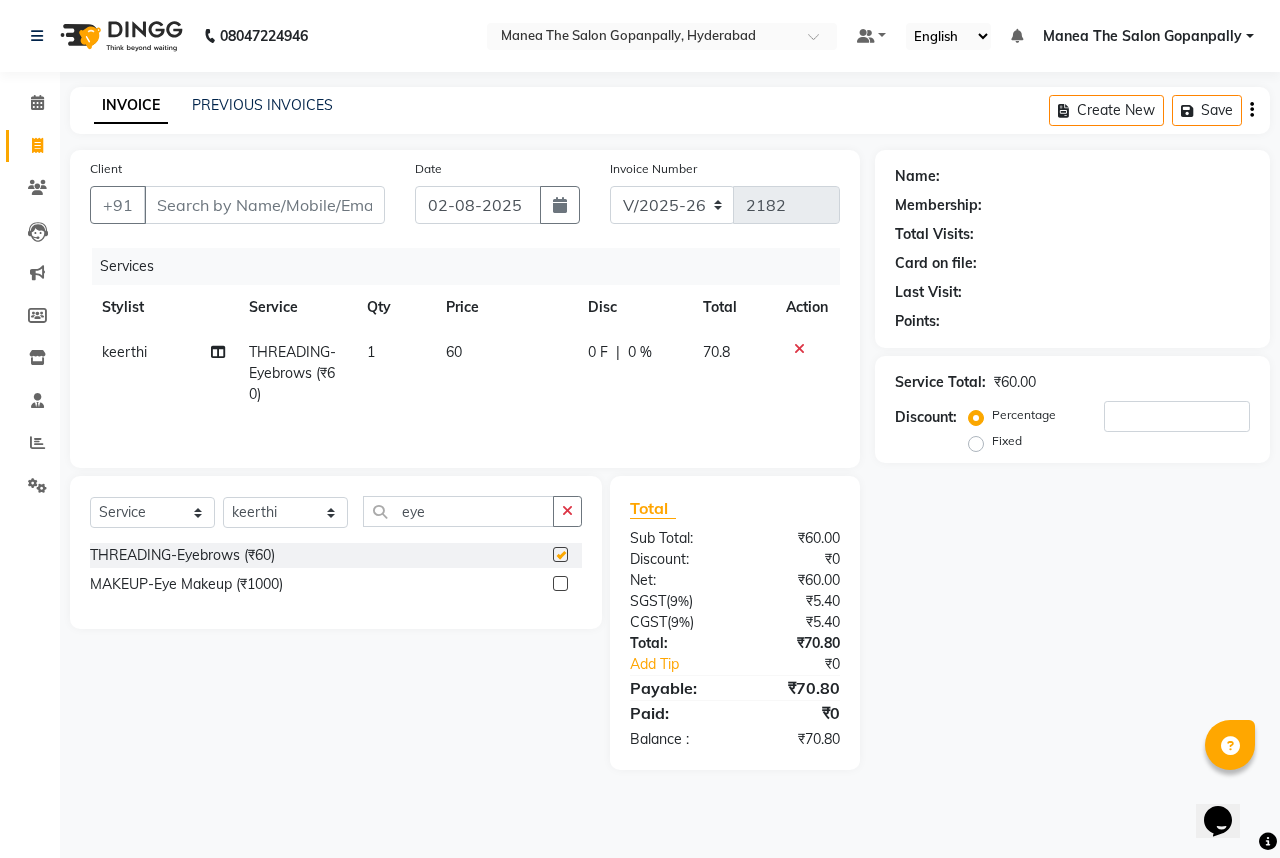 checkbox on "false" 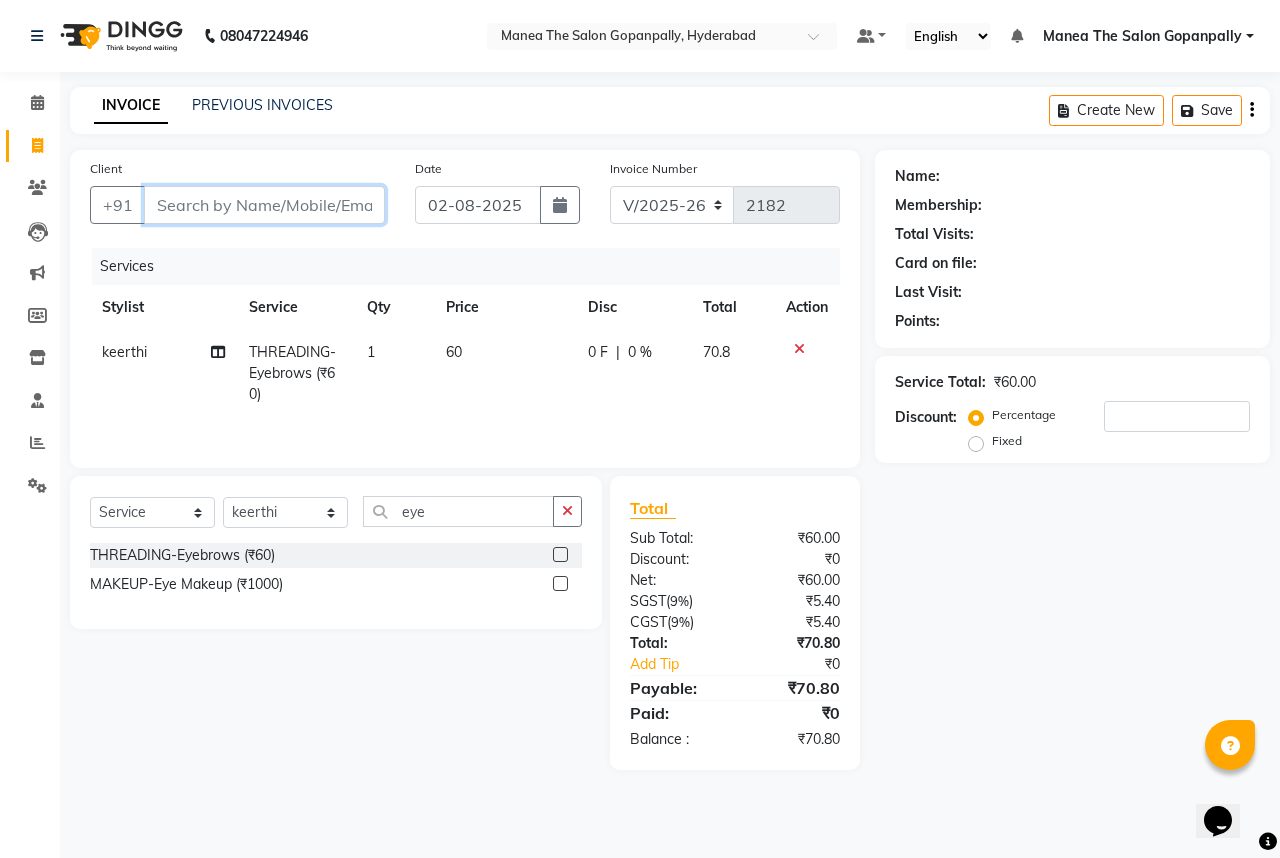 click on "Client" at bounding box center [264, 205] 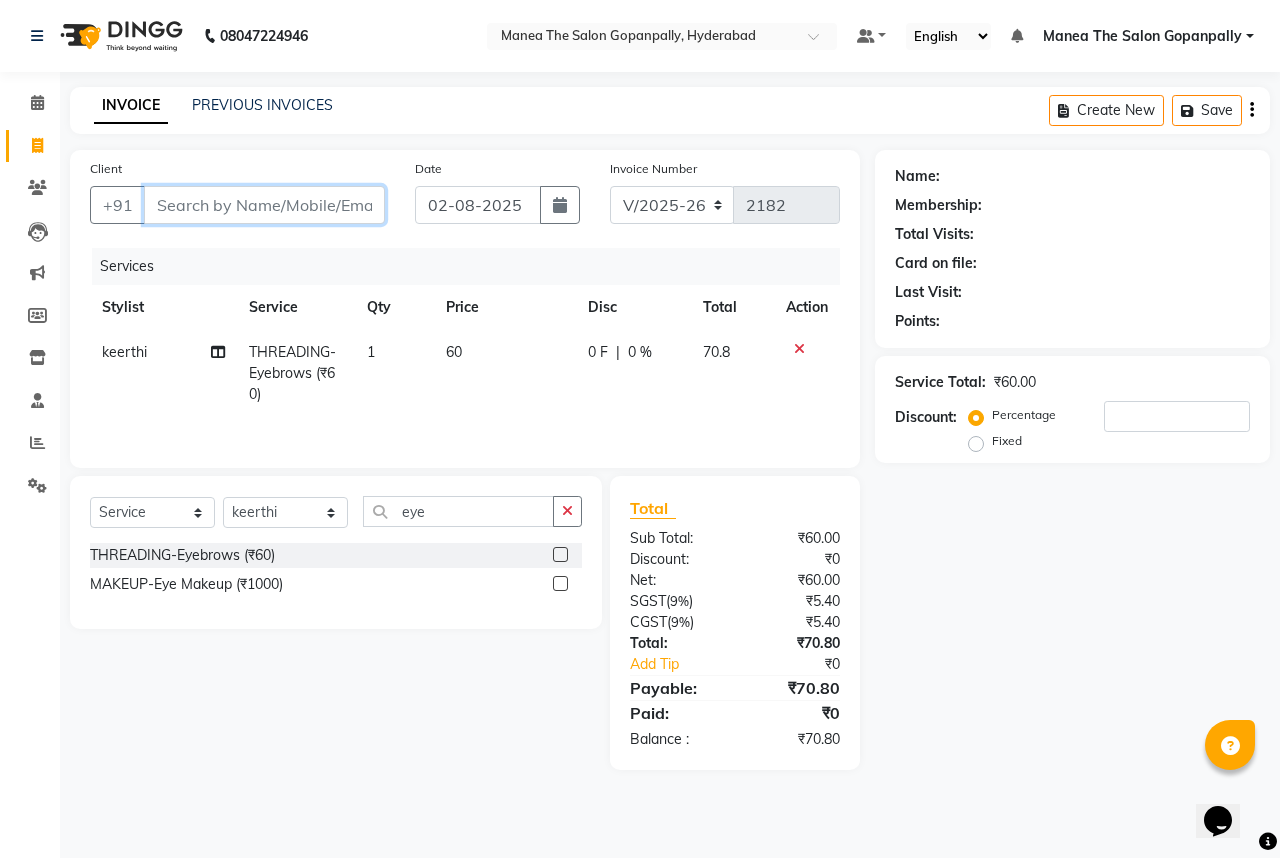 type on "7" 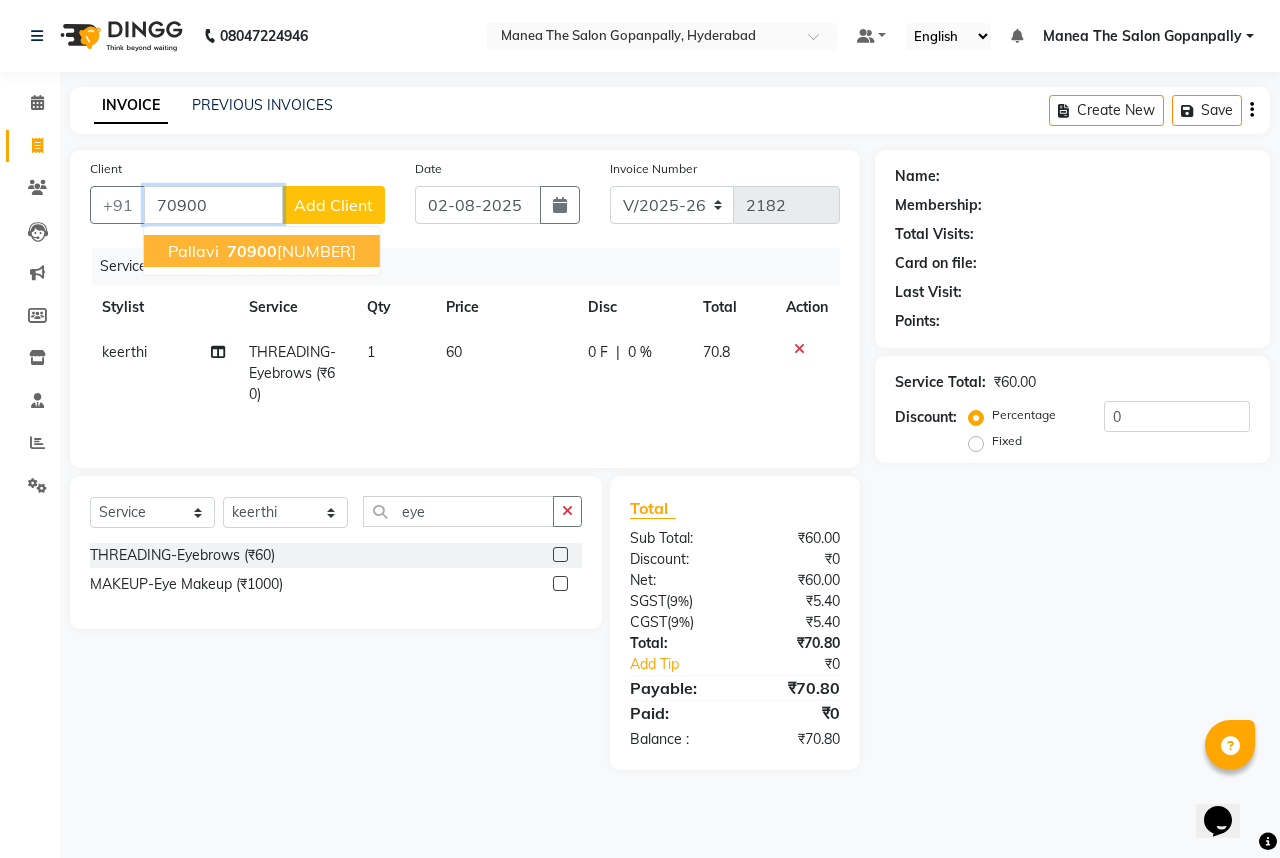 click on "70900 26444" at bounding box center (289, 251) 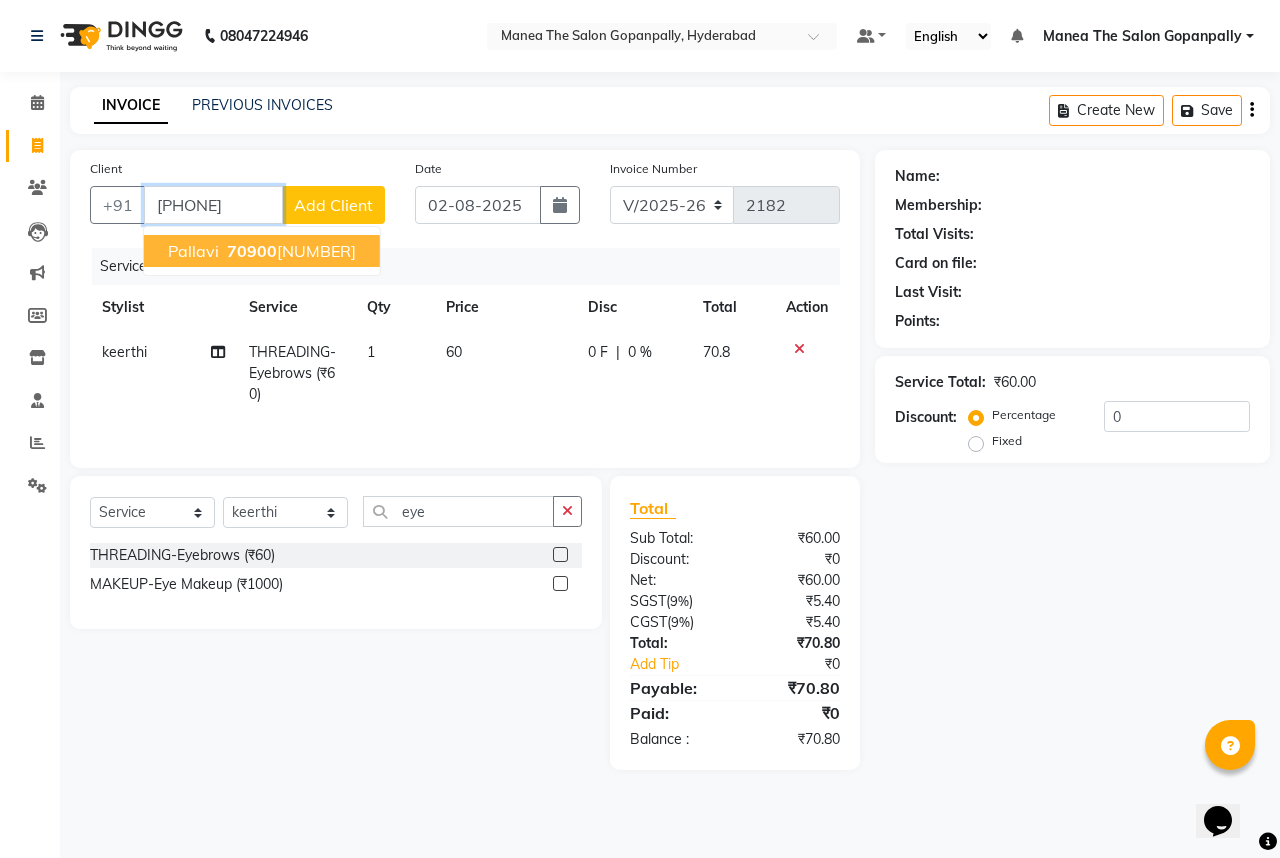 type on "[PHONE]" 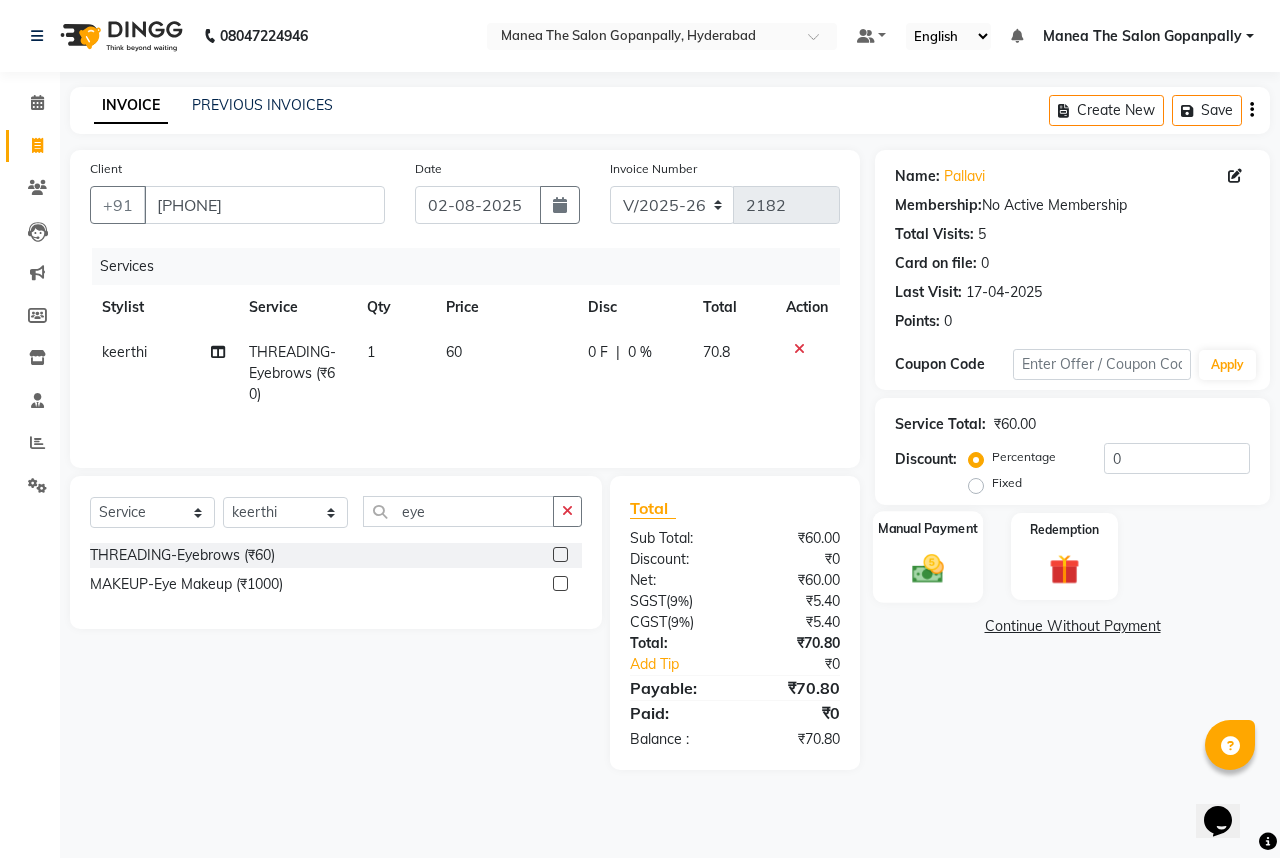 click 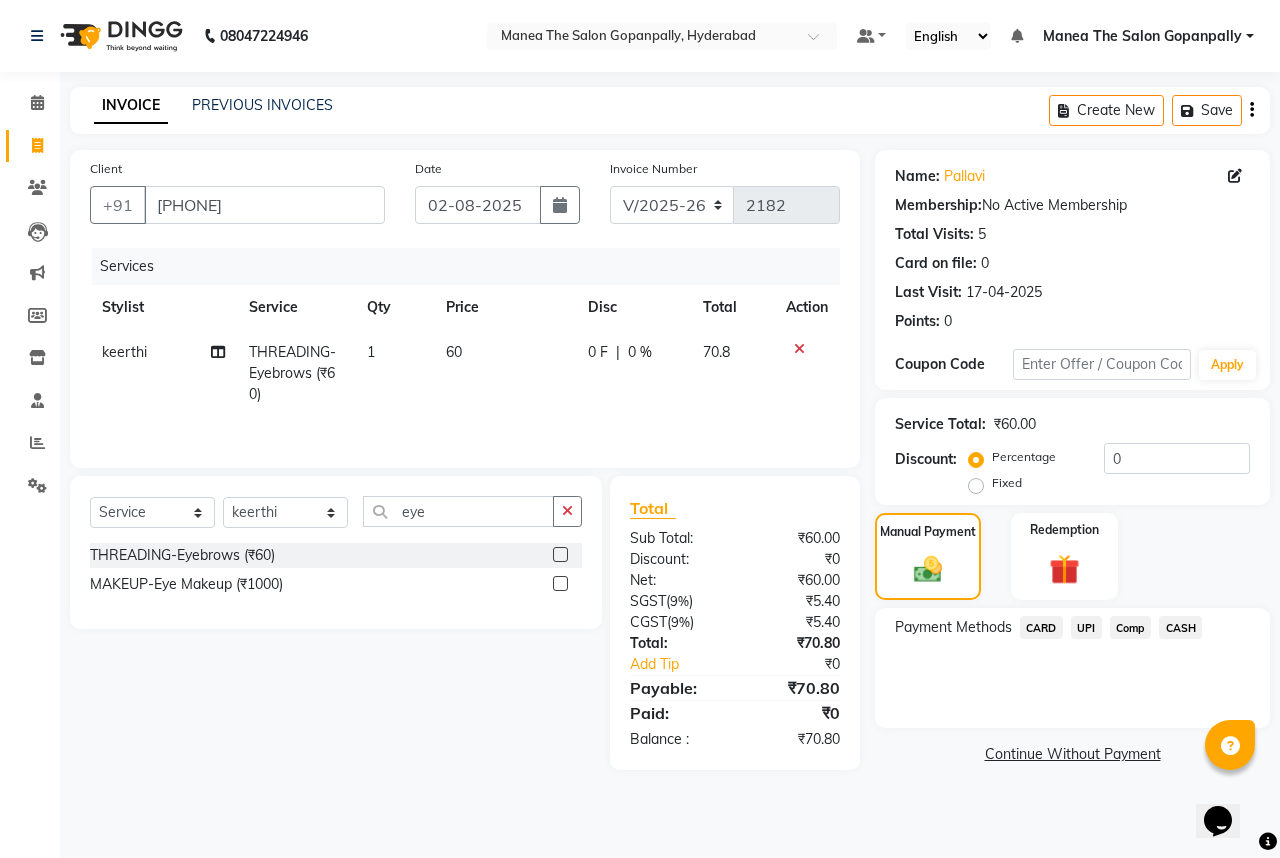 click on "UPI" 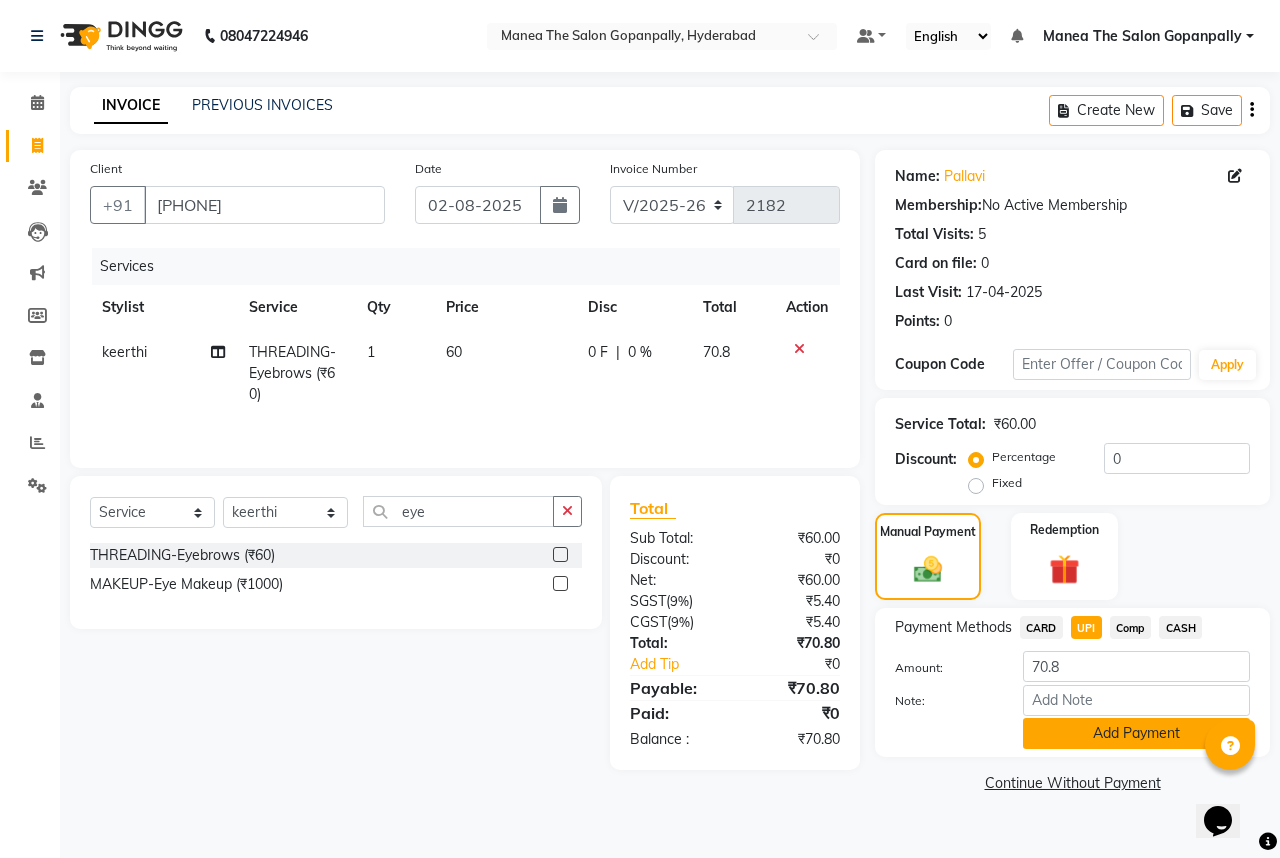 click on "Add Payment" 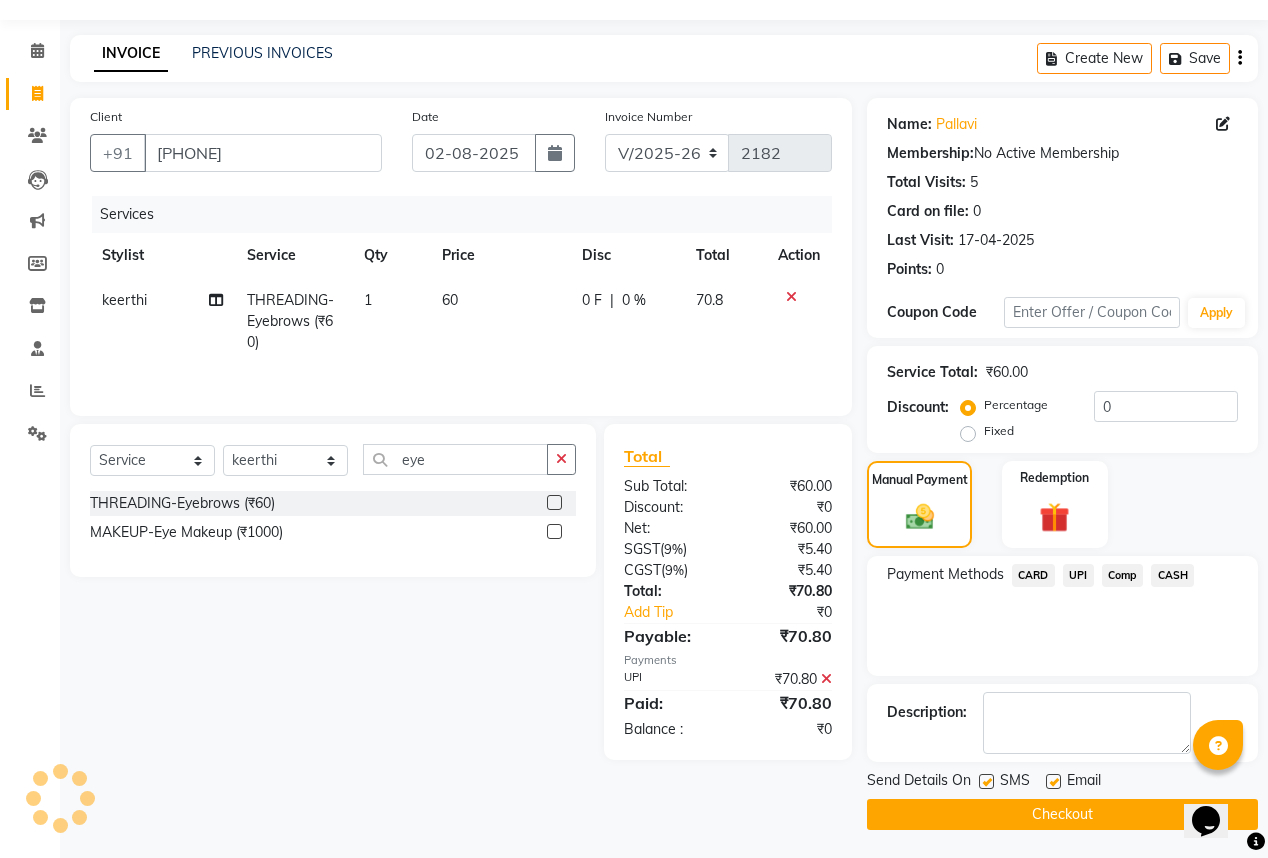 scroll, scrollTop: 53, scrollLeft: 0, axis: vertical 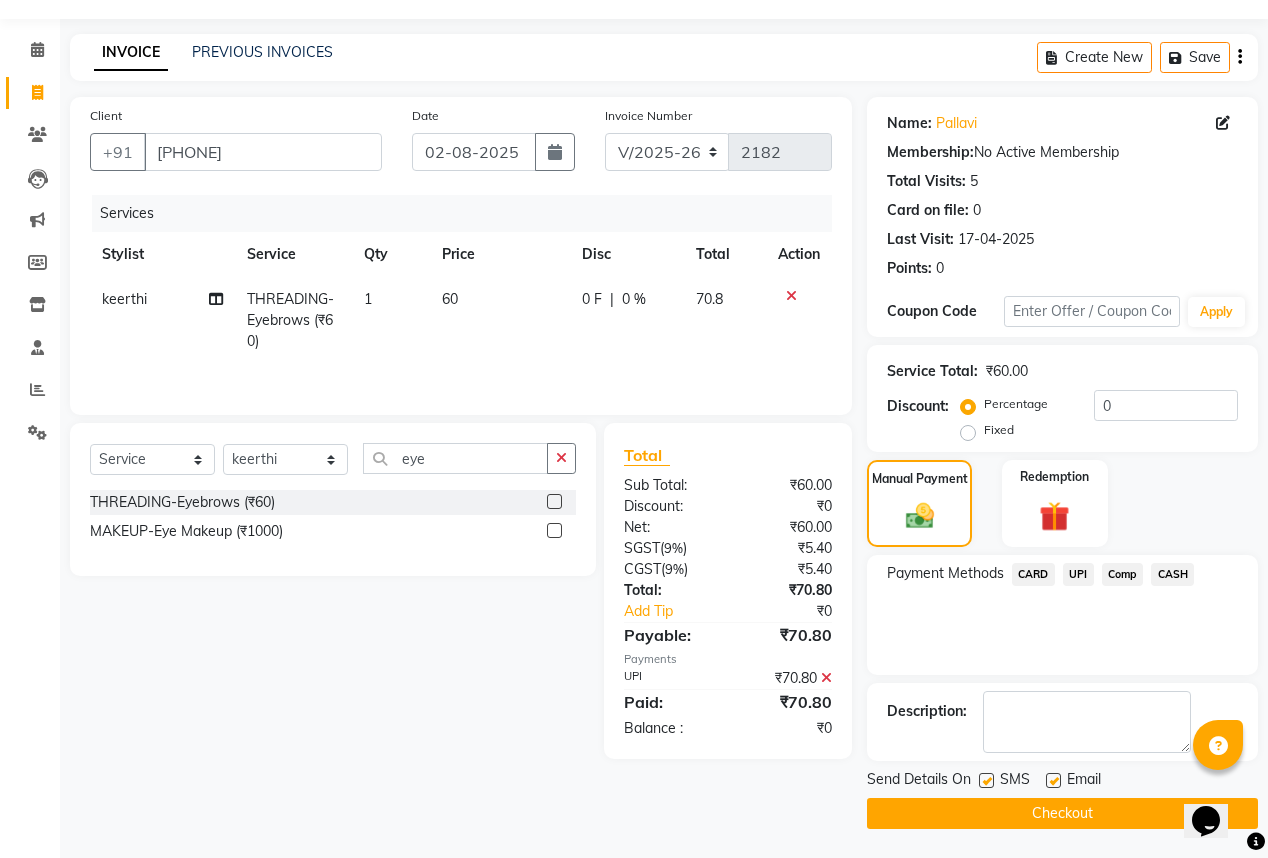 click 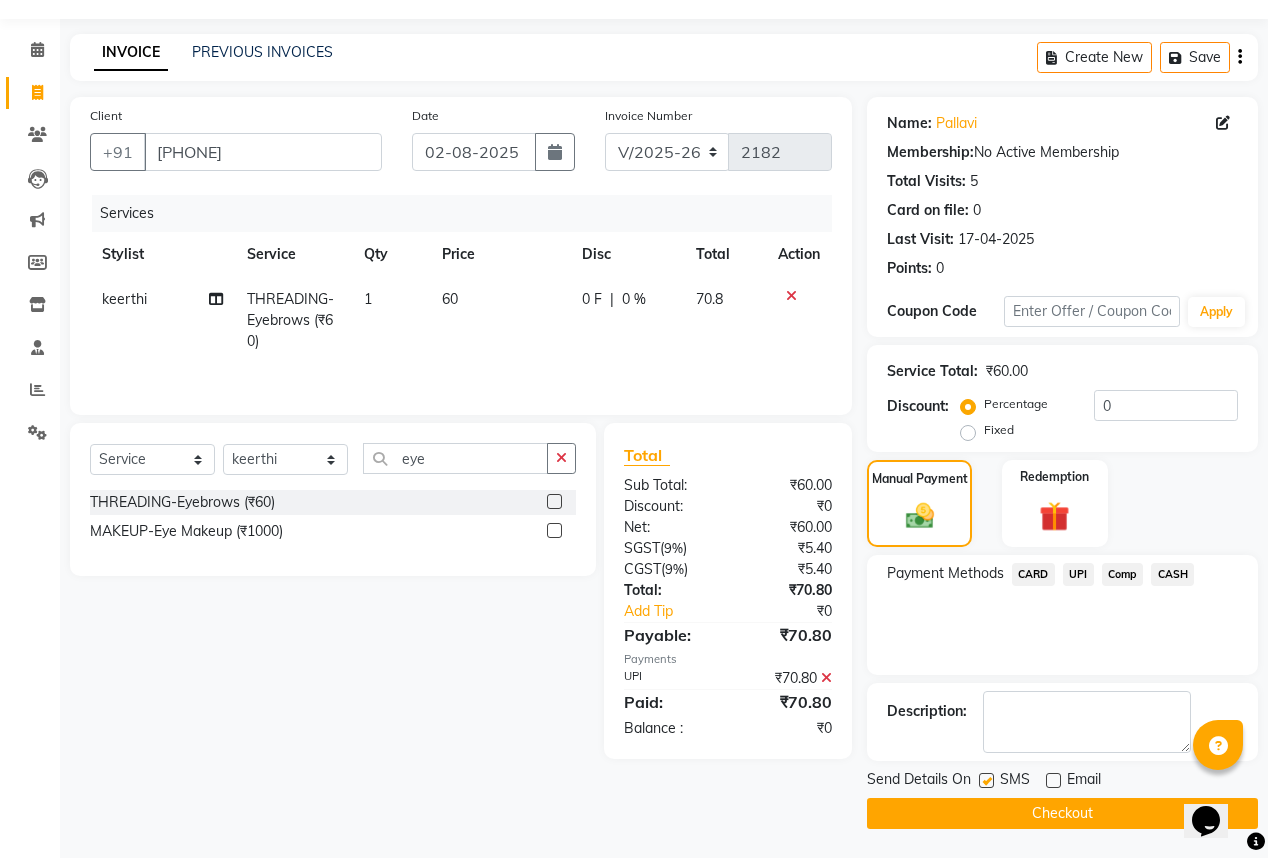 click on "Checkout" 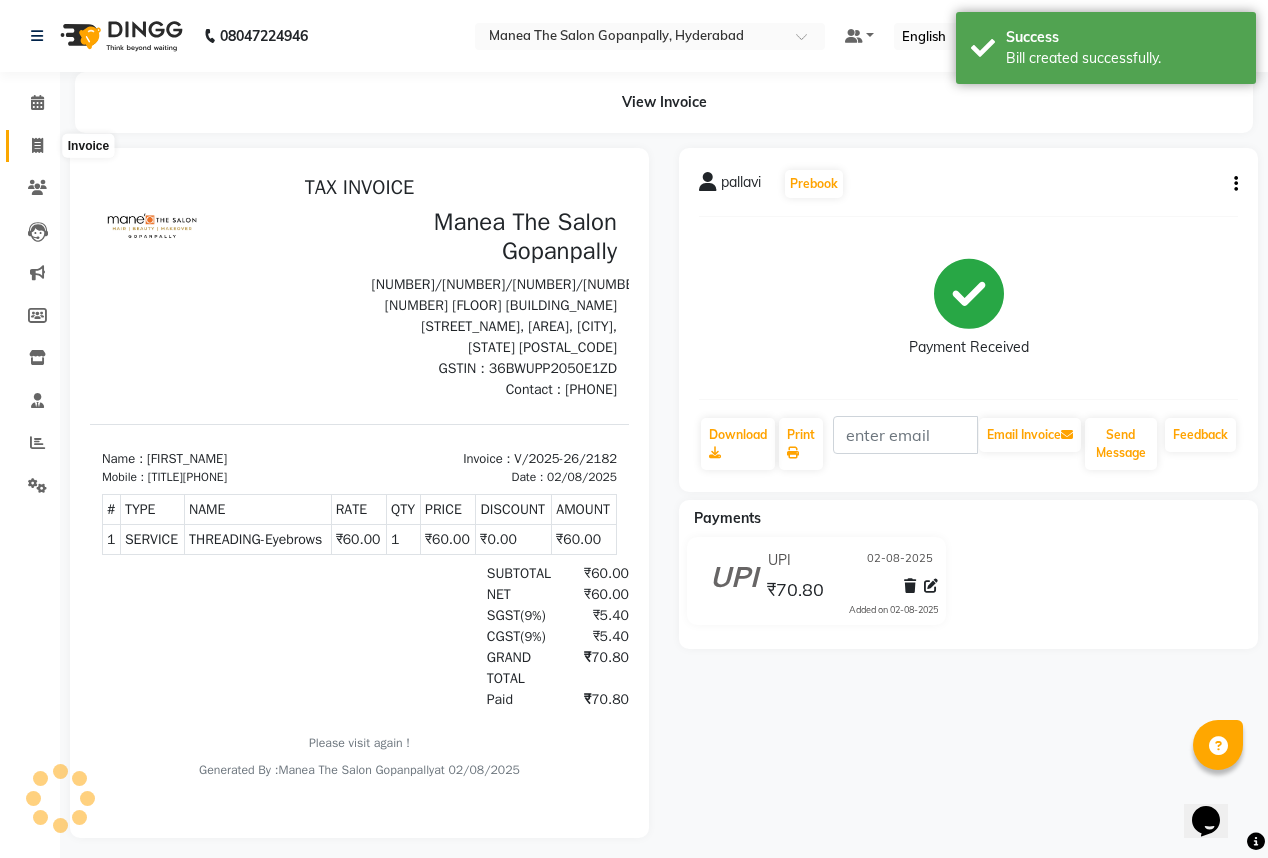 scroll, scrollTop: 0, scrollLeft: 0, axis: both 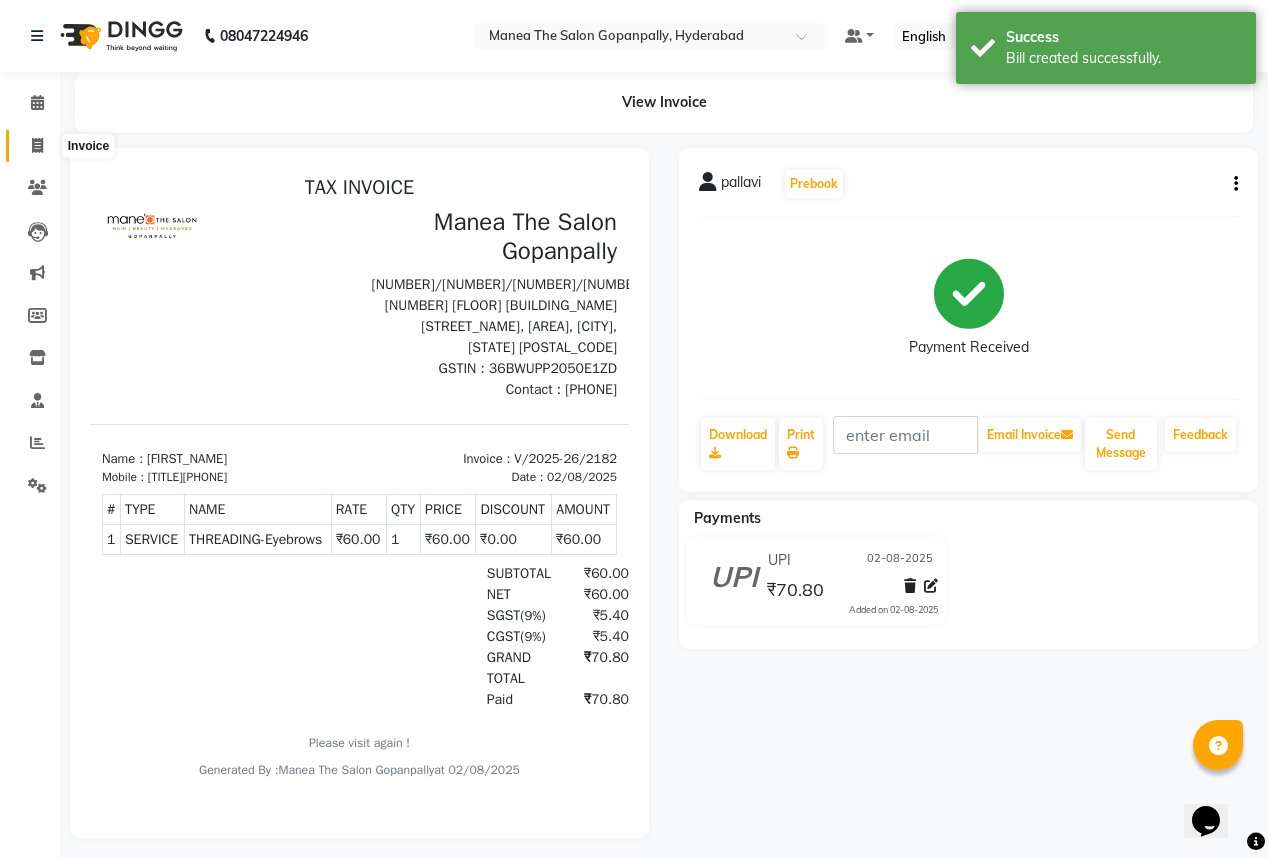 click 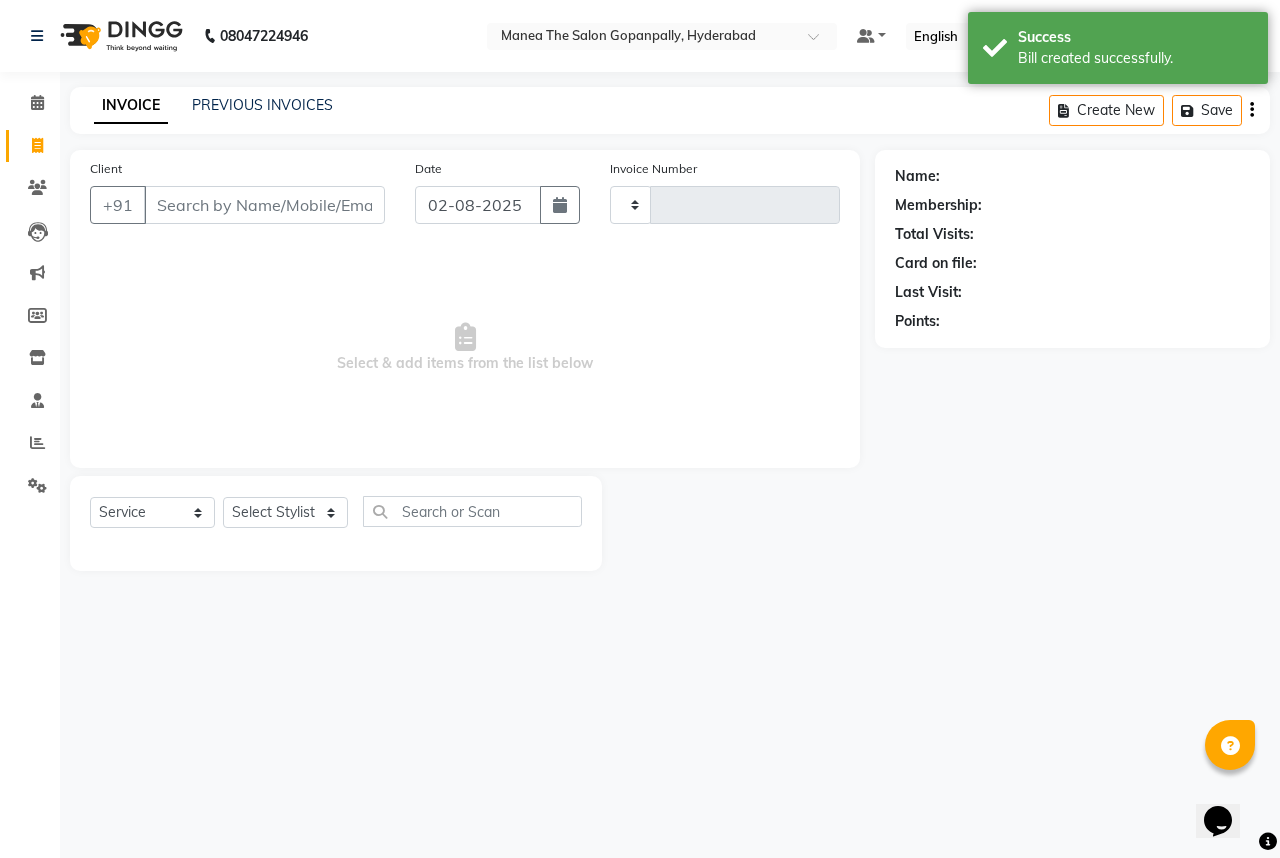 type on "2183" 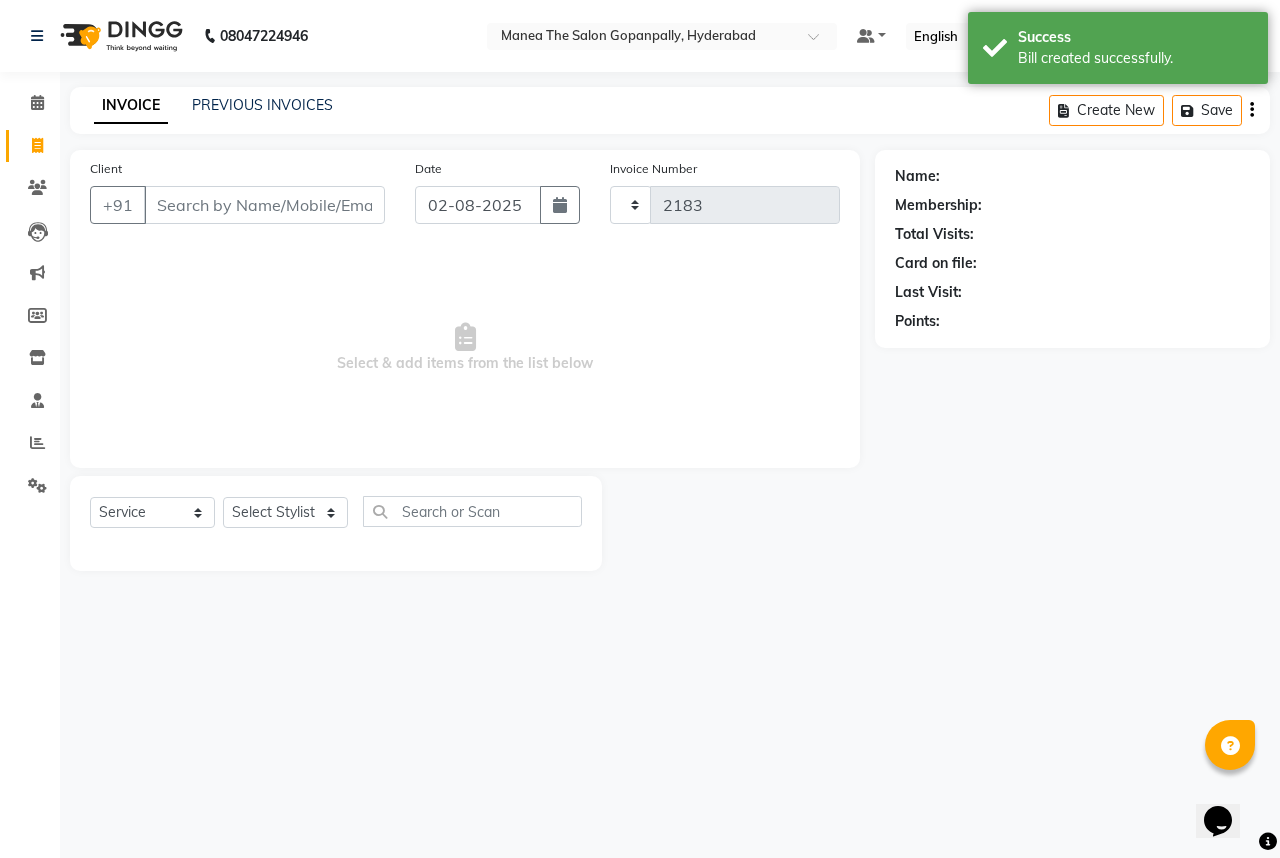 select on "7027" 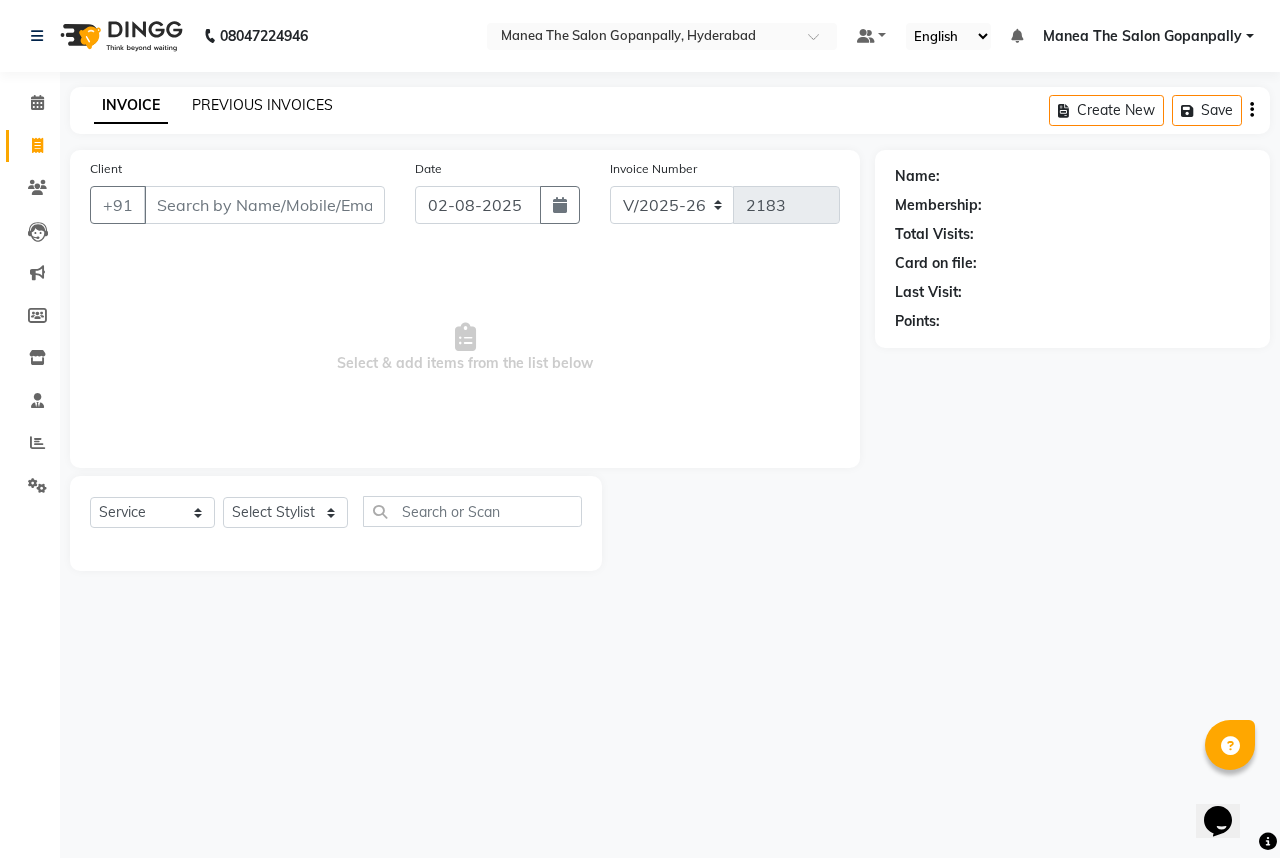 click on "PREVIOUS INVOICES" 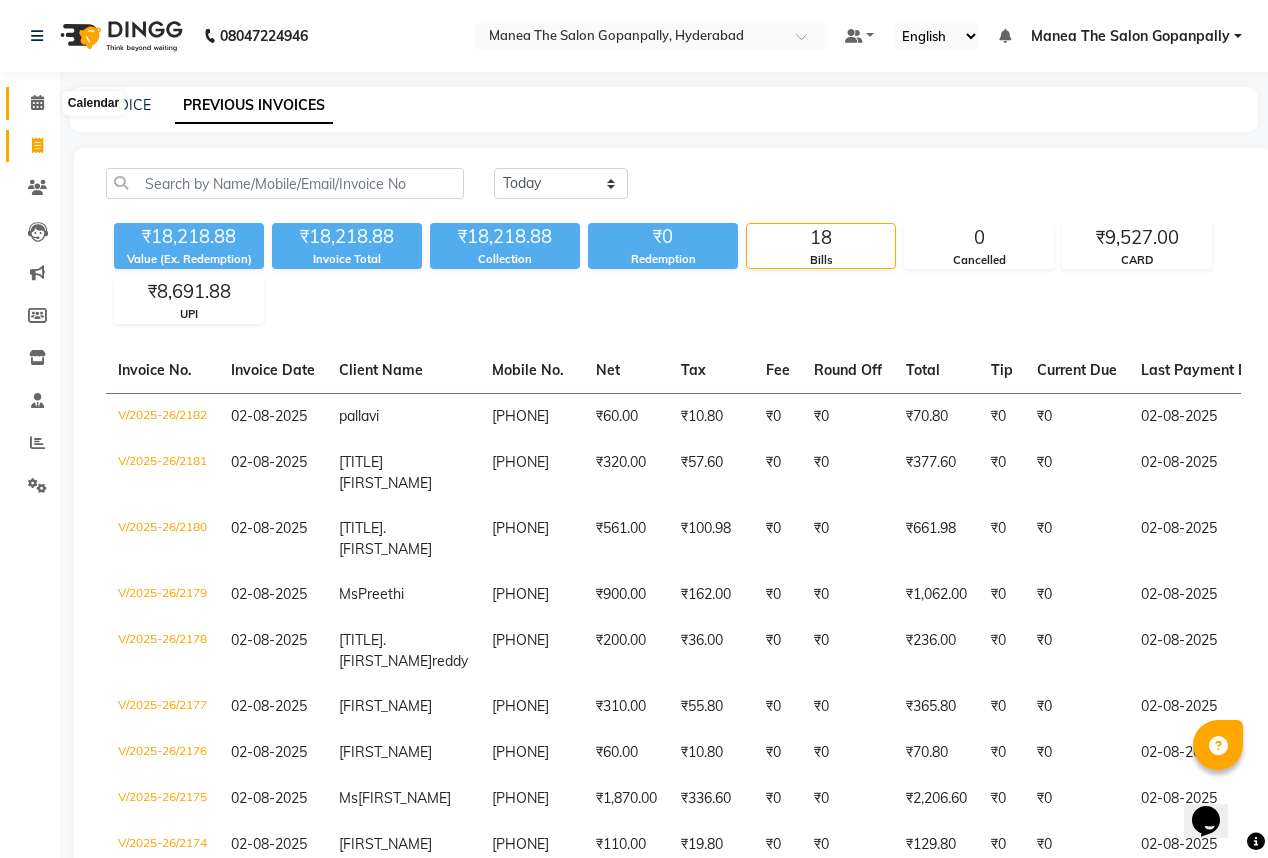 click 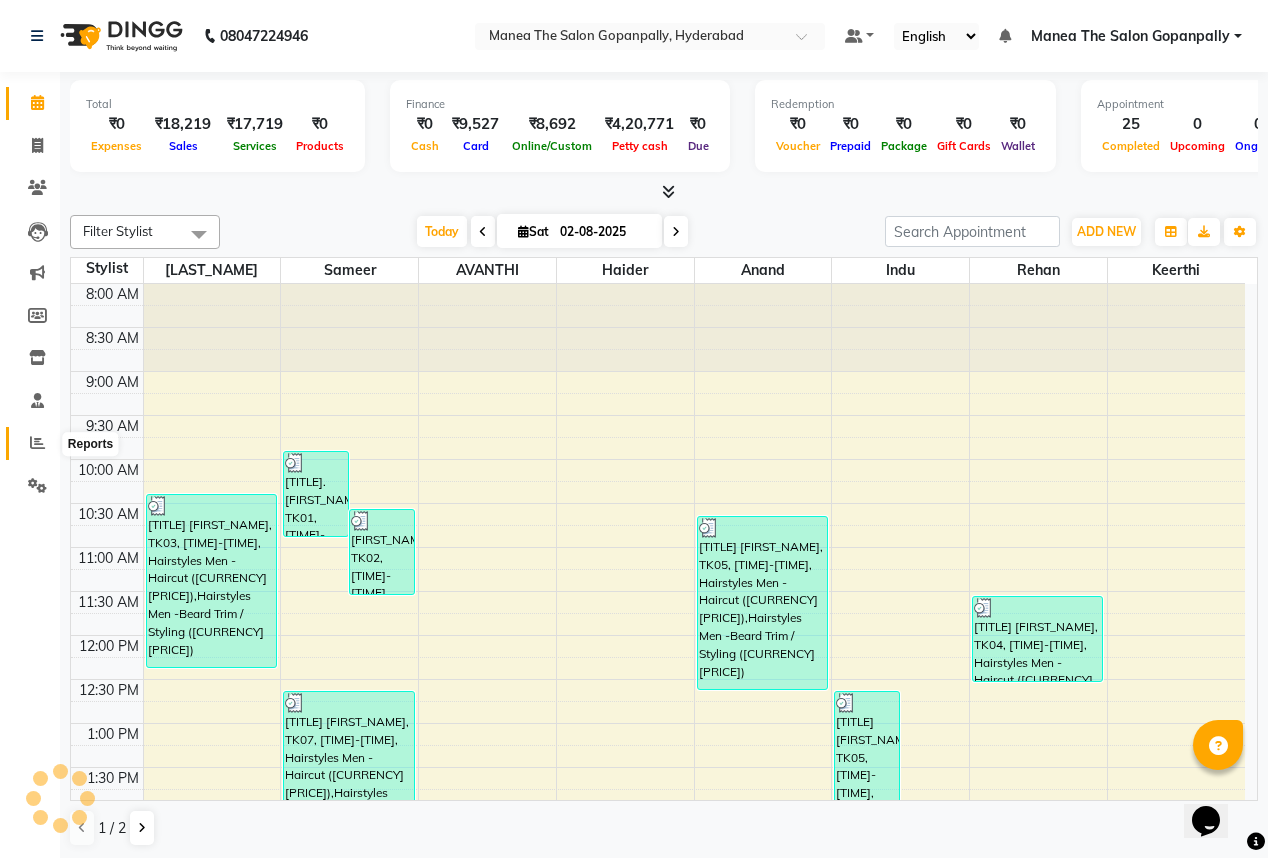 click 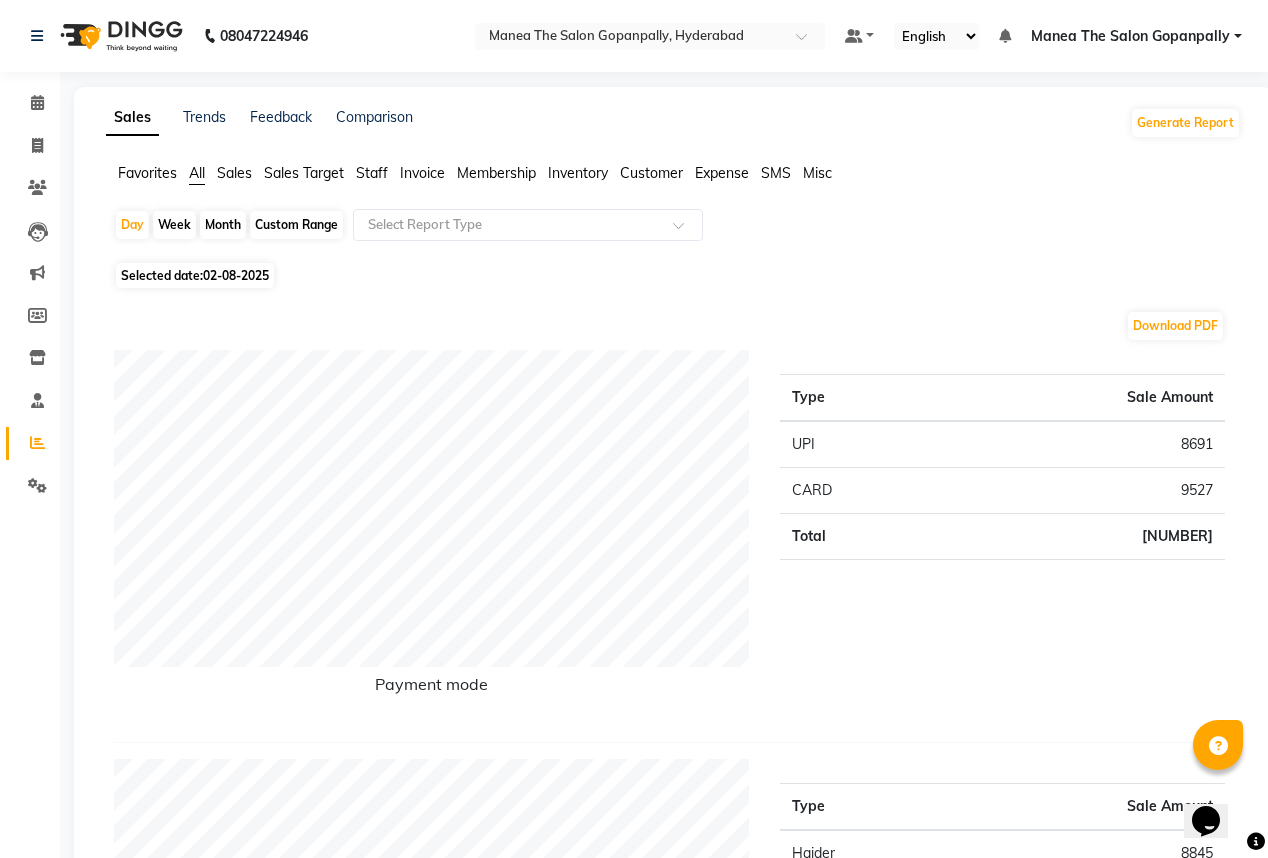 click on "02-08-2025" 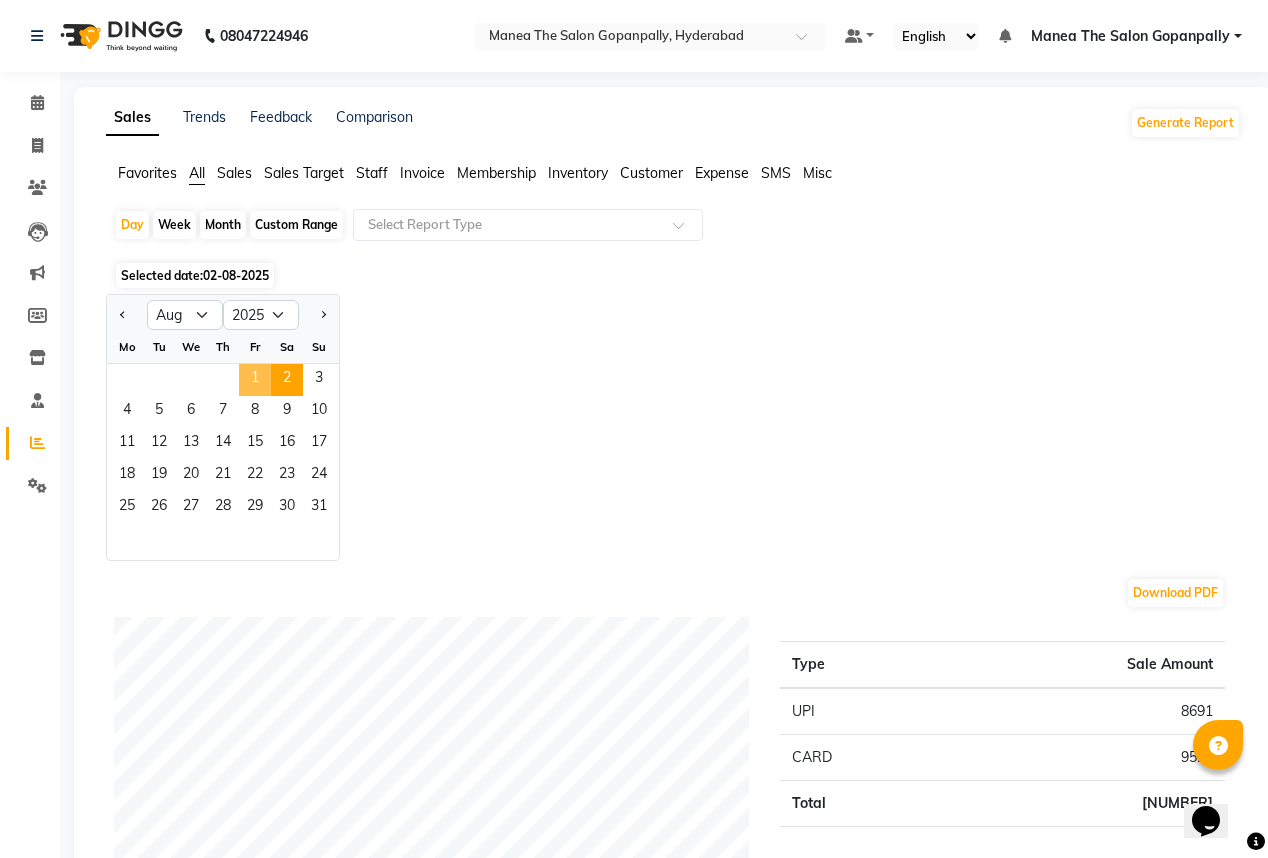 click on "1" 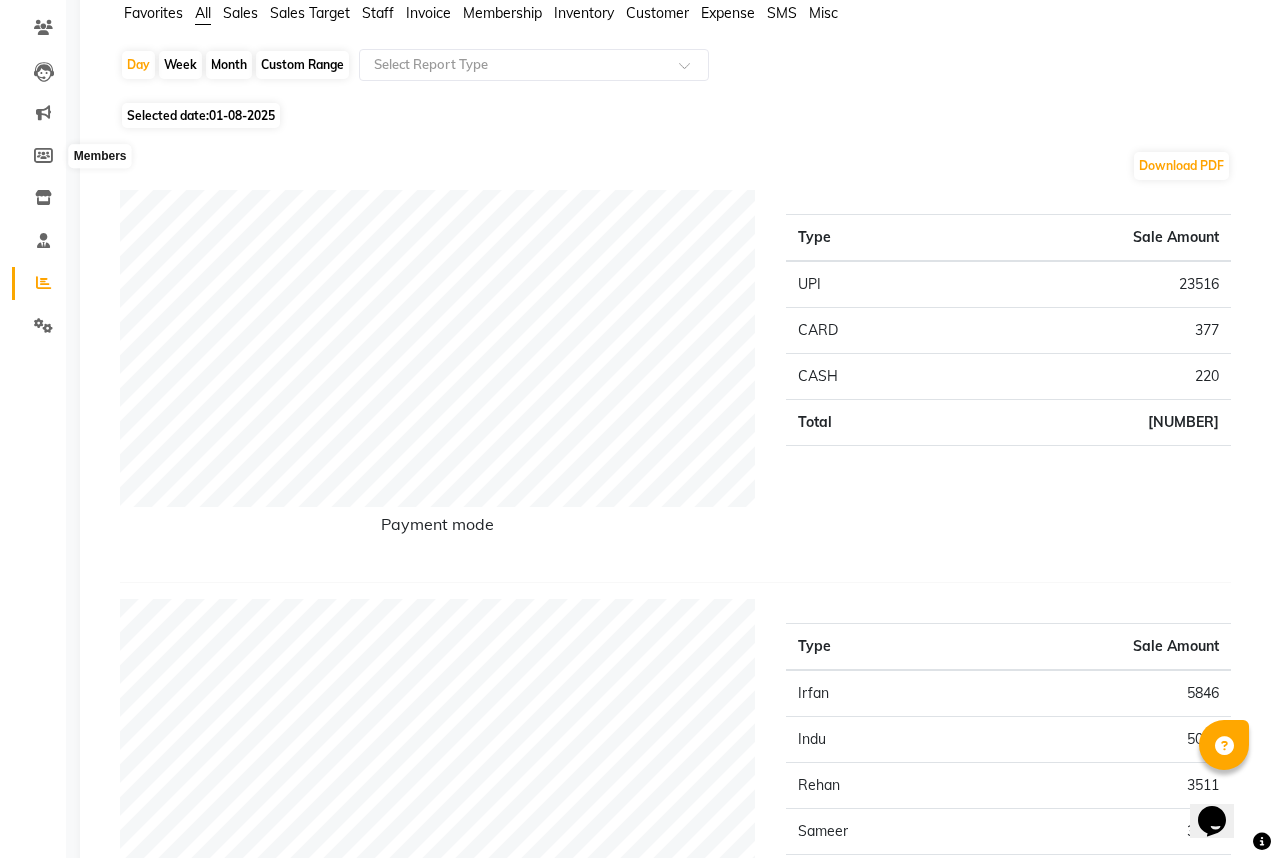 scroll, scrollTop: 0, scrollLeft: 0, axis: both 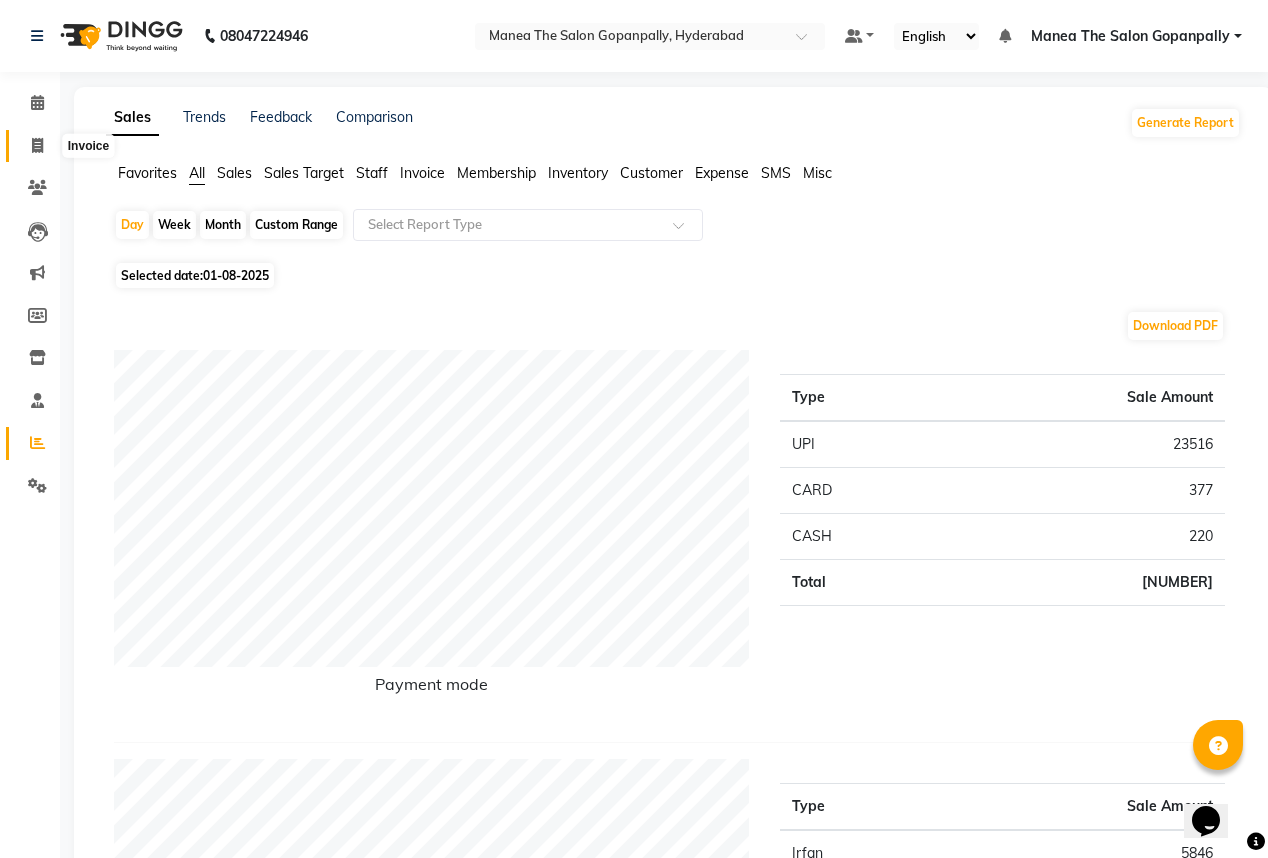 click 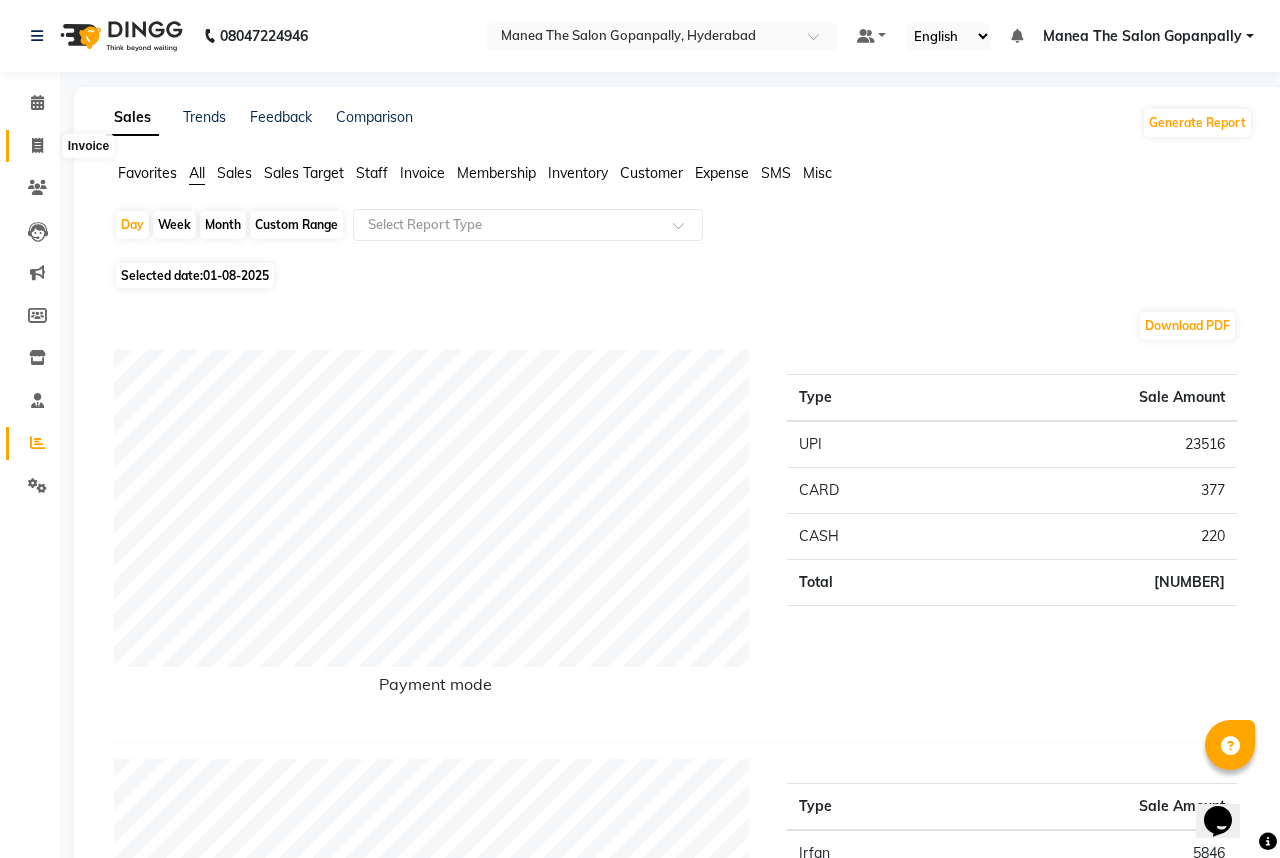 select on "service" 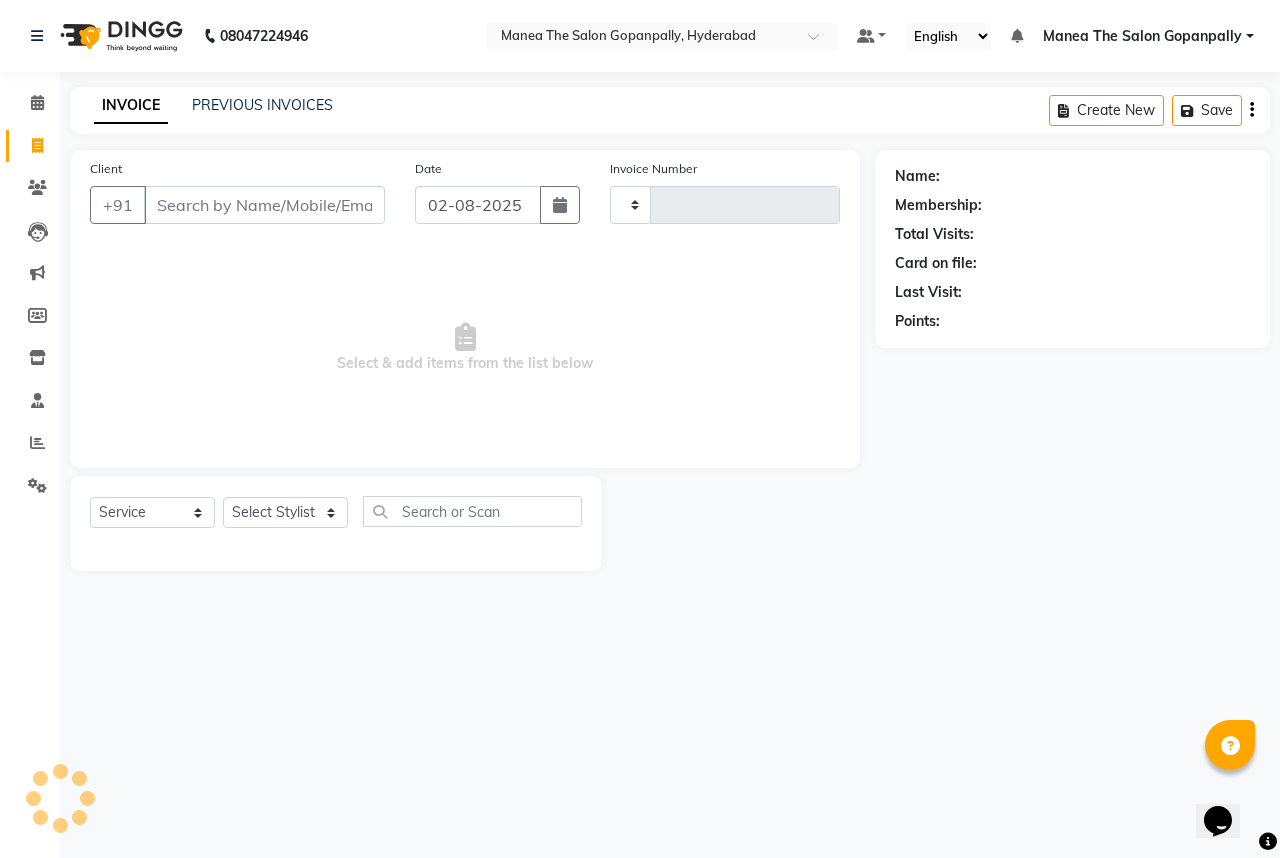 type on "2183" 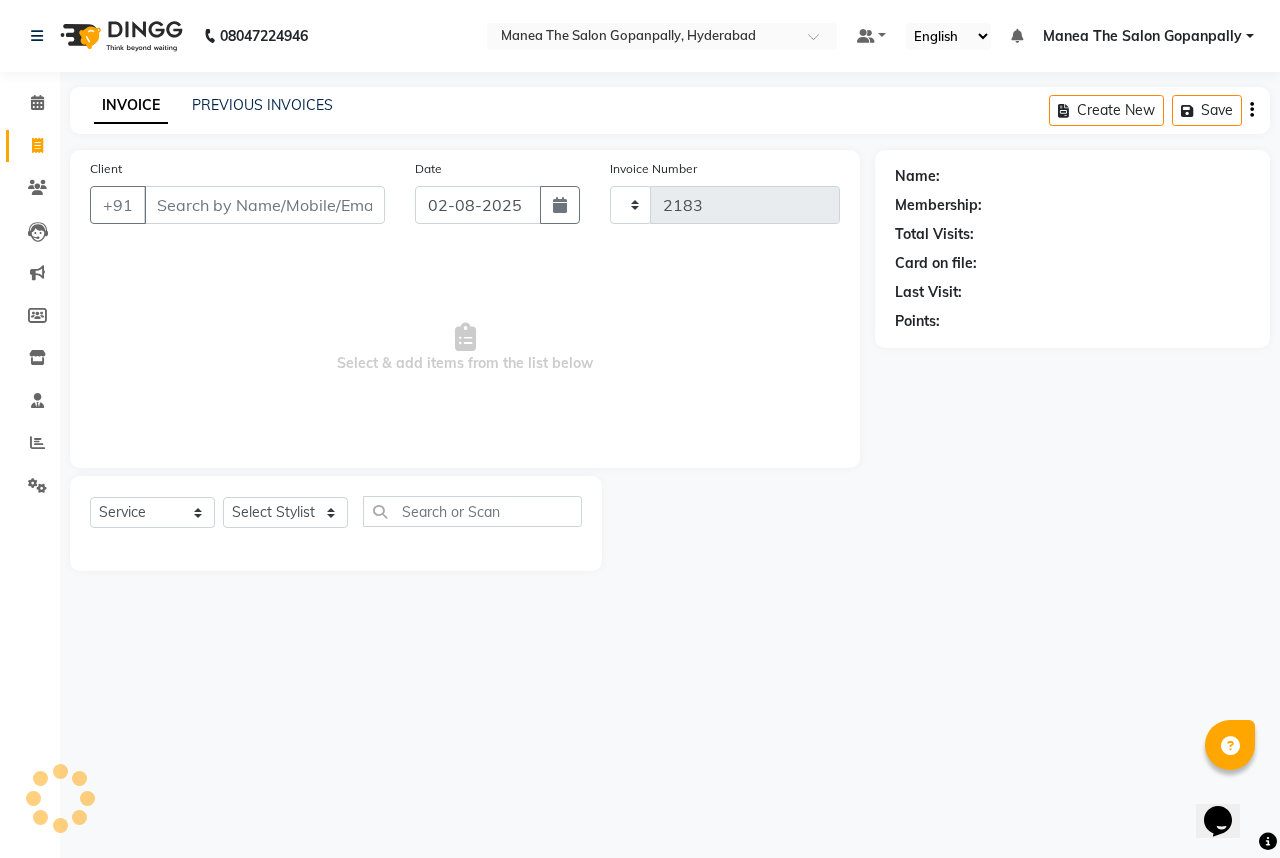 select on "7027" 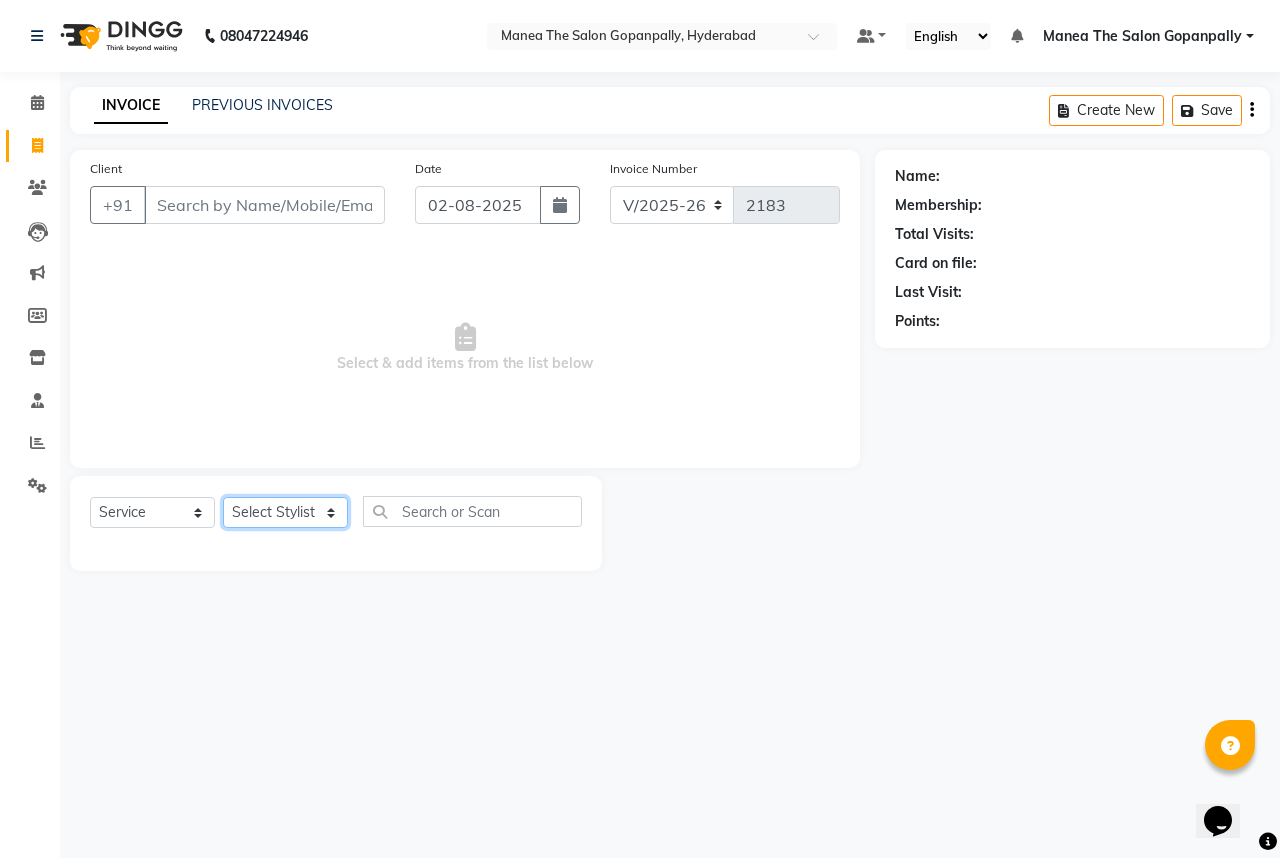 click on "Select Stylist Anand AVANTHI Haider  indu IRFAN keerthi rehan sameer saritha zubair" 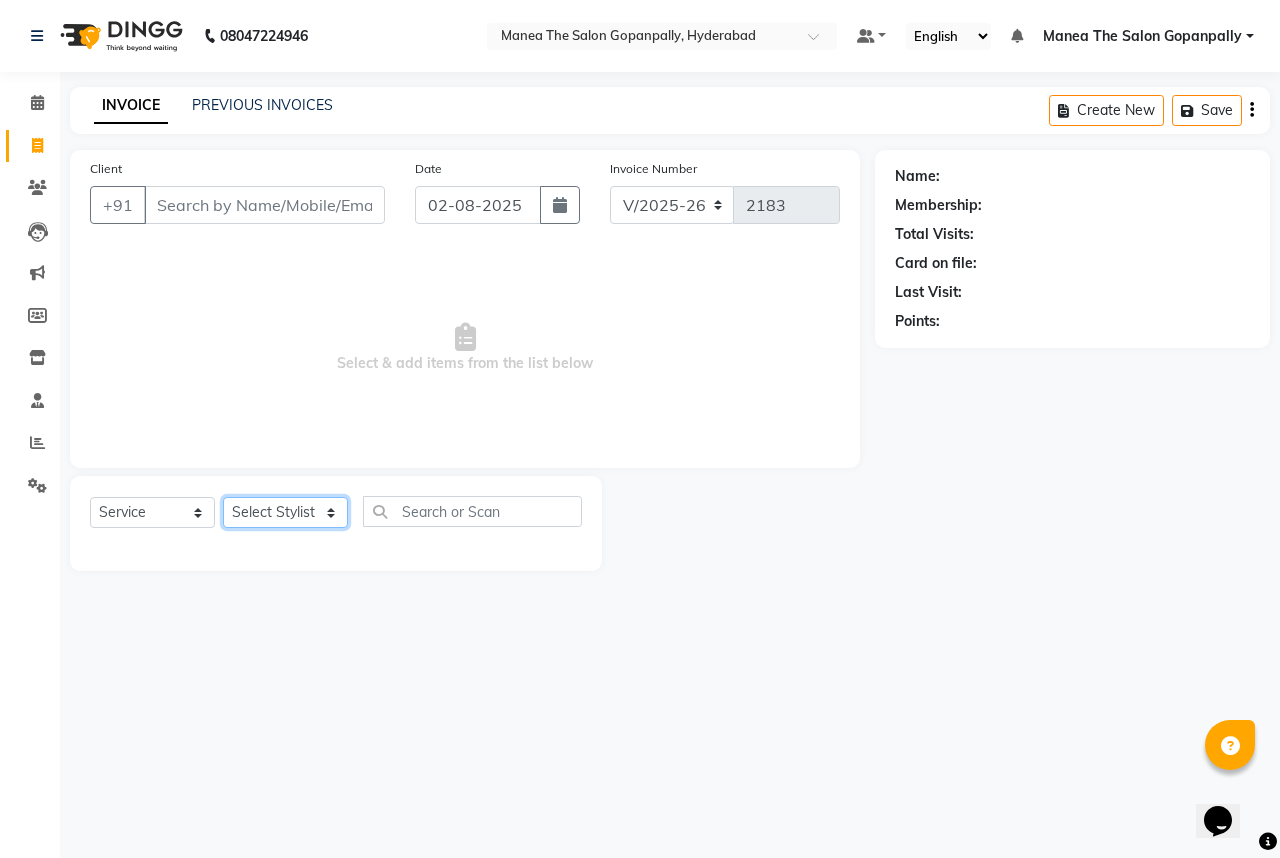 click on "Select Stylist Anand AVANTHI Haider  indu IRFAN keerthi rehan sameer saritha zubair" 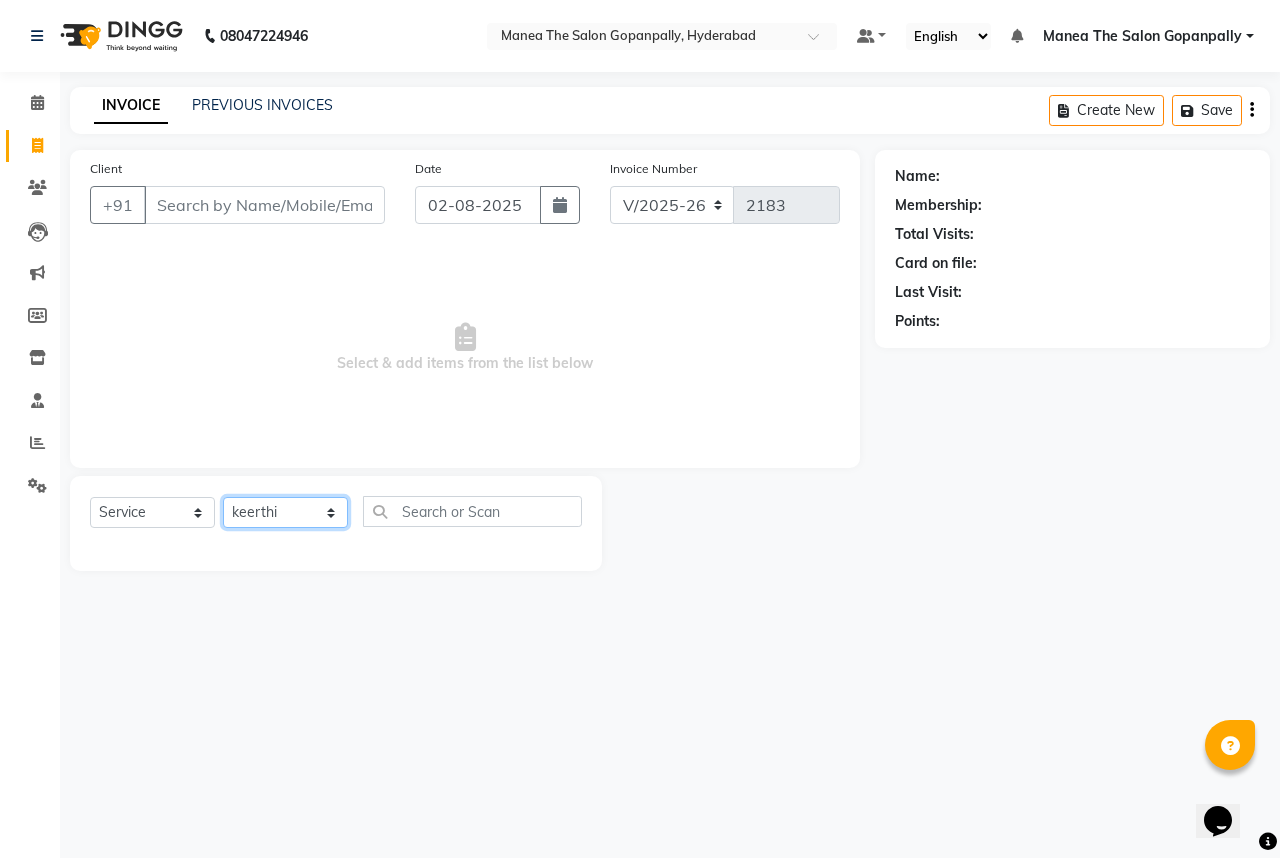 click on "Select Stylist Anand AVANTHI Haider  indu IRFAN keerthi rehan sameer saritha zubair" 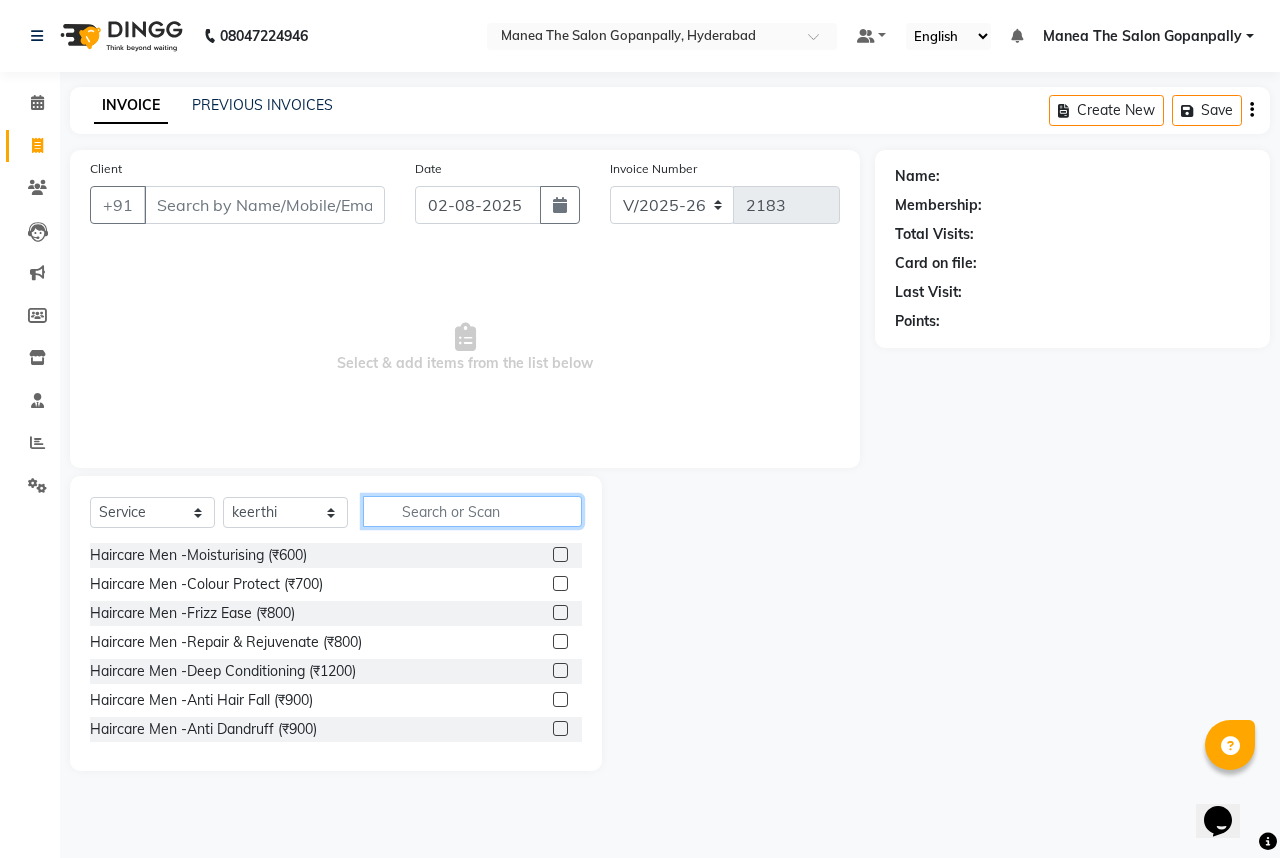 click 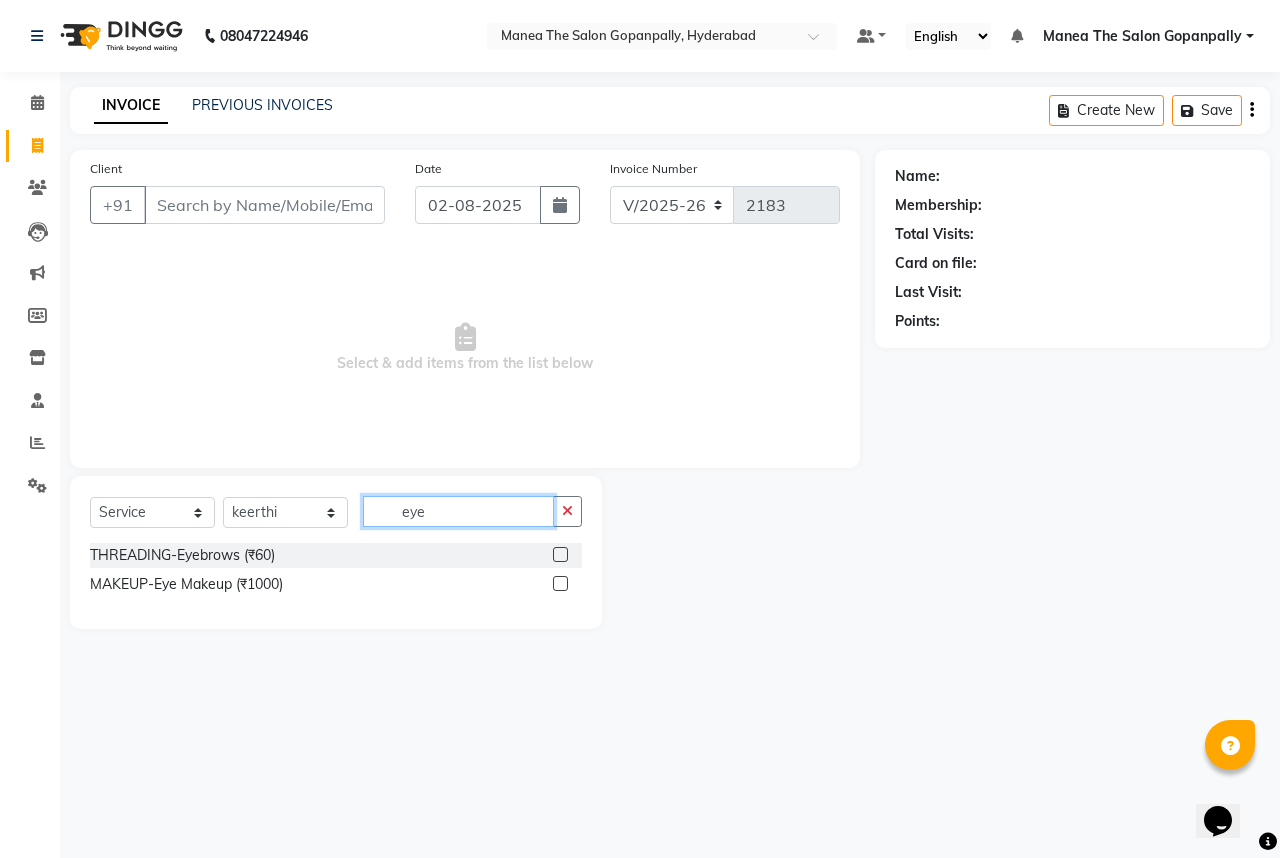 type on "eye" 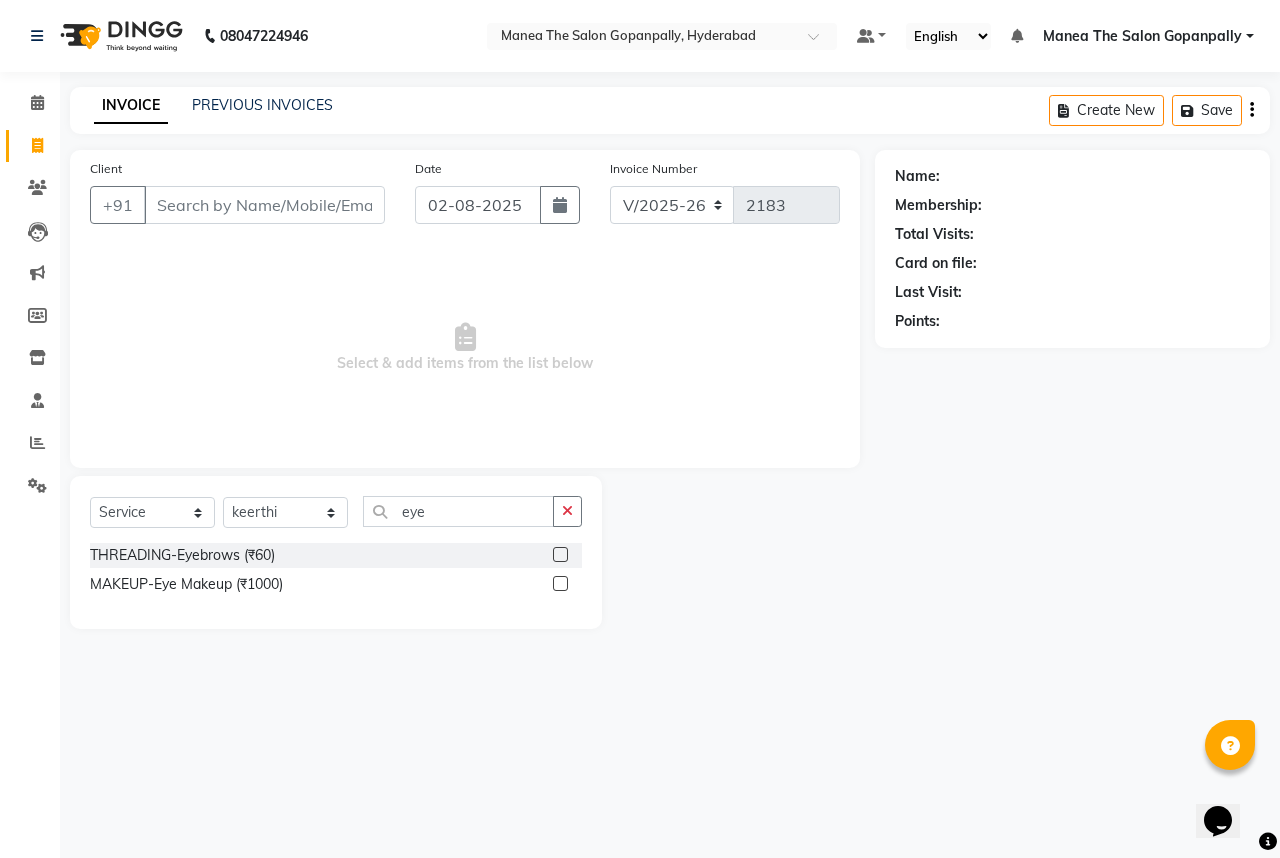 click 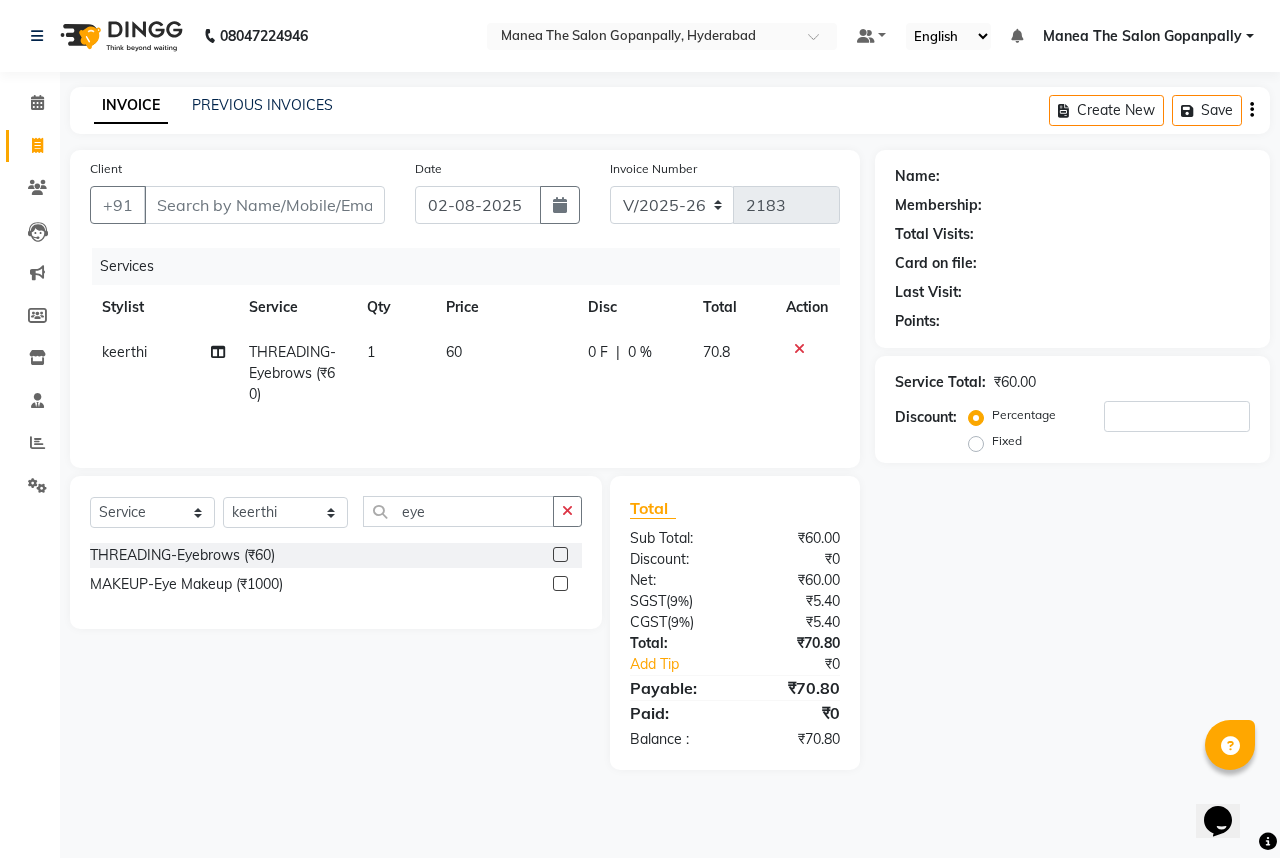 click 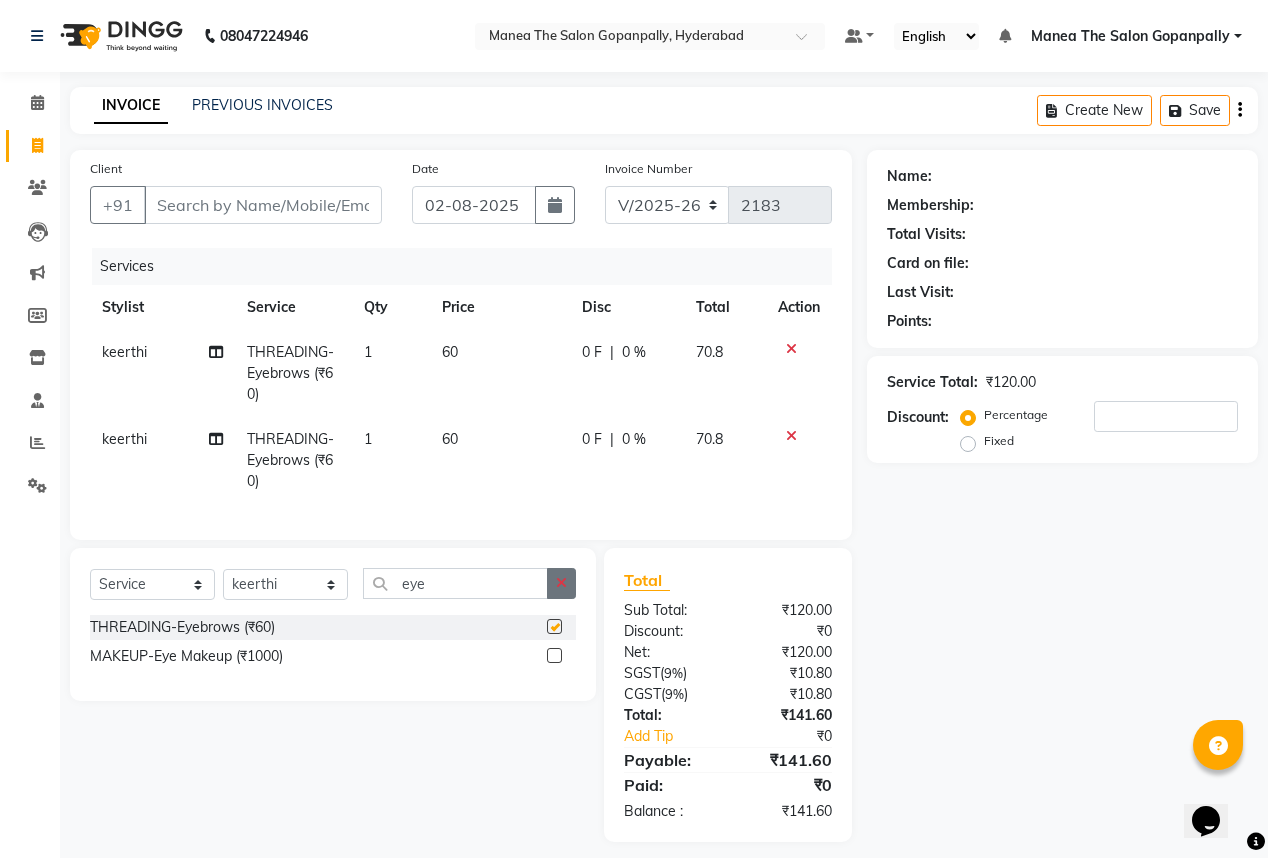 checkbox on "false" 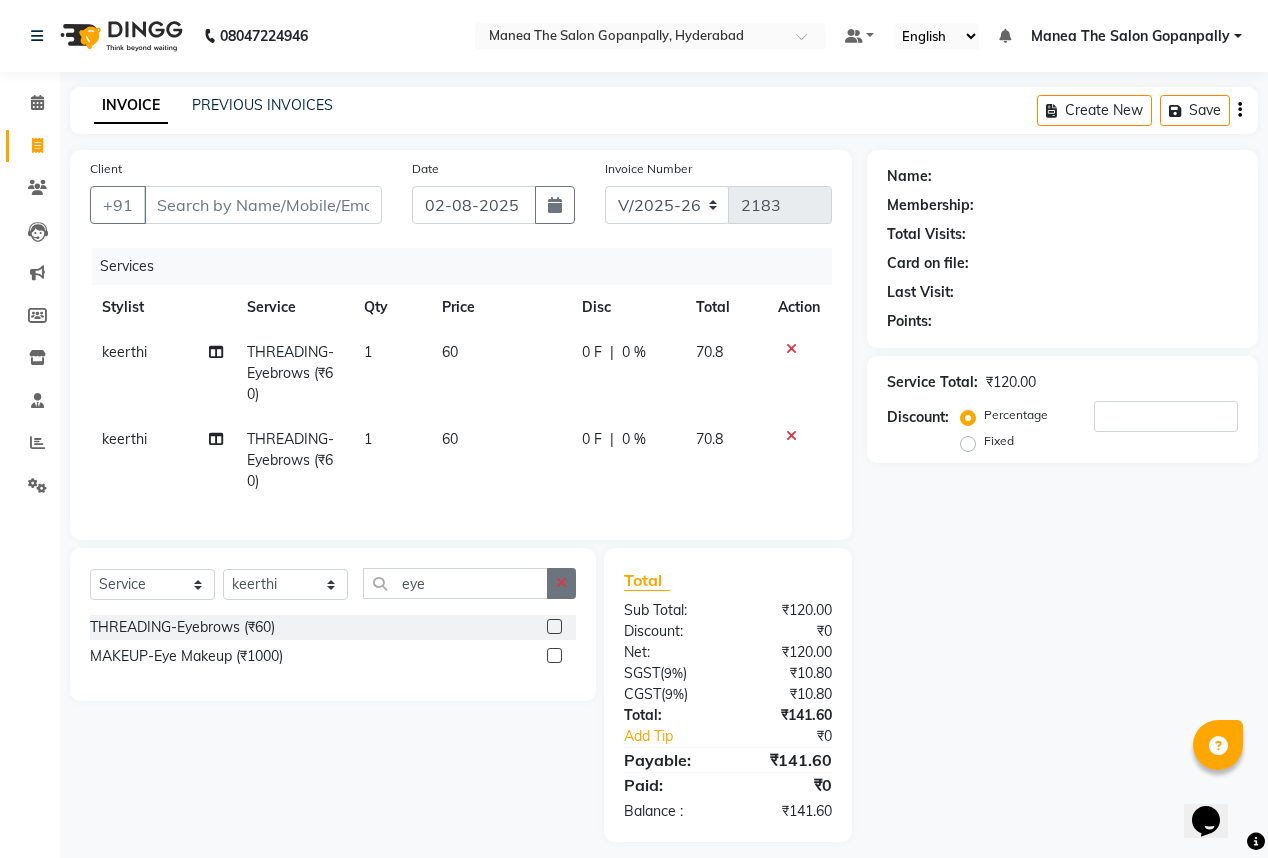 click 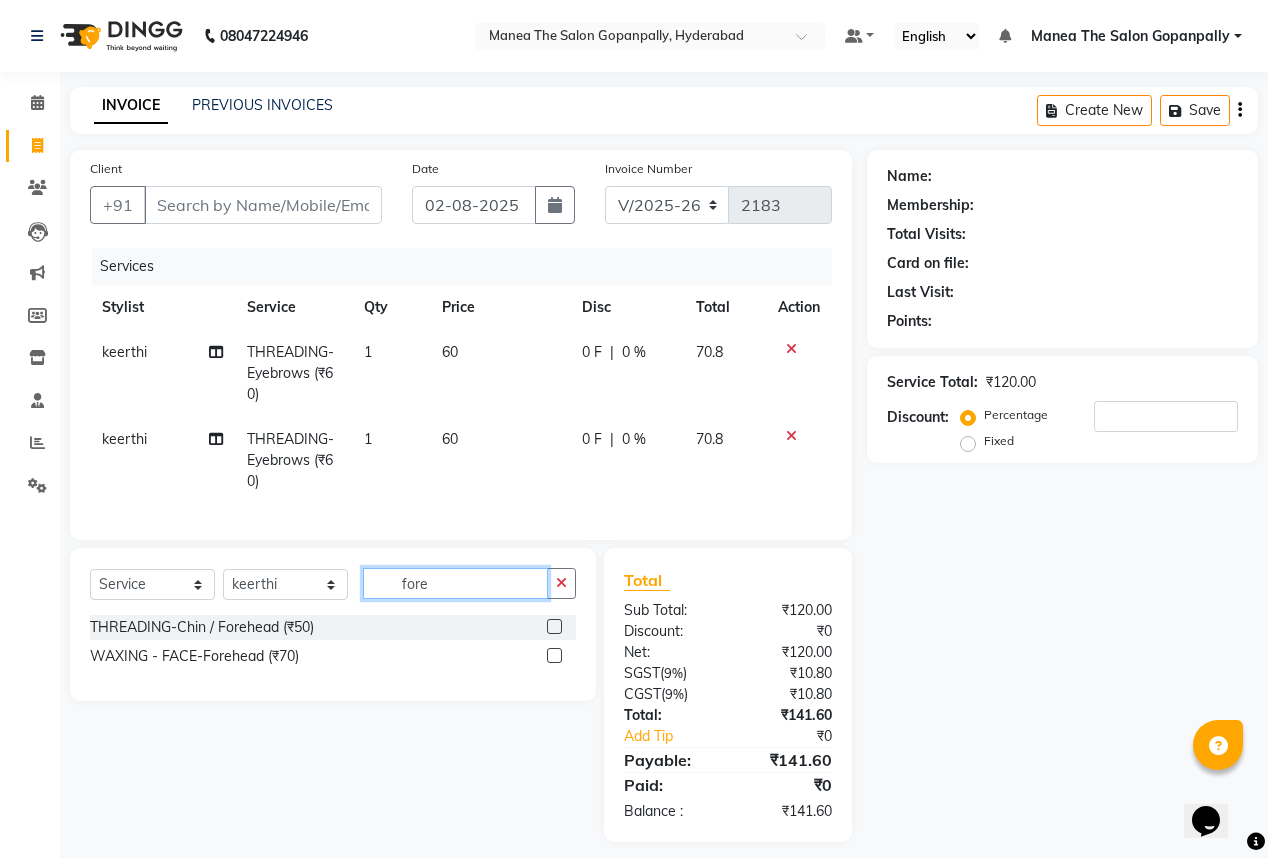 type on "fore" 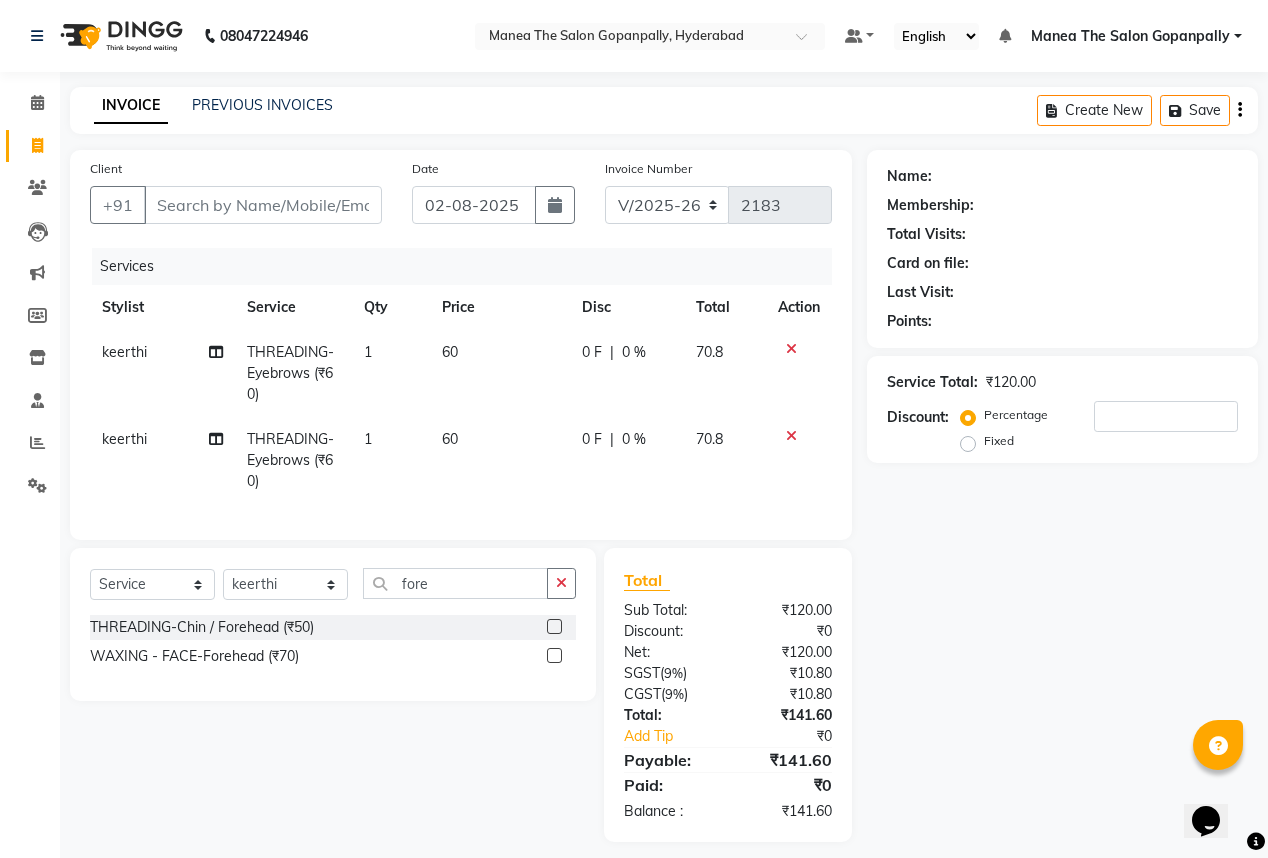 click 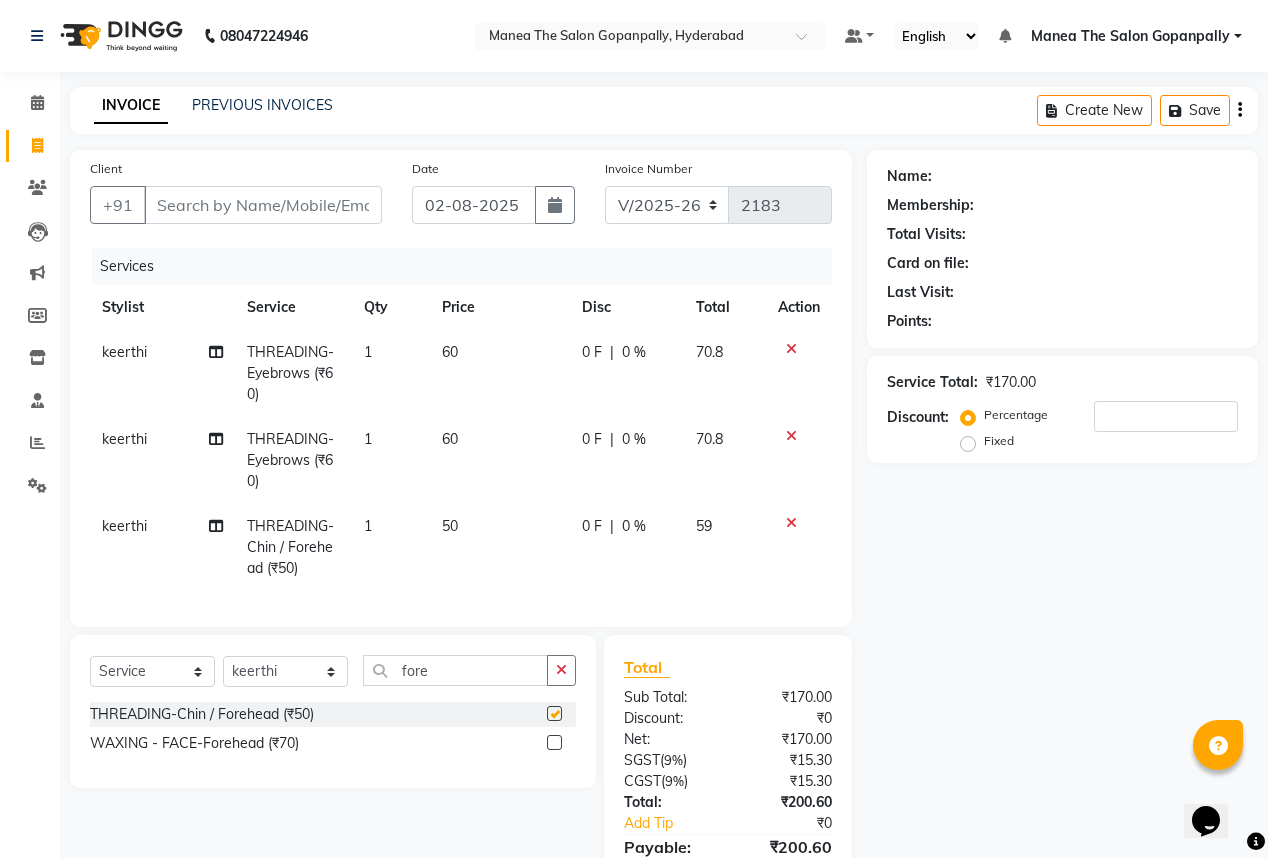 checkbox on "false" 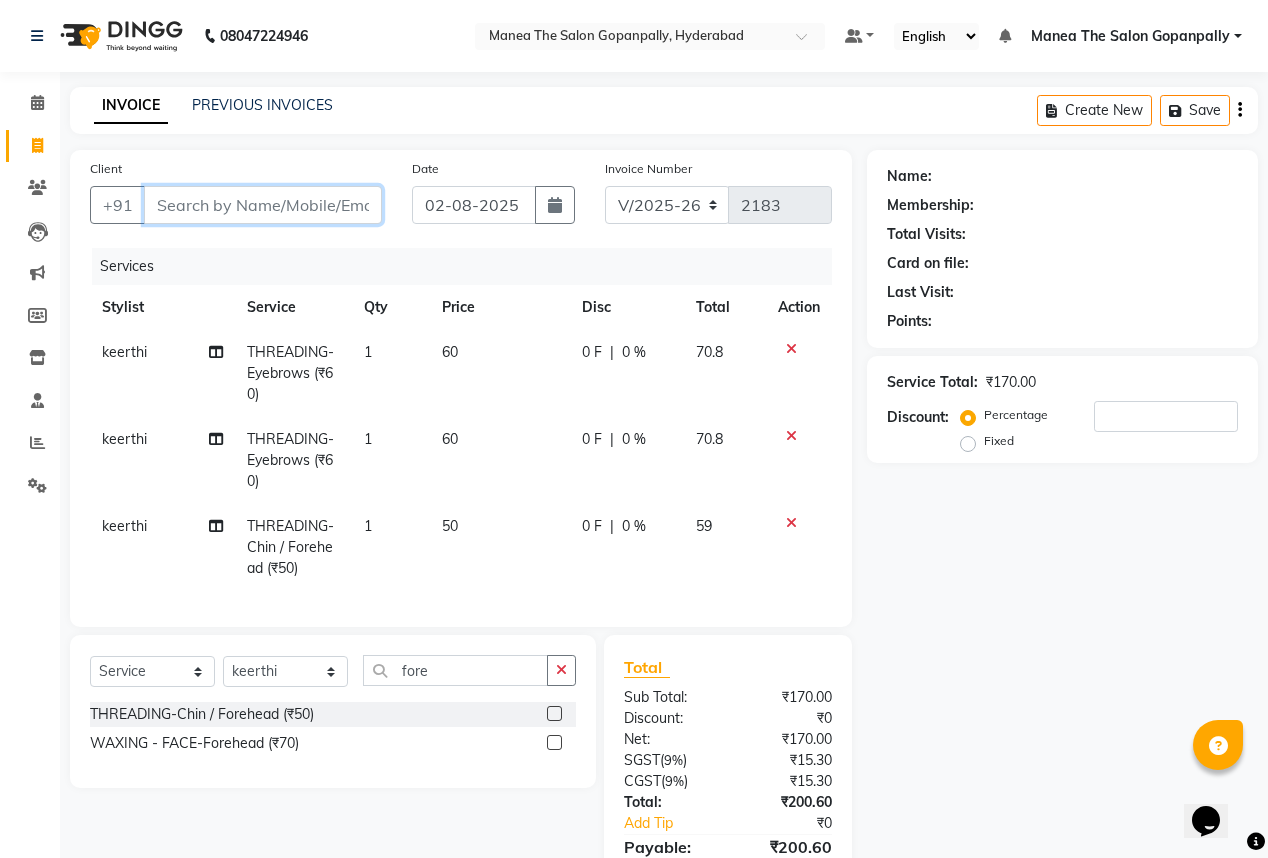 click on "Client" at bounding box center [263, 205] 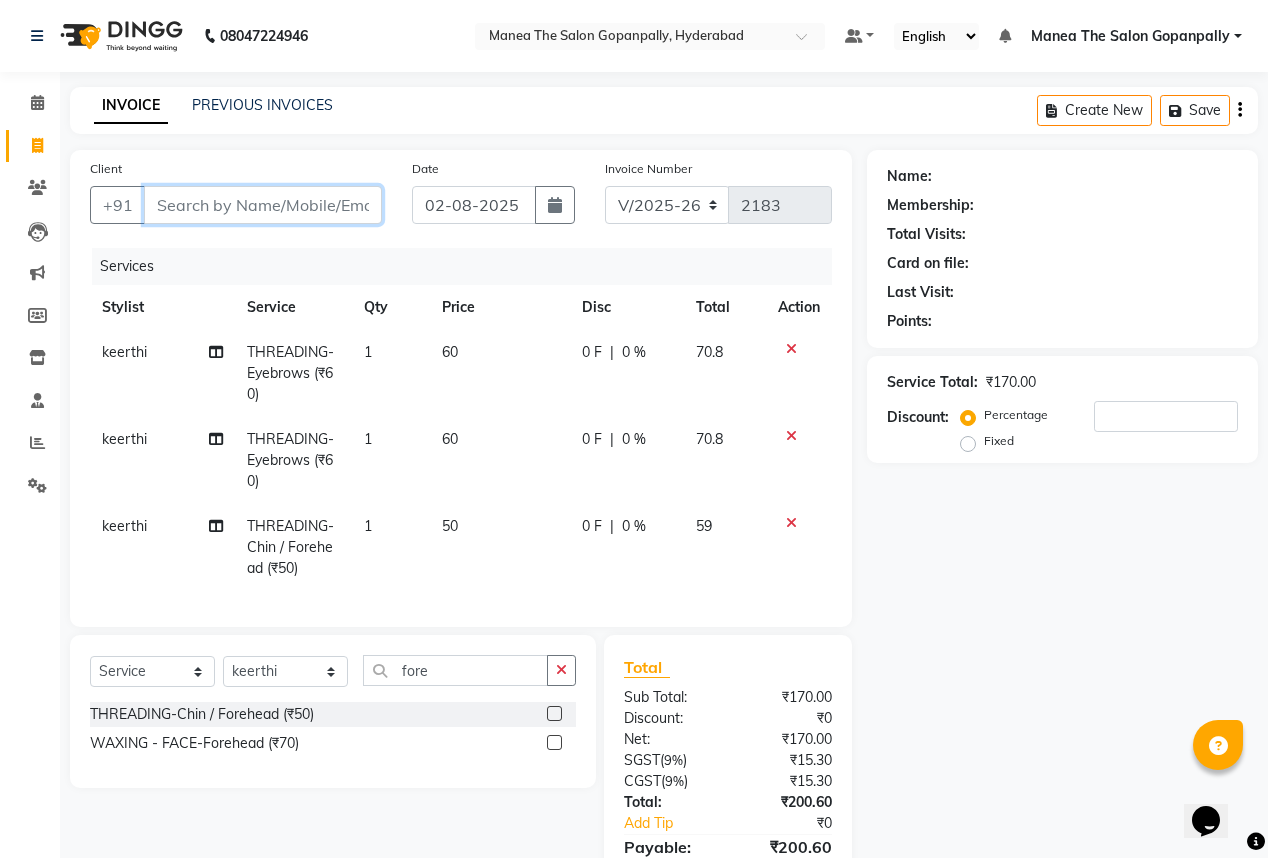 type on "7" 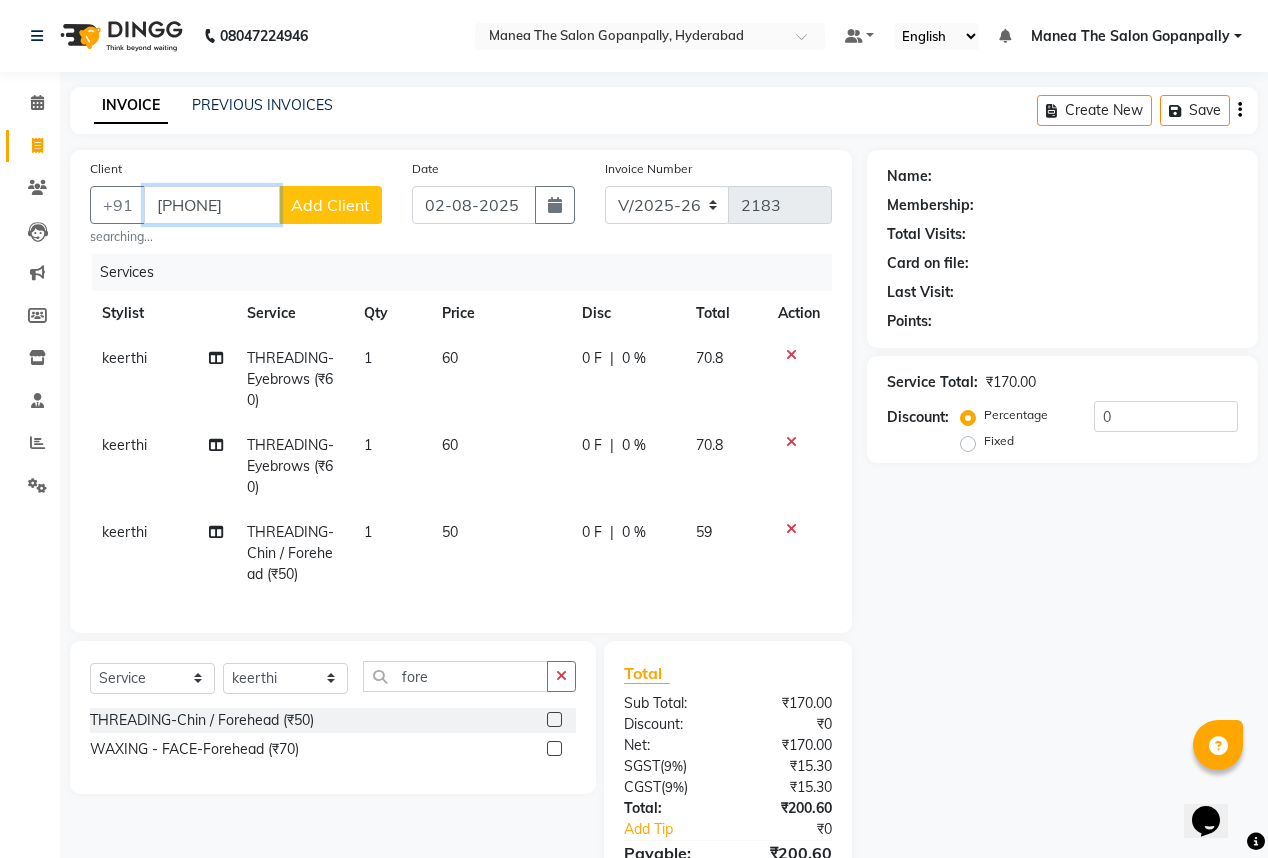 type on "[PHONE]" 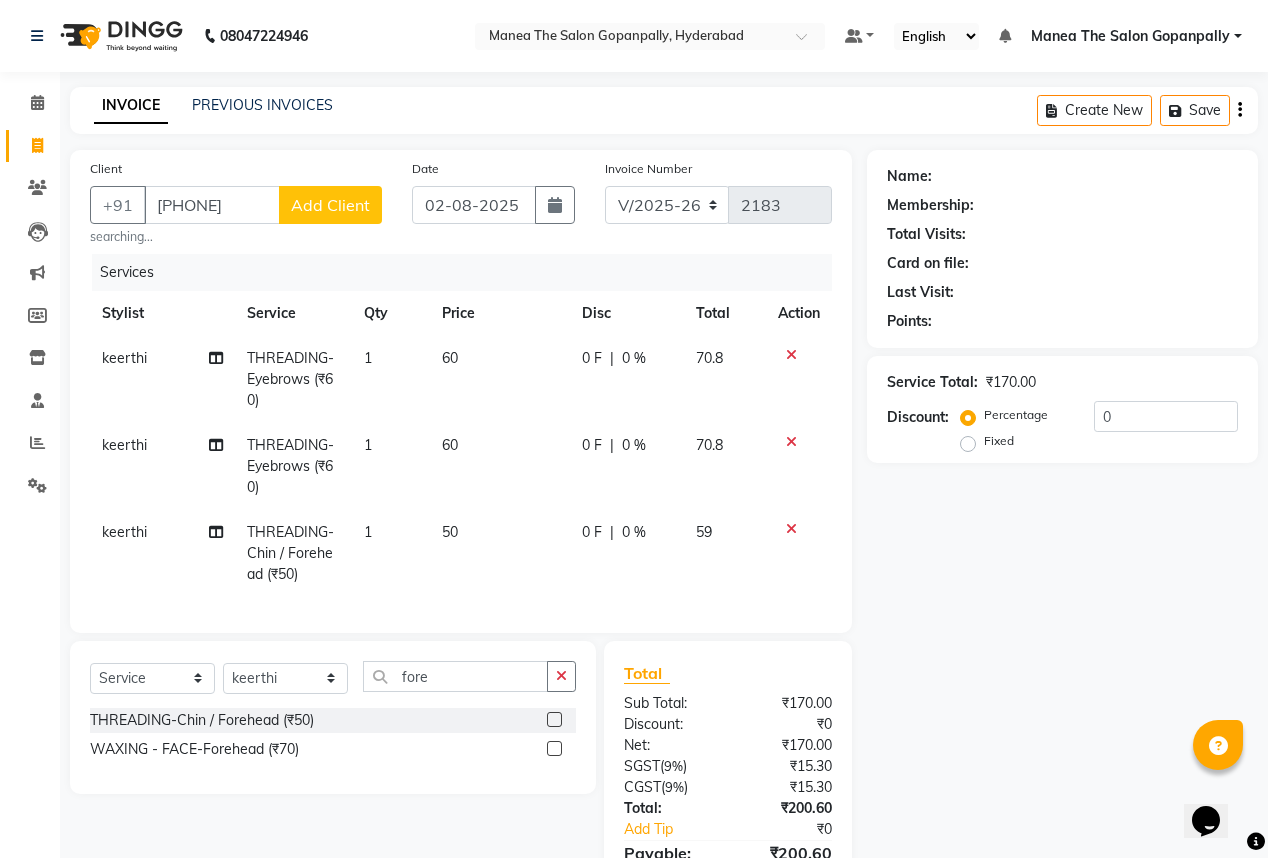 click on "Add Client" 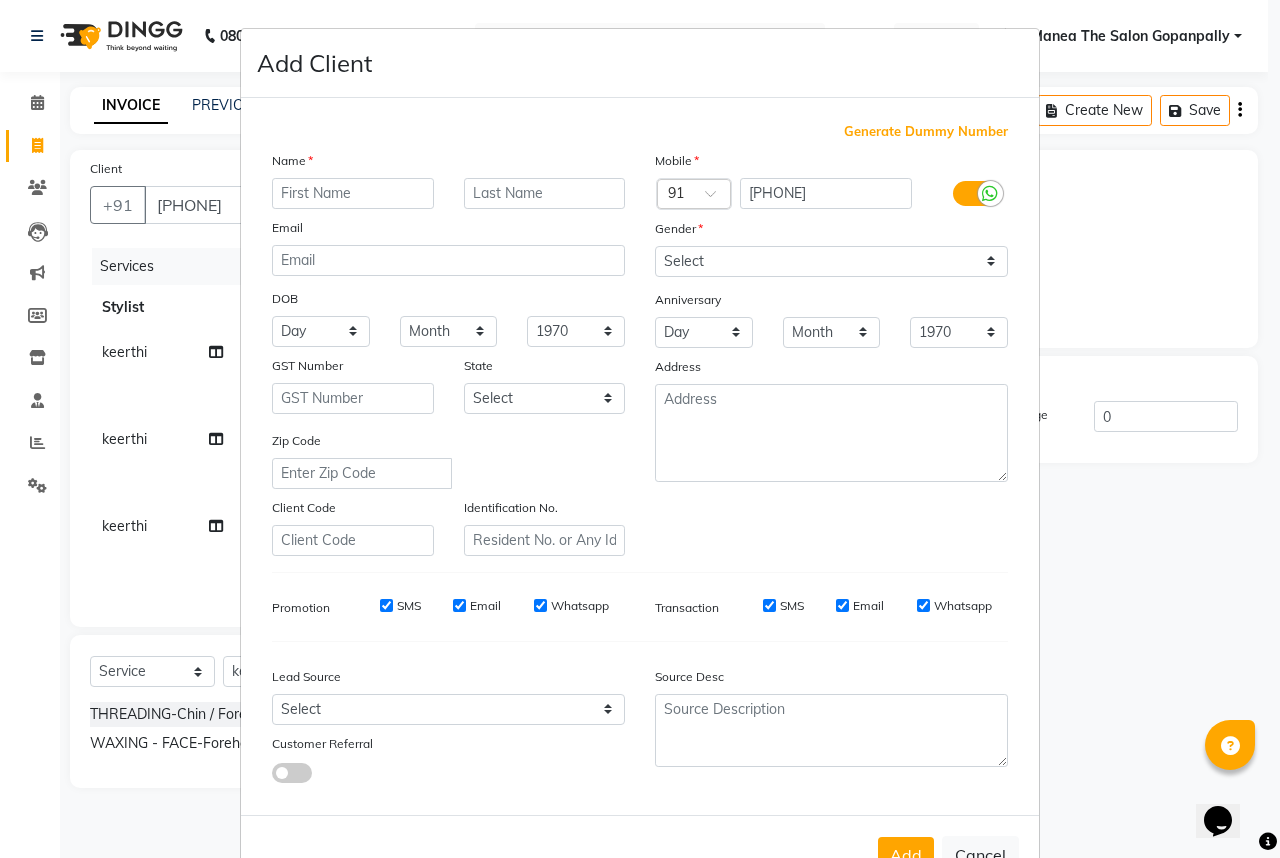 click at bounding box center [353, 193] 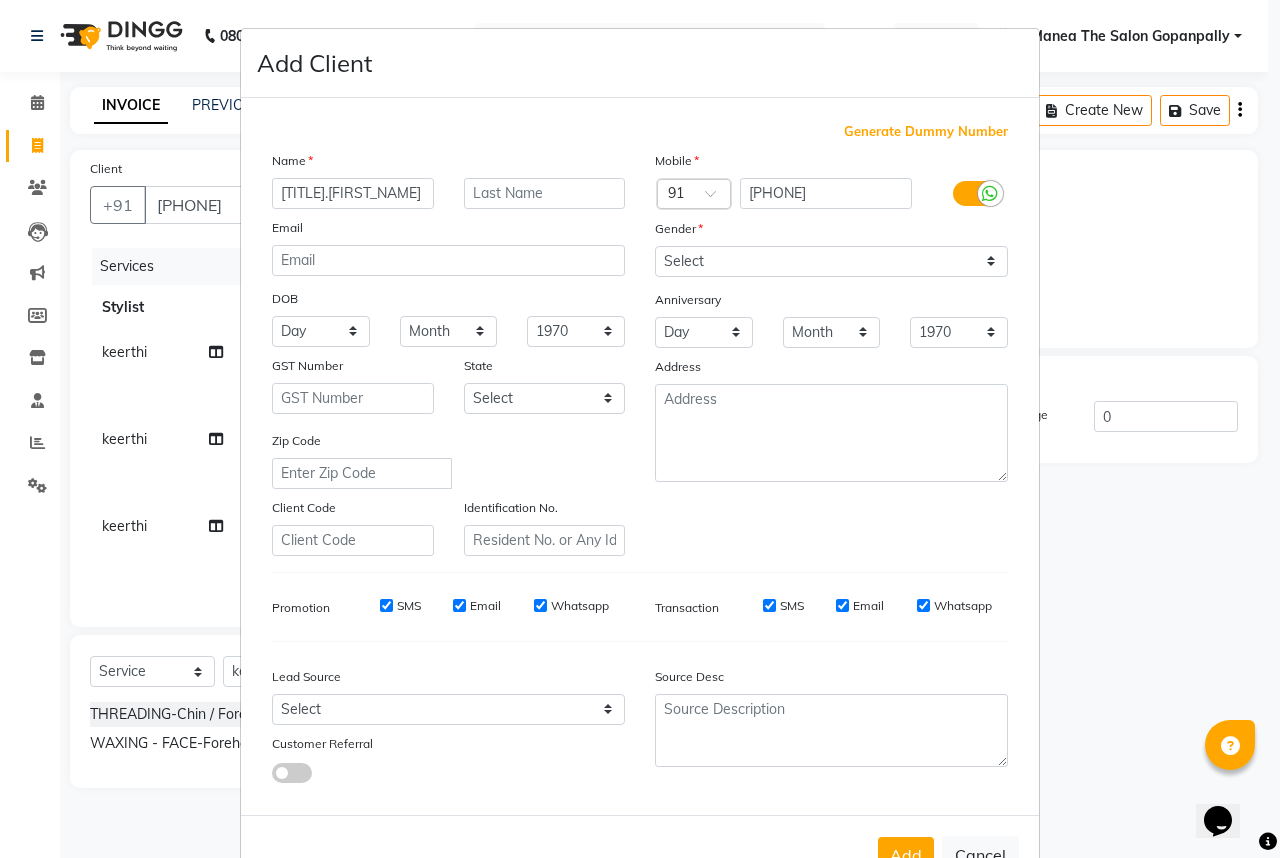 type on "ms.[LAST]" 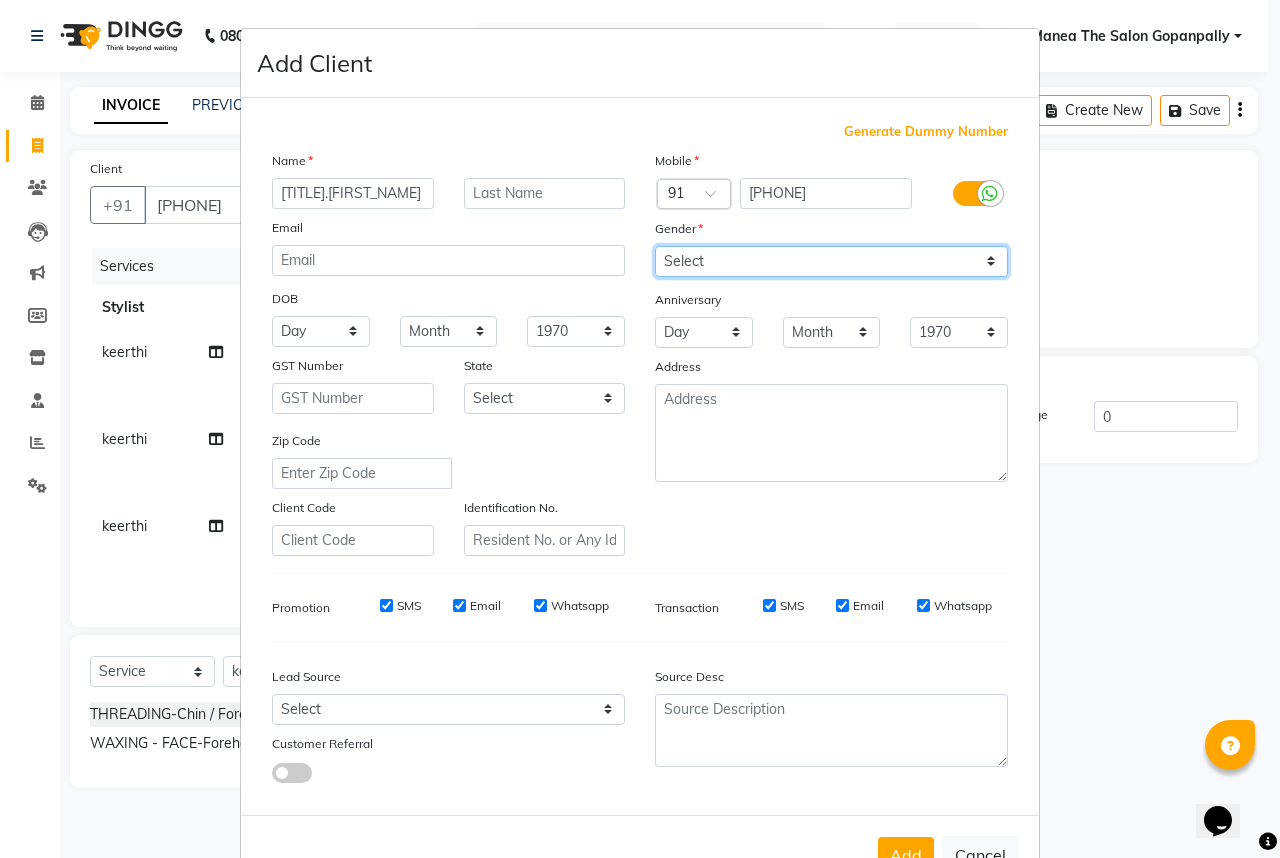 click on "Select Male Female Other Prefer Not To Say" at bounding box center (831, 261) 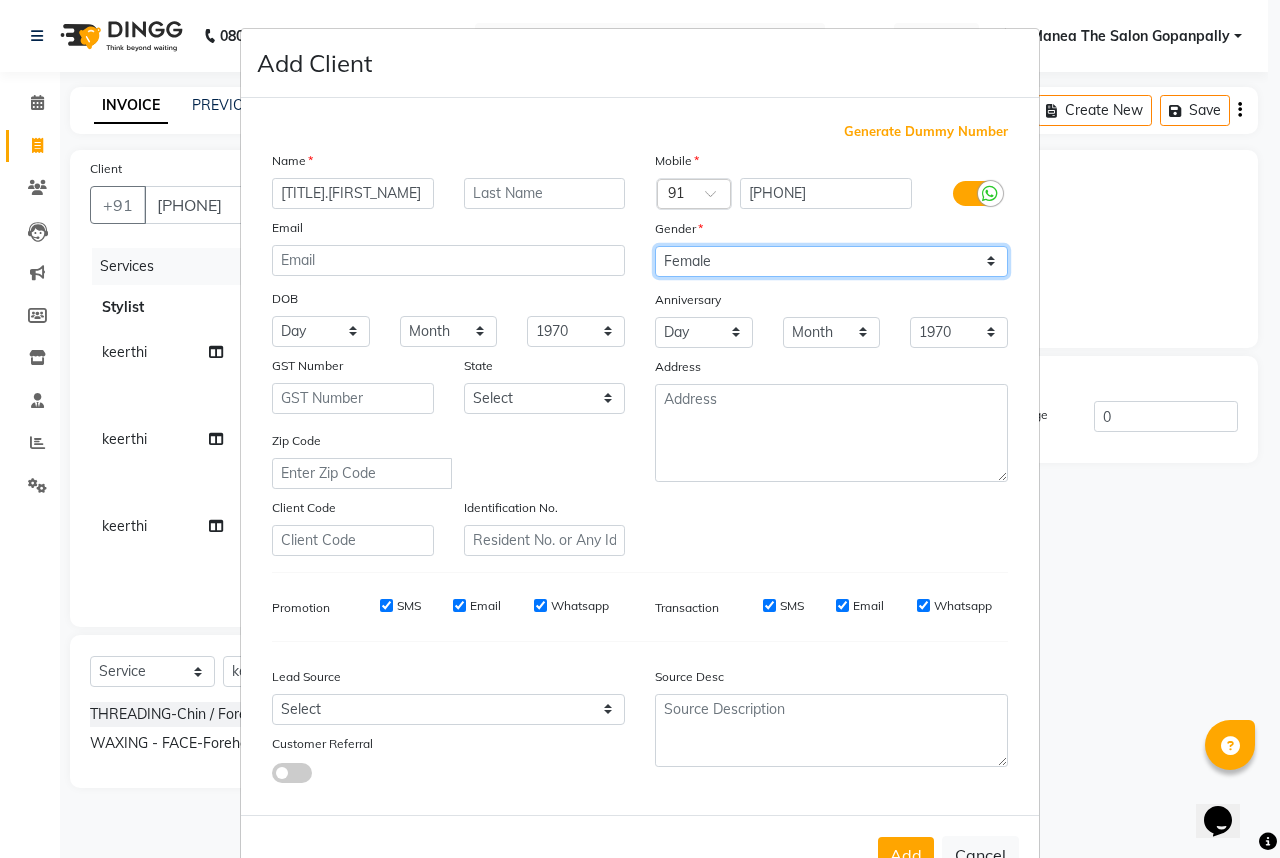 click on "Select Male Female Other Prefer Not To Say" at bounding box center [831, 261] 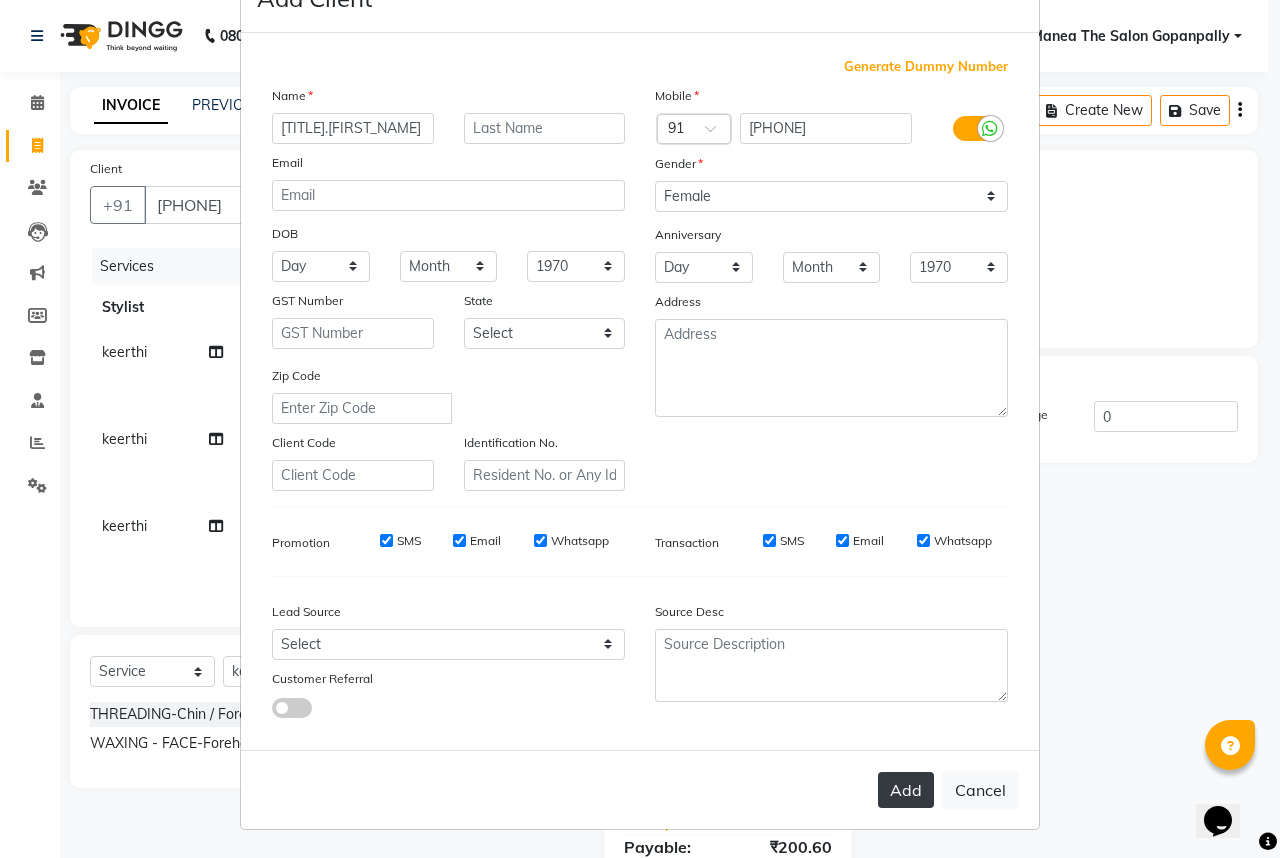 click on "Add" at bounding box center (906, 790) 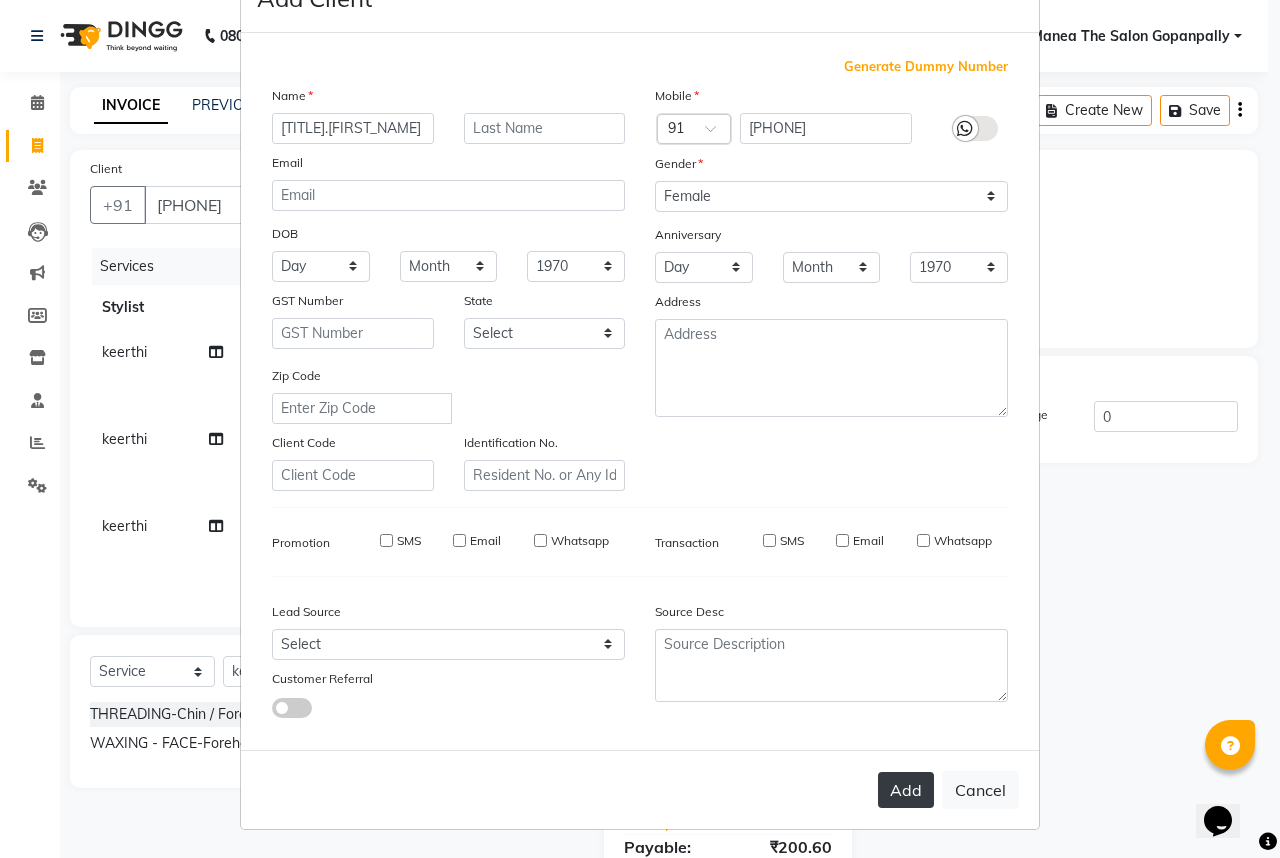 type 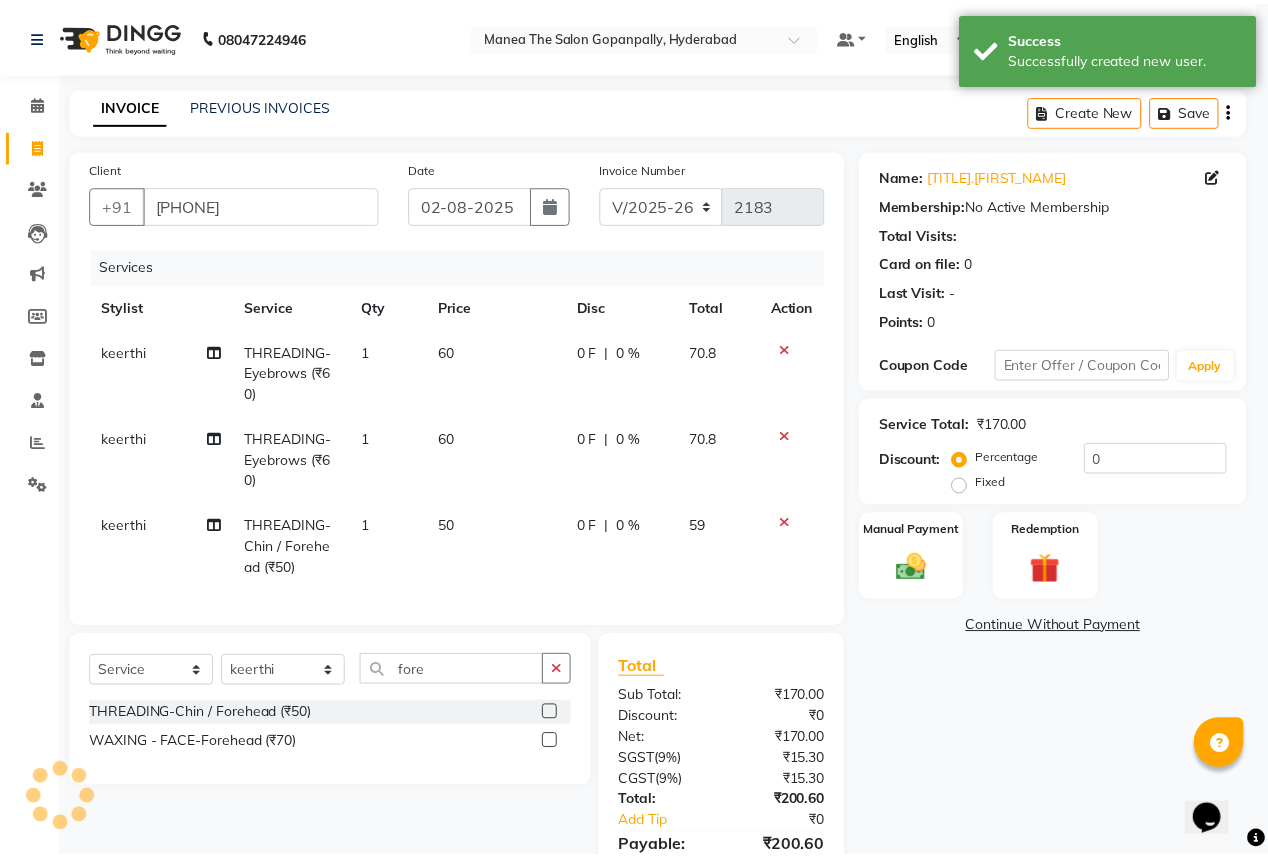 scroll, scrollTop: 0, scrollLeft: 0, axis: both 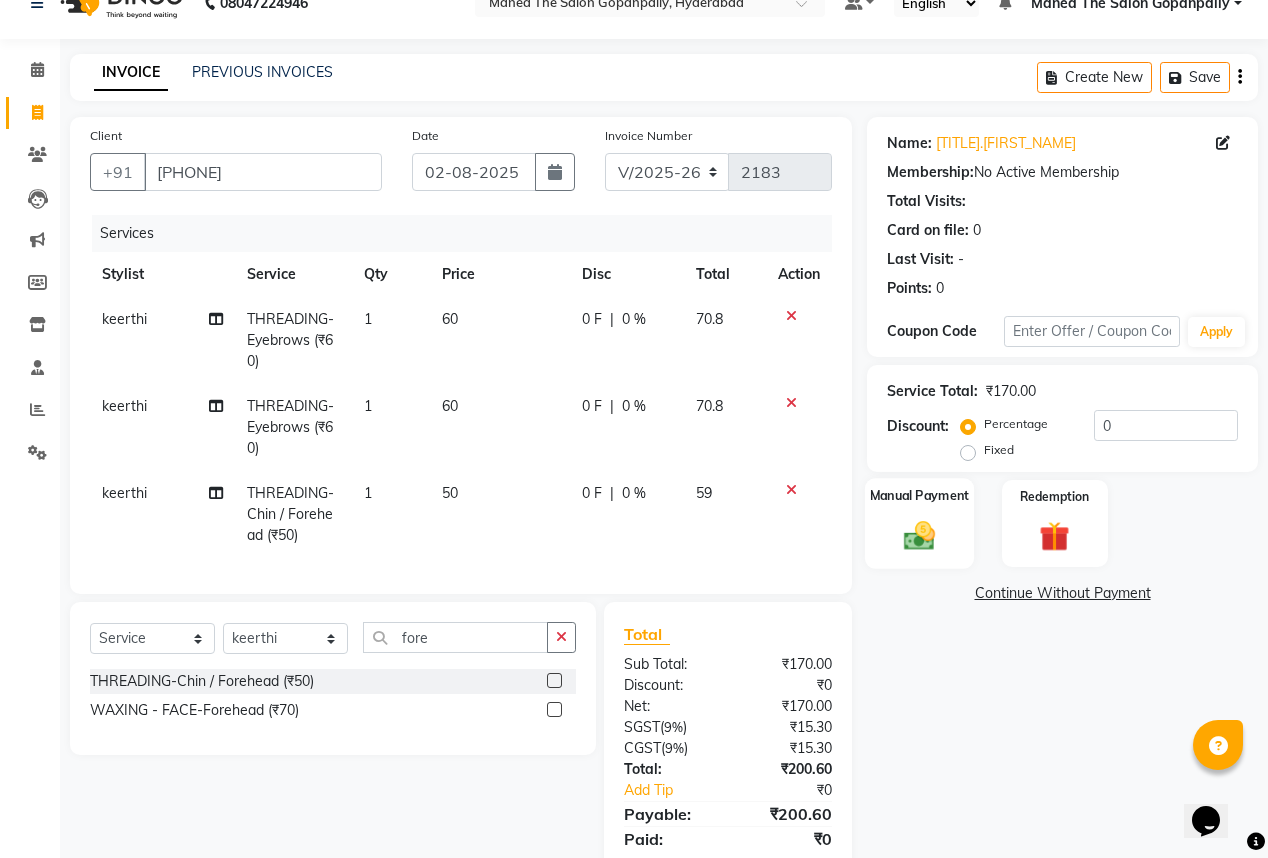 click 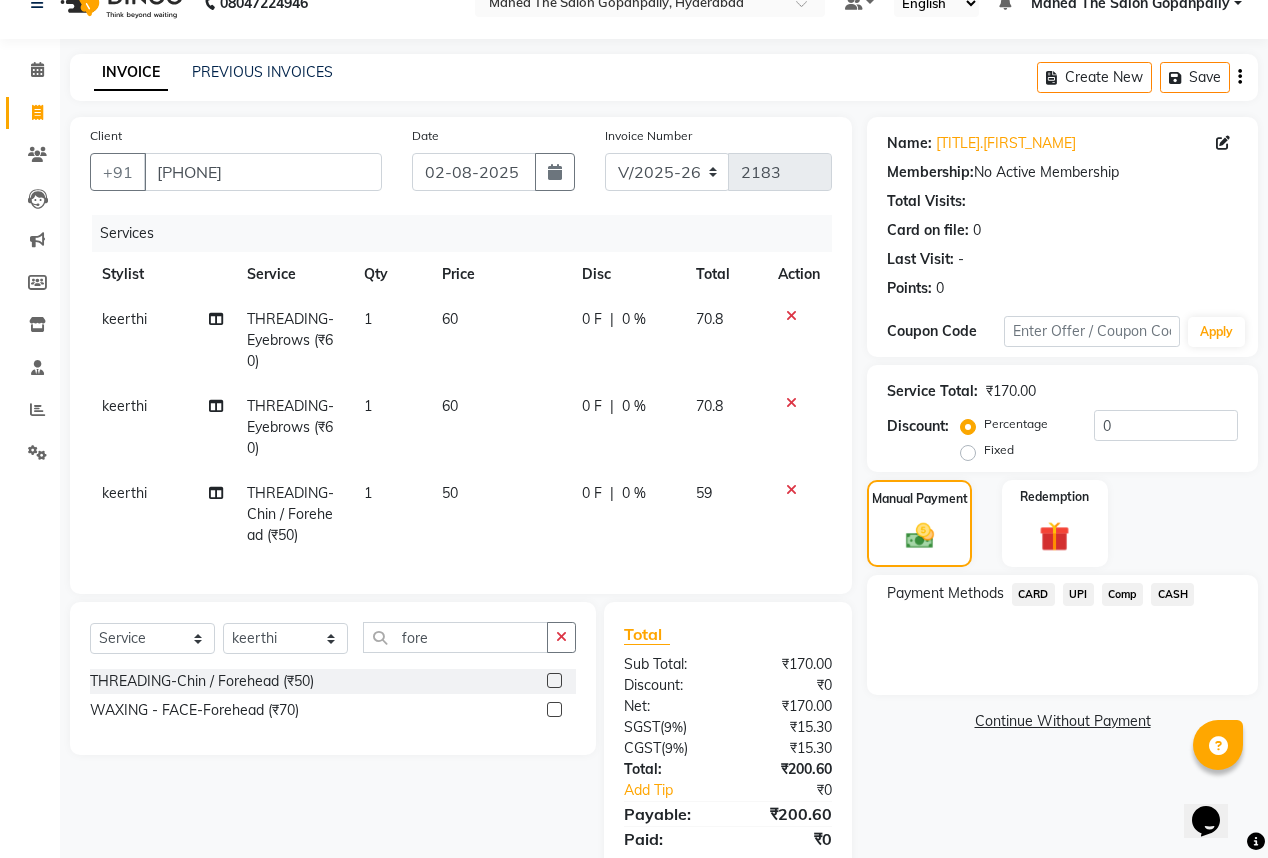 drag, startPoint x: 1078, startPoint y: 595, endPoint x: 1080, endPoint y: 610, distance: 15.132746 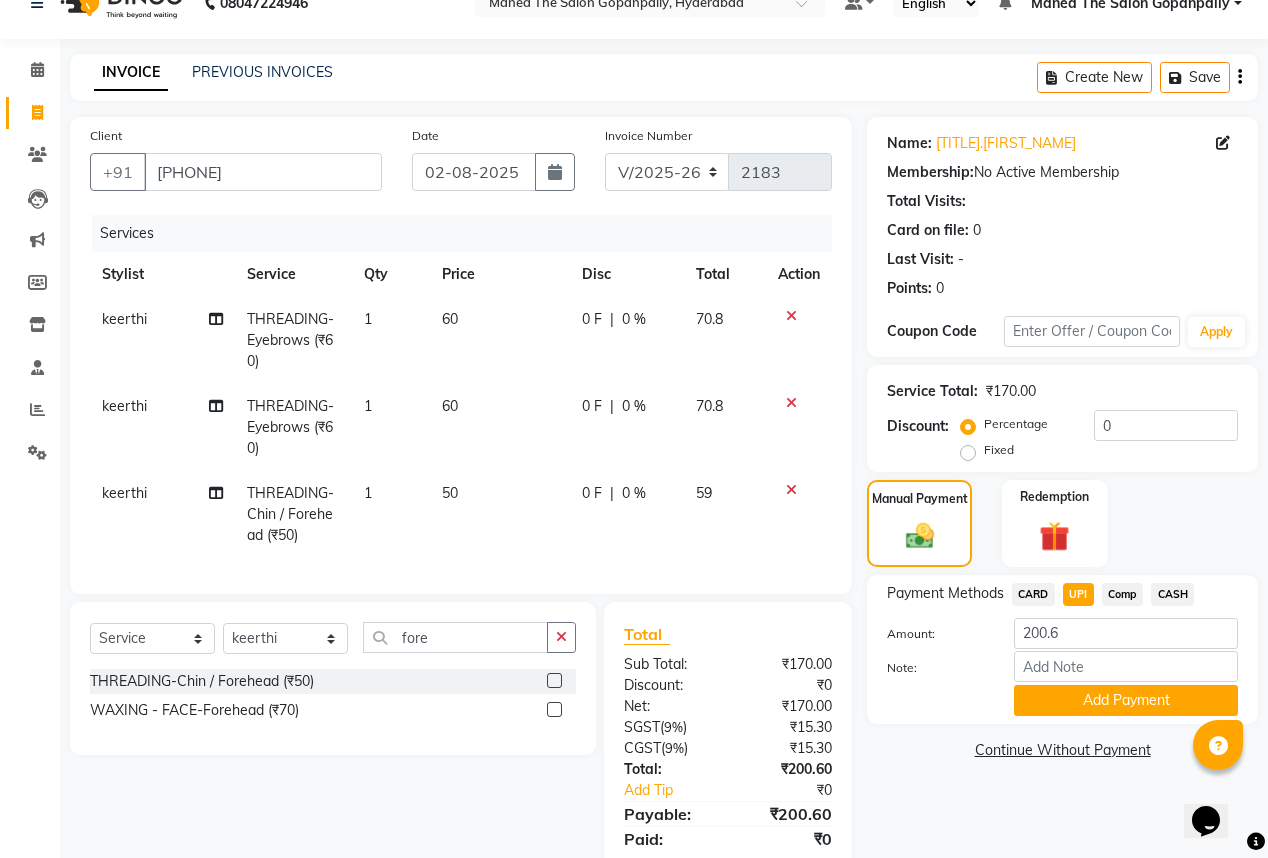 click on "Add Payment" 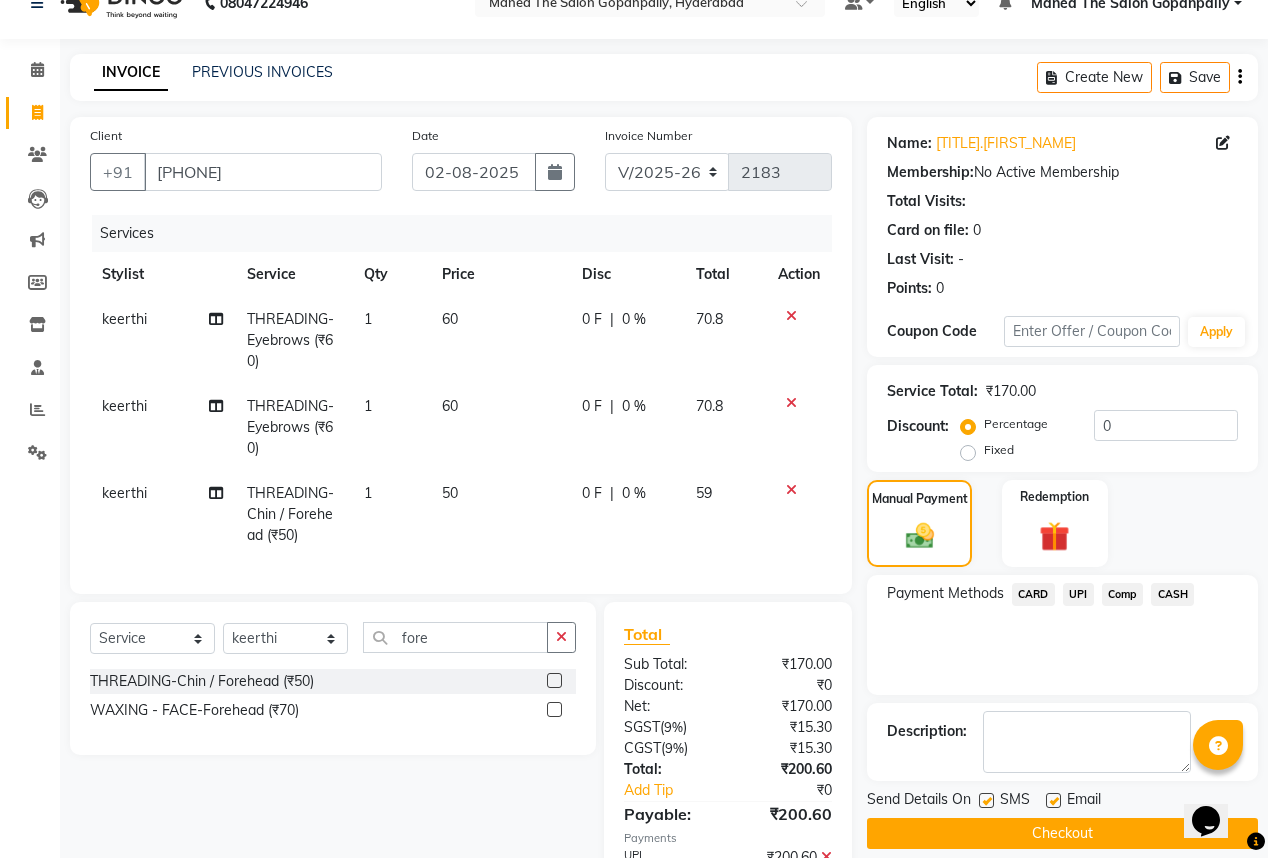 scroll, scrollTop: 155, scrollLeft: 0, axis: vertical 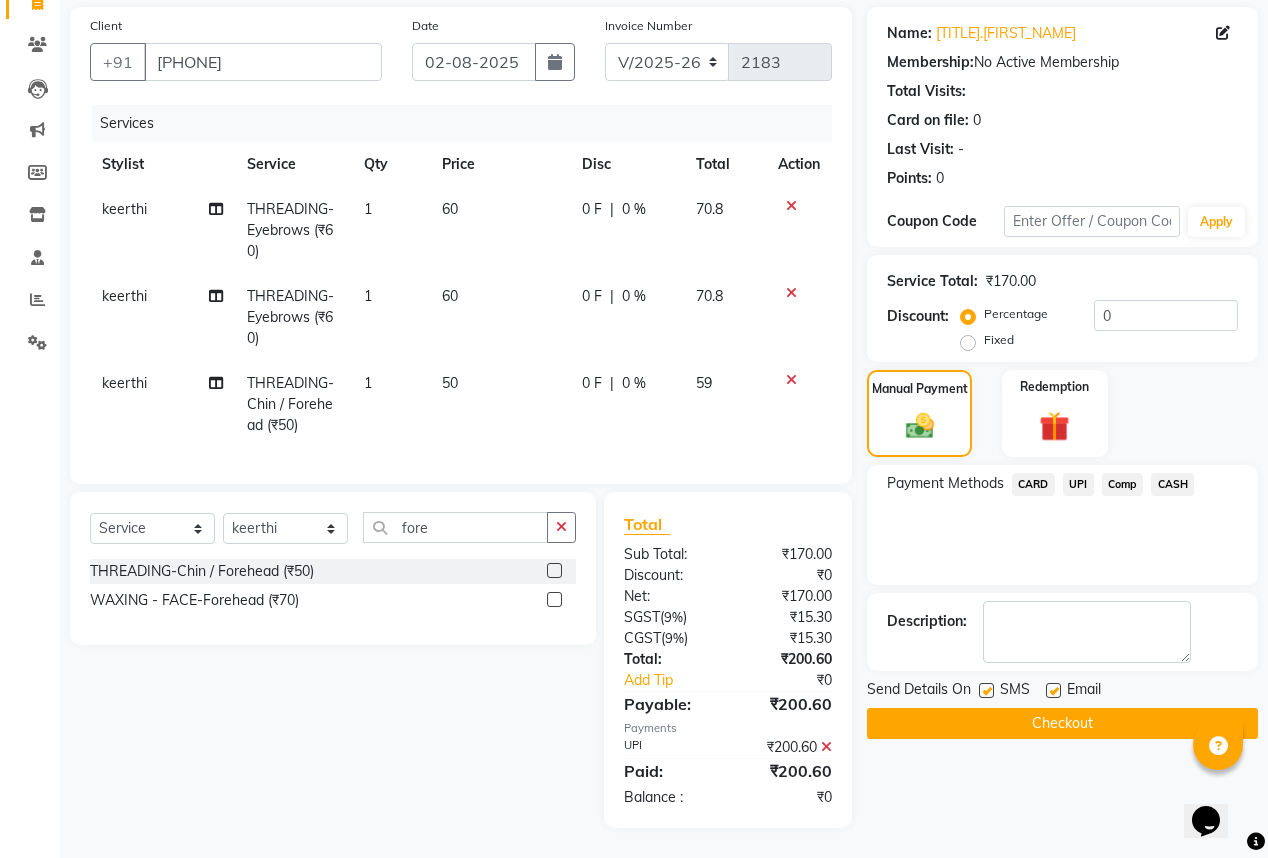 click on "Email" 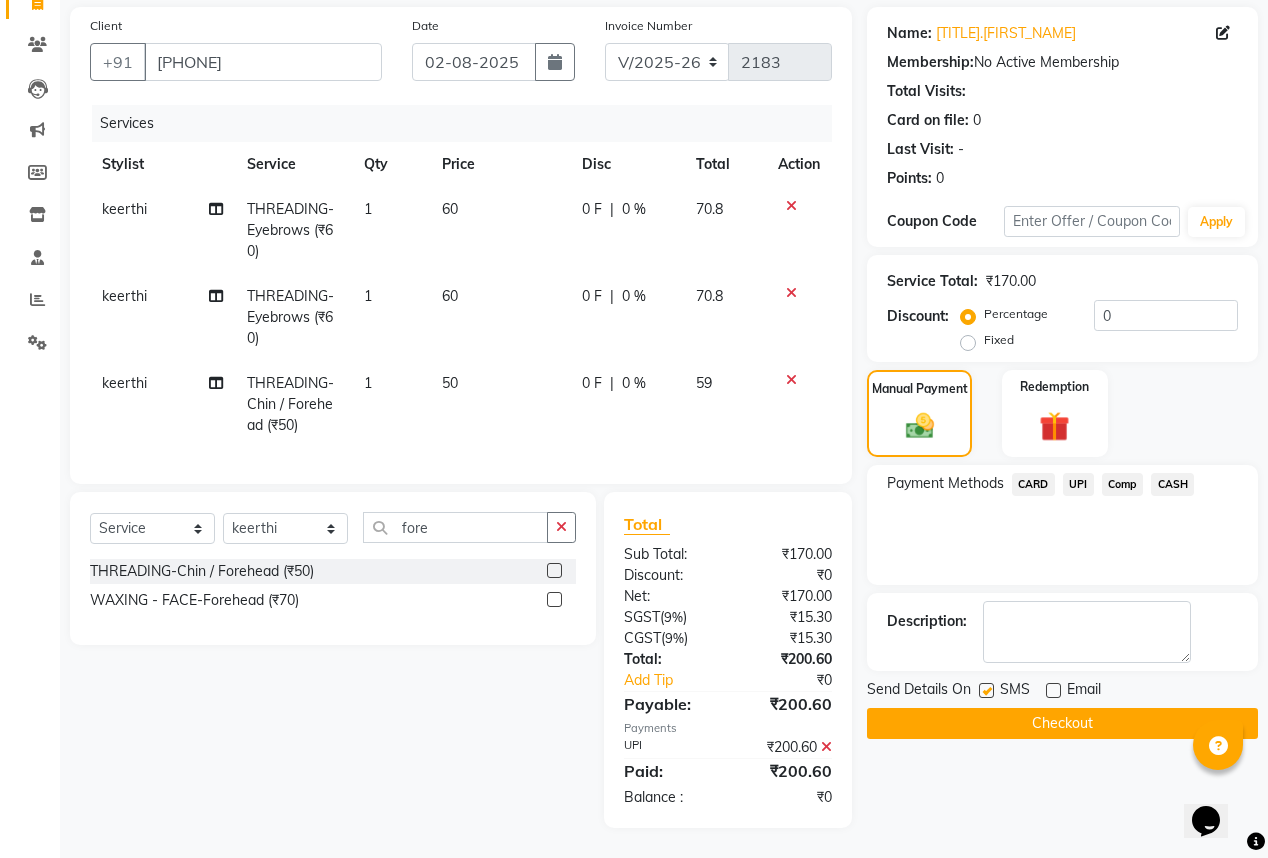 click on "Checkout" 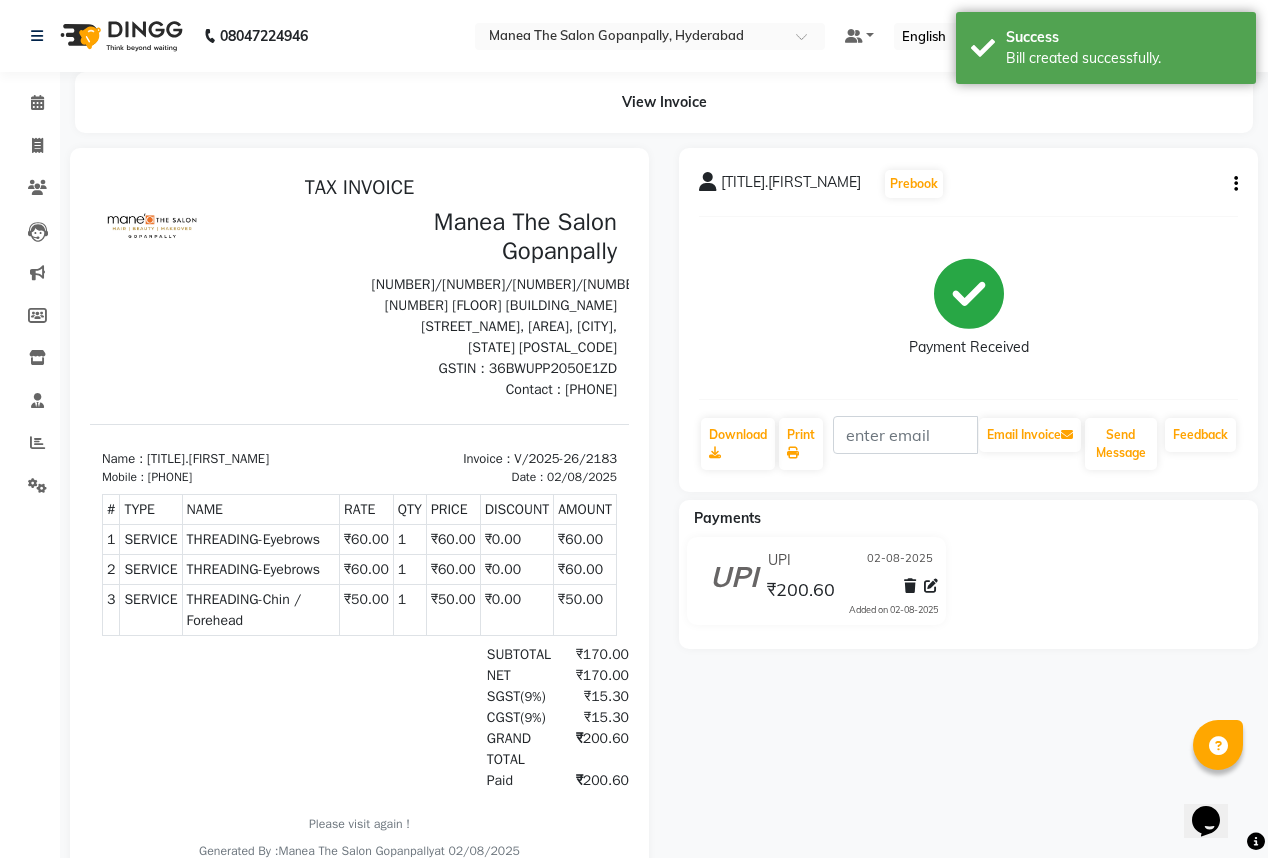 scroll, scrollTop: 0, scrollLeft: 0, axis: both 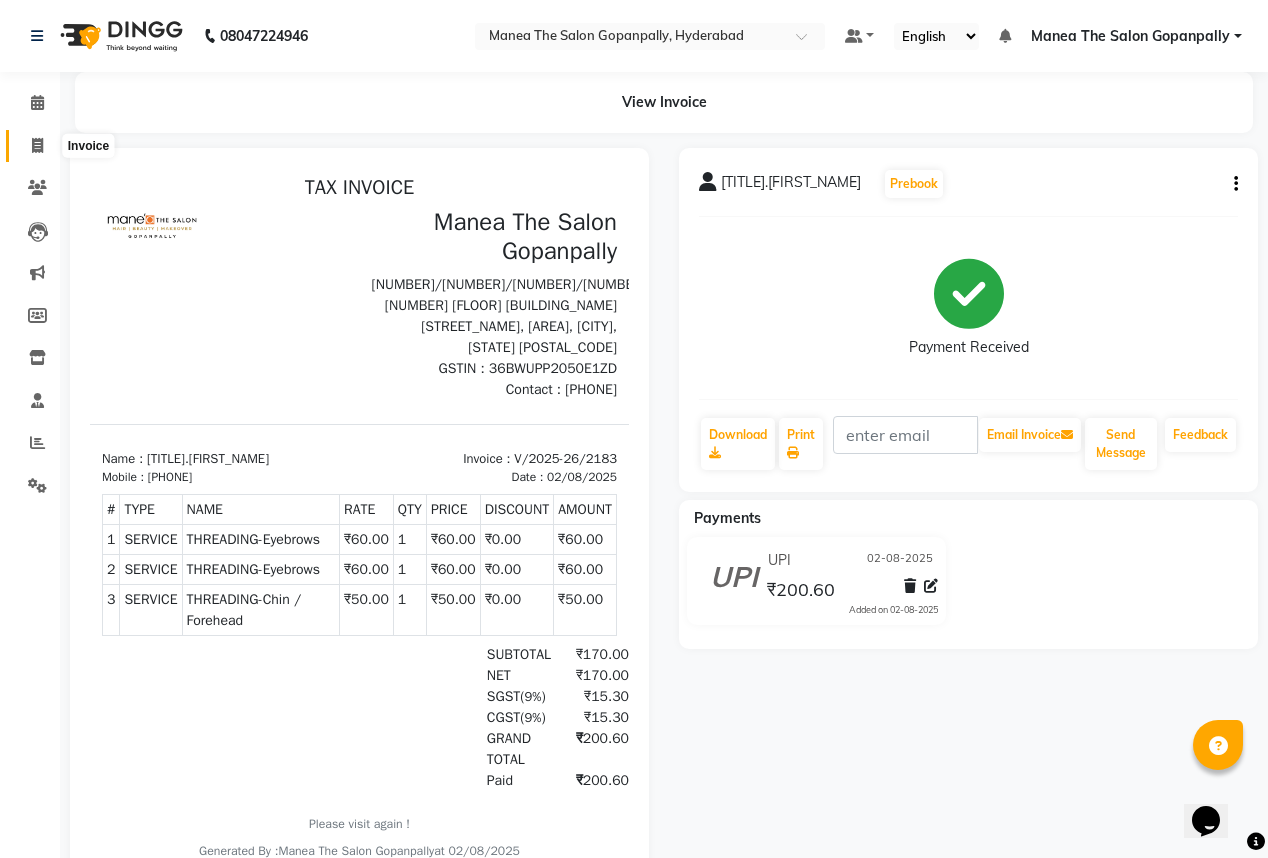 click 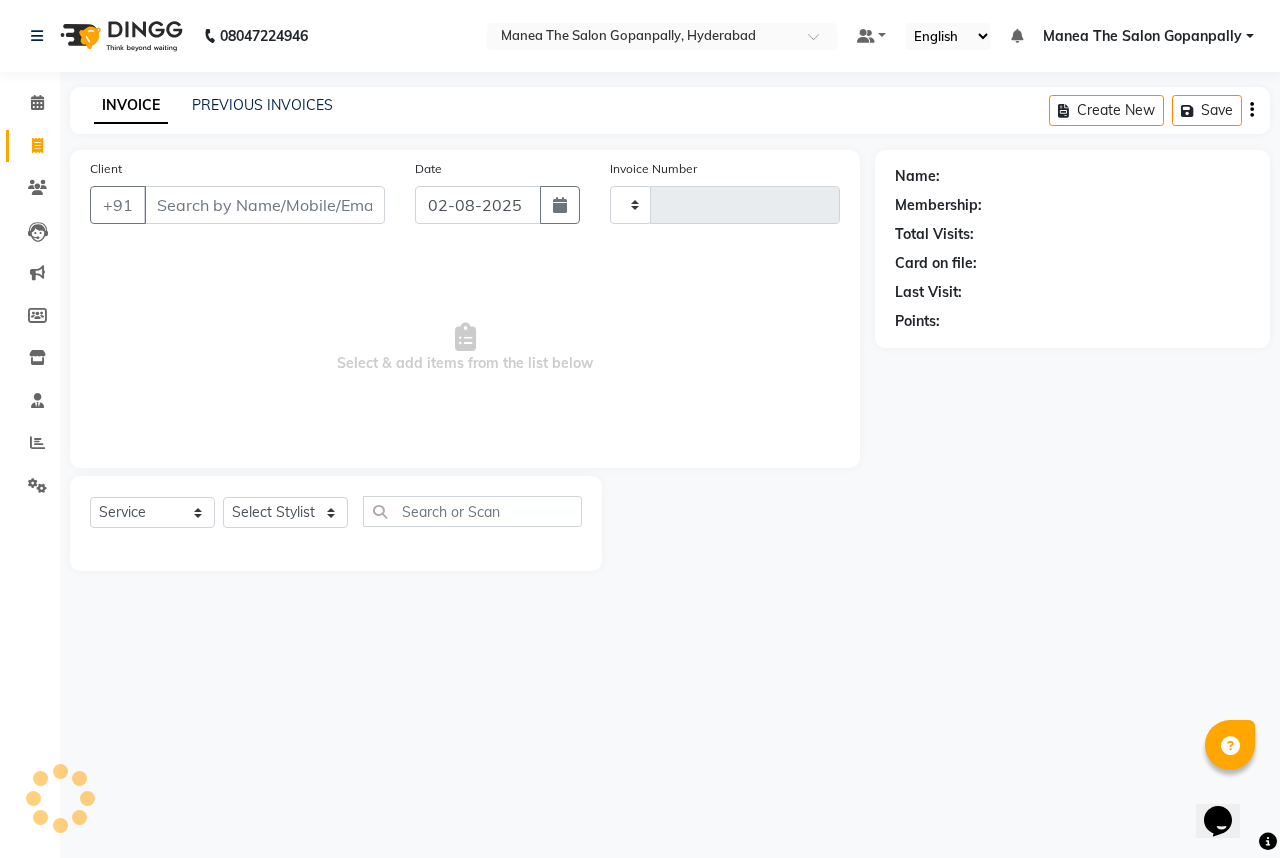 type on "2184" 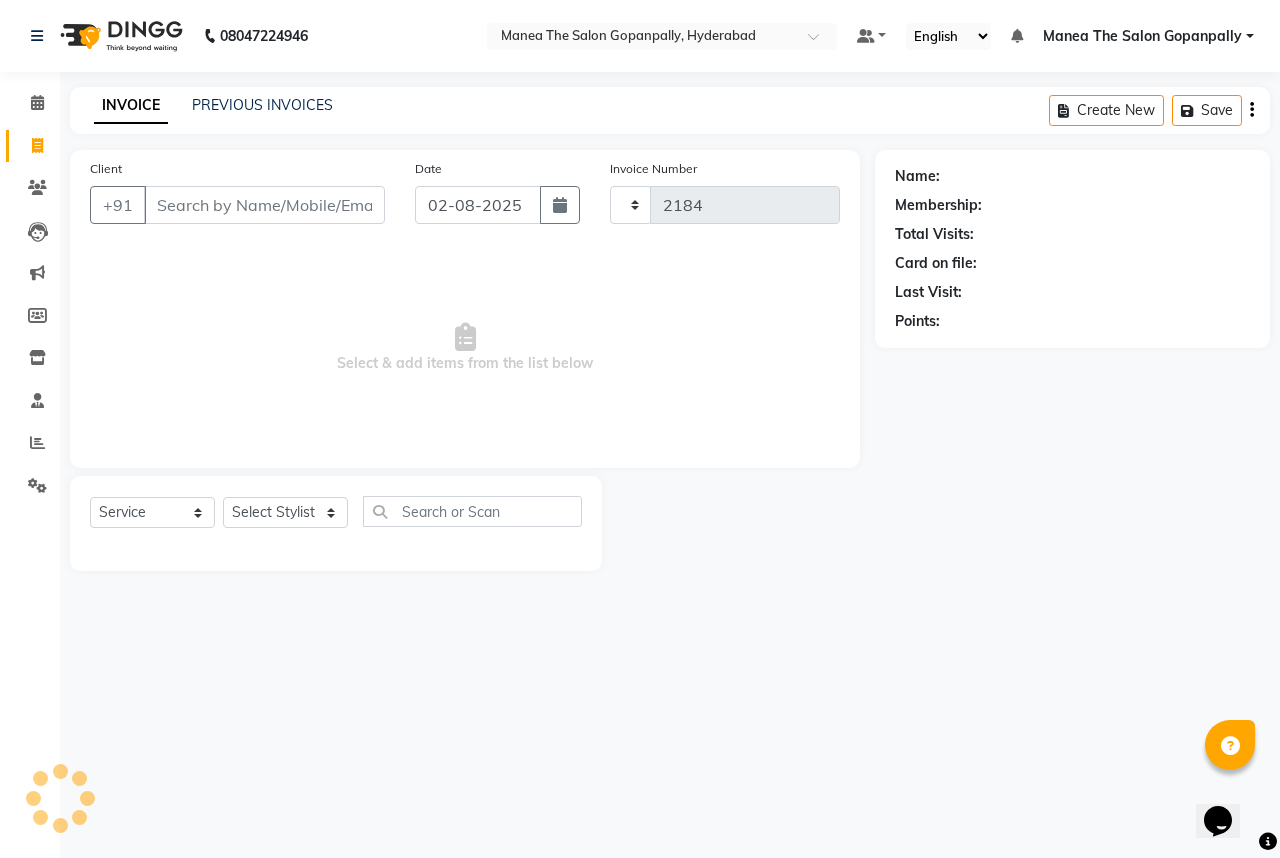 select on "7027" 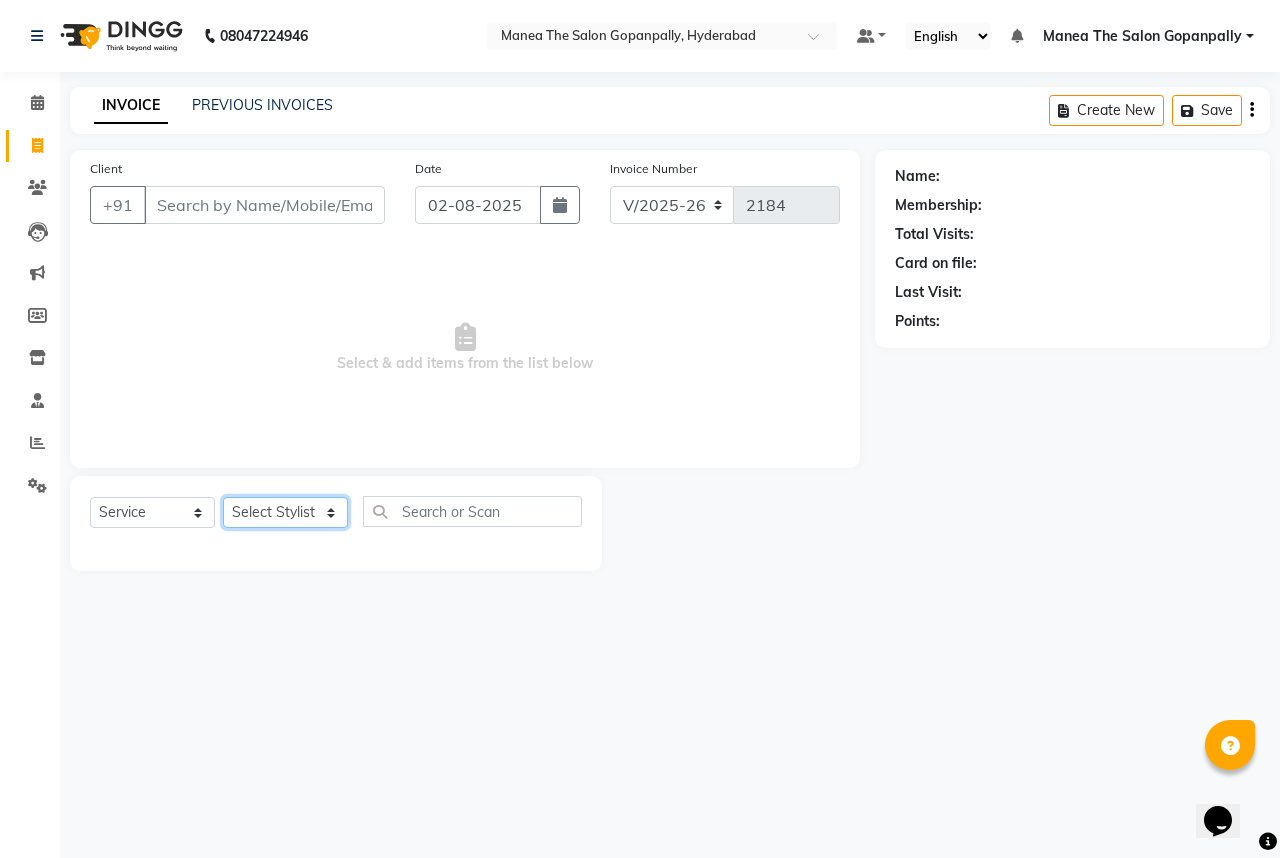 click on "Select Stylist Anand AVANTHI Haider  indu IRFAN keerthi rehan sameer saritha zubair" 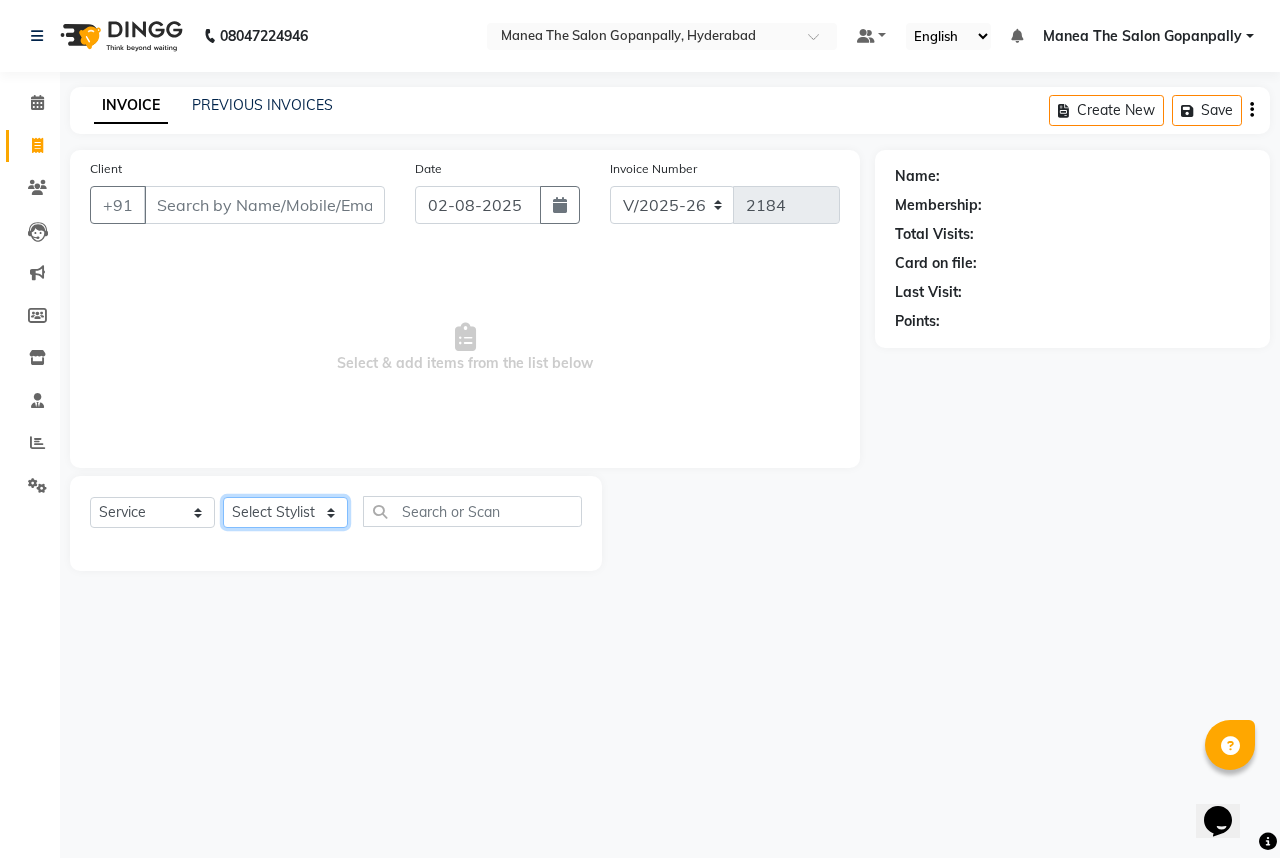 select on "83653" 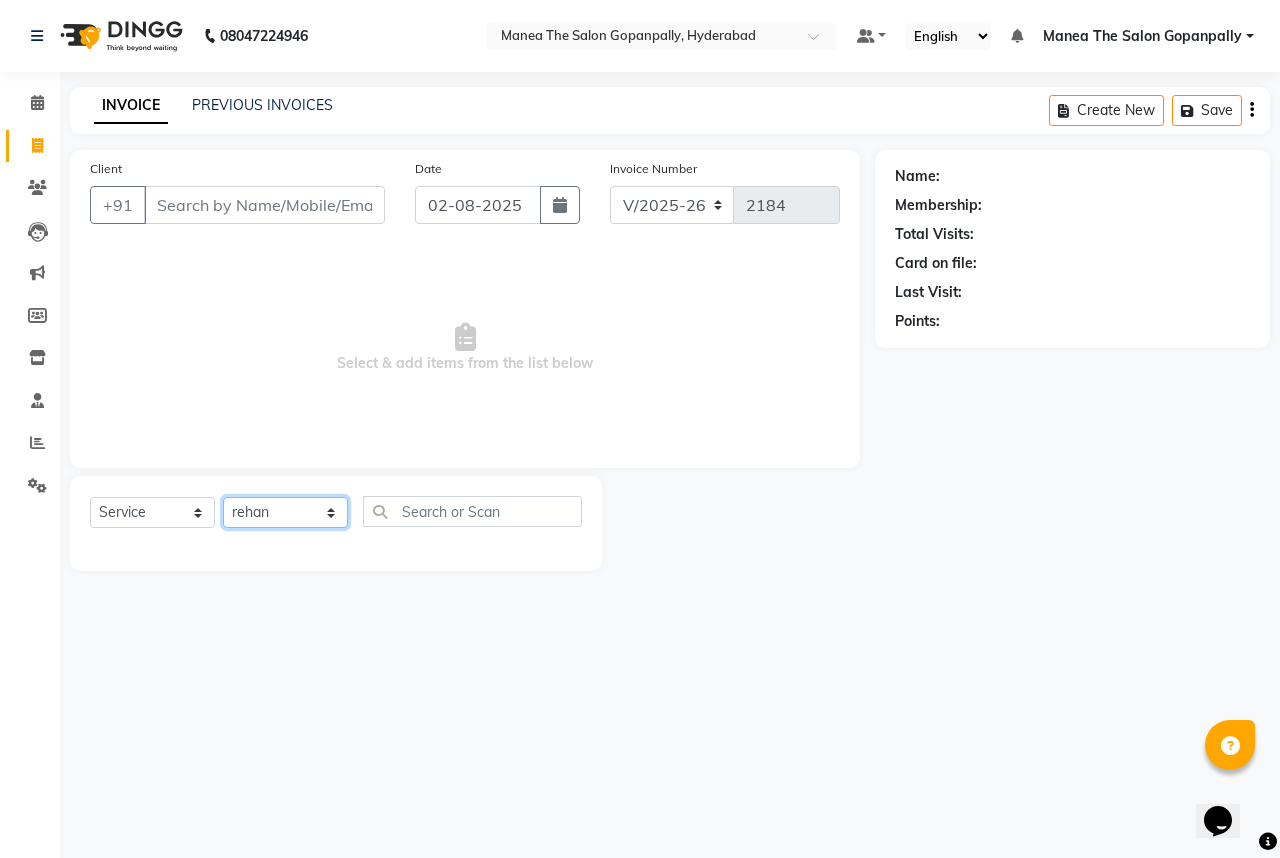 click on "Select Stylist Anand AVANTHI Haider  indu IRFAN keerthi rehan sameer saritha zubair" 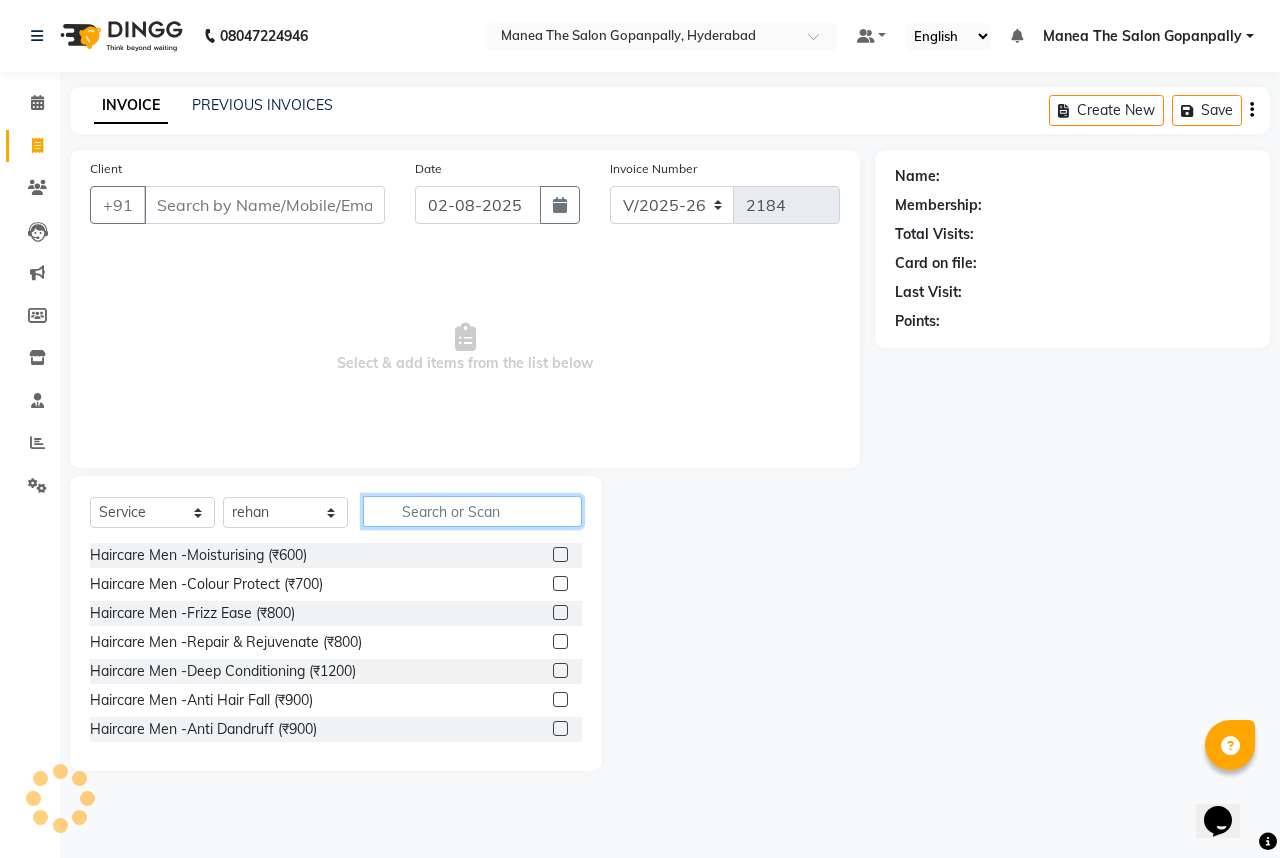 click 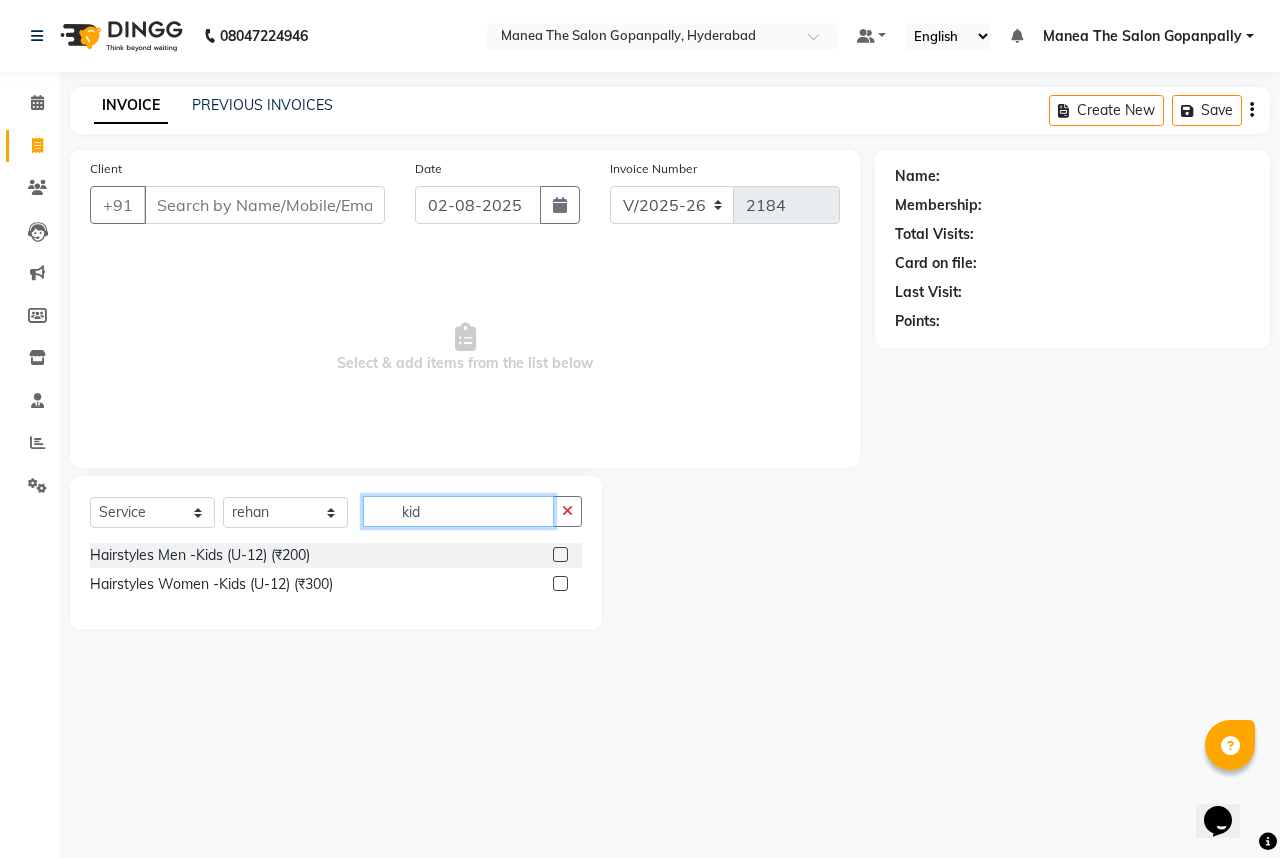 type on "kid" 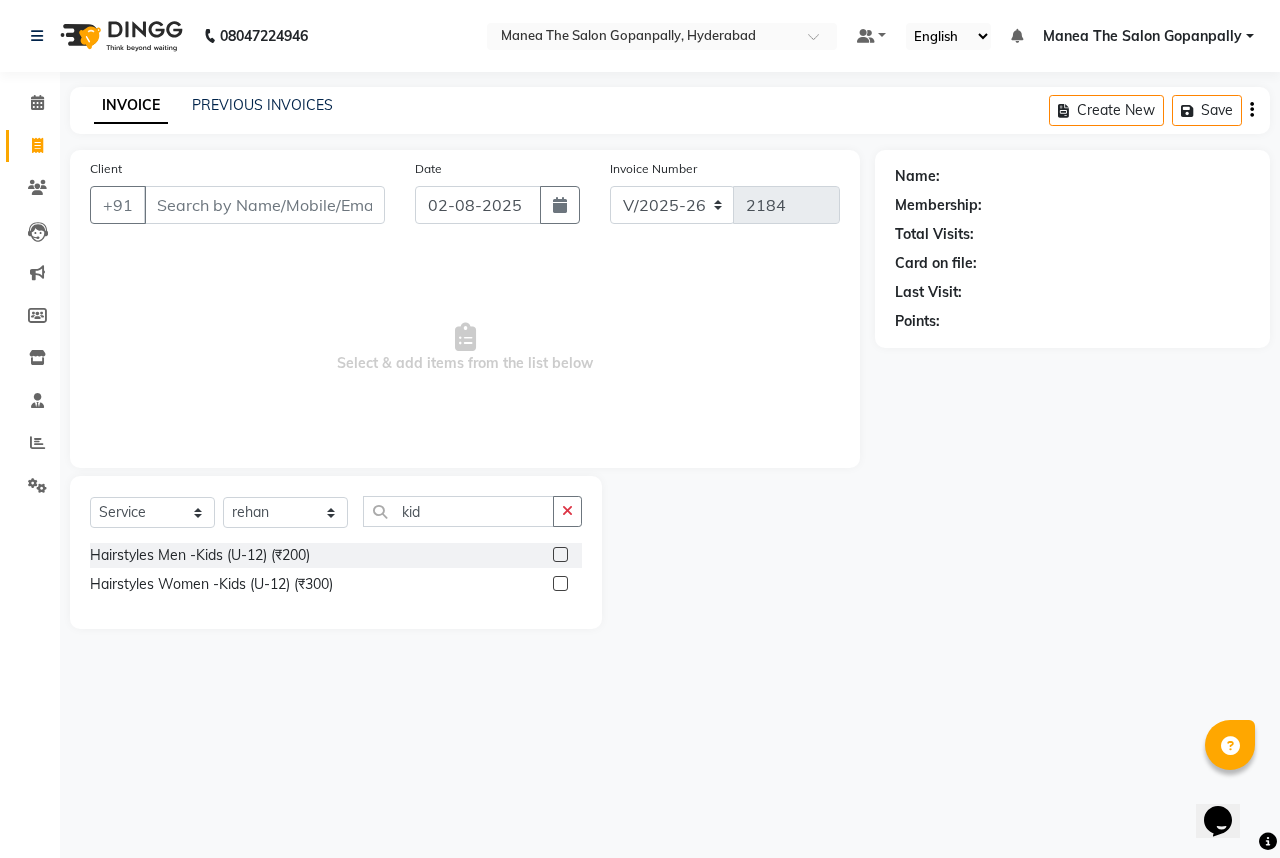click 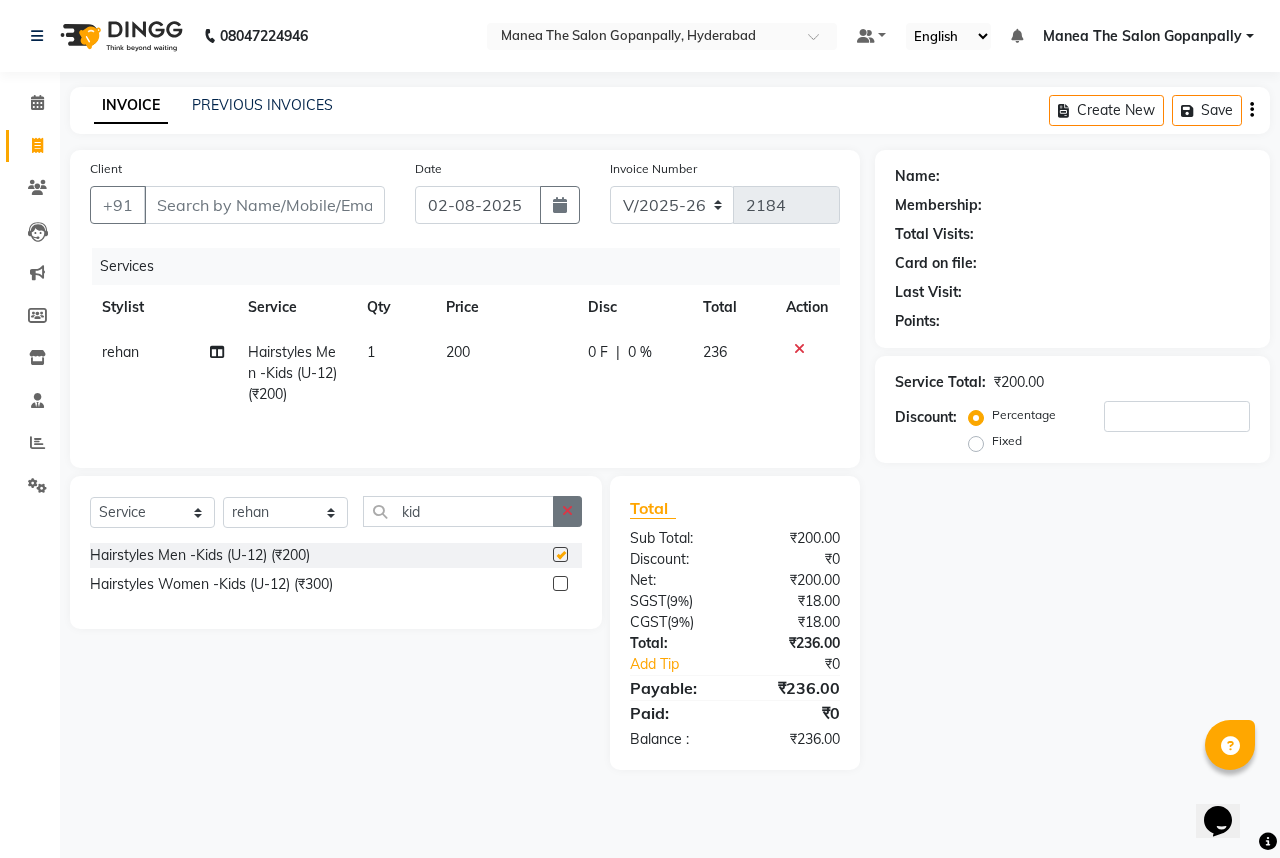 checkbox on "false" 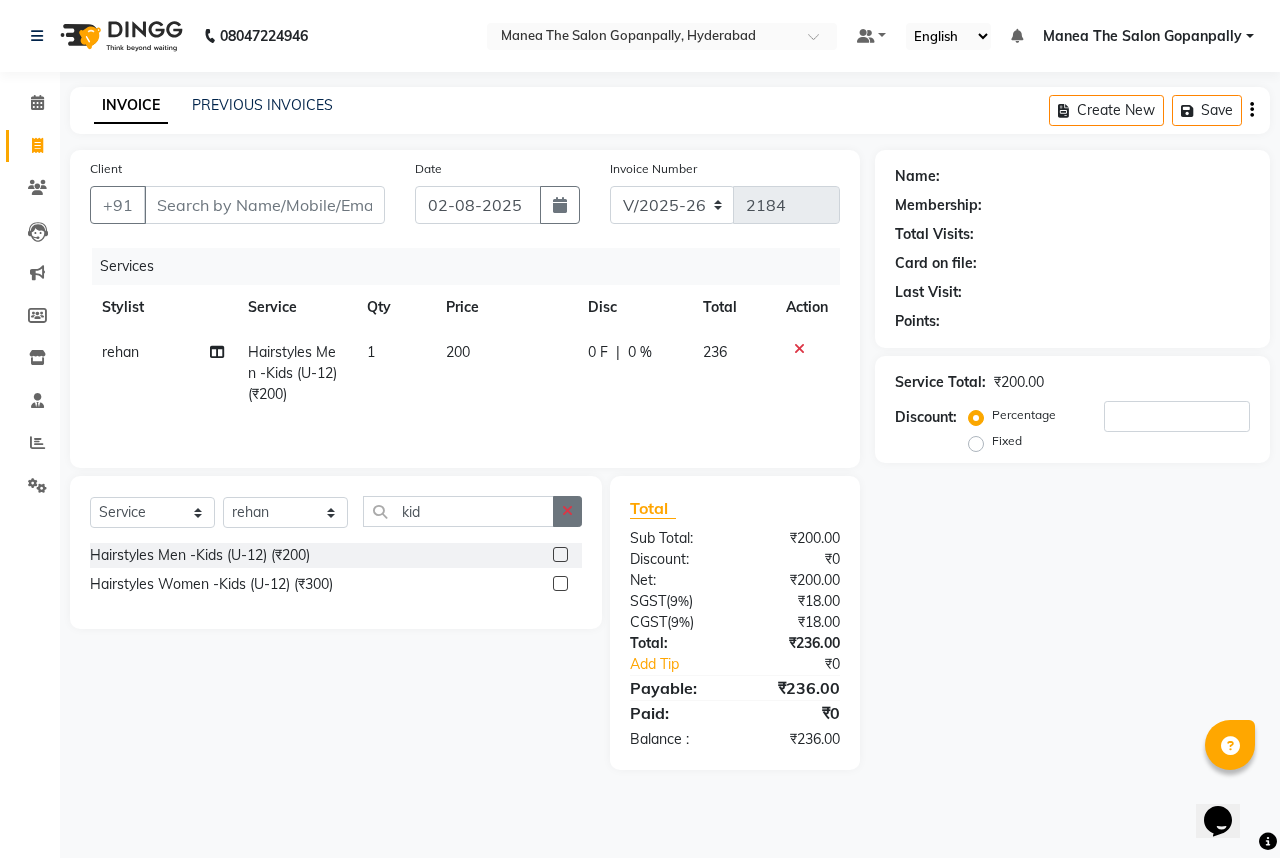 click 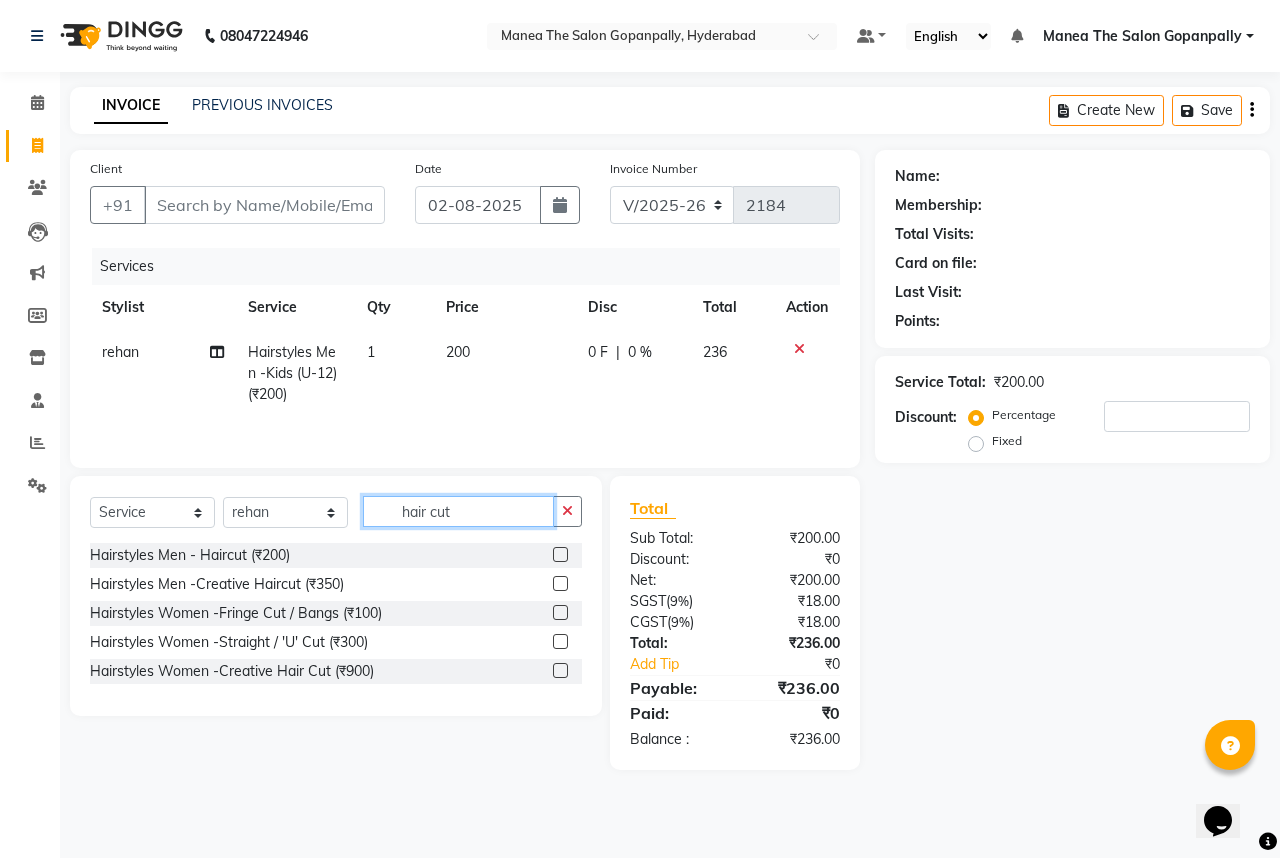 type on "hair cut" 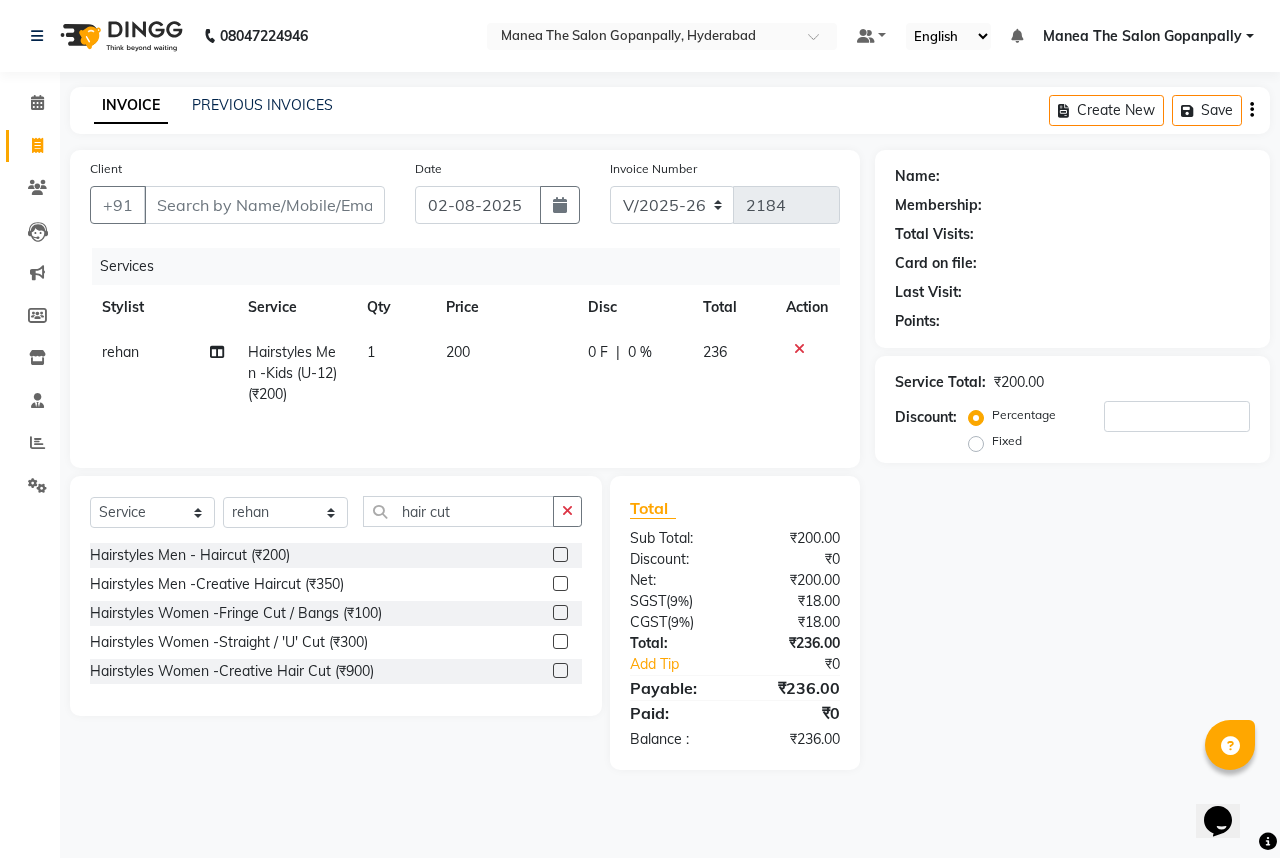 click 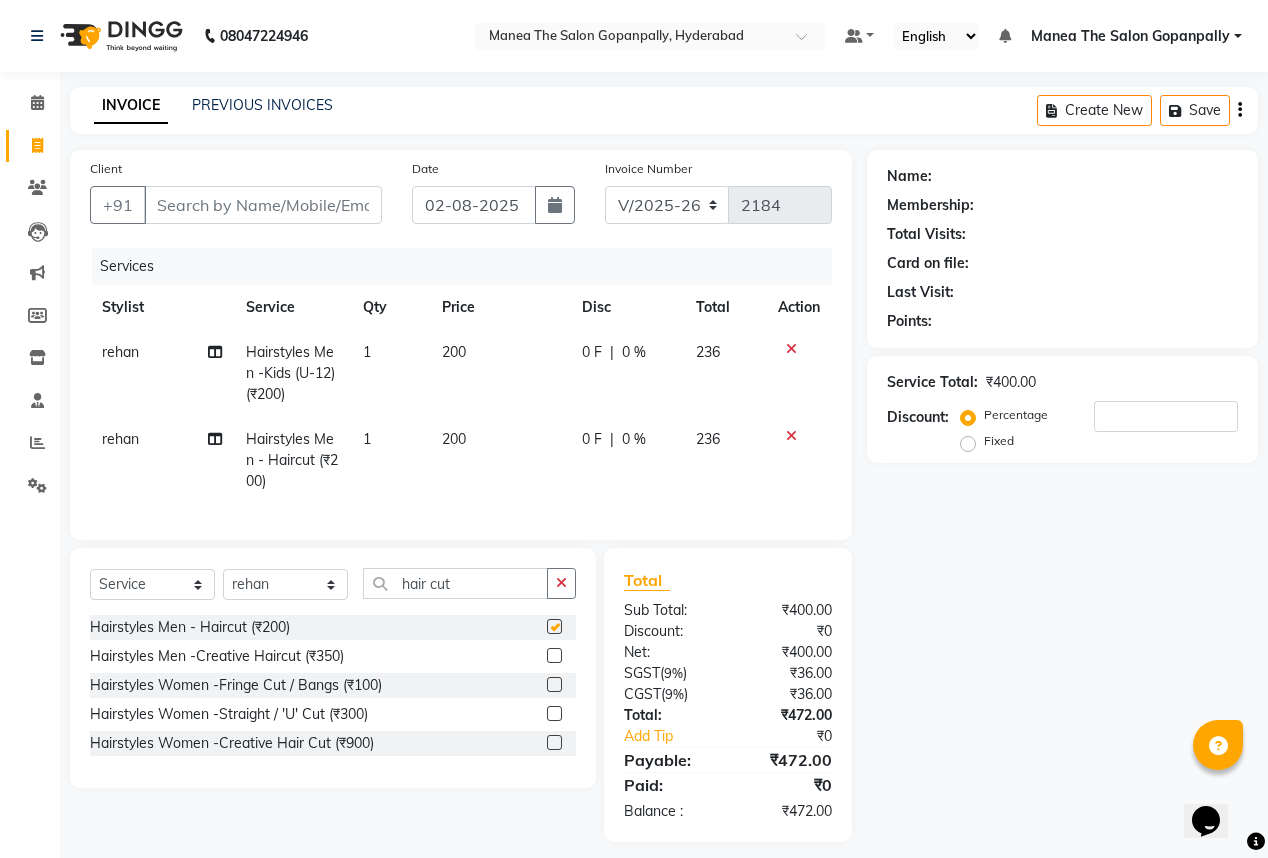 checkbox on "false" 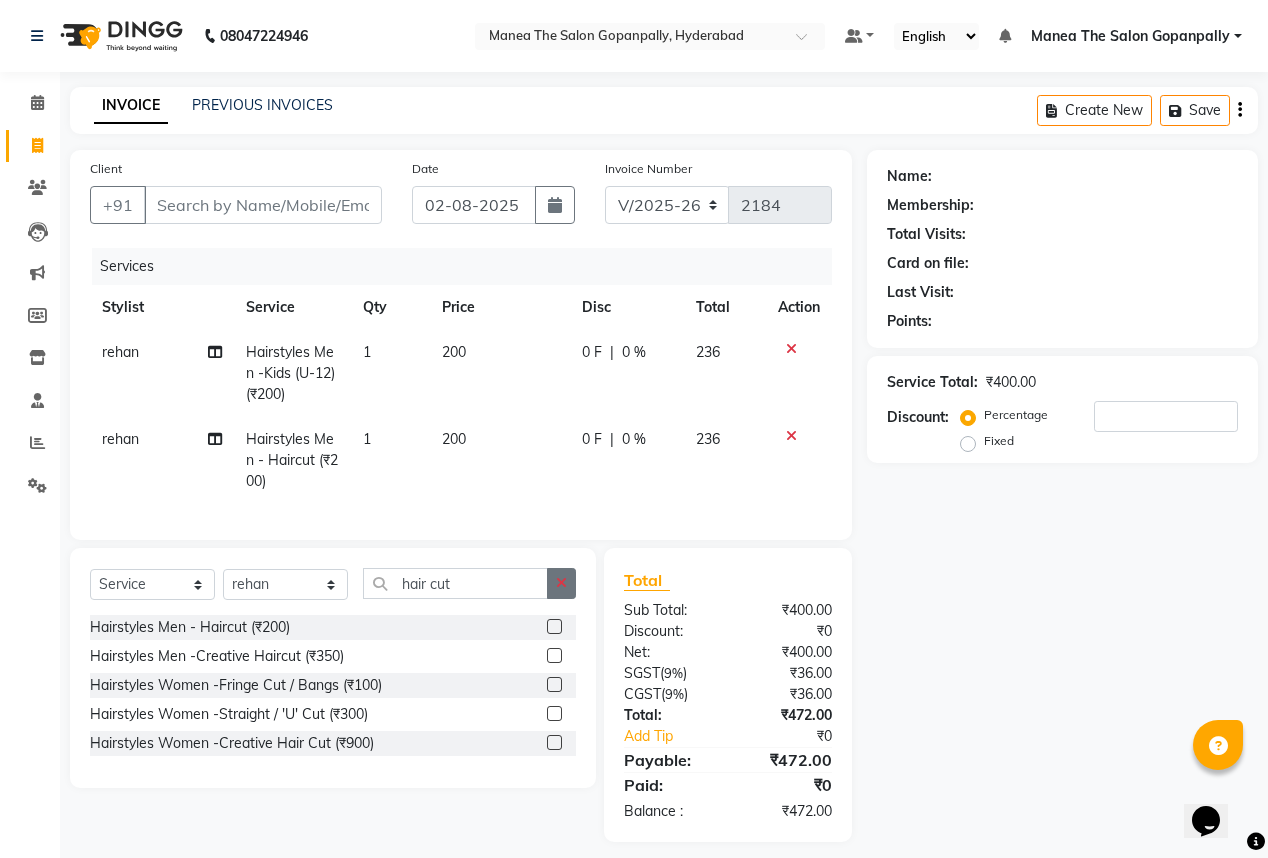 click 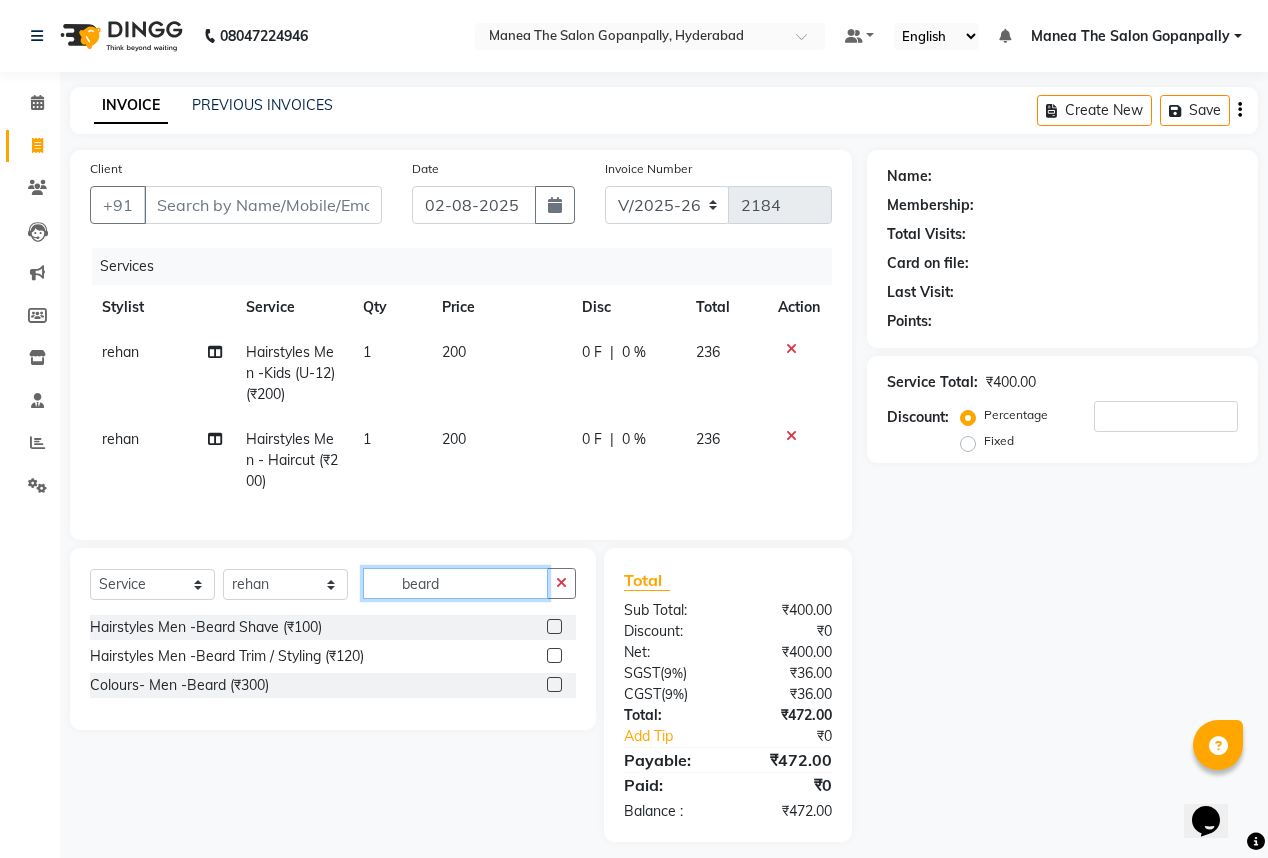 type on "beard" 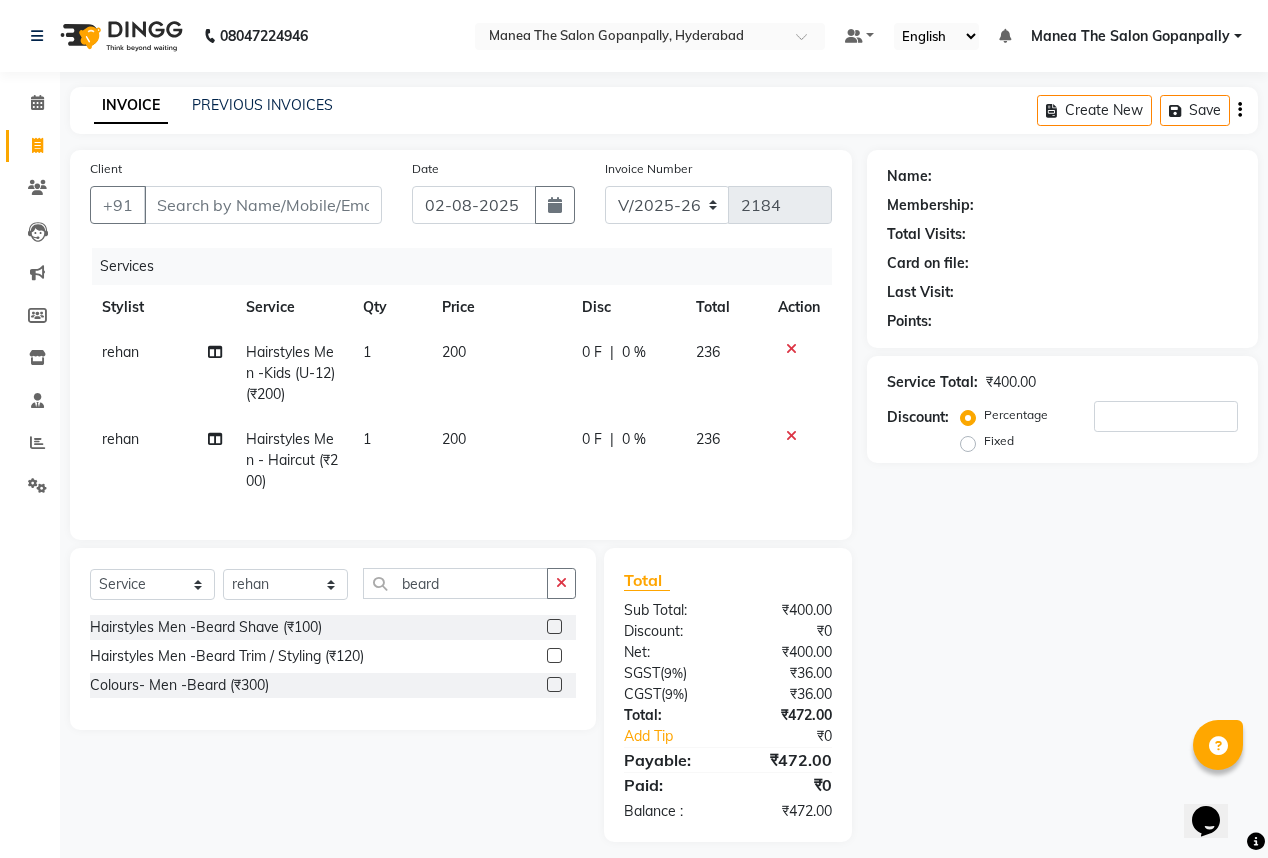 click 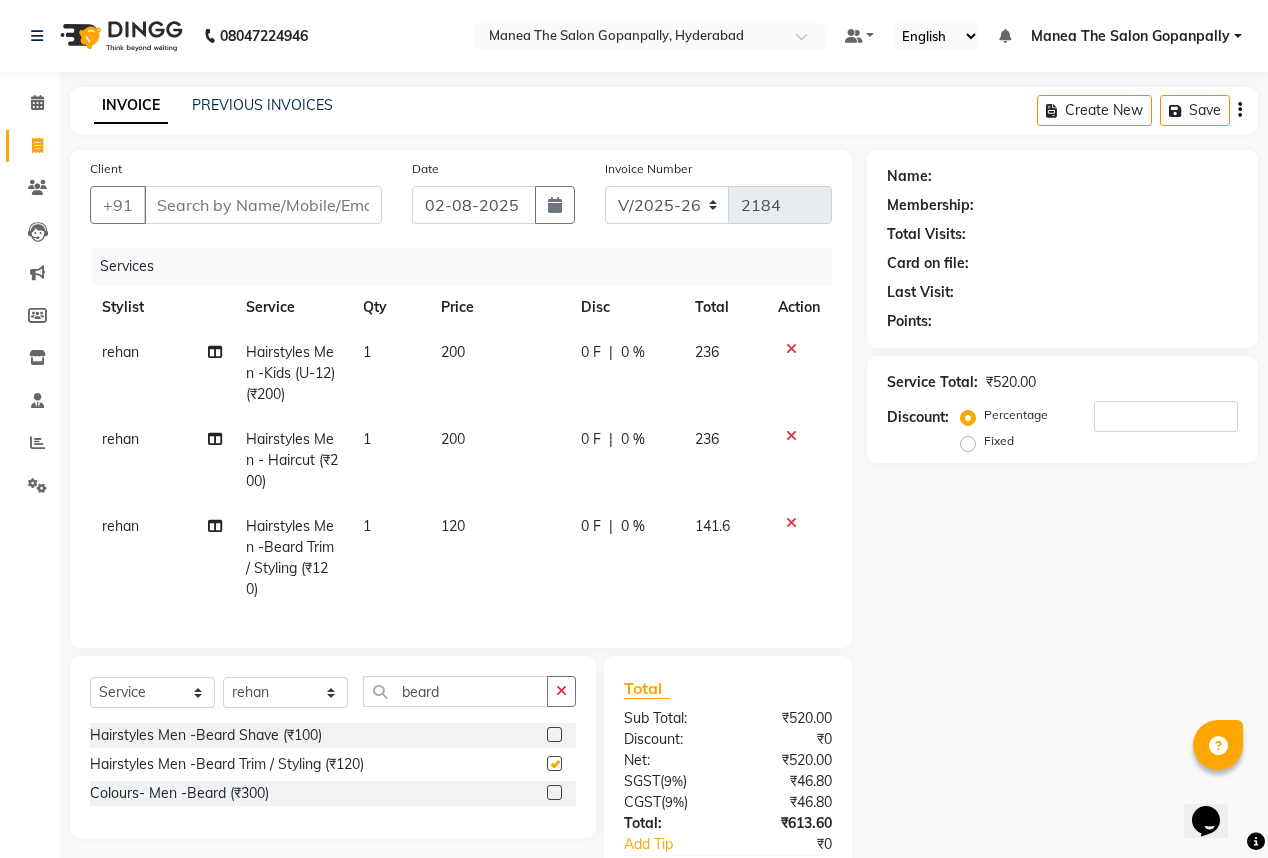 checkbox on "false" 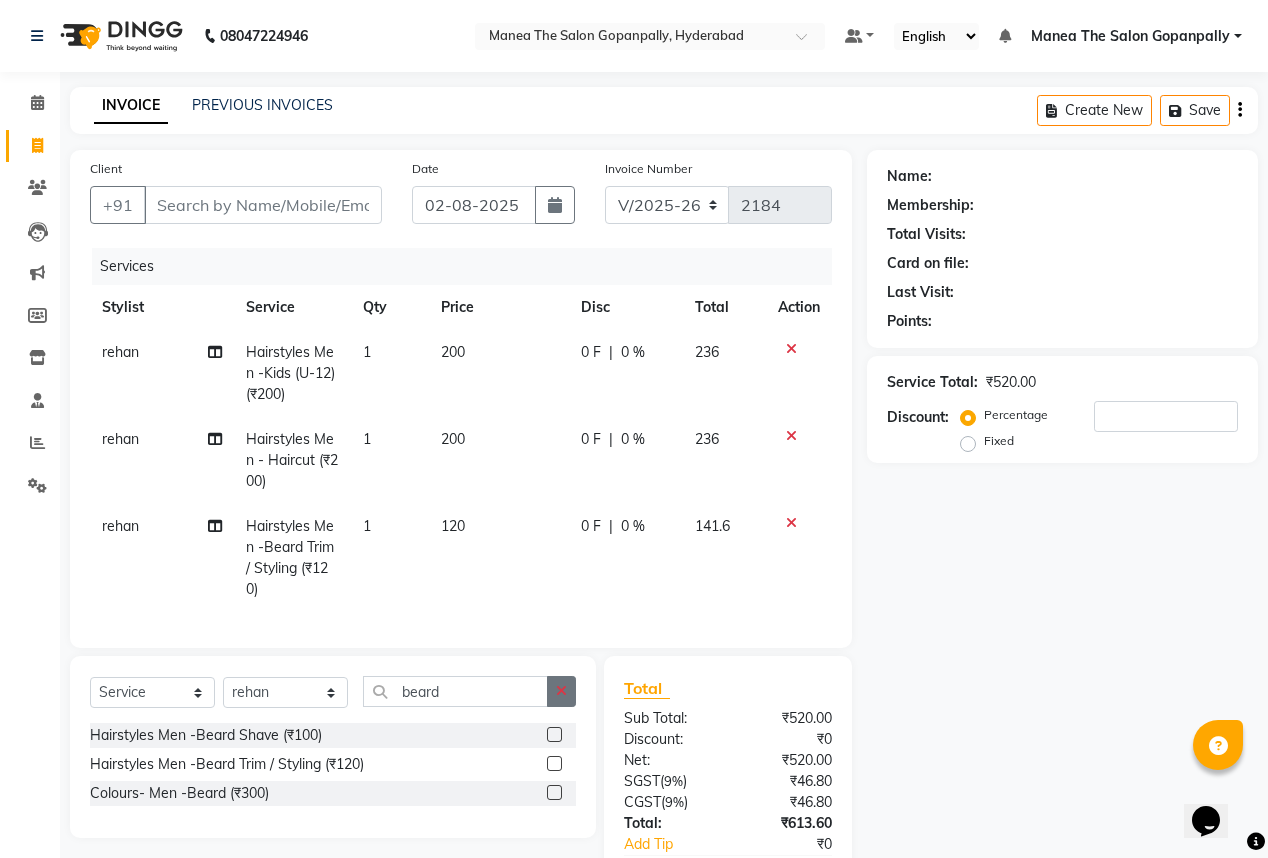 click 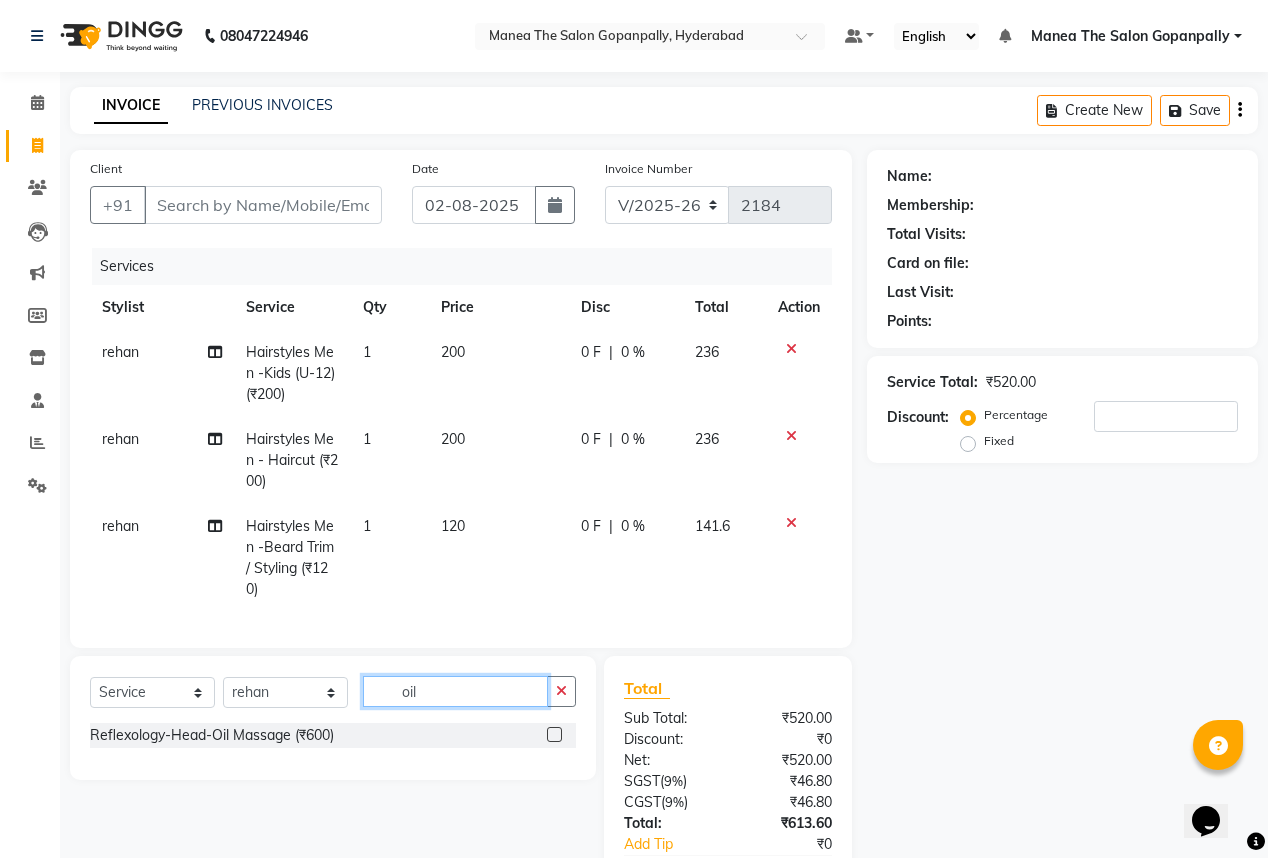 type on "oil" 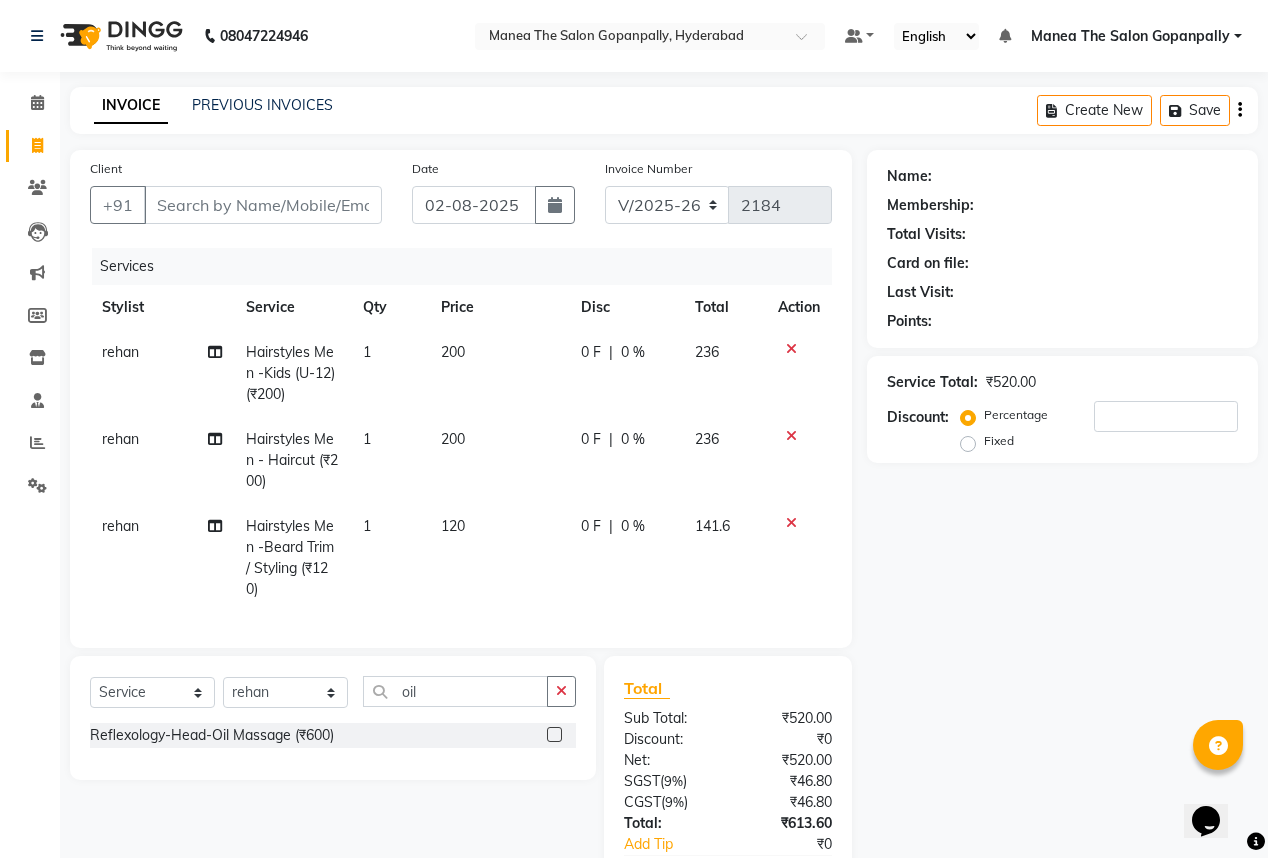 click 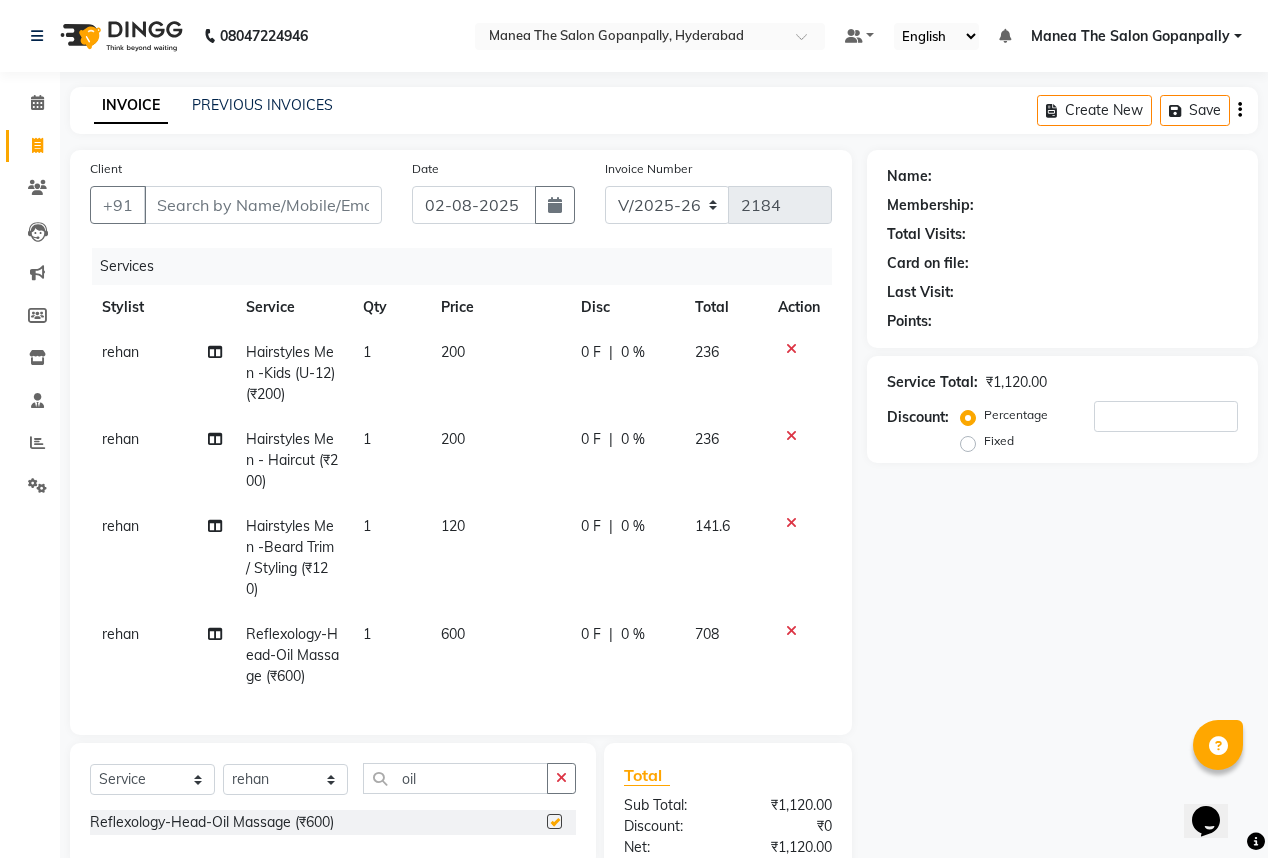 checkbox on "false" 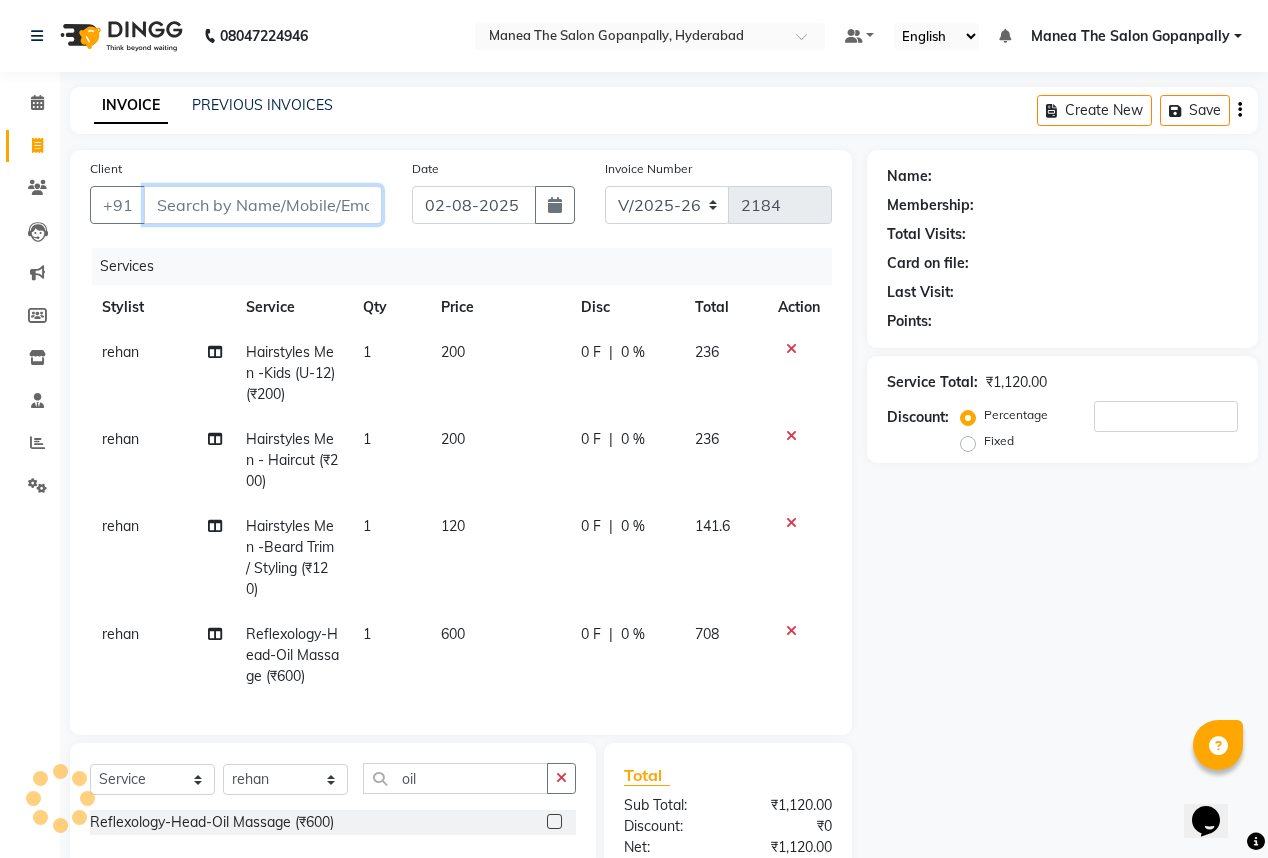 click on "Client" at bounding box center (263, 205) 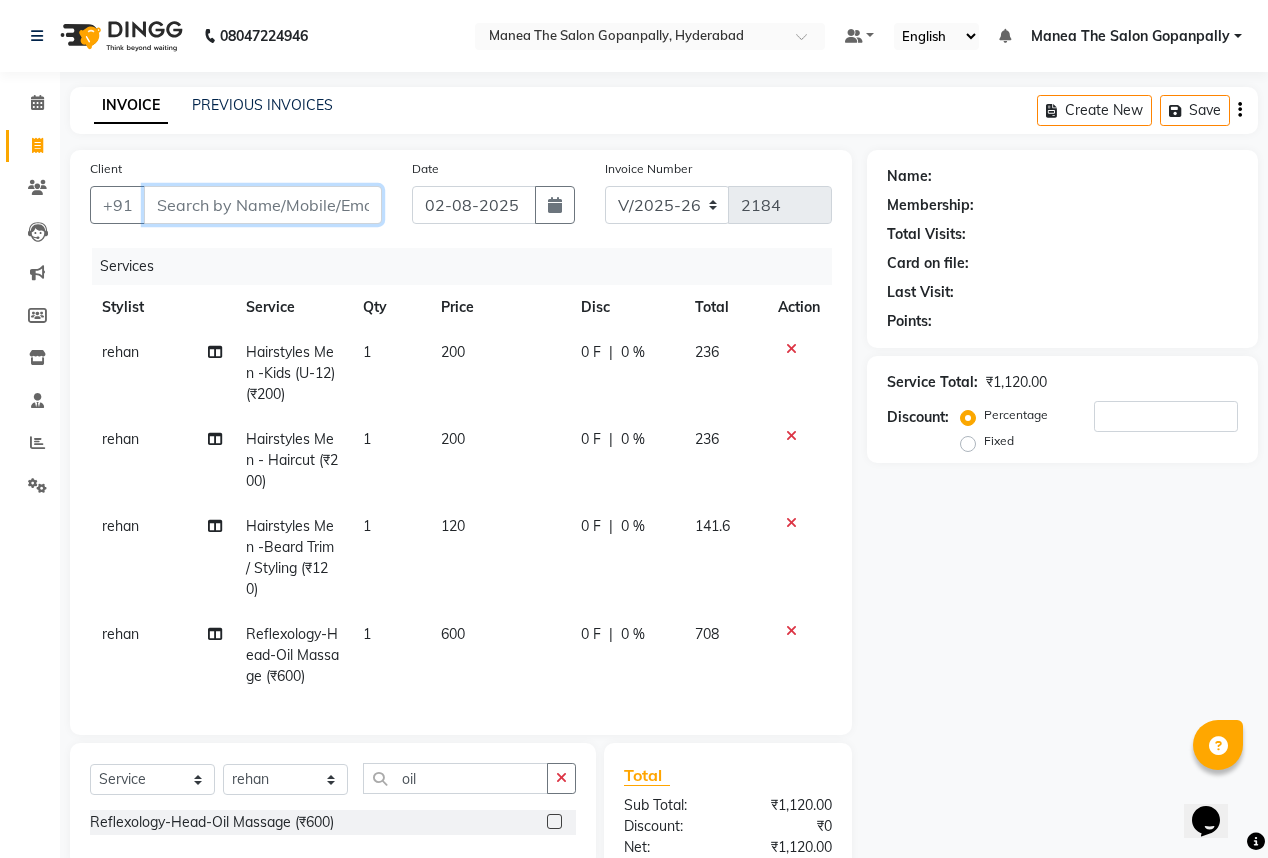 click on "Client" at bounding box center [263, 205] 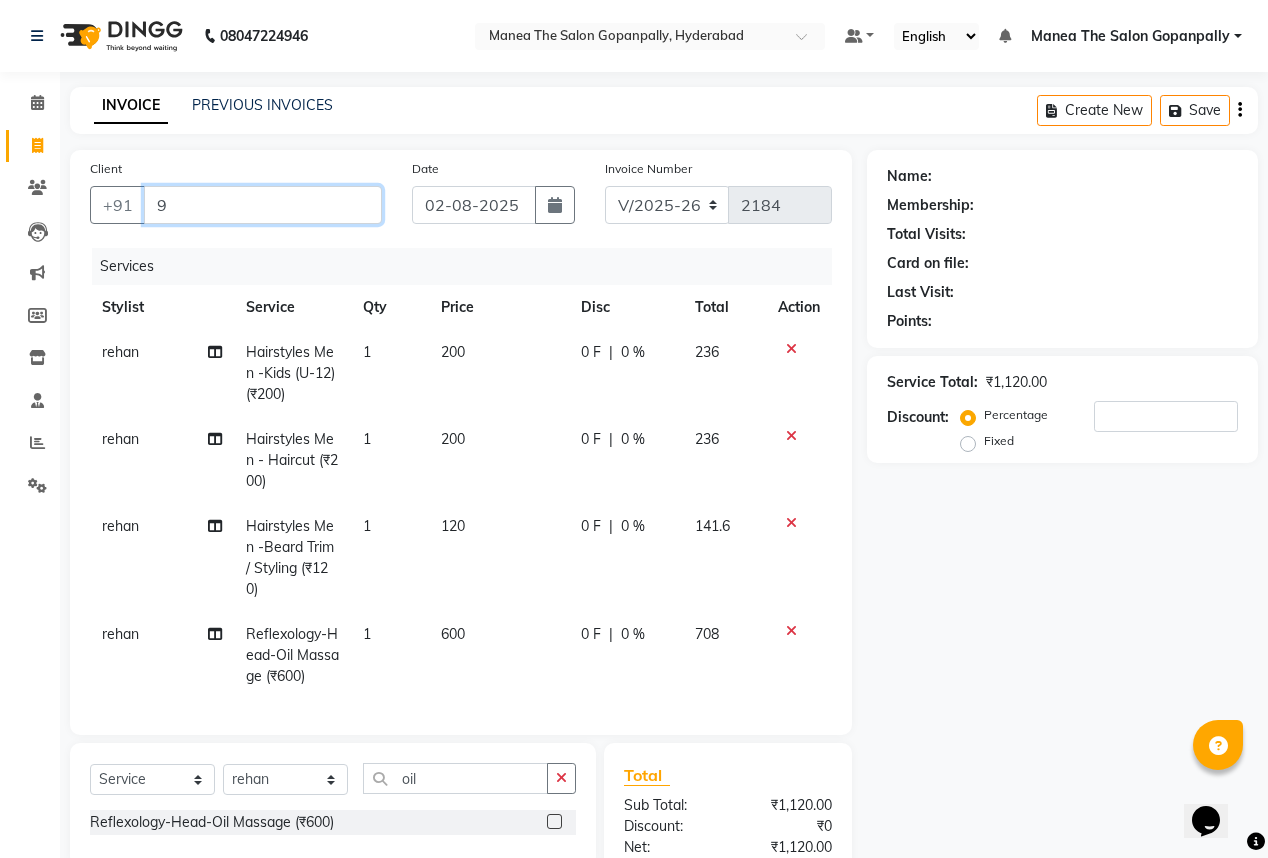 type on "0" 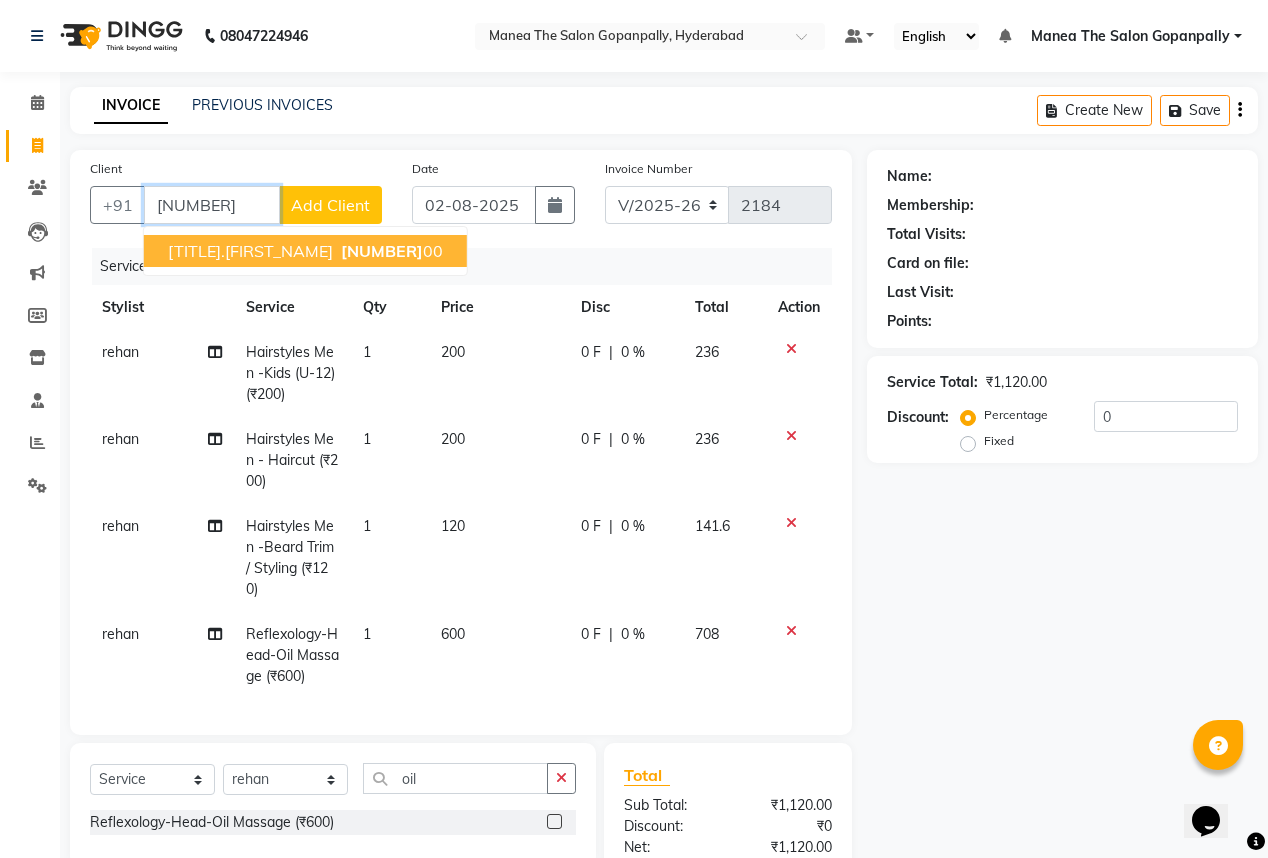 click on "94906400" at bounding box center [382, 251] 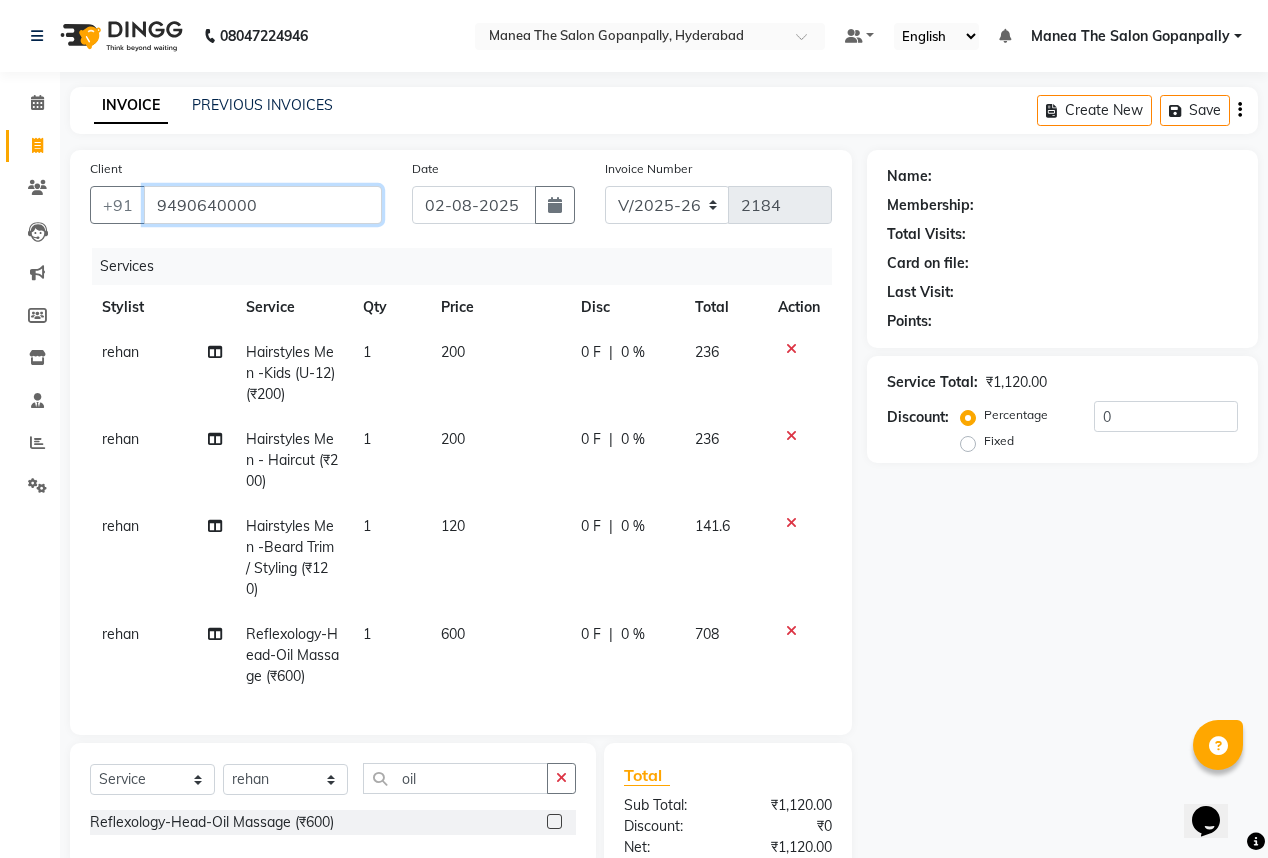 type on "9490640000" 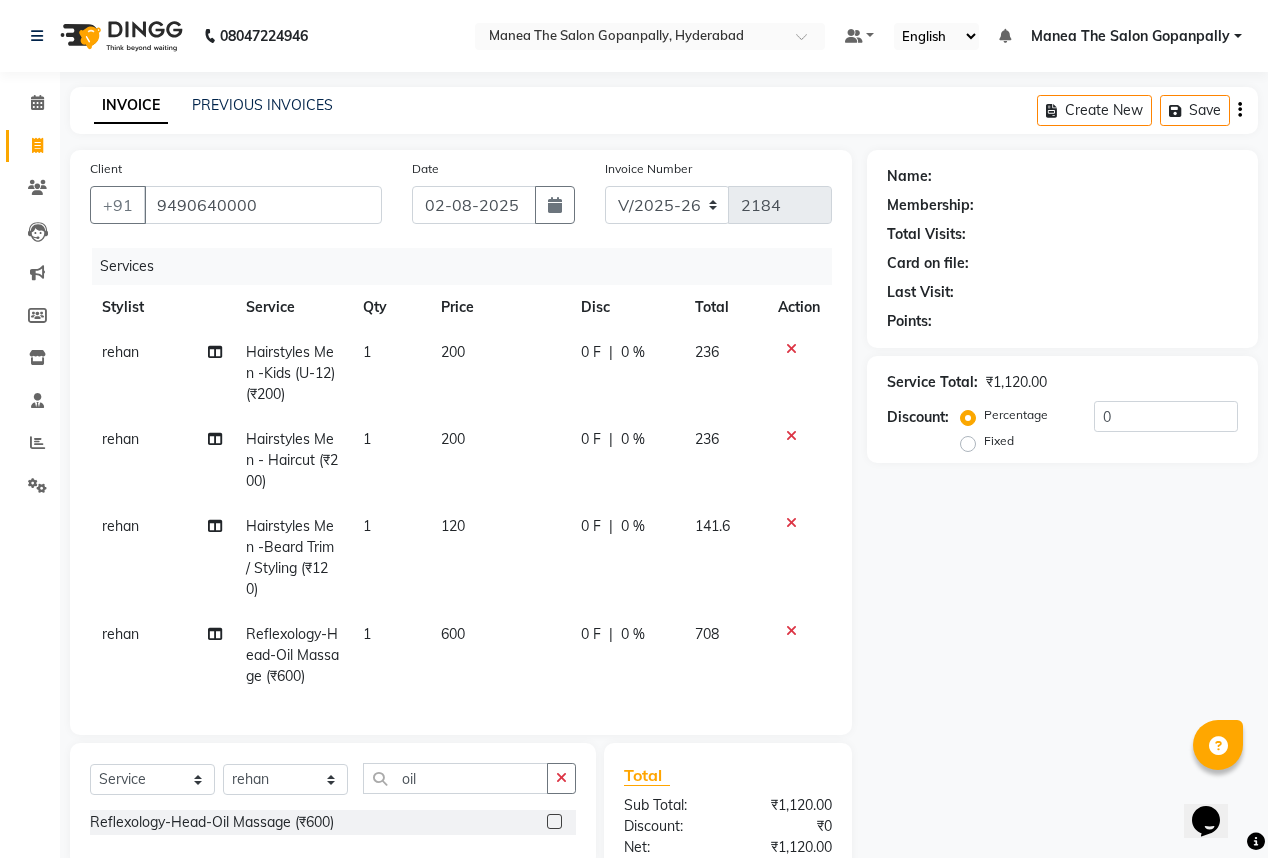 select on "1: Object" 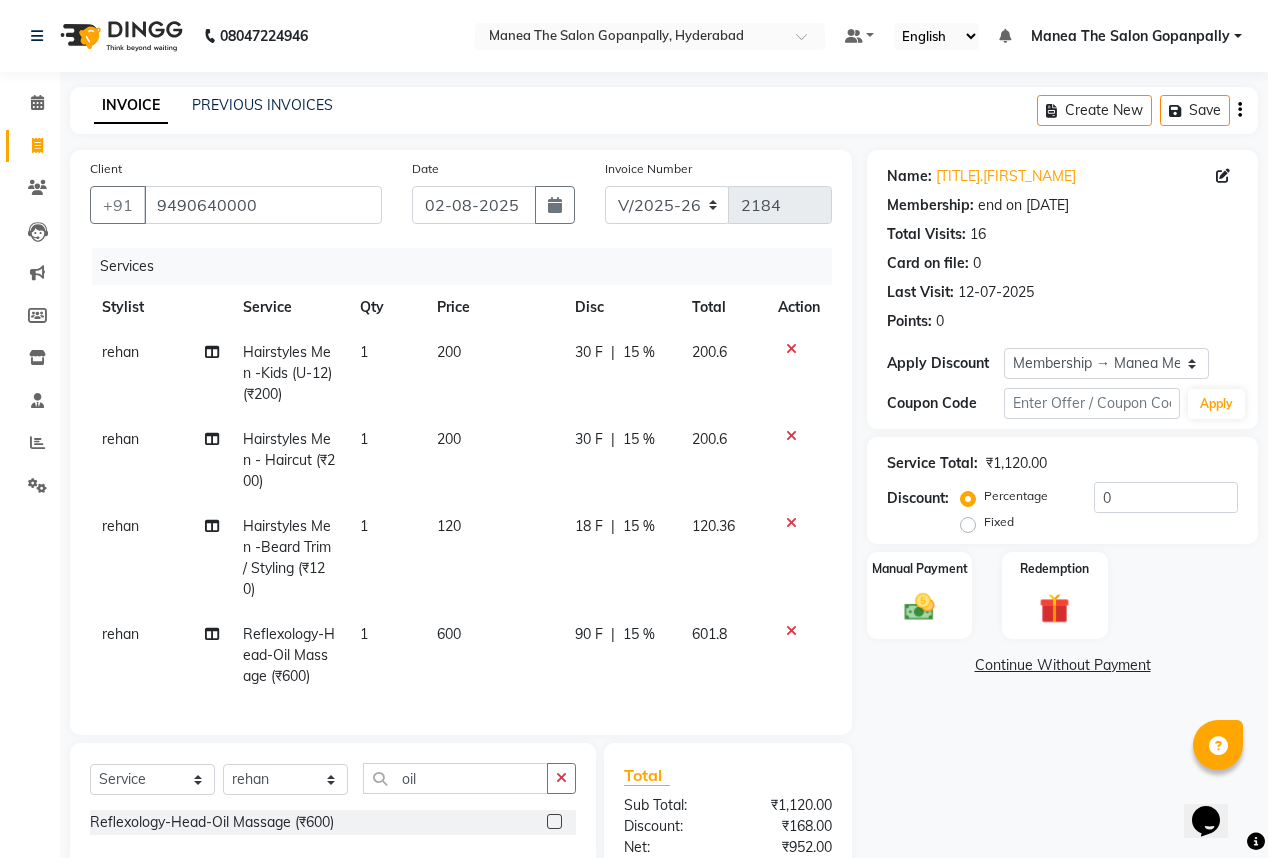 type on "15" 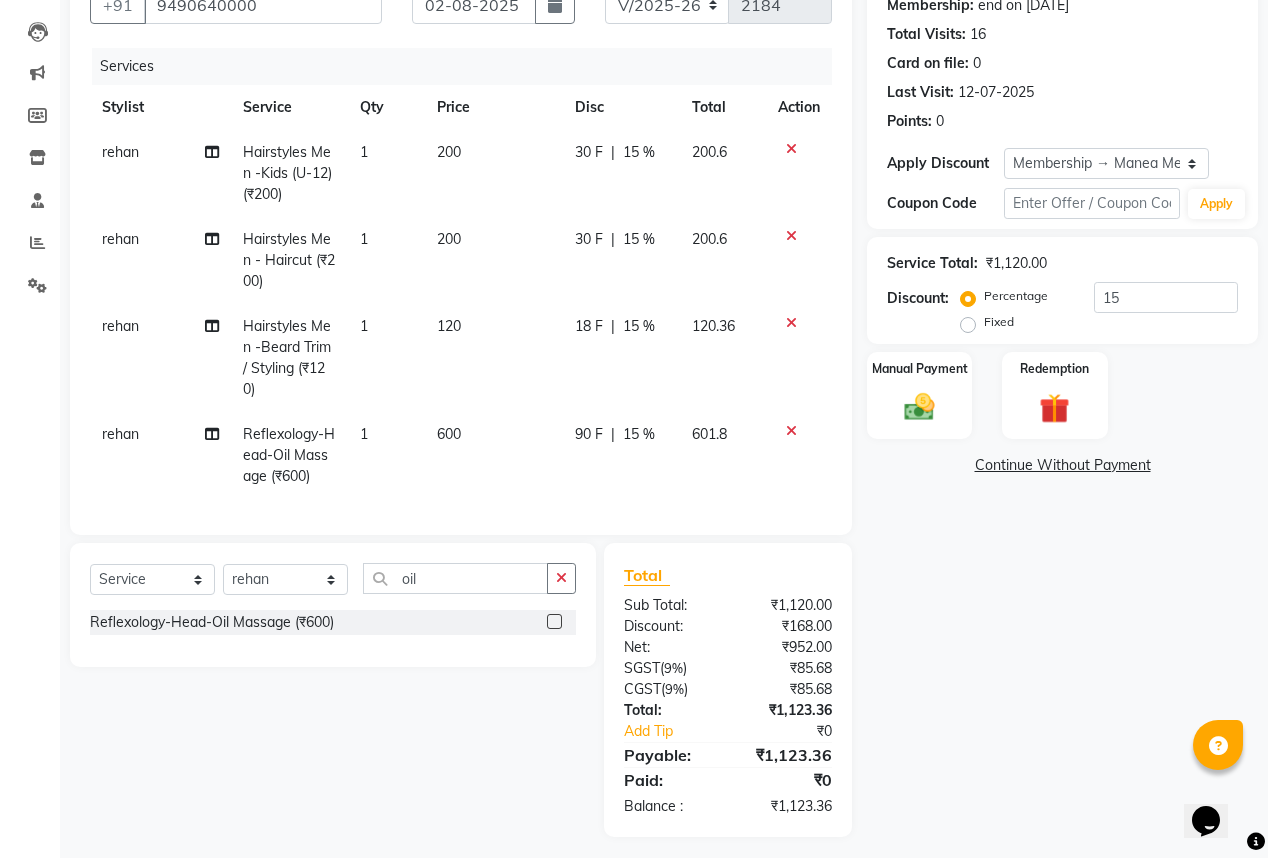 scroll, scrollTop: 221, scrollLeft: 0, axis: vertical 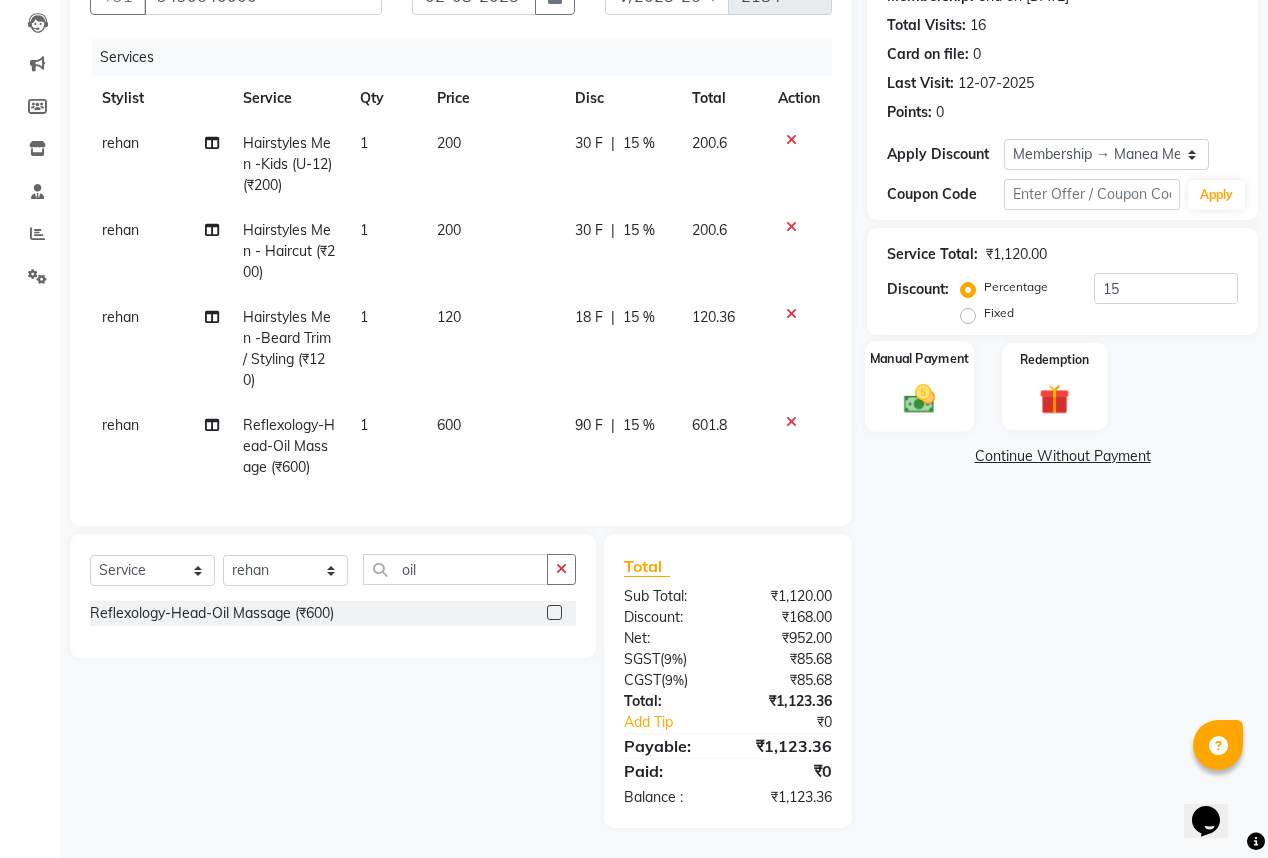 click 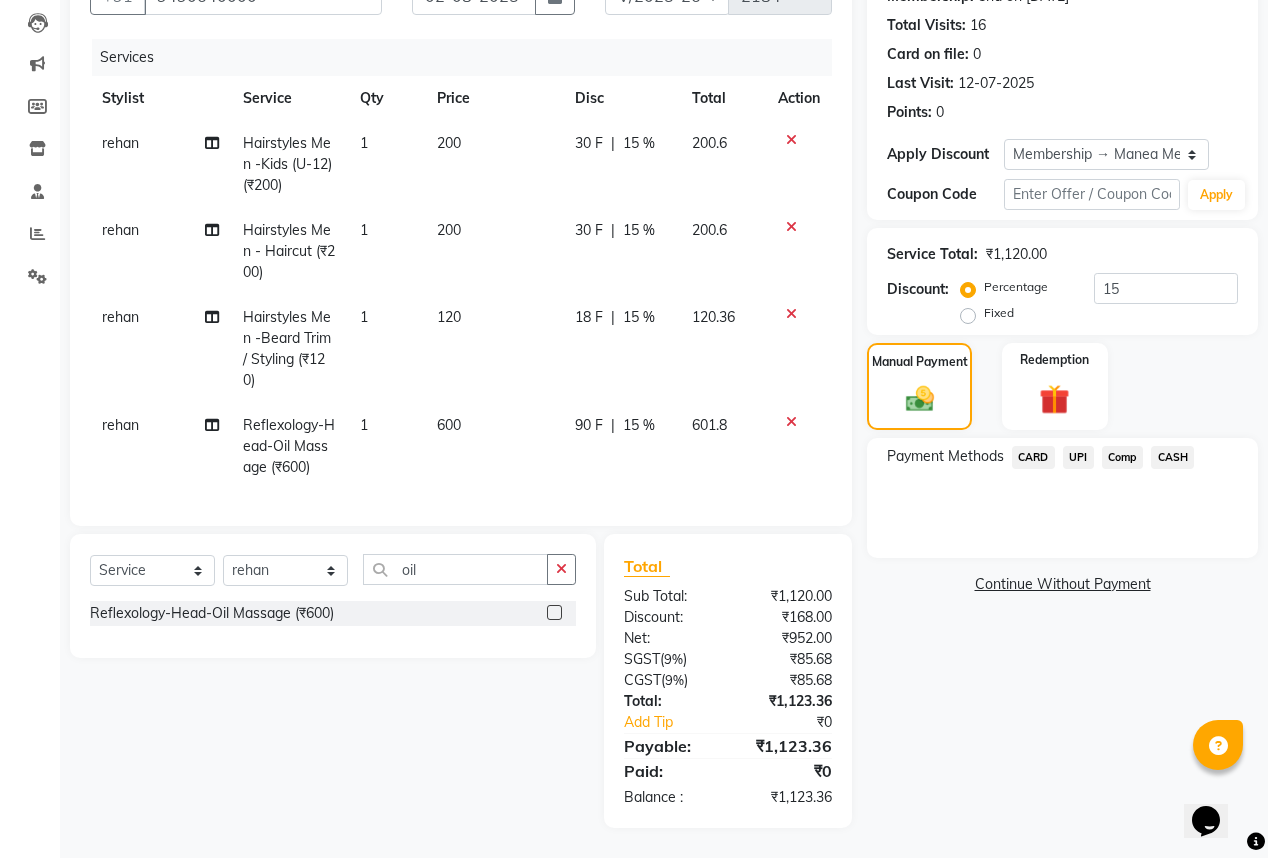 click on "UPI" 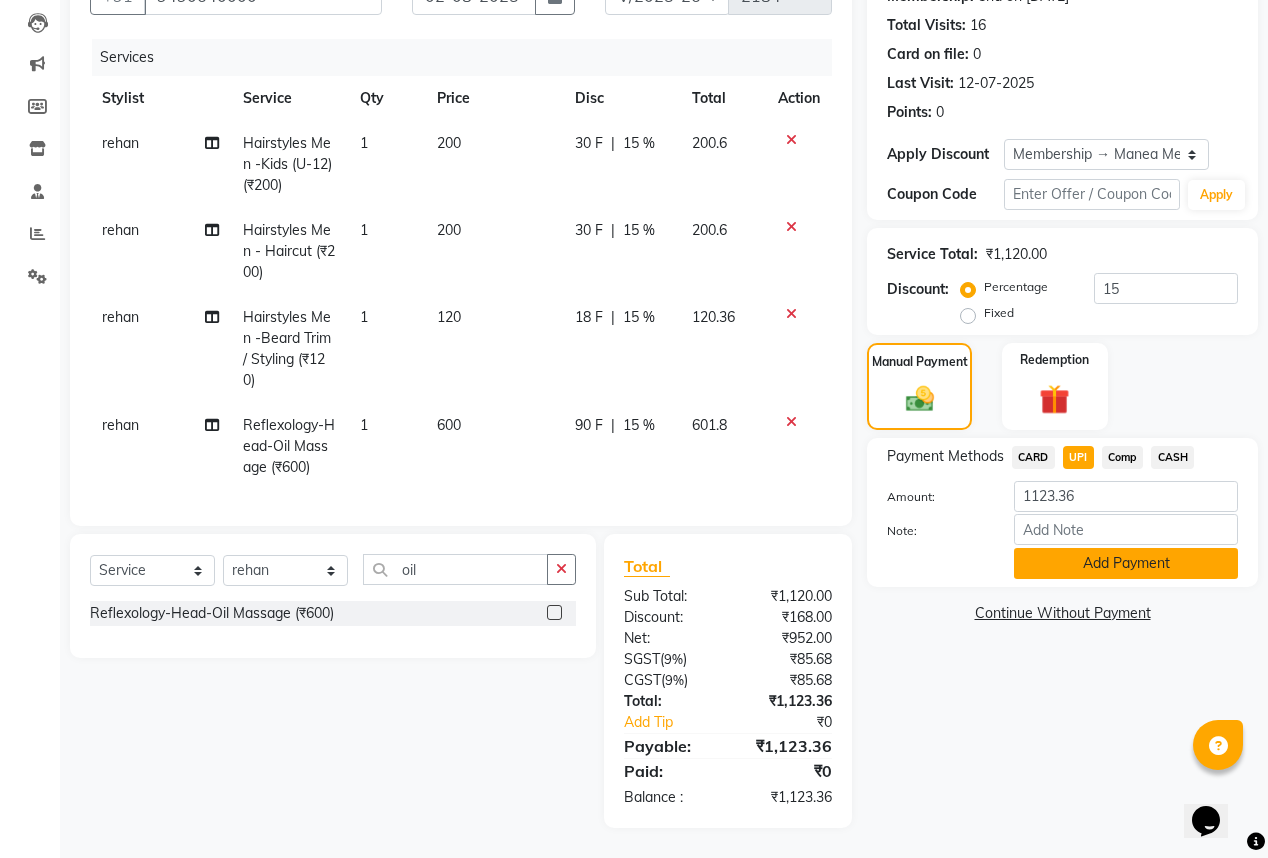 click on "Add Payment" 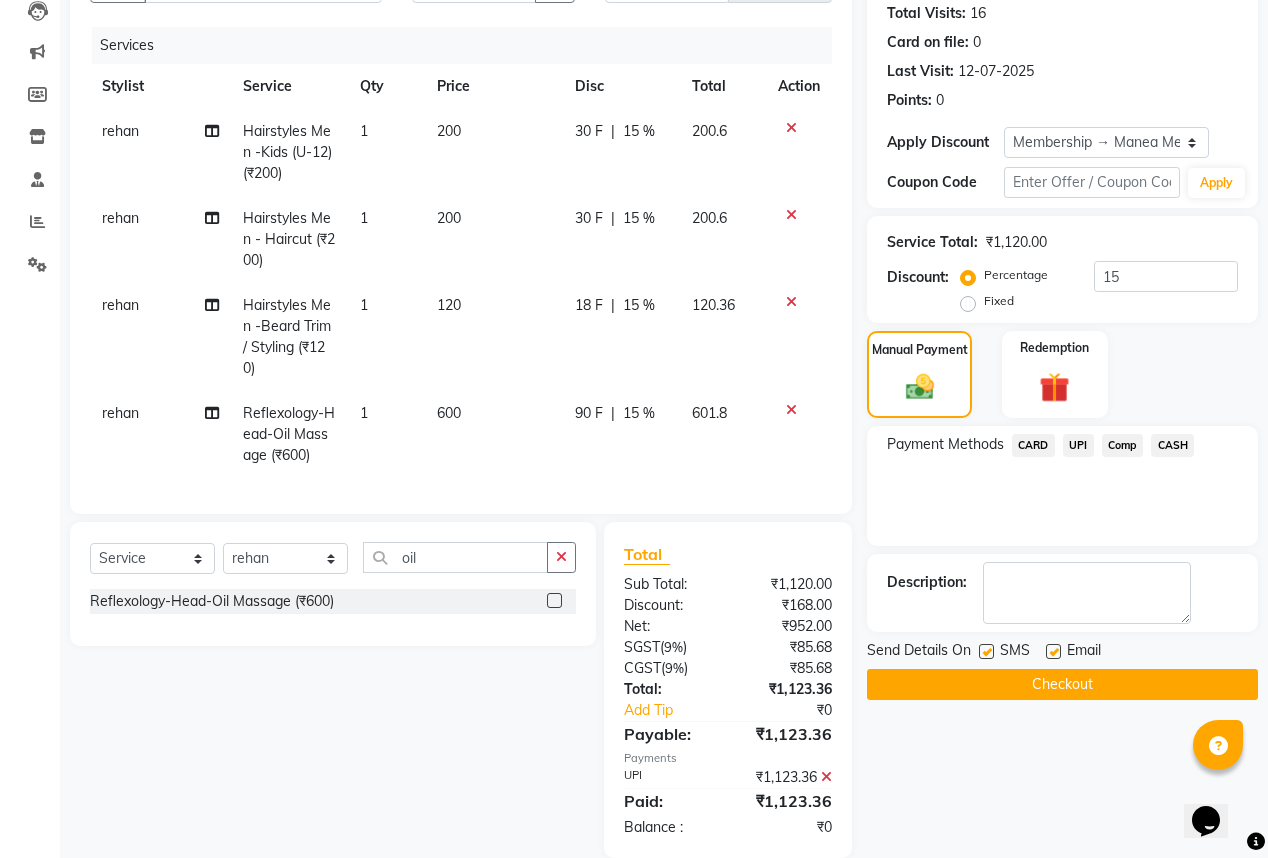 click 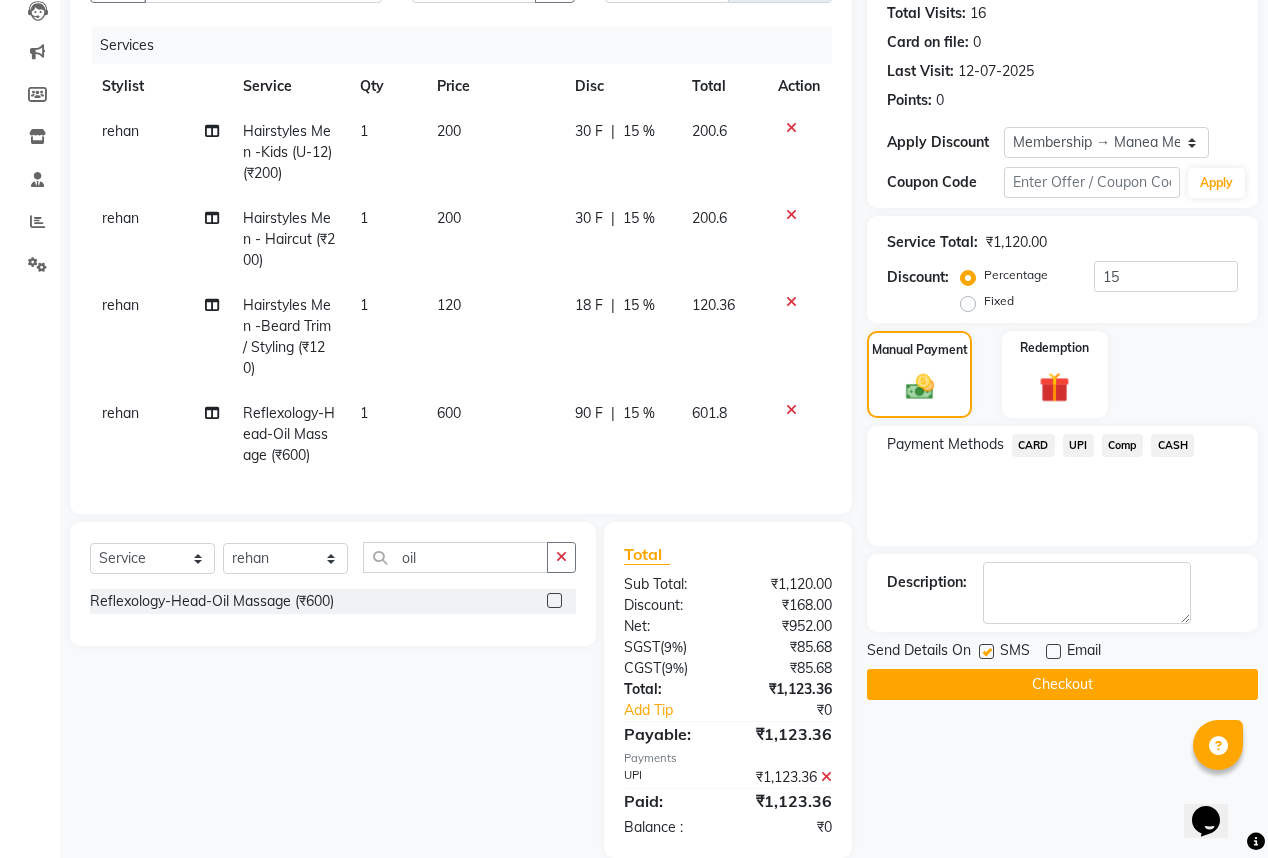 click on "Checkout" 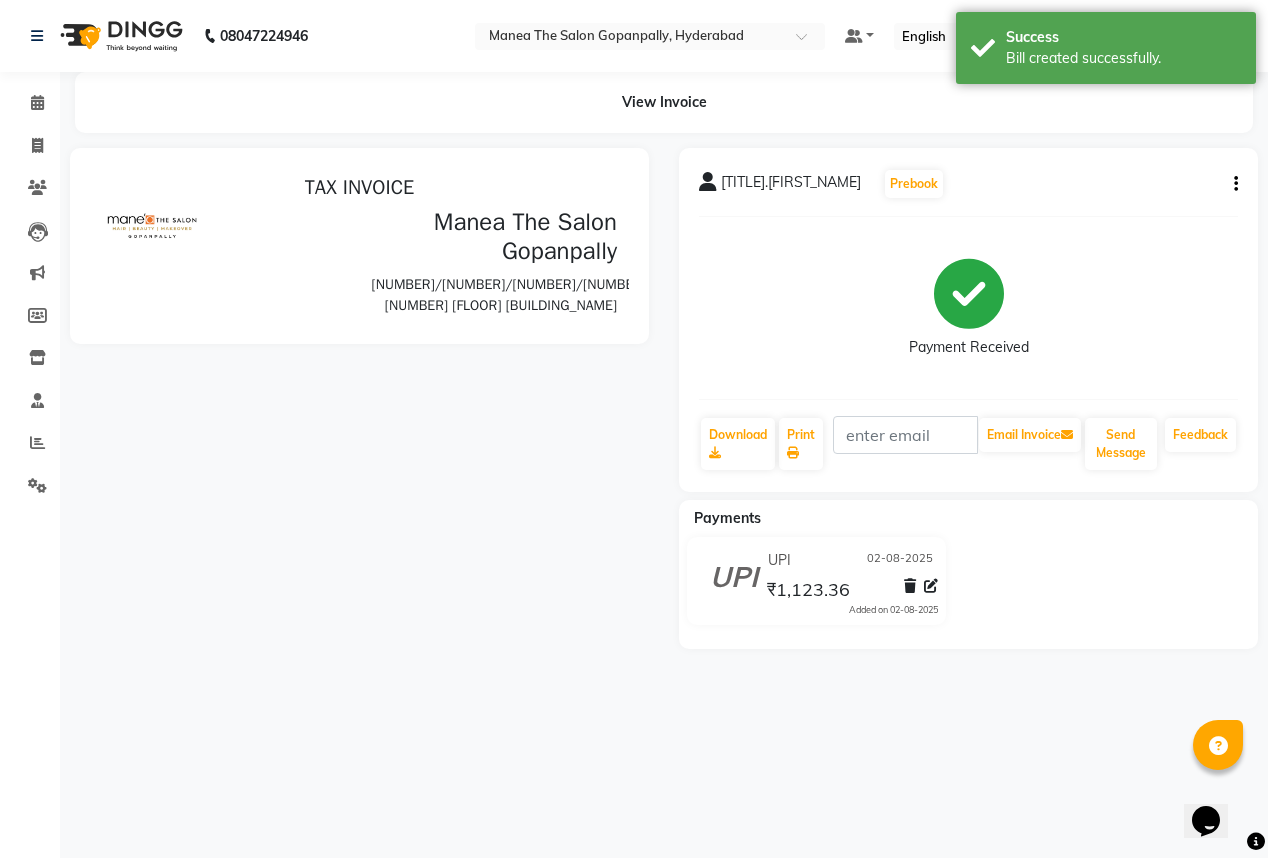 scroll, scrollTop: 0, scrollLeft: 0, axis: both 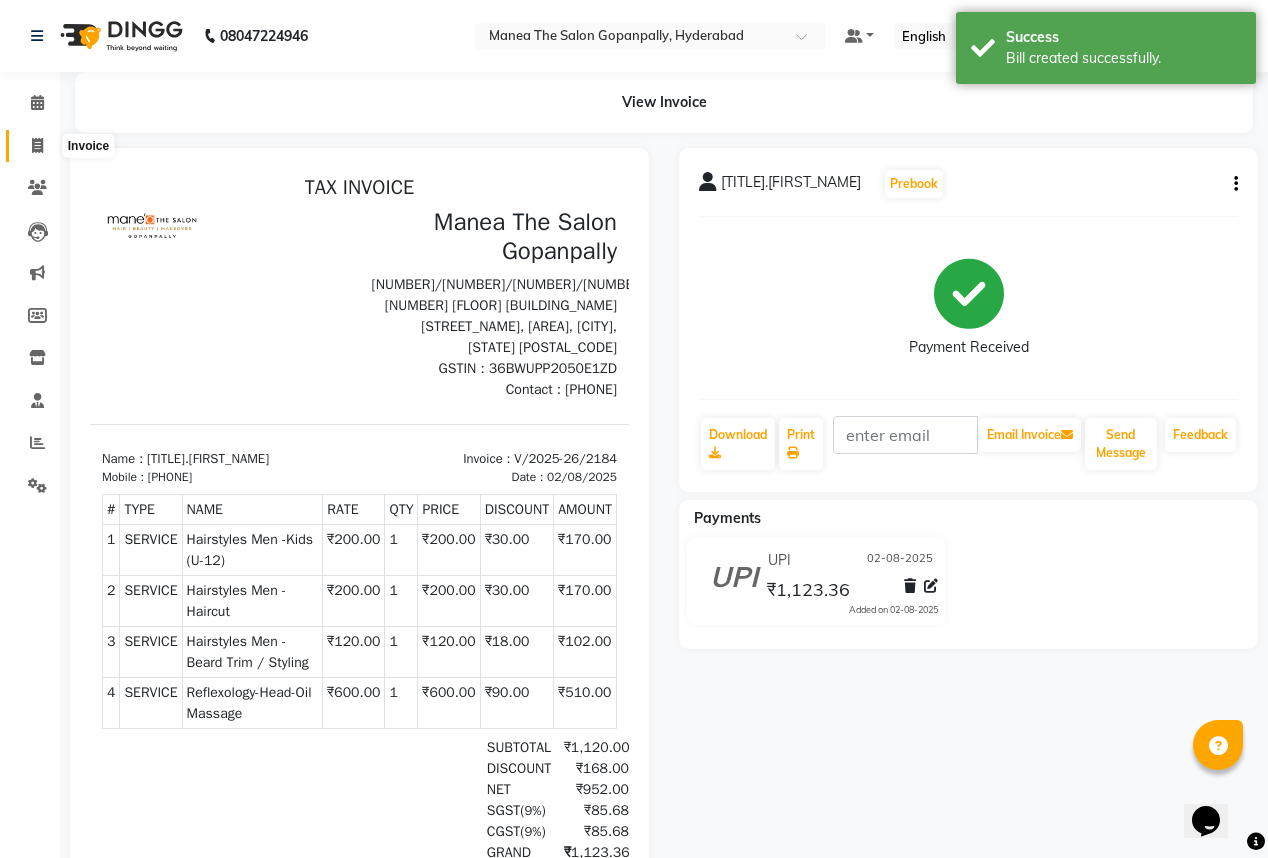 click 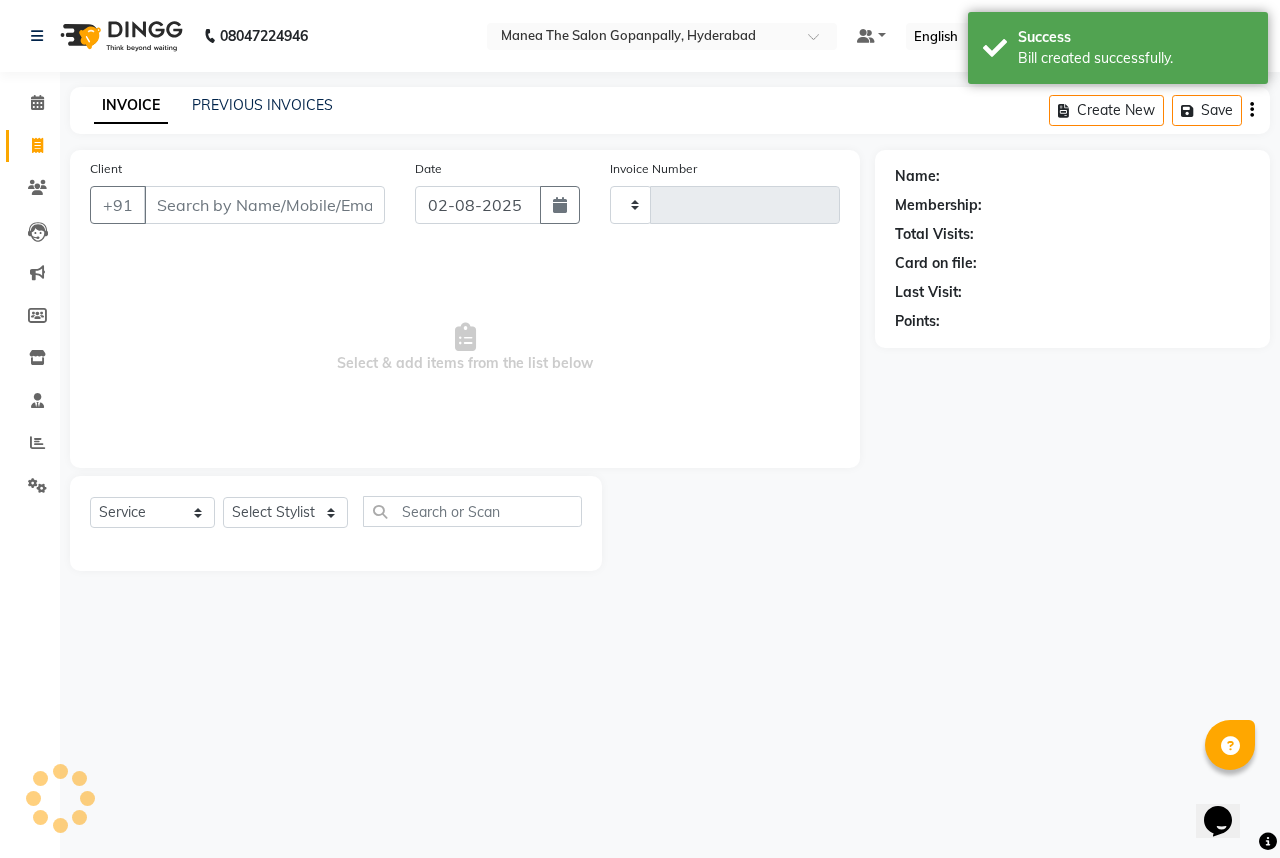 type on "2185" 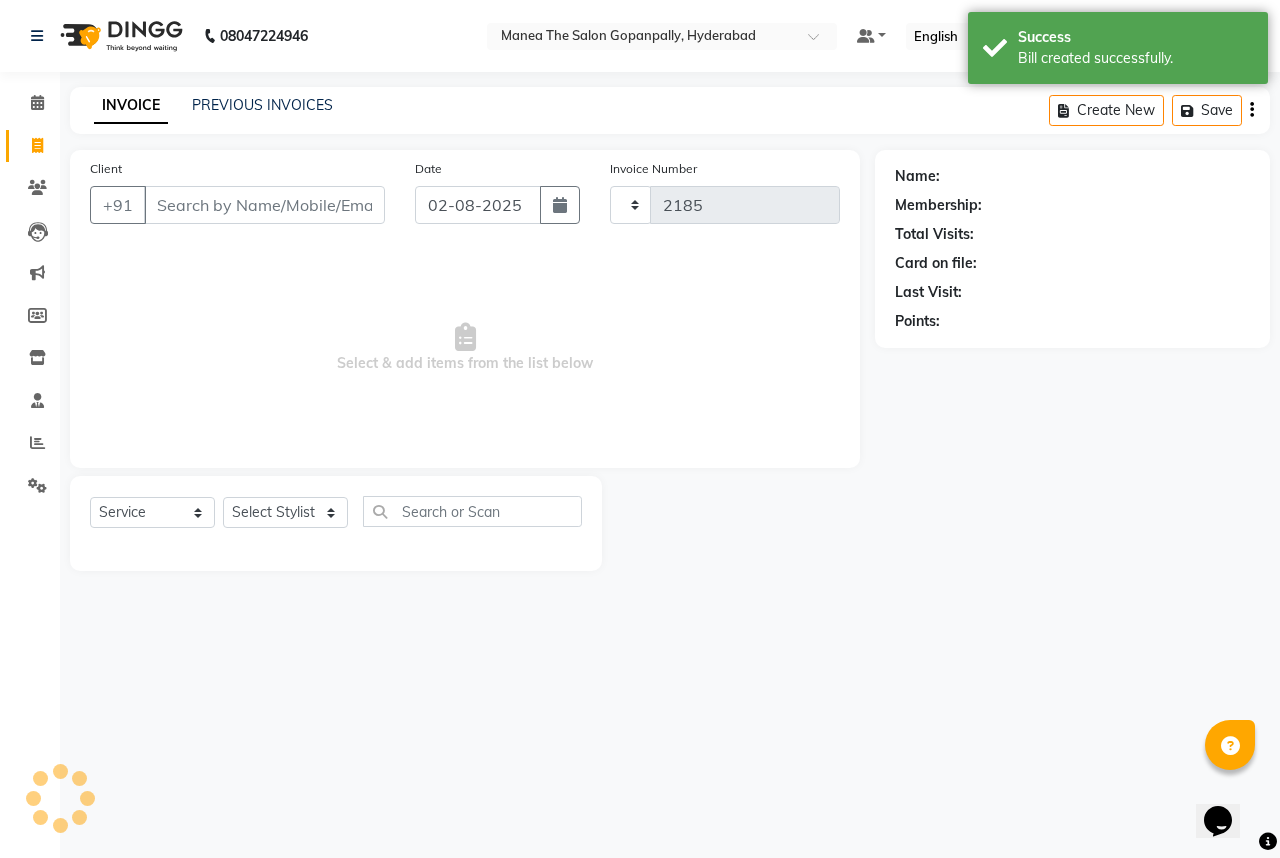 select on "7027" 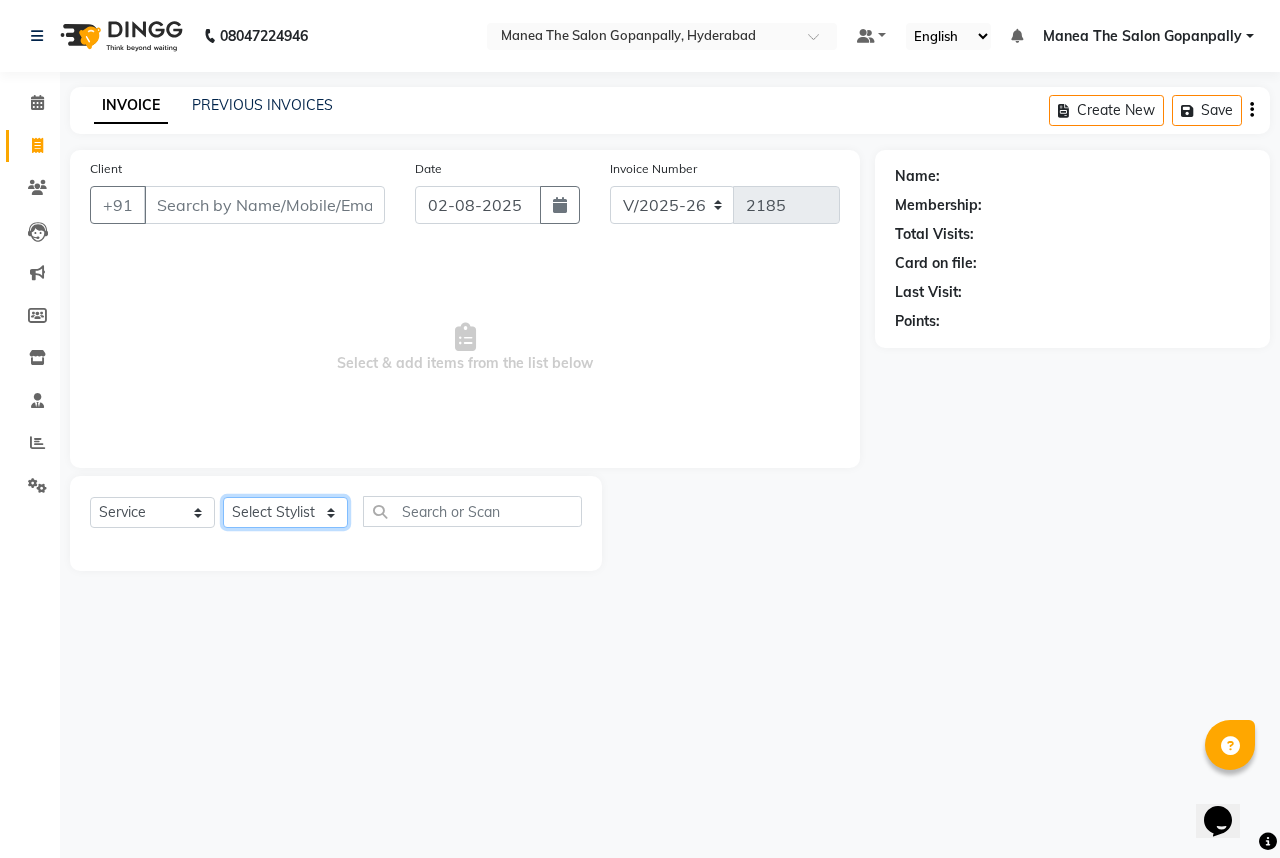 click on "Select Stylist Anand AVANTHI Haider  indu IRFAN keerthi rehan sameer saritha zubair" 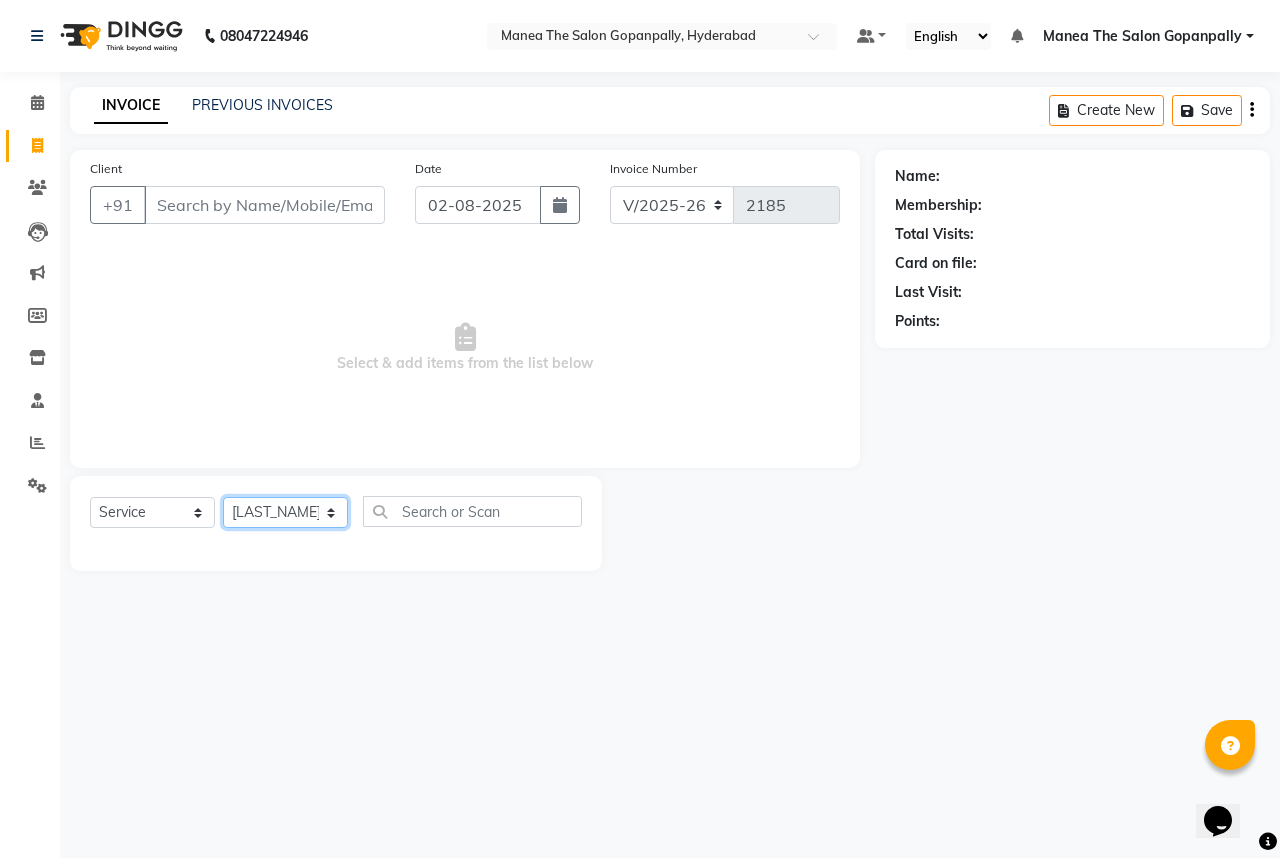 click on "Select Stylist Anand AVANTHI Haider  indu IRFAN keerthi rehan sameer saritha zubair" 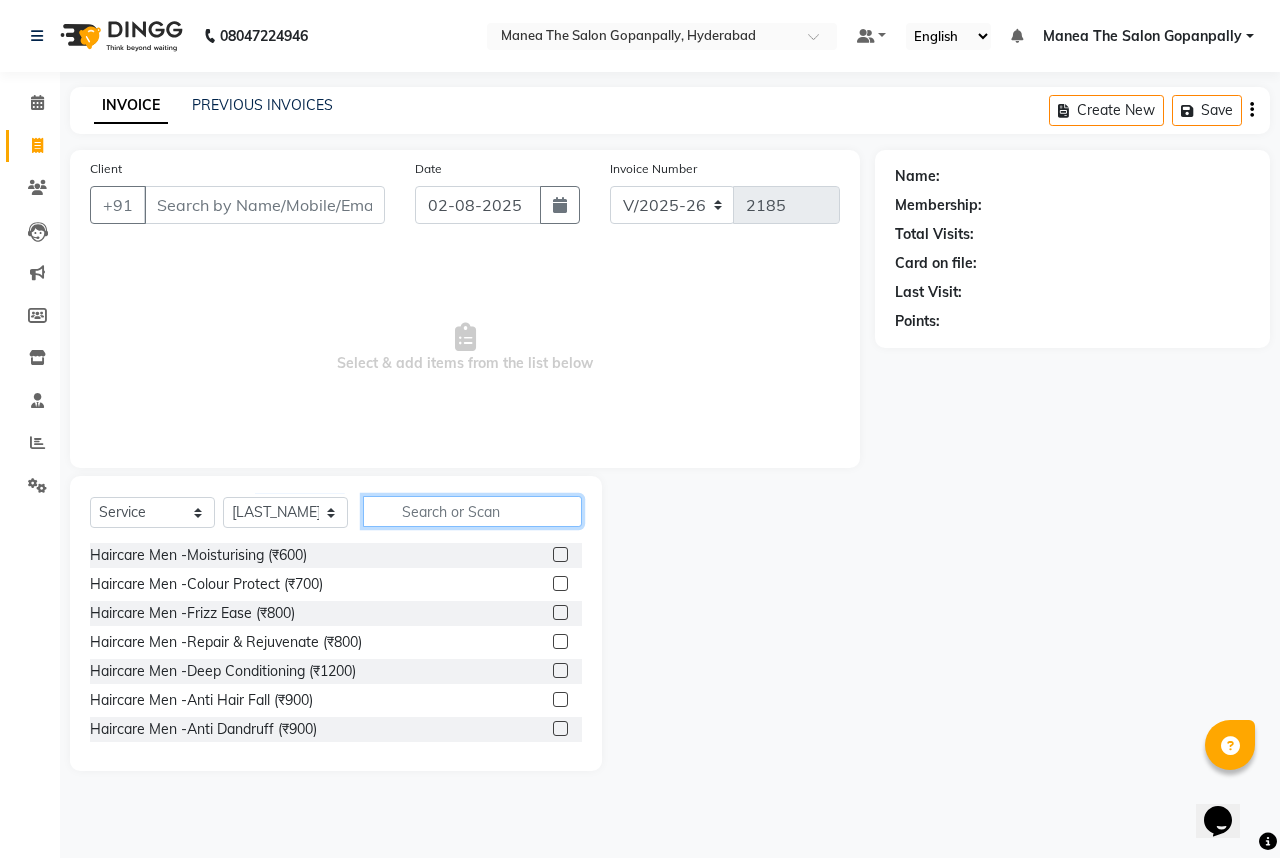 click 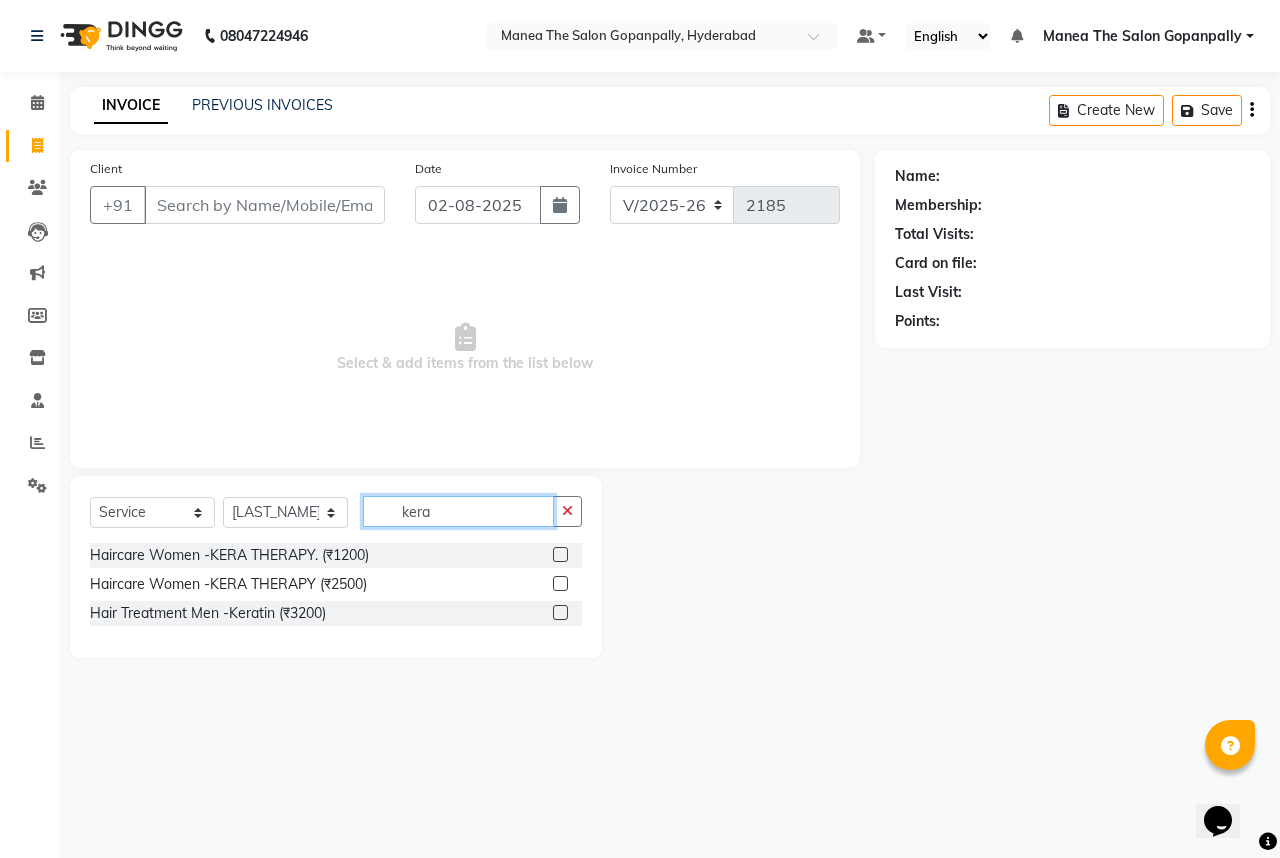 type on "kera" 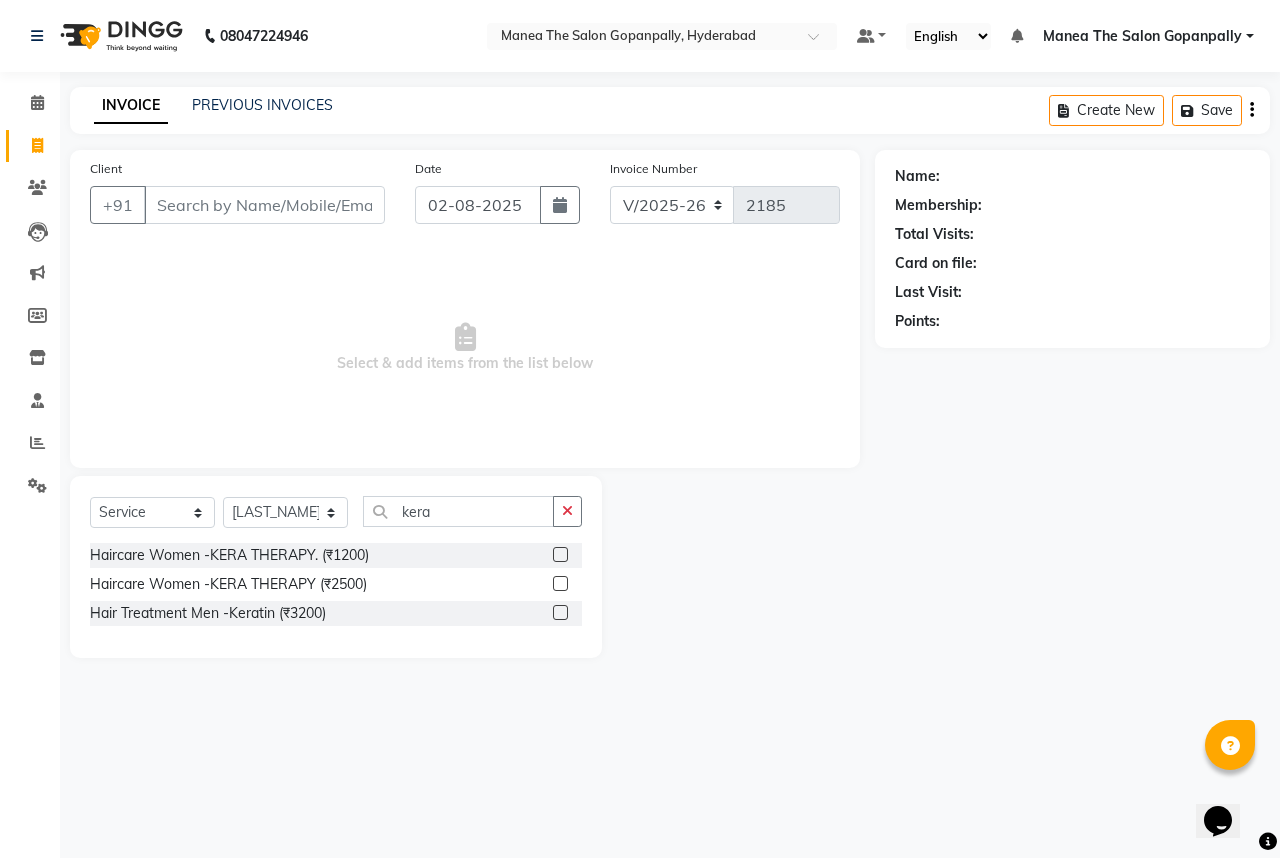 click 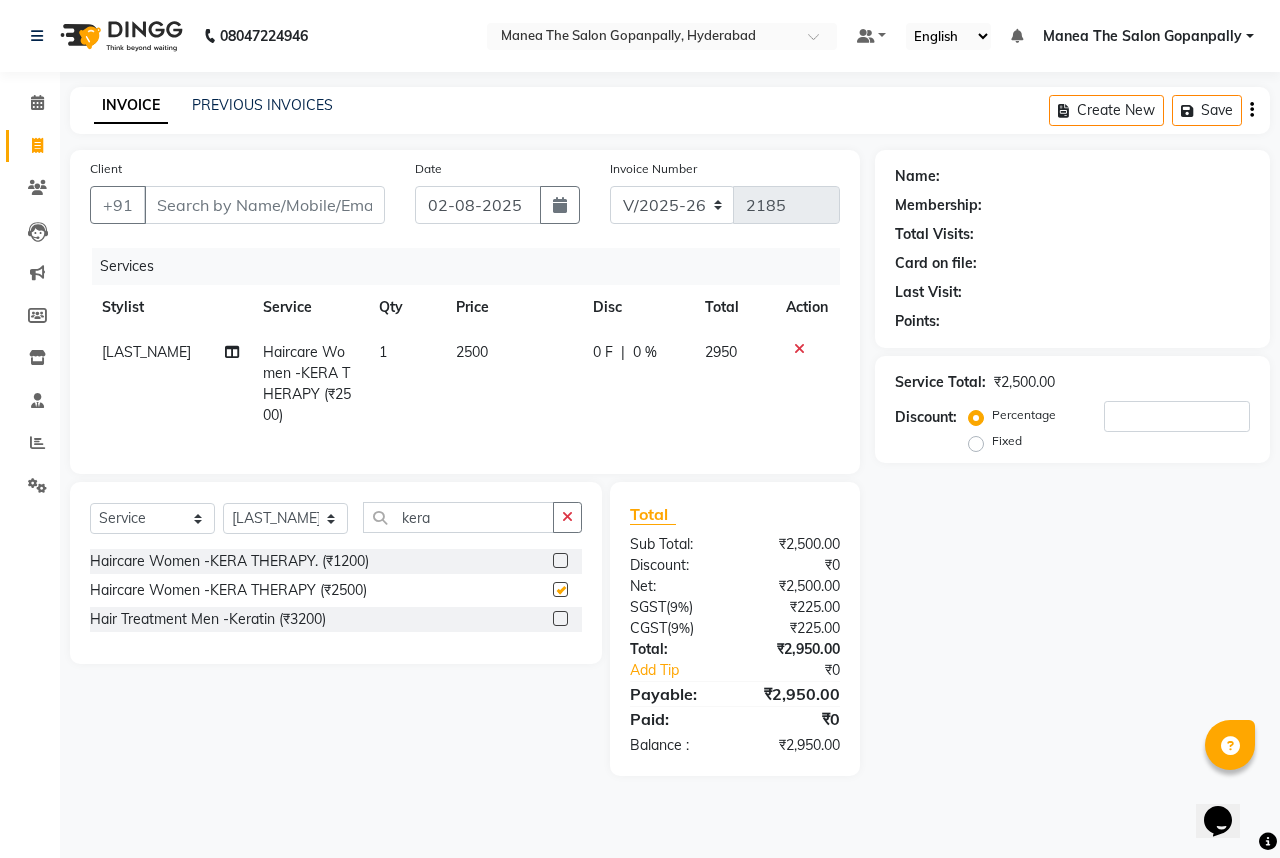 checkbox on "false" 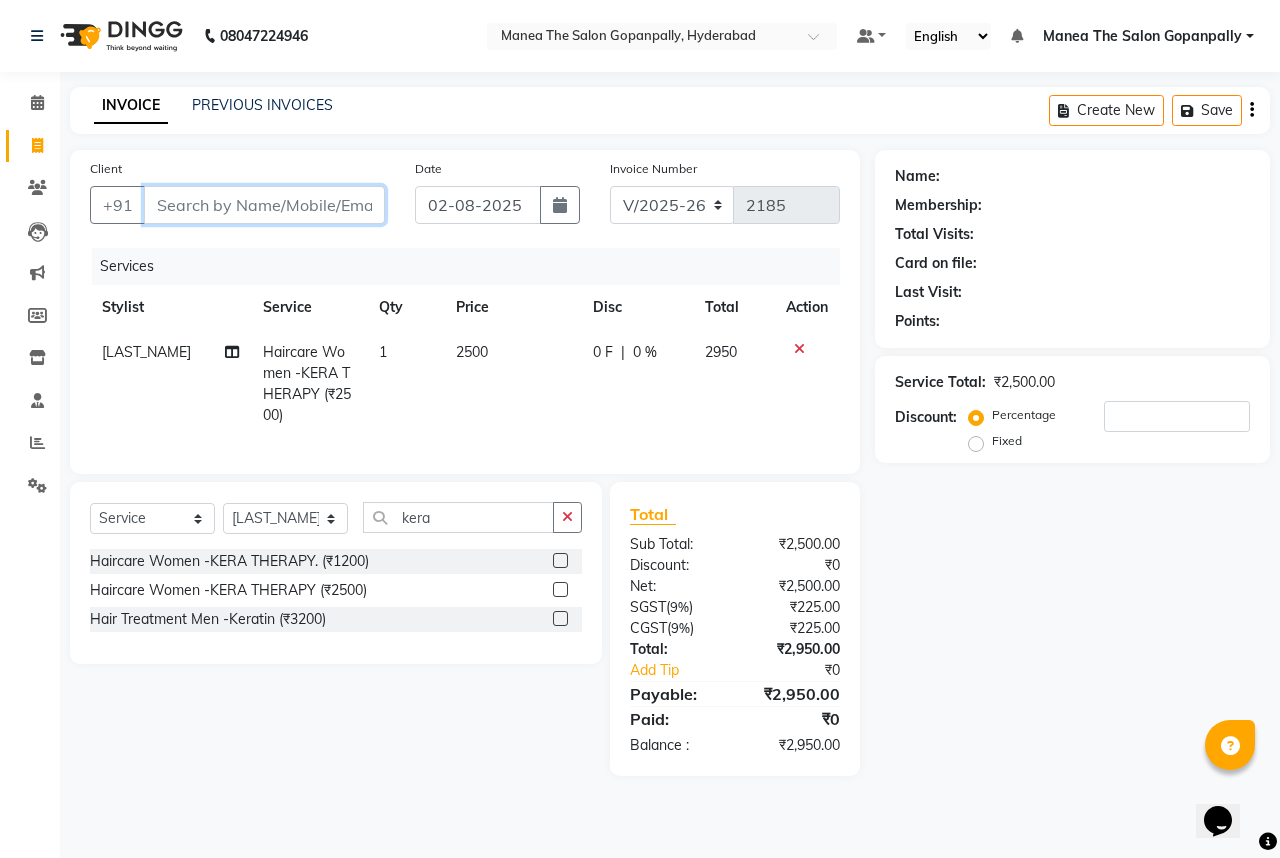 click on "Client" at bounding box center (264, 205) 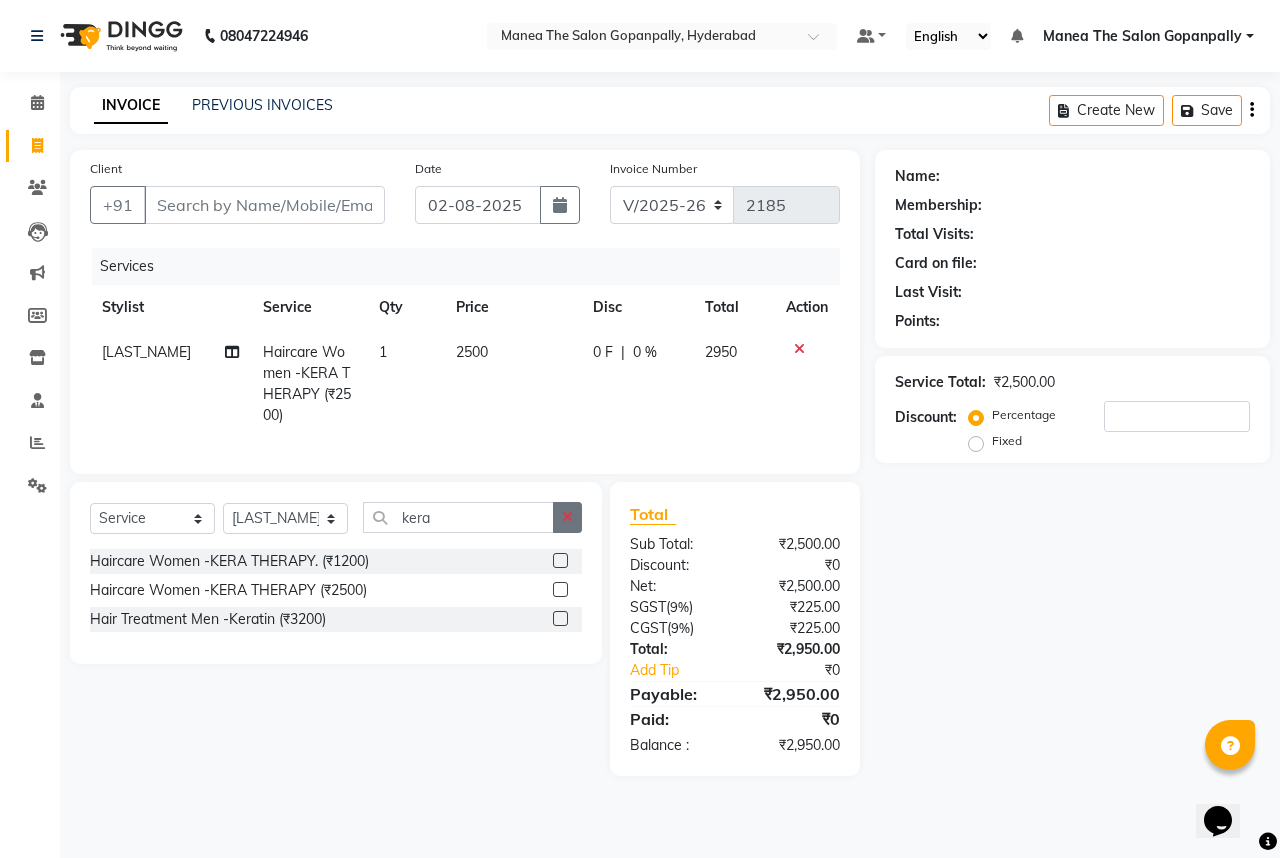 click 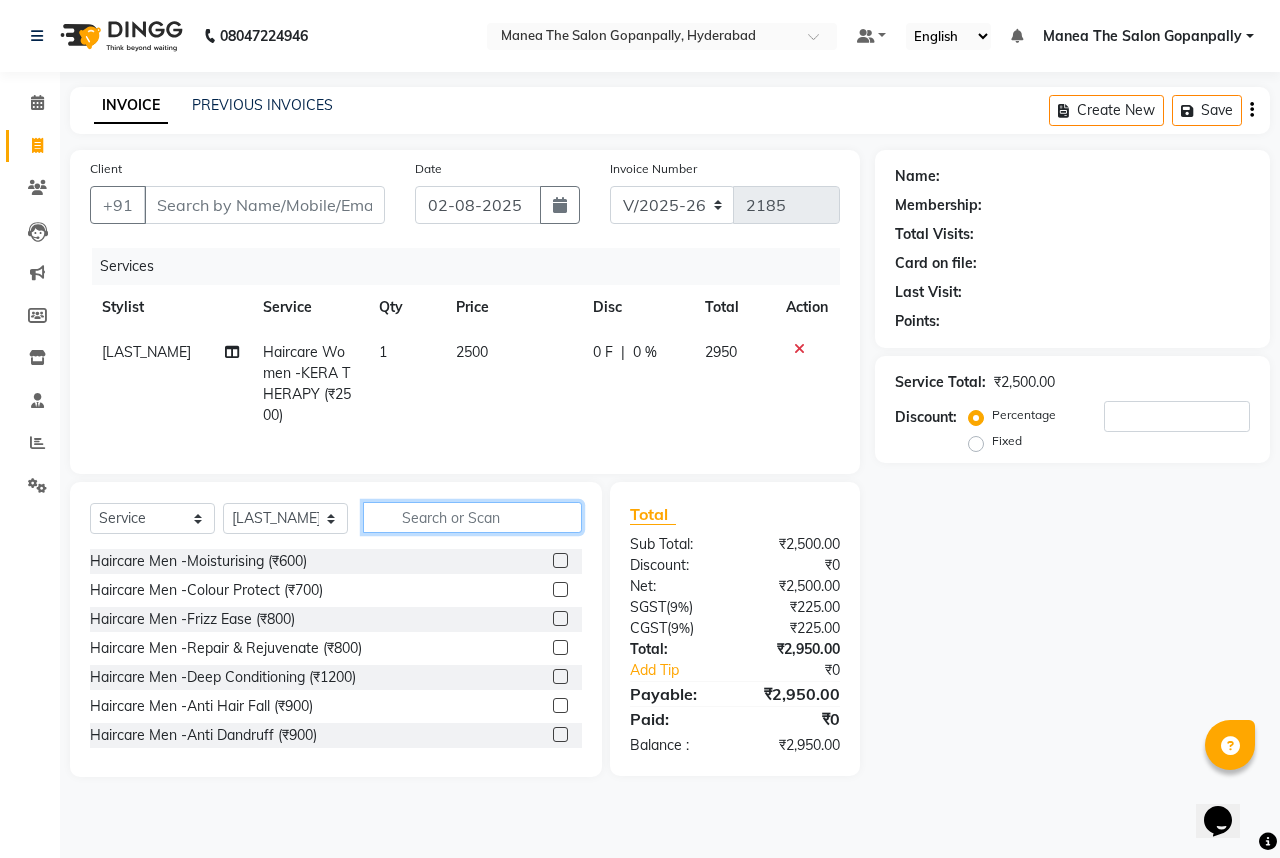 click 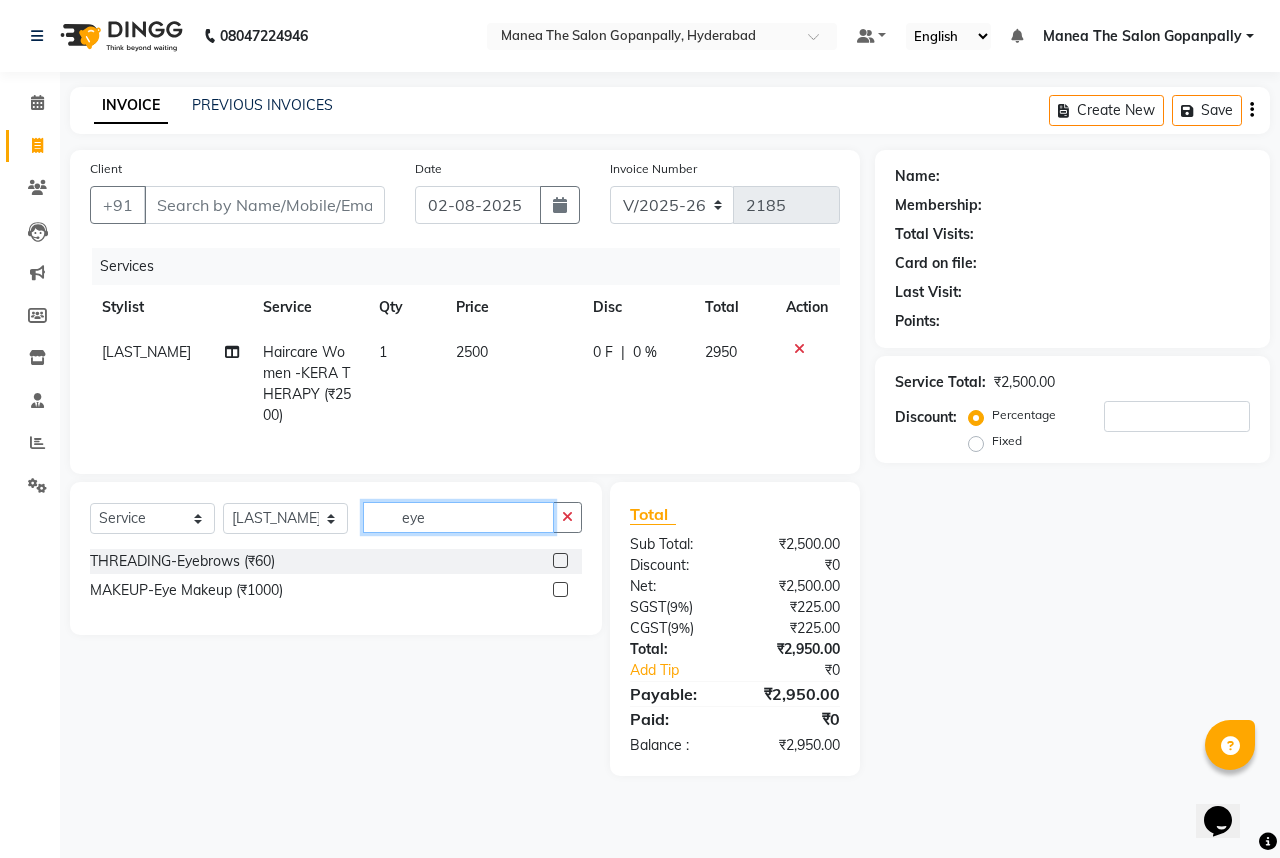 type on "eye" 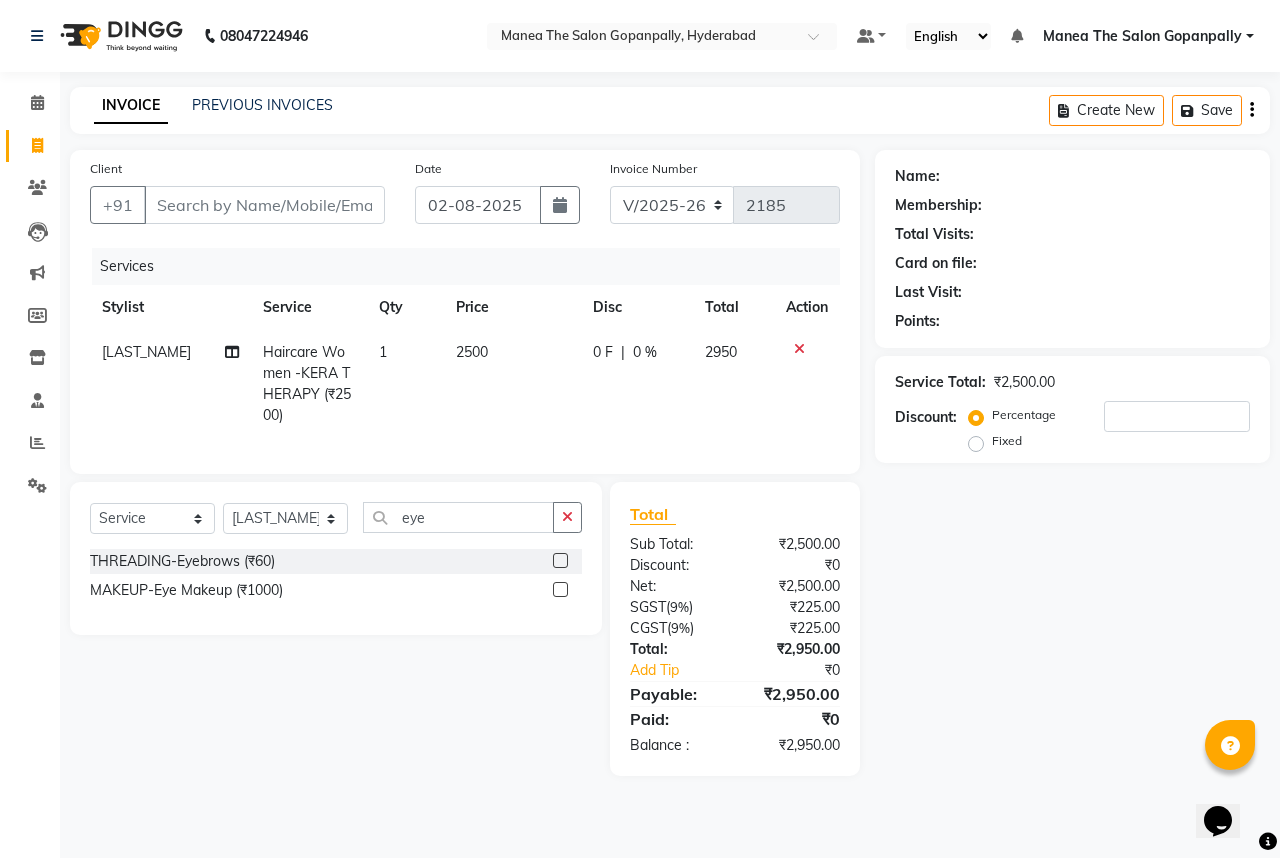 click 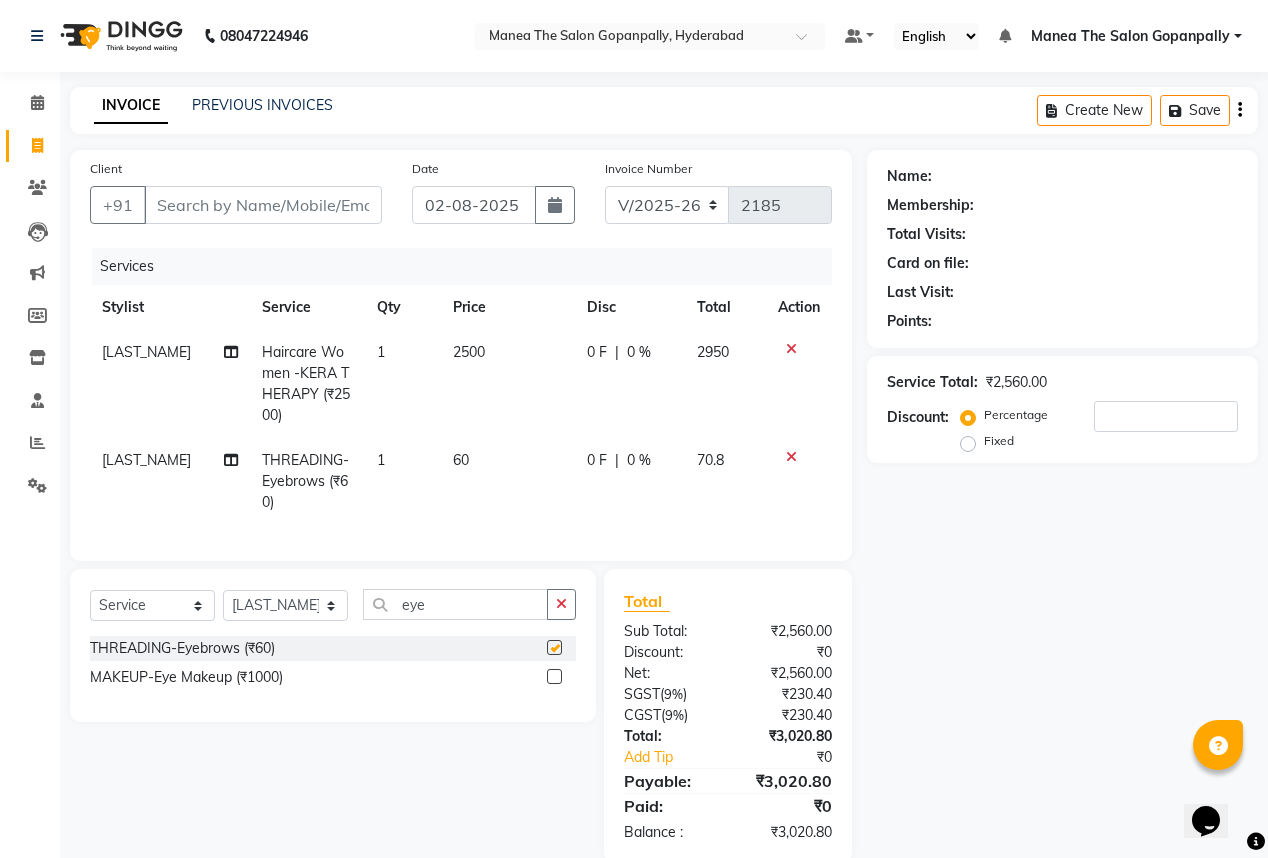 checkbox on "false" 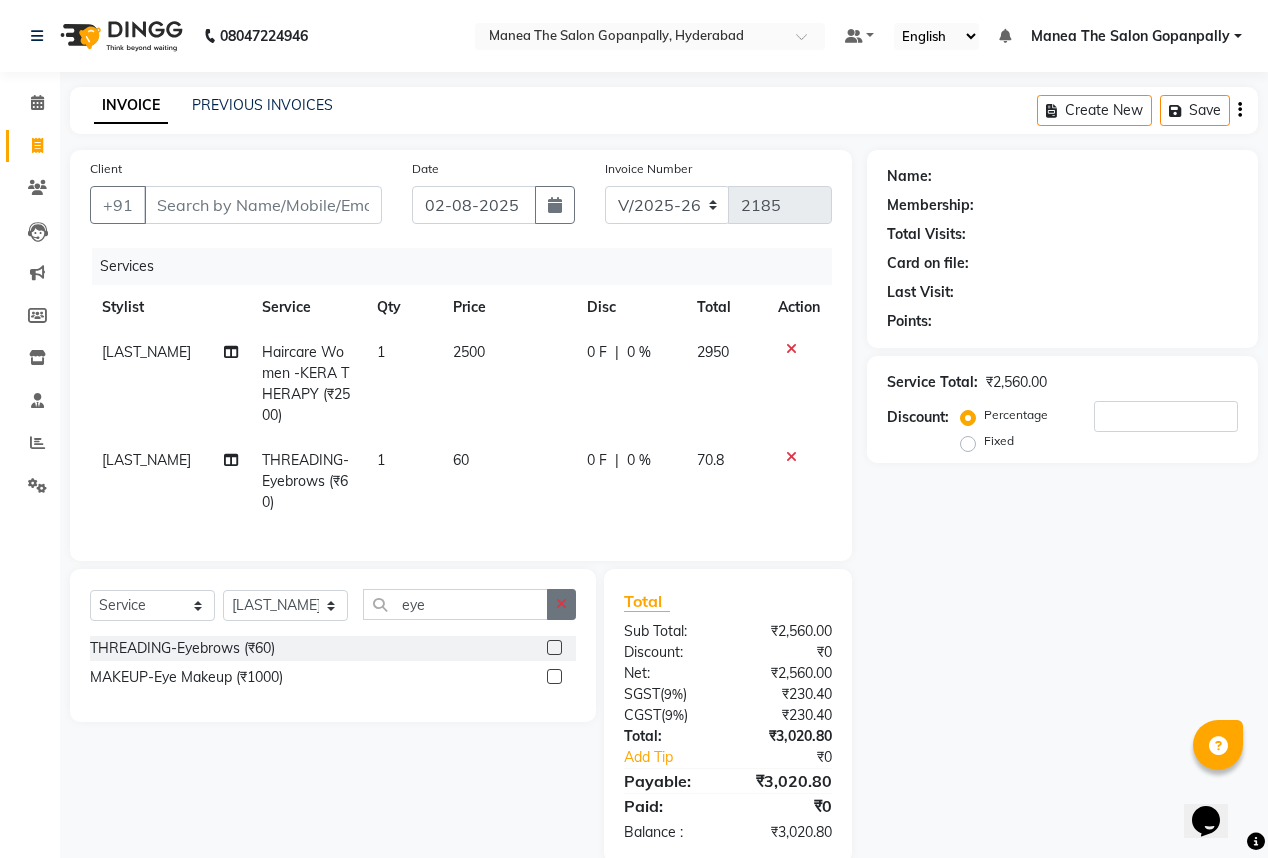 click 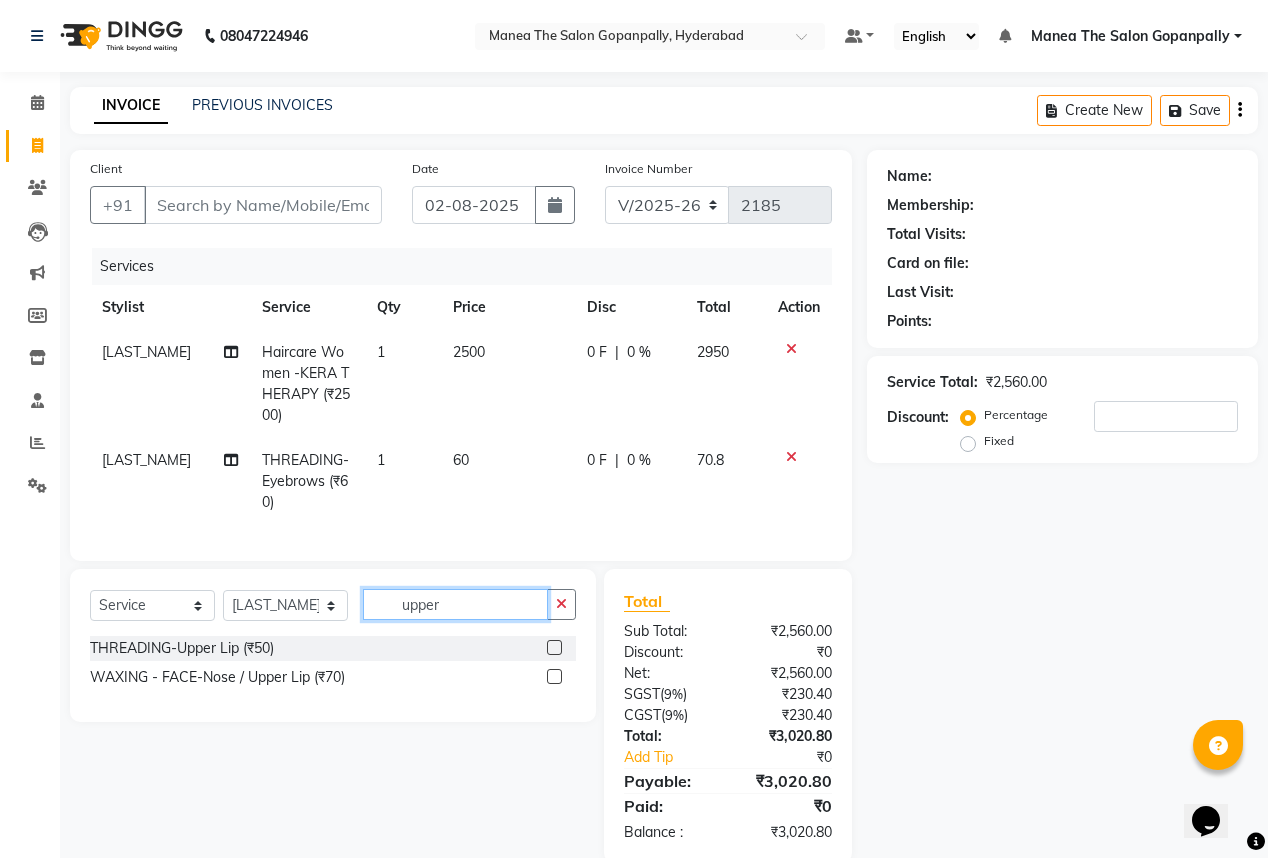 type on "upper" 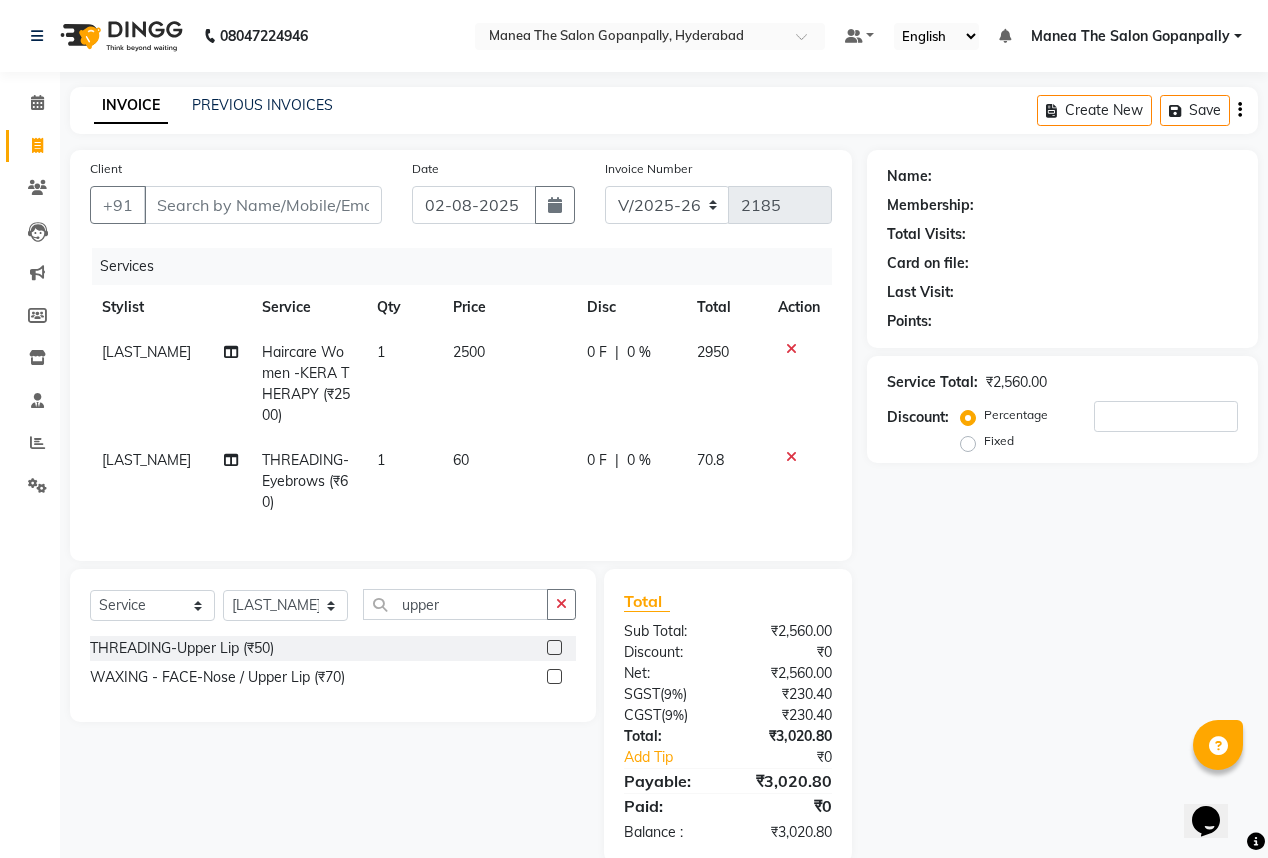 click 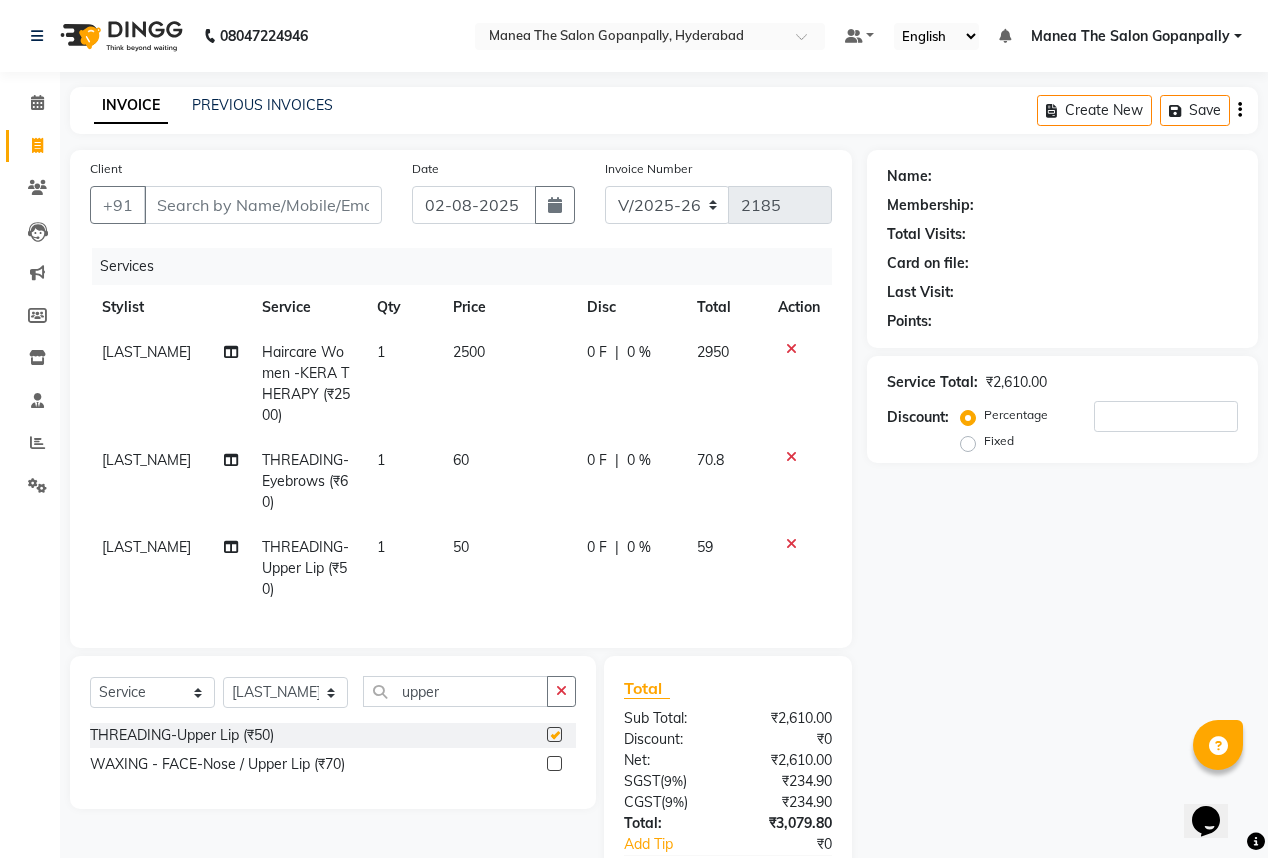 checkbox on "false" 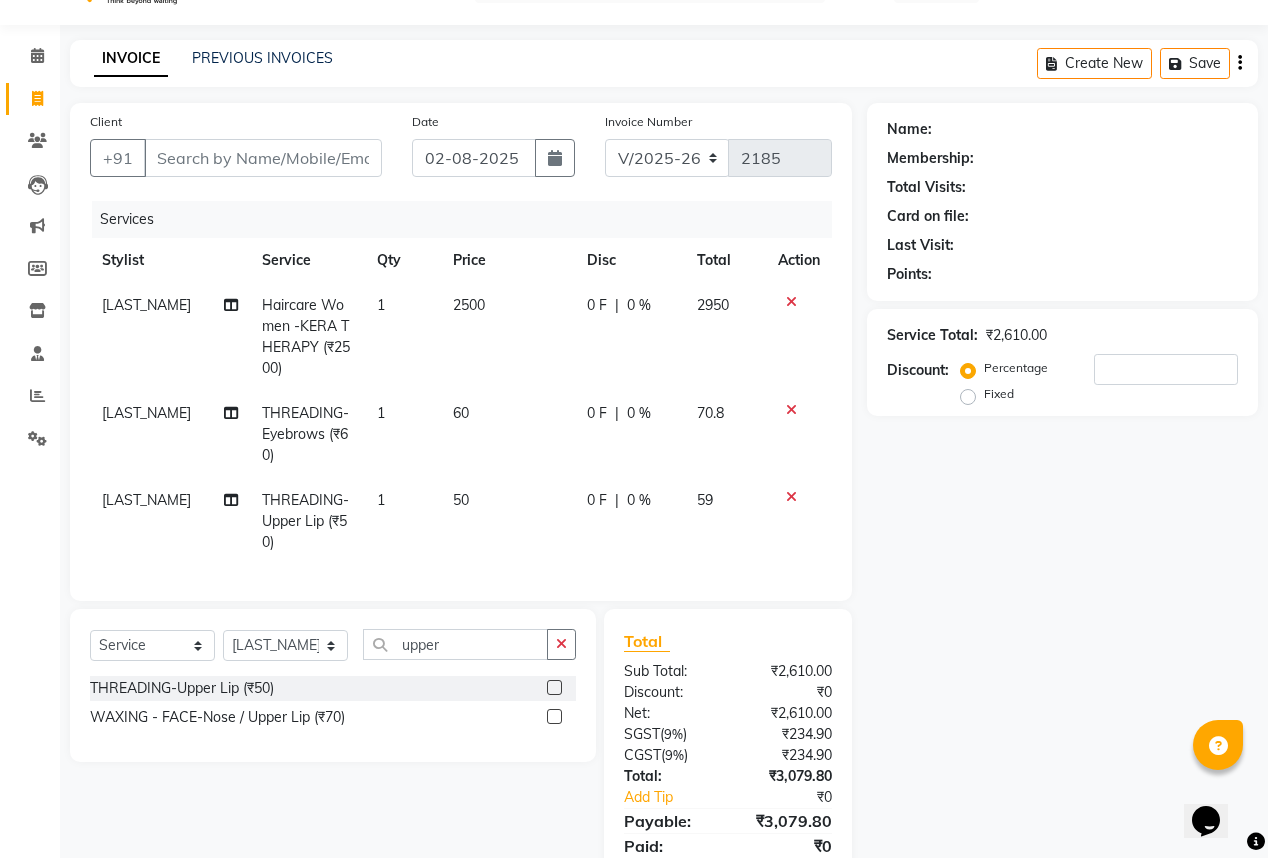 scroll, scrollTop: 80, scrollLeft: 0, axis: vertical 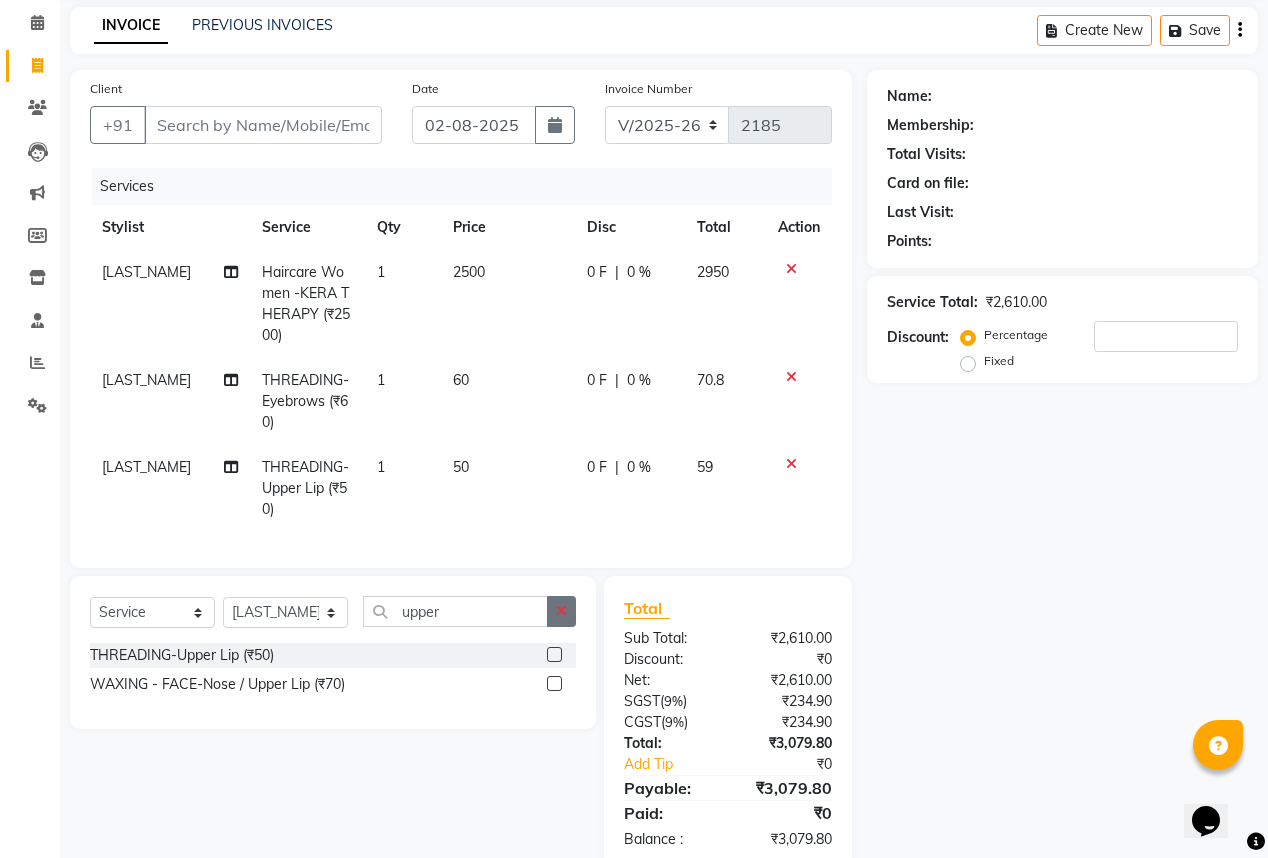 click 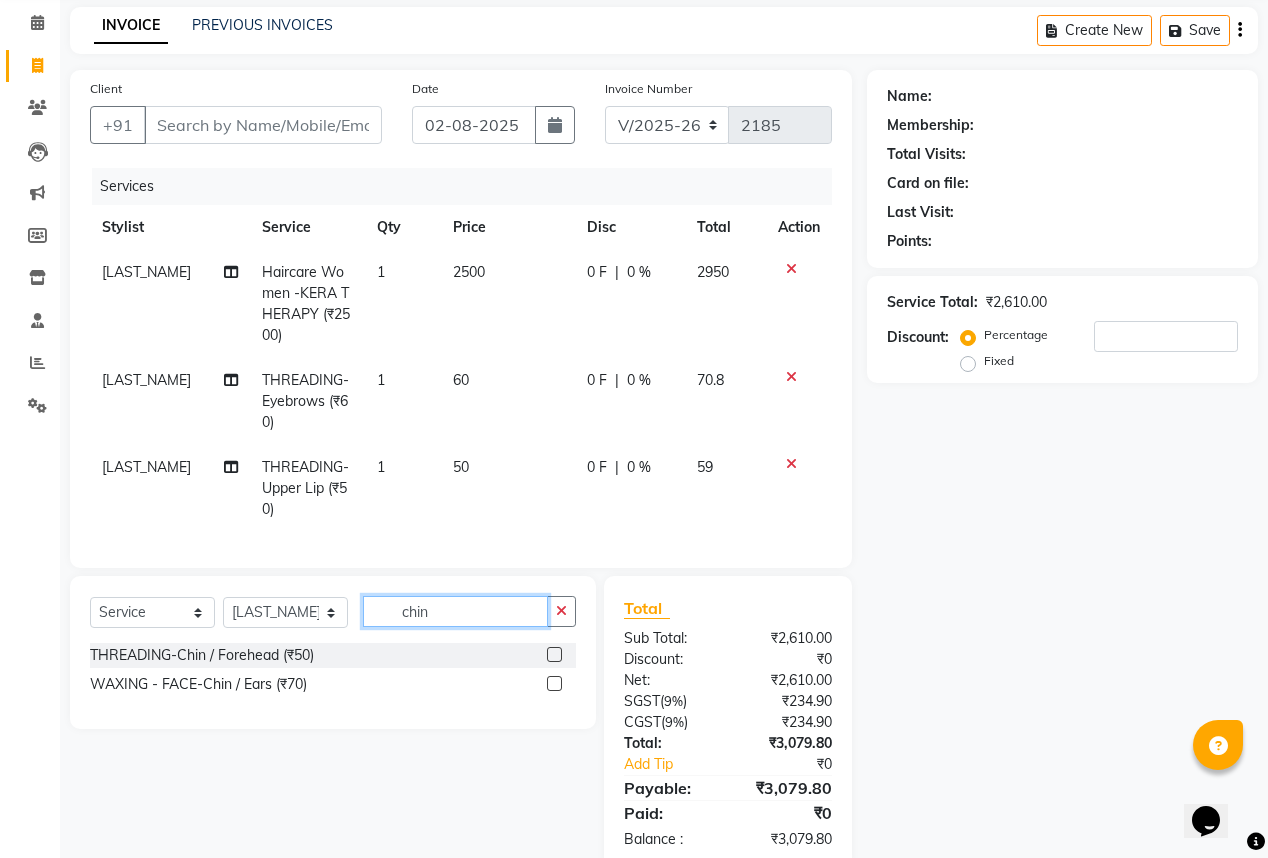 type on "chin" 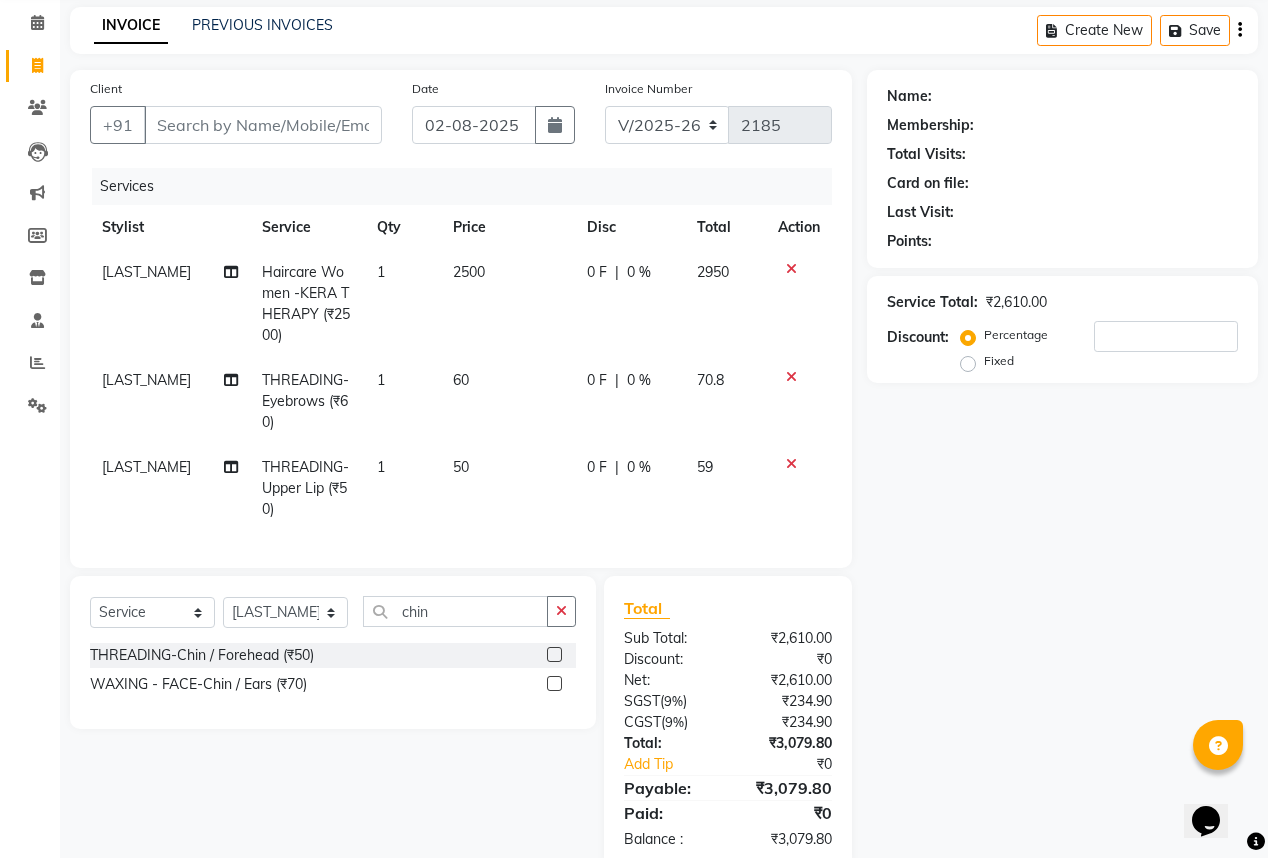 click 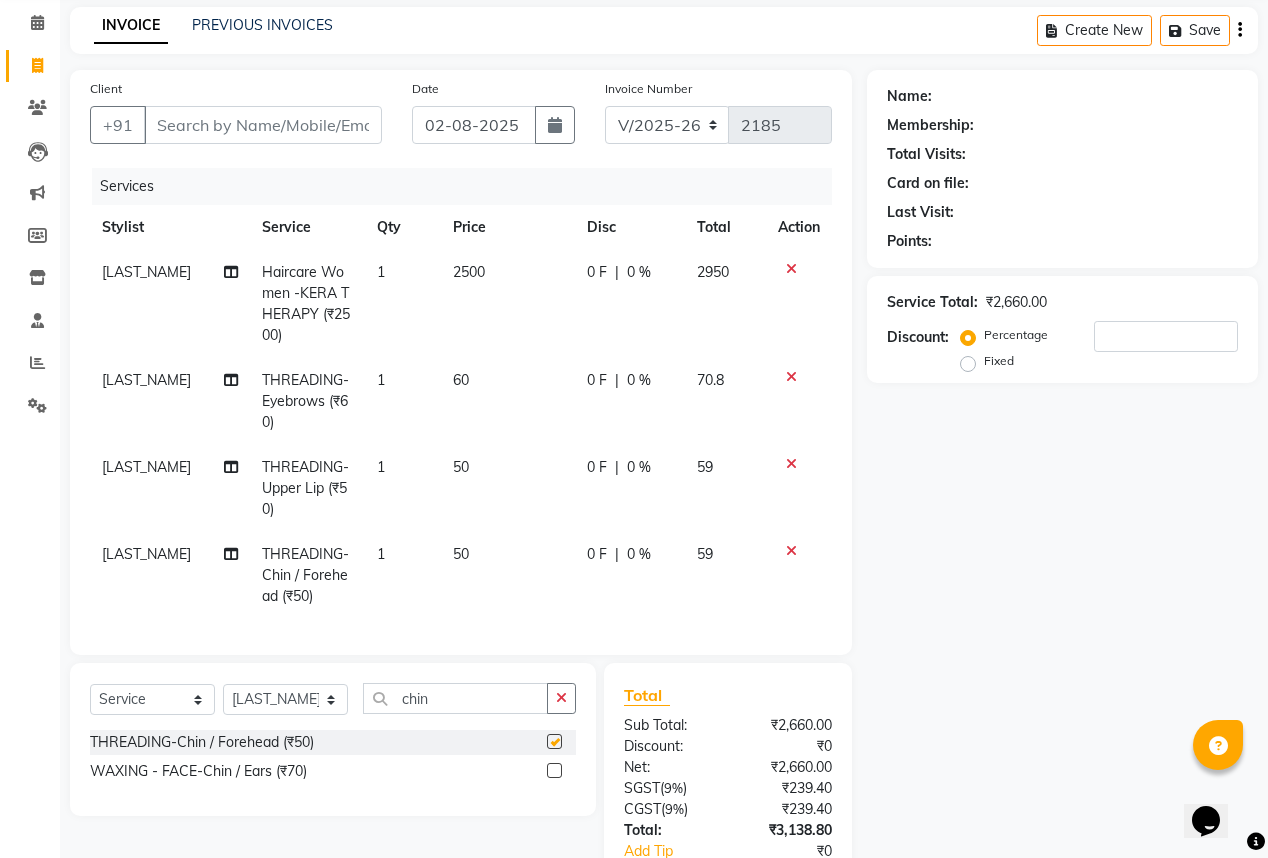checkbox on "false" 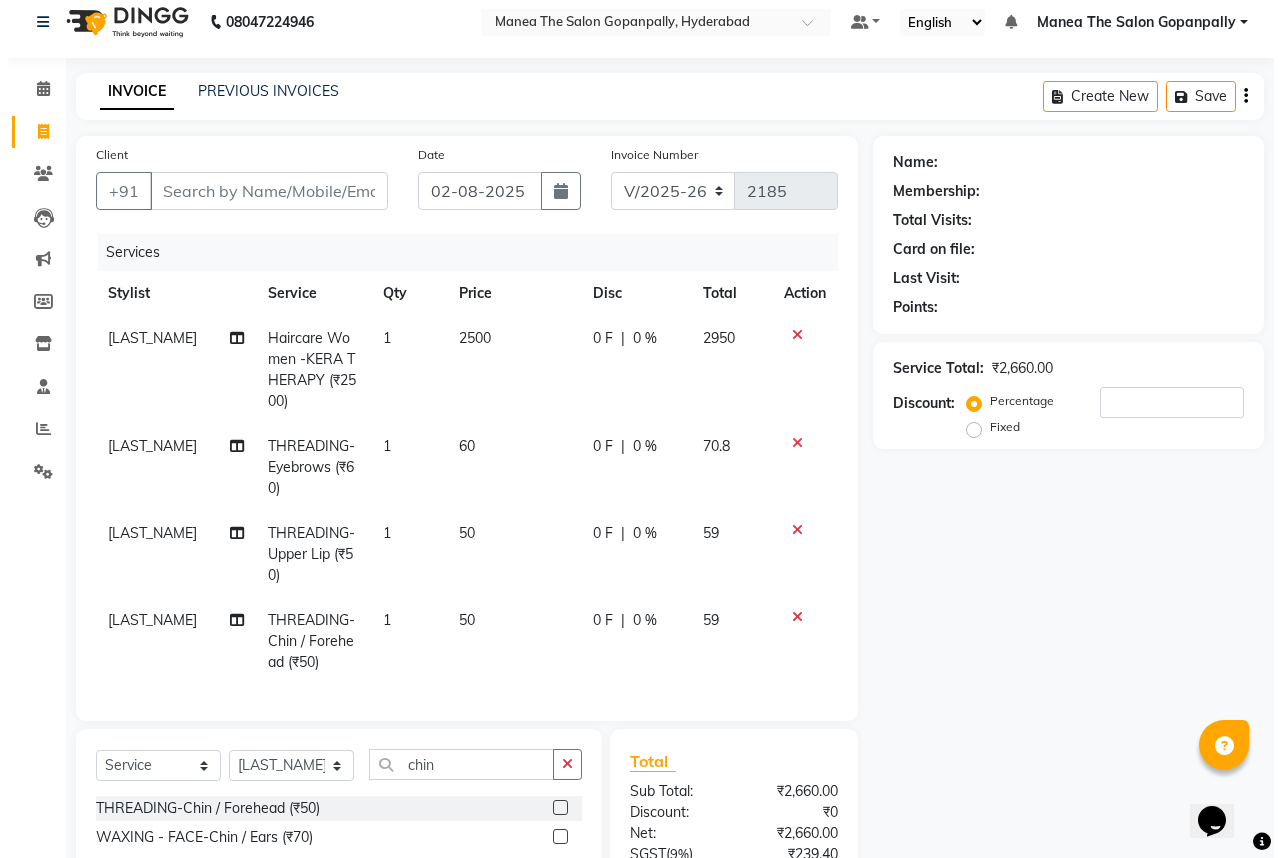 scroll, scrollTop: 0, scrollLeft: 0, axis: both 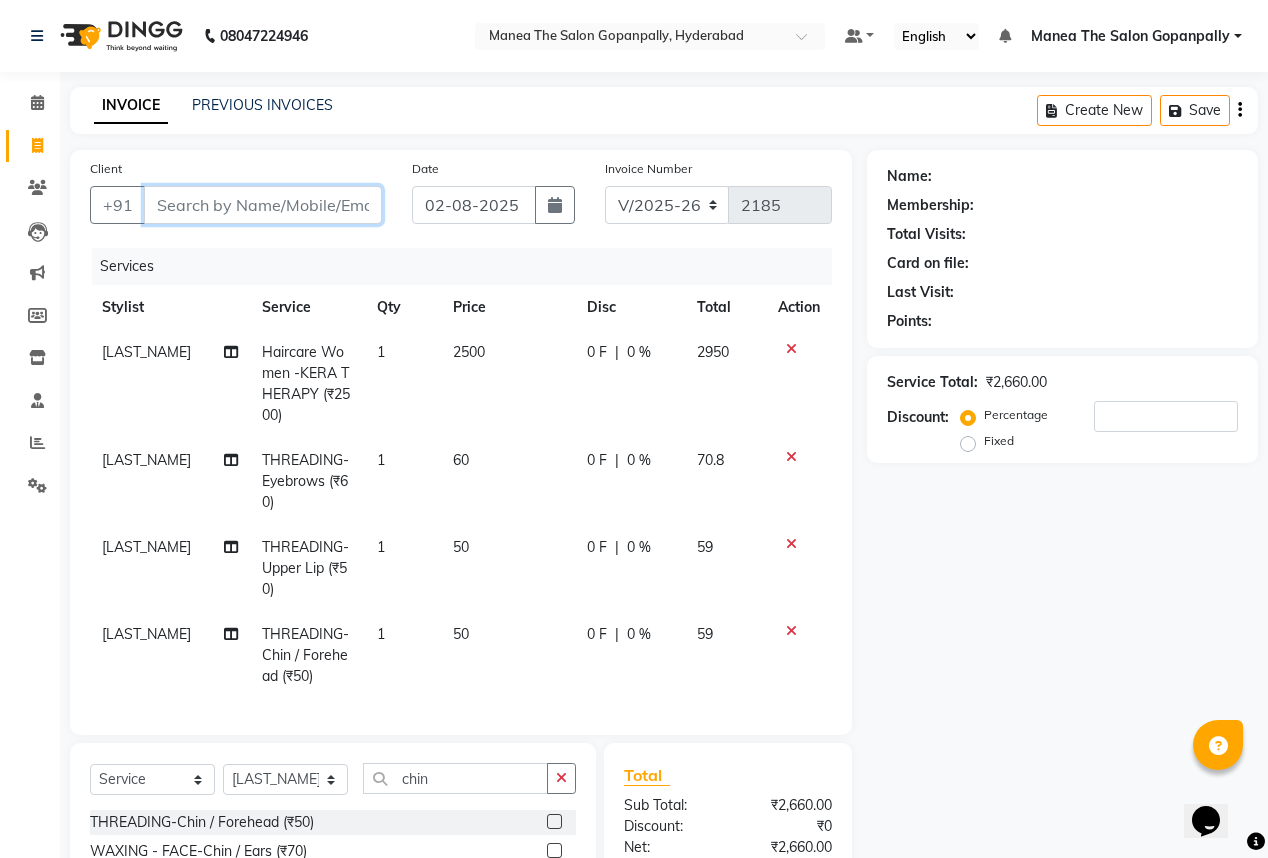 click on "Client" at bounding box center (263, 205) 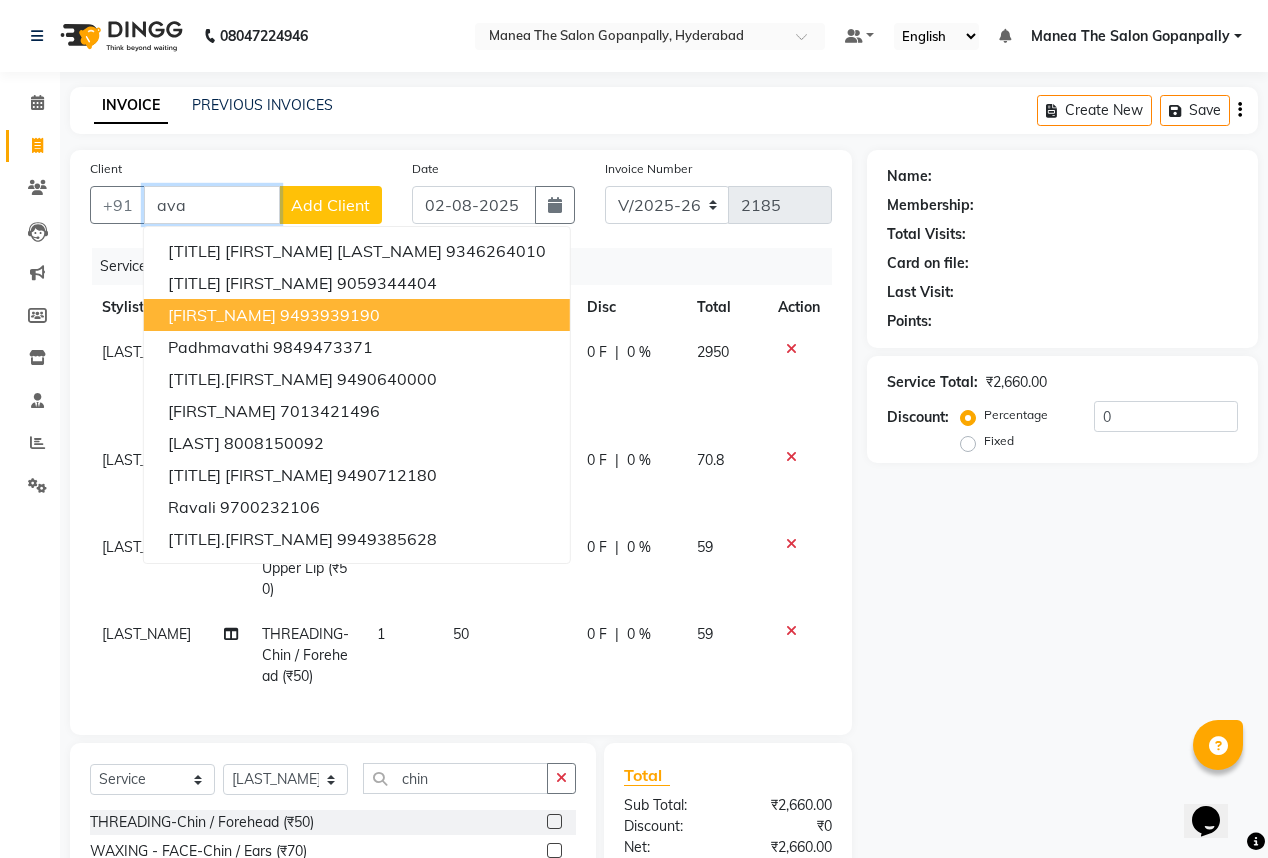 click on "9493939190" at bounding box center [330, 315] 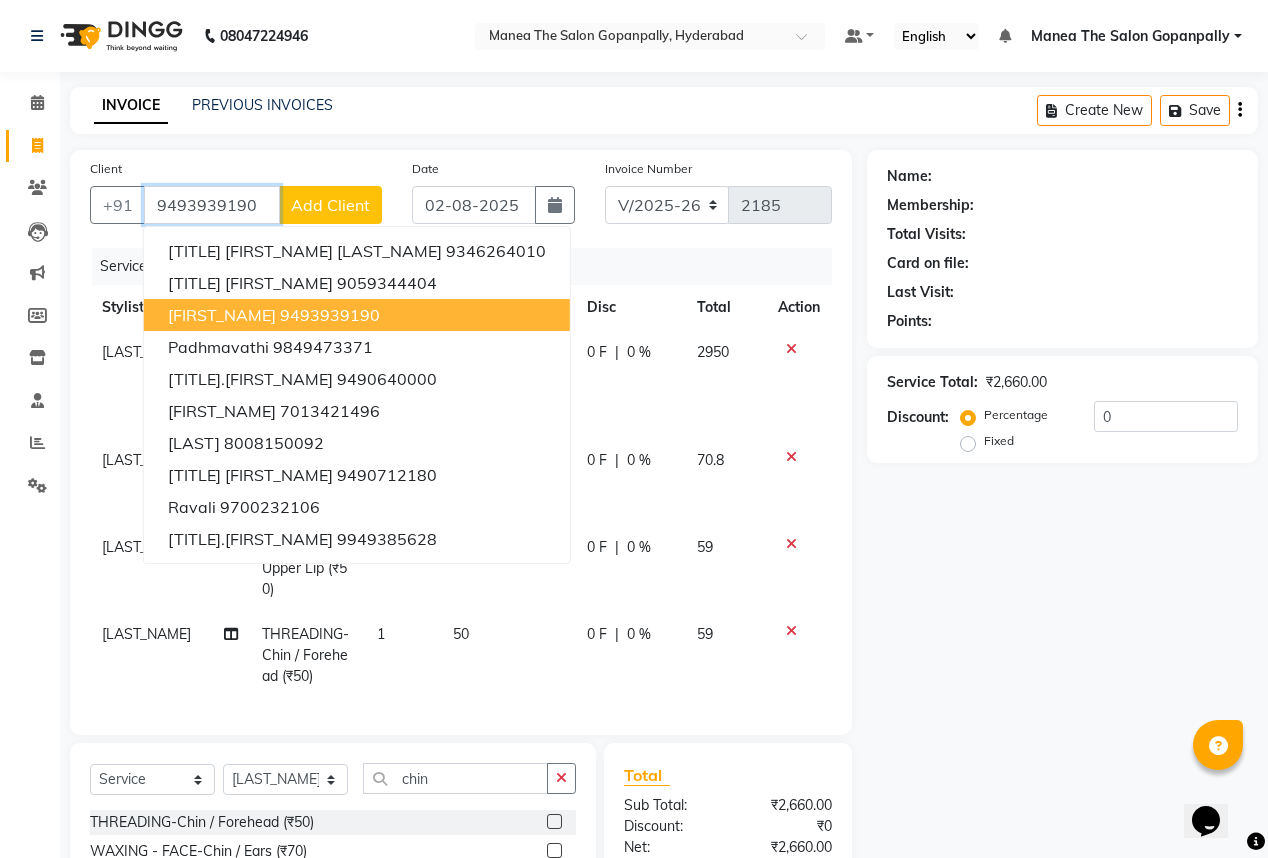 type on "9493939190" 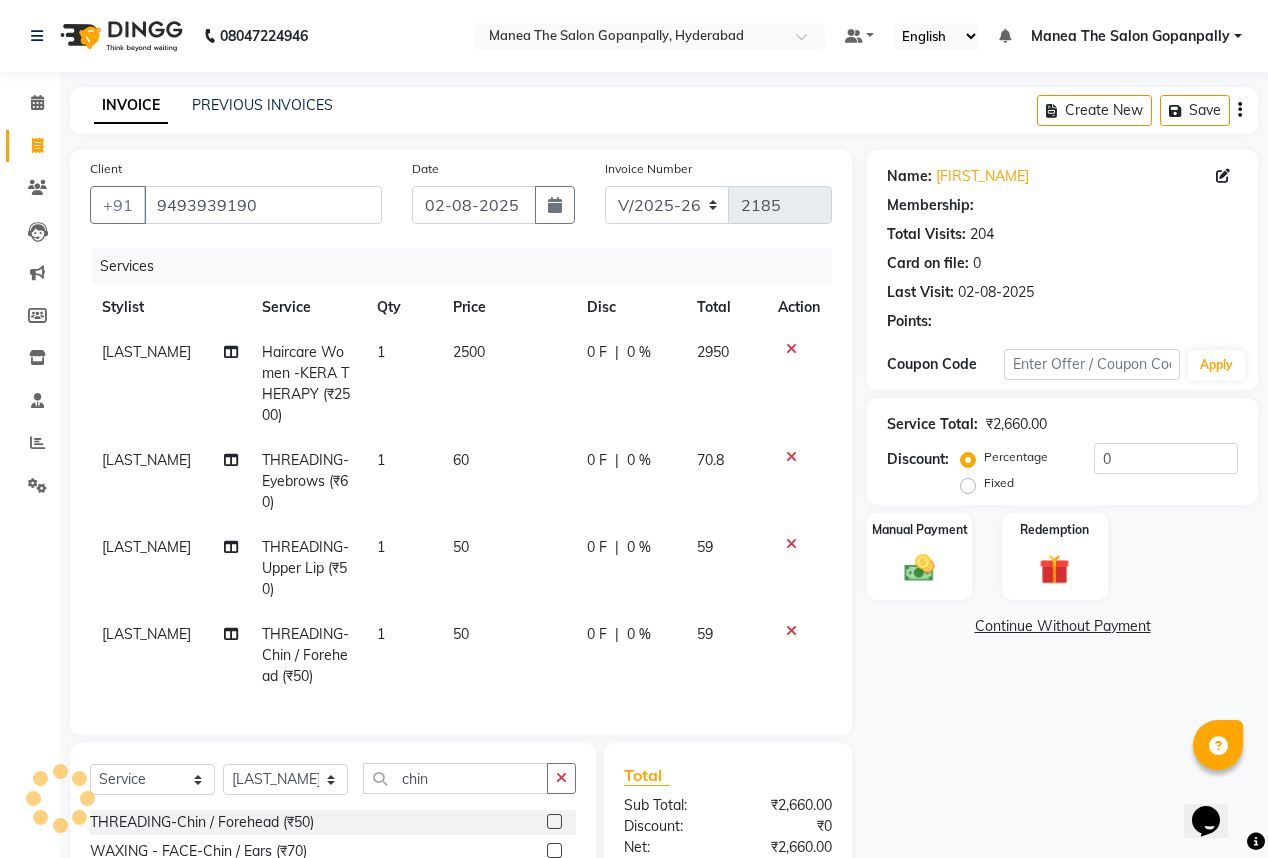 select on "1: Object" 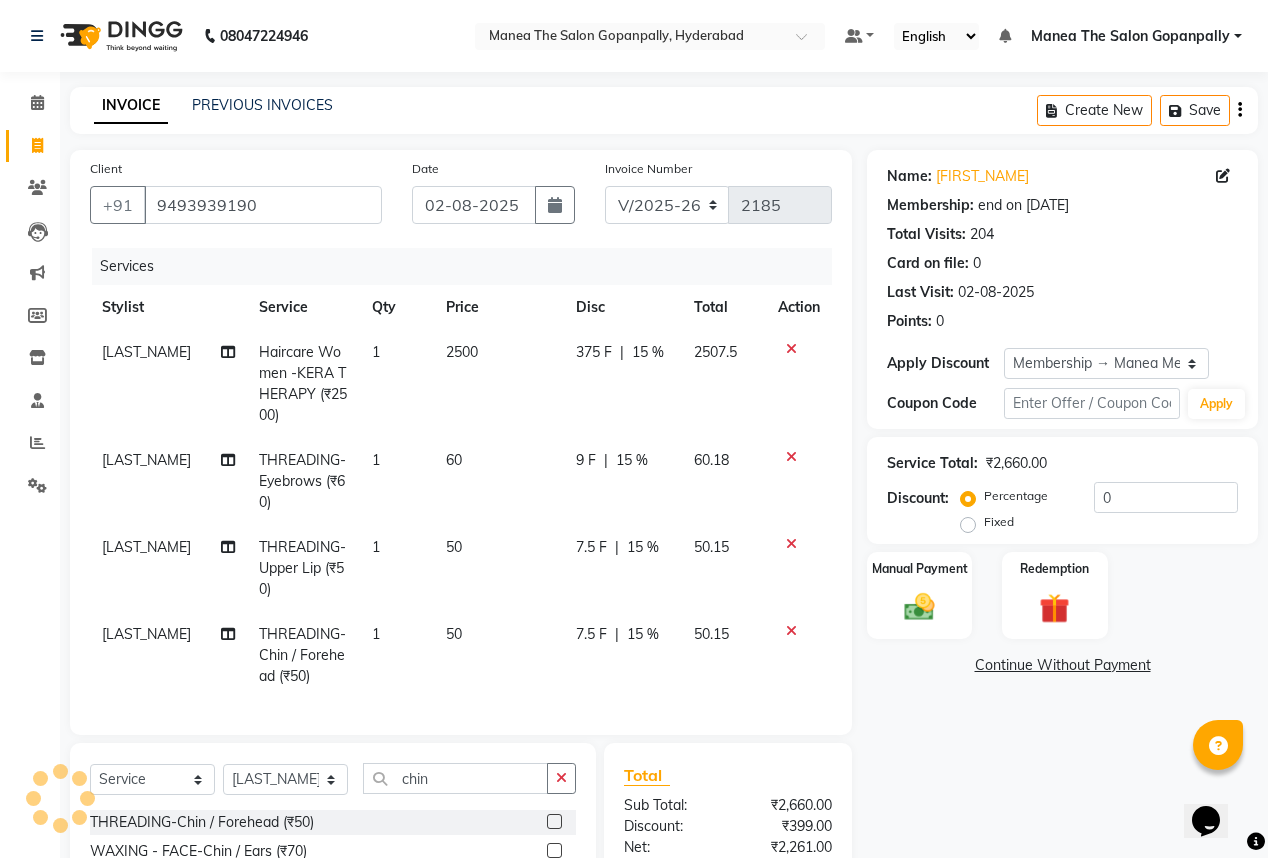 type on "15" 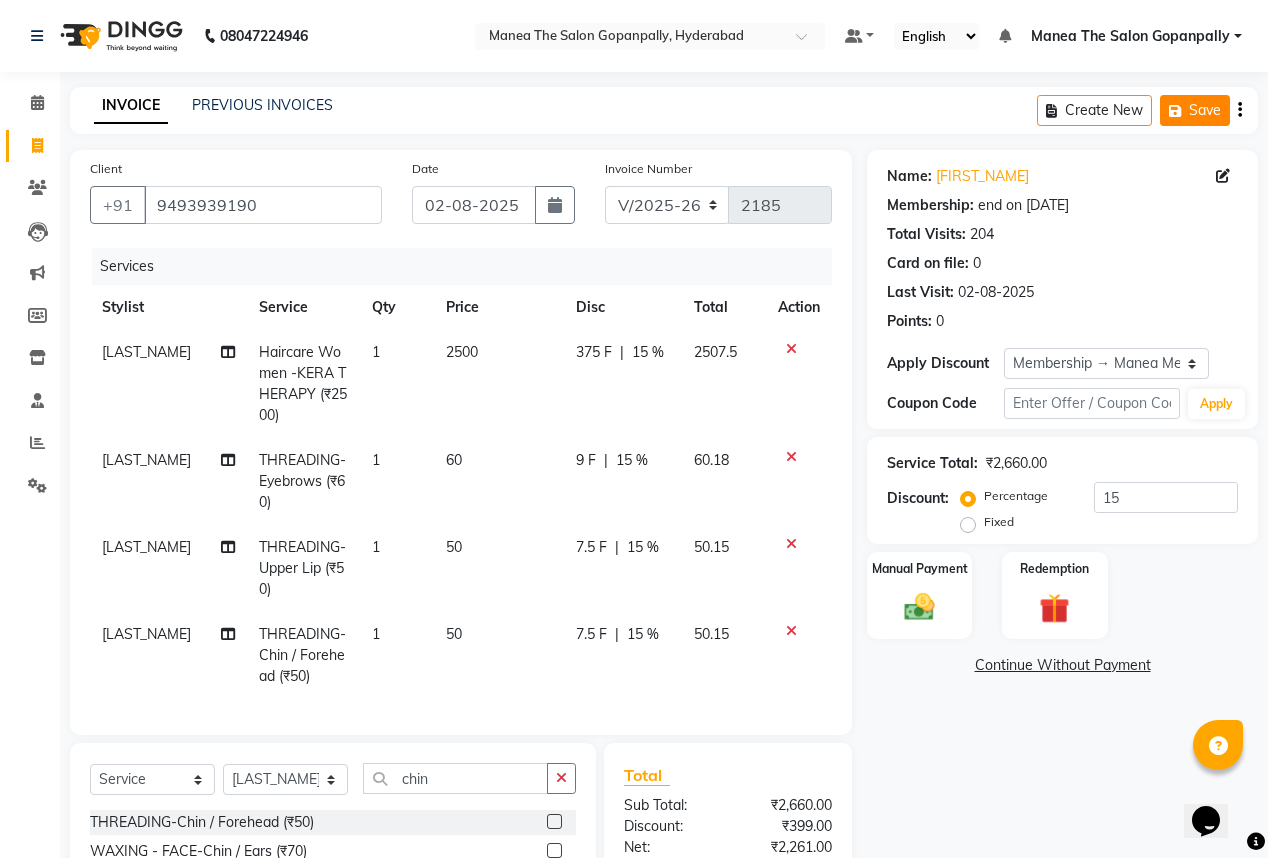 click on "Save" 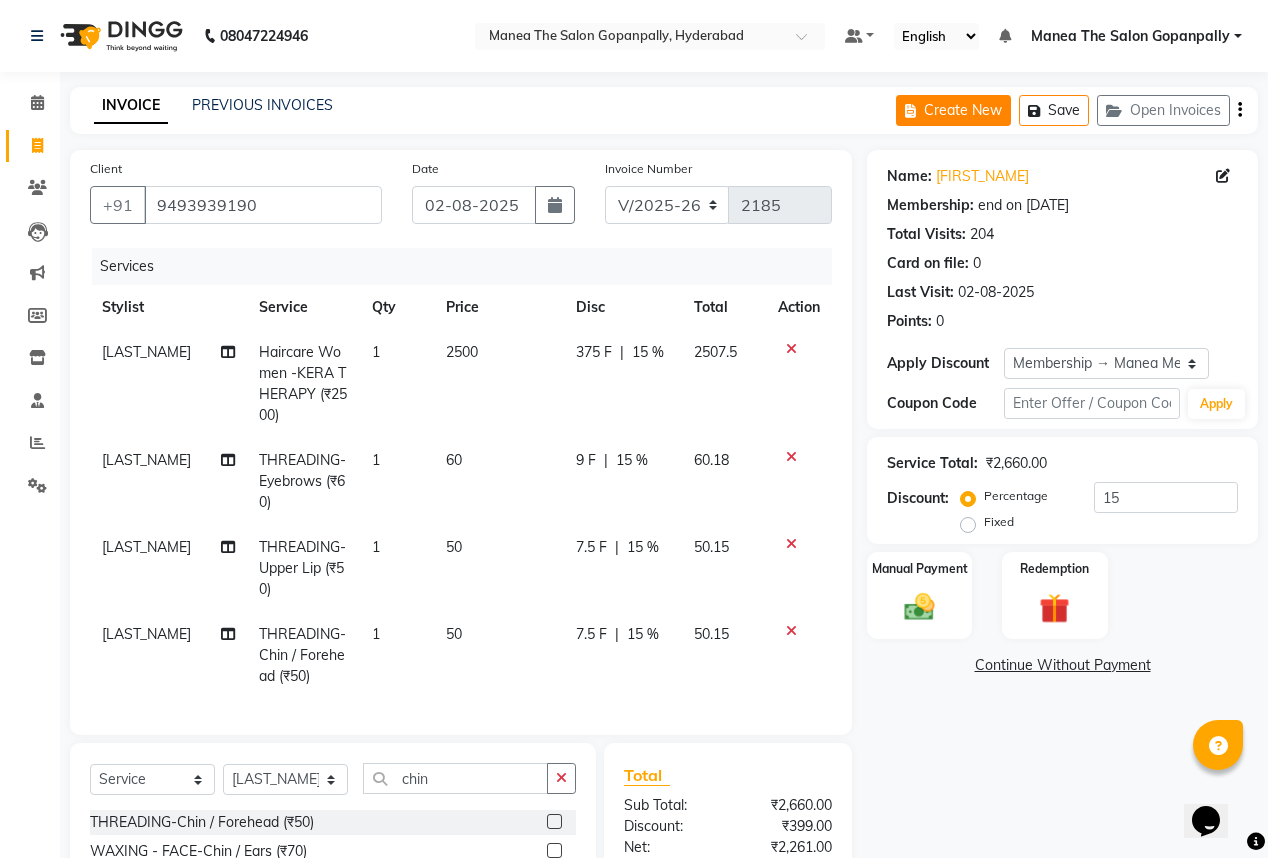 click on "Create New" 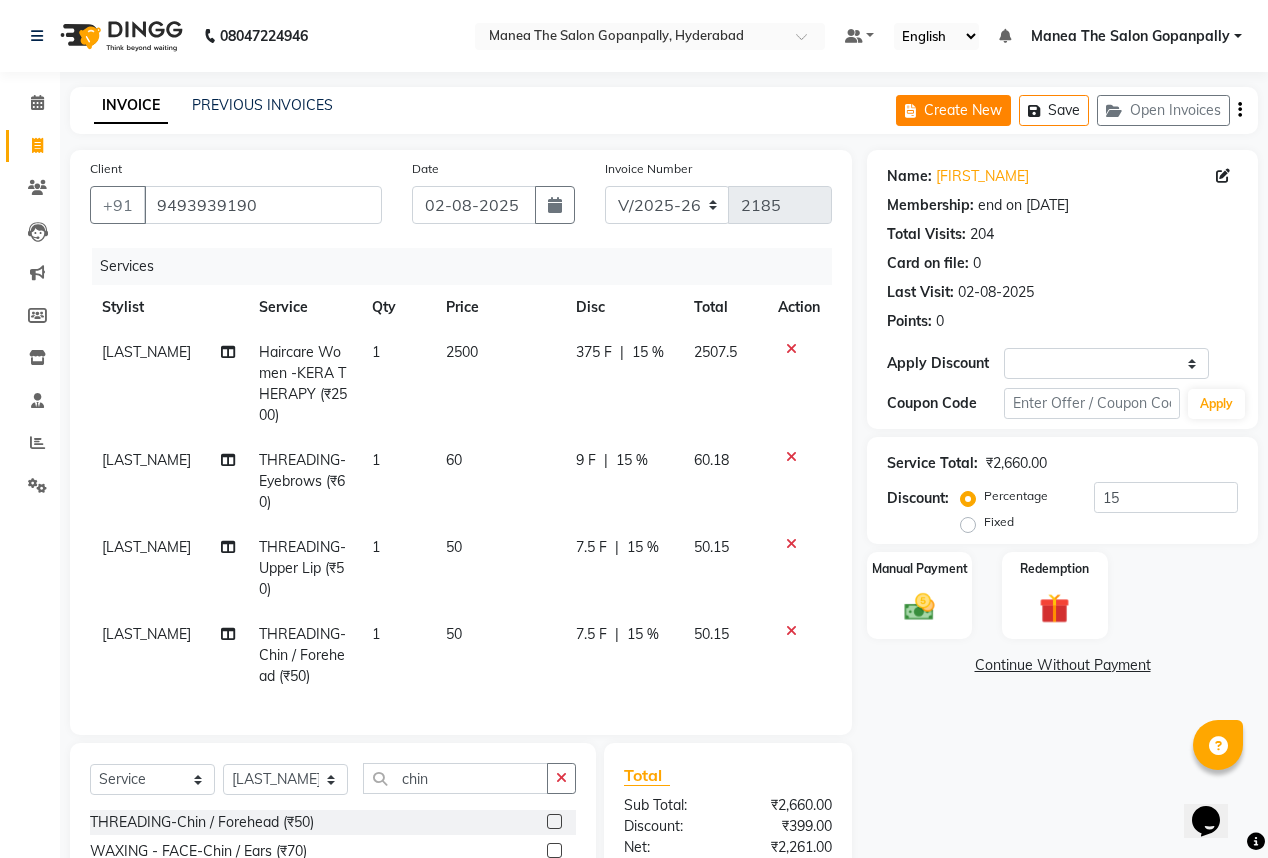 select on "service" 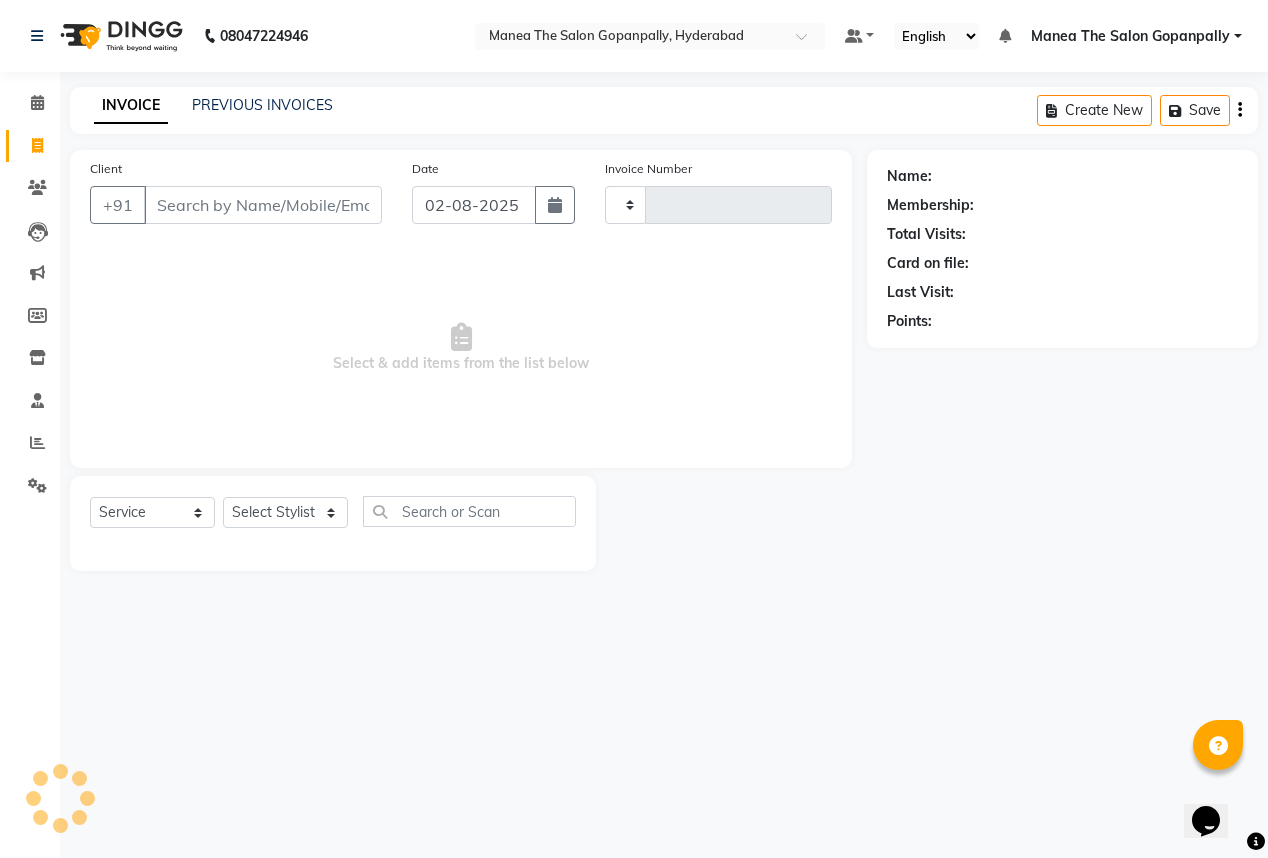 type on "2185" 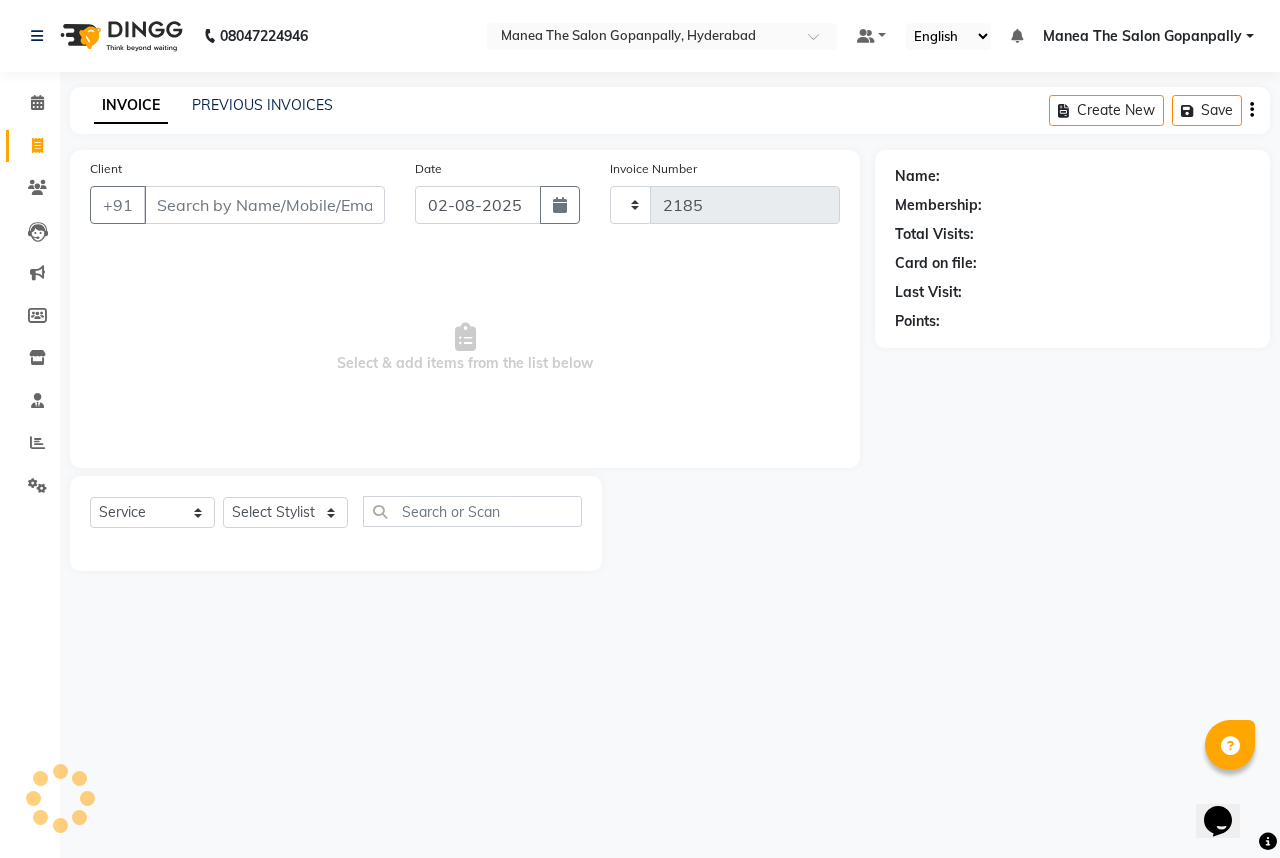select on "7027" 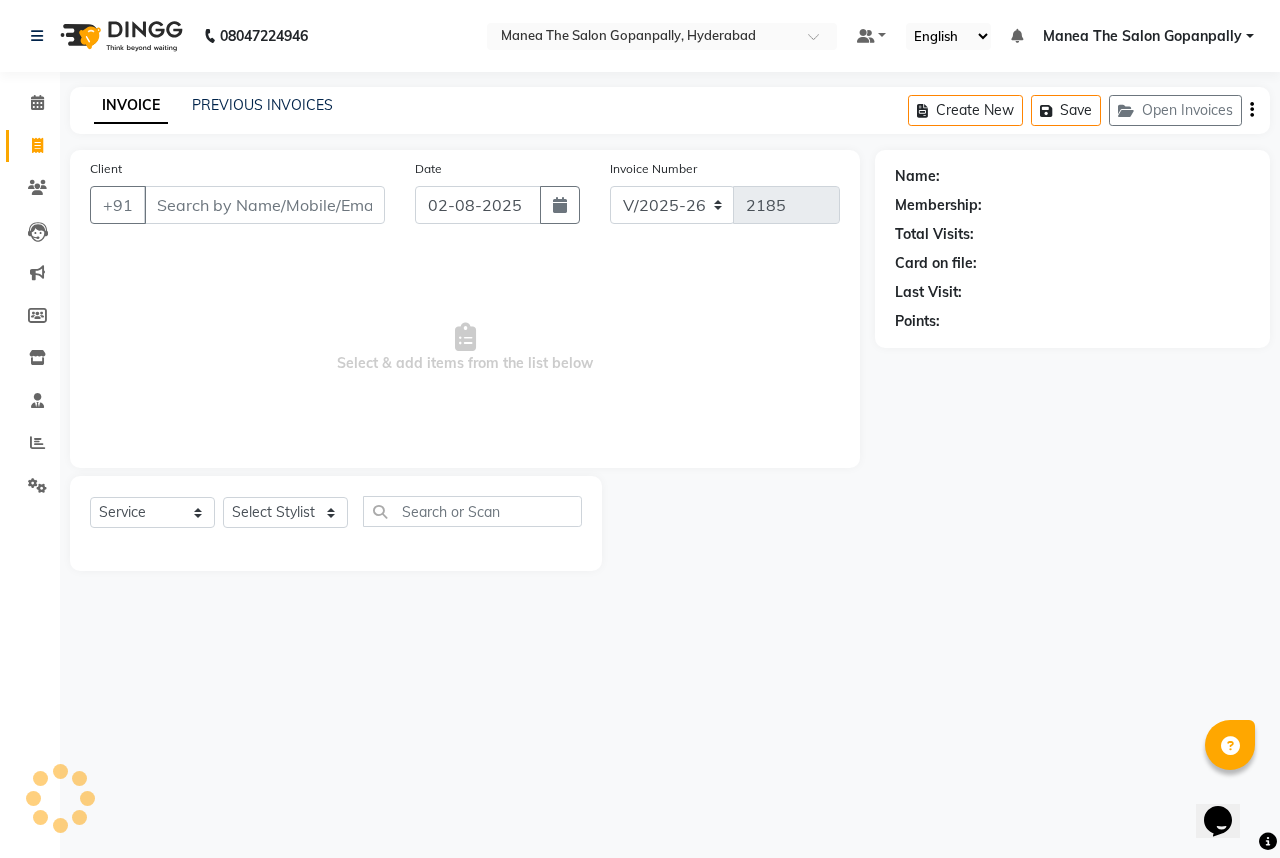 click on "Client" at bounding box center [264, 205] 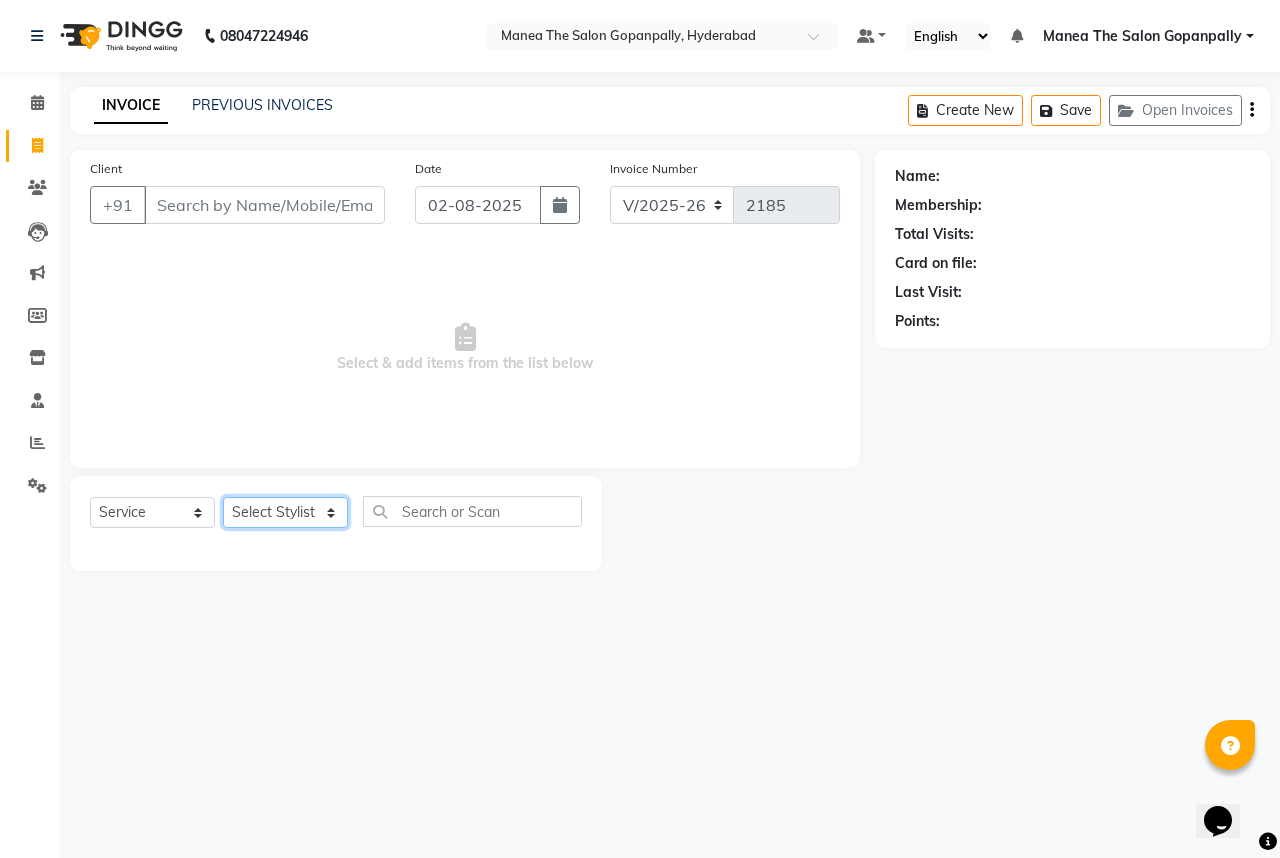 click on "Select Stylist" 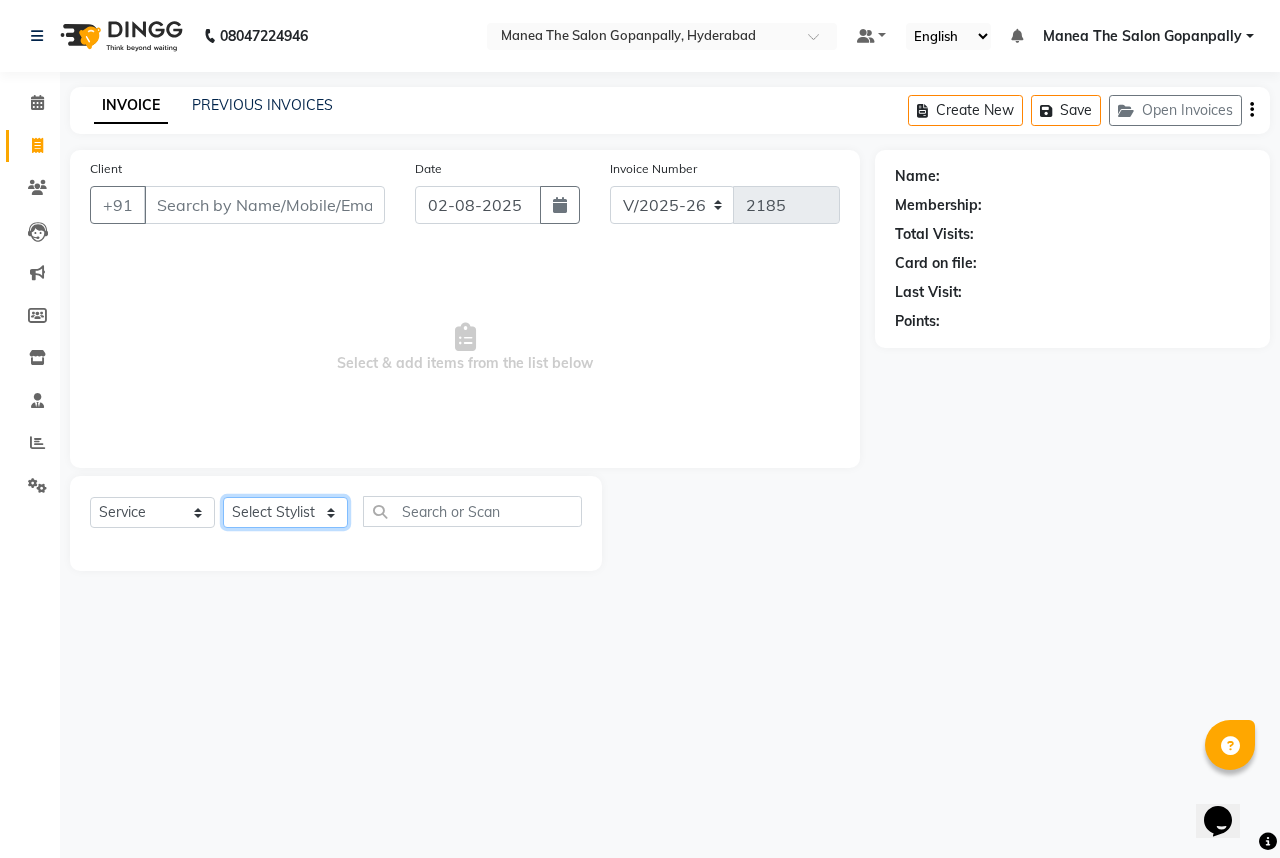 select on "86049" 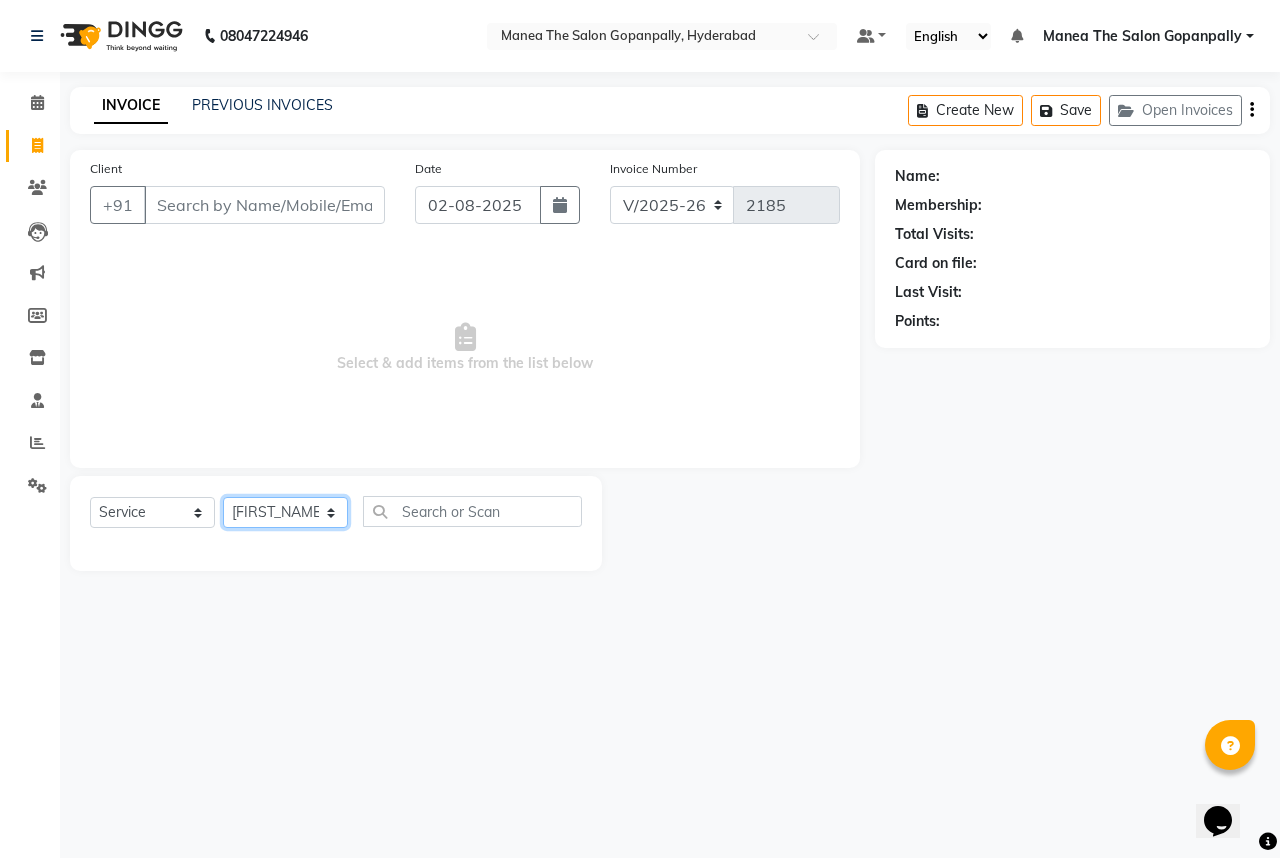 click on "Select Stylist Anand AVANTHI Haider  indu IRFAN keerthi rehan sameer saritha zubair" 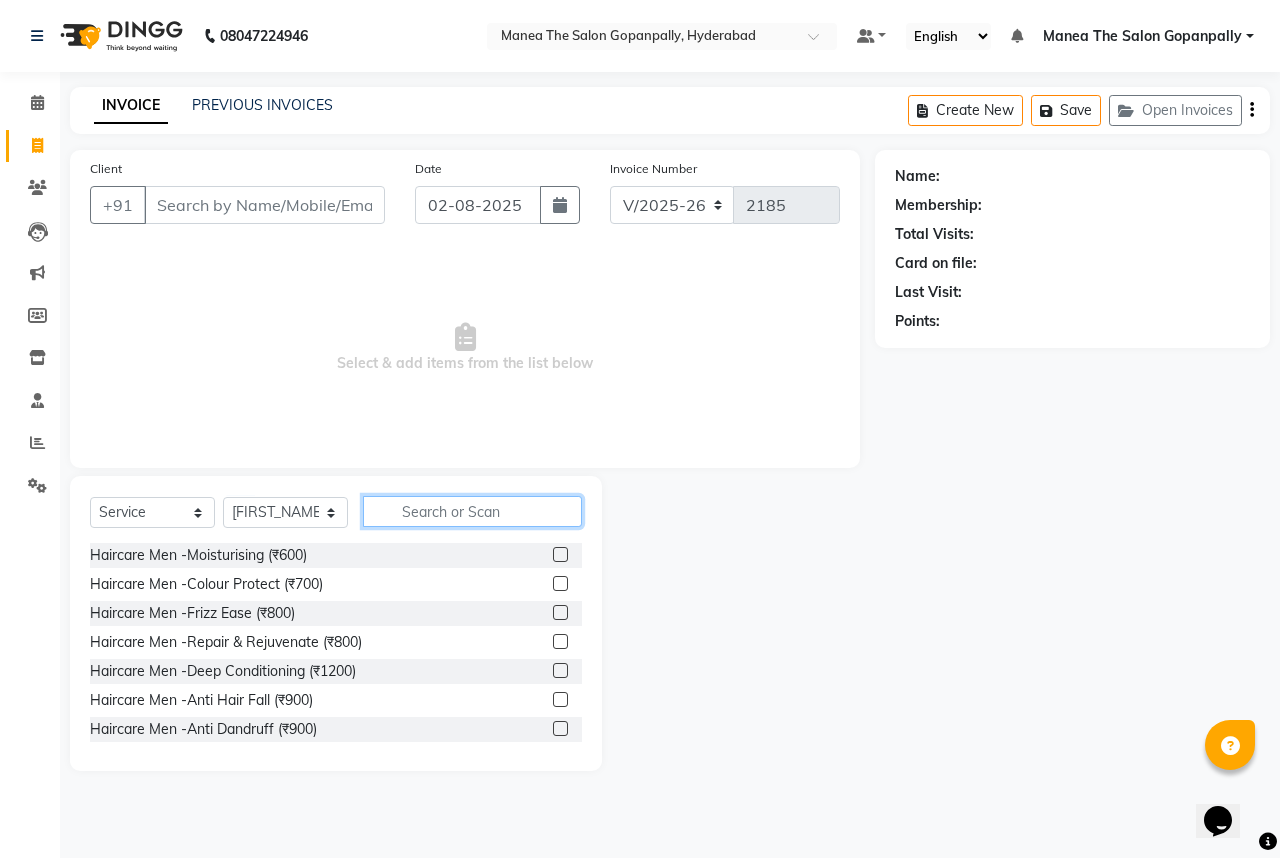 click 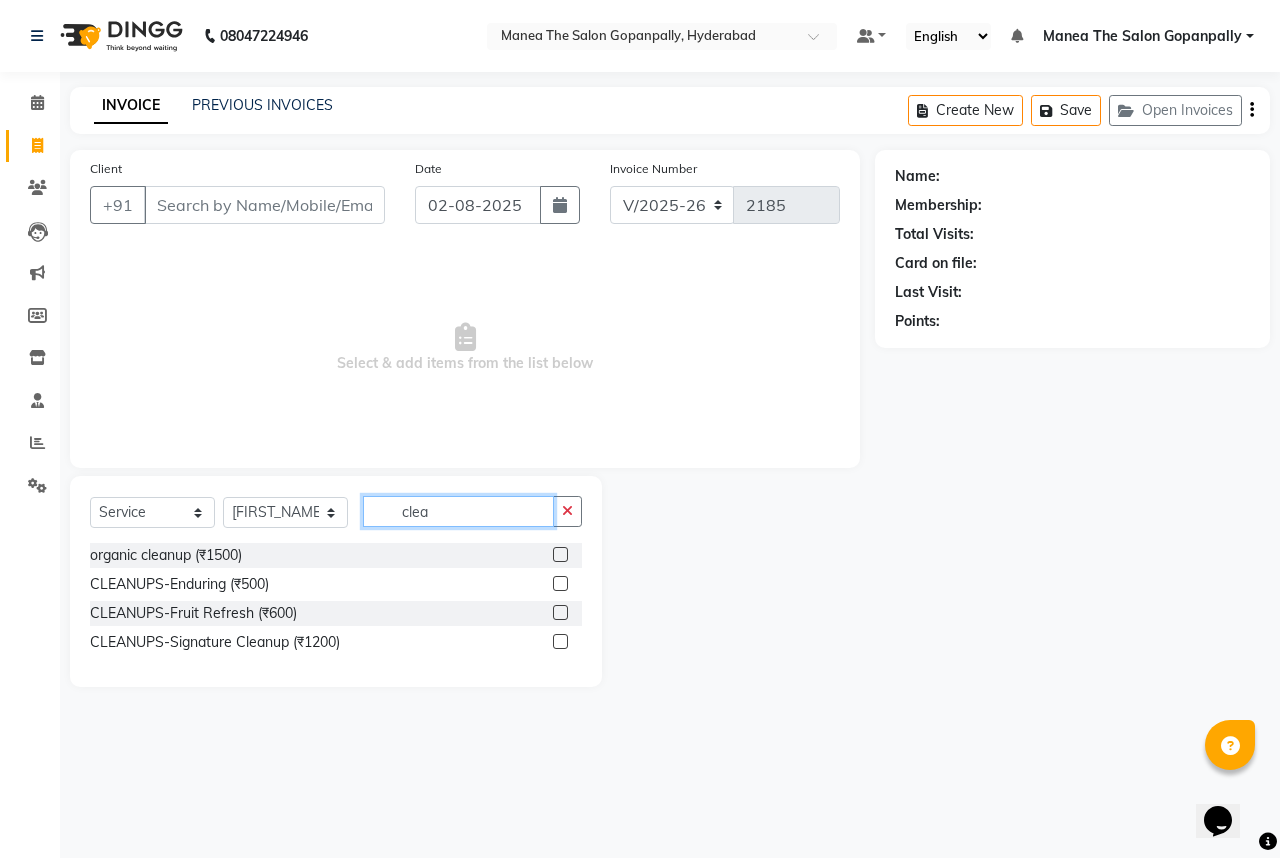 type on "clea" 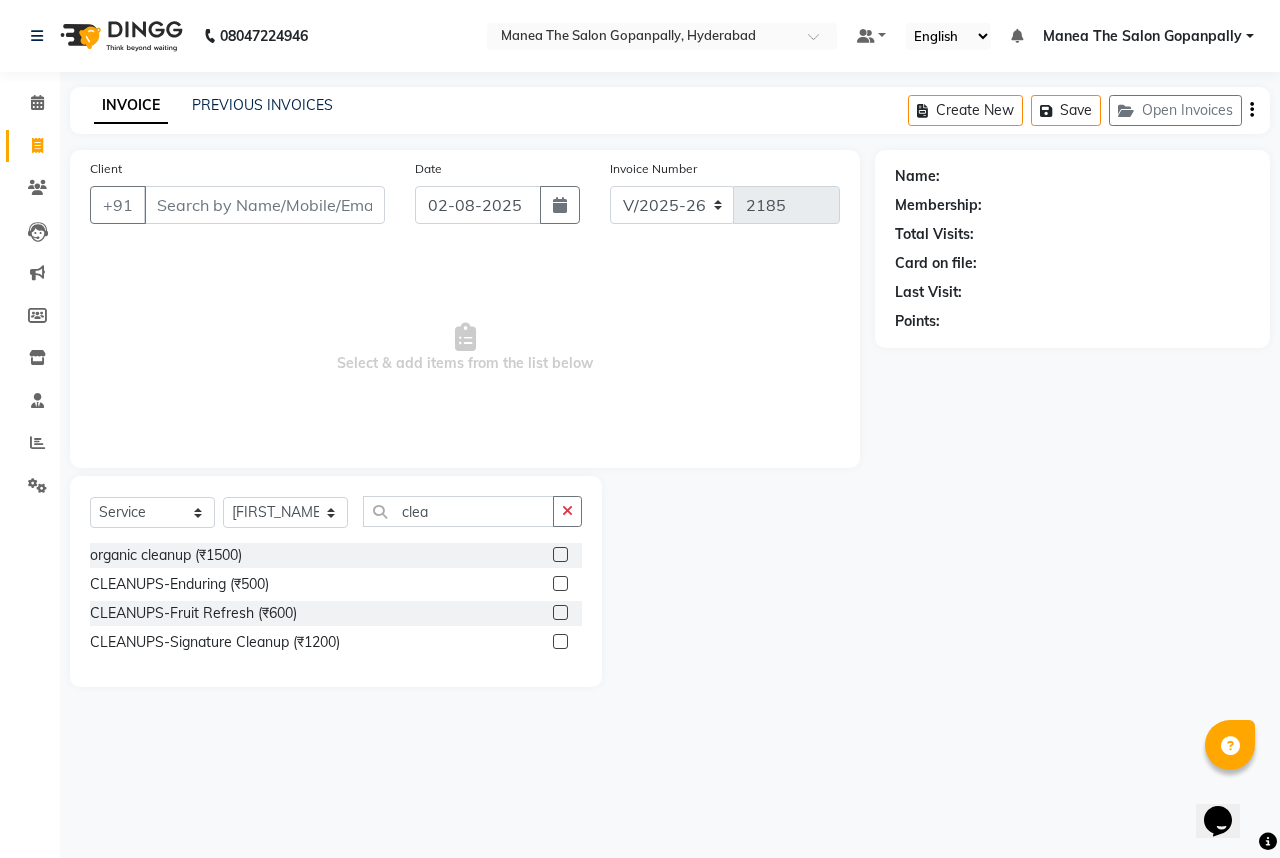 click 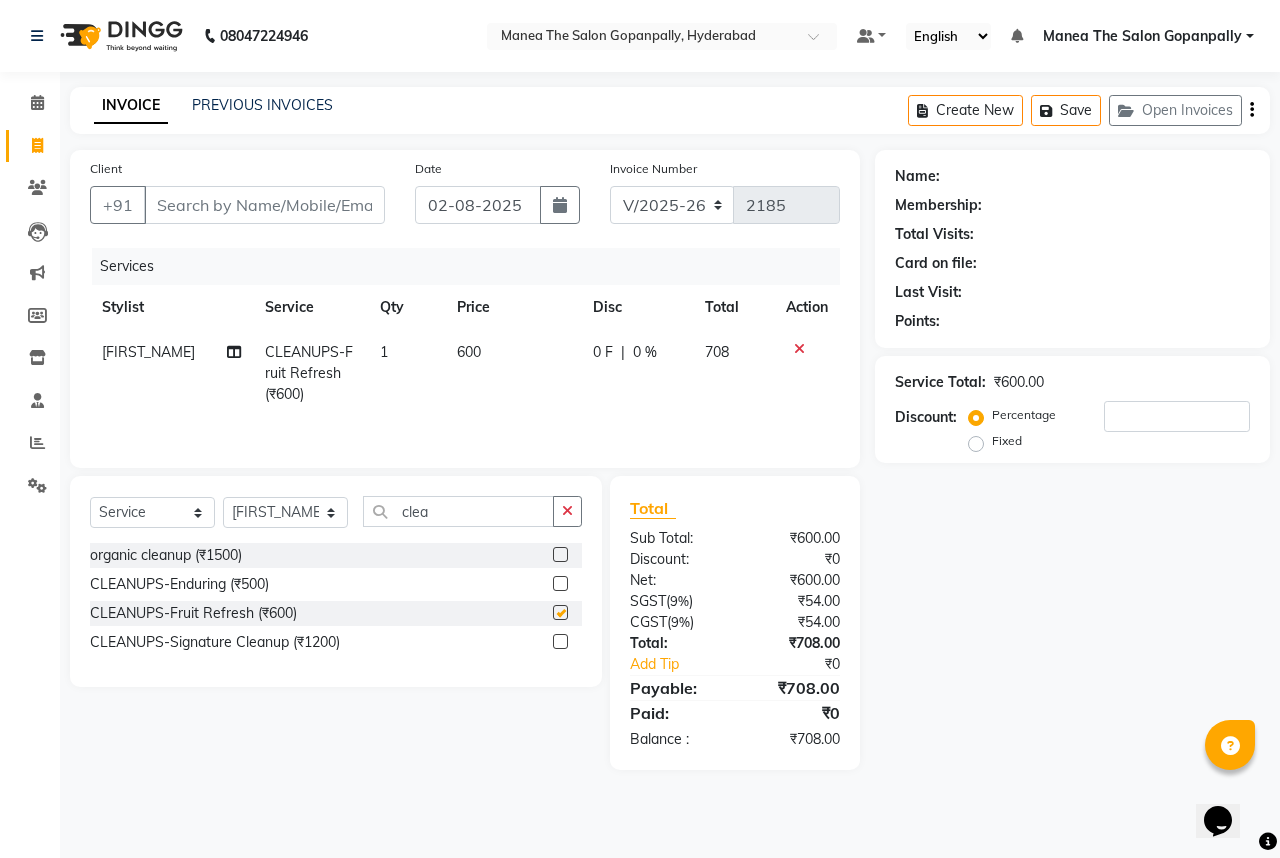checkbox on "false" 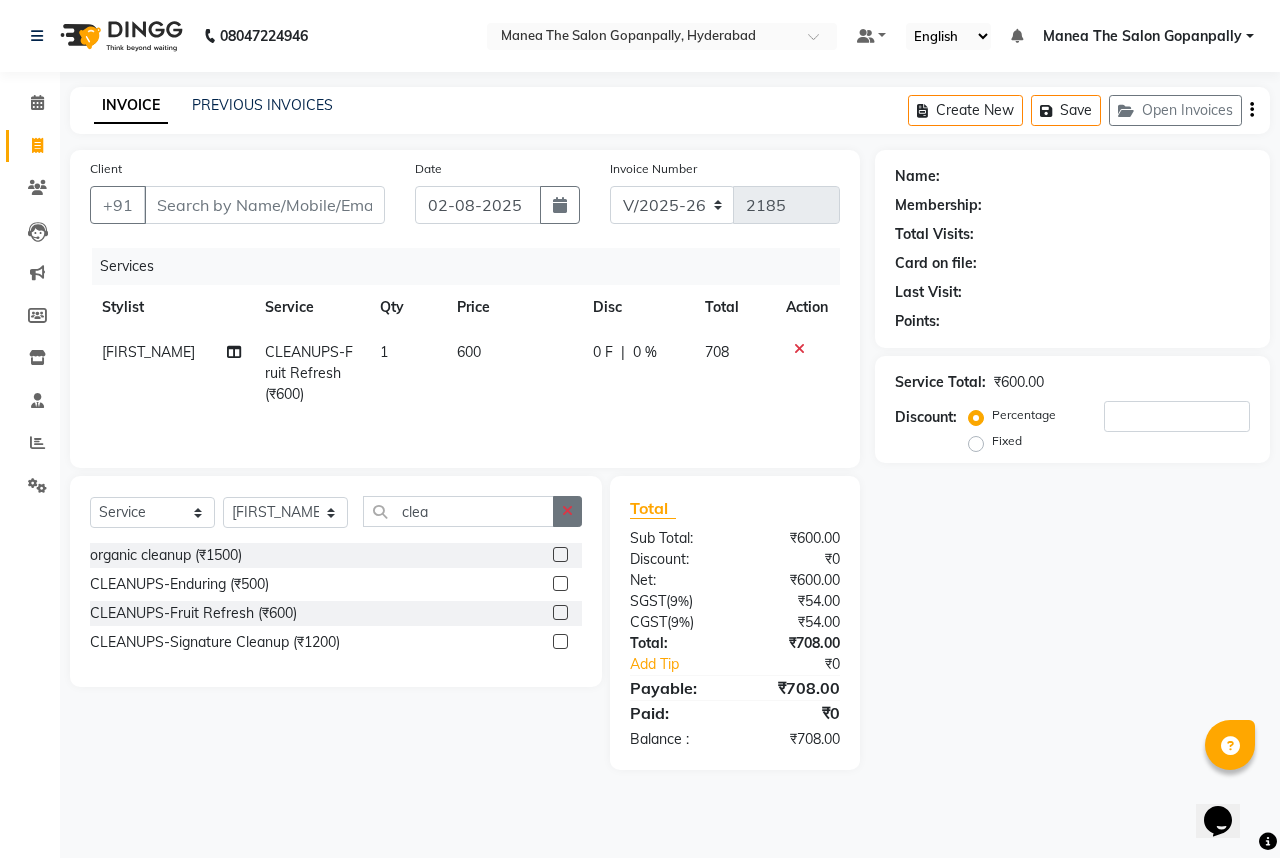 click 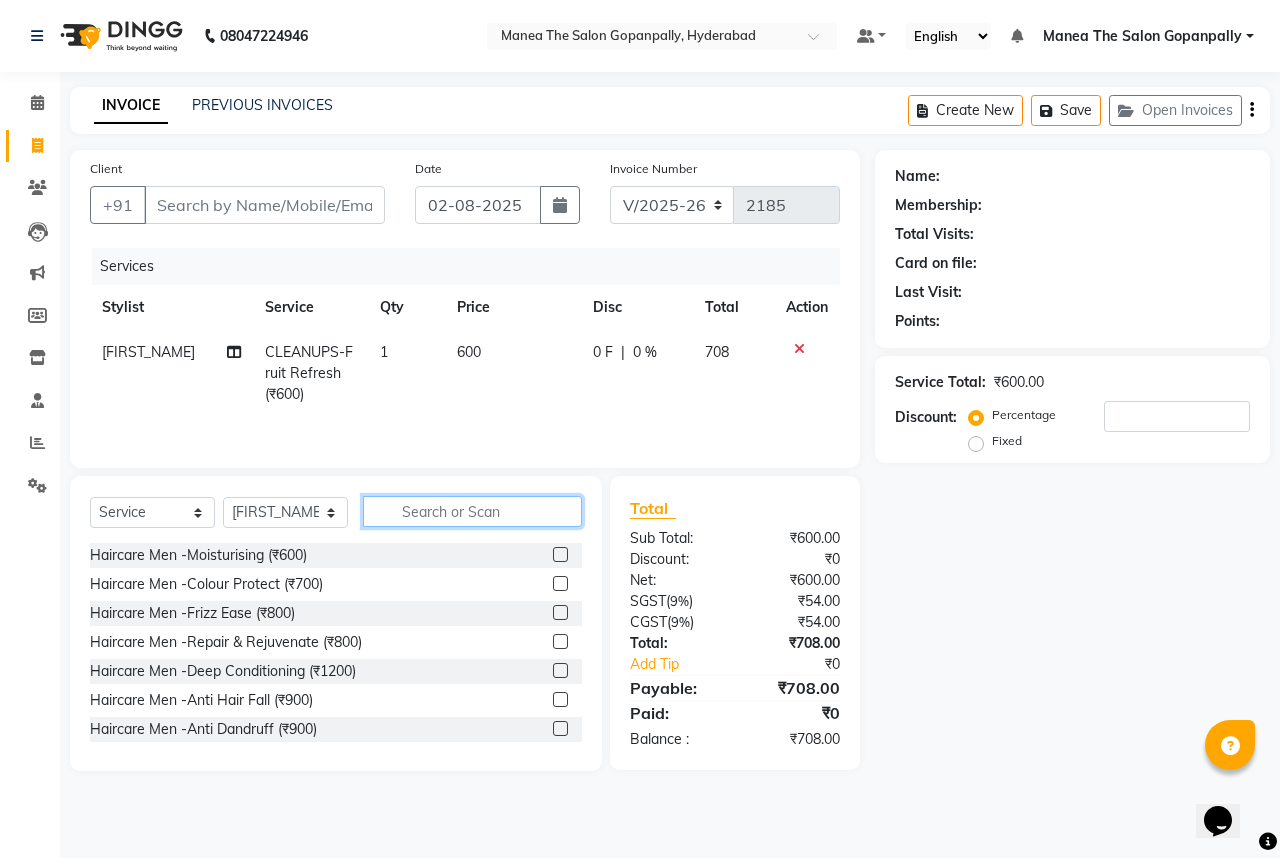 click 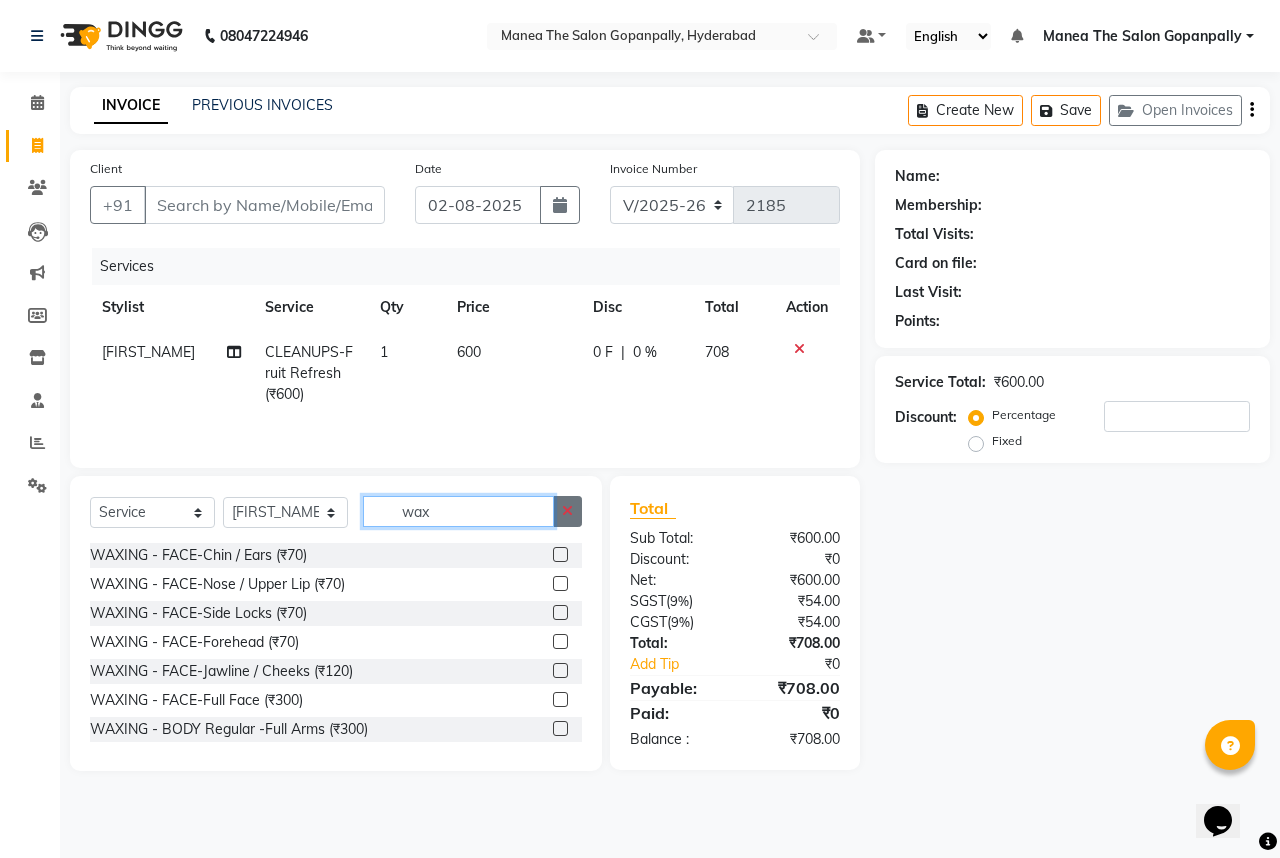 type on "wax" 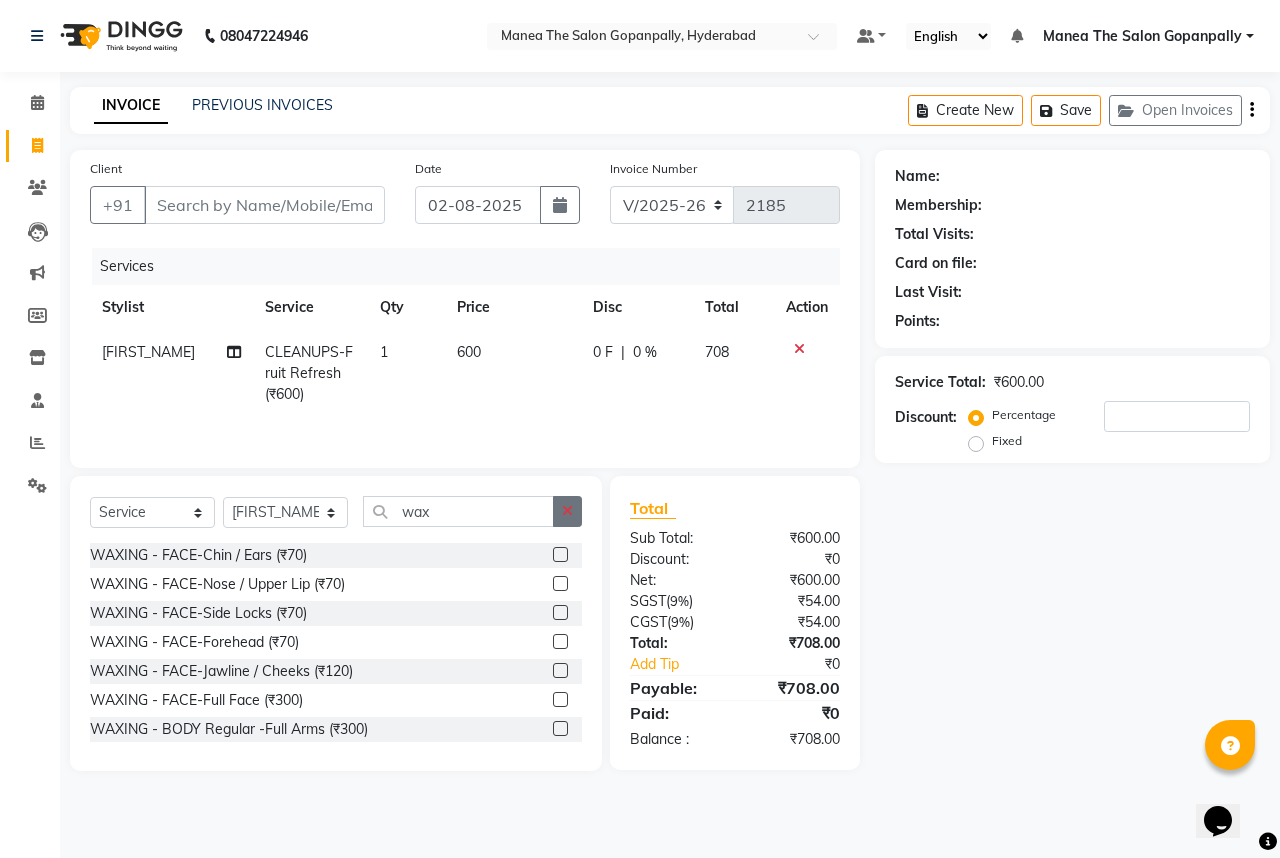 click 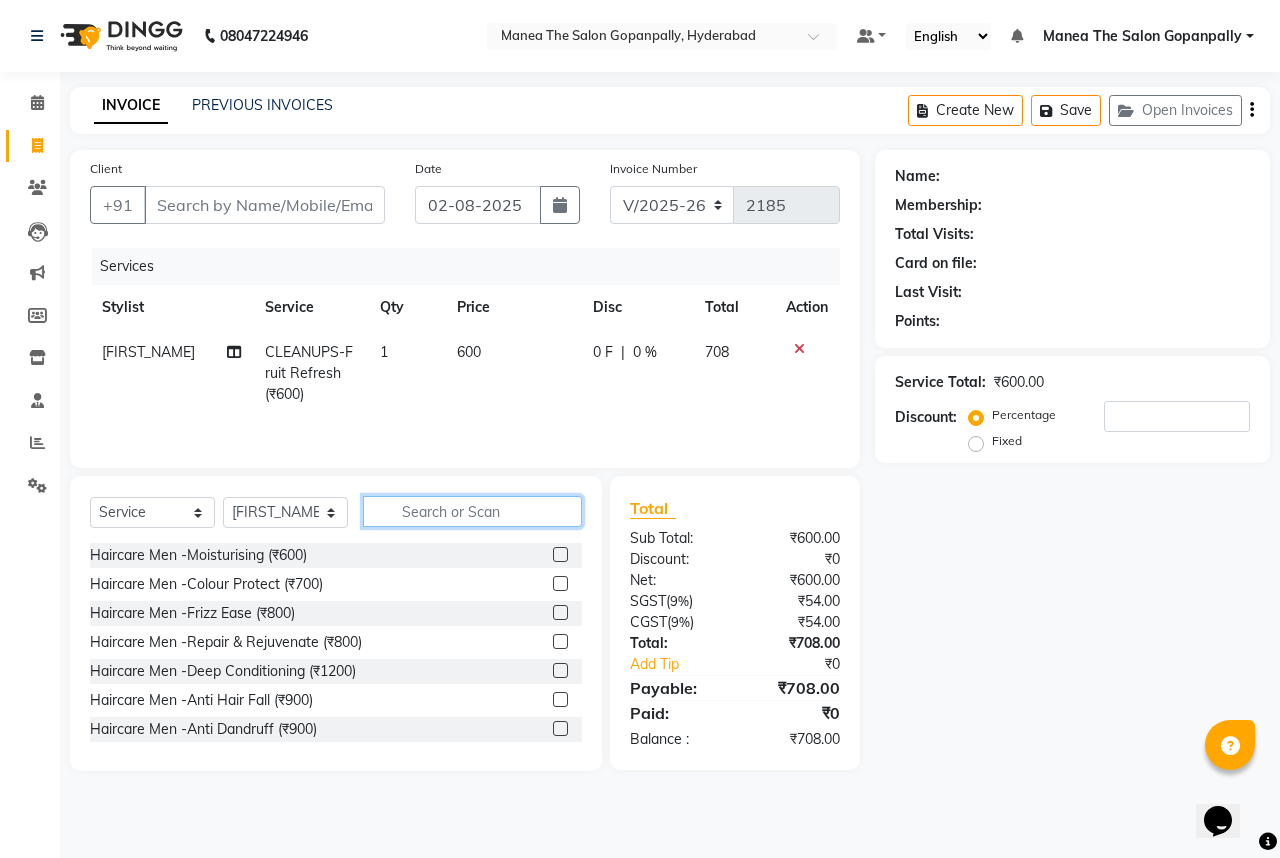 click 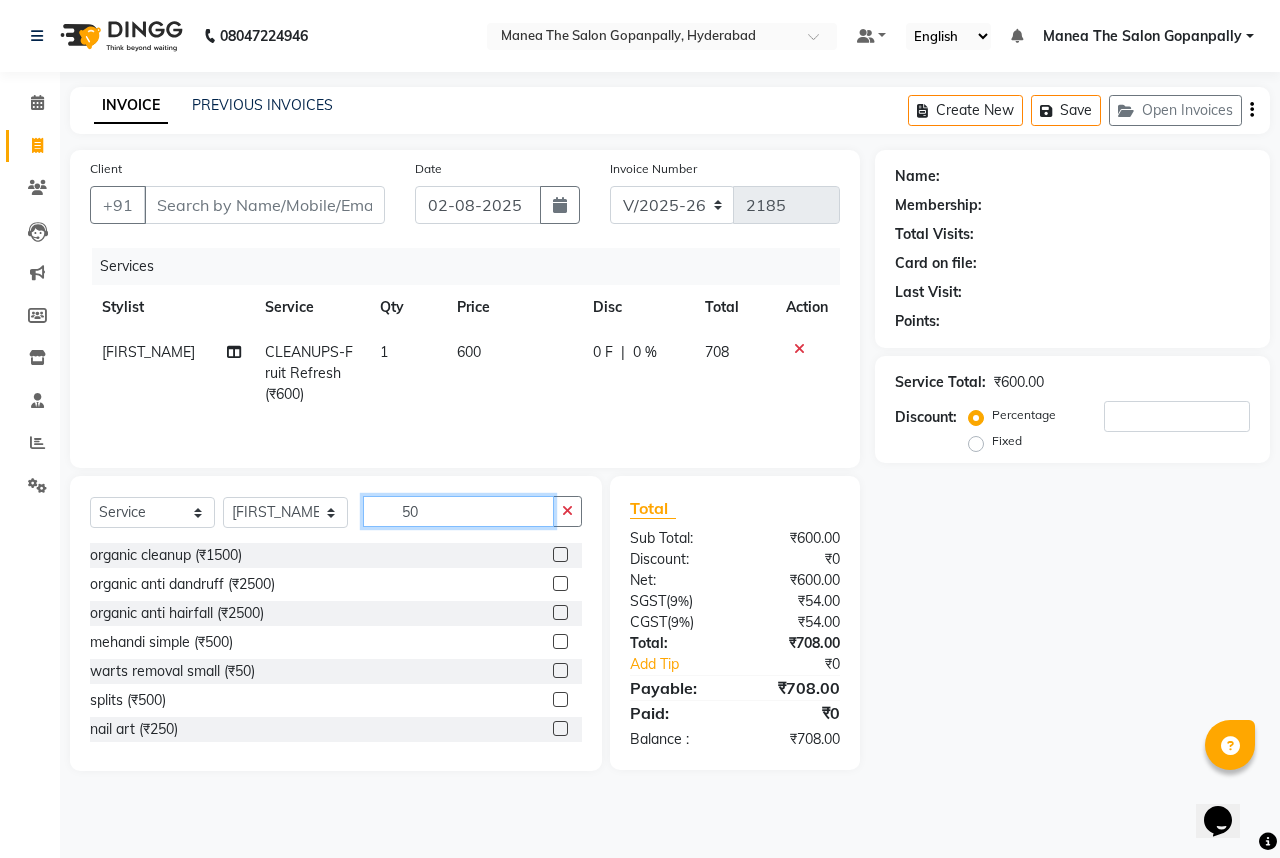 type on "5" 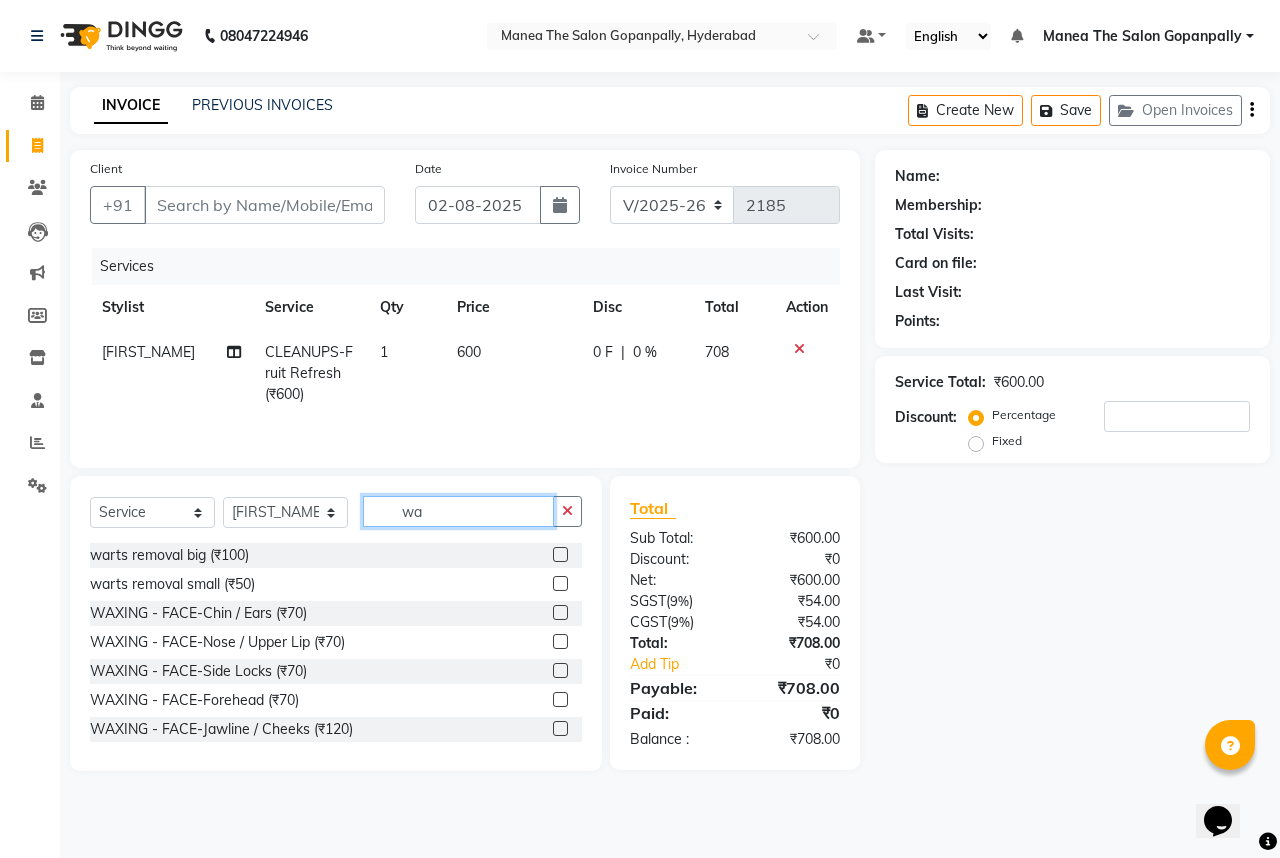 type on "w" 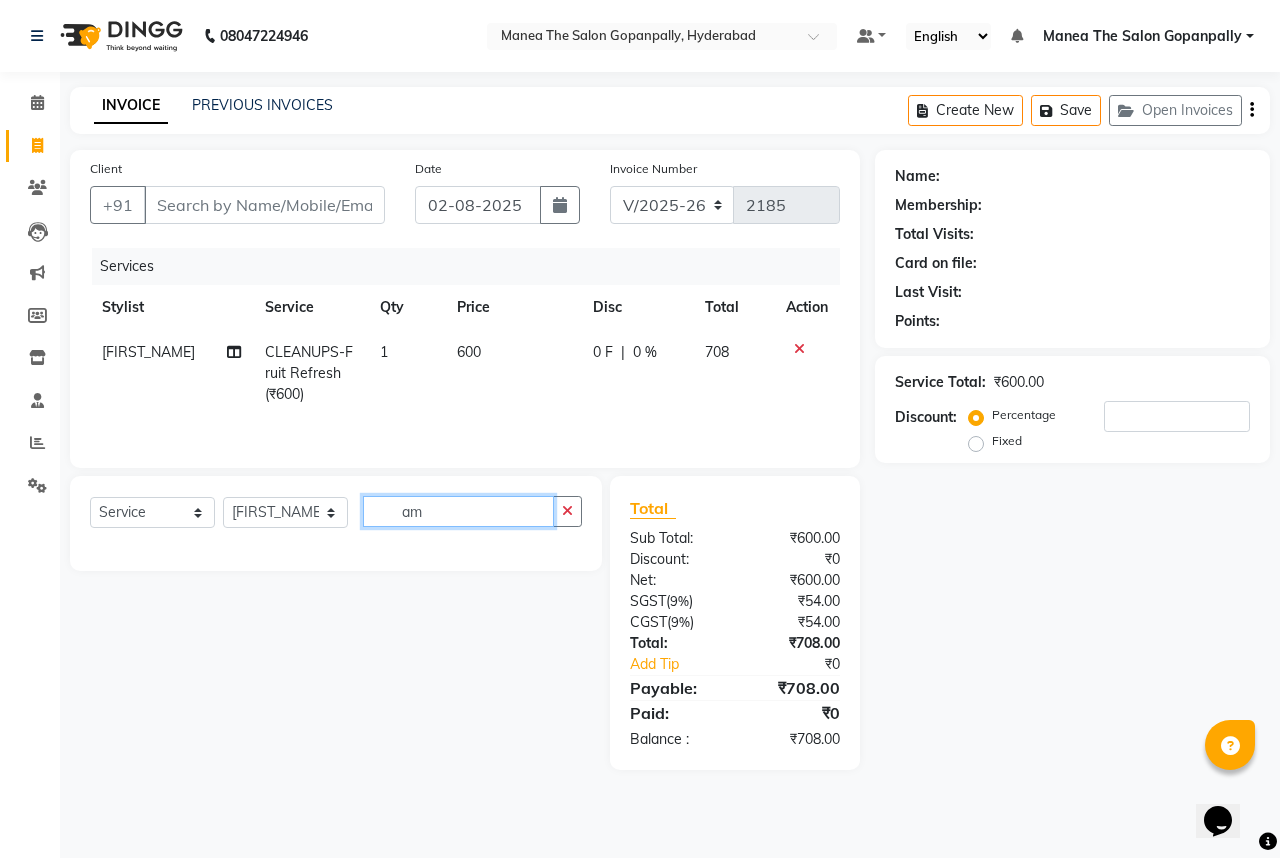 type on "a" 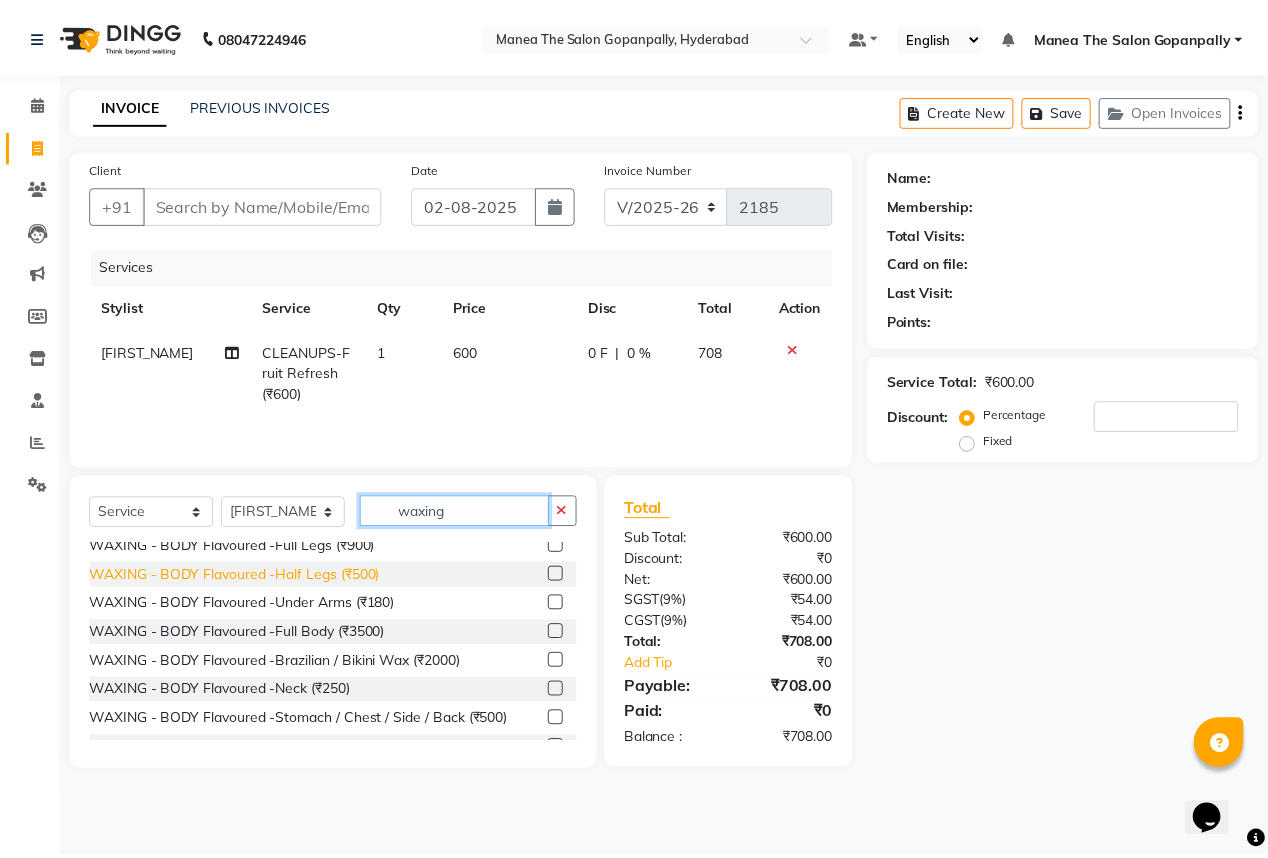 scroll, scrollTop: 480, scrollLeft: 0, axis: vertical 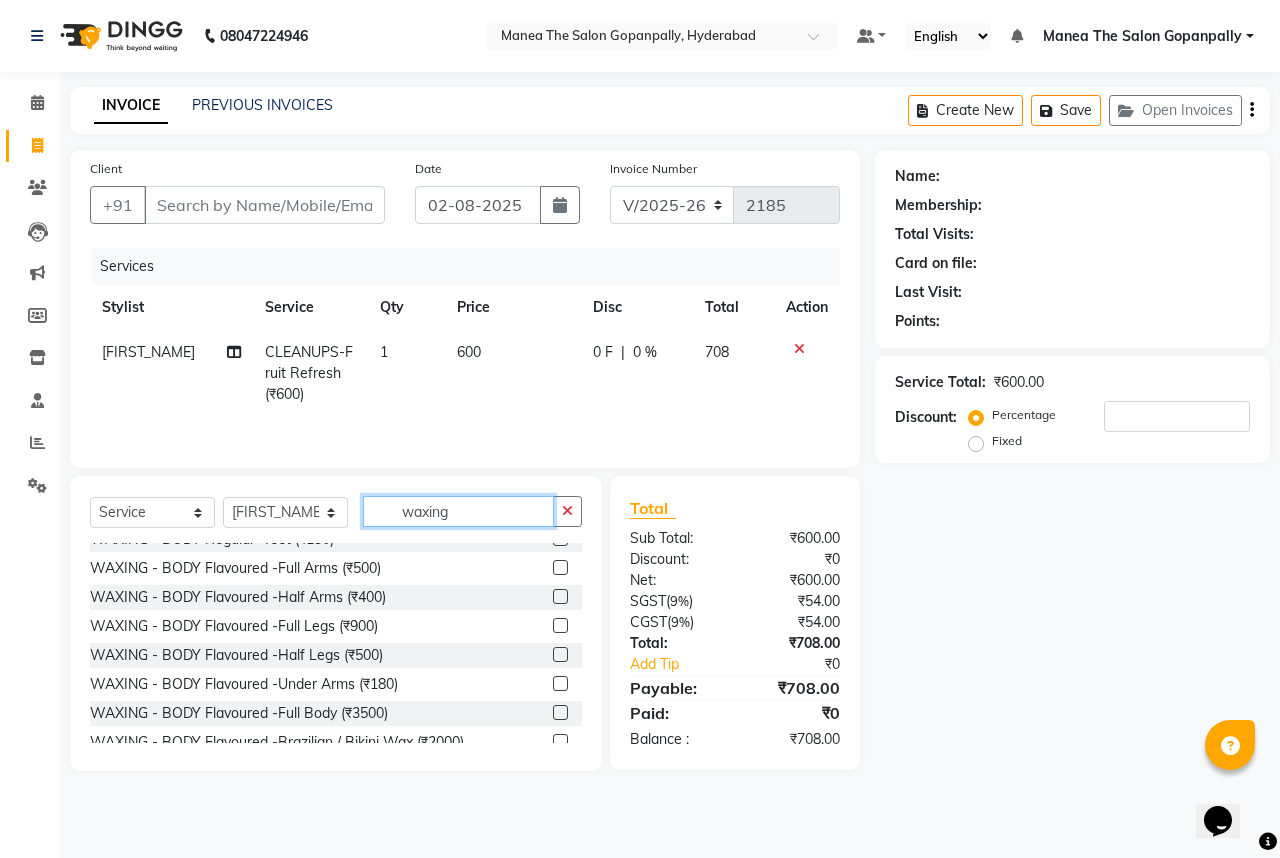 type on "waxing" 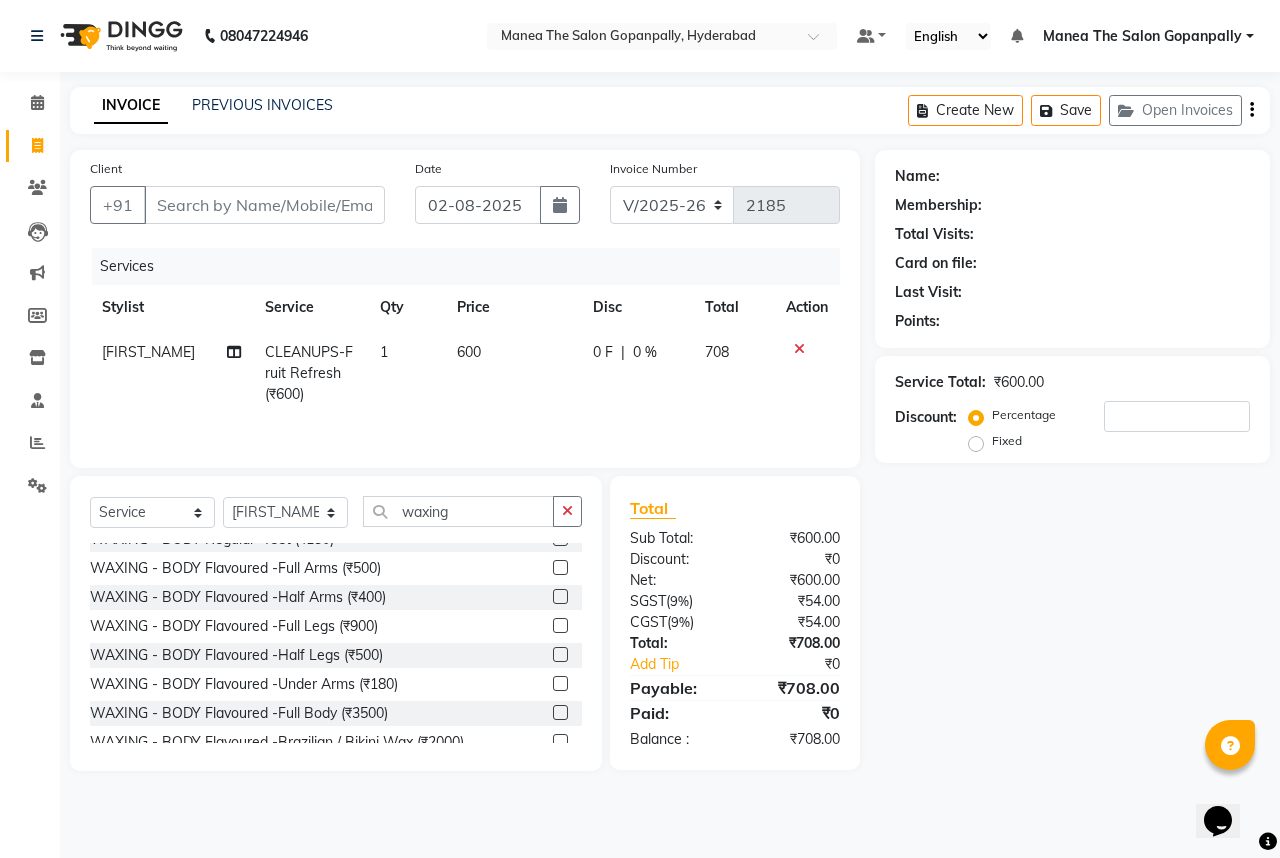 click 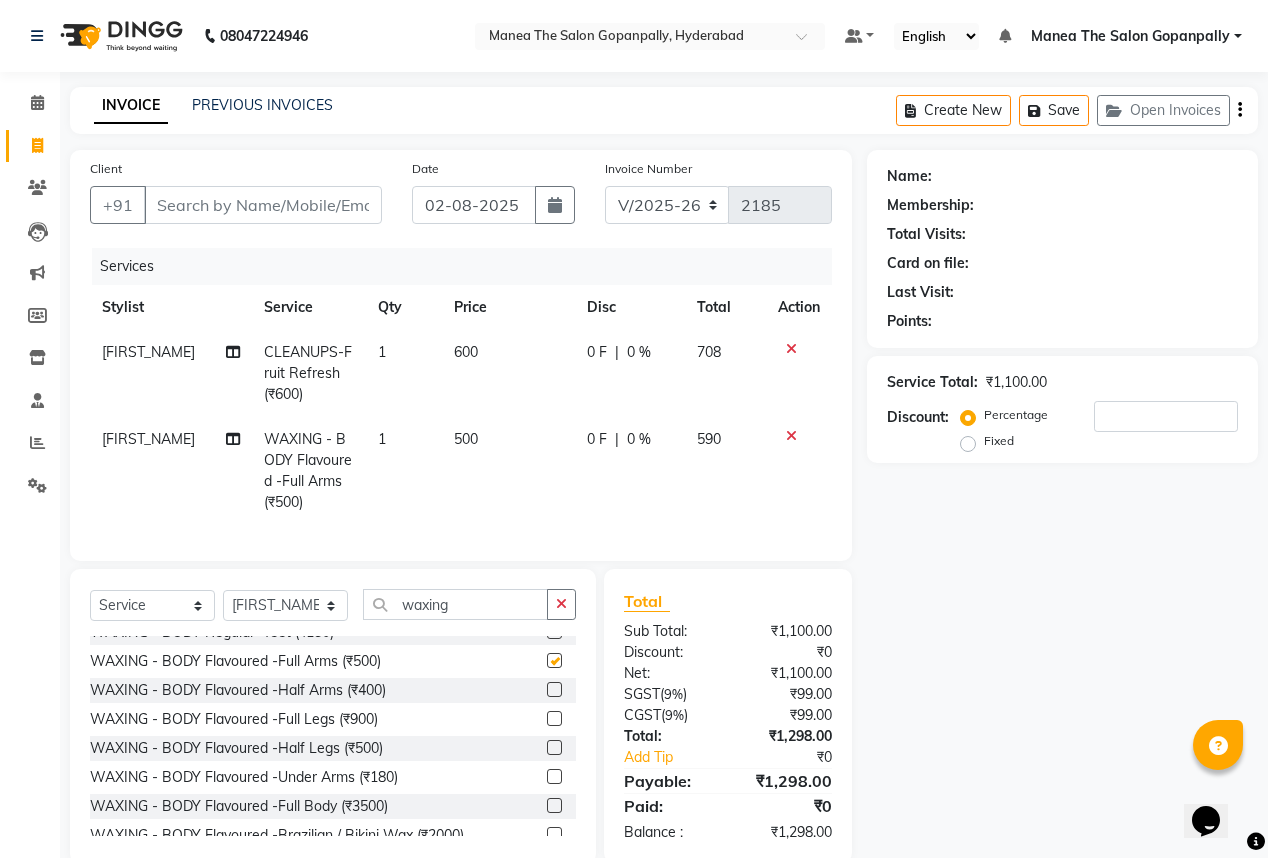 checkbox on "false" 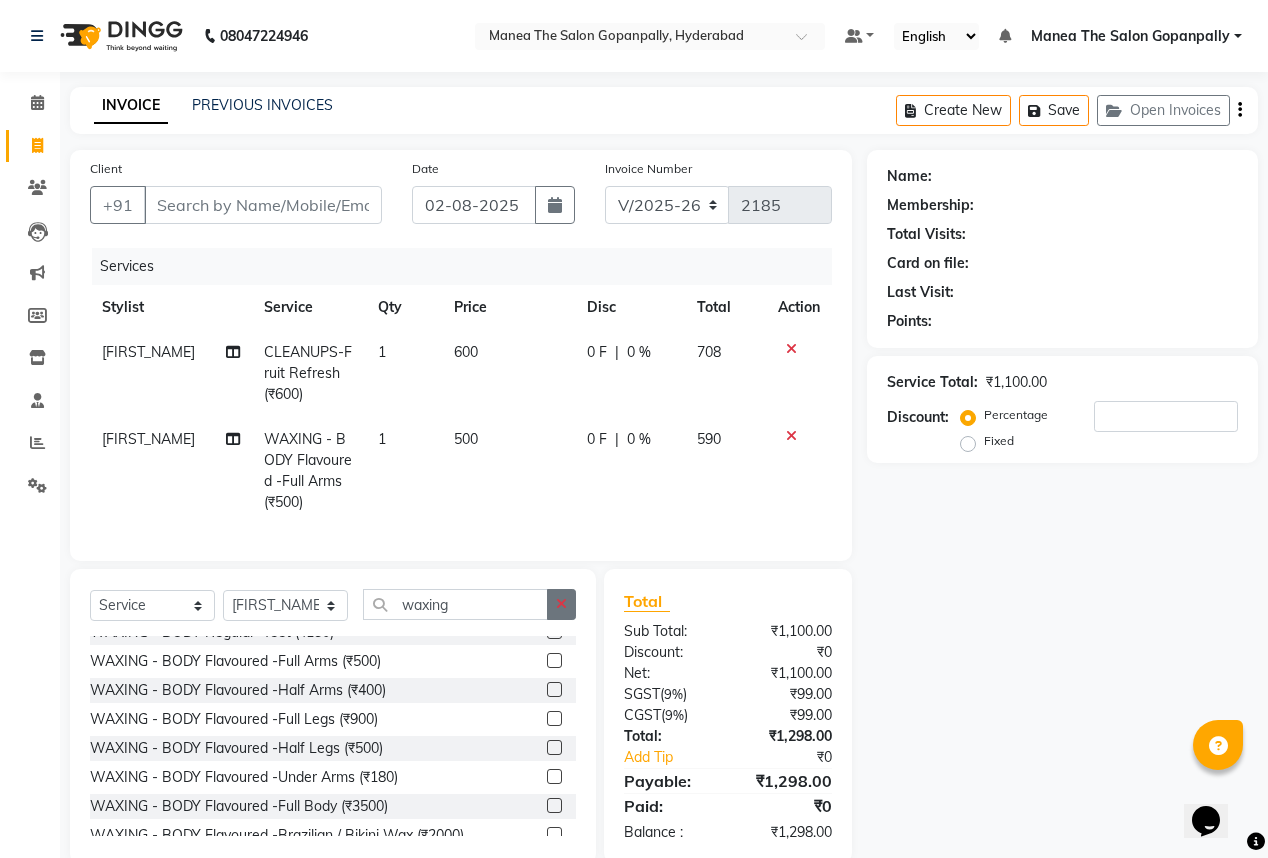 click 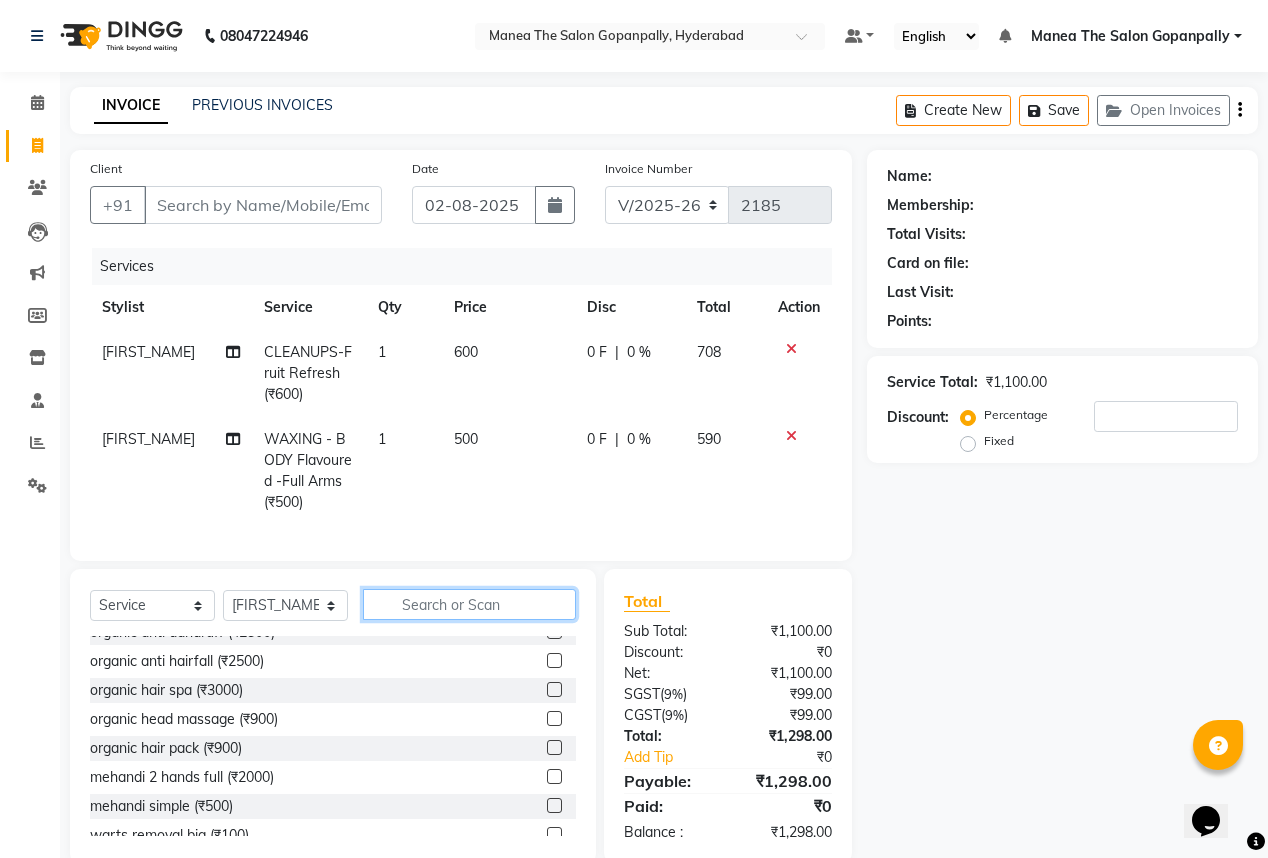 click 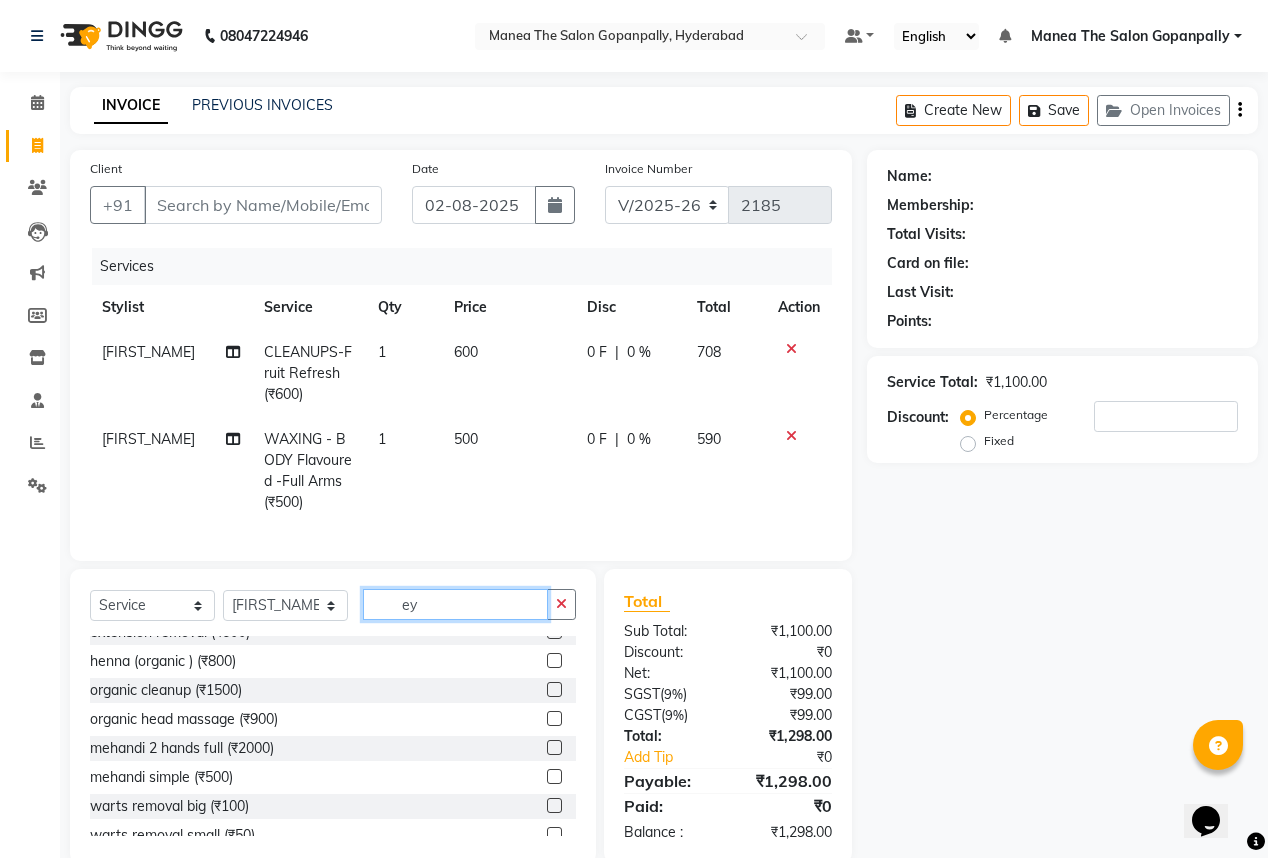 scroll, scrollTop: 0, scrollLeft: 0, axis: both 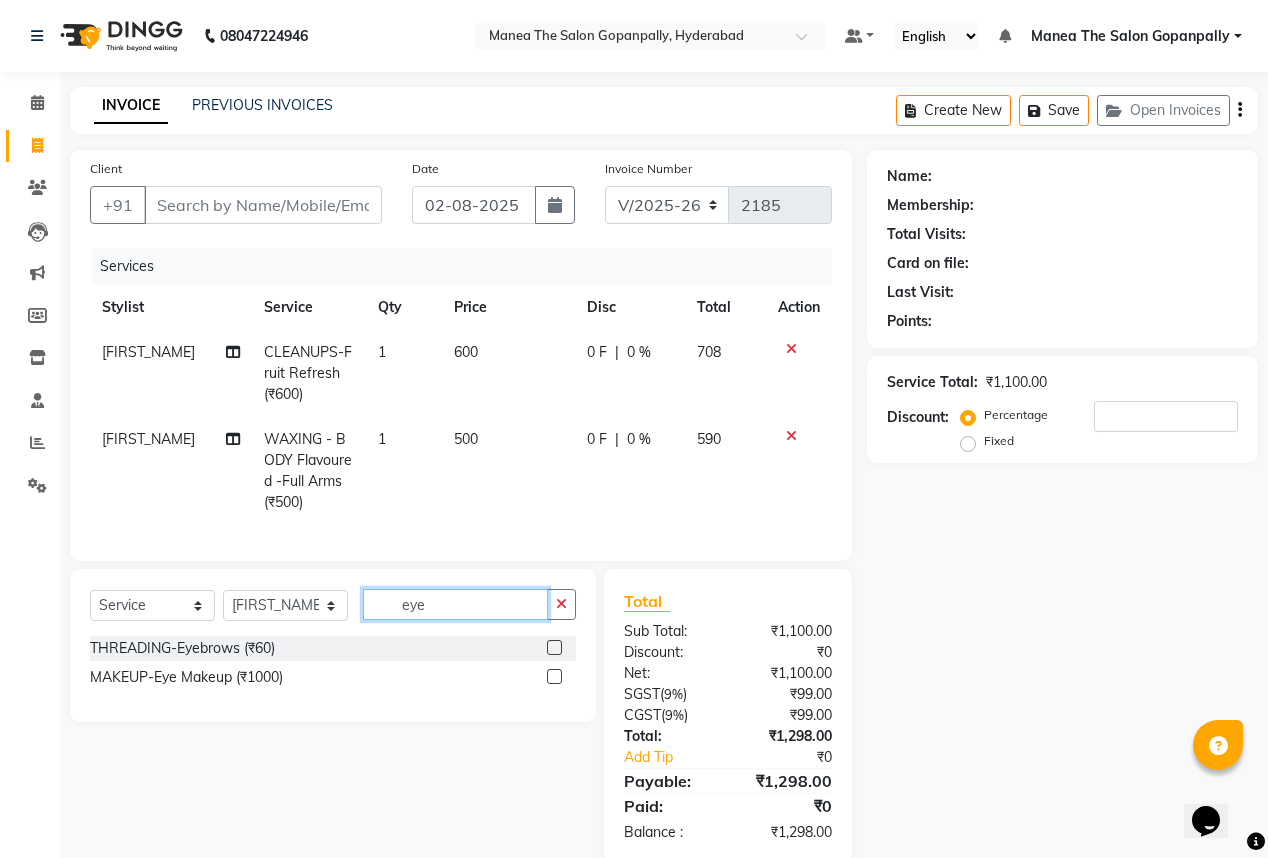 type on "eye" 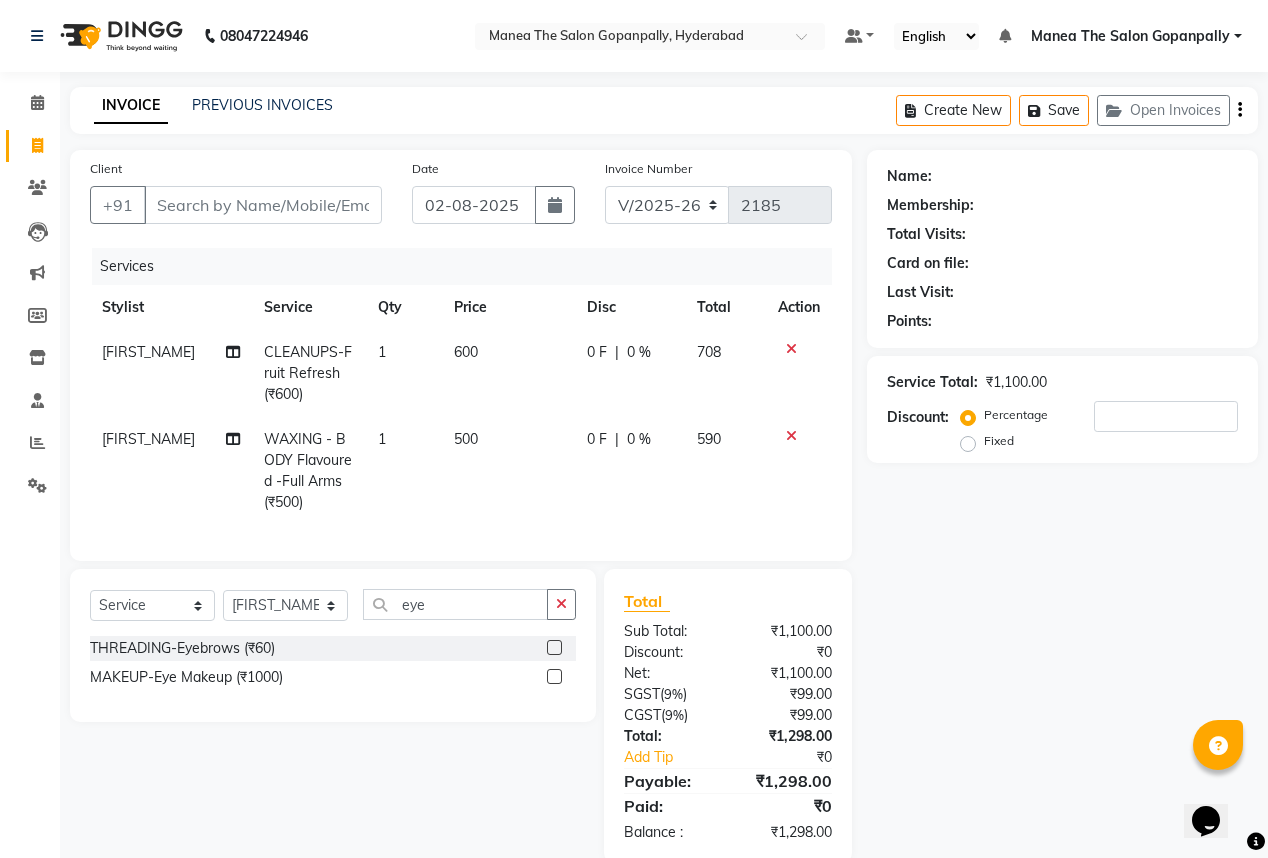 click 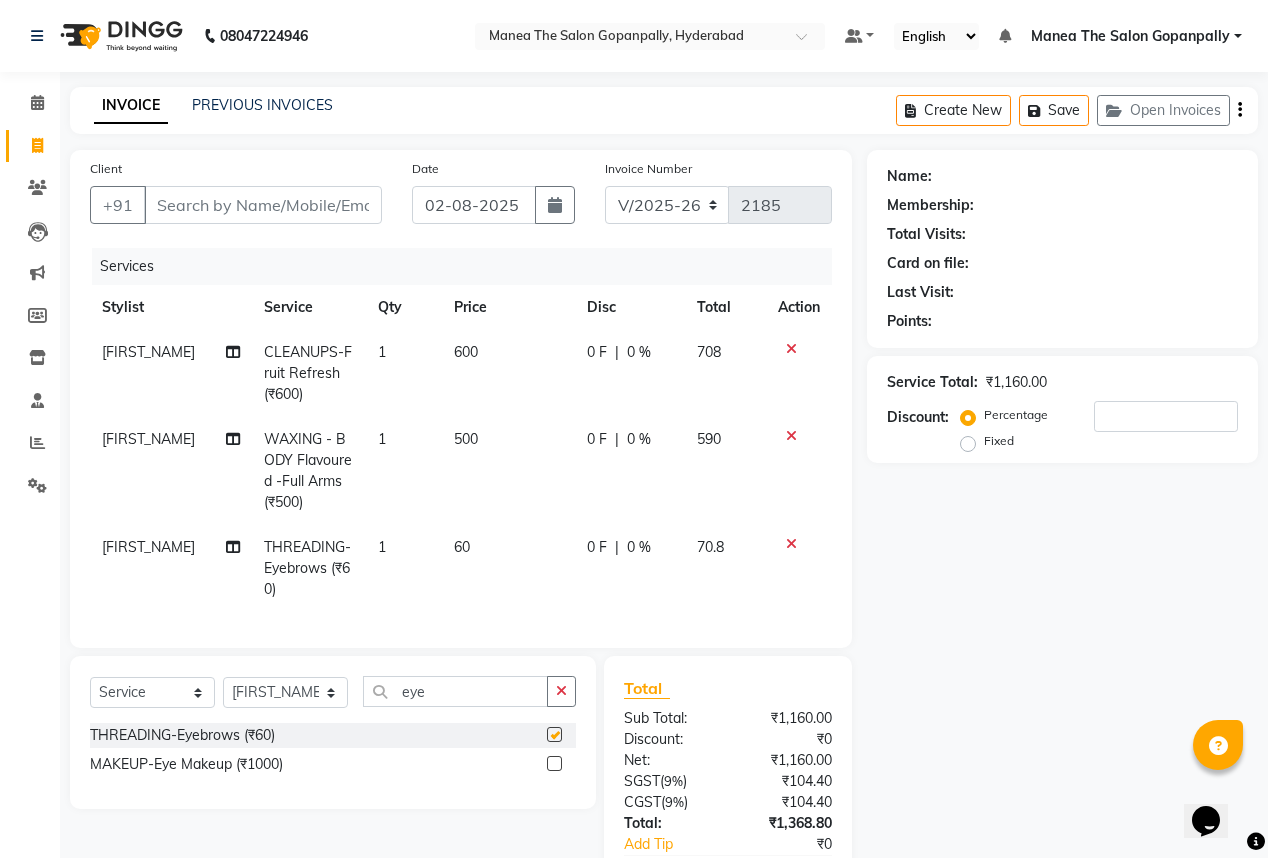 checkbox on "false" 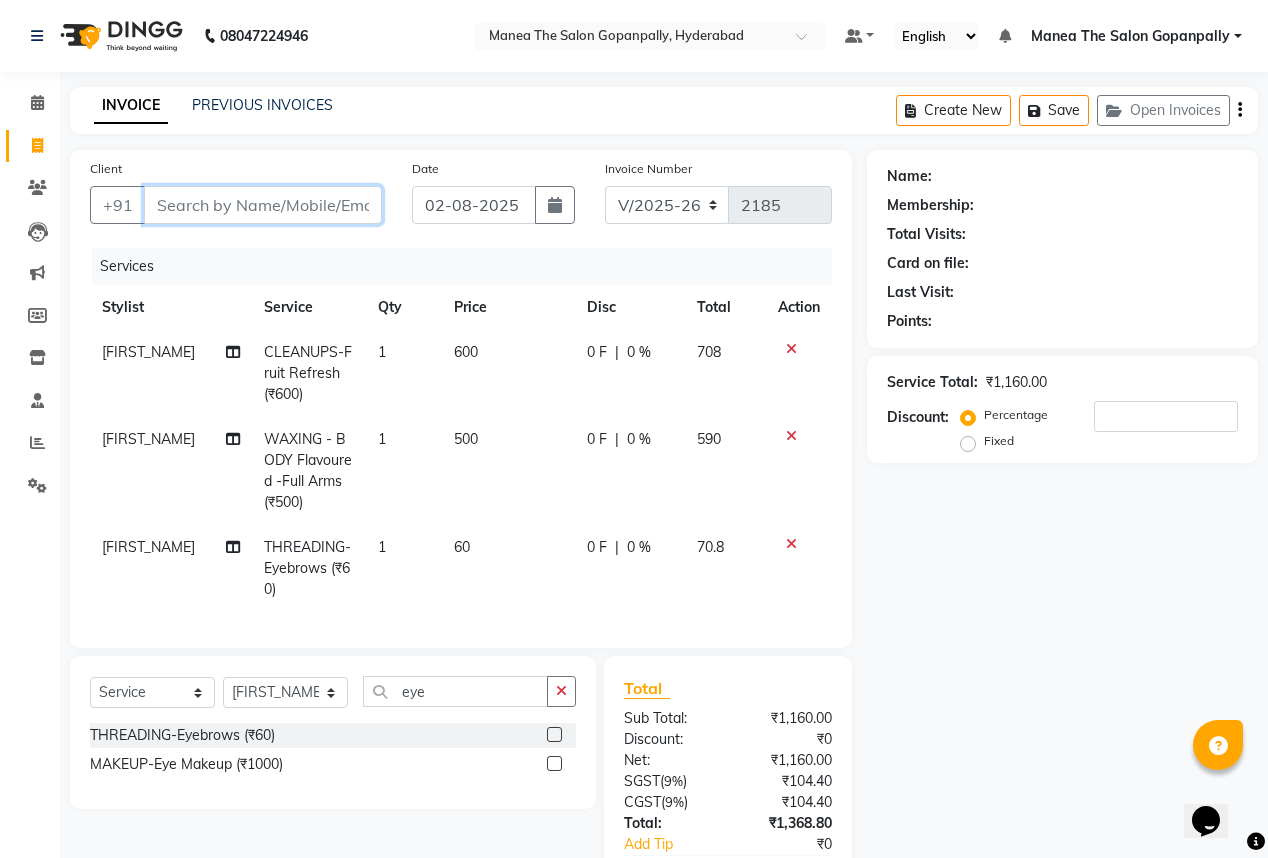 click on "Client" at bounding box center (263, 205) 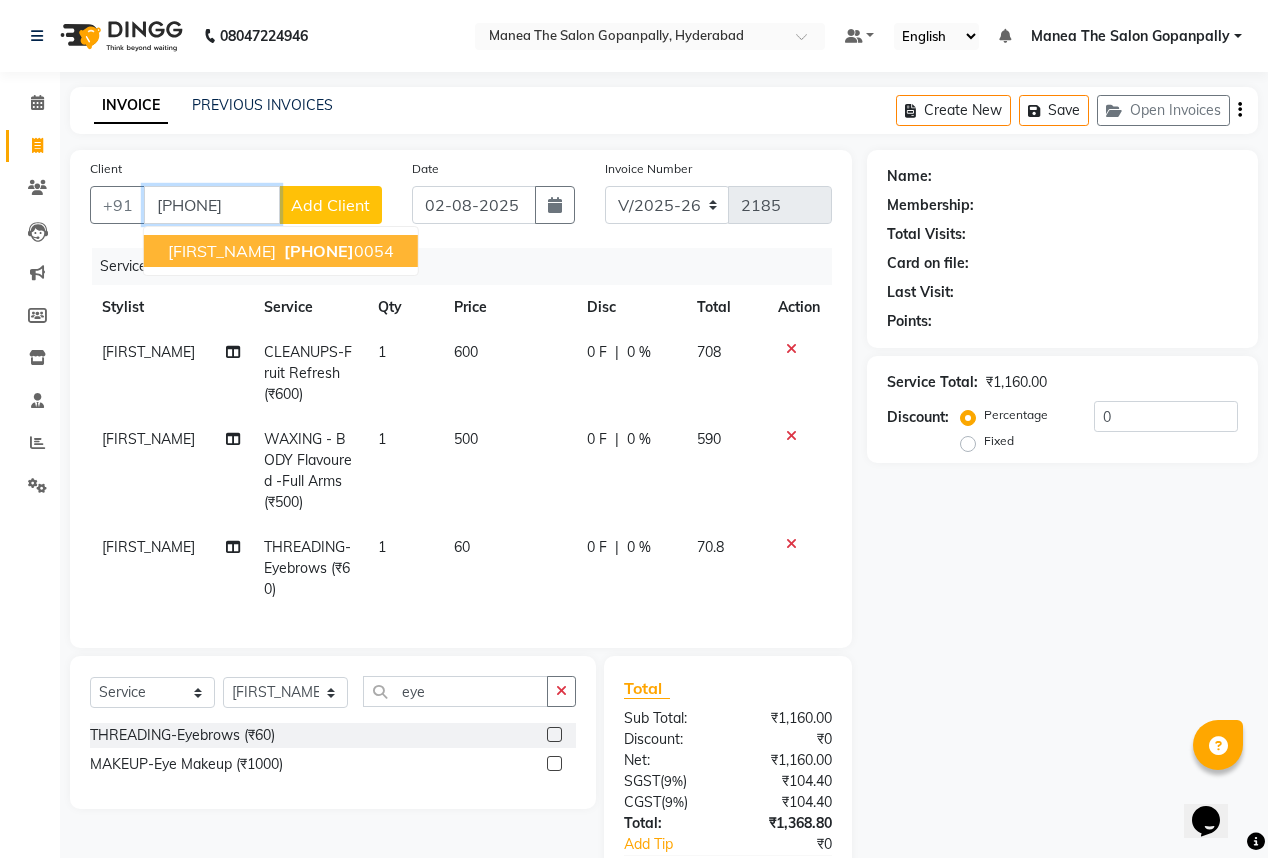 click on "964265" at bounding box center [319, 251] 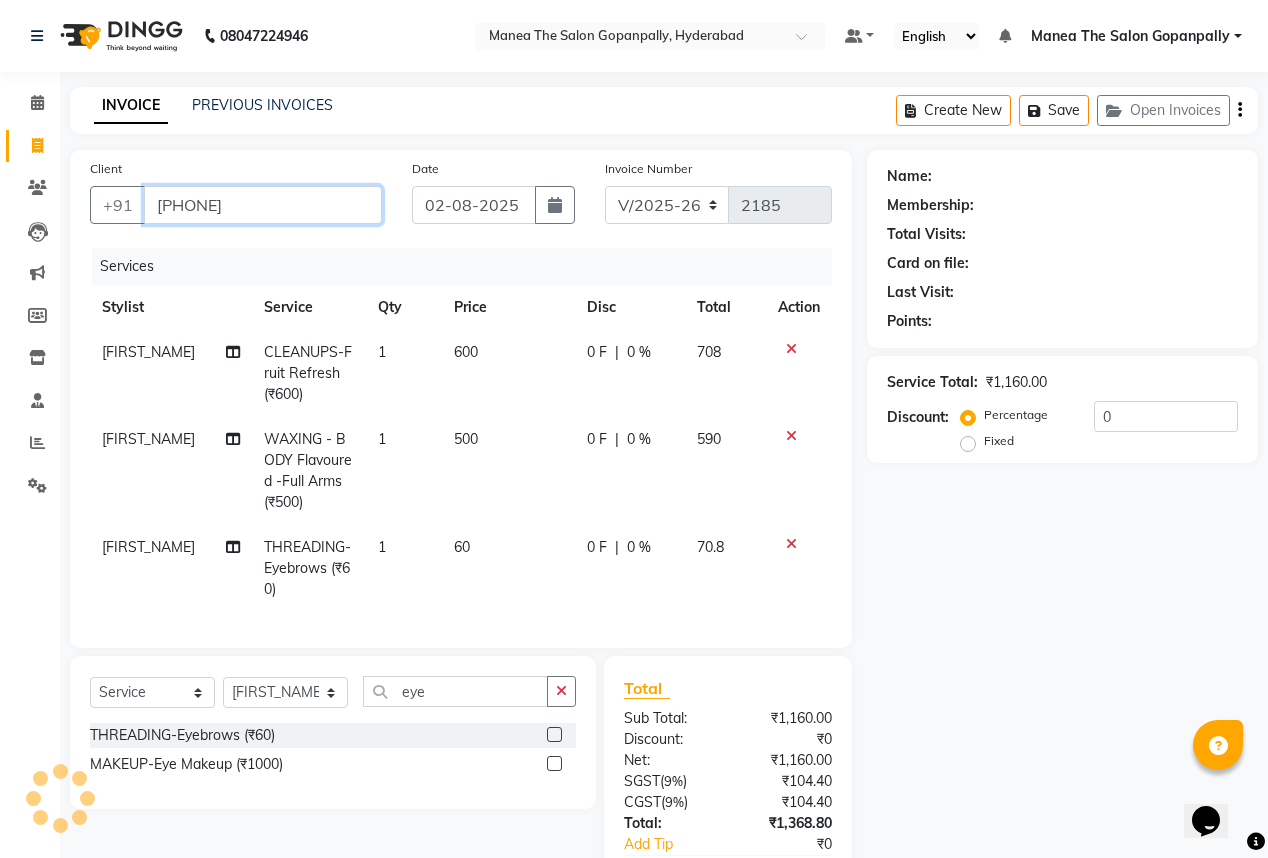 type on "[PHONE]" 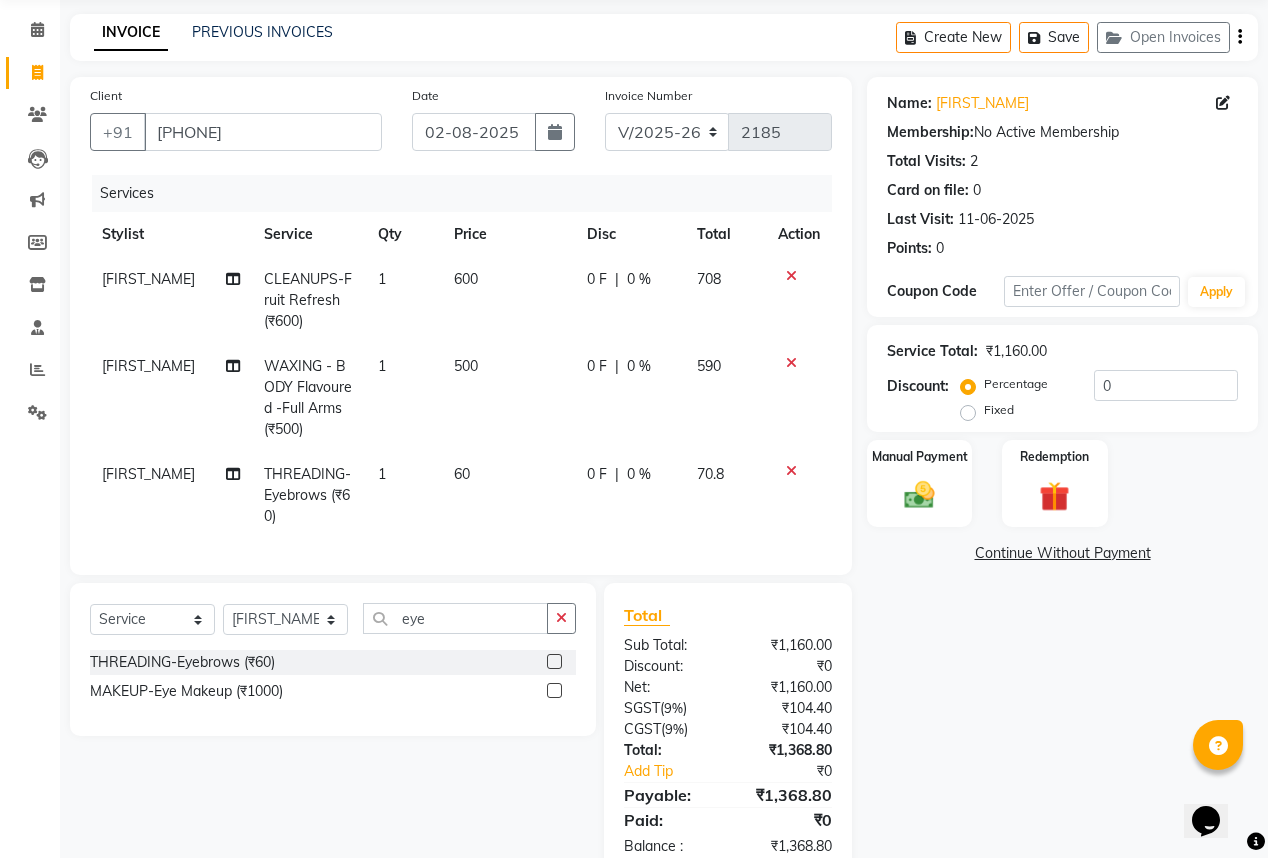 scroll, scrollTop: 80, scrollLeft: 0, axis: vertical 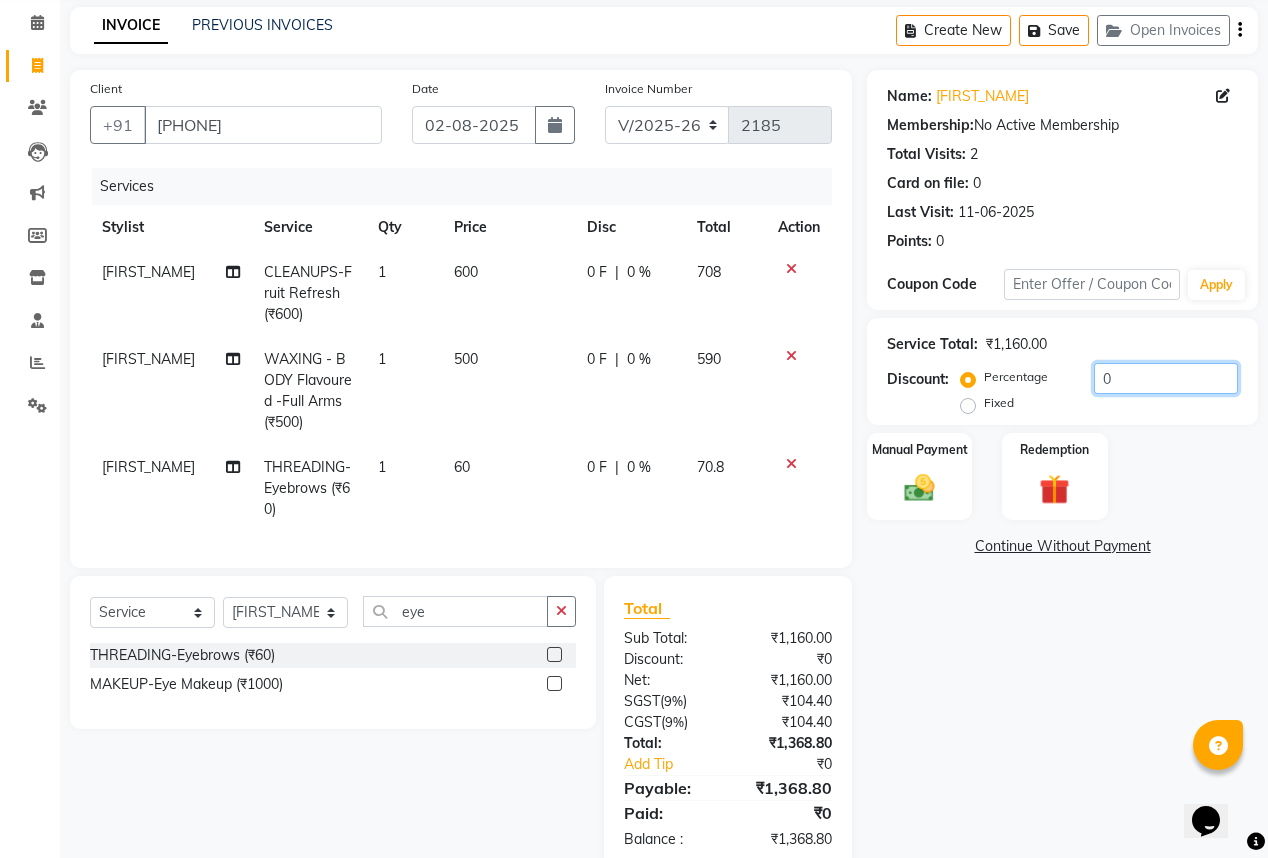 click on "0" 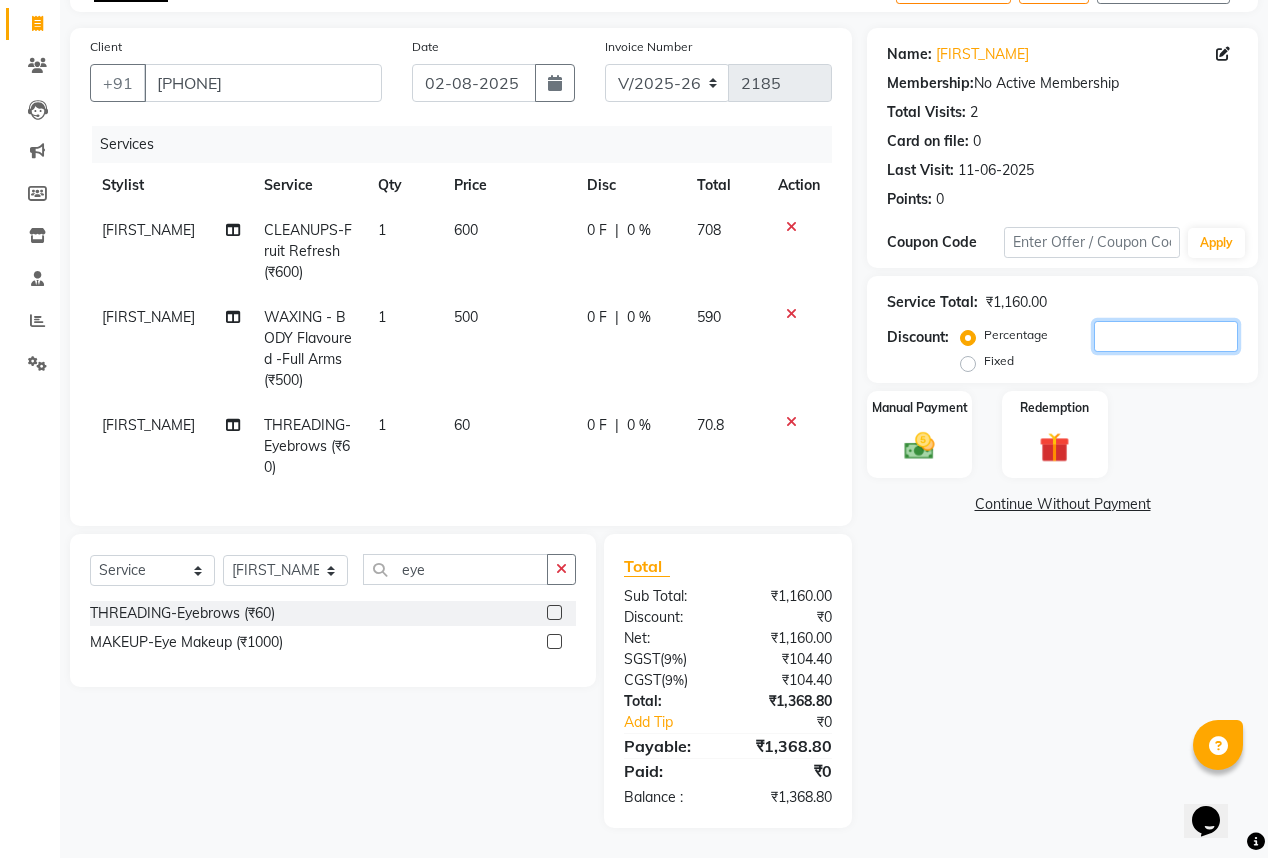 scroll, scrollTop: 134, scrollLeft: 0, axis: vertical 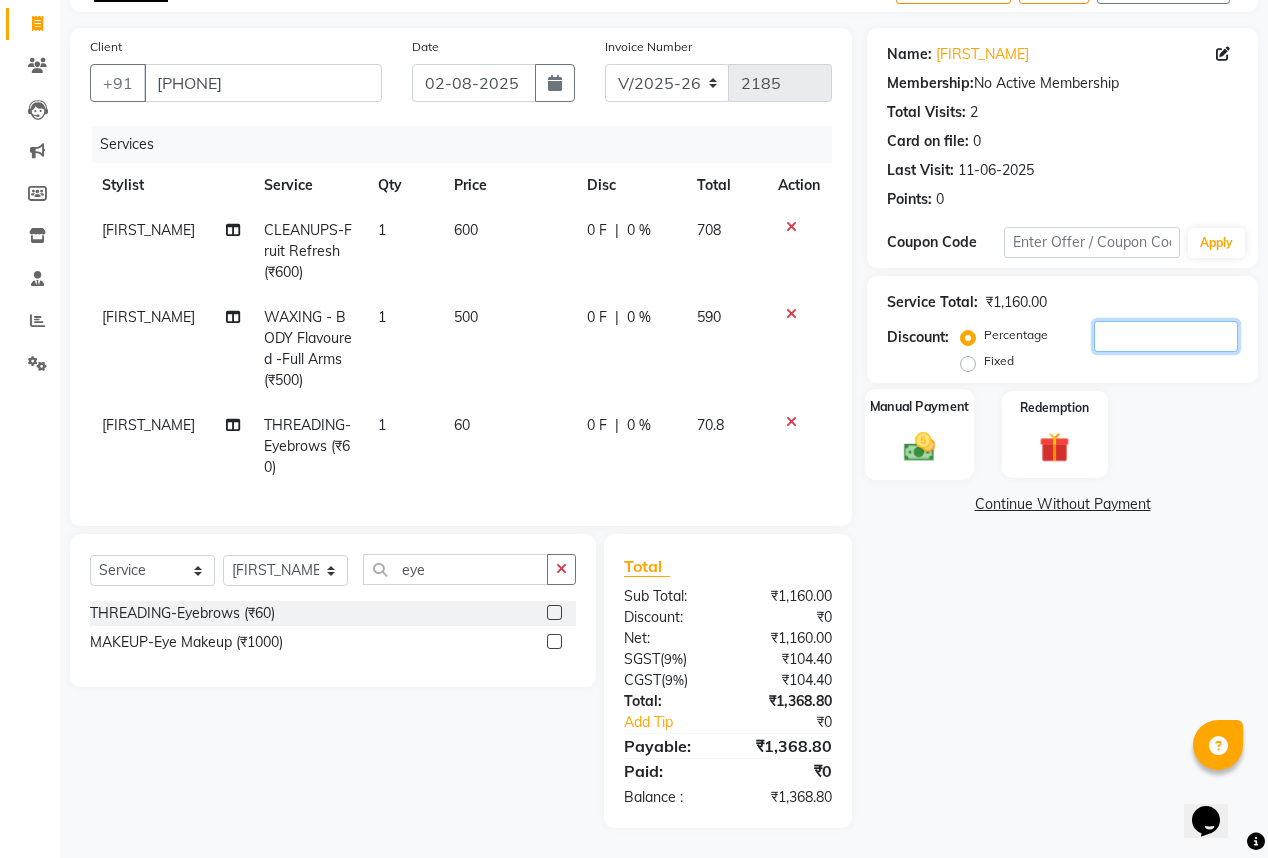 type 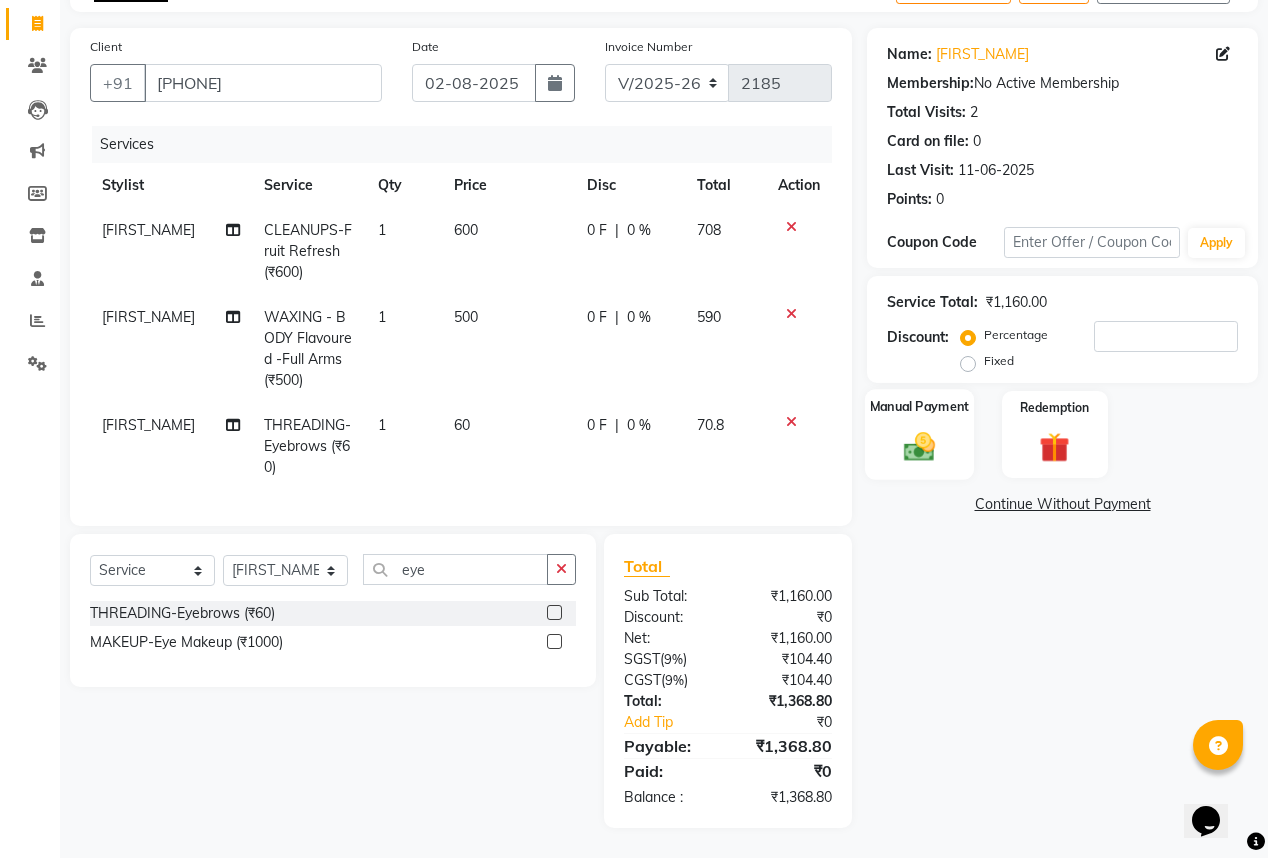 click 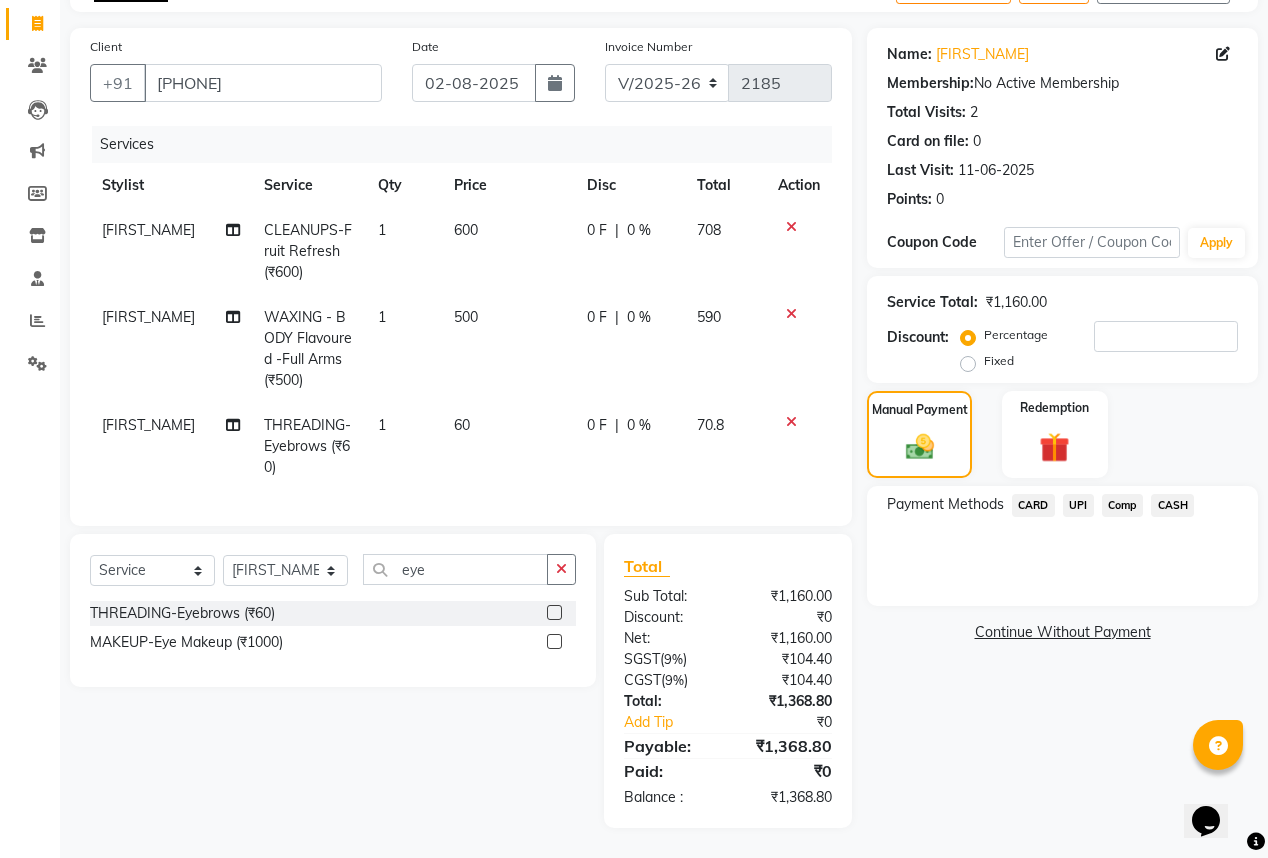 click on "UPI" 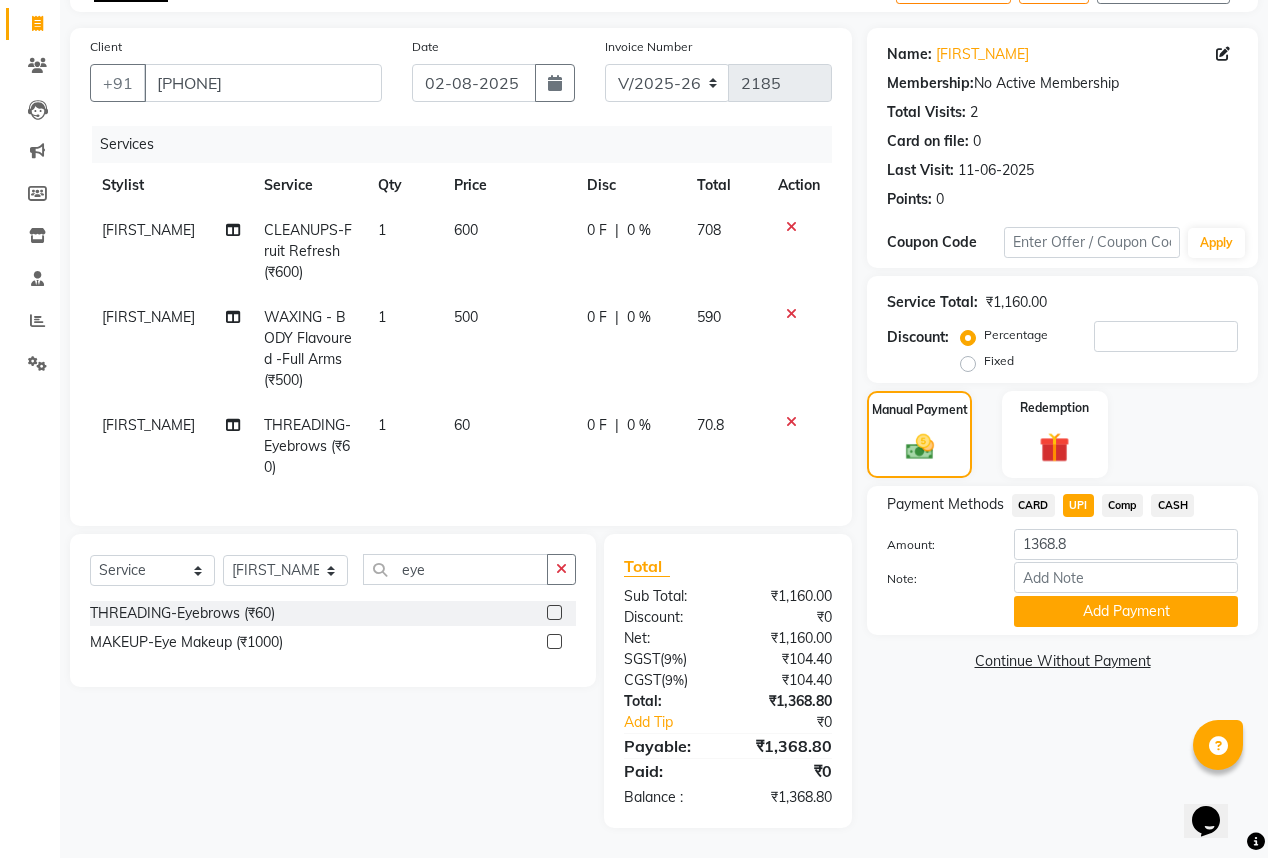 click on "CARD" 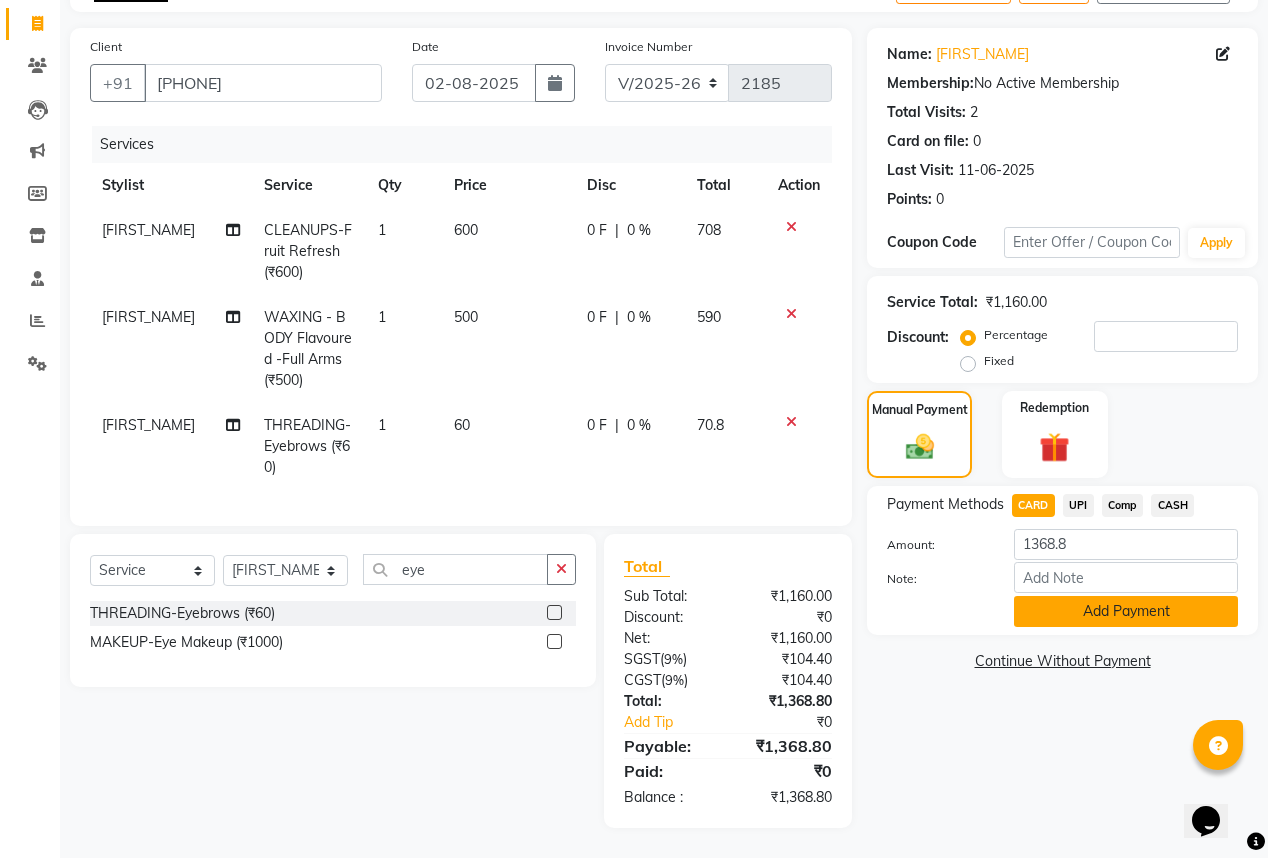 click on "Add Payment" 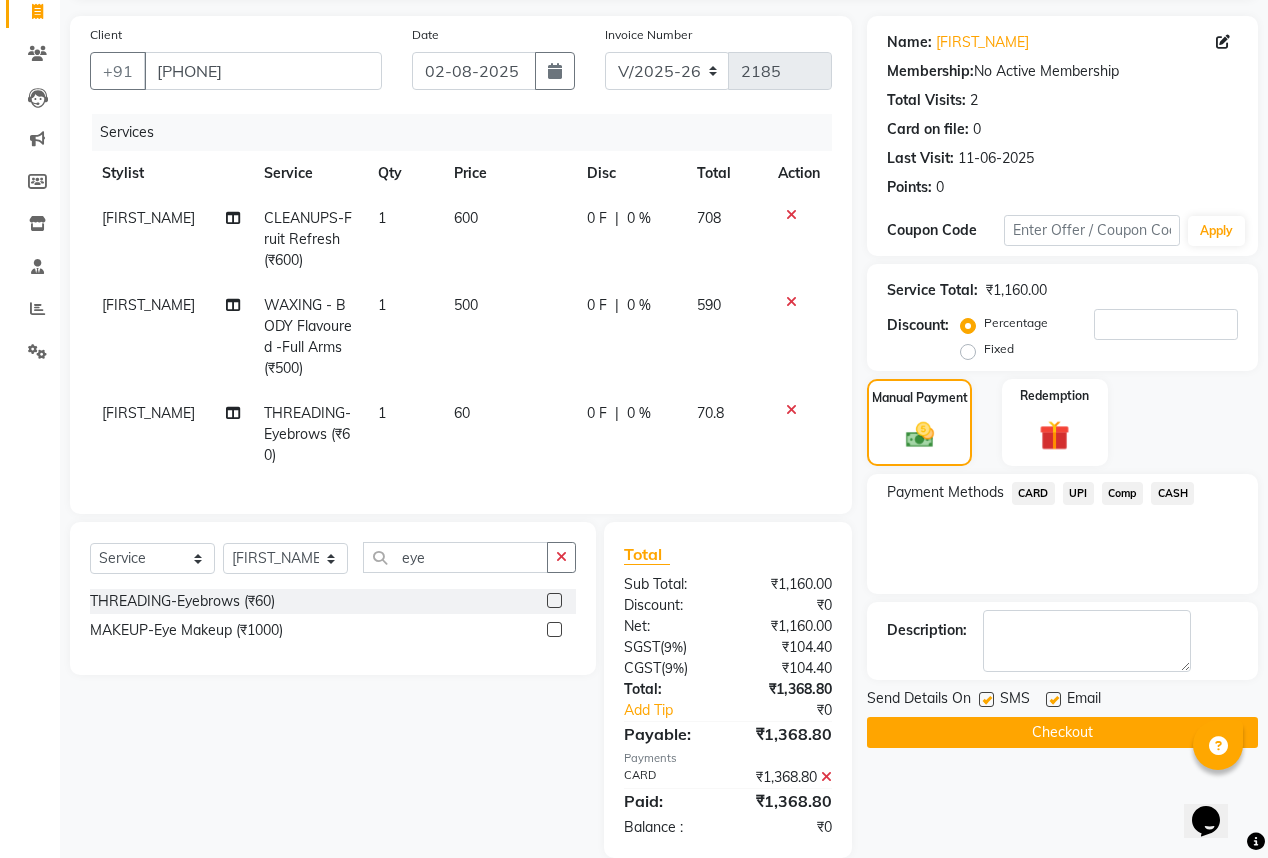 click 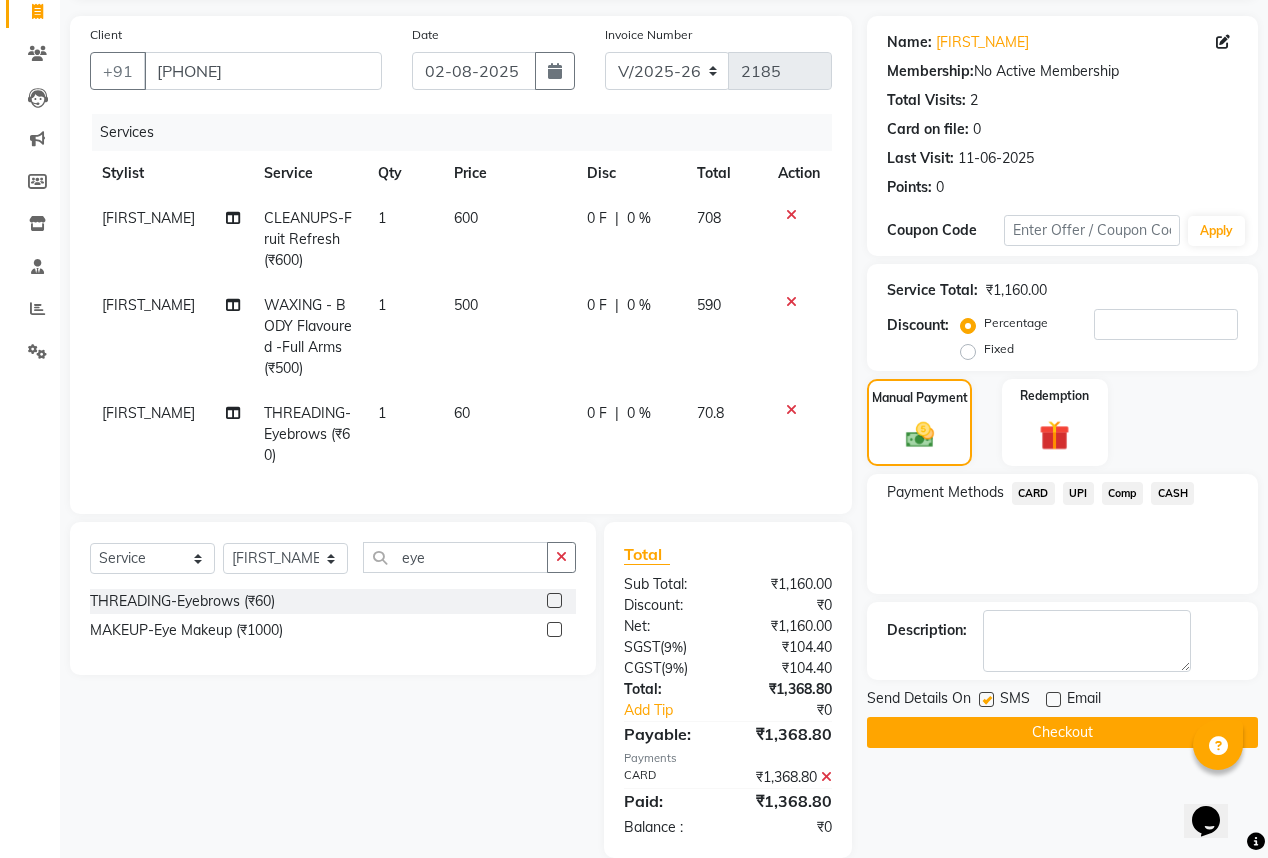 click on "Checkout" 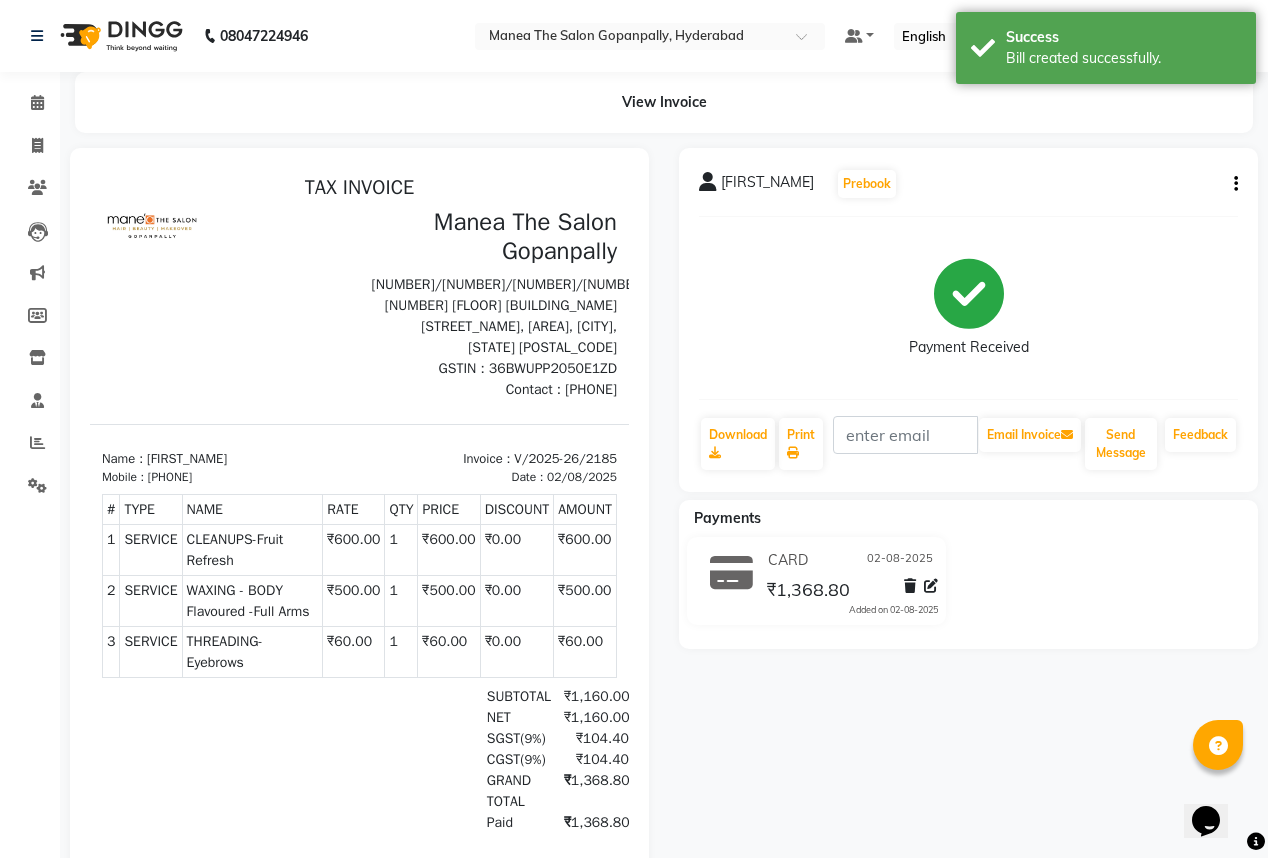scroll, scrollTop: 0, scrollLeft: 0, axis: both 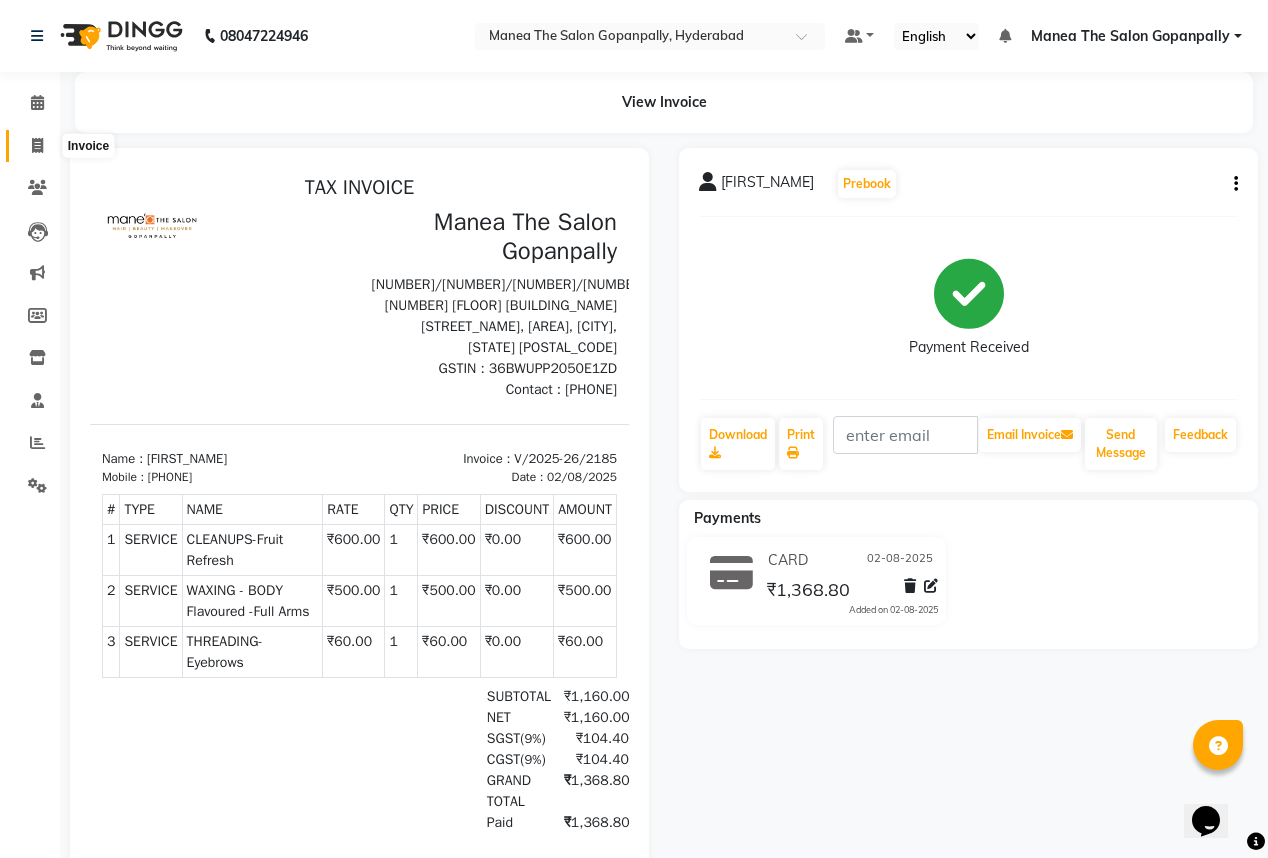 click 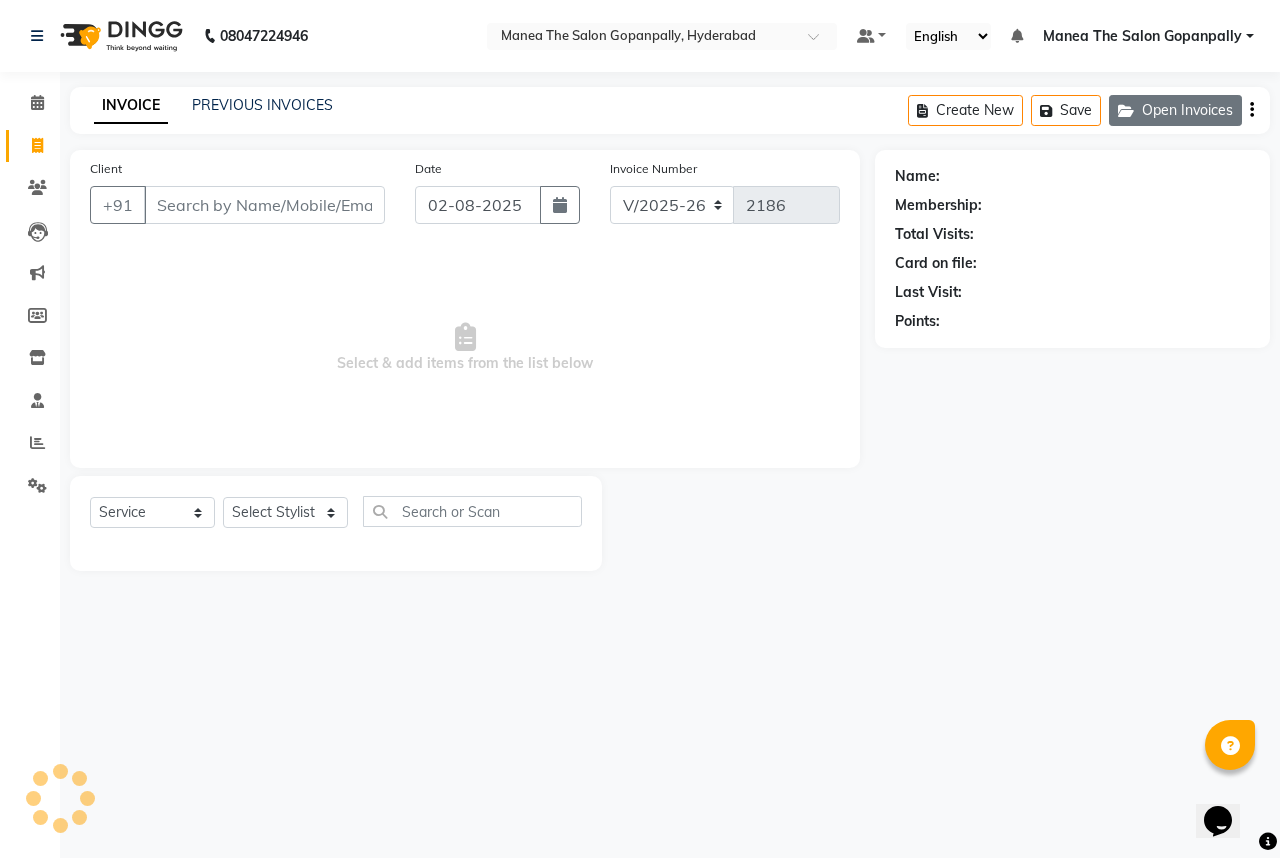 click on "Open Invoices" 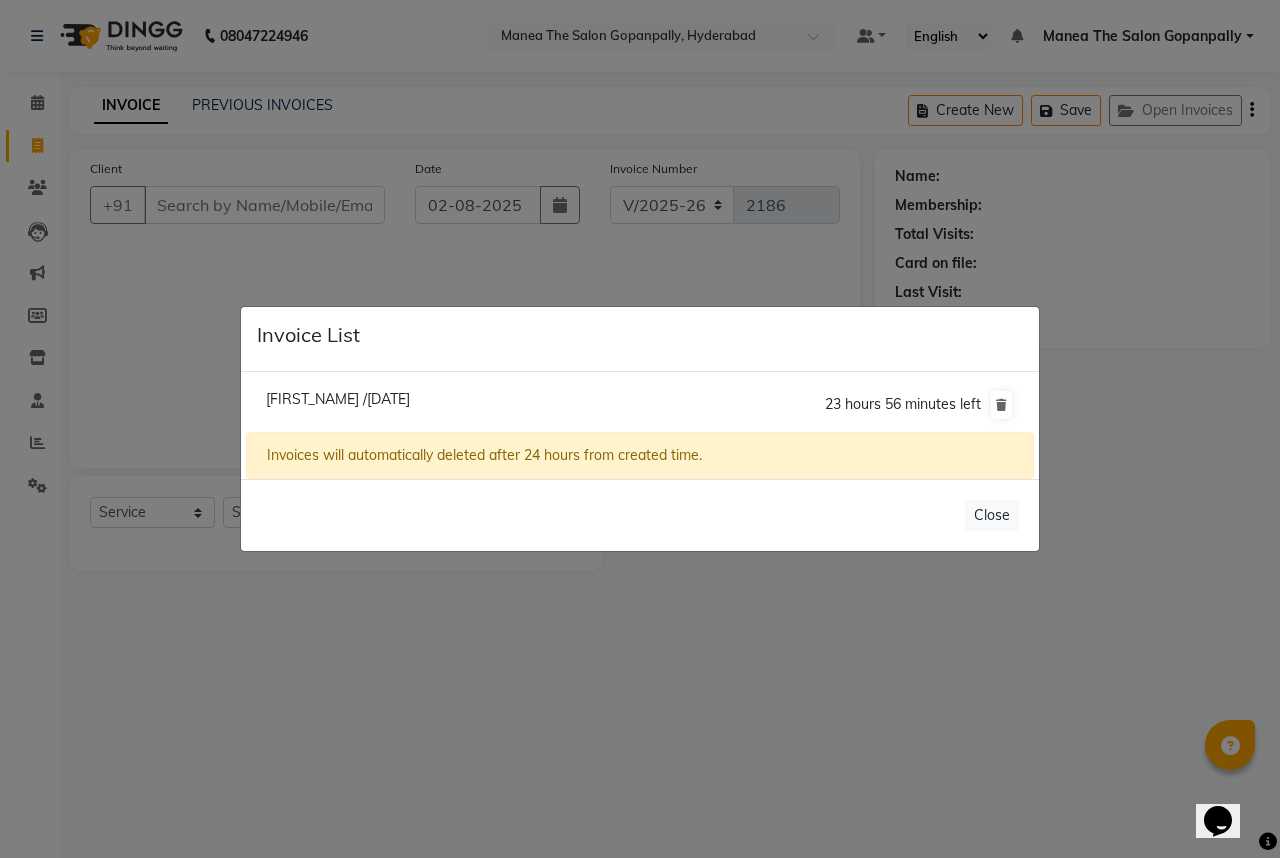 click on "Invoice List  Avanthi /02 August 2025  23 hours 56 minutes left  Invoices will automatically deleted after 24 hours from created time.   Close" 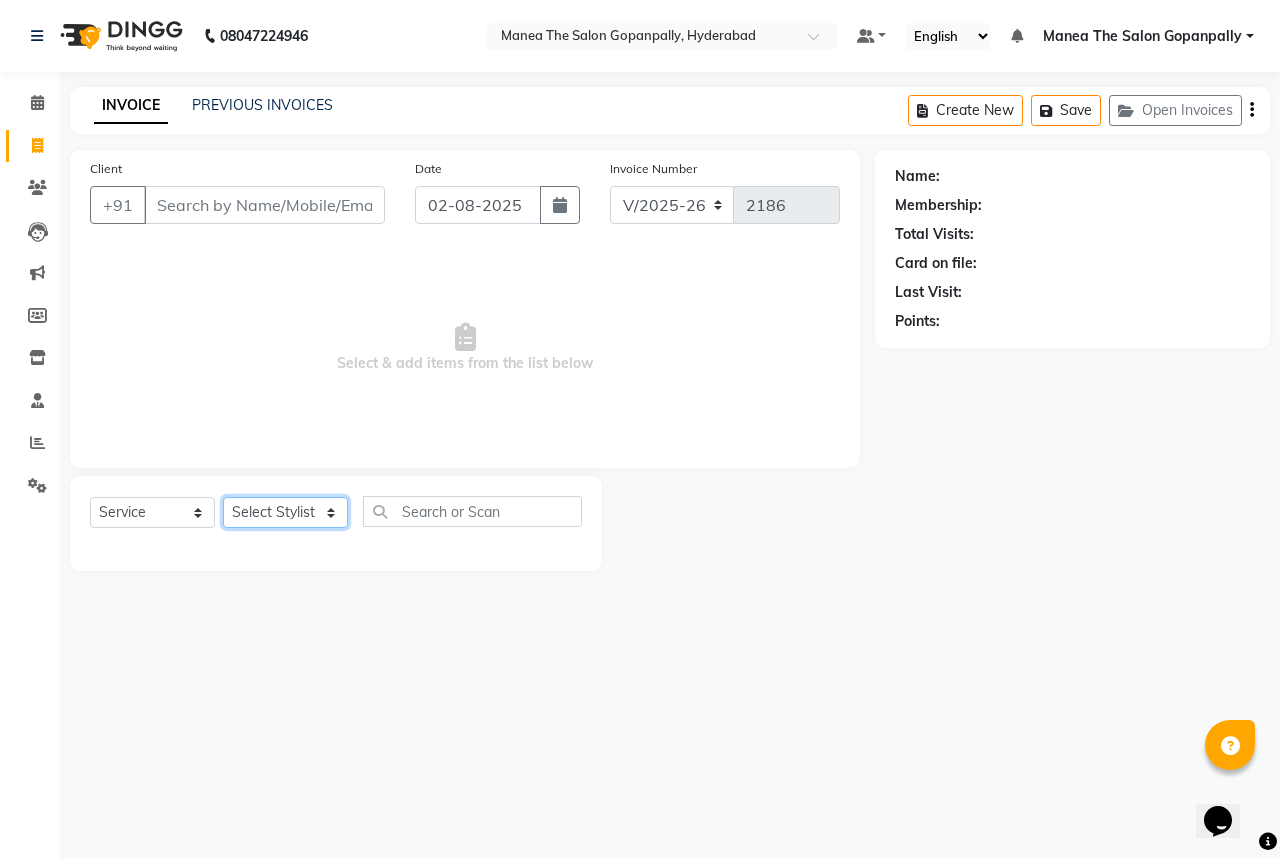 click on "Select Stylist Anand AVANTHI Haider  indu IRFAN keerthi rehan sameer saritha zubair" 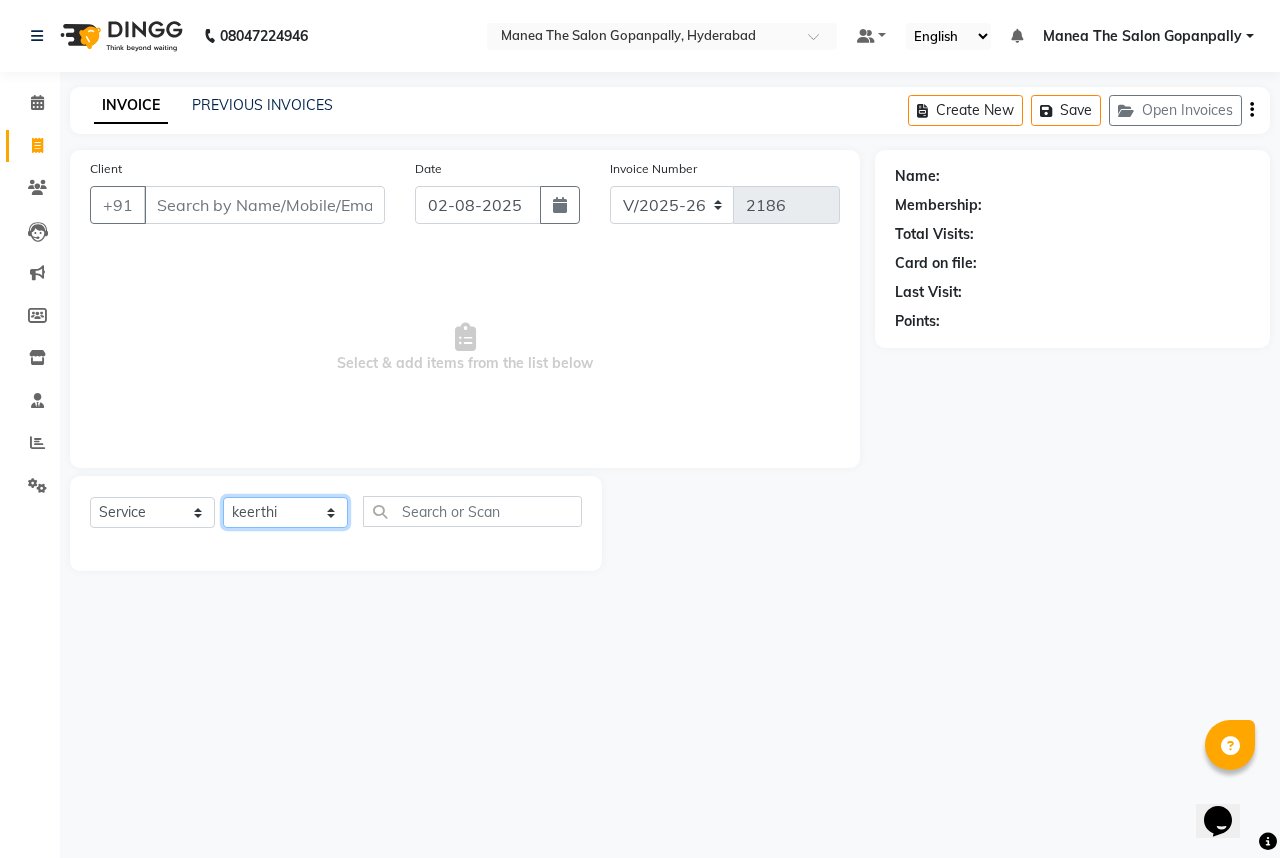 click on "Select Stylist Anand AVANTHI Haider  indu IRFAN keerthi rehan sameer saritha zubair" 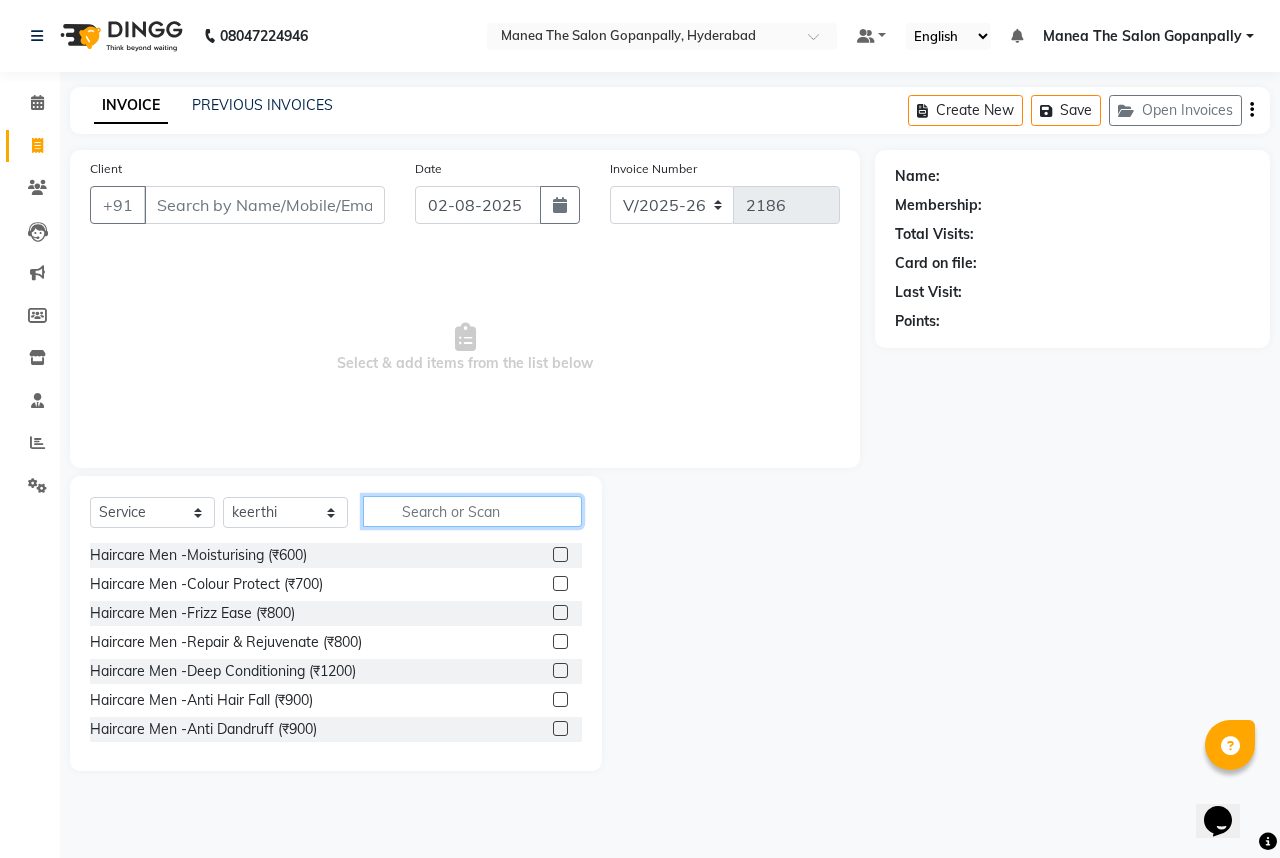 click 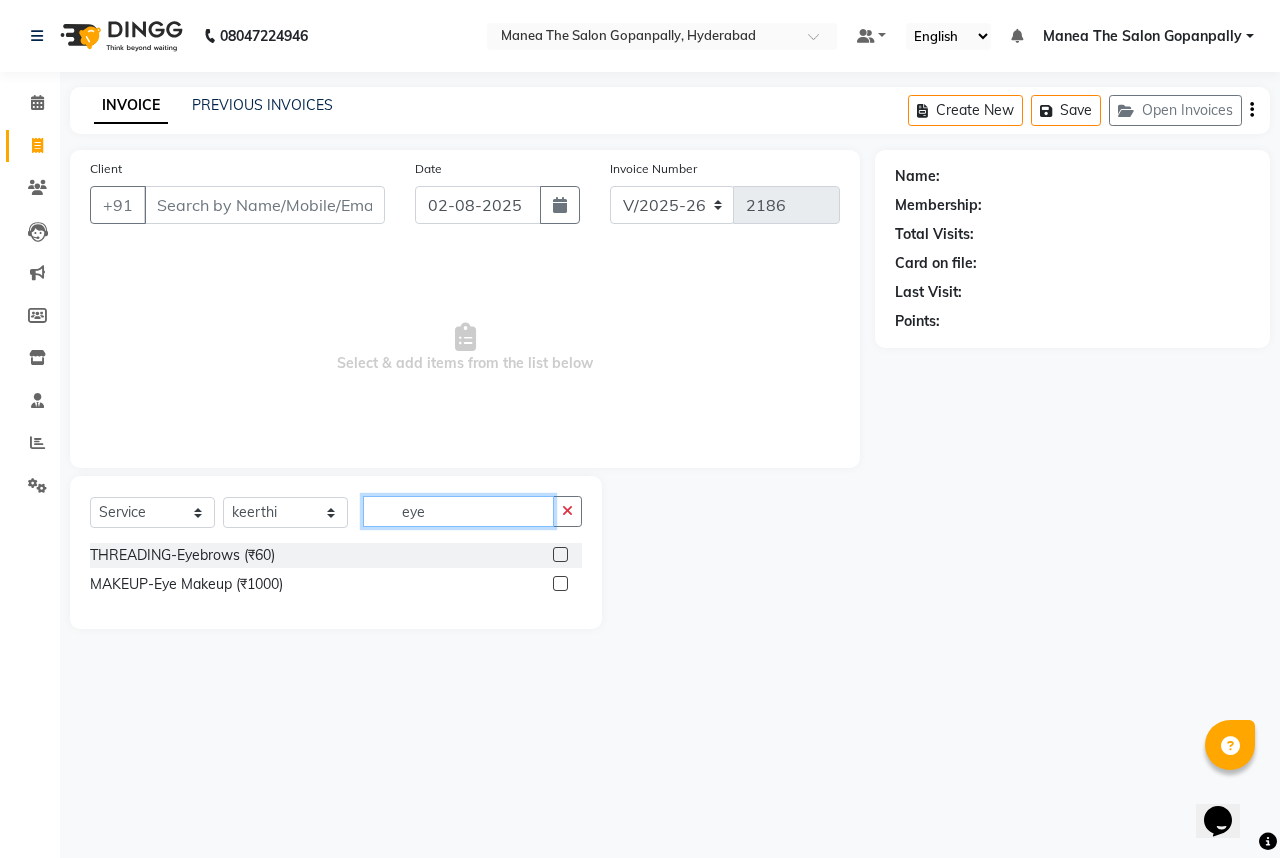 type on "eye" 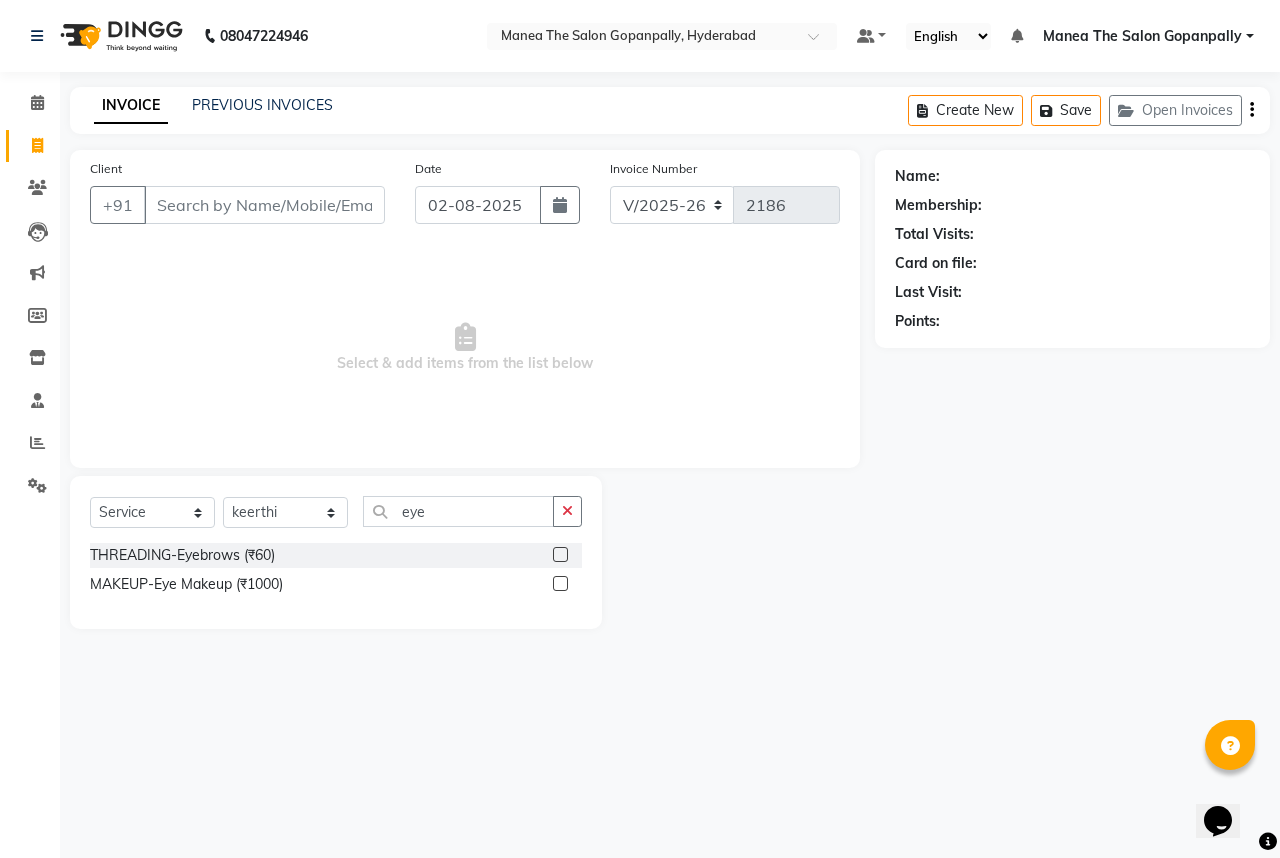 click 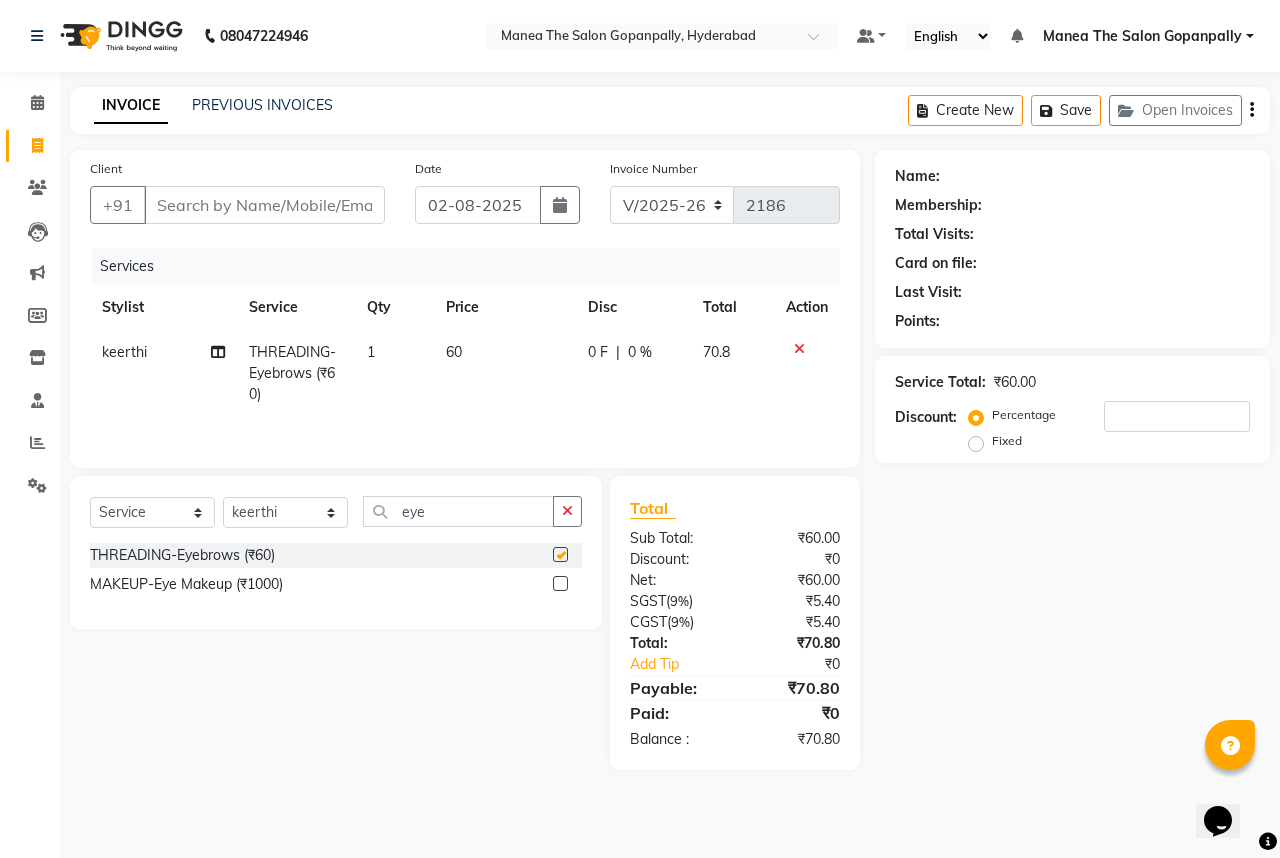 checkbox on "false" 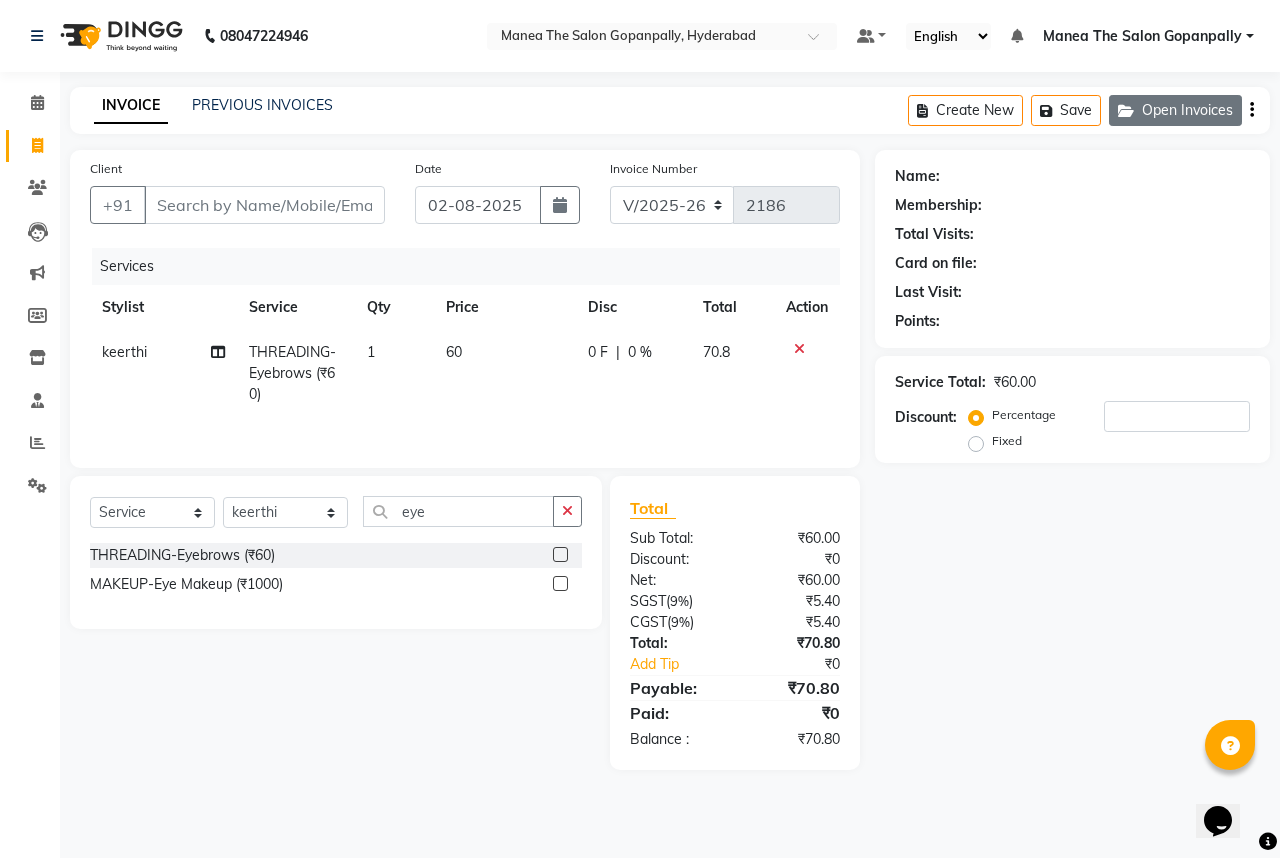 click on "Open Invoices" 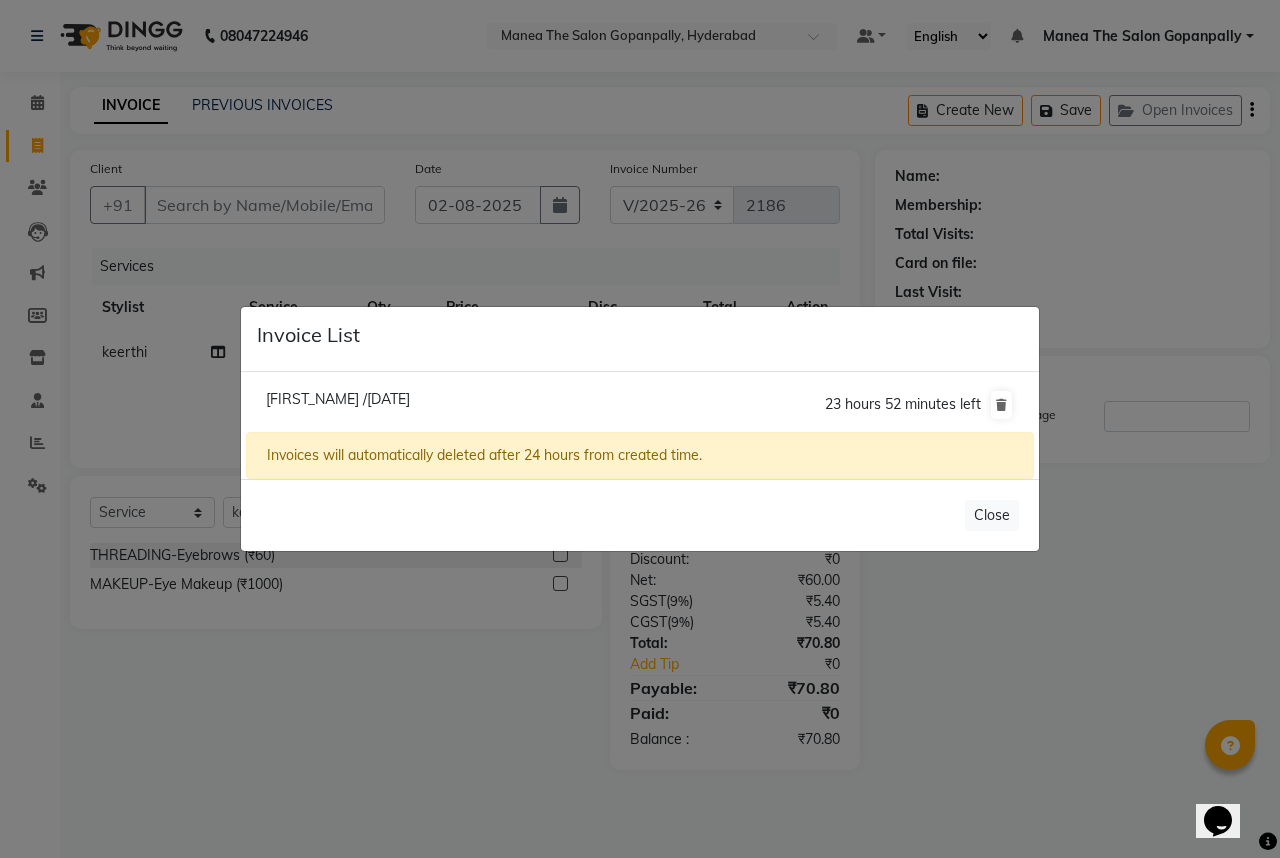 click on "Avanthi /02 August 2025" 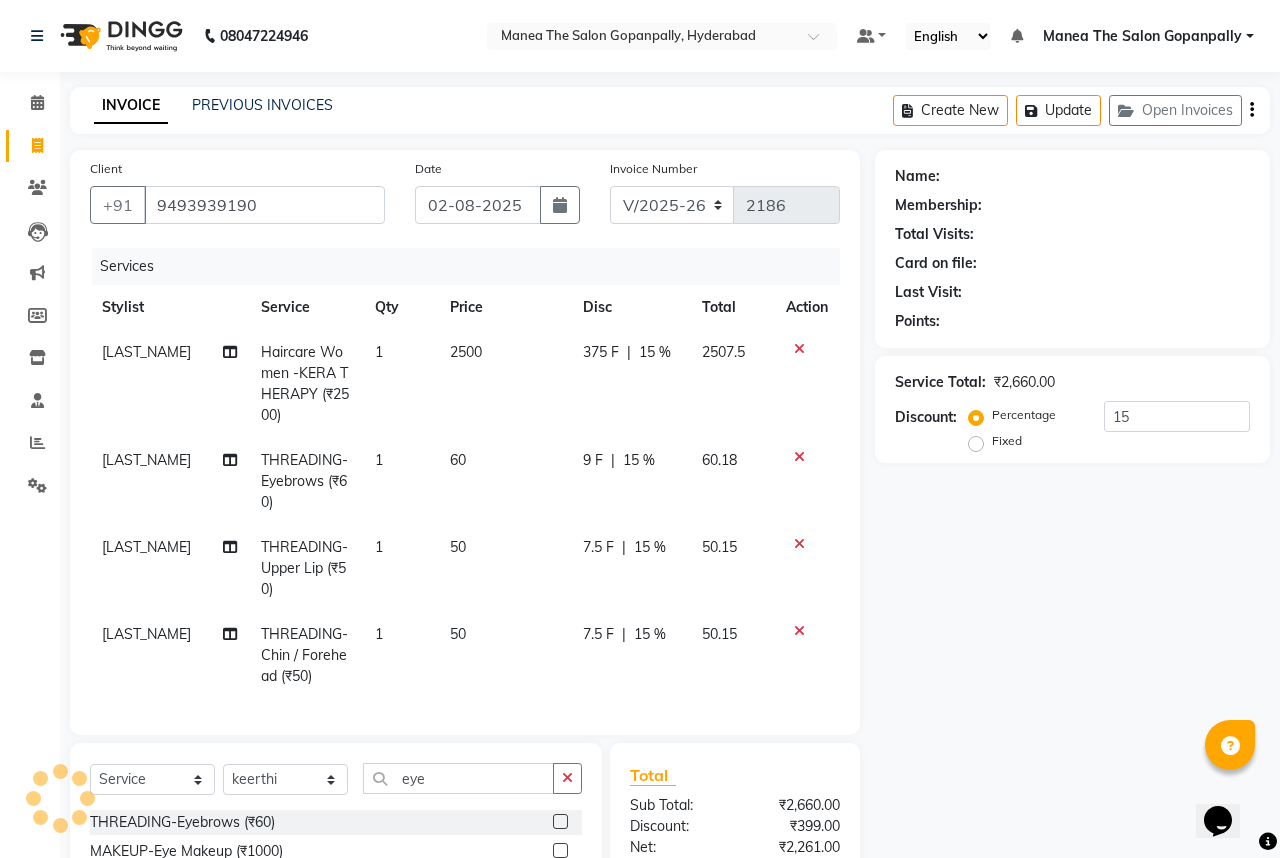 type on "0" 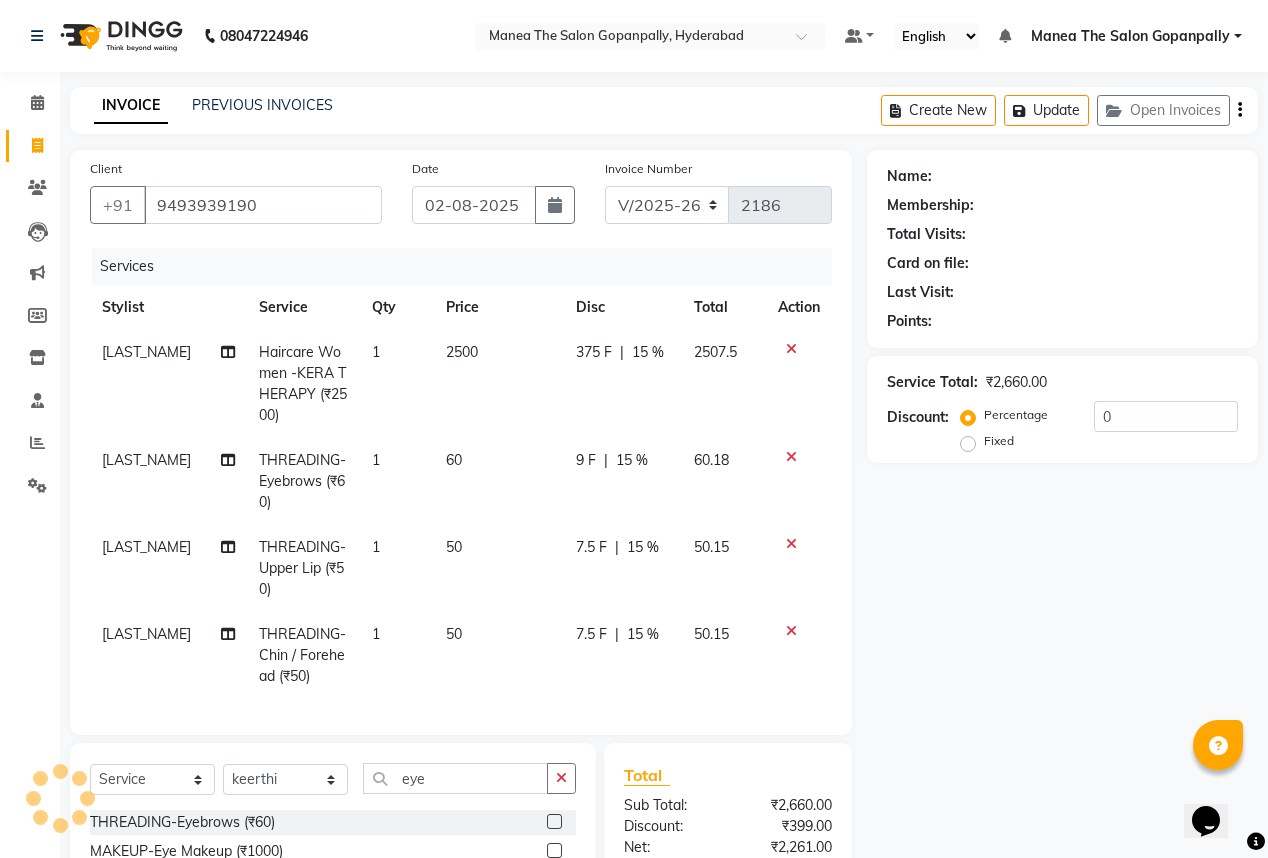 select on "1: Object" 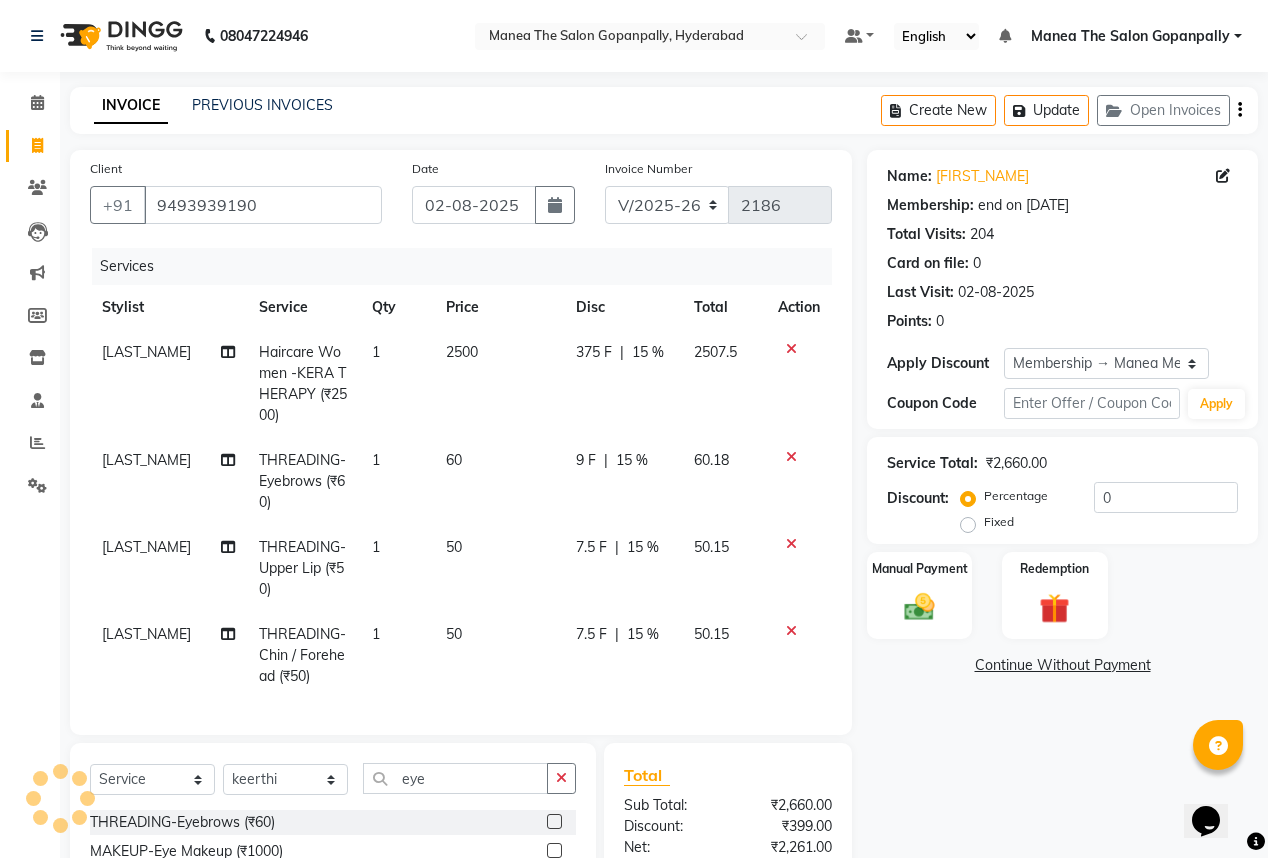 type on "15" 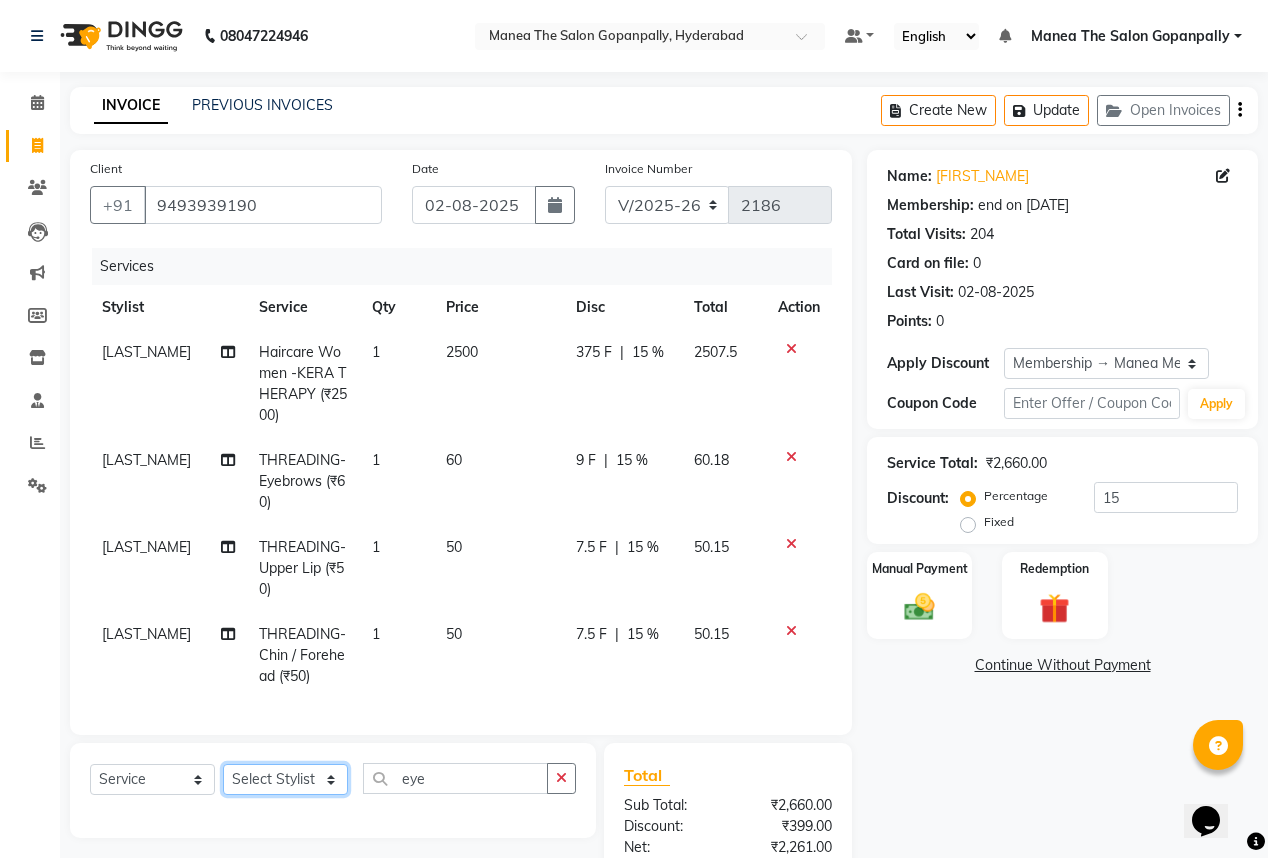 click on "Select Stylist Anand AVANTHI Haider  indu IRFAN keerthi rehan sameer saritha zubair" 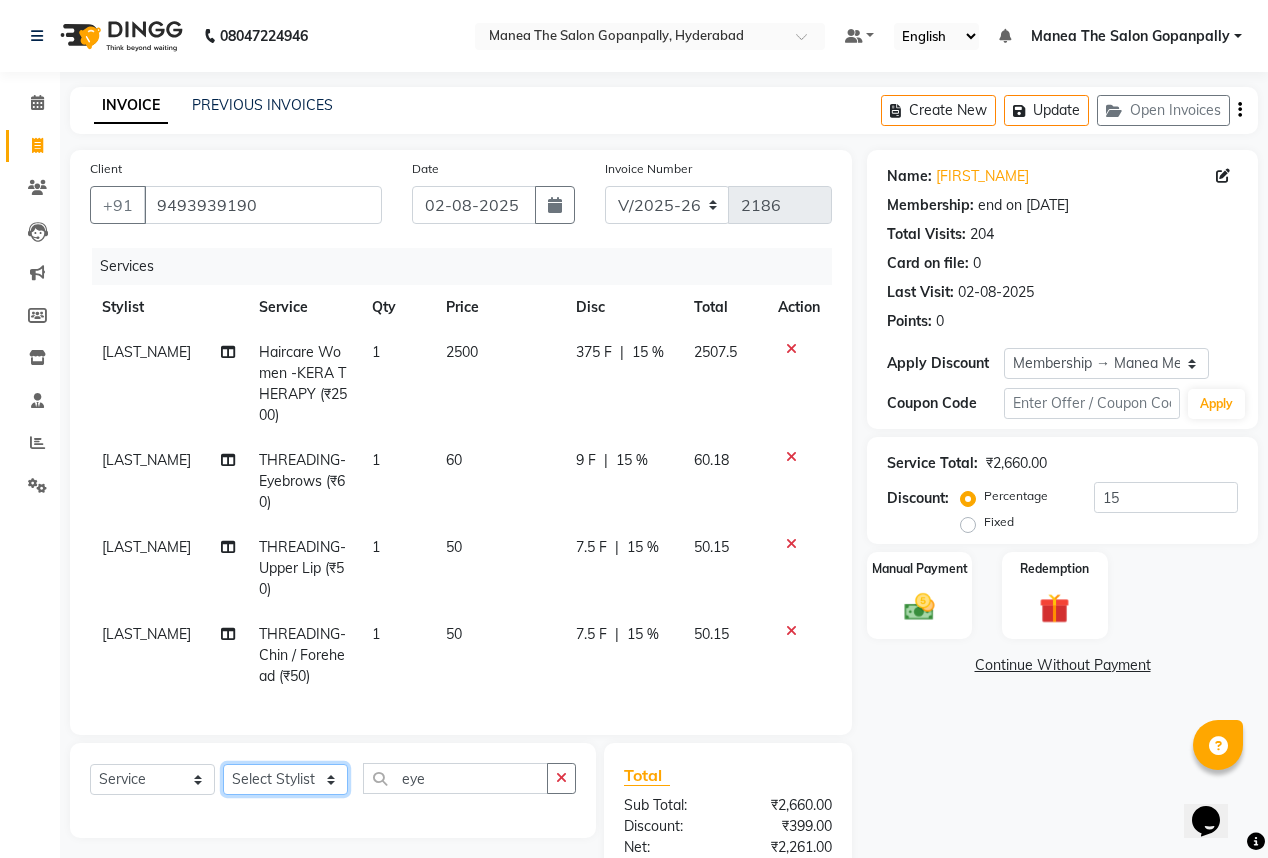 select on "57885" 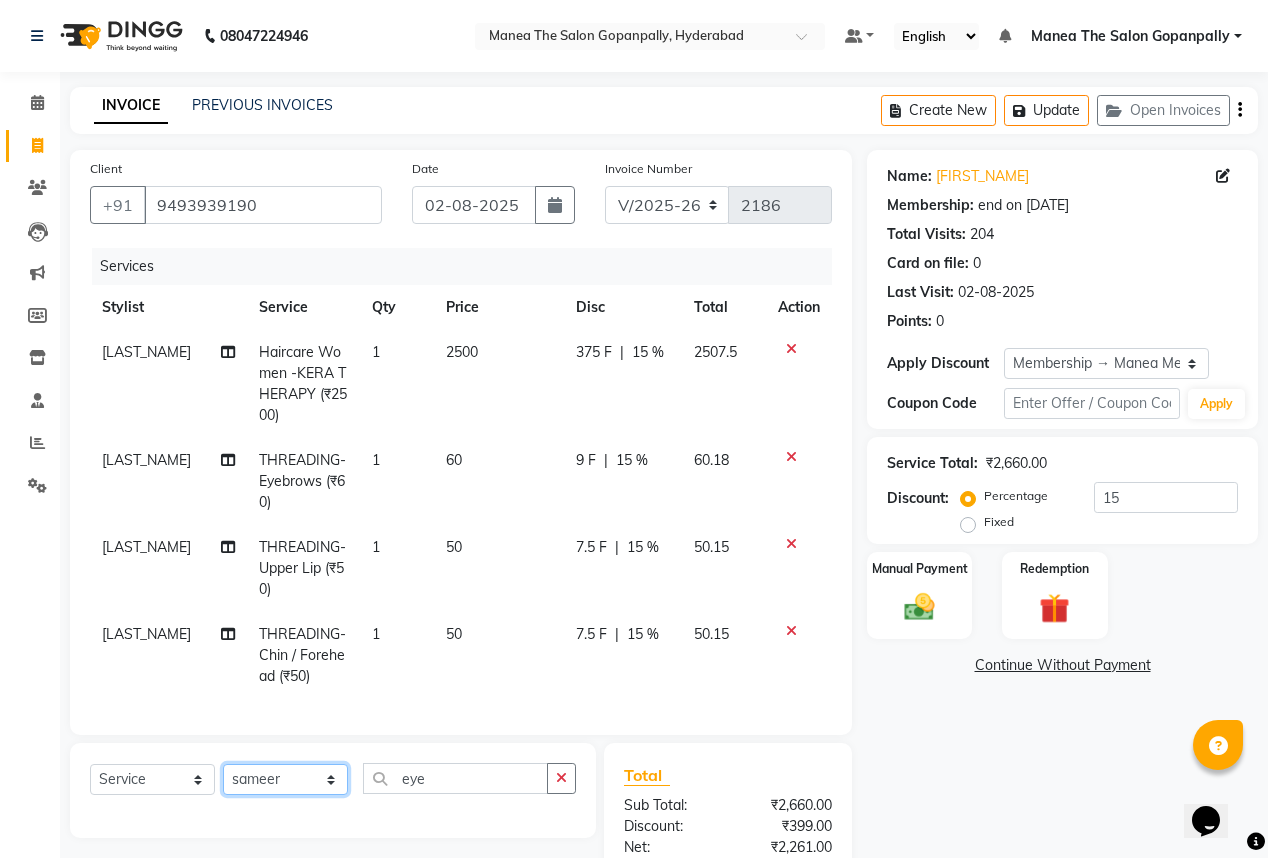 click on "Select Stylist Anand AVANTHI Haider  indu IRFAN keerthi rehan sameer saritha zubair" 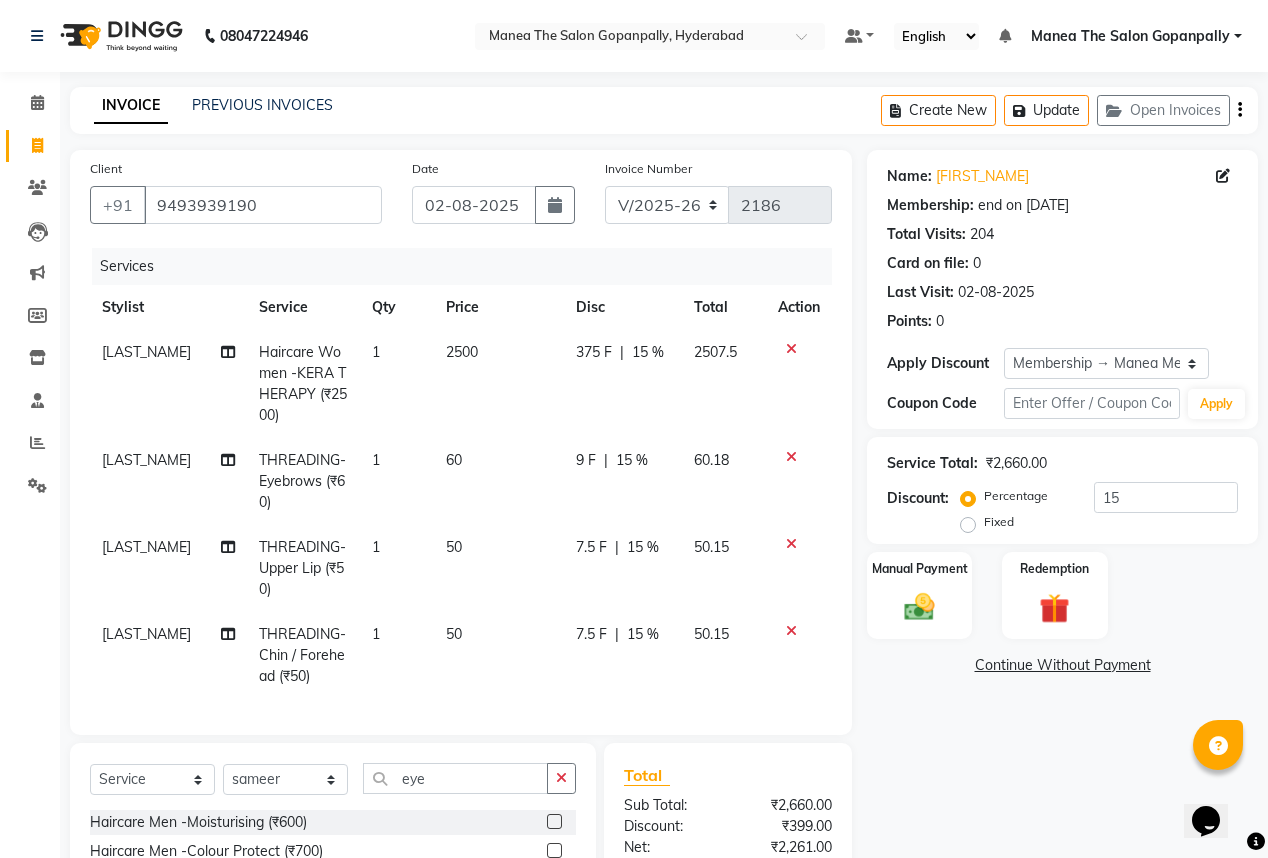 click 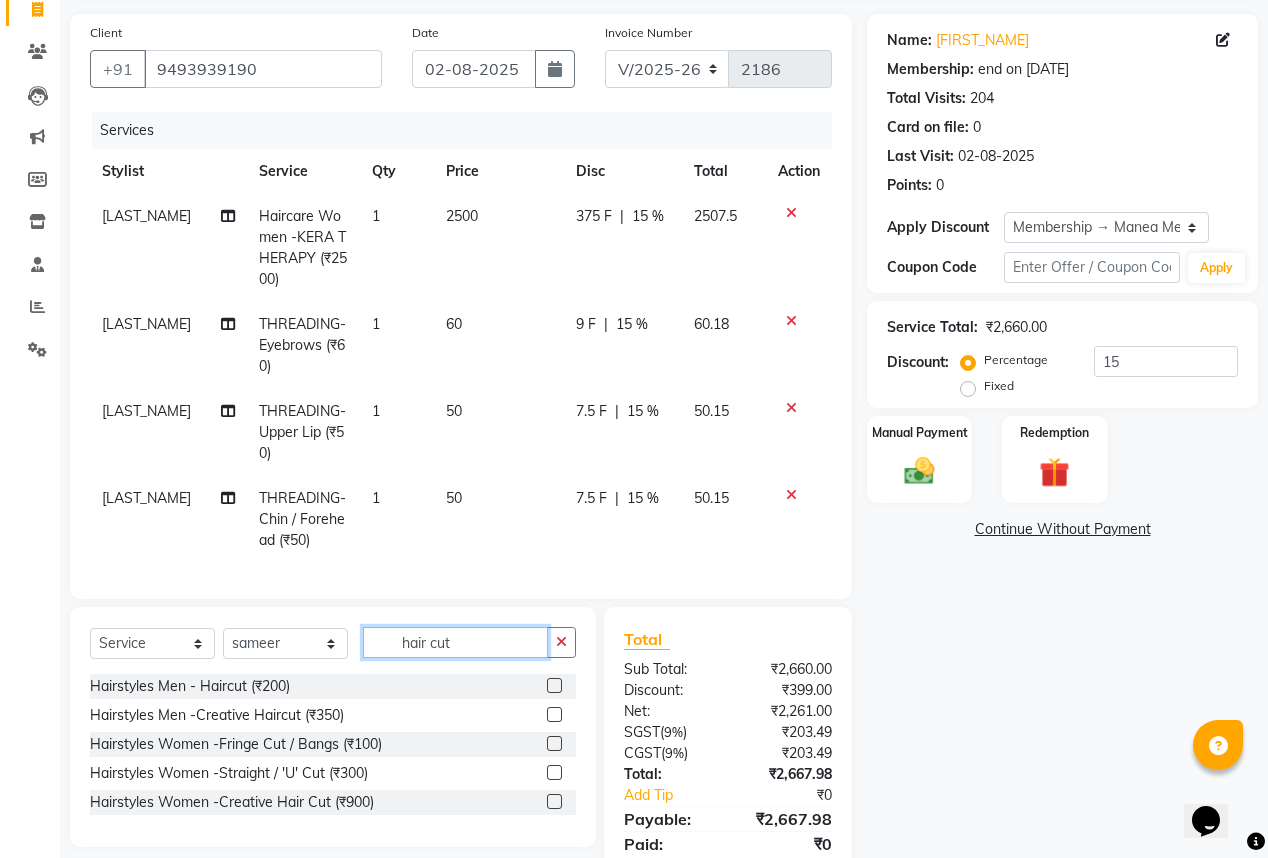 scroll, scrollTop: 160, scrollLeft: 0, axis: vertical 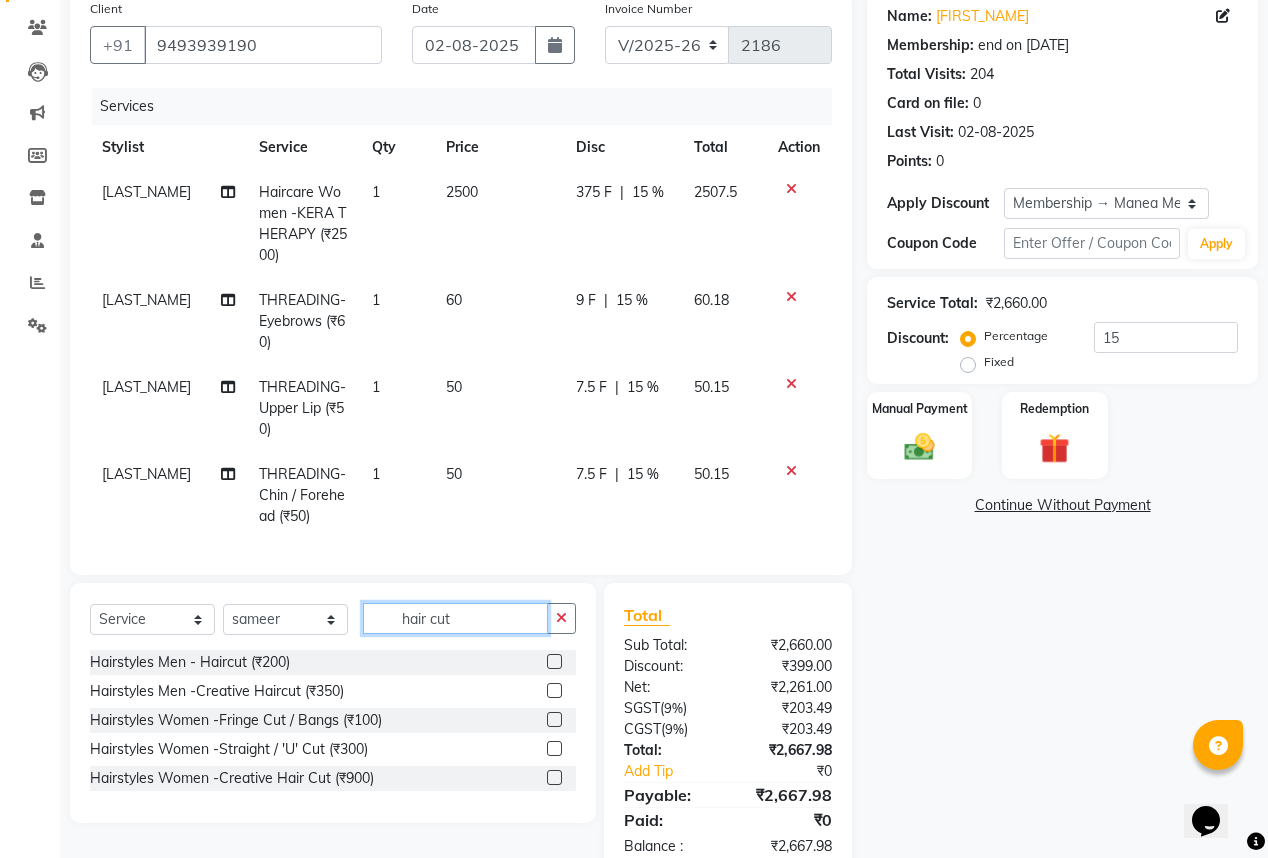 type on "hair cut" 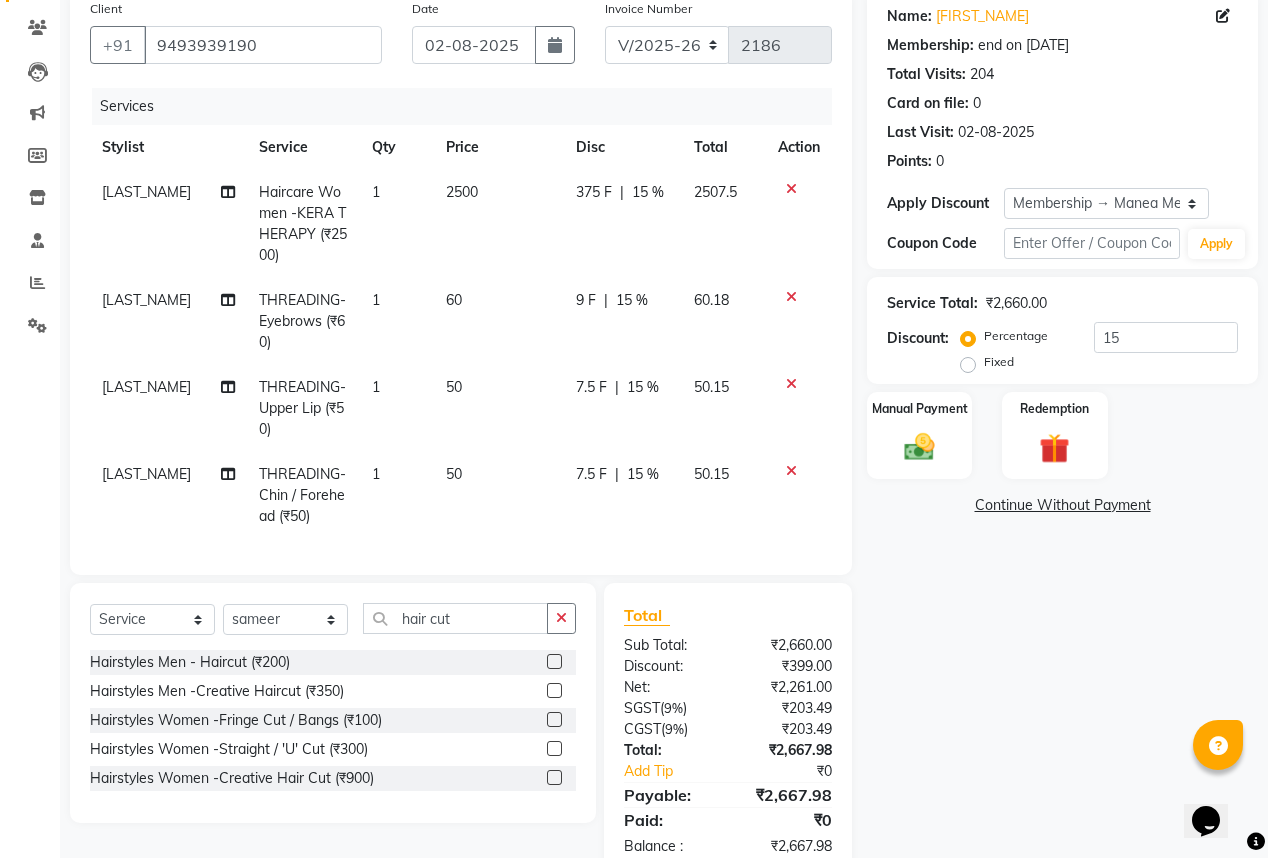 click 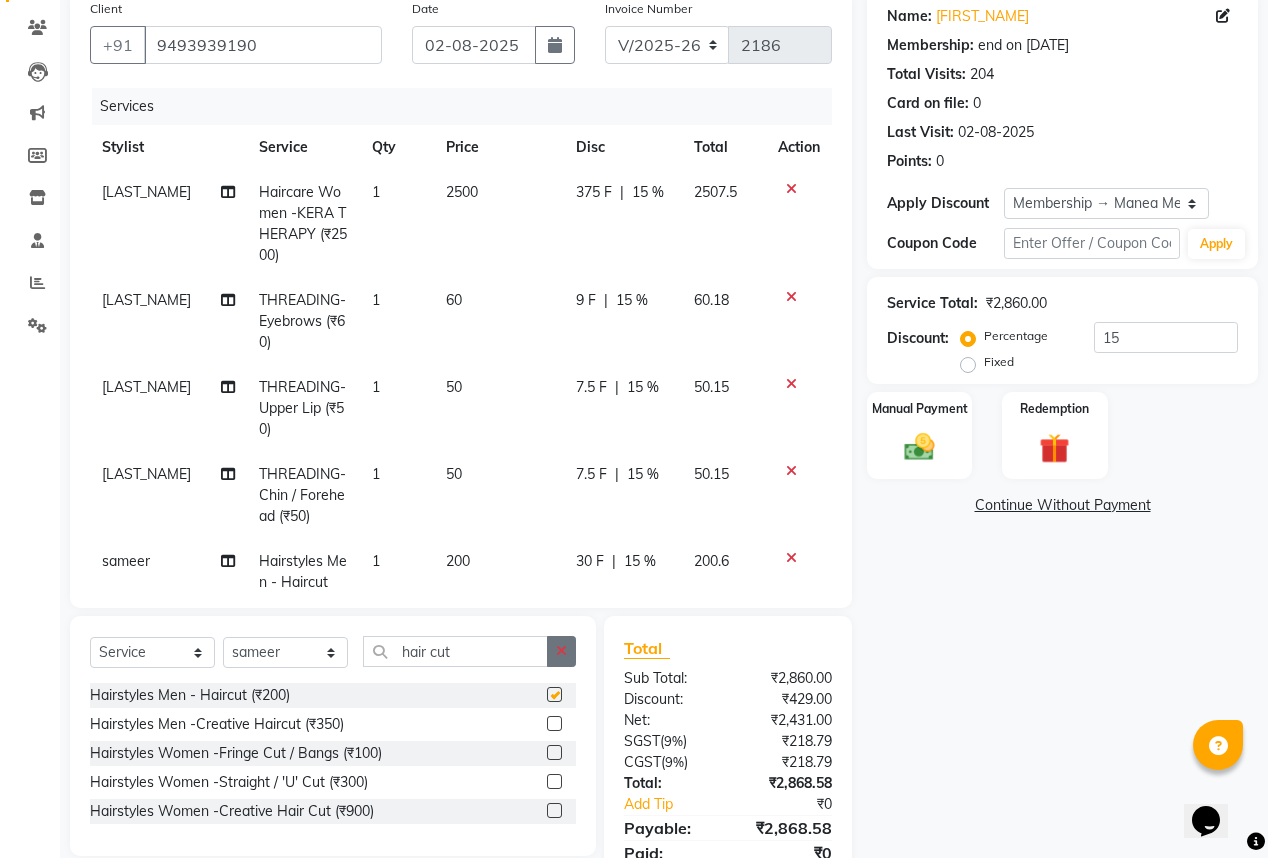 checkbox on "false" 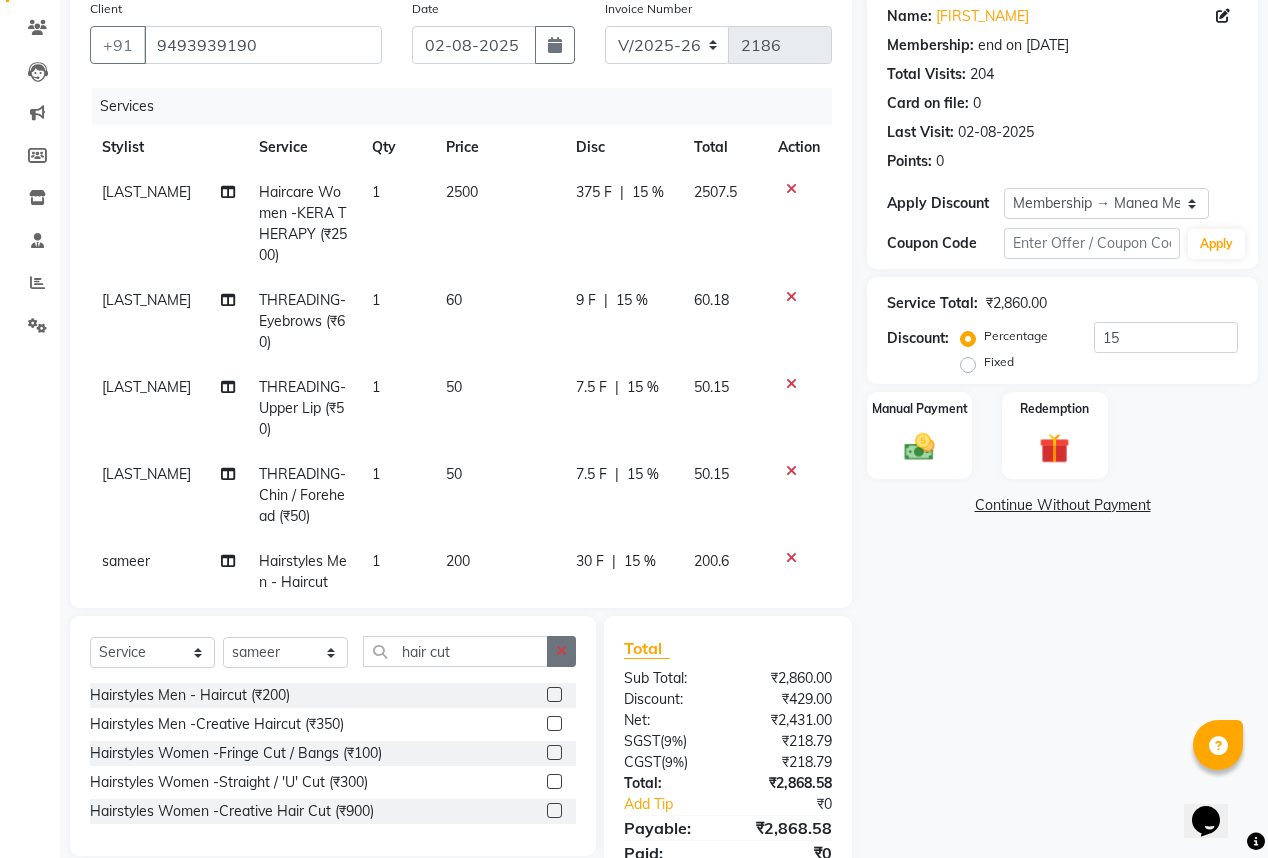 click 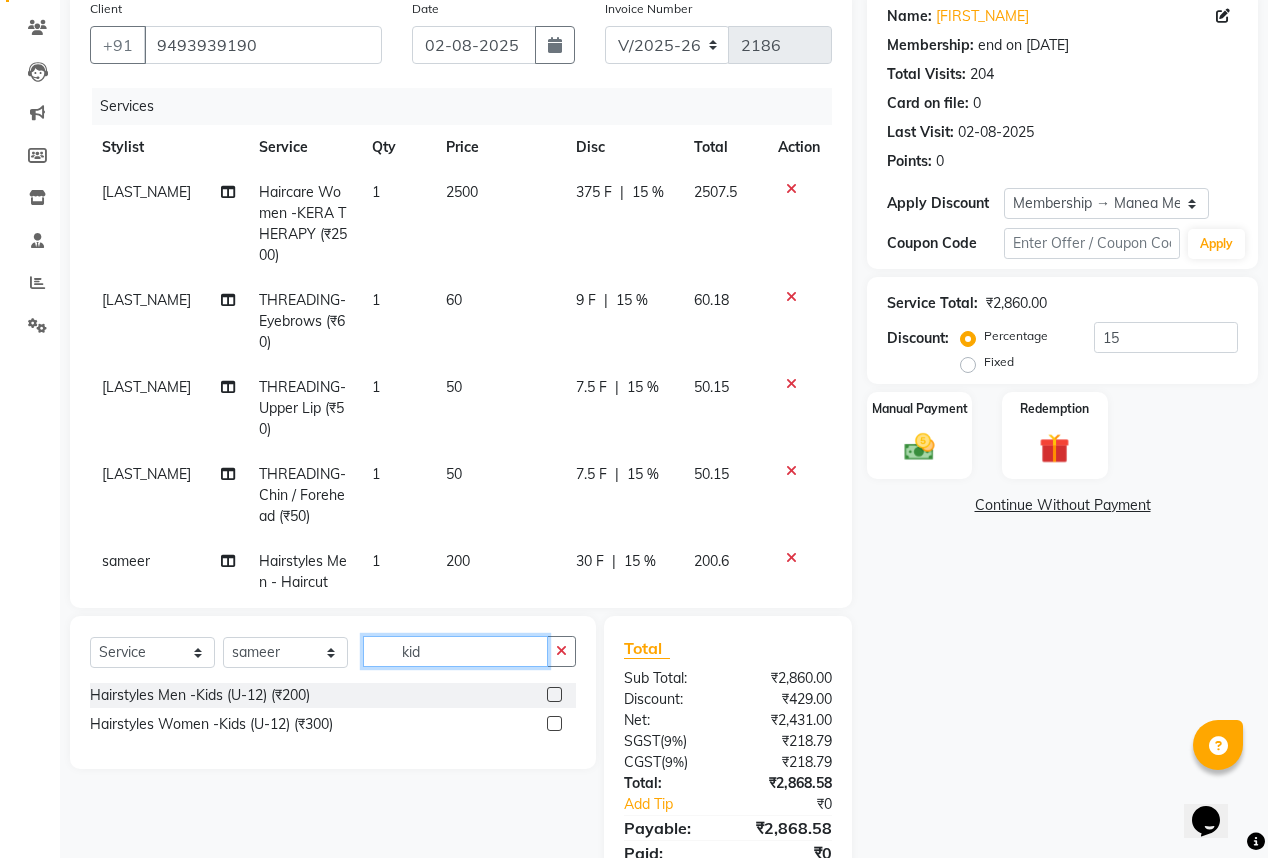 type on "kid" 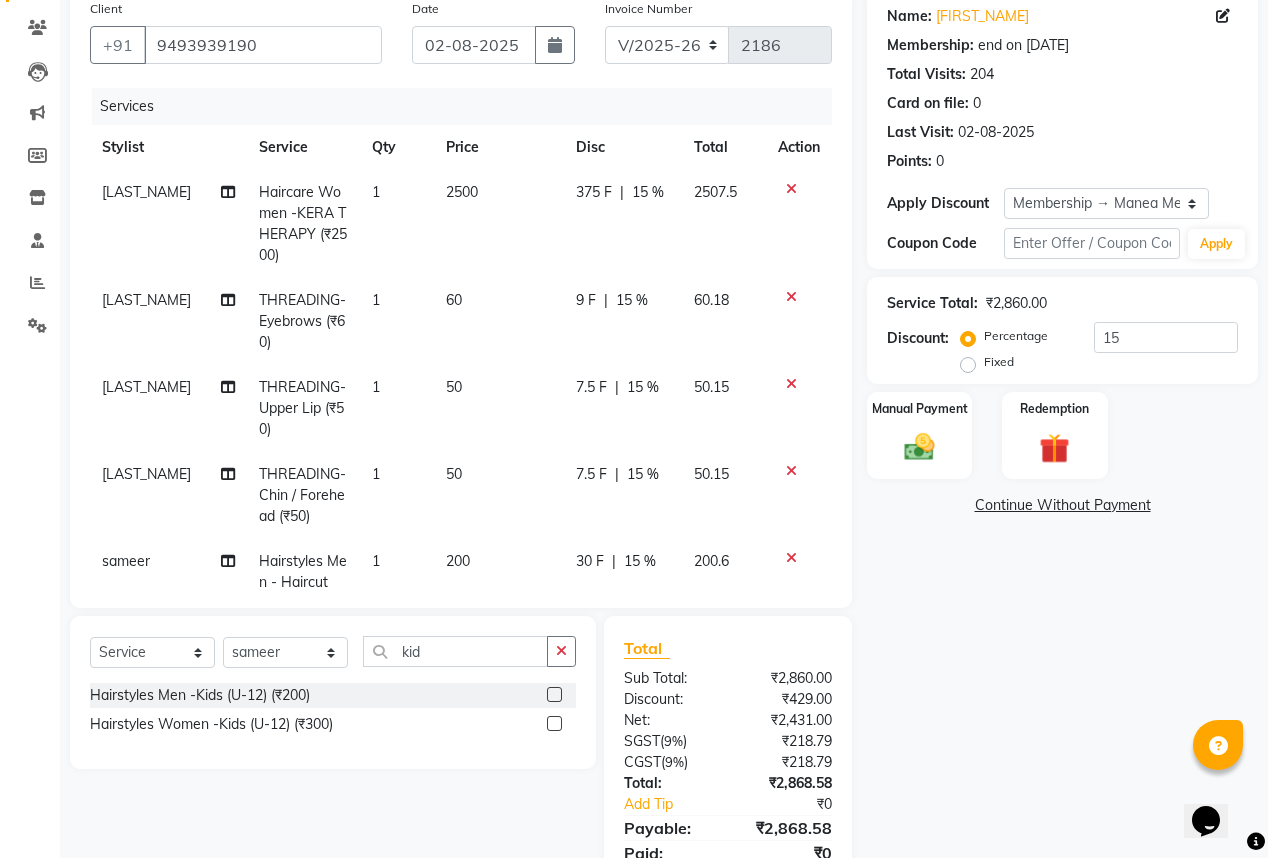 click 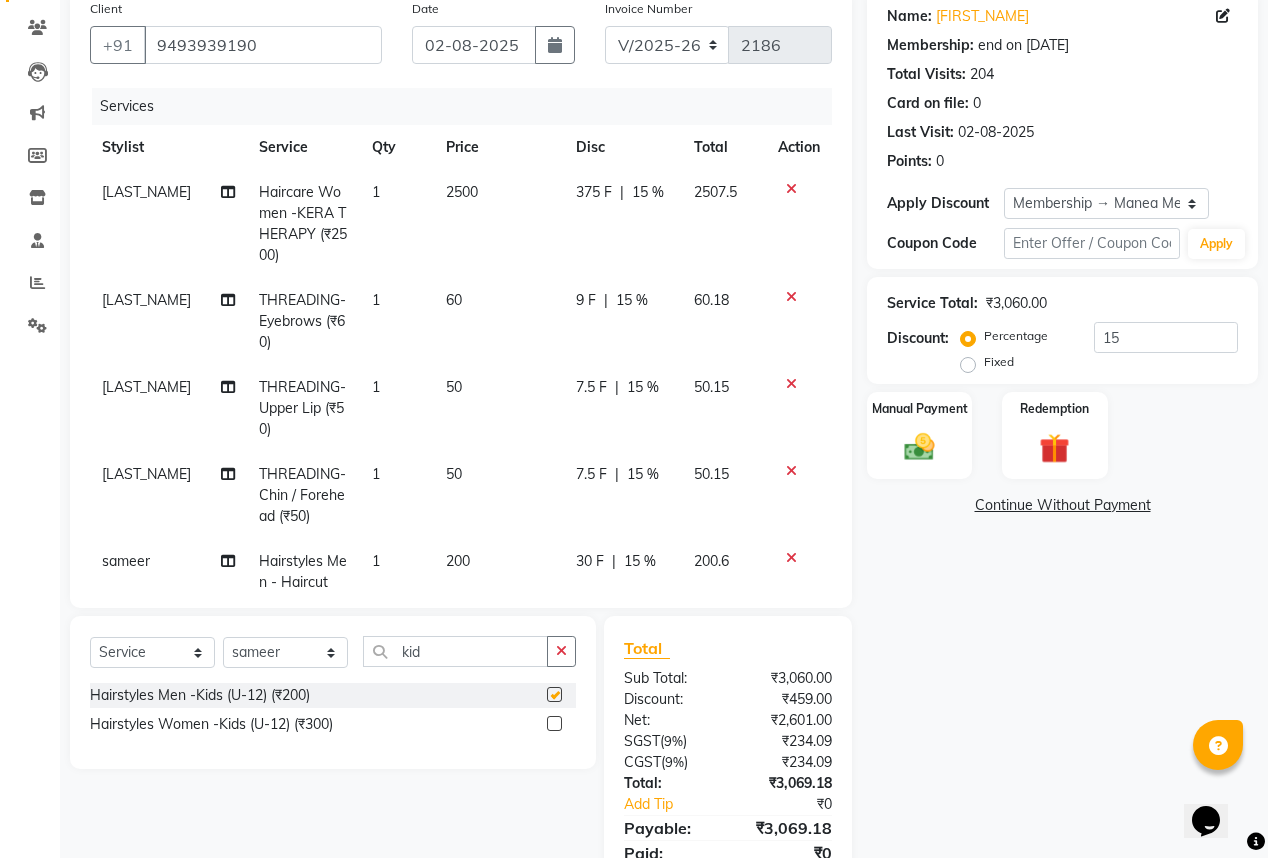 checkbox on "false" 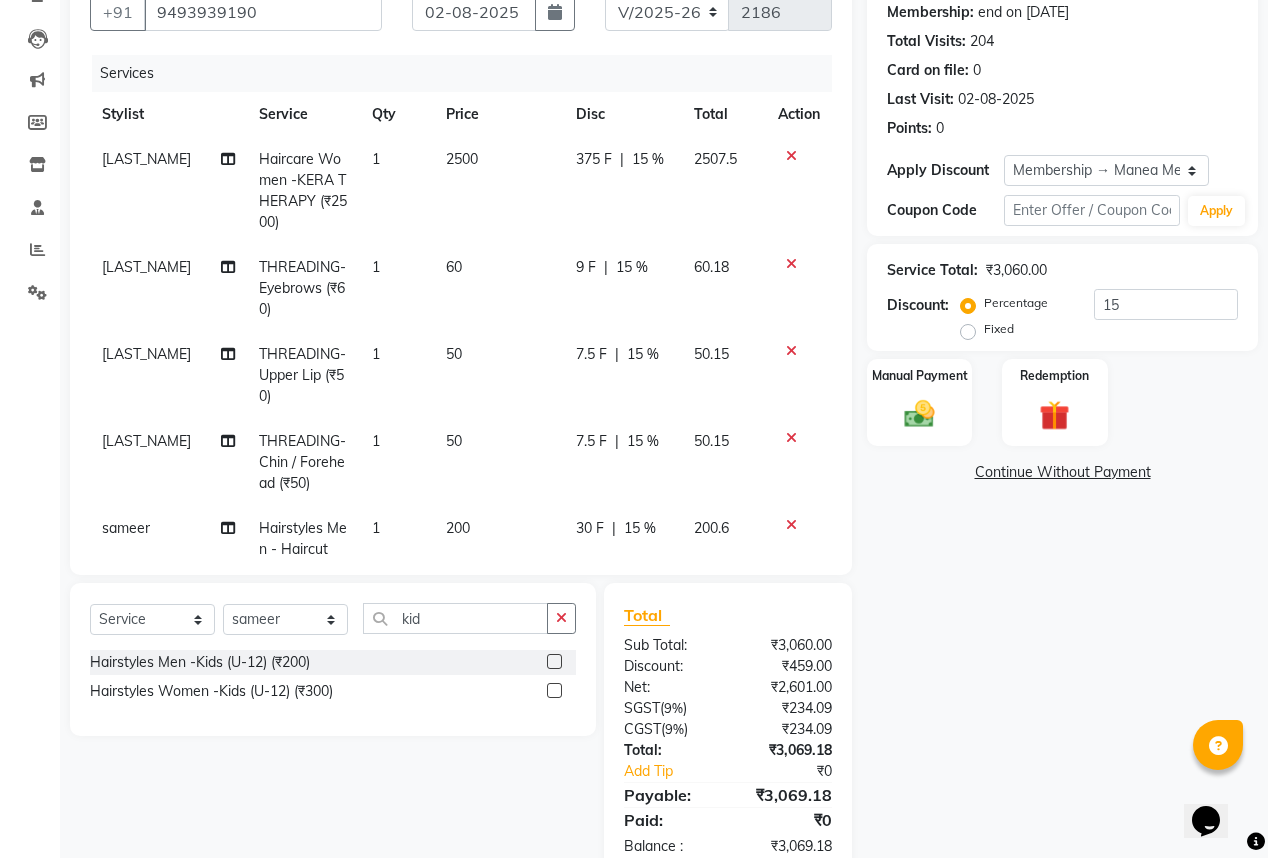 scroll, scrollTop: 242, scrollLeft: 0, axis: vertical 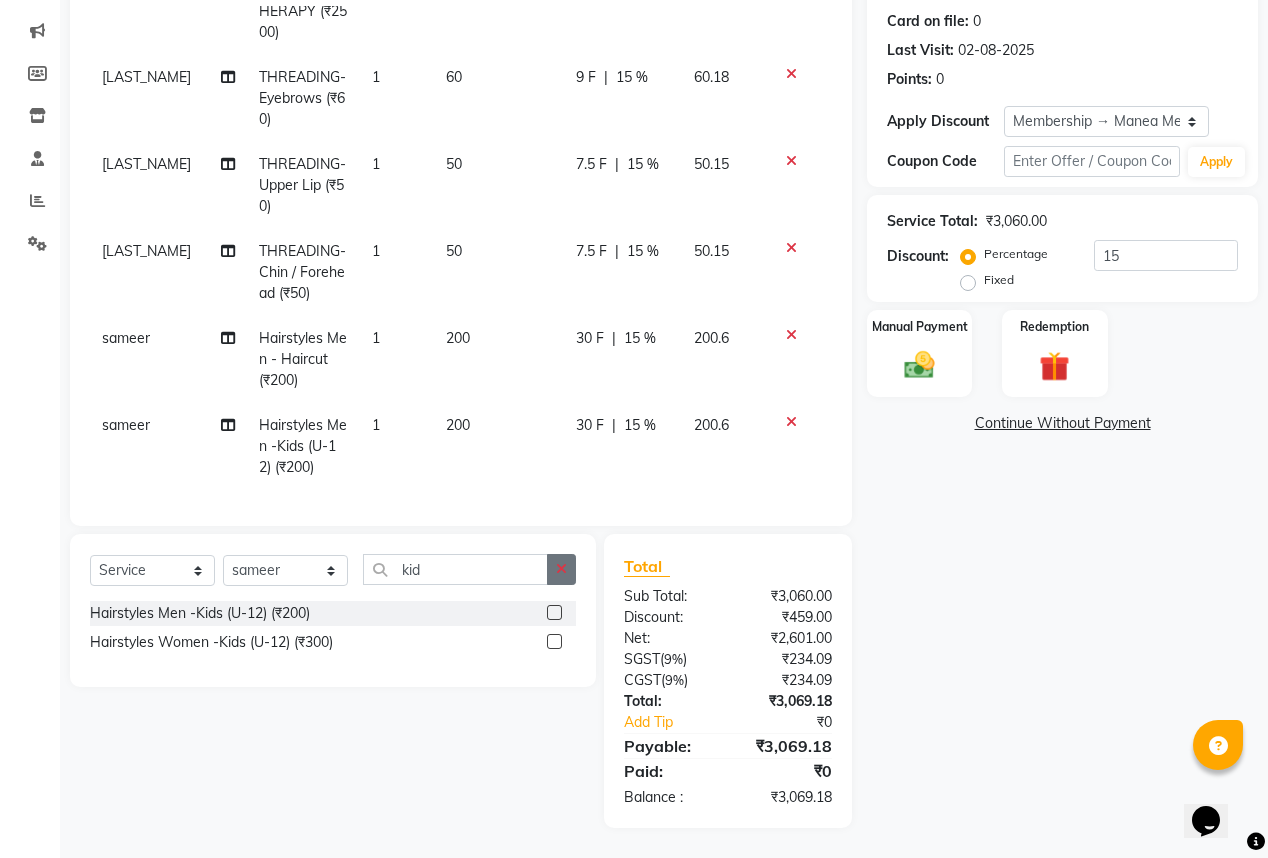 click 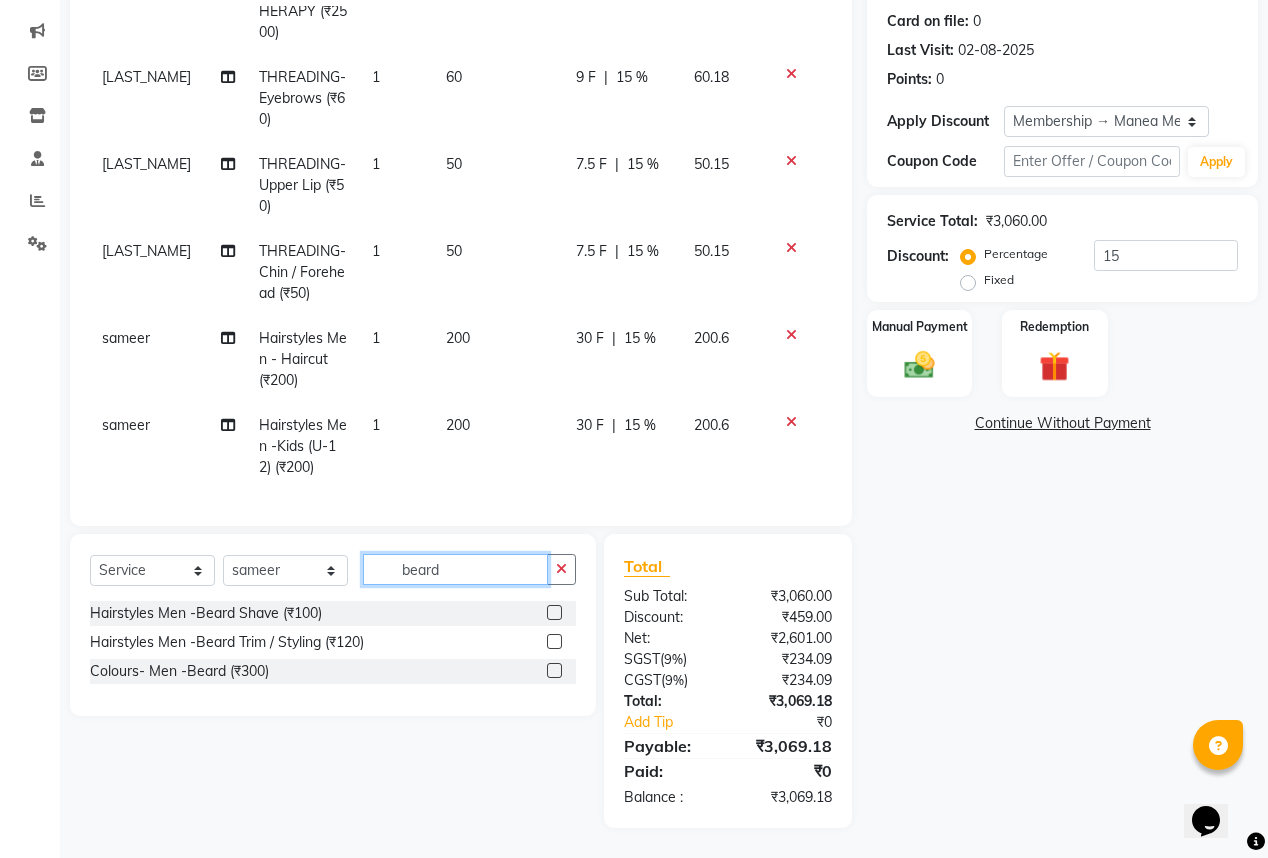 type on "beard" 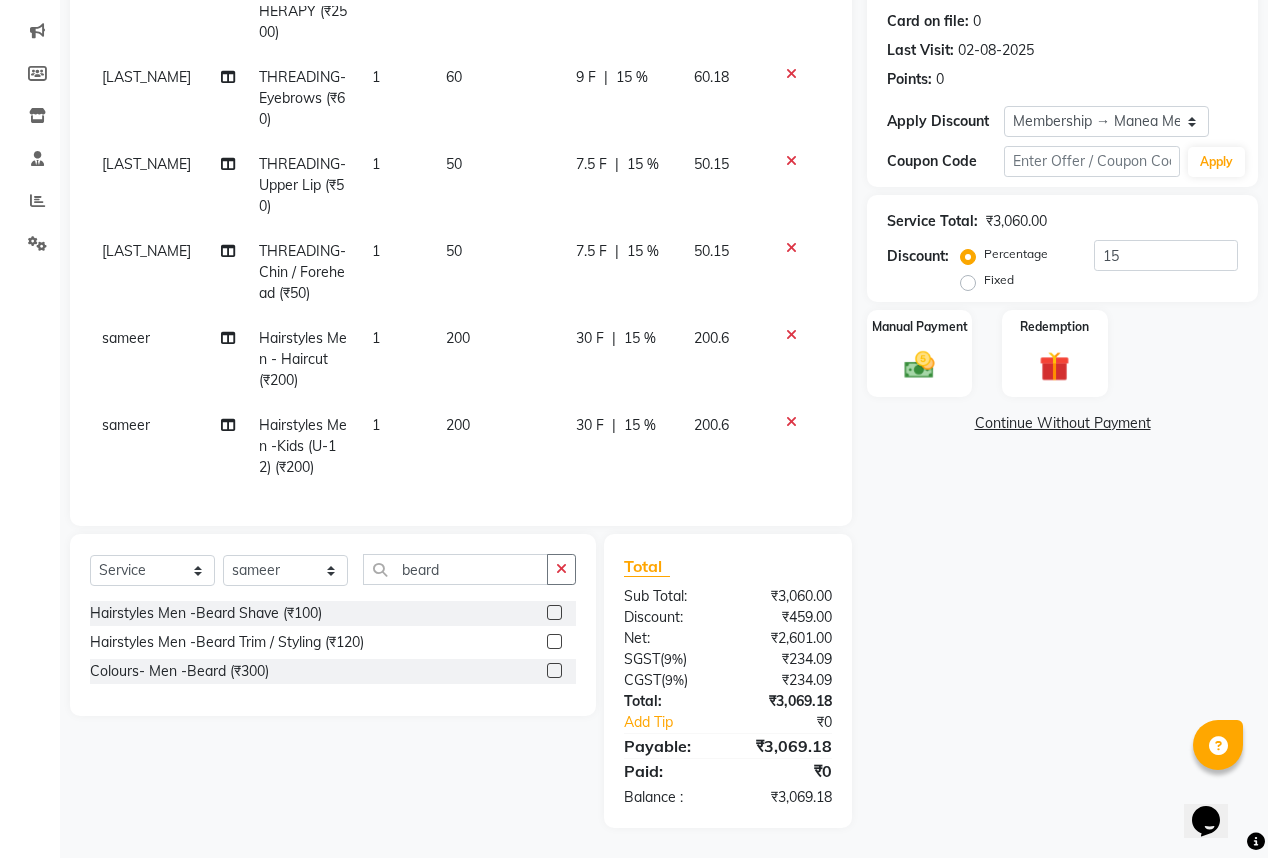 click 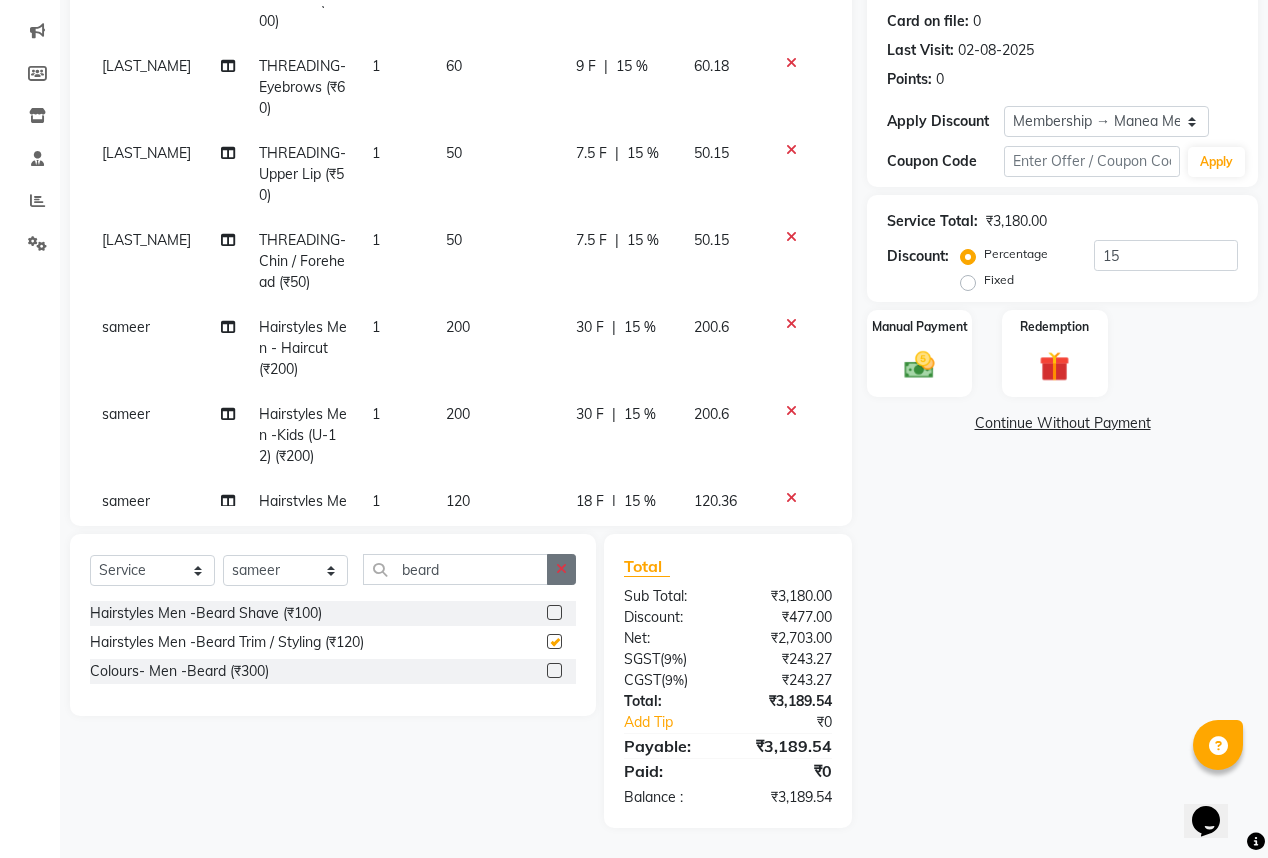 checkbox on "false" 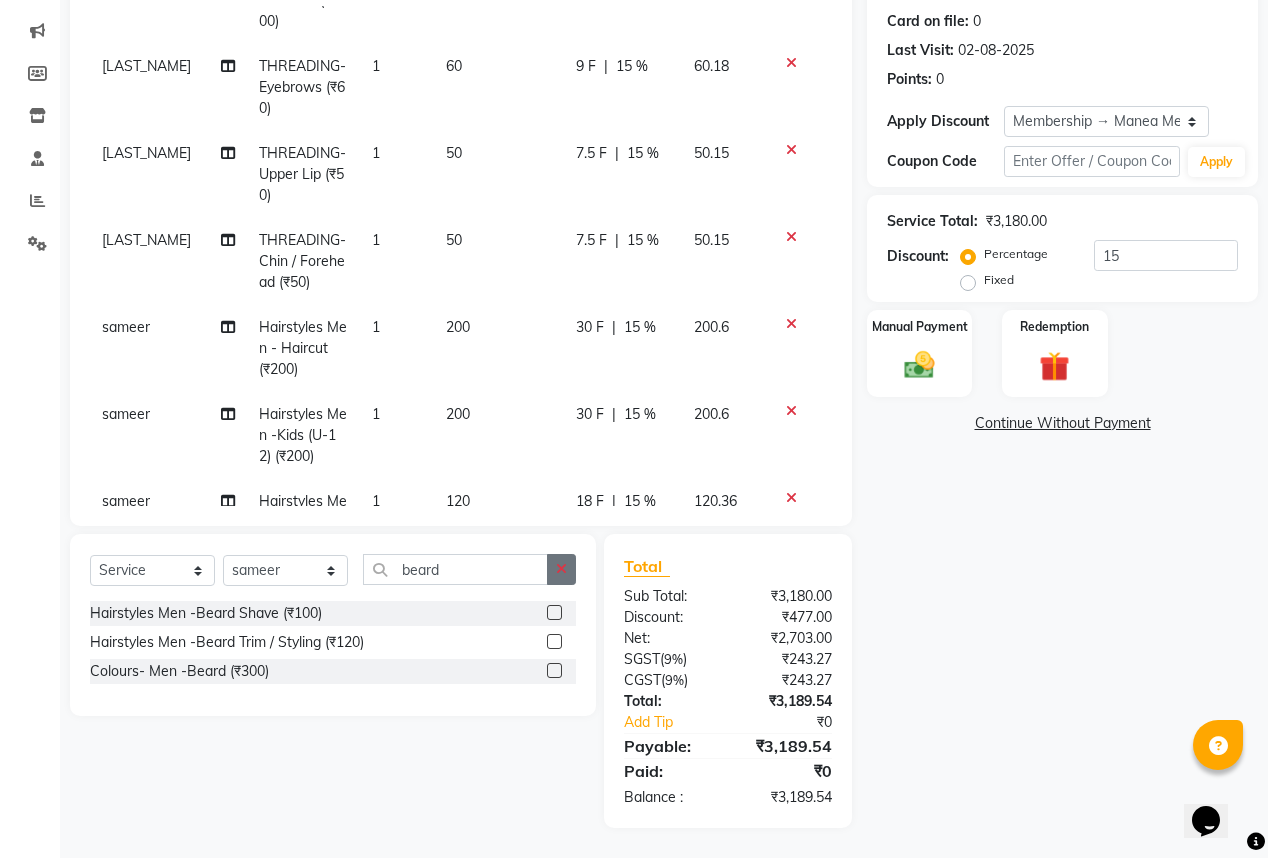 click 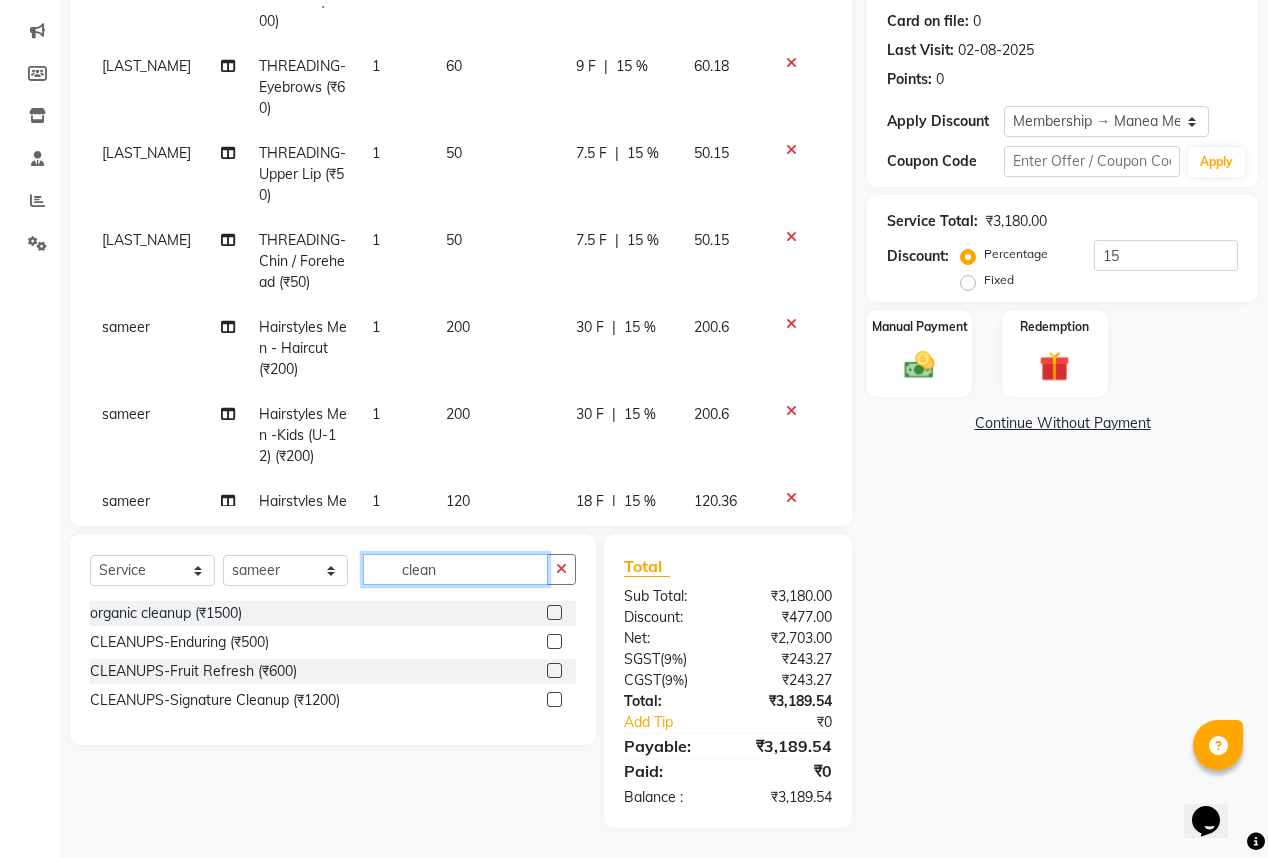 type on "clean" 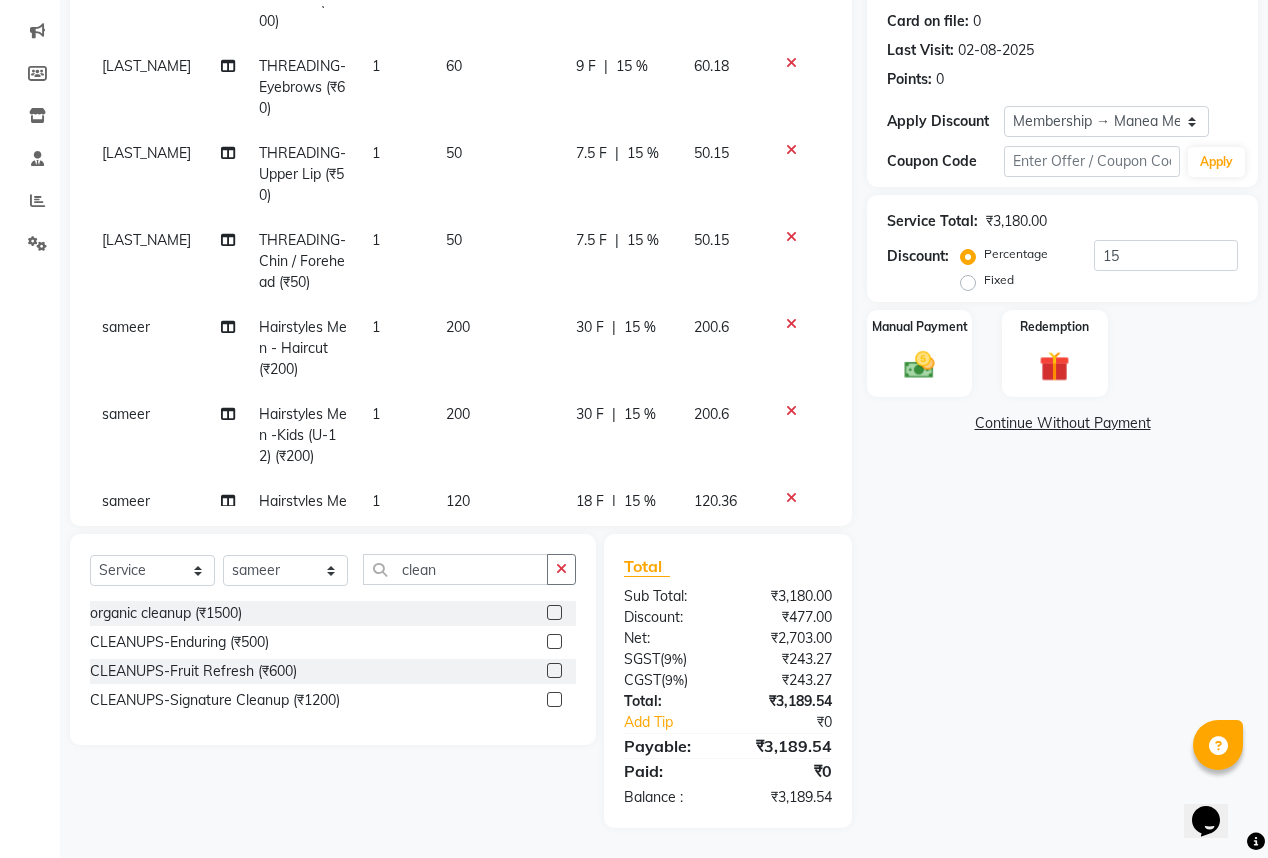 click 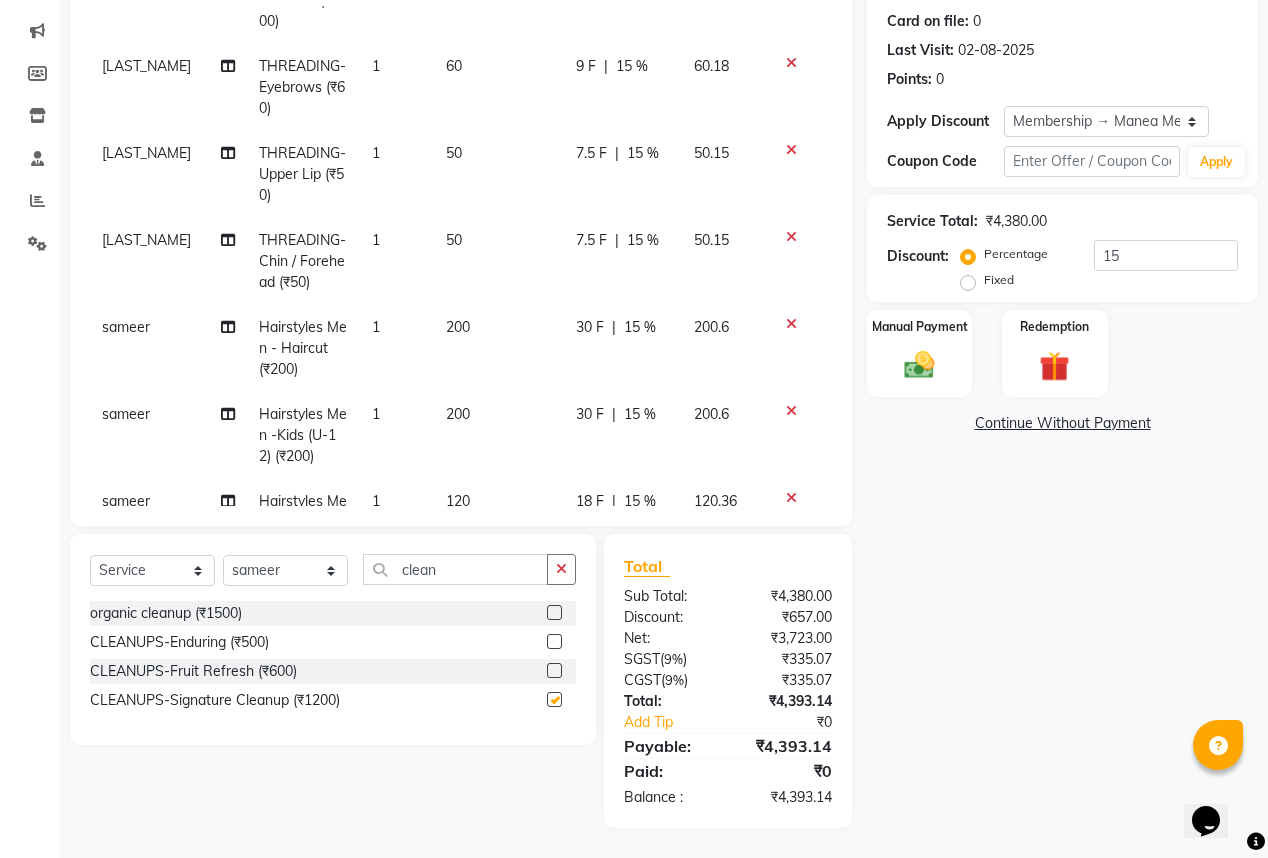 checkbox on "false" 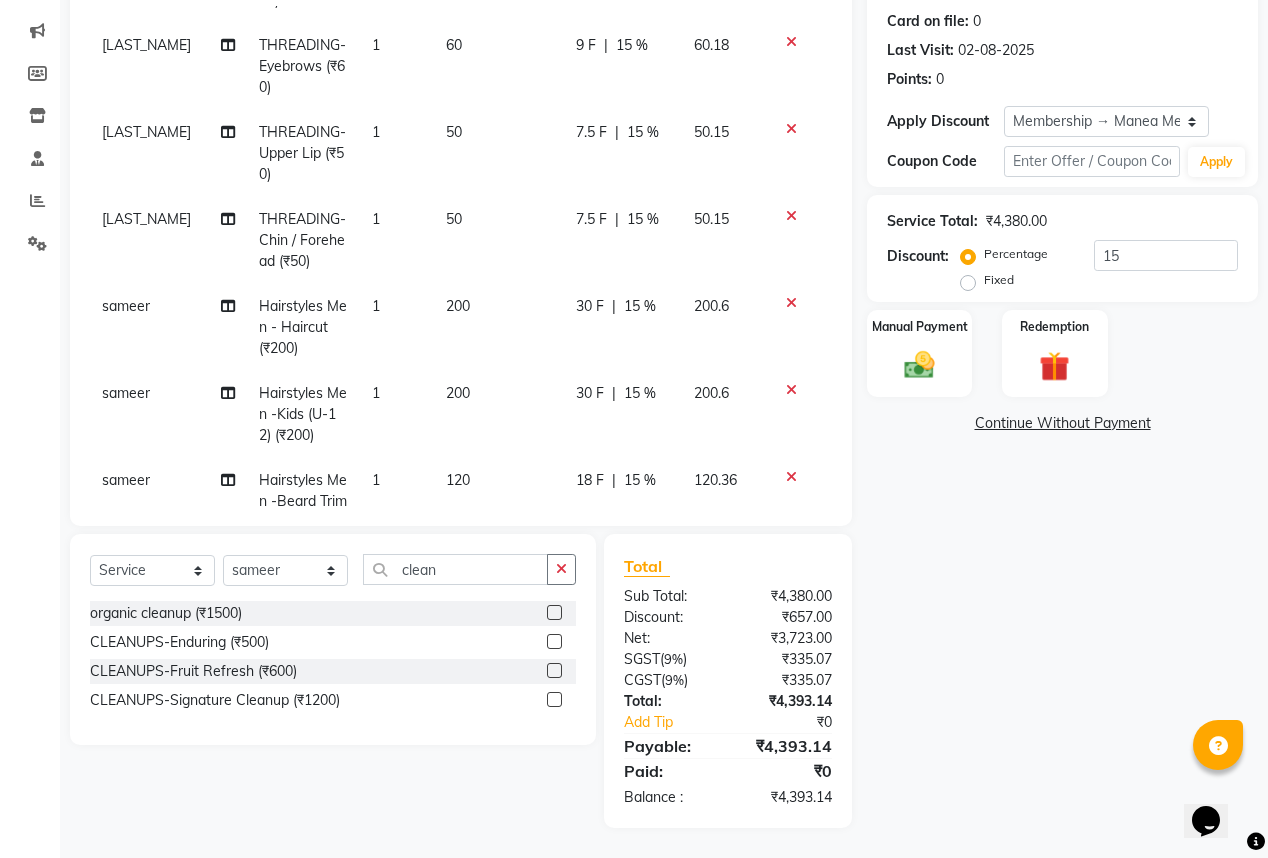 scroll, scrollTop: 232, scrollLeft: 0, axis: vertical 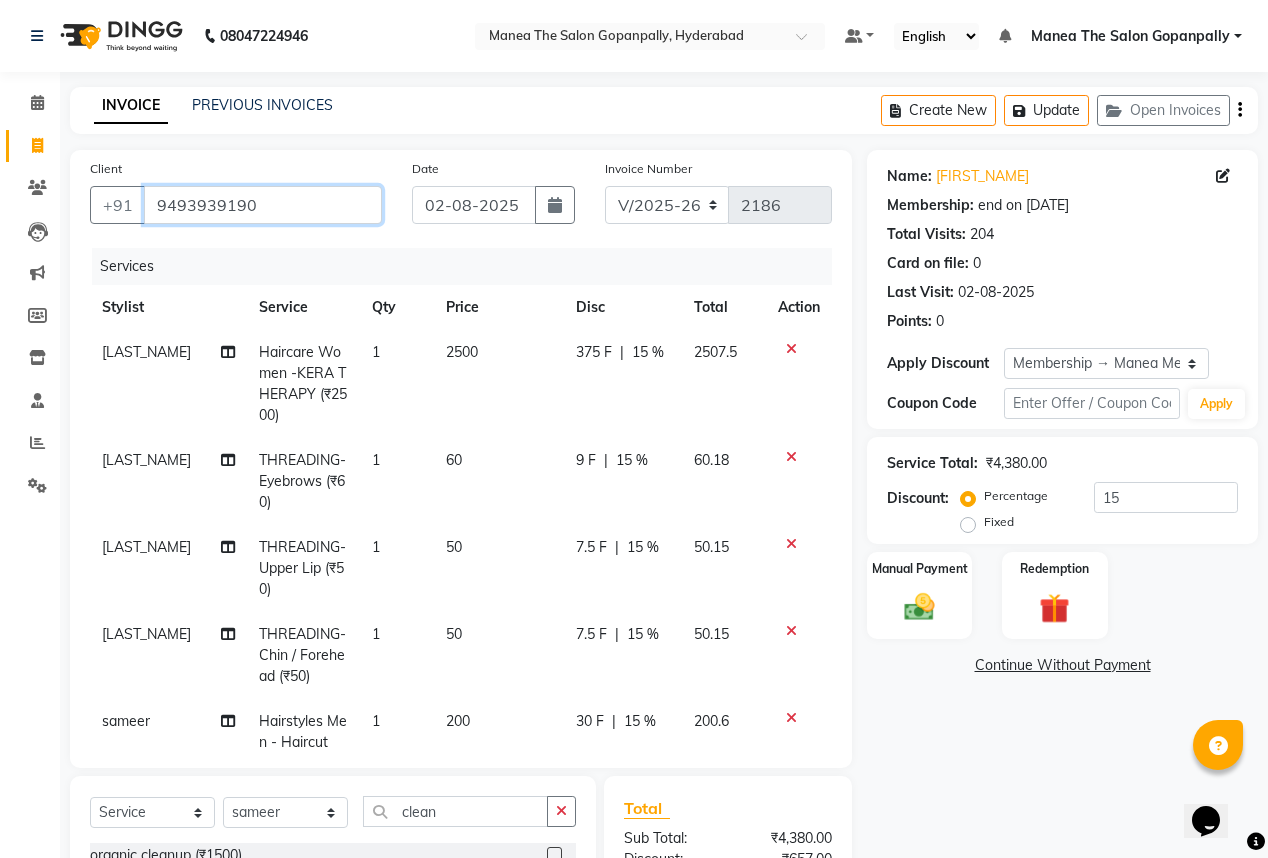 click on "9493939190" at bounding box center [263, 205] 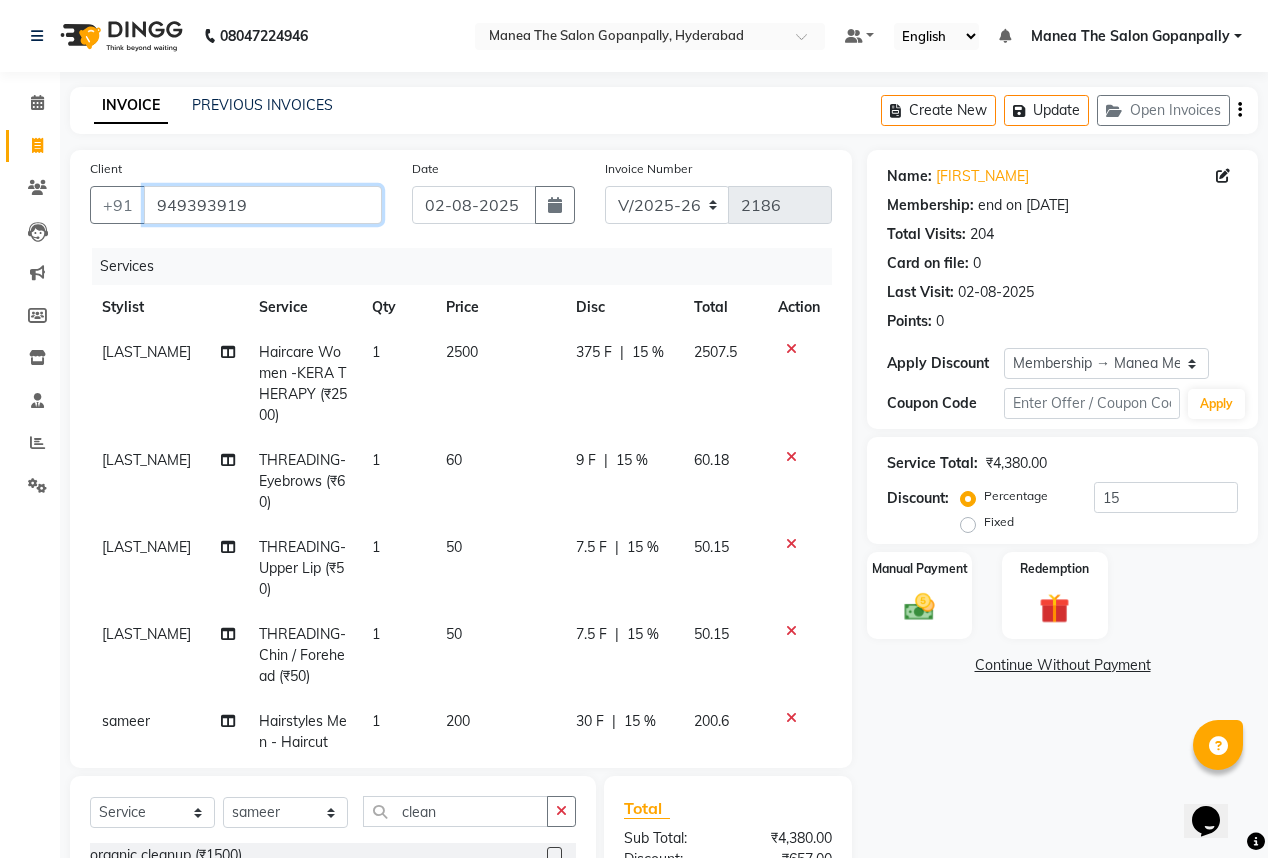 type on "0" 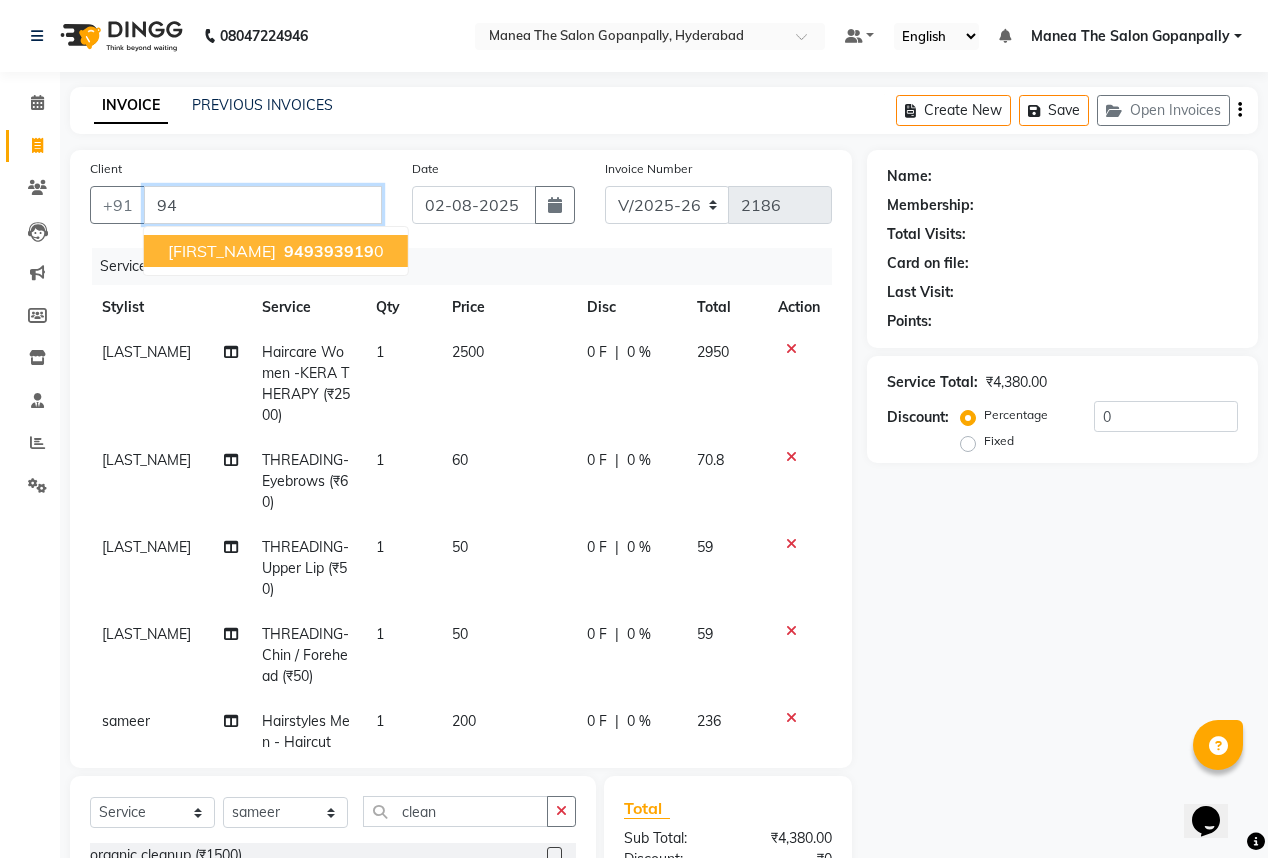 type on "9" 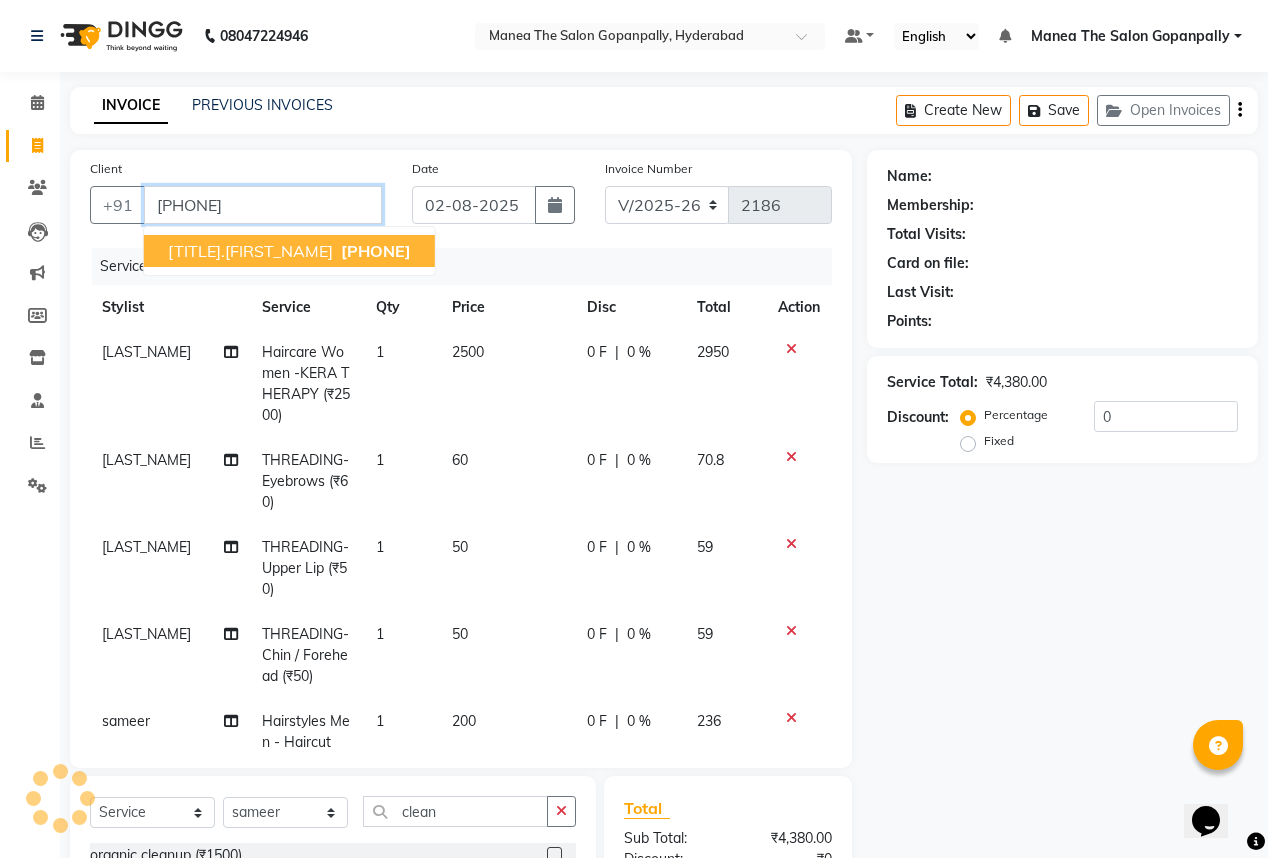 type on "[PHONE]" 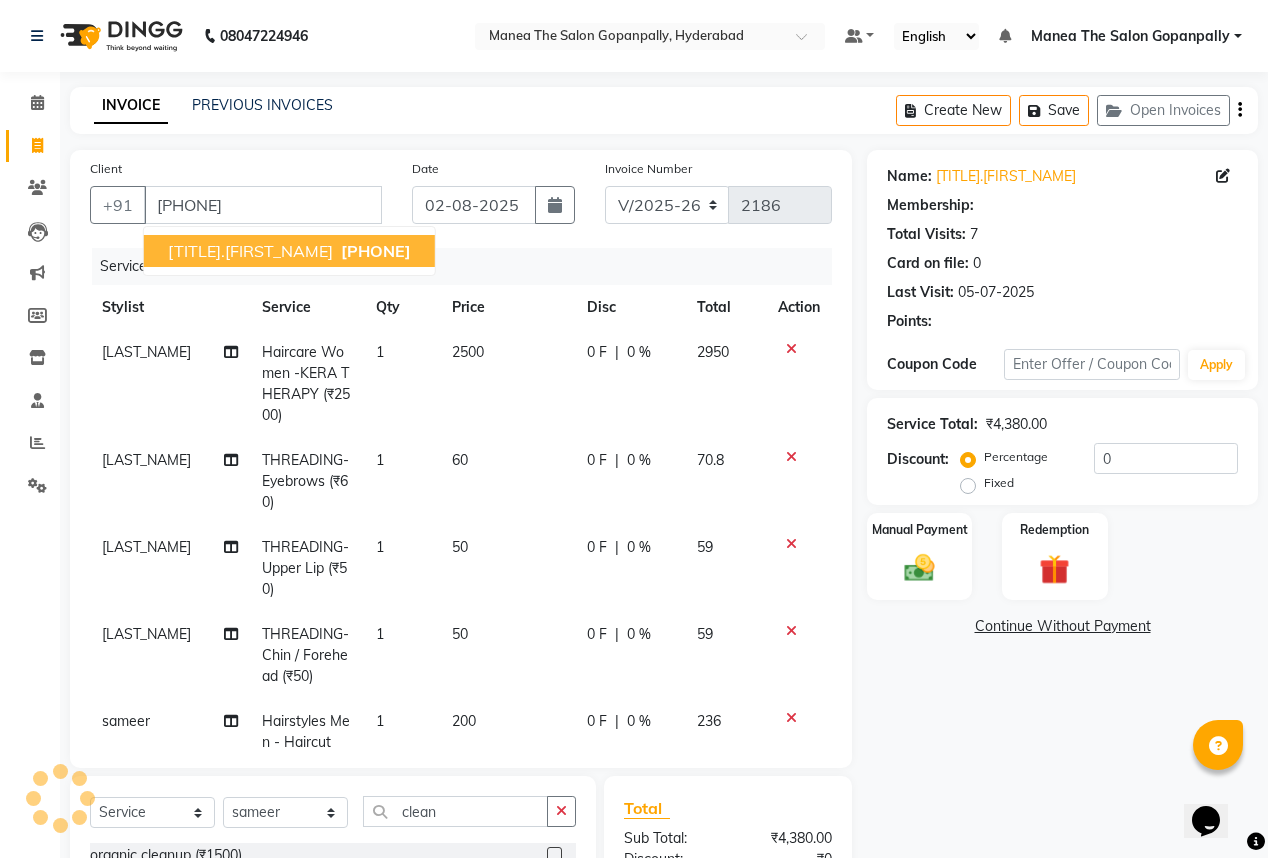 click on "[PHONE]" at bounding box center [376, 251] 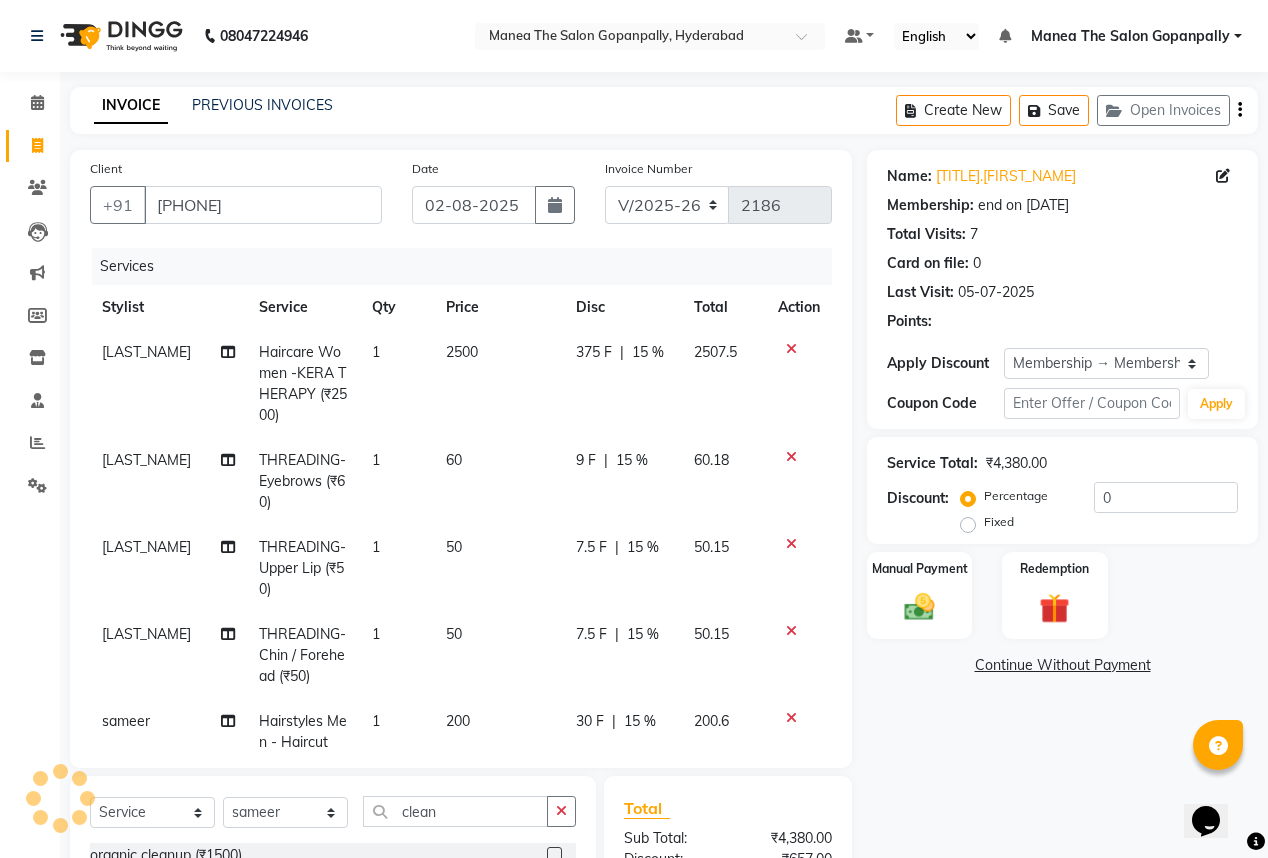 select on "2: Object" 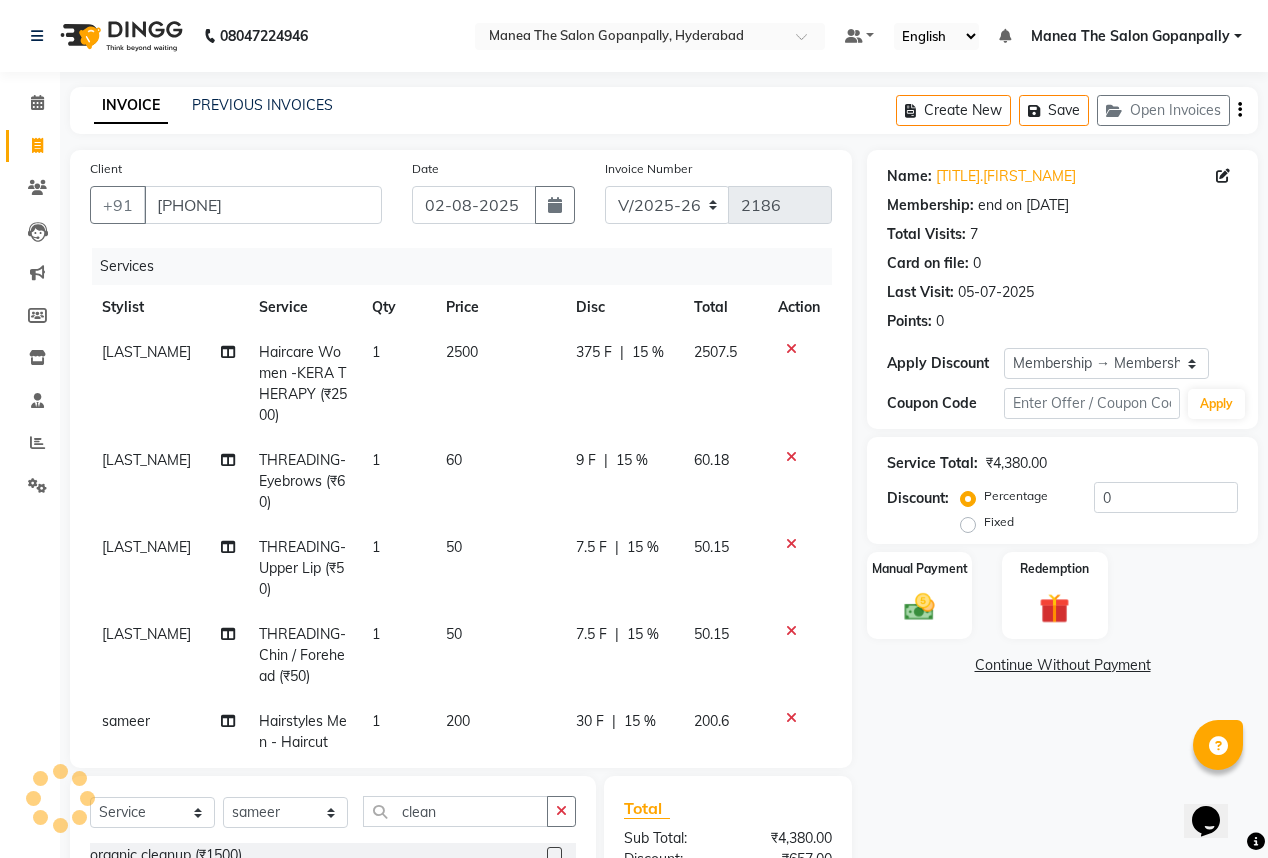 type on "15" 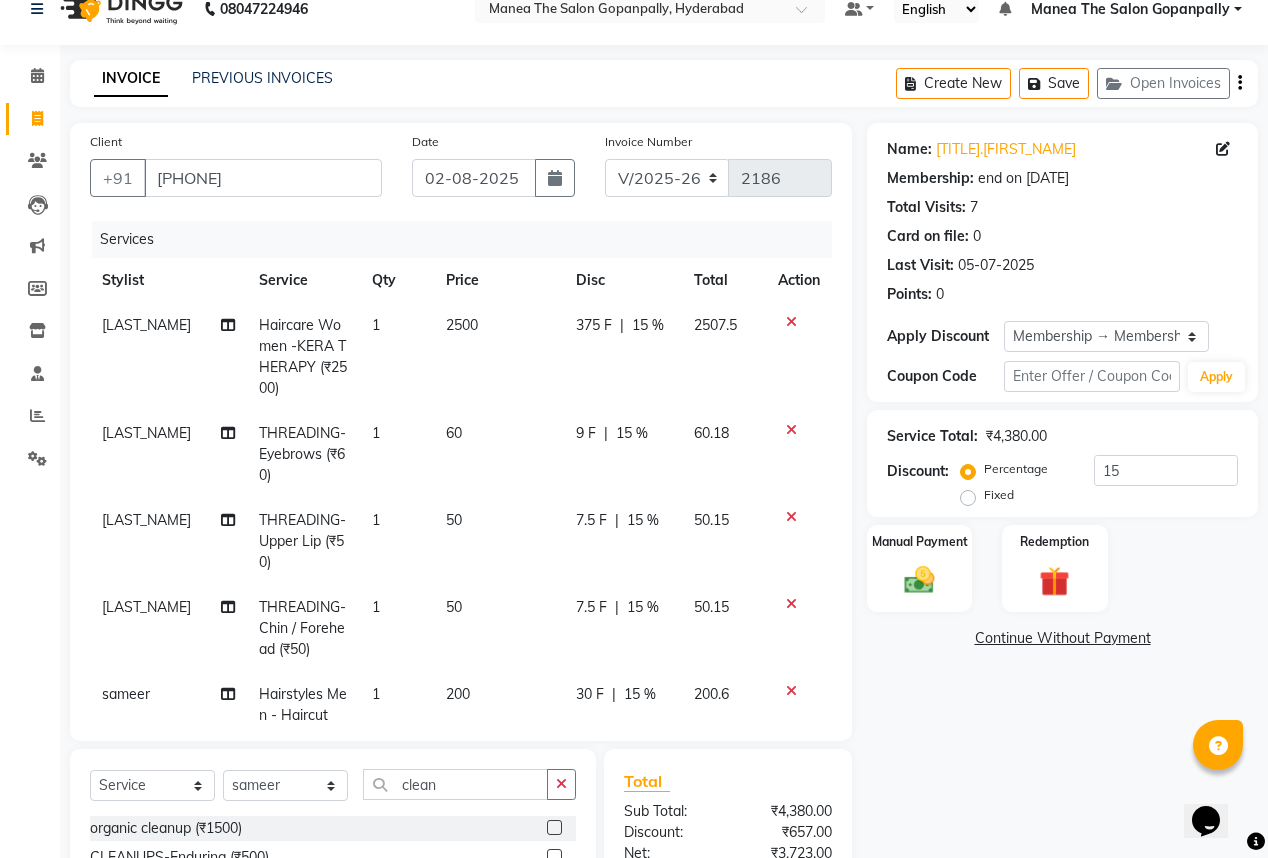 scroll, scrollTop: 2, scrollLeft: 0, axis: vertical 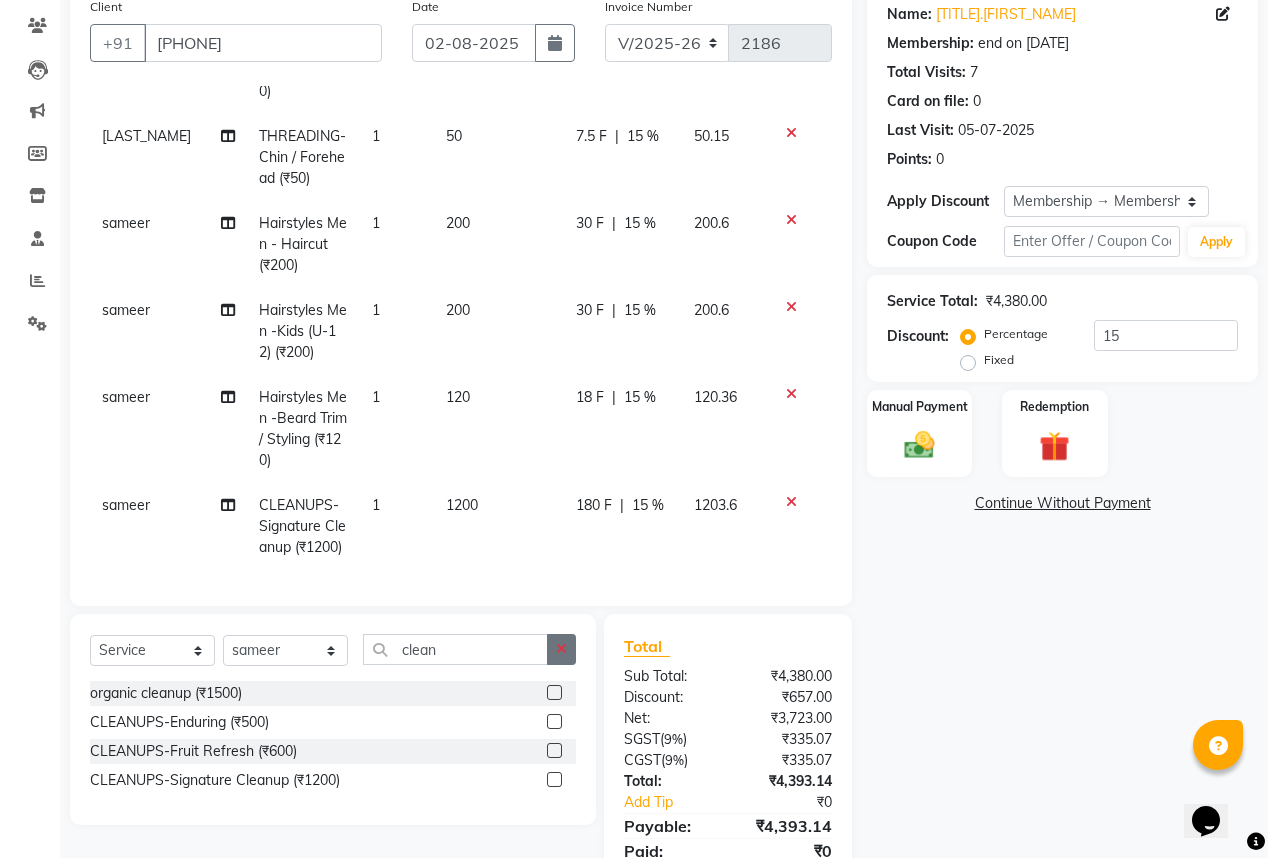 click 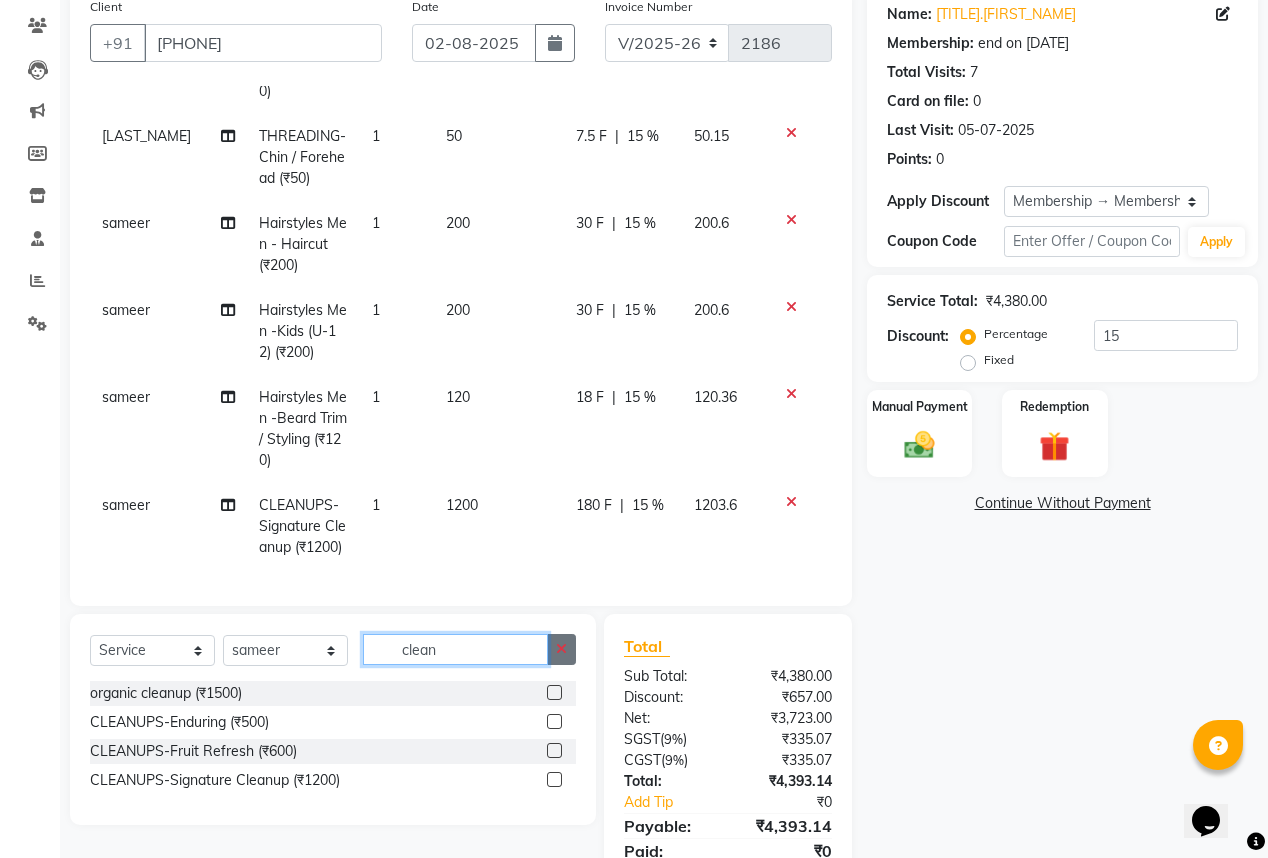 type 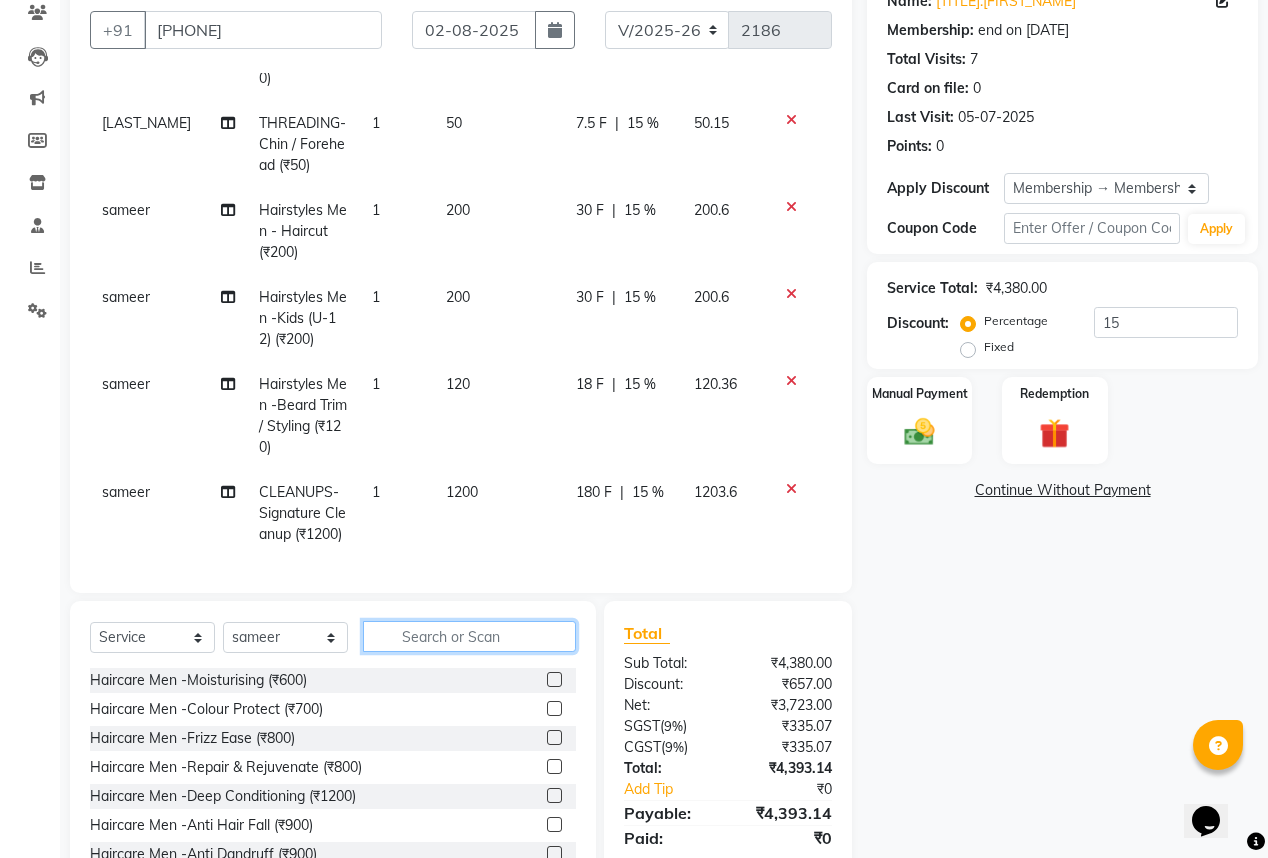 scroll, scrollTop: 163, scrollLeft: 0, axis: vertical 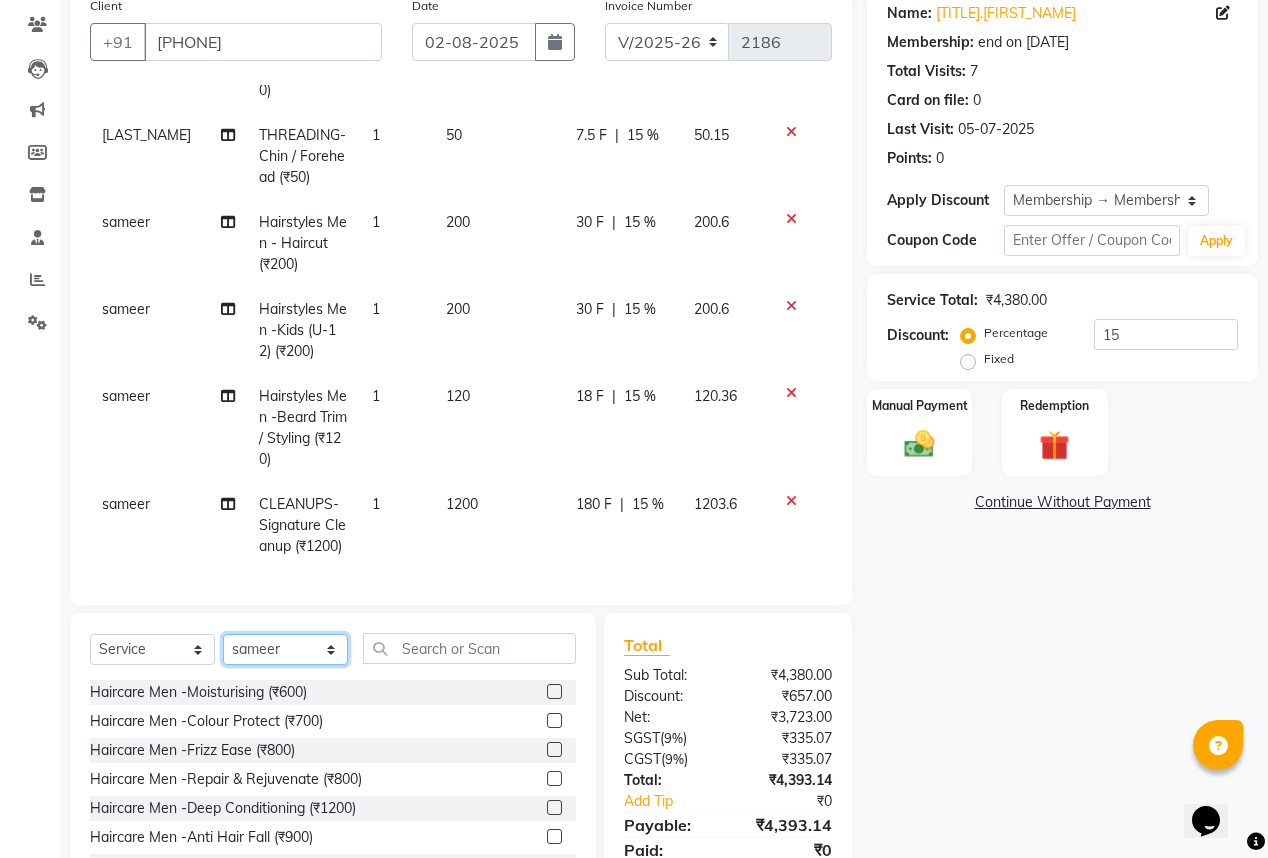 click on "Select Stylist Anand AVANTHI Haider  indu IRFAN keerthi rehan sameer saritha zubair" 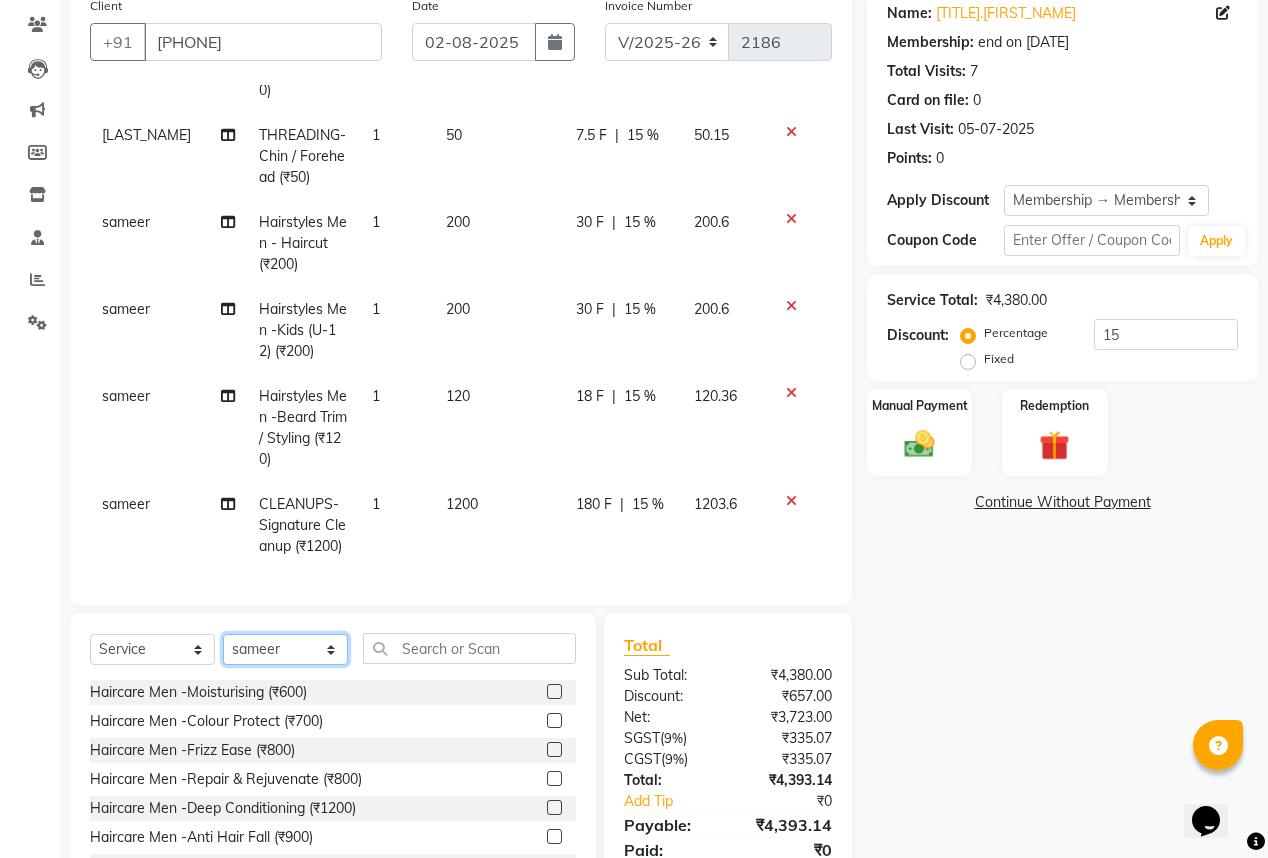 select on "83768" 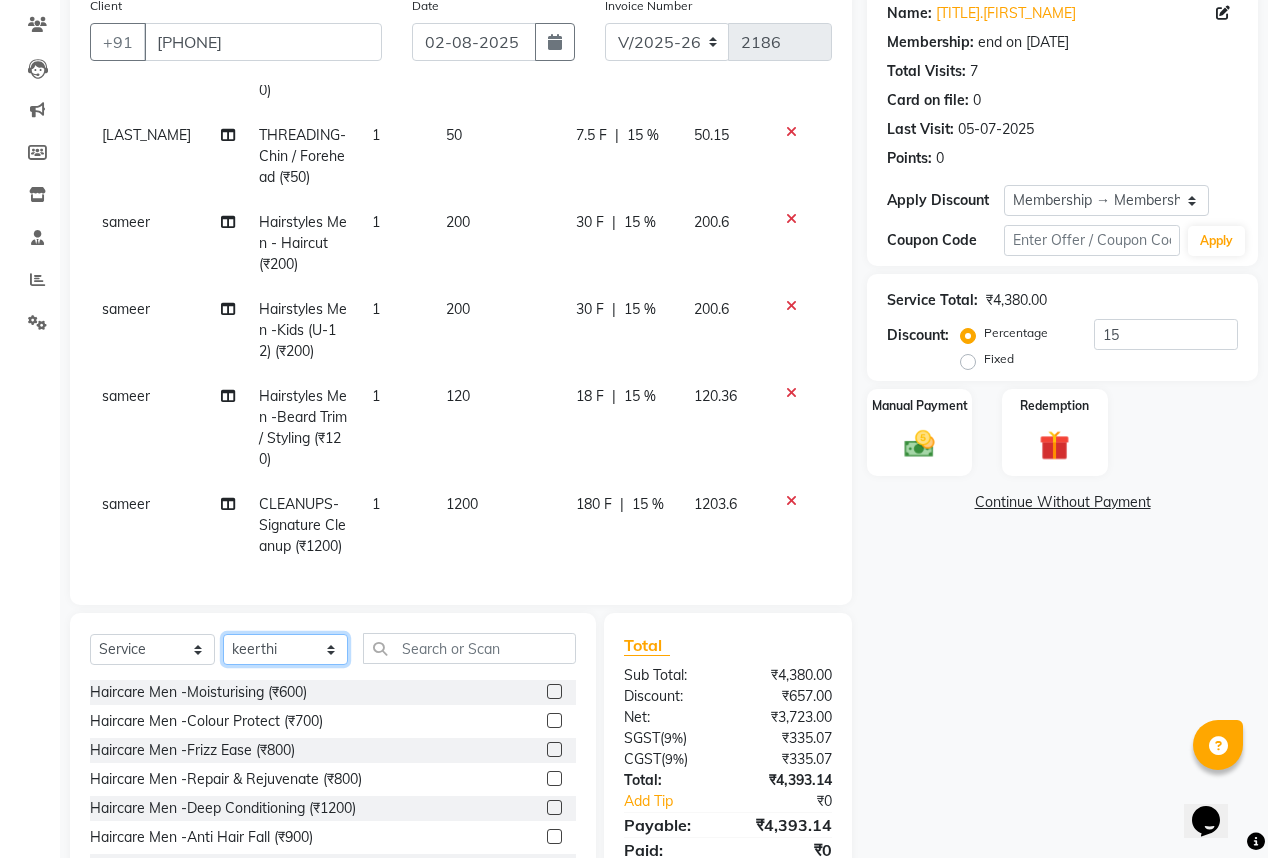 click on "Select Stylist Anand AVANTHI Haider  indu IRFAN keerthi rehan sameer saritha zubair" 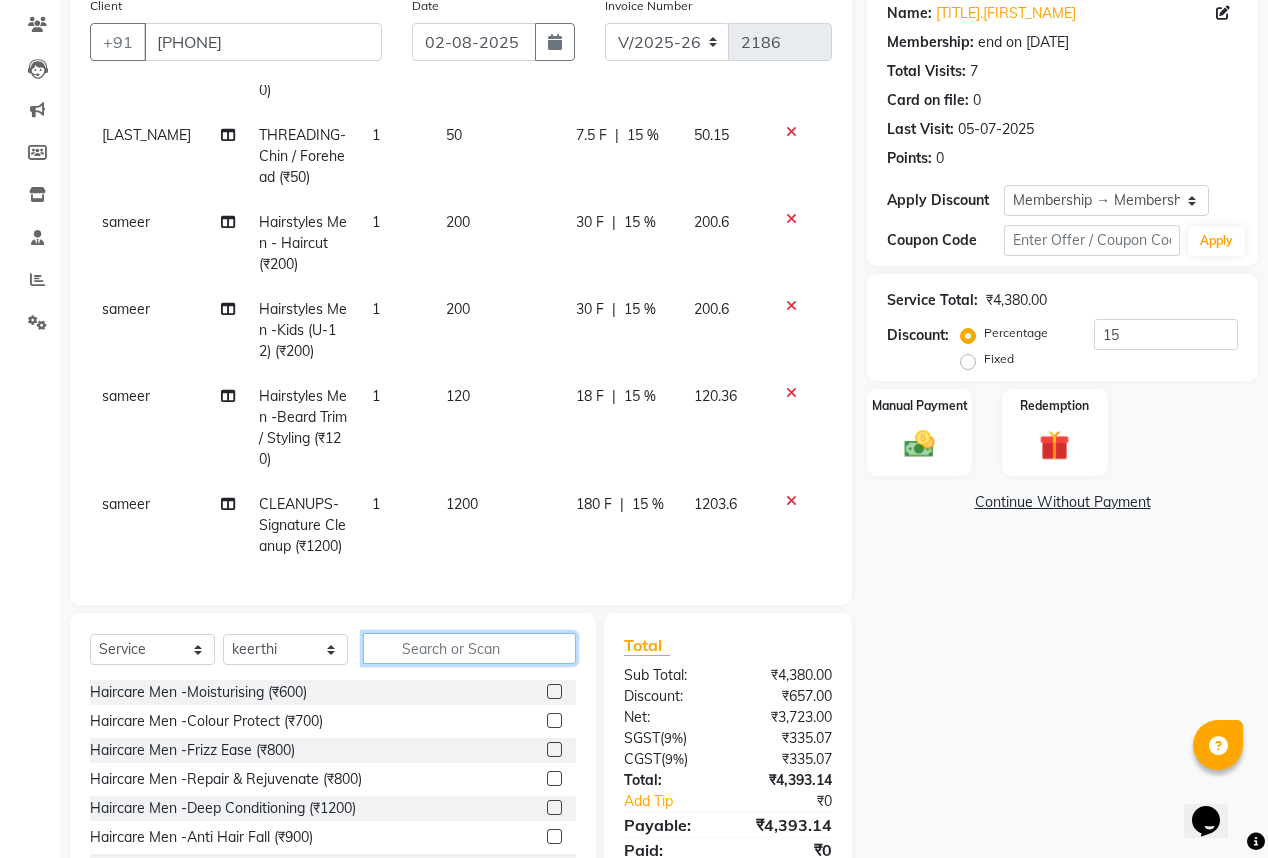 click 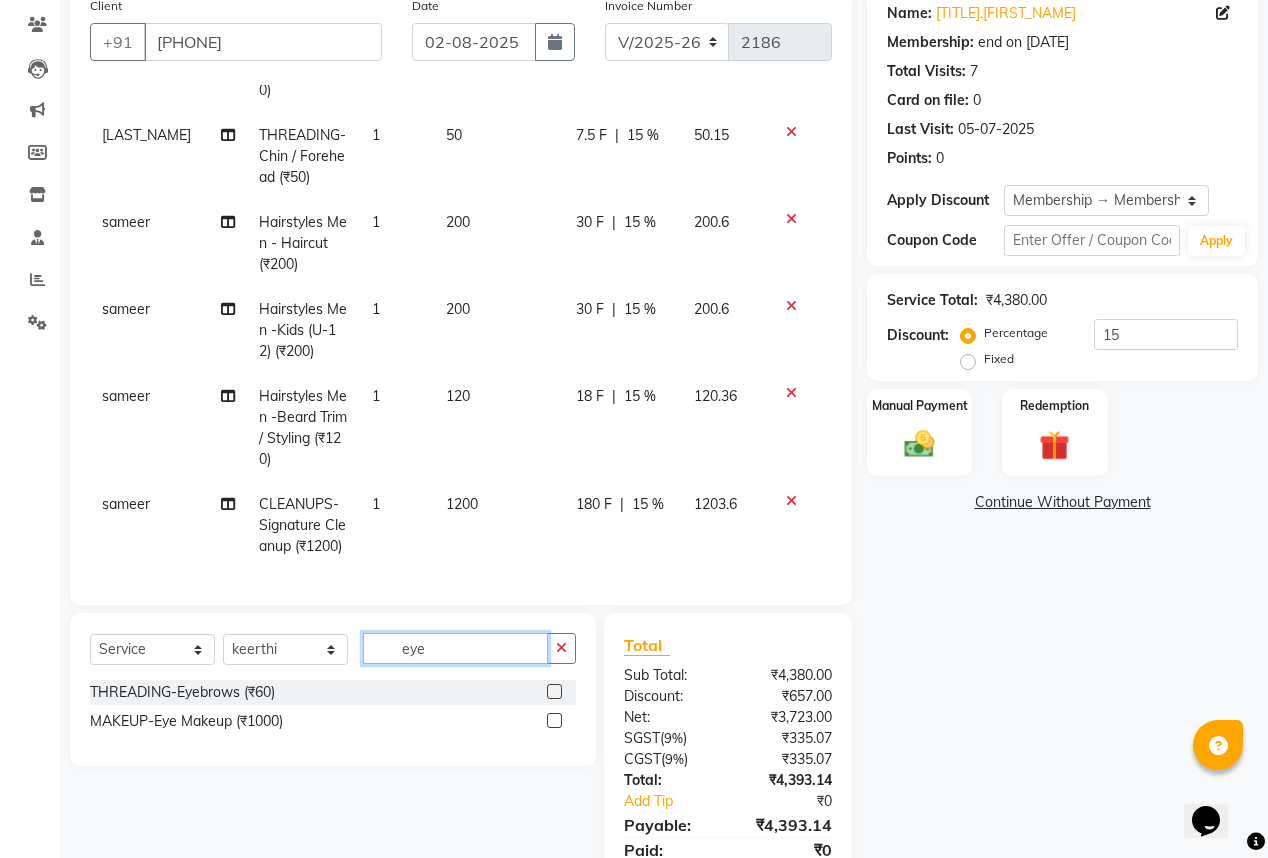 type on "eye" 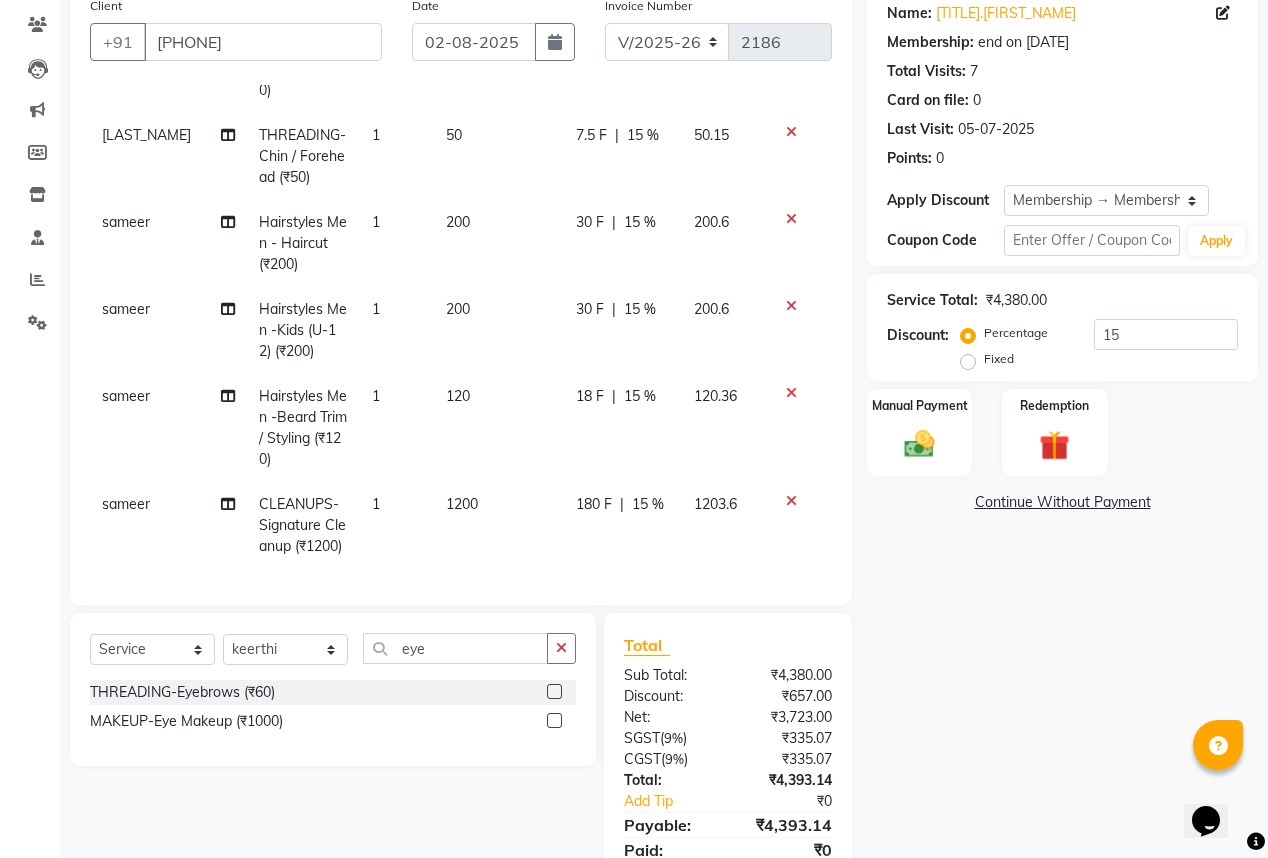 drag, startPoint x: 557, startPoint y: 692, endPoint x: 557, endPoint y: 668, distance: 24 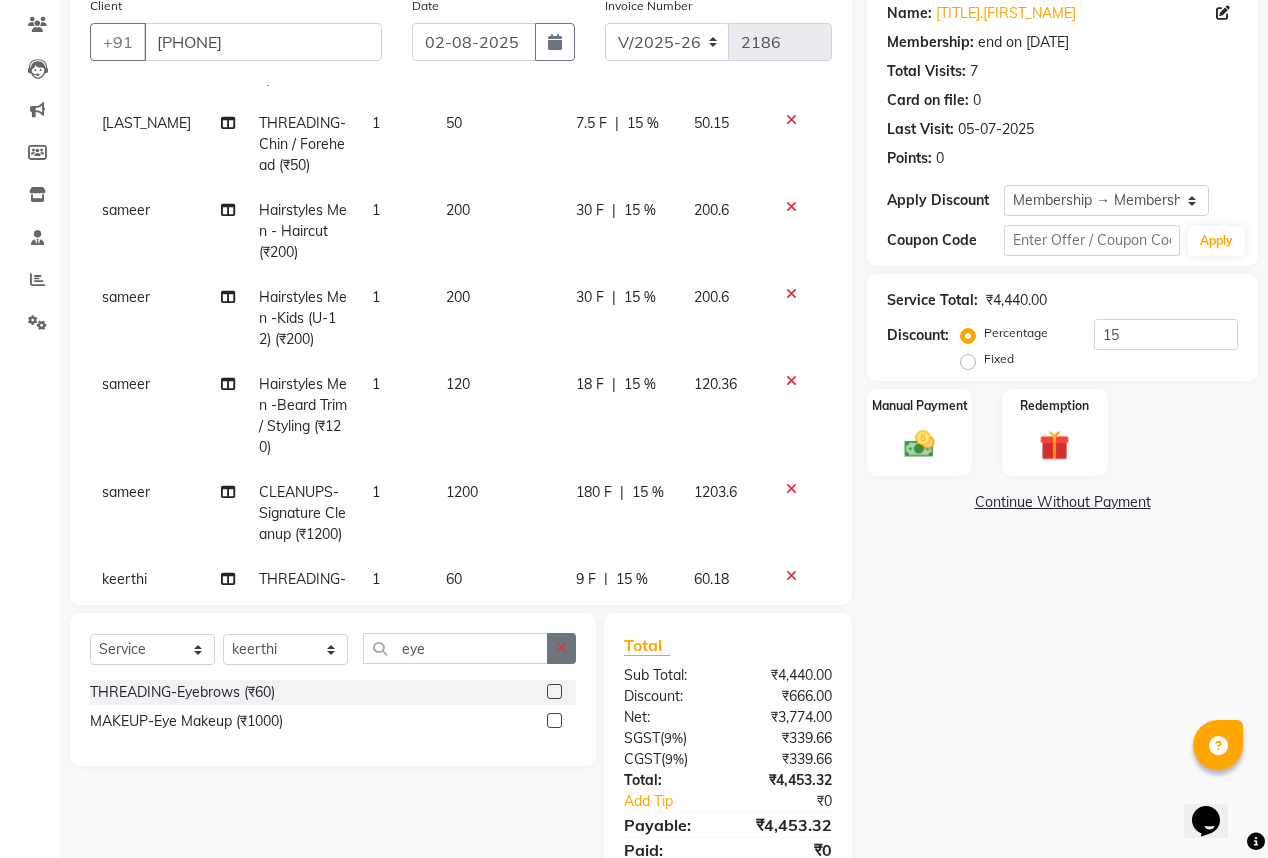 click 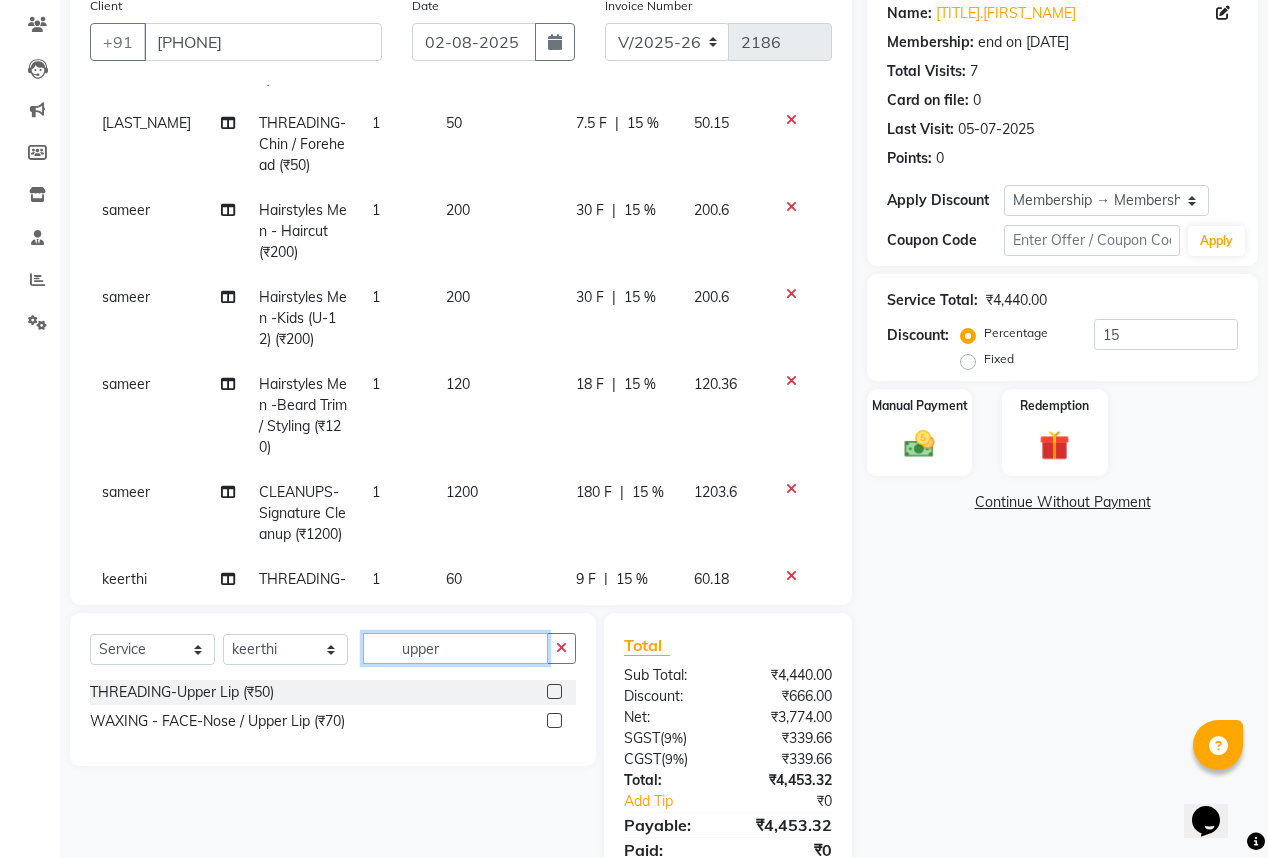 type on "upper" 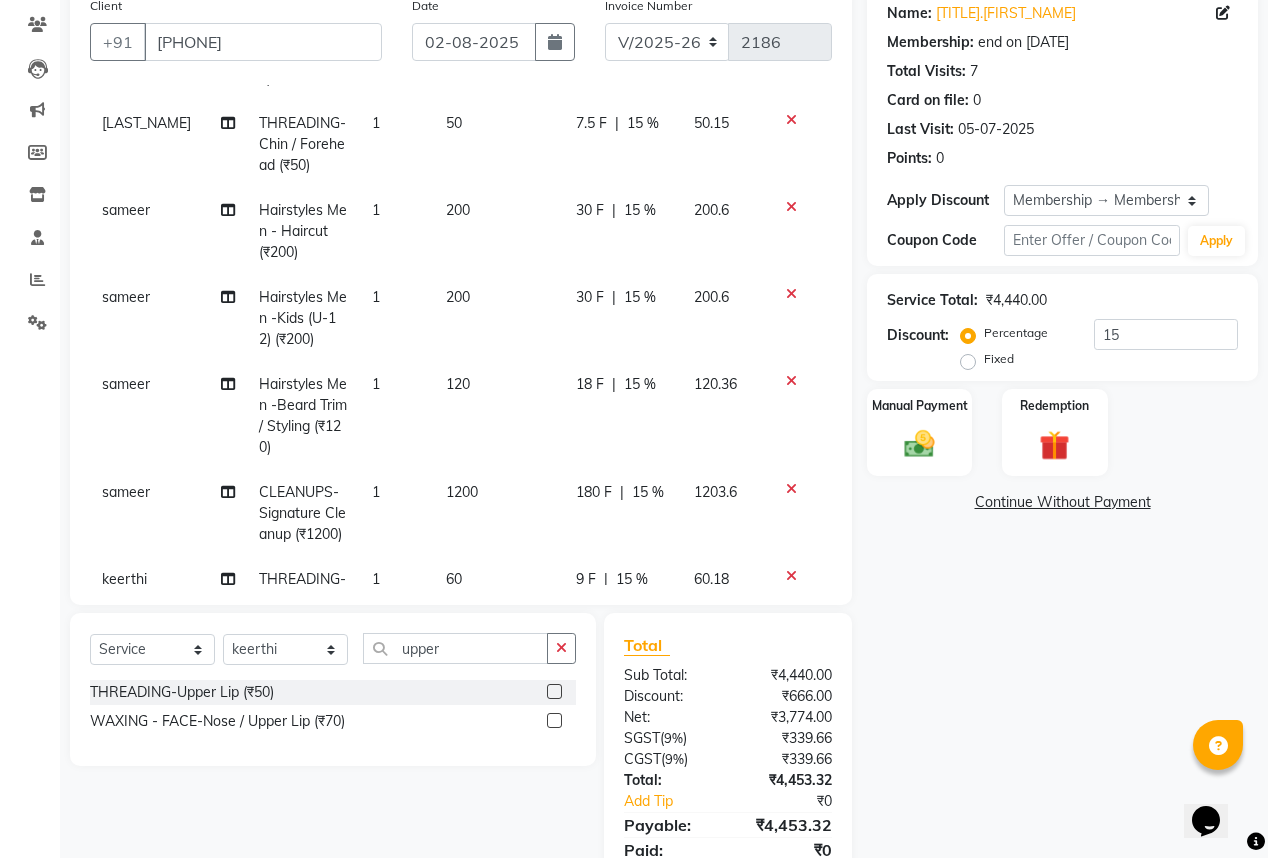 click 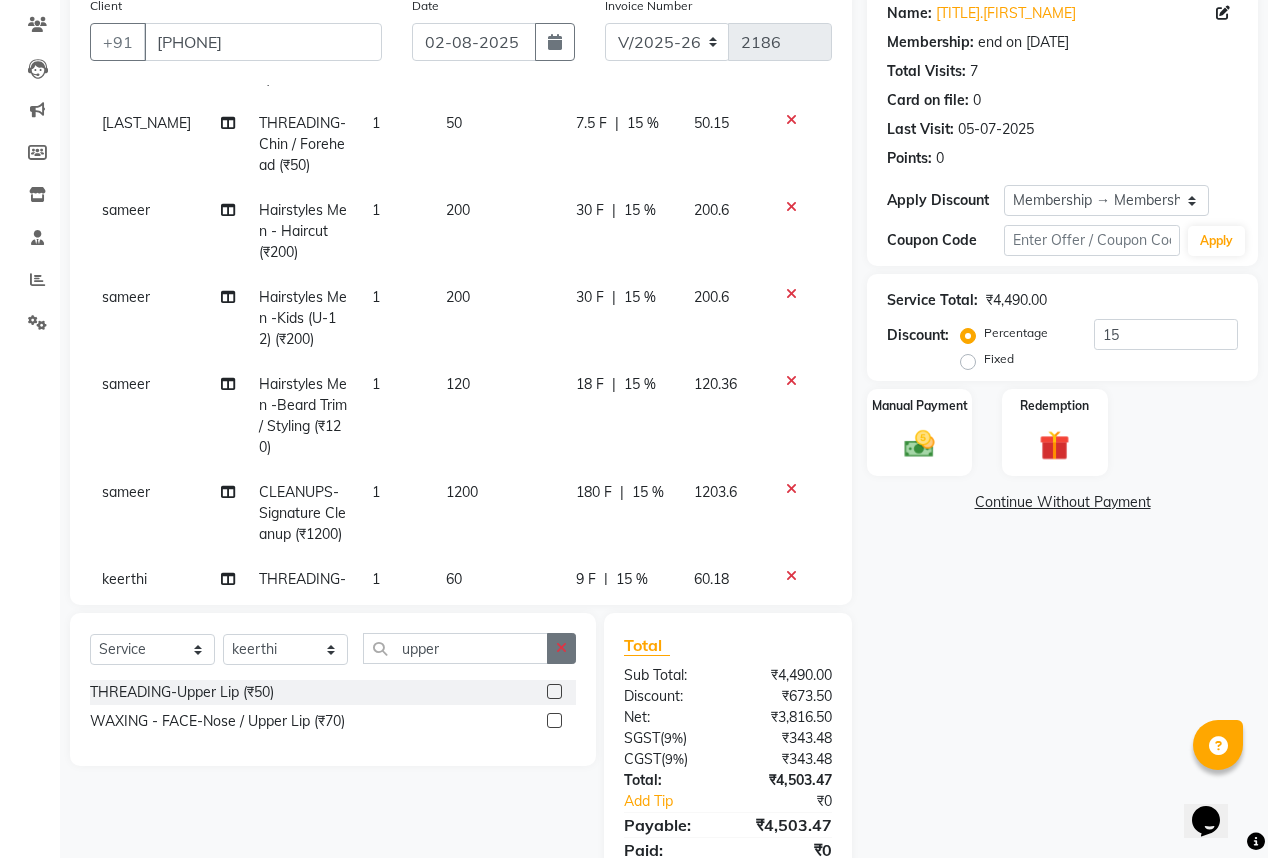 checkbox on "false" 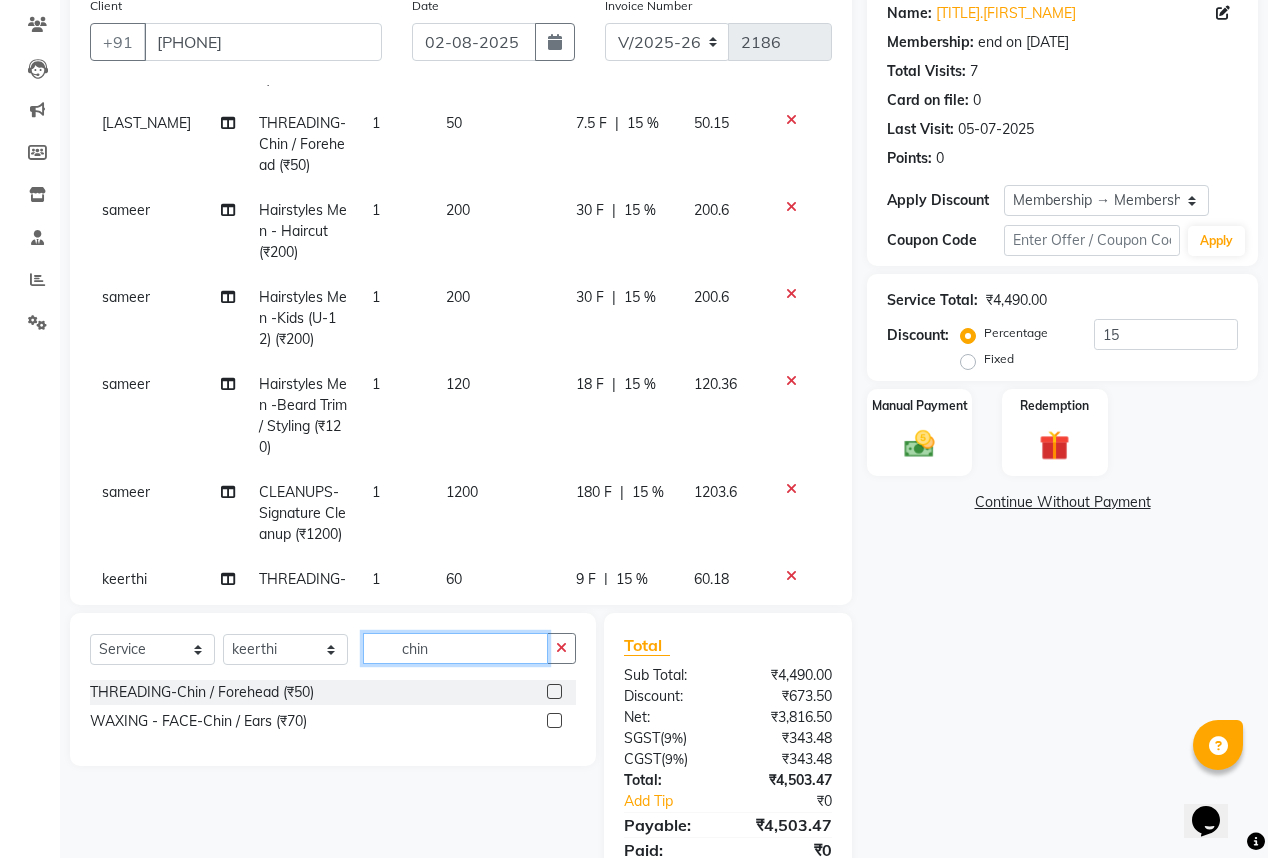 type on "chin" 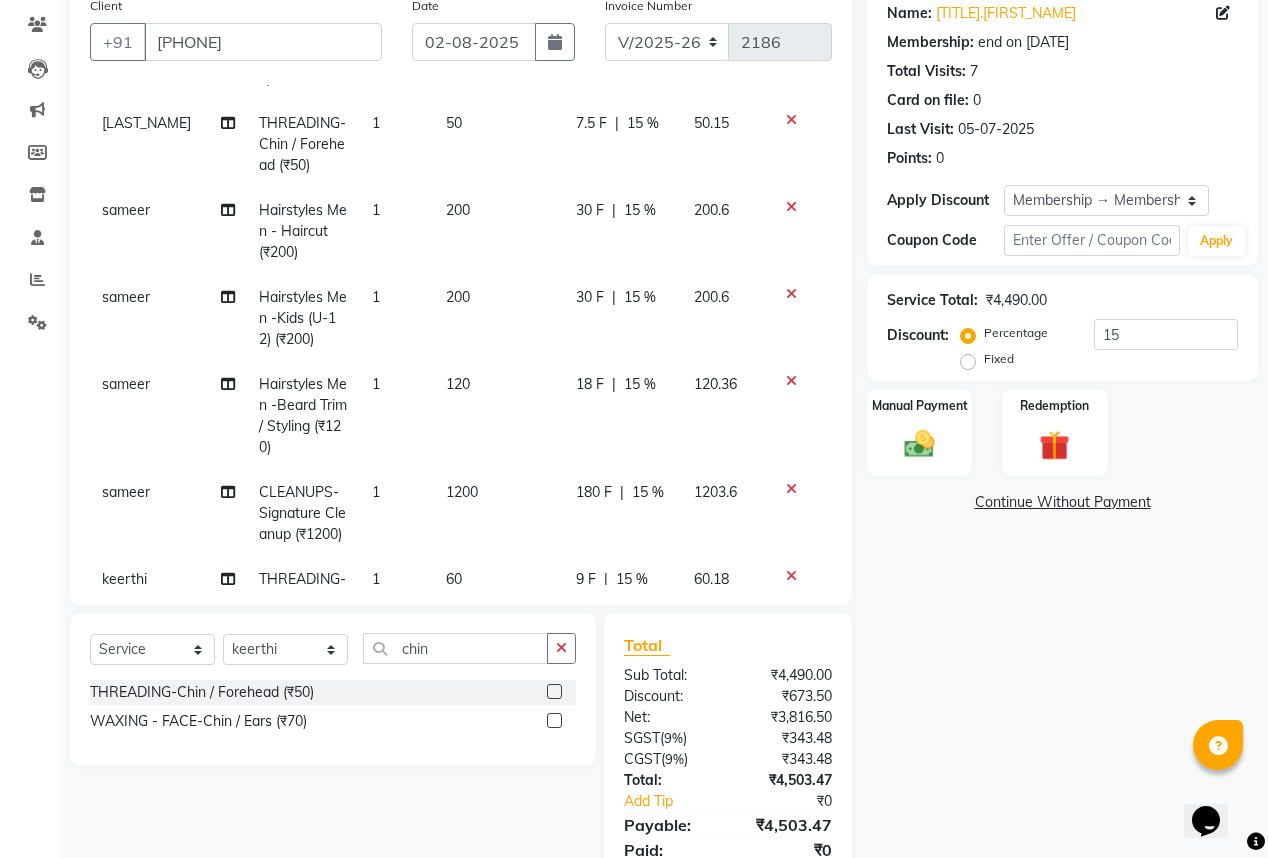 click 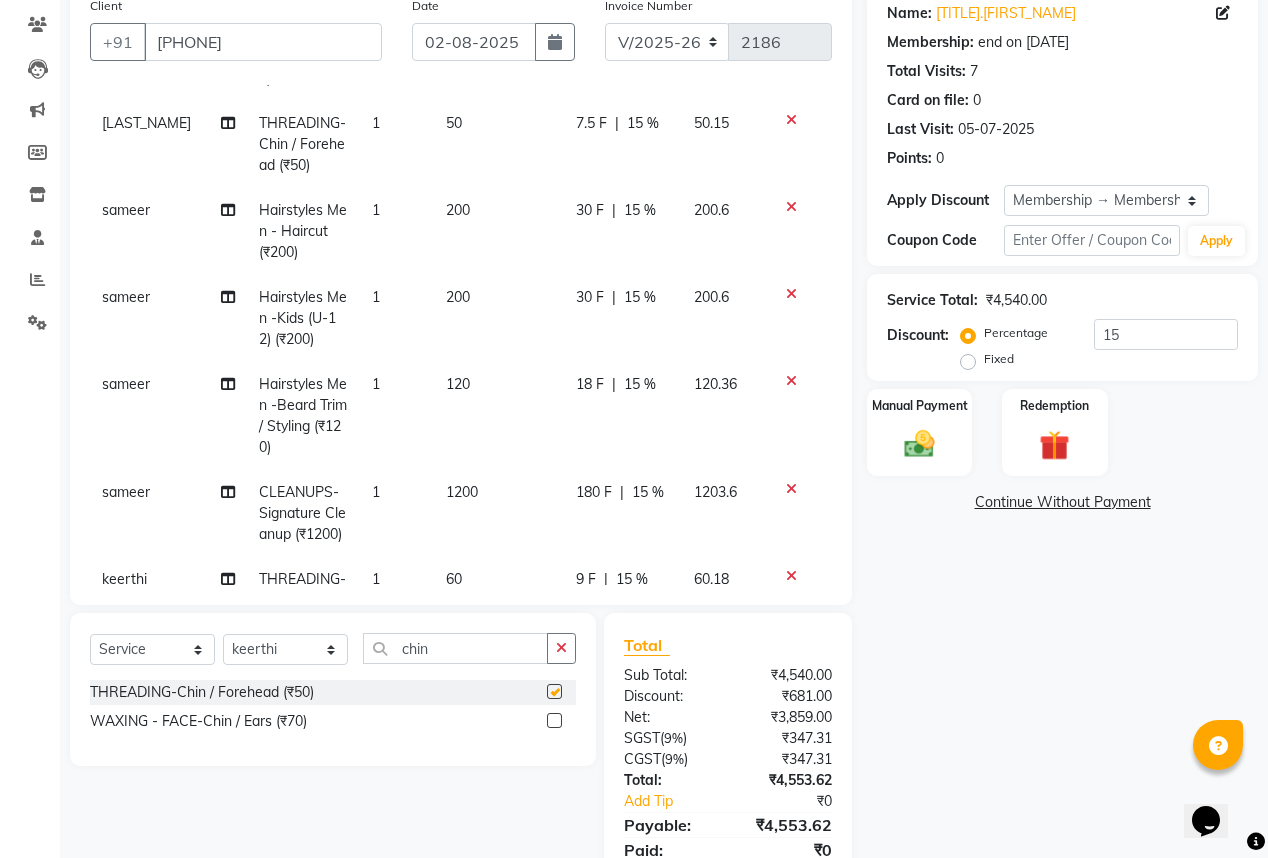 checkbox on "false" 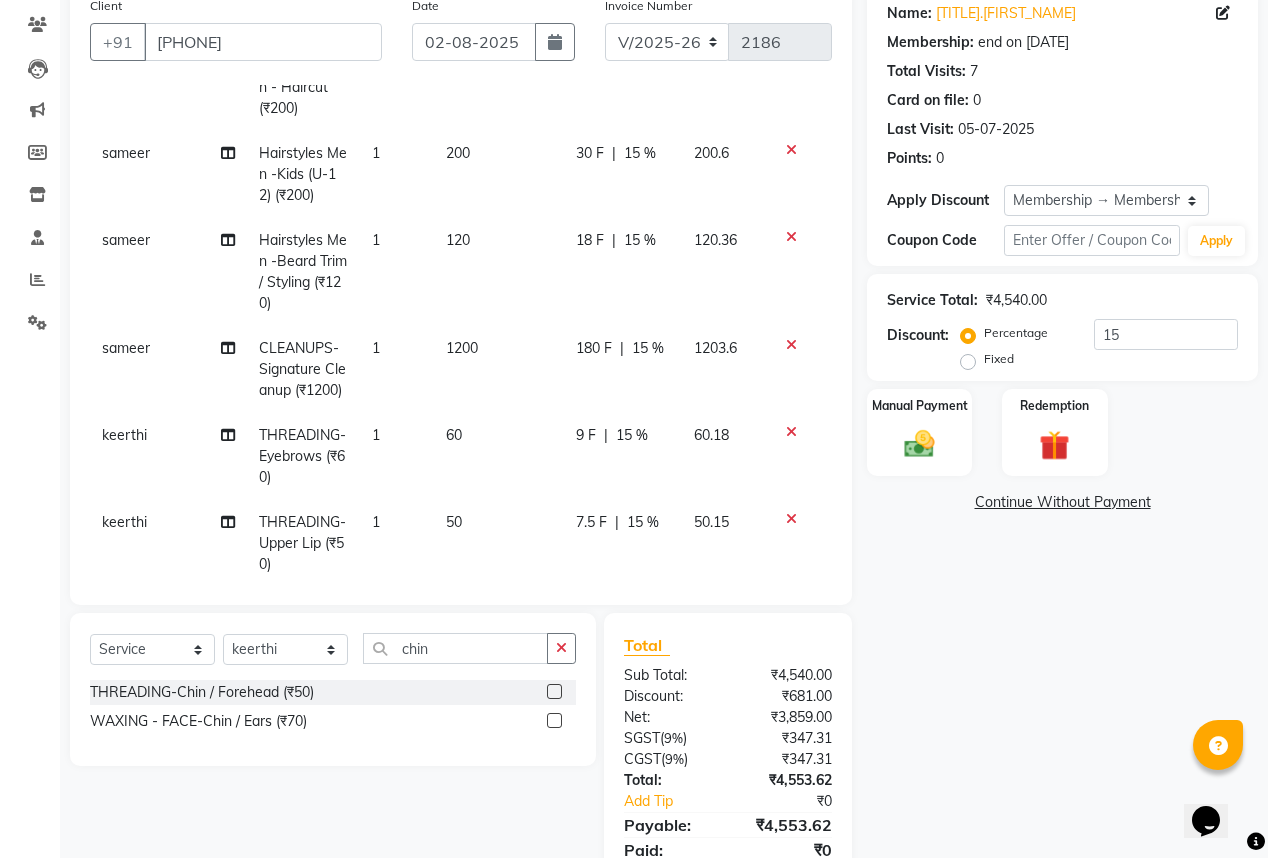 scroll, scrollTop: 508, scrollLeft: 0, axis: vertical 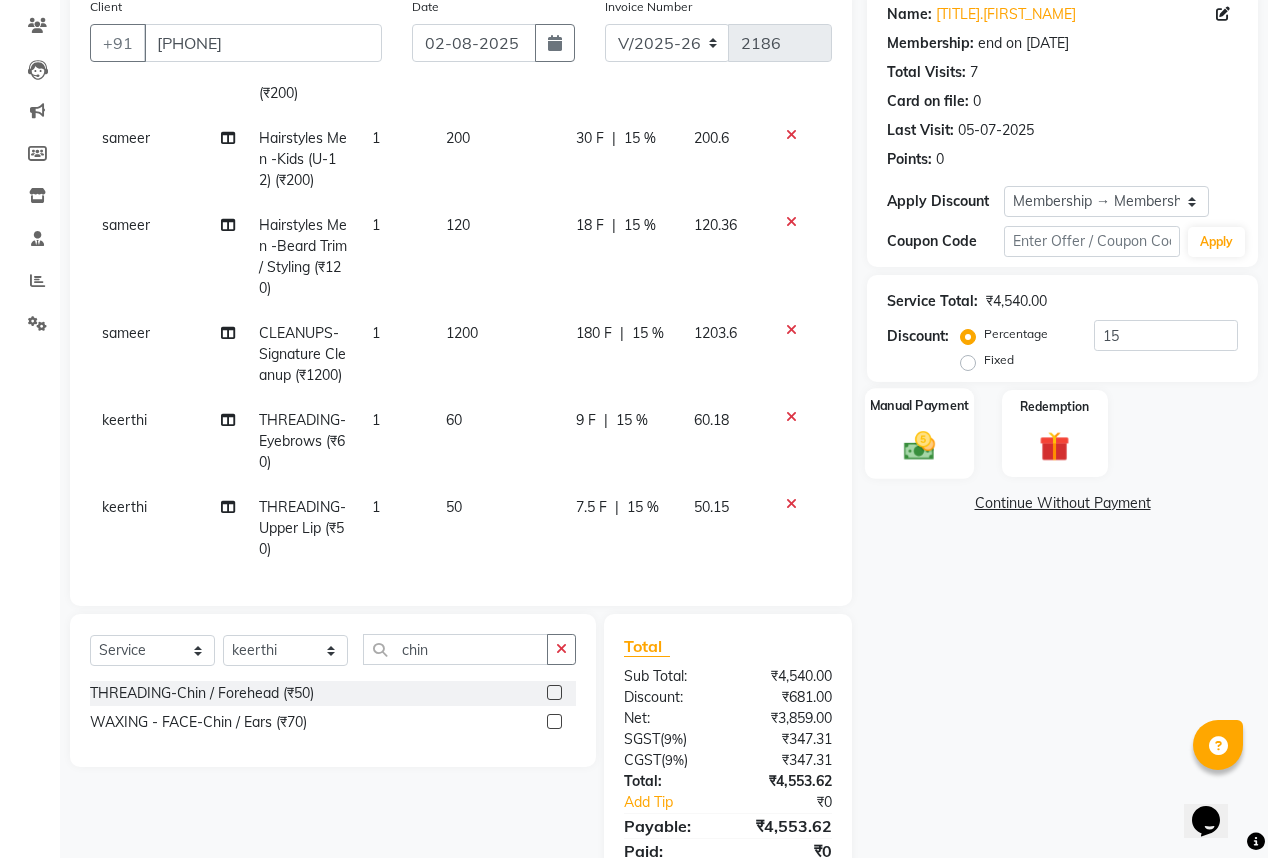 click 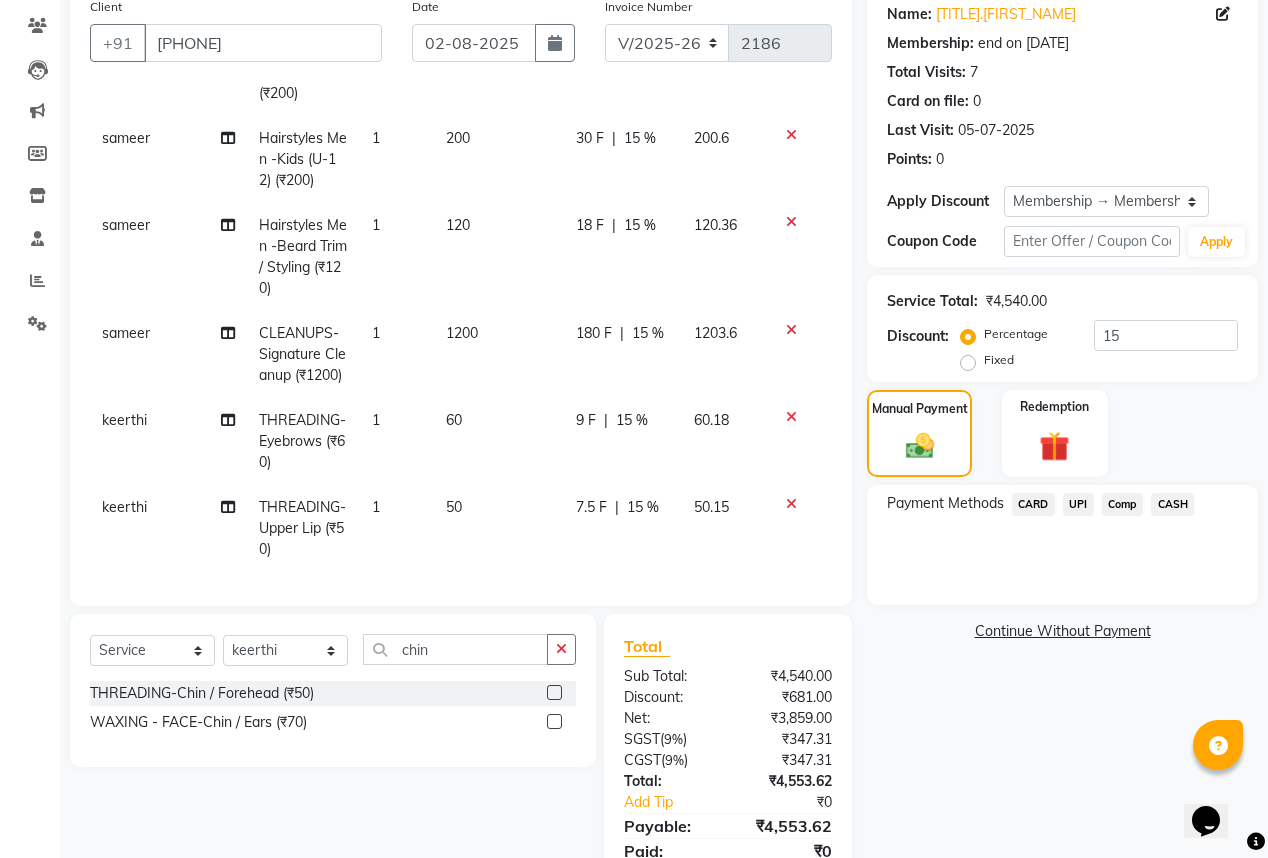 click on "UPI" 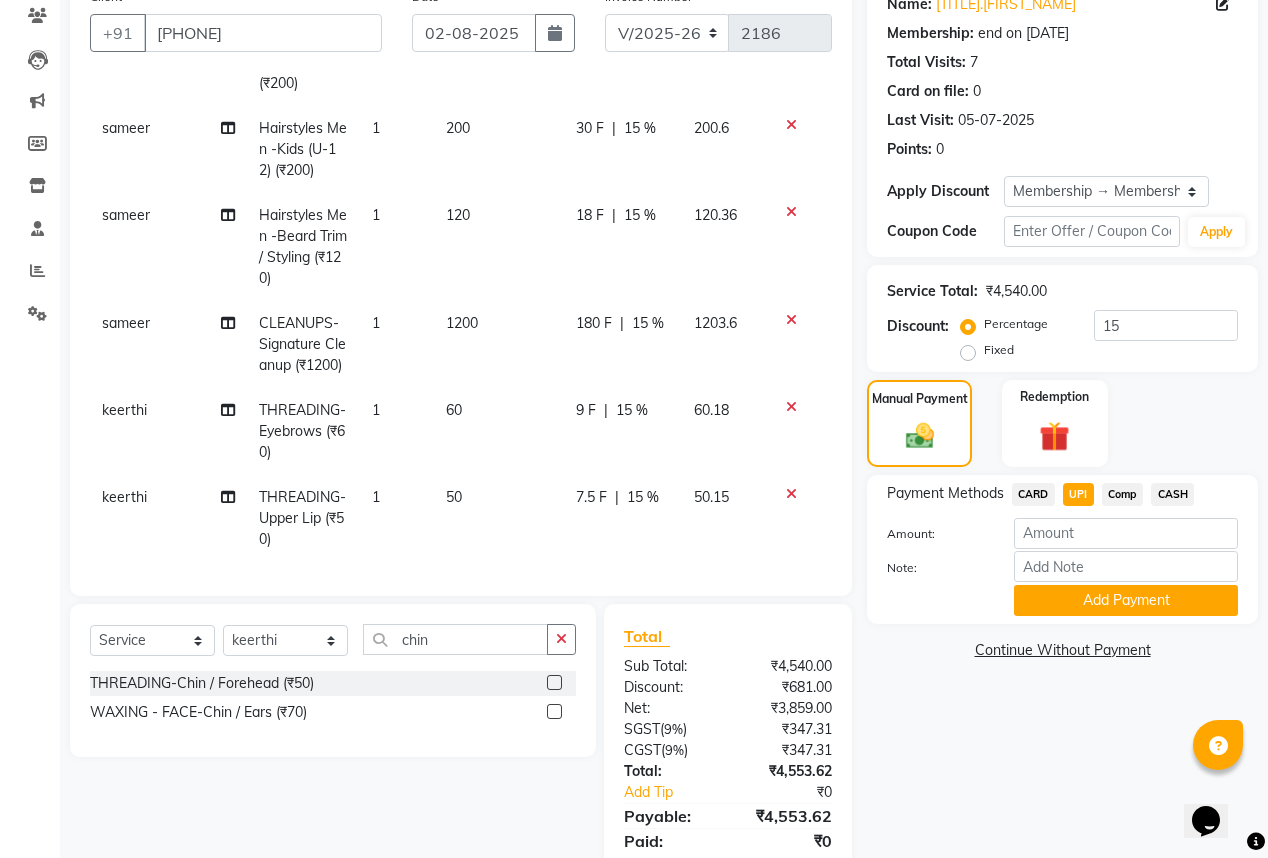 scroll, scrollTop: 242, scrollLeft: 0, axis: vertical 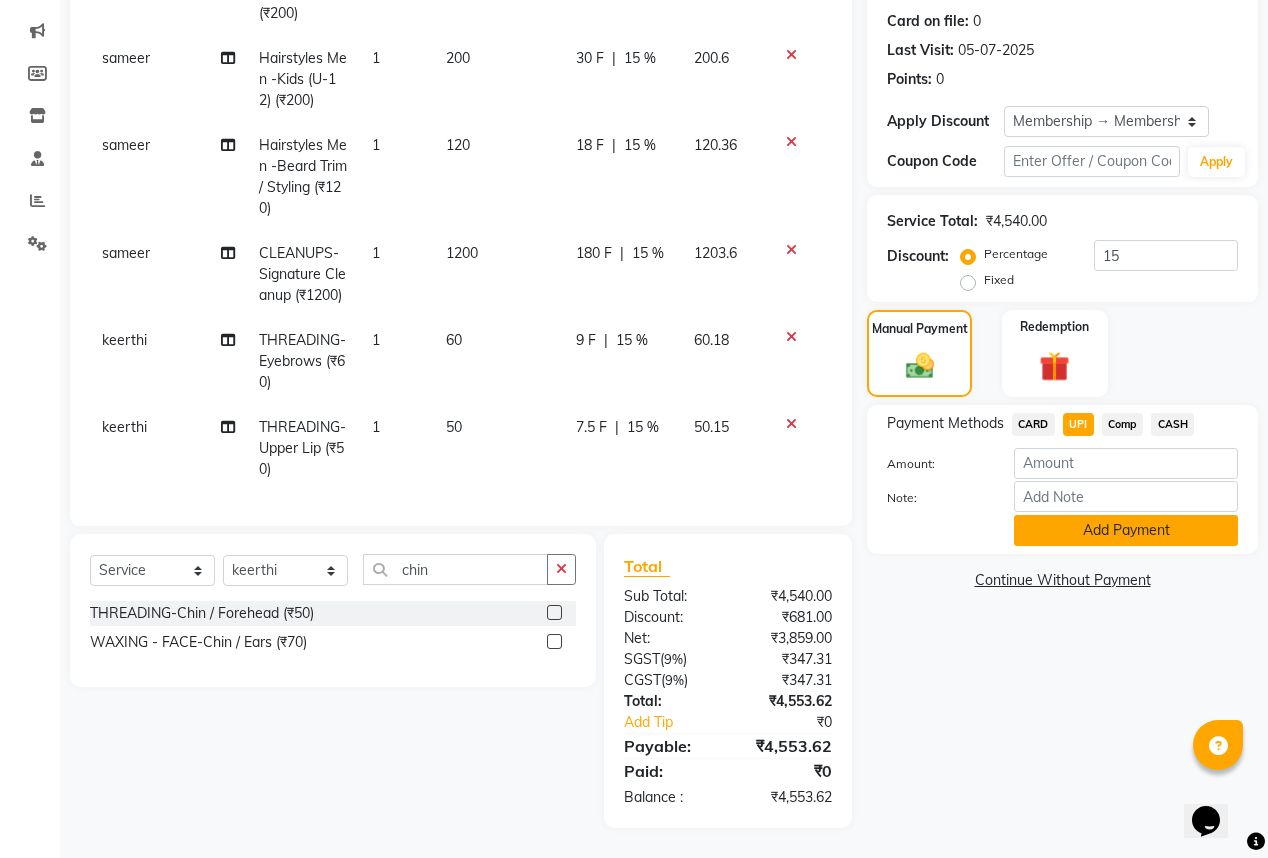 click on "Add Payment" 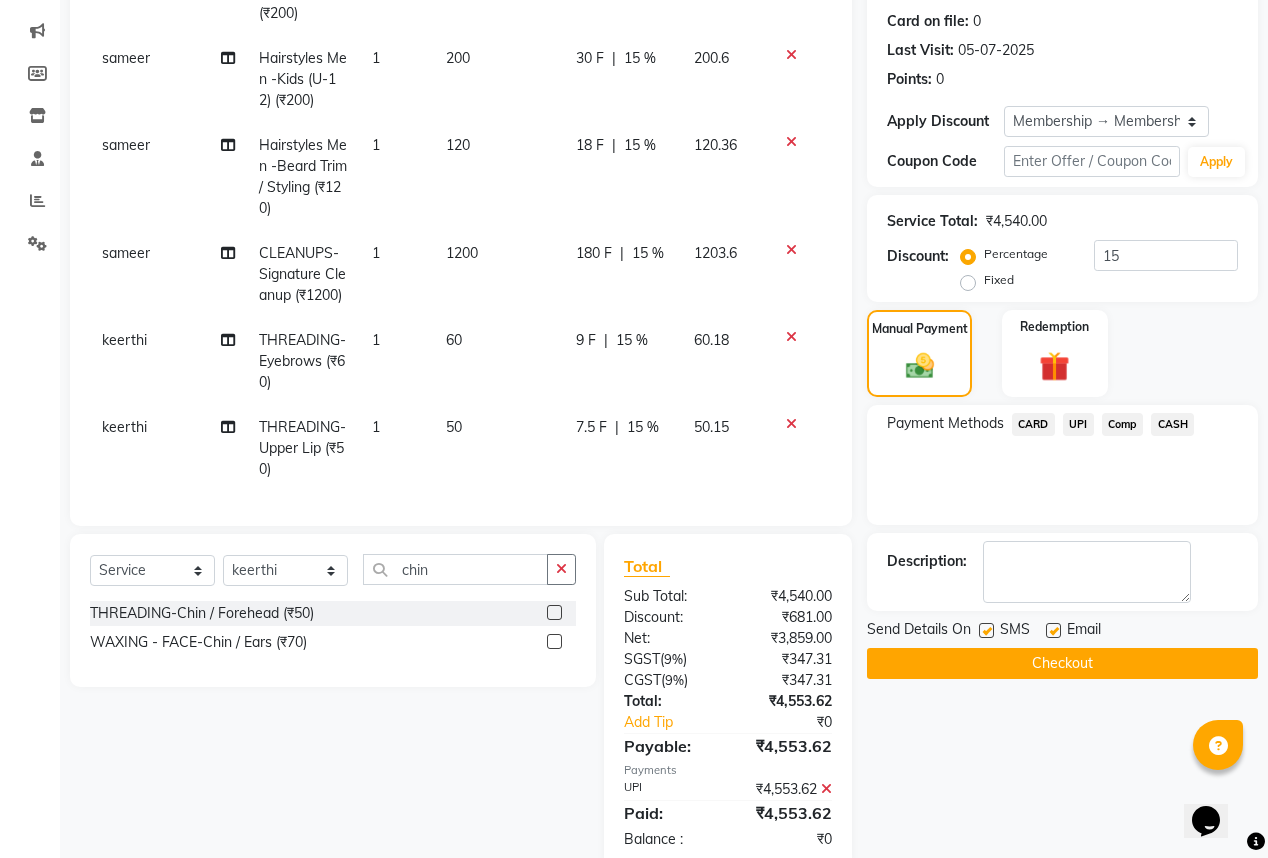 click 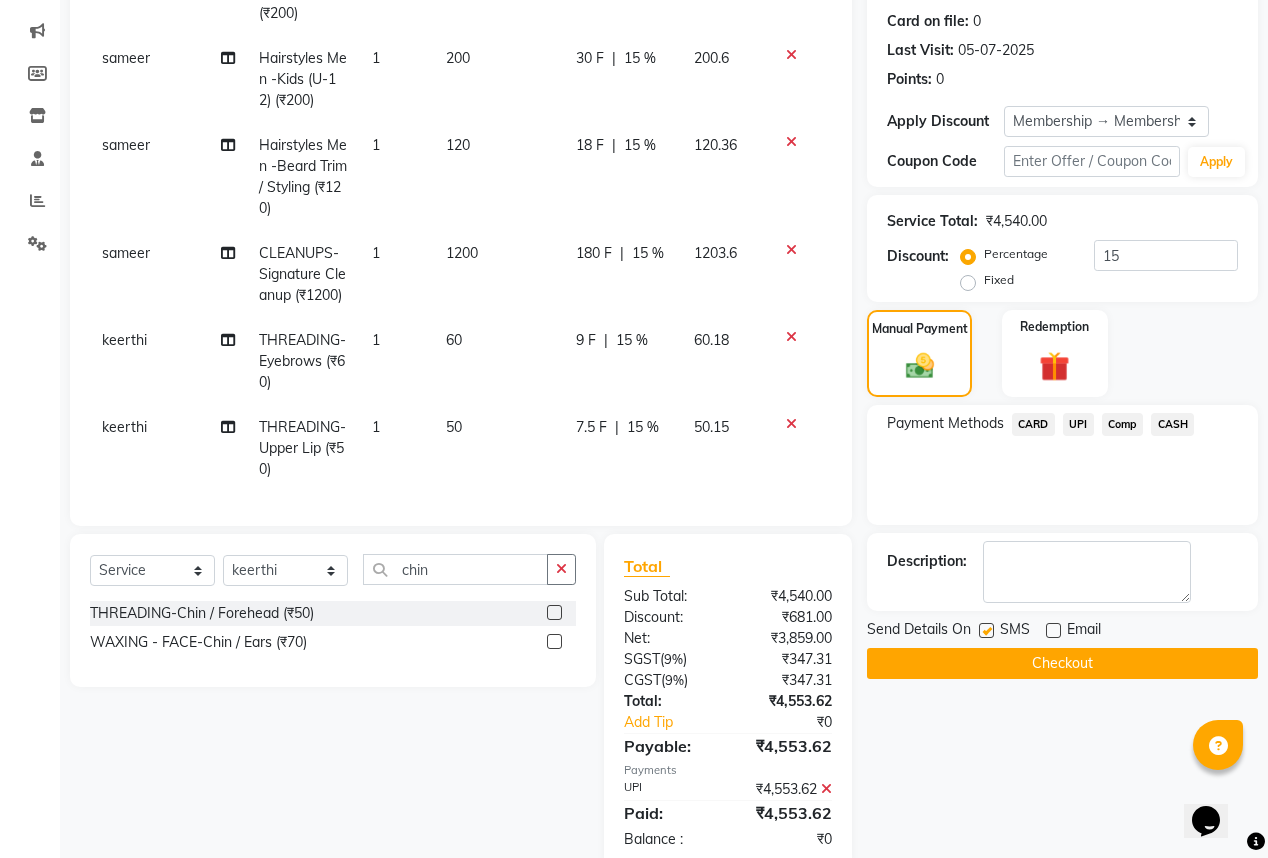 click on "Checkout" 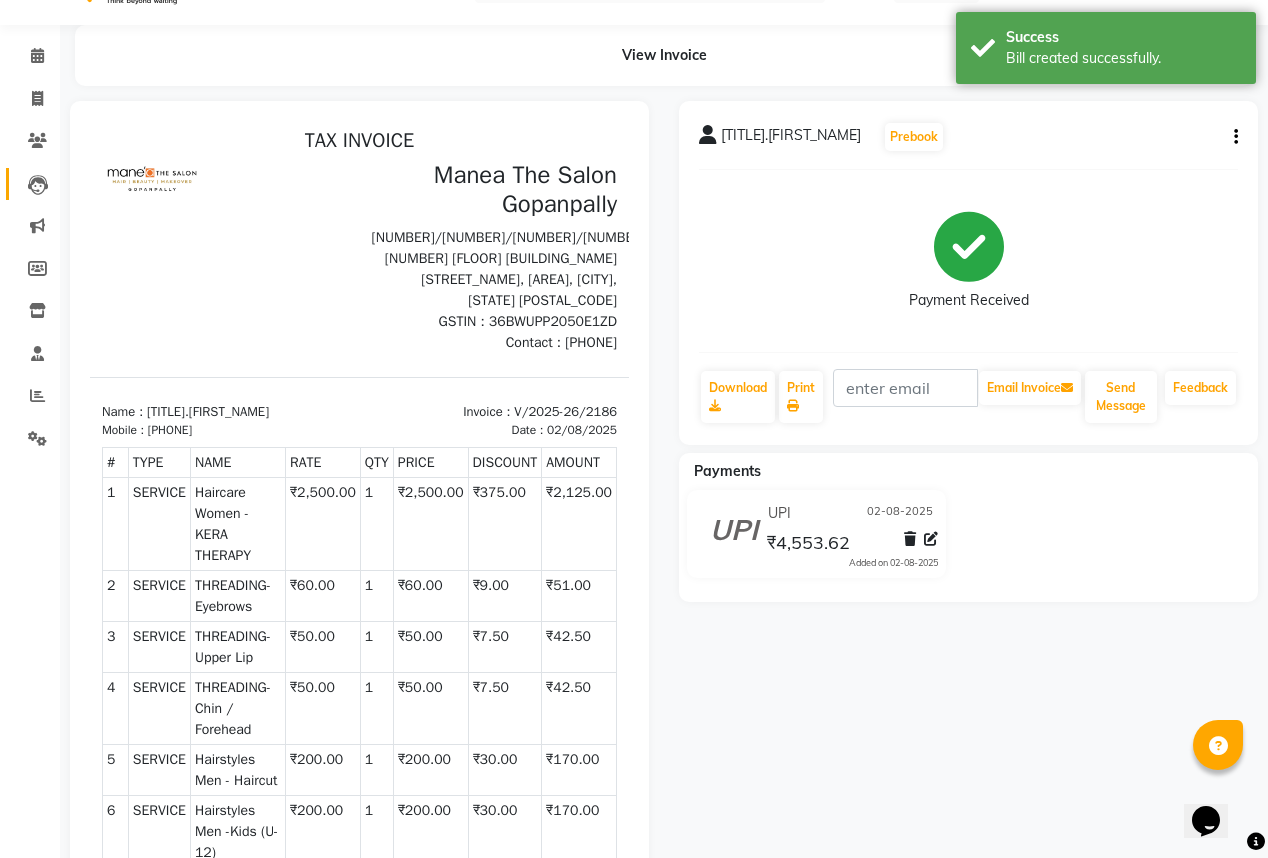 scroll, scrollTop: 80, scrollLeft: 0, axis: vertical 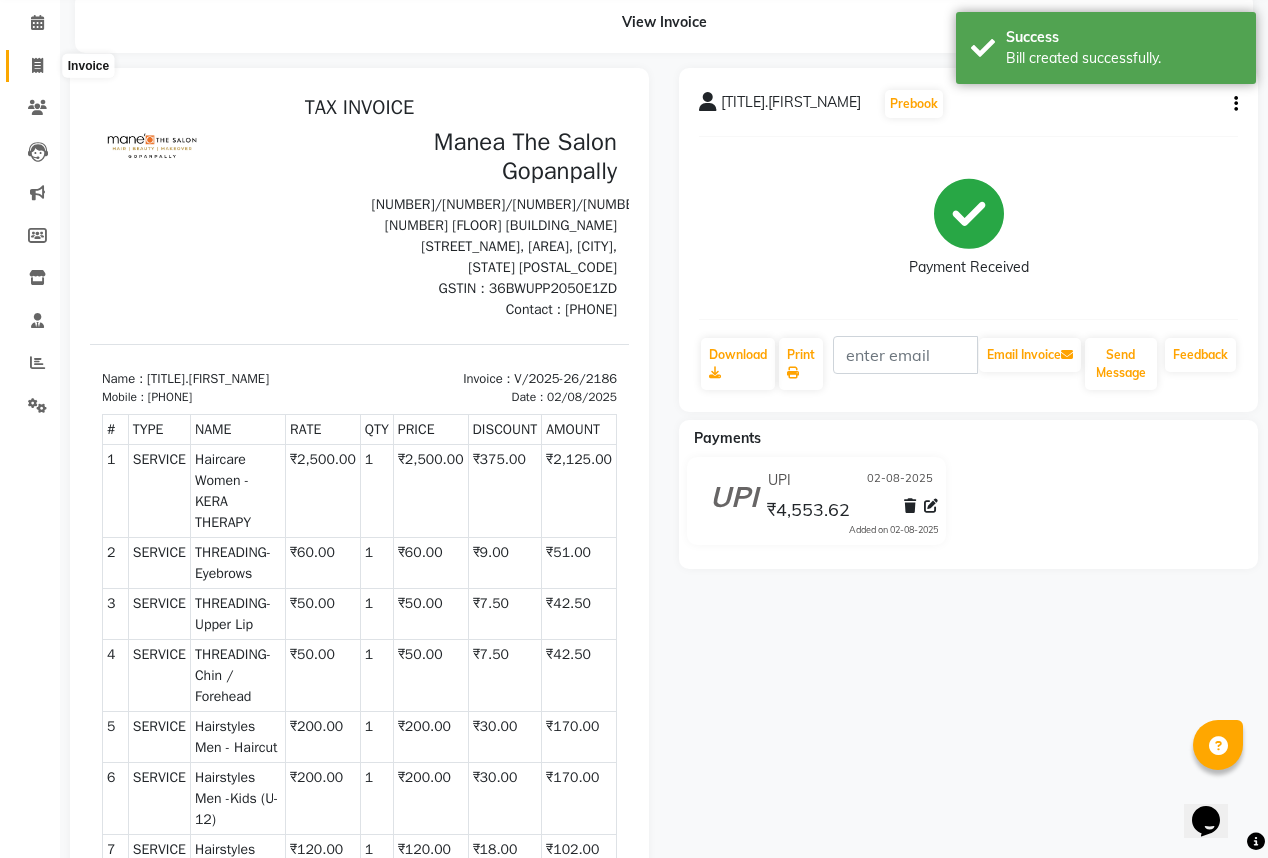 click 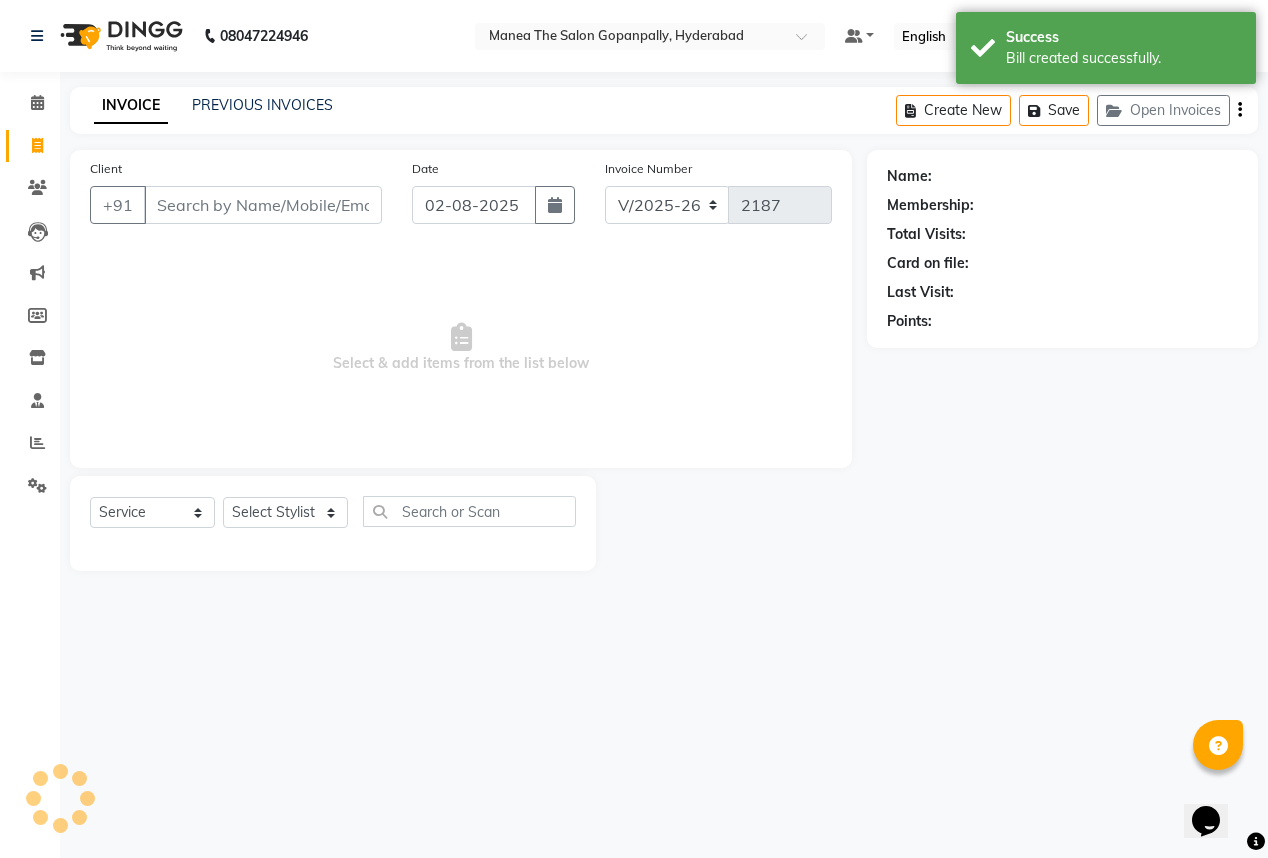 scroll, scrollTop: 0, scrollLeft: 0, axis: both 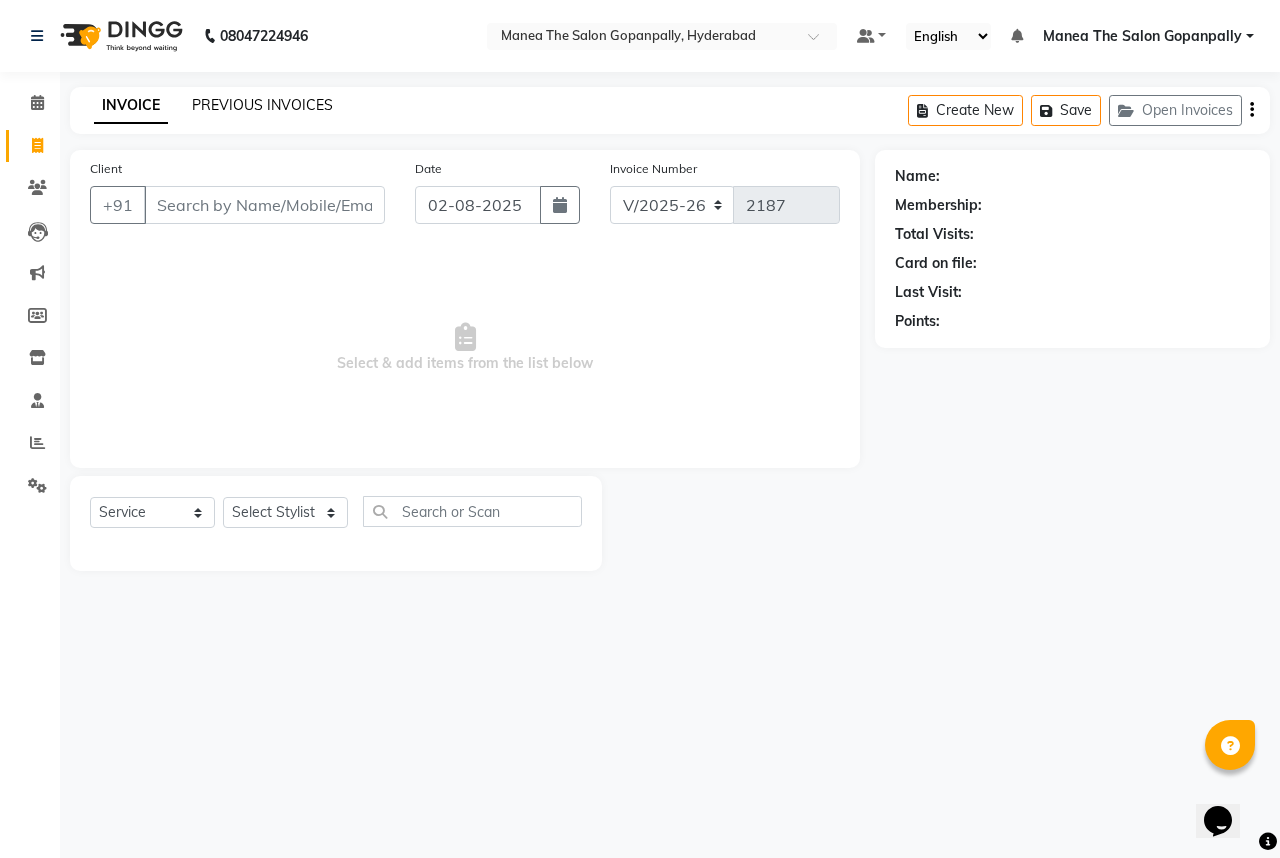 click on "PREVIOUS INVOICES" 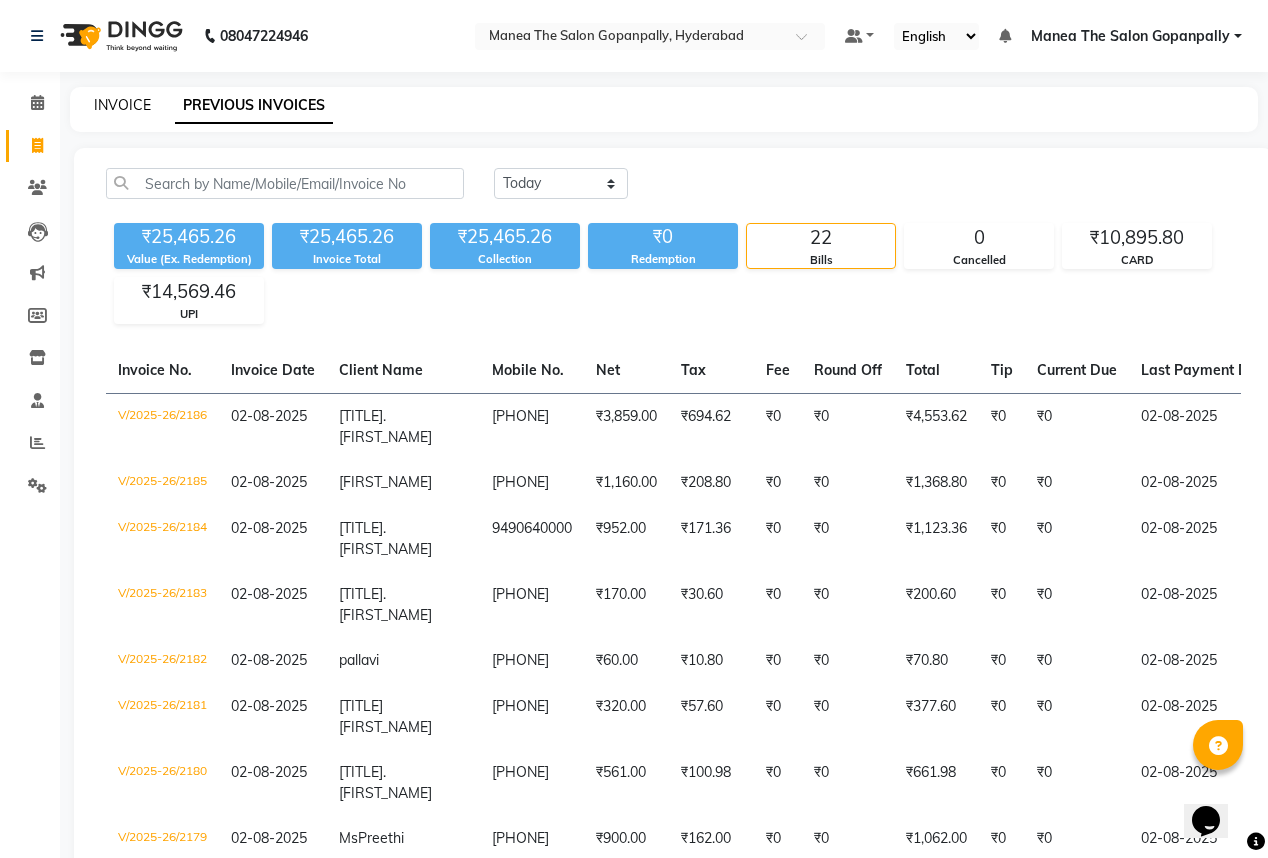 click on "INVOICE" 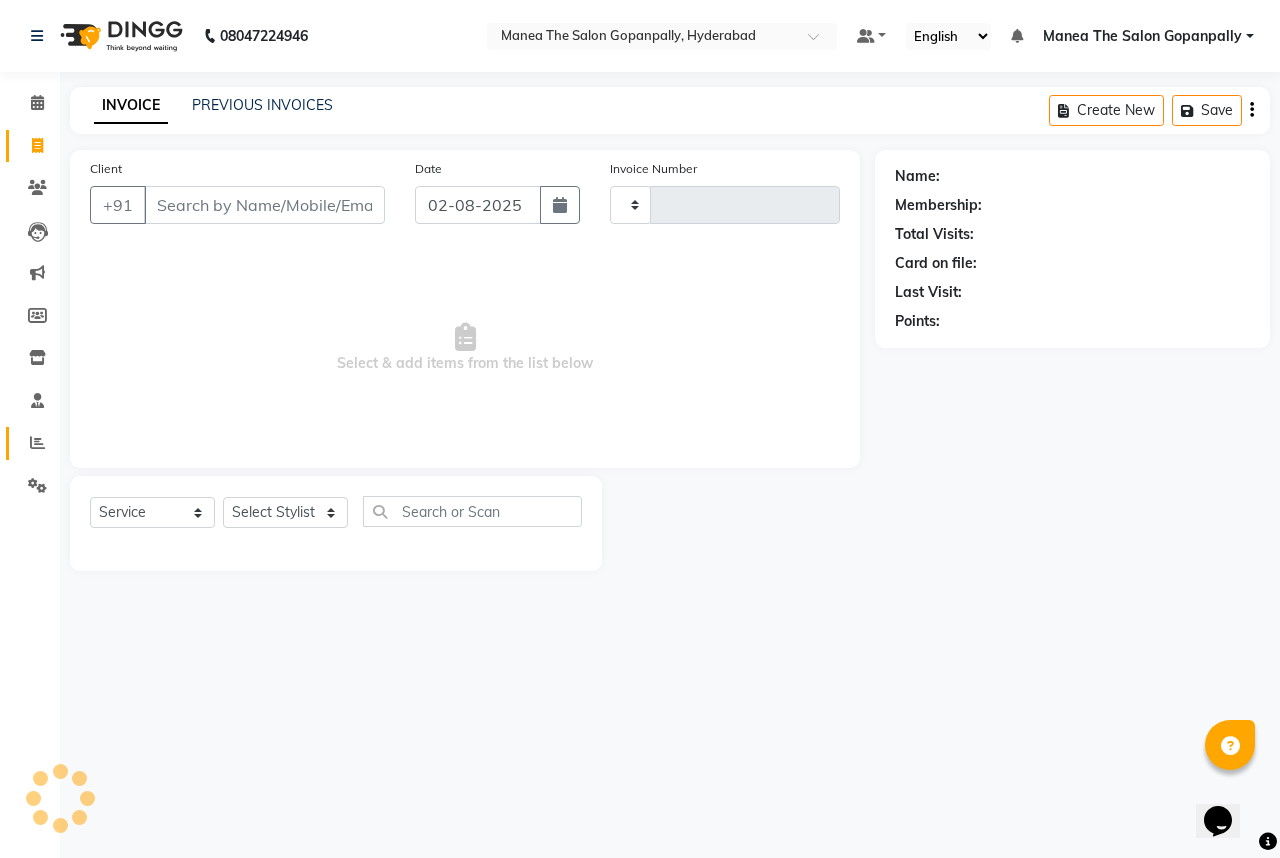 type on "2187" 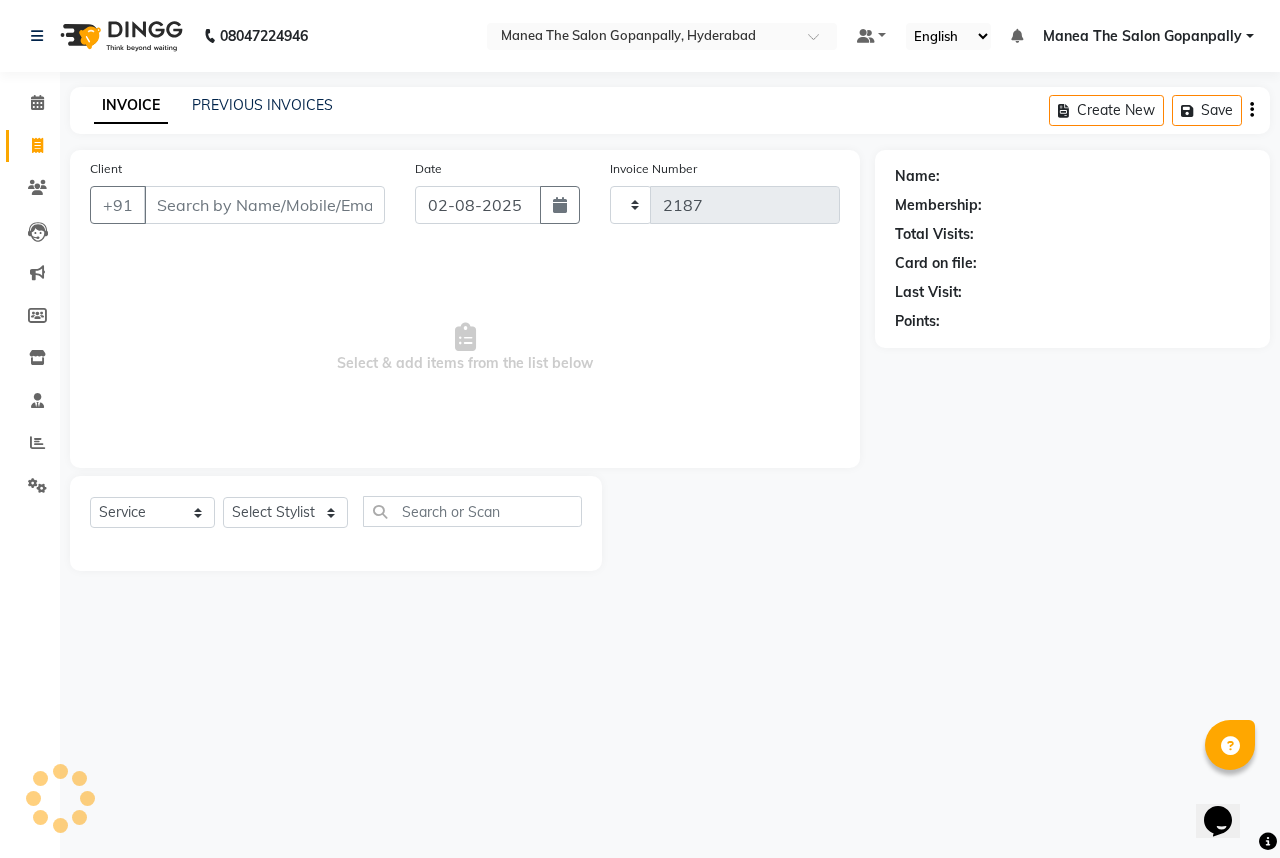 select on "7027" 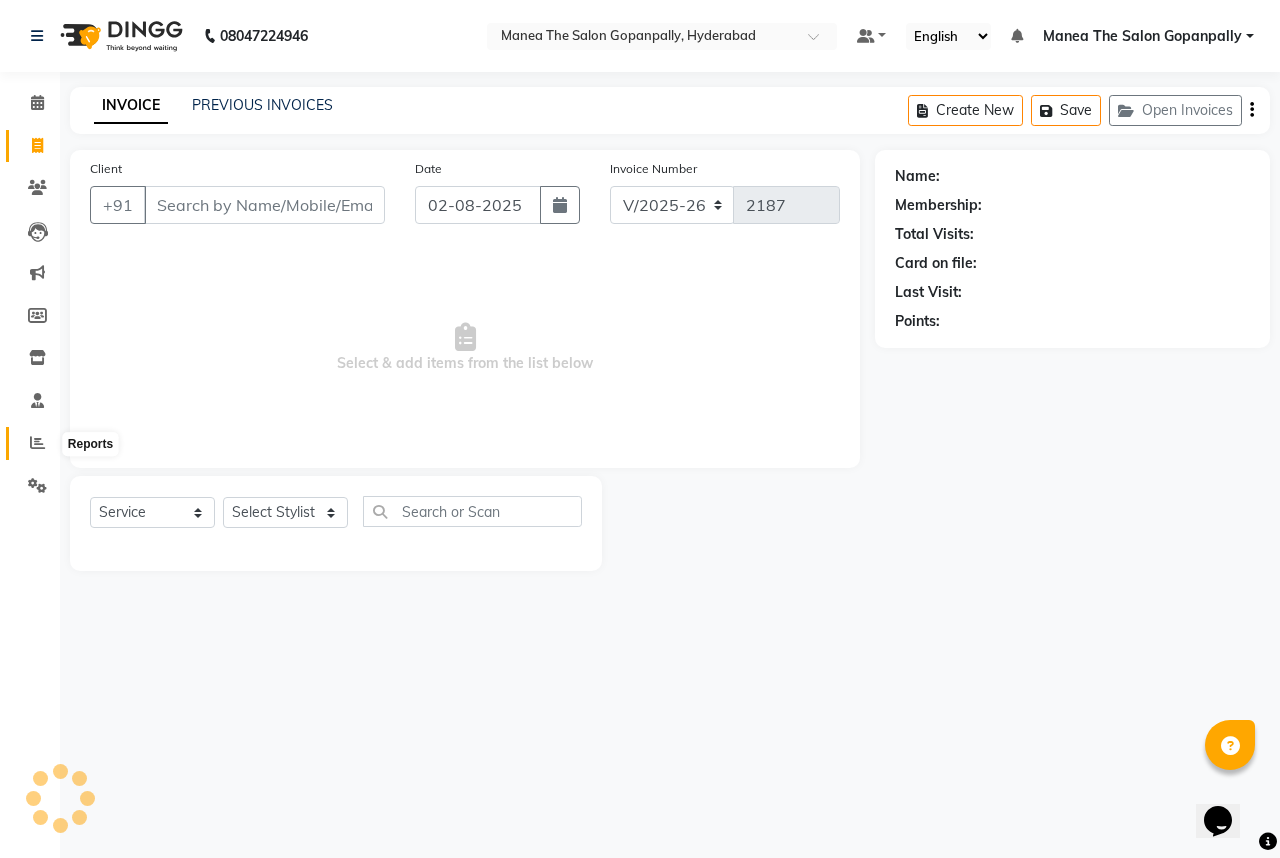 click 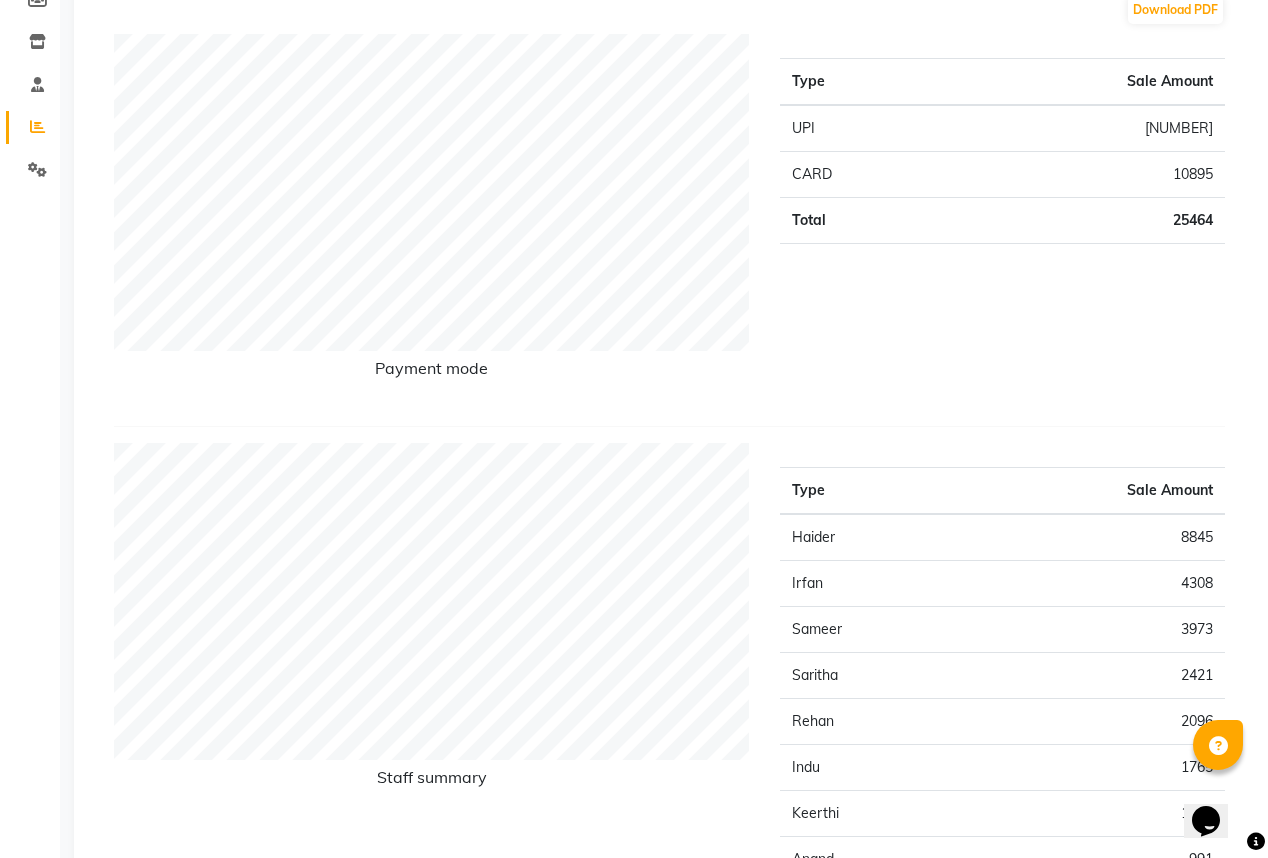 scroll, scrollTop: 0, scrollLeft: 0, axis: both 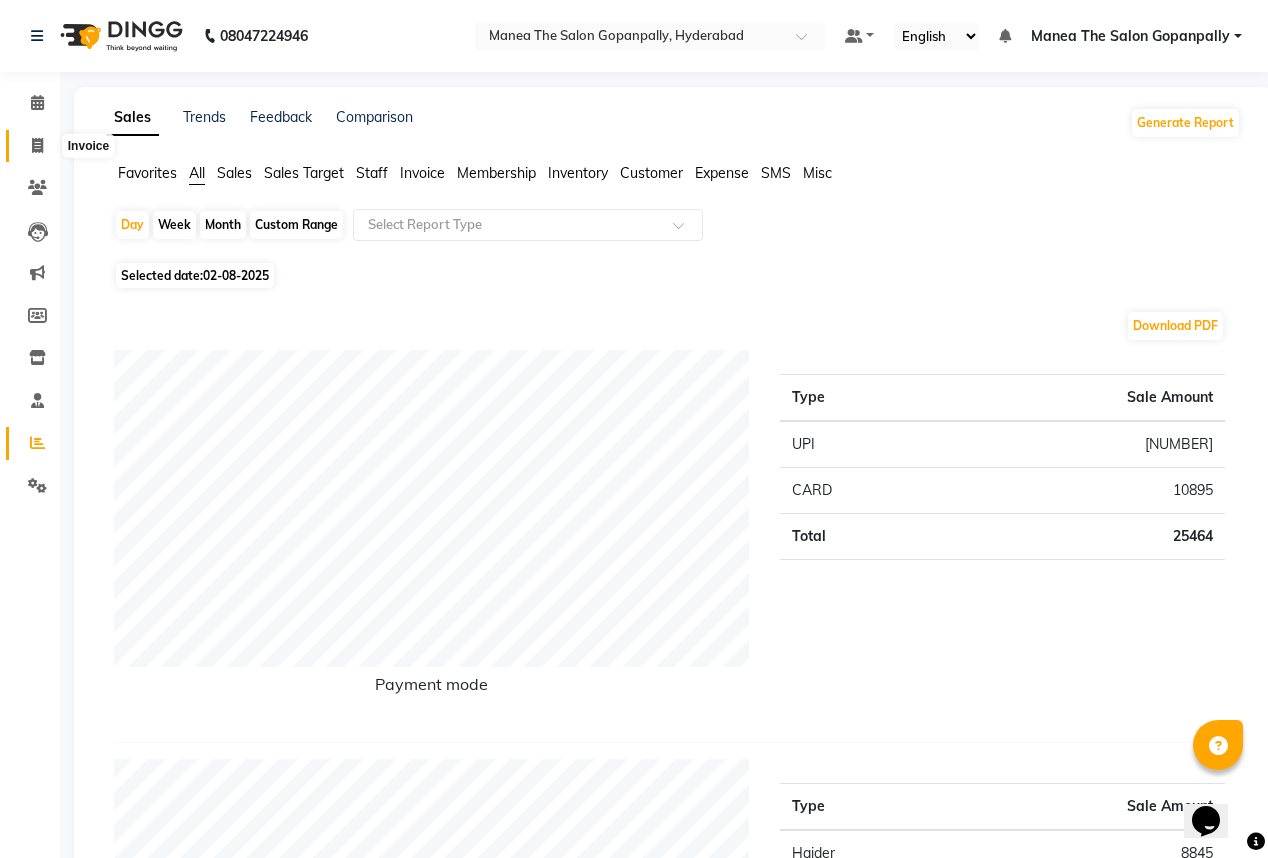 click 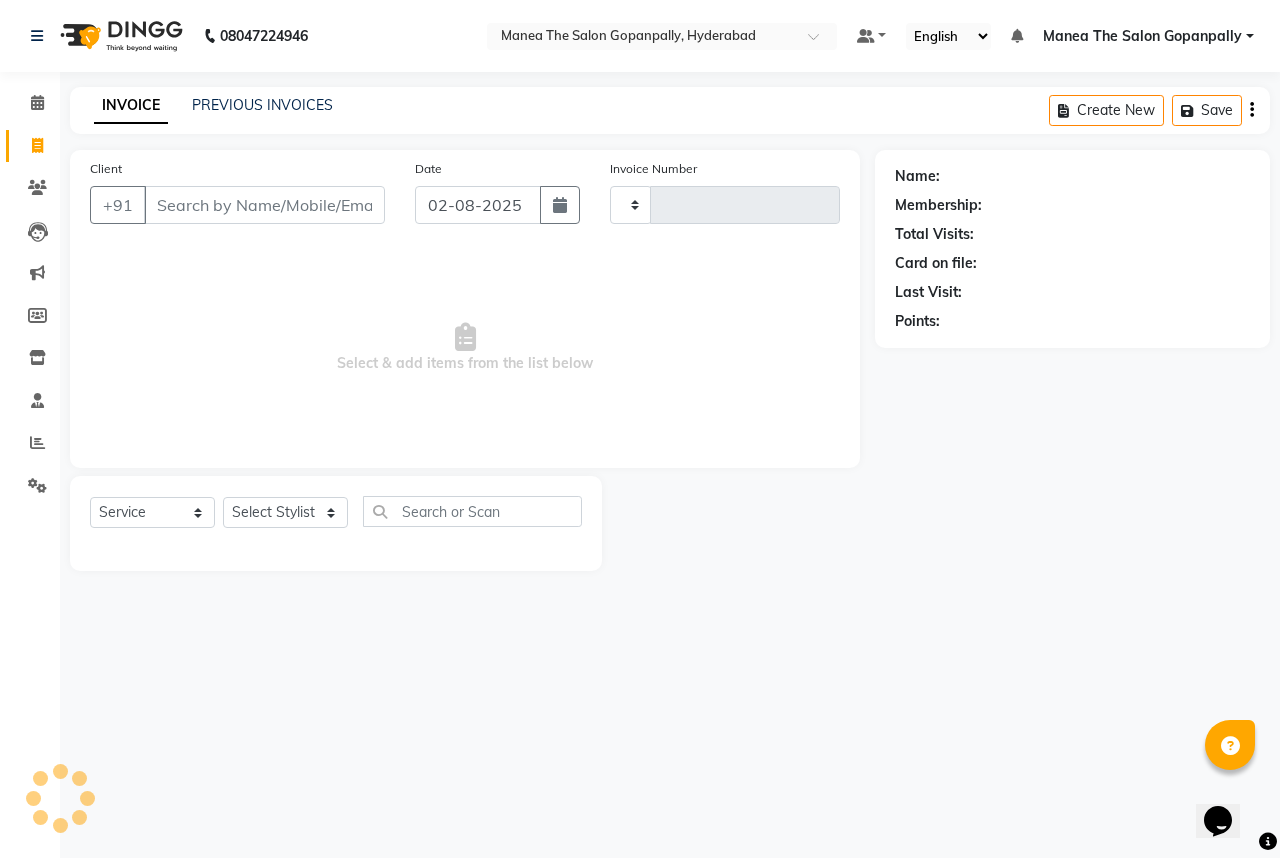 type 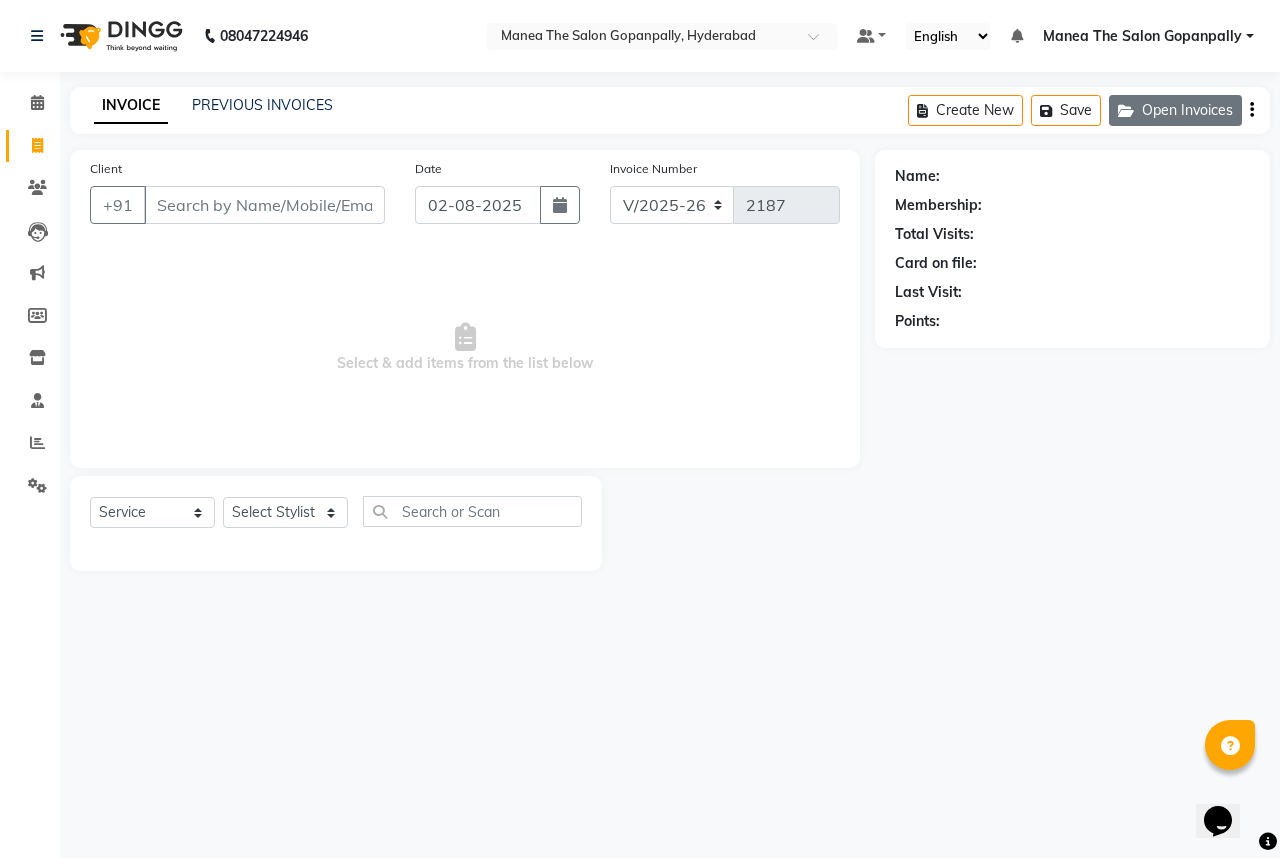 click on "Open Invoices" 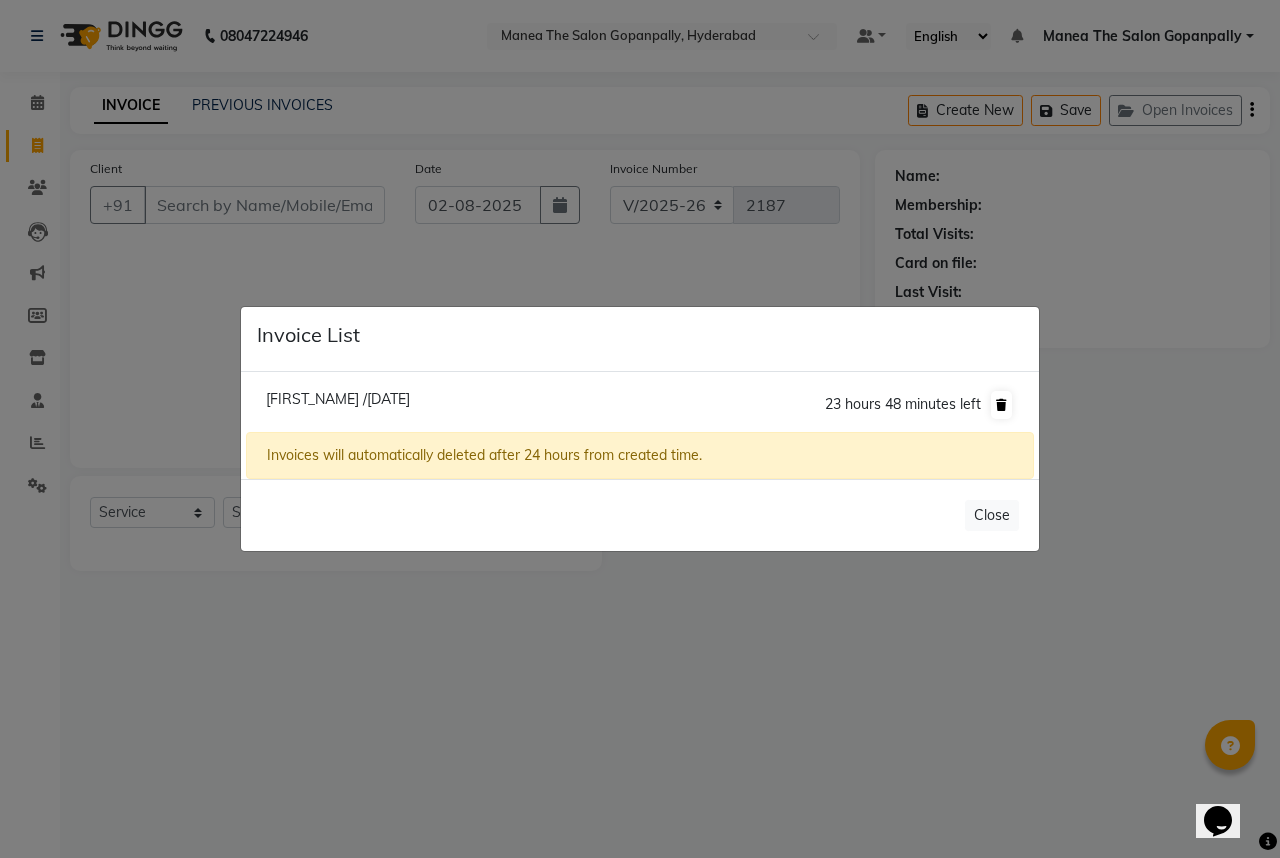 click 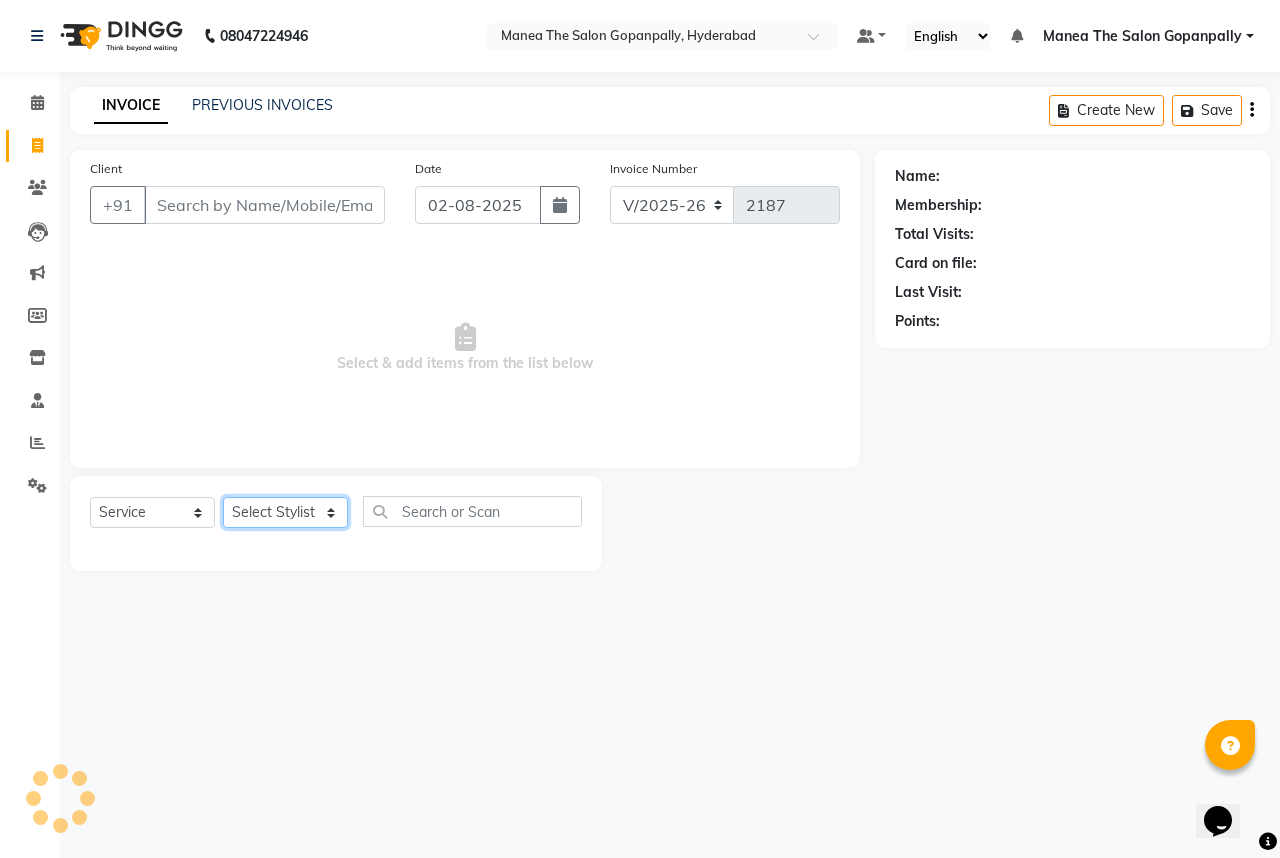 click on "Select Stylist Anand AVANTHI Haider  indu IRFAN keerthi rehan sameer saritha zubair" 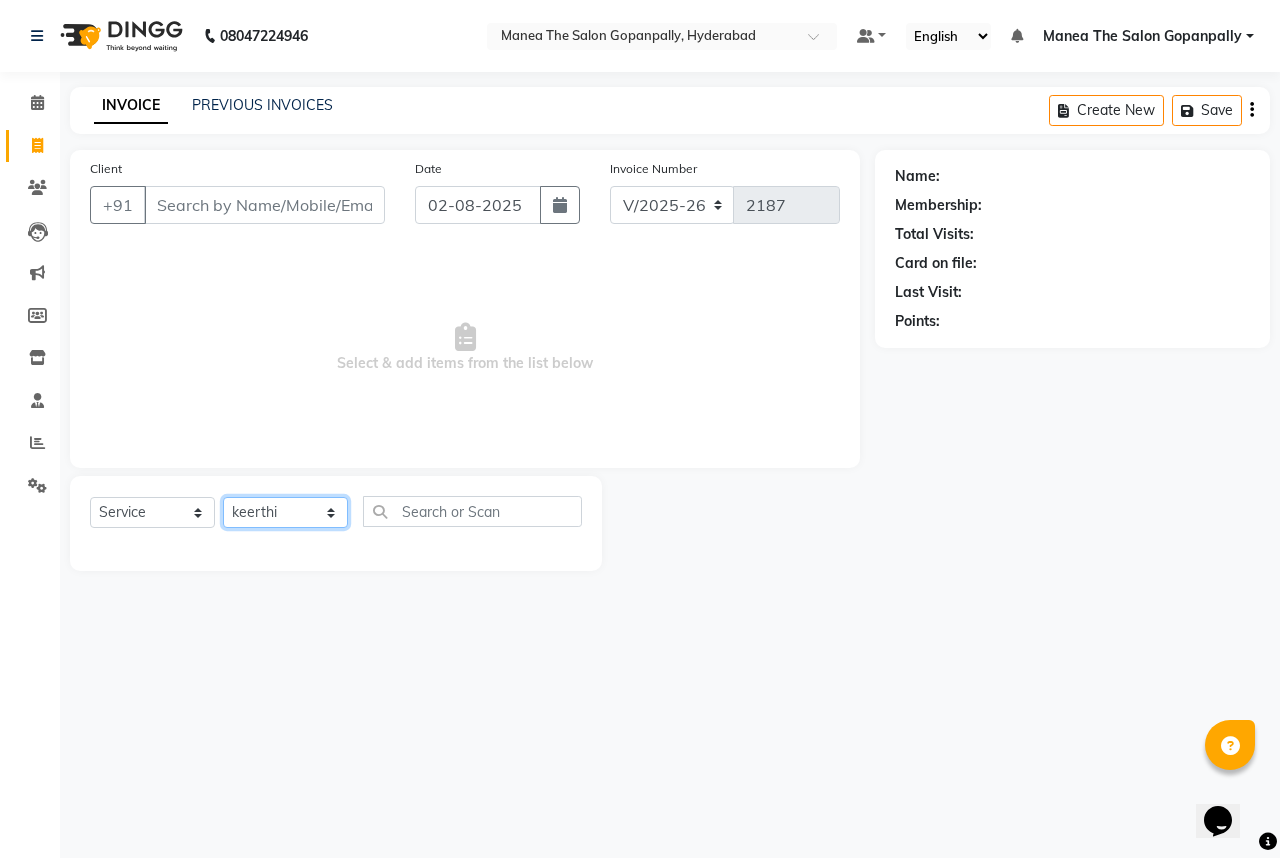 click on "Select Stylist Anand AVANTHI Haider  indu IRFAN keerthi rehan sameer saritha zubair" 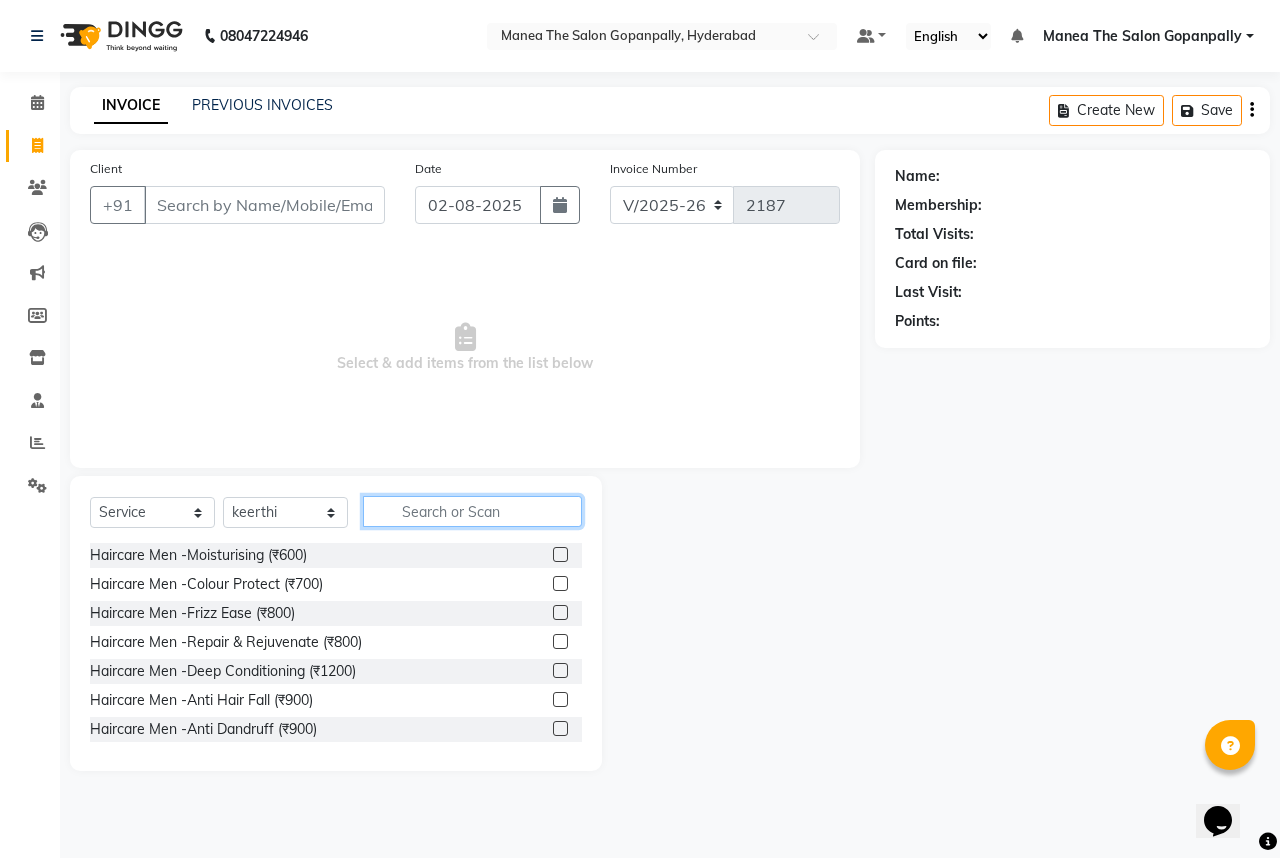click 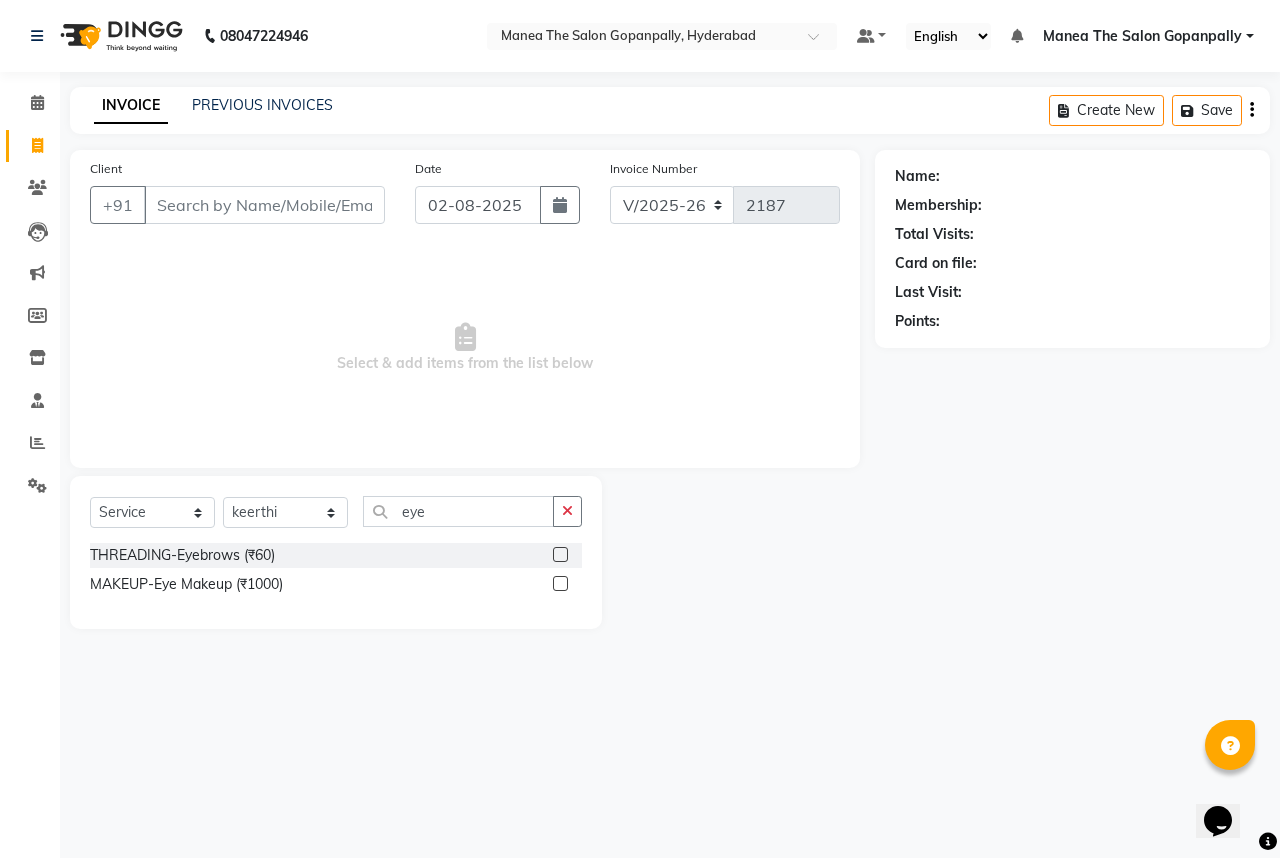 click 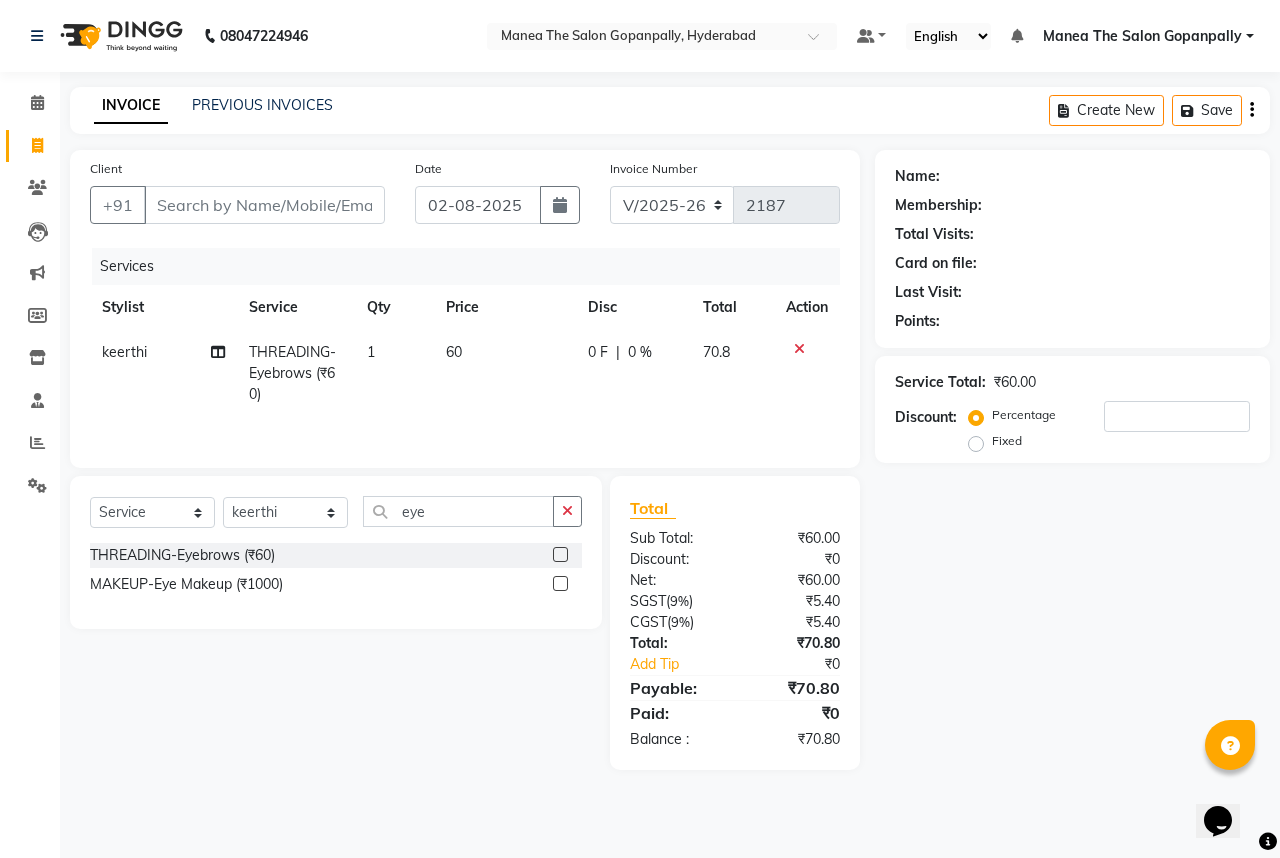 click 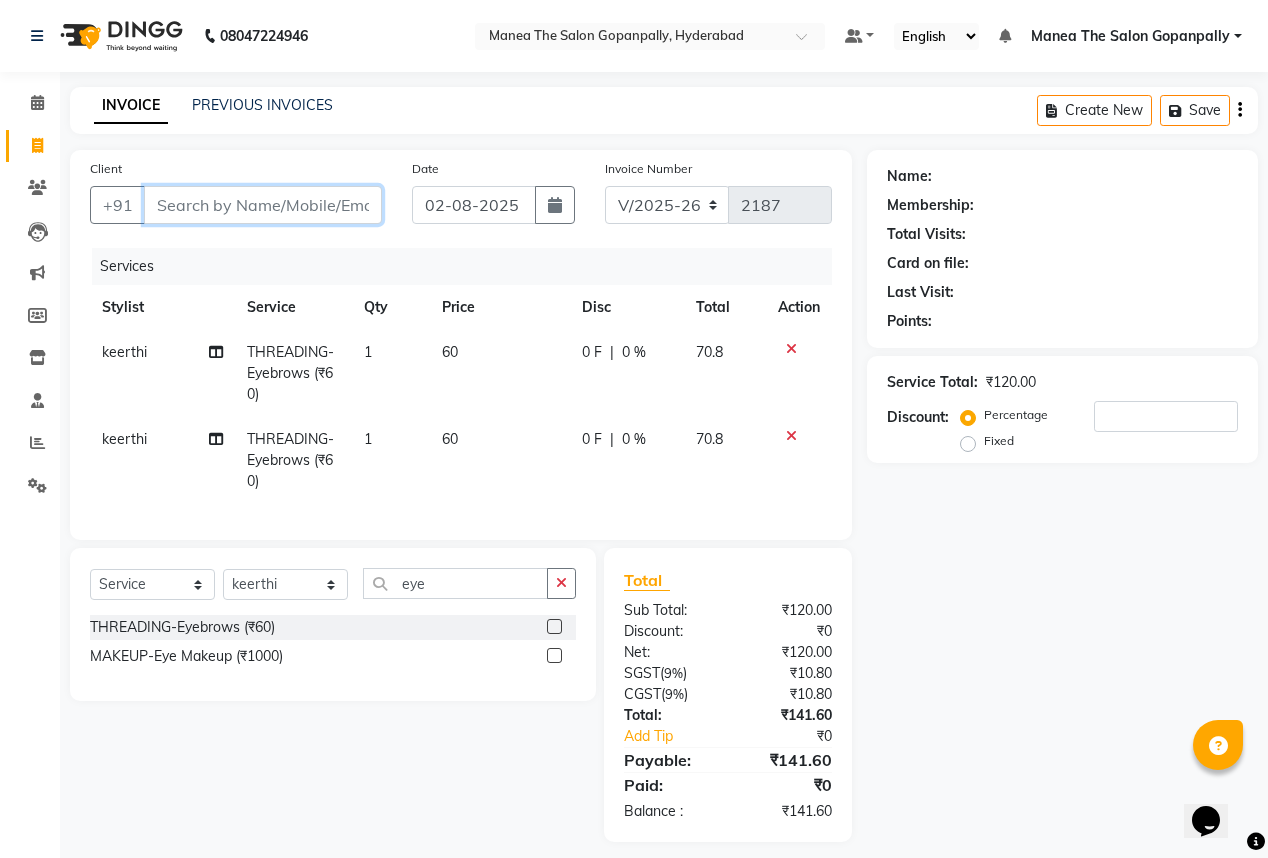 click on "Client" at bounding box center [263, 205] 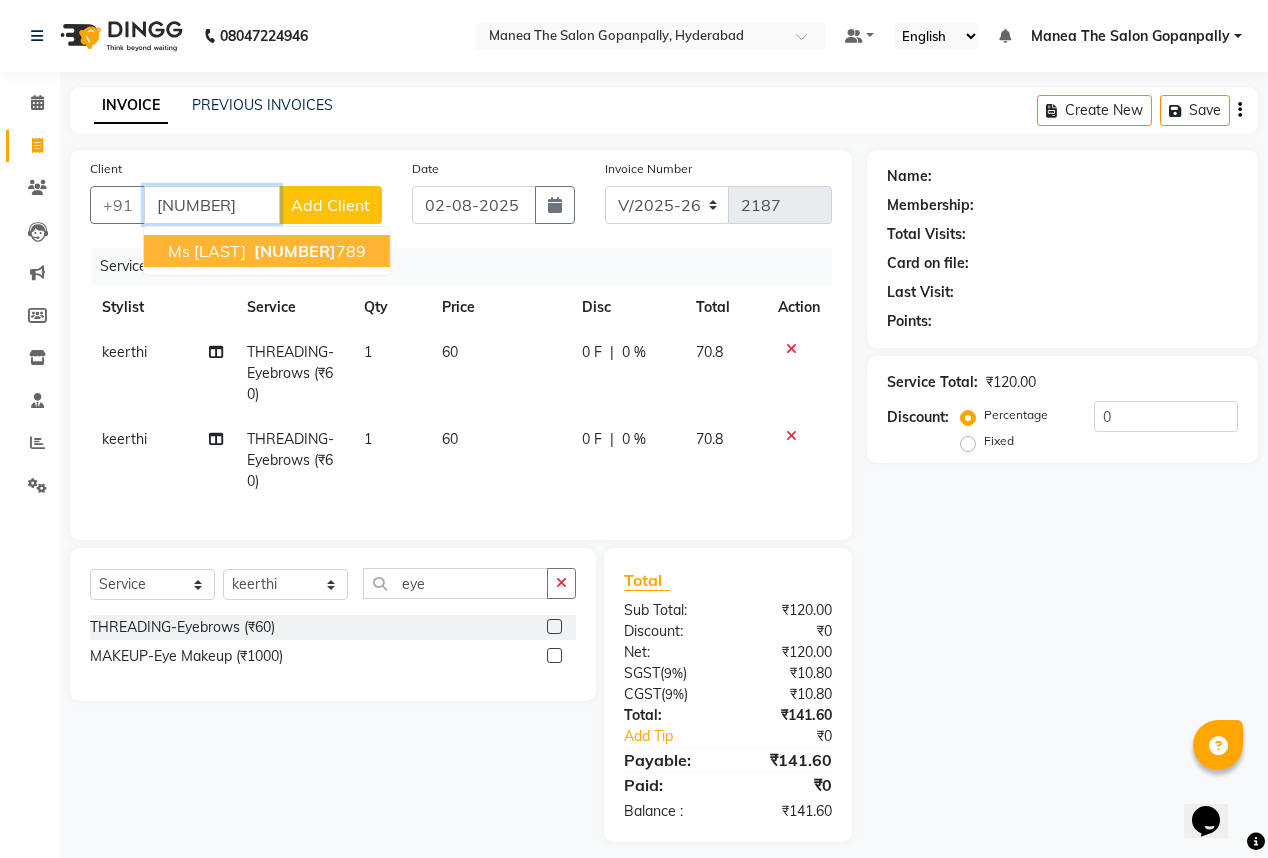 click on "9799083 789" at bounding box center (308, 251) 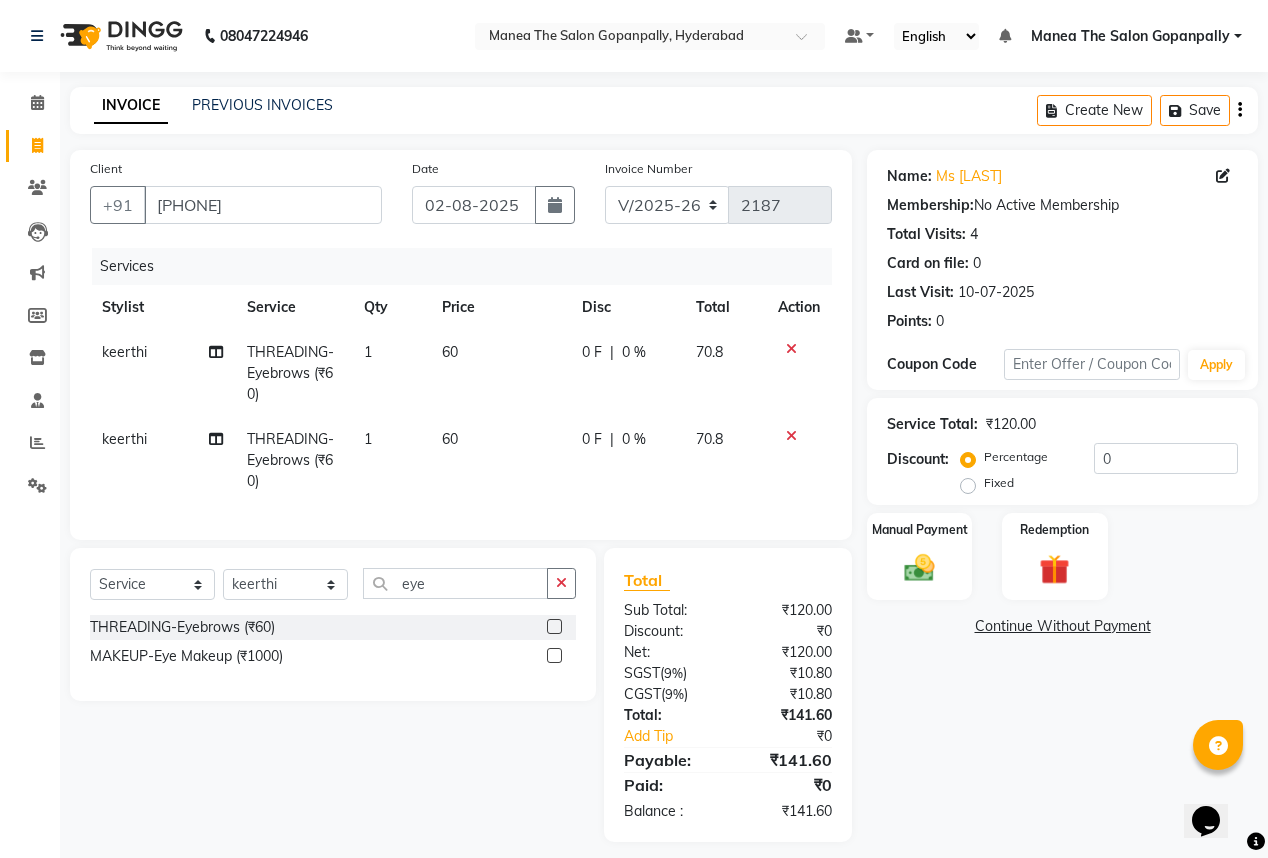 scroll, scrollTop: 26, scrollLeft: 0, axis: vertical 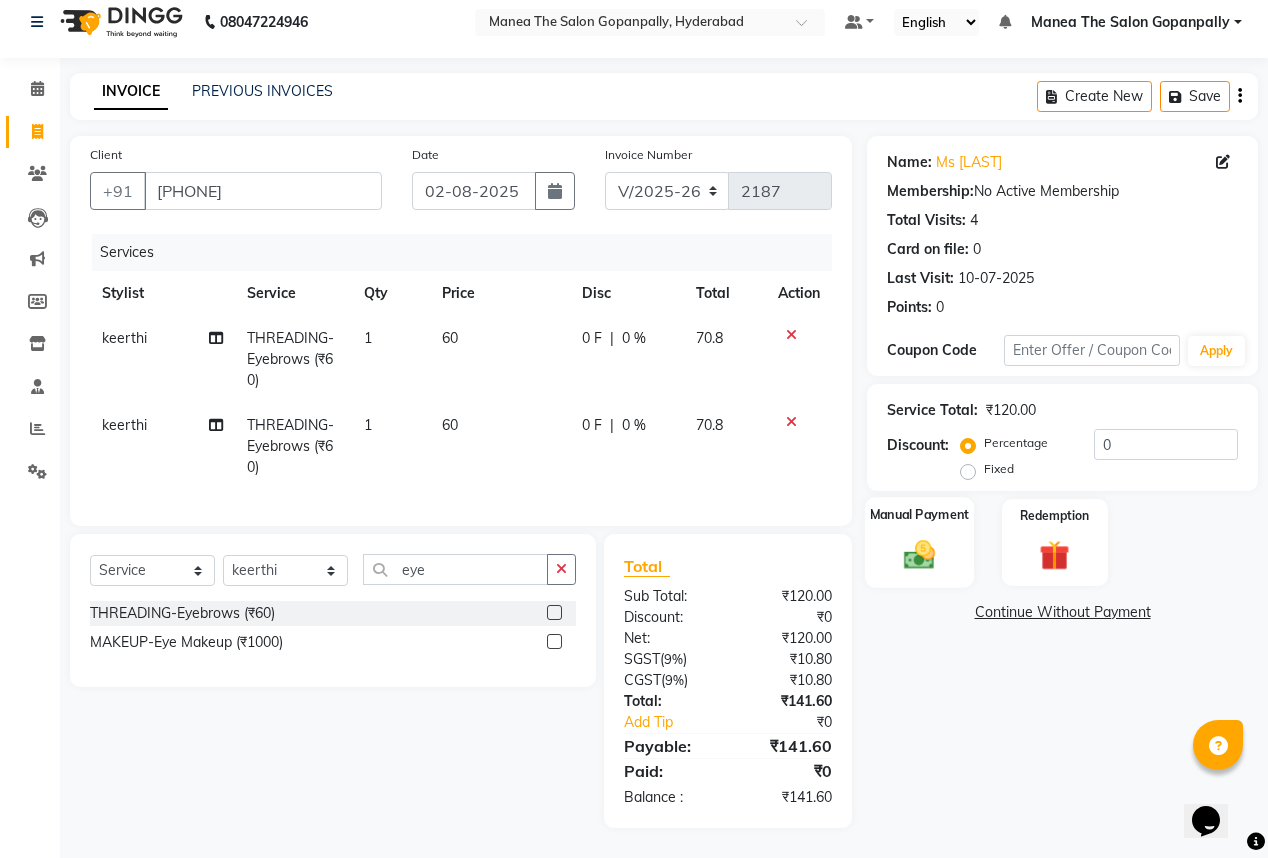 click 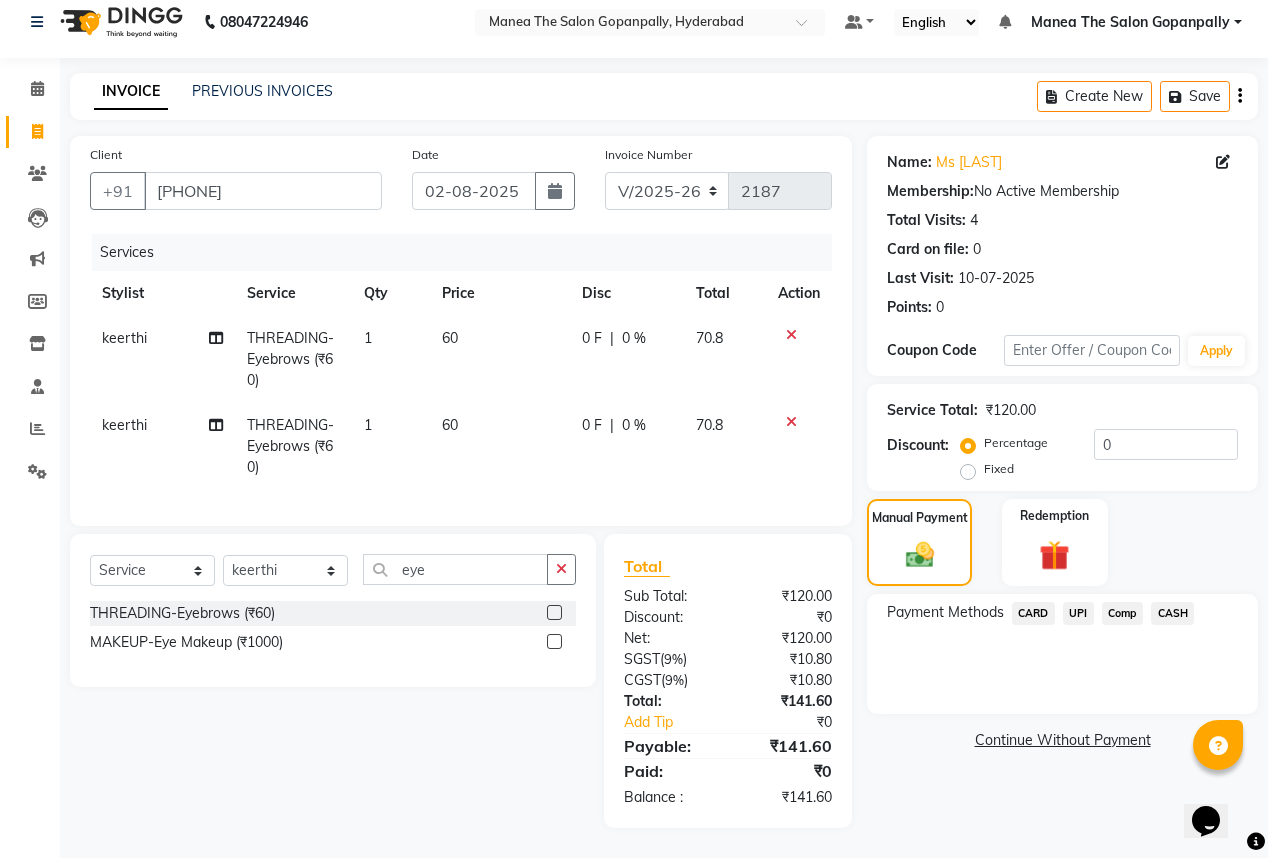 click on "UPI" 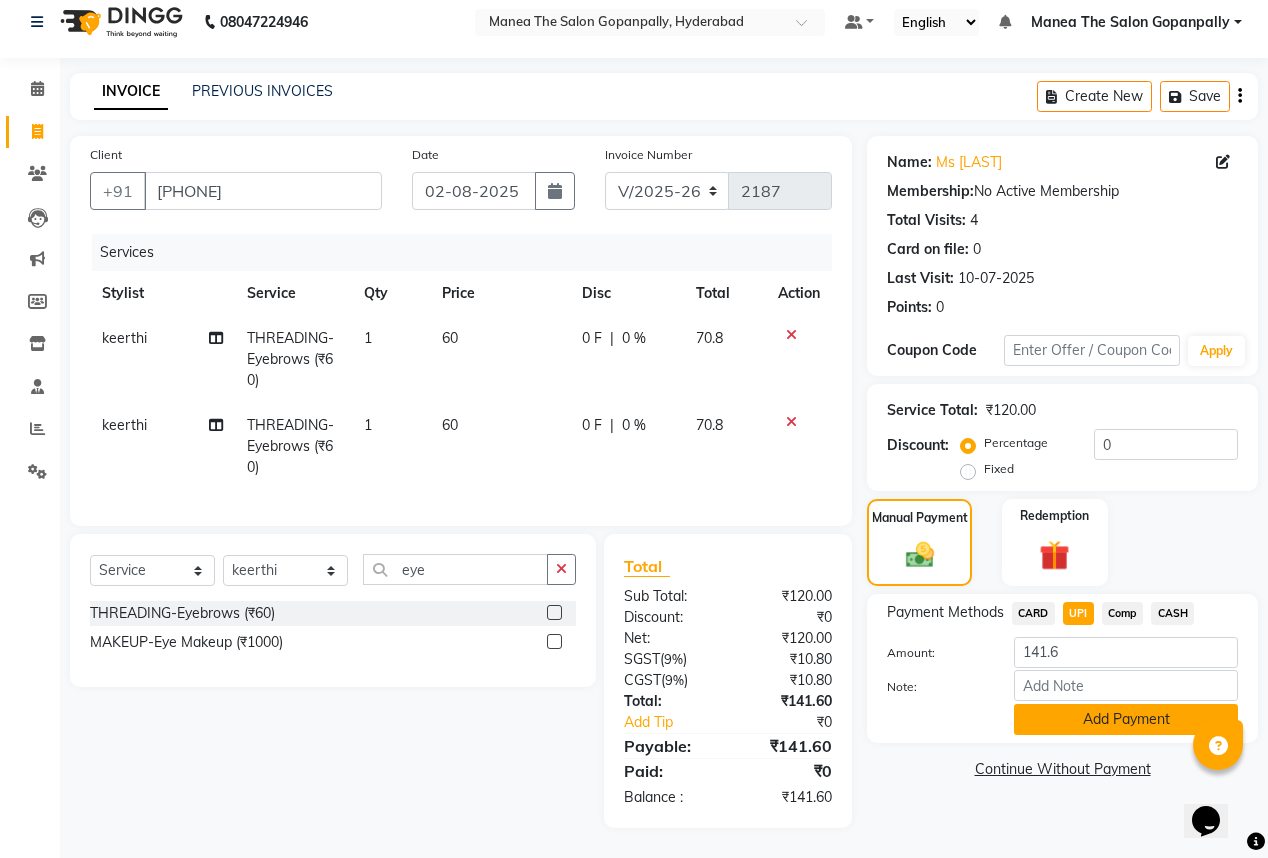 click on "Add Payment" 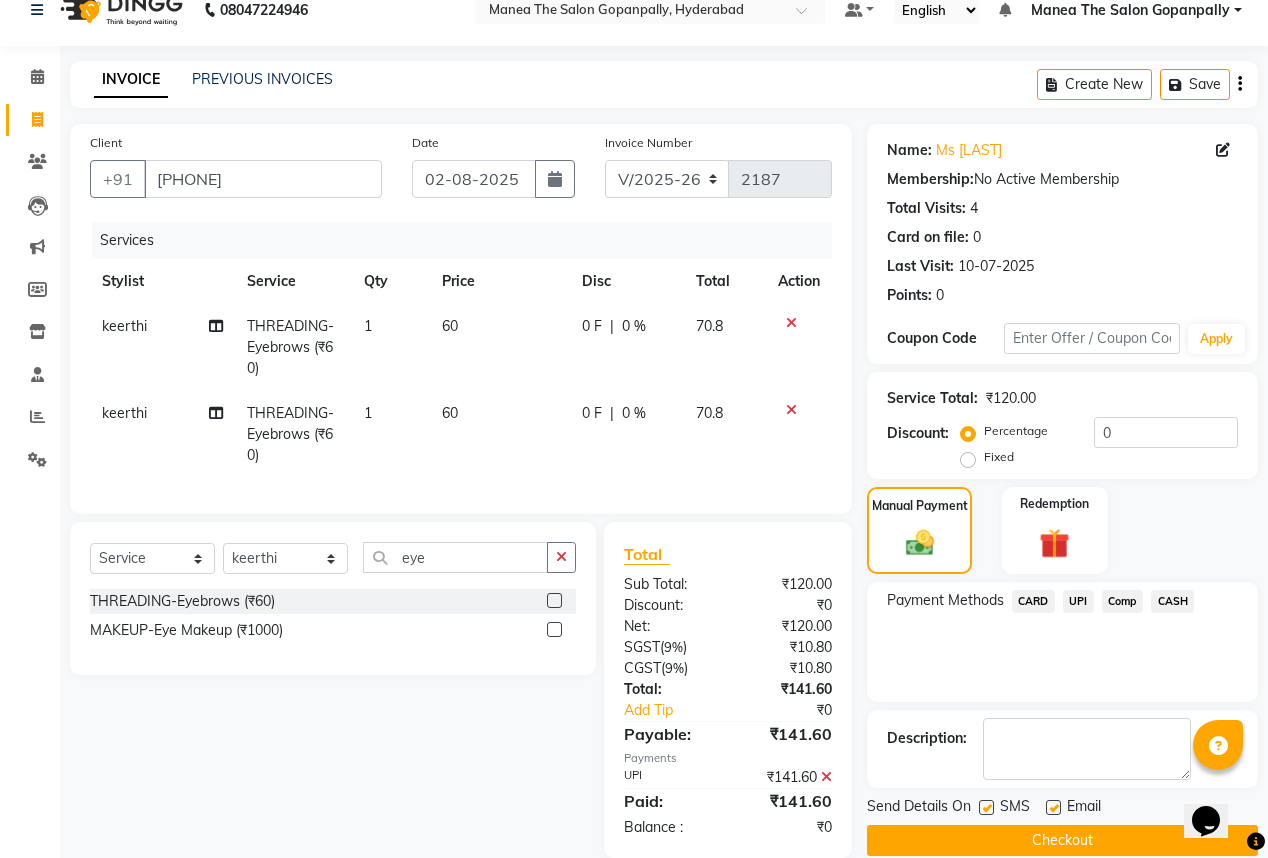 click on "Email" 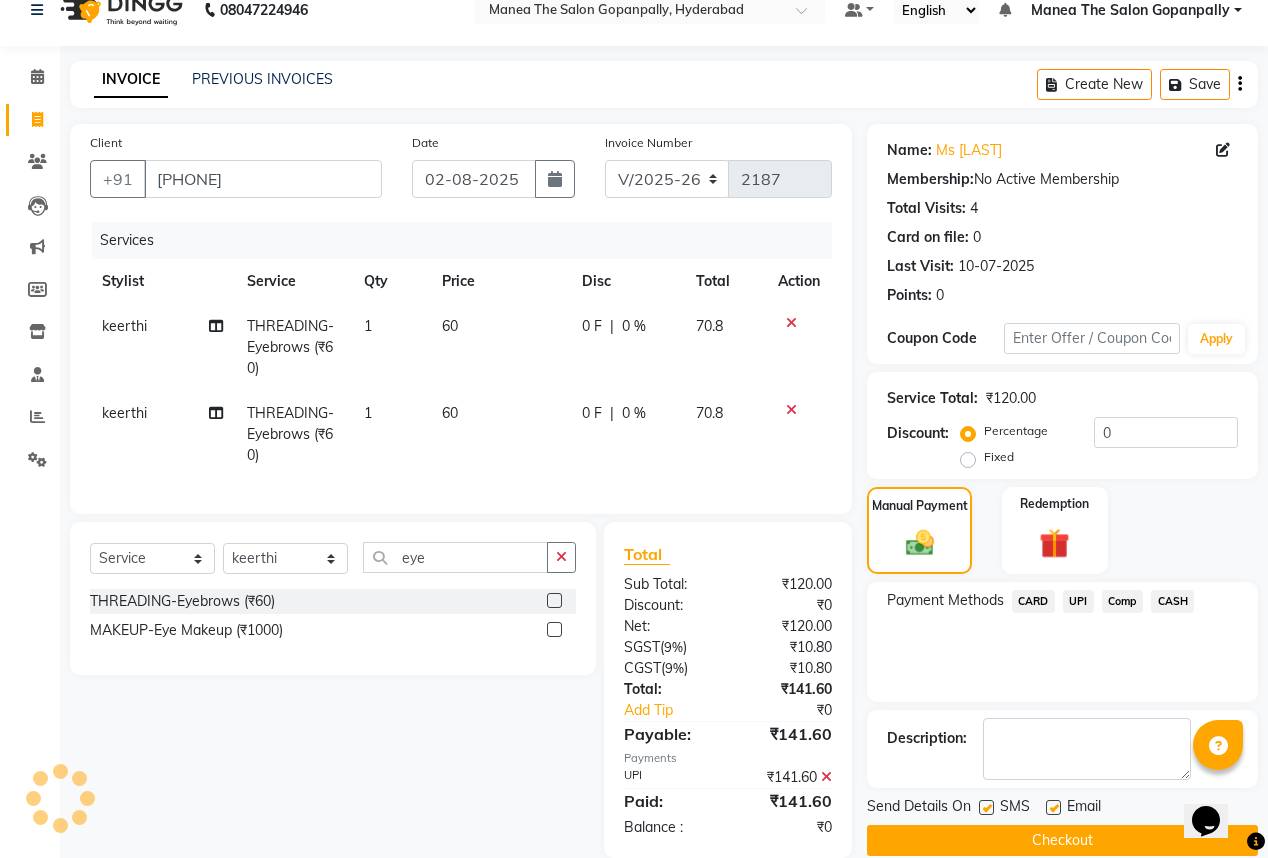 click 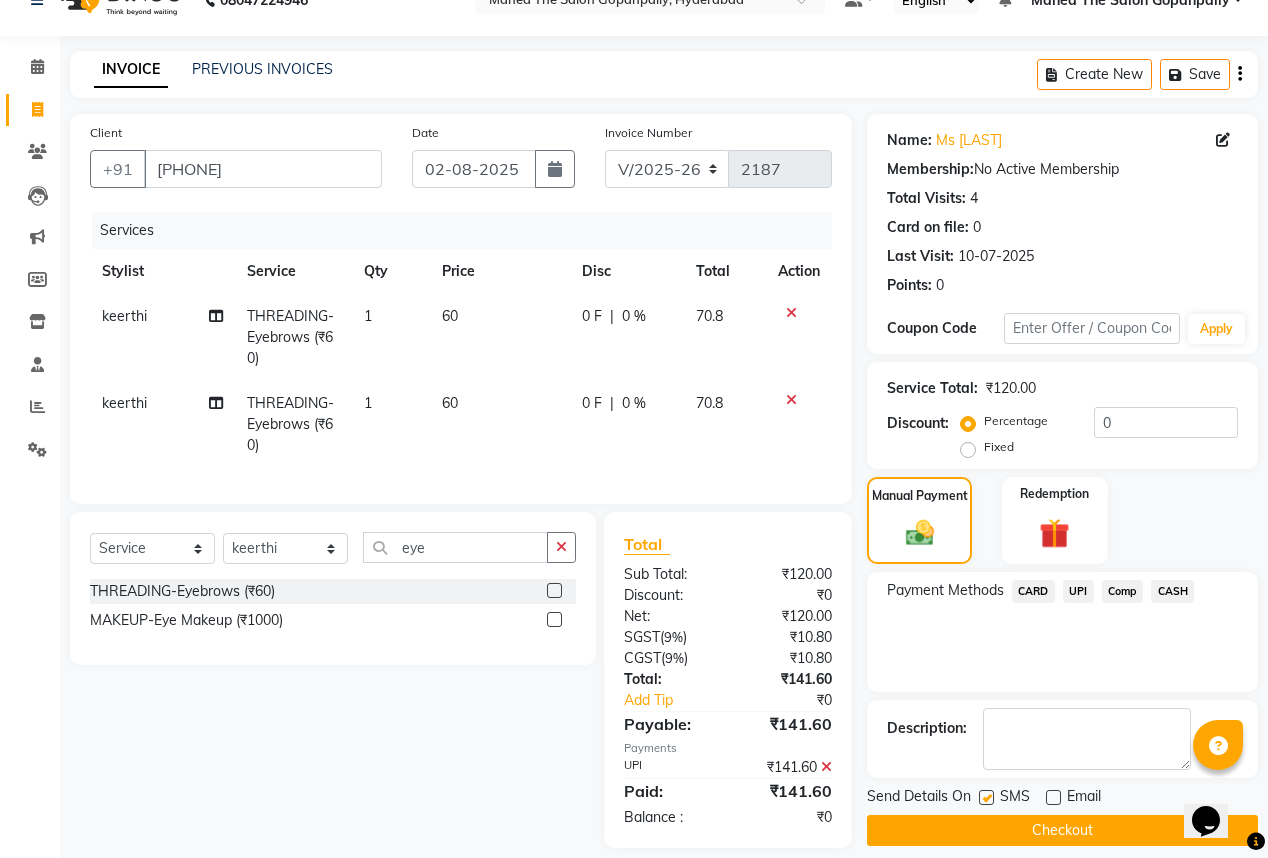 scroll, scrollTop: 68, scrollLeft: 0, axis: vertical 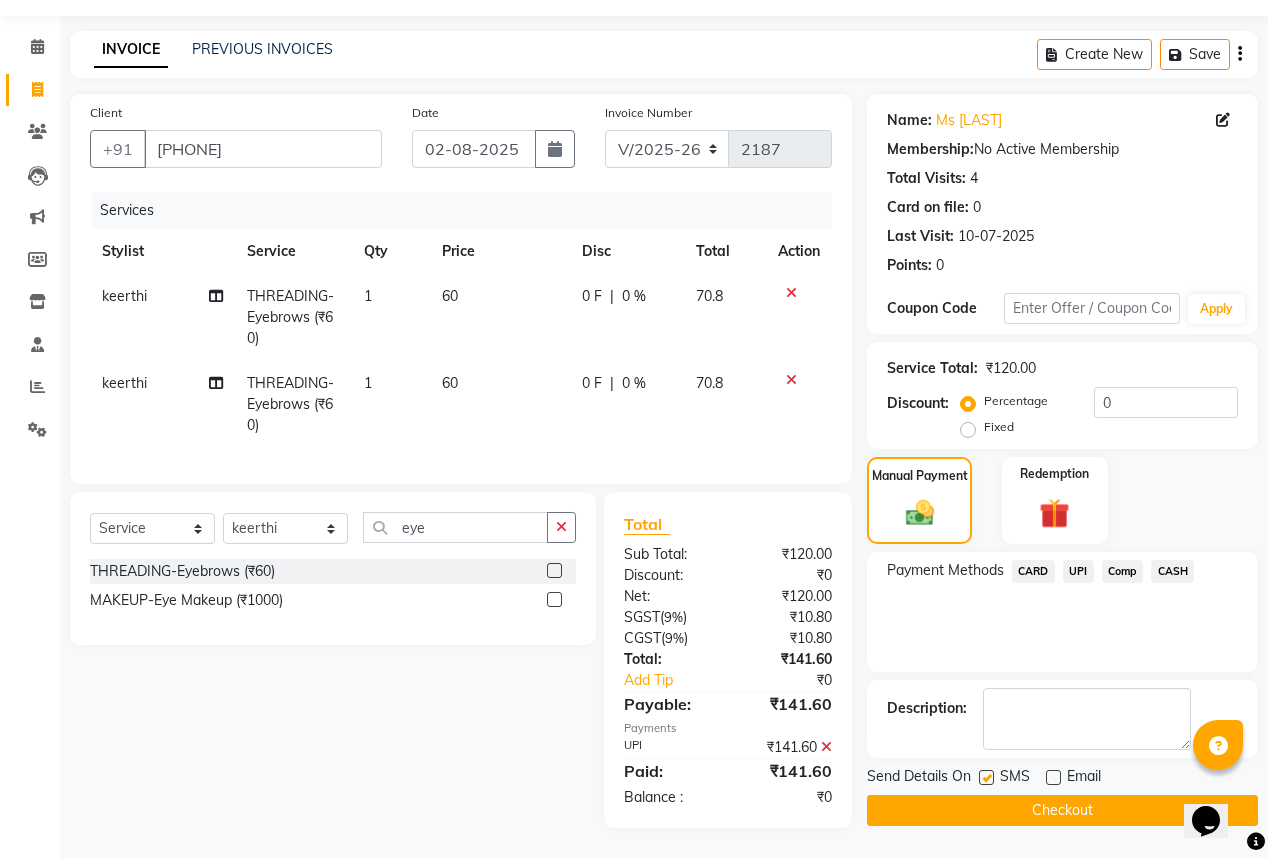 click on "Checkout" 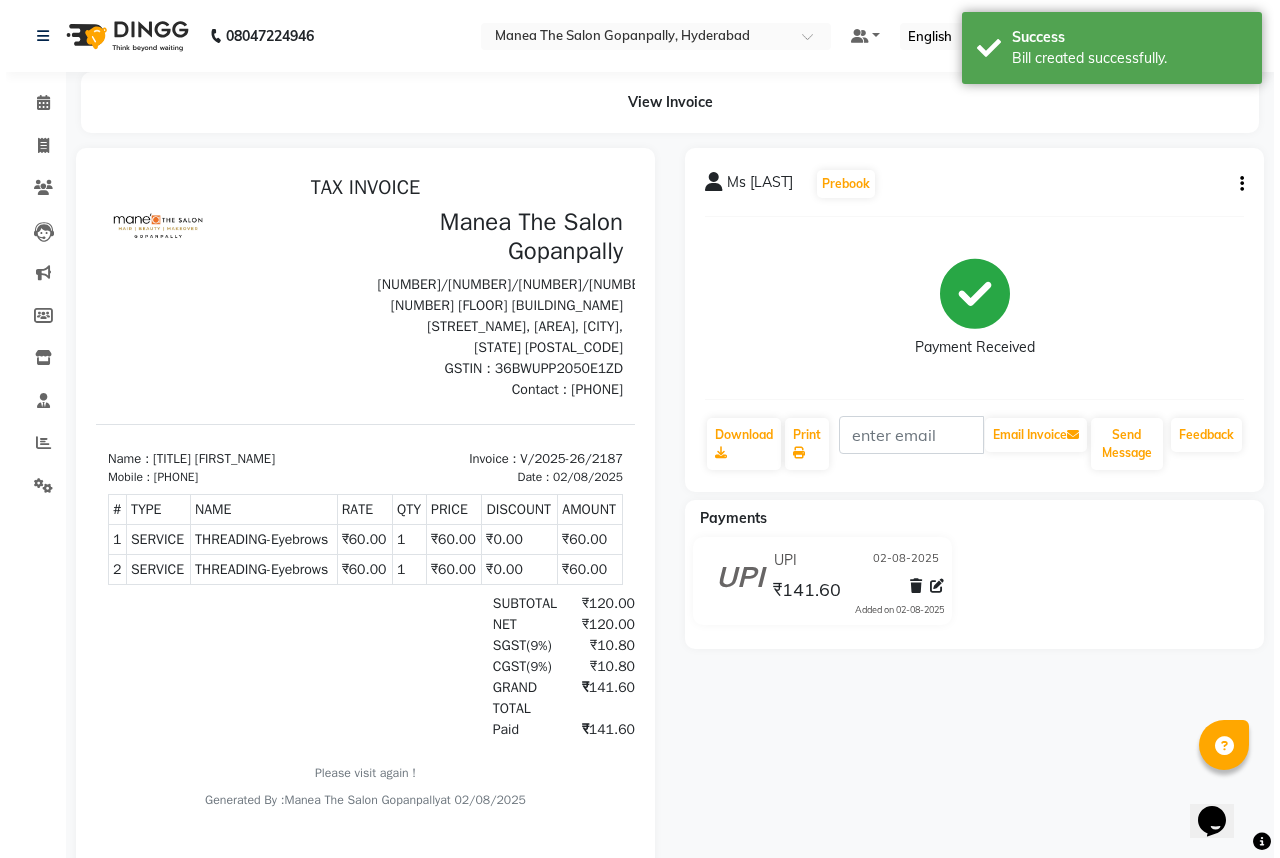 scroll, scrollTop: 0, scrollLeft: 0, axis: both 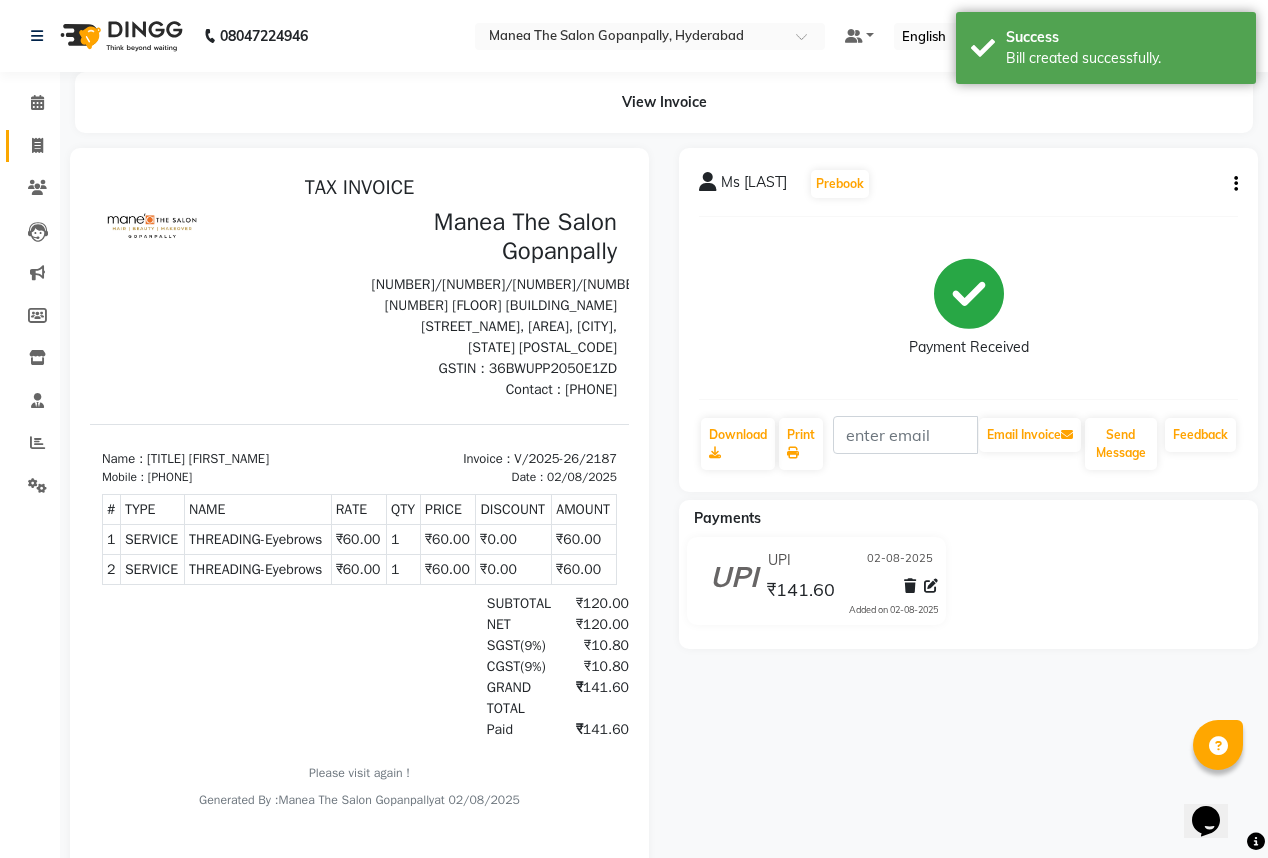 click on "Invoice" 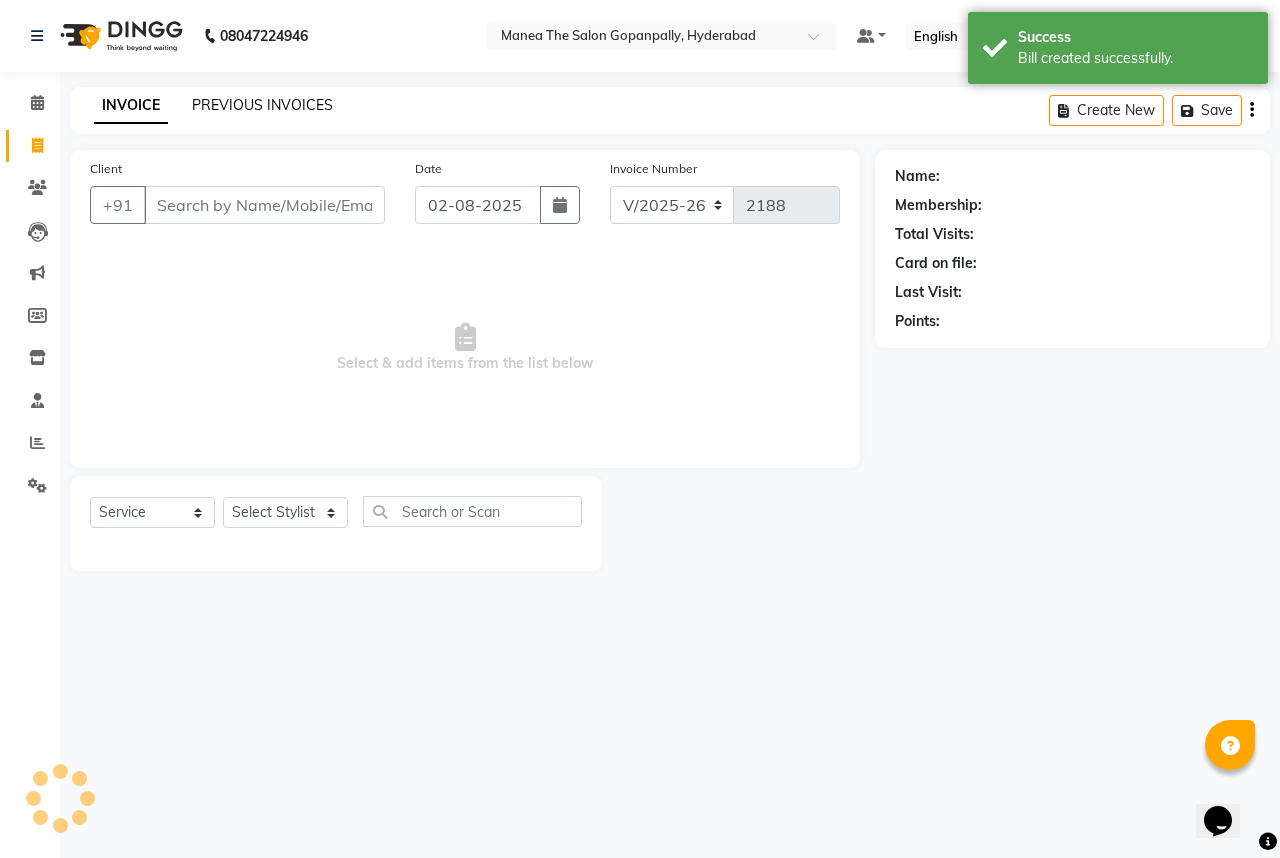 click on "PREVIOUS INVOICES" 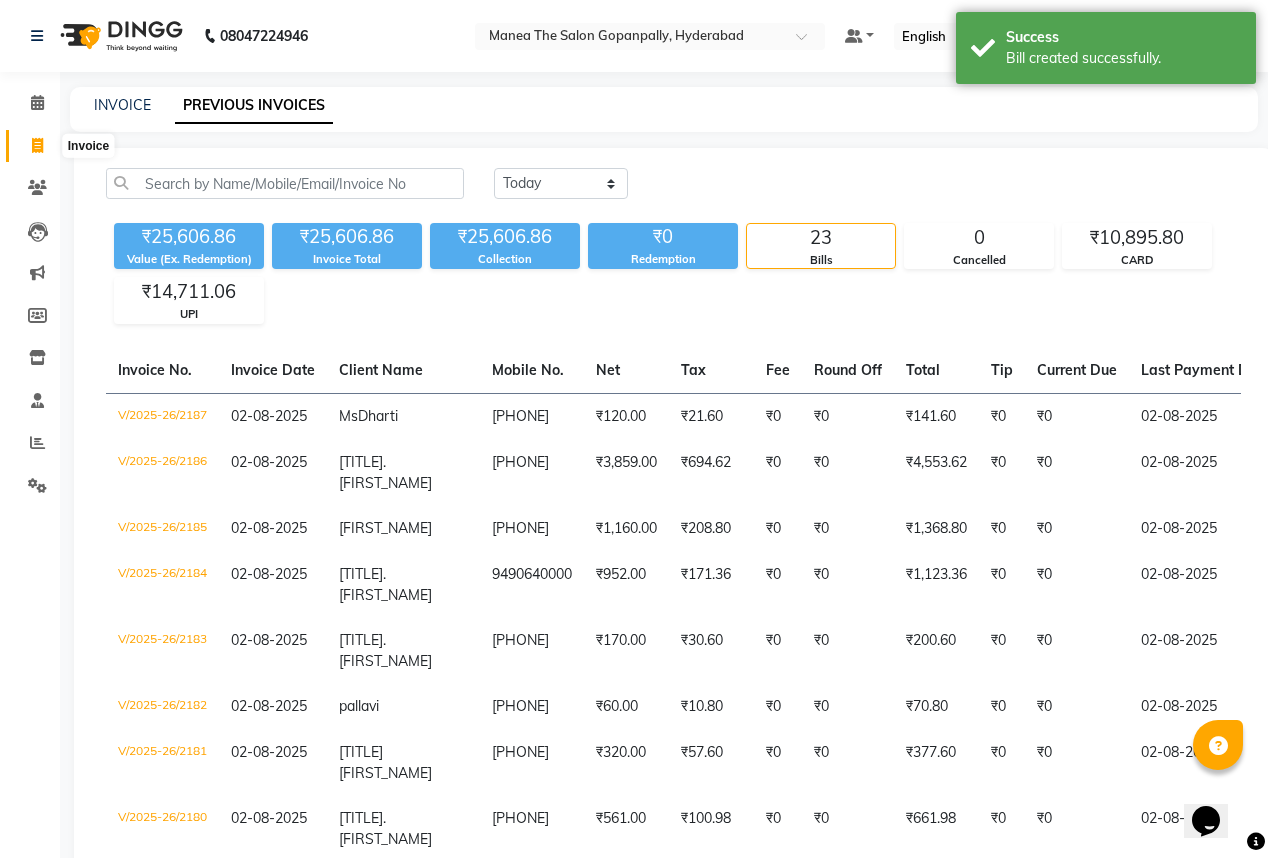 click 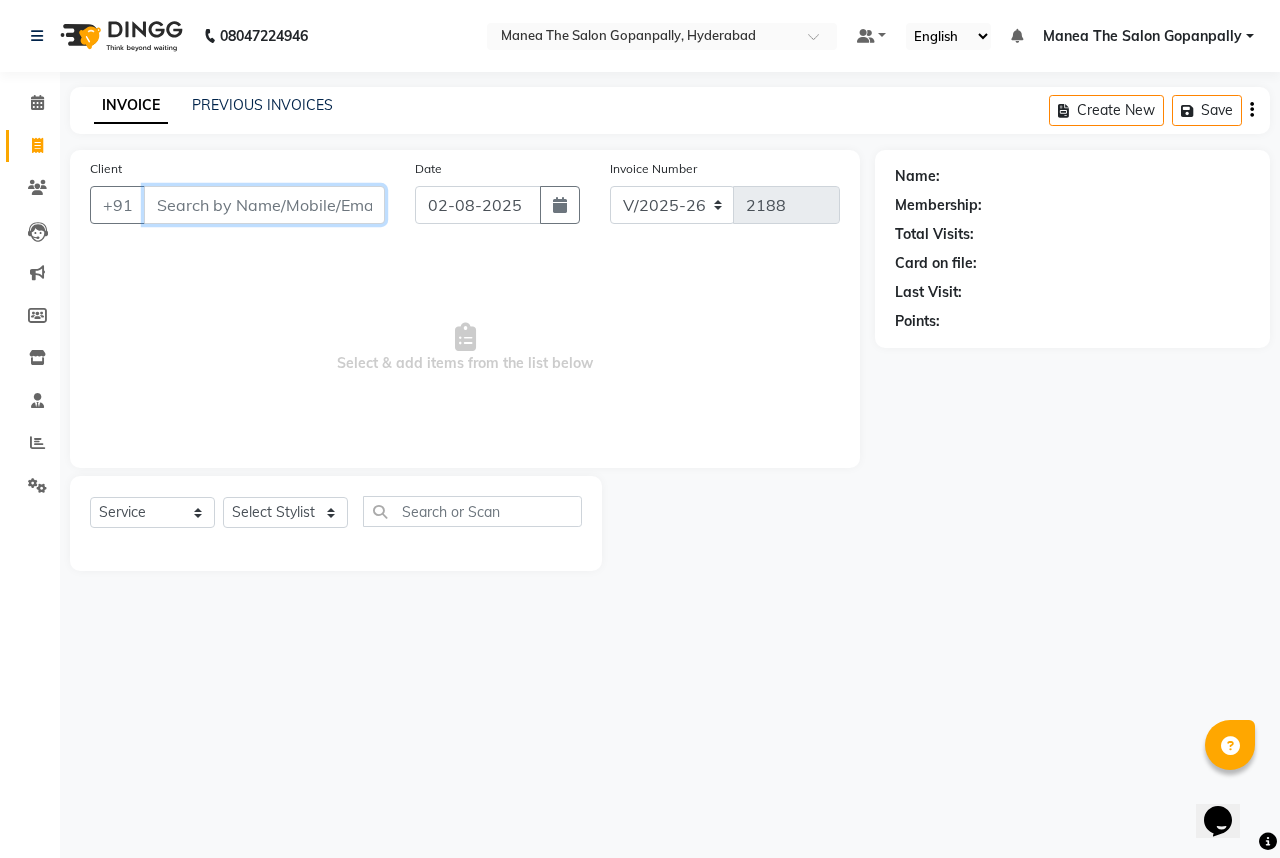 drag, startPoint x: 272, startPoint y: 209, endPoint x: 300, endPoint y: 218, distance: 29.410883 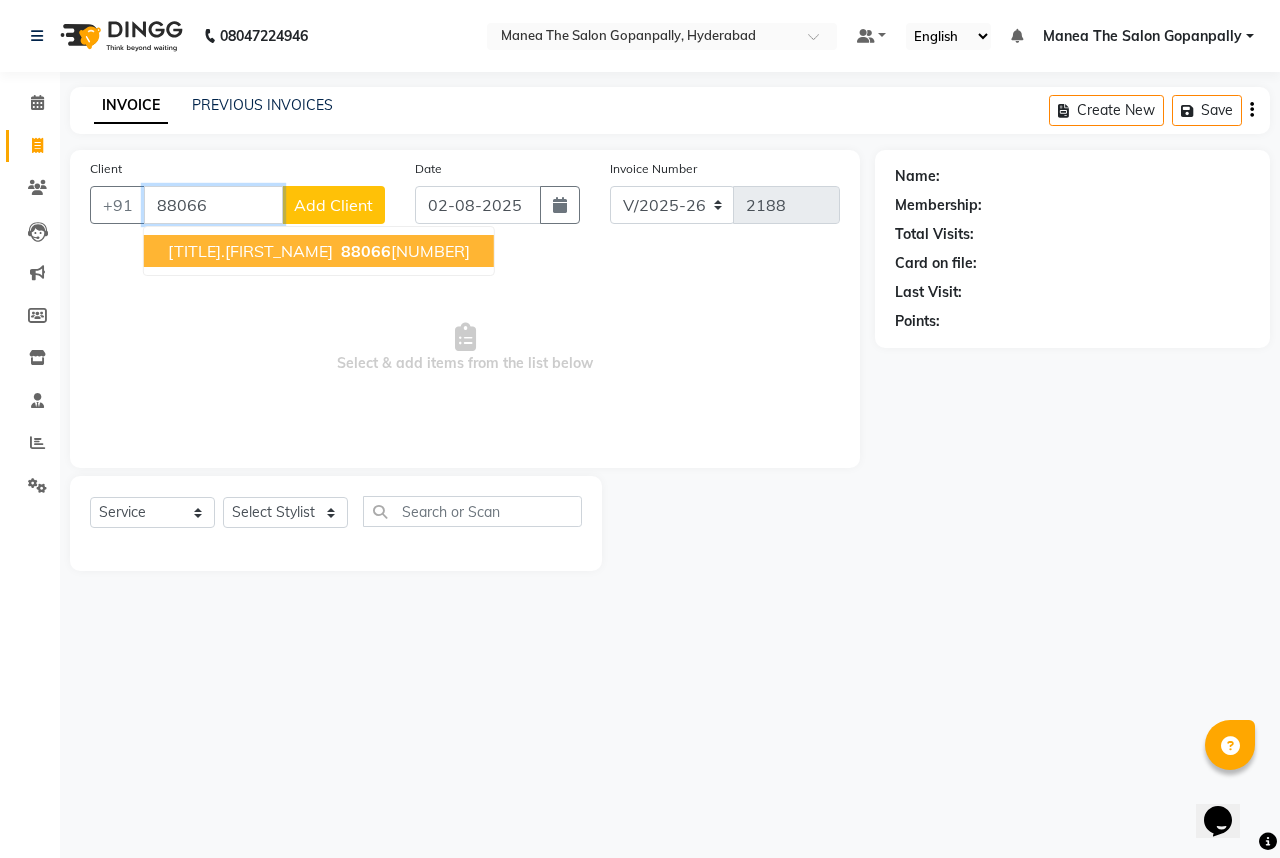 click on "[PHONE]" at bounding box center [403, 251] 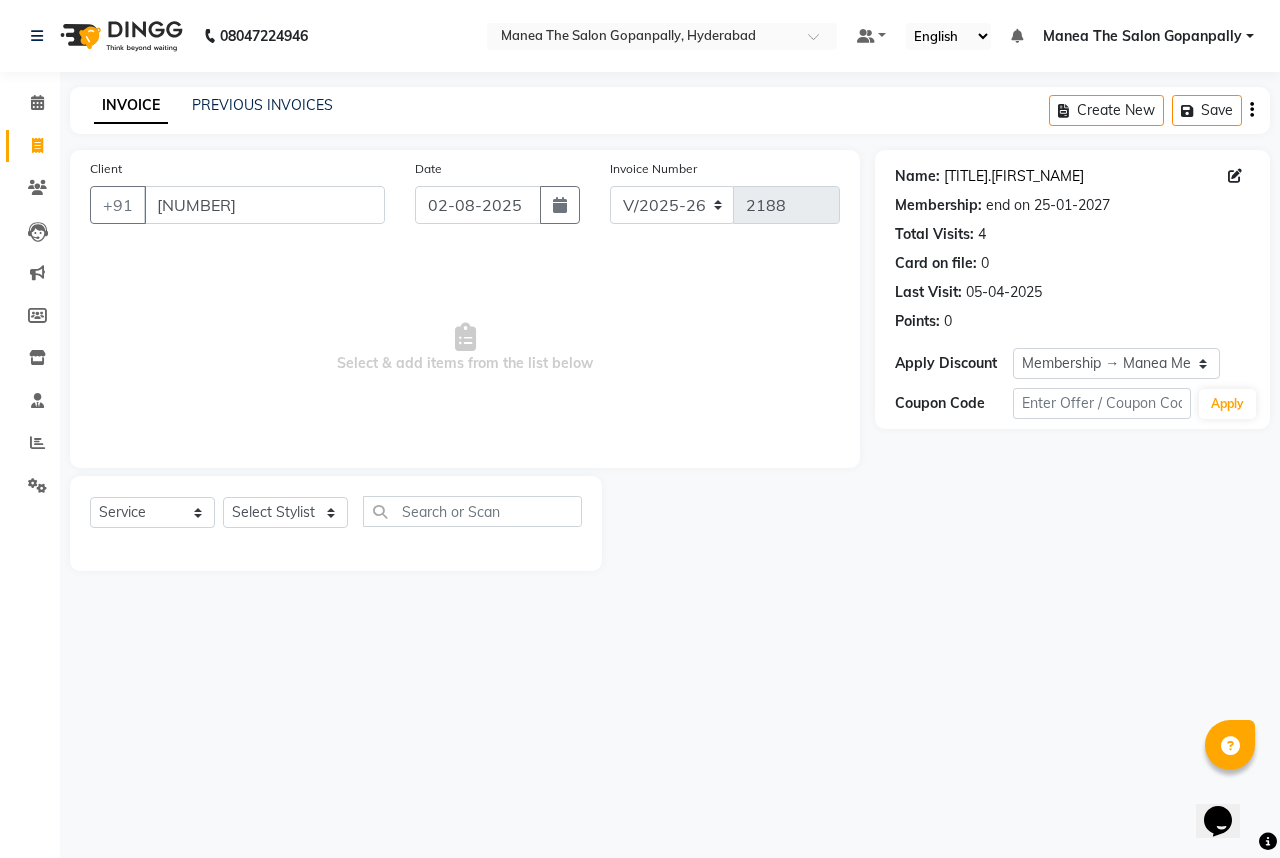click on "Mr.[LAST]" 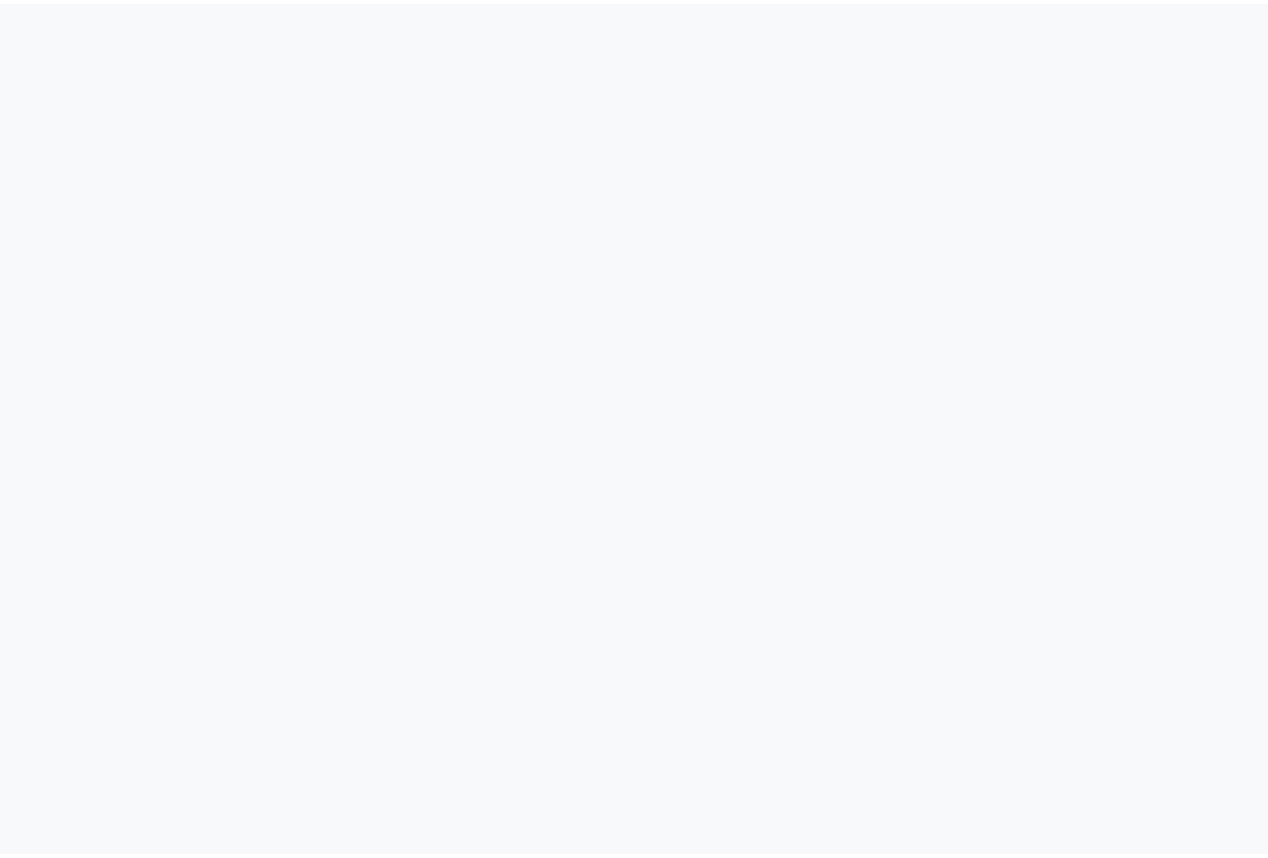 scroll, scrollTop: 0, scrollLeft: 0, axis: both 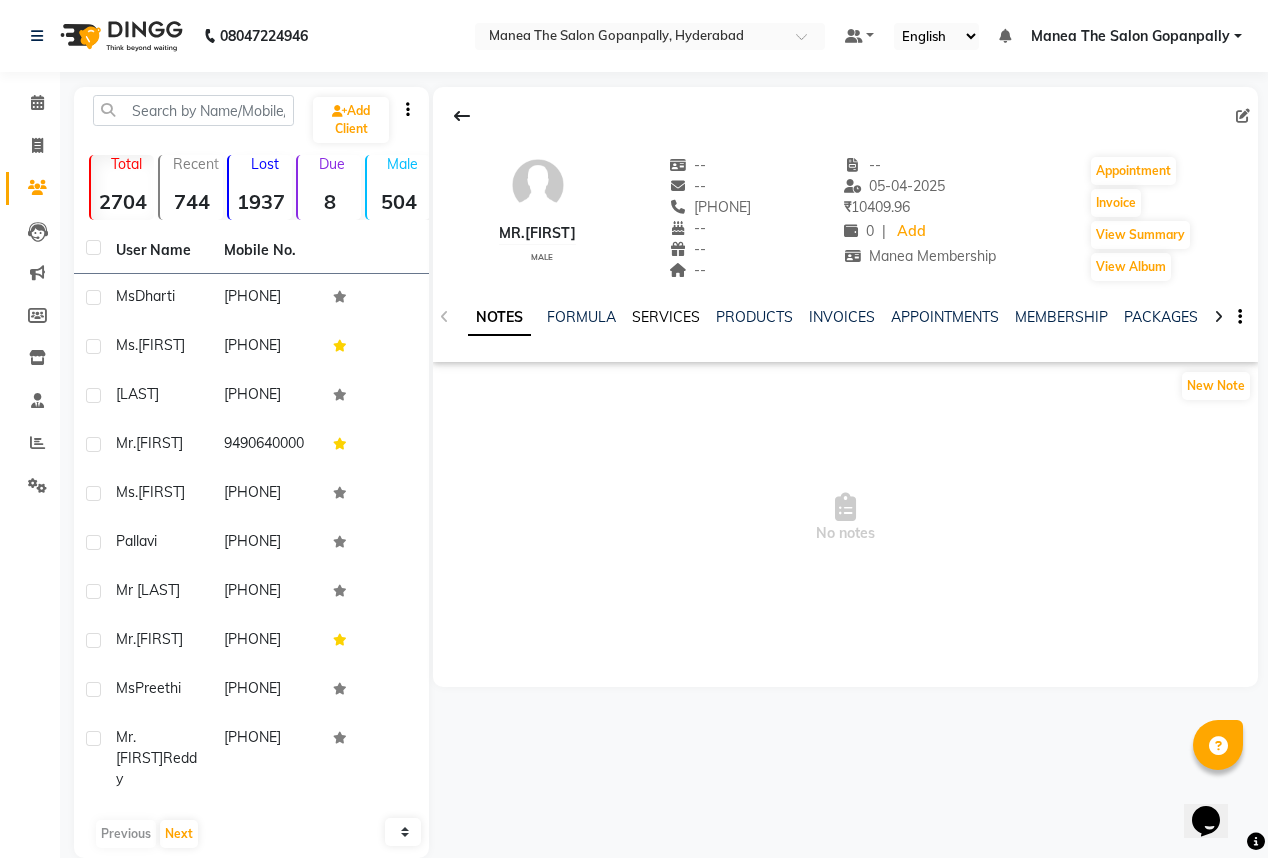 click on "SERVICES" 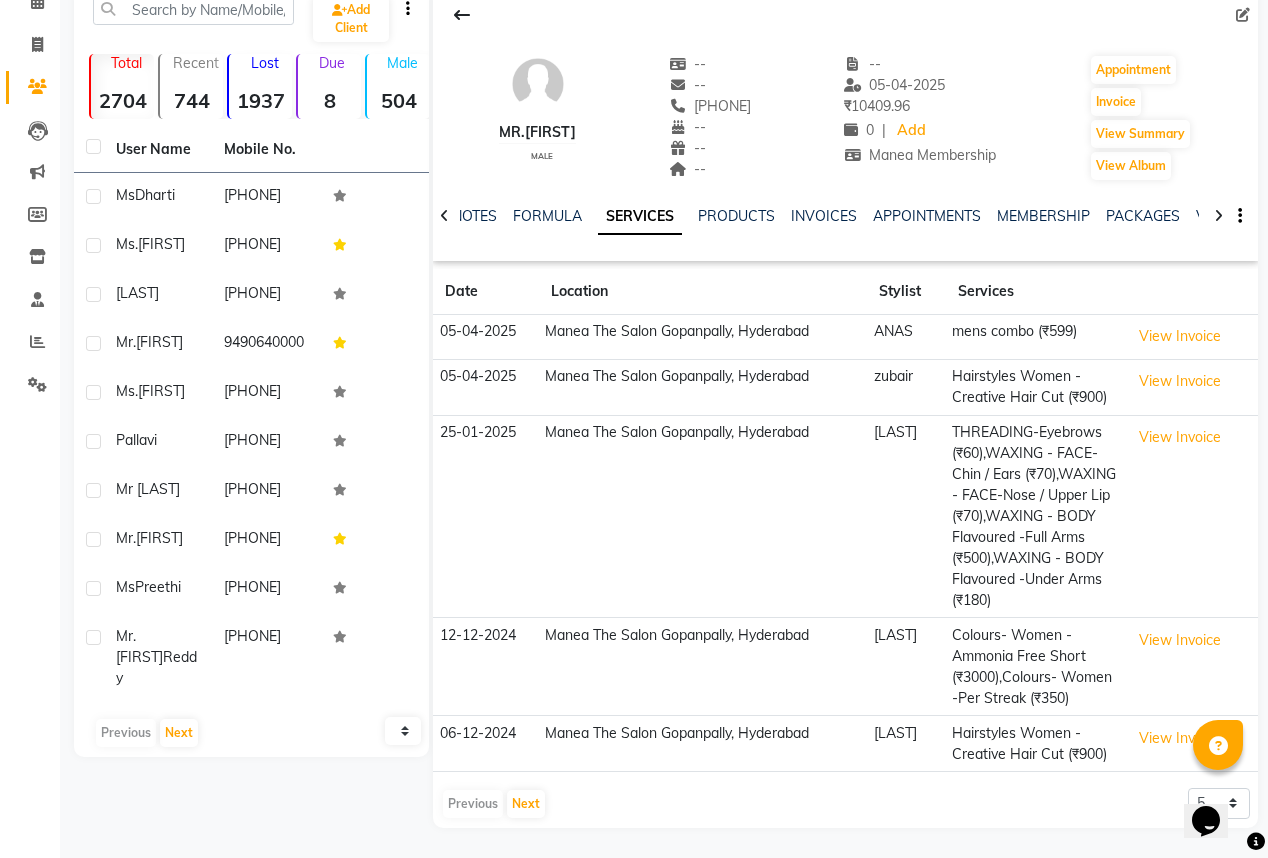 scroll, scrollTop: 102, scrollLeft: 0, axis: vertical 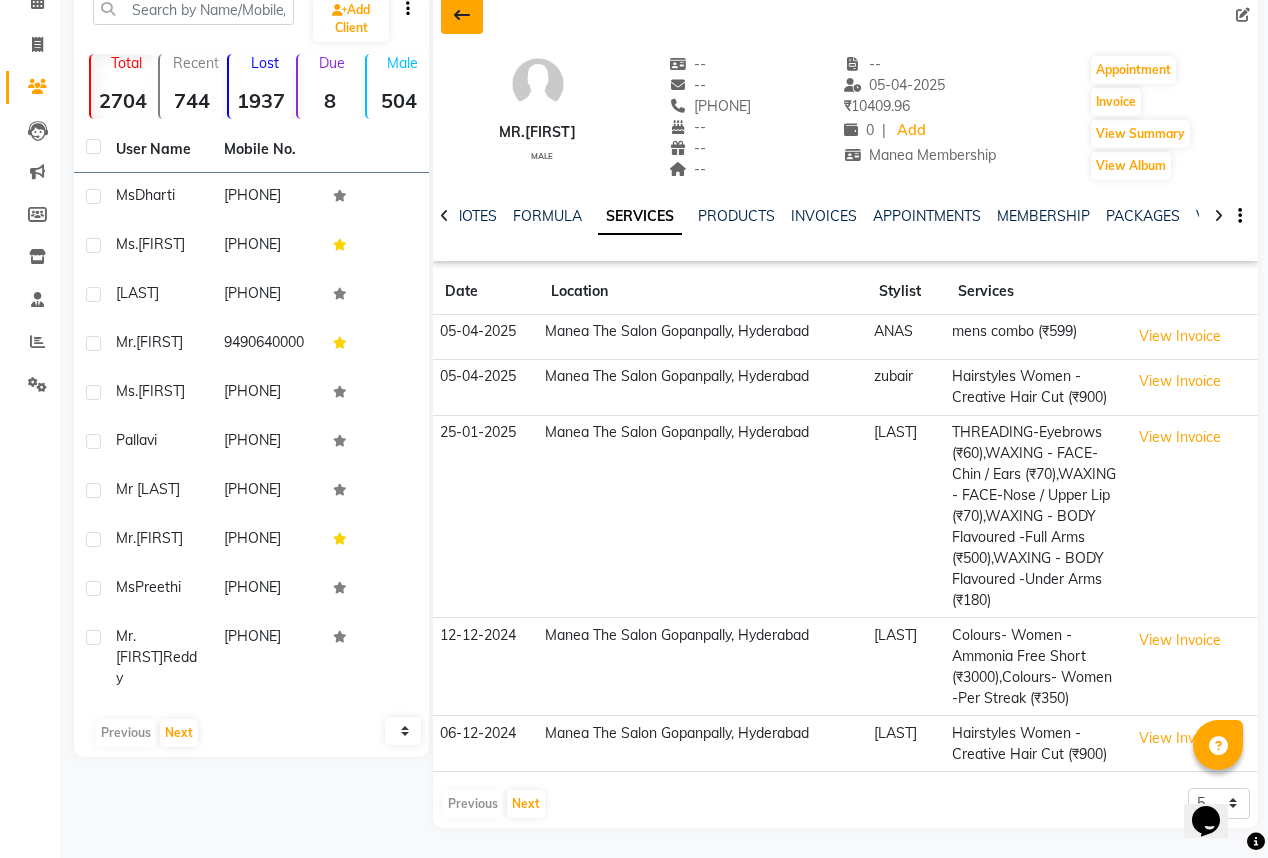 click 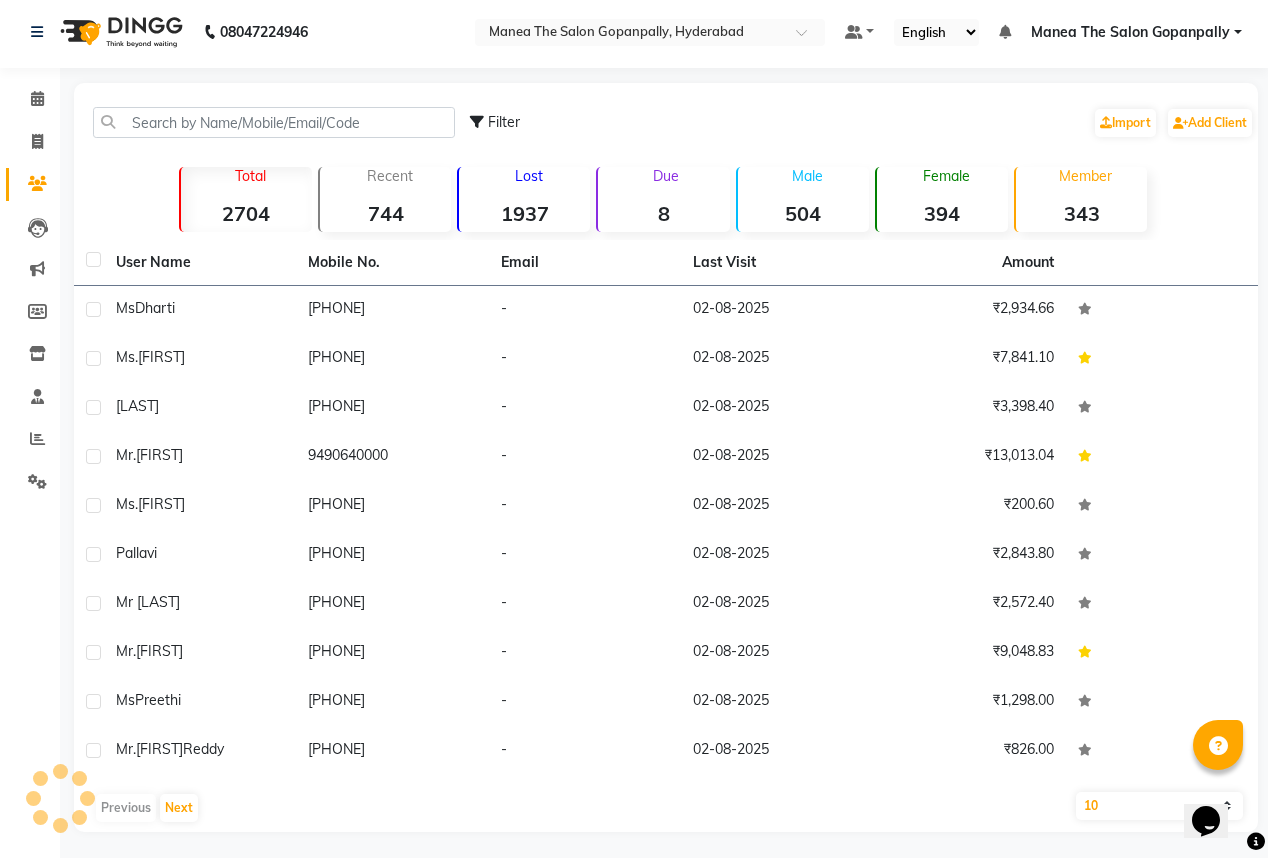 scroll, scrollTop: 0, scrollLeft: 0, axis: both 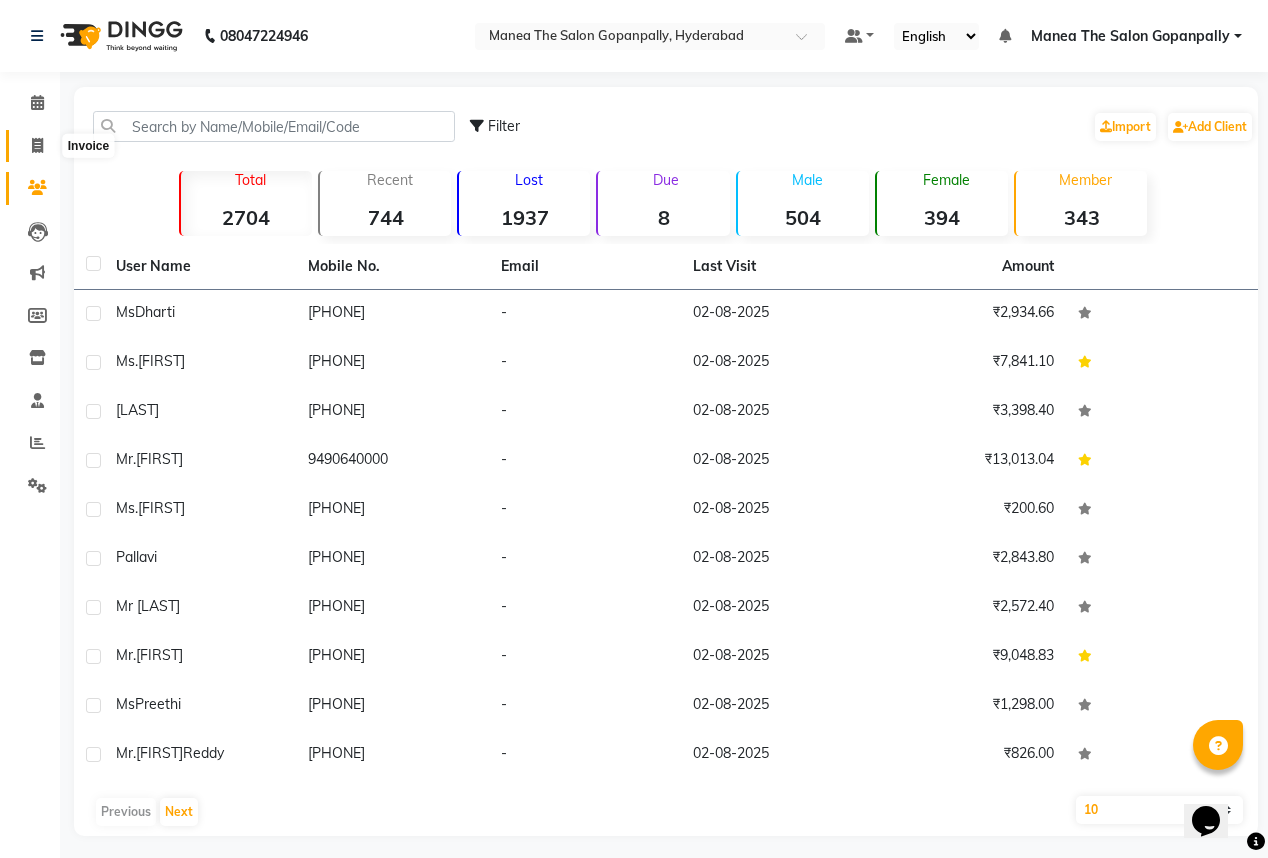 click 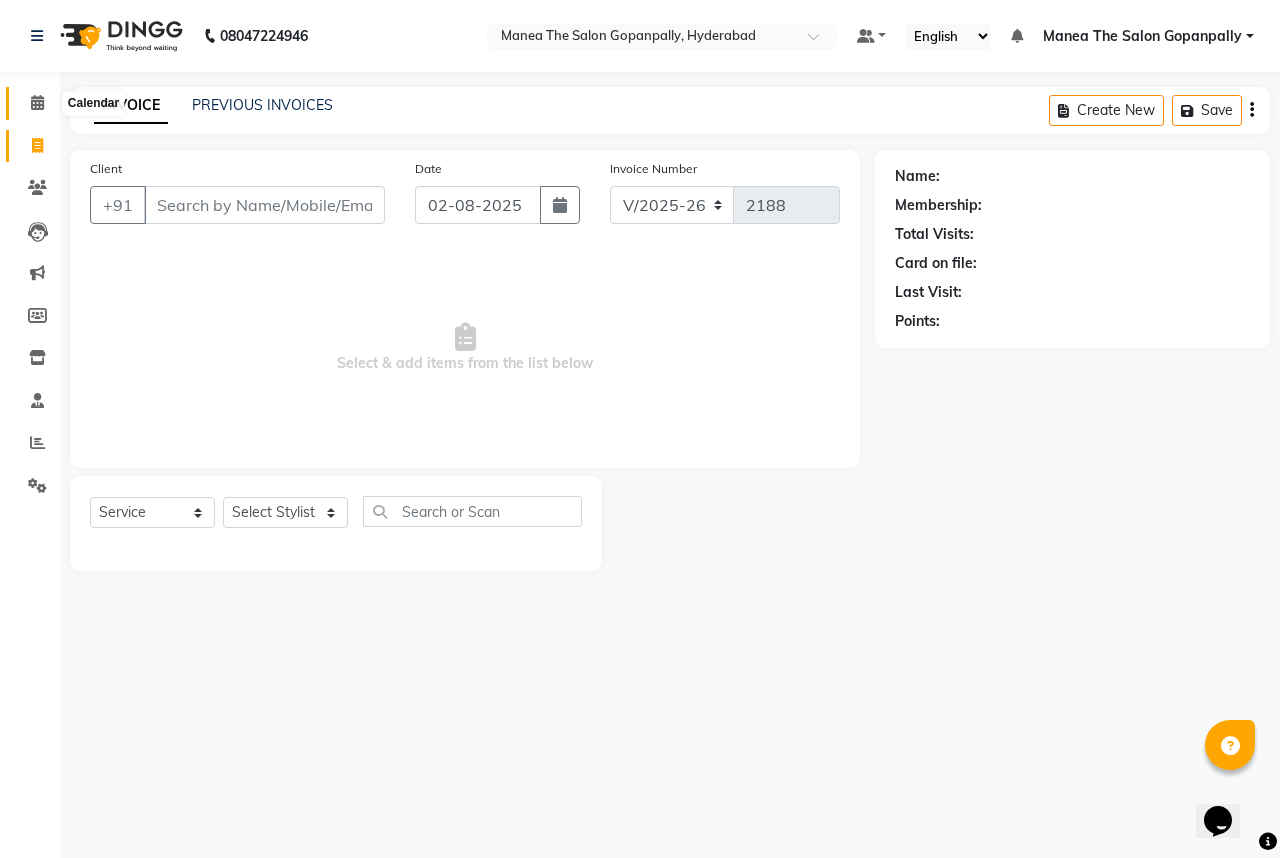 click 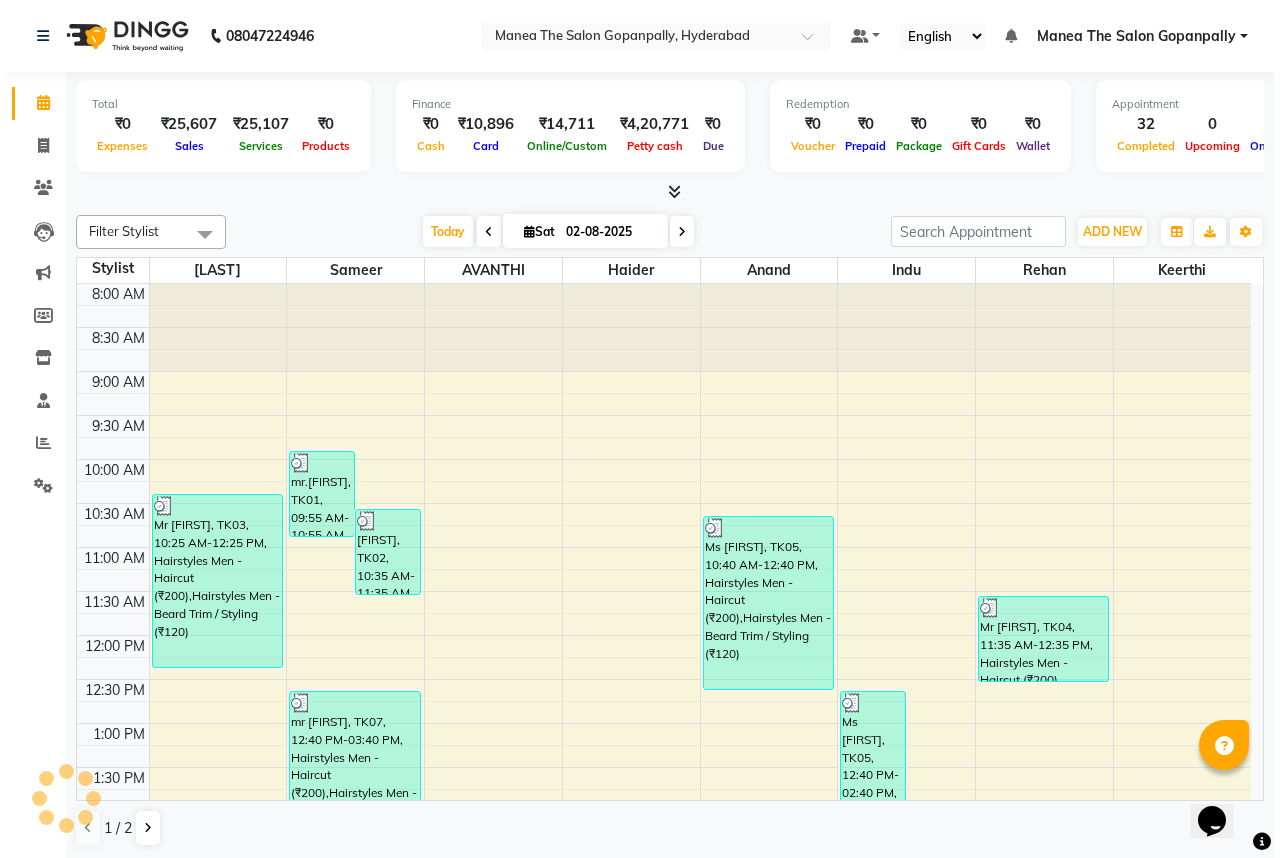 scroll, scrollTop: 0, scrollLeft: 0, axis: both 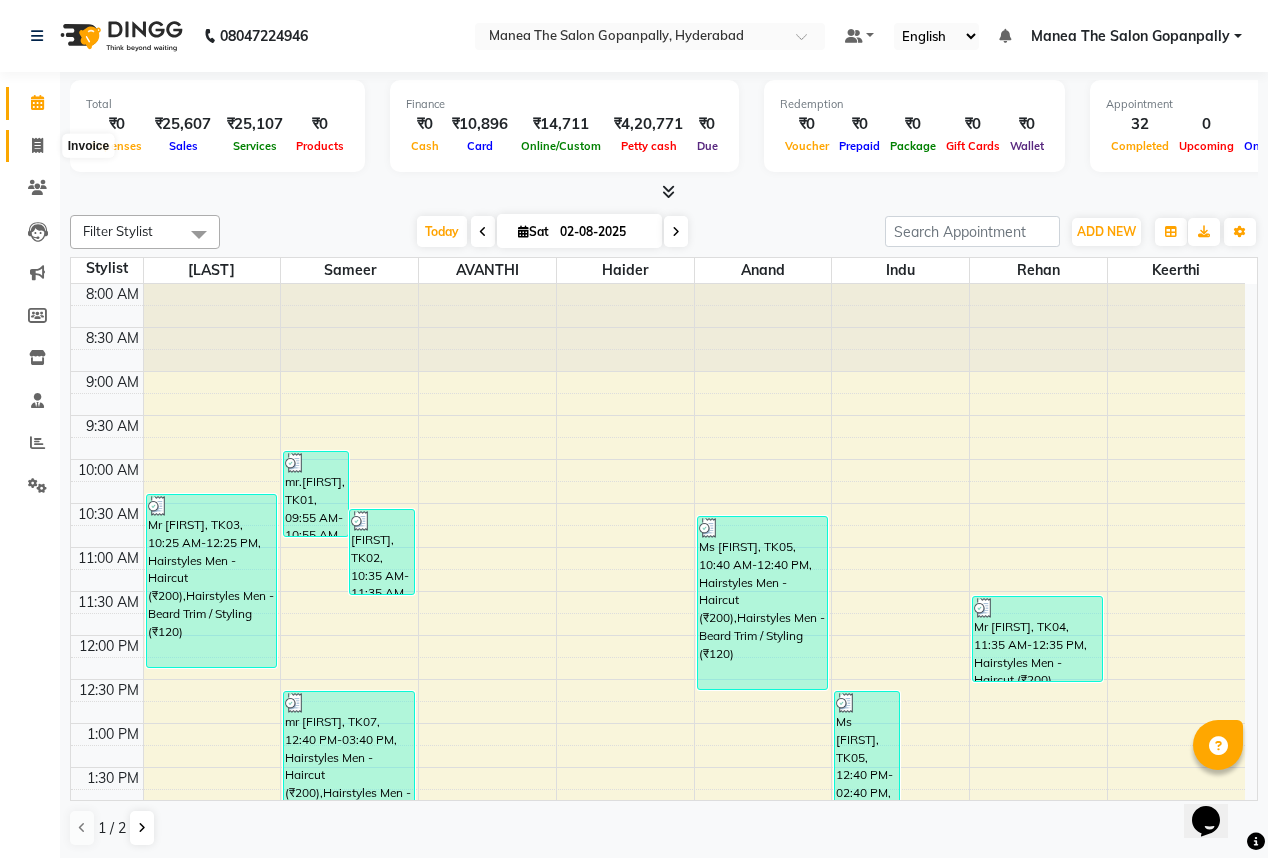 click 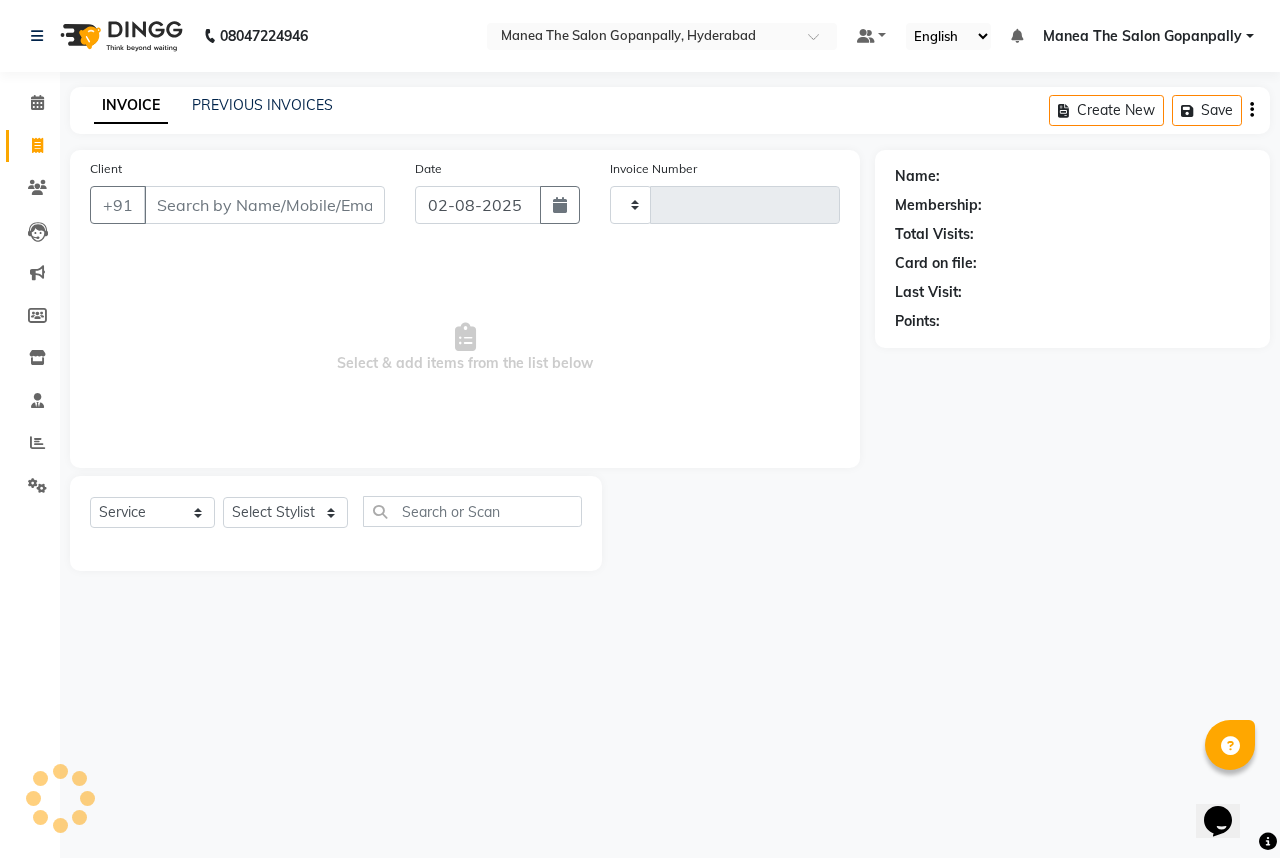 type on "2188" 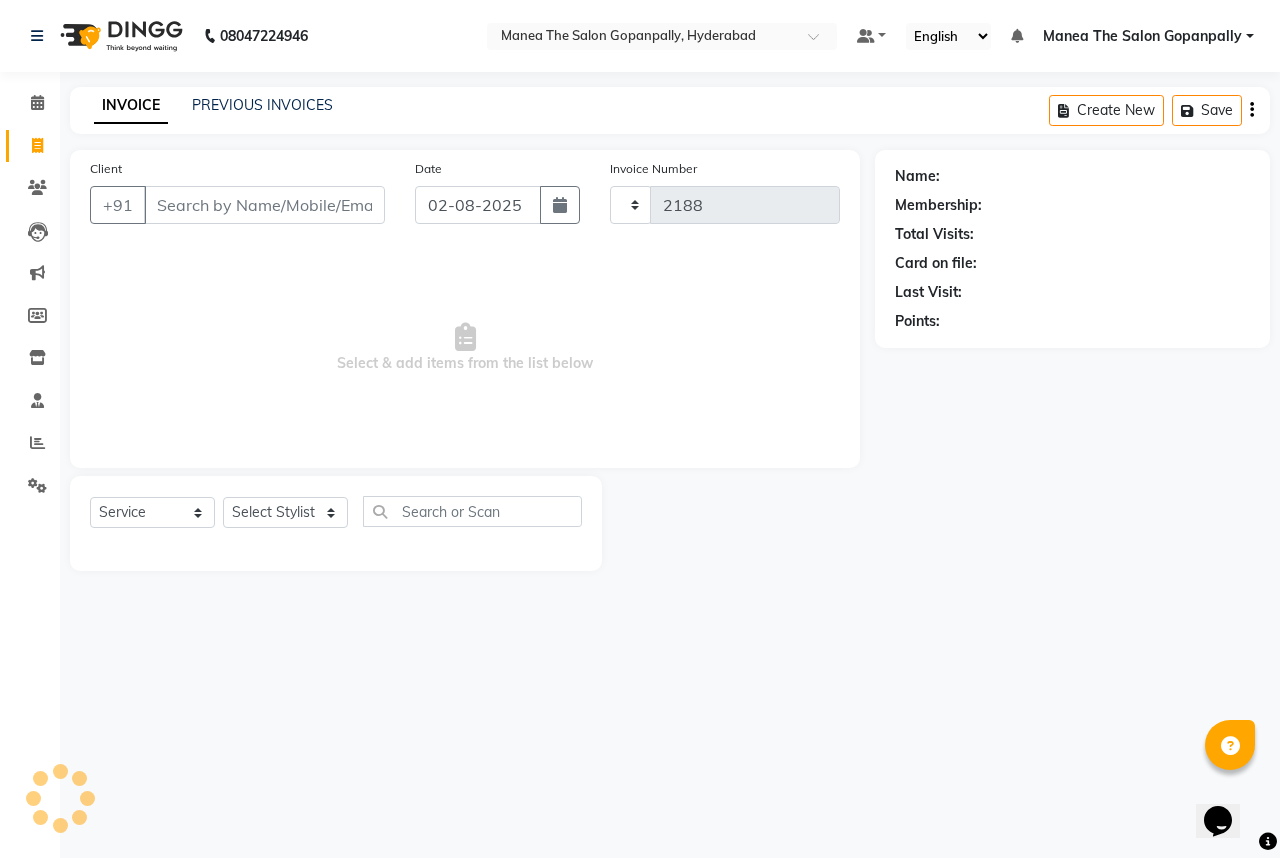 select on "7027" 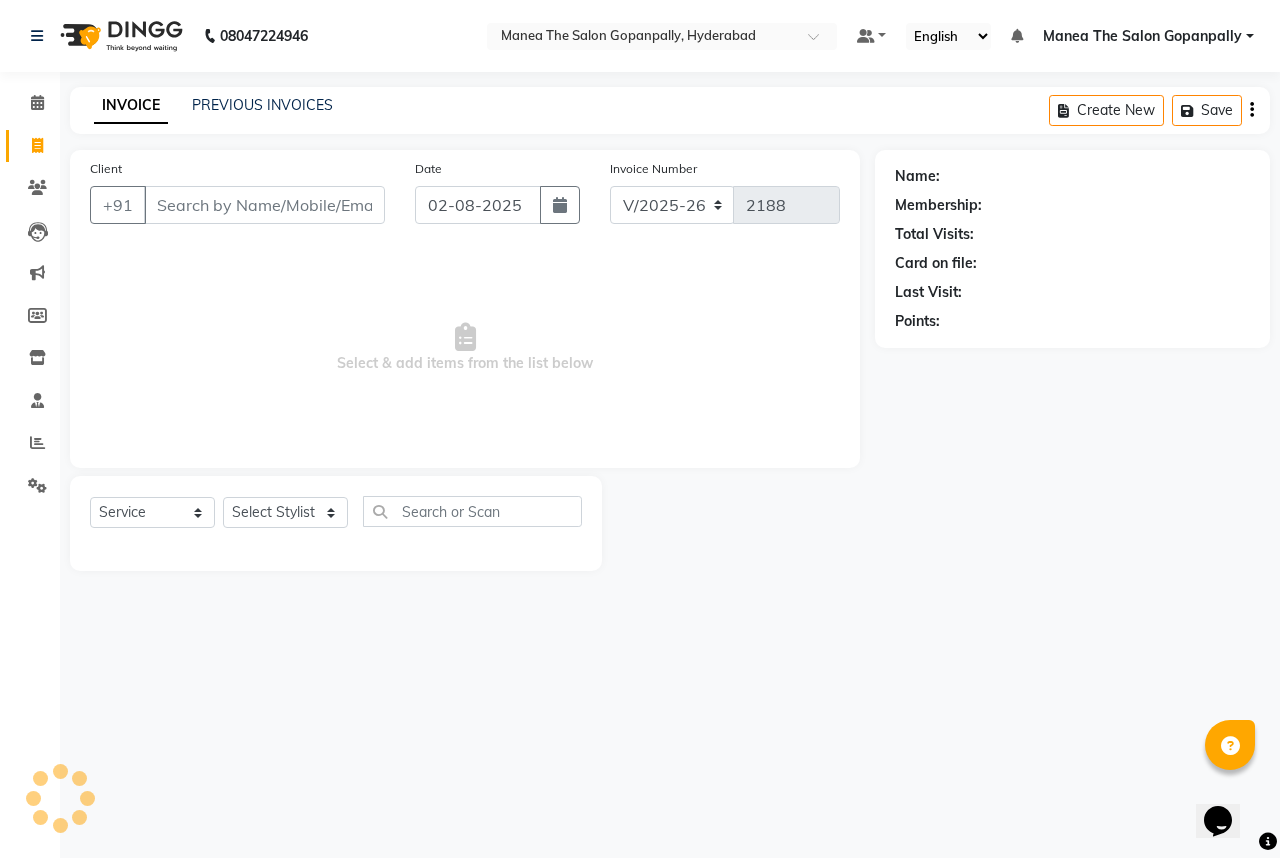 click on "Client" at bounding box center [264, 205] 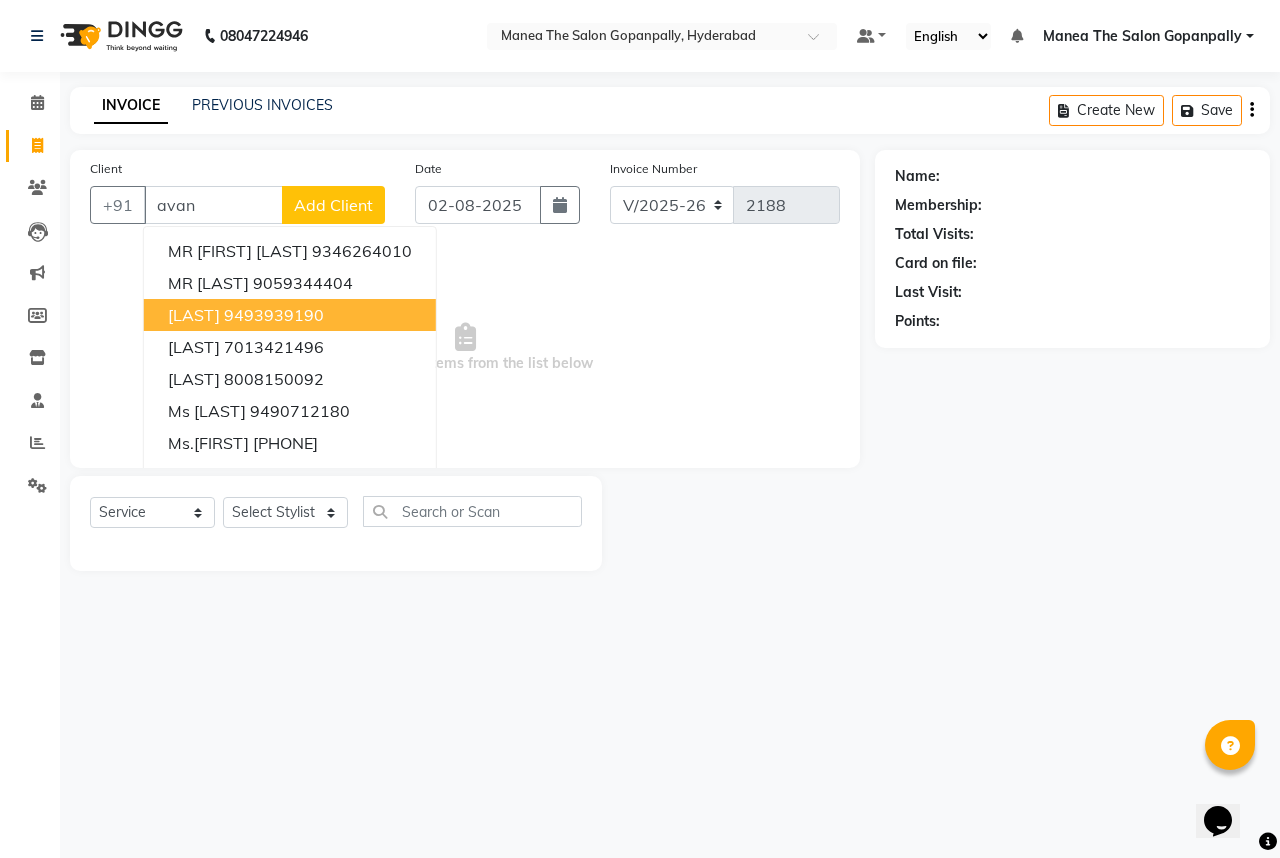 click on "9493939190" at bounding box center (274, 315) 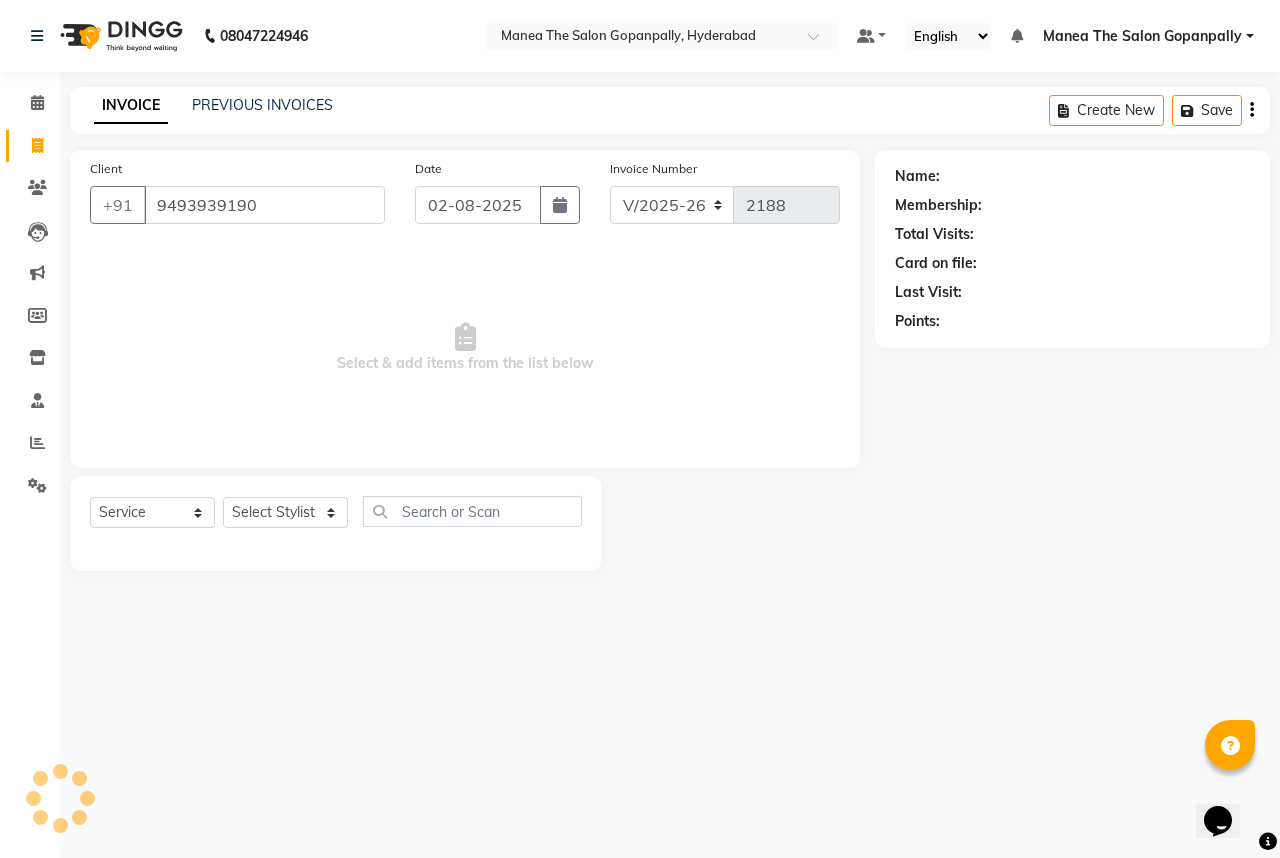 type on "9493939190" 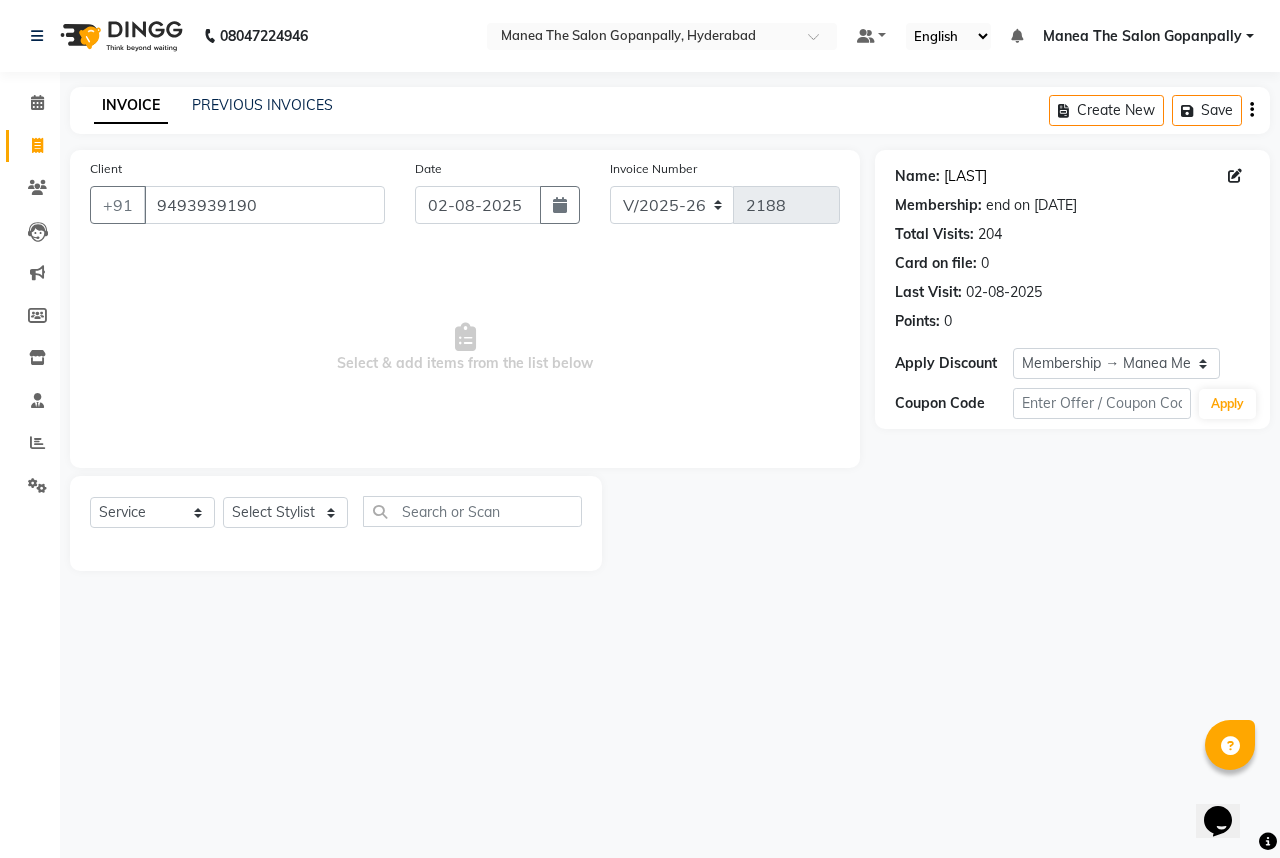click on "[FIRST_NAME]" 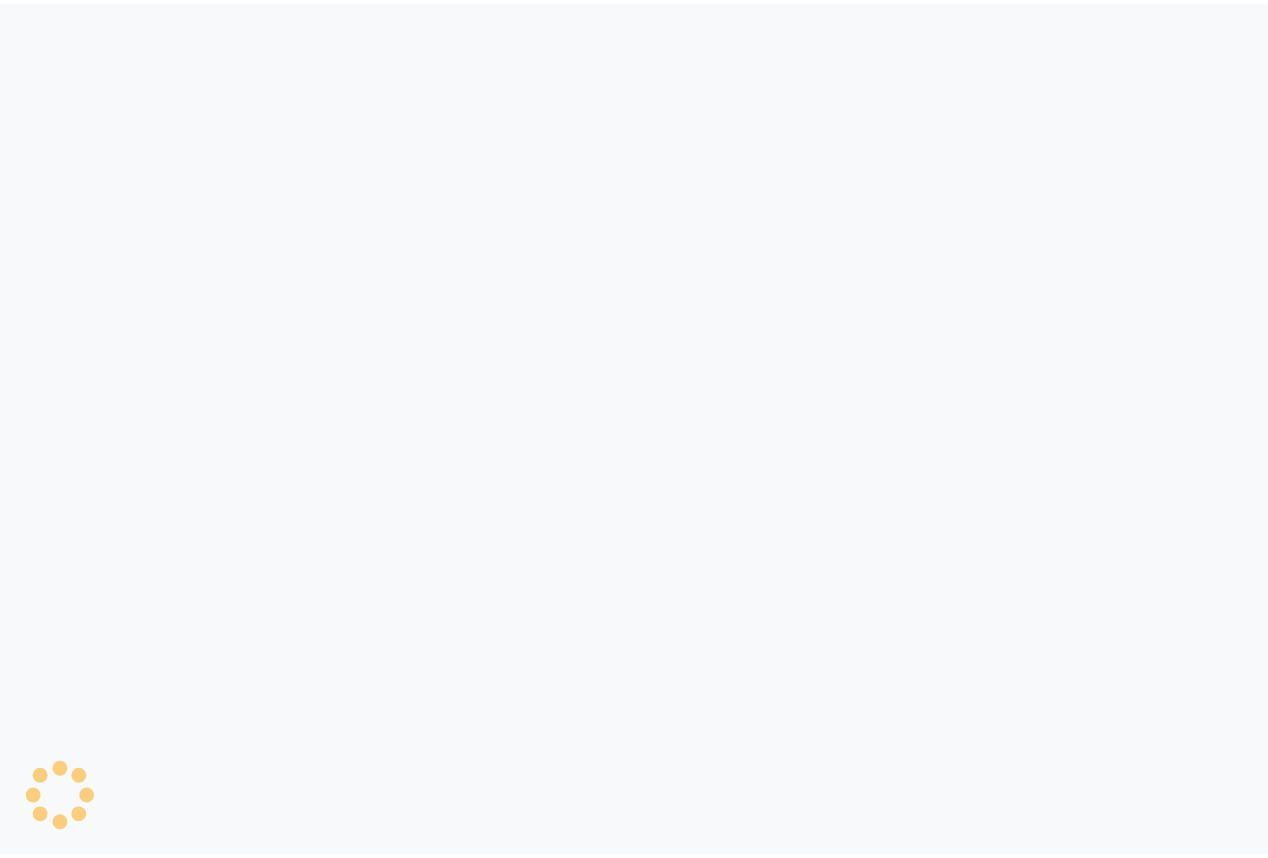 scroll, scrollTop: 0, scrollLeft: 0, axis: both 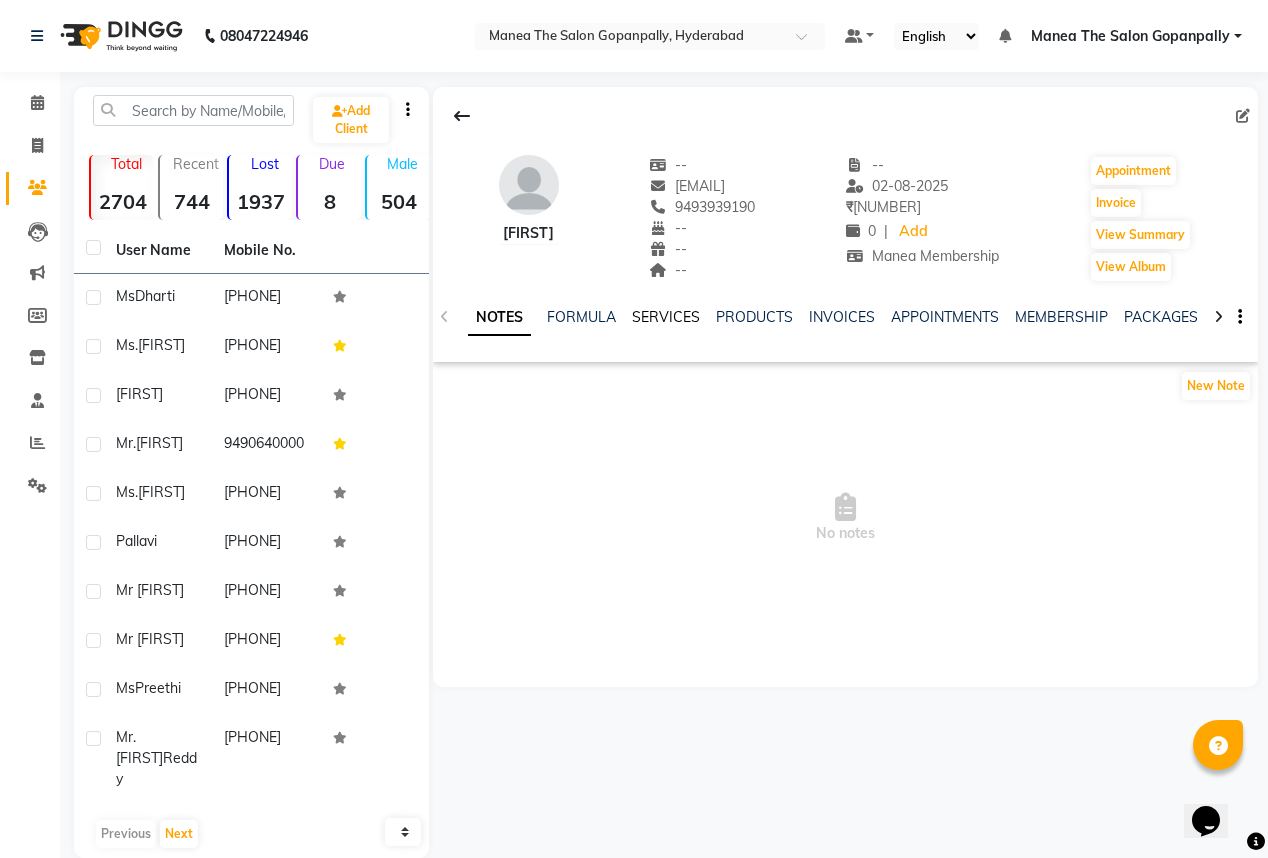 click on "SERVICES" 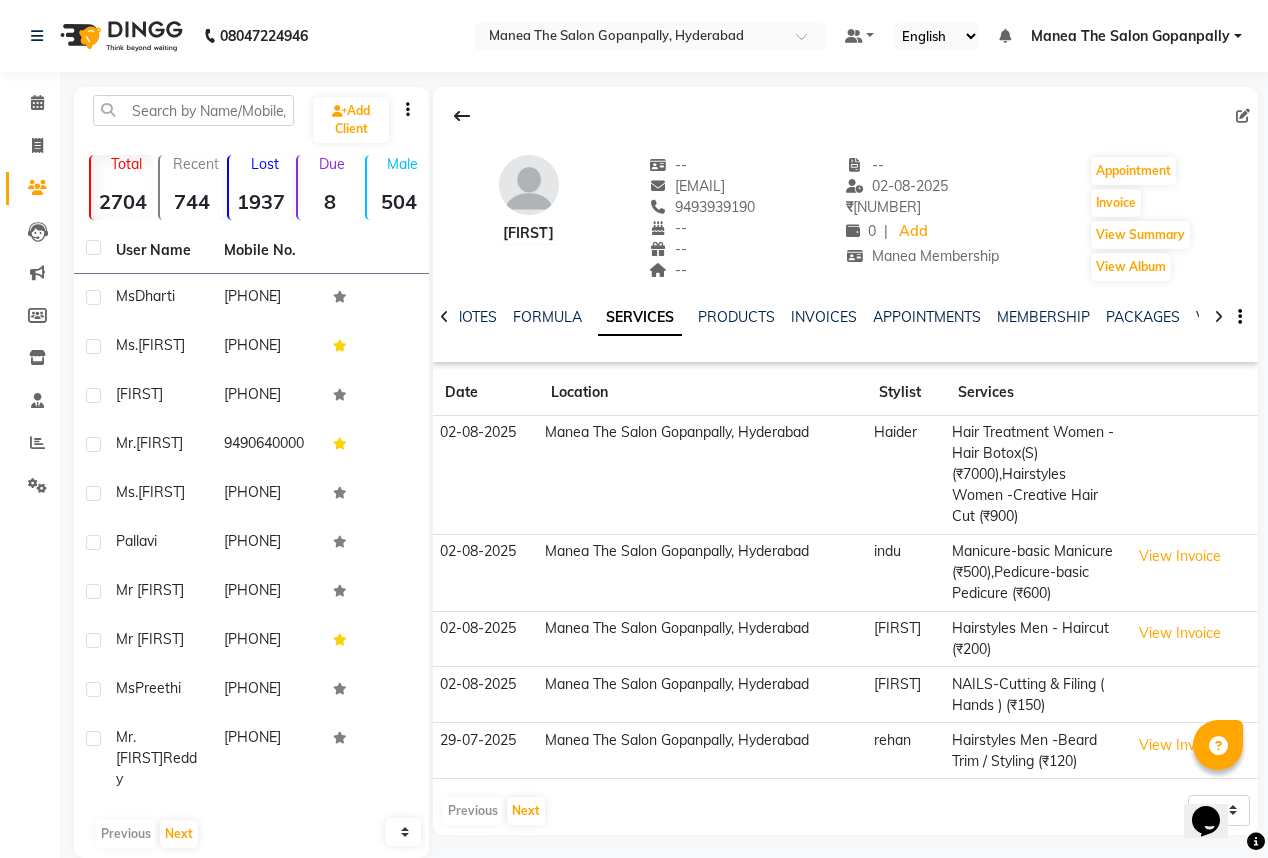scroll, scrollTop: 0, scrollLeft: 0, axis: both 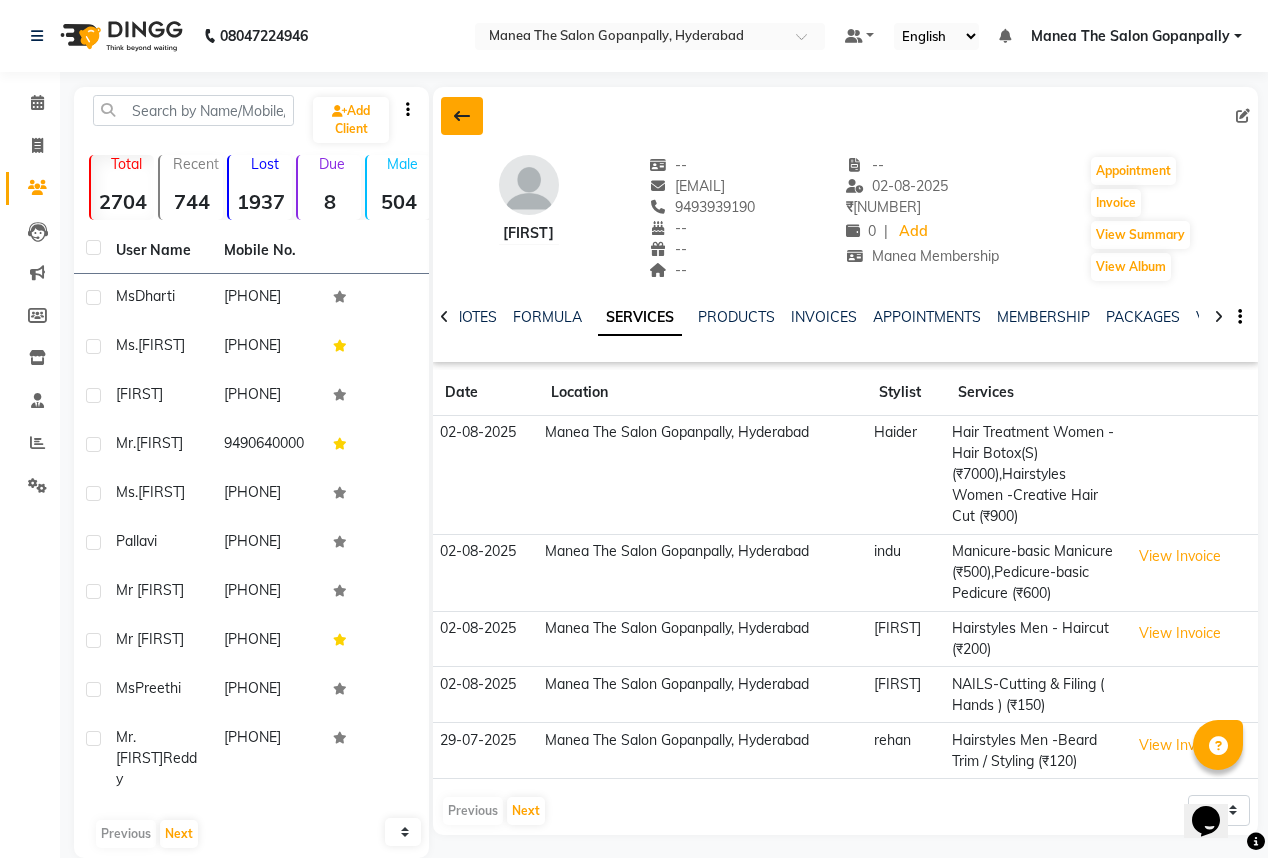 click 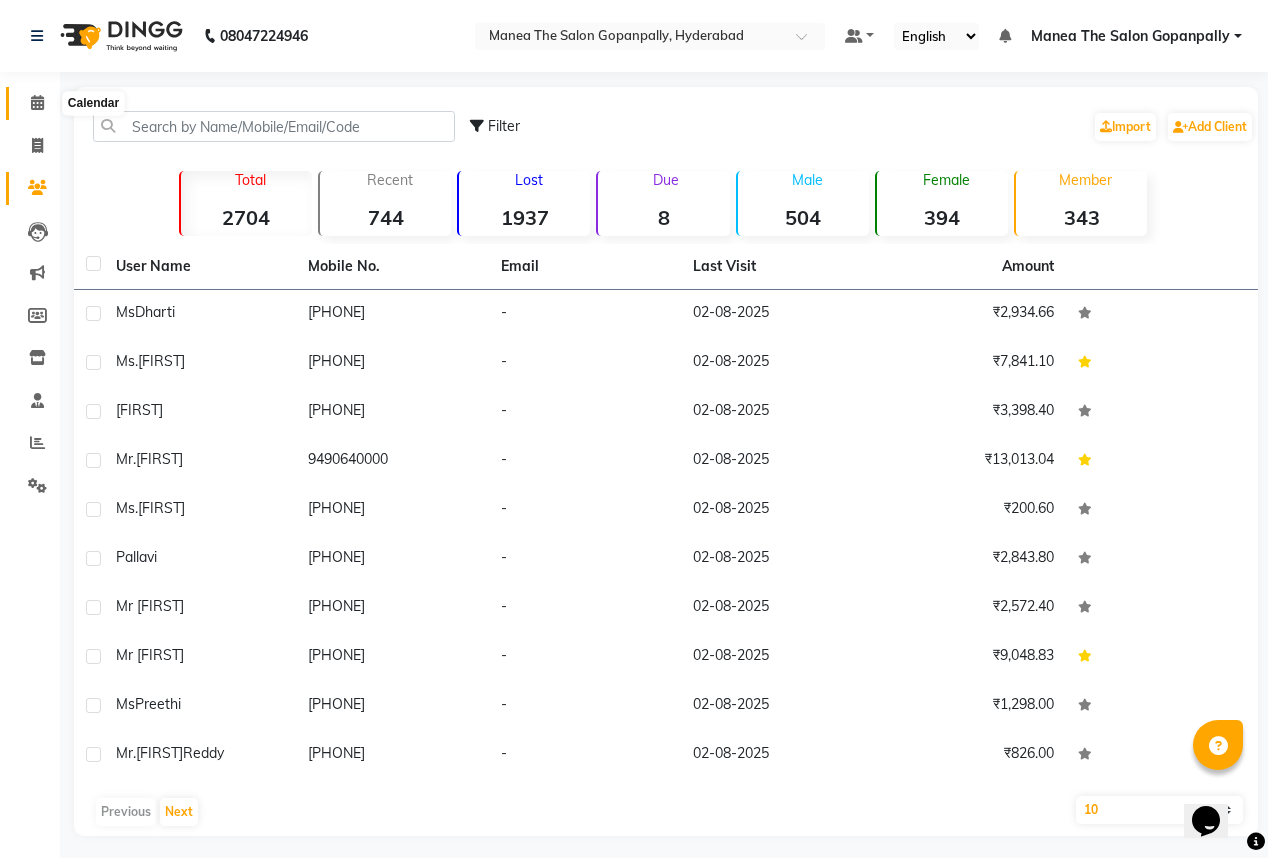 click 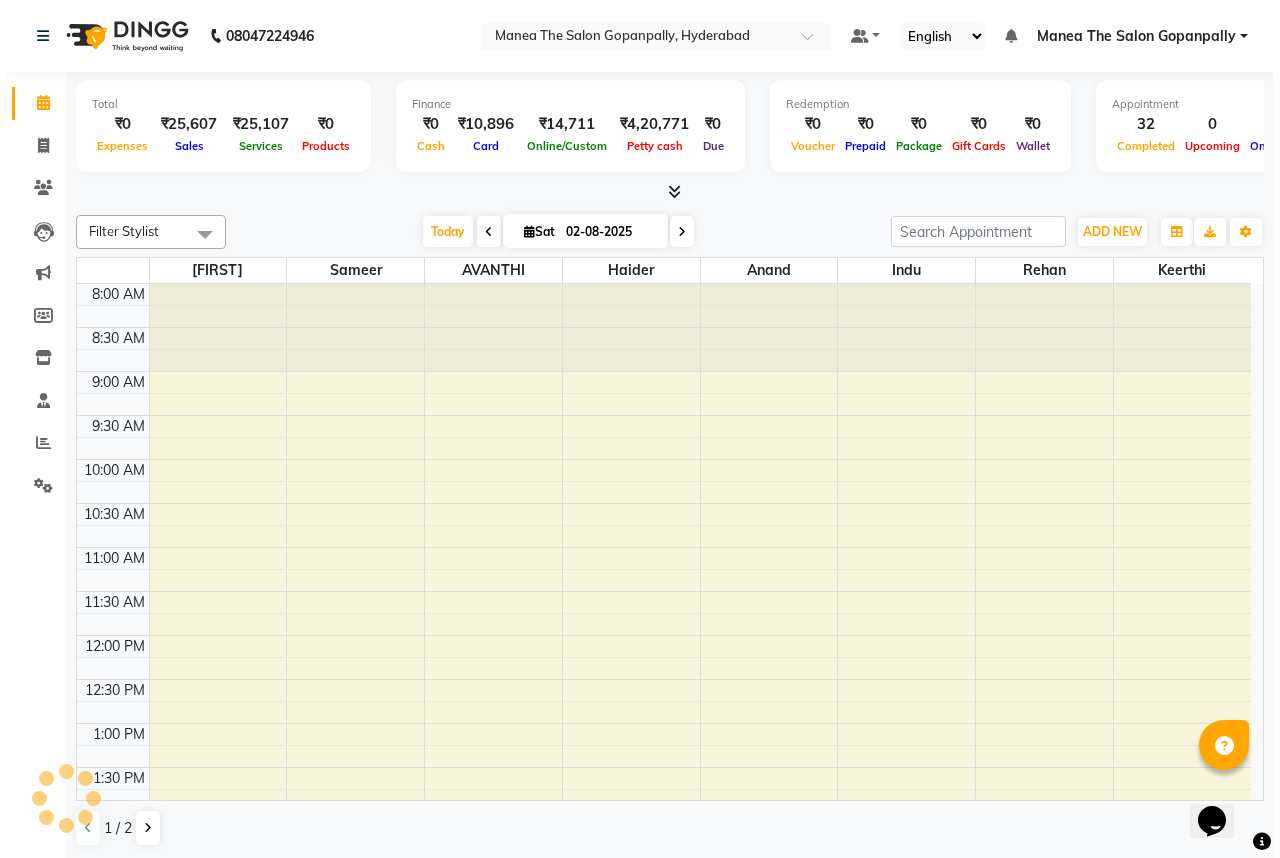 scroll, scrollTop: 0, scrollLeft: 0, axis: both 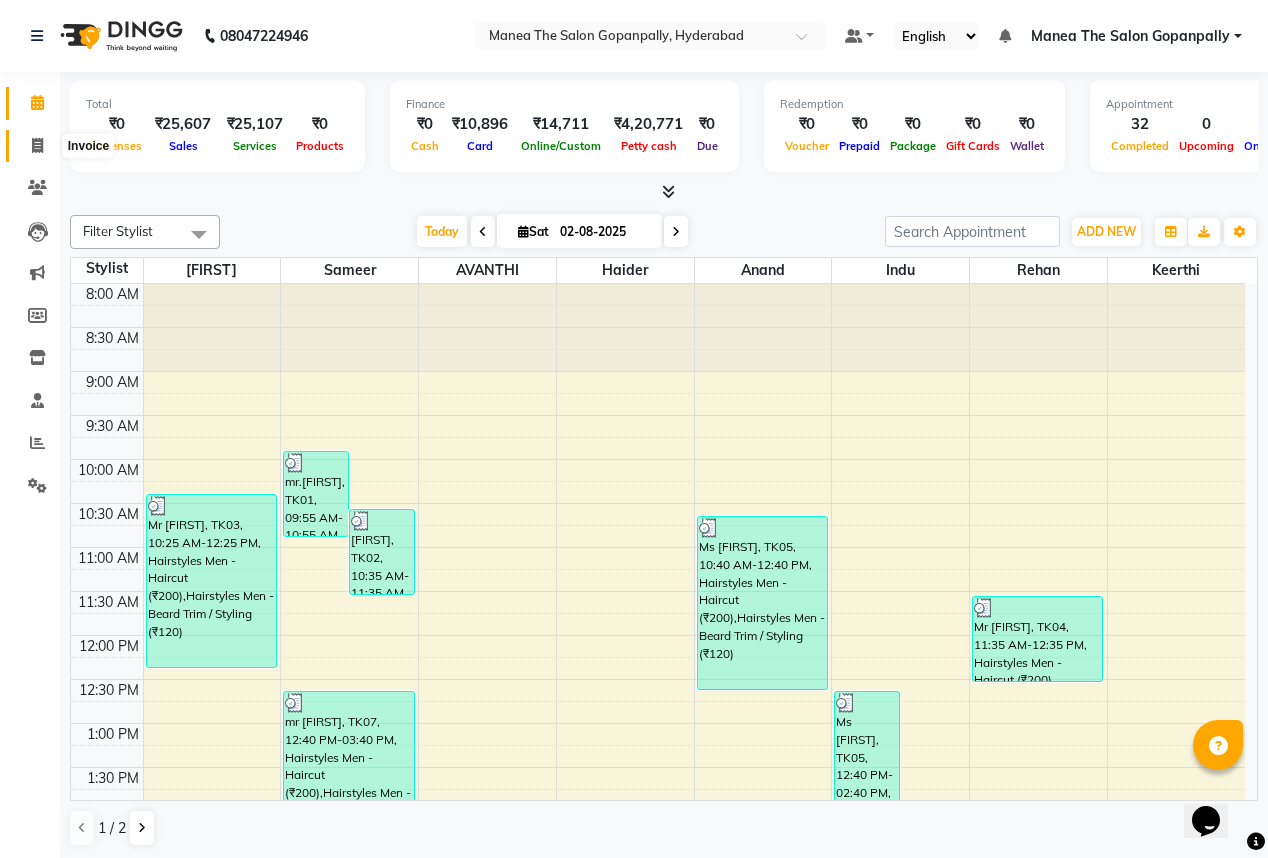 click 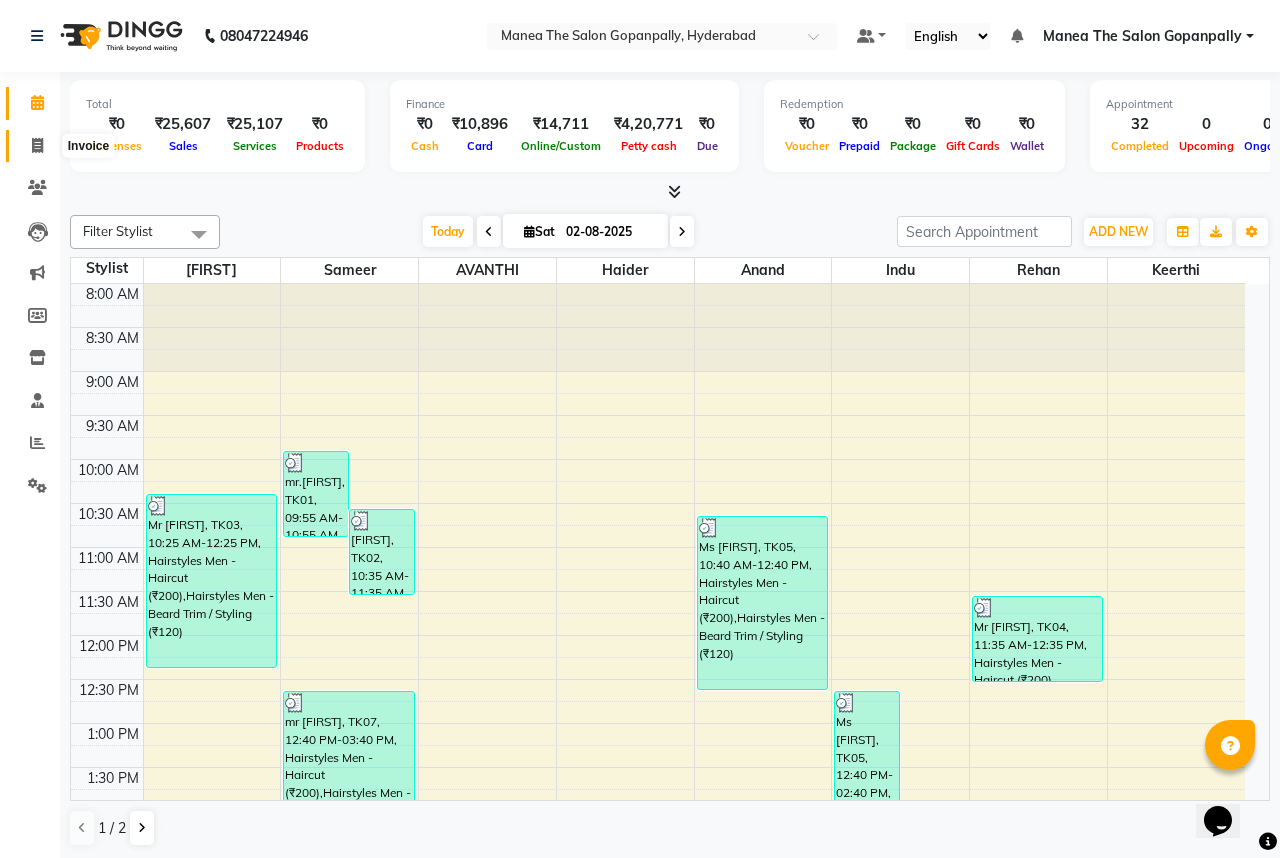 select on "7027" 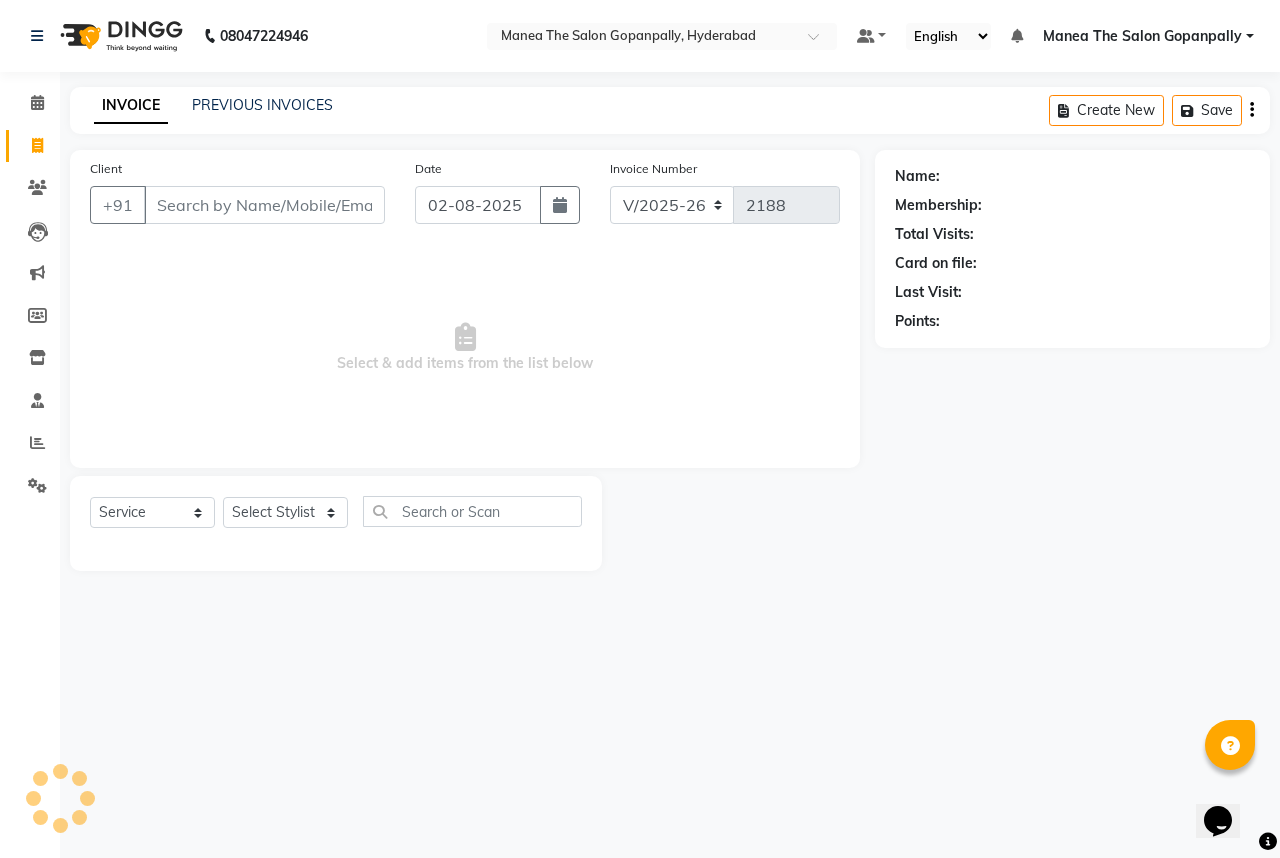 click on "Client" at bounding box center [264, 205] 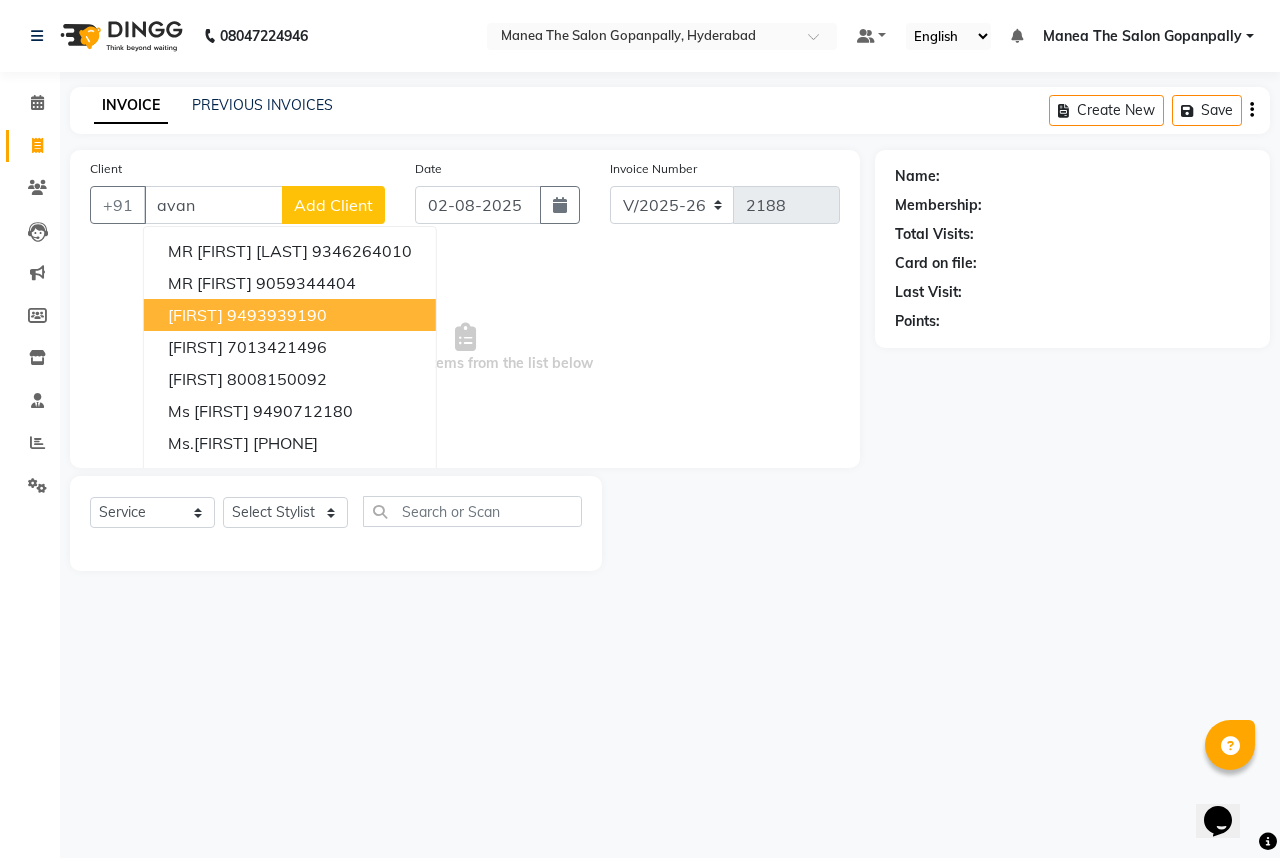 click on "[NAME]" at bounding box center (195, 315) 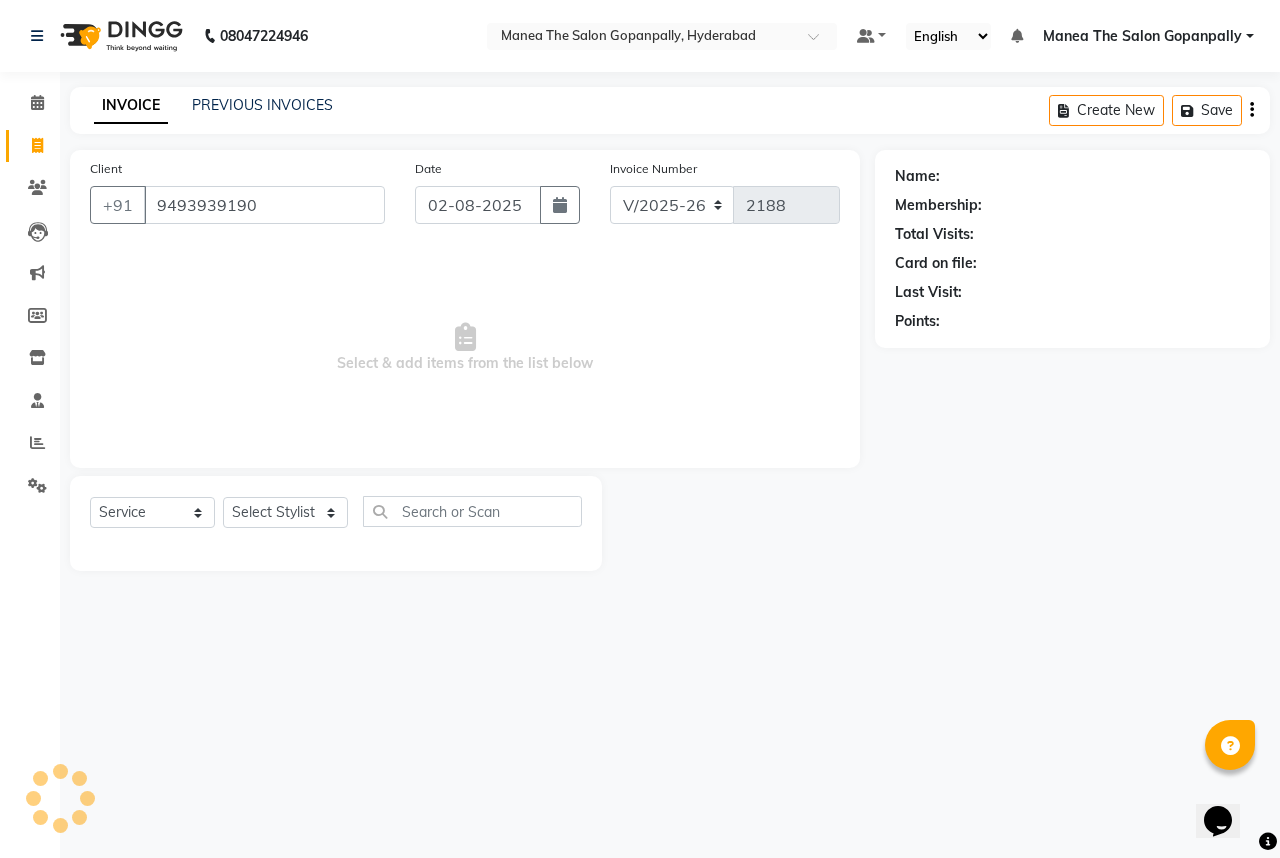 type on "9493939190" 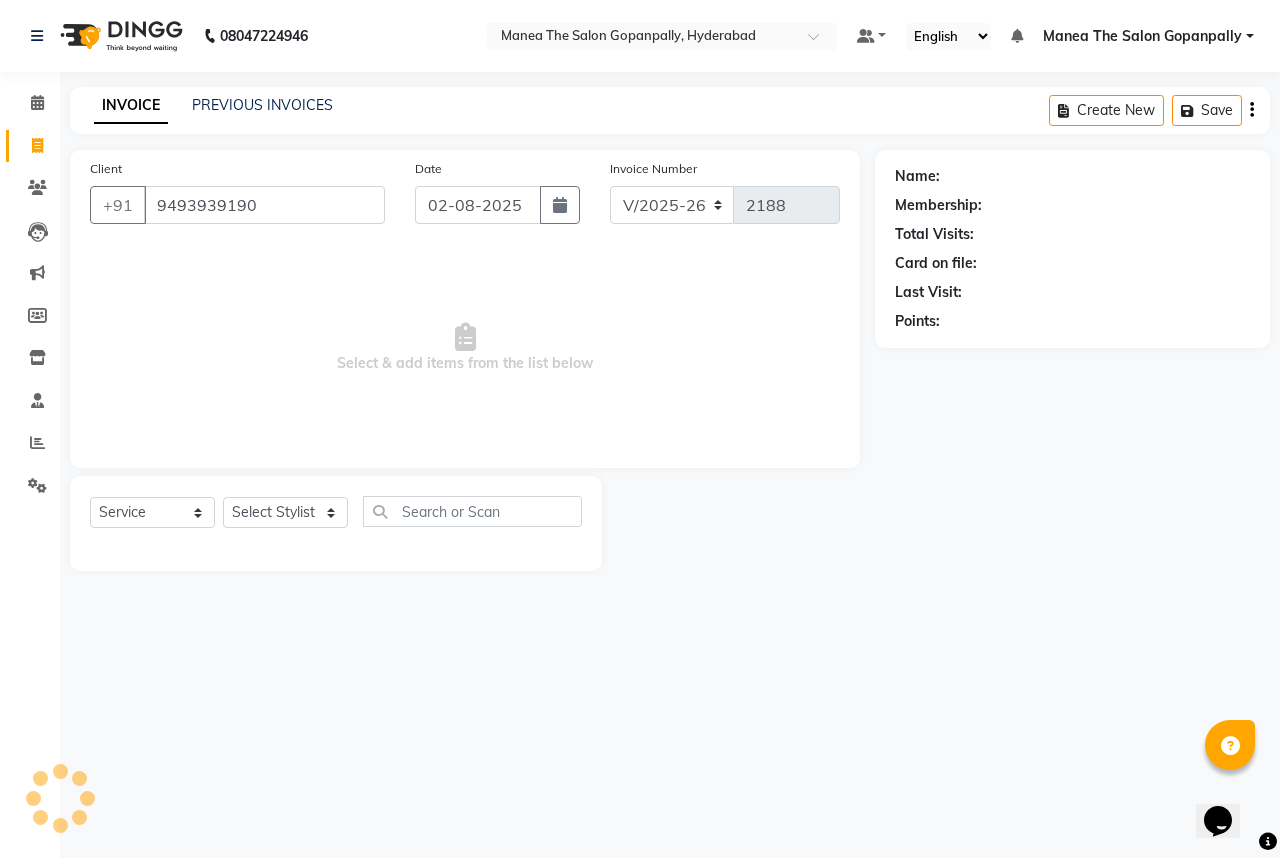 select on "1: Object" 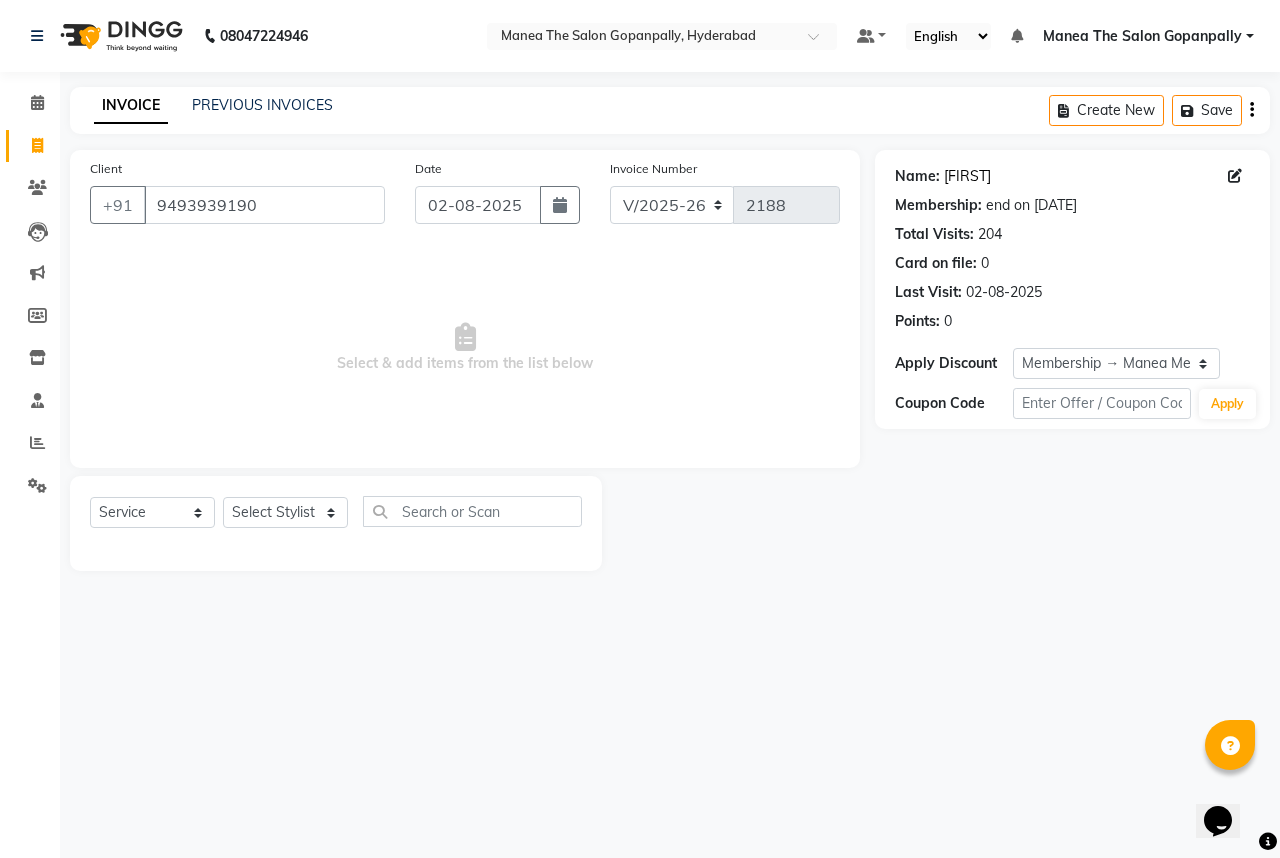 click on "Avanthi" 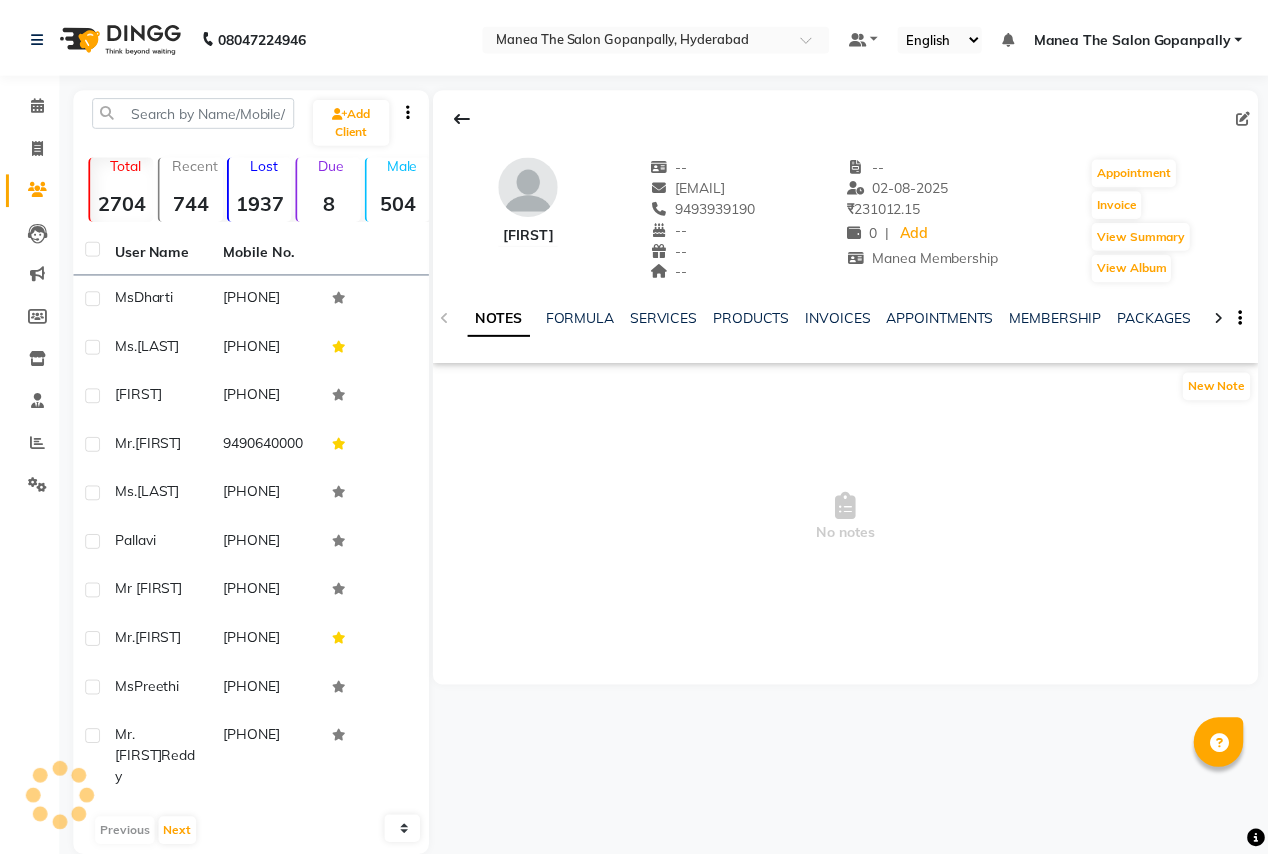 scroll, scrollTop: 0, scrollLeft: 0, axis: both 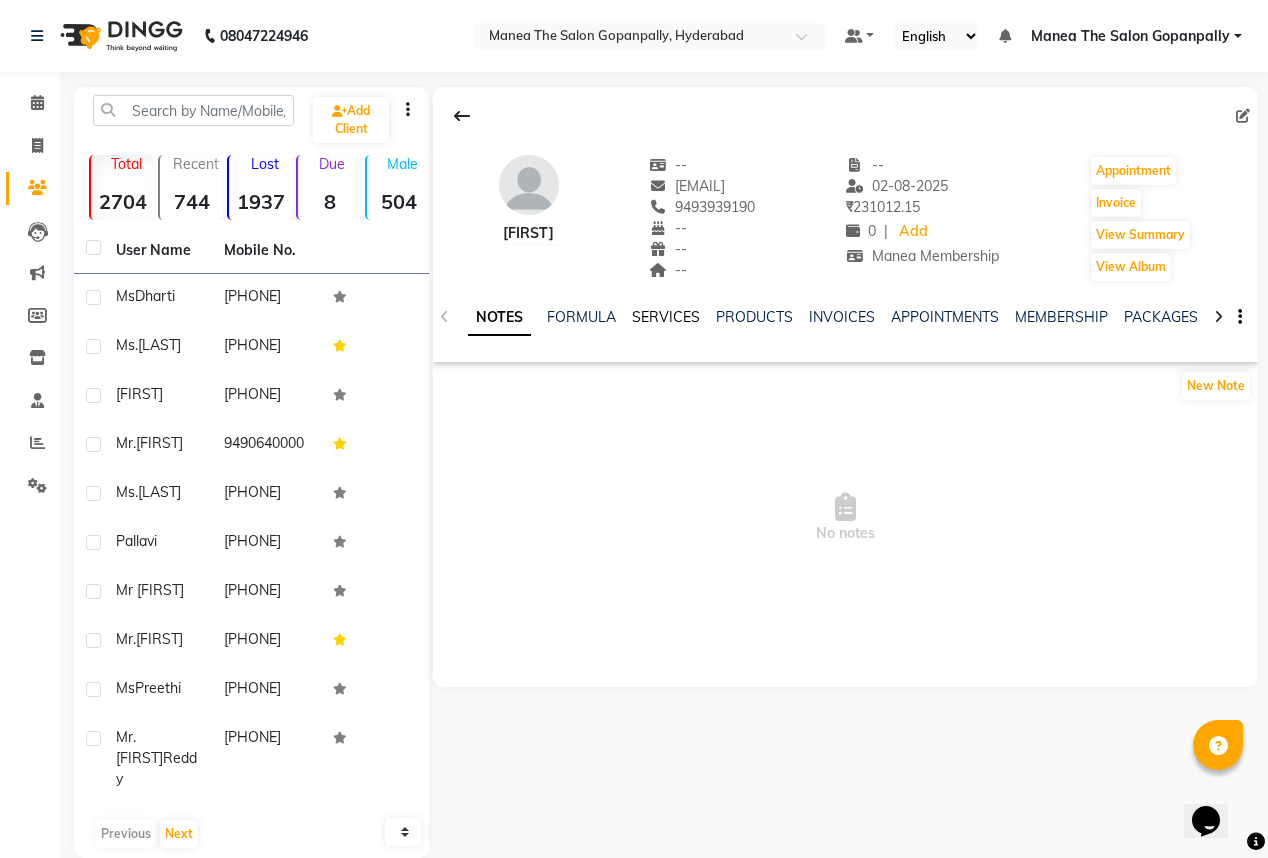 click on "SERVICES" 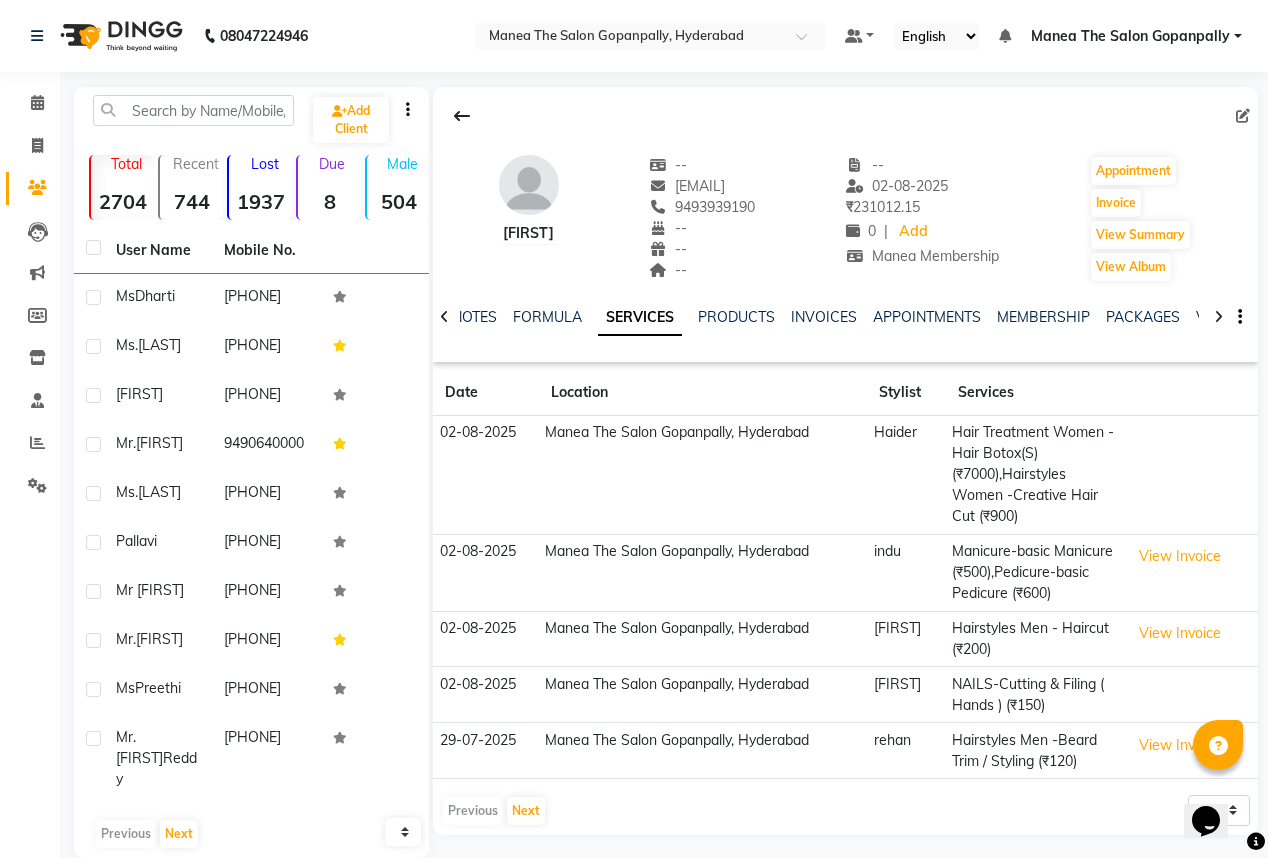 scroll, scrollTop: 25, scrollLeft: 0, axis: vertical 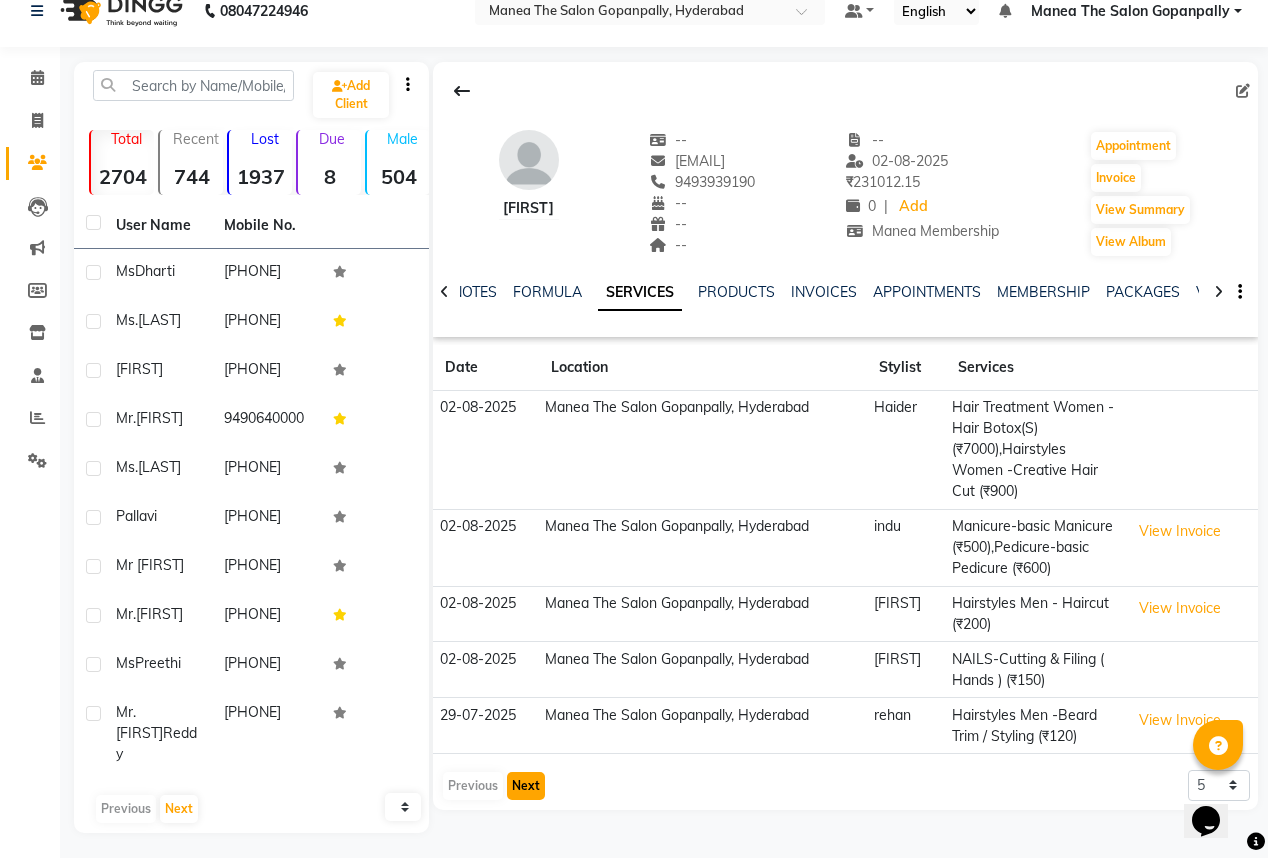 click on "Next" 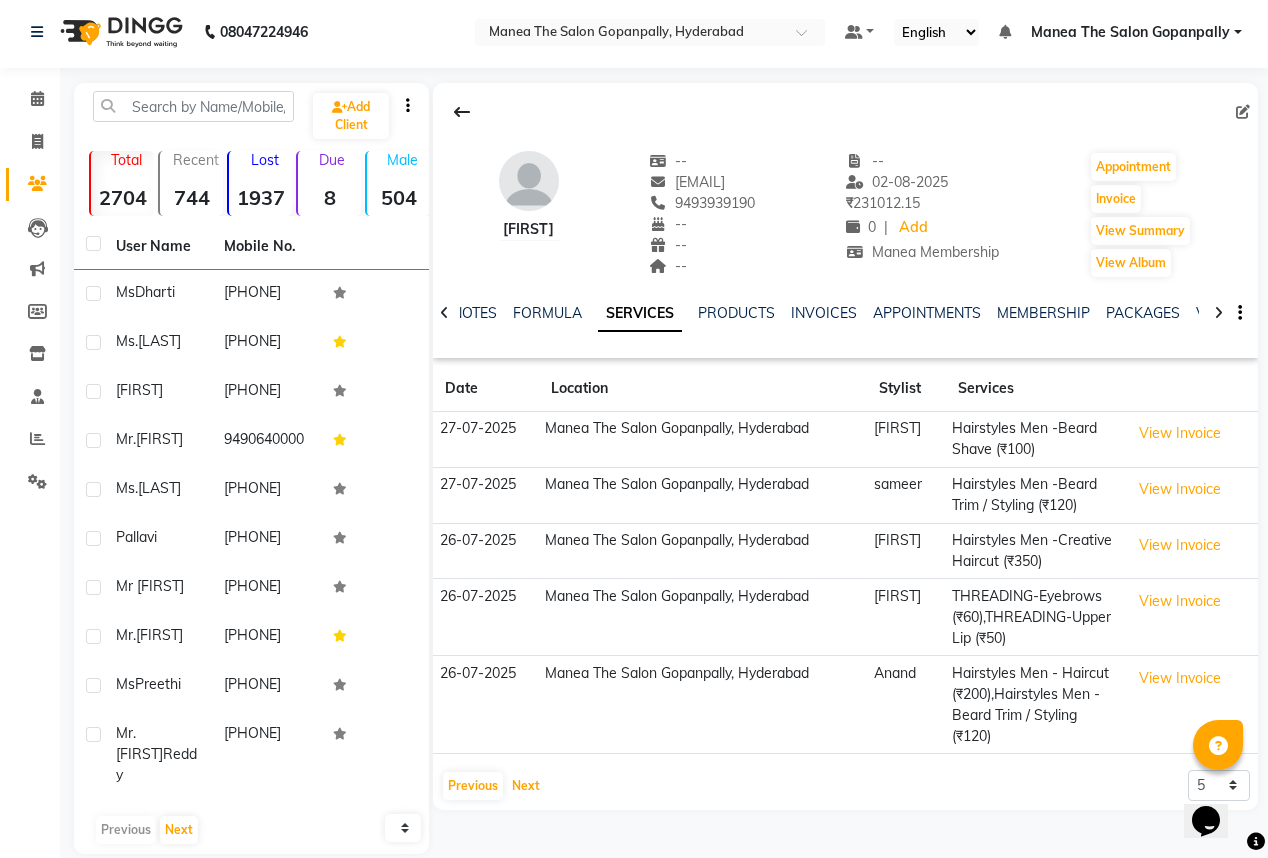 scroll, scrollTop: 0, scrollLeft: 0, axis: both 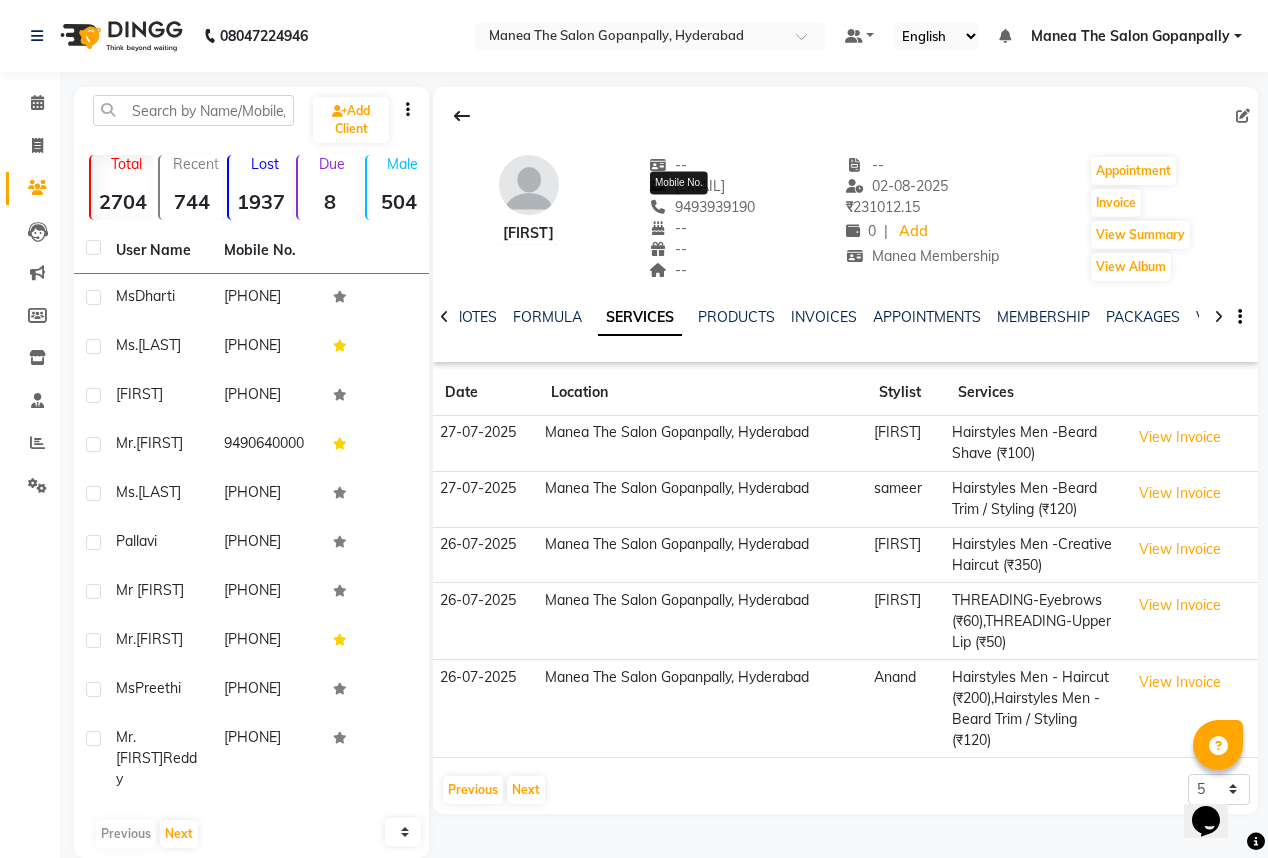 drag, startPoint x: 734, startPoint y: 206, endPoint x: 648, endPoint y: 206, distance: 86 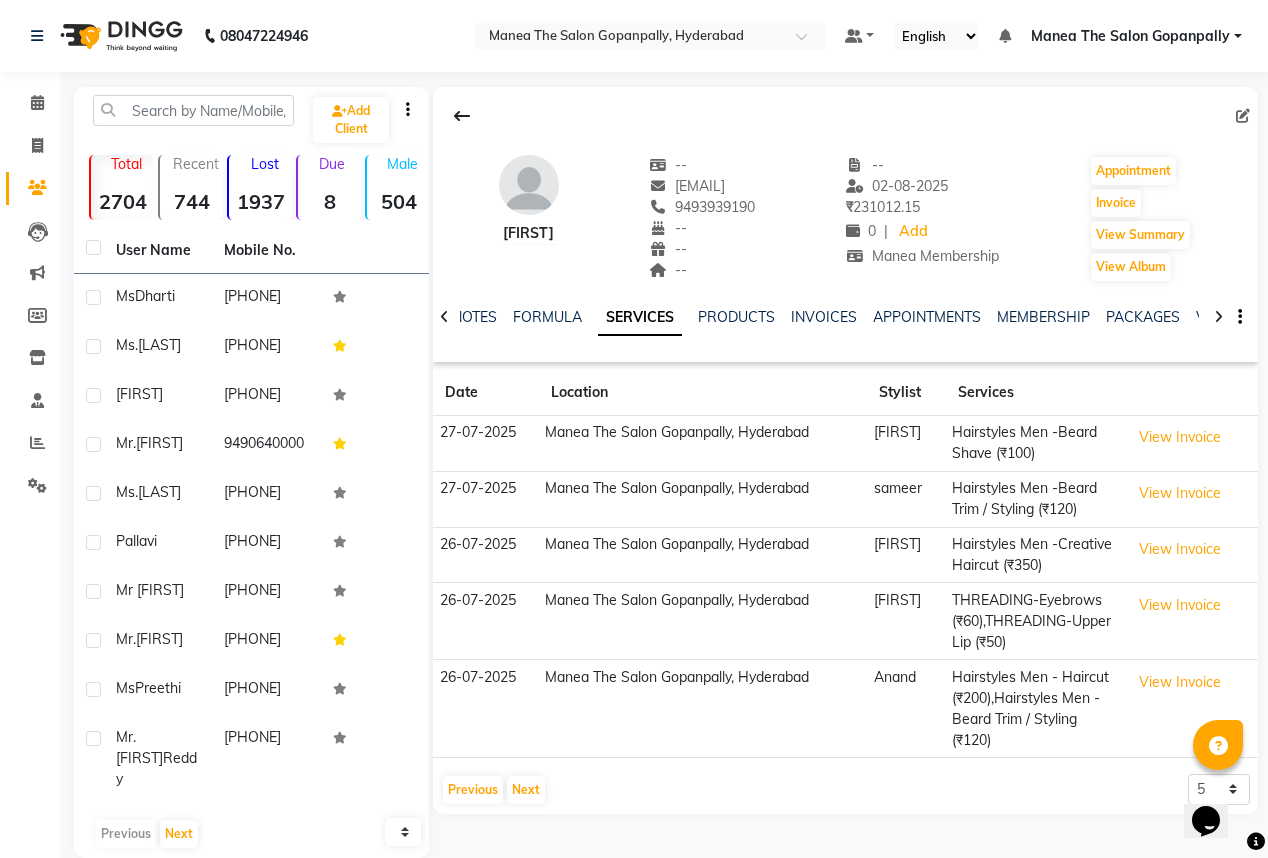 copy on "9493939190" 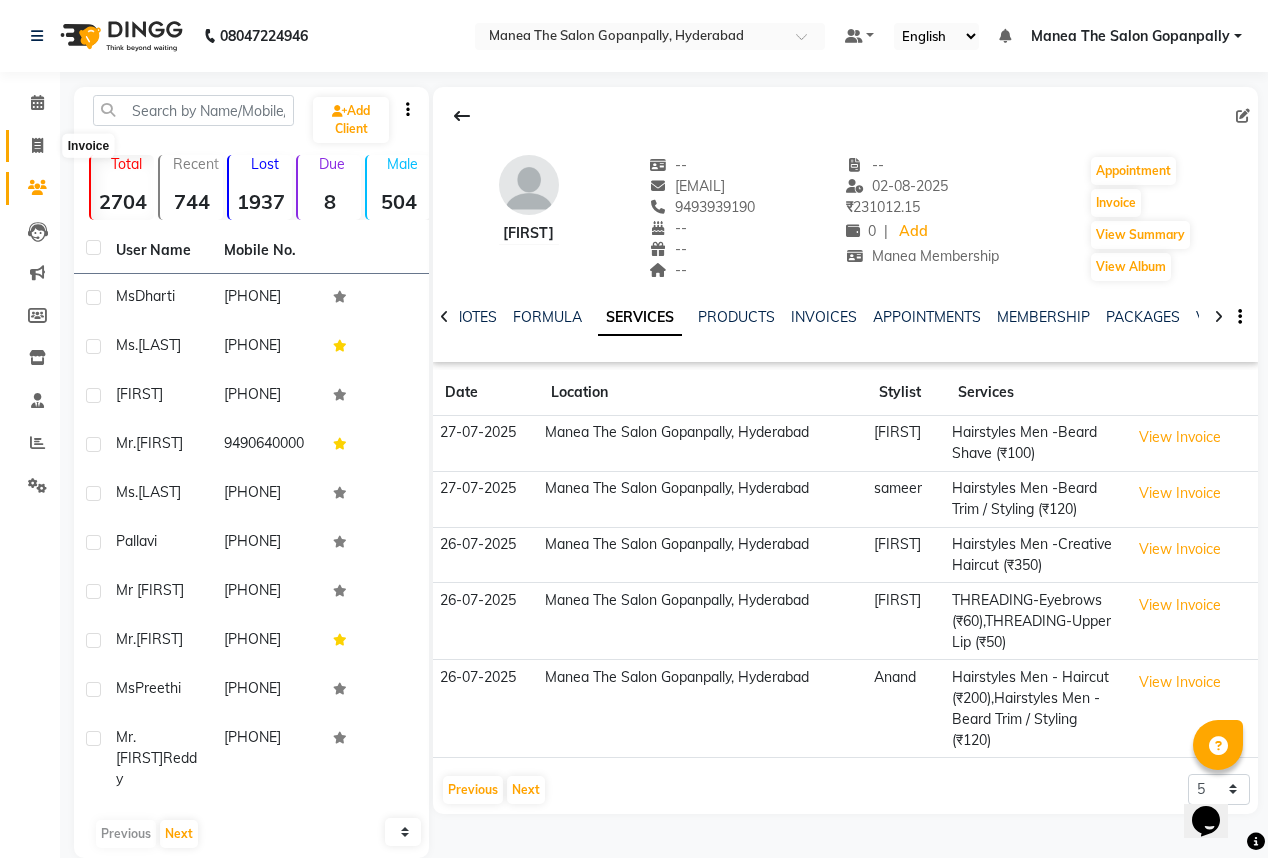 click 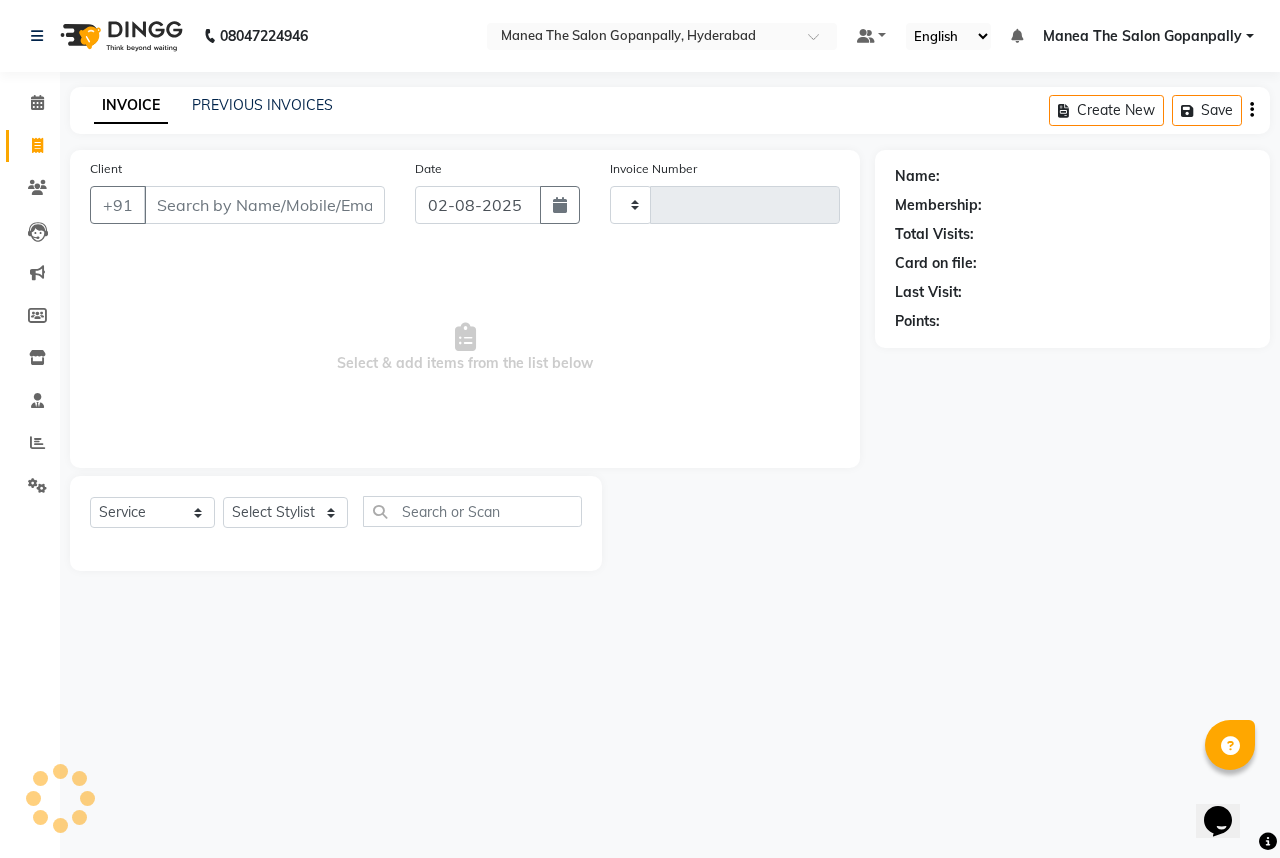 type on "2188" 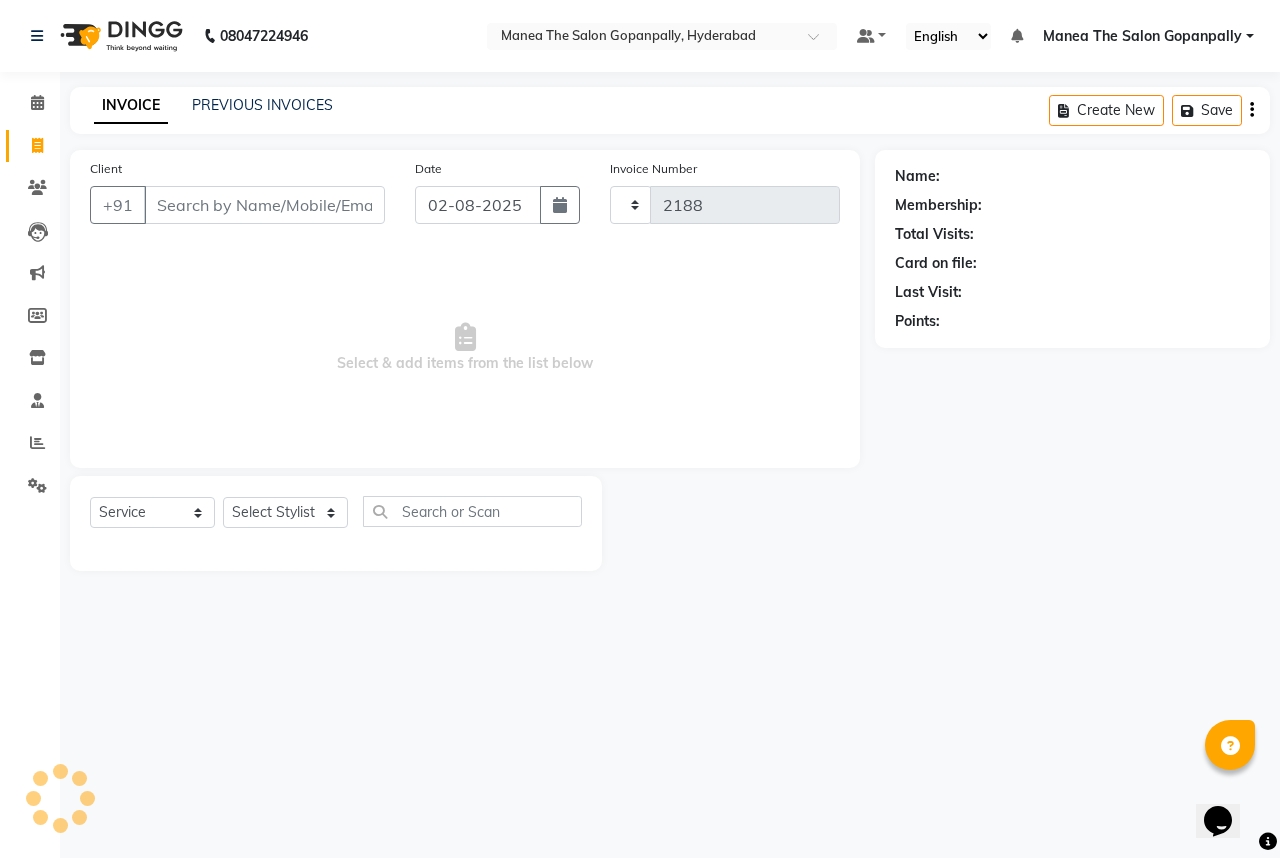 select on "7027" 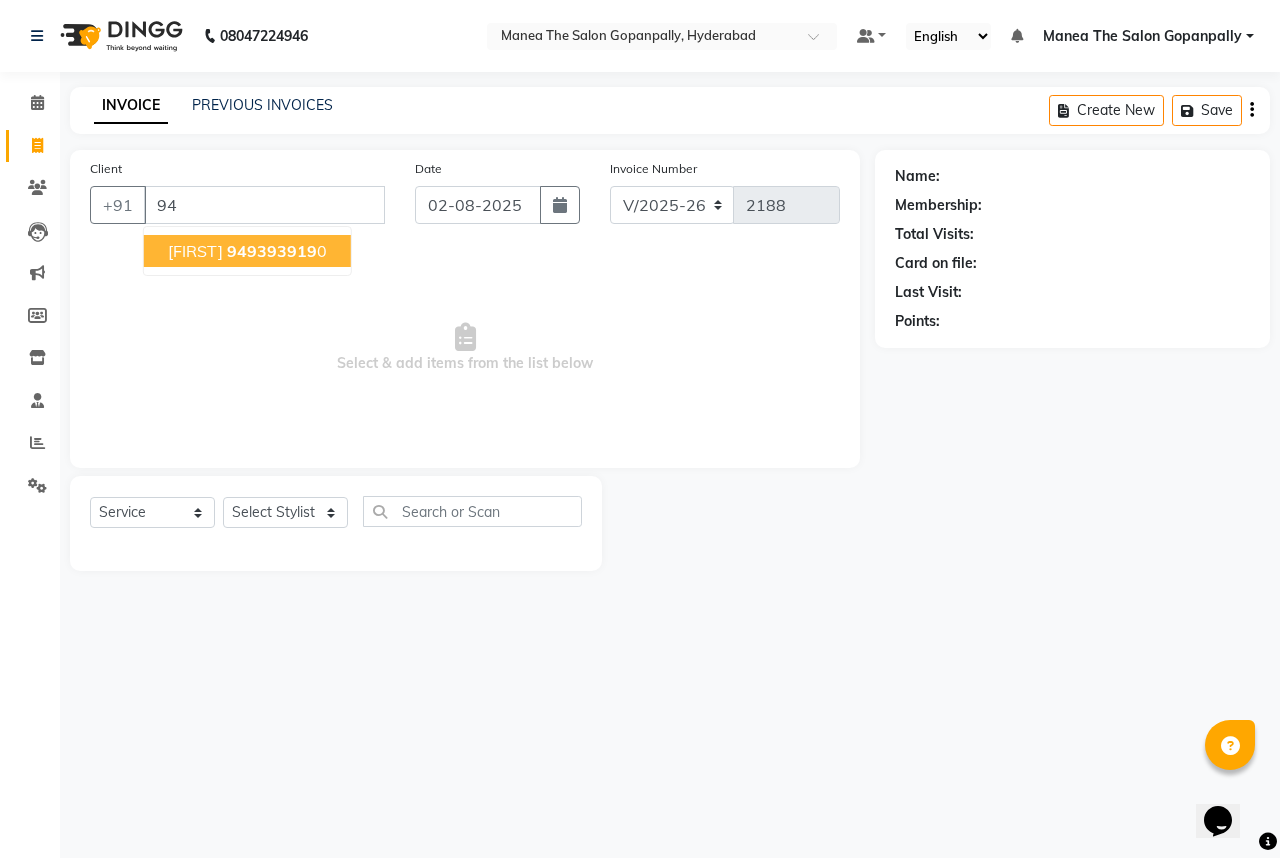 type on "9" 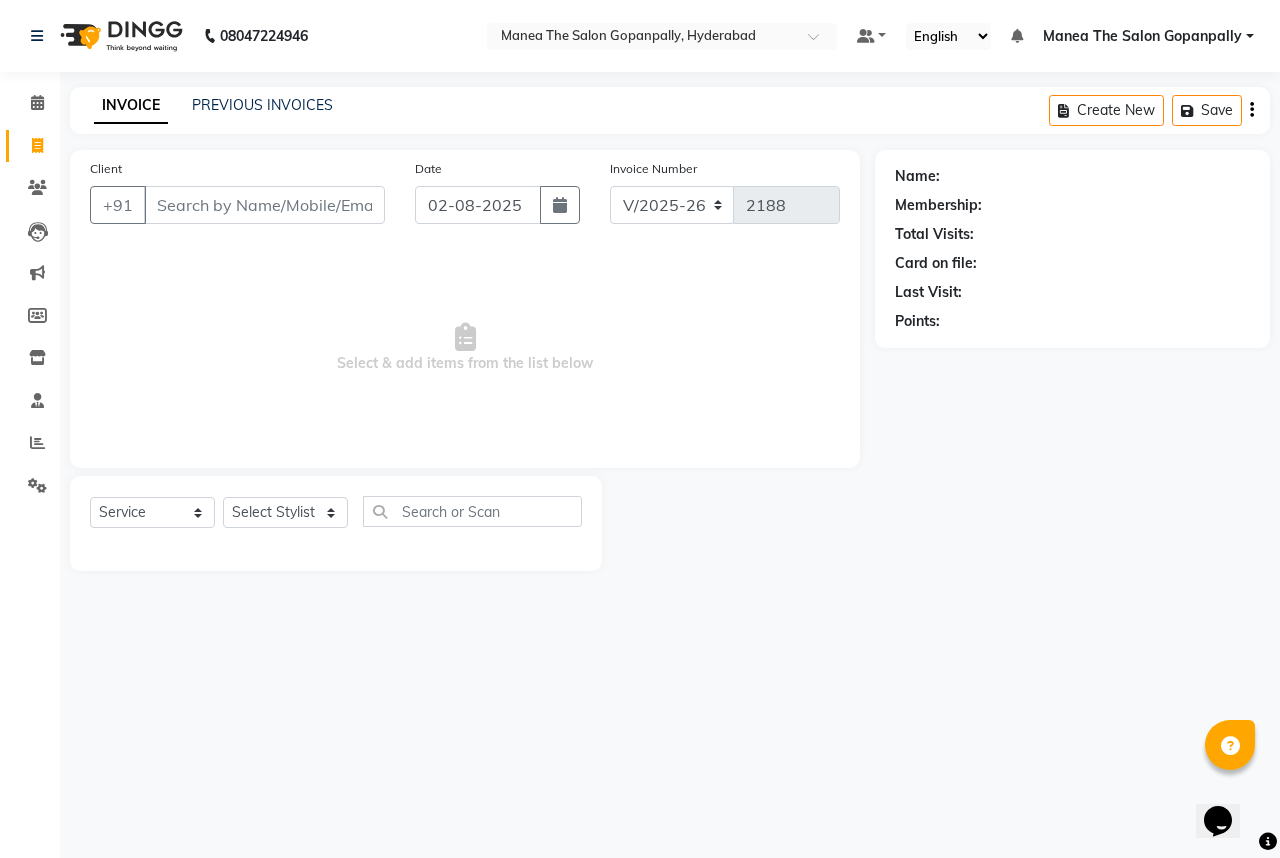 drag, startPoint x: 248, startPoint y: 251, endPoint x: 202, endPoint y: 210, distance: 61.6198 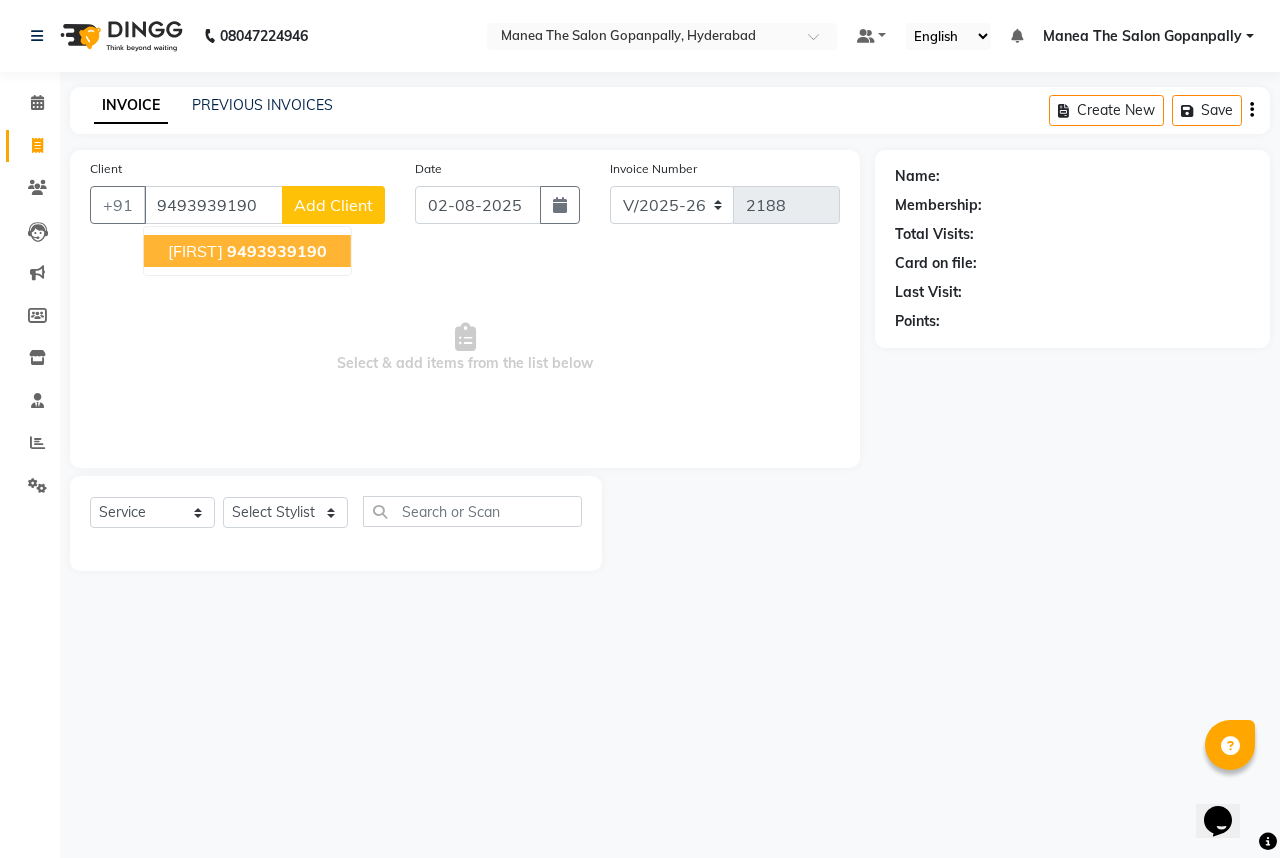 type on "9493939190" 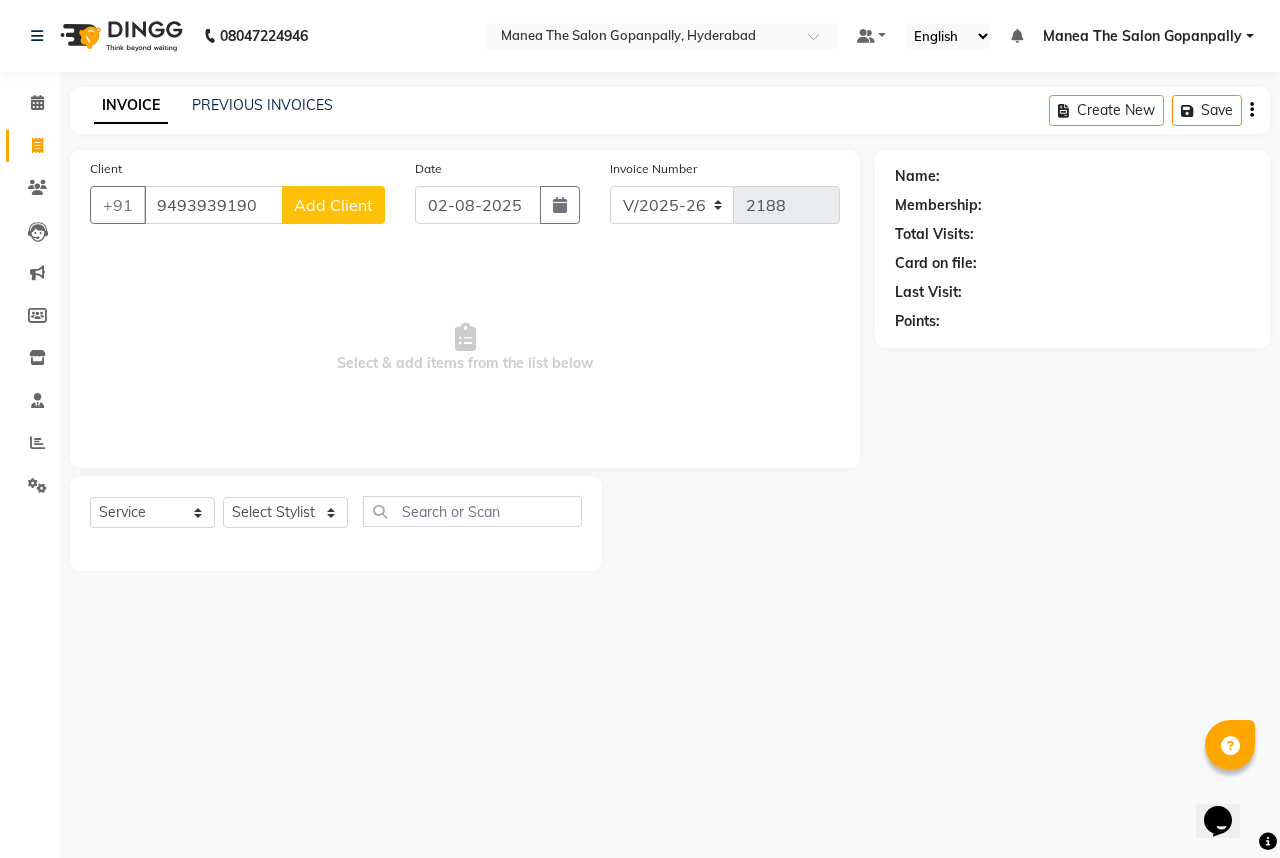 click on "[PHONE] Select Location × Manea The Salon Gopanpally, Hyderabad Default Panel My Panel English ENGLISH Español العربية मराठी हिंदी ગુજરાતી தமிழ் 中文 Notifications nothing to show Manea The Salon Gopanpally Manage Profile Change Password Sign out  Version:3.15.11  ☀ Manea The Salon Gopanpally, Hyderabad  Calendar  Invoice  Clients  Leads   Marketing  Members  Inventory  Staff  Reports  Settings Completed InProgress Upcoming Dropped Tentative Check-In Confirm Bookings Generate Report Segments Page Builder INVOICE PREVIOUS INVOICES Create New   Save  Client +91 [PHONE] Add Client Date [DATE] Invoice Number V/2025 V/2025-26 2188  Select & add items from the list below  Select  Service  Product  Membership  Package Voucher Prepaid Gift Card  Select Stylist Anand AVANTHI Haider  indu IRFAN keerthi rehan sameer saritha zubair Name: Membership: Total Visits: Card on file: Last Visit:  Points:" at bounding box center [640, 429] 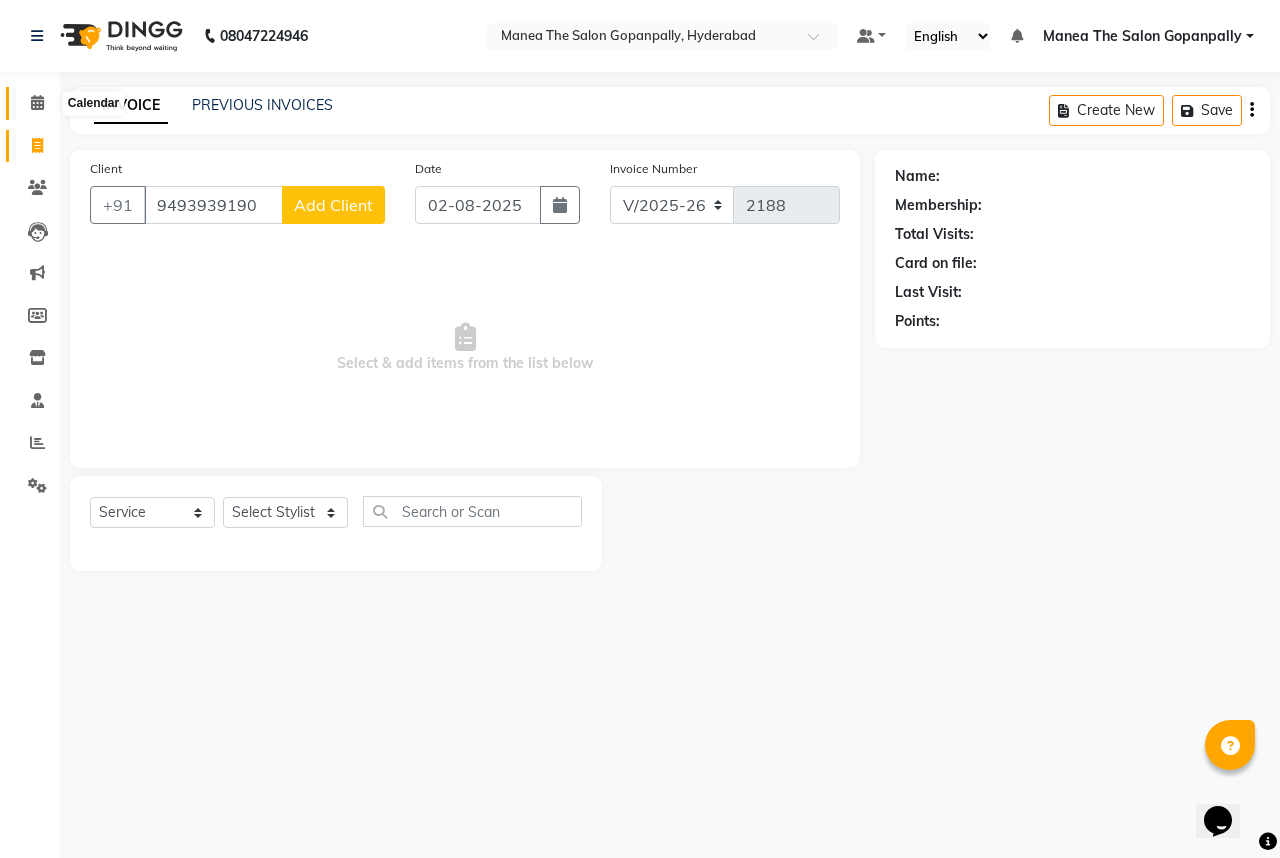 click 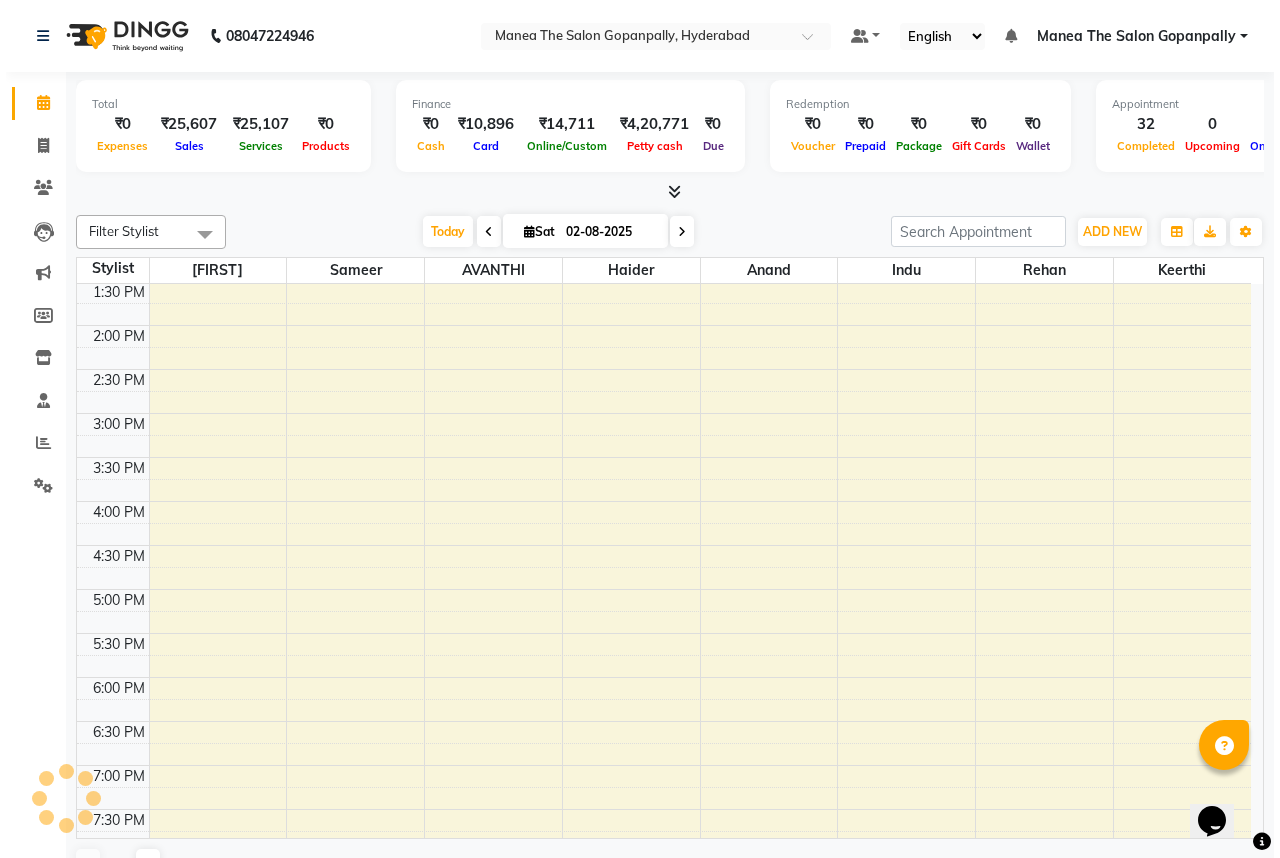 scroll, scrollTop: 0, scrollLeft: 0, axis: both 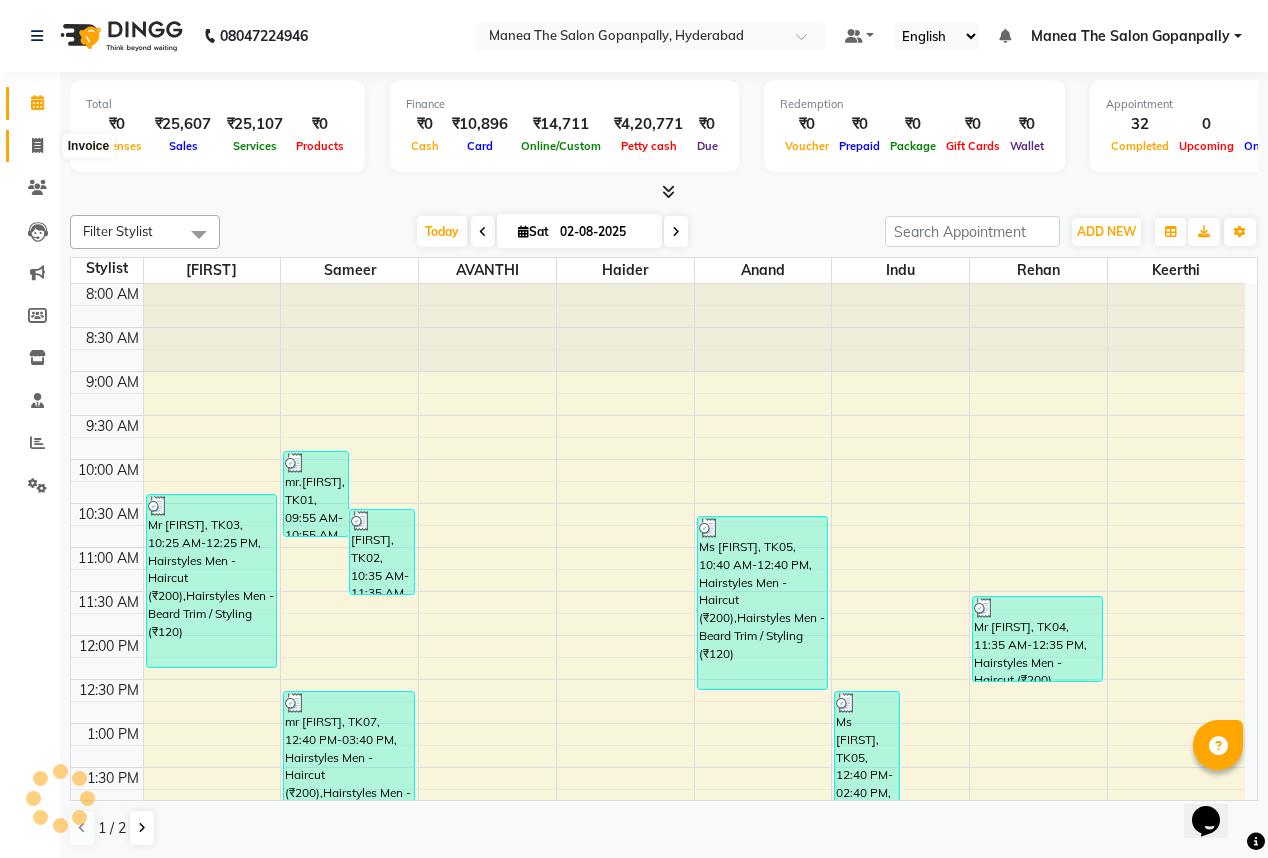 drag, startPoint x: 46, startPoint y: 136, endPoint x: 52, endPoint y: 166, distance: 30.594116 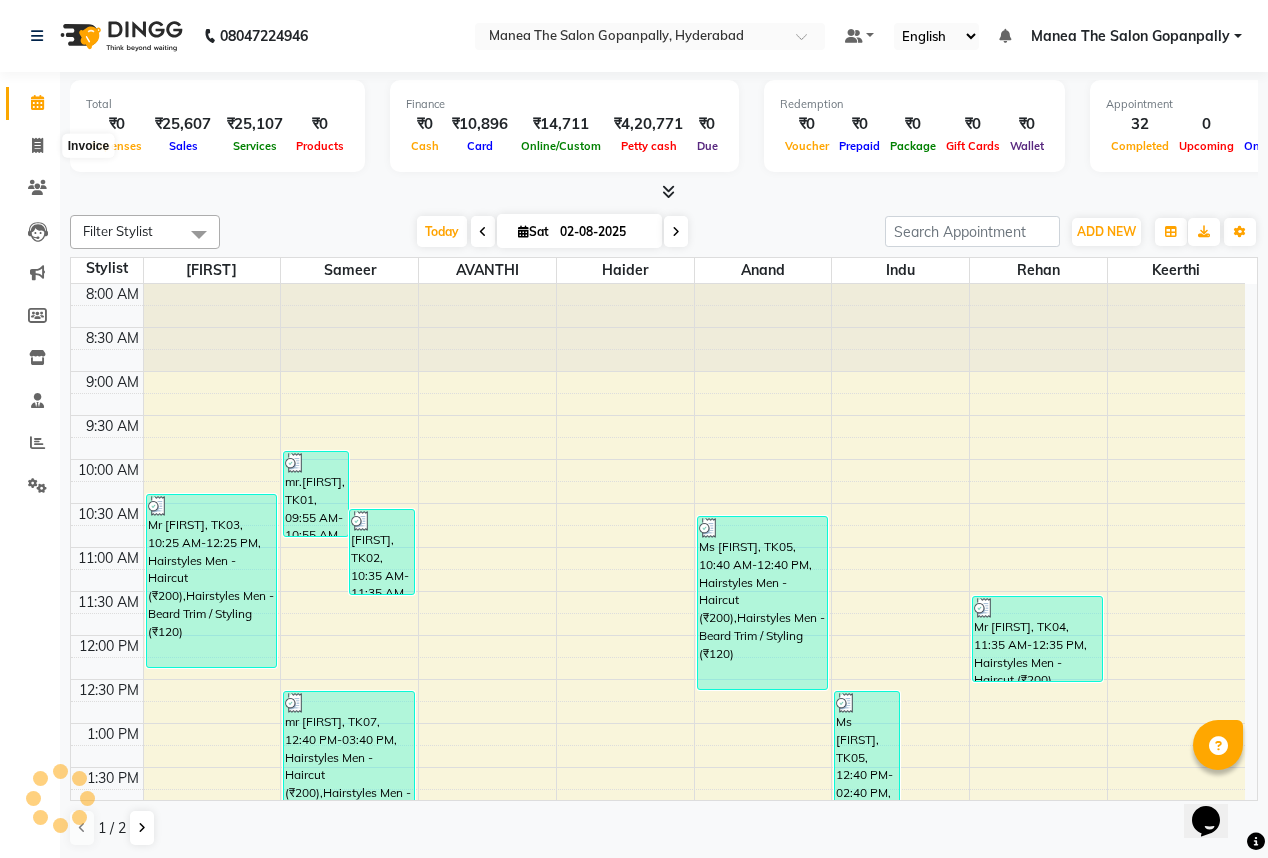 select on "service" 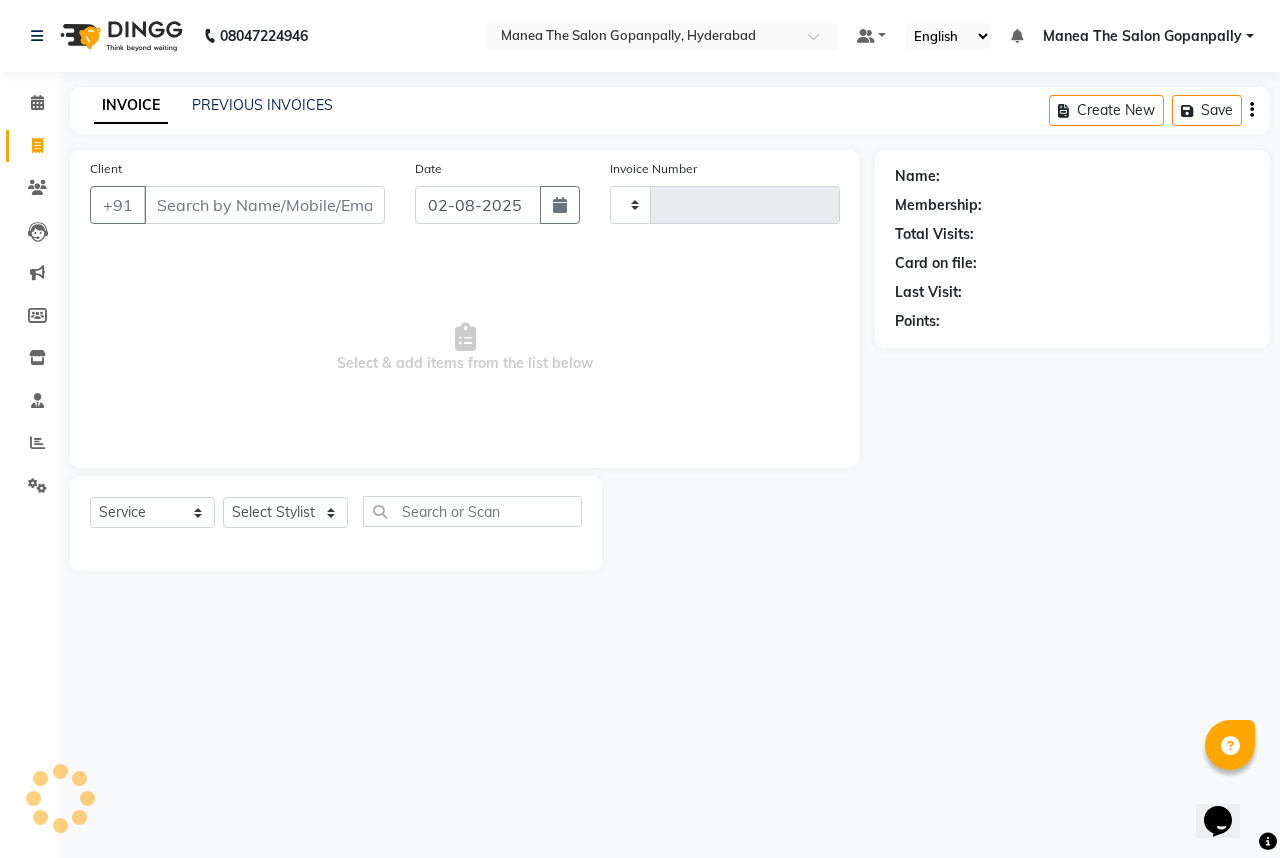 type on "2188" 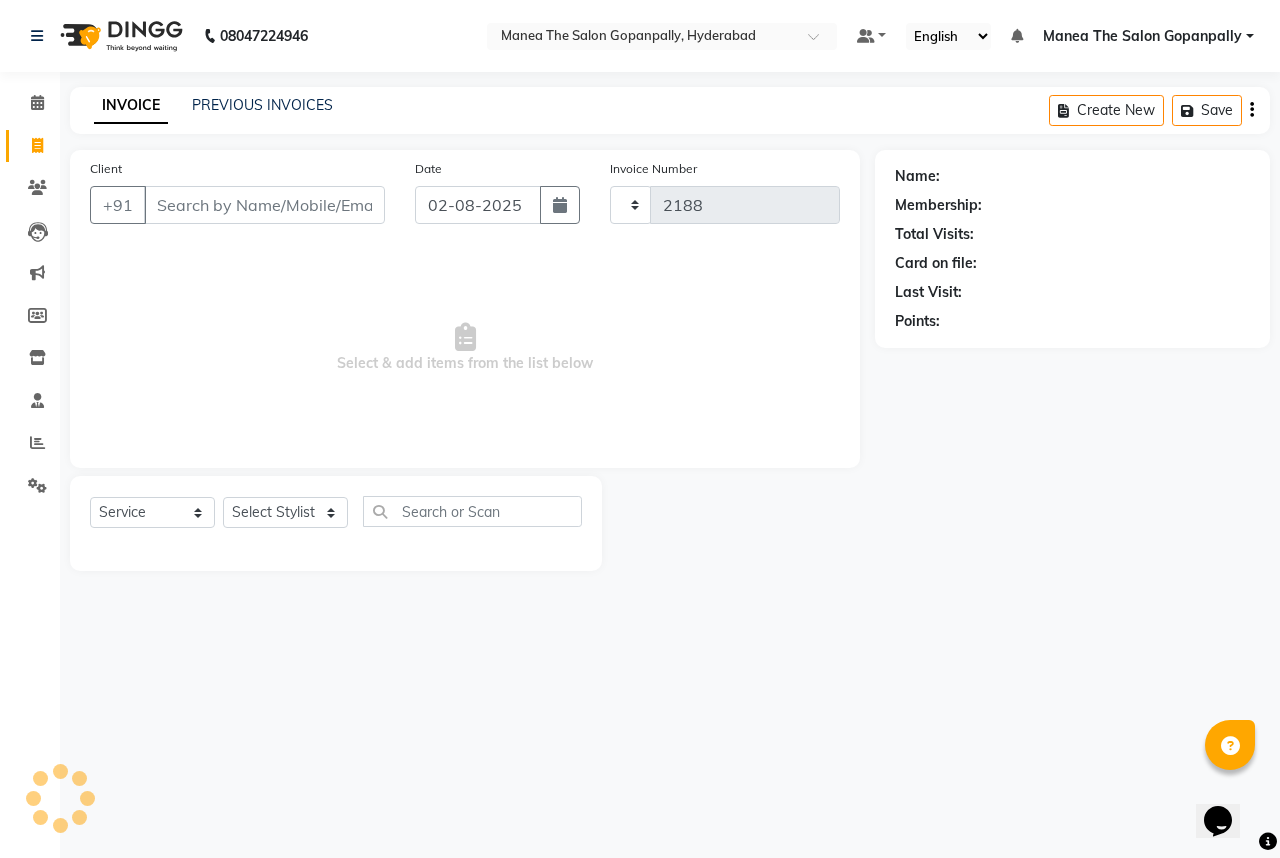 select on "7027" 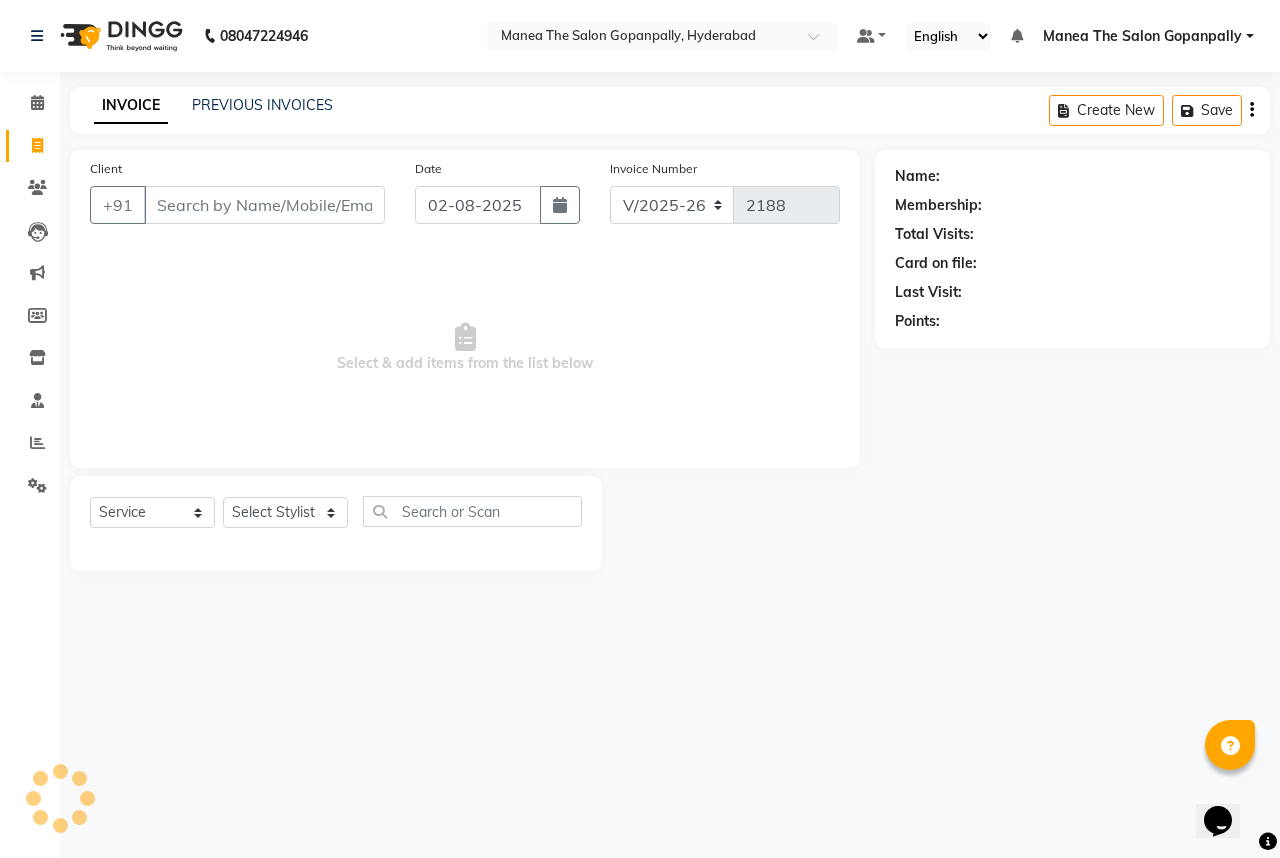 click on "Client" at bounding box center (264, 205) 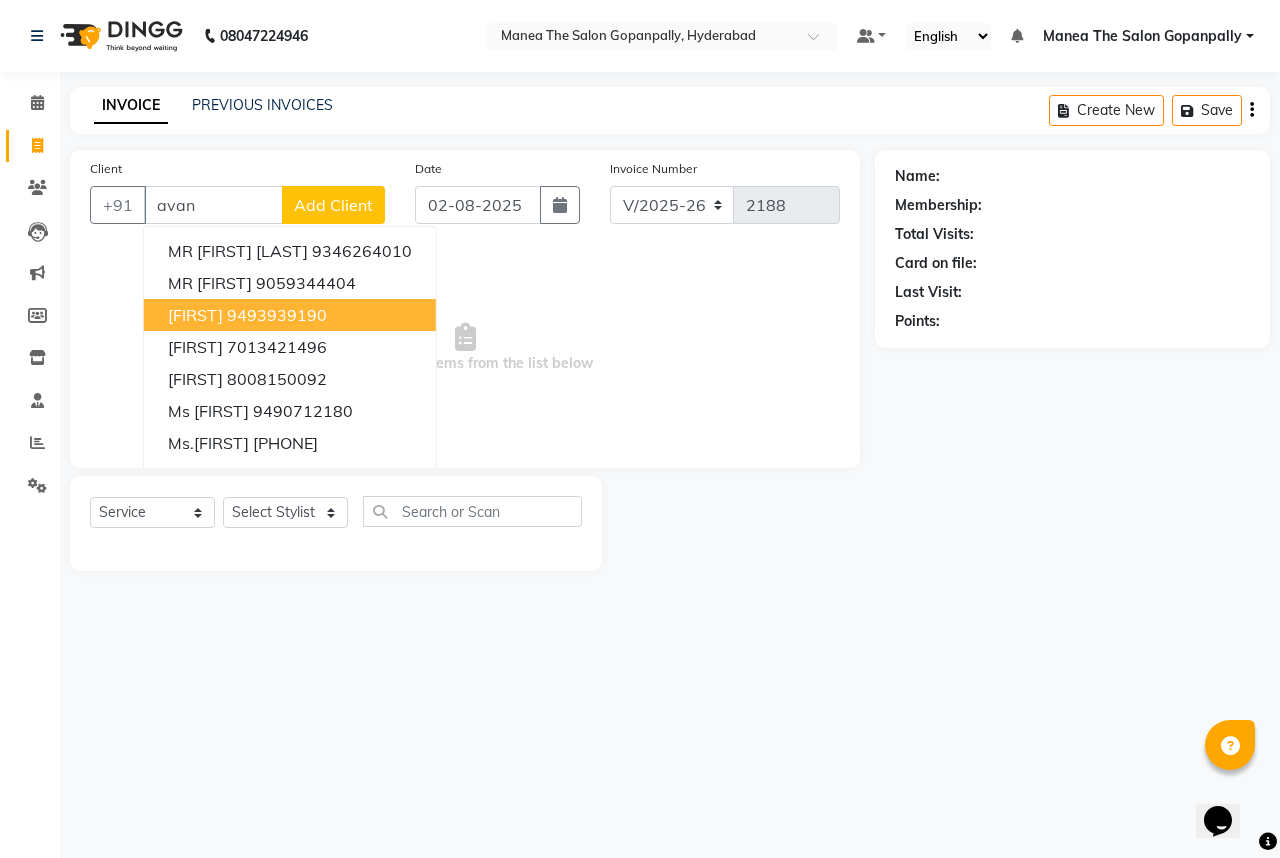 click on "9493939190" at bounding box center (277, 315) 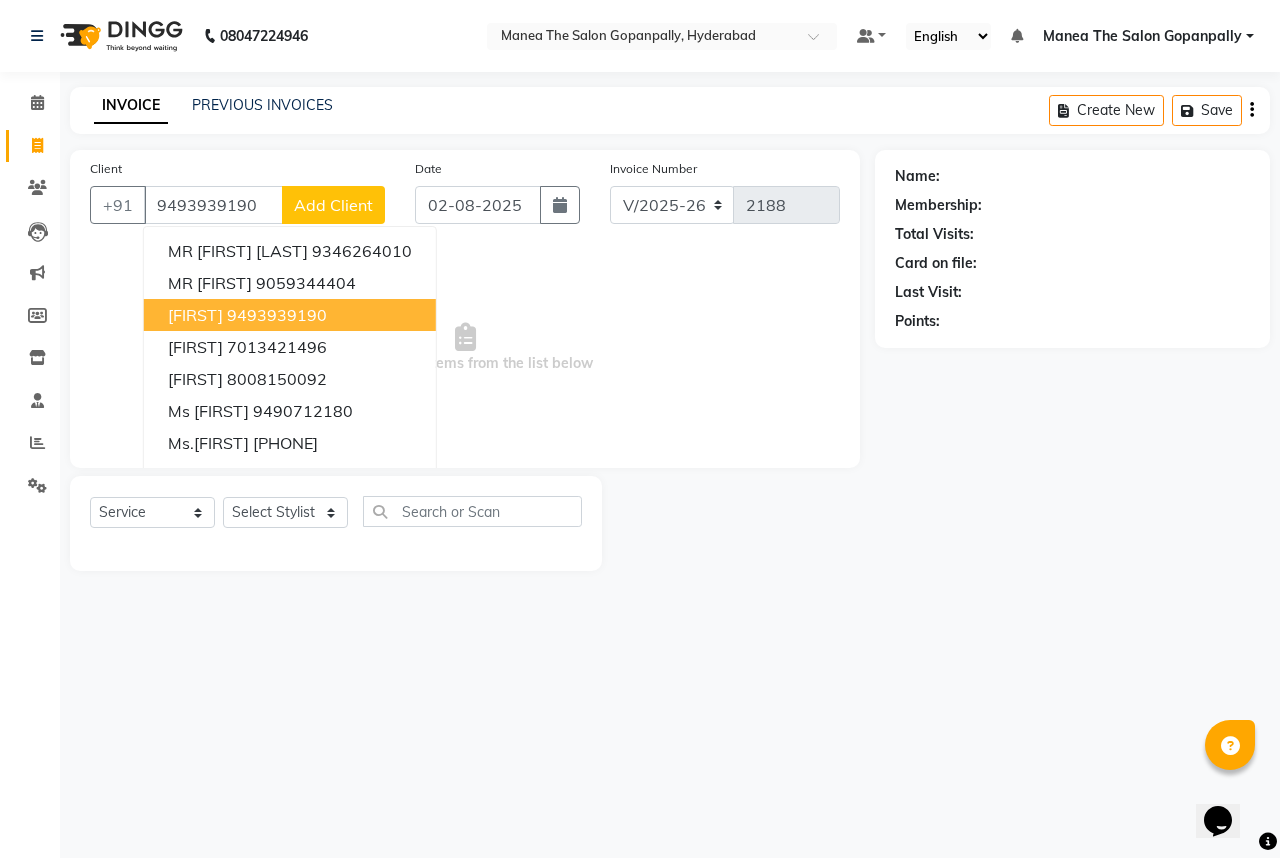 type on "9493939190" 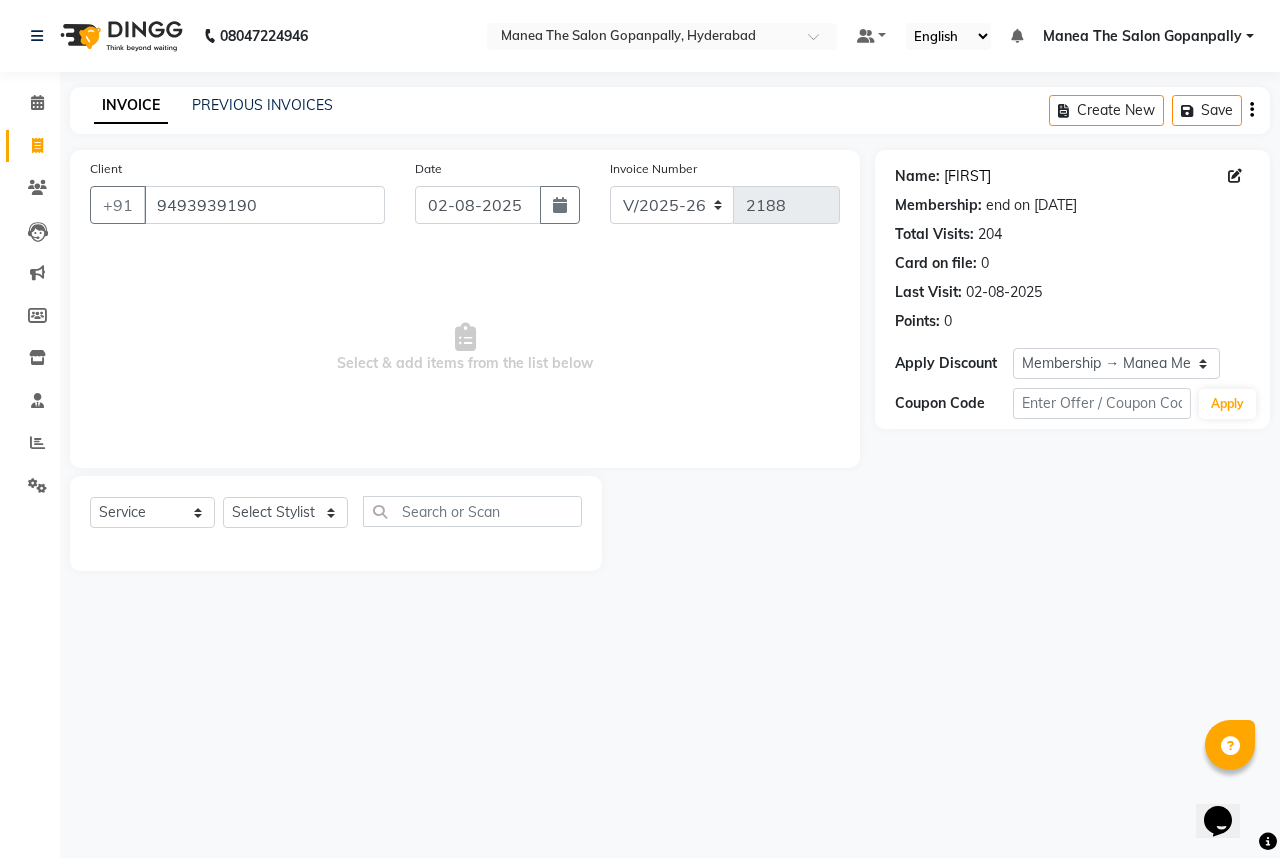 click on "[FIRST]" 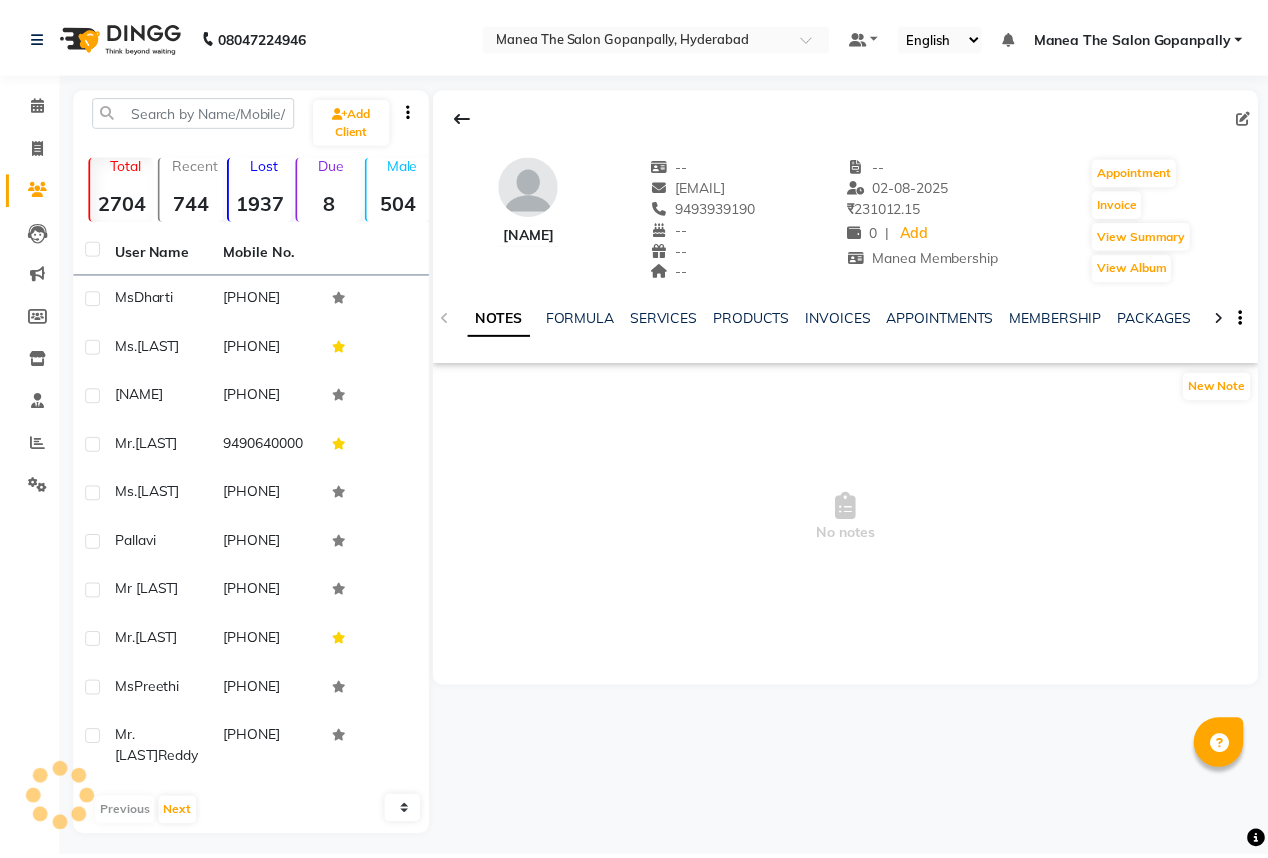 scroll, scrollTop: 0, scrollLeft: 0, axis: both 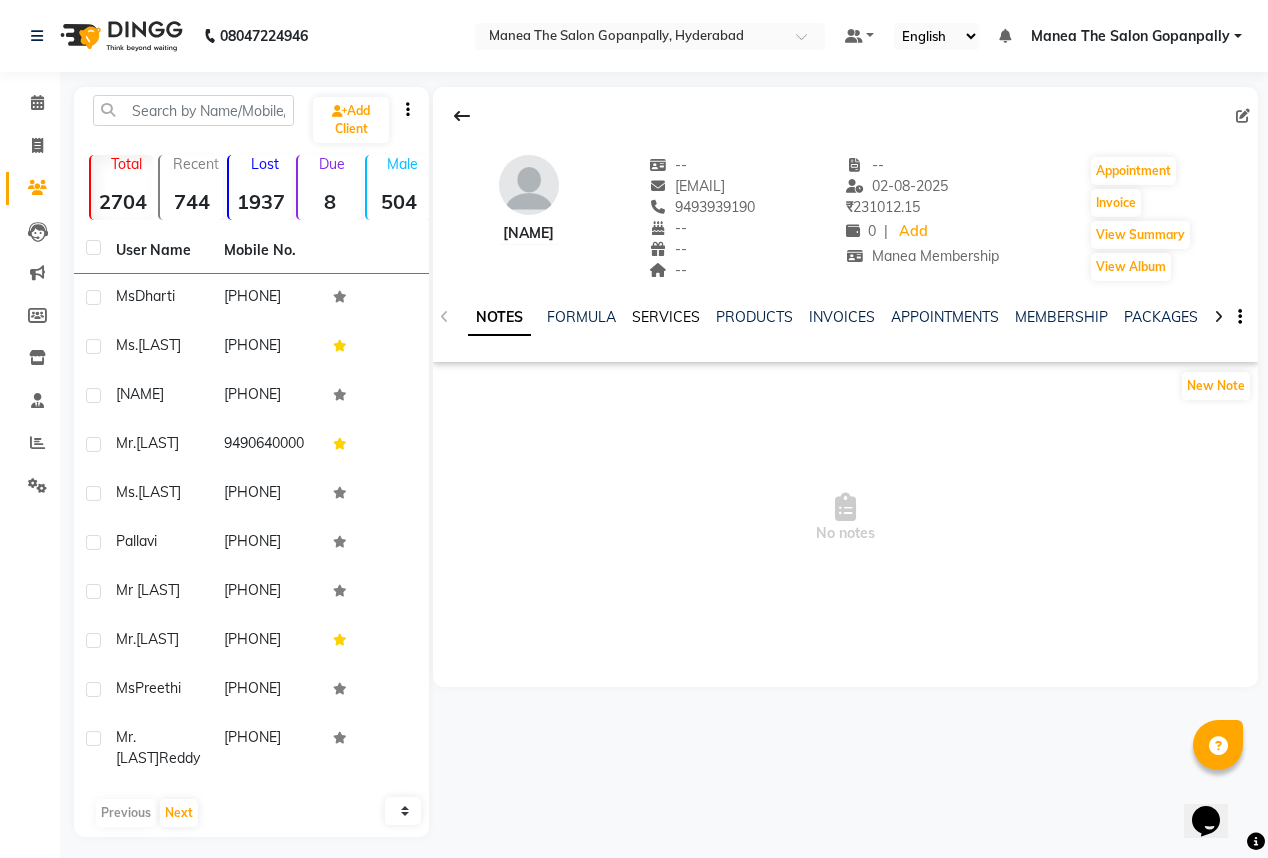 click on "SERVICES" 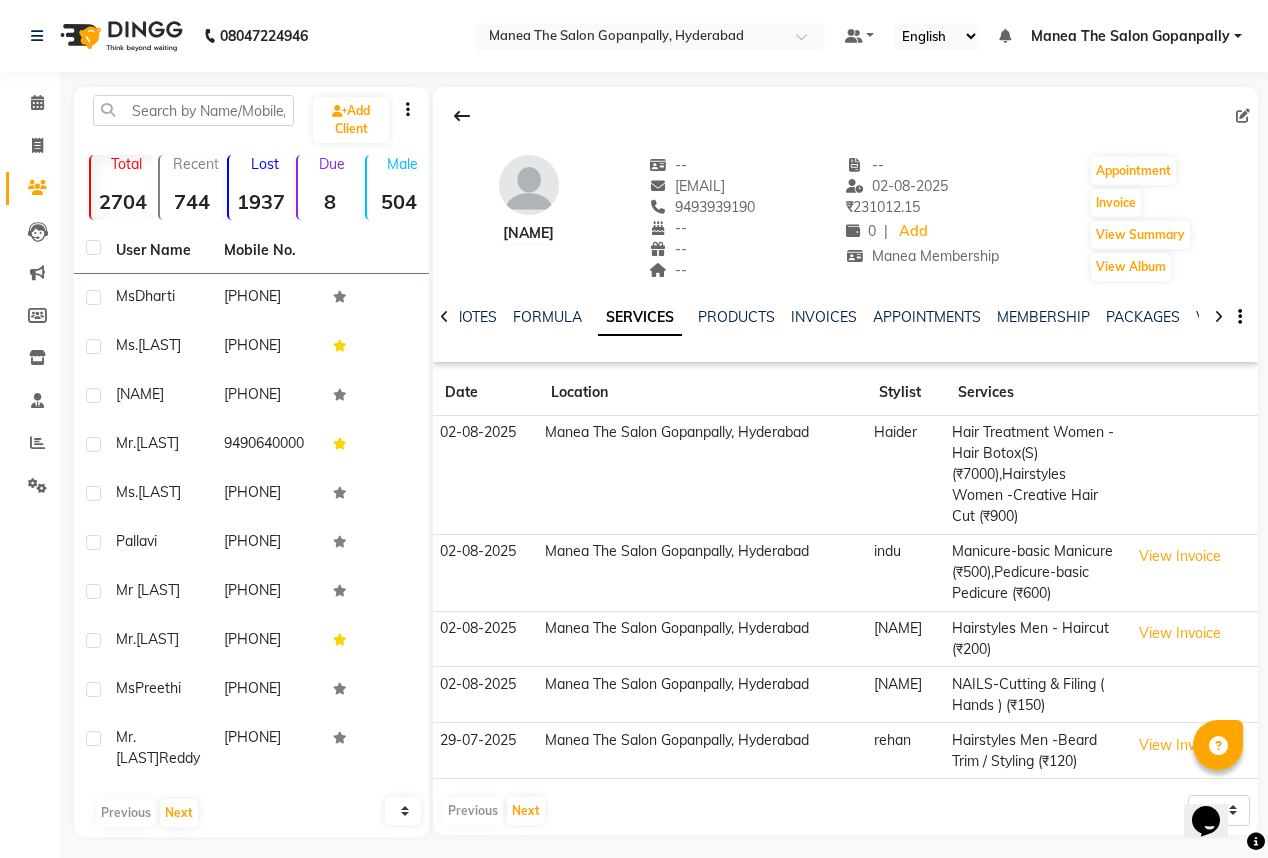 drag, startPoint x: 647, startPoint y: 208, endPoint x: 742, endPoint y: 210, distance: 95.02105 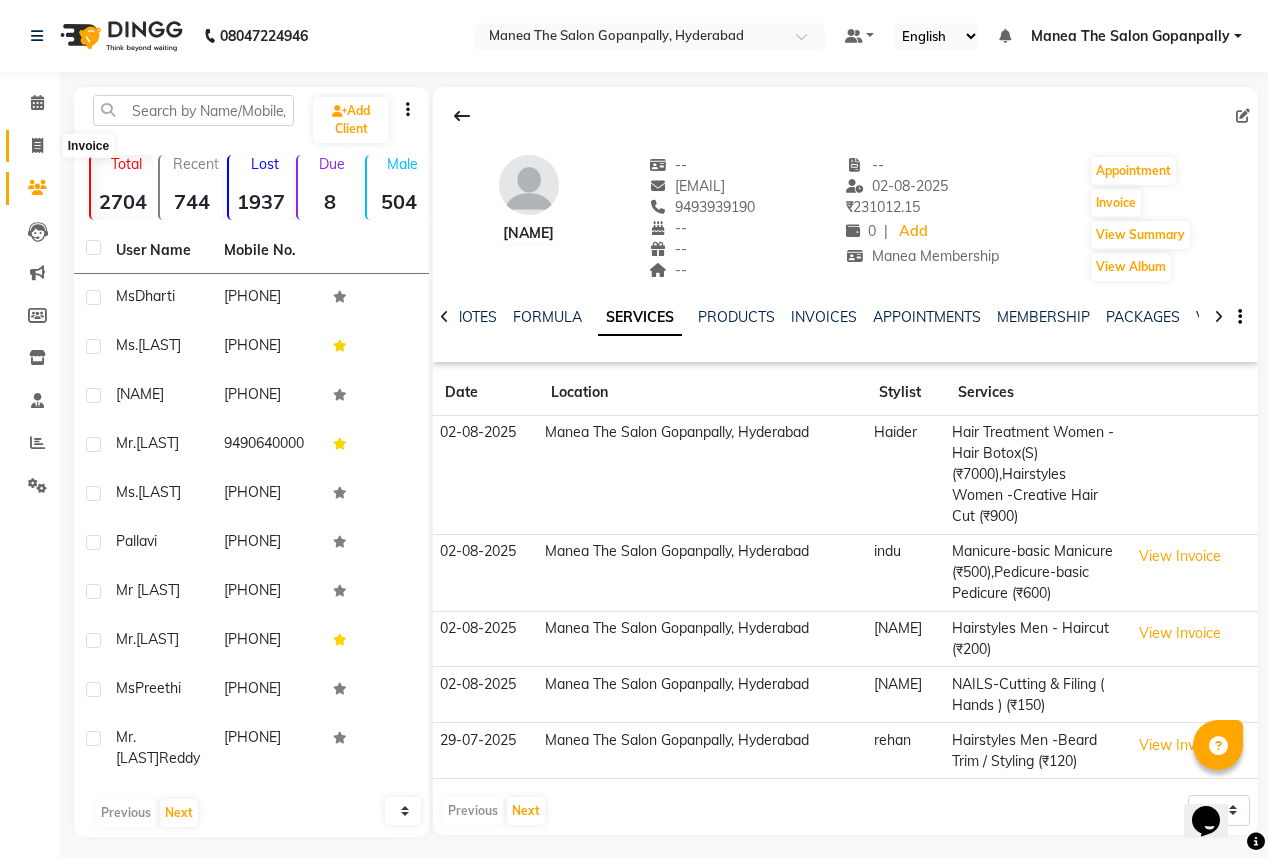 click 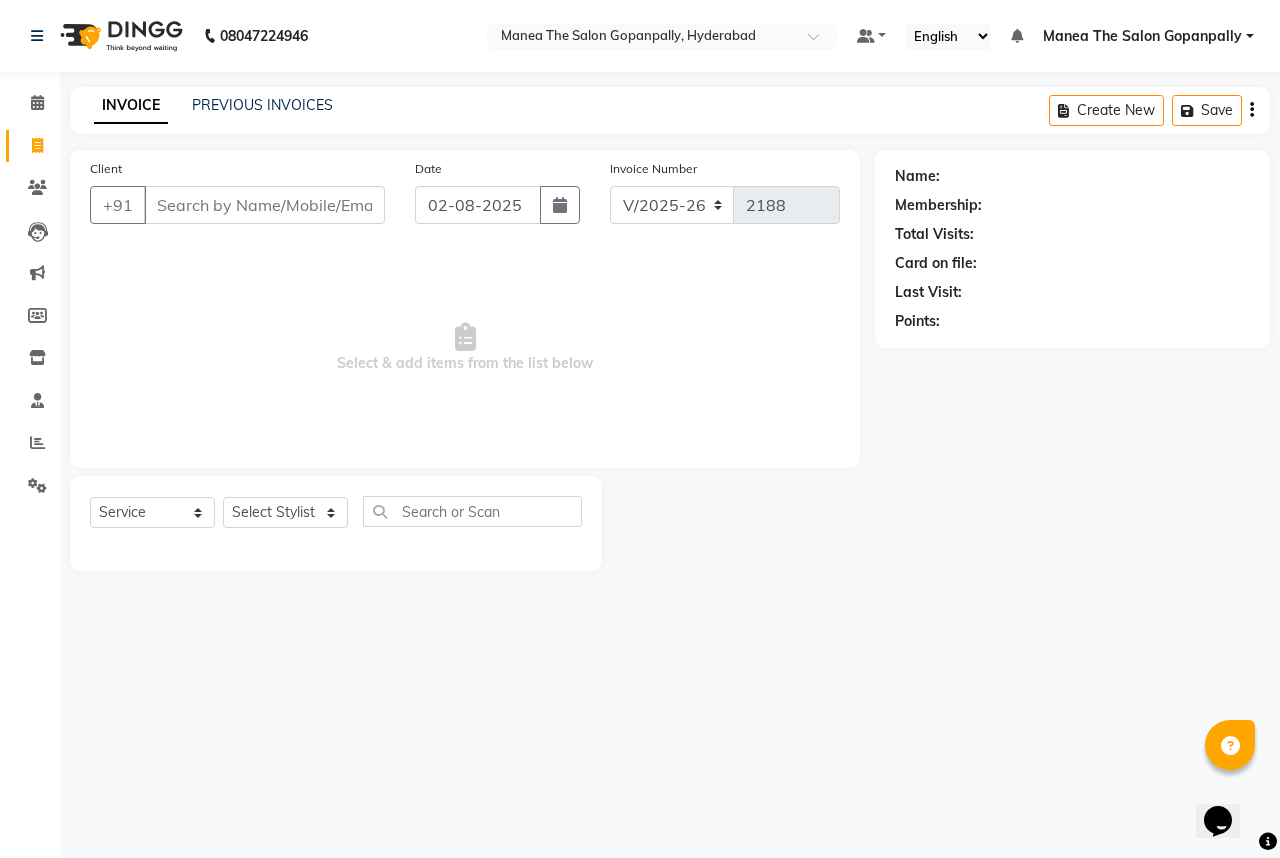 click on "Client" at bounding box center [264, 205] 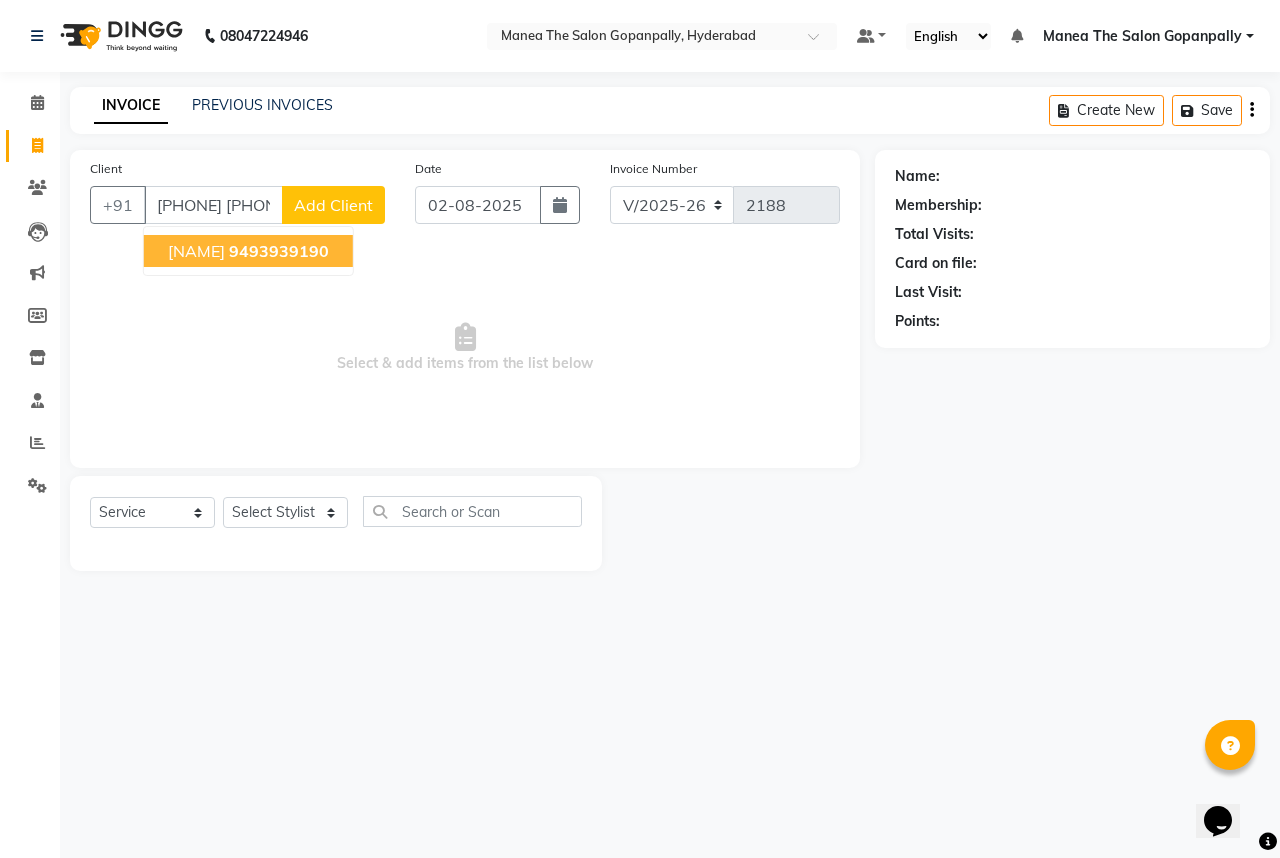 scroll, scrollTop: 0, scrollLeft: 64, axis: horizontal 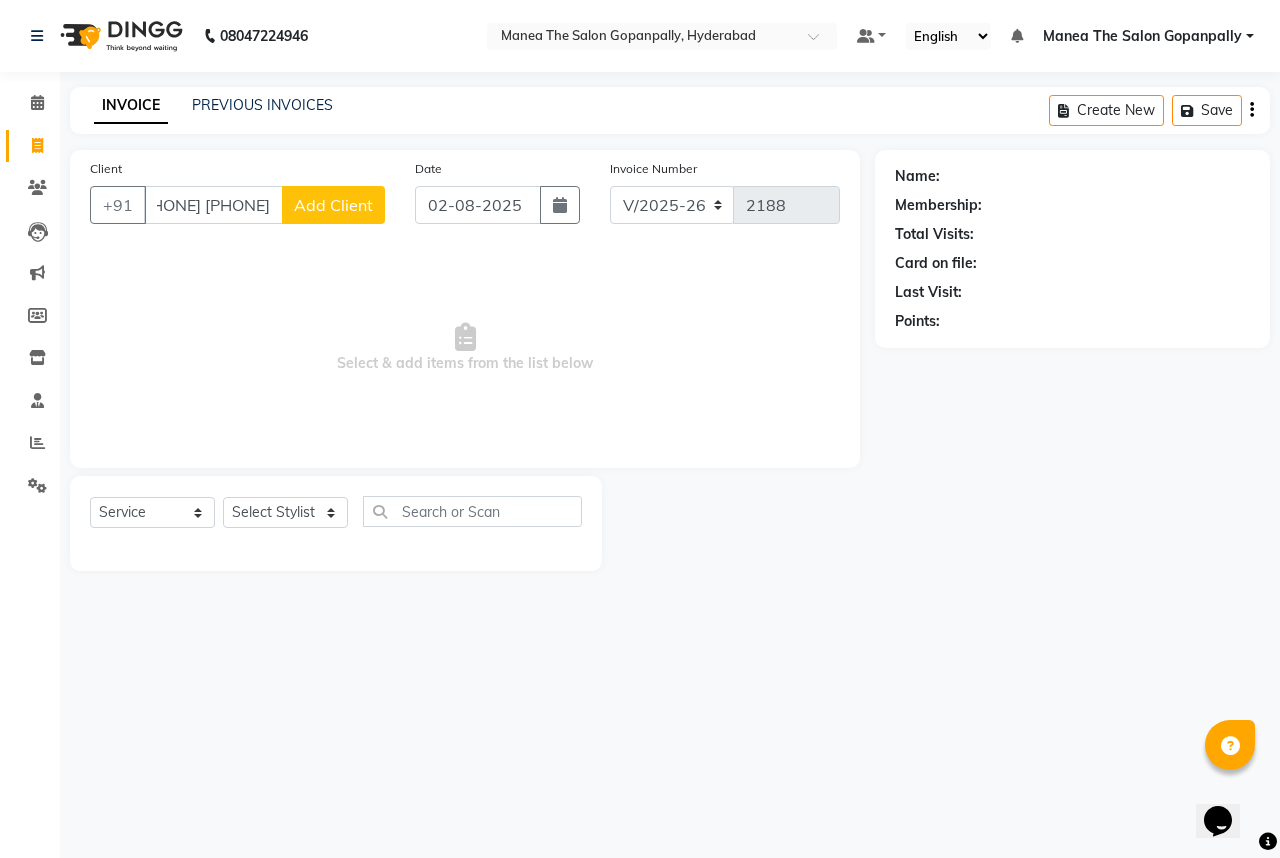 type on "[PHONE] [PHONE]" 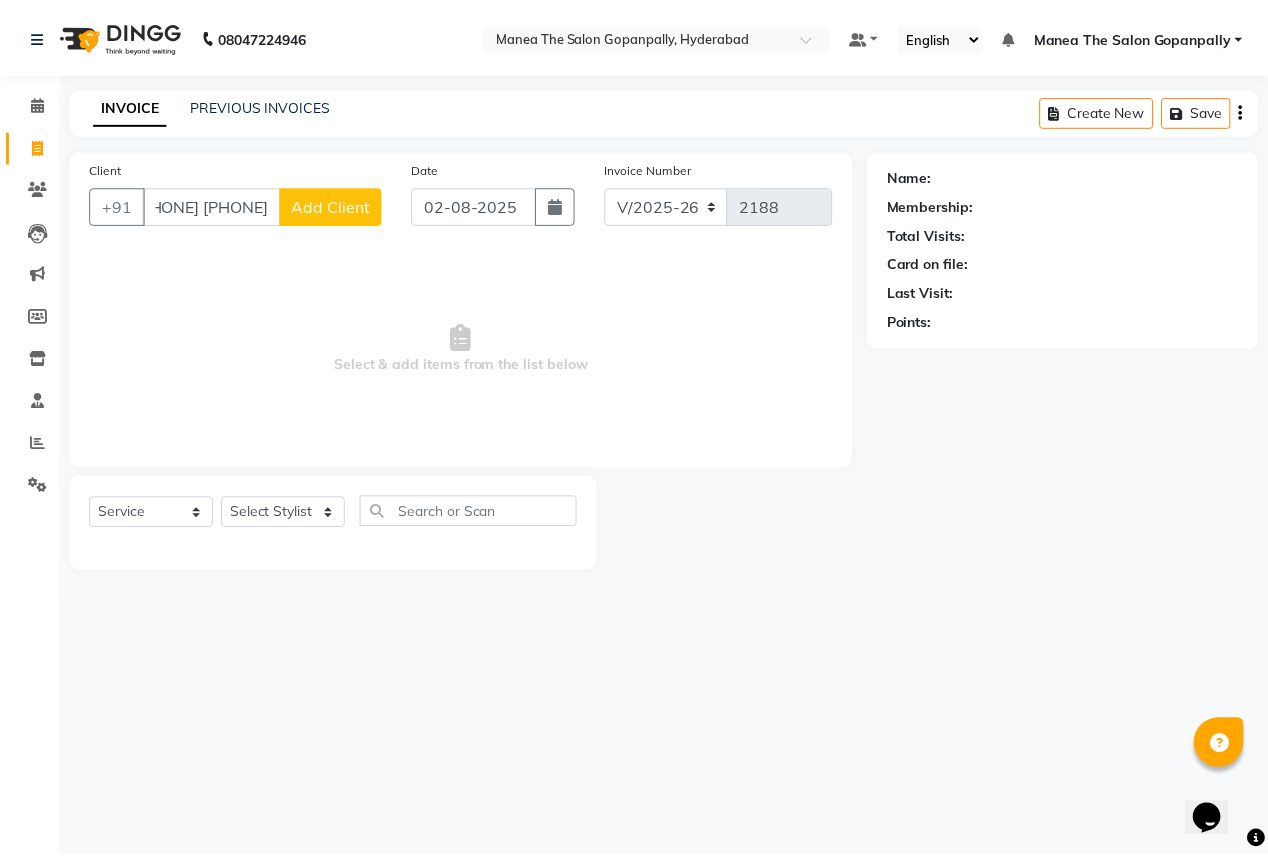 scroll, scrollTop: 0, scrollLeft: 0, axis: both 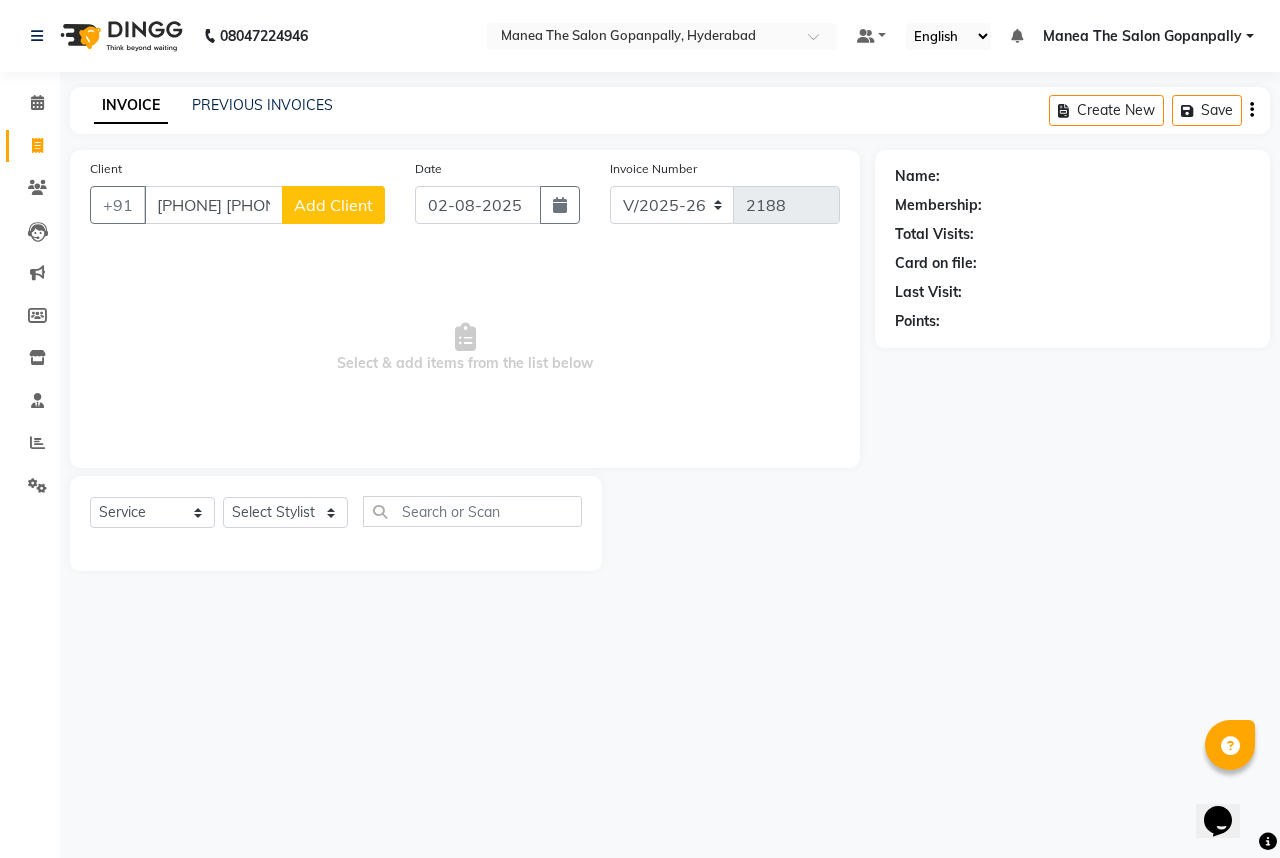 drag, startPoint x: 899, startPoint y: 554, endPoint x: 164, endPoint y: 206, distance: 813.2214 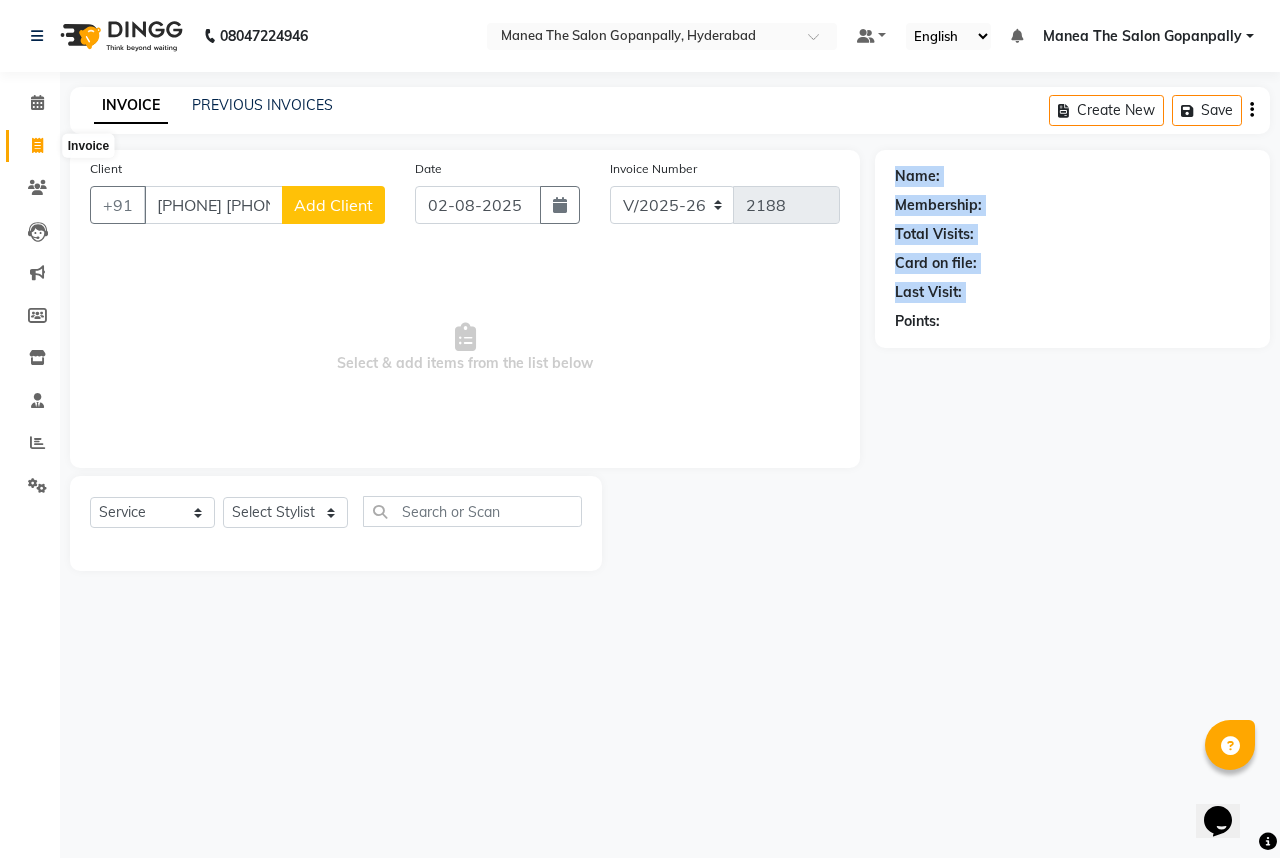 click 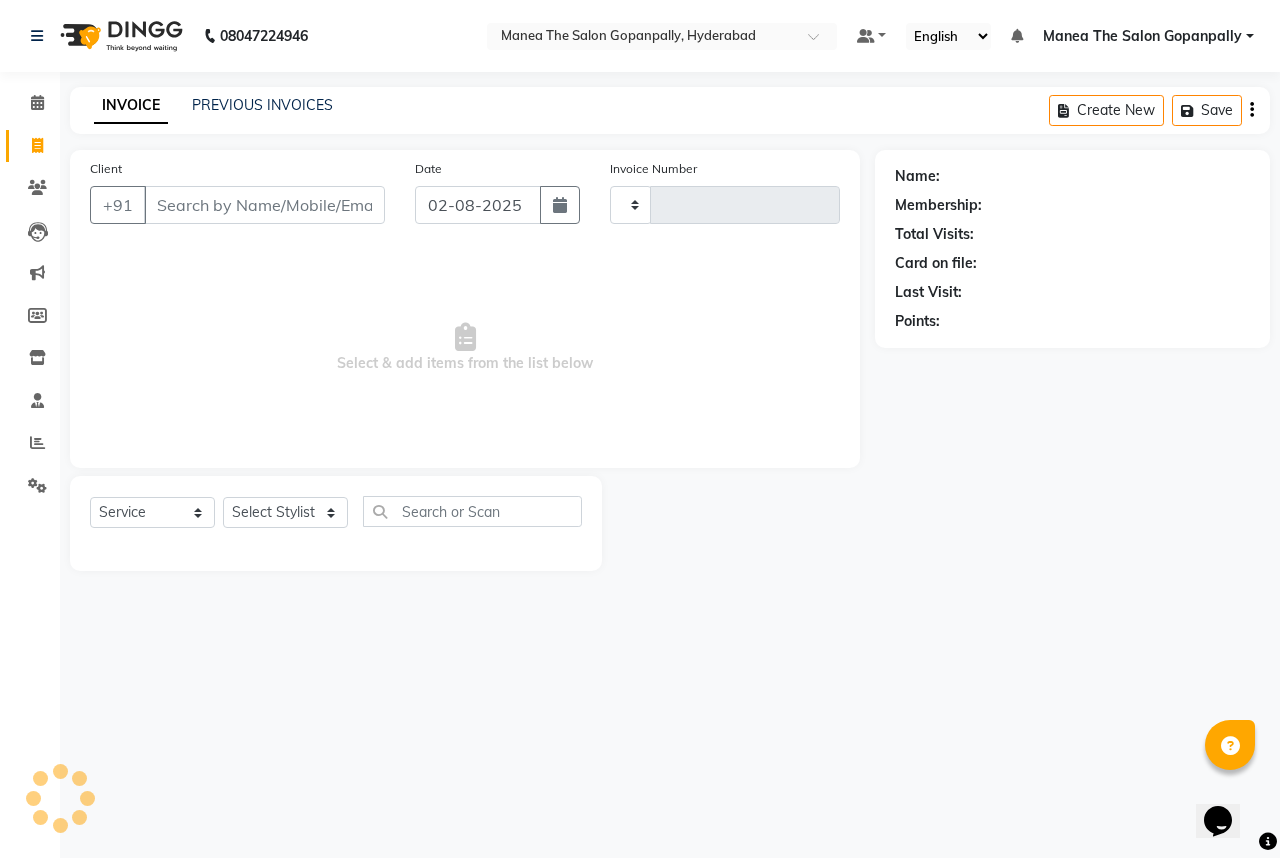 type on "2188" 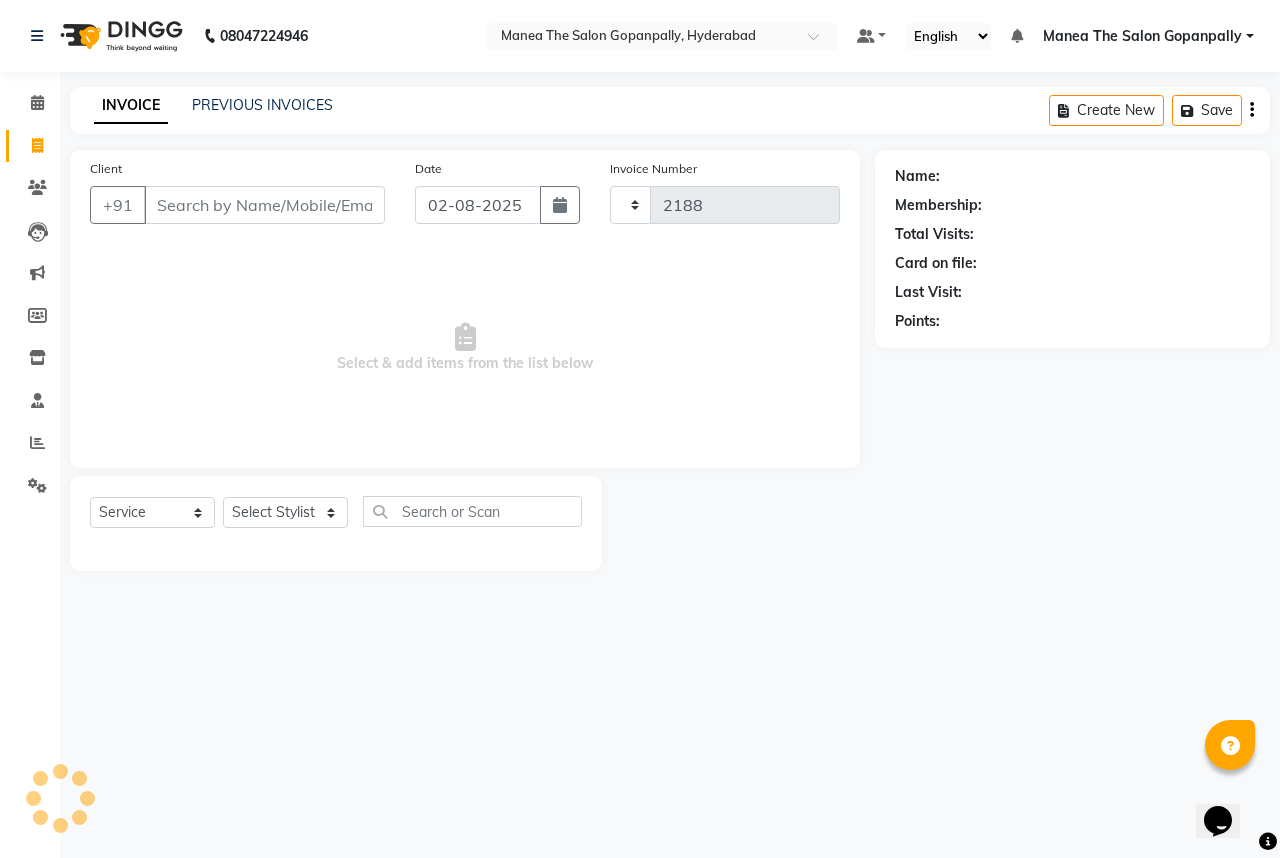 select on "7027" 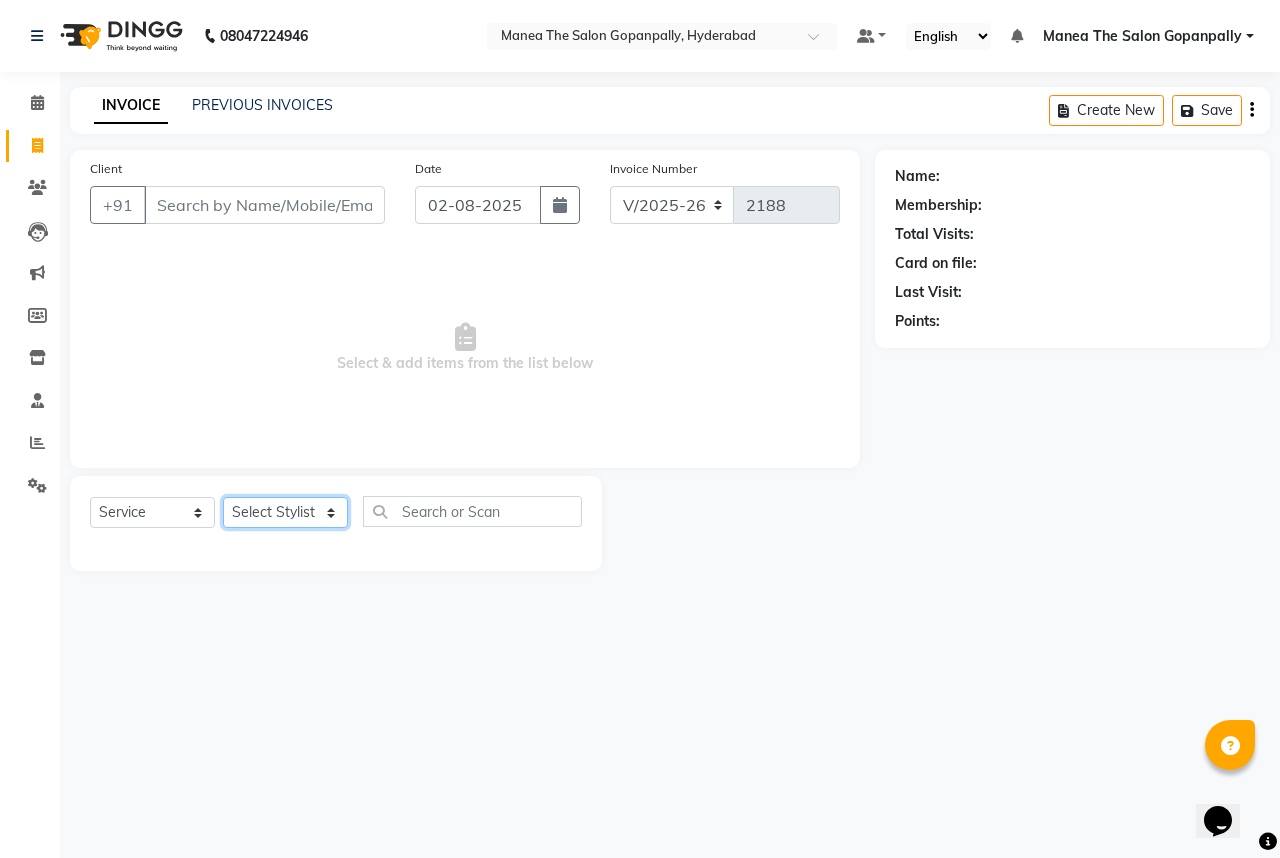 click on "Select Stylist Anand AVANTHI Haider  indu IRFAN keerthi rehan sameer saritha zubair" 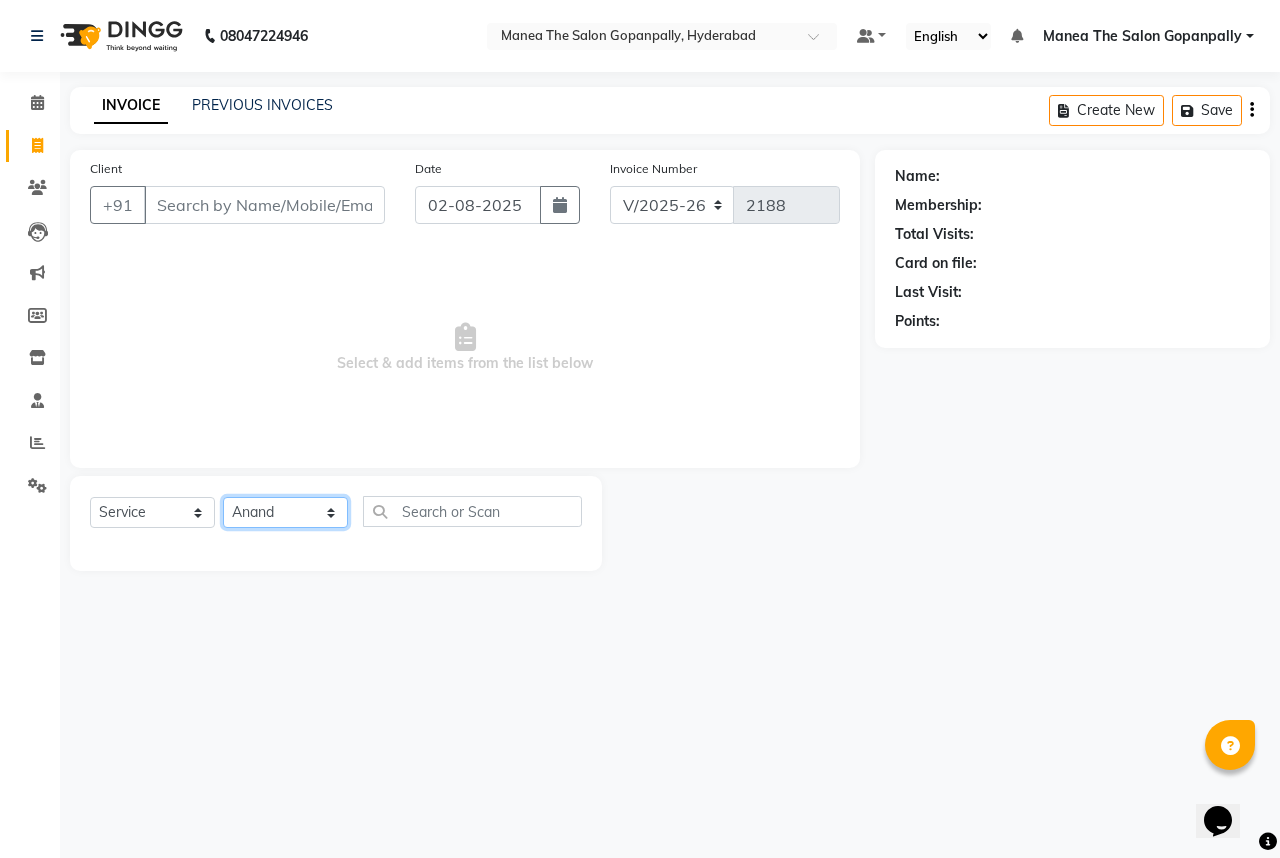 click on "Select Stylist Anand AVANTHI Haider  indu IRFAN keerthi rehan sameer saritha zubair" 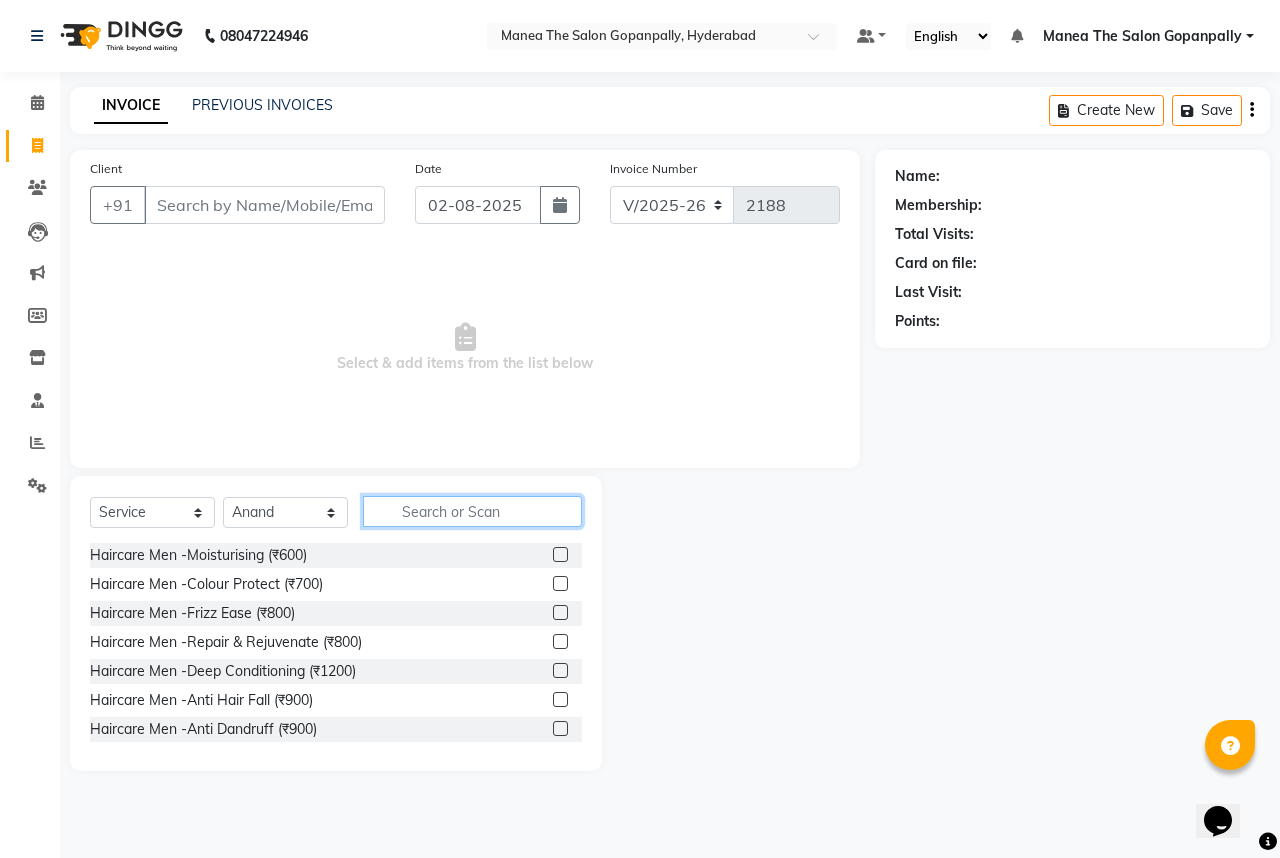 click 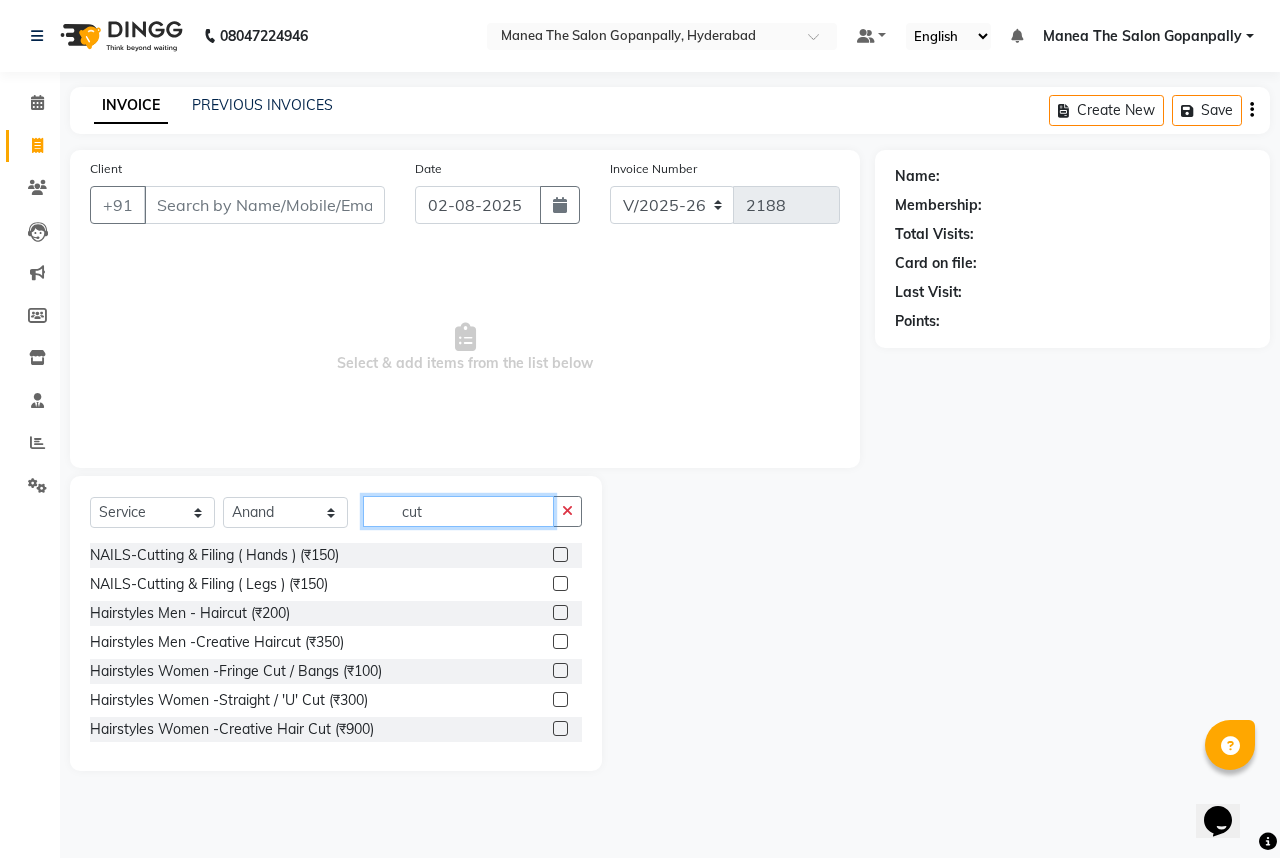type on "cut" 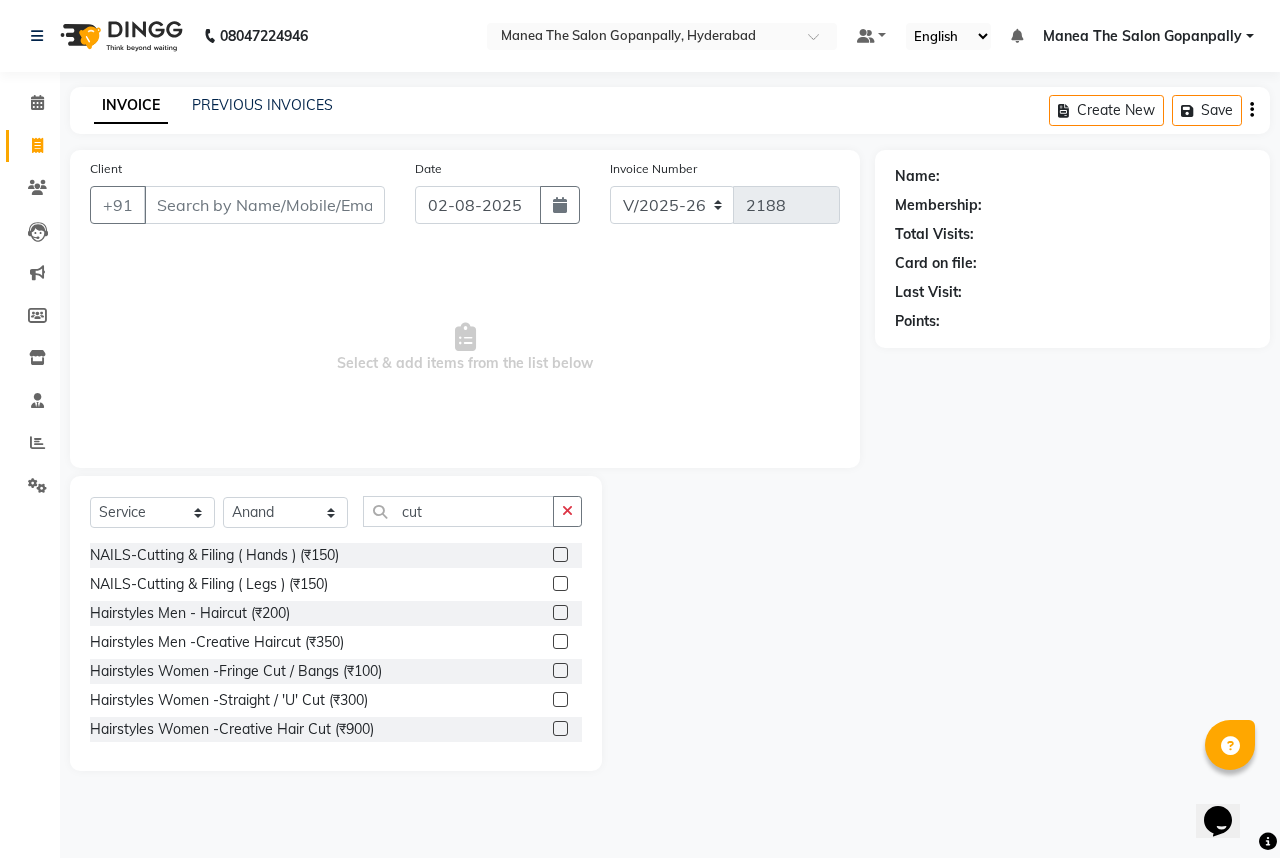 click 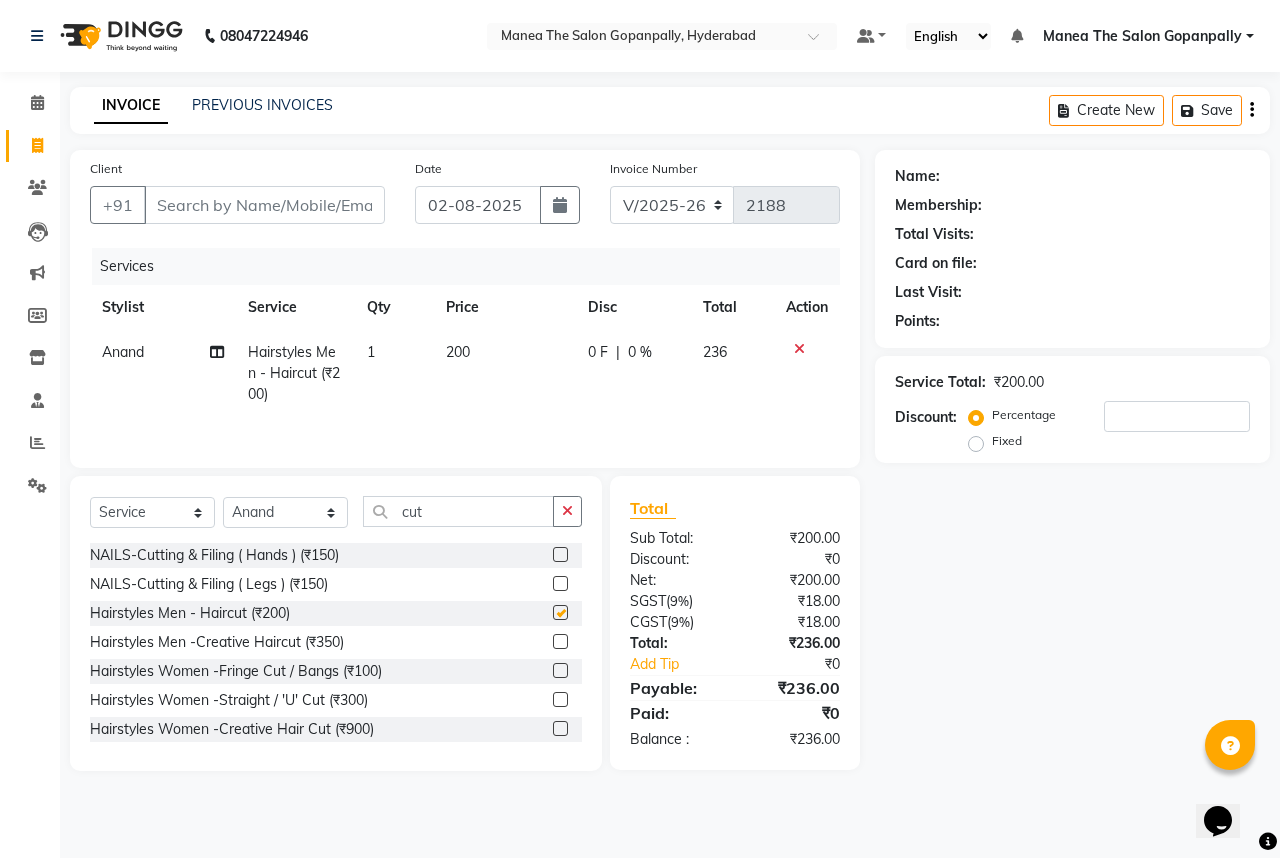checkbox on "false" 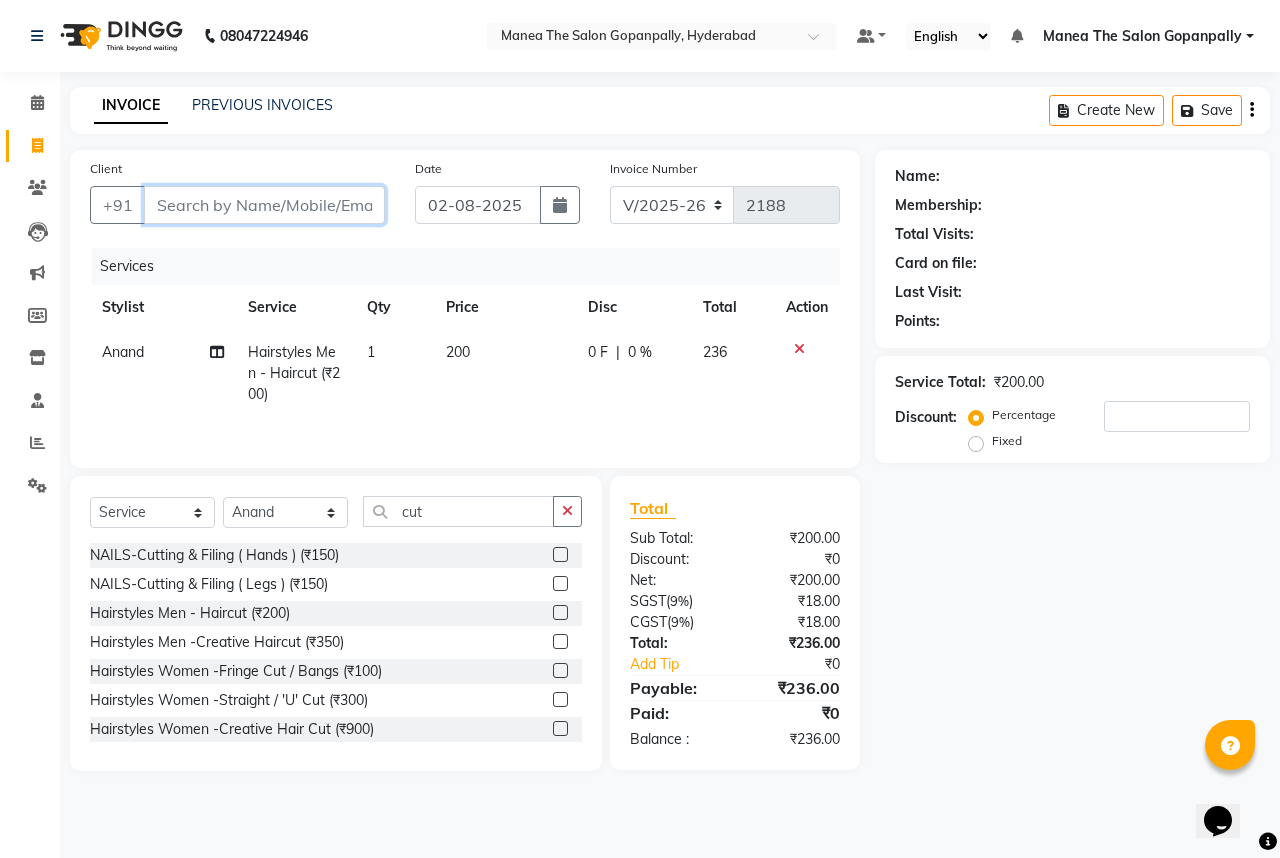 click on "Client" at bounding box center (264, 205) 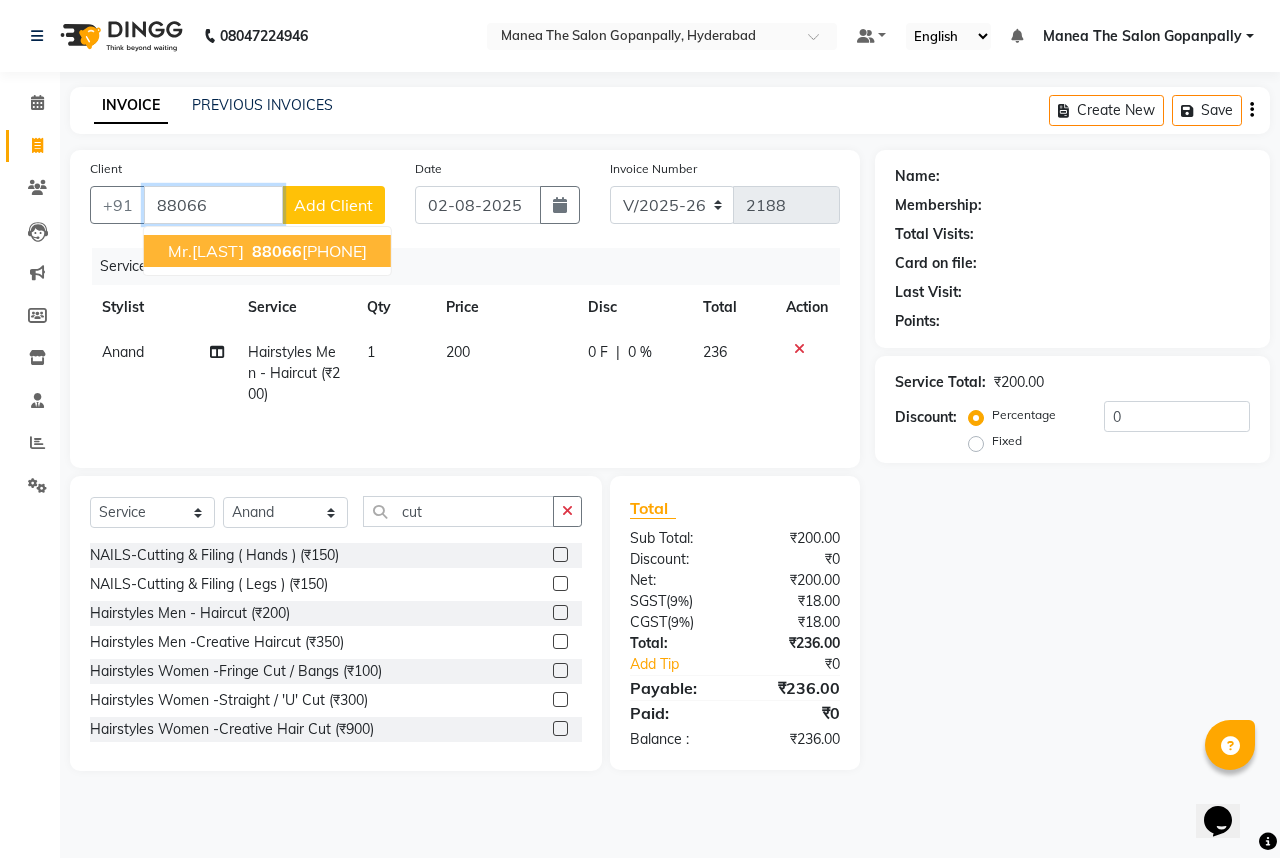 click on "[PHONE]" at bounding box center [307, 251] 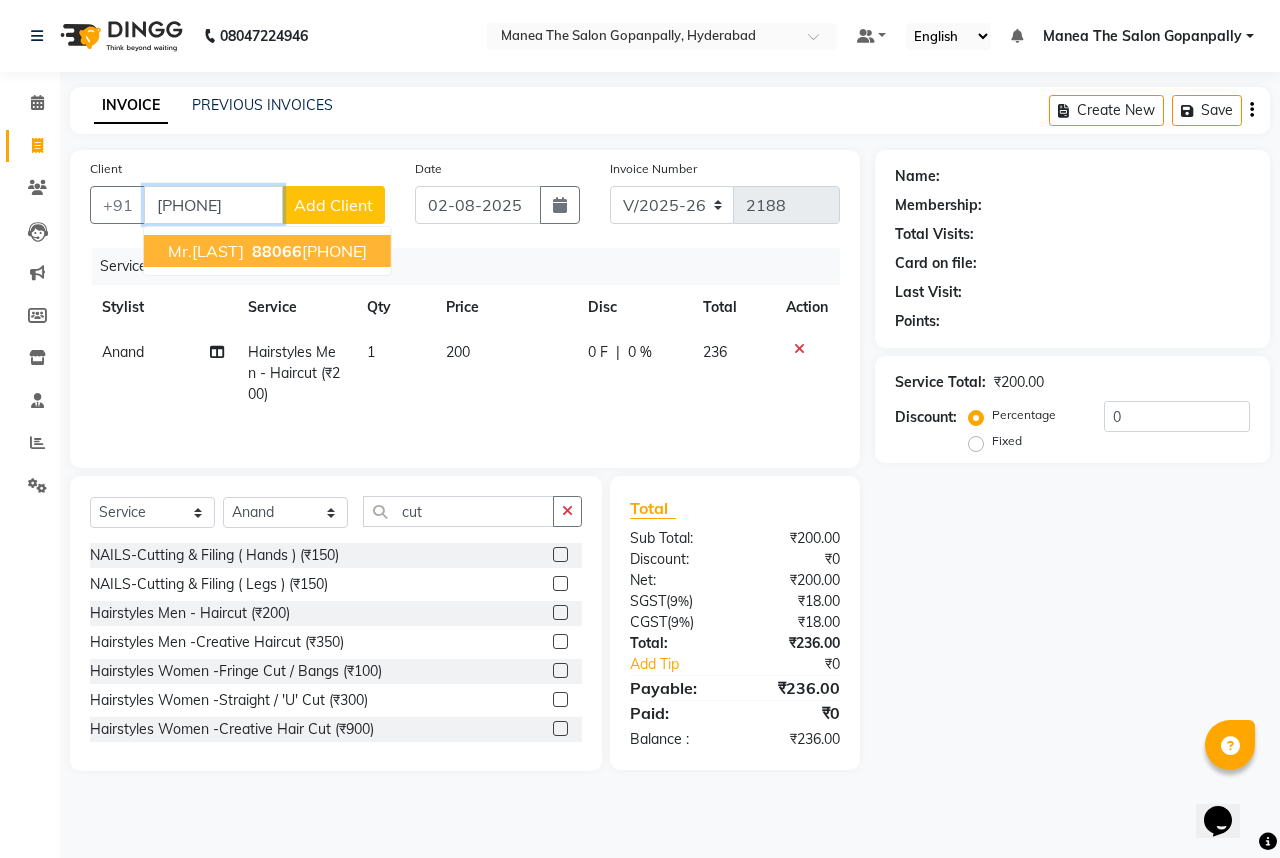type on "[PHONE]" 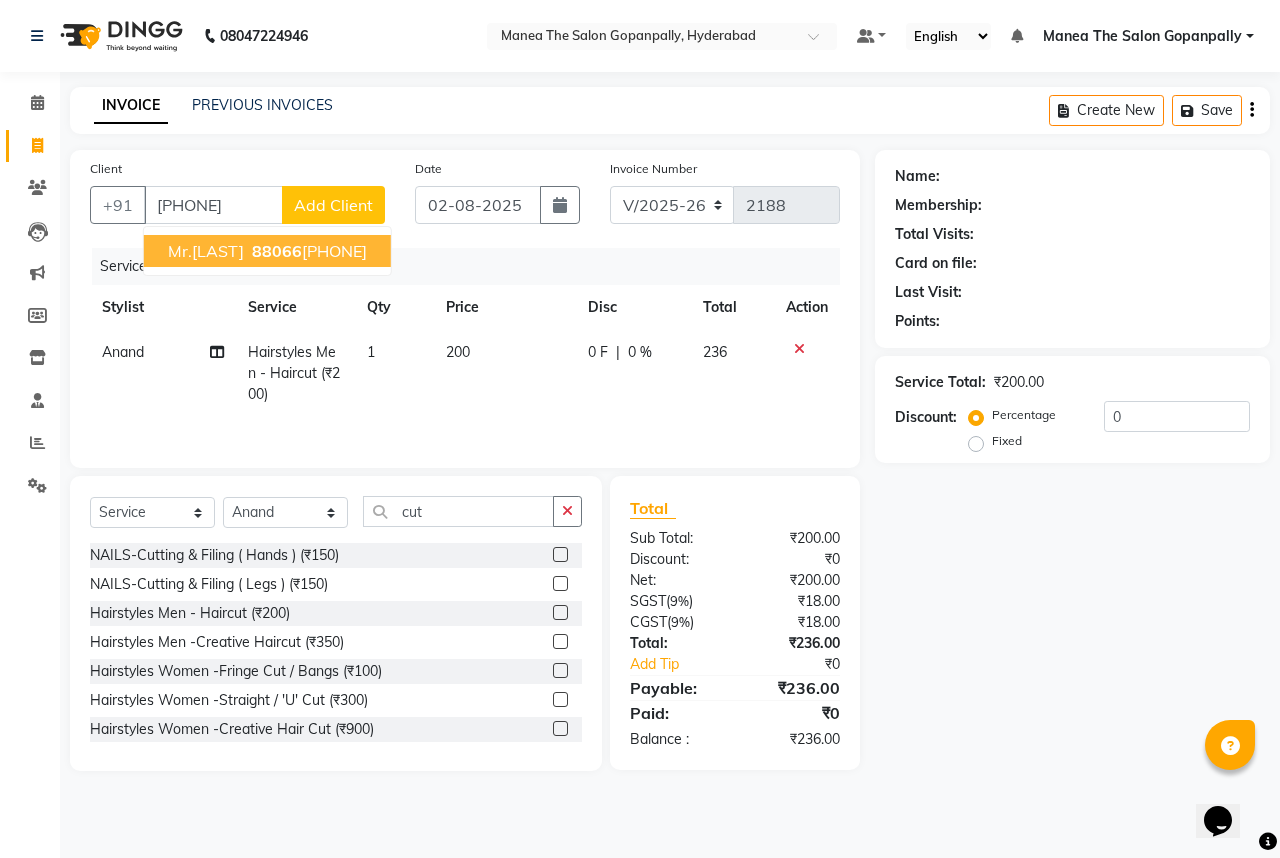select on "1: Object" 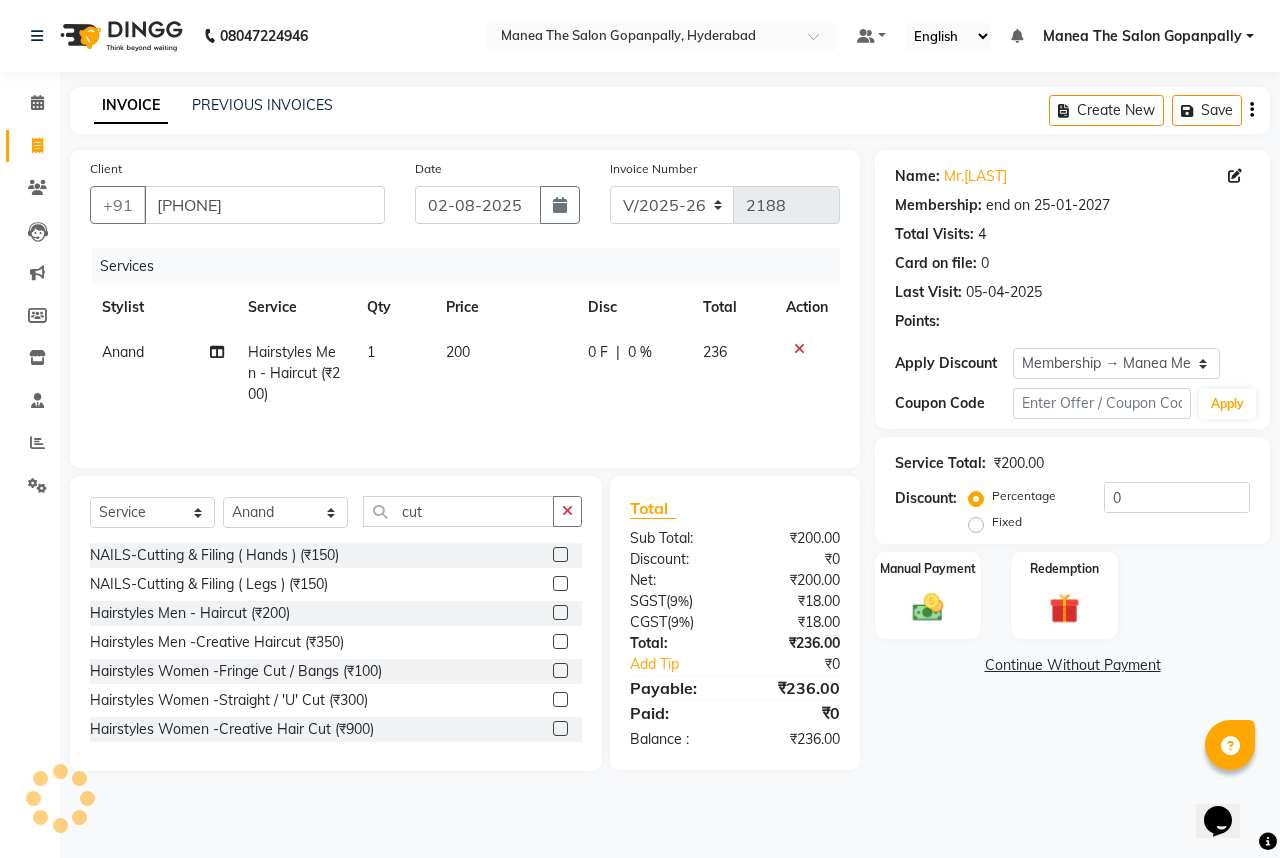 type on "15" 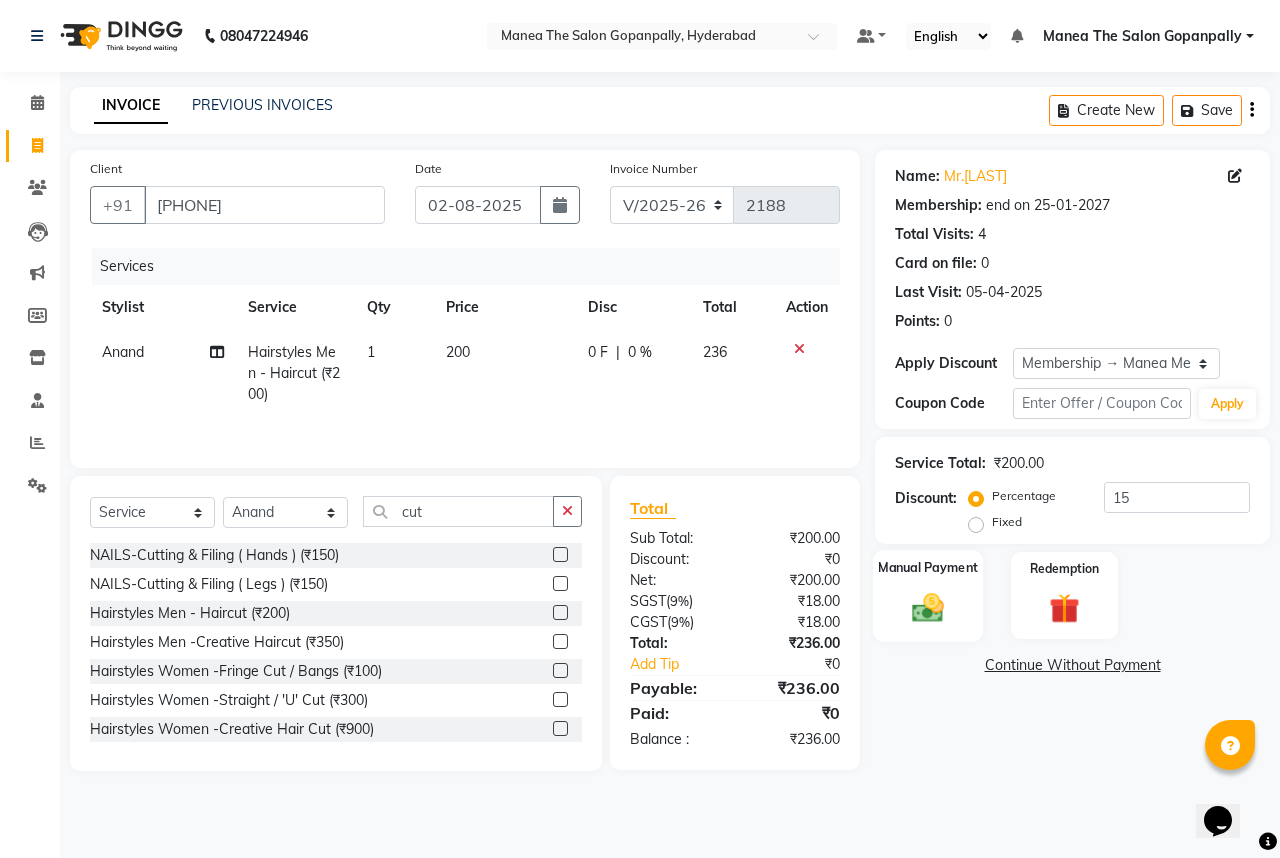 click 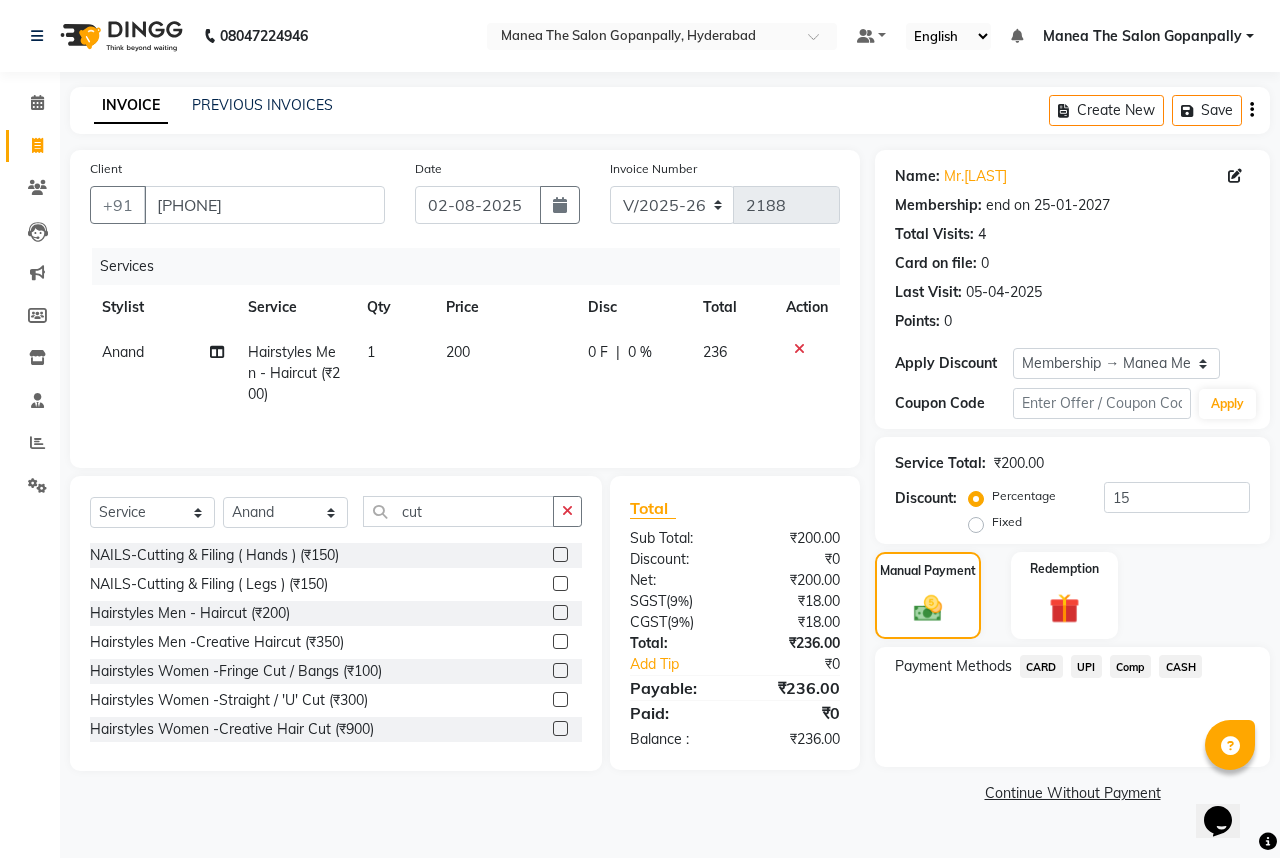 click on "UPI" 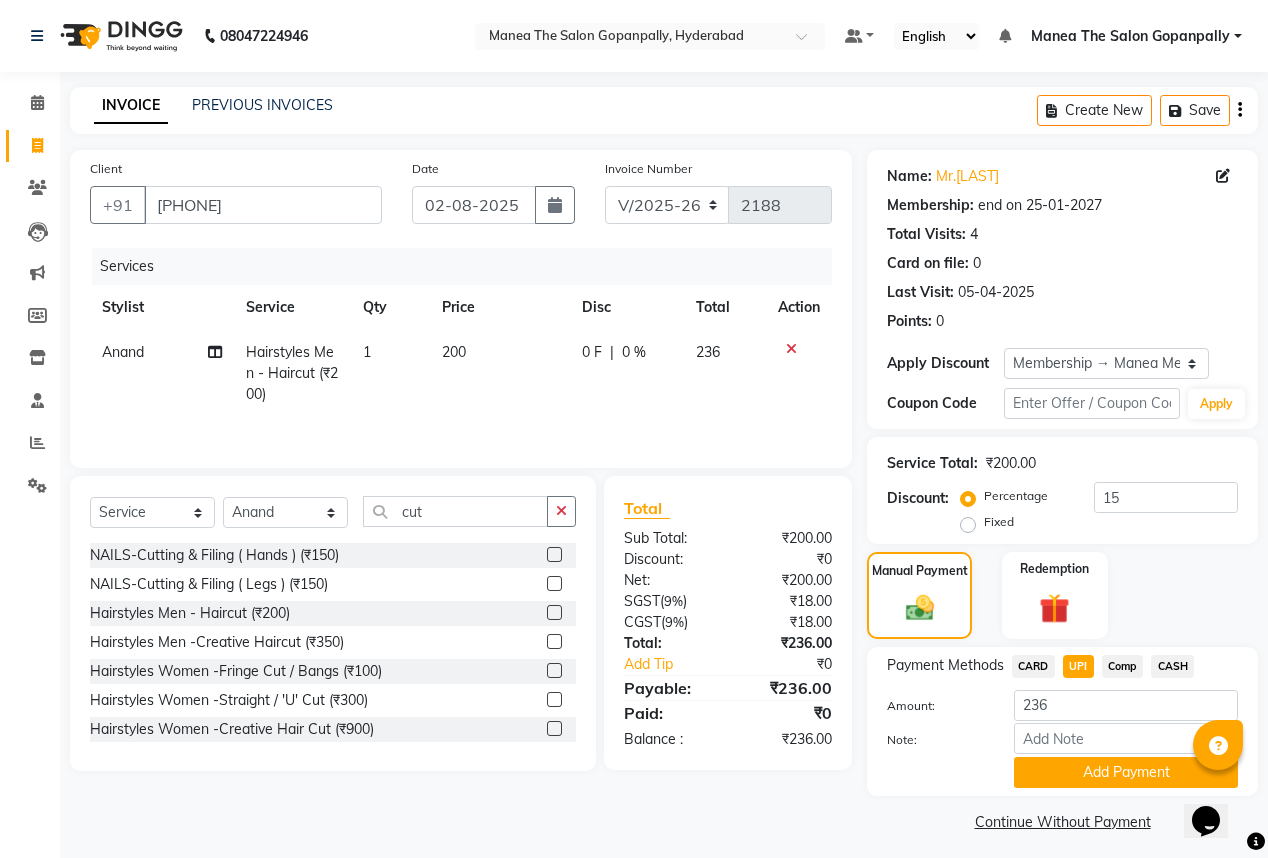 scroll, scrollTop: 11, scrollLeft: 0, axis: vertical 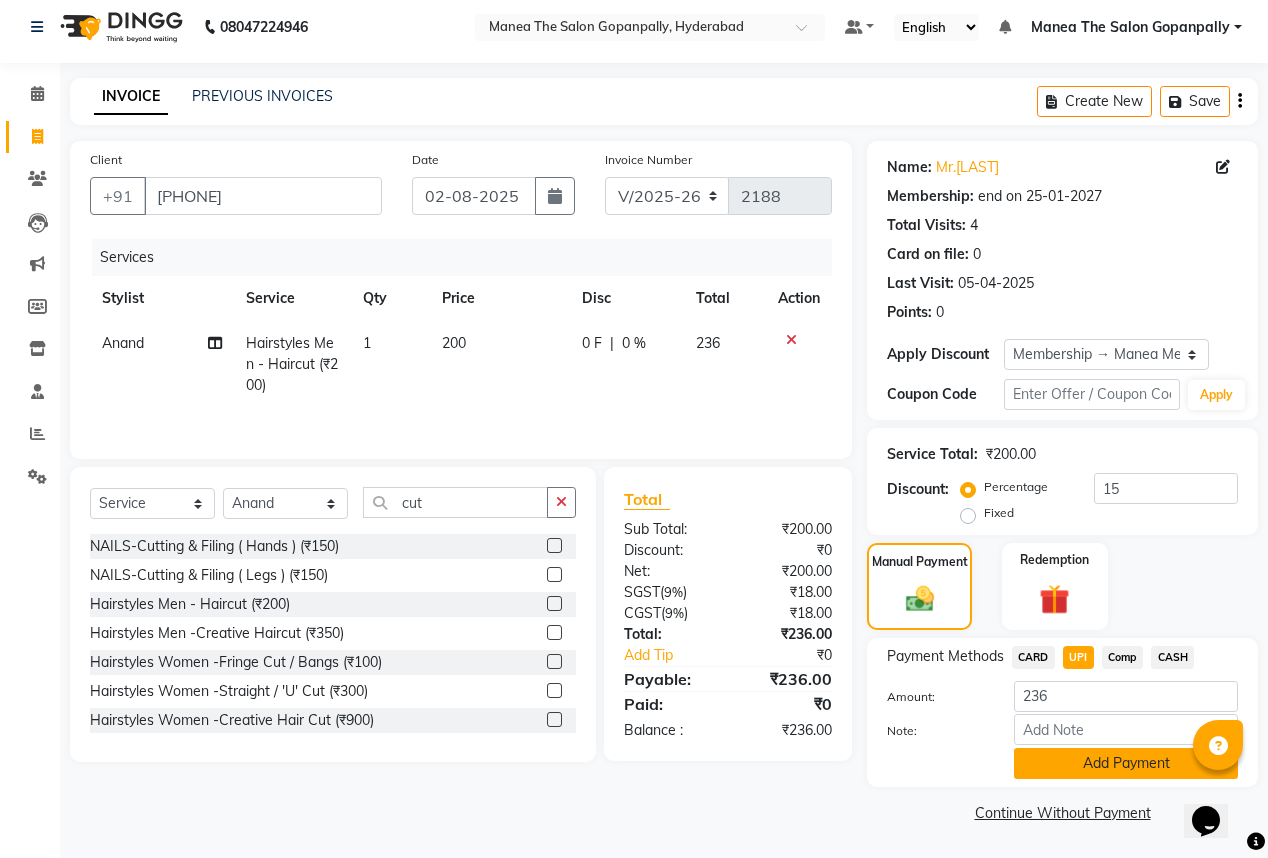 click on "Add Payment" 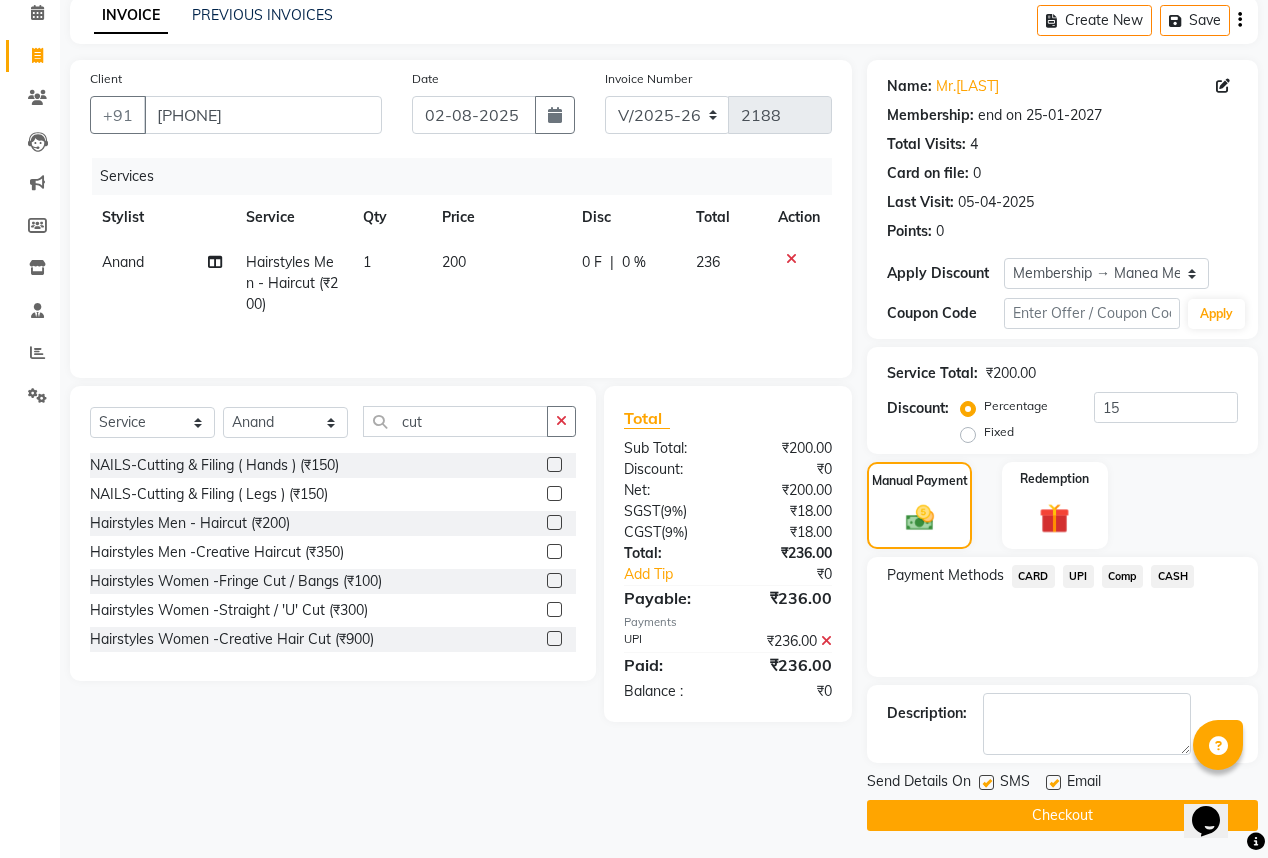 scroll, scrollTop: 92, scrollLeft: 0, axis: vertical 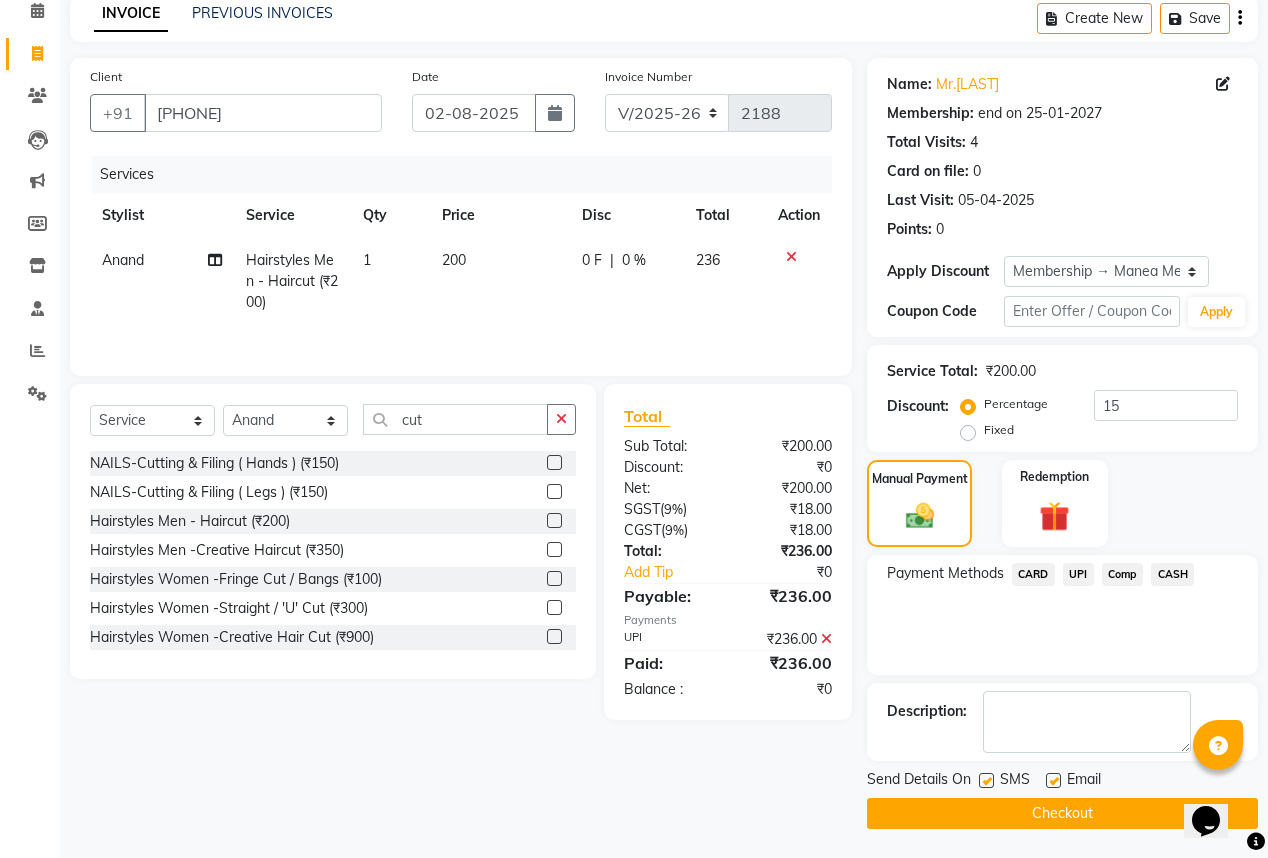 click 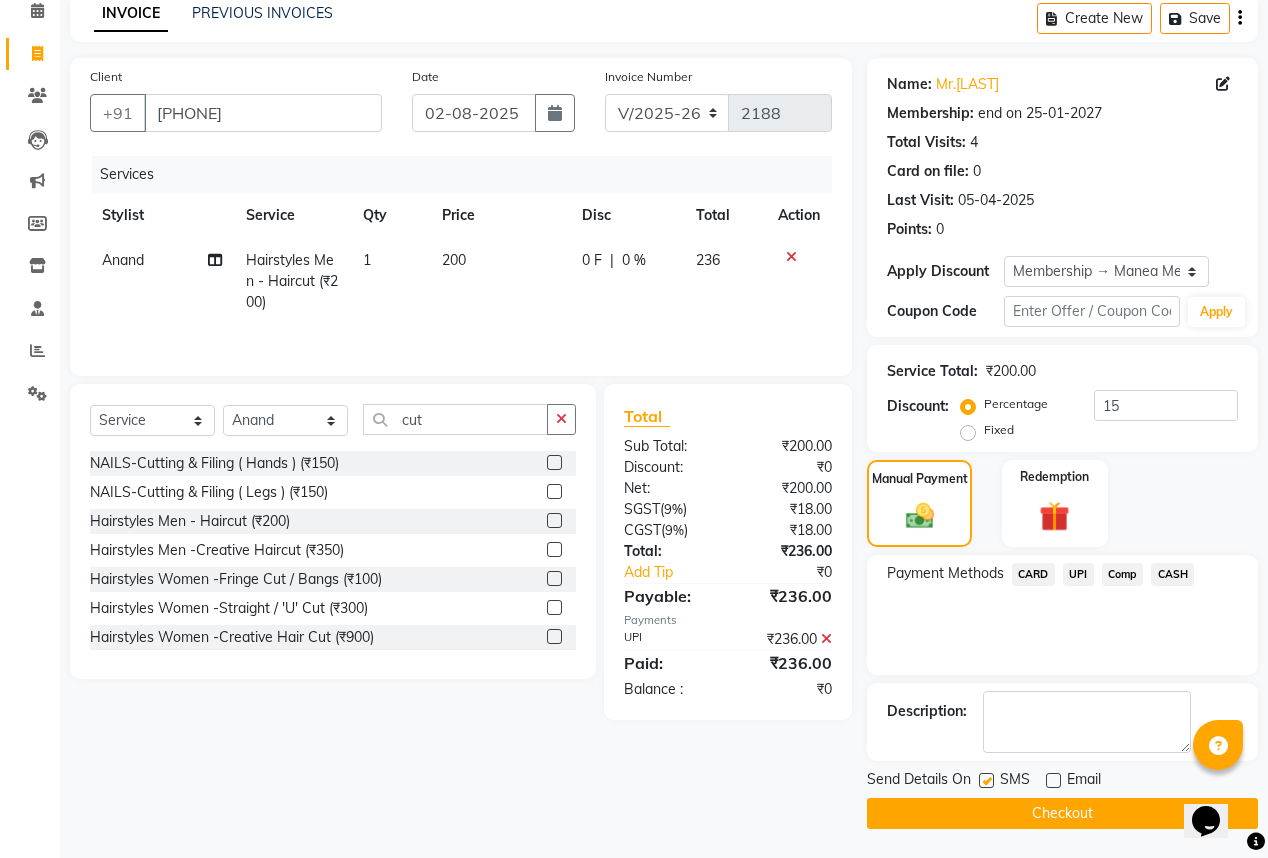 click 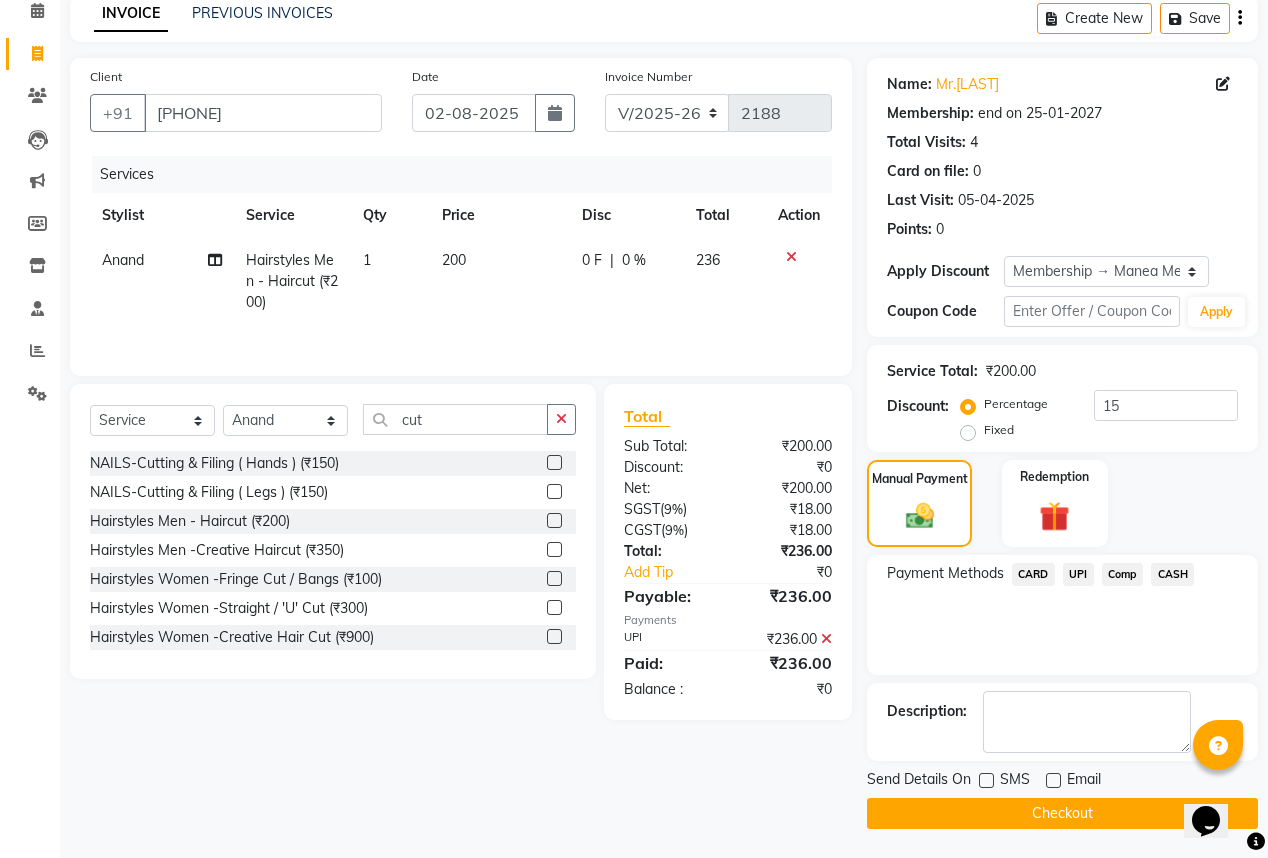 click on "Checkout" 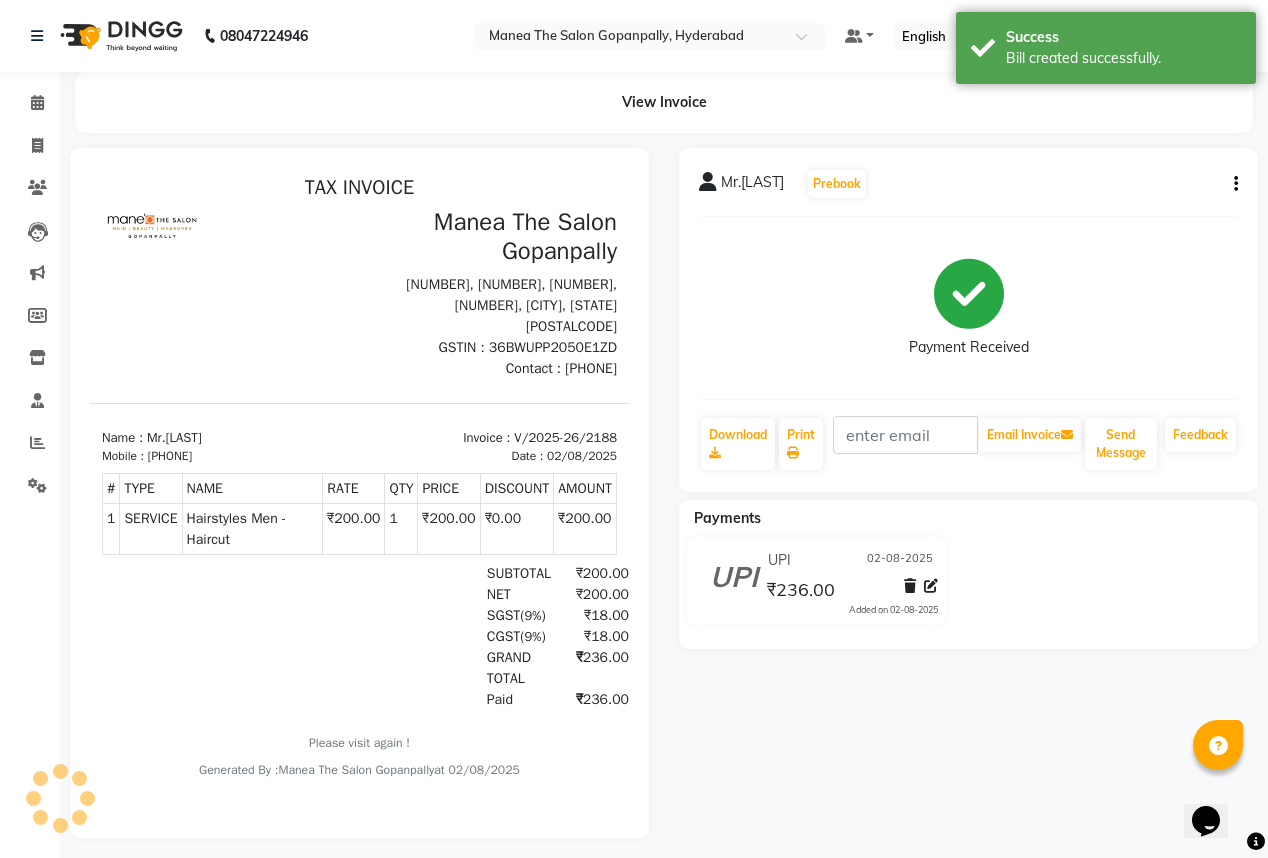 scroll, scrollTop: 0, scrollLeft: 0, axis: both 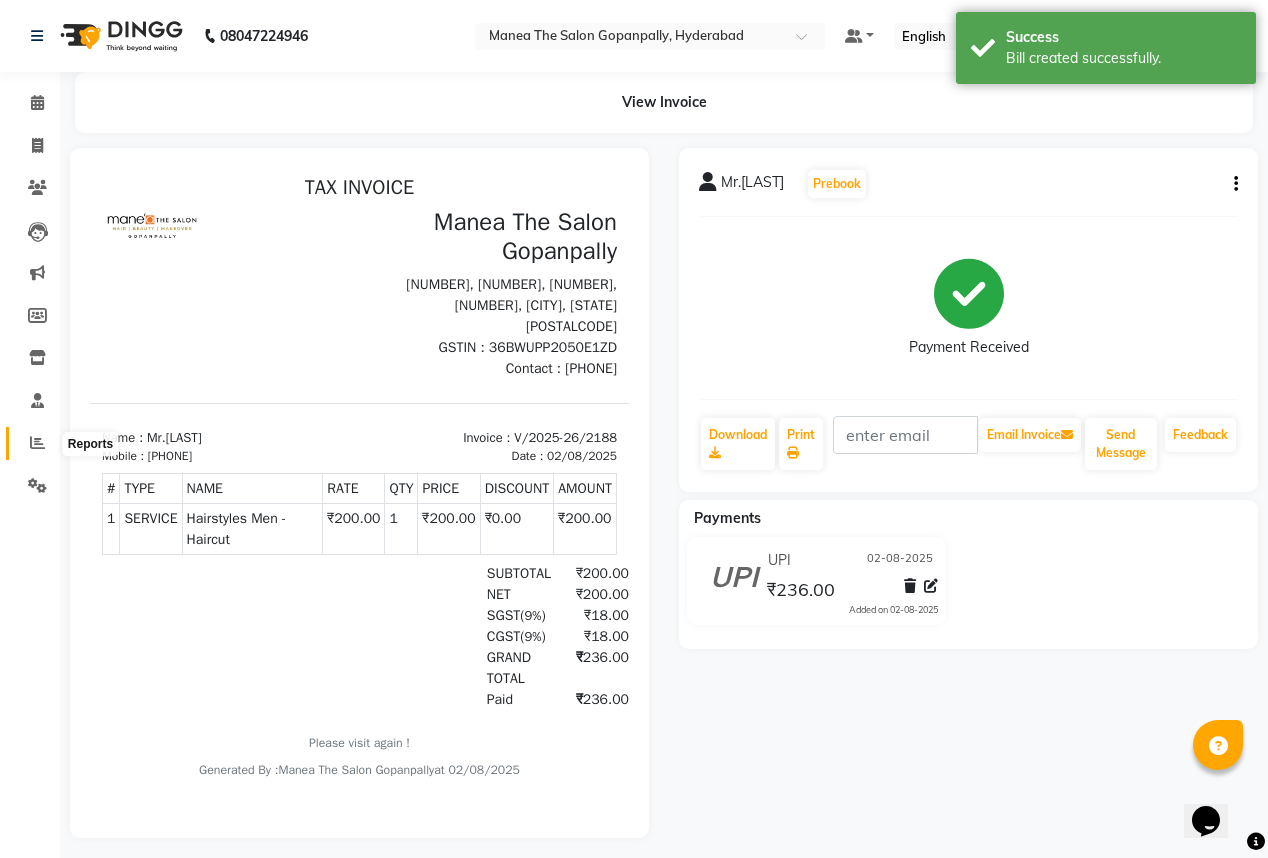 click 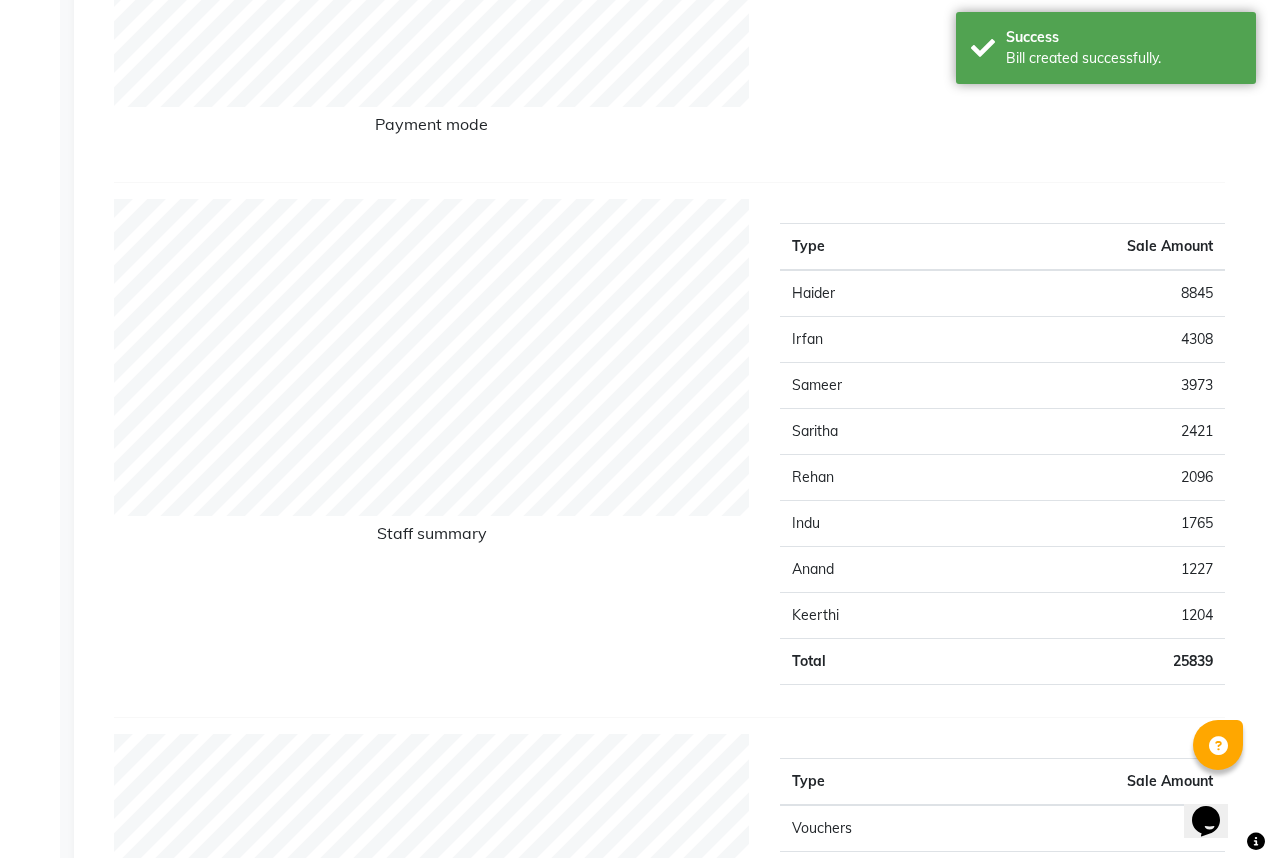 scroll, scrollTop: 640, scrollLeft: 0, axis: vertical 